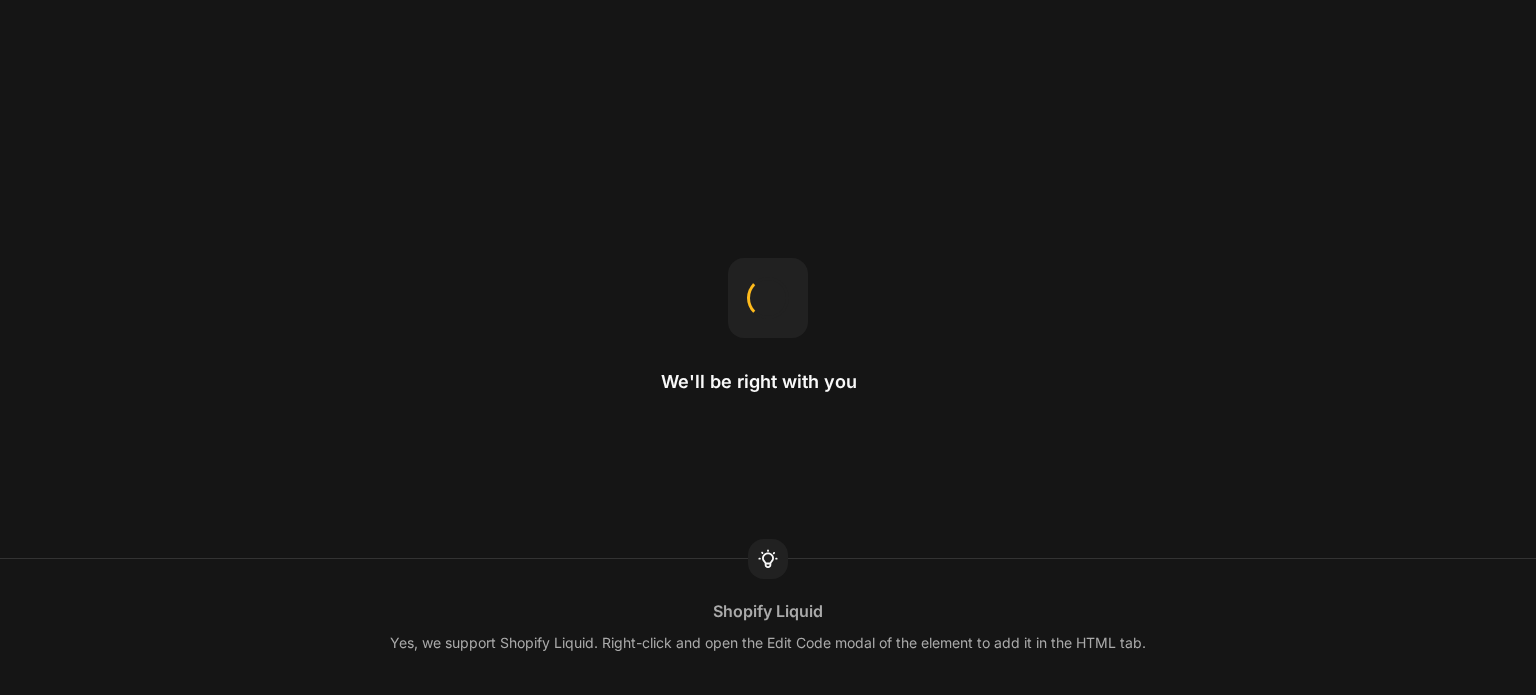 scroll, scrollTop: 0, scrollLeft: 0, axis: both 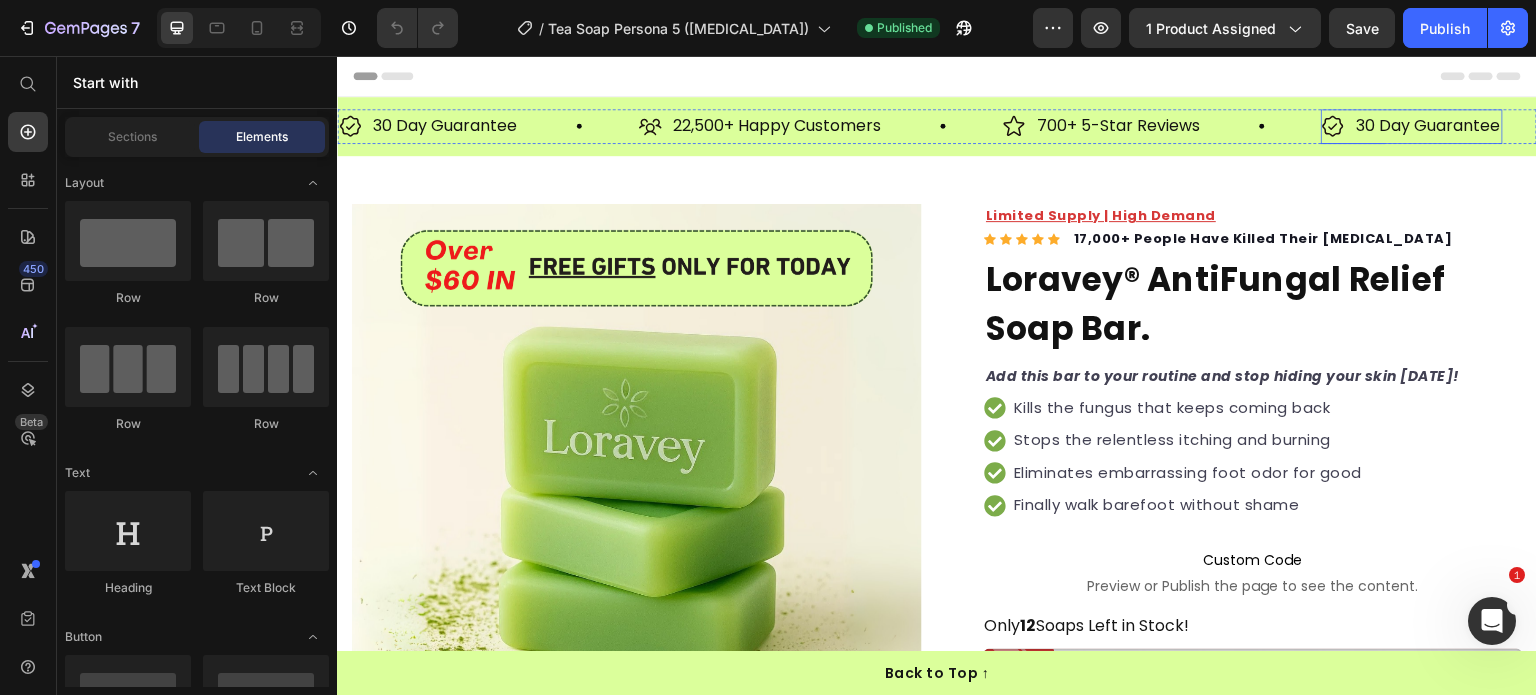 click on "30 Day Guarantee" at bounding box center (1428, 126) 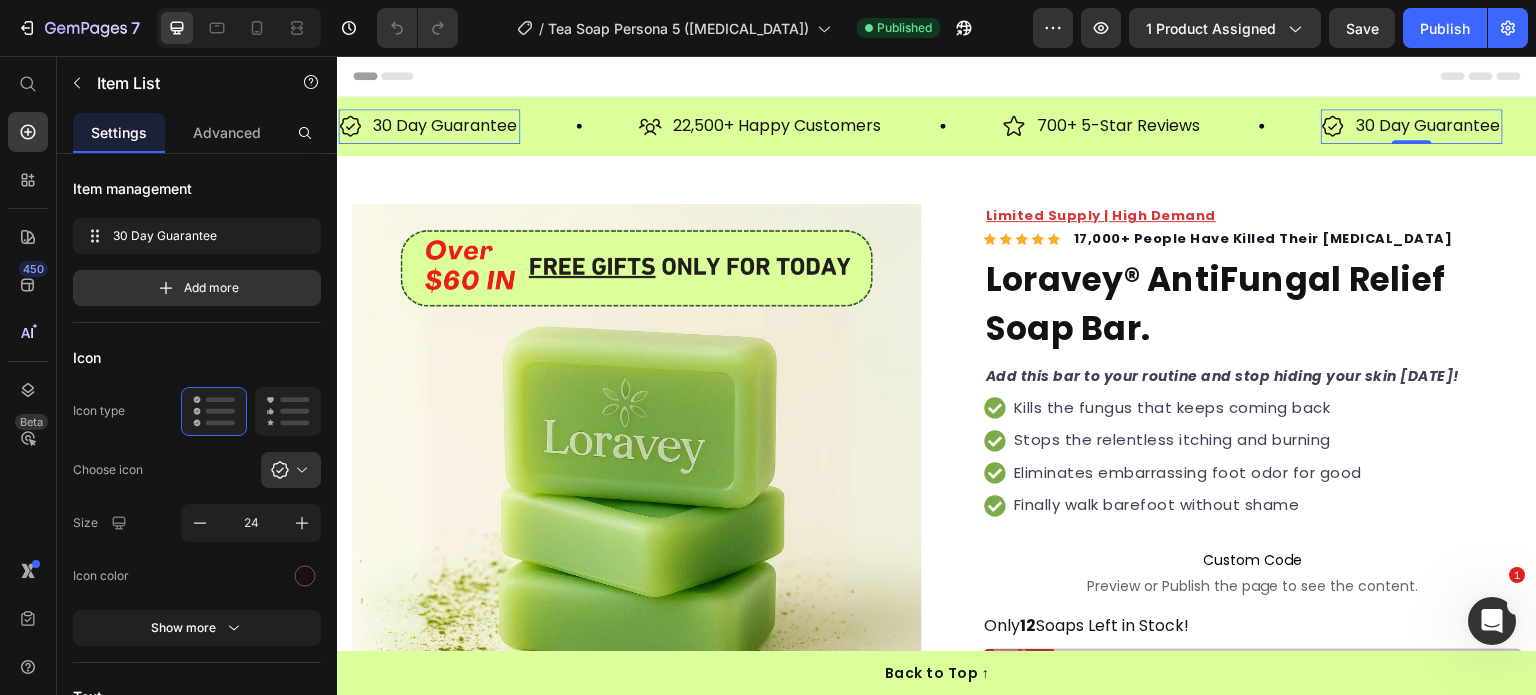 click on "30 Day Guarantee" at bounding box center [1428, 126] 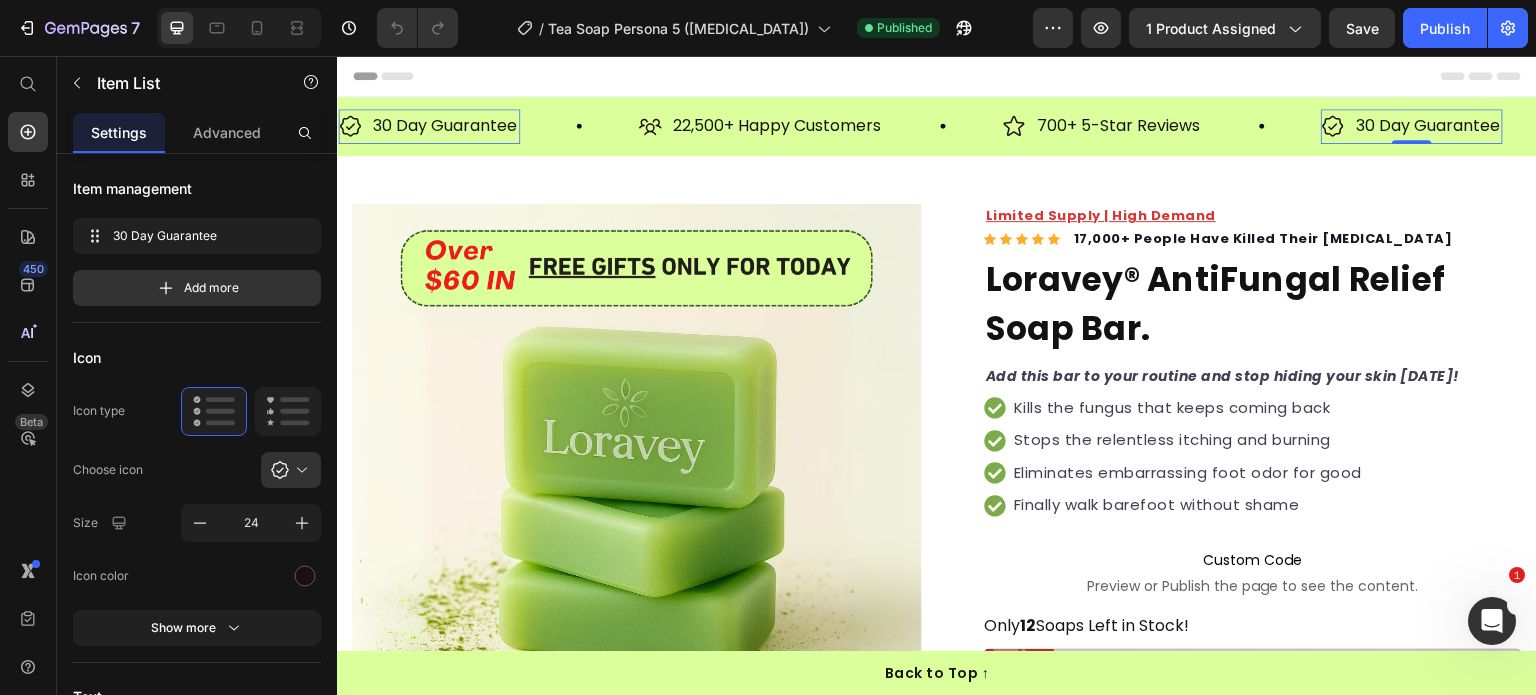 click on "30 Day Guarantee" at bounding box center [1428, 126] 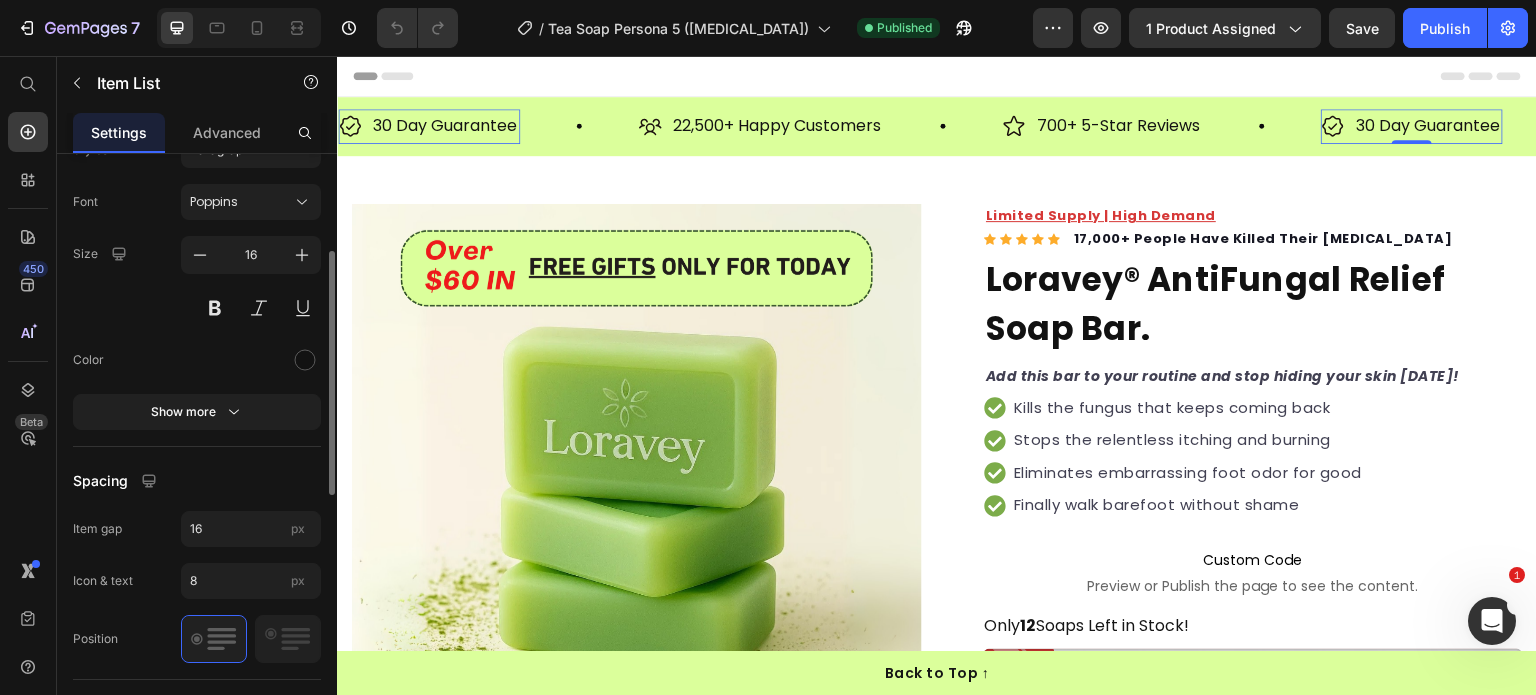 scroll, scrollTop: 596, scrollLeft: 0, axis: vertical 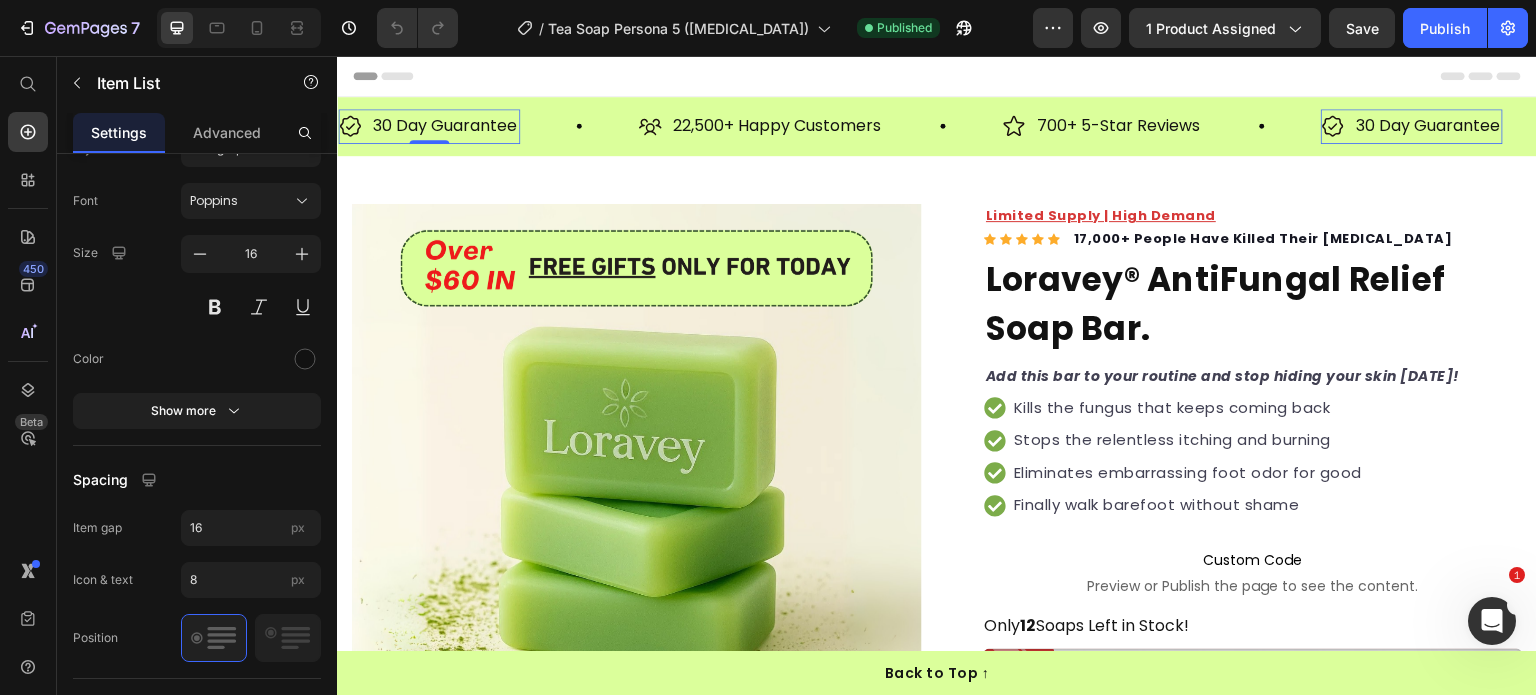click on "30 Day Guarantee" at bounding box center [1428, 126] 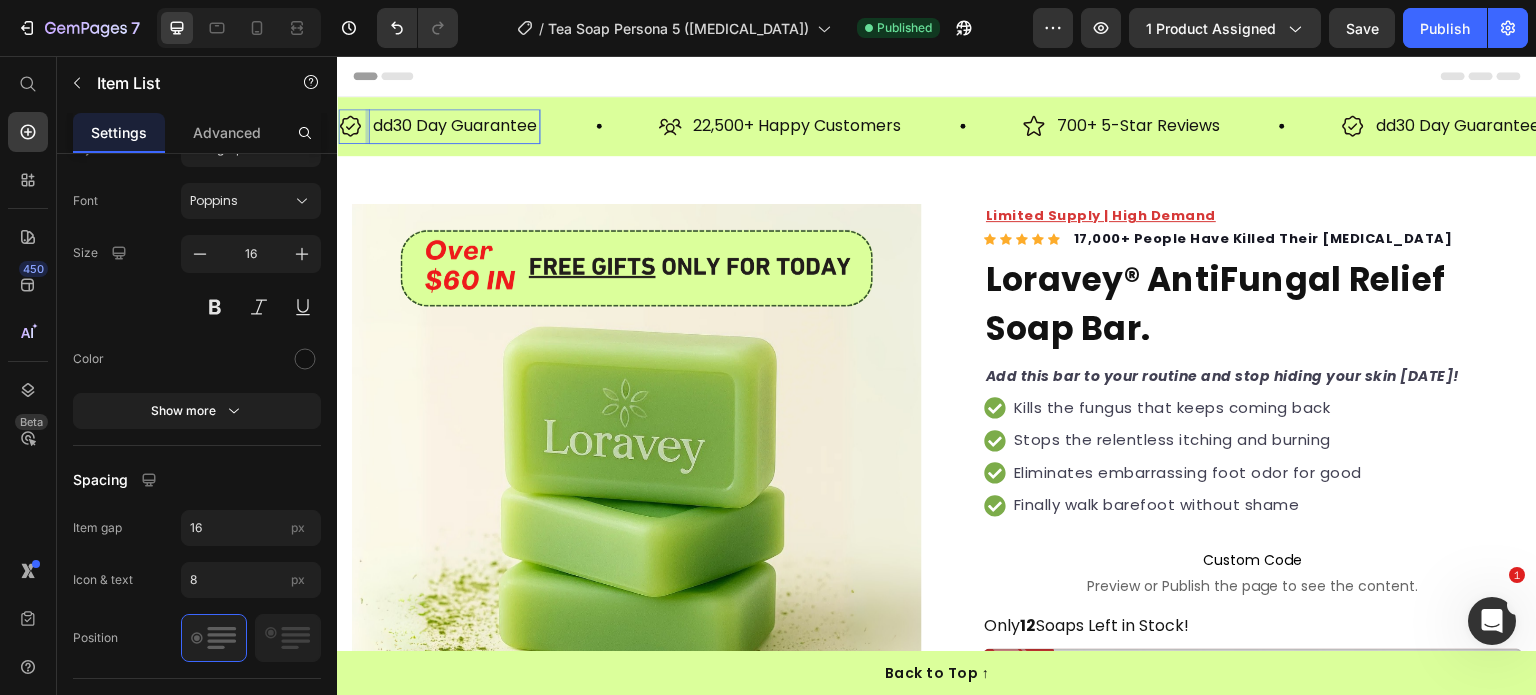 click on "dd30 Day Guarantee" at bounding box center (455, 126) 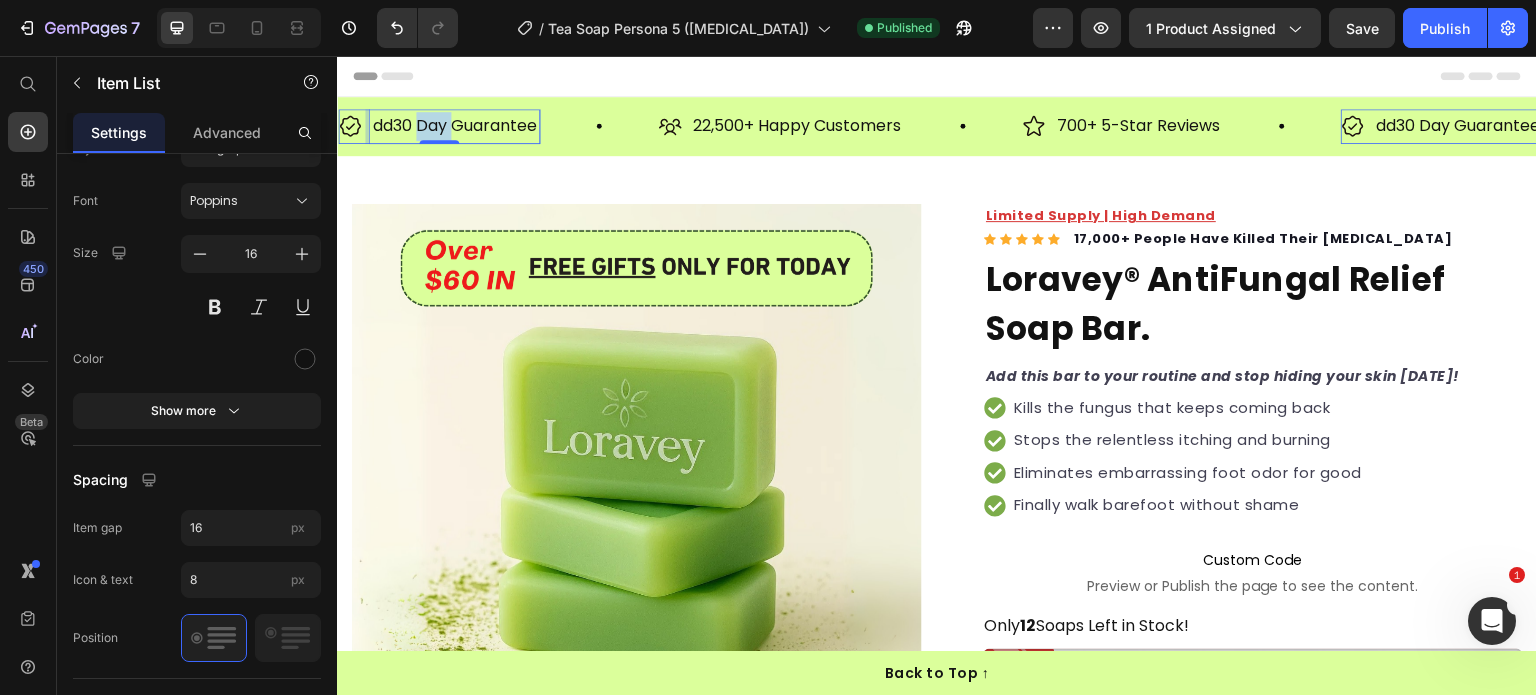 click on "dd30 Day Guarantee" at bounding box center (455, 126) 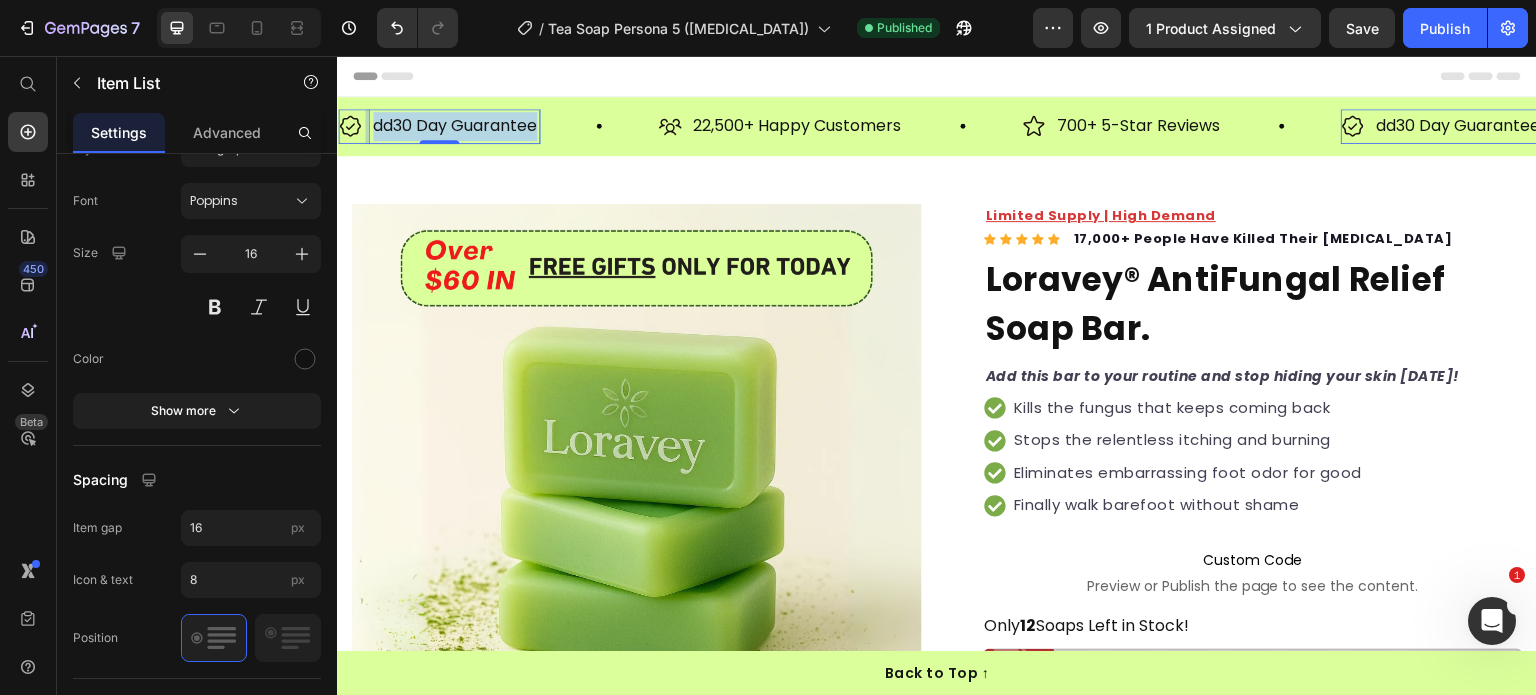 click on "dd30 Day Guarantee" at bounding box center [455, 126] 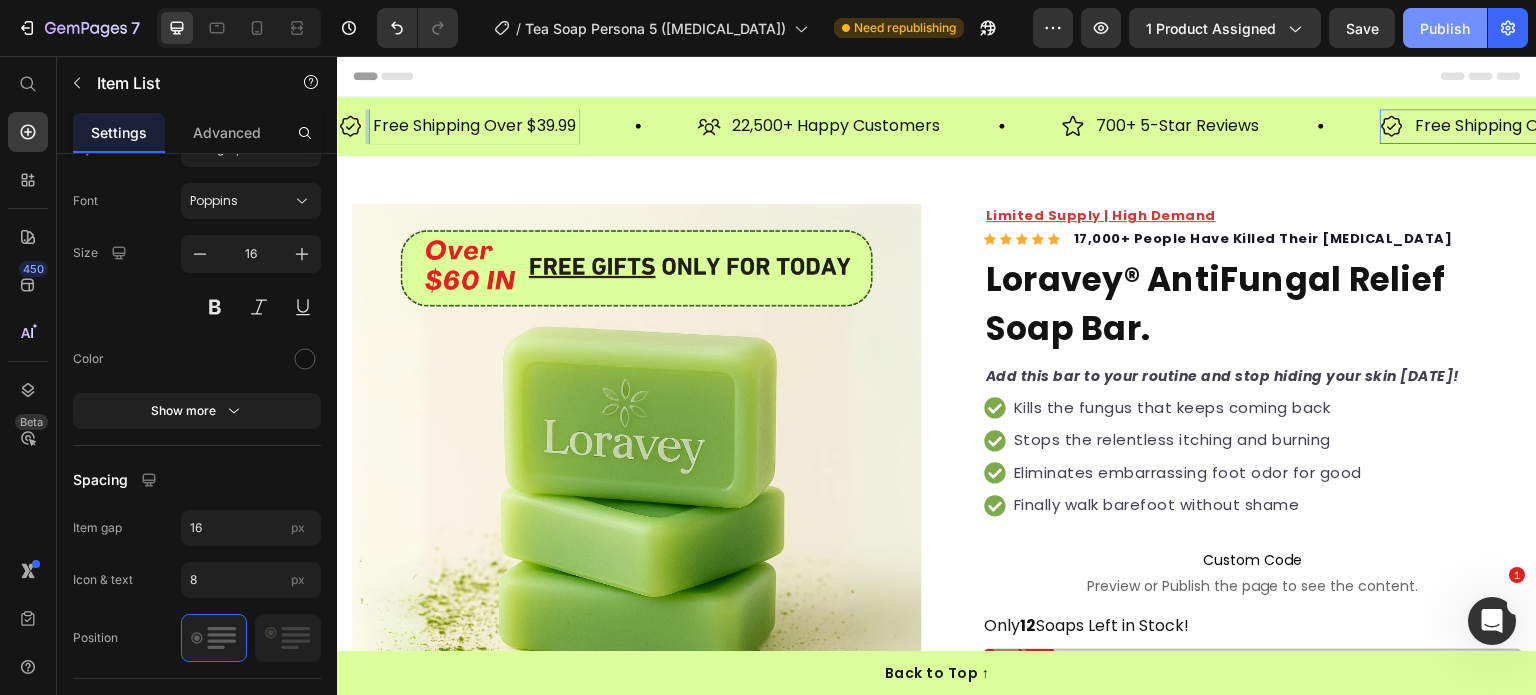 click on "Publish" at bounding box center [1445, 28] 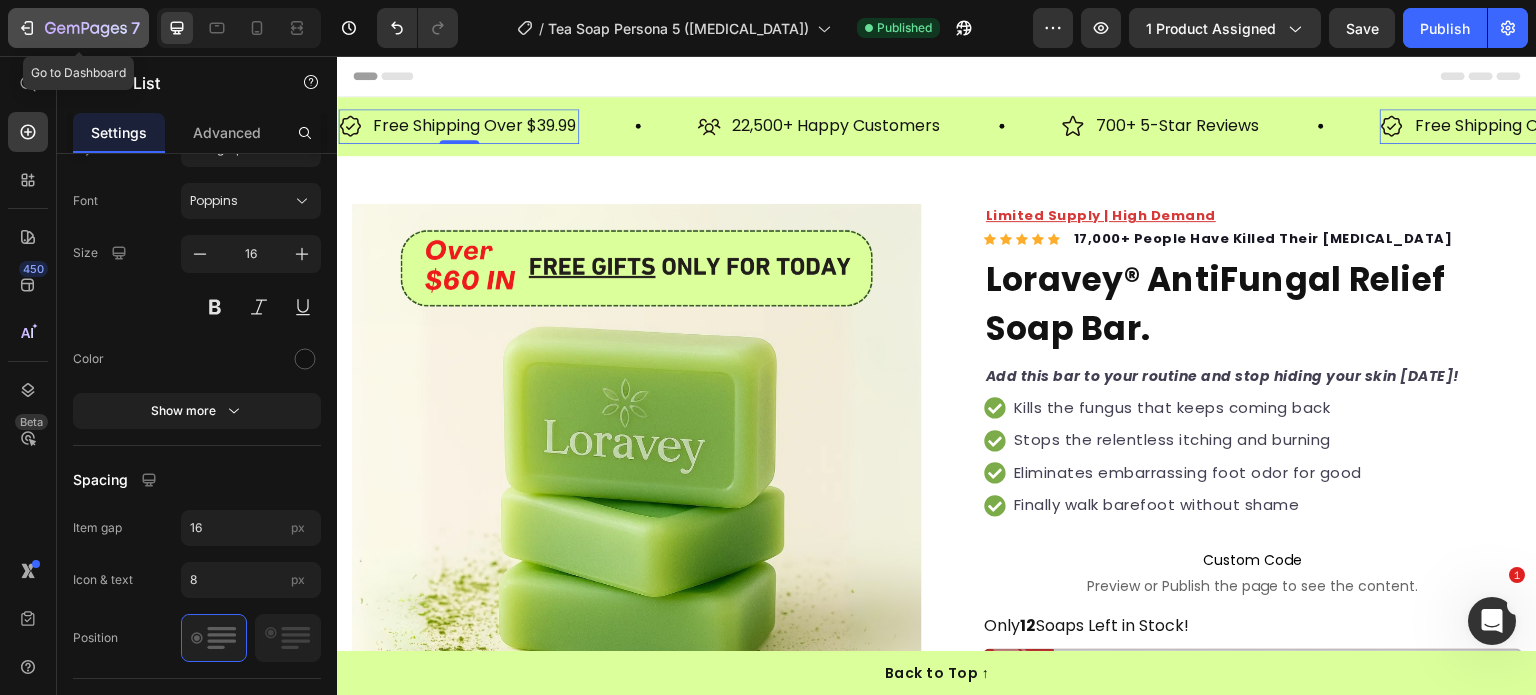 click 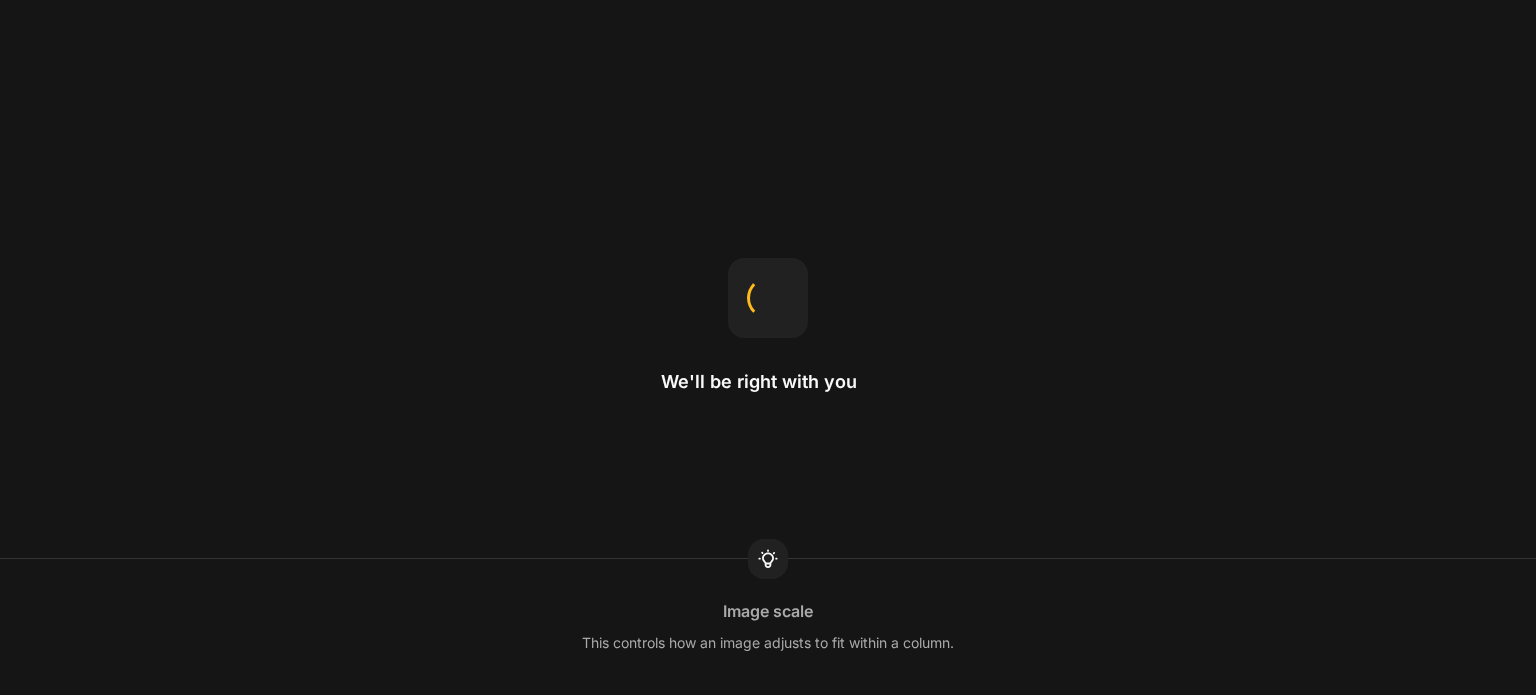 scroll, scrollTop: 0, scrollLeft: 0, axis: both 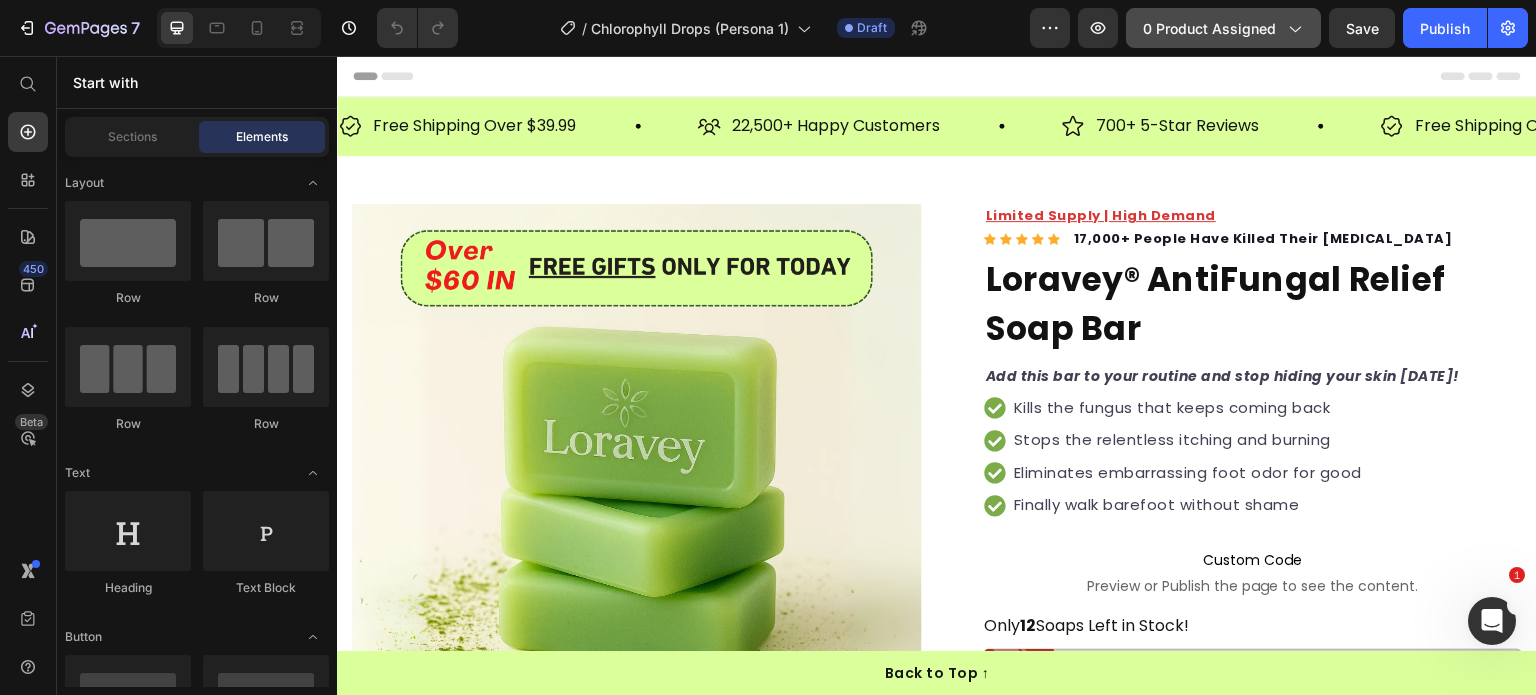 click on "0 product assigned" 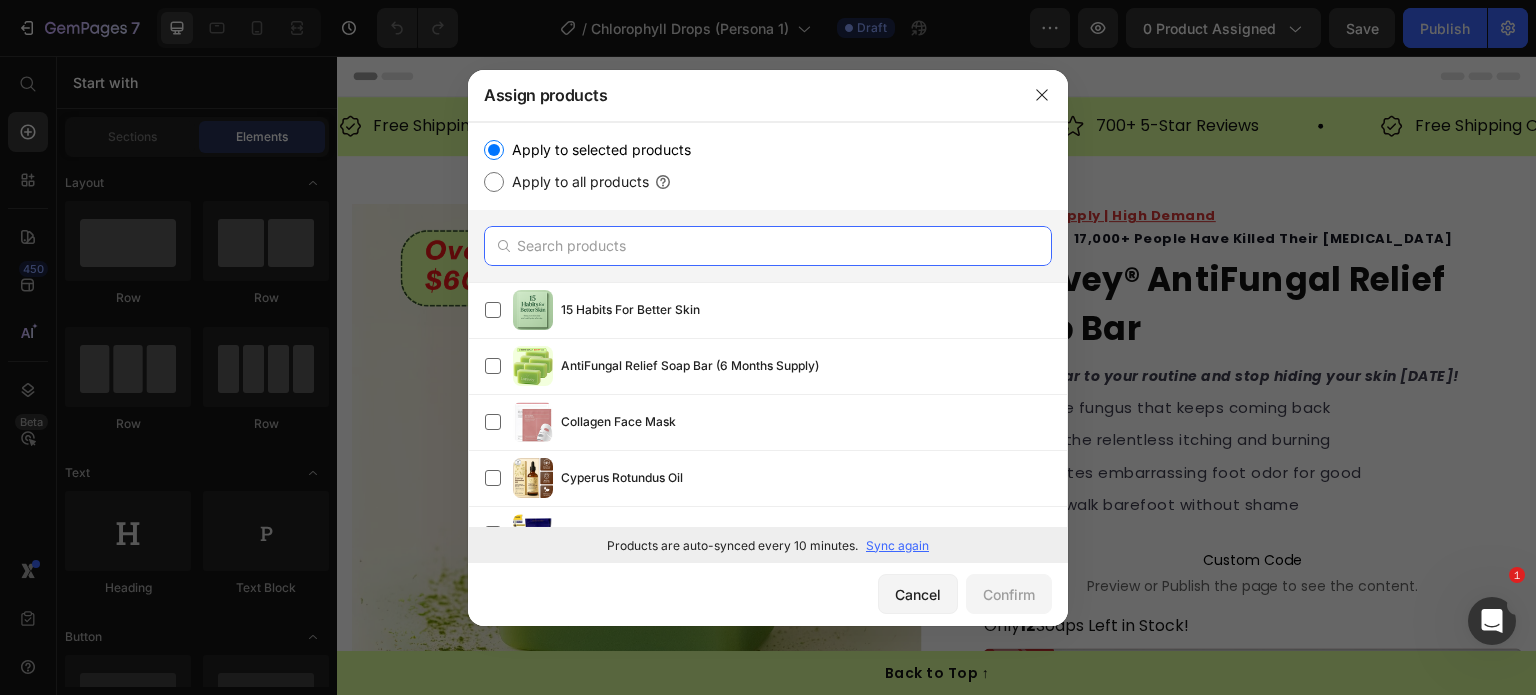 click at bounding box center [768, 246] 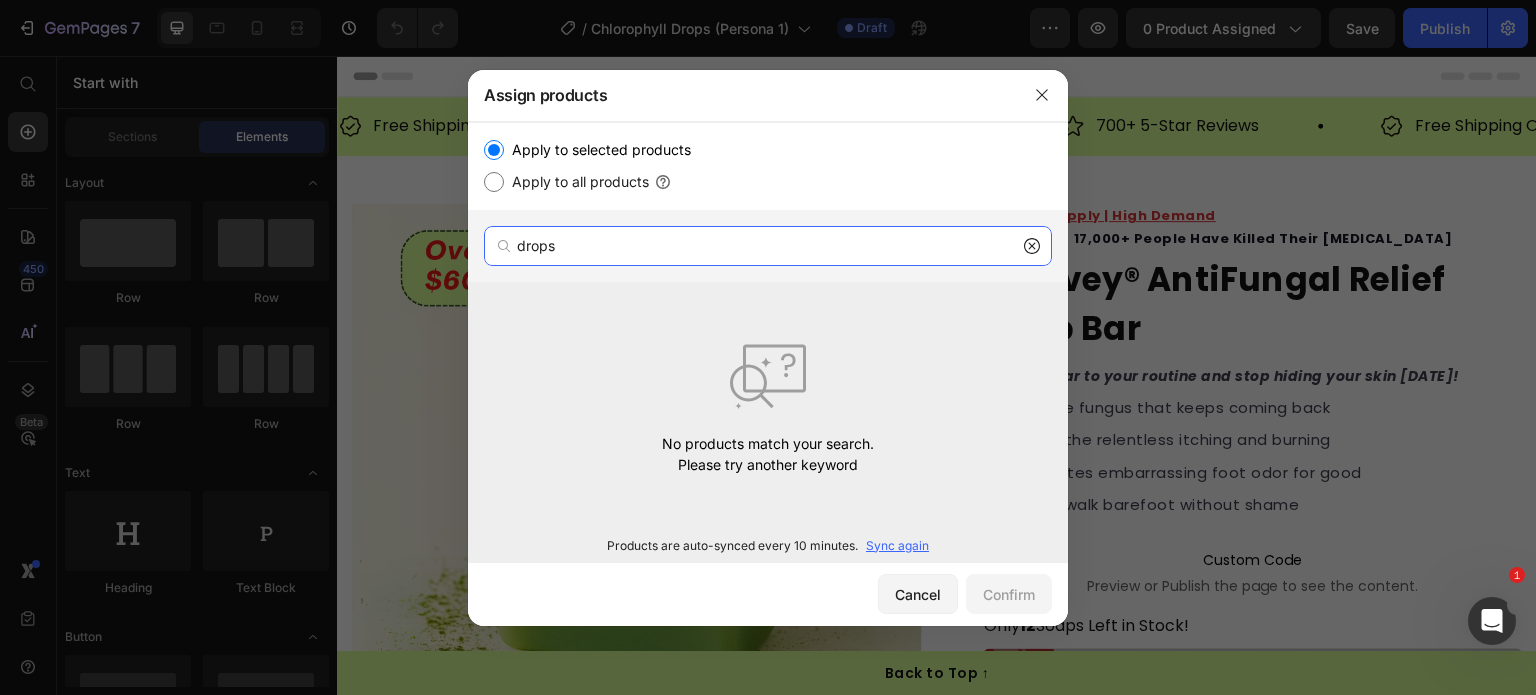 click on "drops" at bounding box center [768, 246] 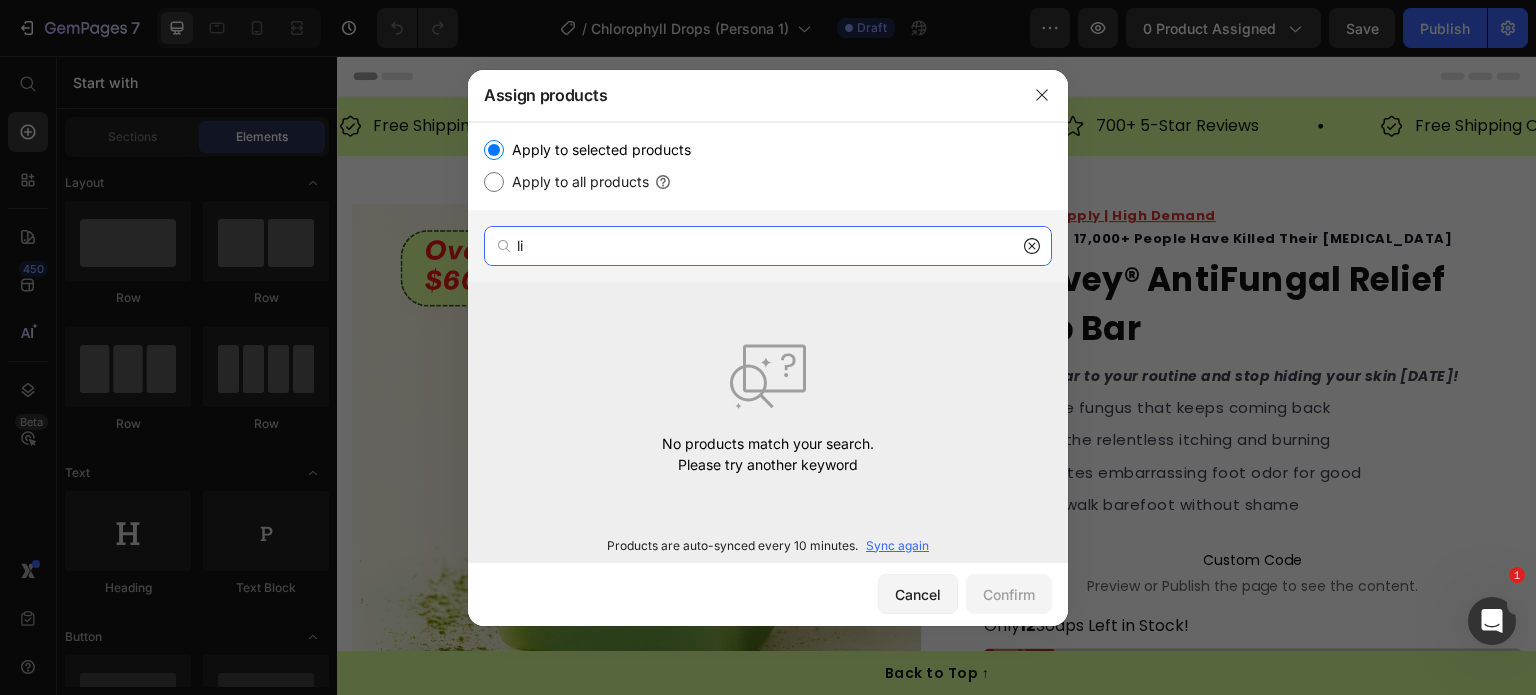 type on "l" 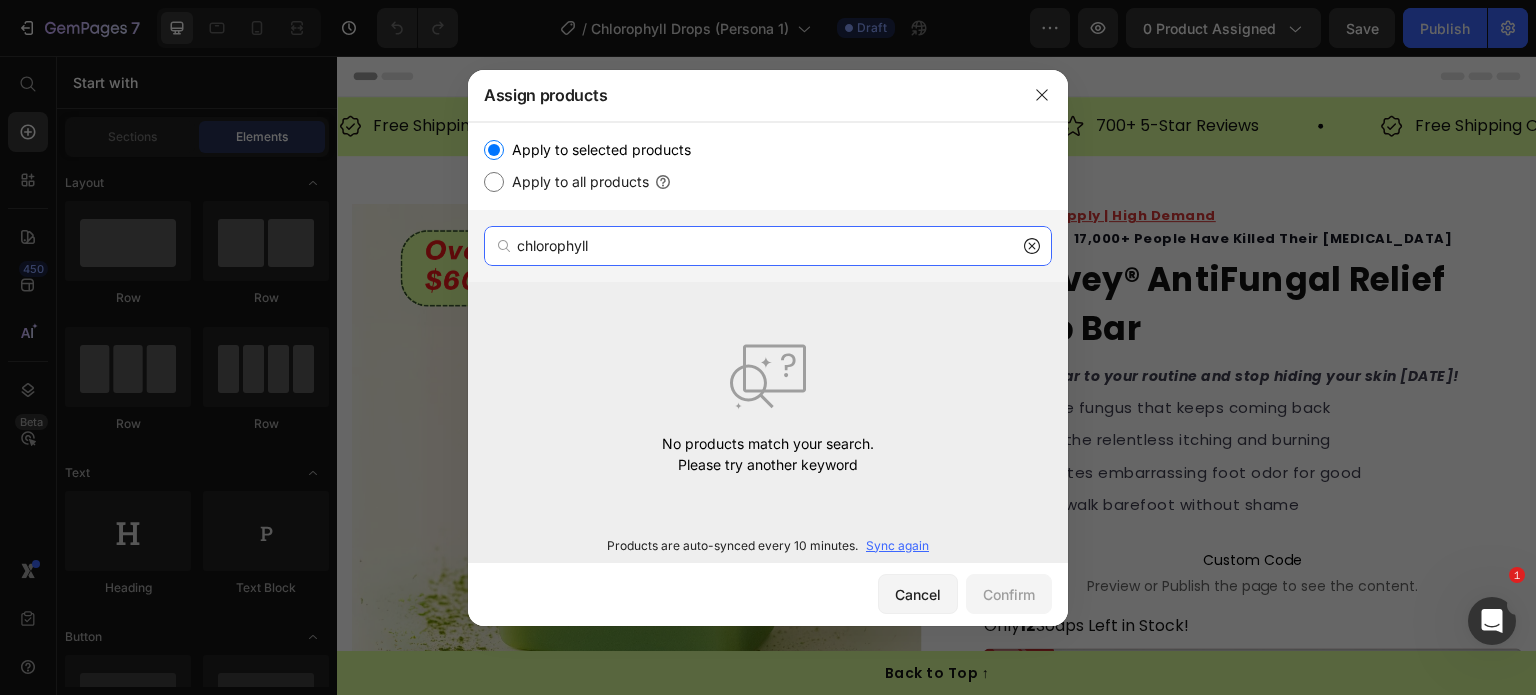click on "chlorophyll" at bounding box center [768, 246] 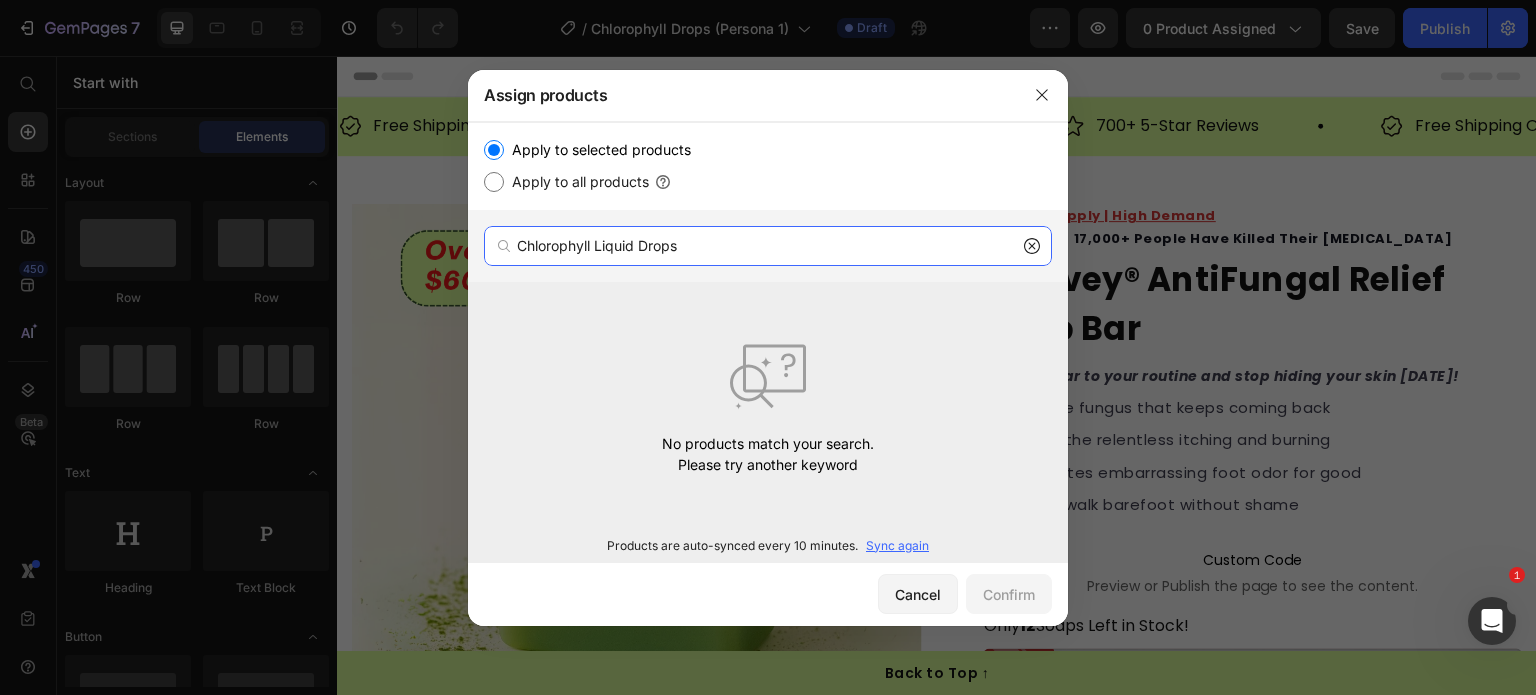 type on "Chlorophyll Liquid Drops" 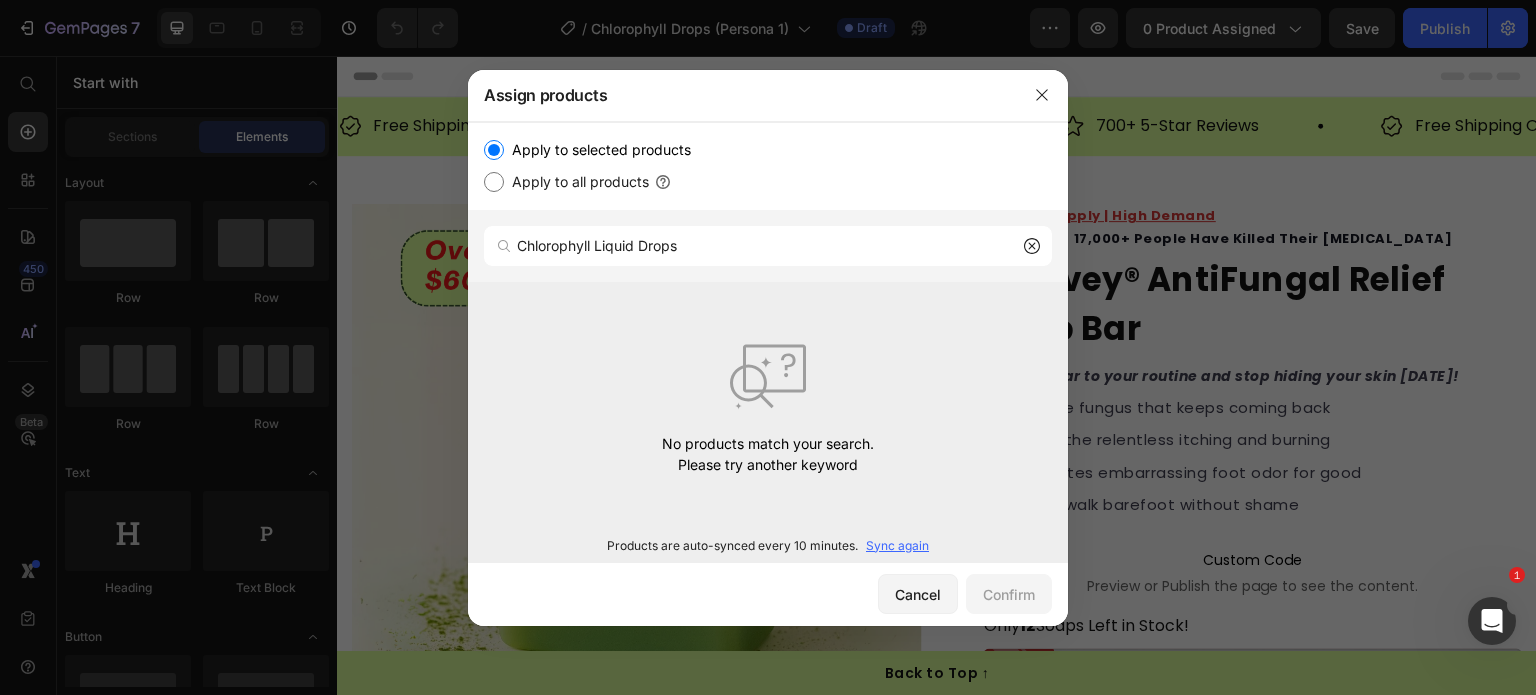 click on "Sync again" at bounding box center (897, 546) 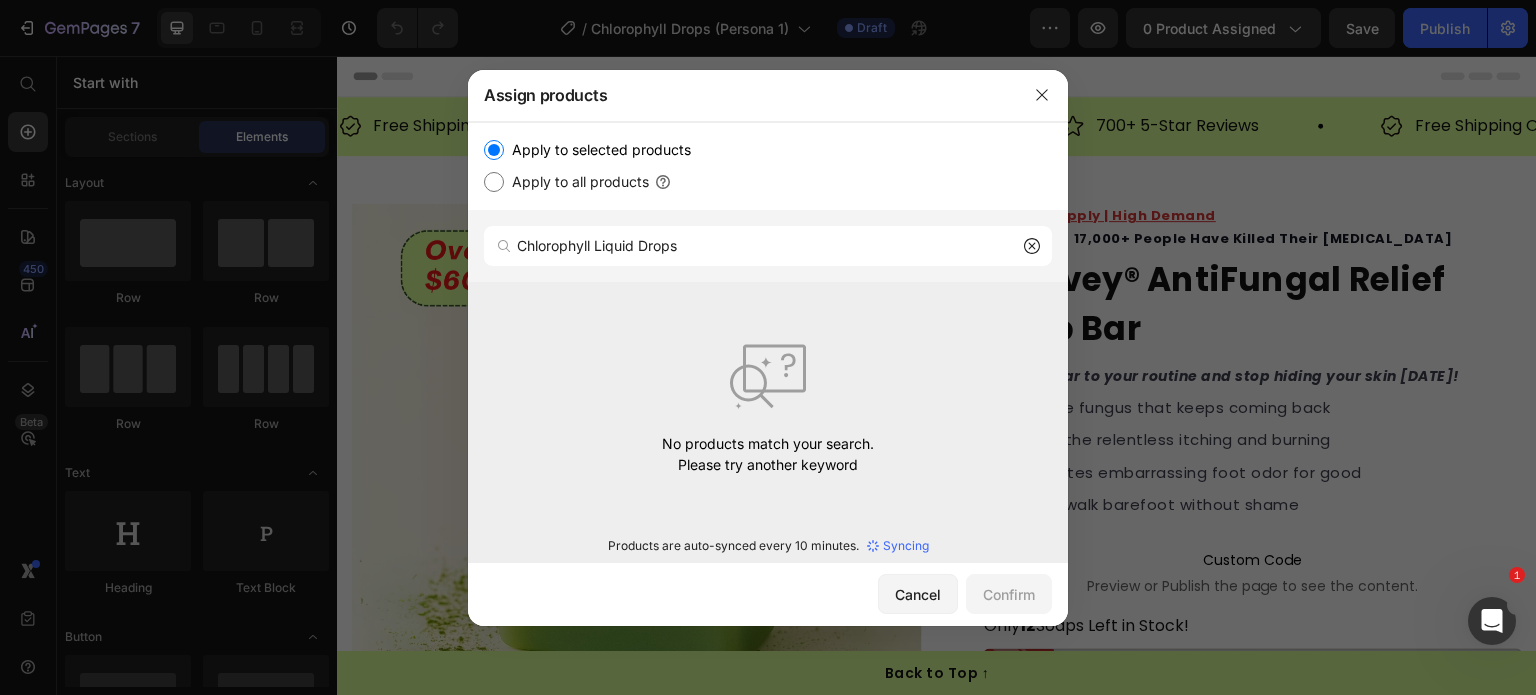 type 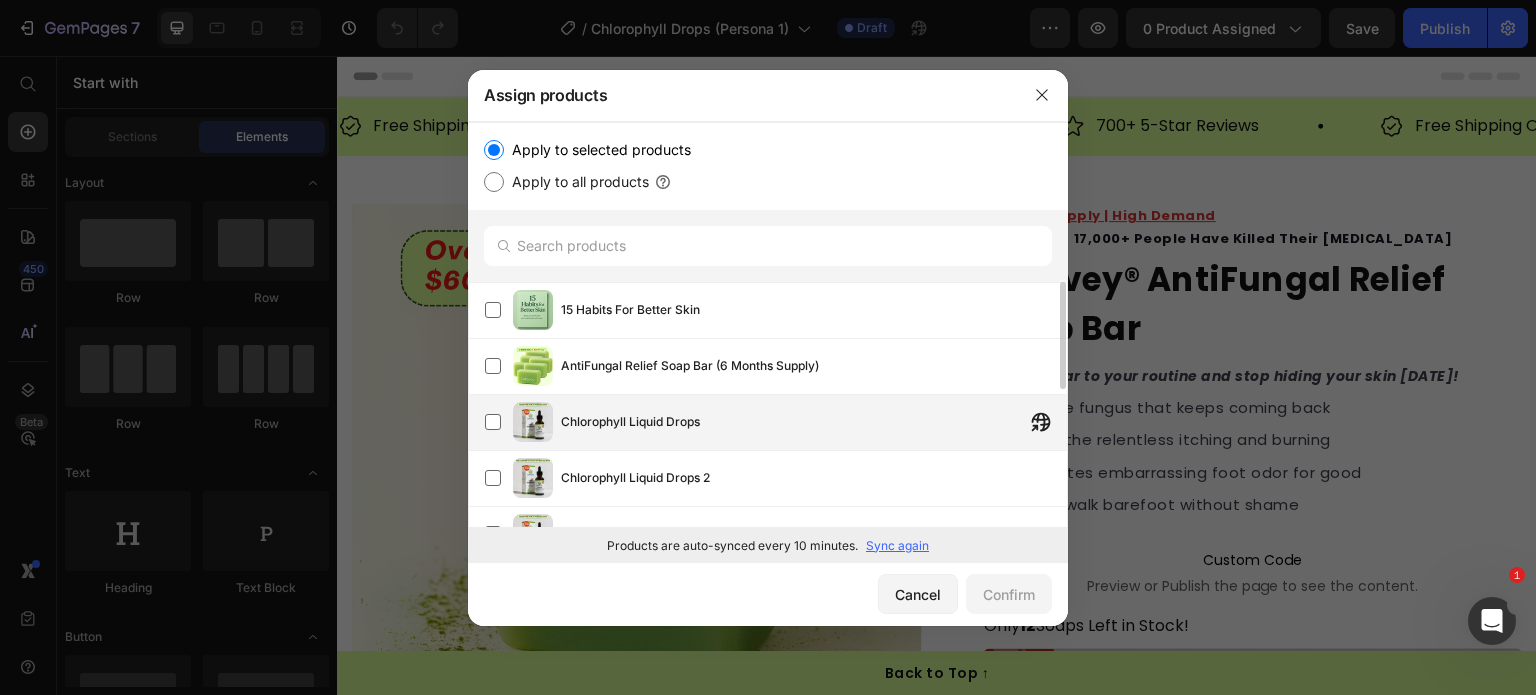 click on "Chlorophyll Liquid Drops" at bounding box center [814, 422] 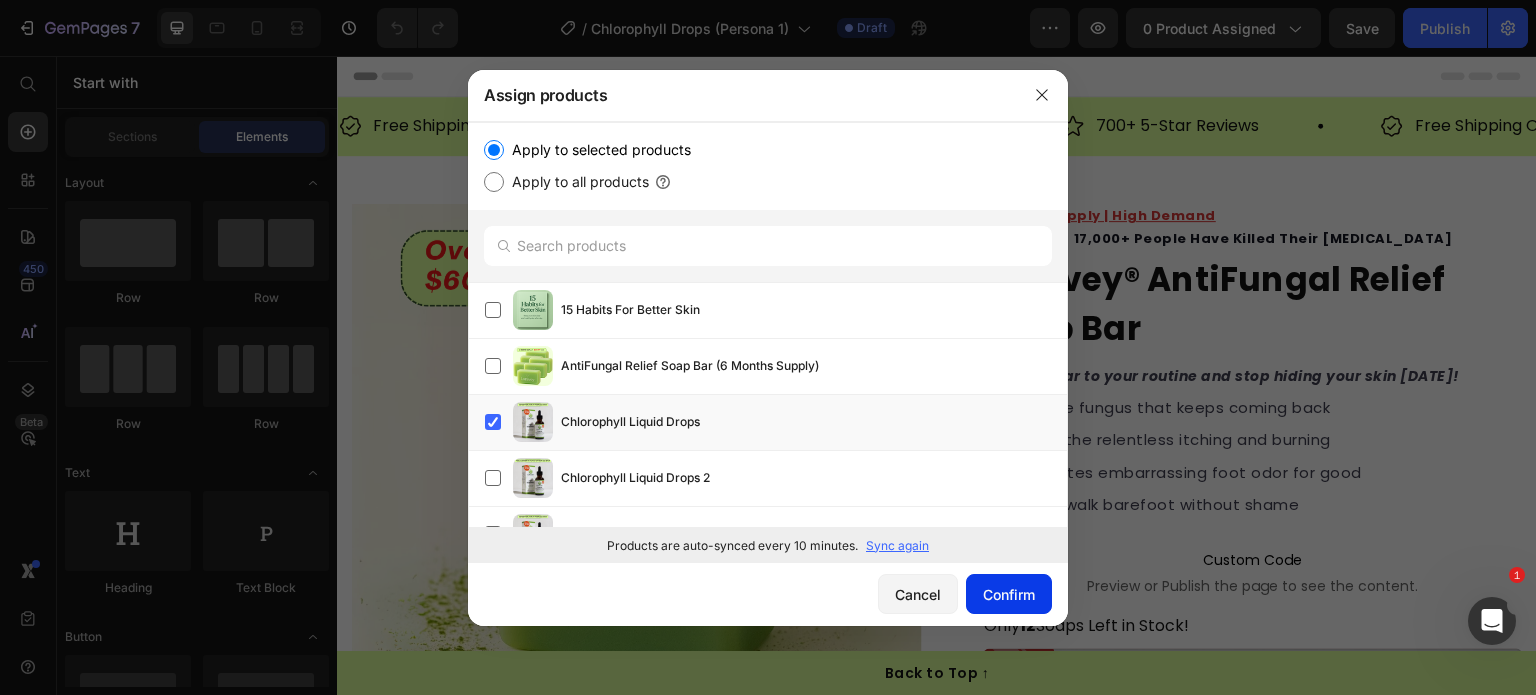 click on "Confirm" at bounding box center (1009, 594) 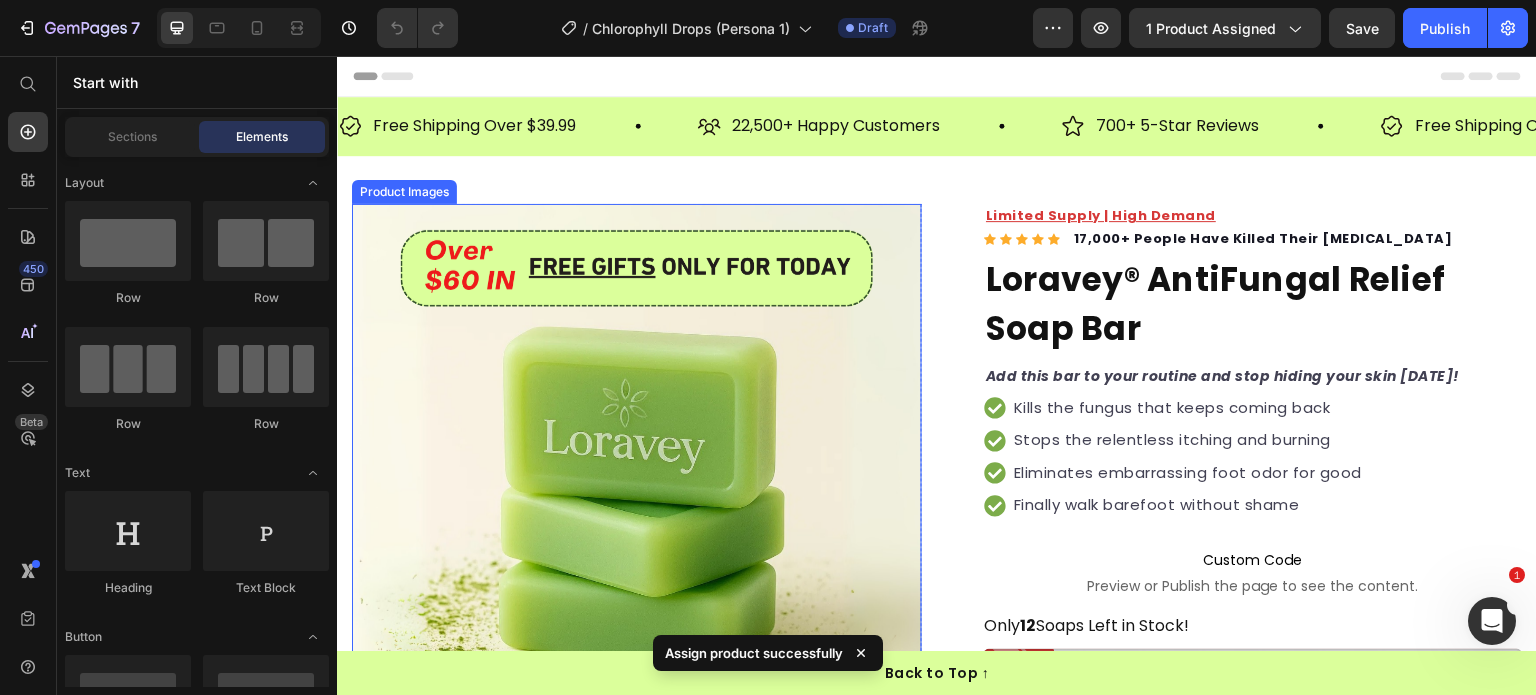 click at bounding box center [637, 489] 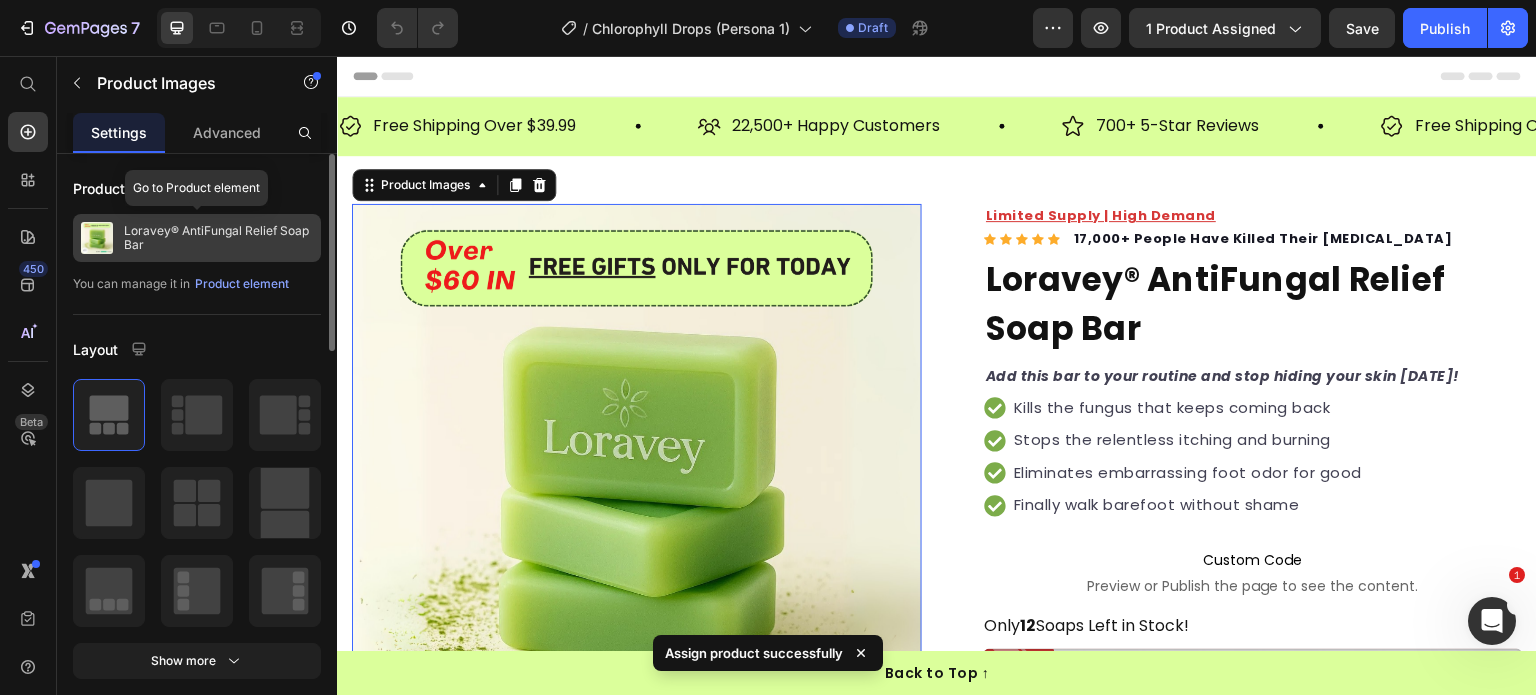 click on "Loravey® AntiFungal Relief Soap Bar" at bounding box center [218, 238] 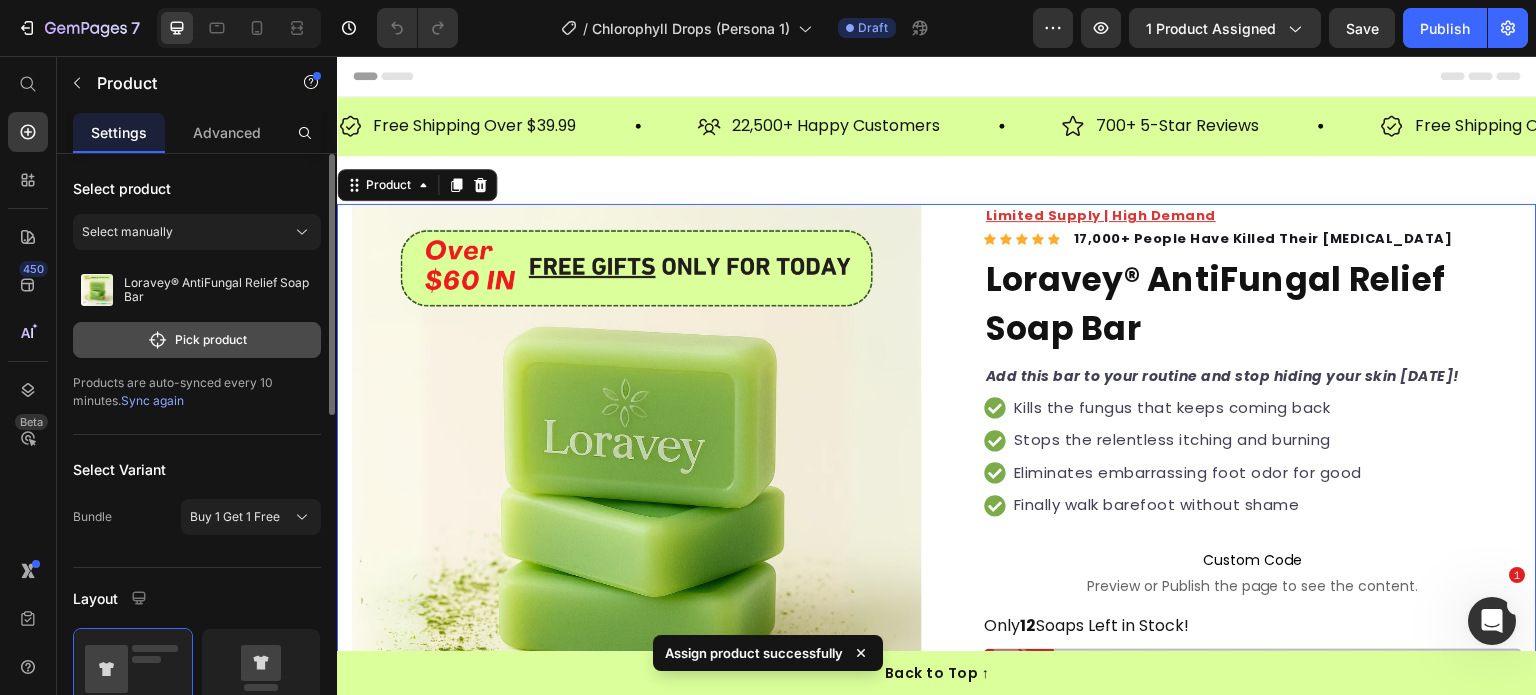 click on "Pick product" 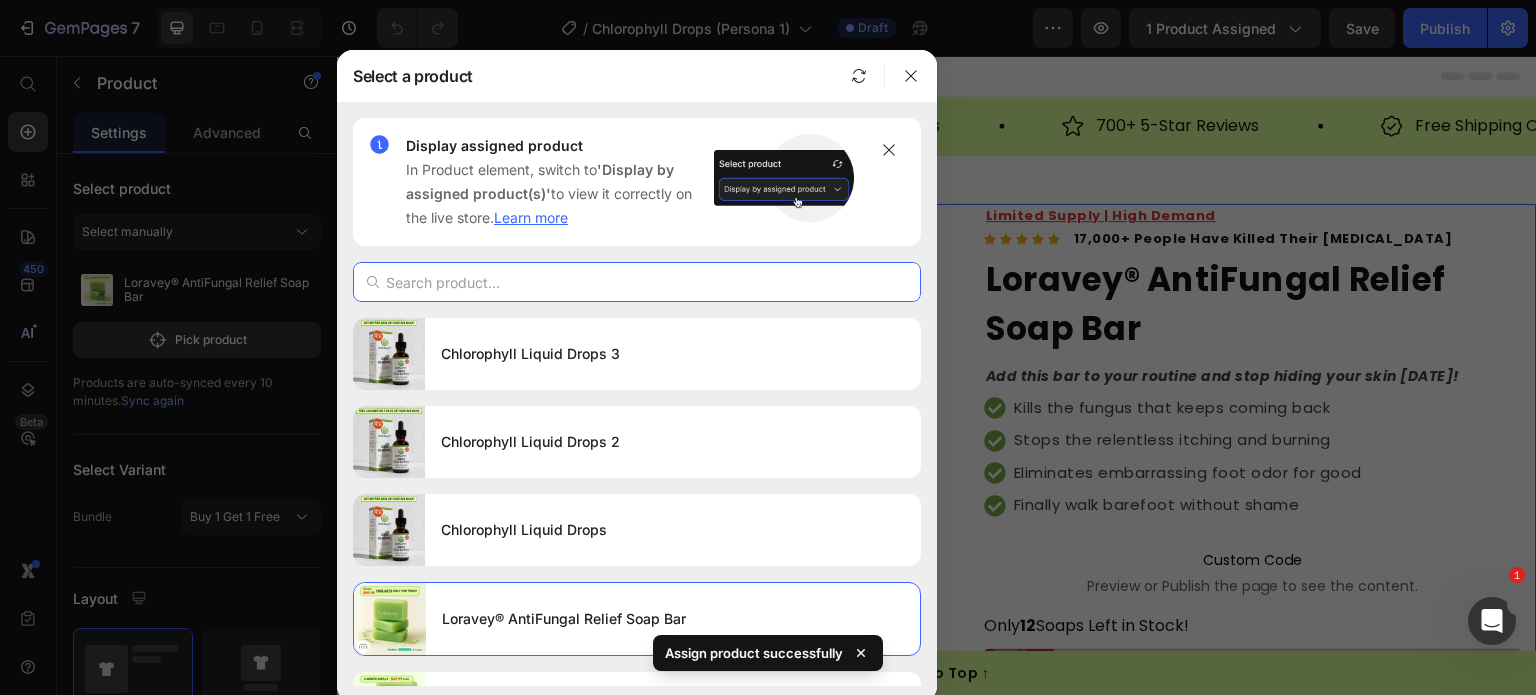 click at bounding box center (637, 282) 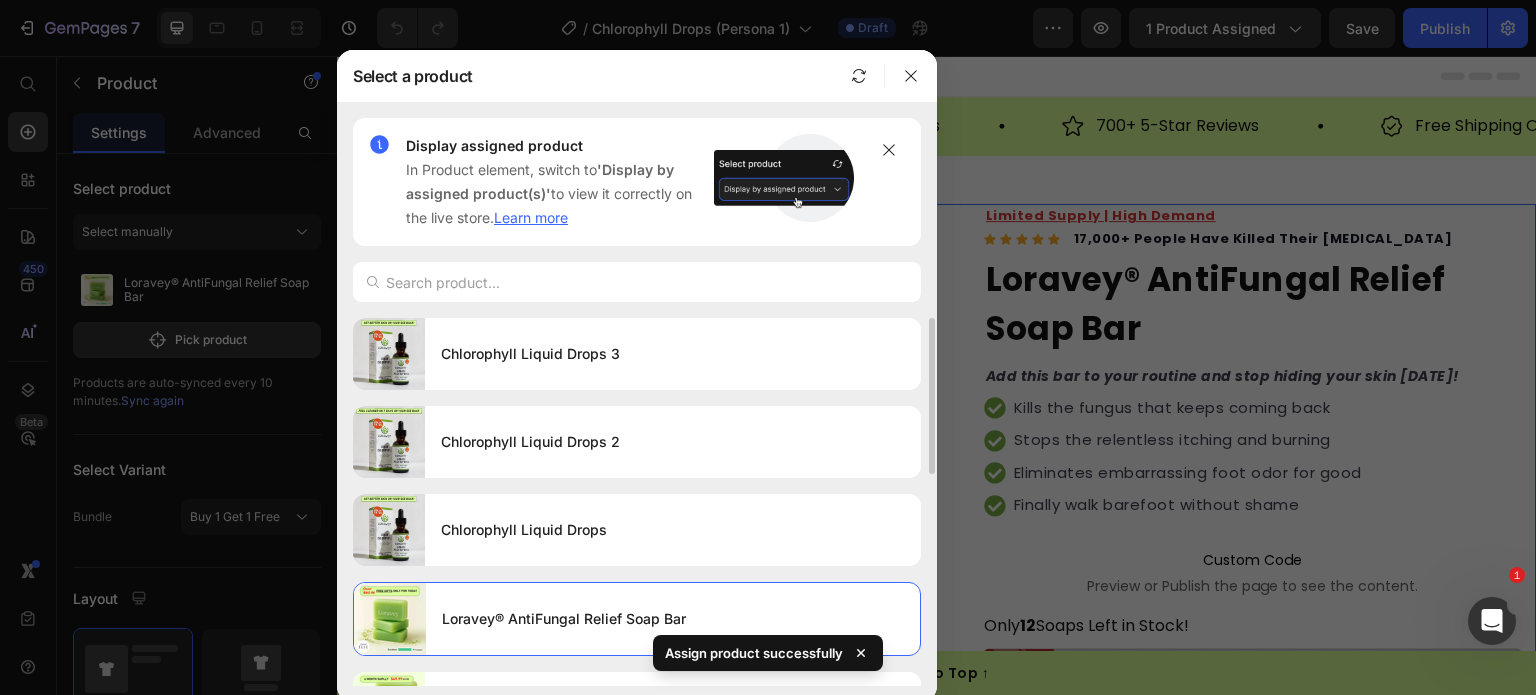 click on "Chlorophyll Liquid Drops 3 Chlorophyll Liquid Drops 2 Chlorophyll Liquid Drops Loravey® AntiFungal Relief Soap Bar AntiFungal Relief Soap Bar (6 Months Supply) Tea Tree Shampoo Tea Tree Body Wash 15 Habits For Better Skin Tea Tree Oil Cream Soap Pouch" at bounding box center [637, 751] 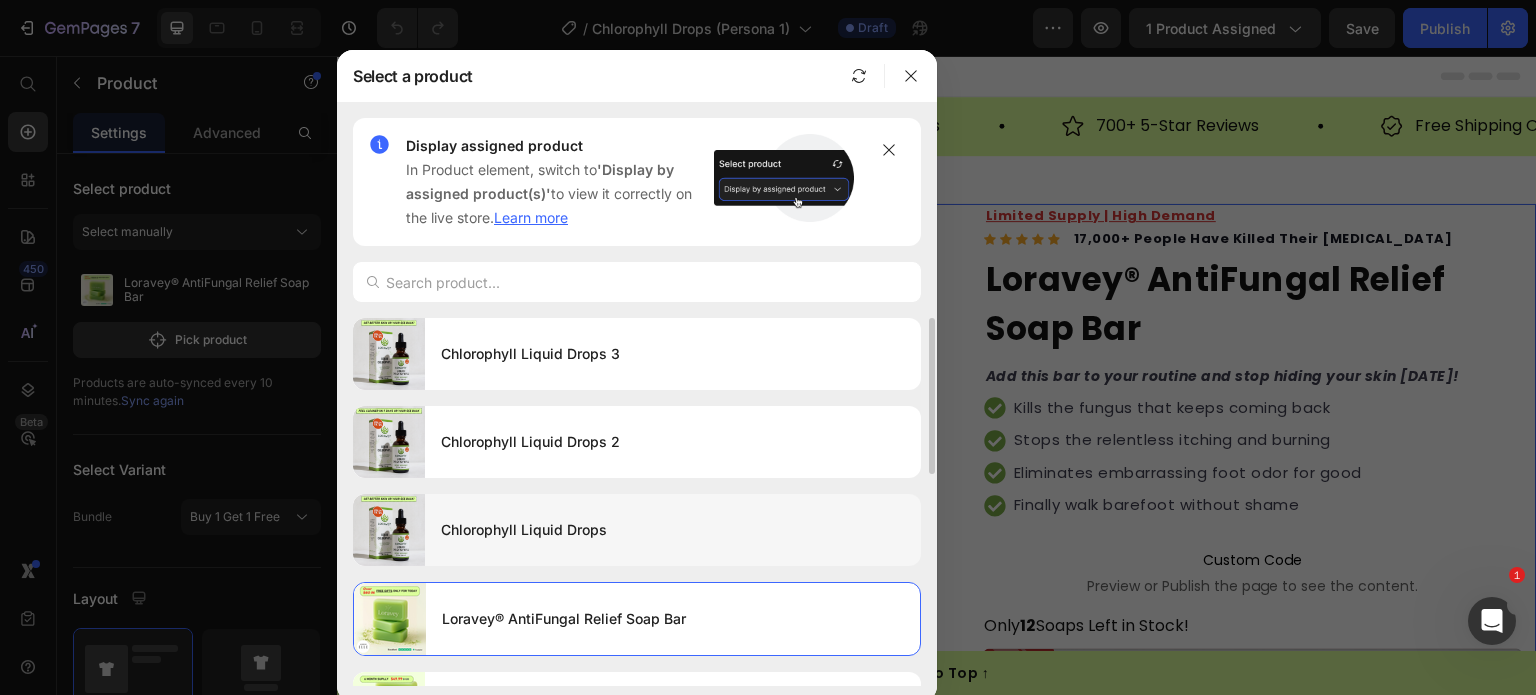 click on "Chlorophyll Liquid Drops" at bounding box center [673, 530] 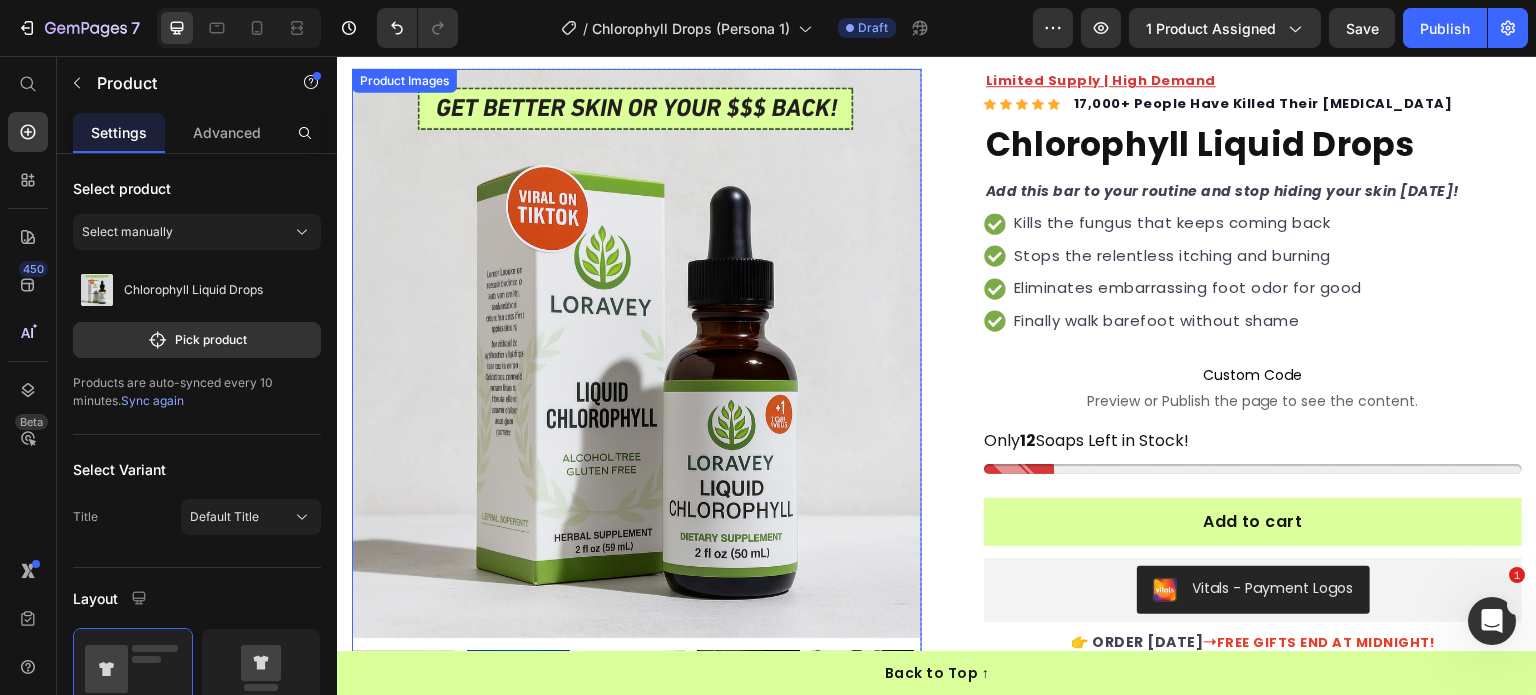 scroll, scrollTop: 0, scrollLeft: 0, axis: both 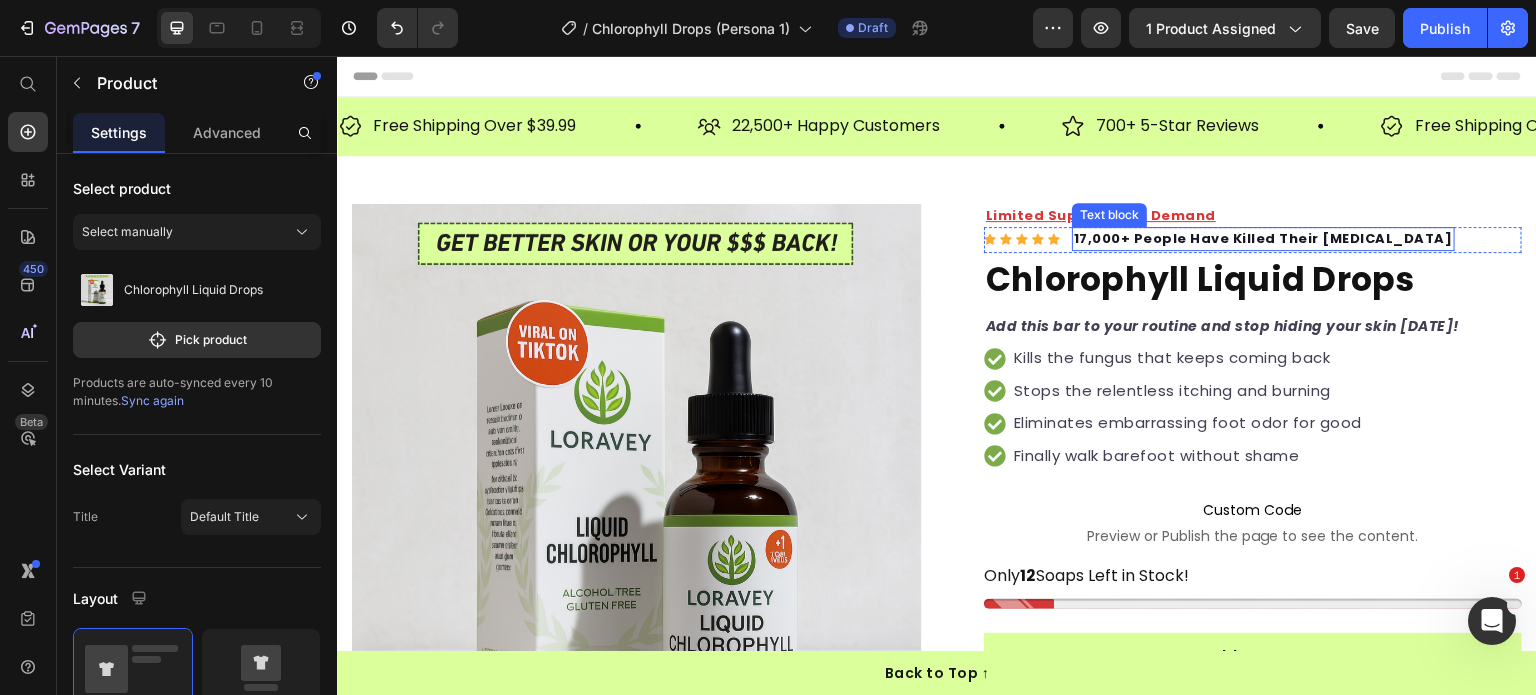 click on "17,000+ People Have Killed Their Athlete's Foot" at bounding box center (1263, 238) 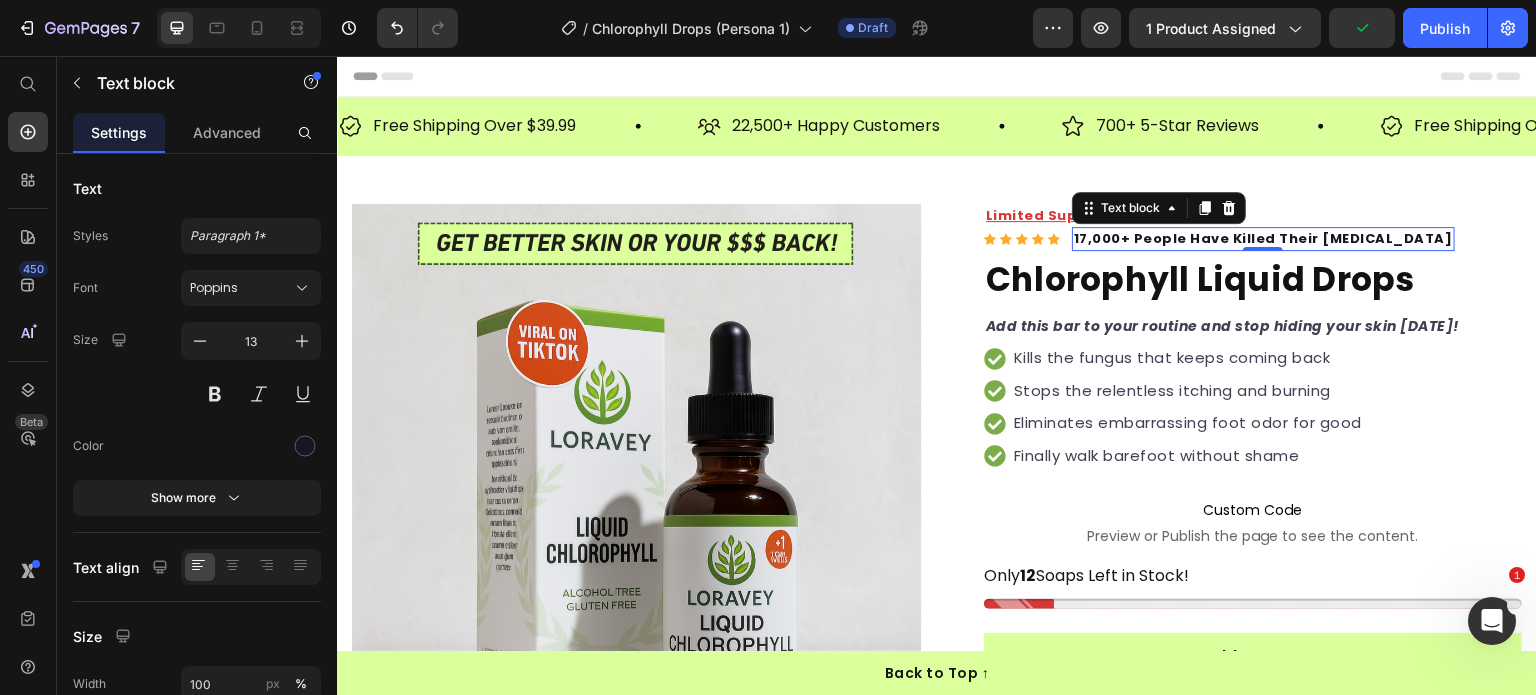 click on "17,000+ People Have Killed Their Athlete's Foot" at bounding box center [1263, 238] 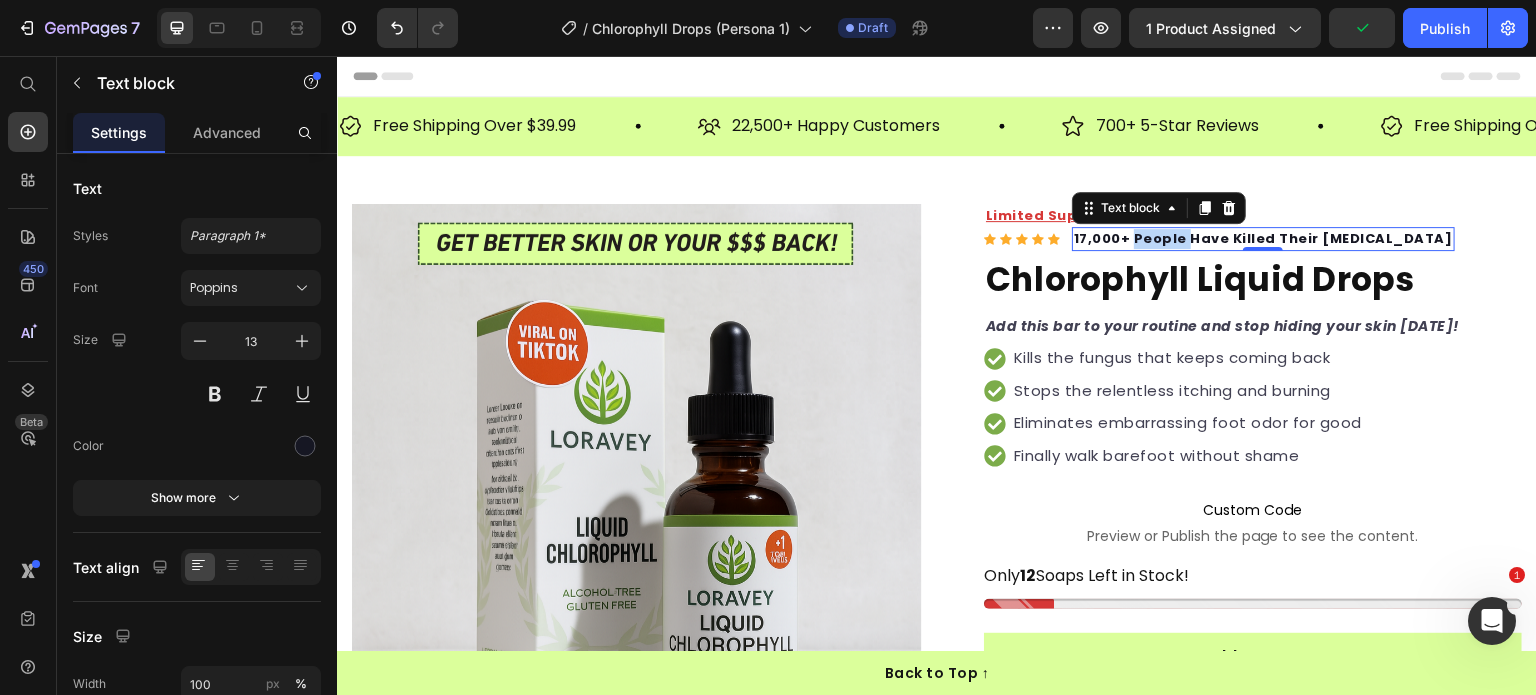 click on "17,000+ People Have Killed Their Athlete's Foot" at bounding box center (1263, 238) 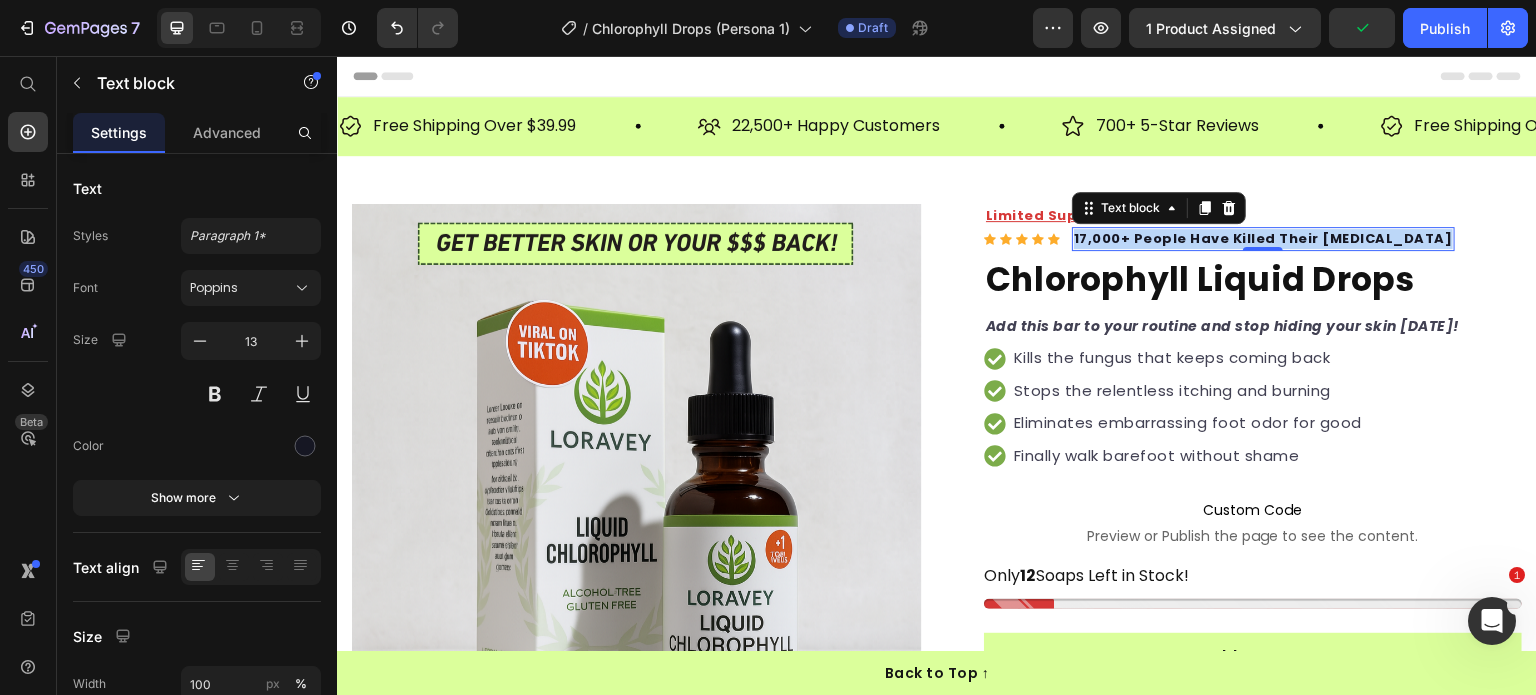click on "17,000+ People Have Killed Their Athlete's Foot" at bounding box center [1263, 238] 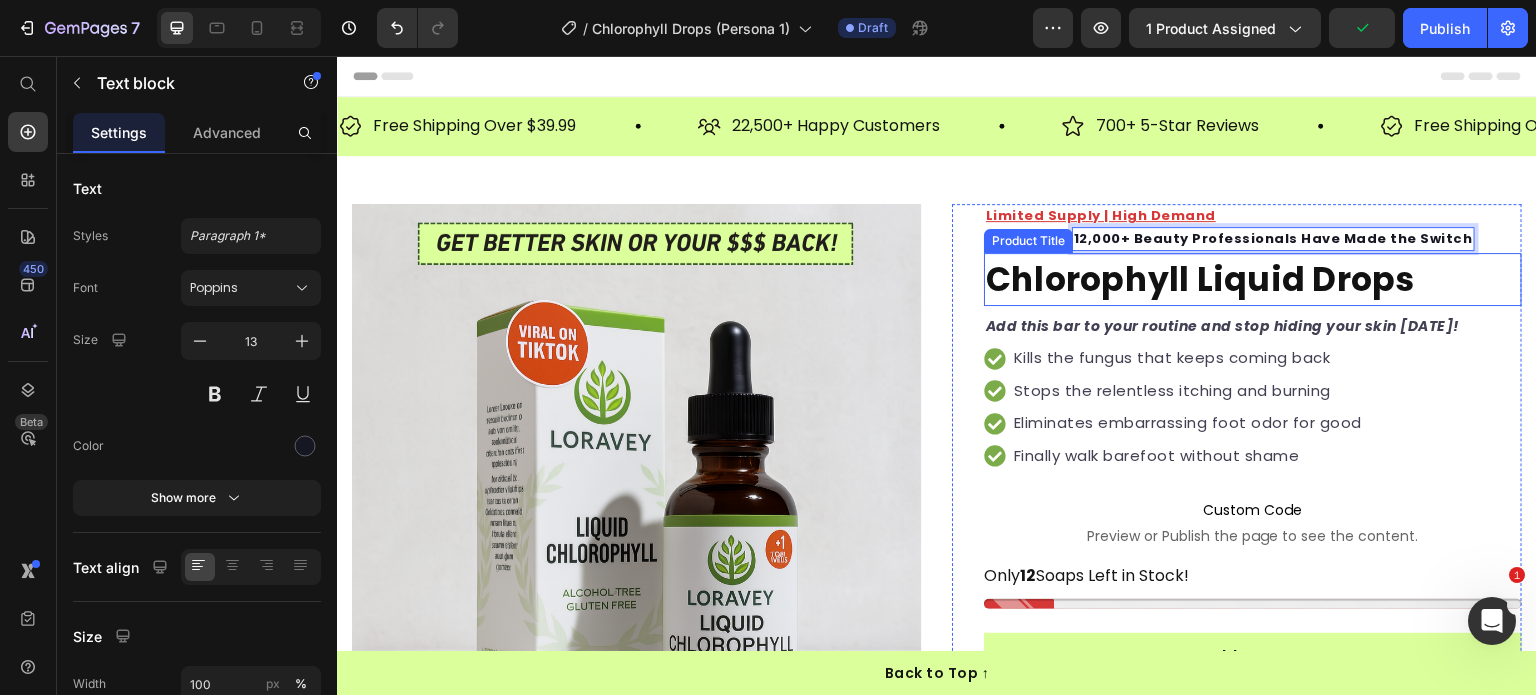 click on "Chlorophyll Liquid Drops" at bounding box center (1253, 280) 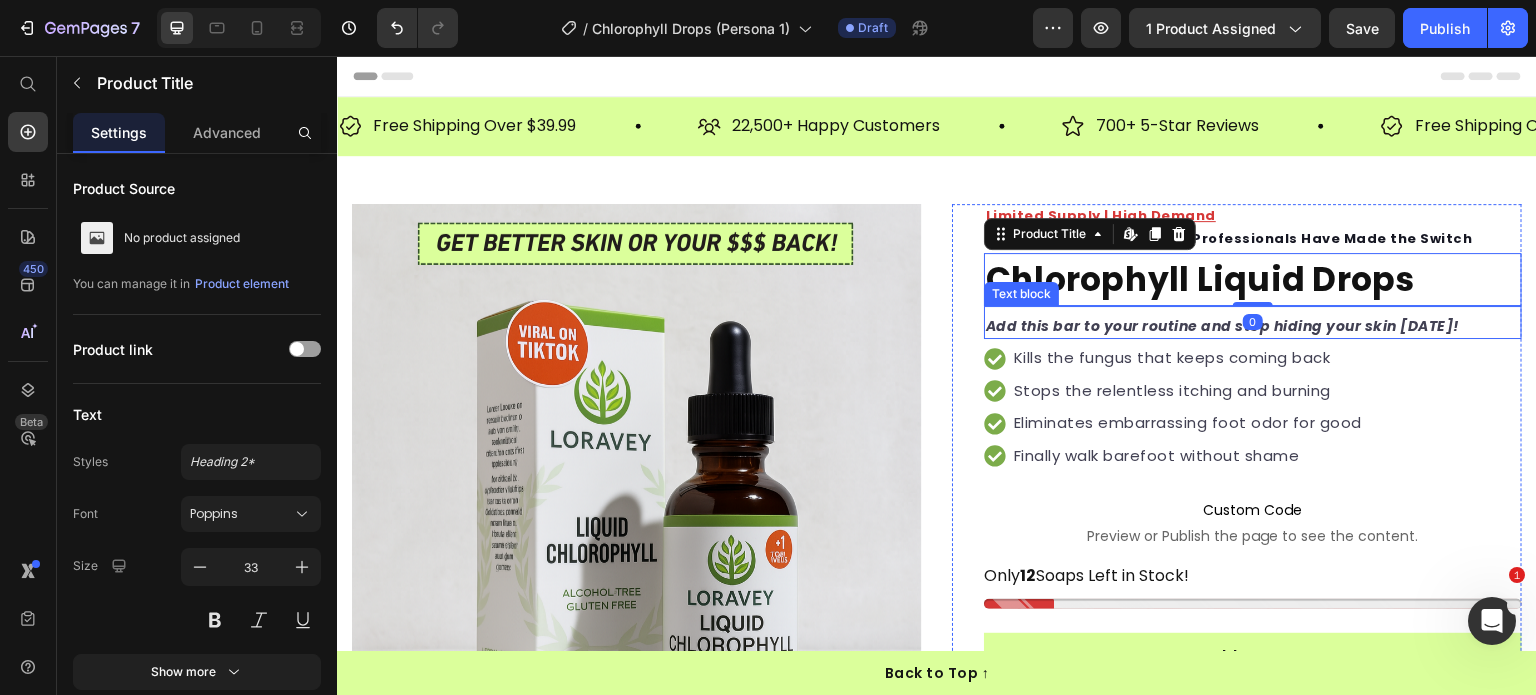click on "Add this bar to your routine and stop hiding your skin in 4 weeks!" at bounding box center (1253, 326) 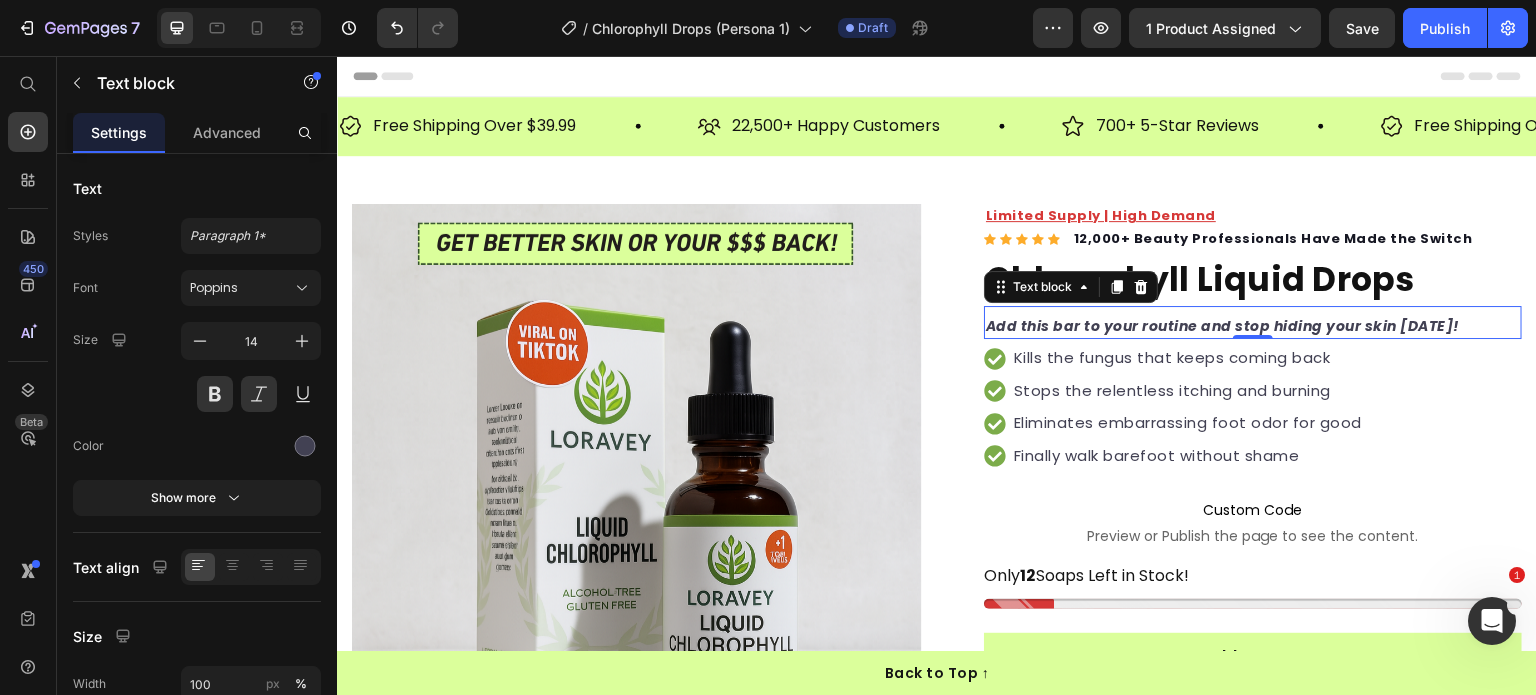 click on "Add this bar to your routine and stop hiding your skin in 4 weeks!" at bounding box center [1253, 326] 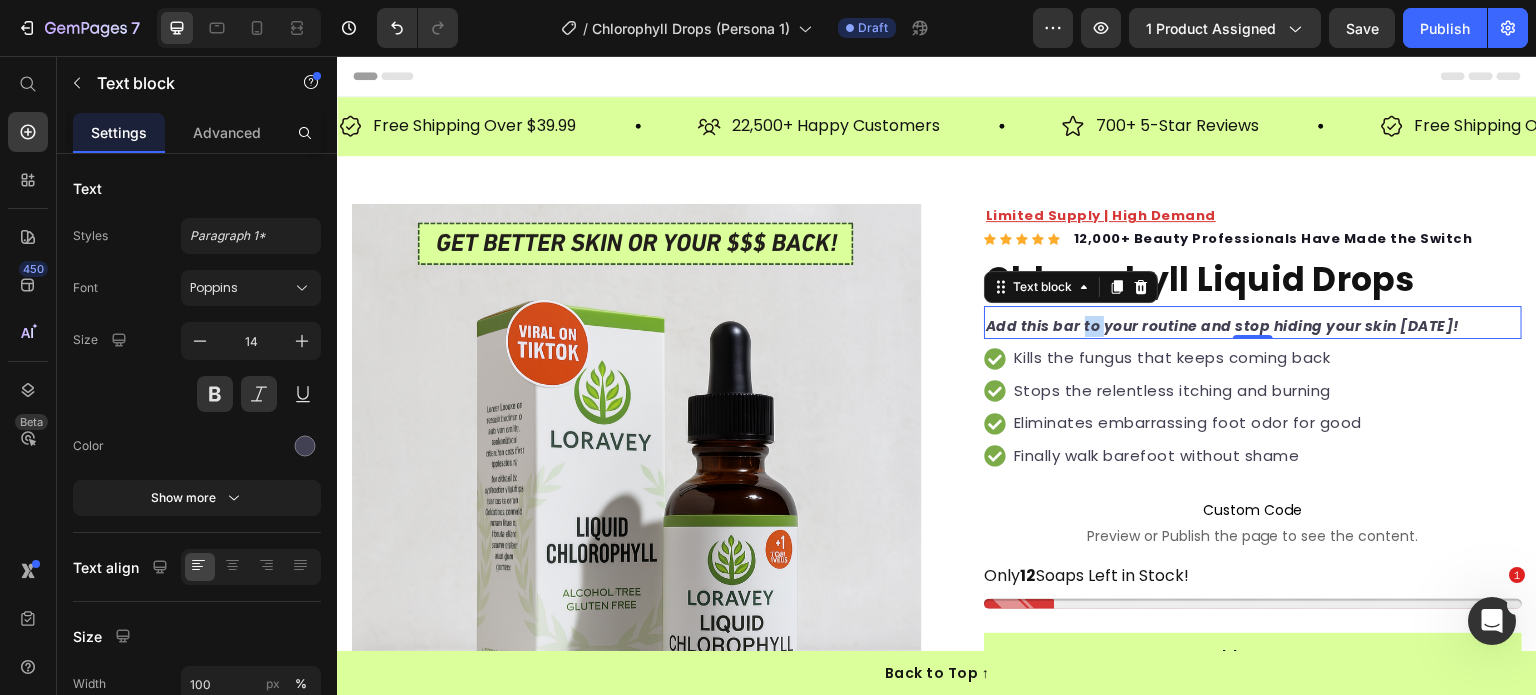 click on "Add this bar to your routine and stop hiding your skin in 4 weeks!" at bounding box center [1253, 326] 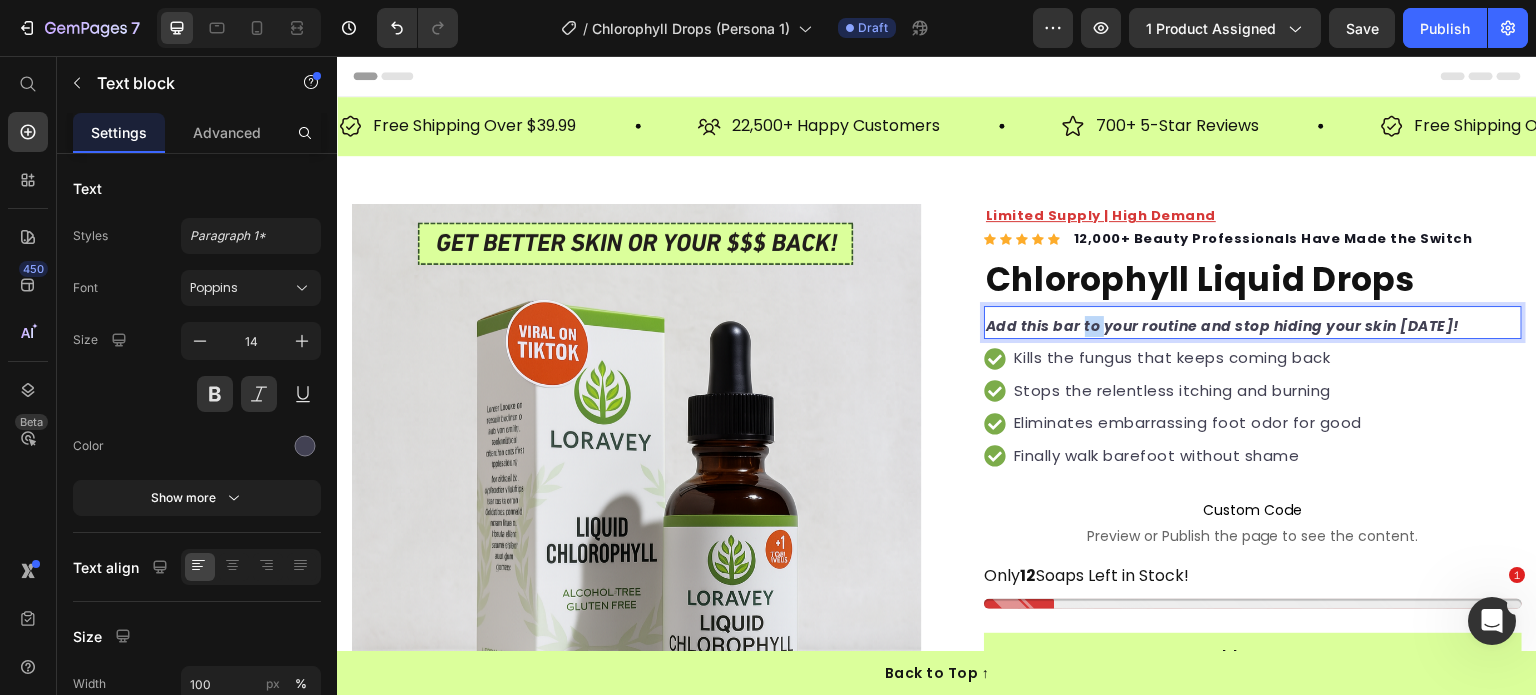 click on "Add this bar to your routine and stop hiding your skin in 4 weeks!" at bounding box center [1253, 326] 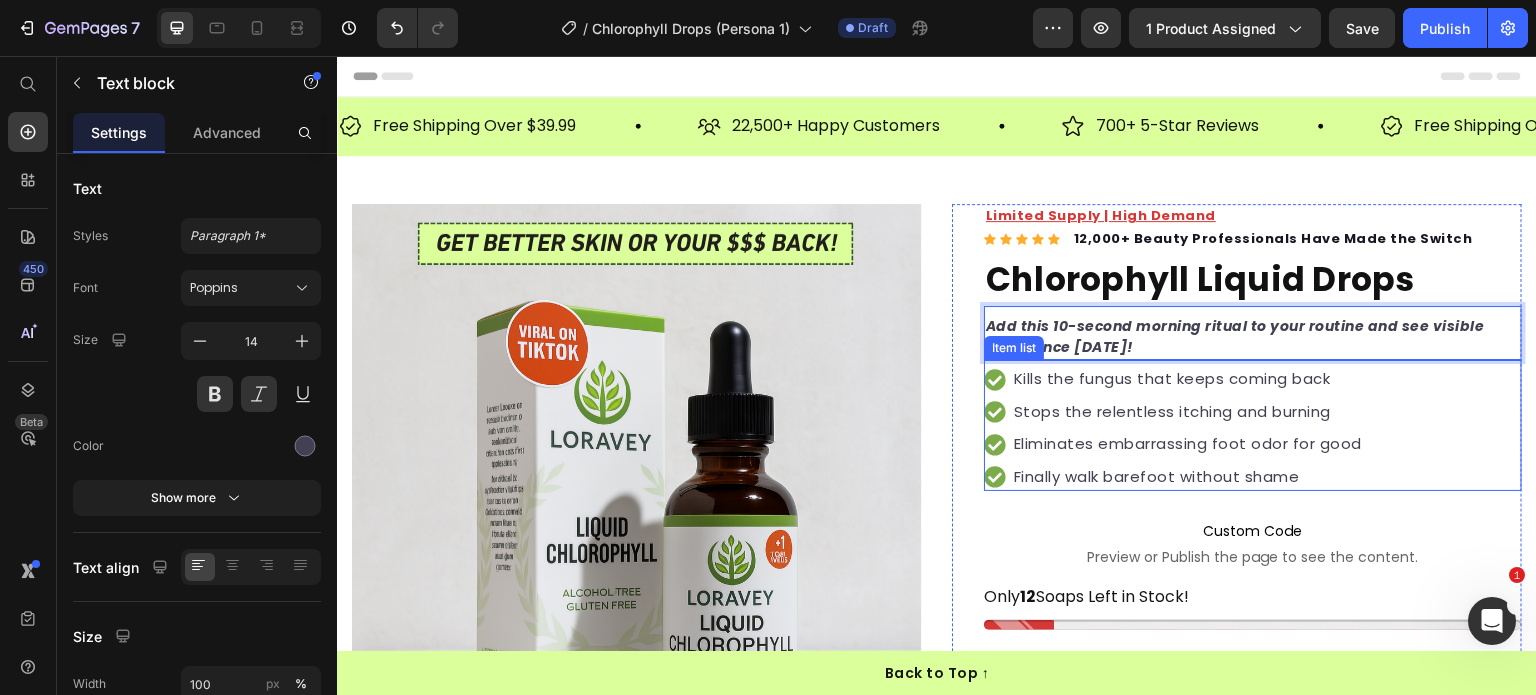 click on "Kills the fungus that keeps coming back Stops the relentless itching and burning Eliminates embarrassing foot odor for good Finally walk barefoot without shame" at bounding box center [1174, 428] 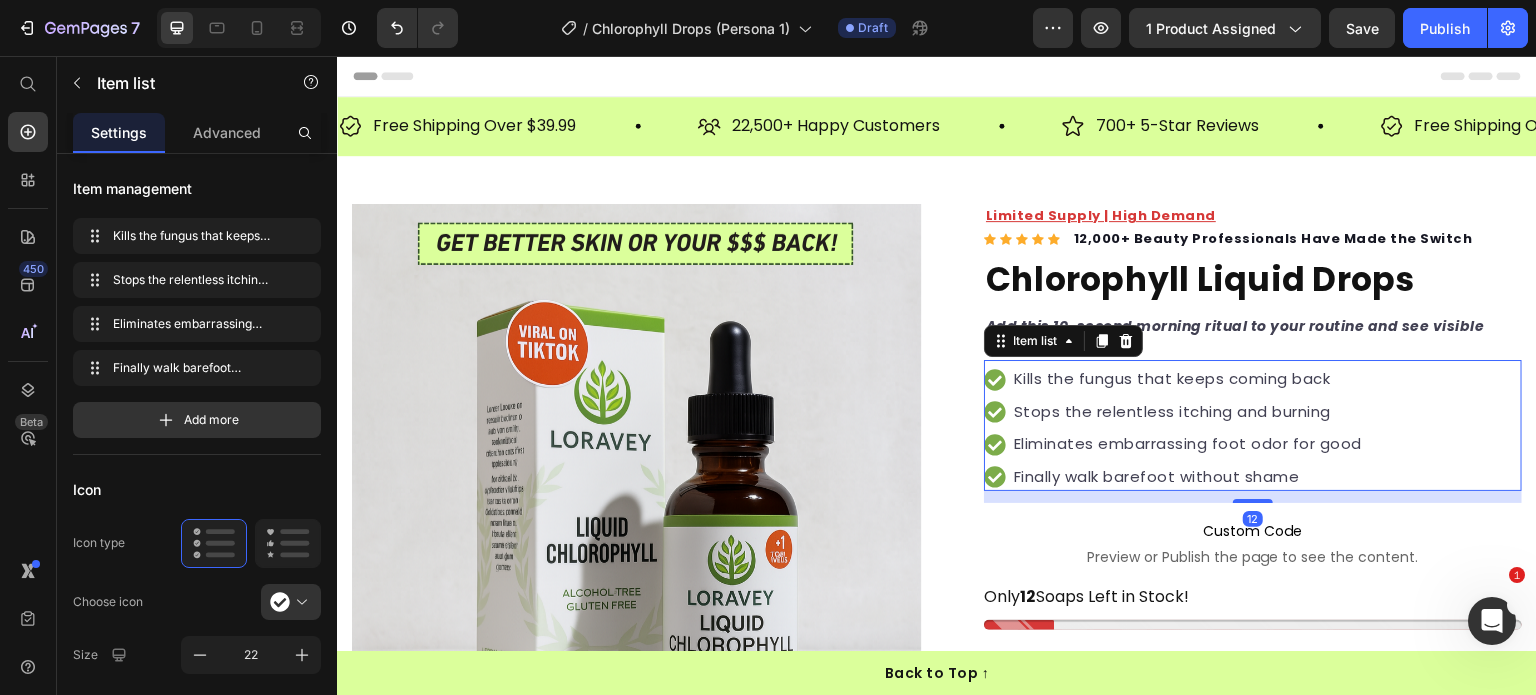 click on "Kills the fungus that keeps coming back Stops the relentless itching and burning Eliminates embarrassing foot odor for good Finally walk barefoot without shame" at bounding box center [1253, 428] 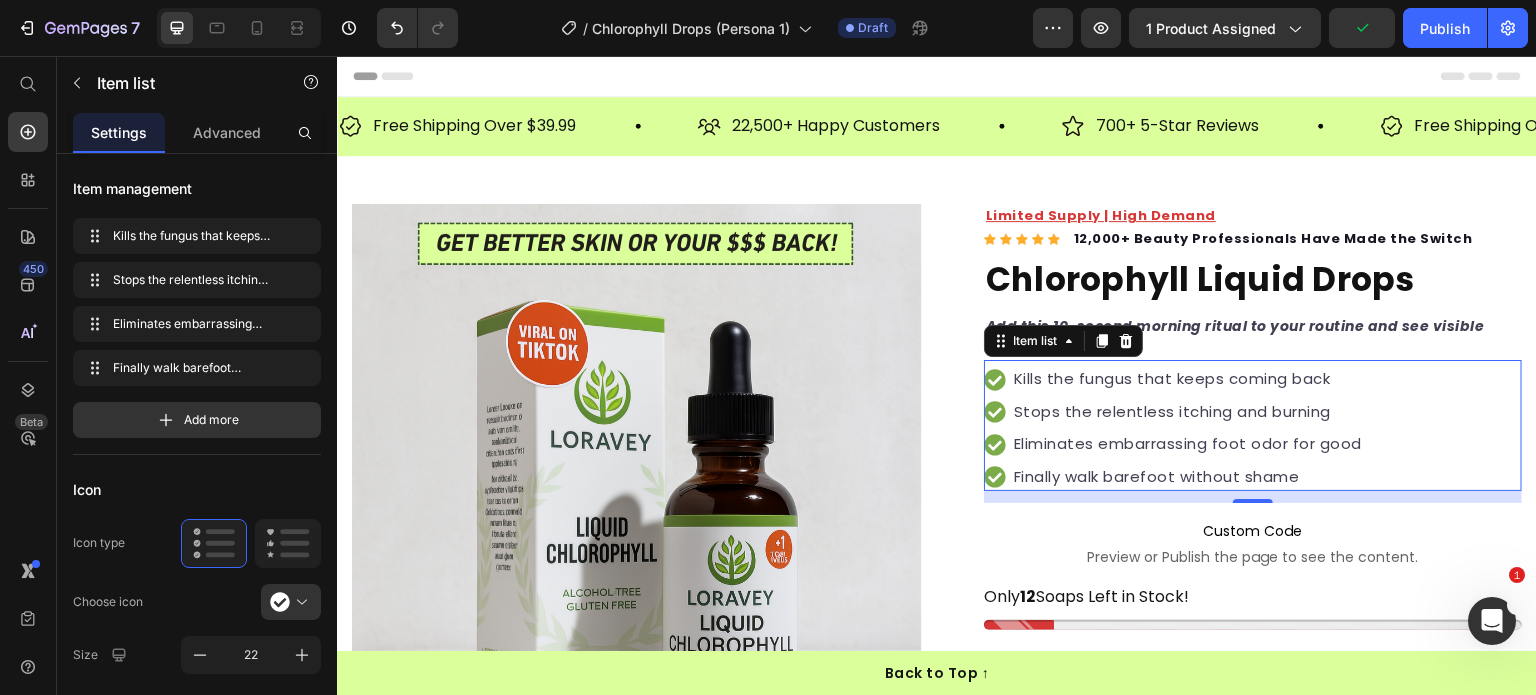 click on "Kills the fungus that keeps coming back" at bounding box center (1188, 379) 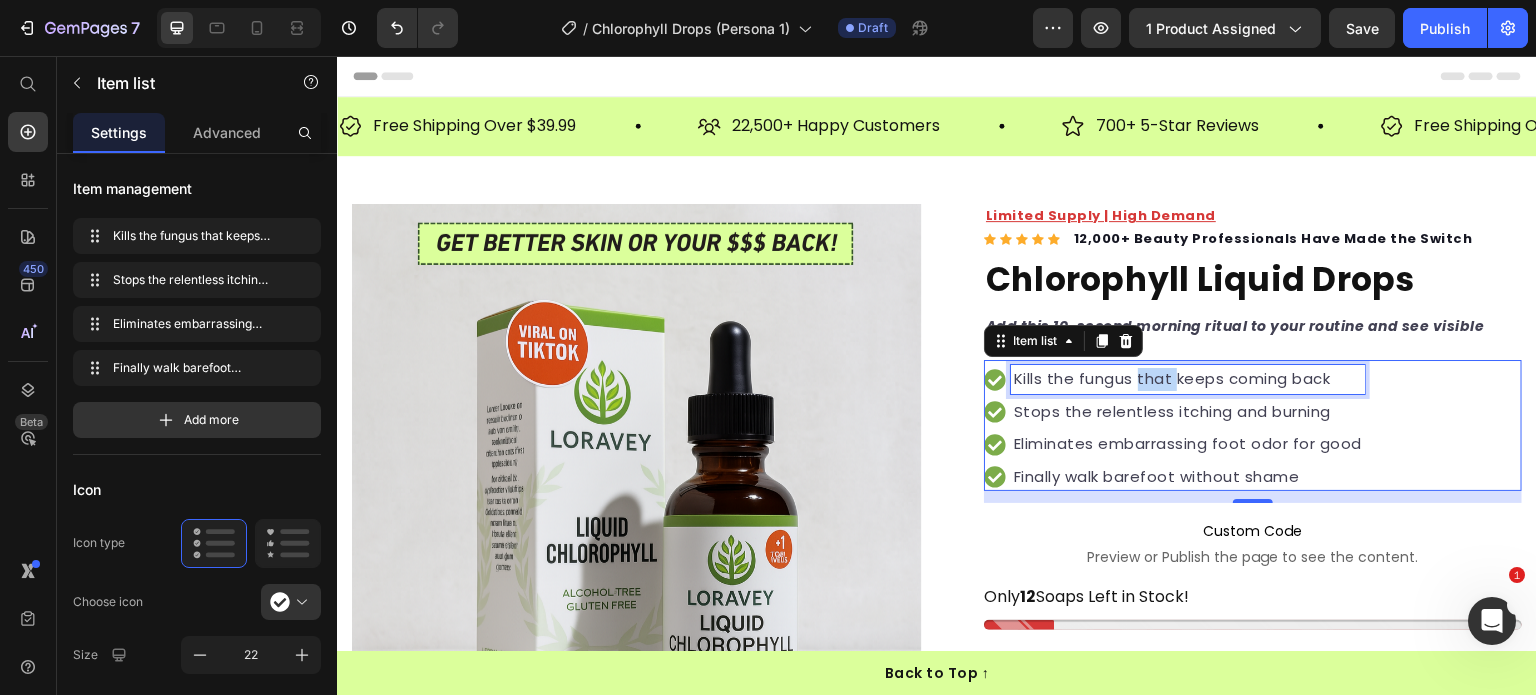 click on "Kills the fungus that keeps coming back" at bounding box center (1188, 379) 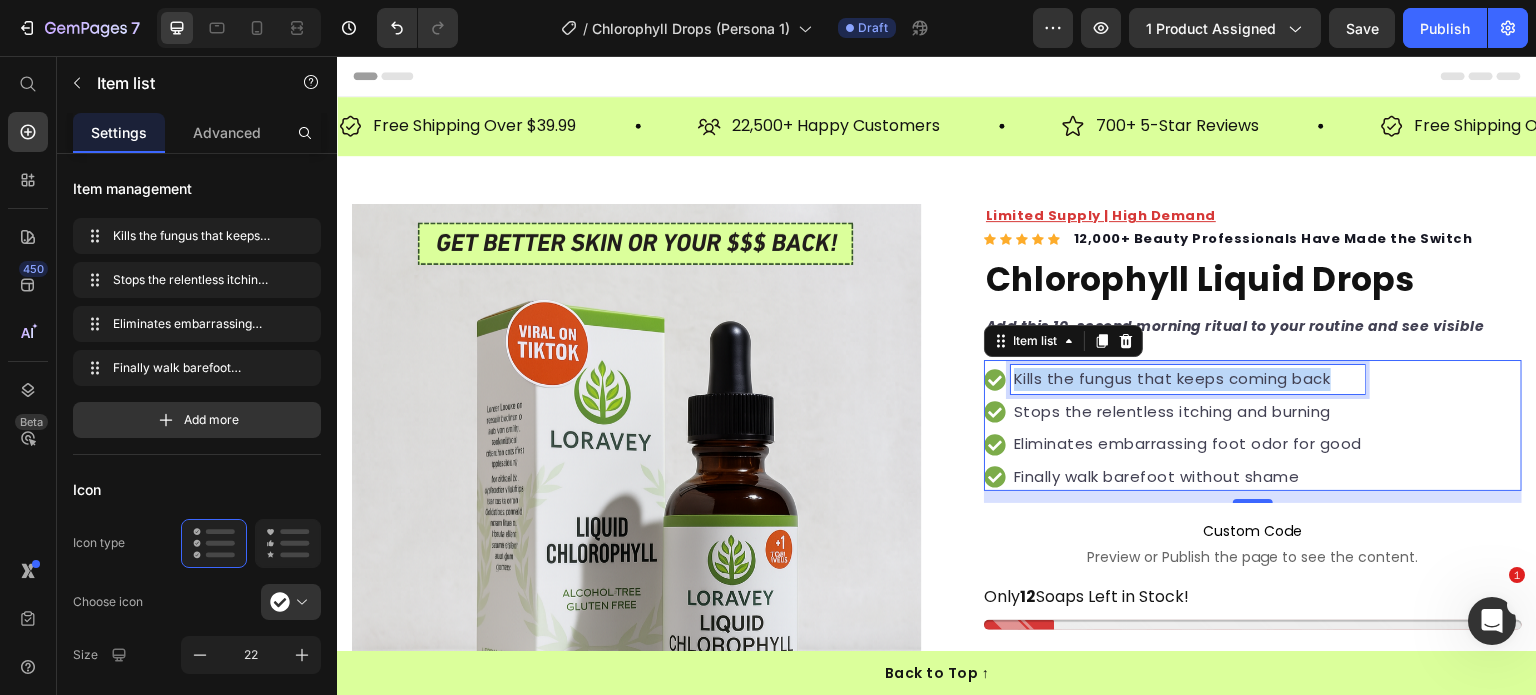 click on "Kills the fungus that keeps coming back" at bounding box center [1188, 379] 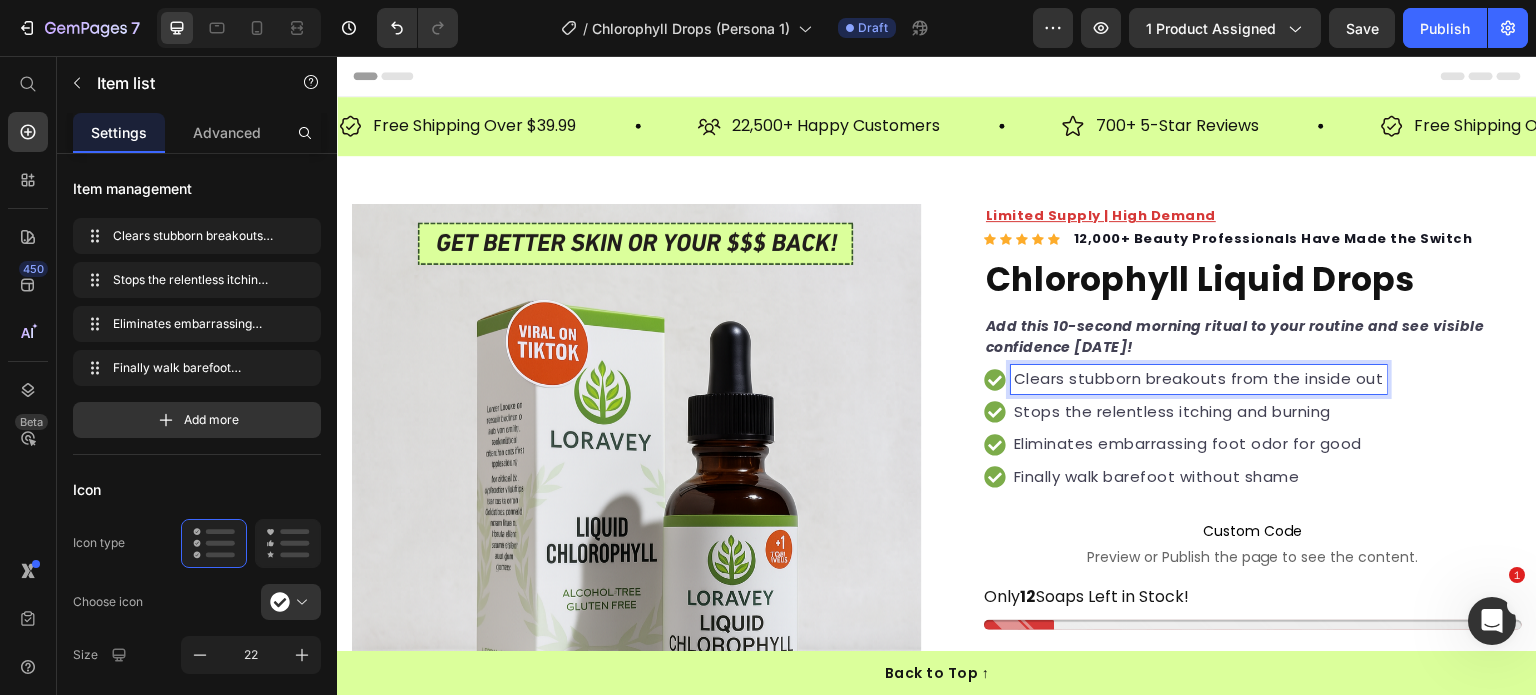 click on "Stops the relentless itching and burning" at bounding box center (1199, 412) 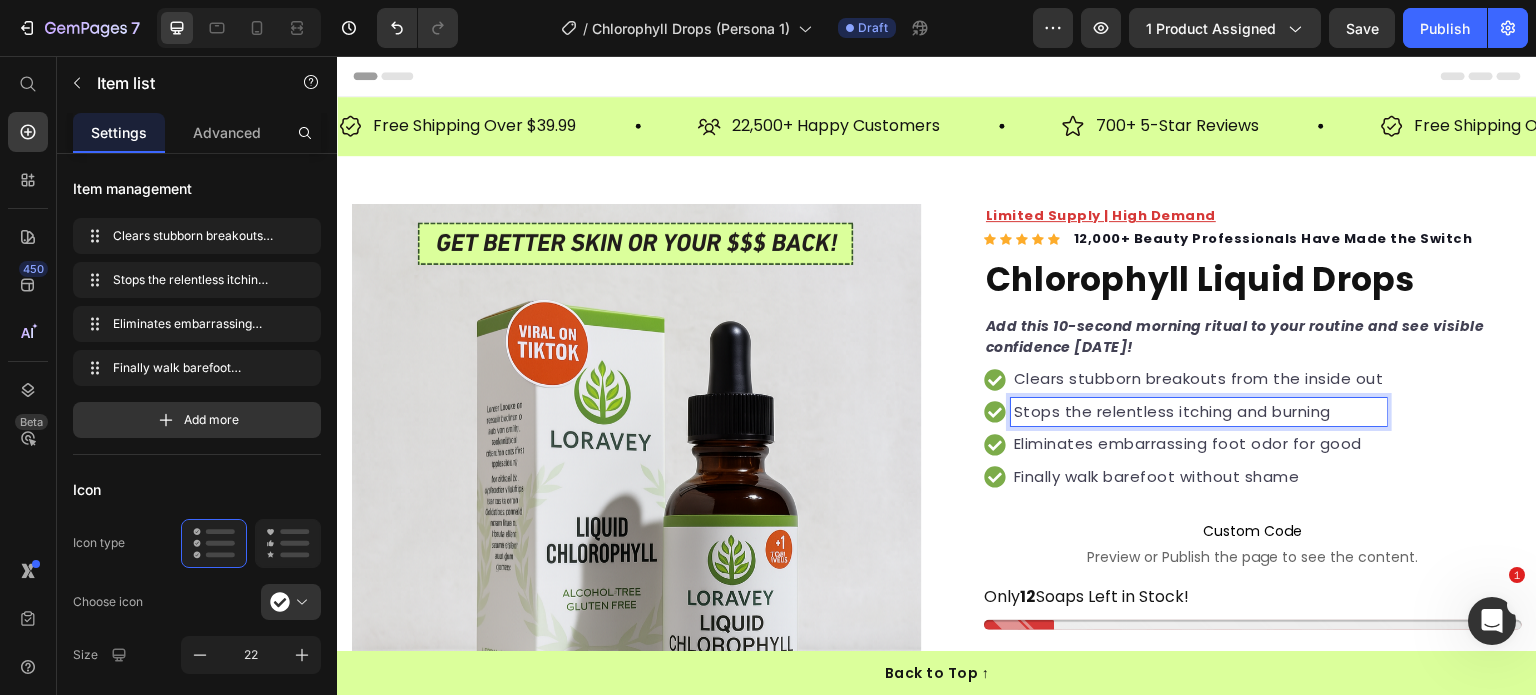 click on "Stops the relentless itching and burning" at bounding box center [1199, 412] 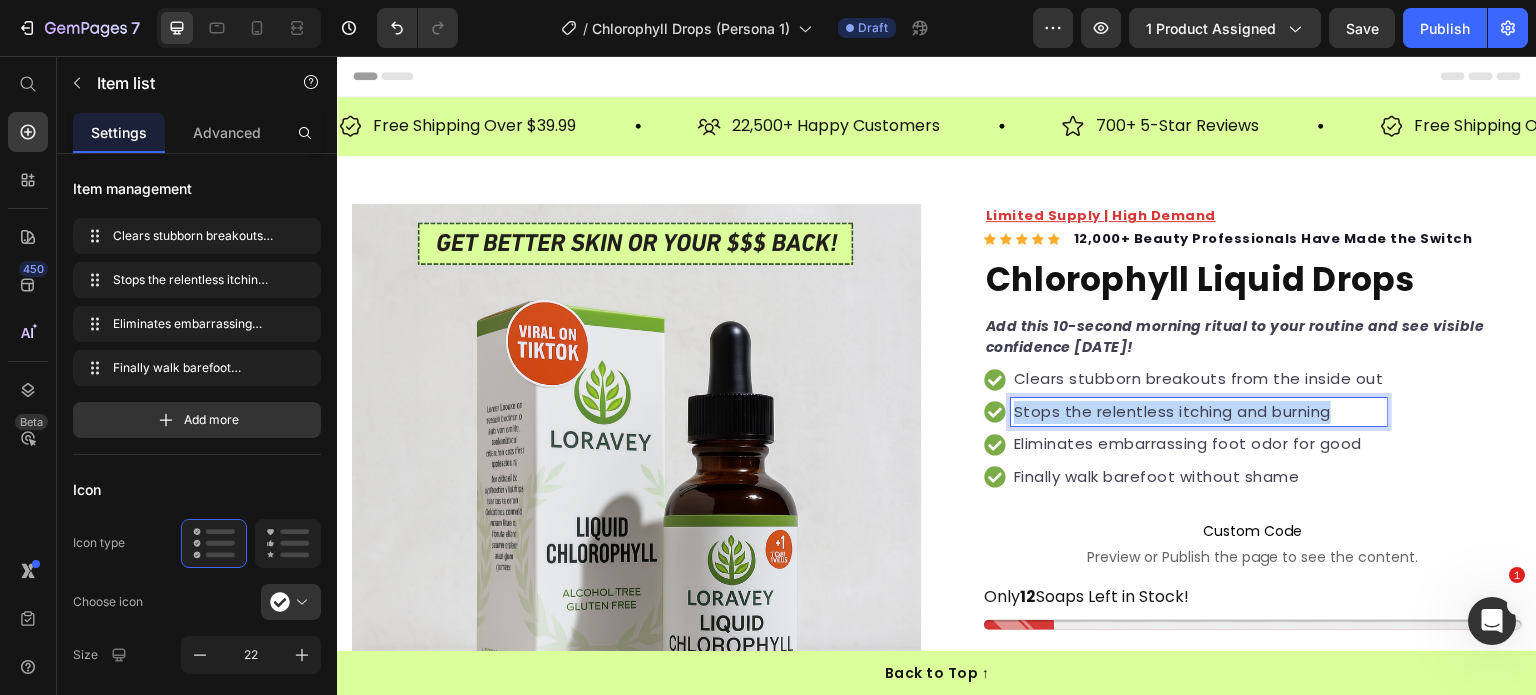 click on "Stops the relentless itching and burning" at bounding box center (1199, 412) 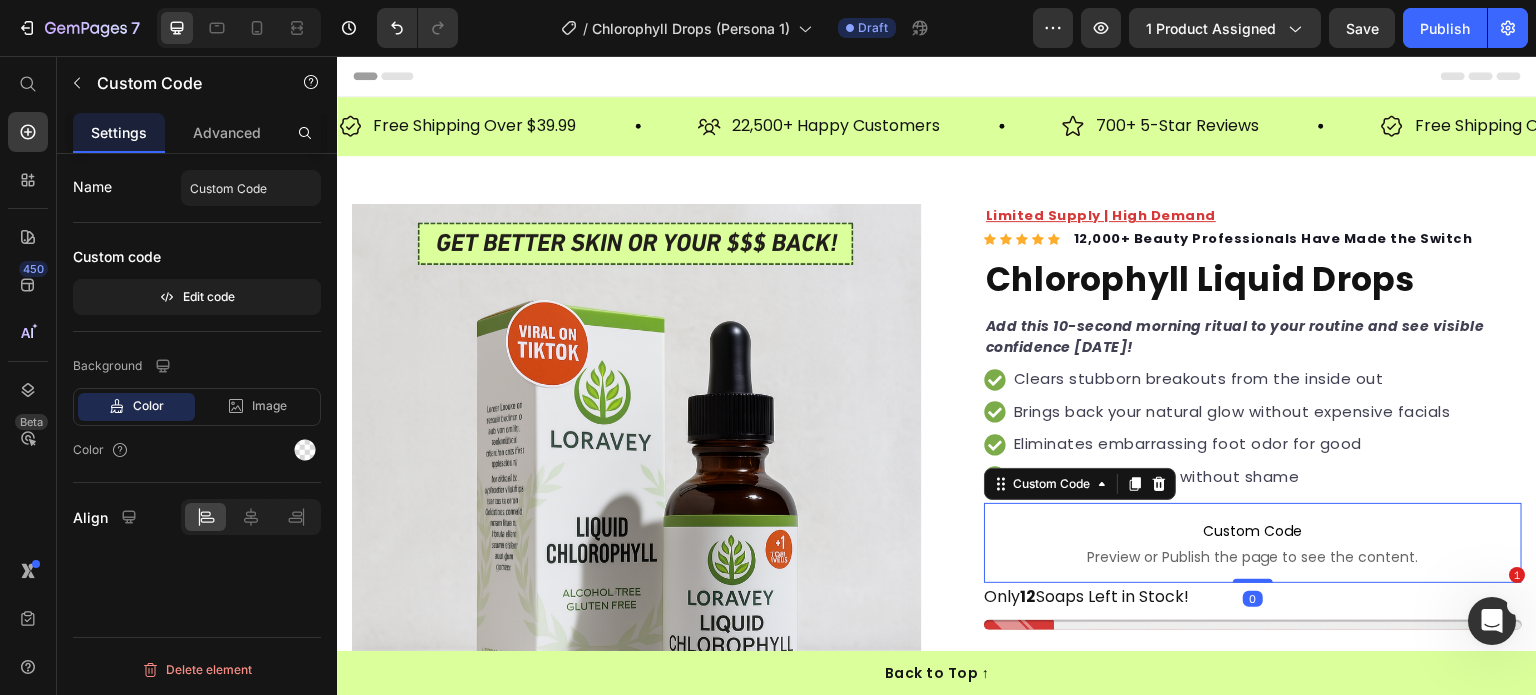 click on "Custom Code
Preview or Publish the page to see the content." at bounding box center [1253, 543] 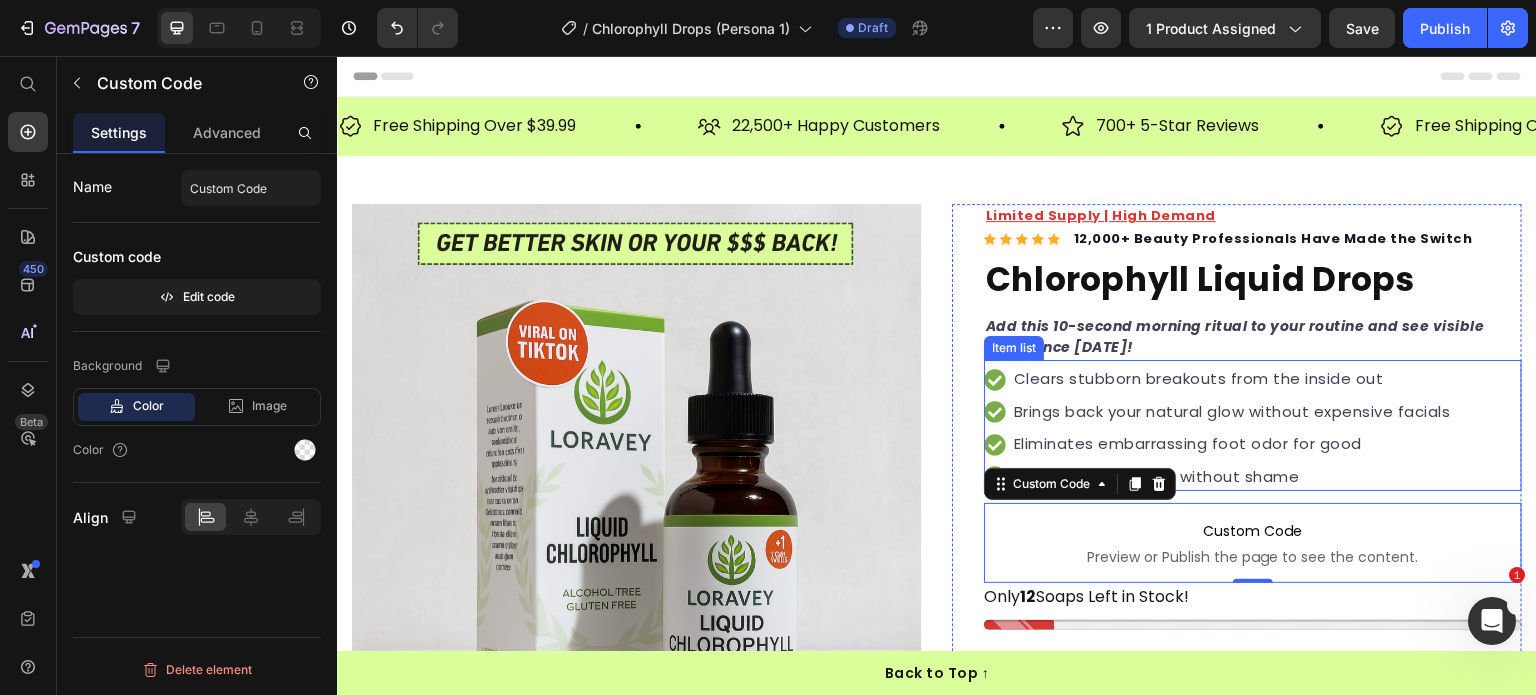 click on "Eliminates embarrassing foot odor for good" at bounding box center [1232, 444] 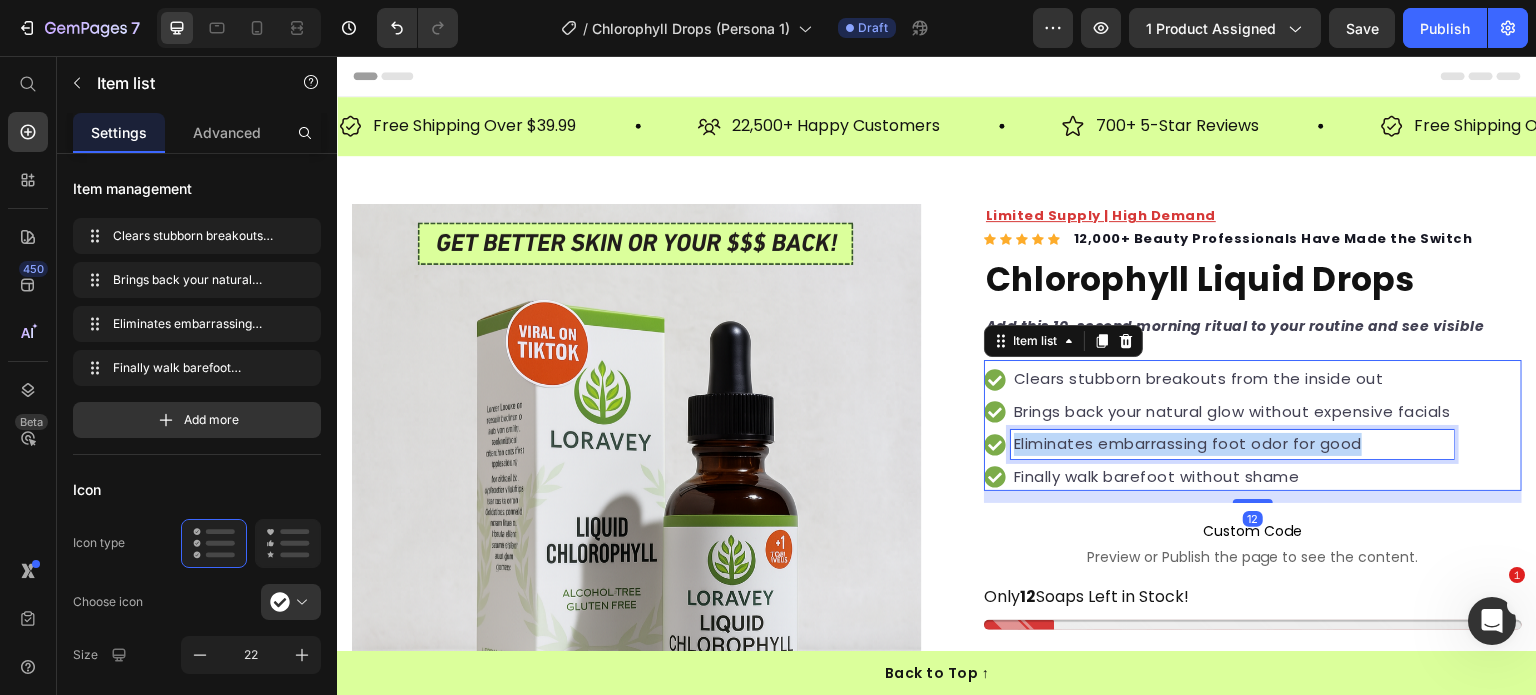 click on "Eliminates embarrassing foot odor for good" at bounding box center (1232, 444) 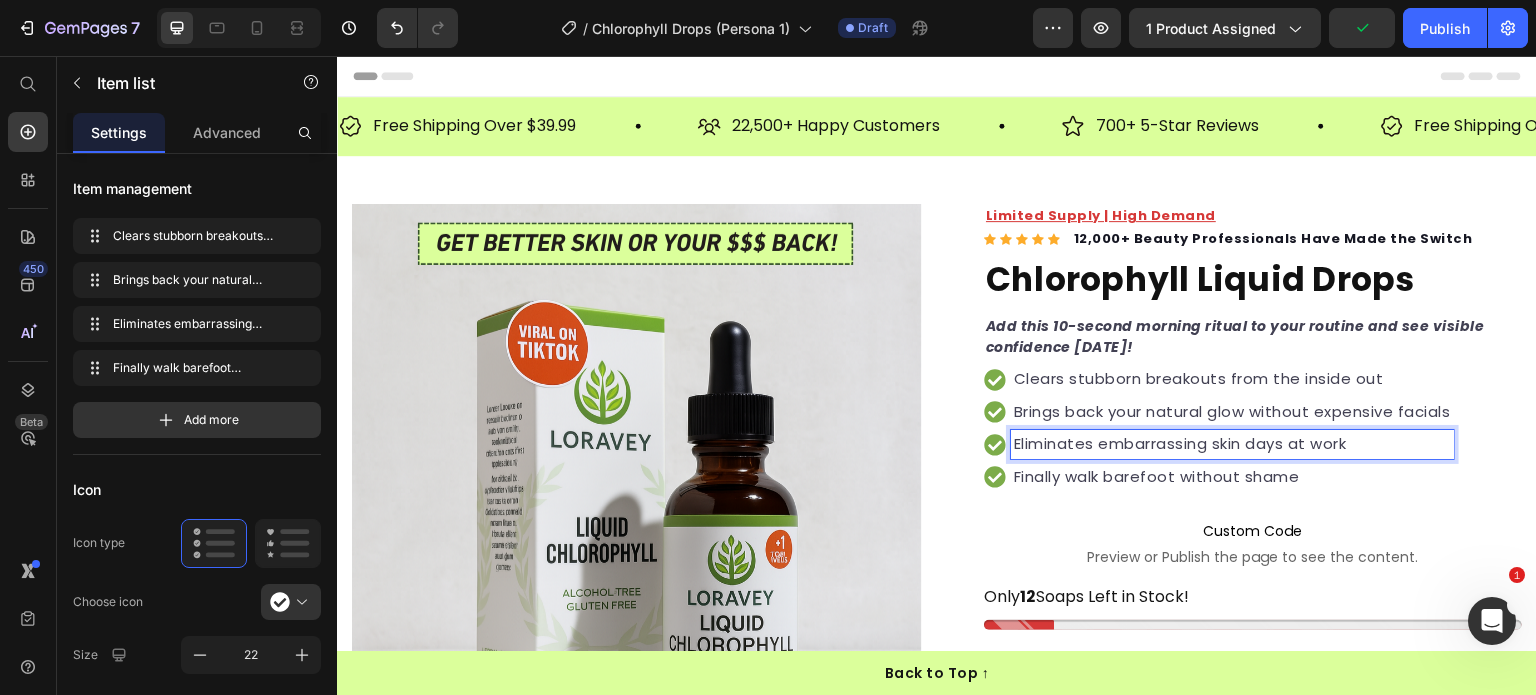 click on "Finally walk barefoot without shame" at bounding box center [1232, 477] 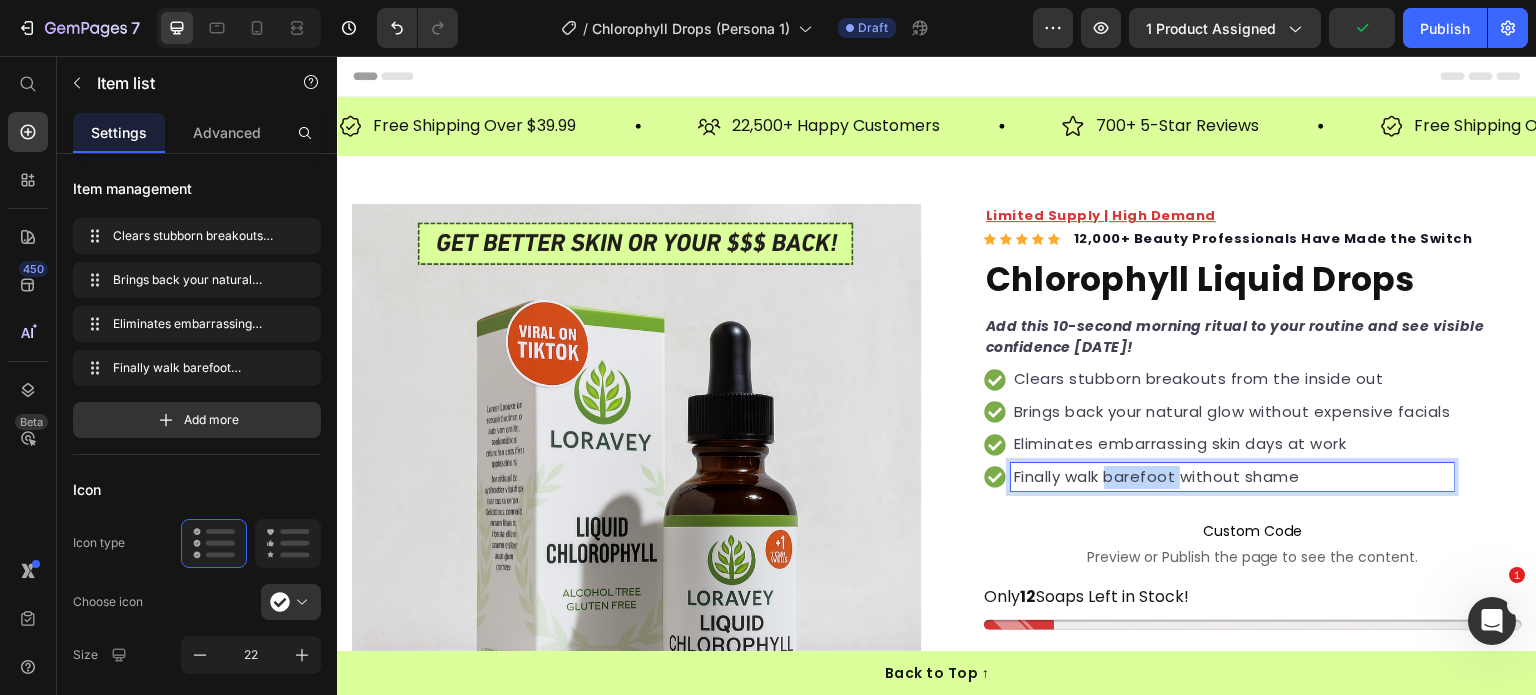 click on "Finally walk barefoot without shame" at bounding box center [1232, 477] 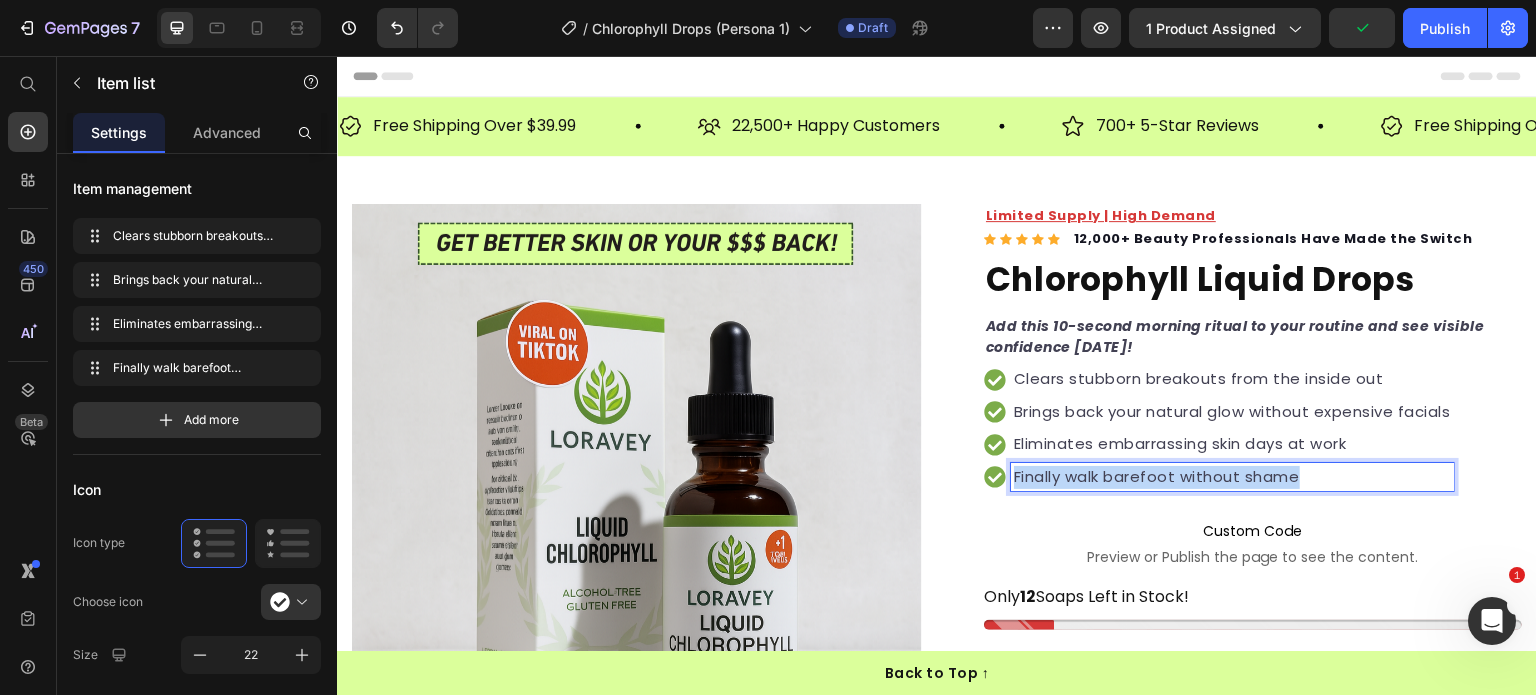 click on "Finally walk barefoot without shame" at bounding box center [1232, 477] 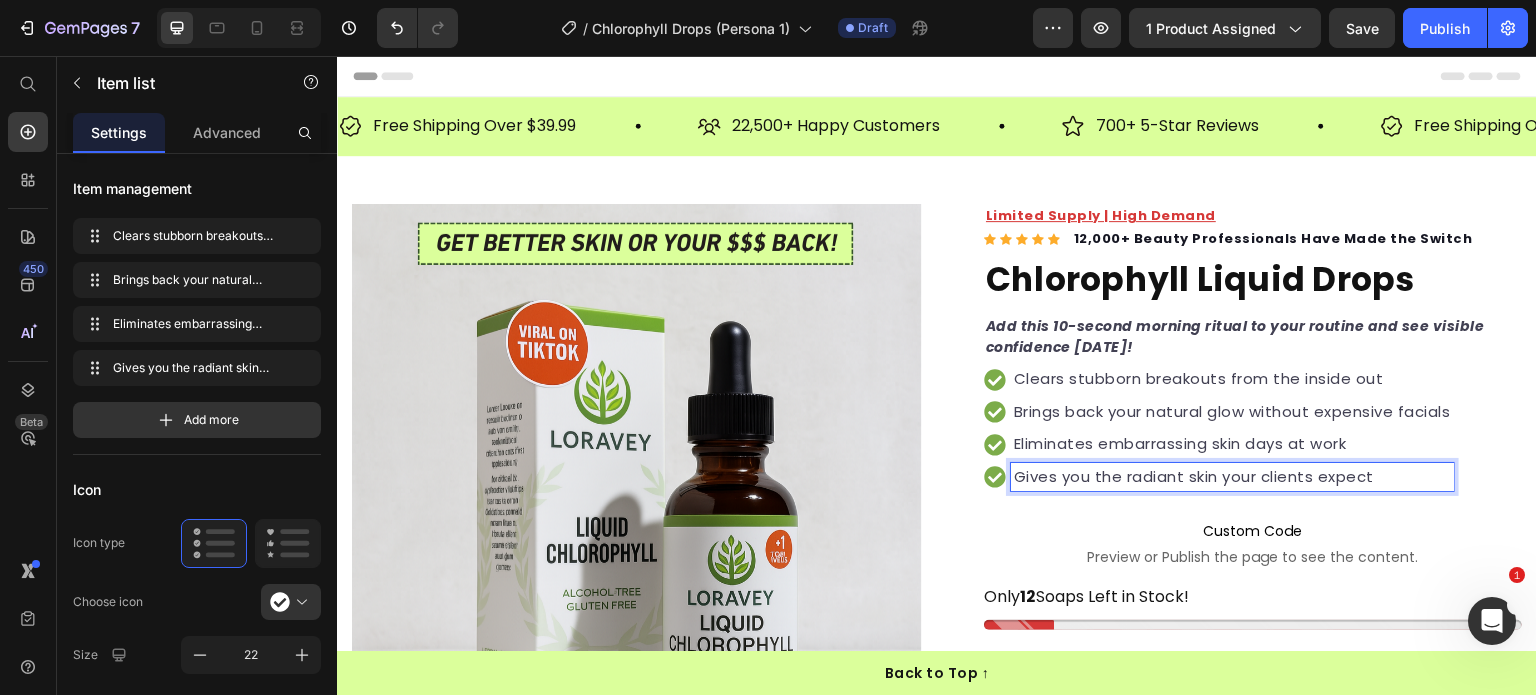 click on "Eliminates embarrassing skin days at work" at bounding box center [1232, 444] 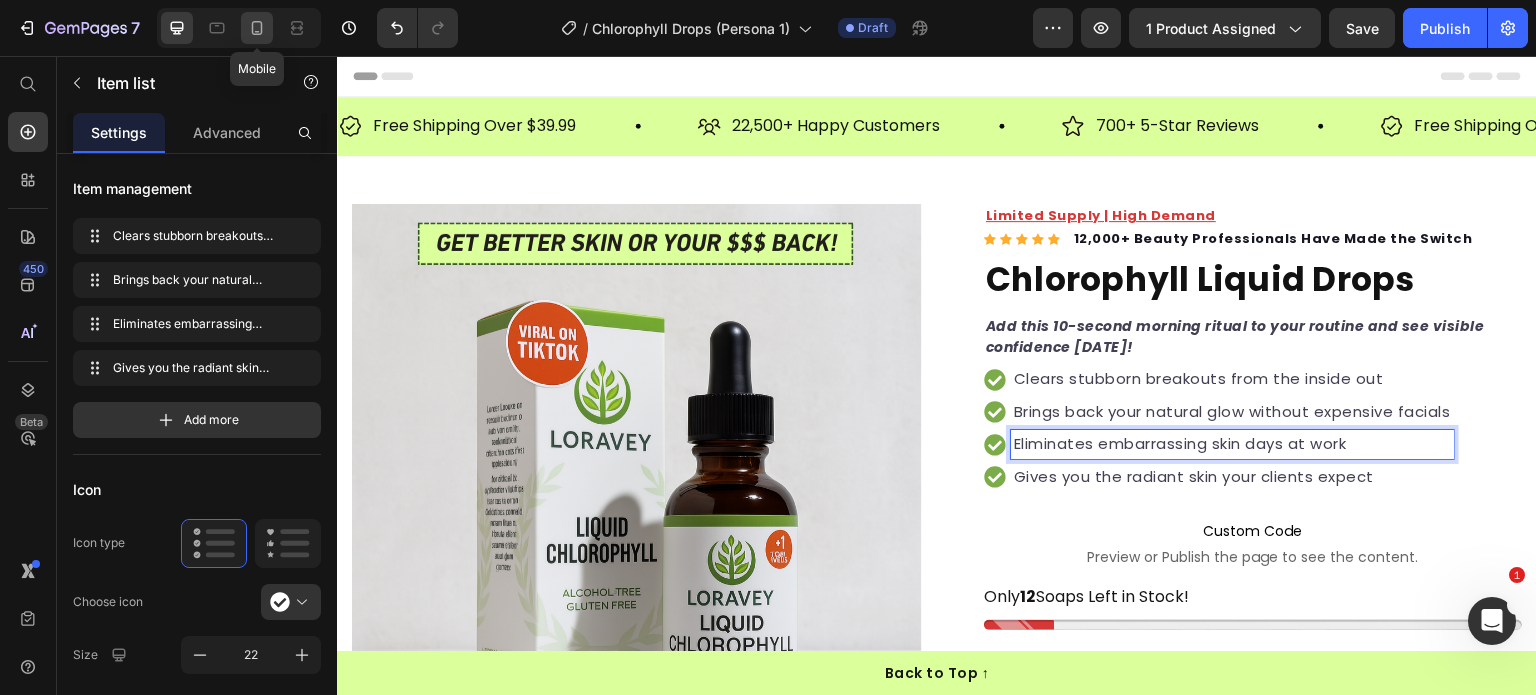 click 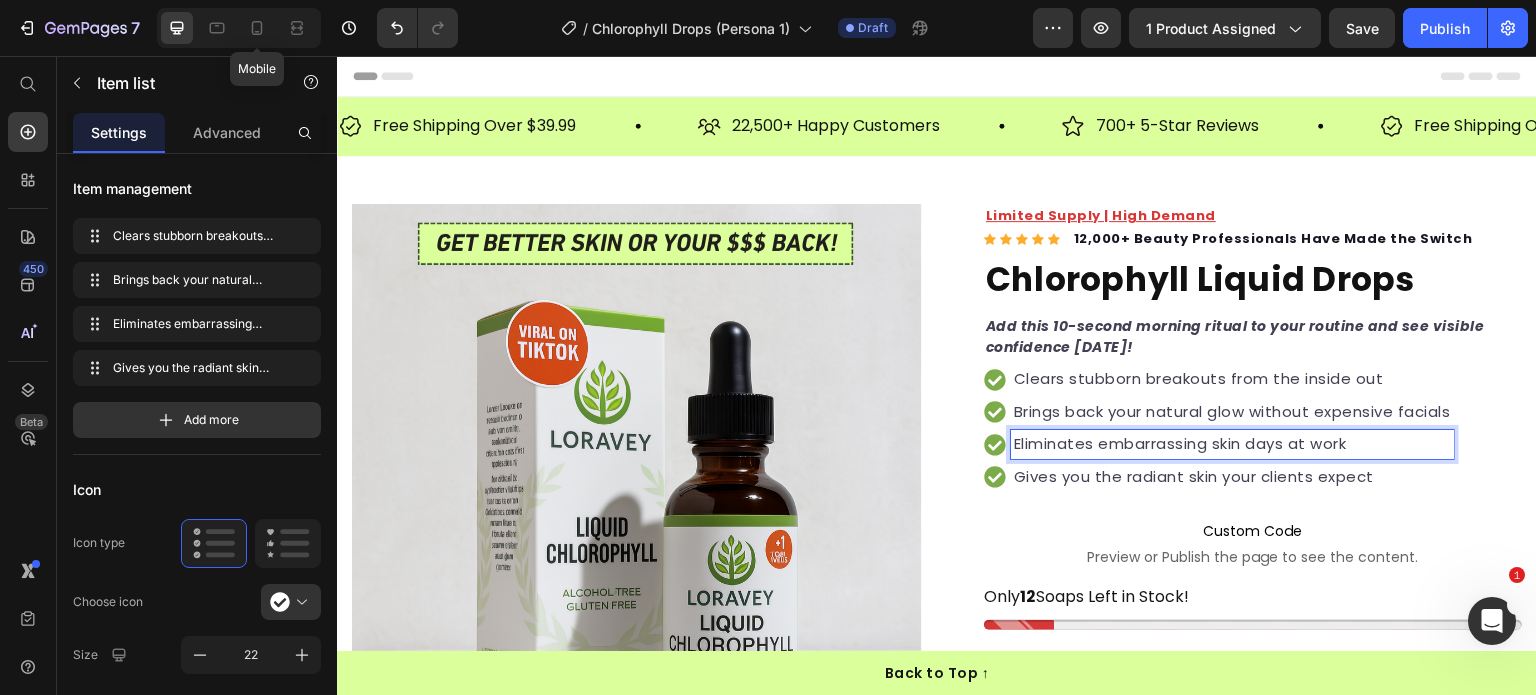 type on "13" 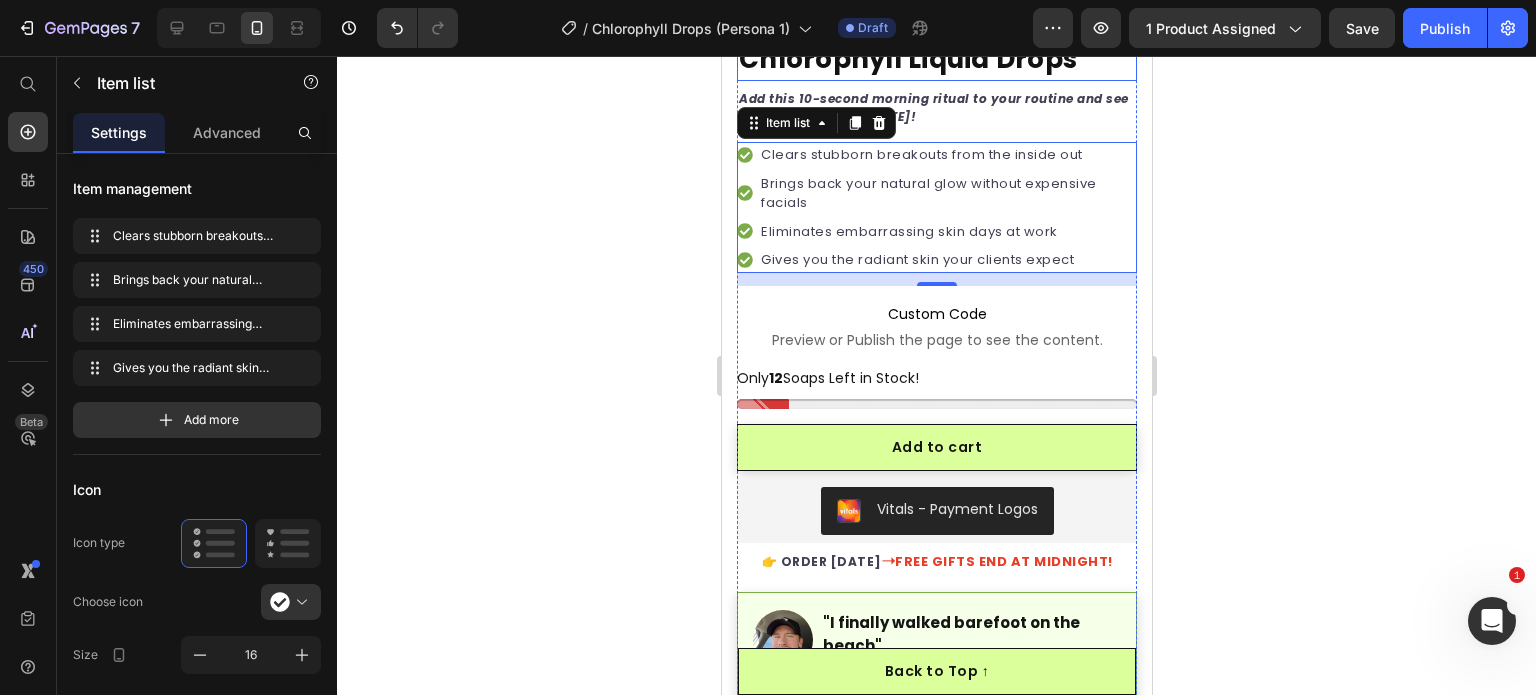 scroll, scrollTop: 699, scrollLeft: 0, axis: vertical 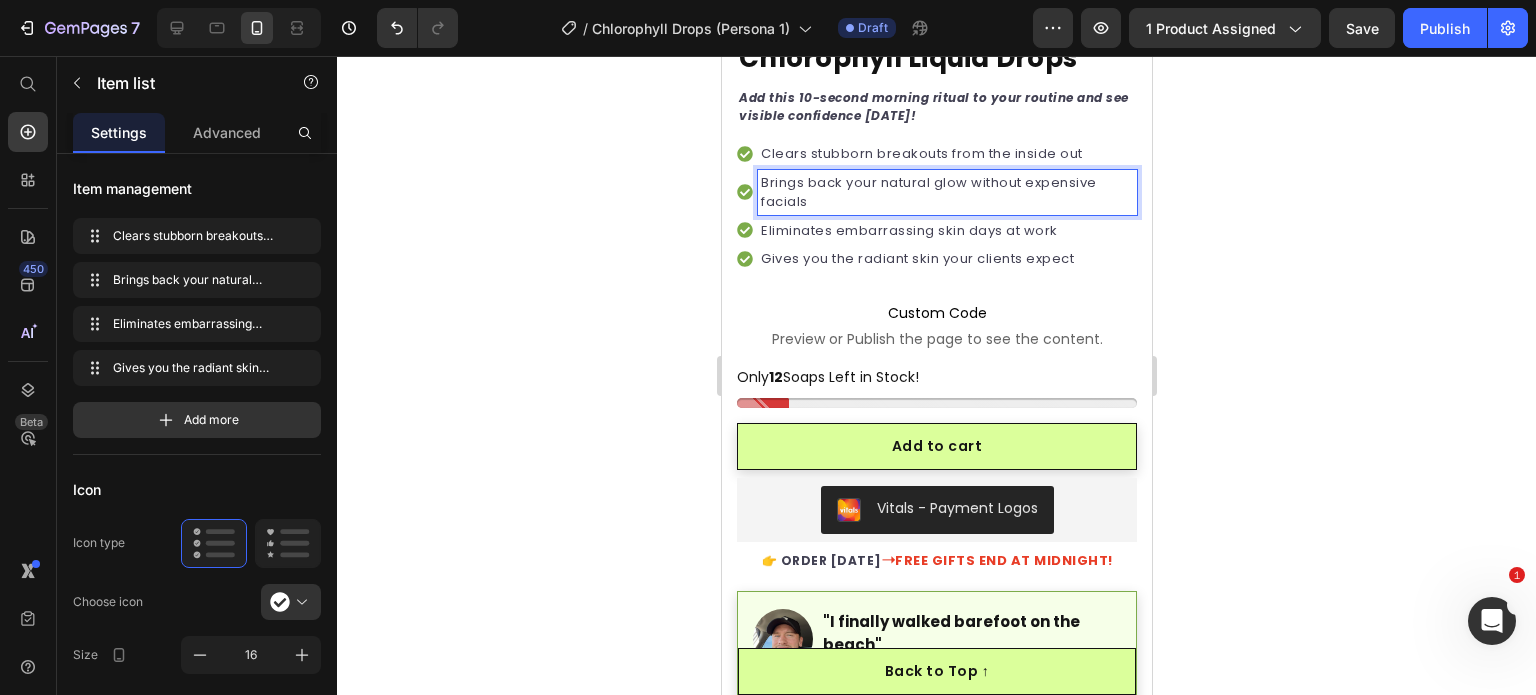 click on "Brings back your natural glow without expensive facials" at bounding box center [946, 192] 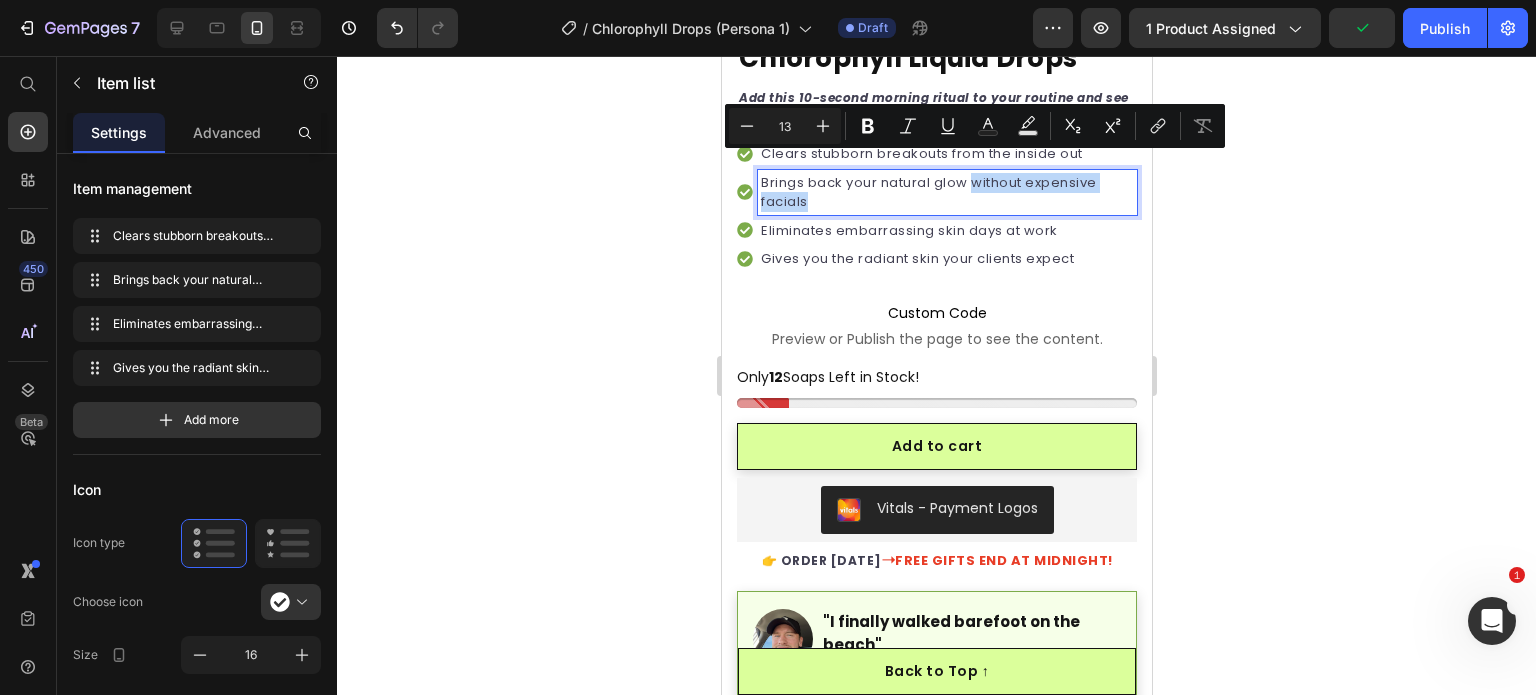drag, startPoint x: 976, startPoint y: 167, endPoint x: 991, endPoint y: 183, distance: 21.931713 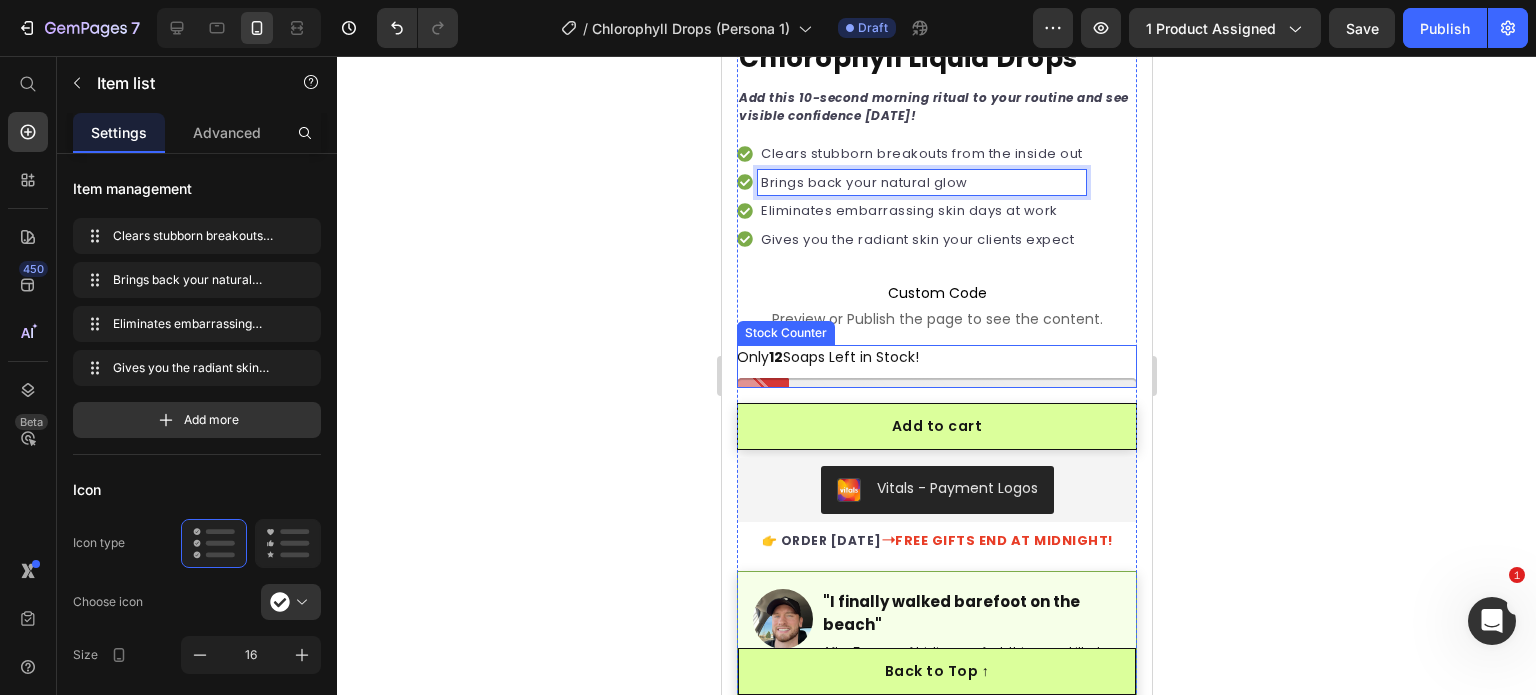 click on "Only  12  Soaps Left in Stock!" at bounding box center [827, 357] 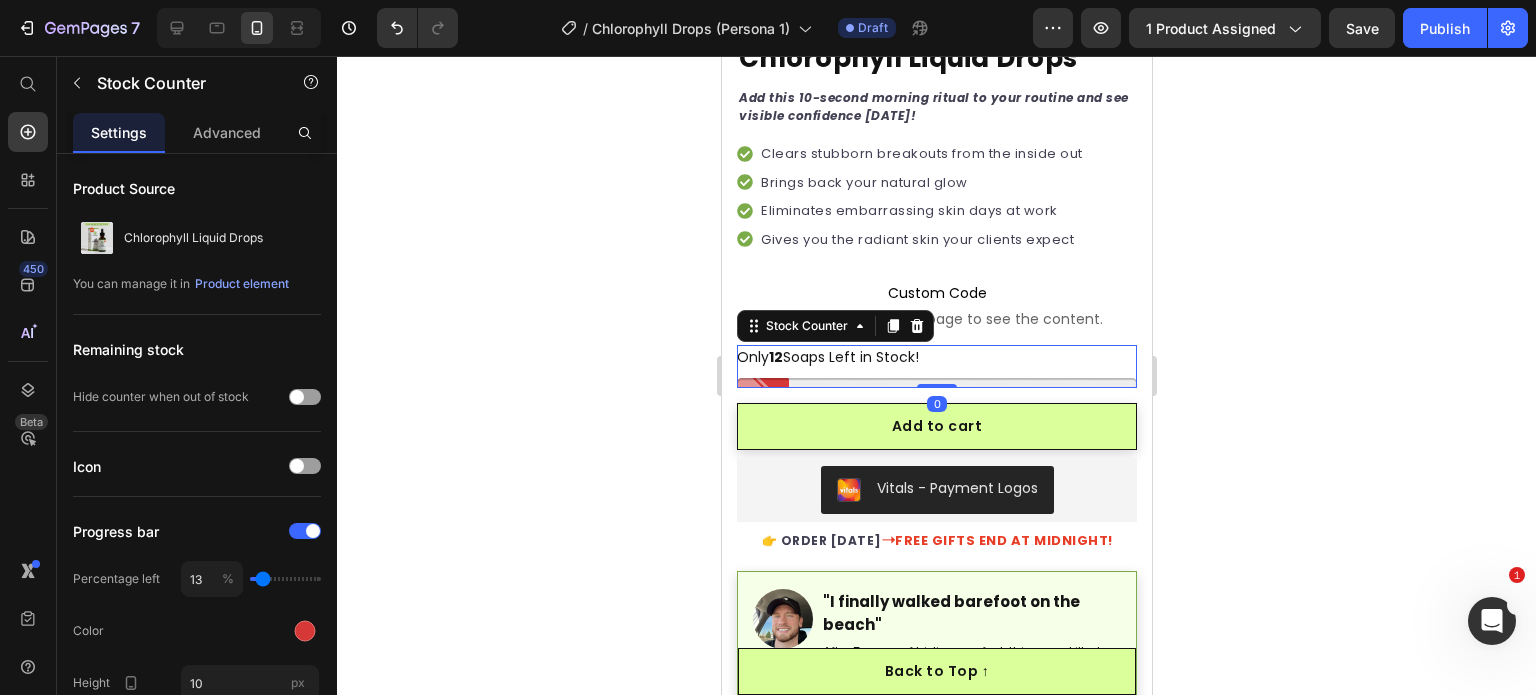 click on "12" at bounding box center [775, 357] 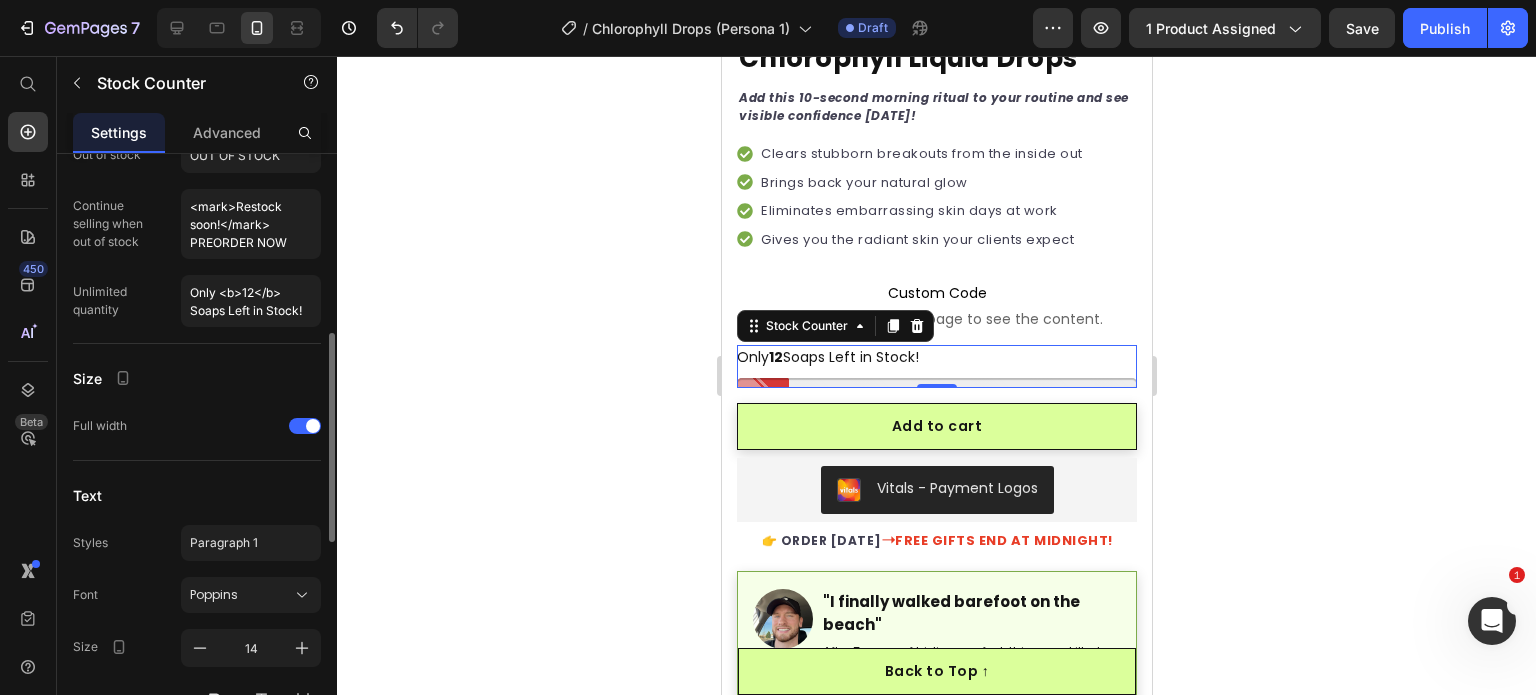 scroll, scrollTop: 800, scrollLeft: 0, axis: vertical 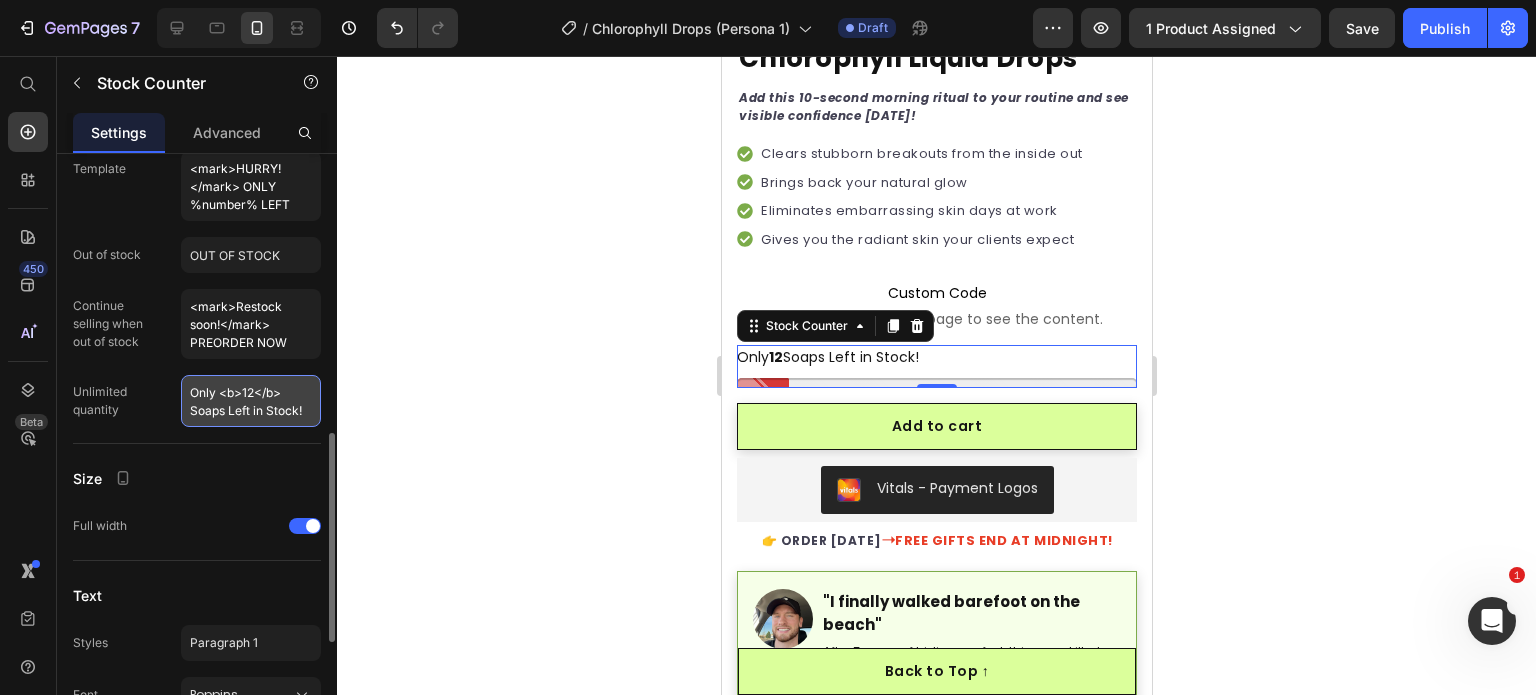 click on "Only <b>12</b> Soaps Left in Stock!" at bounding box center [251, 401] 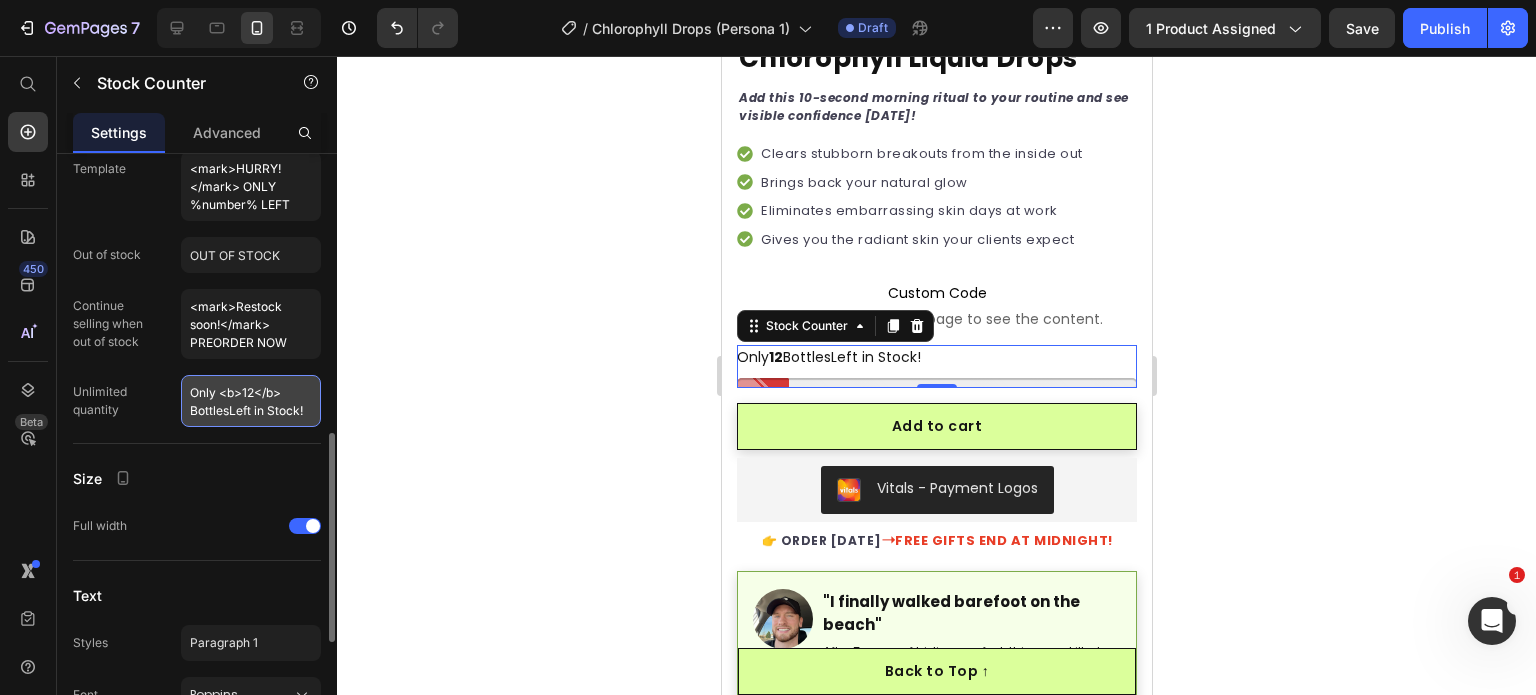 type on "Only <b>12</b> Bottles Left in Stock!" 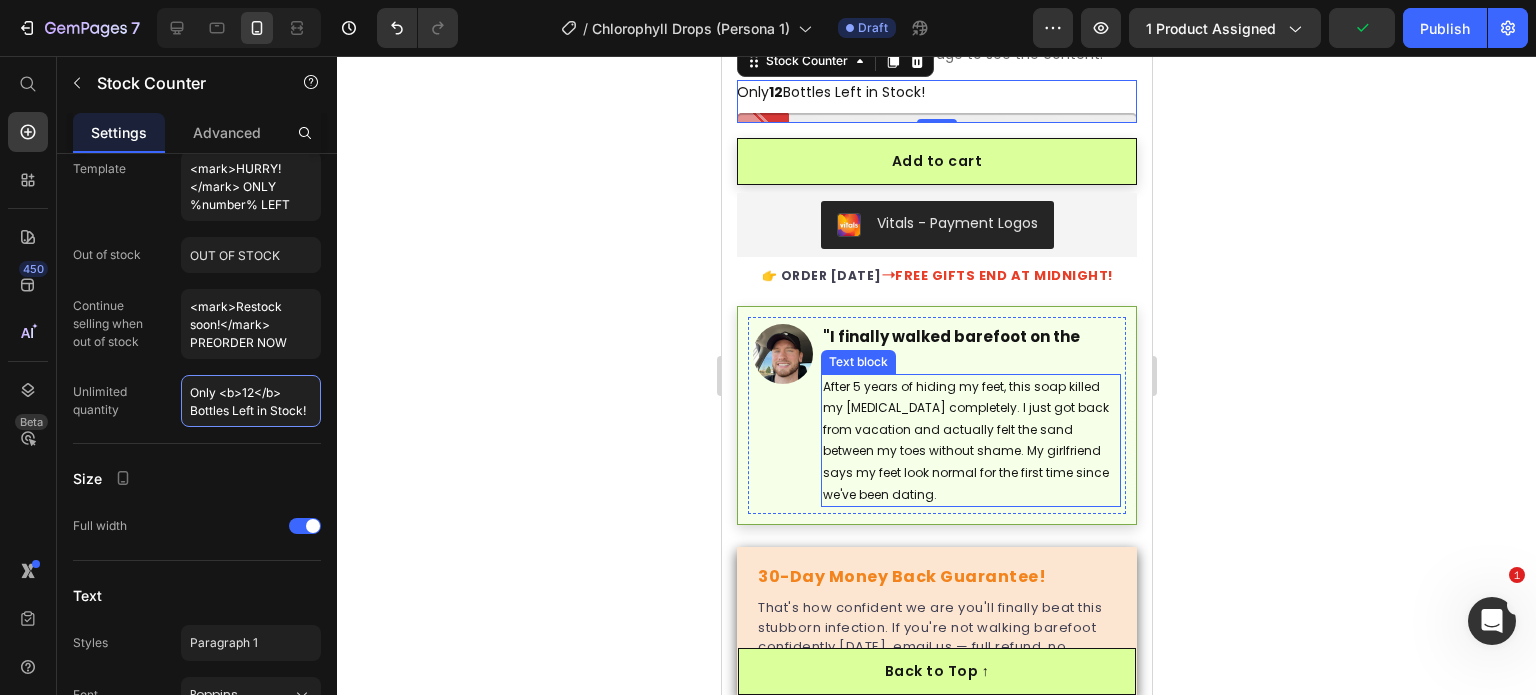 scroll, scrollTop: 999, scrollLeft: 0, axis: vertical 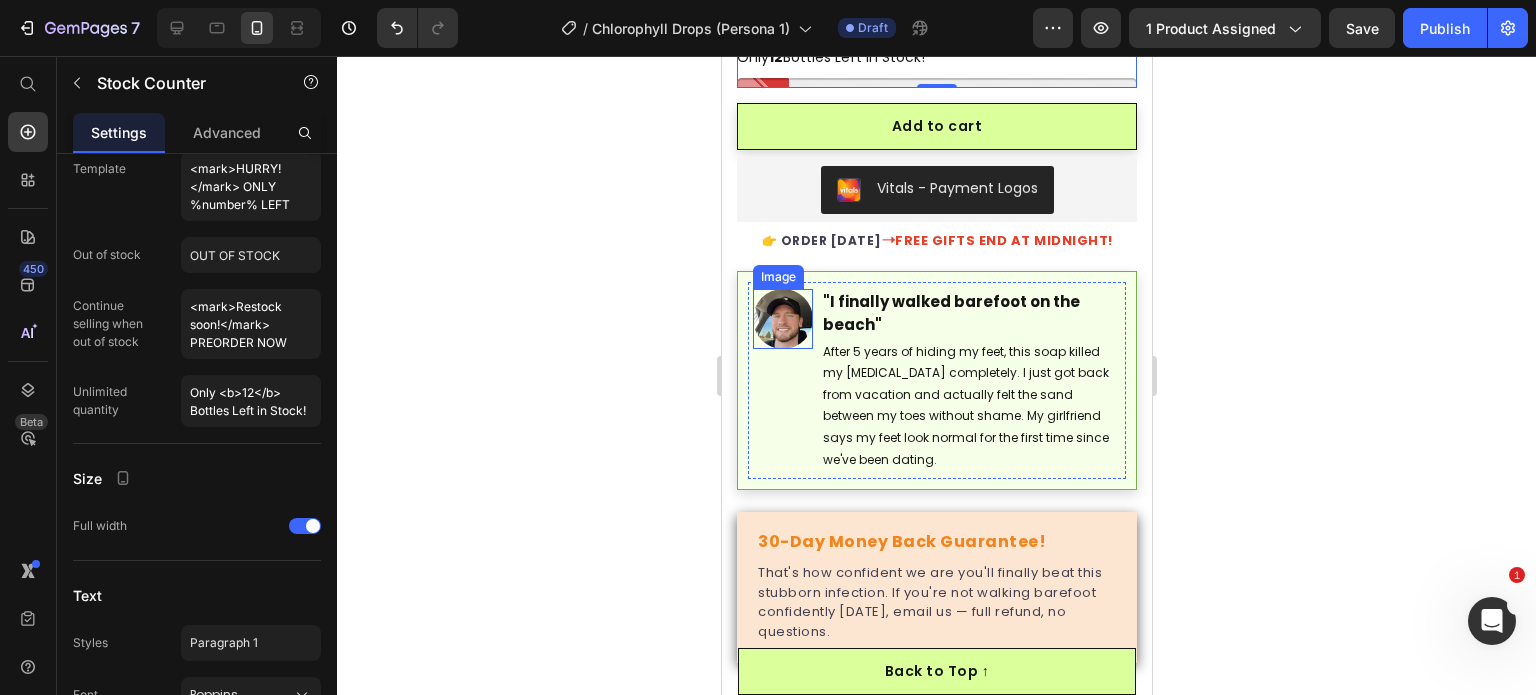 click at bounding box center (782, 319) 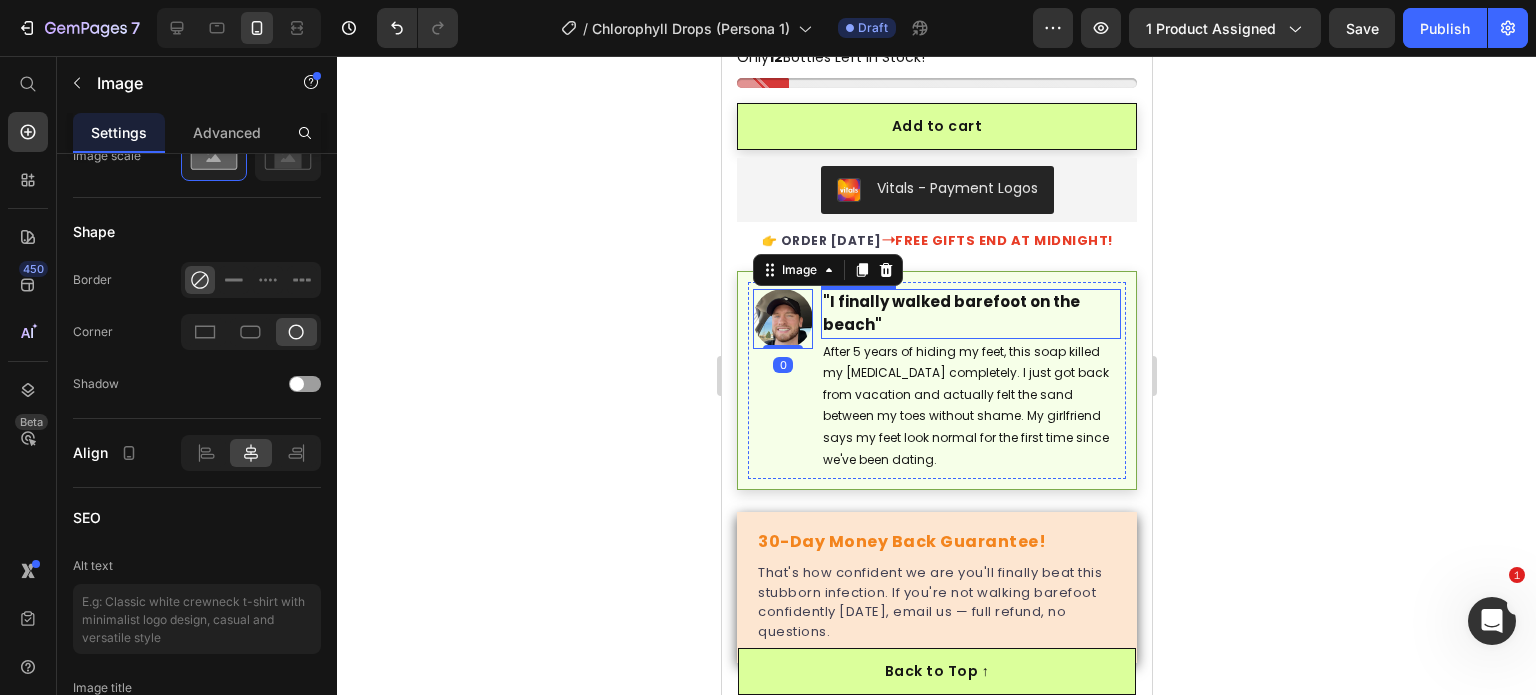 scroll, scrollTop: 0, scrollLeft: 0, axis: both 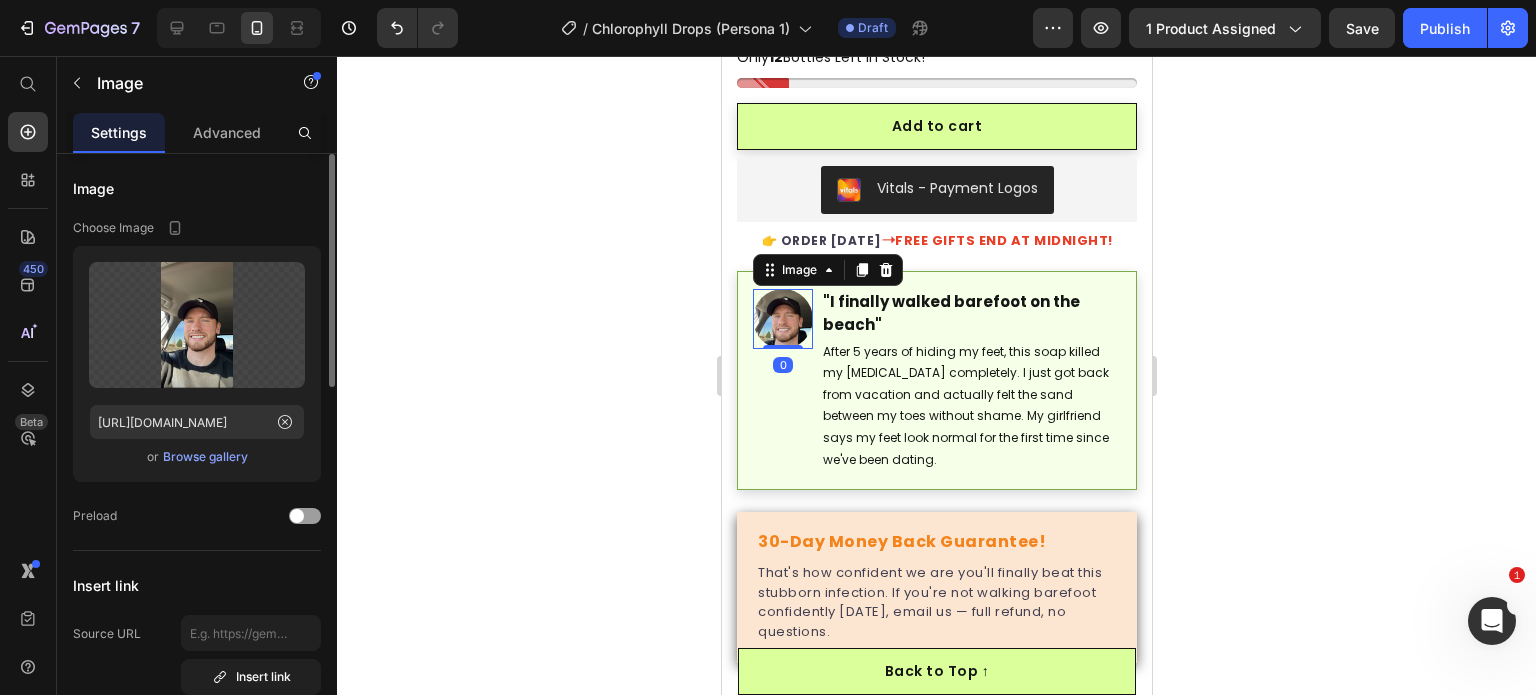 click on "Browse gallery" at bounding box center (205, 457) 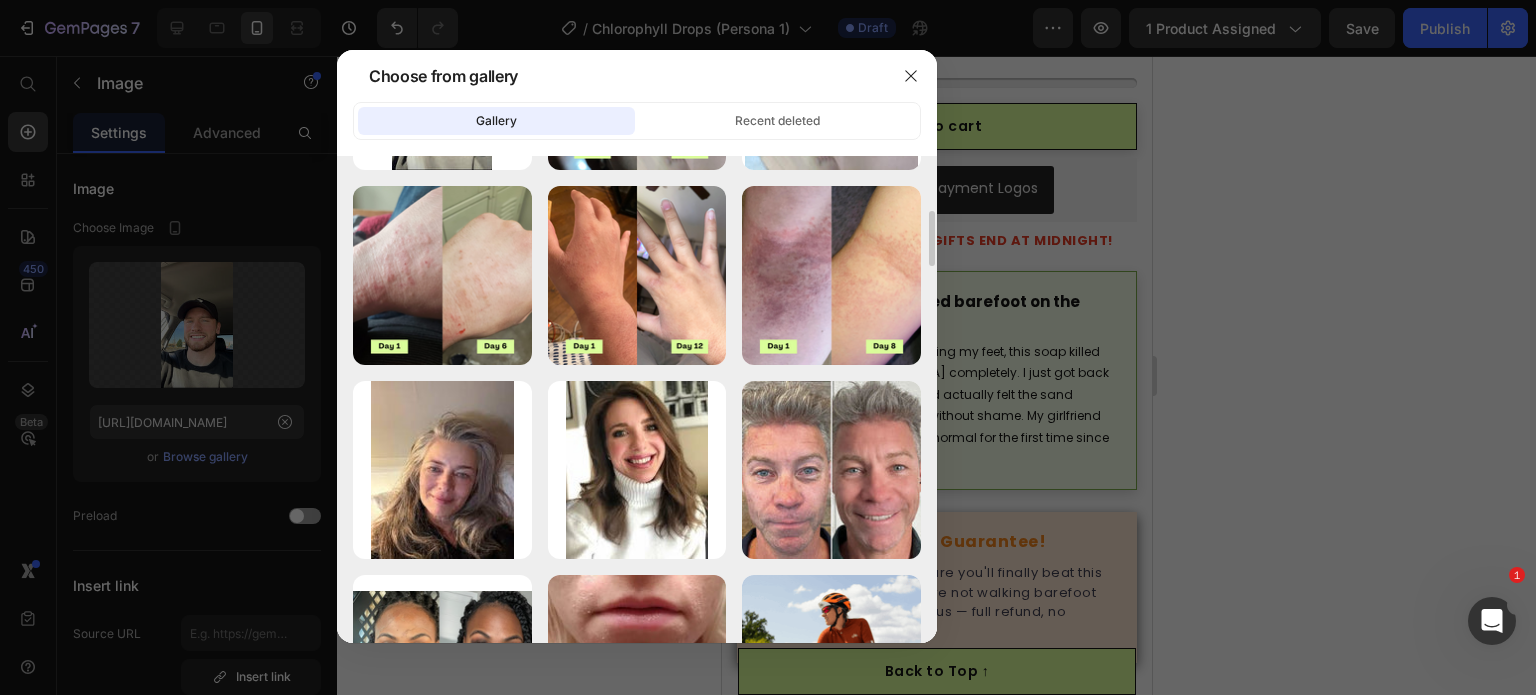 scroll, scrollTop: 562, scrollLeft: 0, axis: vertical 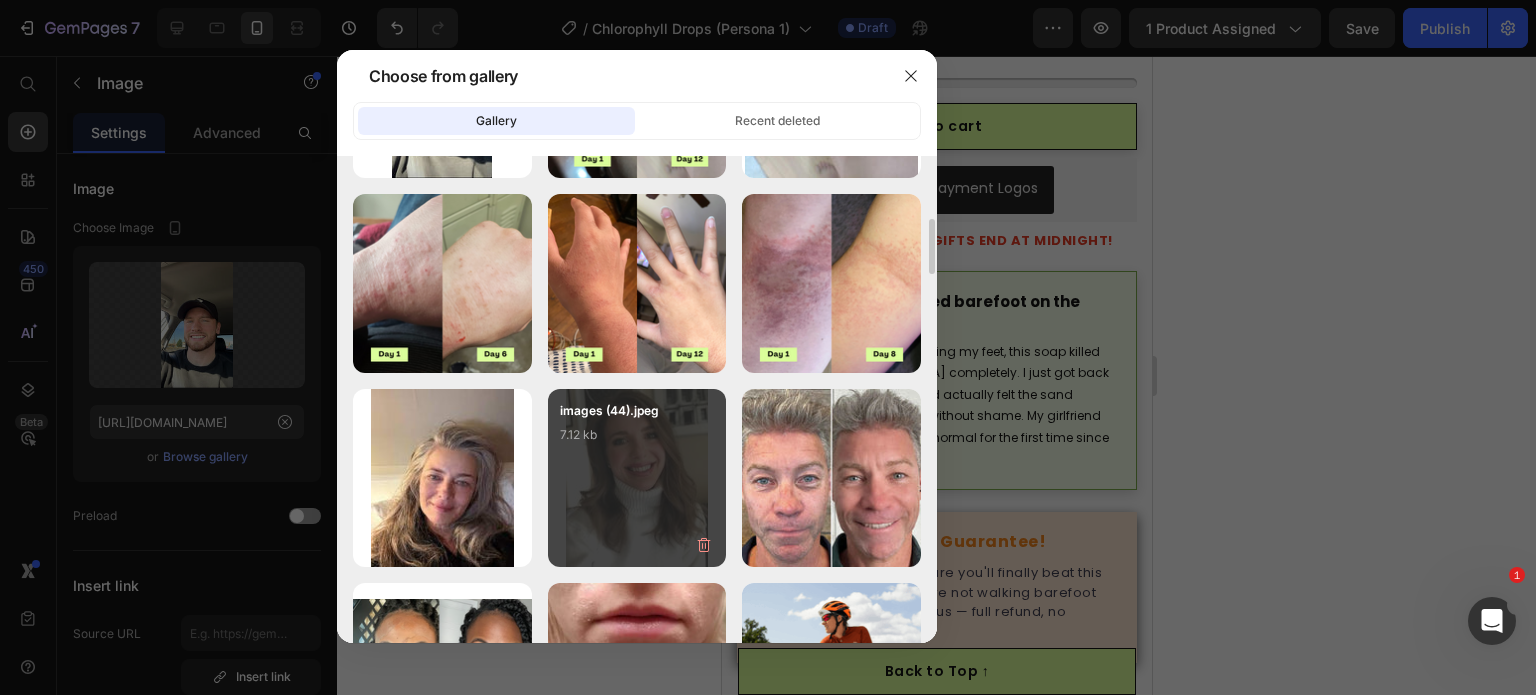 click on "images (44).jpeg 7.12 kb" at bounding box center (637, 478) 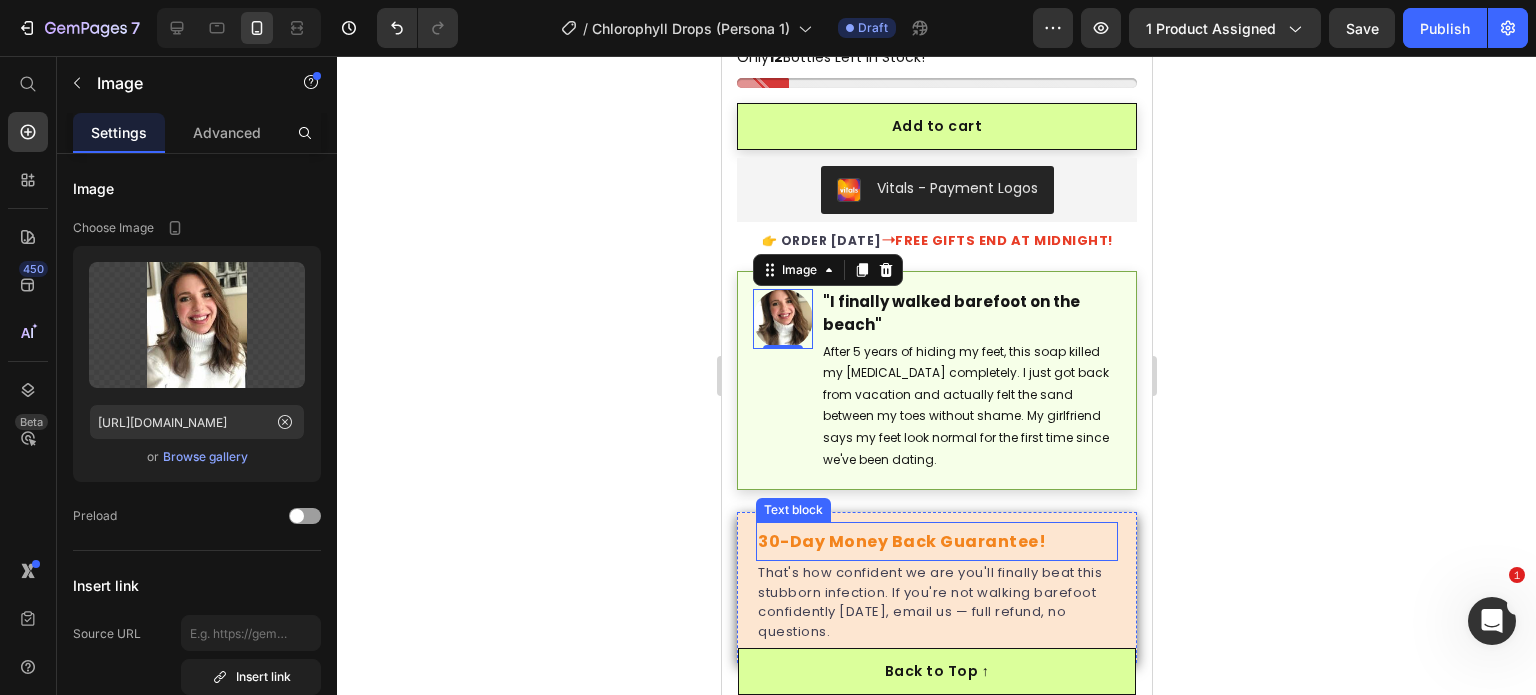click on "That's how confident we are you'll finally beat this stubborn infection. If you're not walking barefoot confidently in 30 days, email us — full refund, no questions." at bounding box center (936, 602) 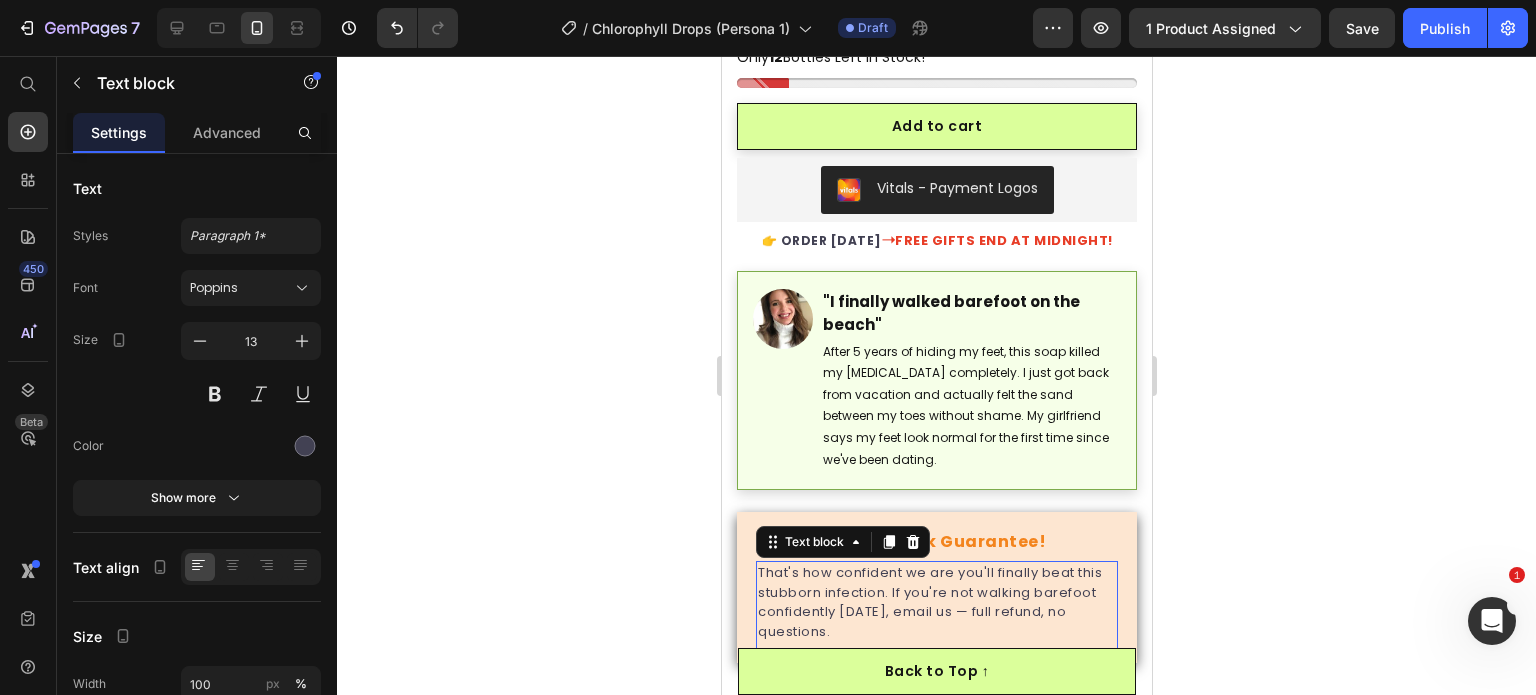 click on "That's how confident we are you'll finally beat this stubborn infection. If you're not walking barefoot confidently in 30 days, email us — full refund, no questions." at bounding box center (936, 602) 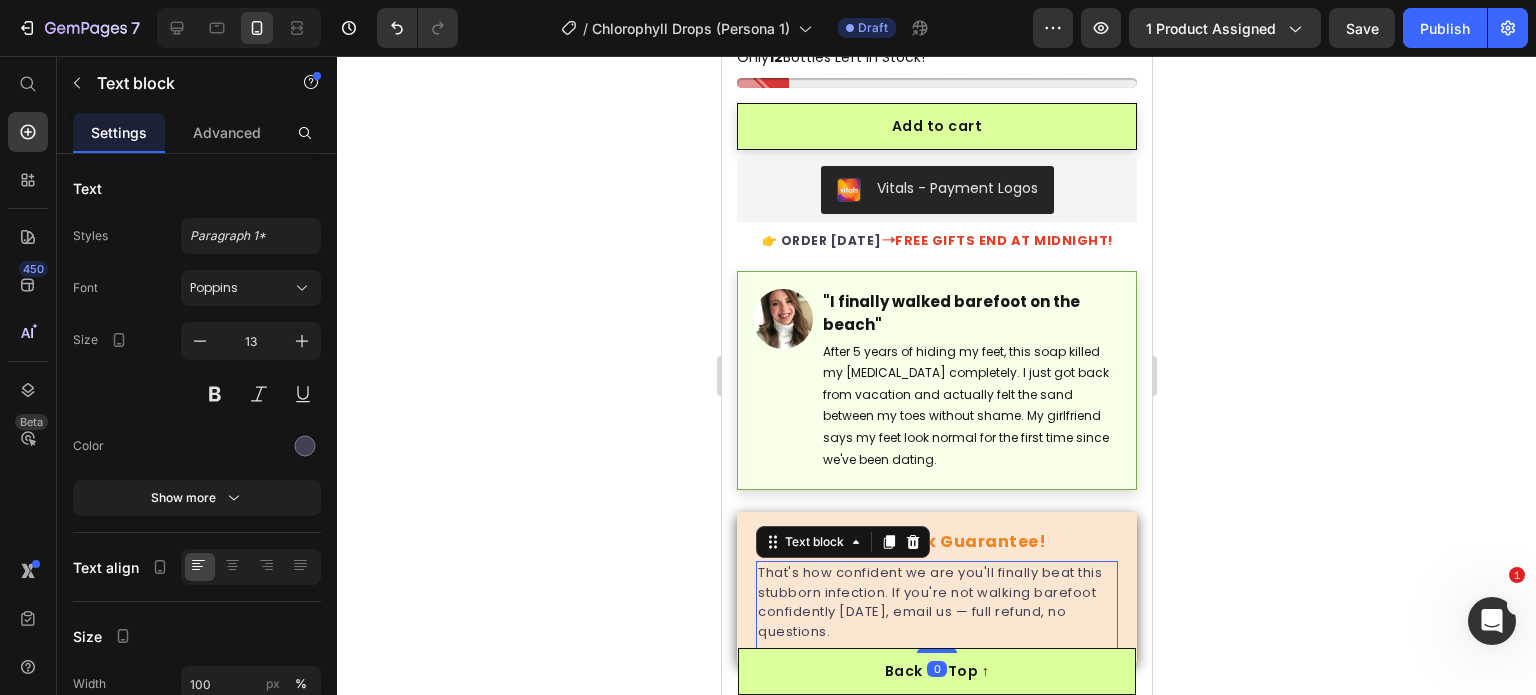click on "That's how confident we are you'll finally beat this stubborn infection. If you're not walking barefoot confidently in 30 days, email us — full refund, no questions." at bounding box center (936, 602) 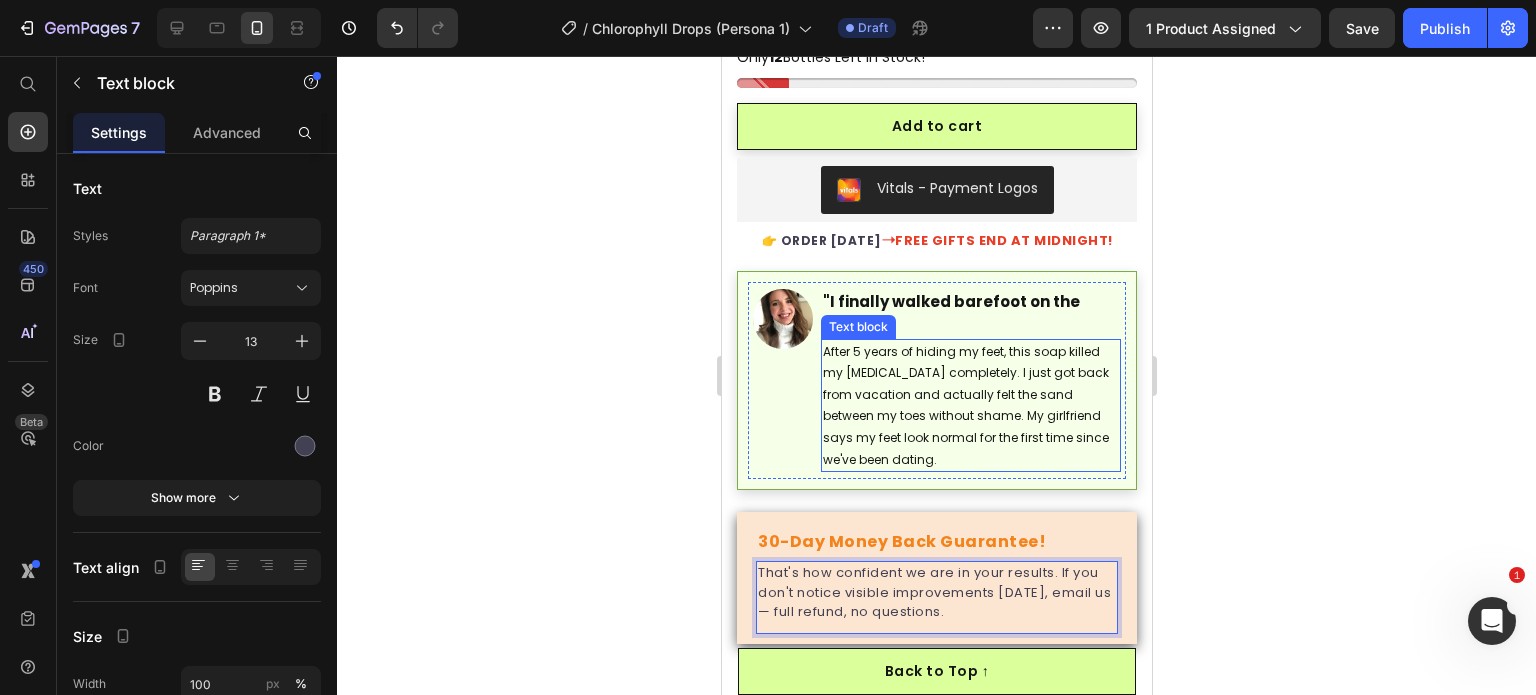 click on "After 5 years of hiding my feet, this soap killed my athlete's foot completely. I just got back from vacation and actually felt the sand between my toes without shame. My girlfriend says my feet look normal for the first time since we've been dating." at bounding box center [970, 406] 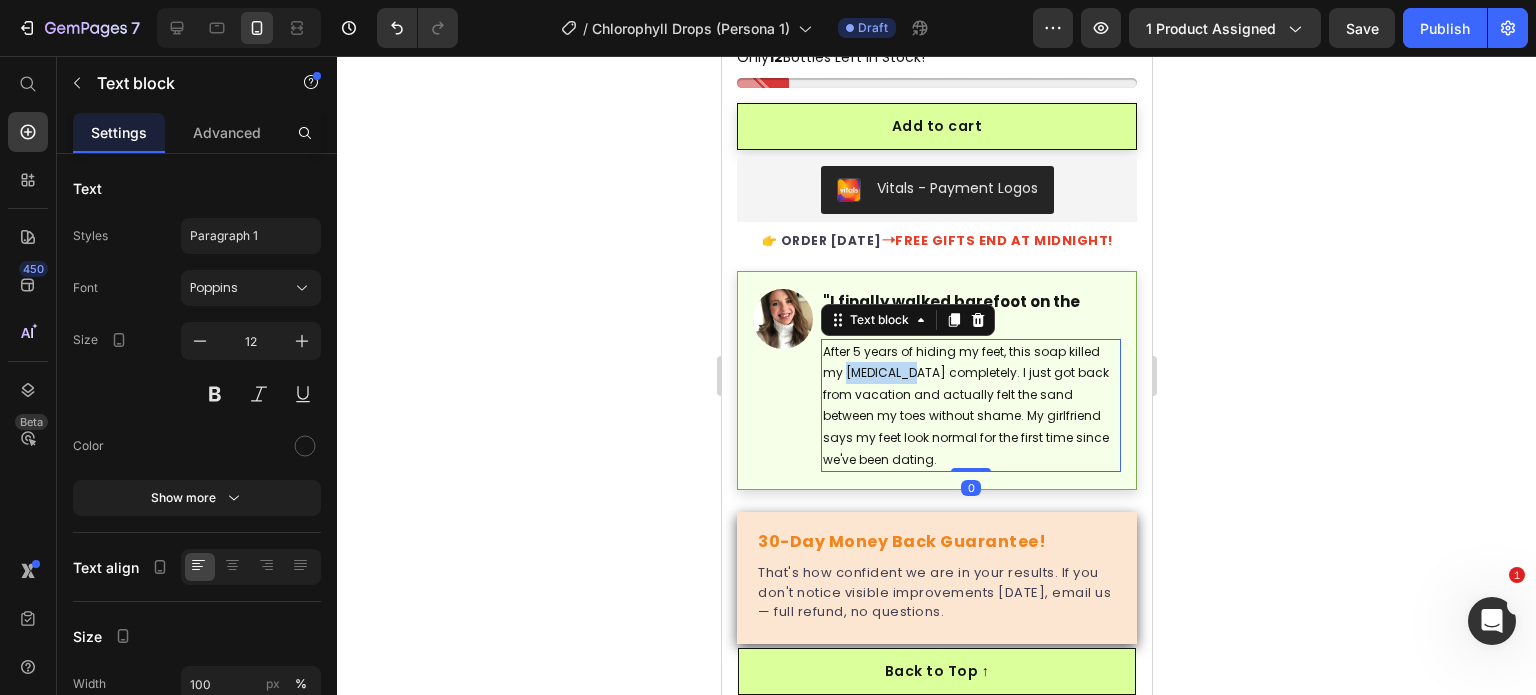 click on "After 5 years of hiding my feet, this soap killed my athlete's foot completely. I just got back from vacation and actually felt the sand between my toes without shame. My girlfriend says my feet look normal for the first time since we've been dating." at bounding box center [970, 406] 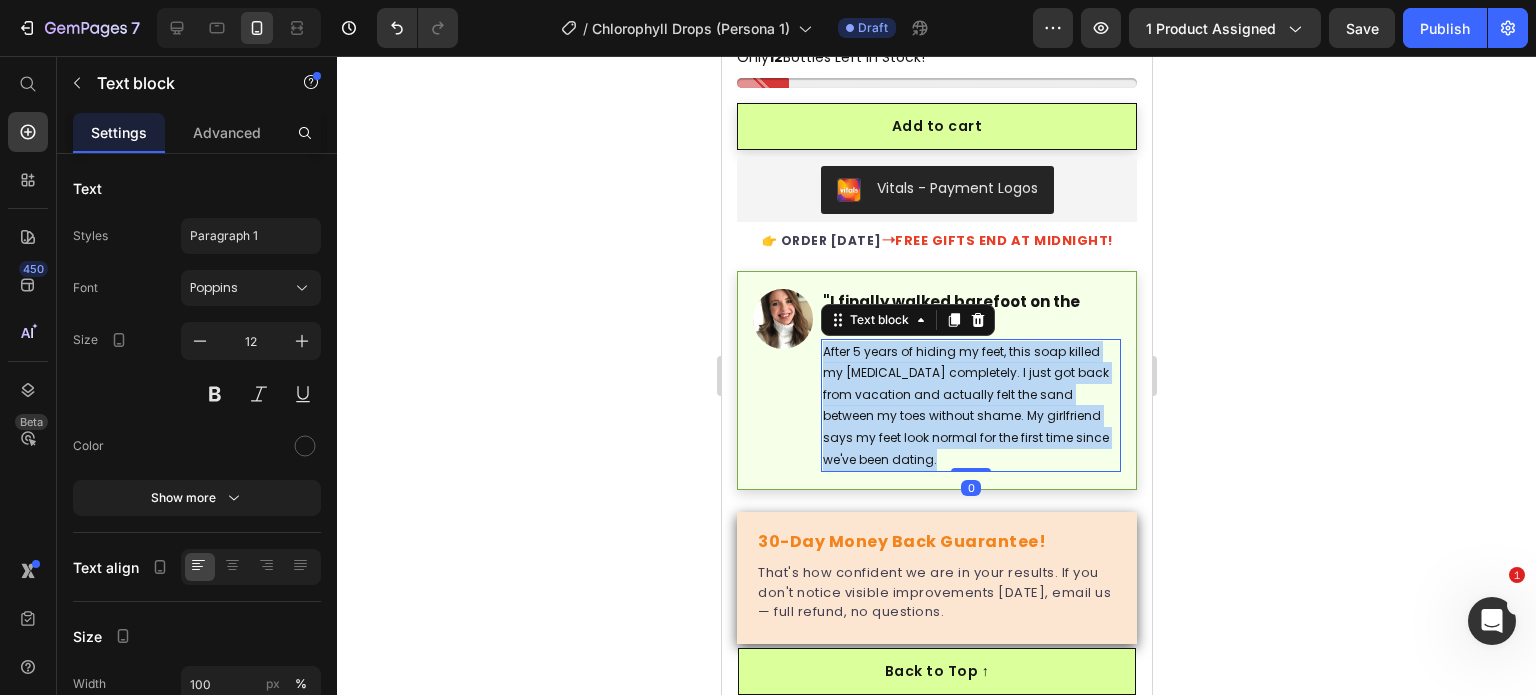 click on "After 5 years of hiding my feet, this soap killed my athlete's foot completely. I just got back from vacation and actually felt the sand between my toes without shame. My girlfriend says my feet look normal for the first time since we've been dating." at bounding box center (970, 406) 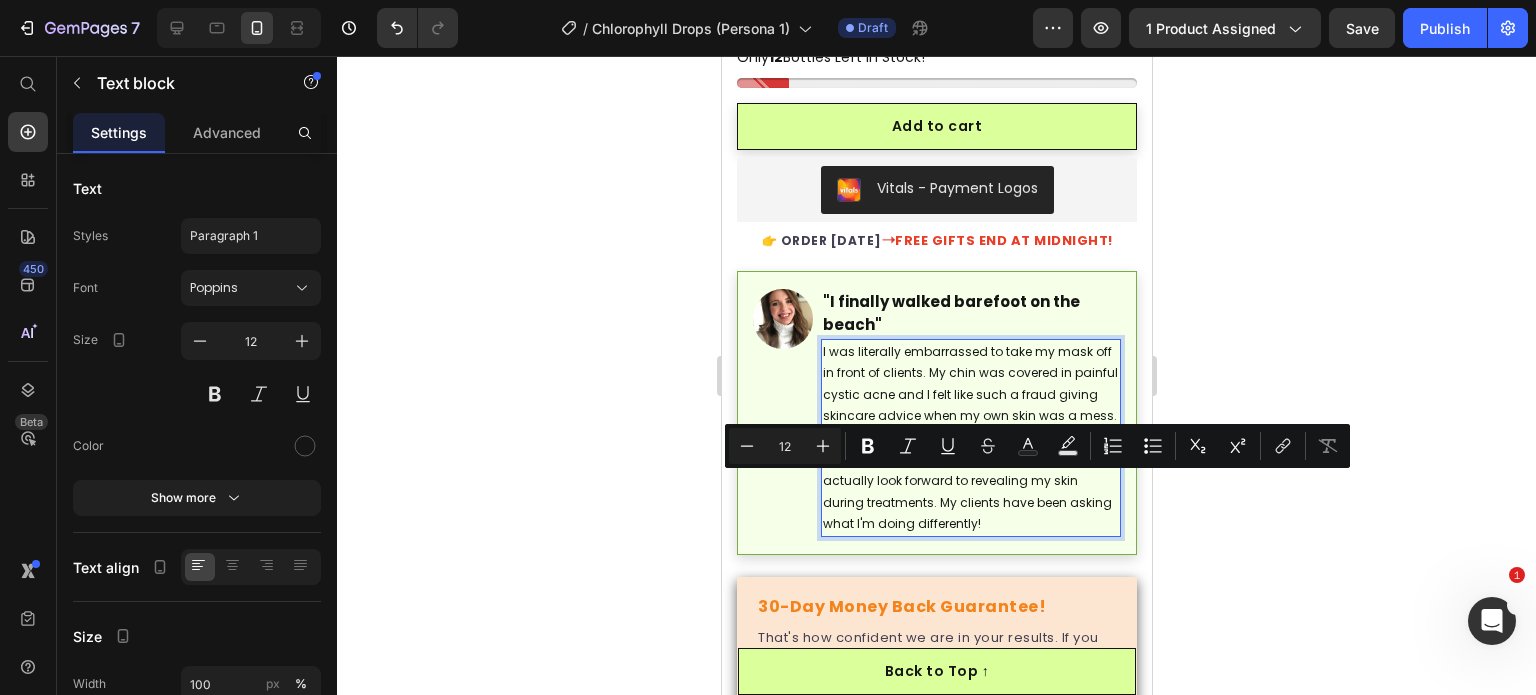 drag, startPoint x: 992, startPoint y: 523, endPoint x: 1053, endPoint y: 487, distance: 70.83079 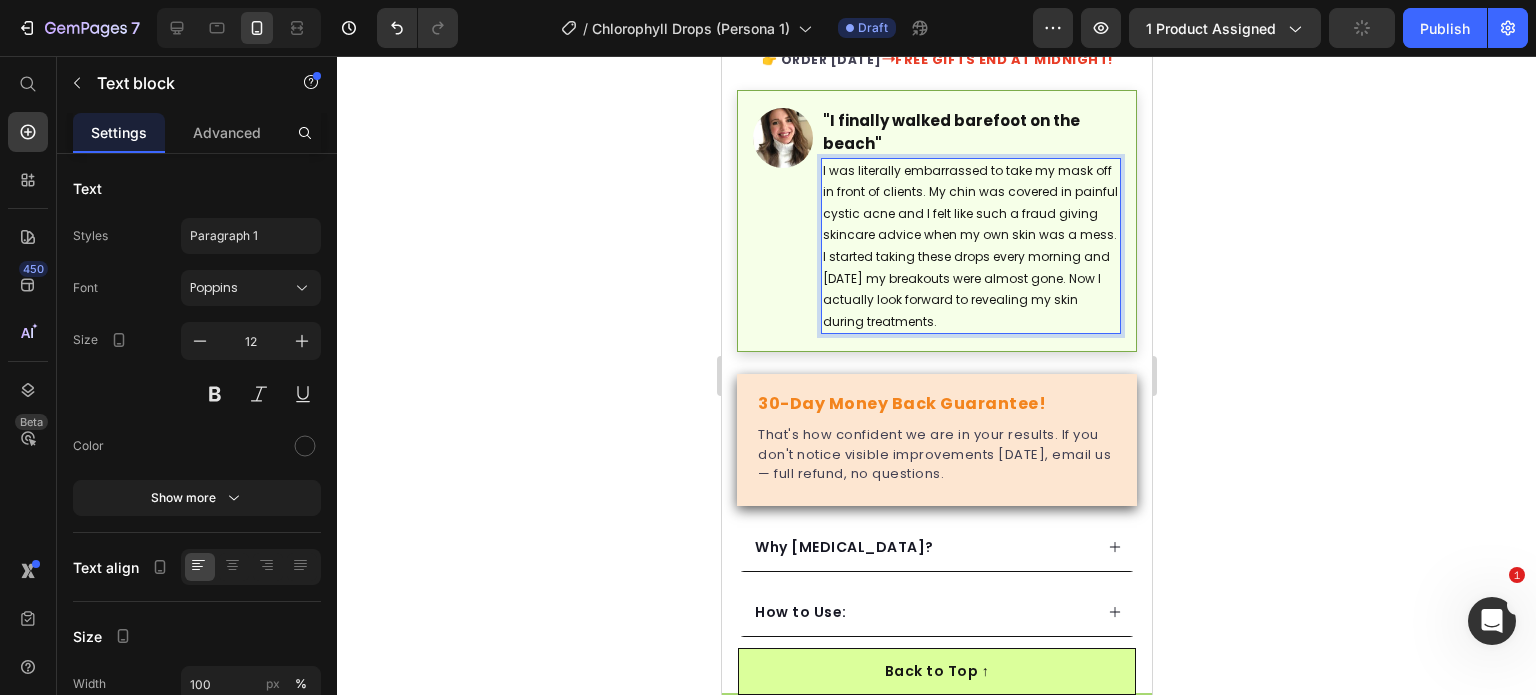 scroll, scrollTop: 1199, scrollLeft: 0, axis: vertical 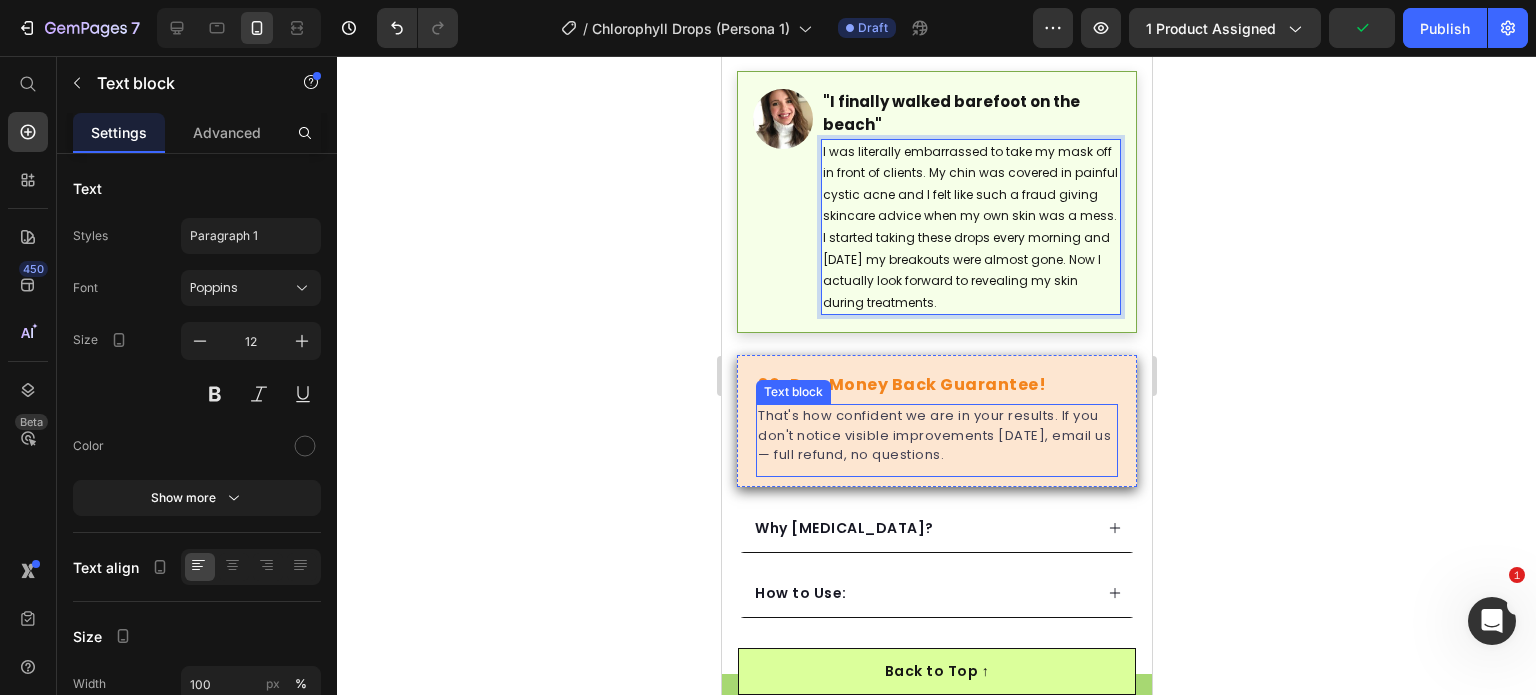 click on "That's how confident we are in your results. If you don't notice visible improvements [DATE], email us — full refund, no questions." at bounding box center (936, 435) 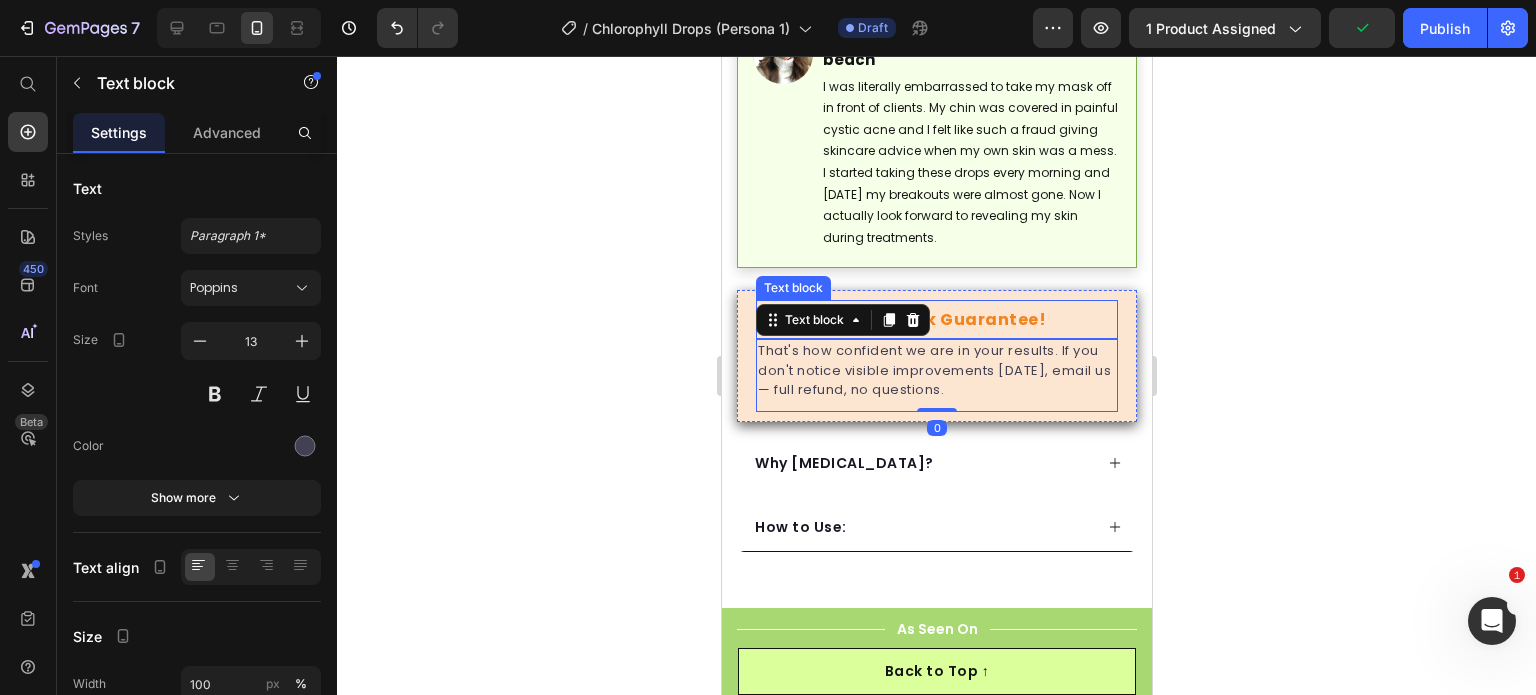 scroll, scrollTop: 1299, scrollLeft: 0, axis: vertical 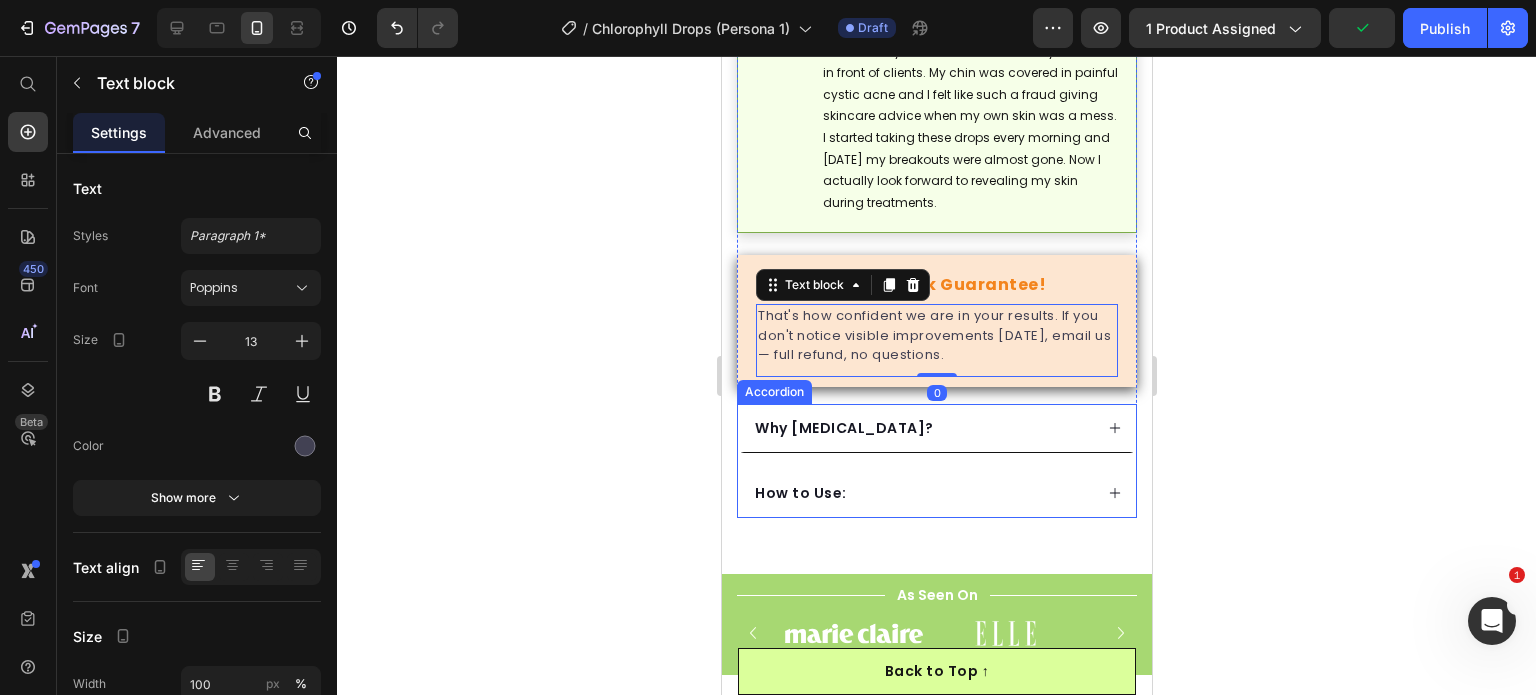 click on "Why Tea Tree Oil?" at bounding box center (936, 428) 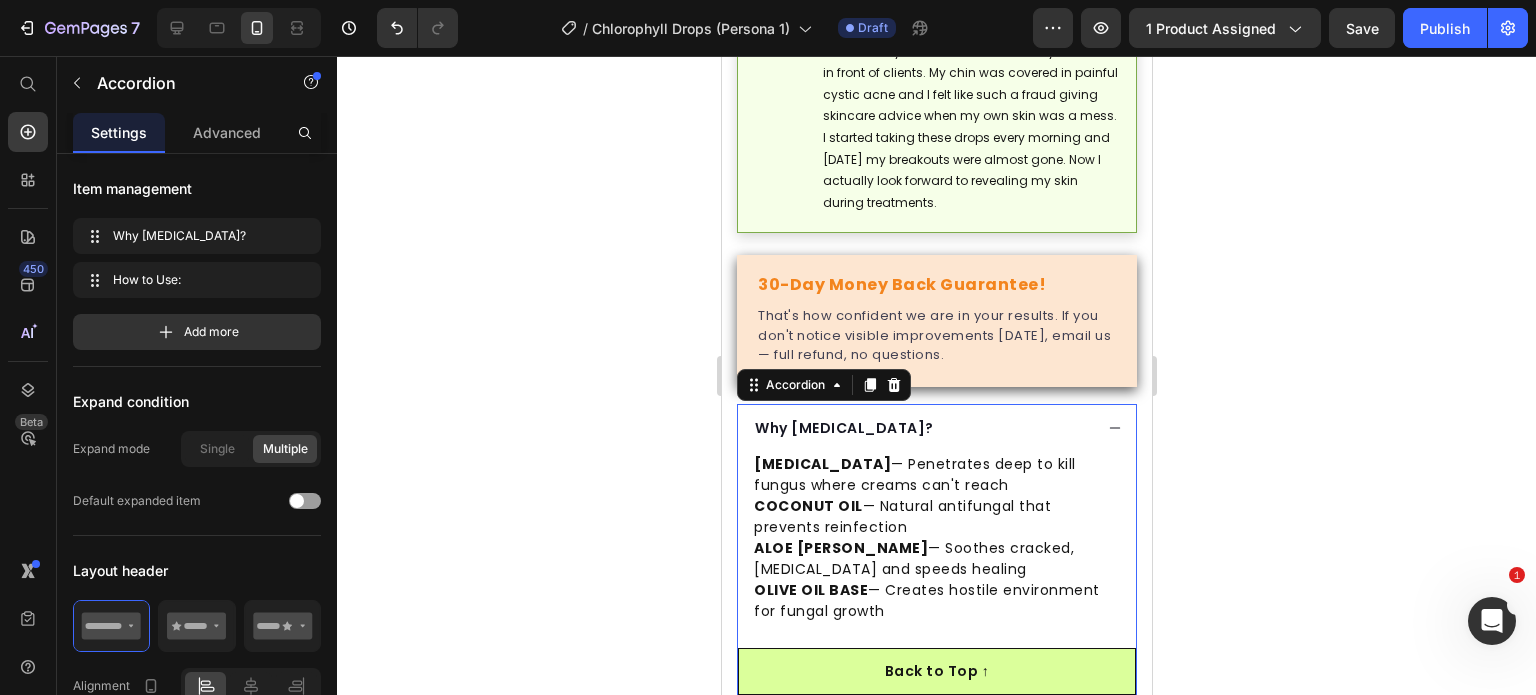 click on "Why Tea Tree Oil?" at bounding box center (843, 428) 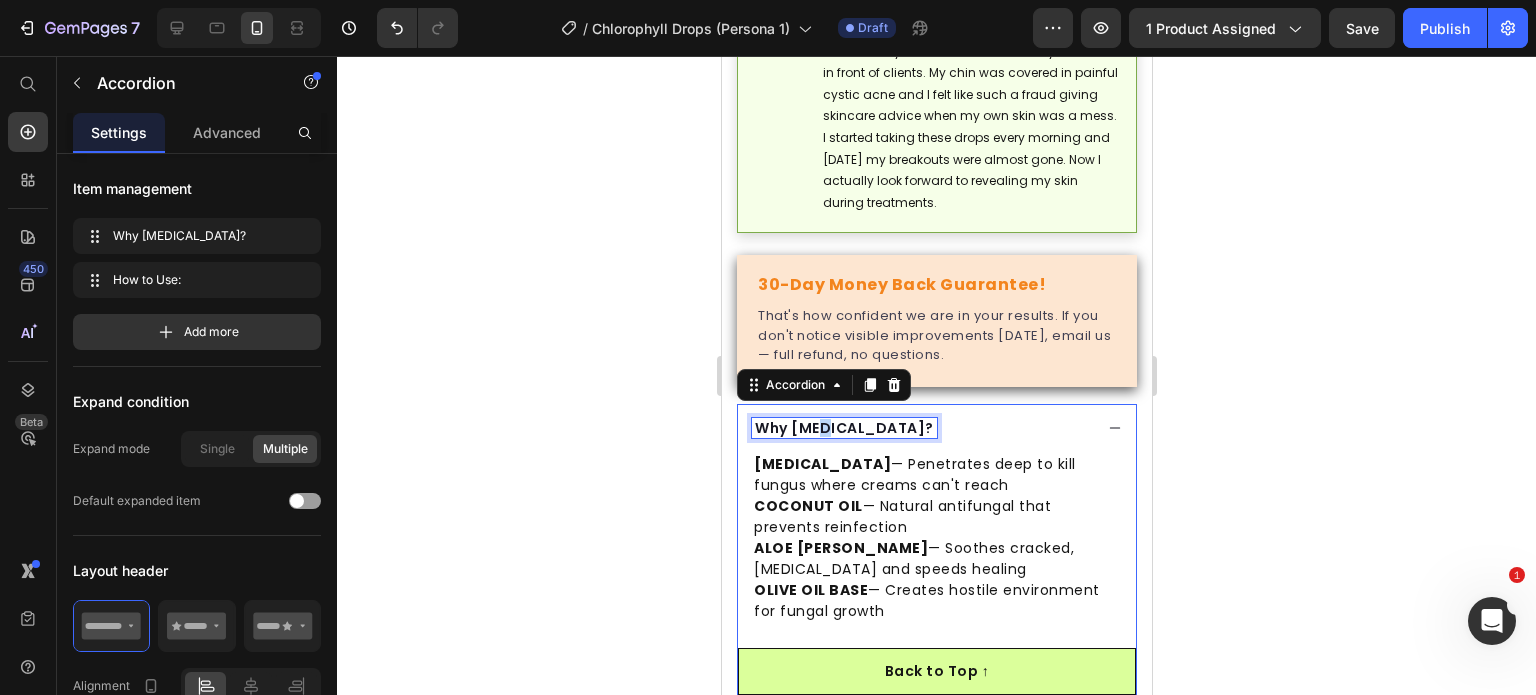 click on "Why Tea Tree Oil?" at bounding box center [843, 428] 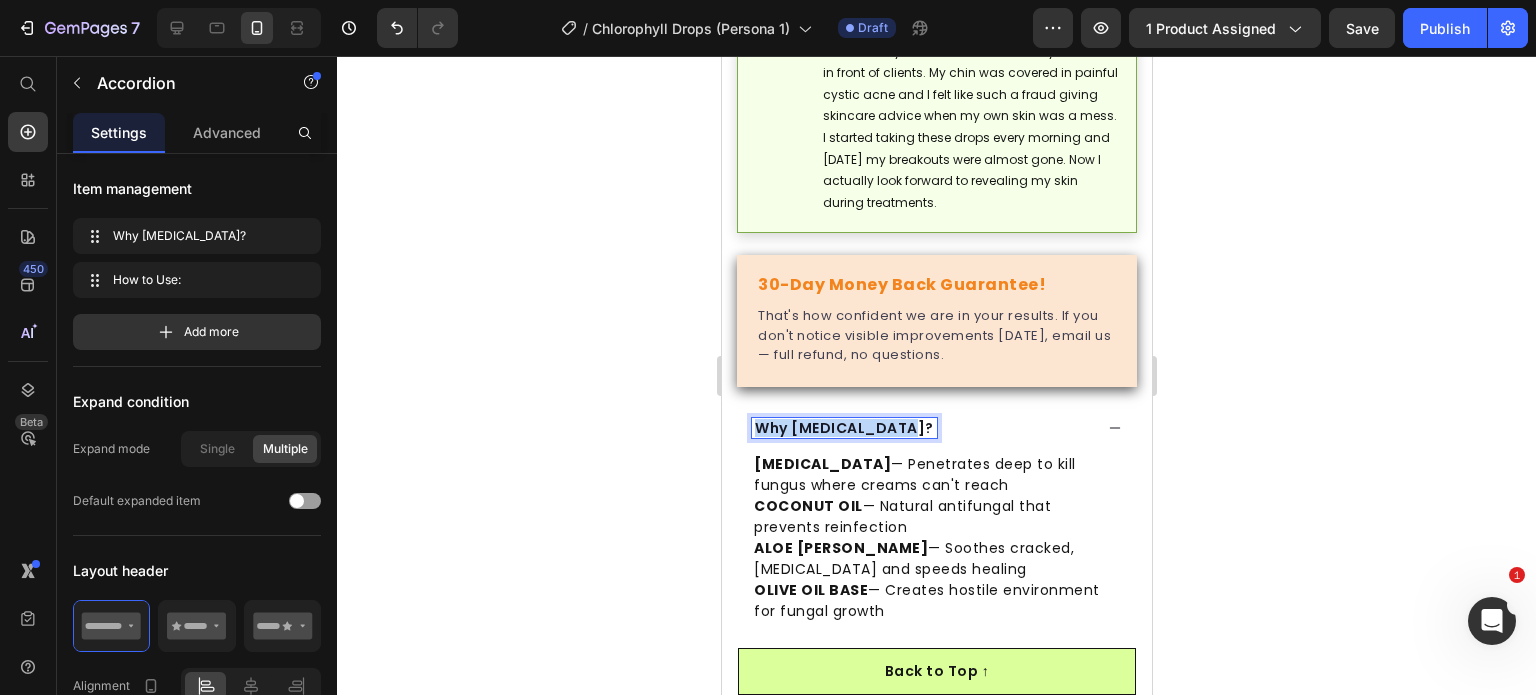 click on "Why Tea Tree Oil?" at bounding box center (843, 428) 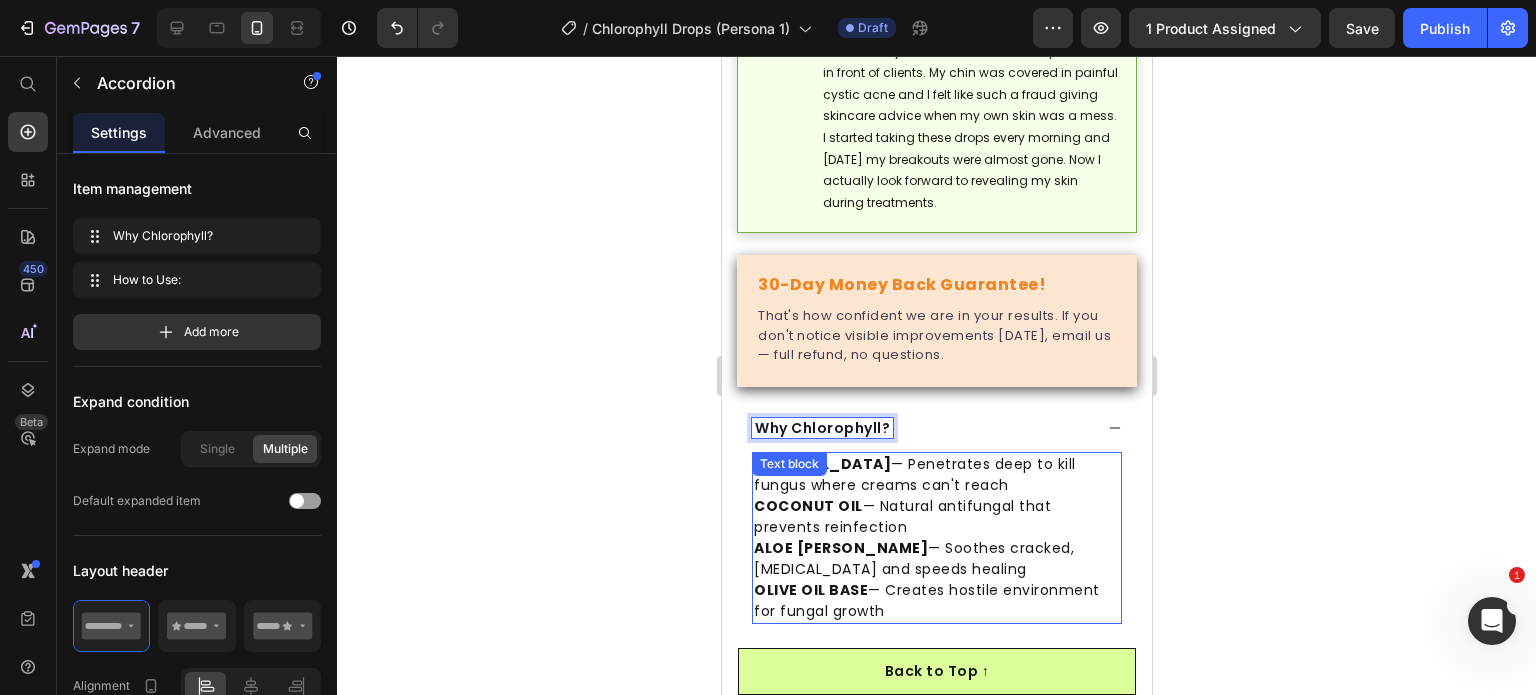 click on "TEA TREE OIL  — Penetrates deep to kill fungus where creams can't reach COCONUT OIL  — Natural antifungal that prevents reinfection ALOE VERA  — Soothes cracked, burning skin and speeds healing OLIVE OIL BASE  — Creates hostile environment for fungal growth" at bounding box center (936, 538) 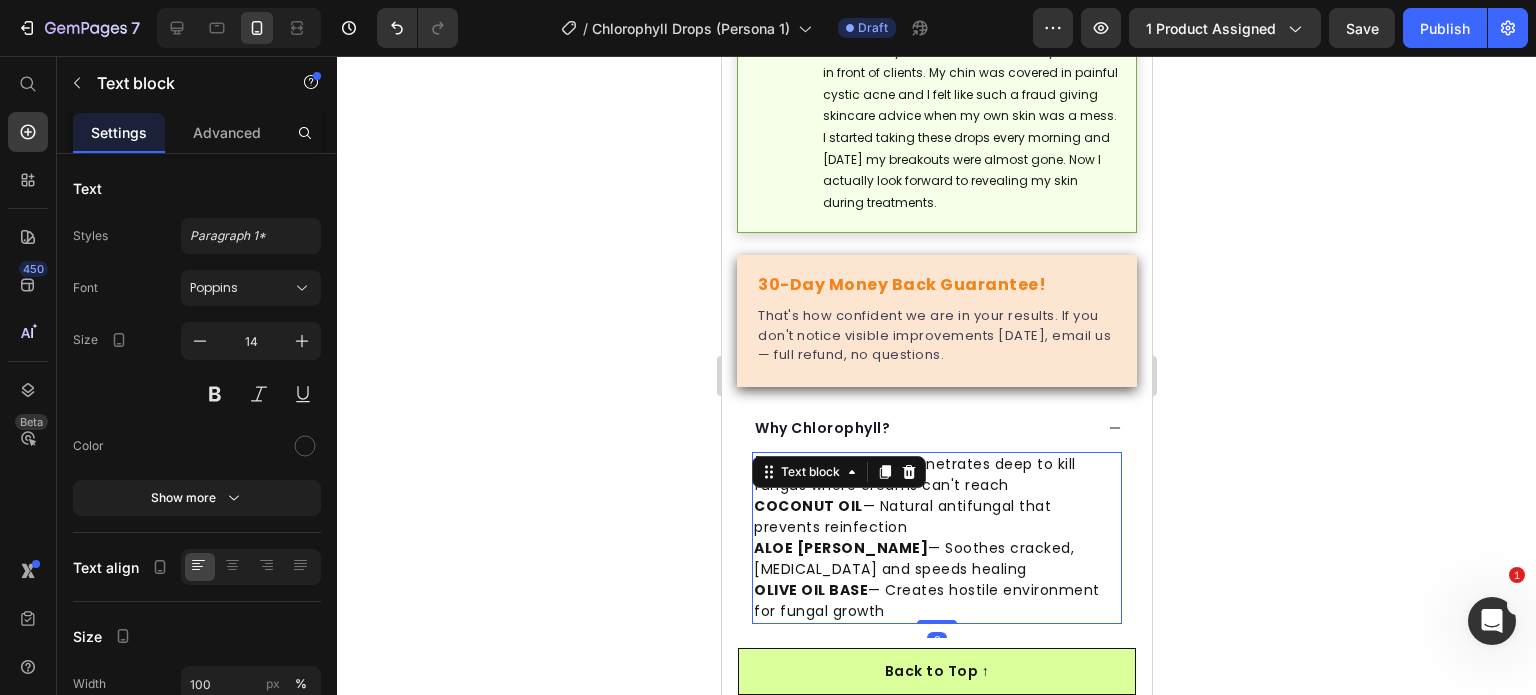 click on "TEA TREE OIL  — Penetrates deep to kill fungus where creams can't reach COCONUT OIL  — Natural antifungal that prevents reinfection ALOE VERA  — Soothes cracked, burning skin and speeds healing OLIVE OIL BASE  — Creates hostile environment for fungal growth" at bounding box center (936, 538) 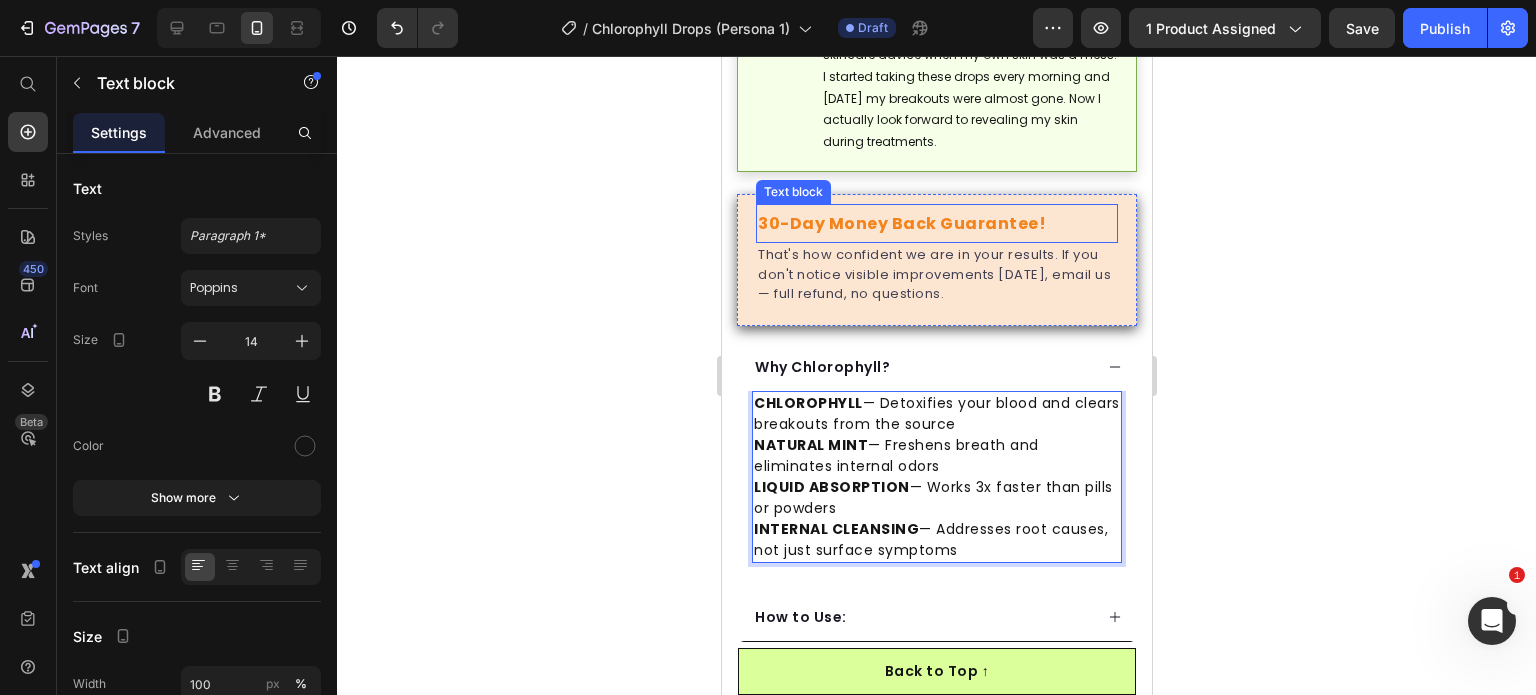 scroll, scrollTop: 1599, scrollLeft: 0, axis: vertical 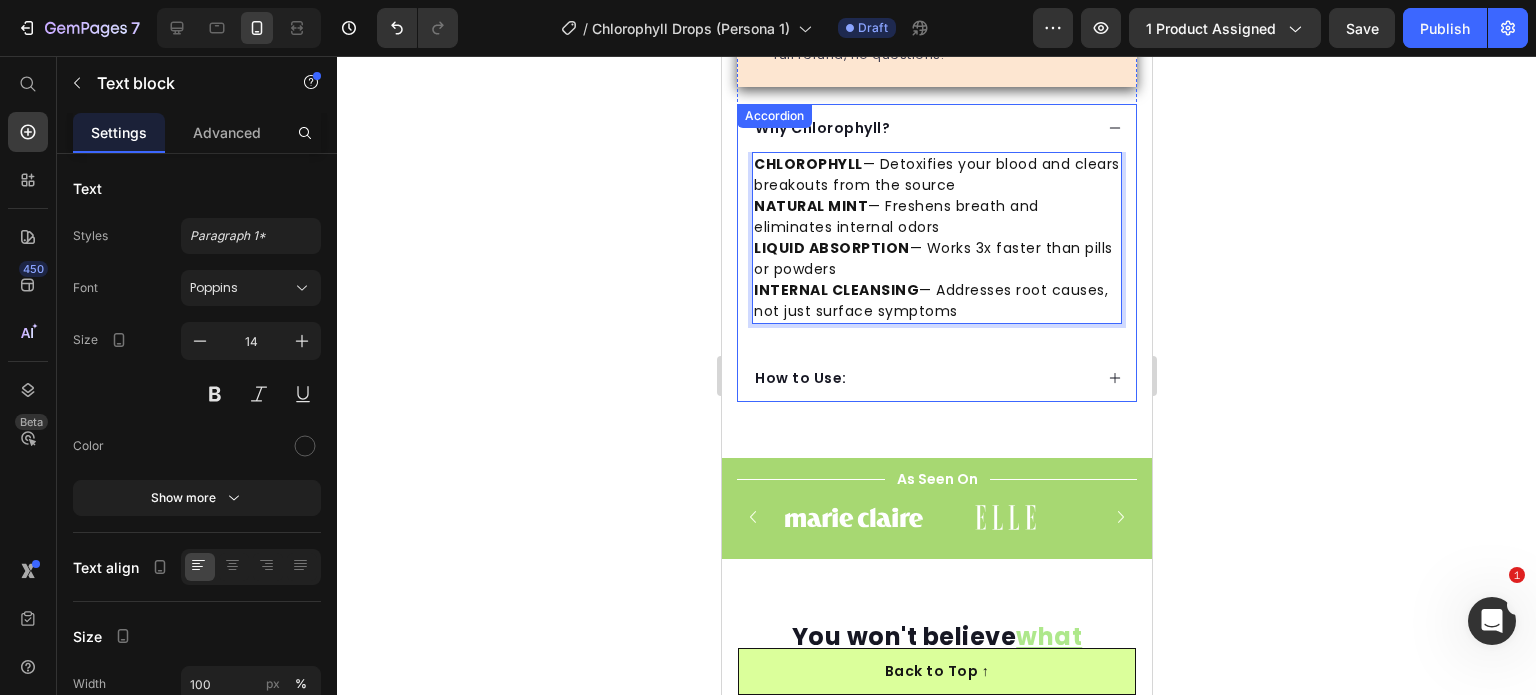 click 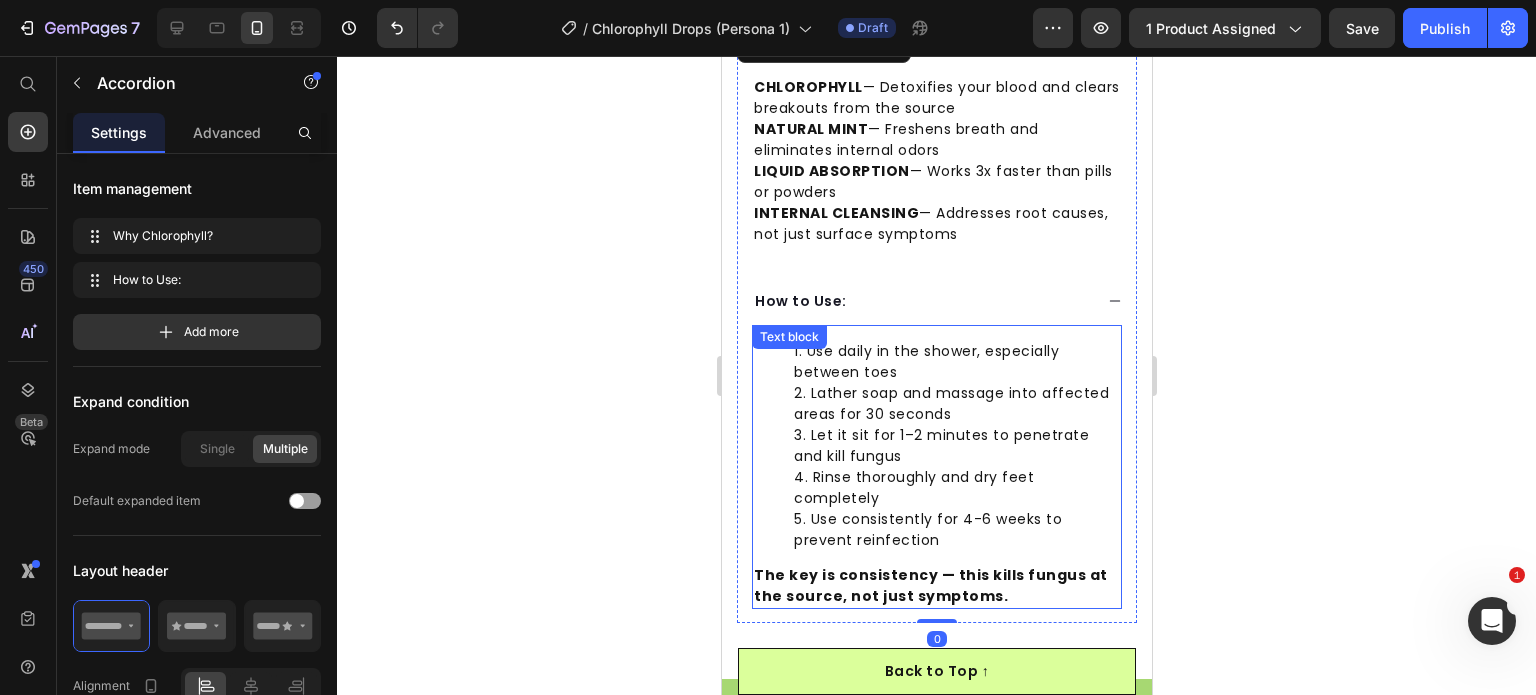 scroll, scrollTop: 1799, scrollLeft: 0, axis: vertical 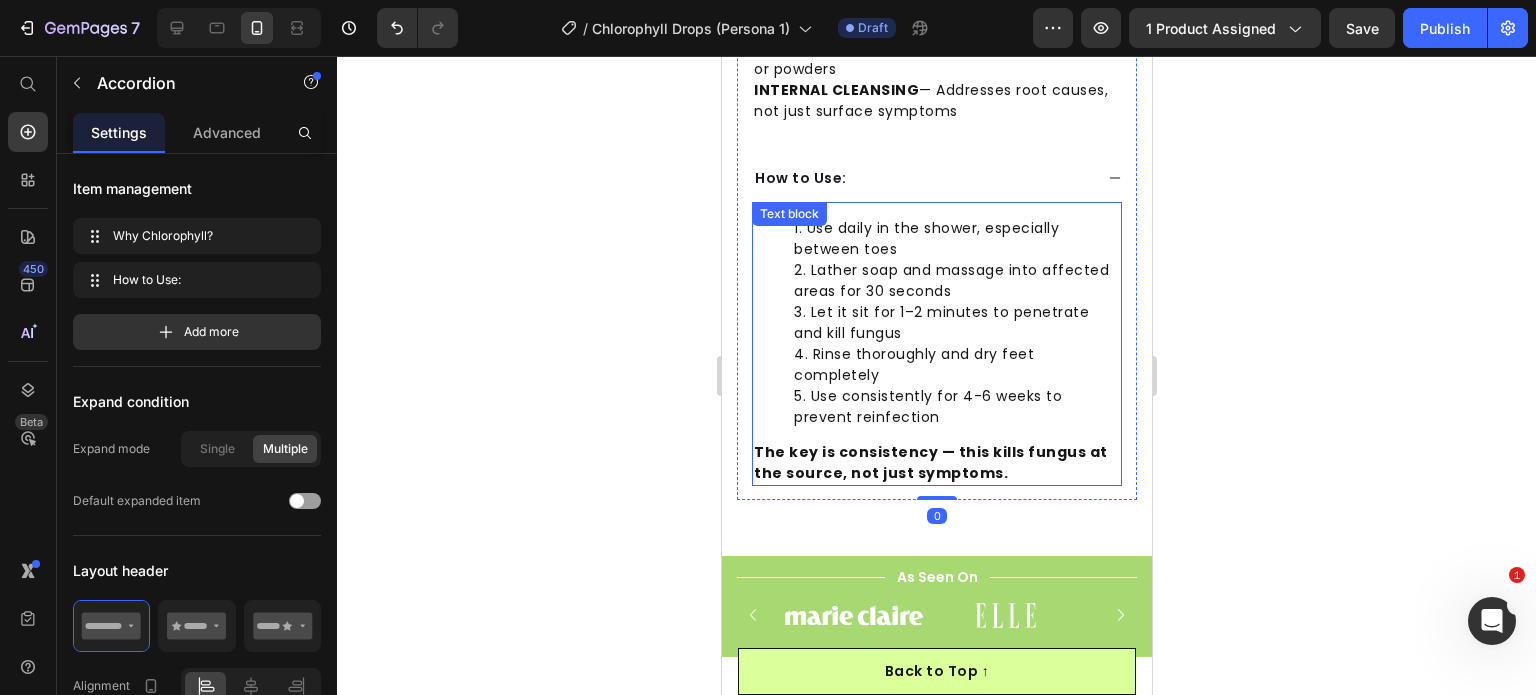 click on "Let it sit for 1–2 minutes to penetrate and kill fungus" at bounding box center [956, 323] 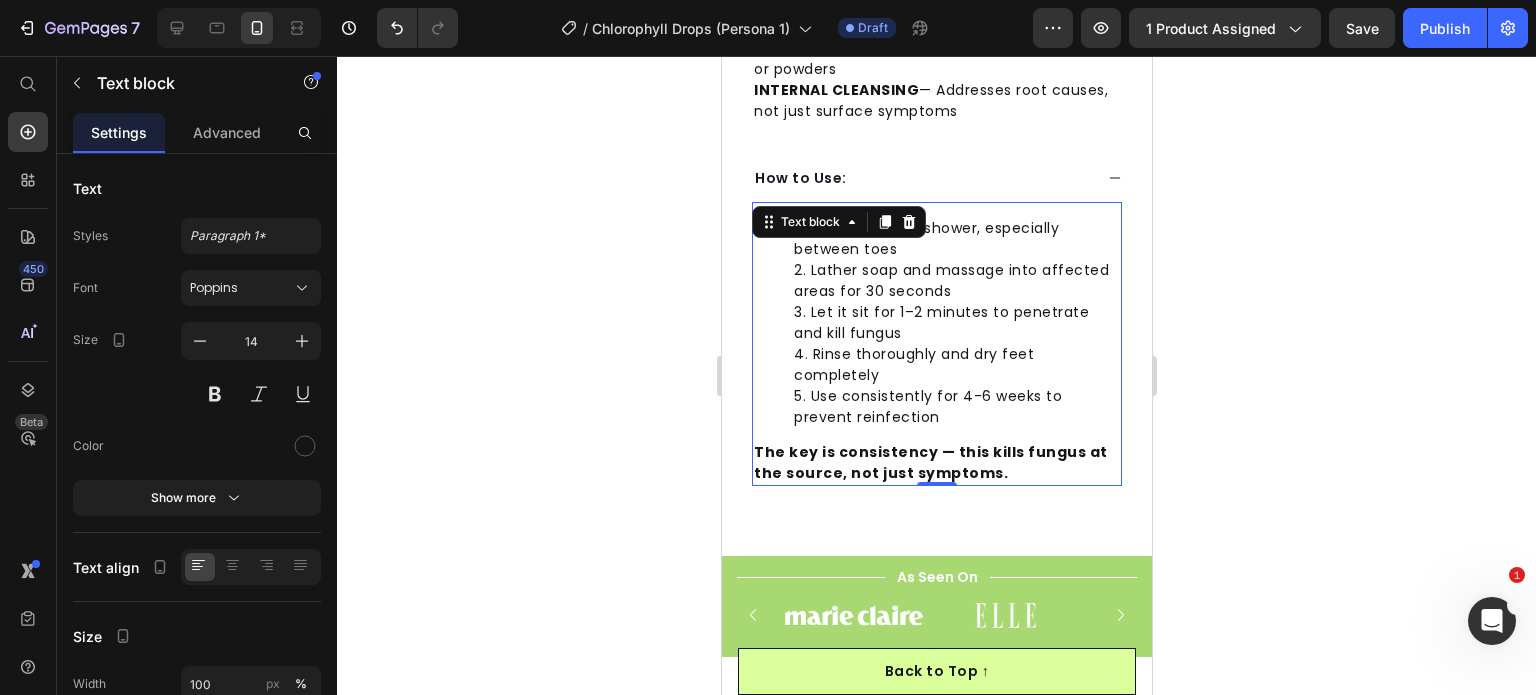 click on "Let it sit for 1–2 minutes to penetrate and kill fungus" at bounding box center [956, 323] 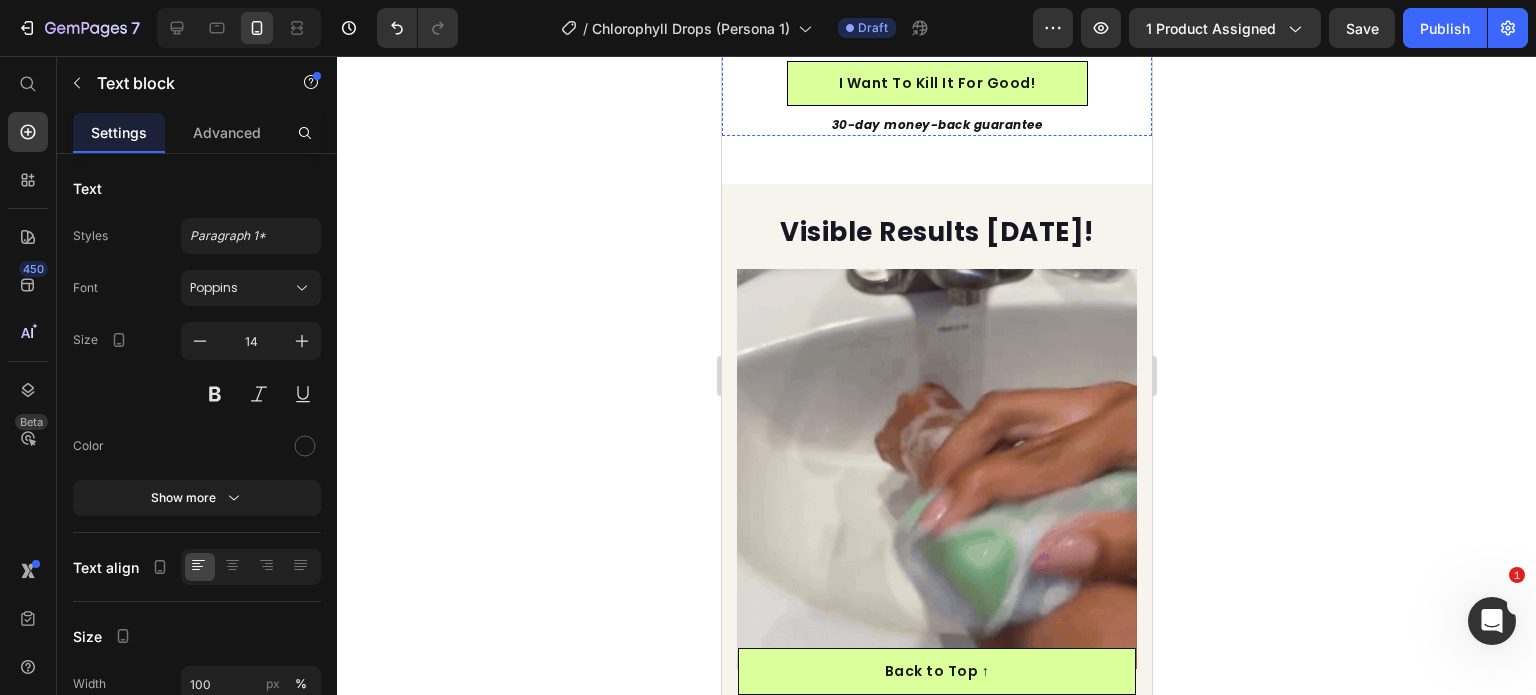 scroll, scrollTop: 3198, scrollLeft: 0, axis: vertical 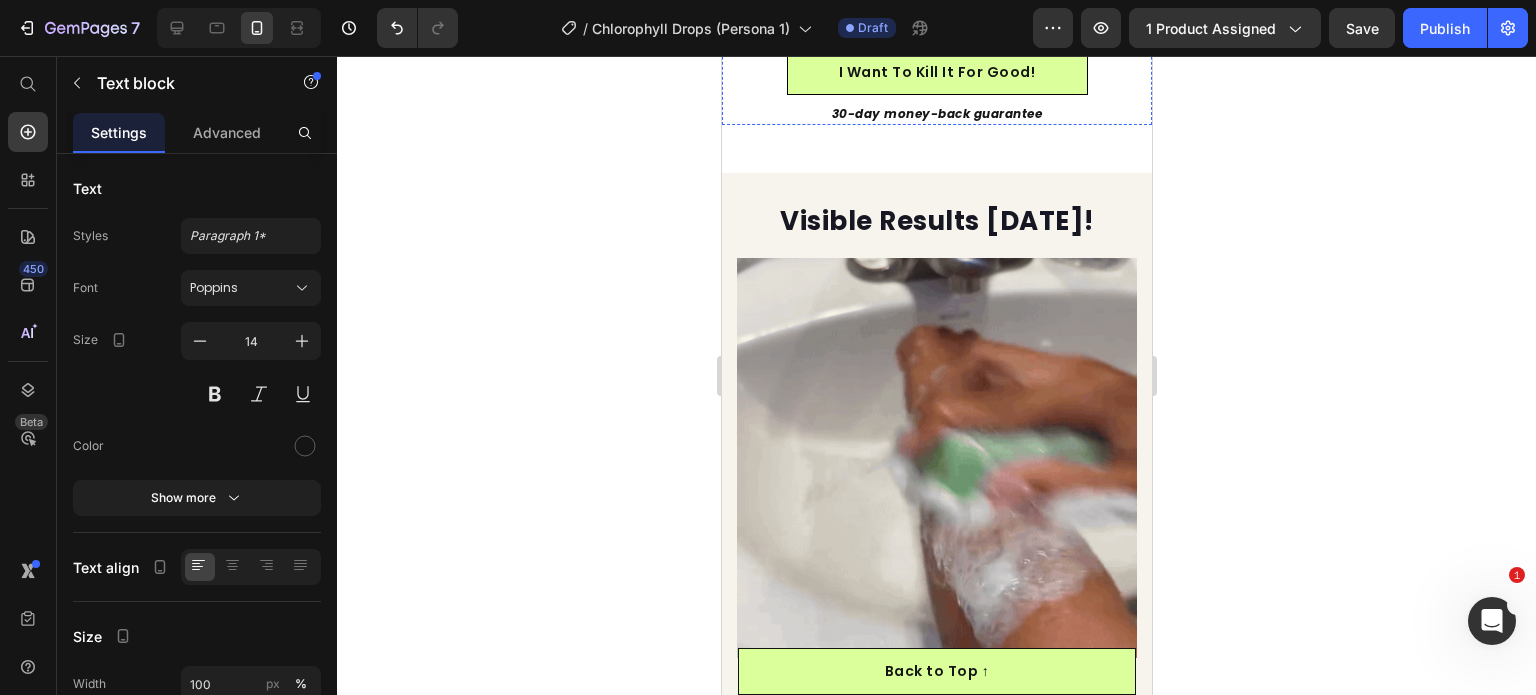 click at bounding box center (936, -335) 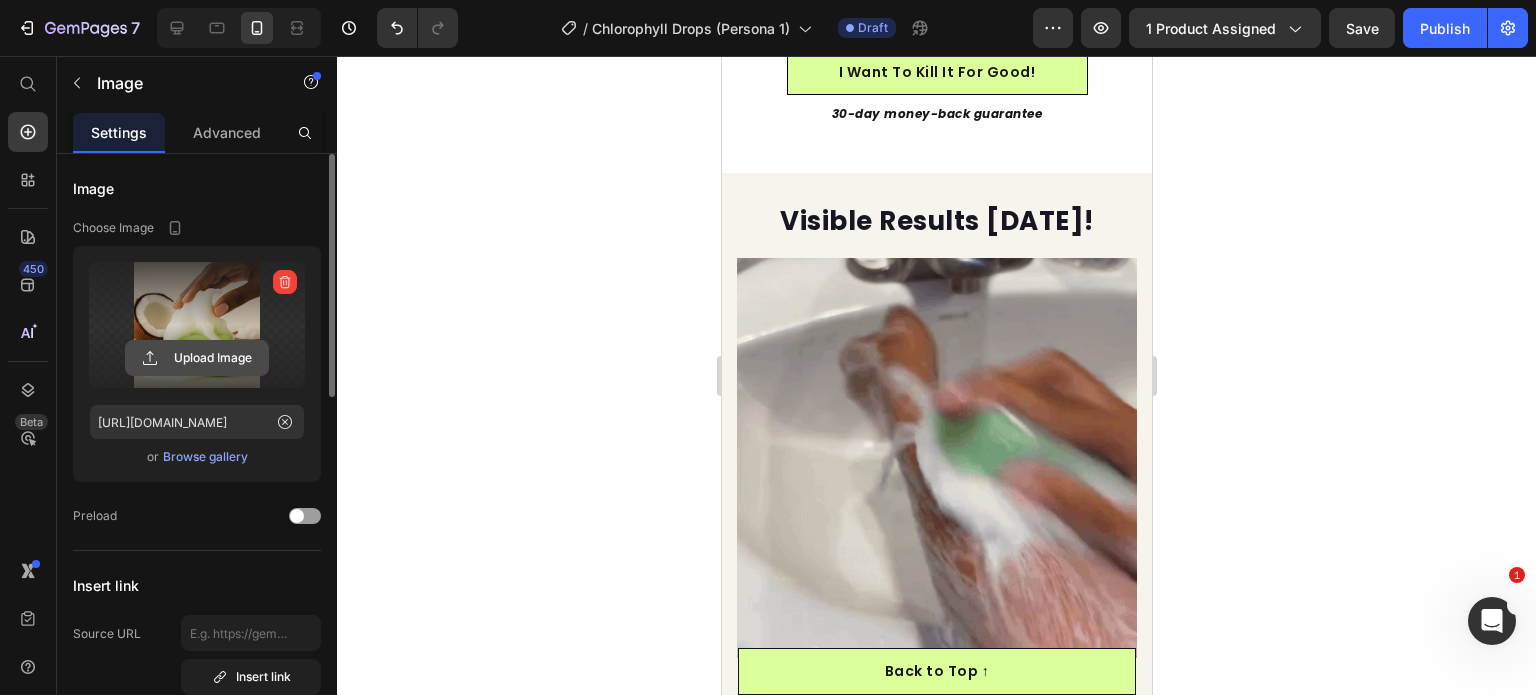 click 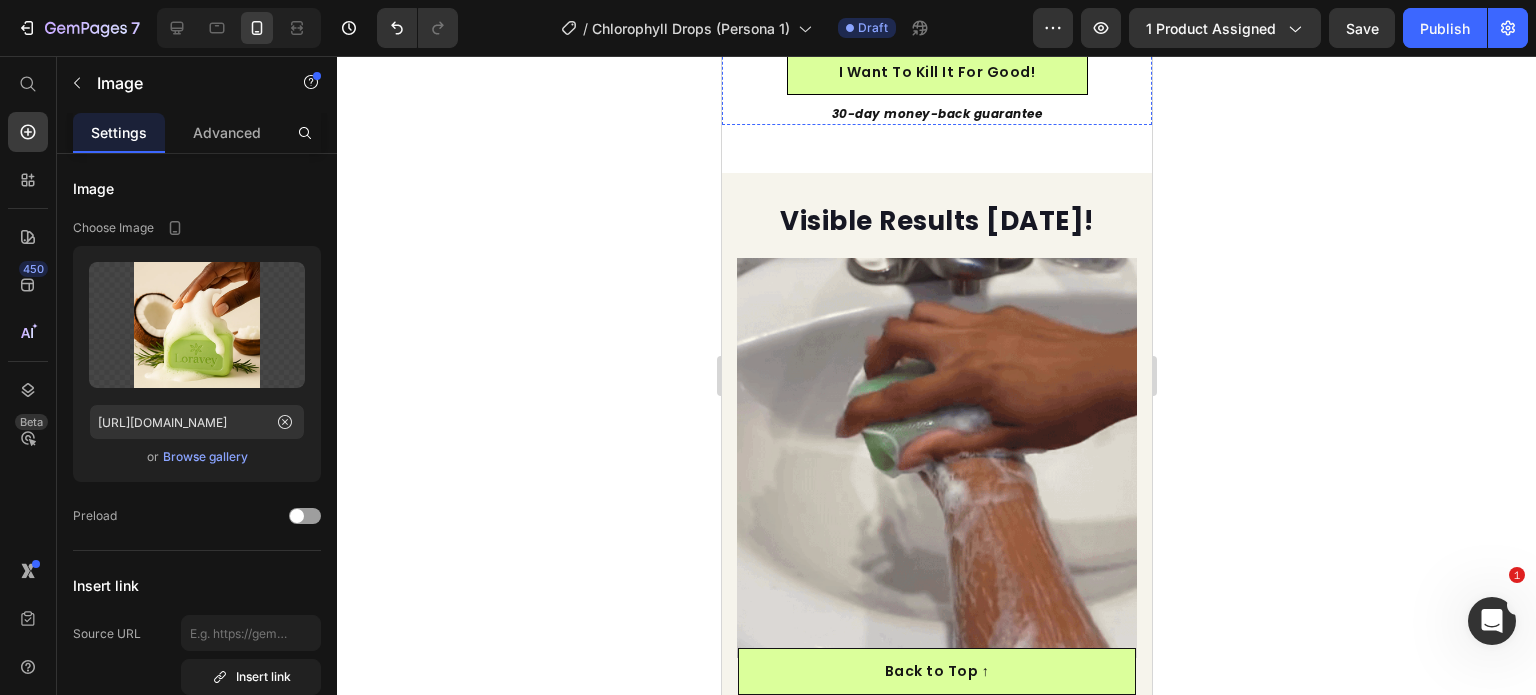 click on "Think athlete's foot is permanent? Think again." at bounding box center (936, -290) 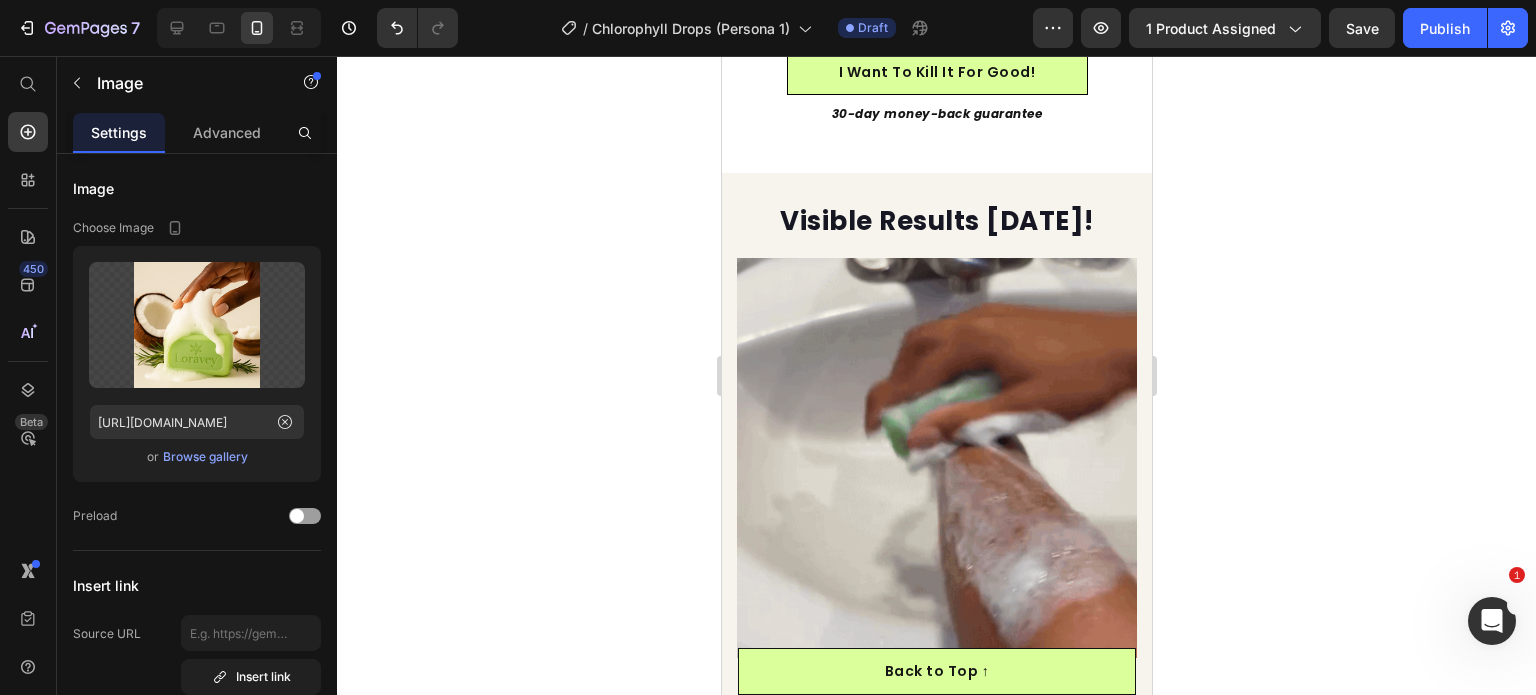 click on "Think athlete's foot is permanent? Think again." at bounding box center [936, -290] 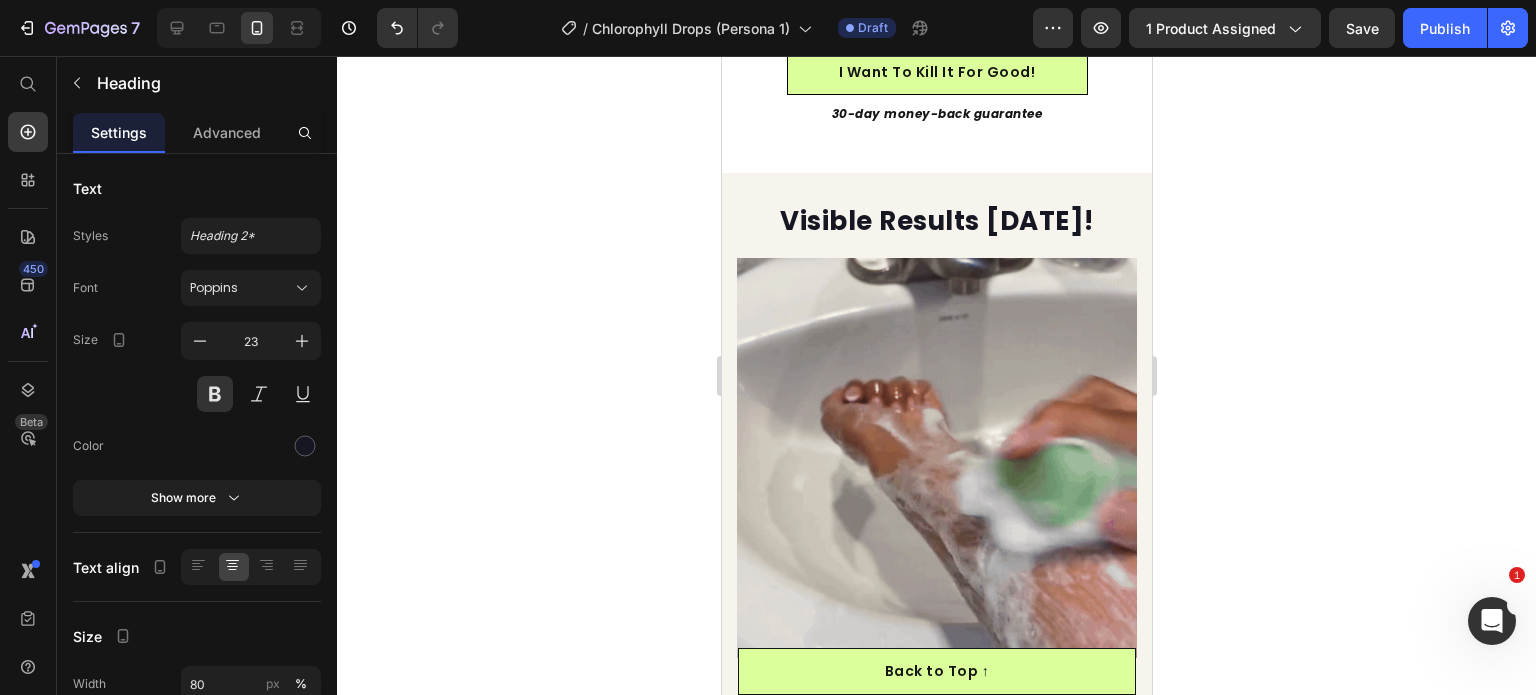 click on "Think athlete's foot is permanent? Think again." at bounding box center [936, -290] 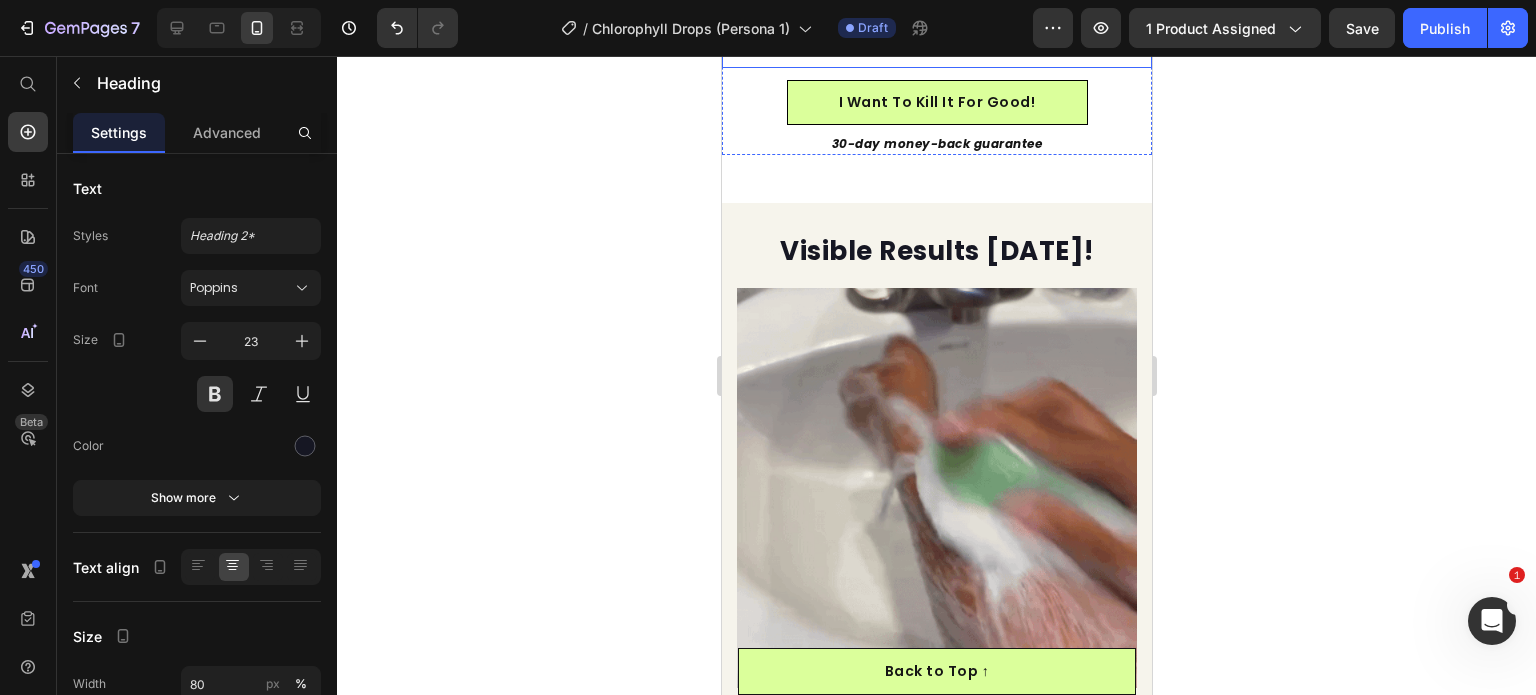 click on "If you've tried every drugstore cream, prescription medication, and home remedy but your athlete's foot keeps coming back —  you're not stuck with it forever." at bounding box center (936, -175) 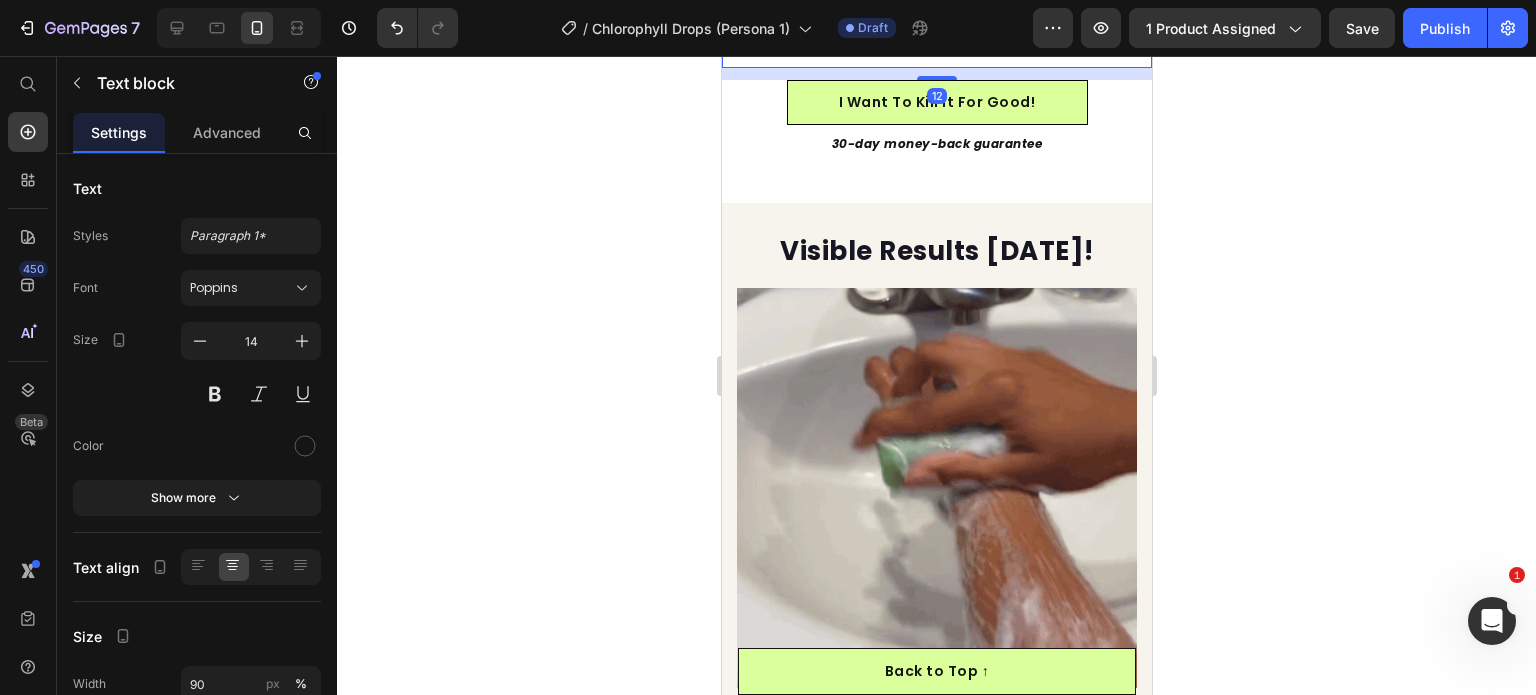 click on "If you've tried every drugstore cream, prescription medication, and home remedy but your athlete's foot keeps coming back —  you're not stuck with it forever." at bounding box center (936, -175) 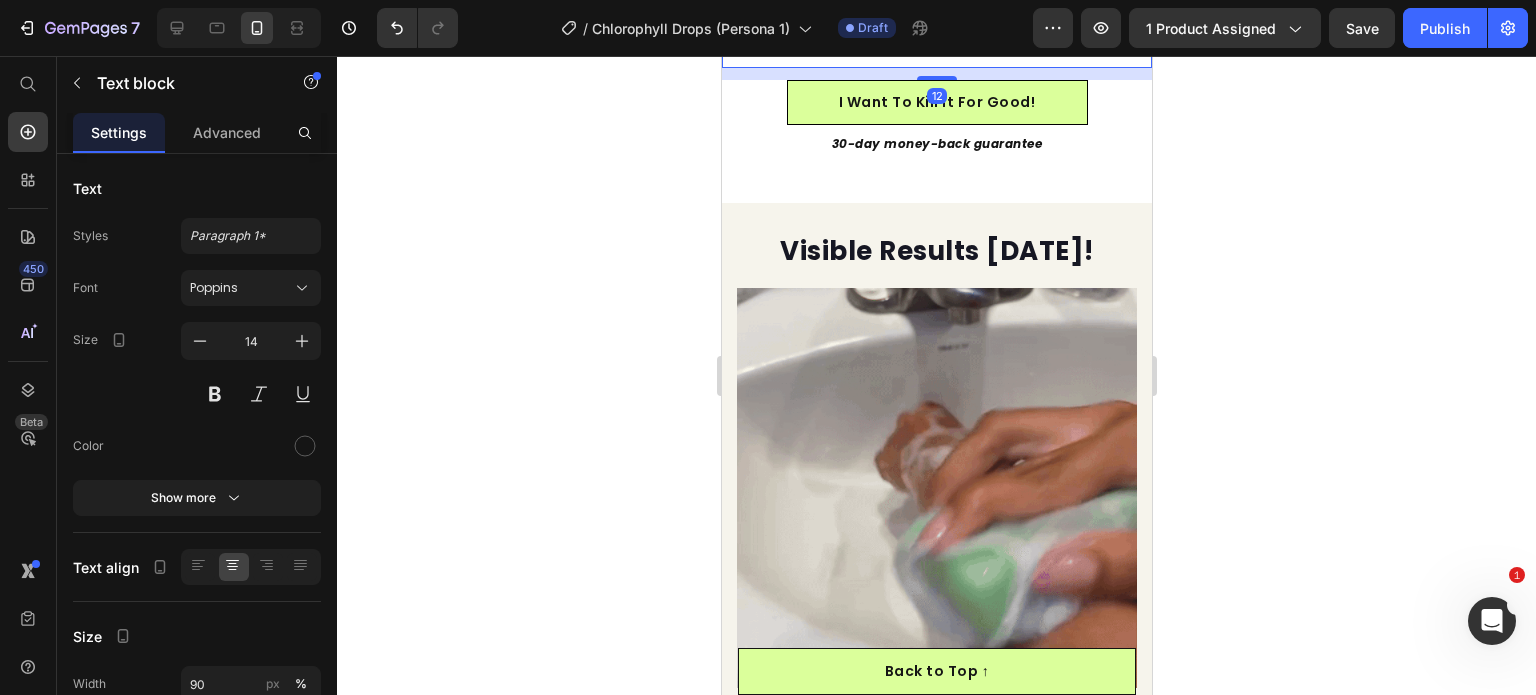 click on "If you've tried every drugstore cream, prescription medication, and home remedy but your athlete's foot keeps coming back —  you're not stuck with it forever." at bounding box center (936, -175) 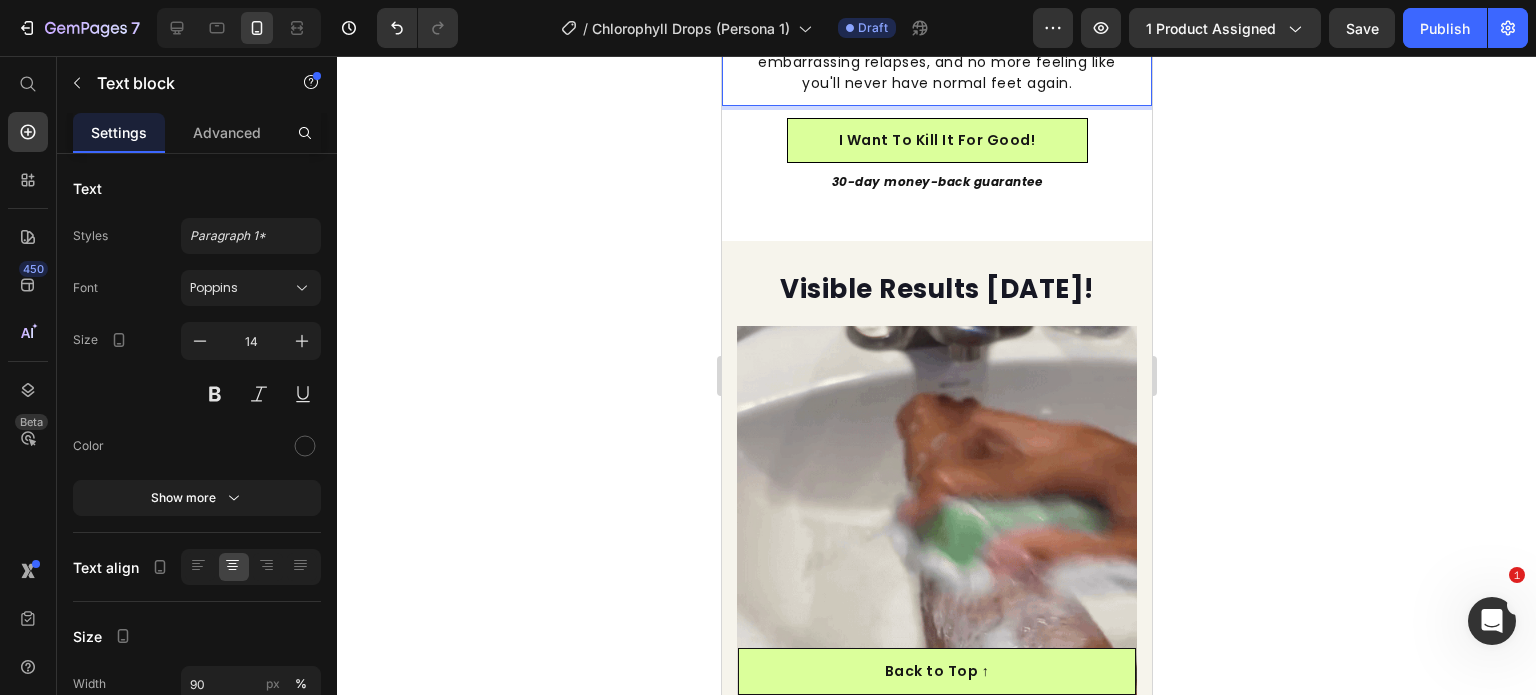 scroll, scrollTop: 3570, scrollLeft: 0, axis: vertical 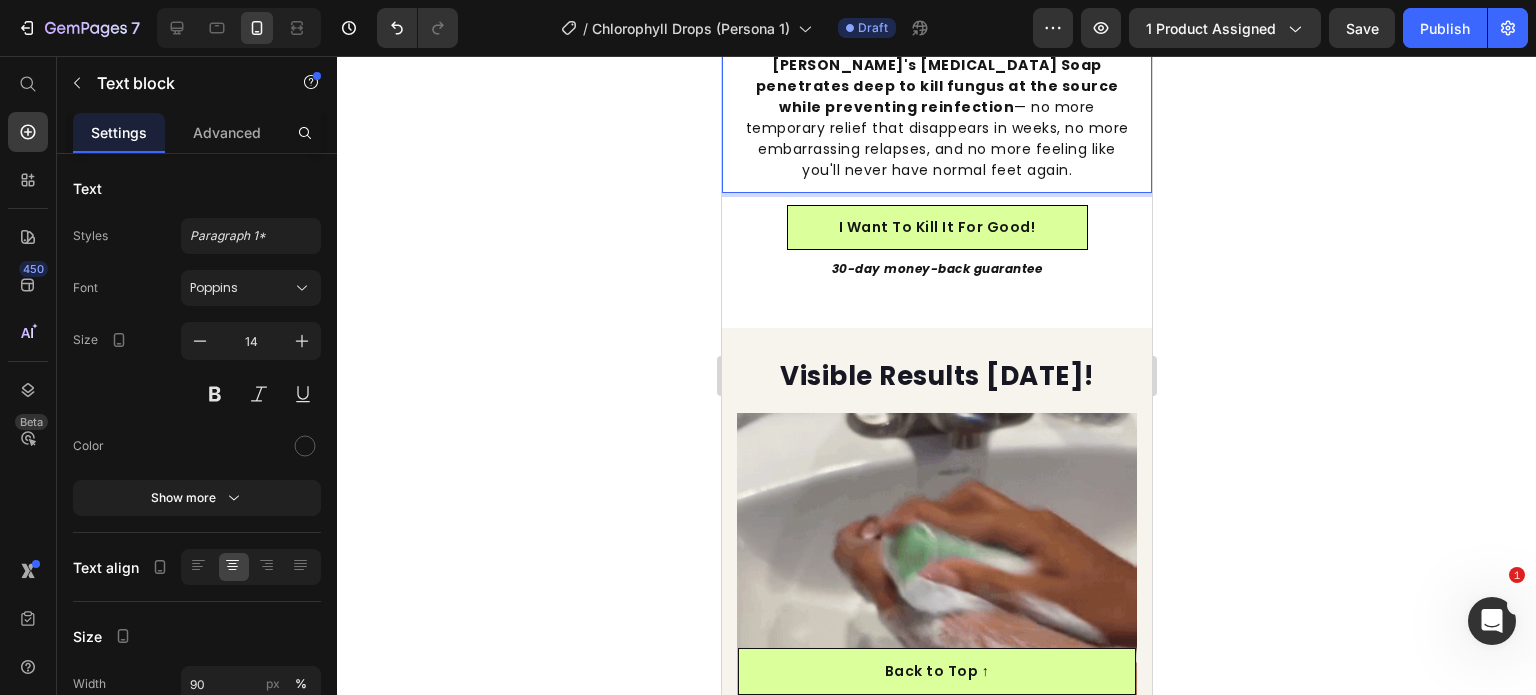 click on "Most treatments only work on the surface while the fungus hides deeper in your skin and shoes.  Loravey's Tea Tree Oil Soap penetrates deep to kill fungus at the source while preventing reinfection  — no more temporary relief that disappears in weeks, no more embarrassing relapses, and no more feeling like you'll never have normal feet again." at bounding box center (936, 97) 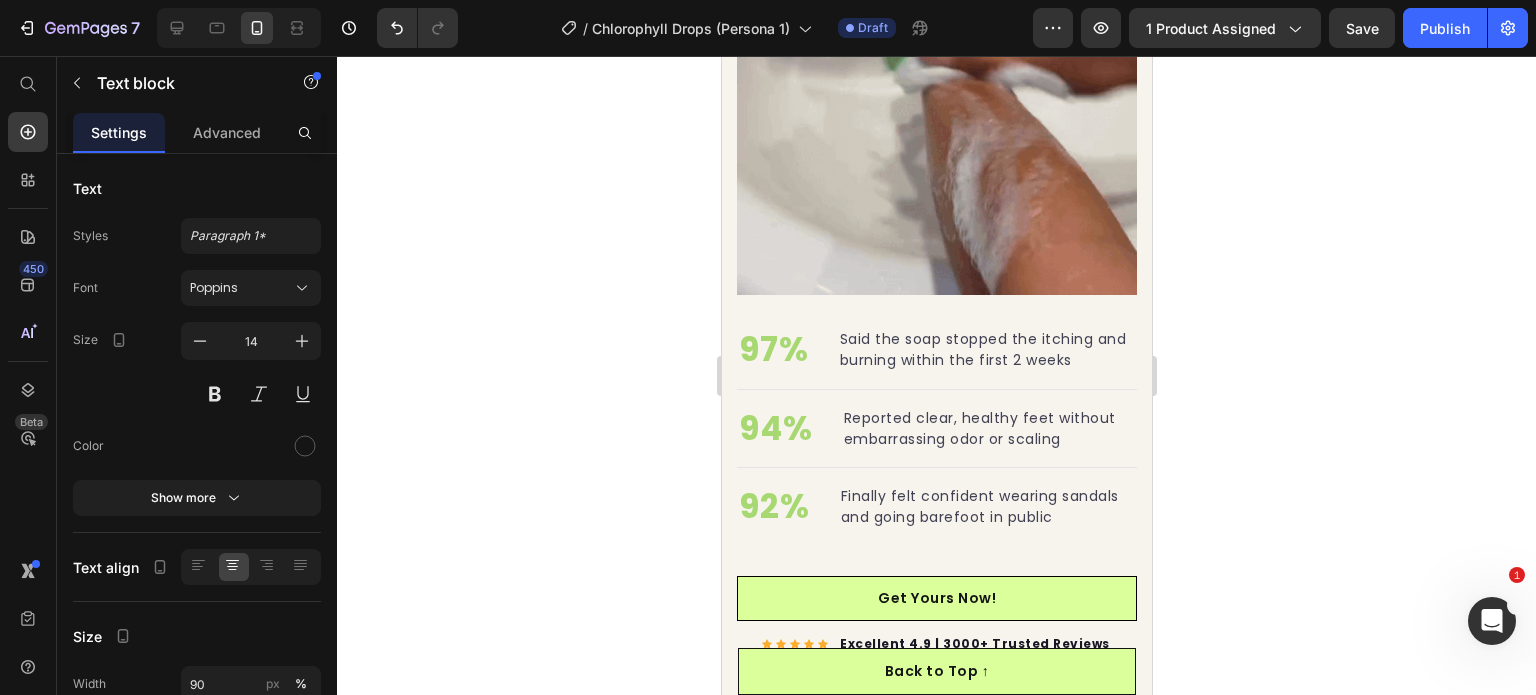scroll, scrollTop: 3470, scrollLeft: 0, axis: vertical 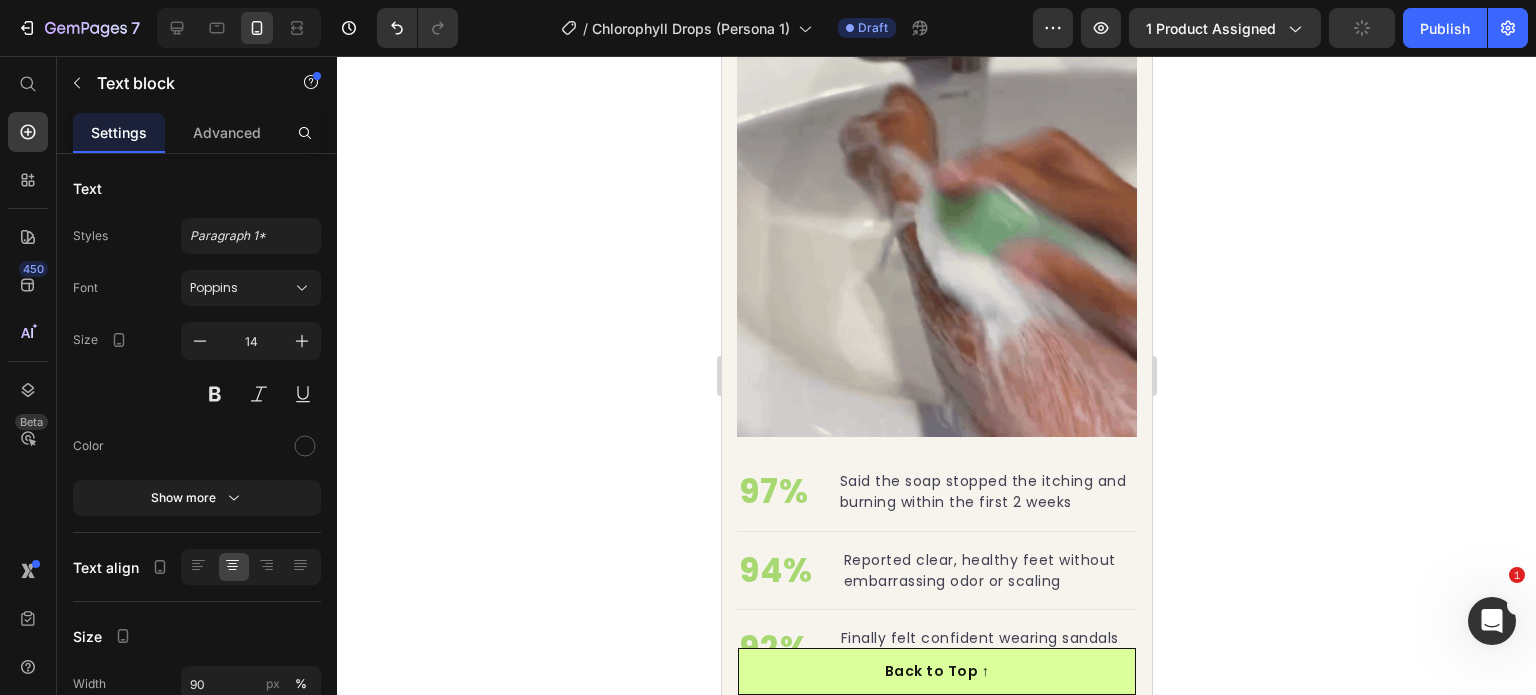 click on "If your skin suddenly became your biggest professional embarrassment — with painful breakouts that make you hide behind foundation, dull complexion that makes clients question your expertise, and constant stress about removing your mask — it's not "just adult acne you have to live with." Your skin is crying out for internal healing that no topical treatment can provide. Lingering toxins in your system are sabotaging every expensive serum you try. PureGreen's liquid chlorophyll works from the inside out to detoxify your blood and restore the radiant glow that makes you feel confident giving skincare advice again." at bounding box center [936, -342] 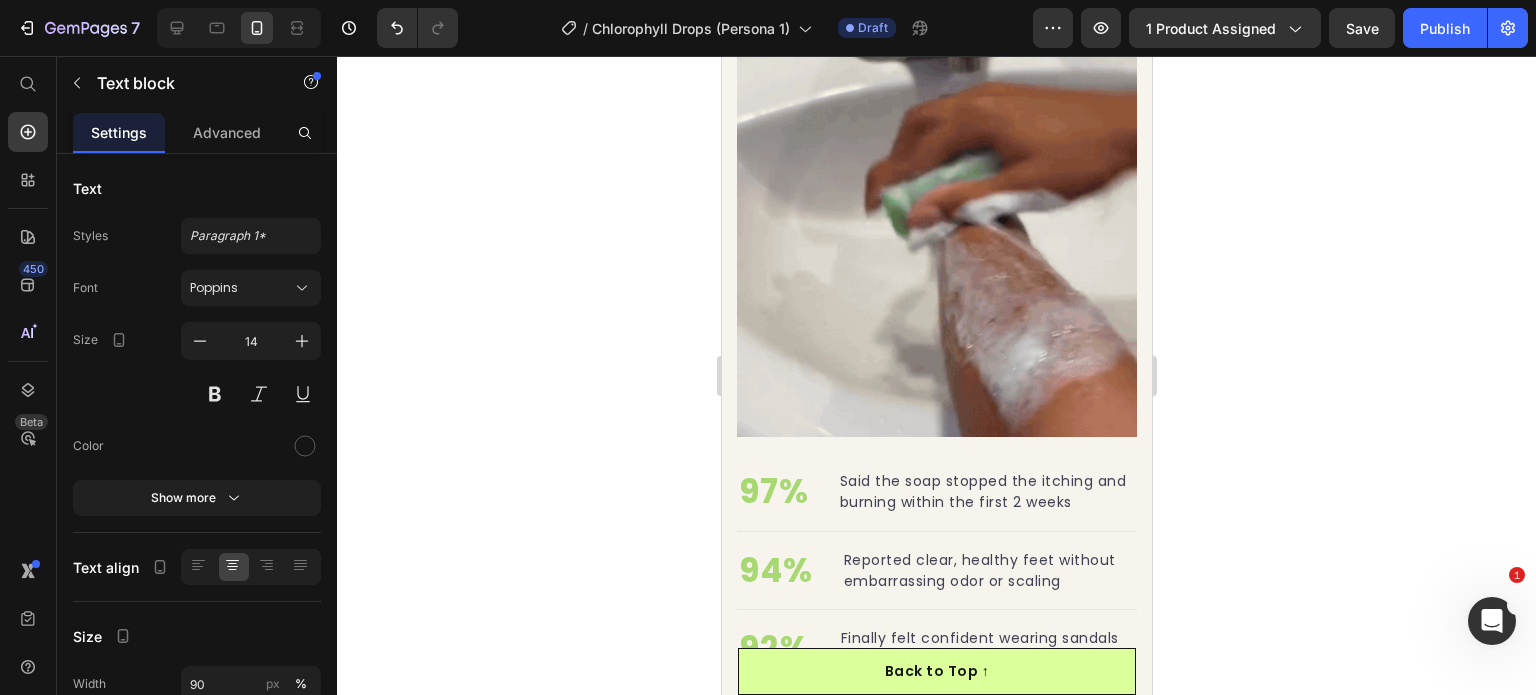 click on "If your skin suddenly became your biggest professional embarrassment — with painful breakouts that make you hide behind foundation, dull complexion that makes clients question your expertise, and constant stress about removing your mask — it's not "just adult acne you have to live with." Your skin is crying out for internal healing that no topical treatment can provide. Lingering toxins in your system are sabotaging every expensive serum you try. PureGreen's liquid chlorophyll works from the inside out to detoxify your blood and restore the radiant glow that makes you feel confident giving skincare advice again." at bounding box center [936, -342] 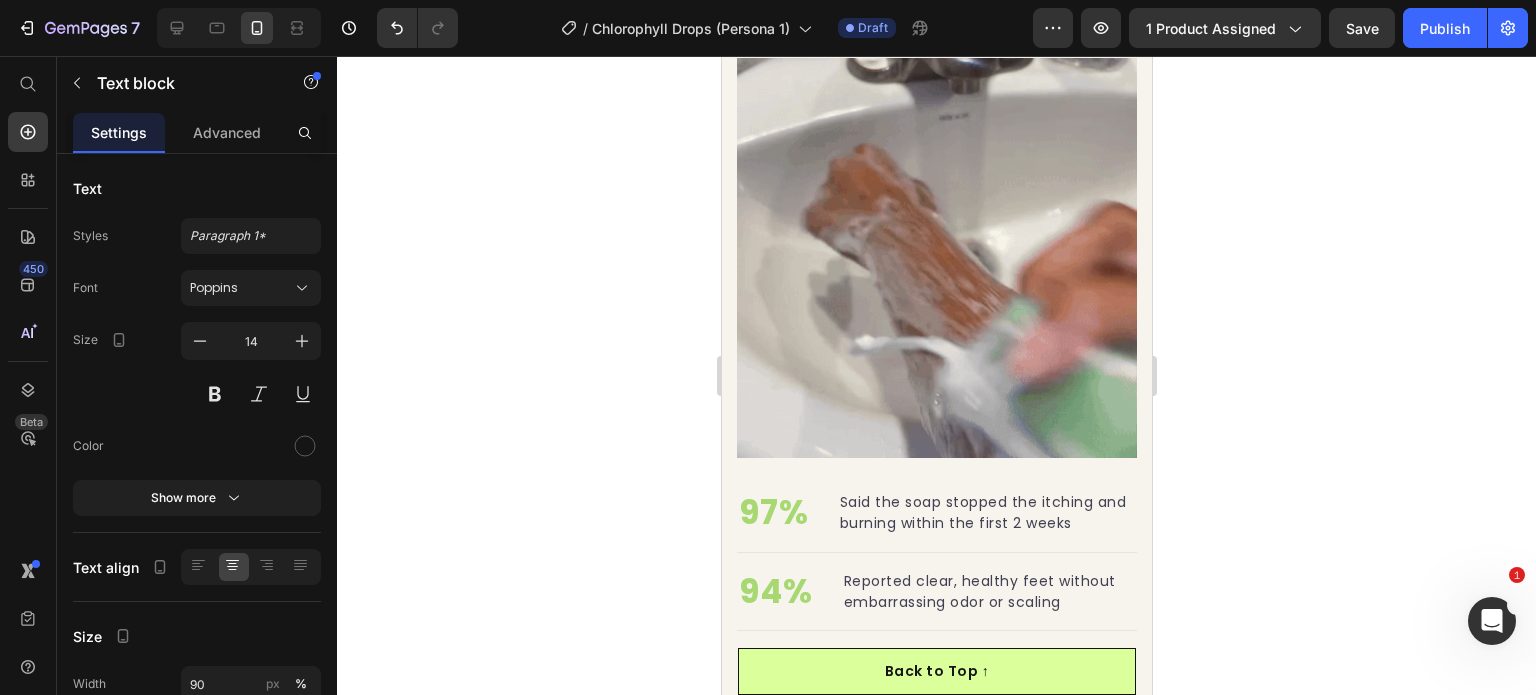 drag, startPoint x: 987, startPoint y: 215, endPoint x: 838, endPoint y: 207, distance: 149.21461 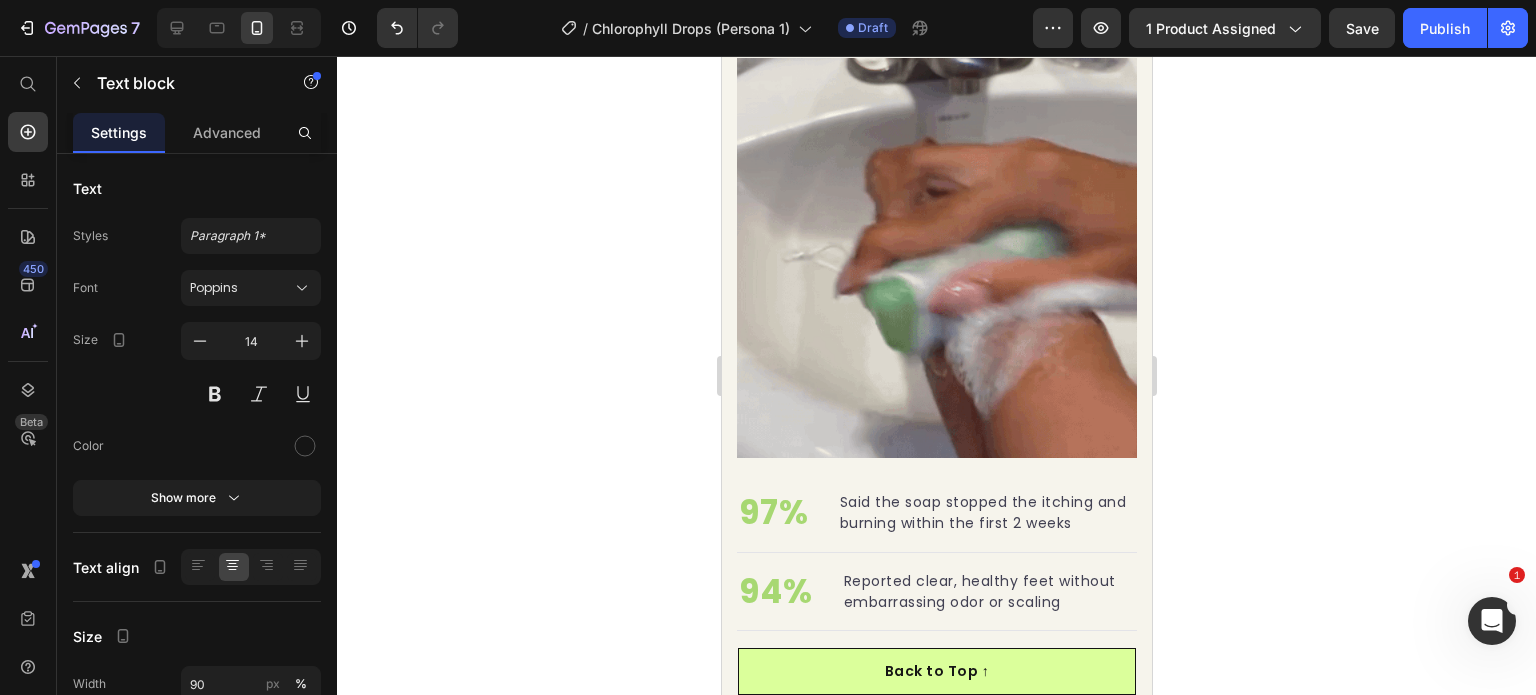 click on "If your skin suddenly became your biggest professional embarrassment — with painful breakouts that make you hide behind foundation, dull complexion that makes clients question your expertise, and constant stress about removing your mask — it's not "just adult acne you have to live with."" at bounding box center [936, -416] 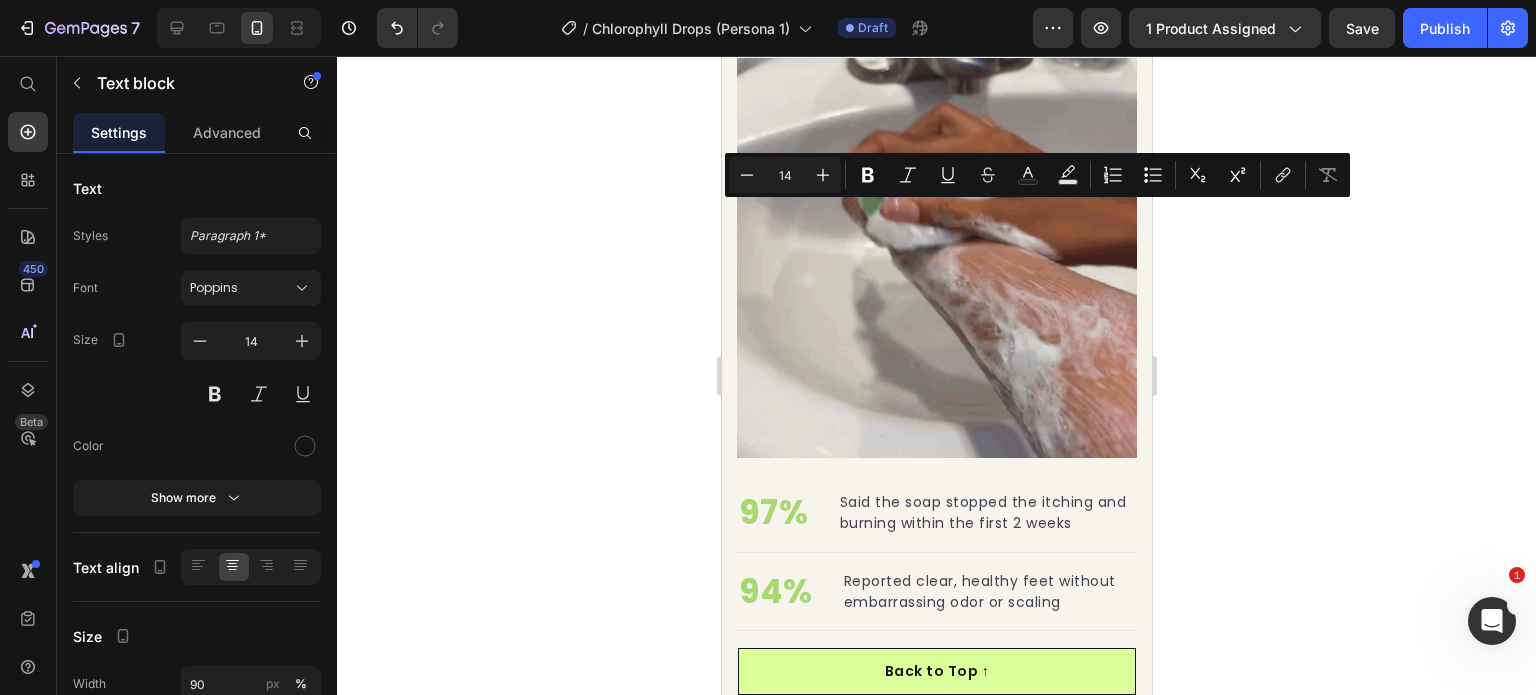click on "If your skin suddenly became your biggest professional embarrassment — with painful breakouts that make you hide behind foundation, dull complexion that makes clients question your expertise, and constant stress about removing your mask — it's not "just adult acne you have to live with."" at bounding box center [936, -416] 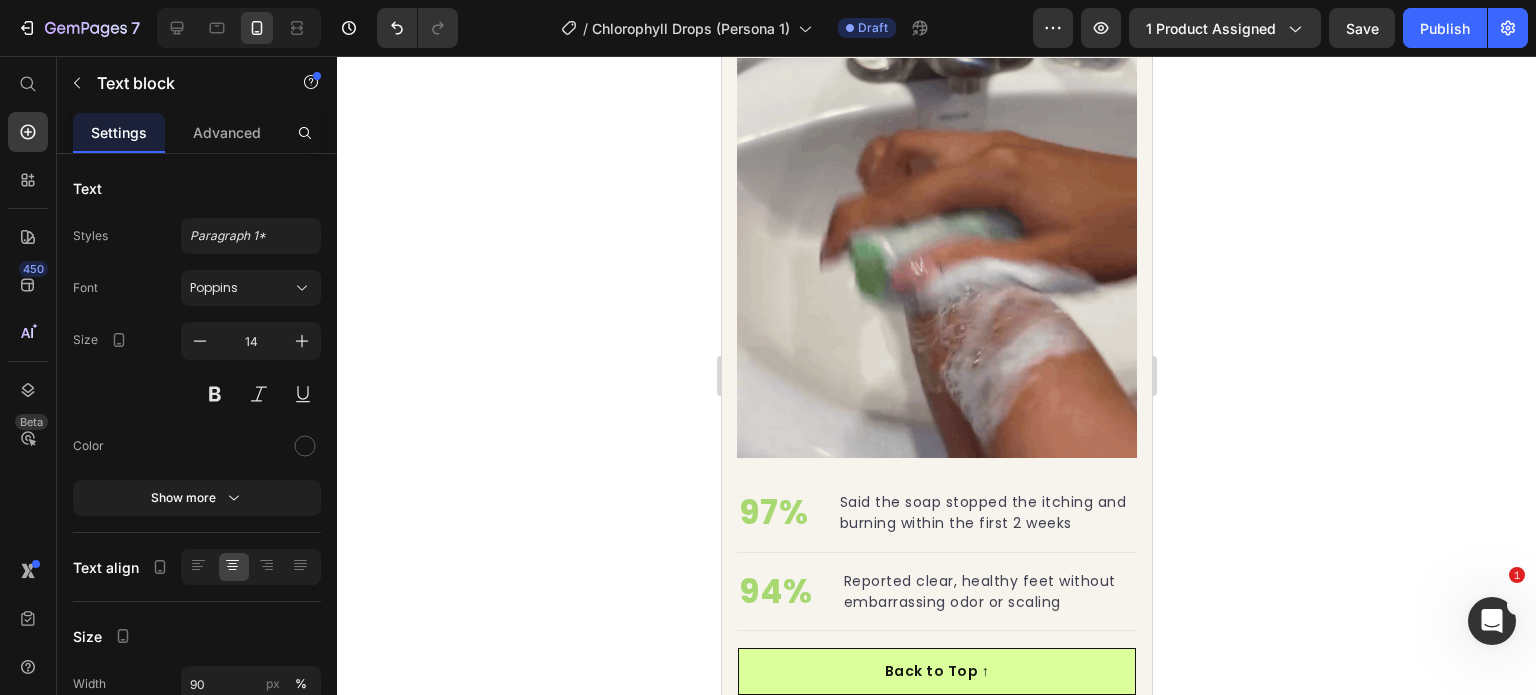 drag, startPoint x: 999, startPoint y: 212, endPoint x: 848, endPoint y: 233, distance: 152.45328 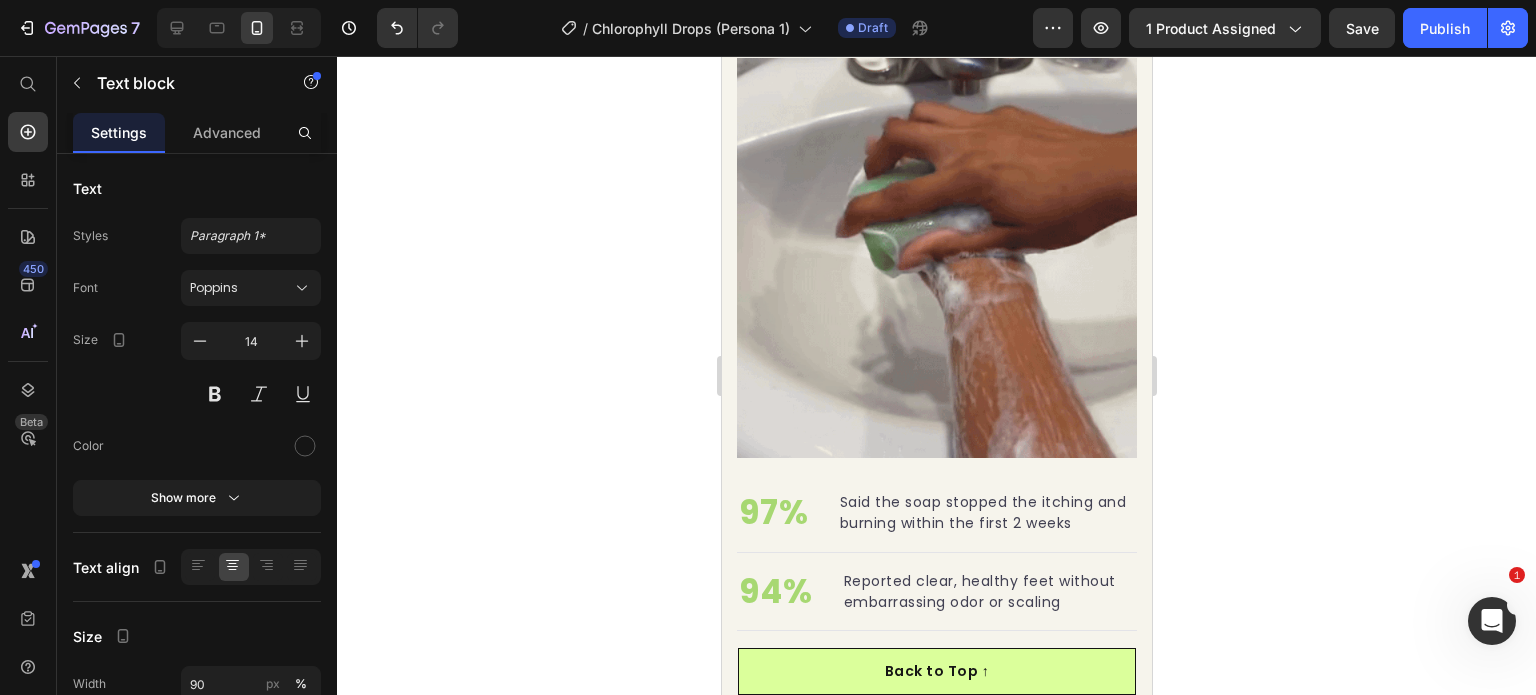 click on "If your skin suddenly became your biggest professional embarrassment — with painful breakouts that make you hide behind foundation, dull complexion that makes clients question your expertise, and constant stress about removing your mask — it's not "just adult acne you have to live with."" at bounding box center (936, -416) 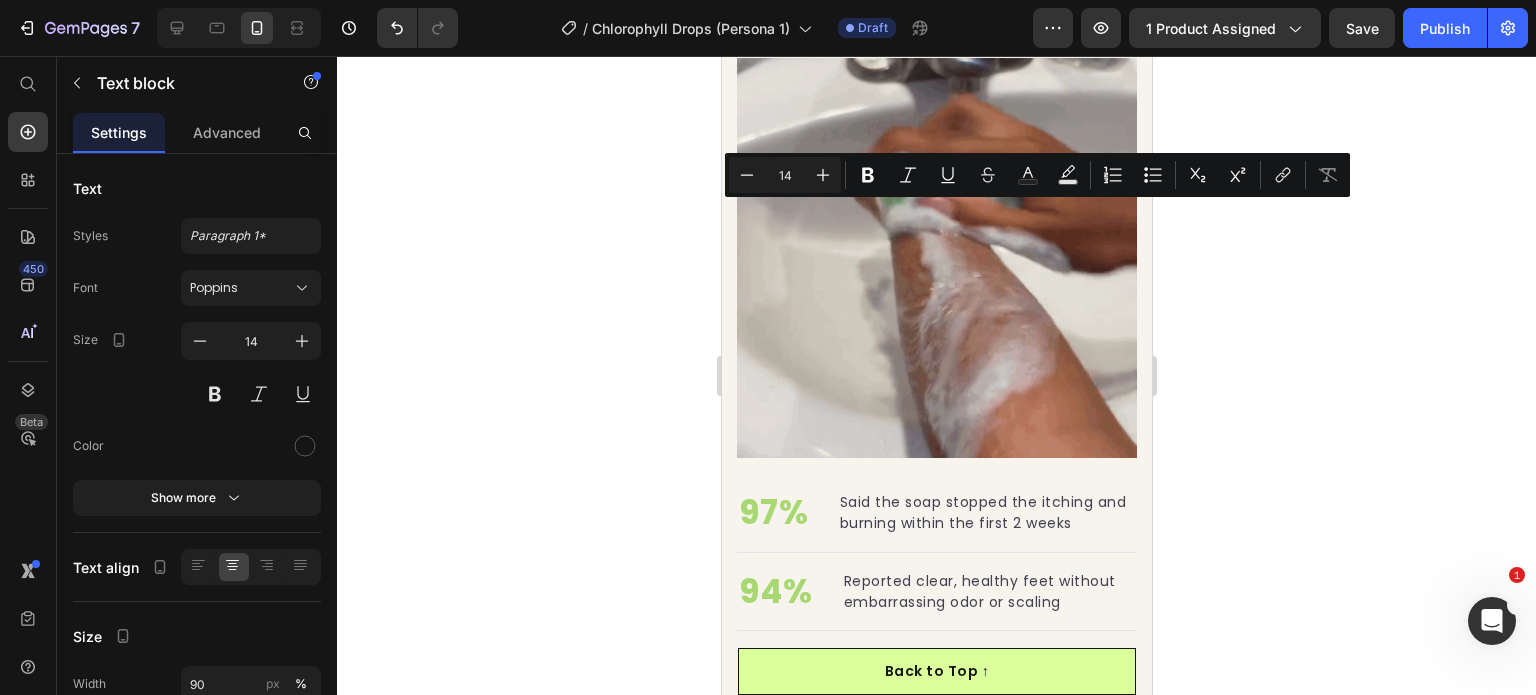 click on "If your skin suddenly became your biggest professional embarrassment — with painful breakouts that make you hide behind foundation, dull complexion that makes clients question your expertise, and constant stress about removing your mask — it's not "just adult acne you have to live with."" at bounding box center (936, -416) 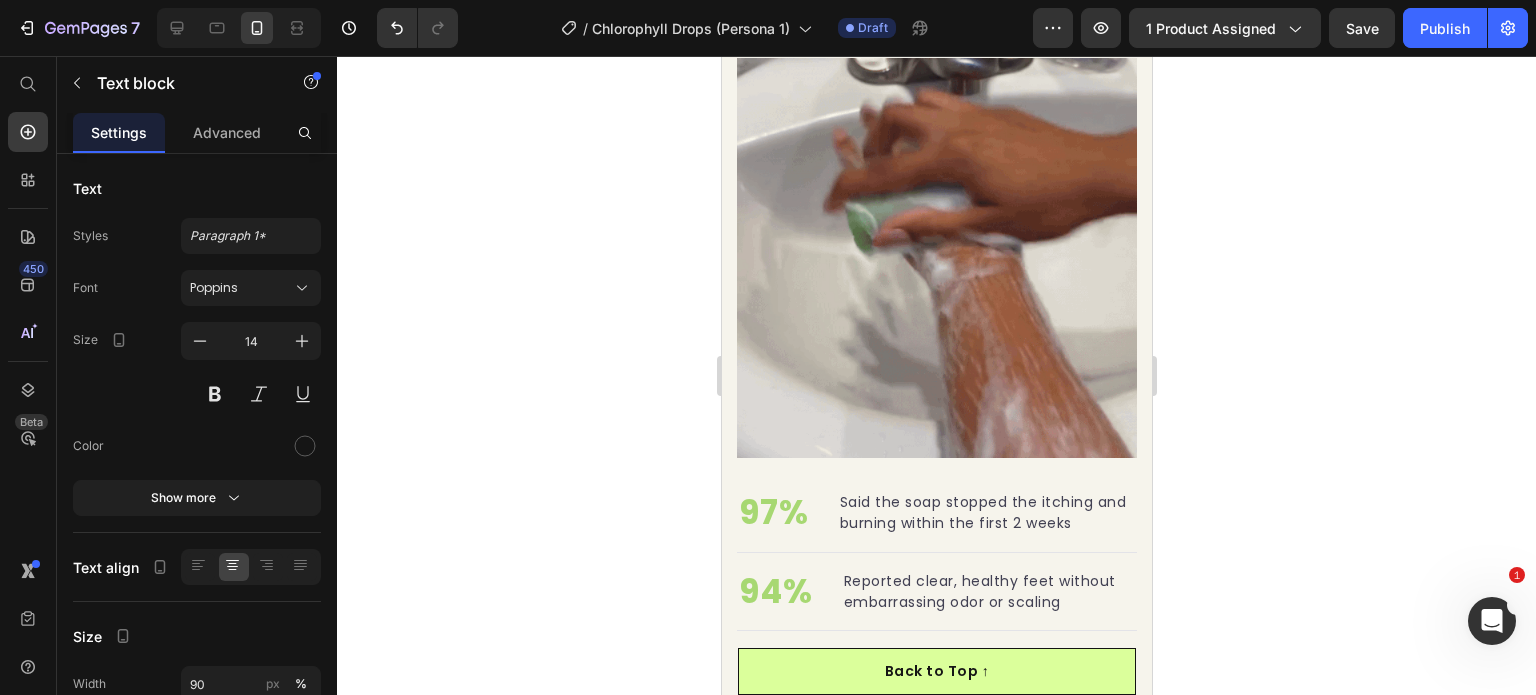 drag, startPoint x: 1041, startPoint y: 211, endPoint x: 820, endPoint y: 236, distance: 222.40953 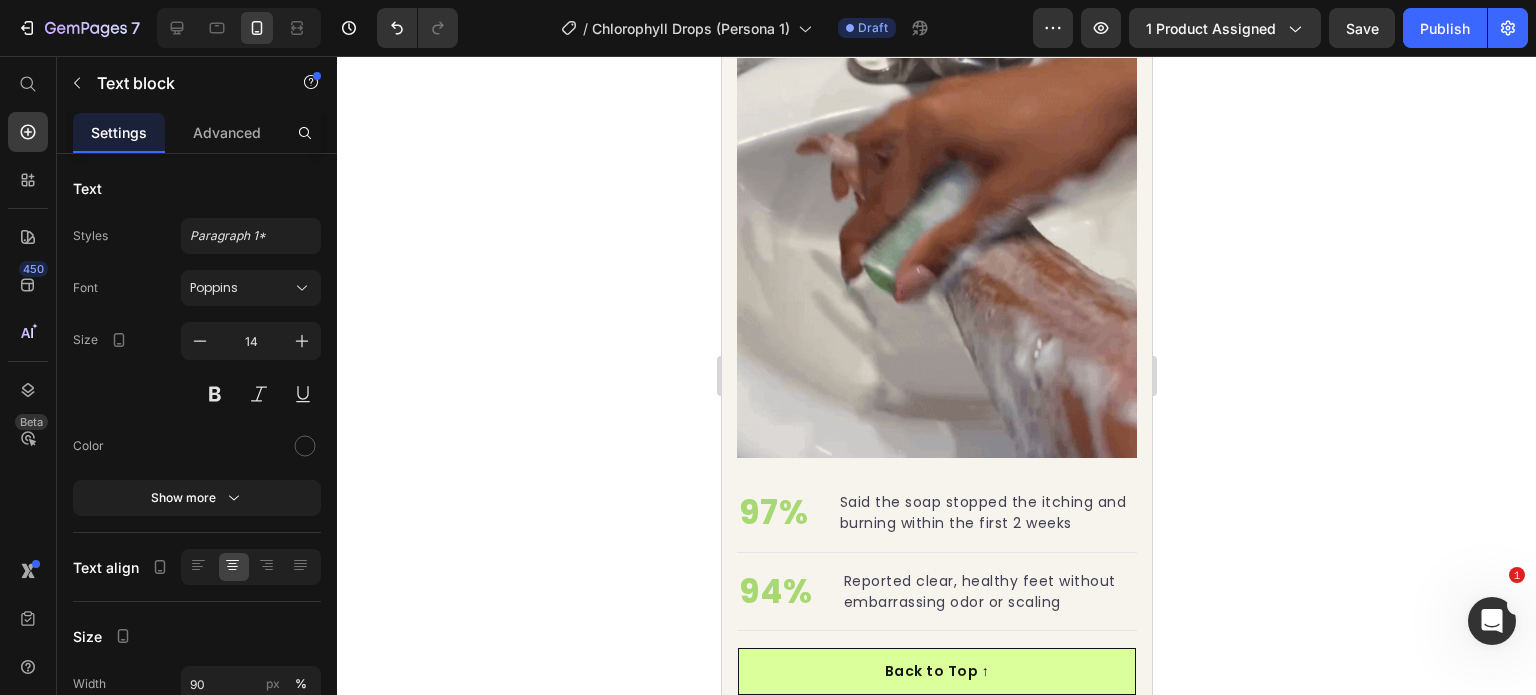 click on "If your skin suddenly became your biggest professional embarrassment — with painful breakouts that make you hide behind foundation, dull complexion that makes clients question your expertise, and constant stress about removing your mask — it's not "just adult acne you have to live with."" at bounding box center (936, -416) 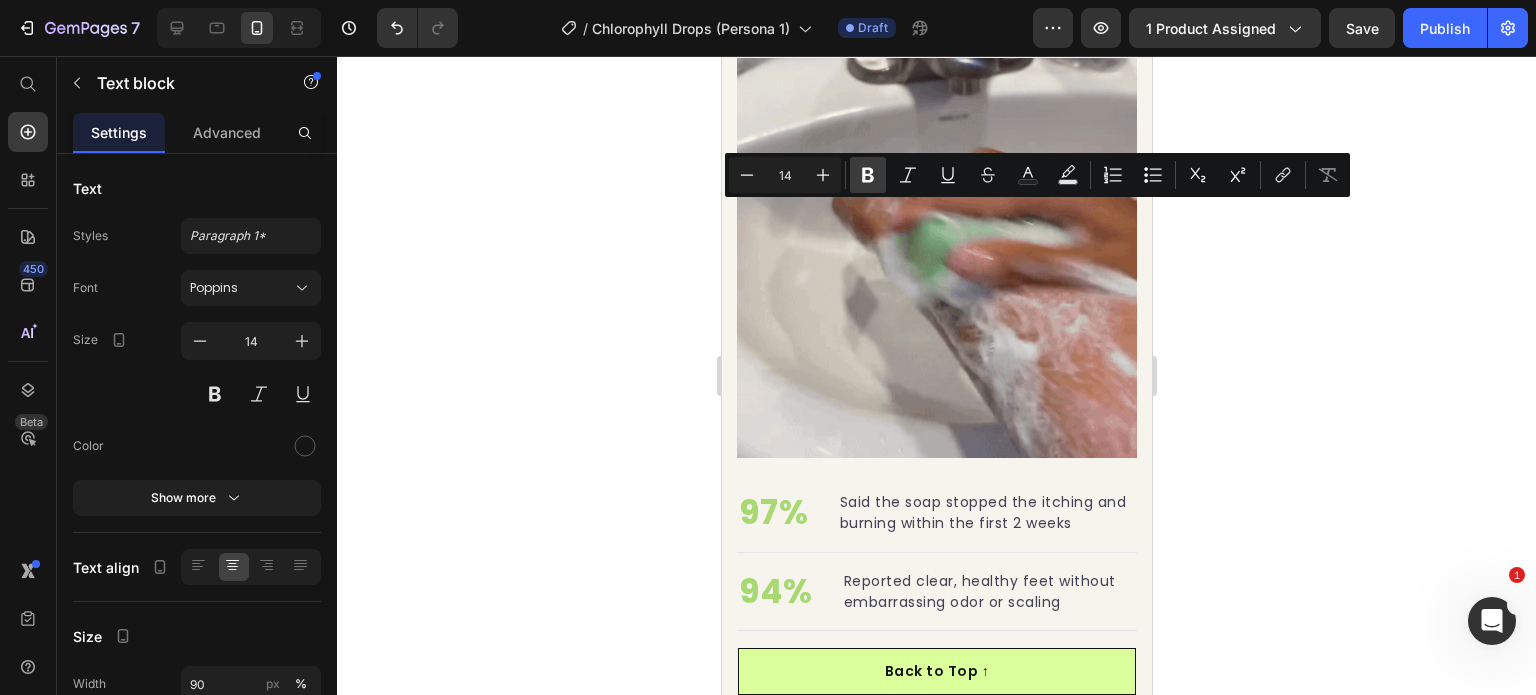 click 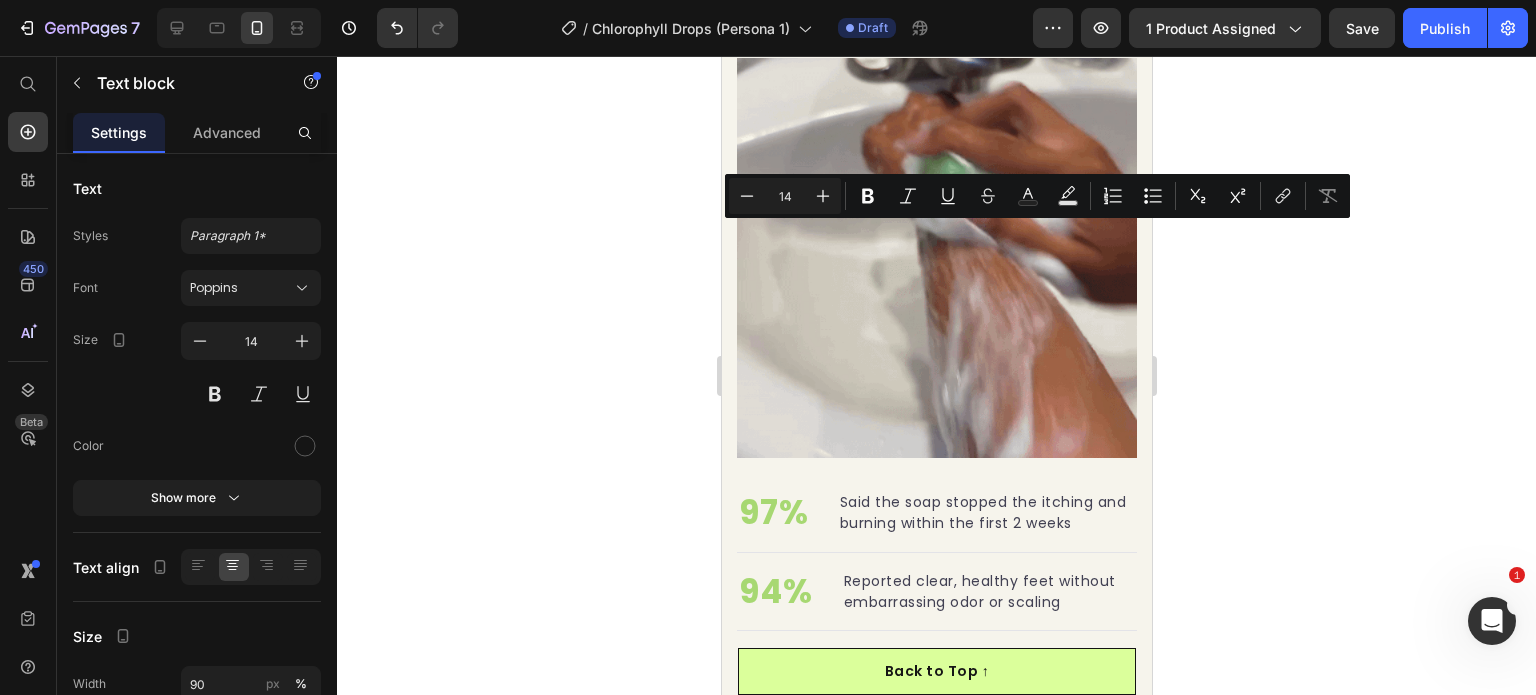 drag, startPoint x: 982, startPoint y: 236, endPoint x: 833, endPoint y: 254, distance: 150.08331 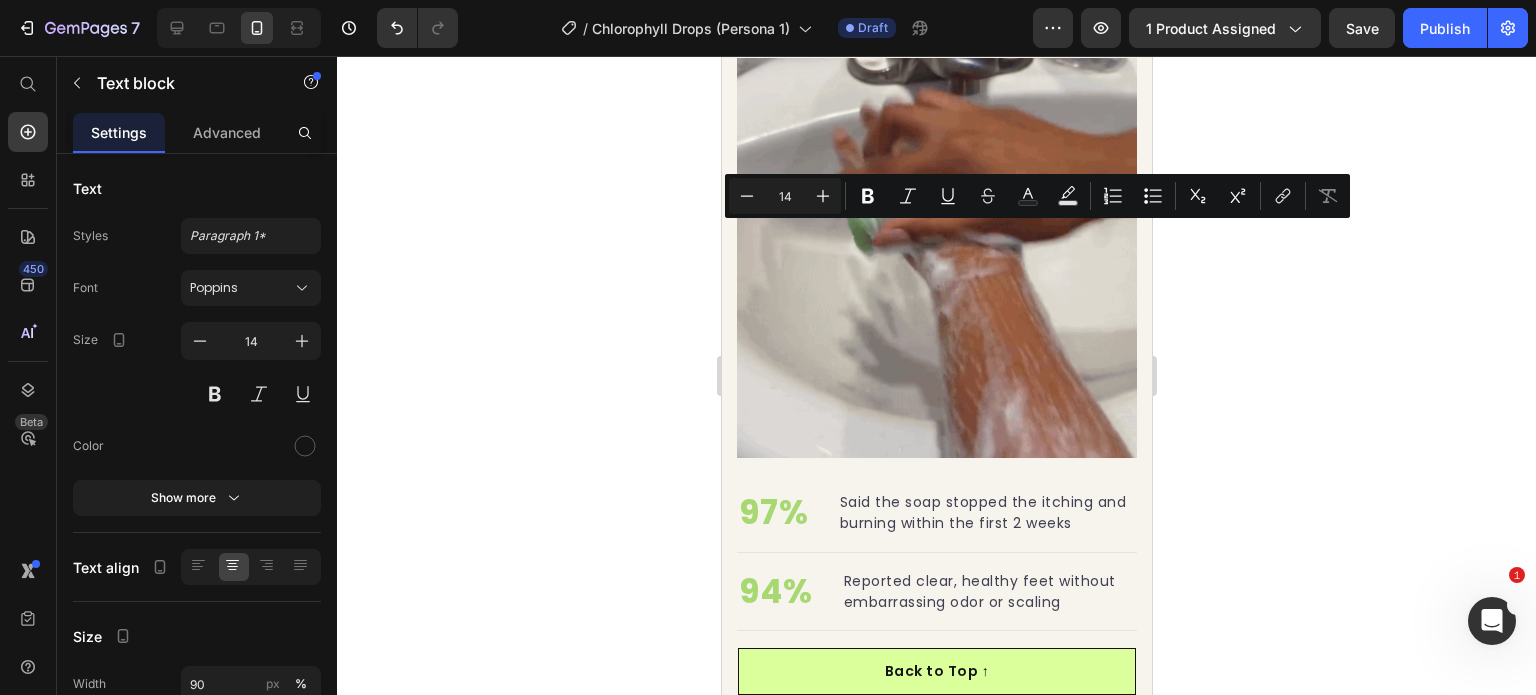 click on "If your skin suddenly became your biggest professional embarrassment — with  painful breakouts  that make you hide behind foundation, dull complexion that makes clients question your expertise, and constant stress about removing your mask — it's not "just adult acne you have to live with."" at bounding box center (936, -416) 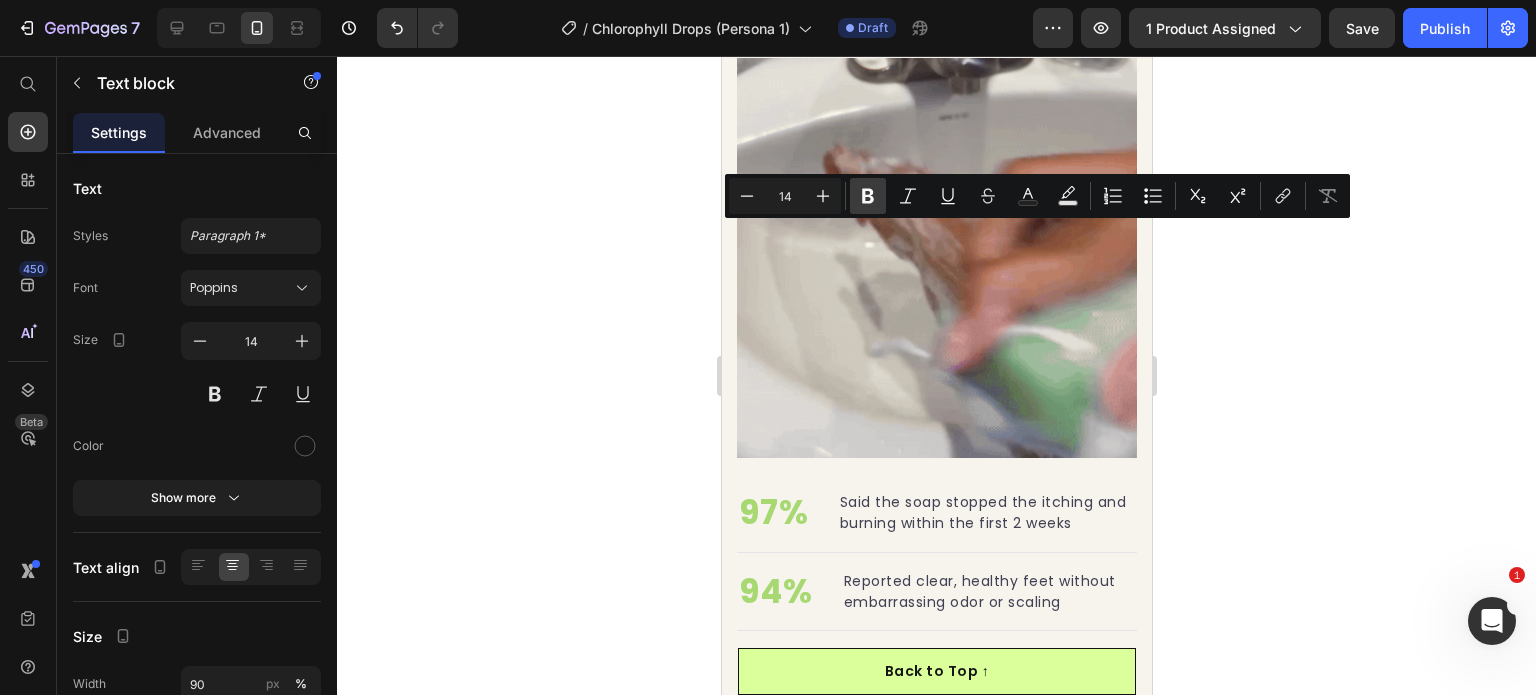 click 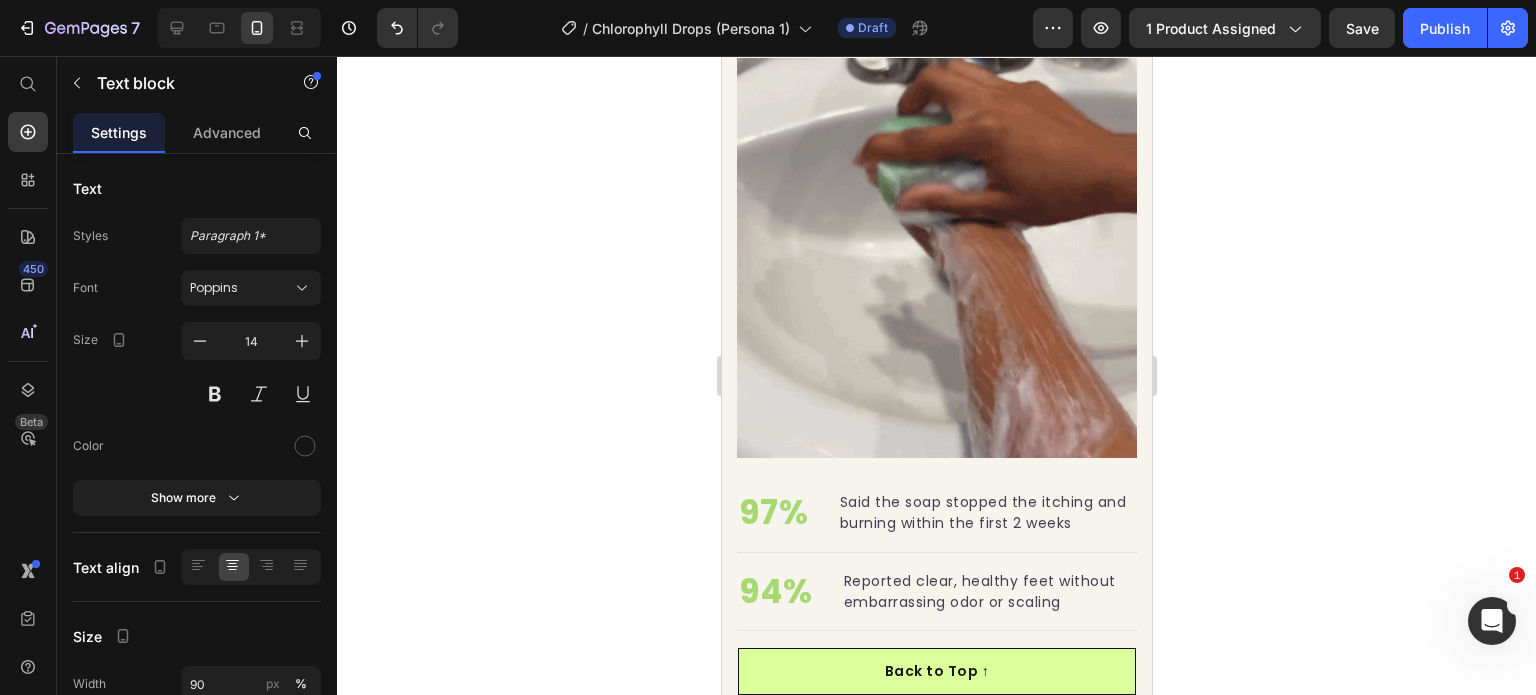 drag, startPoint x: 1005, startPoint y: 258, endPoint x: 936, endPoint y: 283, distance: 73.38937 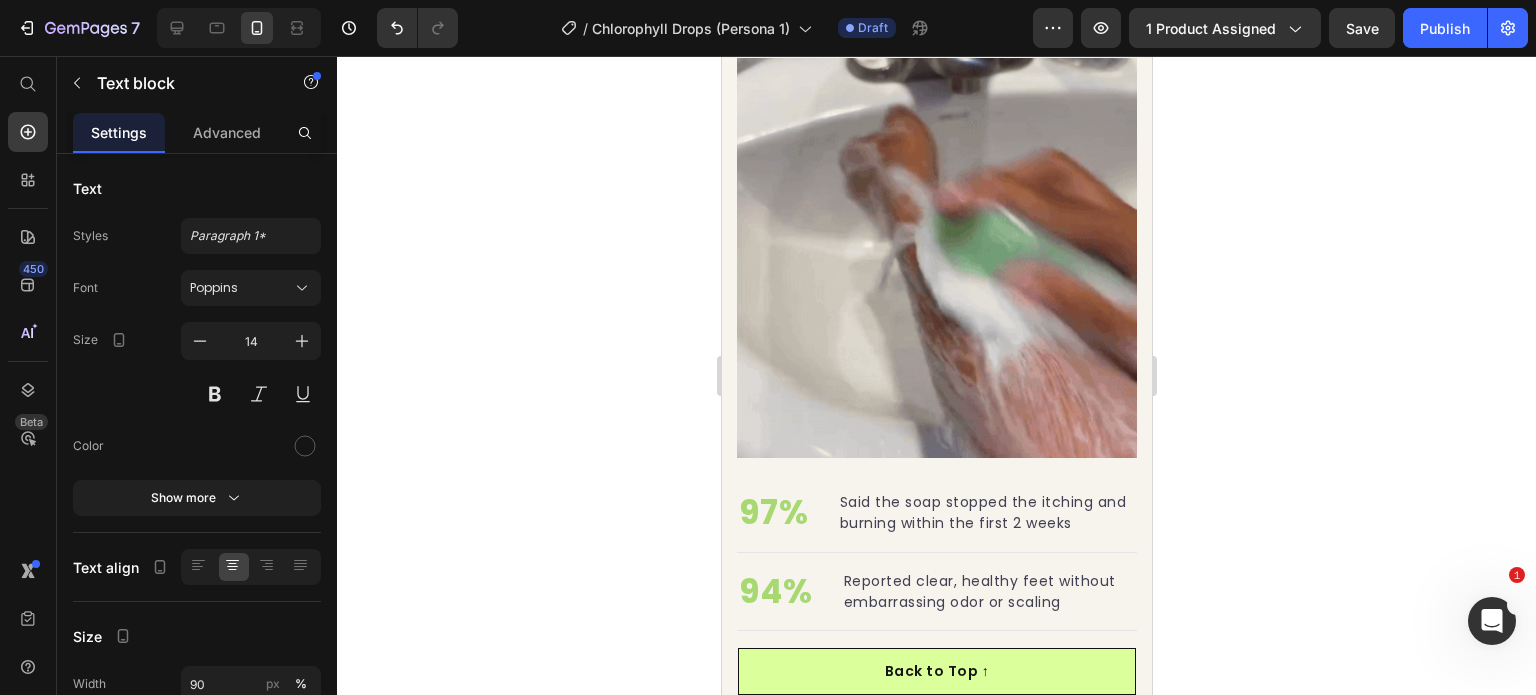 click on "If your skin suddenly became your biggest professional embarrassment — with  painful breakouts  that make you  hide behind foundation , dull complexion that makes clients question your expertise, and constant stress about removing your mask — it's not "just adult acne you have to live with."" at bounding box center [936, -416] 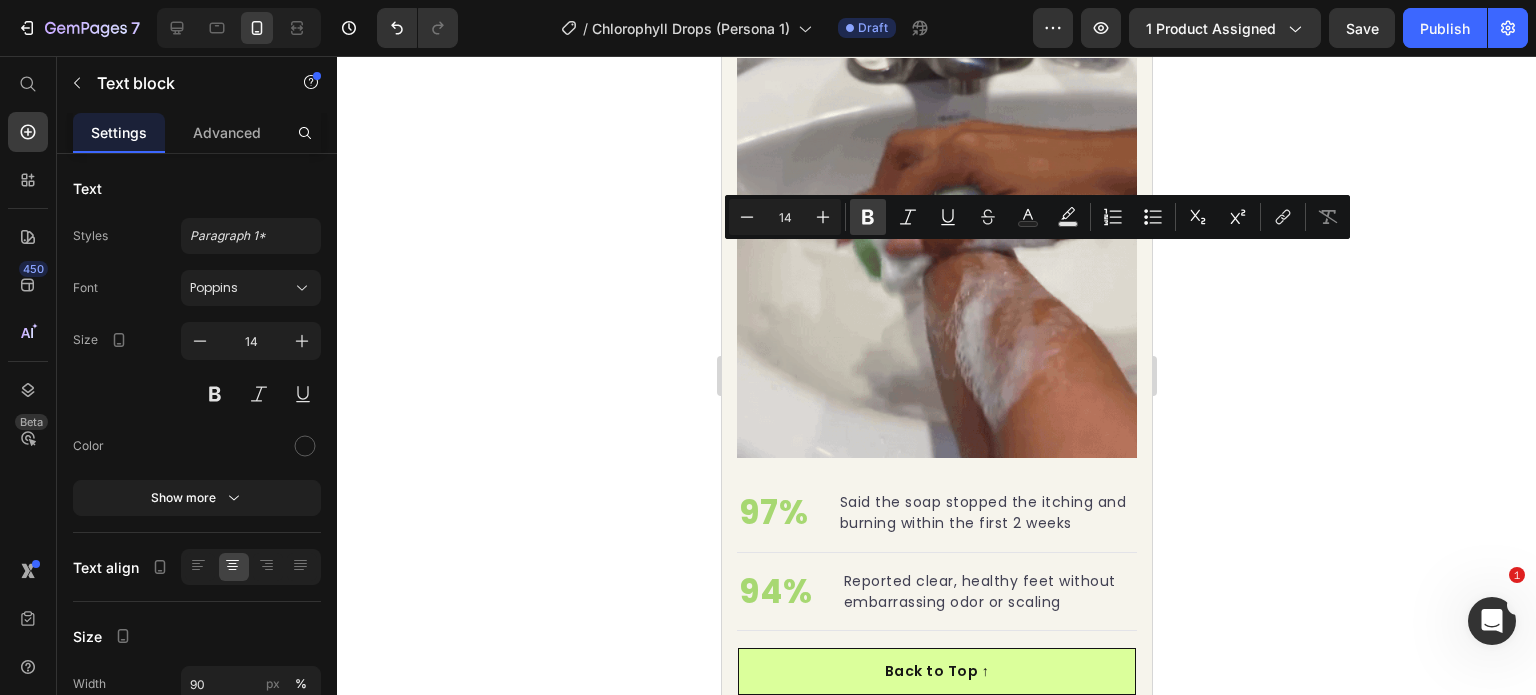 click 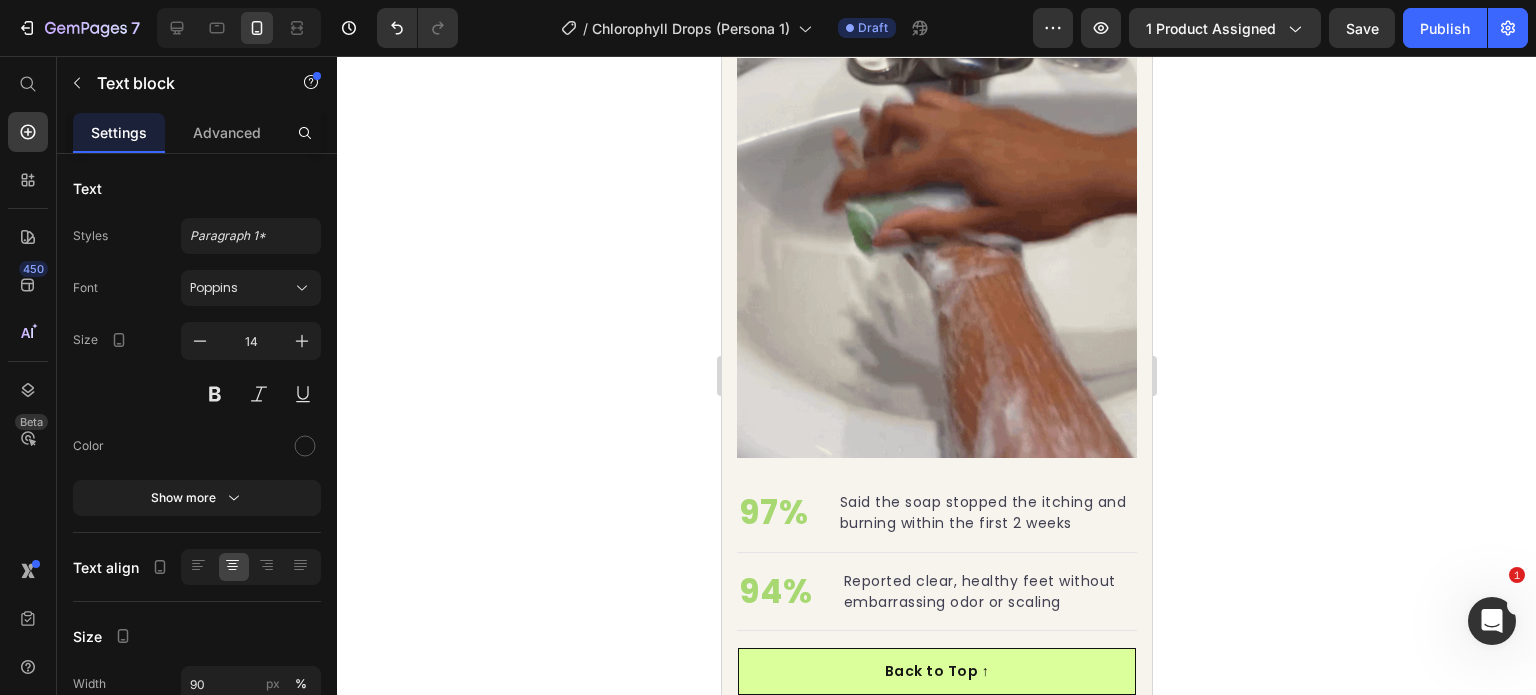 drag, startPoint x: 977, startPoint y: 294, endPoint x: 1037, endPoint y: 315, distance: 63.56886 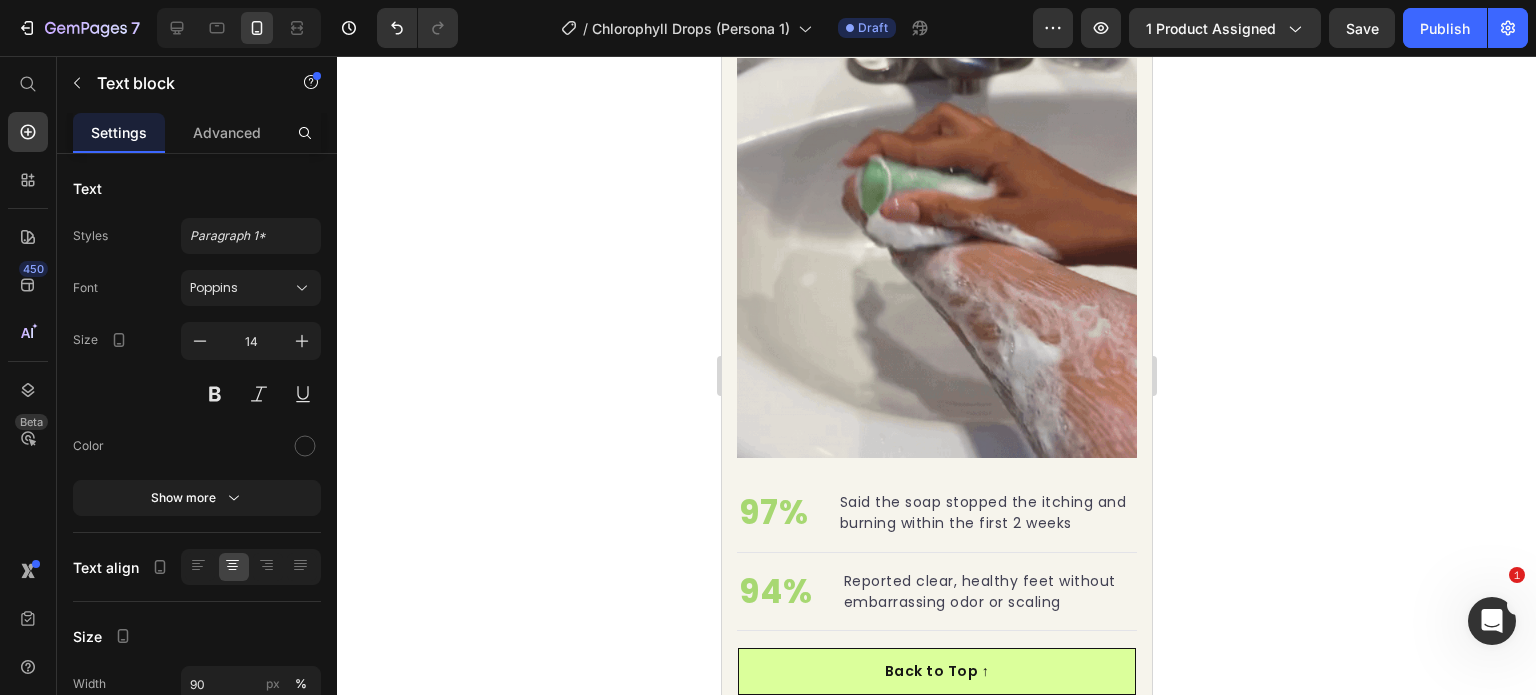click on "If your skin suddenly became your biggest professional embarrassment — with  painful breakouts  that make you  hide behind foundation , dull complexion that  makes clients question your expertise , and constant stress about removing your mask — it's not "just adult acne you have to live with."" at bounding box center (936, -416) 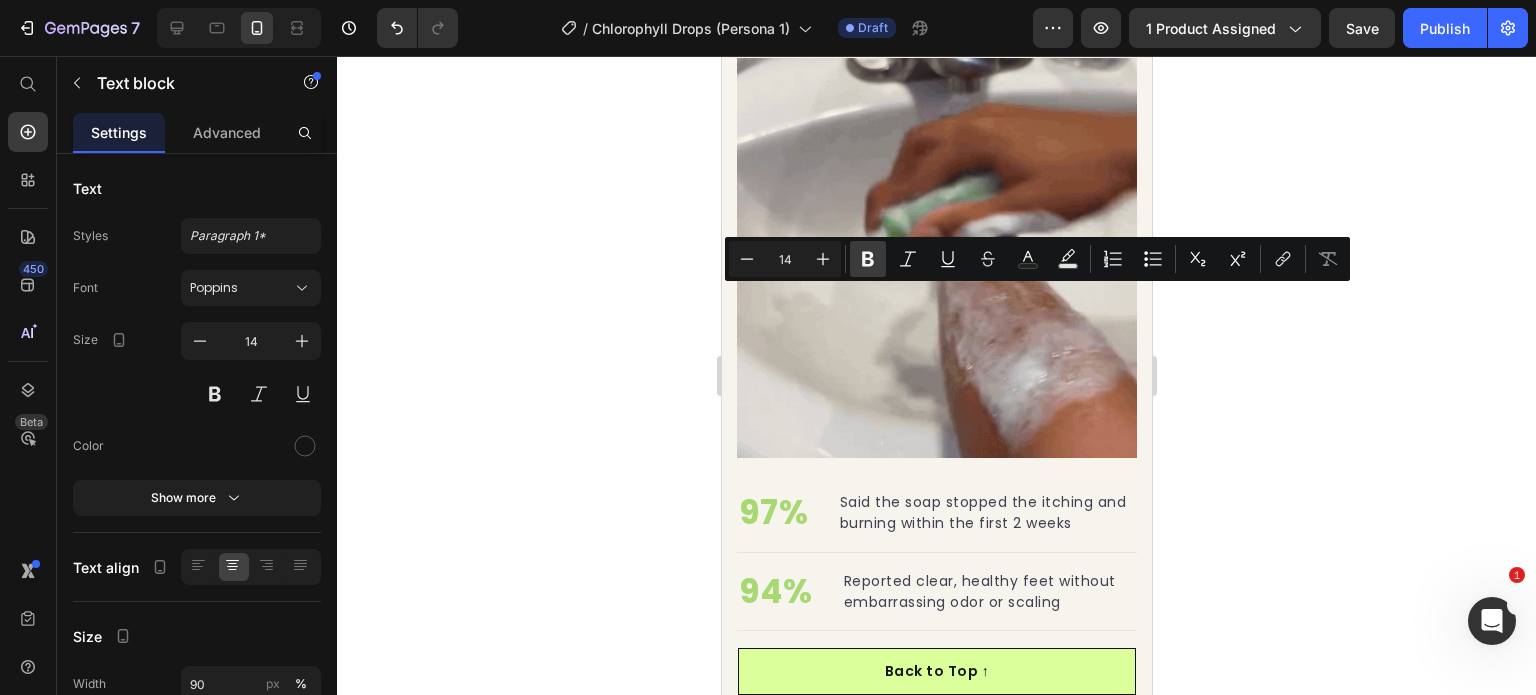 click 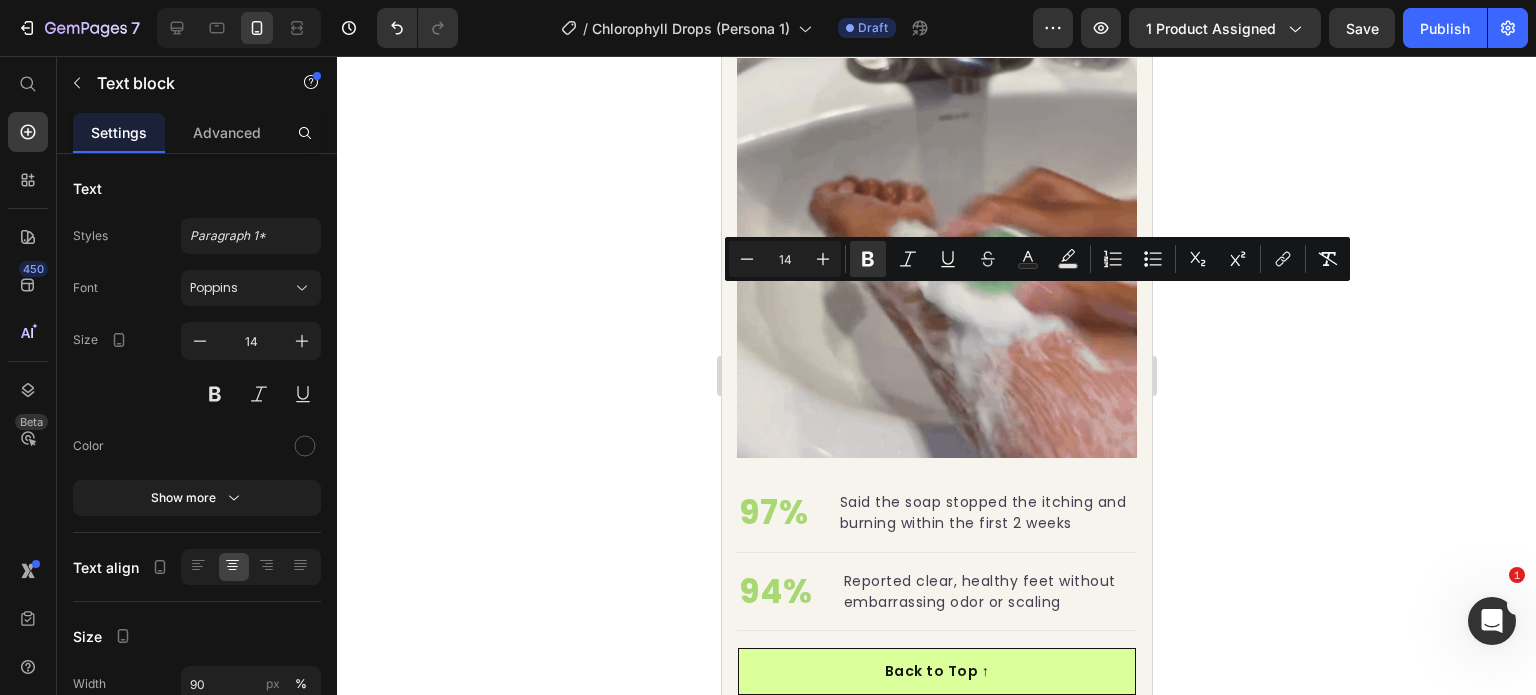 click on "Your skin is crying out for internal healing that no topical treatment can provide. Lingering toxins in your system are sabotaging every expensive serum you try. PureGreen's liquid chlorophyll works from the inside out to detoxify your blood and restore the radiant glow that makes you feel confident giving skincare advice again." at bounding box center [936, -248] 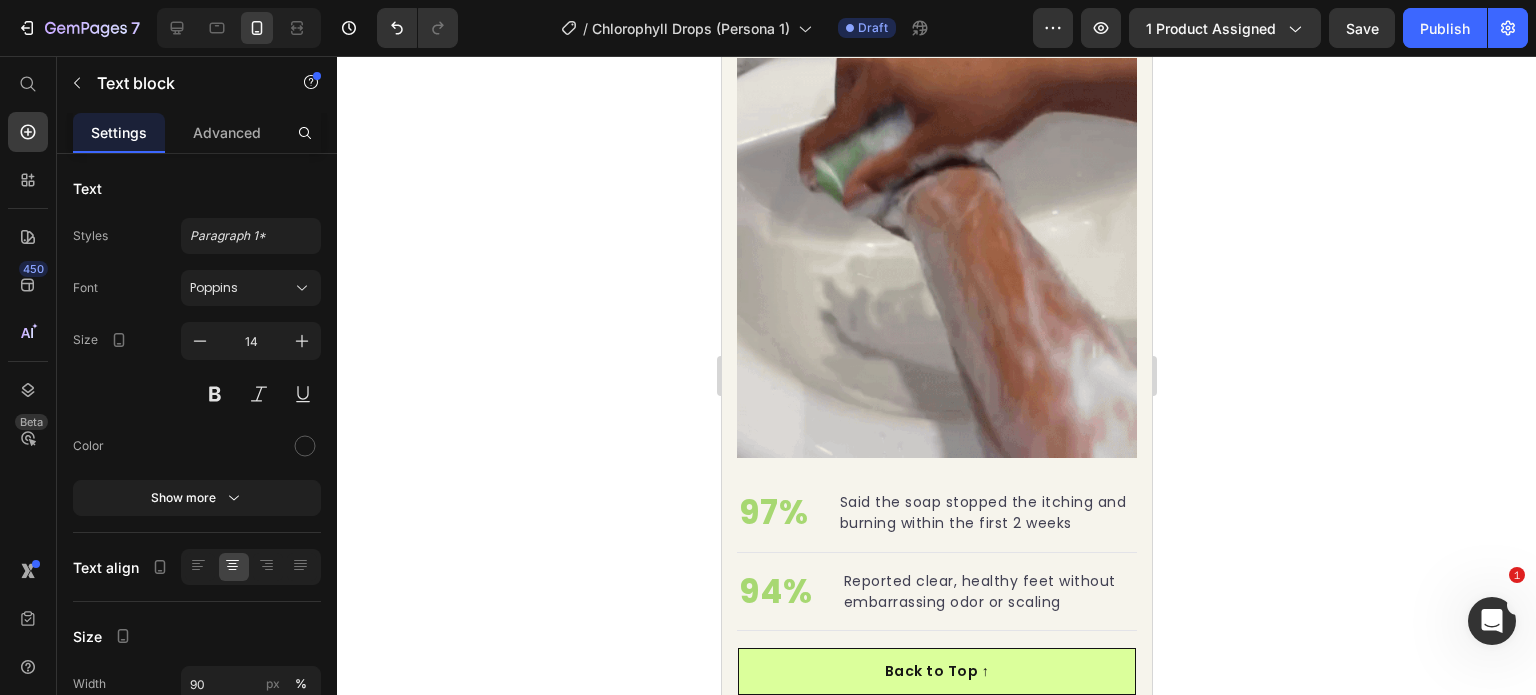 scroll, scrollTop: 3670, scrollLeft: 0, axis: vertical 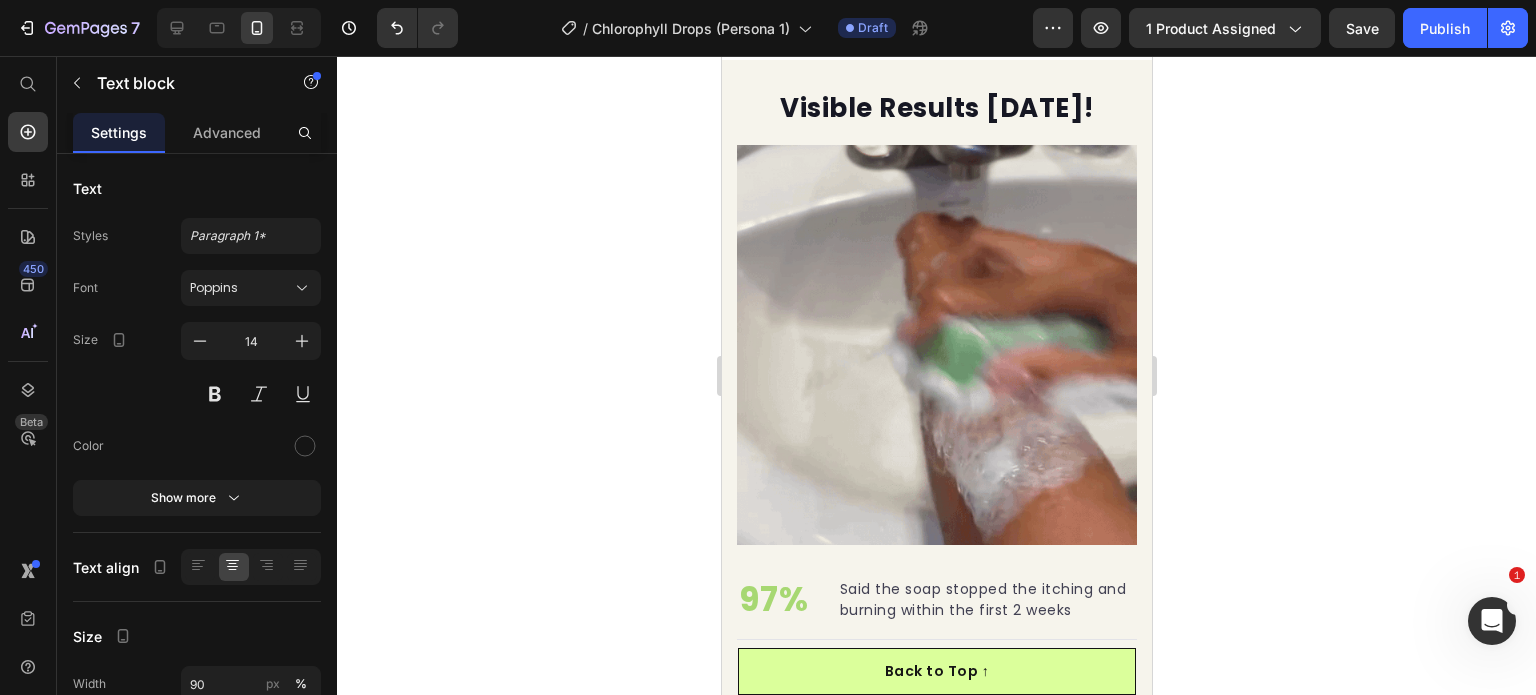 click on "Your skin is crying out for internal healing that no topical treatment can provide. Lingering toxins in your system are sabotaging every expensive serum you try. PureGreen's liquid chlorophyll works from the inside out to detoxify your blood and restore the radiant glow that makes you feel confident giving skincare advice again." at bounding box center [936, -161] 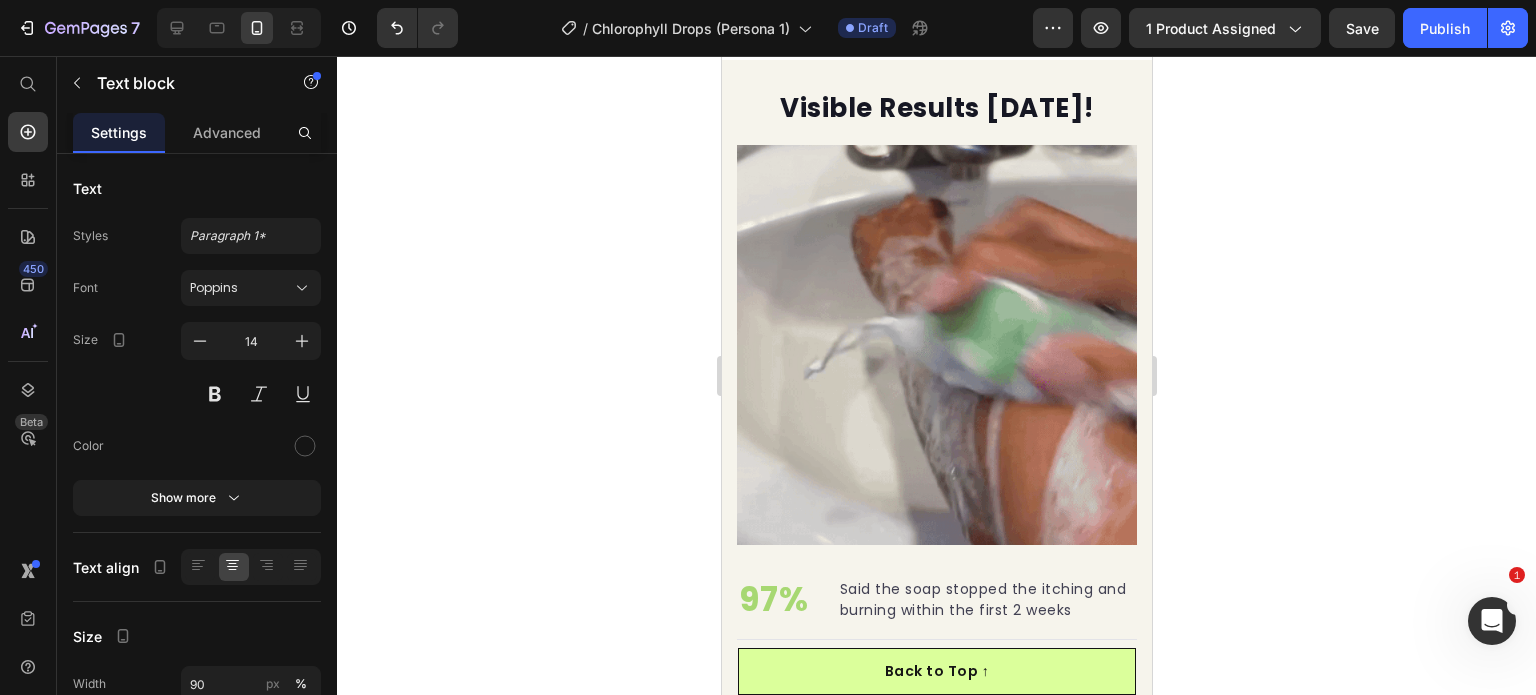 click on "Your skin is crying out for internal healing that no topical treatment can provide. Lingering toxins in your system are sabotaging every expensive serum you try. PureGreen's liquid chlorophyll works from the inside out to detoxify your blood and restore the radiant glow that makes you feel confident giving skincare advice again." at bounding box center (936, -161) 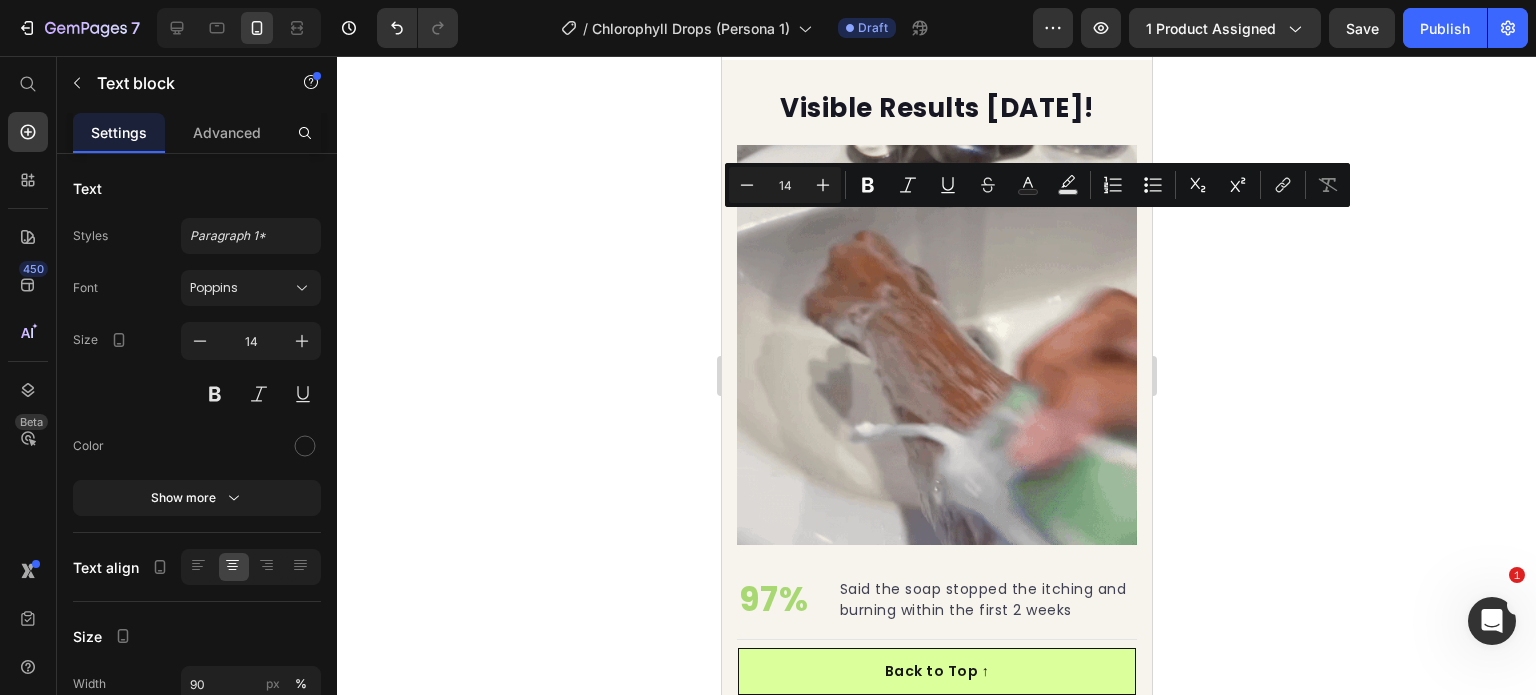 drag, startPoint x: 857, startPoint y: 221, endPoint x: 1063, endPoint y: 251, distance: 208.173 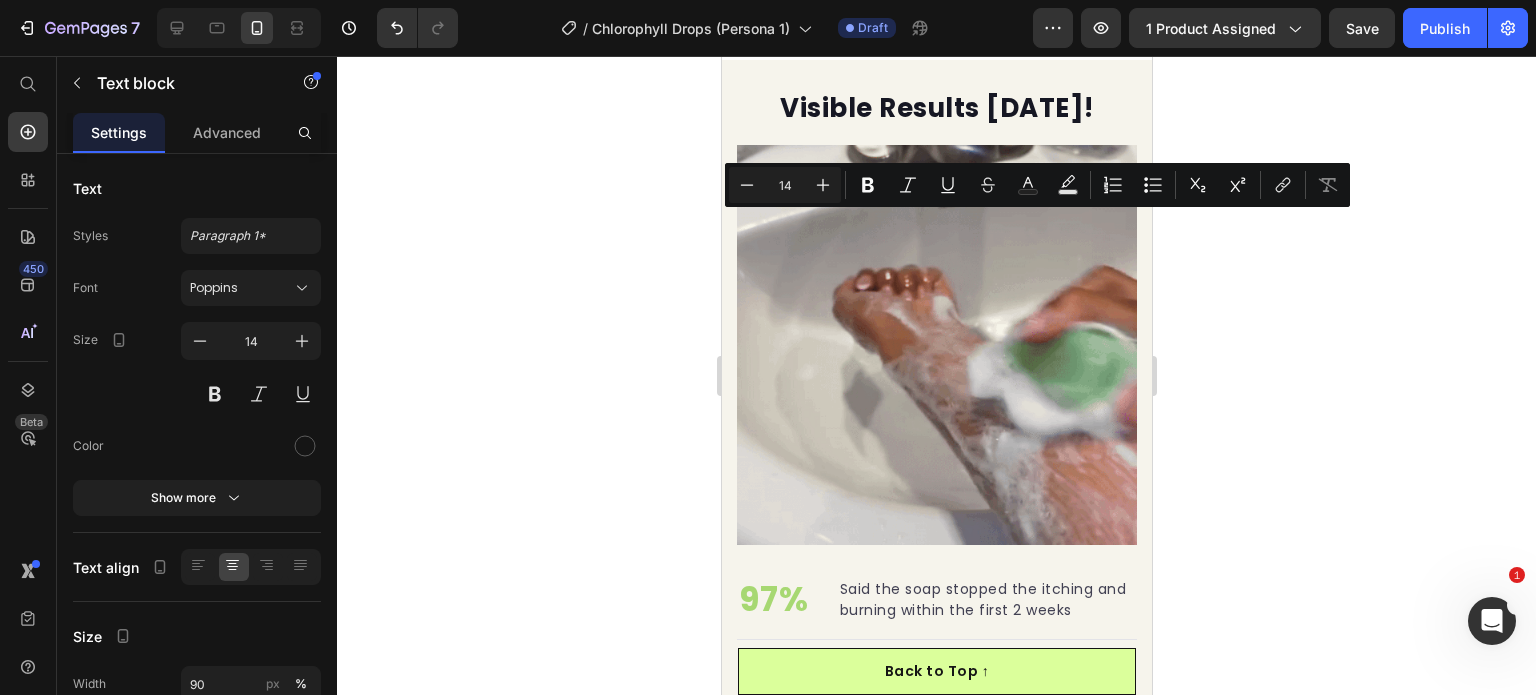 click on "Your skin is crying out for internal healing that no topical treatment can provide. Lingering toxins in your system are sabotaging every expensive serum you try. Loravey's liquid chlorophyll works from the inside out to detoxify your blood and restore the radiant glow that makes you feel confident giving skincare advice again." at bounding box center [936, -161] 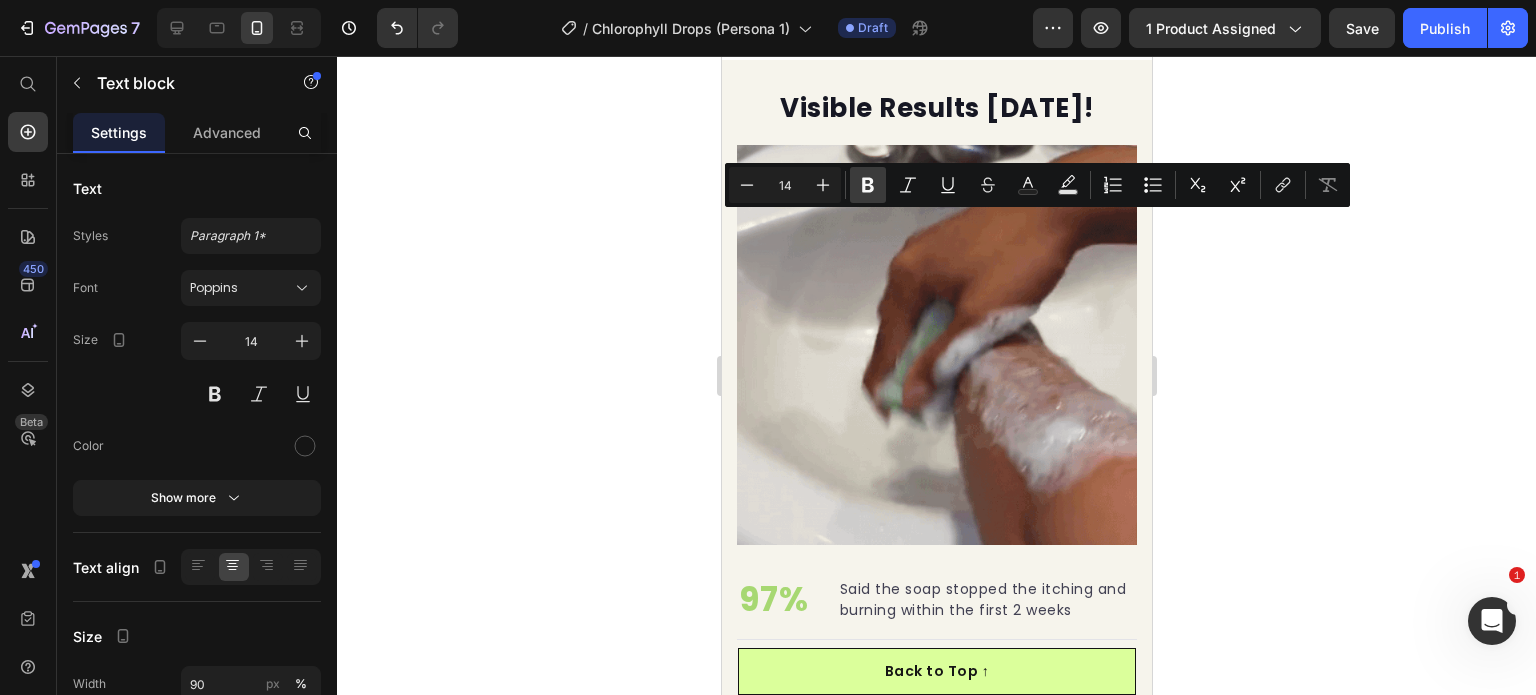 click 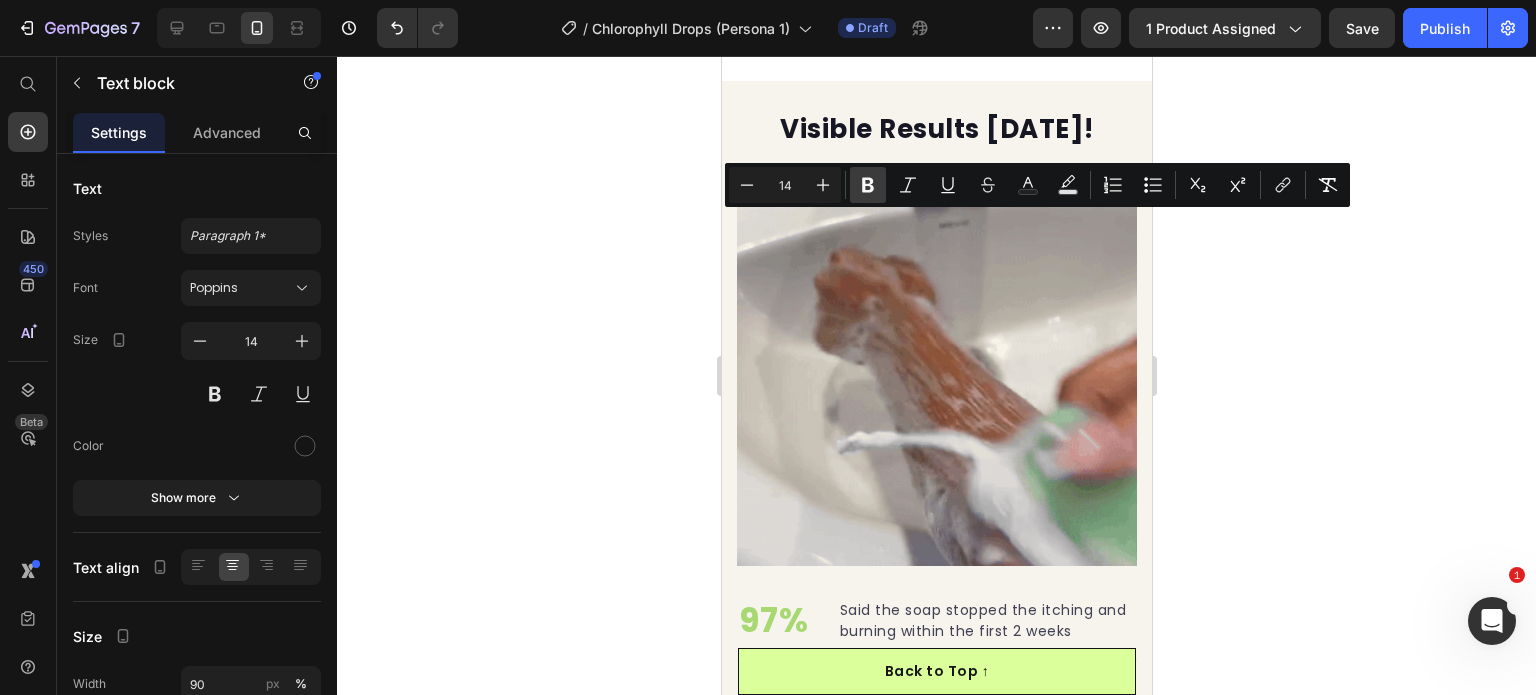 click on "[PERSON_NAME]'s liquid chlorophyll works from the inside out to detoxify your blood" at bounding box center [924, -140] 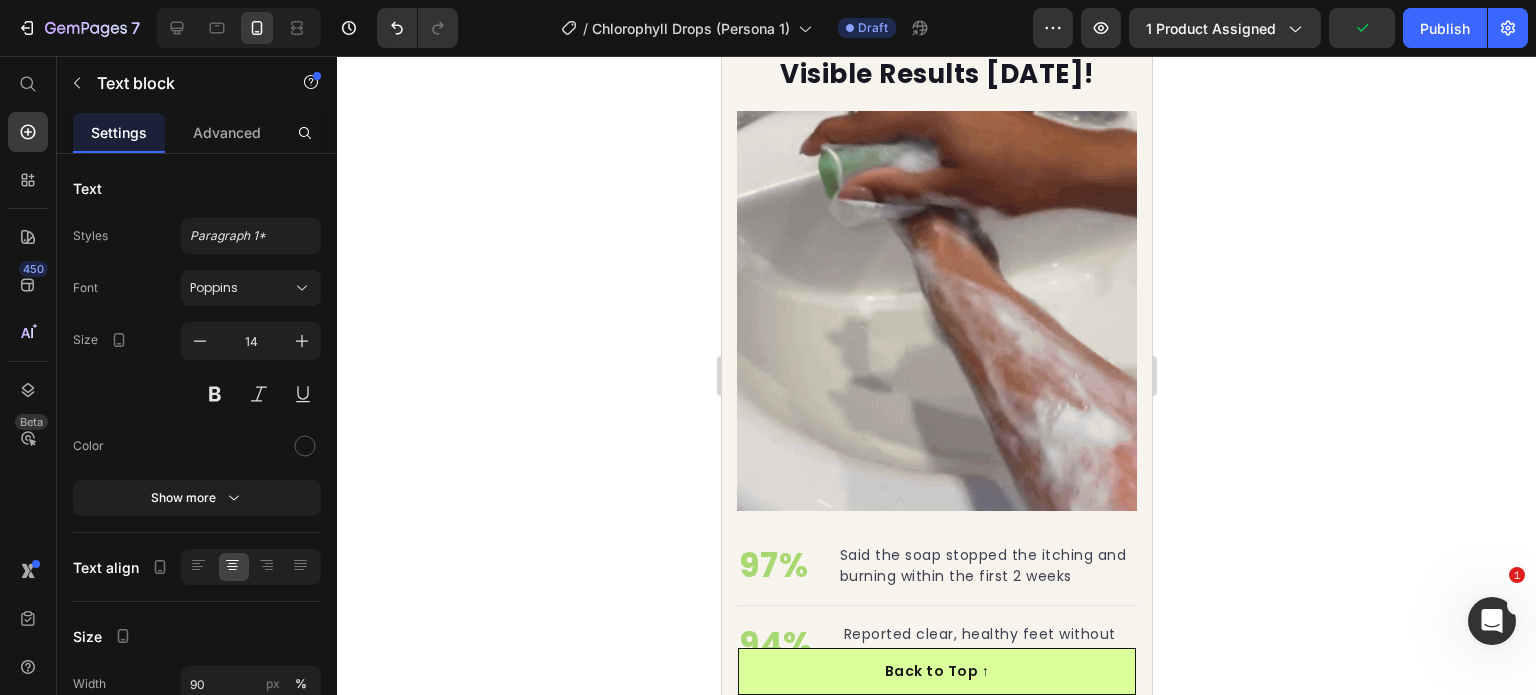 scroll, scrollTop: 3770, scrollLeft: 0, axis: vertical 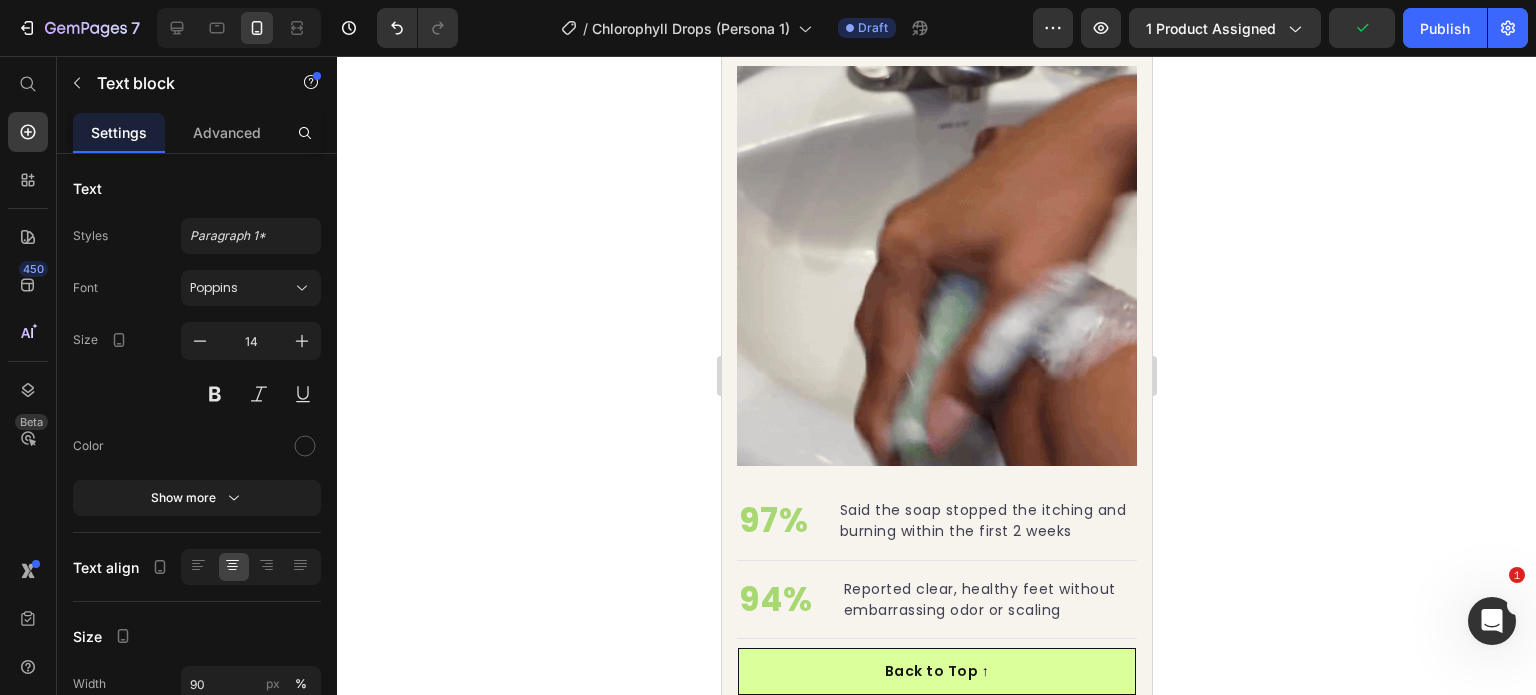 click on "I Want To Kill It For Good!" at bounding box center [936, -120] 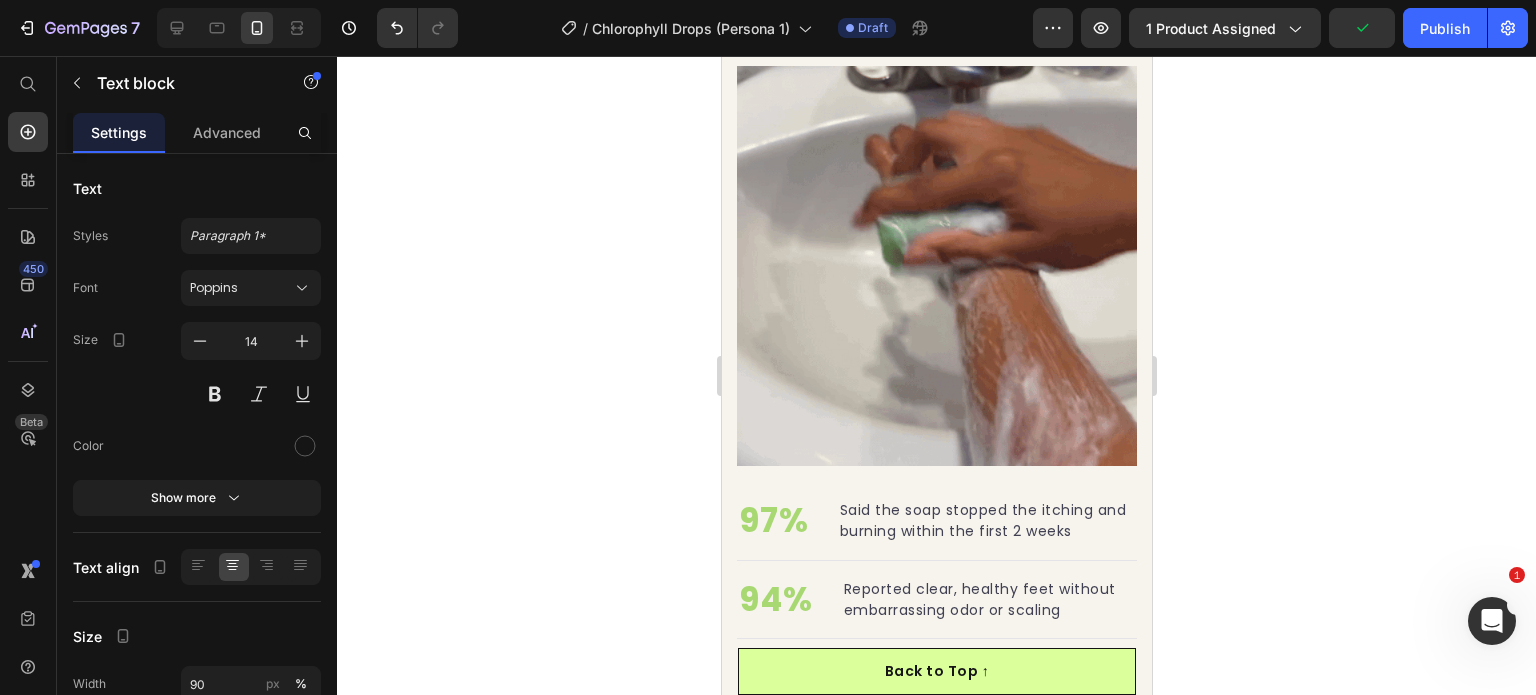 scroll, scrollTop: 0, scrollLeft: 0, axis: both 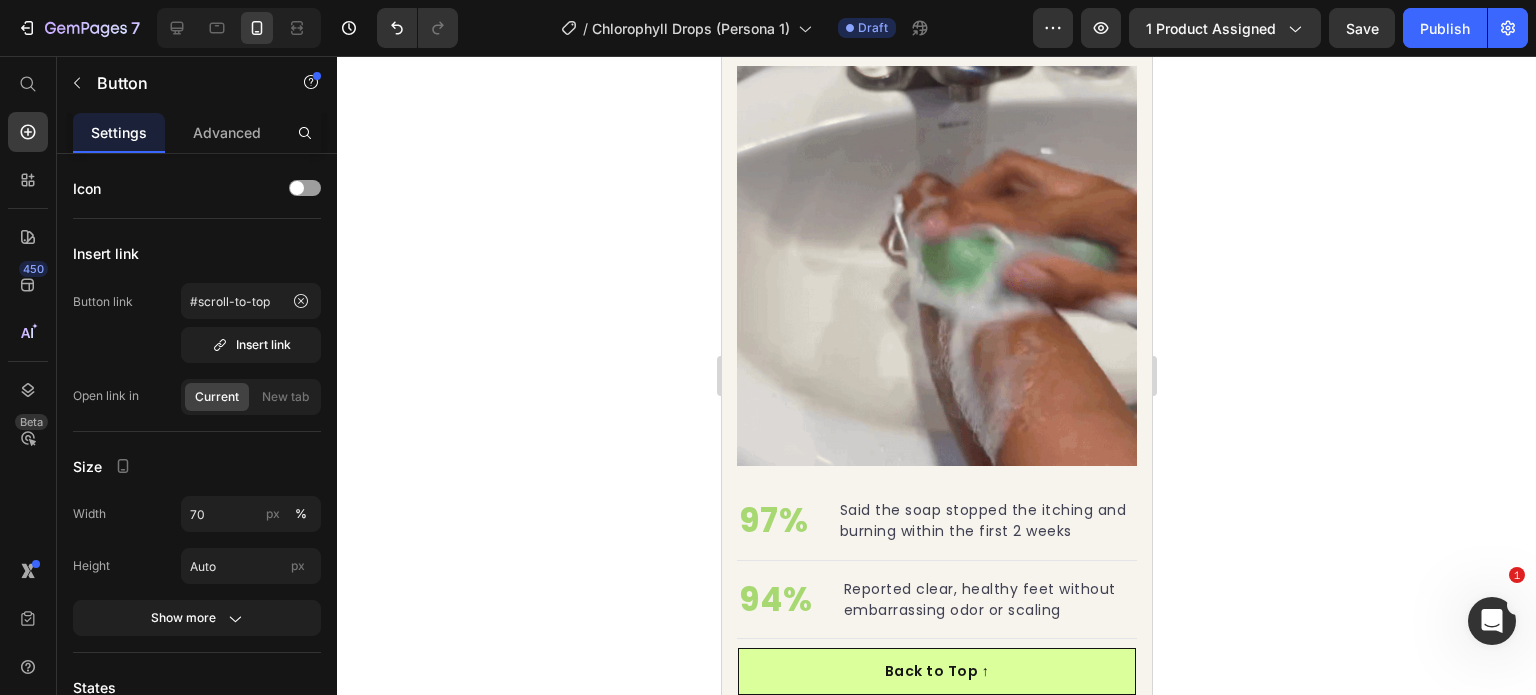 click on "I Want To Kill It For Good!" at bounding box center (936, -120) 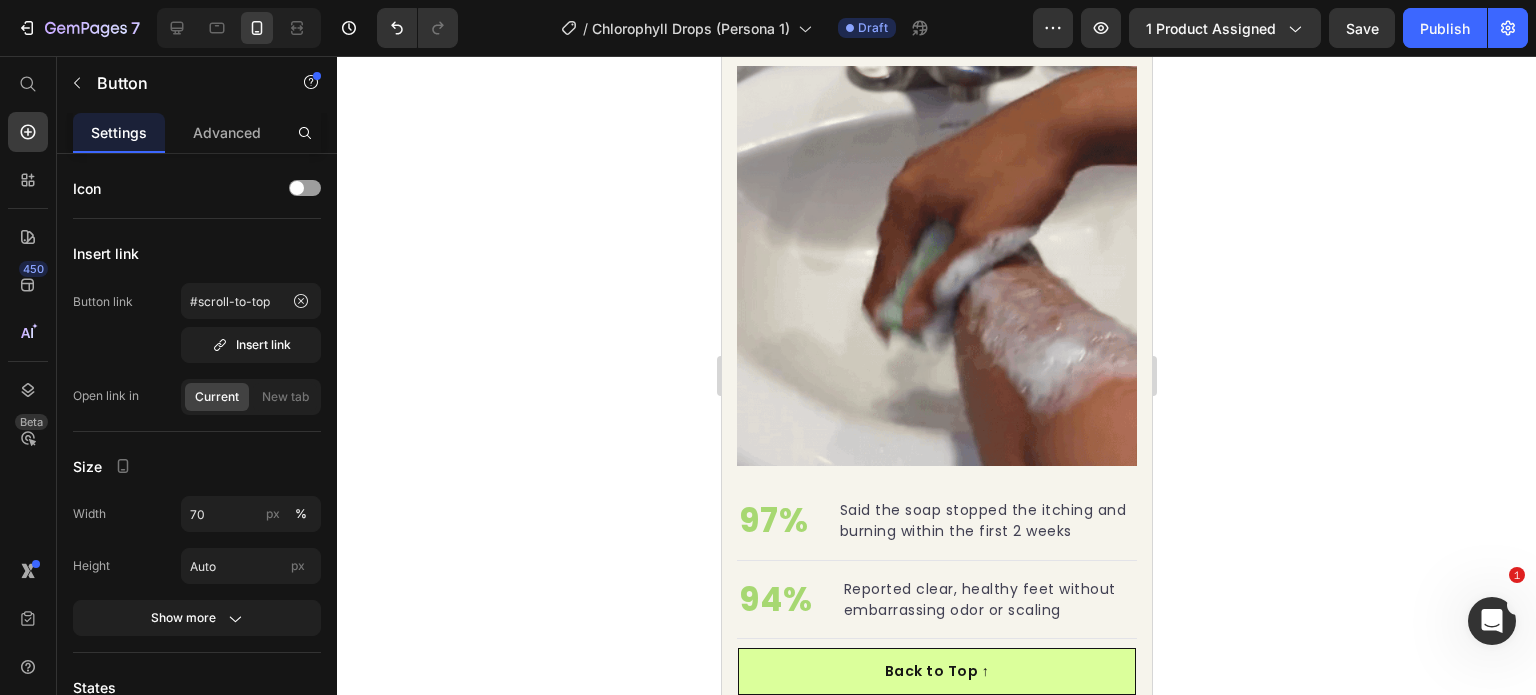 click on "I Want To Kill It For Good!" at bounding box center (936, -120) 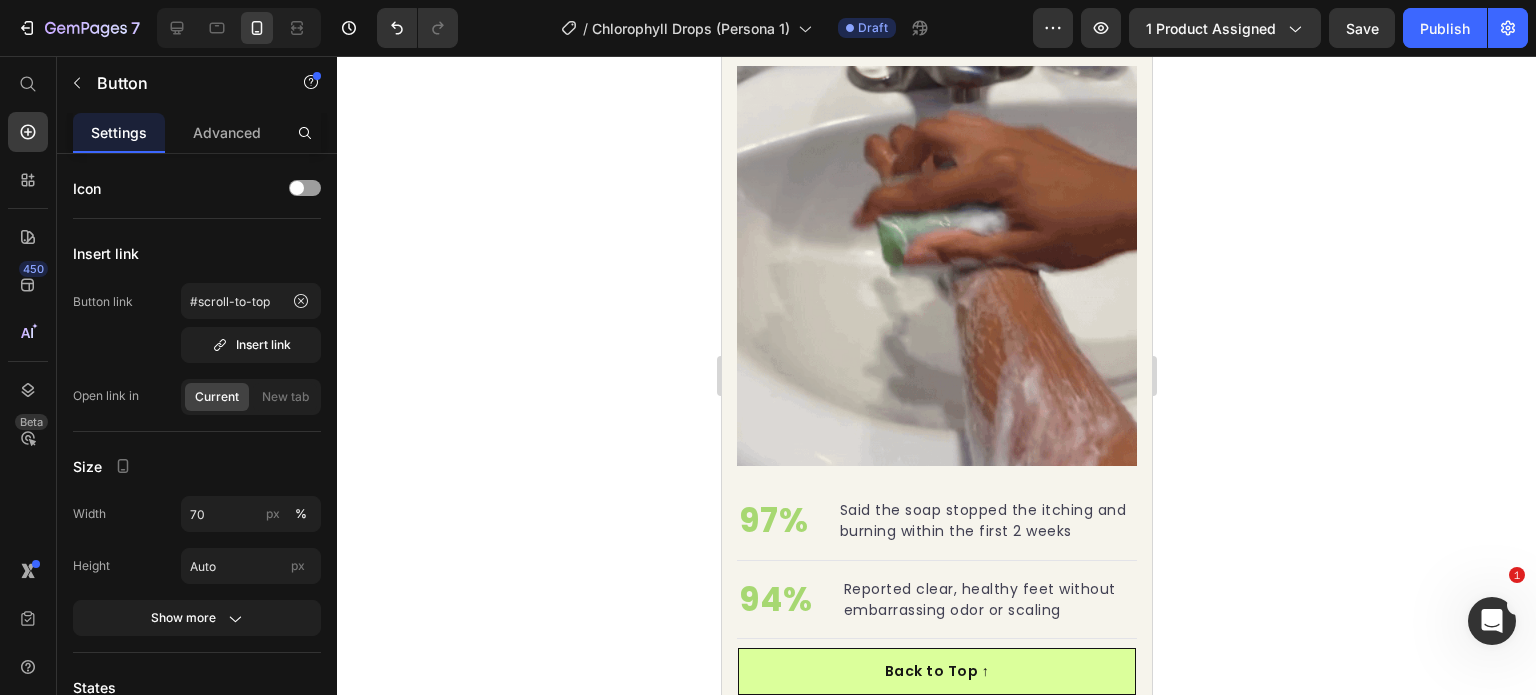 click on "I Want To Kill It For Good!" at bounding box center (936, -120) 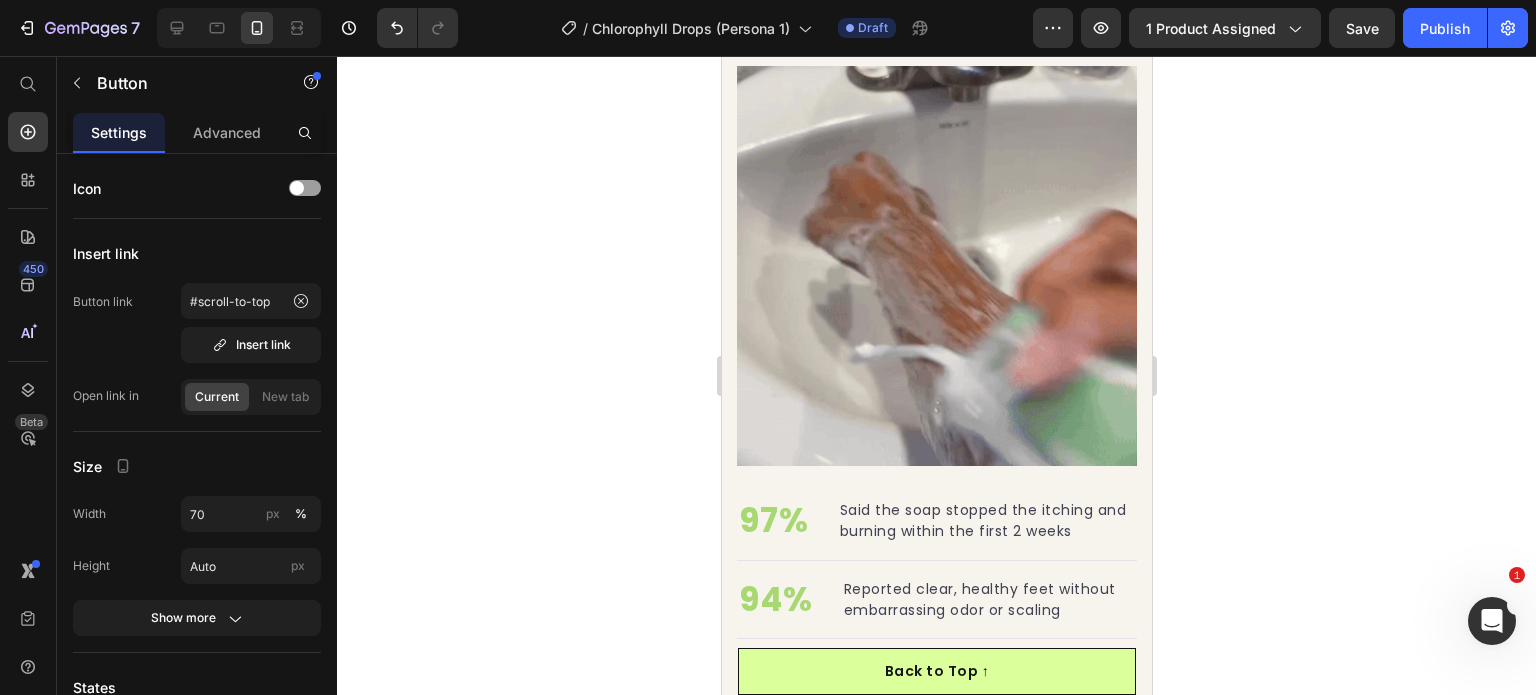 click on "Get Confidence Back Now!" at bounding box center [936, -120] 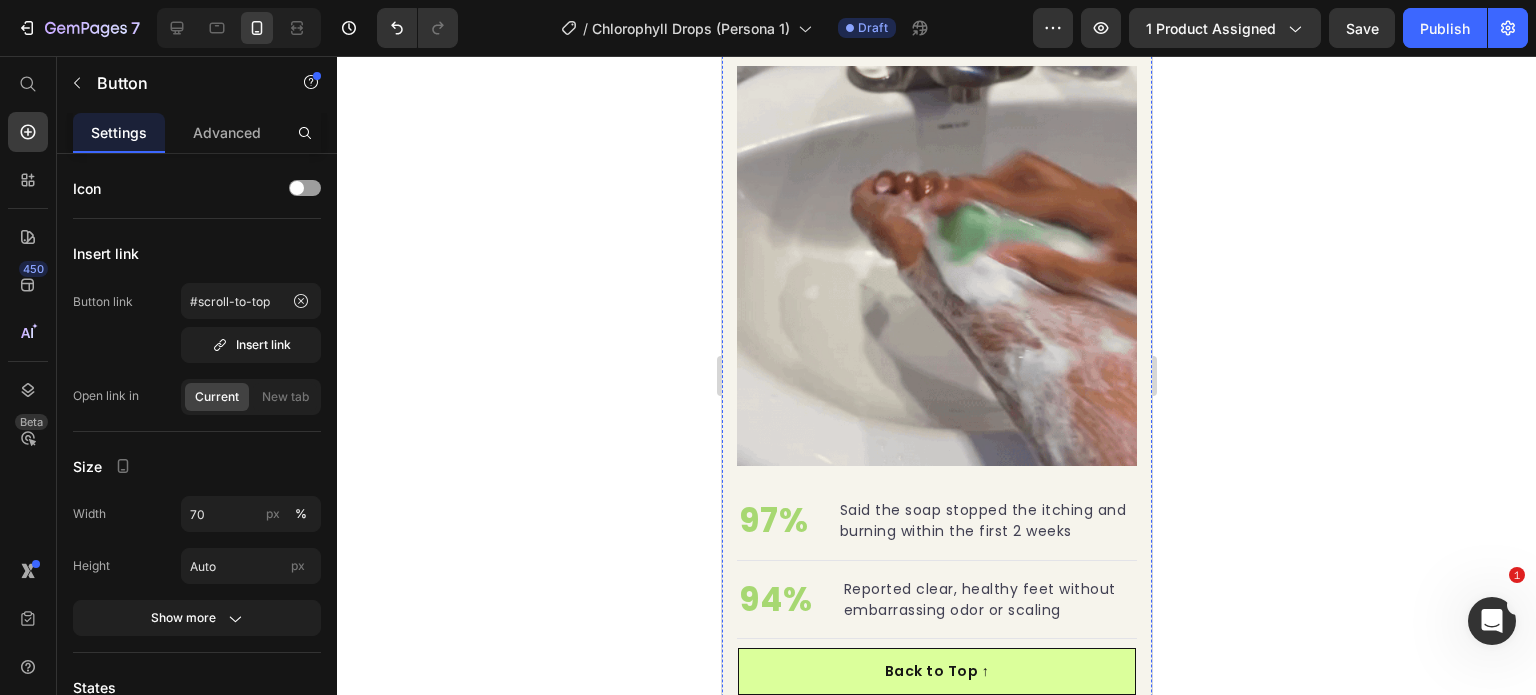 click on "Visible Results [DATE]!" at bounding box center (936, 30) 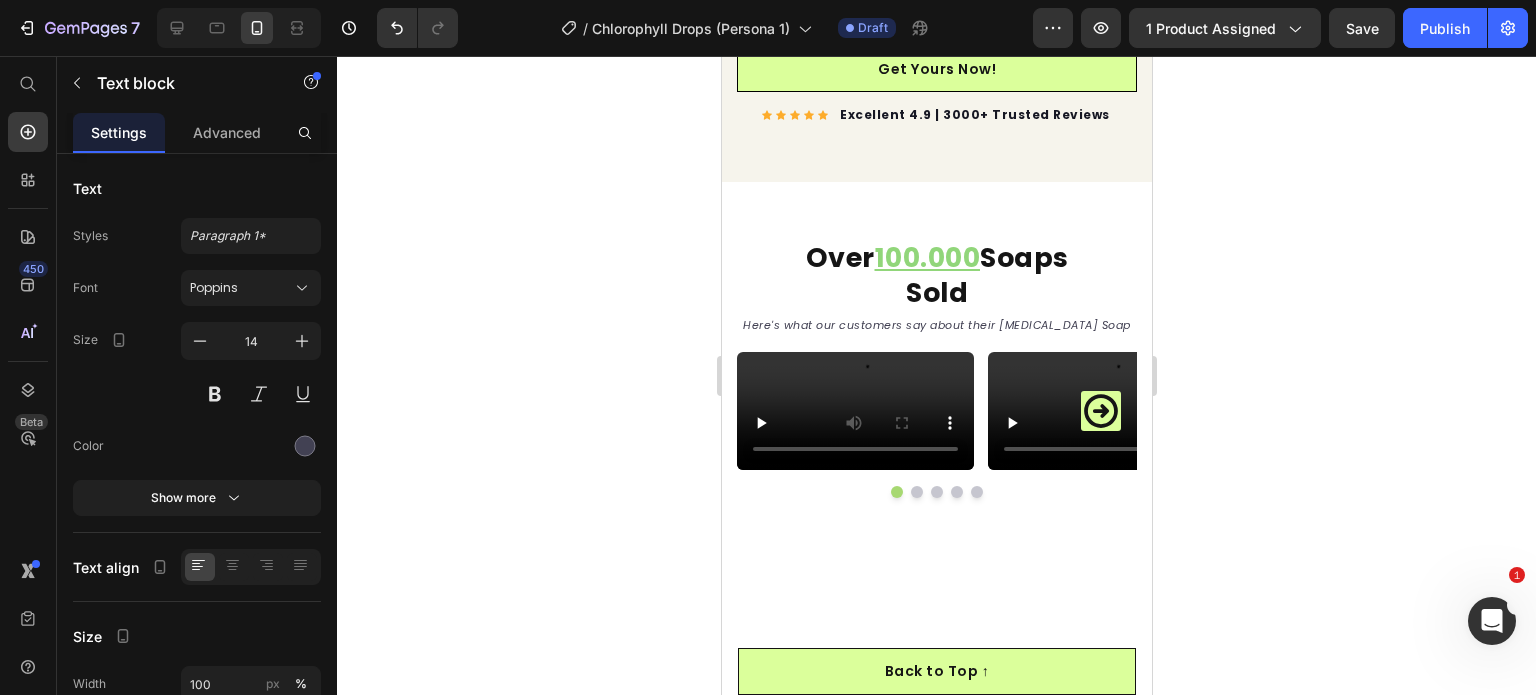 click on "Said the soap stopped the itching and burning within the first 2 weeks" at bounding box center (986, -179) 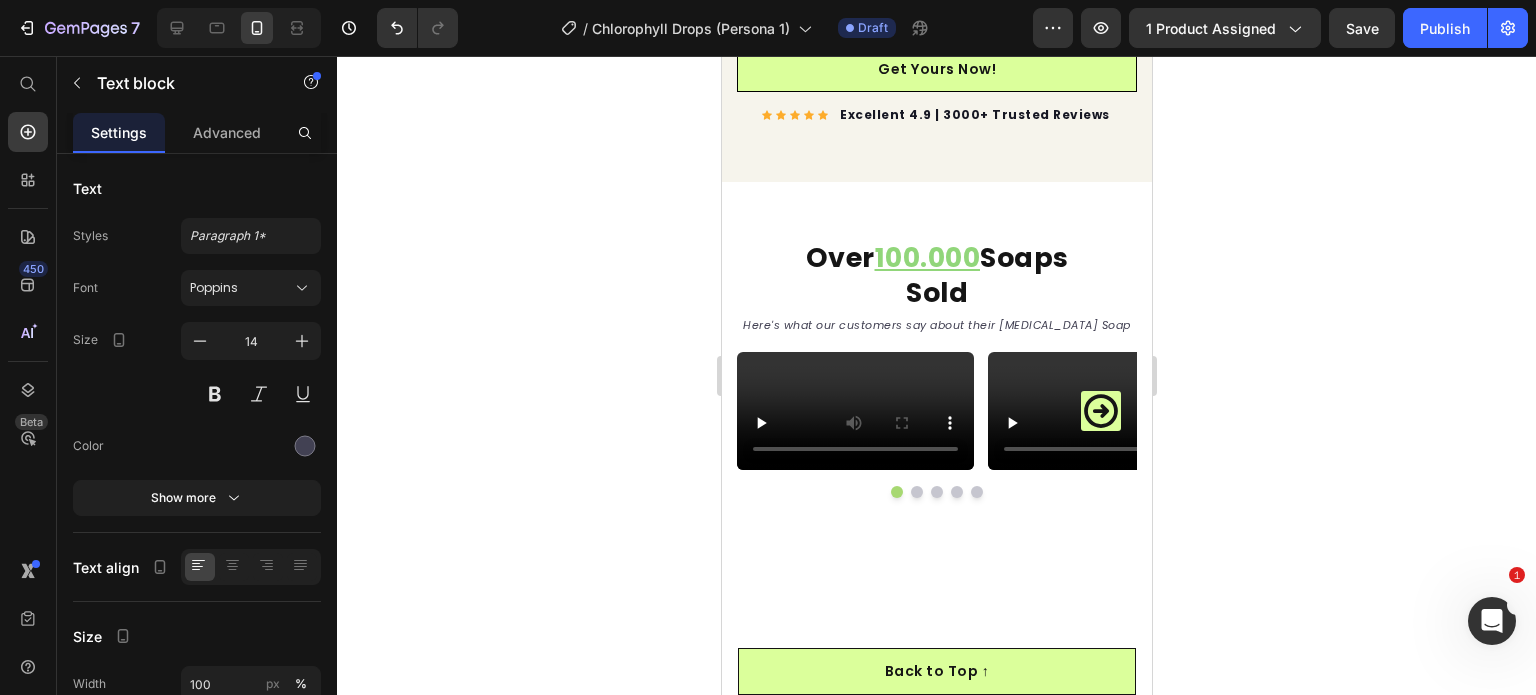 click on "Said the soap stopped the itching and burning within the first 2 weeks" at bounding box center [986, -179] 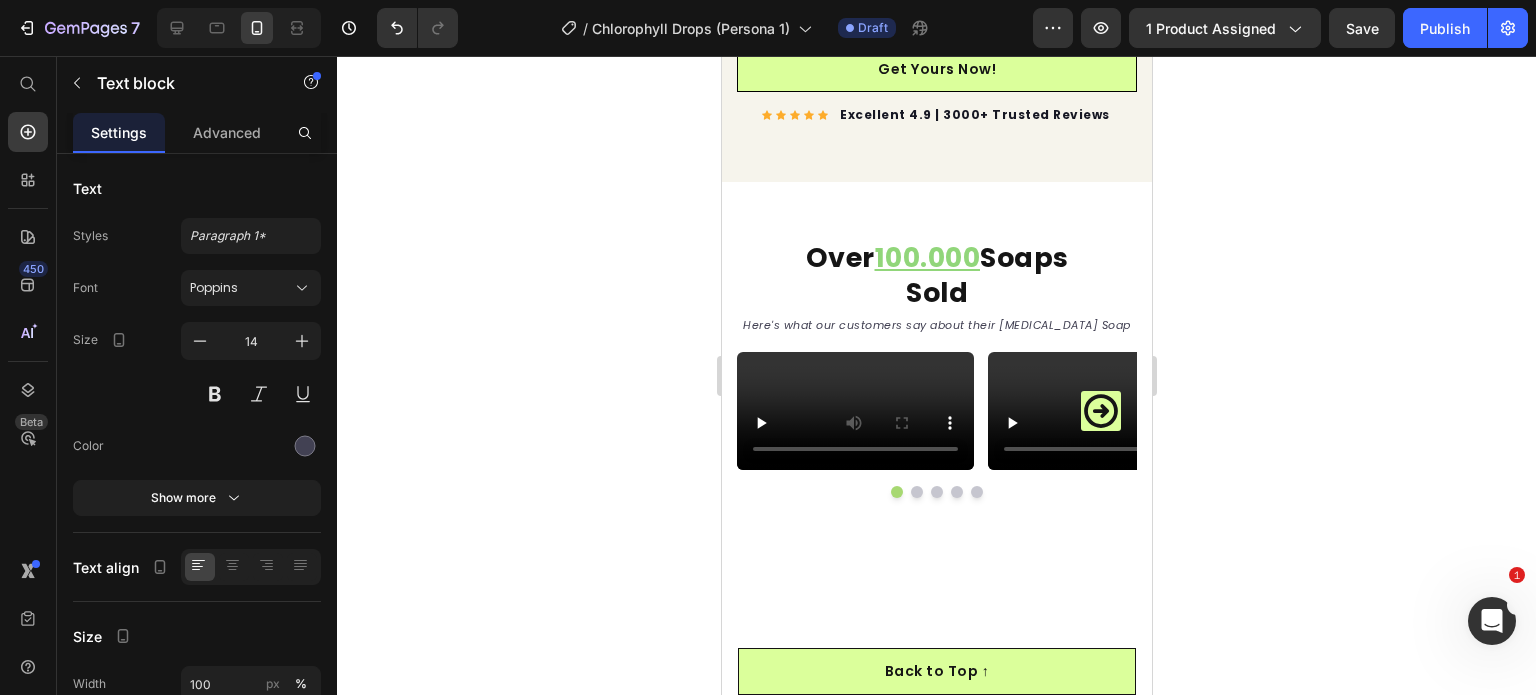 click on "Said the soap stopped the itching and burning within the first 2 weeks" at bounding box center [986, -179] 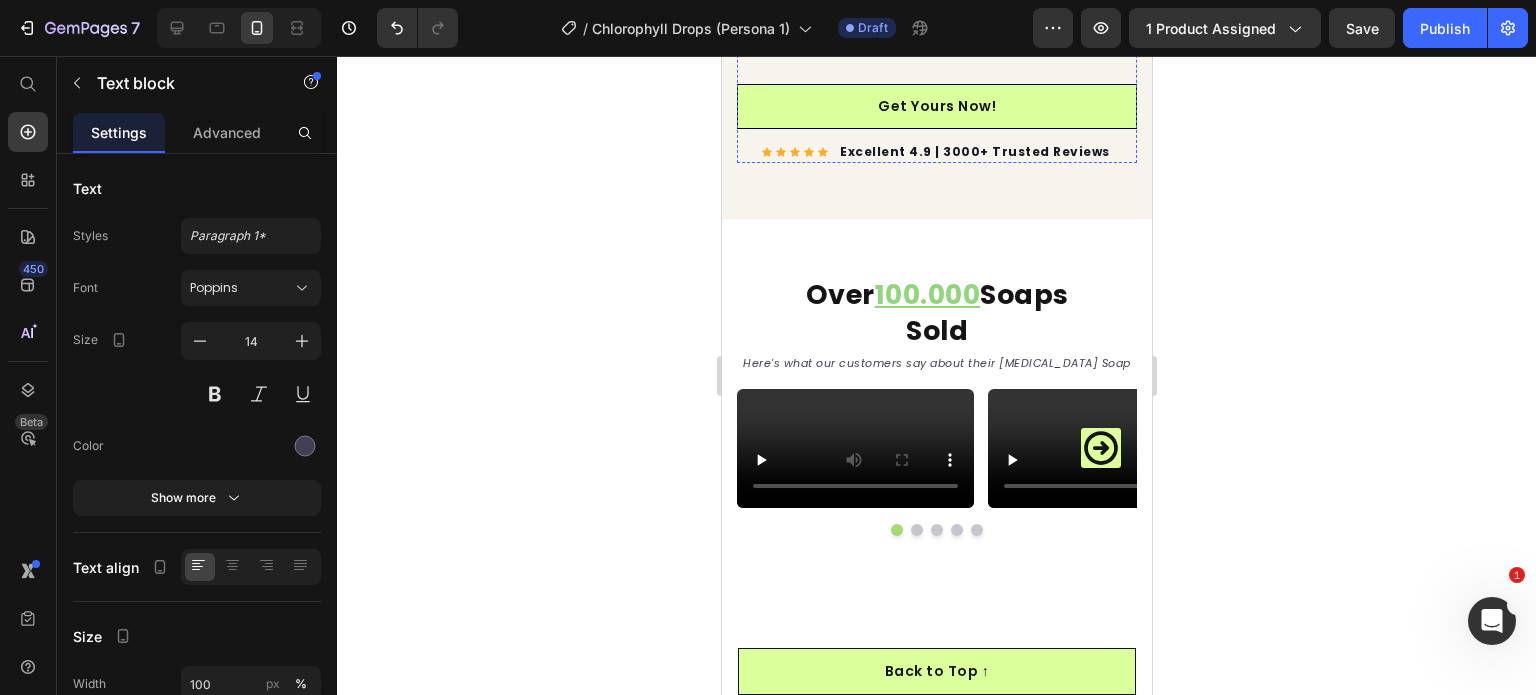 click on "Reported clear, healthy feet without embarrassing odor or scaling" at bounding box center [988, -63] 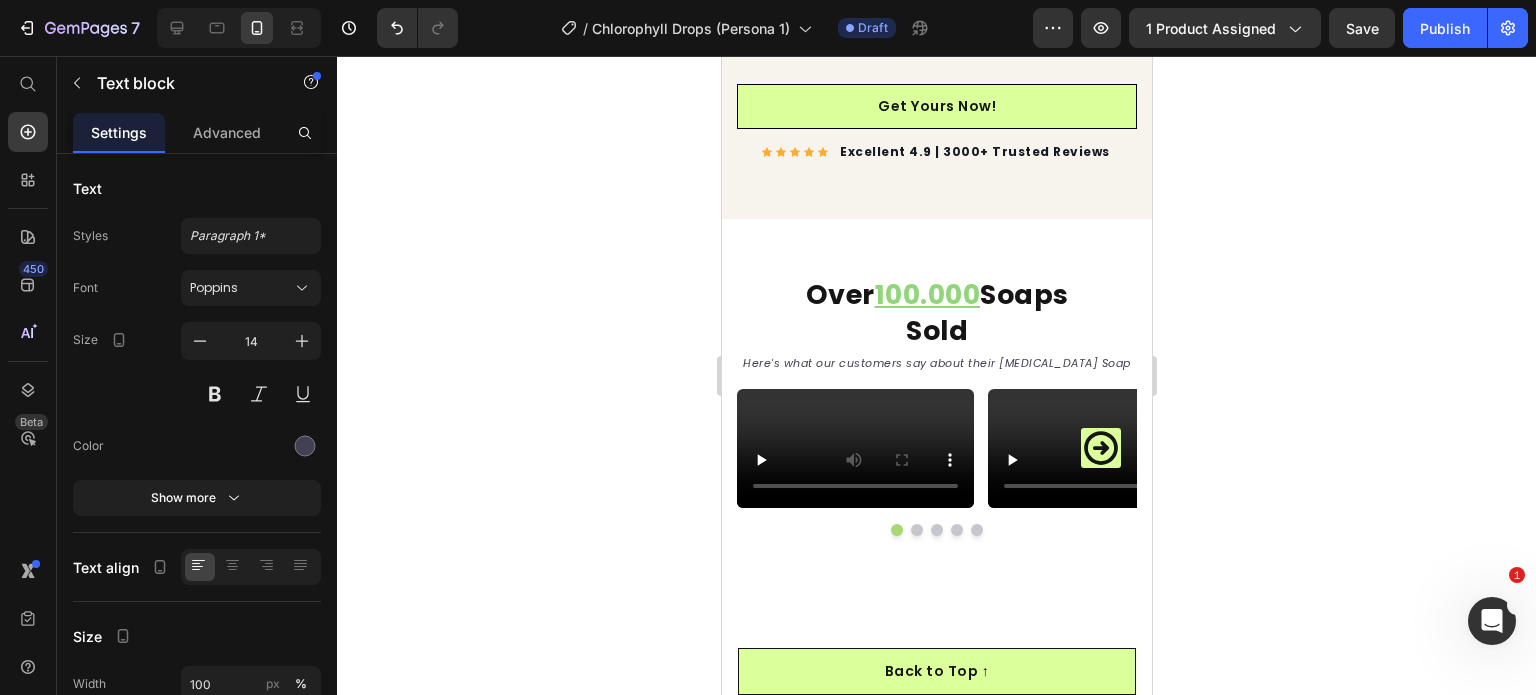 click on "Reported clear, healthy feet without embarrassing odor or scaling" at bounding box center [988, -63] 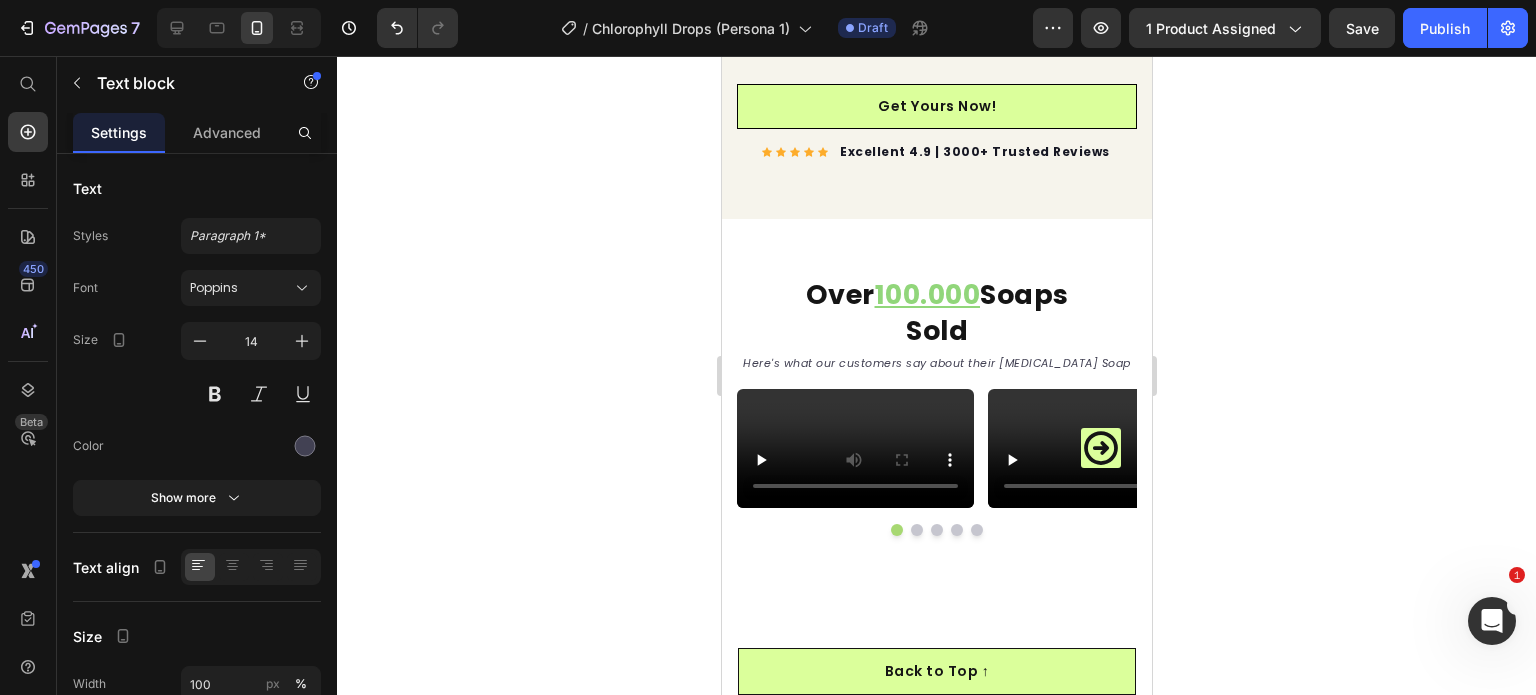 click on "Reported clear, healthy feet without embarrassing odor or scaling" at bounding box center (988, -63) 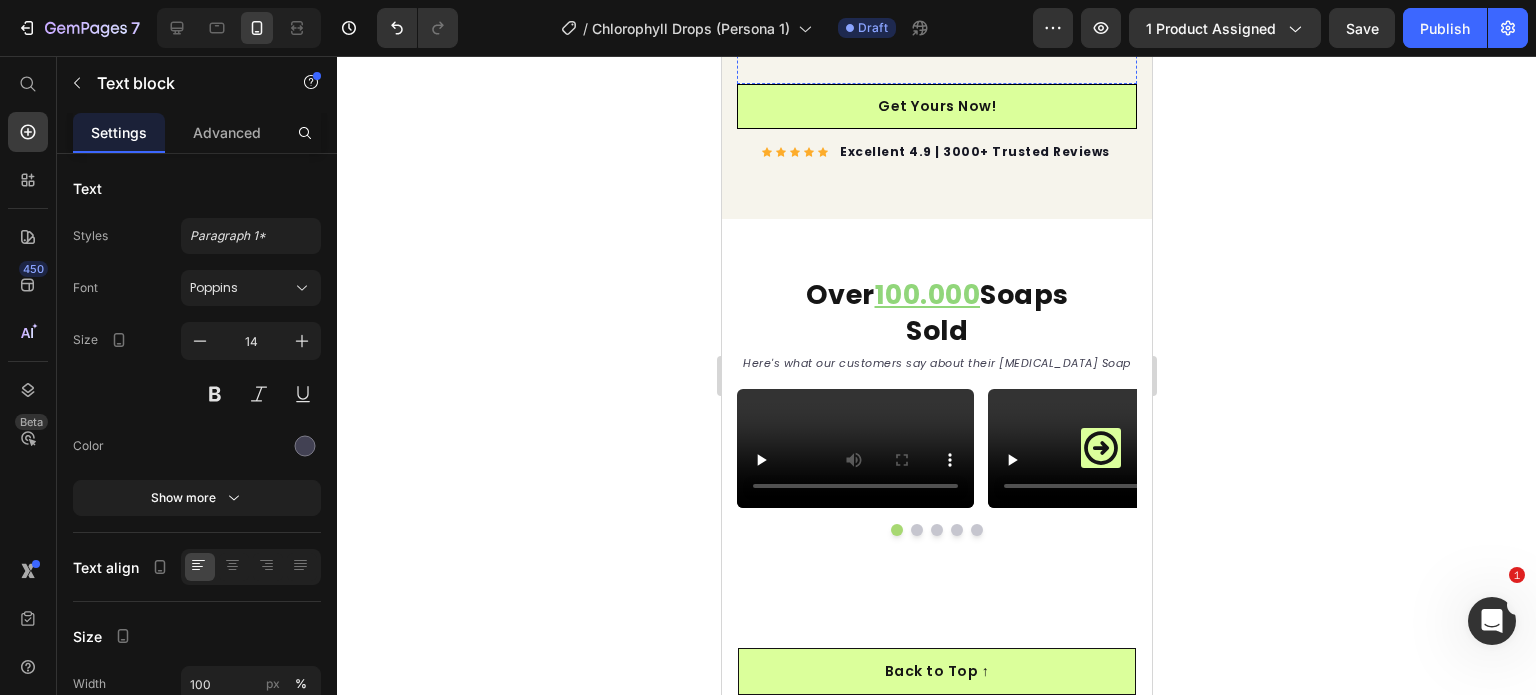 click on "Finally felt confident wearing sandals and going barefoot in public" at bounding box center [987, 16] 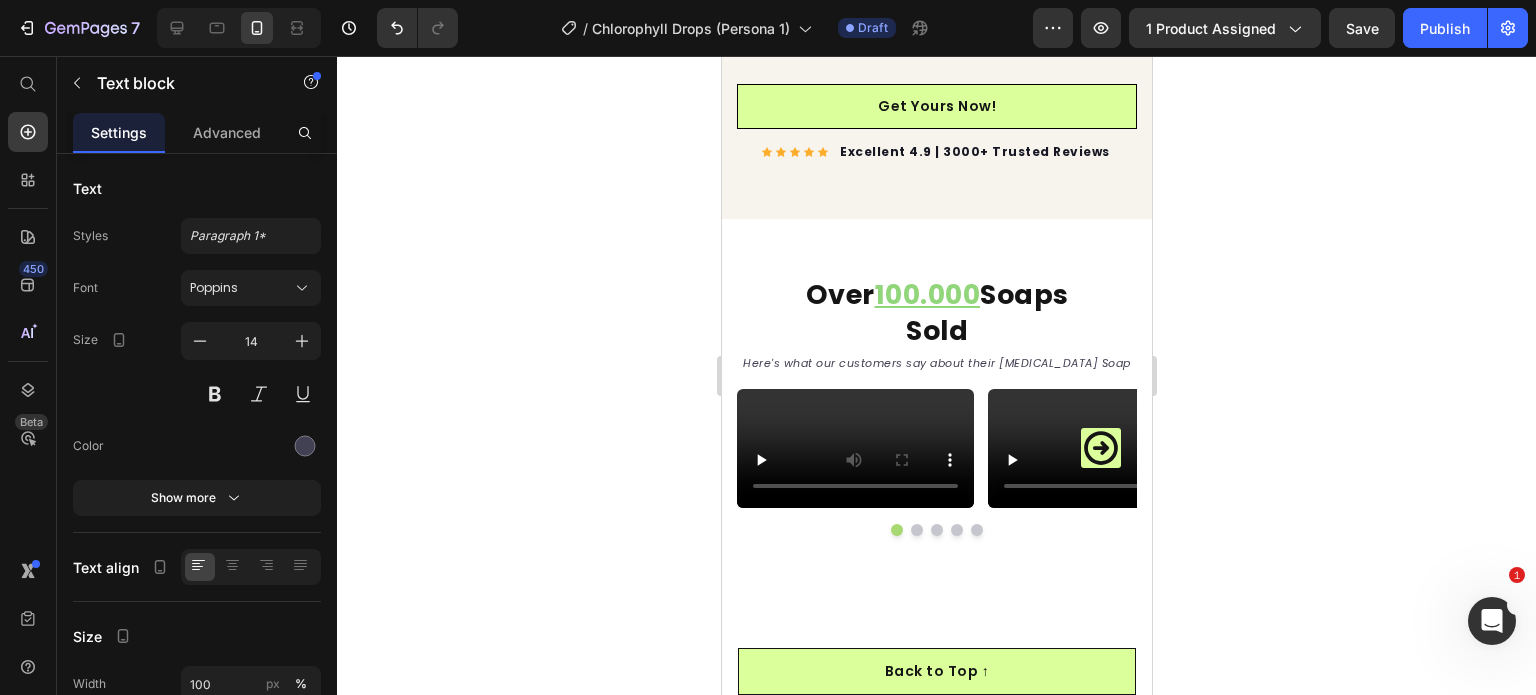 click on "Finally felt confident wearing sandals and going barefoot in public" at bounding box center [987, 16] 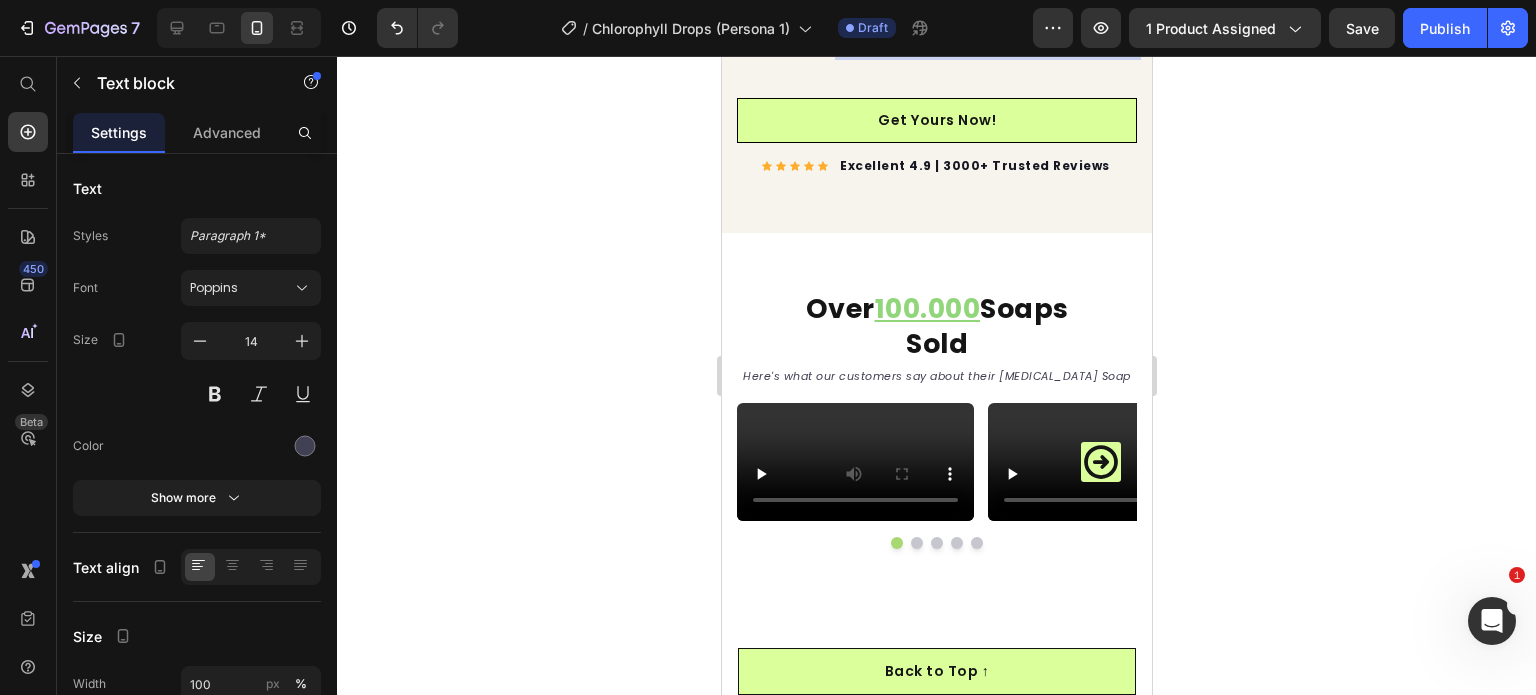 scroll, scrollTop: 4463, scrollLeft: 0, axis: vertical 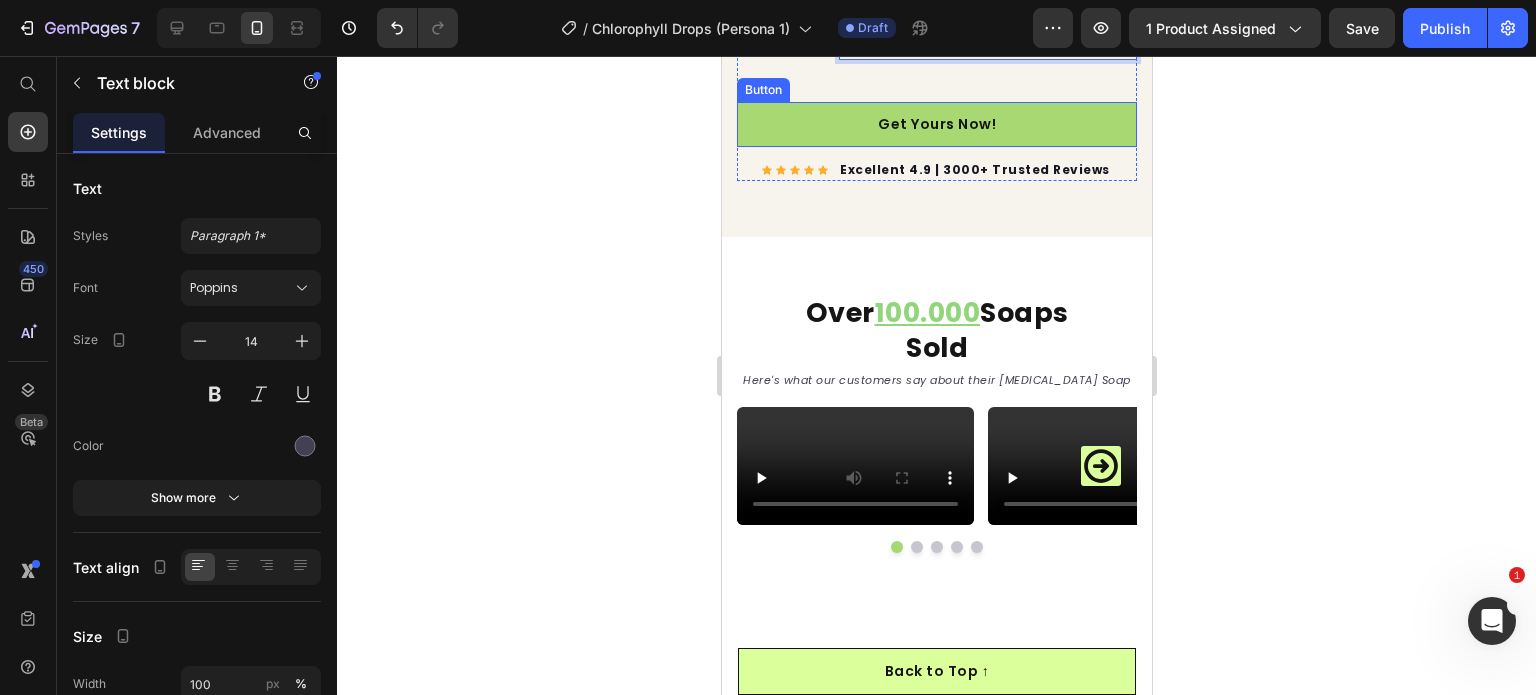 click on "Get Yours Now!" at bounding box center (936, 124) 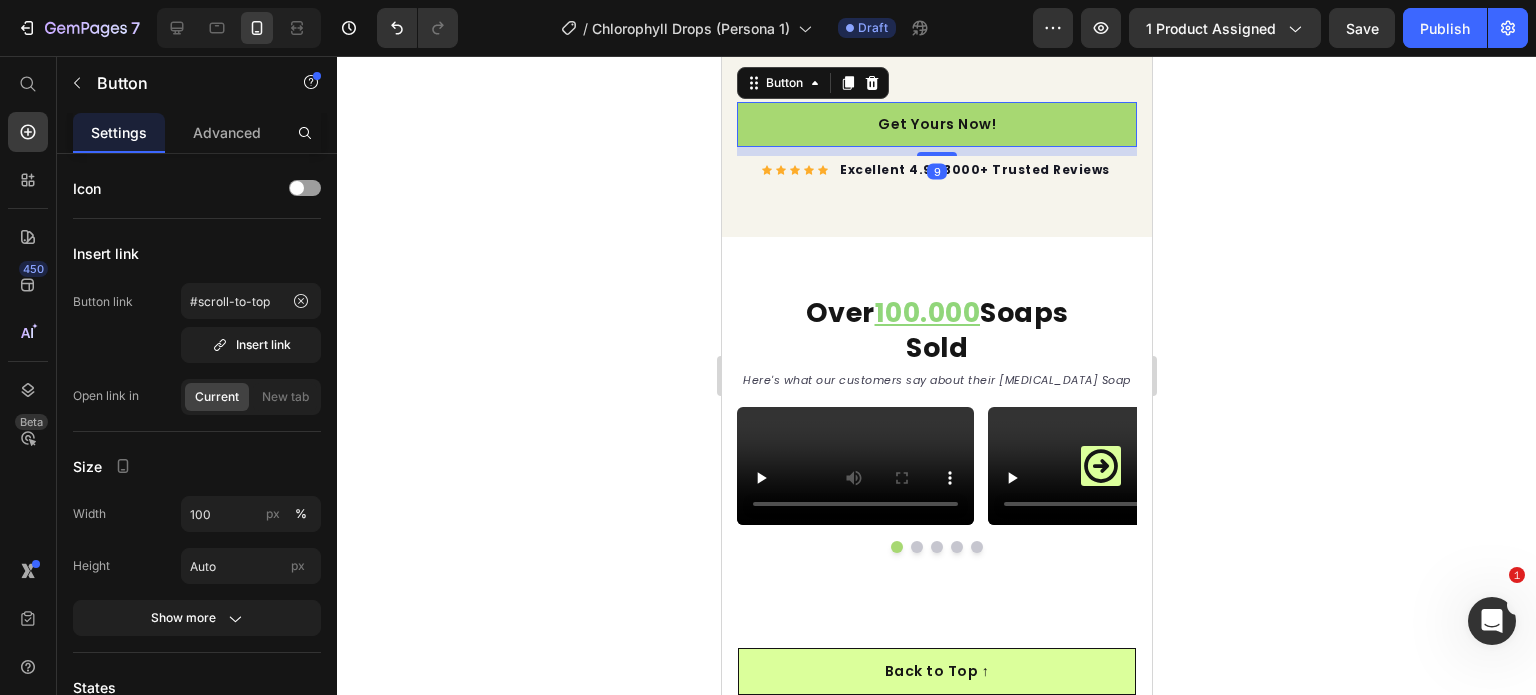 click on "Get Yours Now!" at bounding box center (936, 124) 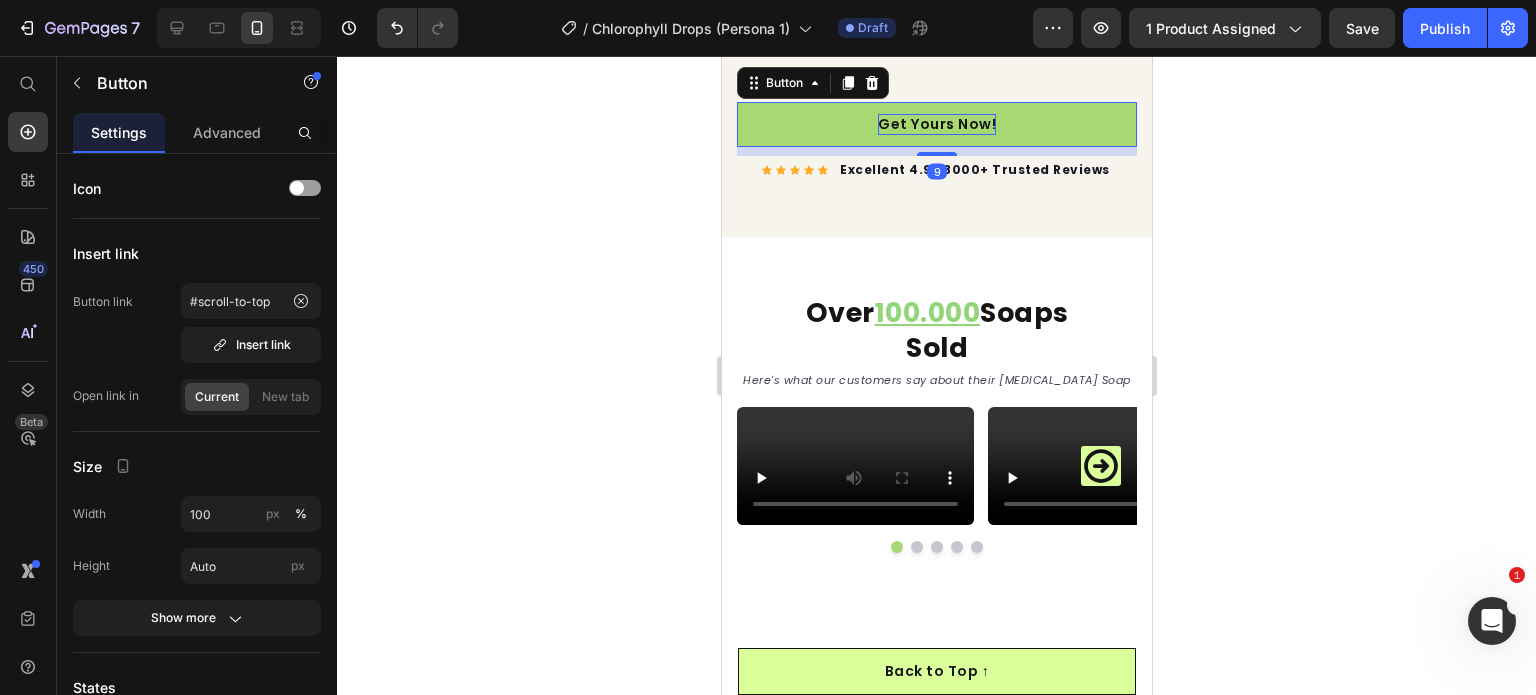 click on "Get Yours Now!" at bounding box center (936, 124) 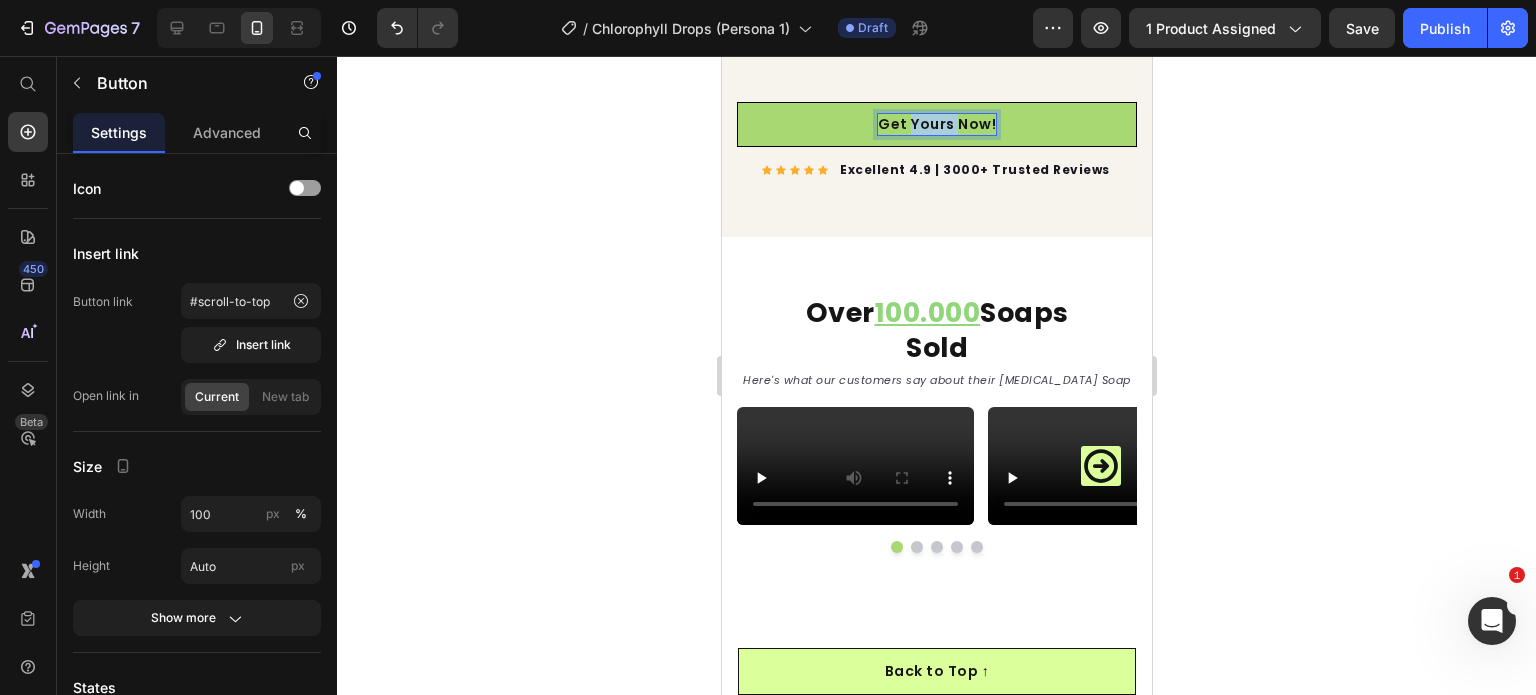 click on "Get Yours Now!" at bounding box center [936, 124] 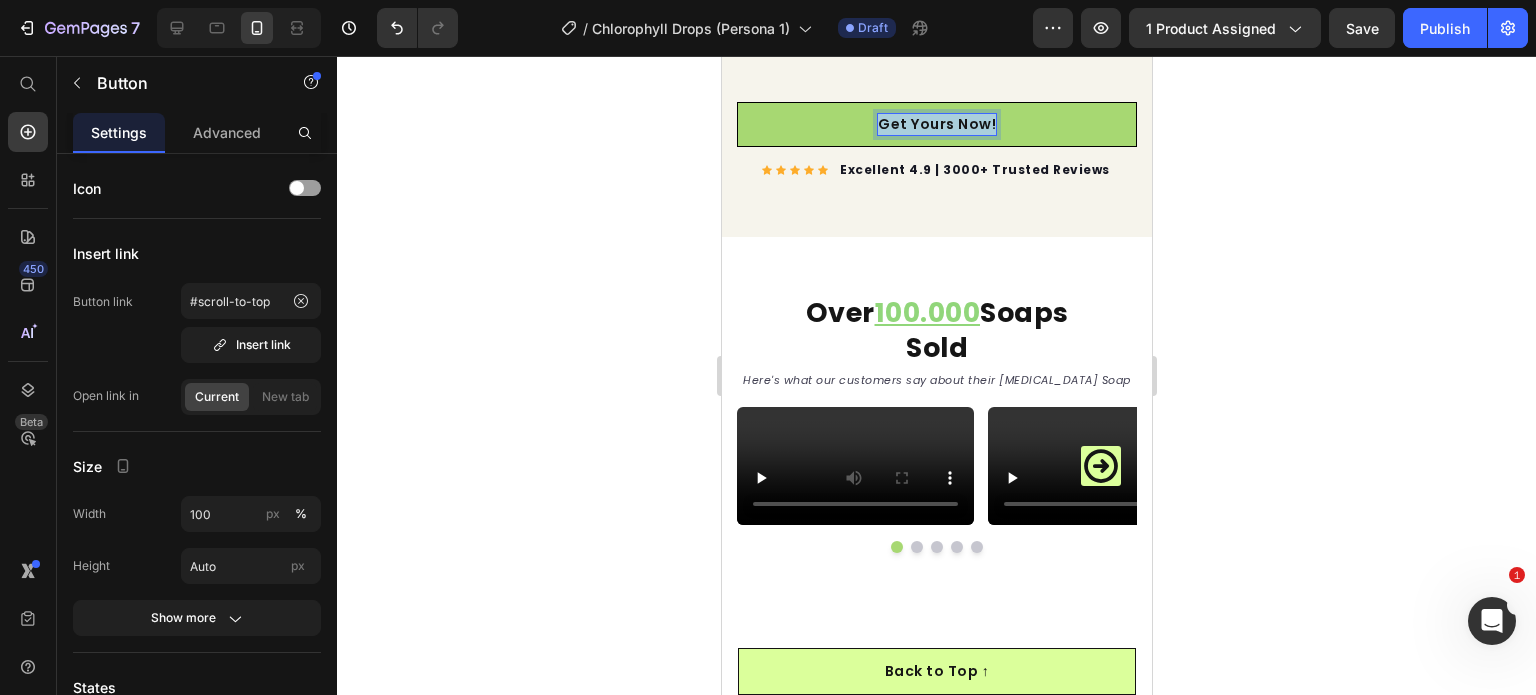 click on "Get Yours Now!" at bounding box center (936, 124) 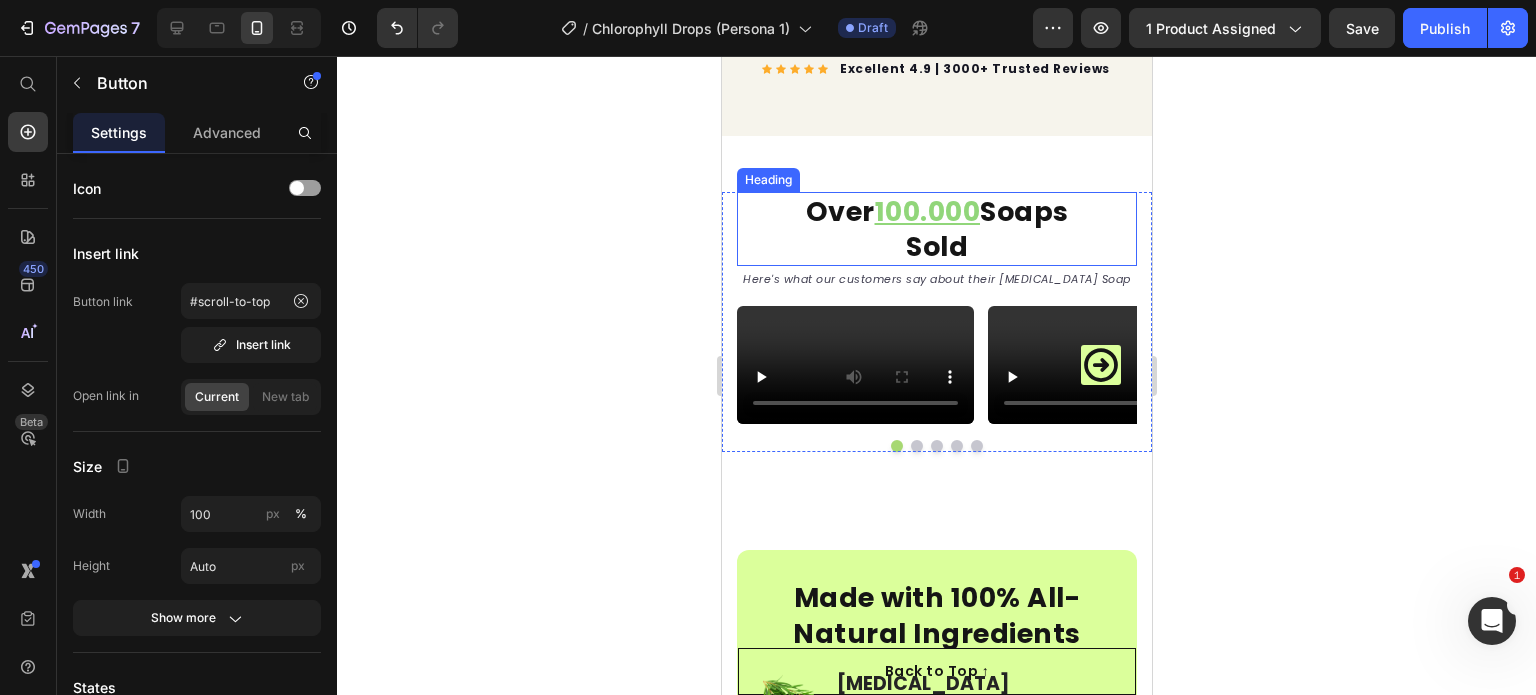 scroll, scrollTop: 4963, scrollLeft: 0, axis: vertical 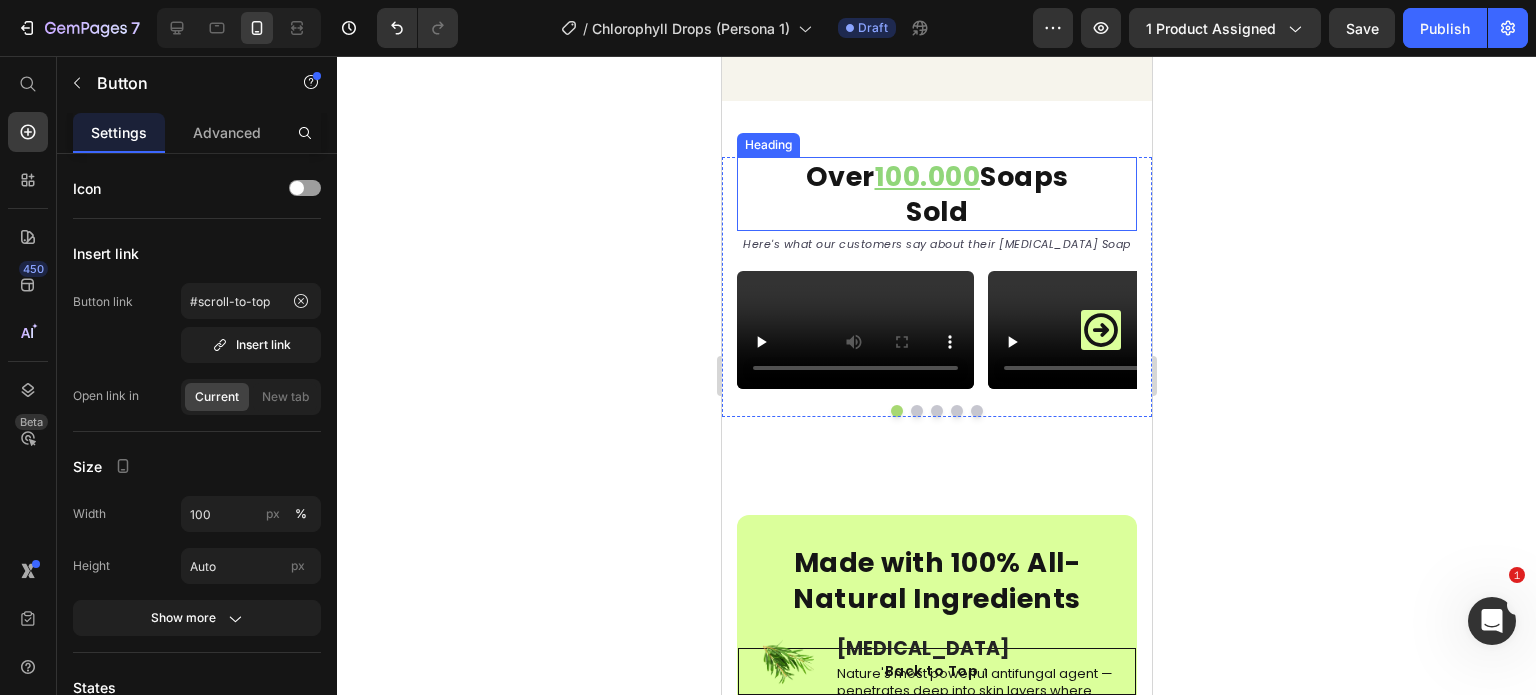click on "Over  100.000  Soaps Sold" at bounding box center [936, 194] 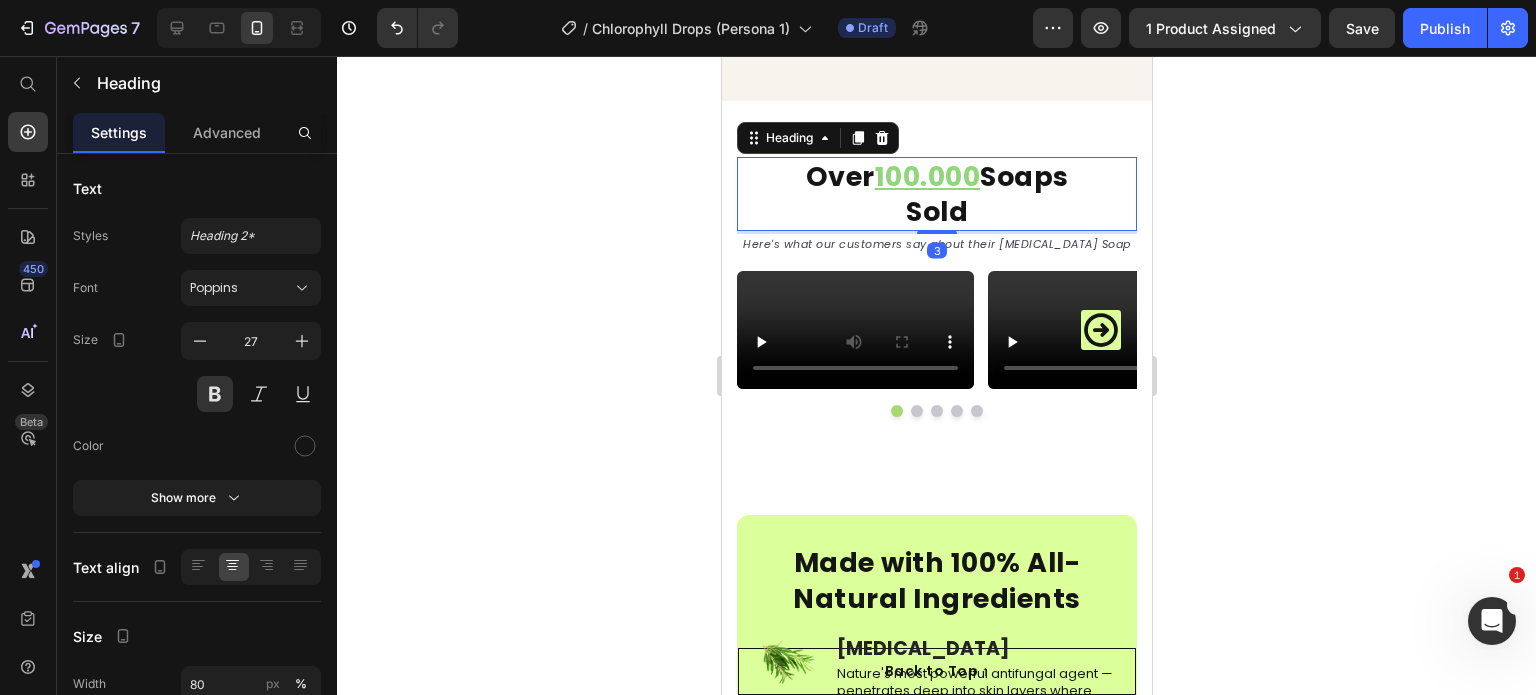 click on "Over  100.000  Soaps Sold" at bounding box center (936, 194) 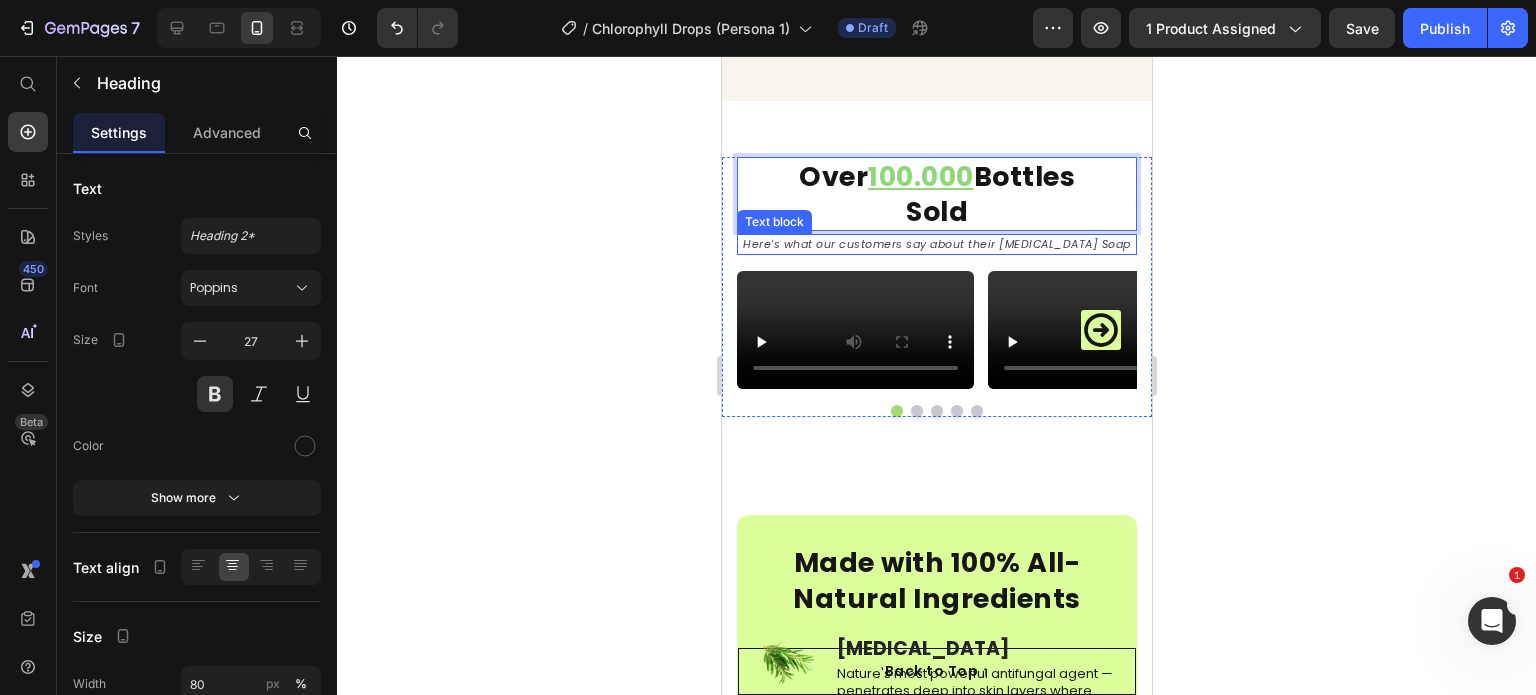click on "Here's what our customers say about their Tea Tree Oil Soap" at bounding box center [936, 244] 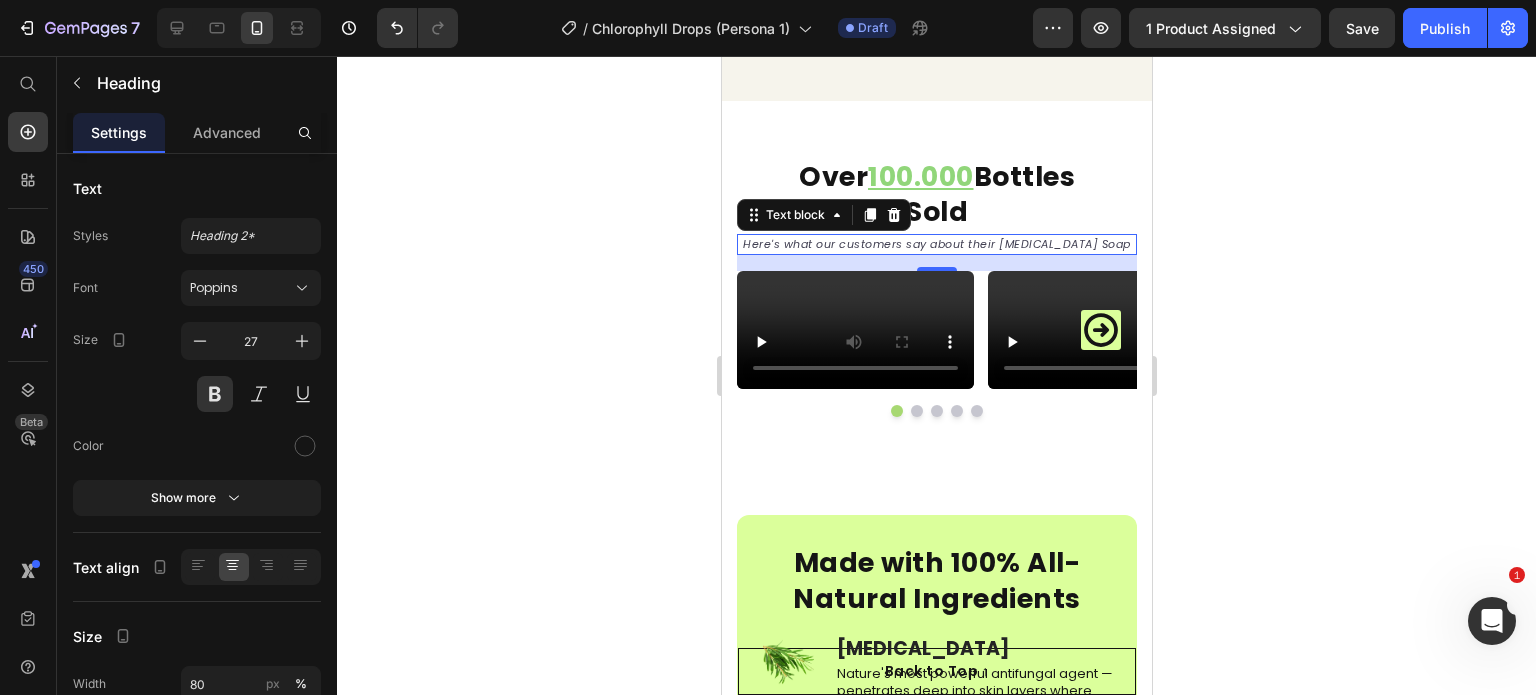 click on "Here's what our customers say about their Tea Tree Oil Soap" at bounding box center (936, 244) 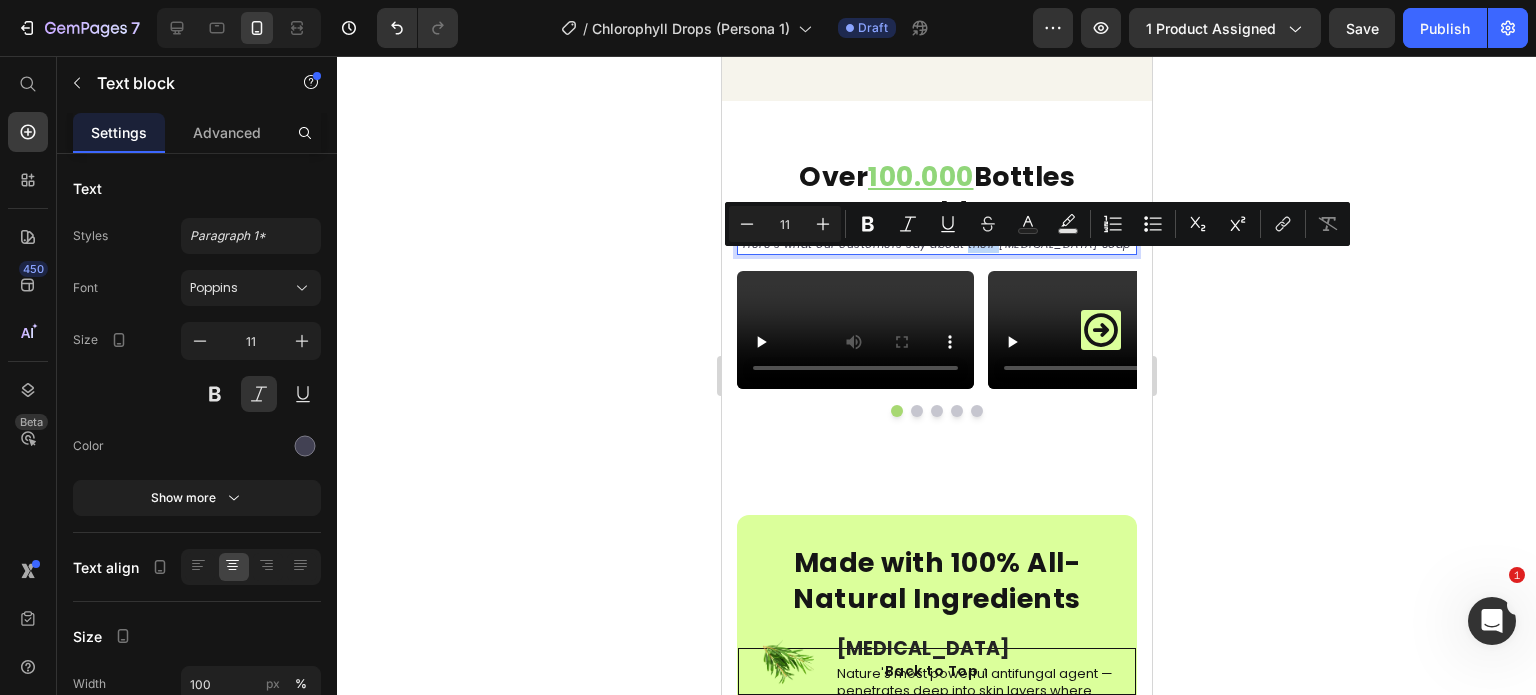 click on "Here's what our customers say about their Tea Tree Oil Soap" at bounding box center [936, 244] 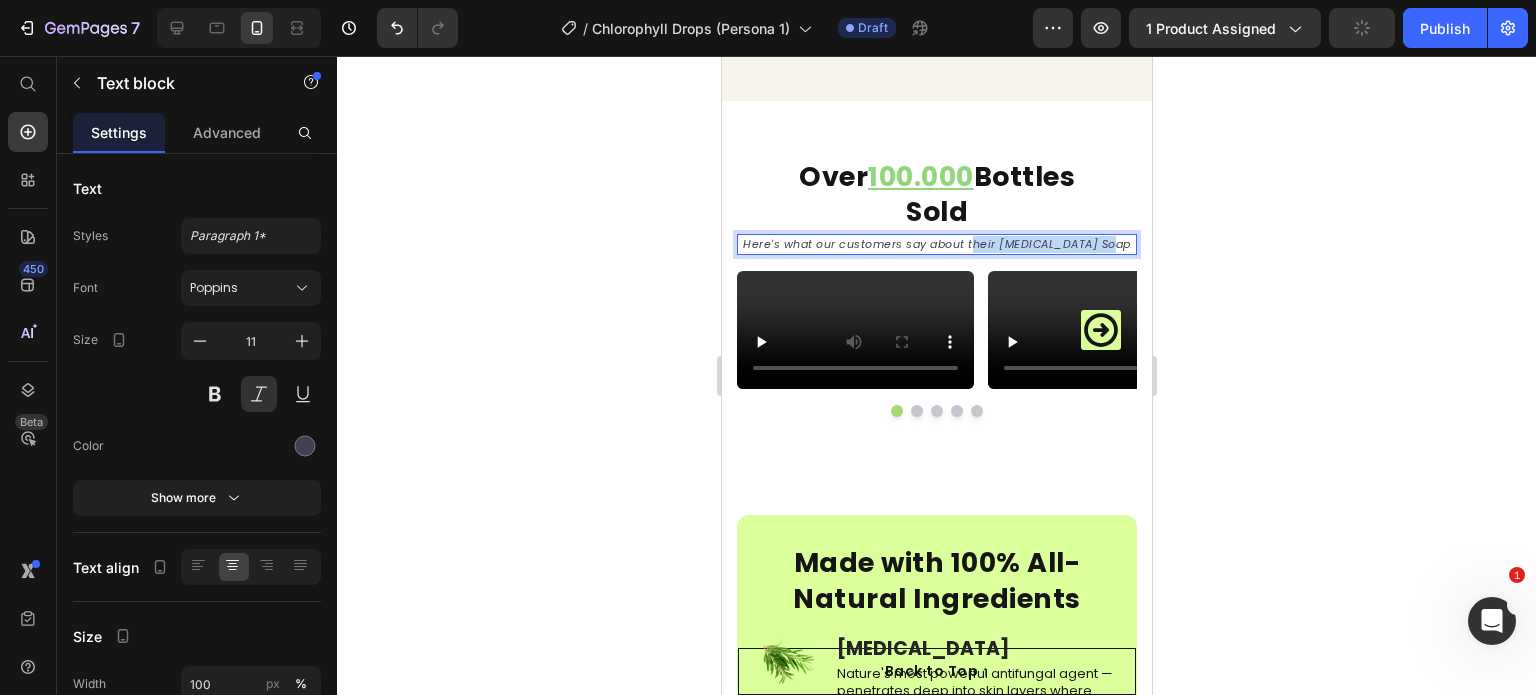 drag, startPoint x: 980, startPoint y: 261, endPoint x: 1102, endPoint y: 259, distance: 122.016396 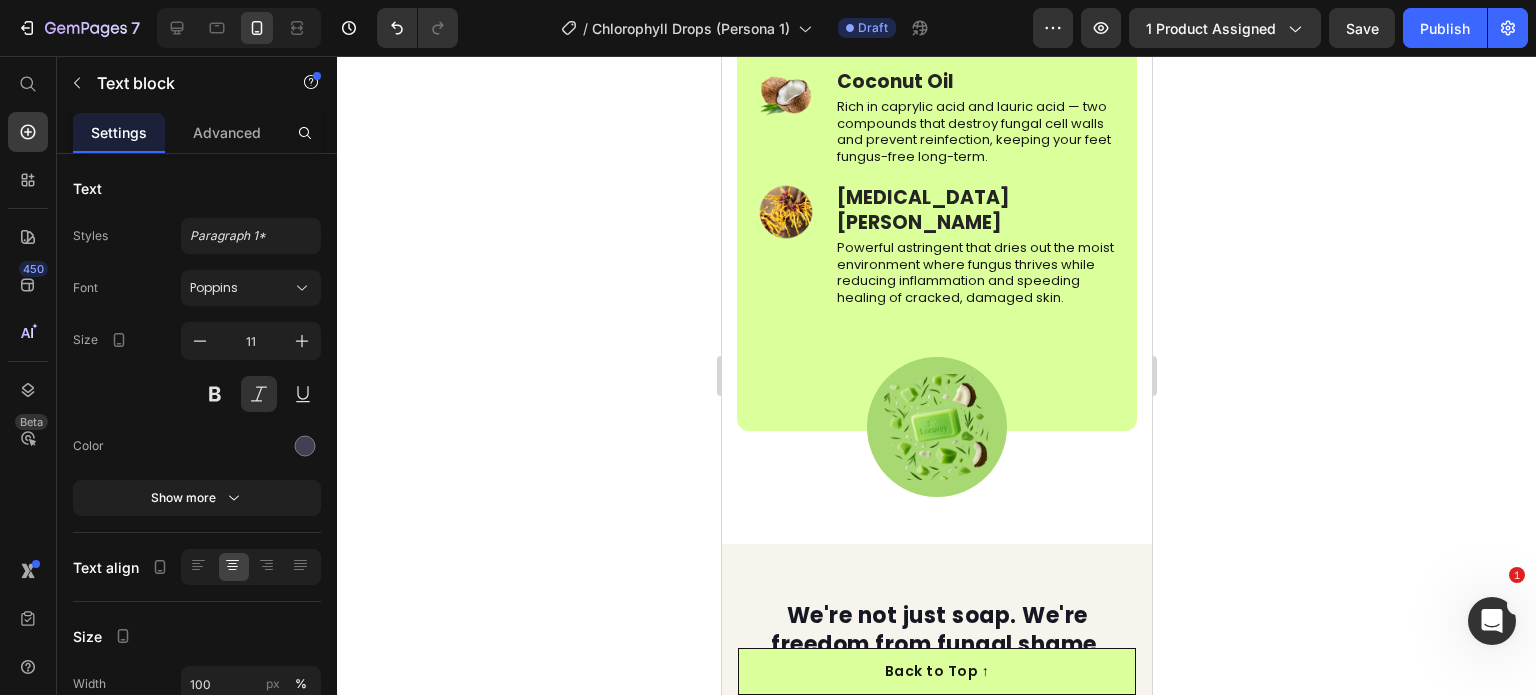 scroll, scrollTop: 5663, scrollLeft: 0, axis: vertical 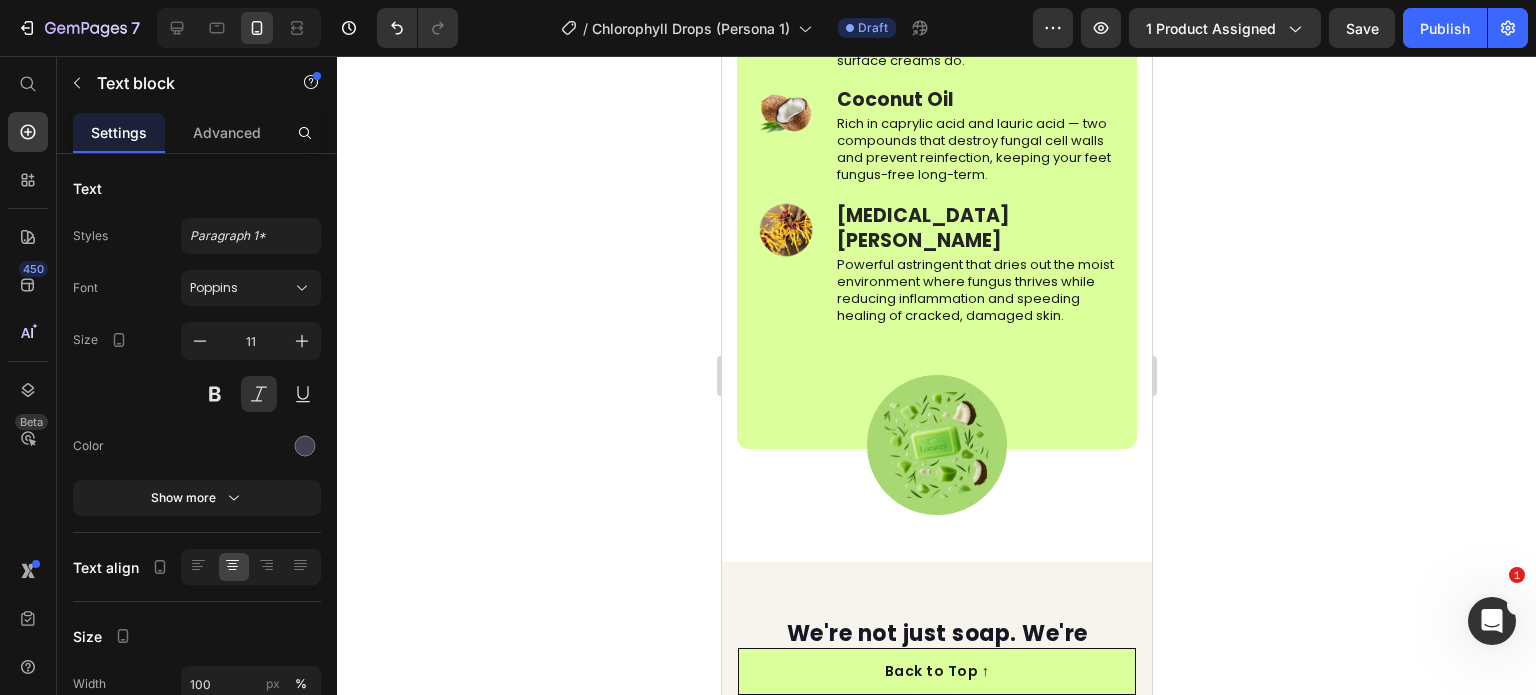 click on "Made with 100% All-Natural Ingredients" at bounding box center (936, -101) 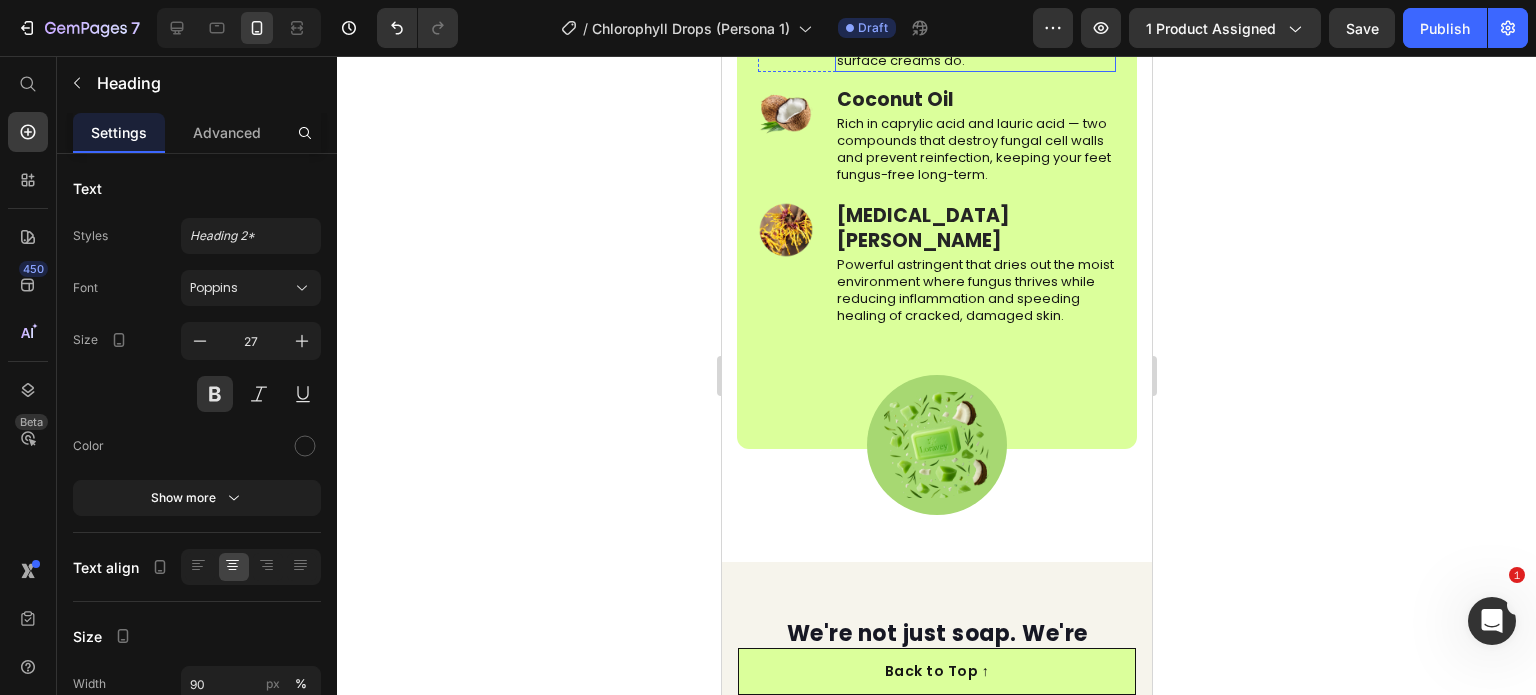 click on "Nature's most powerful antifungal agent — penetrates deep into skin layers where the fungus hides, killing it completely instead of just masking symptoms like surface creams do." at bounding box center (974, 27) 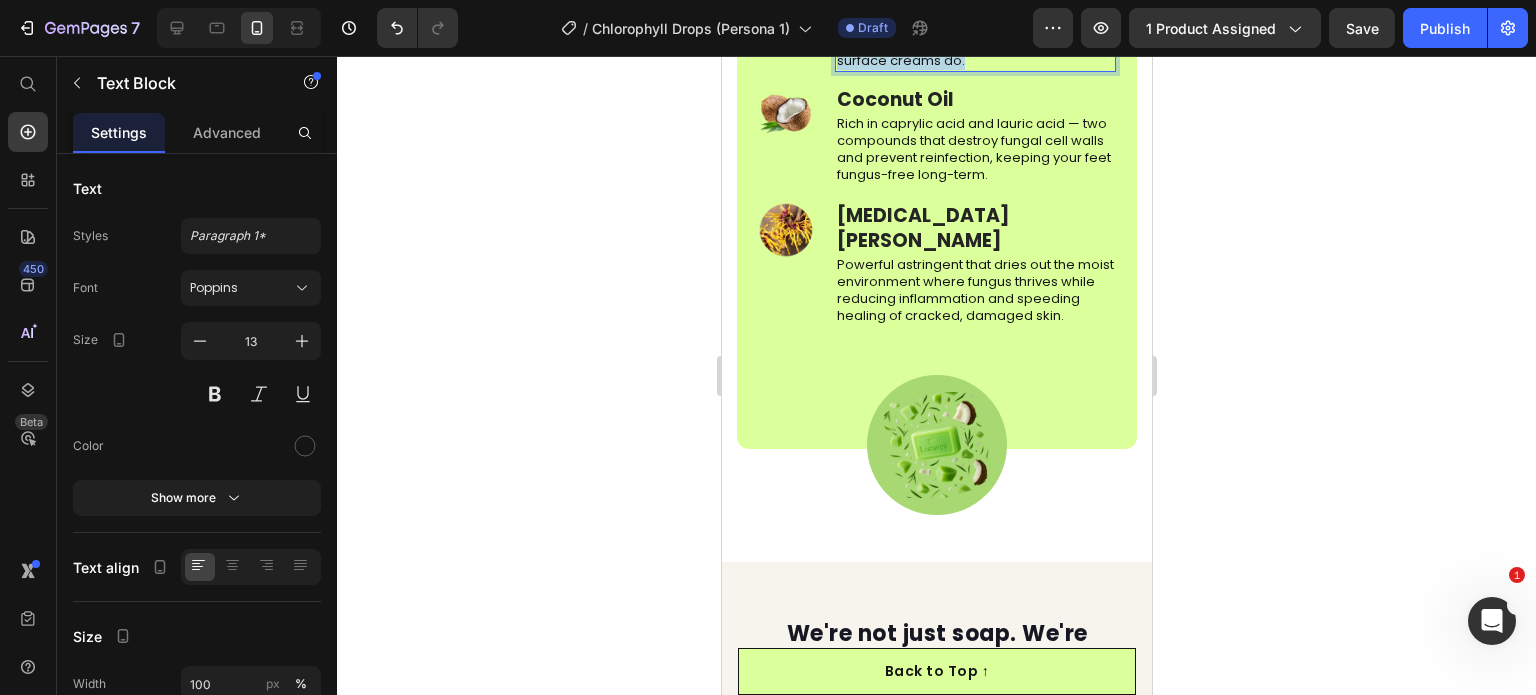 click on "Nature's most powerful antifungal agent — penetrates deep into skin layers where the fungus hides, killing it completely instead of just masking symptoms like surface creams do." at bounding box center (974, 27) 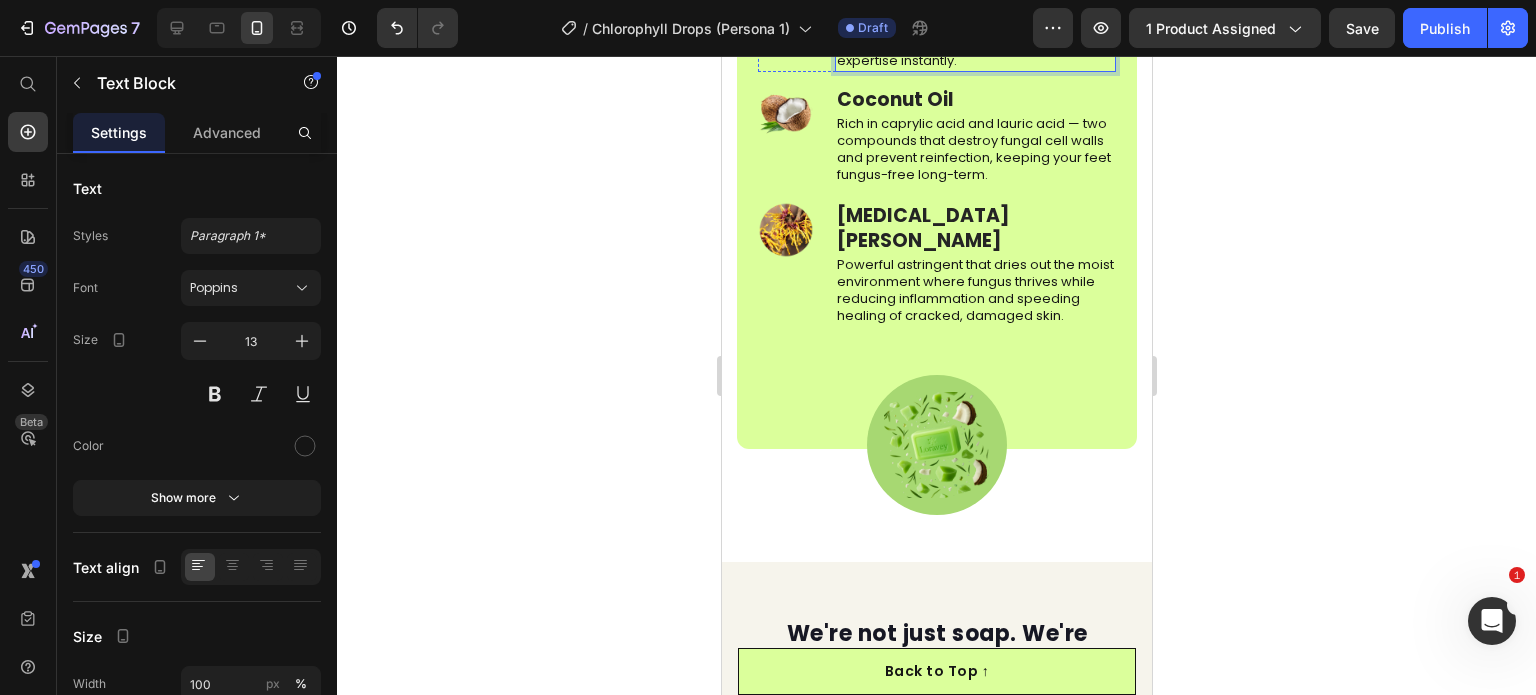 click on "Tea Tree Oil" at bounding box center (974, -33) 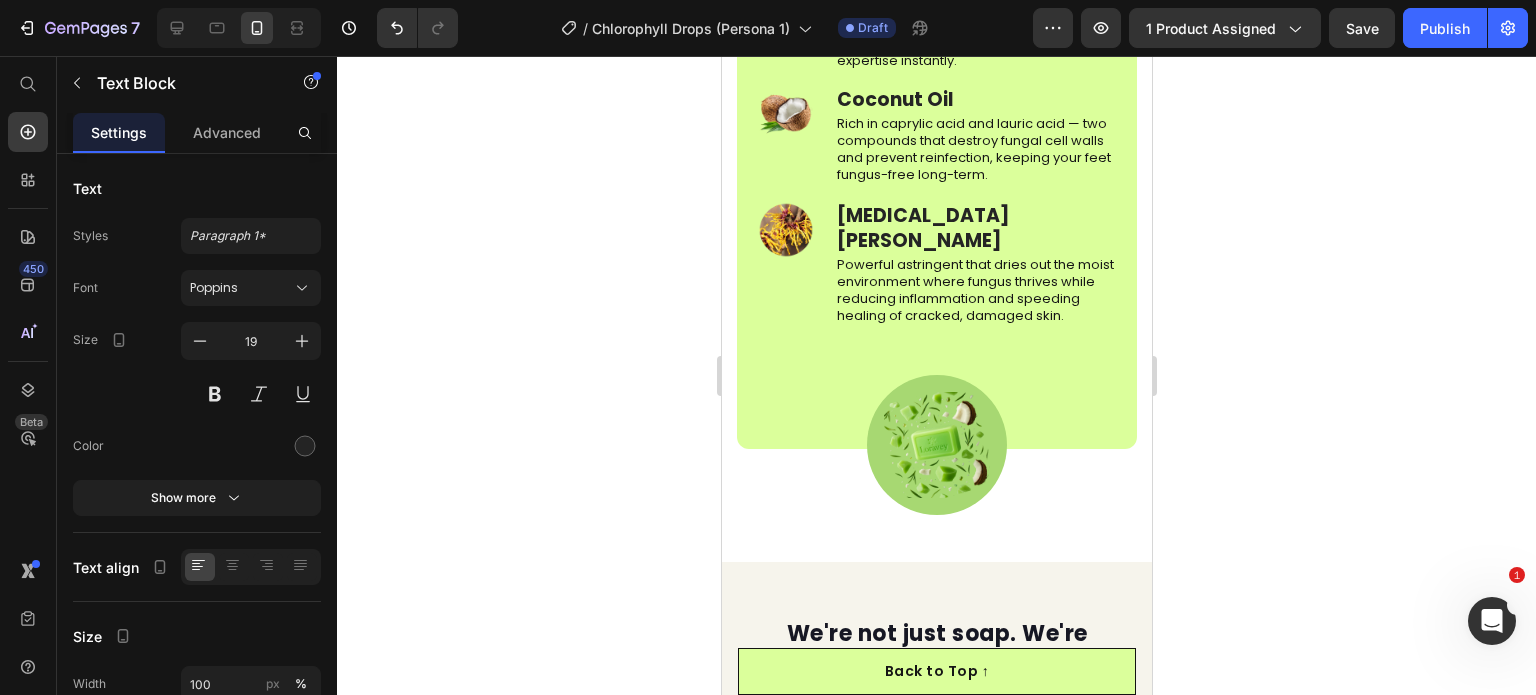 click on "Tea Tree Oil" at bounding box center [974, -33] 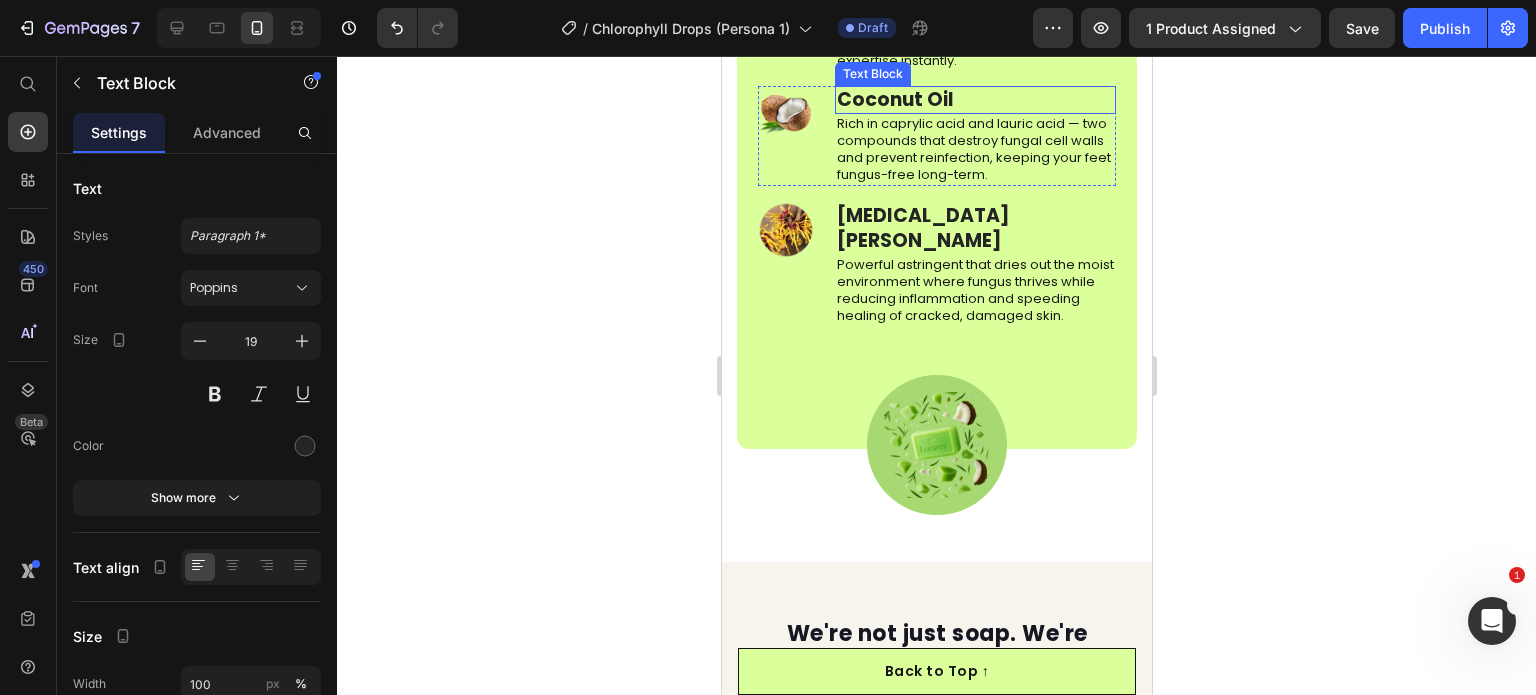 click on "Rich in caprylic acid and lauric acid — two compounds that destroy fungal cell walls and prevent reinfection, keeping your feet fungus-free long-term." at bounding box center [974, 150] 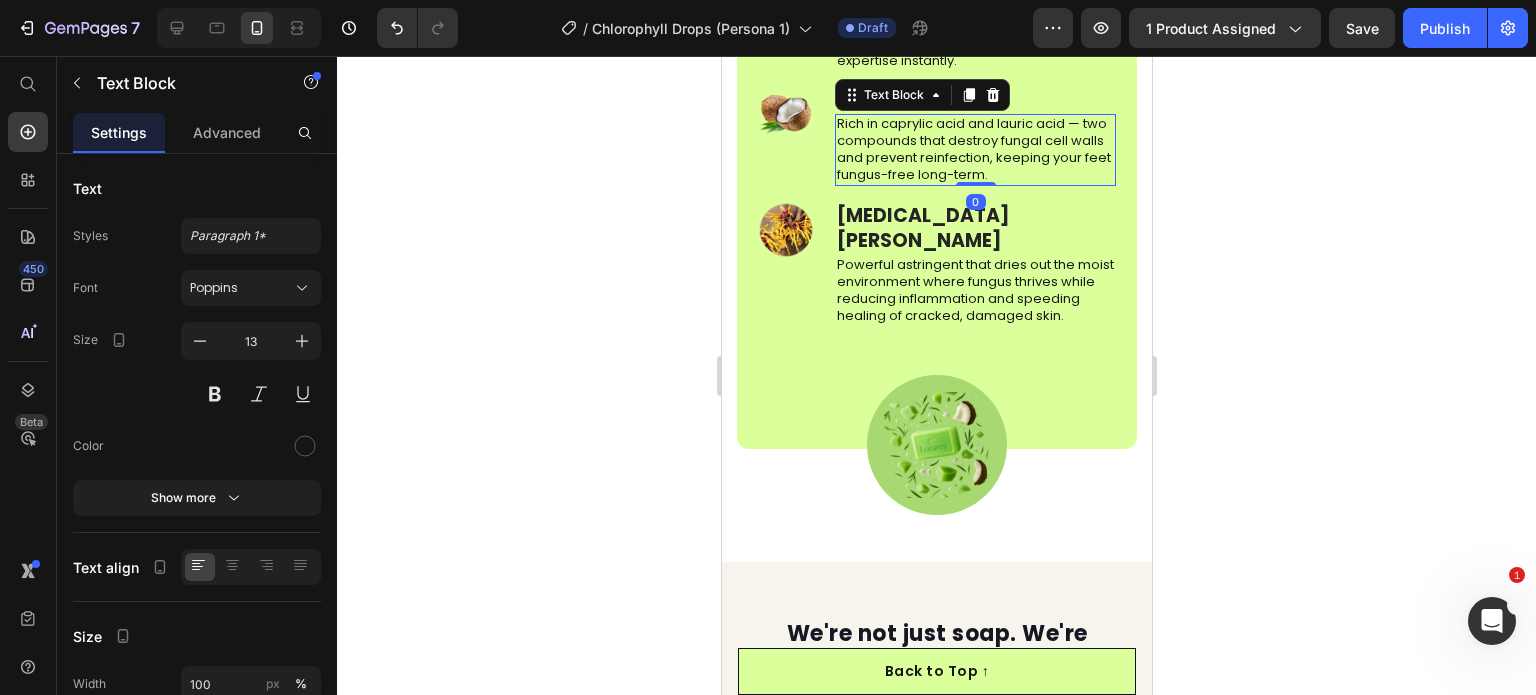 click on "Rich in caprylic acid and lauric acid — two compounds that destroy fungal cell walls and prevent reinfection, keeping your feet fungus-free long-term." at bounding box center (974, 150) 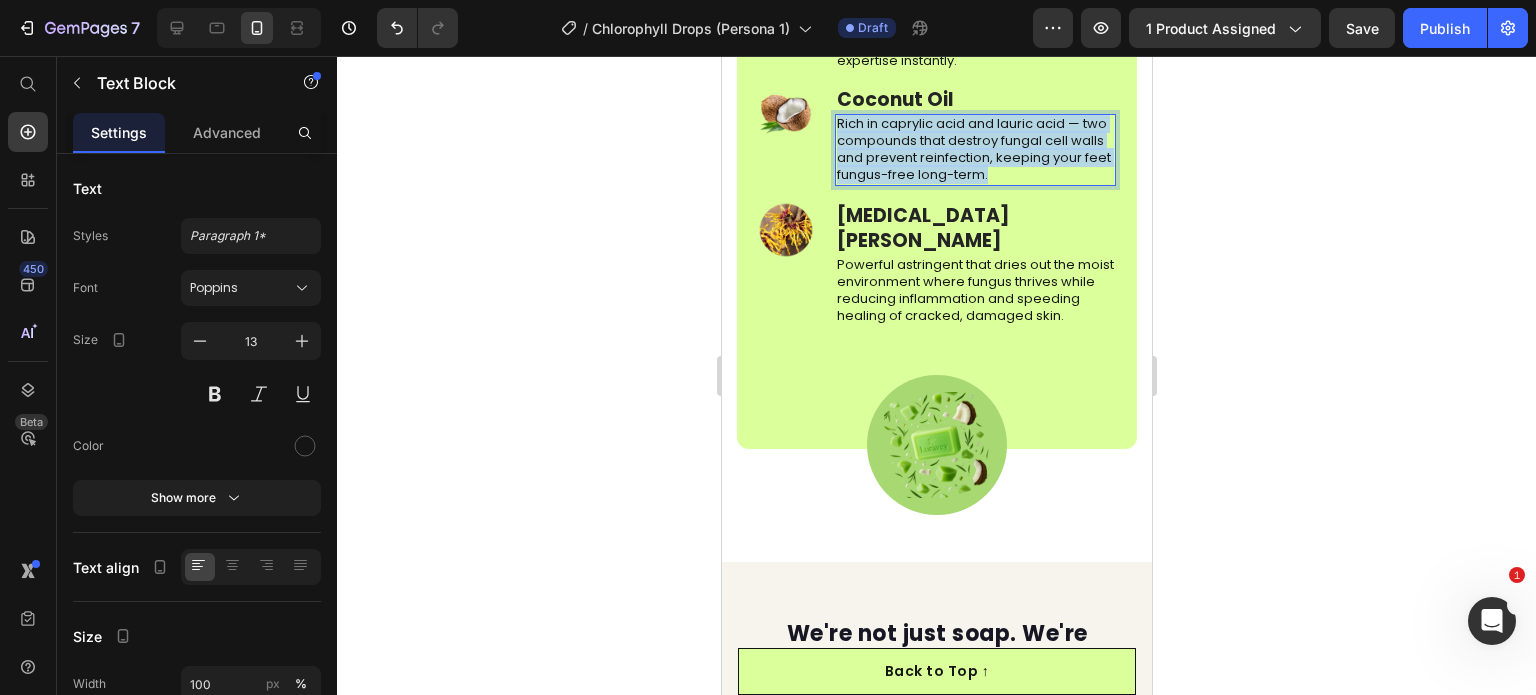 click on "Rich in caprylic acid and lauric acid — two compounds that destroy fungal cell walls and prevent reinfection, keeping your feet fungus-free long-term." at bounding box center [974, 150] 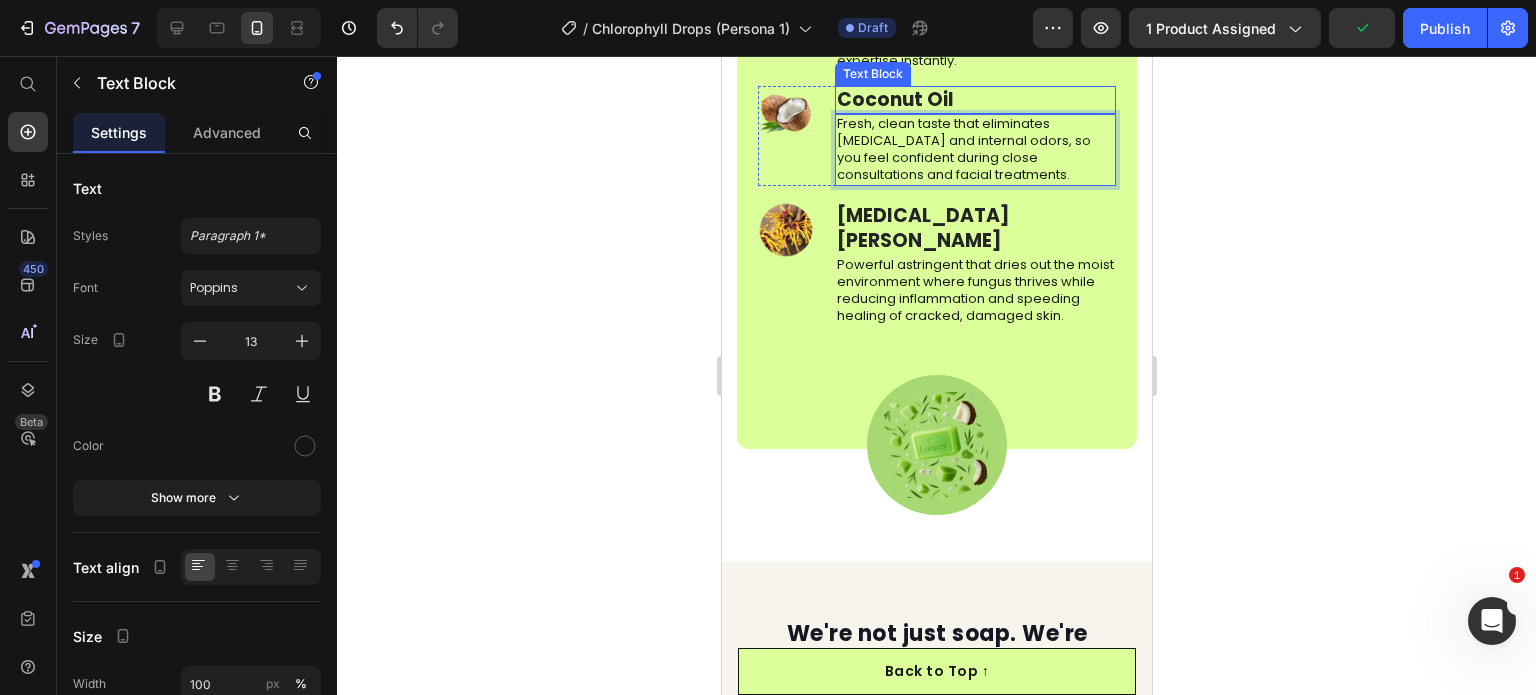 click on "Coconut Oil" at bounding box center (974, 100) 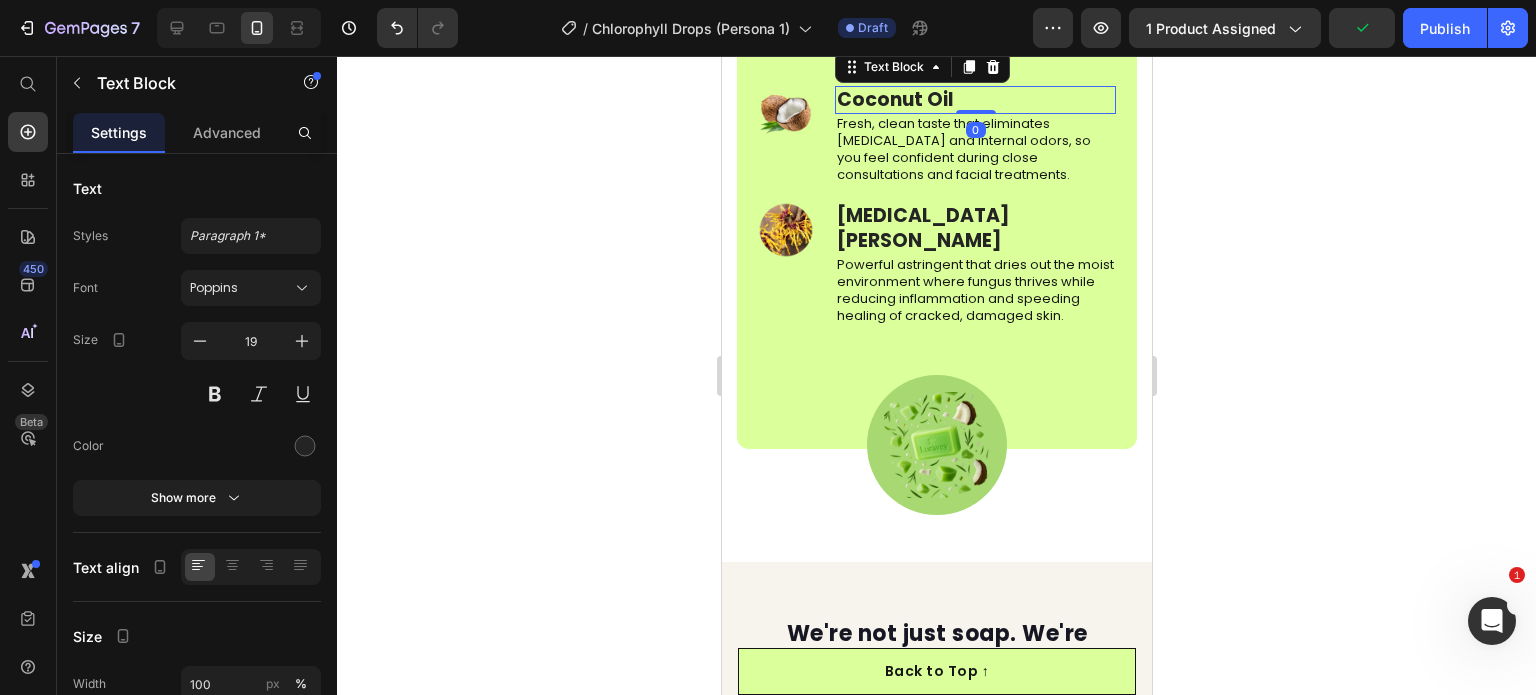 click on "Coconut Oil" at bounding box center [974, 100] 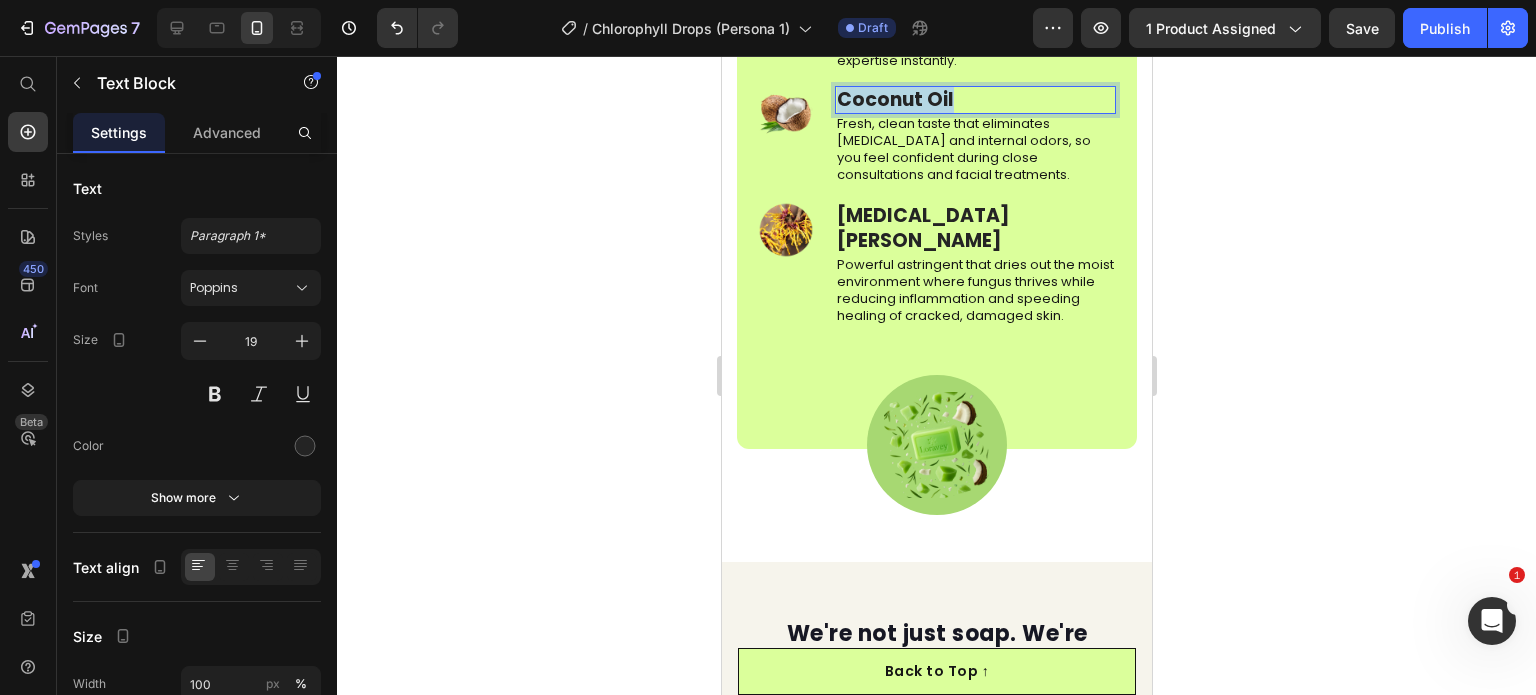 click on "Coconut Oil" at bounding box center [974, 100] 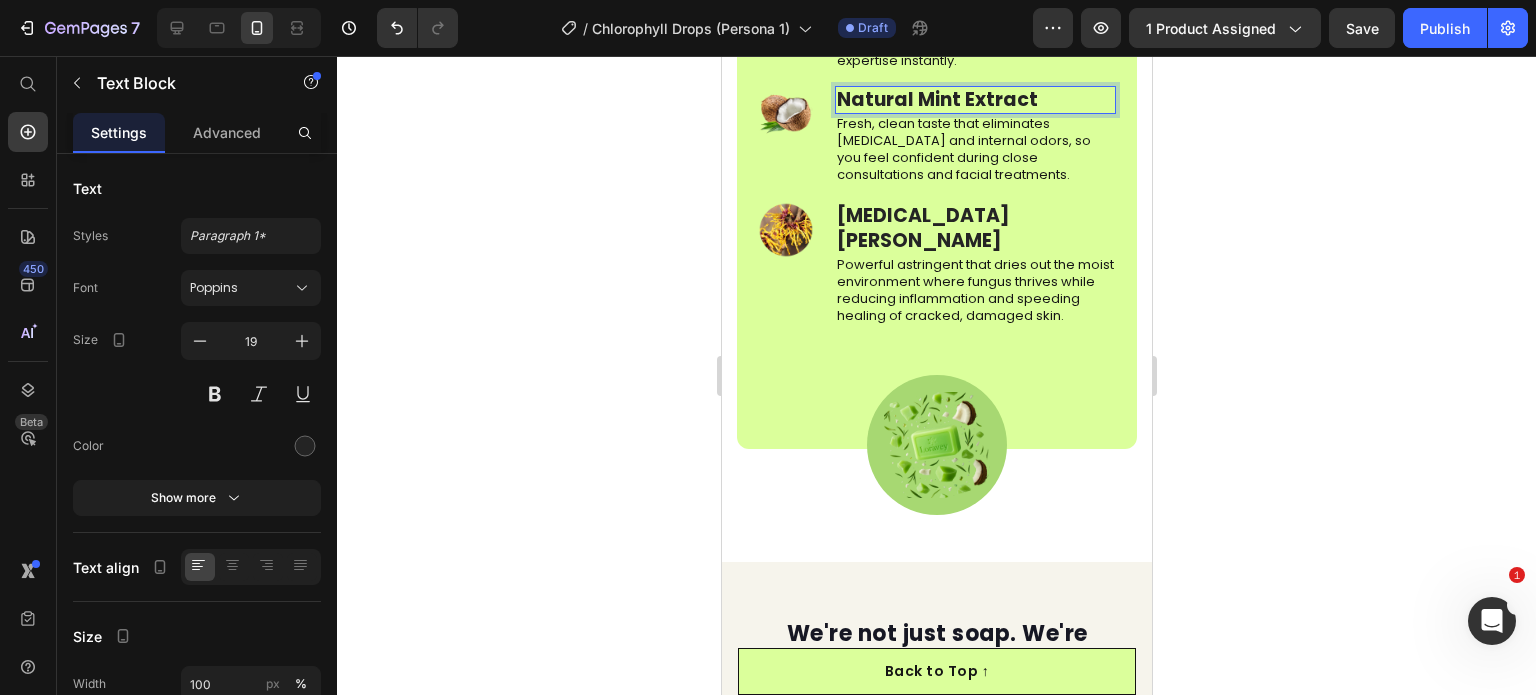 click on "Natural Mint Extract" at bounding box center (974, 100) 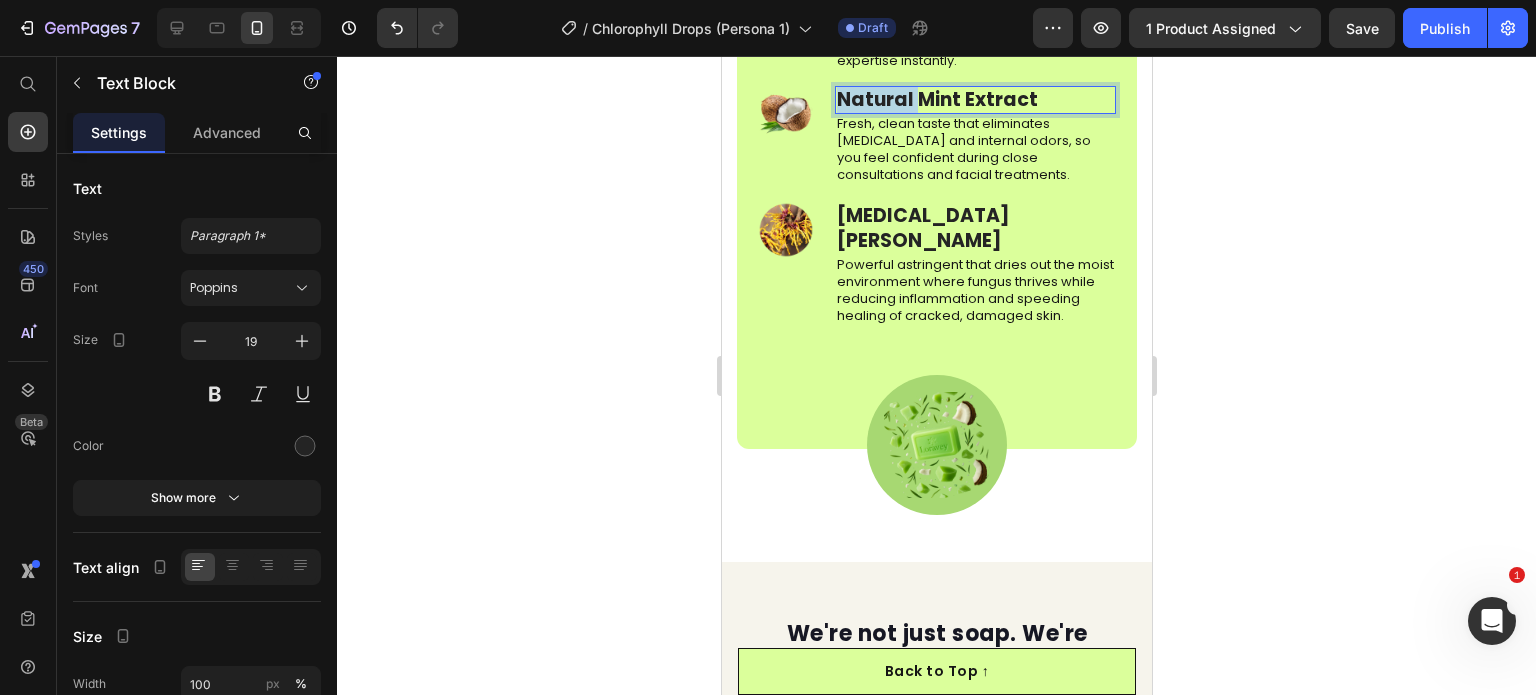 click on "Natural Mint Extract" at bounding box center (974, 100) 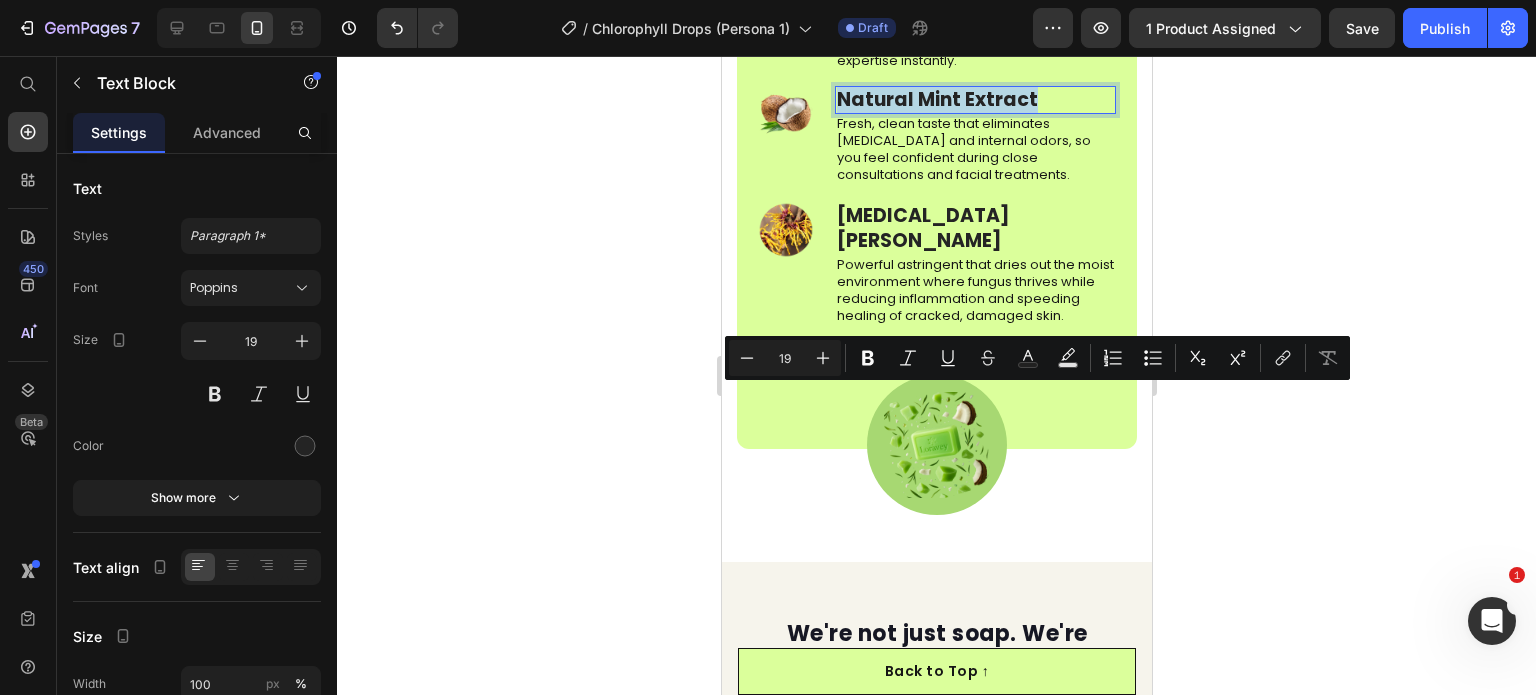 click on "Natural Mint Extract" at bounding box center [974, 100] 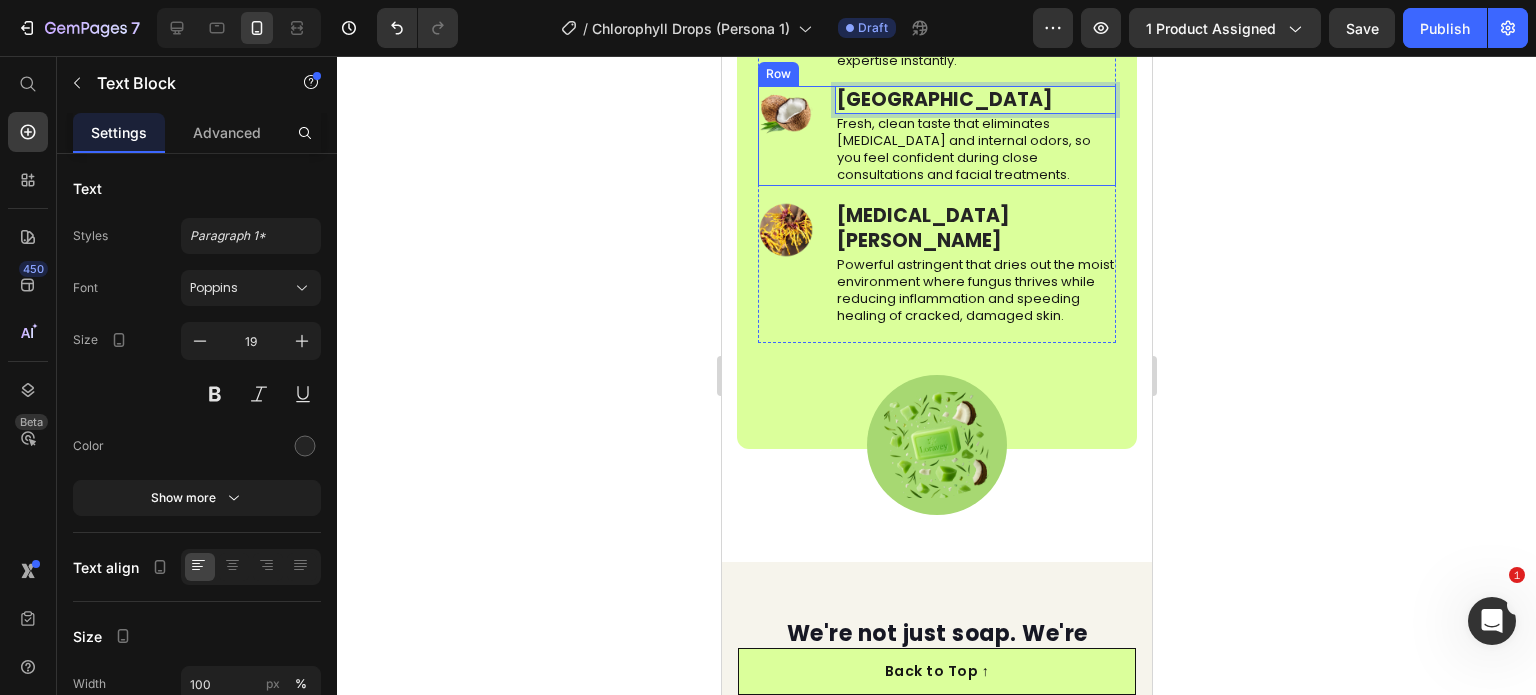 click on "Fresh, clean taste that eliminates bad breath and internal odors, so you feel confident during close consultations and facial treatments." at bounding box center [974, 150] 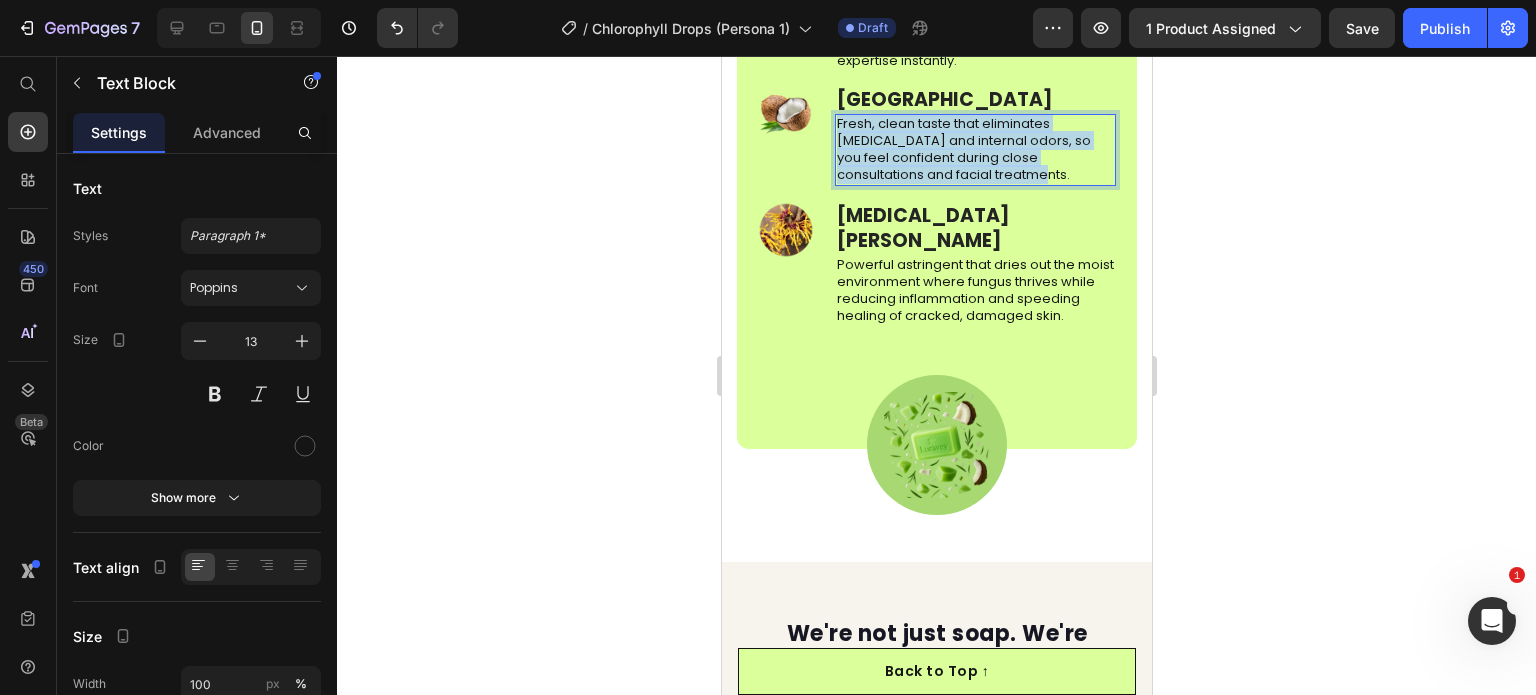 click on "Fresh, clean taste that eliminates bad breath and internal odors, so you feel confident during close consultations and facial treatments." at bounding box center (974, 150) 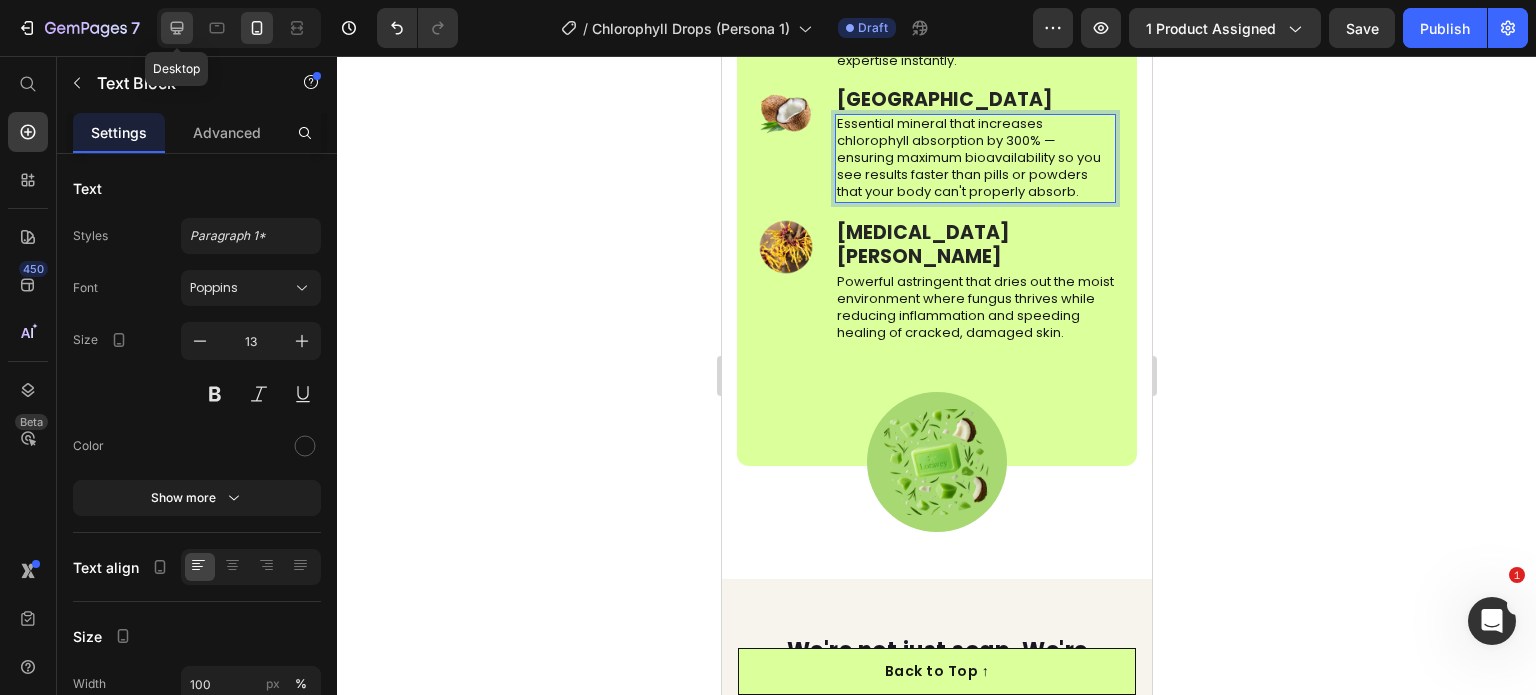 click 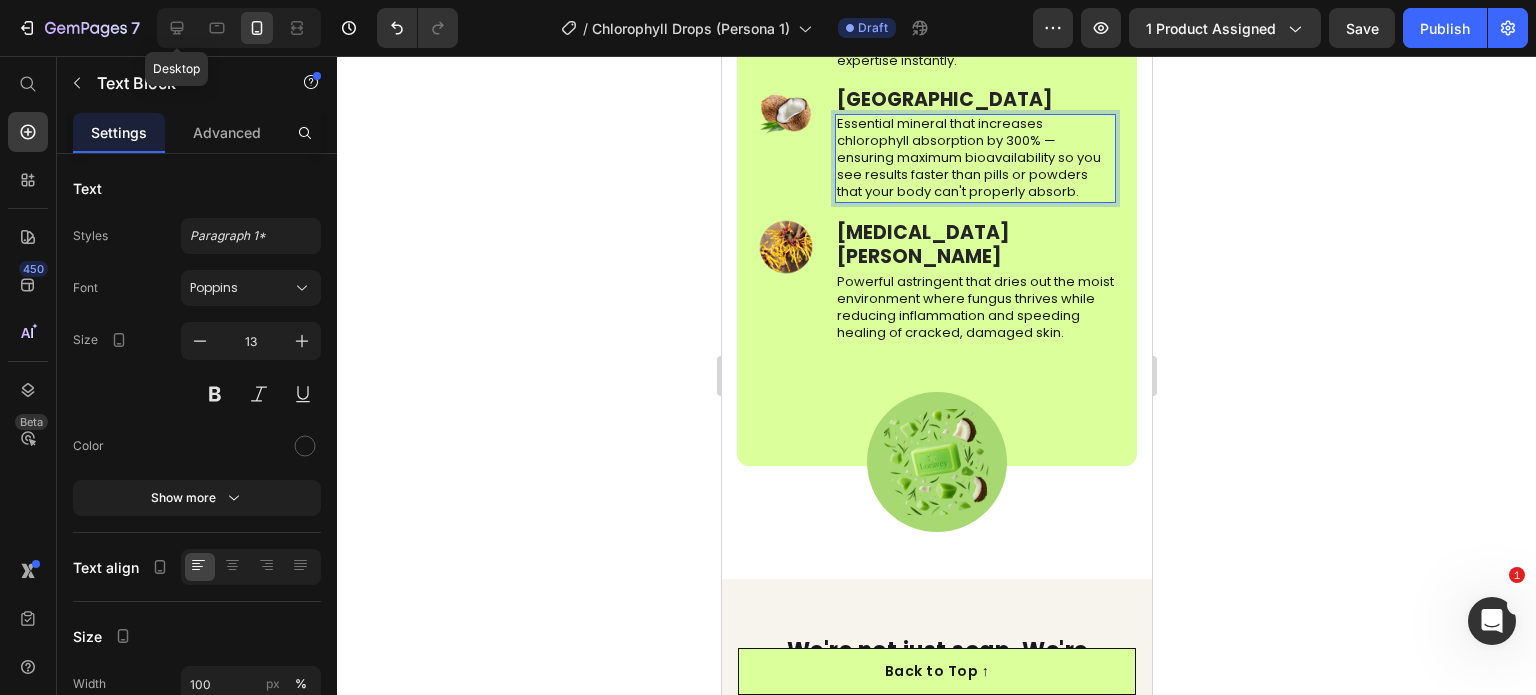 type on "16" 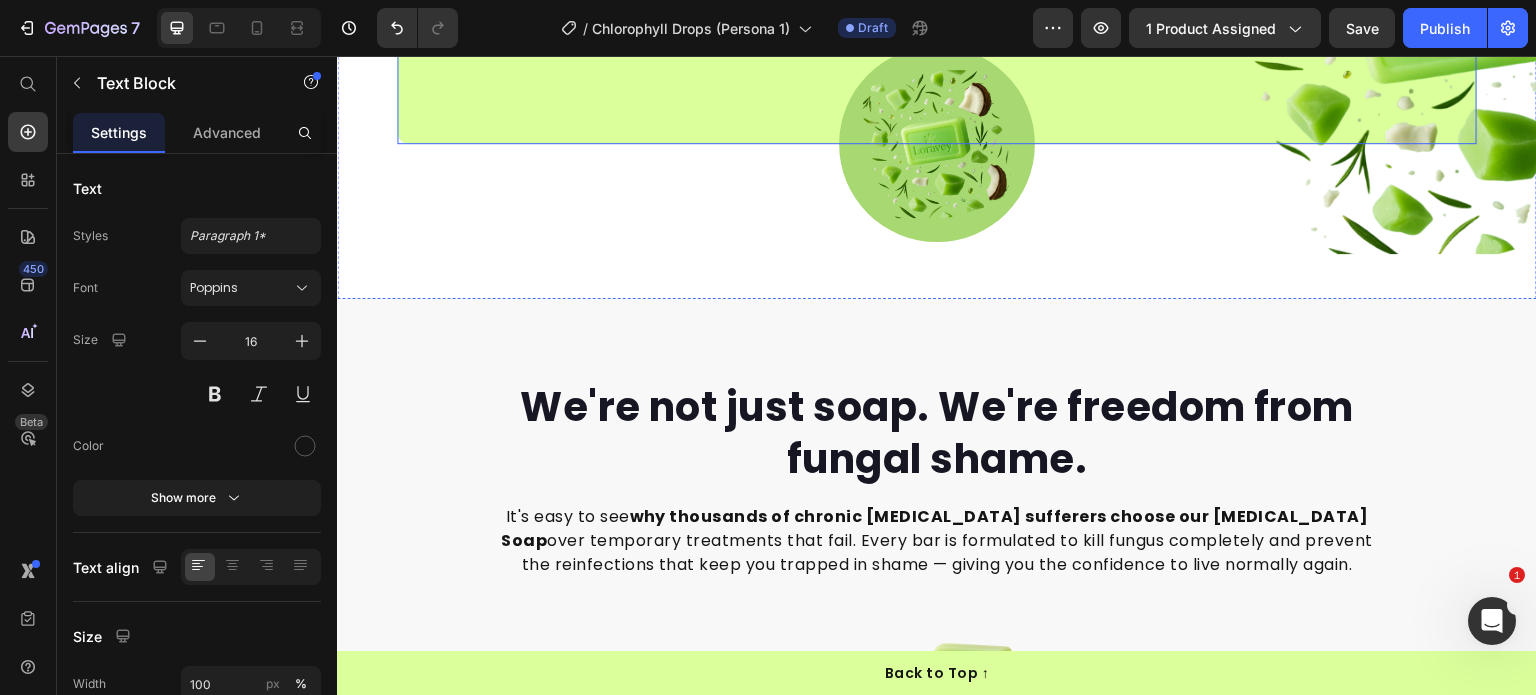 scroll, scrollTop: 6118, scrollLeft: 0, axis: vertical 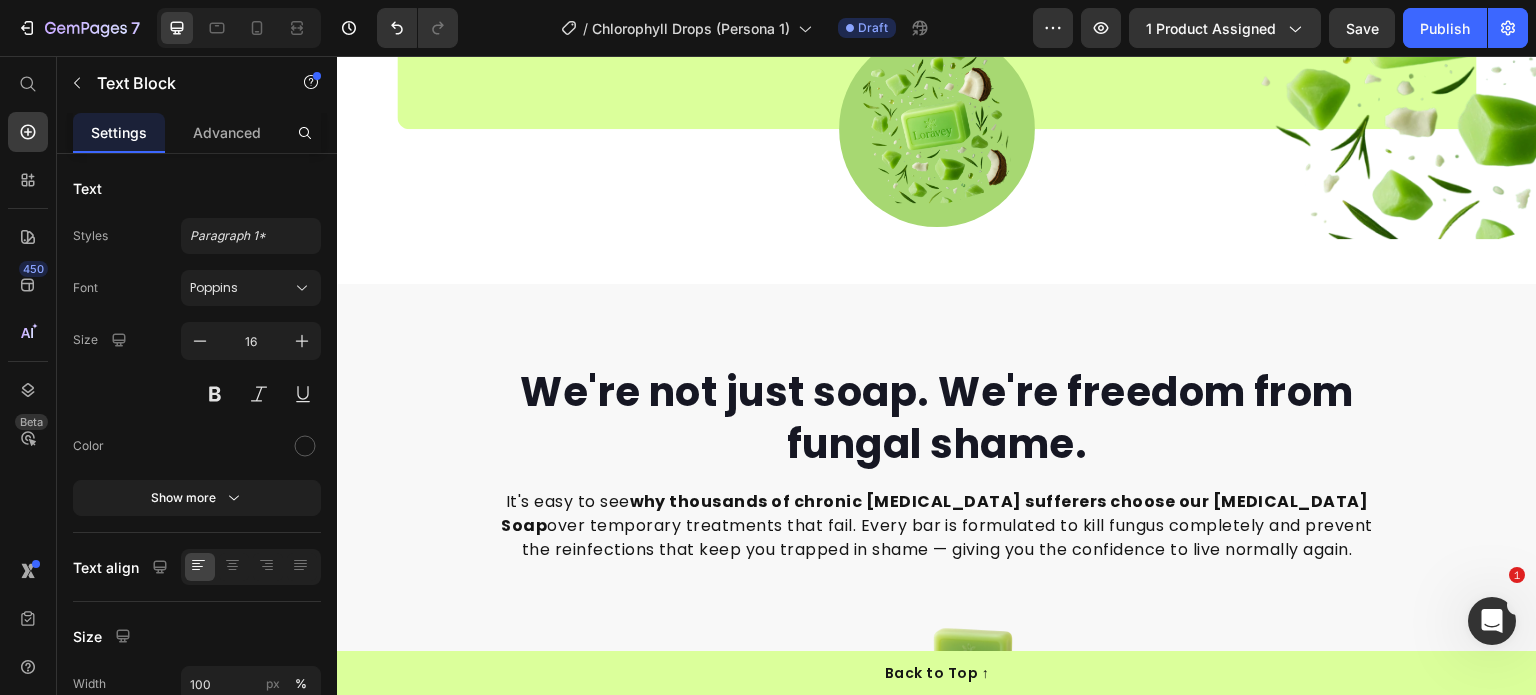 click on "Powerful astringent that dries out the moist environment where fungus thrives while reducing inflammation and speeding healing of cracked, damaged skin." at bounding box center (984, -40) 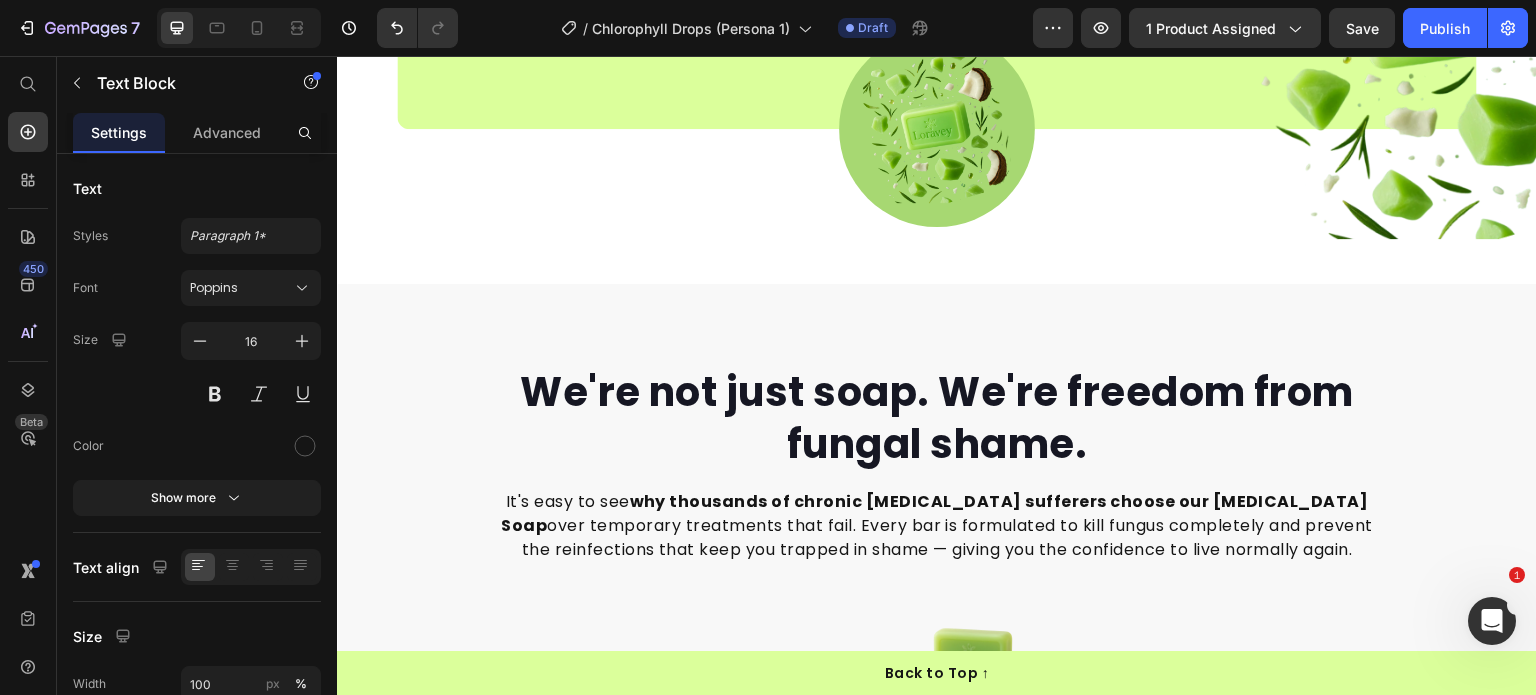 click on "Image" at bounding box center [543, -74] 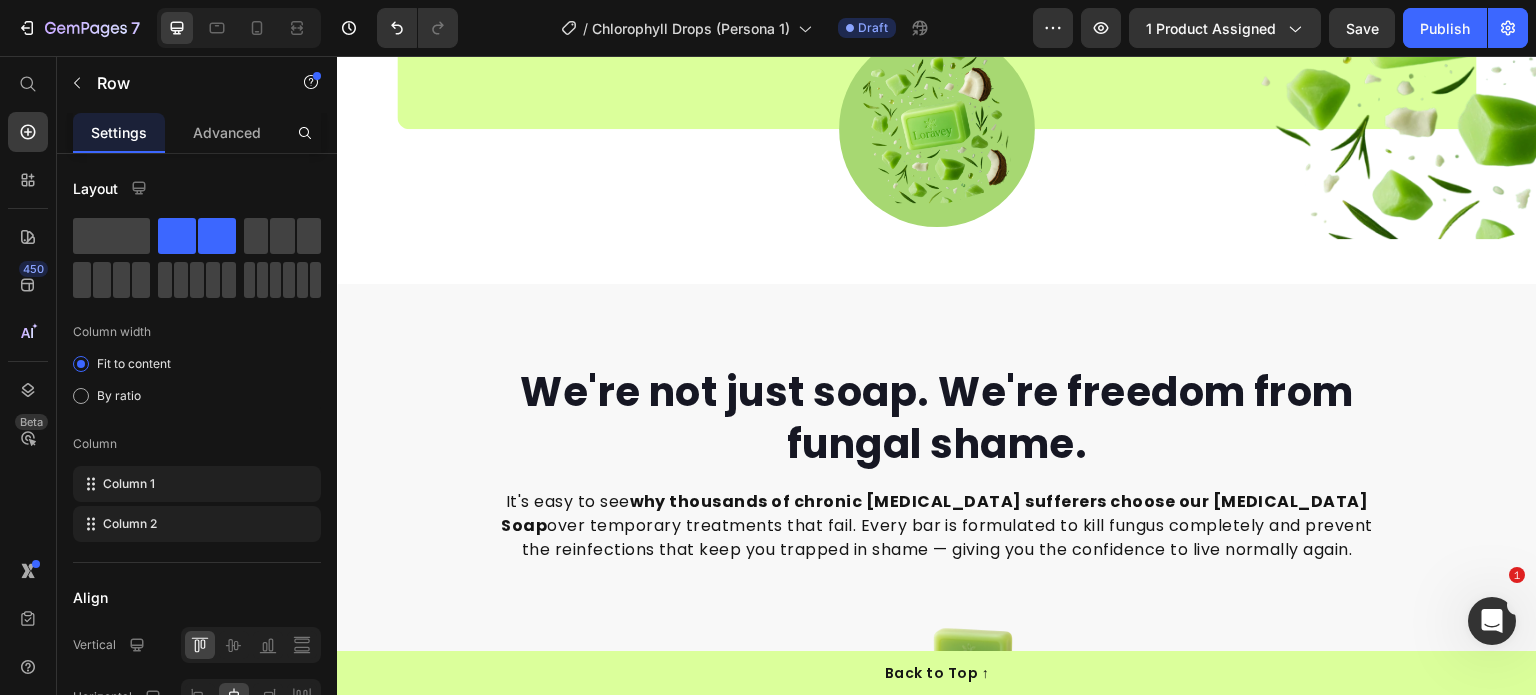 click 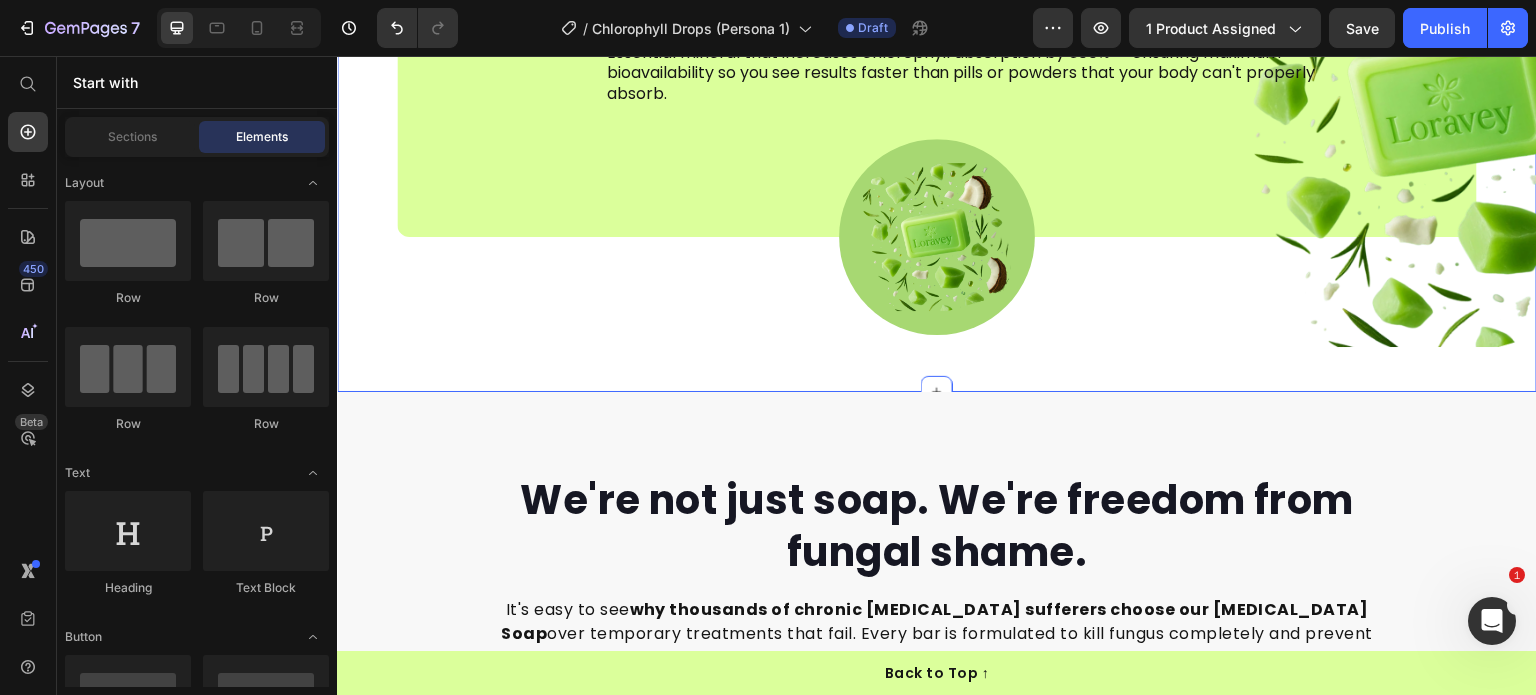 scroll, scrollTop: 5818, scrollLeft: 0, axis: vertical 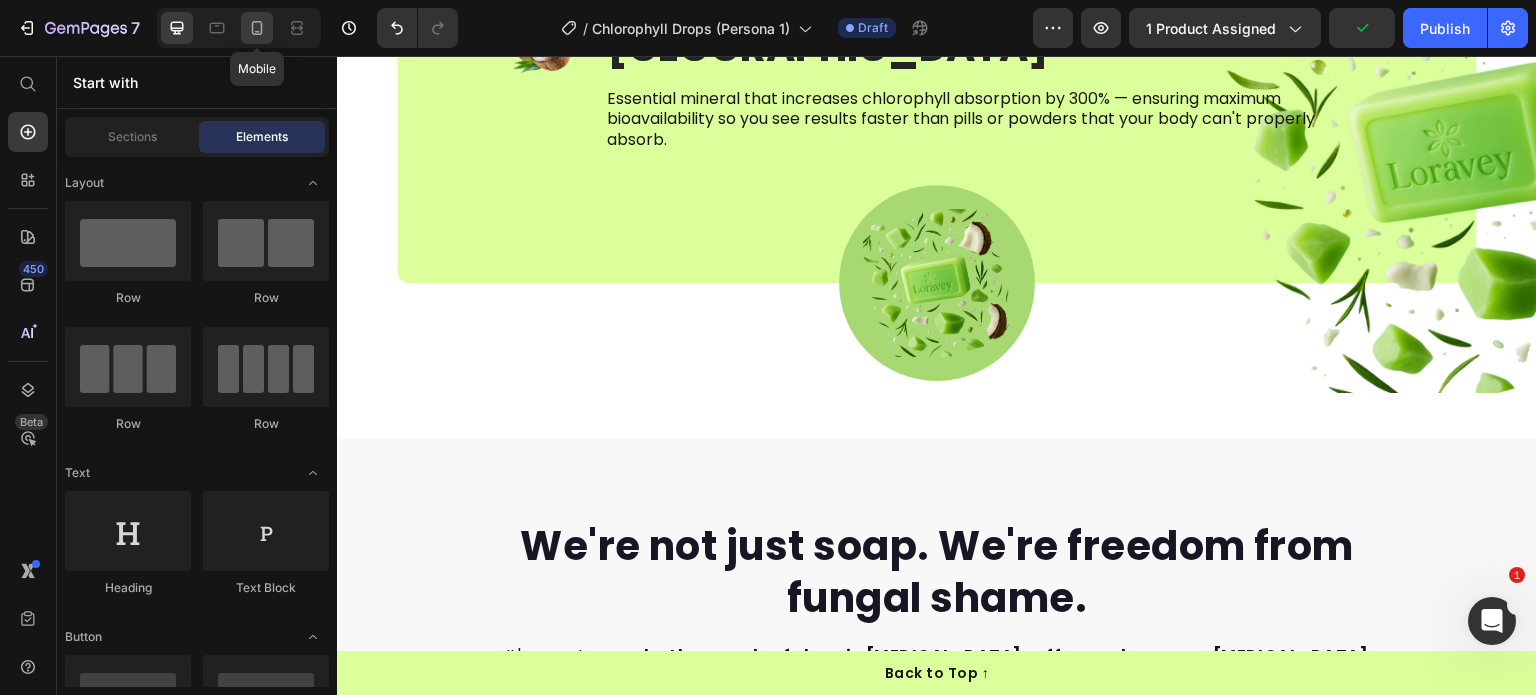 click 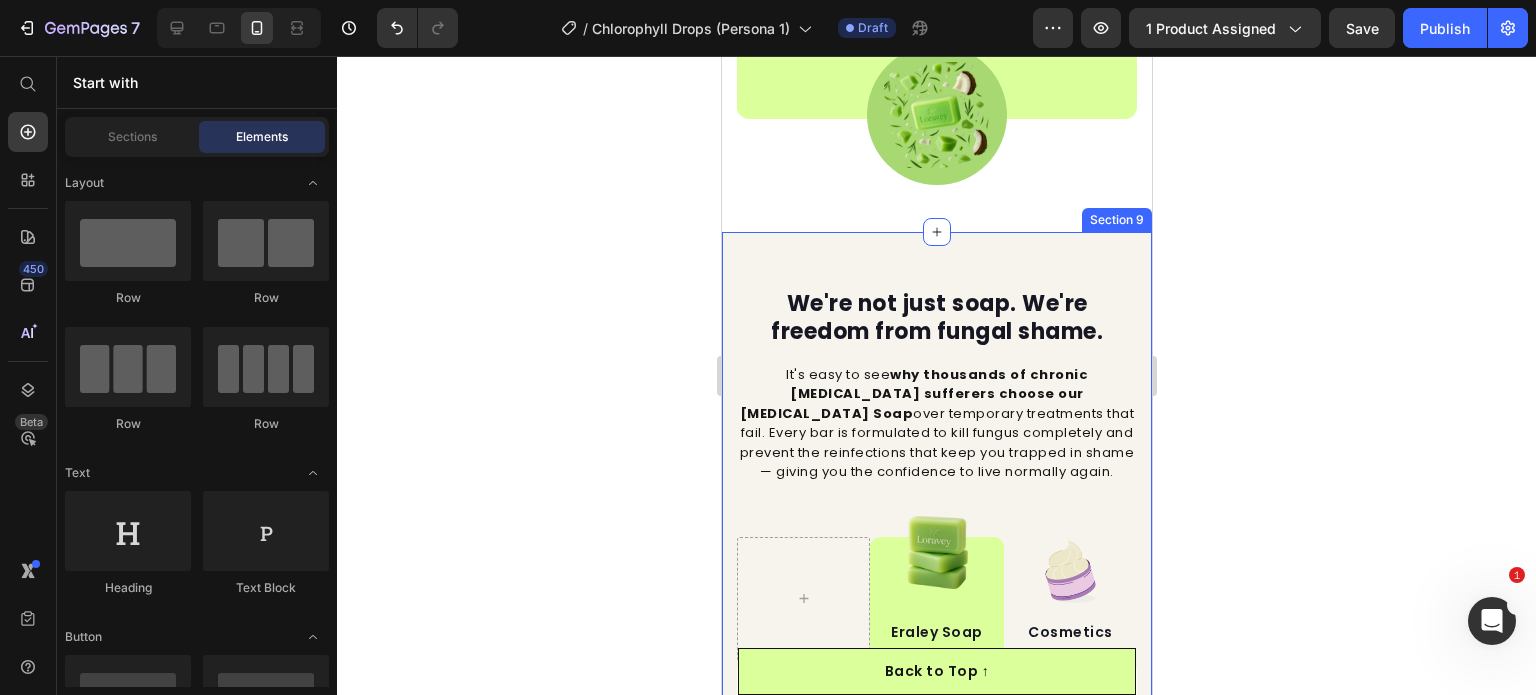 scroll, scrollTop: 6293, scrollLeft: 0, axis: vertical 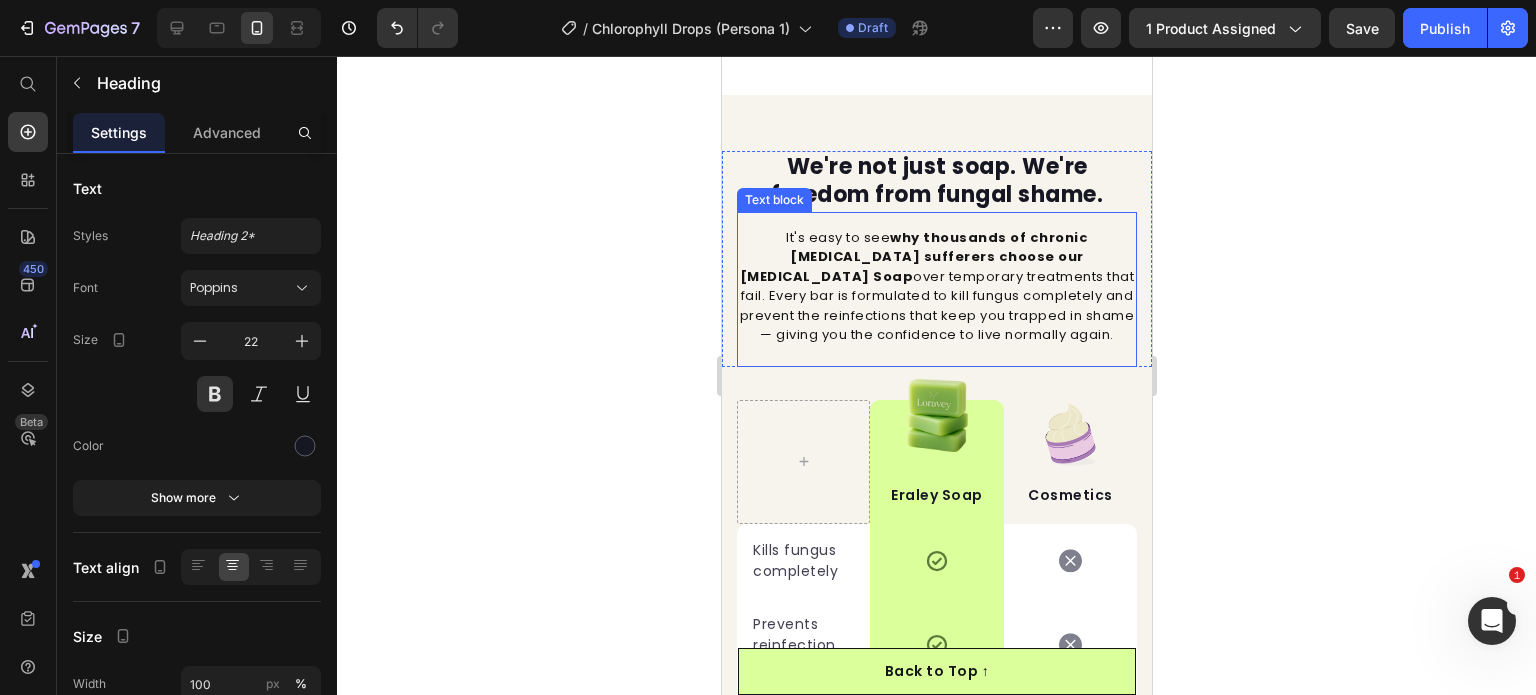 click on "We're not just soap. We're freedom from fungal shame." at bounding box center (936, 181) 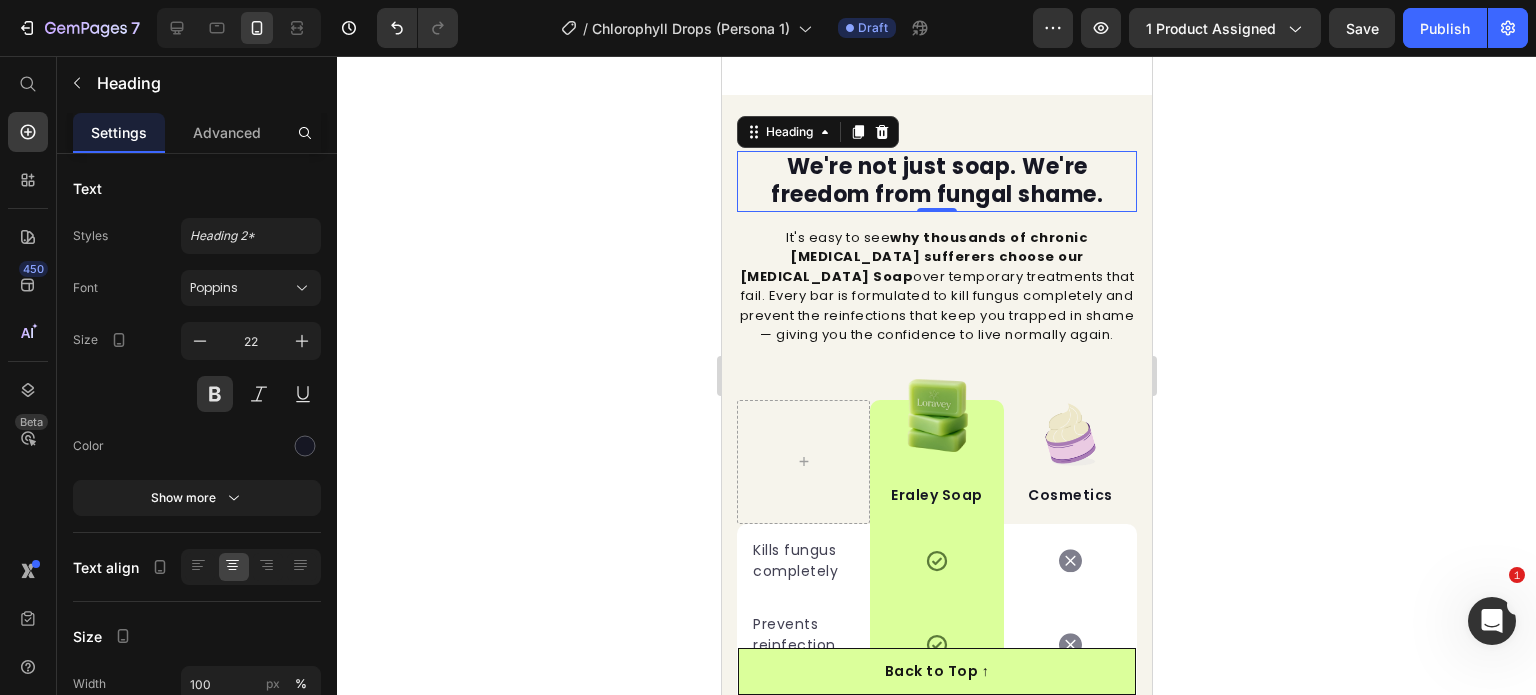 click on "We're not just soap. We're freedom from fungal shame." at bounding box center (936, 181) 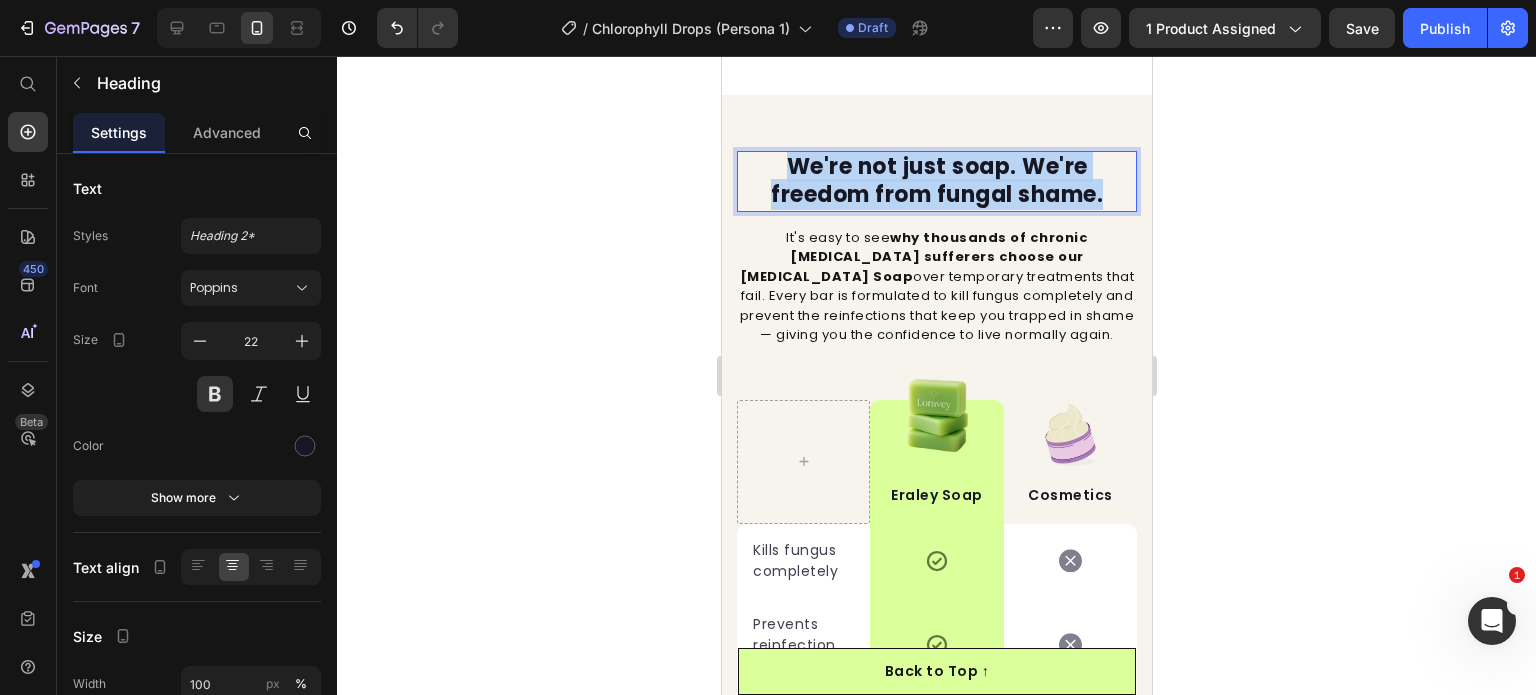click on "We're not just soap. We're freedom from fungal shame." at bounding box center (936, 181) 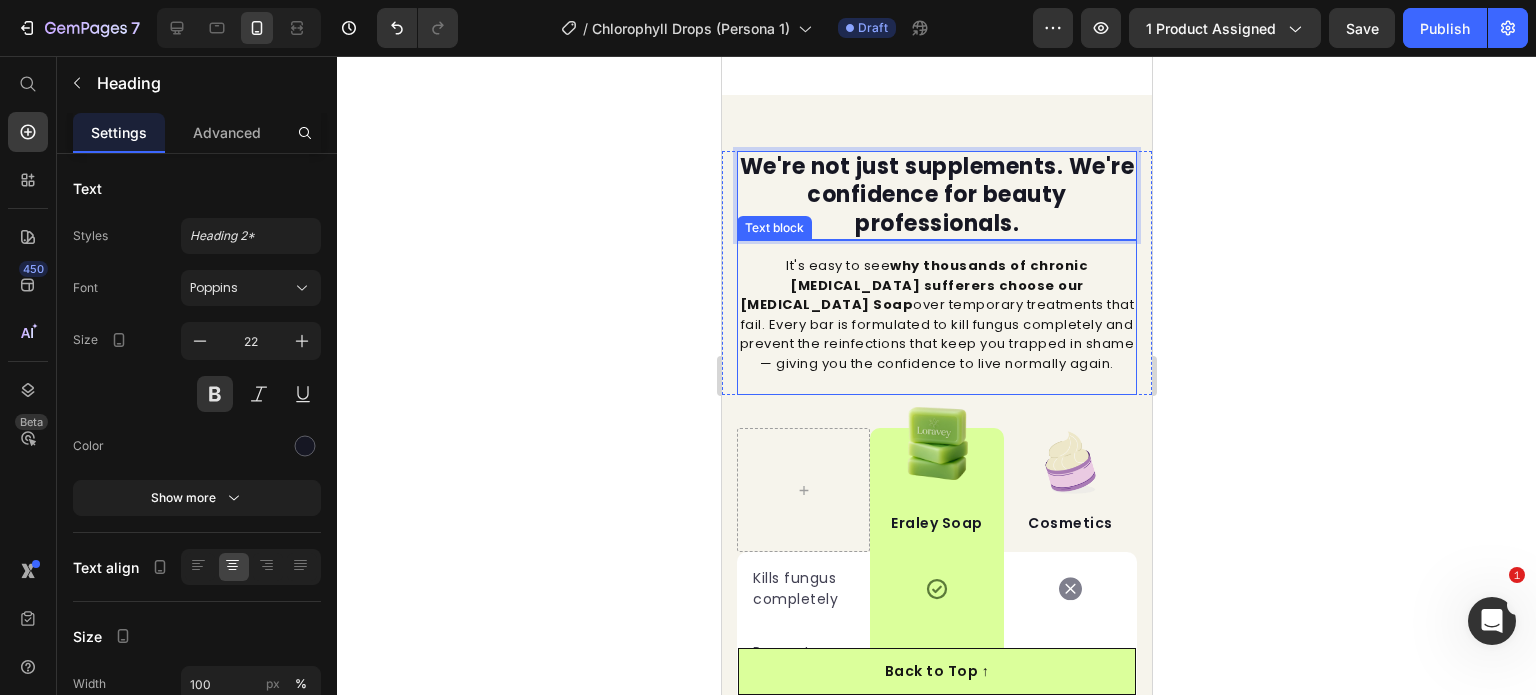 click on "It's easy to see  why thousands of chronic athlete's foot sufferers choose our Tea Tree Oil Soap  over temporary treatments that fail. Every bar is formulated to kill fungus completely and prevent the reinfections that keep you trapped in shame — giving you the confidence to live normally again." at bounding box center (936, 314) 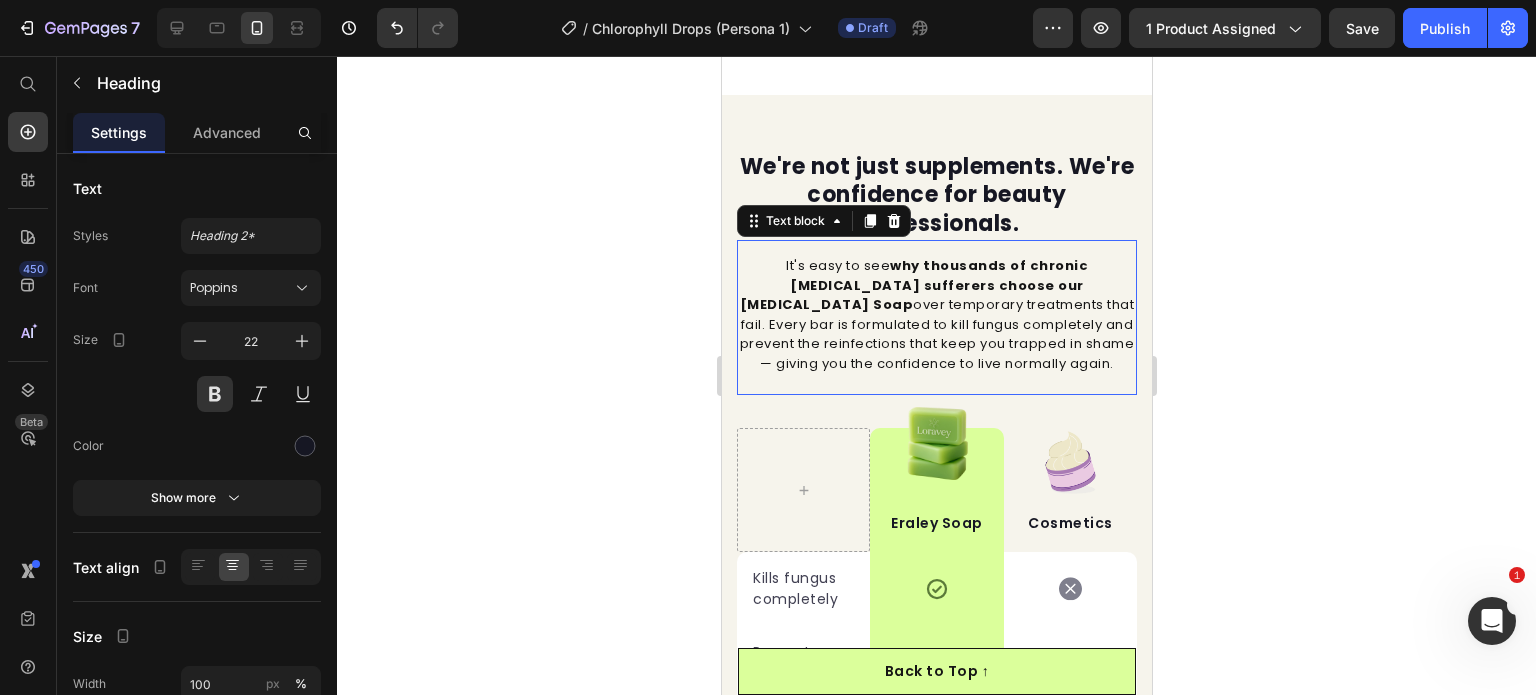 click on "It's easy to see  why thousands of chronic athlete's foot sufferers choose our Tea Tree Oil Soap  over temporary treatments that fail. Every bar is formulated to kill fungus completely and prevent the reinfections that keep you trapped in shame — giving you the confidence to live normally again." at bounding box center [936, 314] 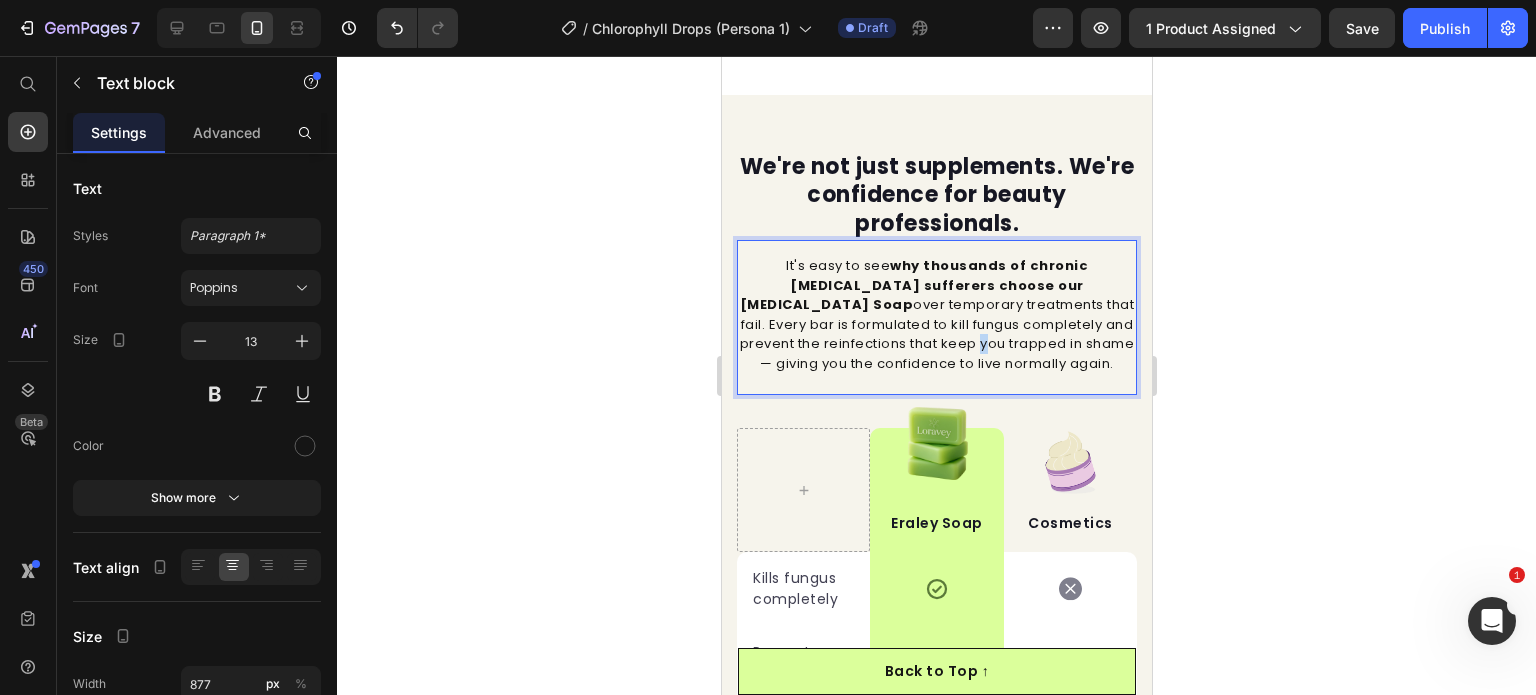 click on "It's easy to see  why thousands of chronic athlete's foot sufferers choose our Tea Tree Oil Soap  over temporary treatments that fail. Every bar is formulated to kill fungus completely and prevent the reinfections that keep you trapped in shame — giving you the confidence to live normally again." at bounding box center (936, 314) 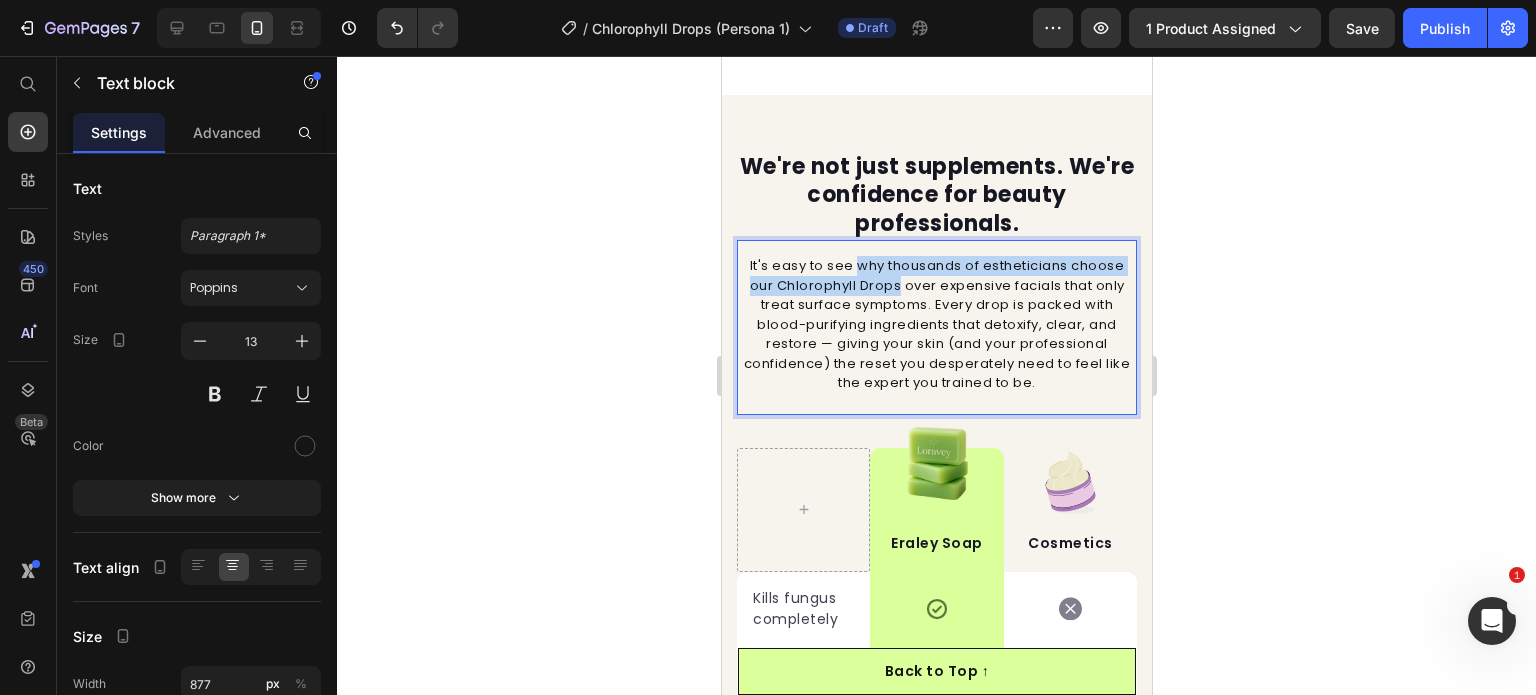 drag, startPoint x: 852, startPoint y: 281, endPoint x: 892, endPoint y: 306, distance: 47.169907 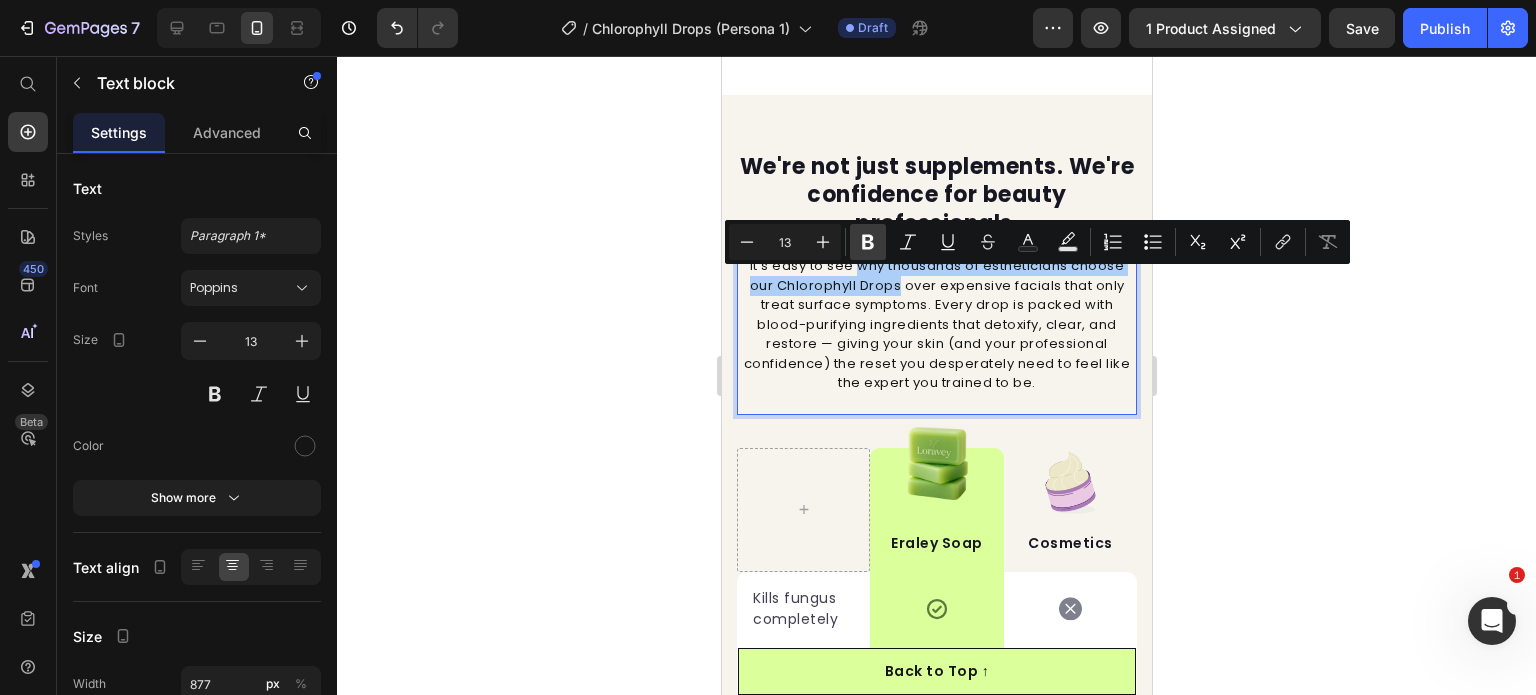 click 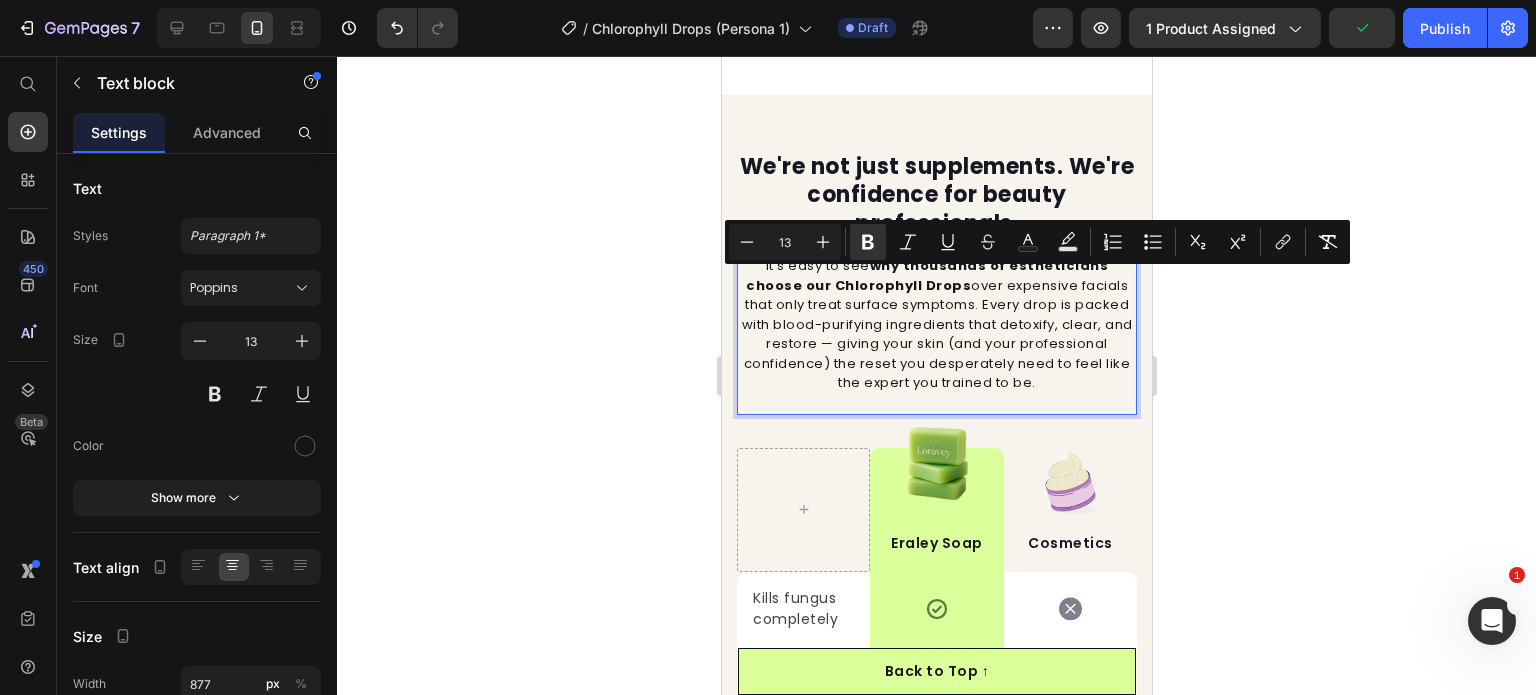 click on "It's easy to see  why thousands of estheticians choose our Chlorophyll Drops  over expensive facials that only treat surface symptoms. Every drop is packed with blood-purifying ingredients that detoxify, clear, and restore — giving your skin (and your professional confidence) the reset you desperately need to feel like the expert you trained to be." at bounding box center (936, 324) 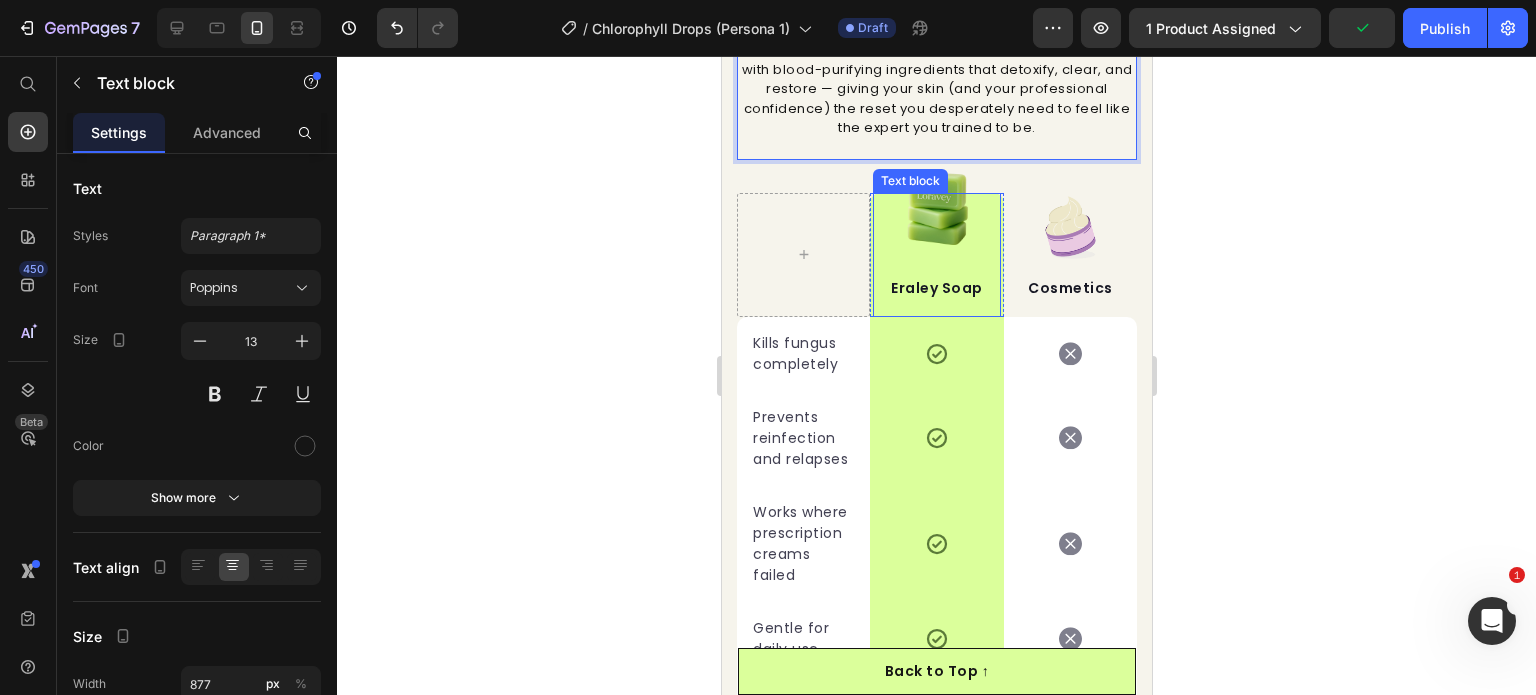 scroll, scrollTop: 6593, scrollLeft: 0, axis: vertical 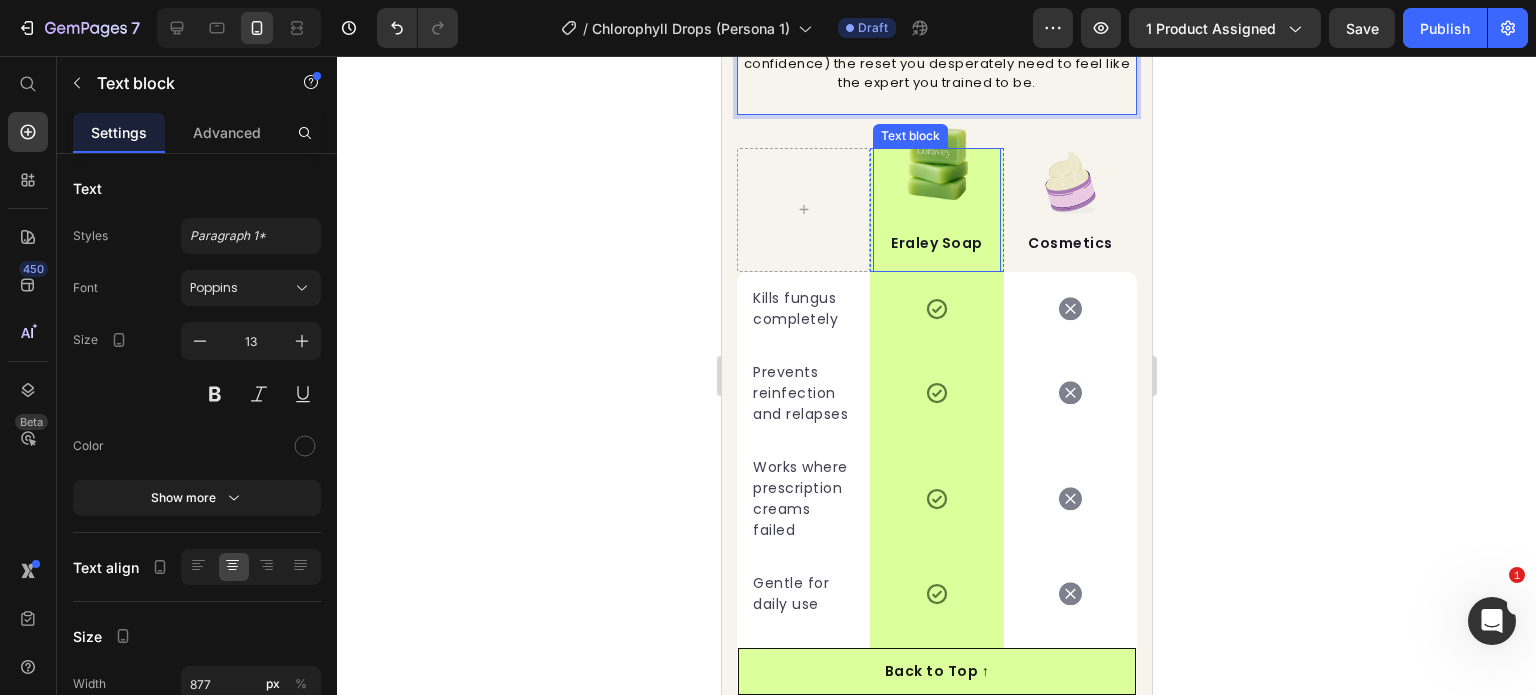 click on "Eraley Soap" at bounding box center (935, 243) 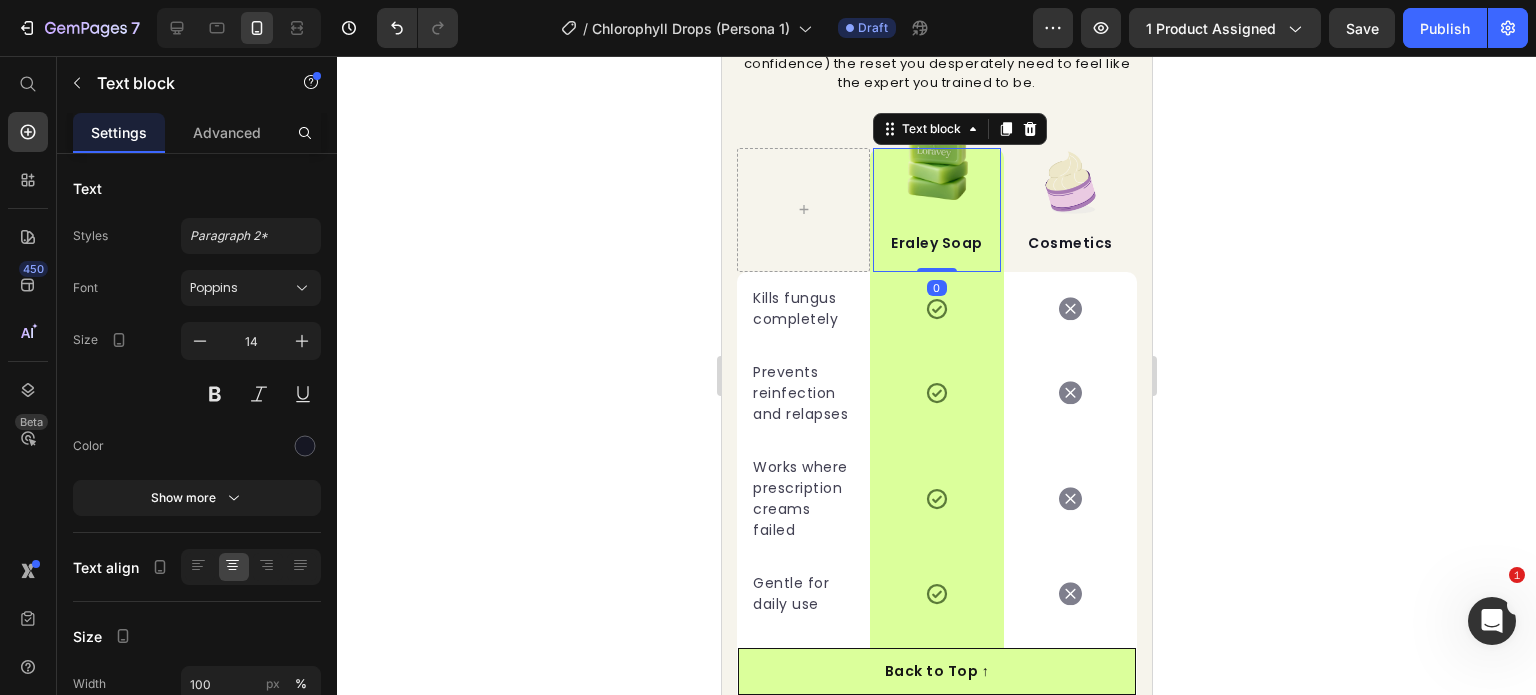 click on "Eraley Soap" at bounding box center (935, 243) 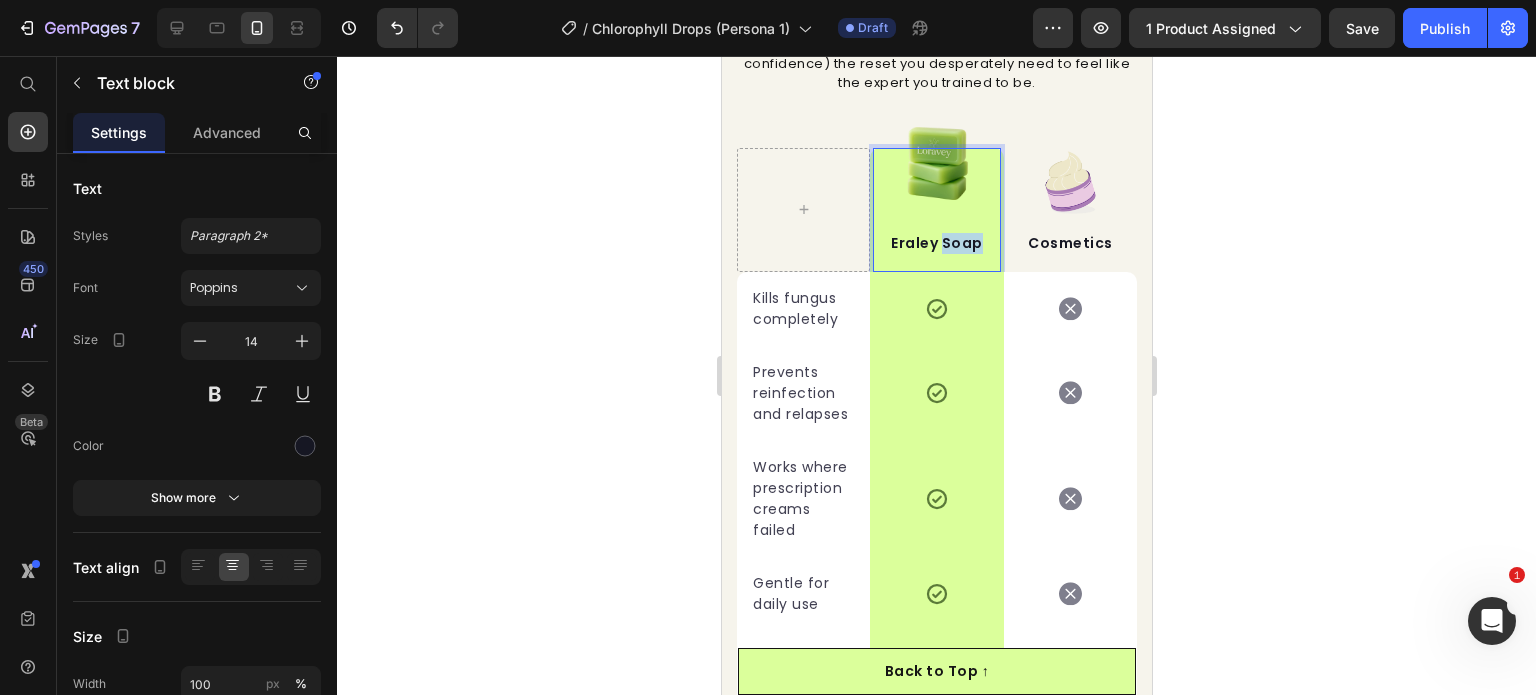 click on "Eraley Soap" at bounding box center (935, 243) 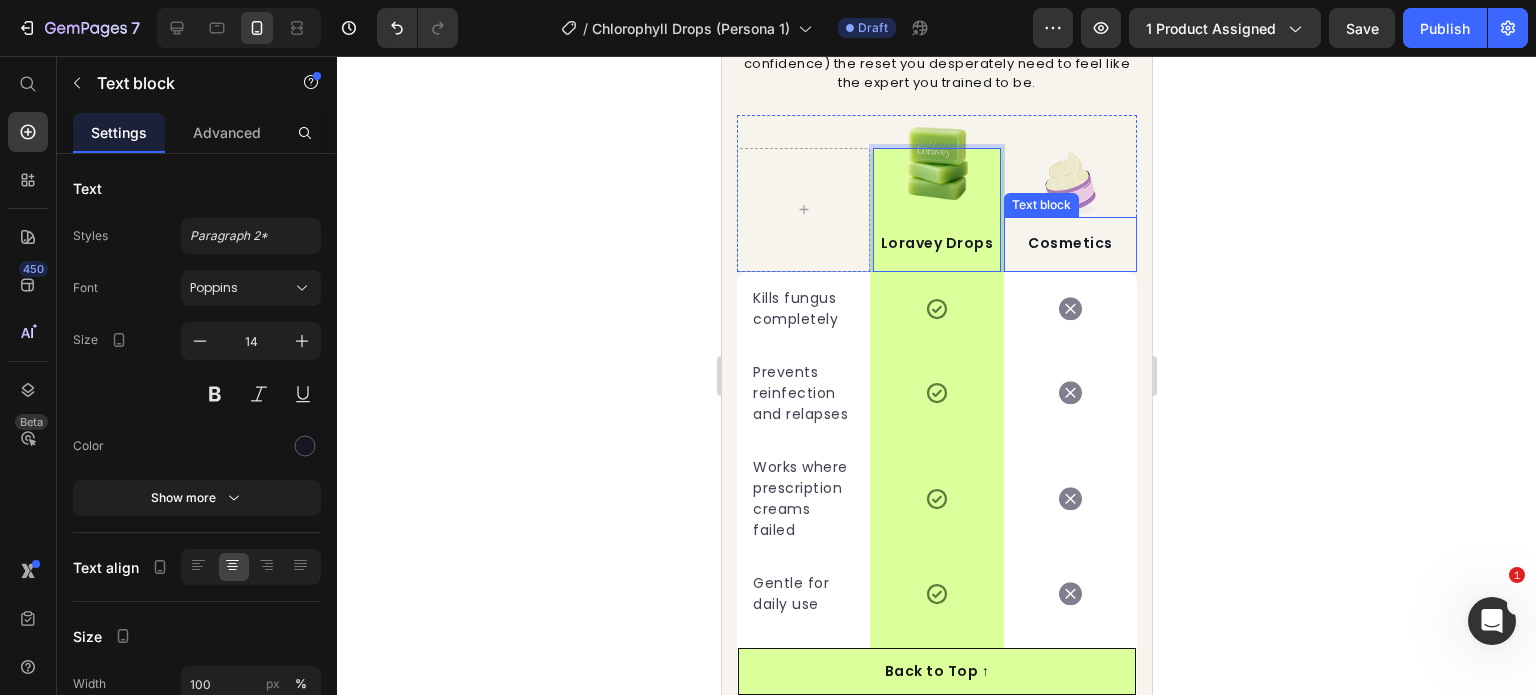 click on "Cosmetics" at bounding box center (1069, 243) 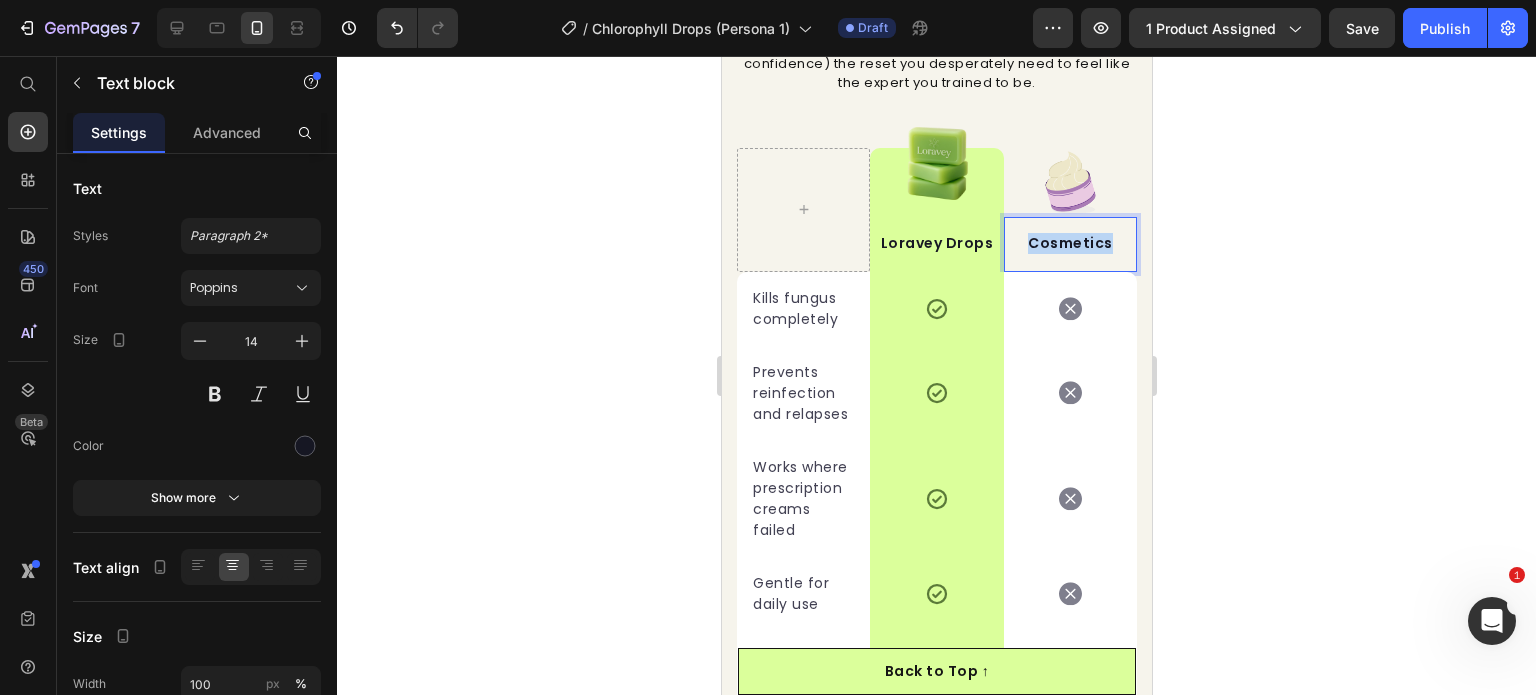 click on "Cosmetics" at bounding box center (1069, 243) 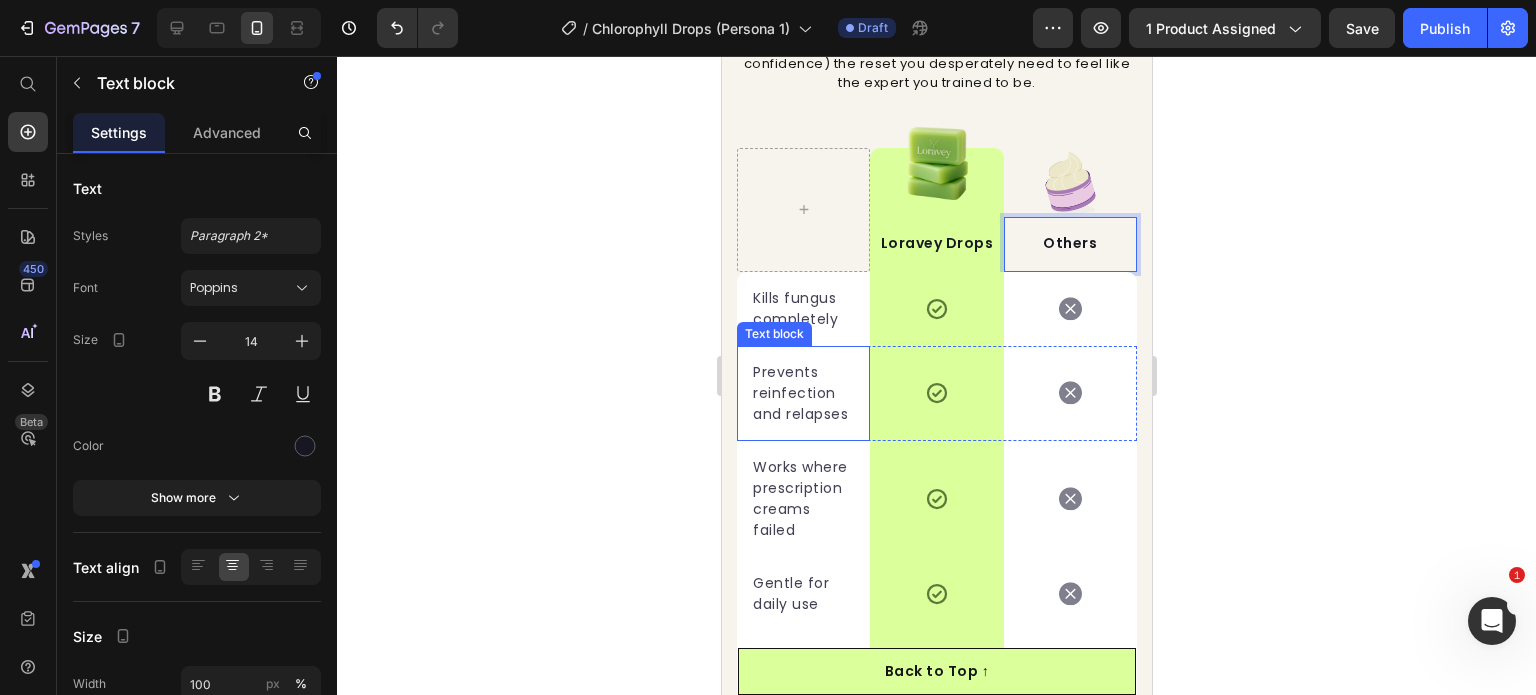 click on "Kills fungus completely" at bounding box center (802, 309) 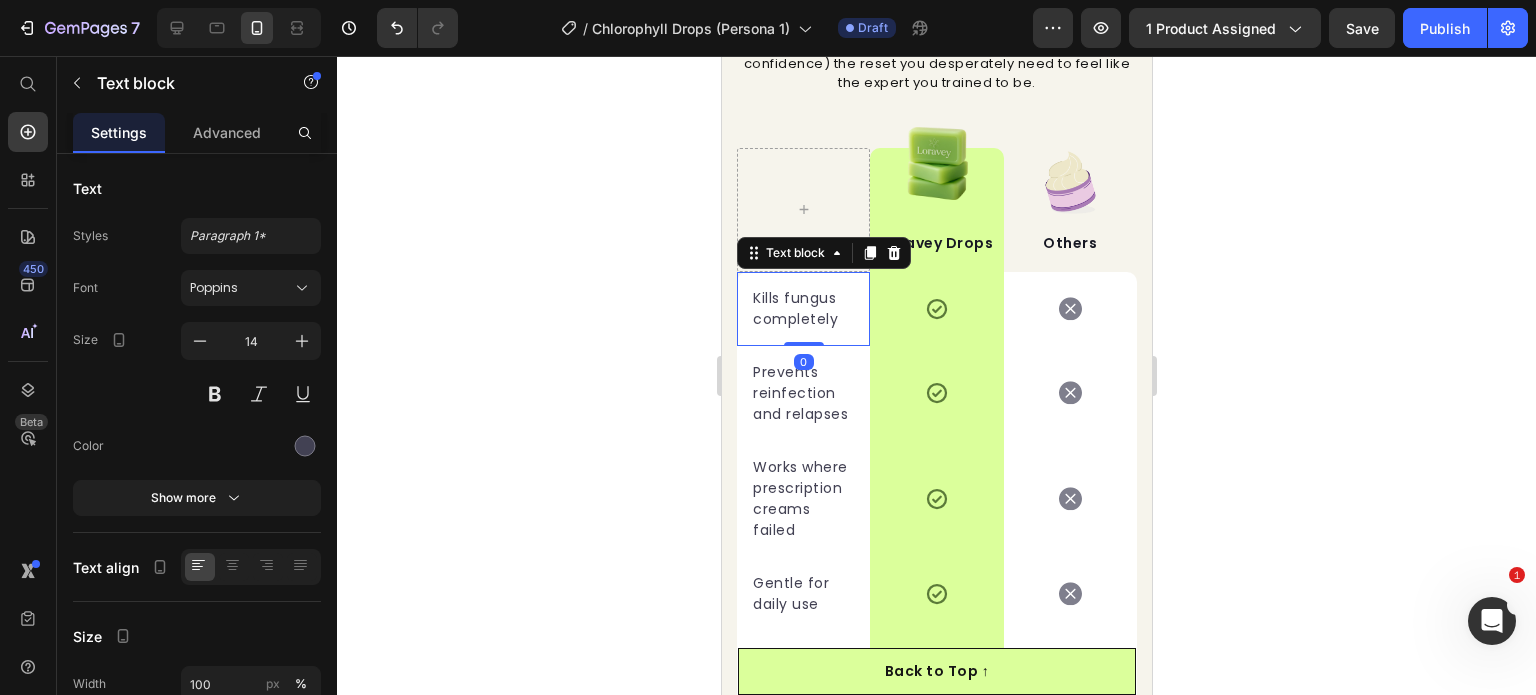 click on "Kills fungus completely" at bounding box center (802, 309) 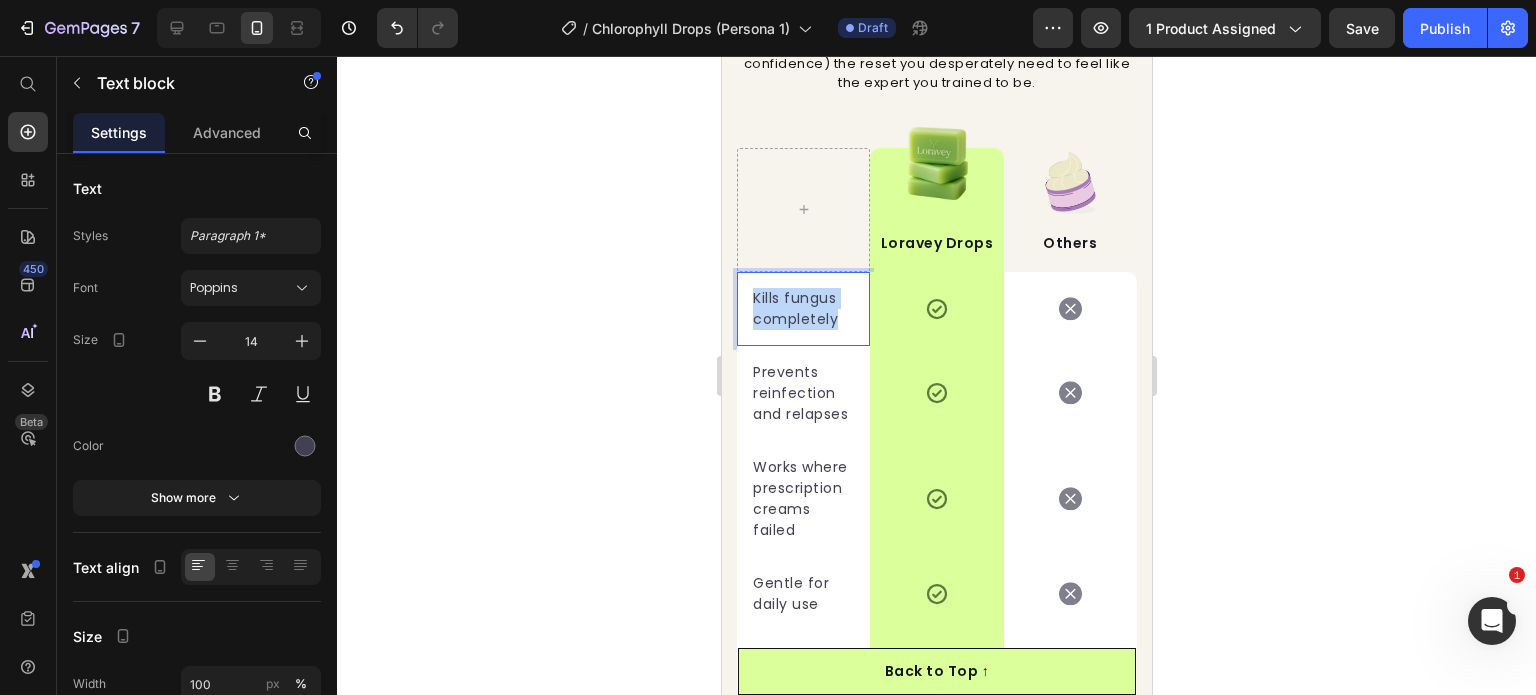 click on "Kills fungus completely" at bounding box center [802, 309] 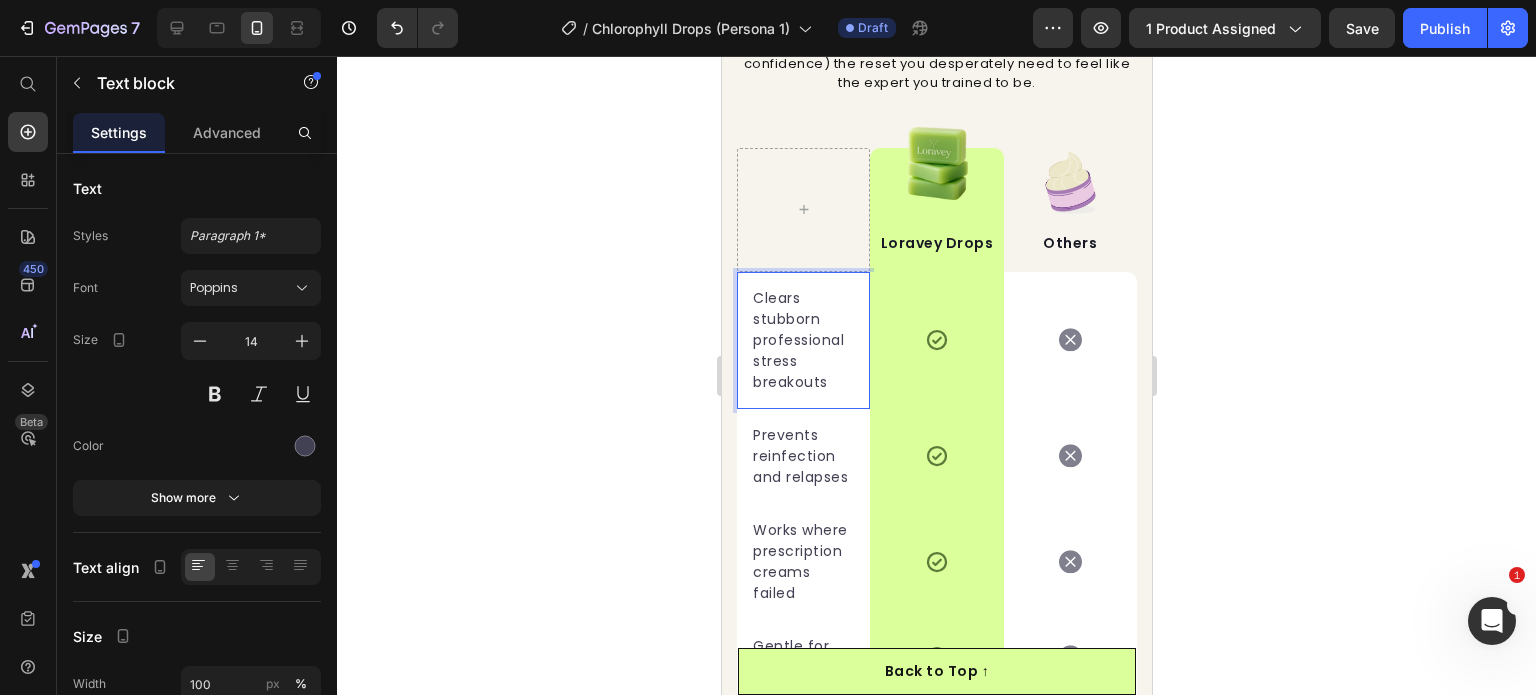click on "Clears stubborn professional stress breakouts" at bounding box center [802, 340] 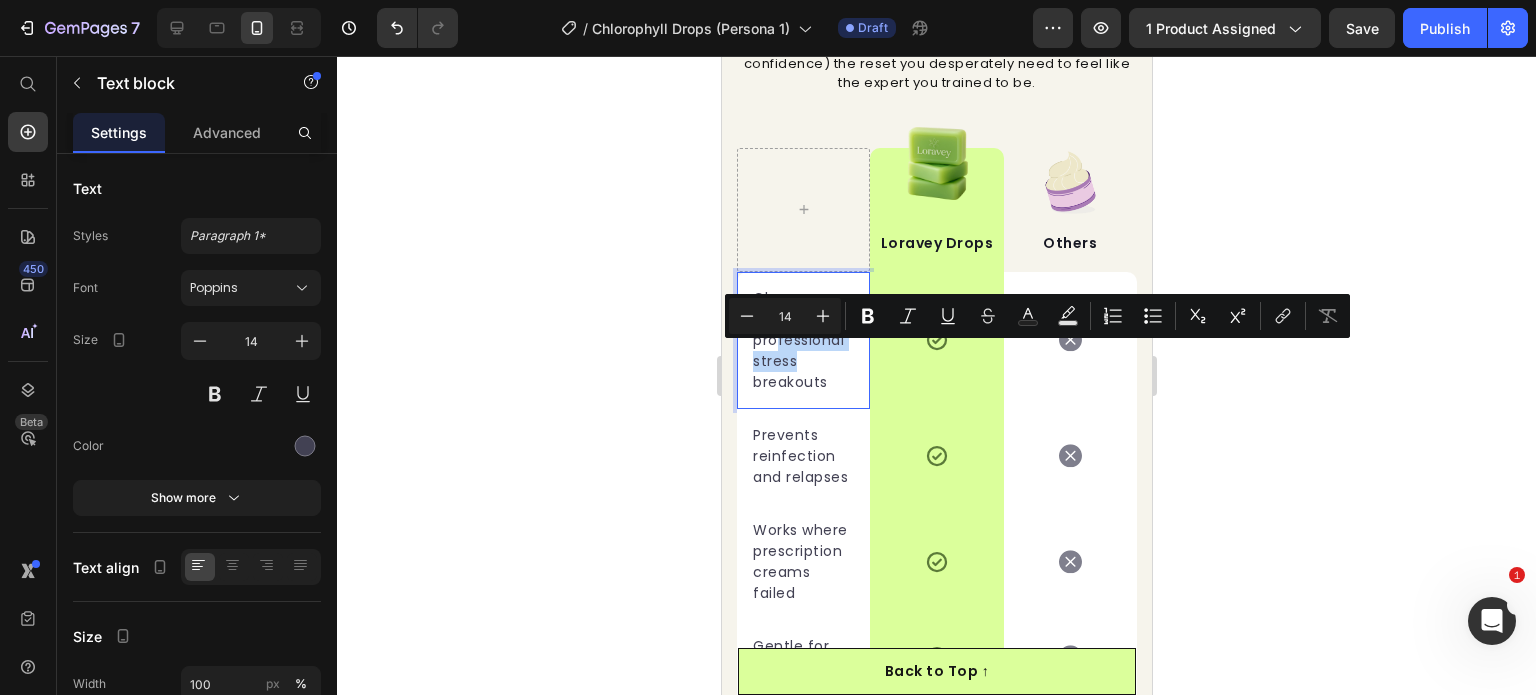 drag, startPoint x: 805, startPoint y: 380, endPoint x: 776, endPoint y: 363, distance: 33.61547 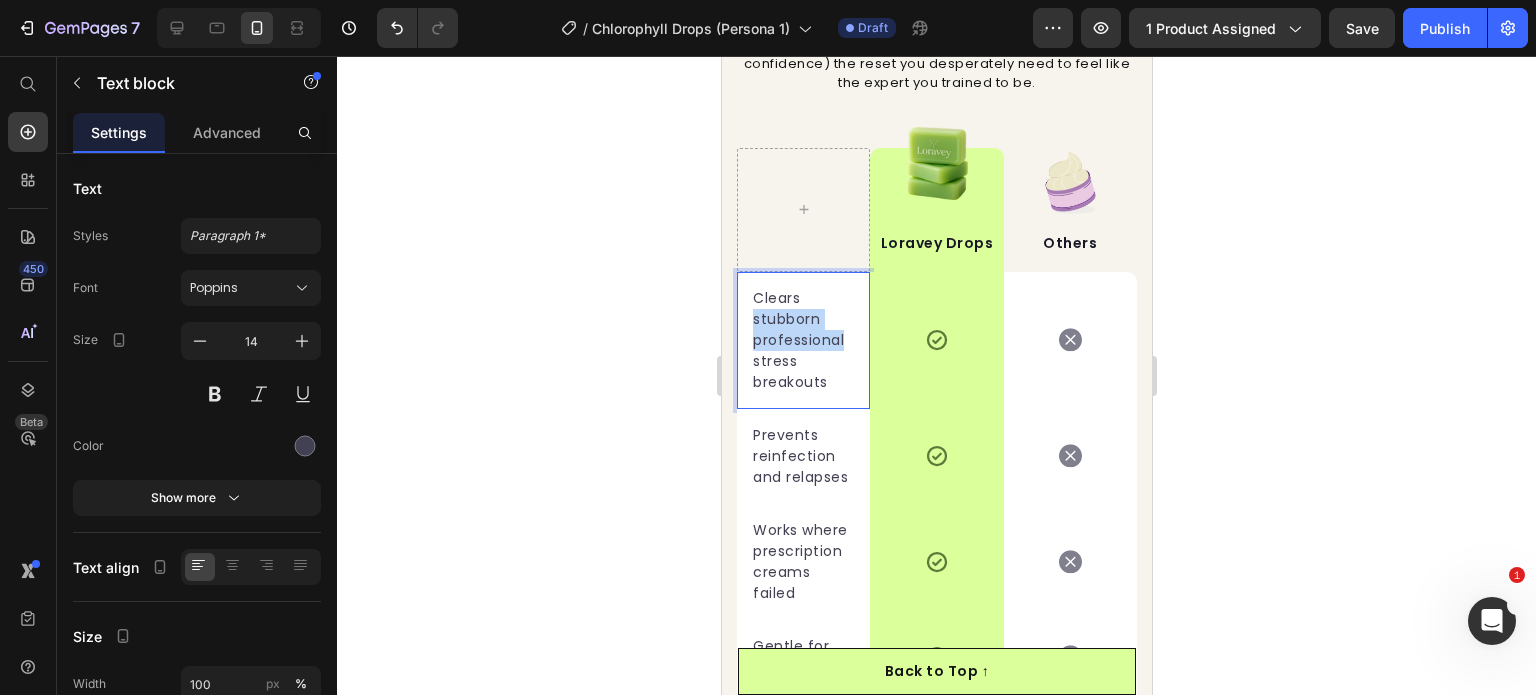 drag, startPoint x: 817, startPoint y: 353, endPoint x: 746, endPoint y: 339, distance: 72.36712 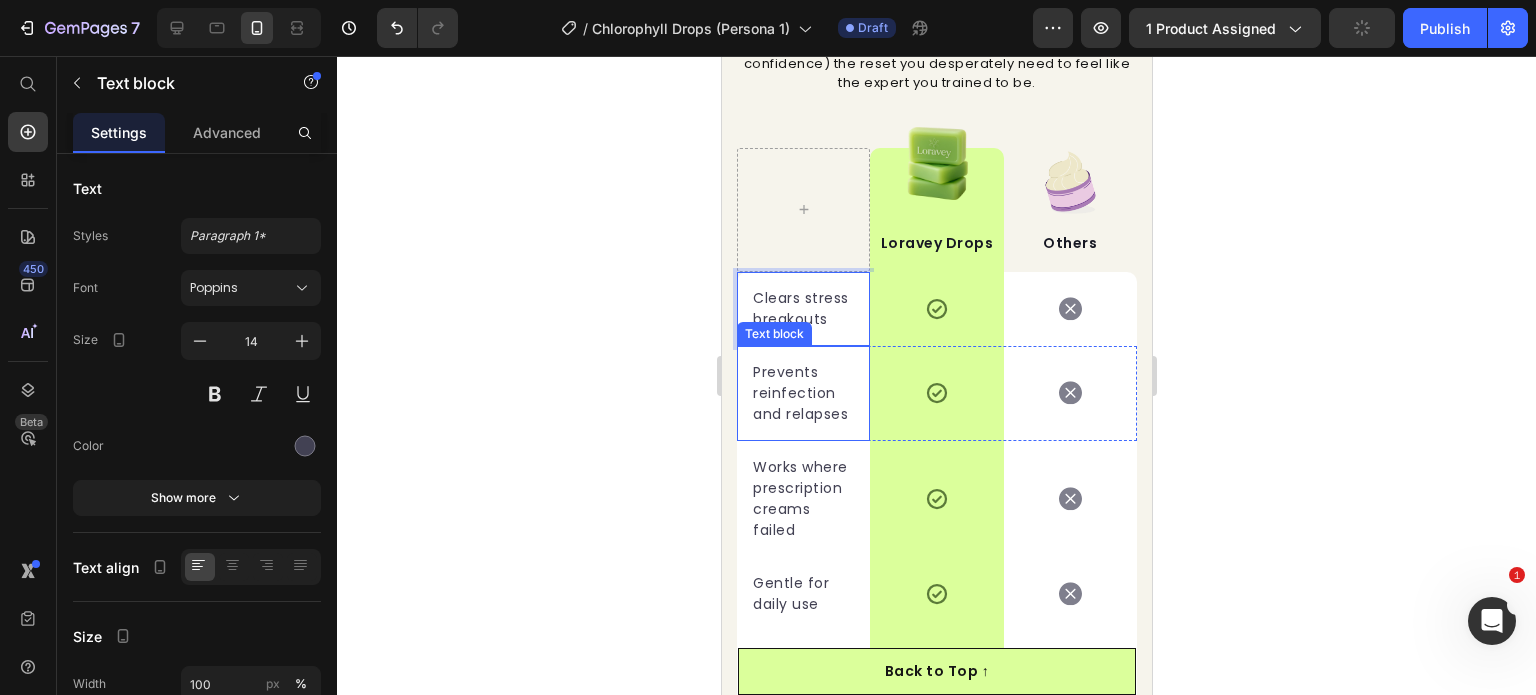 click on "Prevents reinfection and relapses" at bounding box center (802, 393) 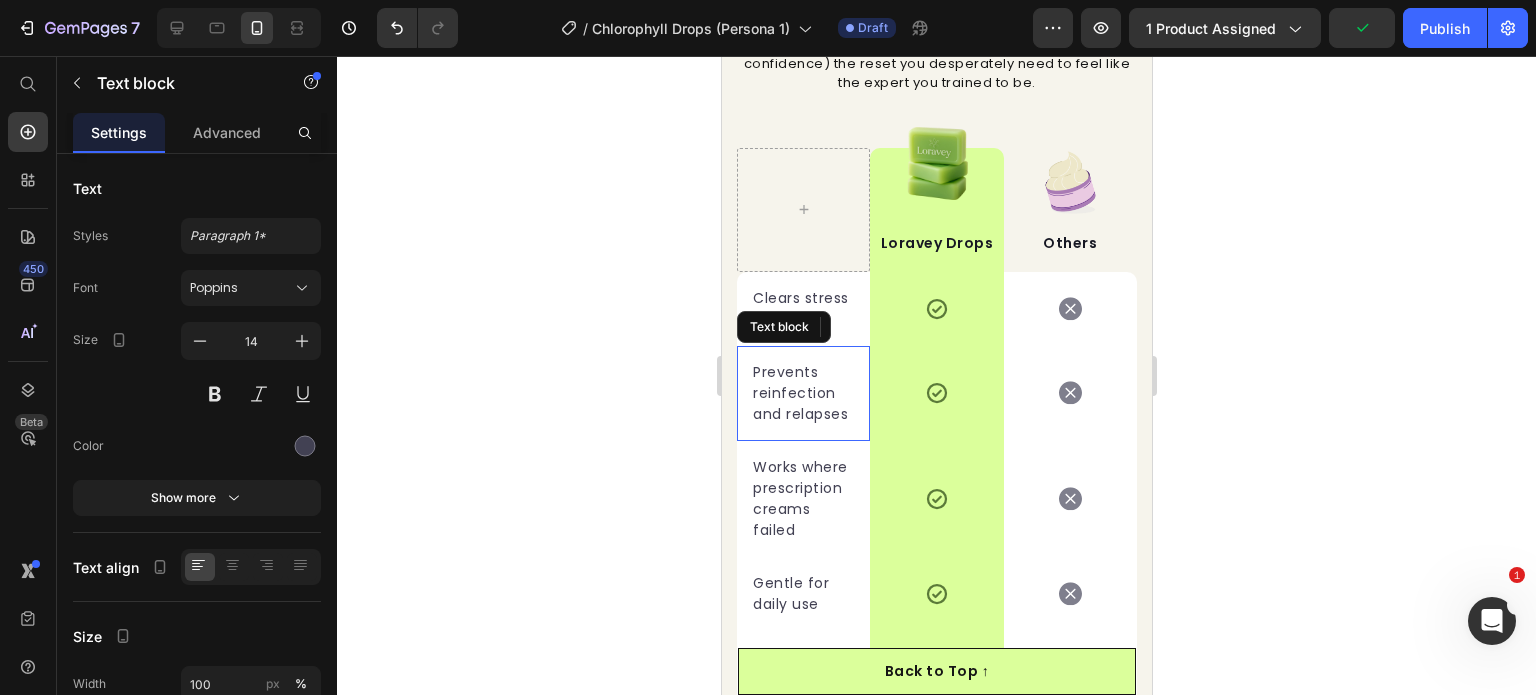 click on "Prevents reinfection and relapses" at bounding box center [802, 393] 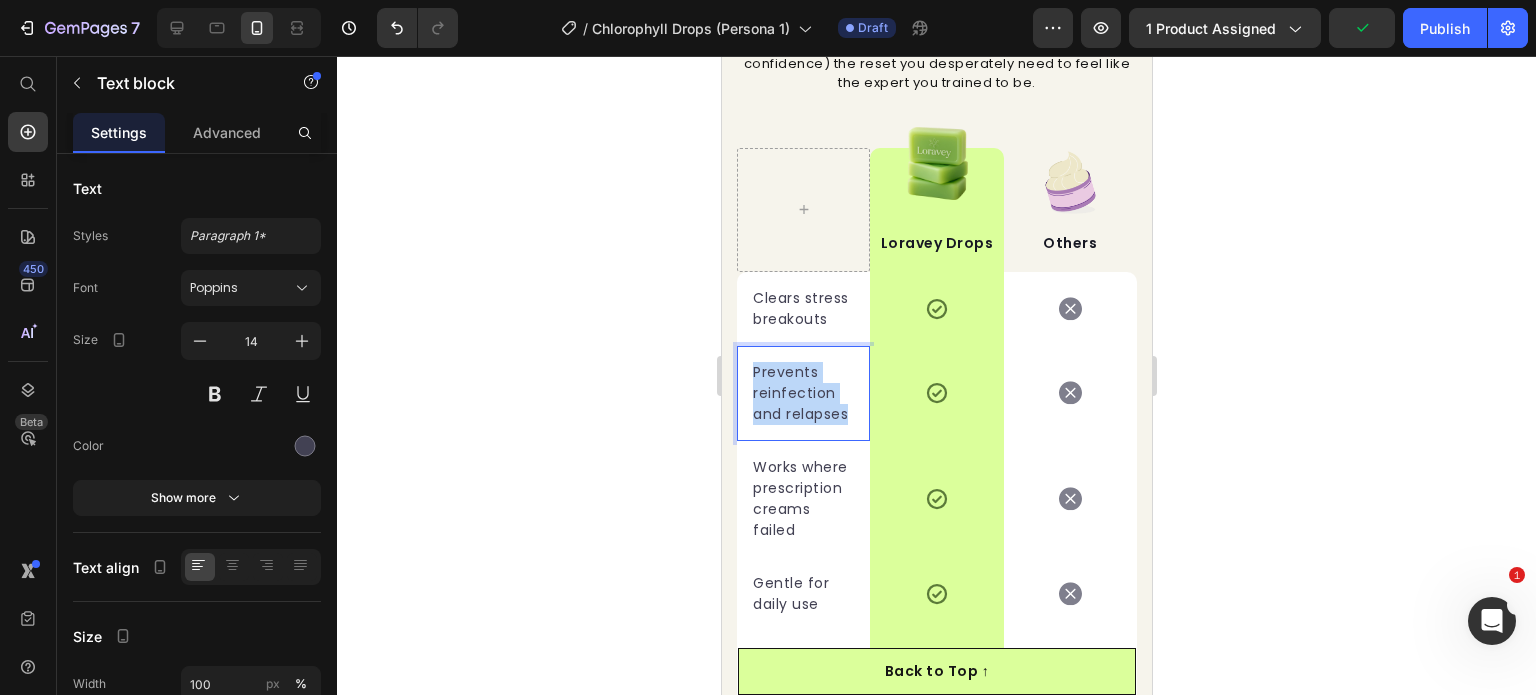 click on "Prevents reinfection and relapses" at bounding box center [802, 393] 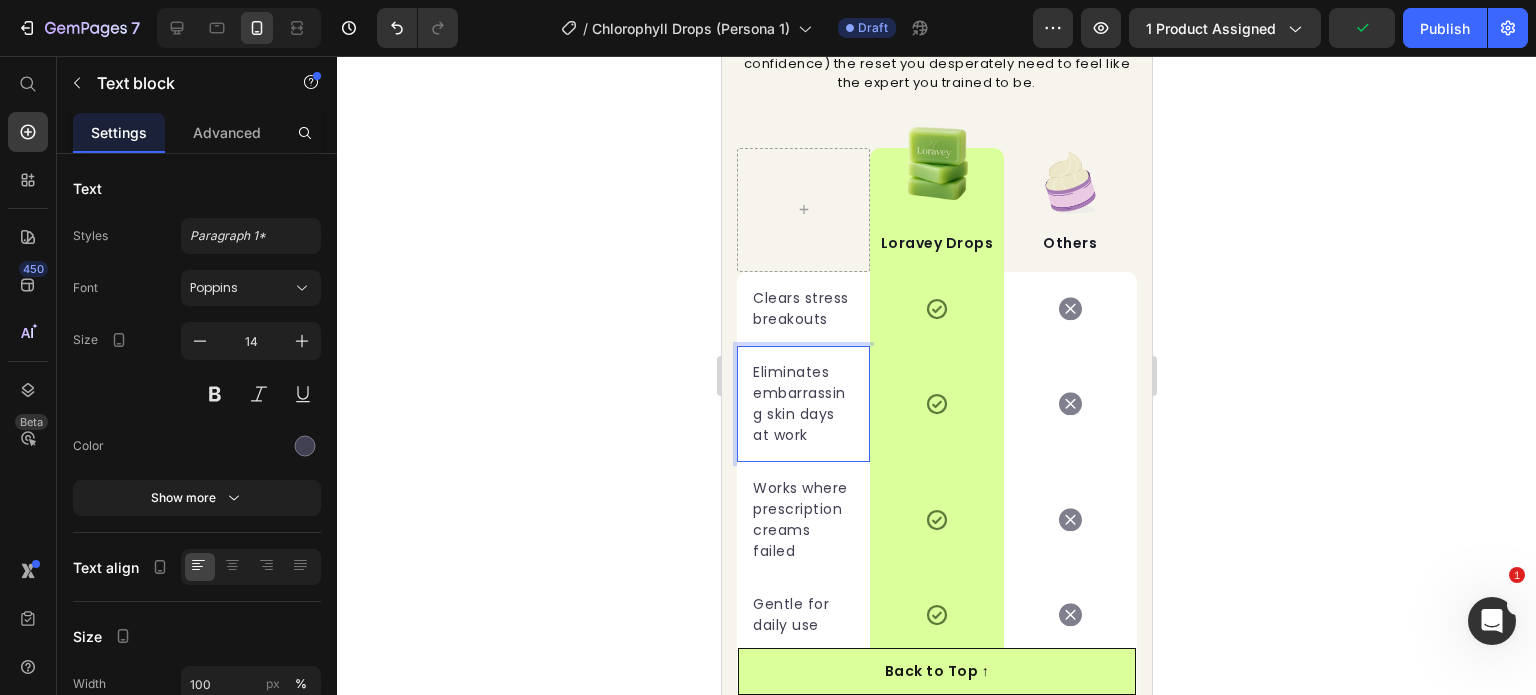 click on "Eliminates embarrassing skin days at work" at bounding box center [802, 404] 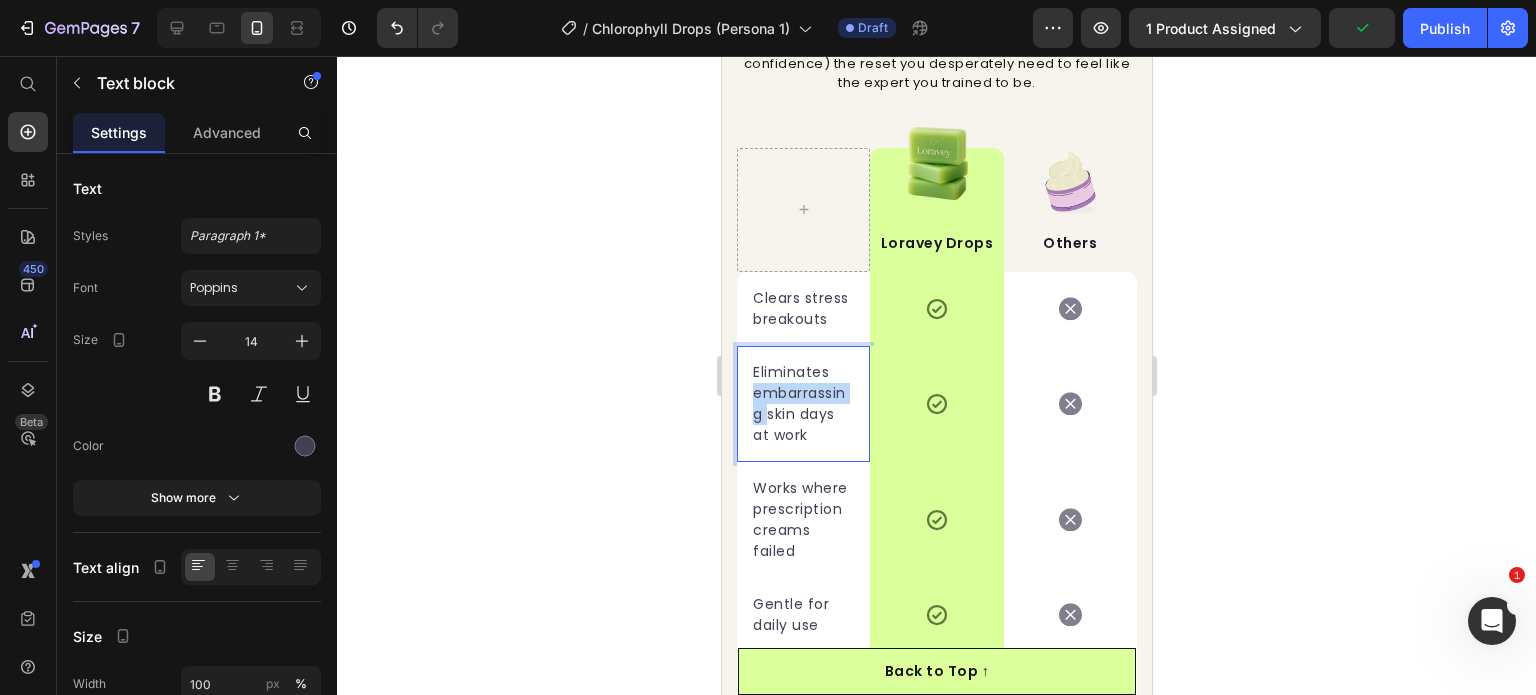 click on "Eliminates embarrassing skin days at work" at bounding box center (802, 404) 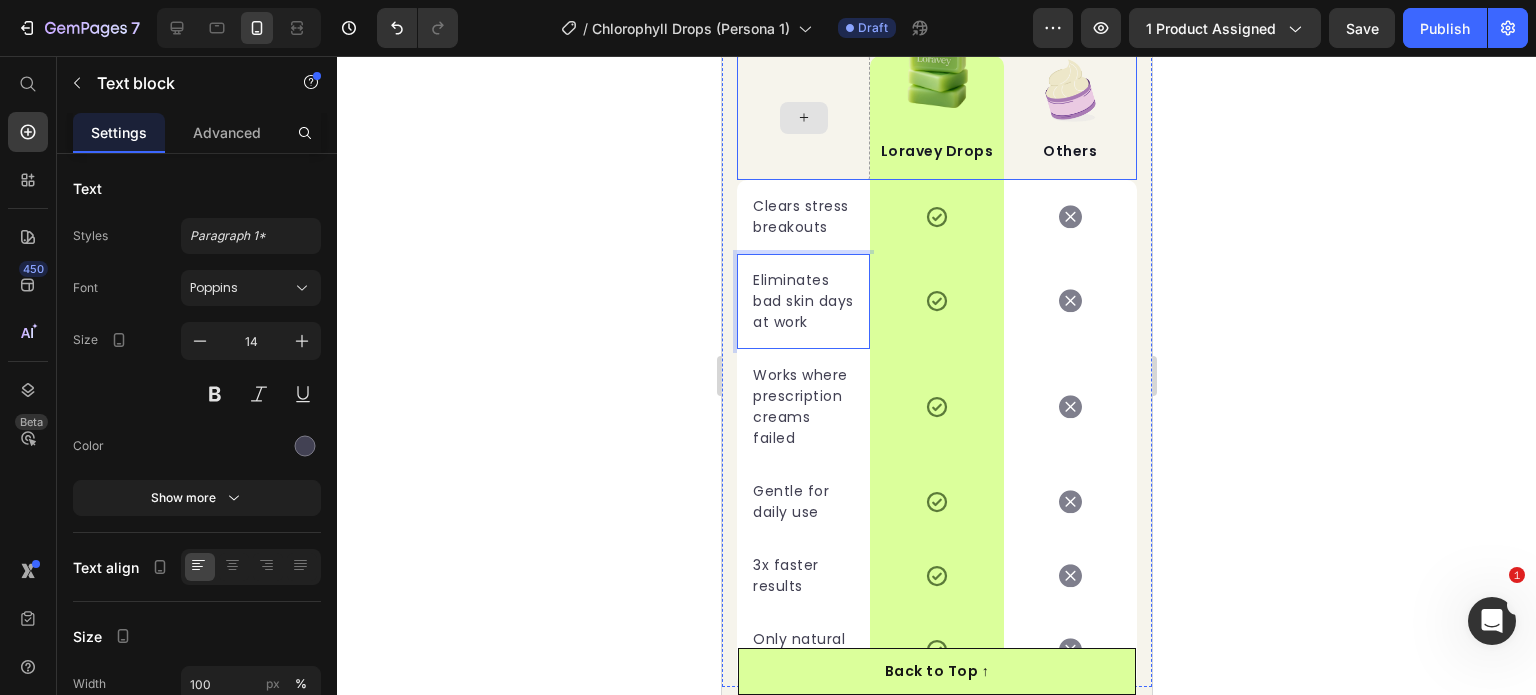 scroll, scrollTop: 6793, scrollLeft: 0, axis: vertical 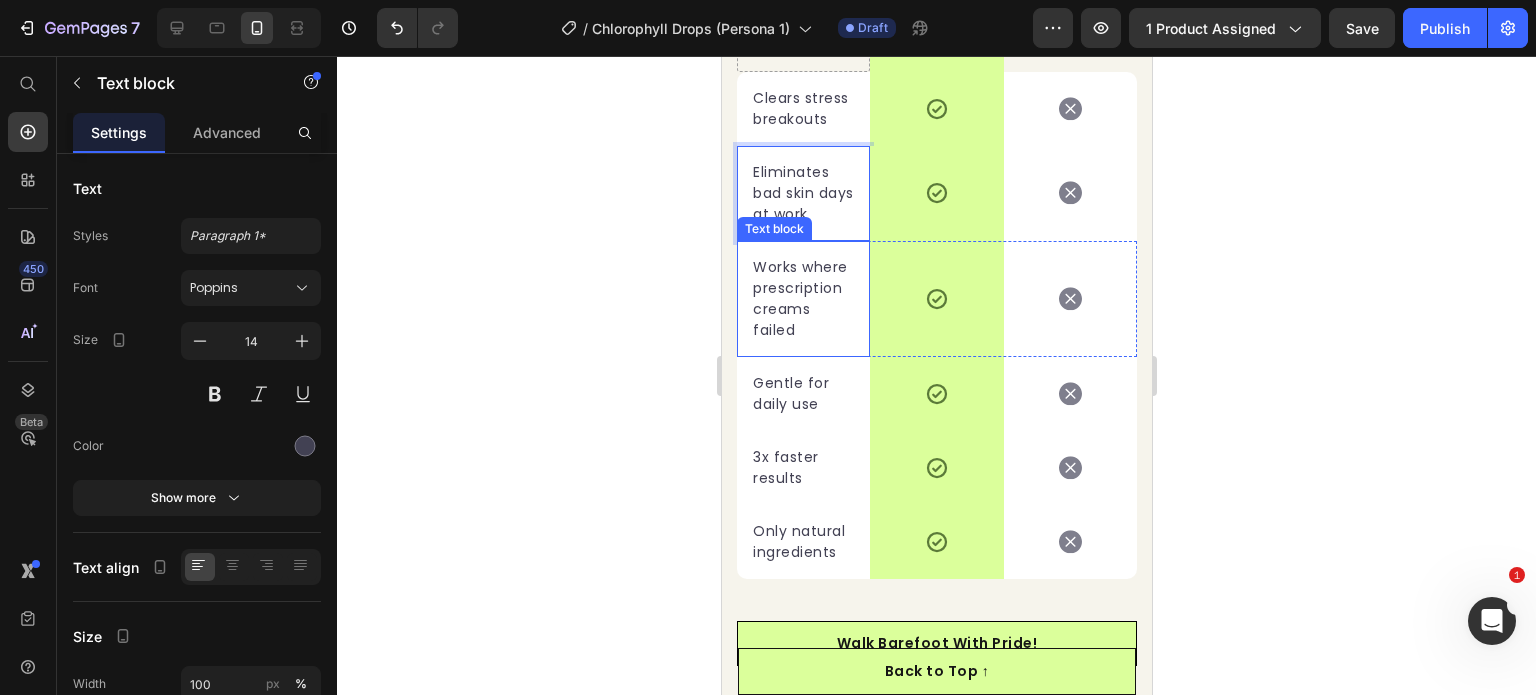 click on "Works where prescription creams failed" at bounding box center (802, 299) 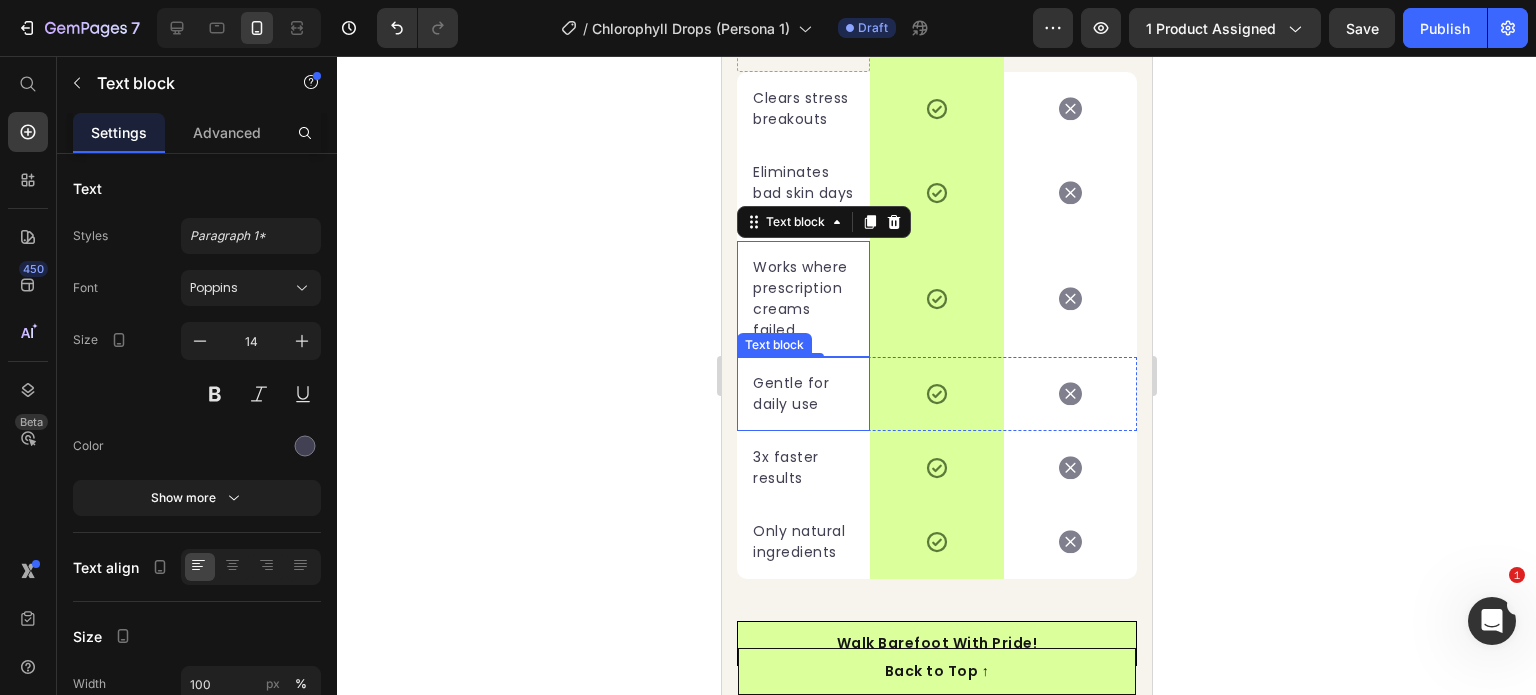 click on "Gentle for daily use" at bounding box center [802, 394] 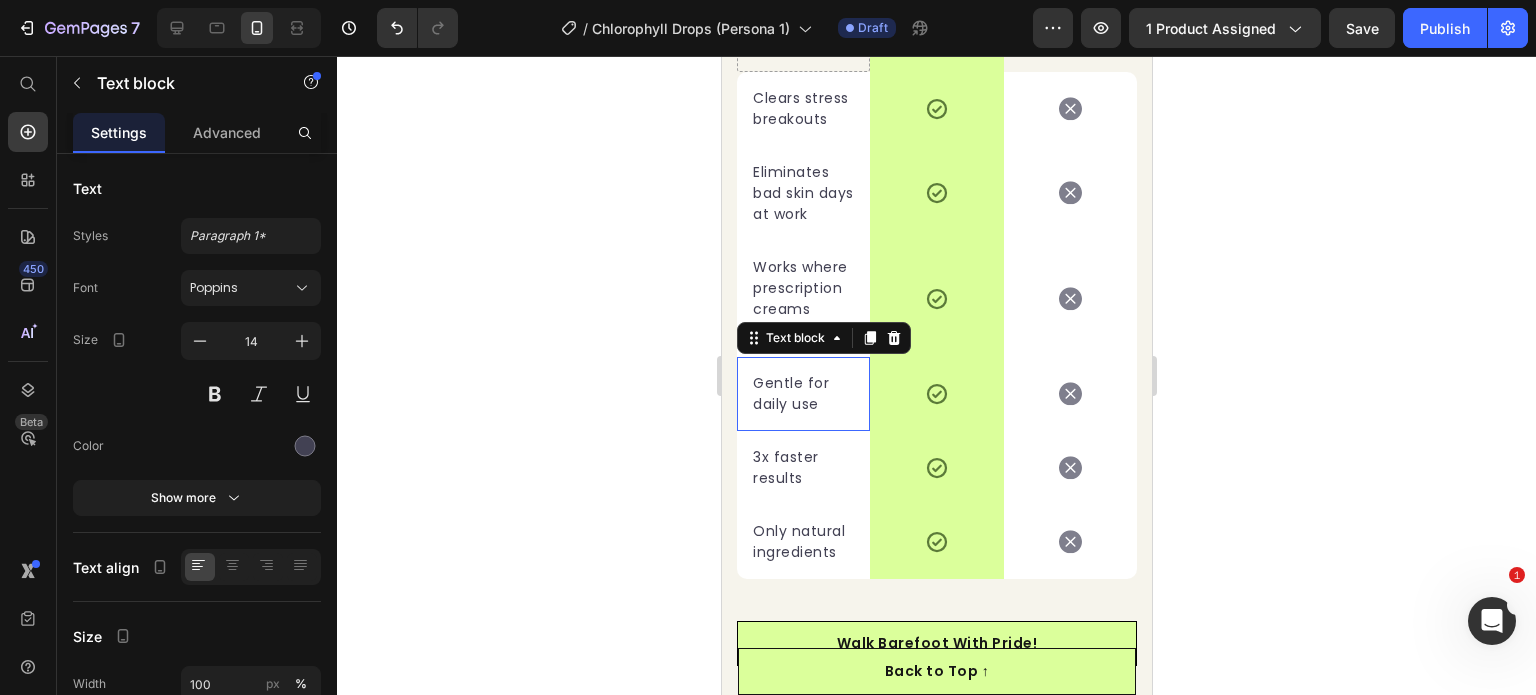 click on "Gentle for daily use" at bounding box center (802, 394) 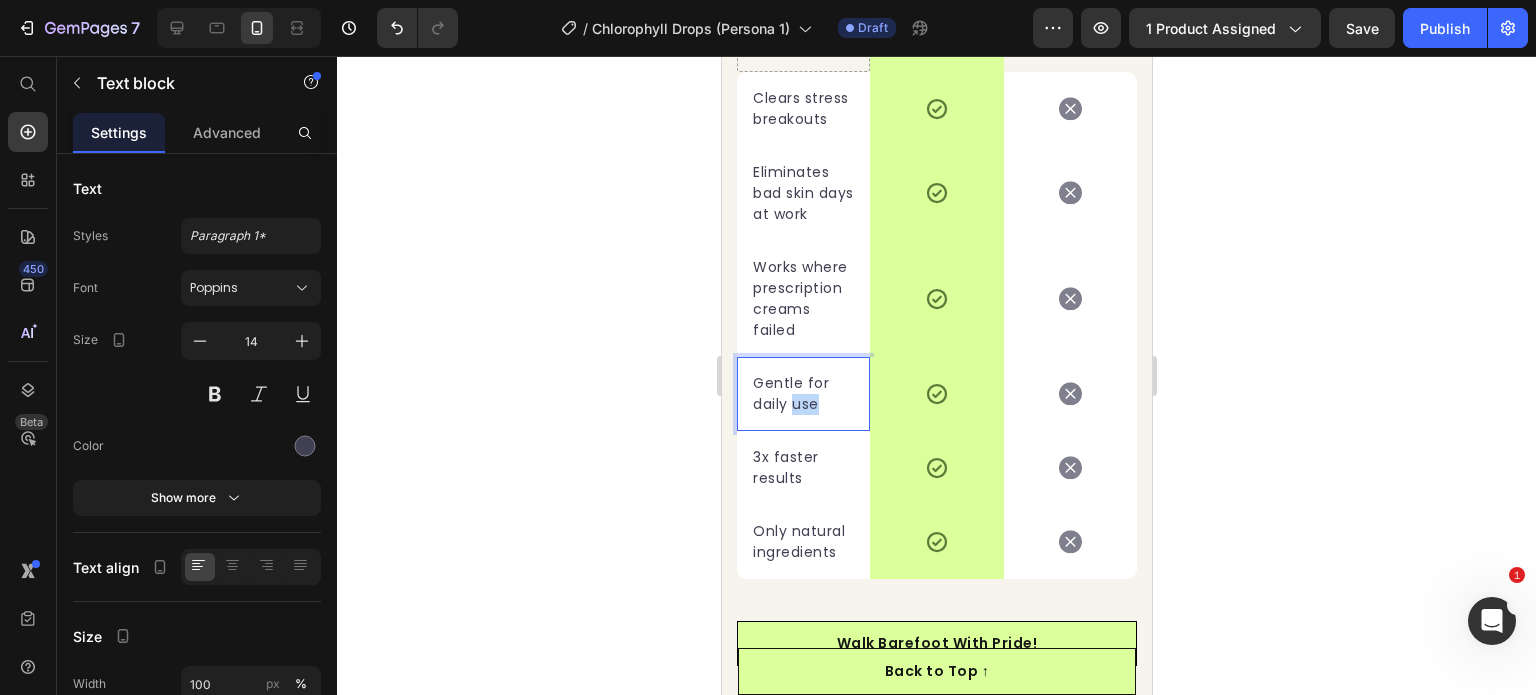 click on "Gentle for daily use" at bounding box center [802, 394] 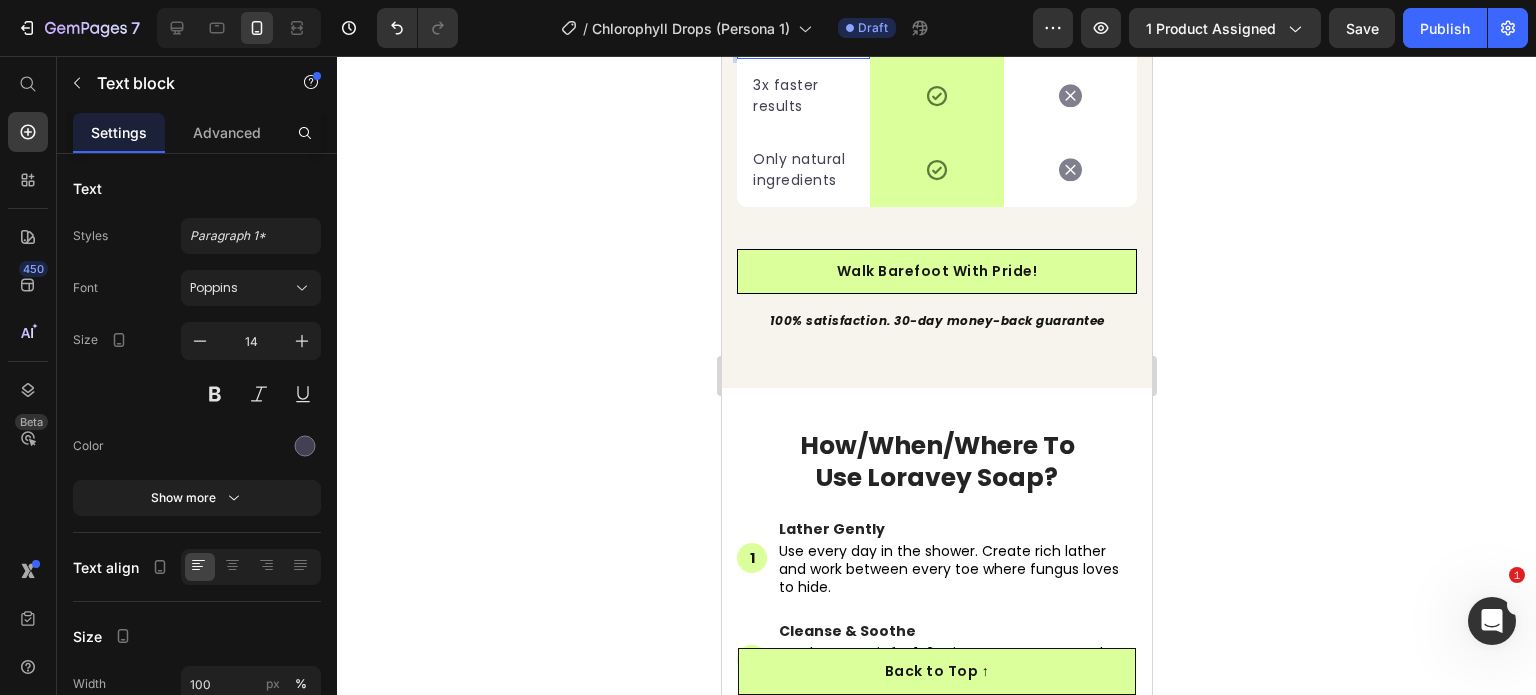 scroll, scrollTop: 7193, scrollLeft: 0, axis: vertical 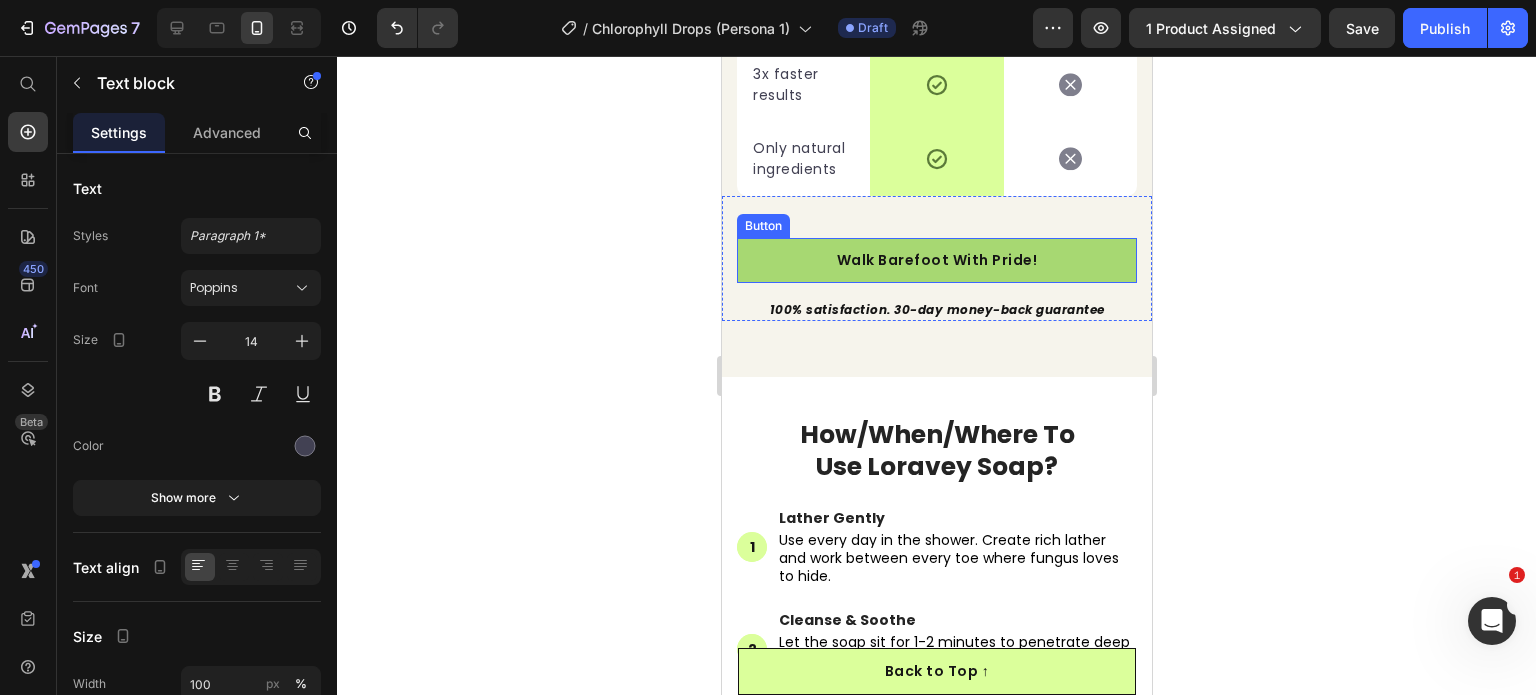 click on "Walk Barefoot With Pride!" at bounding box center (936, 260) 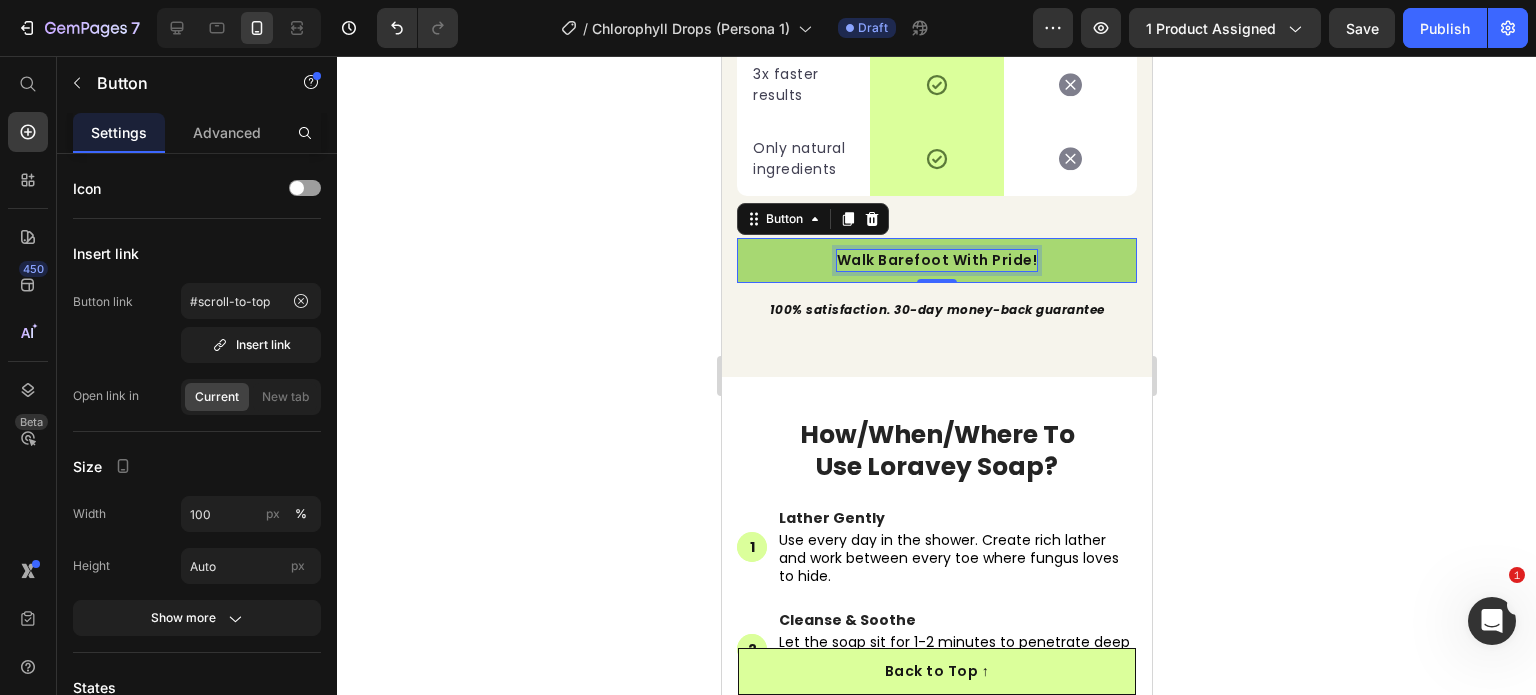click on "Walk Barefoot With Pride!" at bounding box center [936, 260] 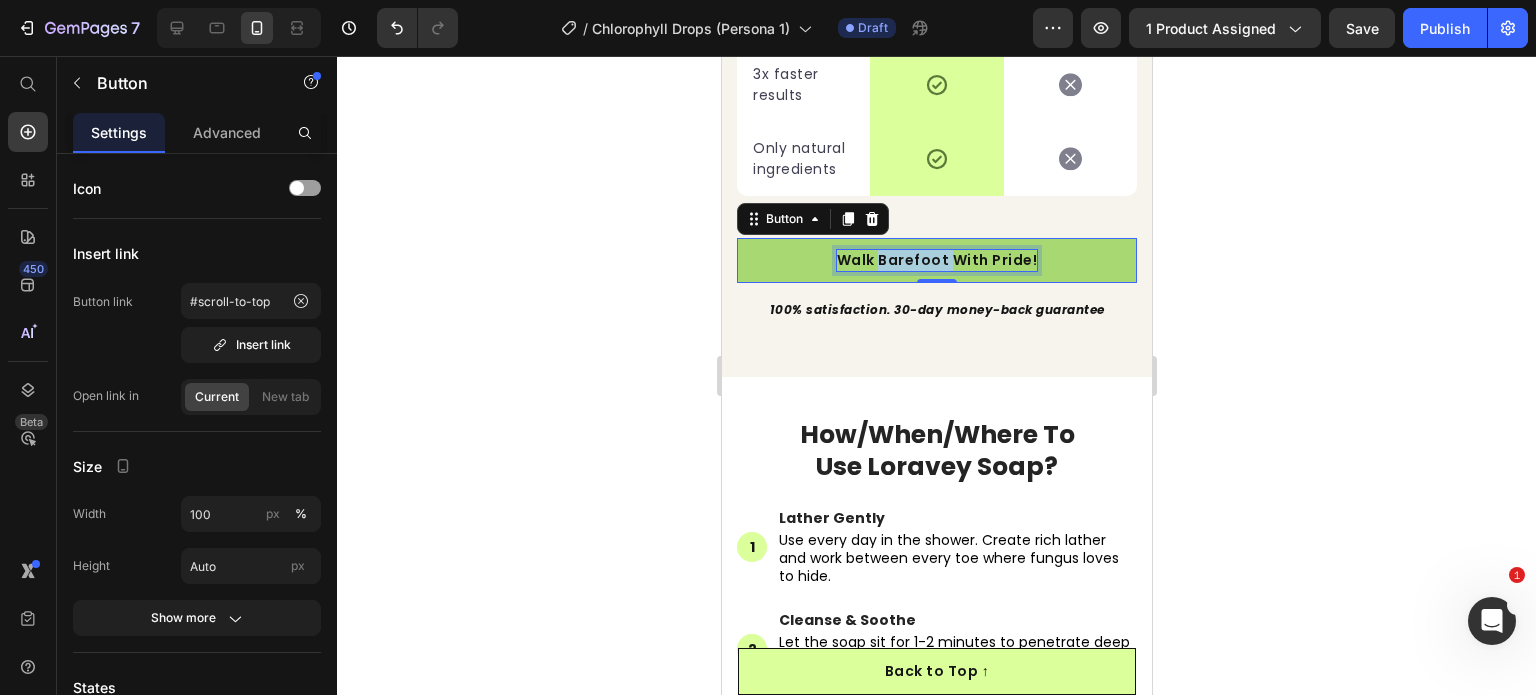 click on "Walk Barefoot With Pride!" at bounding box center (936, 260) 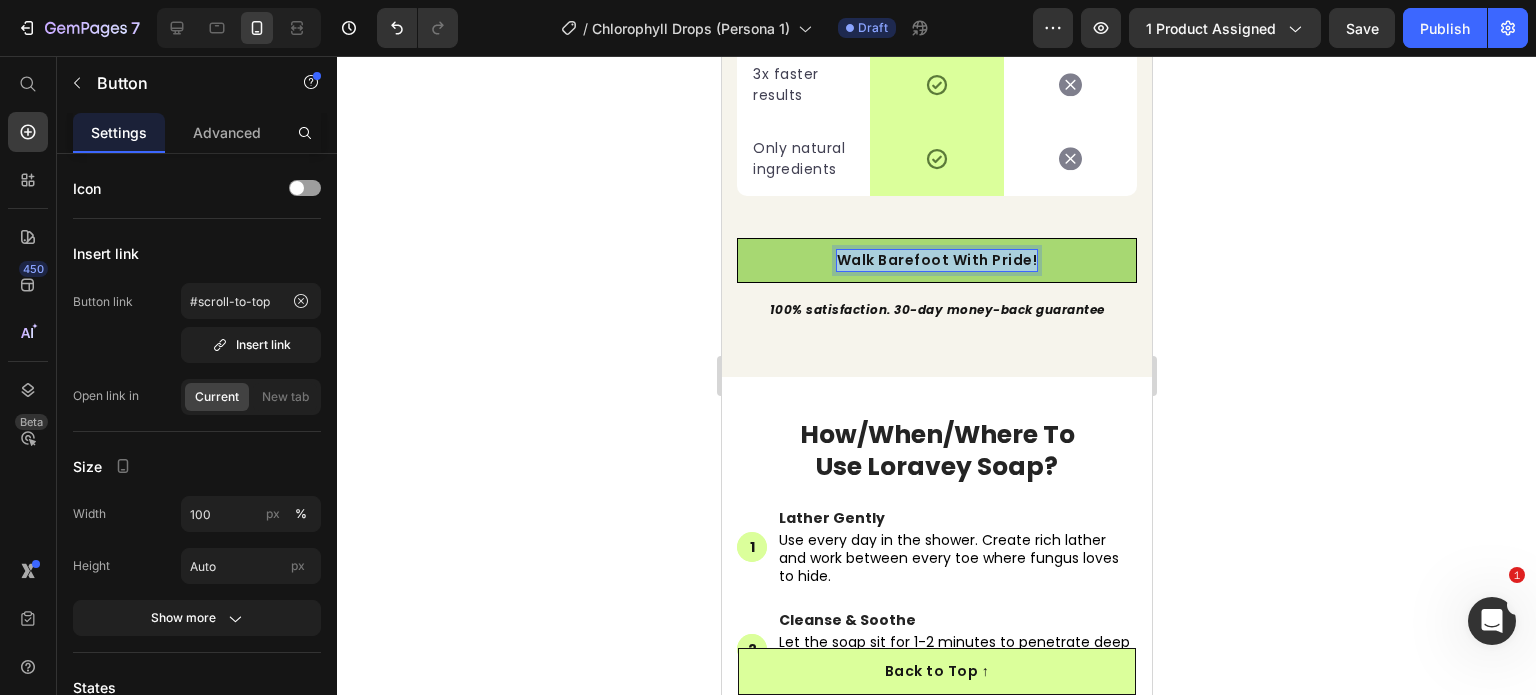 click on "Walk Barefoot With Pride!" at bounding box center [936, 260] 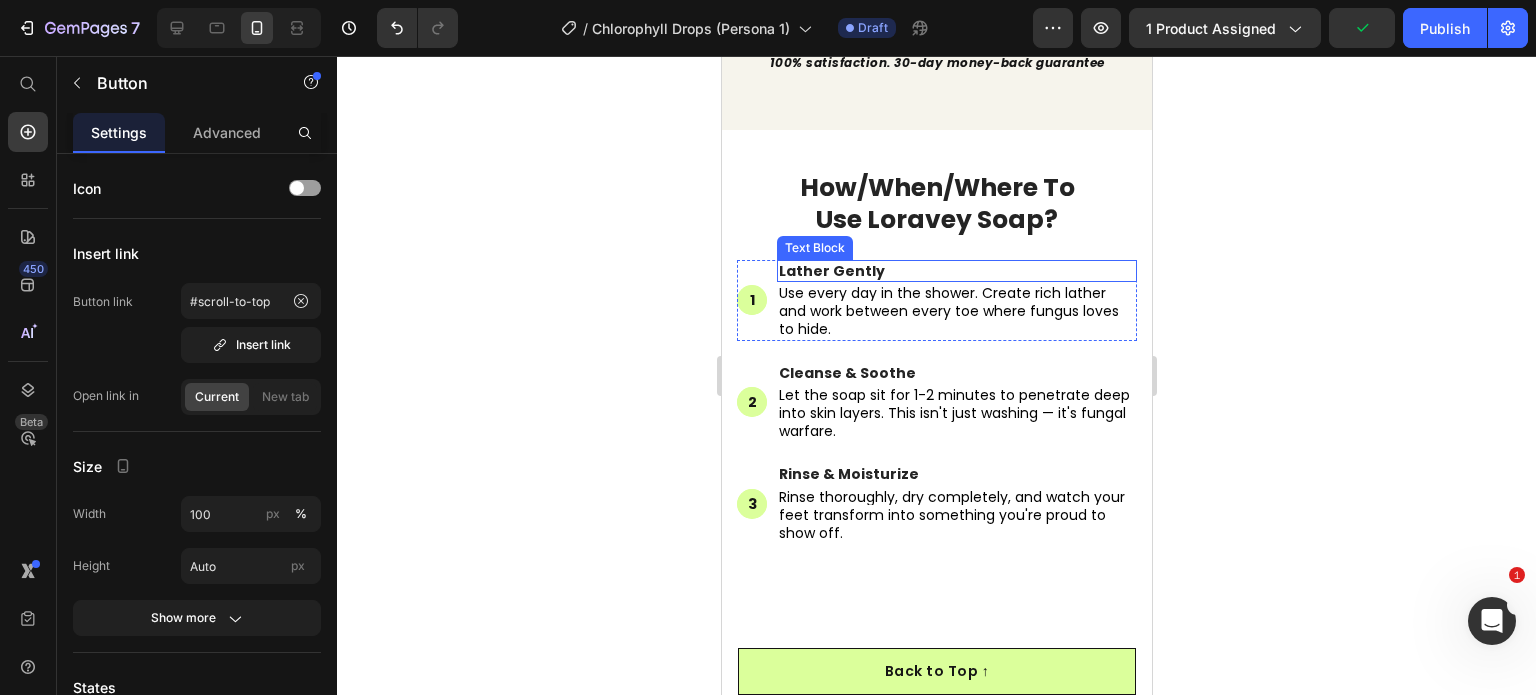 scroll, scrollTop: 7441, scrollLeft: 0, axis: vertical 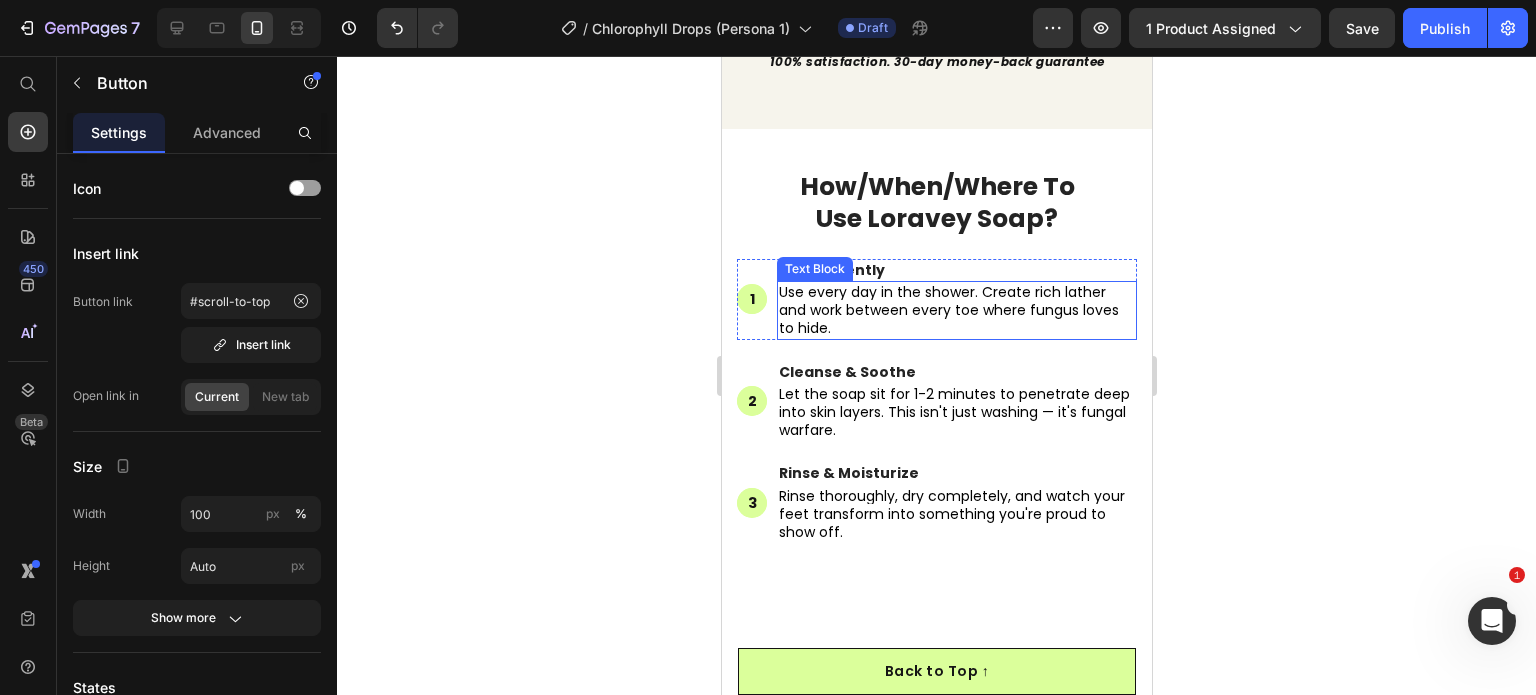 click on "Use every day in the shower. Create rich lather and work between every toe where fungus loves to hide." at bounding box center (948, 310) 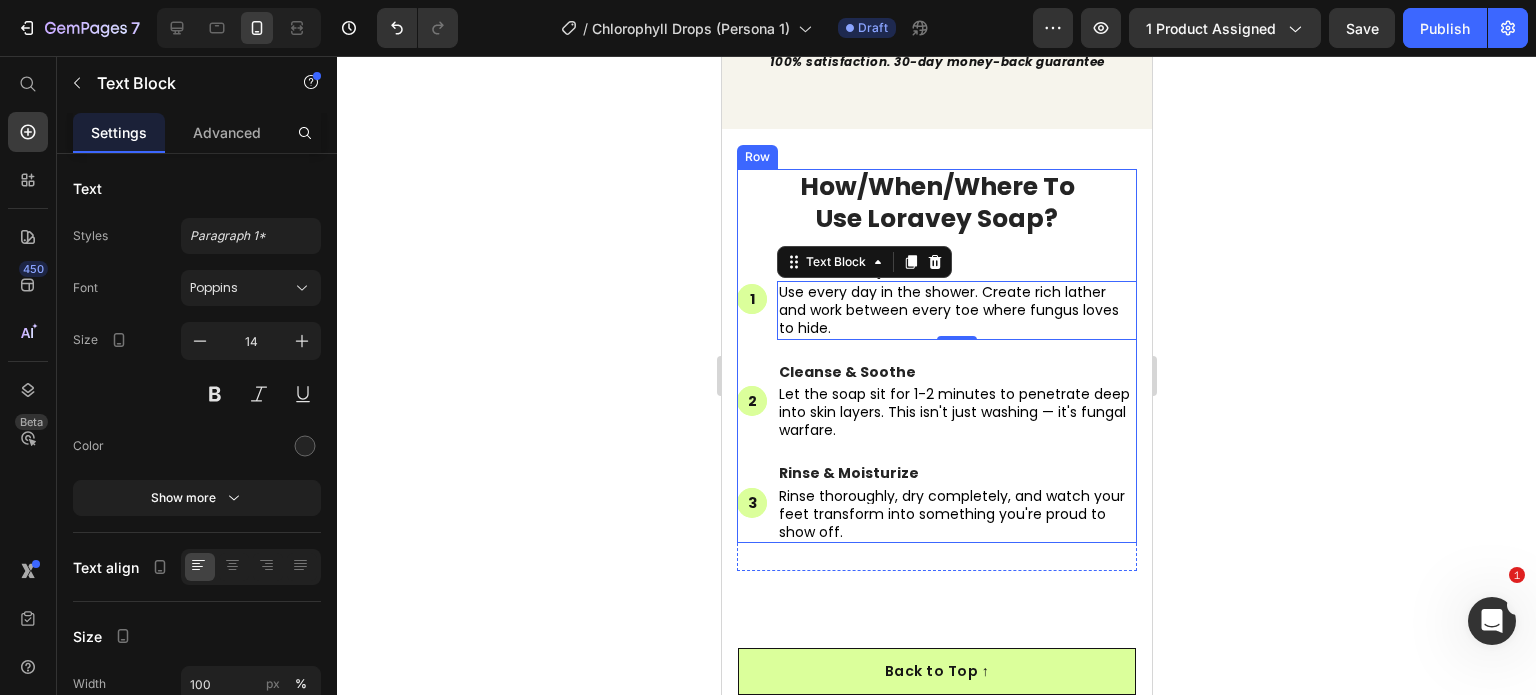 click on "How/When/Where To Use Loravey Soap? Heading 1 Text Block Hero Banner Lather Gently Text Block Use every day in the shower. Create rich lather and work between every toe where fungus loves to hide. Text Block   0 Row 2 Text Block Hero Banner Cleanse & Soothe Text Block Let the soap sit for 1-2 minutes to penetrate deep into skin layers. This isn't just washing — it's fungal warfare. Text Block Row 3 Text Block Hero Banner Rinse & Moisturize Text Block Rinse thoroughly, dry completely, and watch your feet transform into something you're proud to show off. Text Block Row" at bounding box center [936, 356] 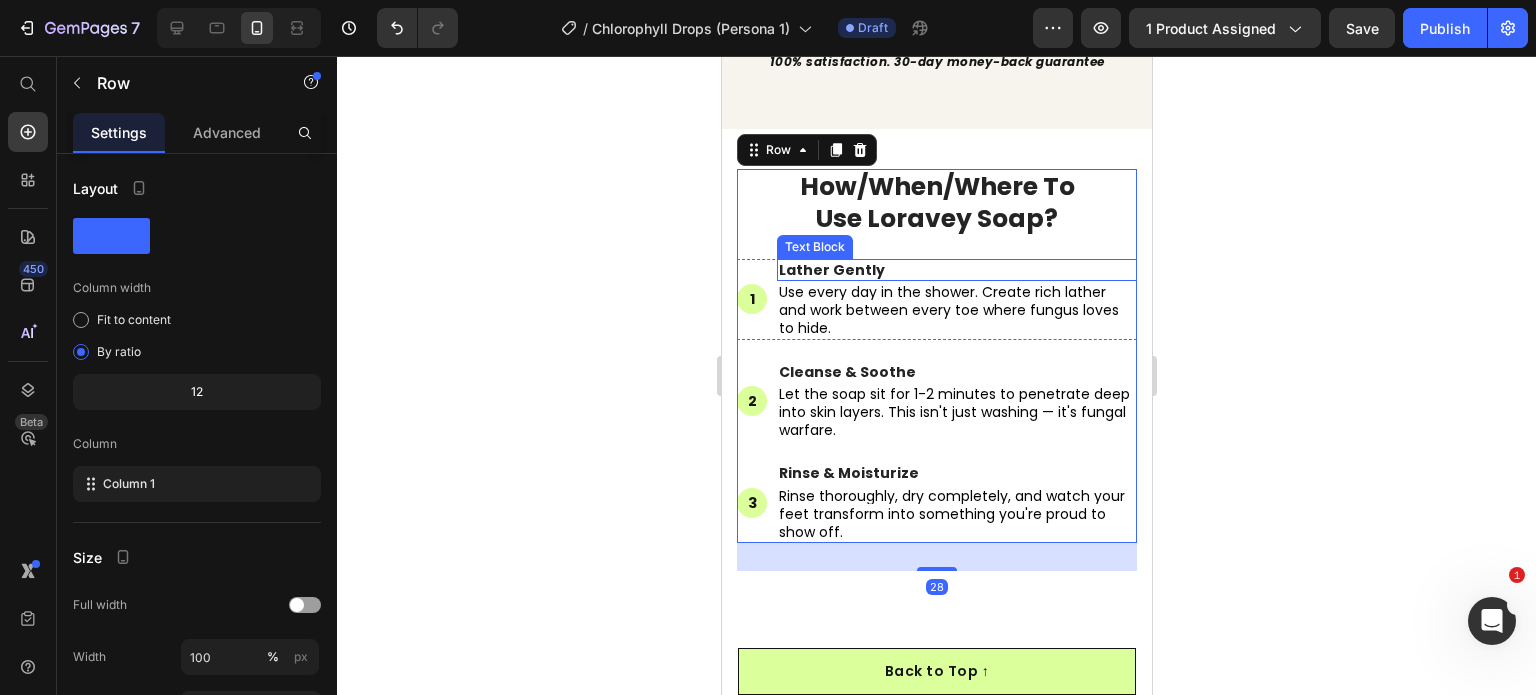 click on "Lather Gently" at bounding box center [956, 270] 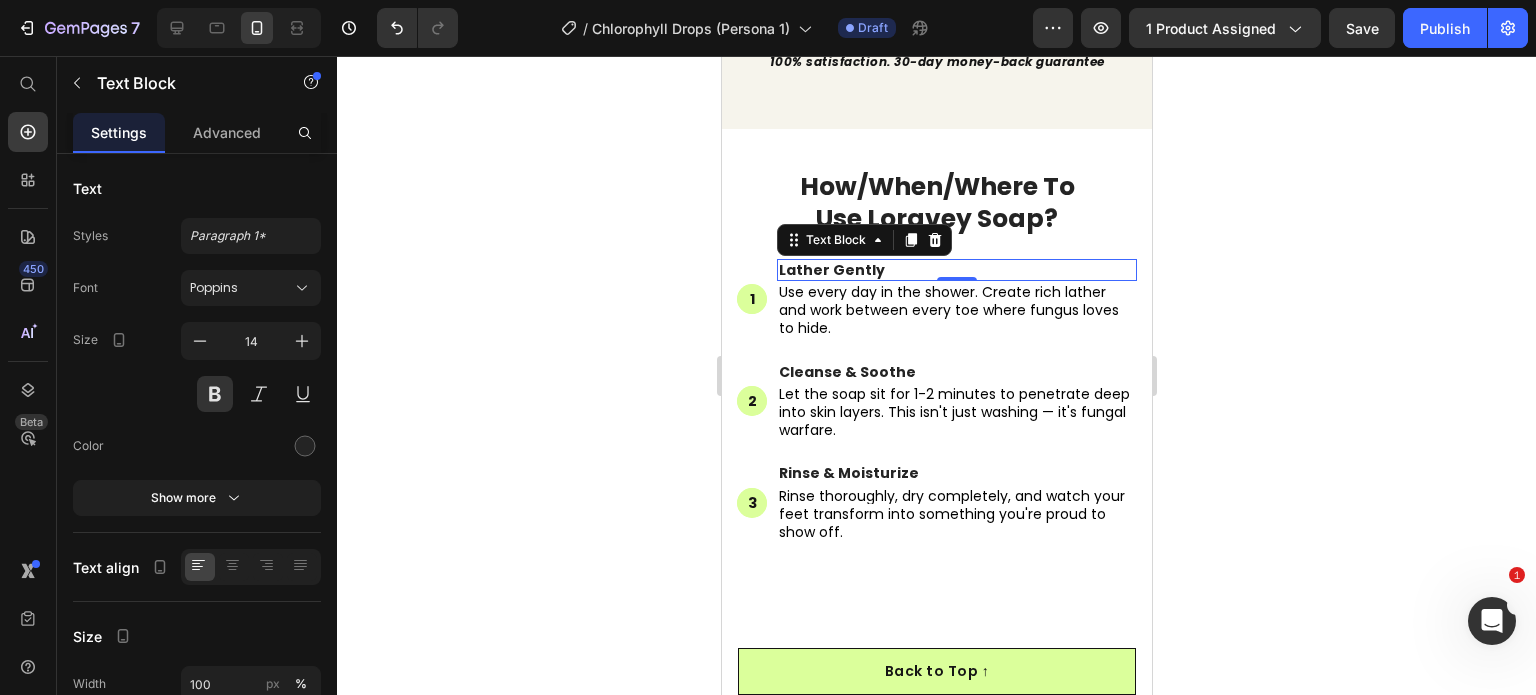click on "Lather Gently" at bounding box center (956, 270) 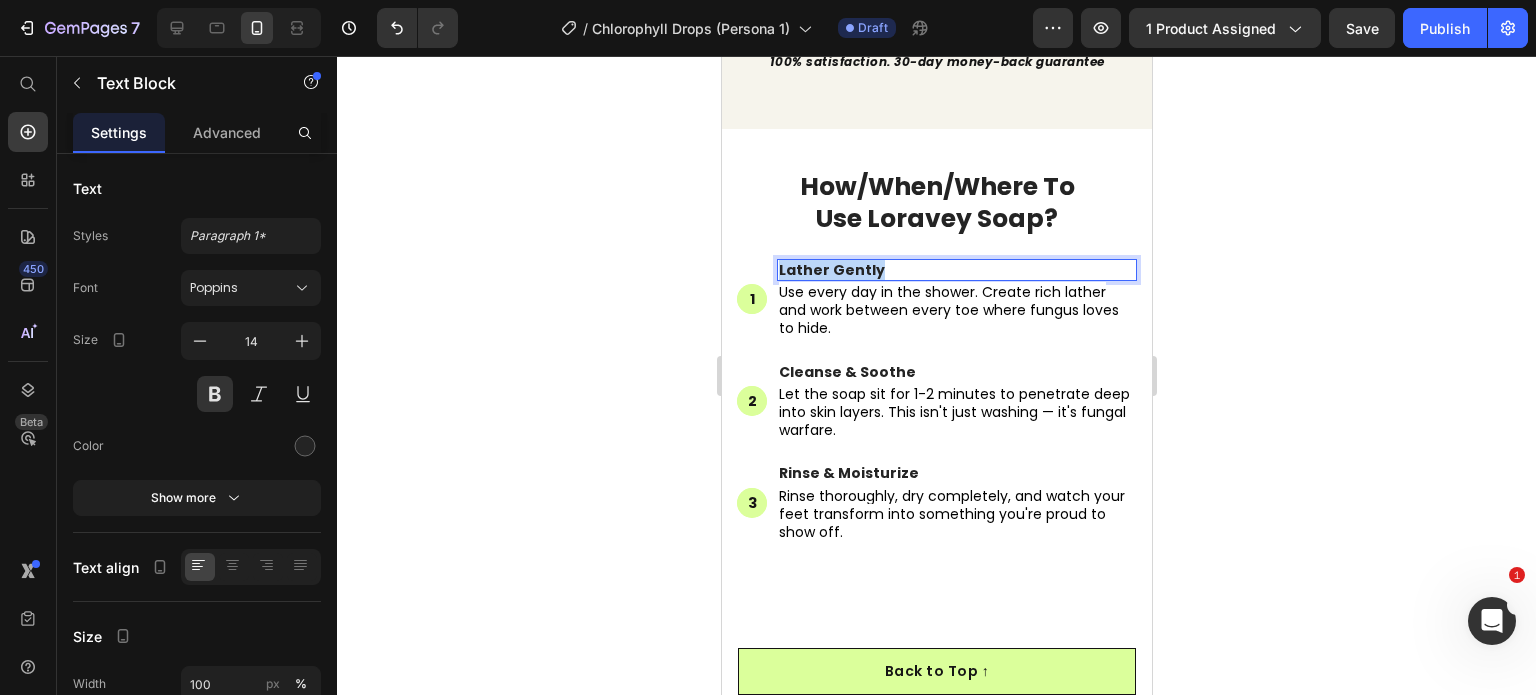 click on "Lather Gently" at bounding box center (956, 270) 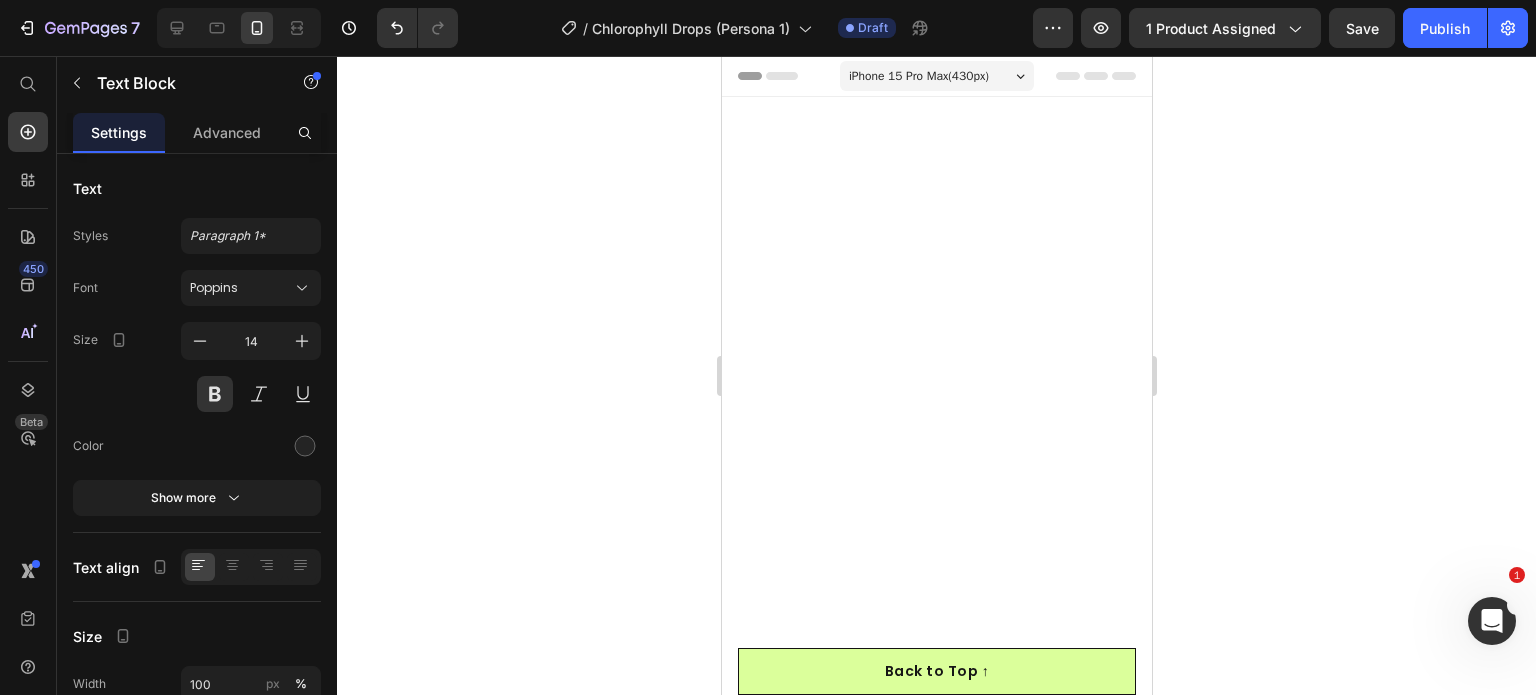 scroll, scrollTop: 0, scrollLeft: 0, axis: both 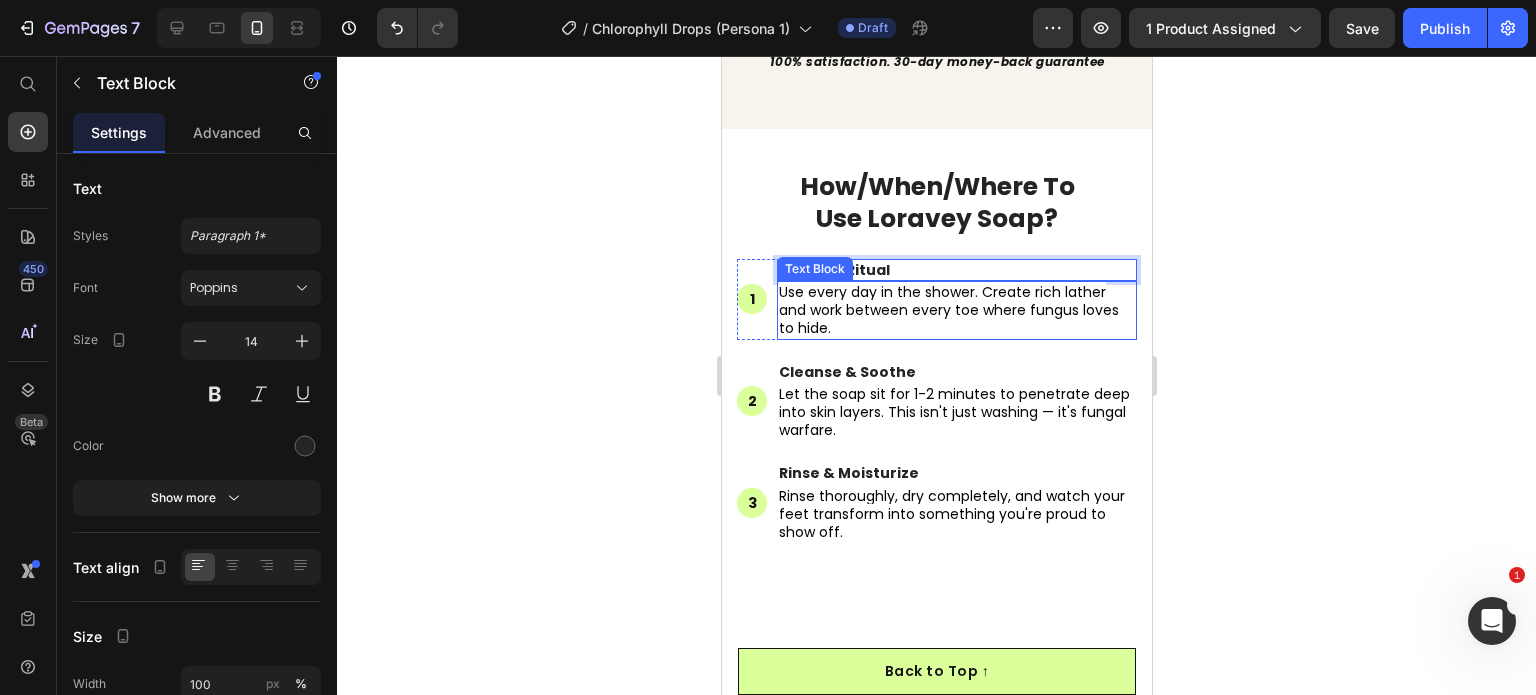 click on "Use every day in the shower. Create rich lather and work between every toe where fungus loves to hide." at bounding box center [948, 310] 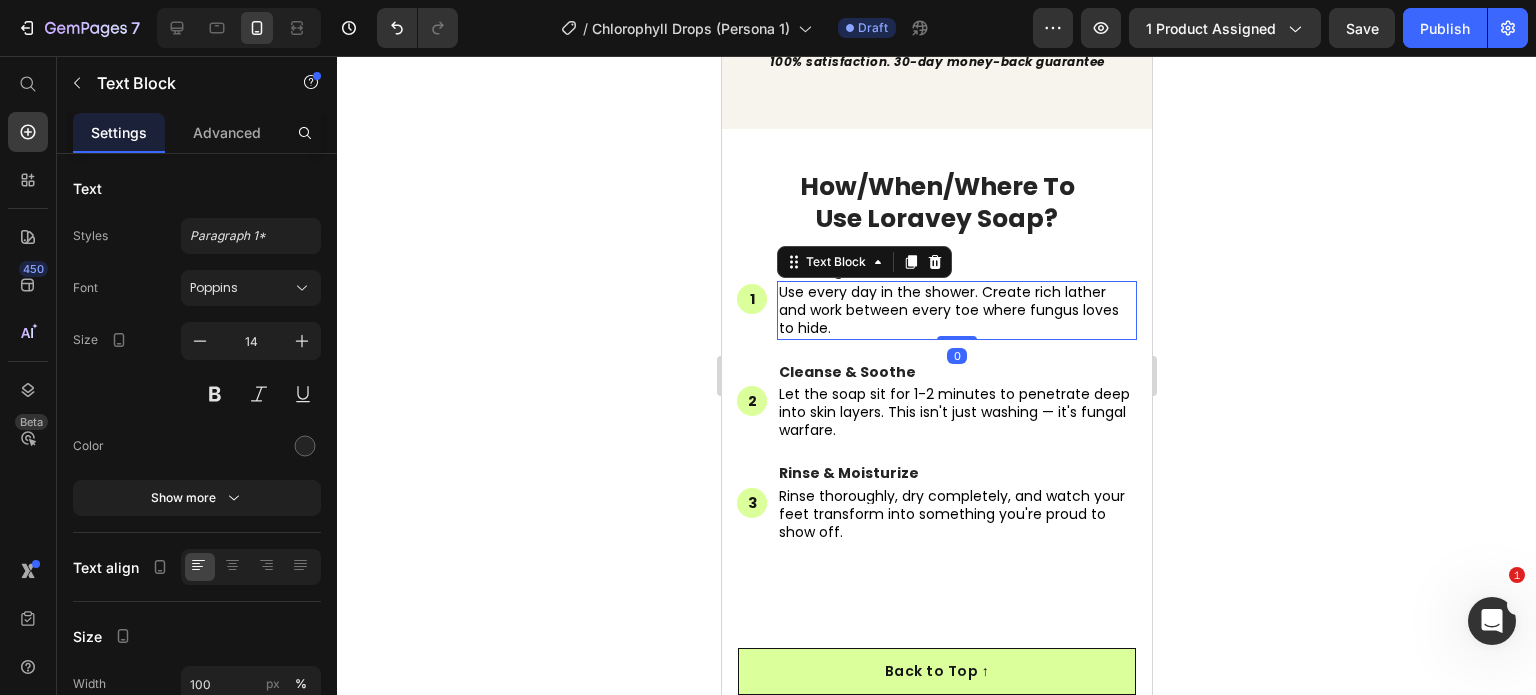 click on "Use every day in the shower. Create rich lather and work between every toe where fungus loves to hide." at bounding box center [948, 310] 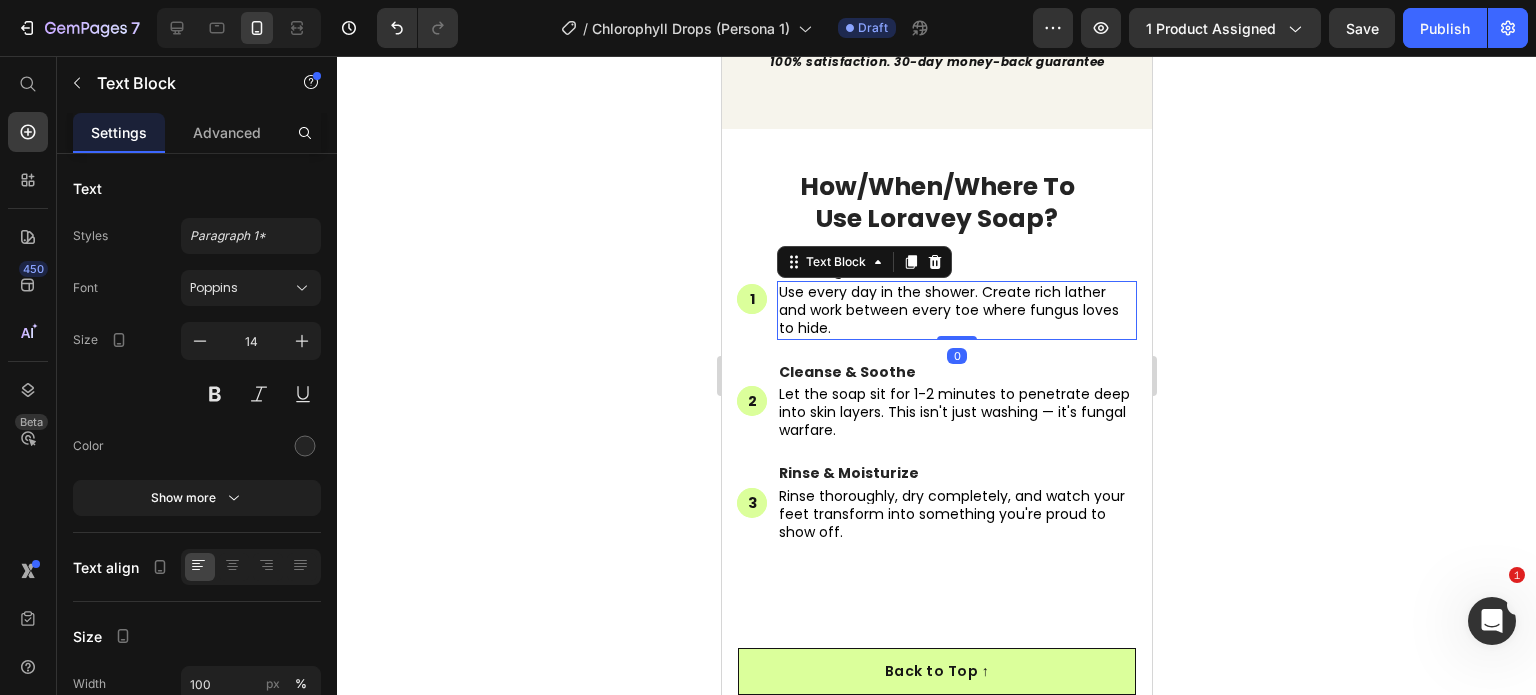 click on "Use every day in the shower. Create rich lather and work between every toe where fungus loves to hide." at bounding box center (948, 310) 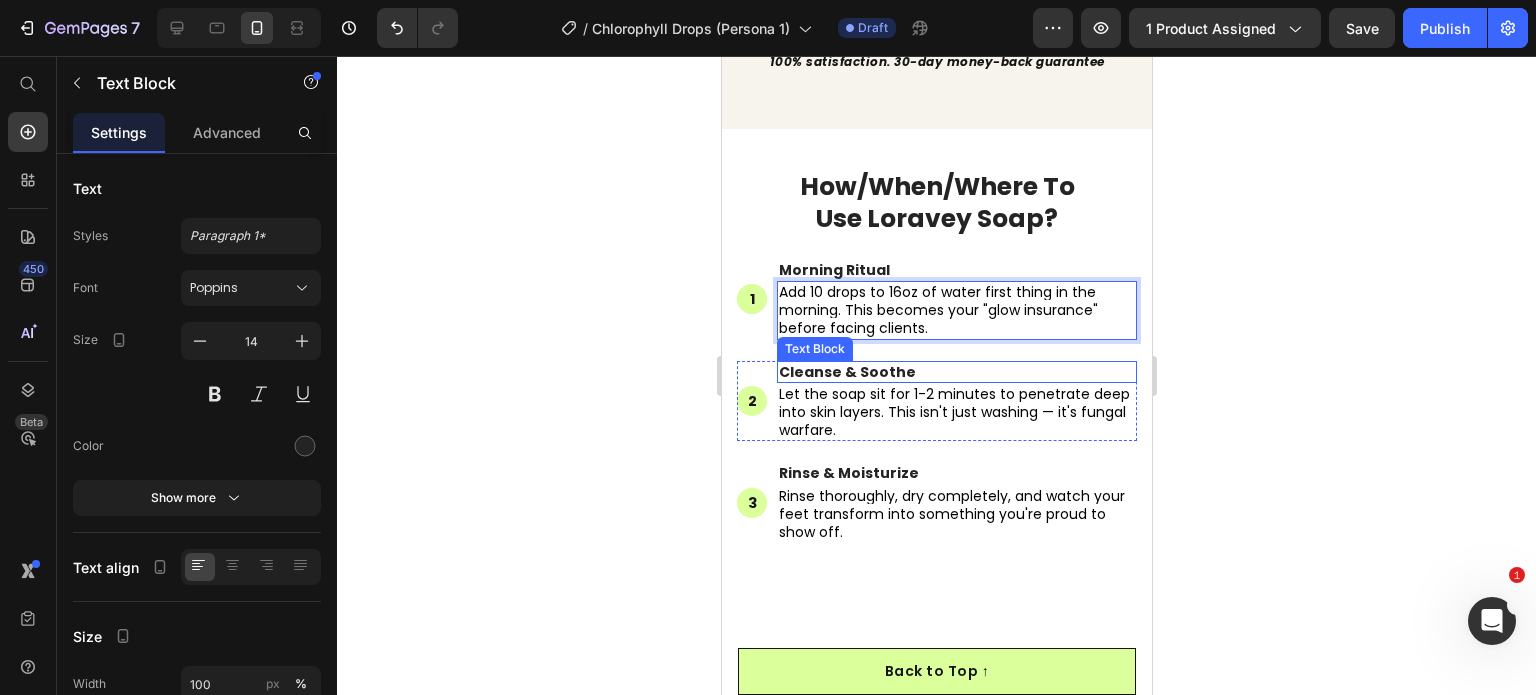 click on "Cleanse & Soothe" at bounding box center [956, 372] 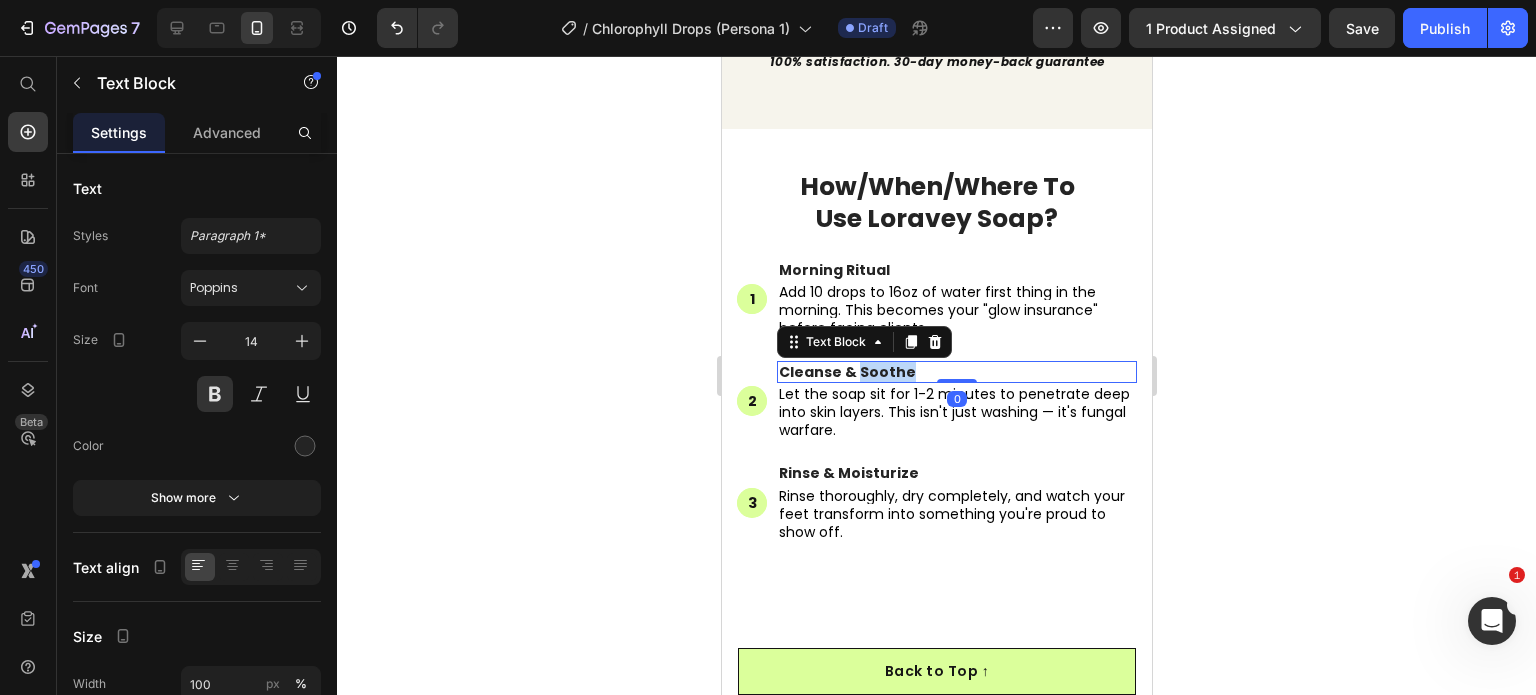click on "Cleanse & Soothe" at bounding box center [956, 372] 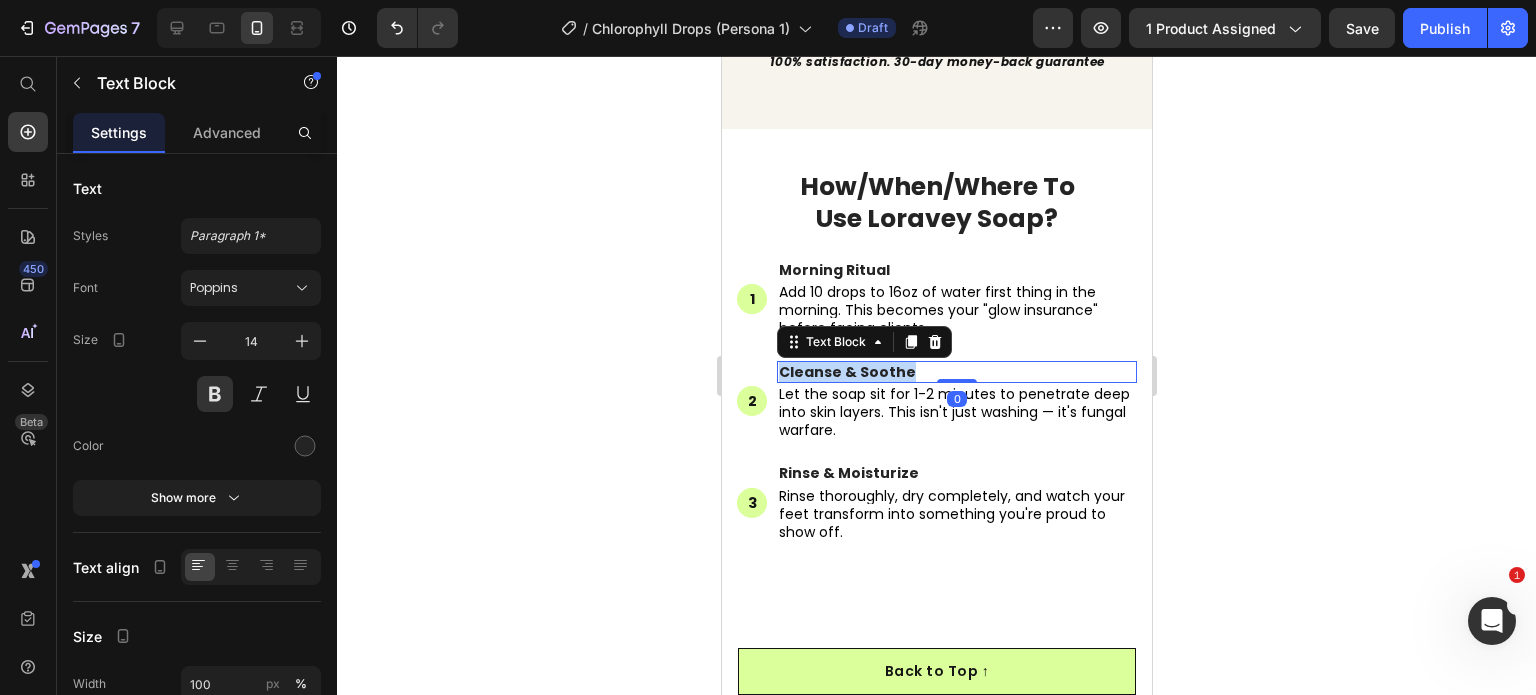 click on "Cleanse & Soothe" at bounding box center [956, 372] 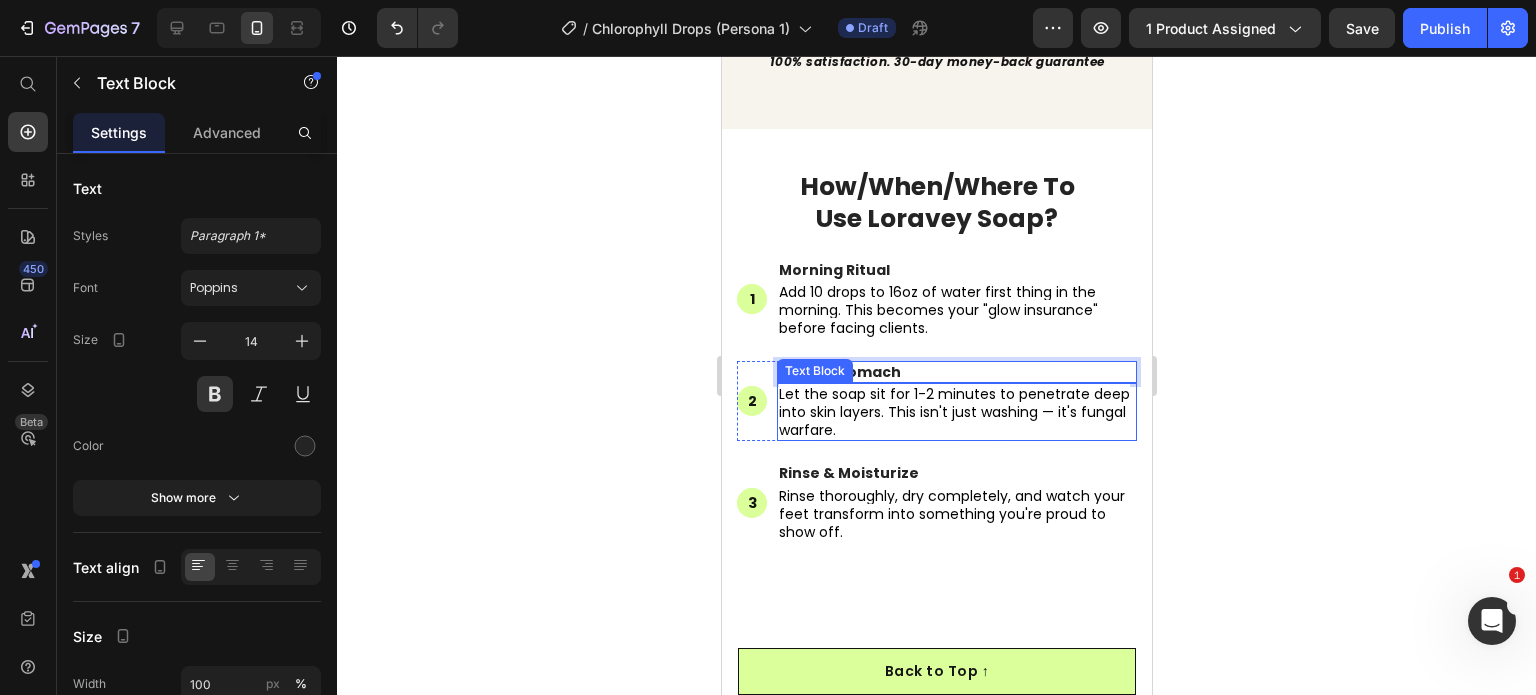 click on "Let the soap sit for 1-2 minutes to penetrate deep into skin layers. This isn't just washing — it's fungal warfare." at bounding box center [953, 412] 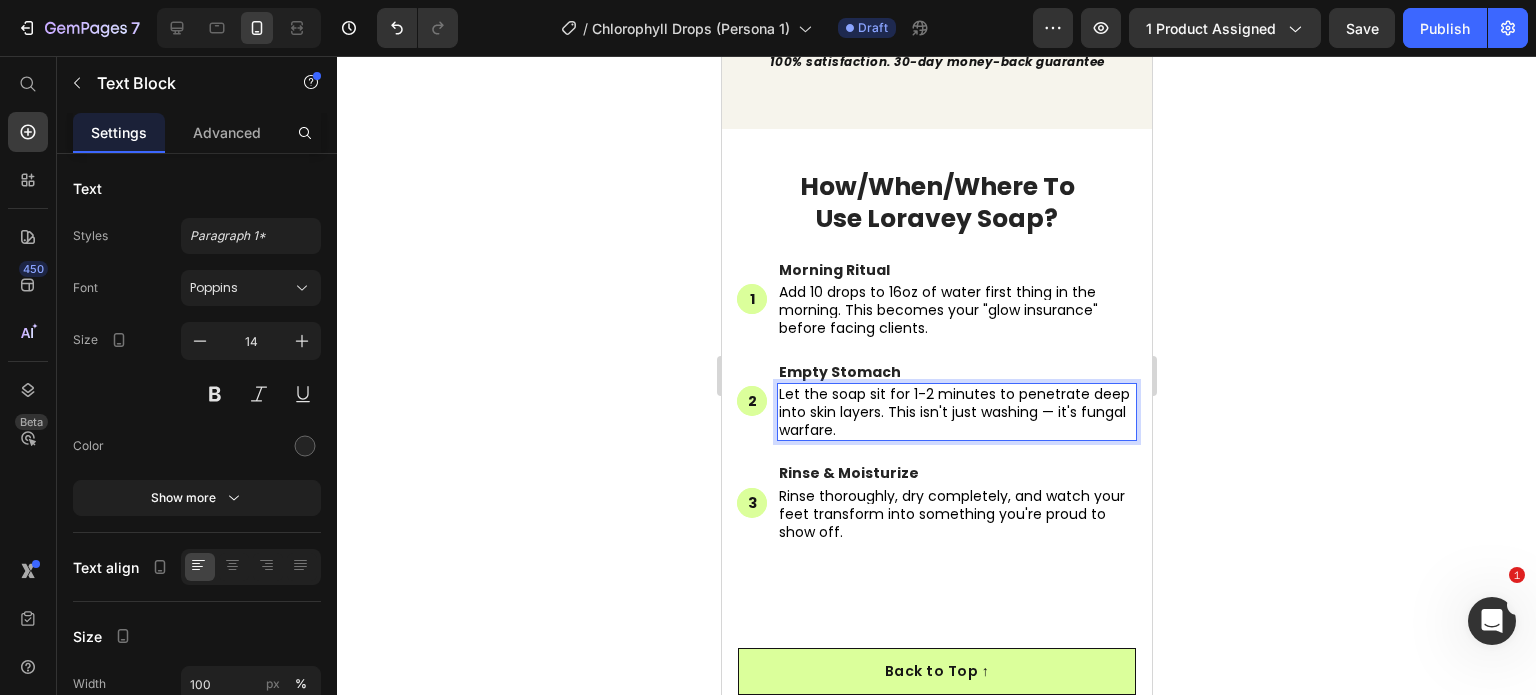 click on "Let the soap sit for 1-2 minutes to penetrate deep into skin layers. This isn't just washing — it's fungal warfare." at bounding box center (953, 412) 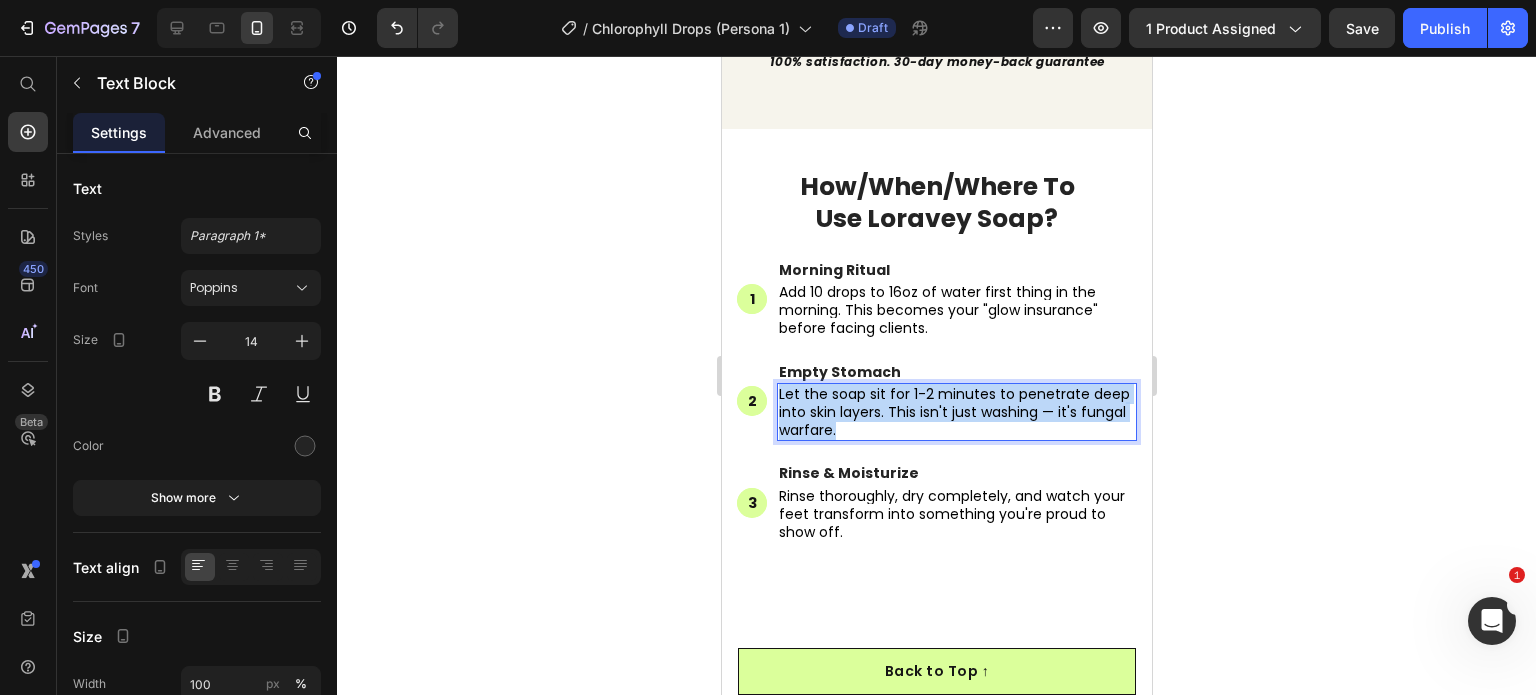 click on "Let the soap sit for 1-2 minutes to penetrate deep into skin layers. This isn't just washing — it's fungal warfare." at bounding box center [953, 412] 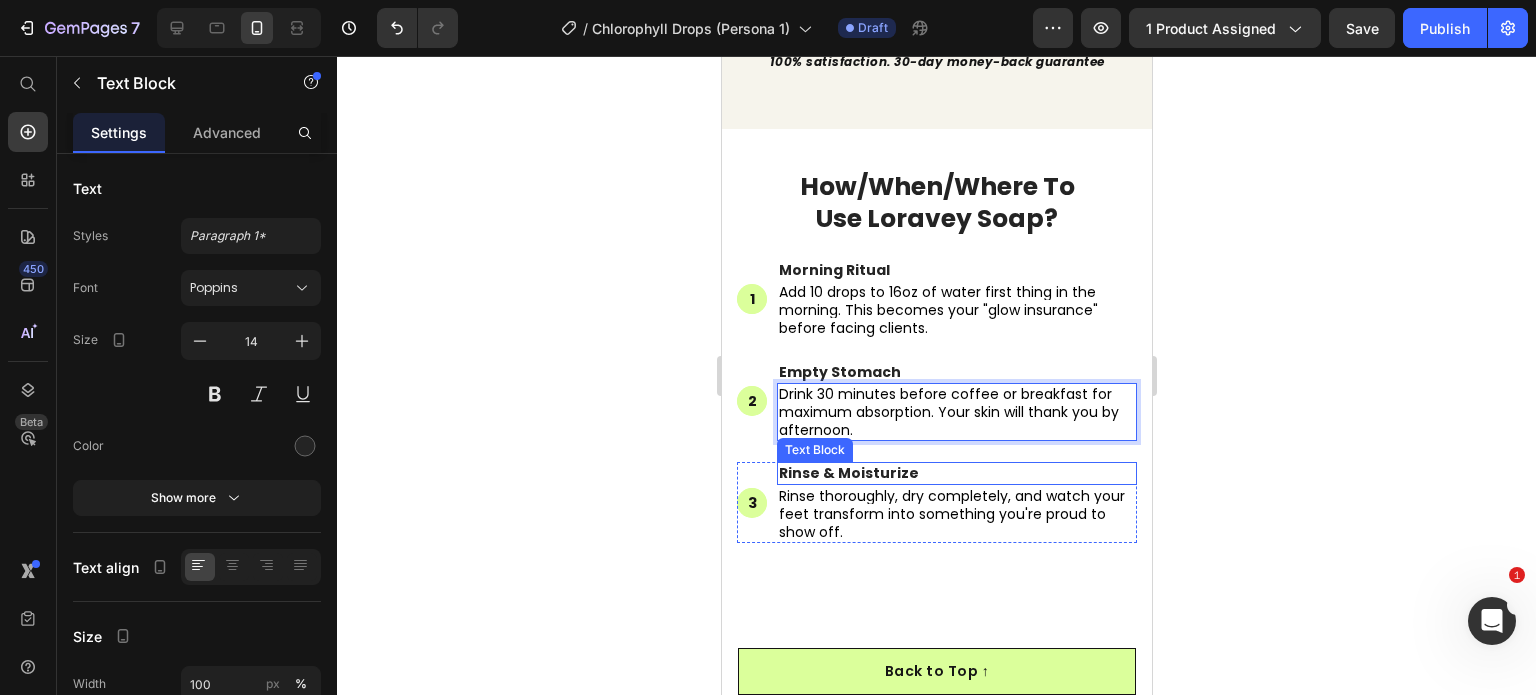 click on "Rinse & Moisturize" at bounding box center (848, 473) 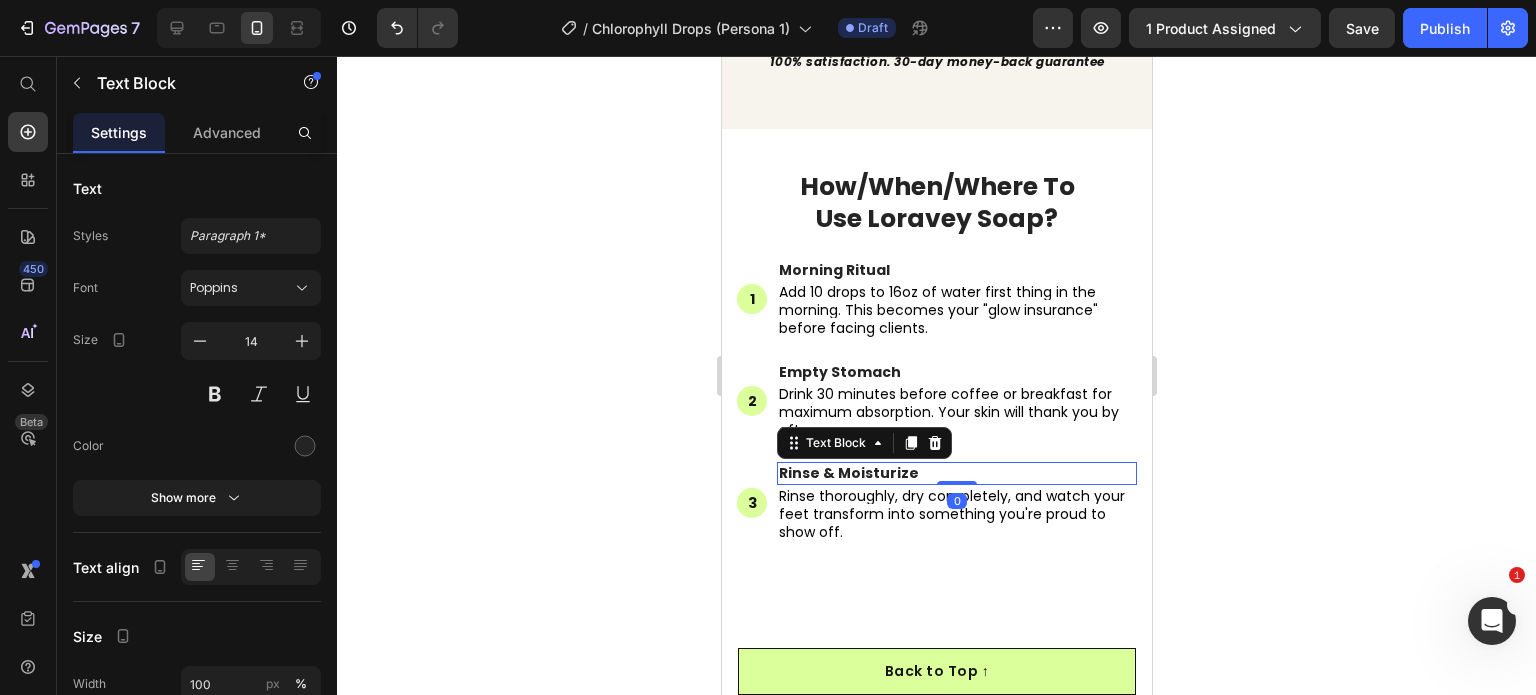 click on "Rinse & Moisturize" at bounding box center (848, 473) 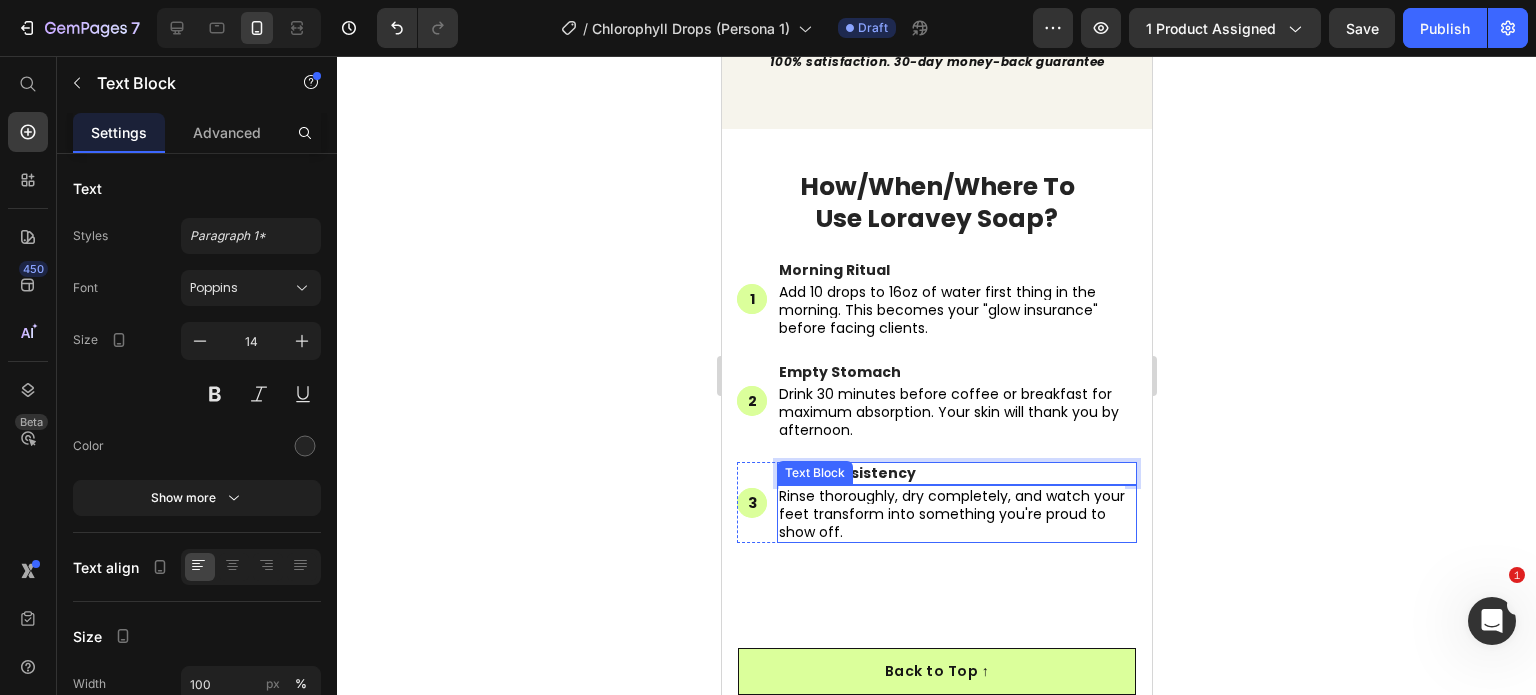 click on "Rinse thoroughly, dry completely, and watch your feet transform into something you're proud to show off." at bounding box center (951, 514) 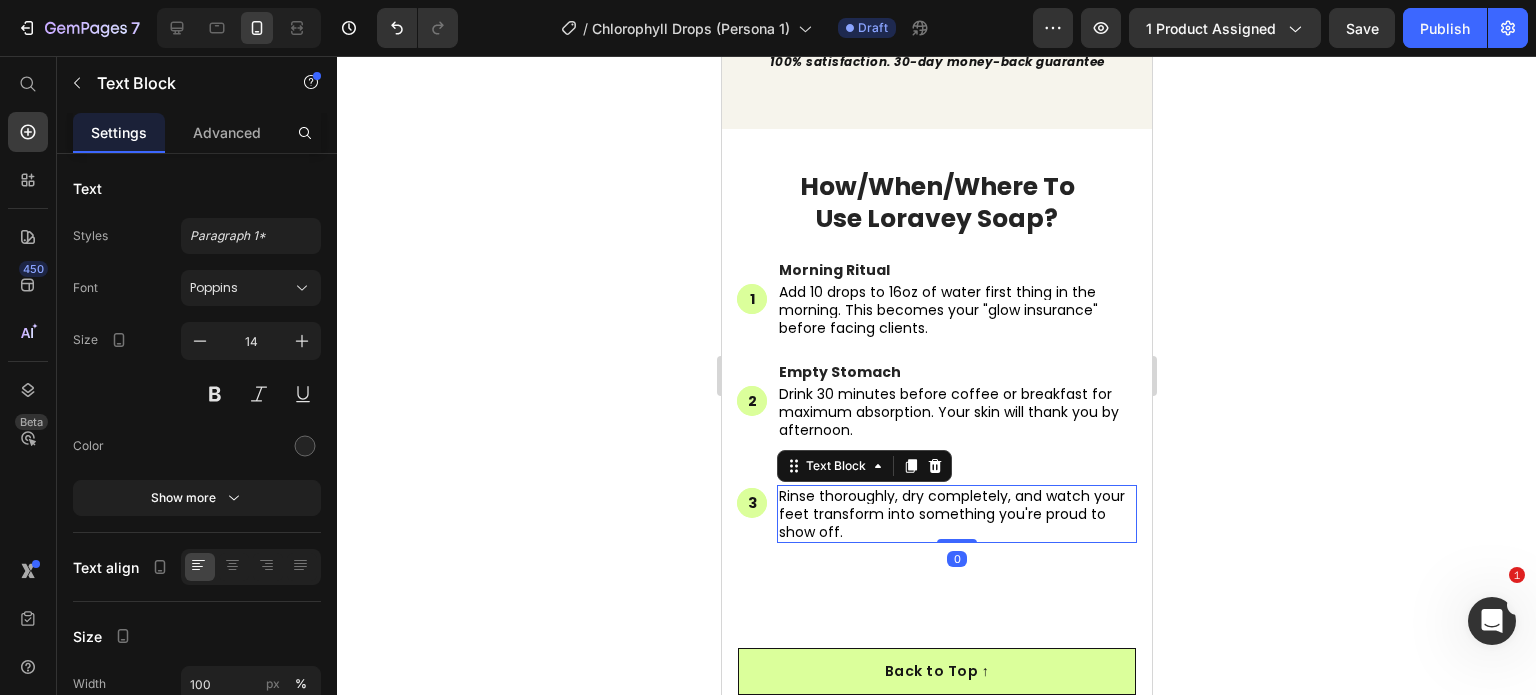 click on "Rinse thoroughly, dry completely, and watch your feet transform into something you're proud to show off." at bounding box center [951, 514] 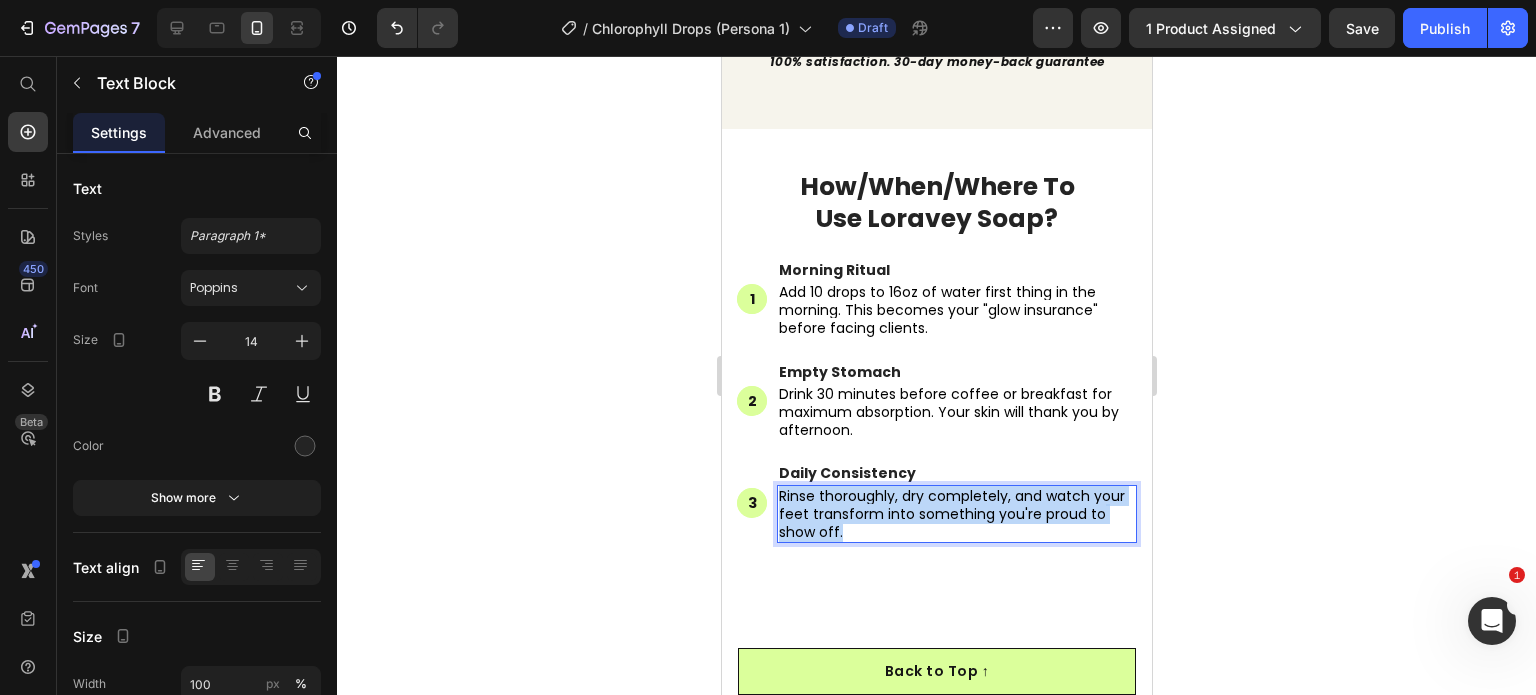 click on "Rinse thoroughly, dry completely, and watch your feet transform into something you're proud to show off." at bounding box center (951, 514) 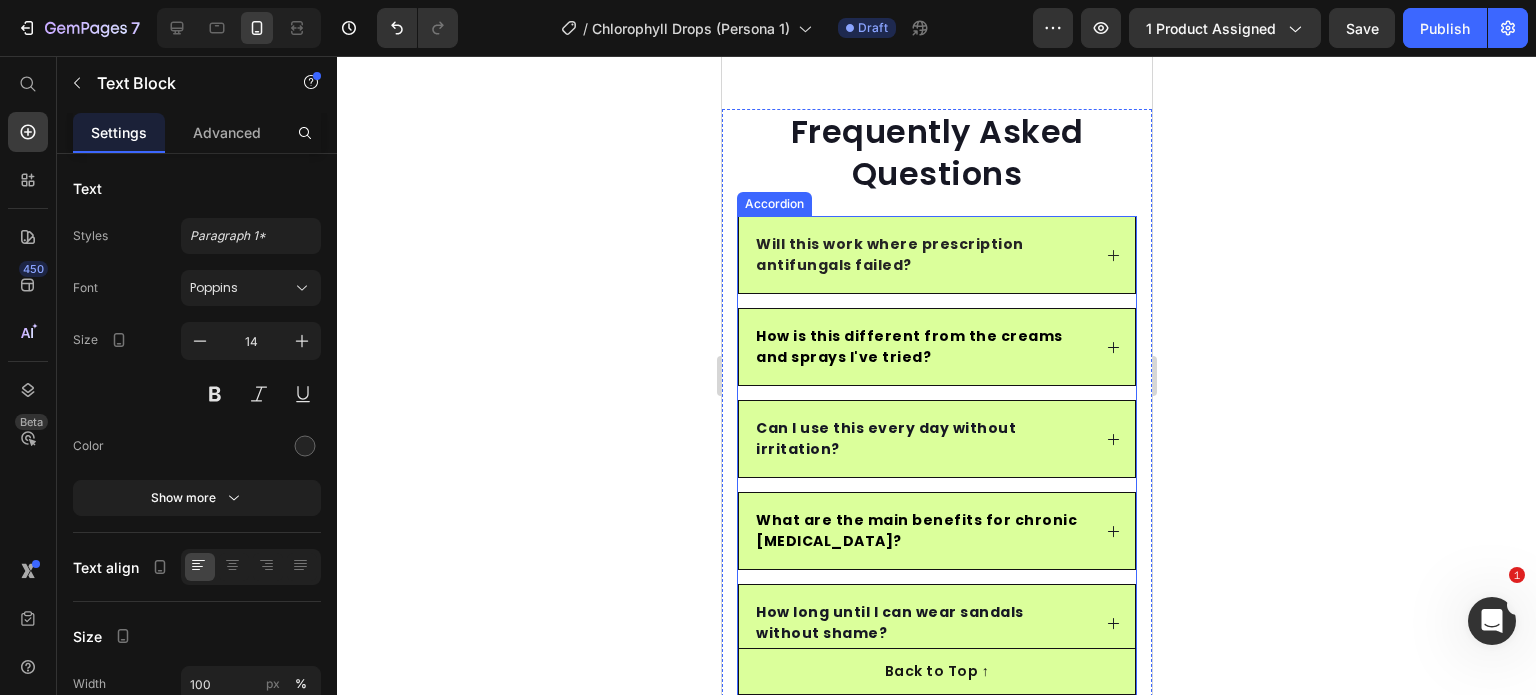 scroll, scrollTop: 8041, scrollLeft: 0, axis: vertical 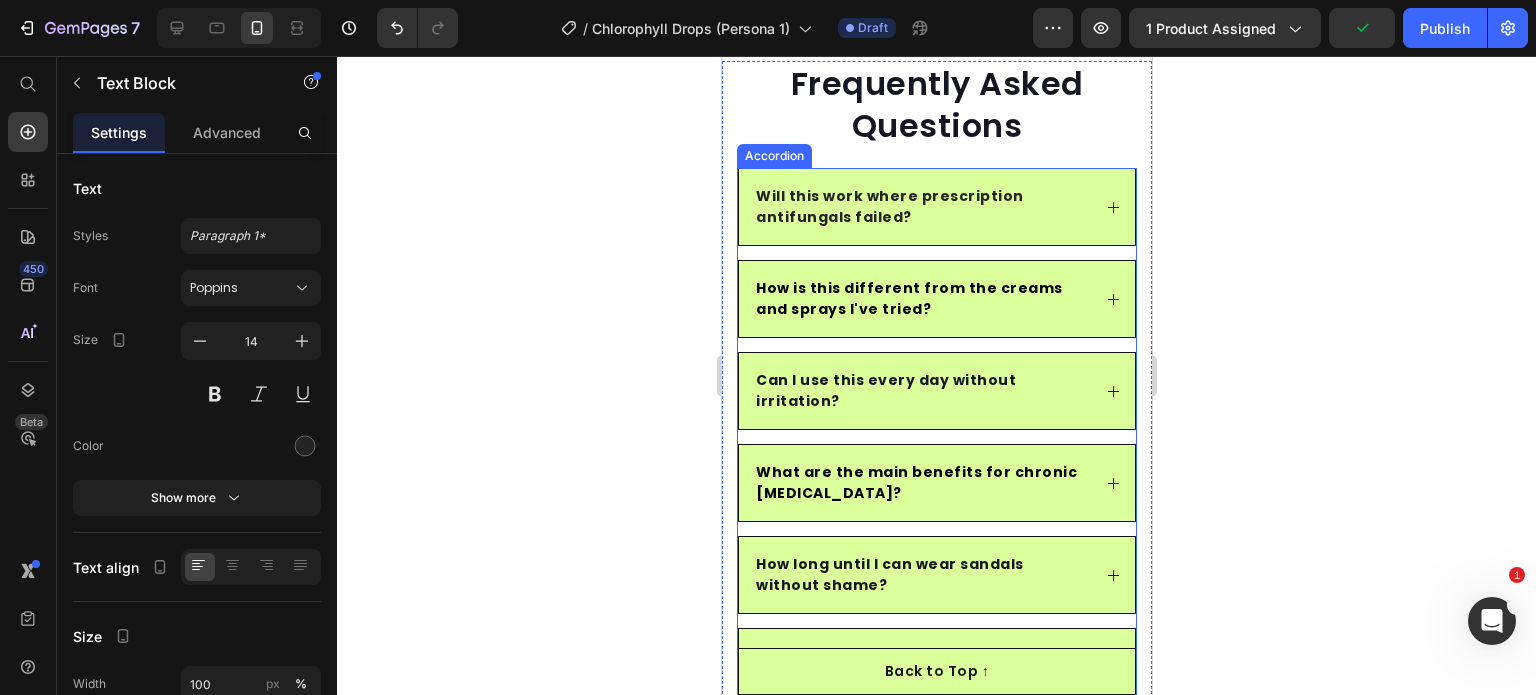 click 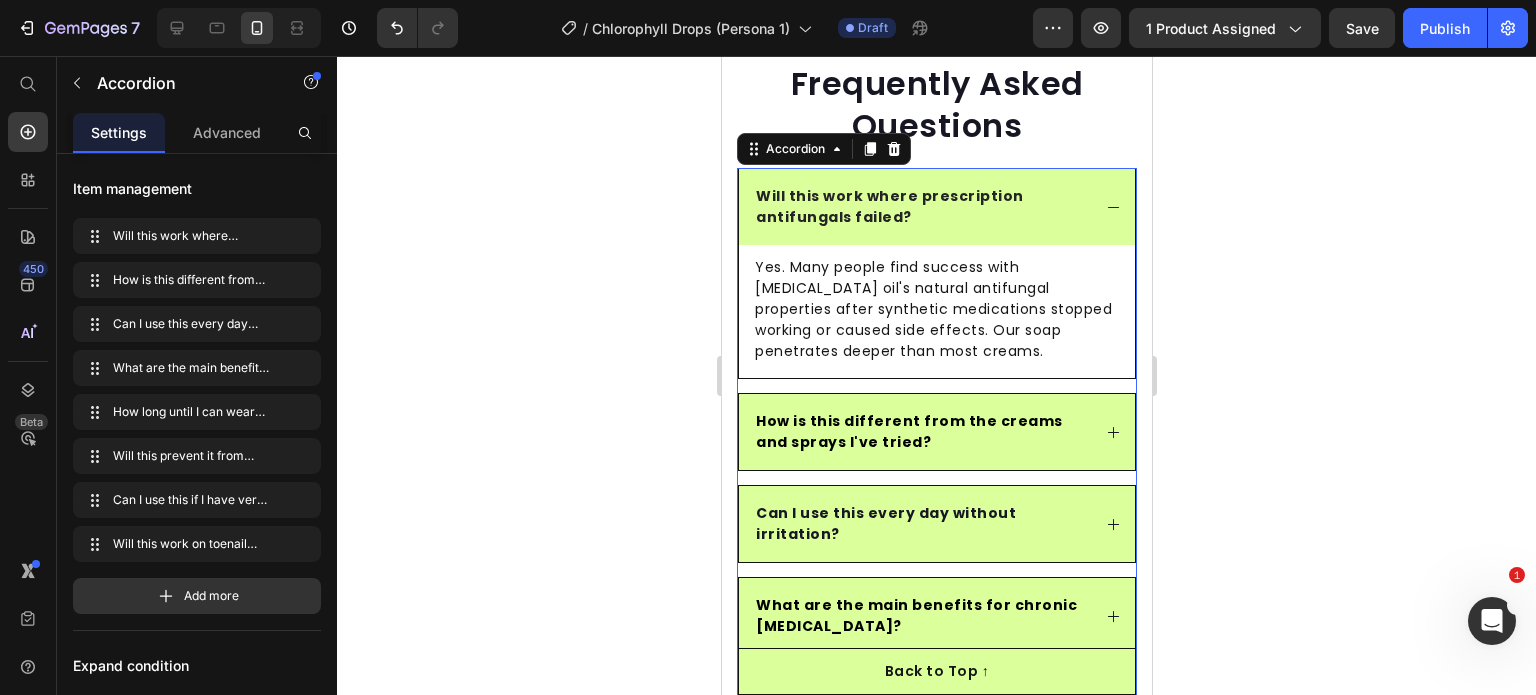 click on "Will this work where prescription antifungals failed?" at bounding box center [889, 206] 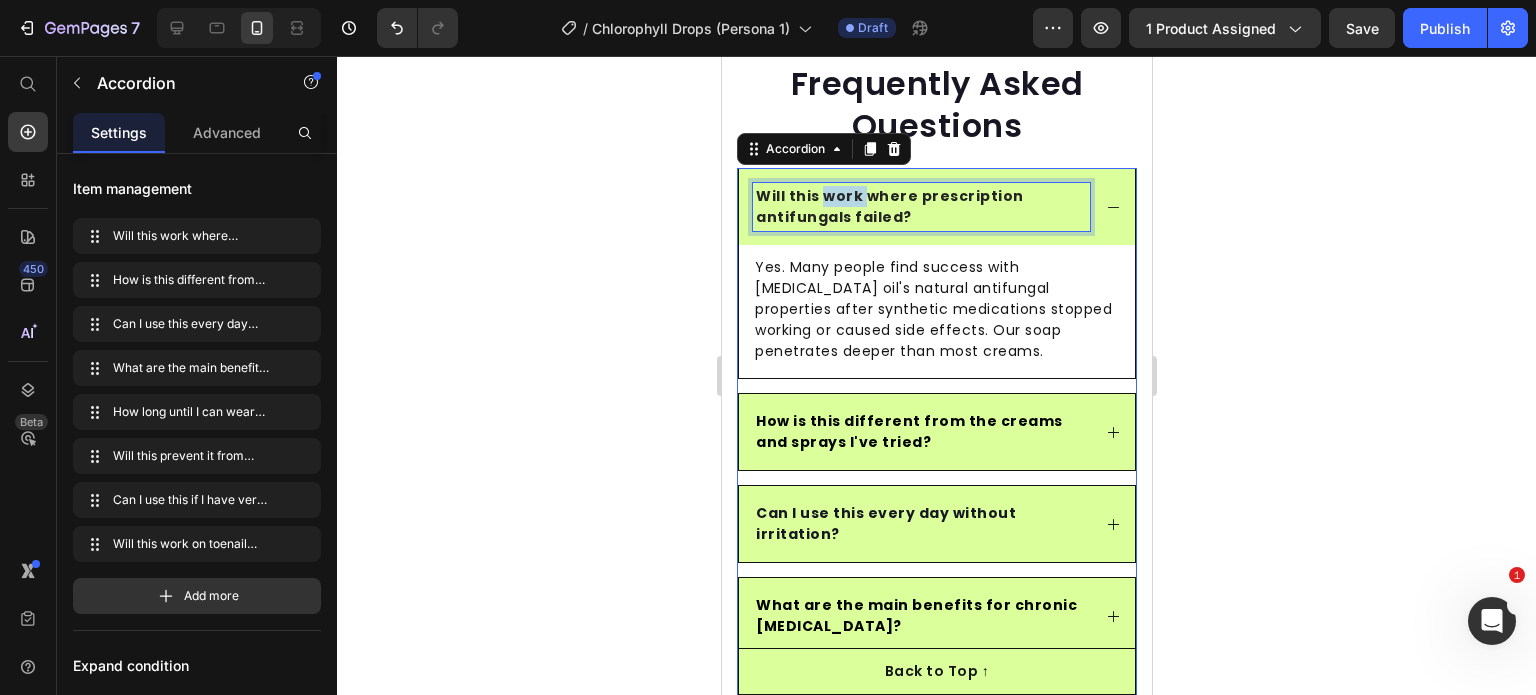 click on "Will this work where prescription antifungals failed?" at bounding box center (889, 206) 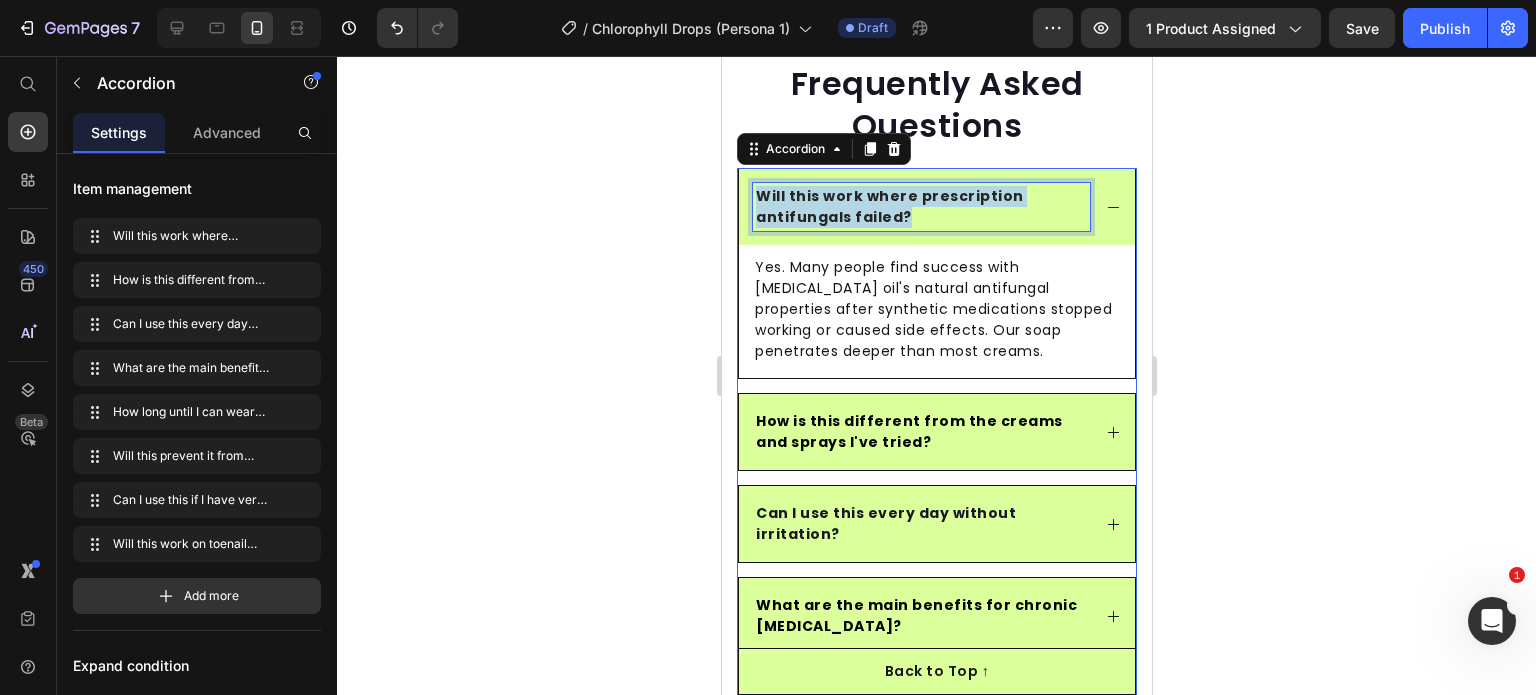 click on "Will this work where prescription antifungals failed?" at bounding box center (889, 206) 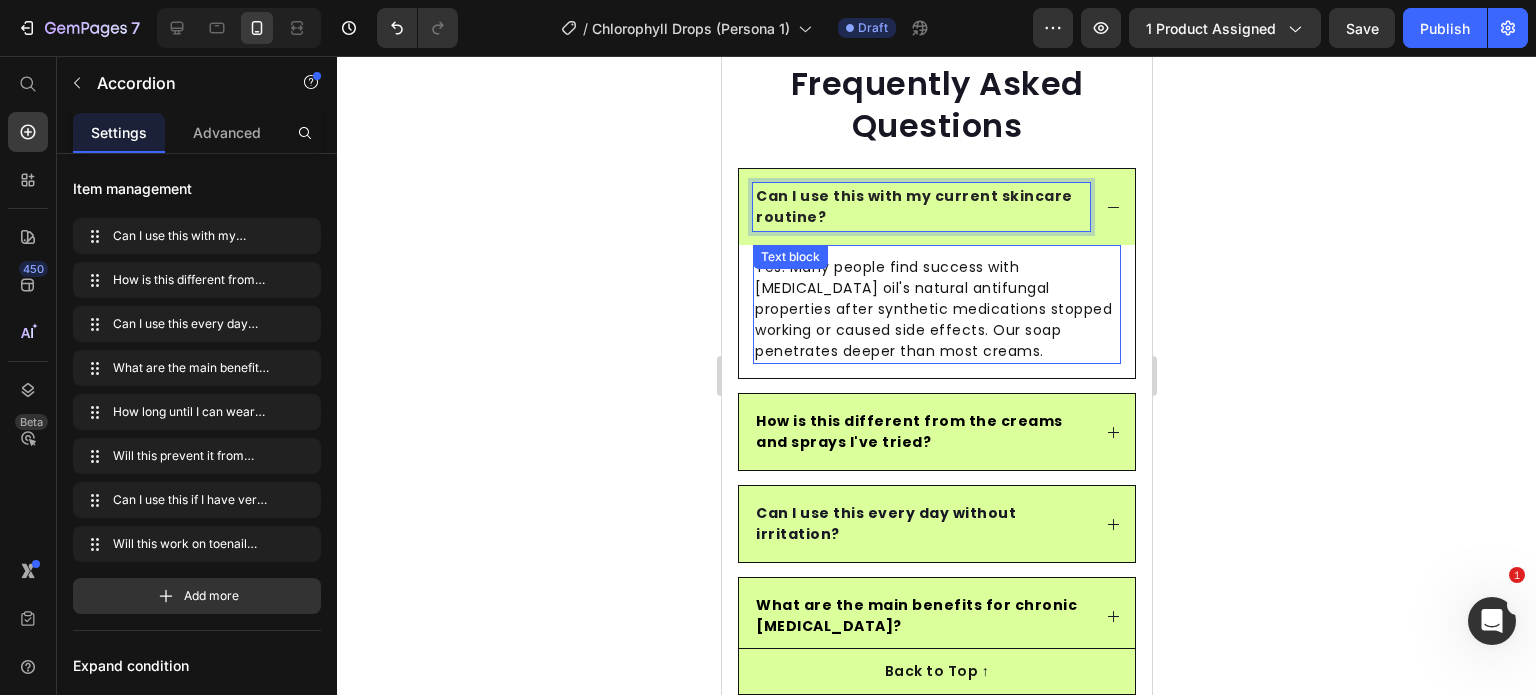 click on "Yes. Many people find success with tea tree oil's natural antifungal properties after synthetic medications stopped working or caused side effects. Our soap penetrates deeper than most creams." at bounding box center [936, 309] 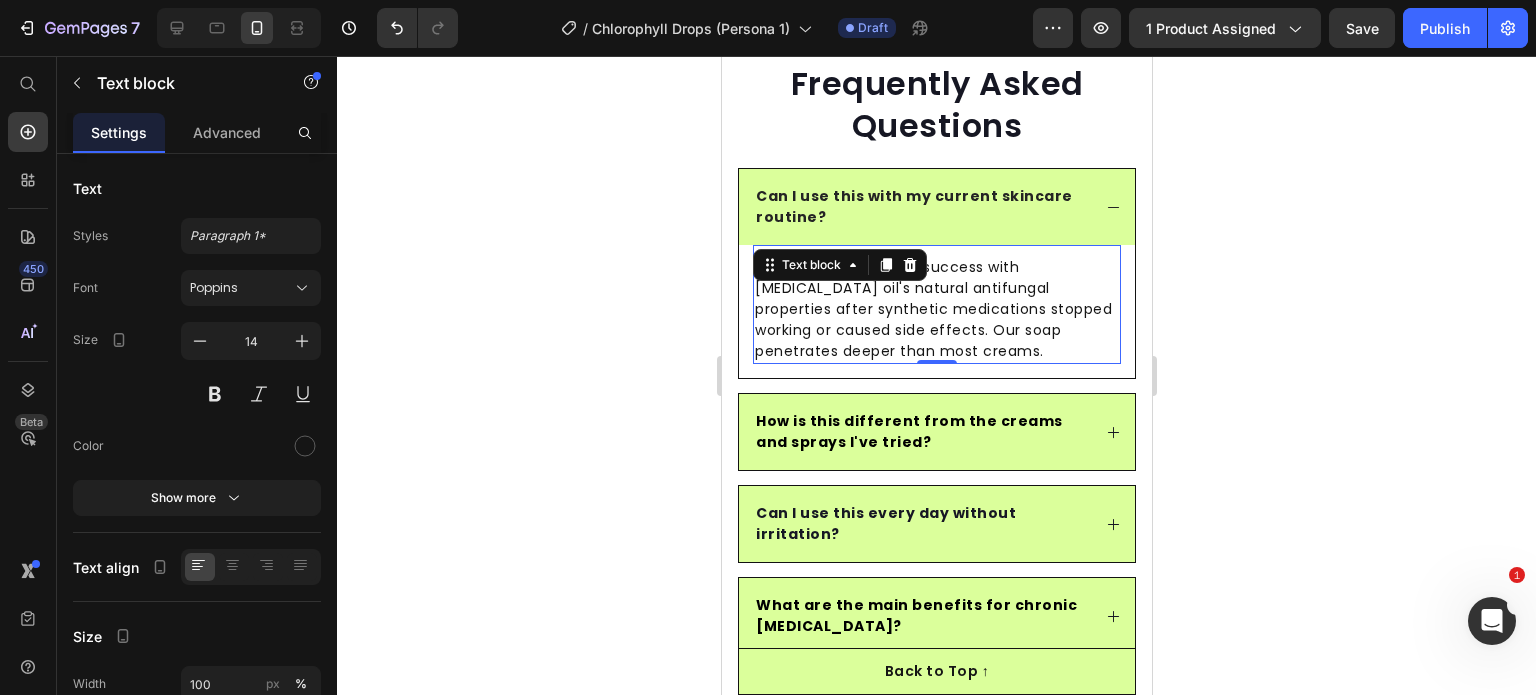 click on "Yes. Many people find success with tea tree oil's natural antifungal properties after synthetic medications stopped working or caused side effects. Our soap penetrates deeper than most creams." at bounding box center [936, 309] 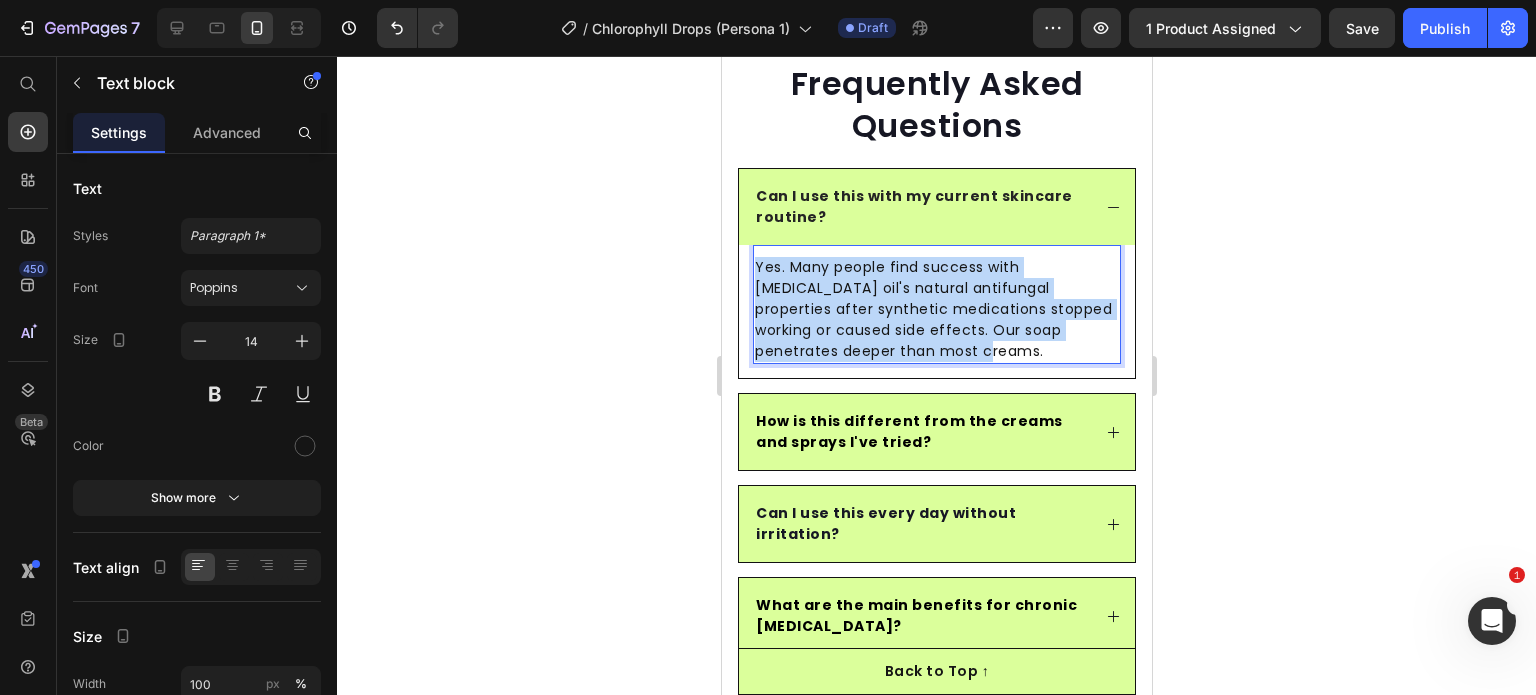 click on "Yes. Many people find success with tea tree oil's natural antifungal properties after synthetic medications stopped working or caused side effects. Our soap penetrates deeper than most creams." at bounding box center [936, 309] 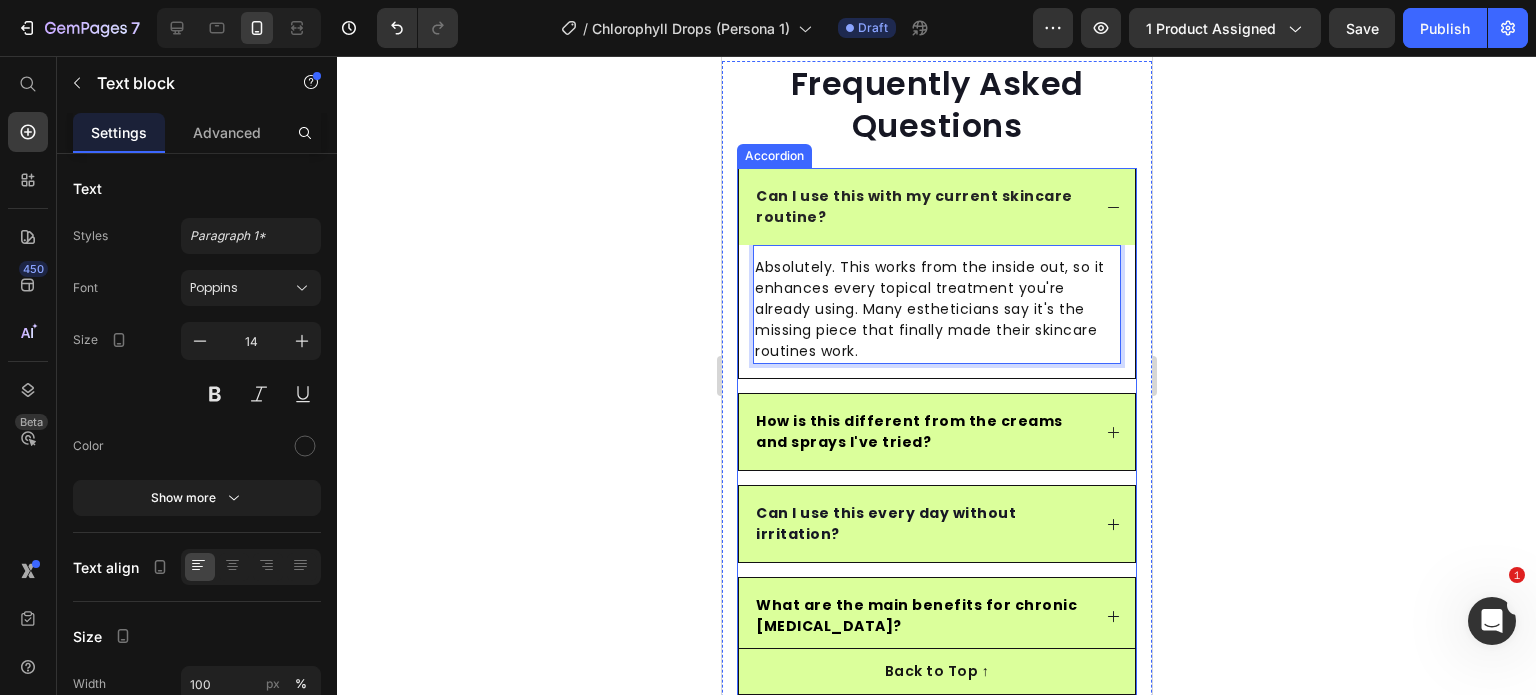 click on "How is this different from the creams and sprays I've tried?" at bounding box center [920, 432] 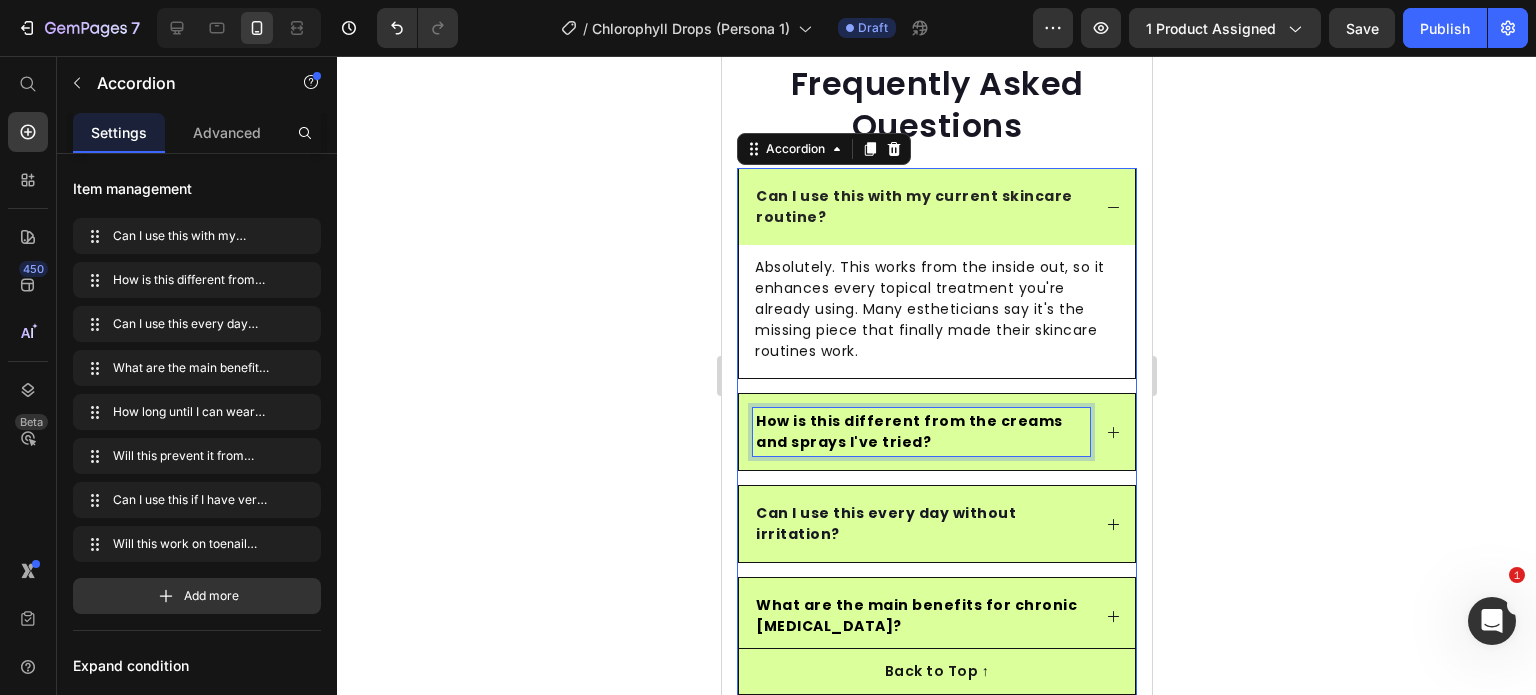 click on "How is this different from the creams and sprays I've tried?" at bounding box center [920, 432] 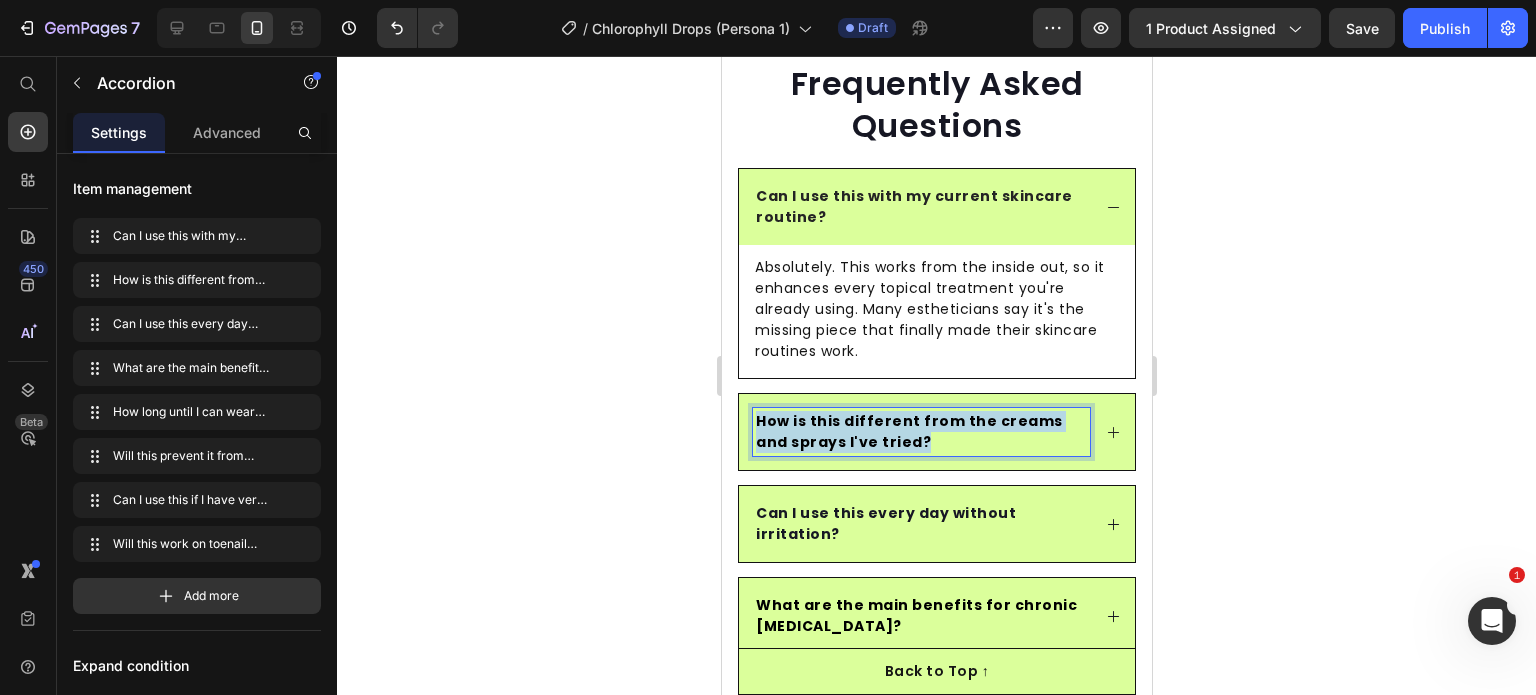click on "How is this different from the creams and sprays I've tried?" at bounding box center (920, 432) 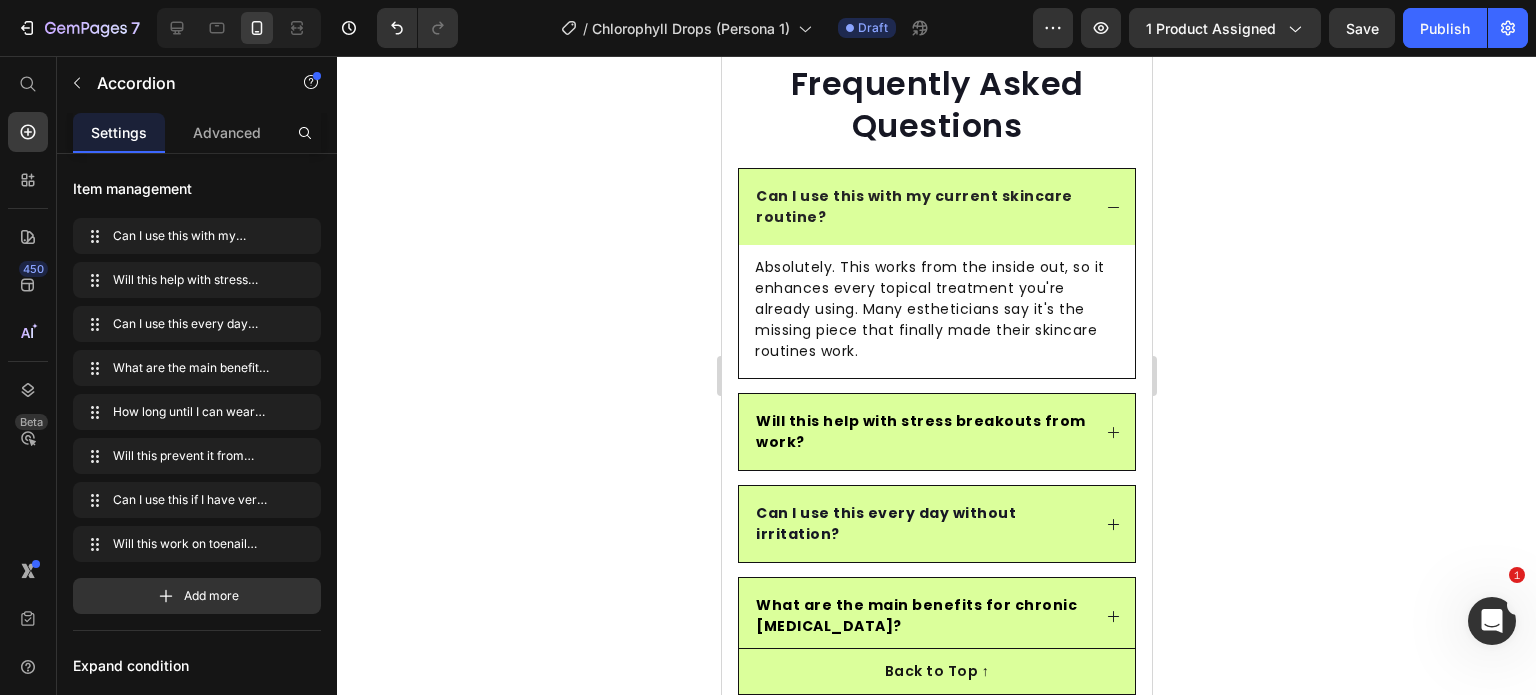 click on "Will this help with stress breakouts from work?" at bounding box center (936, 432) 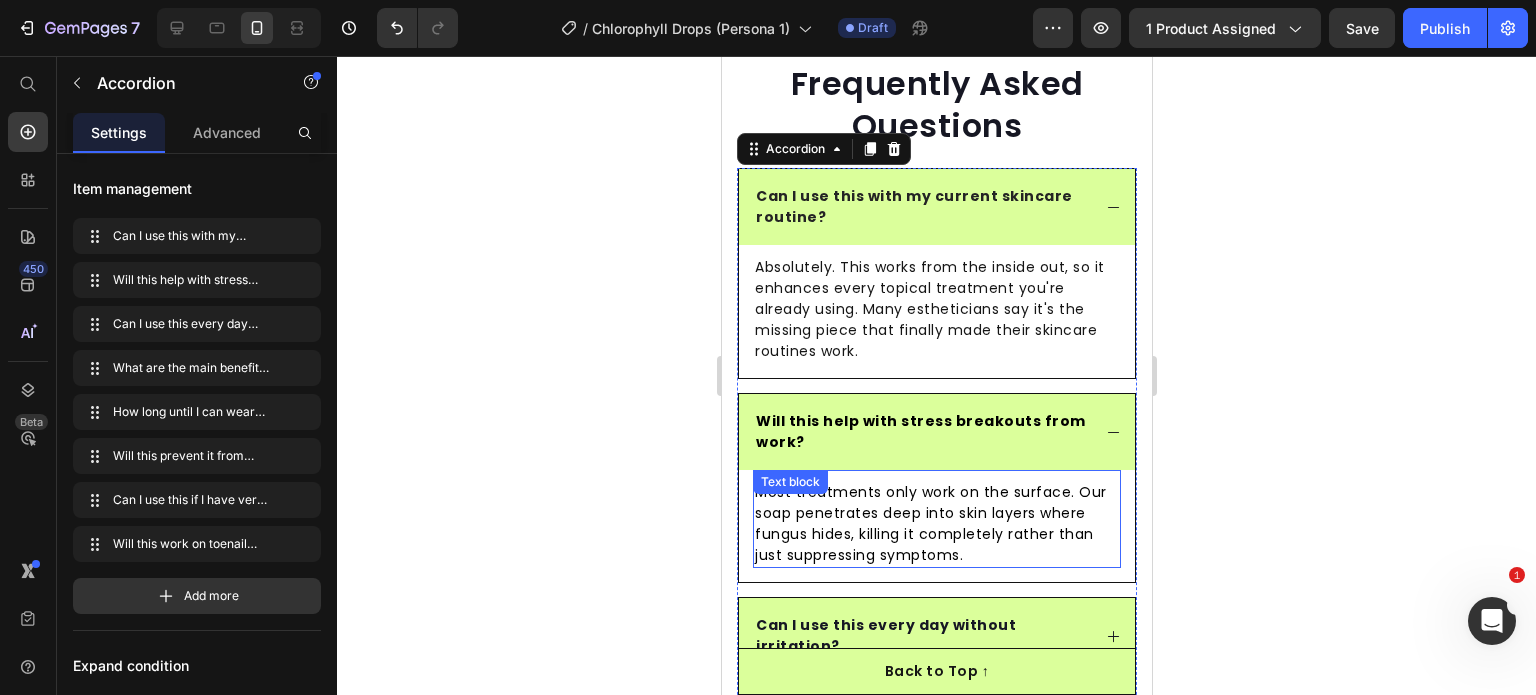 click on "Most treatments only work on the surface. Our soap penetrates deep into skin layers where fungus hides, killing it completely rather than just suppressing symptoms." at bounding box center (930, 523) 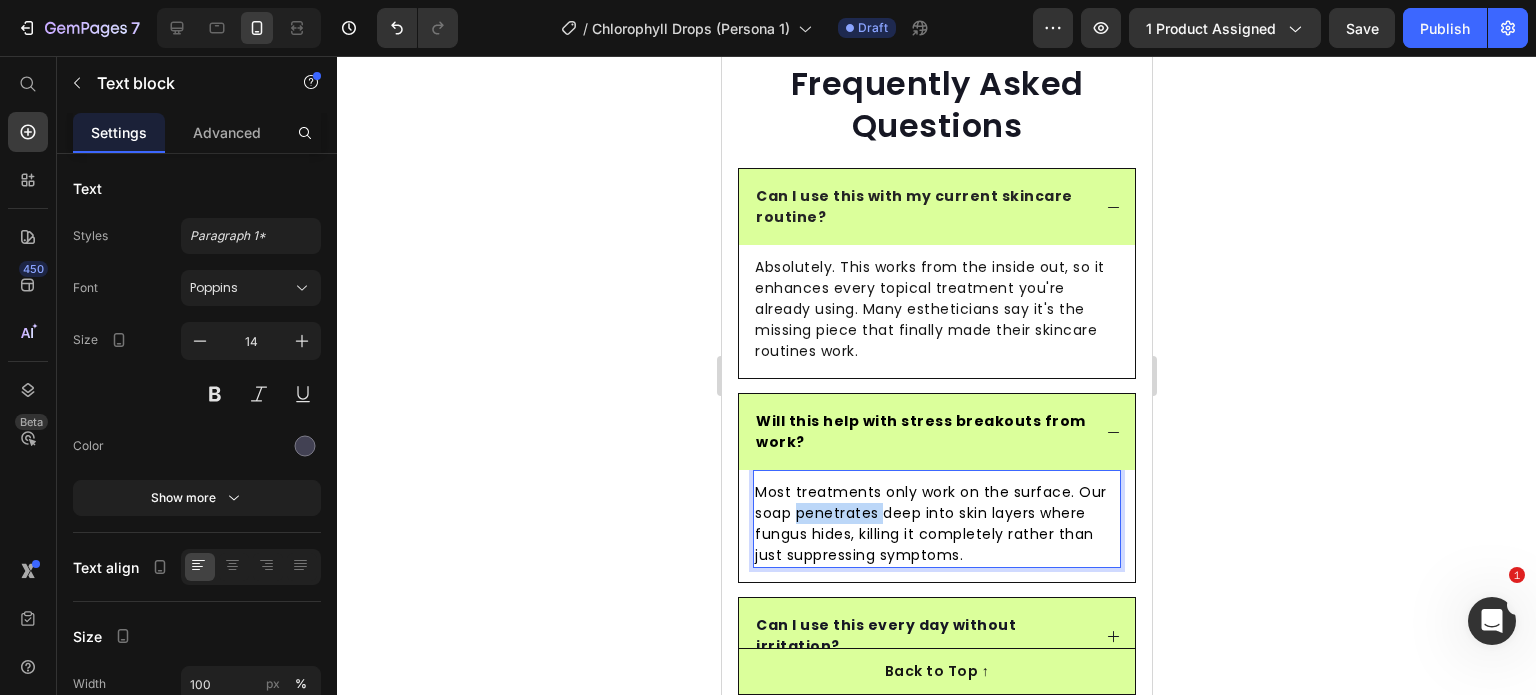 click on "Most treatments only work on the surface. Our soap penetrates deep into skin layers where fungus hides, killing it completely rather than just suppressing symptoms." at bounding box center [930, 523] 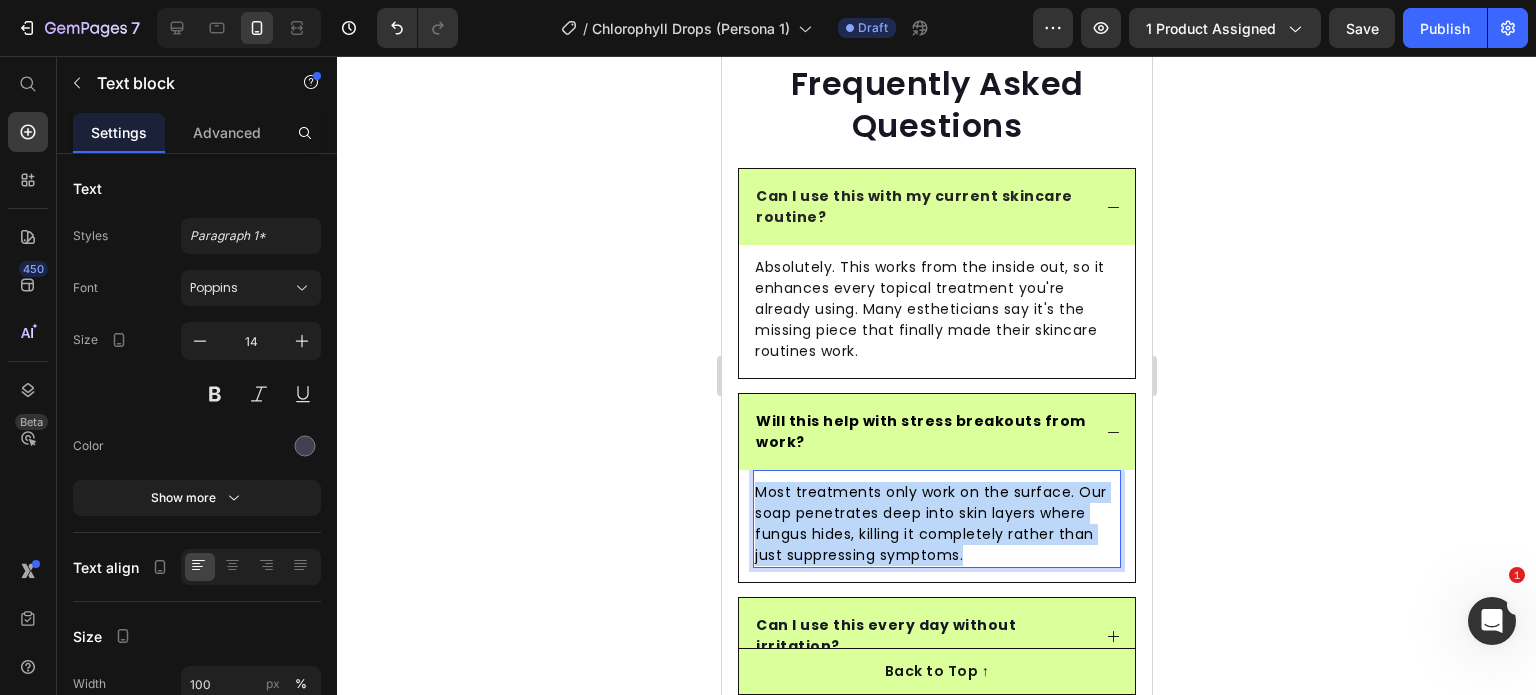 click on "Most treatments only work on the surface. Our soap penetrates deep into skin layers where fungus hides, killing it completely rather than just suppressing symptoms." at bounding box center (930, 523) 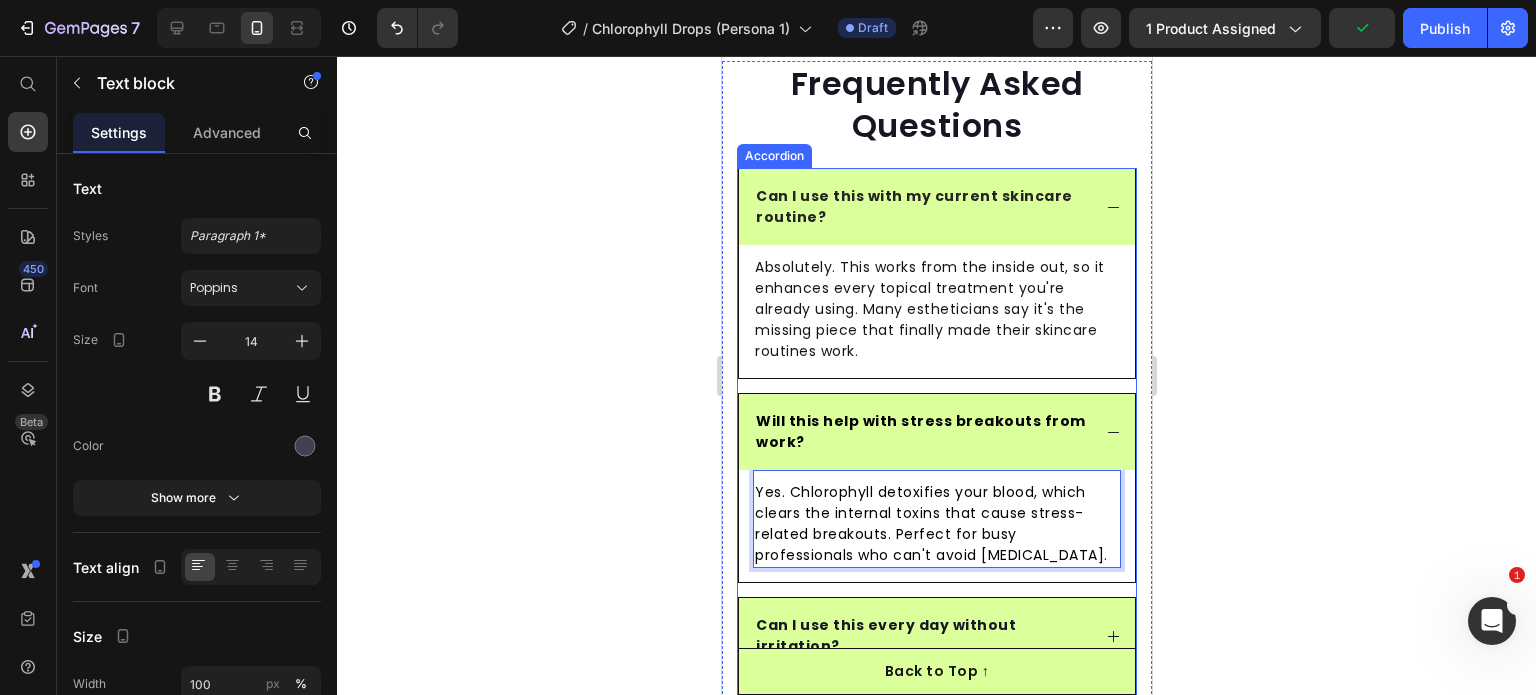 scroll, scrollTop: 8241, scrollLeft: 0, axis: vertical 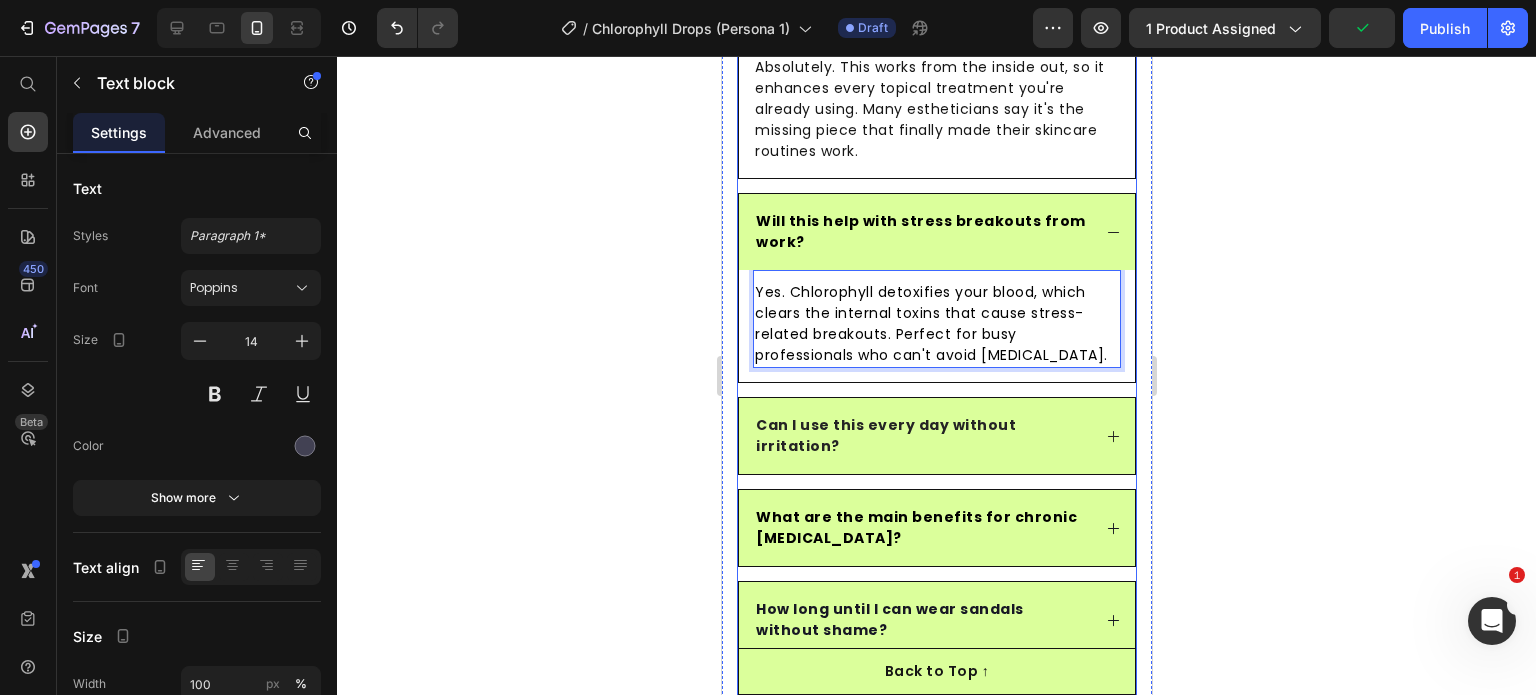 click on "Can I use this every day without irritation?" at bounding box center [885, 435] 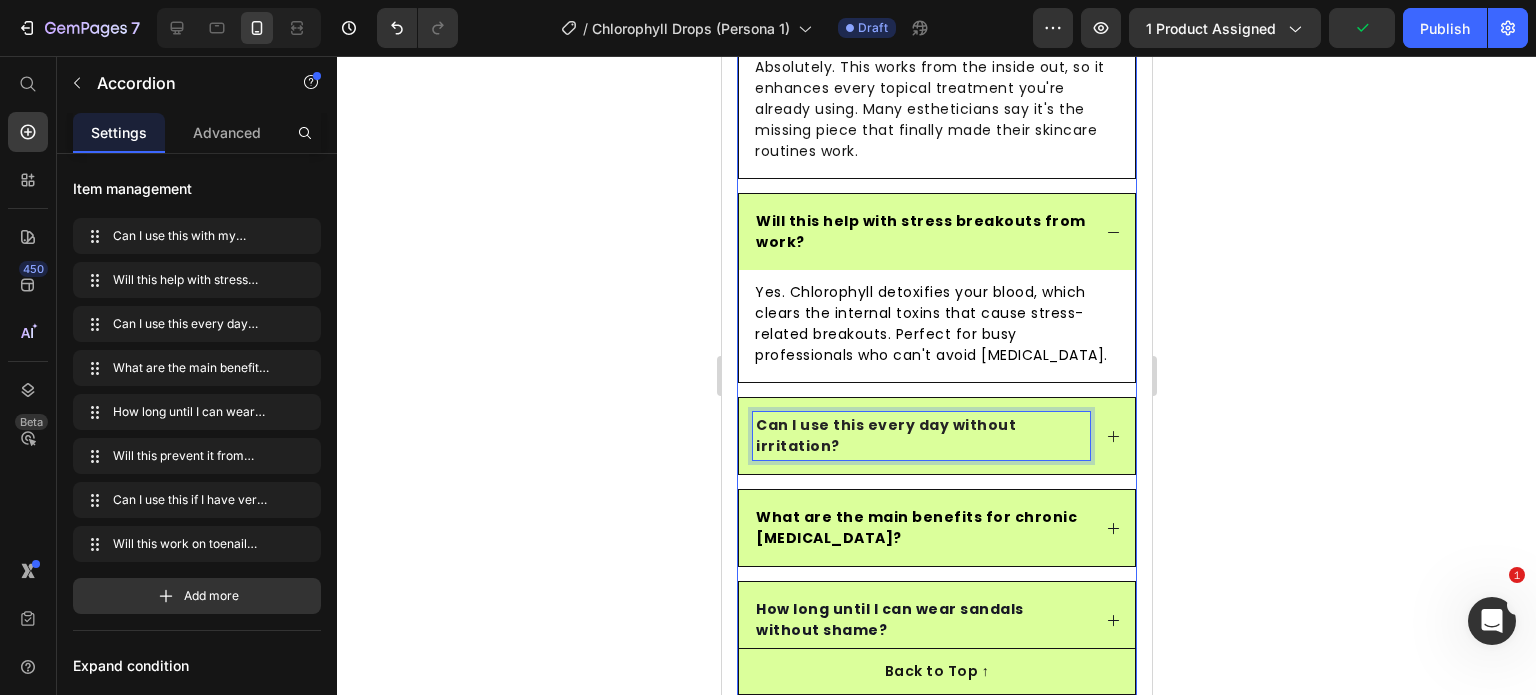 click on "Can I use this every day without irritation?" at bounding box center (885, 435) 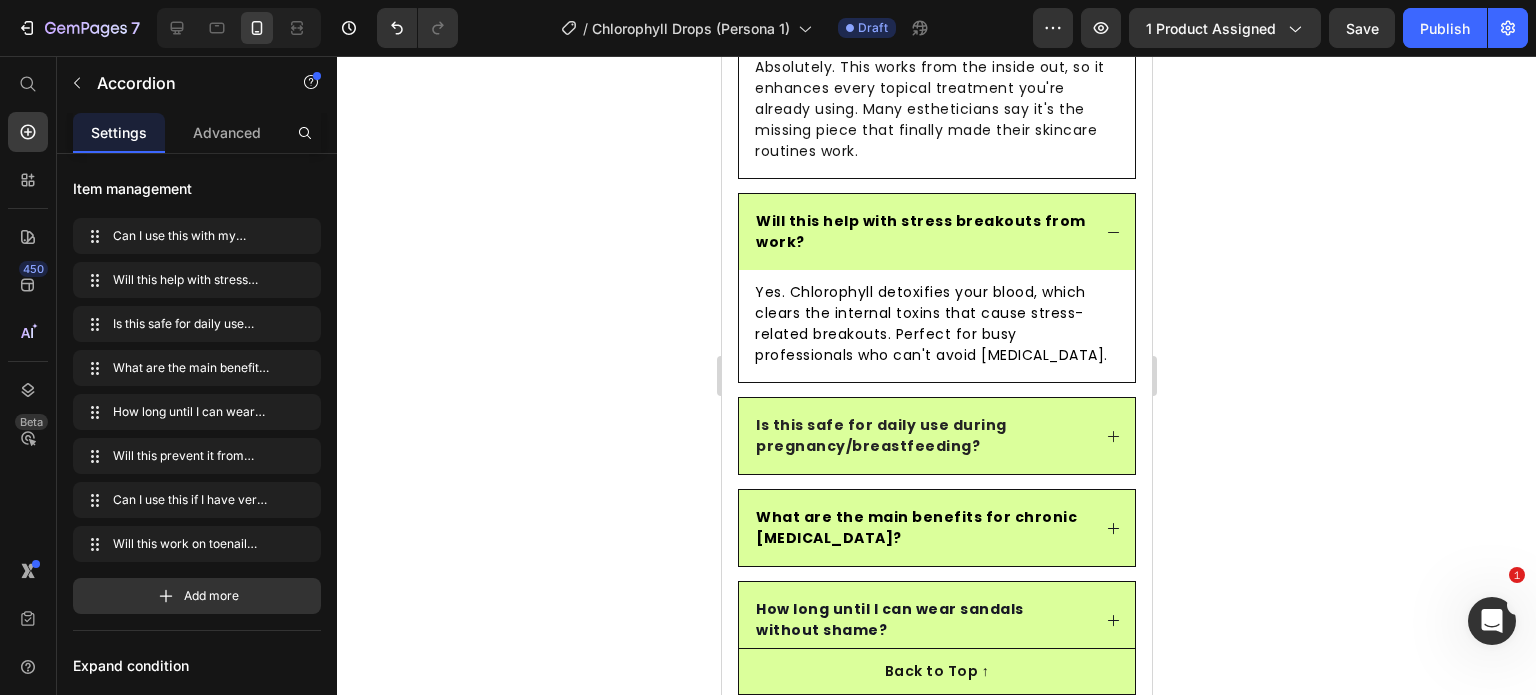 click 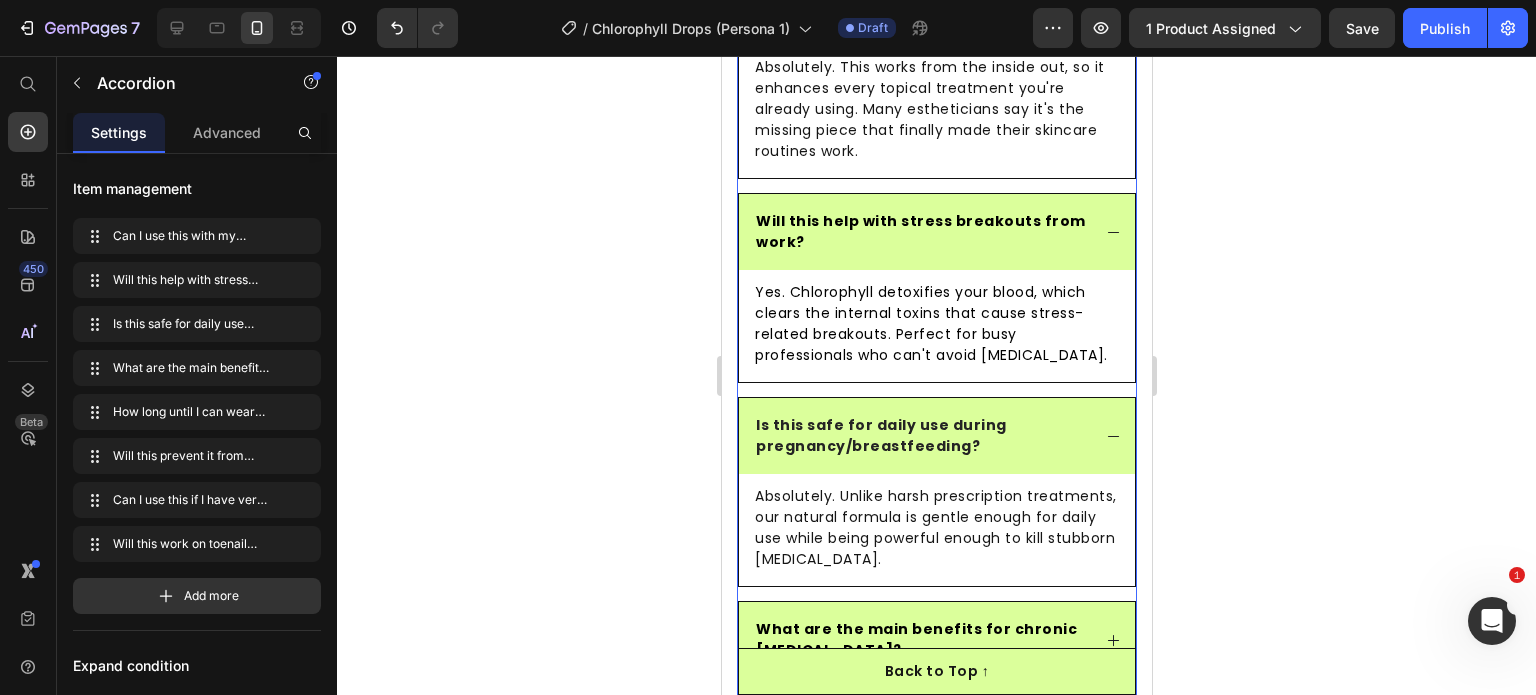 scroll, scrollTop: 8441, scrollLeft: 0, axis: vertical 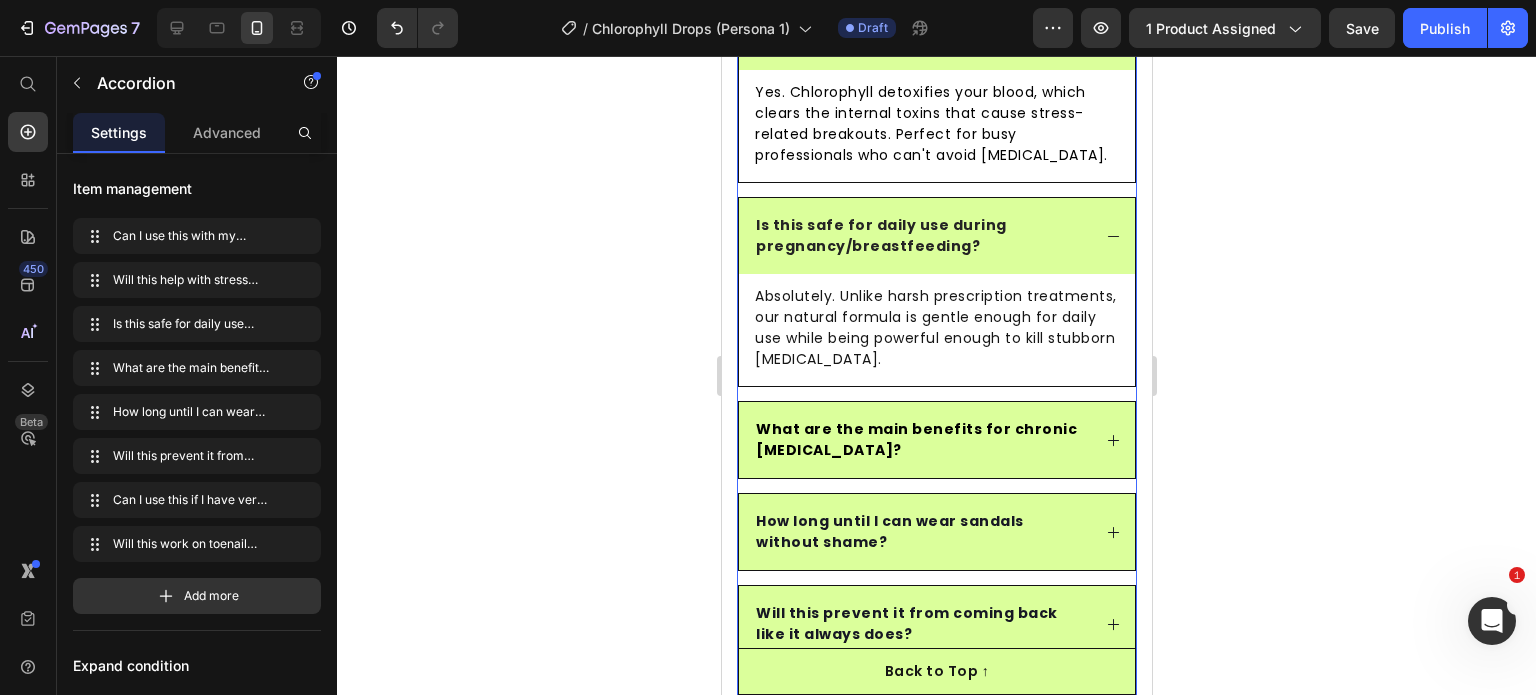 click on "Absolutely. Unlike harsh prescription treatments, our natural formula is gentle enough for daily use while being powerful enough to kill stubborn fungal infections." at bounding box center [936, 328] 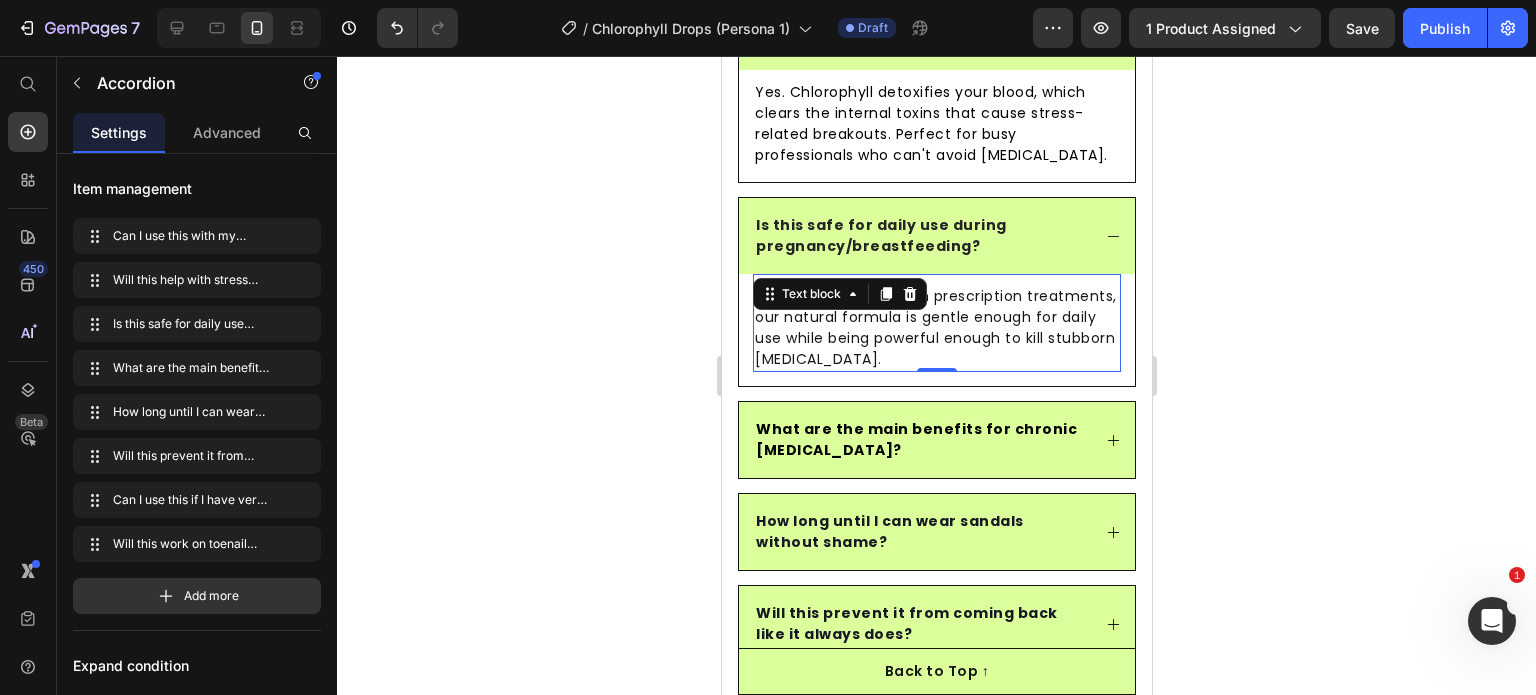 click on "Absolutely. Unlike harsh prescription treatments, our natural formula is gentle enough for daily use while being powerful enough to kill stubborn fungal infections." at bounding box center [936, 328] 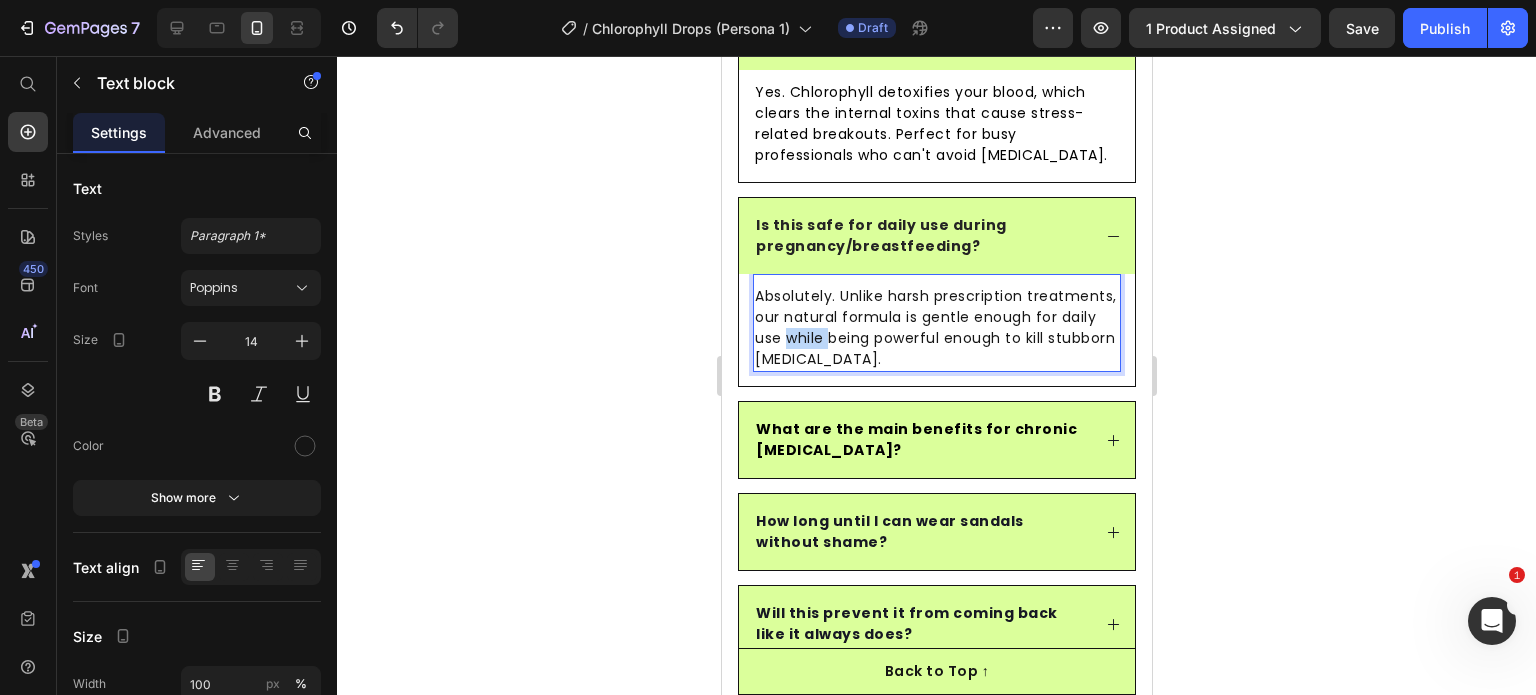 click on "Absolutely. Unlike harsh prescription treatments, our natural formula is gentle enough for daily use while being powerful enough to kill stubborn fungal infections." at bounding box center (936, 328) 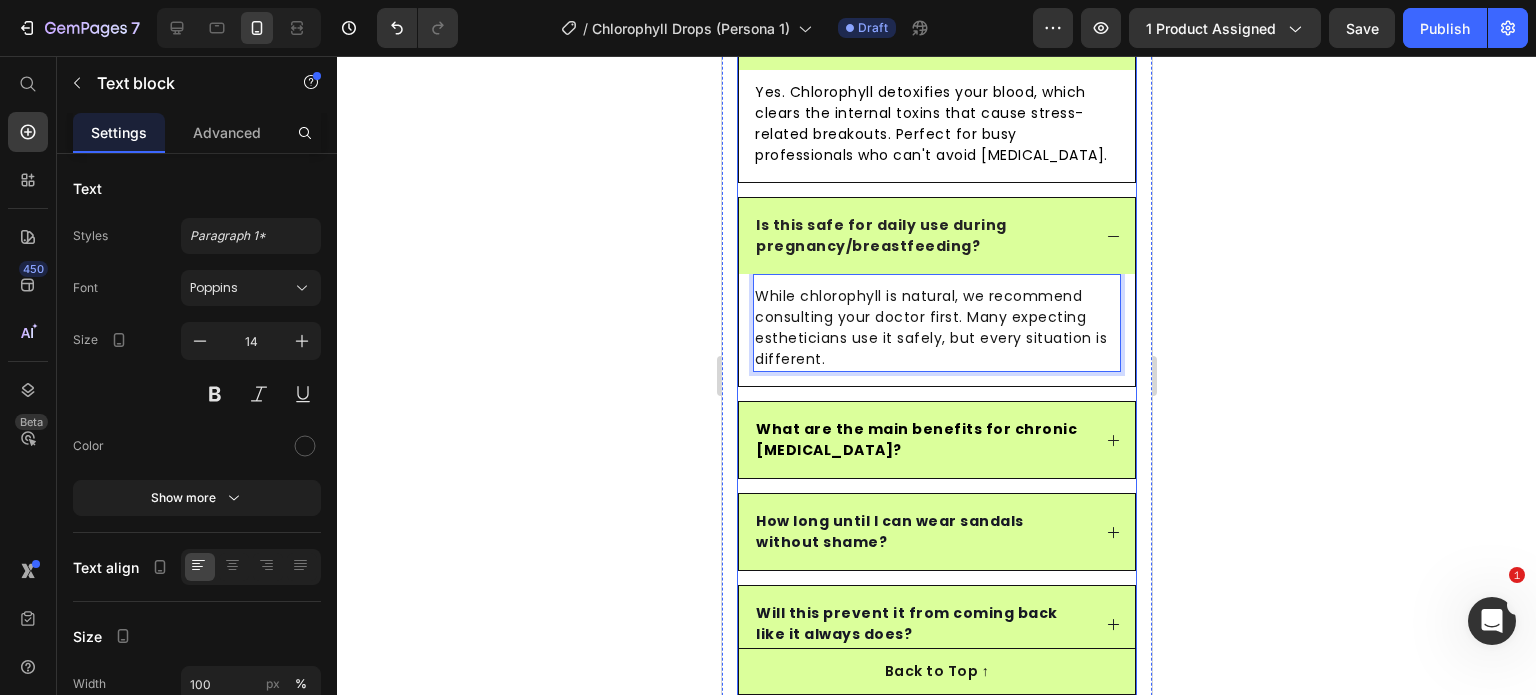 click on "What are the main benefits for chronic athlete's foot?" at bounding box center [915, 439] 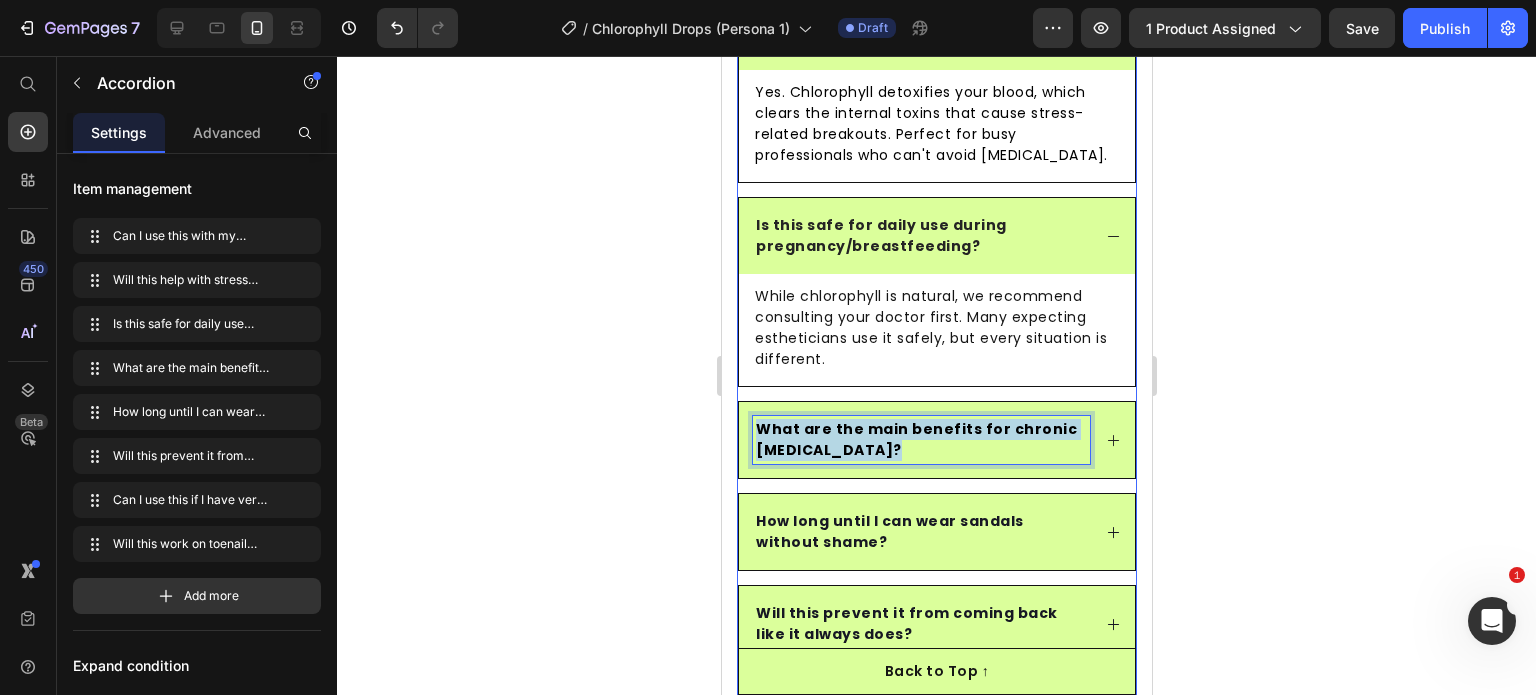 click on "What are the main benefits for chronic athlete's foot?" at bounding box center [915, 439] 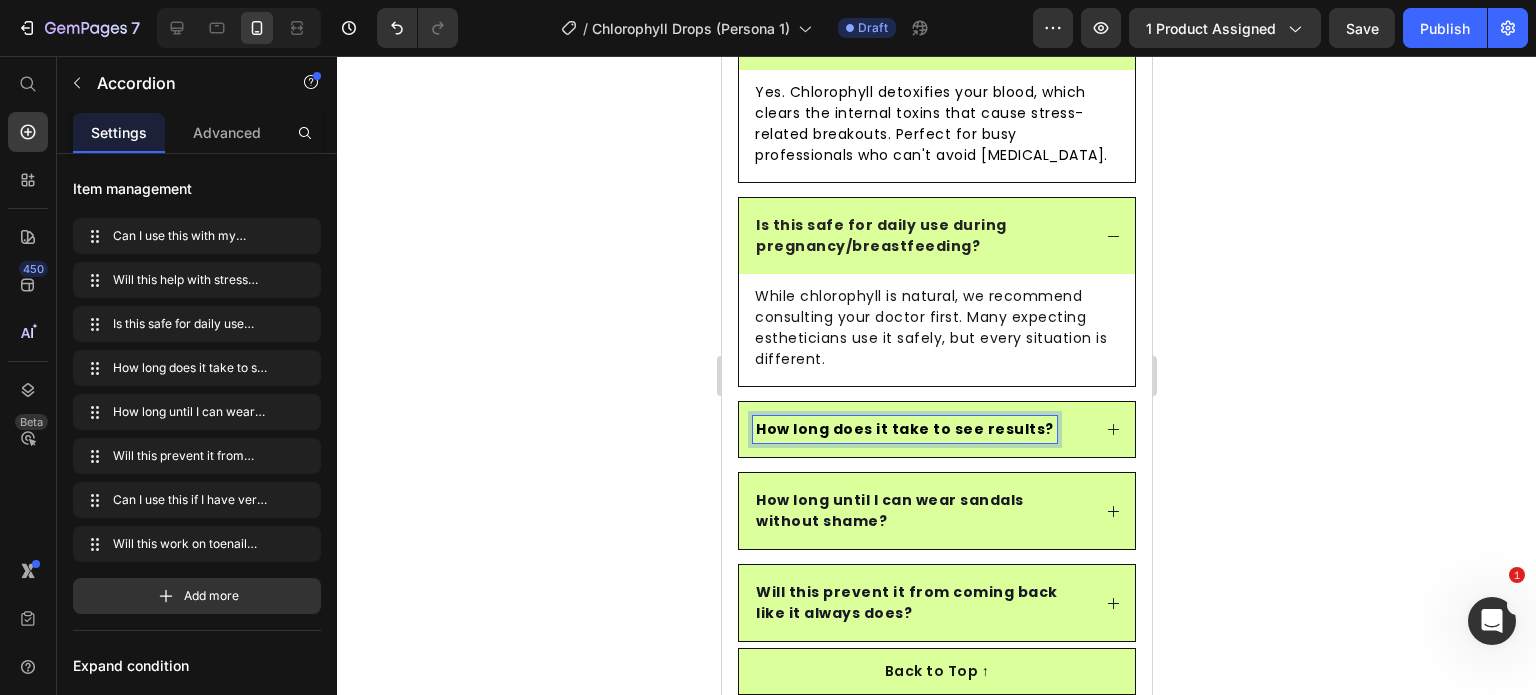 click 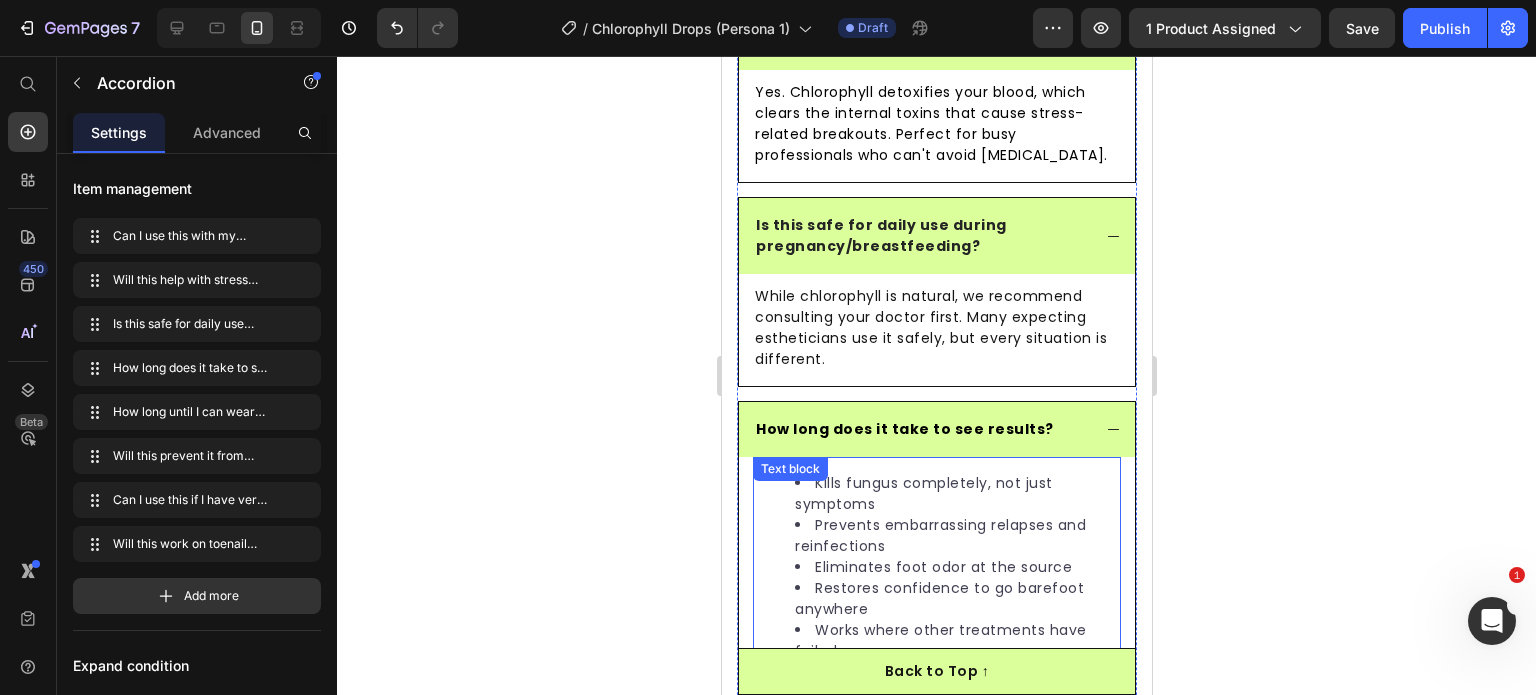 click on "Kills fungus completely, not just symptoms" at bounding box center [956, 494] 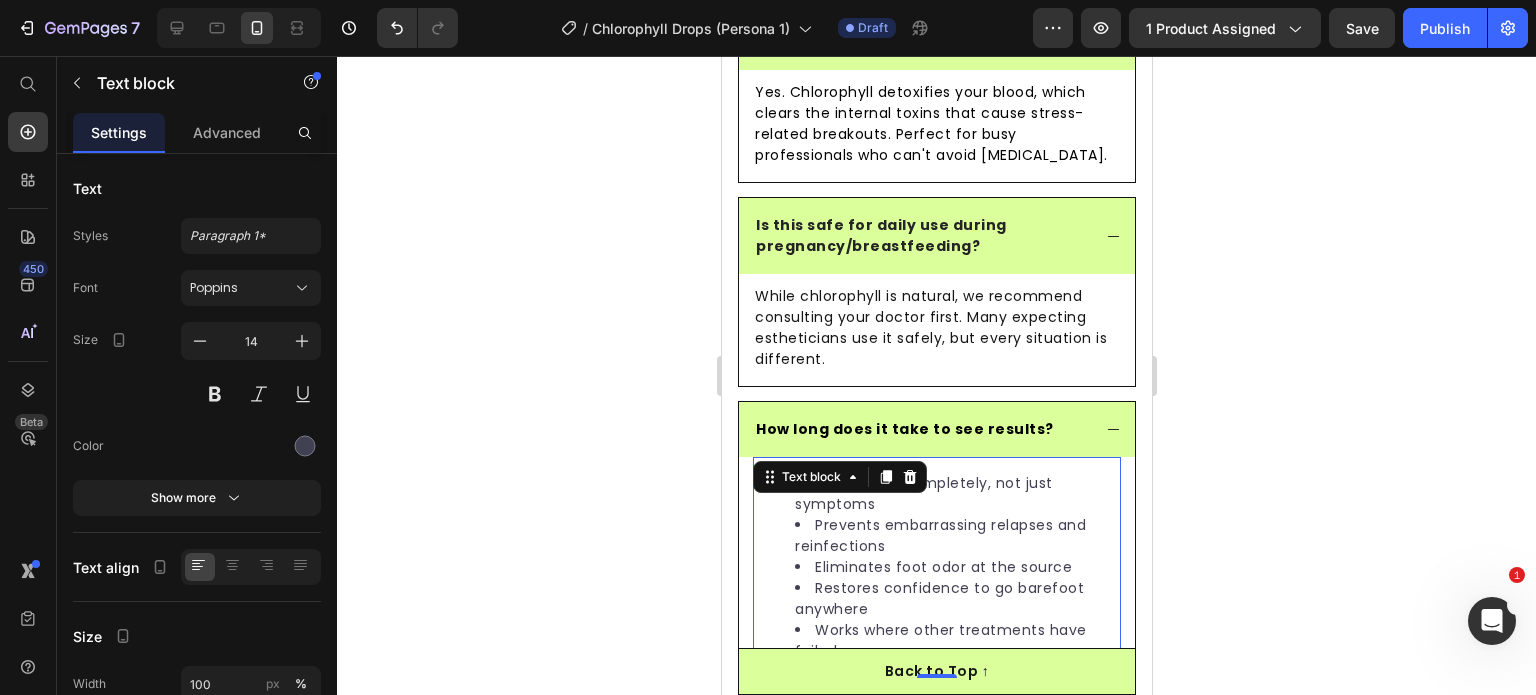 click on "Kills fungus completely, not just symptoms" at bounding box center [956, 494] 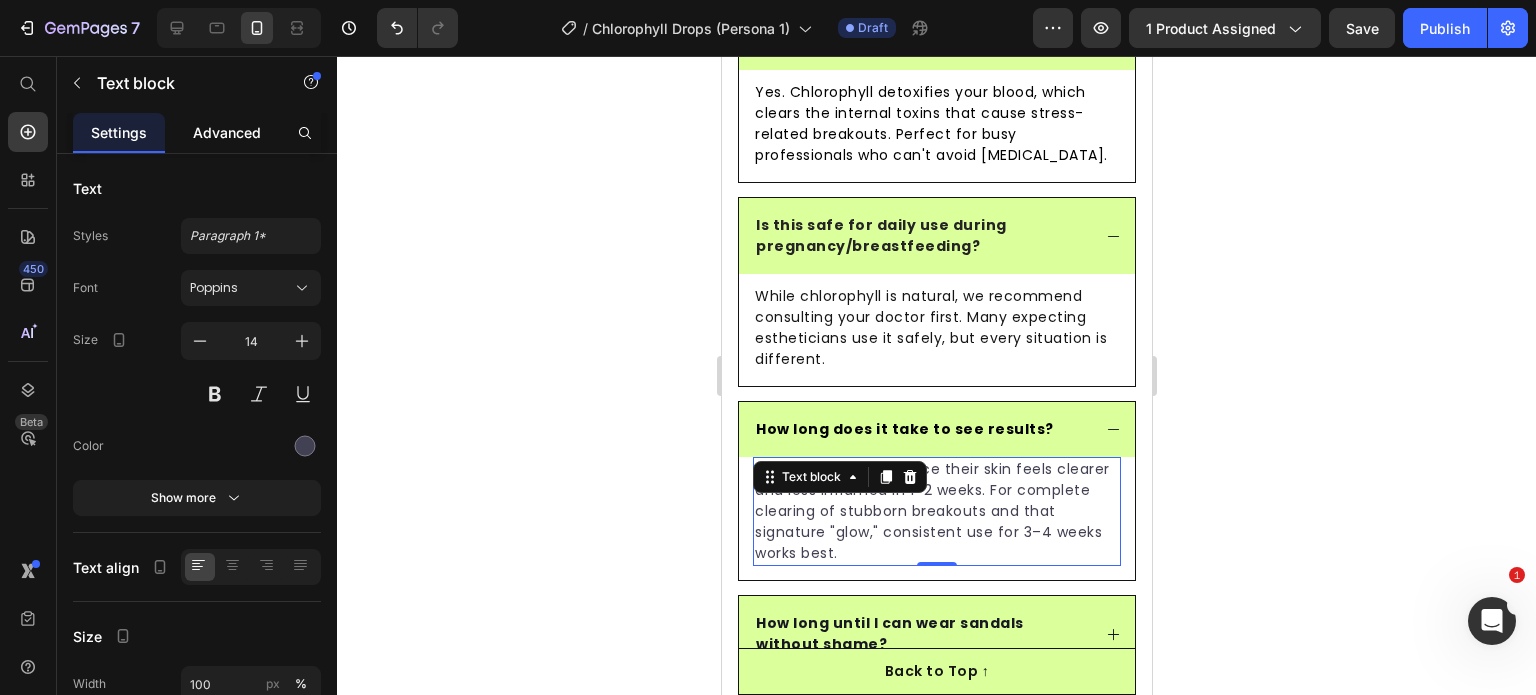 click on "Advanced" at bounding box center [227, 132] 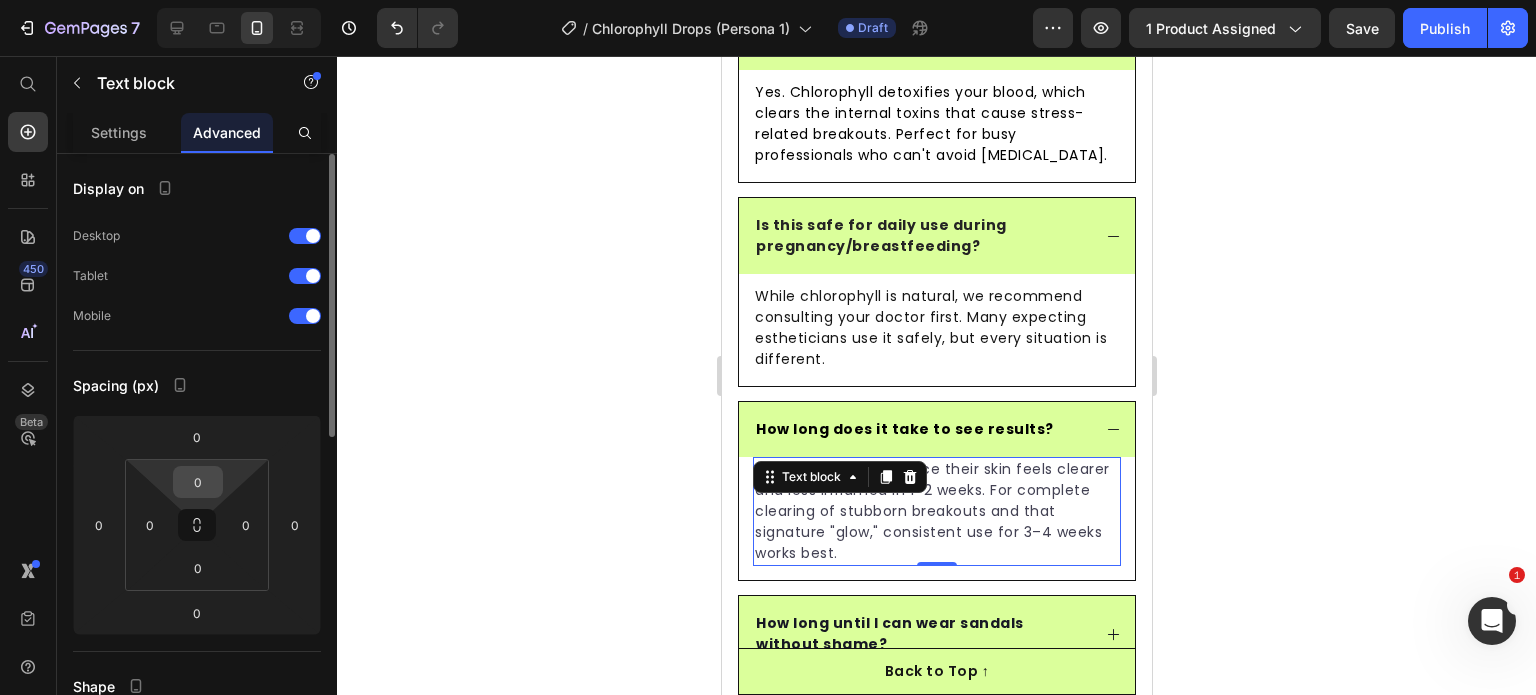 click on "0" at bounding box center (198, 482) 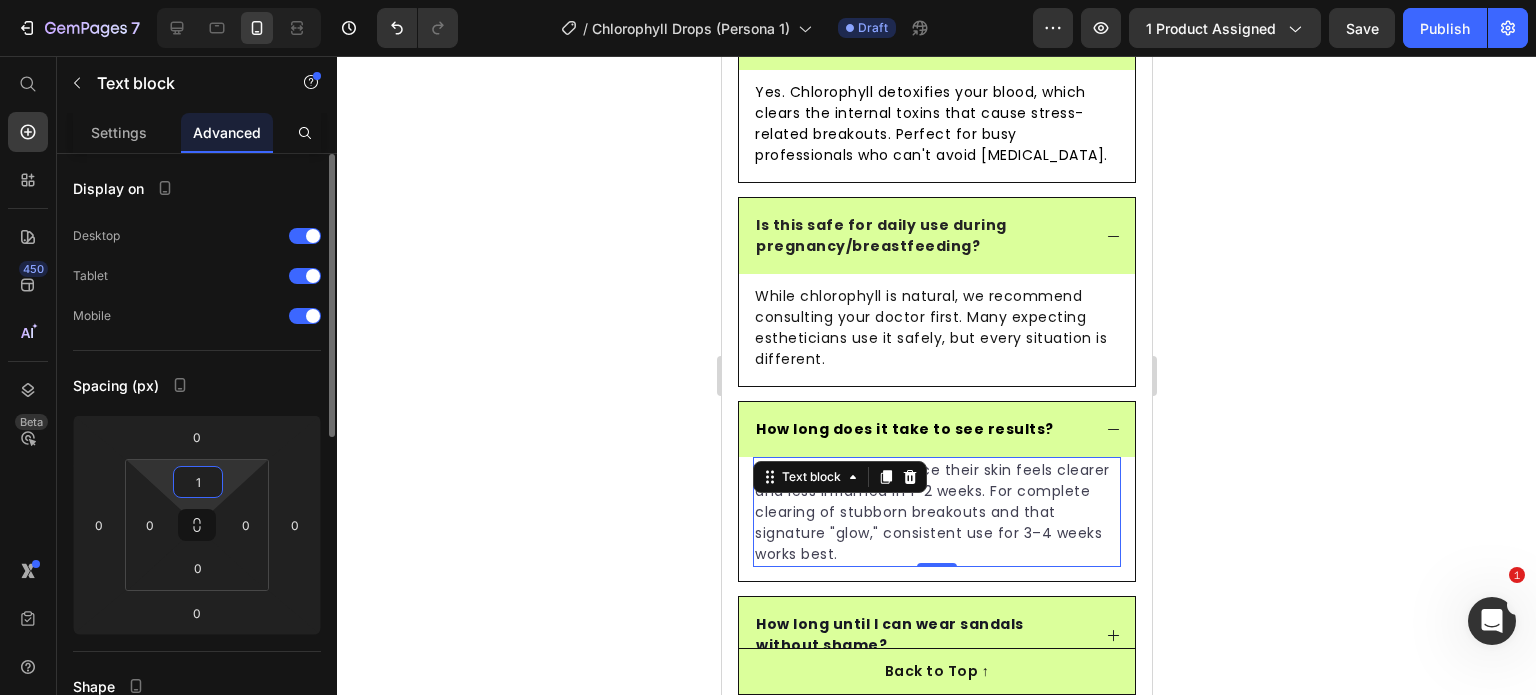 type on "10" 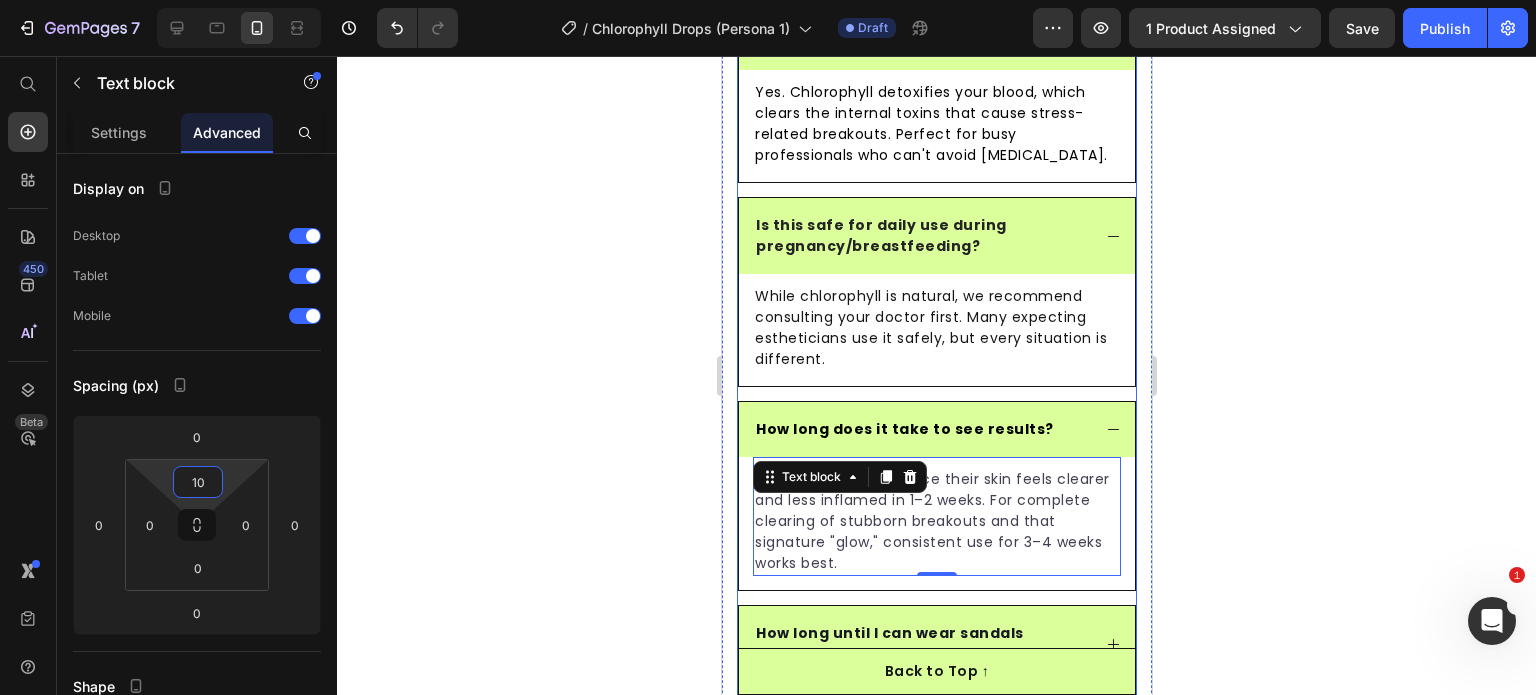 scroll, scrollTop: 8741, scrollLeft: 0, axis: vertical 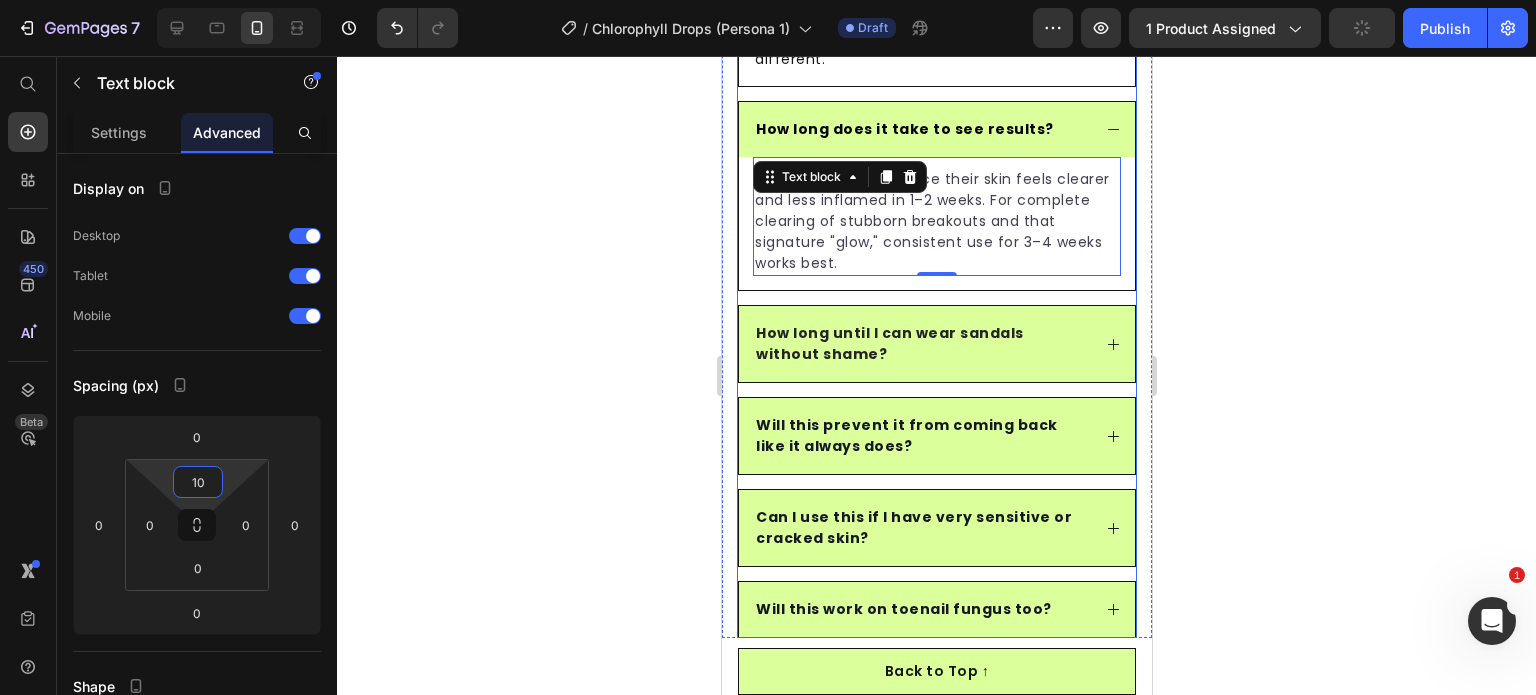 click on "How long until I can wear sandals without shame?" at bounding box center (936, 344) 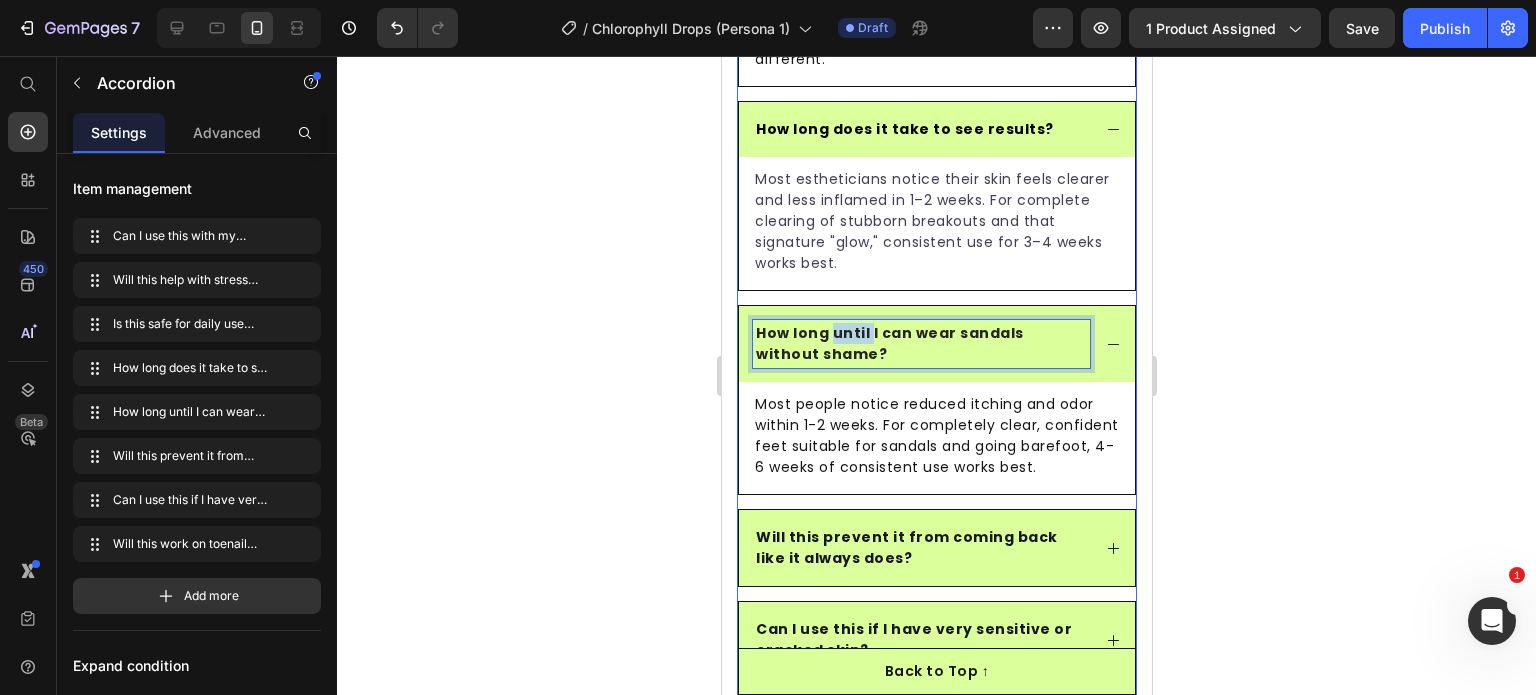 click on "How long until I can wear sandals without shame?" at bounding box center [889, 343] 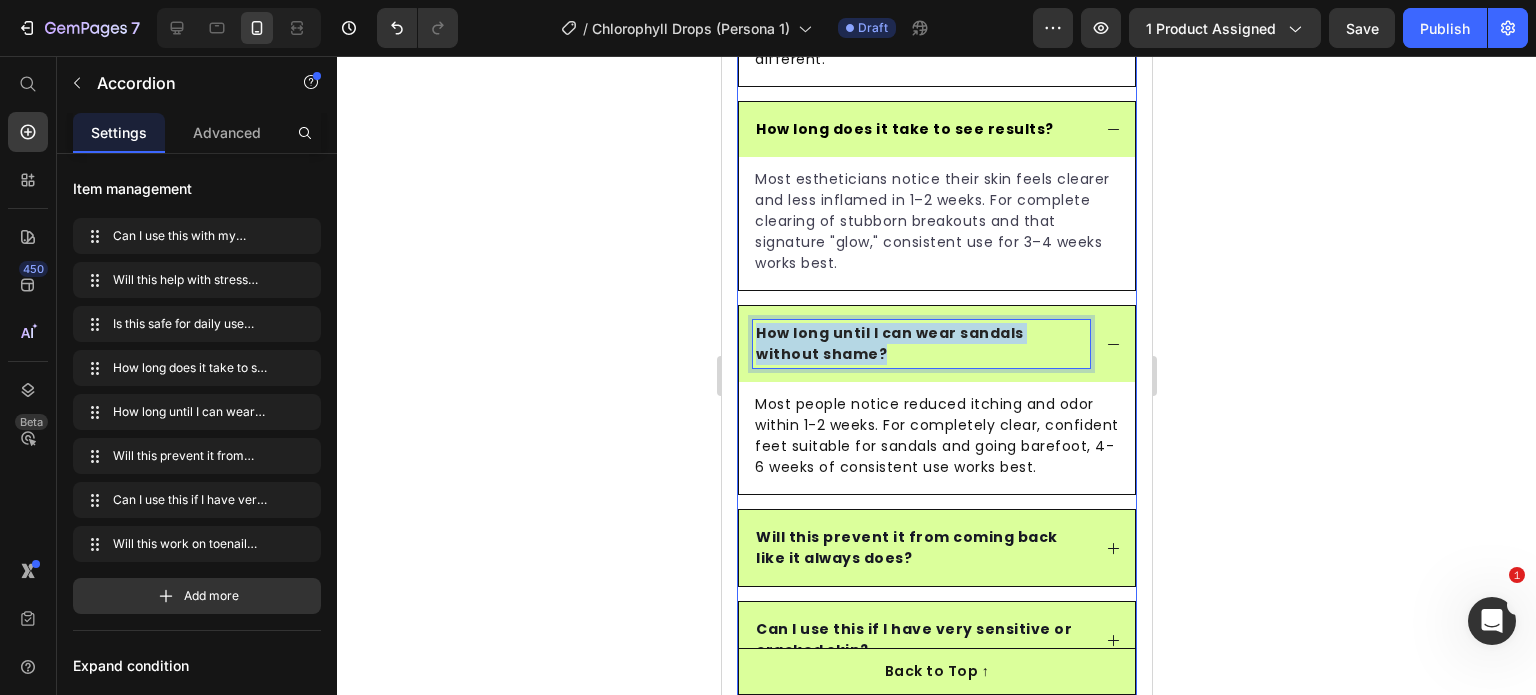 click on "How long until I can wear sandals without shame?" at bounding box center [889, 343] 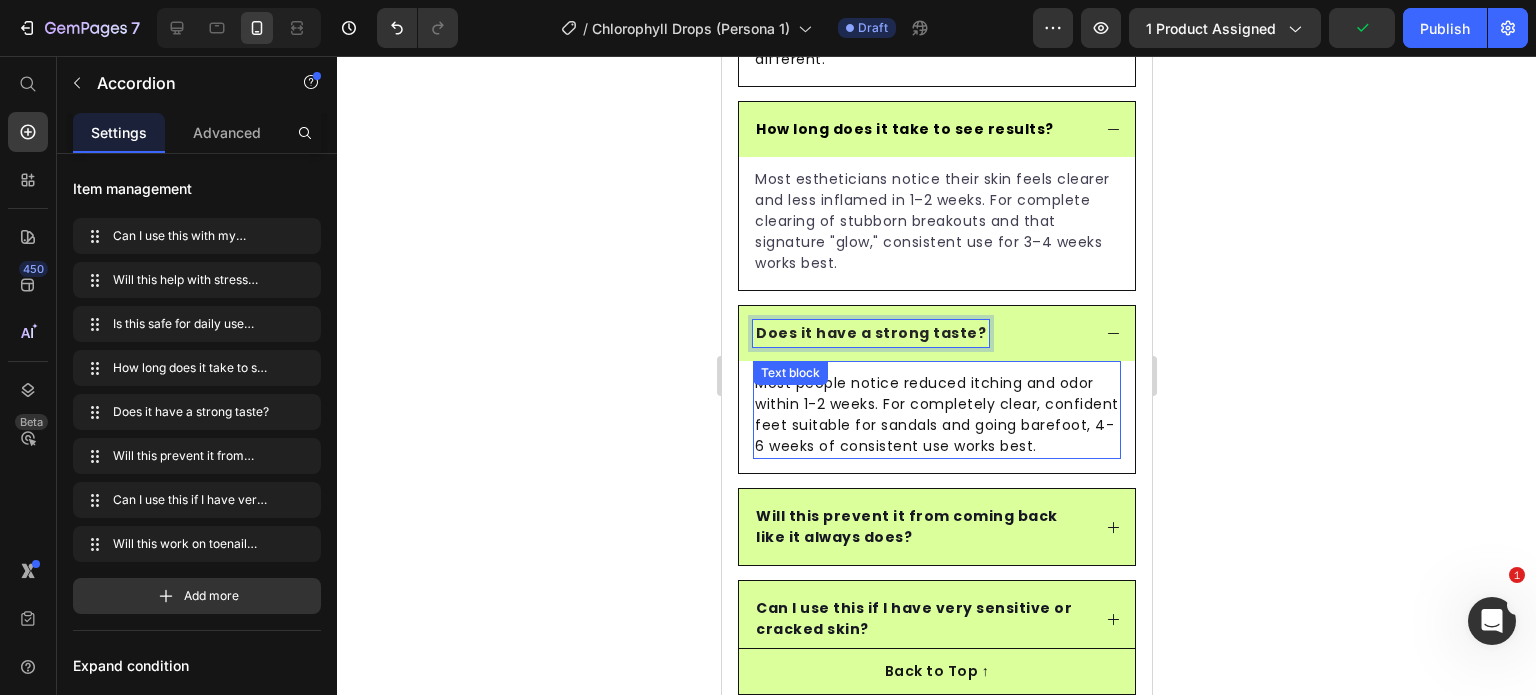 click on "Most people notice reduced itching and odor within 1-2 weeks. For completely clear, confident feet suitable for sandals and going barefoot, 4-6 weeks of consistent use works best." at bounding box center (936, 415) 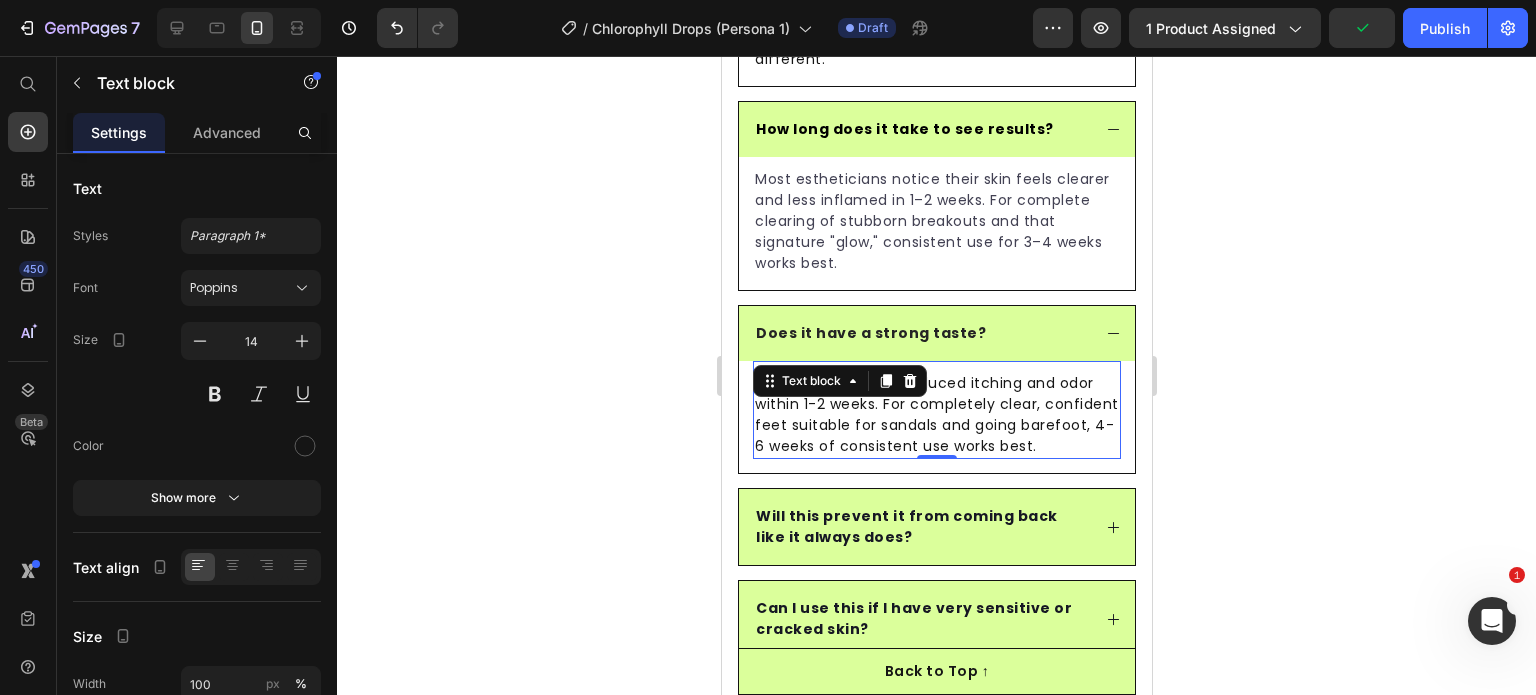 click on "Most people notice reduced itching and odor within 1-2 weeks. For completely clear, confident feet suitable for sandals and going barefoot, 4-6 weeks of consistent use works best." at bounding box center [936, 415] 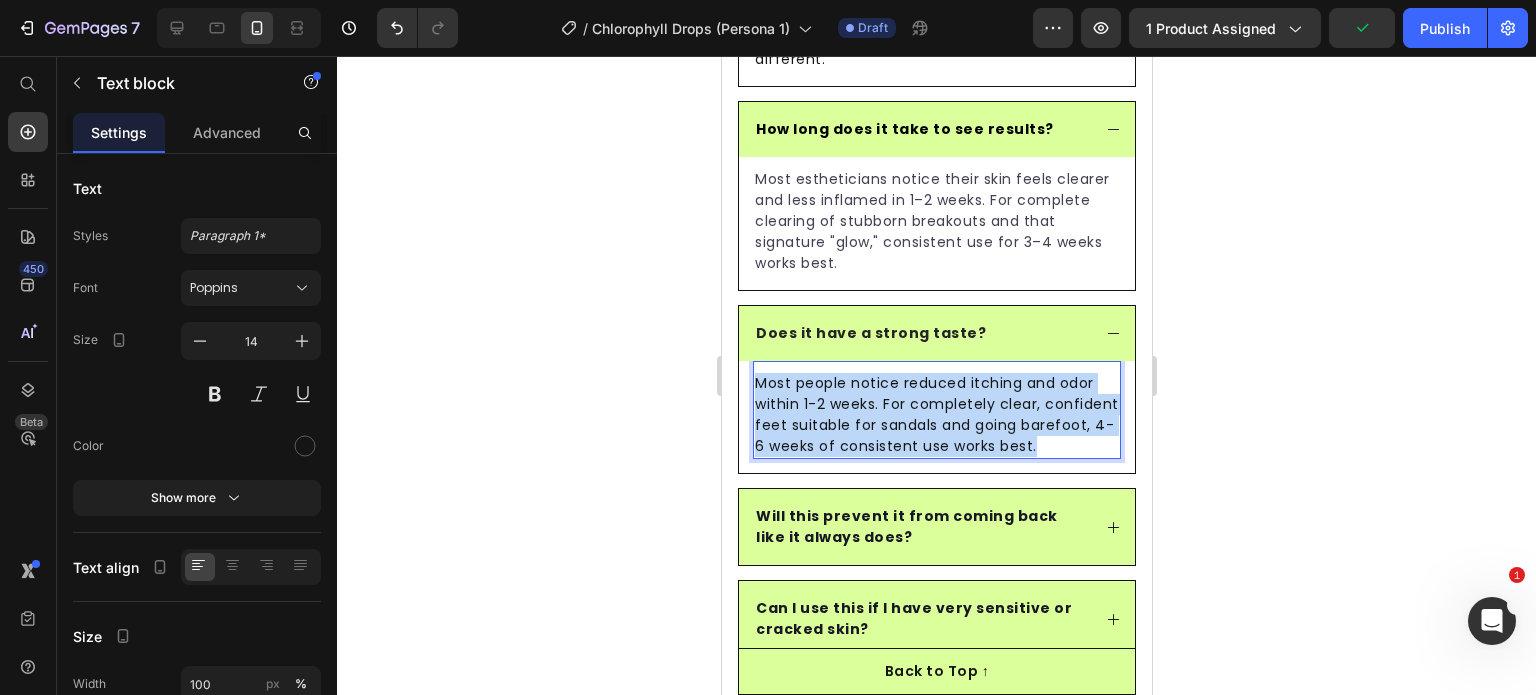 click on "Most people notice reduced itching and odor within 1-2 weeks. For completely clear, confident feet suitable for sandals and going barefoot, 4-6 weeks of consistent use works best." at bounding box center (936, 415) 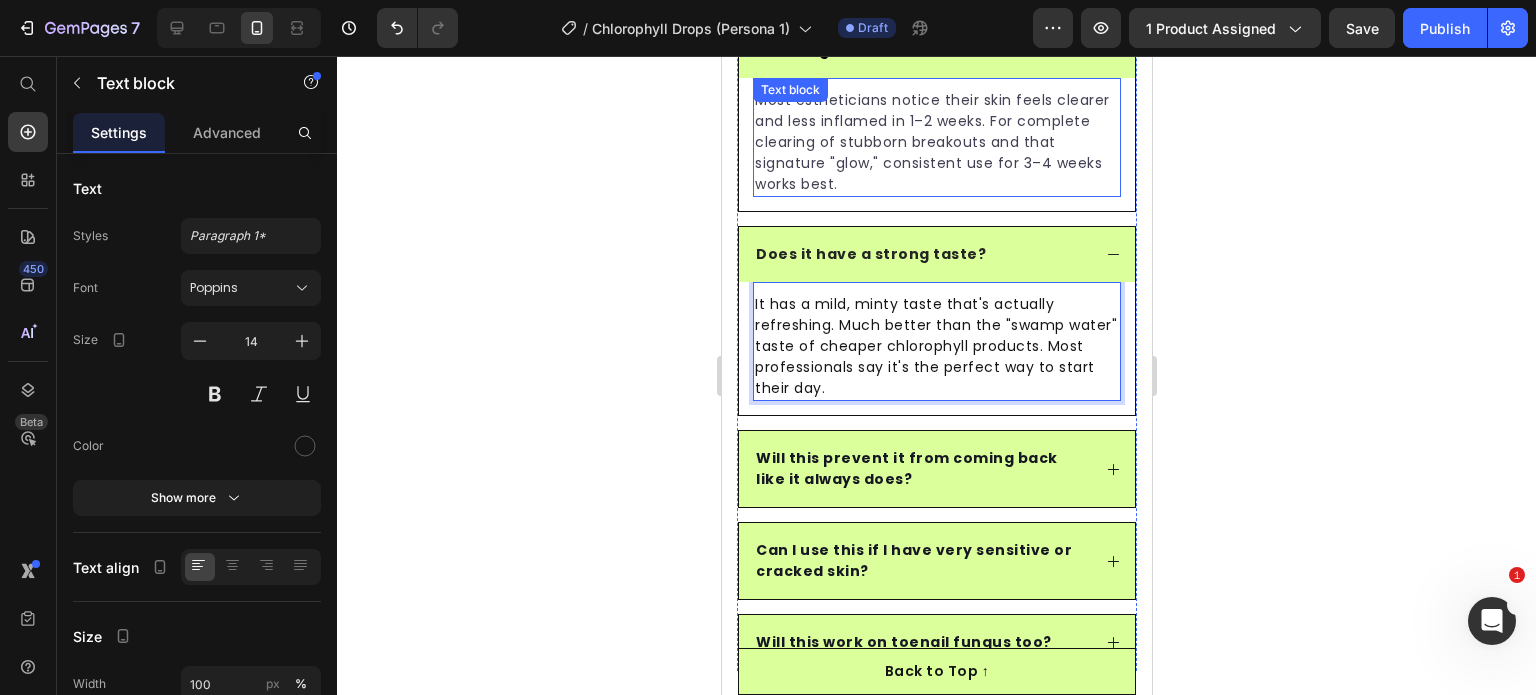 scroll, scrollTop: 8941, scrollLeft: 0, axis: vertical 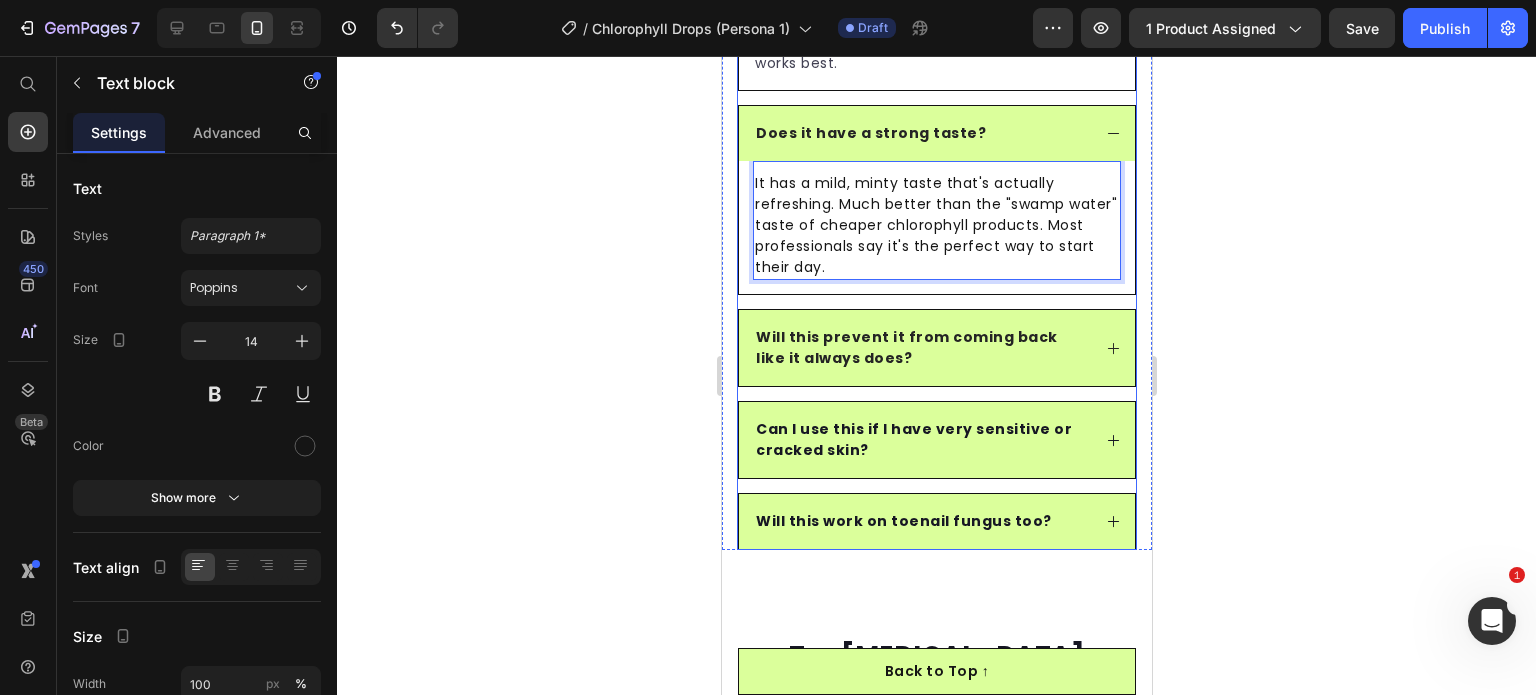click on "Will this prevent it from coming back like it always does?" at bounding box center [936, 348] 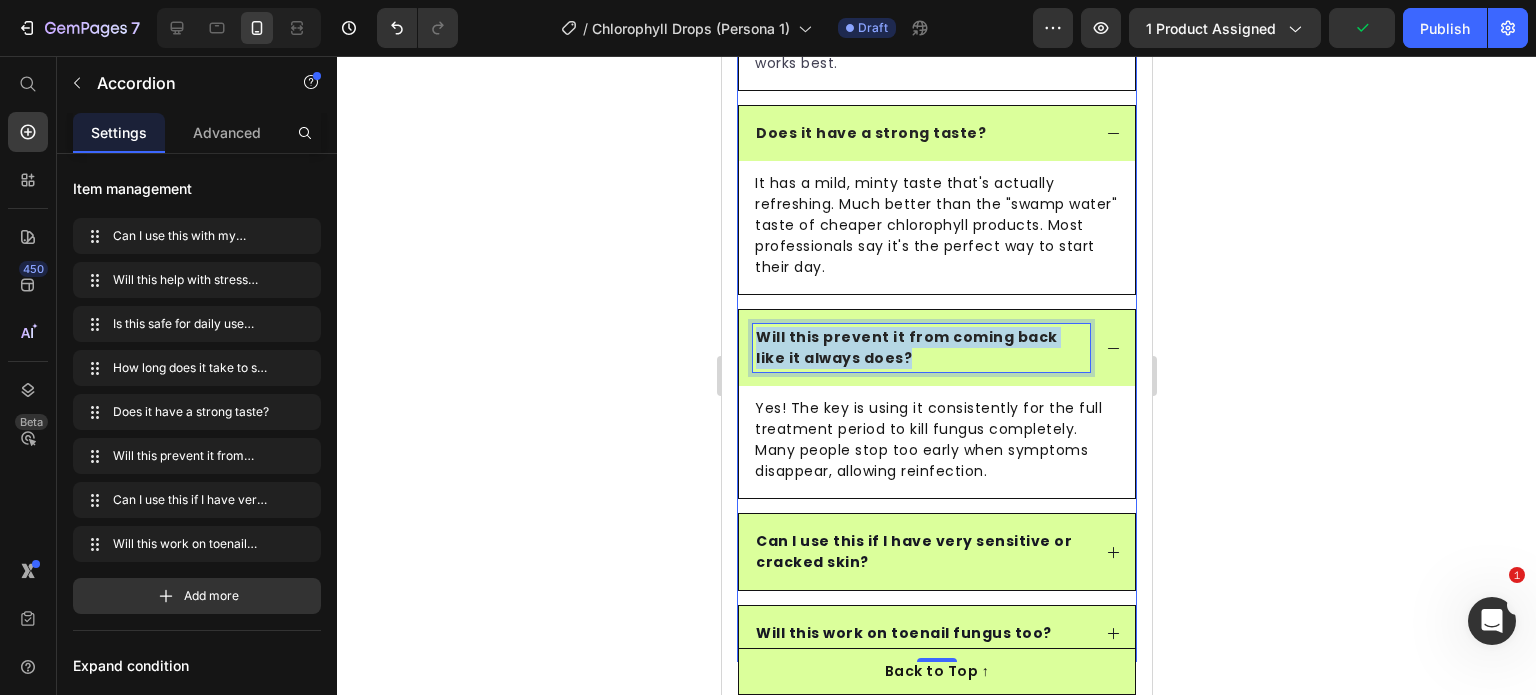 click on "Will this prevent it from coming back like it always does?" at bounding box center (920, 348) 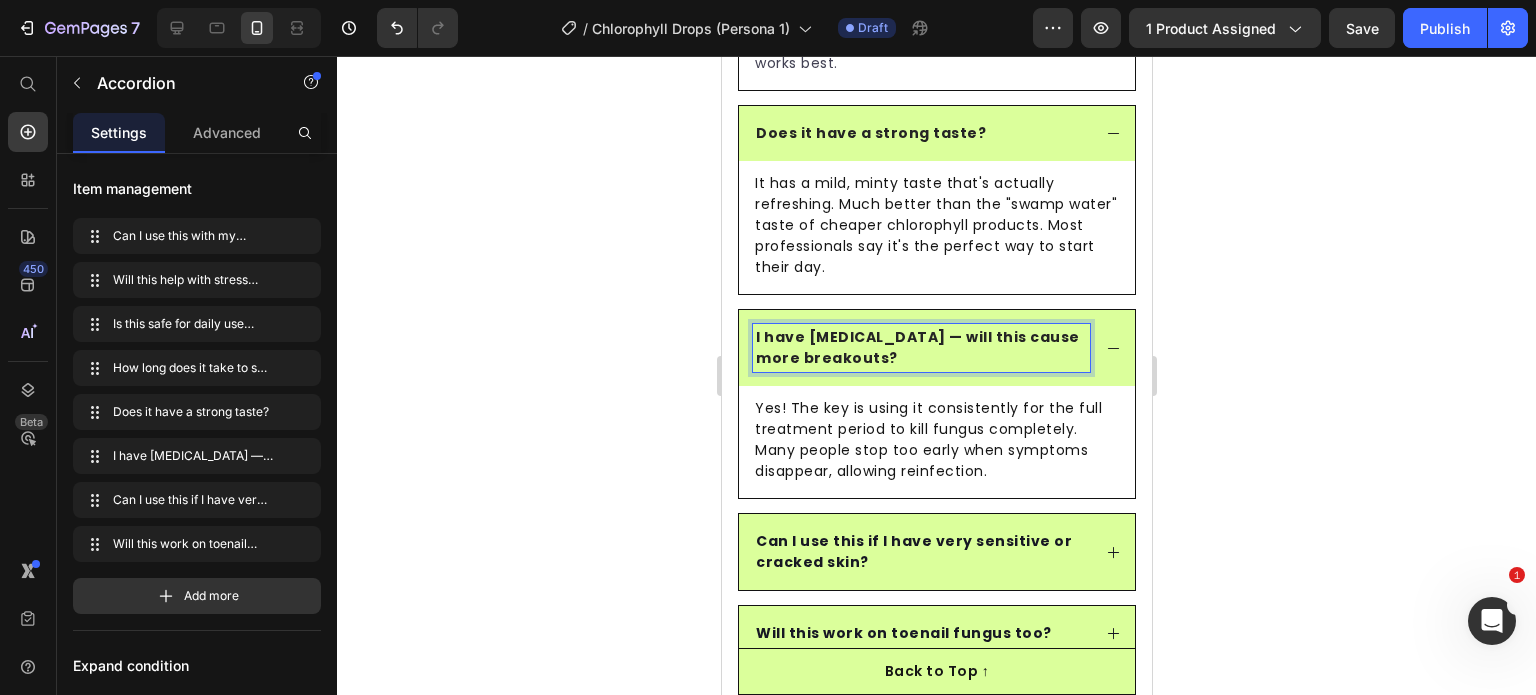 click on "Yes! The key is using it consistently for the full treatment period to kill fungus completely. Many people stop too early when symptoms disappear, allowing reinfection." at bounding box center (936, 440) 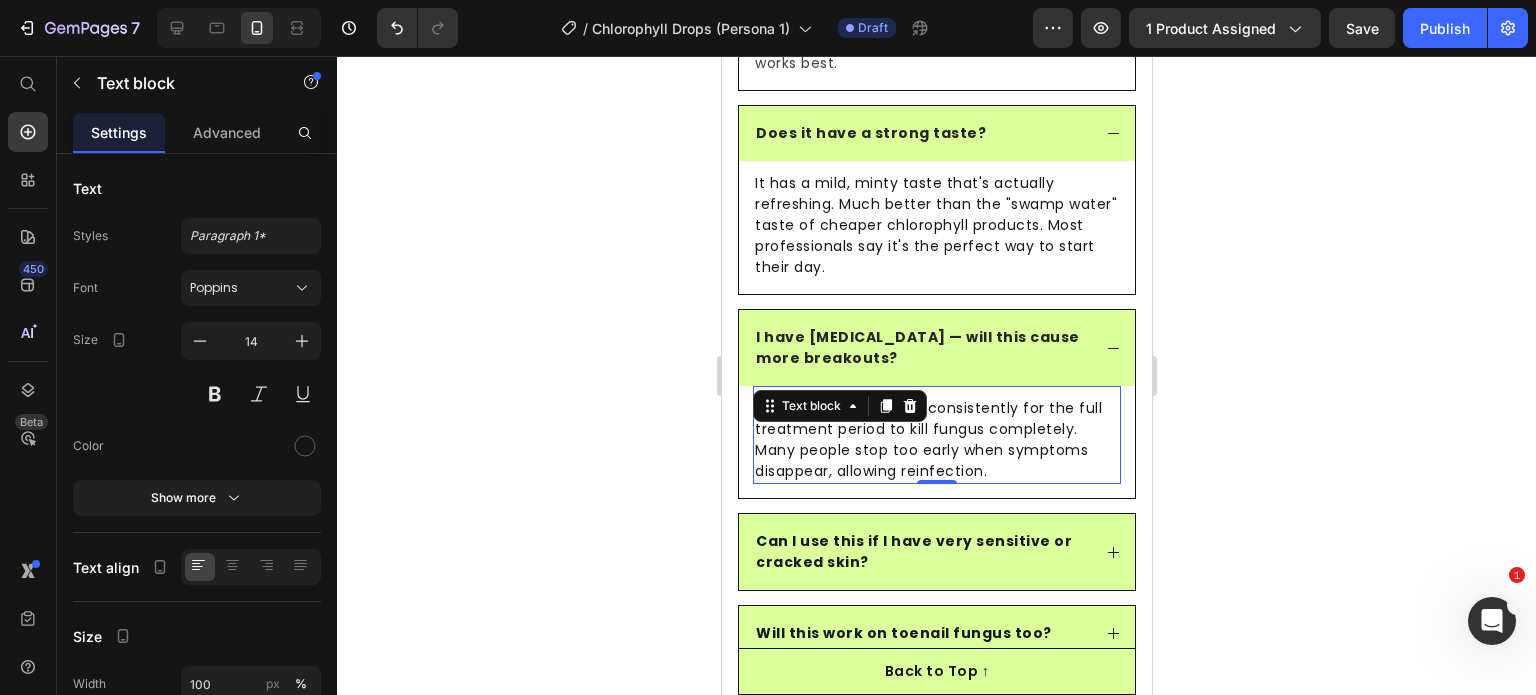 click 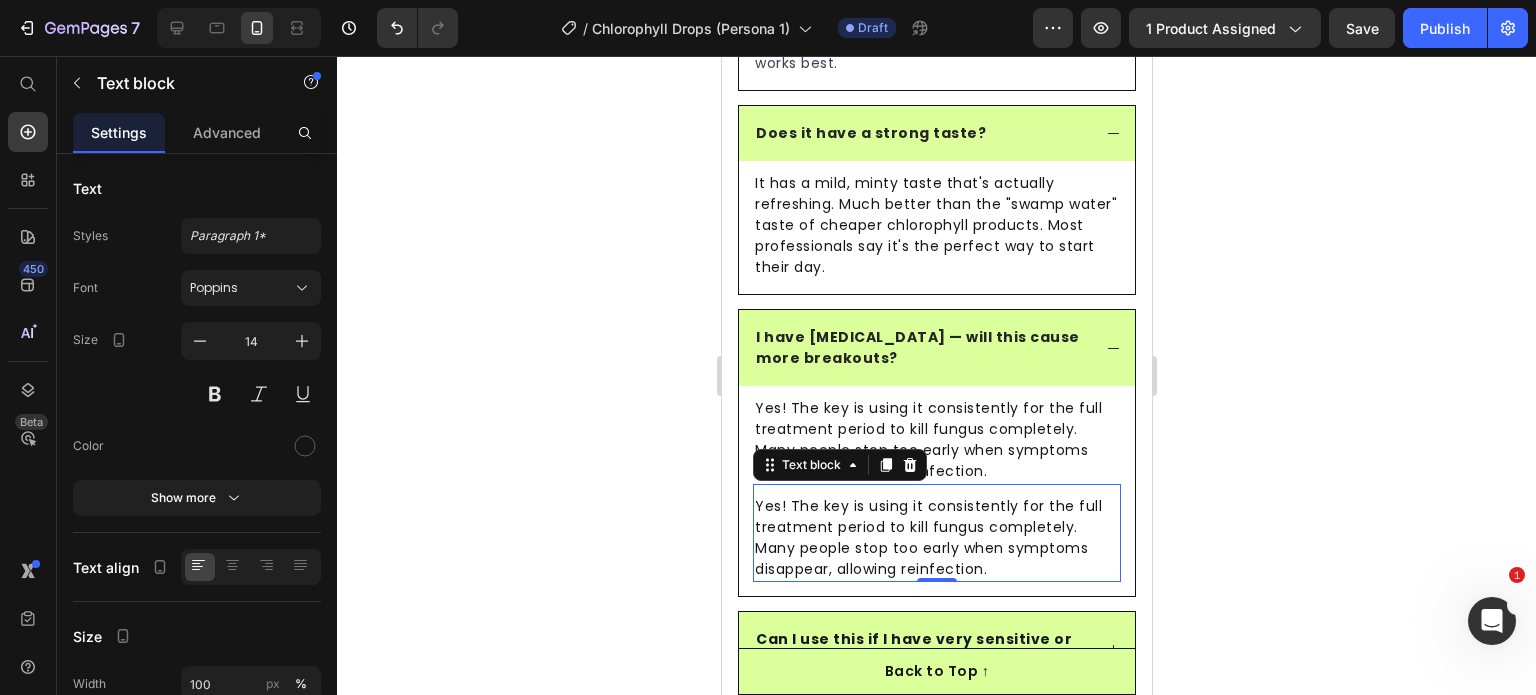 click on "Yes! The key is using it consistently for the full treatment period to kill fungus completely. Many people stop too early when symptoms disappear, allowing reinfection." at bounding box center (936, 440) 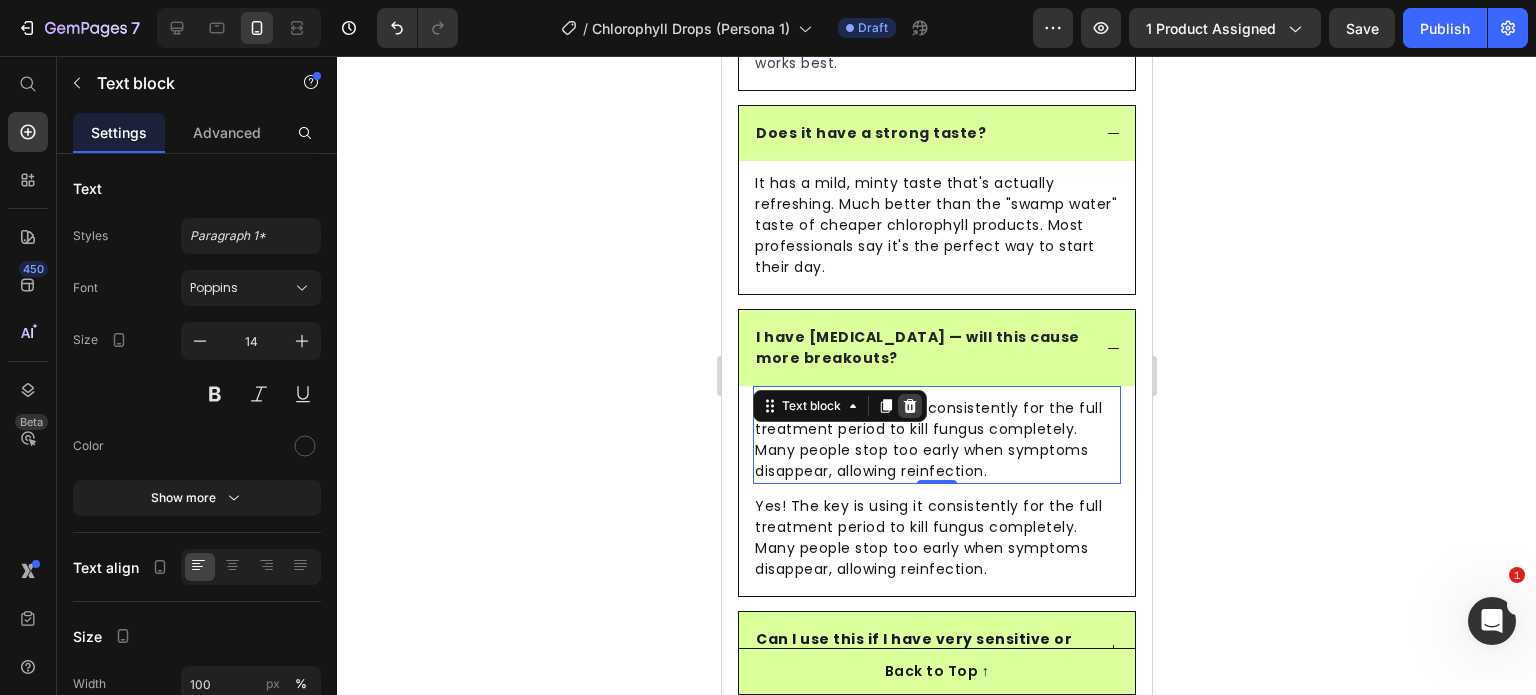 click 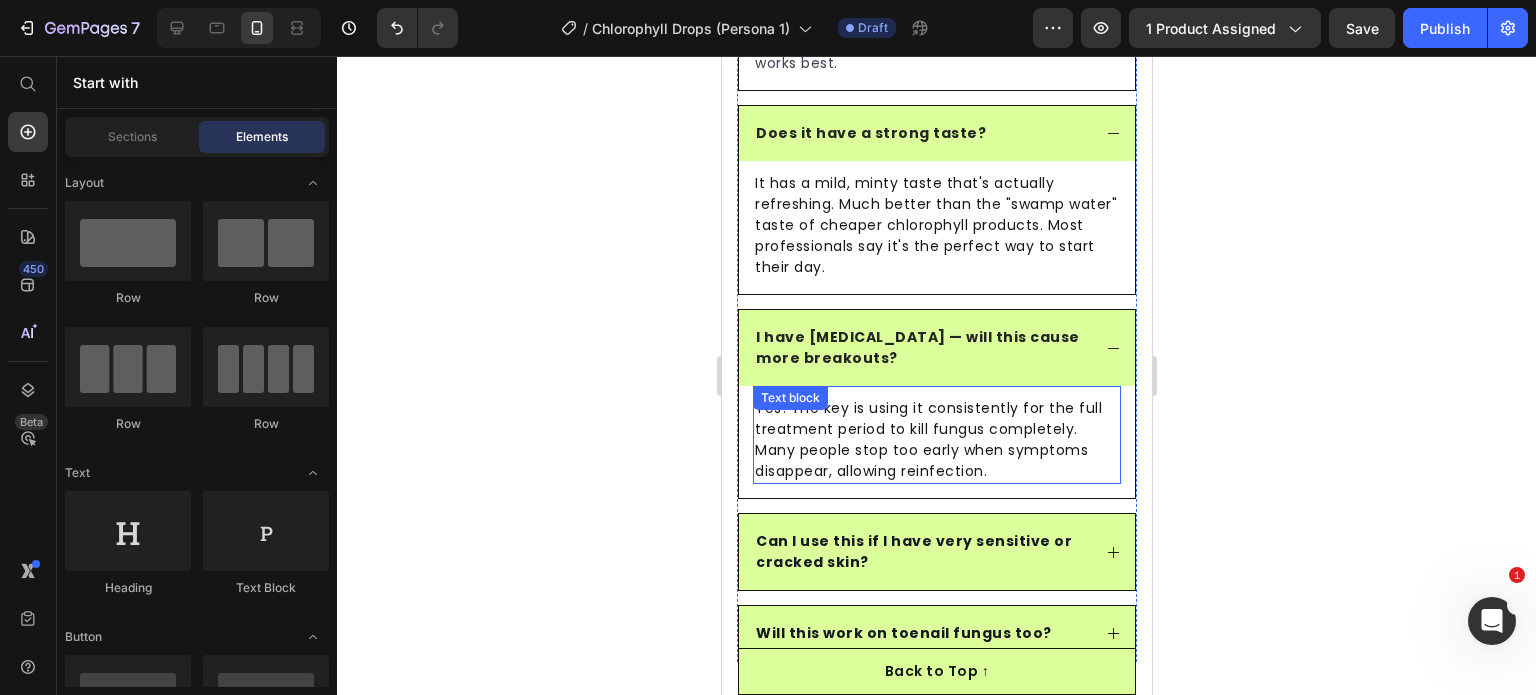 click on "Yes! The key is using it consistently for the full treatment period to kill fungus completely. Many people stop too early when symptoms disappear, allowing reinfection." at bounding box center (936, 440) 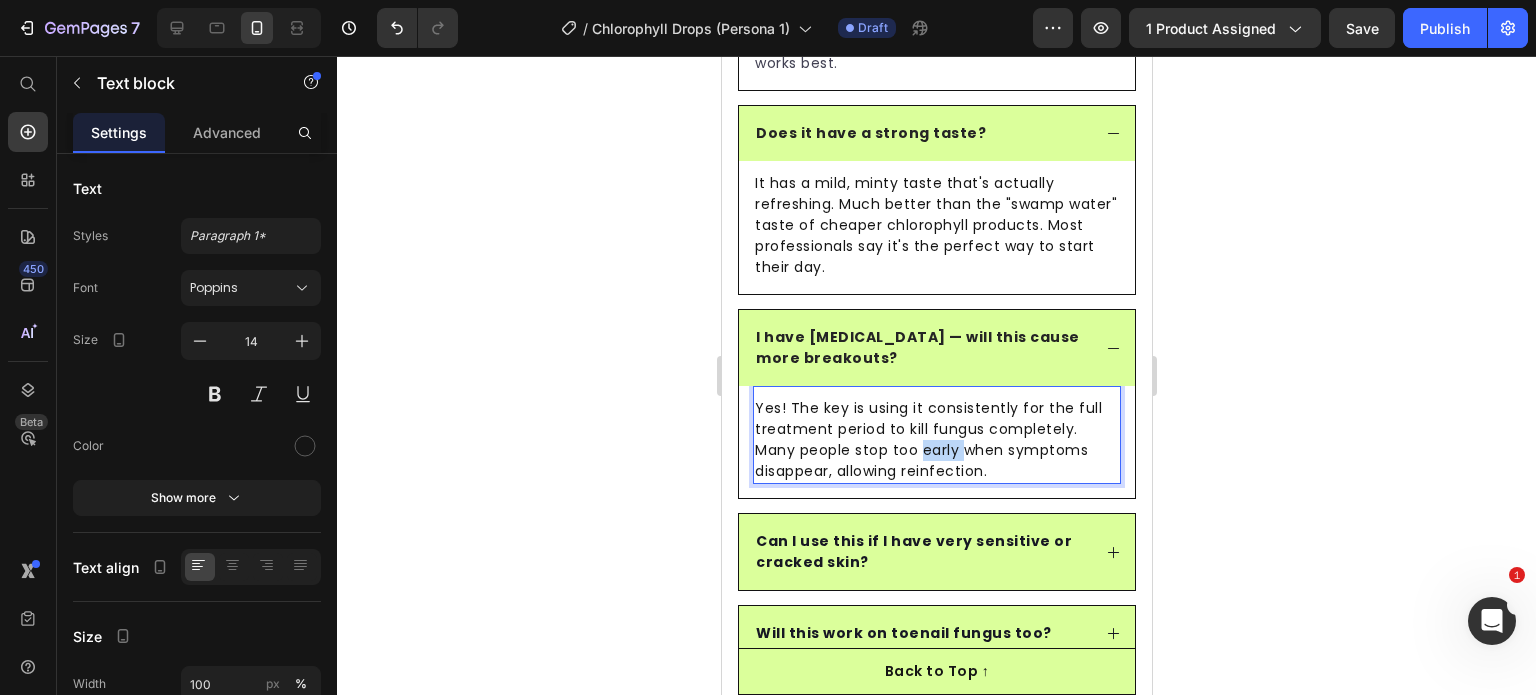 click on "Yes! The key is using it consistently for the full treatment period to kill fungus completely. Many people stop too early when symptoms disappear, allowing reinfection." at bounding box center (936, 440) 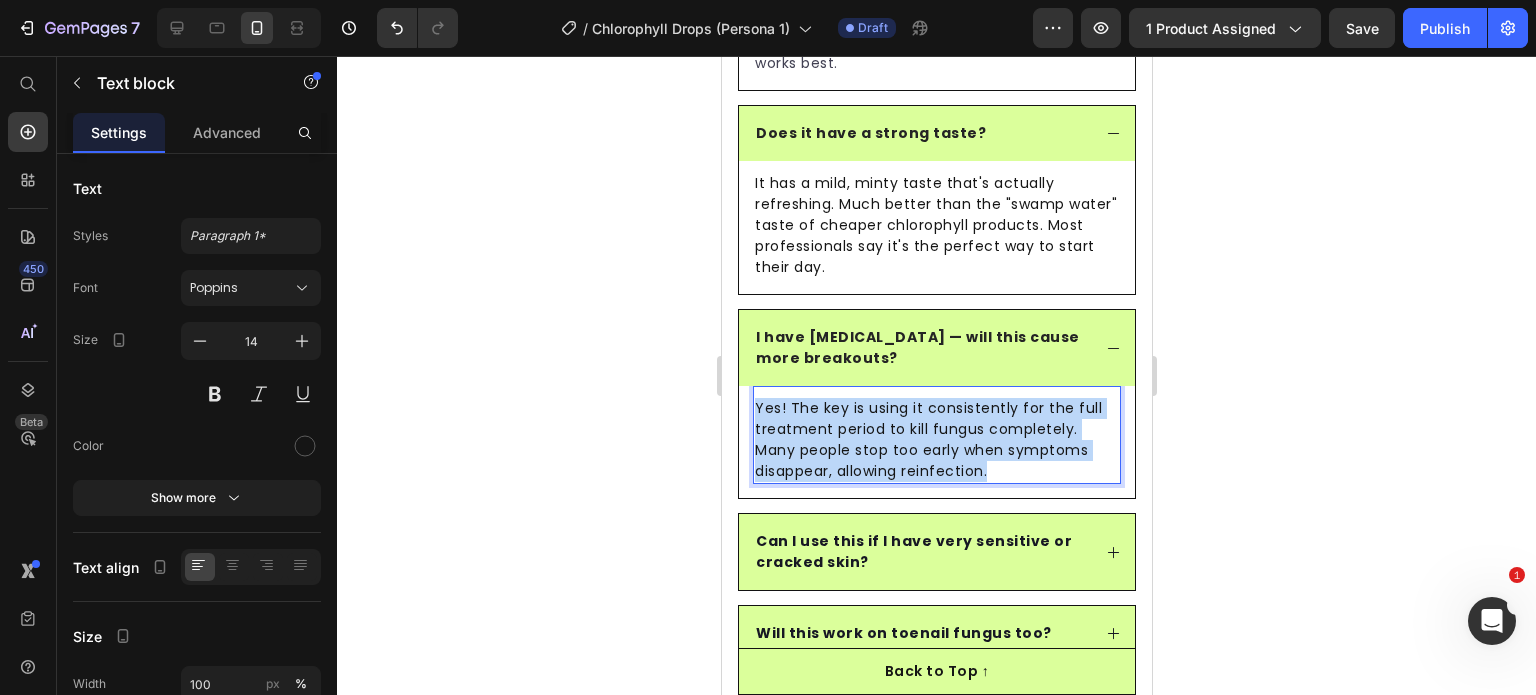 click on "Yes! The key is using it consistently for the full treatment period to kill fungus completely. Many people stop too early when symptoms disappear, allowing reinfection." at bounding box center [936, 440] 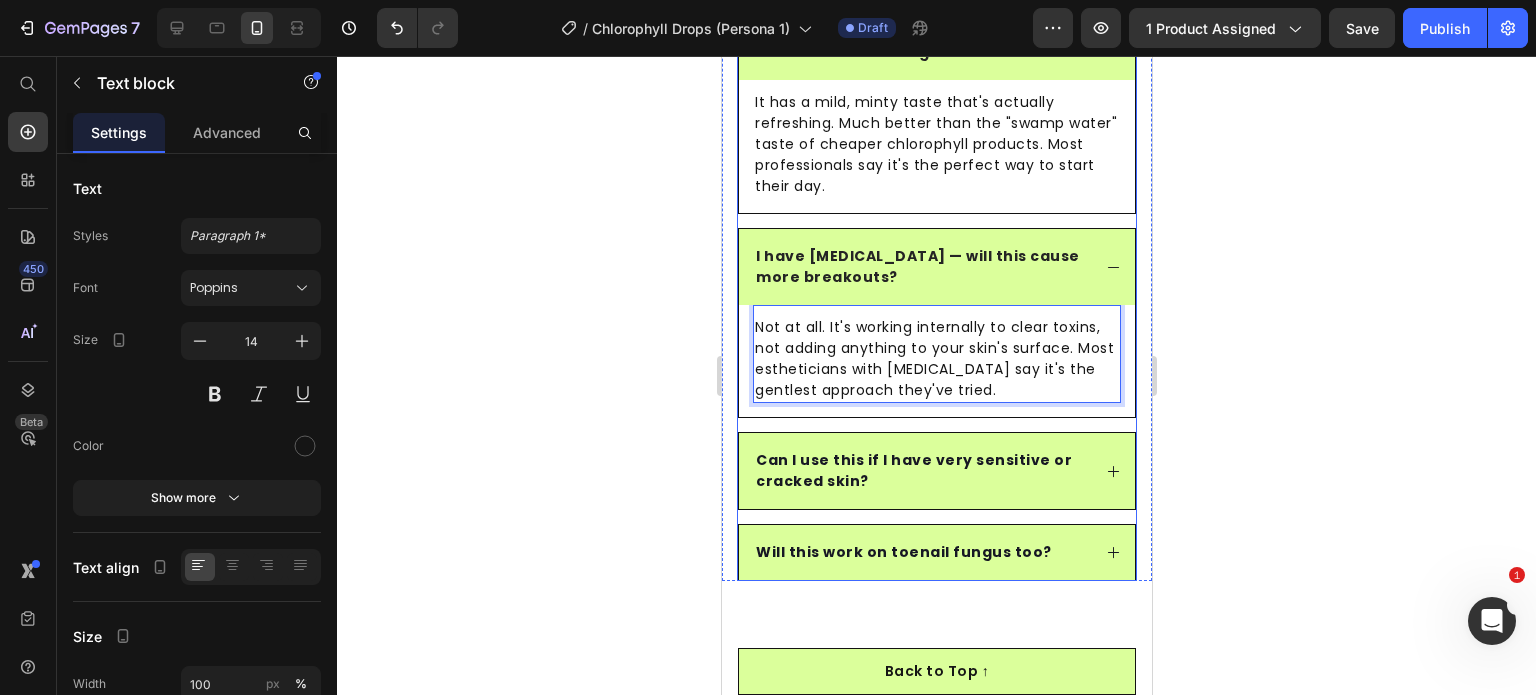 scroll, scrollTop: 9141, scrollLeft: 0, axis: vertical 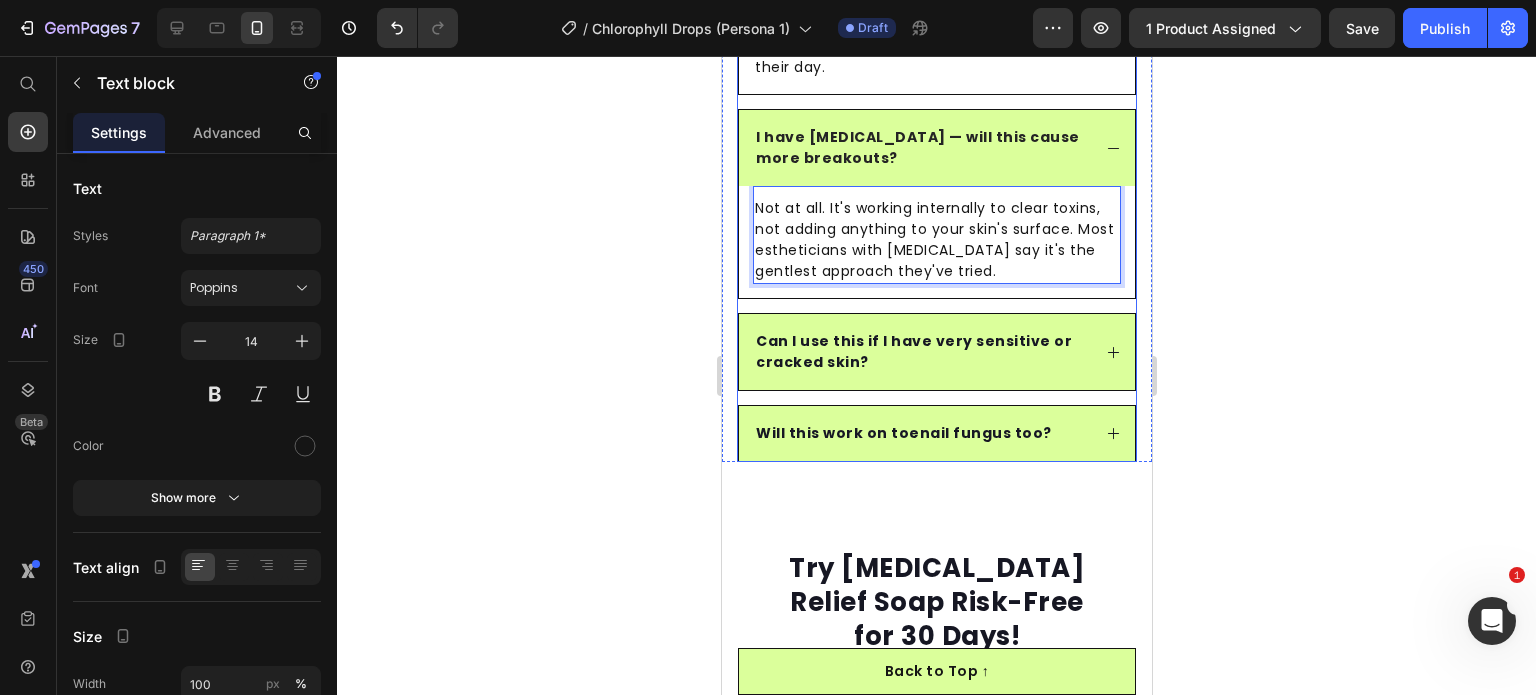 click on "Can I use this with my current skincare routine? Absolutely. This works from the inside out, so it enhances every topical treatment you're already using. Many estheticians say it's the missing piece that finally made their skincare routines work. Text block
Will this help with stress breakouts from work? Yes. Chlorophyll detoxifies your blood, which clears the internal toxins that cause stress-related breakouts. Perfect for busy professionals who can't avoid workplace stress. Text block
Is this safe for daily use during pregnancy/breastfeeding? While chlorophyll is natural, we recommend consulting your doctor first. Many expecting estheticians use it safely, but every situation is different. Text block
How long does it take to see results? Most estheticians notice their skin feels clearer and less inflamed in 1–2 weeks. For complete clearing of stubborn breakouts and that signature "glow," consistent use for 3–4 weeks works best. Text block" at bounding box center [936, -235] 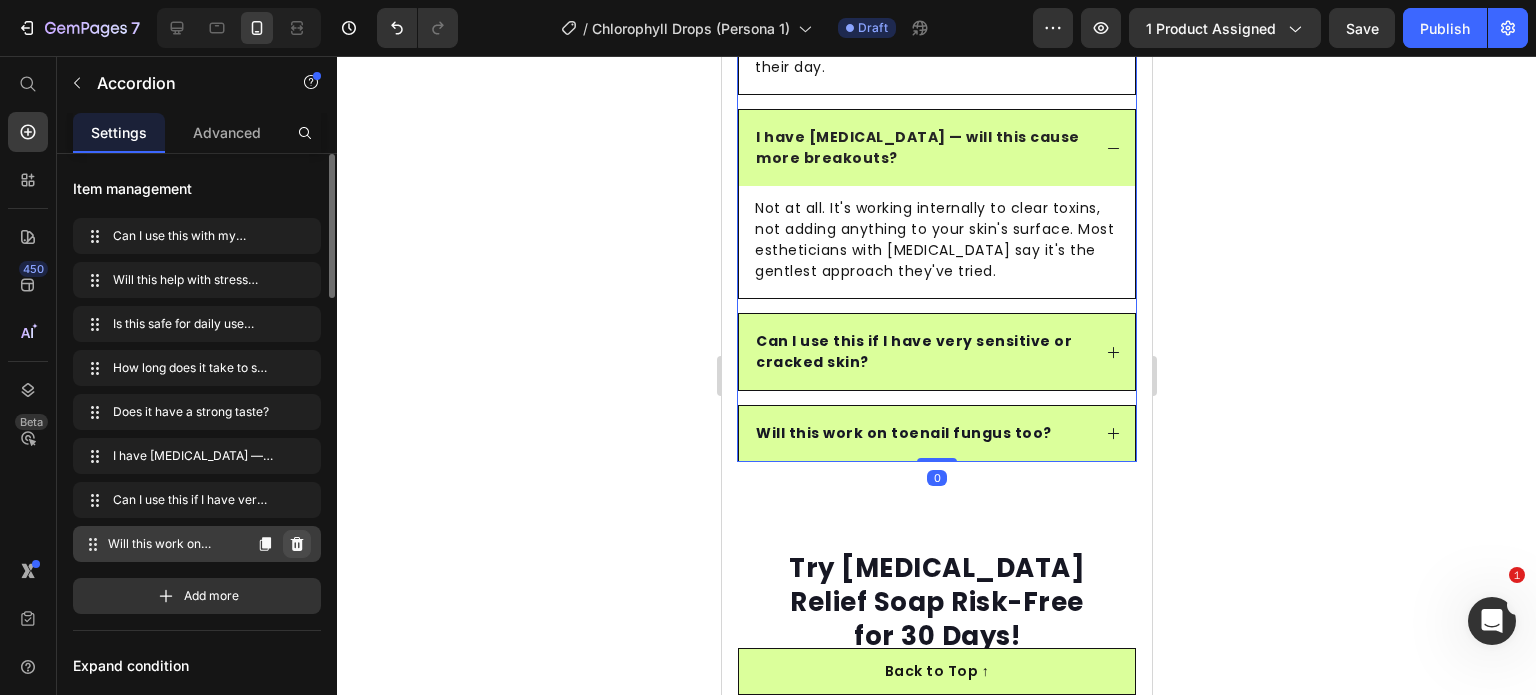 click 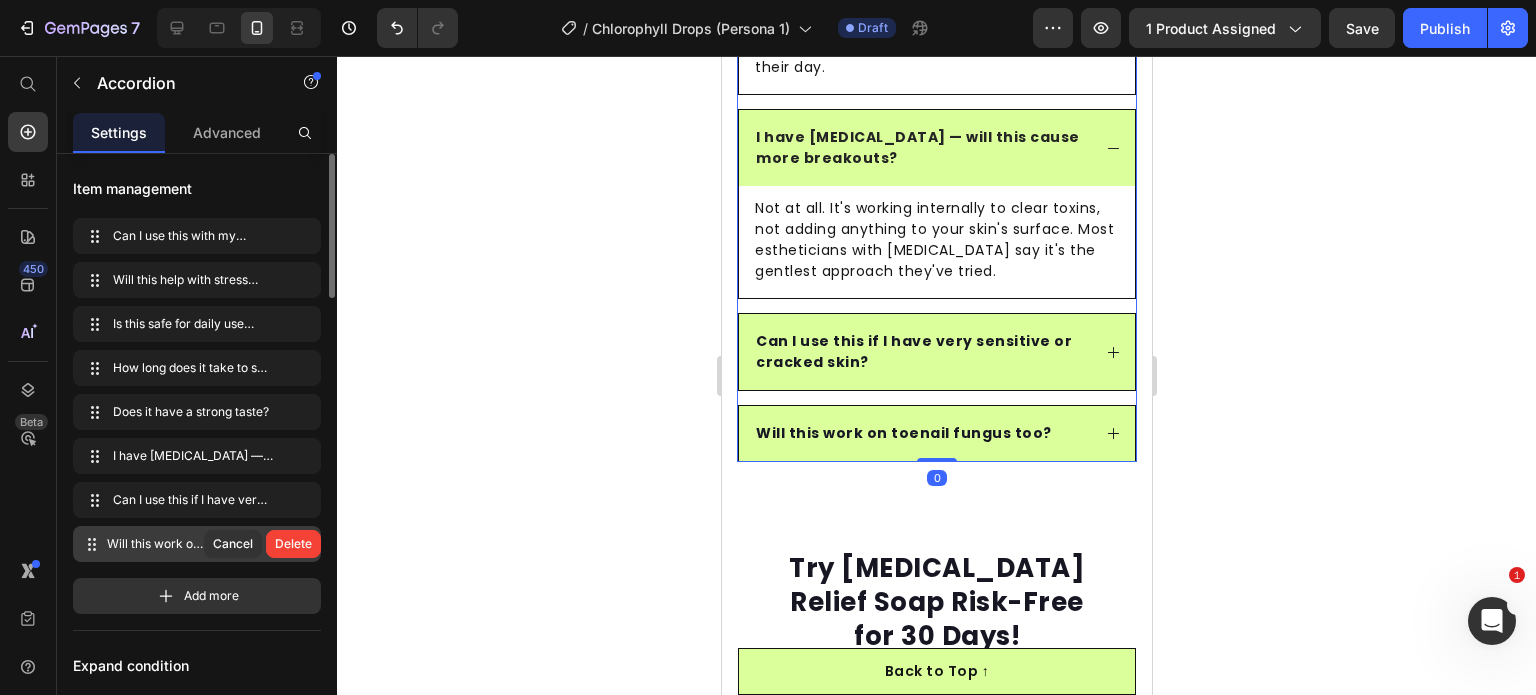 click on "Delete" at bounding box center [293, 544] 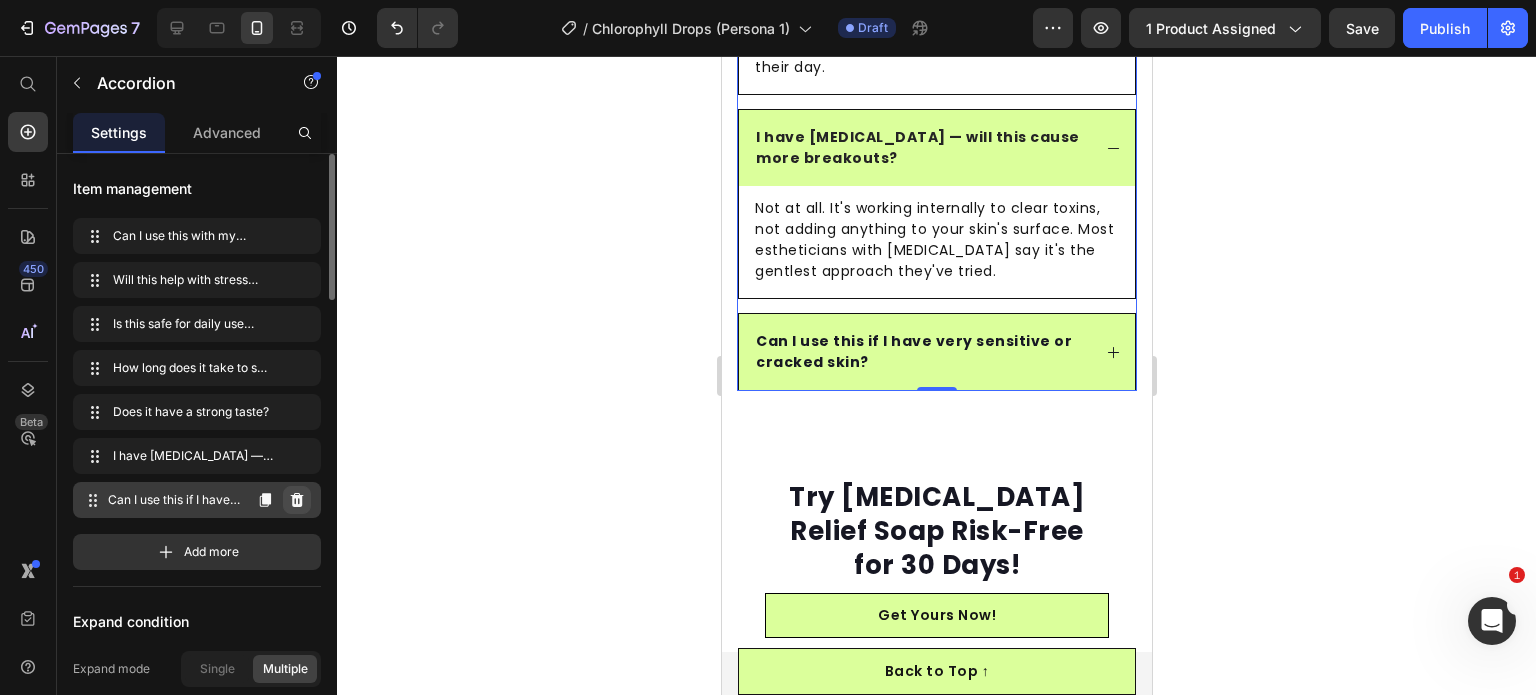 click 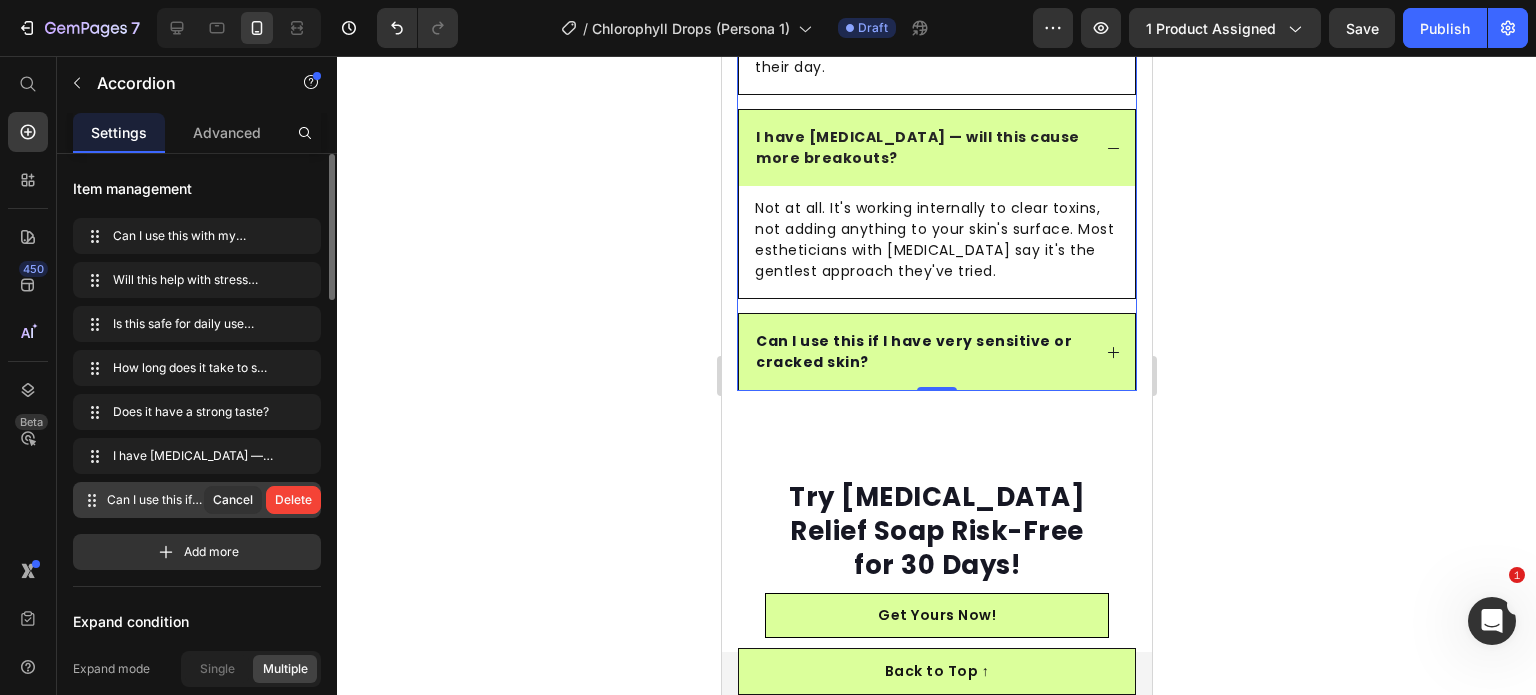 click on "Delete" at bounding box center (293, 500) 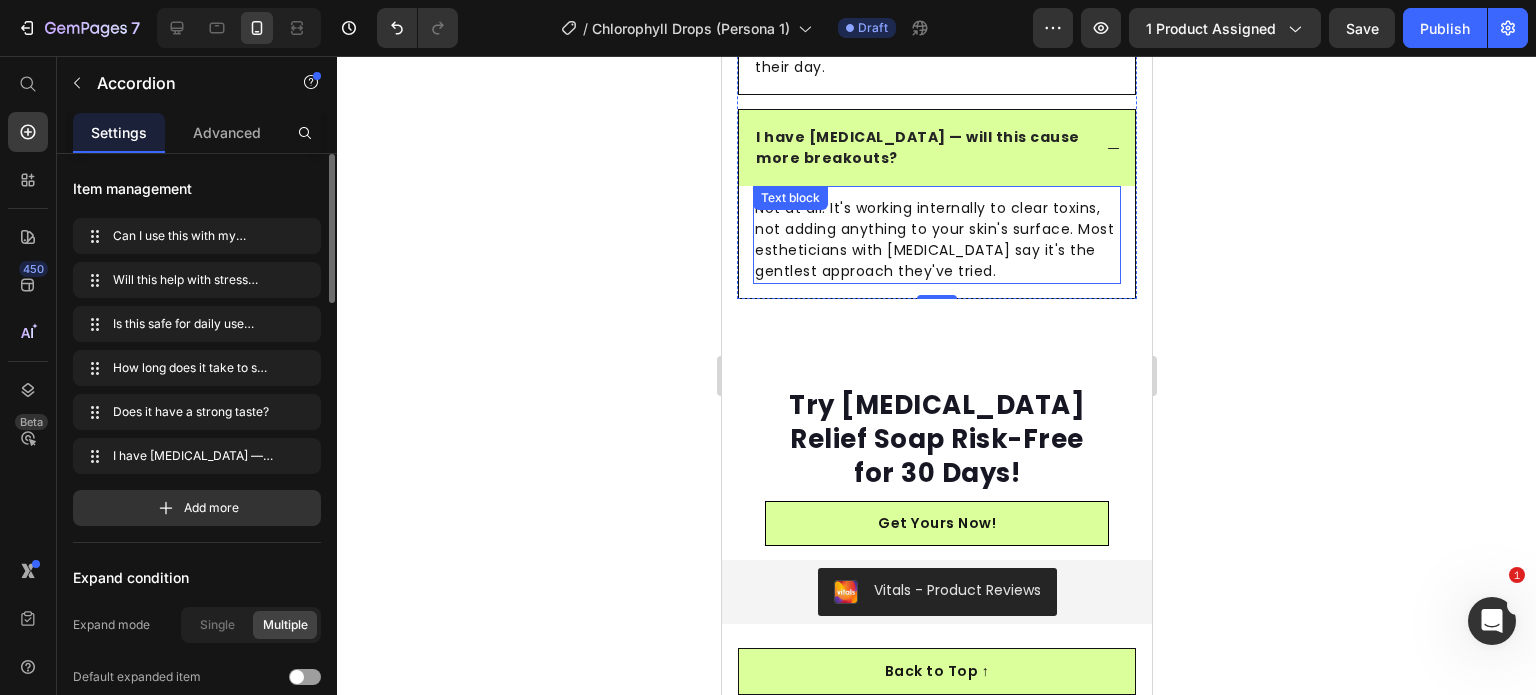 scroll, scrollTop: 9241, scrollLeft: 0, axis: vertical 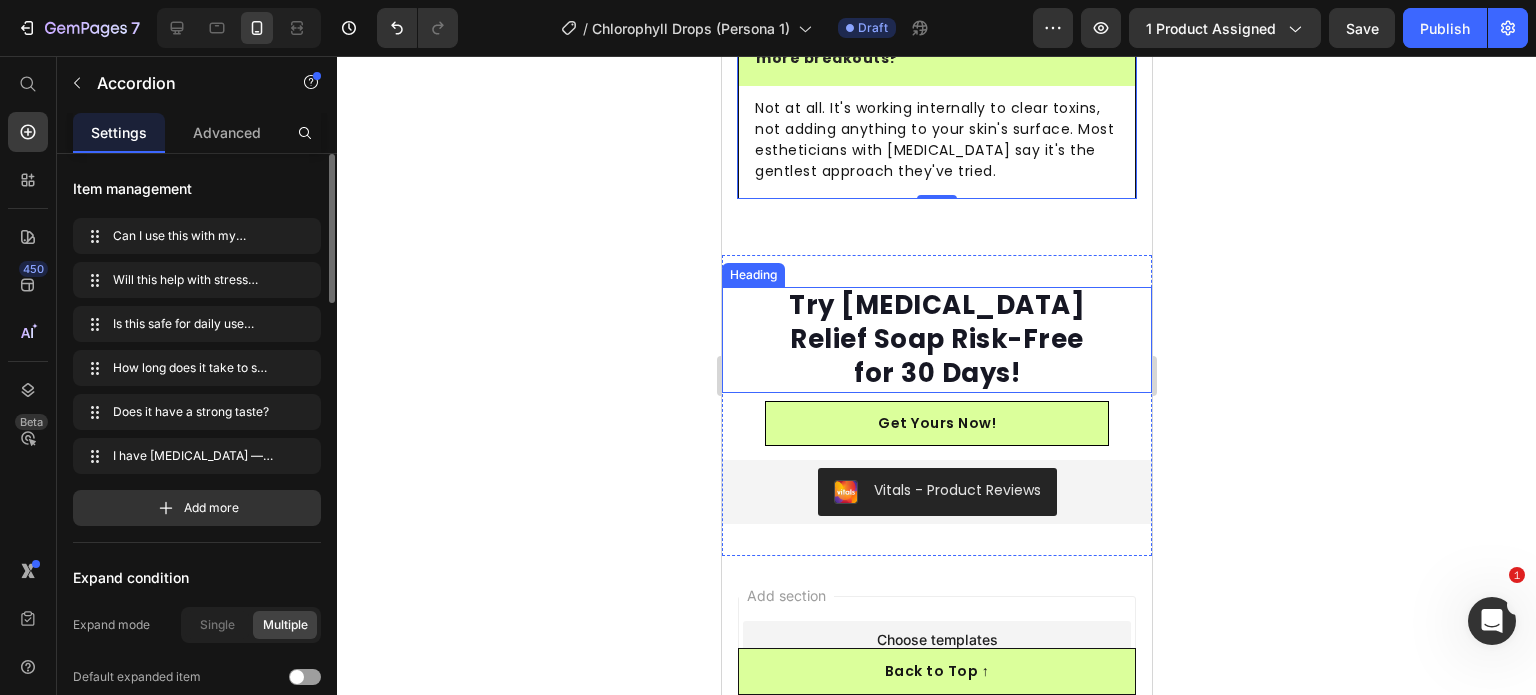 click on "Try Tea Tree Relief Soap Risk-Free for 30 Days!" at bounding box center (936, 339) 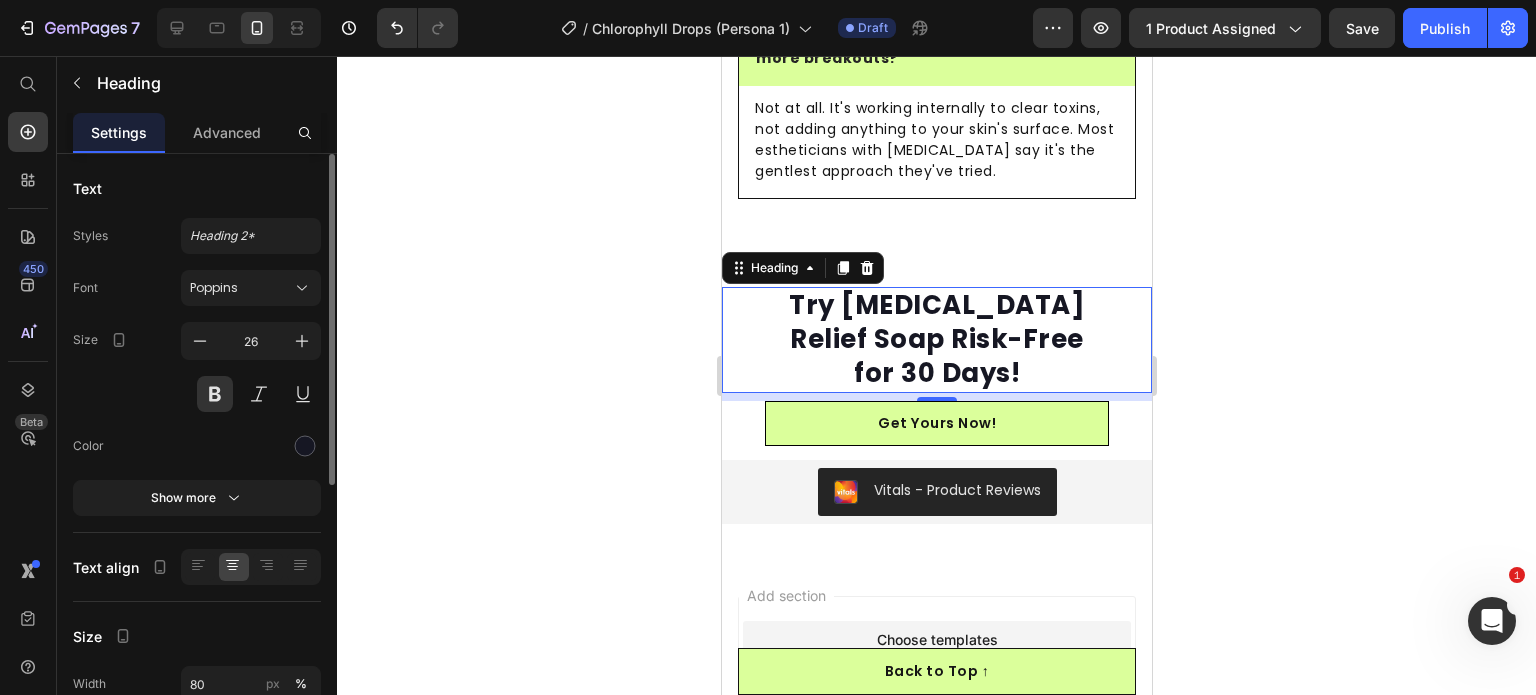 click on "Try Tea Tree Relief Soap Risk-Free for 30 Days!" at bounding box center (936, 339) 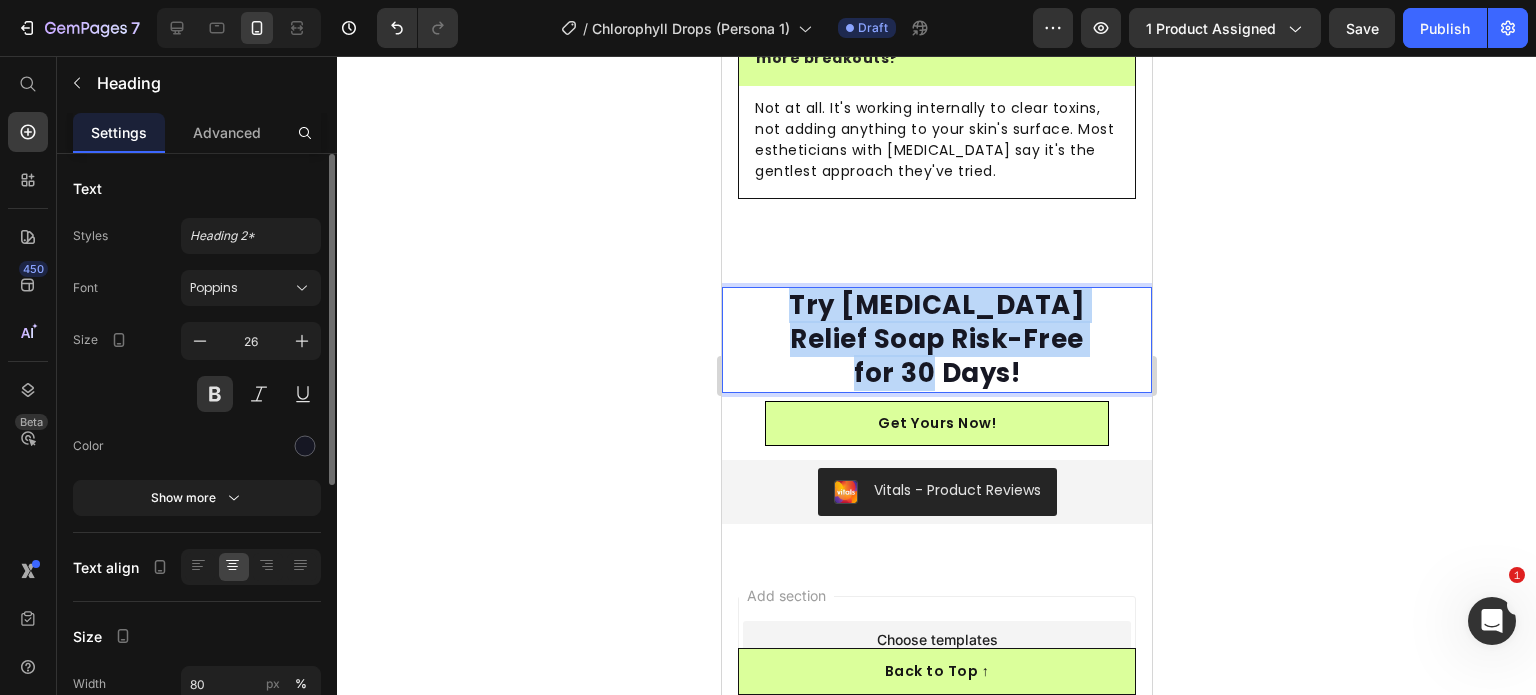 click on "Try Tea Tree Relief Soap Risk-Free for 30 Days!" at bounding box center (936, 339) 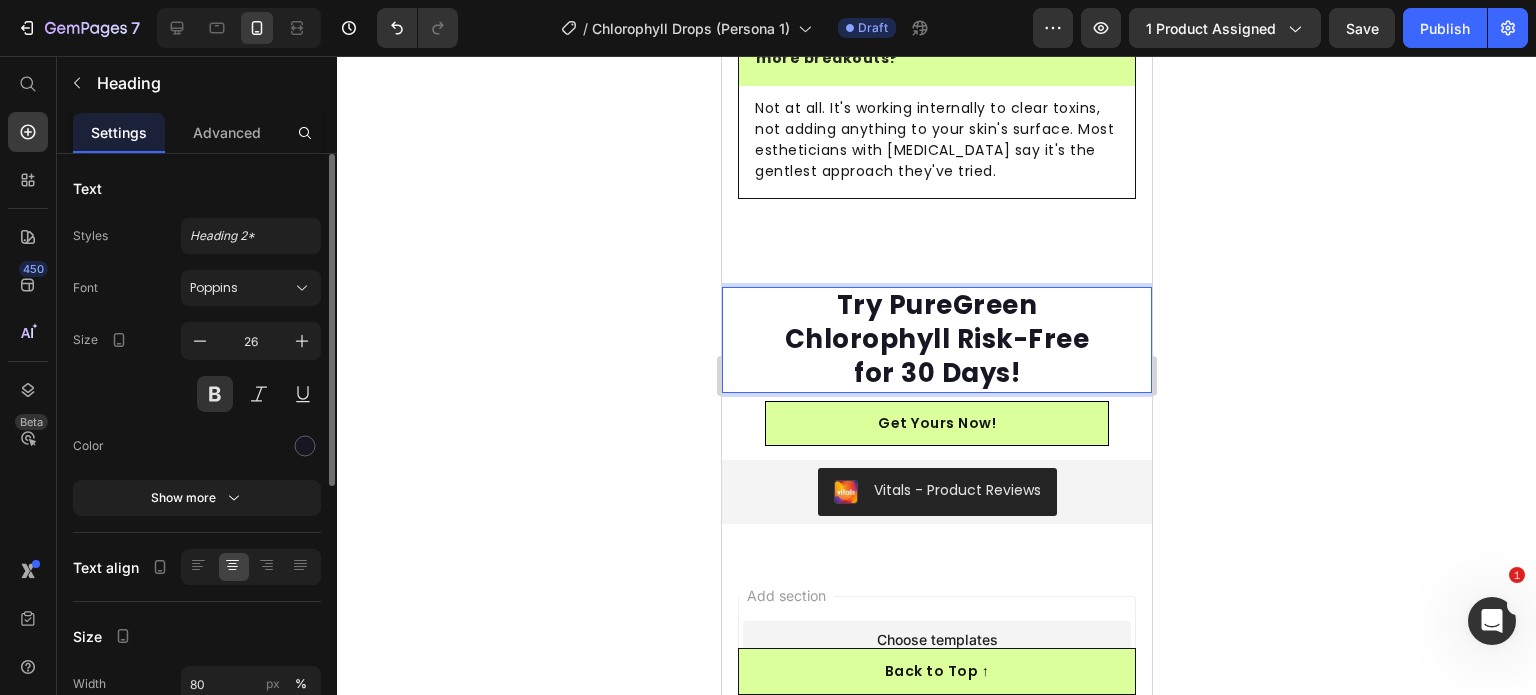 click on "Try PureGreen Chlorophyll Risk-Free for 30 Days!" at bounding box center [936, 339] 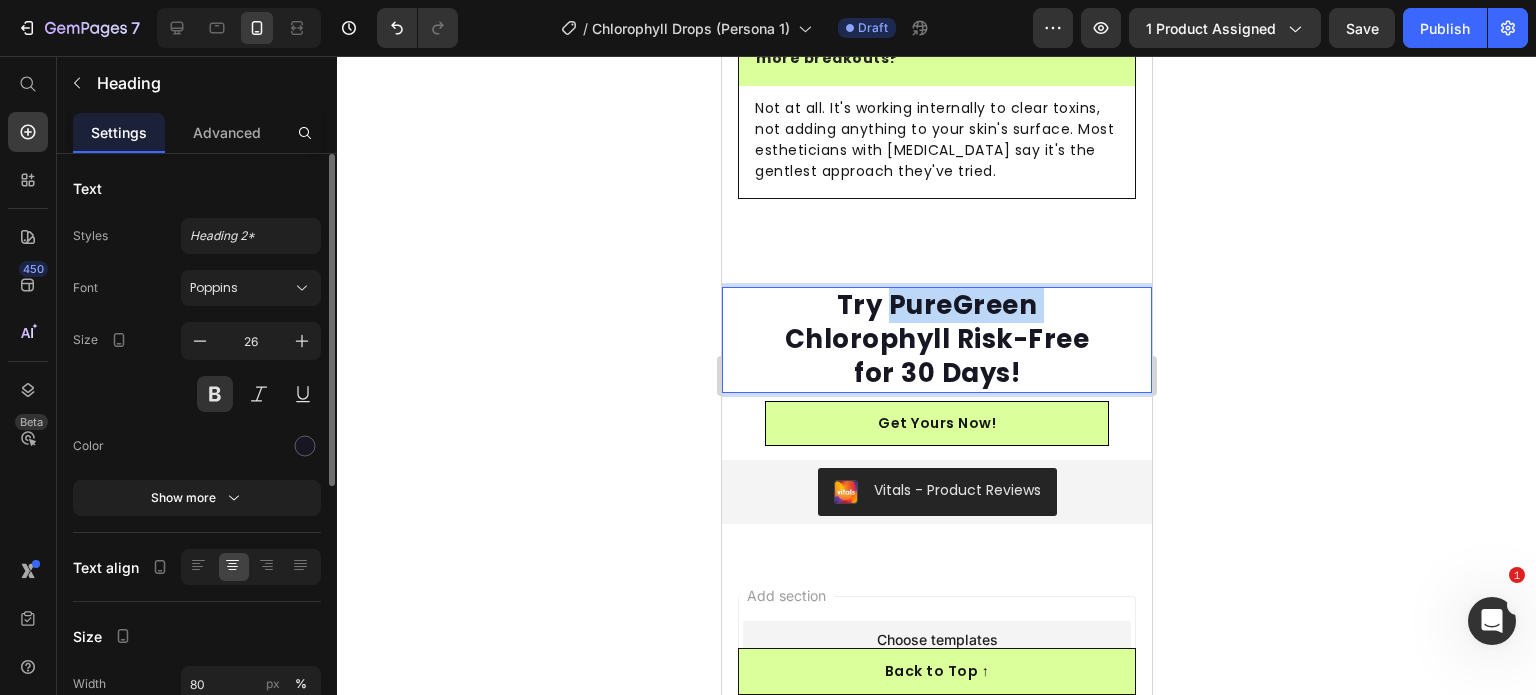 click on "Try PureGreen Chlorophyll Risk-Free for 30 Days!" at bounding box center (936, 339) 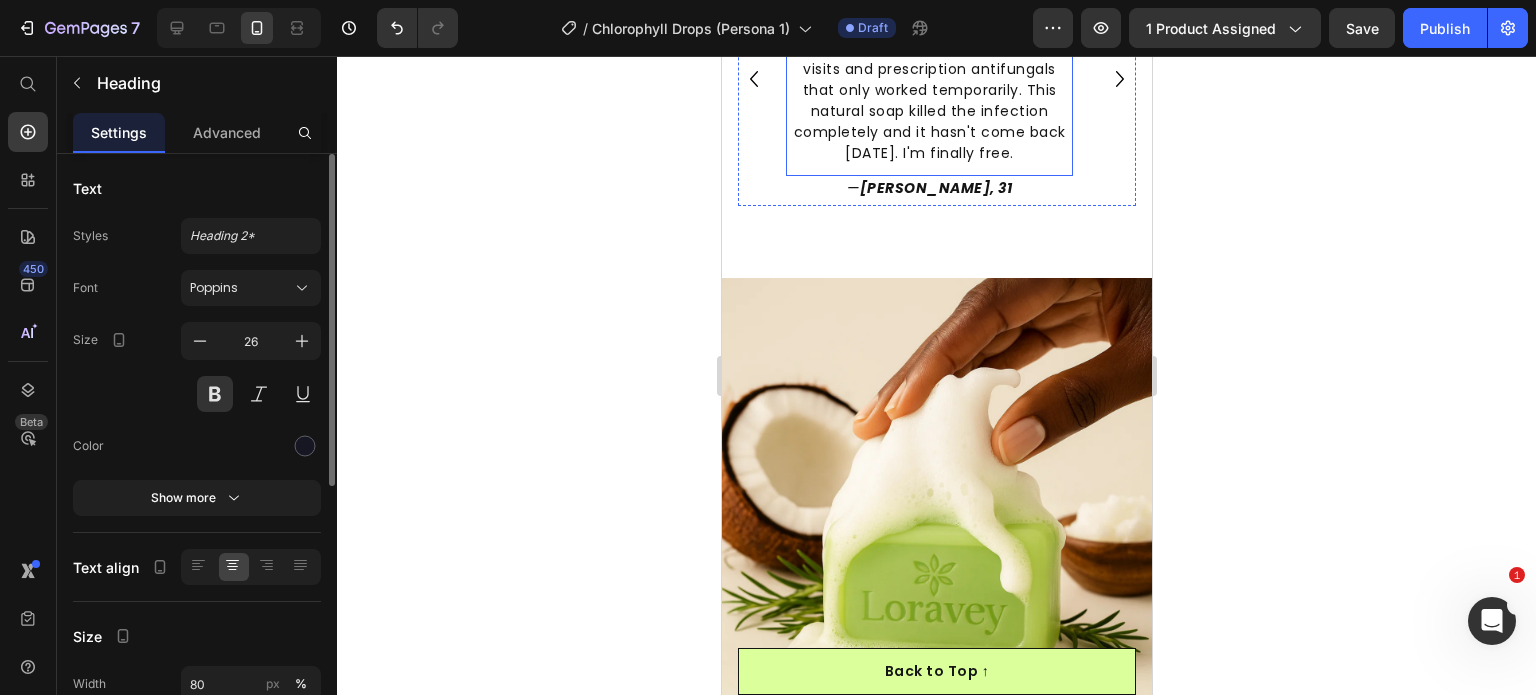 scroll, scrollTop: 2149, scrollLeft: 0, axis: vertical 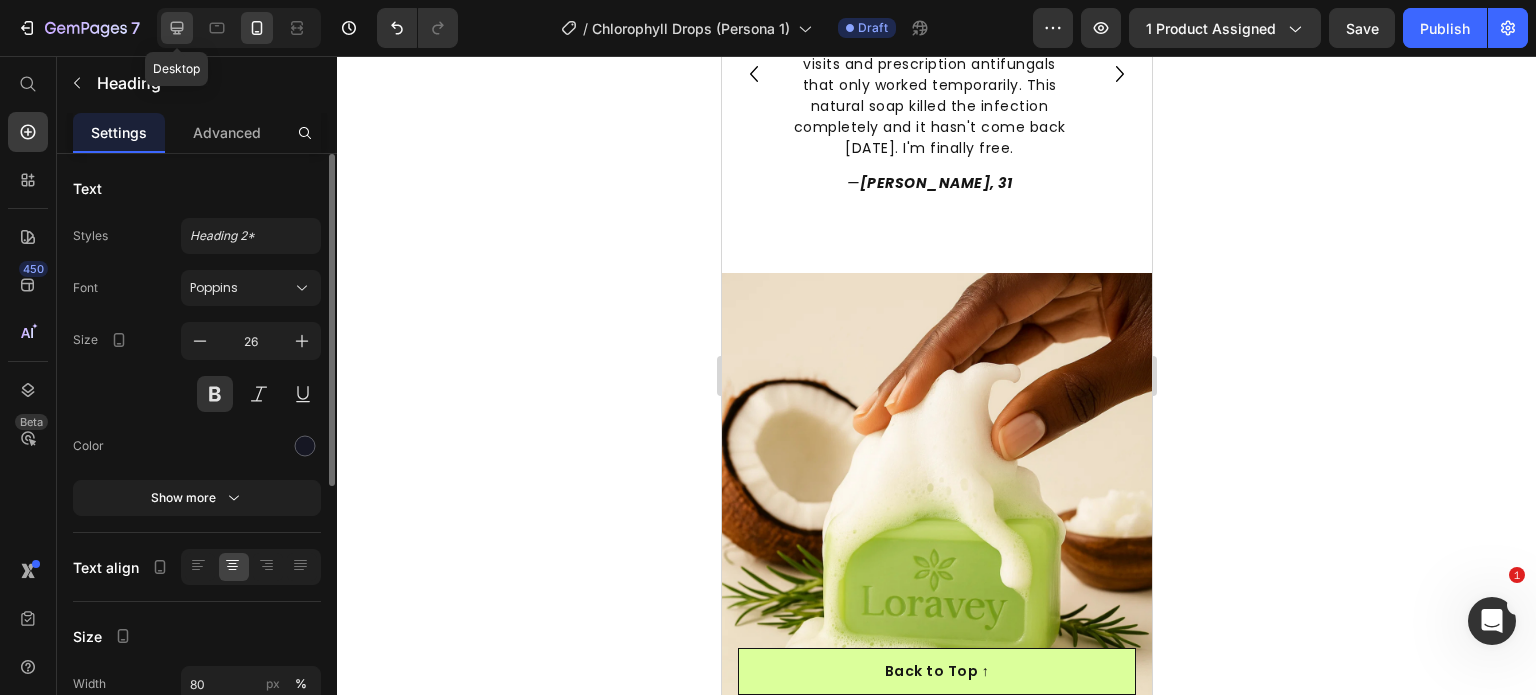 click 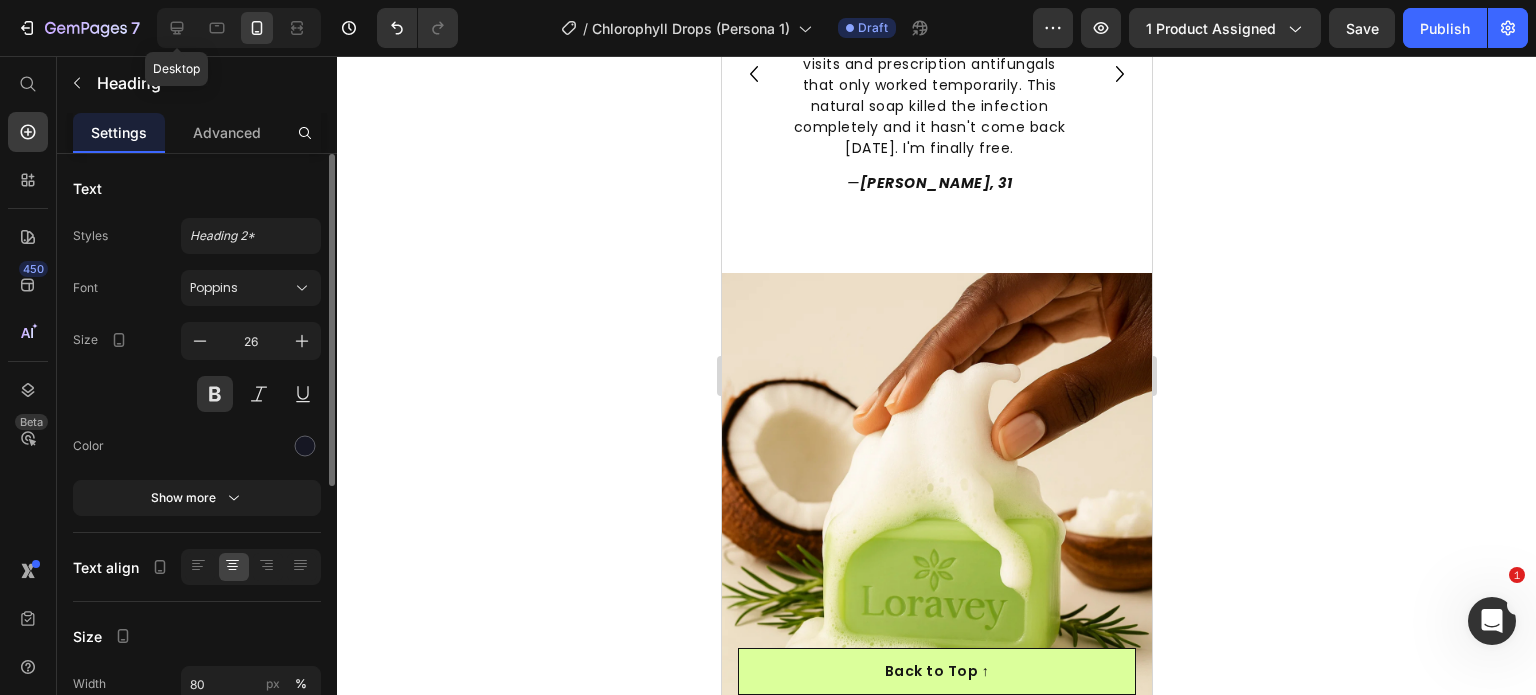 type on "40" 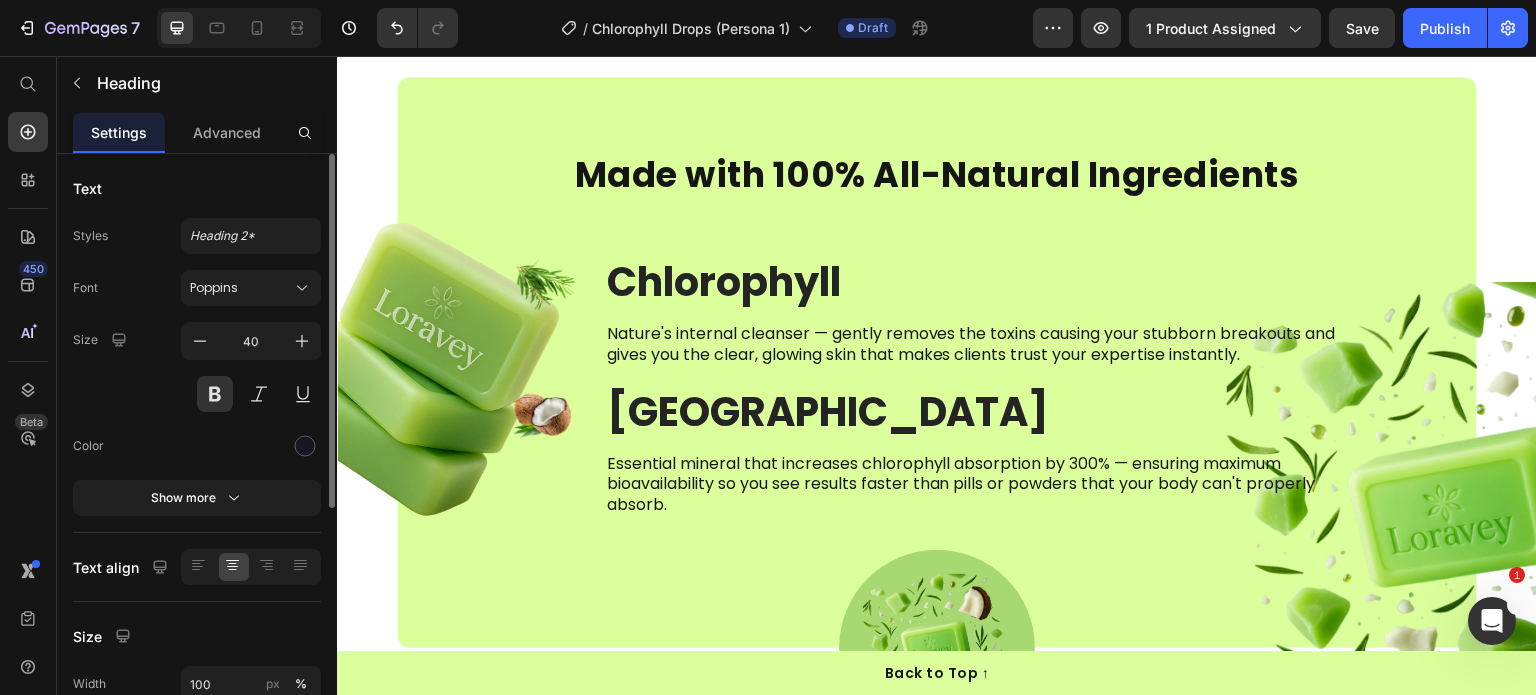 scroll, scrollTop: 3536, scrollLeft: 0, axis: vertical 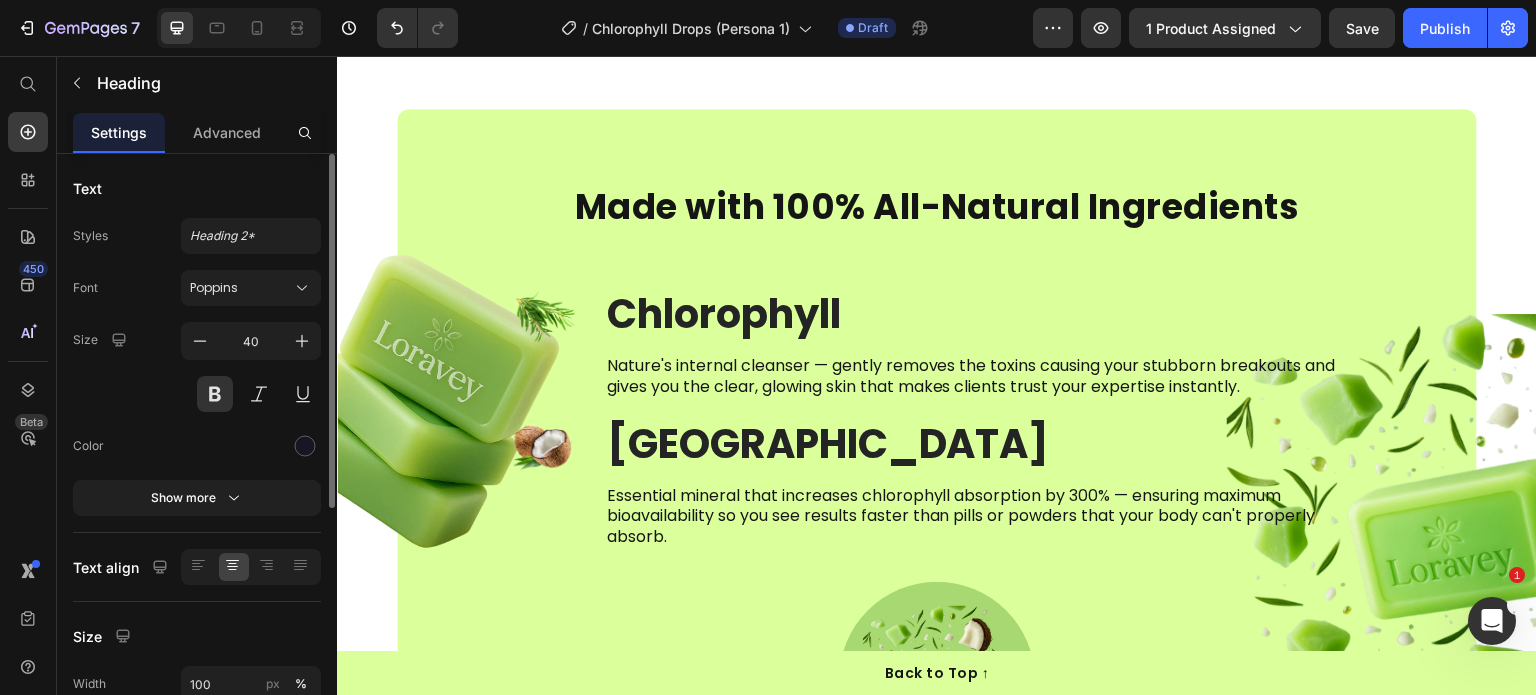 click at bounding box center [485, -136] 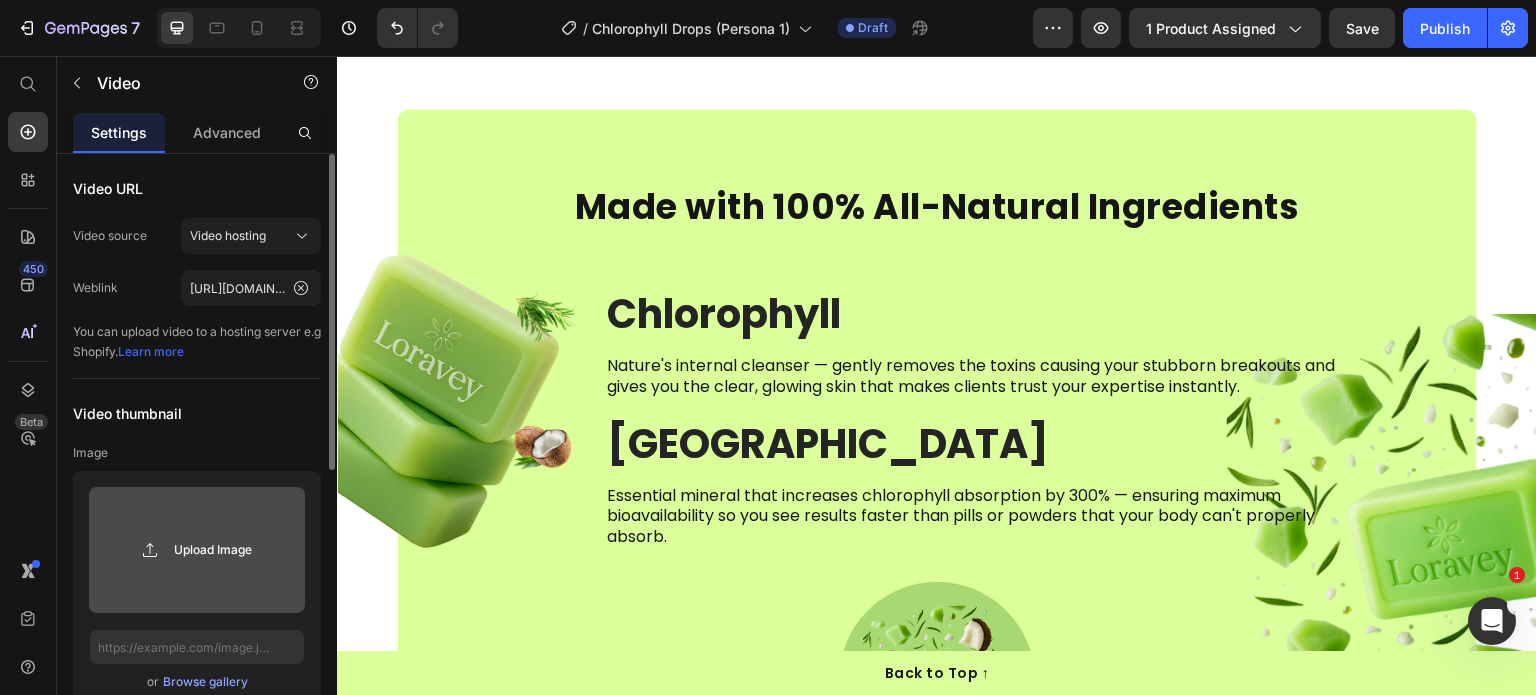 click 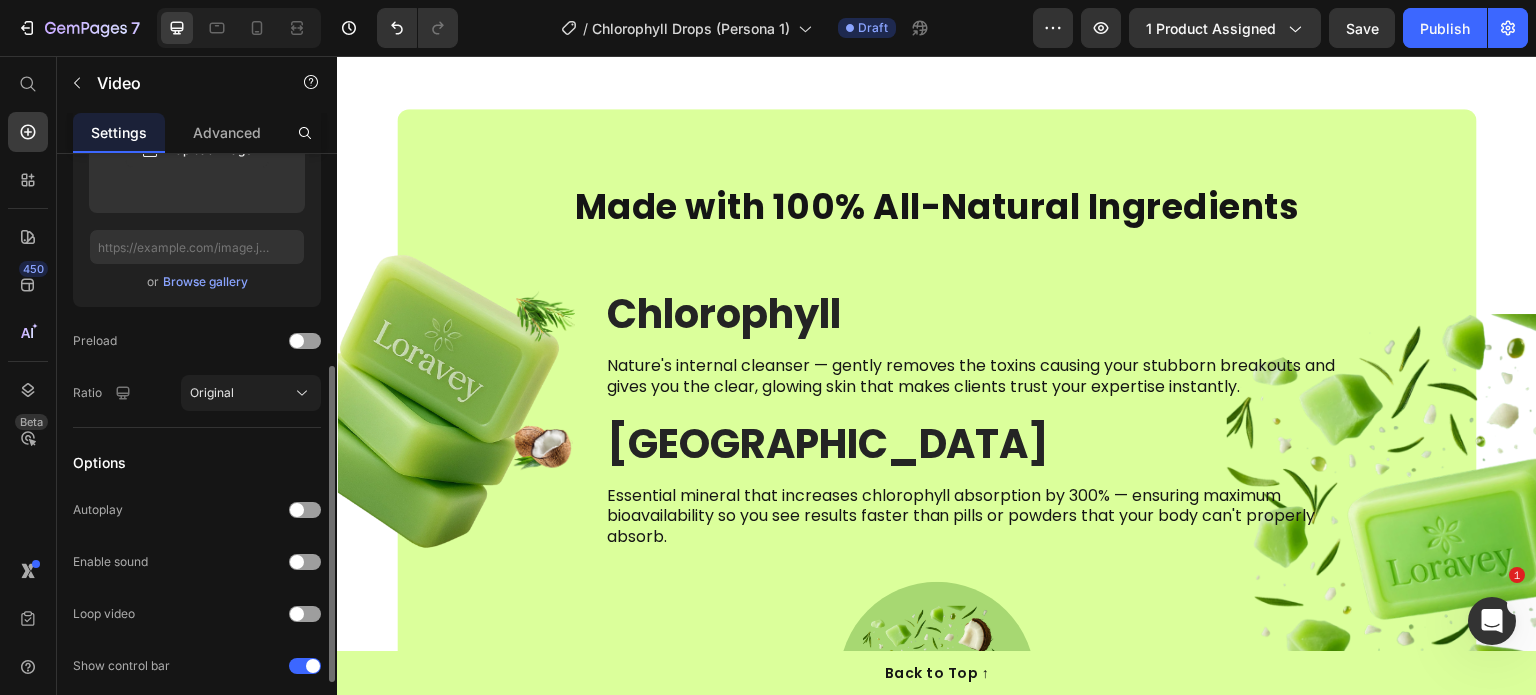 scroll, scrollTop: 0, scrollLeft: 0, axis: both 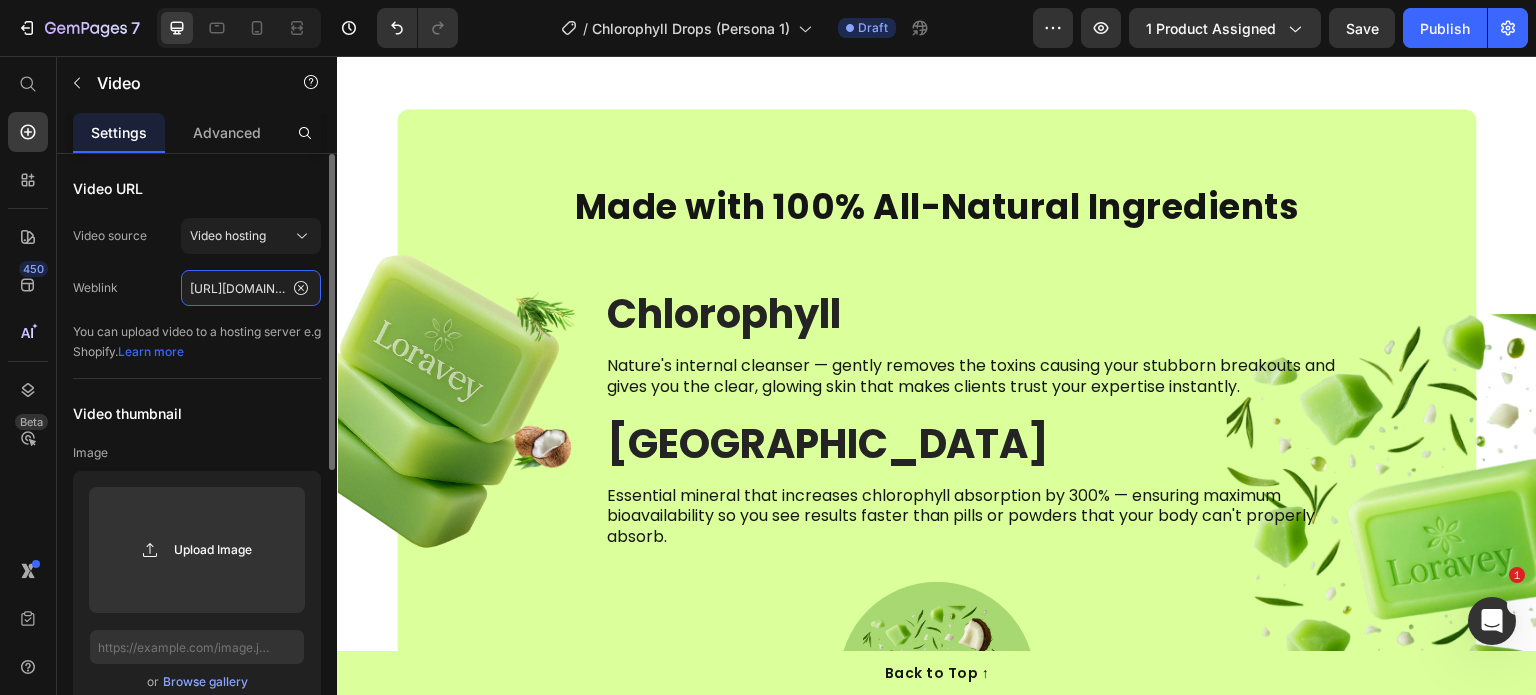 click on "https://cdn.shopify.com/videos/c/o/v/e952c4e87d0f487cb93afe878b3f5e11.mp4" 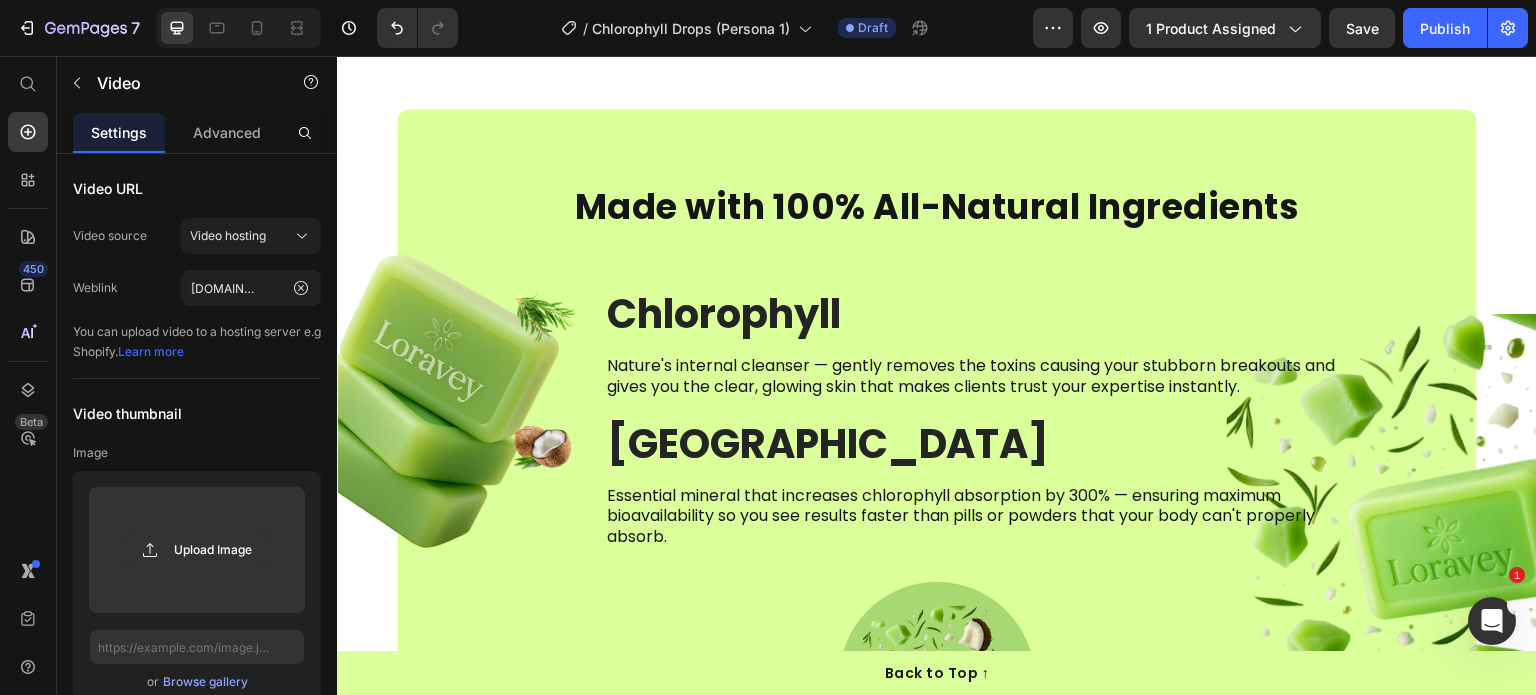 click at bounding box center [781, -136] 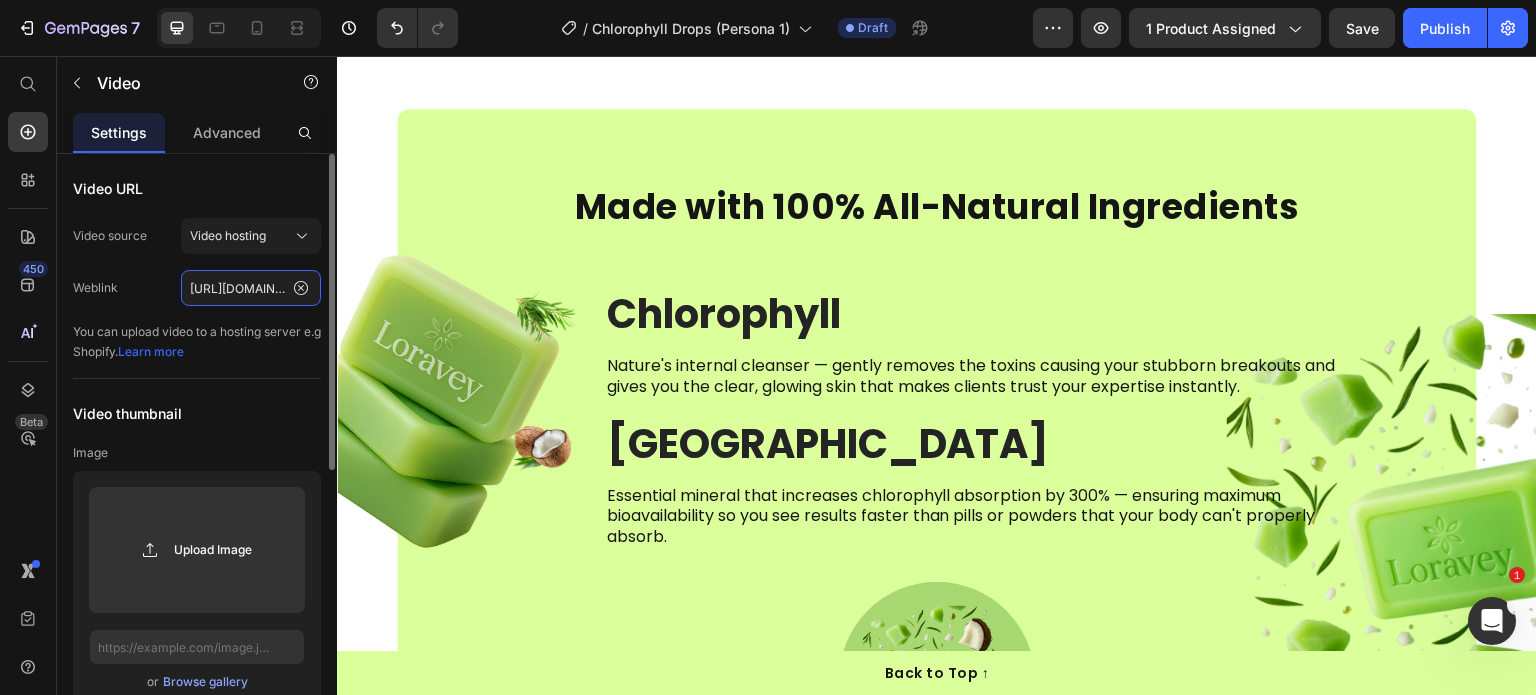click on "https://cdn.shopify.com/videos/c/o/v/6947339f0ff4453d9b7d62c41c12d82c.mp4" 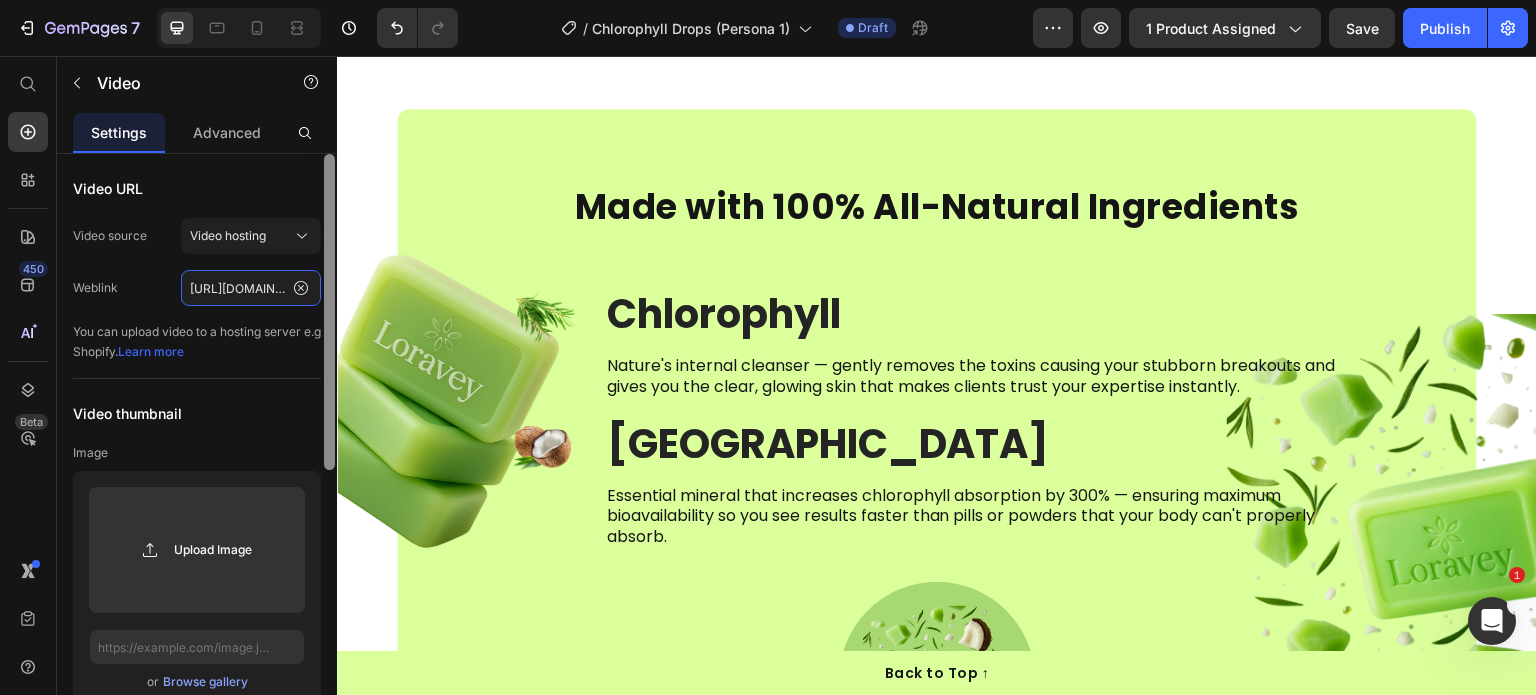 scroll, scrollTop: 0, scrollLeft: 369, axis: horizontal 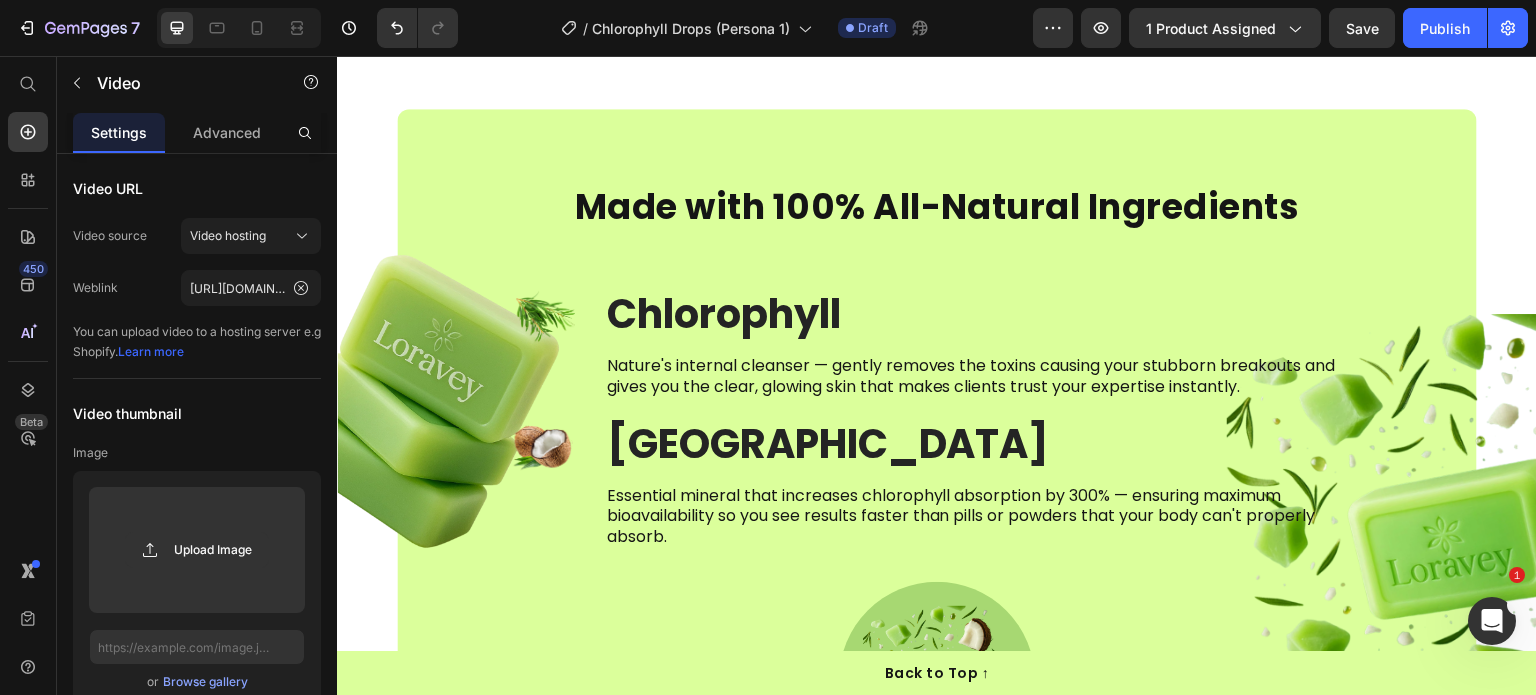 click at bounding box center [1077, -136] 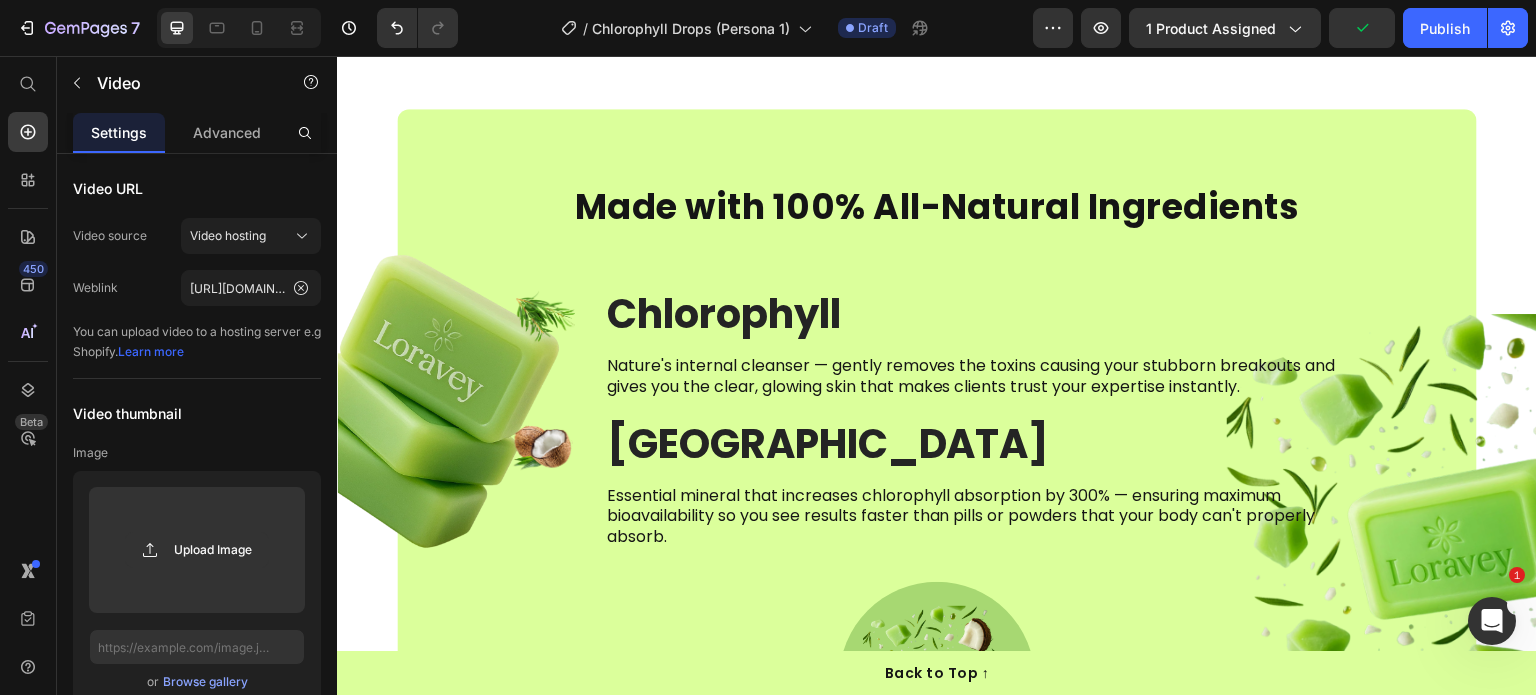 click at bounding box center [1077, -136] 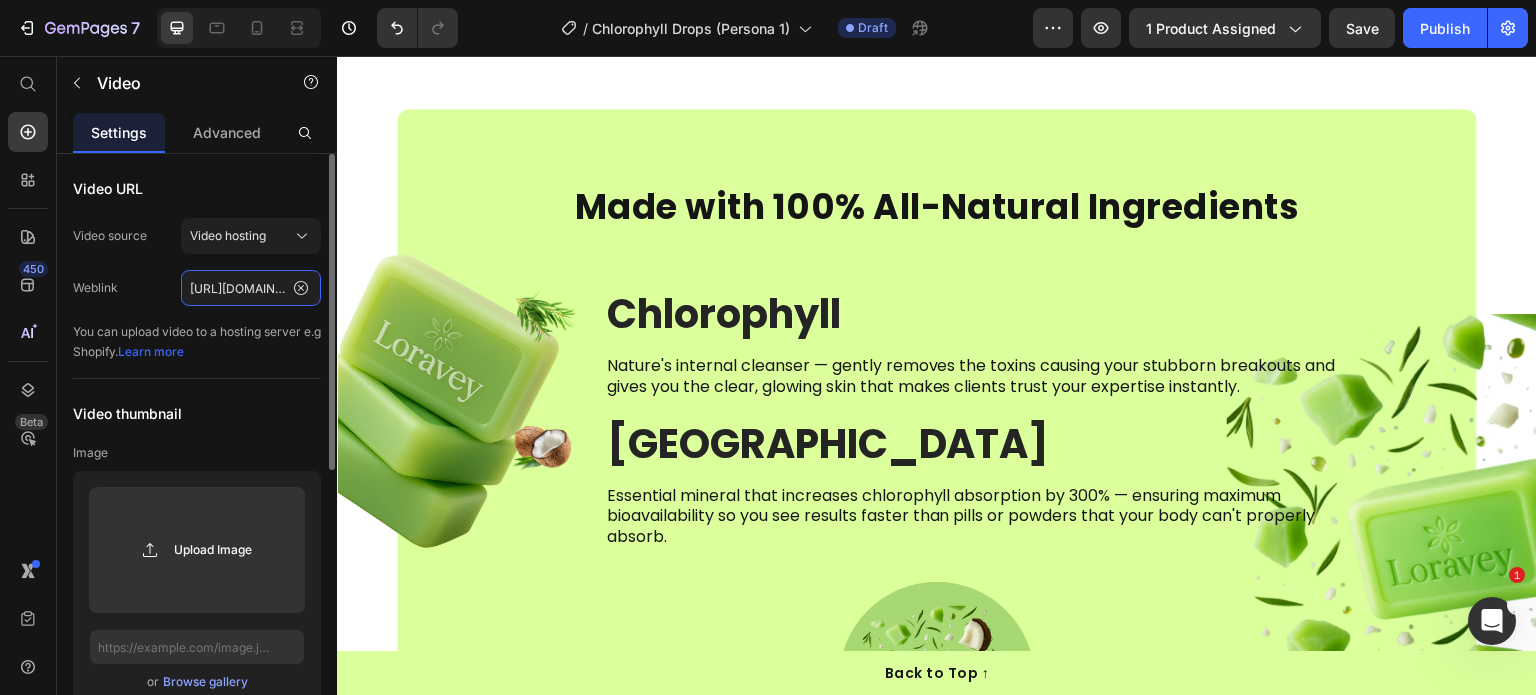 click on "https://cdn.shopify.com/videos/c/o/v/4e71a86657844938a3ffec3f4219c879.mp4" 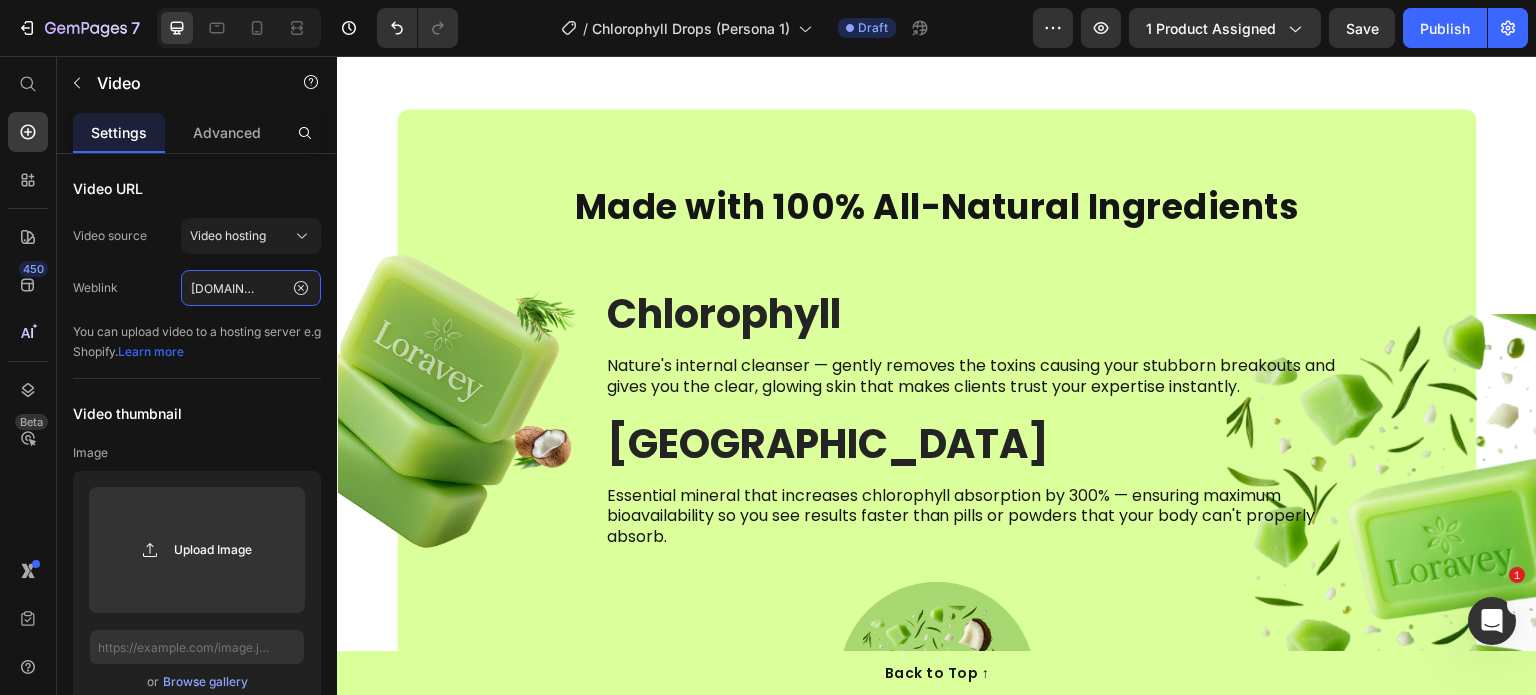 type on "https://cdn.shopify.com/videos/c/o/v/7e19326c6af94abd943c3629409c7d9c.mp4" 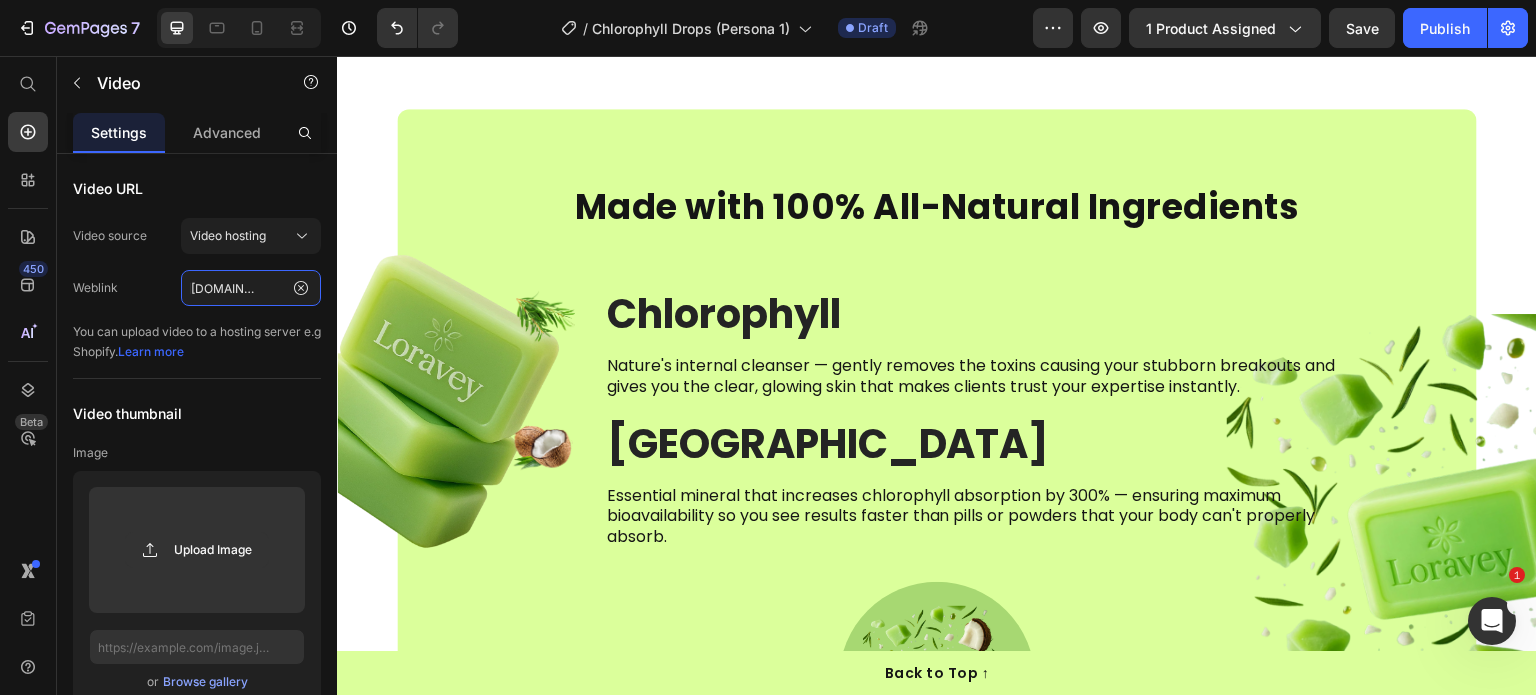 scroll, scrollTop: 0, scrollLeft: 0, axis: both 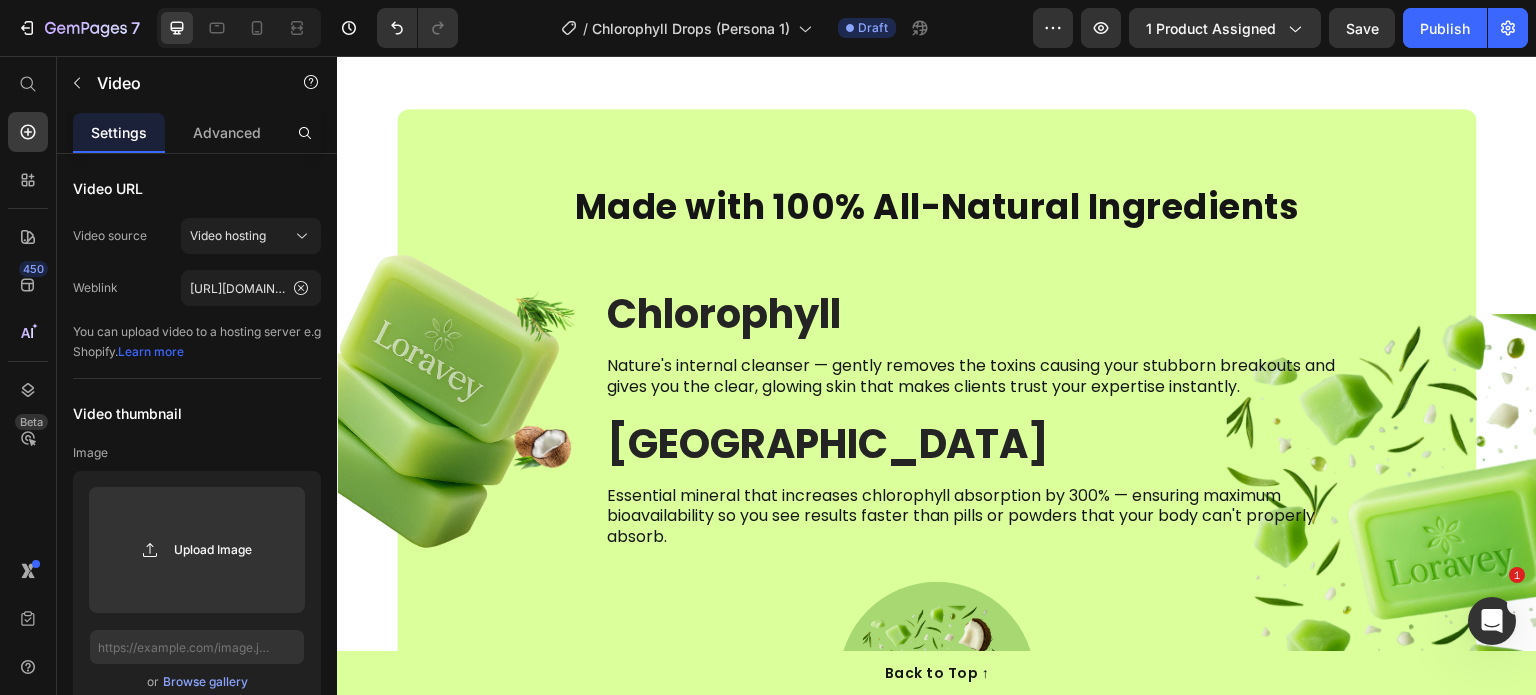 click at bounding box center (1374, -136) 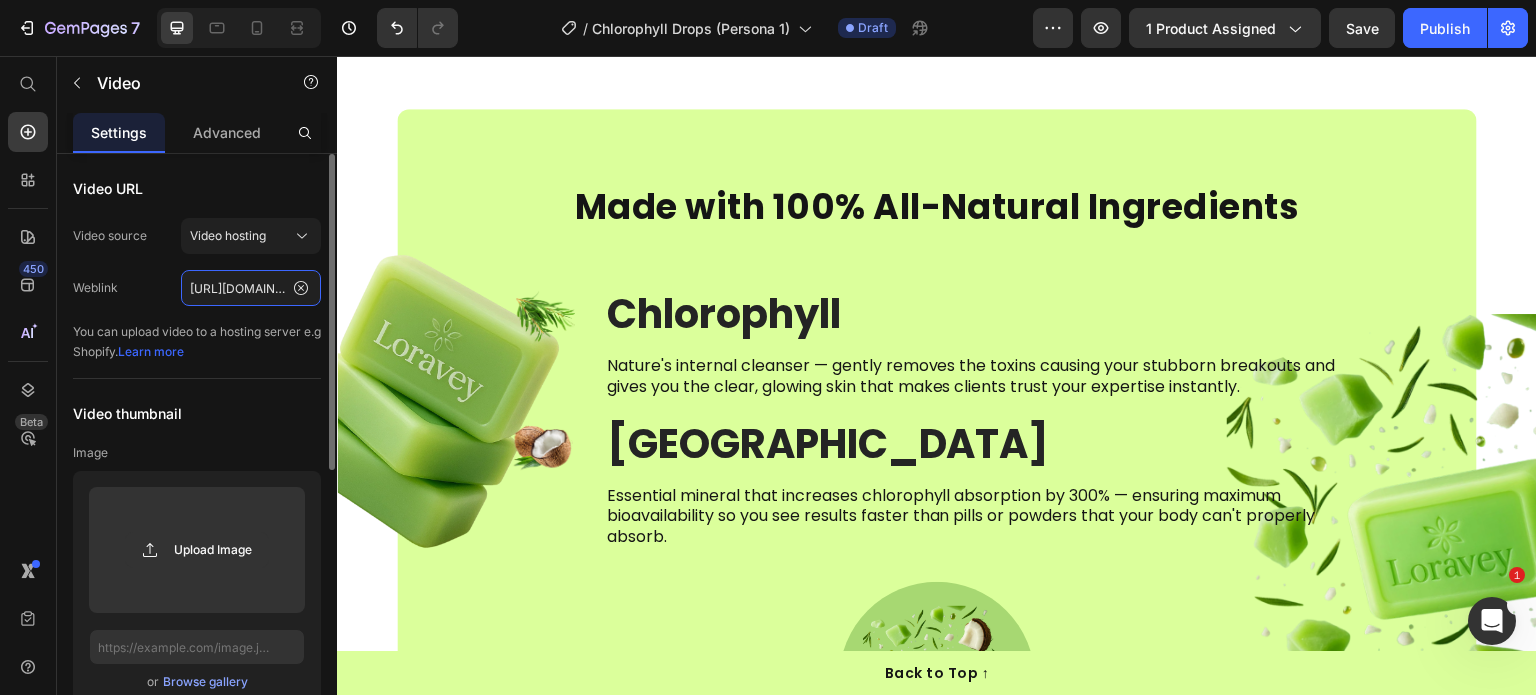 click on "https://cdn.shopify.com/videos/c/o/v/a2a57773be5f42ddbf868234b845dd7a.mp4" 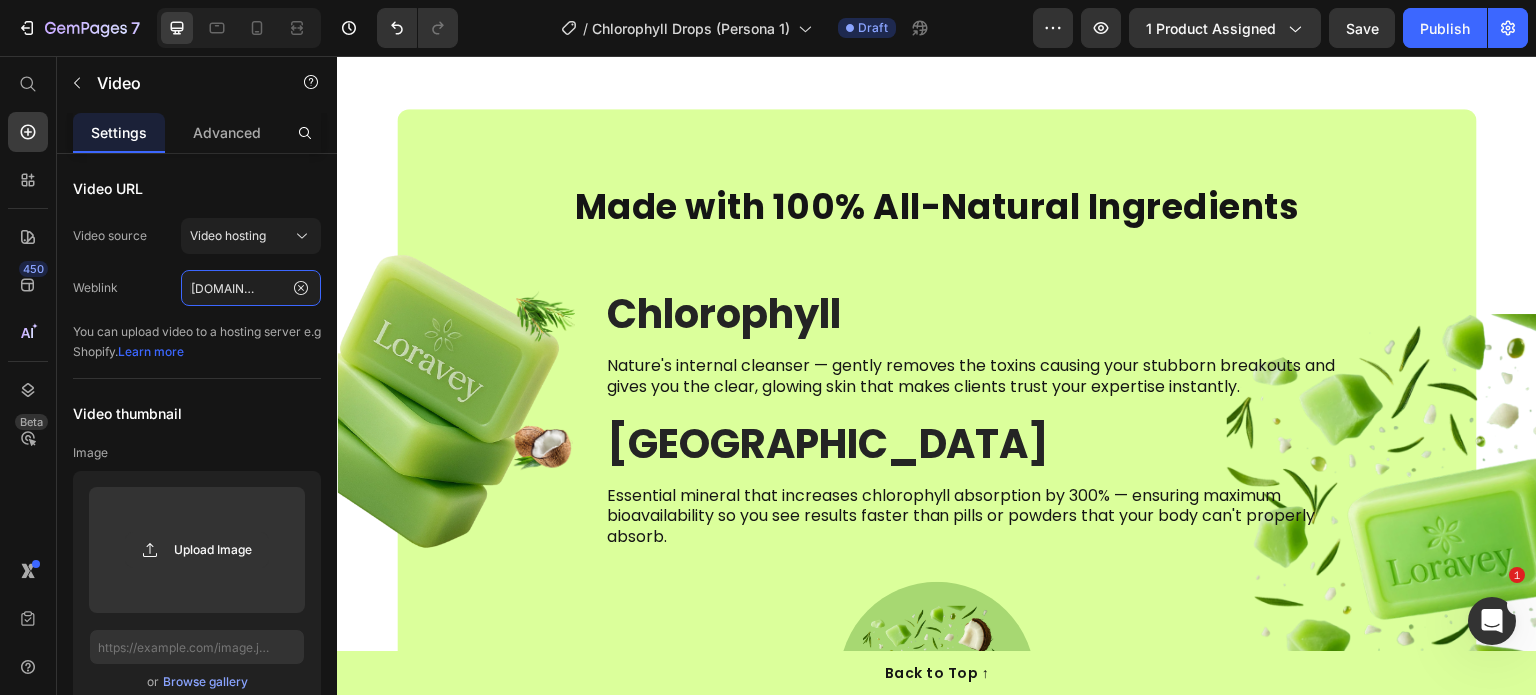type on "https://cdn.shopify.com/videos/c/o/v/573bcf1a76154733802e50ff445c4764.mp4" 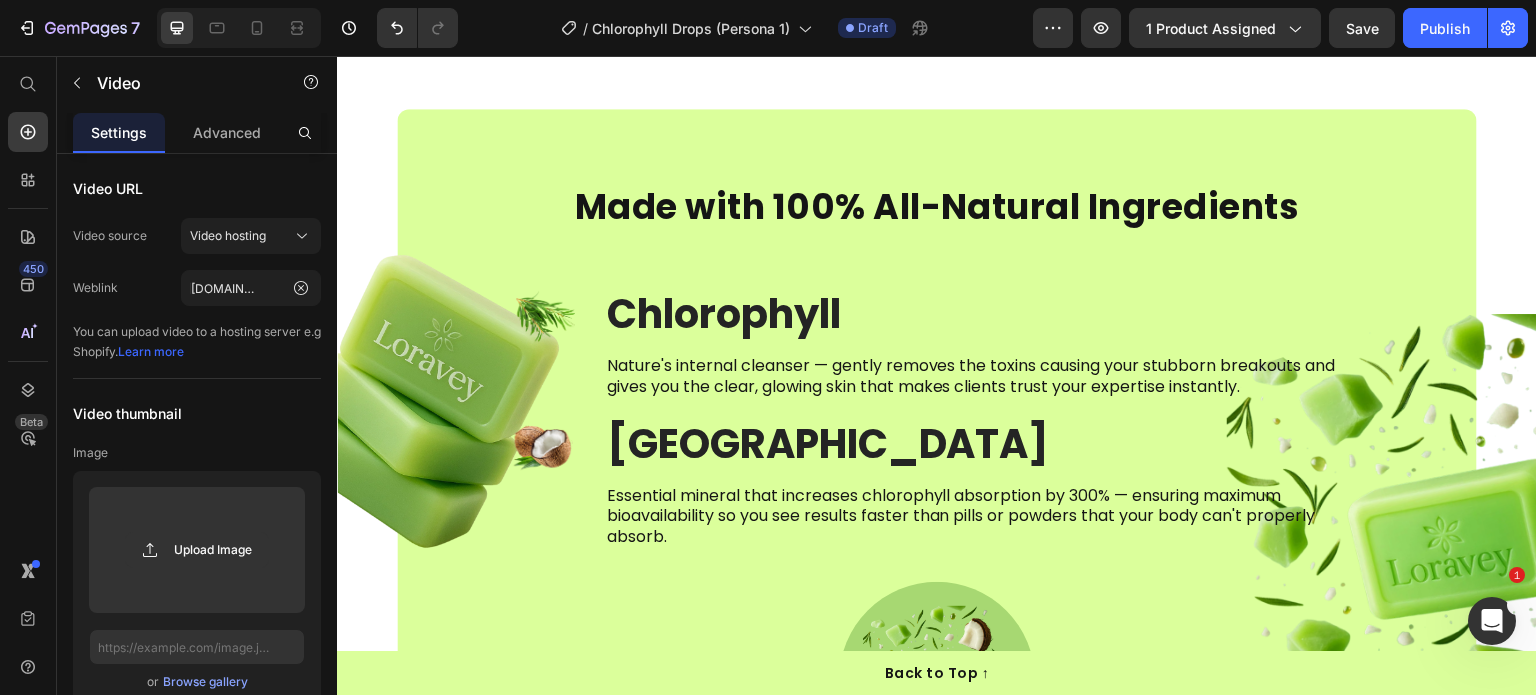 click on "450 Beta" at bounding box center [28, 375] 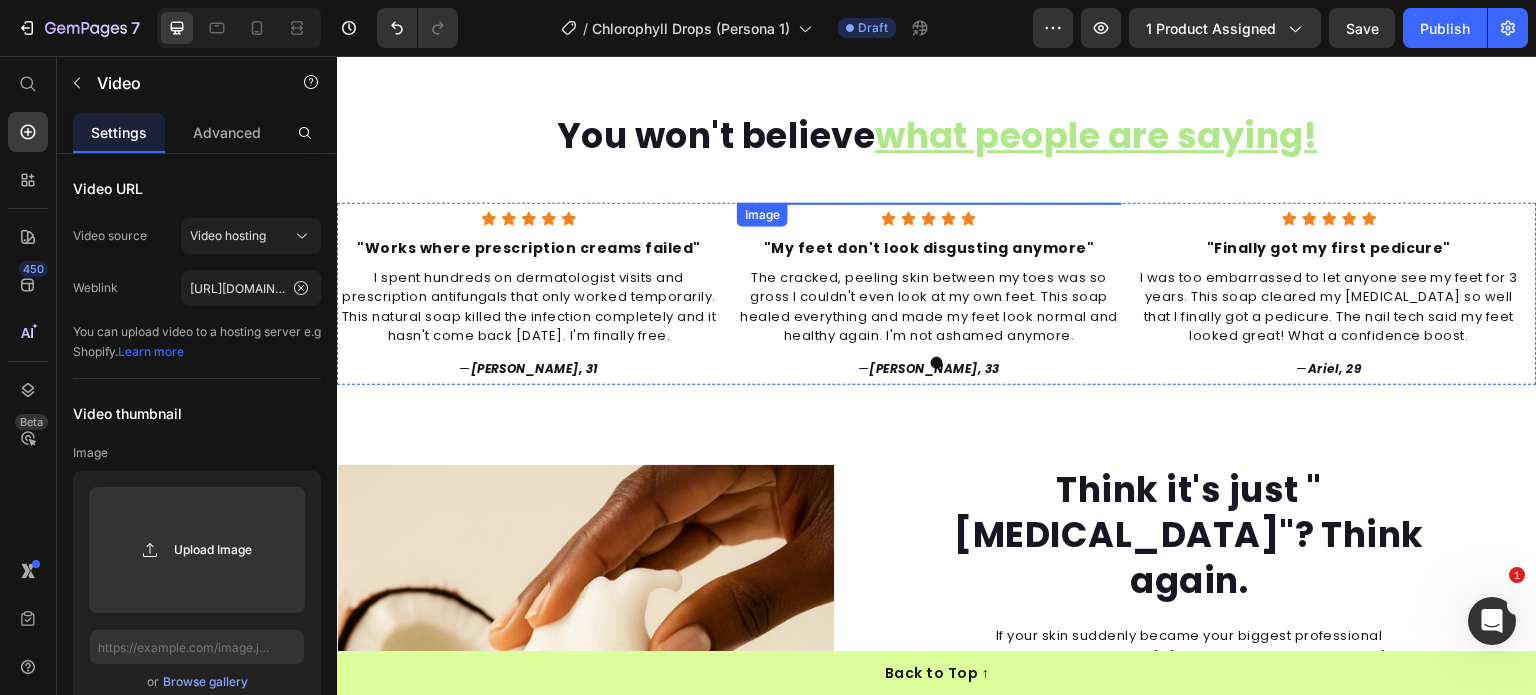 scroll, scrollTop: 1511, scrollLeft: 0, axis: vertical 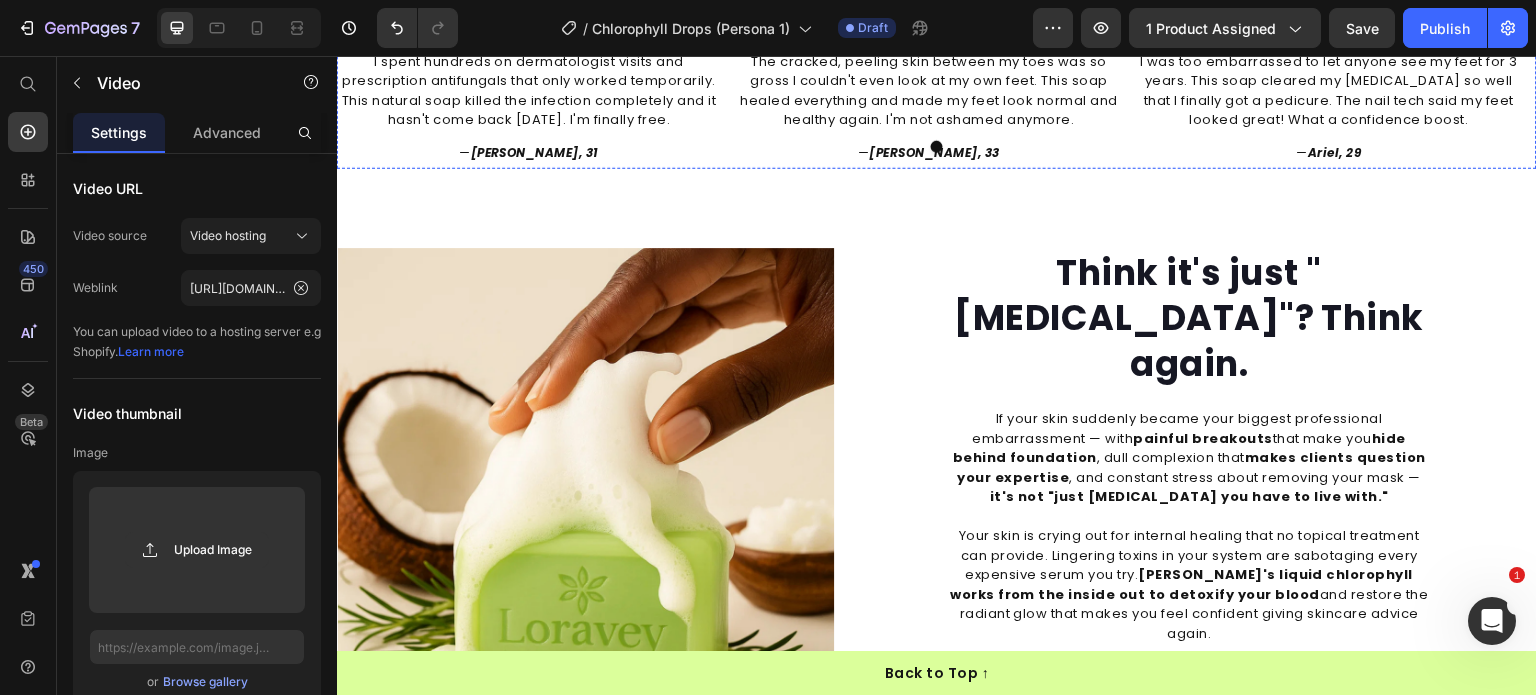 click at bounding box center [529, -14] 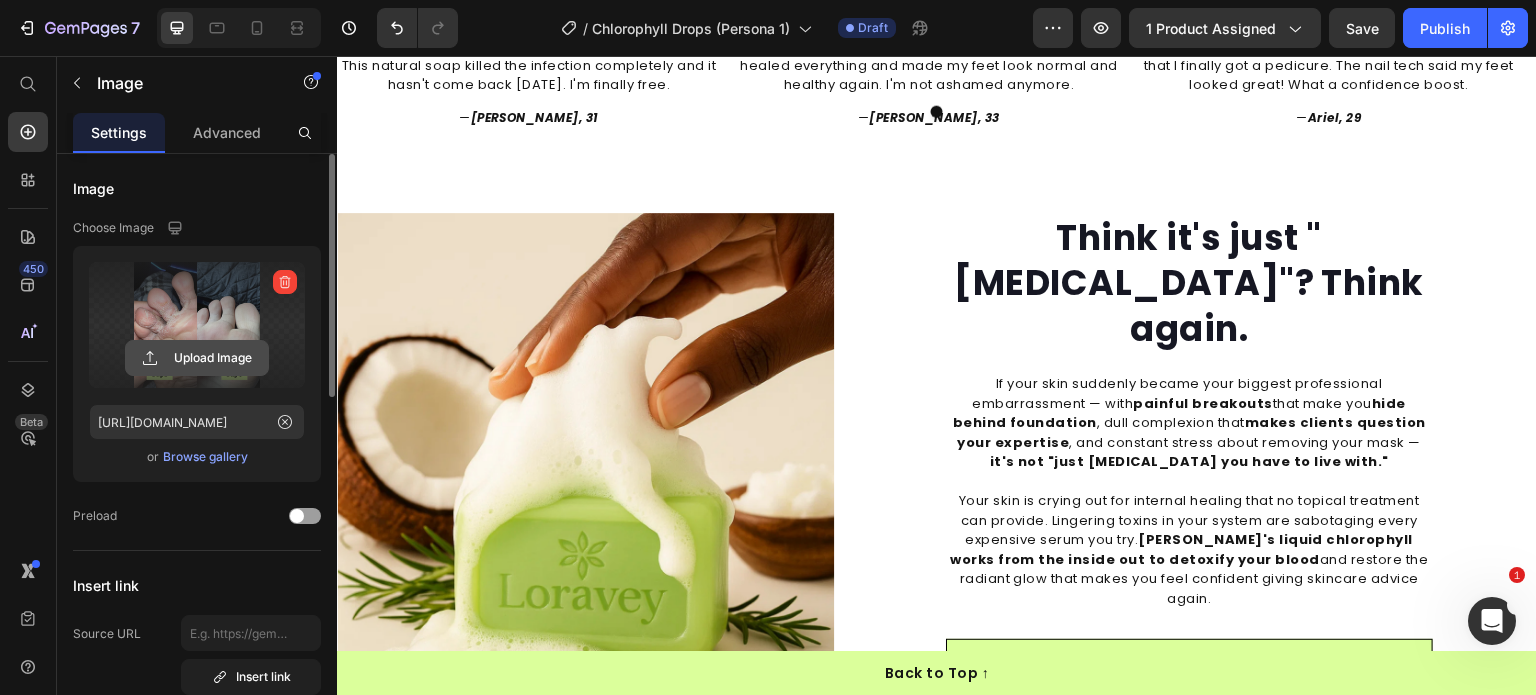 scroll, scrollTop: 1547, scrollLeft: 0, axis: vertical 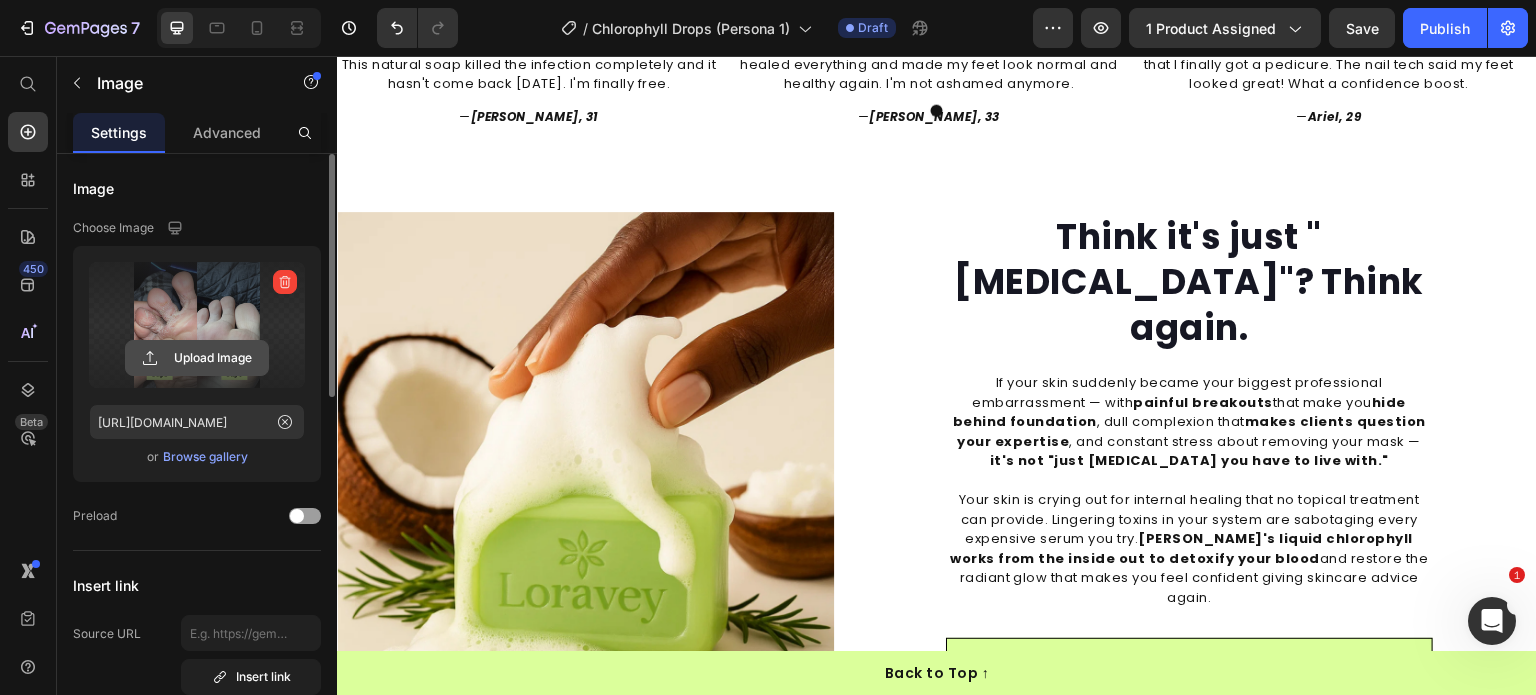 click 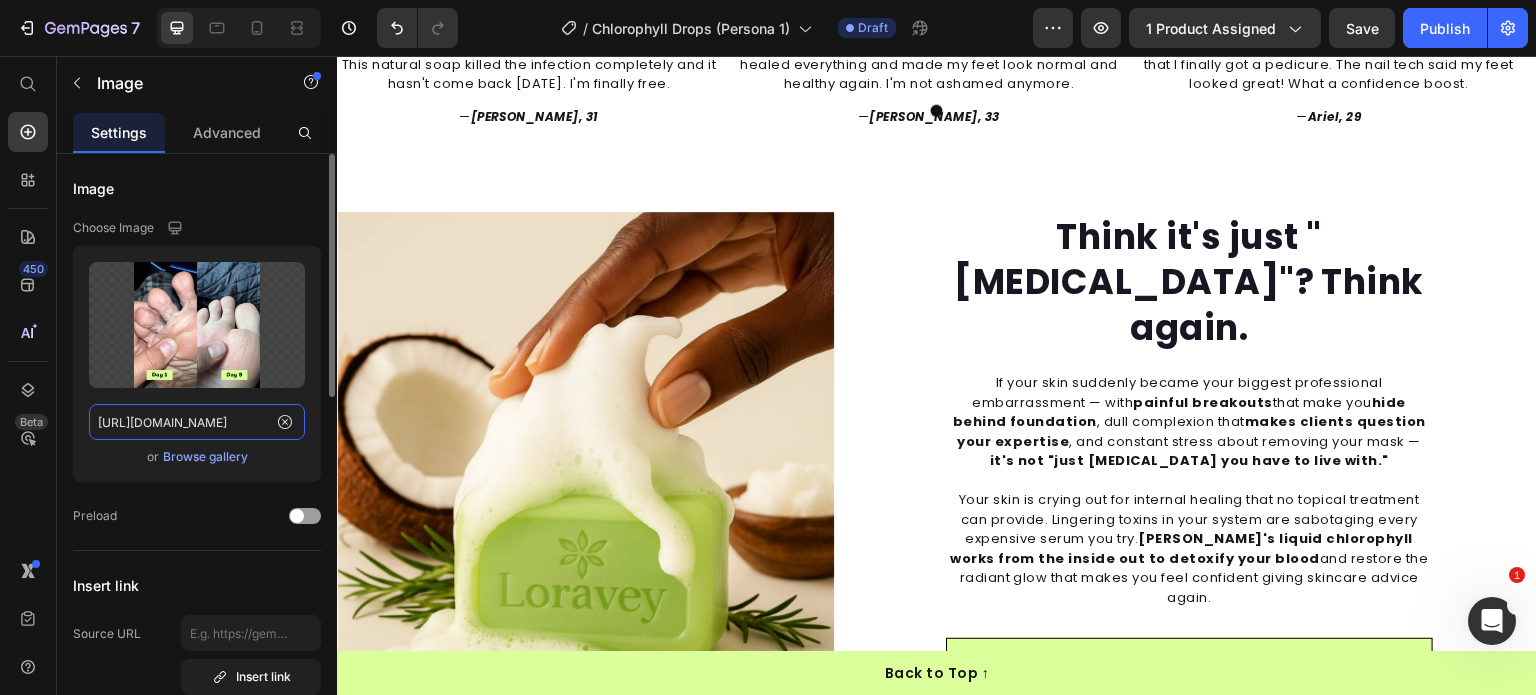 click on "https://cdn.shopify.com/s/files/1/0968/8953/6850/files/gempages_569934698445275975-b3753788-2272-46cf-a407-f4d8fb95f10c.png" 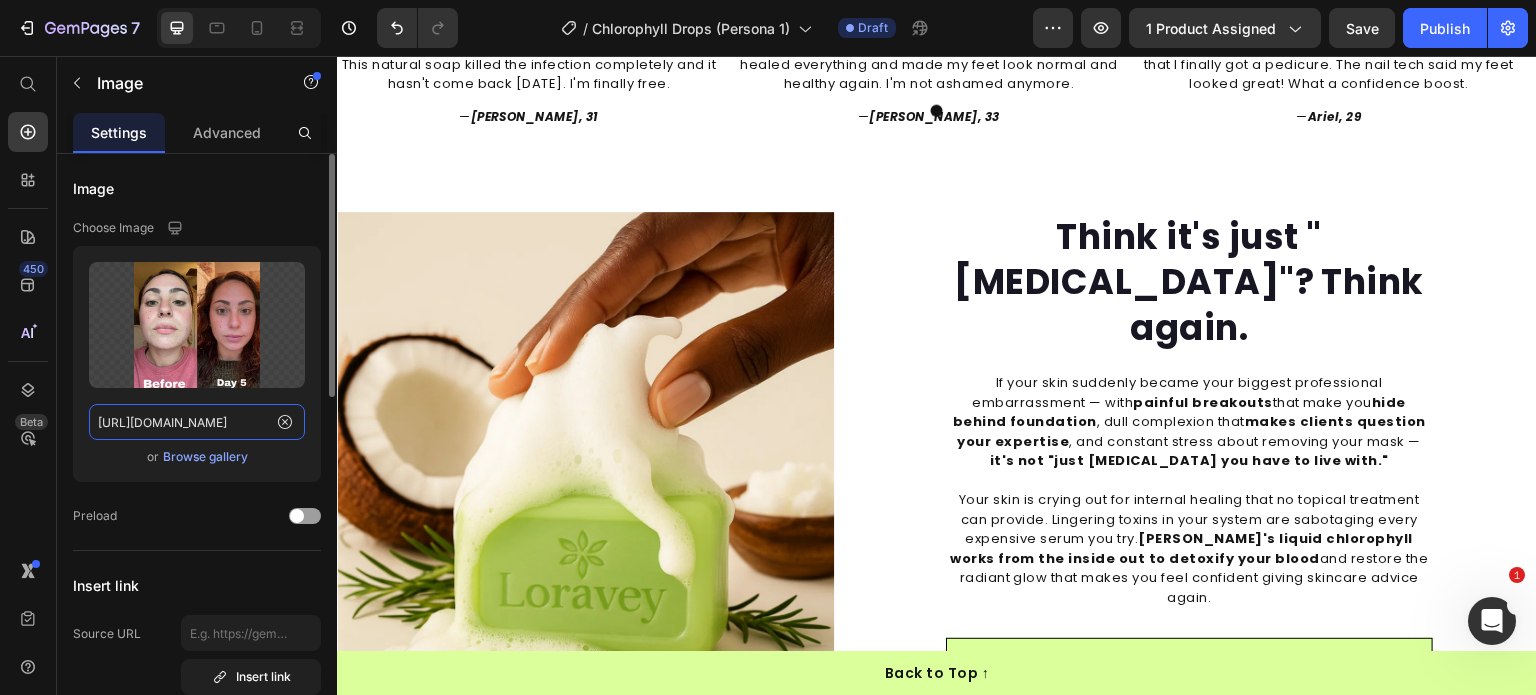 scroll, scrollTop: 0, scrollLeft: 324, axis: horizontal 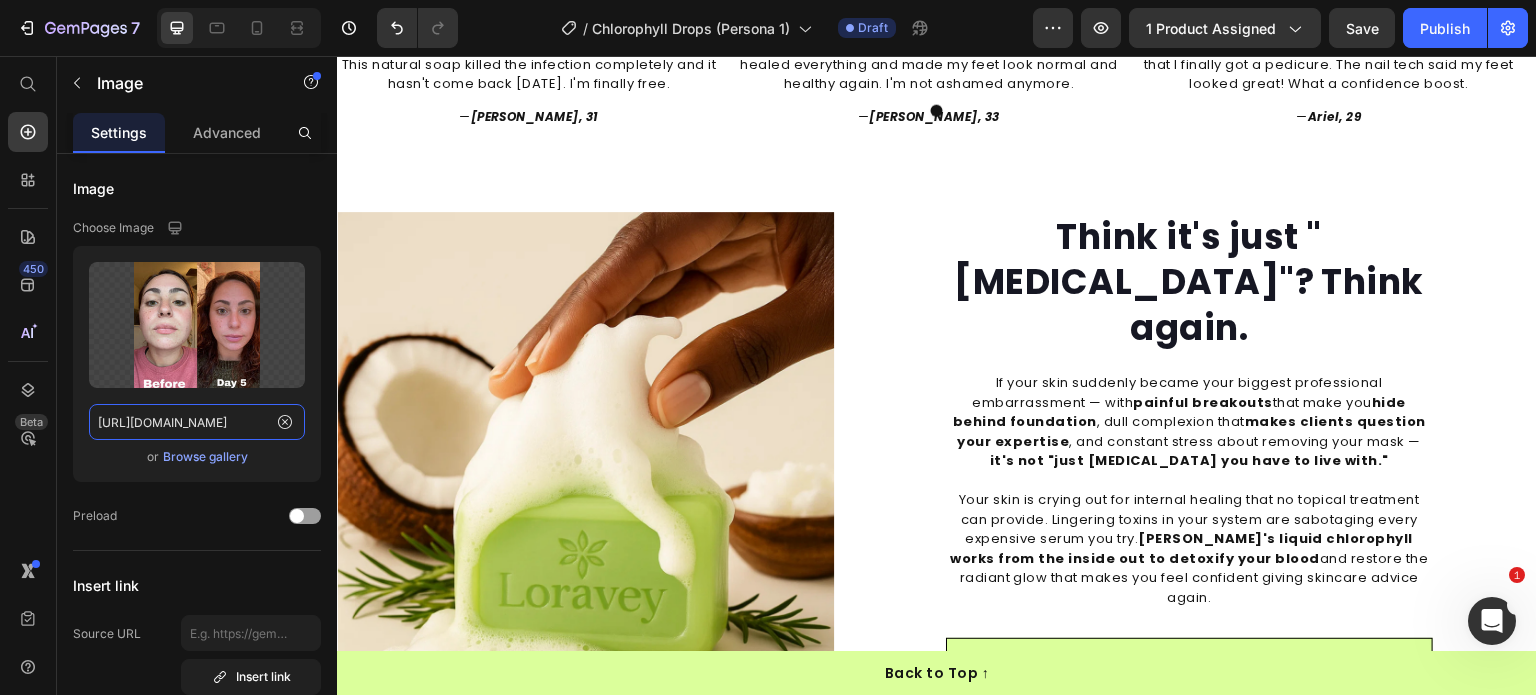 type on "[URL][DOMAIN_NAME]" 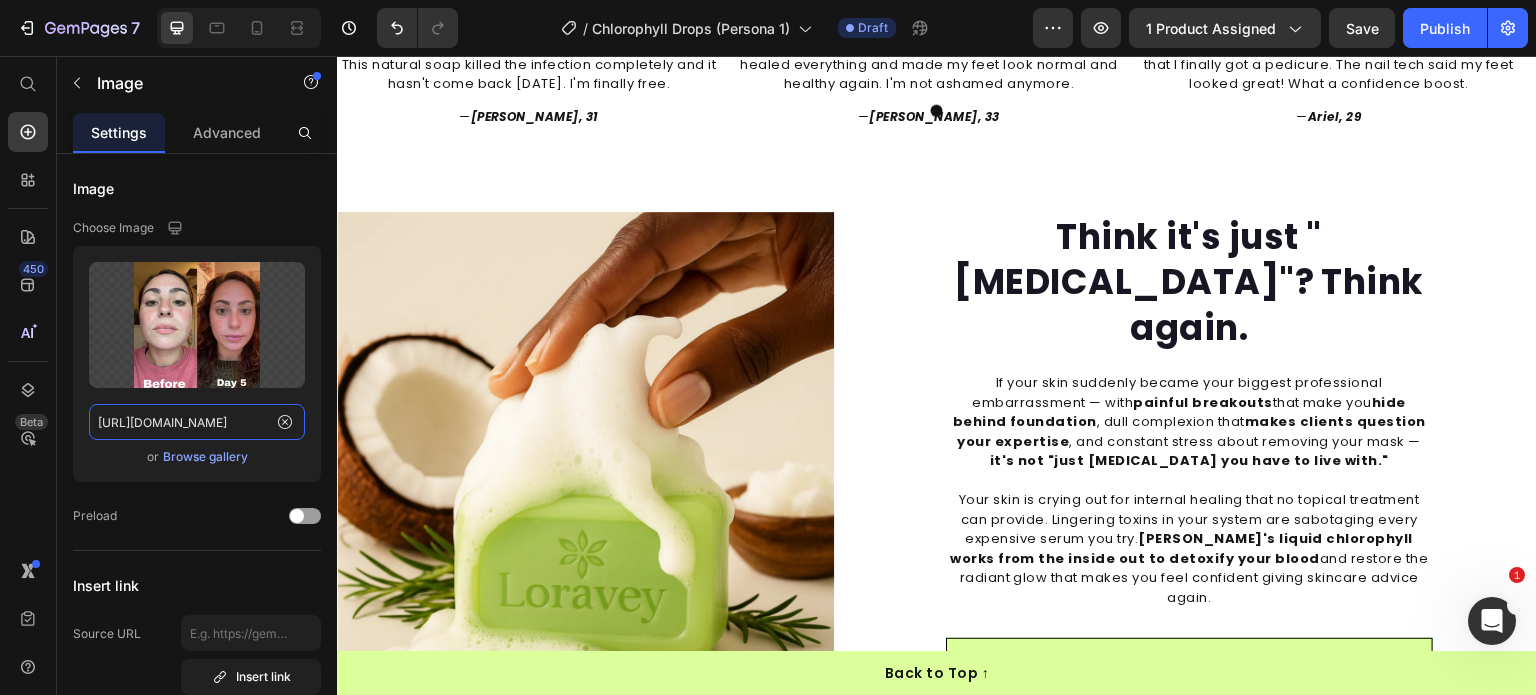scroll, scrollTop: 0, scrollLeft: 0, axis: both 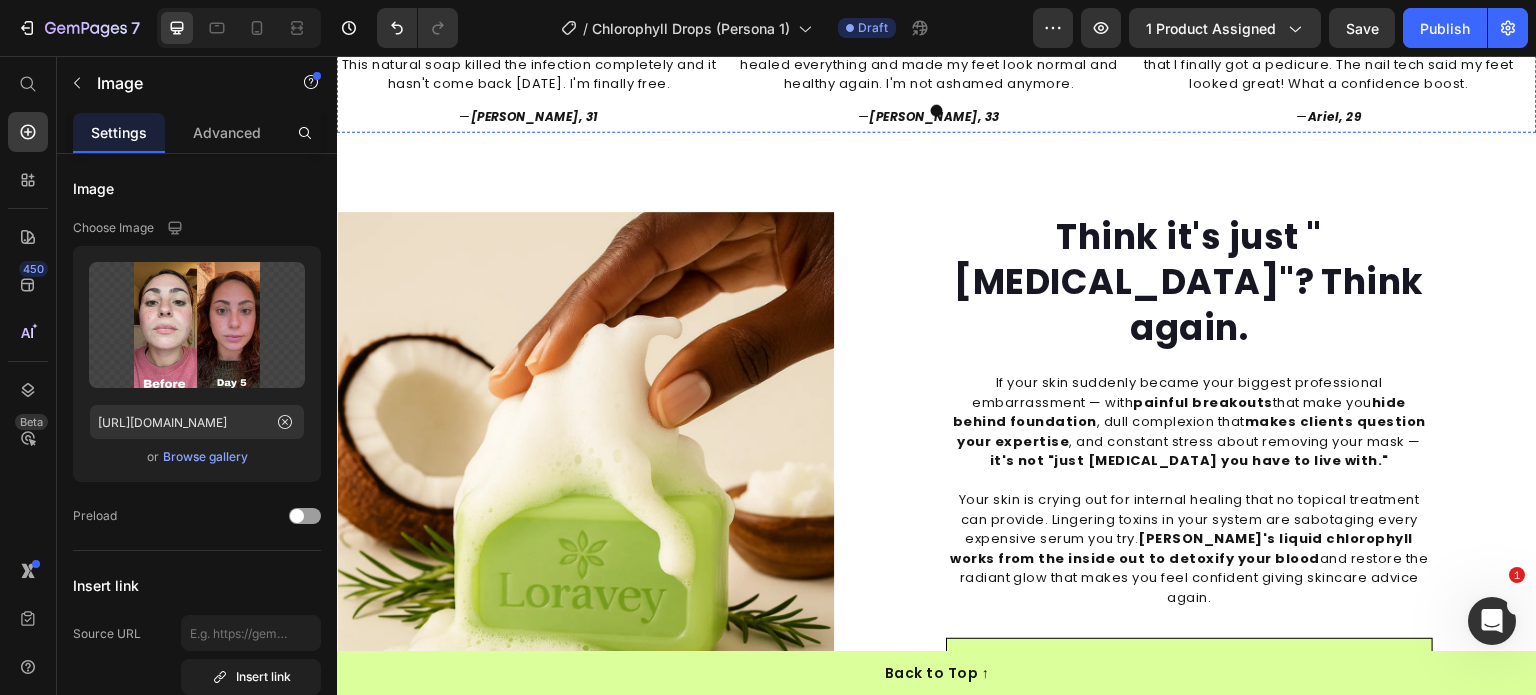 click on ""Works where prescription creams failed"" at bounding box center (529, -5) 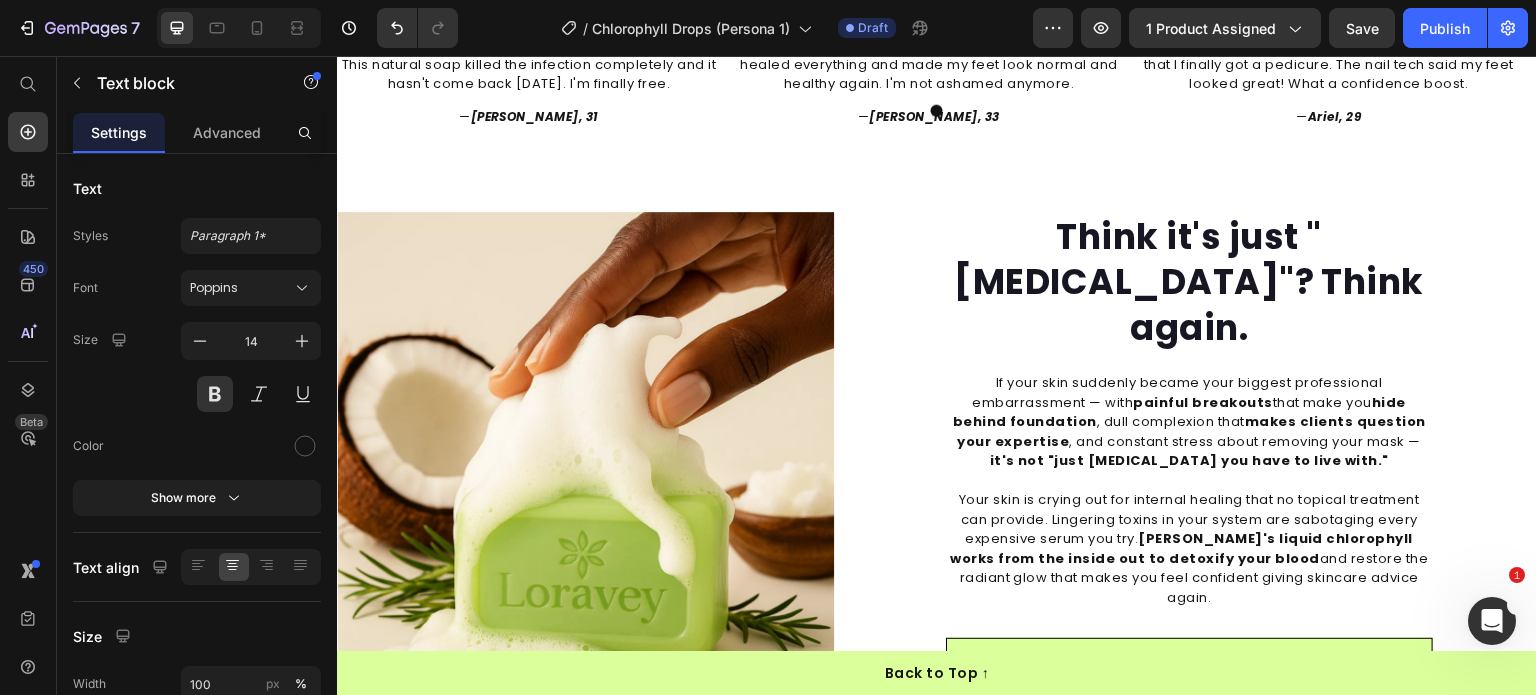 click on ""Works where prescription creams failed"" at bounding box center (529, -5) 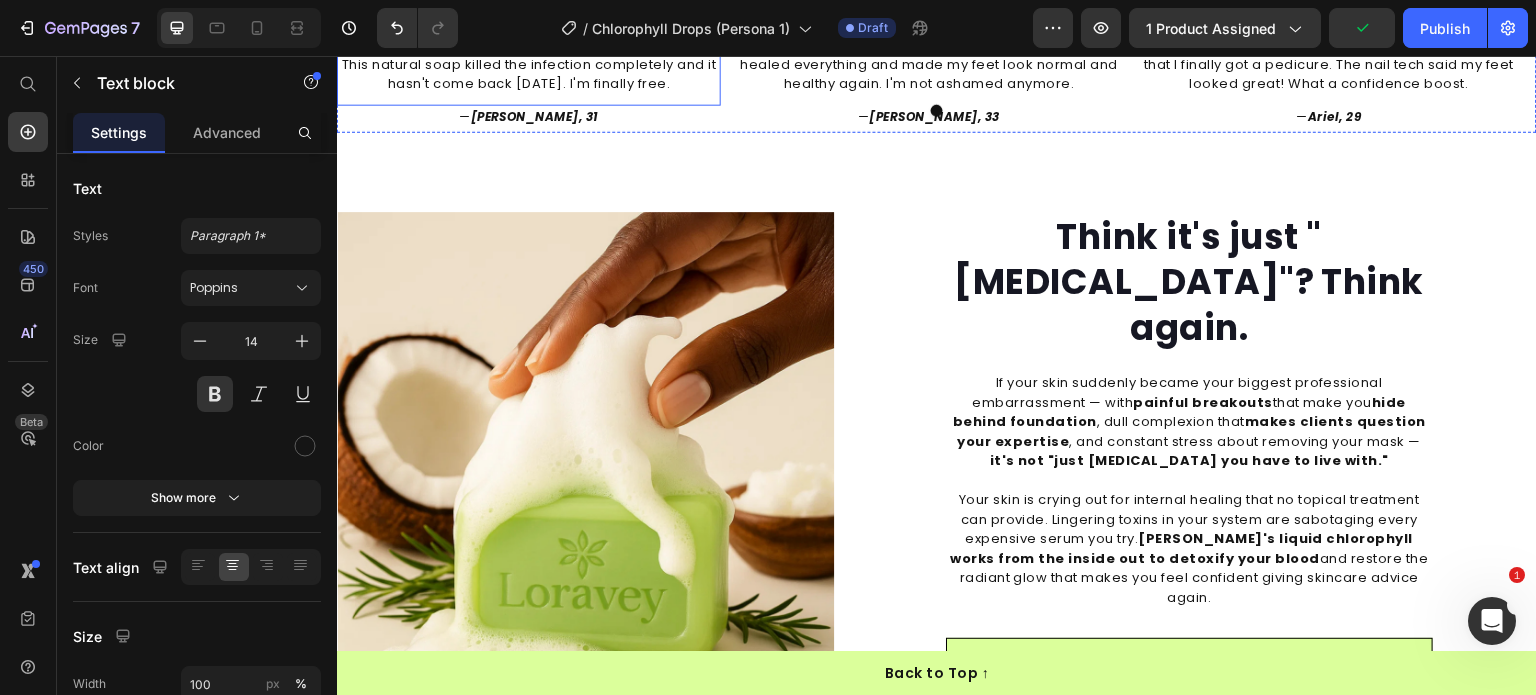 click on "I spent hundreds on dermatologist visits and prescription antifungals that only worked temporarily. This natural soap killed the infection completely and it hasn't come back in 8 months. I'm finally free." at bounding box center [529, 54] 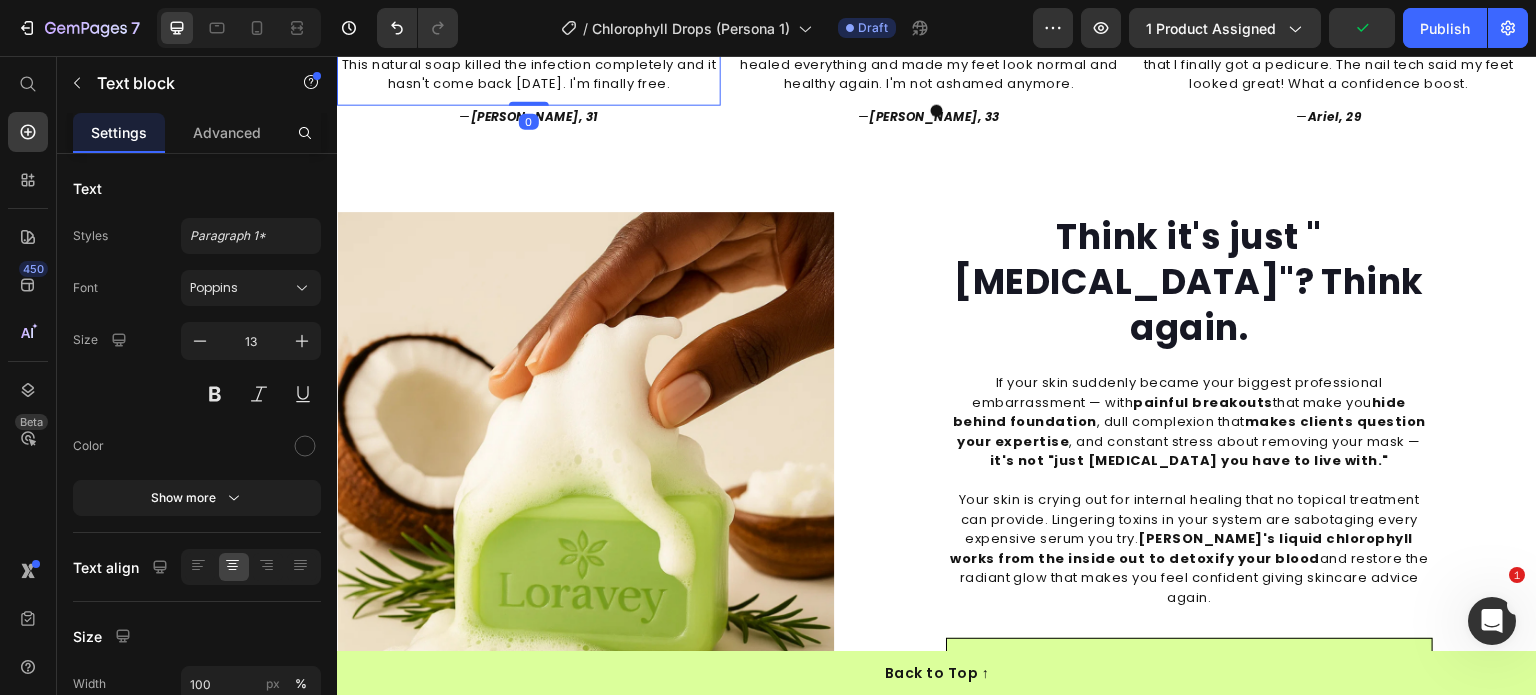 click on "I spent hundreds on dermatologist visits and prescription antifungals that only worked temporarily. This natural soap killed the infection completely and it hasn't come back in 8 months. I'm finally free." at bounding box center [529, 54] 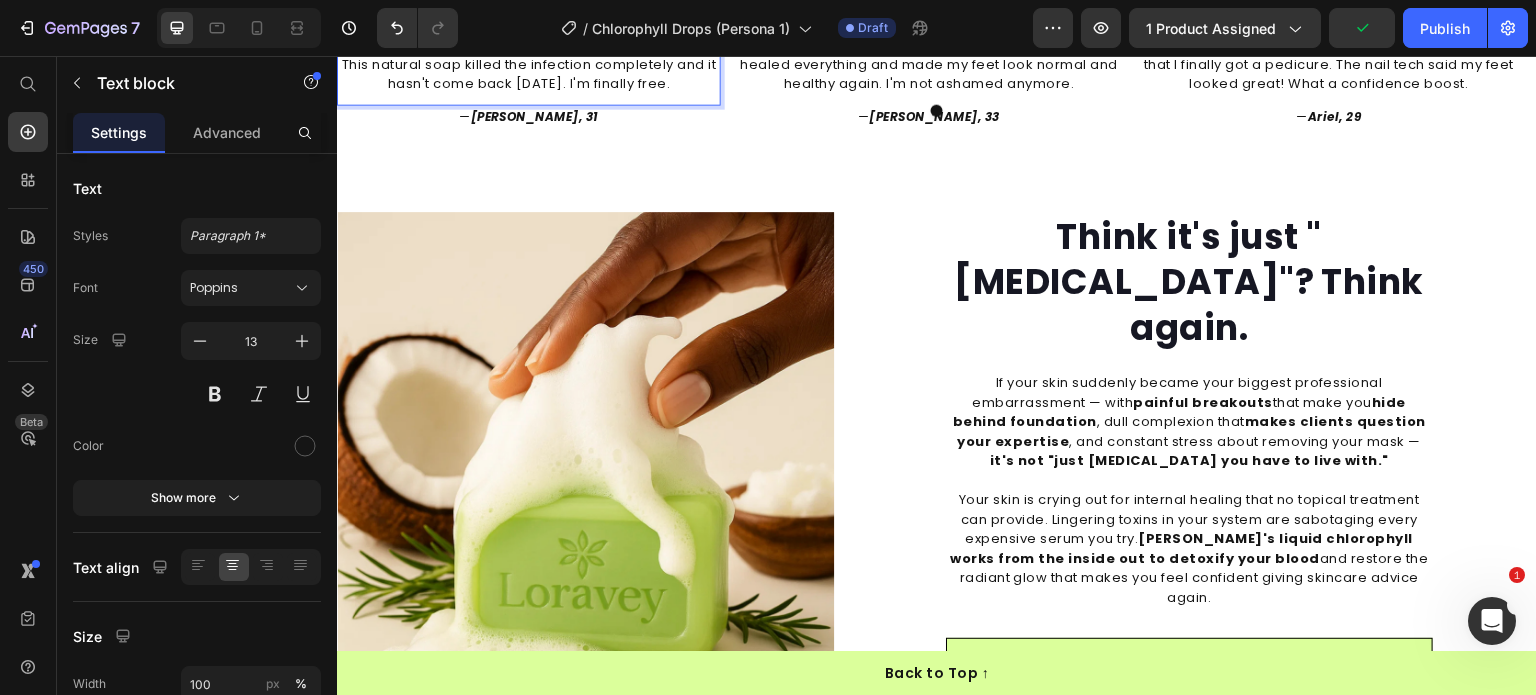 click on "I spent hundreds on dermatologist visits and prescription antifungals that only worked temporarily. This natural soap killed the infection completely and it hasn't come back in 8 months. I'm finally free." at bounding box center [529, 54] 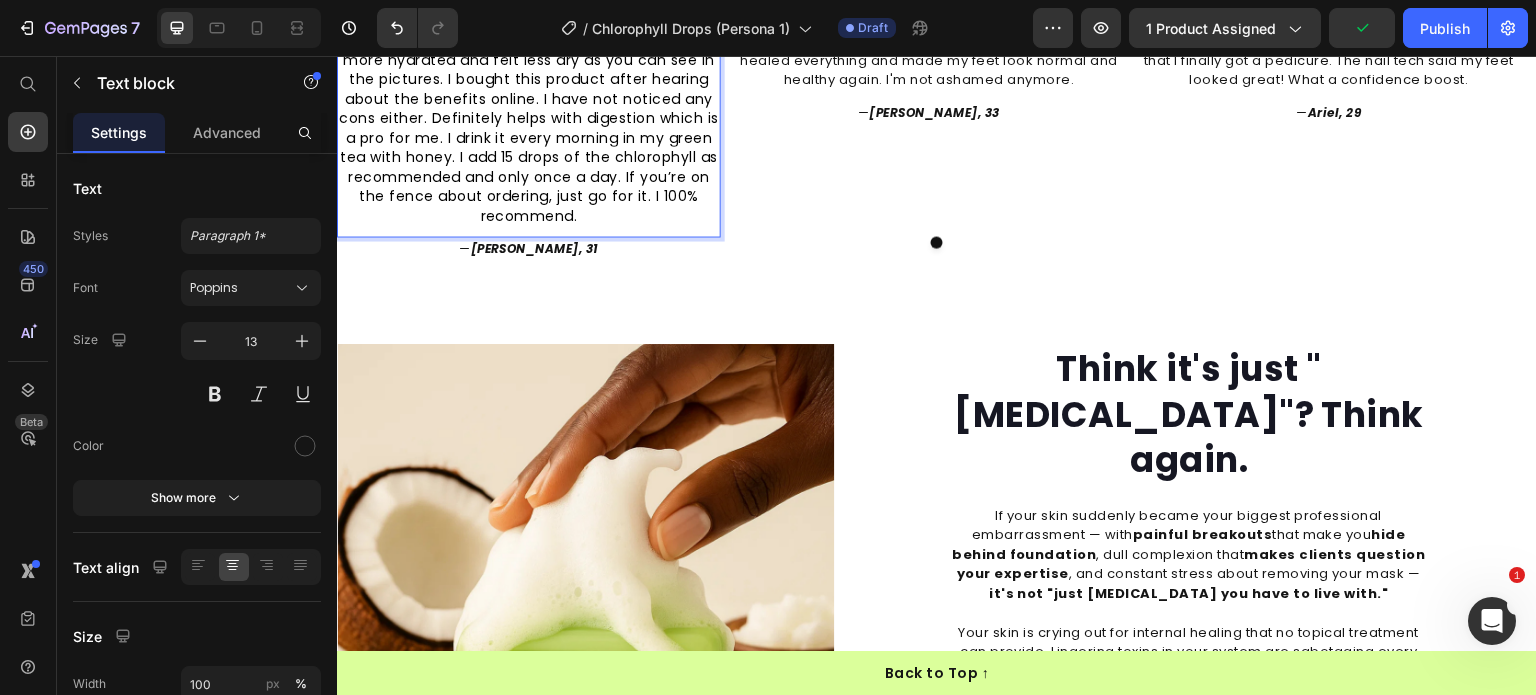 scroll, scrollTop: 1651, scrollLeft: 0, axis: vertical 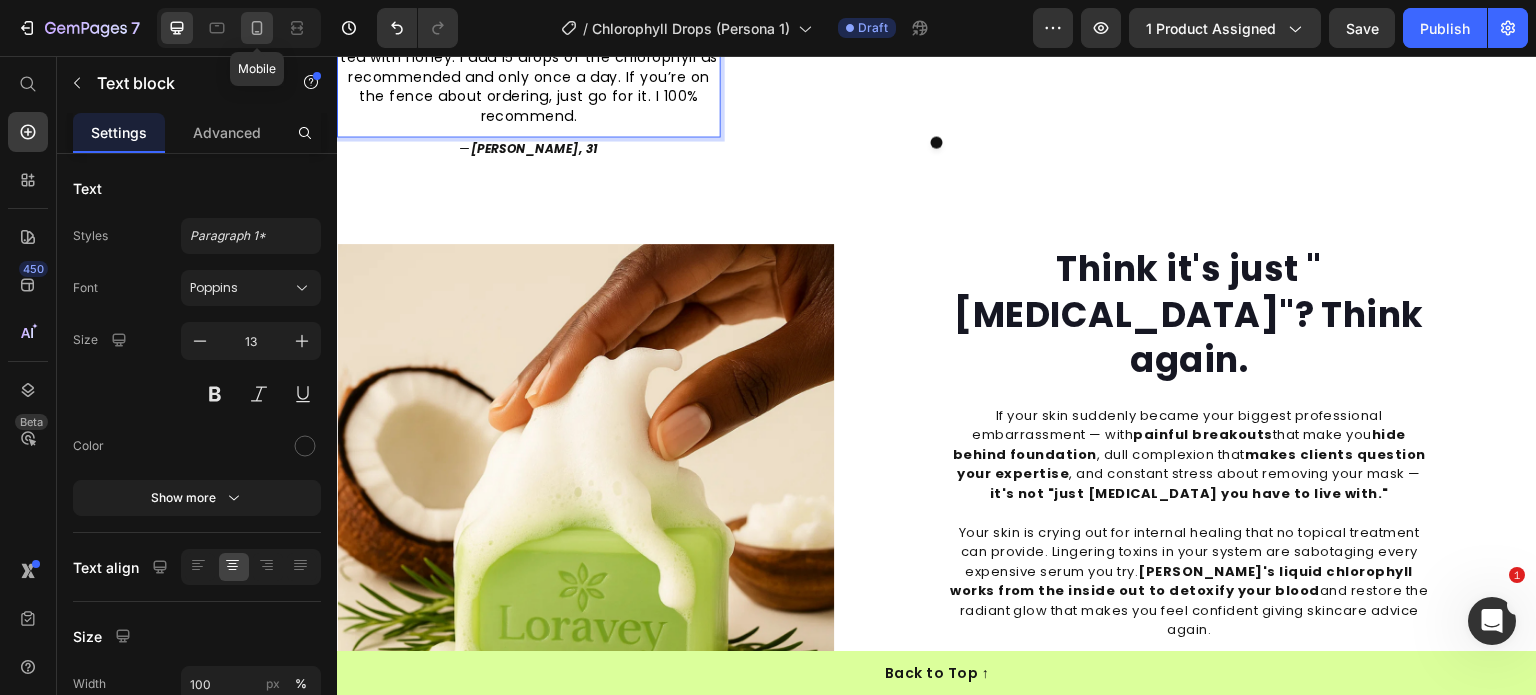 click 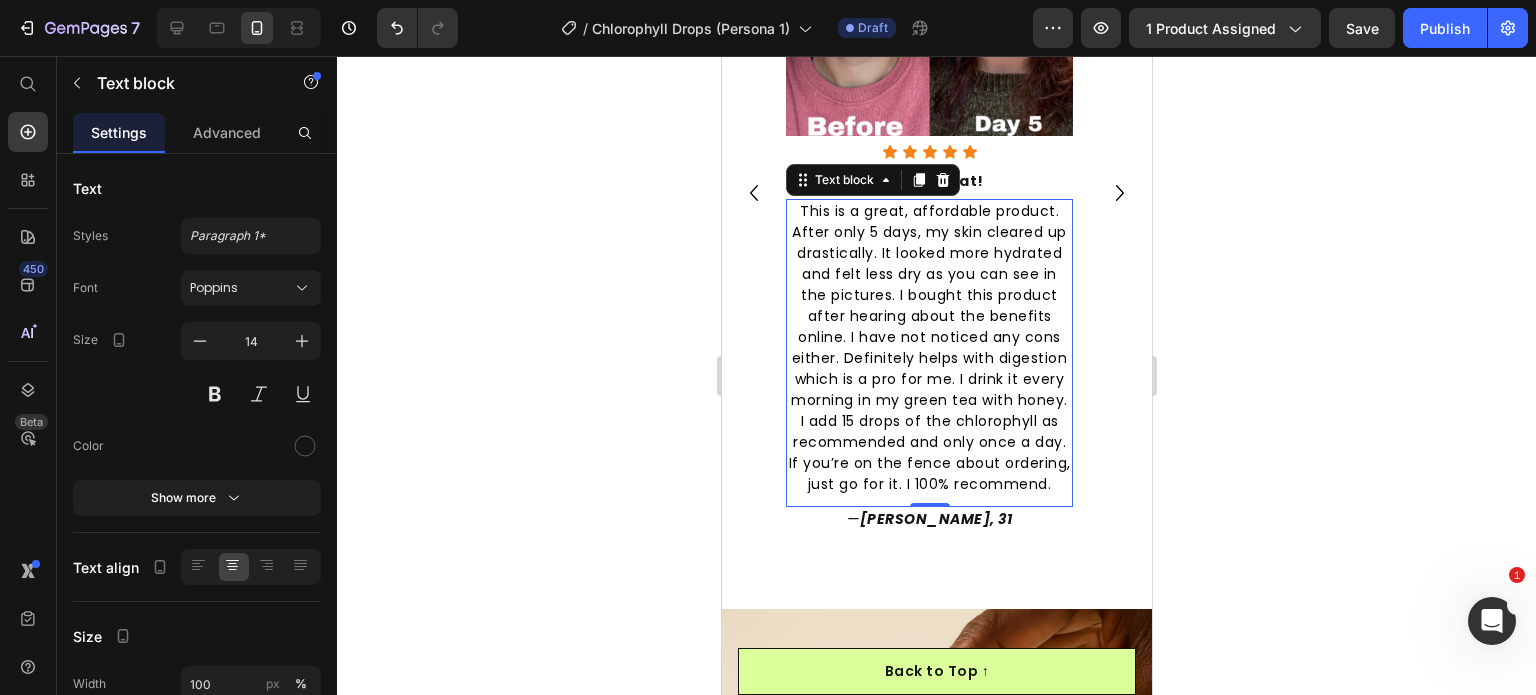 scroll, scrollTop: 2138, scrollLeft: 0, axis: vertical 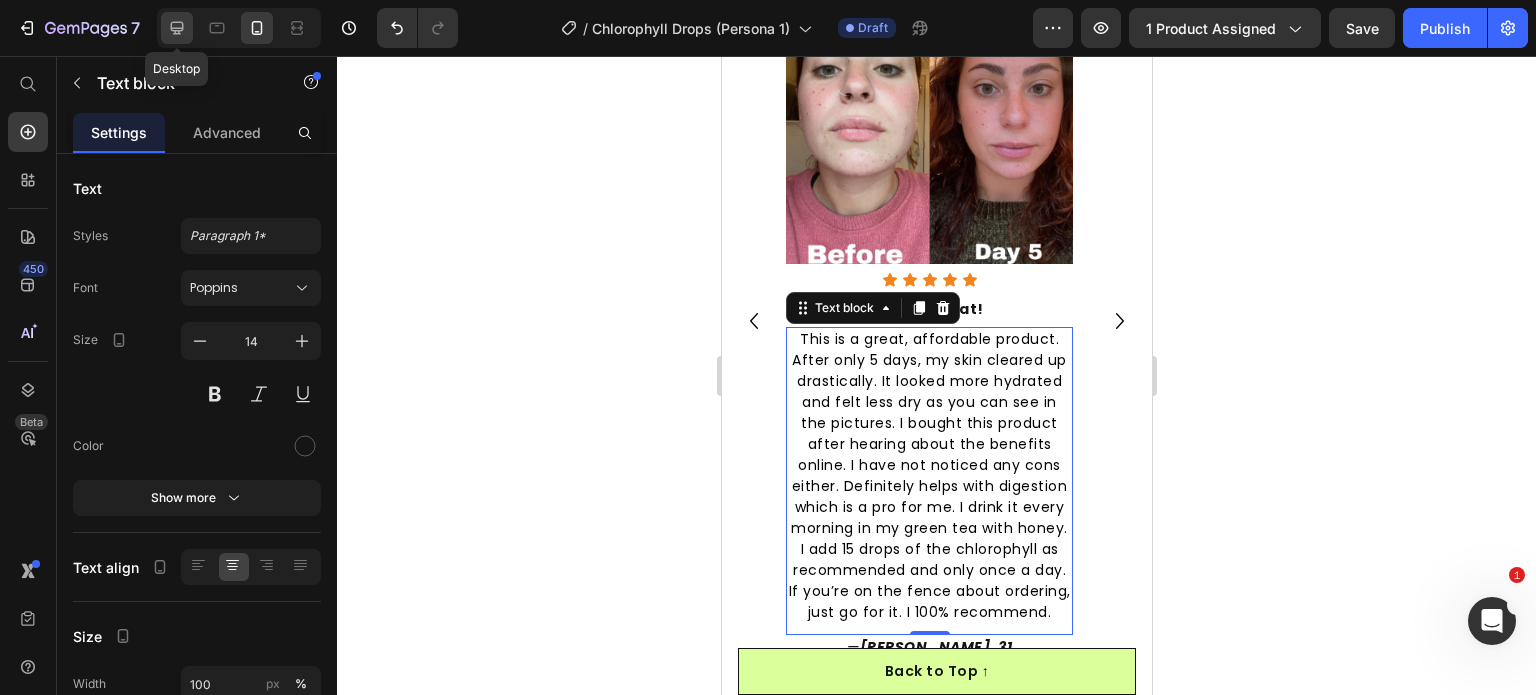 click 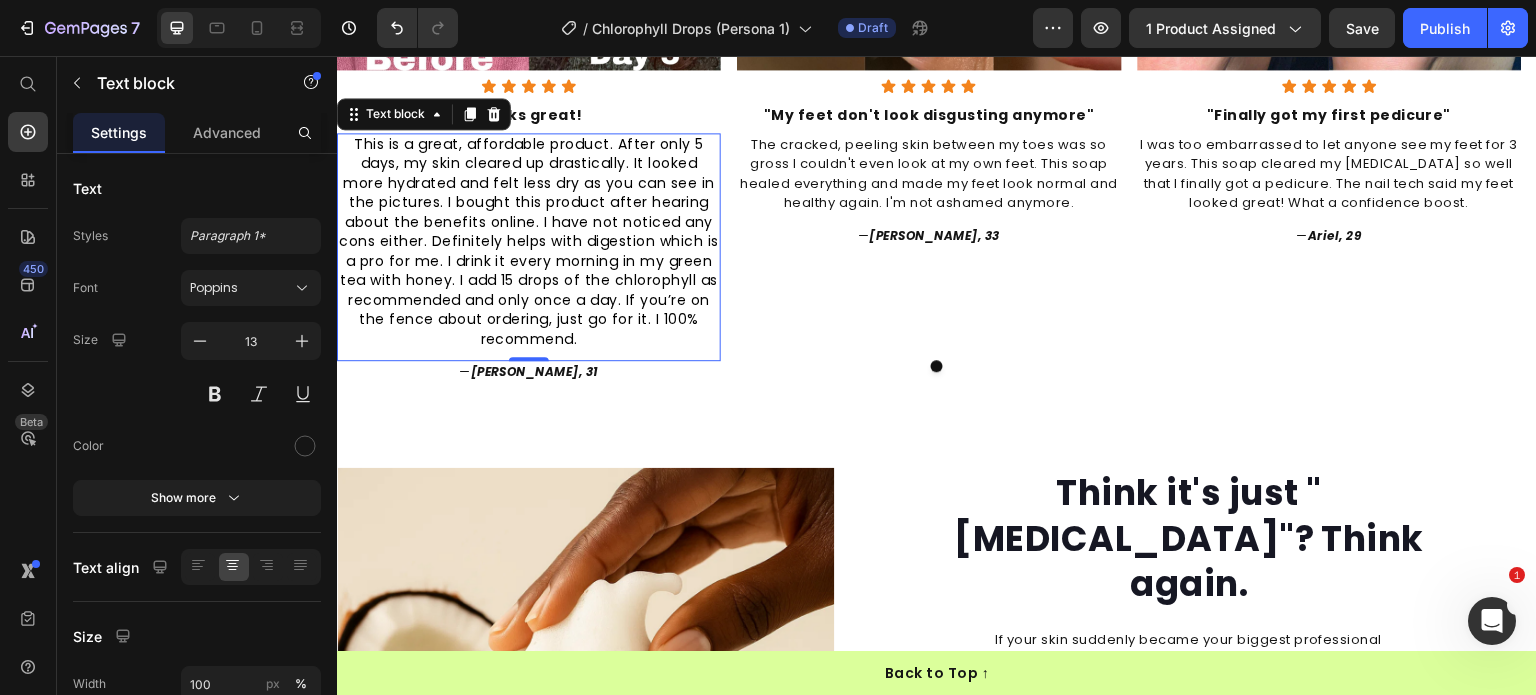 scroll, scrollTop: 1576, scrollLeft: 0, axis: vertical 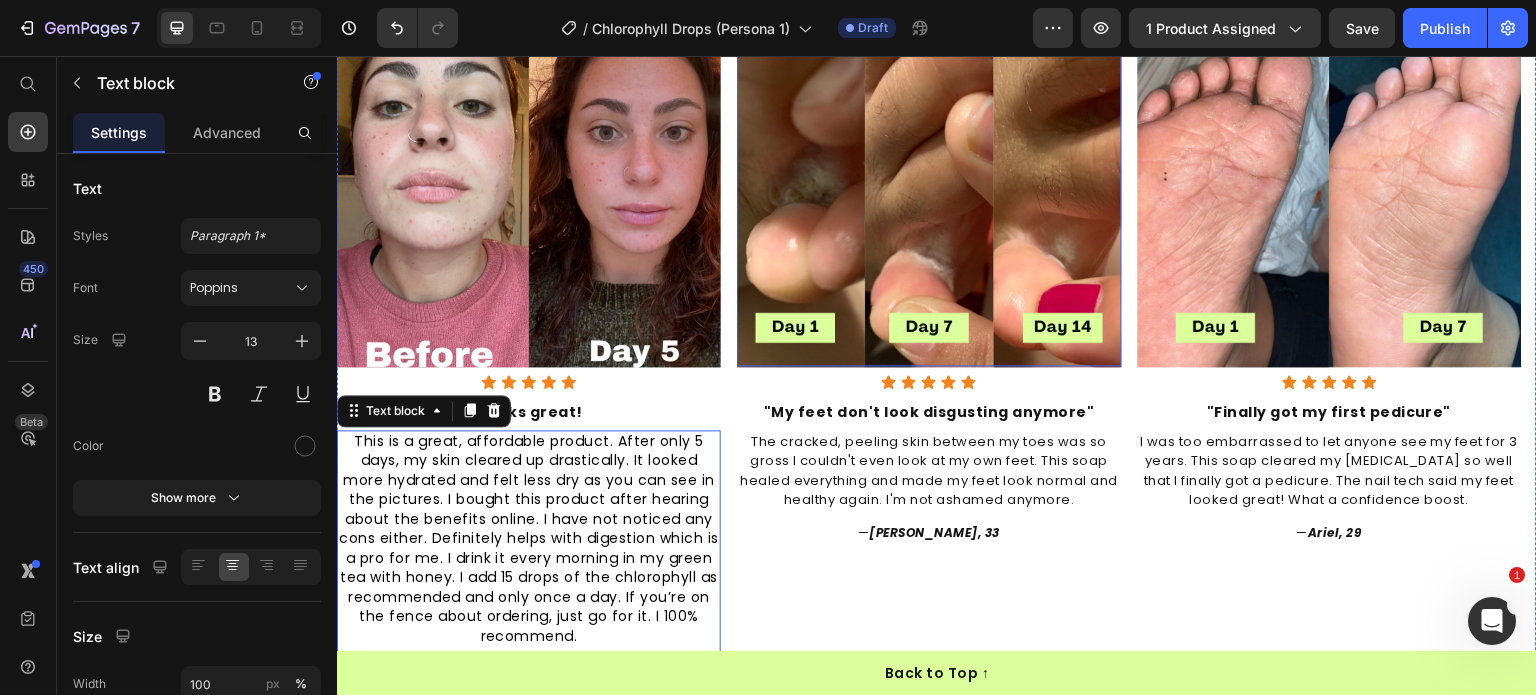click at bounding box center [929, 174] 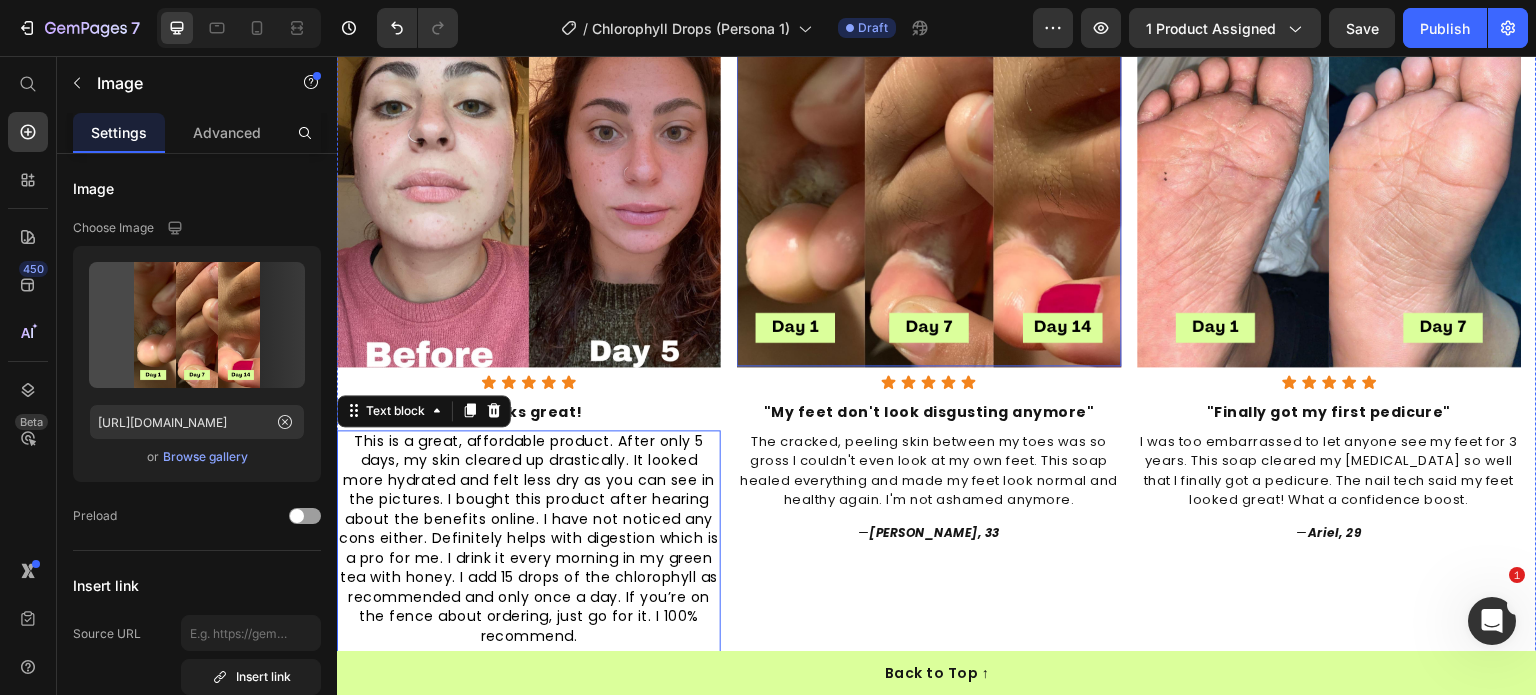 scroll, scrollTop: 0, scrollLeft: 0, axis: both 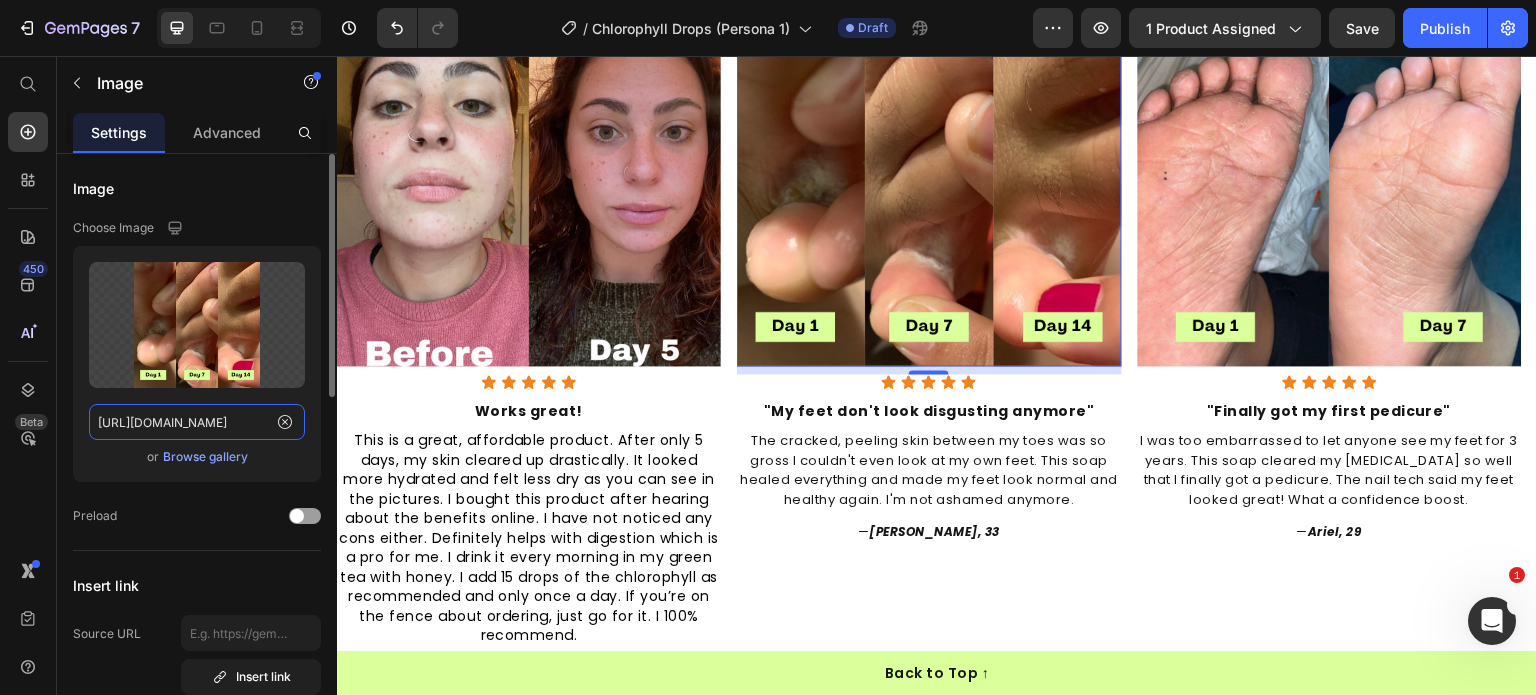 click on "https://cdn.shopify.com/s/files/1/0968/8953/6850/files/gempages_569934698445275975-6cad0f69-de6d-4ef4-a5b7-fcfbb9c6d2ba.png" 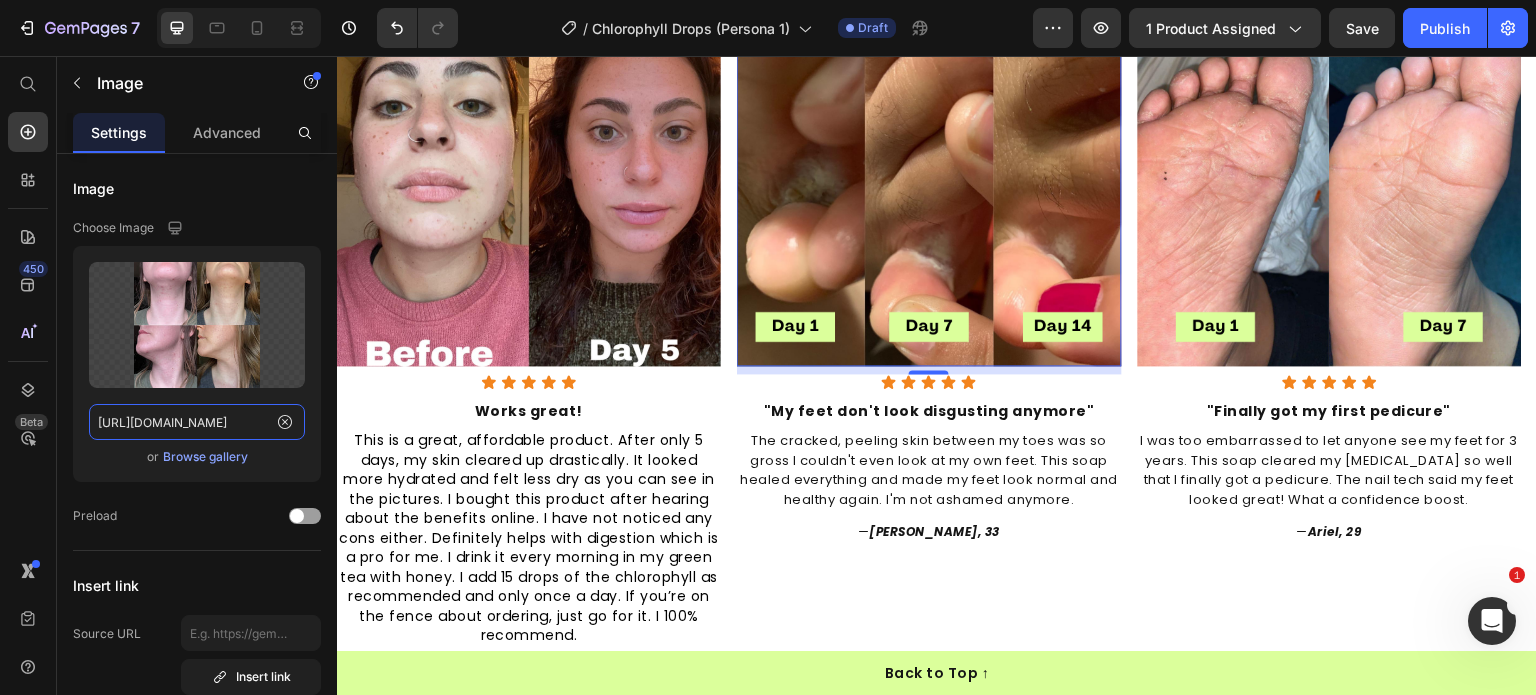 type on "[URL][DOMAIN_NAME]" 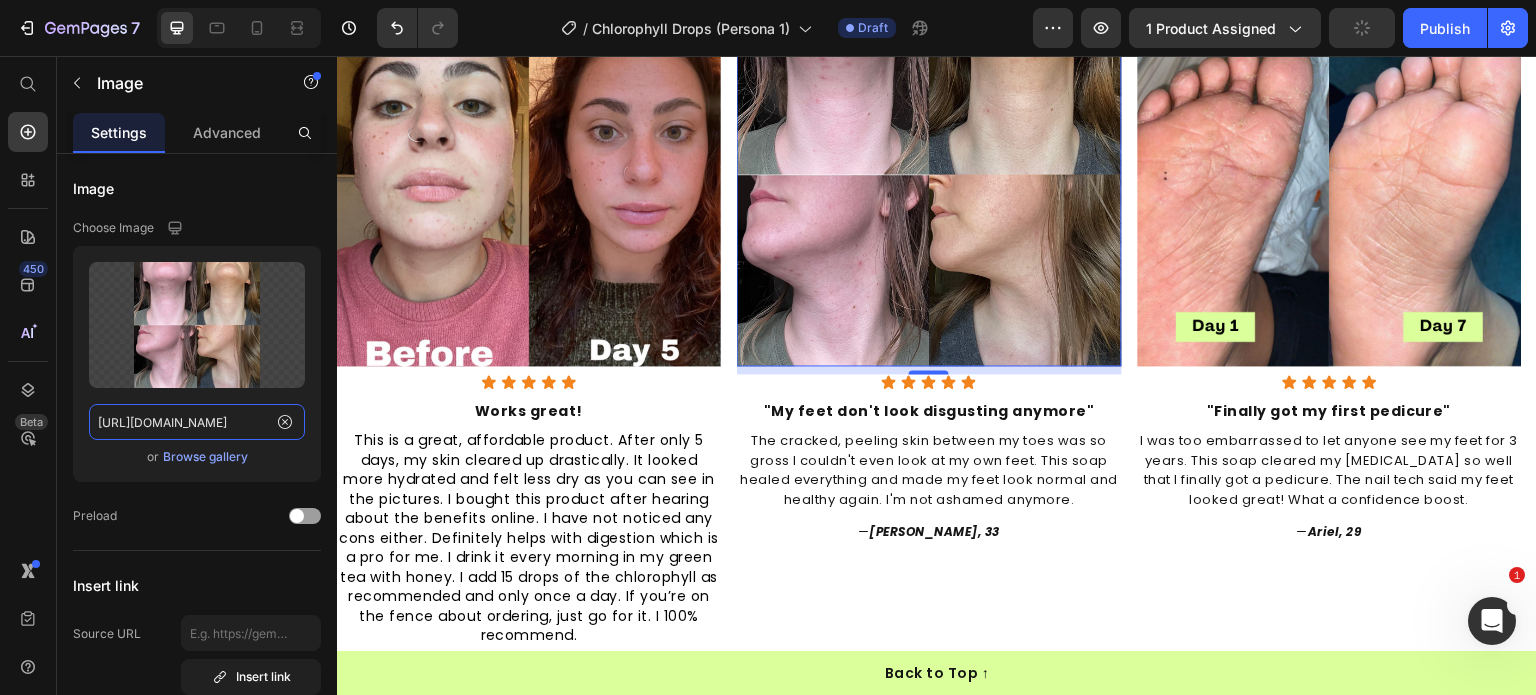 scroll, scrollTop: 0, scrollLeft: 0, axis: both 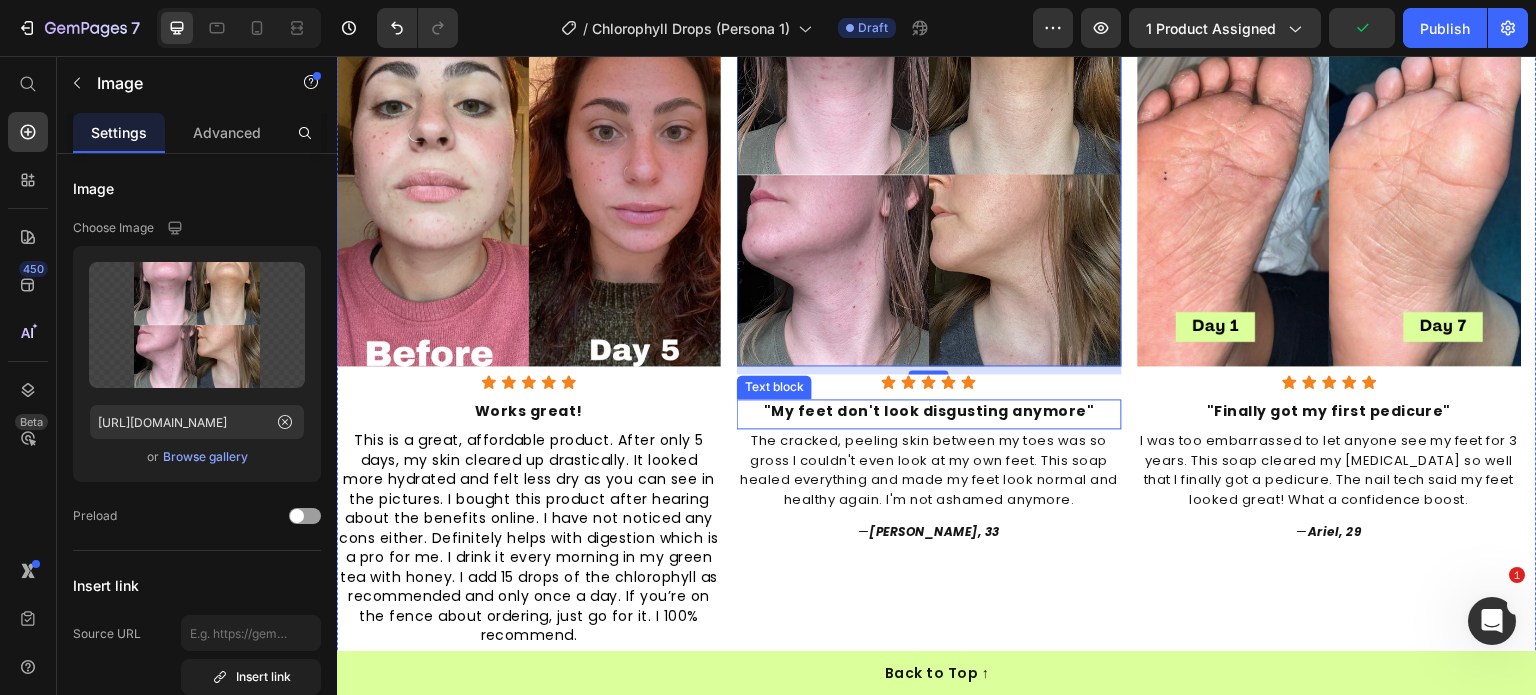 click on ""My feet don't look disgusting anymore"" at bounding box center [929, 411] 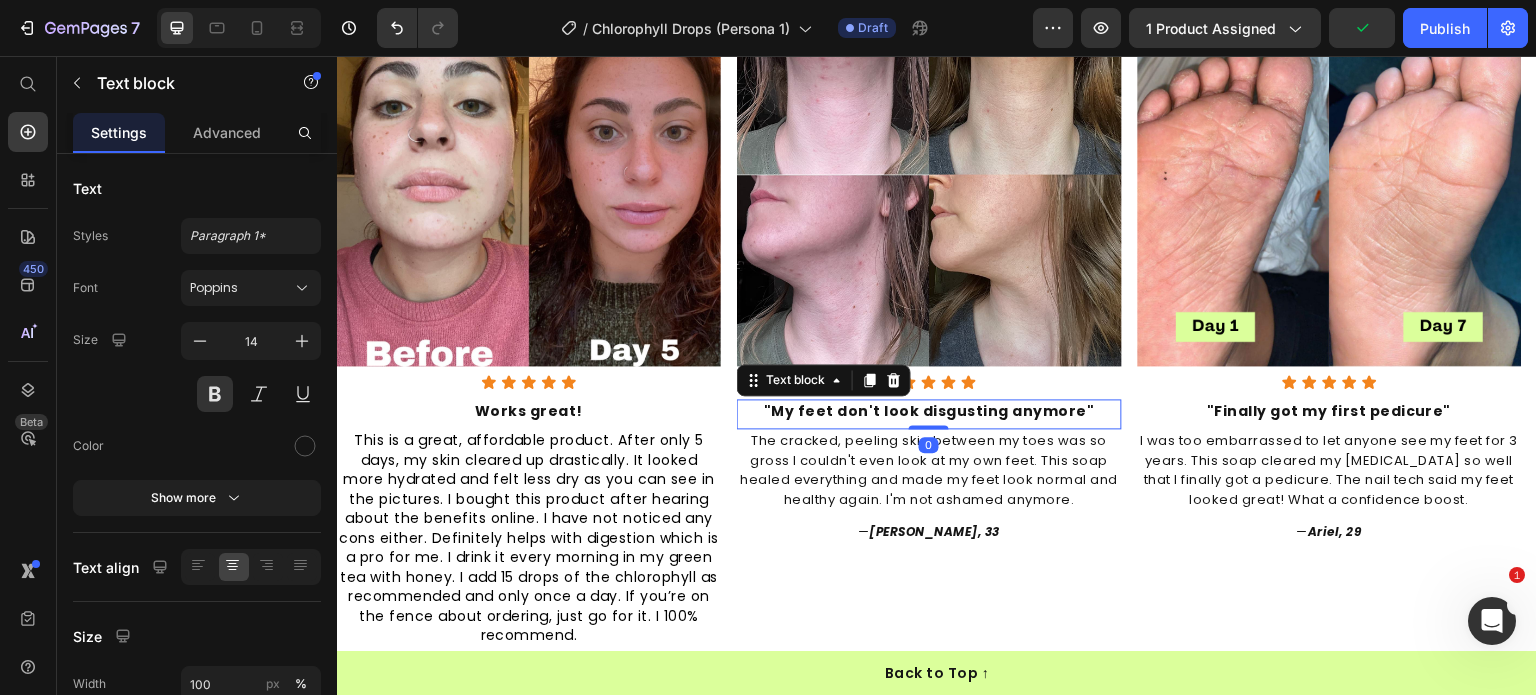 click on ""My feet don't look disgusting anymore"" at bounding box center (929, 411) 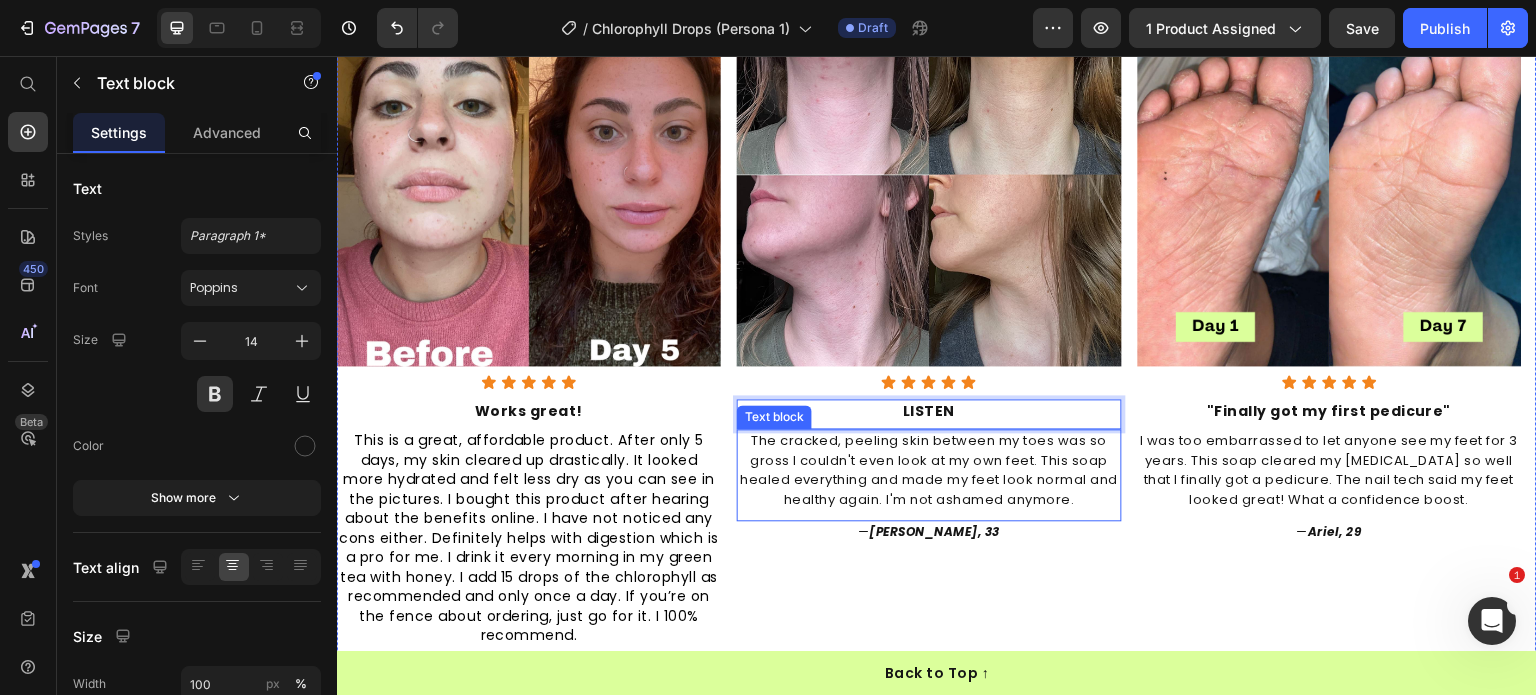 click on "The cracked, peeling skin between my toes was so gross I couldn't even look at my own feet. This soap healed everything and made my feet look normal and healthy again. I'm not ashamed anymore." at bounding box center [929, 470] 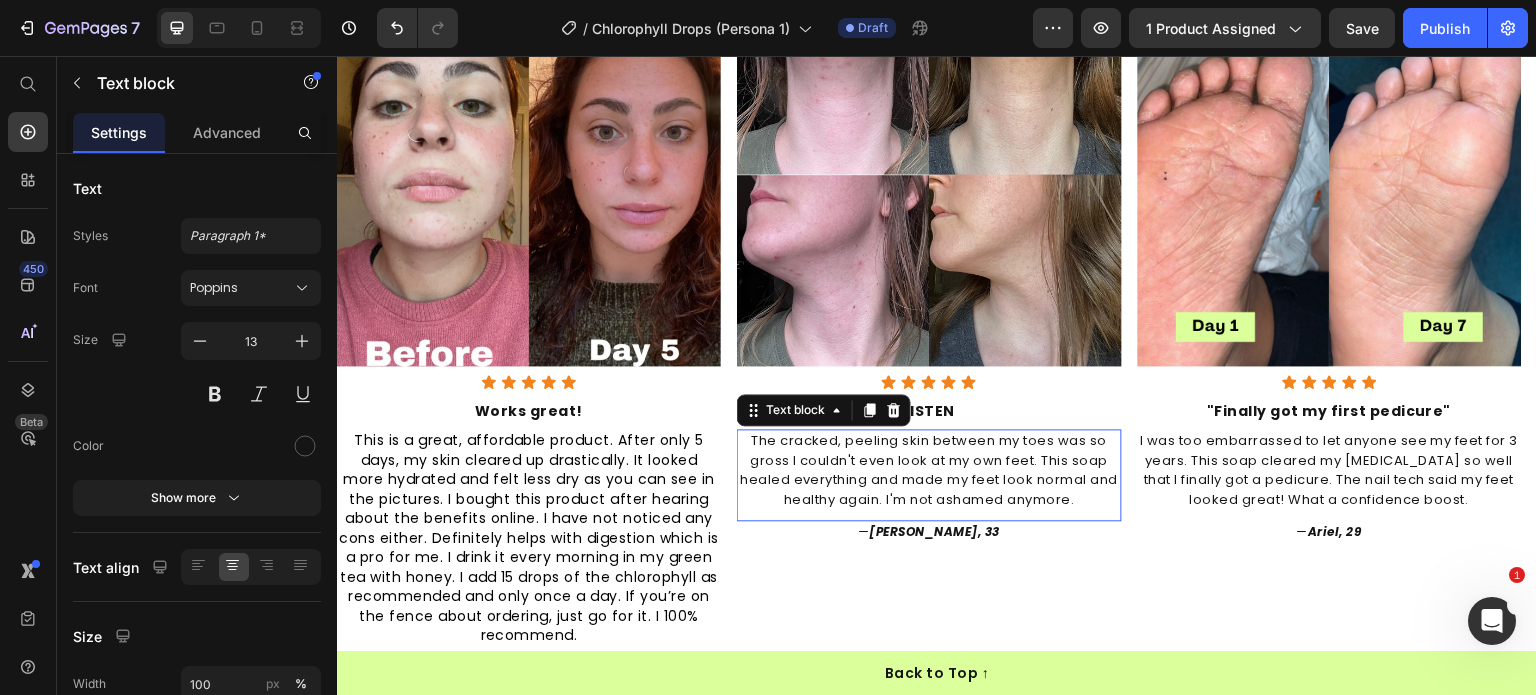 click on "The cracked, peeling skin between my toes was so gross I couldn't even look at my own feet. This soap healed everything and made my feet look normal and healthy again. I'm not ashamed anymore." at bounding box center [929, 470] 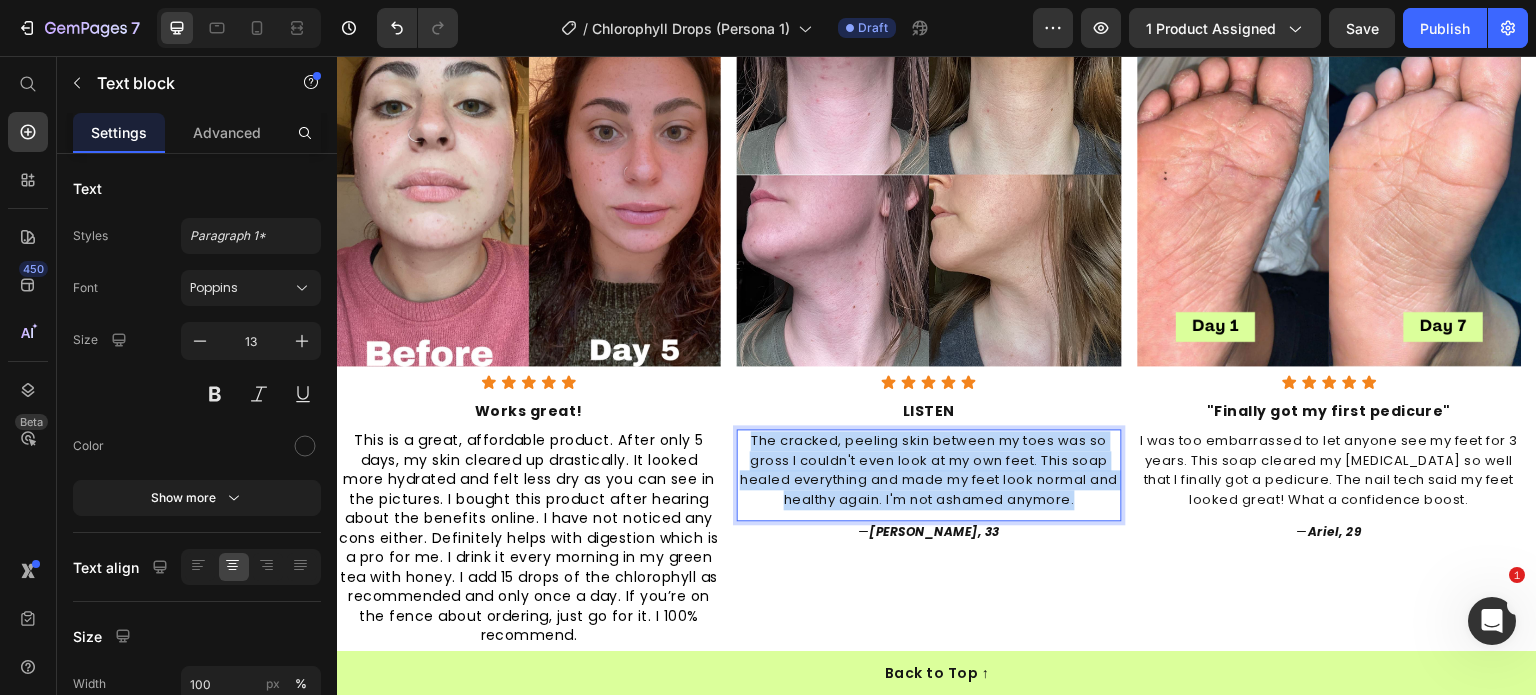 click on "The cracked, peeling skin between my toes was so gross I couldn't even look at my own feet. This soap healed everything and made my feet look normal and healthy again. I'm not ashamed anymore." at bounding box center [929, 470] 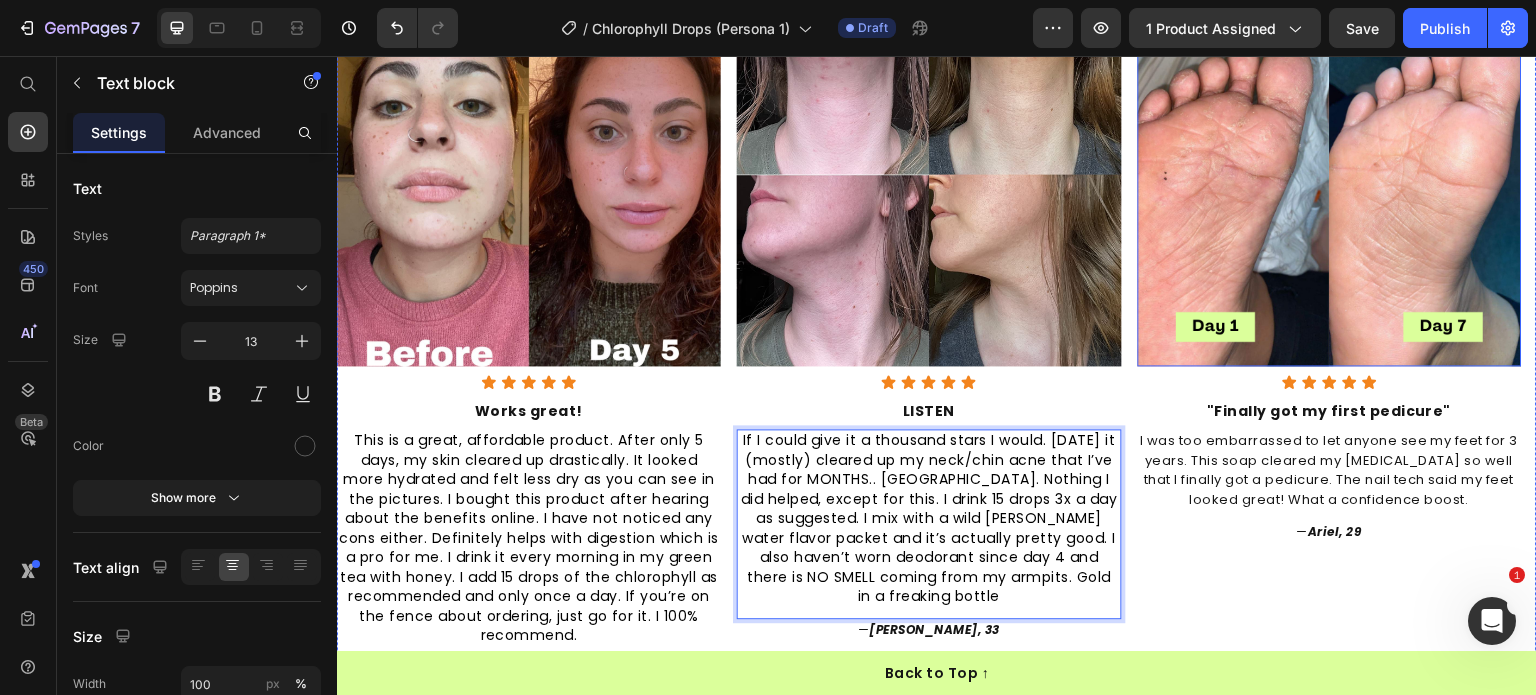 click at bounding box center [1330, 174] 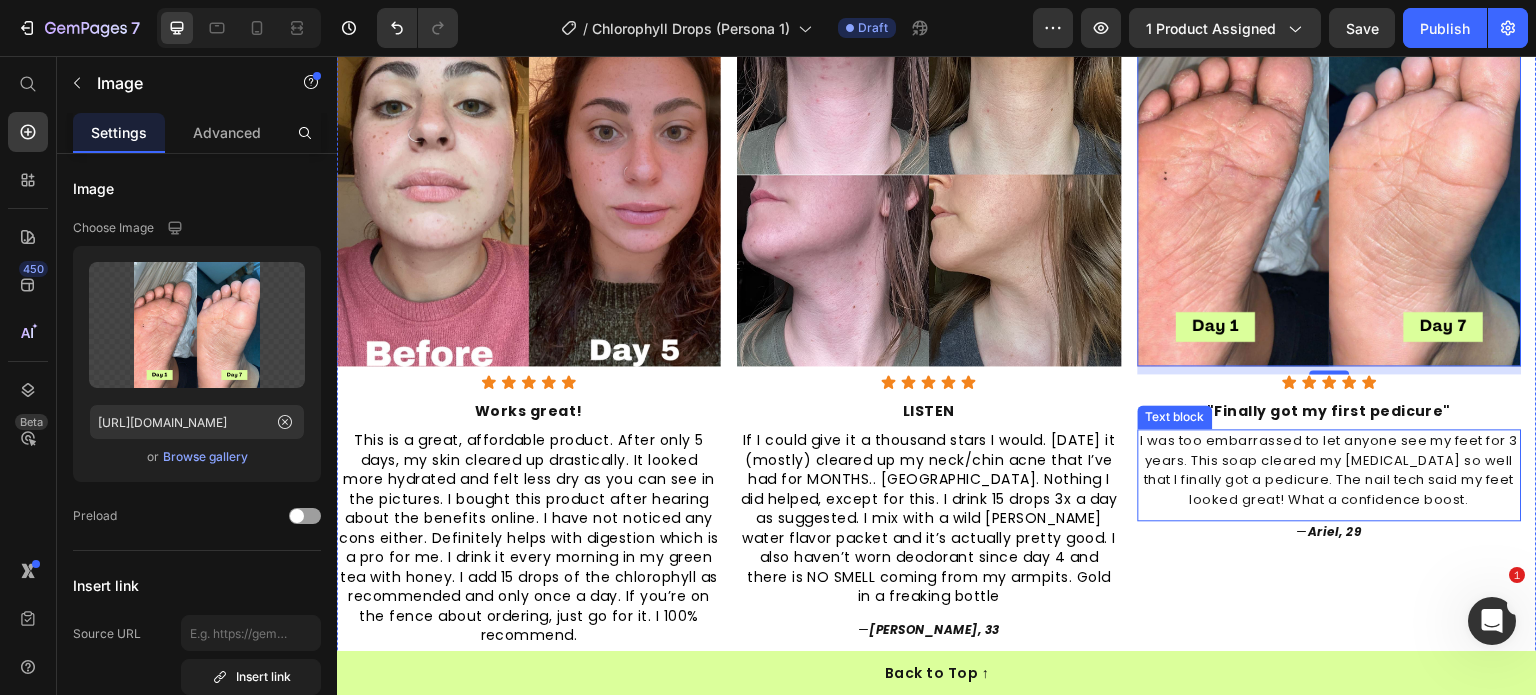 click on "I was too embarrassed to let anyone see my feet for 3 years. This soap cleared my athlete's foot so well that I finally got a pedicure. The nail tech said my feet looked great! What a confidence boost." at bounding box center [1330, 470] 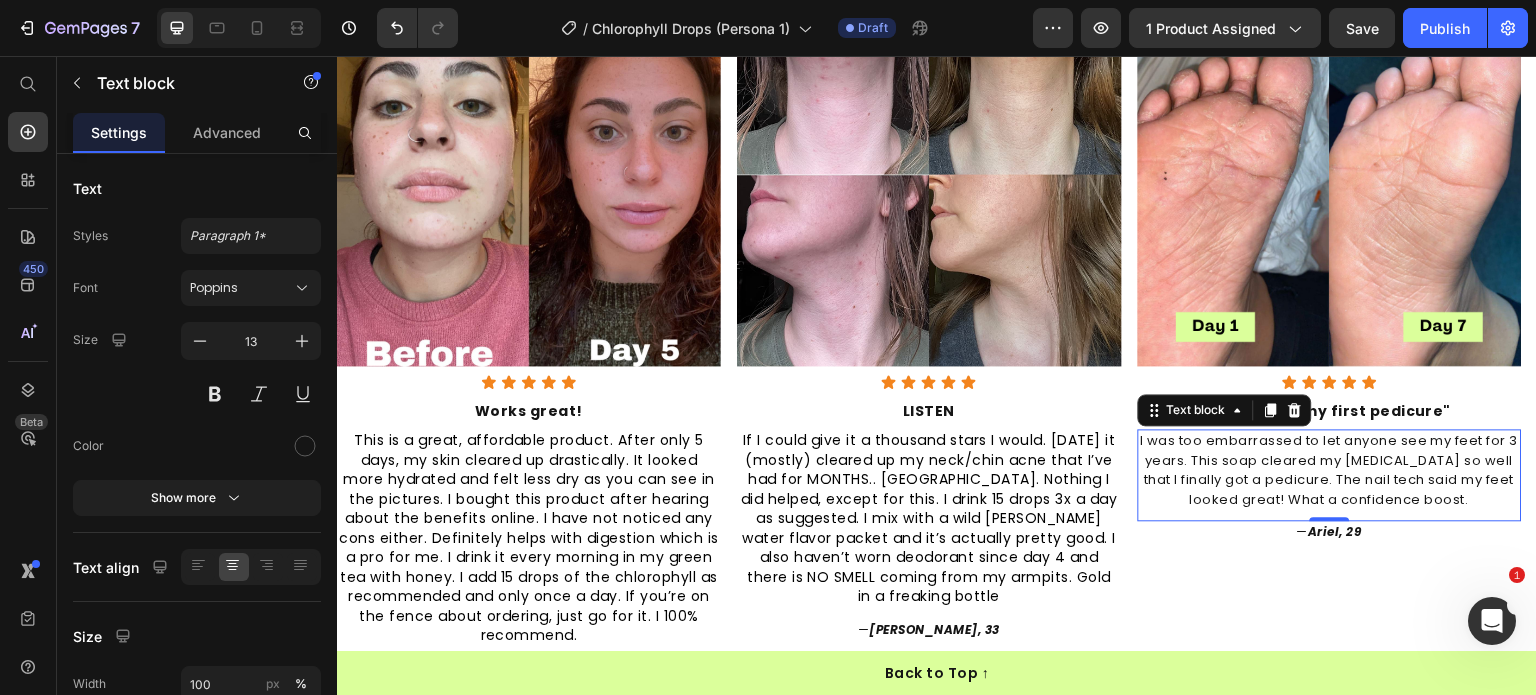 click on "I was too embarrassed to let anyone see my feet for 3 years. This soap cleared my athlete's foot so well that I finally got a pedicure. The nail tech said my feet looked great! What a confidence boost." at bounding box center (1330, 470) 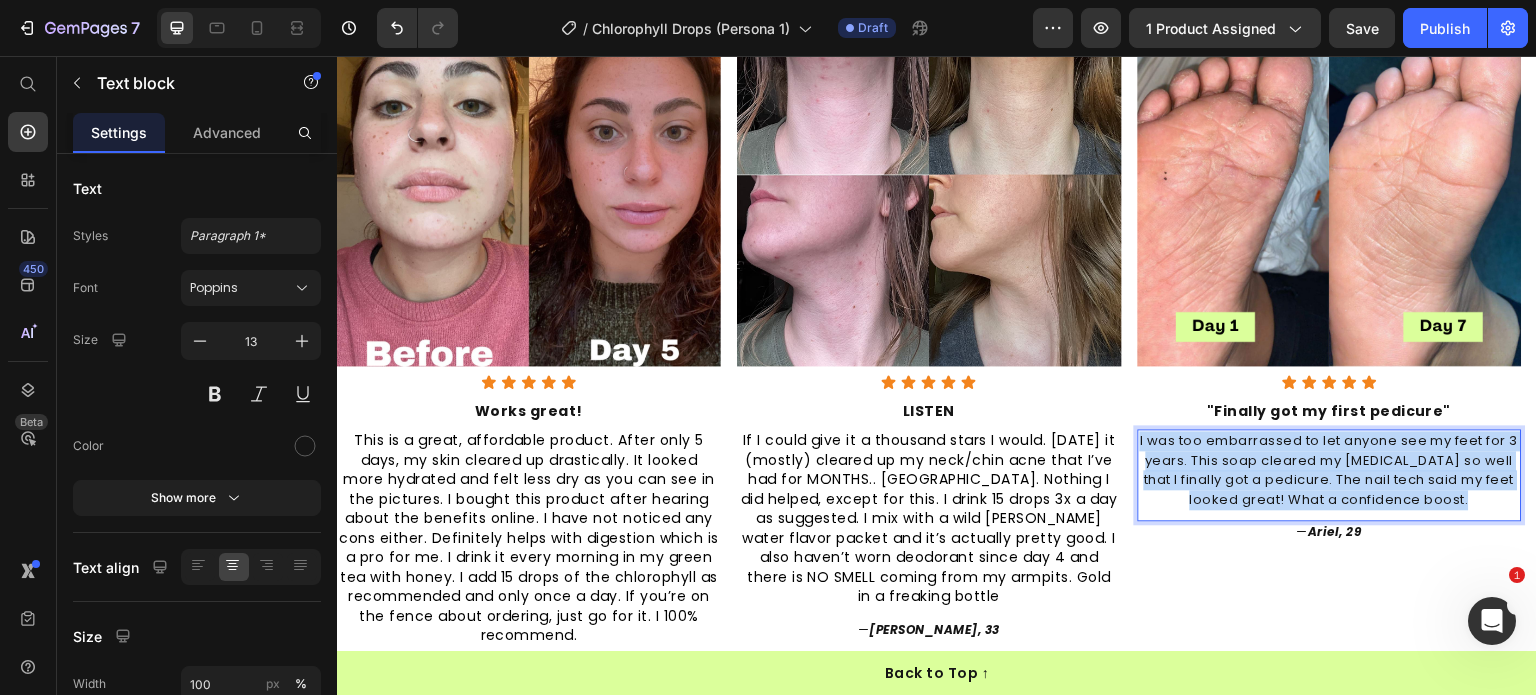click on "I was too embarrassed to let anyone see my feet for 3 years. This soap cleared my athlete's foot so well that I finally got a pedicure. The nail tech said my feet looked great! What a confidence boost." at bounding box center [1330, 470] 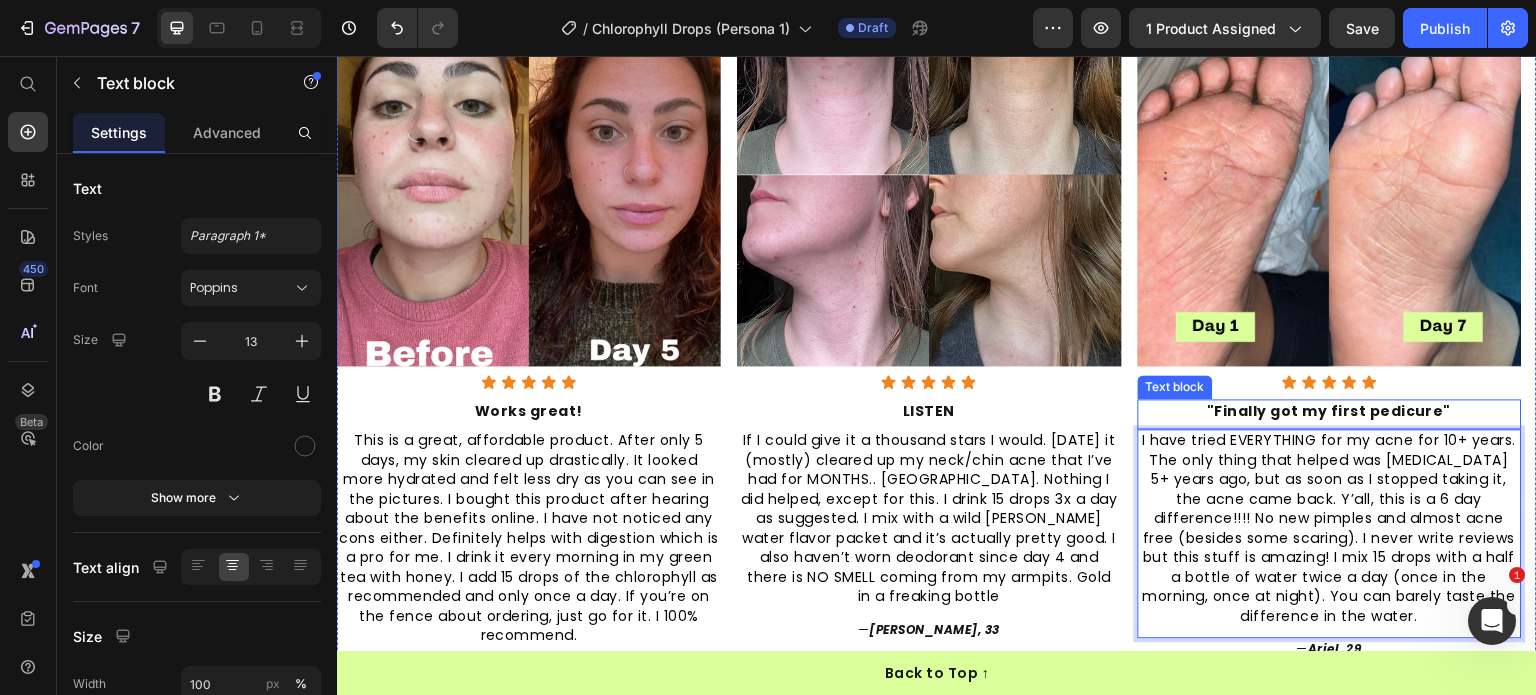 click on ""Finally got my first pedicure"" at bounding box center (1330, 411) 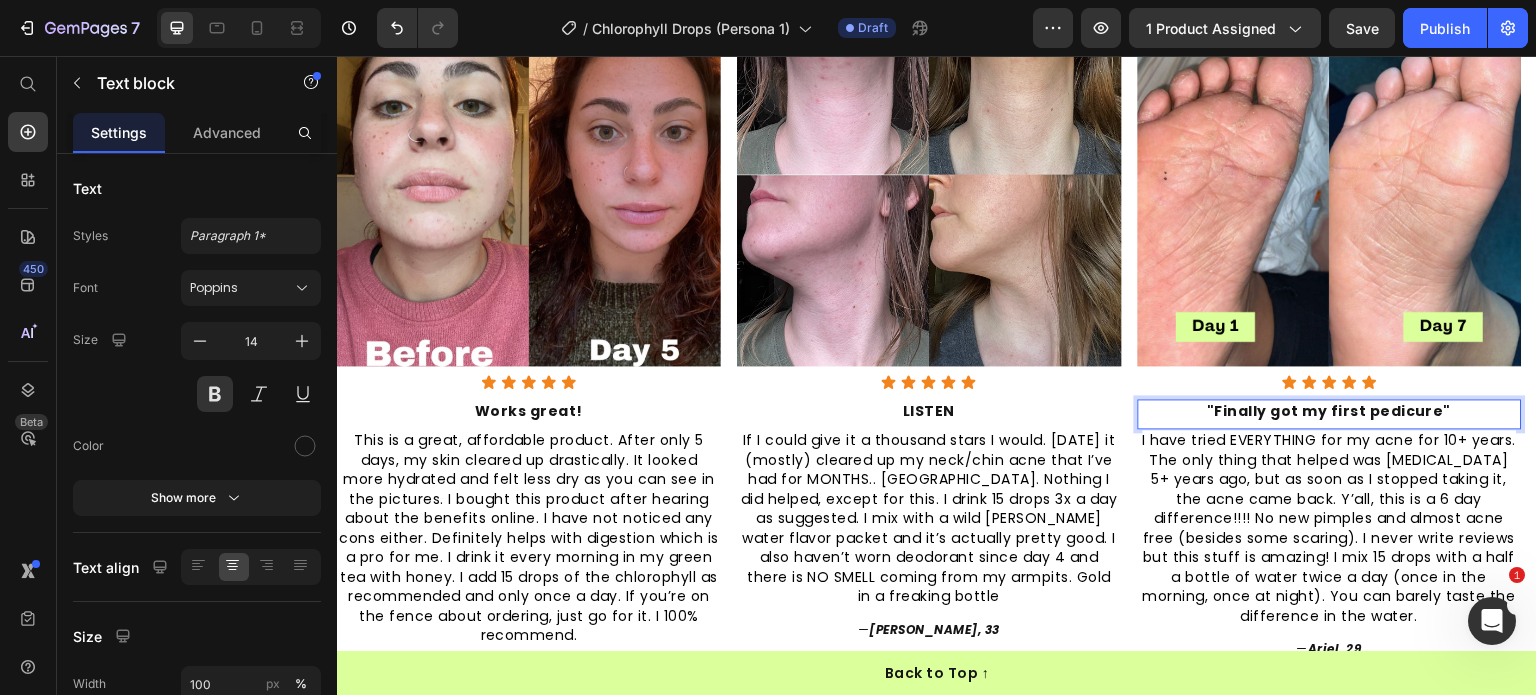 click on ""Finally got my first pedicure"" at bounding box center (1330, 411) 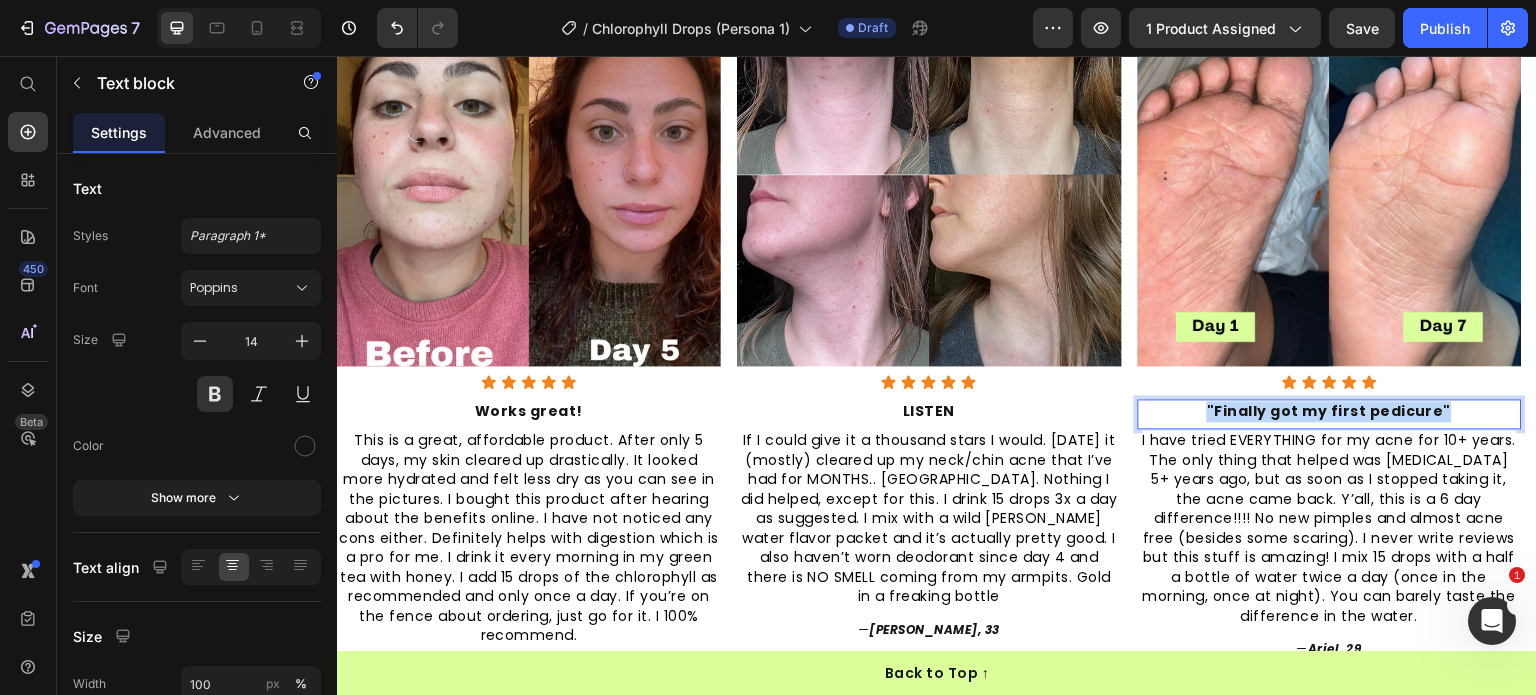 click on ""Finally got my first pedicure"" at bounding box center [1330, 411] 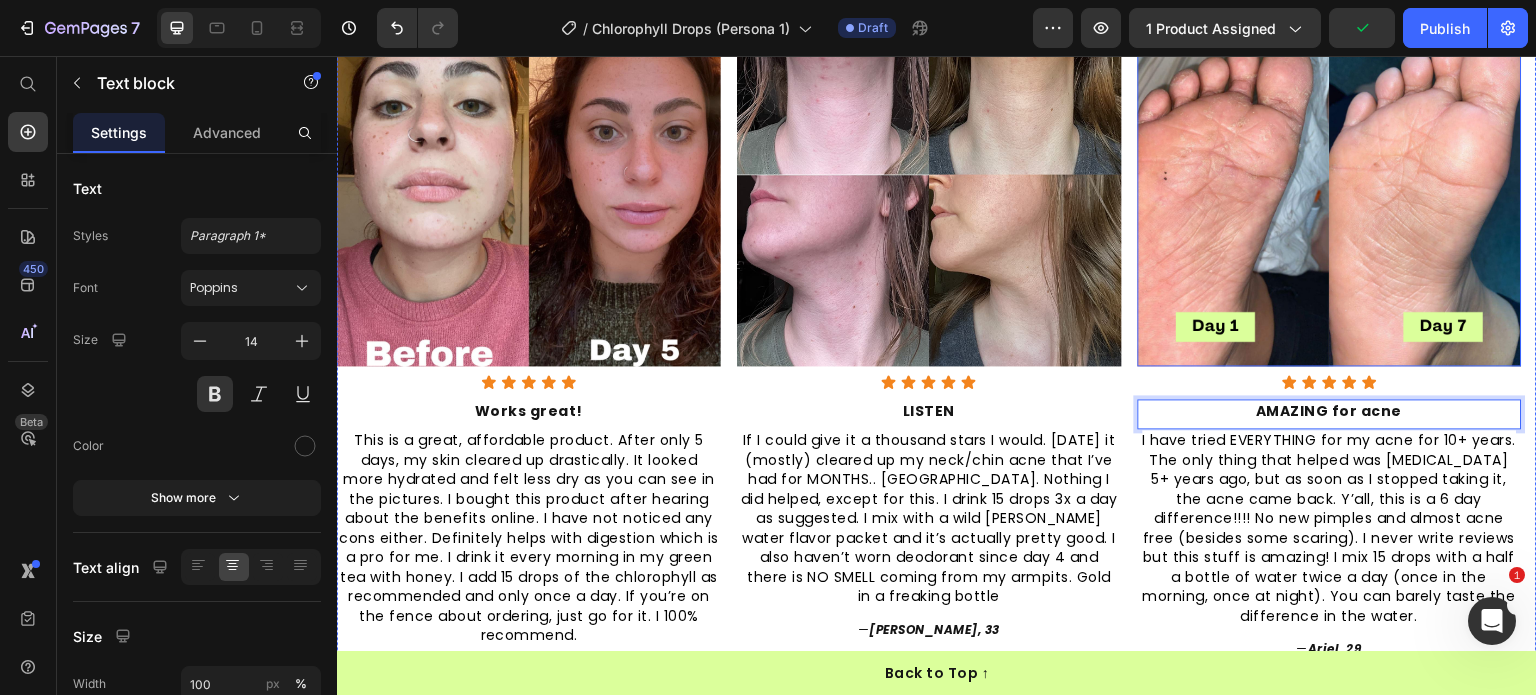 click at bounding box center (1330, 174) 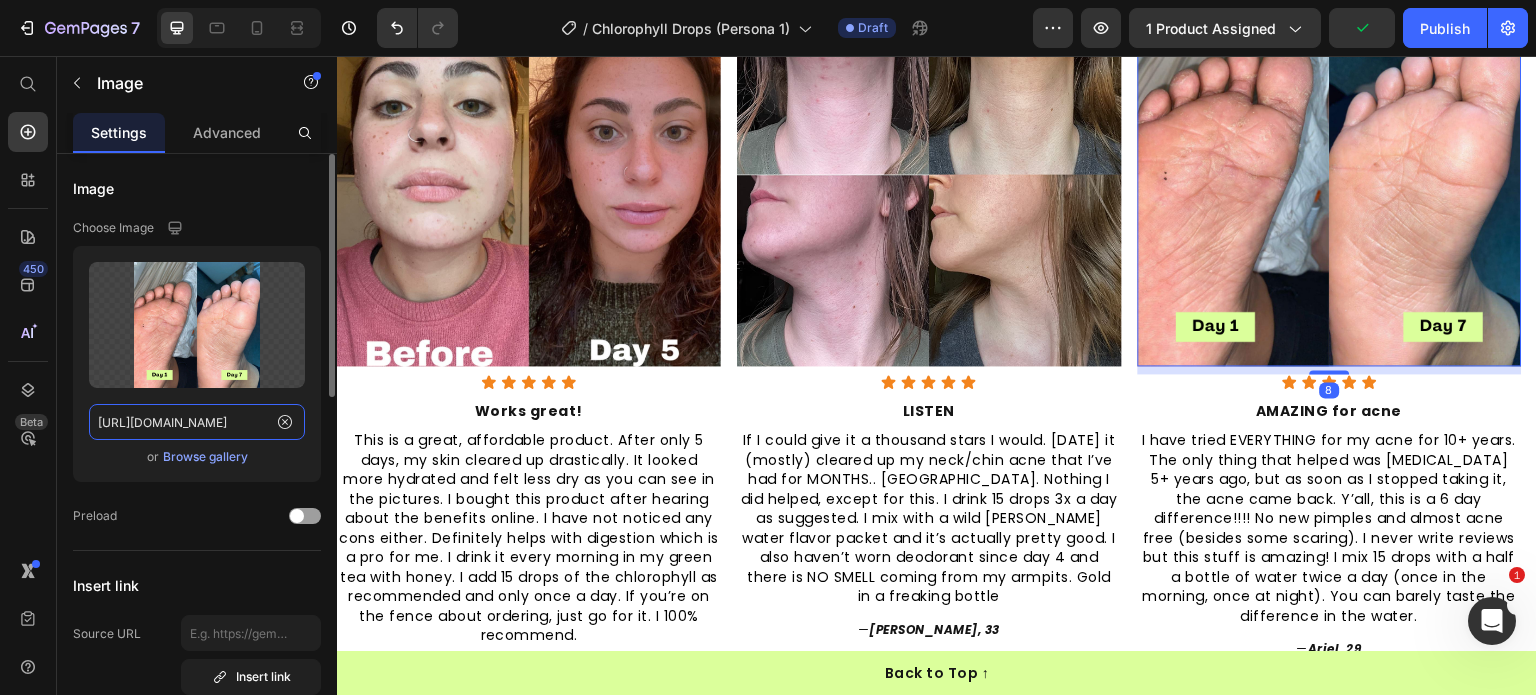 click on "https://cdn.shopify.com/s/files/1/0968/8953/6850/files/gempages_569934698445275975-62b3d0f3-2d8b-41aa-a3d6-03536a6b45b8.png" 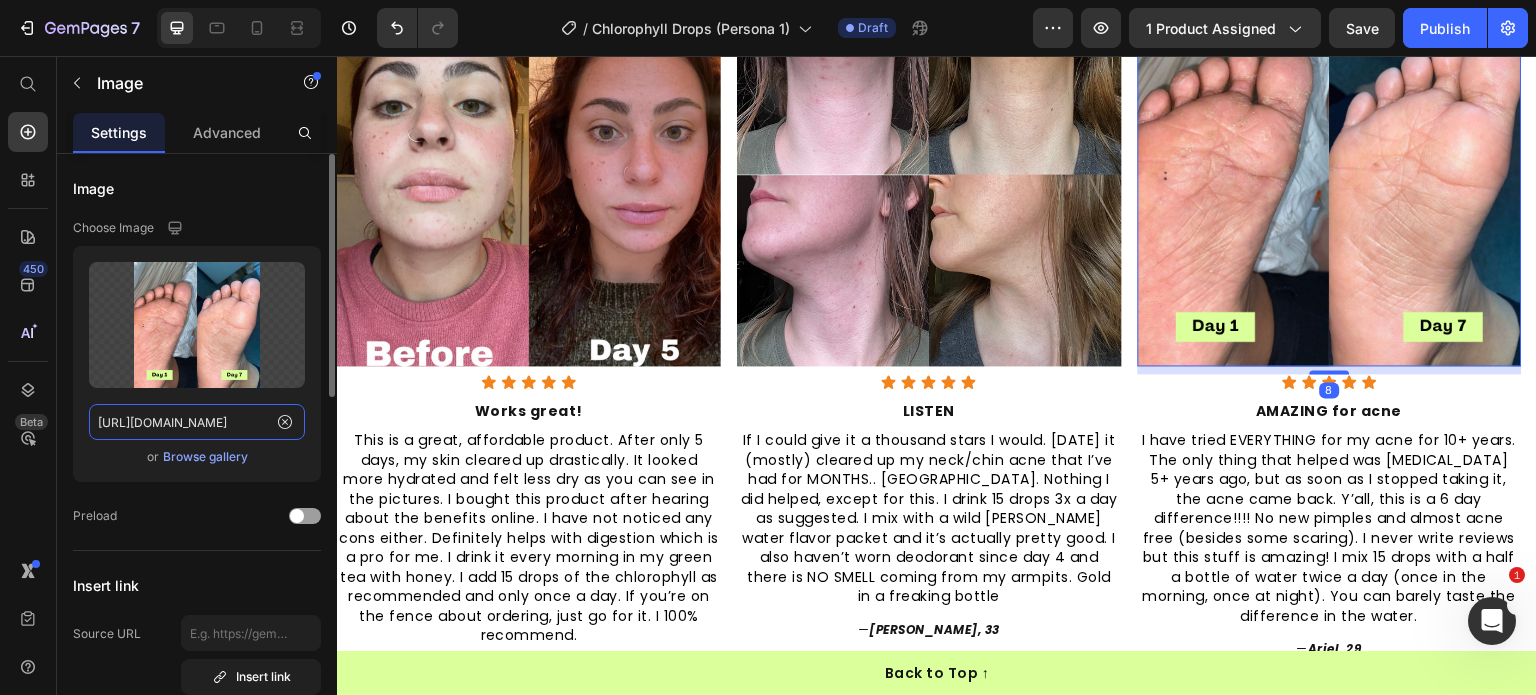 paste on "B17W4V7ajCS.jpg?v=1752152742" 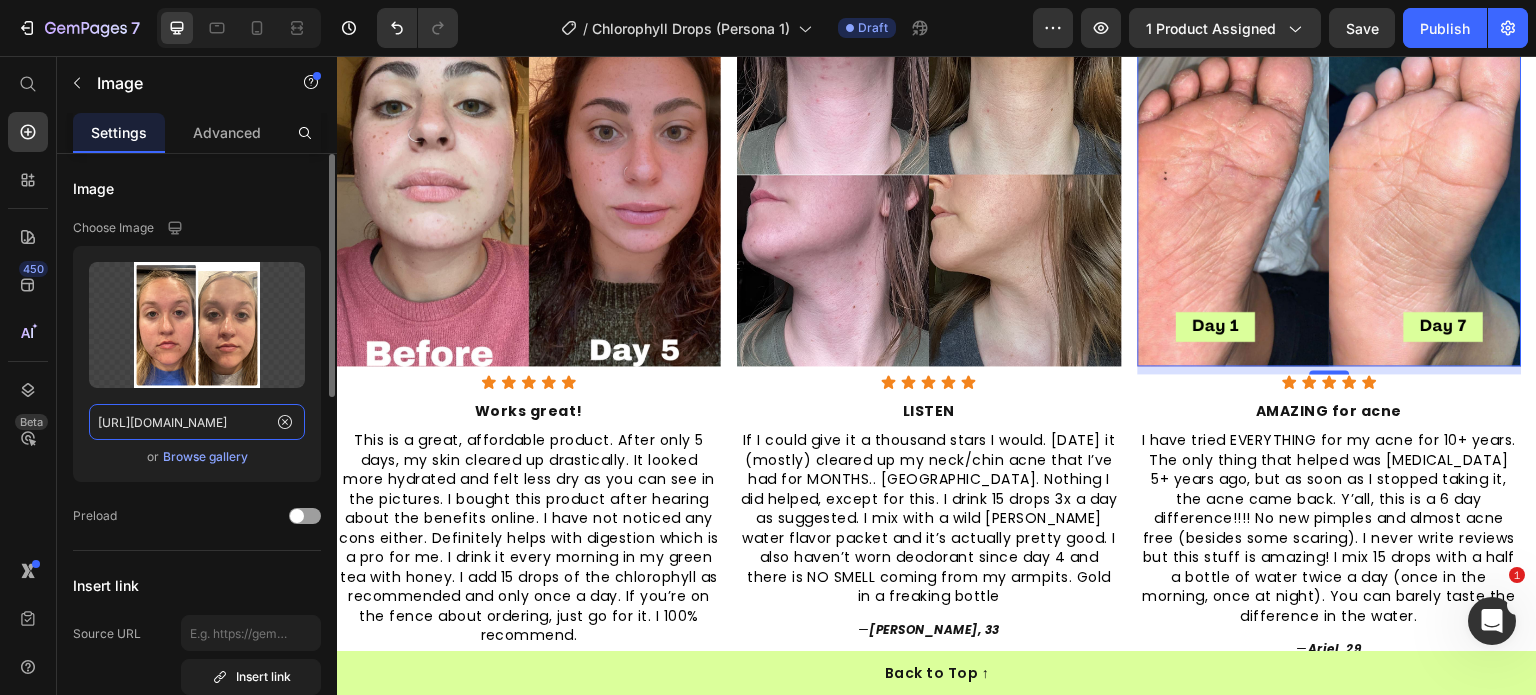 type on "[URL][DOMAIN_NAME]" 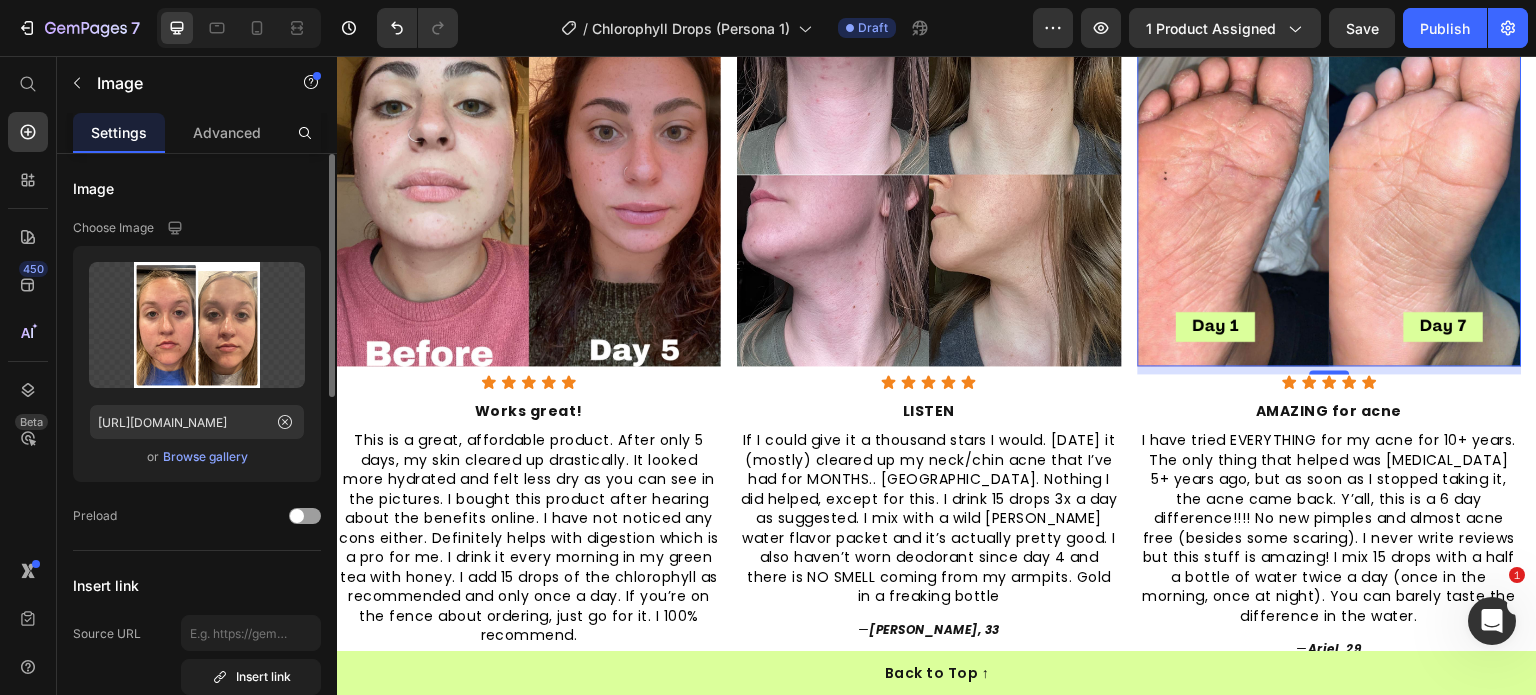 click on "Image" at bounding box center [197, 188] 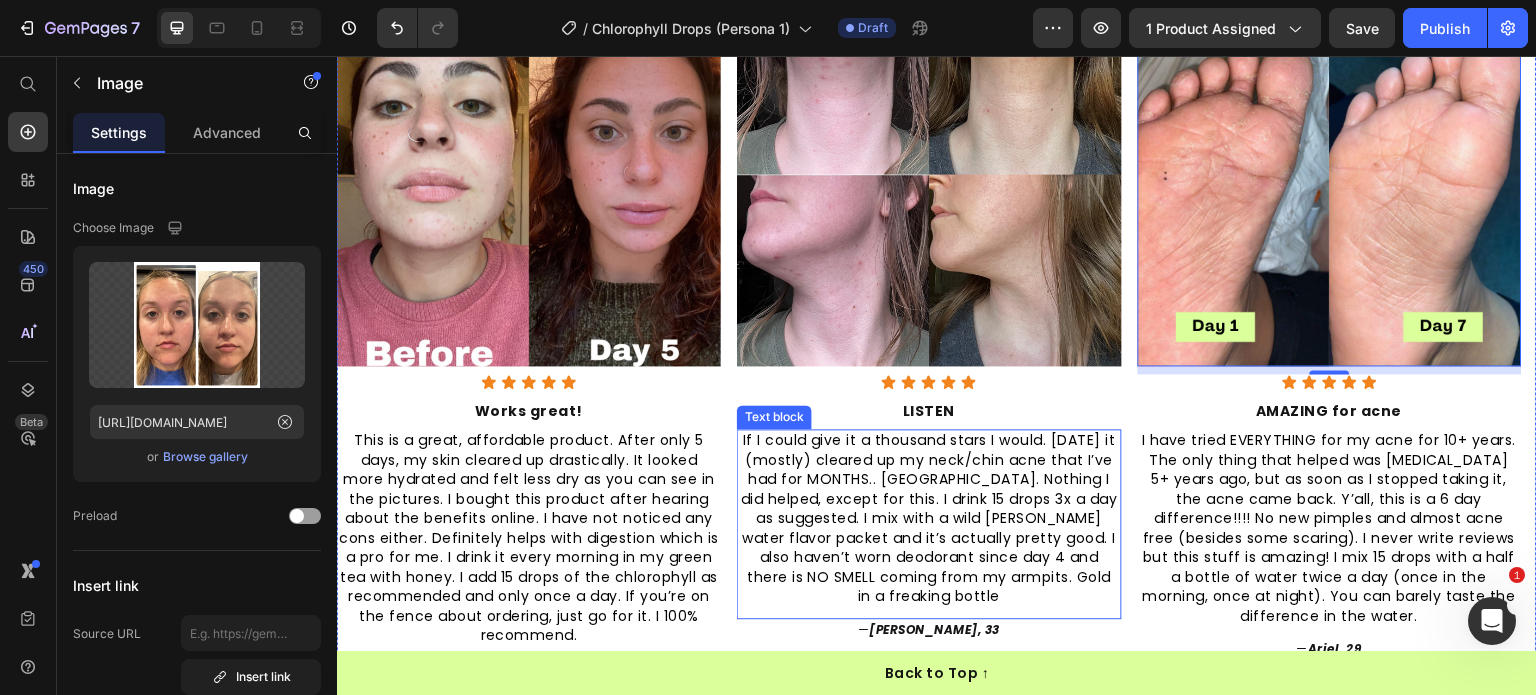 scroll, scrollTop: 1676, scrollLeft: 0, axis: vertical 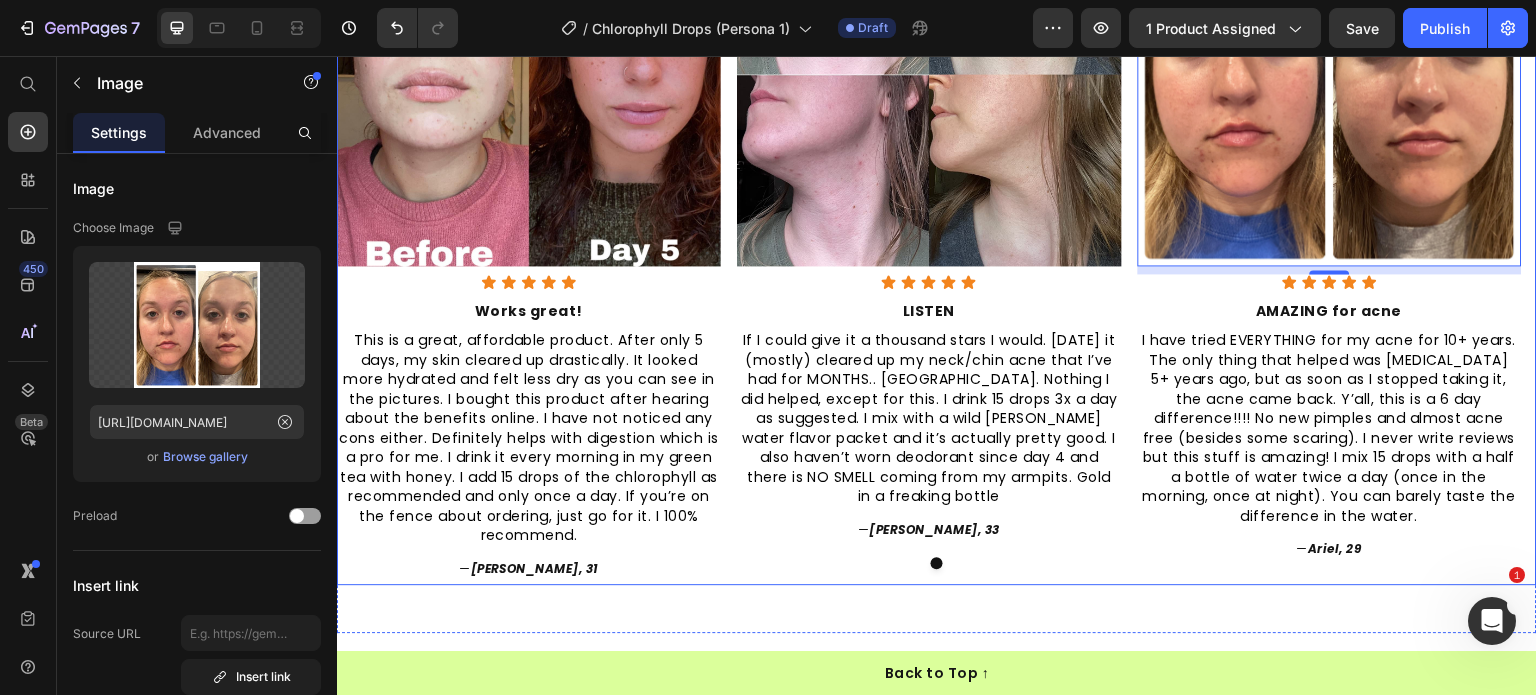 click on "Image Icon Icon Icon Icon Icon Icon List Works great! Text block This is a great, affordable product. After only 5 days, my skin cleared up drastically. It looked more hydrated and felt less dry as you can see in the pictures. I bought this product after hearing about the benefits online. I have not noticed any cons either. Definitely helps with digestion which is a pro for me. I drink it every morning in my green tea with honey. I add 15 drops of the chlorophyll as recommended and only once a day. If you’re on the fence about ordering, just go for it. I 100% recommend. Text block —  Ryan, 31 Text block Image Icon Icon Icon Icon Icon Icon List LISTEN Text block Text block —  Danielle, 33 Text block Image   8 Icon Icon Icon Icon Icon Icon List AMAZING for acne Text block Text block —  Ariel, 29 Text block" at bounding box center (937, 233) 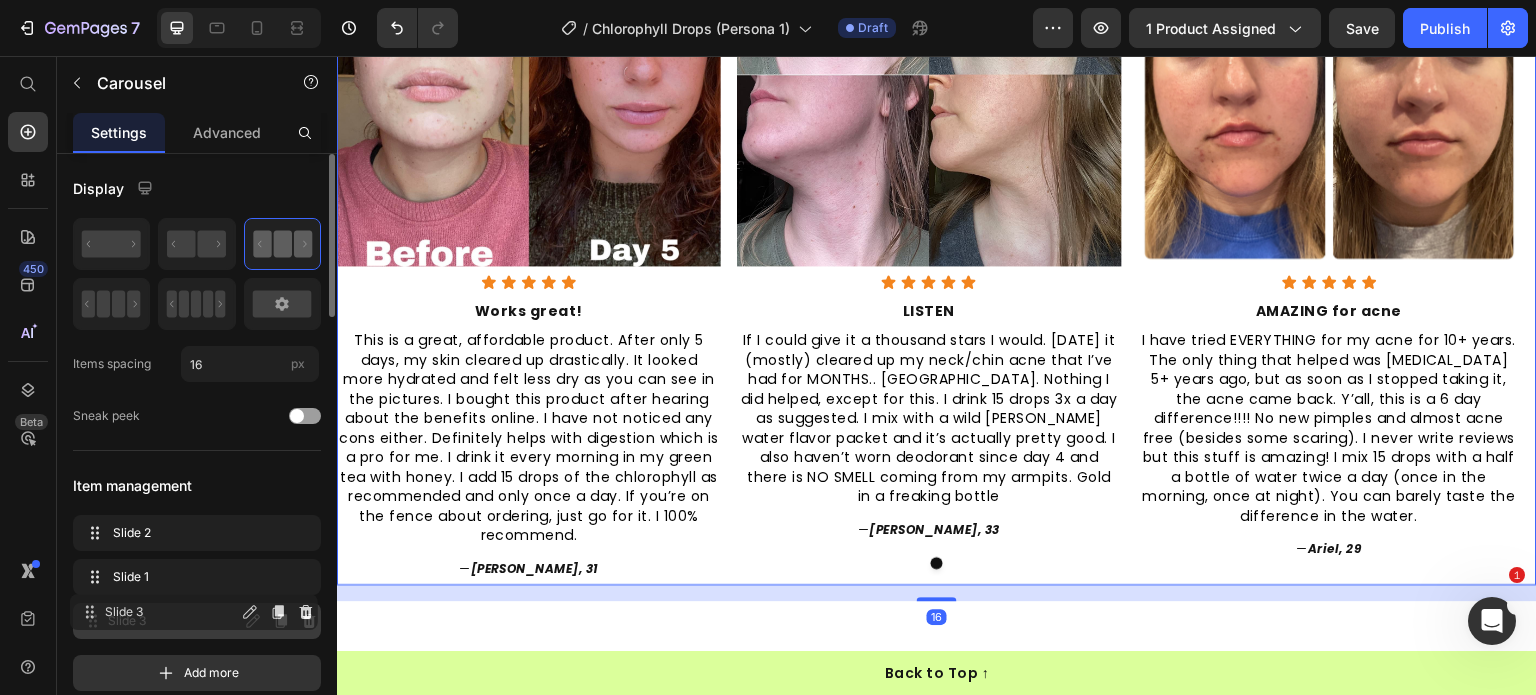 type 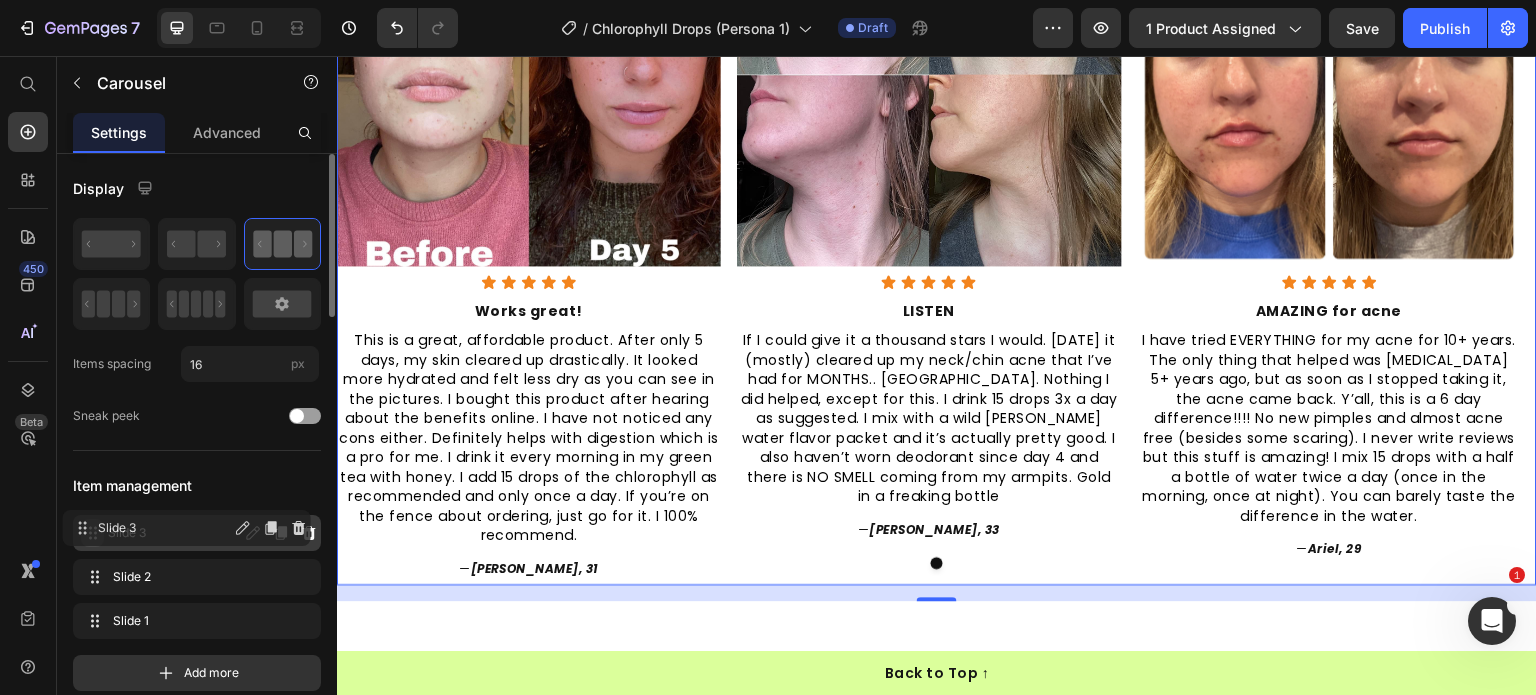 drag, startPoint x: 94, startPoint y: 615, endPoint x: 84, endPoint y: 523, distance: 92.541885 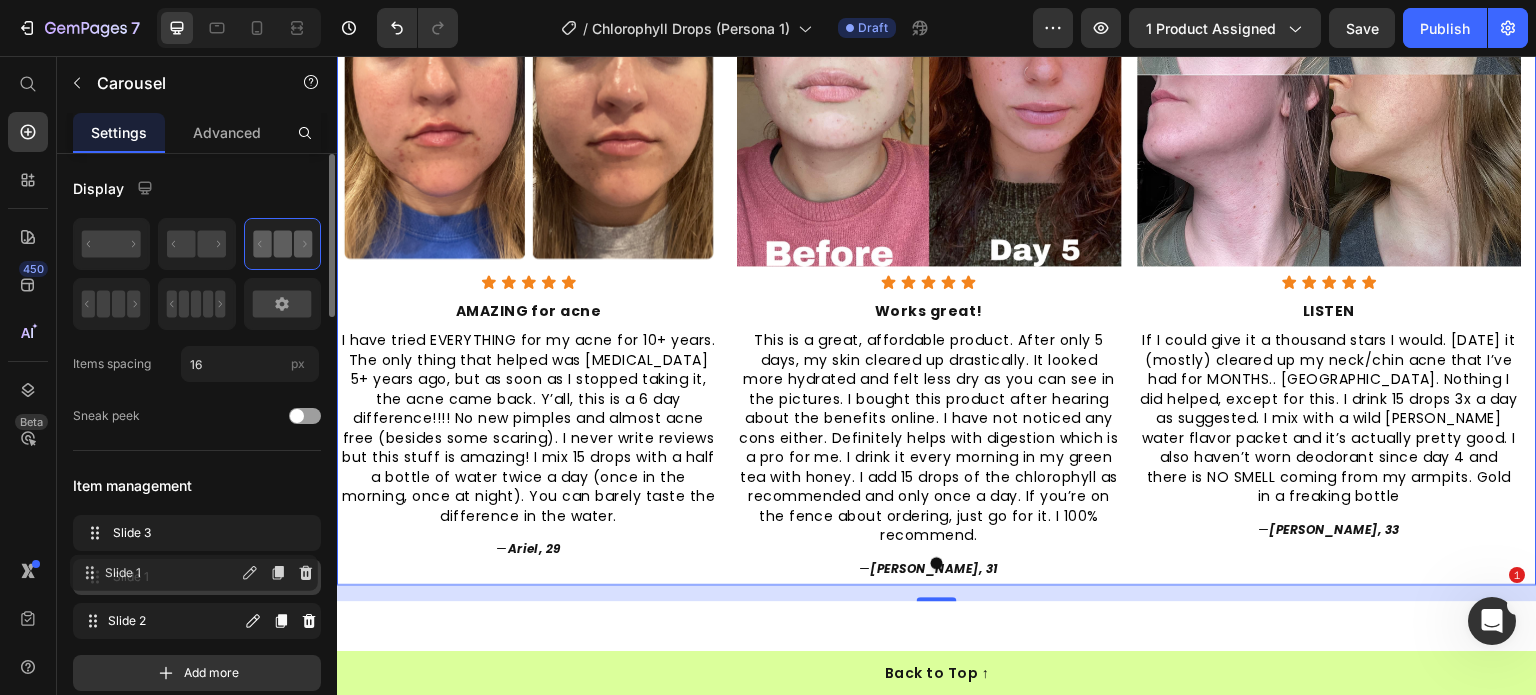 drag, startPoint x: 96, startPoint y: 615, endPoint x: 212, endPoint y: 504, distance: 160.55217 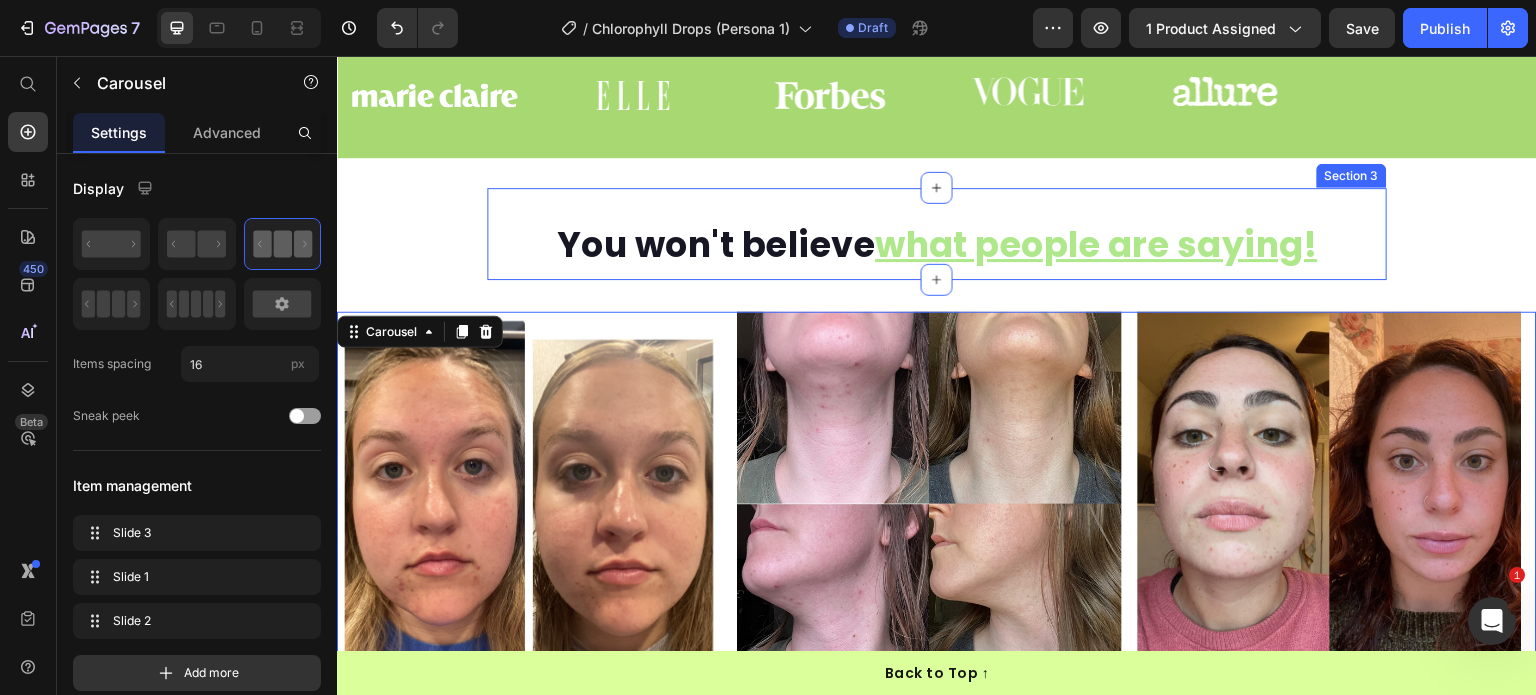 scroll, scrollTop: 1245, scrollLeft: 0, axis: vertical 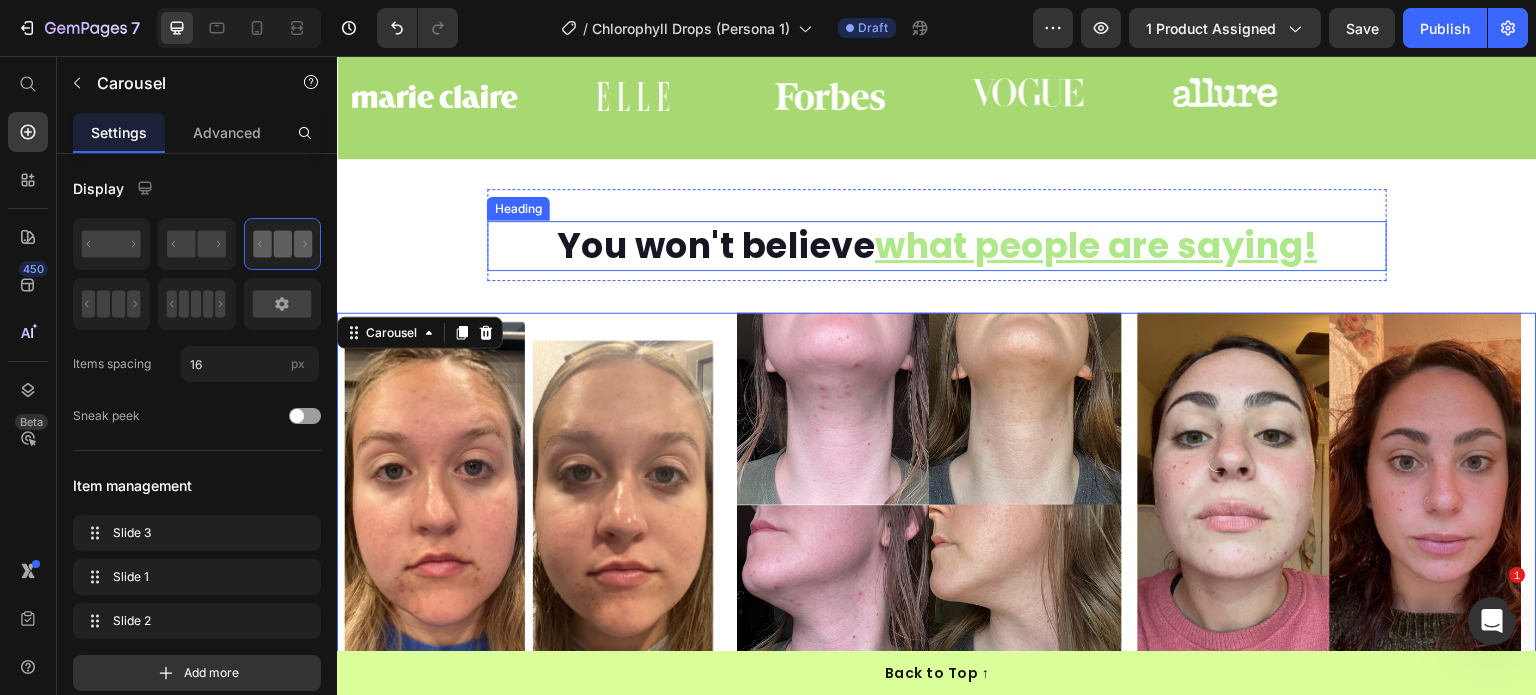 click on "You won't believe  what people are saying!" at bounding box center (937, 246) 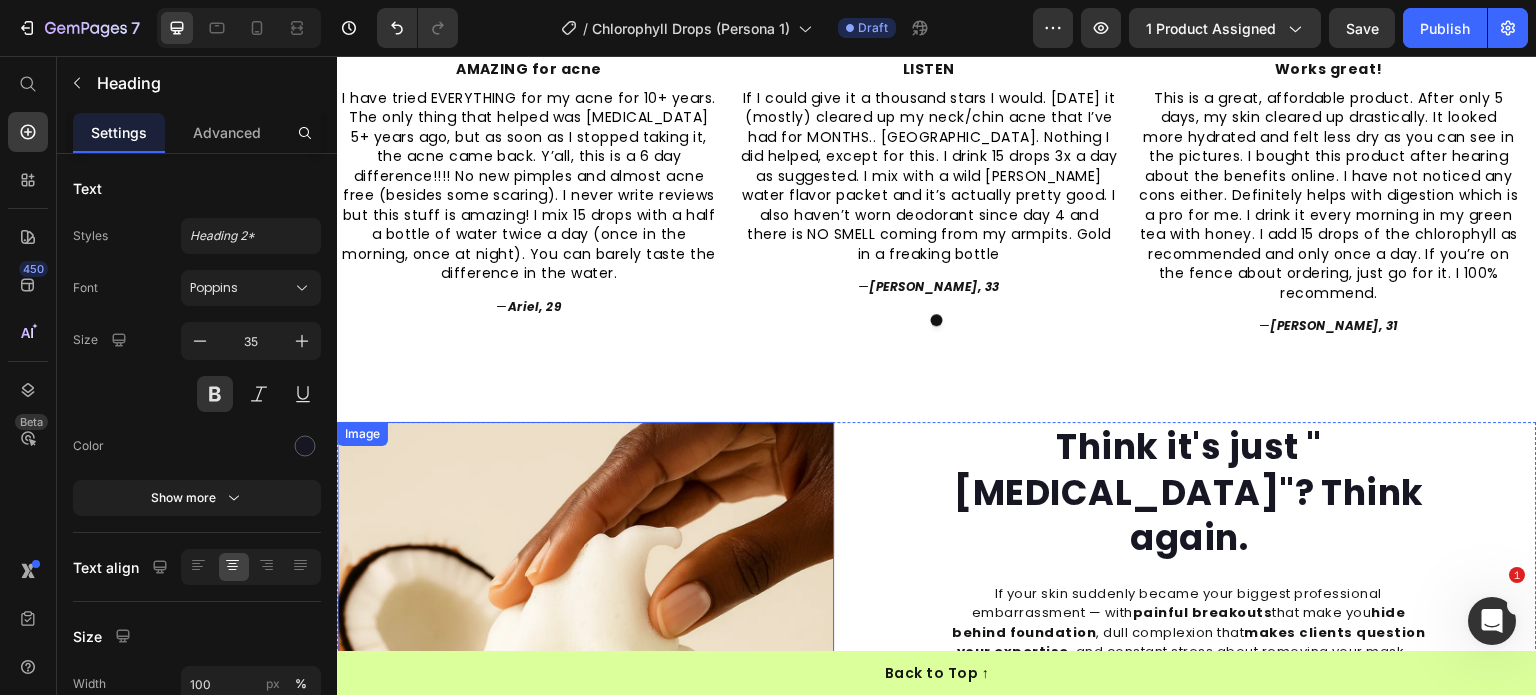 scroll, scrollTop: 1949, scrollLeft: 0, axis: vertical 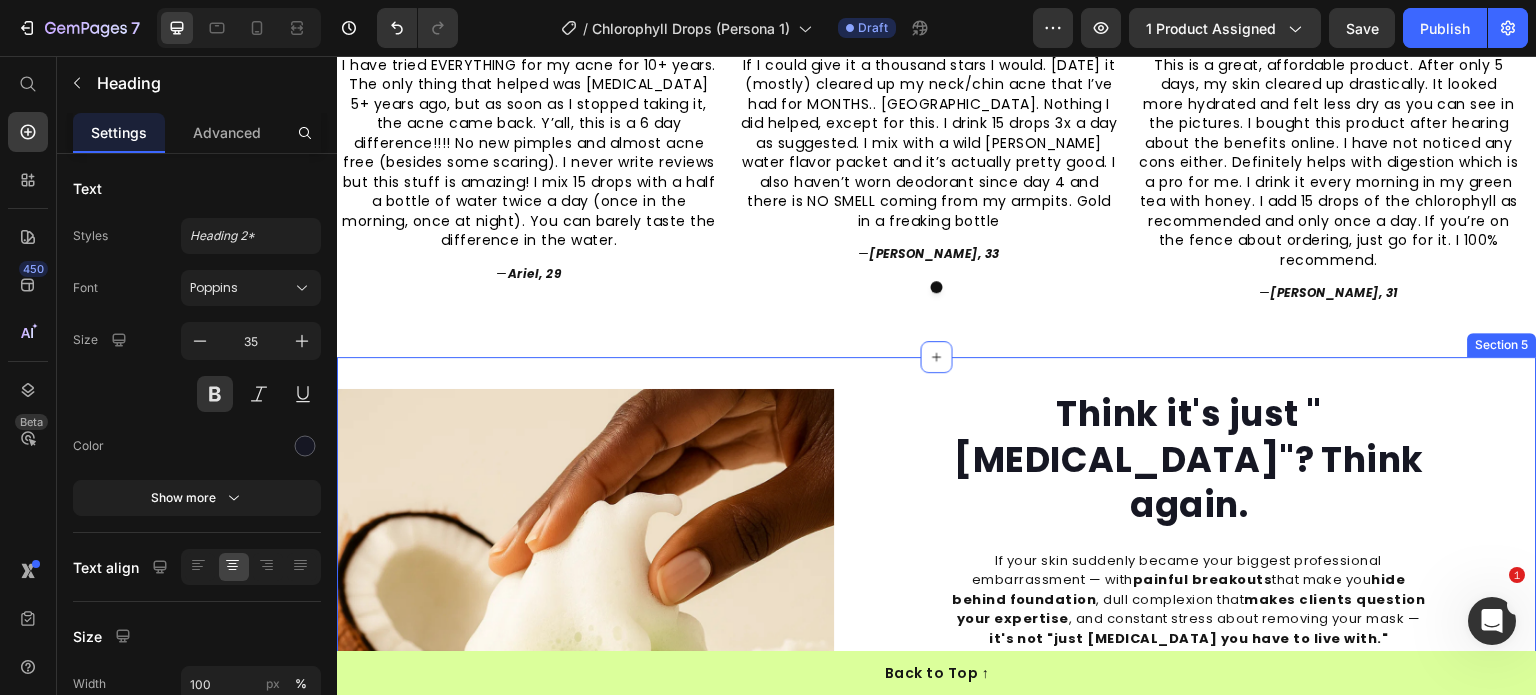 click on "Think it's just "adult acne"? Think again." at bounding box center (1189, 459) 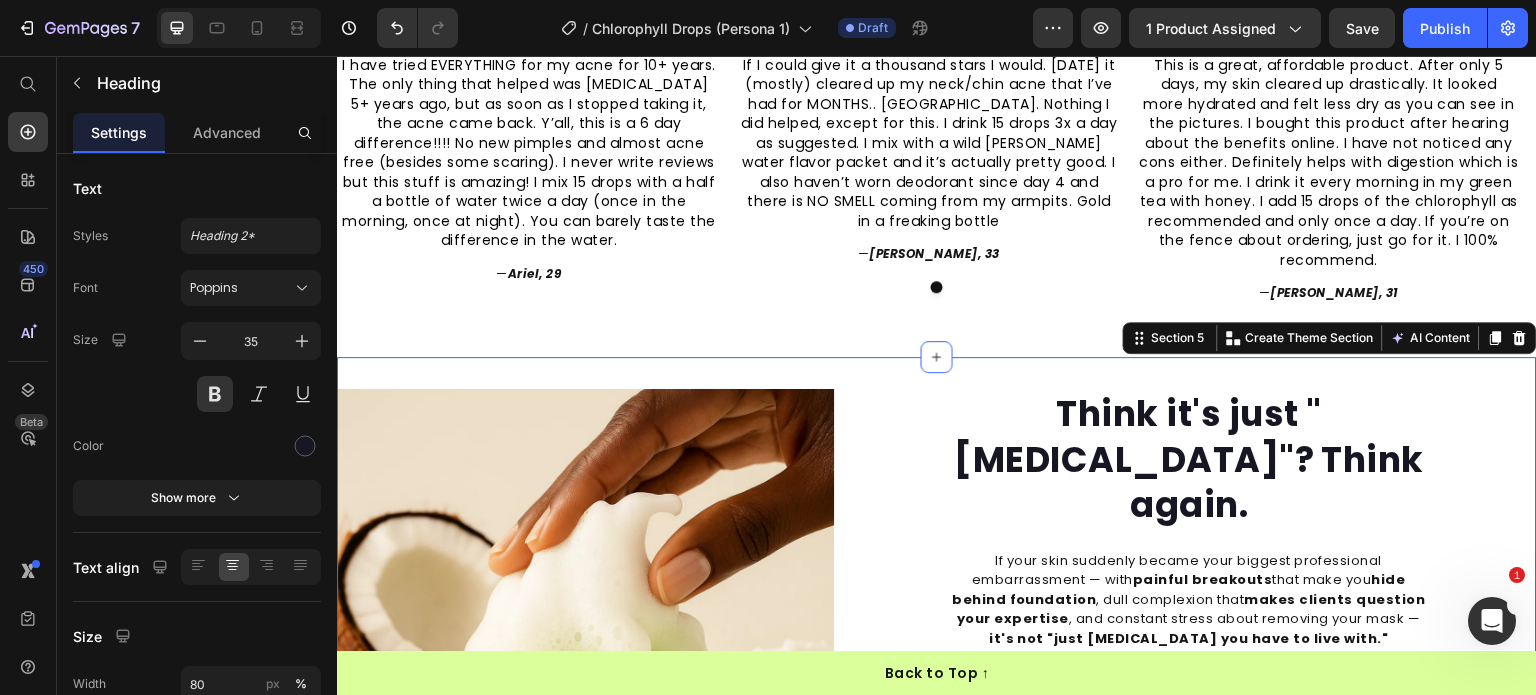 click on "Image Think it's just "adult acne"? Think again. Heading If your skin suddenly became your biggest professional embarrassment — with  painful breakouts  that make you  hide behind foundation , dull complexion that  makes clients question your expertise , and constant stress about removing your mask —  it's not "just adult acne you have to live with."    Your skin is crying out for internal healing that no topical treatment can provide. Lingering toxins in your system are sabotaging every expensive serum you try.  Loravey's liquid chlorophyll works from the inside out to detoxify your blood  and restore the radiant glow that makes you feel confident giving skincare advice again. Text block Get Your Confidence Back Now! Button 30-day money-back guarantee Text block Row Section 5   Create Theme Section AI Content Write with GemAI What would you like to describe here? Tone and Voice Persuasive Product Getting products... Show more Generate" at bounding box center (937, 652) 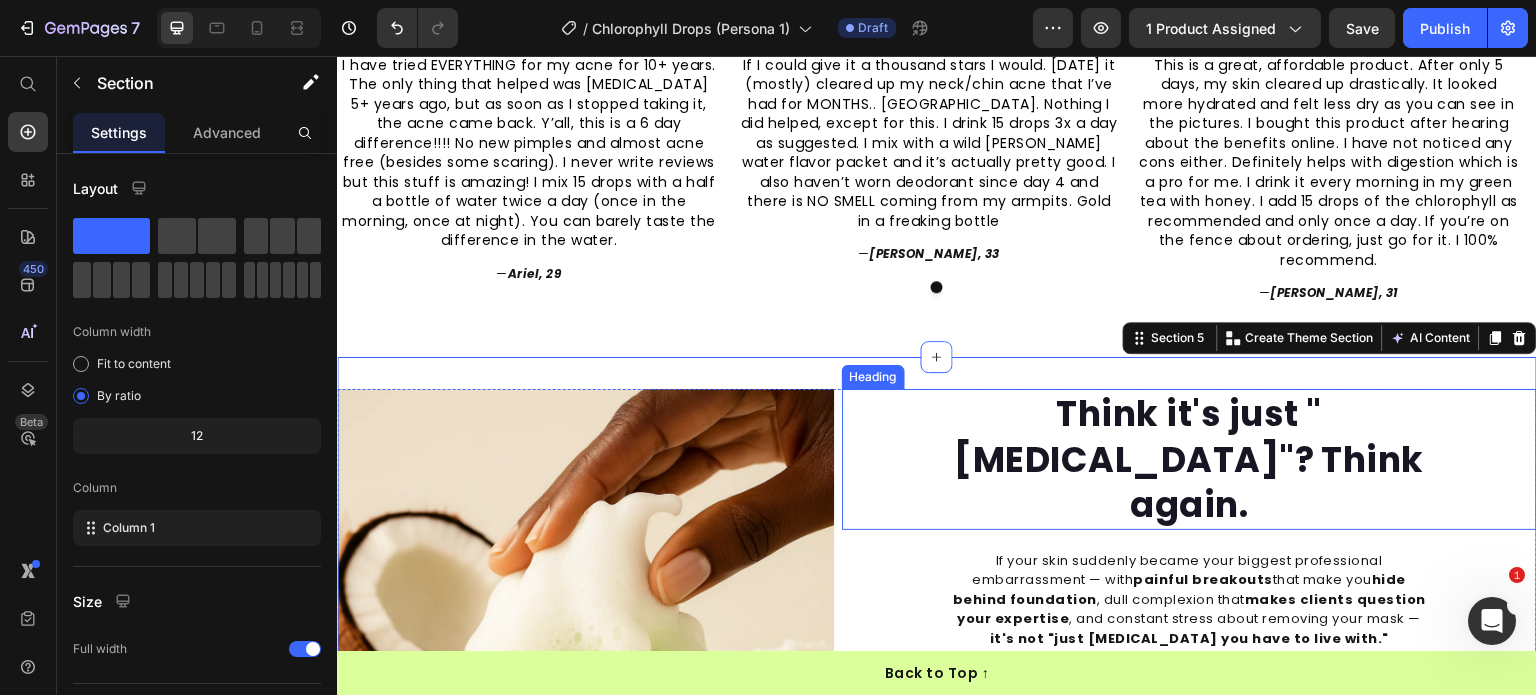 click on "Think it's just "adult acne"? Think again." at bounding box center (1189, 459) 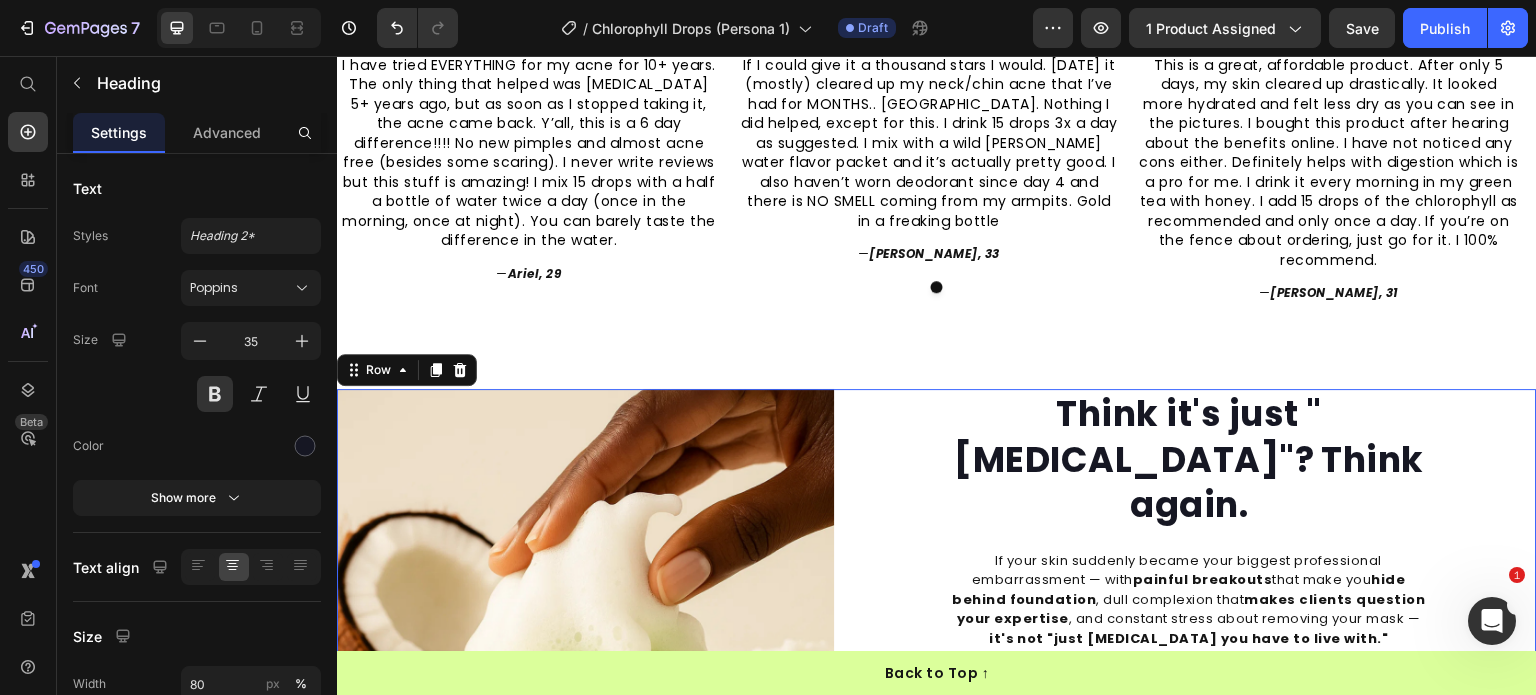 click on "Image Think it's just "adult acne"? Think again. Heading If your skin suddenly became your biggest professional embarrassment — with  painful breakouts  that make you  hide behind foundation , dull complexion that  makes clients question your expertise , and constant stress about removing your mask —  it's not "just adult acne you have to live with."    Your skin is crying out for internal healing that no topical treatment can provide. Lingering toxins in your system are sabotaging every expensive serum you try.  Loravey's liquid chlorophyll works from the inside out to detoxify your blood  and restore the radiant glow that makes you feel confident giving skincare advice again. Text block Get Your Confidence Back Now! Button 30-day money-back guarantee Text block Row   16" at bounding box center [937, 644] 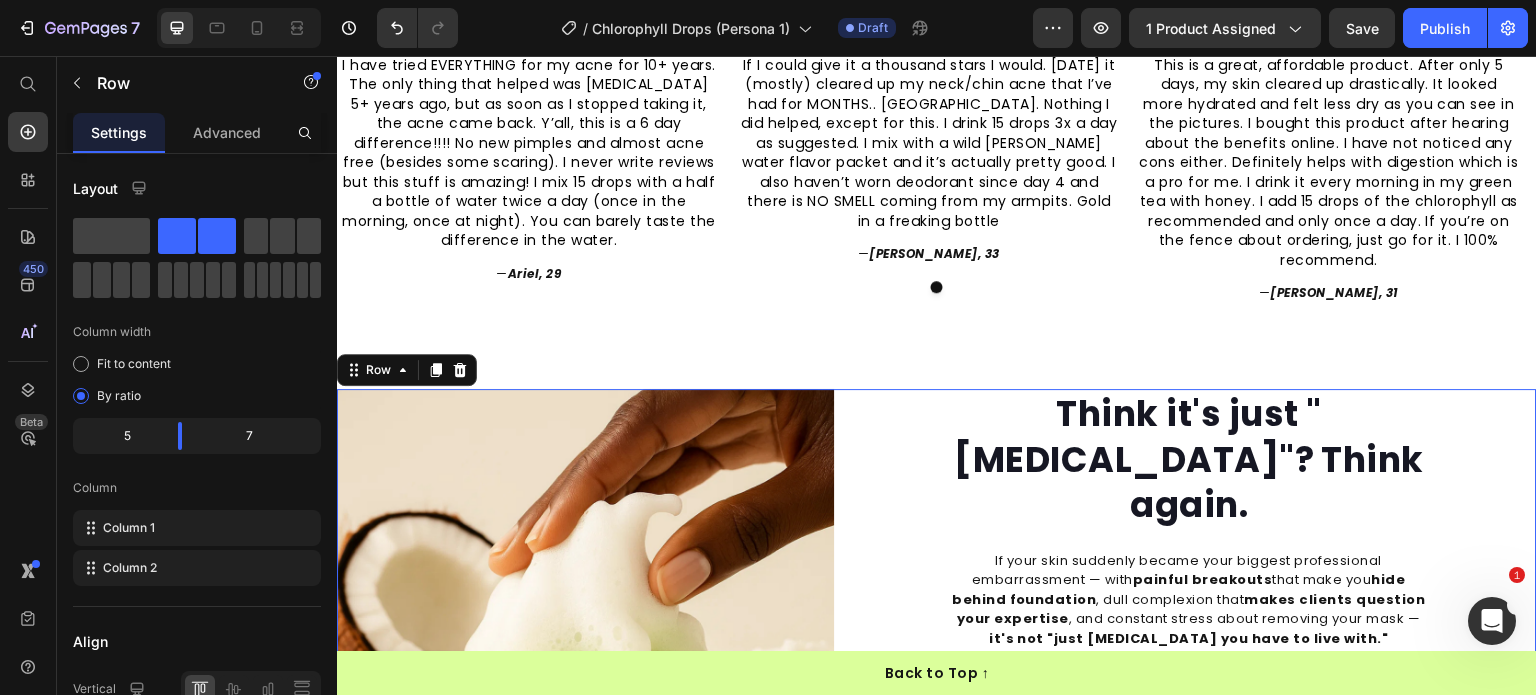 scroll, scrollTop: 2080, scrollLeft: 0, axis: vertical 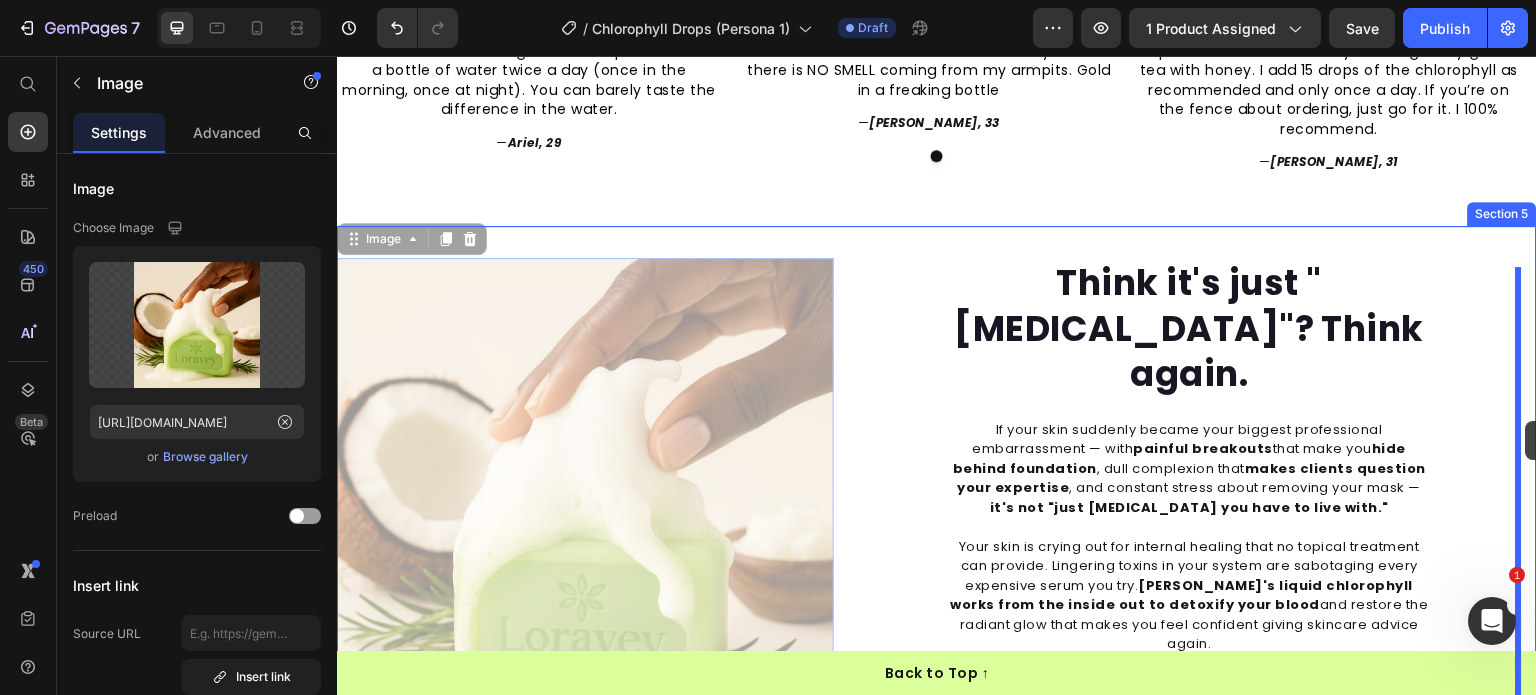drag, startPoint x: 717, startPoint y: 420, endPoint x: 1526, endPoint y: 421, distance: 809.0006 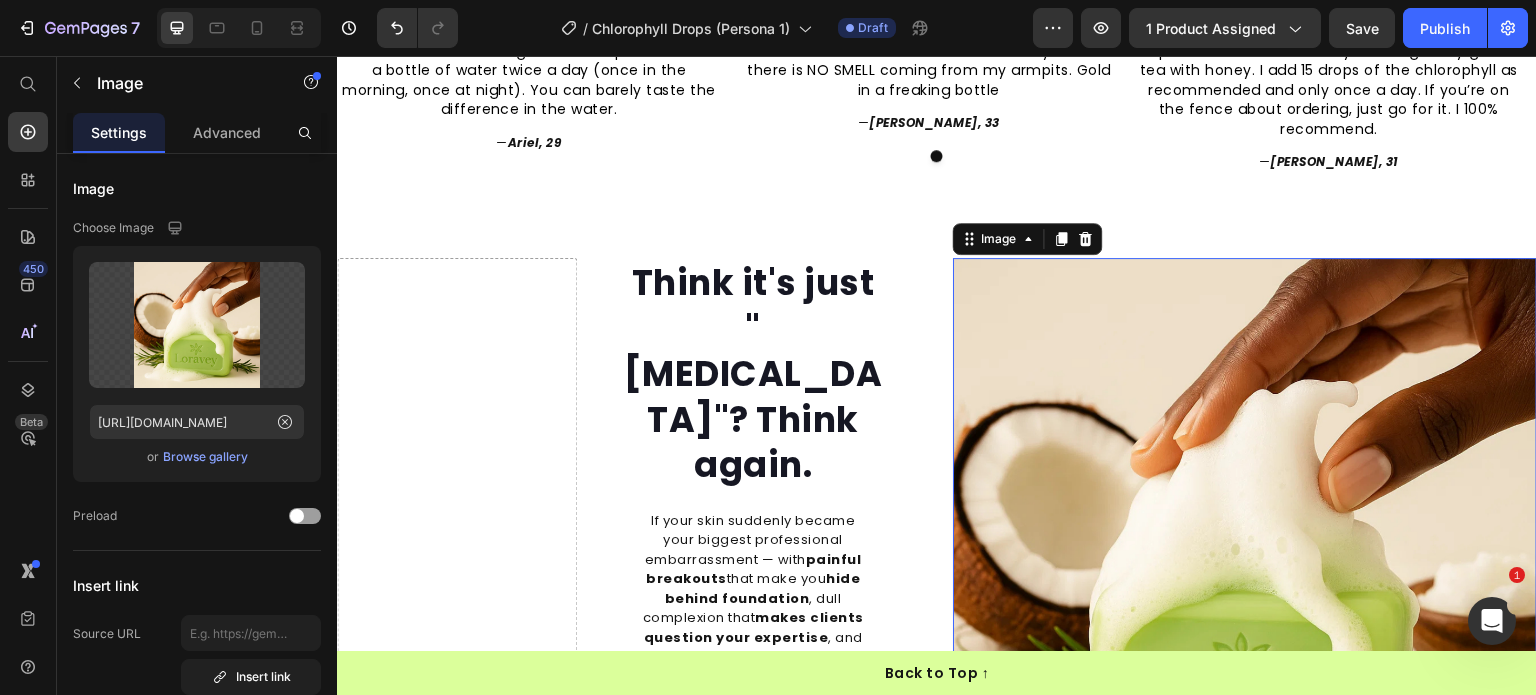 scroll, scrollTop: 2297, scrollLeft: 0, axis: vertical 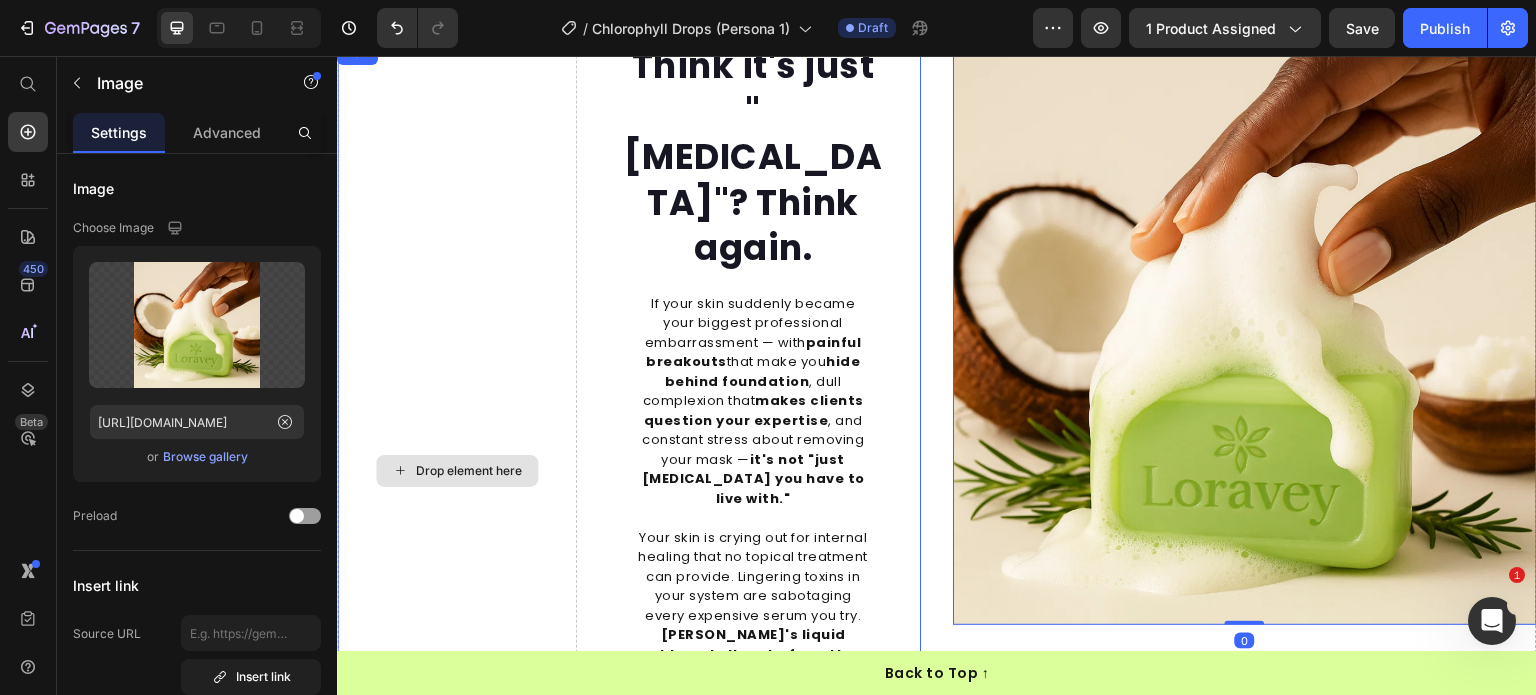 click on "Drop element here" at bounding box center (457, 471) 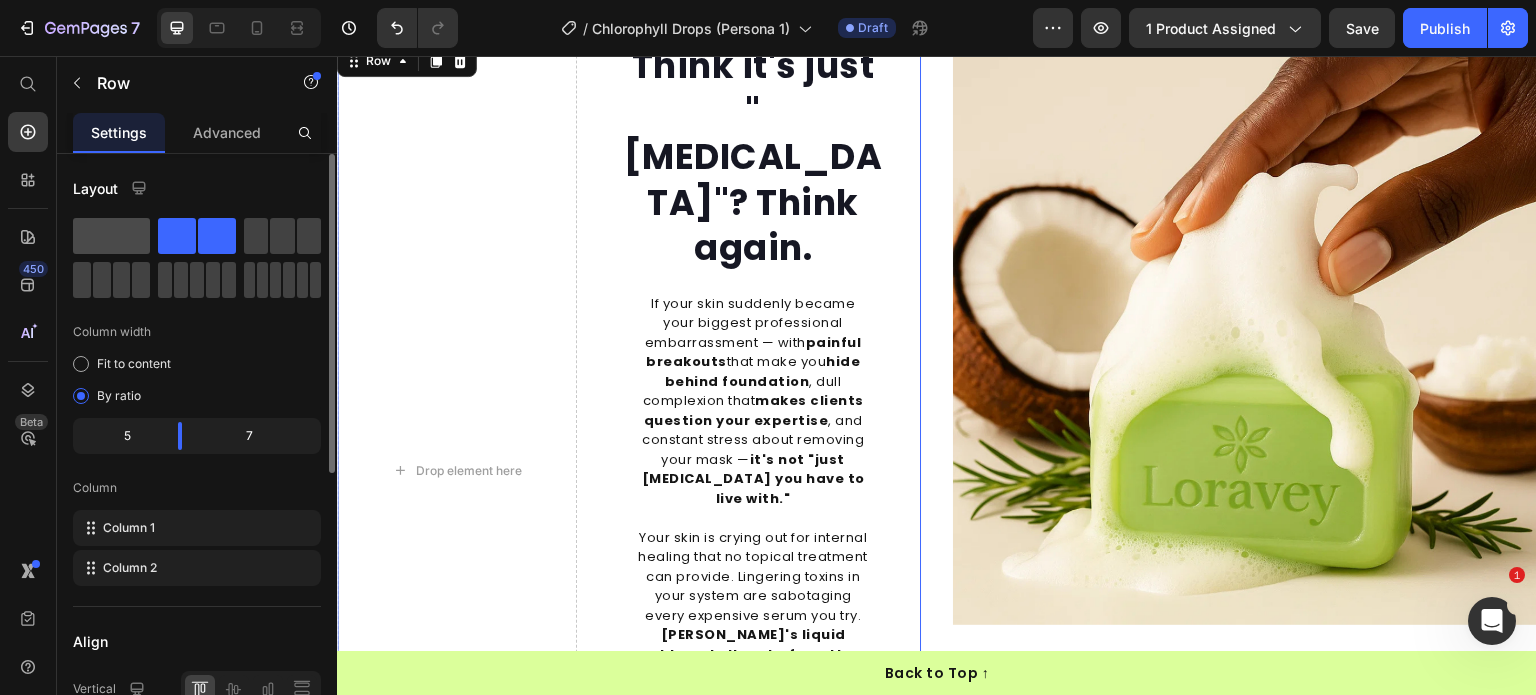click 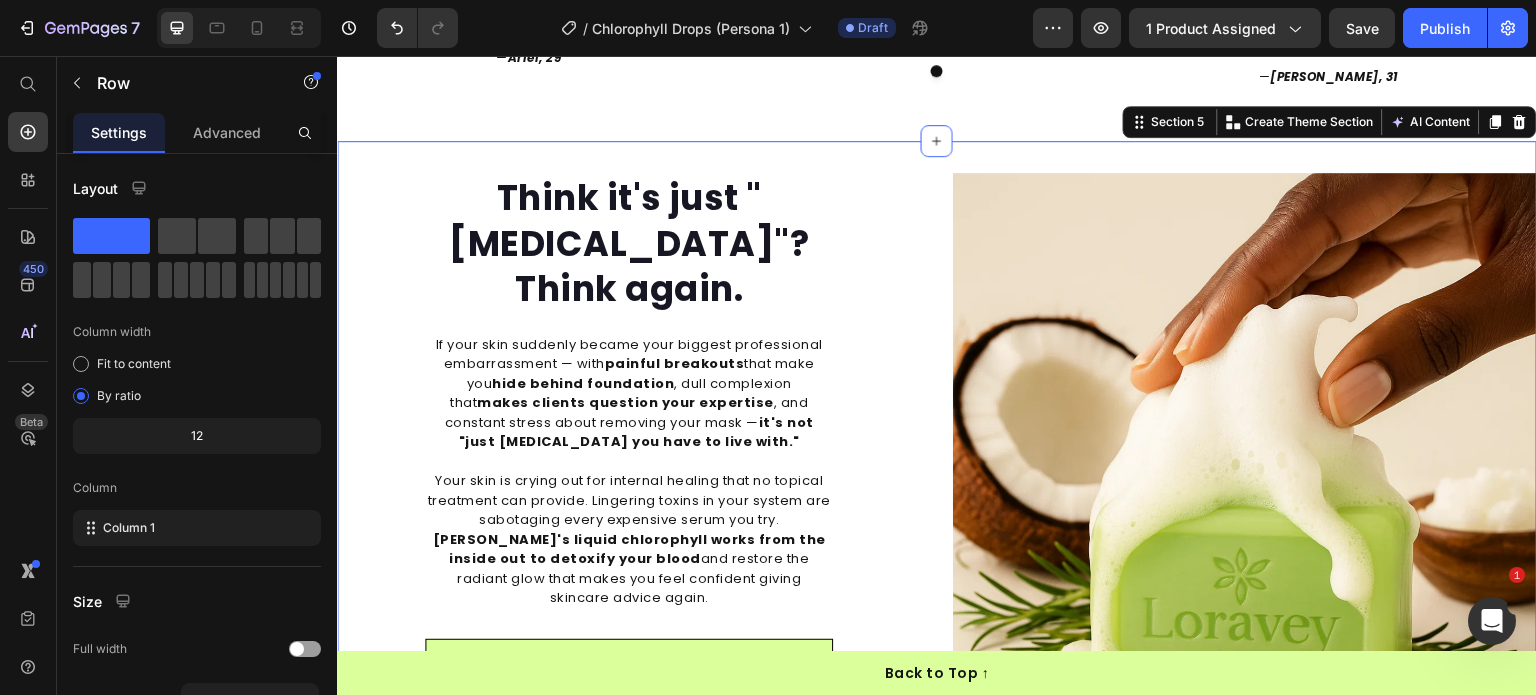 click on "Think it's just "adult acne"? Think again. Heading If your skin suddenly became your biggest professional embarrassment — with  painful breakouts  that make you  hide behind foundation , dull complexion that  makes clients question your expertise , and constant stress about removing your mask —  it's not "just adult acne you have to live with."    Your skin is crying out for internal healing that no topical treatment can provide. Lingering toxins in your system are sabotaging every expensive serum you try.  Loravey's liquid chlorophyll works from the inside out to detoxify your blood  and restore the radiant glow that makes you feel confident giving skincare advice again. Text block Get Your Confidence Back Now! Button 30-day money-back guarantee Text block Row Image Section 5   Create Theme Section AI Content Write with GemAI What would you like to describe here? Tone and Voice Persuasive Product Show more Generate" at bounding box center [937, 465] 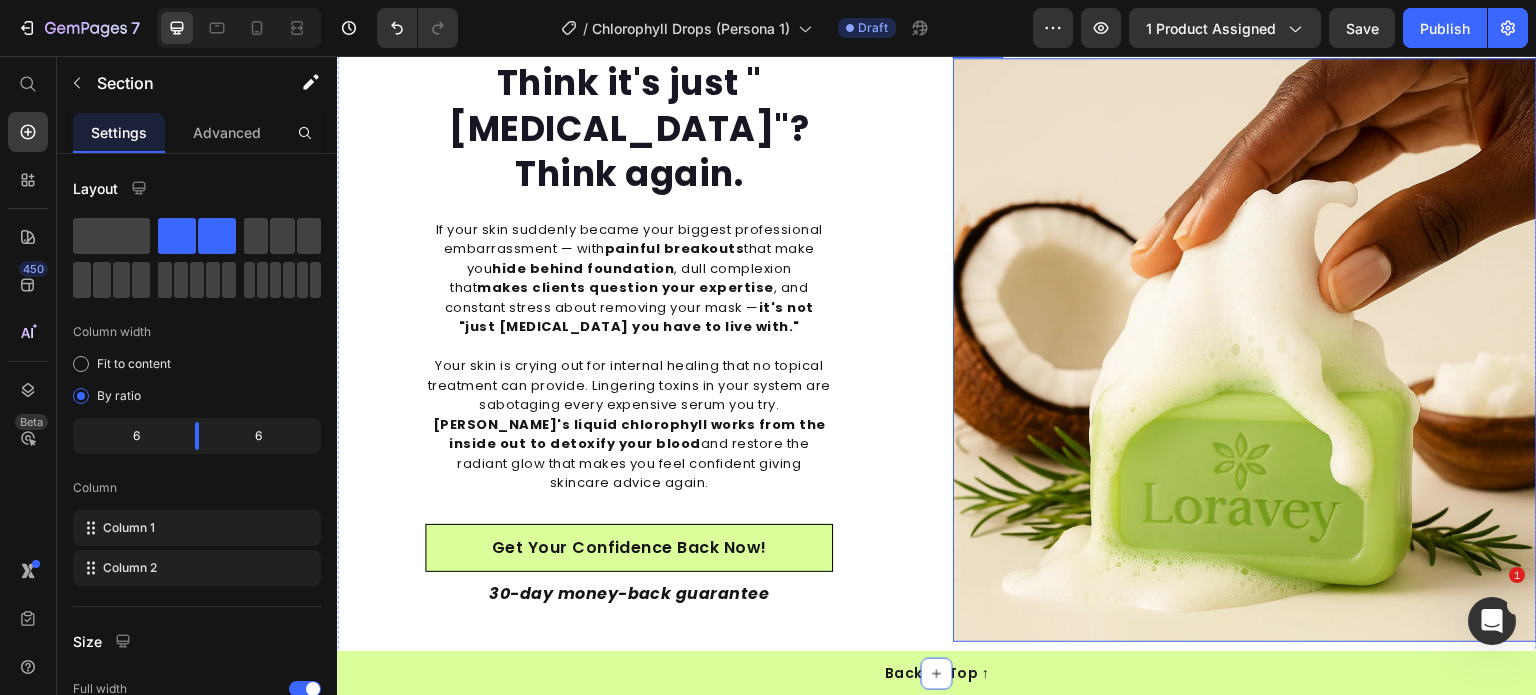 scroll, scrollTop: 2358, scrollLeft: 0, axis: vertical 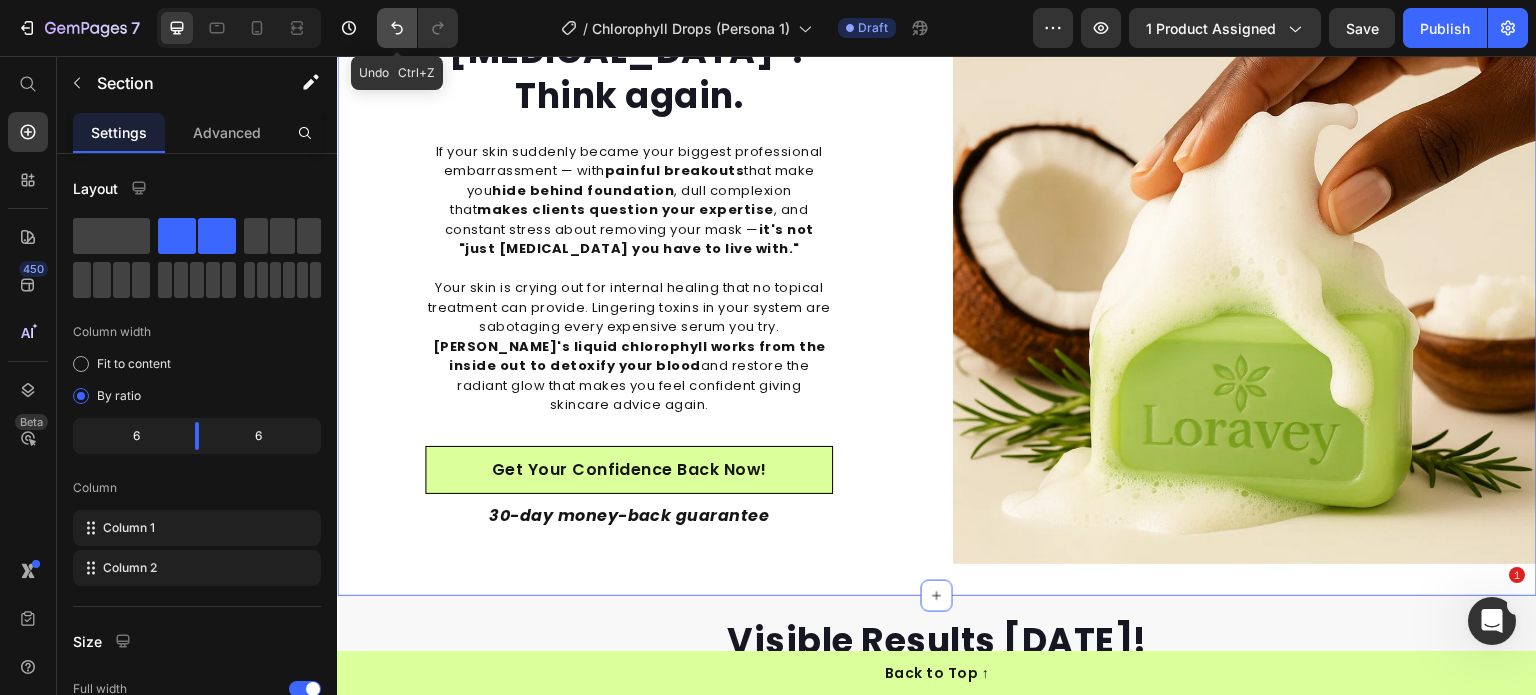 click 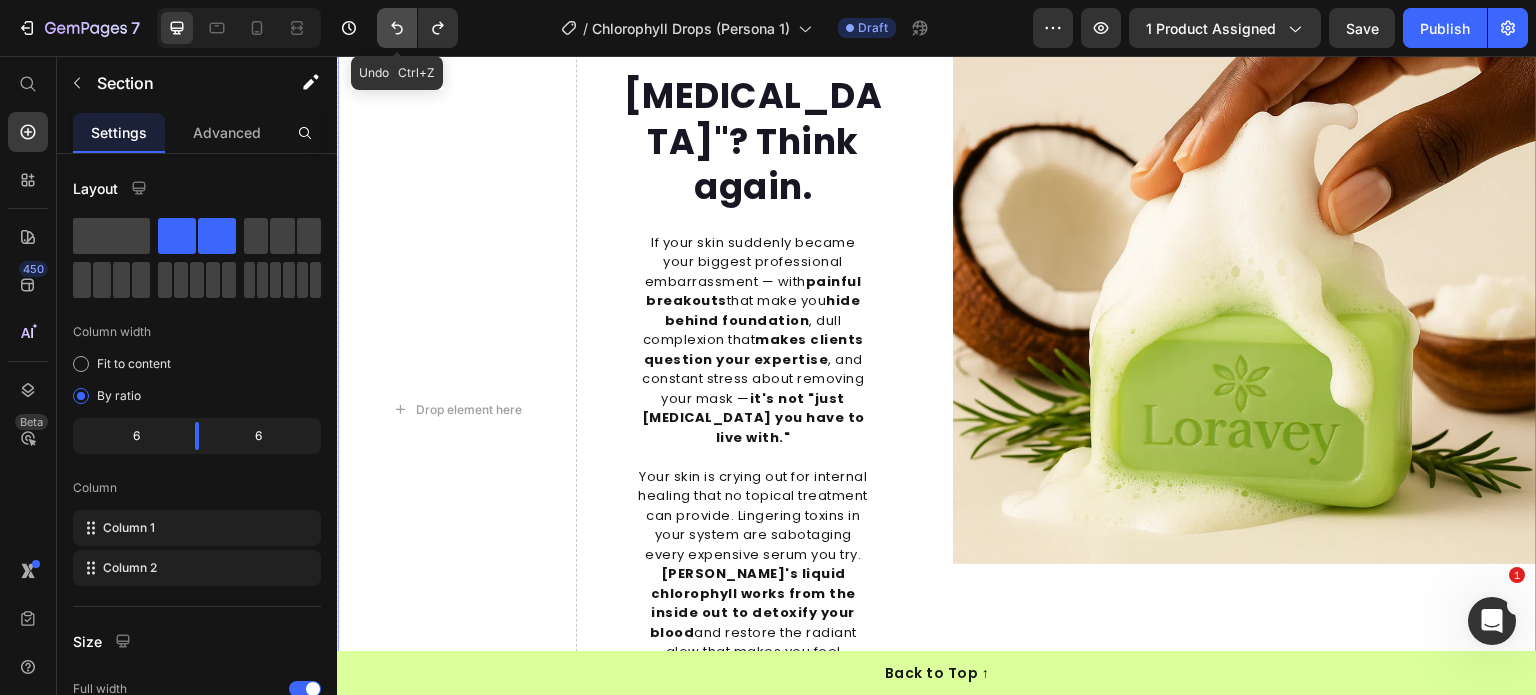 click 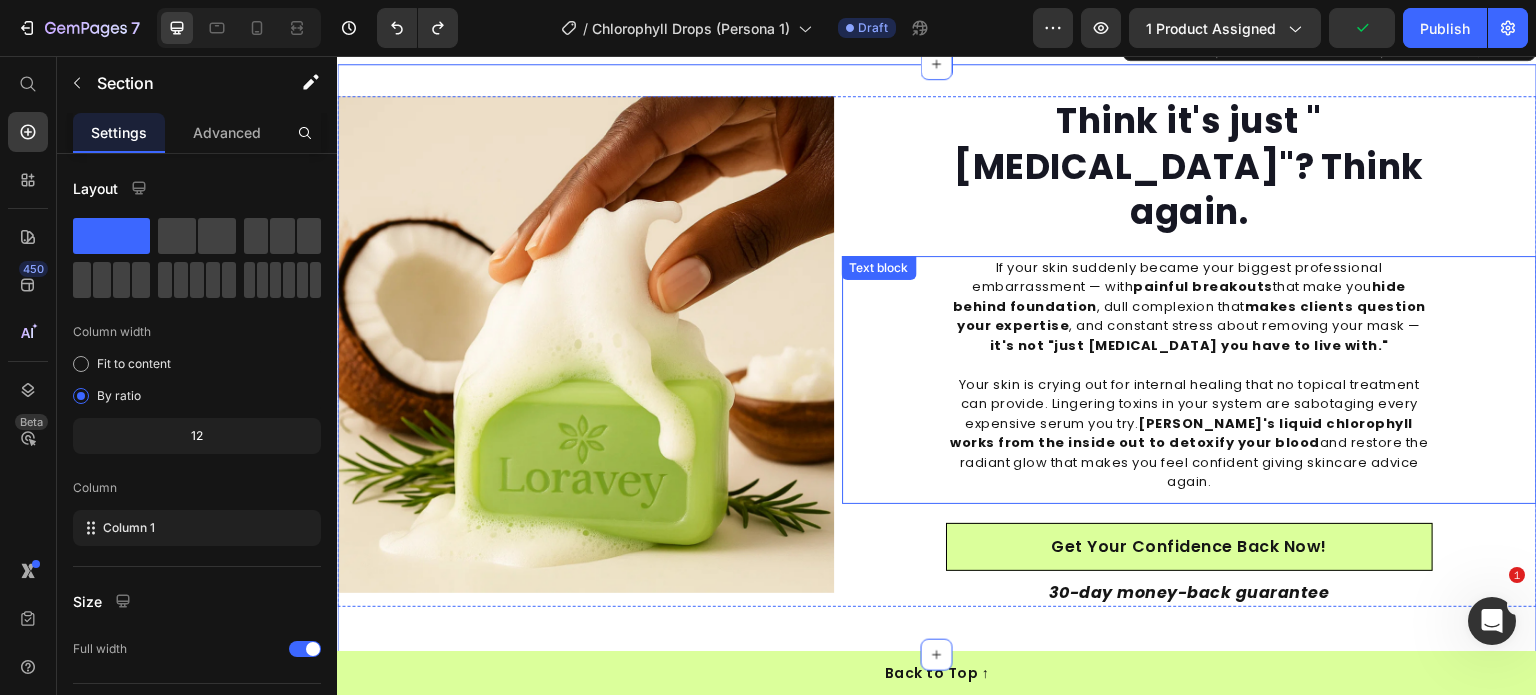 scroll, scrollTop: 2232, scrollLeft: 0, axis: vertical 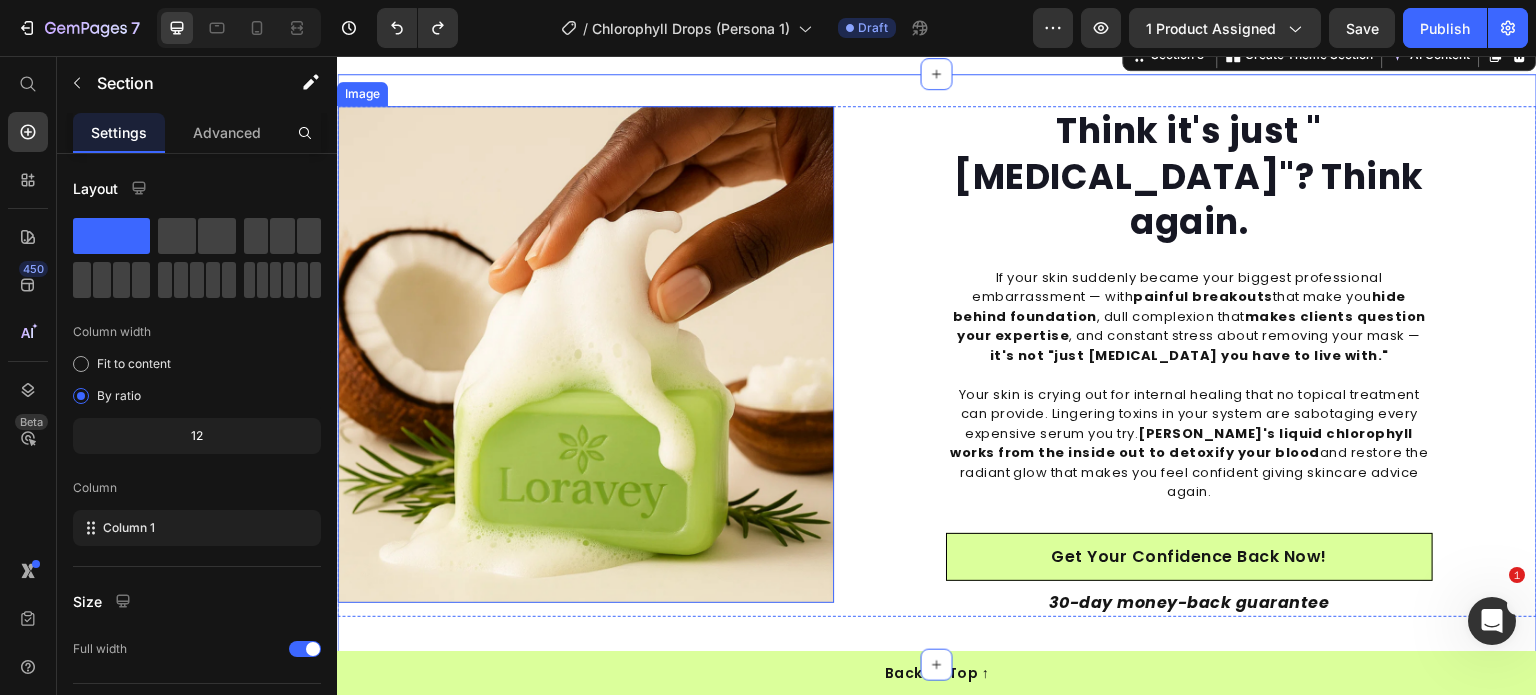 click at bounding box center (585, 354) 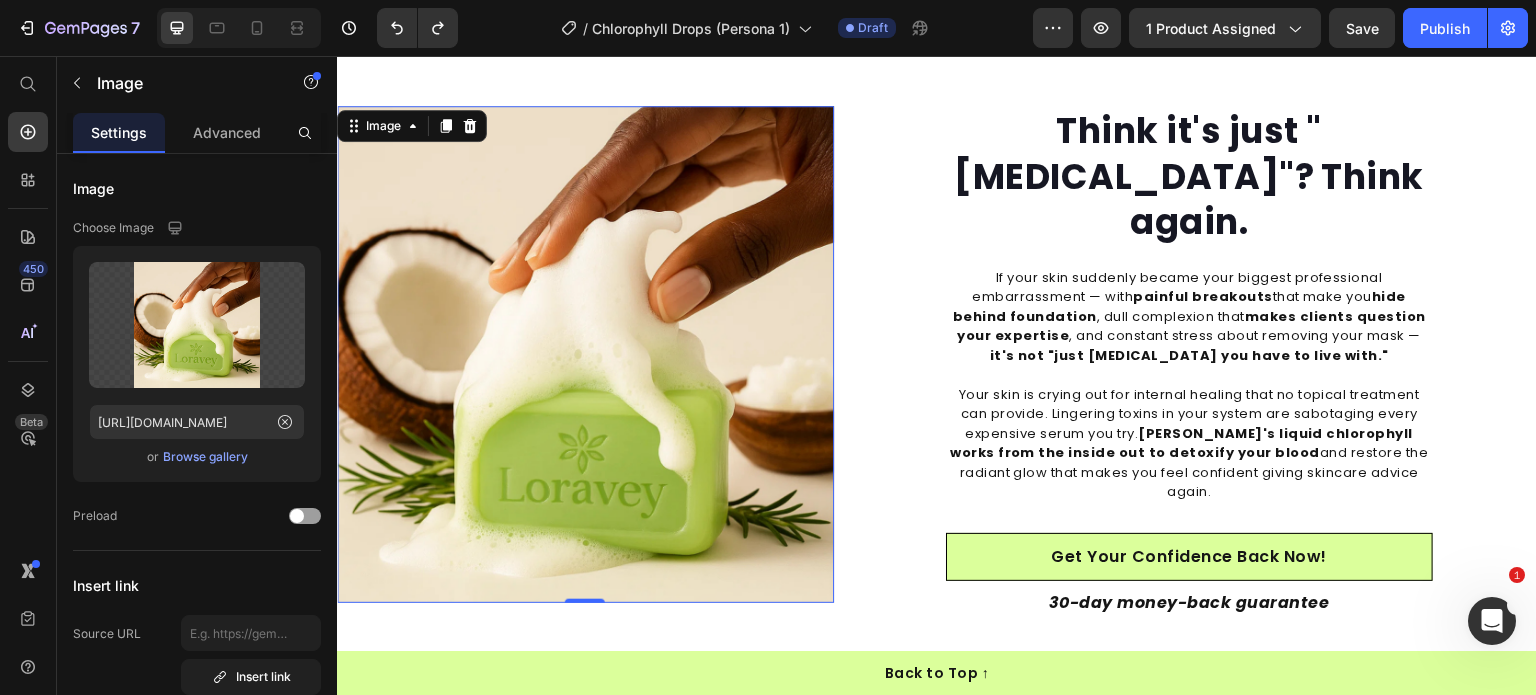 click at bounding box center [585, 354] 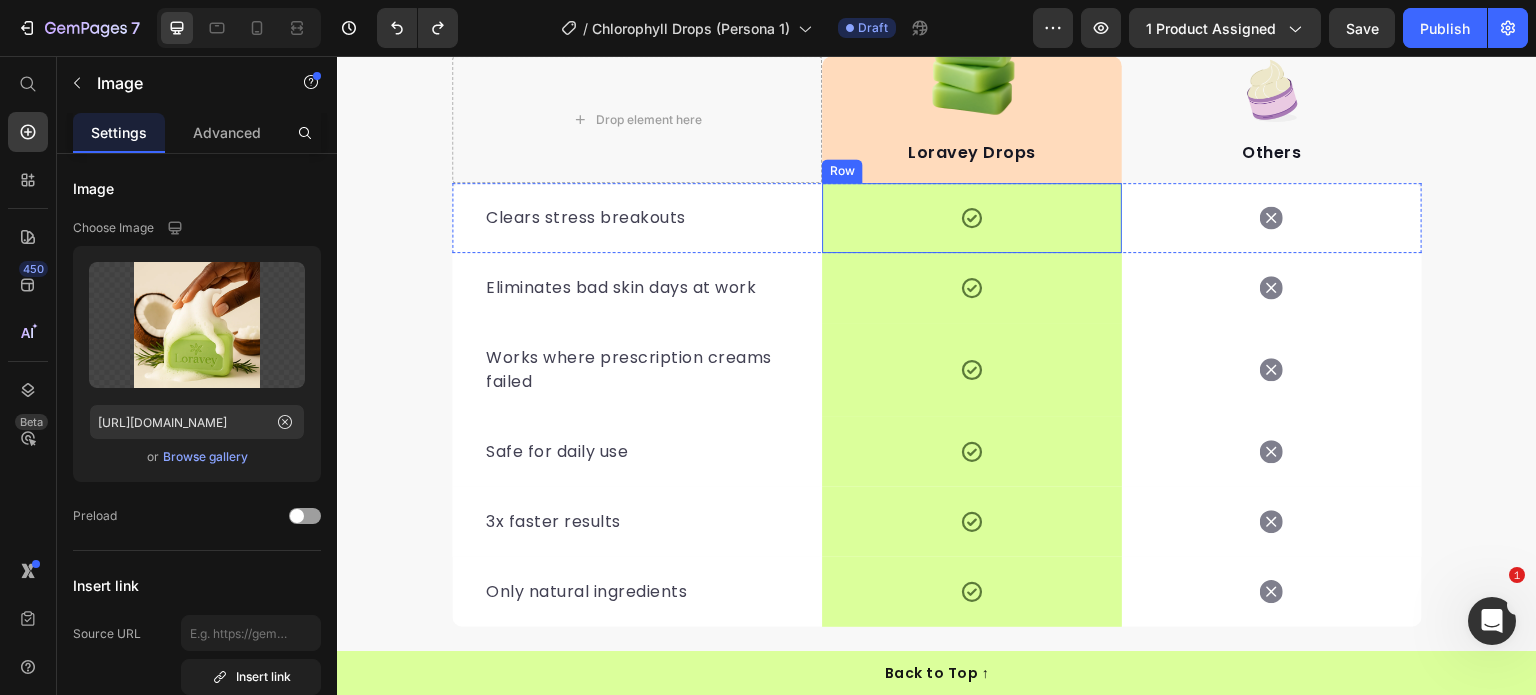 scroll, scrollTop: 5224, scrollLeft: 0, axis: vertical 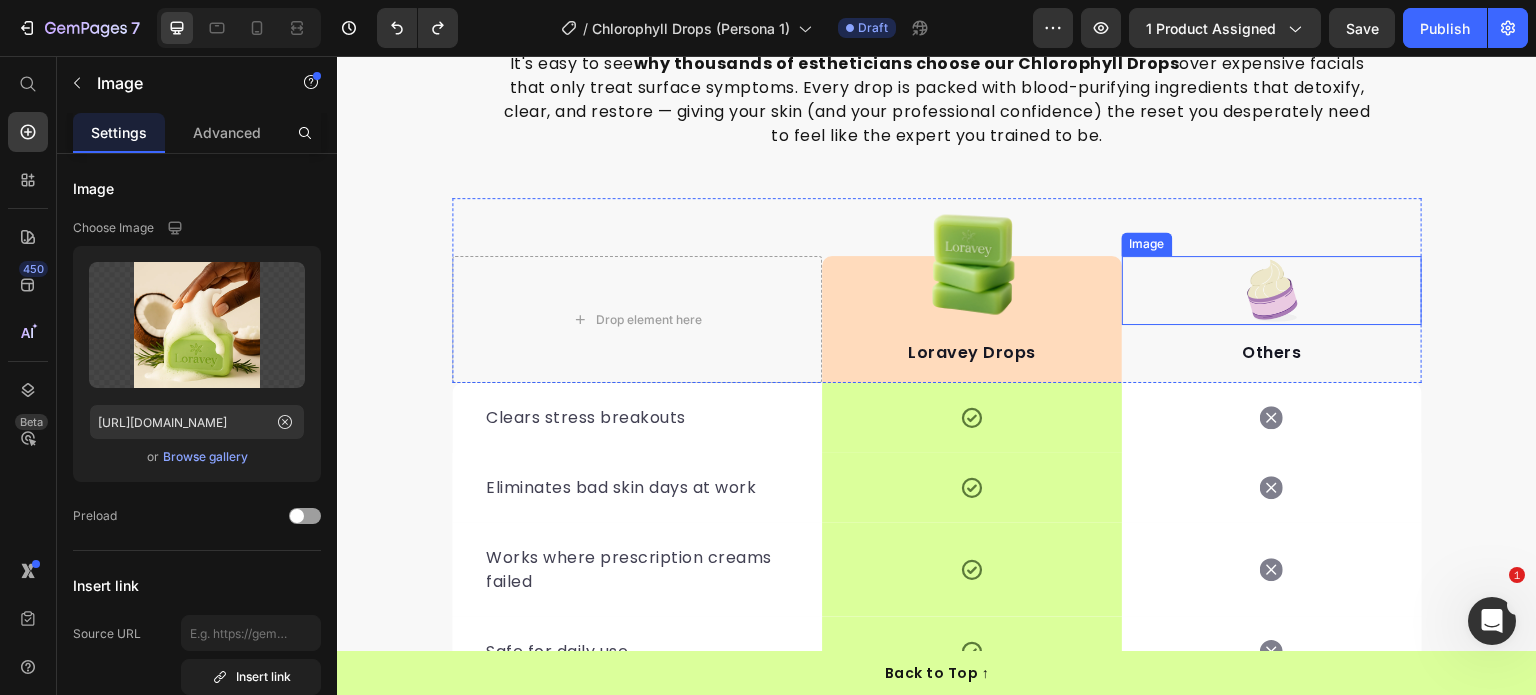 click at bounding box center [1272, 290] 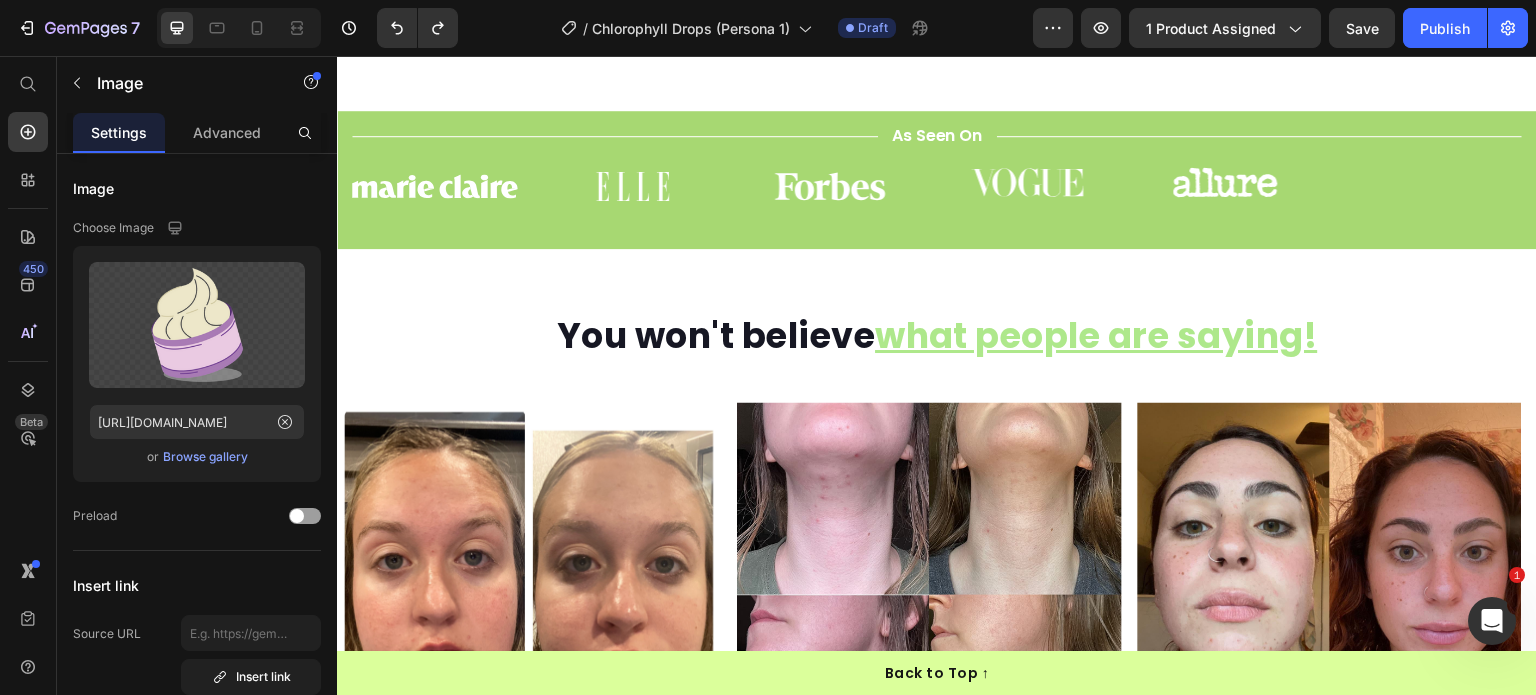 scroll, scrollTop: 655, scrollLeft: 0, axis: vertical 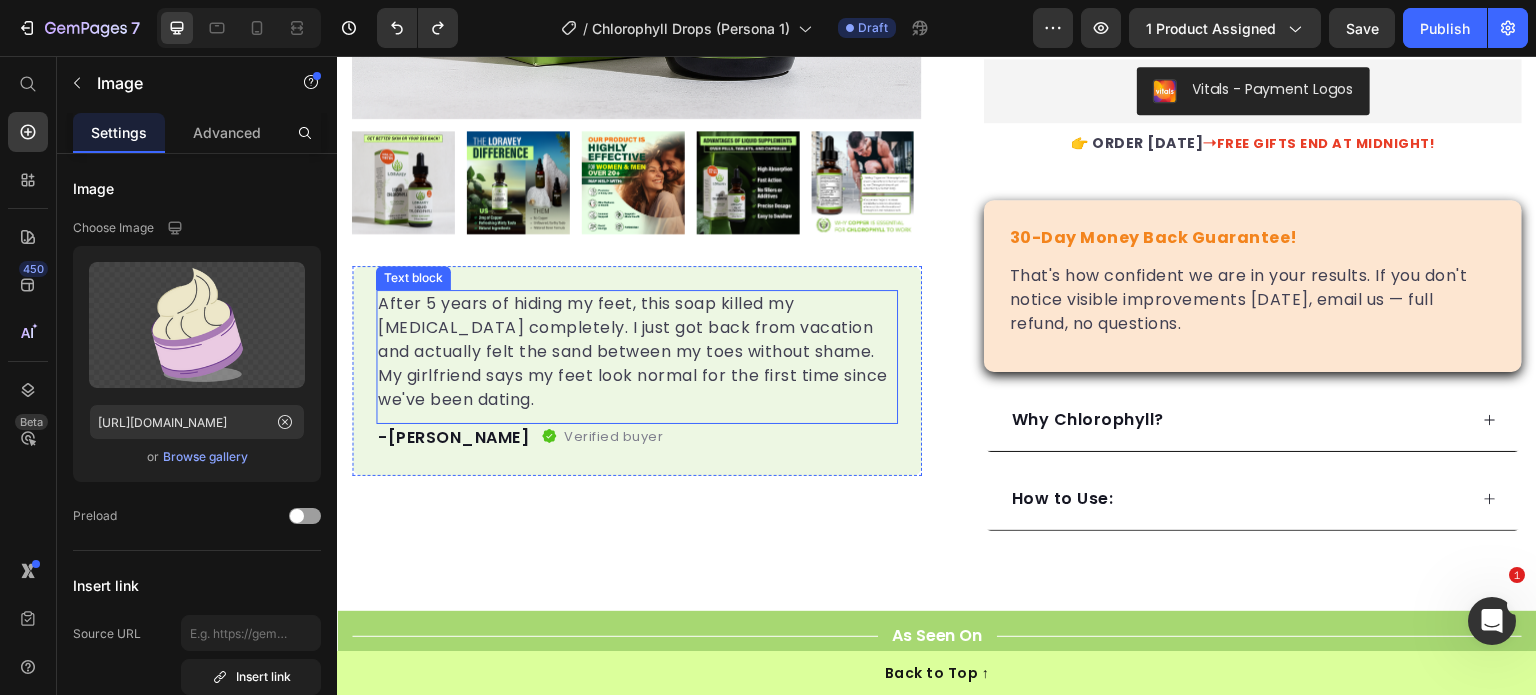 click on "After 5 years of hiding my feet, this soap killed my athlete's foot completely. I just got back from vacation and actually felt the sand between my toes without shame. My girlfriend says my feet look normal for the first time since we've been dating." at bounding box center (637, 352) 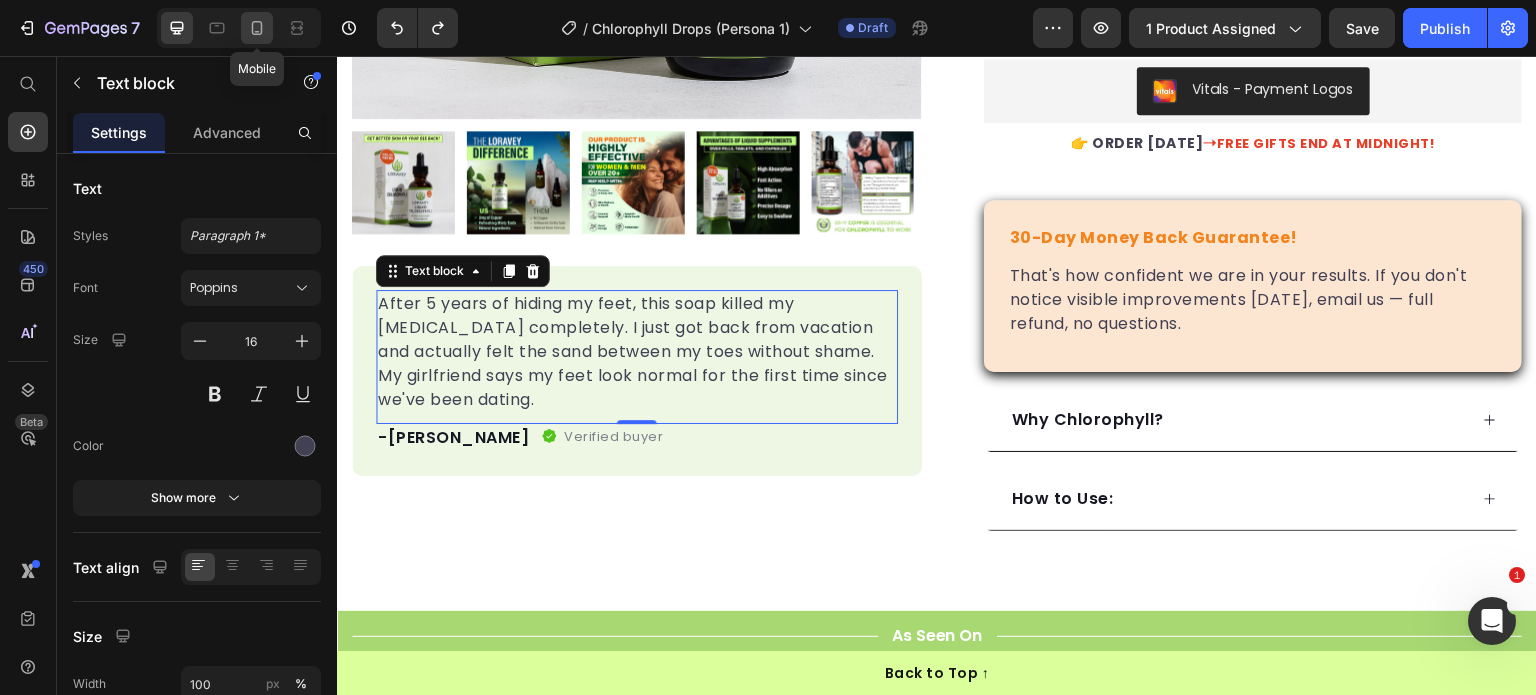 click 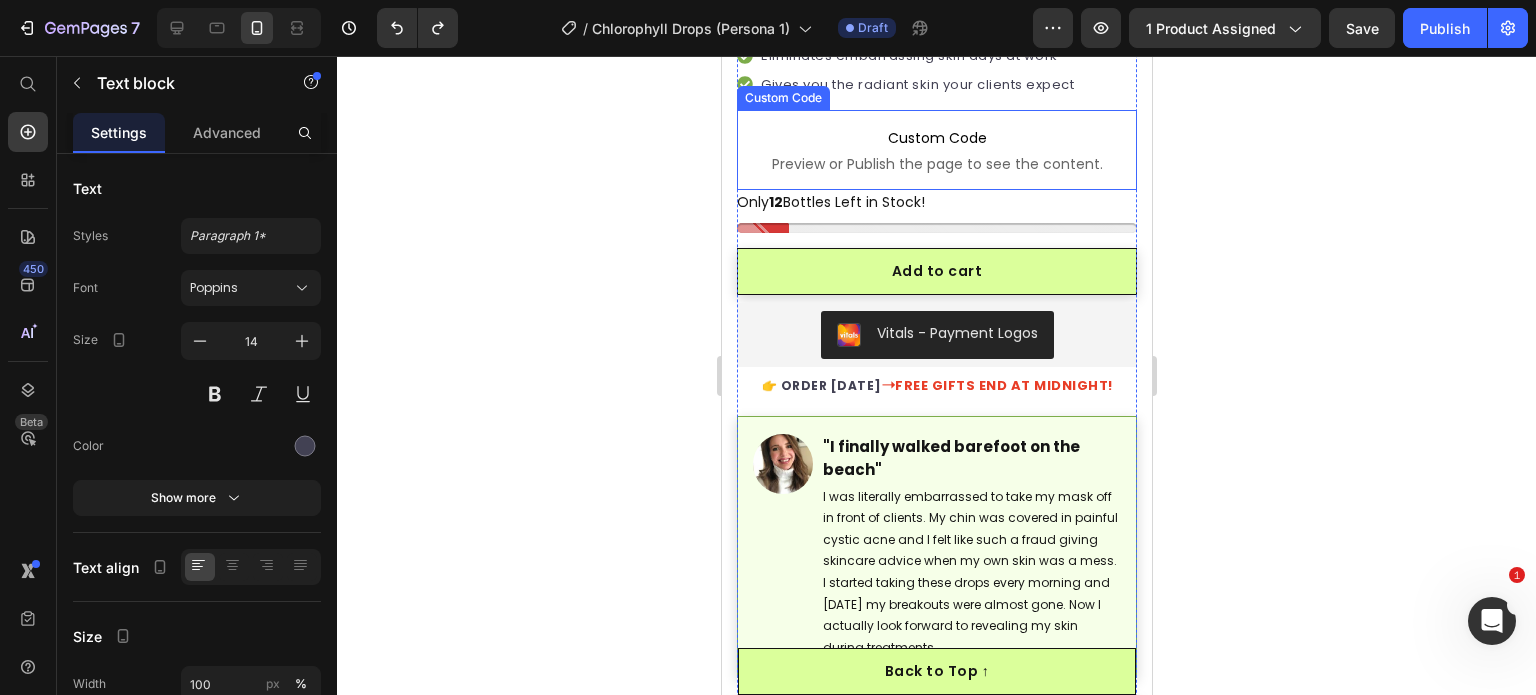 scroll, scrollTop: 960, scrollLeft: 0, axis: vertical 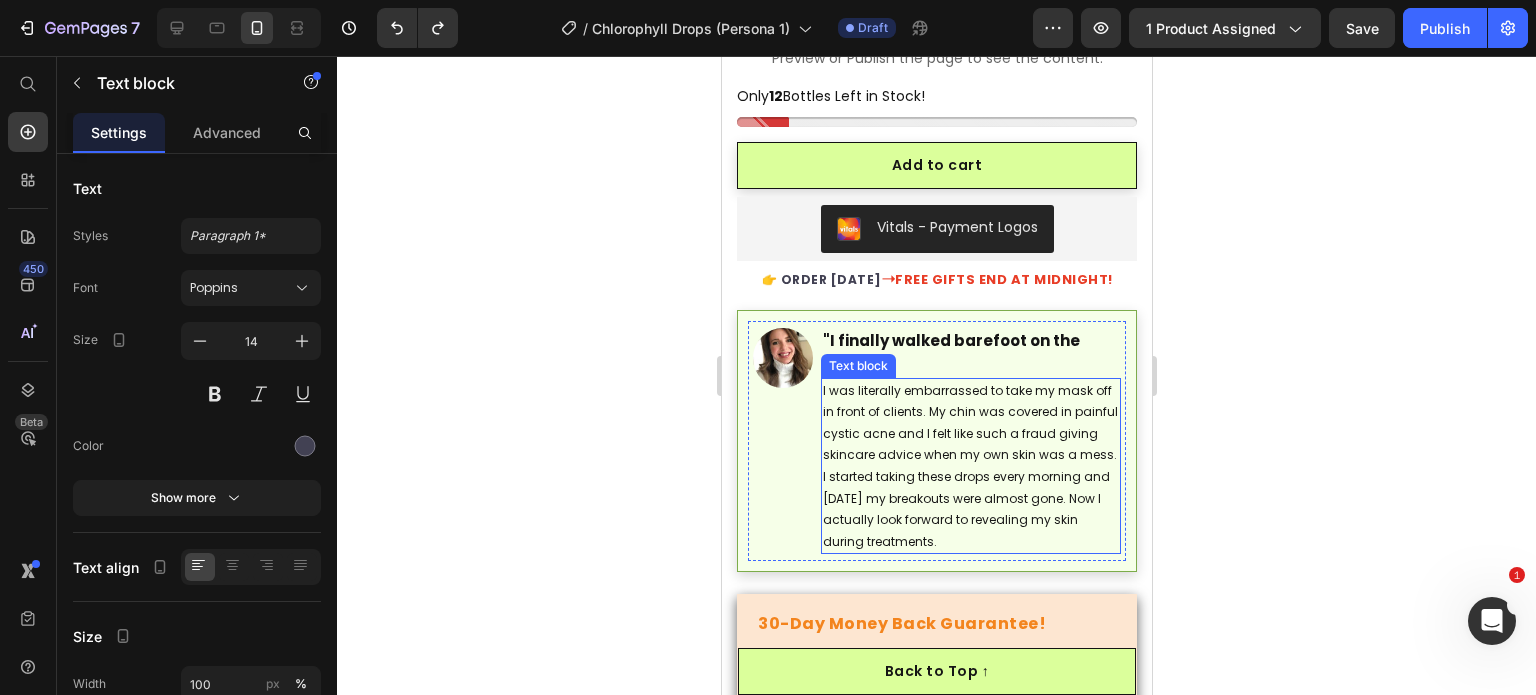 click on "I was literally embarrassed to take my mask off in front of clients. My chin was covered in painful cystic acne and I felt like such a fraud giving skincare advice when my own skin was a mess. I started taking these drops every morning and within 2 weeks my breakouts were almost gone. Now I actually look forward to revealing my skin during treatments." at bounding box center [970, 466] 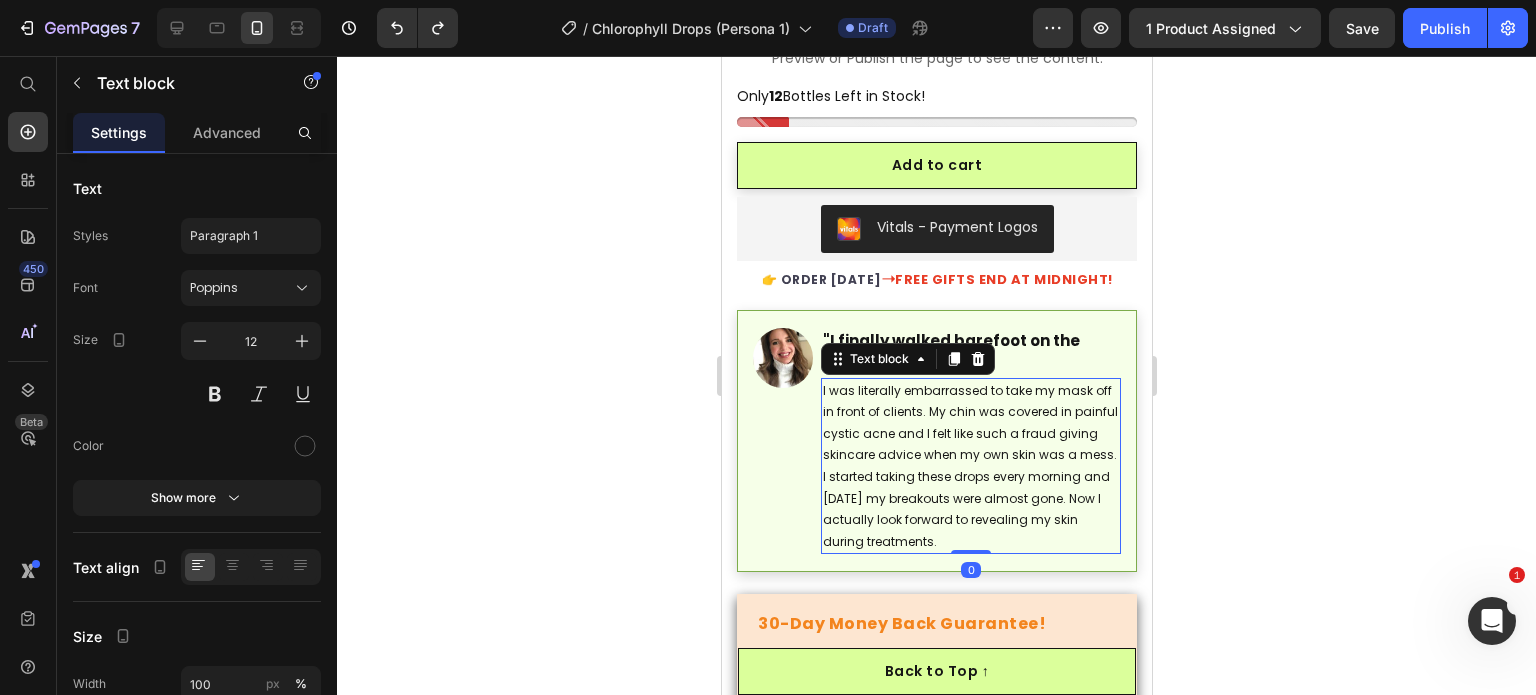 click on "I was literally embarrassed to take my mask off in front of clients. My chin was covered in painful cystic acne and I felt like such a fraud giving skincare advice when my own skin was a mess. I started taking these drops every morning and within 2 weeks my breakouts were almost gone. Now I actually look forward to revealing my skin during treatments." at bounding box center [970, 466] 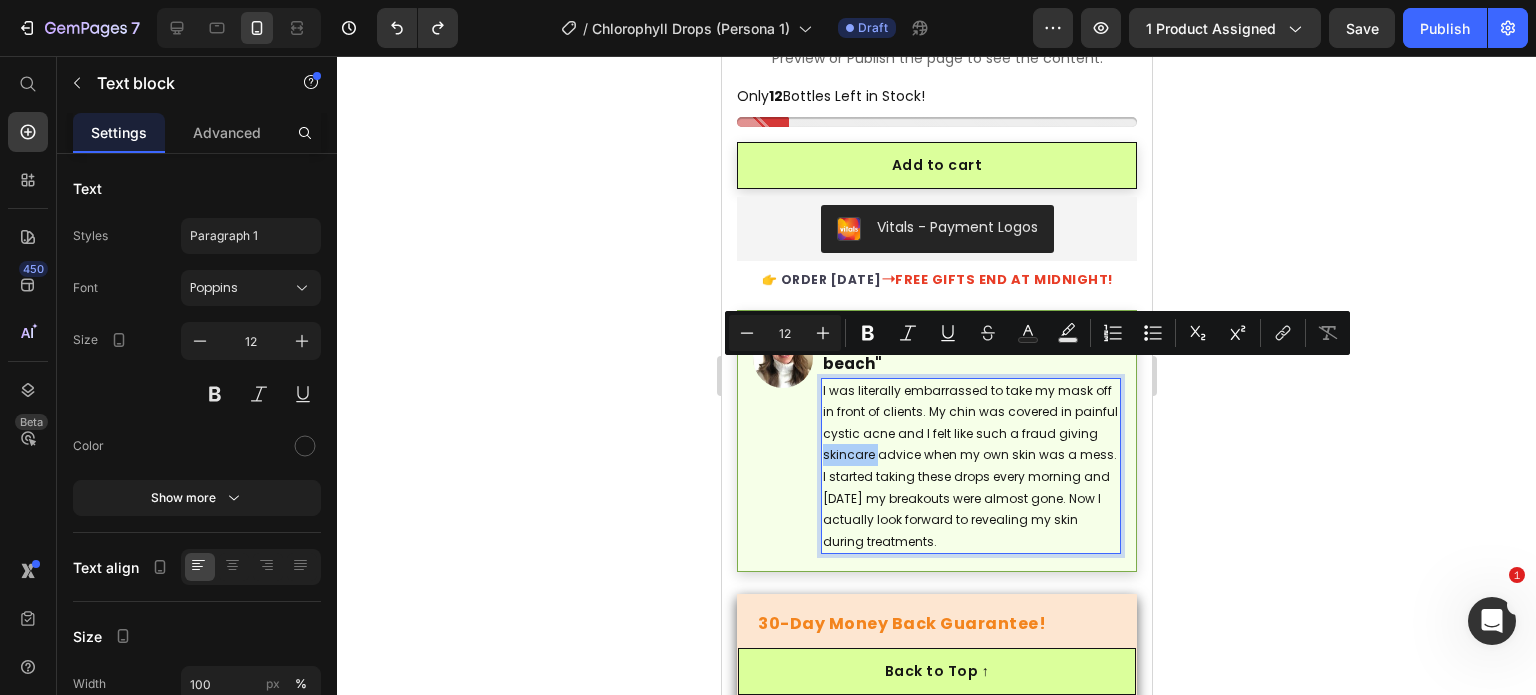click 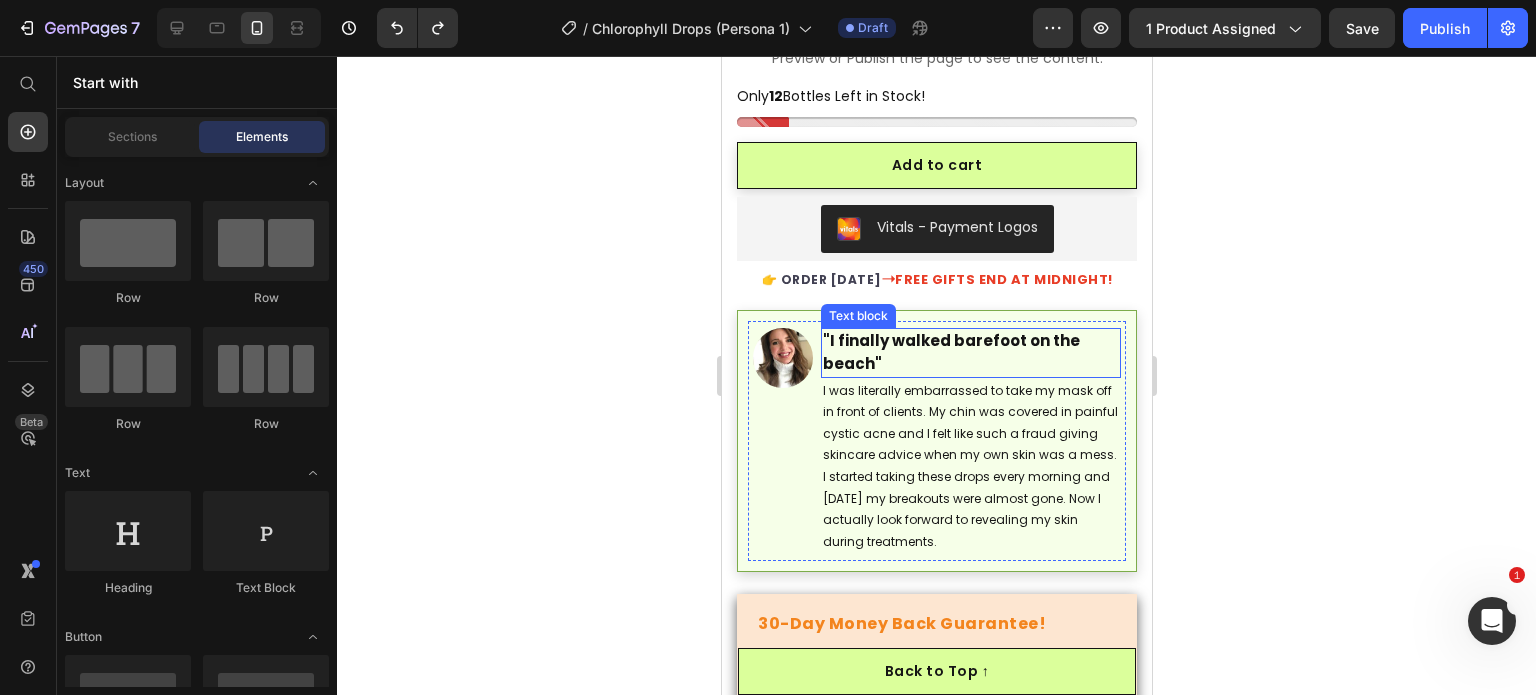 click on ""I finally walked barefoot on the beach"" at bounding box center (950, 352) 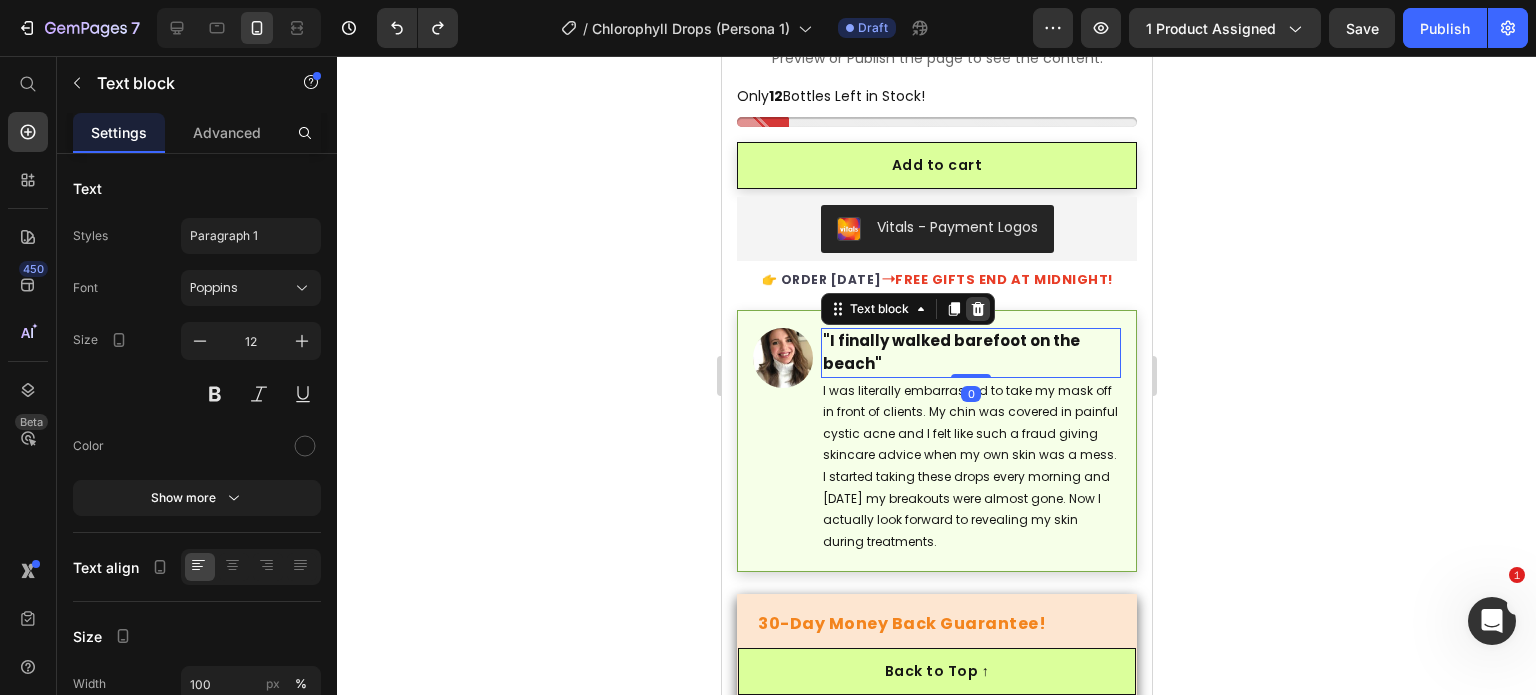 click 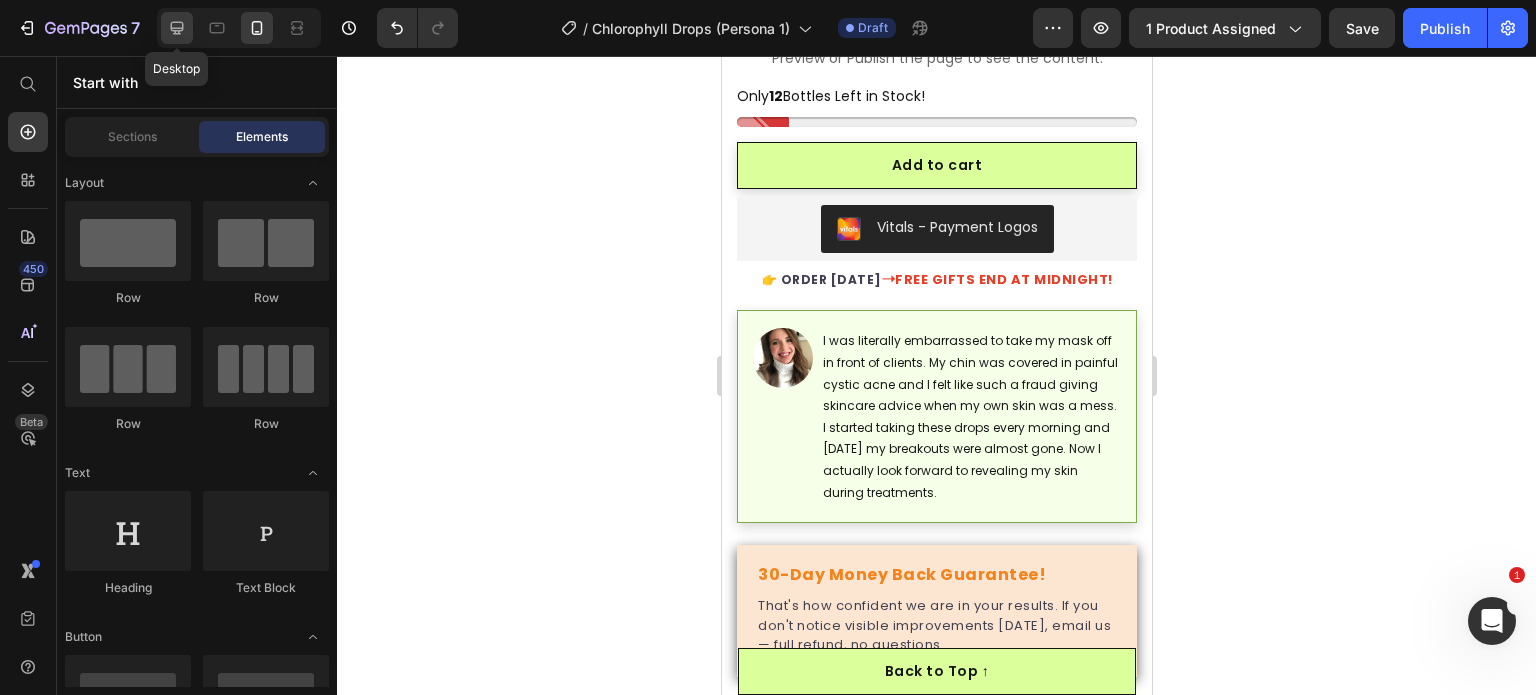 click 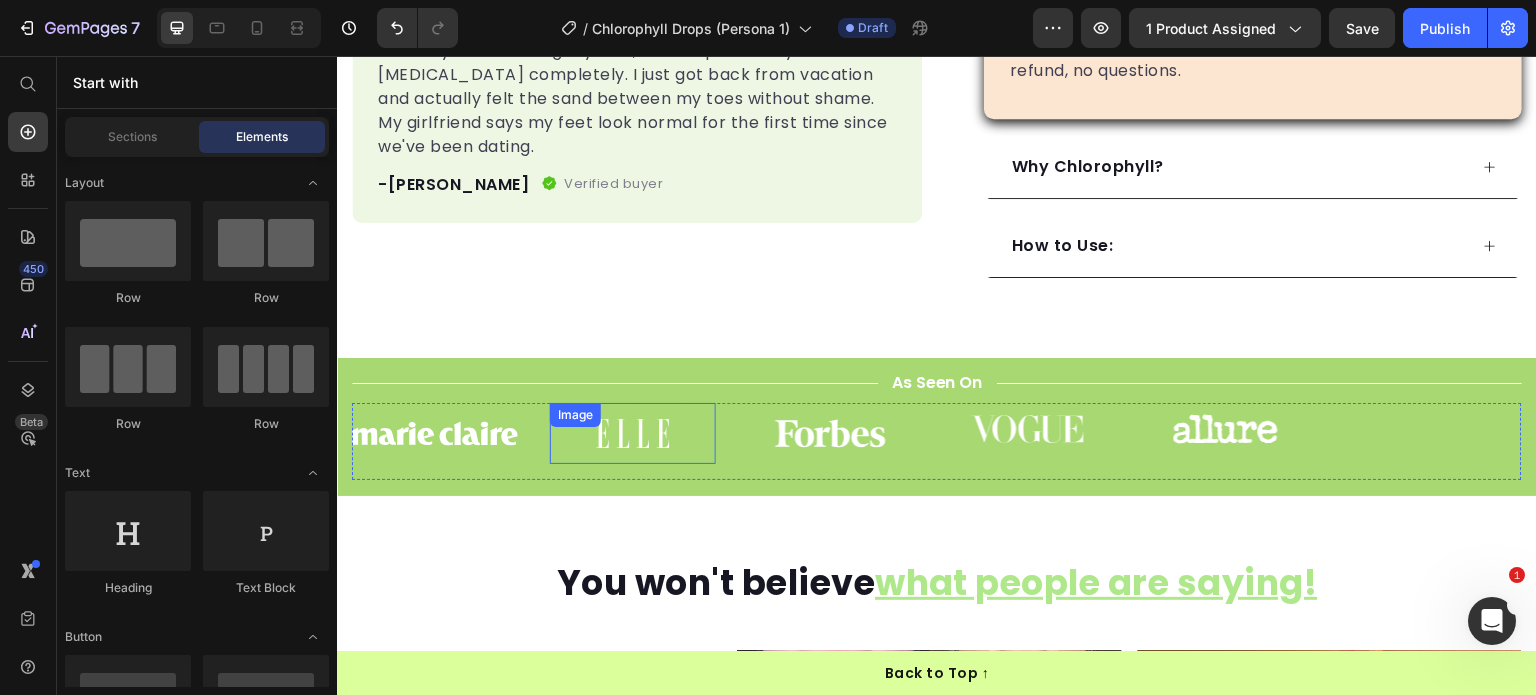 scroll, scrollTop: 728, scrollLeft: 0, axis: vertical 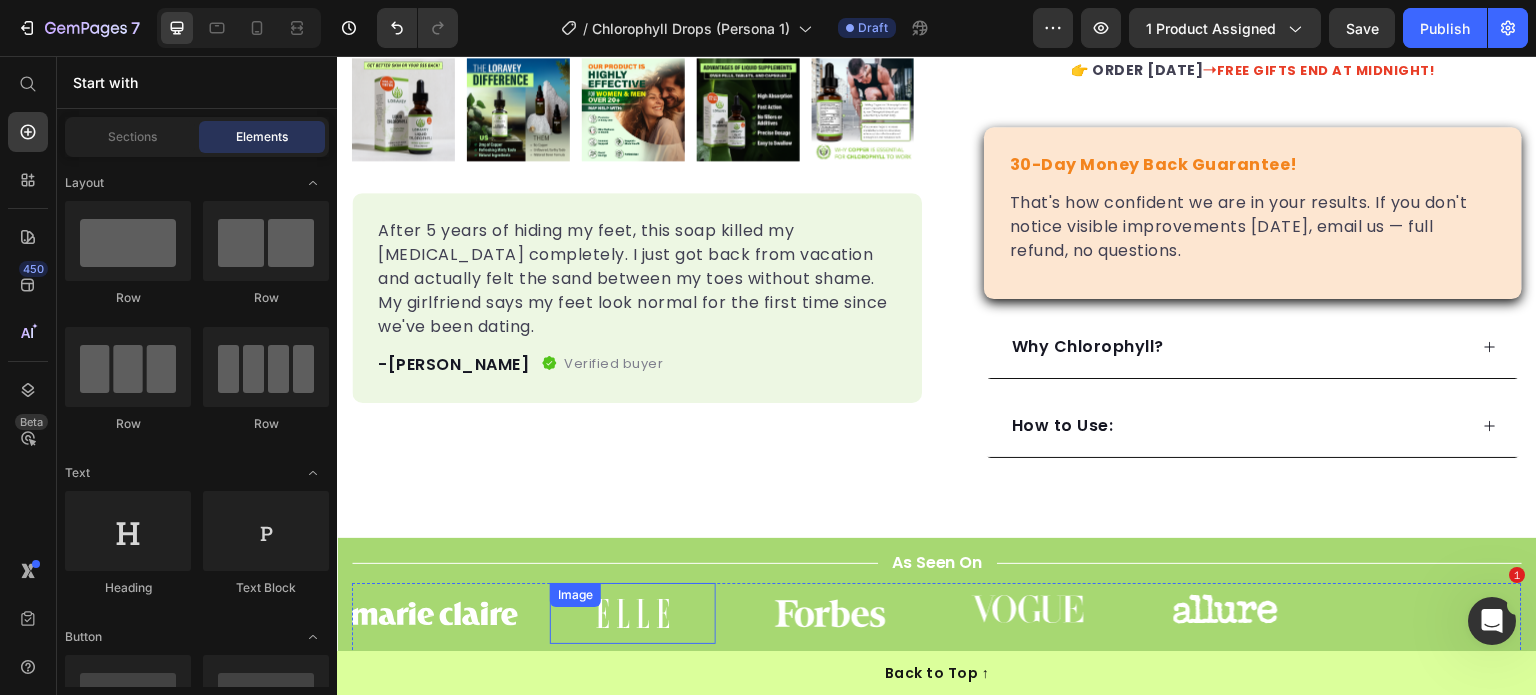 click on "After 5 years of hiding my feet, this soap killed my athlete's foot completely. I just got back from vacation and actually felt the sand between my toes without shame. My girlfriend says my feet look normal for the first time since we've been dating." at bounding box center [637, 279] 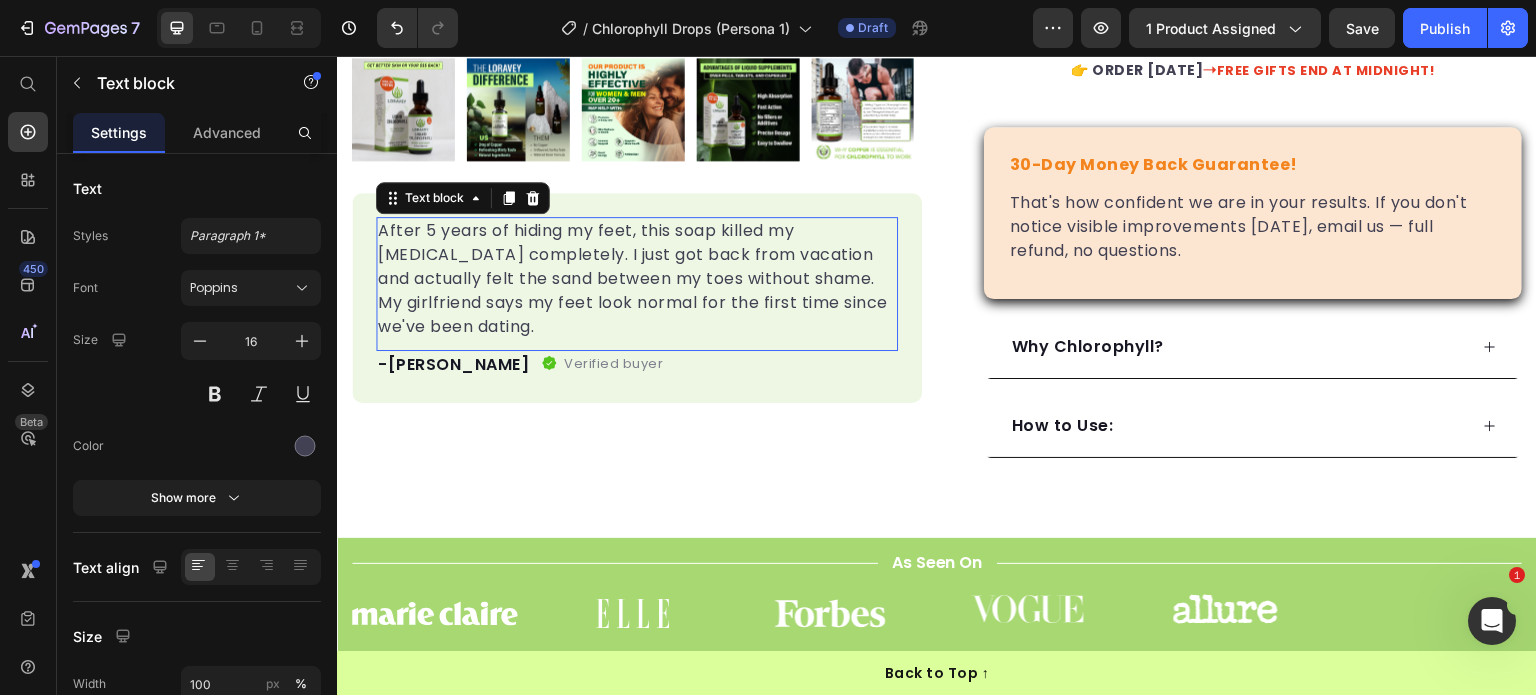 click on "After 5 years of hiding my feet, this soap killed my athlete's foot completely. I just got back from vacation and actually felt the sand between my toes without shame. My girlfriend says my feet look normal for the first time since we've been dating." at bounding box center (637, 279) 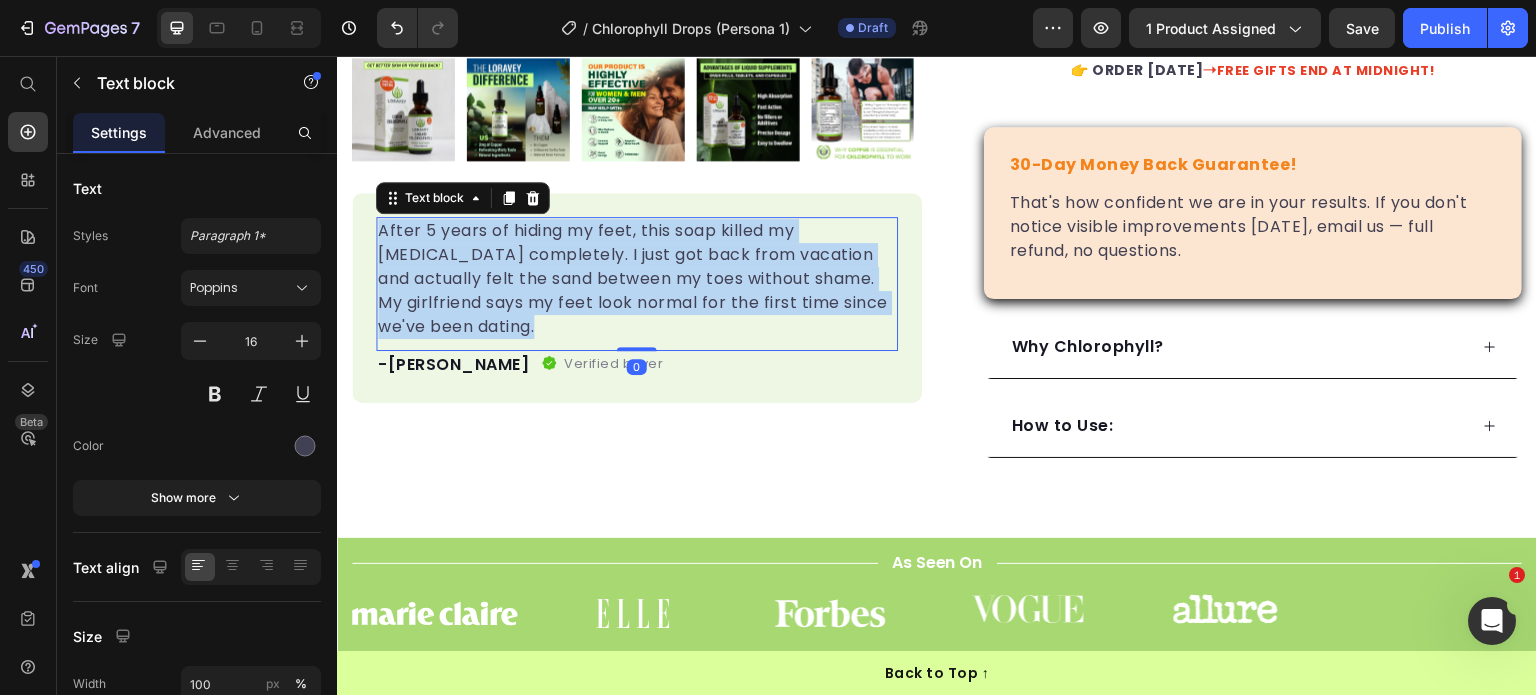 click on "After 5 years of hiding my feet, this soap killed my athlete's foot completely. I just got back from vacation and actually felt the sand between my toes without shame. My girlfriend says my feet look normal for the first time since we've been dating." at bounding box center (637, 279) 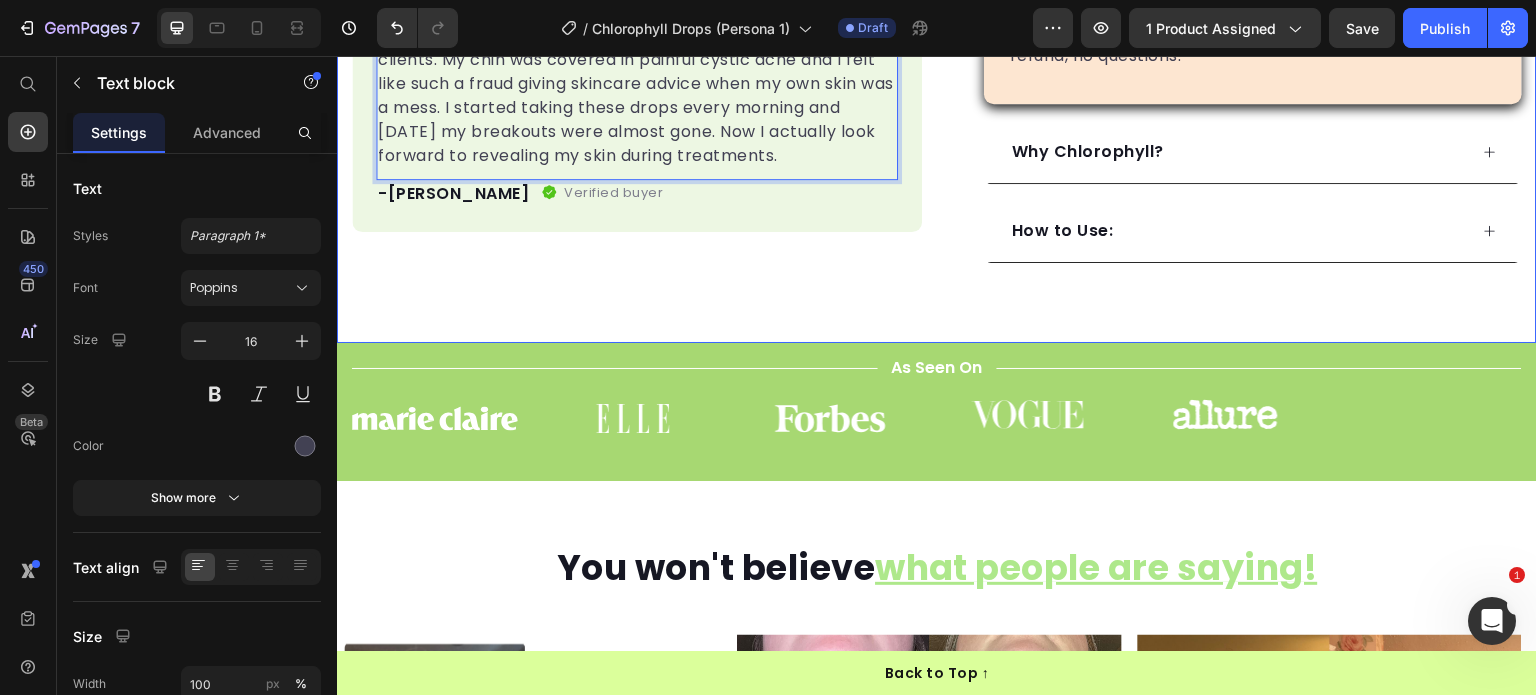 scroll, scrollTop: 828, scrollLeft: 0, axis: vertical 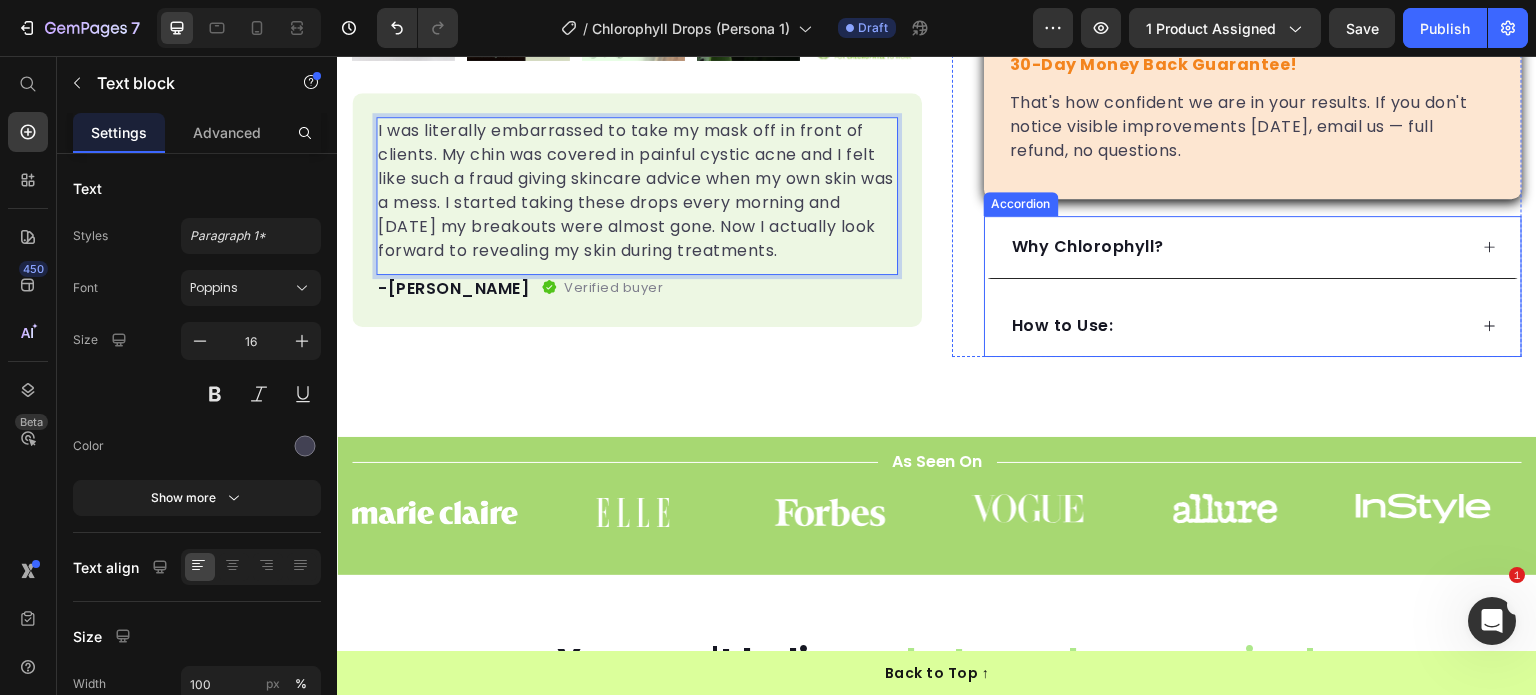 click on "How to Use:" at bounding box center (1063, 326) 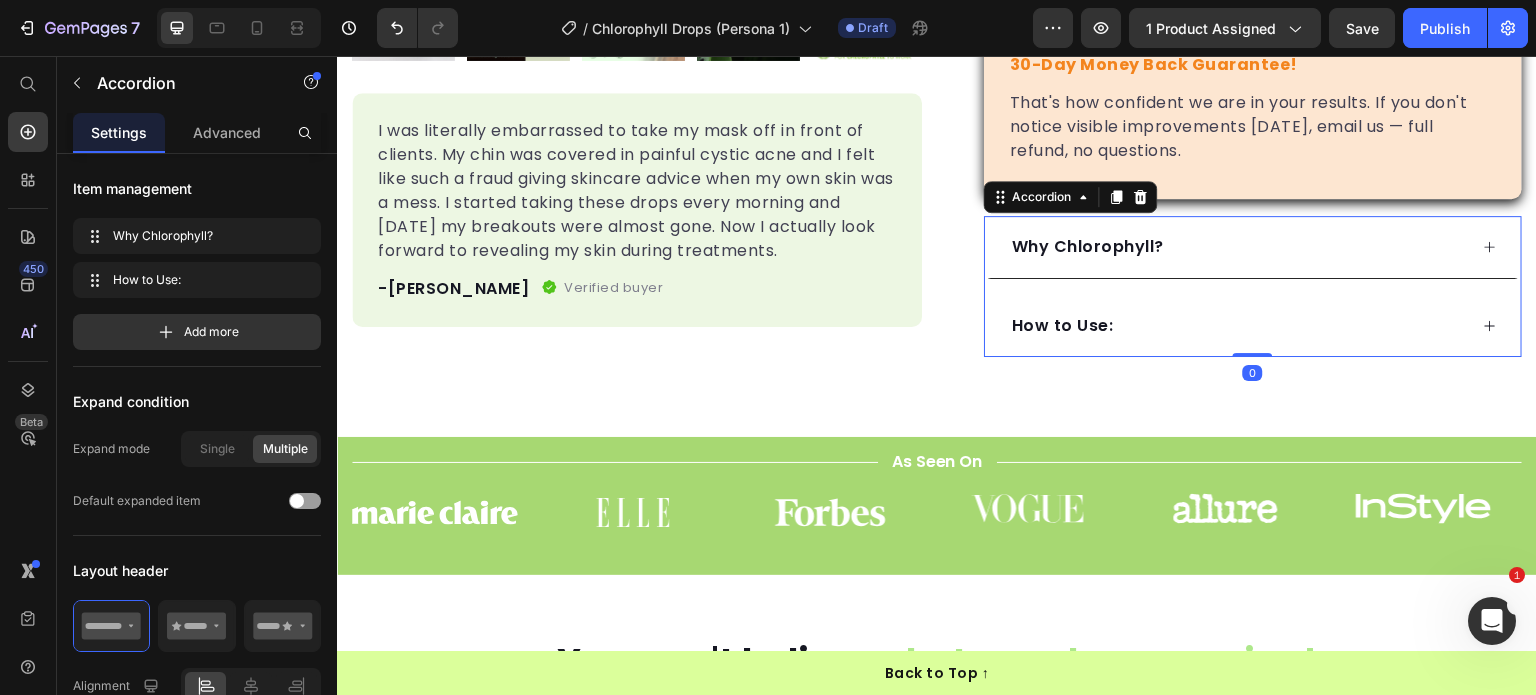 click on "How to Use:" at bounding box center [1063, 326] 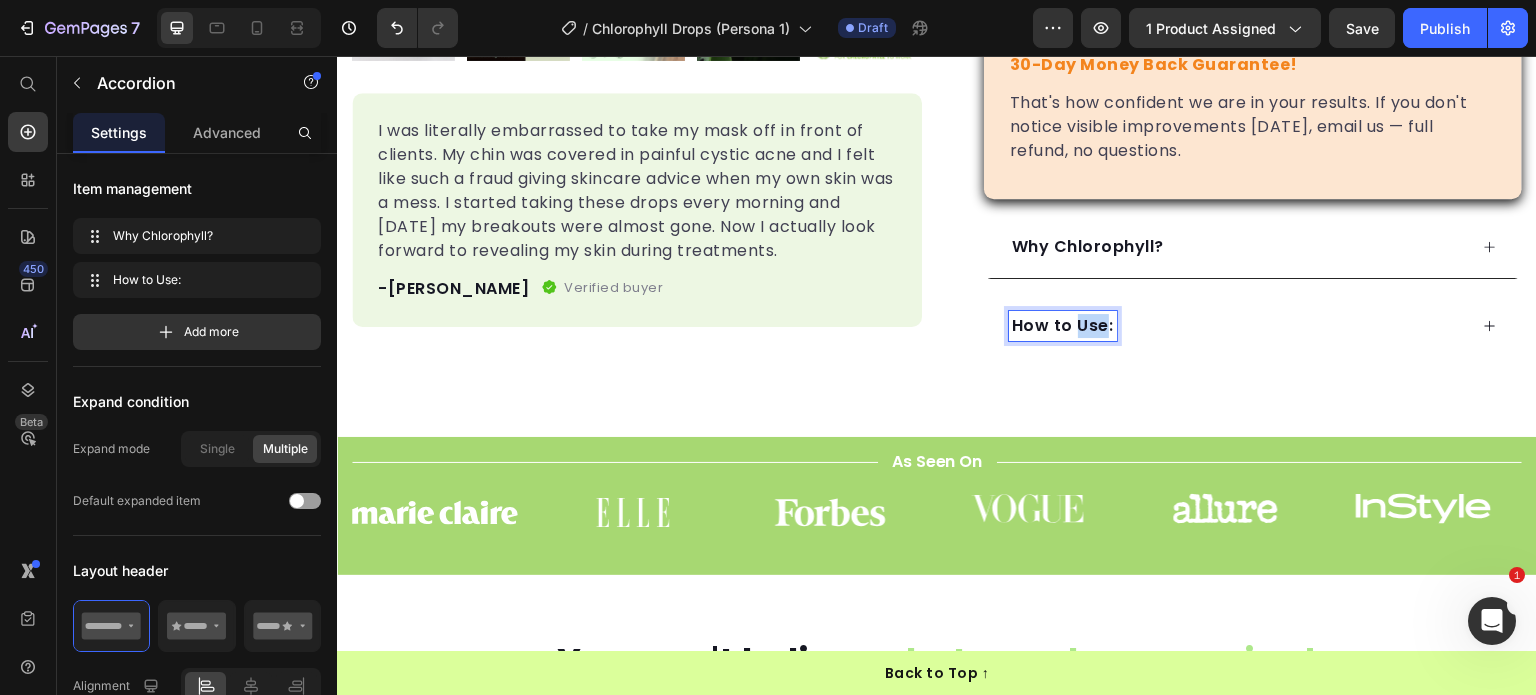click on "How to Use:" at bounding box center (1063, 326) 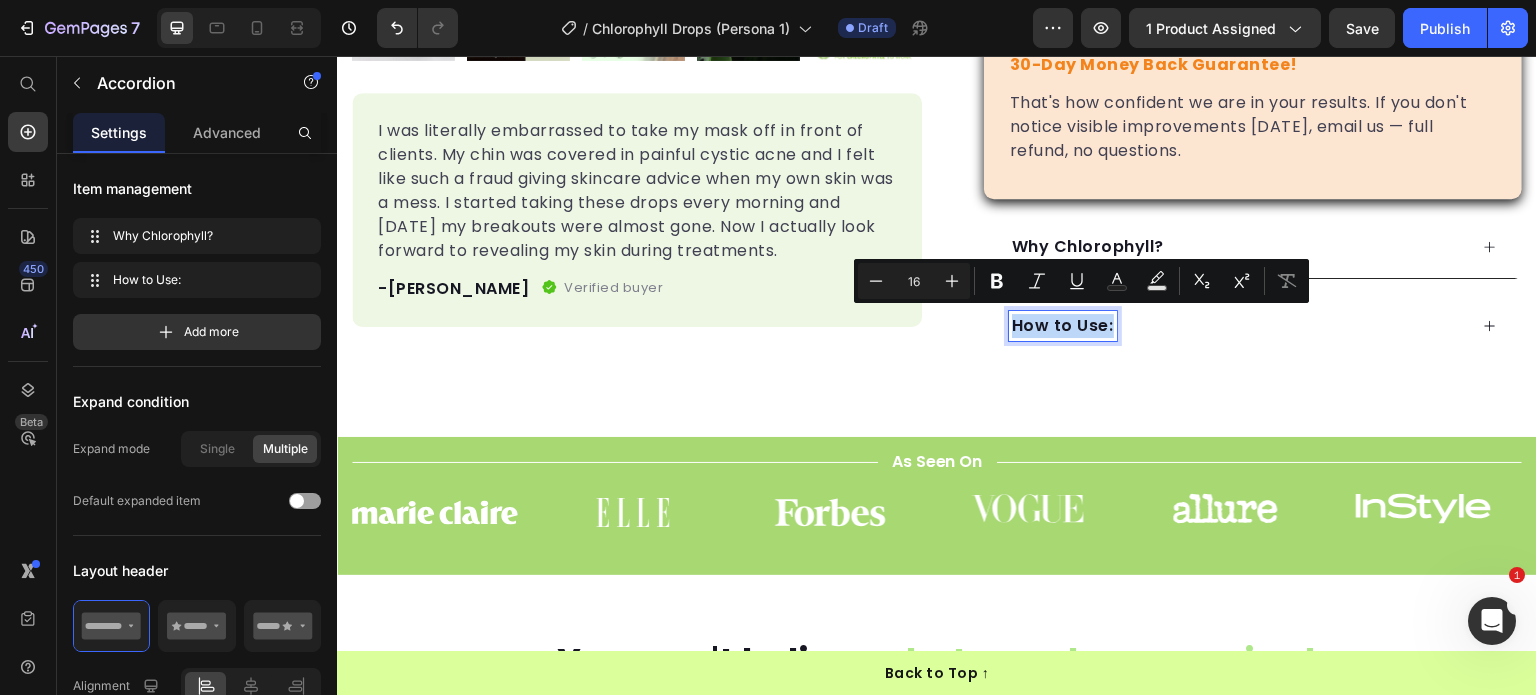 click on "How to Use:" at bounding box center [1063, 326] 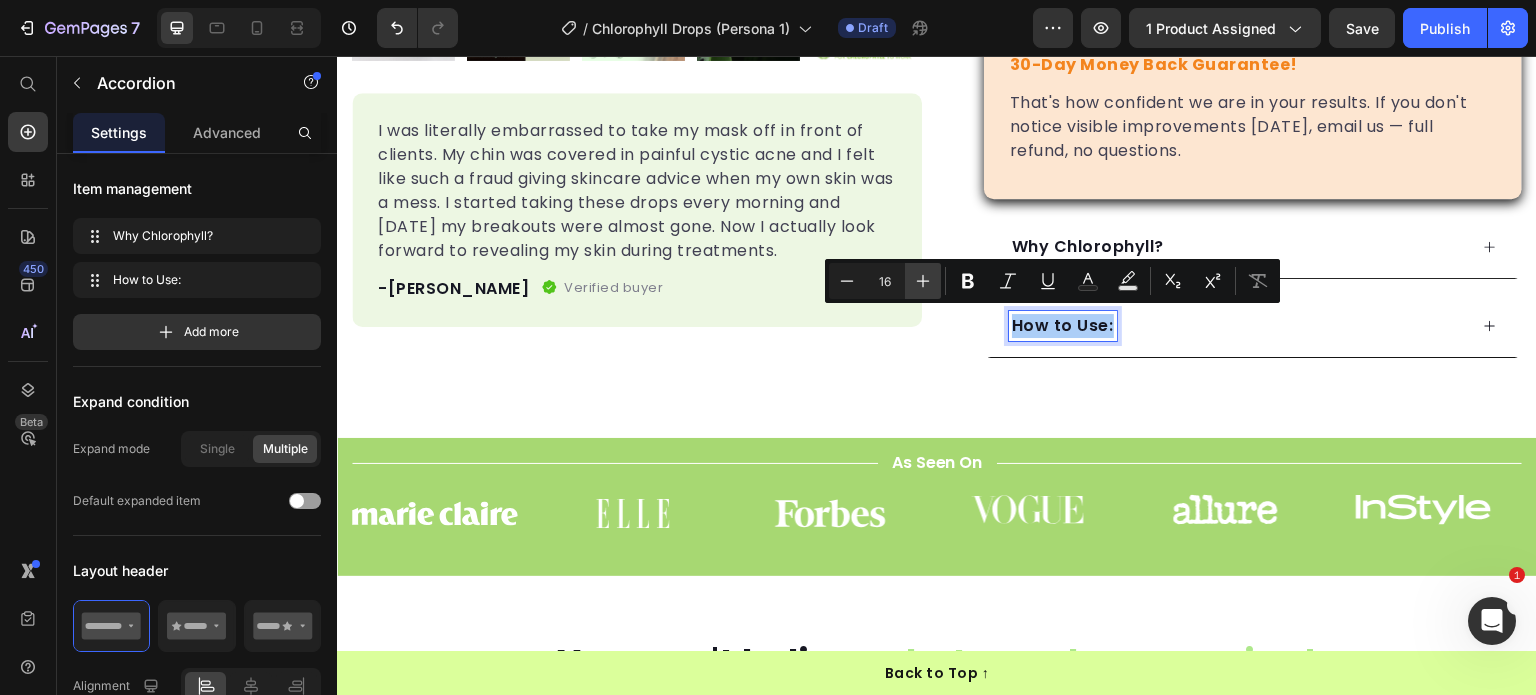 click on "Plus" at bounding box center (923, 281) 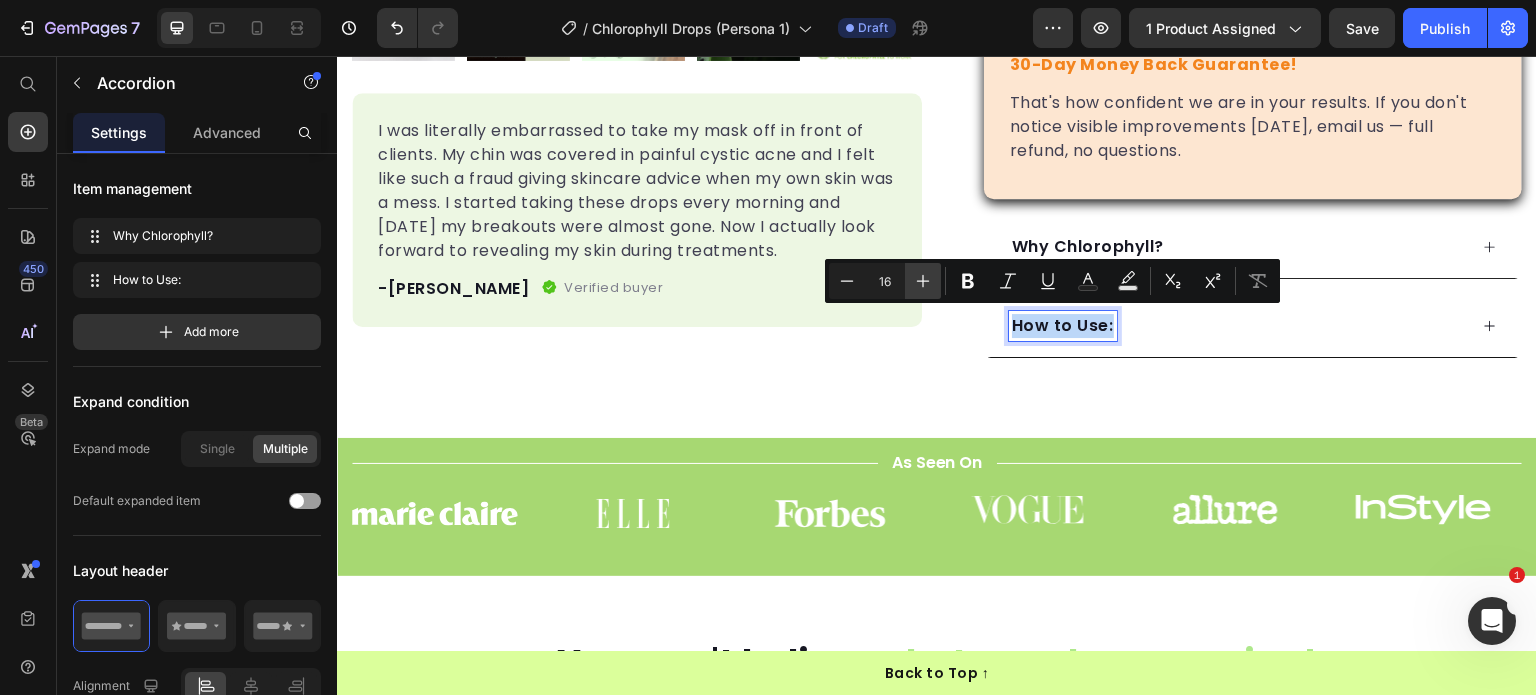 type on "17" 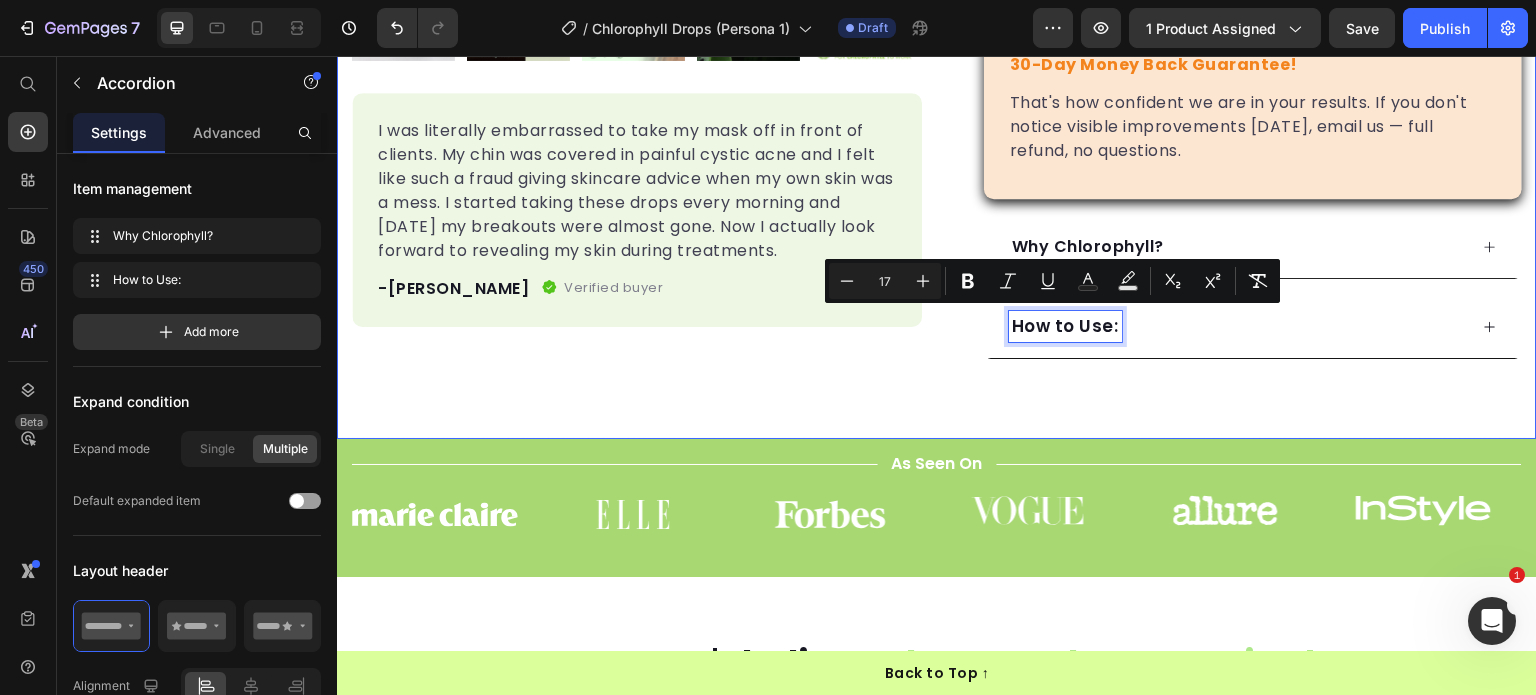 click on "Product Images I was literally embarrassed to take my mask off in front of clients. My chin was covered in painful cystic acne and I felt like such a fraud giving skincare advice when my own skin was a mess. I started taking these drops every morning and within 2 weeks my breakouts were almost gone. Now I actually look forward to revealing my skin during treatments. Text block -Jake Text block
Verified buyer Item list Row Row Row Limited Supply | High Demand Text block Icon Icon Icon Icon Icon Icon List Hoz 12,000+ Beauty Professionals Have Made the Switch Text block Row Chlorophyll Liquid Drops Product Title Add this 10-second morning ritual to your routine and see visible confidence in 4 weeks! Text block Clears stubborn breakouts from the inside out Brings back your natural glow  Eliminates embarrassing skin days at work Gives you the radiant skin your clients expect Item list
Custom Code
Preview or Publish the page to see the content. Custom Code Only  12 Stock Counter Vitals" at bounding box center [937, -117] 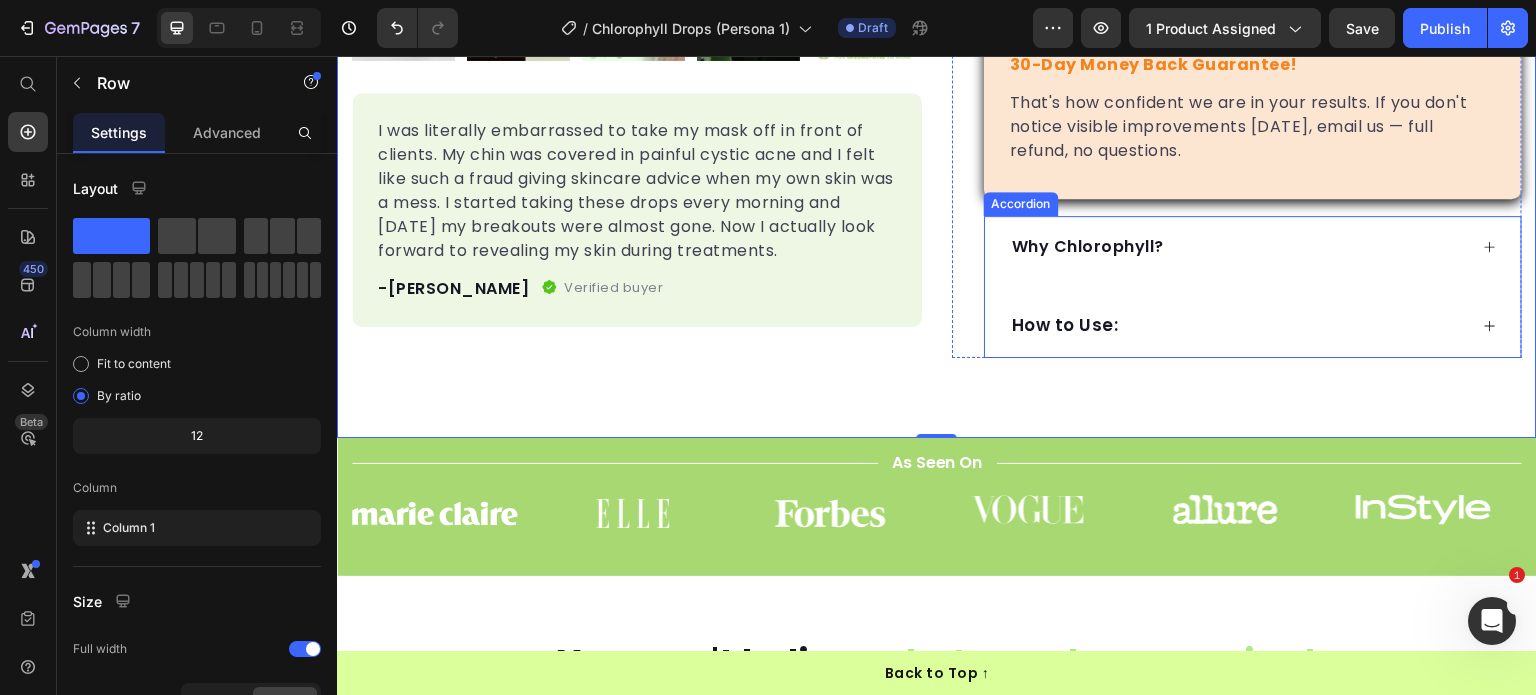 click on "Why Chlorophyll?" at bounding box center [1088, 247] 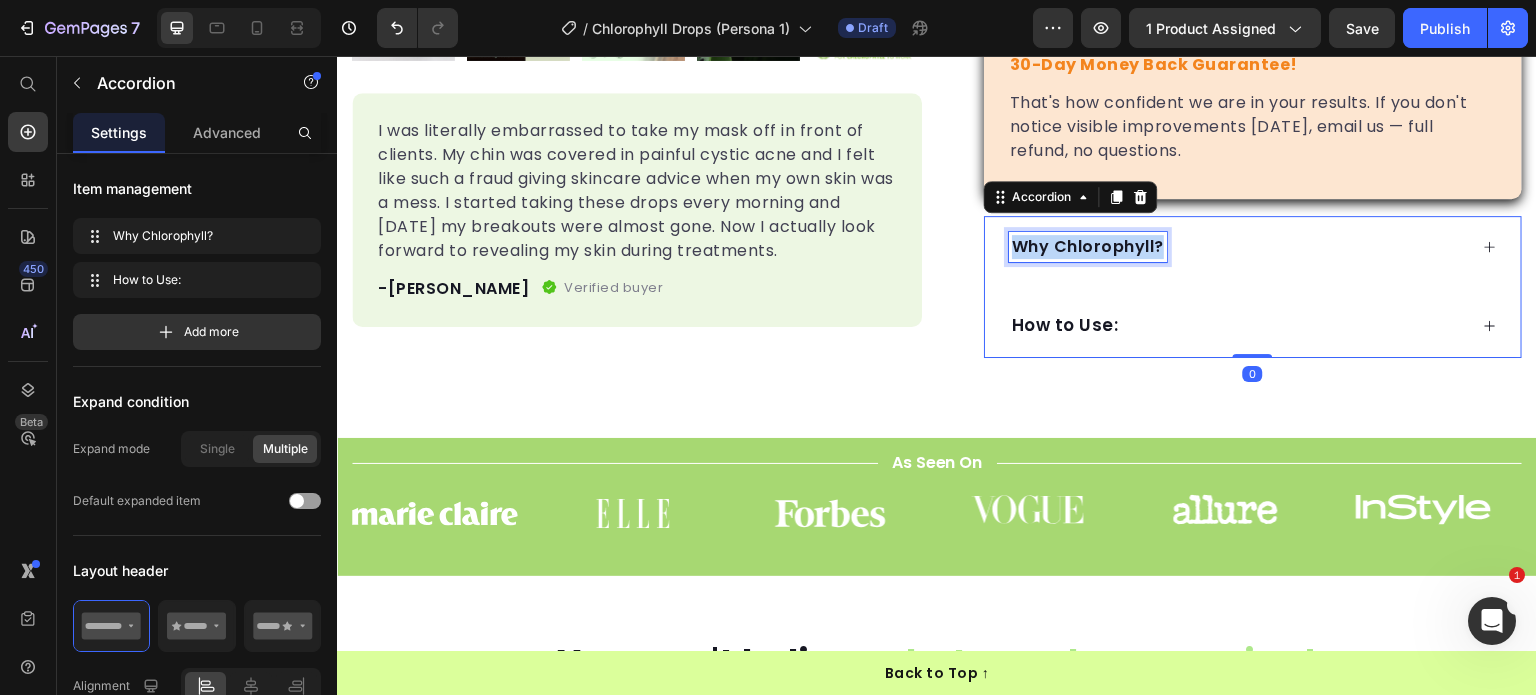 click on "Why Chlorophyll?" at bounding box center [1088, 247] 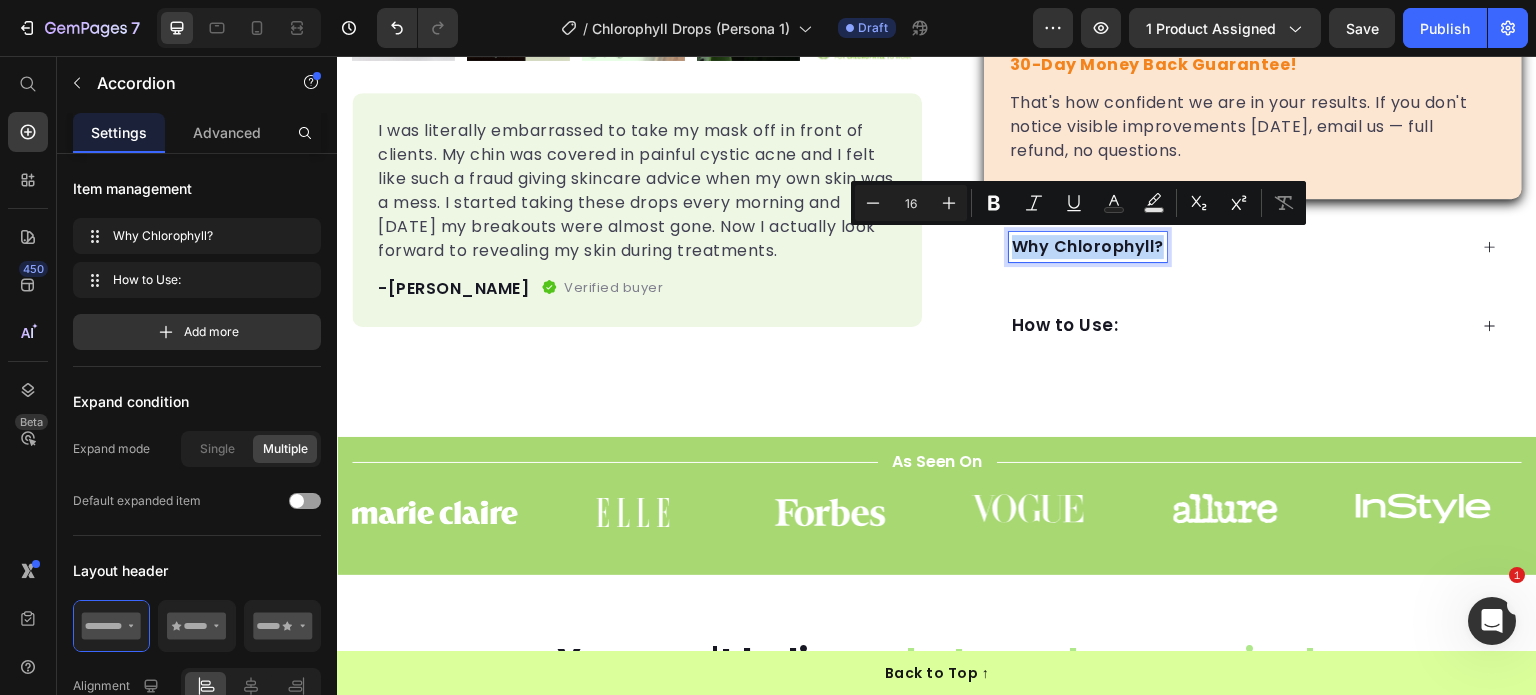 type on "17" 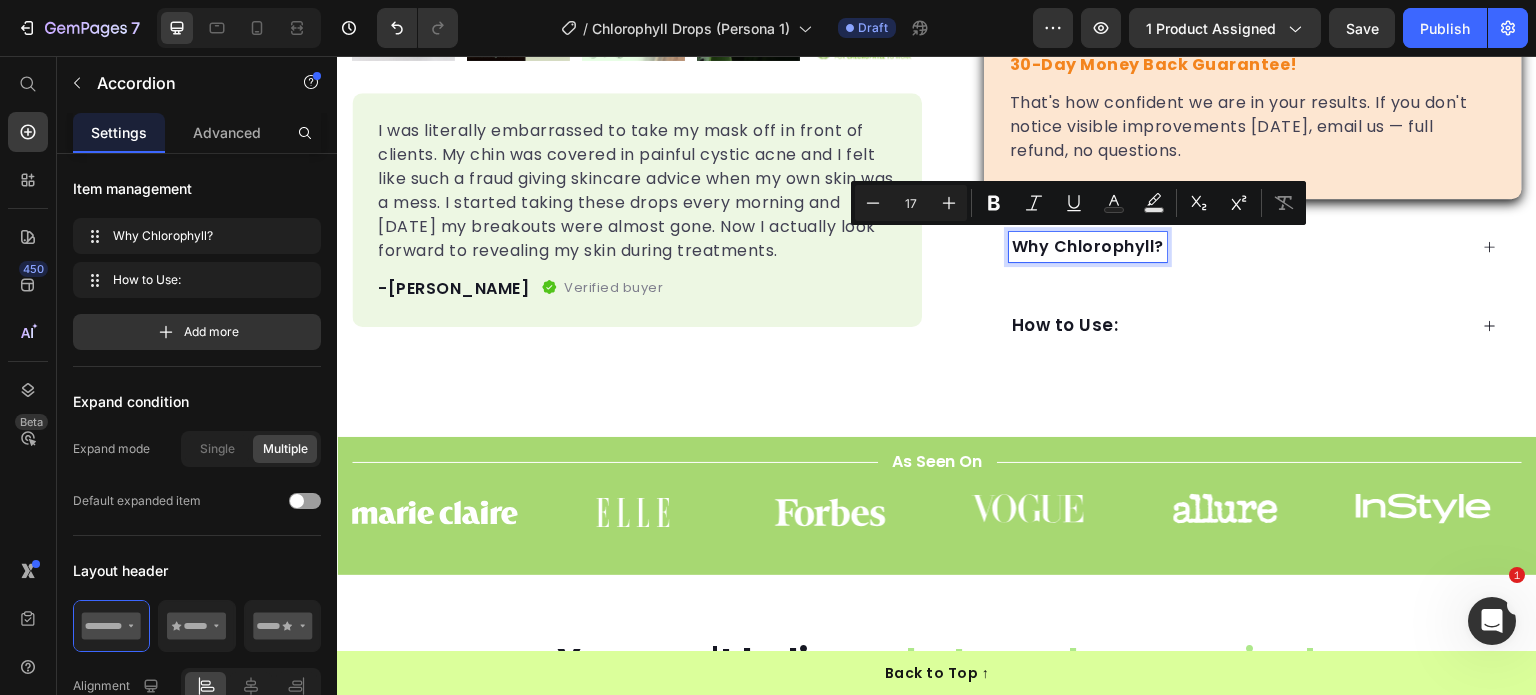 click on "How to Use:" at bounding box center [1065, 325] 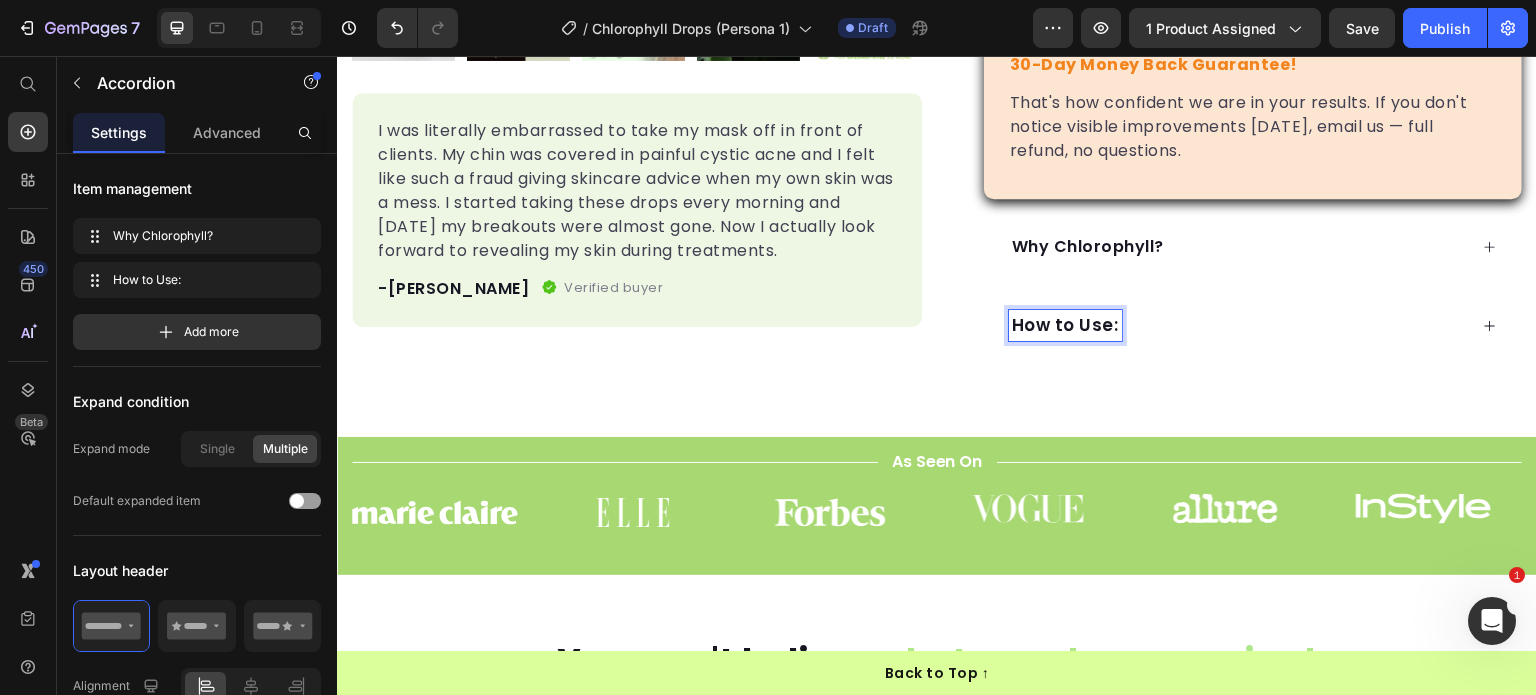 click on "How to Use:" at bounding box center [1065, 325] 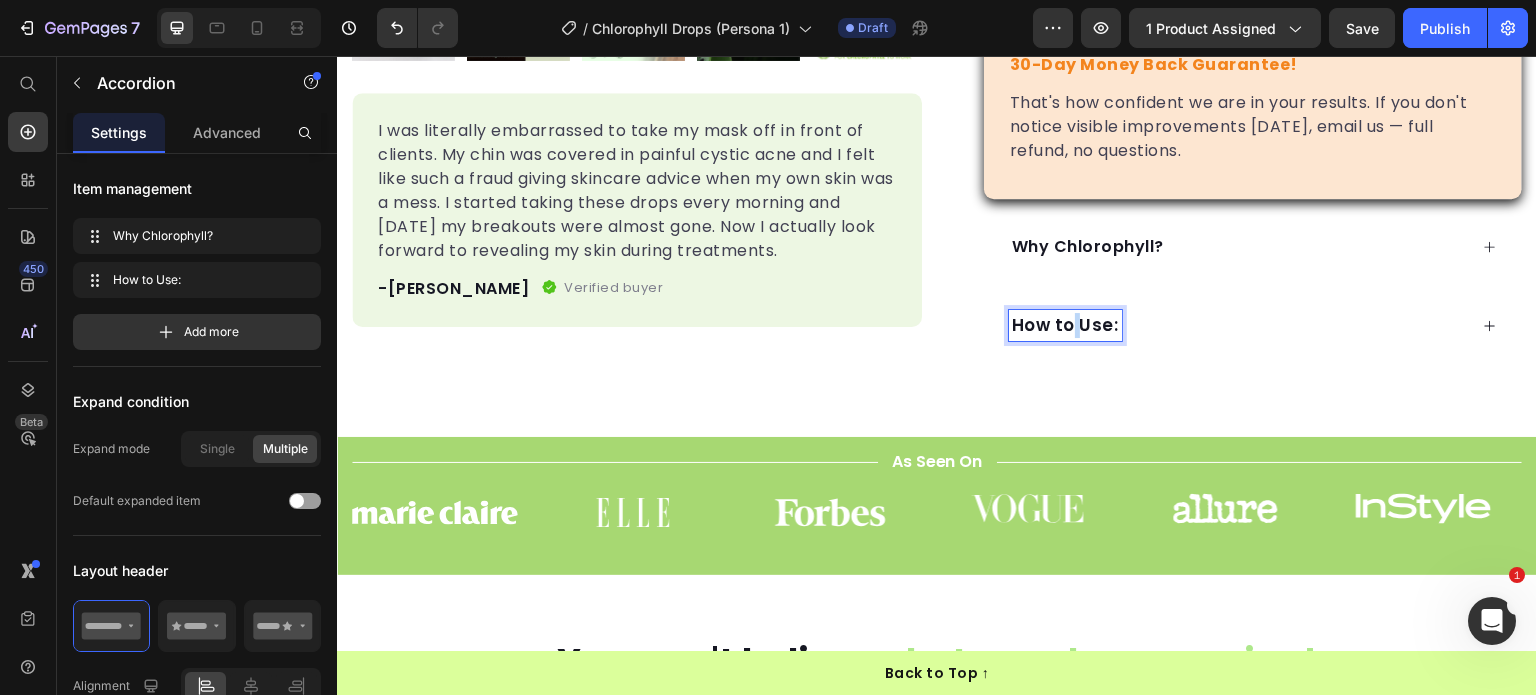 click on "How to Use:" at bounding box center [1065, 325] 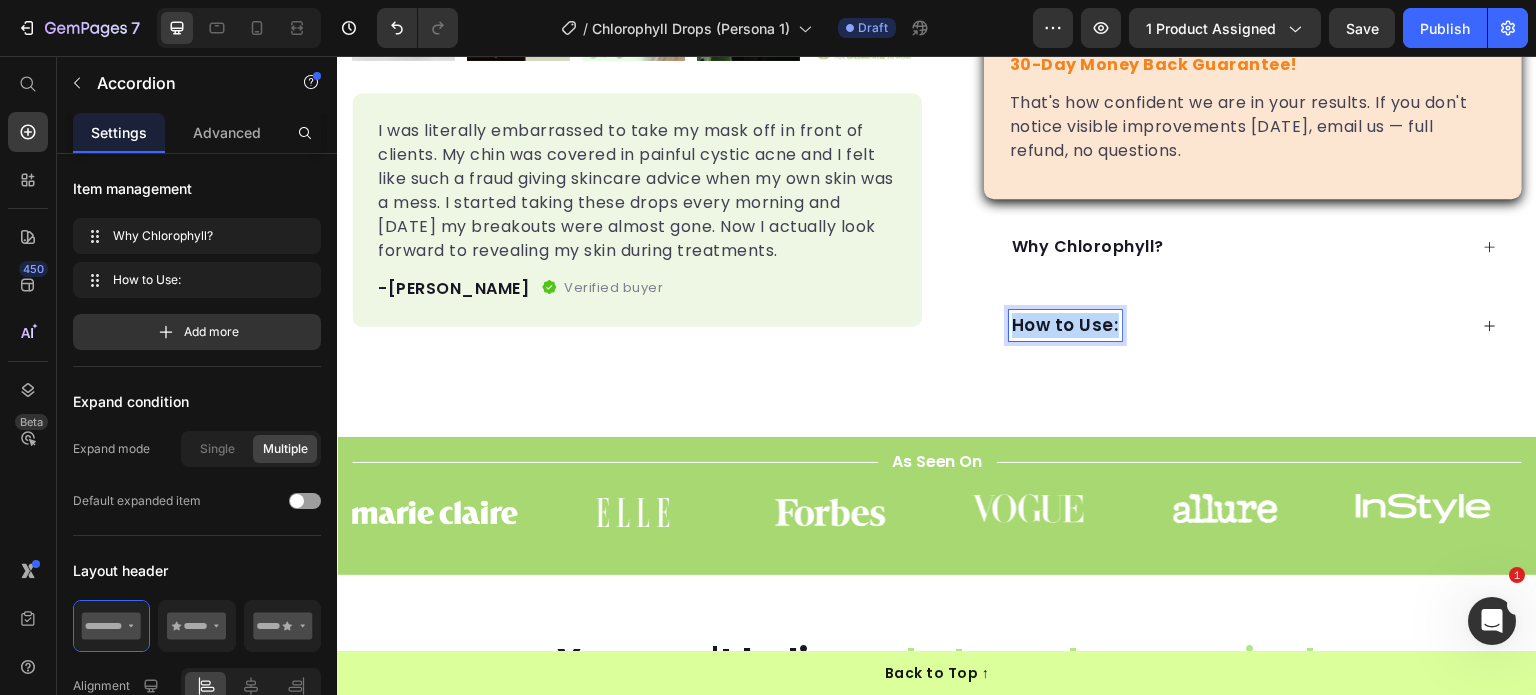 click on "How to Use:" at bounding box center (1065, 325) 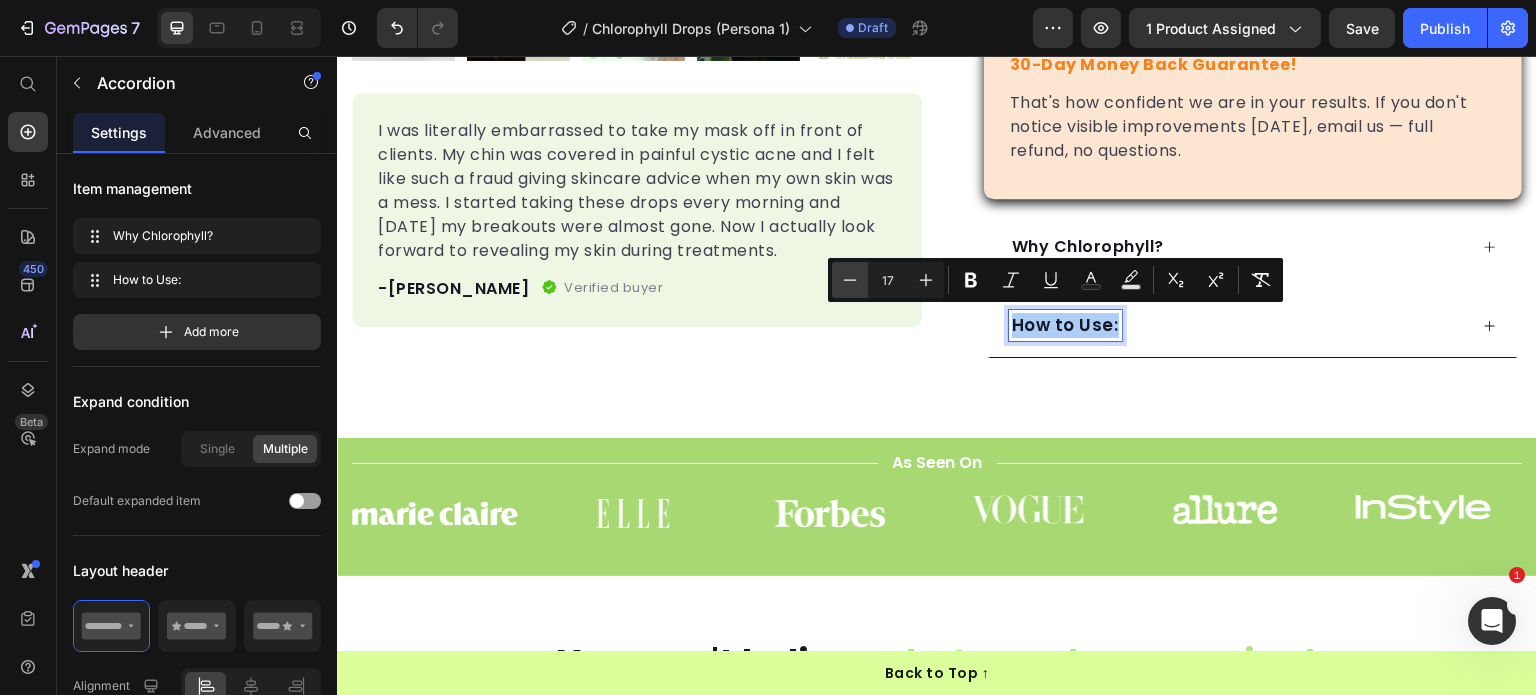 click 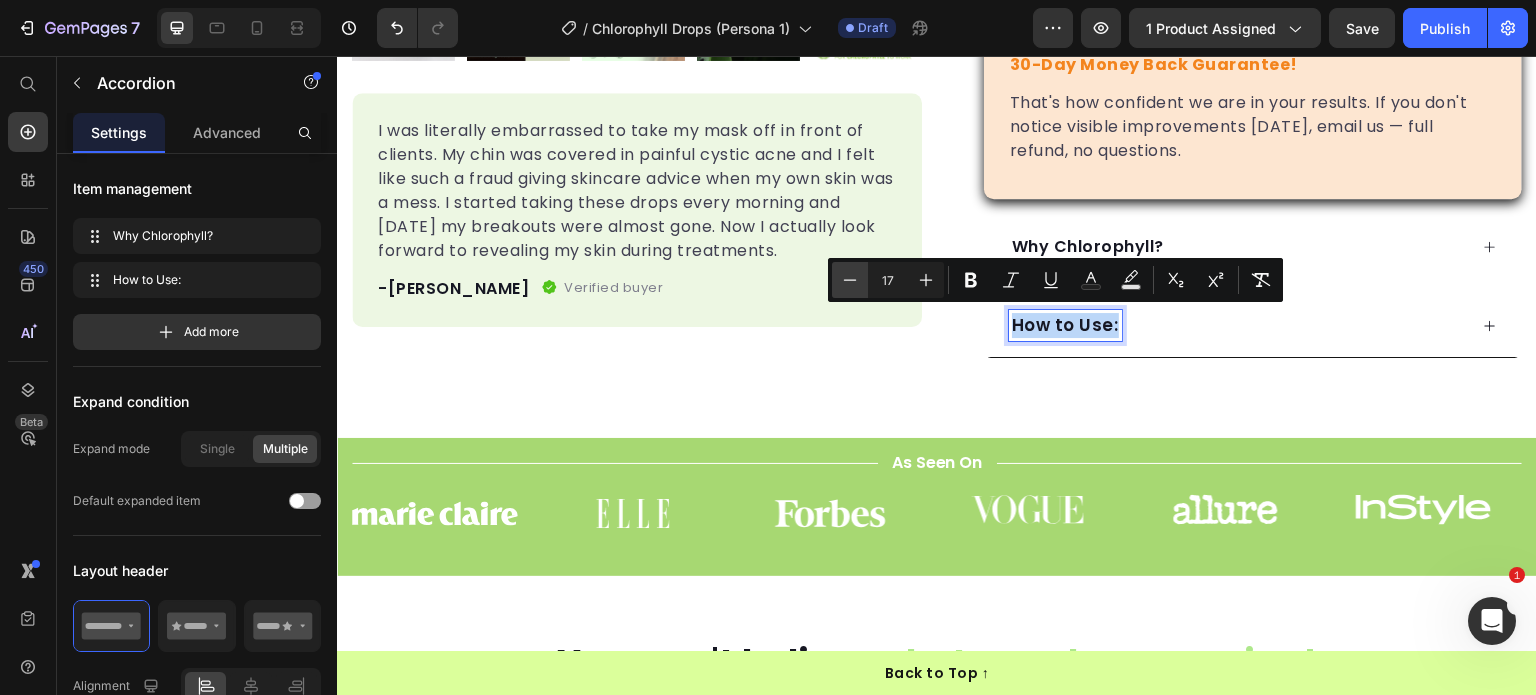type on "16" 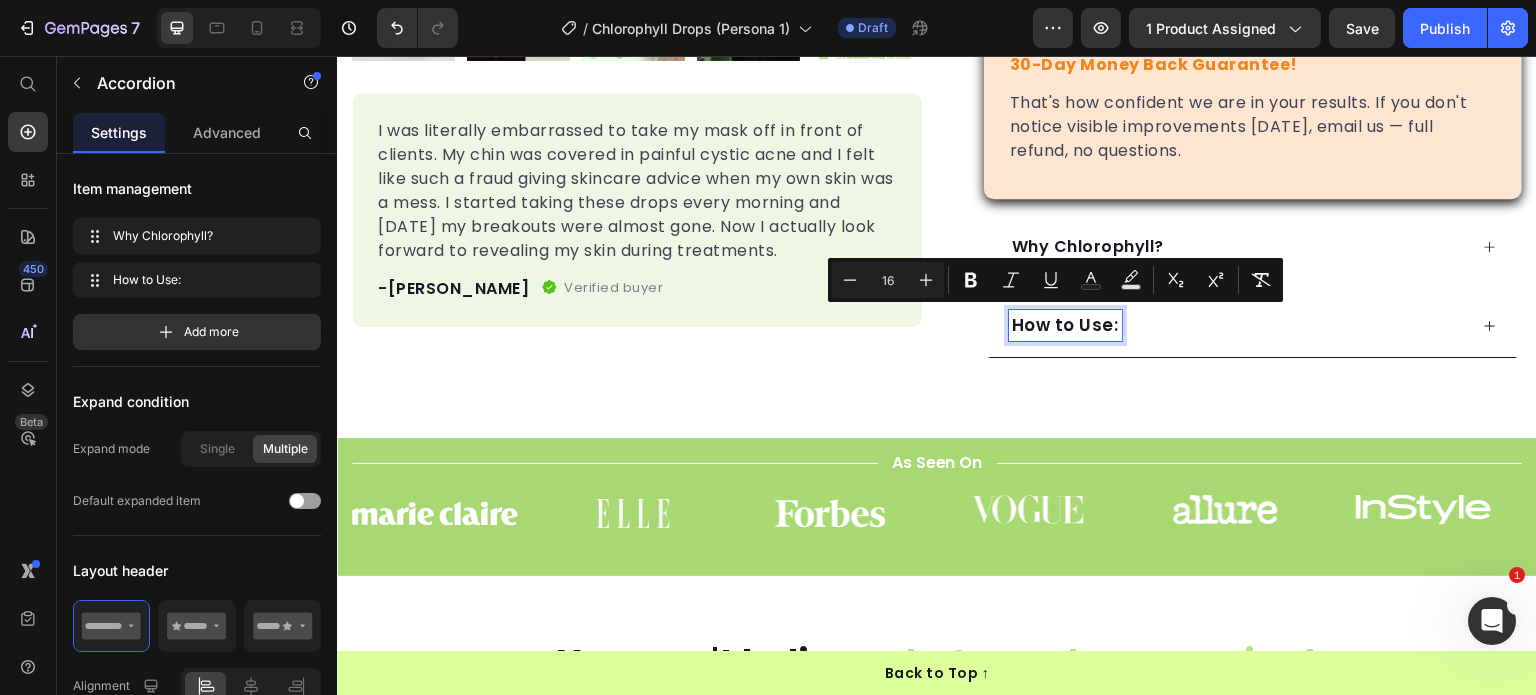 click on "Product Images I was literally embarrassed to take my mask off in front of clients. My chin was covered in painful cystic acne and I felt like such a fraud giving skincare advice when my own skin was a mess. I started taking these drops every morning and within 2 weeks my breakouts were almost gone. Now I actually look forward to revealing my skin during treatments. Text block -Jake Text block
Verified buyer Item list Row Row Row" at bounding box center [637, -133] 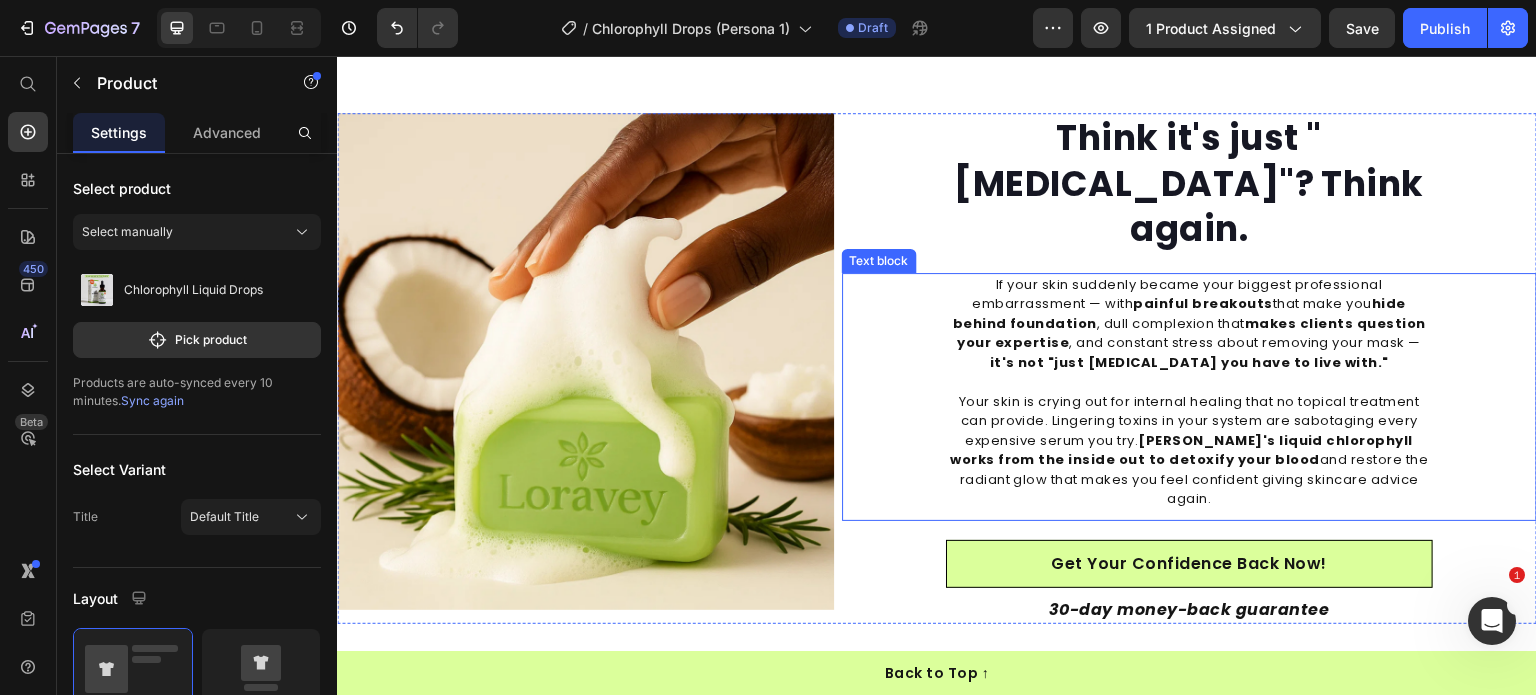 scroll, scrollTop: 2228, scrollLeft: 0, axis: vertical 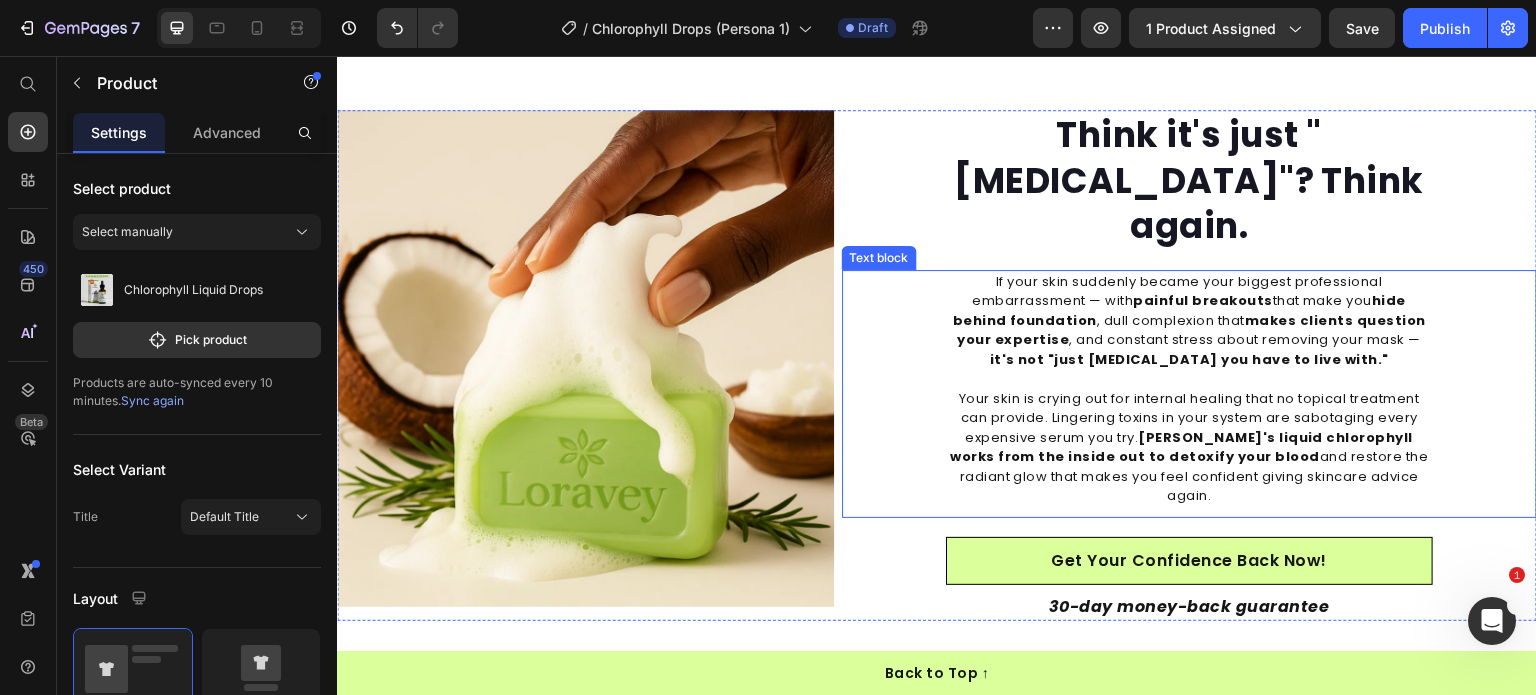 click at bounding box center [585, 358] 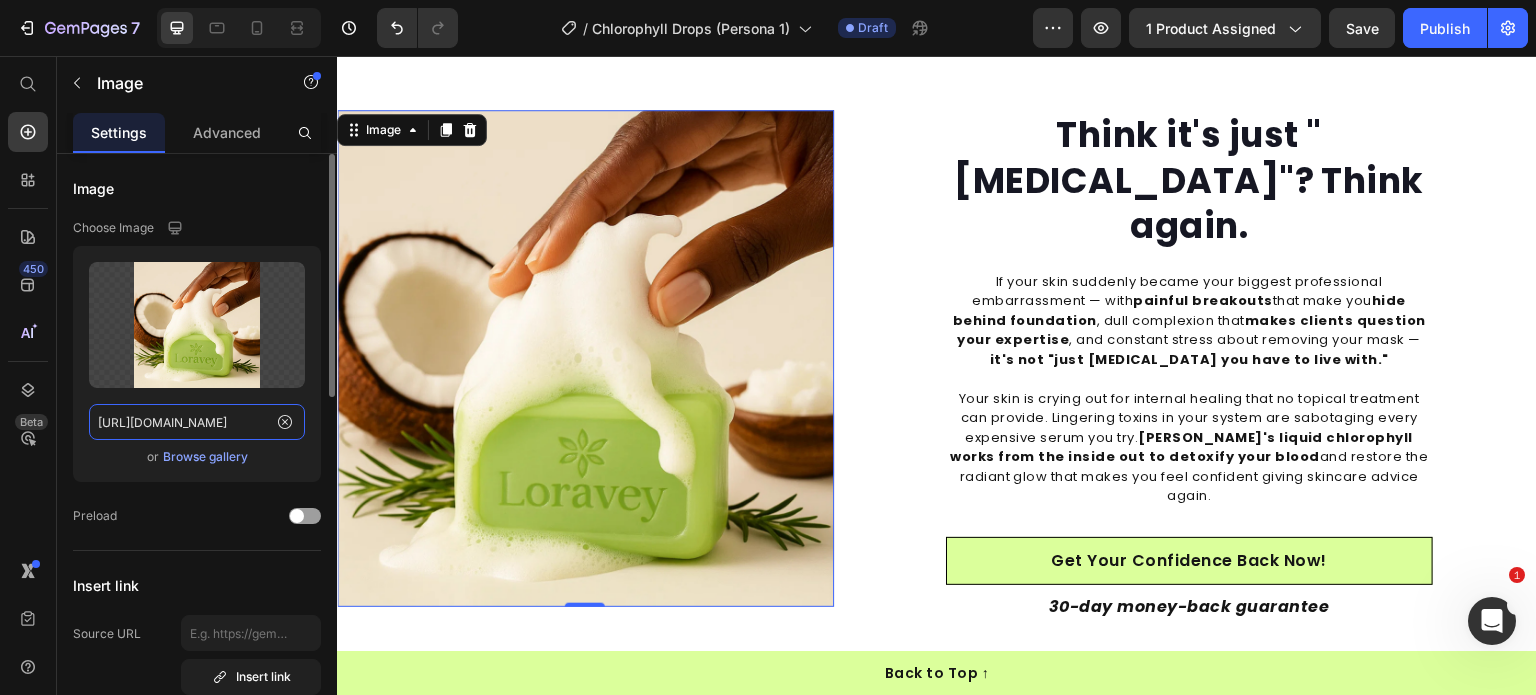 click on "https://cdn.shopify.com/s/files/1/0968/8953/6850/files/gempages_569934698445275975-a8c86c03-6422-41cb-b1fd-d28e601e815c.png" 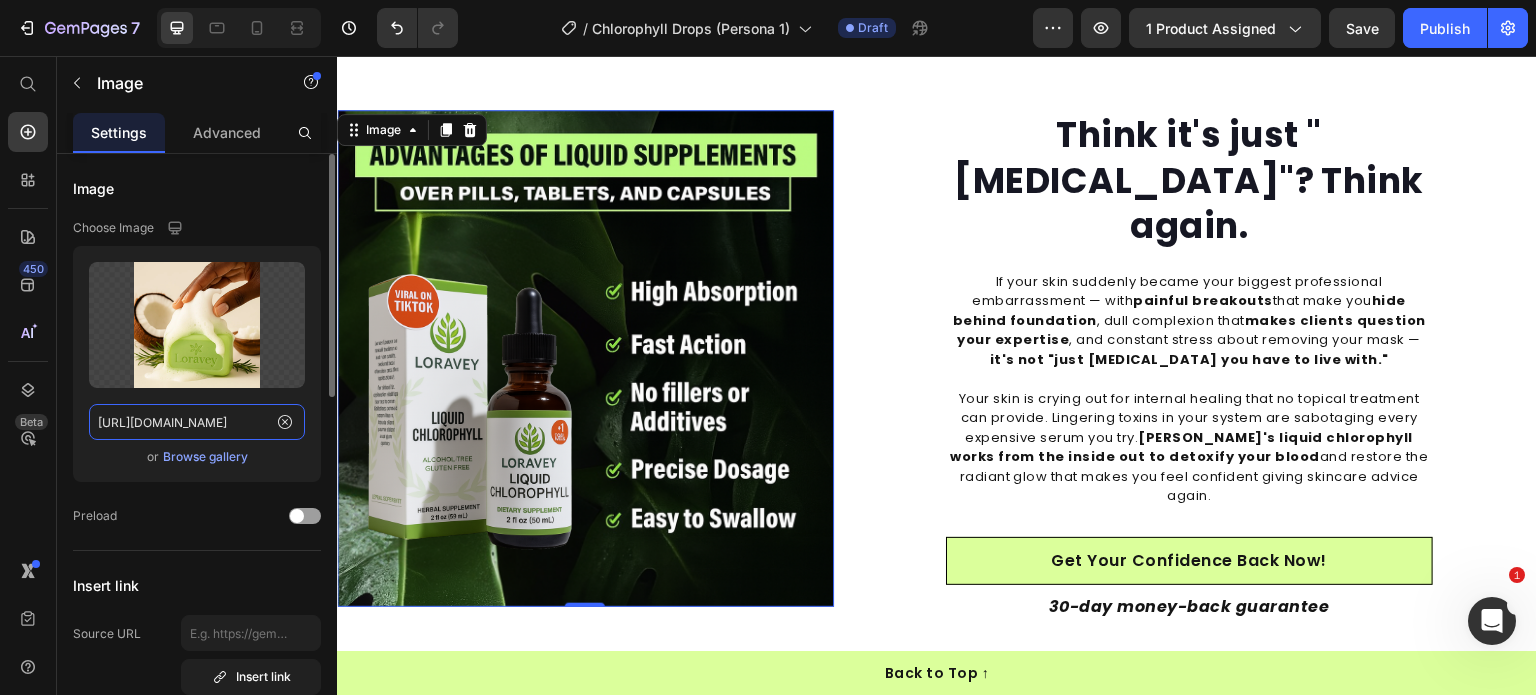 scroll, scrollTop: 0, scrollLeft: 516, axis: horizontal 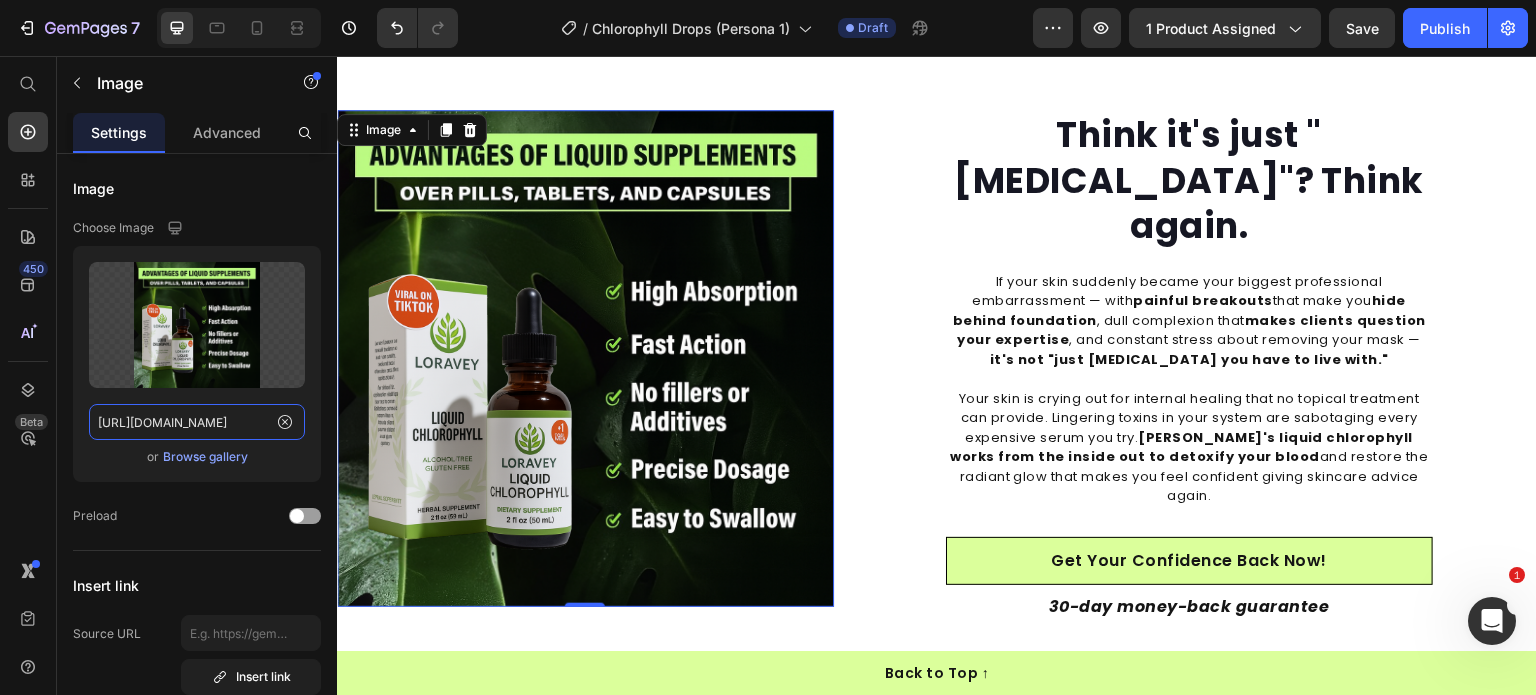 type on "https://cdn.shopify.com/s/files/1/0968/8953/6850/files/3_f4ab8c26-e83b-4abd-a966-ed9ad5a33a89.svg?v=1752150978" 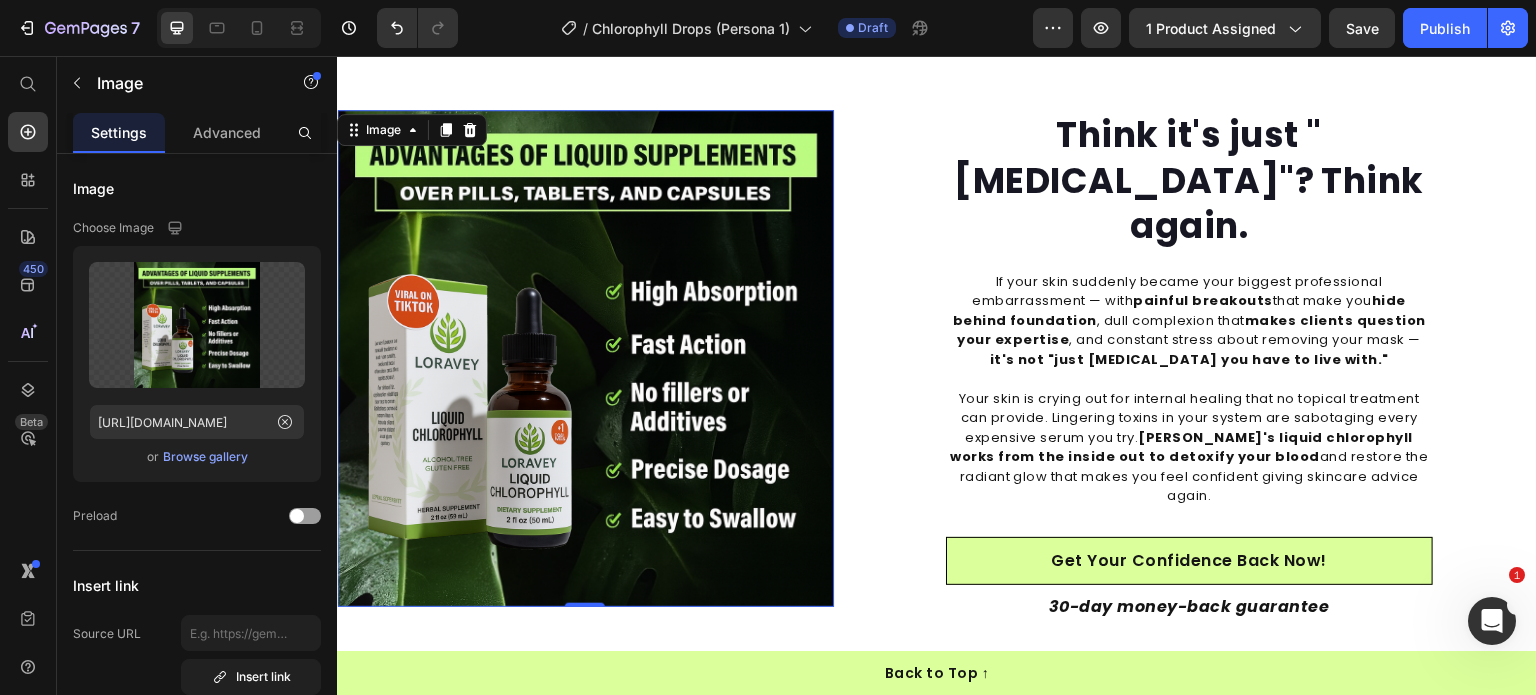 click on "7  Version history  /  Chlorophyll Drops (Persona 1) Draft Preview 1 product assigned  Save   Publish" 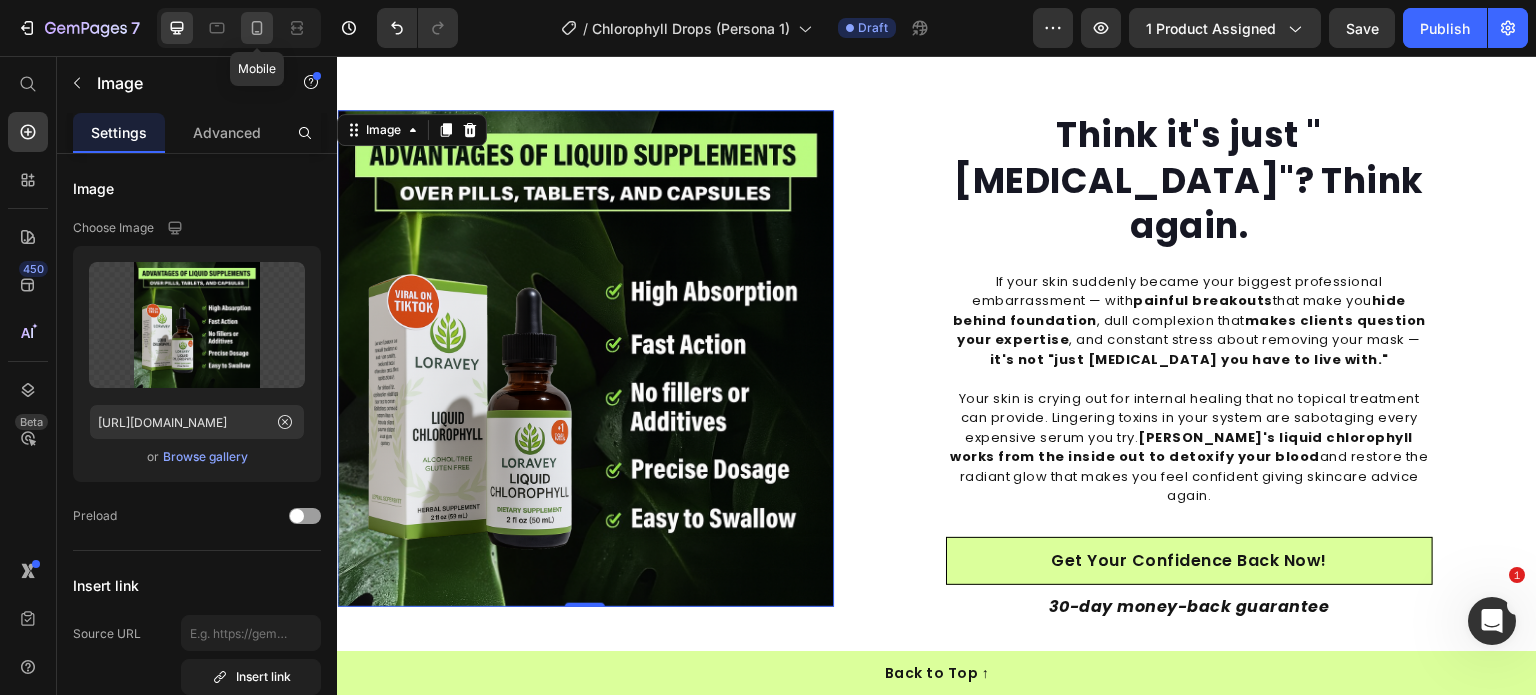 click 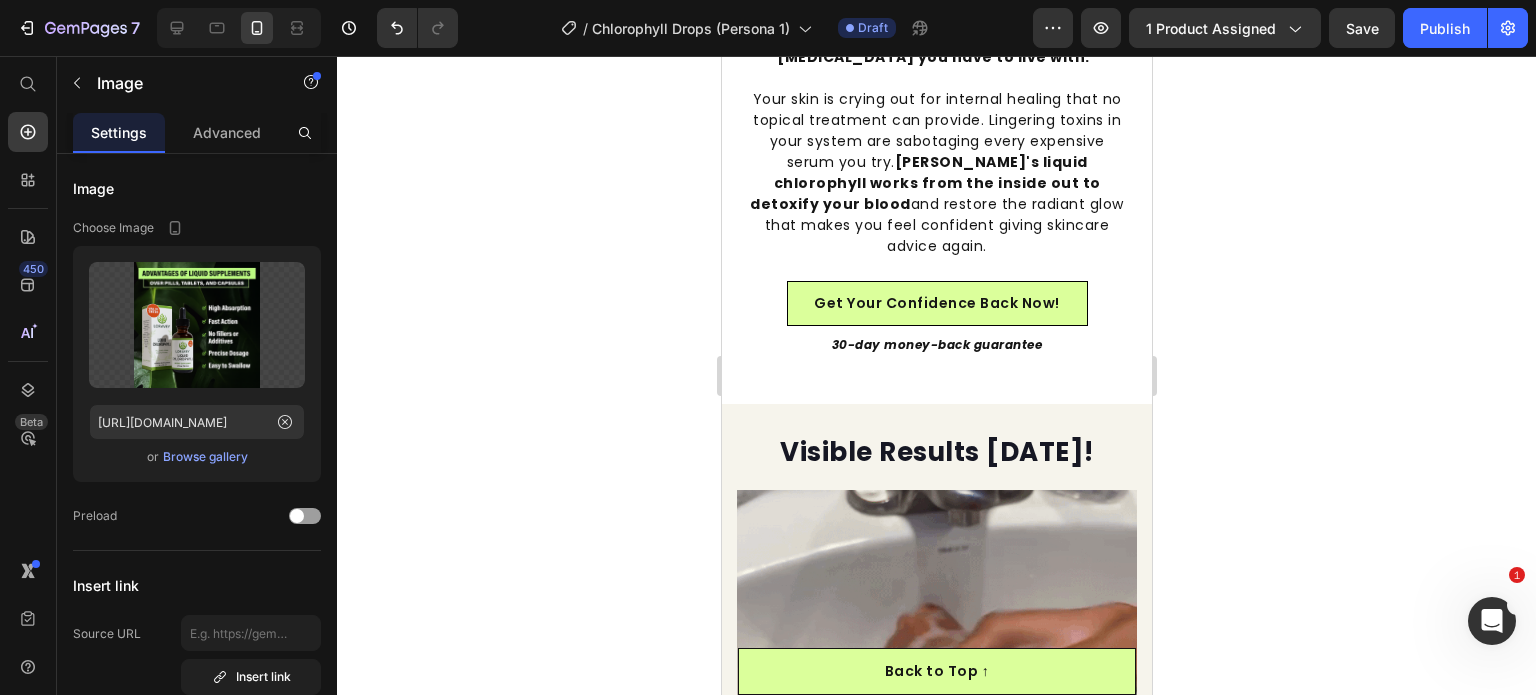 scroll, scrollTop: 3248, scrollLeft: 0, axis: vertical 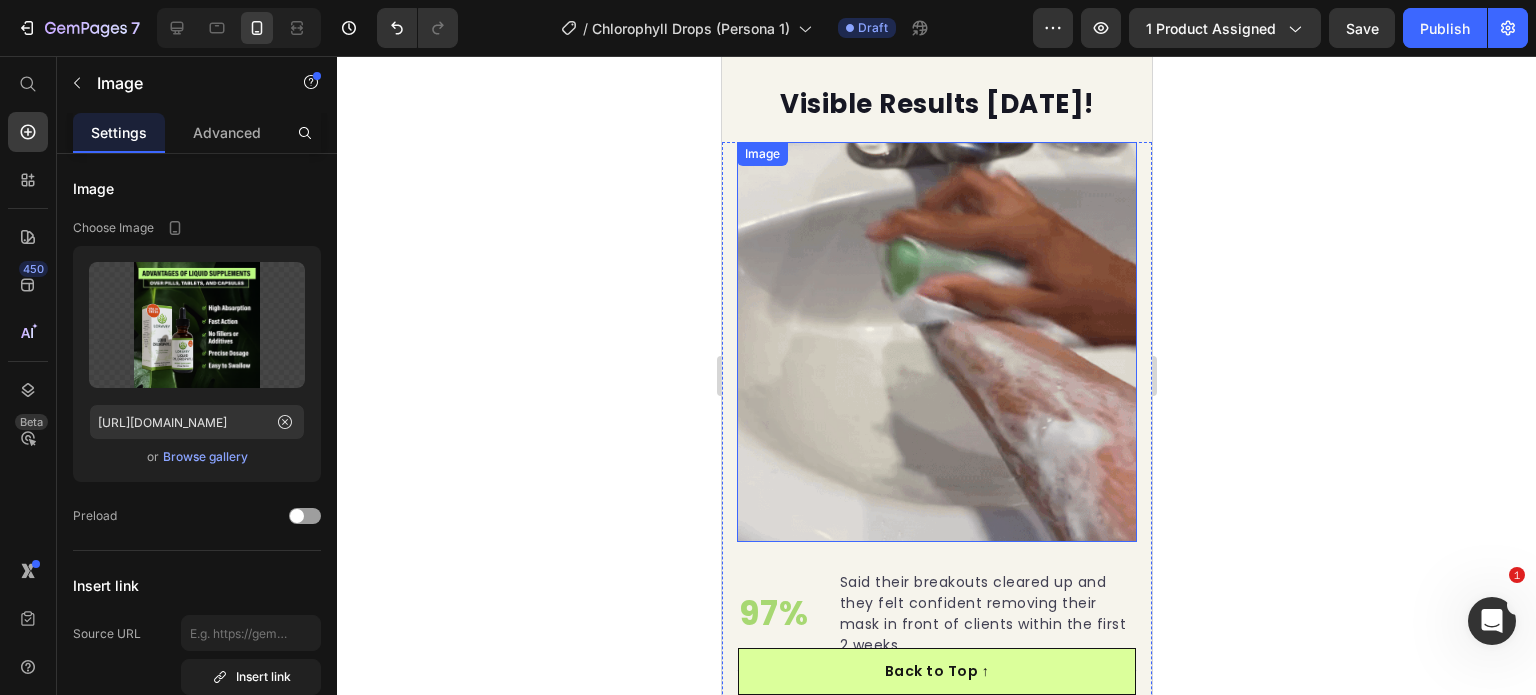 click at bounding box center (936, 342) 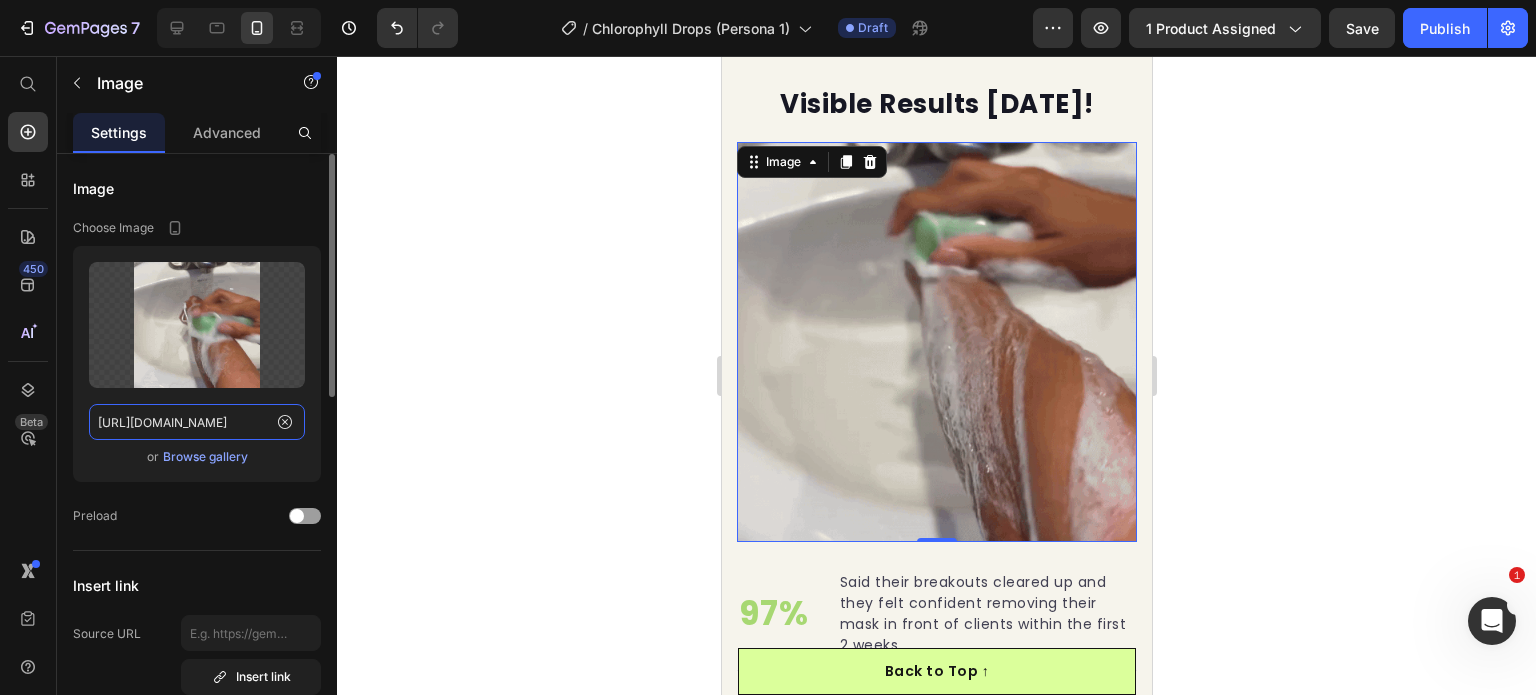 click on "https://cdn.shopify.com/s/files/1/0968/8953/6850/files/gempages_569934698445275975-00096e12-b2cd-4f62-b779-87fea63a8b0e.gif" 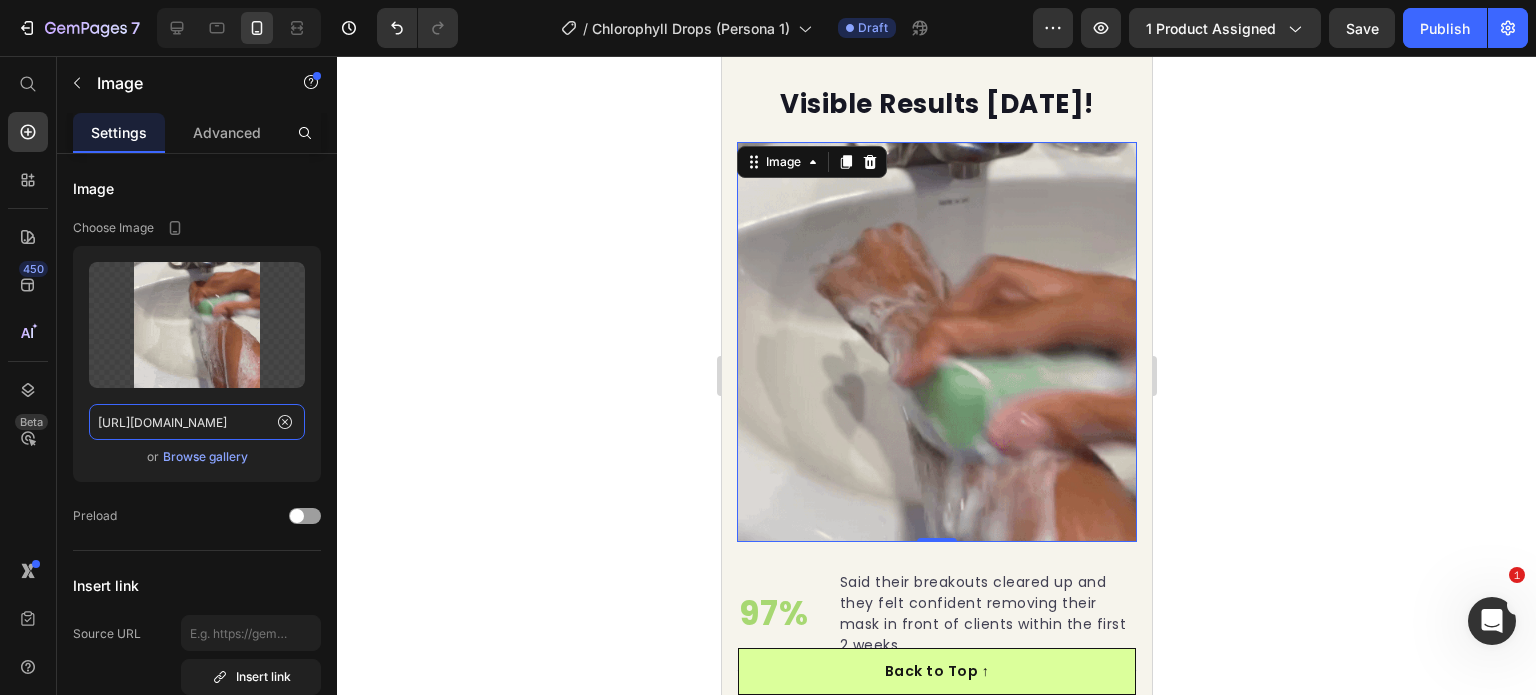 paste on "ezgif.com-crop_7.gif?v=1752153159" 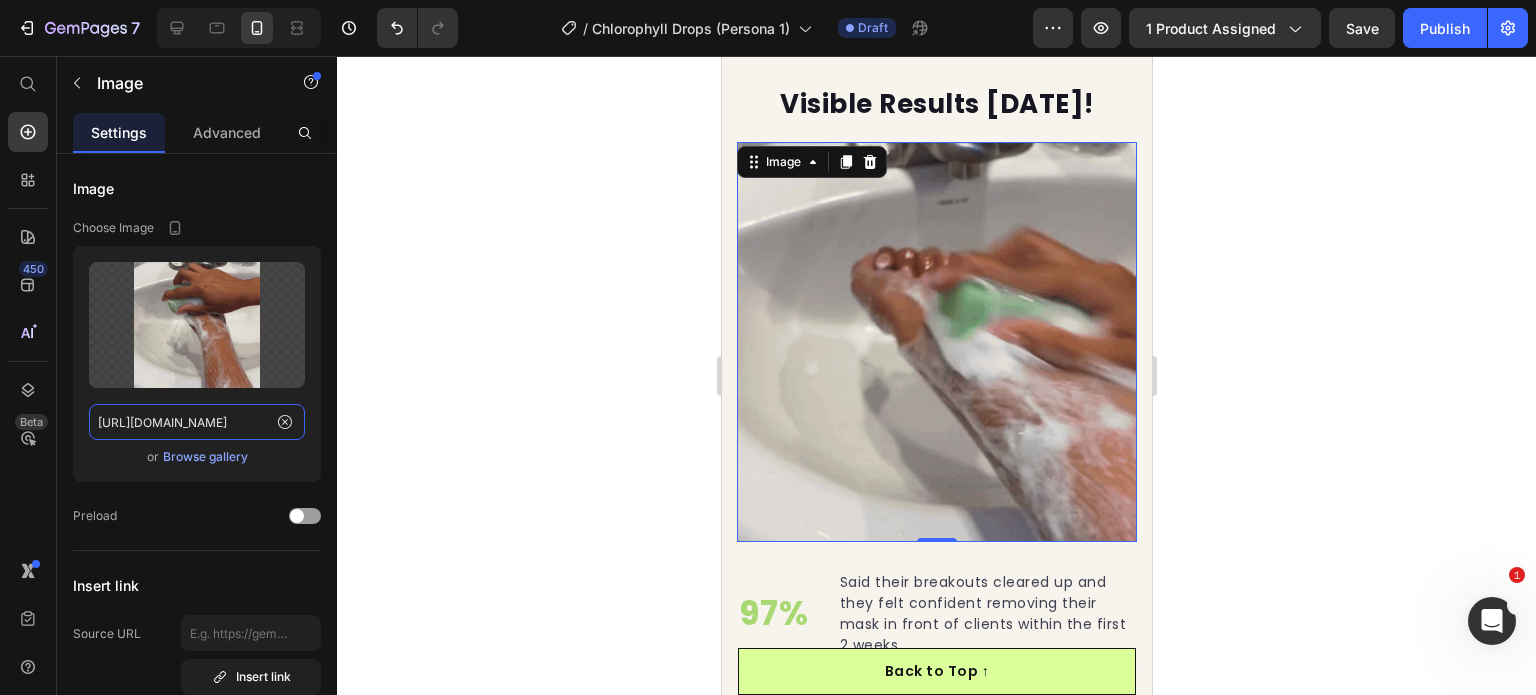 scroll, scrollTop: 0, scrollLeft: 343, axis: horizontal 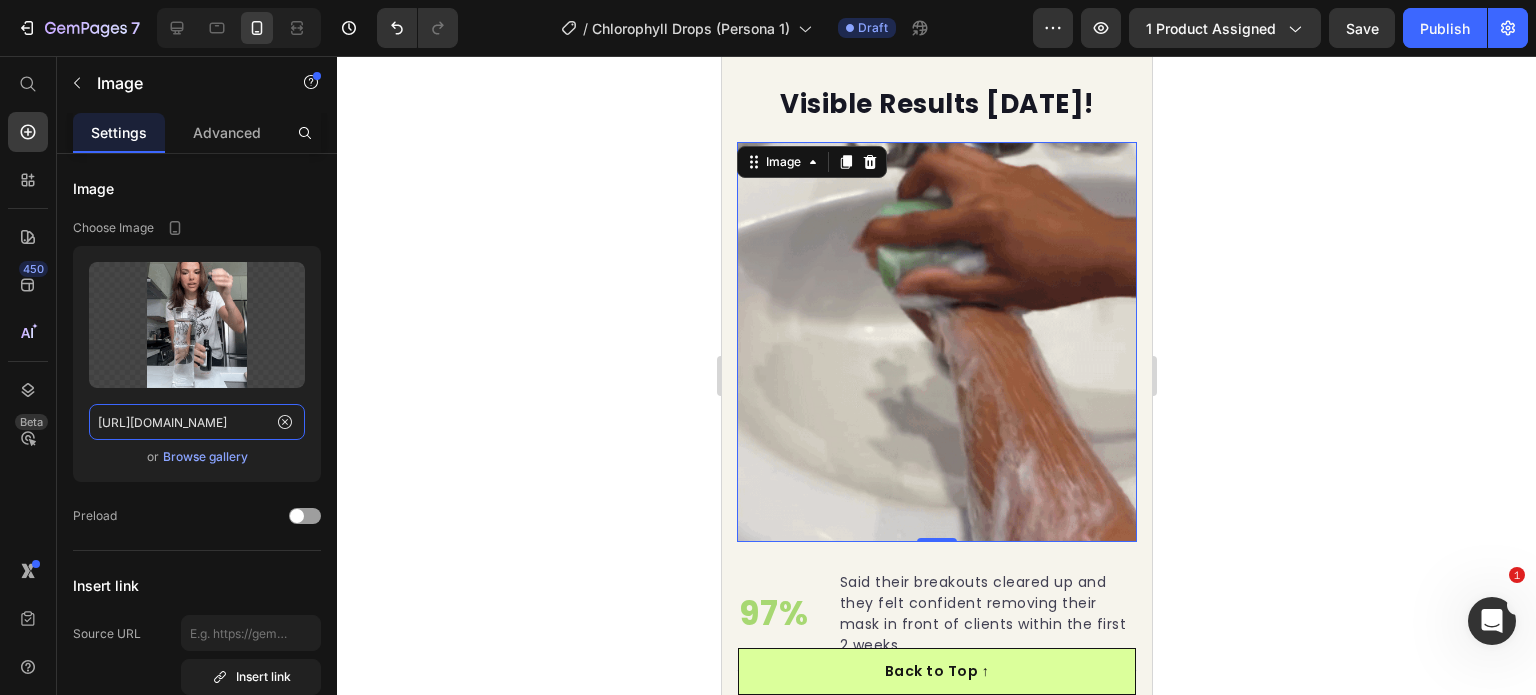 type on "https://cdn.shopify.com/s/files/1/0968/8953/6850/files/ezgif.com-crop_7.gif?v=1752153159" 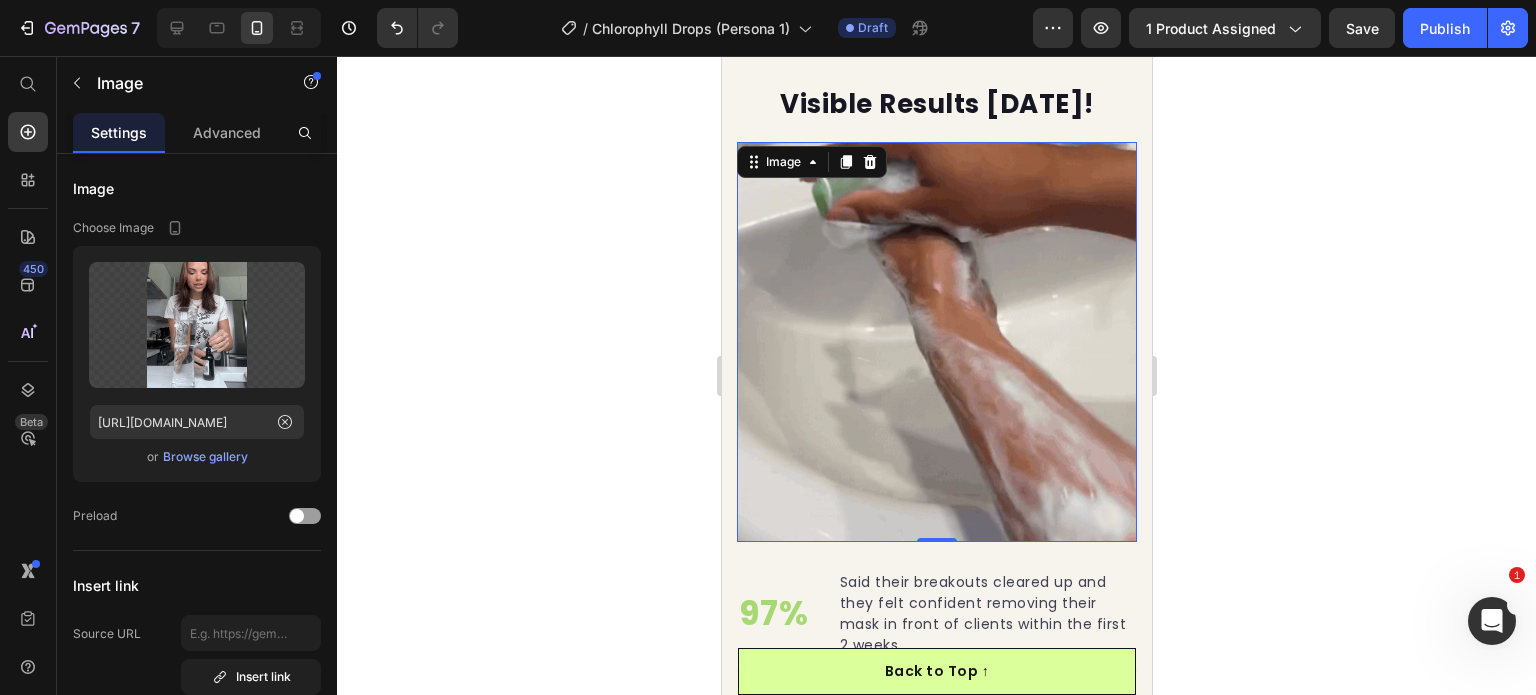 click on "450 Beta" at bounding box center (28, 375) 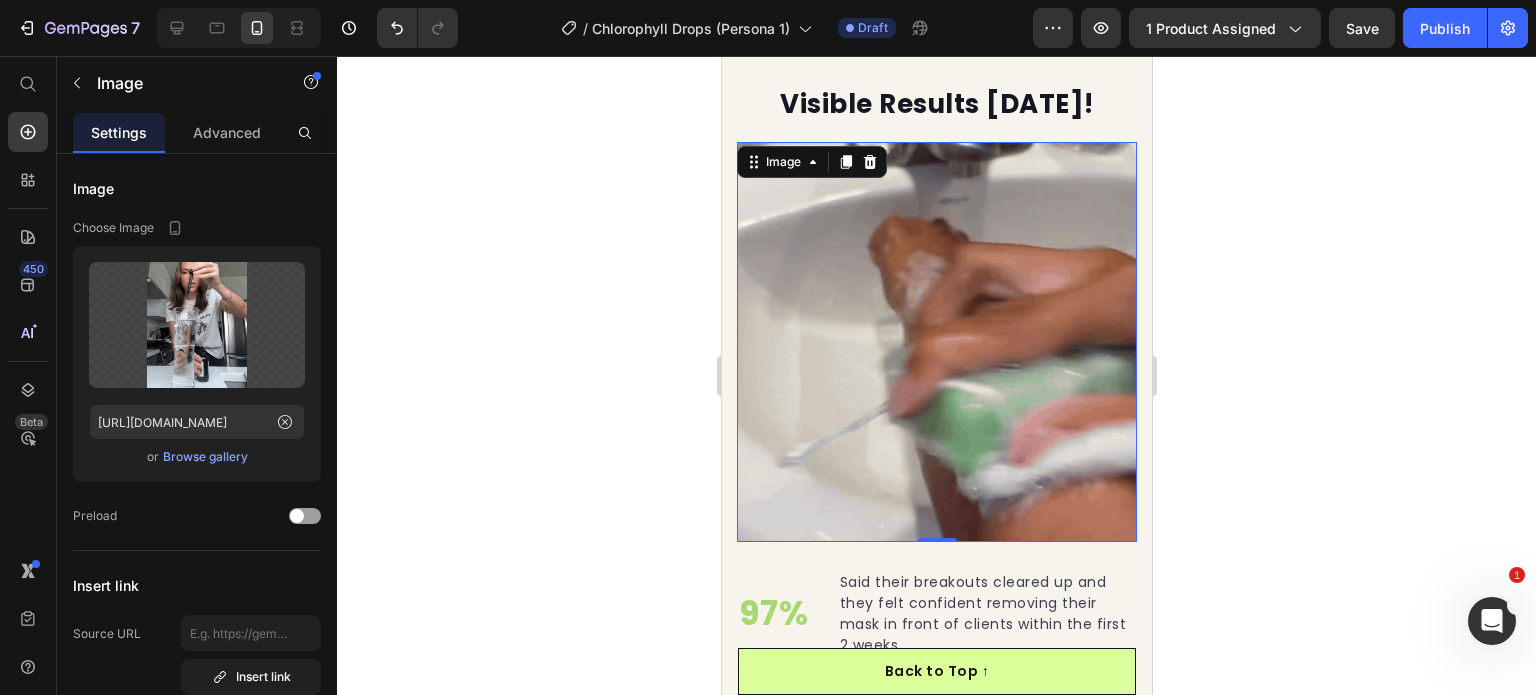 scroll, scrollTop: 0, scrollLeft: 0, axis: both 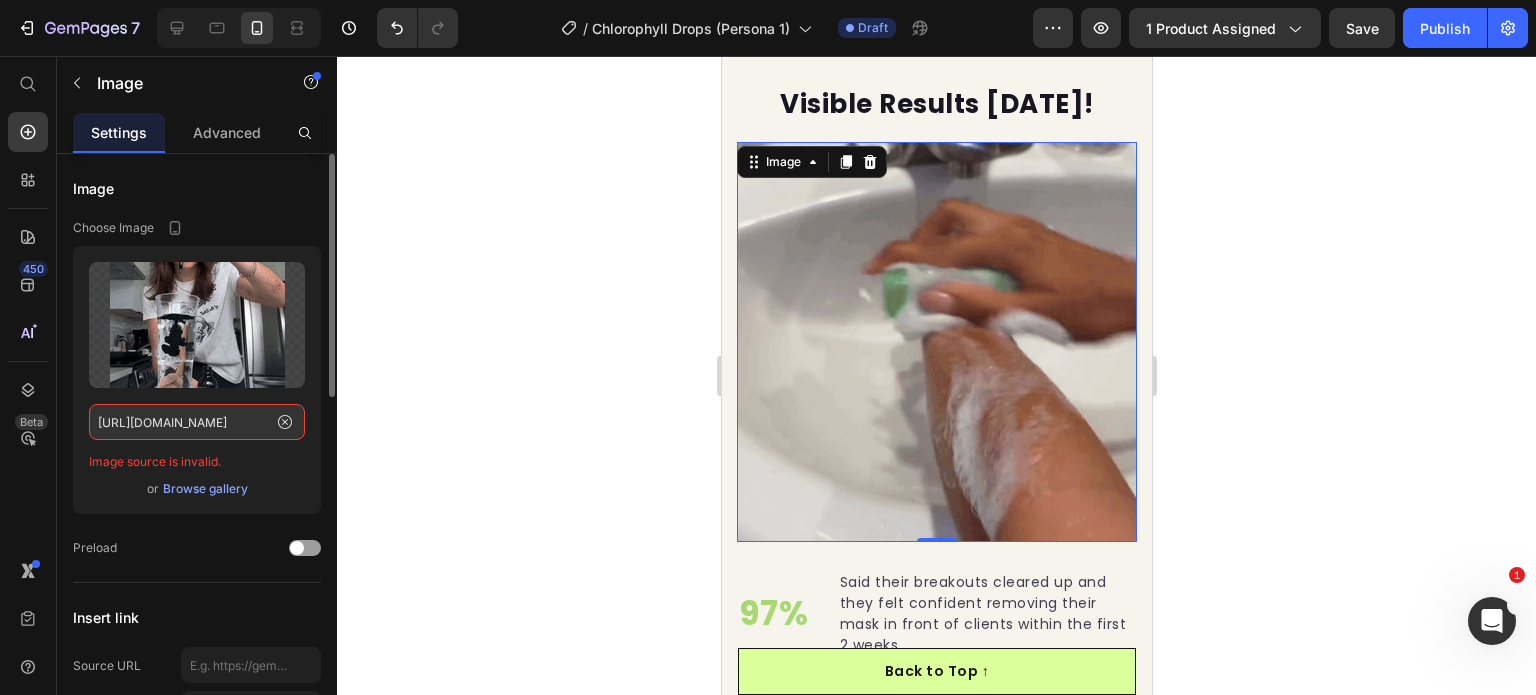 click on "Image source is invalid." at bounding box center [197, 460] 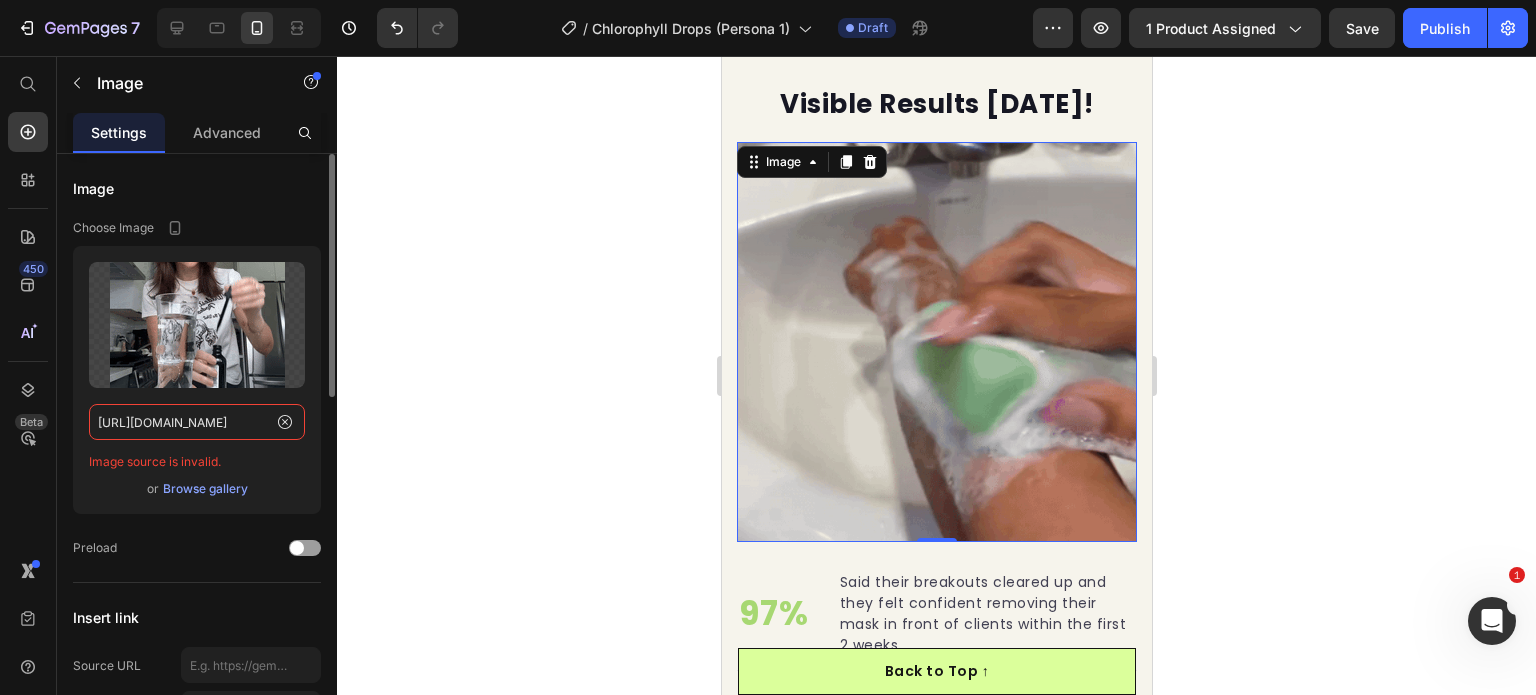 click on "https://cdn.shopify.com/s/files/1/0968/8953/6850/files/ezgif.com-crop_7.gif?v=1752153159" 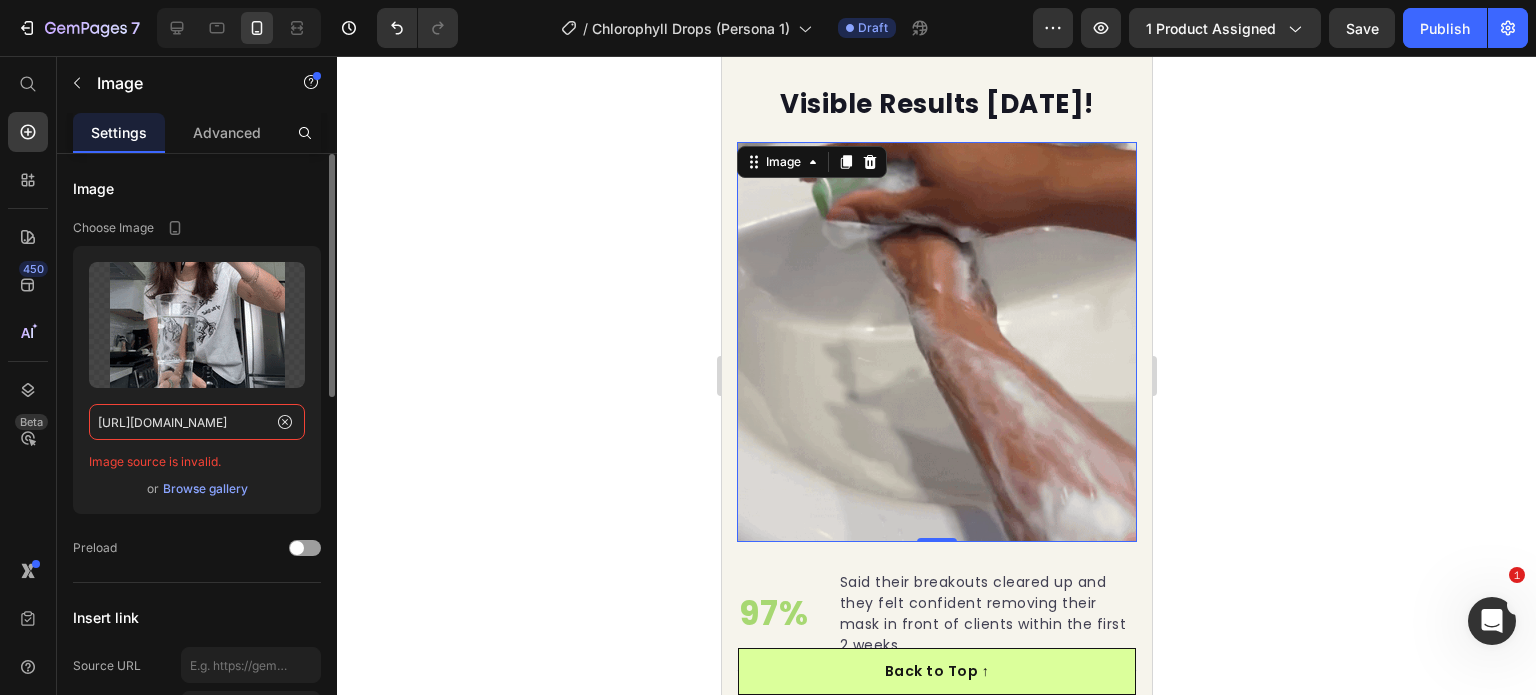 click on "https://cdn.shopify.com/s/files/1/0968/8953/6850/files/ezgif.com-crop_7.gif?v=1752153159" 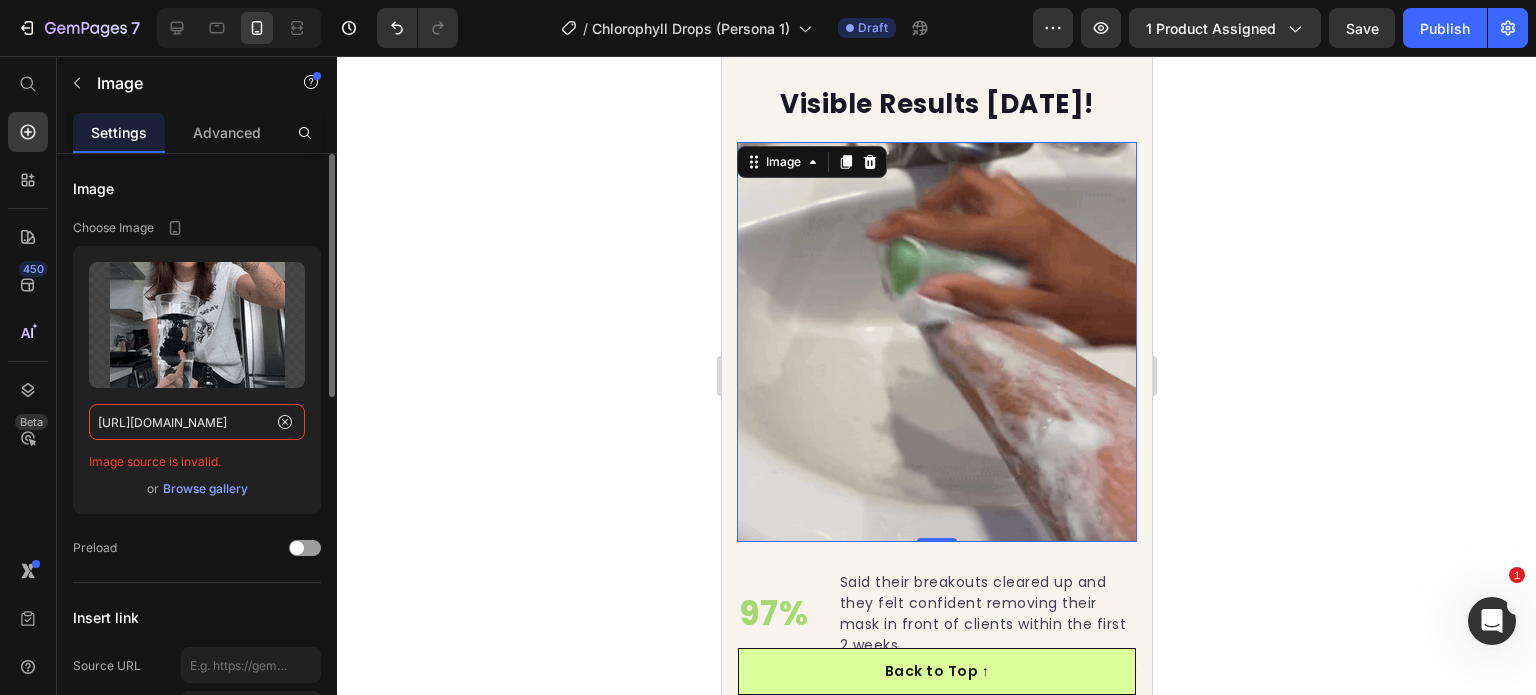 click on "https://cdn.shopify.com/s/files/1/0968/8953/6850/files/ezgif.com-crop_7.gif?v=1752153159" 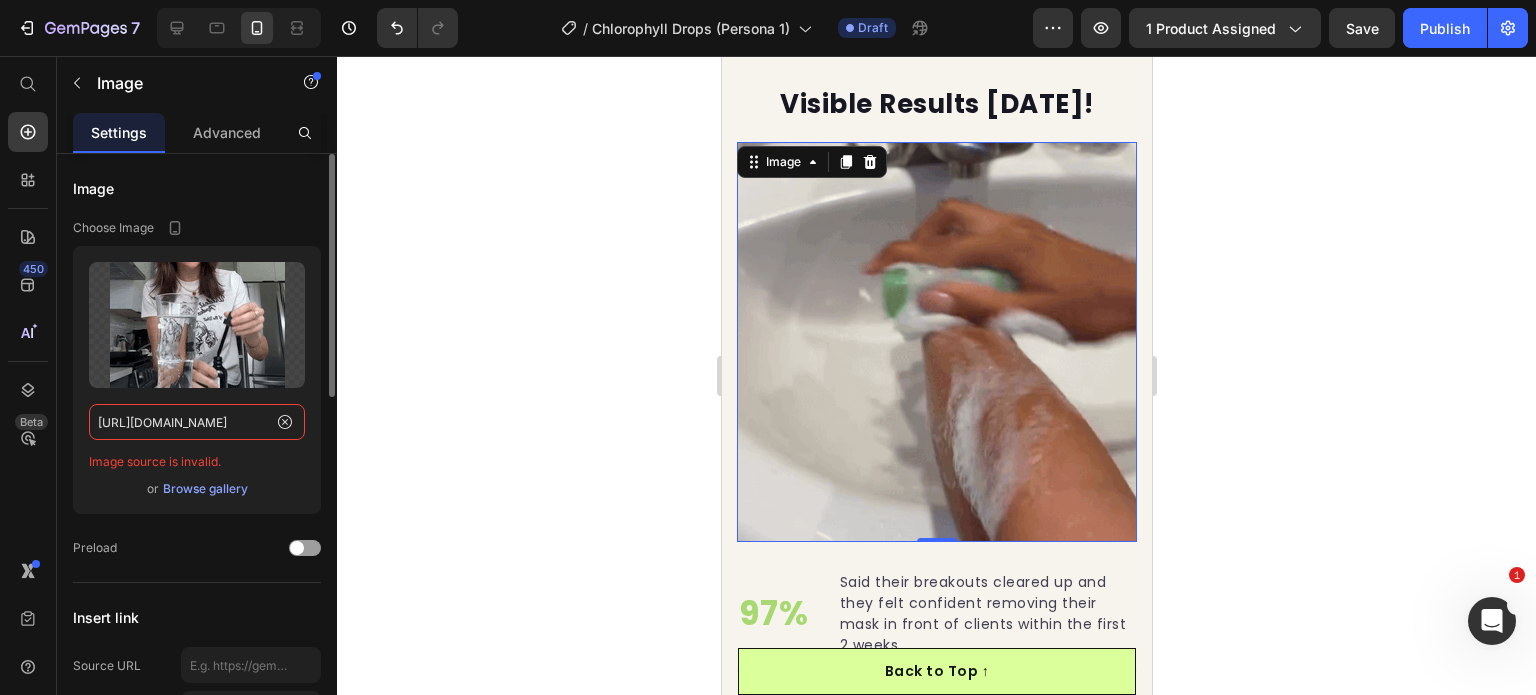 scroll, scrollTop: 0, scrollLeft: 343, axis: horizontal 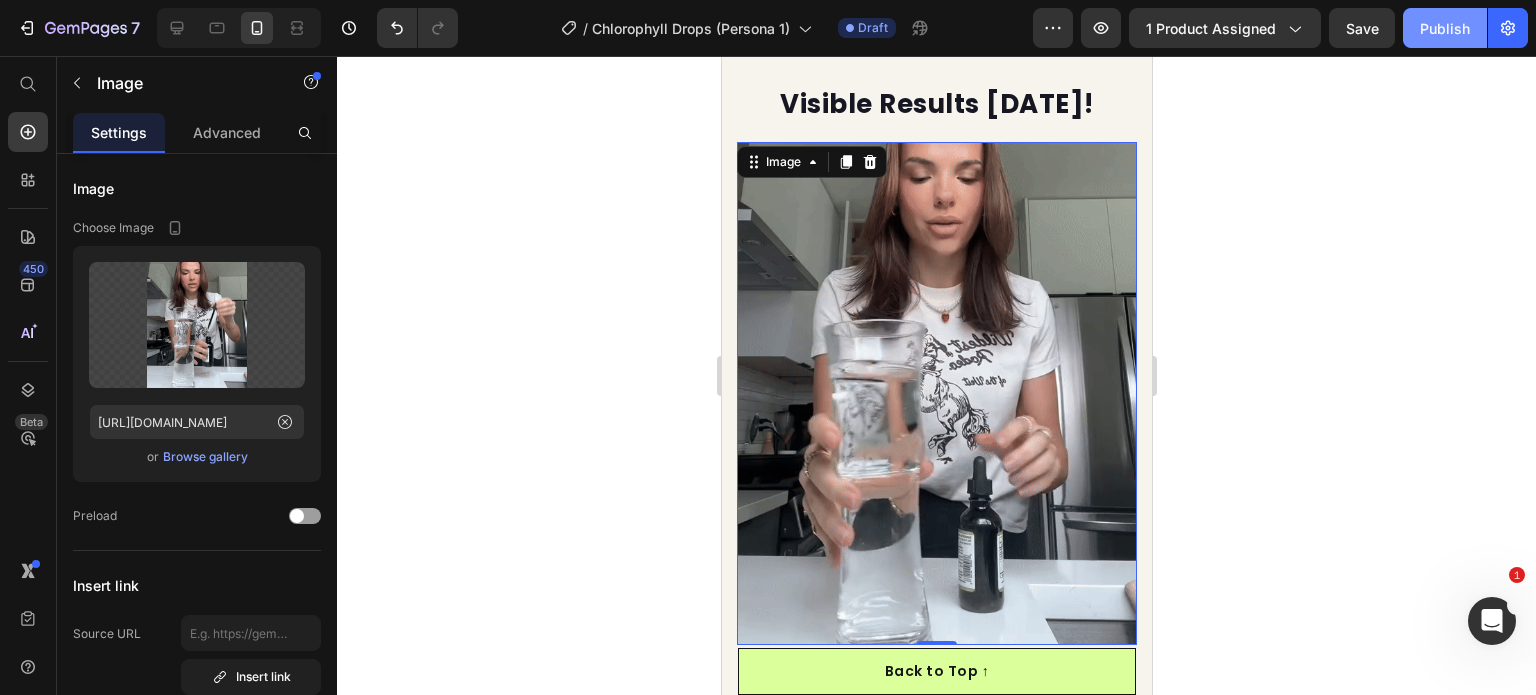 click on "Publish" at bounding box center [1445, 28] 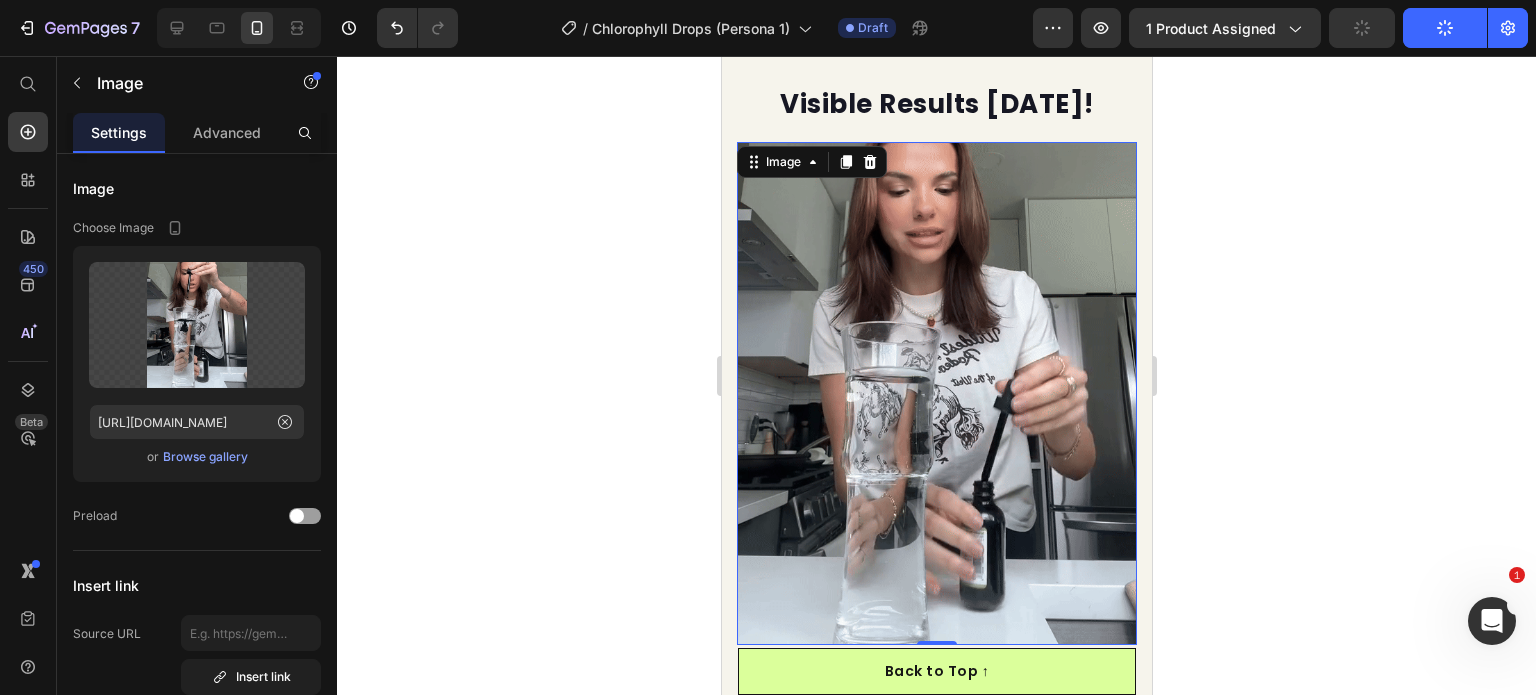 scroll, scrollTop: 0, scrollLeft: 0, axis: both 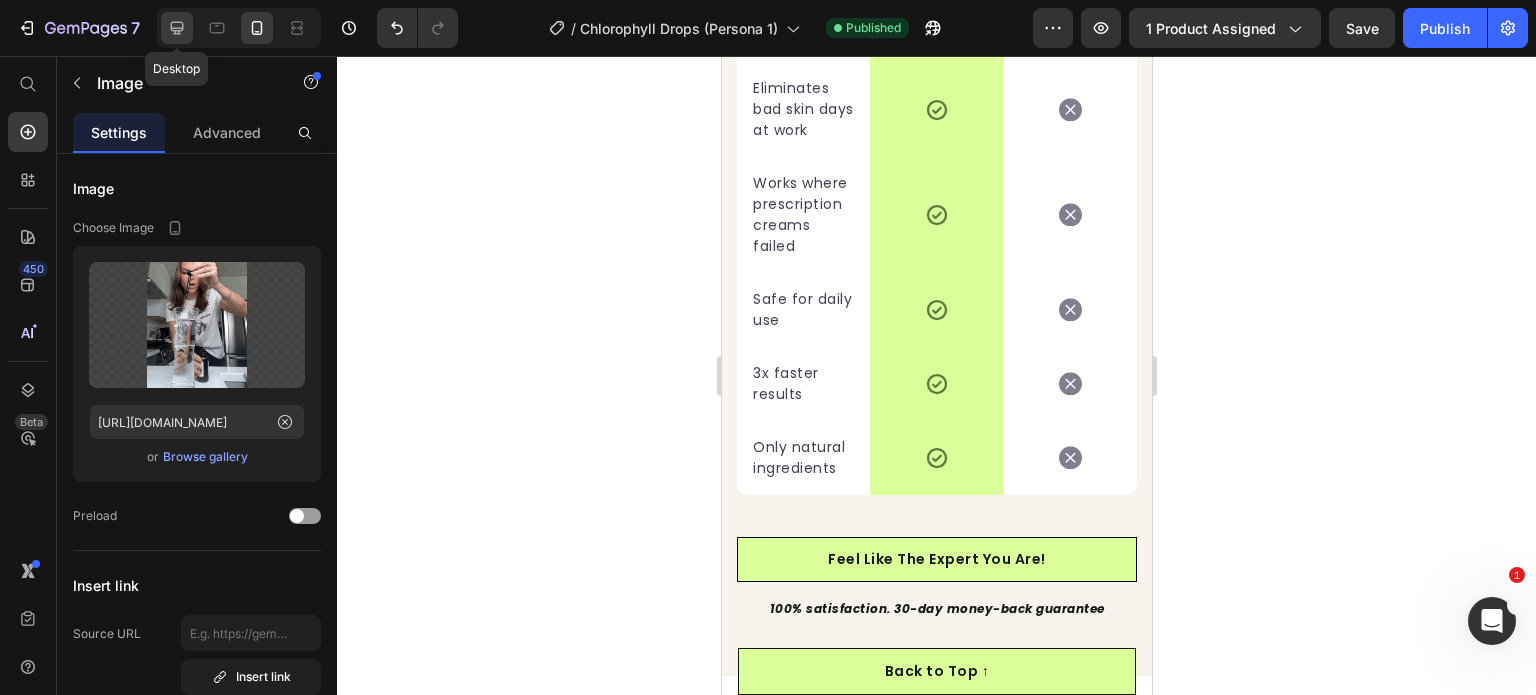 click 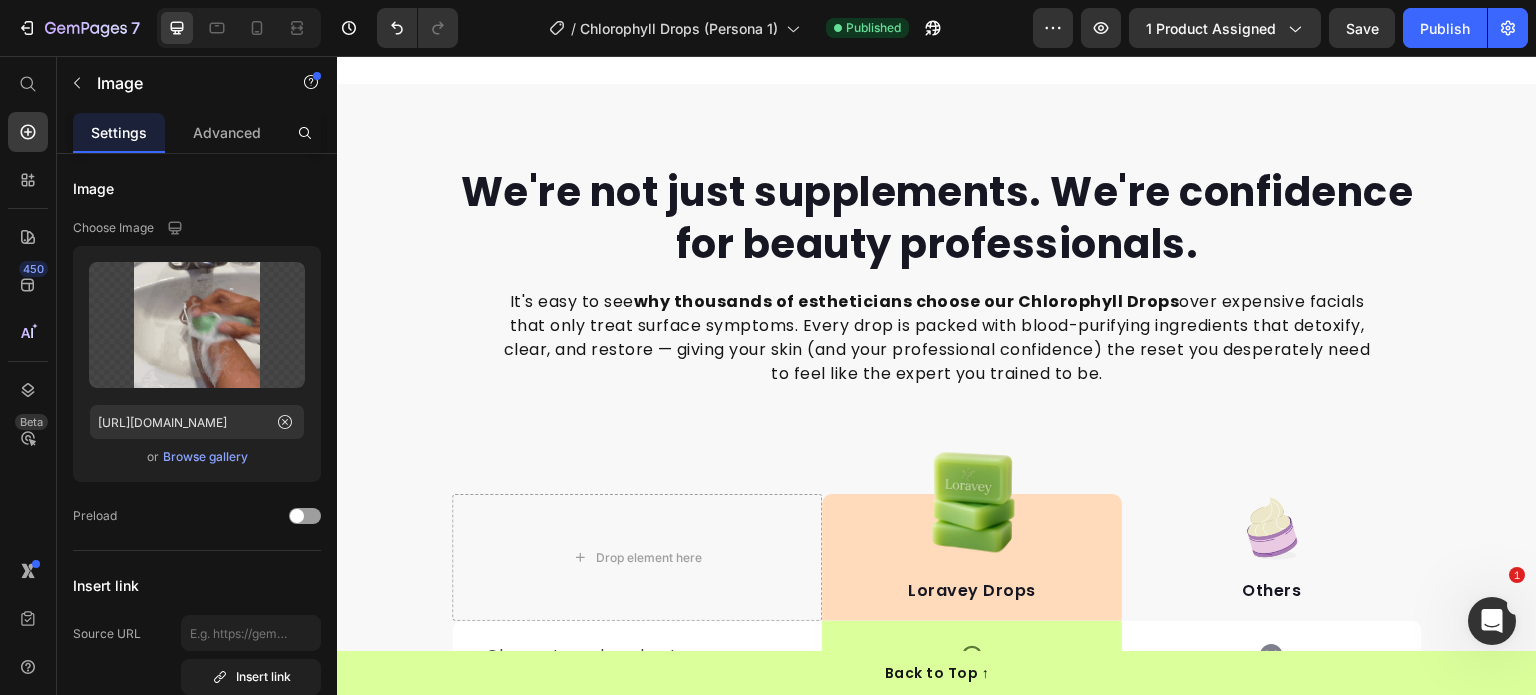 scroll, scrollTop: 5778, scrollLeft: 0, axis: vertical 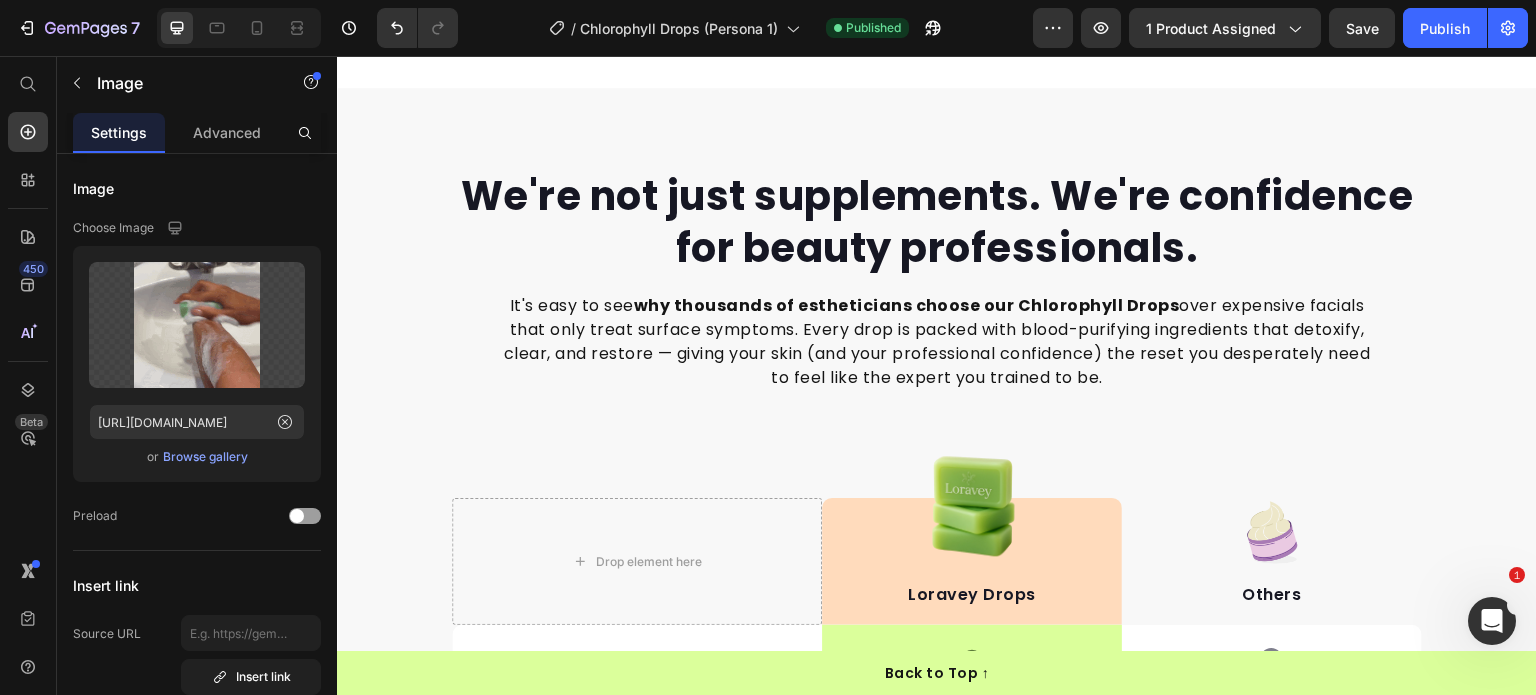 click on "Image Row" at bounding box center [937, 7] 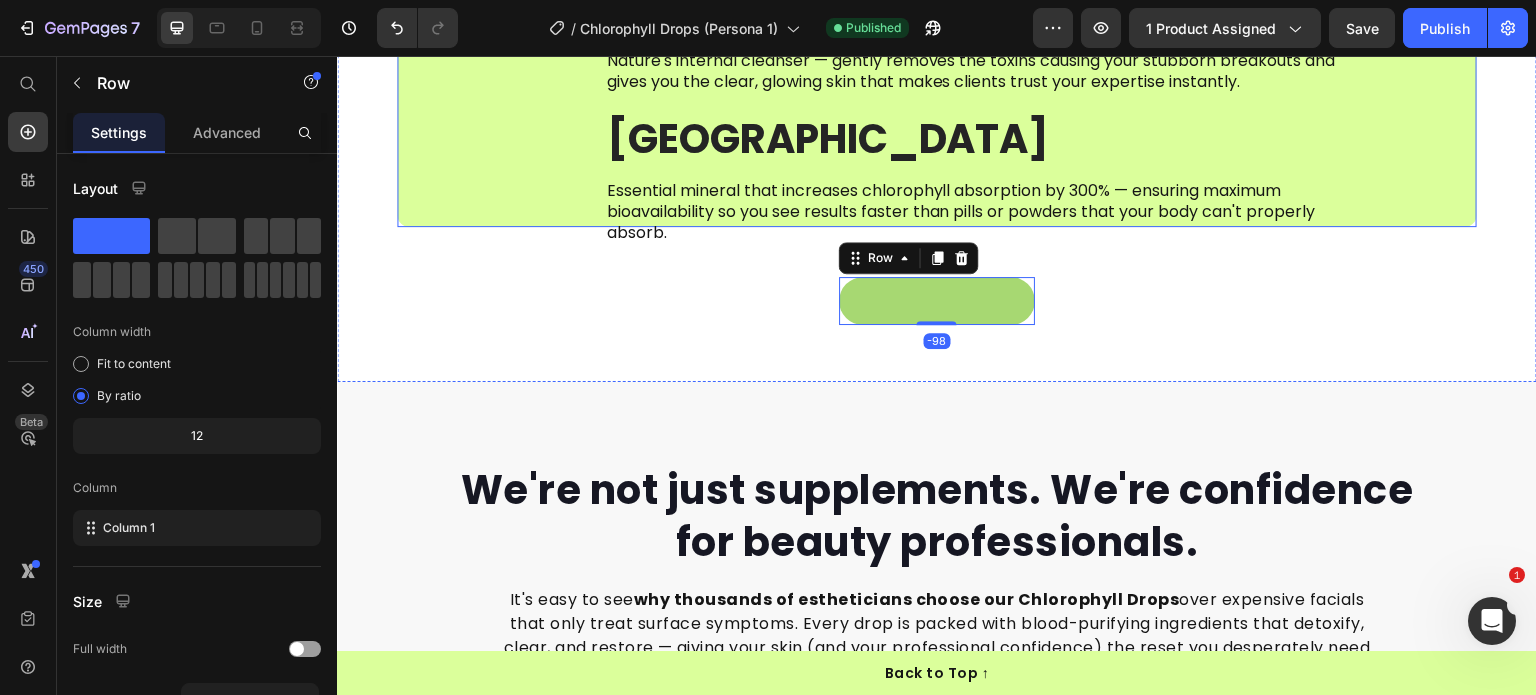 scroll, scrollTop: 5470, scrollLeft: 0, axis: vertical 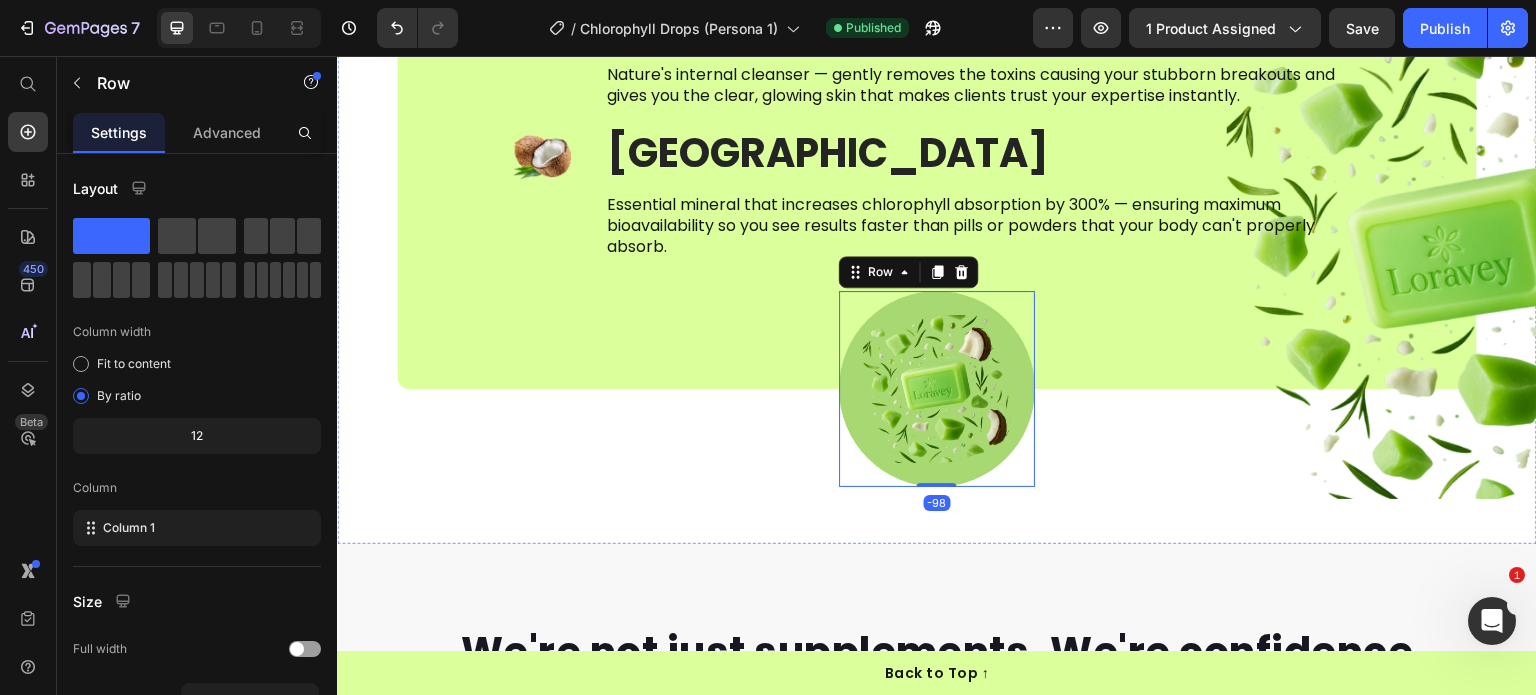 click at bounding box center [420, -58] 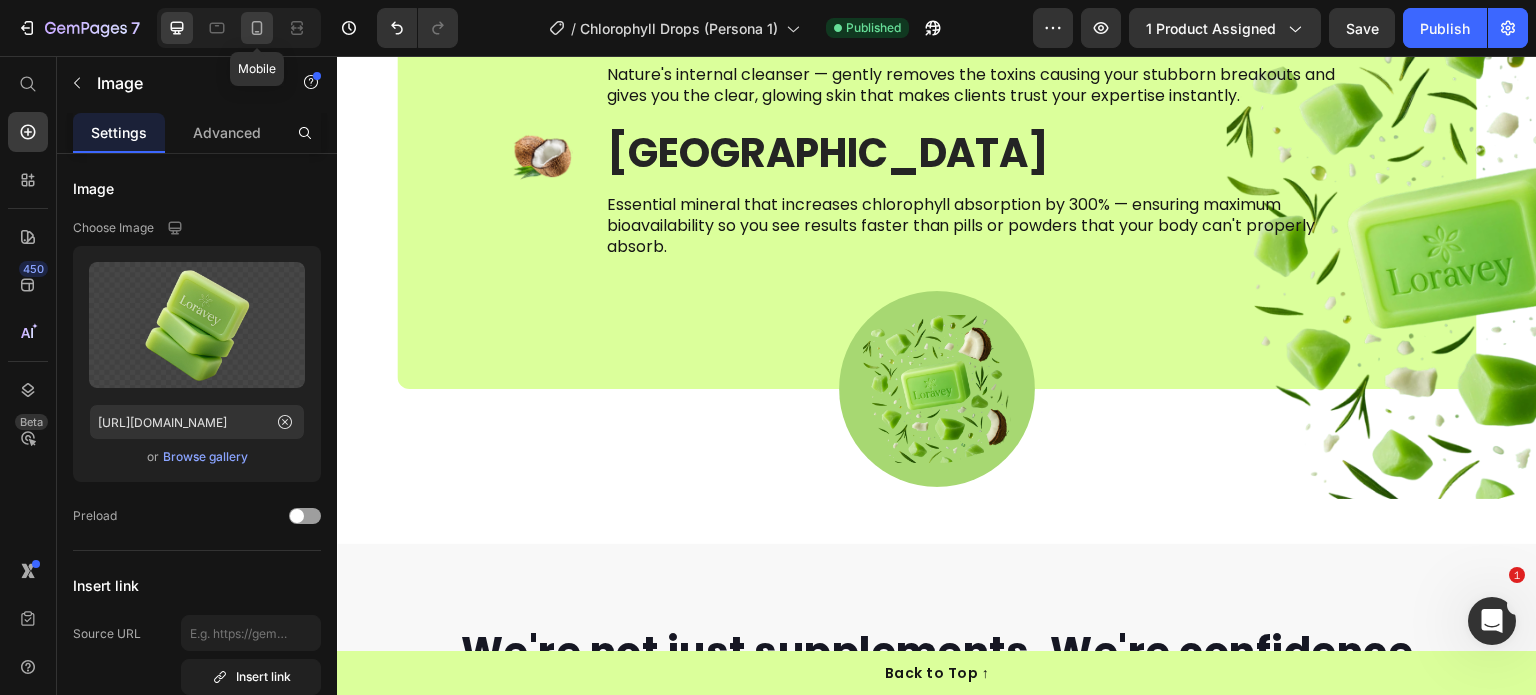 click 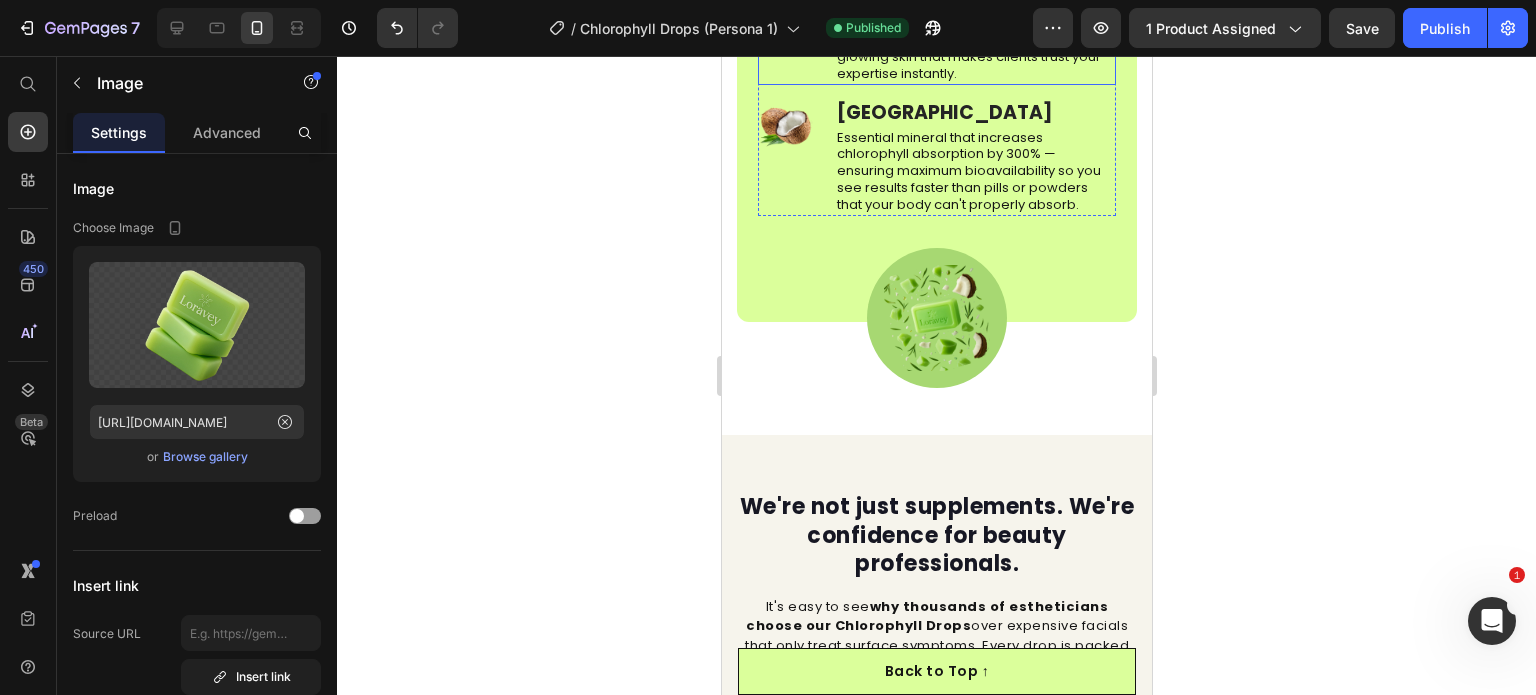 scroll, scrollTop: 5472, scrollLeft: 0, axis: vertical 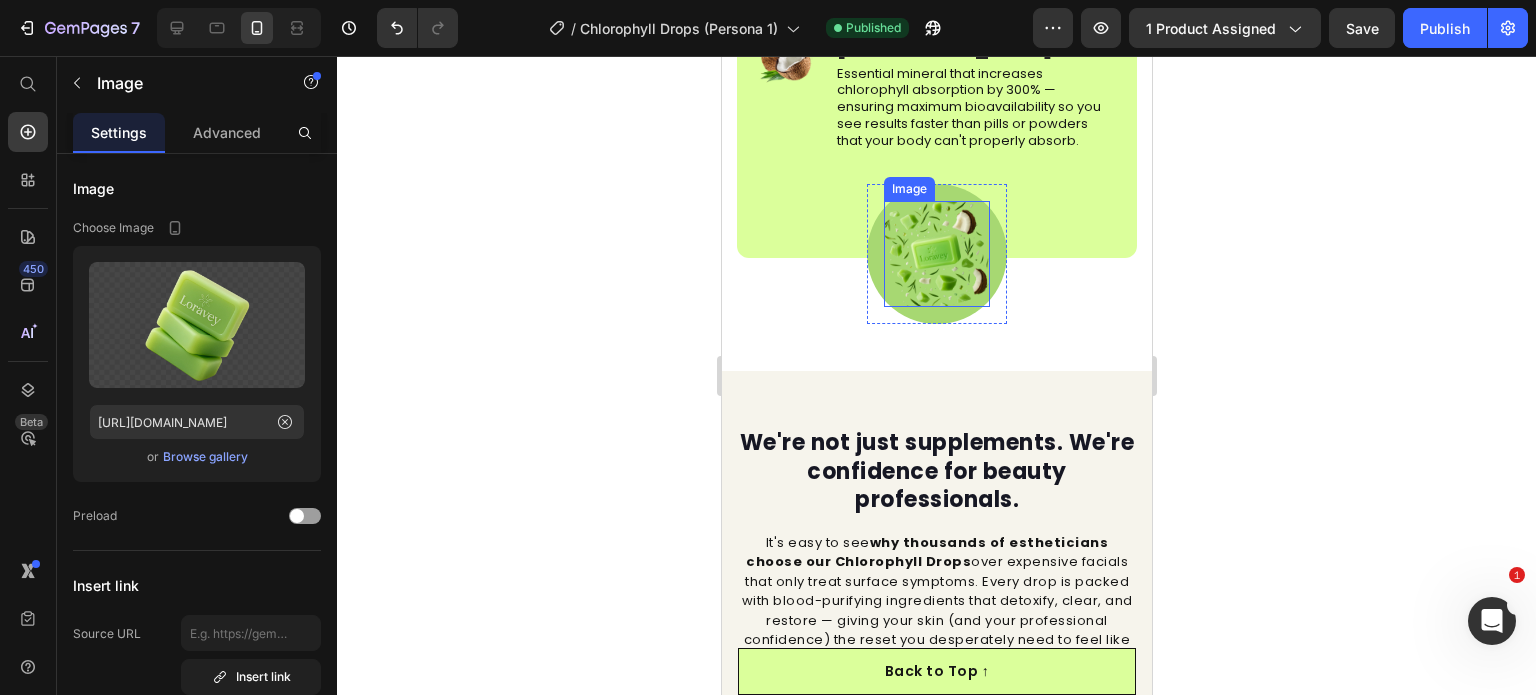 click at bounding box center [936, 254] 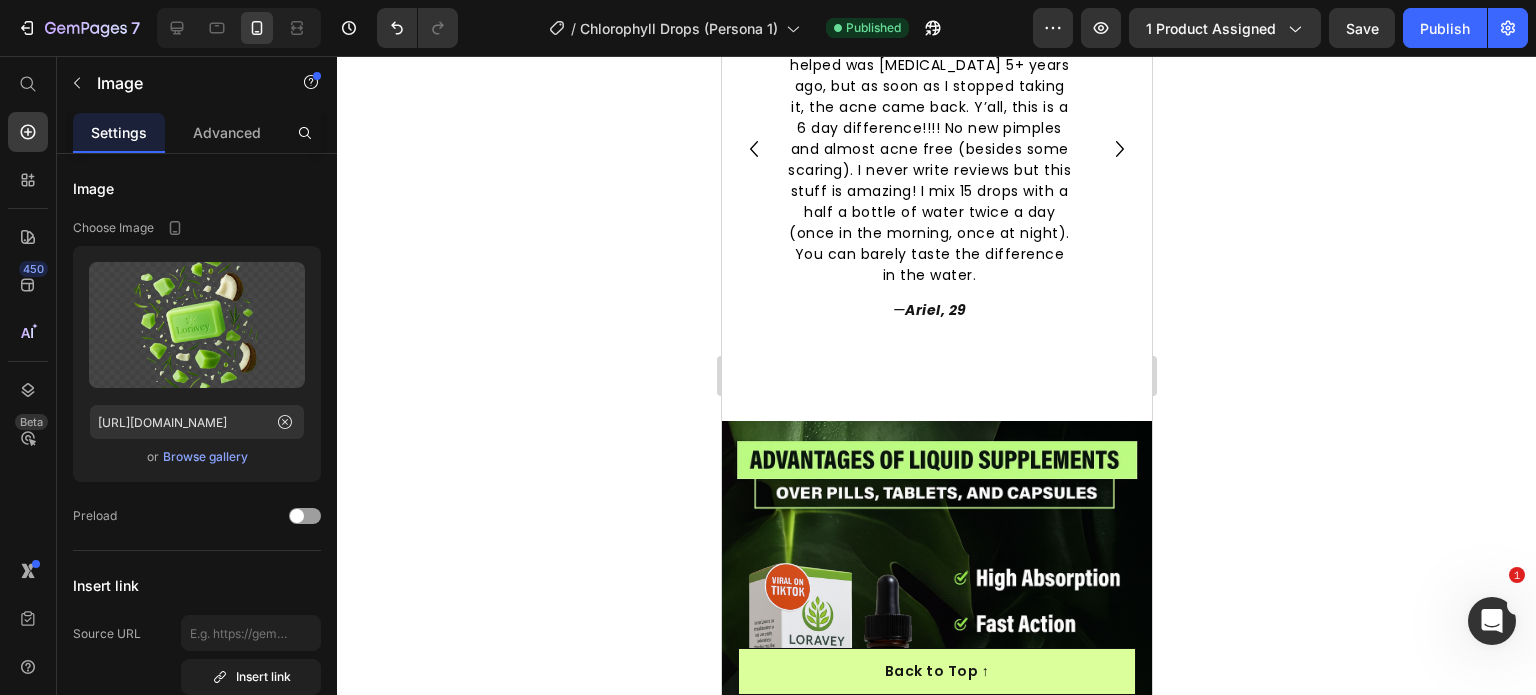 scroll, scrollTop: 2101, scrollLeft: 0, axis: vertical 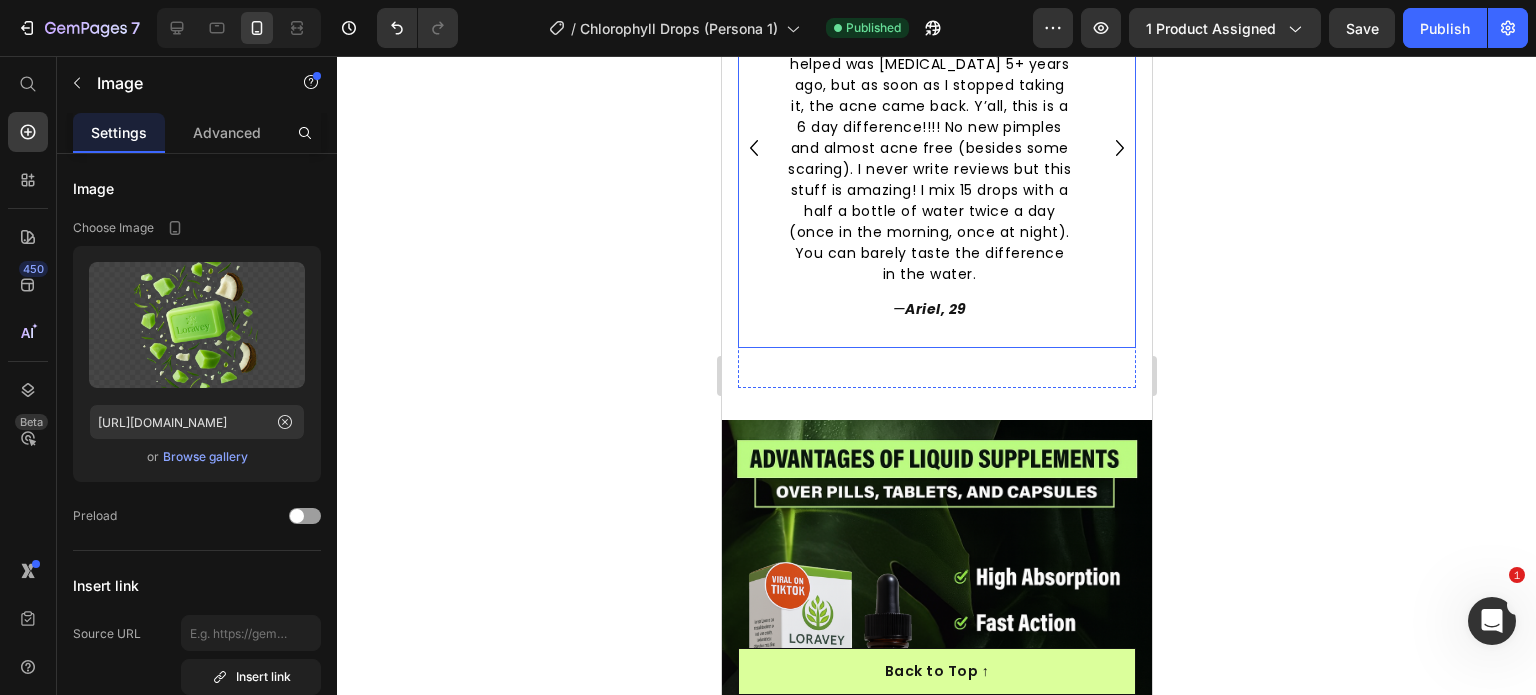 click 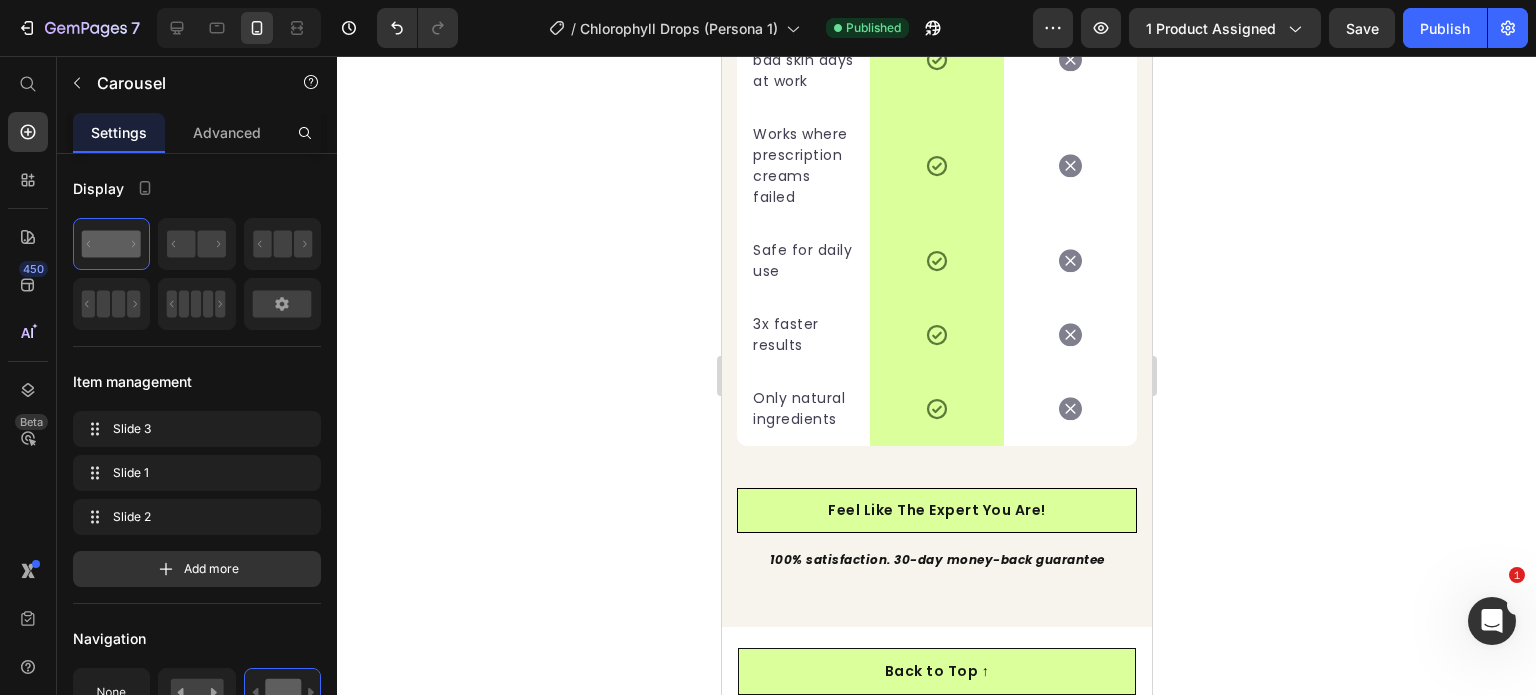 scroll, scrollTop: 5880, scrollLeft: 0, axis: vertical 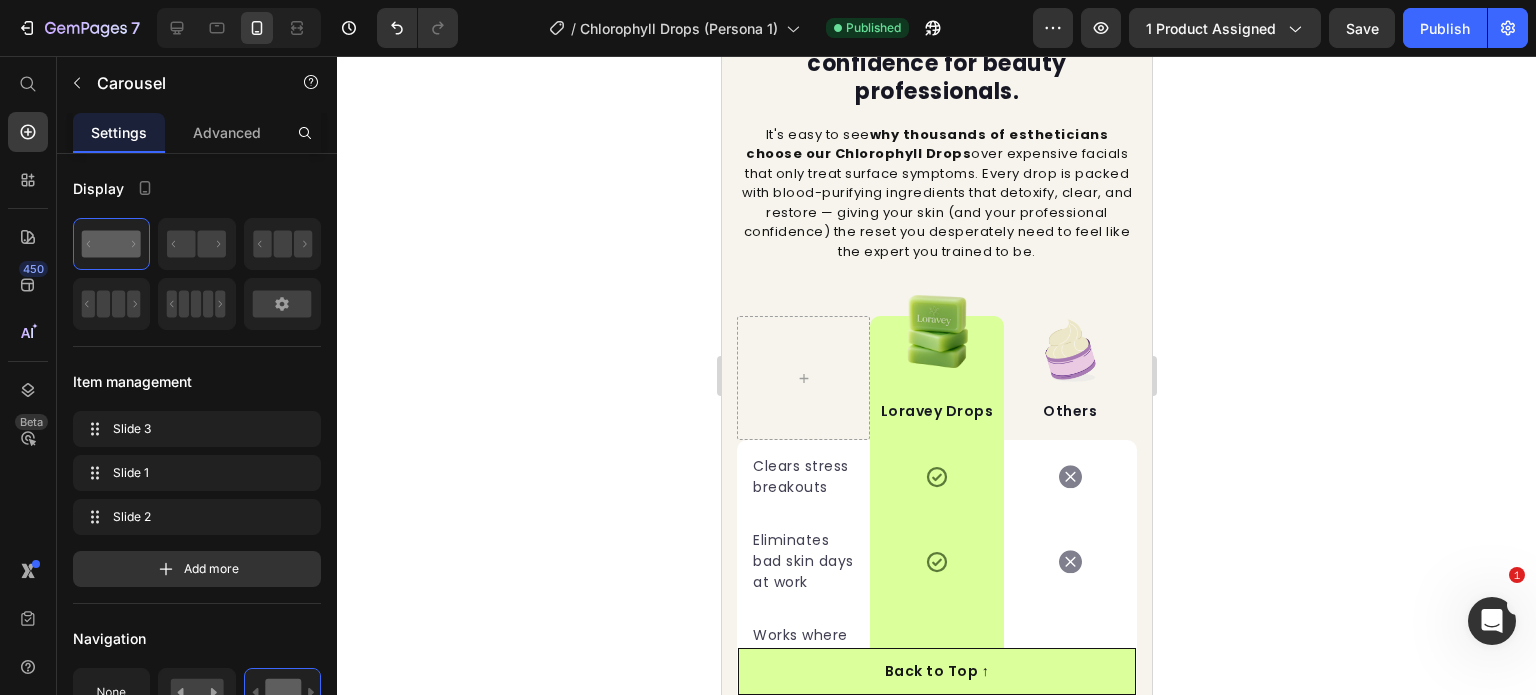 click at bounding box center [936, -154] 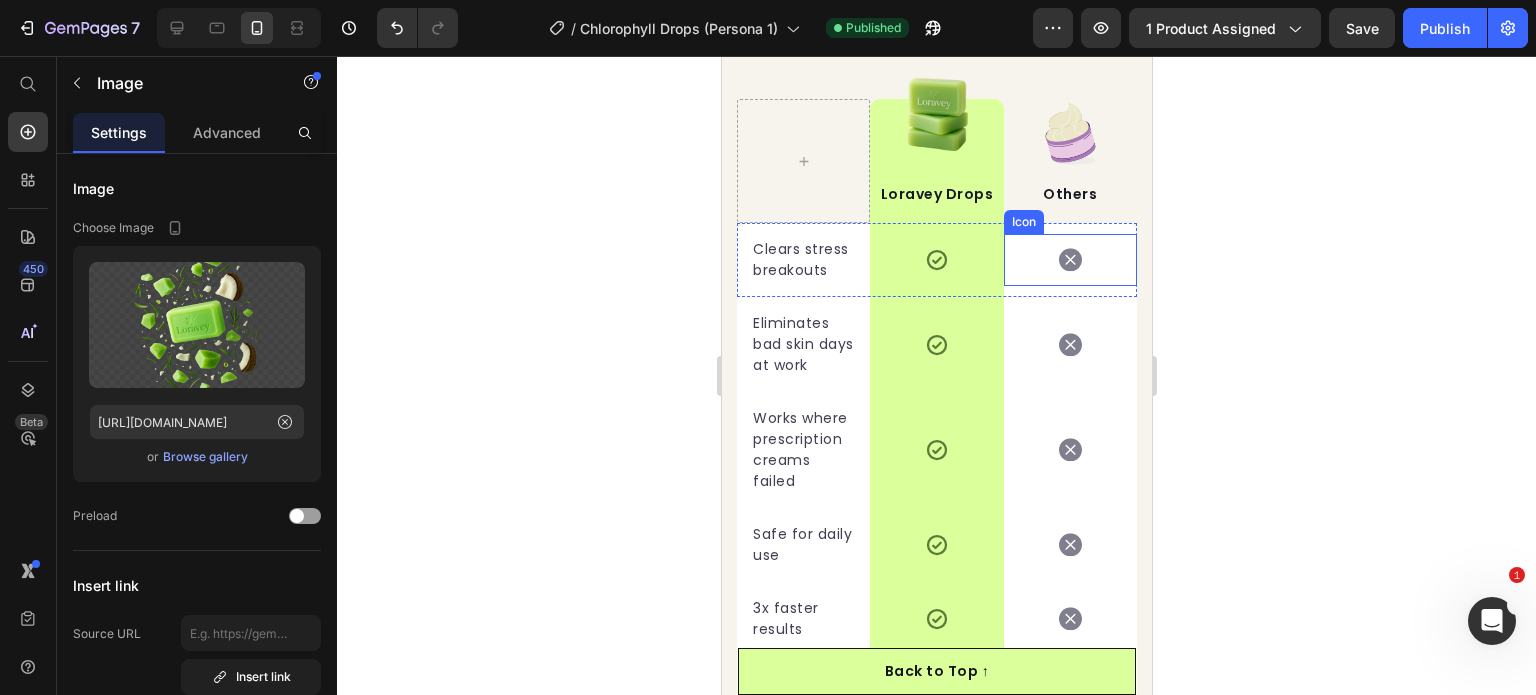 scroll, scrollTop: 6280, scrollLeft: 0, axis: vertical 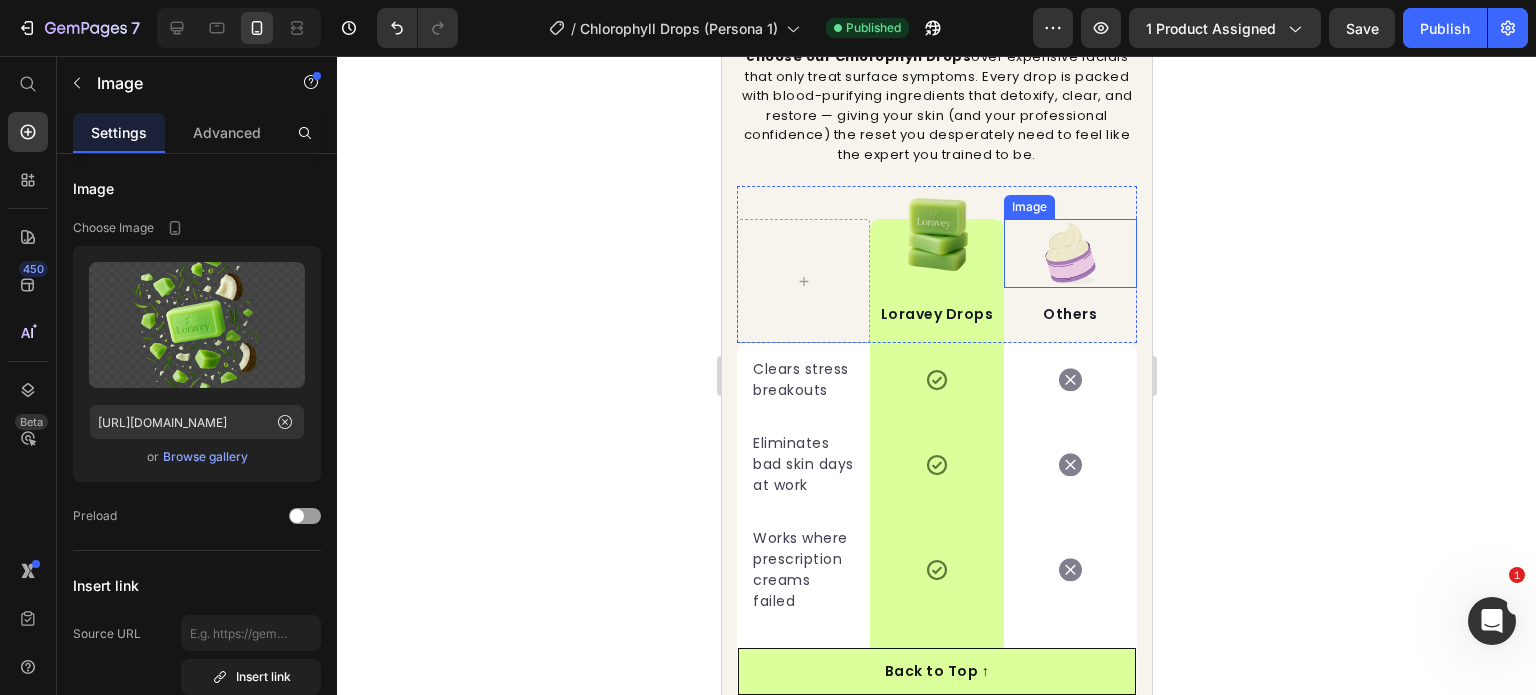 click at bounding box center (1069, 253) 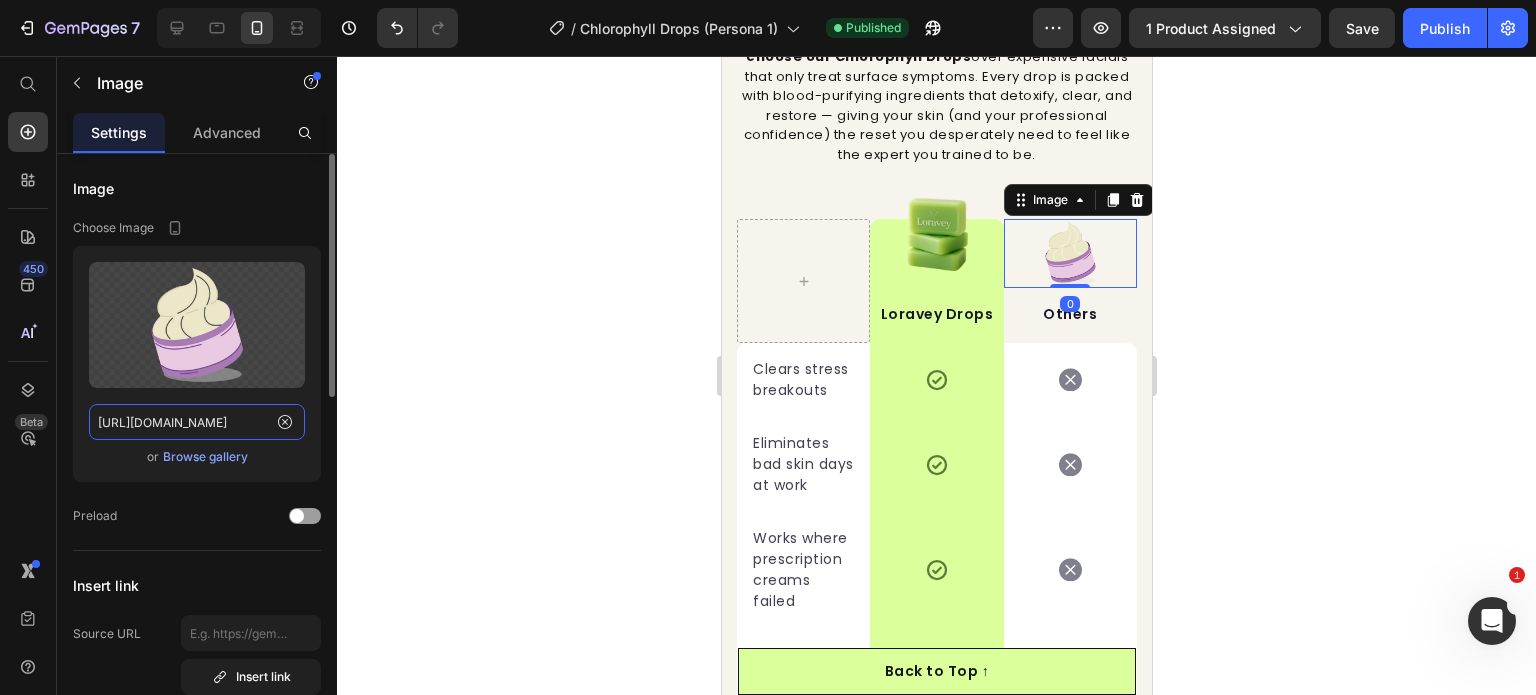 click on "https://cdn.shopify.com/s/files/1/0968/8953/6850/files/gempages_569934698445275975-f6b17d01-41dc-4e01-882d-d42848a5145e.png" 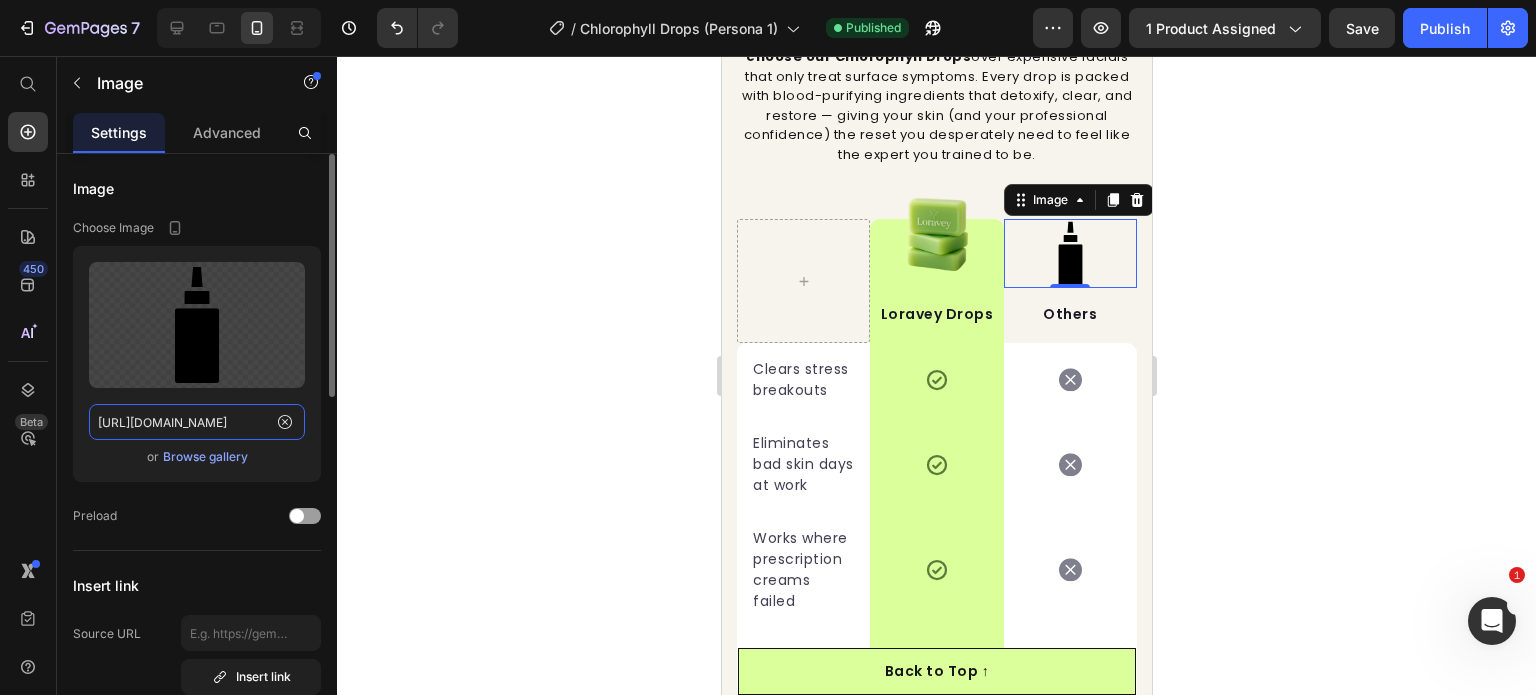 type on "https://cdn.shopify.com/s/files/1/0968/8953/6850/files/FREE_GIFTS_ONLY_FOR_TODAY.svg?v=1752153679" 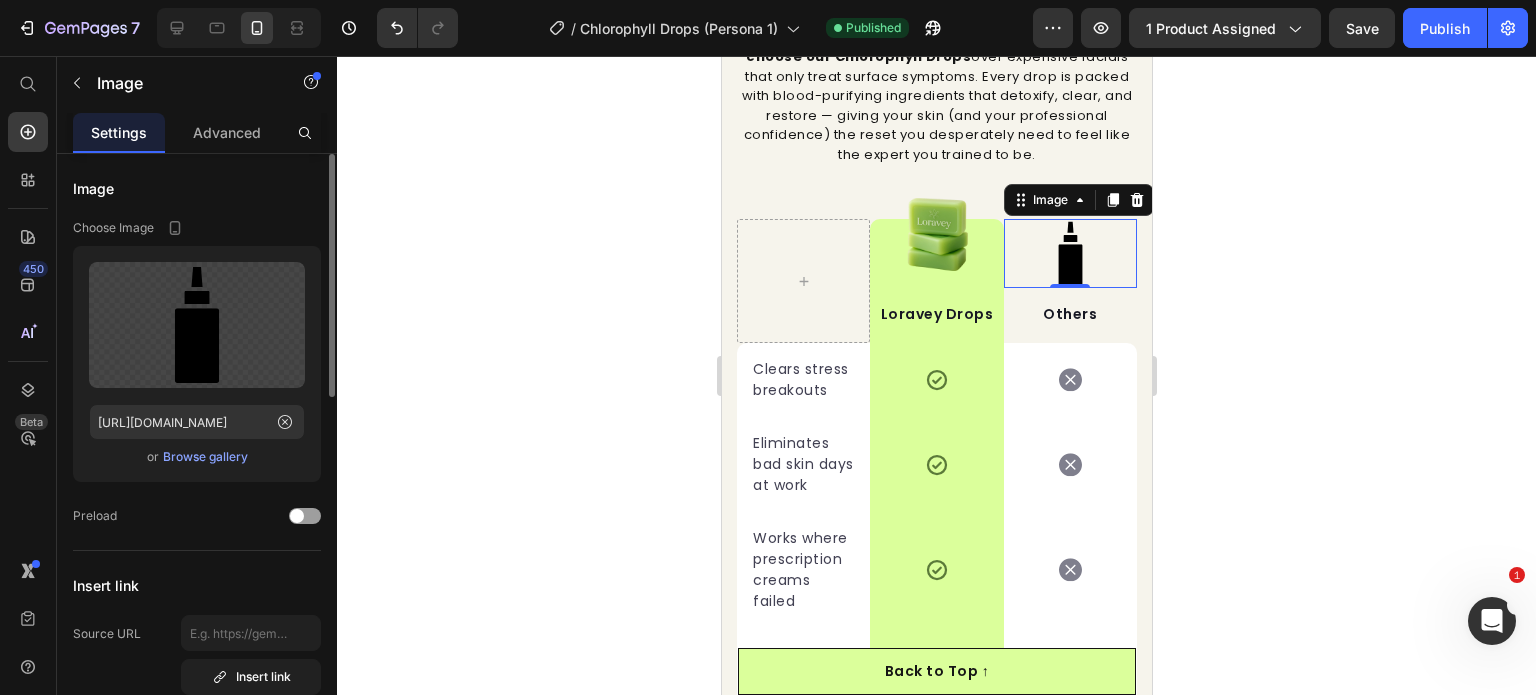 click on "Image" at bounding box center [197, 188] 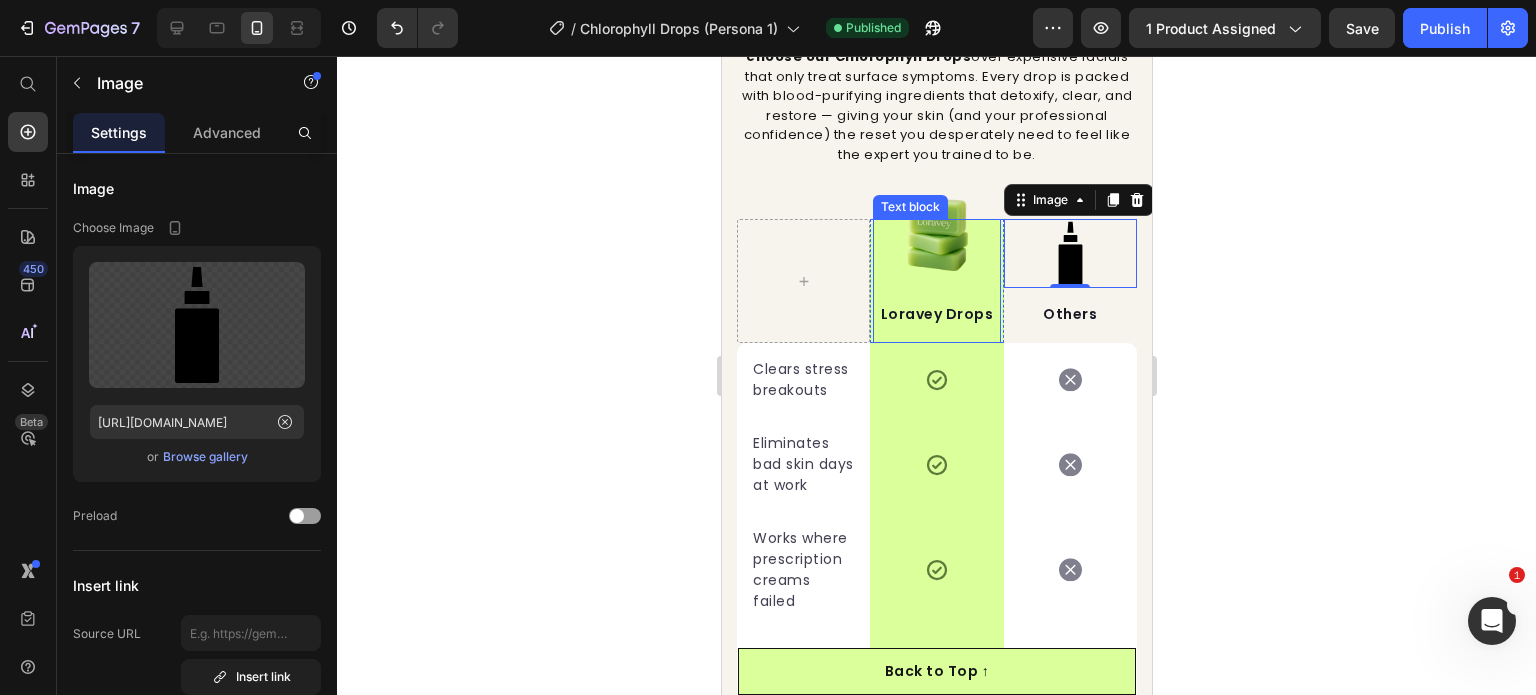 click on "Loravey Drops Text block" at bounding box center (935, 281) 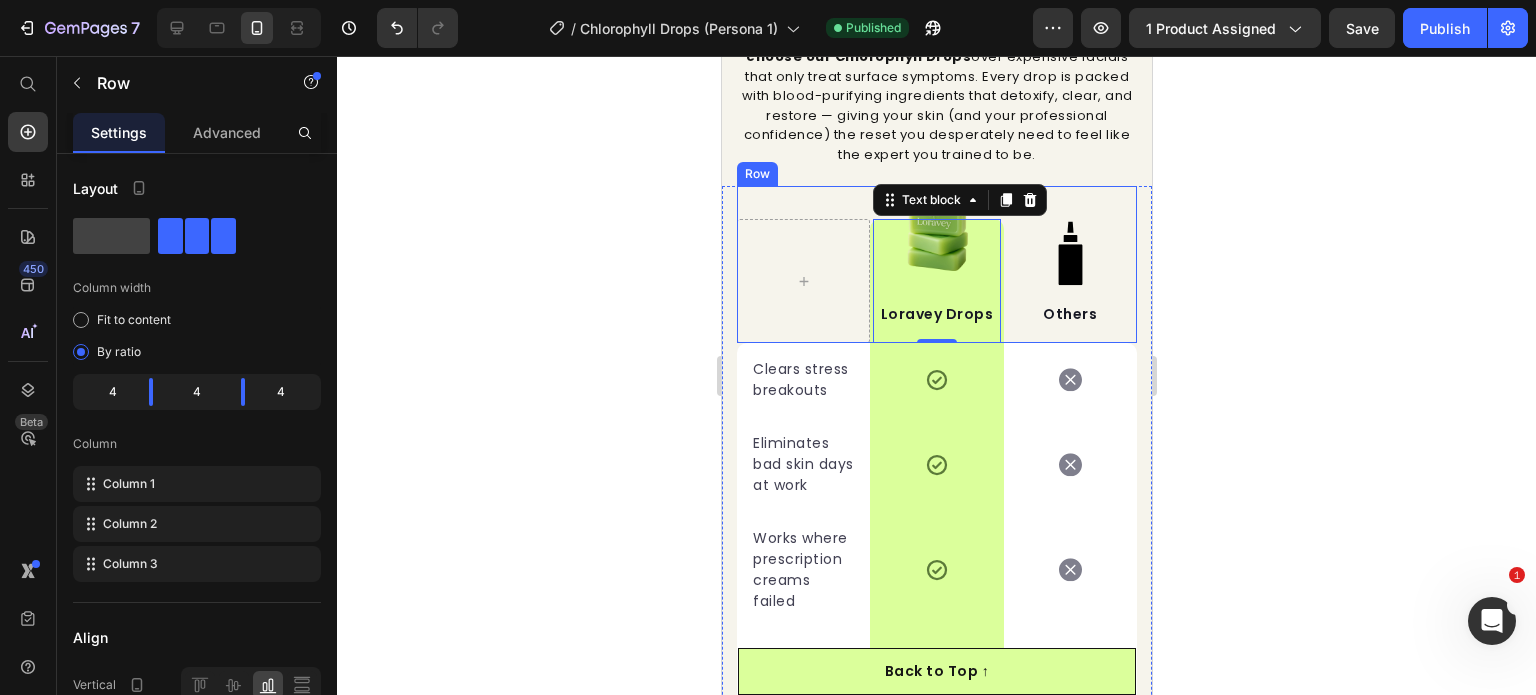 click on "Image Loravey Drops Text block   0 Row Image Others Text block Row" at bounding box center [936, 264] 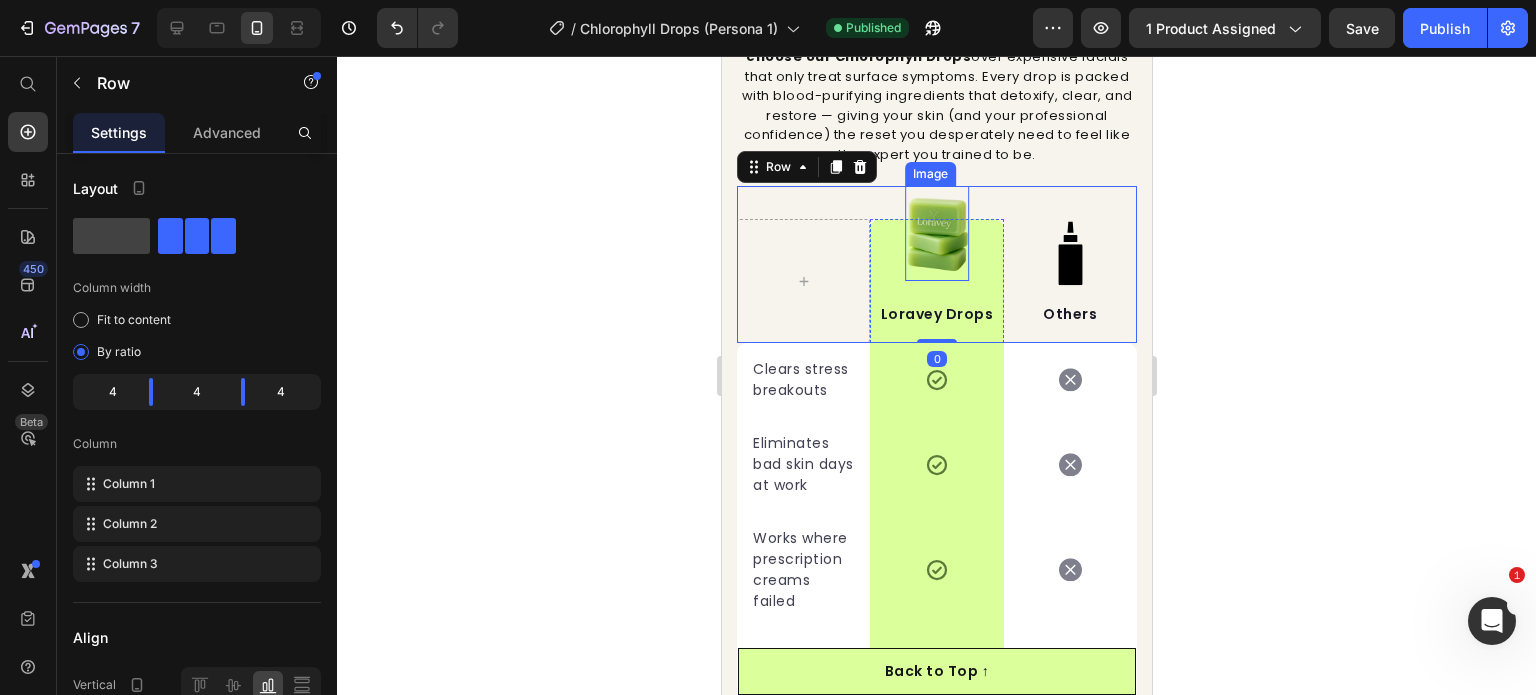 click at bounding box center (936, 233) 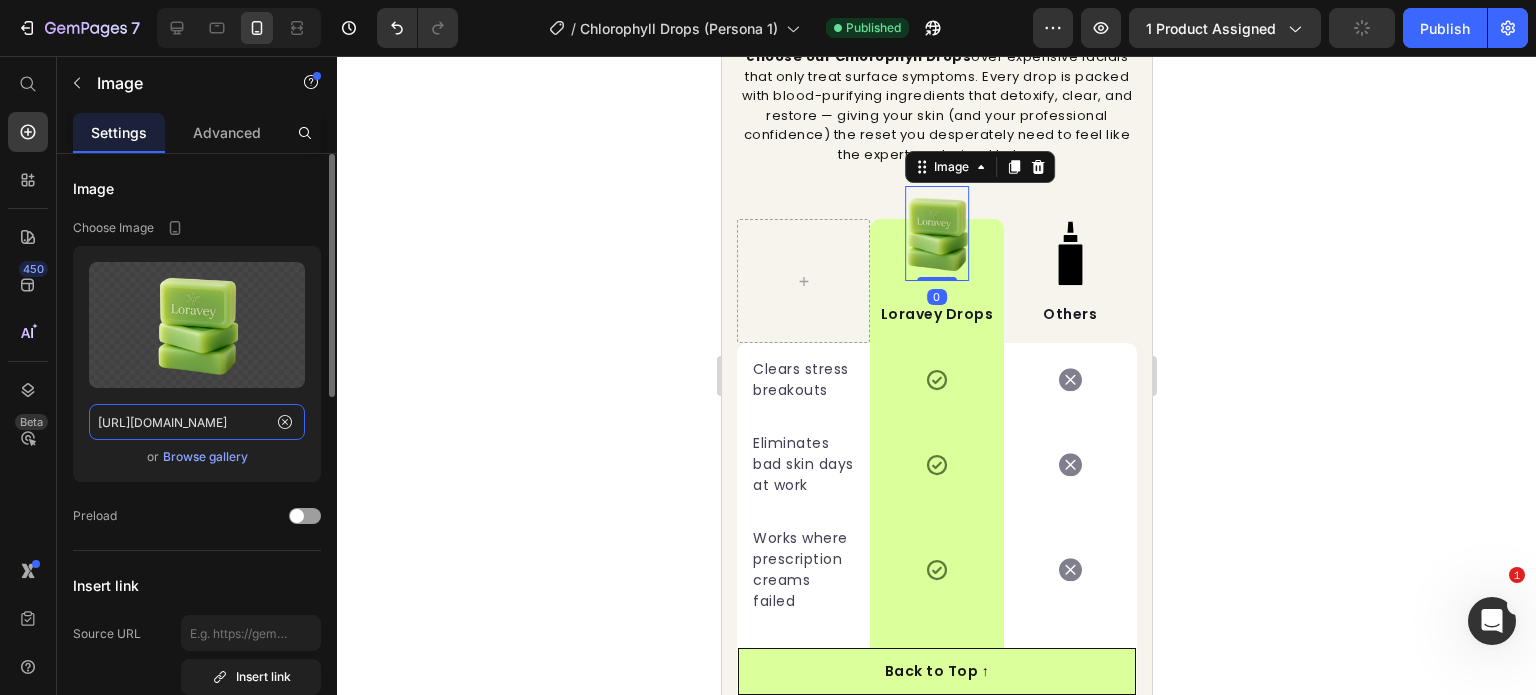 click on "https://cdn.shopify.com/s/files/1/0968/8953/6850/files/gempages_569934698445275975-d01a6237-7ea4-40bc-970d-42f6c9c8a863.png" 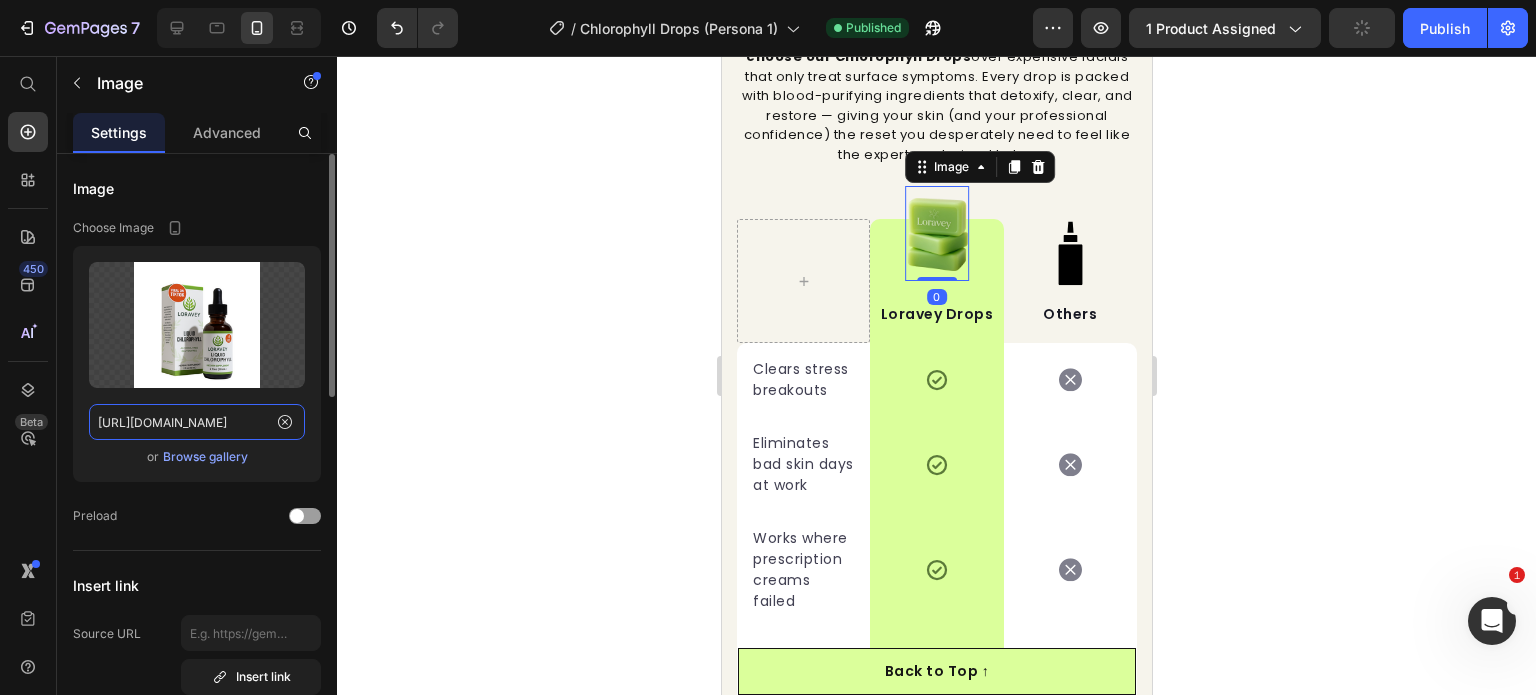 scroll, scrollTop: 0, scrollLeft: 434, axis: horizontal 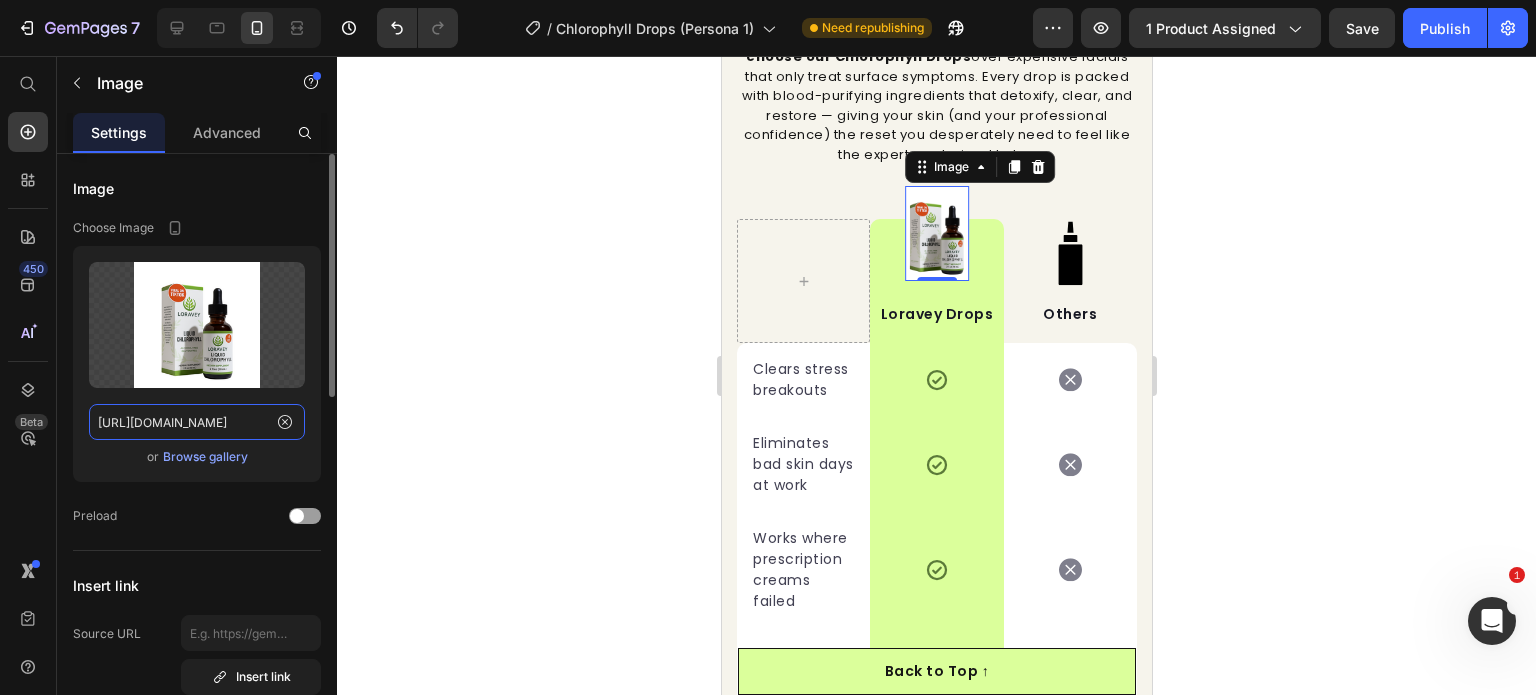 type on "https://cdn.shopify.com/s/files/1/0968/8953/6850/files/FREE_GIFTS_ONLY_FOR_TODAY.png?v=1752153691" 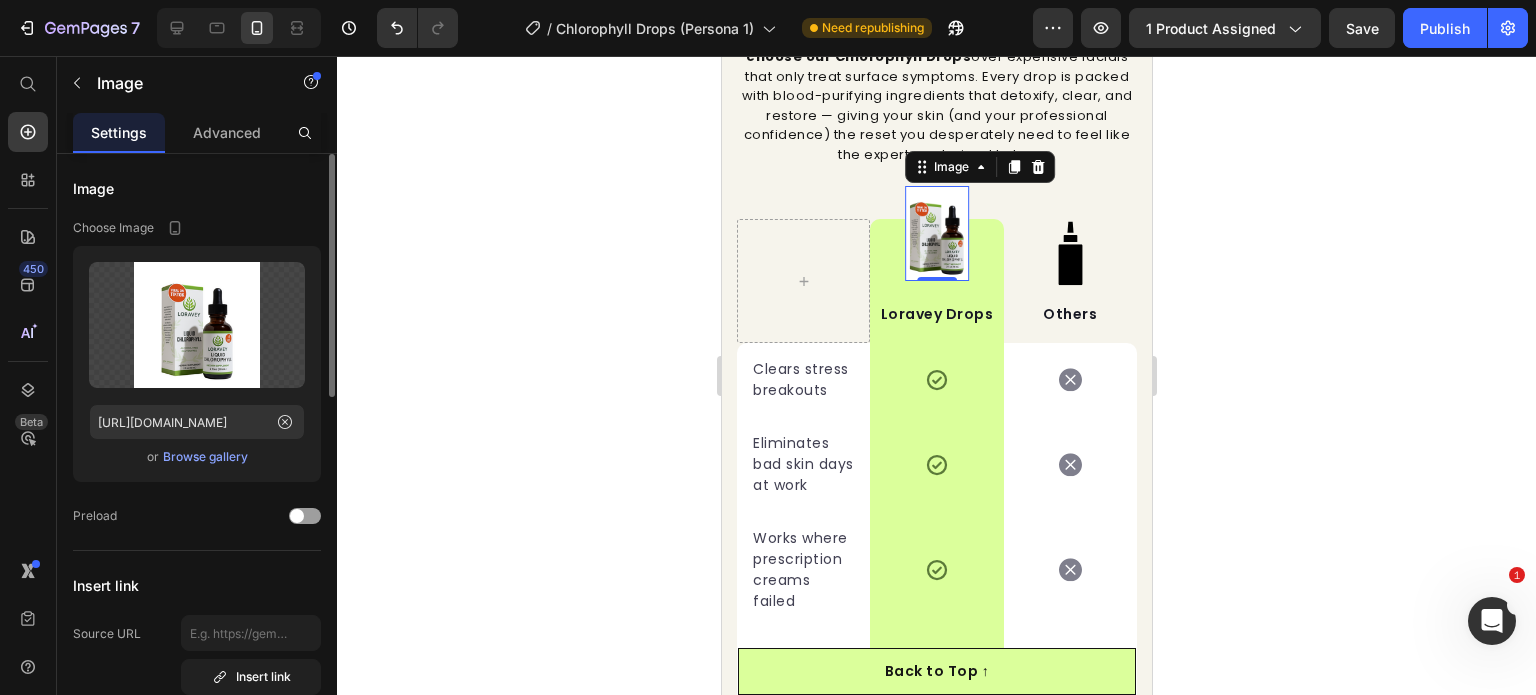 click on "Choose Image" at bounding box center (197, 228) 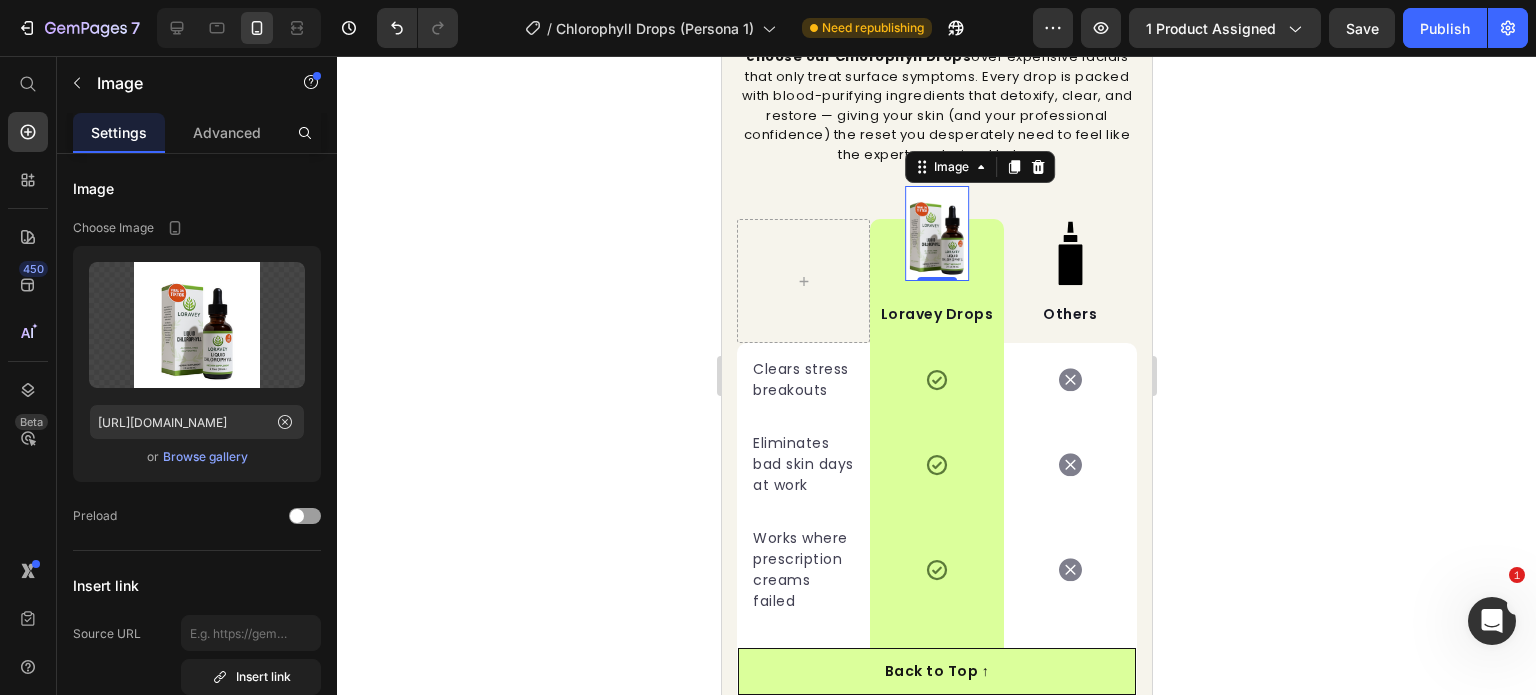 click 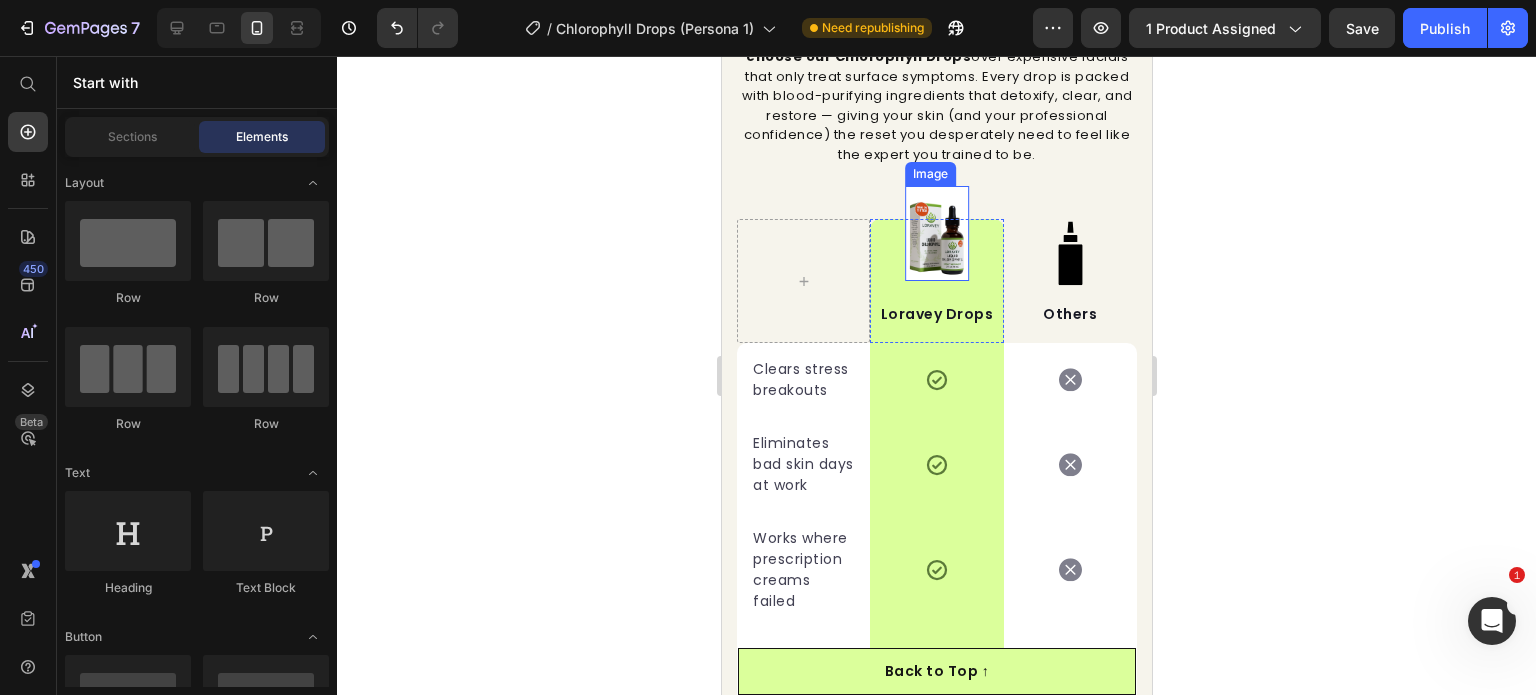 click at bounding box center [936, 233] 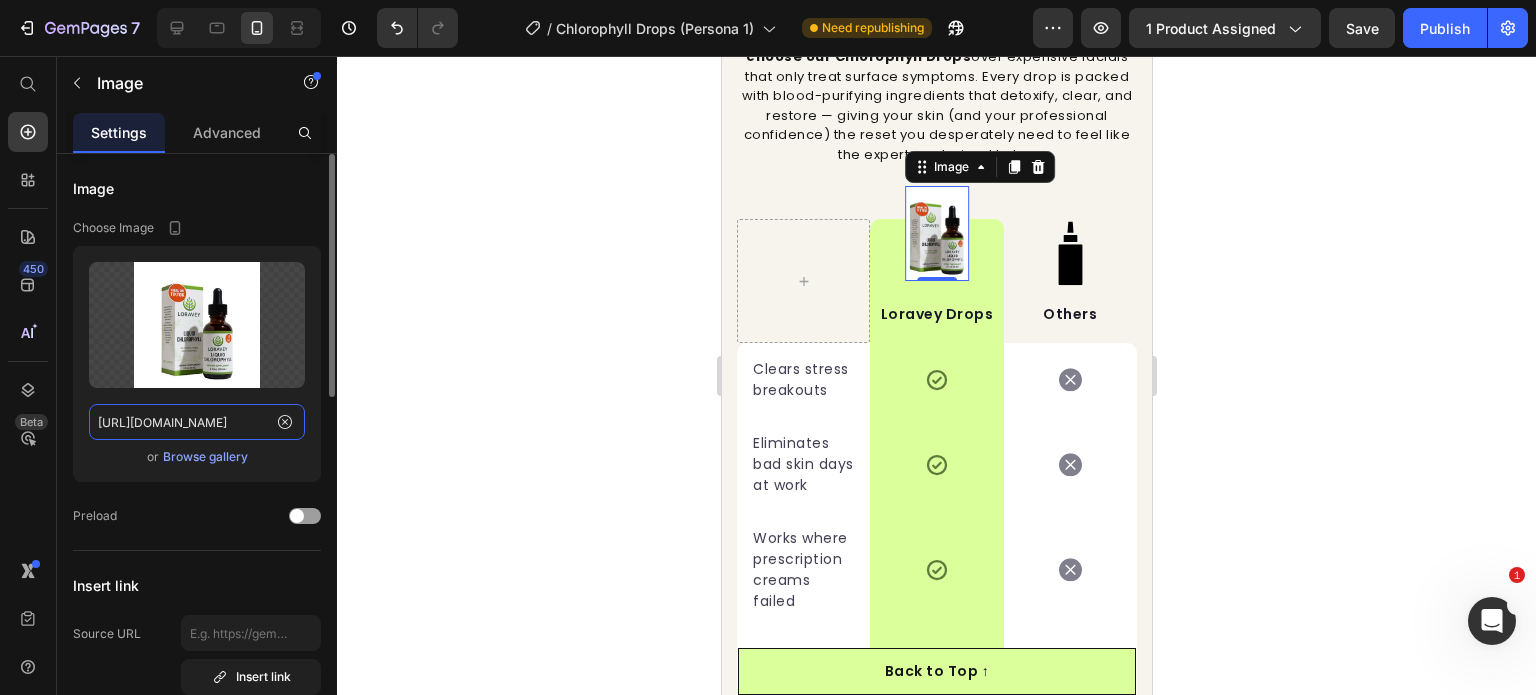 click on "https://cdn.shopify.com/s/files/1/0968/8953/6850/files/FREE_GIFTS_ONLY_FOR_TODAY.png?v=1752153691" 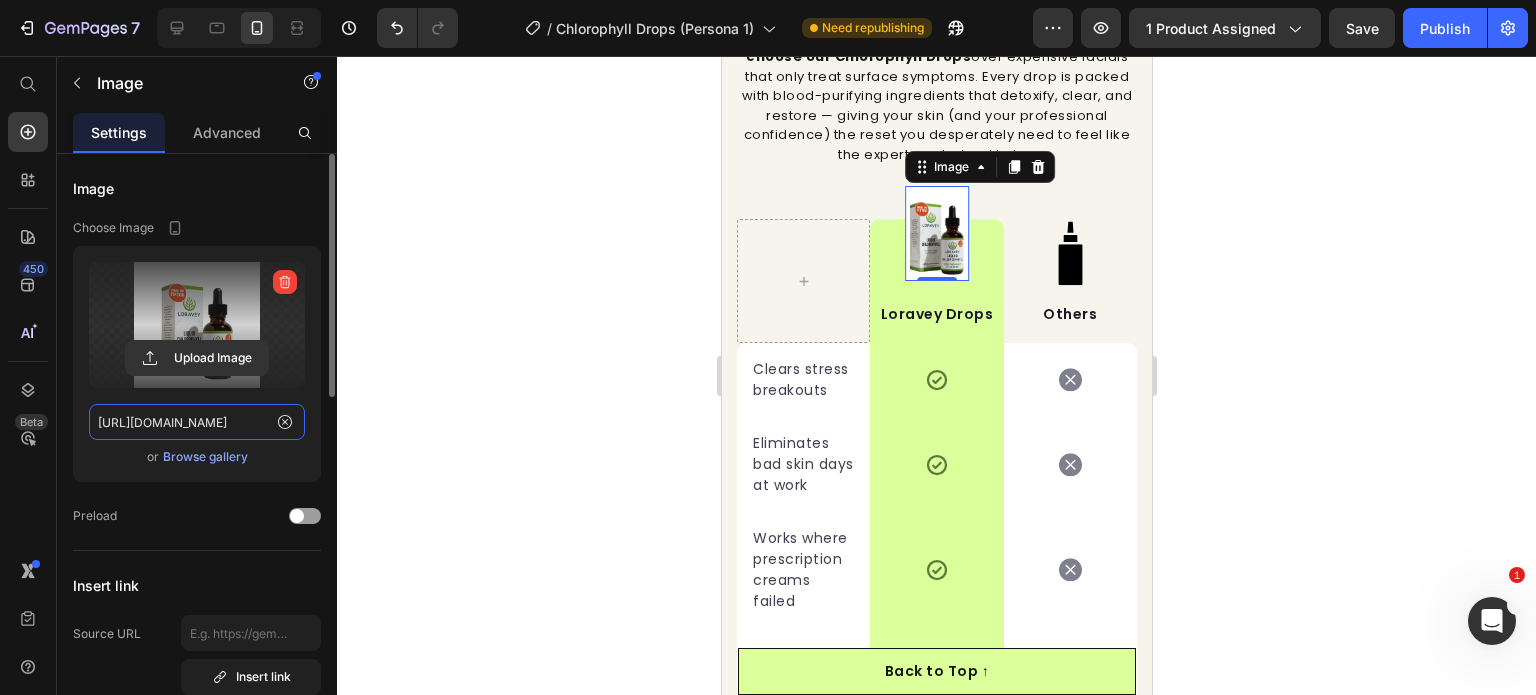 scroll, scrollTop: 0, scrollLeft: 443, axis: horizontal 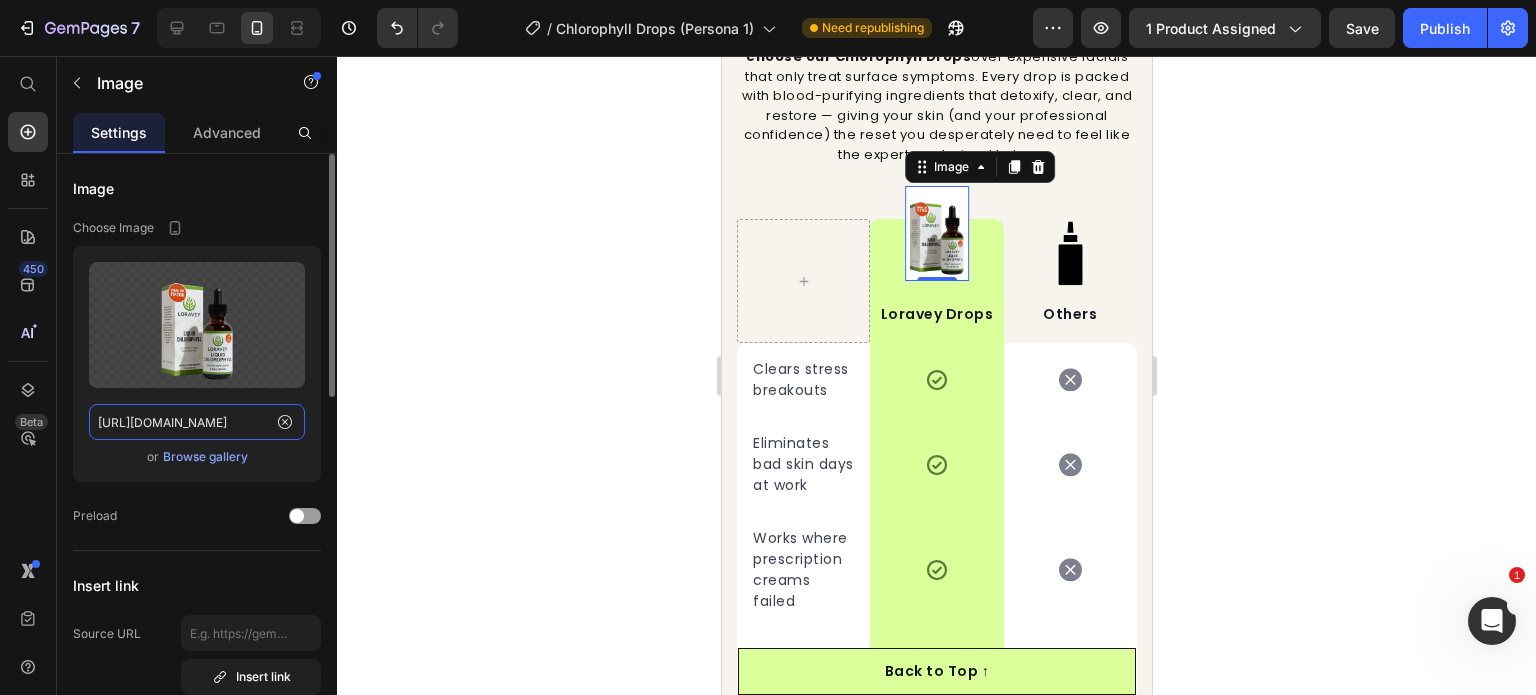 type on "https://cdn.shopify.com/s/files/1/0968/8953/6850/files/FREE_GIFTS_ONLY_FOR_TODAY_1.png?v=1752153751" 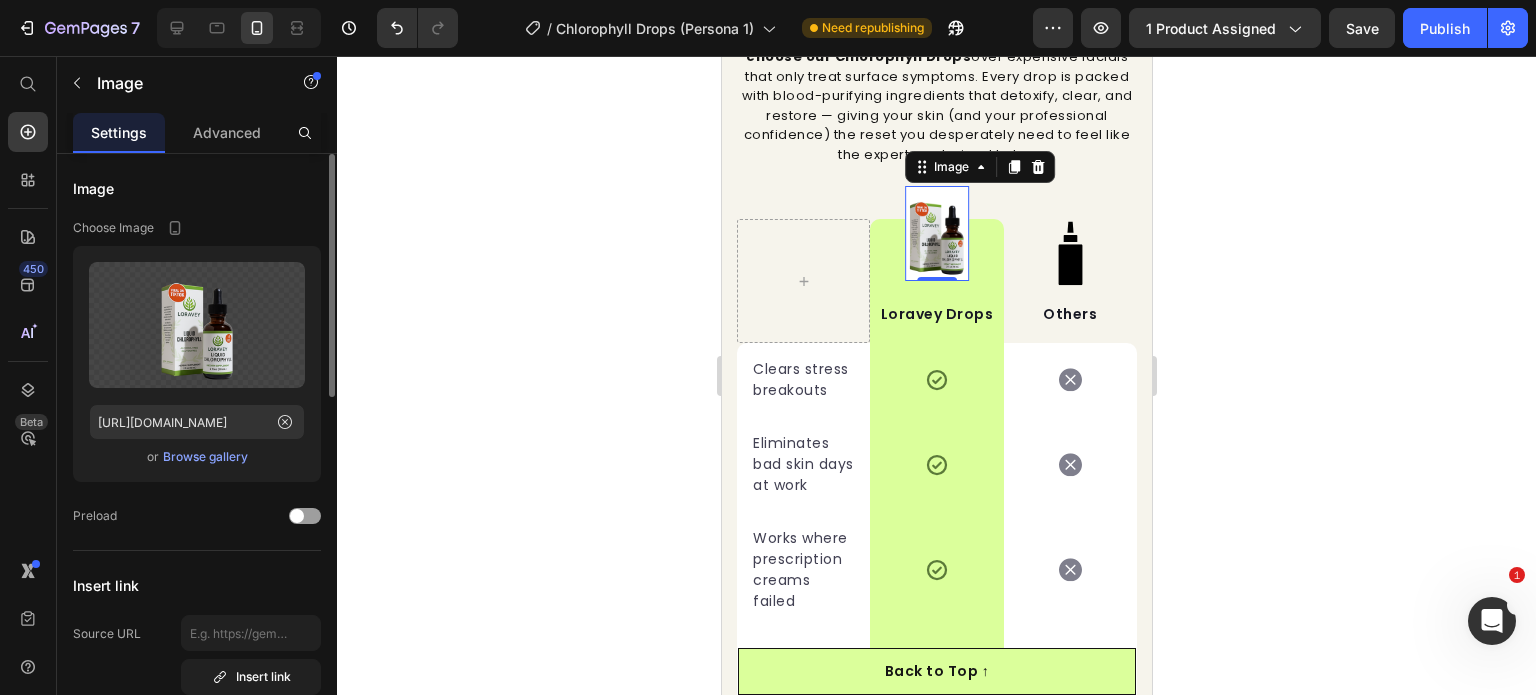 click on "Choose Image" at bounding box center [197, 228] 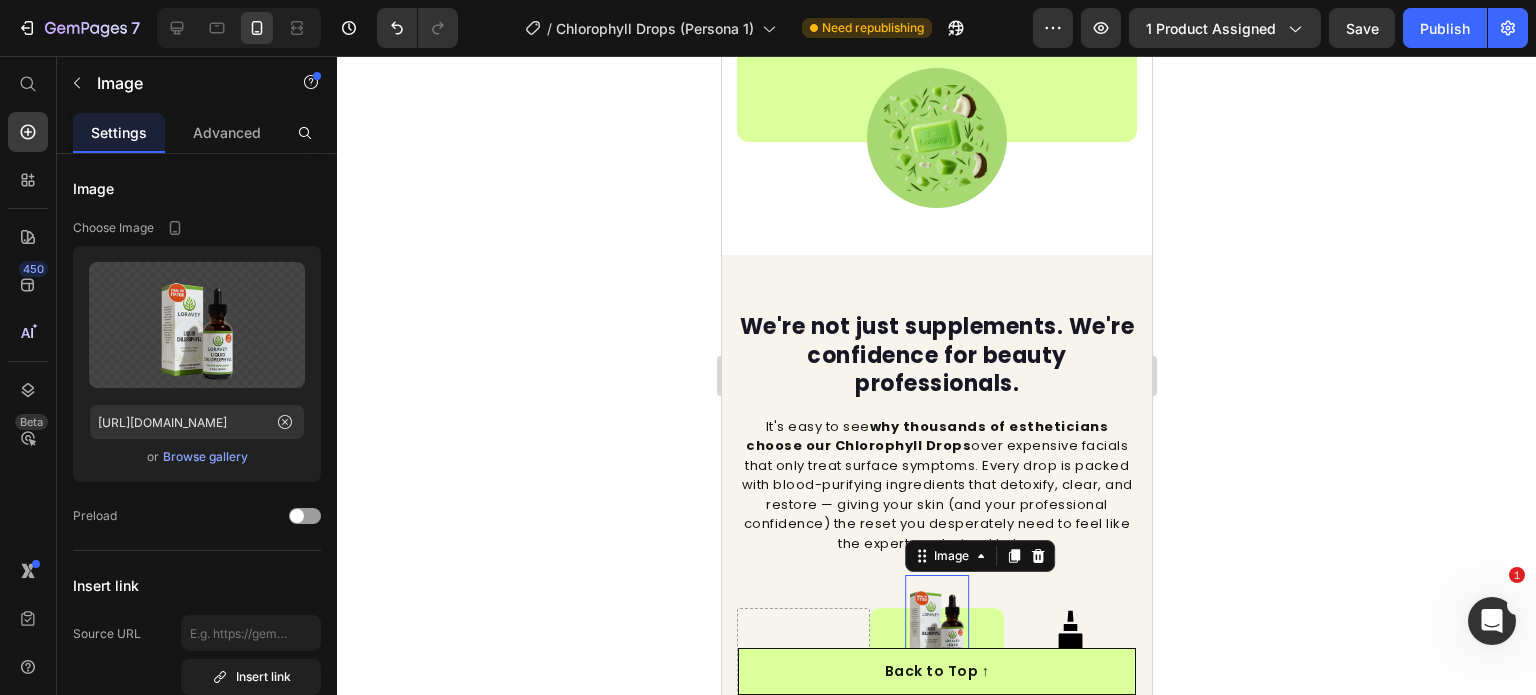 scroll, scrollTop: 5580, scrollLeft: 0, axis: vertical 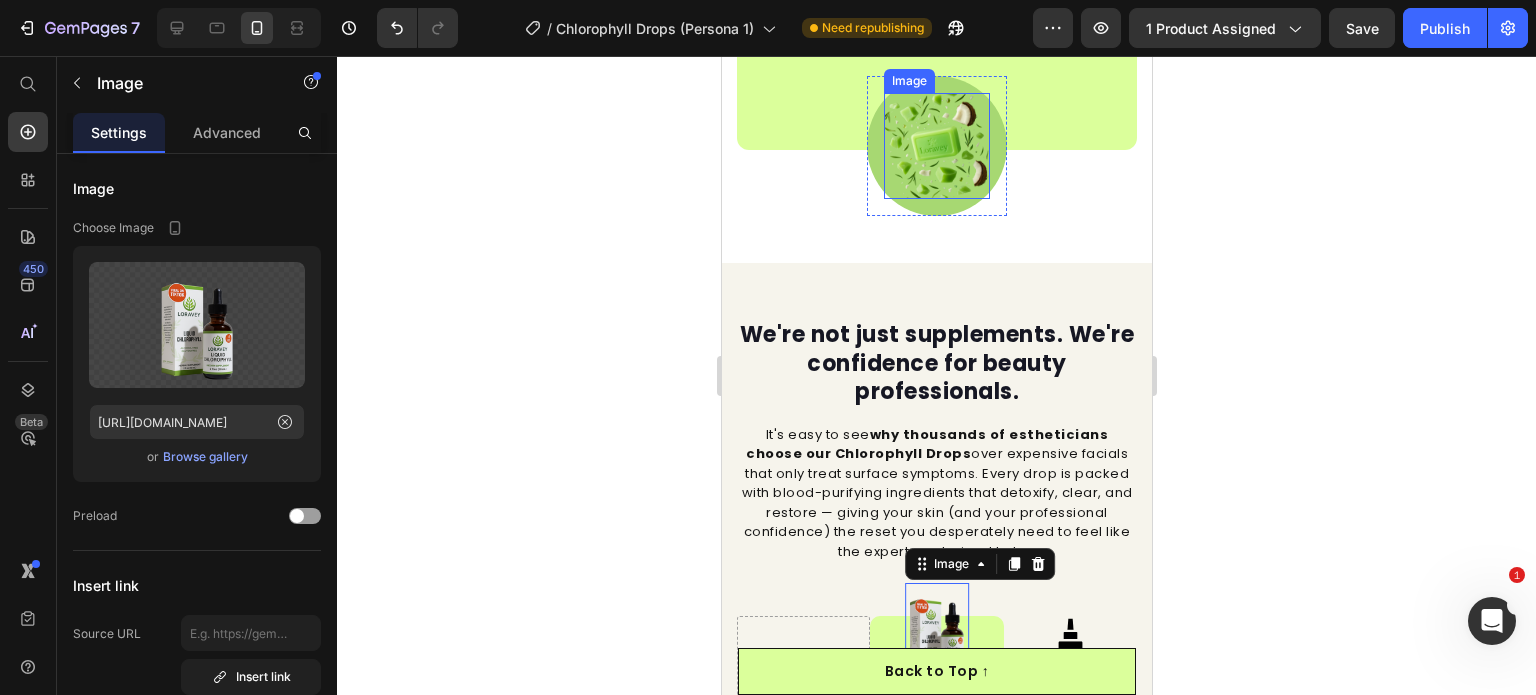 click at bounding box center (936, 146) 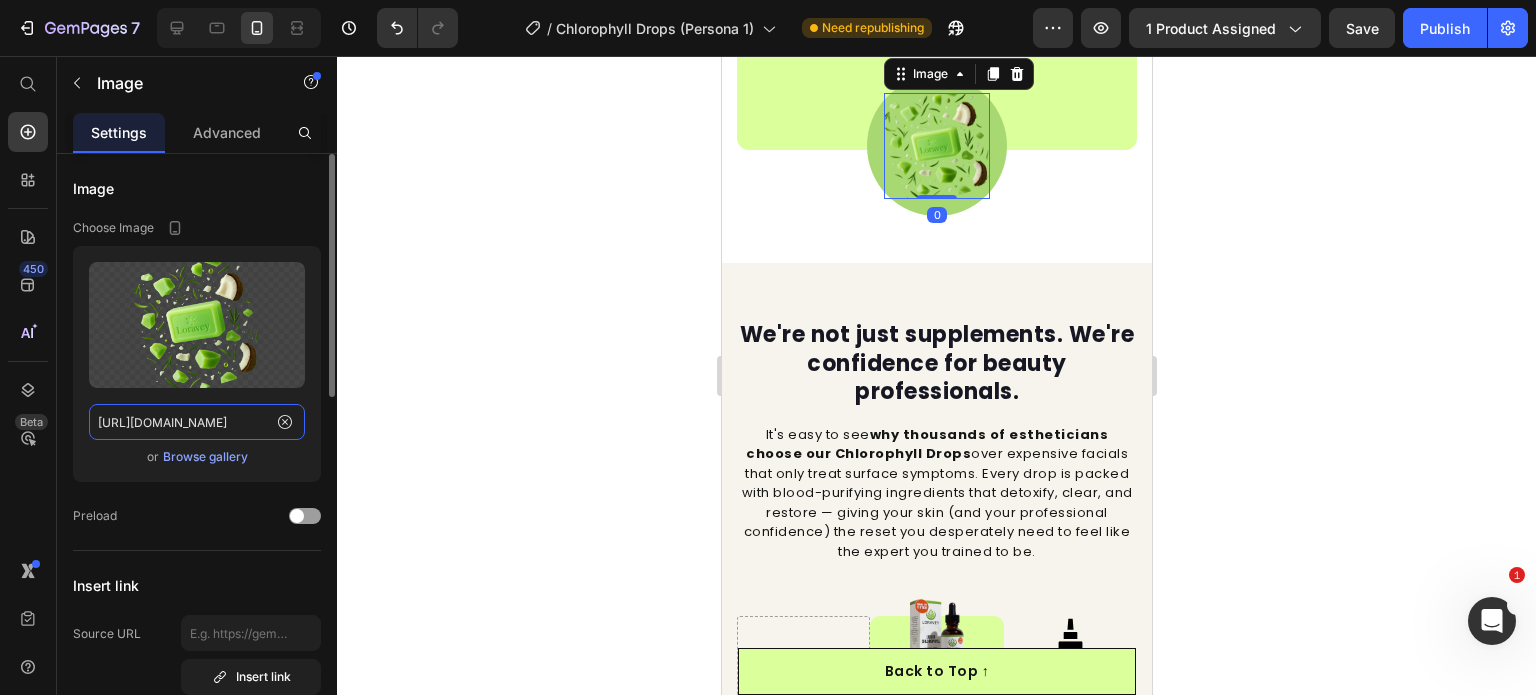 click on "https://cdn.shopify.com/s/files/1/0968/8953/6850/files/gempages_569934698445275975-f23b5b8d-0b2c-4bff-ac23-03a7b82b0832.png" 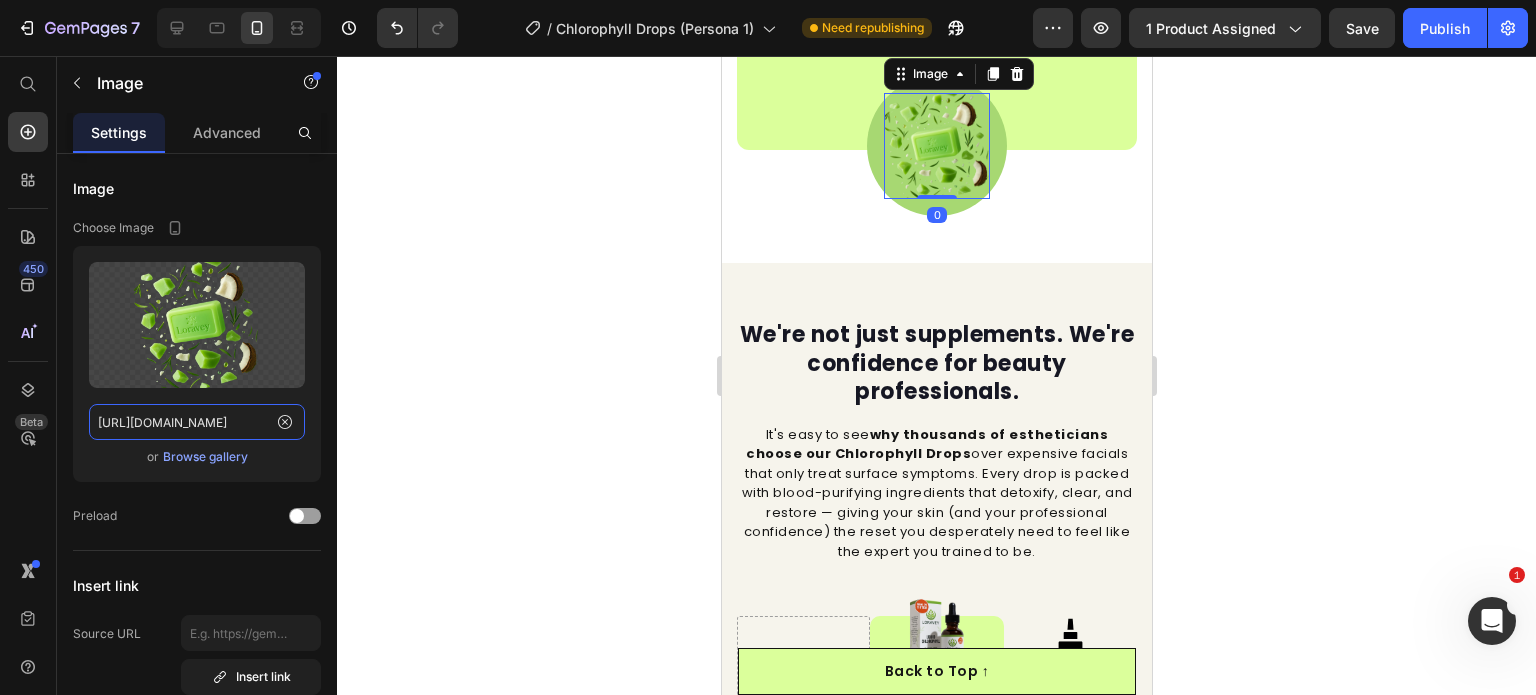 paste on "FREE_GIFTS_ONLY_FOR_TODAY_1.png?v=1752153751" 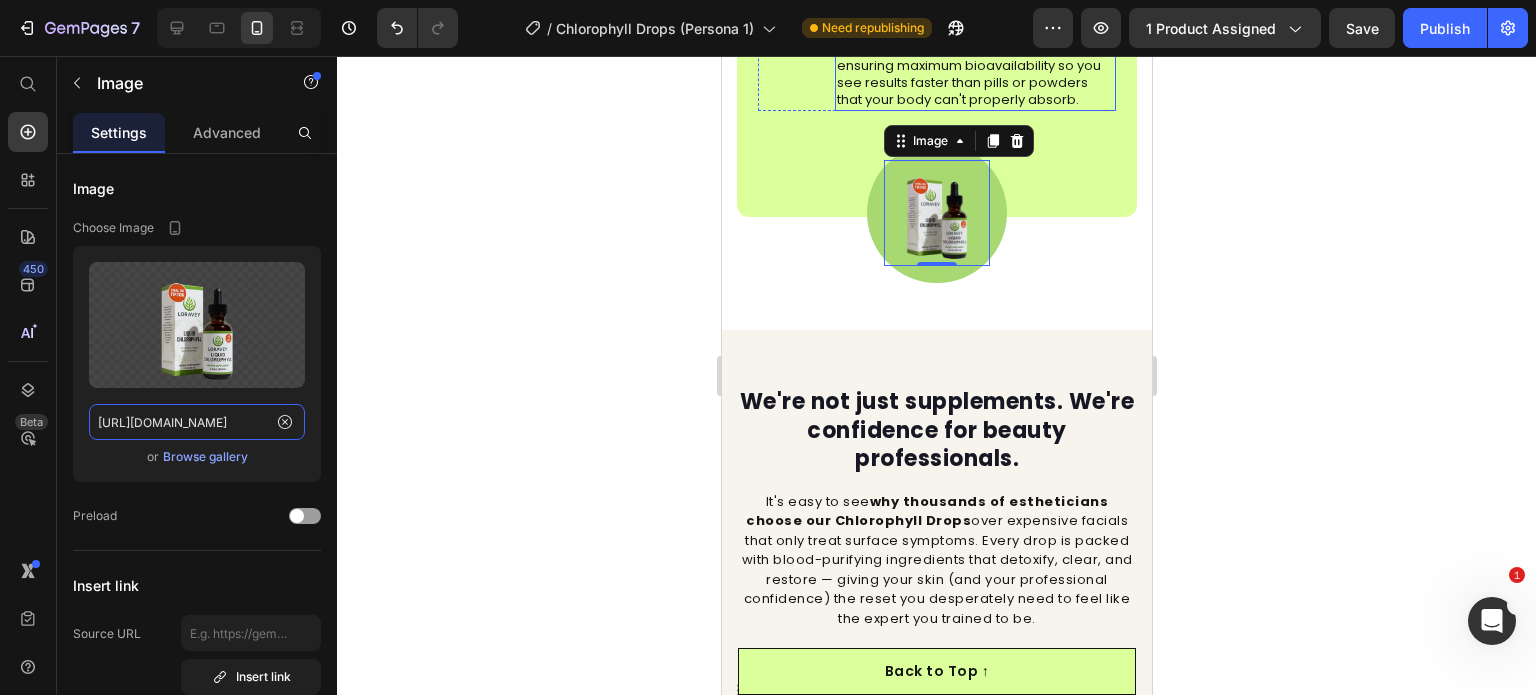 scroll, scrollTop: 5580, scrollLeft: 0, axis: vertical 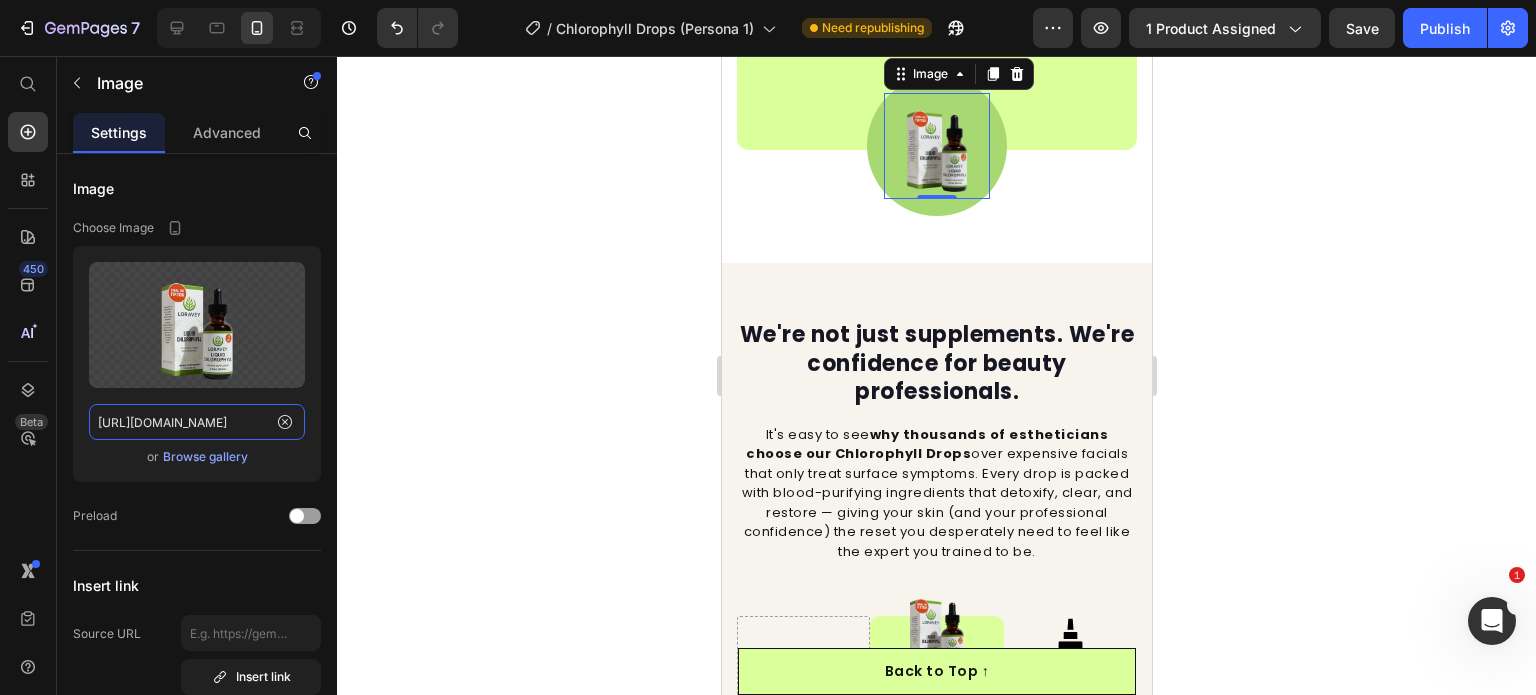 type on "https://cdn.shopify.com/s/files/1/0968/8953/6850/files/FREE_GIFTS_ONLY_FOR_TODAY_1.png?v=1752153751" 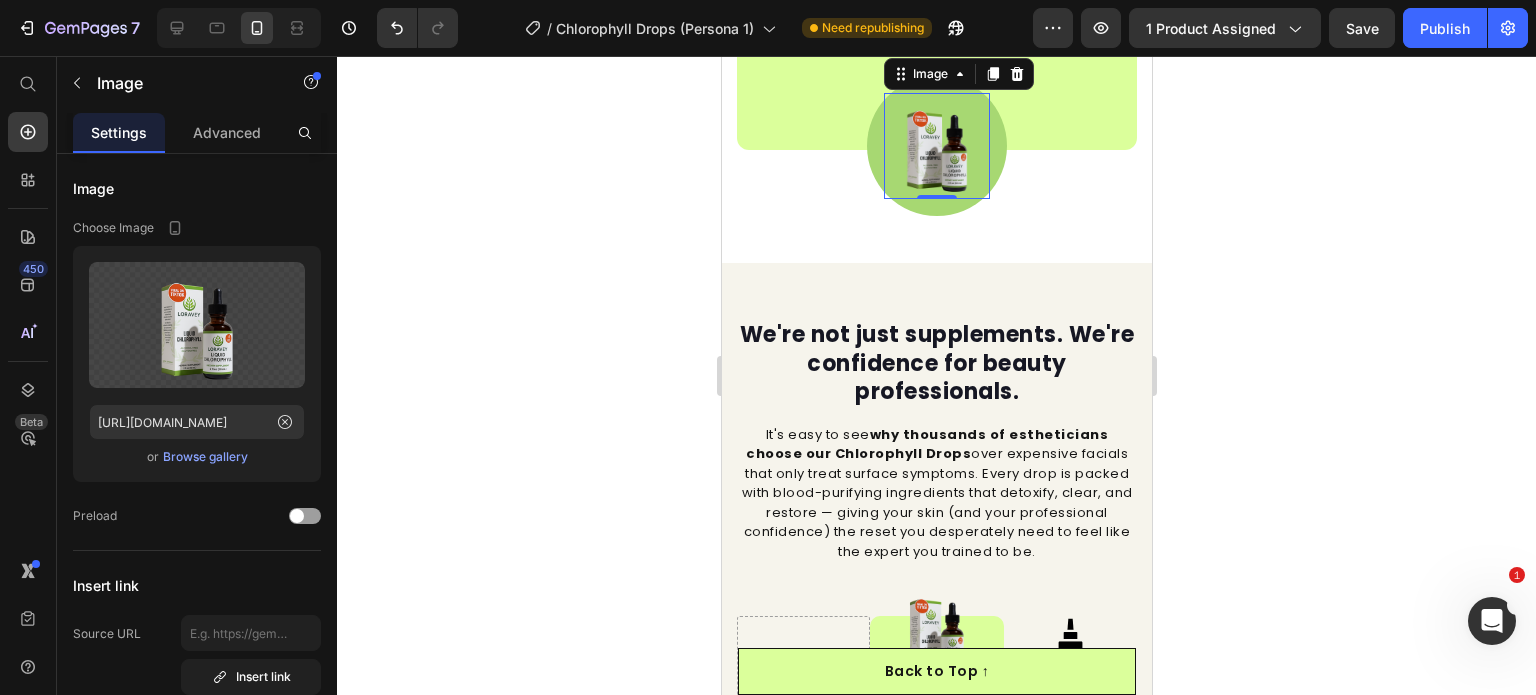click 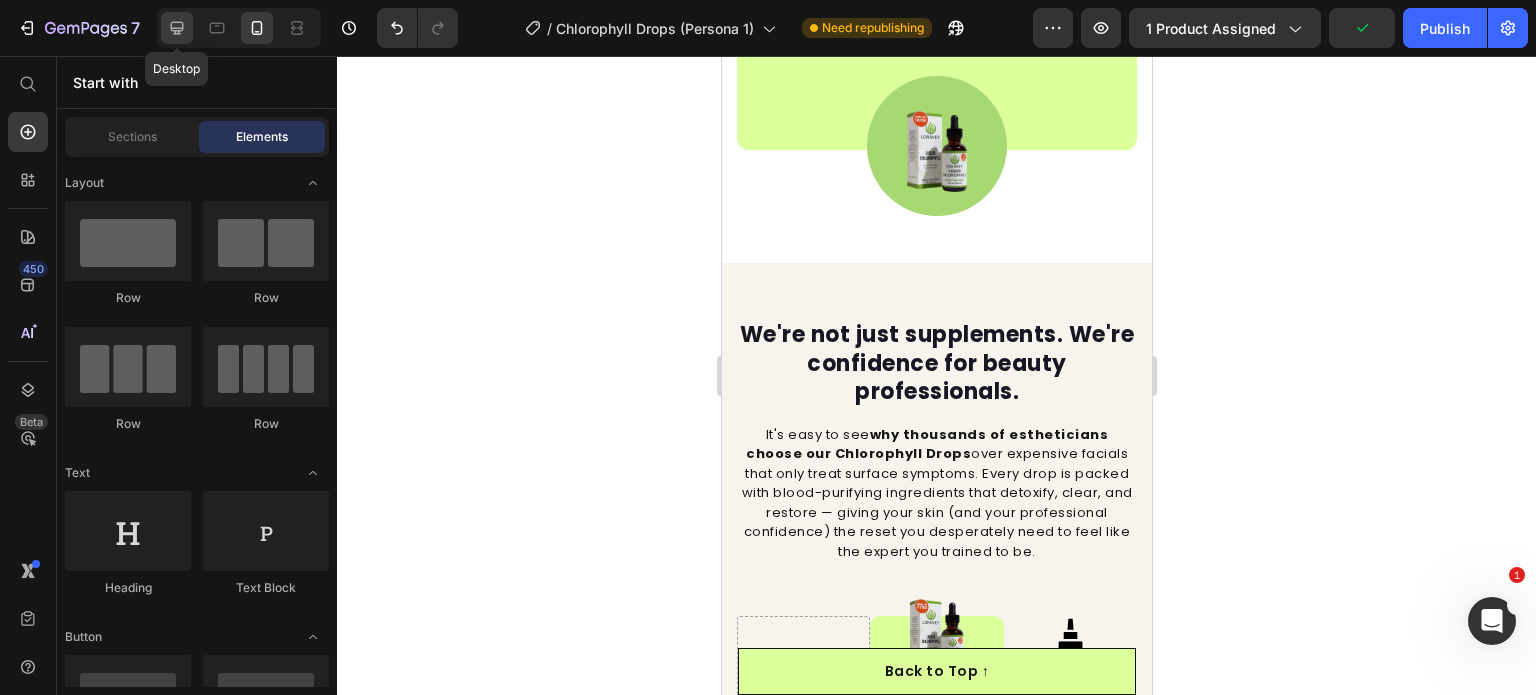 click 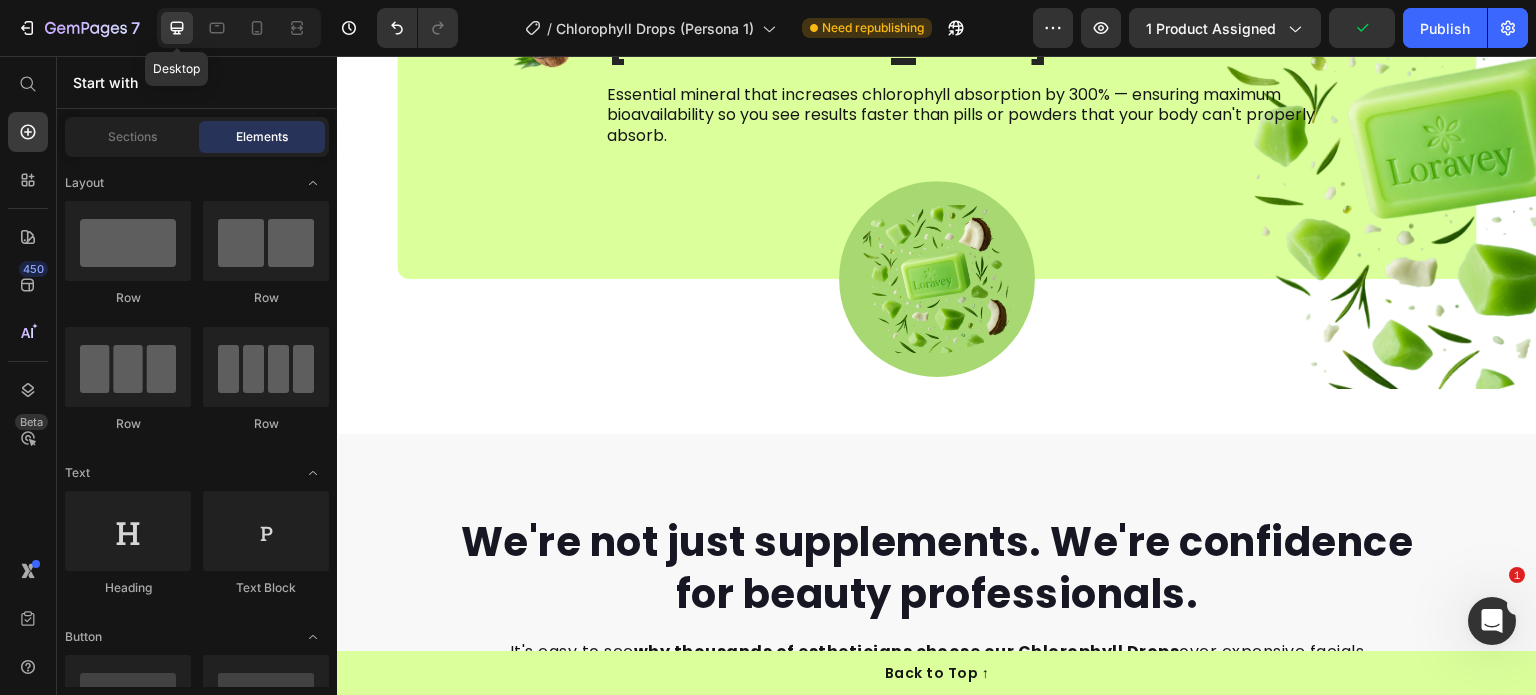 scroll, scrollTop: 5632, scrollLeft: 0, axis: vertical 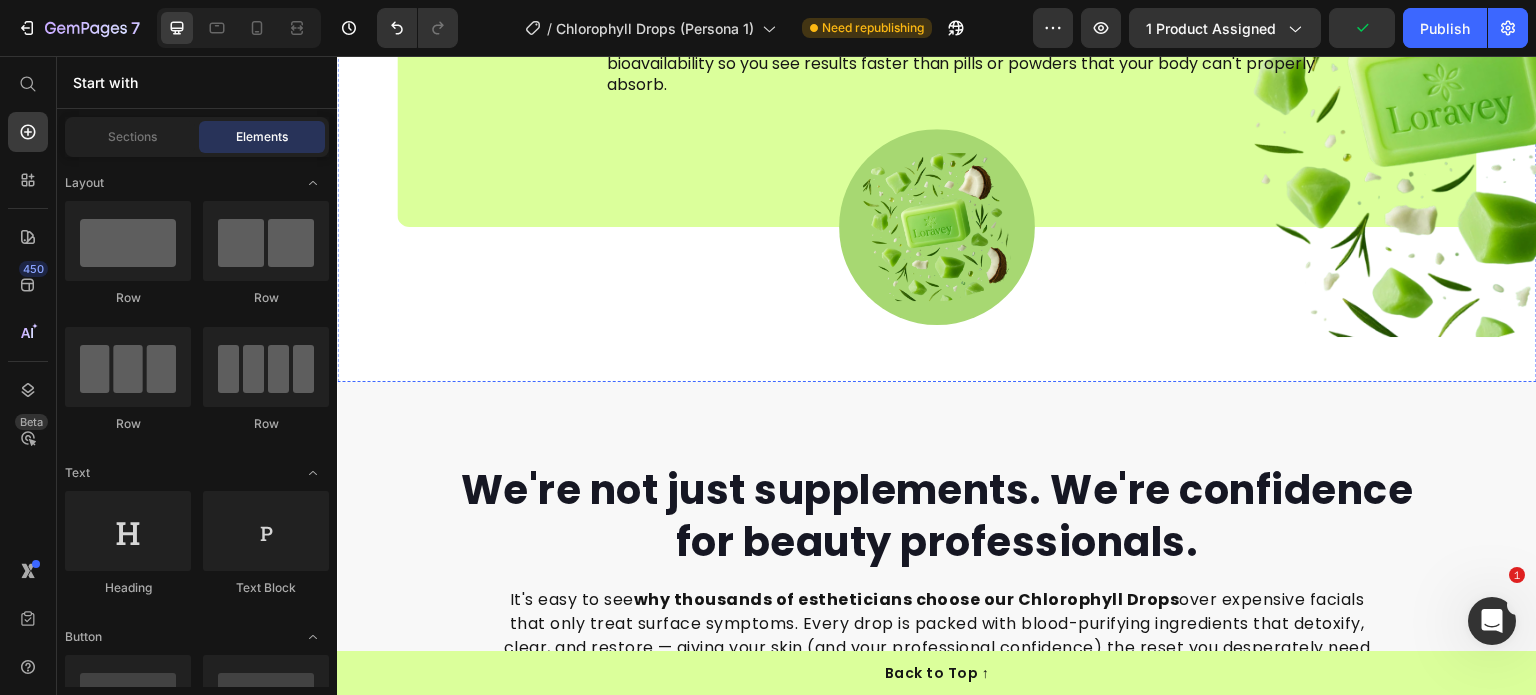 click at bounding box center [420, -220] 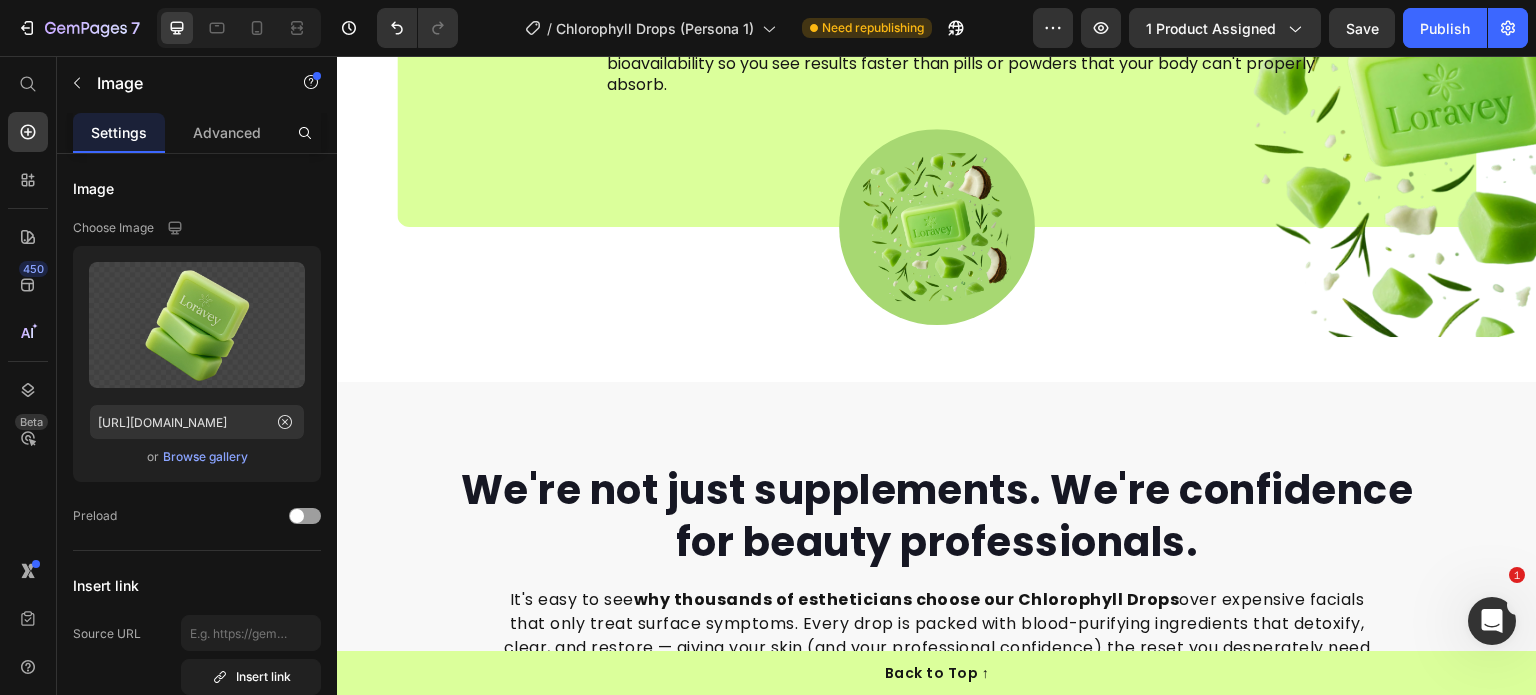 click 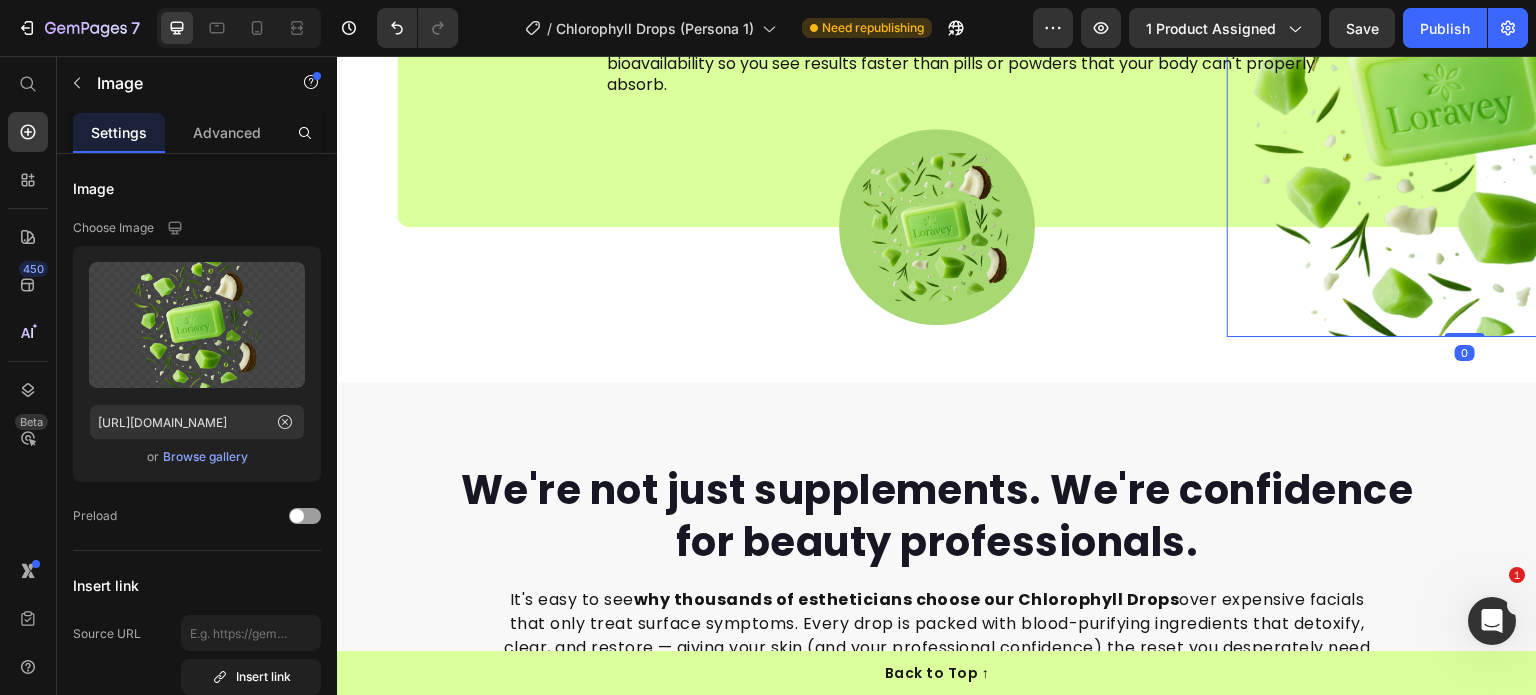click at bounding box center [1465, 99] 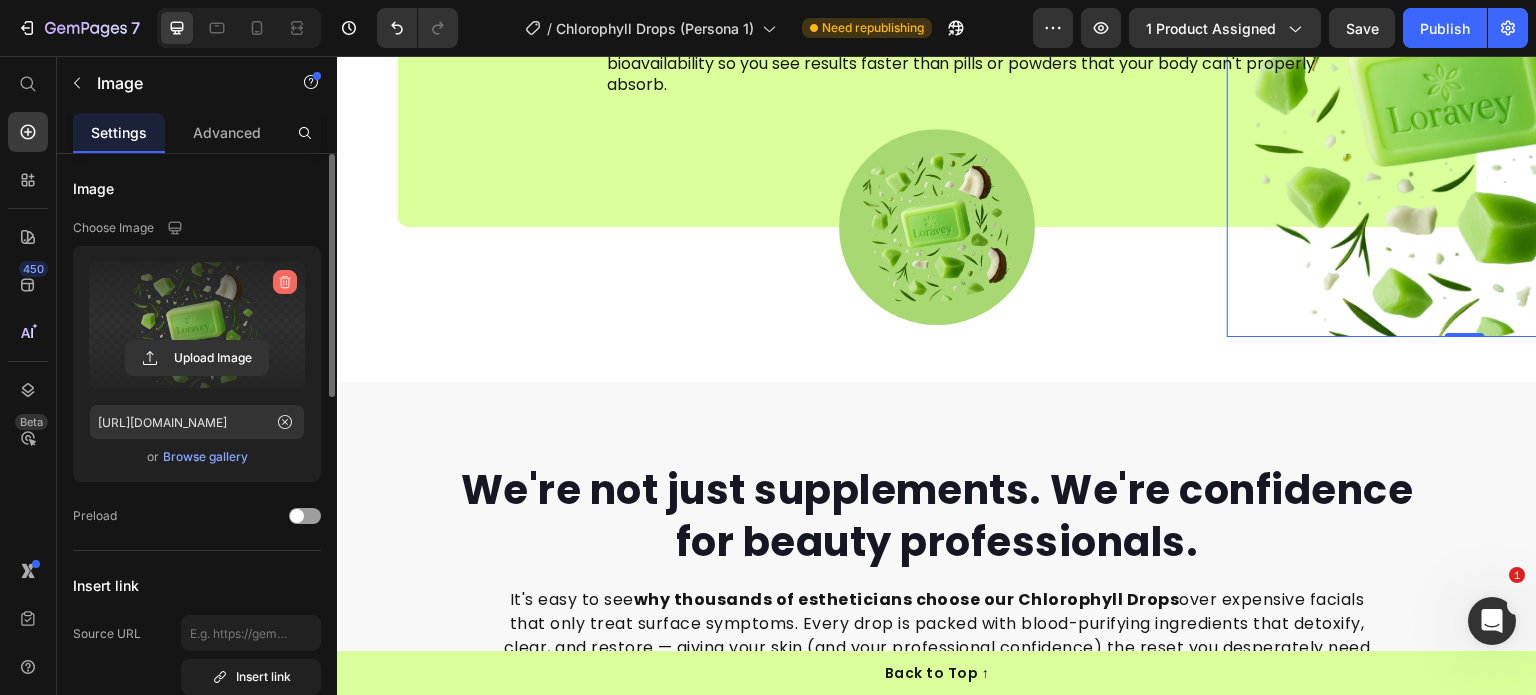click 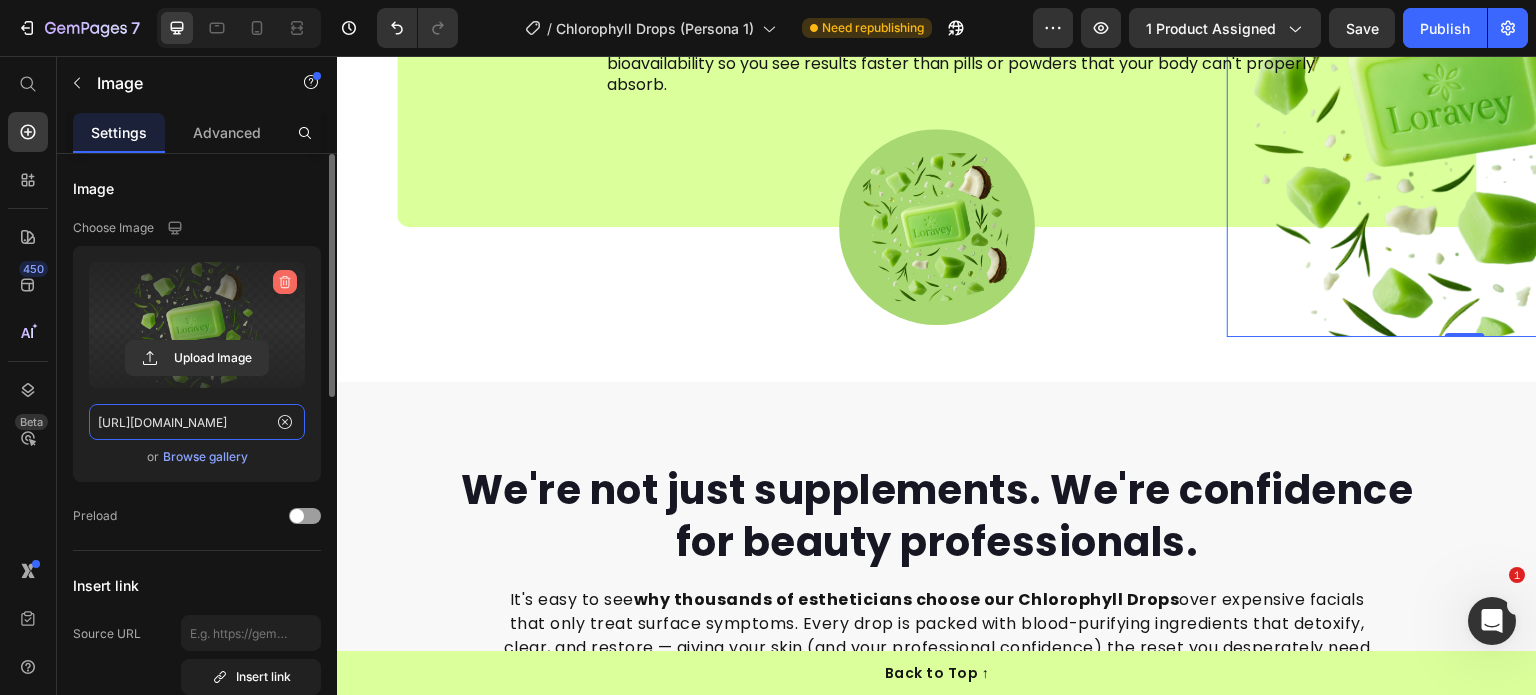 type 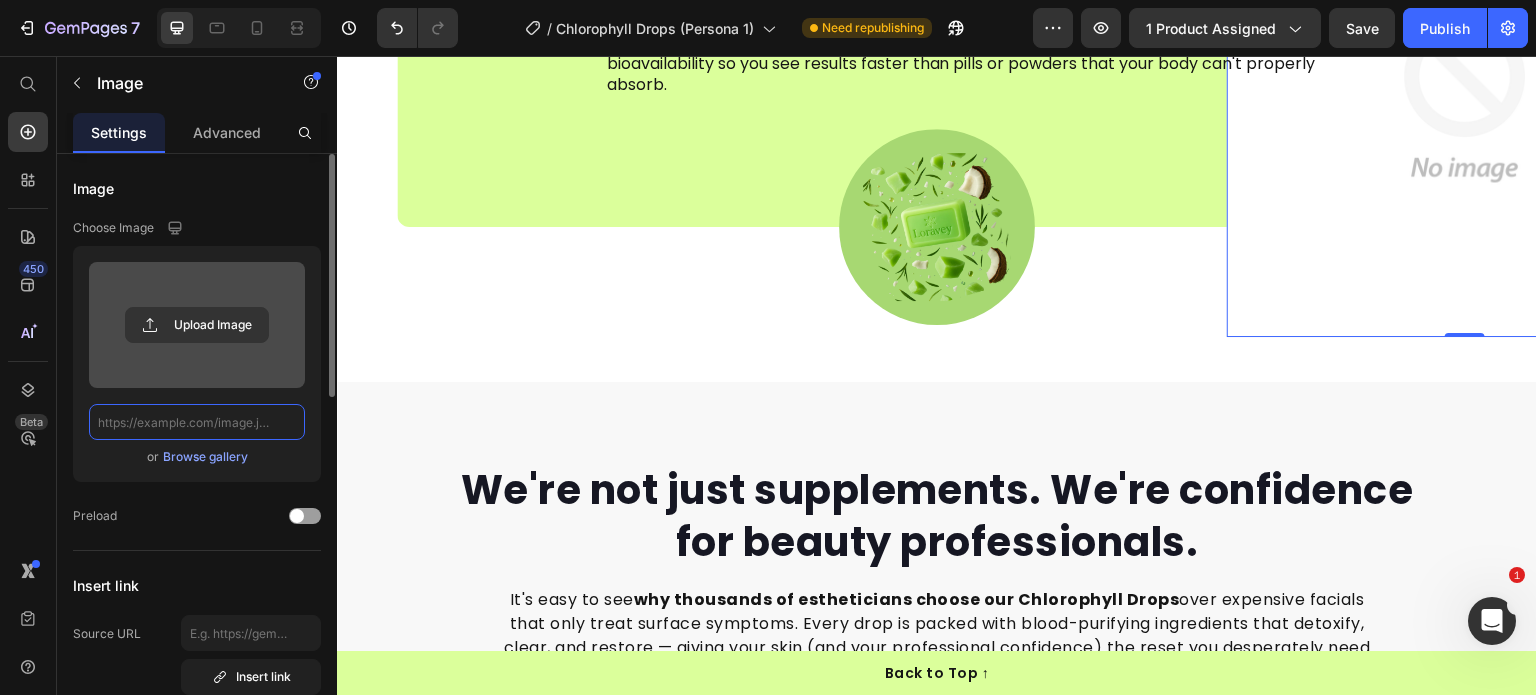 scroll, scrollTop: 0, scrollLeft: 0, axis: both 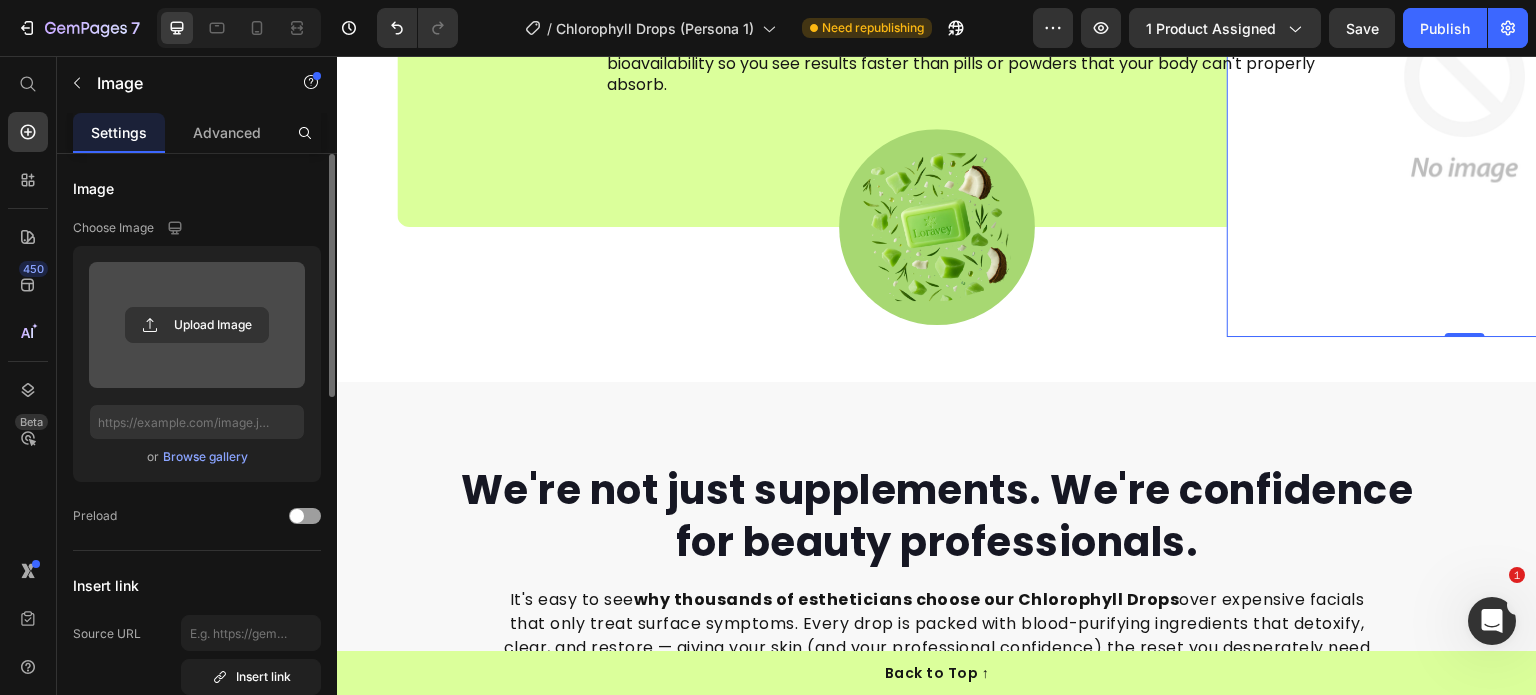 click on "Chlorophyll" at bounding box center (984, -139) 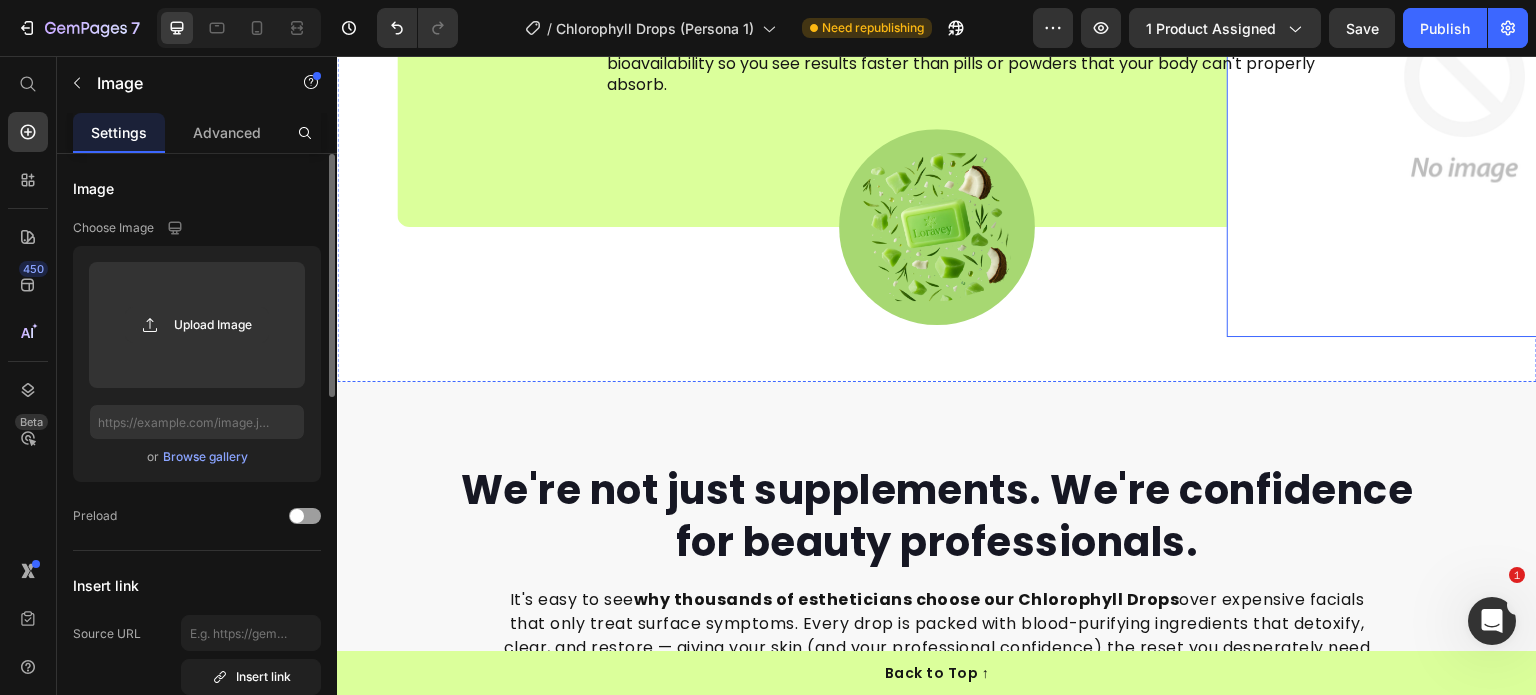 click at bounding box center (1465, 99) 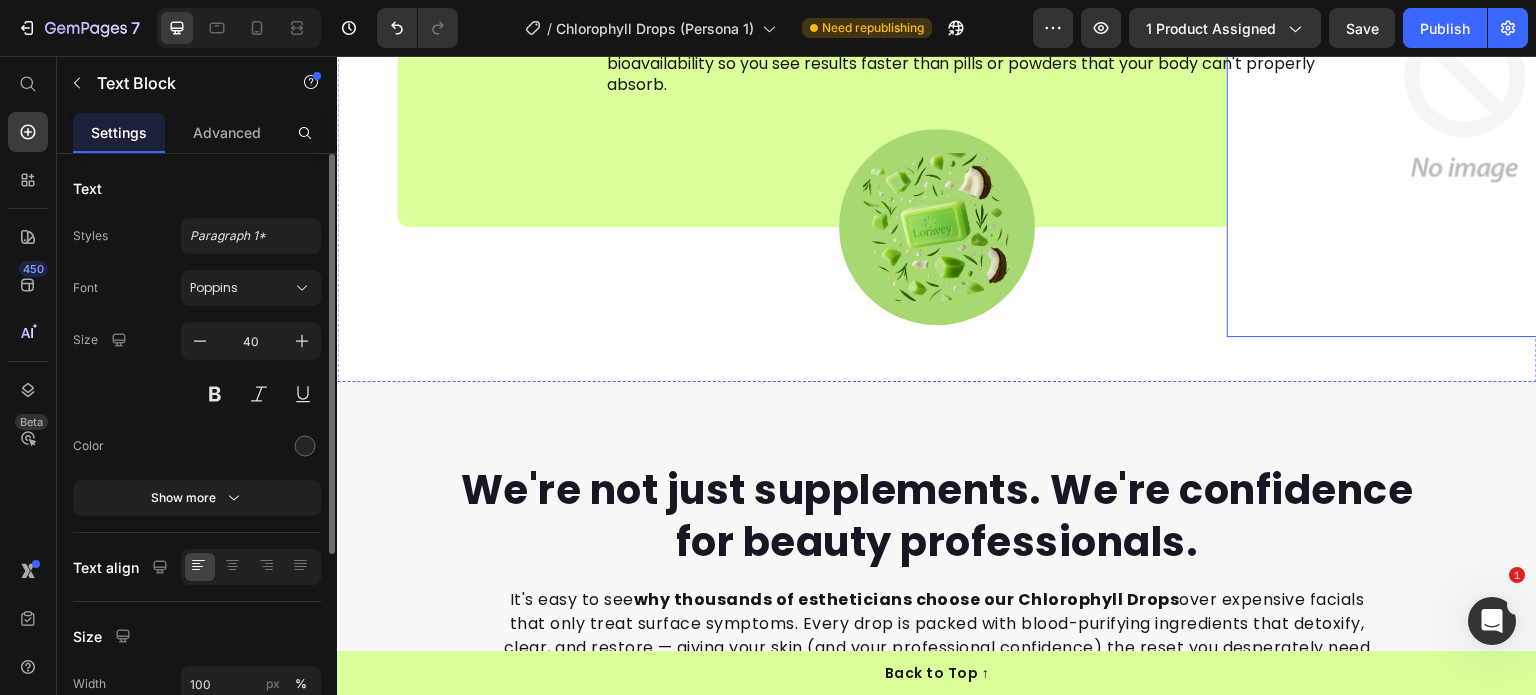 click at bounding box center (1465, 99) 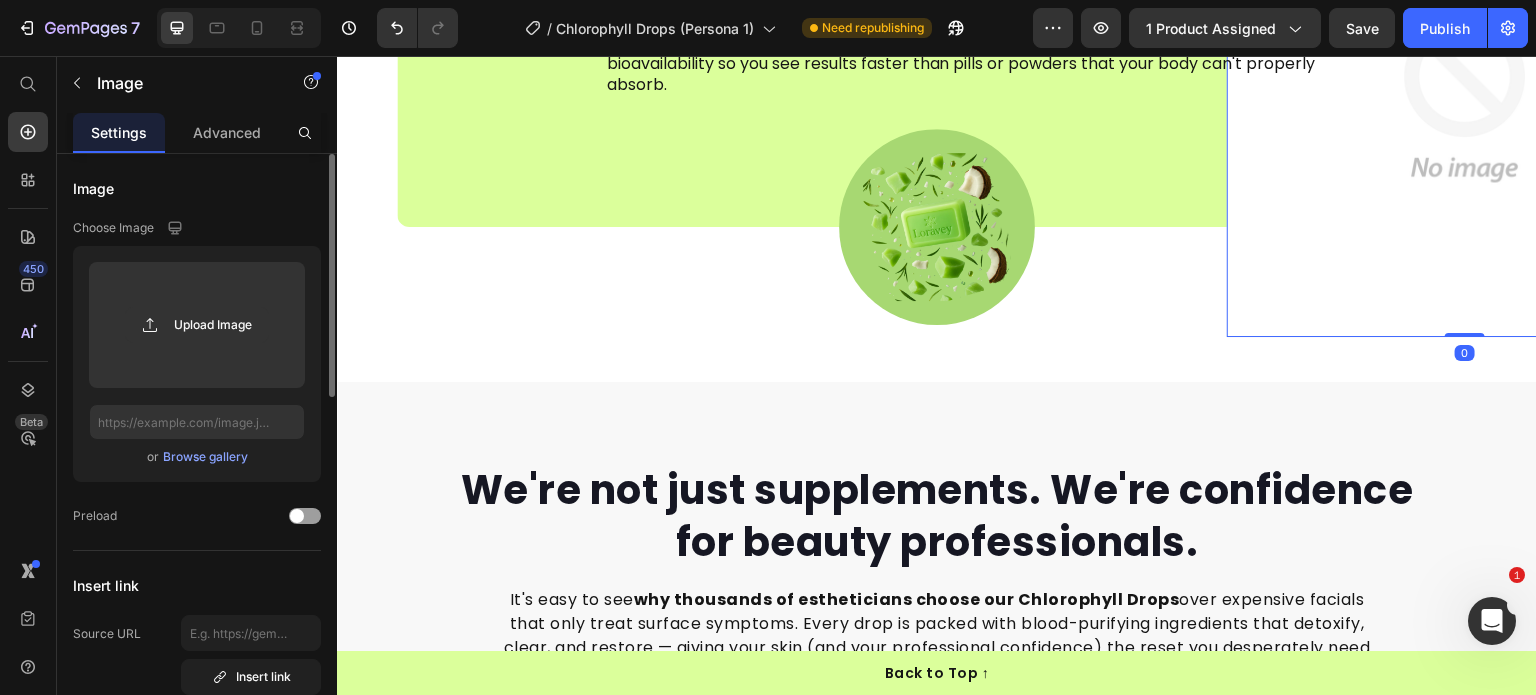 click on "Image" at bounding box center (1302, -158) 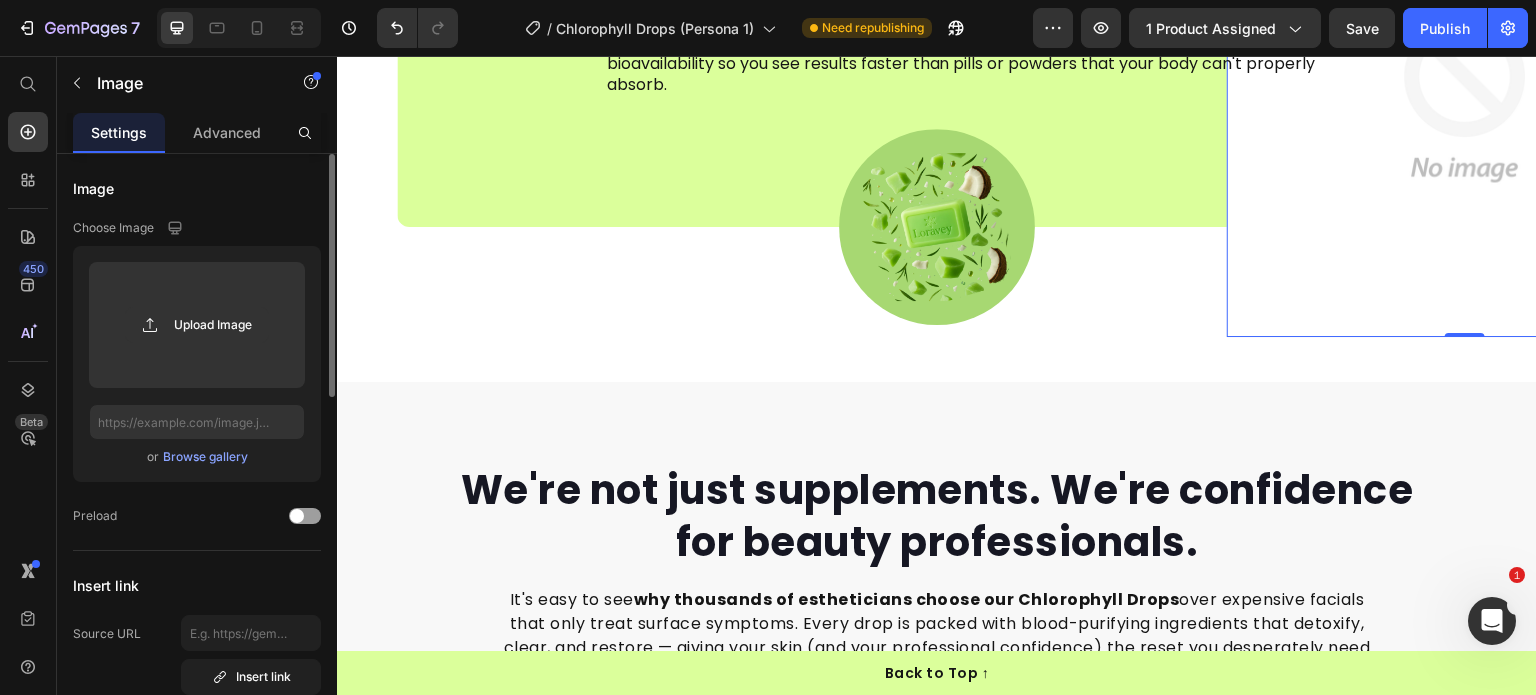 click at bounding box center (1360, -158) 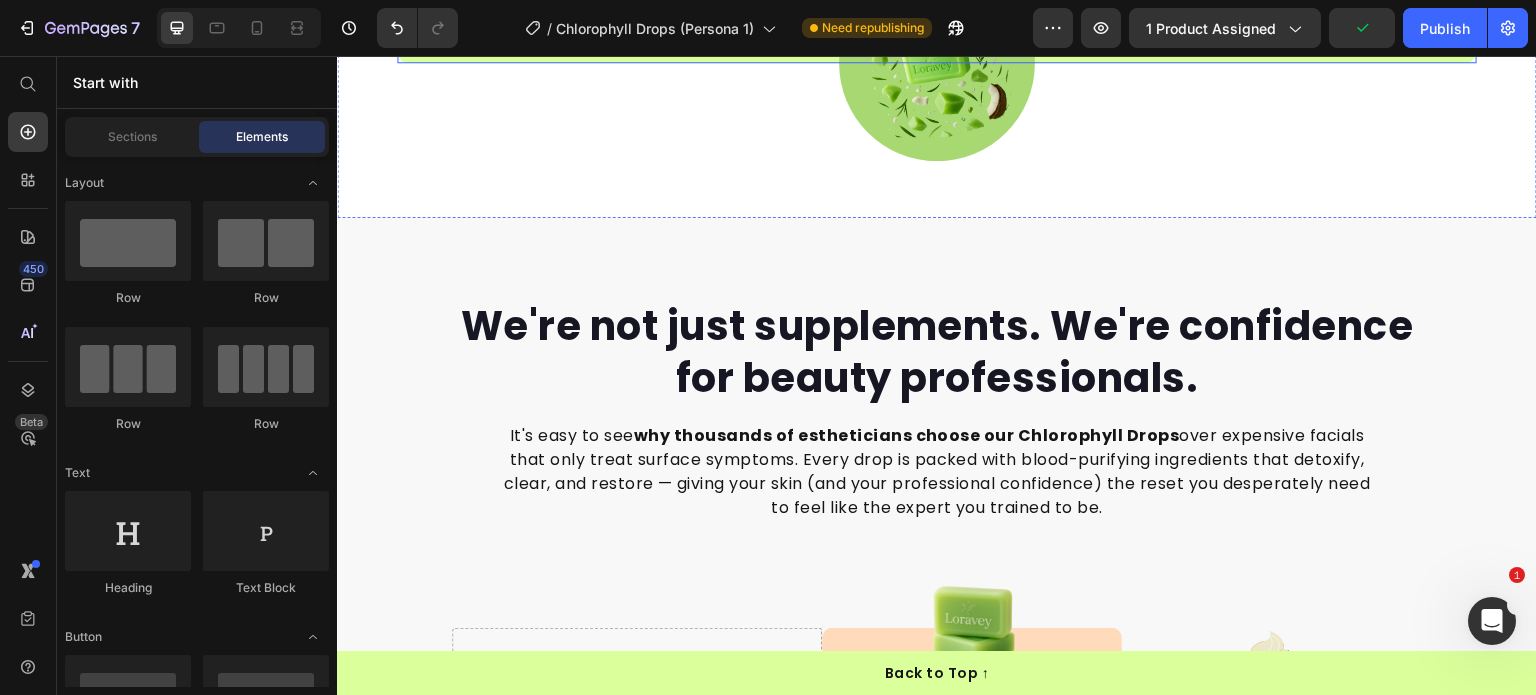 scroll, scrollTop: 5578, scrollLeft: 0, axis: vertical 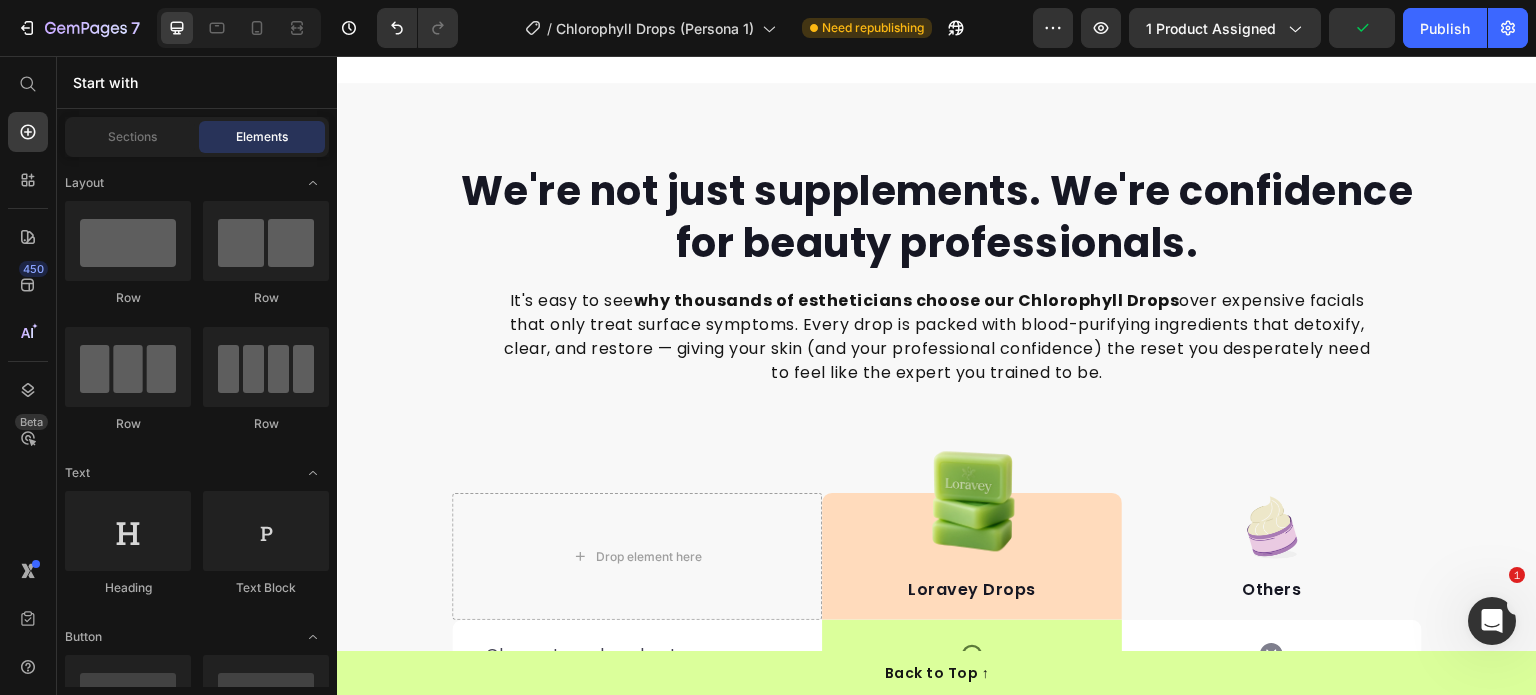 click at bounding box center [937, -72] 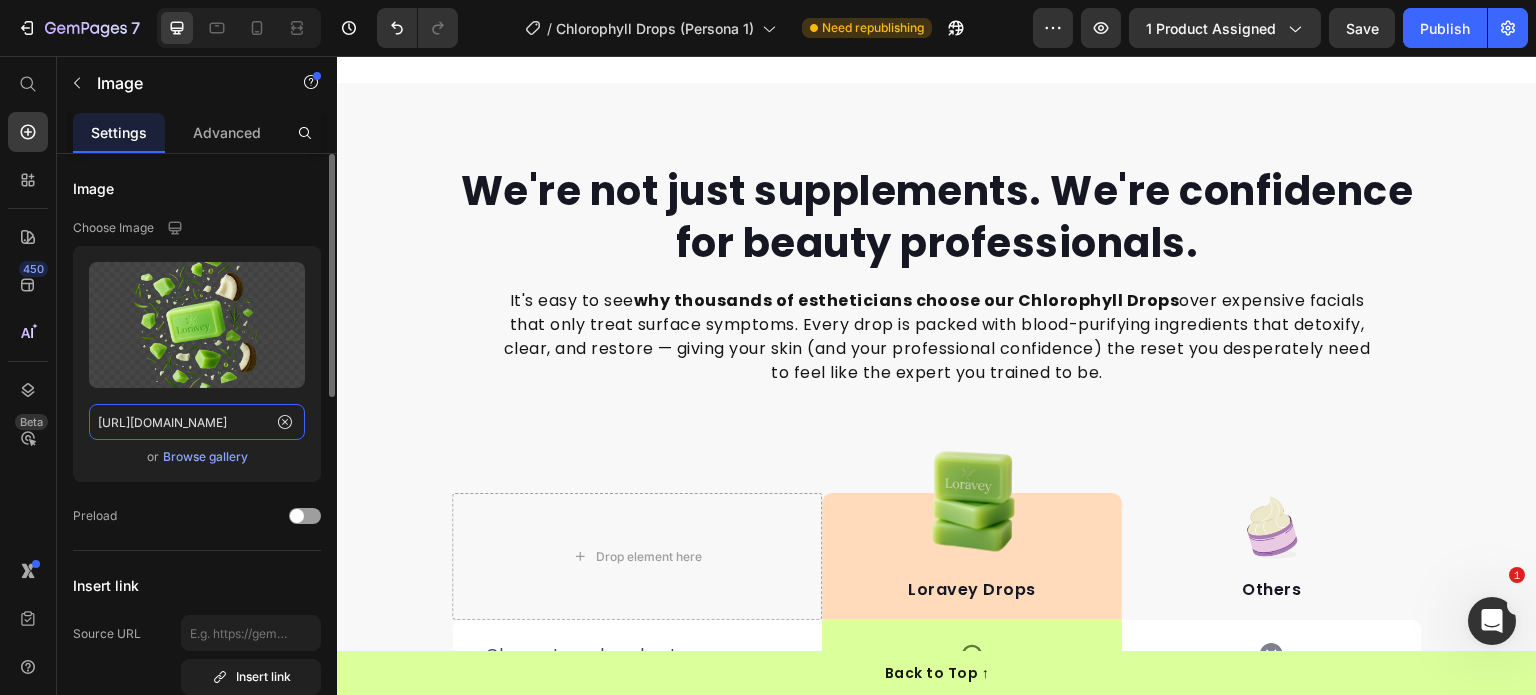 click on "https://cdn.shopify.com/s/files/1/0968/8953/6850/files/gempages_569934698445275975-f23b5b8d-0b2c-4bff-ac23-03a7b82b0832.png" 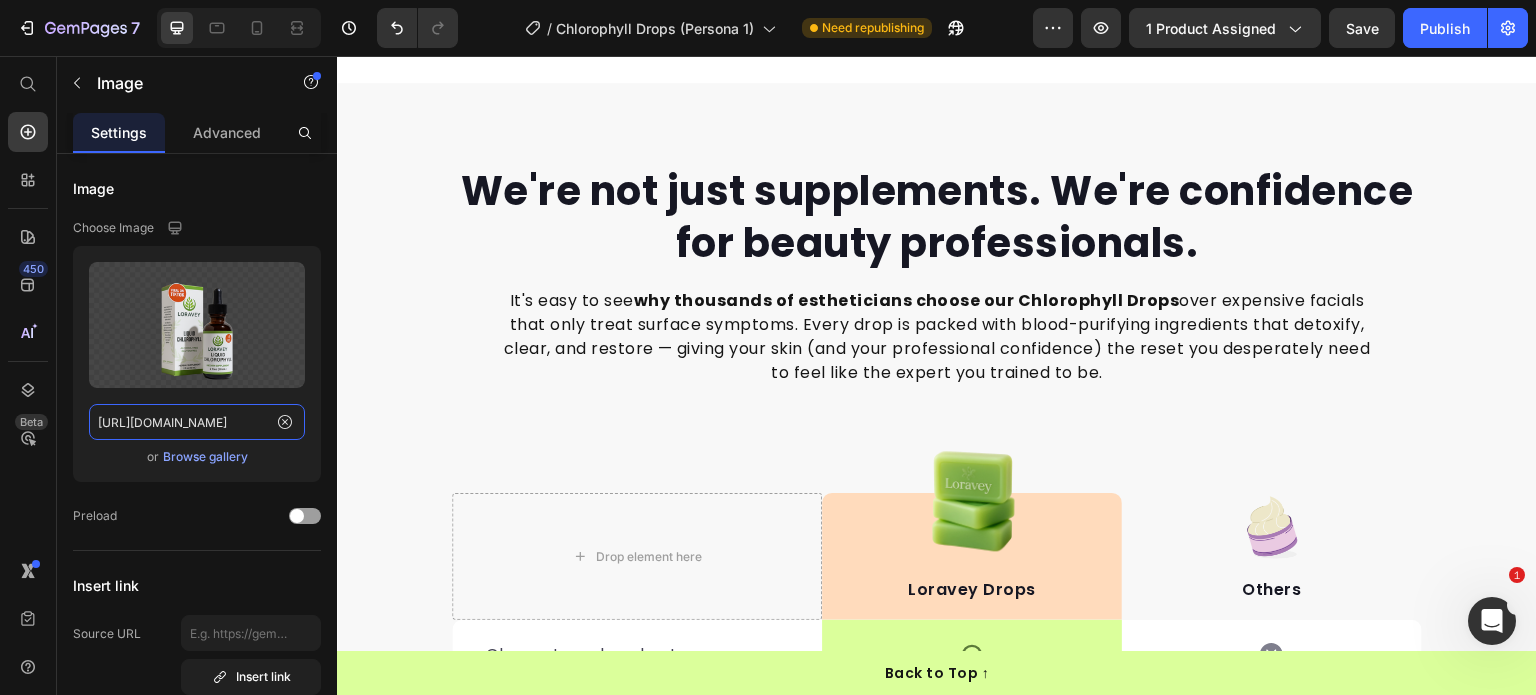 scroll, scrollTop: 0, scrollLeft: 443, axis: horizontal 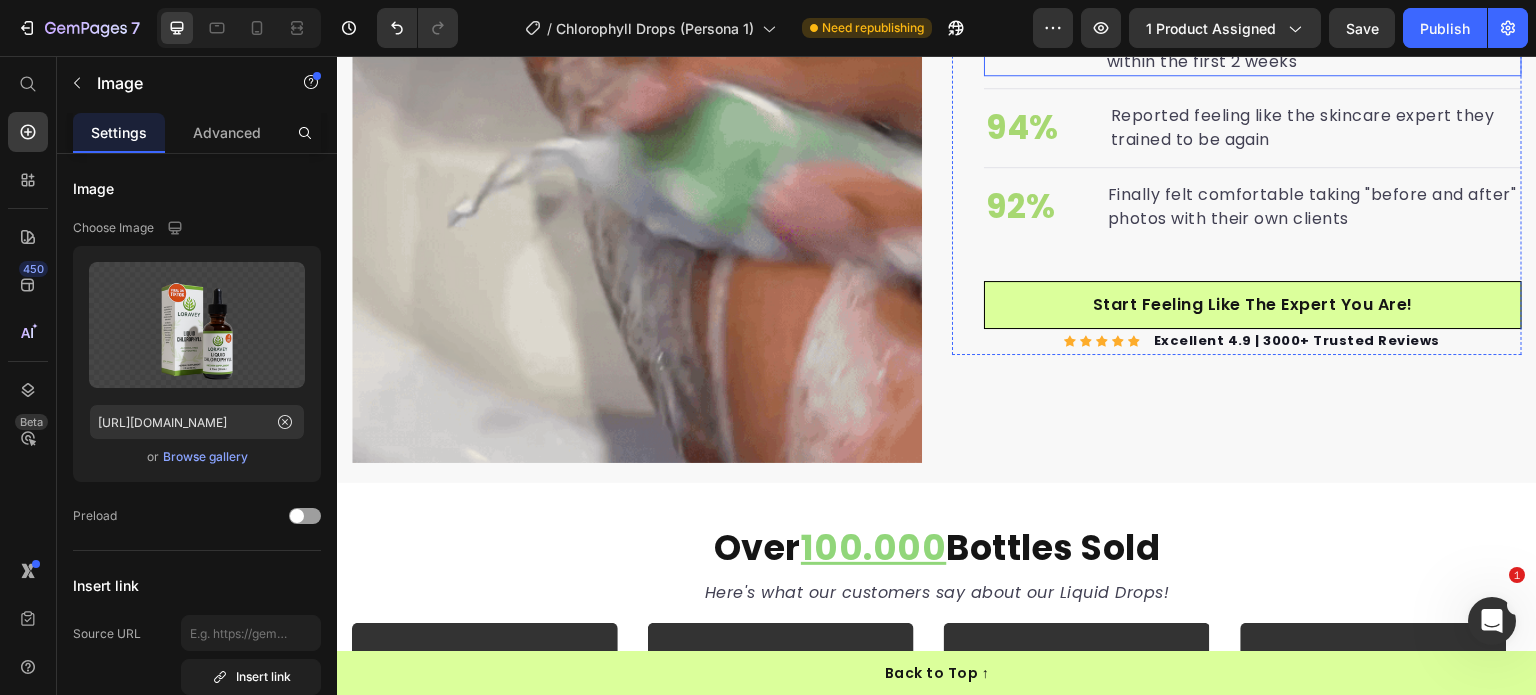 click at bounding box center [637, 178] 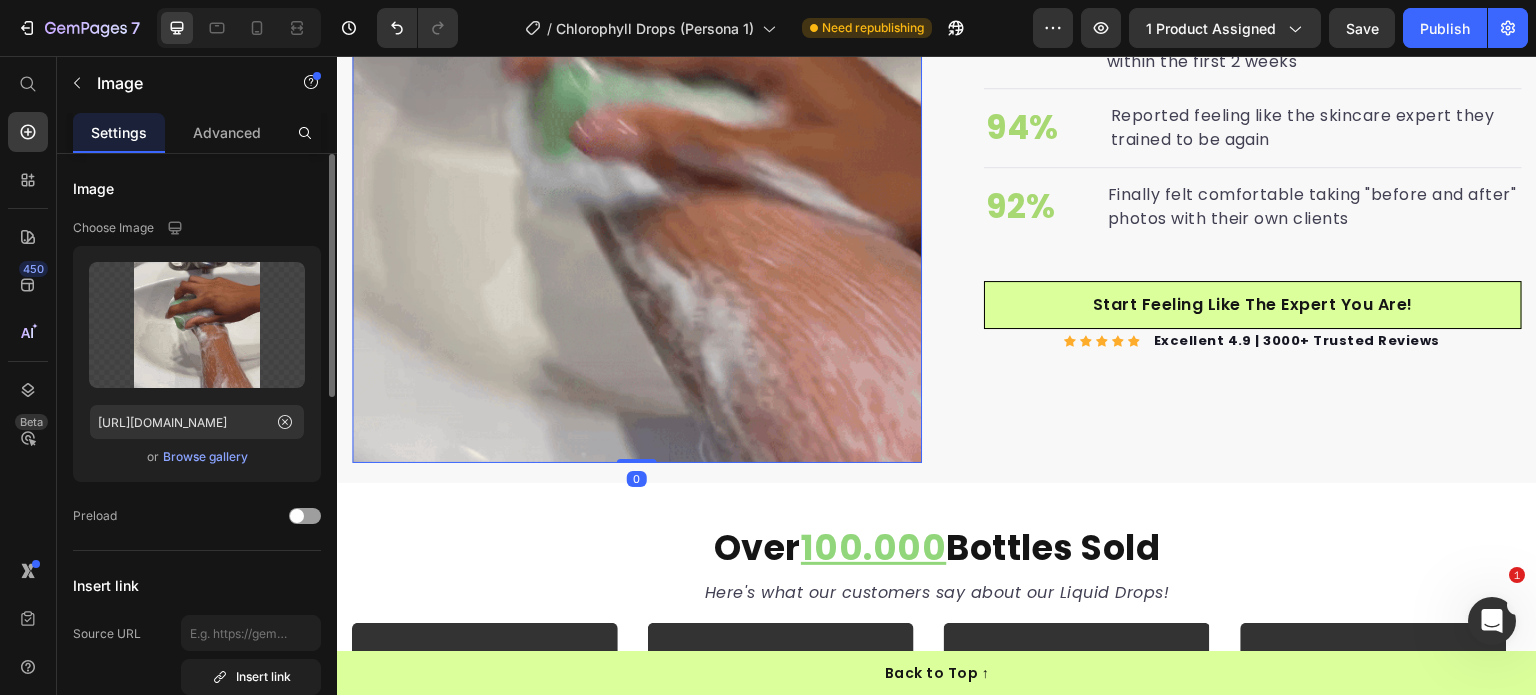 scroll, scrollTop: 3266, scrollLeft: 0, axis: vertical 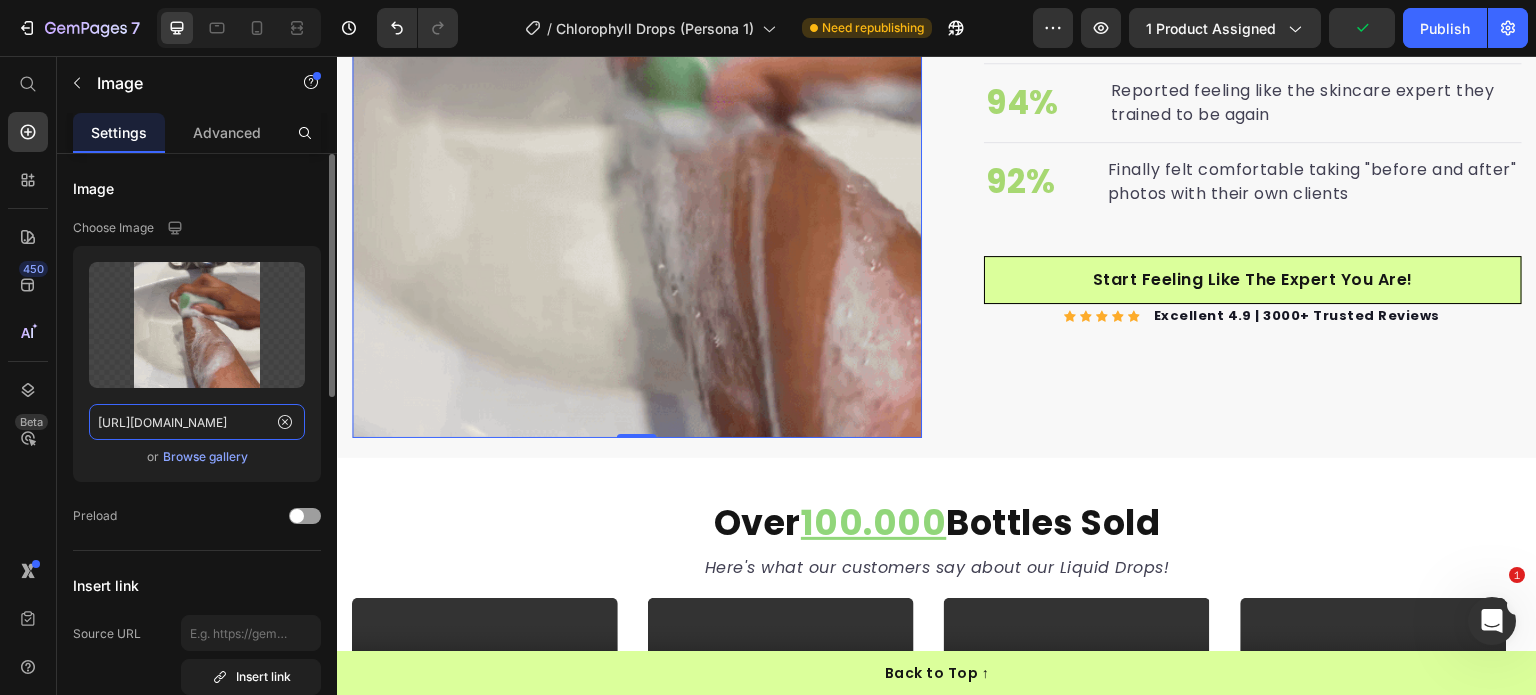 click on "https://cdn.shopify.com/s/files/1/0968/8953/6850/files/gempages_569934698445275975-00096e12-b2cd-4f62-b779-87fea63a8b0e.gif" 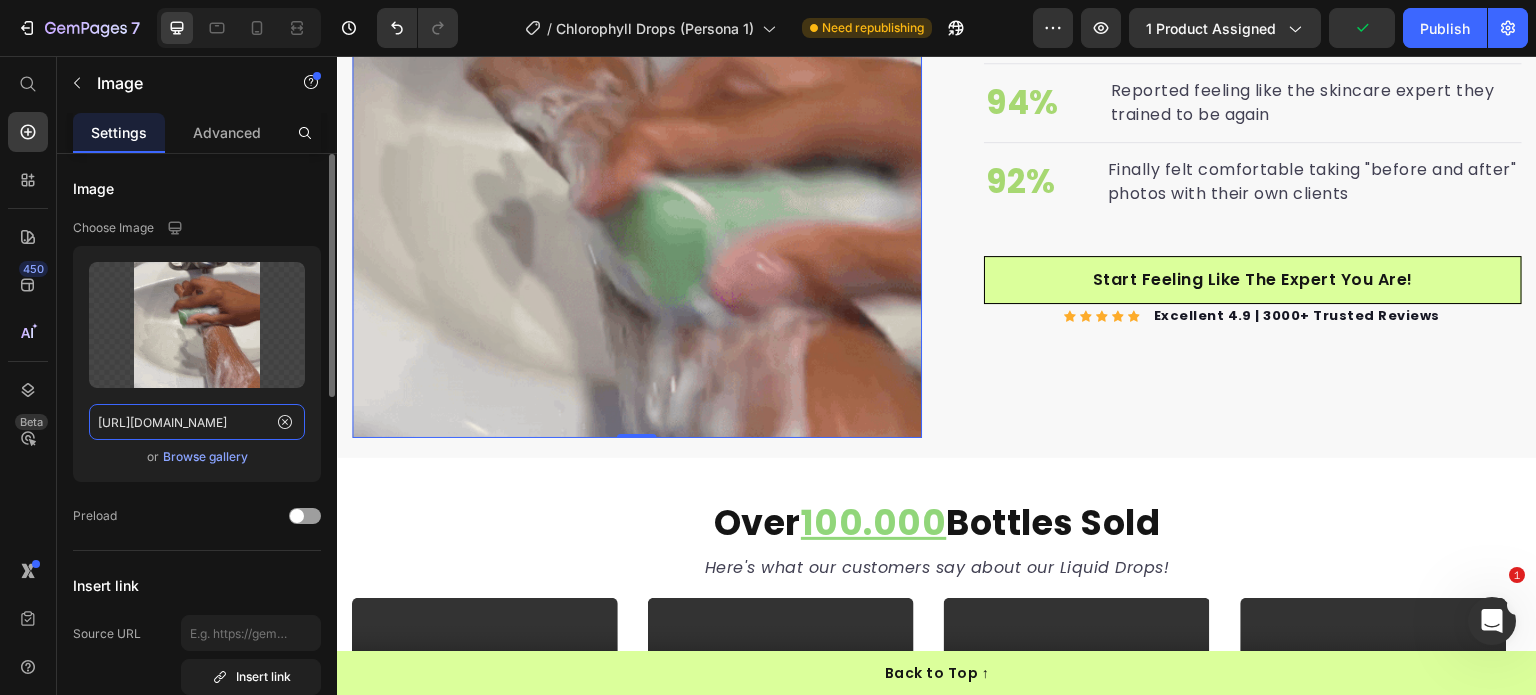 paste on "ezgif.com-crop_7.gif?v=1752153159" 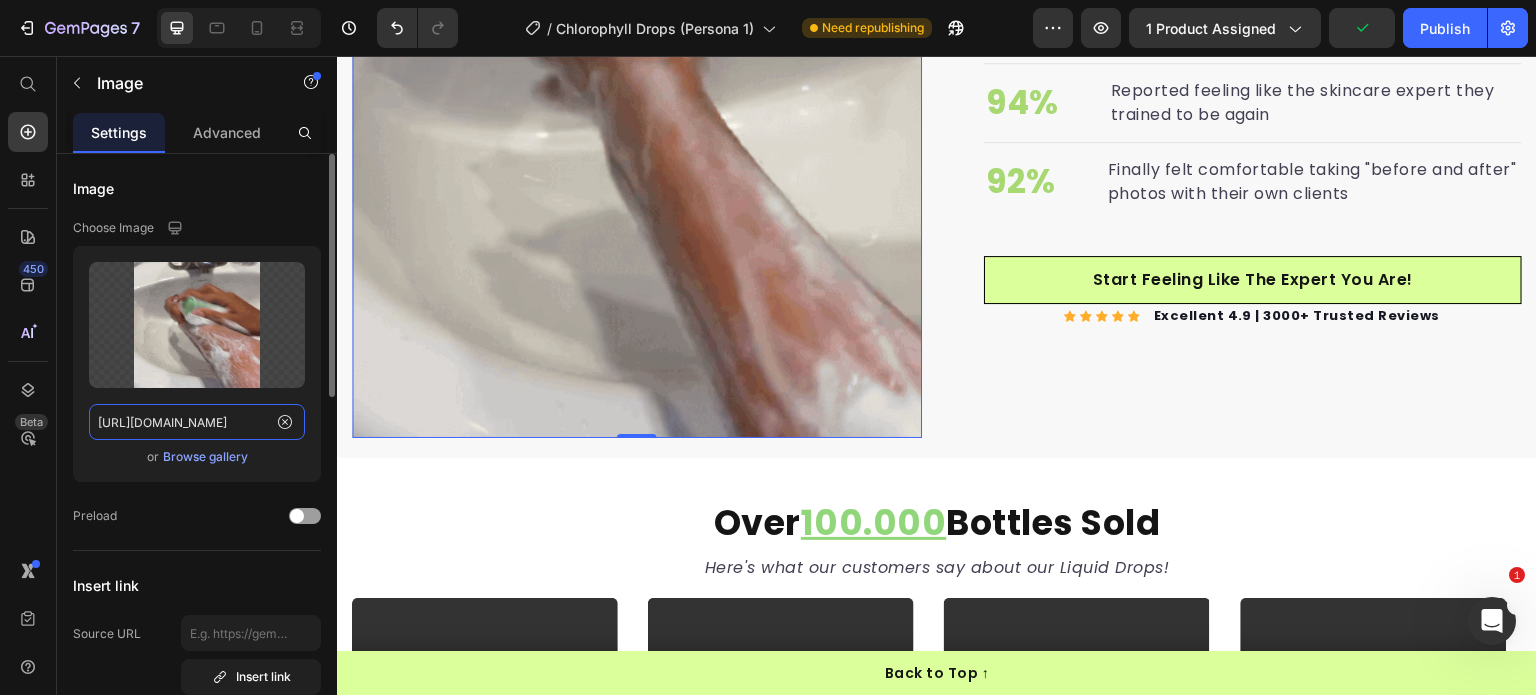 scroll, scrollTop: 0, scrollLeft: 343, axis: horizontal 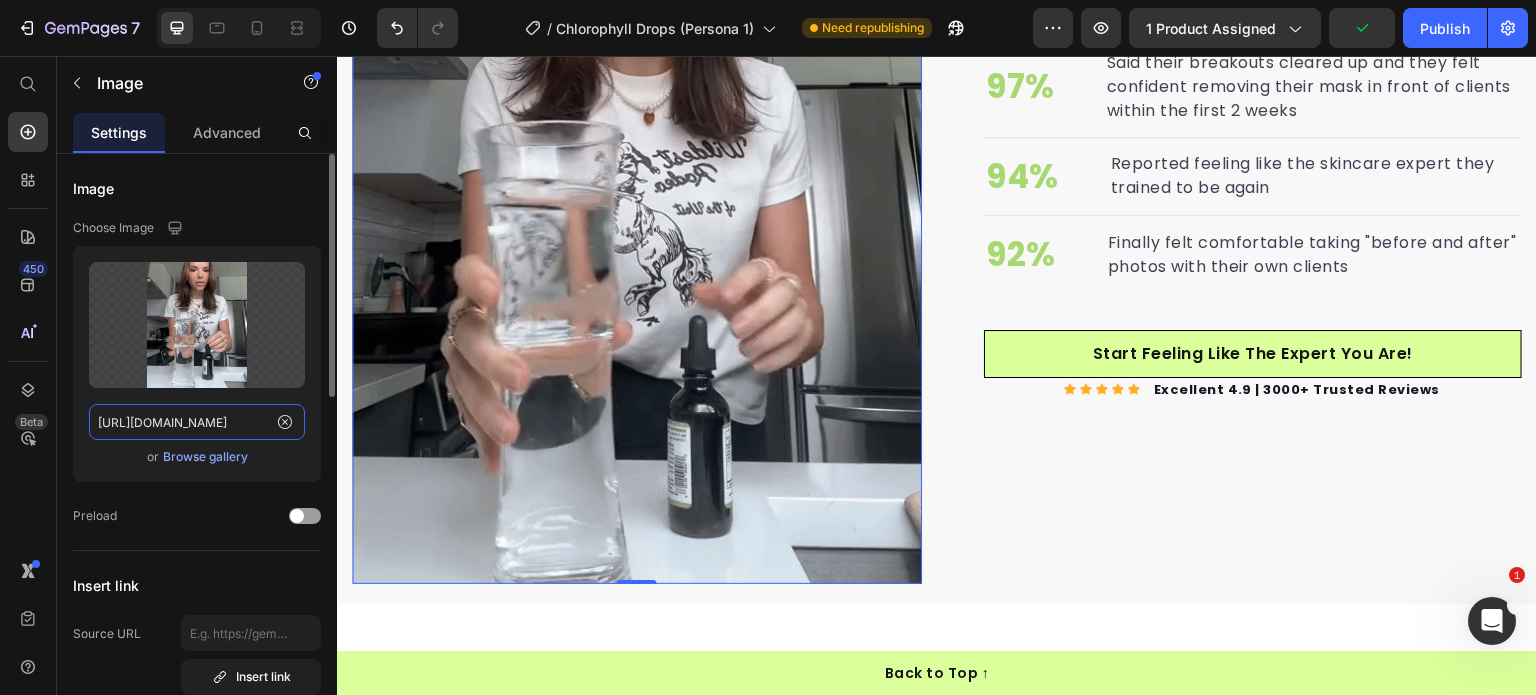 type on "https://cdn.shopify.com/s/files/1/0968/8953/6850/files/ezgif.com-crop_7.gif?v=1752153159" 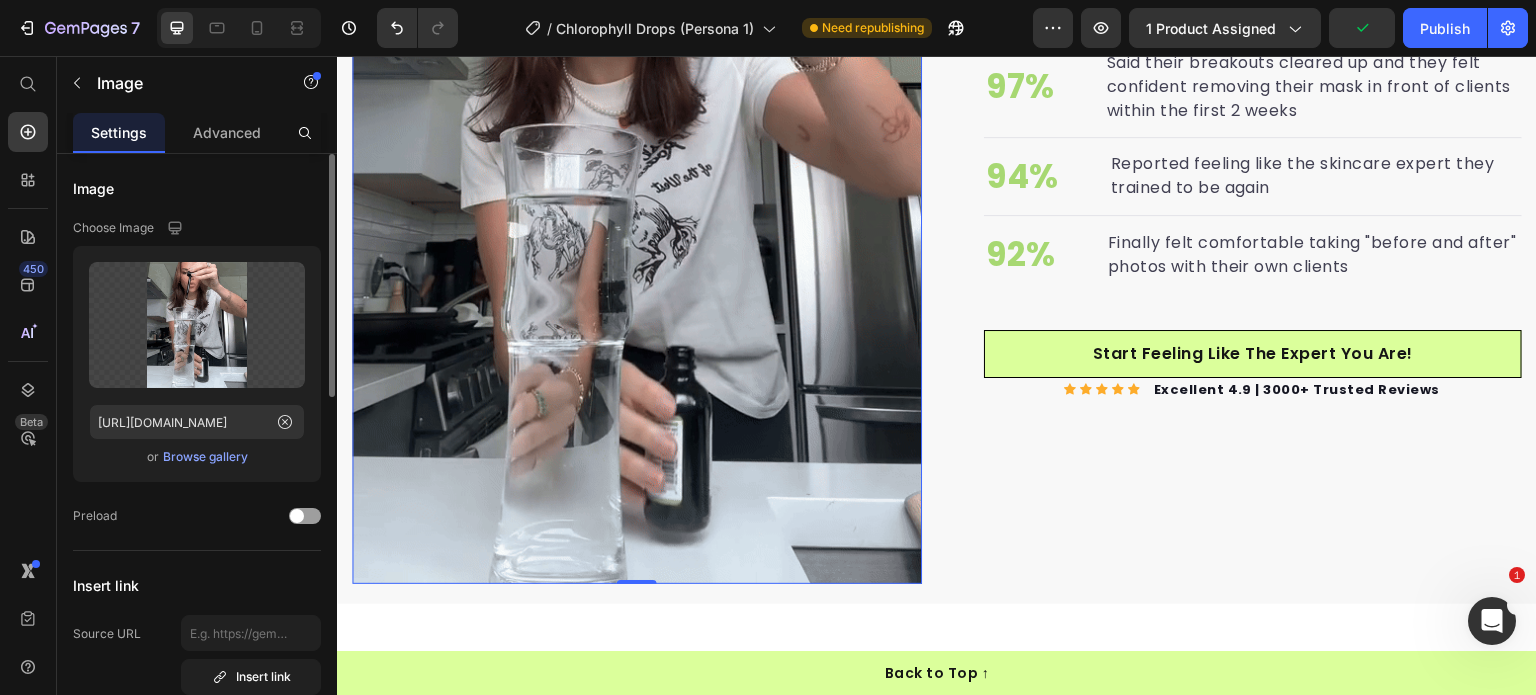 click on "Upload Image https://cdn.shopify.com/s/files/1/0968/8953/6850/files/ezgif.com-crop_7.gif?v=1752153159  or   Browse gallery" 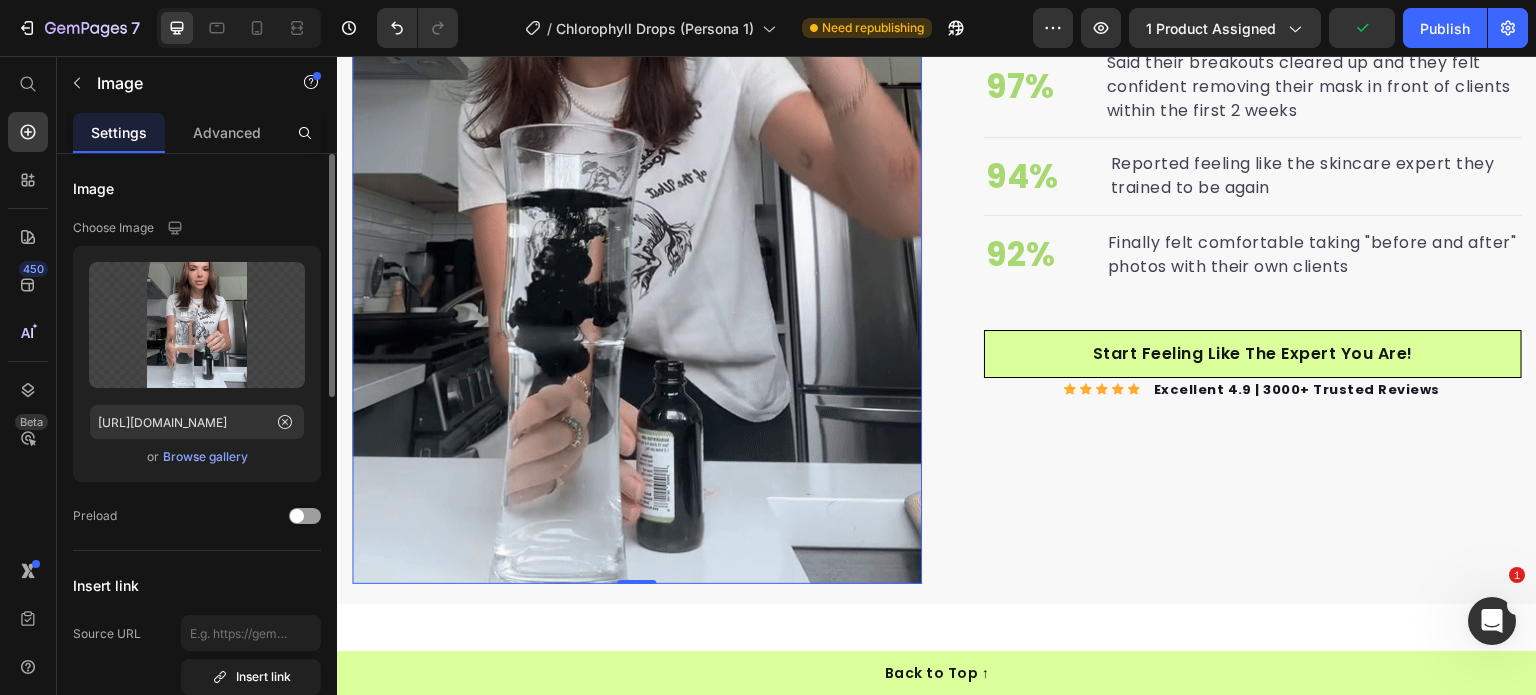 scroll, scrollTop: 0, scrollLeft: 0, axis: both 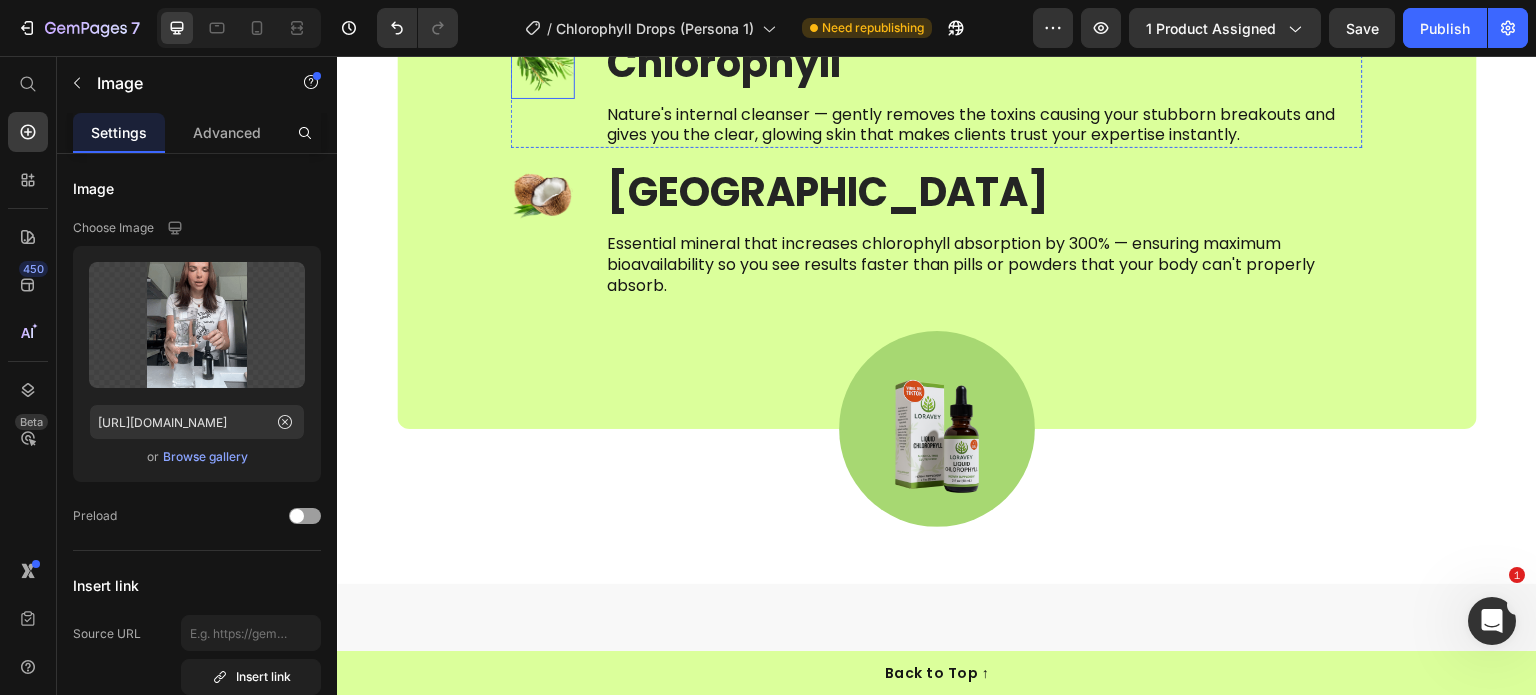 click at bounding box center [543, 67] 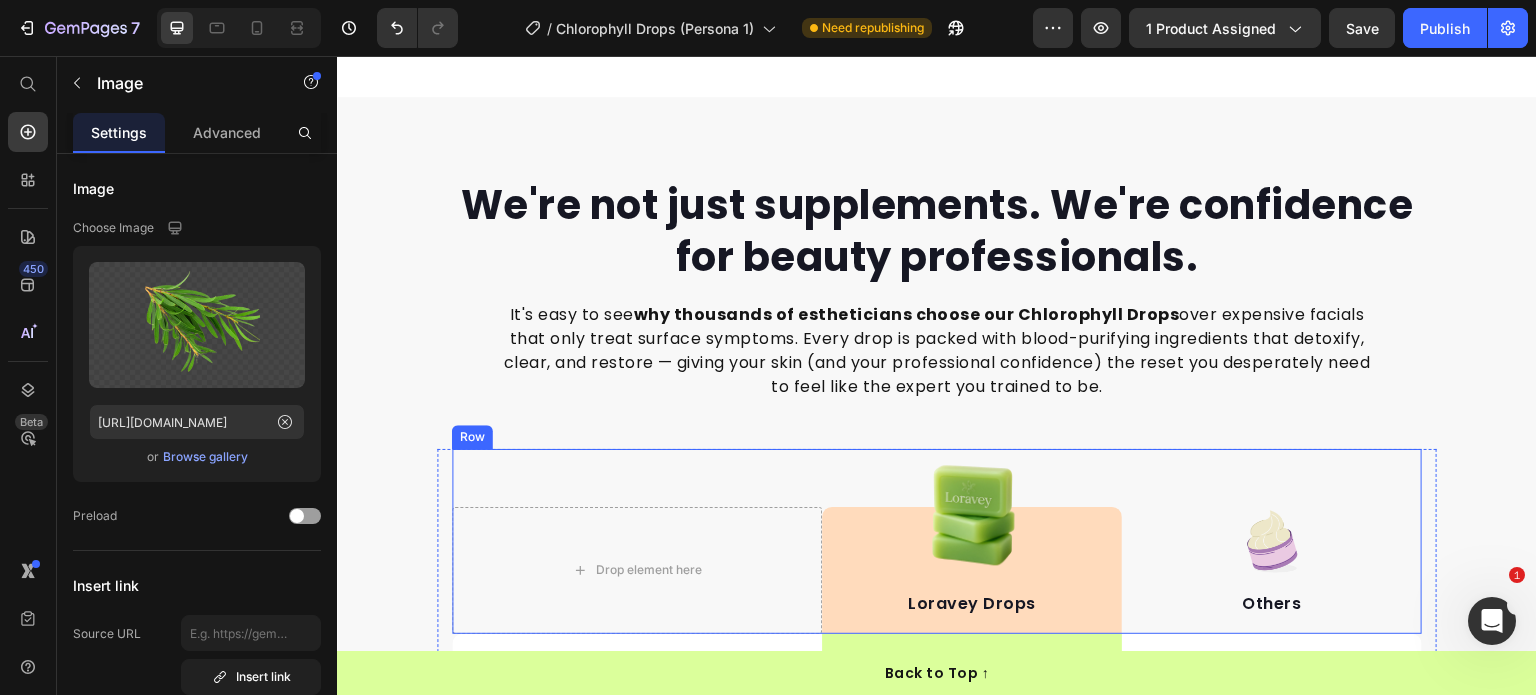 scroll, scrollTop: 4914, scrollLeft: 0, axis: vertical 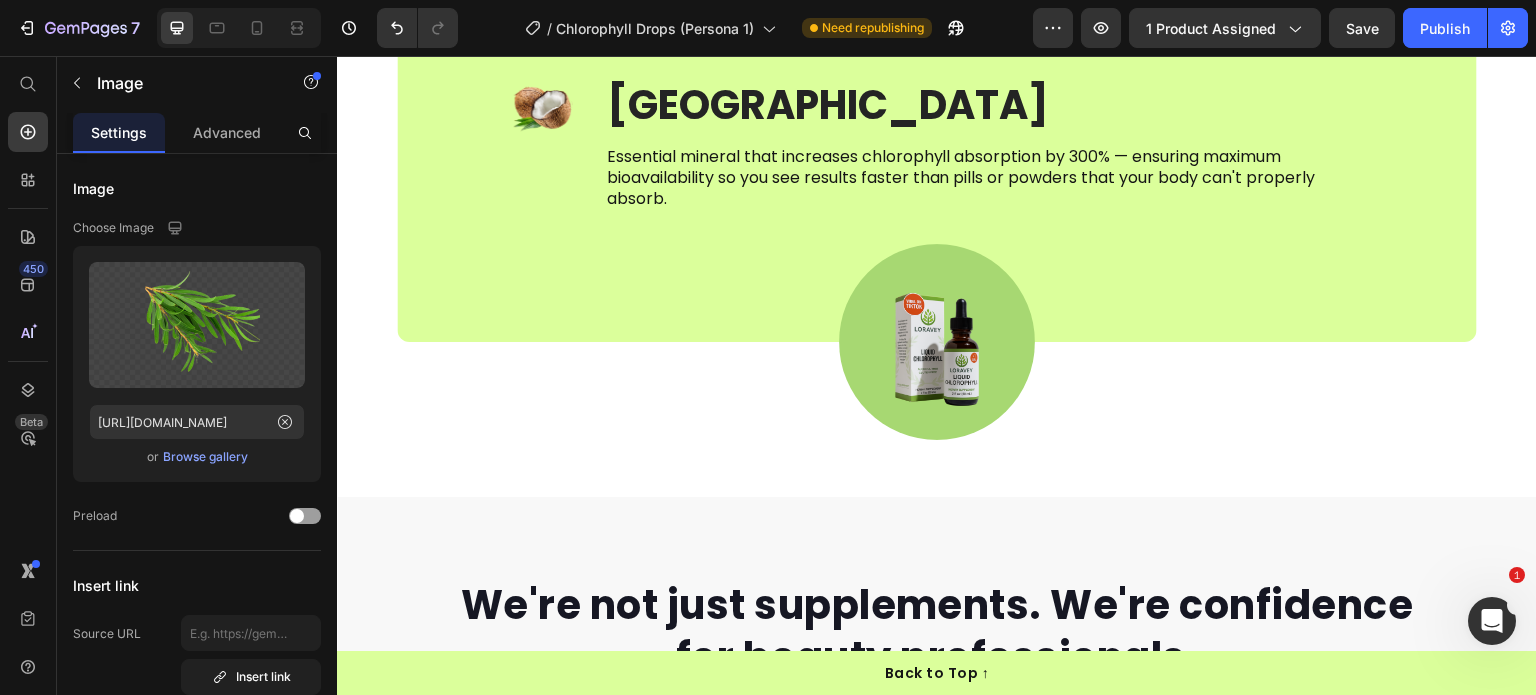 click at bounding box center [543, -20] 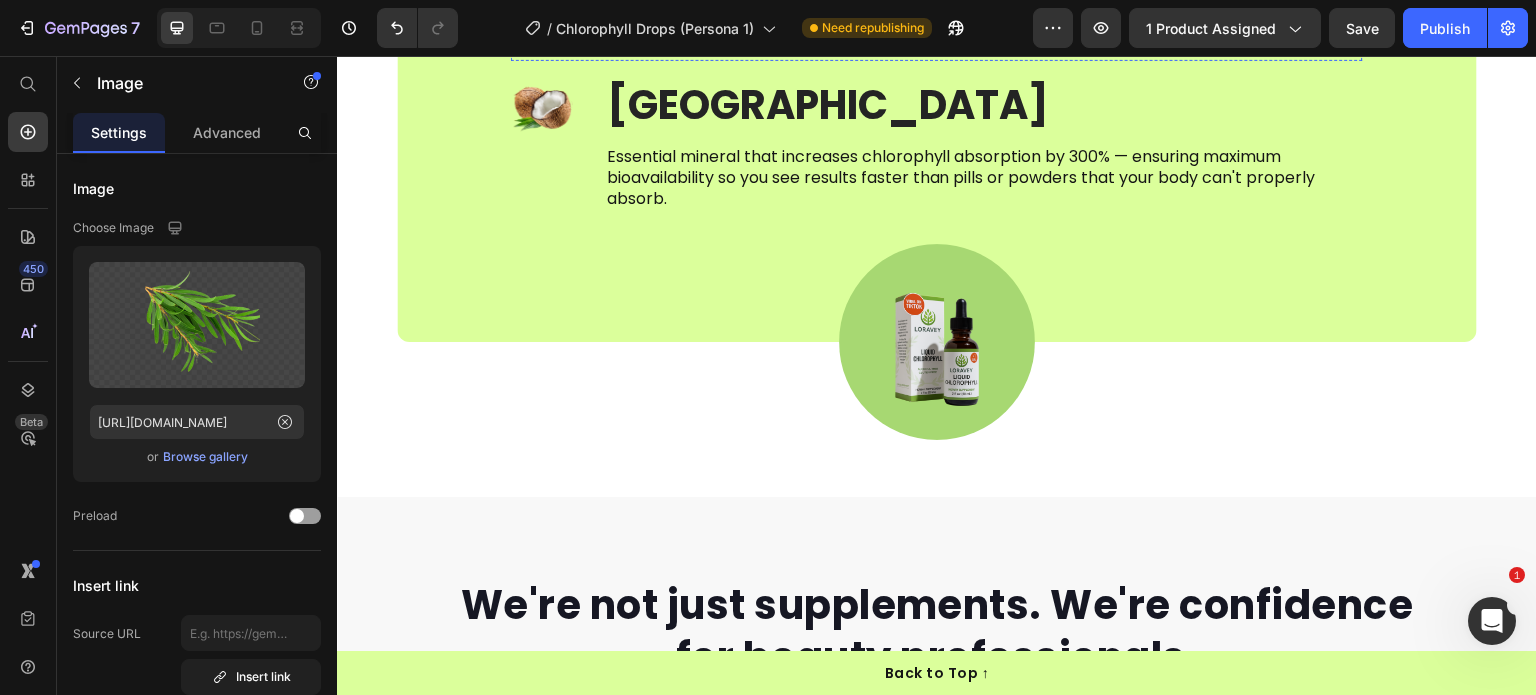 click on "Chlorophyll" at bounding box center (984, -24) 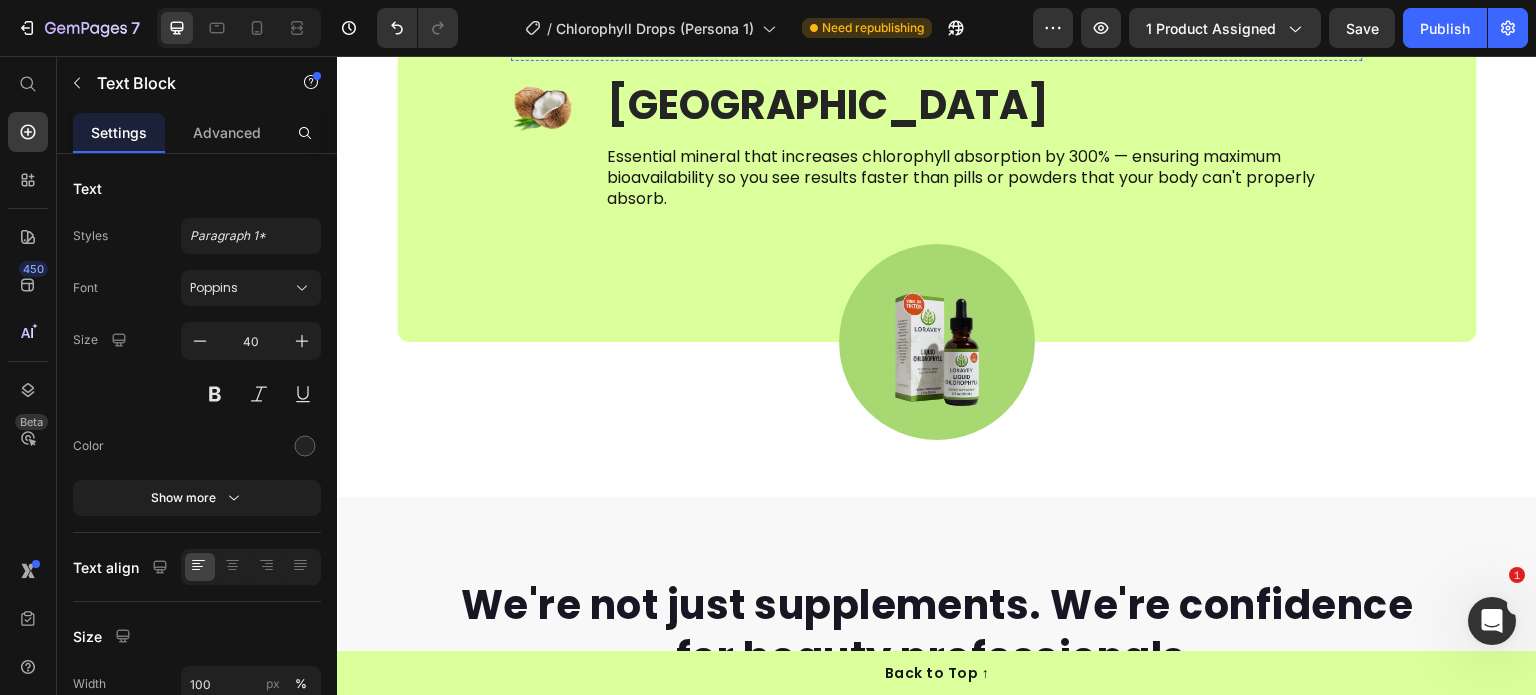 click on "Made with 100% All-Natural Ingredients Heading Row Image Chlorophyll Text Block   12 Nature's internal cleanser — gently removes the toxins causing your stubborn breakouts and gives you the clear, glowing skin that makes clients trust your expertise instantly. Text Block Row Image Copper Complex Text Block Essential mineral that increases chlorophyll absorption by 300% — ensuring maximum bioavailability so you see results faster than pills or powders that your body can't properly absorb. Text Block Row Row Image Row" at bounding box center (937, 92) 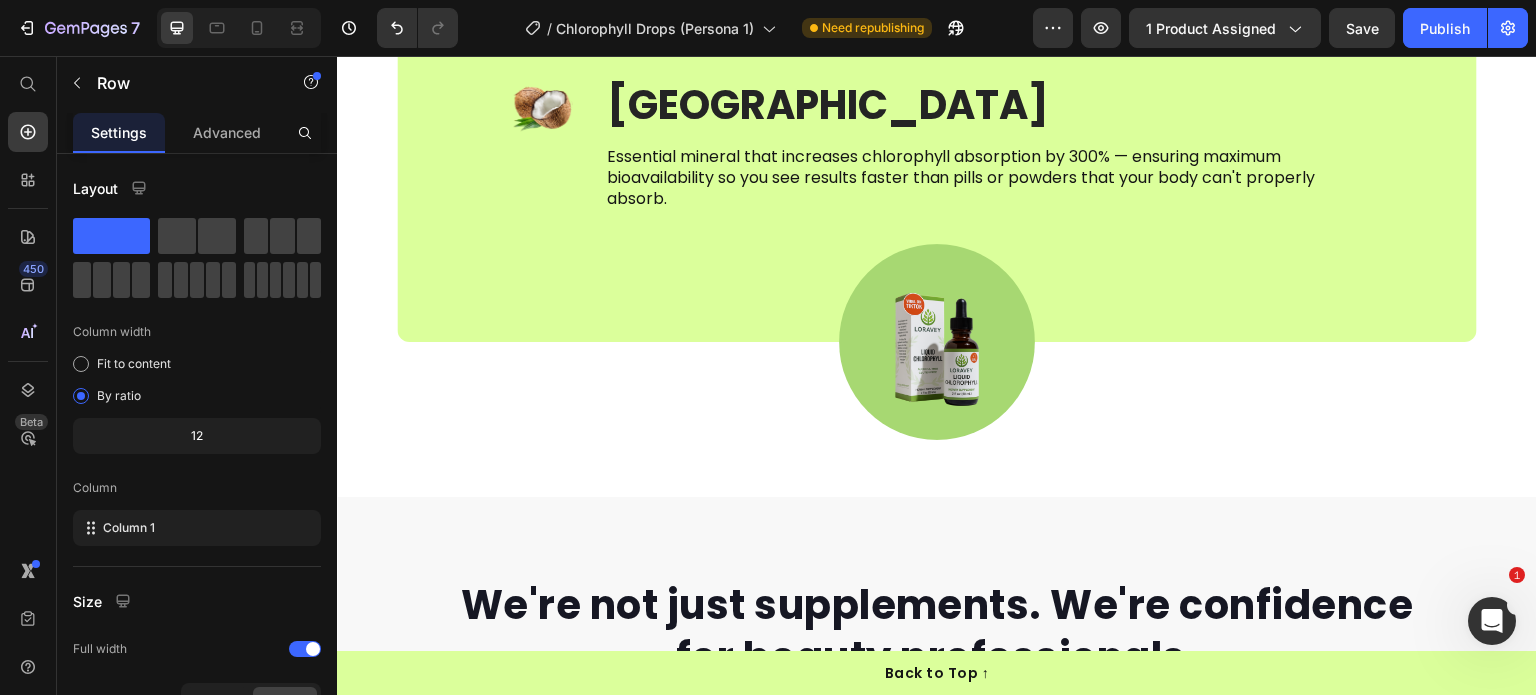 click at bounding box center (543, -20) 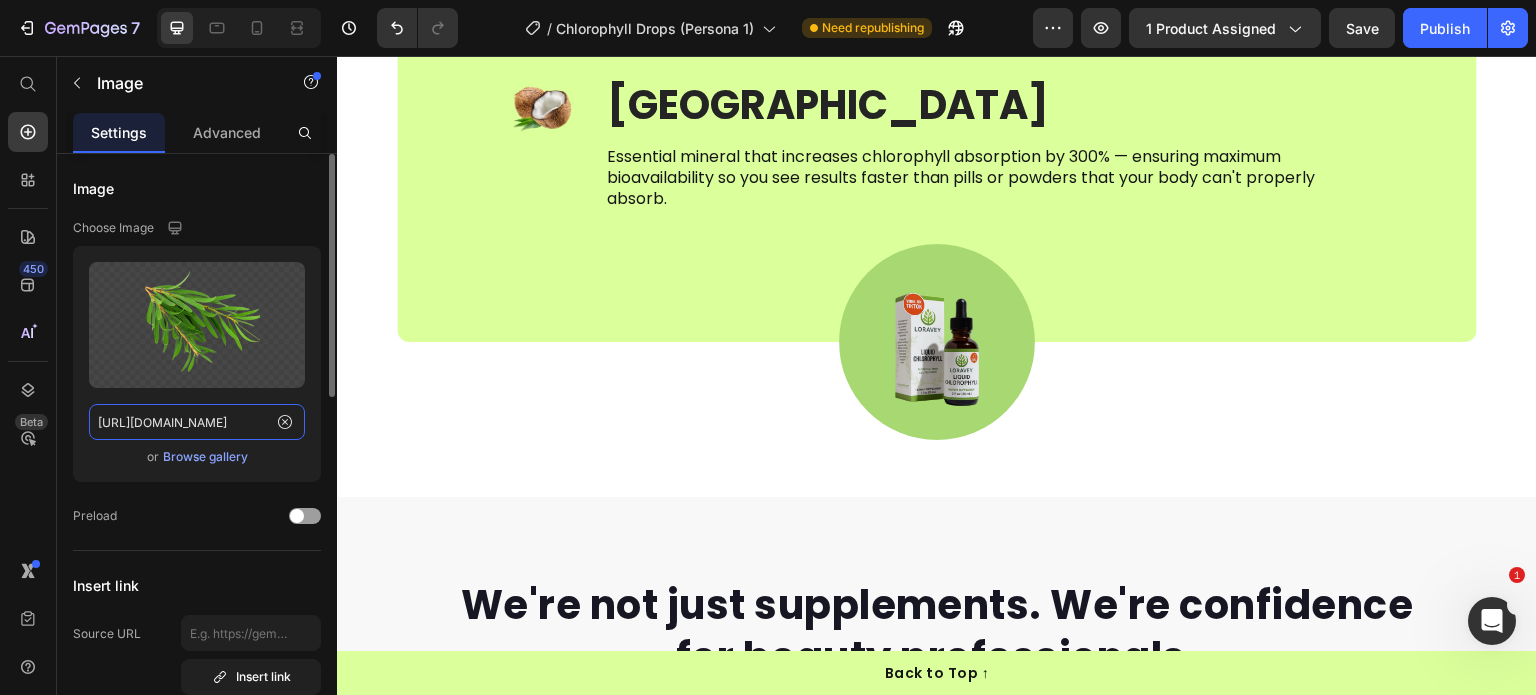 click on "https://cdn.shopify.com/s/files/1/0968/8953/6850/files/gempages_569934698445275975-e6deb7f2-2480-4d80-a506-46d70a6d23a1.png" 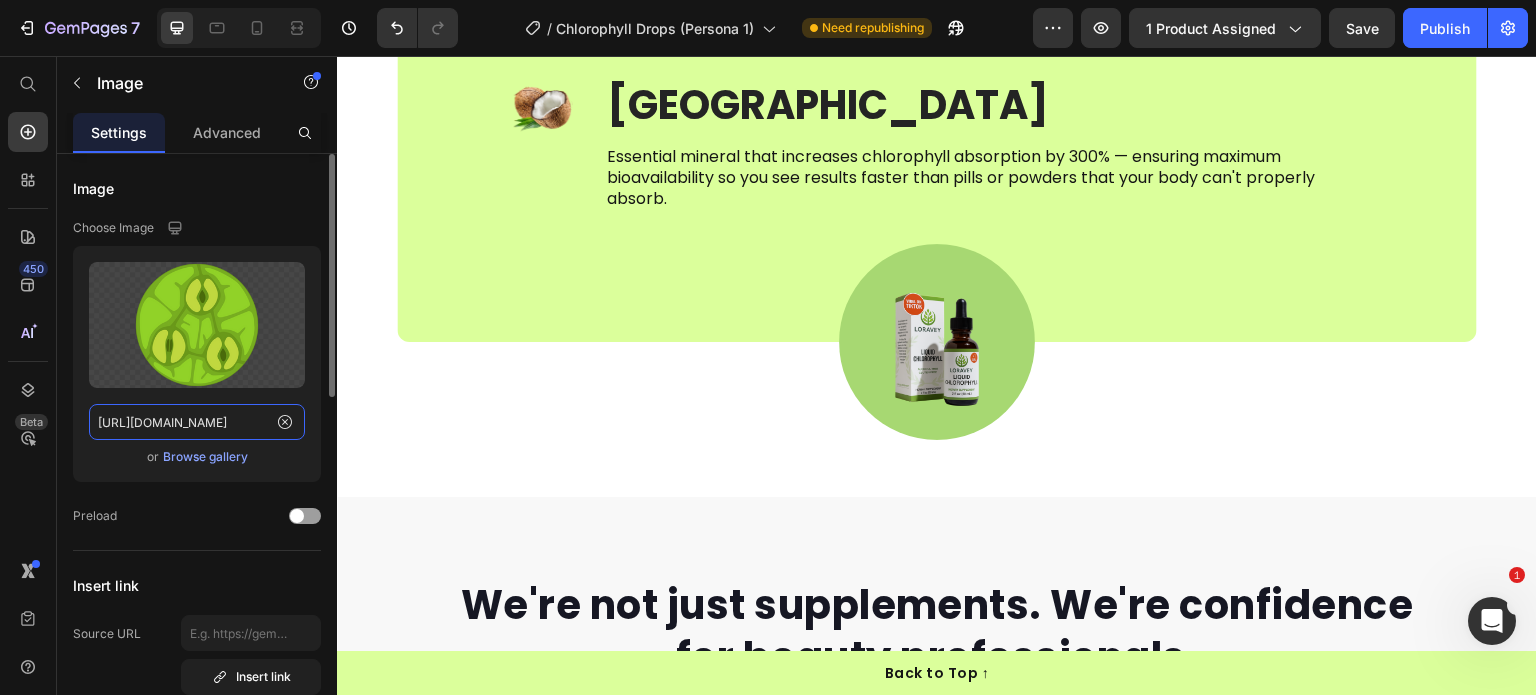 scroll, scrollTop: 0, scrollLeft: 511, axis: horizontal 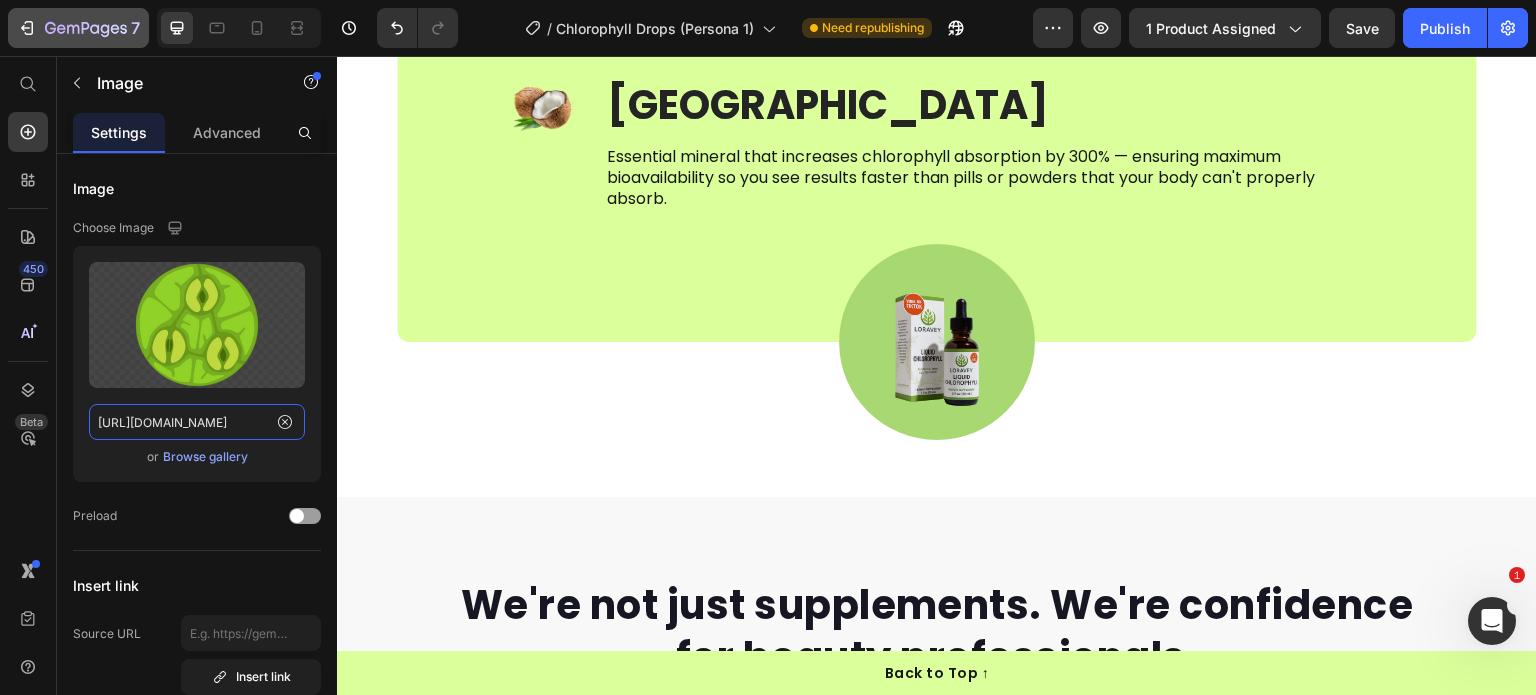 type on "https://cdn.shopify.com/s/files/1/0968/8953/6850/files/13_55945a36-0f5d-4192-8f6f-486231760511.png?v=1752153889" 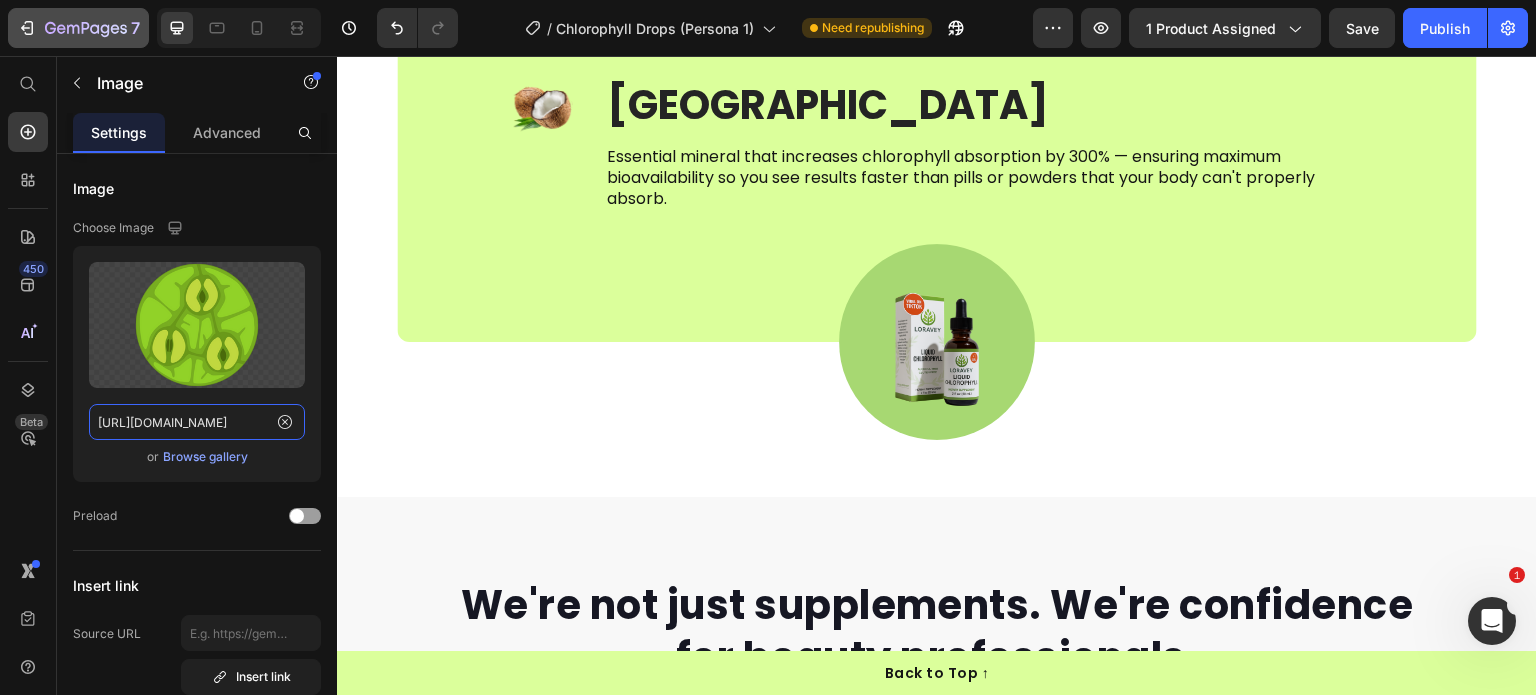 scroll, scrollTop: 0, scrollLeft: 0, axis: both 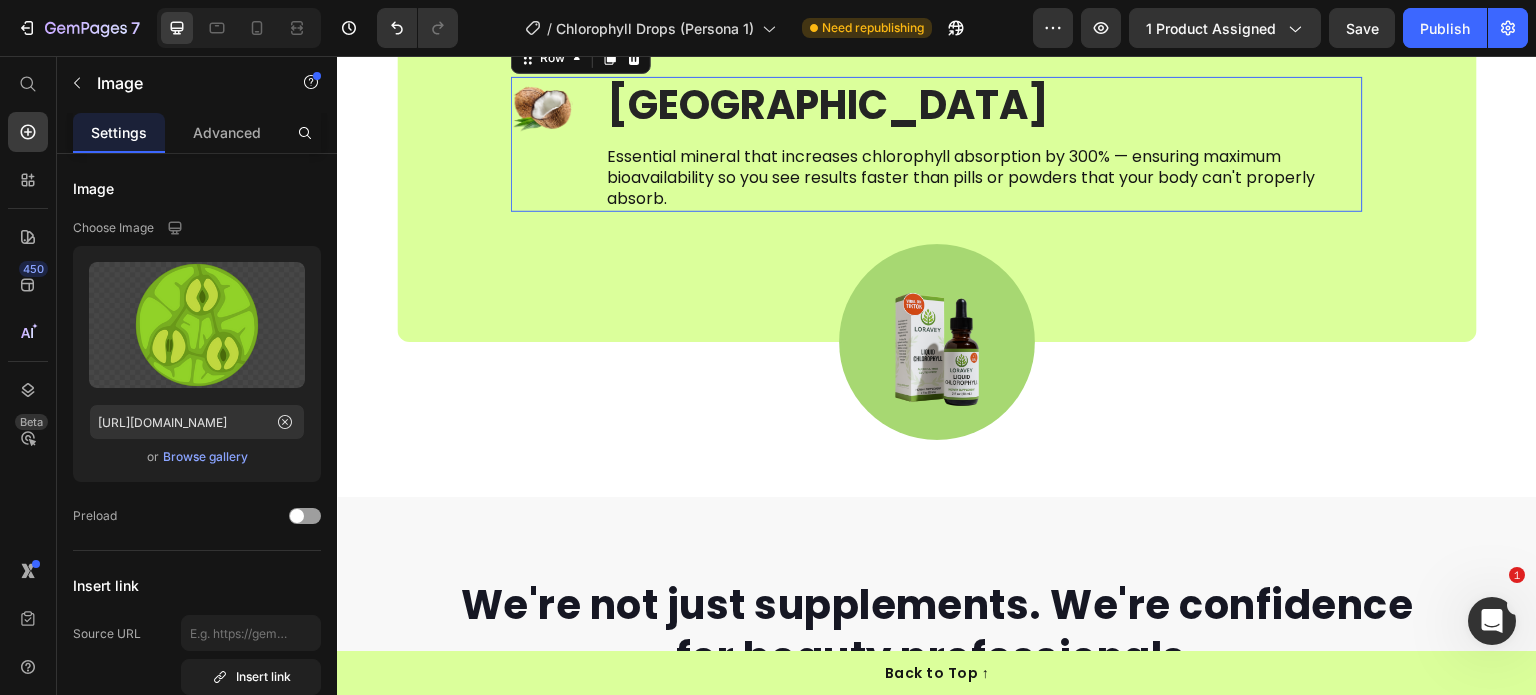 click on "Copper Complex Text Block Essential mineral that increases chlorophyll absorption by 300% — ensuring maximum bioavailability so you see results faster than pills or powders that your body can't properly absorb. Text Block" at bounding box center [984, 144] 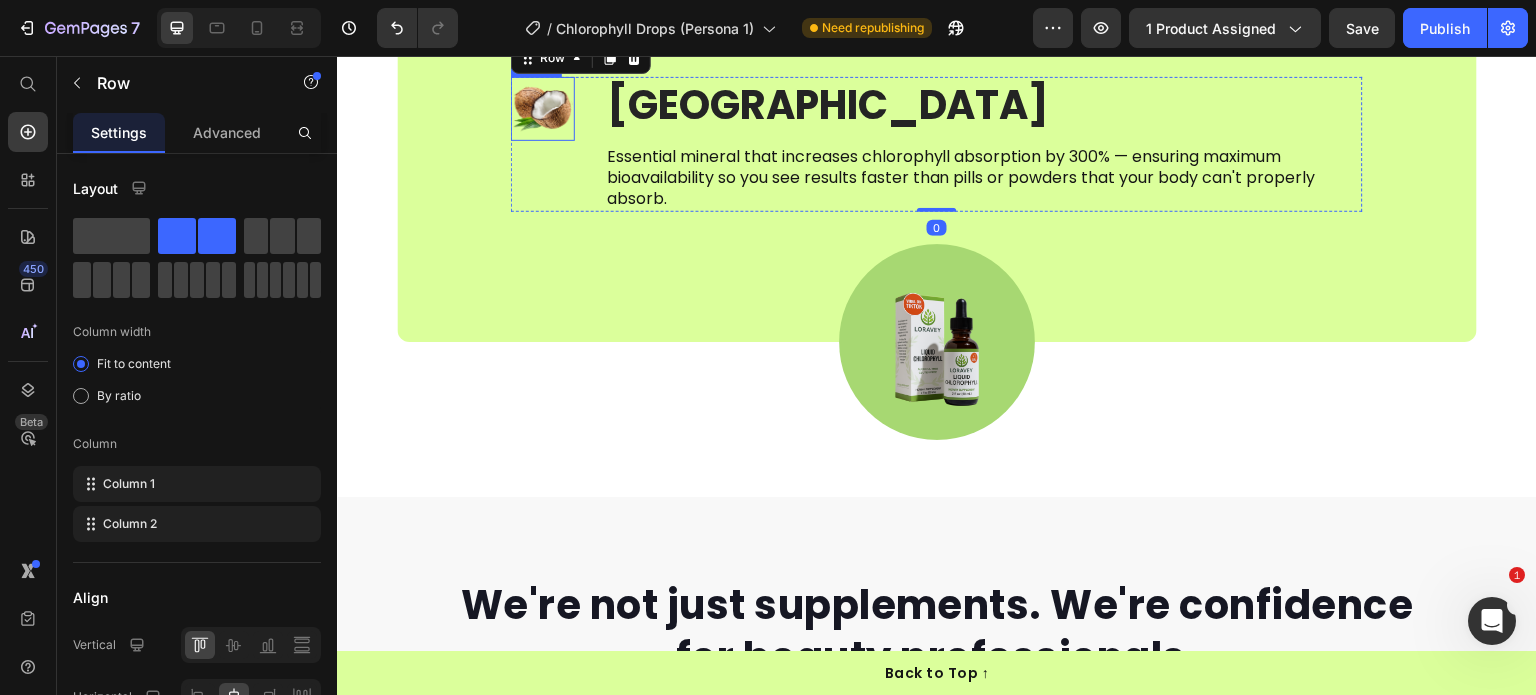 click at bounding box center (543, 109) 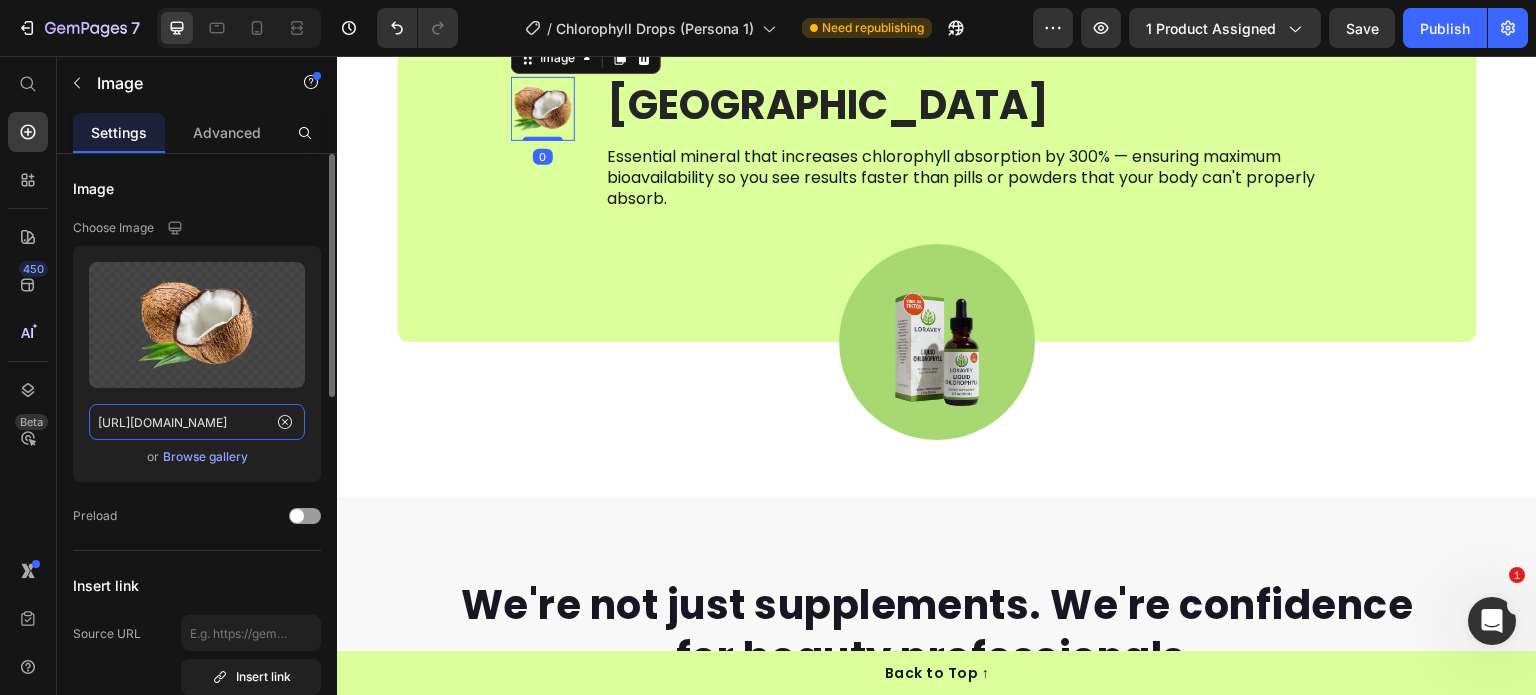 click on "https://cdn.shopify.com/s/files/1/0968/8953/6850/files/gempages_569934698445275975-4ec60361-d283-439c-9f25-1aedd3a5ad5f.png" 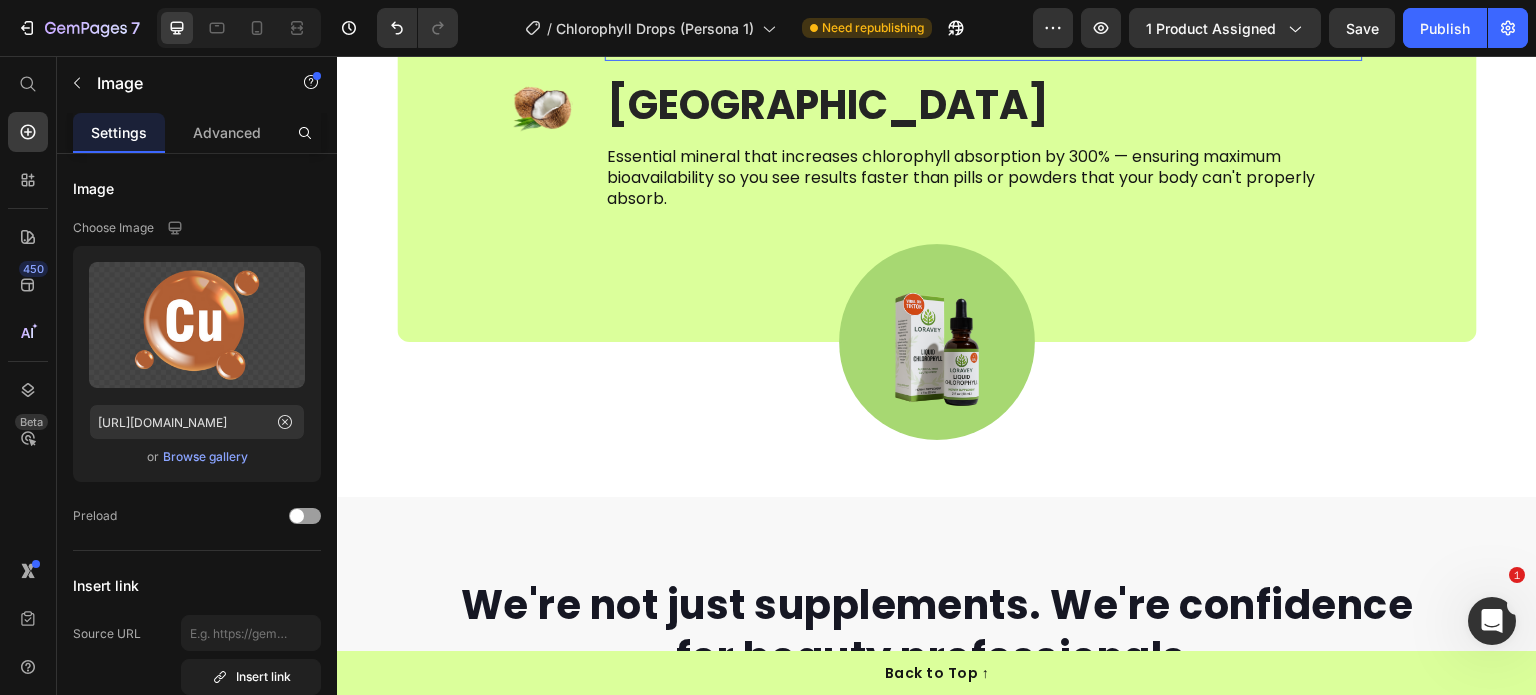 click on "Nature's internal cleanser — gently removes the toxins causing your stubborn breakouts and gives you the clear, glowing skin that makes clients trust your expertise instantly." at bounding box center (984, 39) 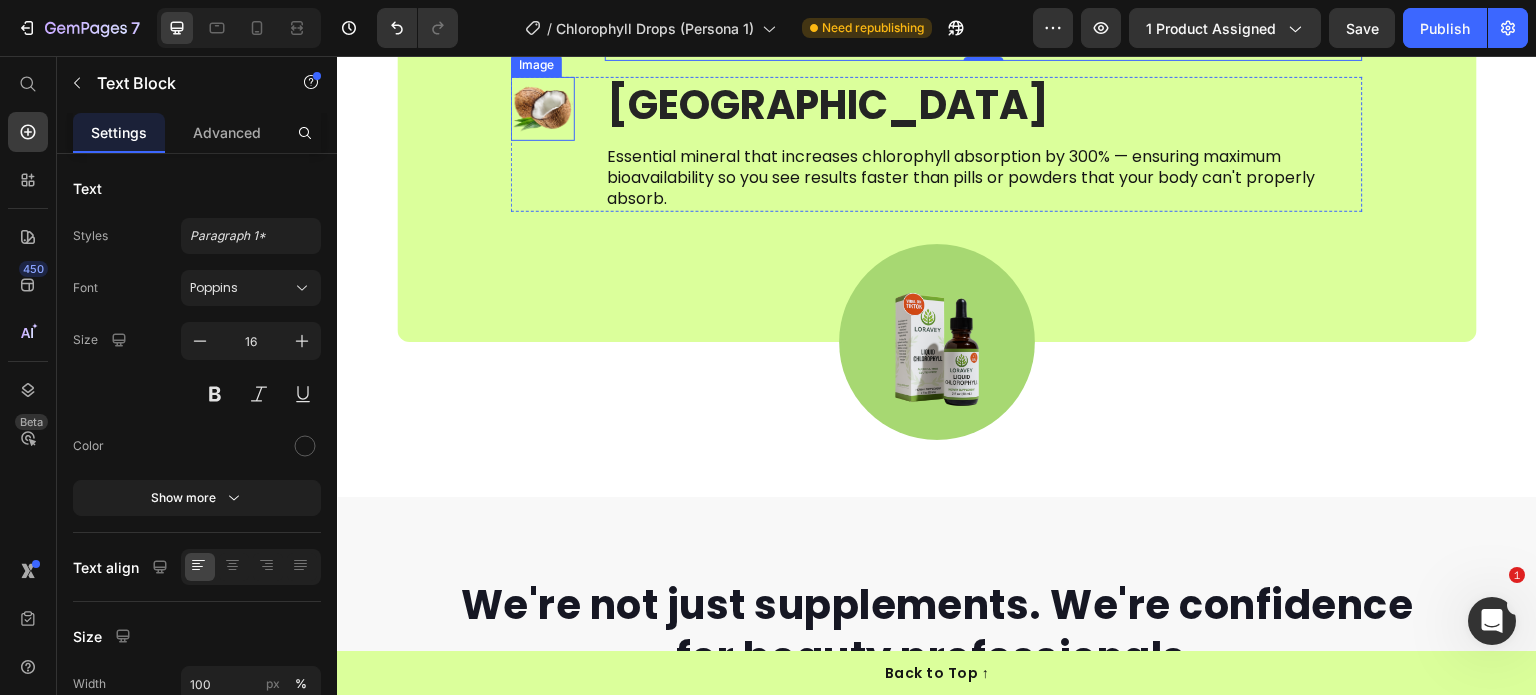 click at bounding box center (543, 109) 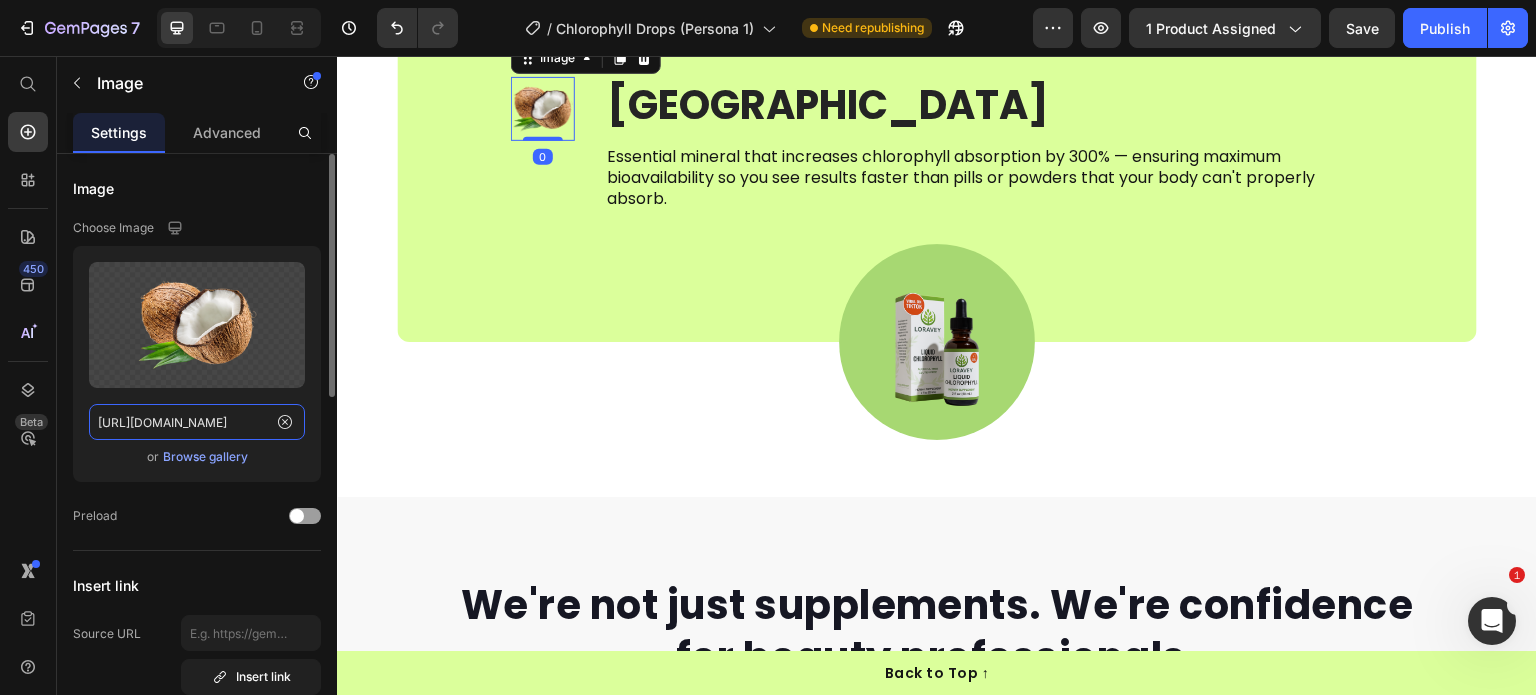click on "https://cdn.shopify.com/s/files/1/0968/8953/6850/files/gempages_569934698445275975-4ec60361-d283-439c-9f25-1aedd3a5ad5f.png" 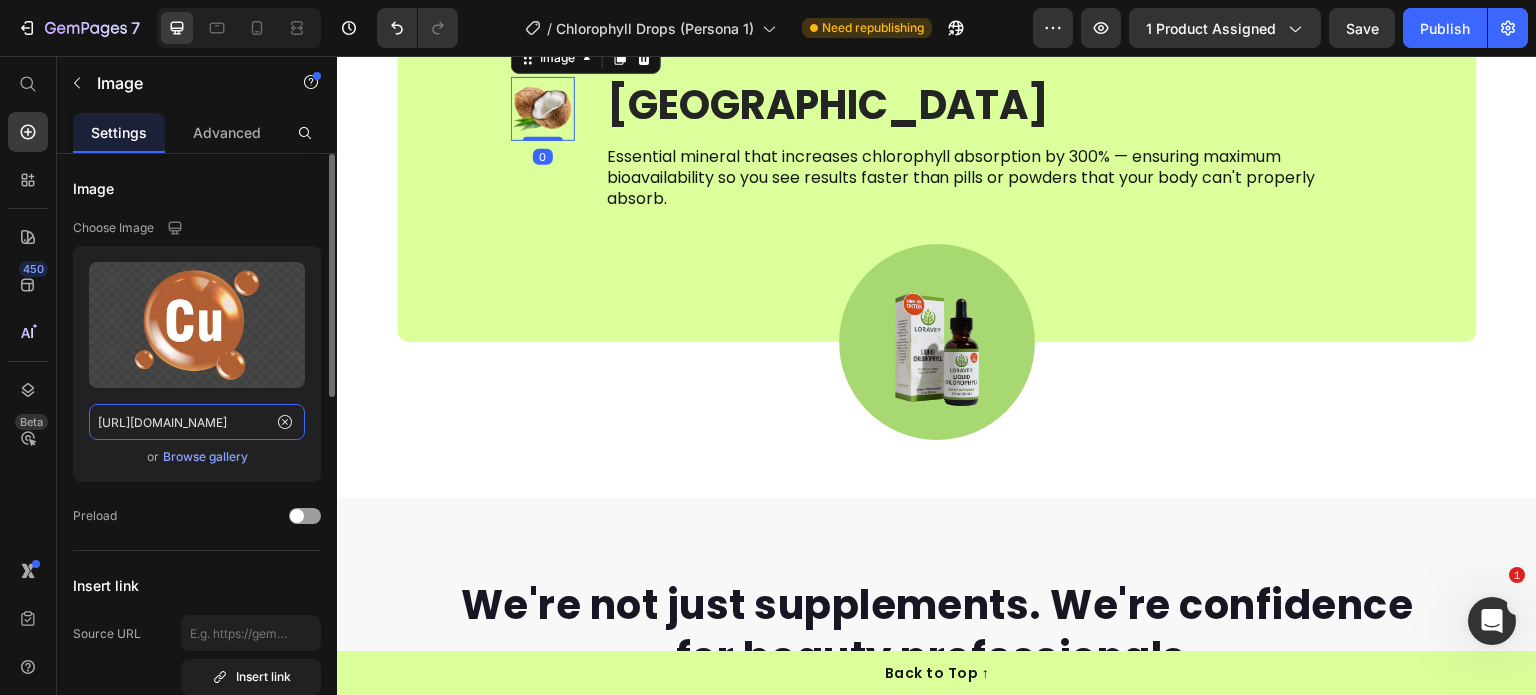 scroll, scrollTop: 0, scrollLeft: 268, axis: horizontal 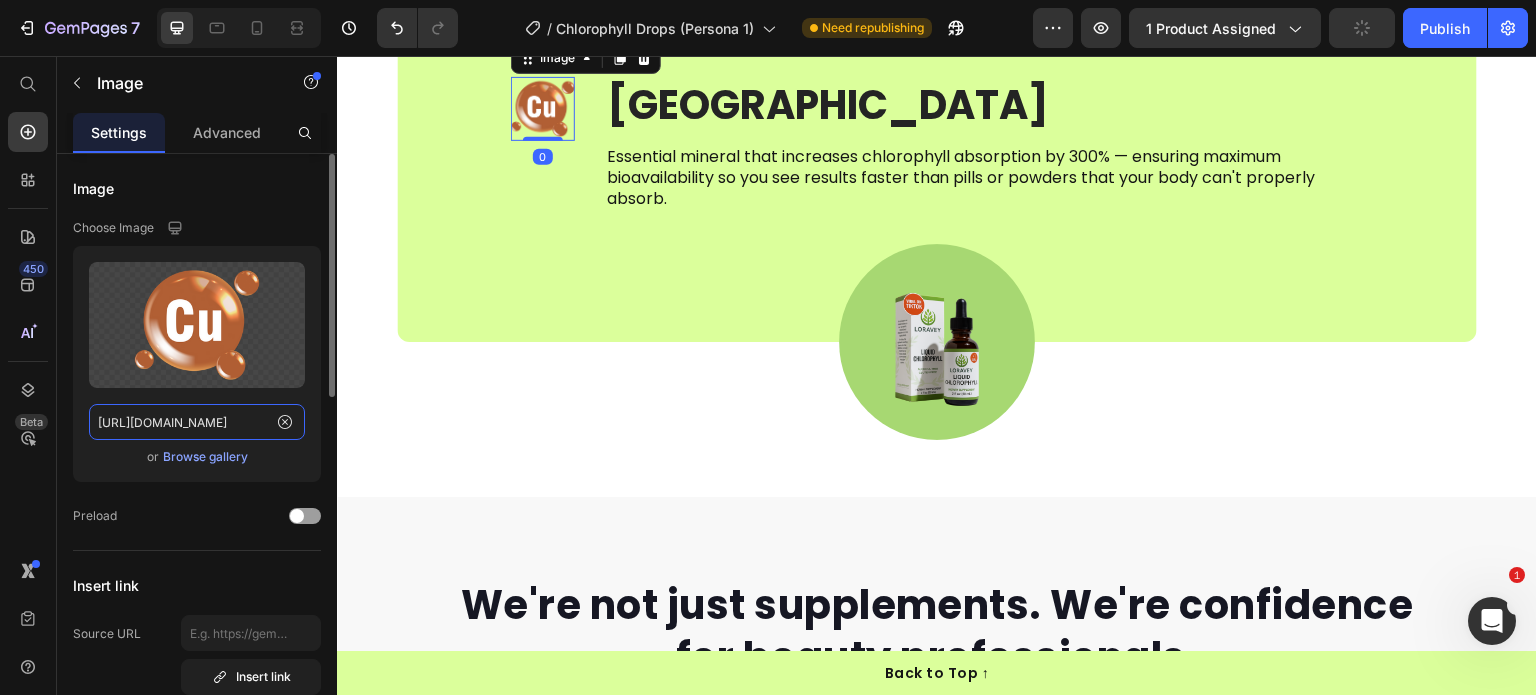 type on "https://cdn.shopify.com/s/files/1/0968/8953/6850/files/14.png?v=1752153889" 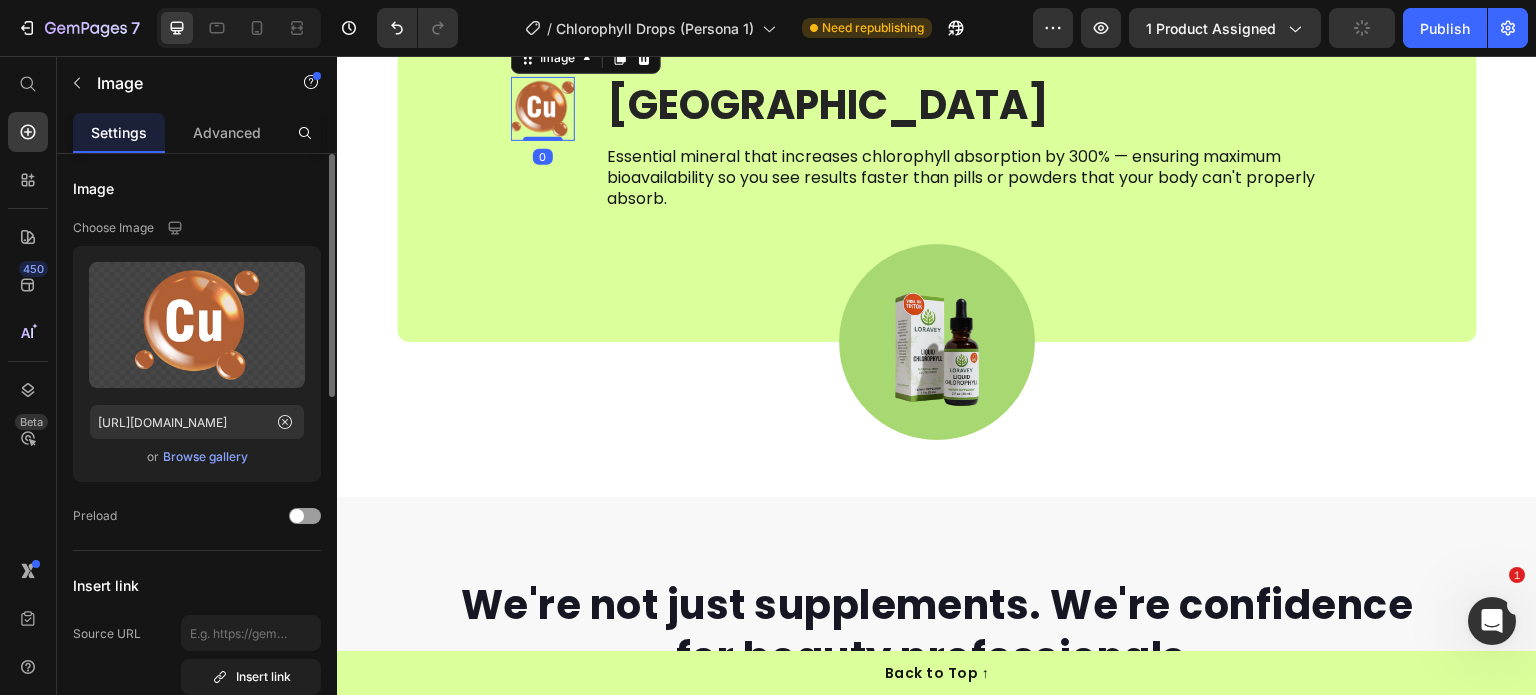 click on "Choose Image" at bounding box center (197, 228) 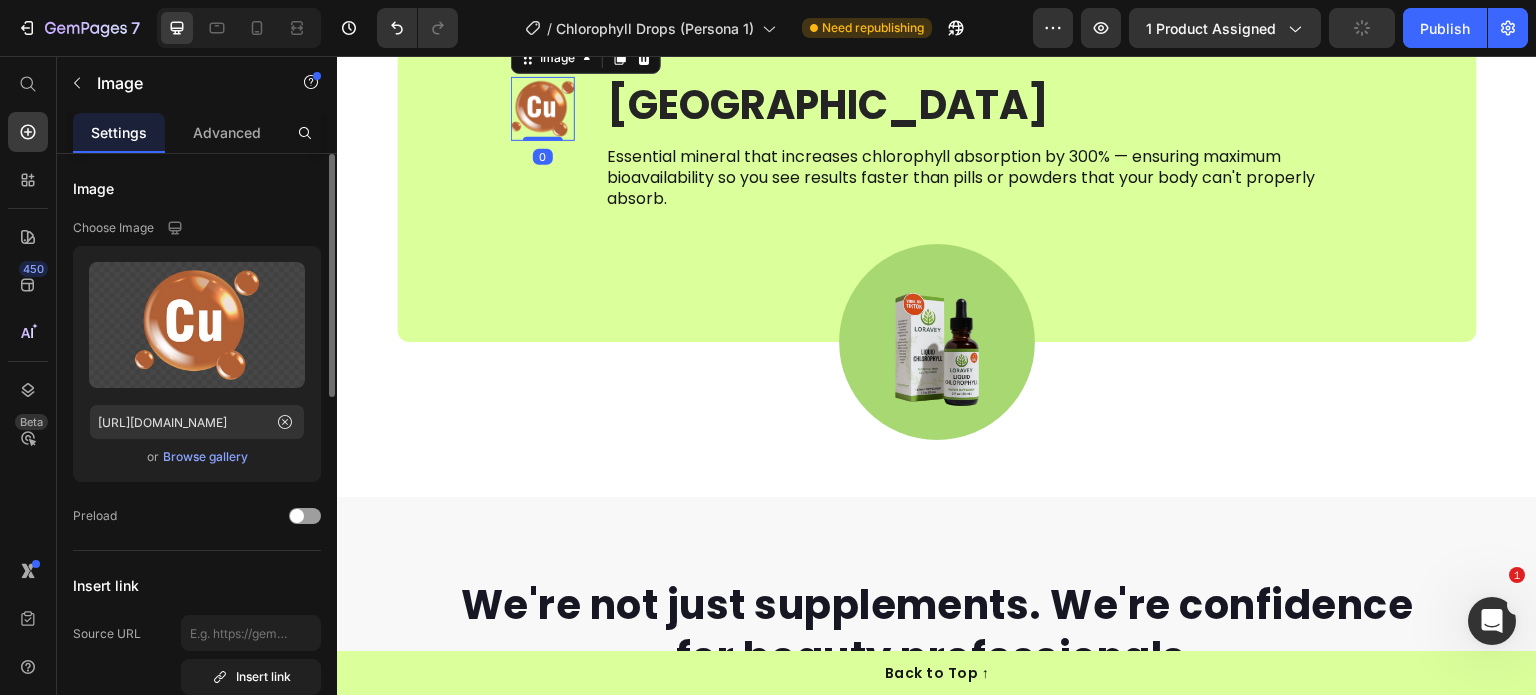 scroll, scrollTop: 0, scrollLeft: 0, axis: both 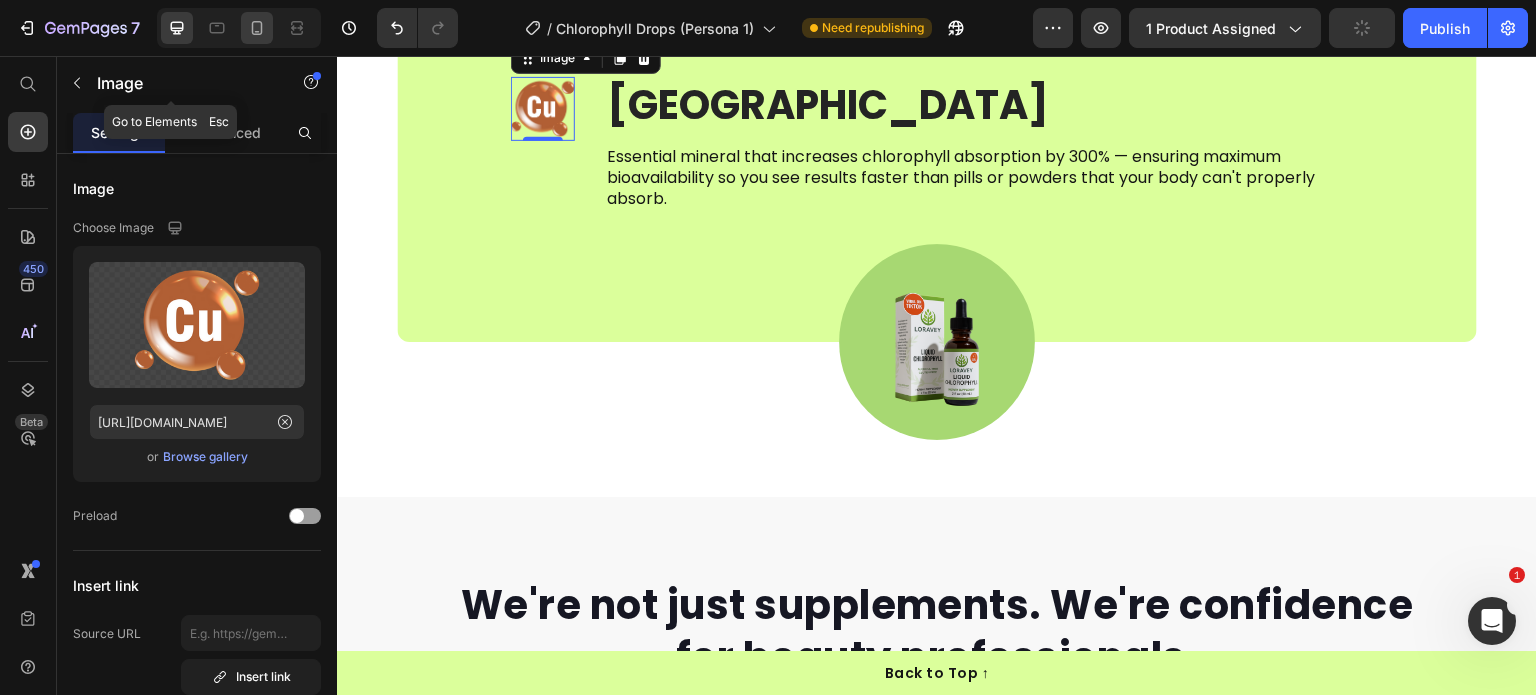 click 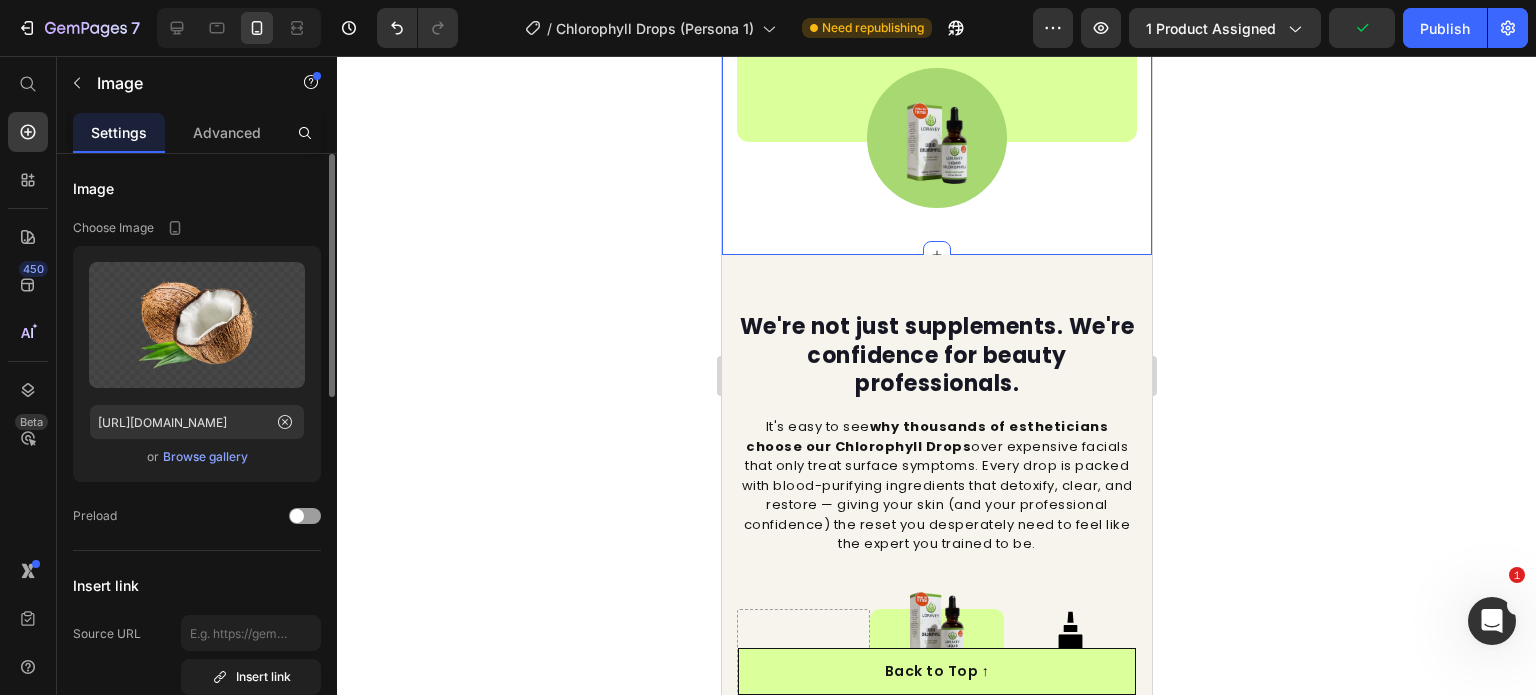scroll, scrollTop: 4980, scrollLeft: 0, axis: vertical 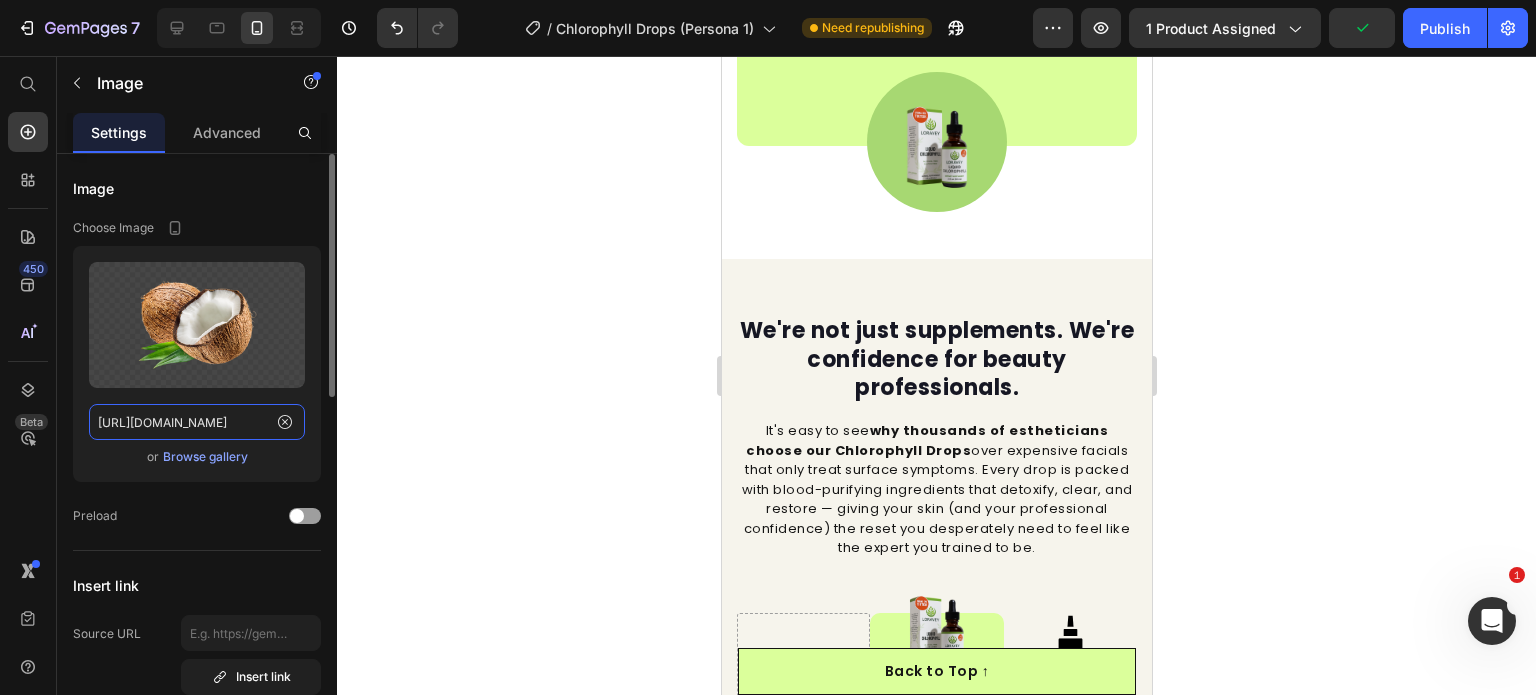 click on "https://cdn.shopify.com/s/files/1/0968/8953/6850/files/gempages_569934698445275975-4ec60361-d283-439c-9f25-1aedd3a5ad5f.png" 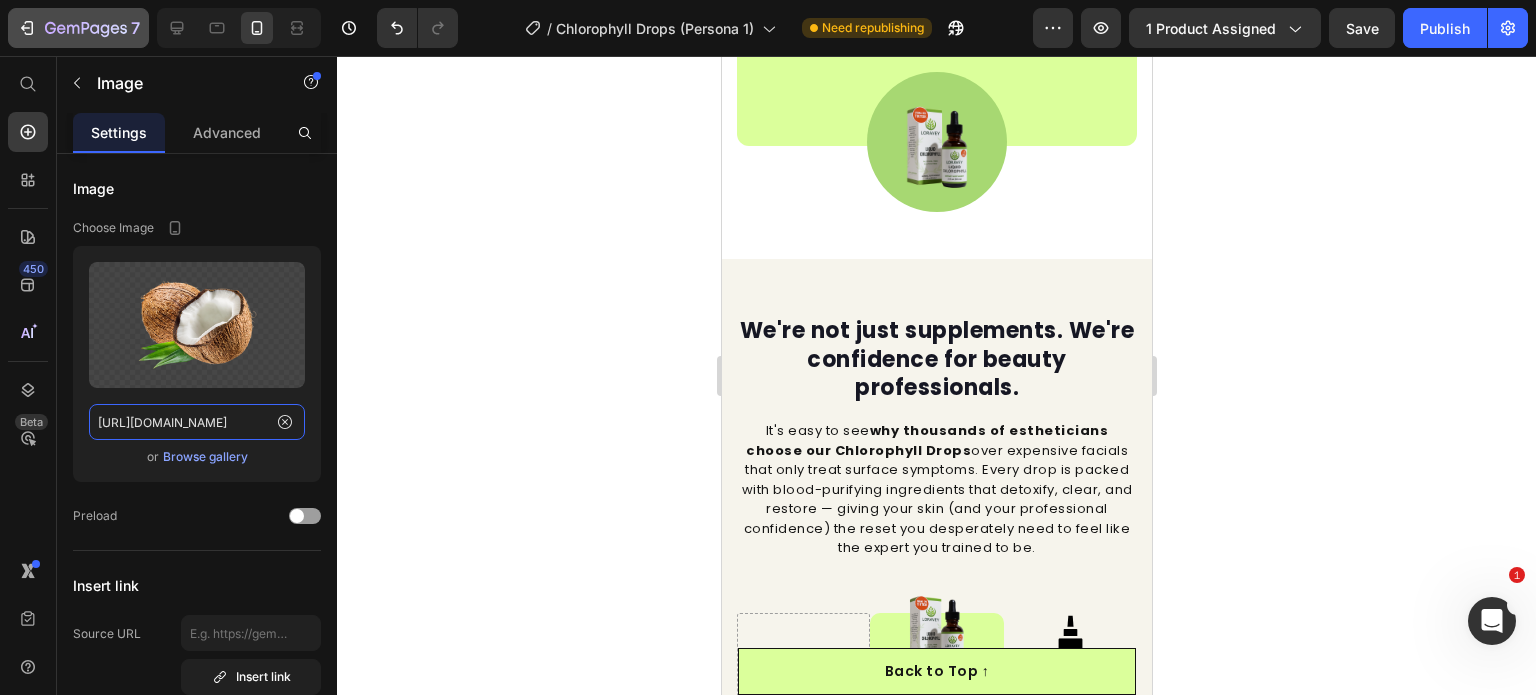paste on "14.png?v=1752153889" 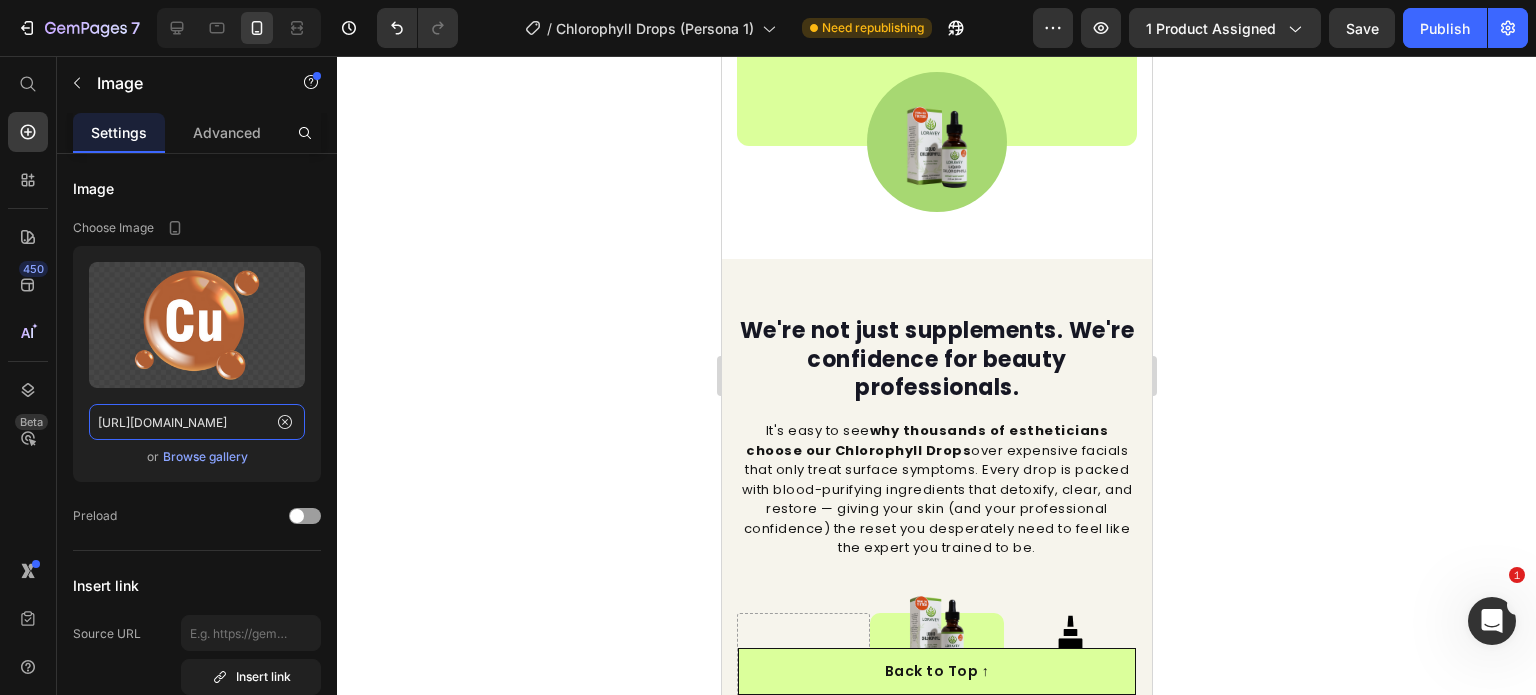 type on "https://cdn.shopify.com/s/files/1/0968/8953/6850/files/14.png?v=1752153889" 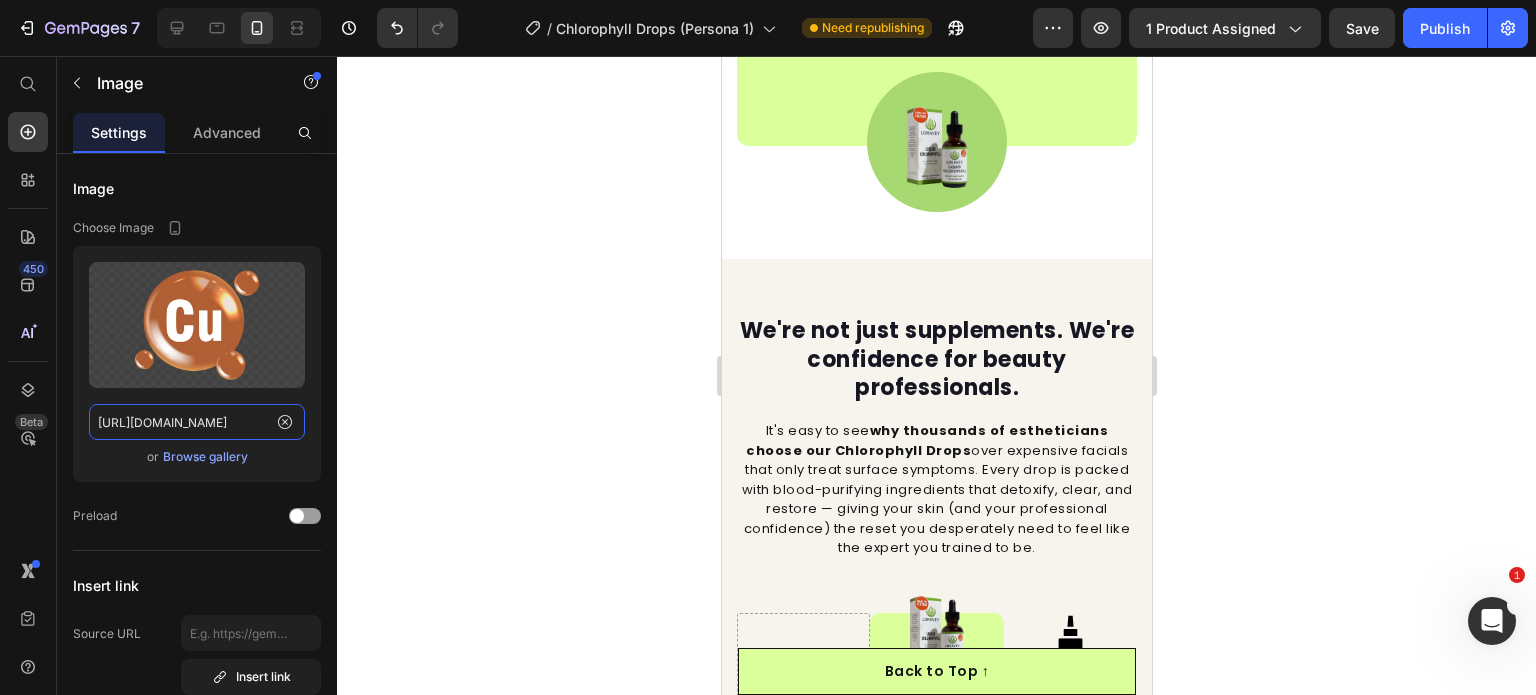 scroll, scrollTop: 0, scrollLeft: 0, axis: both 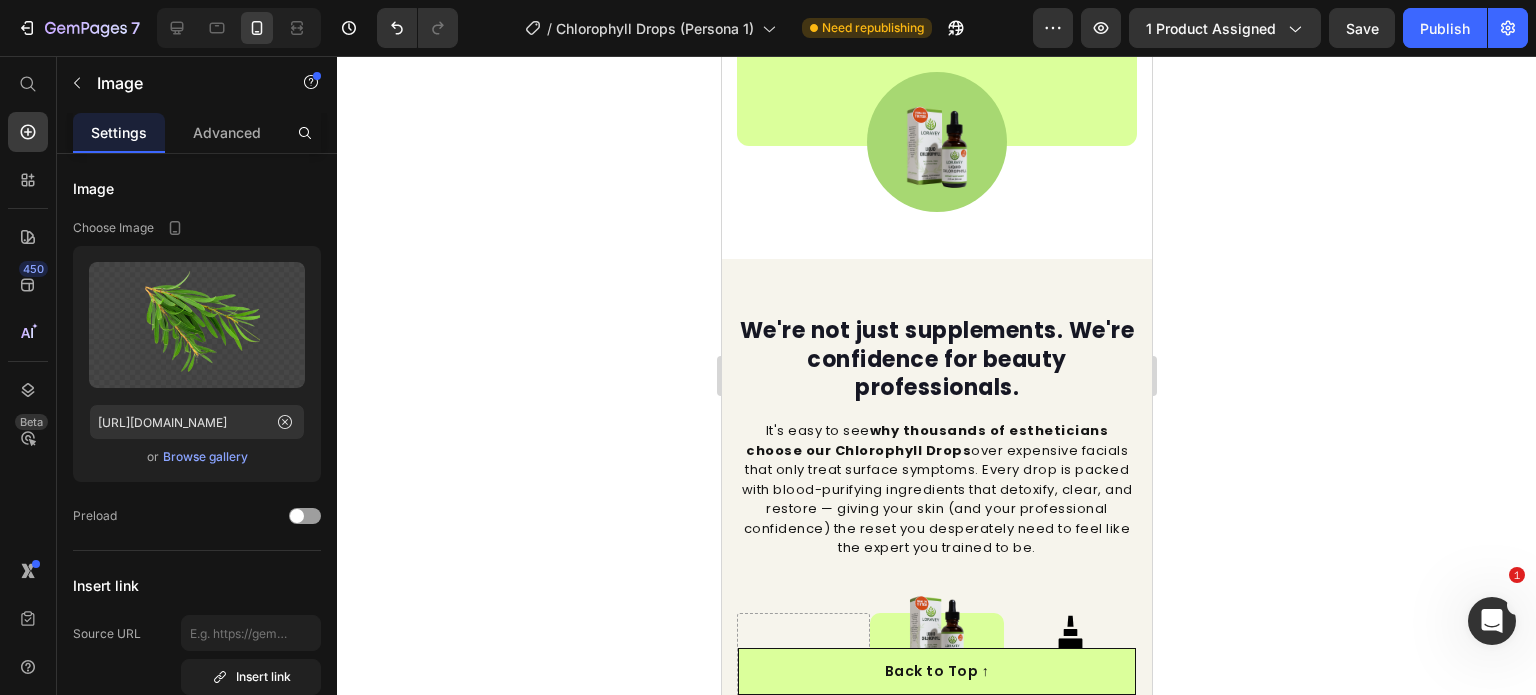 click at bounding box center [785, -181] 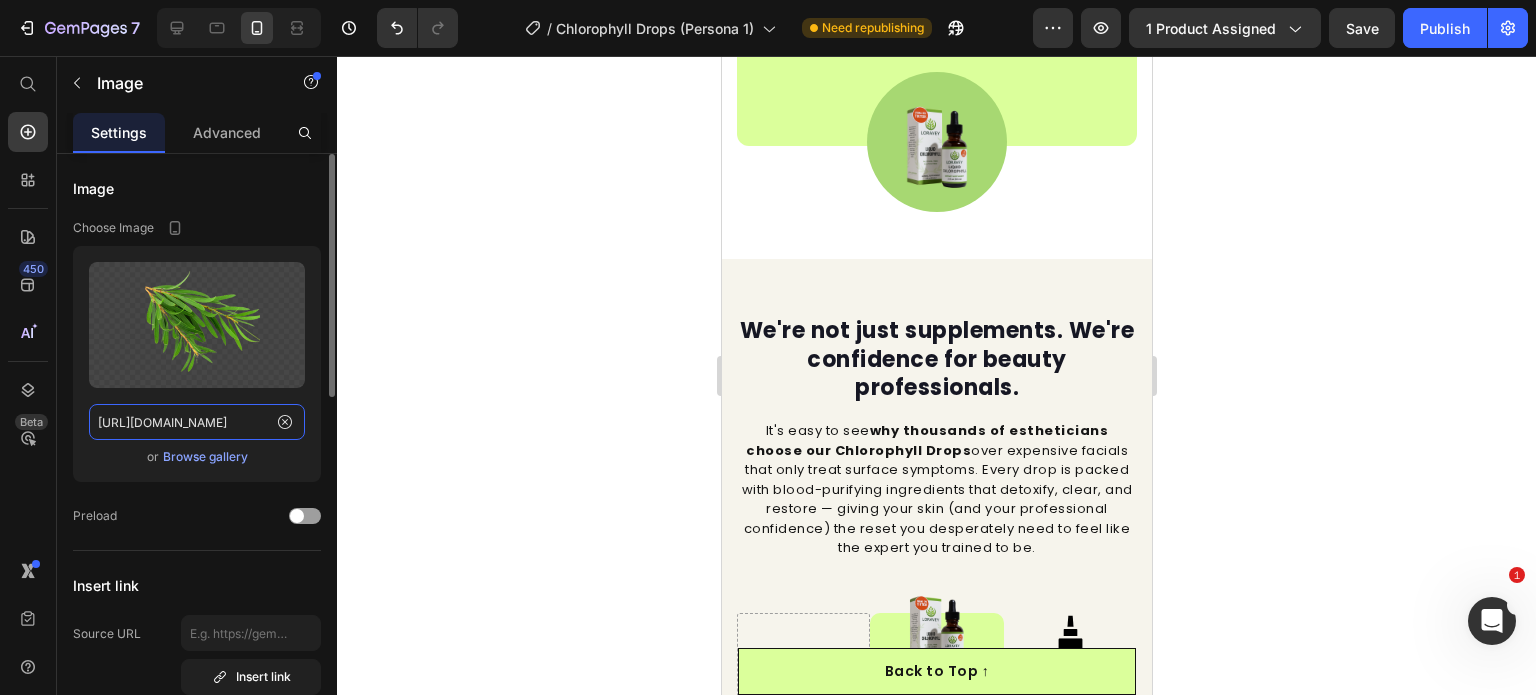 click on "https://cdn.shopify.com/s/files/1/0968/8953/6850/files/gempages_569934698445275975-e6deb7f2-2480-4d80-a506-46d70a6d23a1.png" 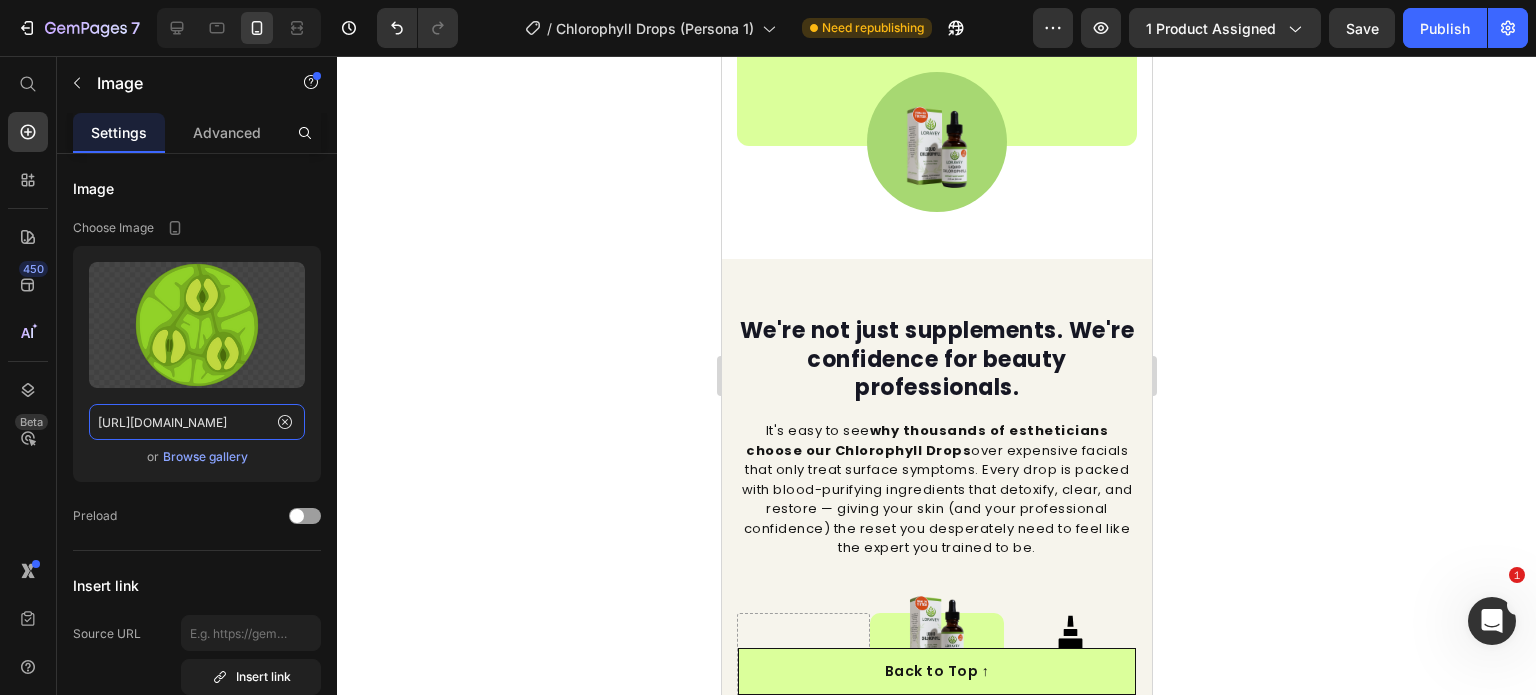 type on "https://cdn.shopify.com/s/files/1/0968/8953/6850/files/13_55945a36-0f5d-4192-8f6f-486231760511.png?v=1752153889" 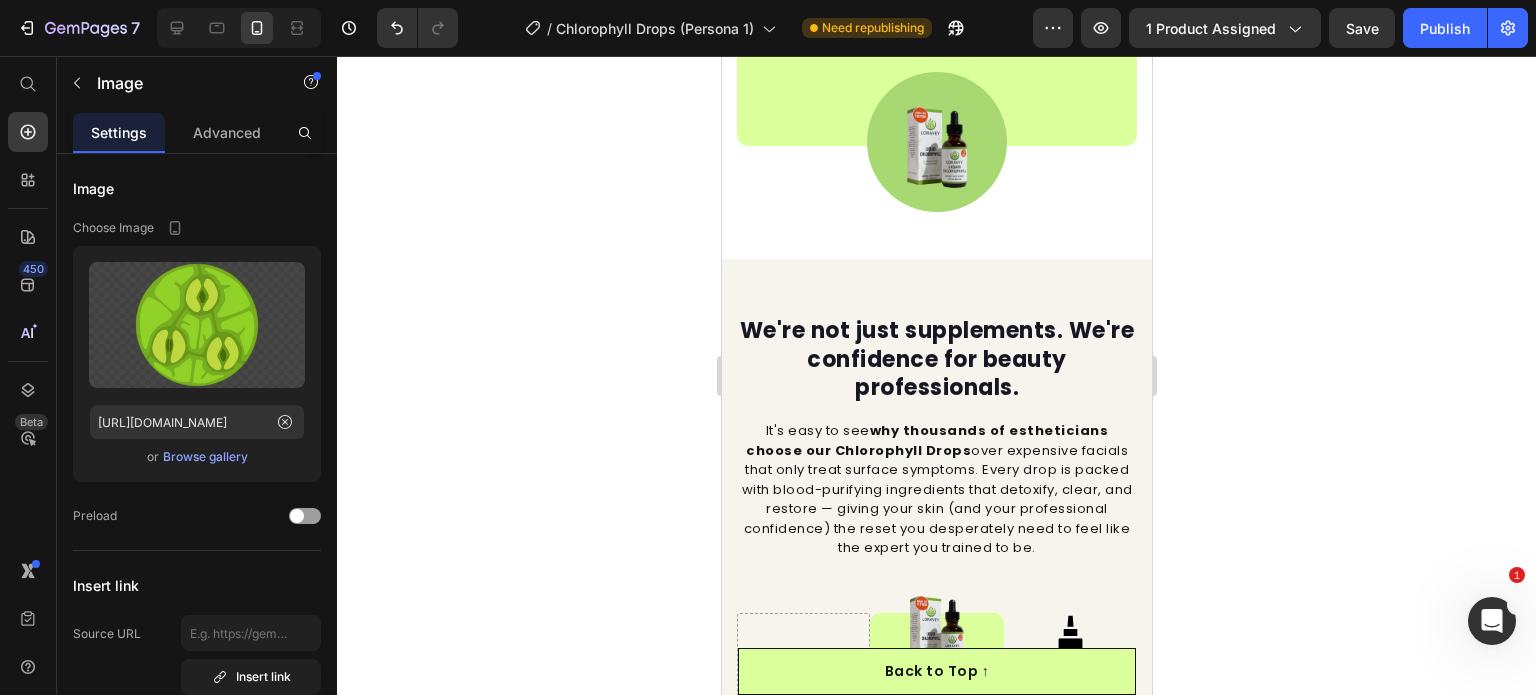scroll, scrollTop: 0, scrollLeft: 0, axis: both 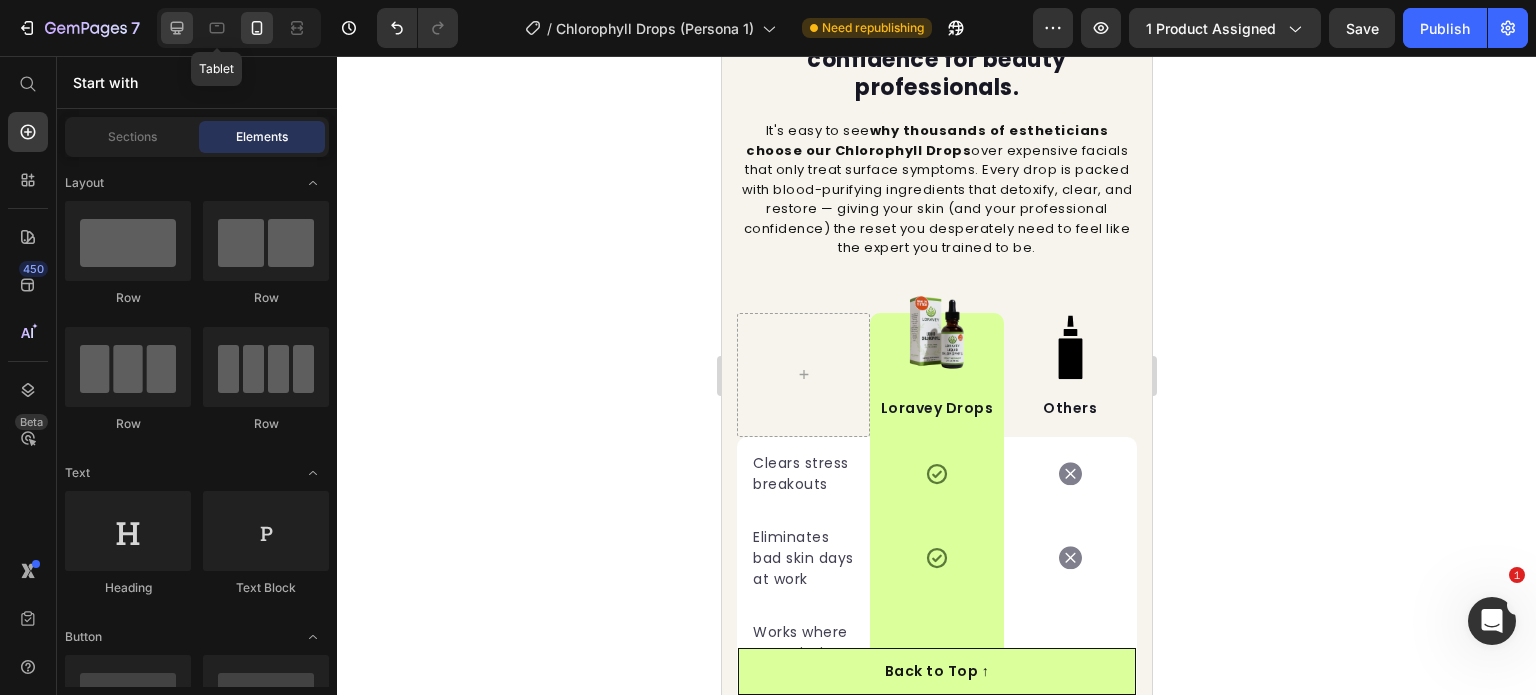 click 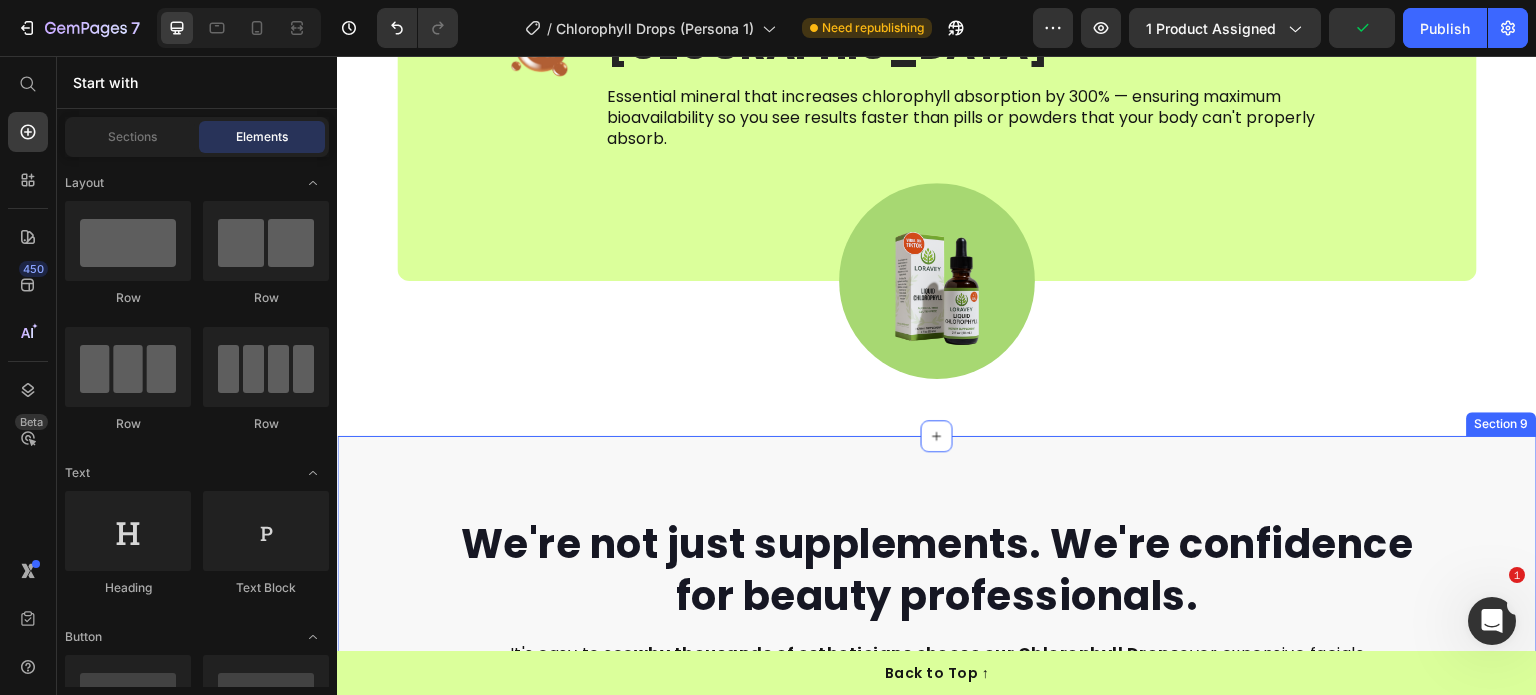 scroll, scrollTop: 5798, scrollLeft: 0, axis: vertical 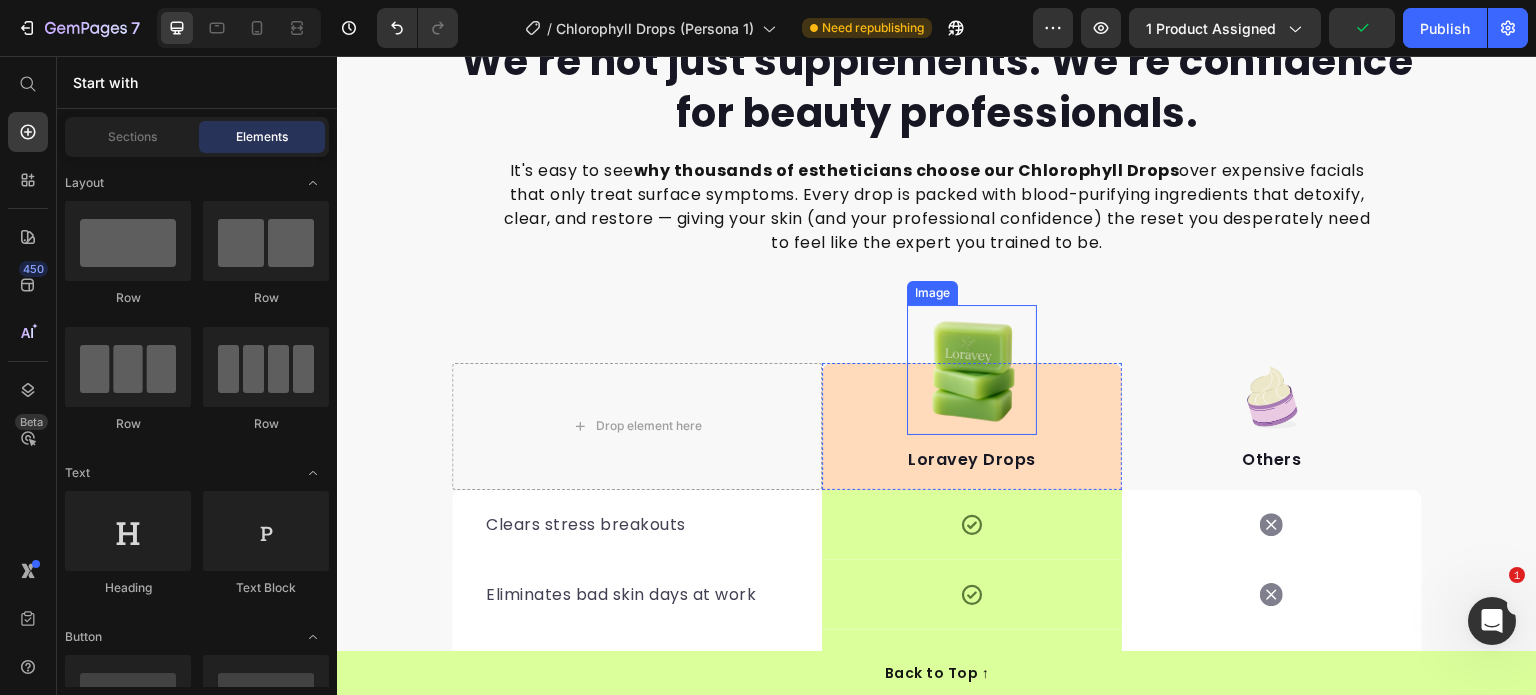 click at bounding box center (972, 370) 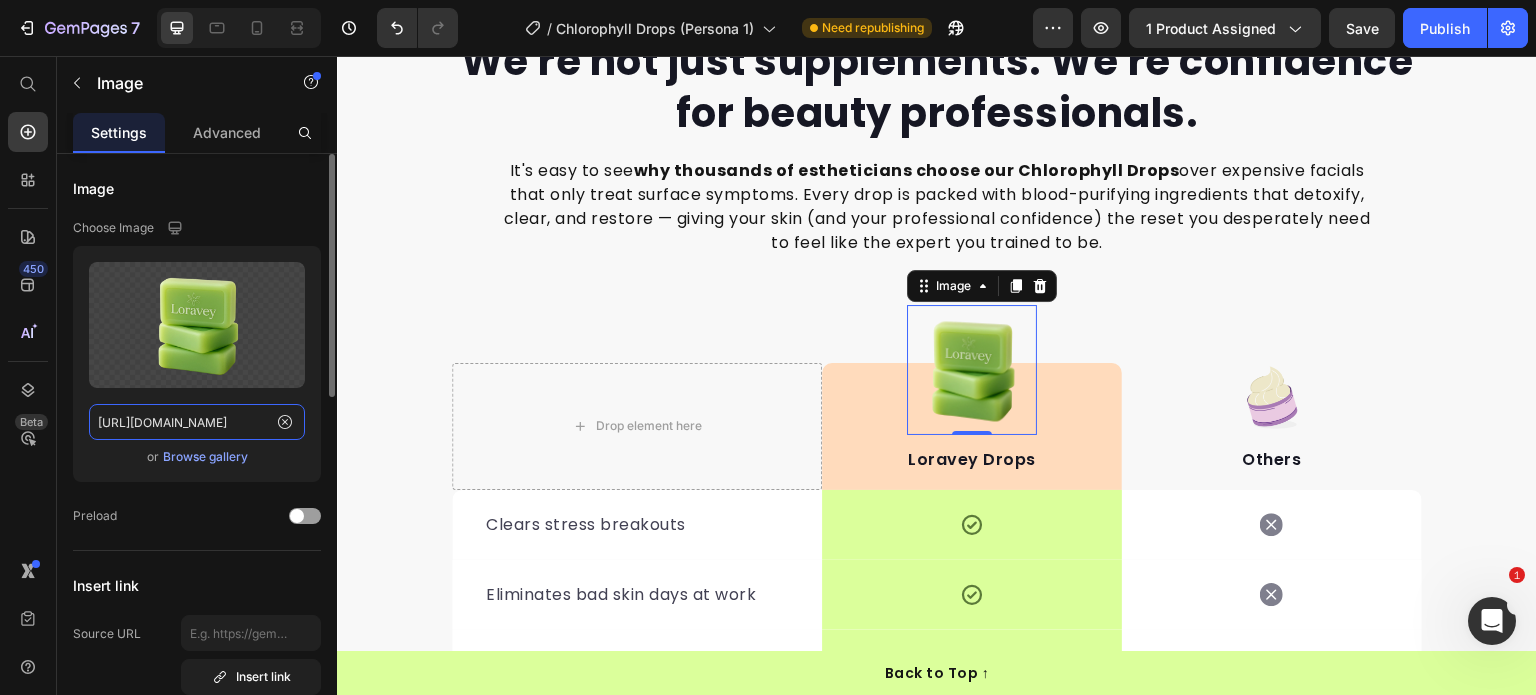 click on "https://cdn.shopify.com/s/files/1/0968/8953/6850/files/gempages_569934698445275975-d01a6237-7ea4-40bc-970d-42f6c9c8a863.png" 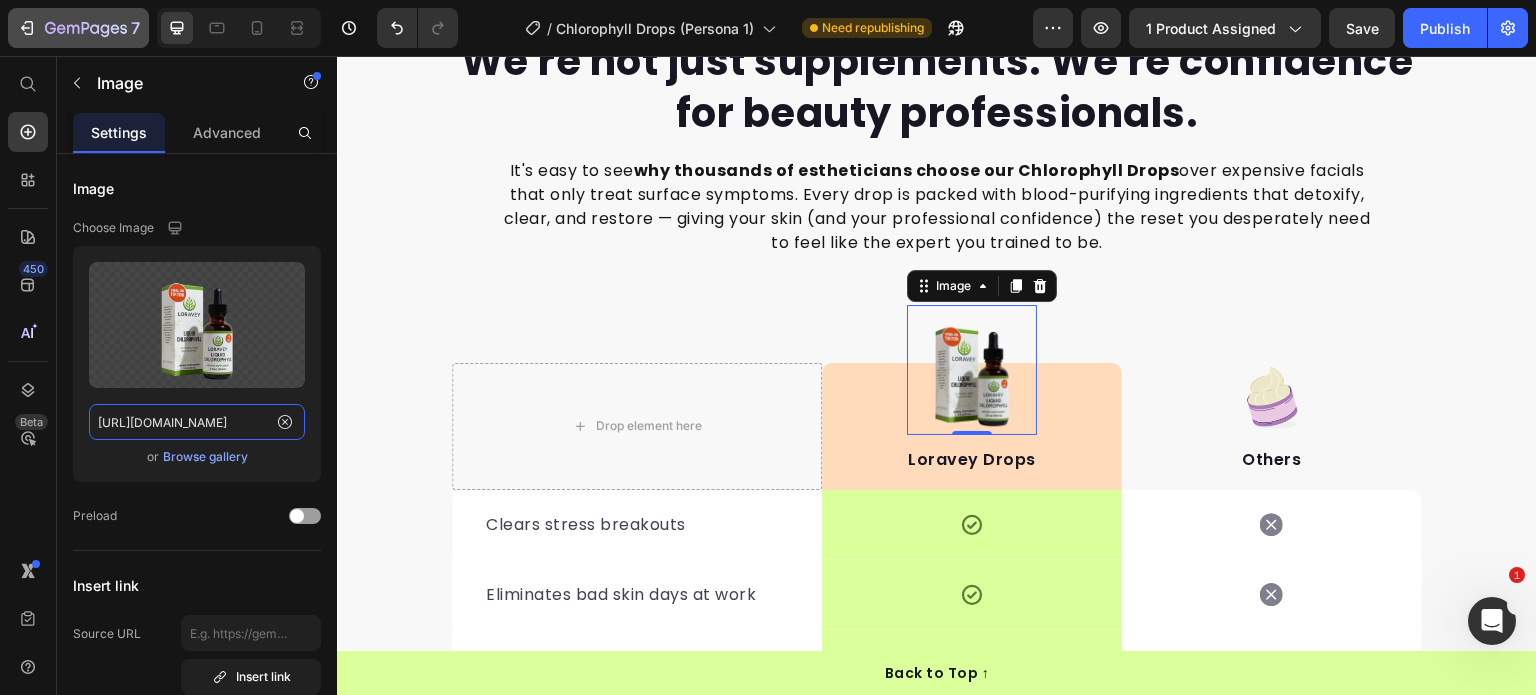 scroll, scrollTop: 0, scrollLeft: 443, axis: horizontal 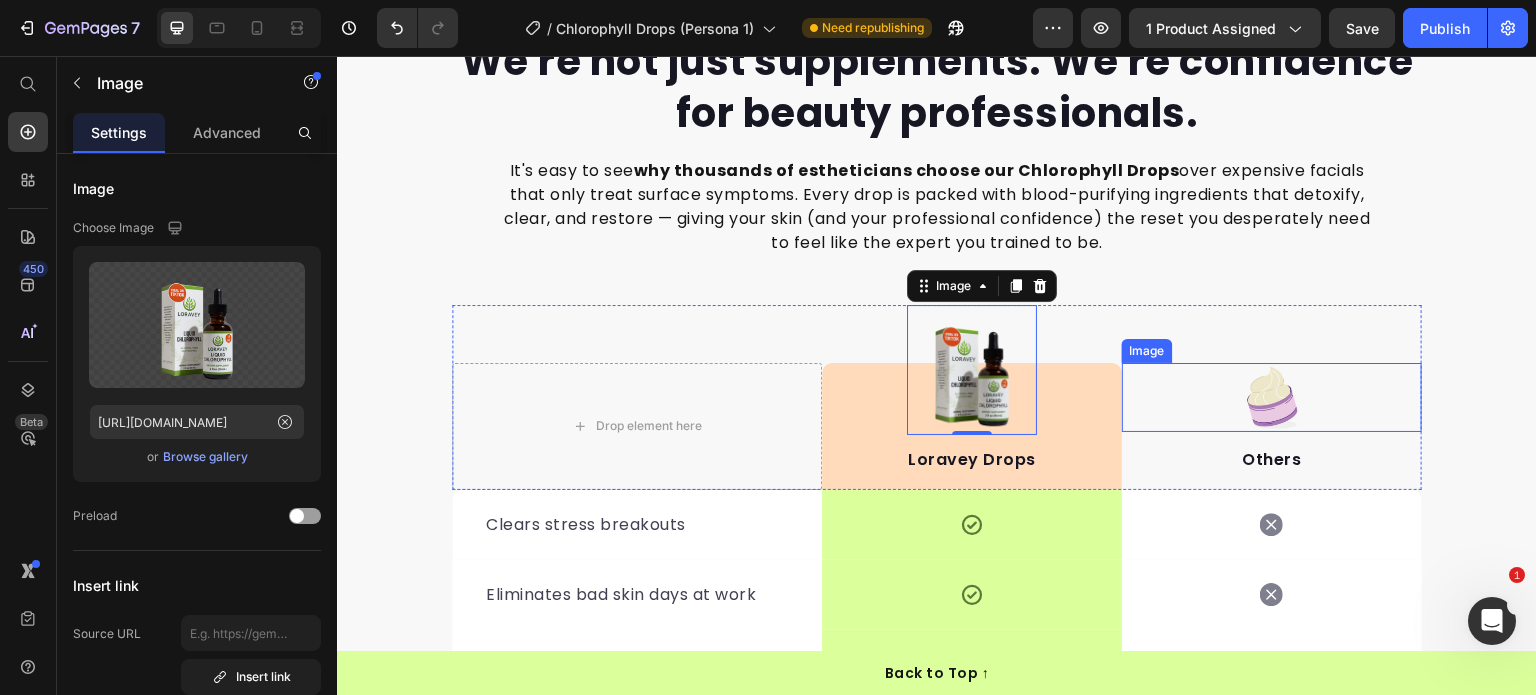 click at bounding box center (1272, 397) 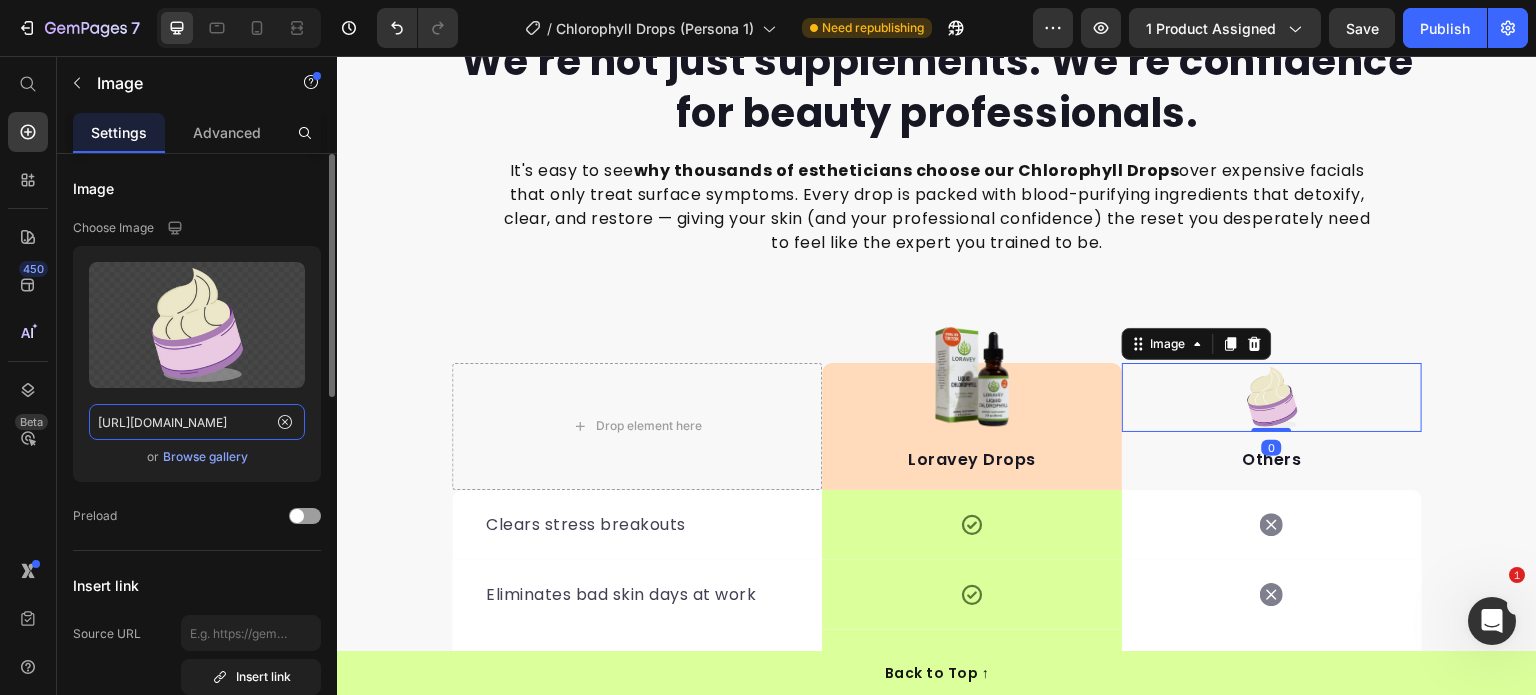 click on "https://cdn.shopify.com/s/files/1/0968/8953/6850/files/gempages_569934698445275975-f6b17d01-41dc-4e01-882d-d42848a5145e.png" 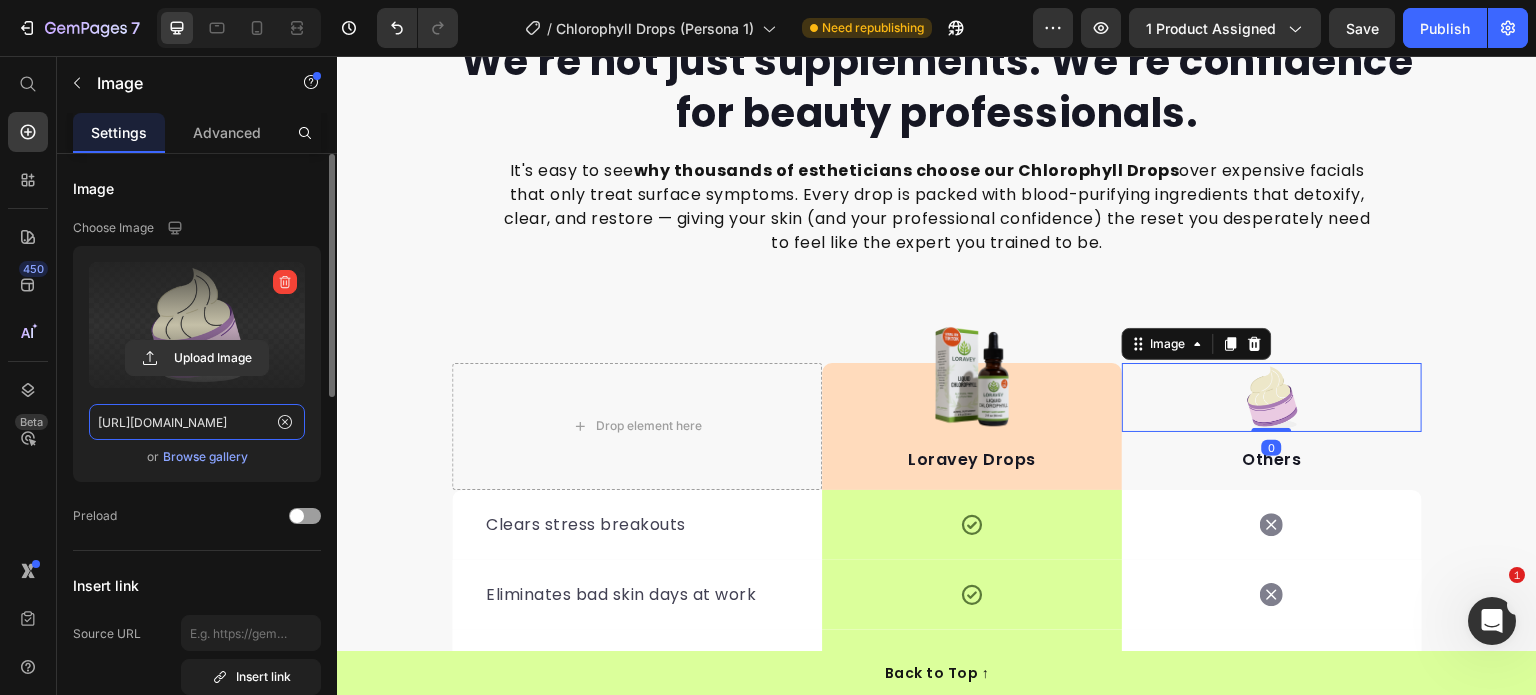 paste on "FREE_GIFTS_ONLY_FOR_TODAY.svg?v=1752153679" 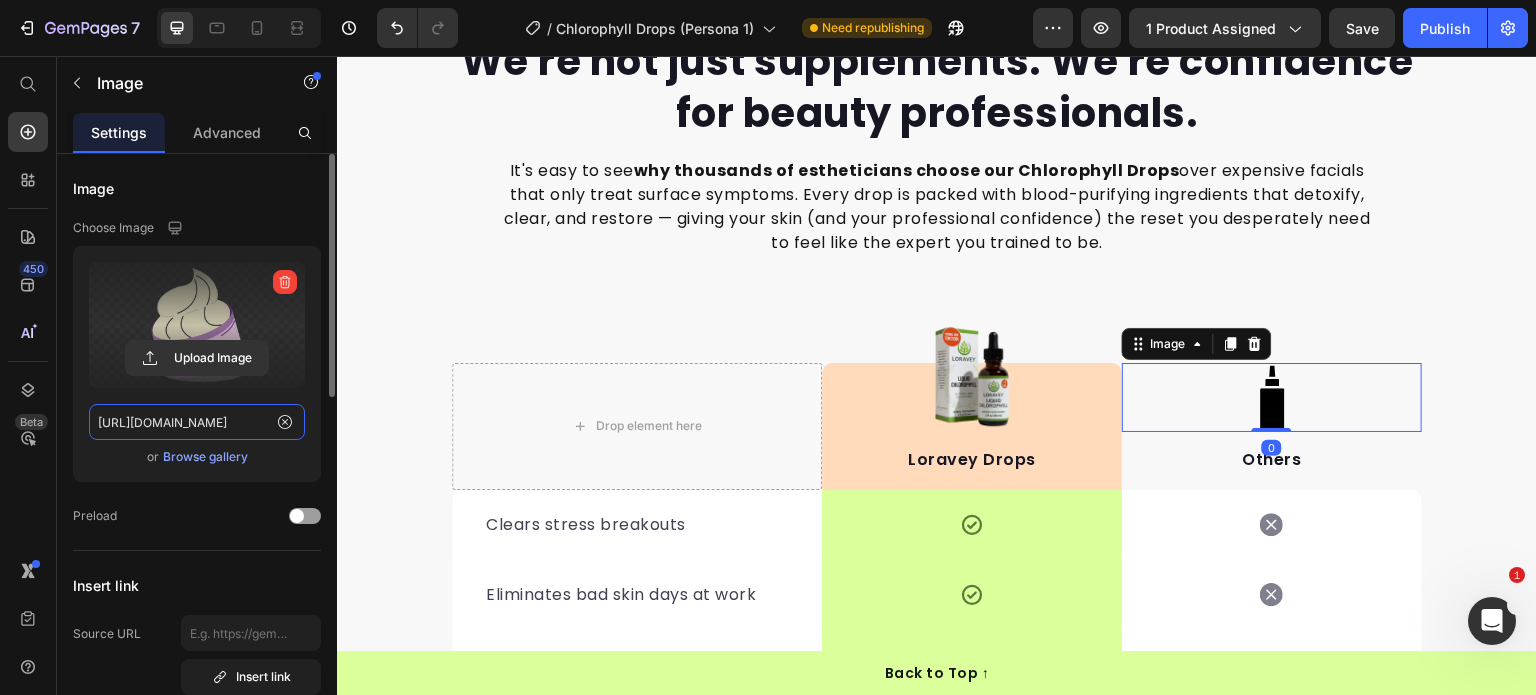 scroll, scrollTop: 0, scrollLeft: 434, axis: horizontal 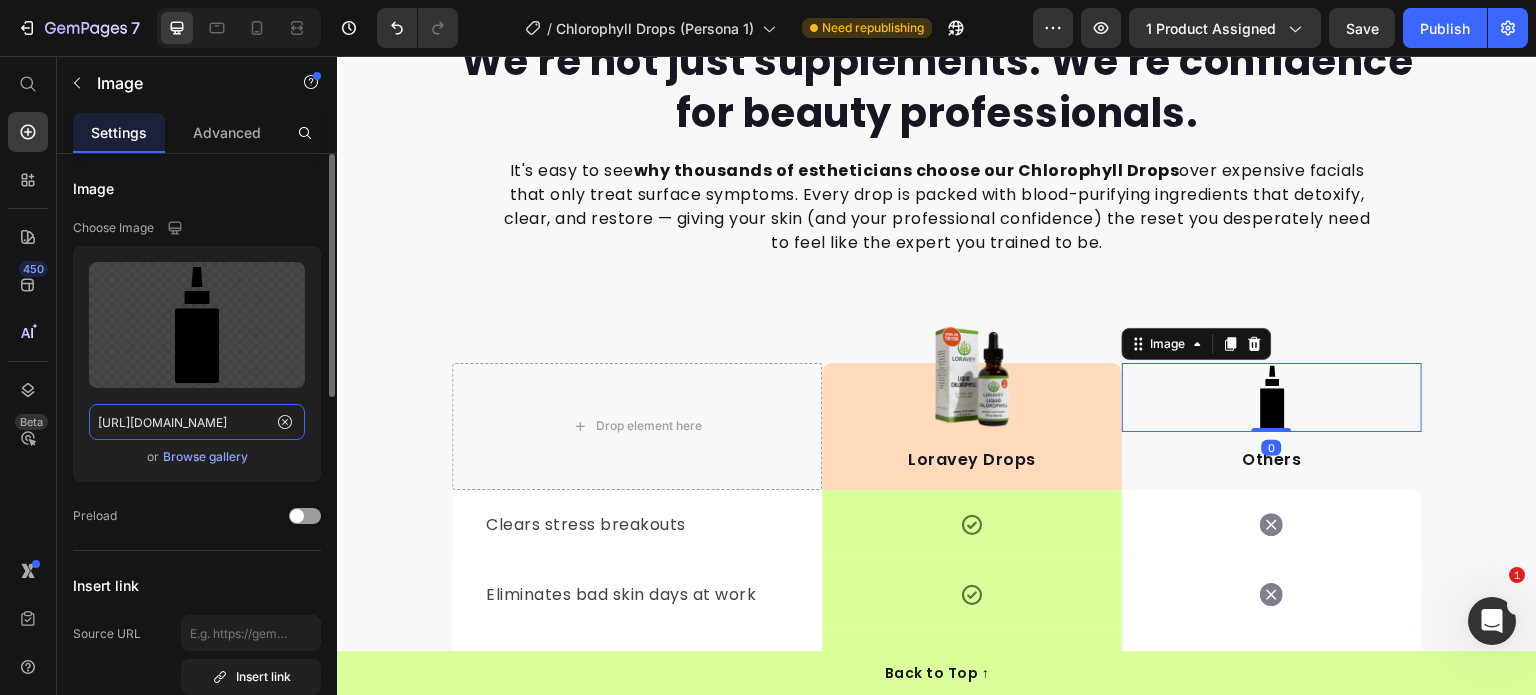 type on "https://cdn.shopify.com/s/files/1/0968/8953/6850/files/FREE_GIFTS_ONLY_FOR_TODAY.svg?v=1752153679" 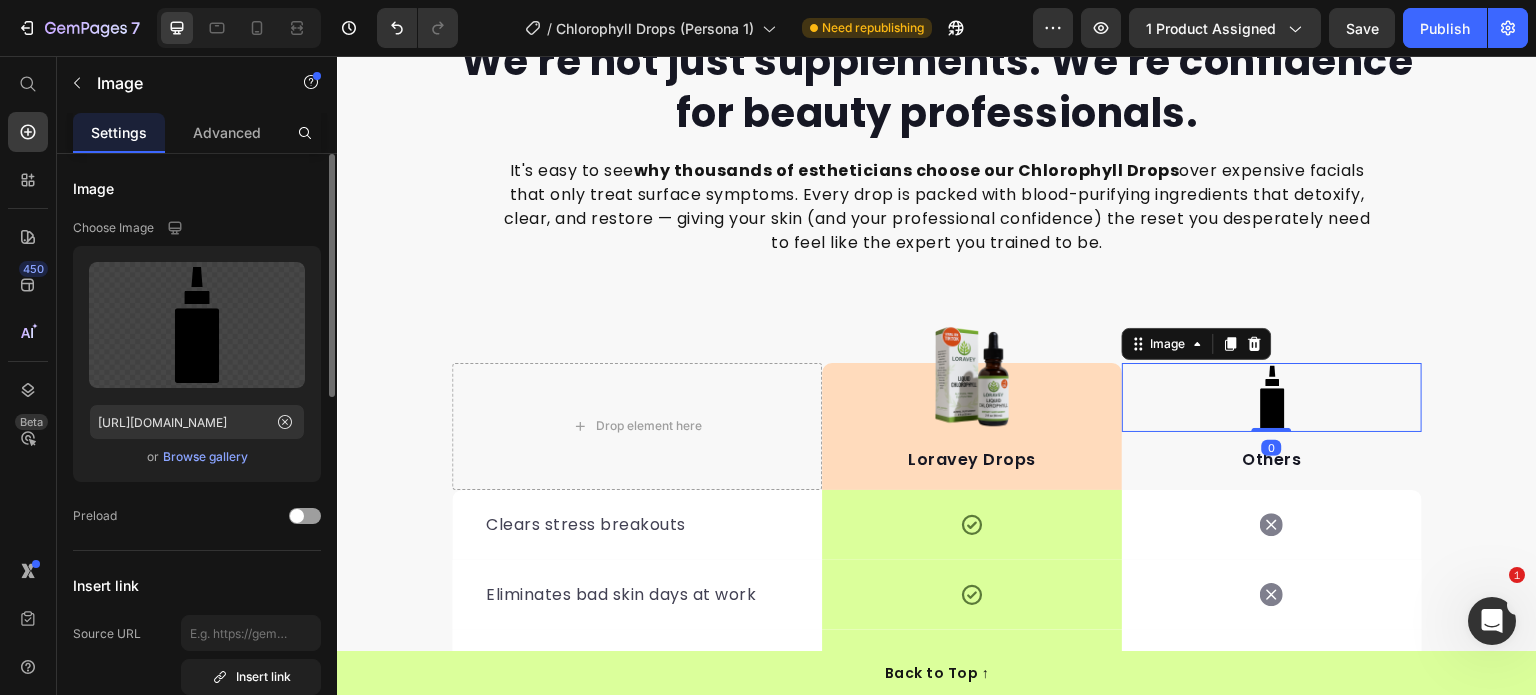 click on "Choose Image" at bounding box center (197, 228) 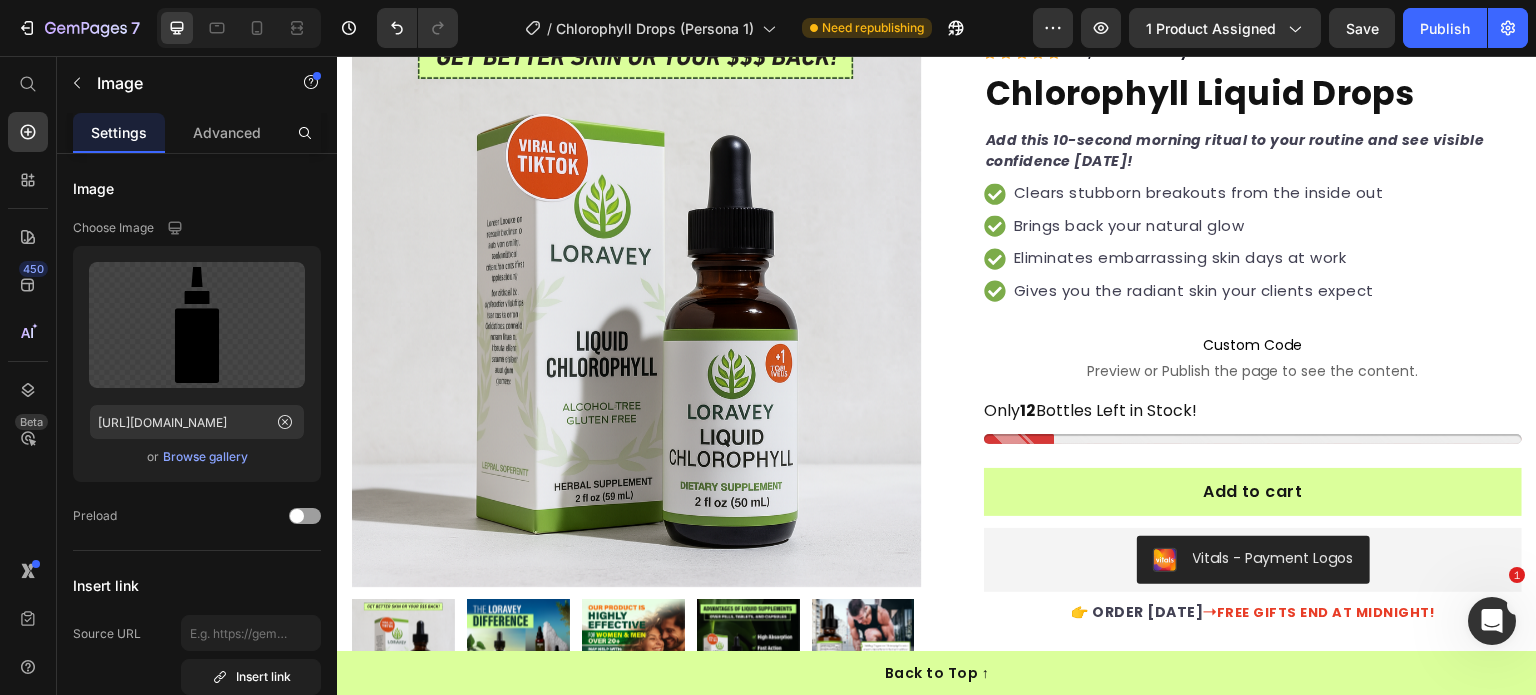 scroll, scrollTop: 0, scrollLeft: 0, axis: both 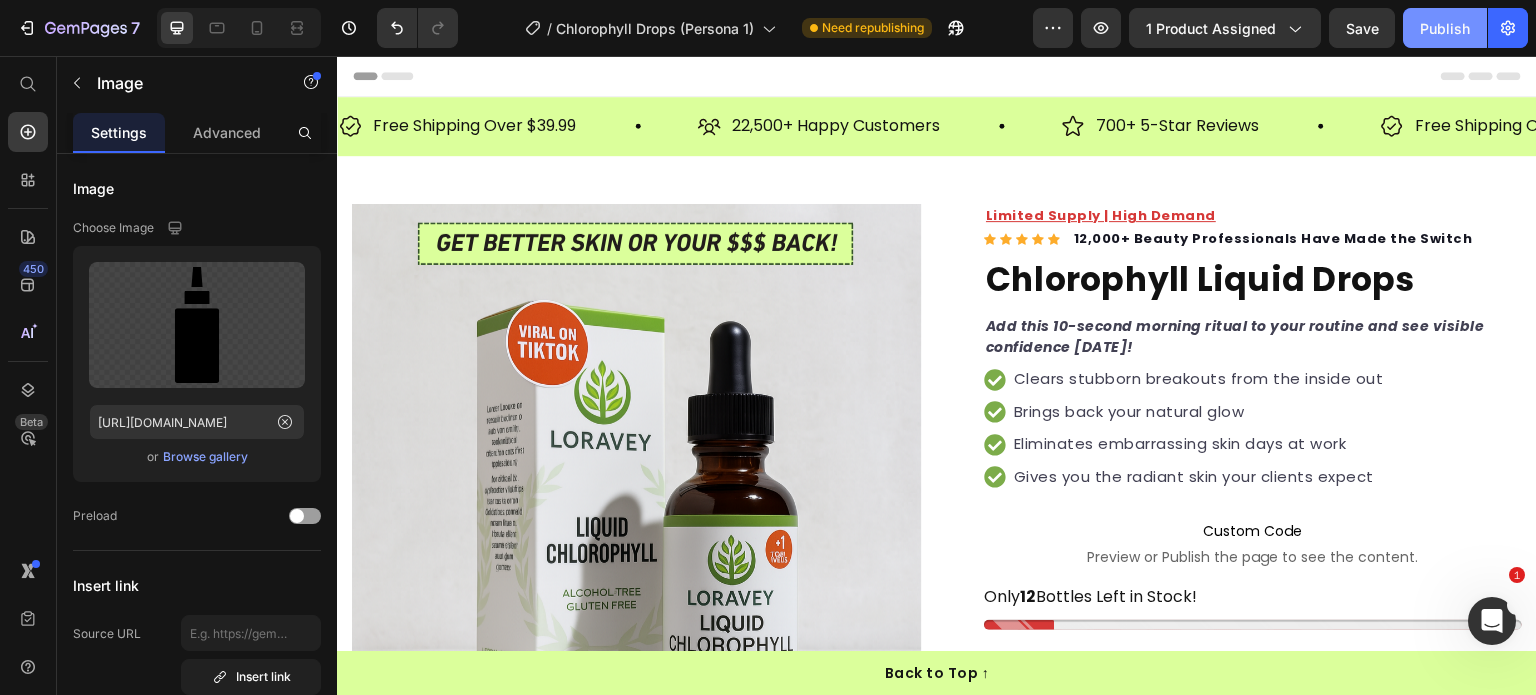 click on "Publish" at bounding box center [1445, 28] 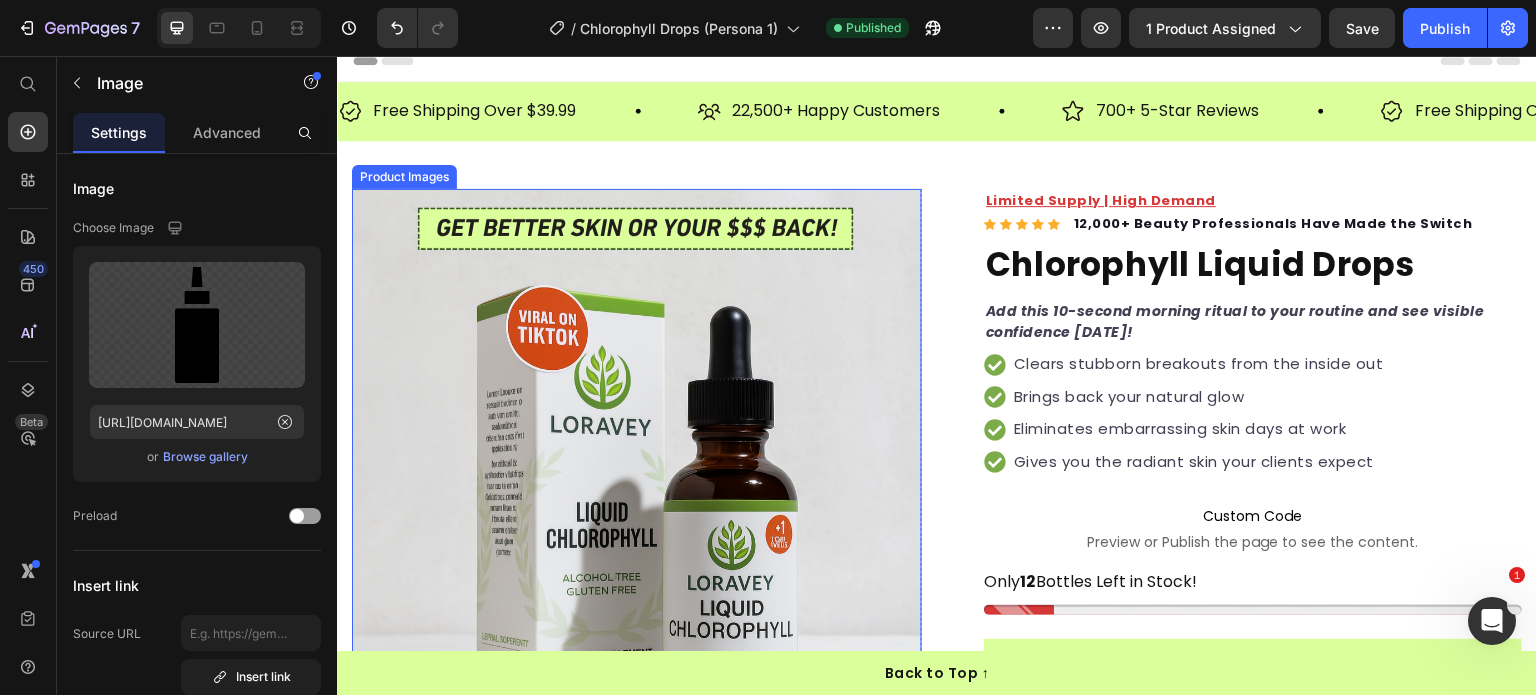 scroll, scrollTop: 0, scrollLeft: 0, axis: both 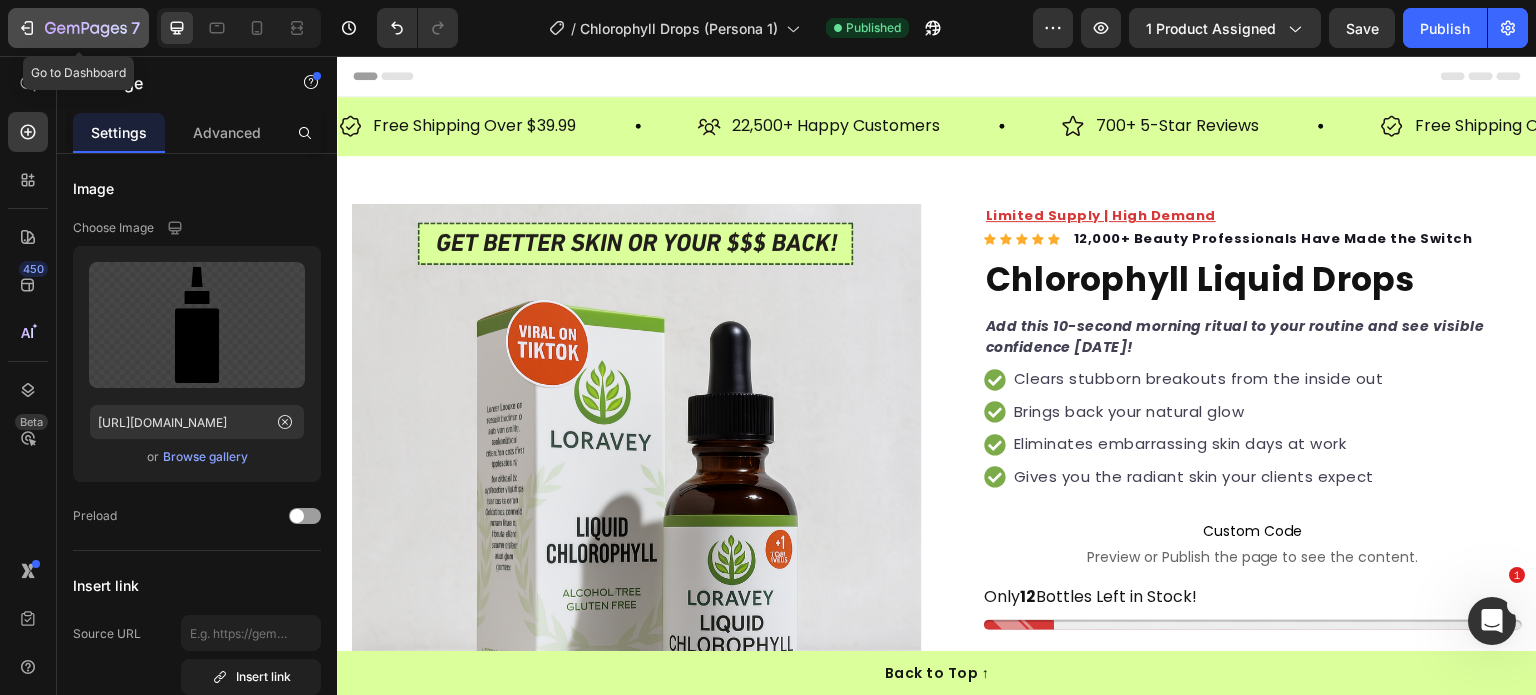 click on "7" 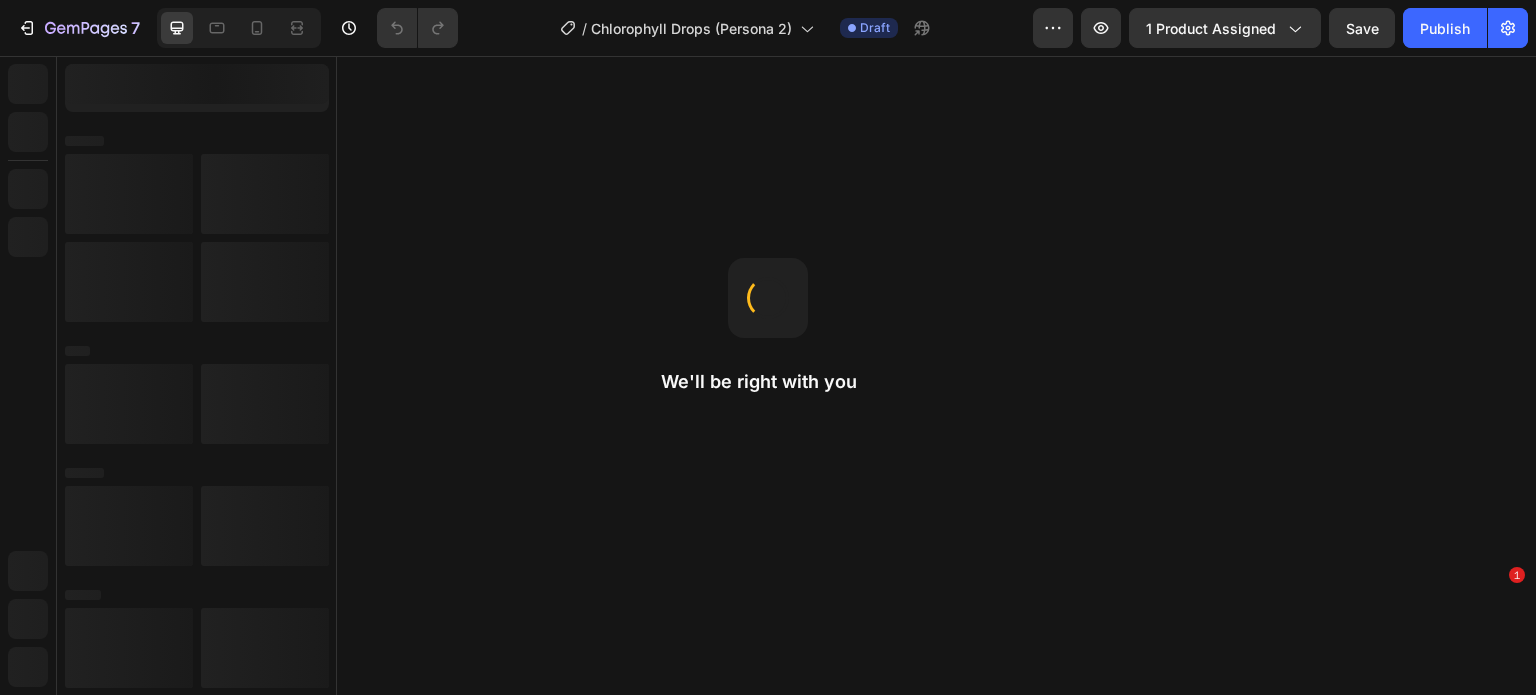 scroll, scrollTop: 0, scrollLeft: 0, axis: both 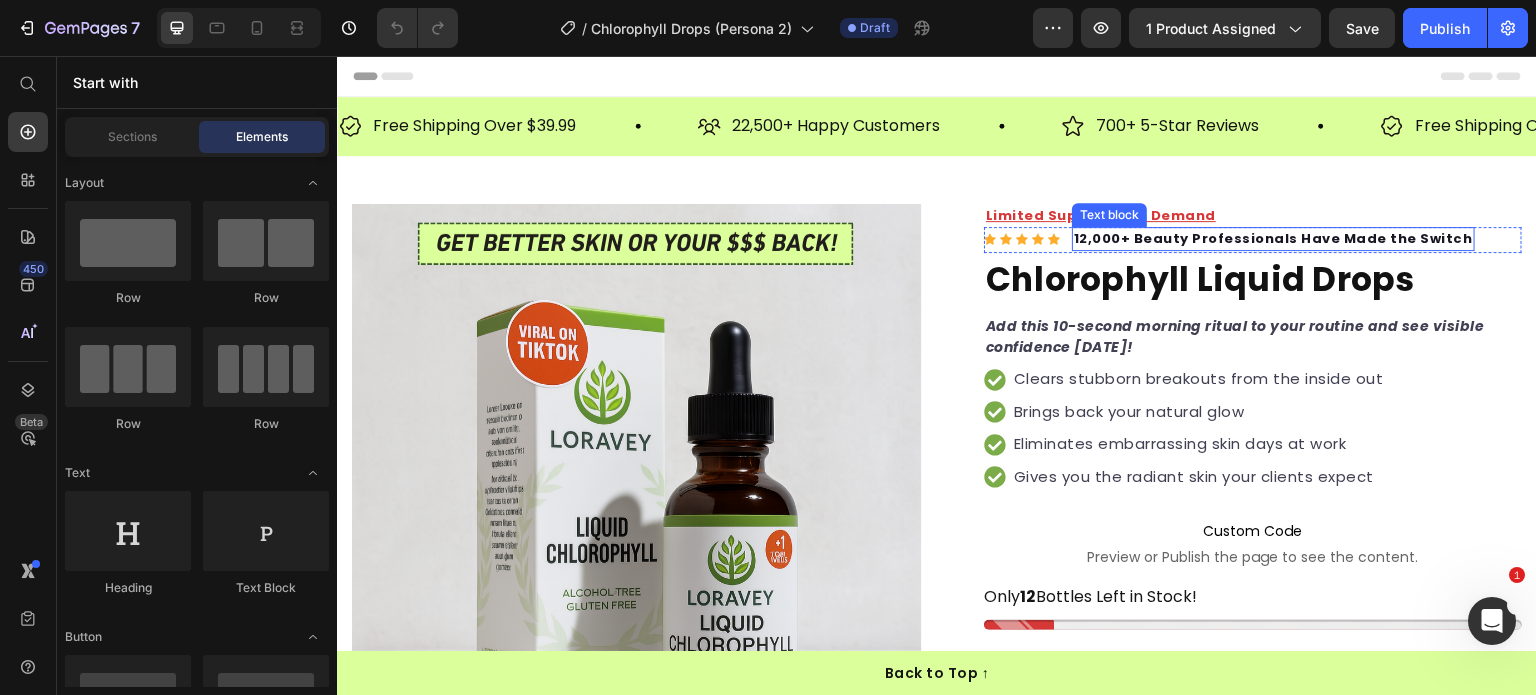 click on "12,000+ Beauty Professionals Have Made the Switch" at bounding box center (1273, 238) 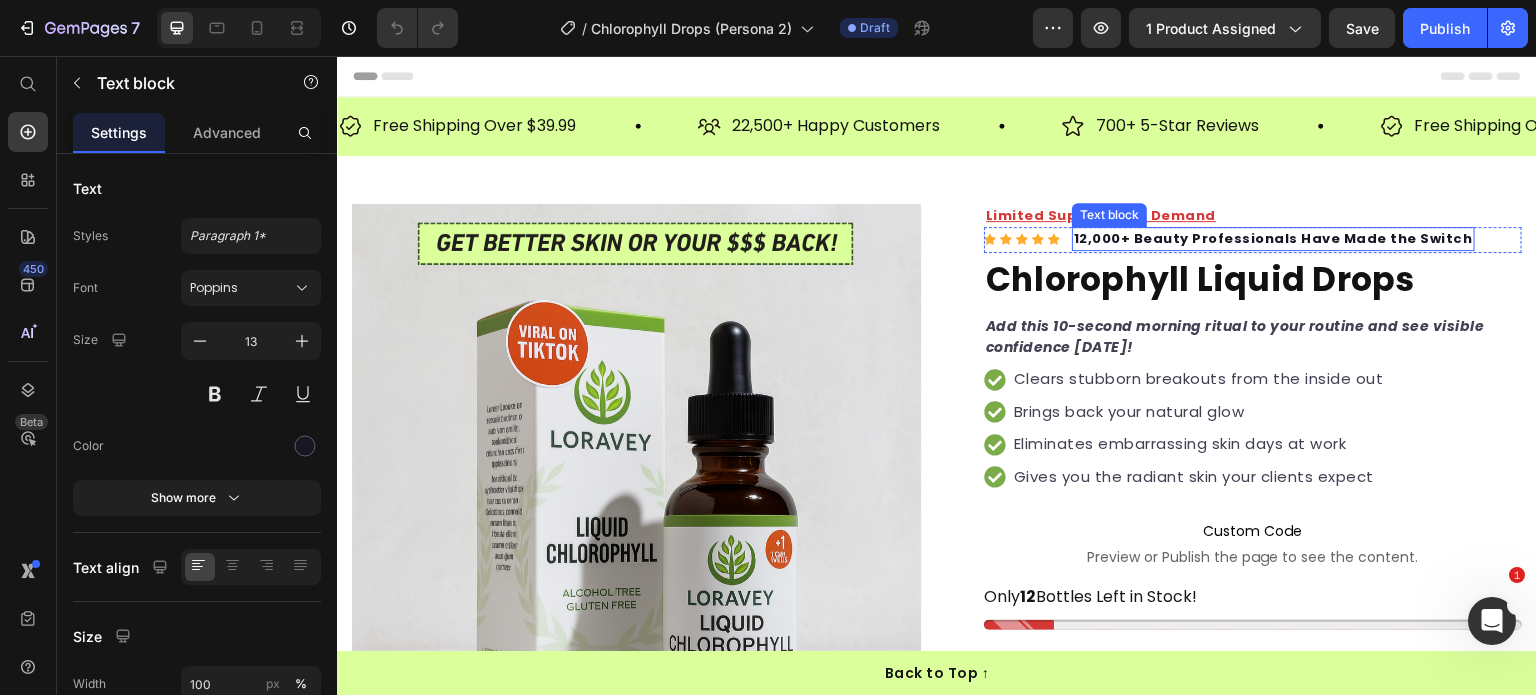 click on "12,000+ Beauty Professionals Have Made the Switch" at bounding box center (1273, 238) 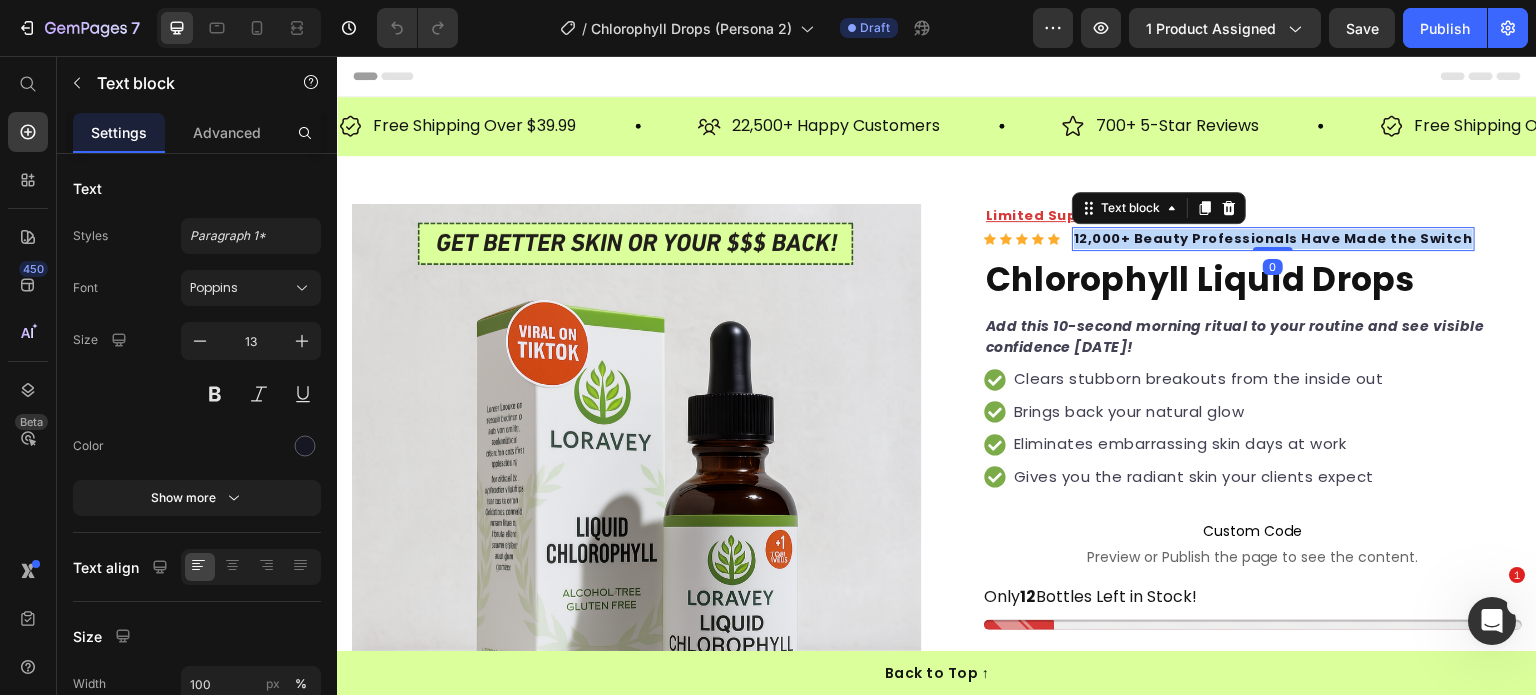 click on "12,000+ Beauty Professionals Have Made the Switch" at bounding box center [1273, 238] 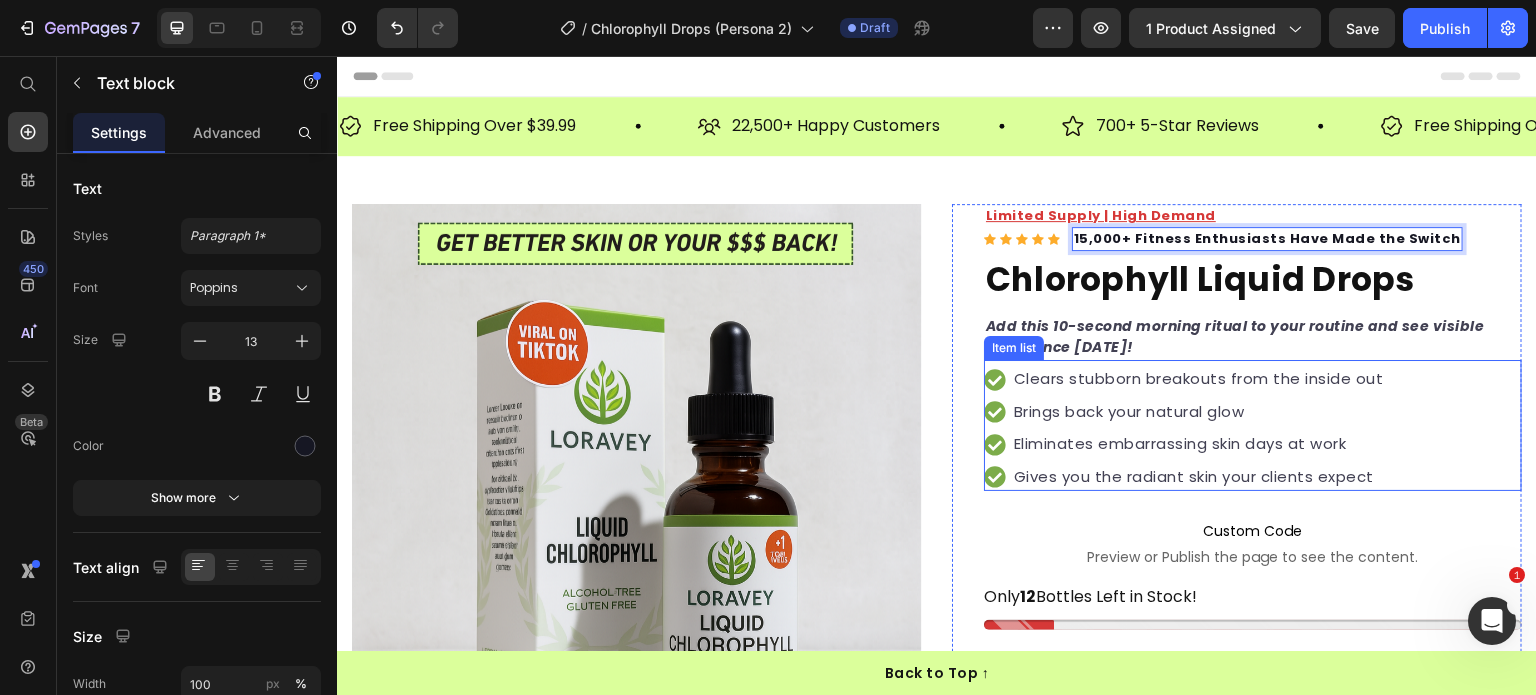 click on "Clears stubborn breakouts from the inside out" at bounding box center [1199, 379] 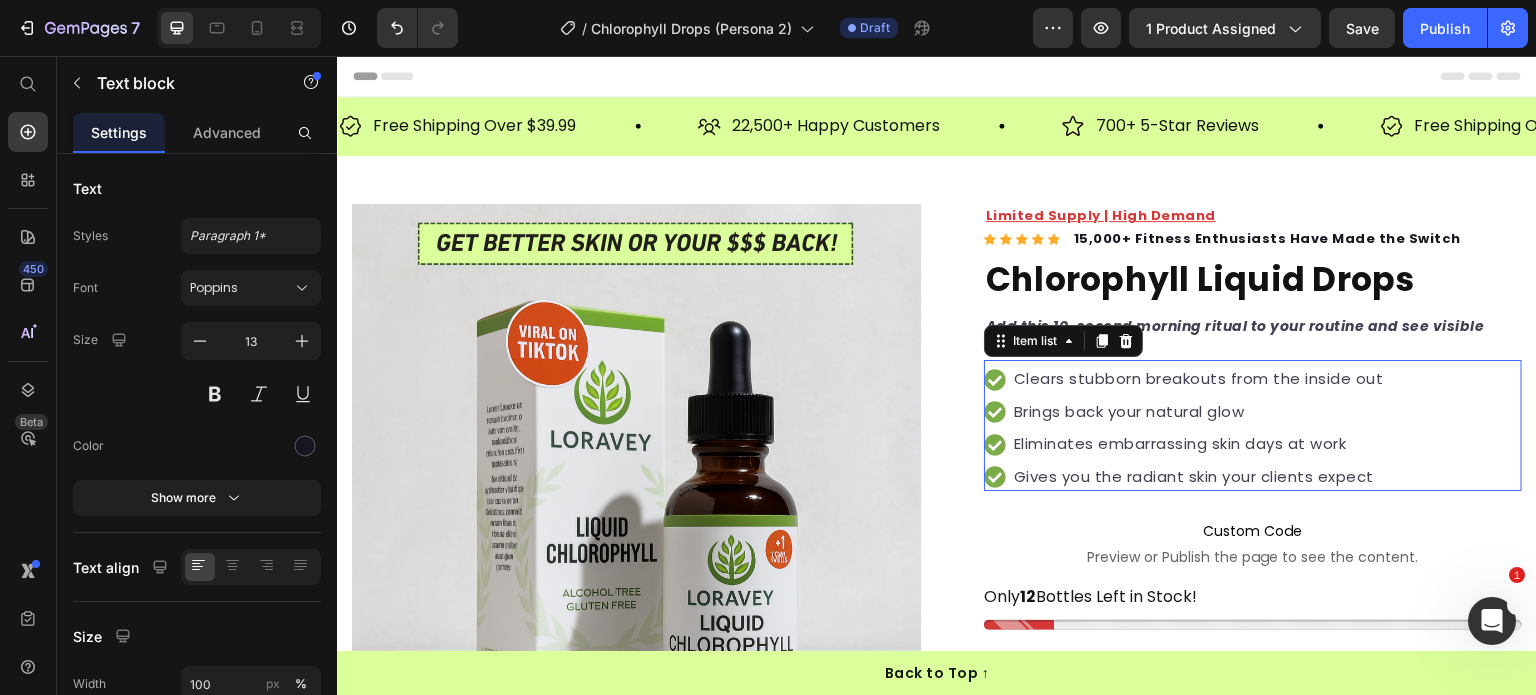 click on "Clears stubborn breakouts from the inside out" at bounding box center [1199, 379] 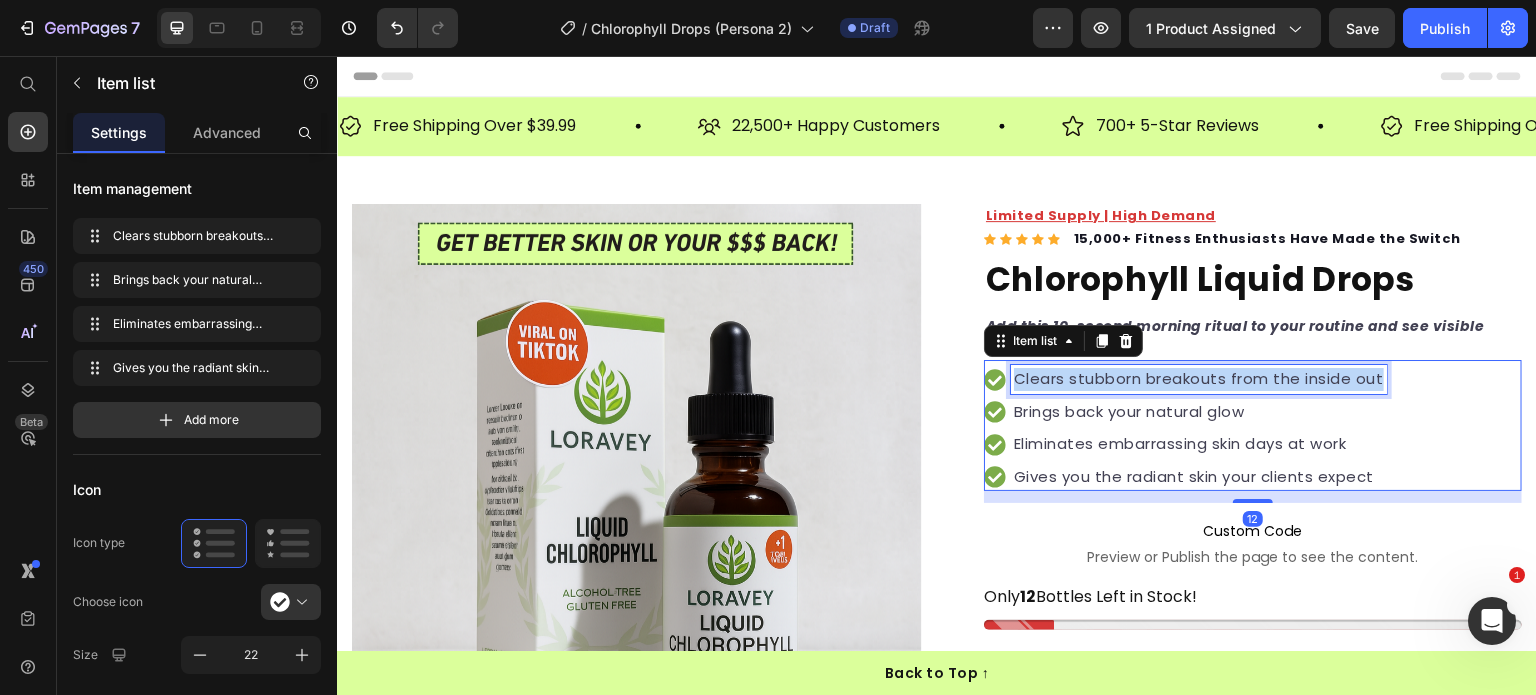 click on "Clears stubborn breakouts from the inside out" at bounding box center [1199, 379] 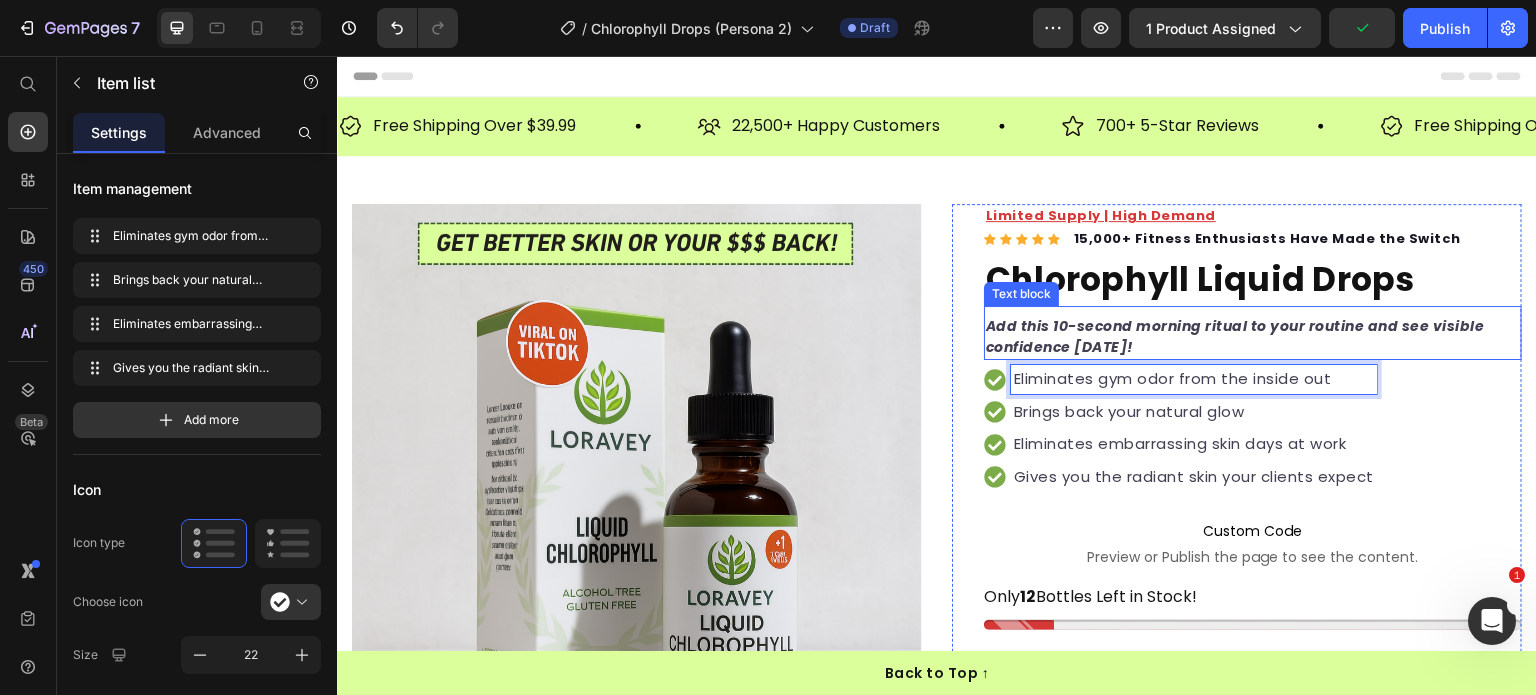 click on "Add this 10-second morning ritual to your routine and see visible confidence [DATE]!" at bounding box center (1253, 337) 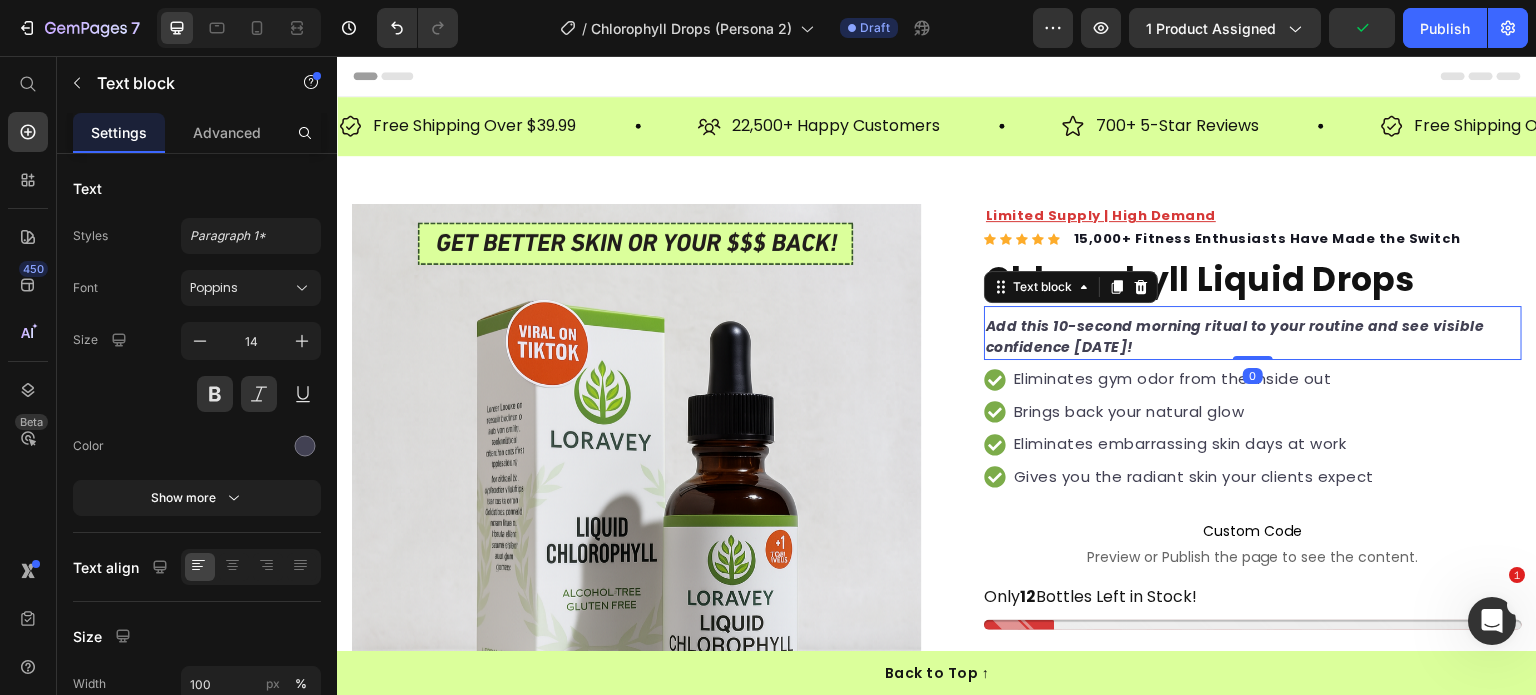 click on "Add this 10-second morning ritual to your routine and see visible confidence [DATE]!" at bounding box center (1253, 337) 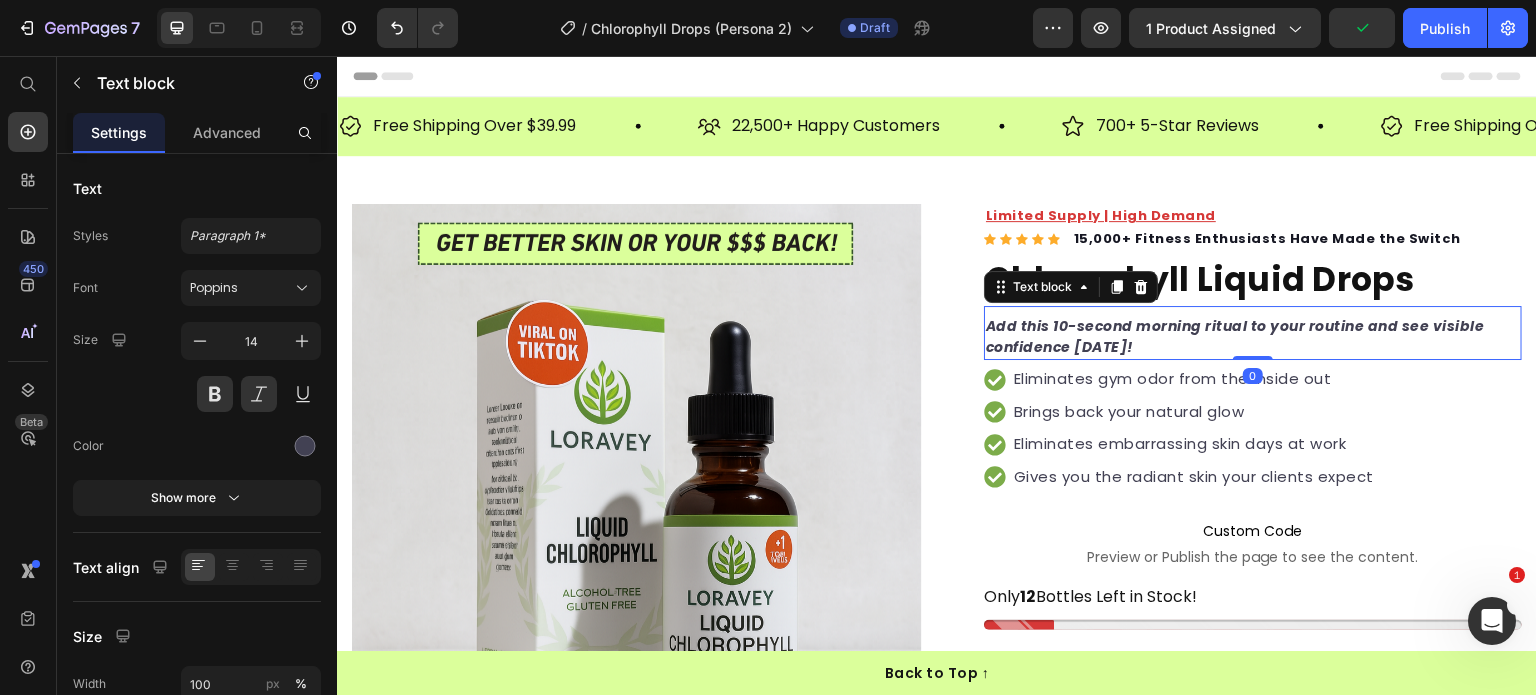 click on "Add this 10-second morning ritual to your routine and see visible confidence [DATE]!" at bounding box center [1253, 337] 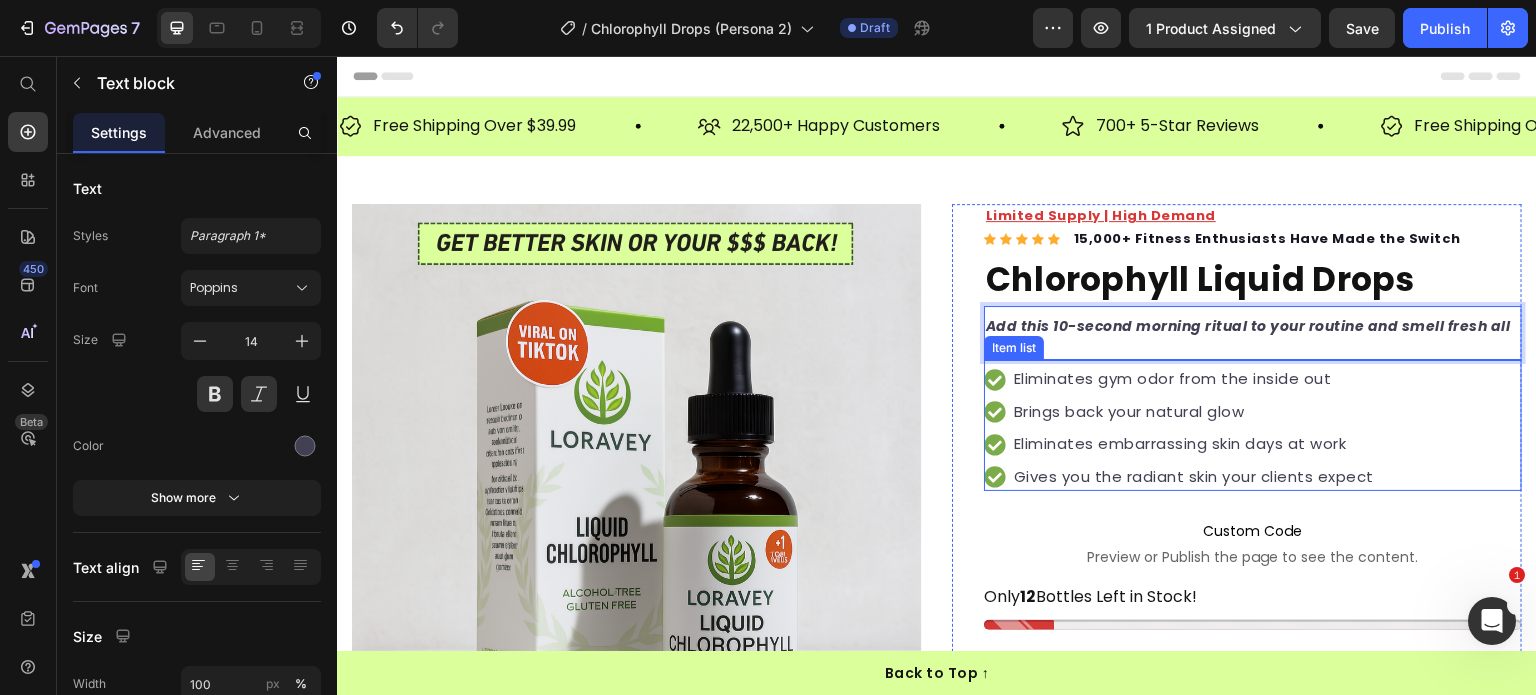 click on "Brings back your natural glow" at bounding box center [1194, 412] 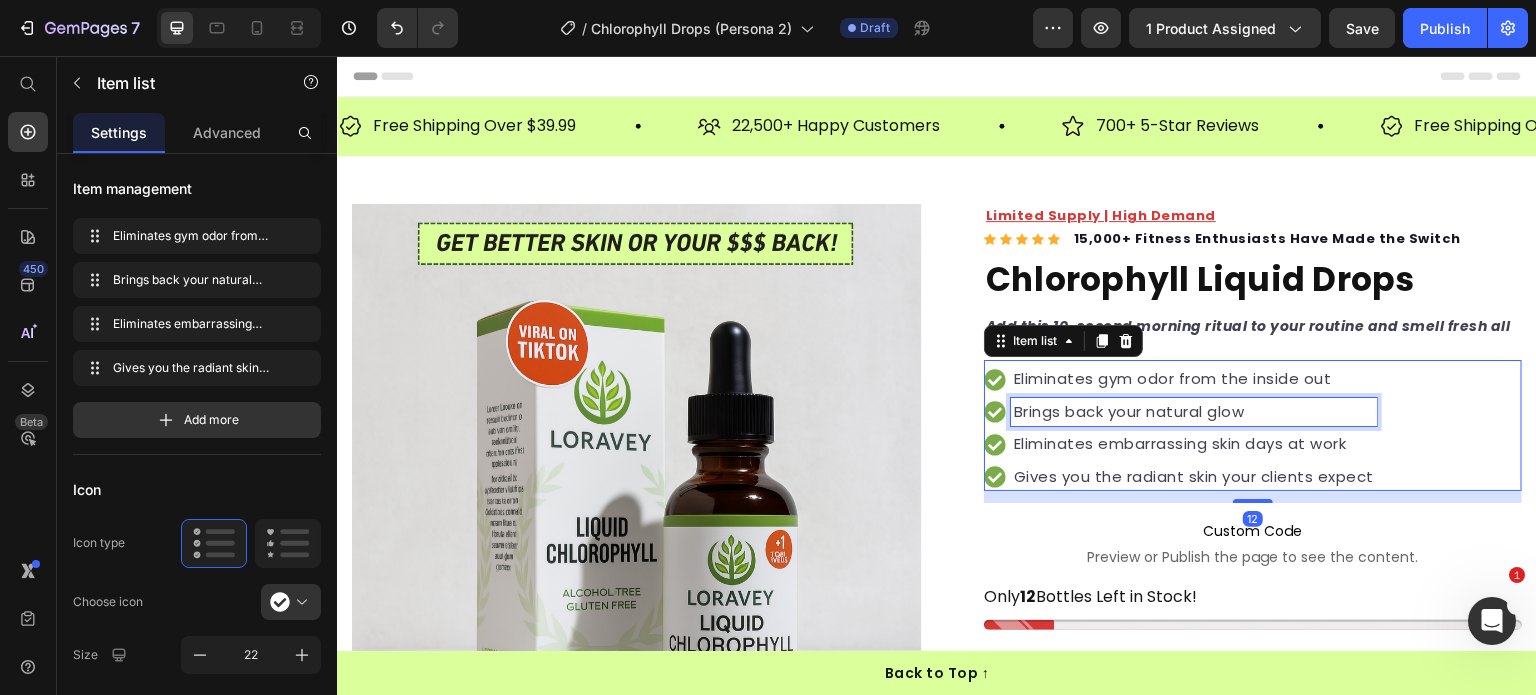 click on "Brings back your natural glow" at bounding box center [1194, 412] 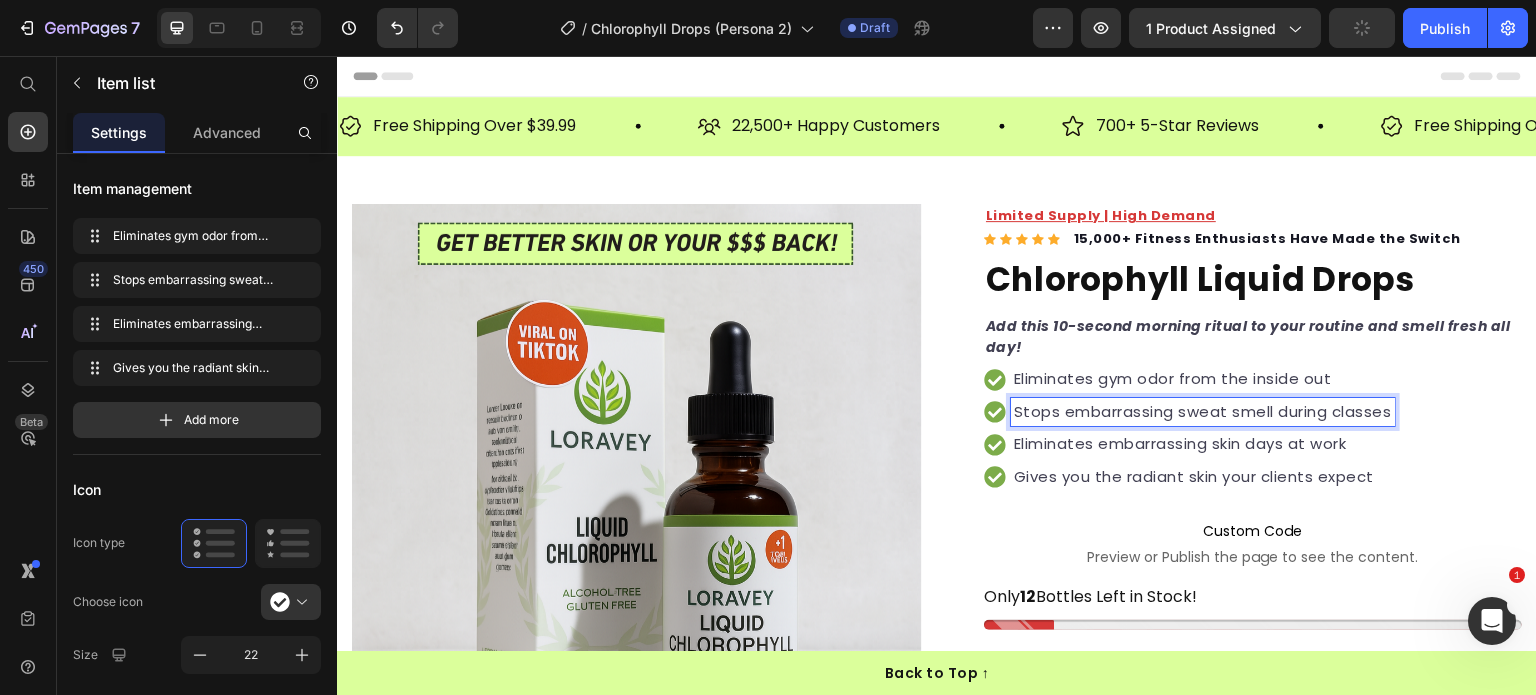 click on "Eliminates embarrassing skin days at work" at bounding box center [1203, 444] 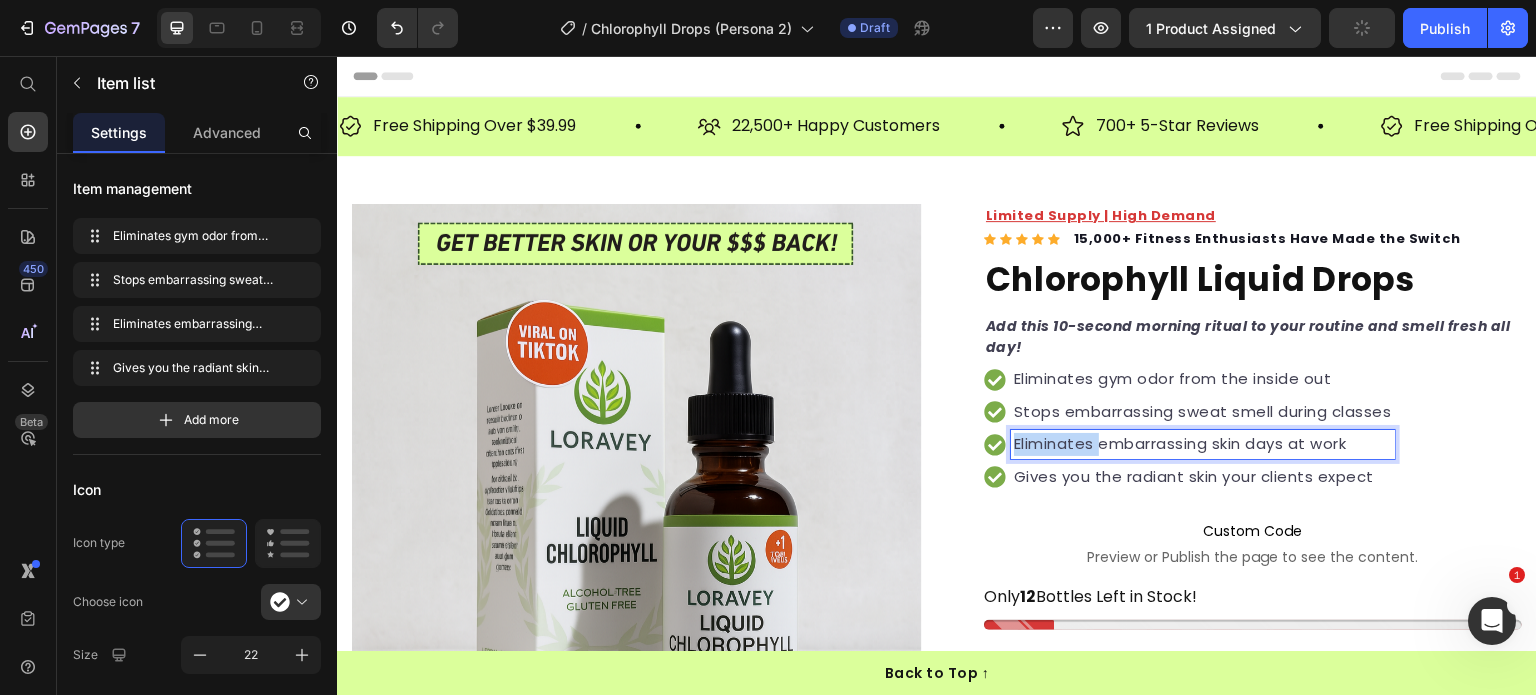 click on "Eliminates embarrassing skin days at work" at bounding box center (1203, 444) 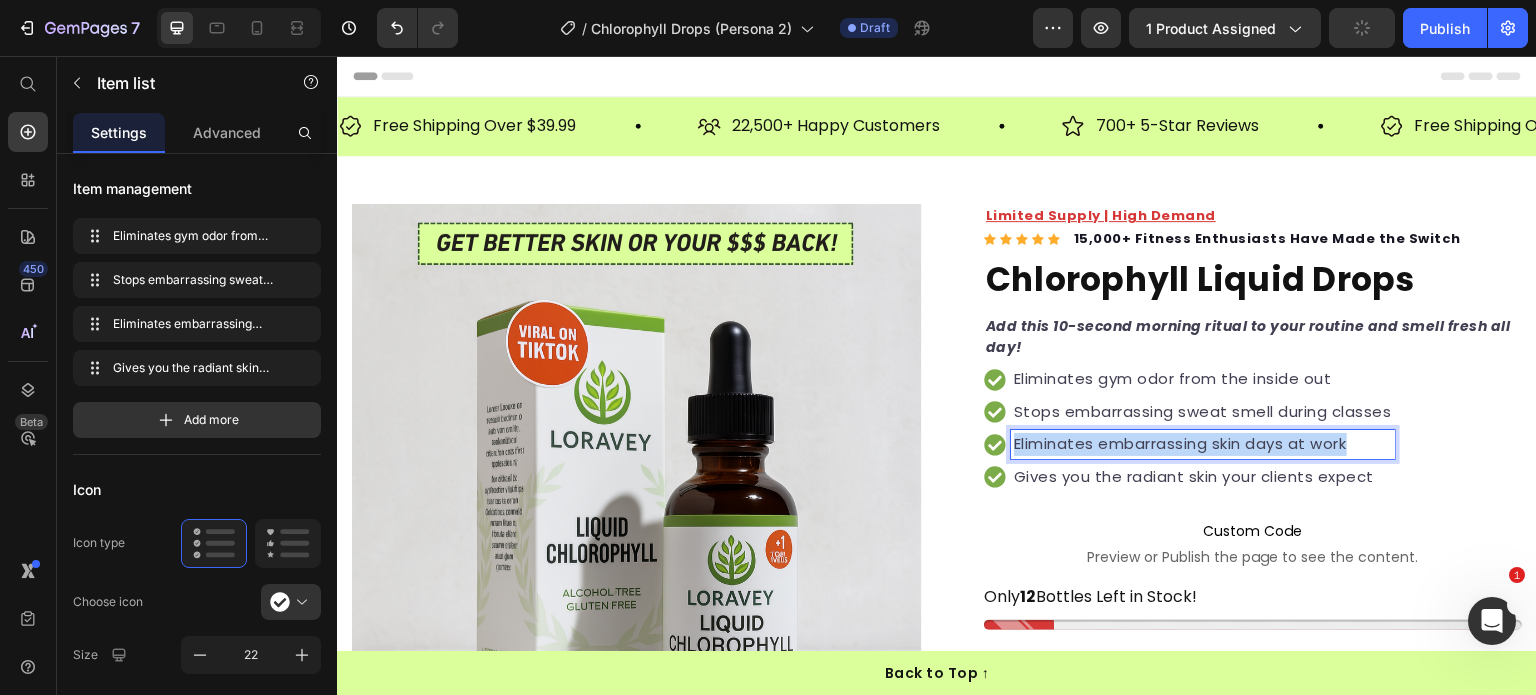 click on "Eliminates embarrassing skin days at work" at bounding box center [1203, 444] 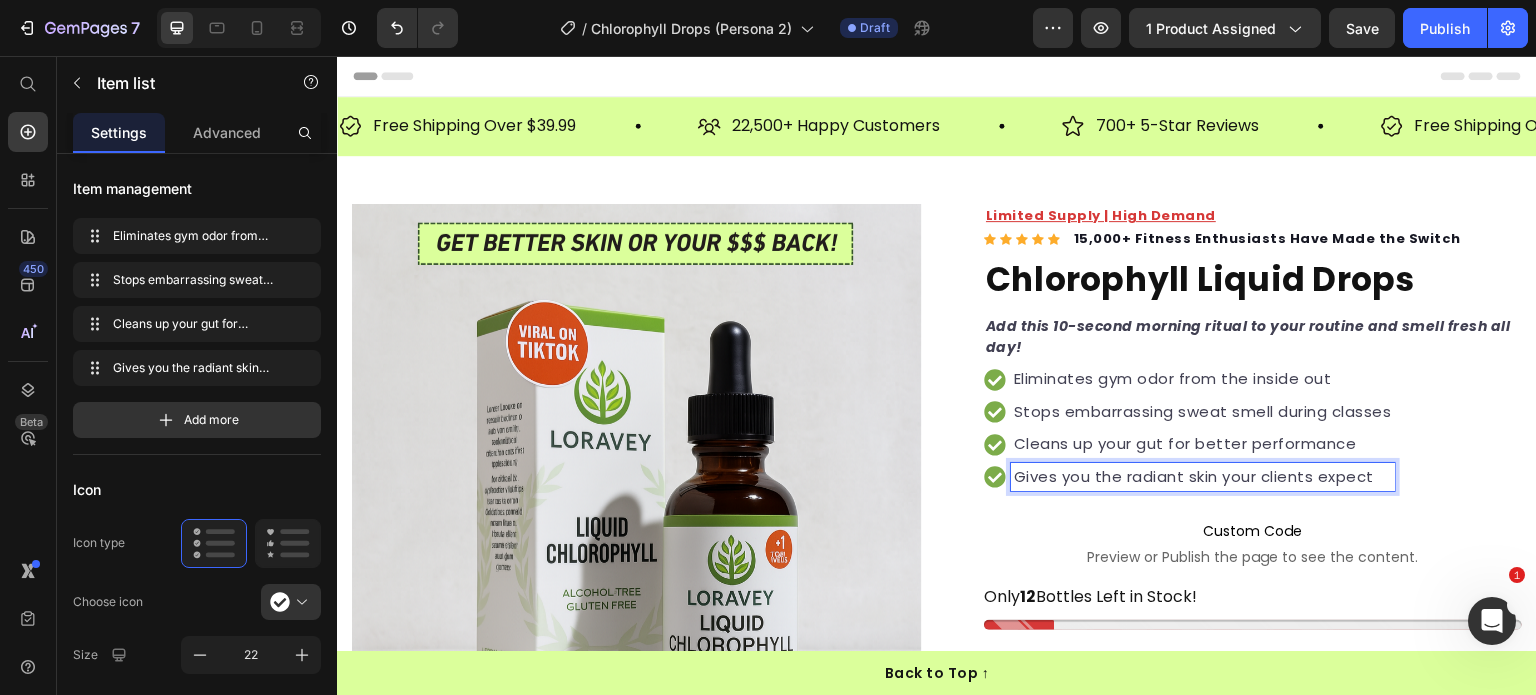 click on "Gives you the radiant skin your clients expect" at bounding box center (1203, 477) 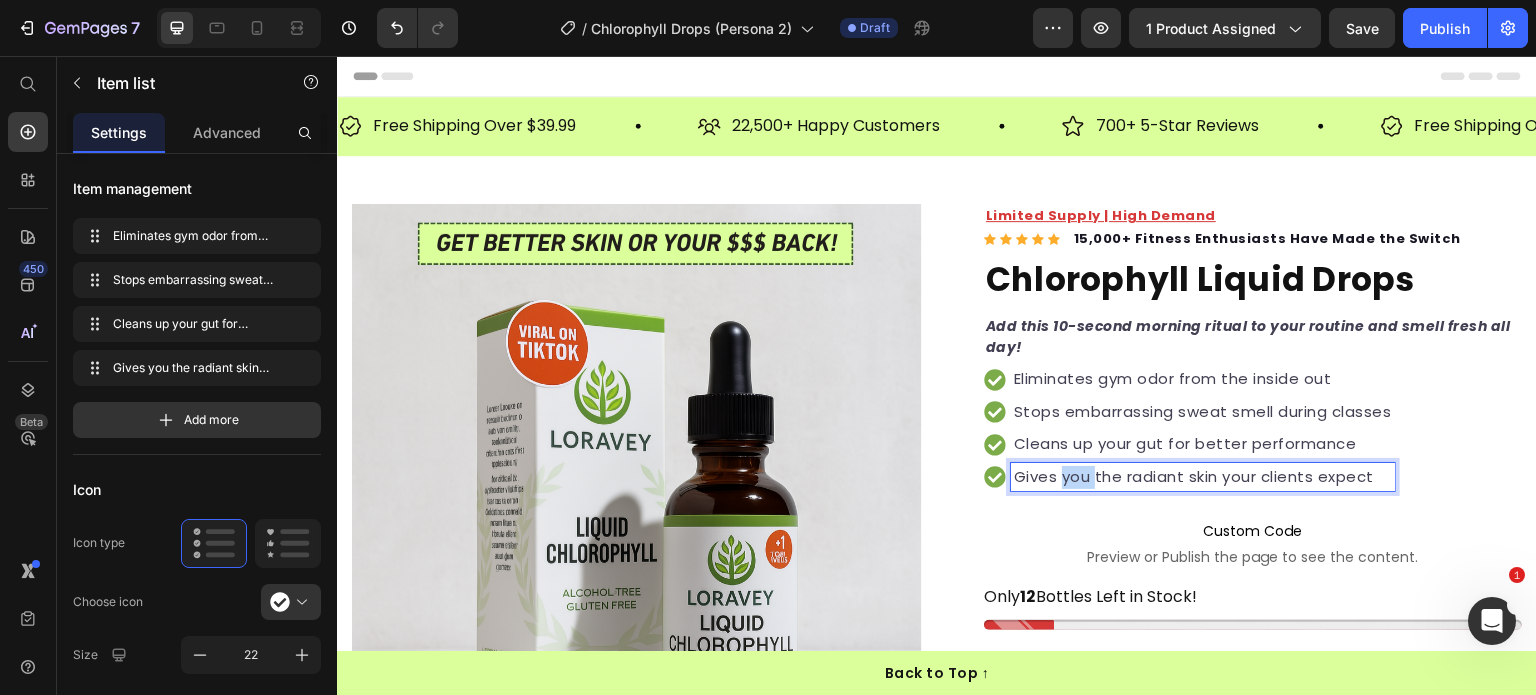 click on "Gives you the radiant skin your clients expect" at bounding box center [1203, 477] 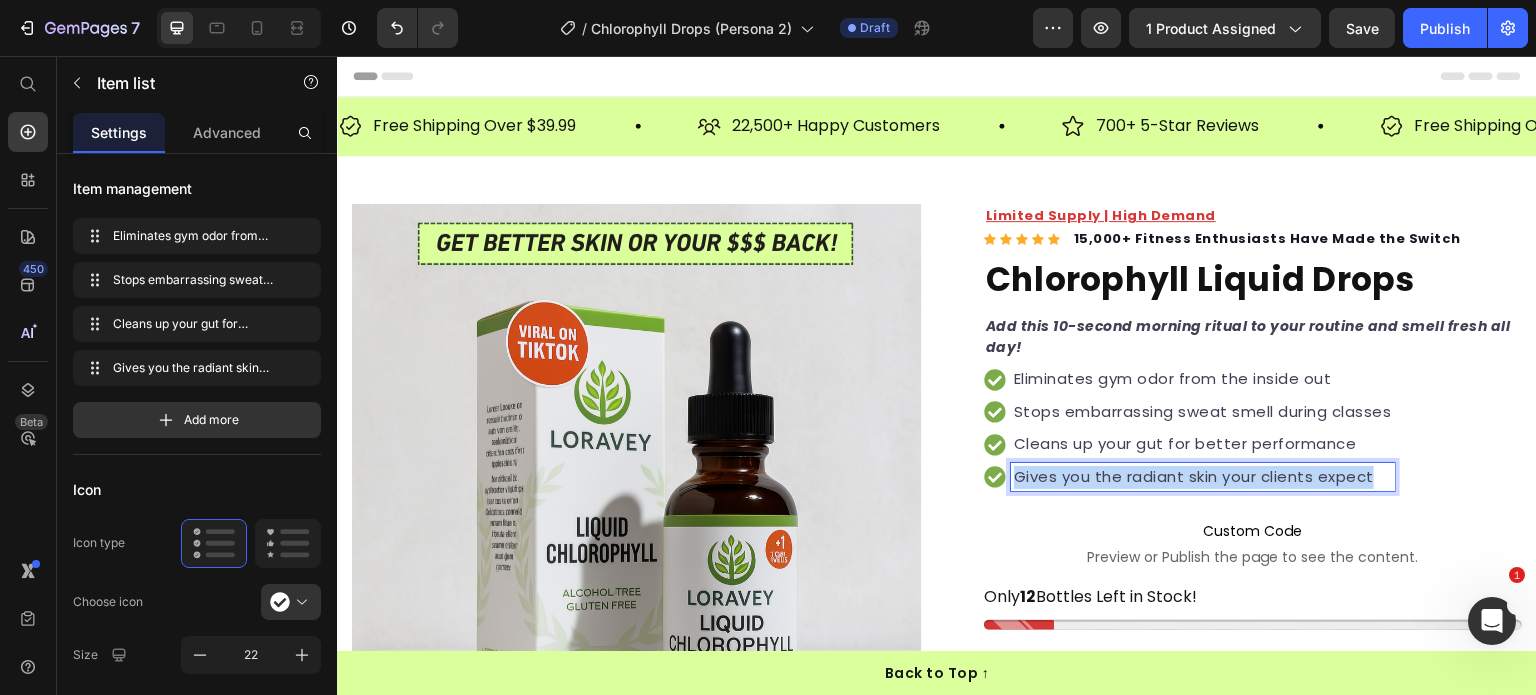click on "Gives you the radiant skin your clients expect" at bounding box center (1203, 477) 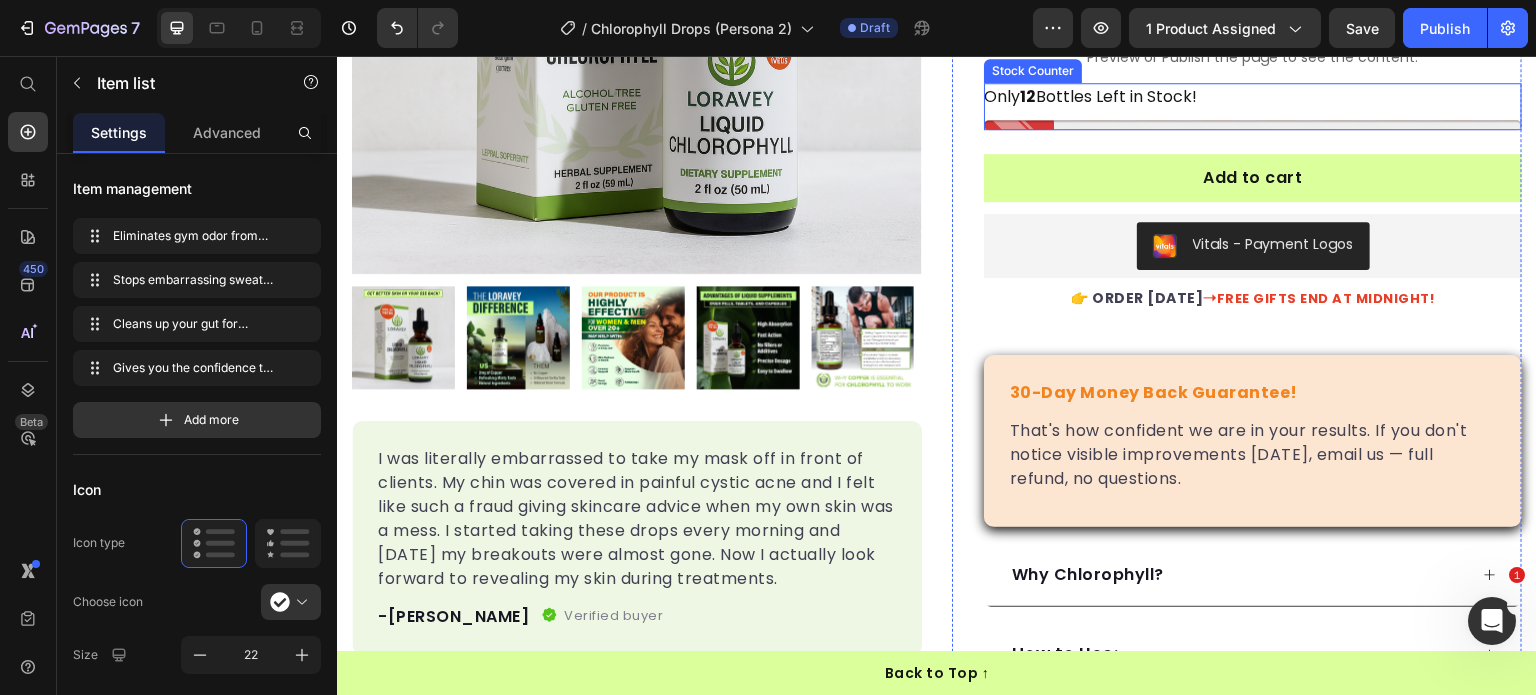 scroll, scrollTop: 600, scrollLeft: 0, axis: vertical 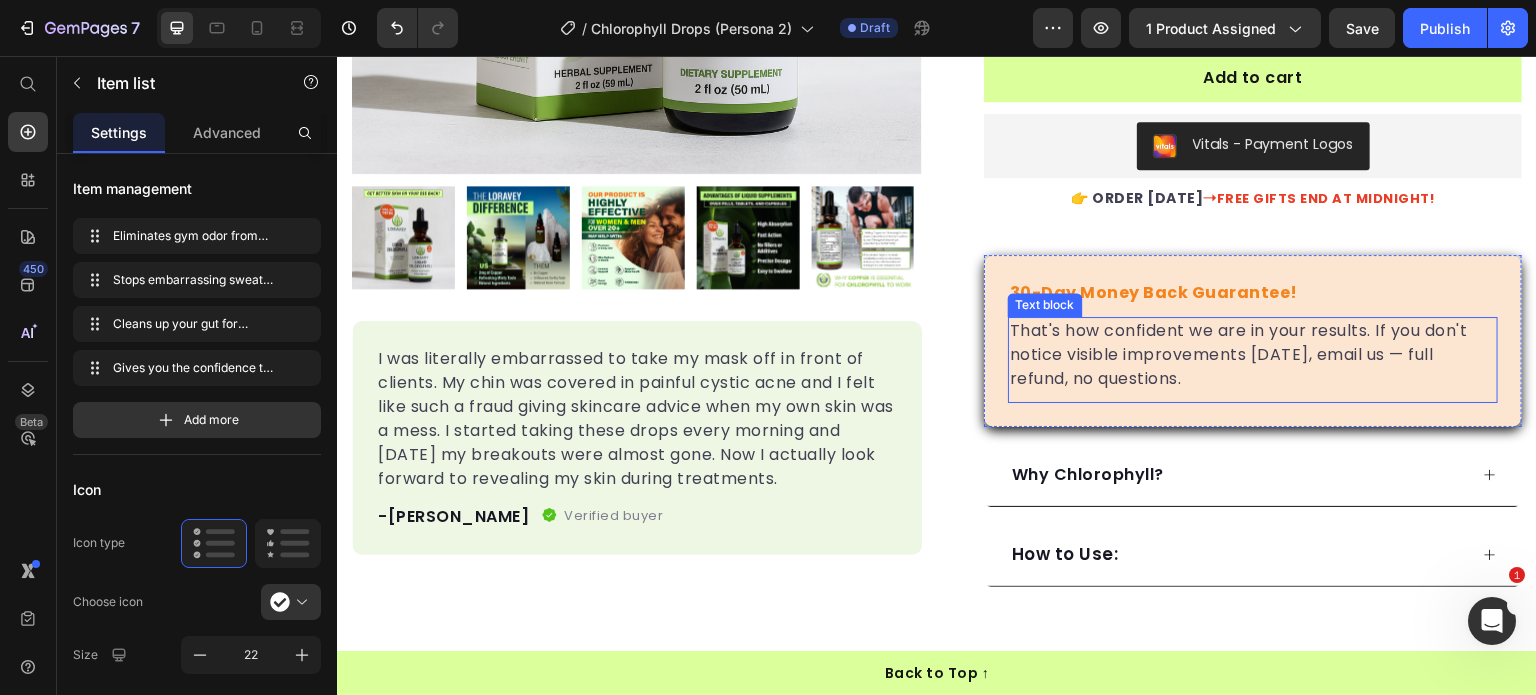 click on "That's how confident we are in your results. If you don't notice visible improvements [DATE], email us — full refund, no questions." at bounding box center (1253, 355) 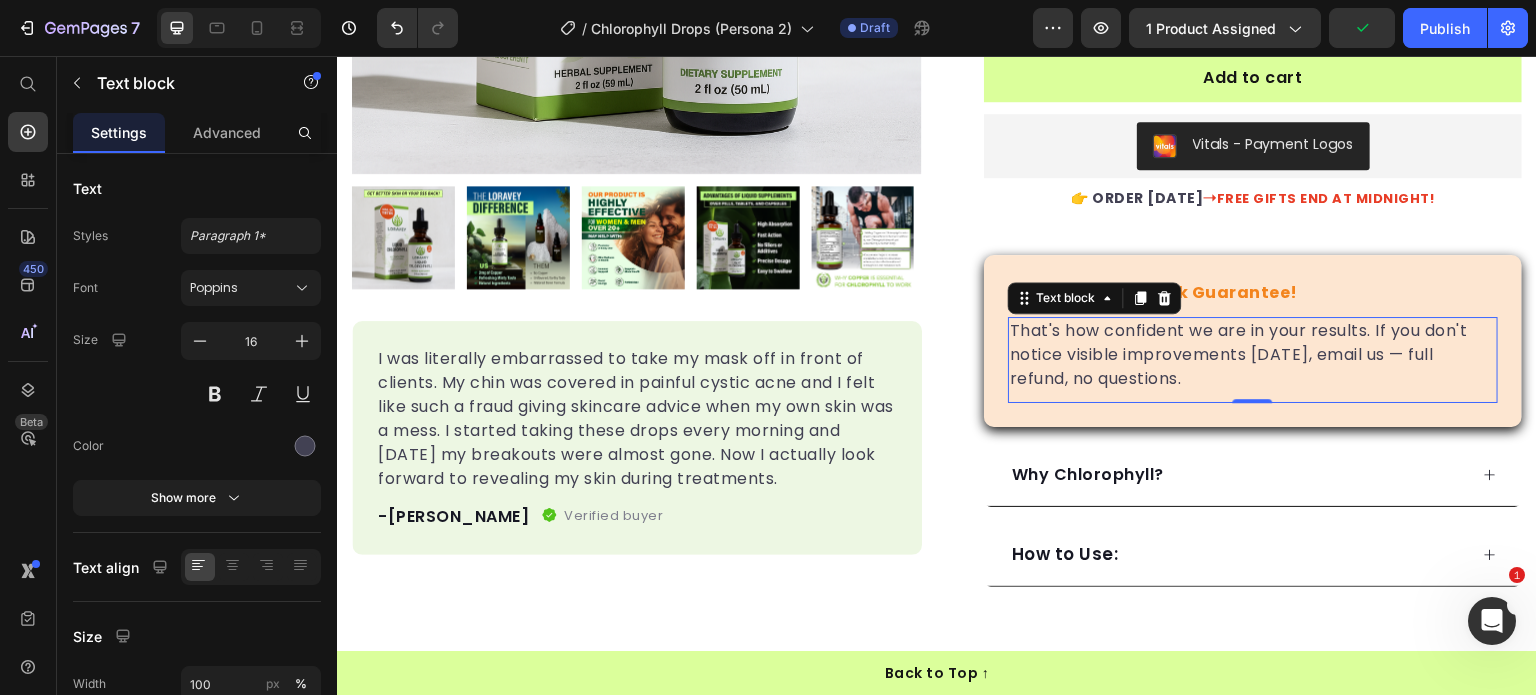 click on "That's how confident we are in your results. If you don't notice visible improvements [DATE], email us — full refund, no questions." at bounding box center (1253, 355) 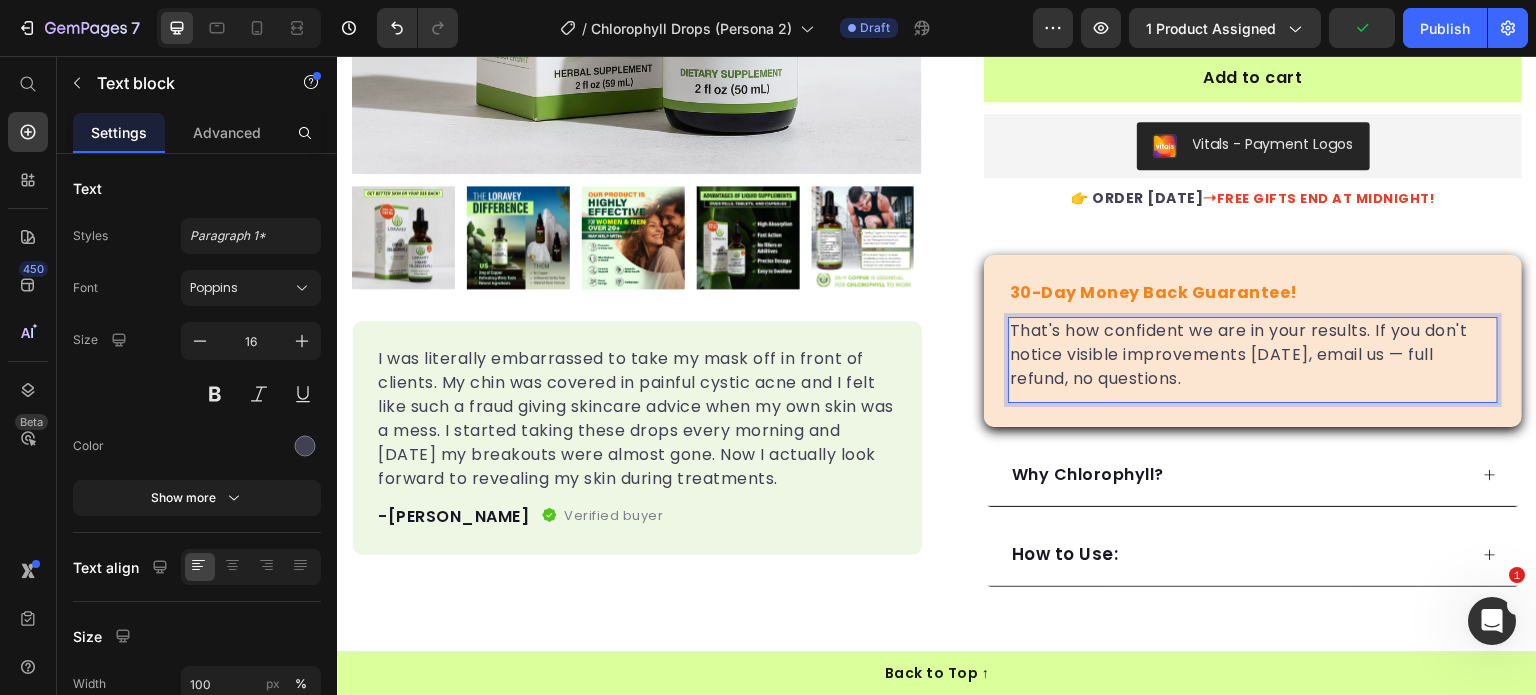 click on "That's how confident we are in your results. If you don't notice visible improvements [DATE], email us — full refund, no questions." at bounding box center (1253, 355) 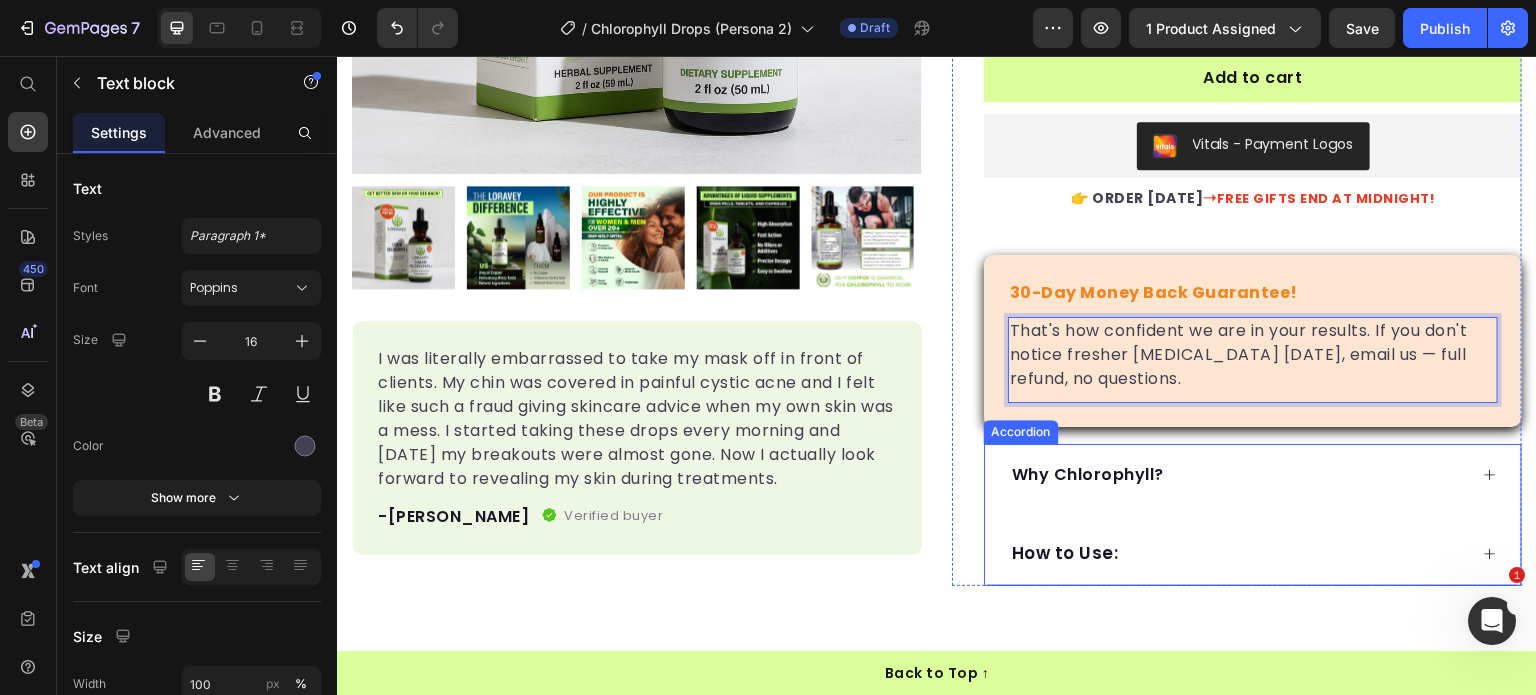 click 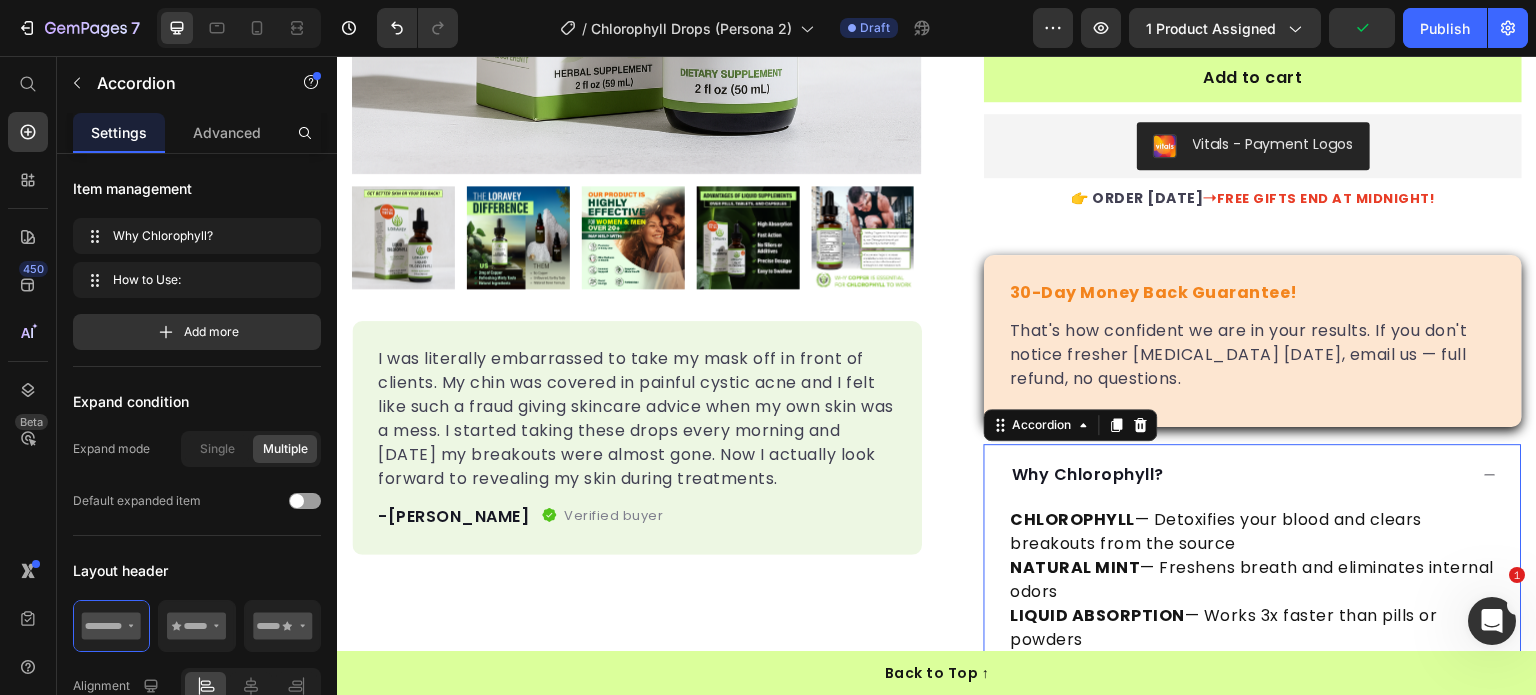 click on "CHLOROPHYLL  — Detoxifies your blood and clears breakouts from the source" at bounding box center (1253, 532) 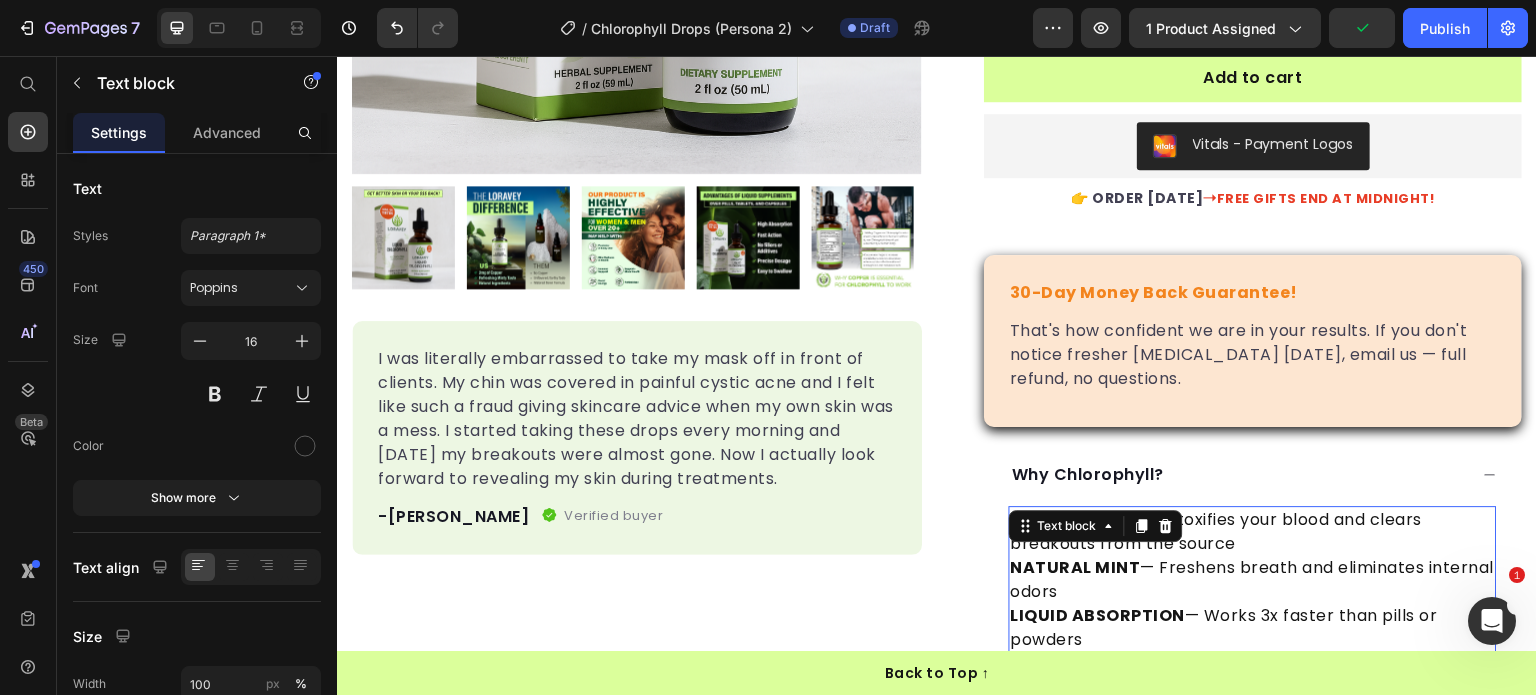 click on "CHLOROPHYLL  — Detoxifies your blood and clears breakouts from the source" at bounding box center [1253, 532] 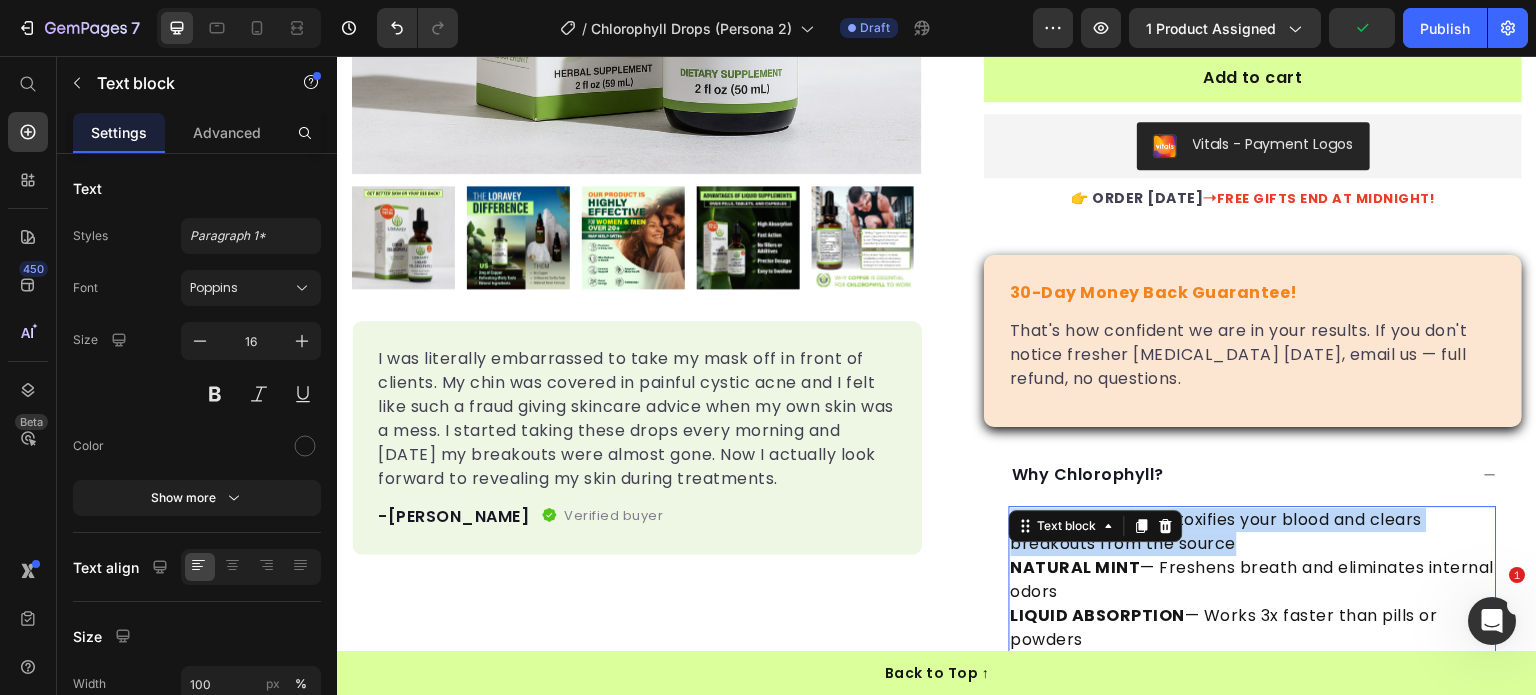 click on "CHLOROPHYLL  — Detoxifies your blood and clears breakouts from the source" at bounding box center (1253, 532) 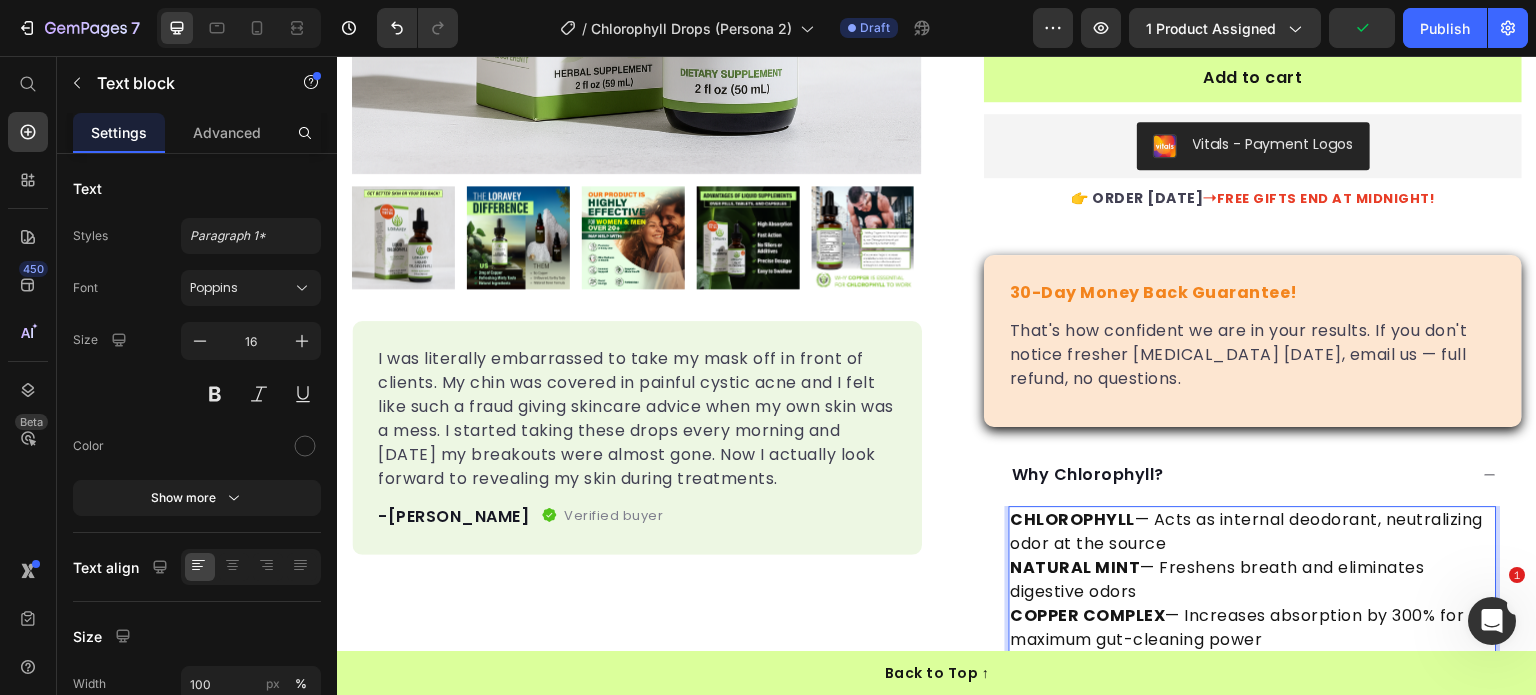 scroll, scrollTop: 622, scrollLeft: 0, axis: vertical 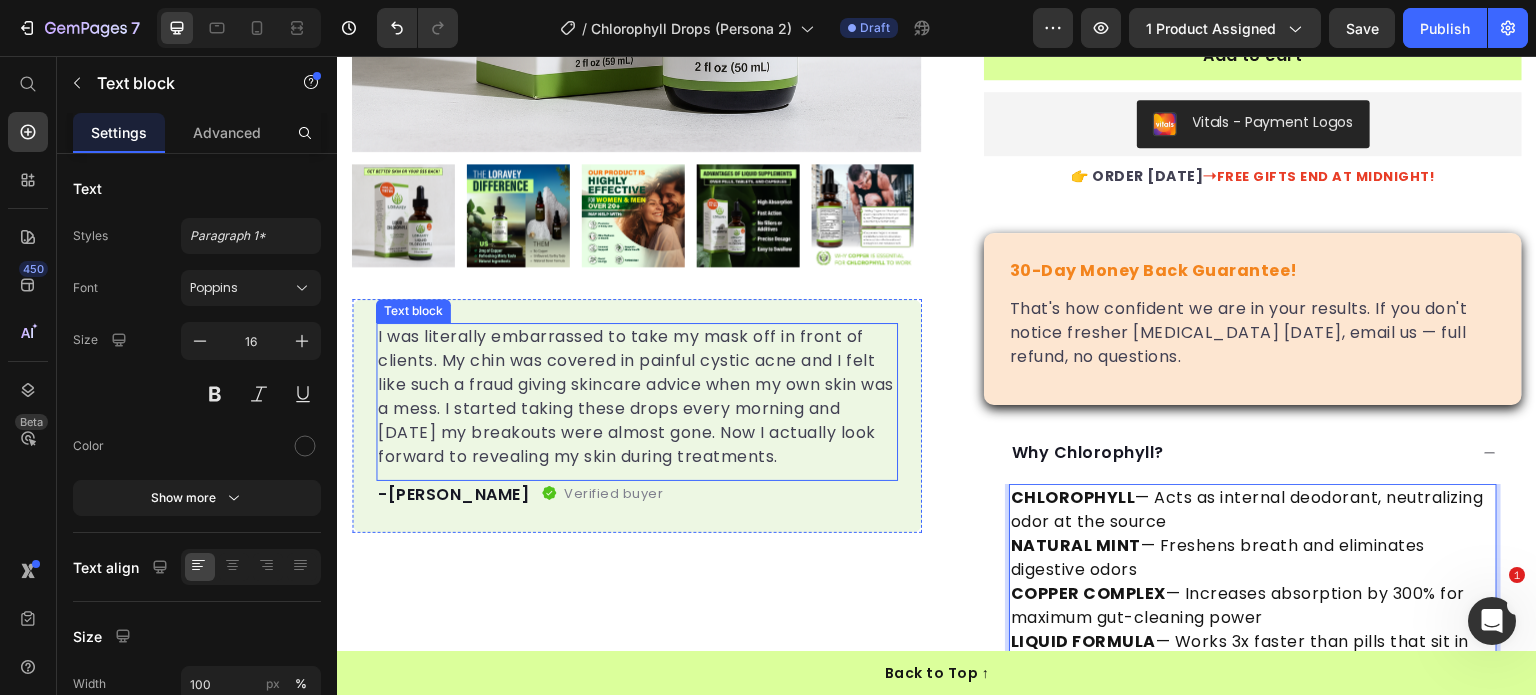 click on "I was literally embarrassed to take my mask off in front of clients. My chin was covered in painful cystic acne and I felt like such a fraud giving skincare advice when my own skin was a mess. I started taking these drops every morning and [DATE] my breakouts were almost gone. Now I actually look forward to revealing my skin during treatments." at bounding box center (637, 397) 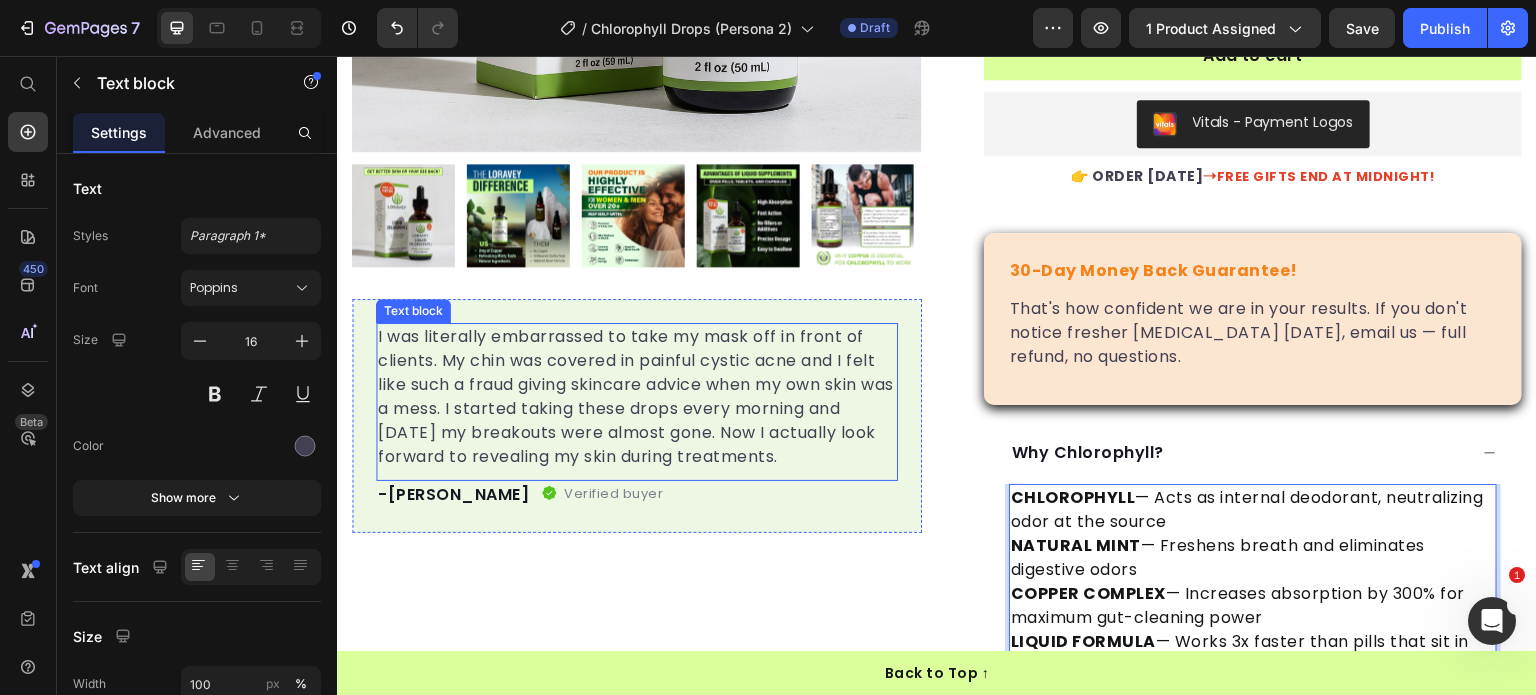 scroll, scrollTop: 0, scrollLeft: 0, axis: both 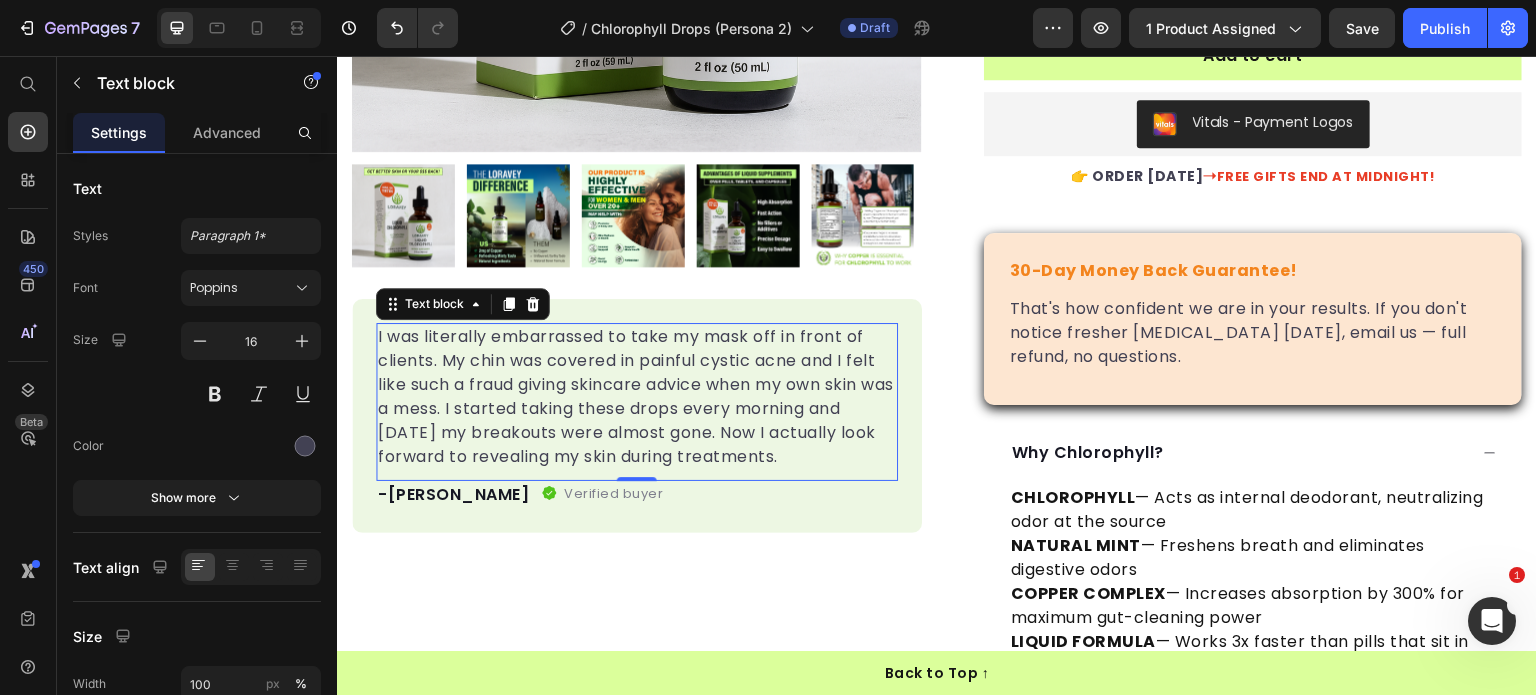 click on "I was literally embarrassed to take my mask off in front of clients. My chin was covered in painful cystic acne and I felt like such a fraud giving skincare advice when my own skin was a mess. I started taking these drops every morning and [DATE] my breakouts were almost gone. Now I actually look forward to revealing my skin during treatments." at bounding box center (637, 397) 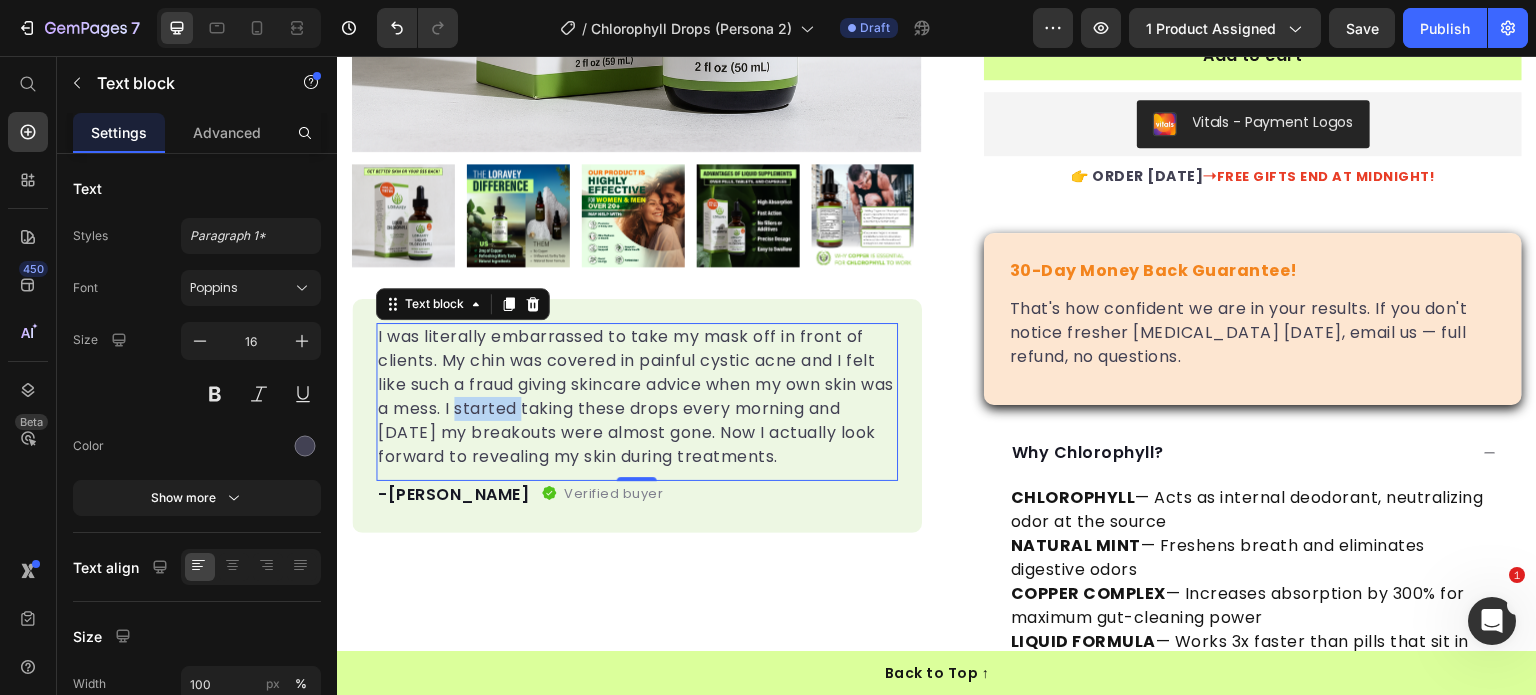 click on "I was literally embarrassed to take my mask off in front of clients. My chin was covered in painful cystic acne and I felt like such a fraud giving skincare advice when my own skin was a mess. I started taking these drops every morning and [DATE] my breakouts were almost gone. Now I actually look forward to revealing my skin during treatments." at bounding box center [637, 397] 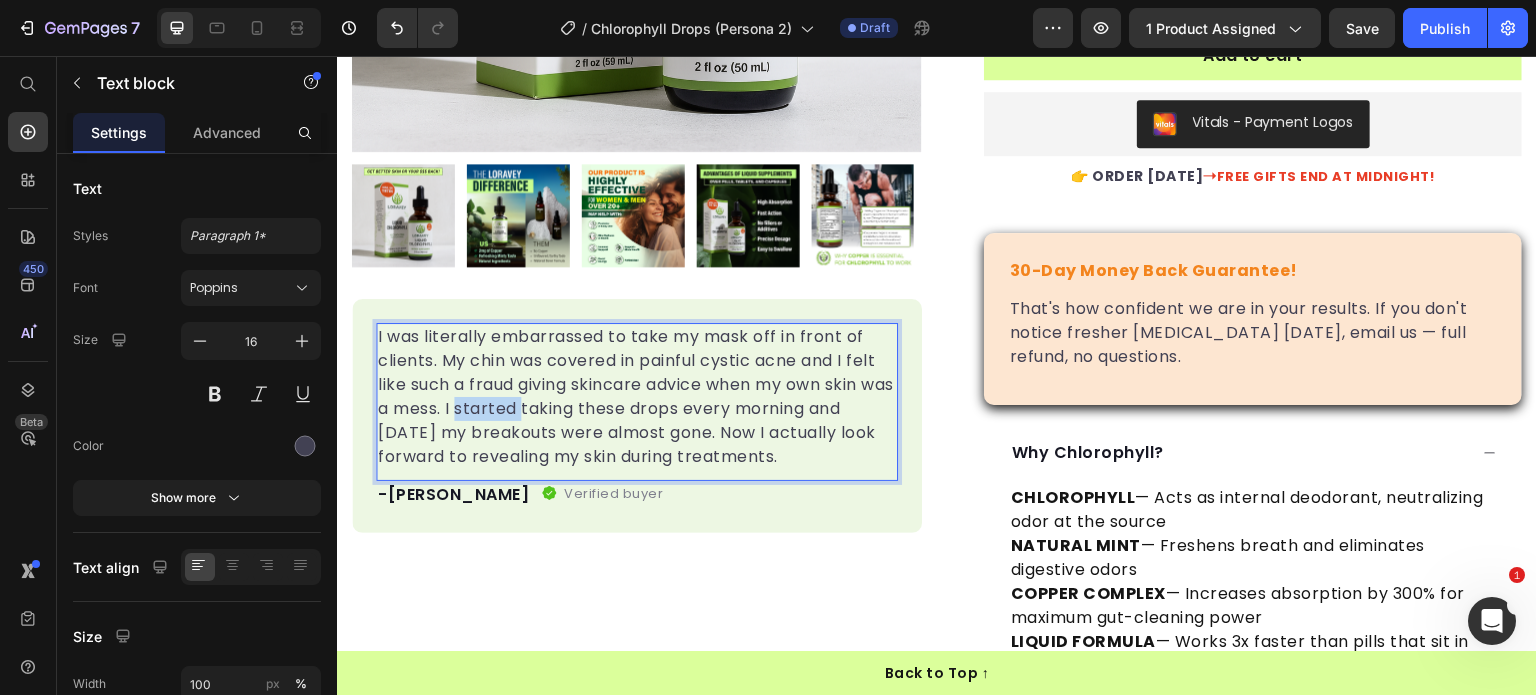 click on "I was literally embarrassed to take my mask off in front of clients. My chin was covered in painful cystic acne and I felt like such a fraud giving skincare advice when my own skin was a mess. I started taking these drops every morning and [DATE] my breakouts were almost gone. Now I actually look forward to revealing my skin during treatments." at bounding box center [637, 397] 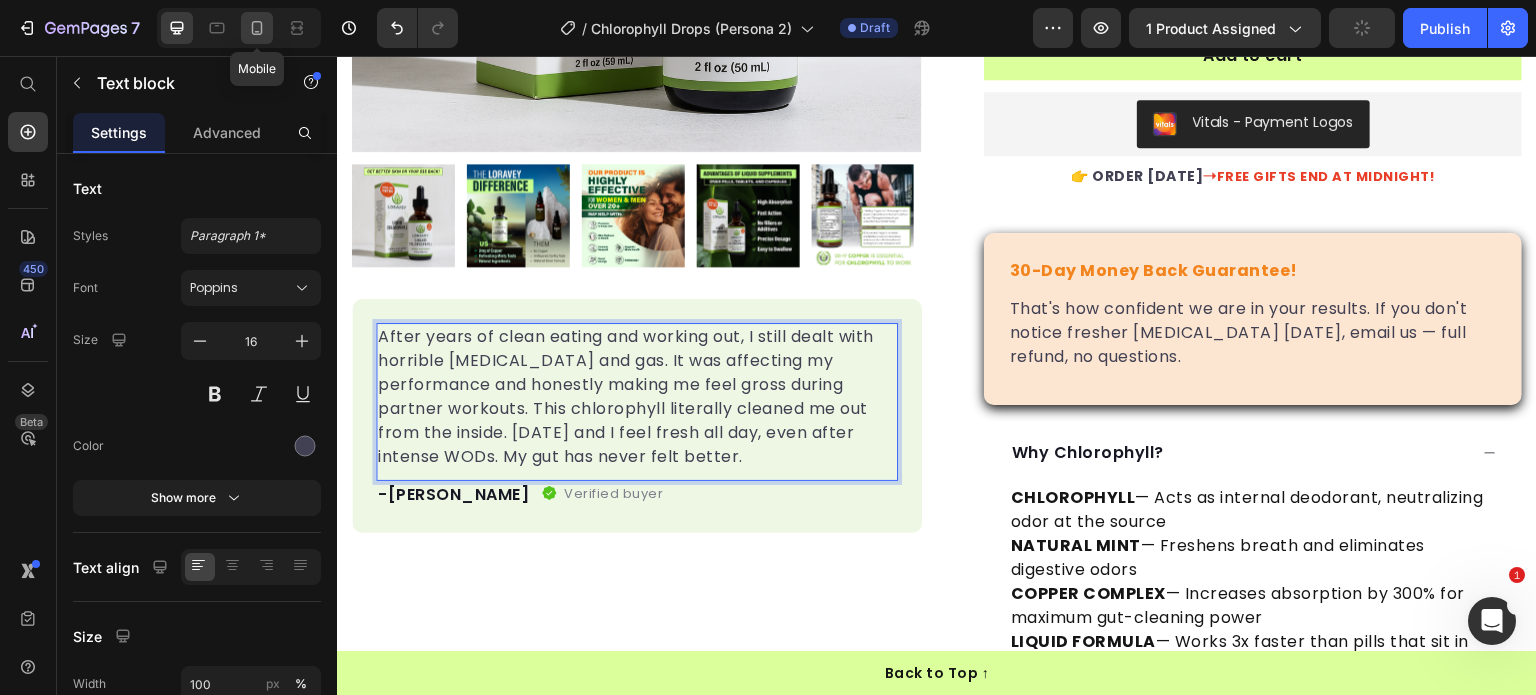 click 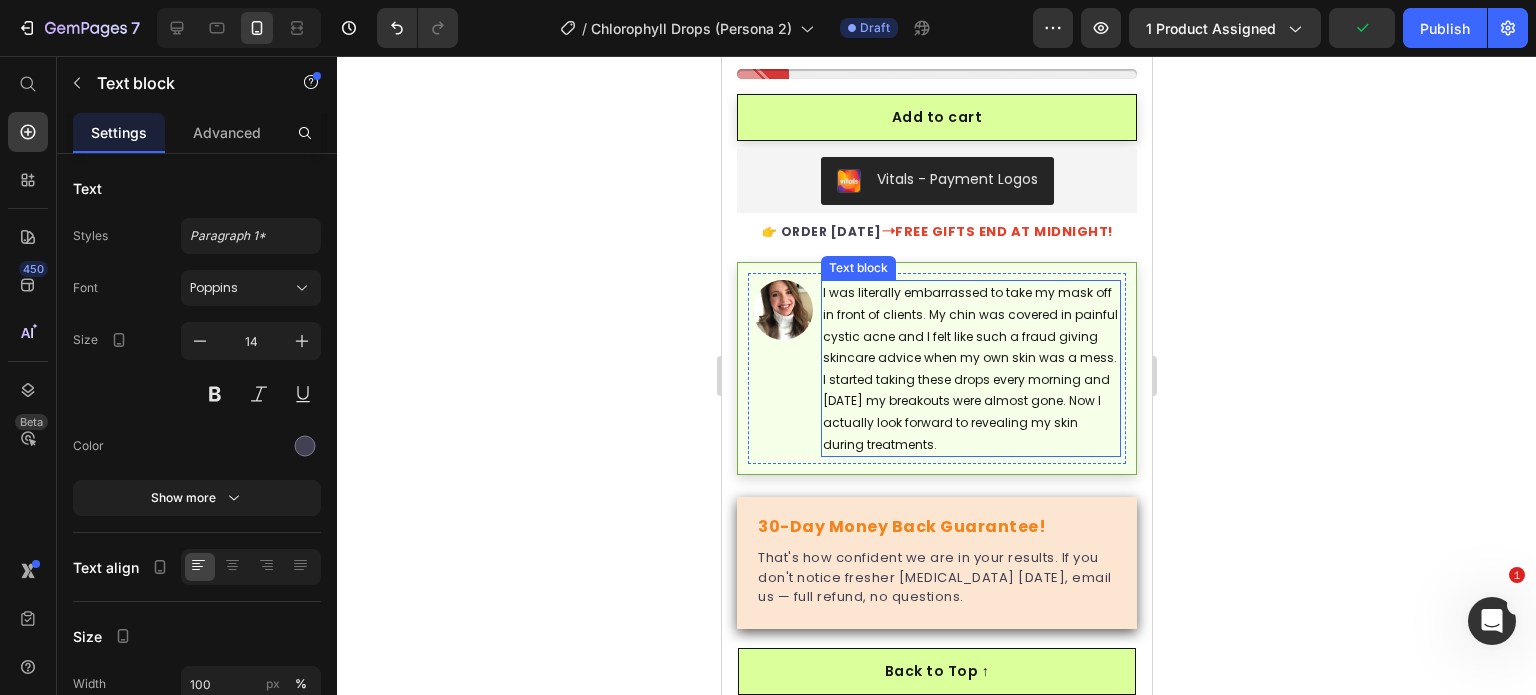 scroll, scrollTop: 1052, scrollLeft: 0, axis: vertical 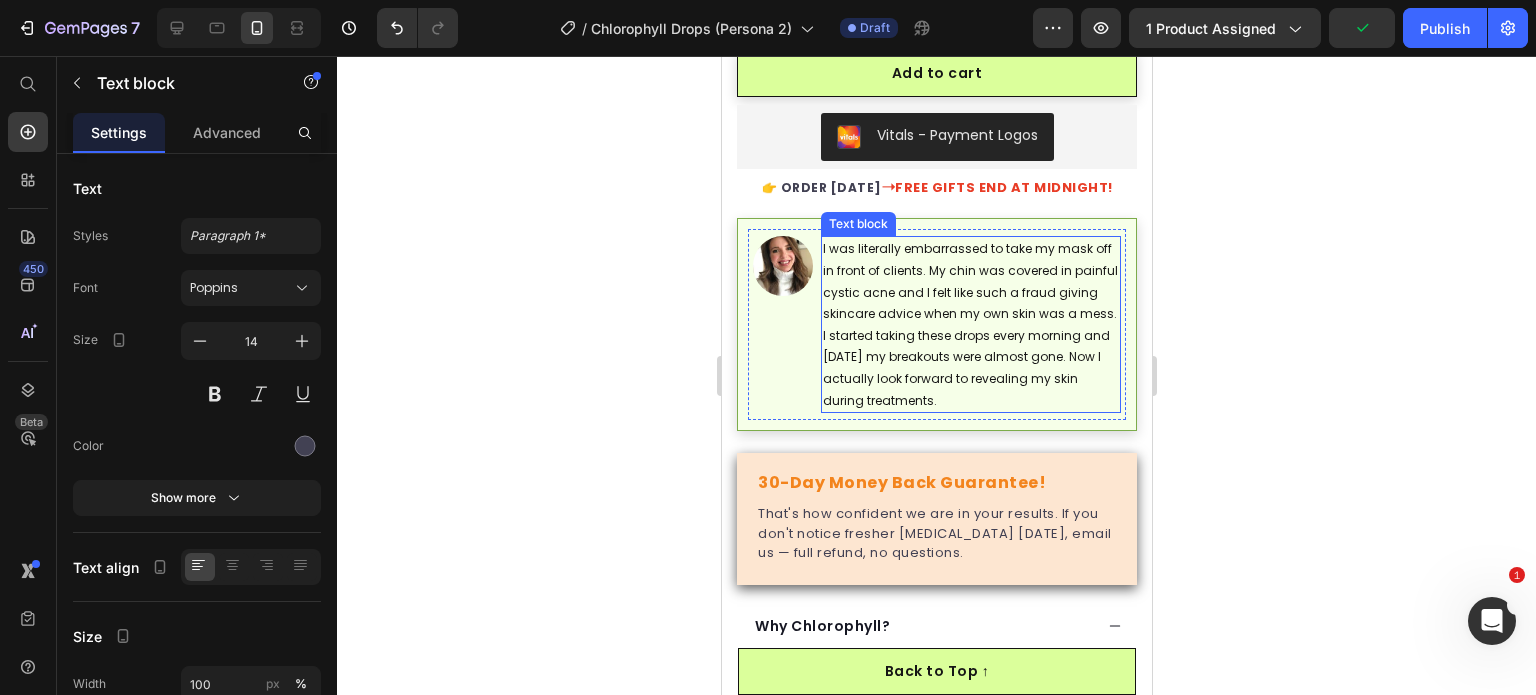 click on "I was literally embarrassed to take my mask off in front of clients. My chin was covered in painful cystic acne and I felt like such a fraud giving skincare advice when my own skin was a mess. I started taking these drops every morning and [DATE] my breakouts were almost gone. Now I actually look forward to revealing my skin during treatments." at bounding box center (970, 324) 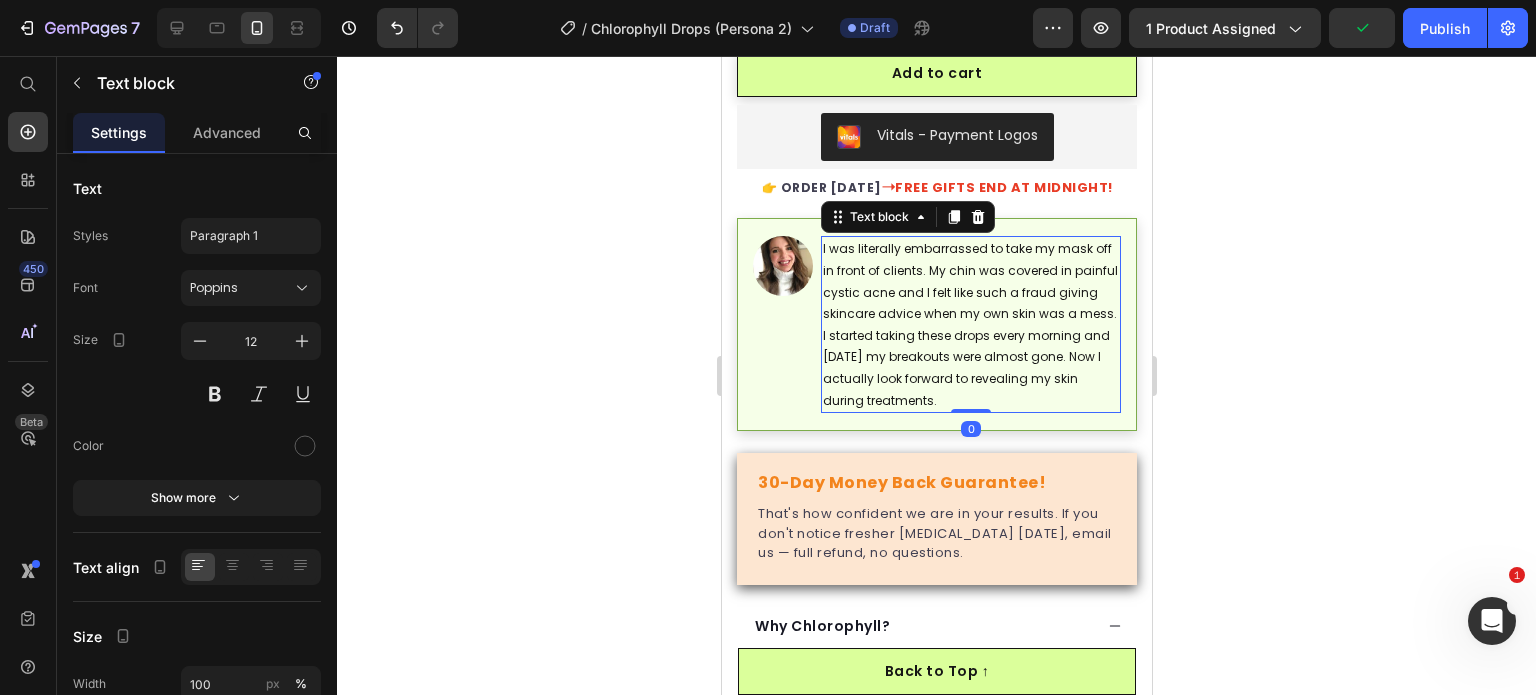 click on "I was literally embarrassed to take my mask off in front of clients. My chin was covered in painful cystic acne and I felt like such a fraud giving skincare advice when my own skin was a mess. I started taking these drops every morning and [DATE] my breakouts were almost gone. Now I actually look forward to revealing my skin during treatments." at bounding box center [970, 324] 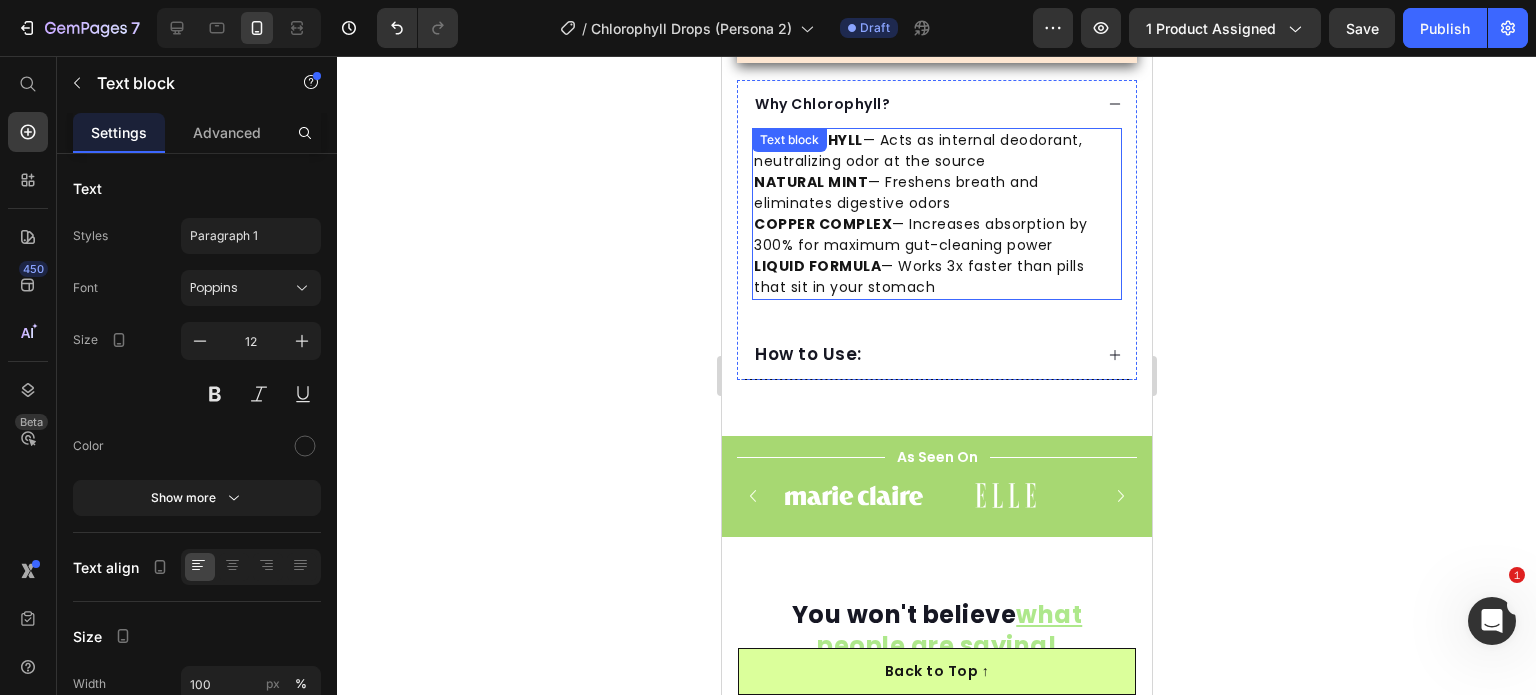 scroll, scrollTop: 1552, scrollLeft: 0, axis: vertical 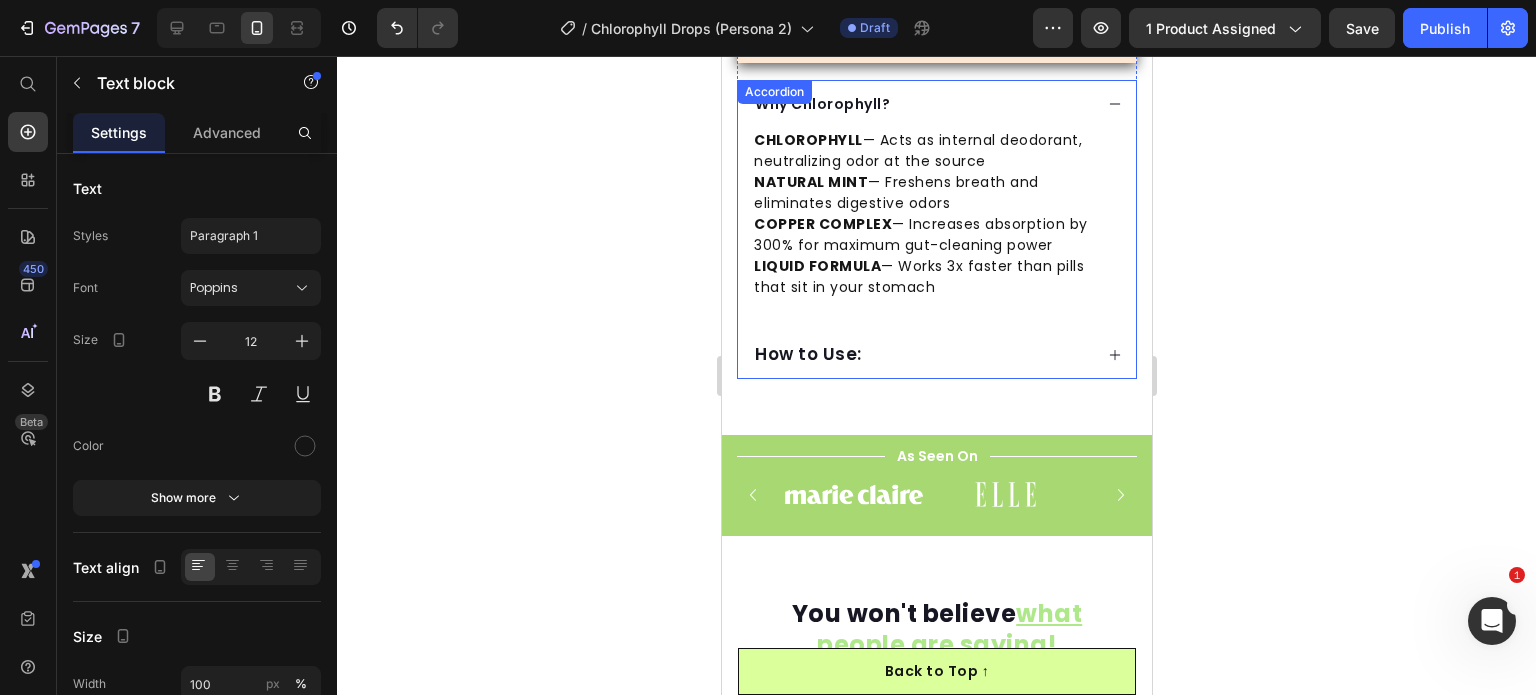 click 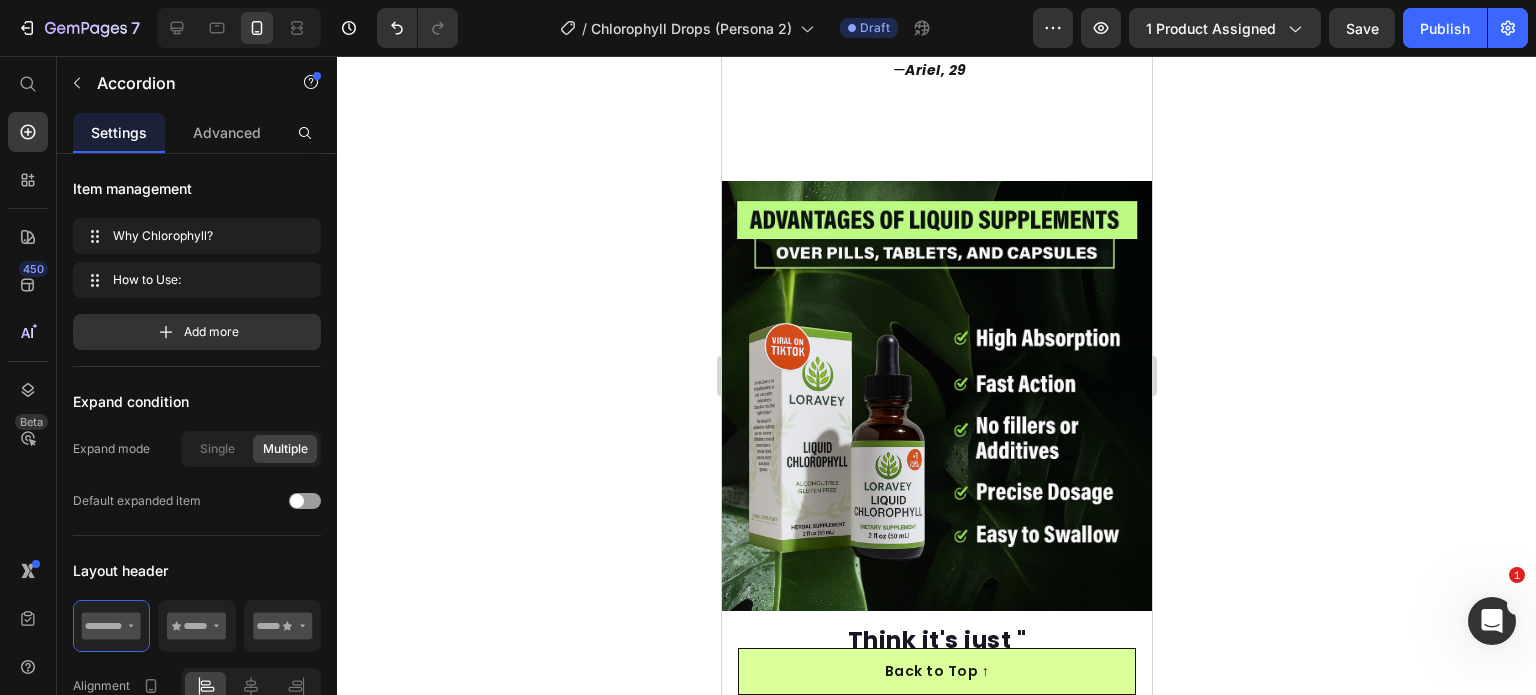 scroll, scrollTop: 3352, scrollLeft: 0, axis: vertical 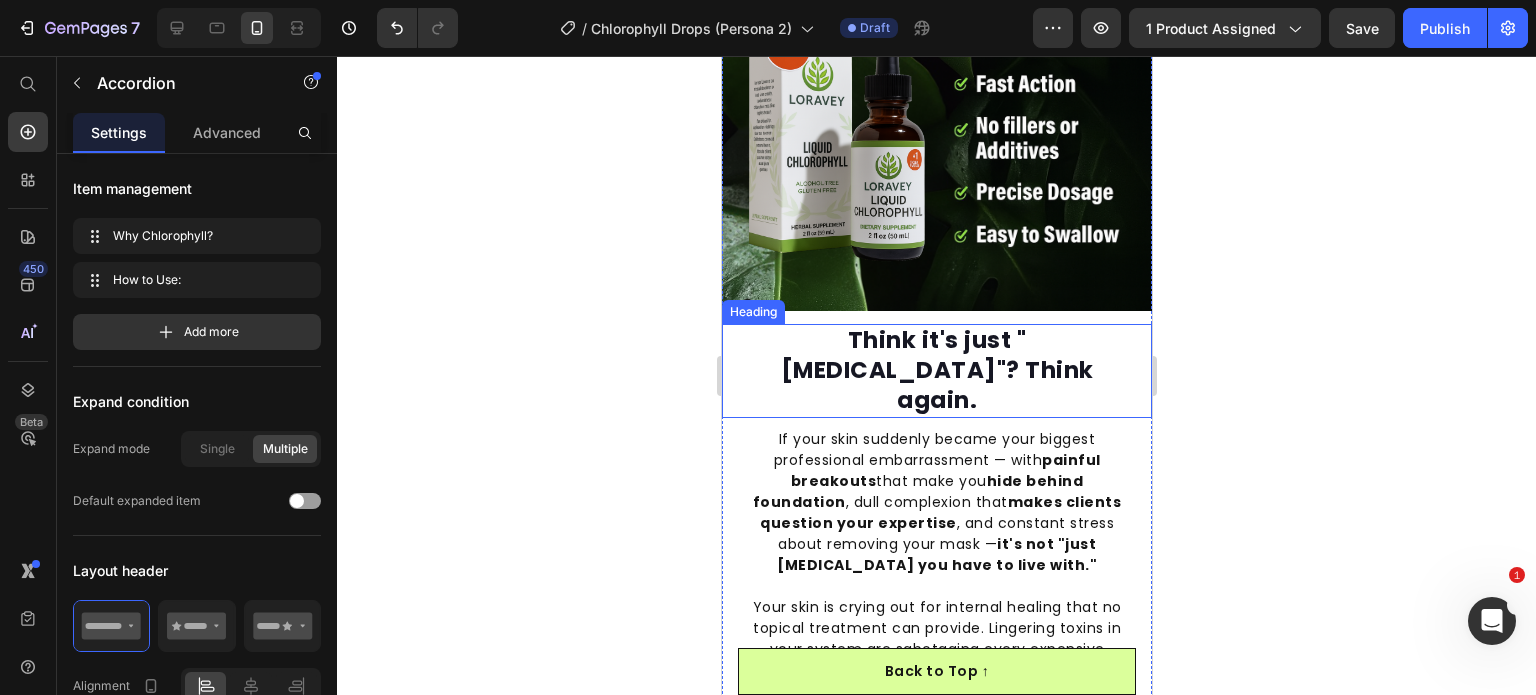 click on "Think it's just "[MEDICAL_DATA]"? Think again." at bounding box center (936, 371) 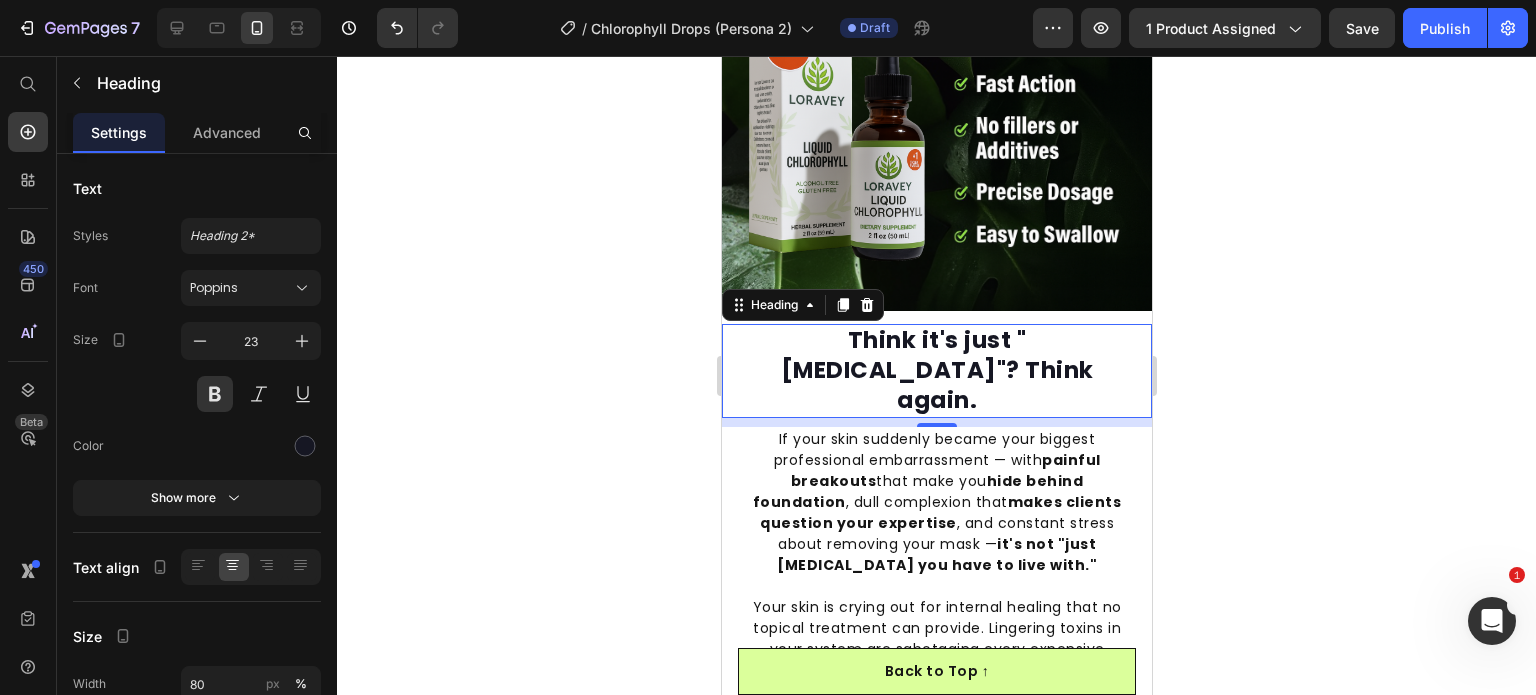 click on "Think it's just "[MEDICAL_DATA]"? Think again." at bounding box center (936, 371) 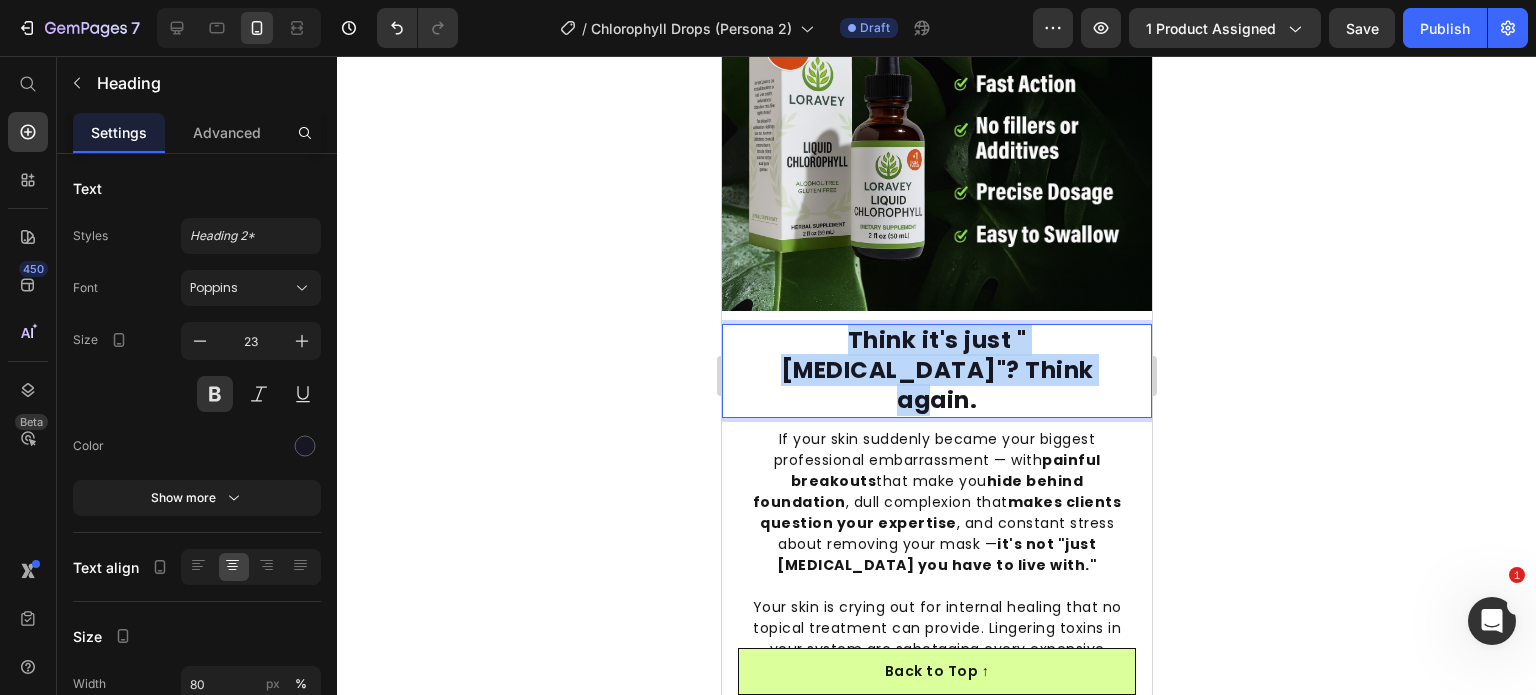 click on "Think it's just "[MEDICAL_DATA]"? Think again." at bounding box center (936, 371) 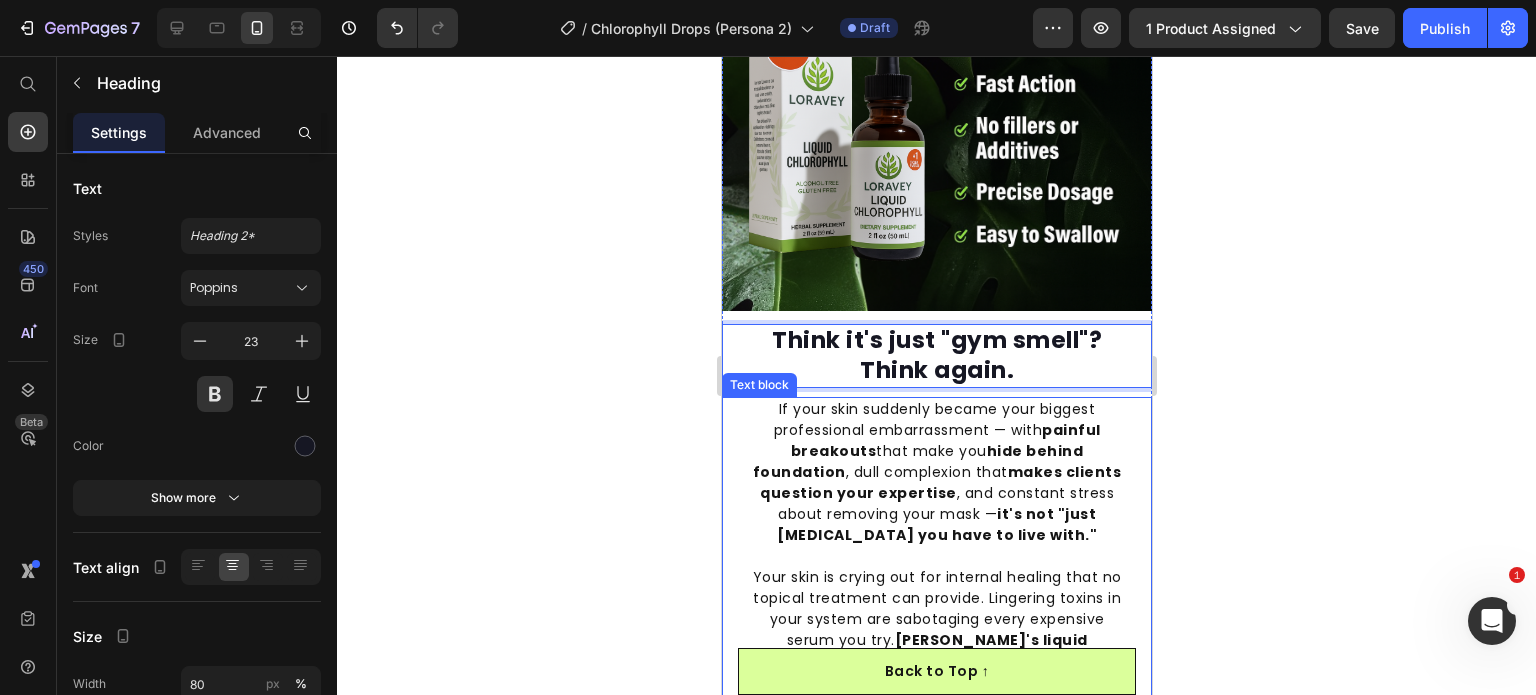 click on "If your skin suddenly became your biggest professional embarrassment — with  painful breakouts  that make you  hide behind foundation , dull complexion that  makes clients question your expertise , and constant stress about removing your mask —  it's not "just [MEDICAL_DATA] you have to live with."" at bounding box center (936, 472) 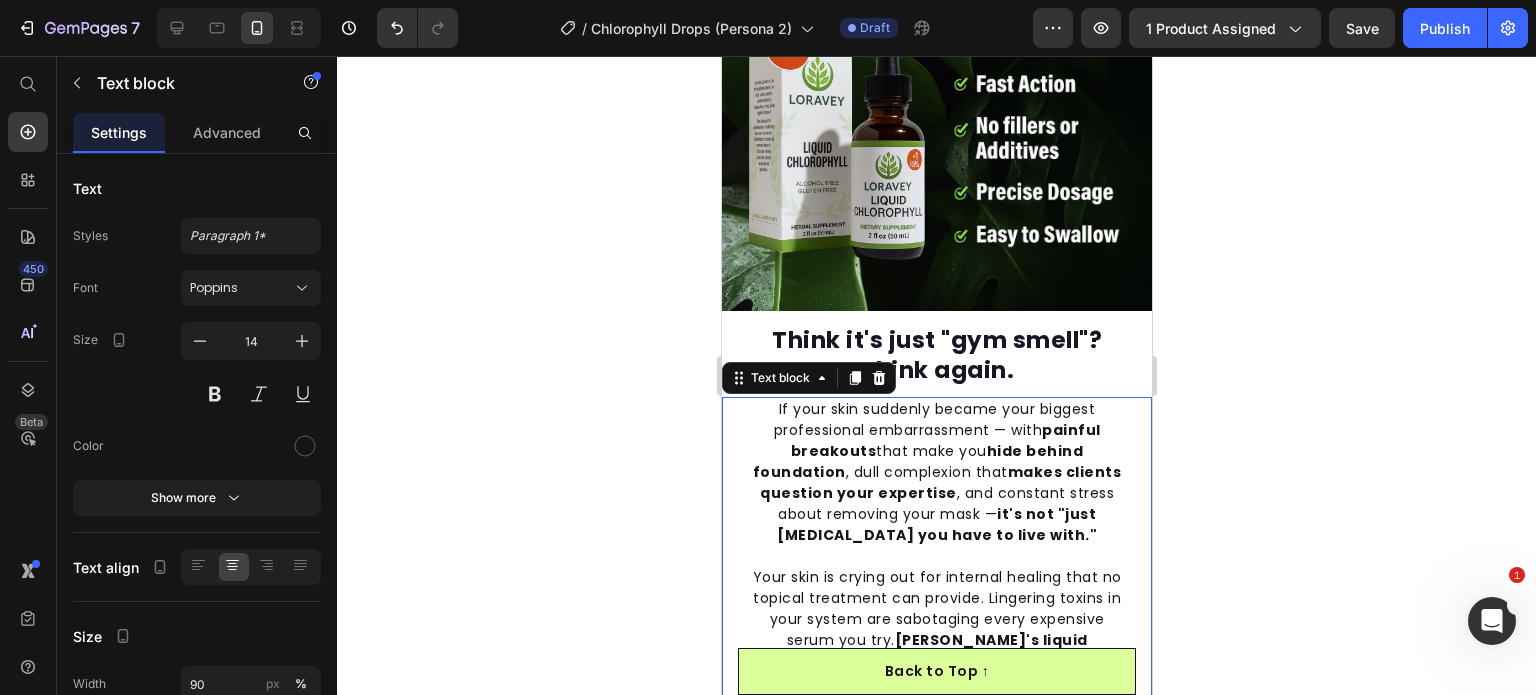 click on "If your skin suddenly became your biggest professional embarrassment — with  painful breakouts  that make you  hide behind foundation , dull complexion that  makes clients question your expertise , and constant stress about removing your mask —  it's not "just [MEDICAL_DATA] you have to live with."" at bounding box center (936, 472) 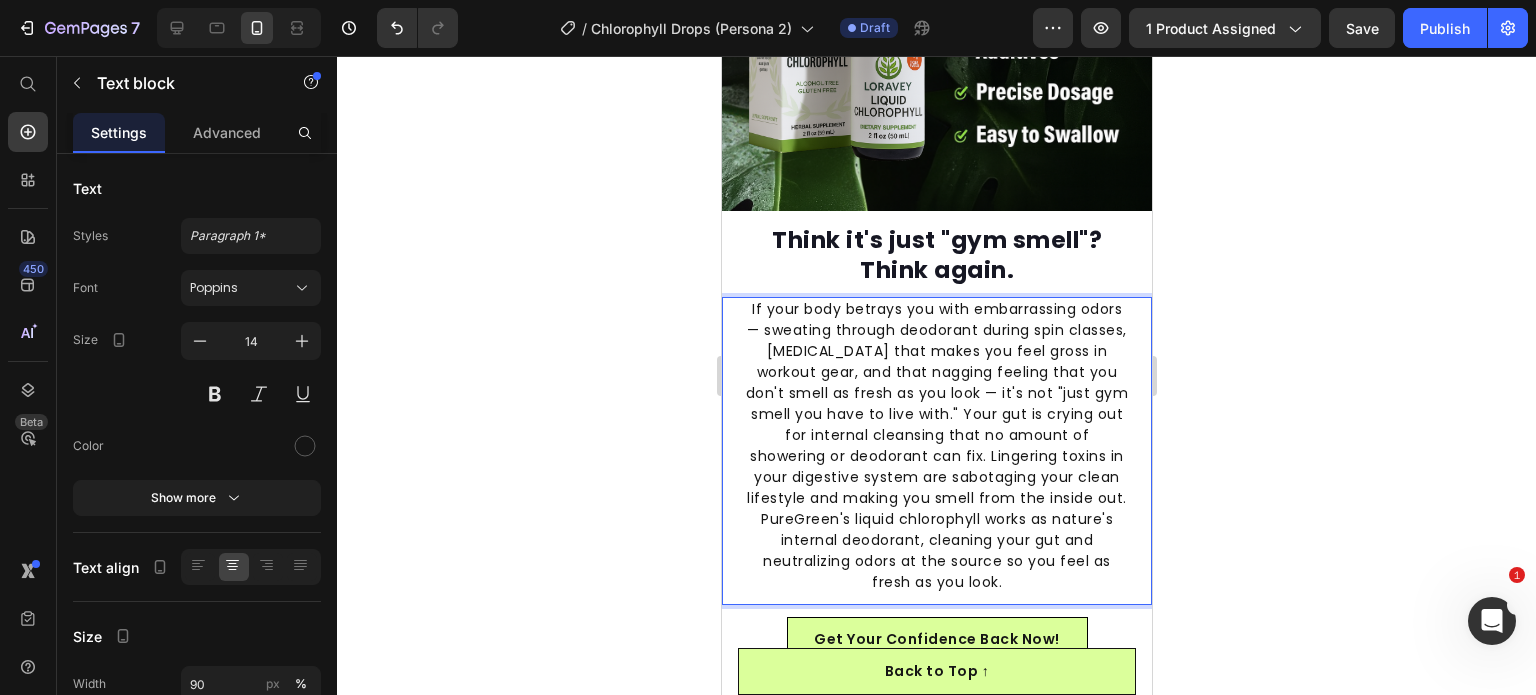 scroll, scrollTop: 3452, scrollLeft: 0, axis: vertical 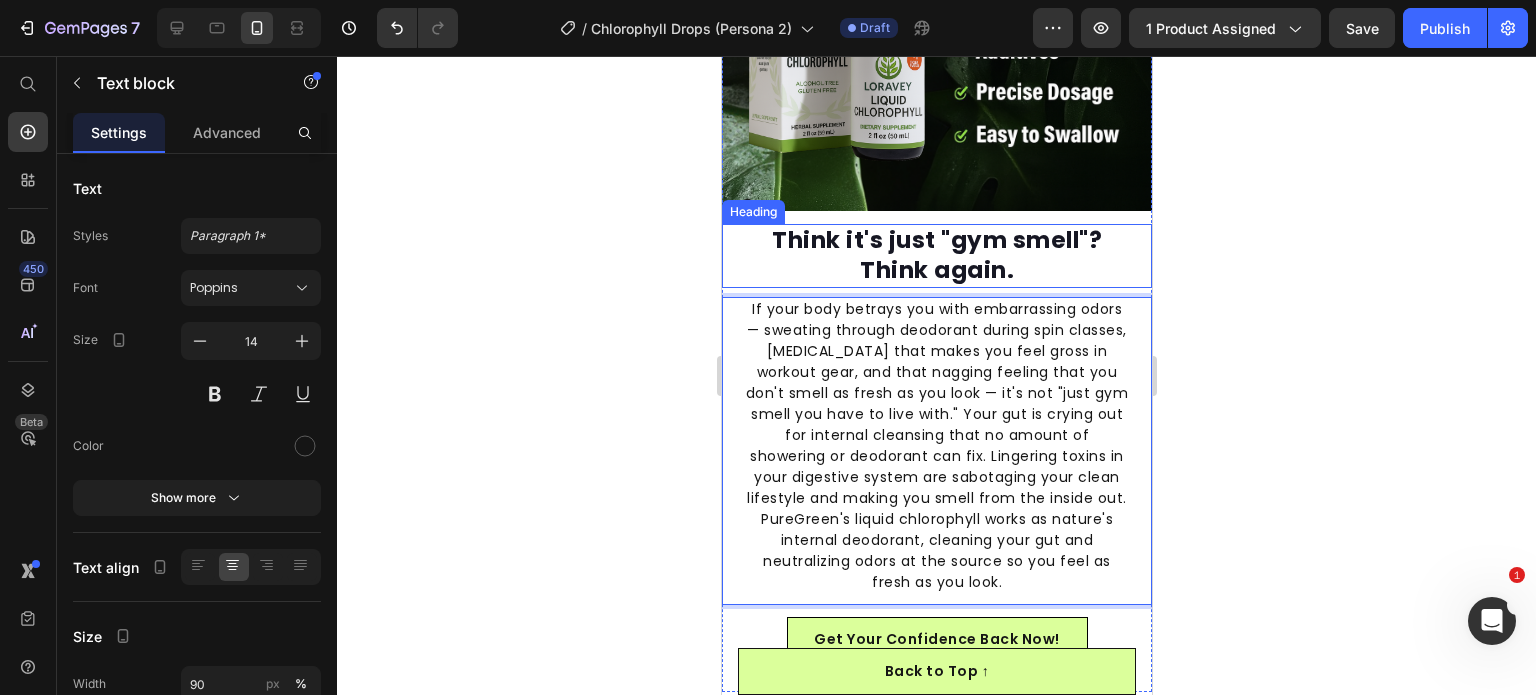 click on "Think it's just "gym smell"? Think again." at bounding box center (936, 256) 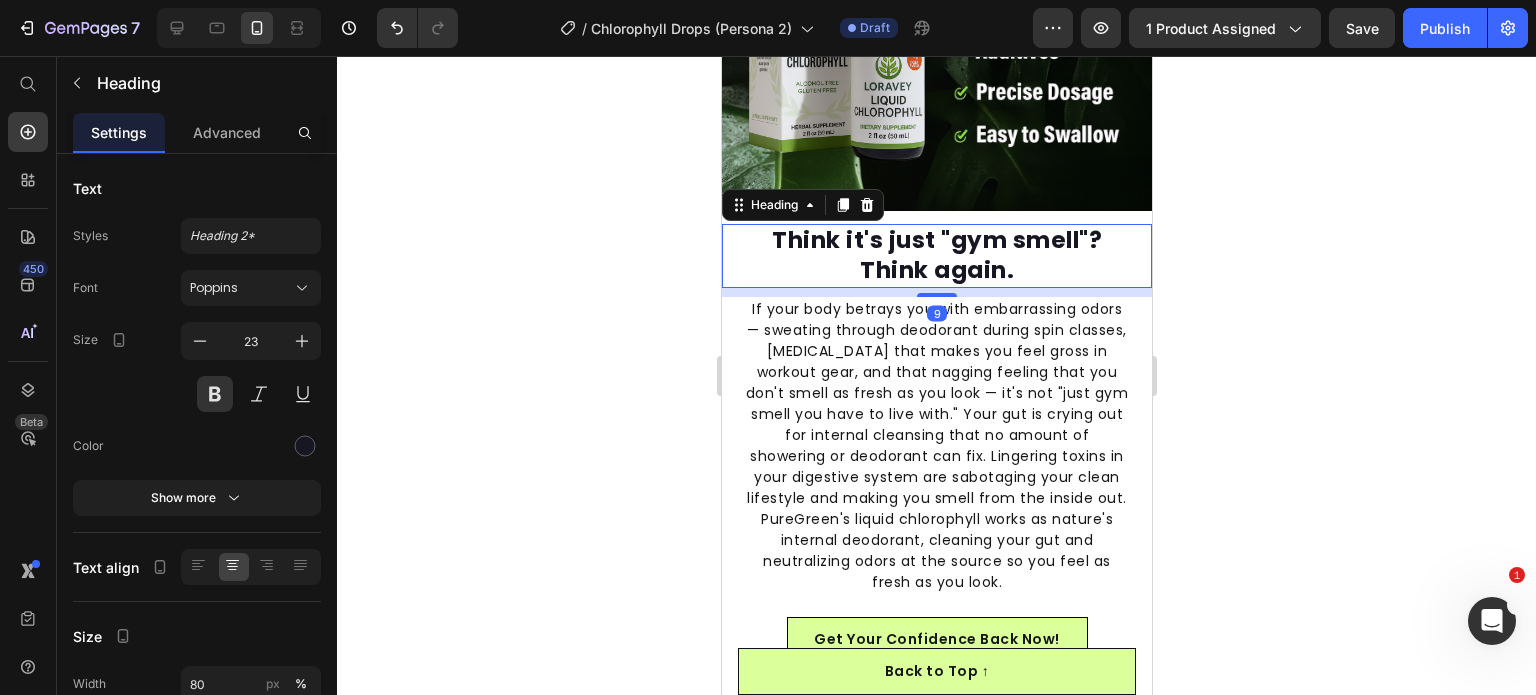 click on "Think it's just "gym smell"? Think again." at bounding box center [936, 256] 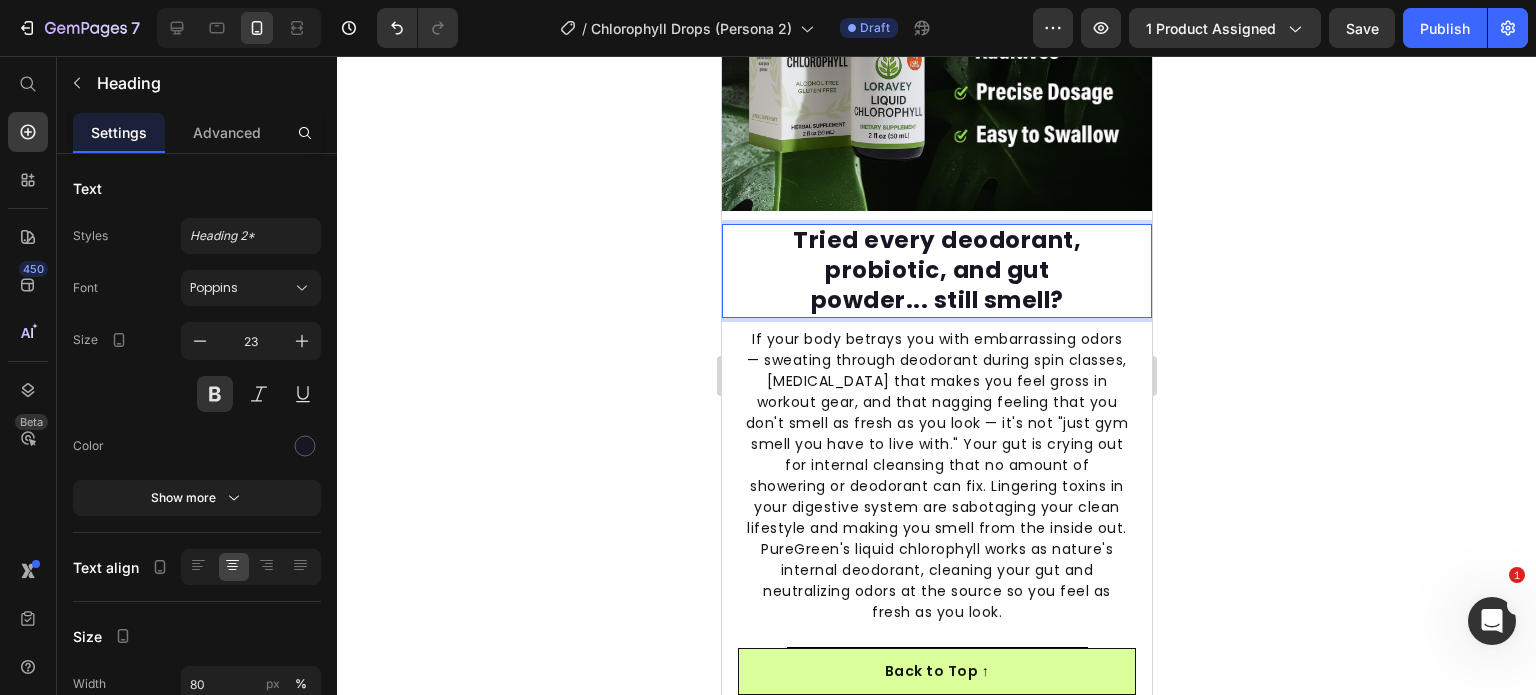 click on "If your body betrays you with embarrassing odors — sweating through deodorant during spin classes, [MEDICAL_DATA] that makes you feel gross in workout gear, and that nagging feeling that you don't smell as fresh as you look — it's not "just gym smell you have to live with." Your gut is crying out for internal cleansing that no amount of showering or deodorant can fix. Lingering toxins in your digestive system are sabotaging your clean lifestyle and making you smell from the inside out. PureGreen's liquid chlorophyll works as nature's internal deodorant, cleaning your gut and neutralizing odors at the source so you feel as fresh as you look." at bounding box center (936, 476) 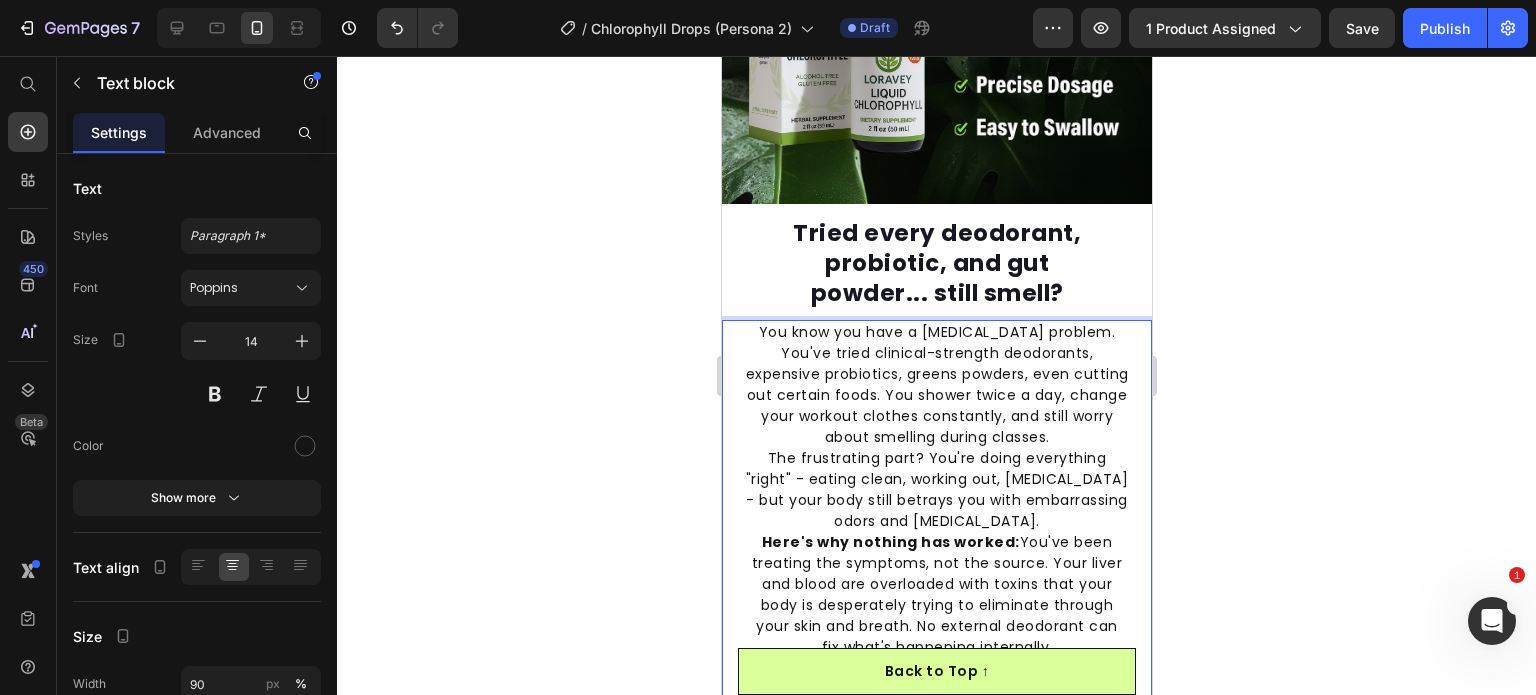 scroll, scrollTop: 3510, scrollLeft: 0, axis: vertical 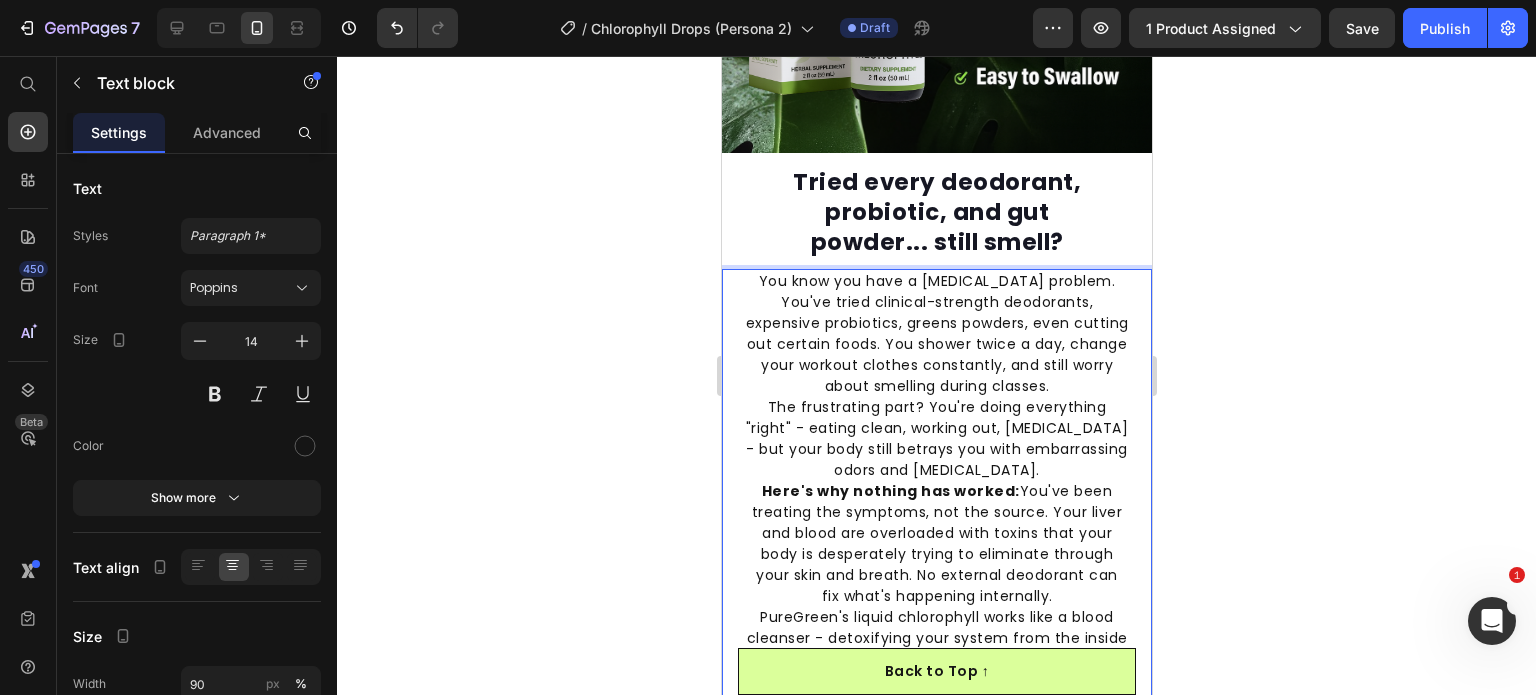 click on "The frustrating part? You're doing everything "right" - eating clean, working out, [MEDICAL_DATA] - but your body still betrays you with embarrassing odors and [MEDICAL_DATA]." at bounding box center [936, 439] 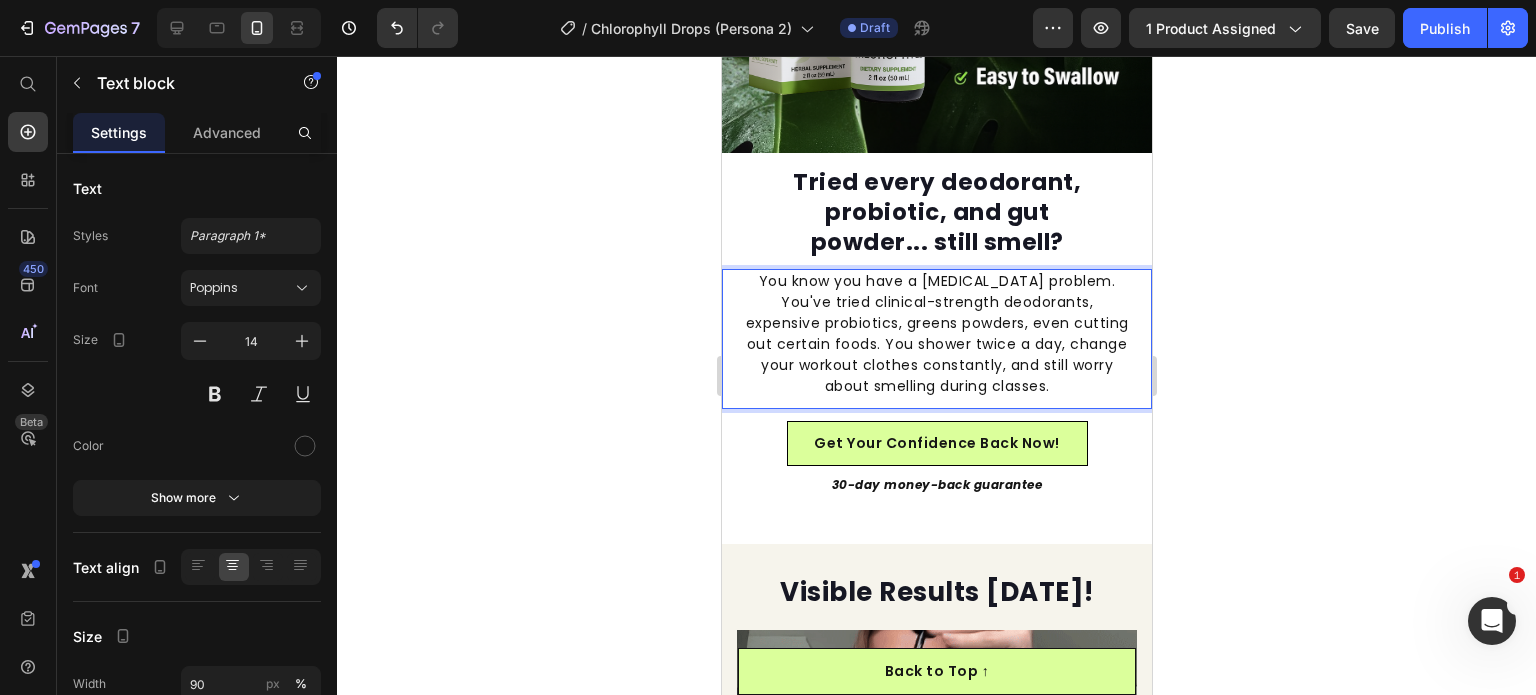 click on "You know you have a [MEDICAL_DATA] problem. You've tried clinical-strength deodorants, expensive probiotics, greens powders, even cutting out certain foods. You shower twice a day, change your workout clothes constantly, and still worry about smelling during classes." at bounding box center (936, 334) 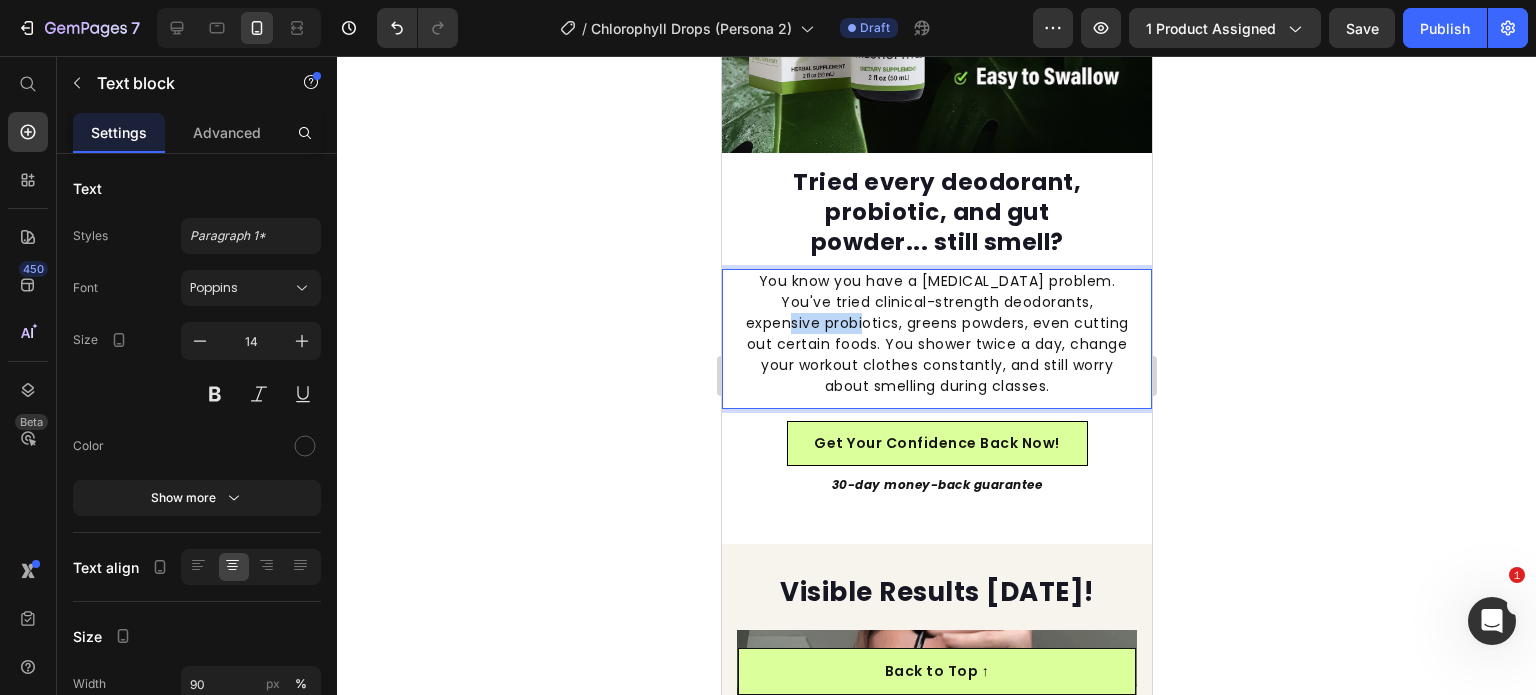 click on "You know you have a [MEDICAL_DATA] problem. You've tried clinical-strength deodorants, expensive probiotics, greens powders, even cutting out certain foods. You shower twice a day, change your workout clothes constantly, and still worry about smelling during classes." at bounding box center (936, 334) 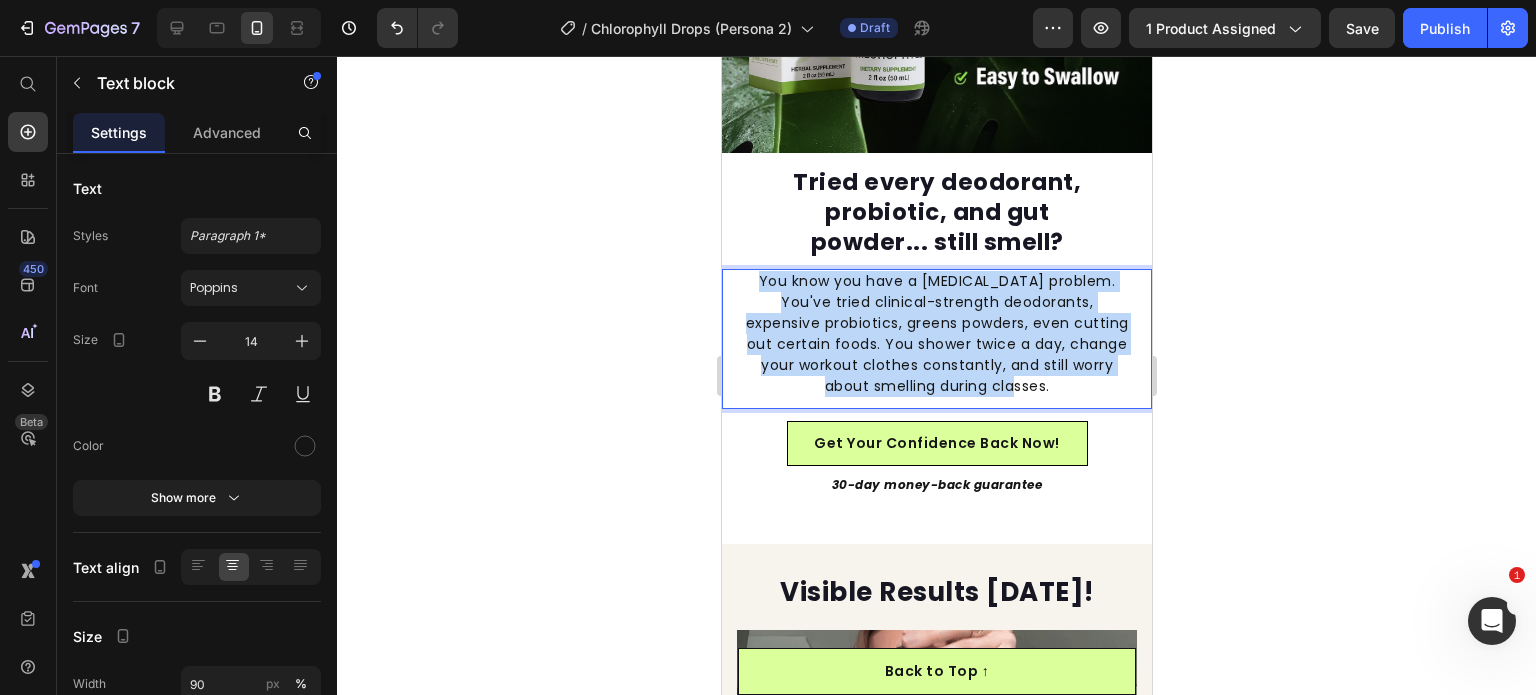 click on "You know you have a [MEDICAL_DATA] problem. You've tried clinical-strength deodorants, expensive probiotics, greens powders, even cutting out certain foods. You shower twice a day, change your workout clothes constantly, and still worry about smelling during classes." at bounding box center (936, 334) 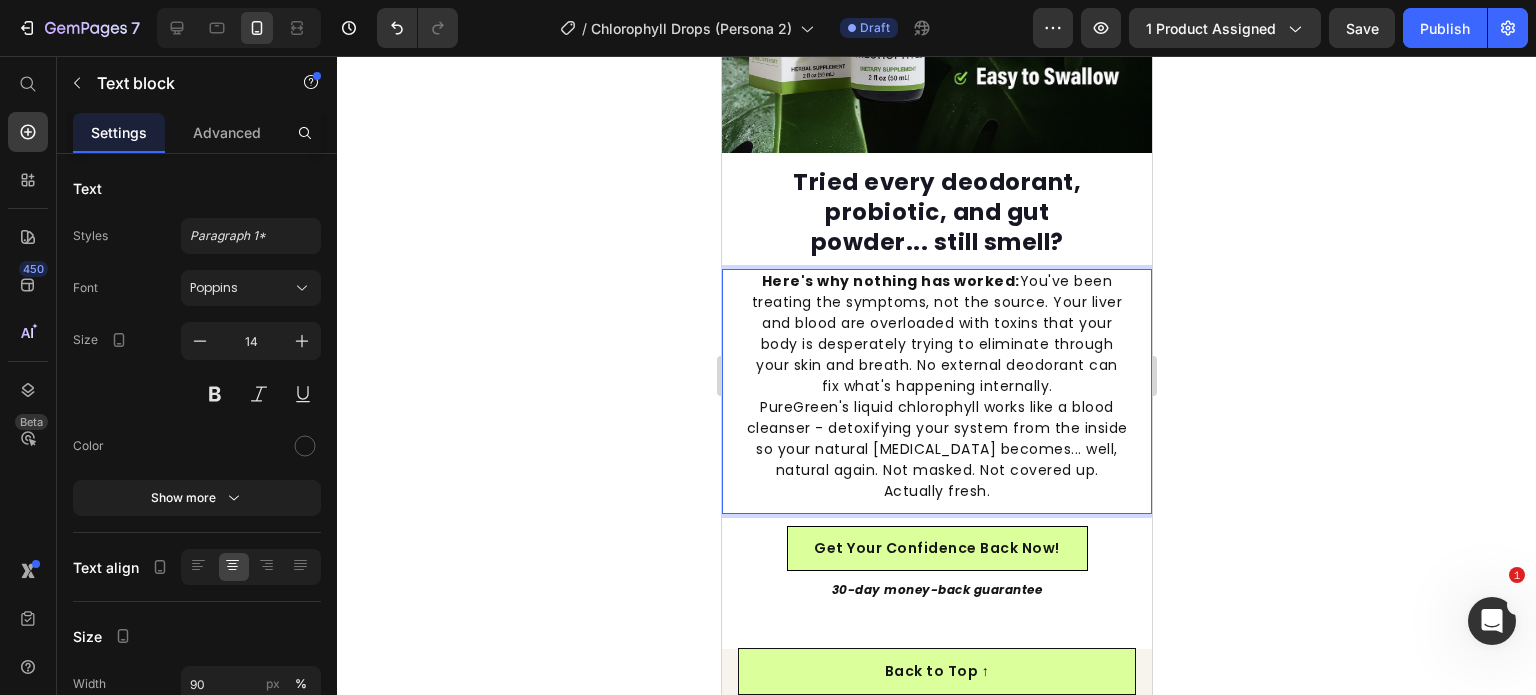 click on "Here's why nothing has worked:  You've been treating the symptoms, not the source. Your liver and blood are overloaded with toxins that your body is desperately trying to eliminate through your skin and breath. No external deodorant can fix what's happening internally." at bounding box center (936, 334) 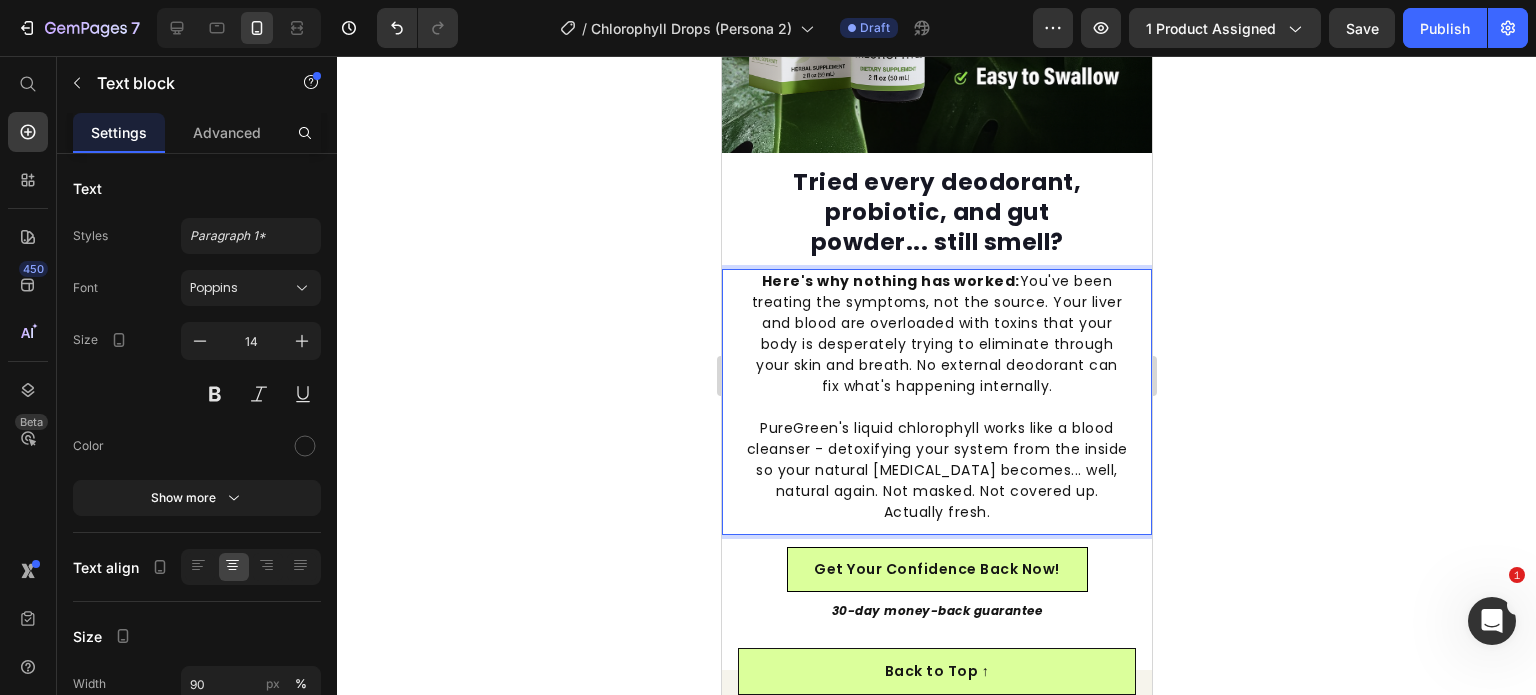 click on "PureGreen's liquid chlorophyll works like a blood cleanser - detoxifying your system from the inside so your natural [MEDICAL_DATA] becomes... well, natural again. Not masked. Not covered up. Actually fresh." at bounding box center (936, 470) 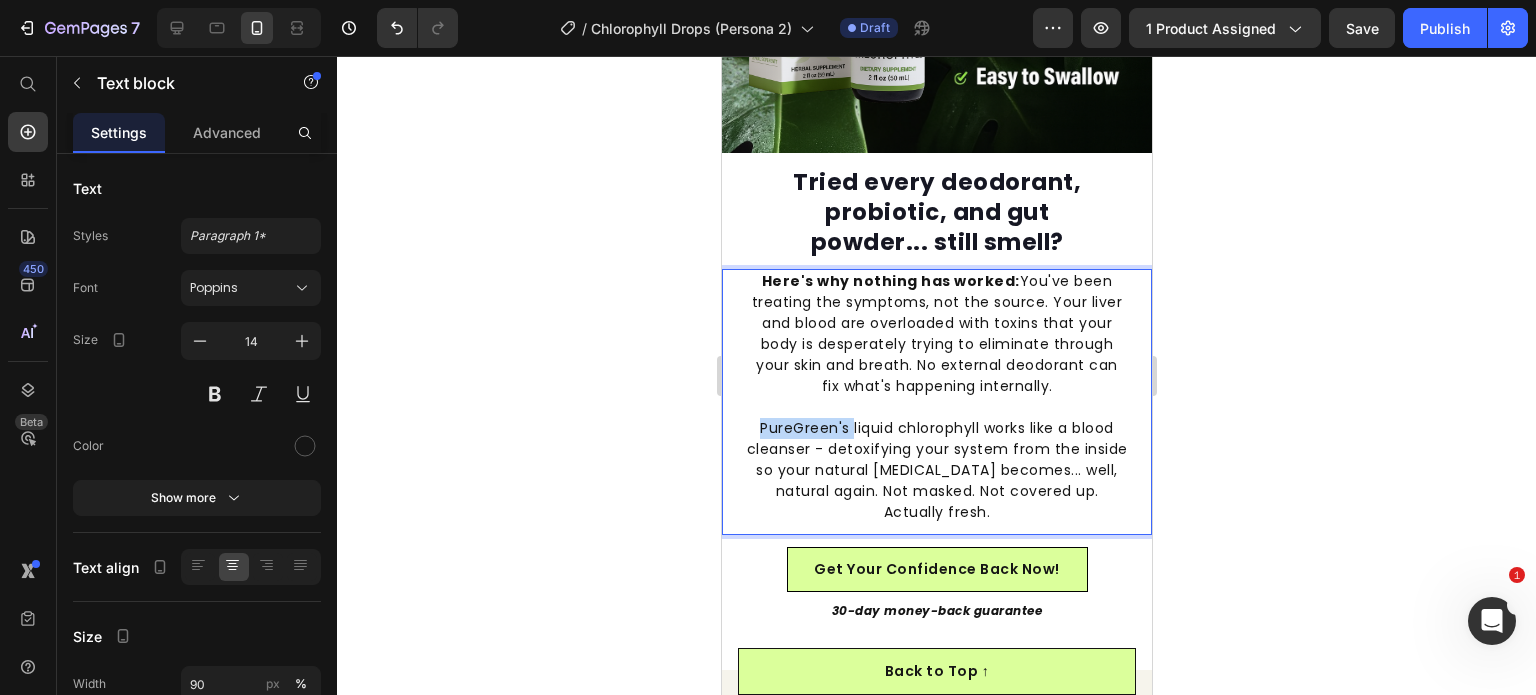 click on "PureGreen's liquid chlorophyll works like a blood cleanser - detoxifying your system from the inside so your natural [MEDICAL_DATA] becomes... well, natural again. Not masked. Not covered up. Actually fresh." at bounding box center (936, 470) 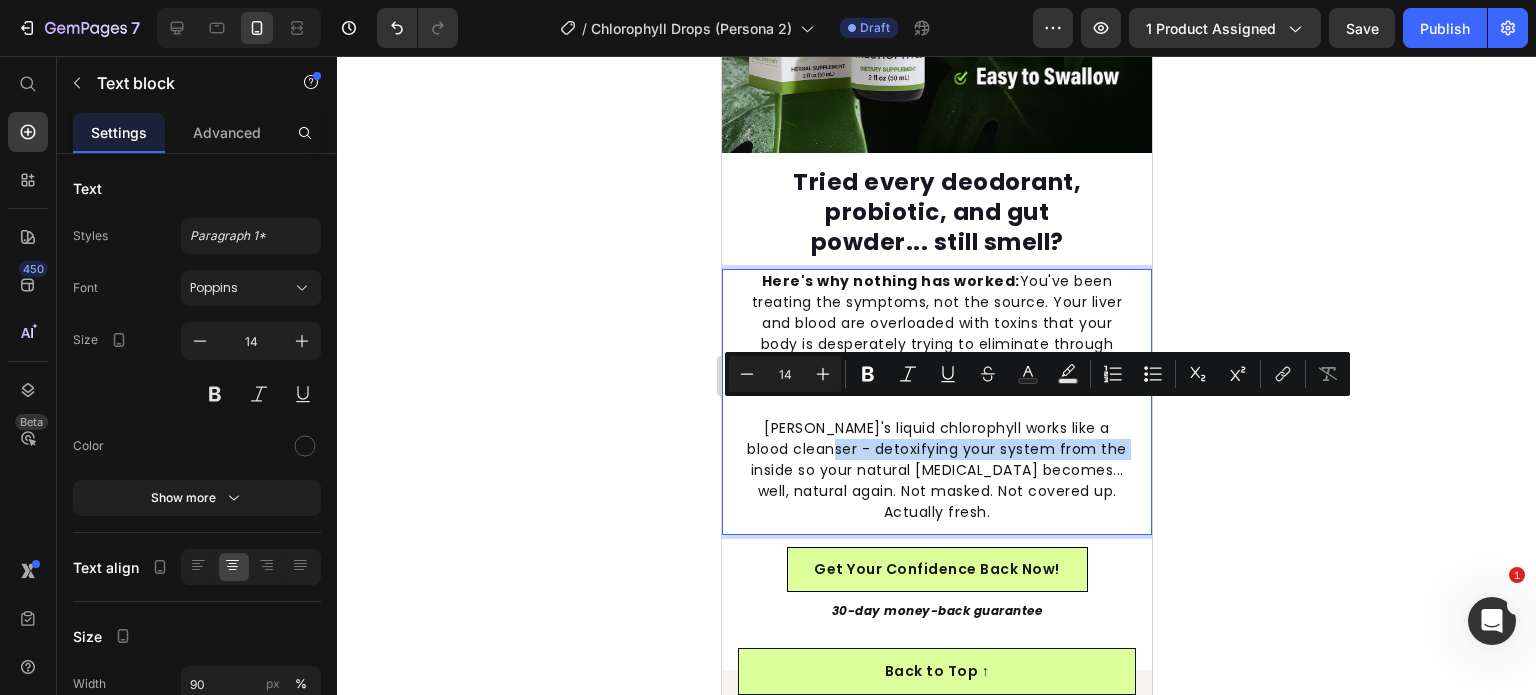 drag, startPoint x: 845, startPoint y: 413, endPoint x: 789, endPoint y: 435, distance: 60.166435 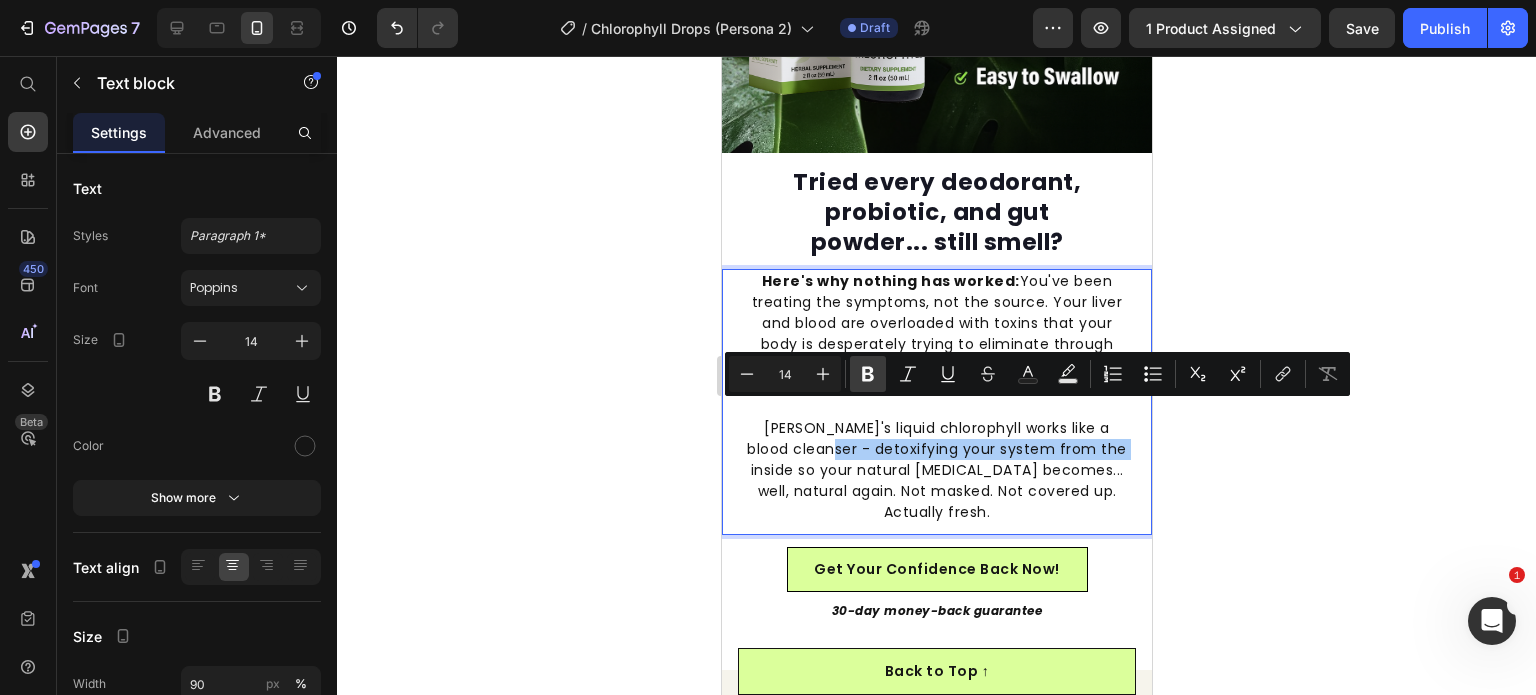click 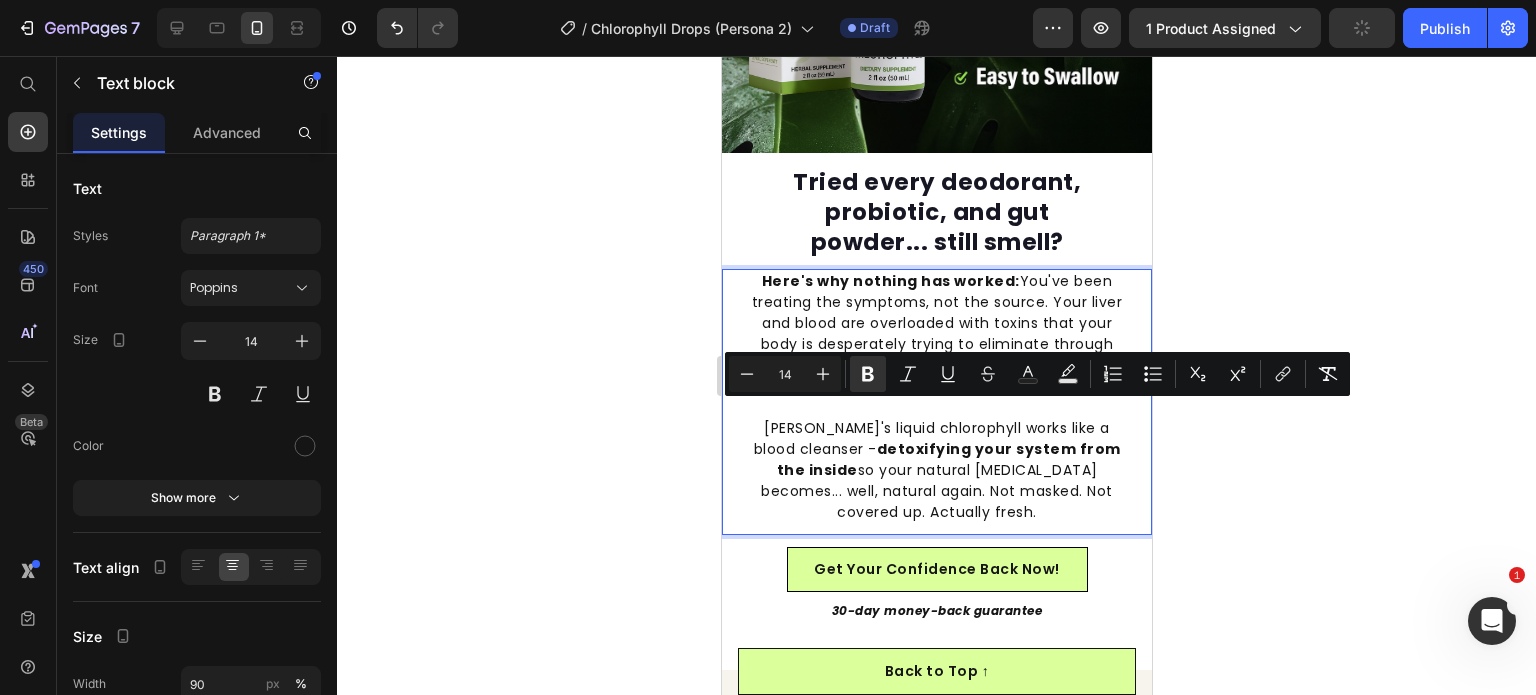 click on "[PERSON_NAME]'s liquid chlorophyll works like a blood cleanser -  detoxifying your system from the inside  so your natural [MEDICAL_DATA] becomes... well, natural again. Not masked. Not covered up. Actually fresh." at bounding box center (936, 470) 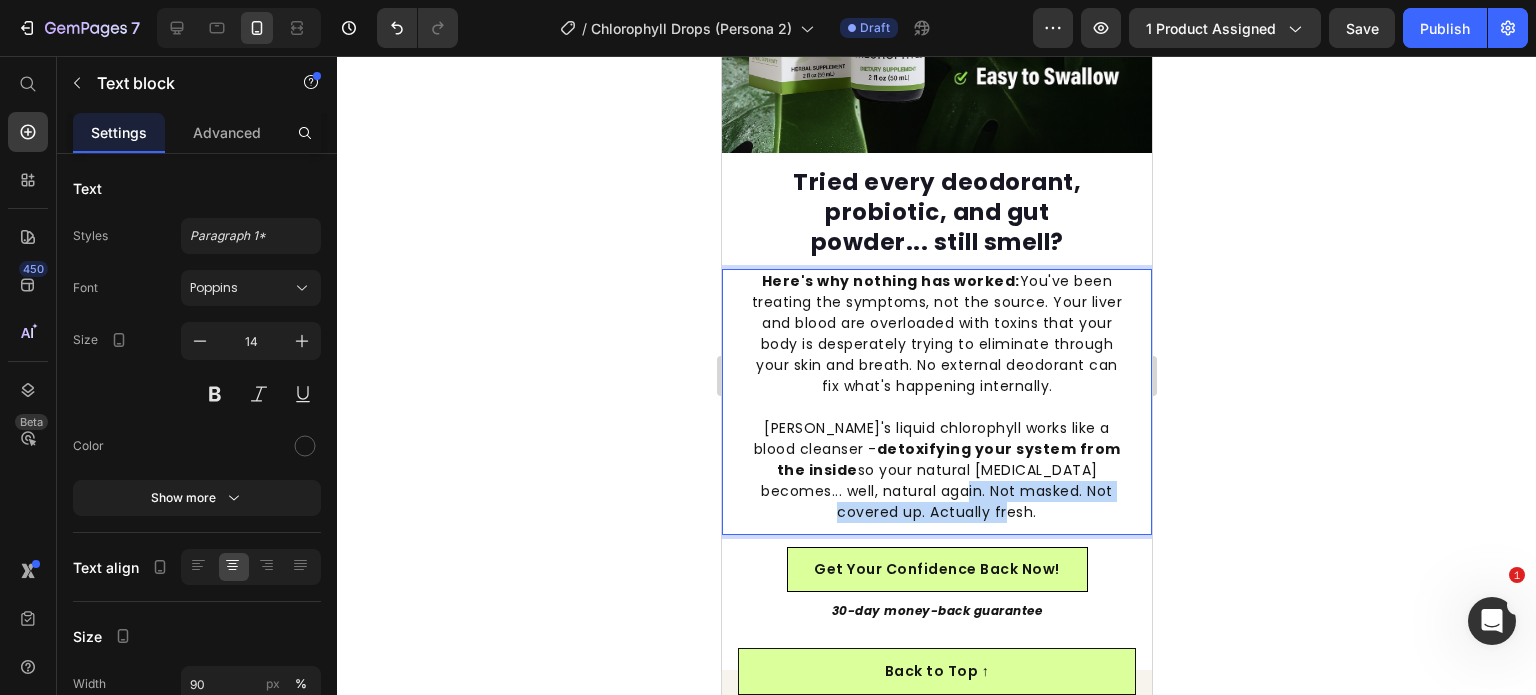 drag, startPoint x: 877, startPoint y: 451, endPoint x: 996, endPoint y: 475, distance: 121.39605 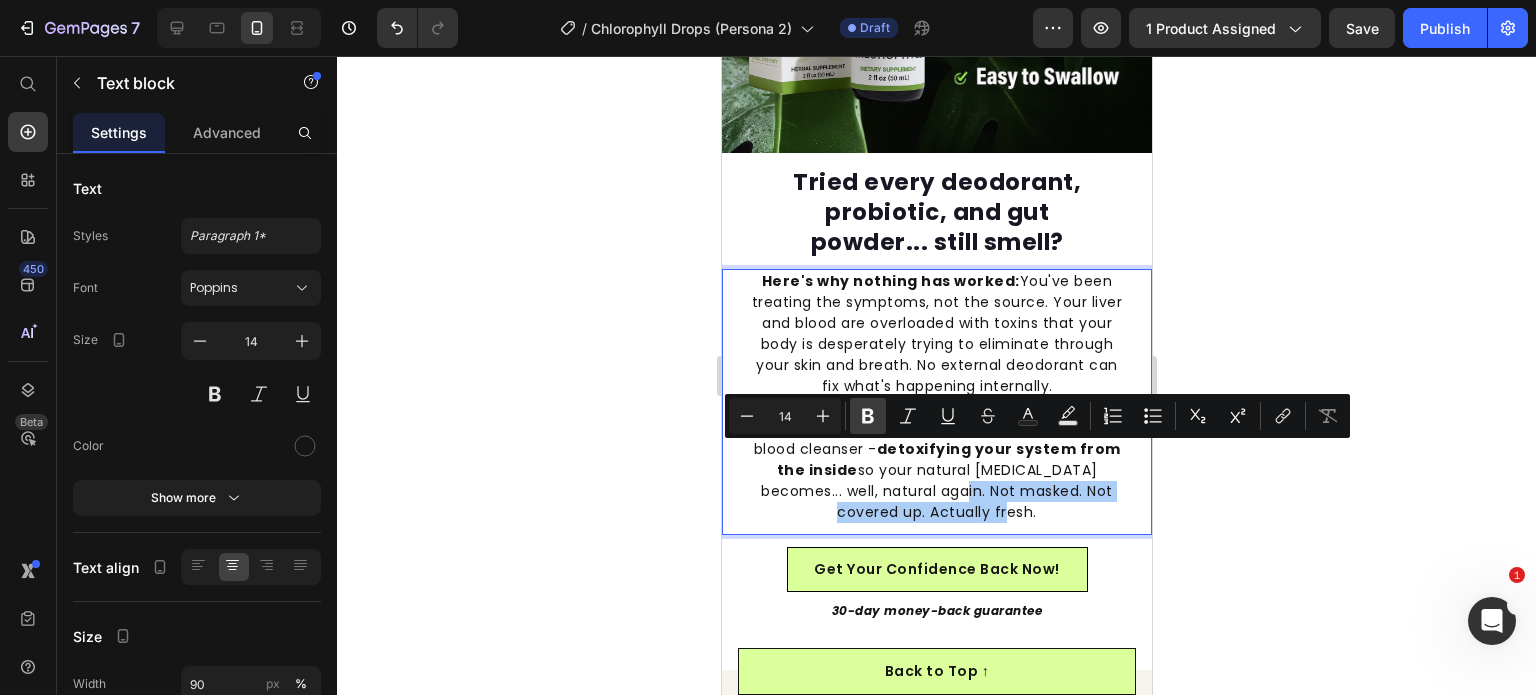 click 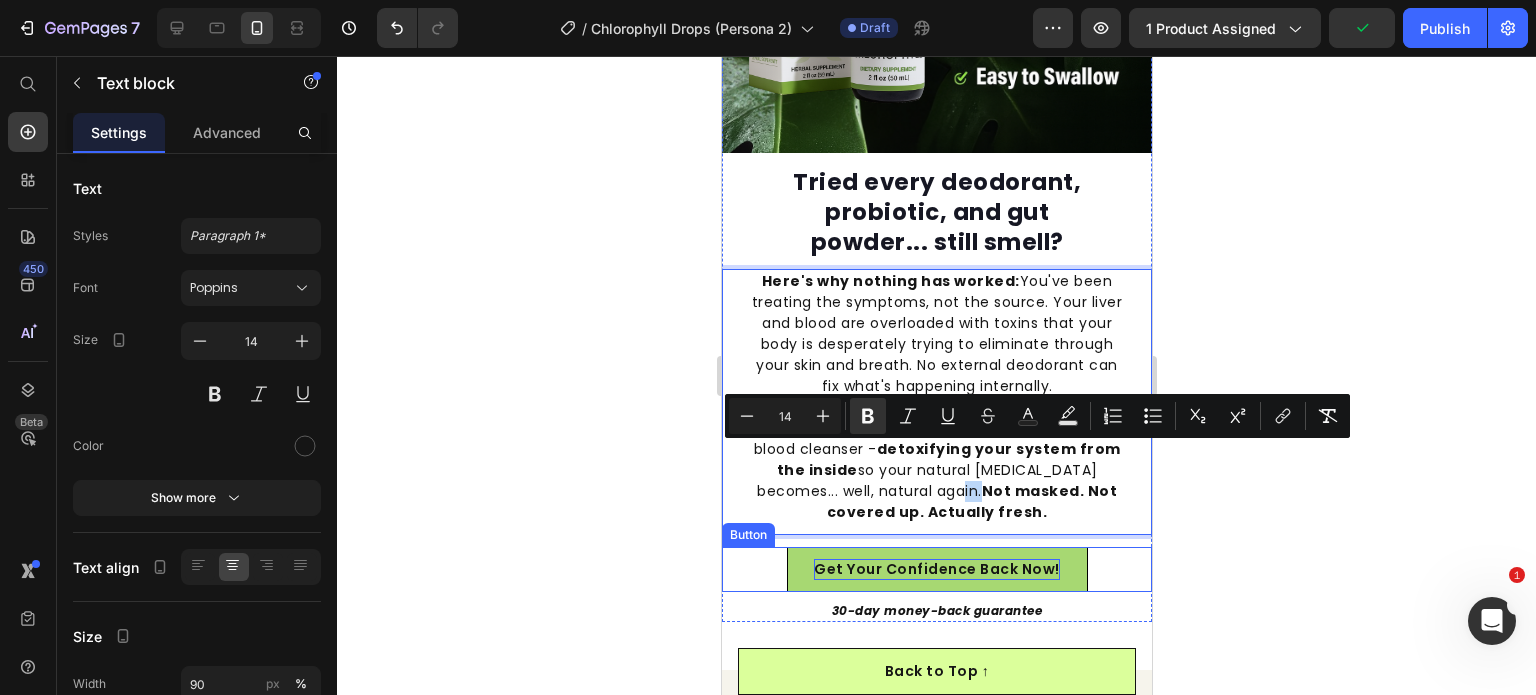 click on "Get Your Confidence Back Now!" at bounding box center [936, 569] 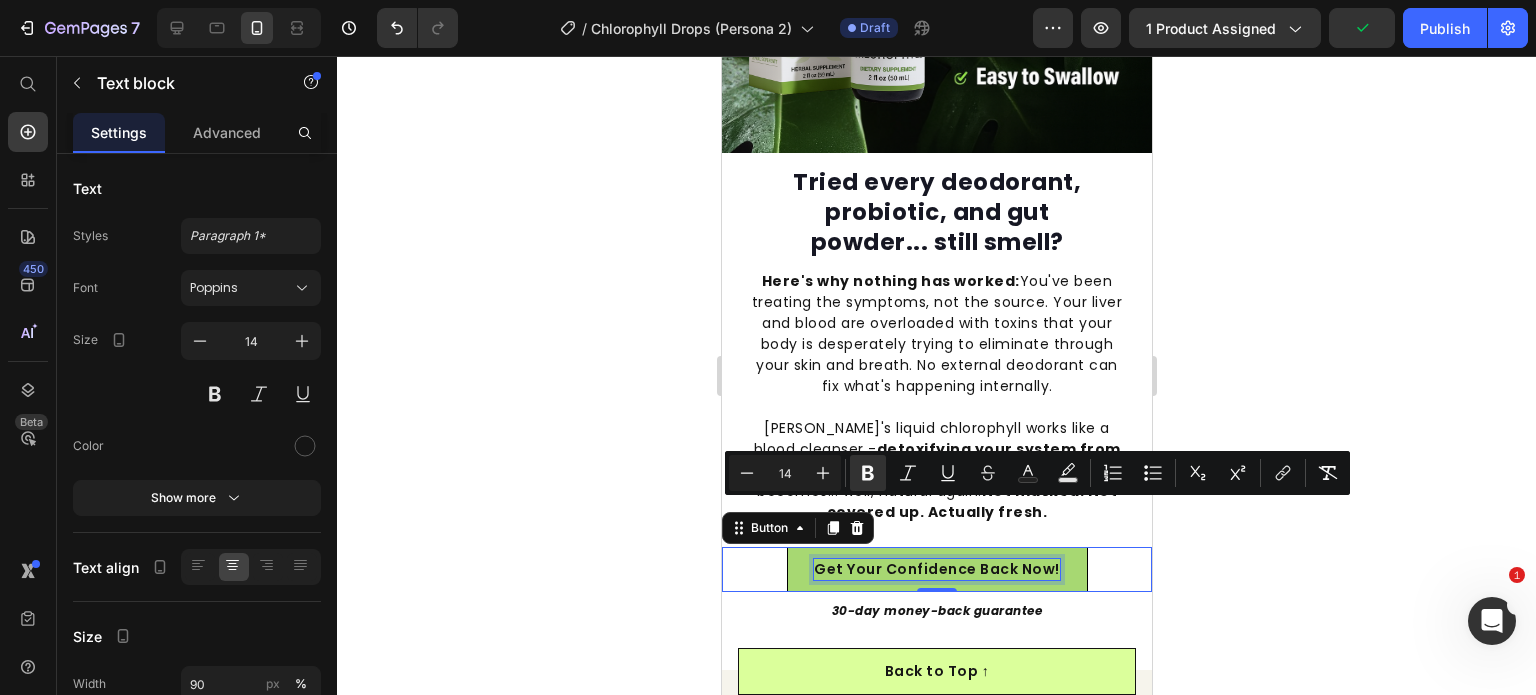 click on "Get Your Confidence Back Now!" at bounding box center [936, 569] 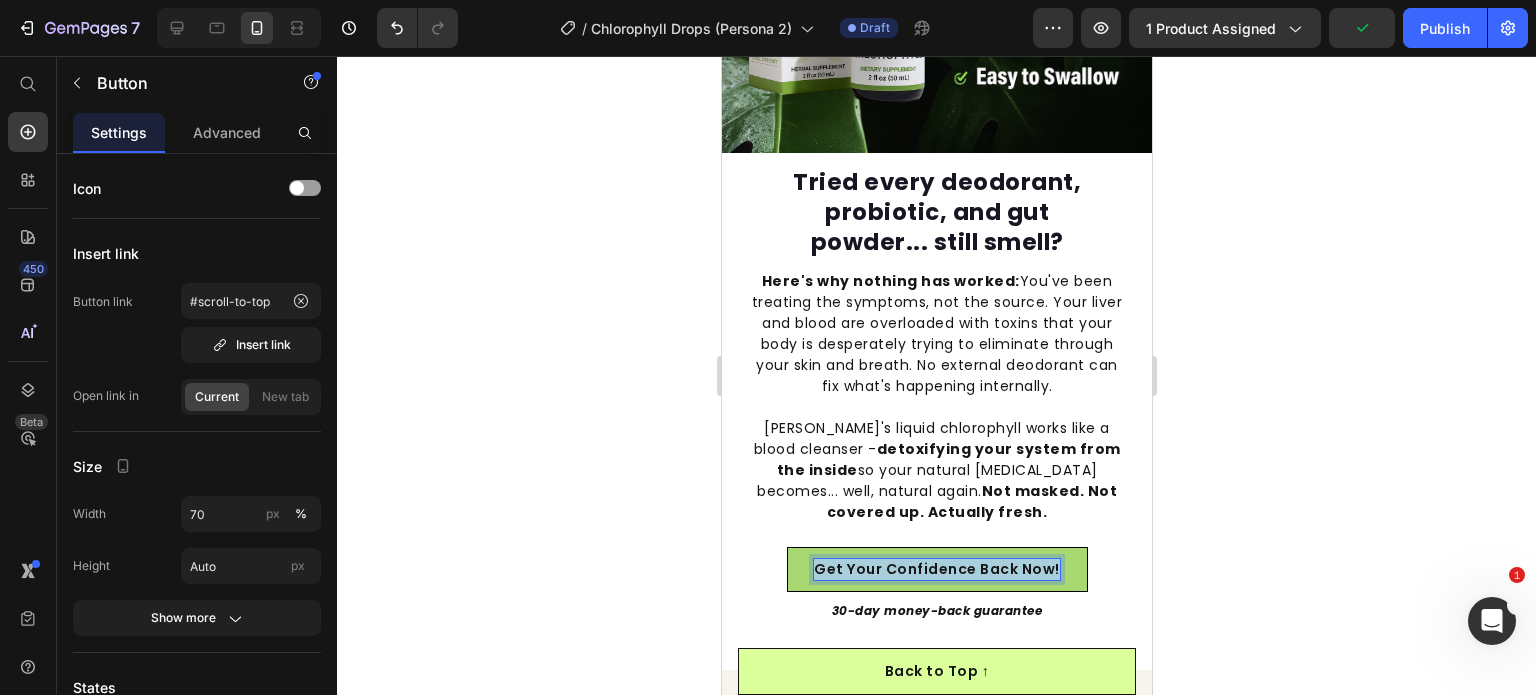 click on "Get Your Confidence Back Now!" at bounding box center (936, 569) 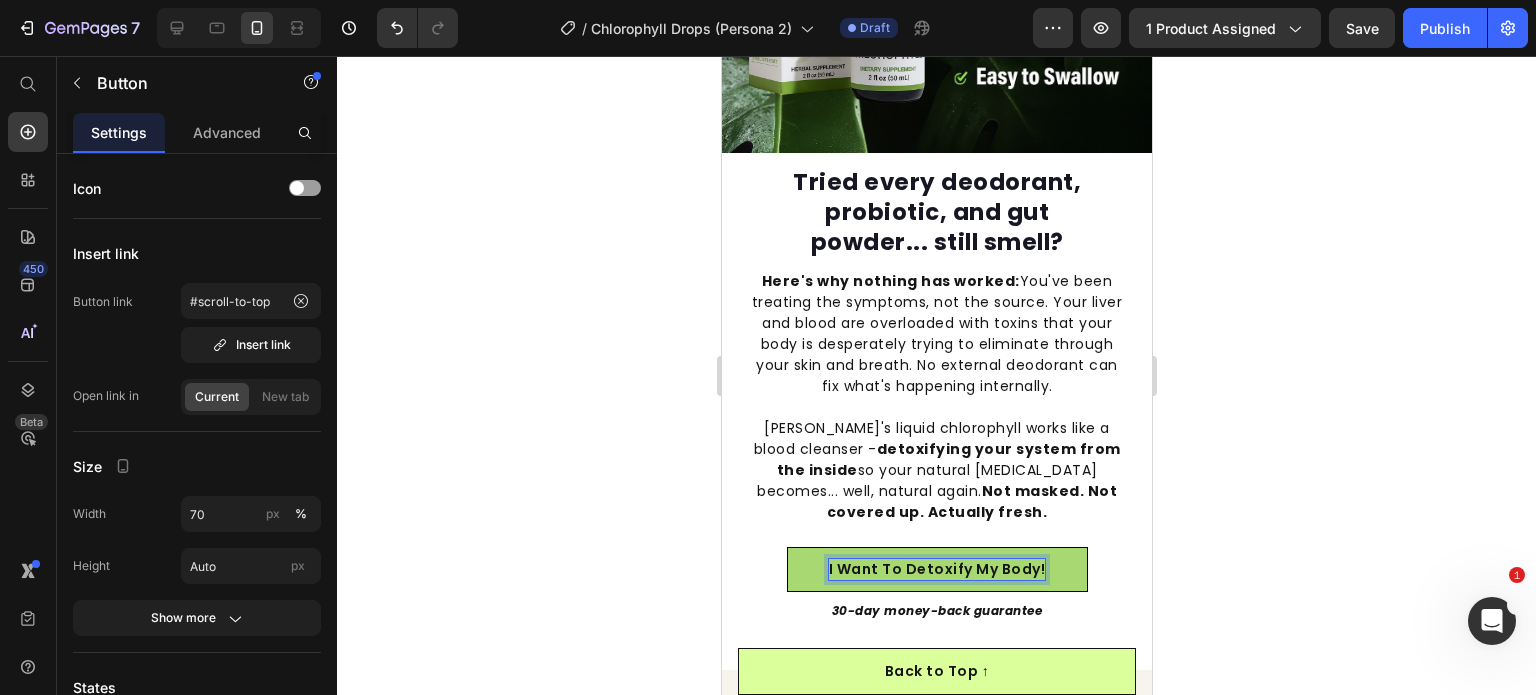 click on "[PERSON_NAME]'s liquid chlorophyll works like a blood cleanser -  detoxifying your system from the inside  so your natural [MEDICAL_DATA] becomes... well, natural again.  Not masked. Not covered up. Actually fresh." at bounding box center [936, 470] 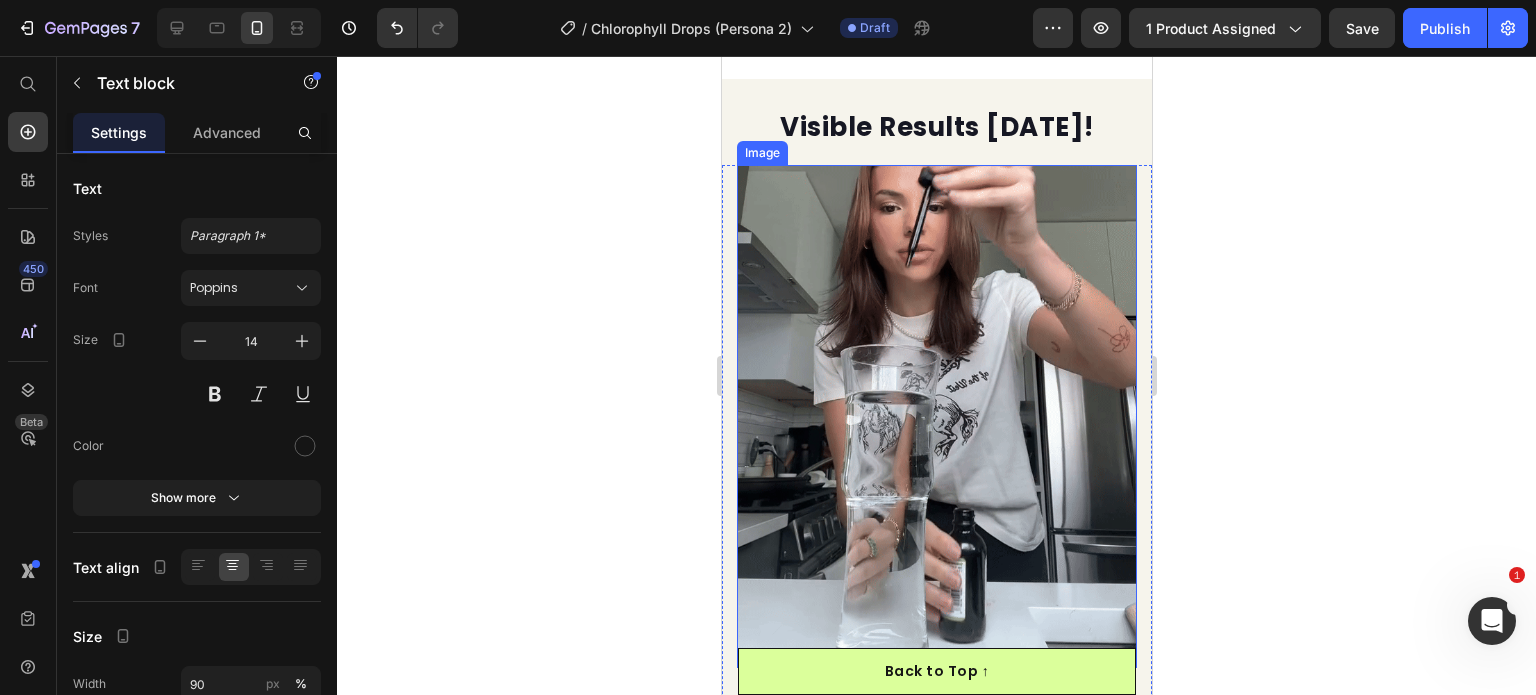 scroll, scrollTop: 4082, scrollLeft: 0, axis: vertical 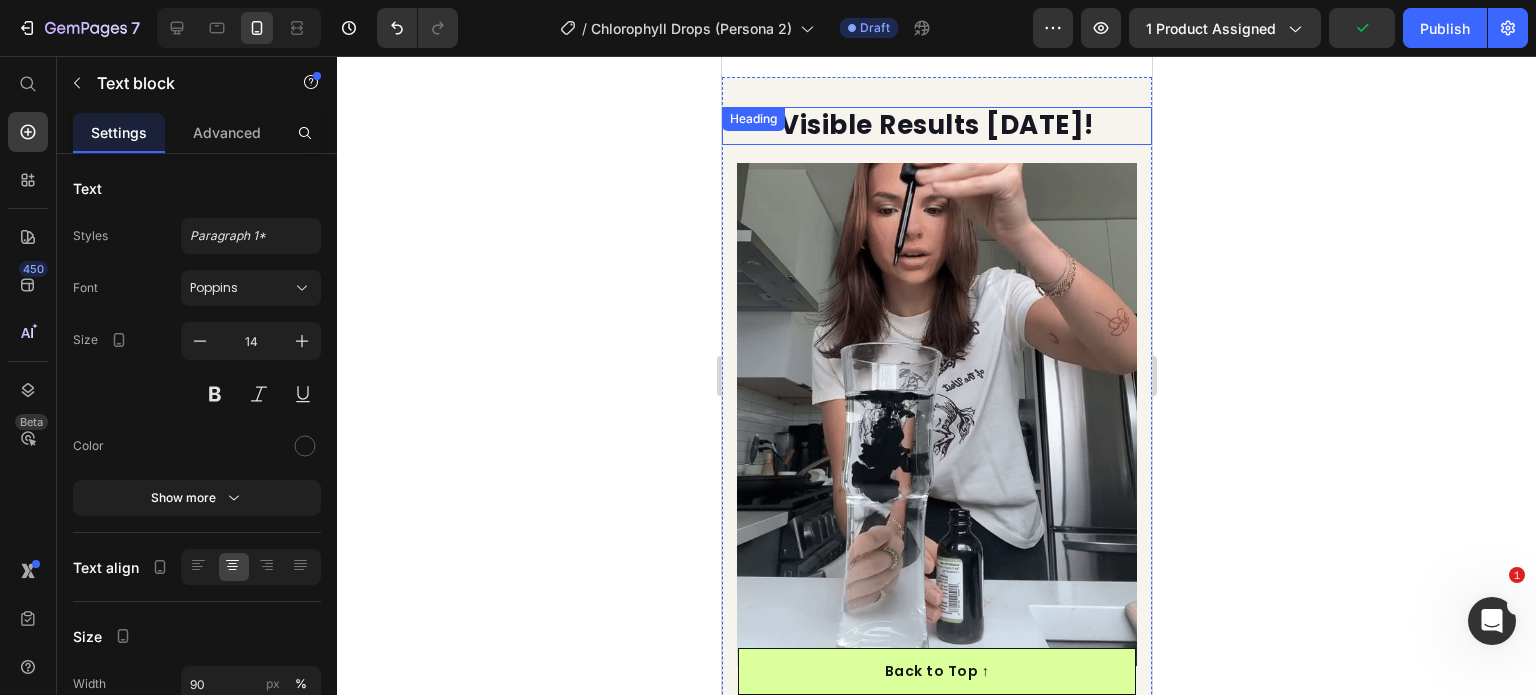 click on "Visible Results [DATE]!" at bounding box center (936, 126) 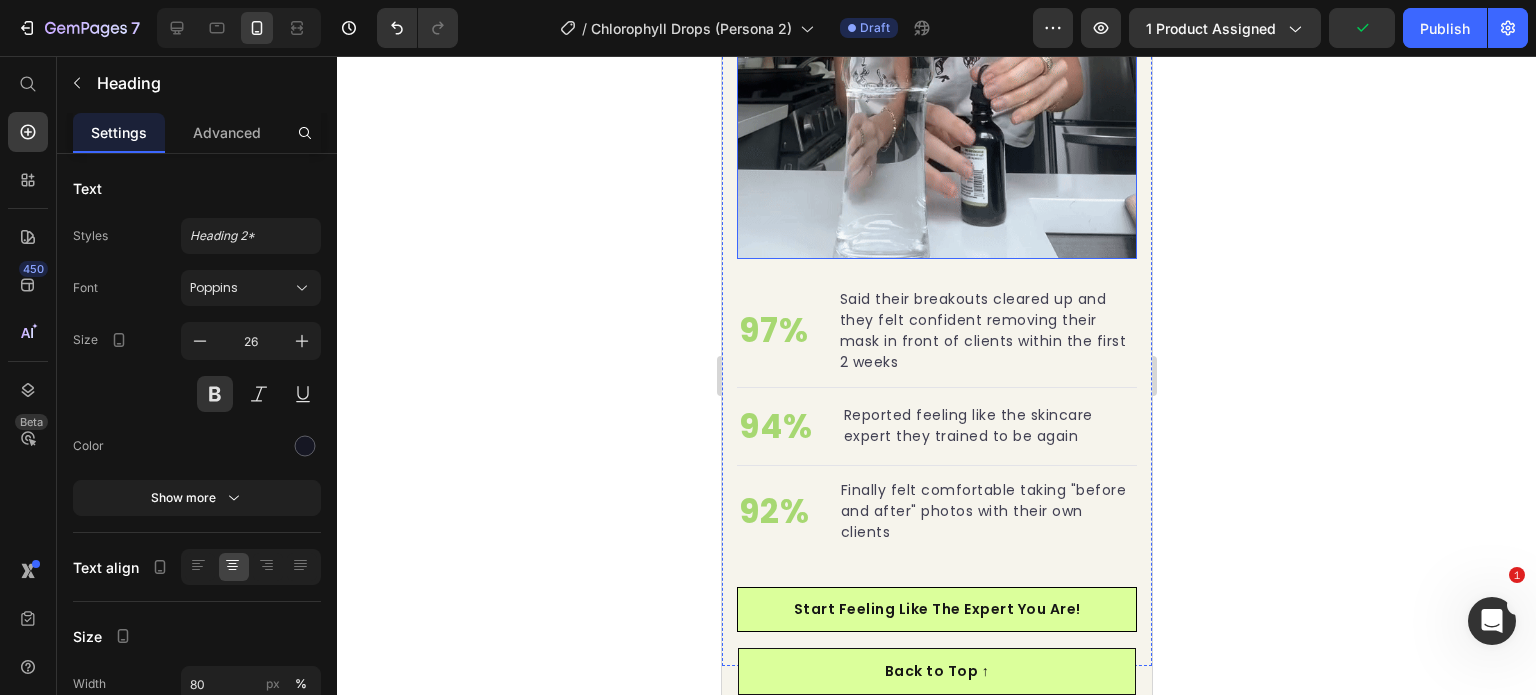 scroll, scrollTop: 4621, scrollLeft: 0, axis: vertical 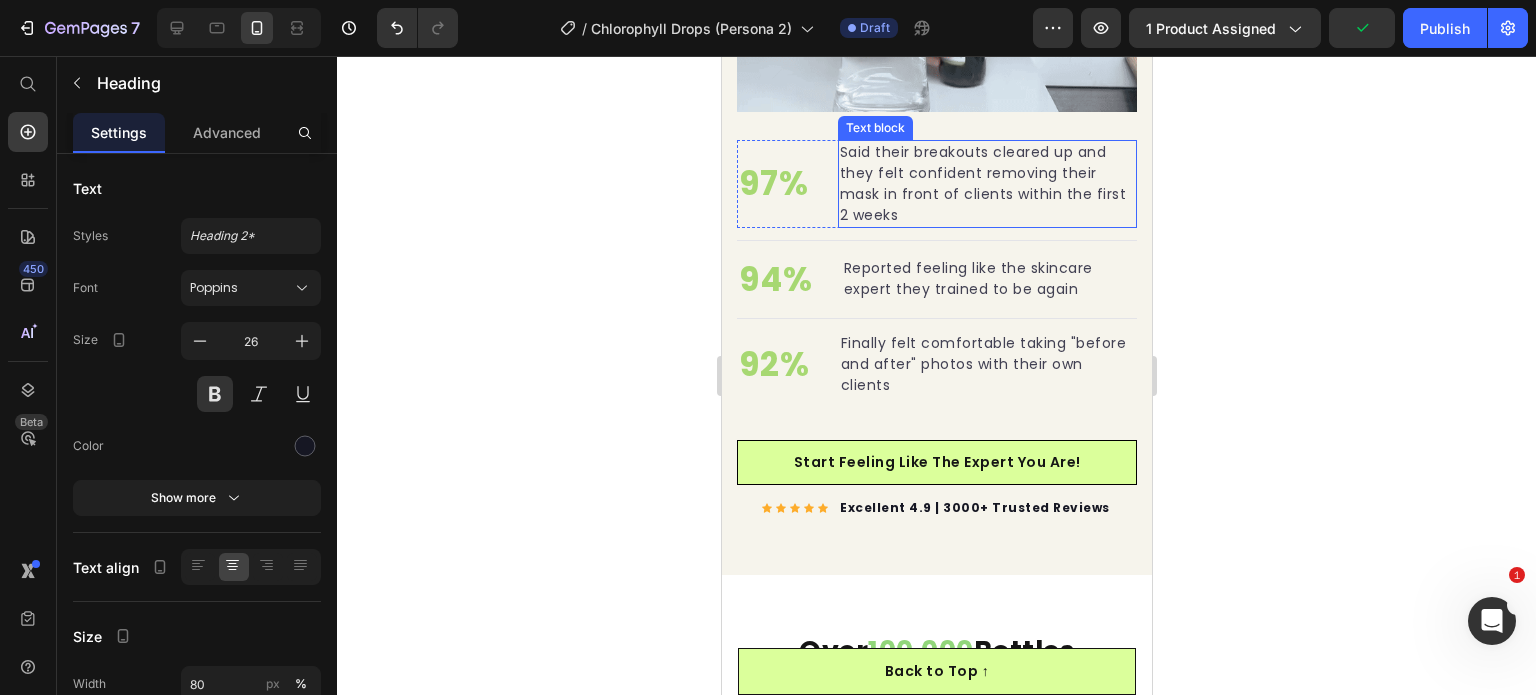 click on "Said their breakouts cleared up and they felt confident removing their mask in front of clients within the first 2 weeks" at bounding box center (986, 184) 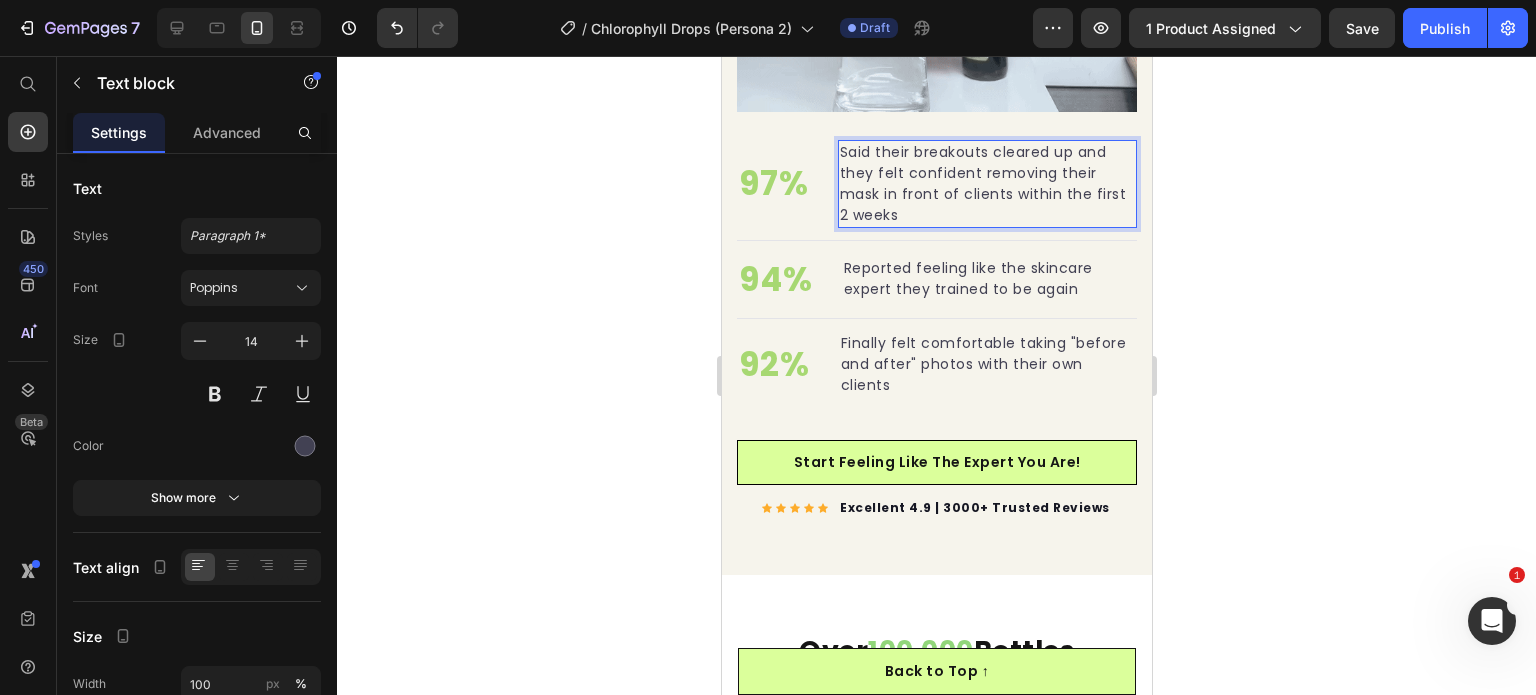 click on "Said their breakouts cleared up and they felt confident removing their mask in front of clients within the first 2 weeks" at bounding box center [986, 184] 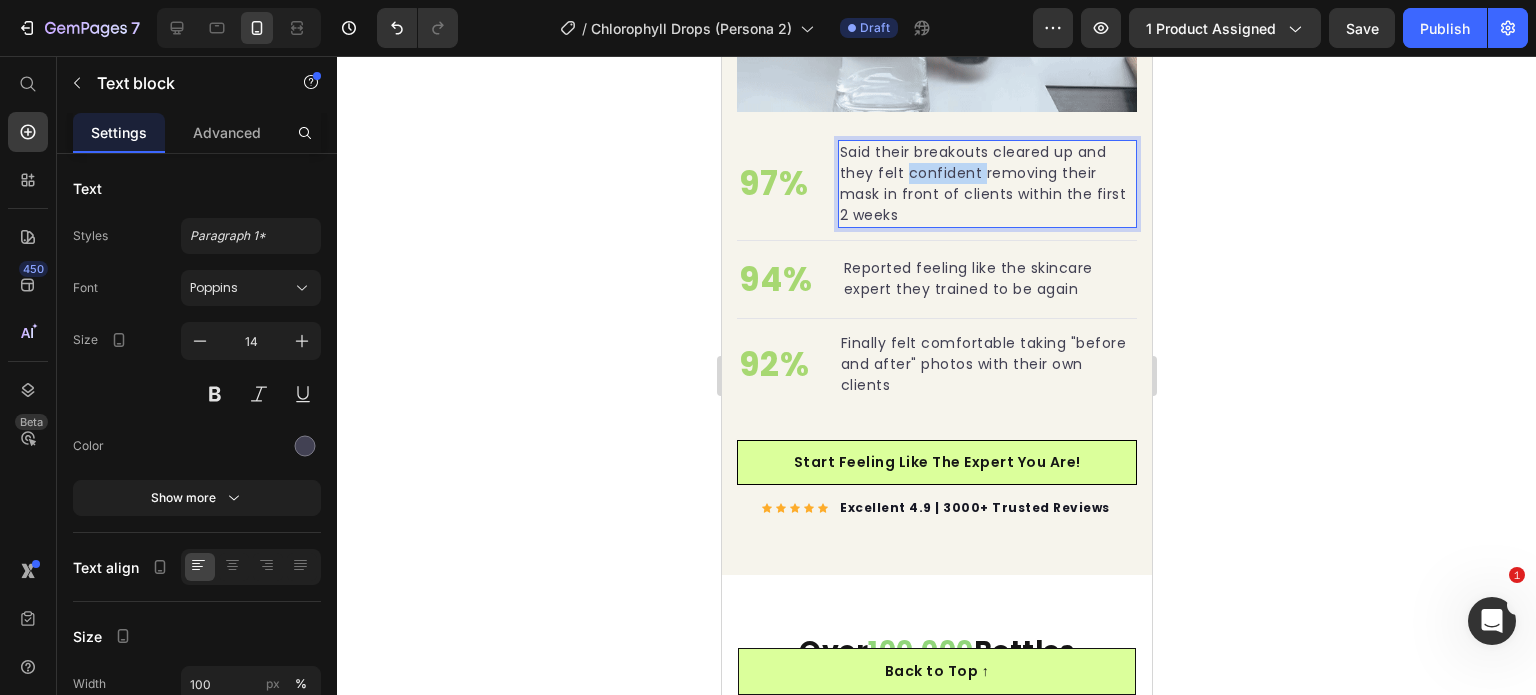 click on "Said their breakouts cleared up and they felt confident removing their mask in front of clients within the first 2 weeks" at bounding box center [986, 184] 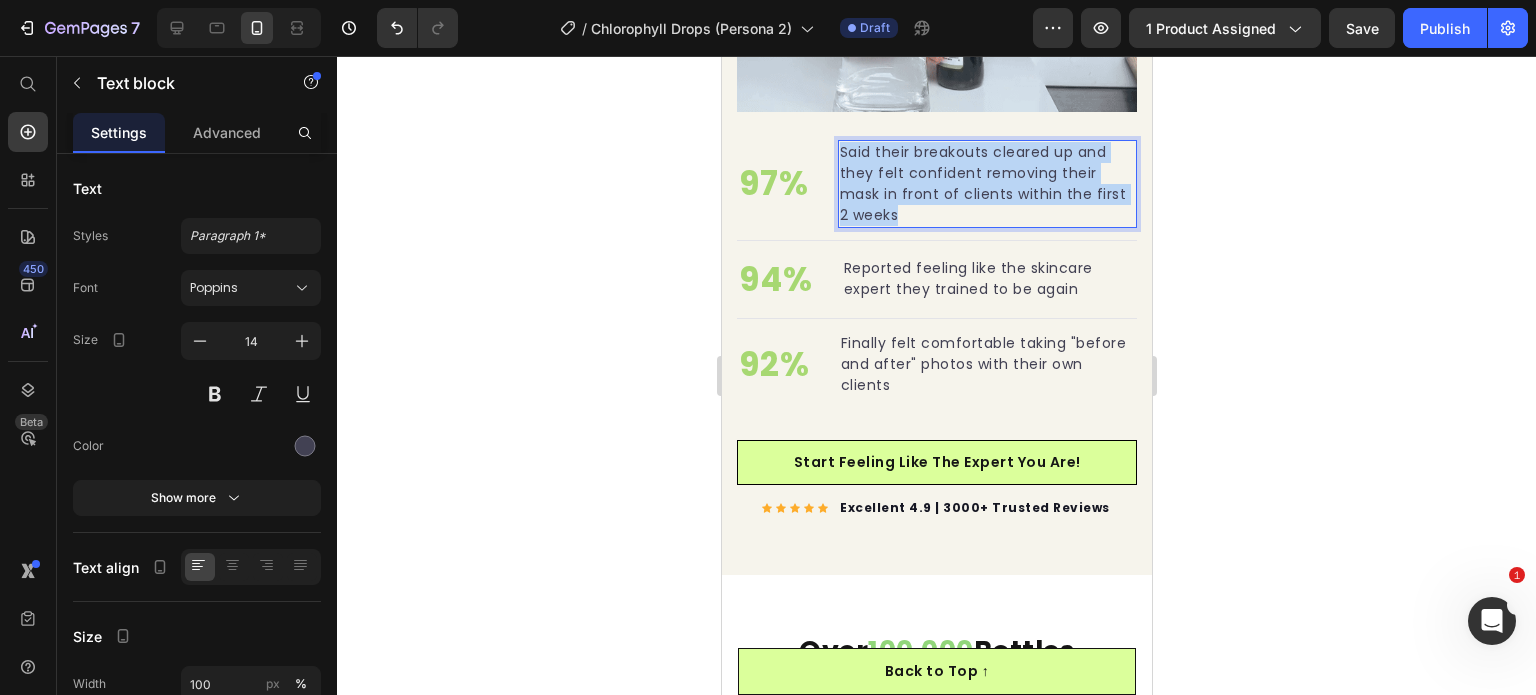 click on "Said their breakouts cleared up and they felt confident removing their mask in front of clients within the first 2 weeks" at bounding box center (986, 184) 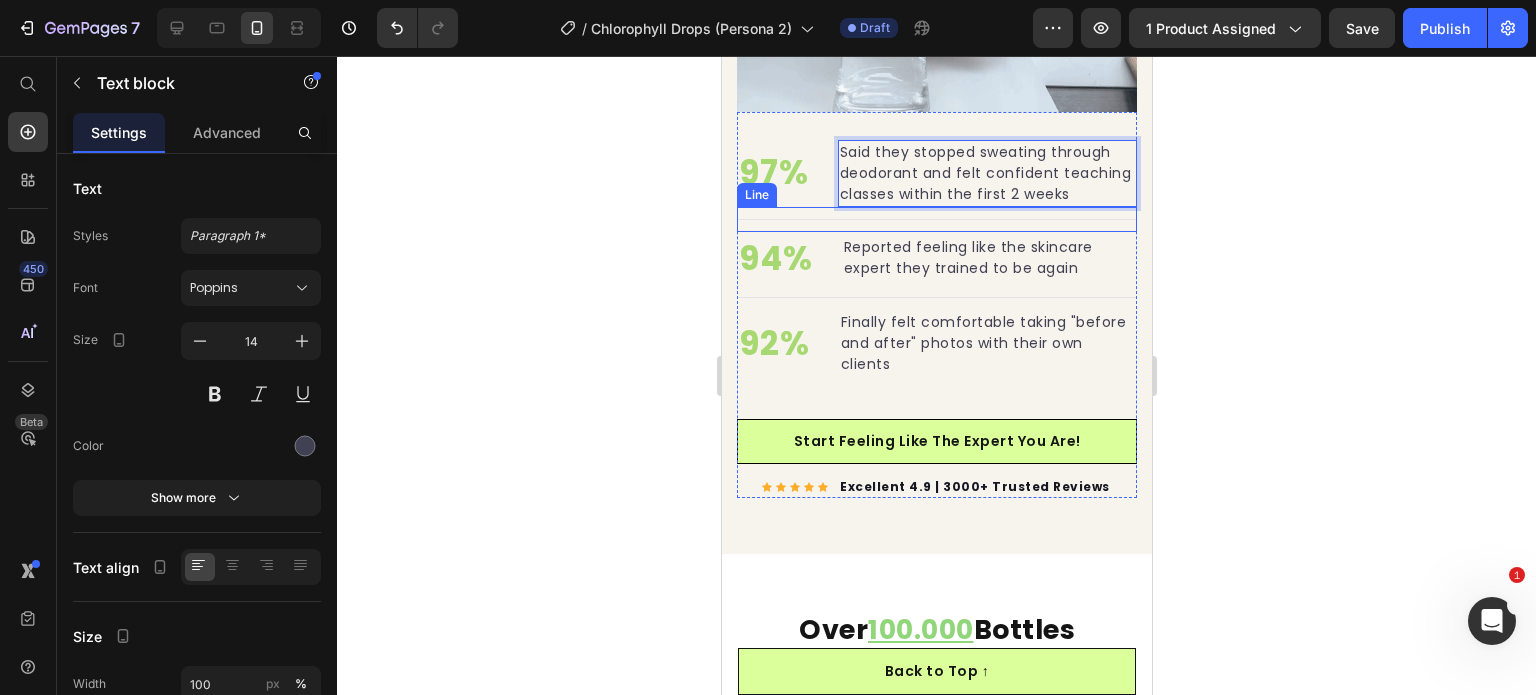 click on "Reported feeling like the skincare expert they trained to be again" at bounding box center (988, 258) 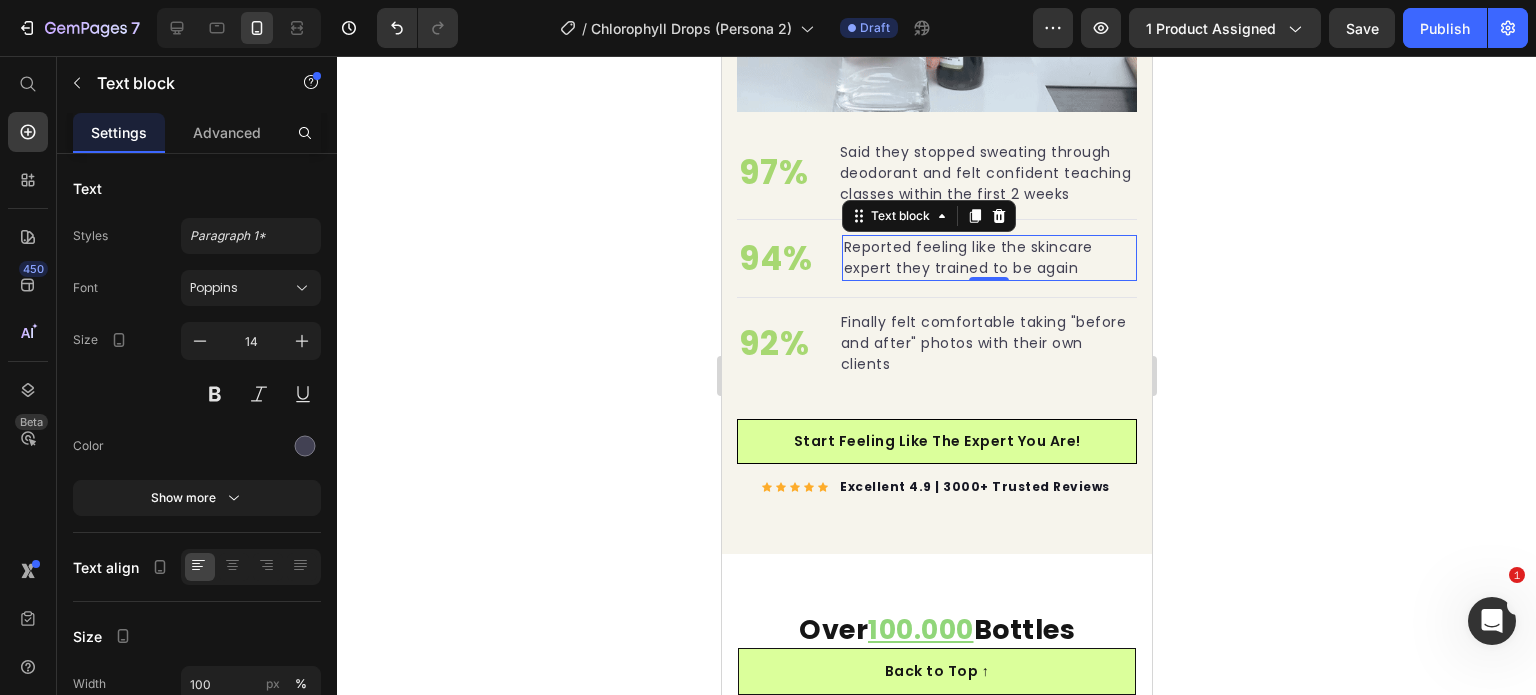 click on "Reported feeling like the skincare expert they trained to be again" at bounding box center [988, 258] 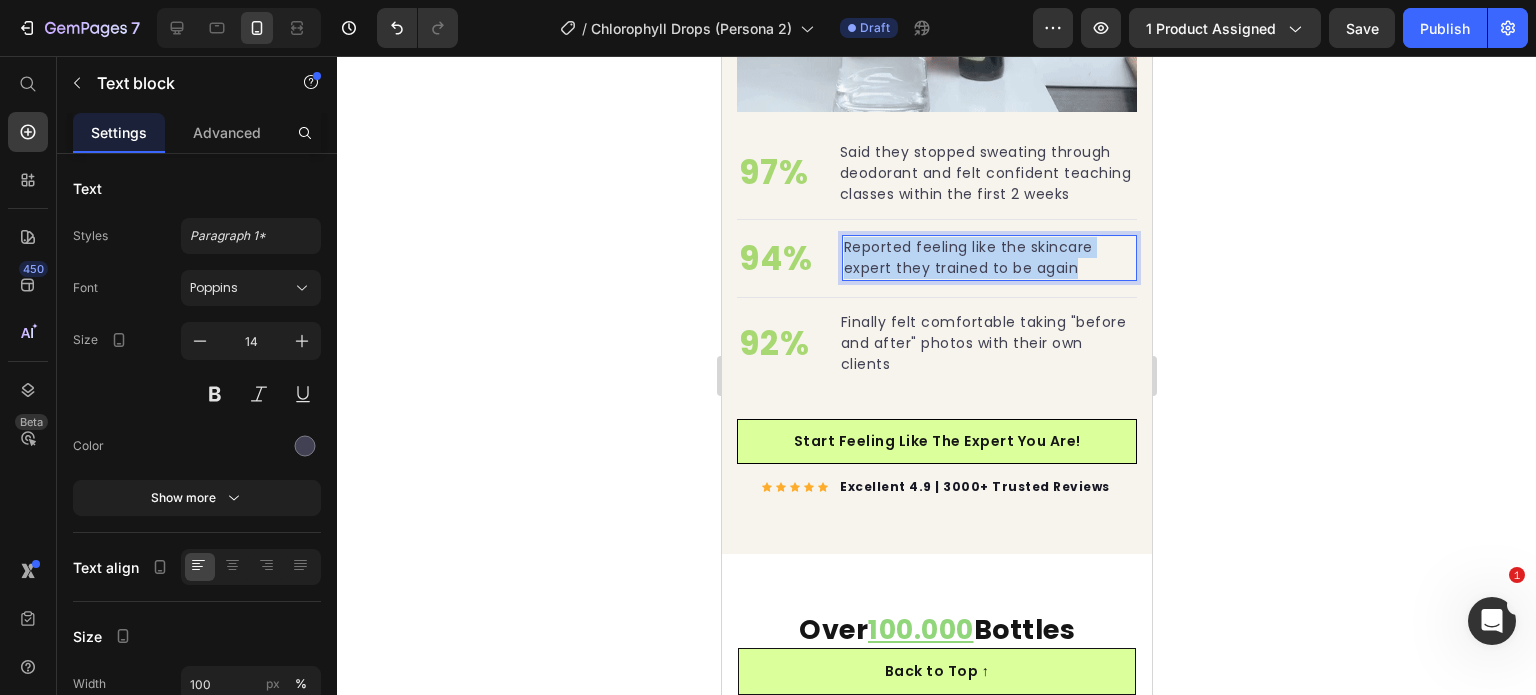 click on "Reported feeling like the skincare expert they trained to be again" at bounding box center [988, 258] 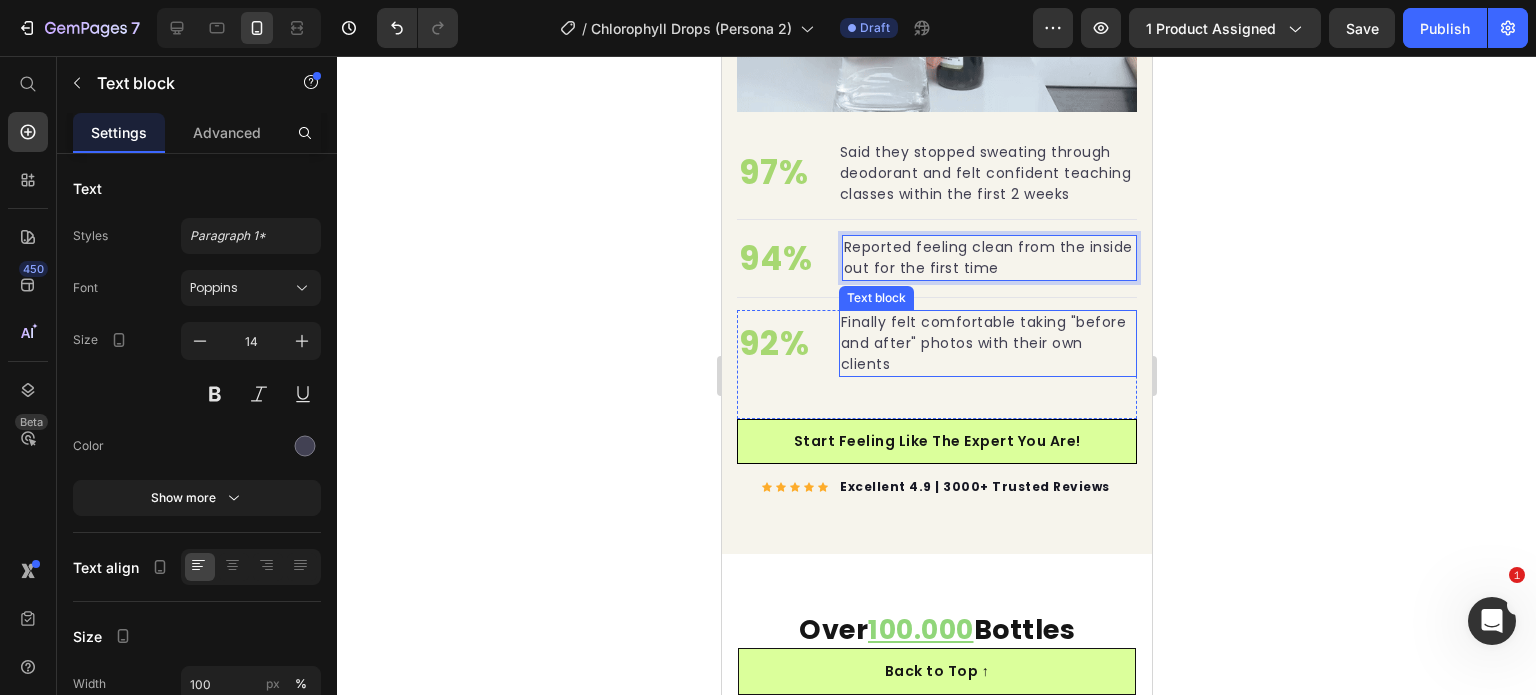 click on "Finally felt comfortable taking "before and after" photos with their own clients" at bounding box center (987, 343) 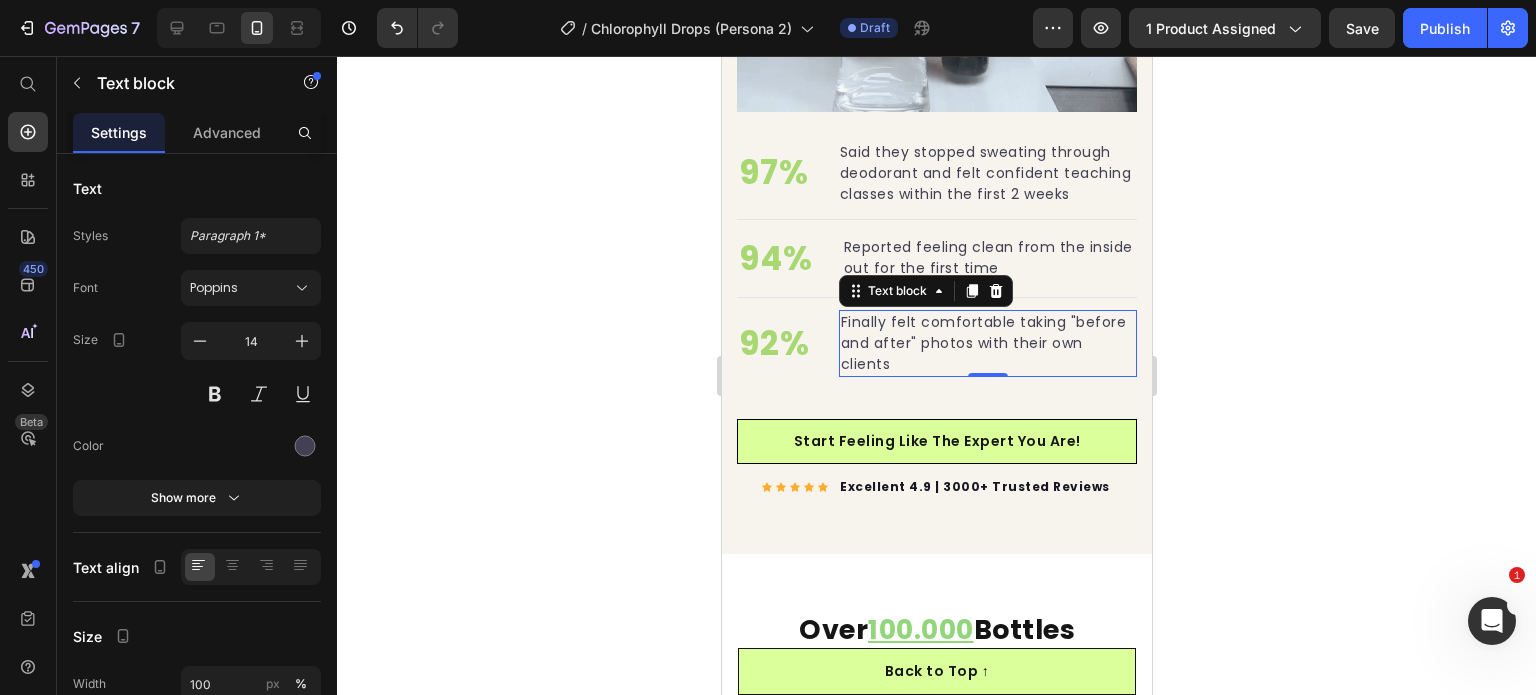 click on "Finally felt comfortable taking "before and after" photos with their own clients" at bounding box center [987, 343] 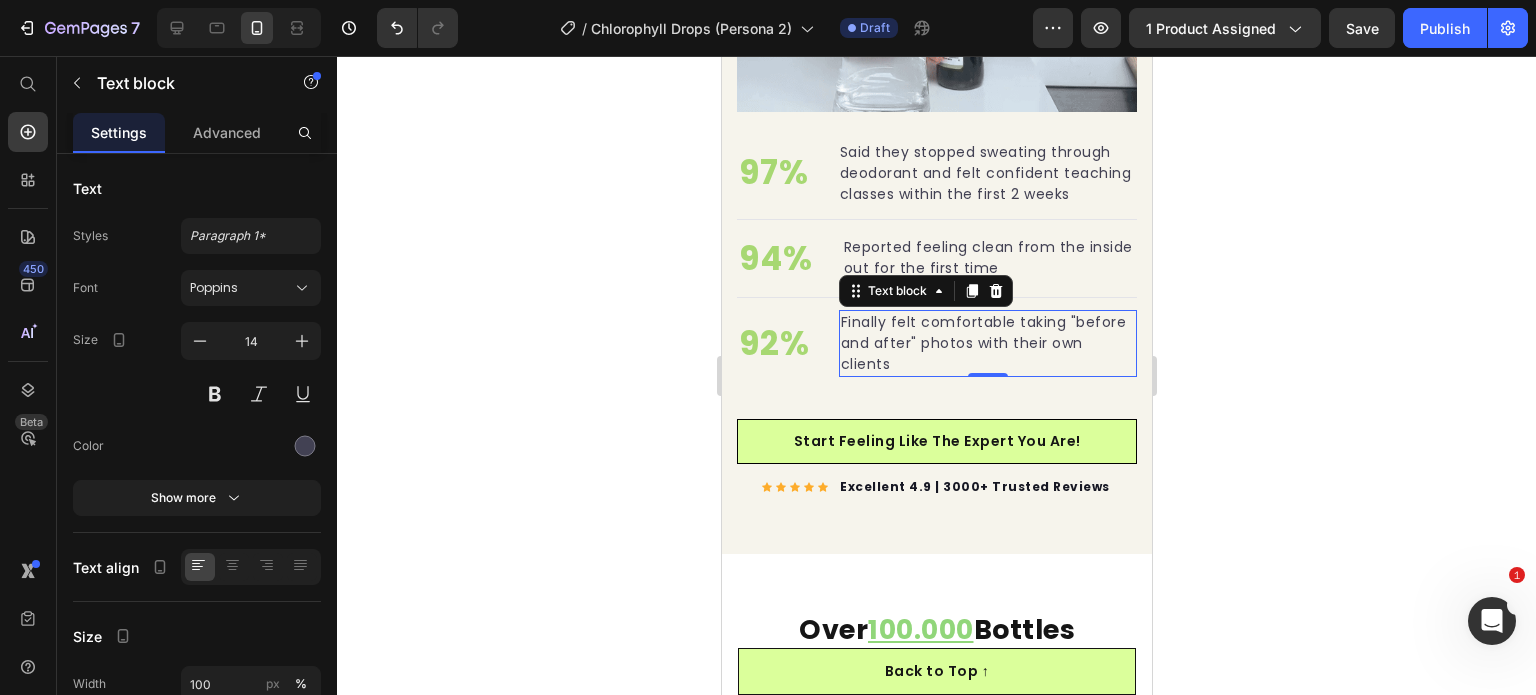 click on "Finally felt comfortable taking "before and after" photos with their own clients" at bounding box center (987, 343) 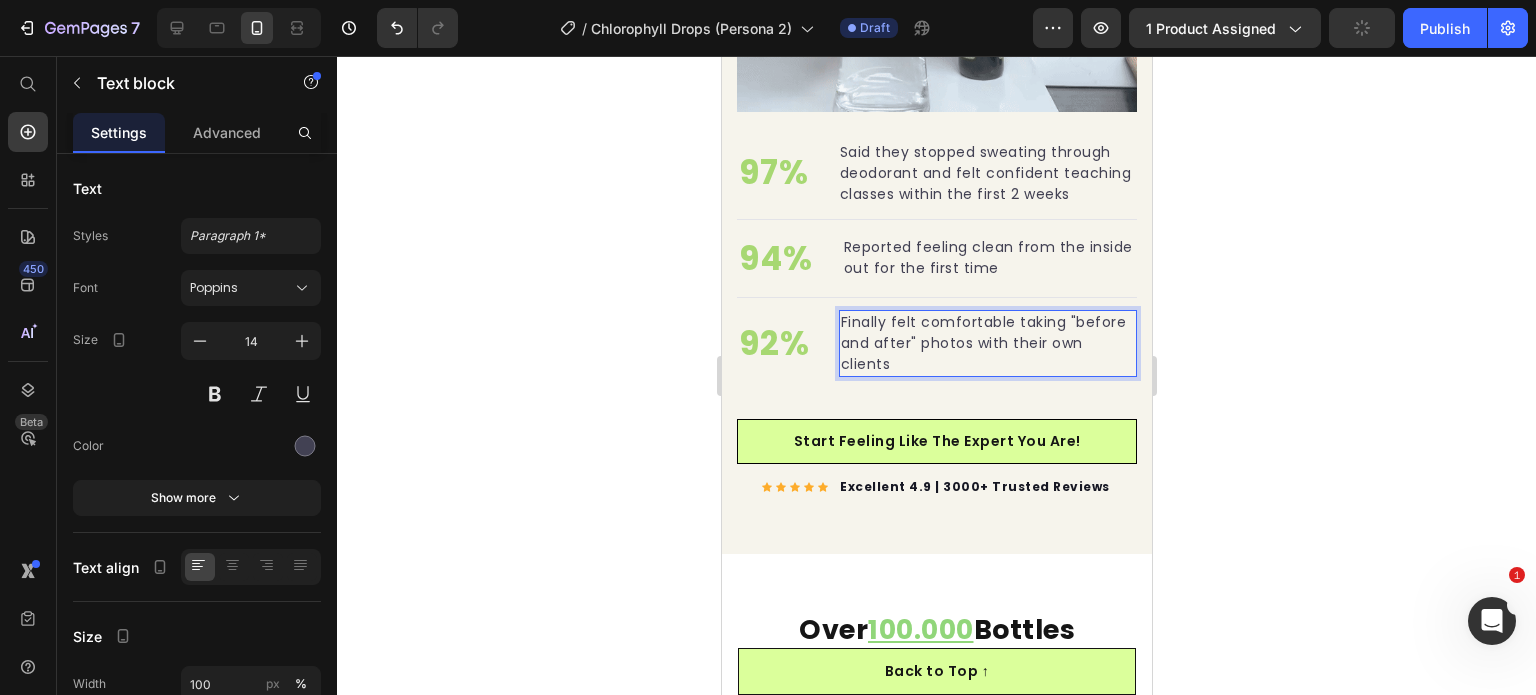 scroll, scrollTop: 4624, scrollLeft: 0, axis: vertical 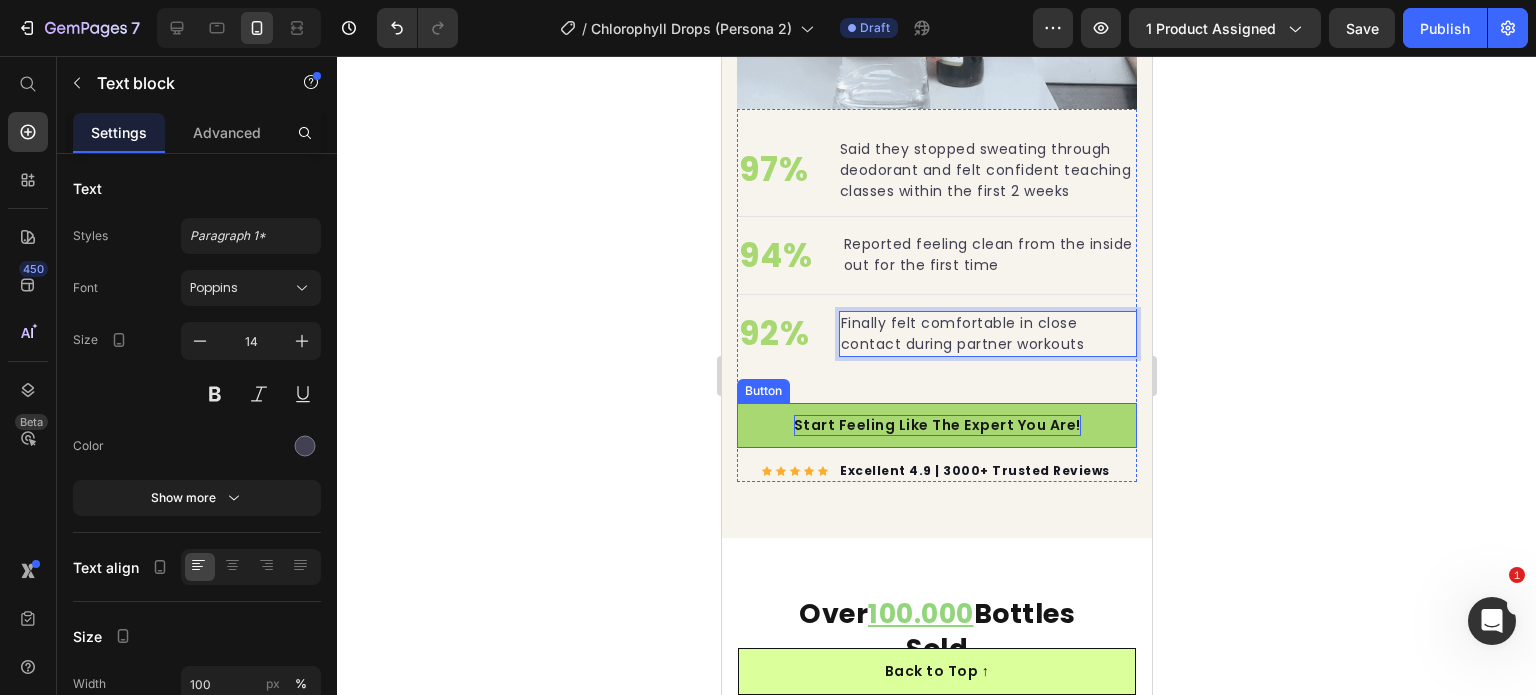 click on "Start Feeling Like The Expert You Are!" at bounding box center (936, 425) 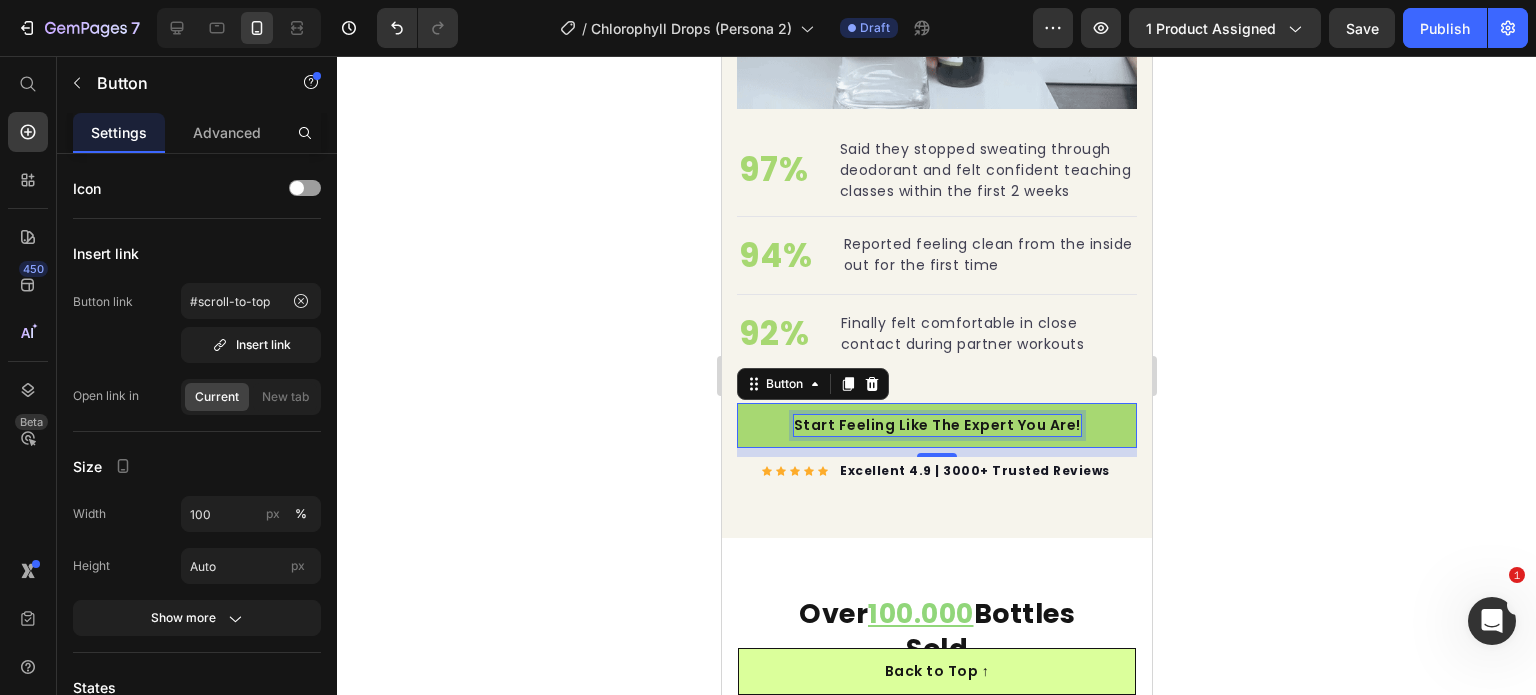 click on "Start Feeling Like The Expert You Are!" at bounding box center [936, 425] 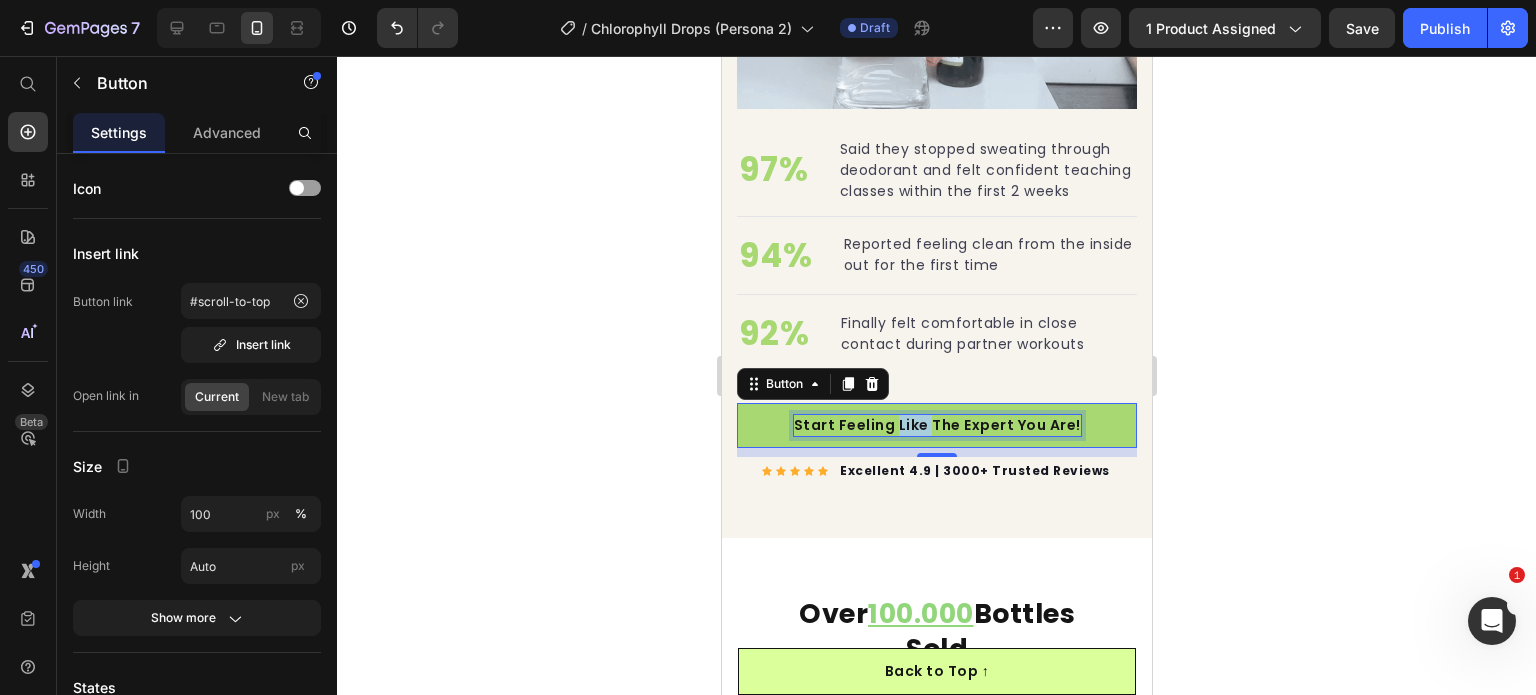 click on "Start Feeling Like The Expert You Are!" at bounding box center [936, 425] 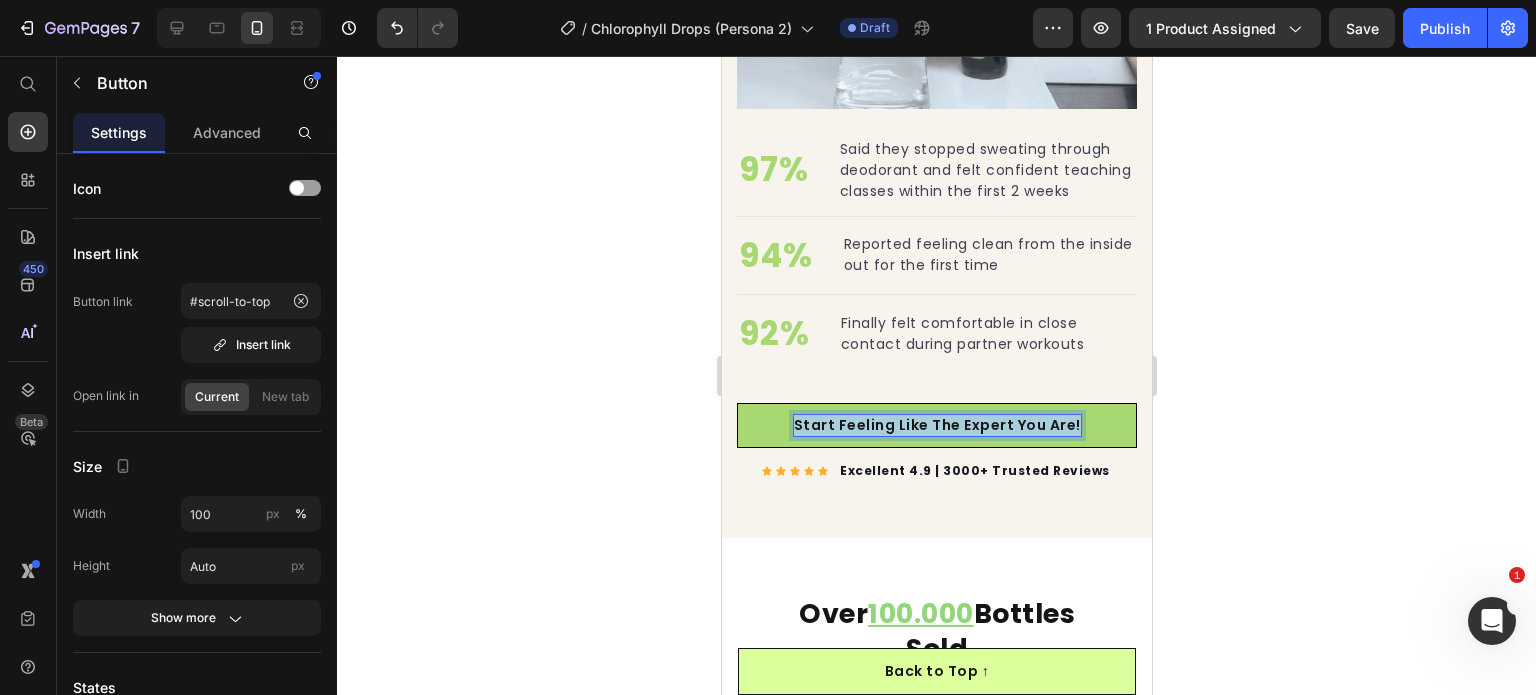 click on "Start Feeling Like The Expert You Are!" at bounding box center (936, 425) 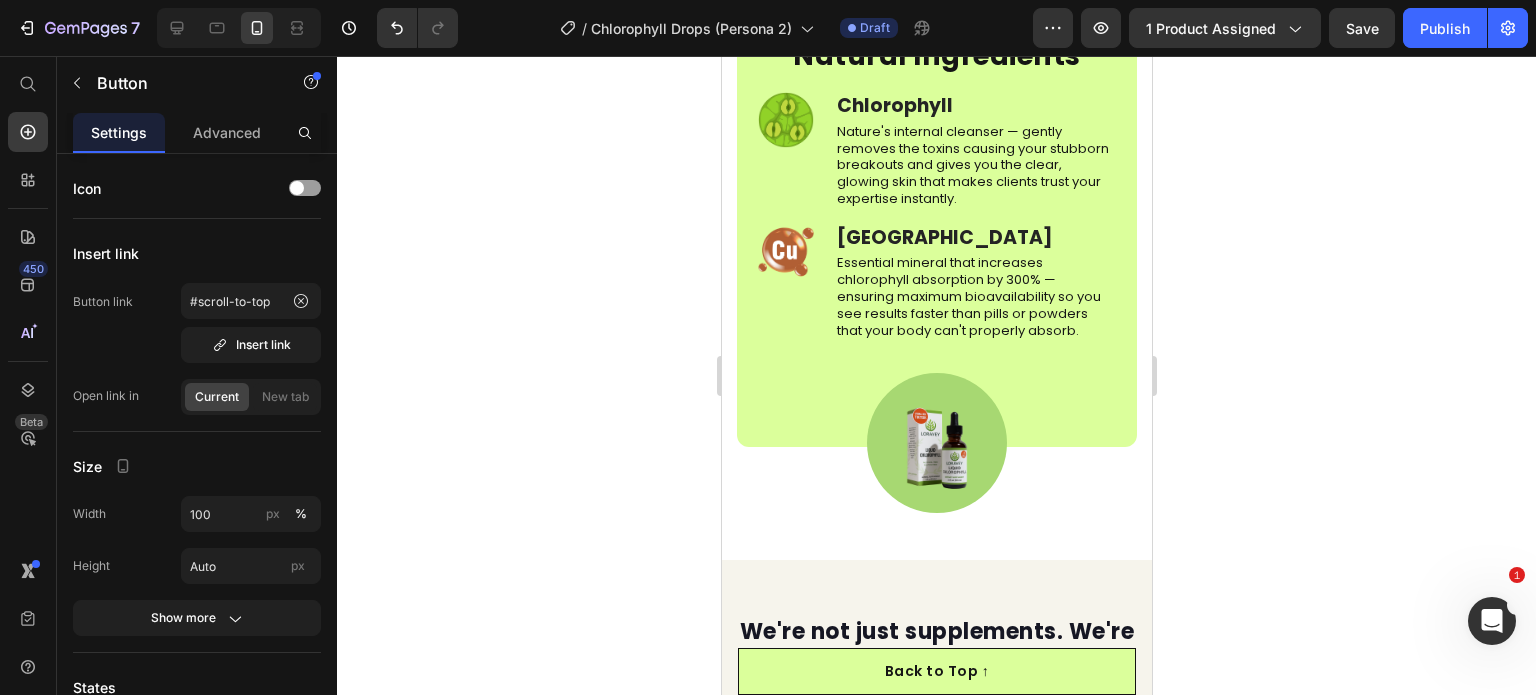 scroll, scrollTop: 5724, scrollLeft: 0, axis: vertical 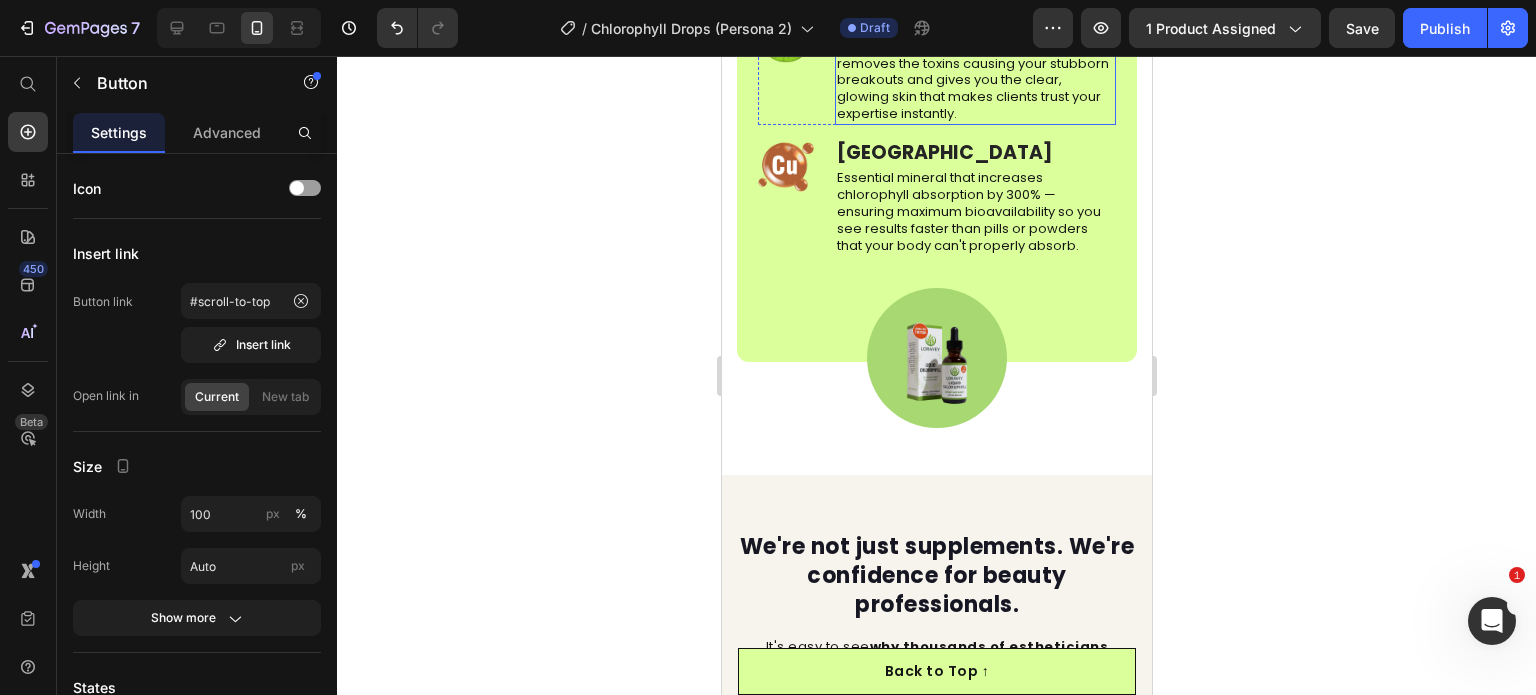 click on "Nature's internal cleanser — gently removes the toxins causing your stubborn breakouts and gives you the clear, glowing skin that makes clients trust your expertise instantly." at bounding box center (974, 81) 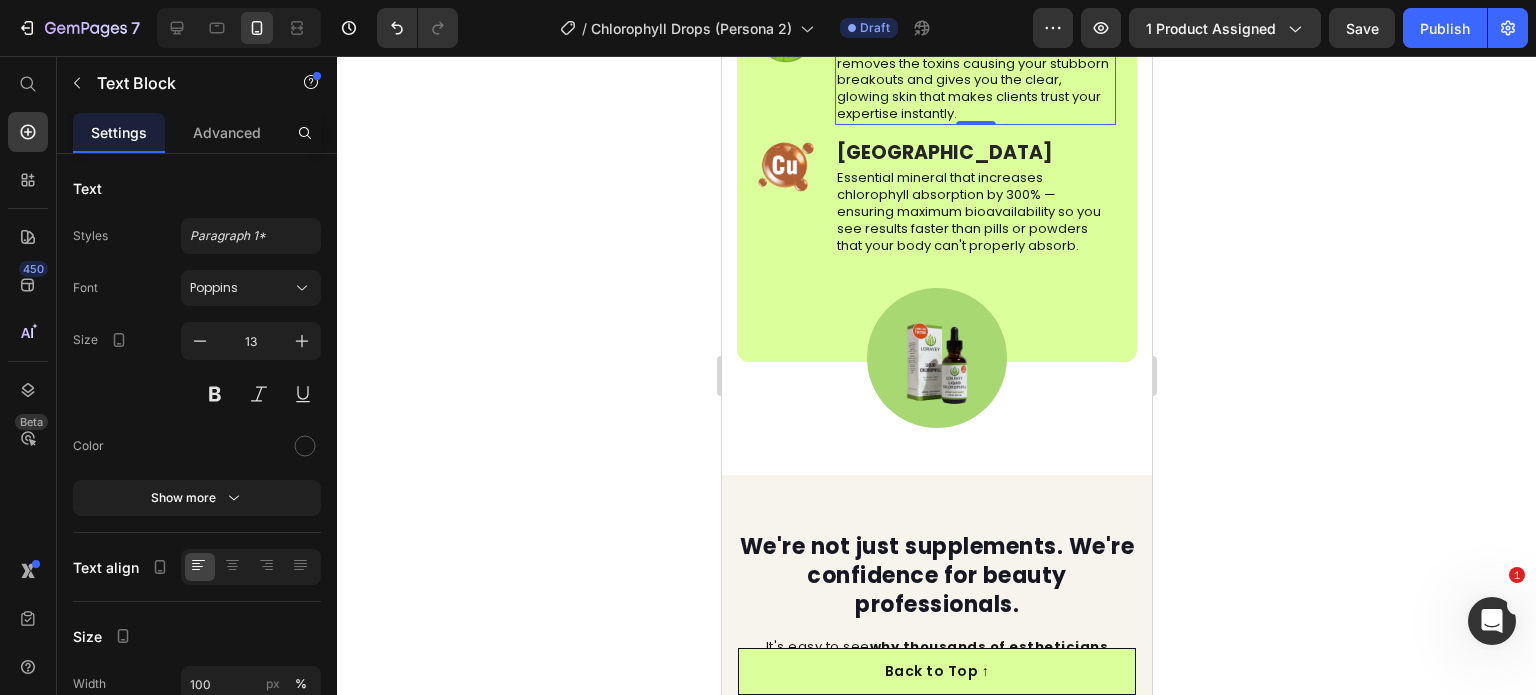 click on "Nature's internal cleanser — gently removes the toxins causing your stubborn breakouts and gives you the clear, glowing skin that makes clients trust your expertise instantly." at bounding box center (974, 81) 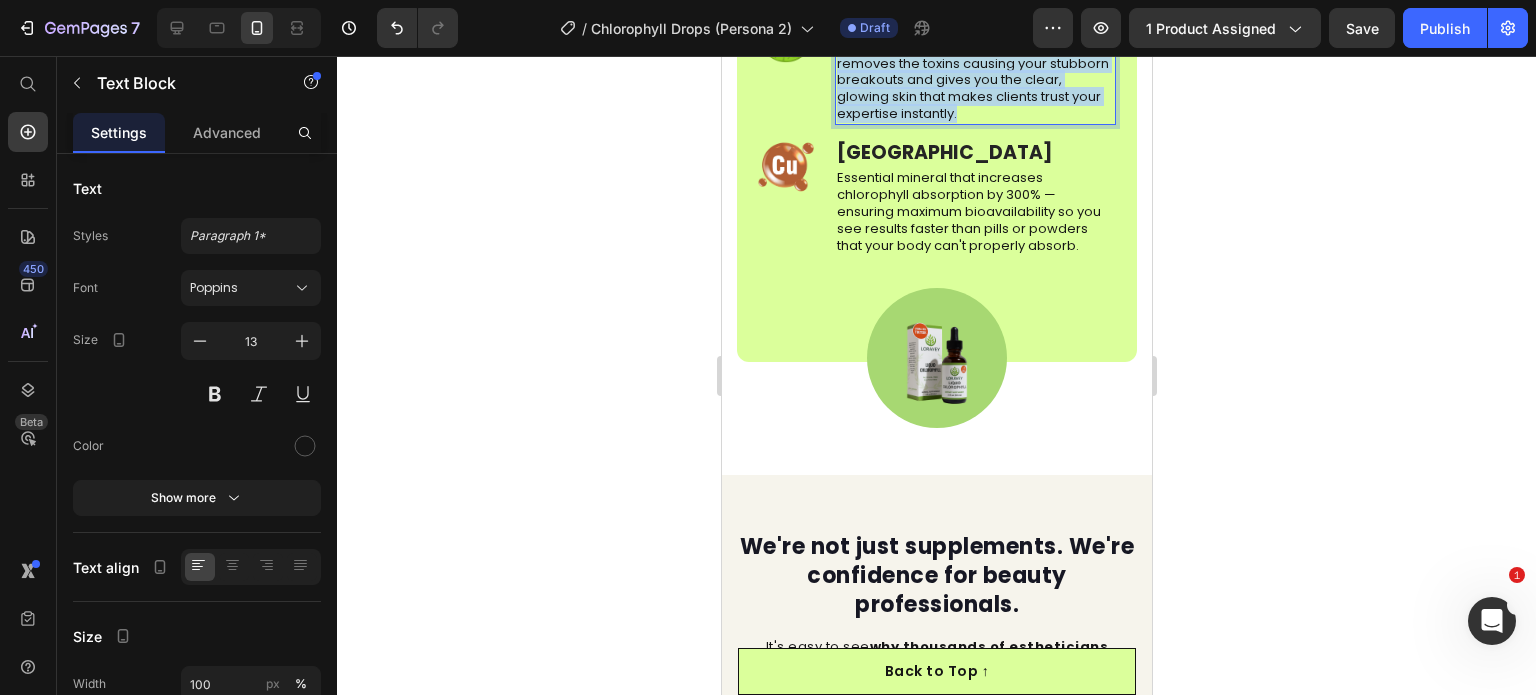click on "Nature's internal cleanser — gently removes the toxins causing your stubborn breakouts and gives you the clear, glowing skin that makes clients trust your expertise instantly." at bounding box center [974, 81] 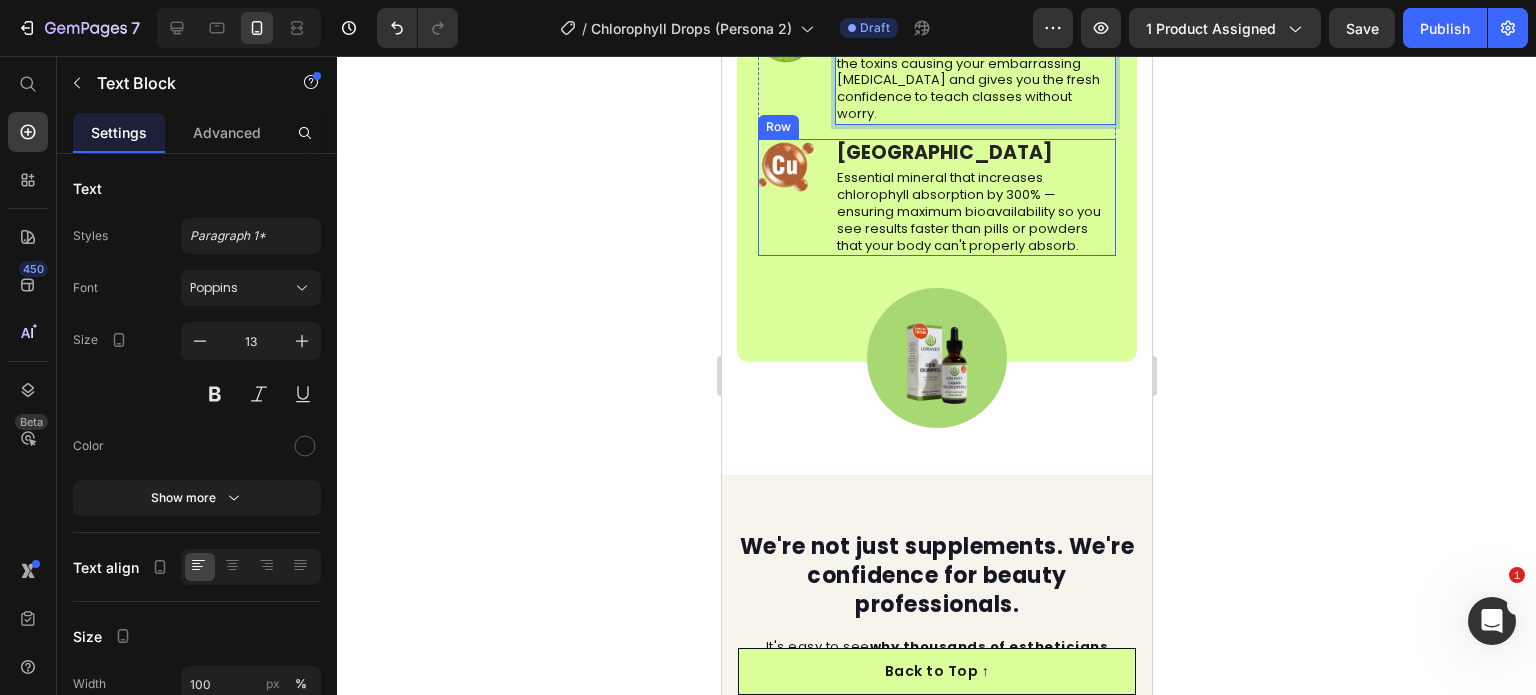 click on "Essential mineral that increases chlorophyll absorption by 300% — ensuring maximum bioavailability so you see results faster than pills or powders that your body can't properly absorb." at bounding box center [974, 212] 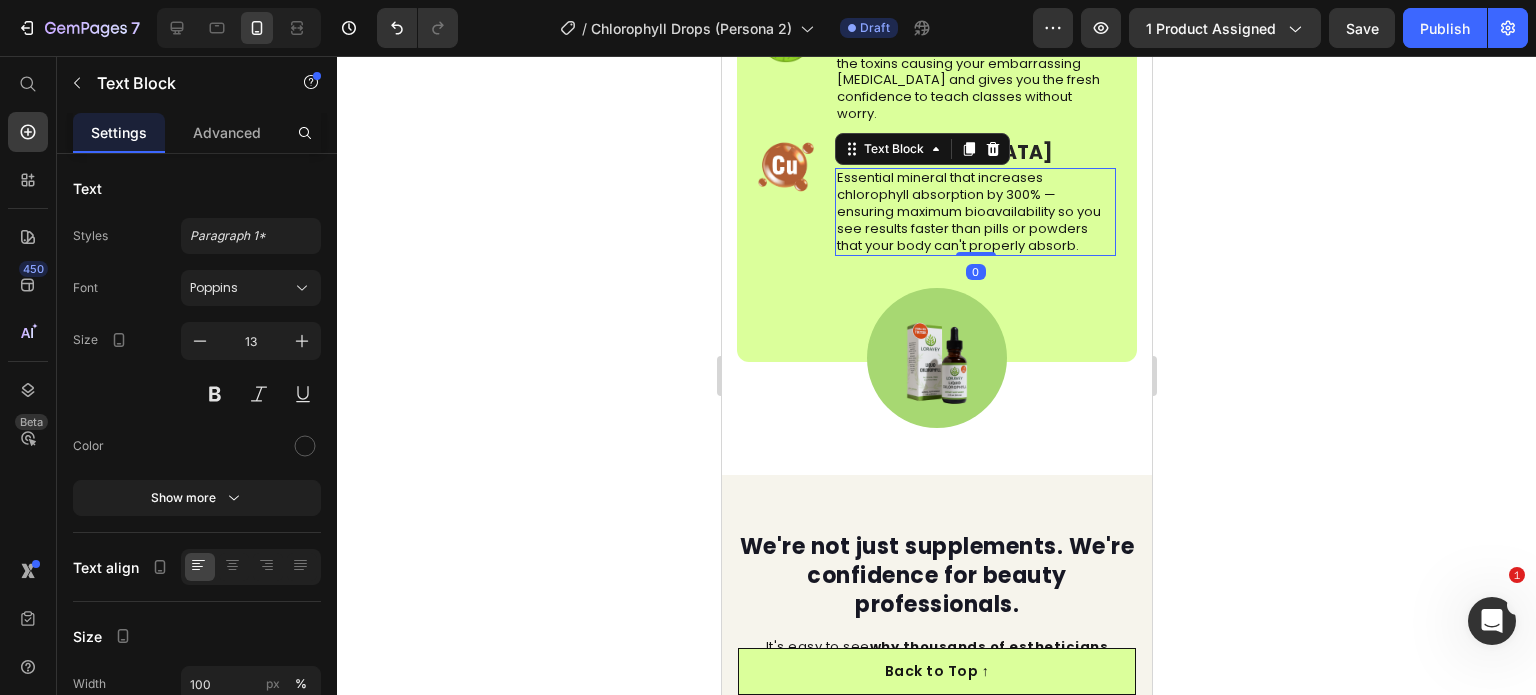 click on "Essential mineral that increases chlorophyll absorption by 300% — ensuring maximum bioavailability so you see results faster than pills or powders that your body can't properly absorb." at bounding box center [974, 212] 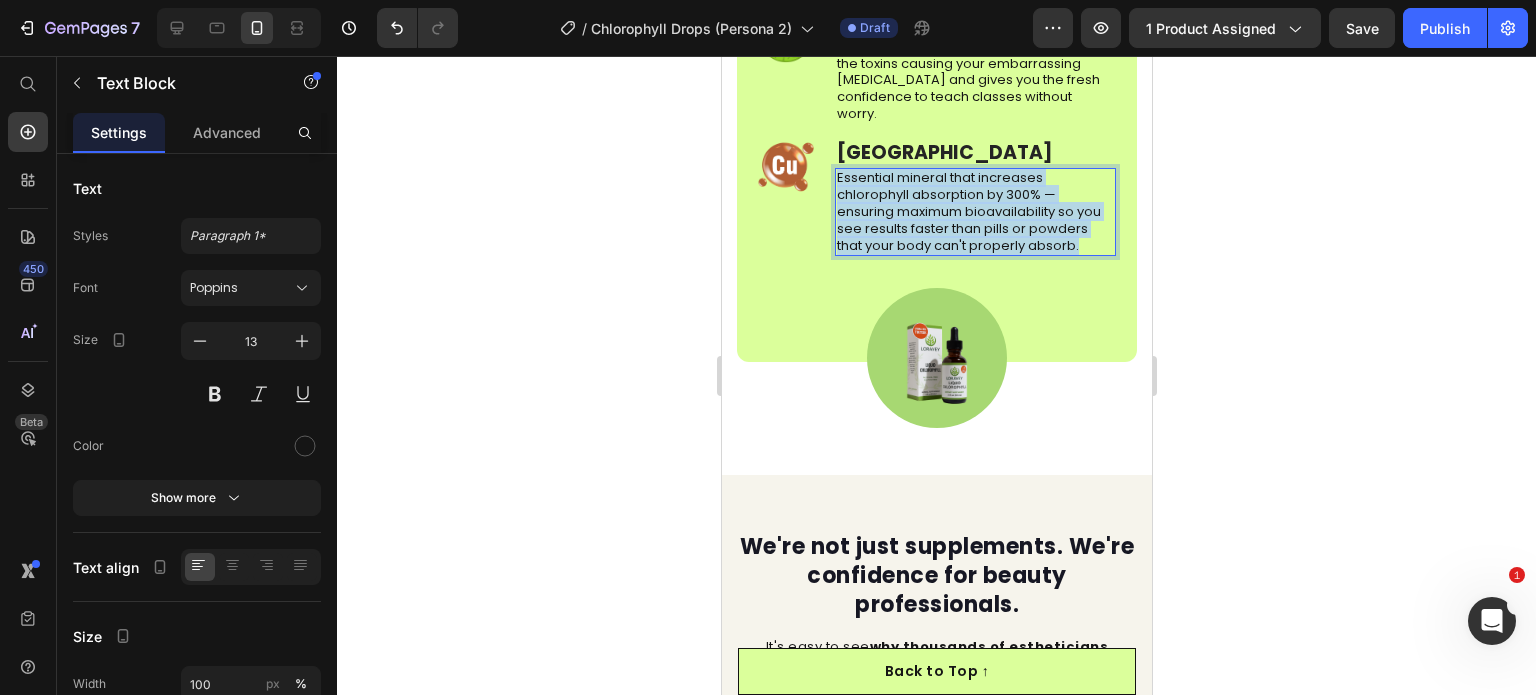 click on "Essential mineral that increases chlorophyll absorption by 300% — ensuring maximum bioavailability so you see results faster than pills or powders that your body can't properly absorb." at bounding box center (974, 212) 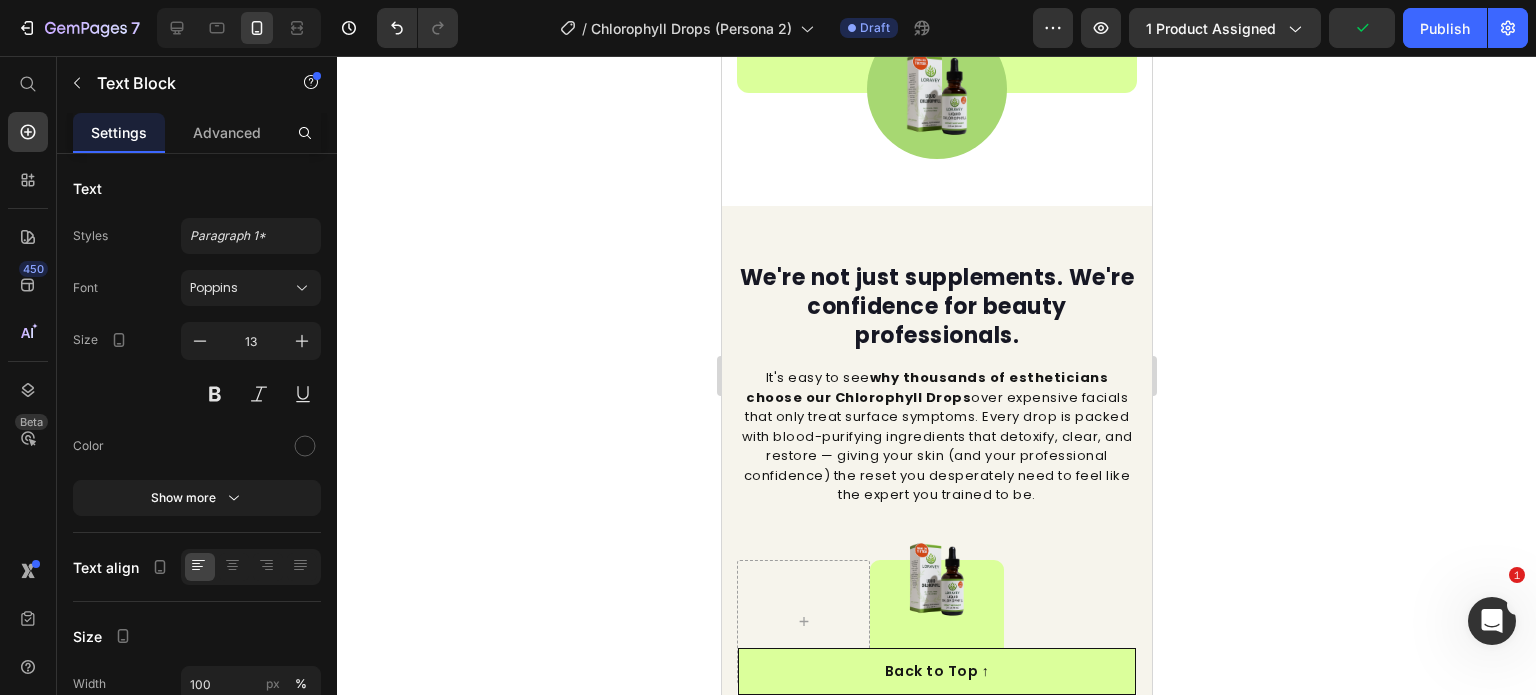 scroll, scrollTop: 6412, scrollLeft: 0, axis: vertical 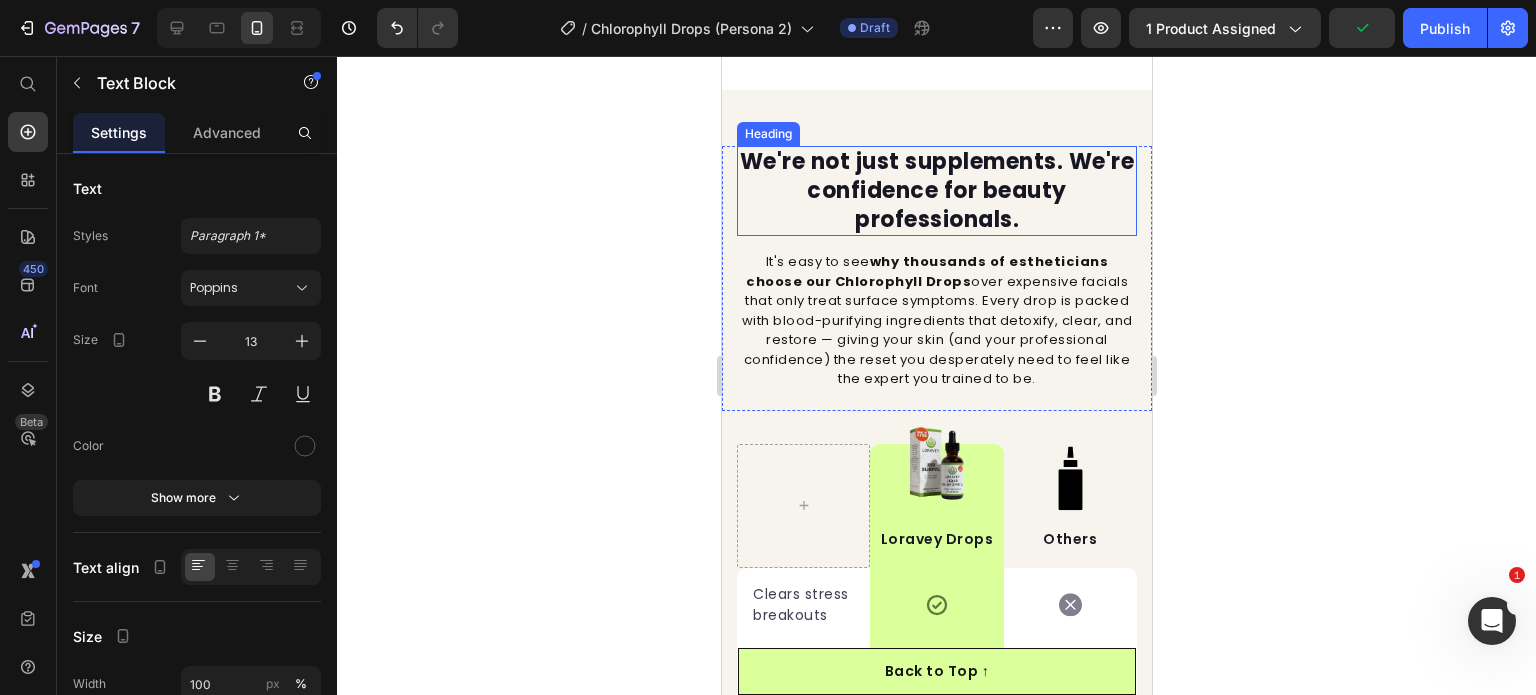 click on "We're not just supplements. We're confidence for beauty professionals." at bounding box center (936, 191) 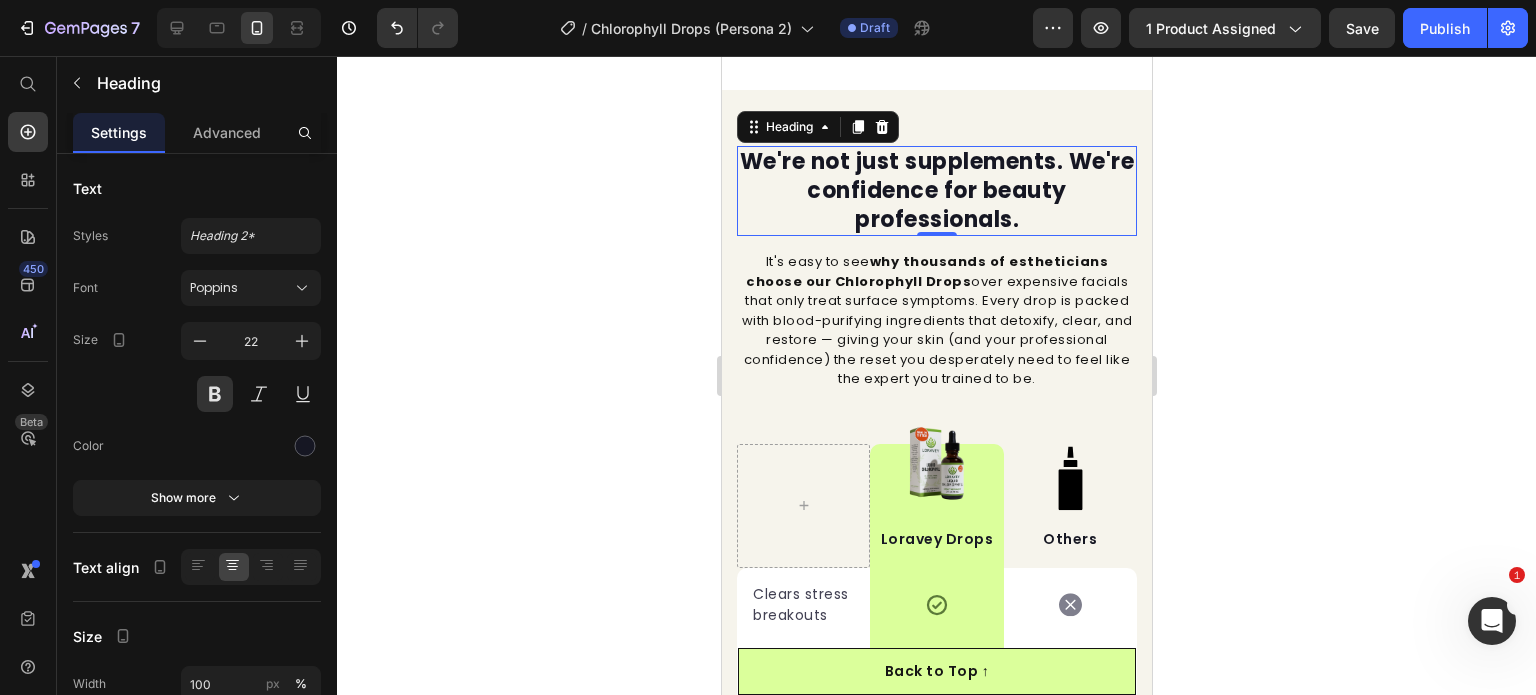 click on "We're not just supplements. We're confidence for beauty professionals." at bounding box center (936, 191) 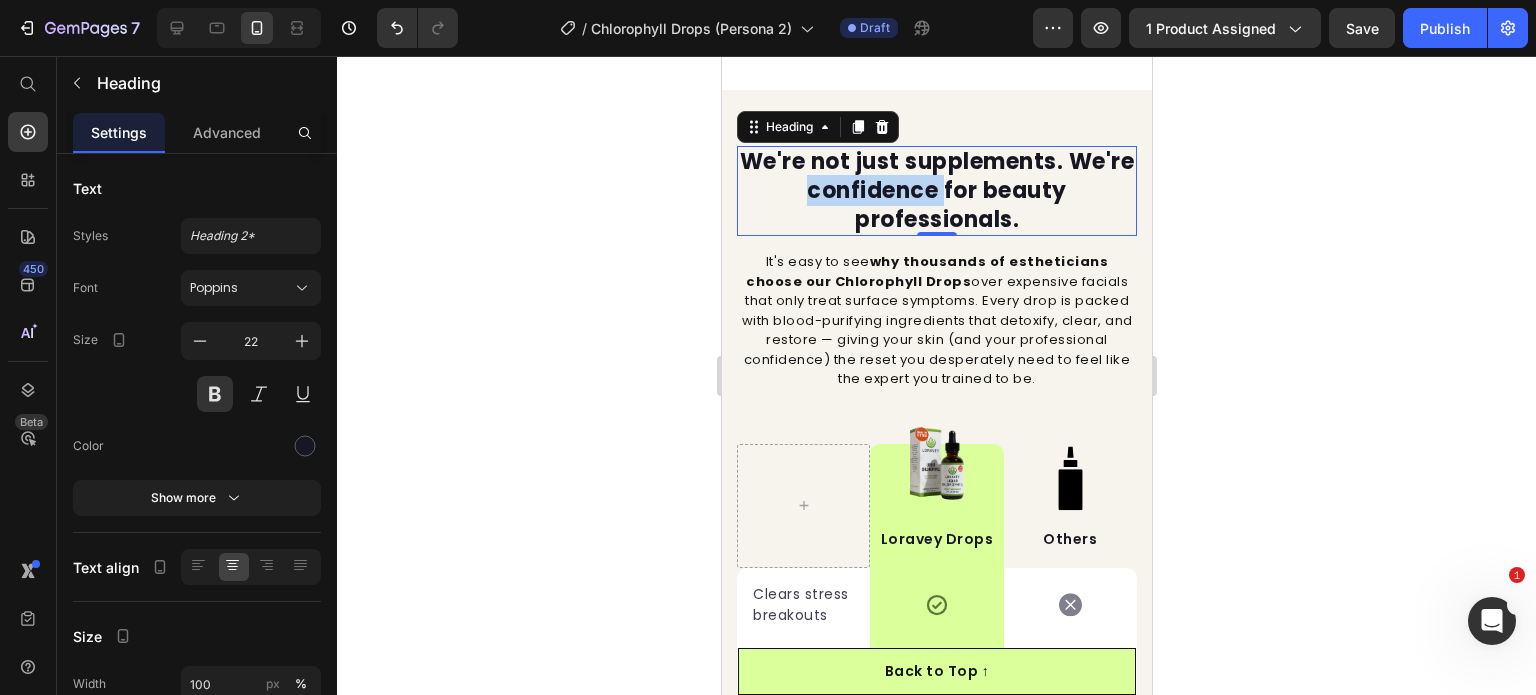 click on "We're not just supplements. We're confidence for beauty professionals." at bounding box center (936, 191) 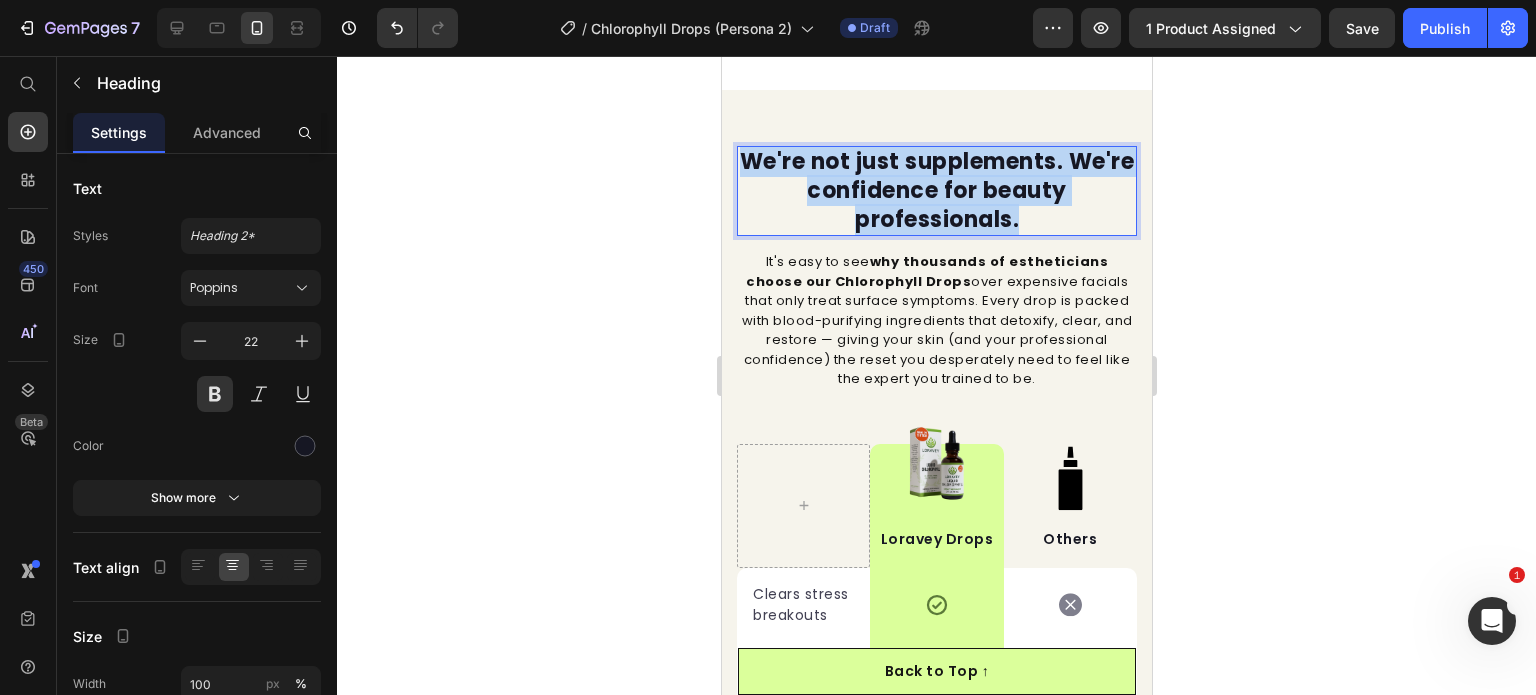 click on "We're not just supplements. We're confidence for beauty professionals." at bounding box center [936, 191] 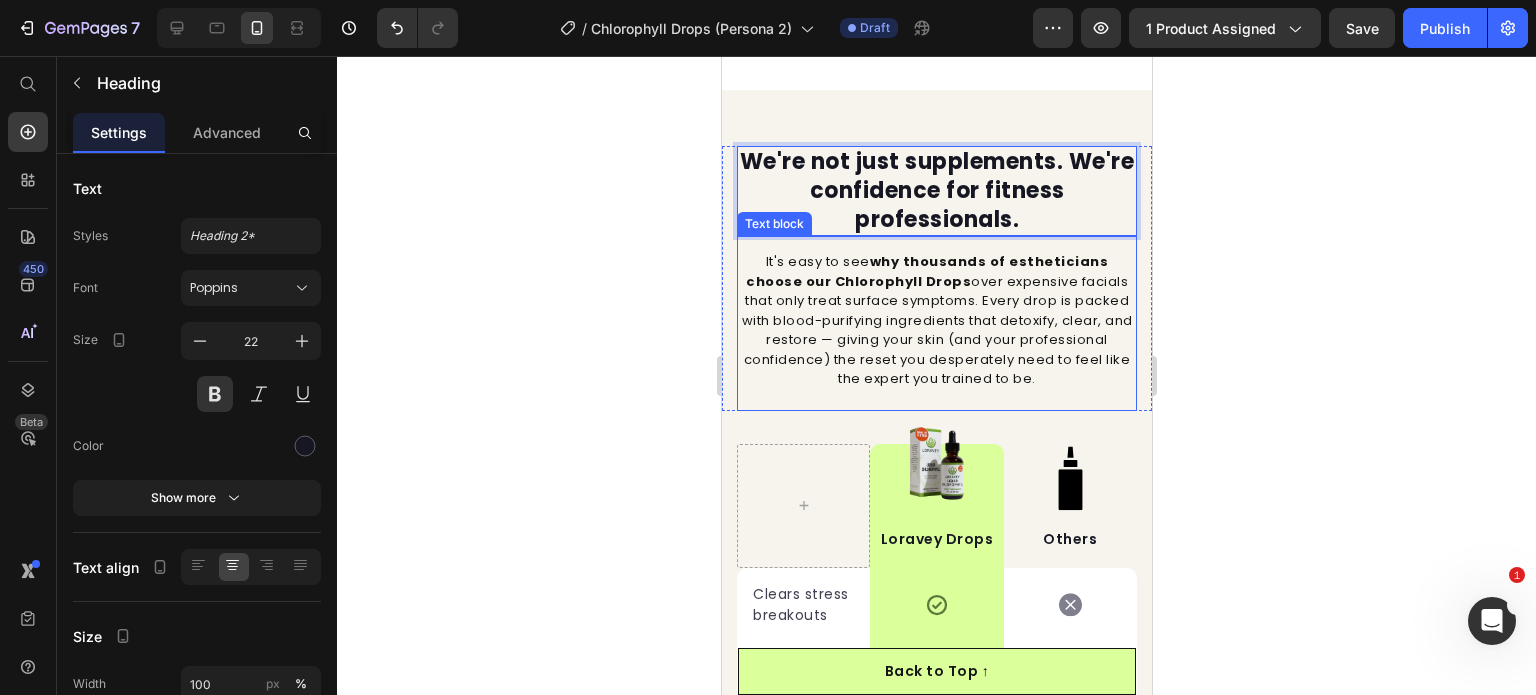 click on "It's easy to see  why thousands of estheticians choose our Chlorophyll Drops  over expensive facials that only treat surface symptoms. Every drop is packed with blood-purifying ingredients that detoxify, clear, and restore — giving your skin (and your professional confidence) the reset you desperately need to feel like the expert you trained to be." at bounding box center [936, 320] 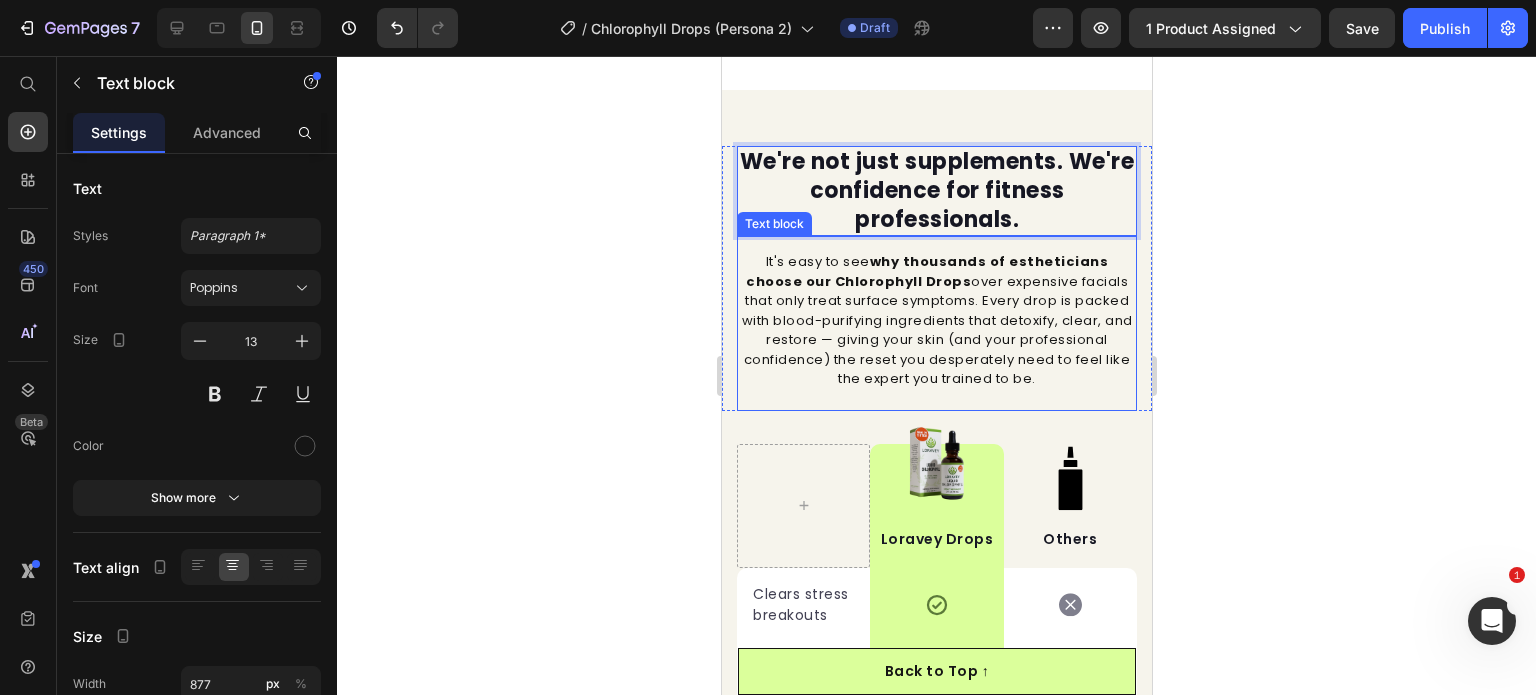 click on "It's easy to see  why thousands of estheticians choose our Chlorophyll Drops  over expensive facials that only treat surface symptoms. Every drop is packed with blood-purifying ingredients that detoxify, clear, and restore — giving your skin (and your professional confidence) the reset you desperately need to feel like the expert you trained to be." at bounding box center [936, 320] 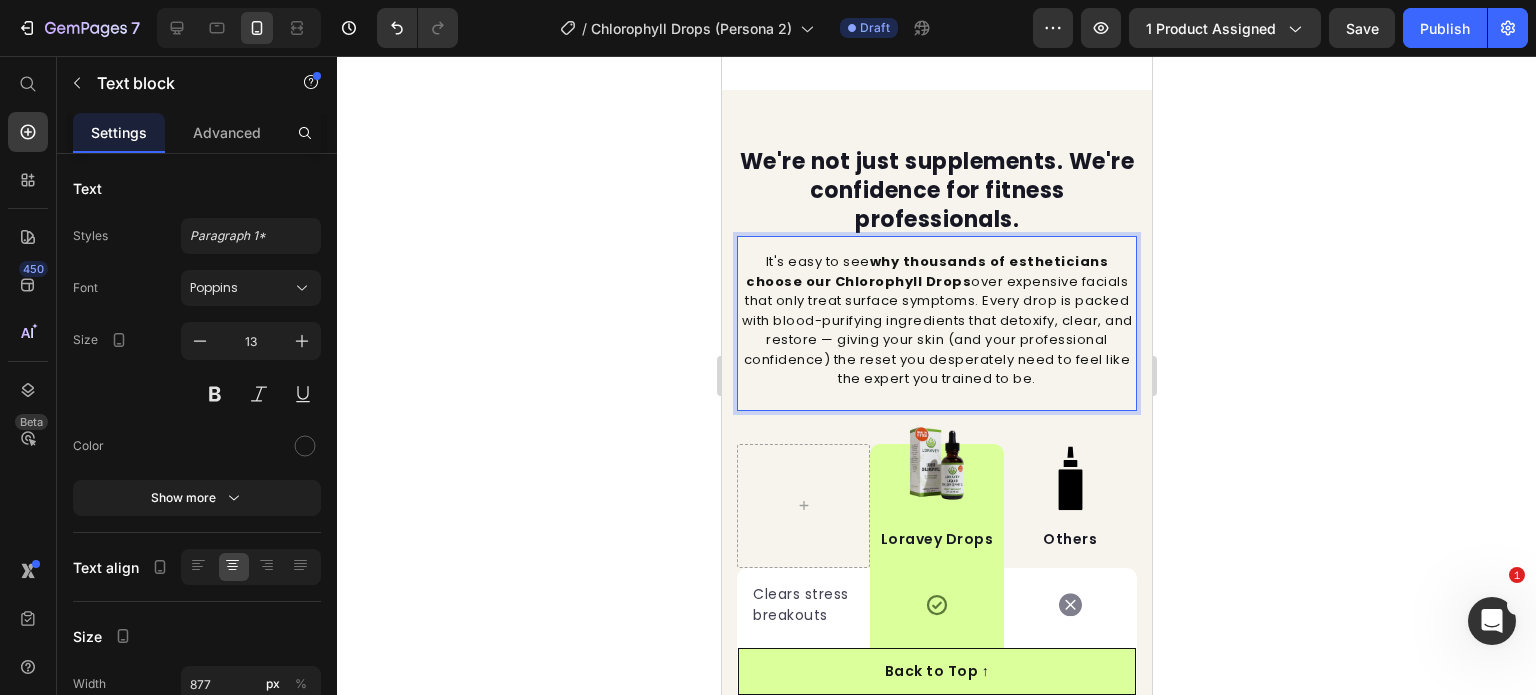 click on "It's easy to see  why thousands of estheticians choose our Chlorophyll Drops  over expensive facials that only treat surface symptoms. Every drop is packed with blood-purifying ingredients that detoxify, clear, and restore — giving your skin (and your professional confidence) the reset you desperately need to feel like the expert you trained to be." at bounding box center (936, 320) 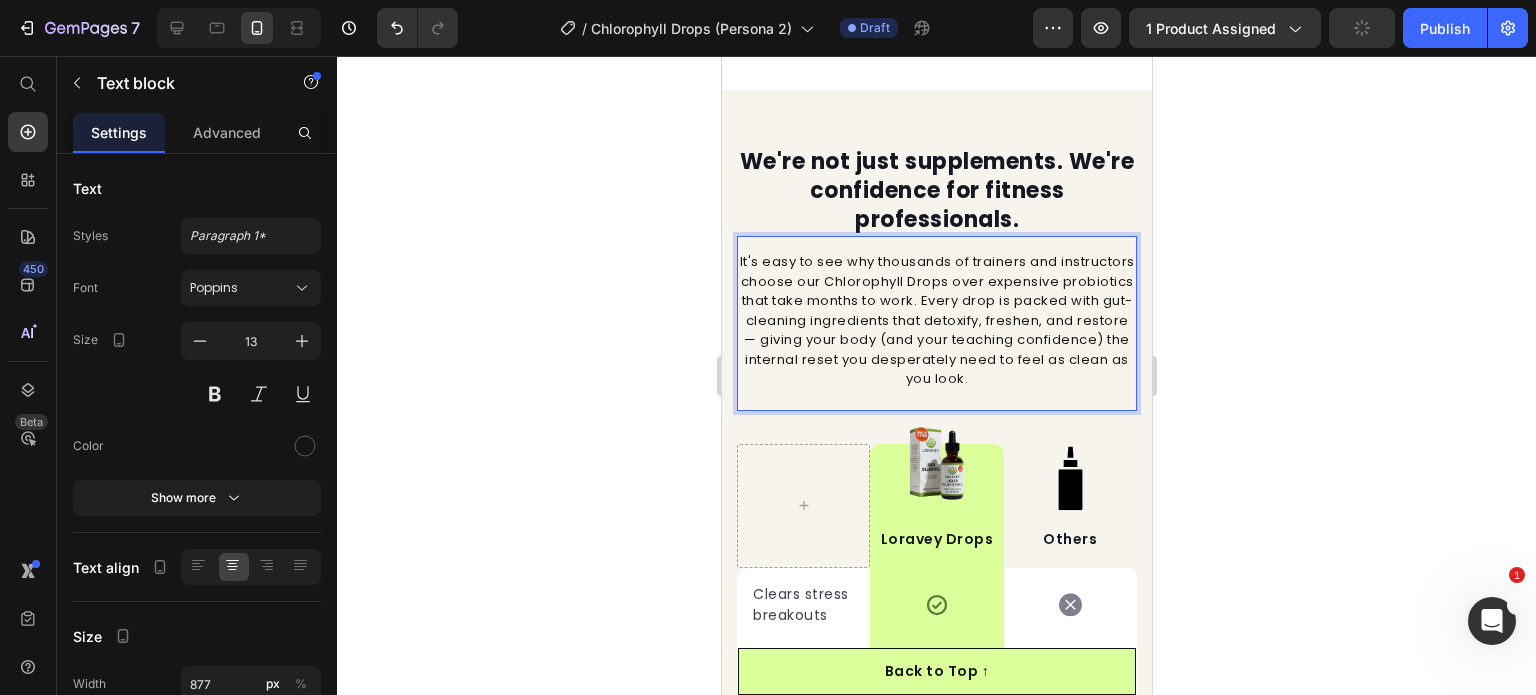 click on "It's easy to see why thousands of trainers and instructors choose our Chlorophyll Drops over expensive probiotics that take months to work. Every drop is packed with gut-cleaning ingredients that detoxify, freshen, and restore — giving your body (and your teaching confidence) the internal reset you desperately need to feel as clean as you look." at bounding box center [936, 320] 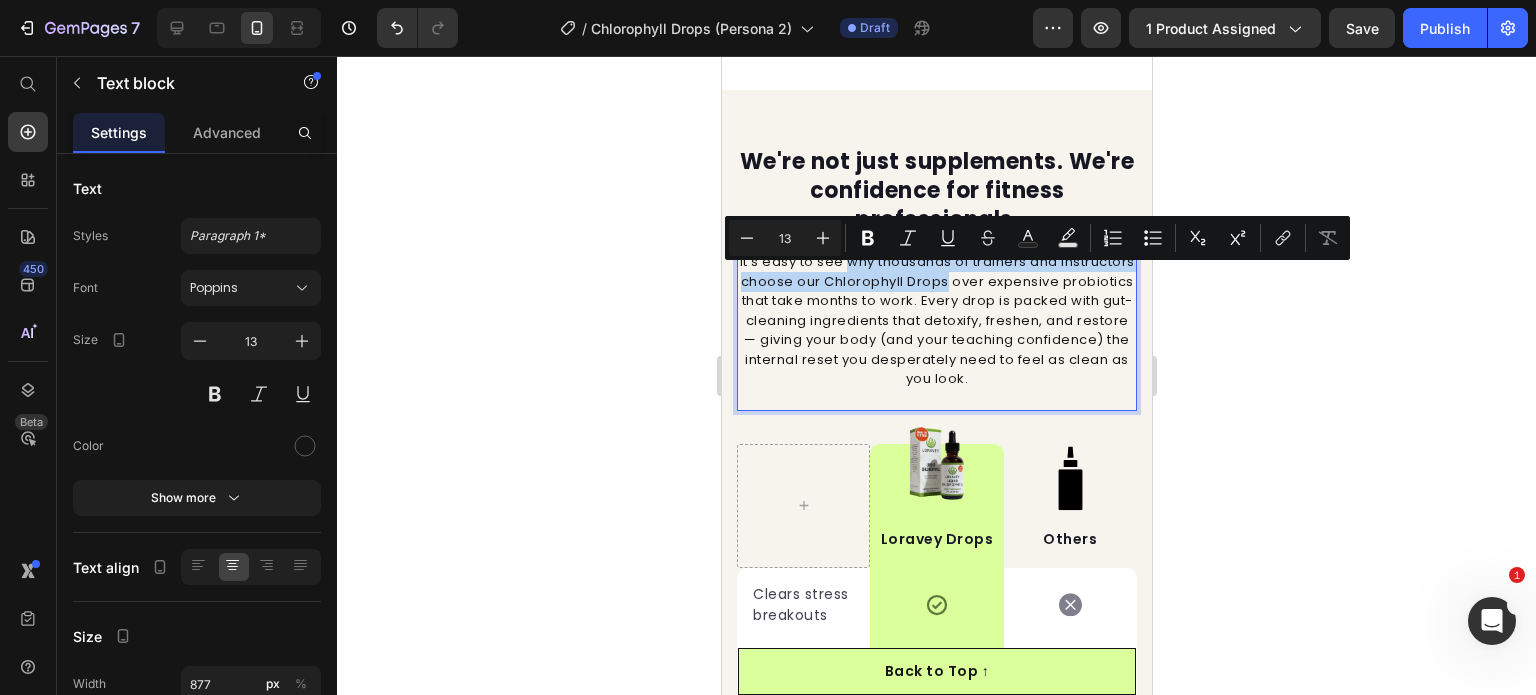drag, startPoint x: 886, startPoint y: 278, endPoint x: 1049, endPoint y: 292, distance: 163.60013 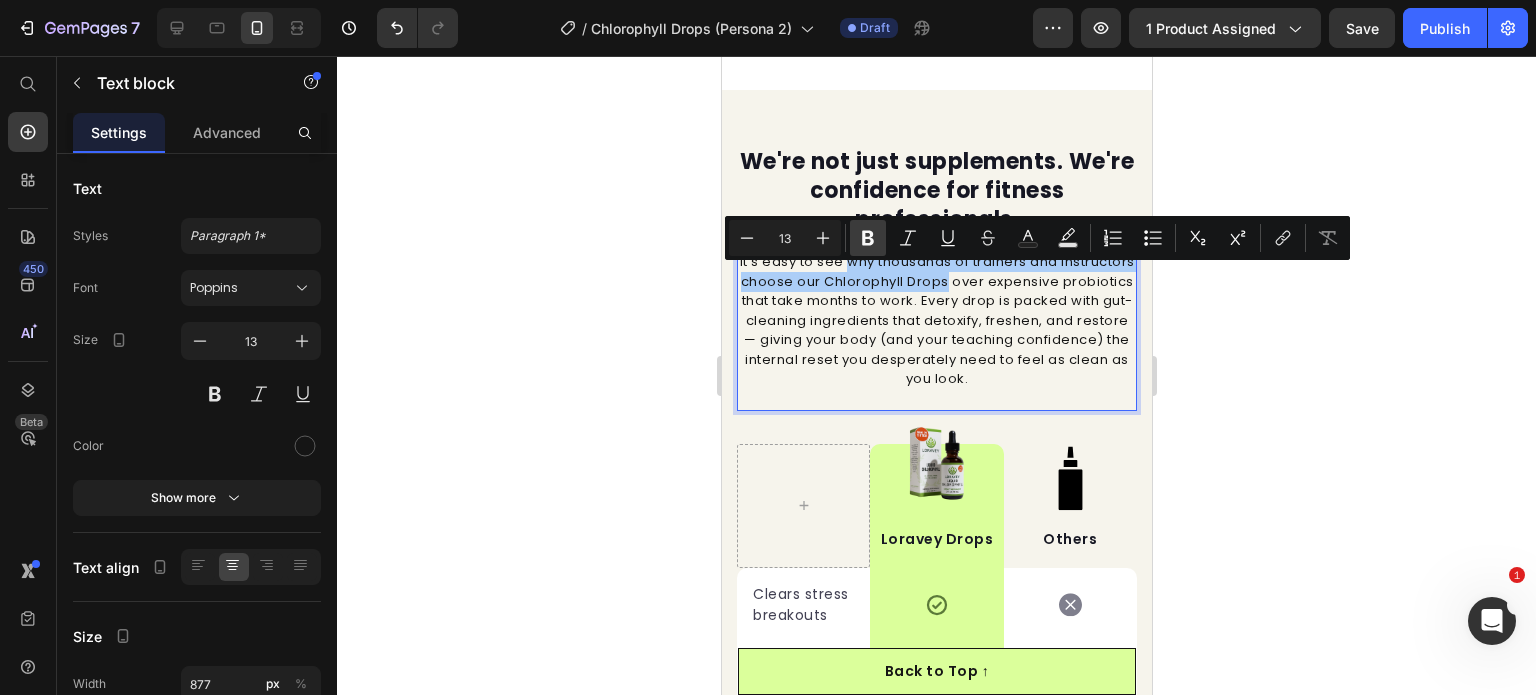 click 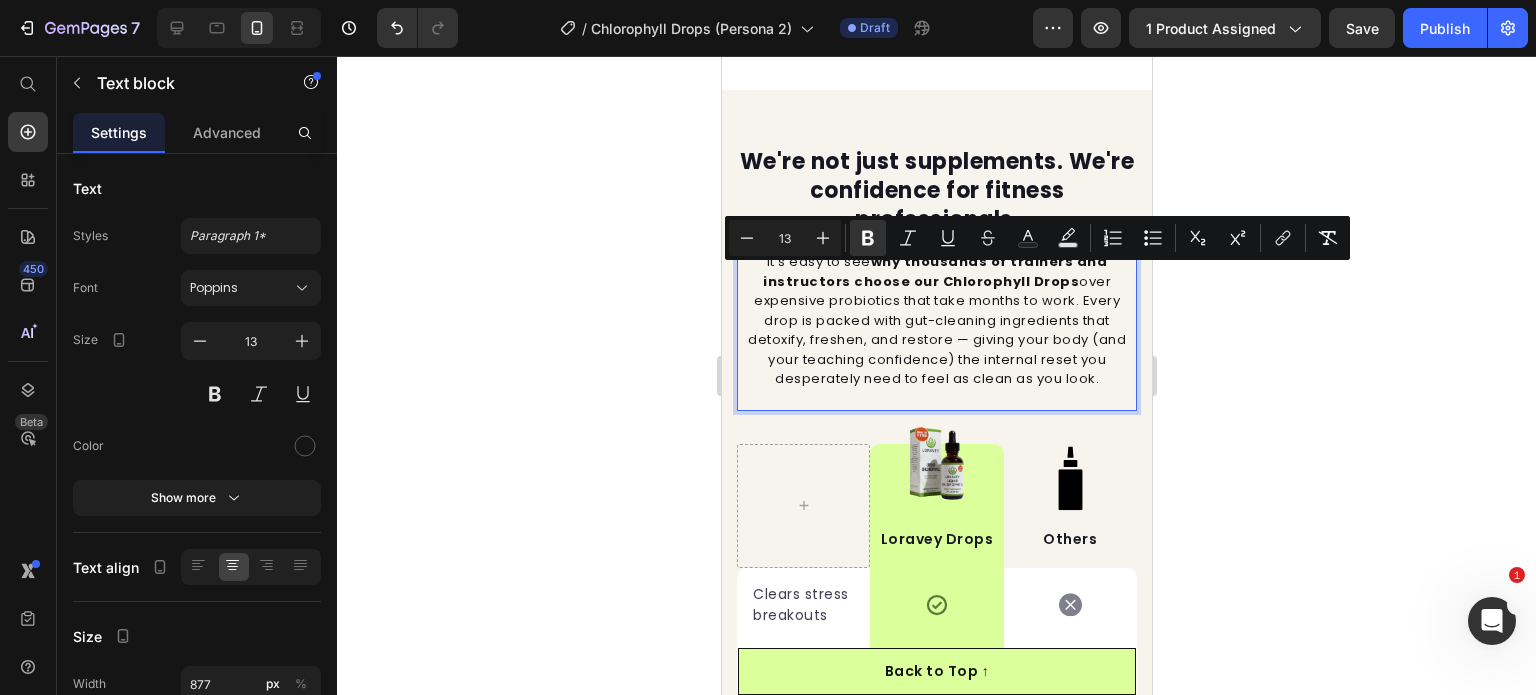 click on "It's easy to see  why thousands of trainers and instructors choose our Chlorophyll Drops  over expensive probiotics that take months to work. Every drop is packed with gut-cleaning ingredients that detoxify, freshen, and restore — giving your body (and your teaching confidence) the internal reset you desperately need to feel as clean as you look." at bounding box center [936, 320] 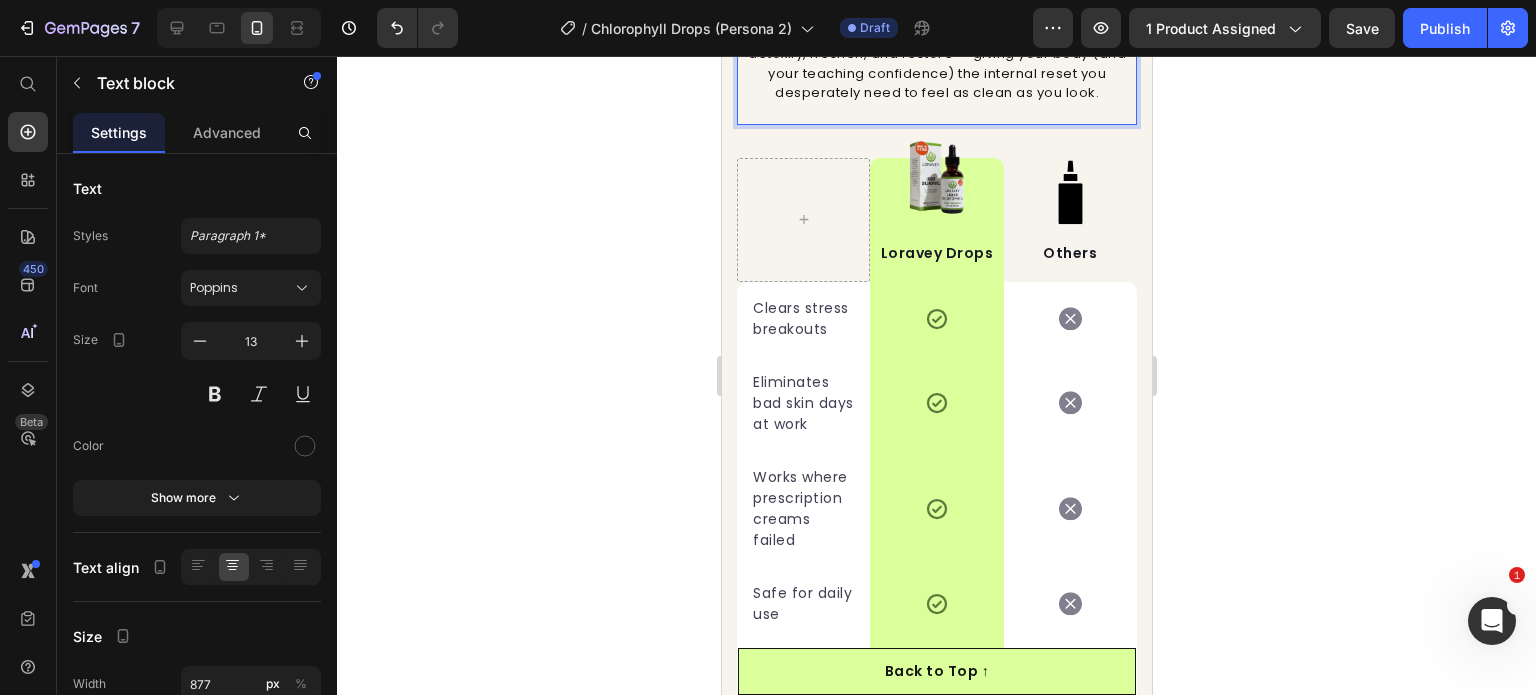 scroll, scrollTop: 6712, scrollLeft: 0, axis: vertical 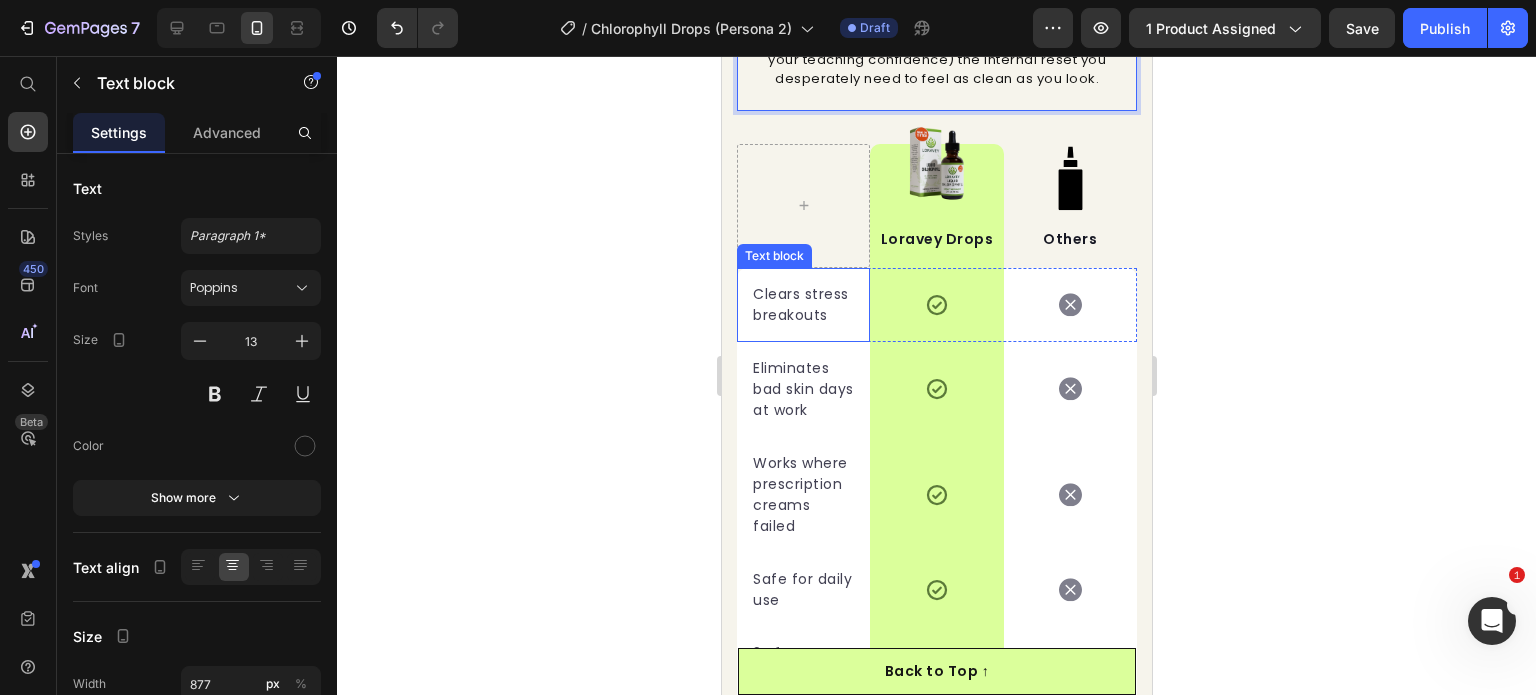 click on "Clears stress breakouts" at bounding box center [802, 305] 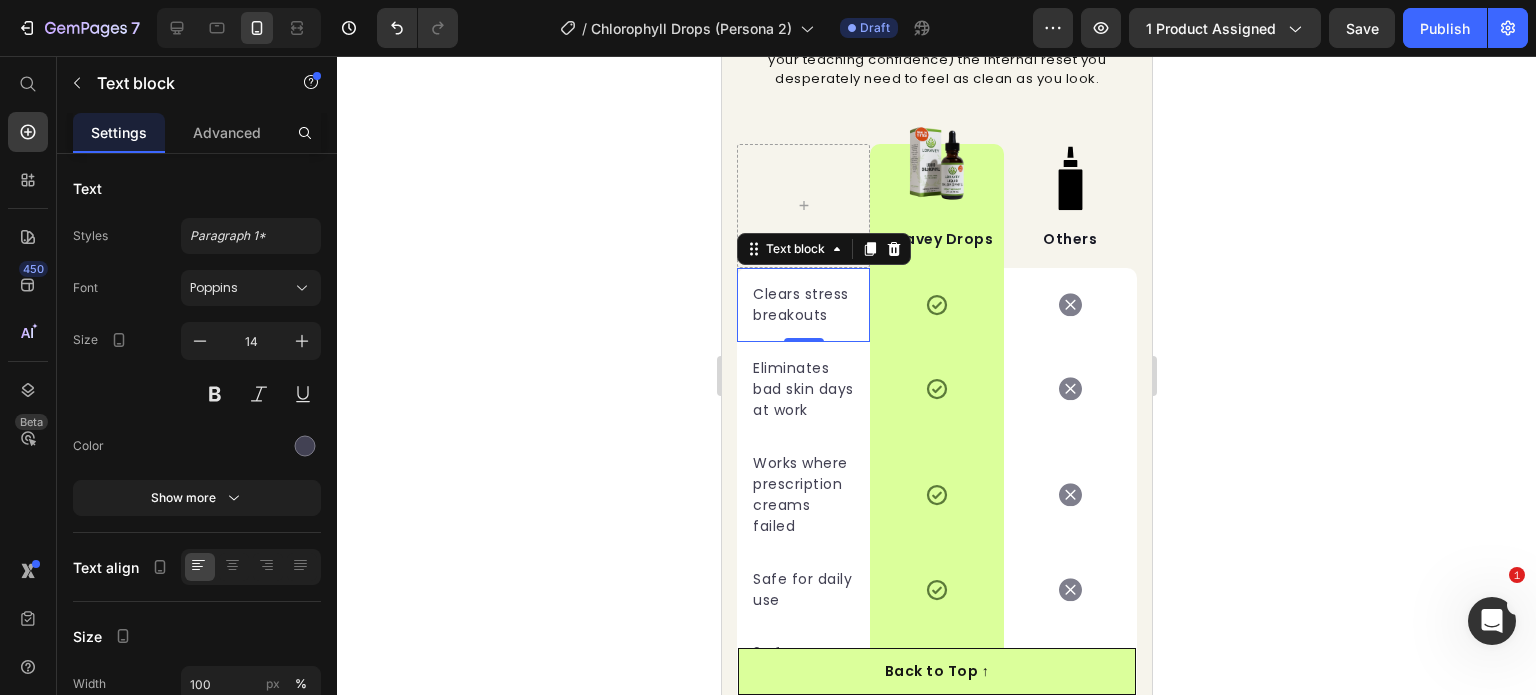 click on "Clears stress breakouts" at bounding box center [802, 305] 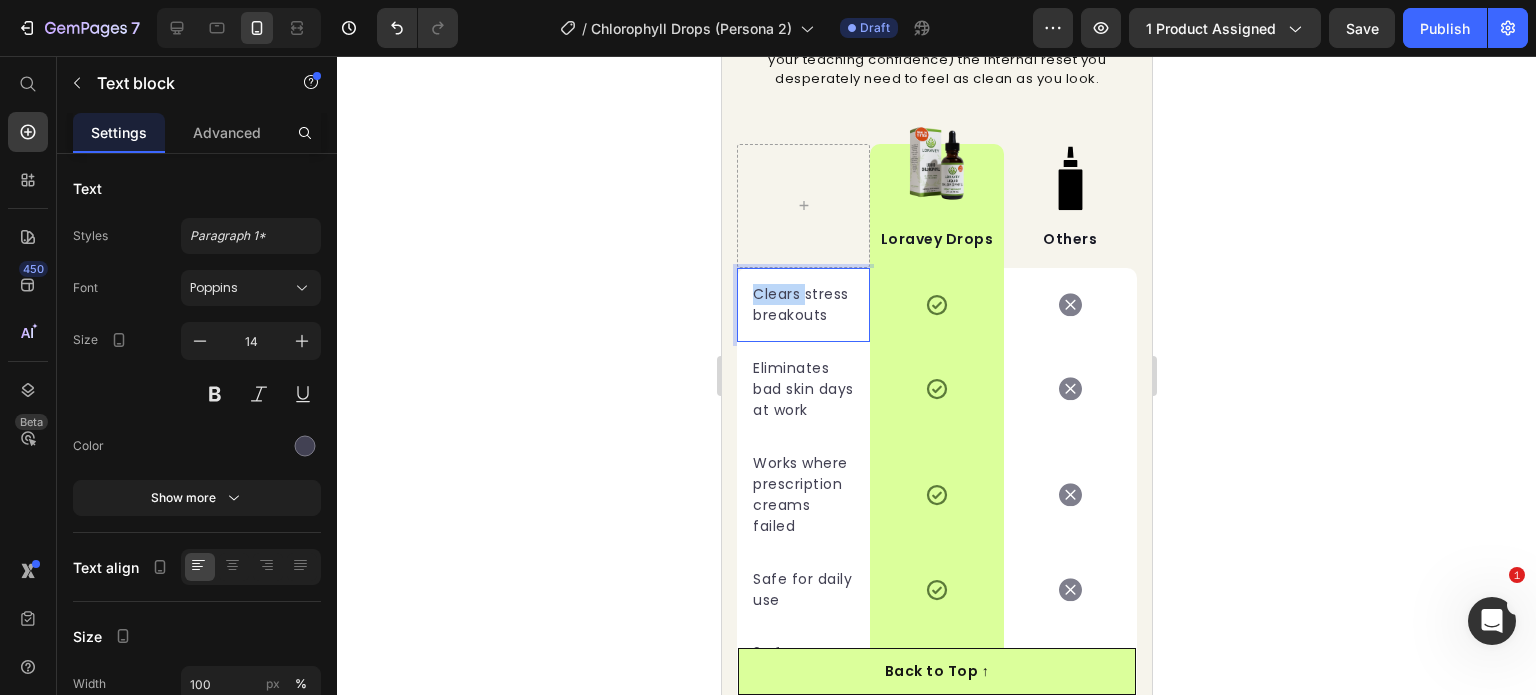 click on "Clears stress breakouts" at bounding box center (802, 305) 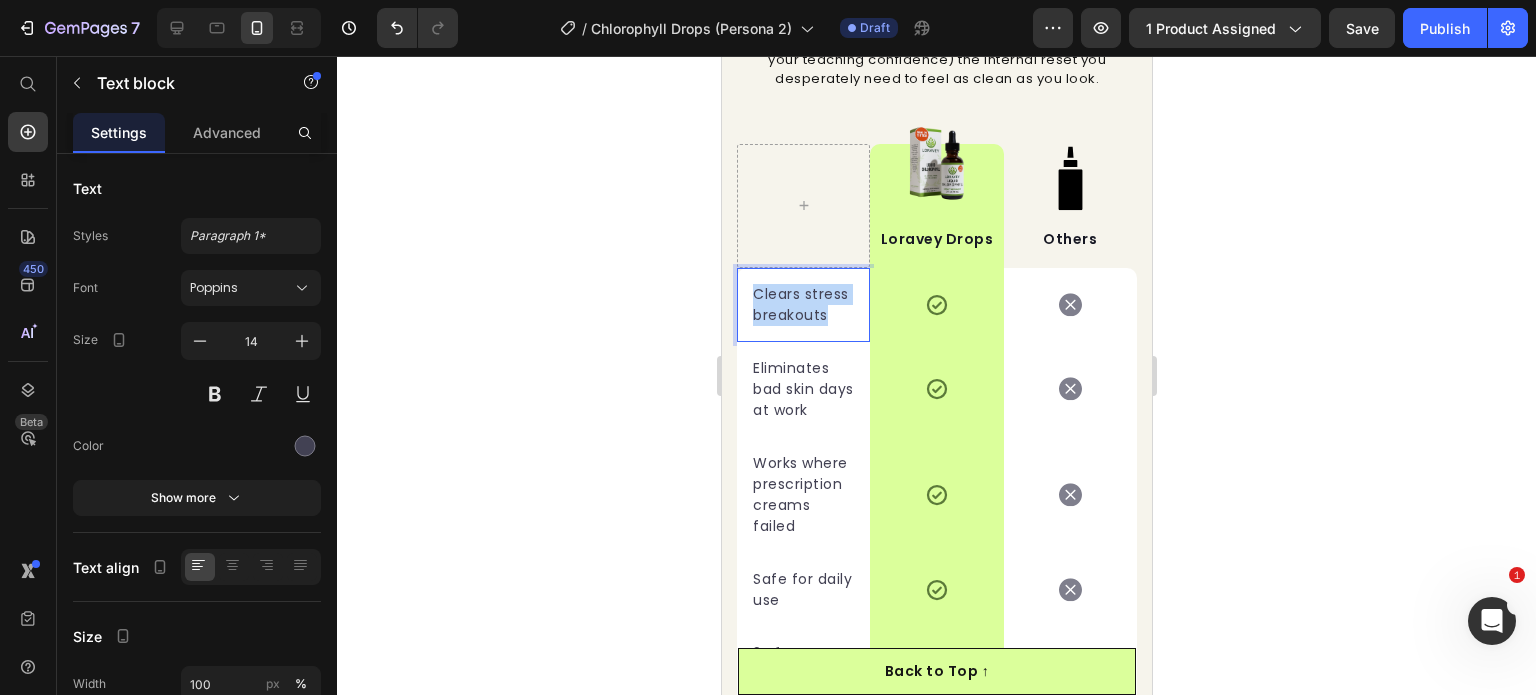 click on "Clears stress breakouts" at bounding box center (802, 305) 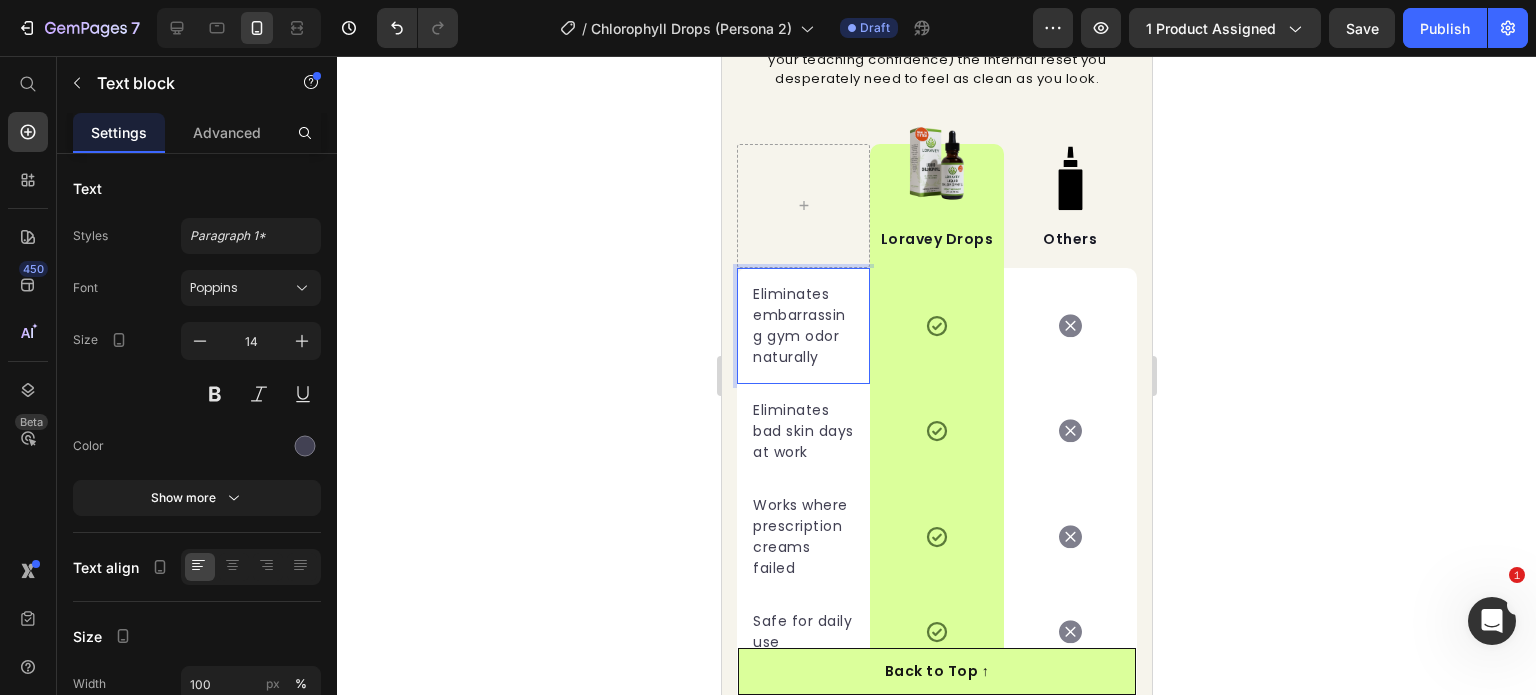 click on "Eliminates embarrassing gym odor naturally" at bounding box center [802, 326] 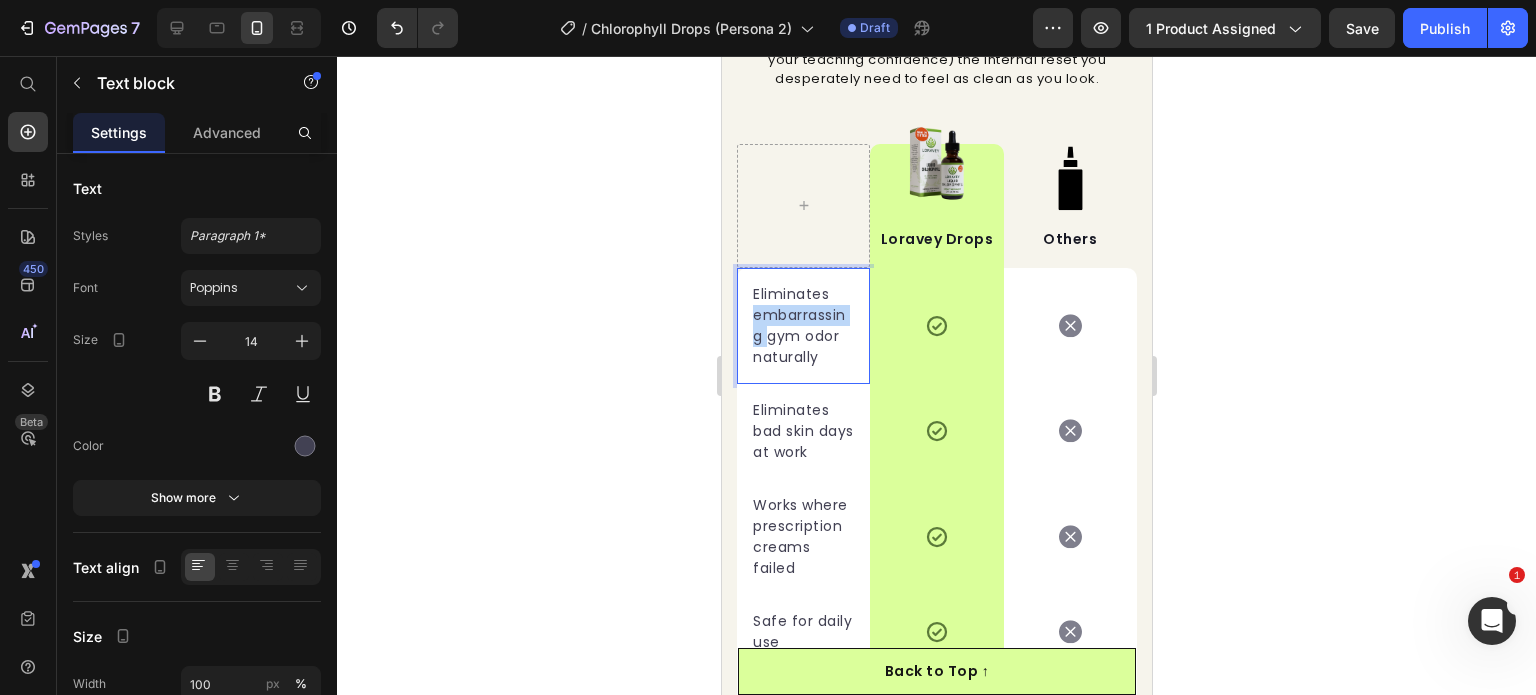 click on "Eliminates embarrassing gym odor naturally" at bounding box center [802, 326] 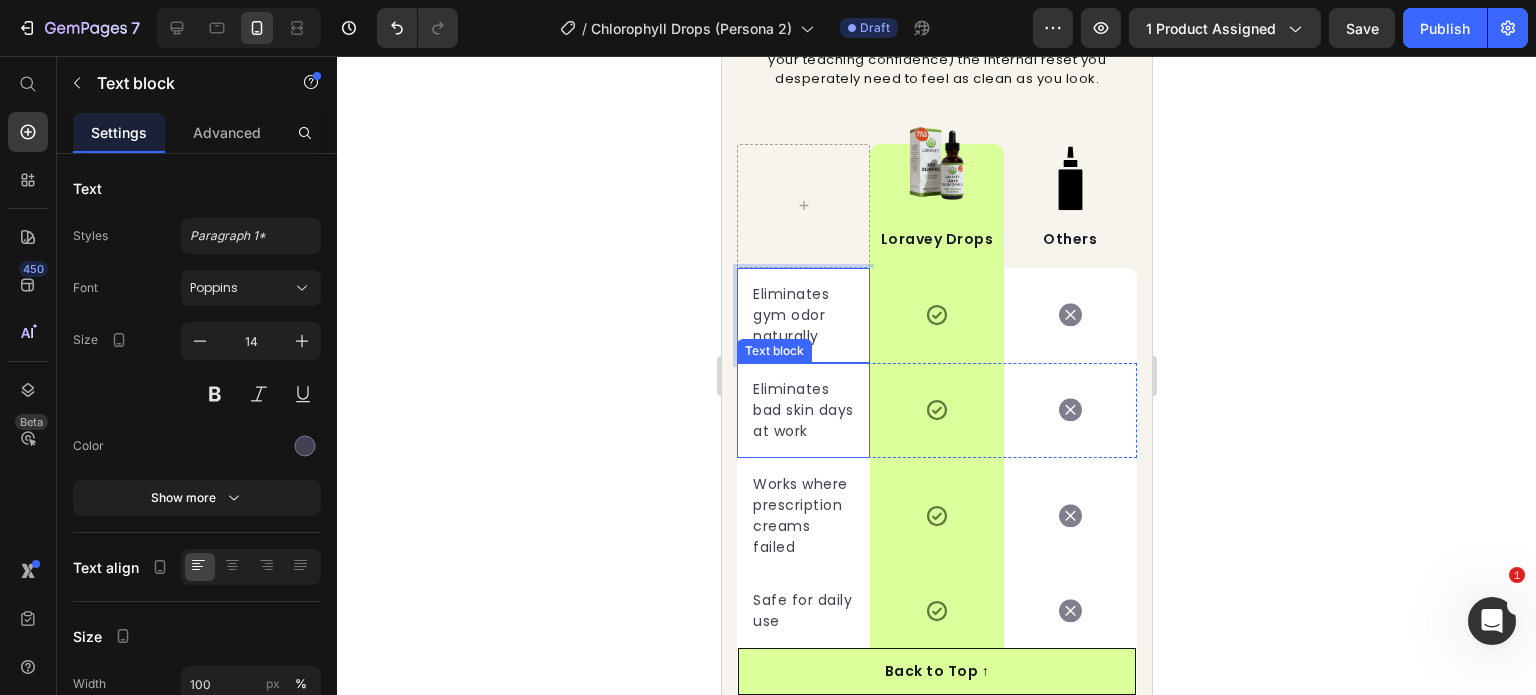 click on "Eliminates bad skin days at work" at bounding box center (802, 410) 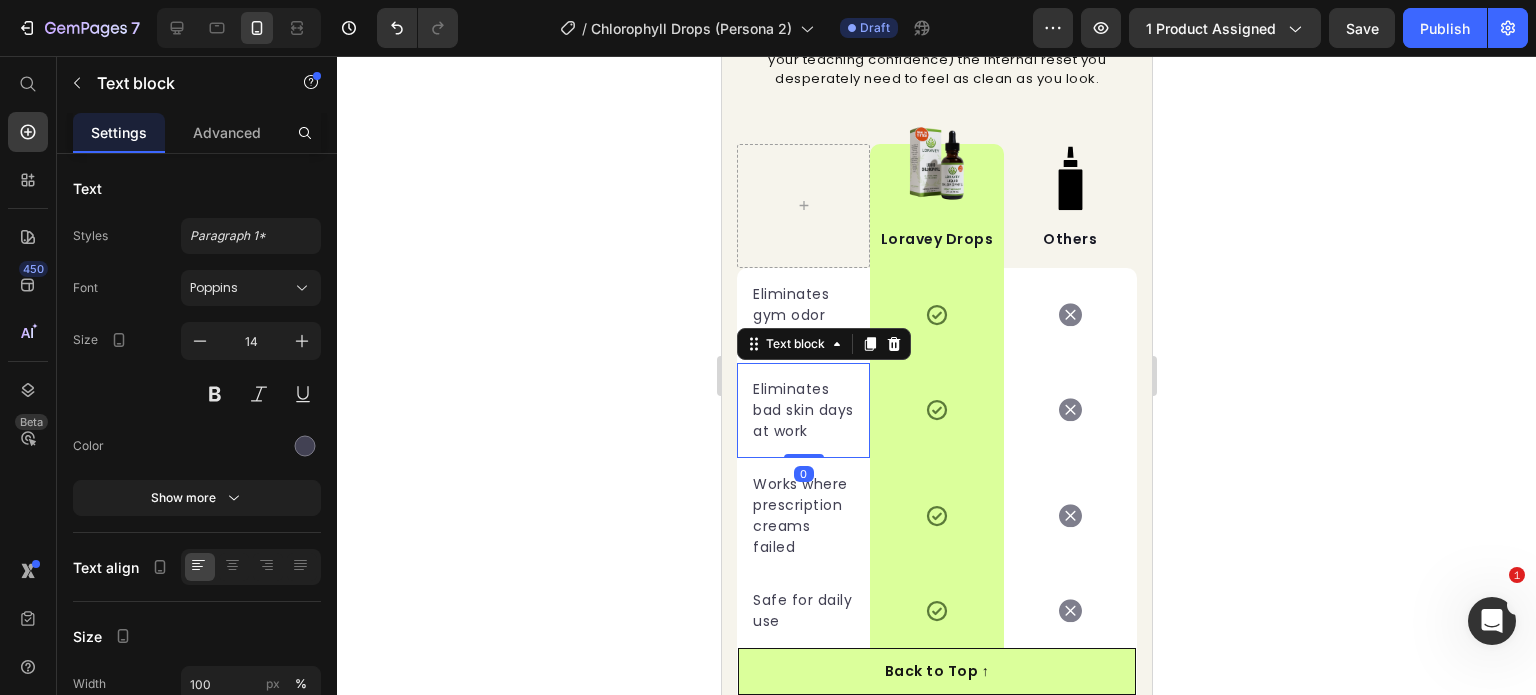 click on "Eliminates bad skin days at work" at bounding box center (802, 410) 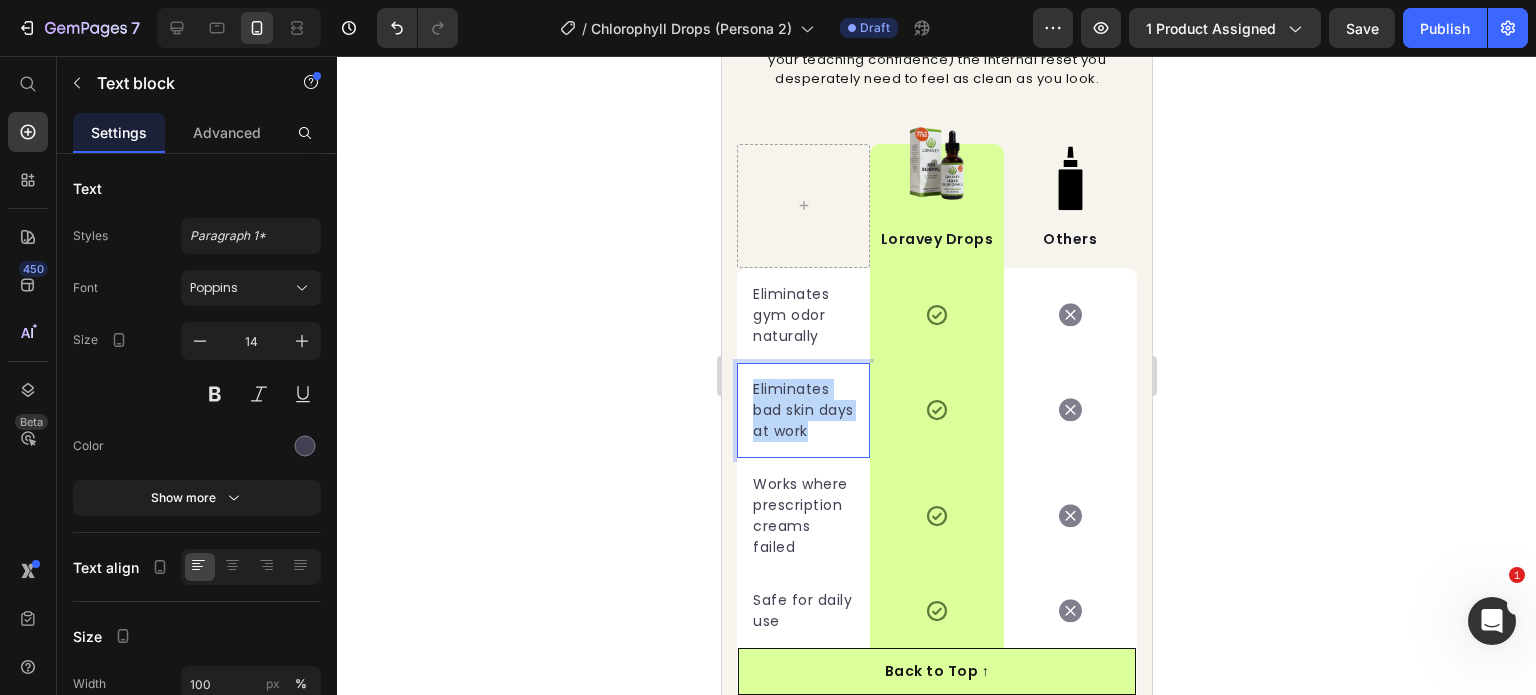 click on "Eliminates bad skin days at work" at bounding box center (802, 410) 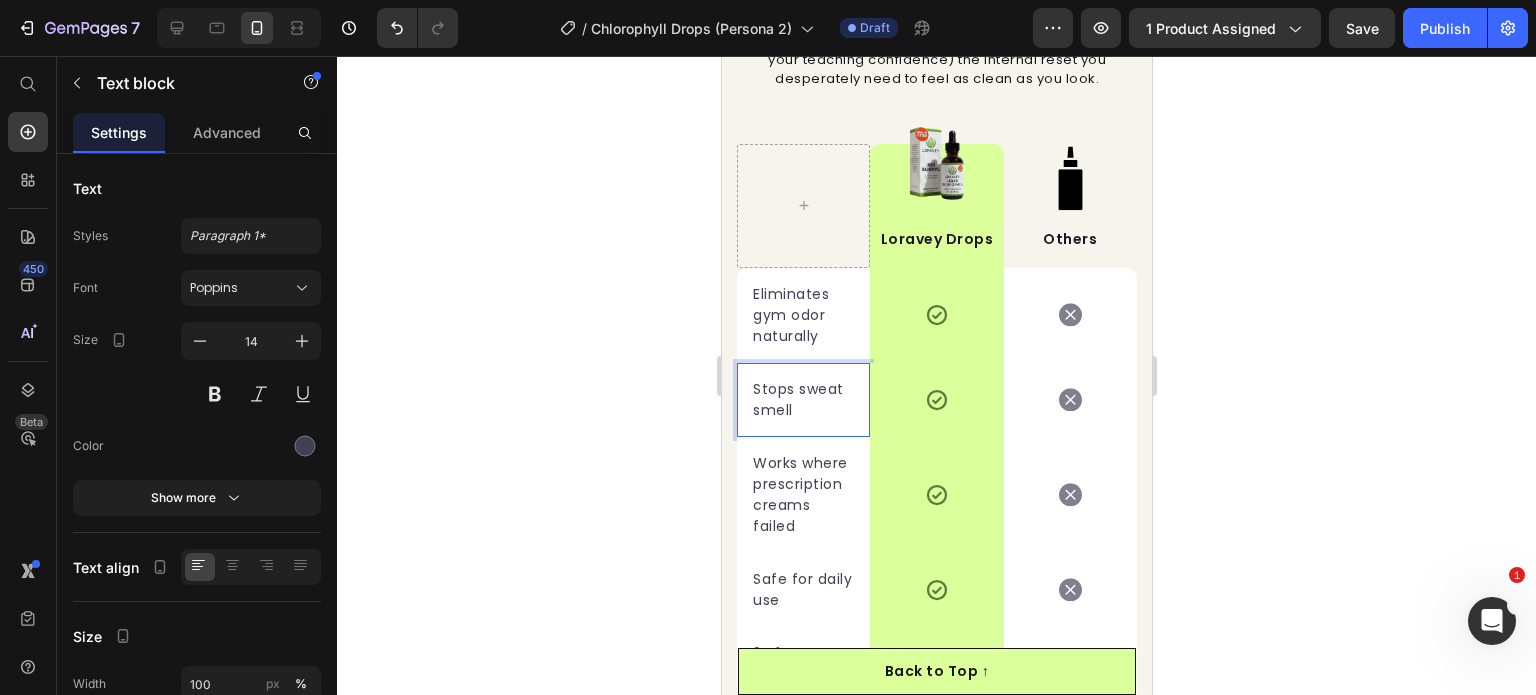 click on "Works where prescription creams failed" at bounding box center (802, 495) 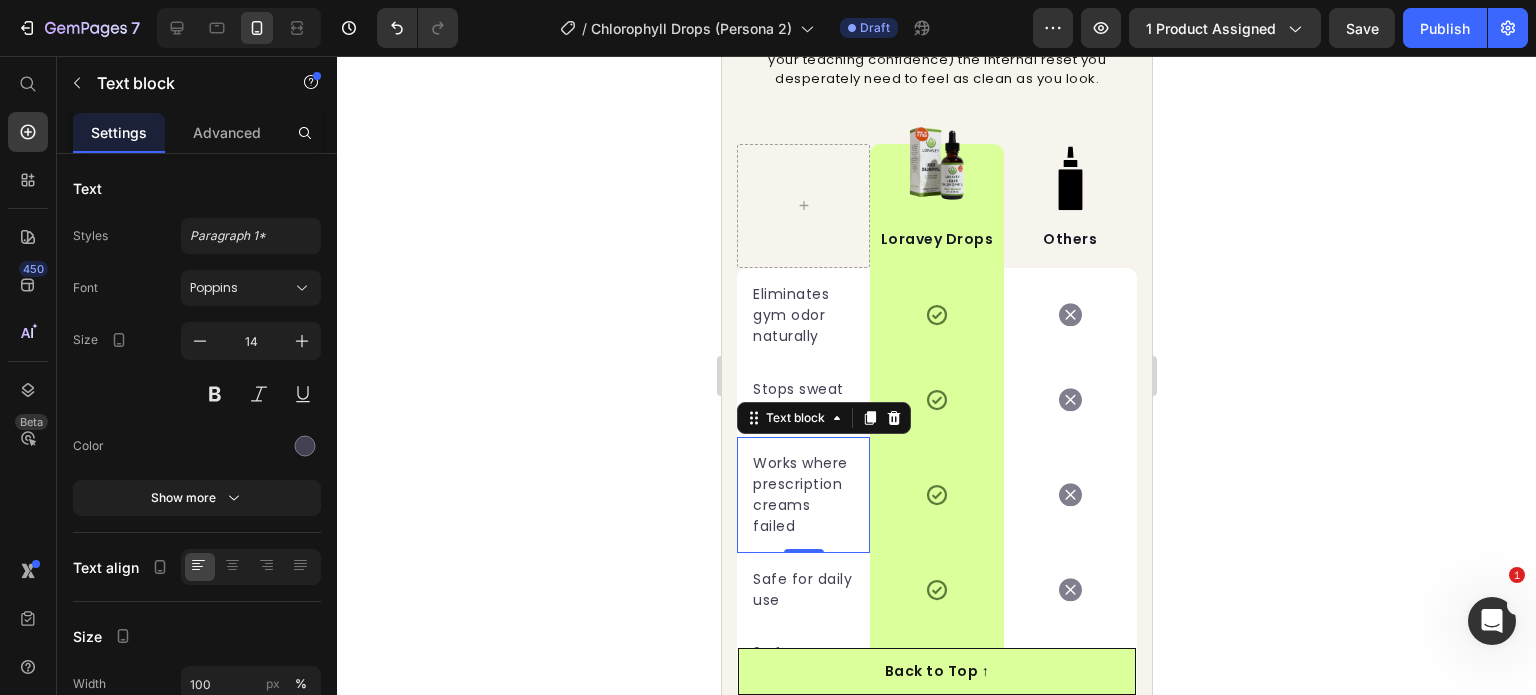 click on "Works where prescription creams failed" at bounding box center [802, 495] 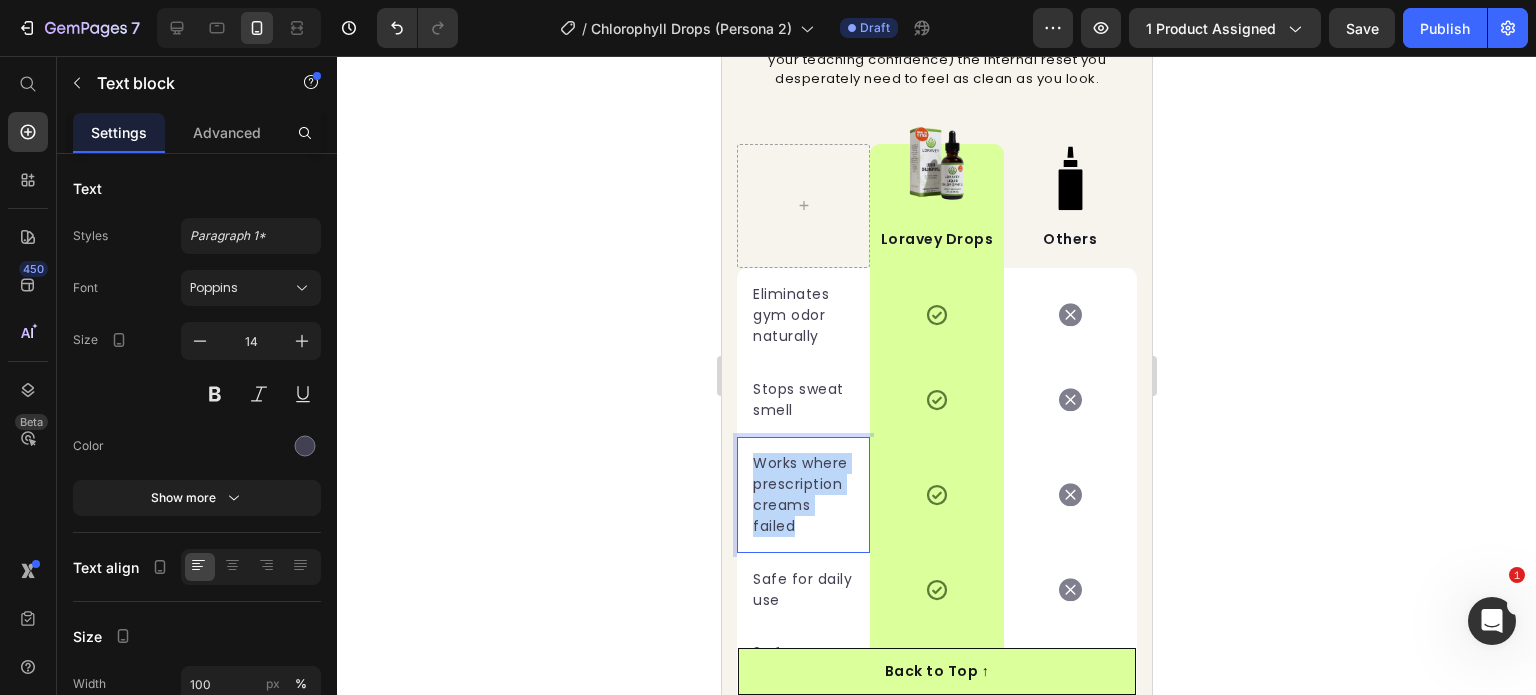 click on "Works where prescription creams failed" at bounding box center (802, 495) 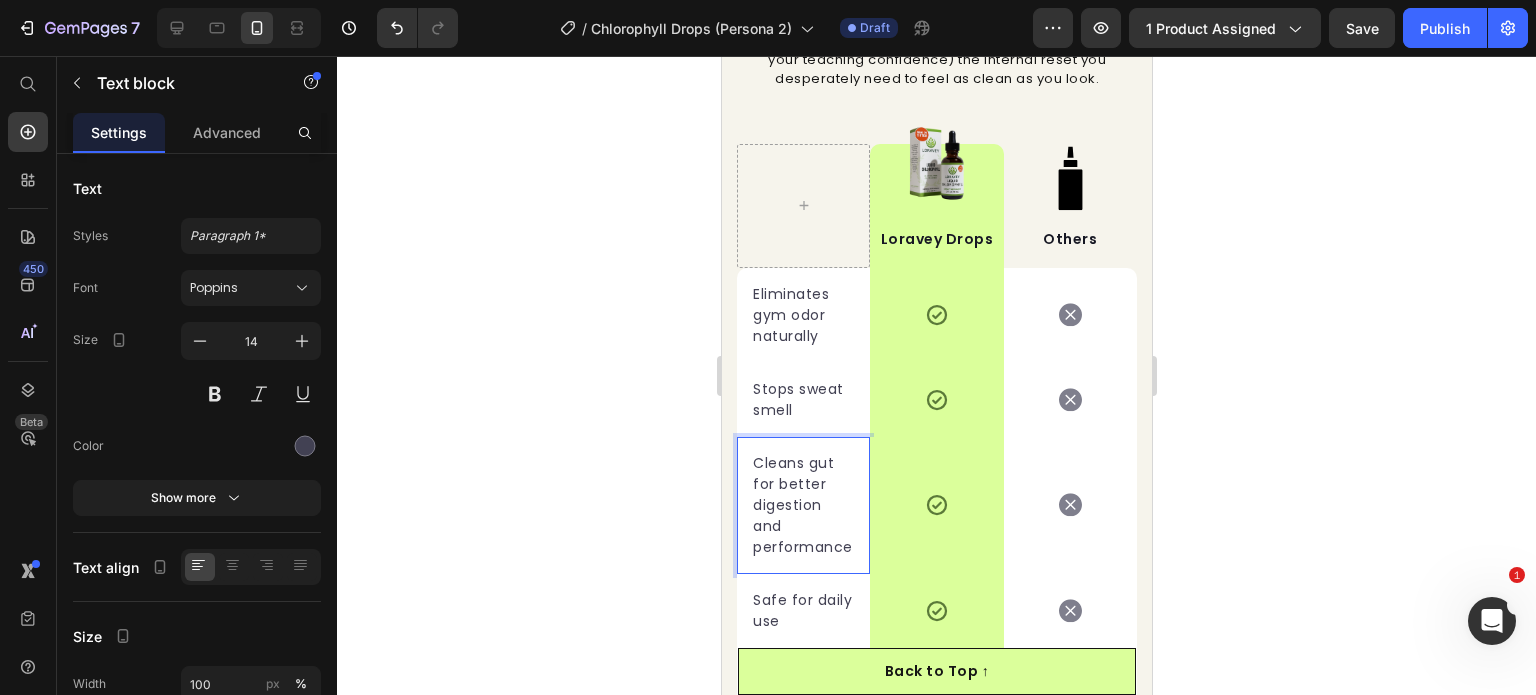 click on "Cleans gut for better digestion and performance" at bounding box center (802, 505) 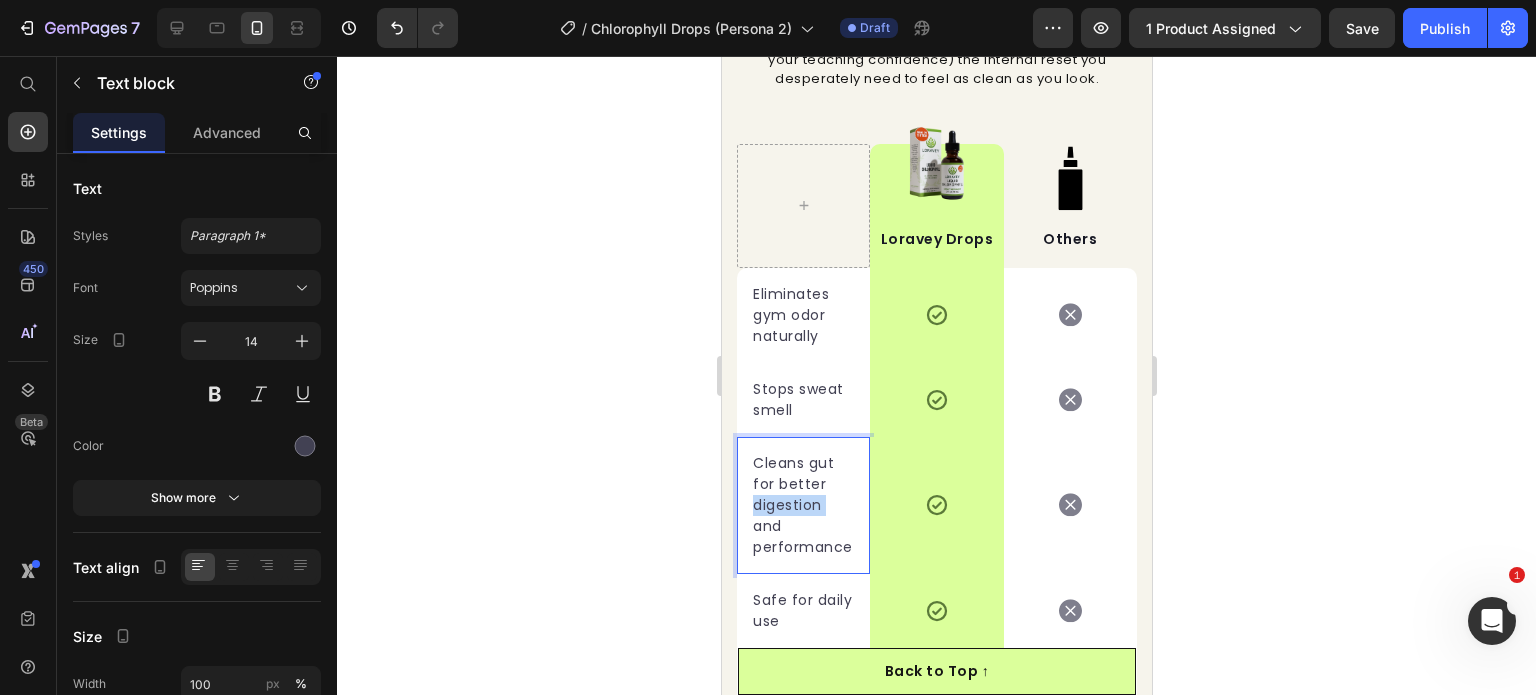 click on "Cleans gut for better digestion and performance" at bounding box center (802, 505) 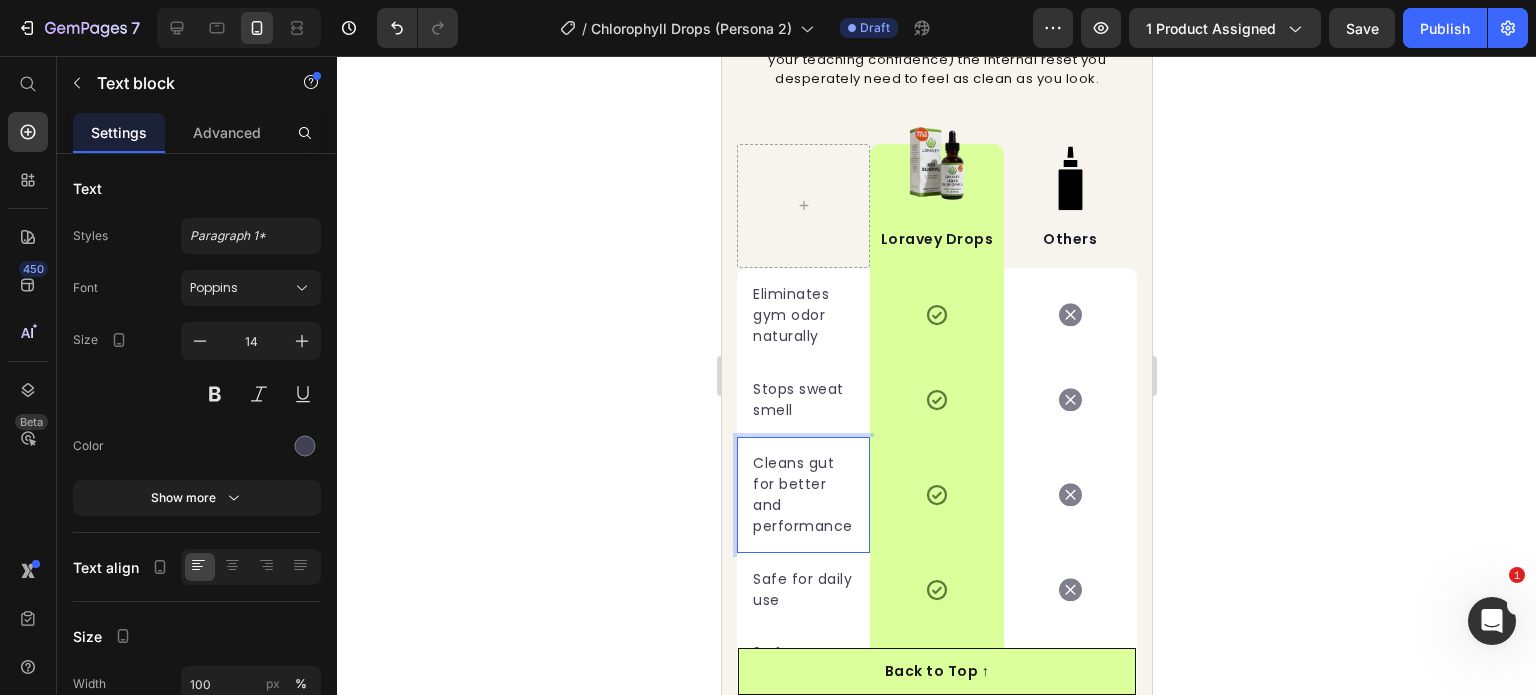click on "Cleans gut for better and performance" at bounding box center [802, 495] 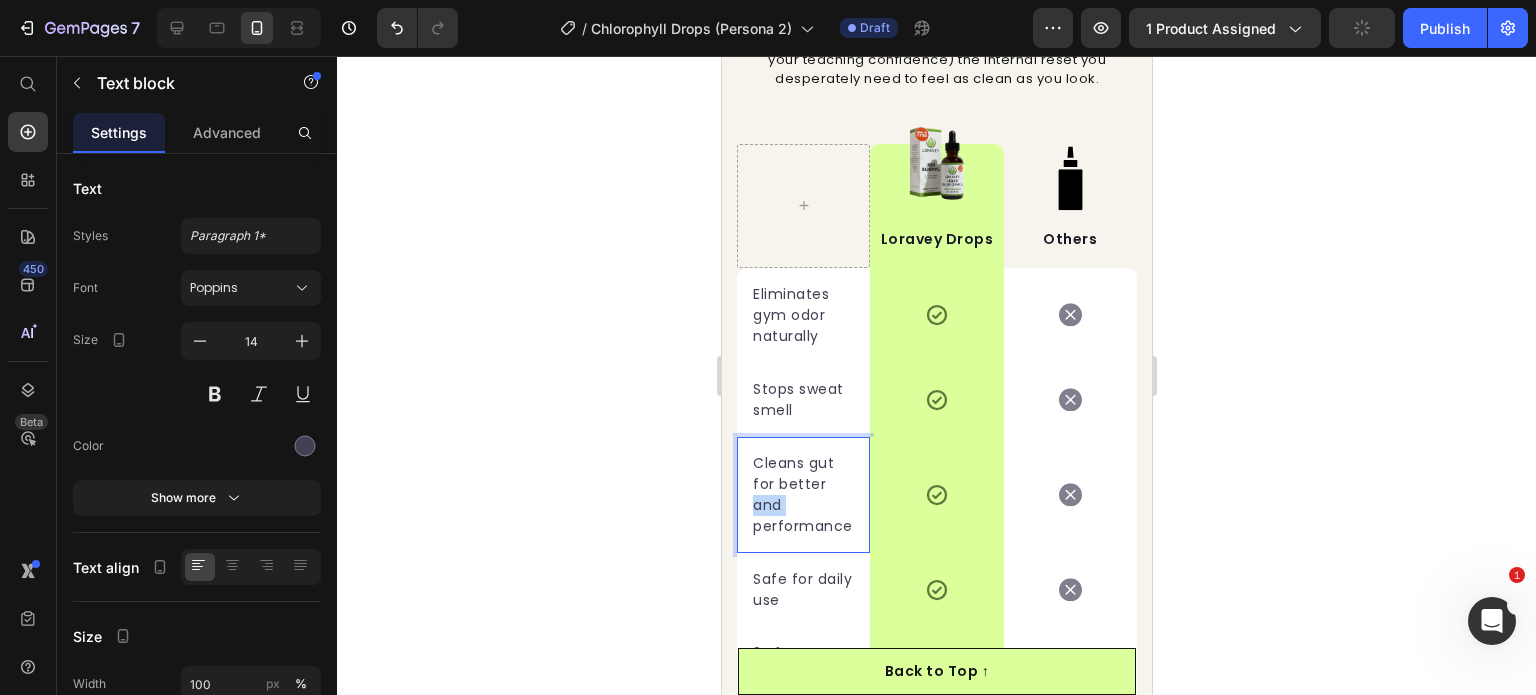 click on "Cleans gut for better and performance" at bounding box center (802, 495) 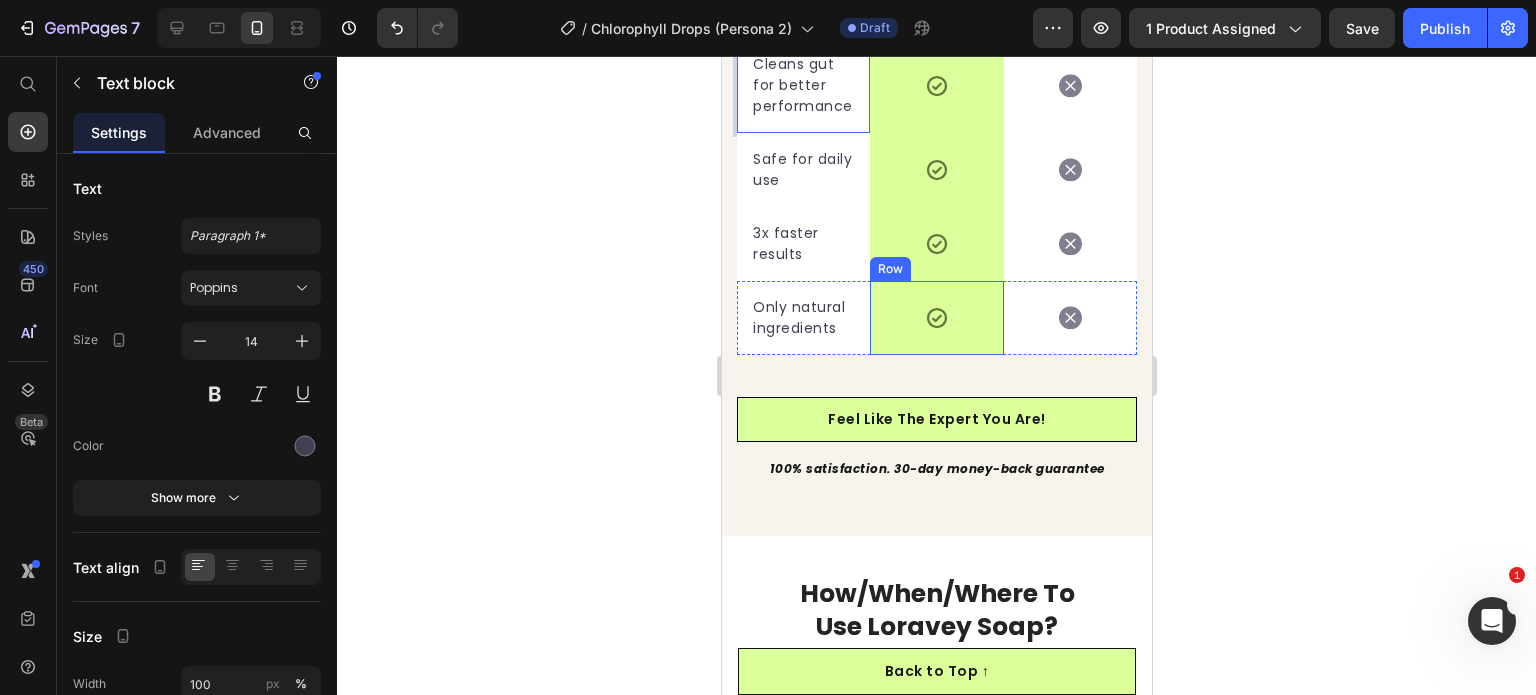 scroll, scrollTop: 7212, scrollLeft: 0, axis: vertical 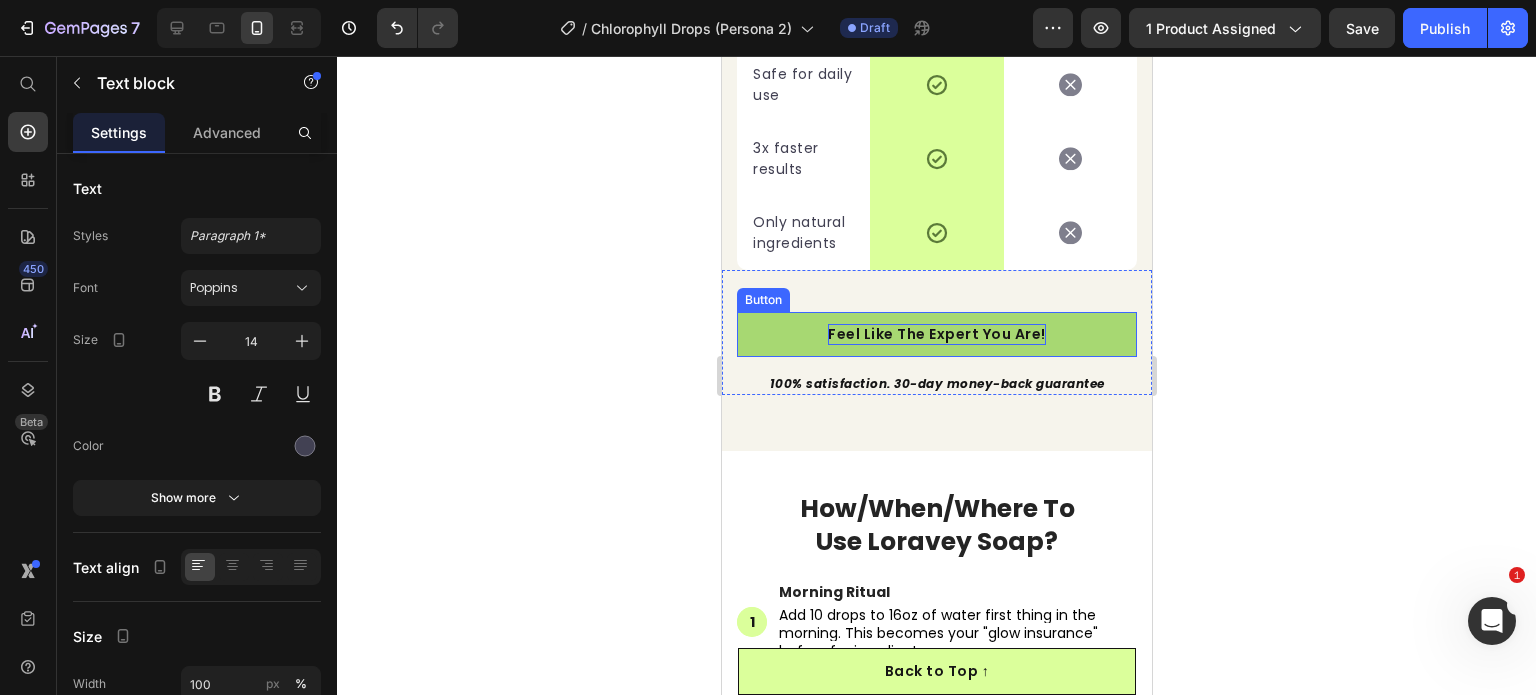 click on "Feel Like The Expert You Are!" at bounding box center (936, 334) 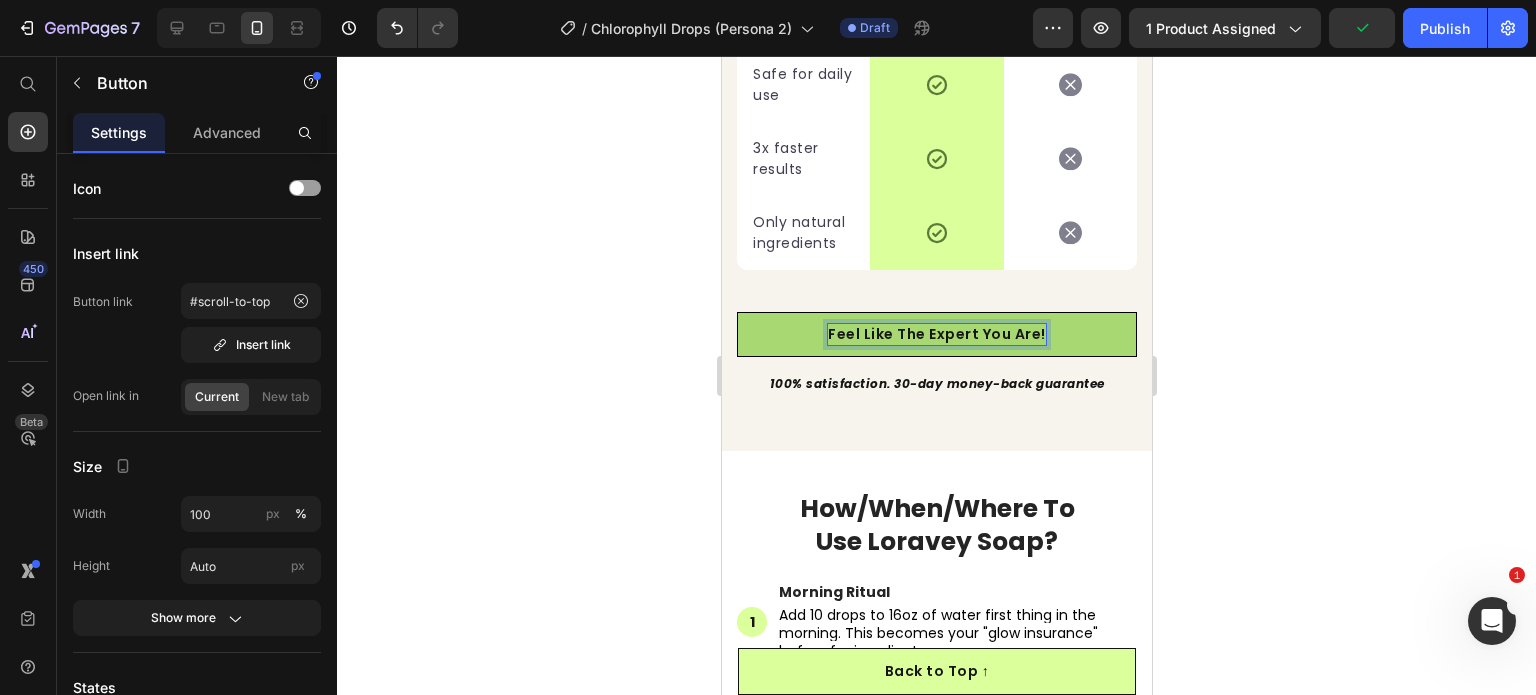 click on "Feel Like The Expert You Are!" at bounding box center [936, 334] 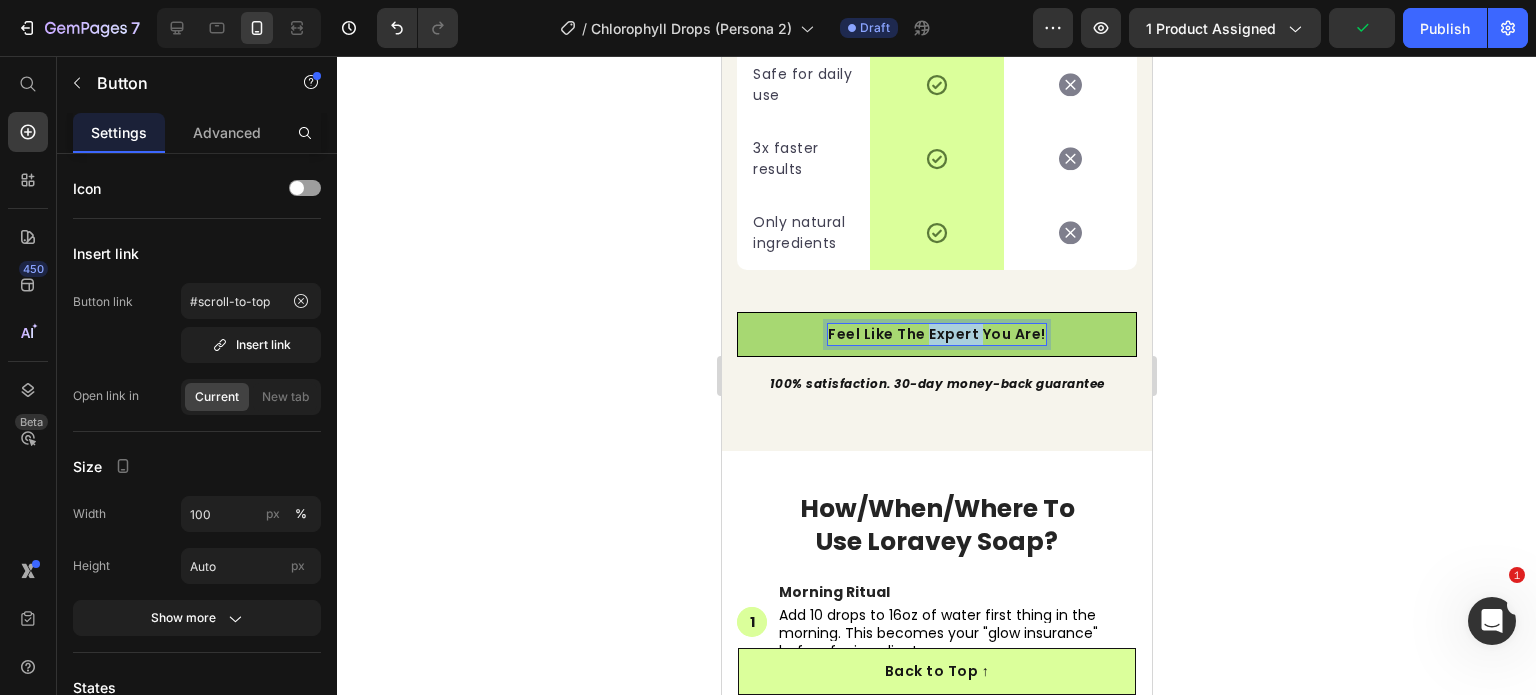 click on "Feel Like The Expert You Are!" at bounding box center (936, 334) 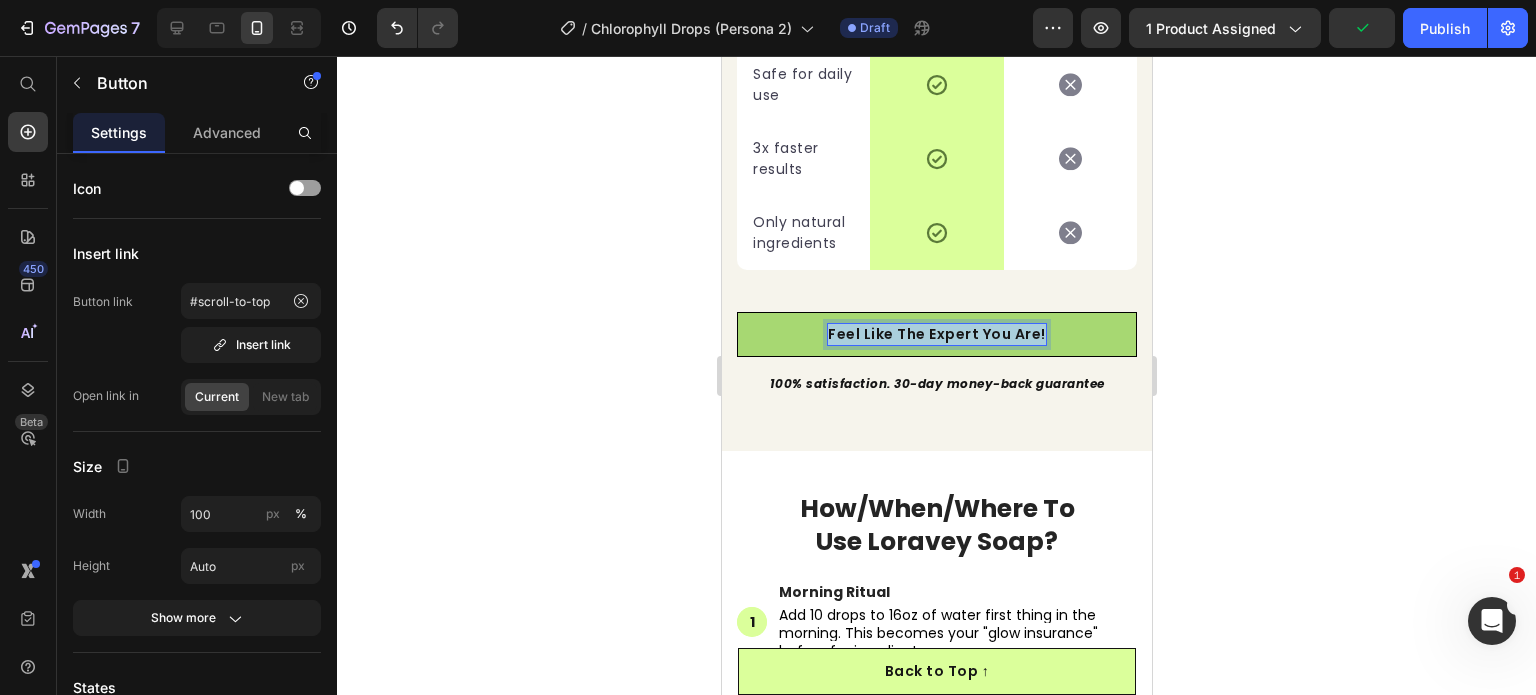 click on "Feel Like The Expert You Are!" at bounding box center [936, 334] 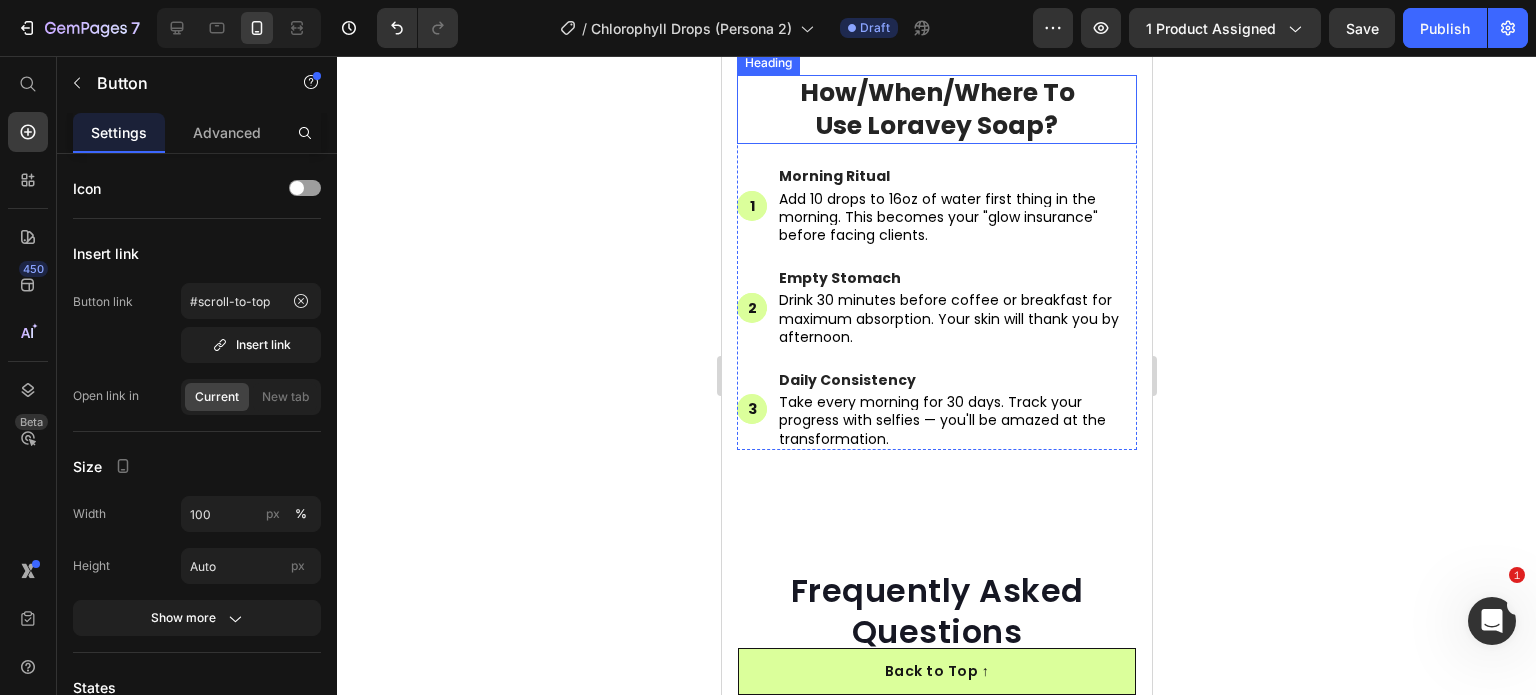 scroll, scrollTop: 7632, scrollLeft: 0, axis: vertical 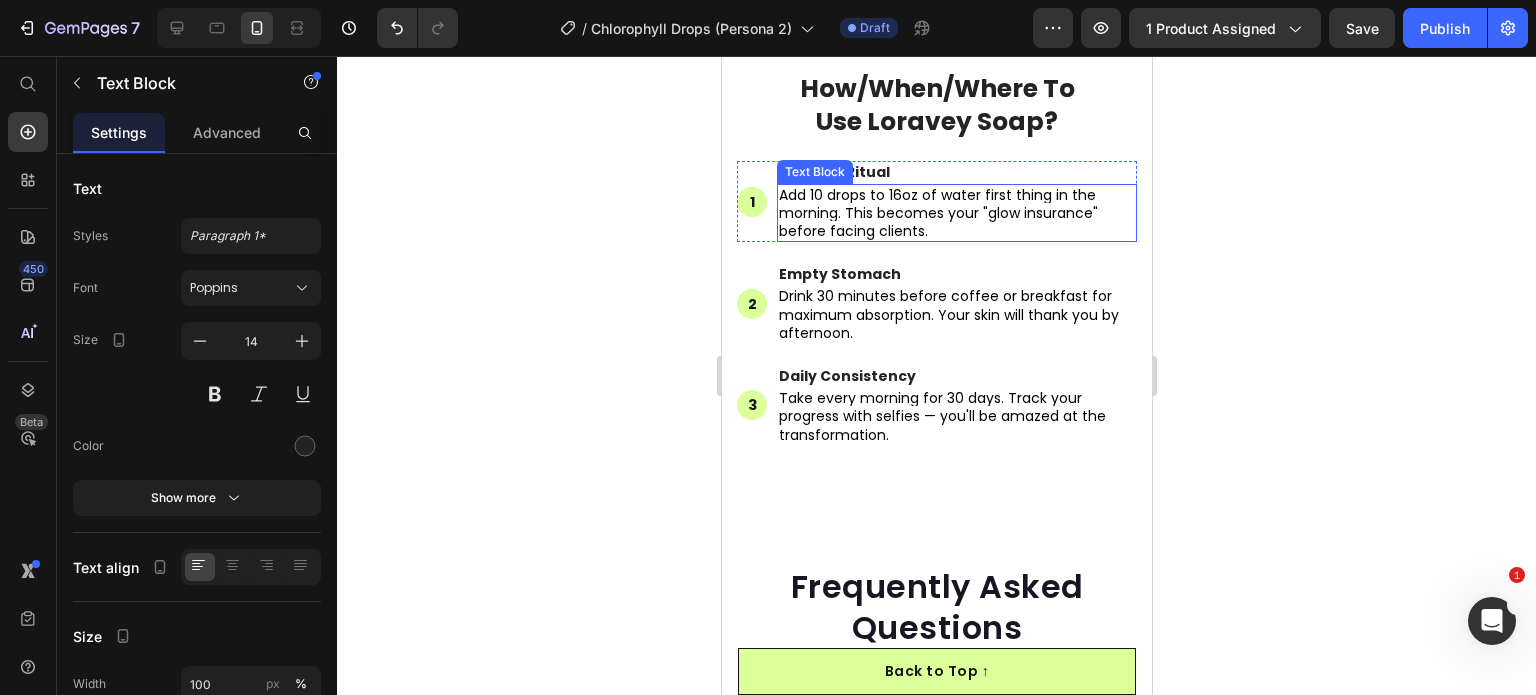click on "Add 10 drops to 16oz of water first thing in the morning. This becomes your "glow insurance" before facing clients." at bounding box center [937, 213] 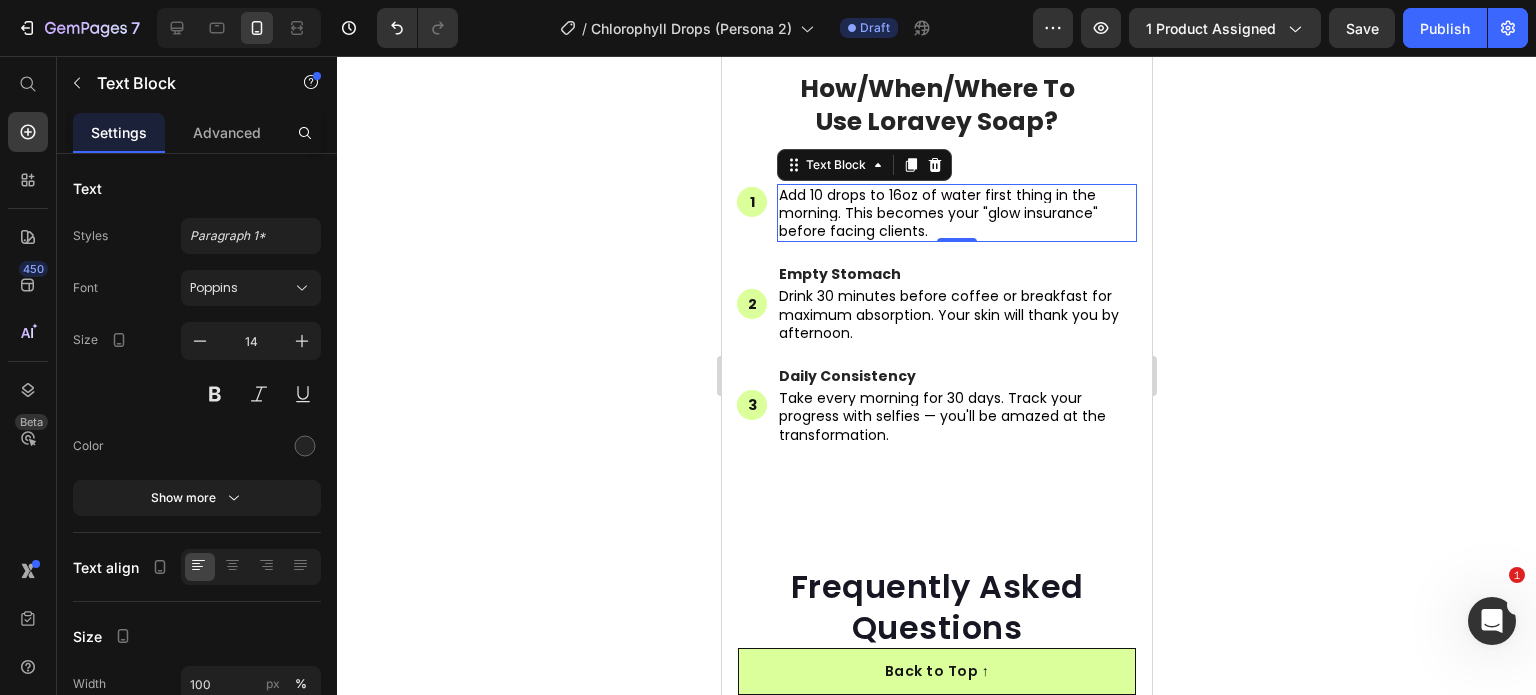 click on "Add 10 drops to 16oz of water first thing in the morning. This becomes your "glow insurance" before facing clients." at bounding box center (937, 213) 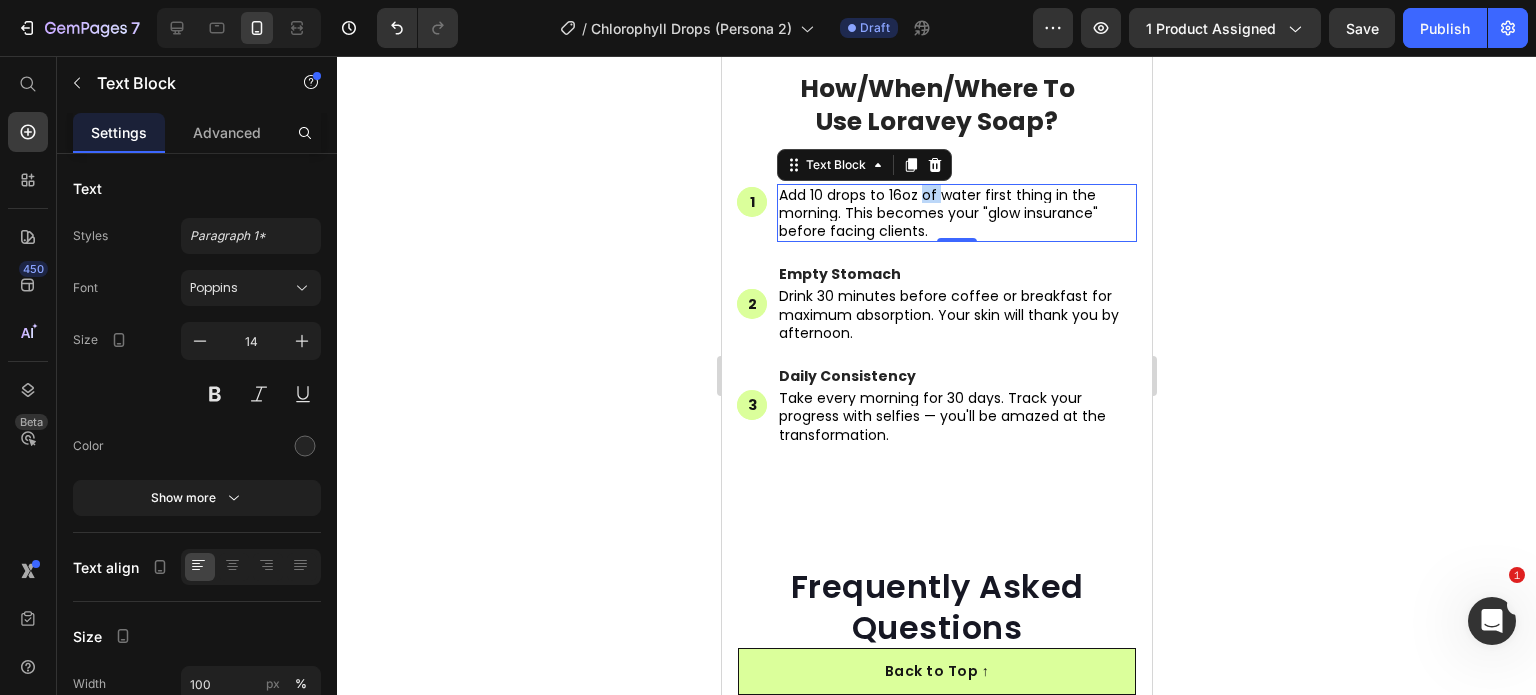 click on "Add 10 drops to 16oz of water first thing in the morning. This becomes your "glow insurance" before facing clients." at bounding box center (937, 213) 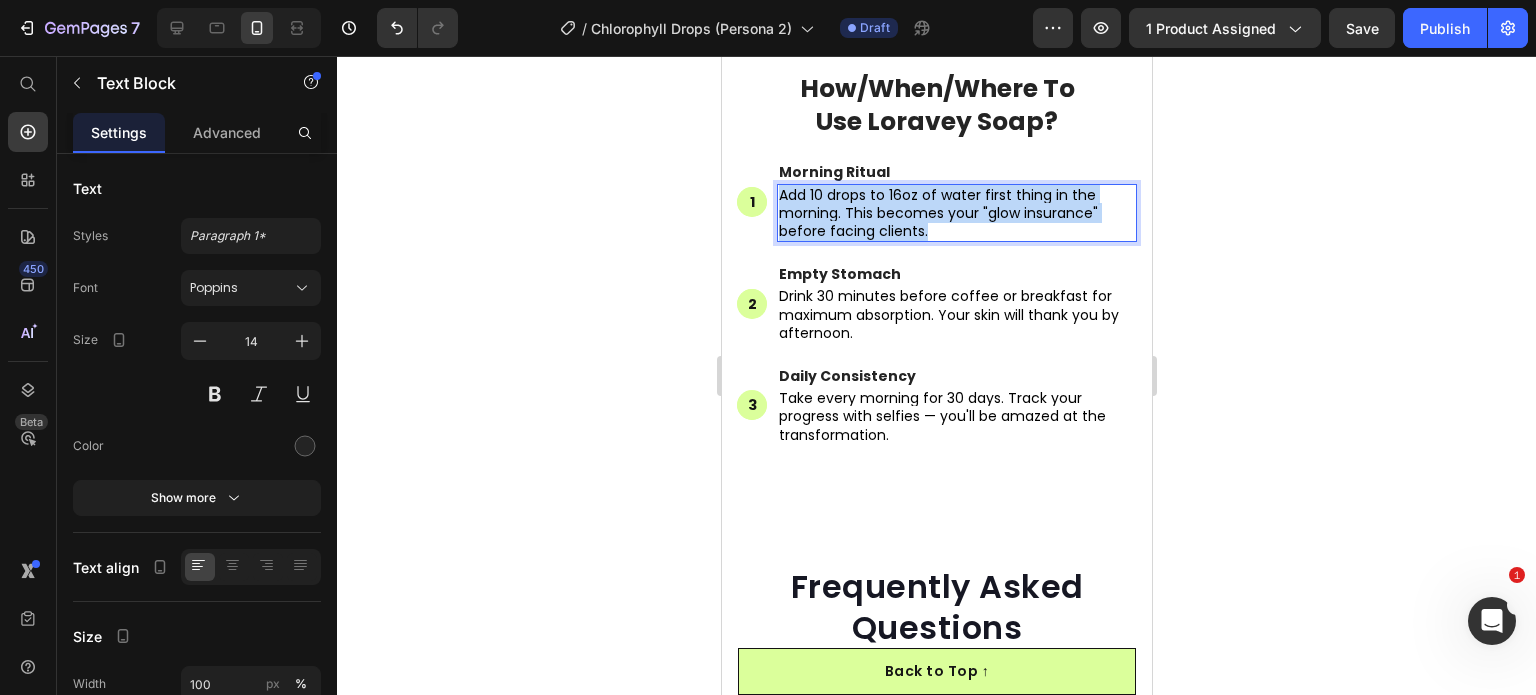 click on "Add 10 drops to 16oz of water first thing in the morning. This becomes your "glow insurance" before facing clients." at bounding box center [937, 213] 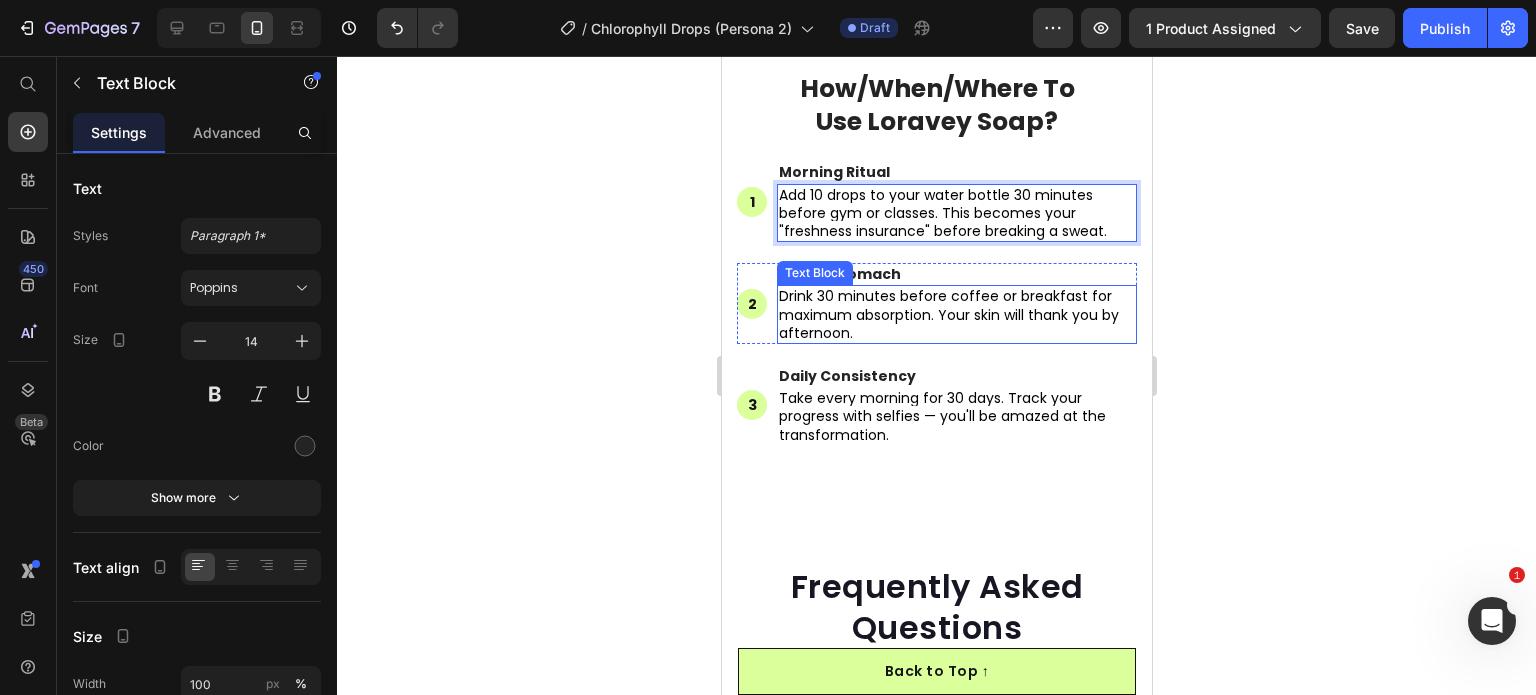 click on "Drink 30 minutes before coffee or breakfast for maximum absorption. Your skin will thank you by afternoon." at bounding box center [948, 314] 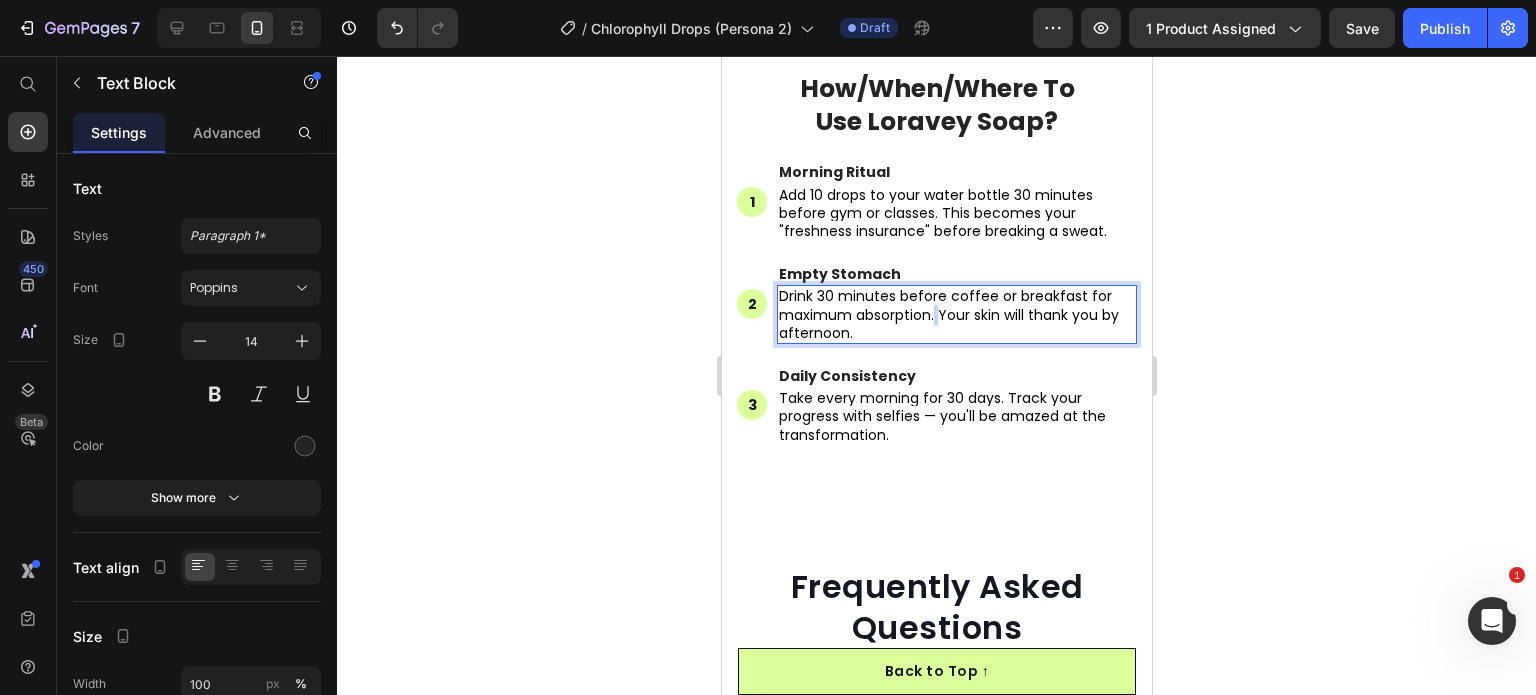 click on "Drink 30 minutes before coffee or breakfast for maximum absorption. Your skin will thank you by afternoon." at bounding box center [948, 314] 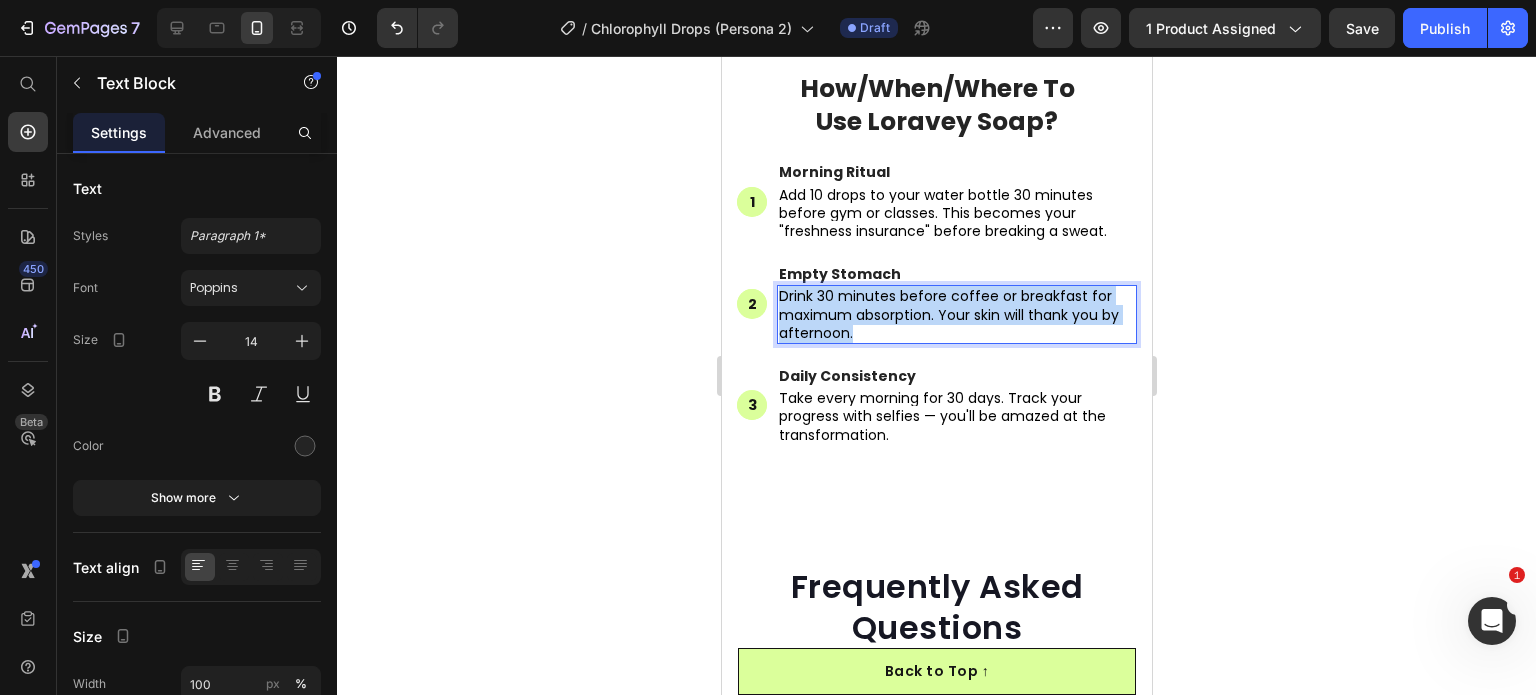 click on "Drink 30 minutes before coffee or breakfast for maximum absorption. Your skin will thank you by afternoon." at bounding box center (948, 314) 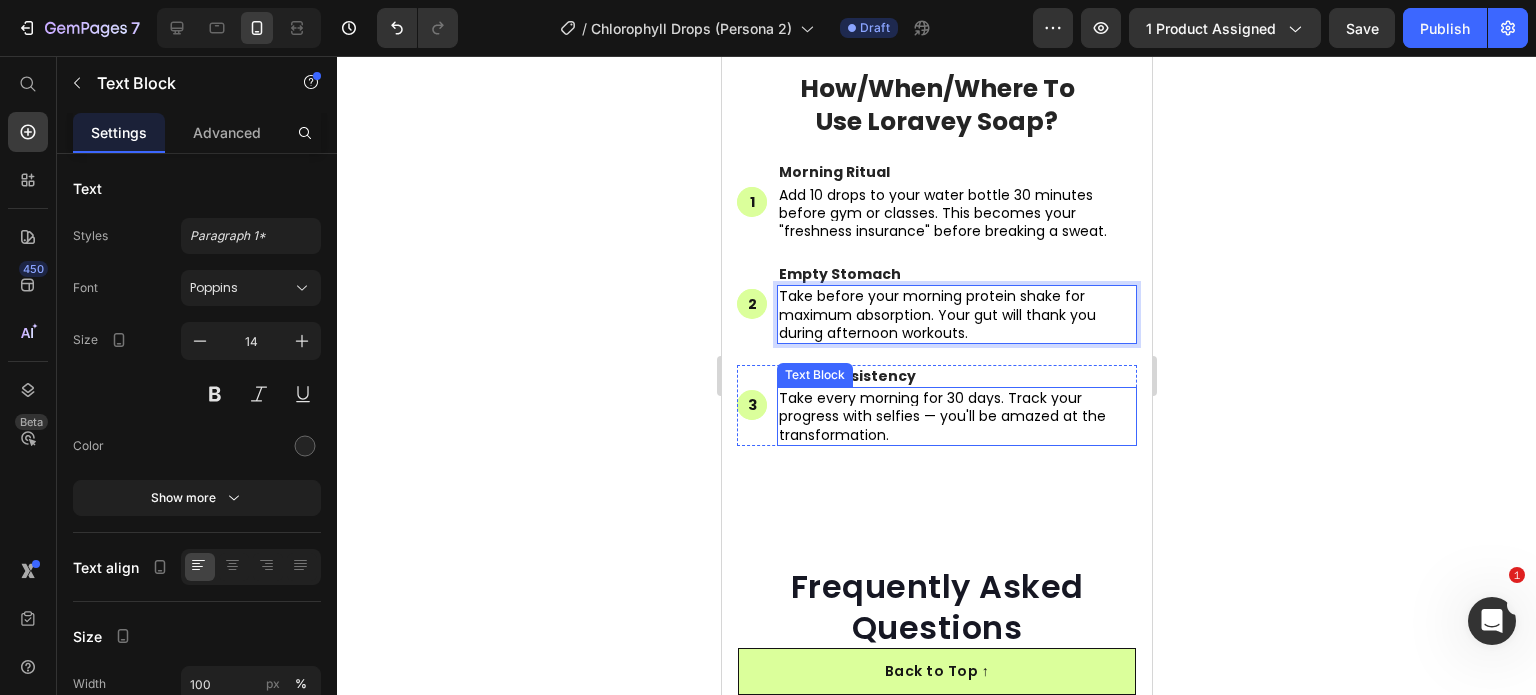 click on "Take every morning for 30 days. Track your progress with selfies — you'll be amazed at the transformation." at bounding box center (941, 416) 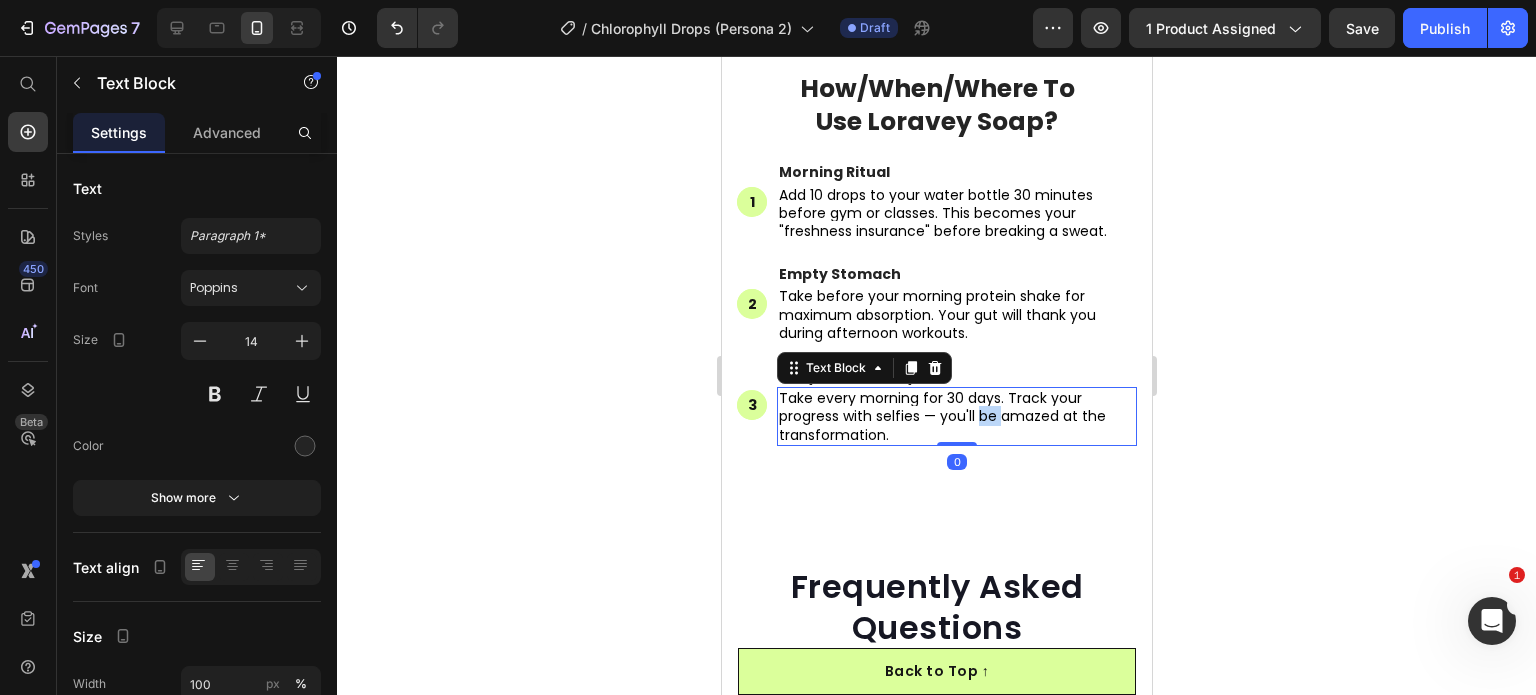 click on "Take every morning for 30 days. Track your progress with selfies — you'll be amazed at the transformation." at bounding box center [941, 416] 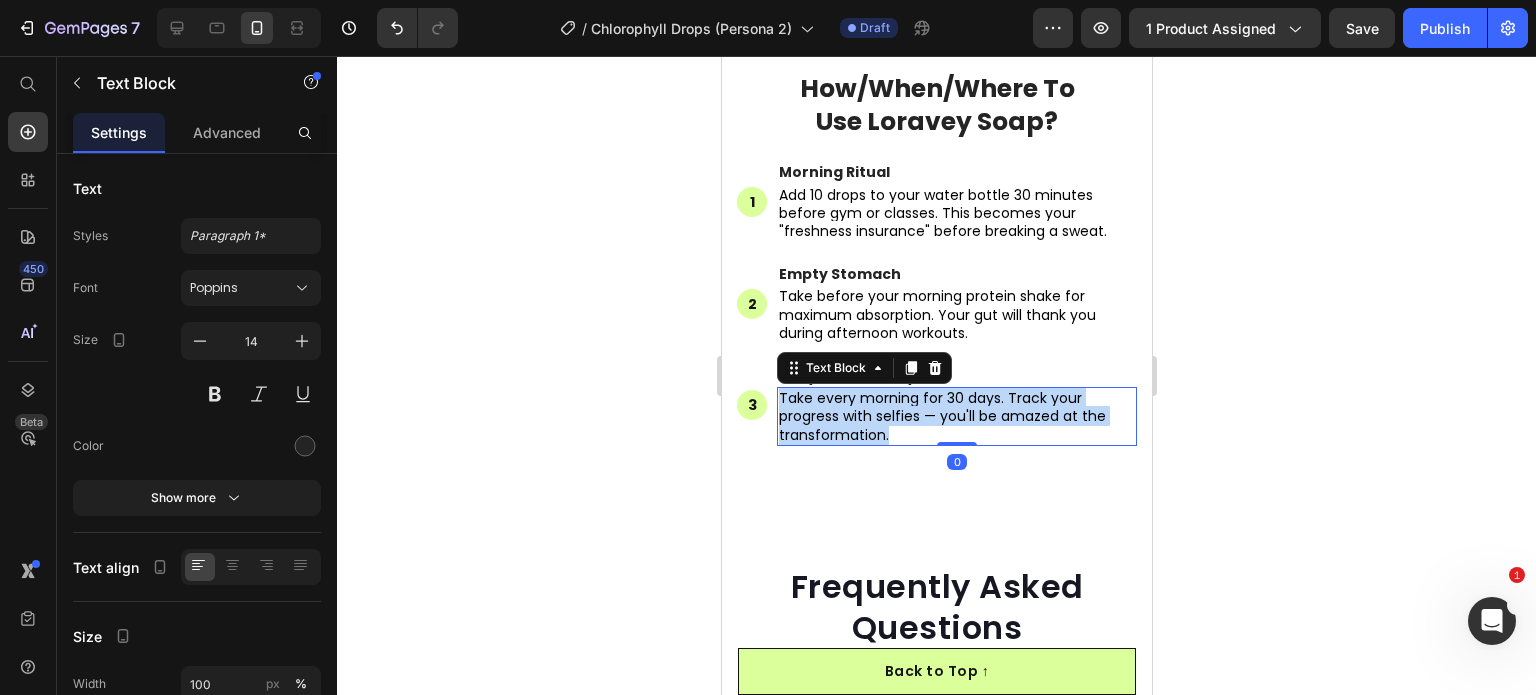 click on "Take every morning for 30 days. Track your progress with selfies — you'll be amazed at the transformation." at bounding box center [941, 416] 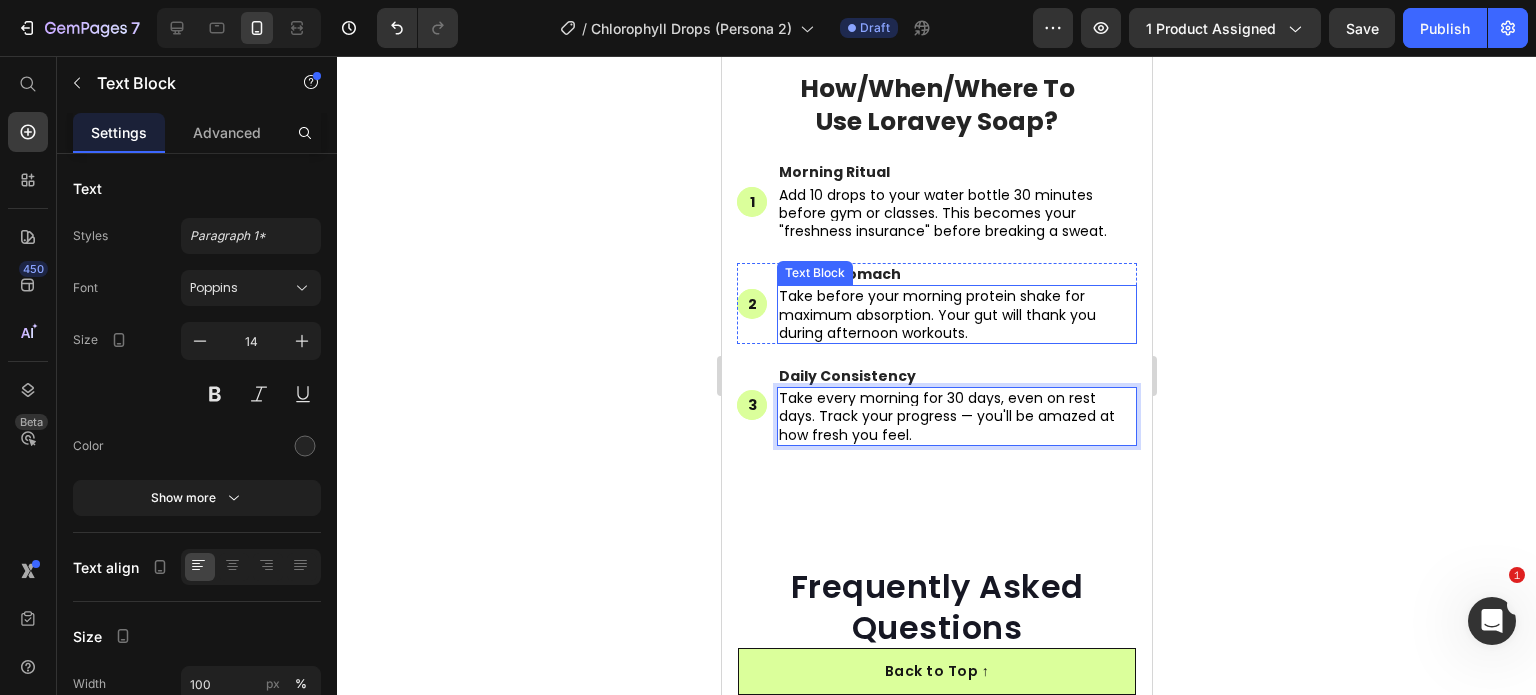 click on "Take before your morning protein shake for maximum absorption. Your gut will thank you during afternoon workouts." at bounding box center (956, 314) 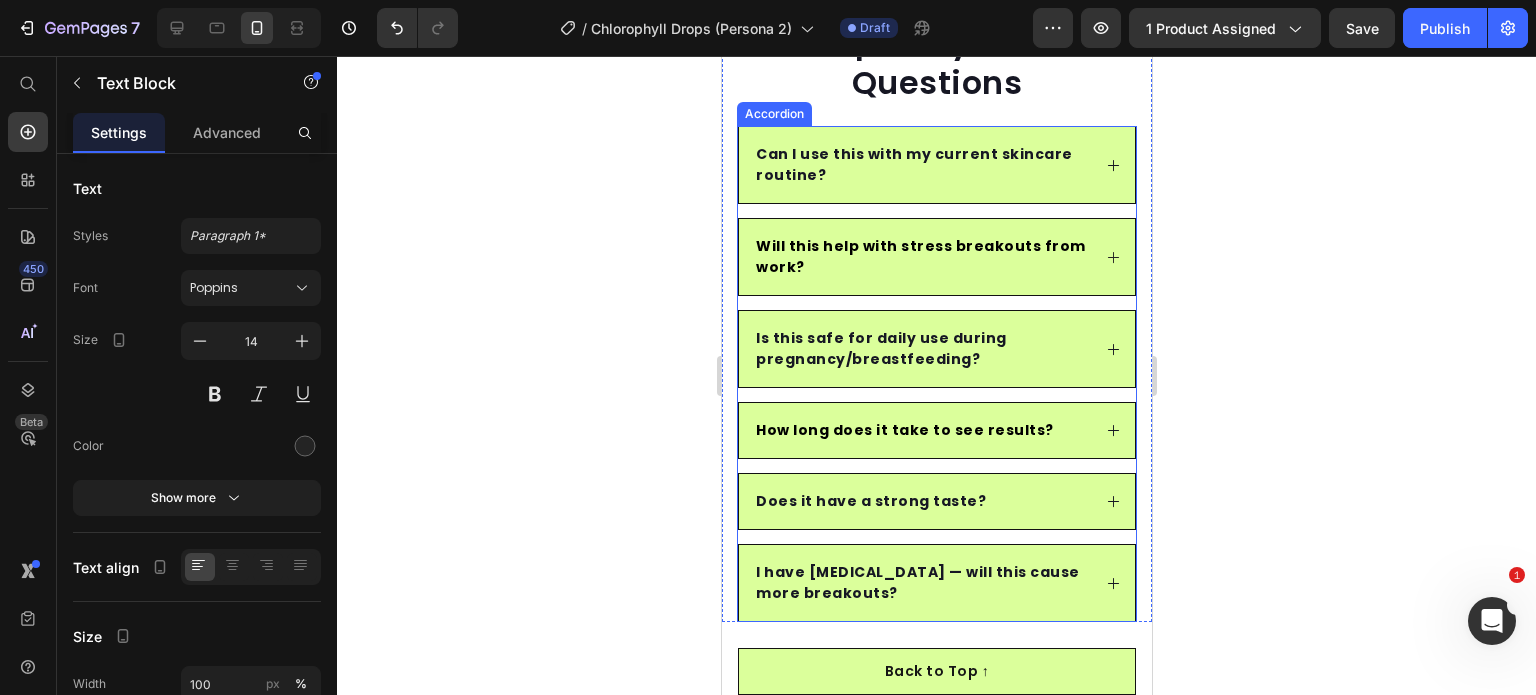 scroll, scrollTop: 8184, scrollLeft: 0, axis: vertical 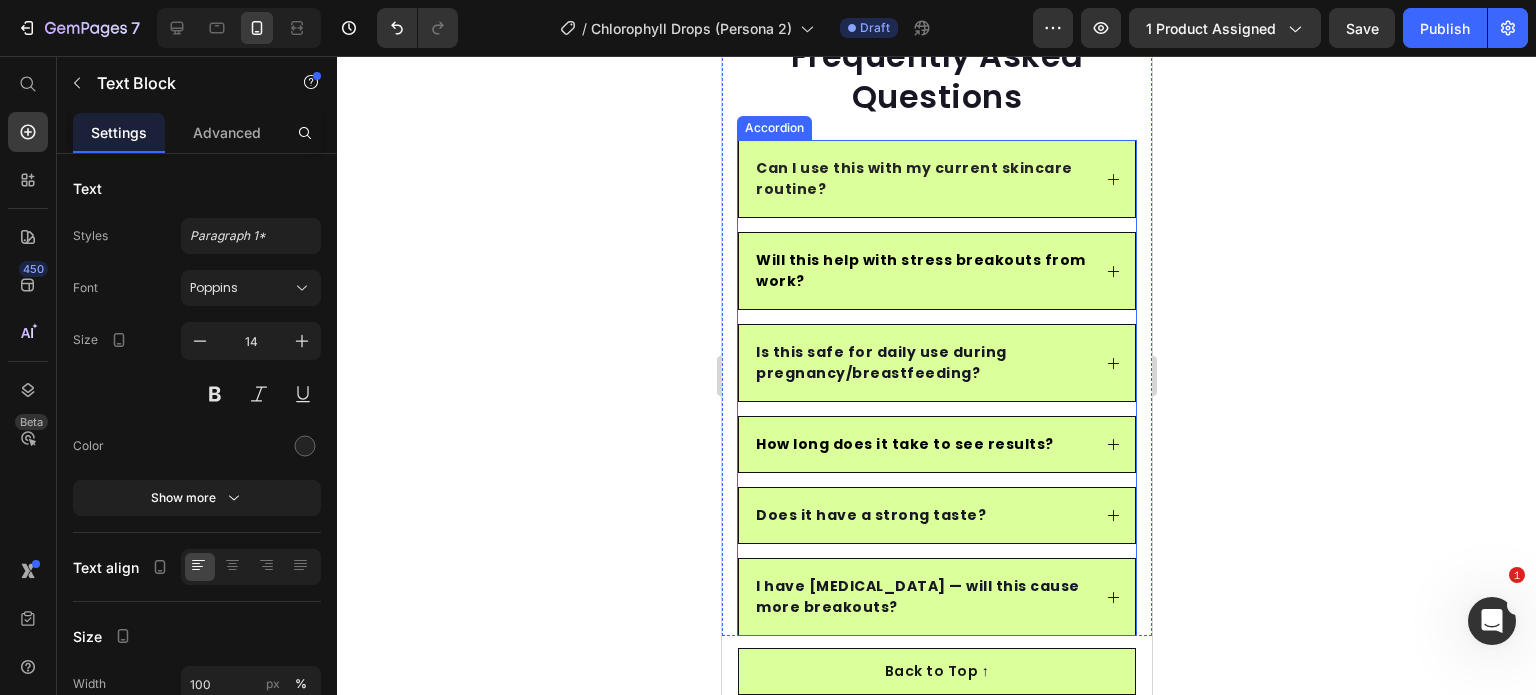 click on "Can I use this with my current skincare routine?" at bounding box center (936, 179) 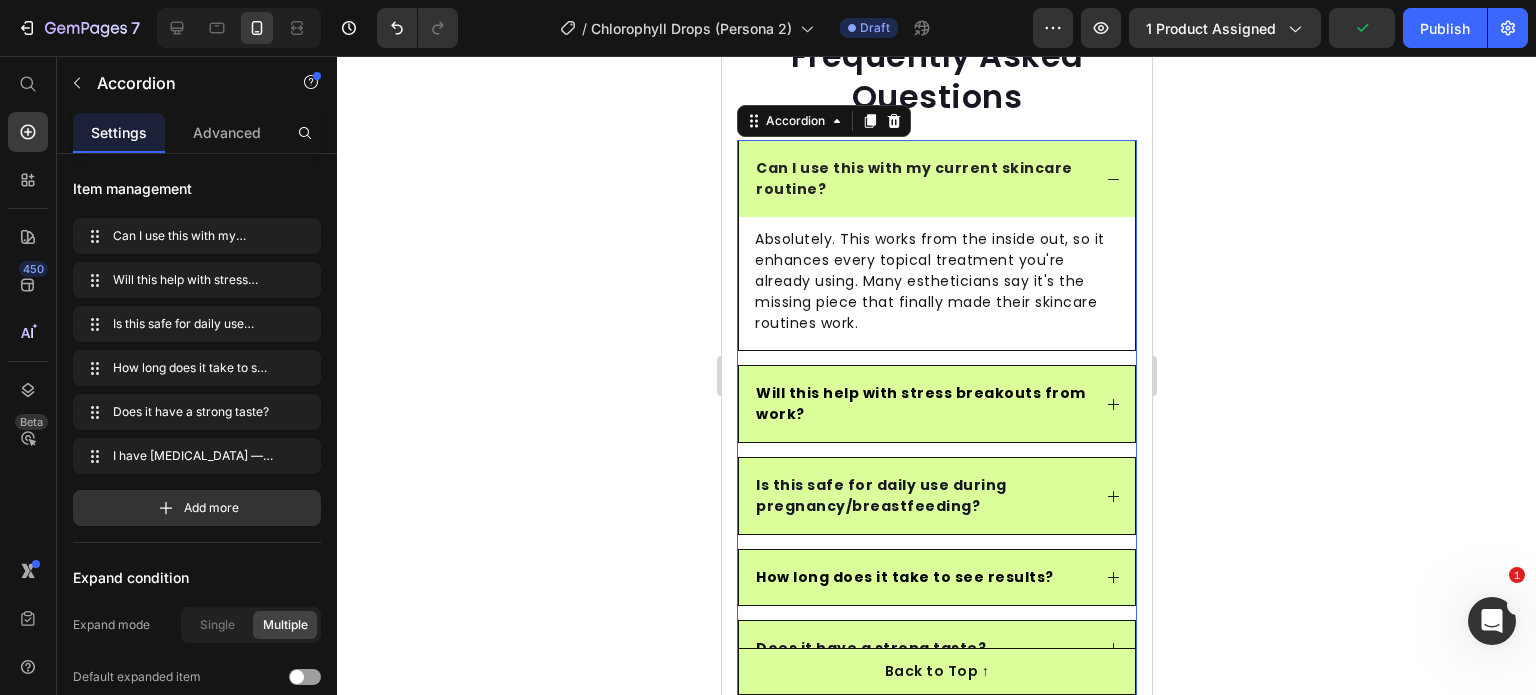 click on "Can I use this with my current skincare routine?" at bounding box center (920, 179) 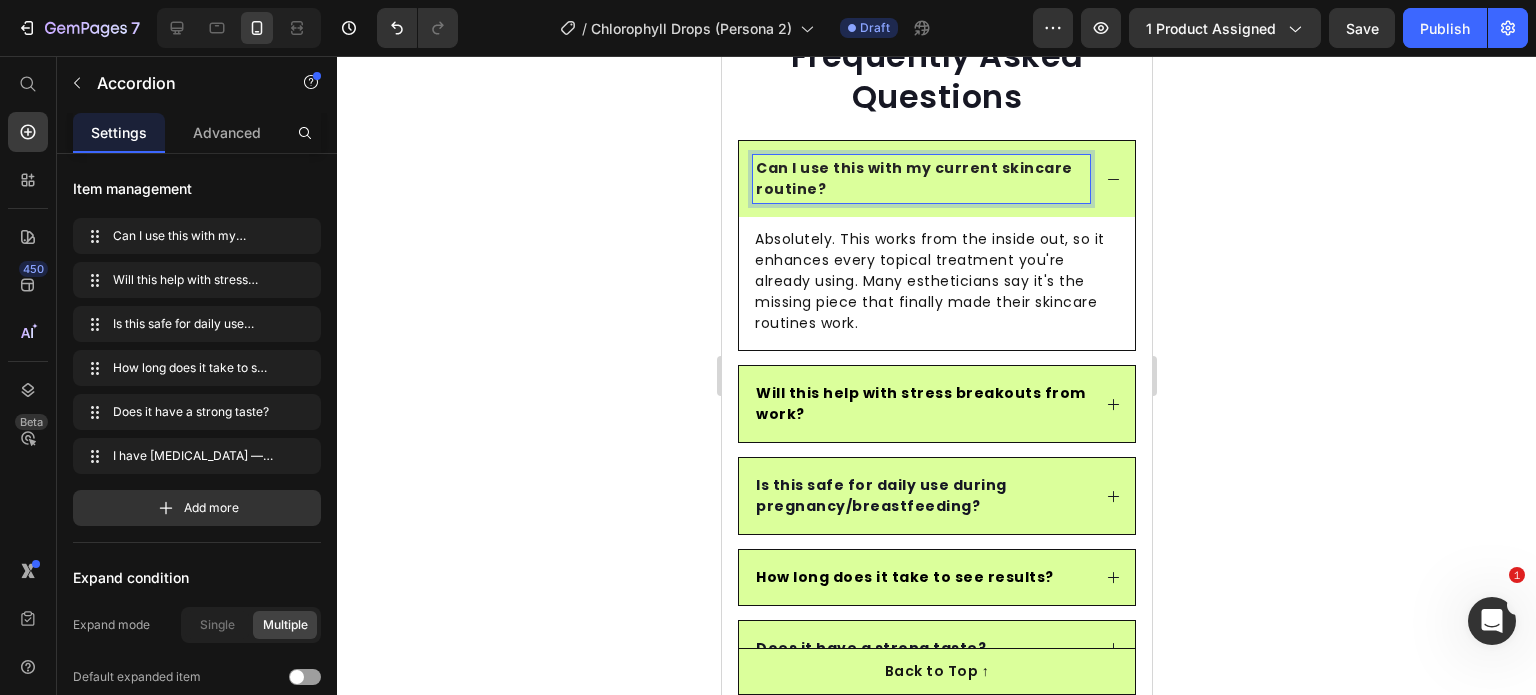 click on "Can I use this with my current skincare routine?" at bounding box center (913, 178) 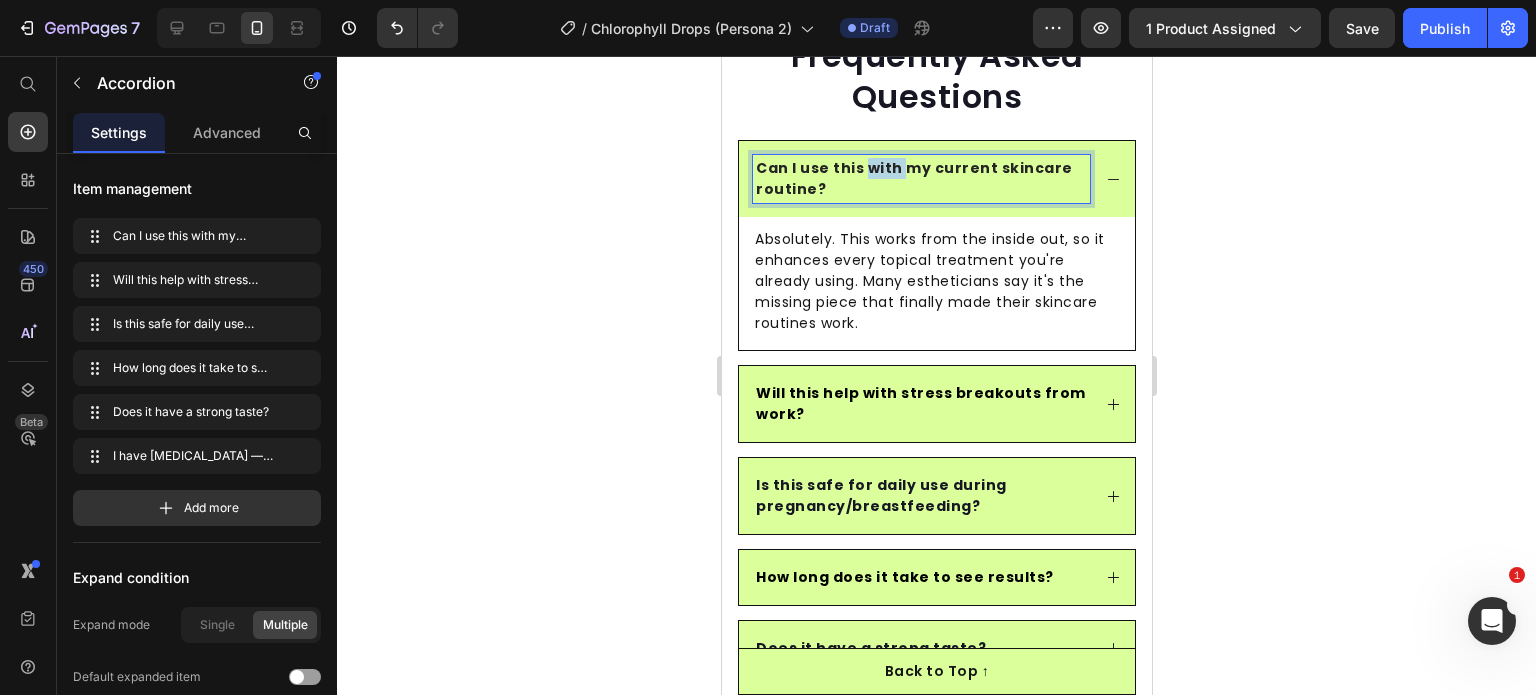 click on "Can I use this with my current skincare routine?" at bounding box center (913, 178) 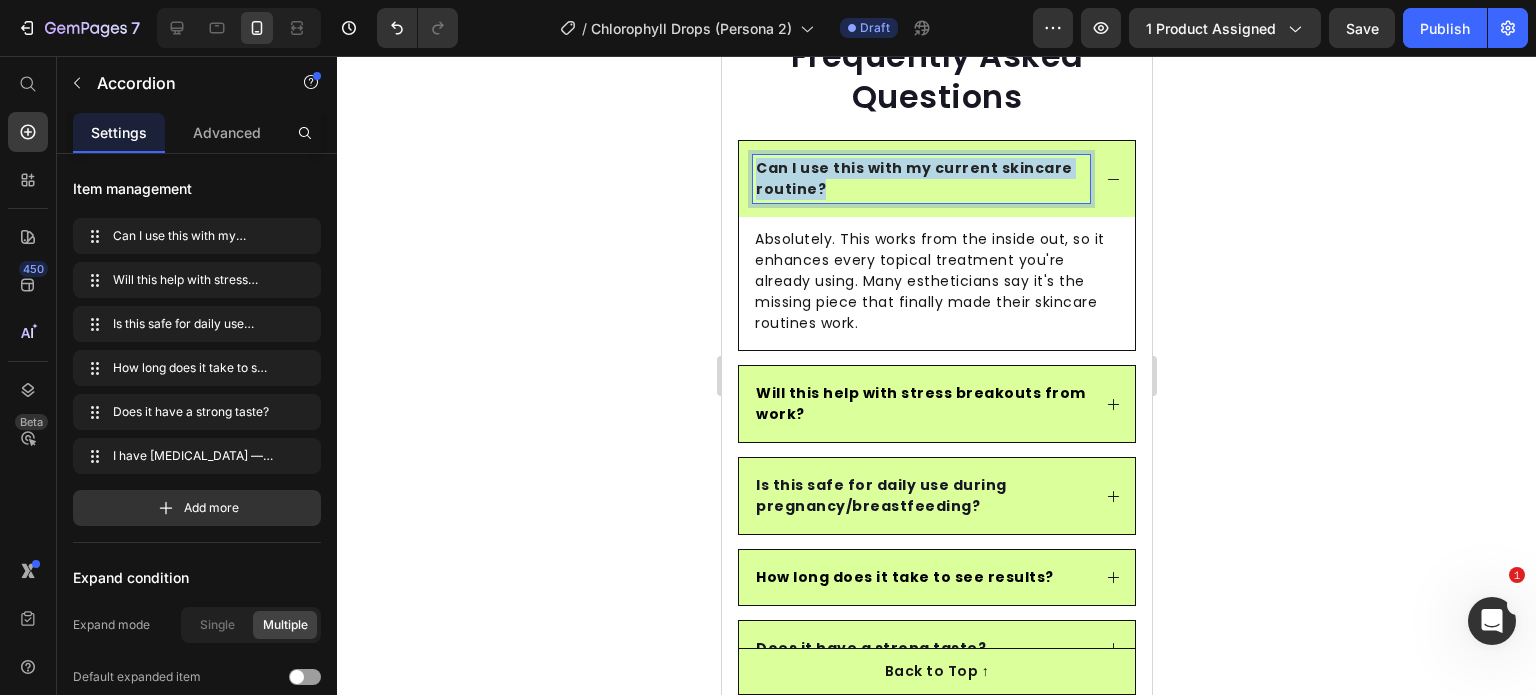 click on "Can I use this with my current skincare routine?" at bounding box center [913, 178] 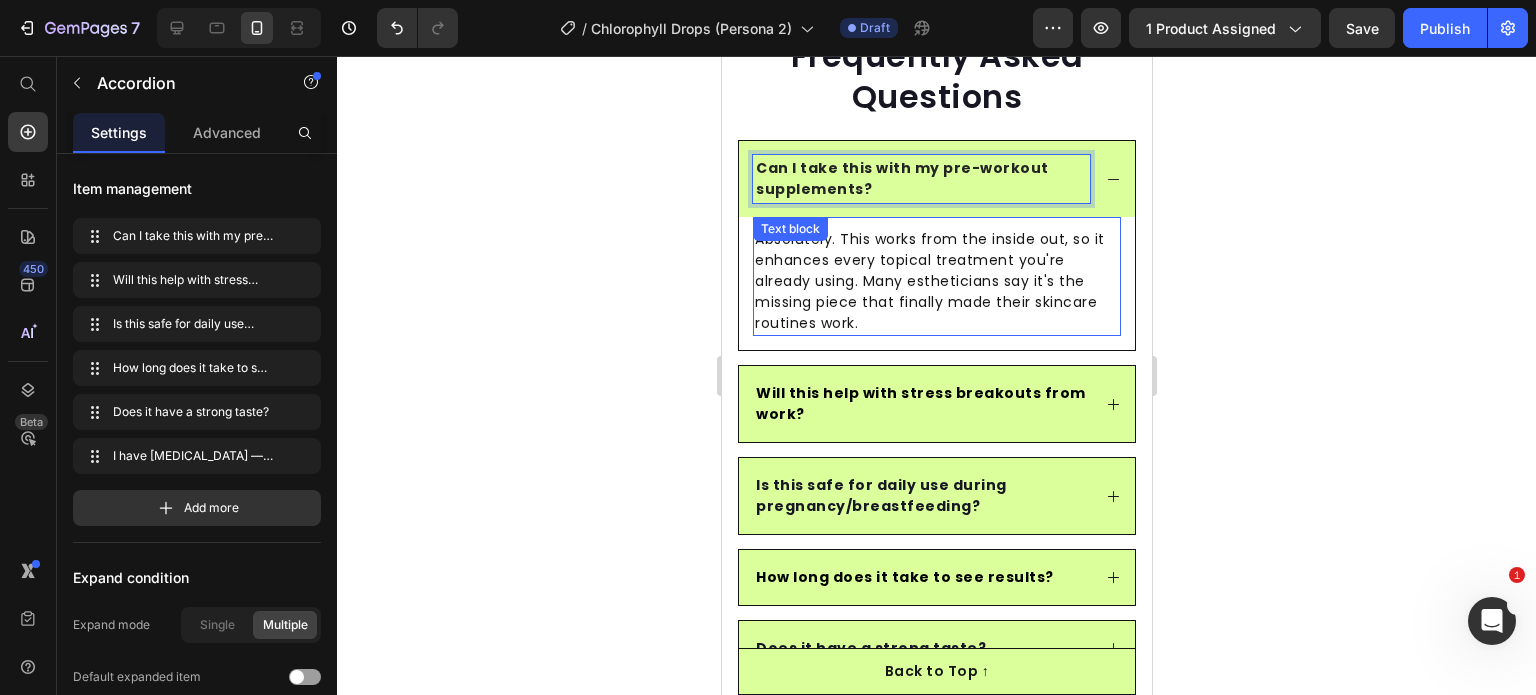 click on "Absolutely. This works from the inside out, so it enhances every topical treatment you're already using. Many estheticians say it's the missing piece that finally made their skincare routines work." at bounding box center [936, 281] 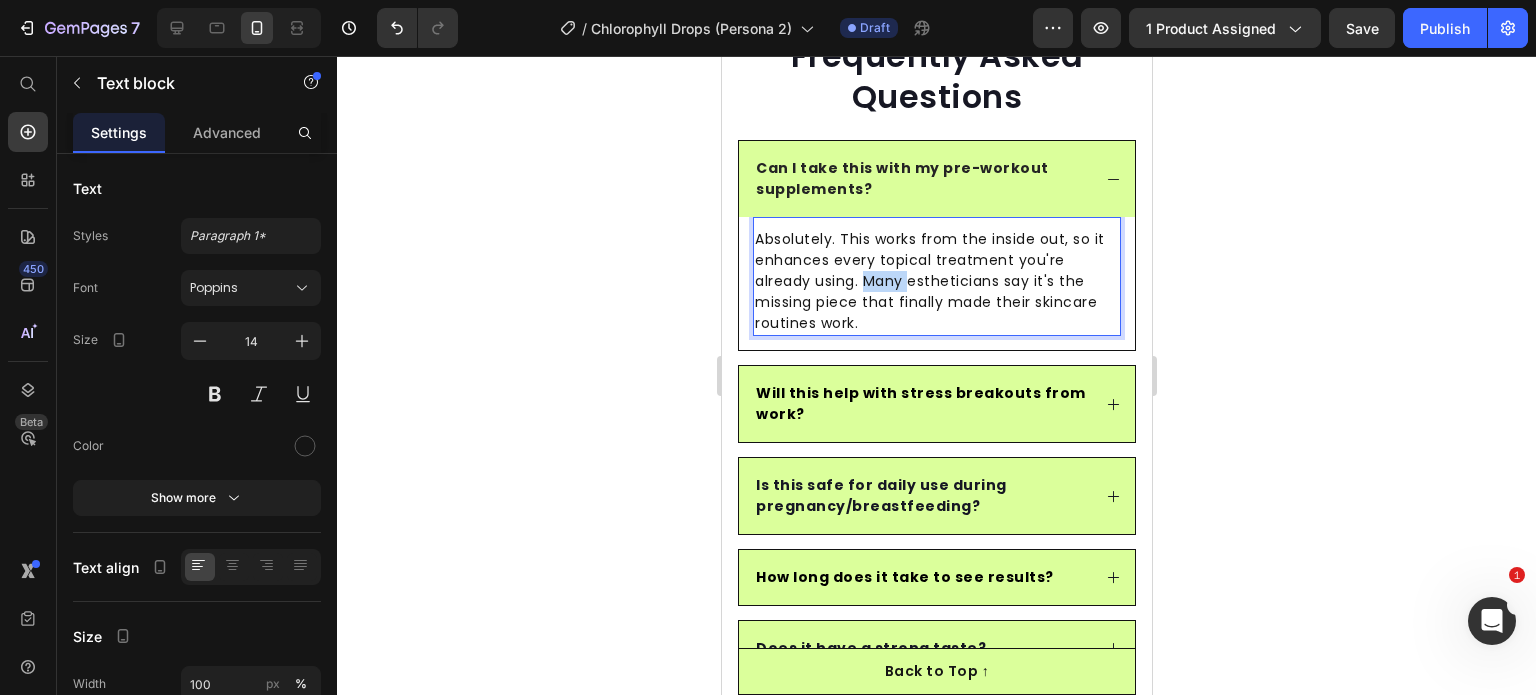 click on "Absolutely. This works from the inside out, so it enhances every topical treatment you're already using. Many estheticians say it's the missing piece that finally made their skincare routines work." at bounding box center (936, 281) 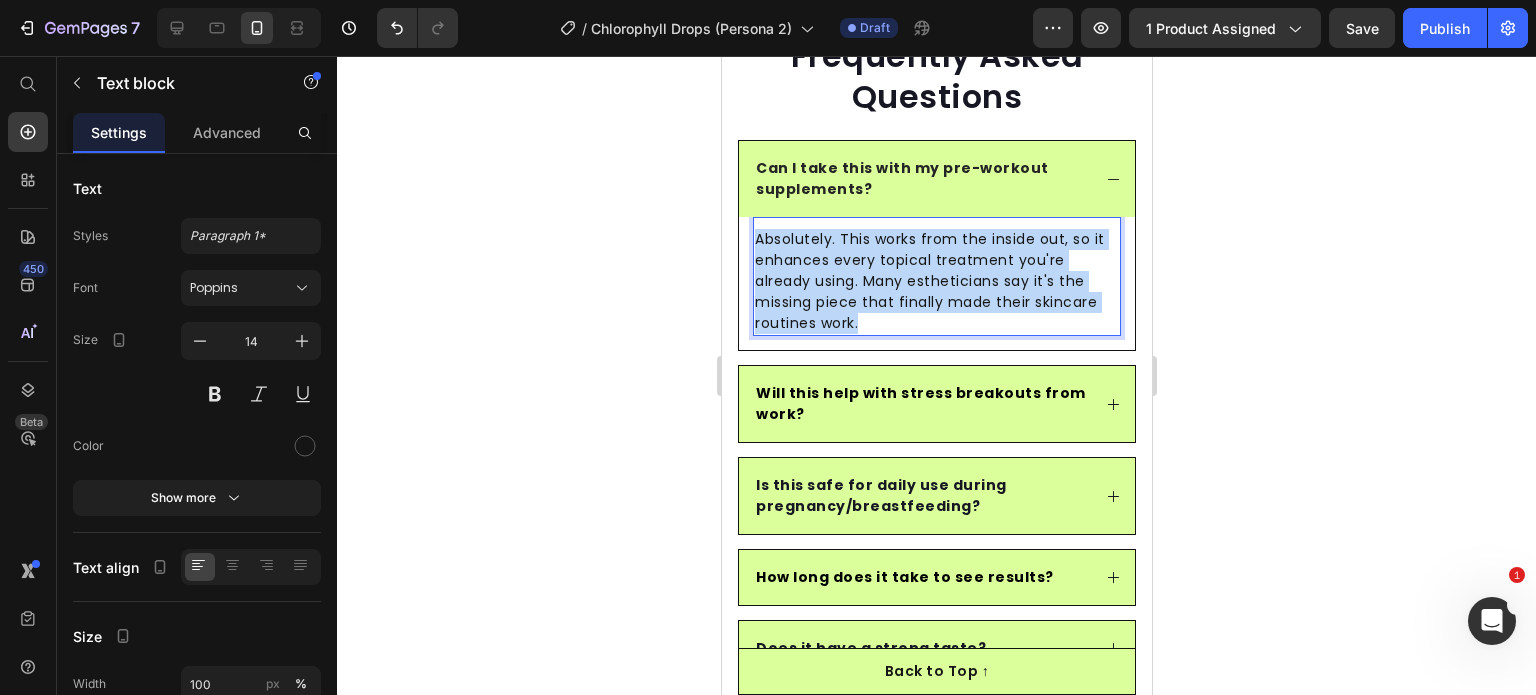 click on "Absolutely. This works from the inside out, so it enhances every topical treatment you're already using. Many estheticians say it's the missing piece that finally made their skincare routines work." at bounding box center (936, 281) 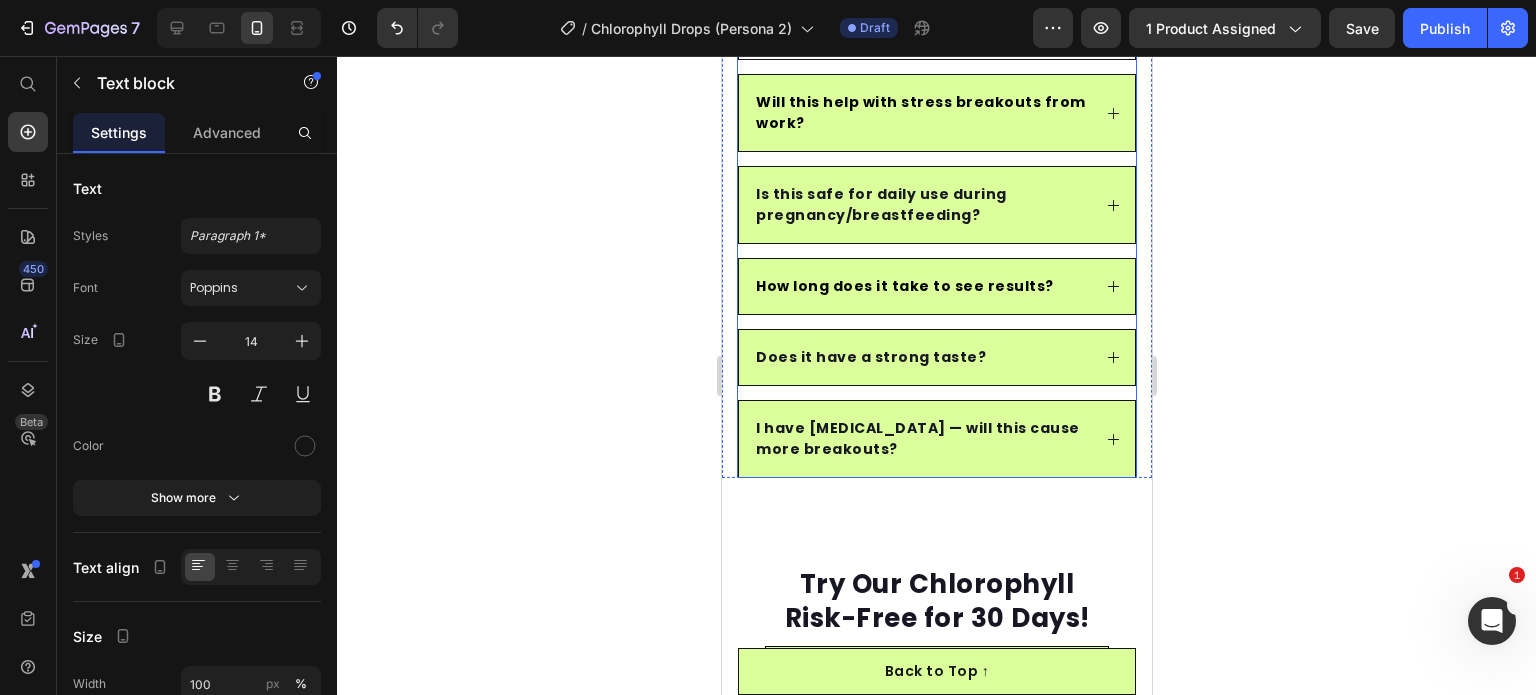 scroll, scrollTop: 8453, scrollLeft: 0, axis: vertical 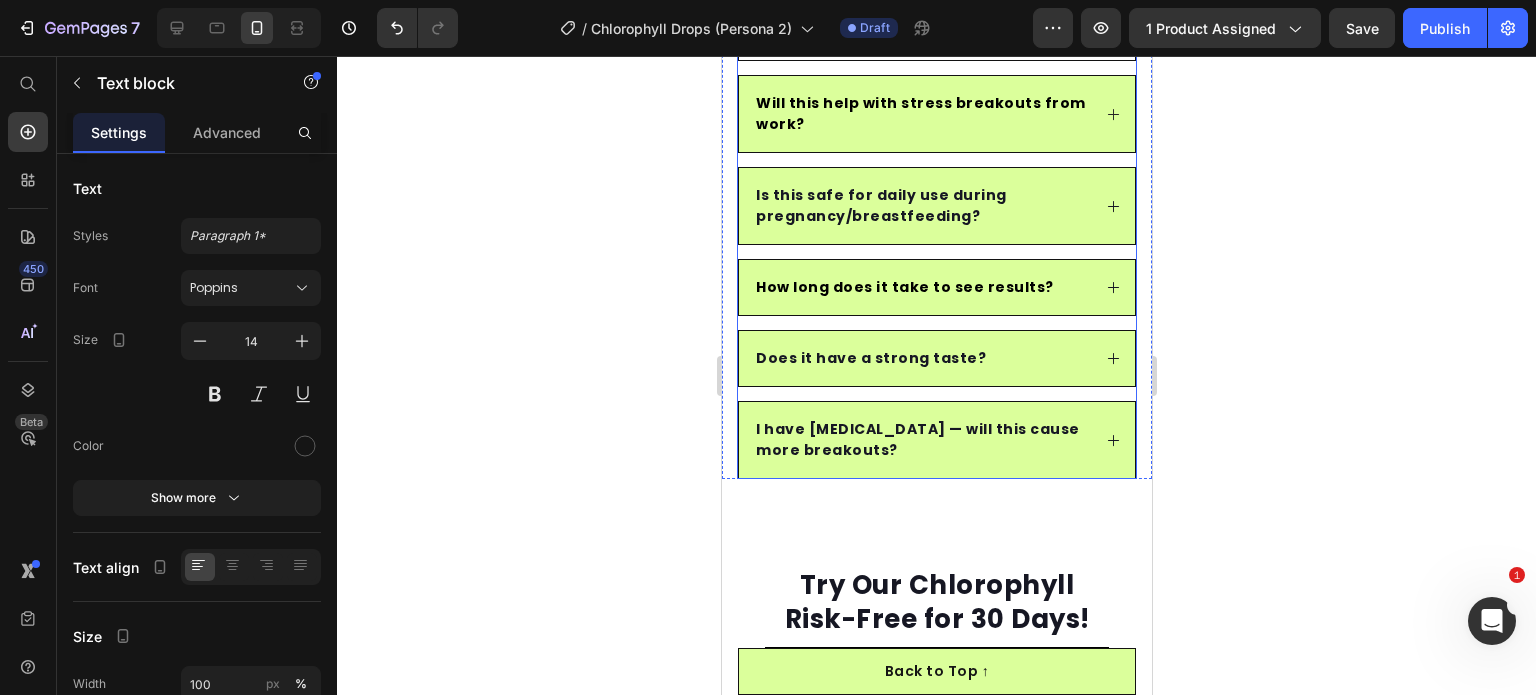 click 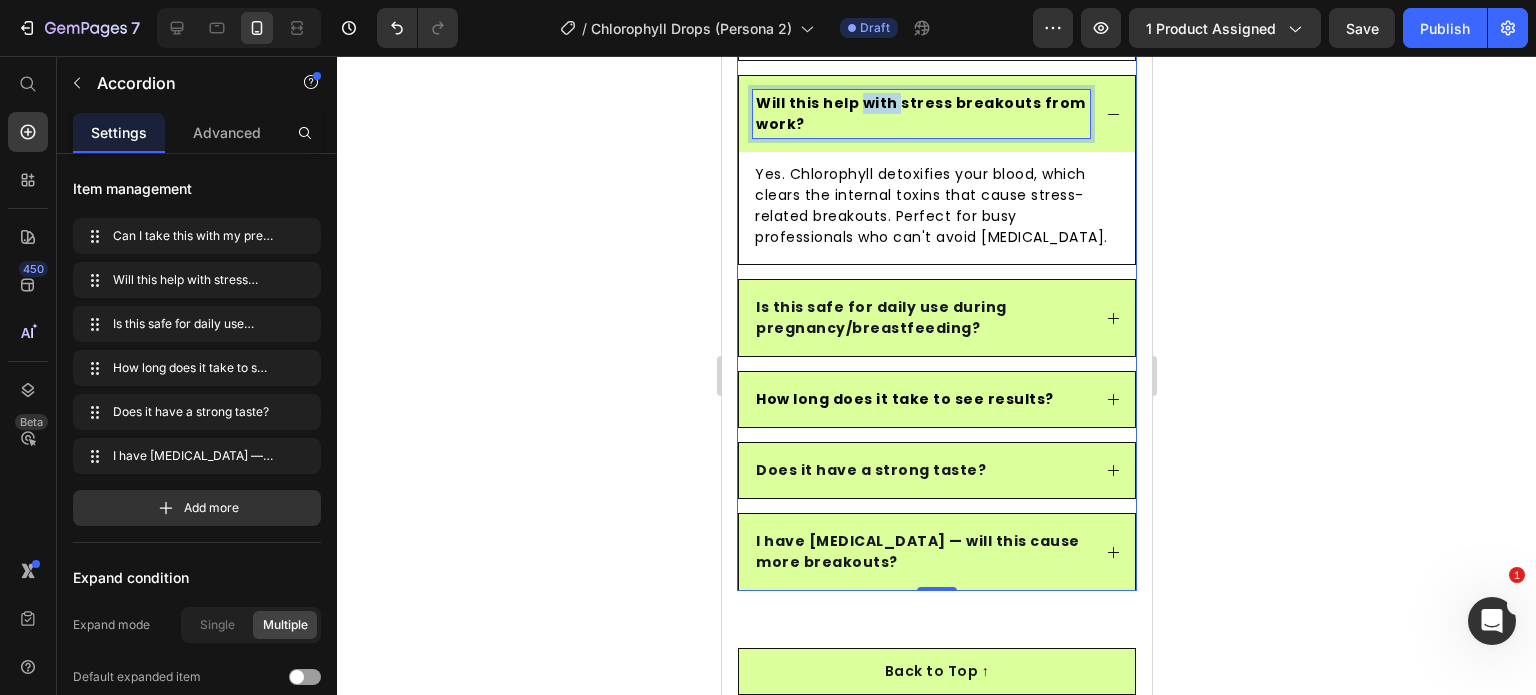click on "Will this help with stress breakouts from work?" at bounding box center [920, 113] 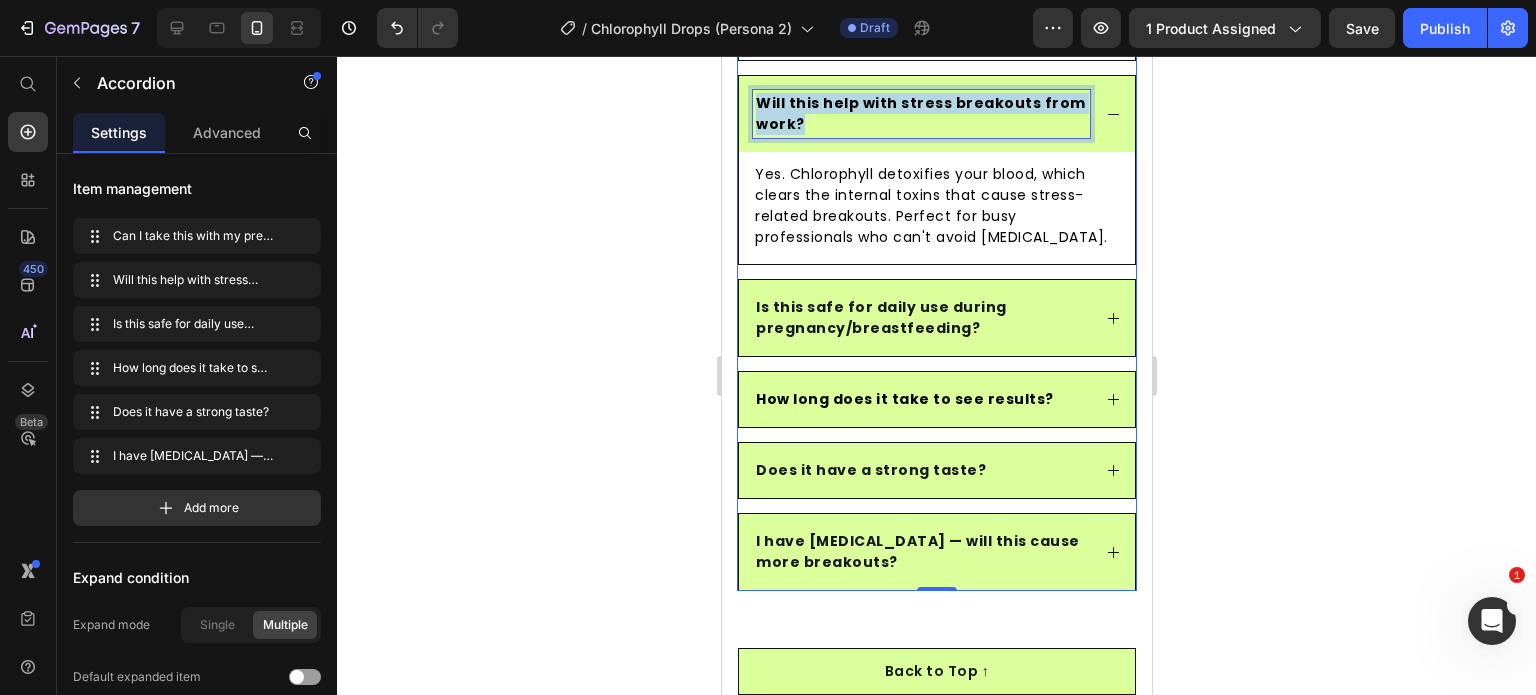 click on "Will this help with stress breakouts from work?" at bounding box center [920, 113] 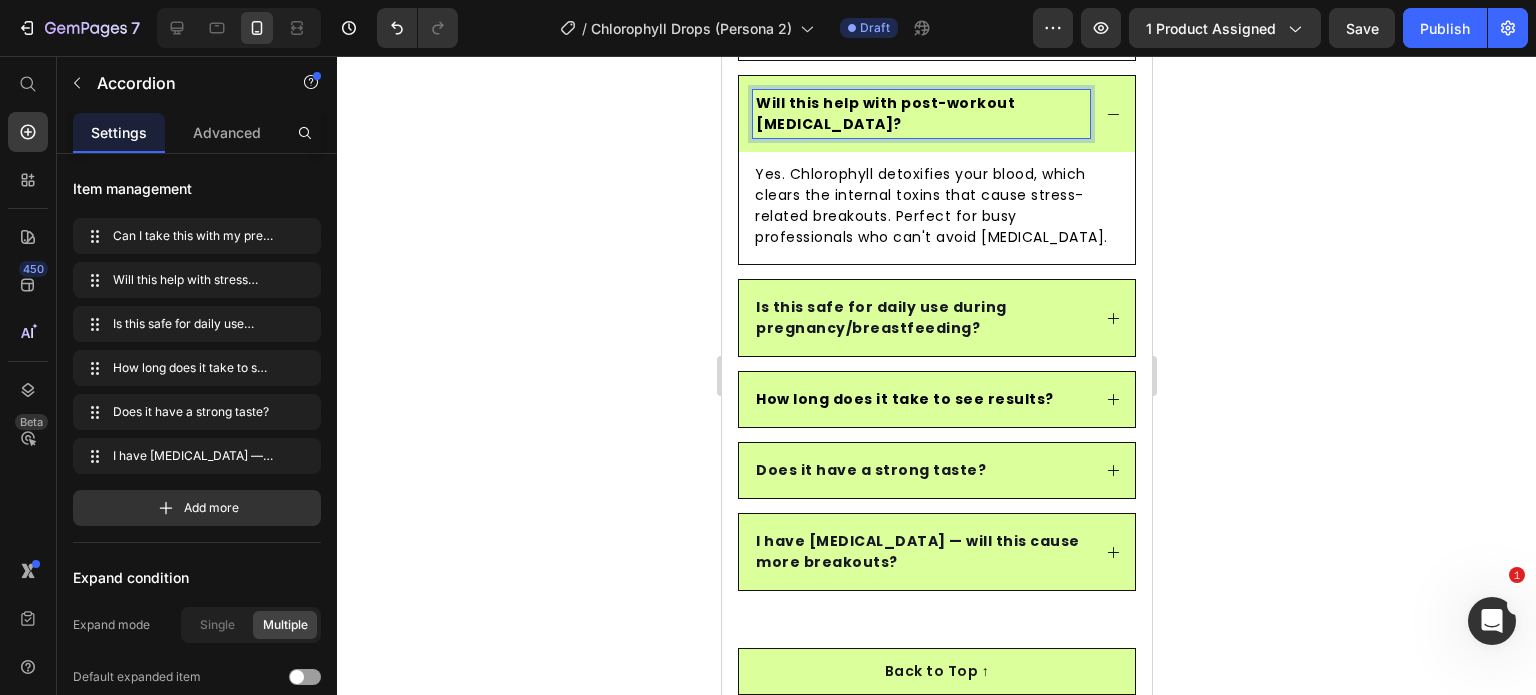 click on "Will this help with post-workout bloating?" at bounding box center [884, 113] 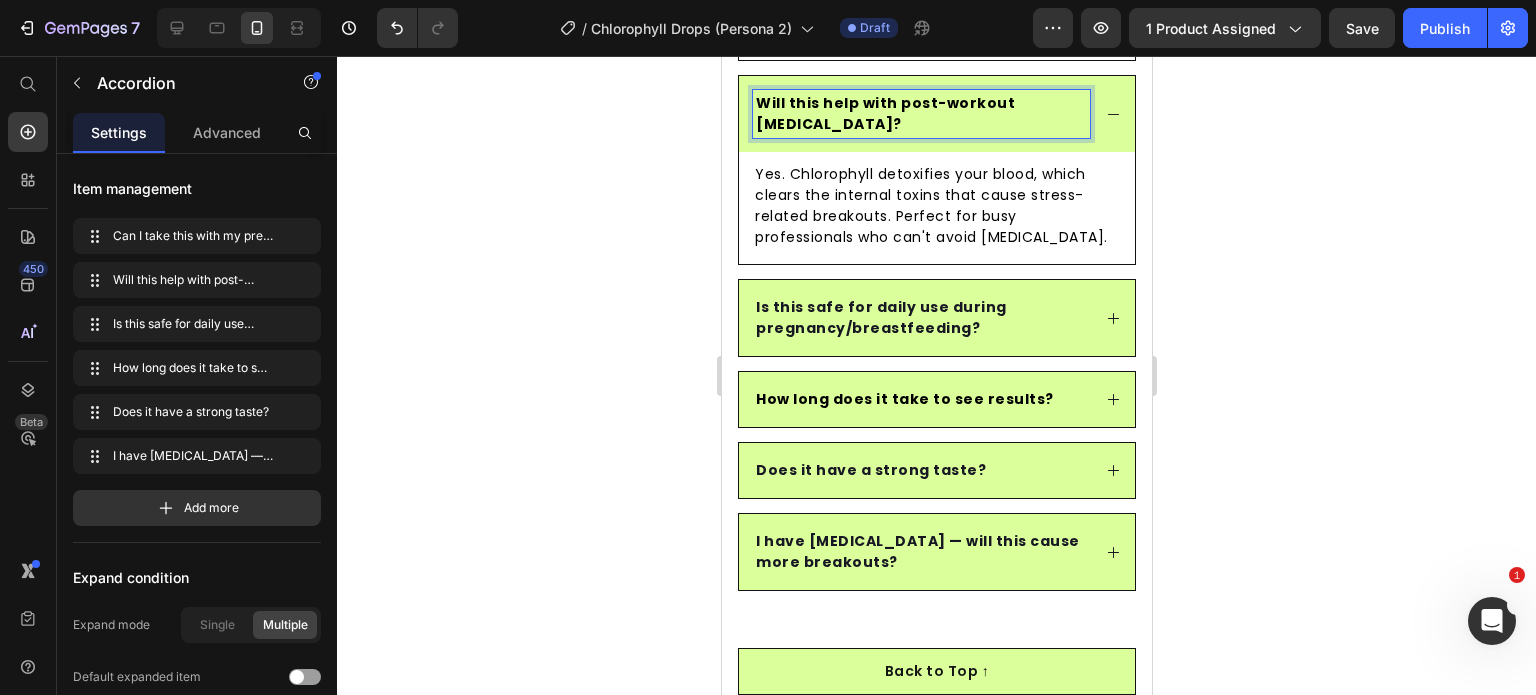 click on "Will this help with post-workout bloating?" at bounding box center [884, 113] 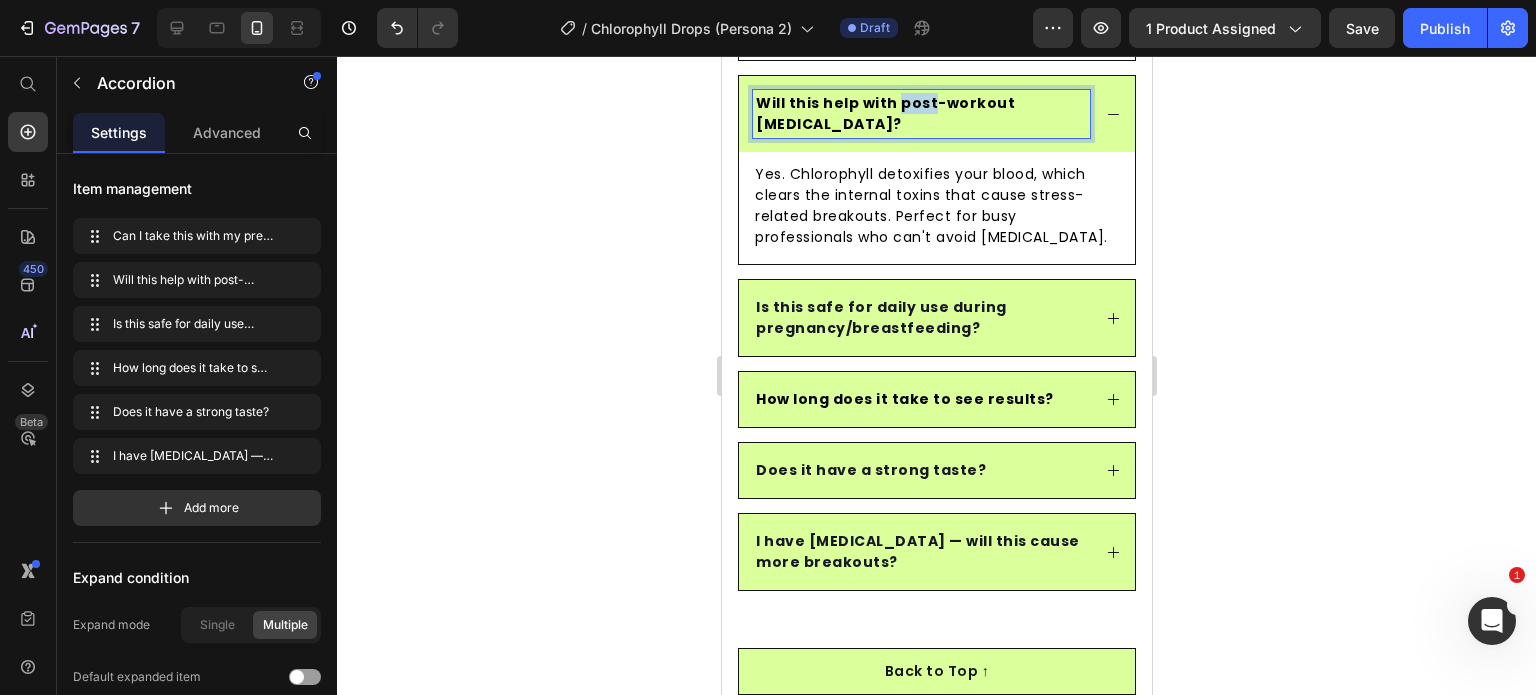 click on "Will this help with post-workout bloating?" at bounding box center (884, 113) 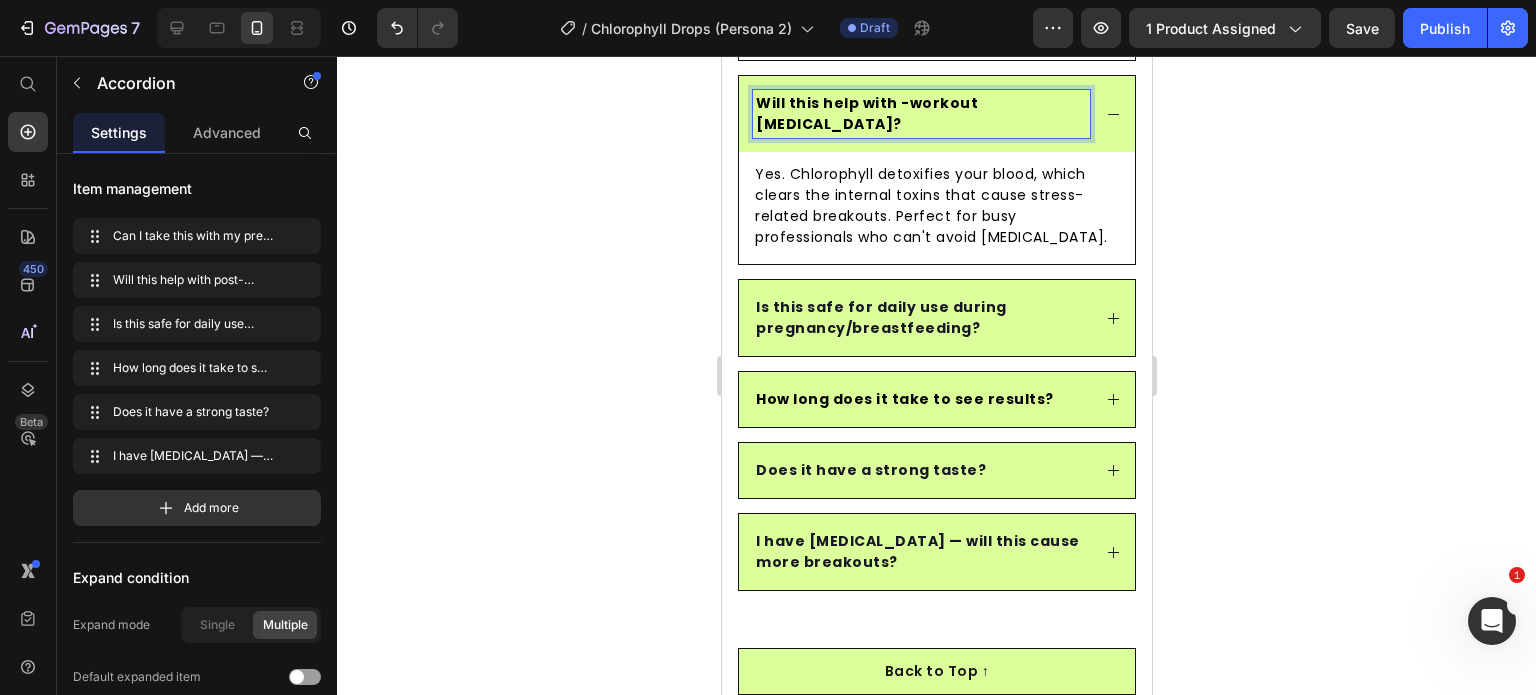 click on "Will this help with -workout bloating?" at bounding box center (866, 113) 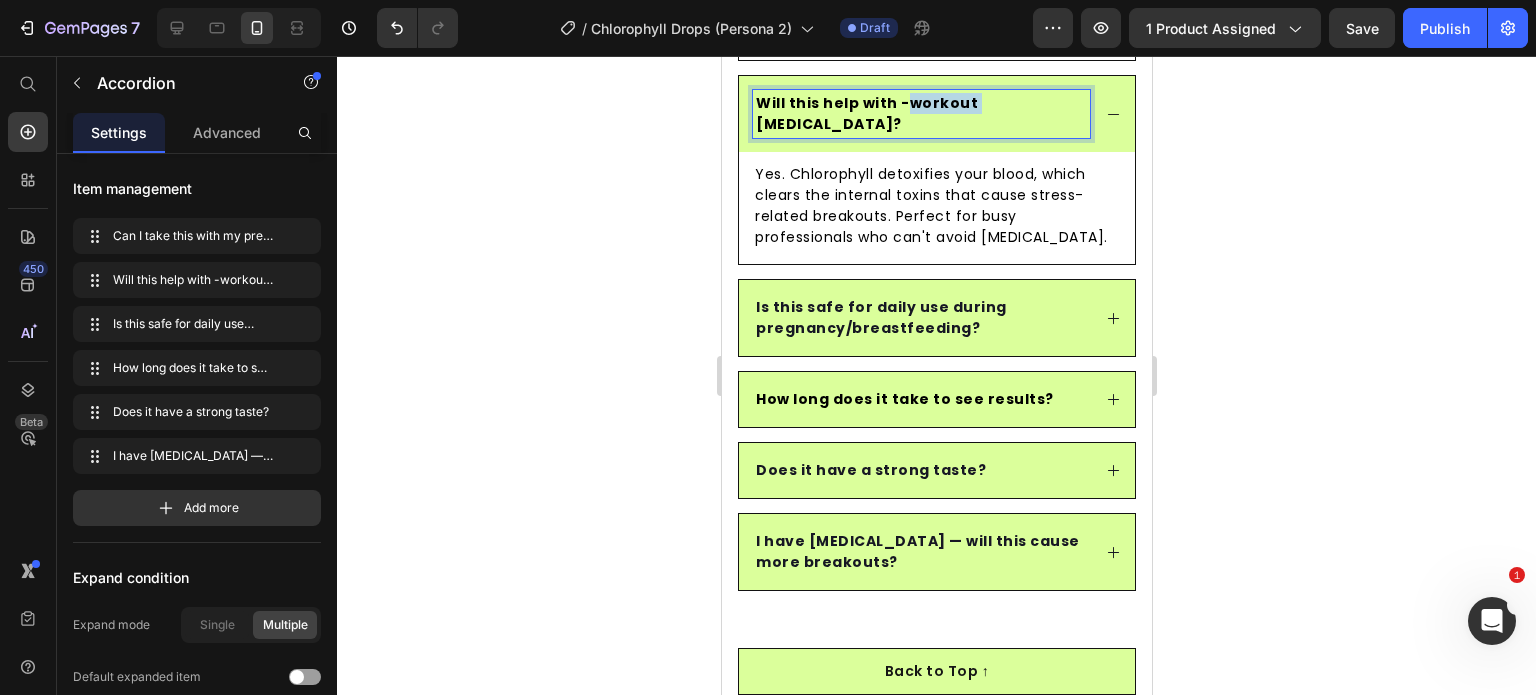 click on "Will this help with -workout bloating?" at bounding box center [866, 113] 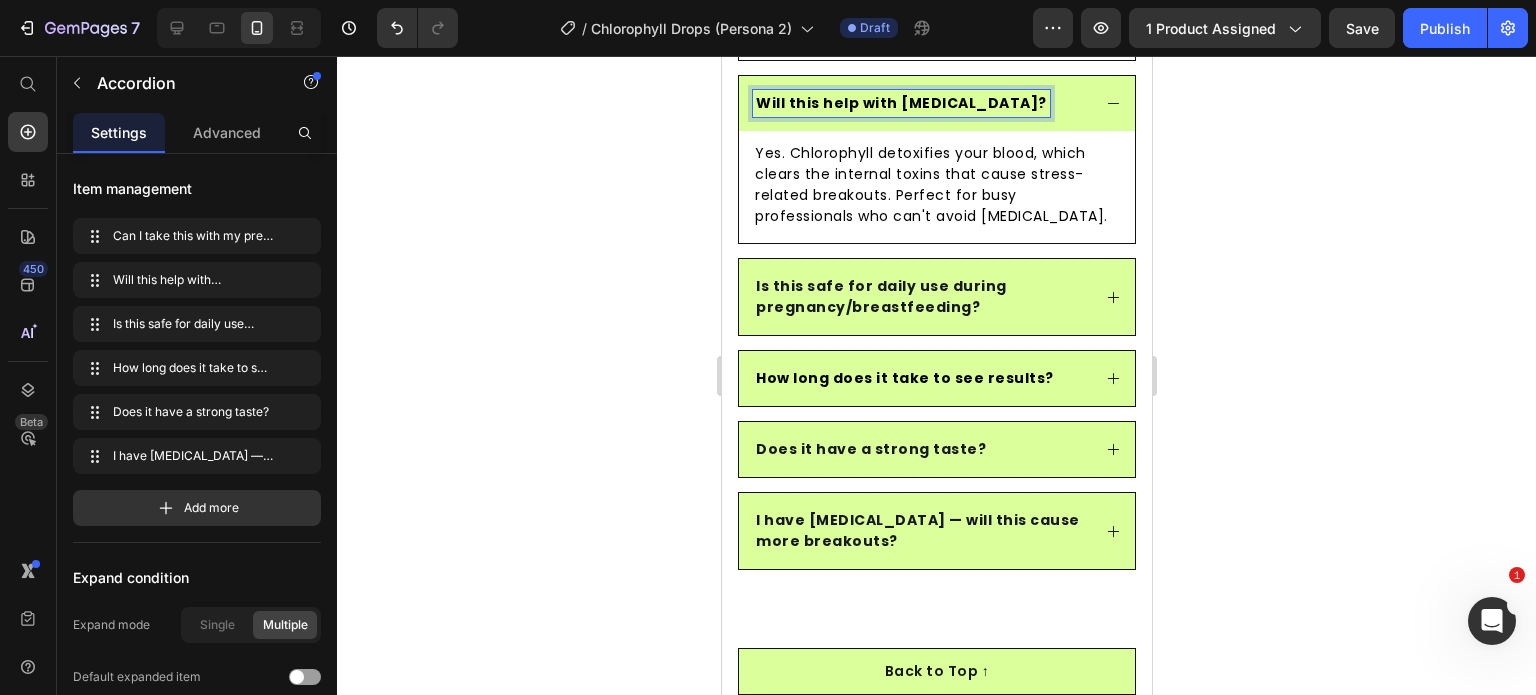 click on "Yes. Chlorophyll detoxifies your blood, which clears the internal toxins that cause stress-related breakouts. Perfect for busy professionals who can't avoid workplace stress." at bounding box center (936, 185) 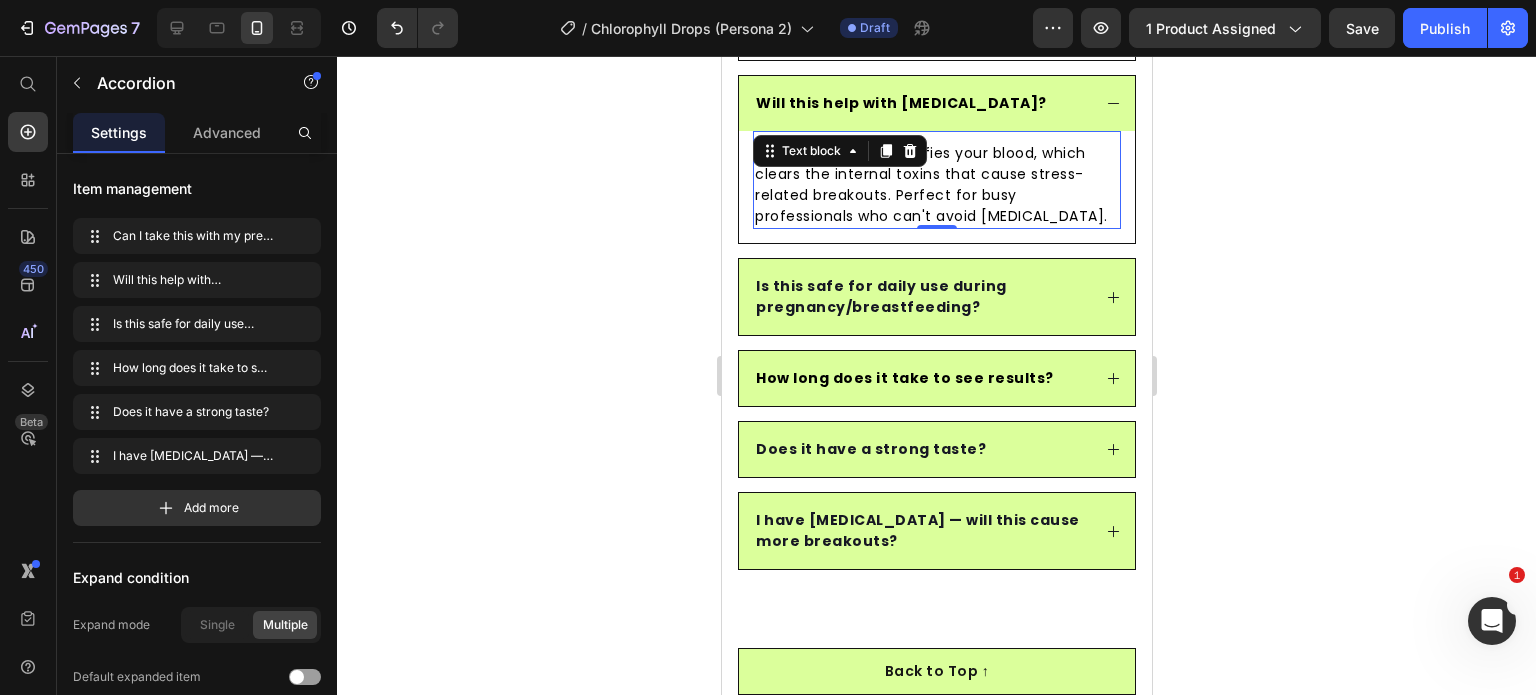click on "Yes. Chlorophyll detoxifies your blood, which clears the internal toxins that cause stress-related breakouts. Perfect for busy professionals who can't avoid workplace stress." at bounding box center (936, 185) 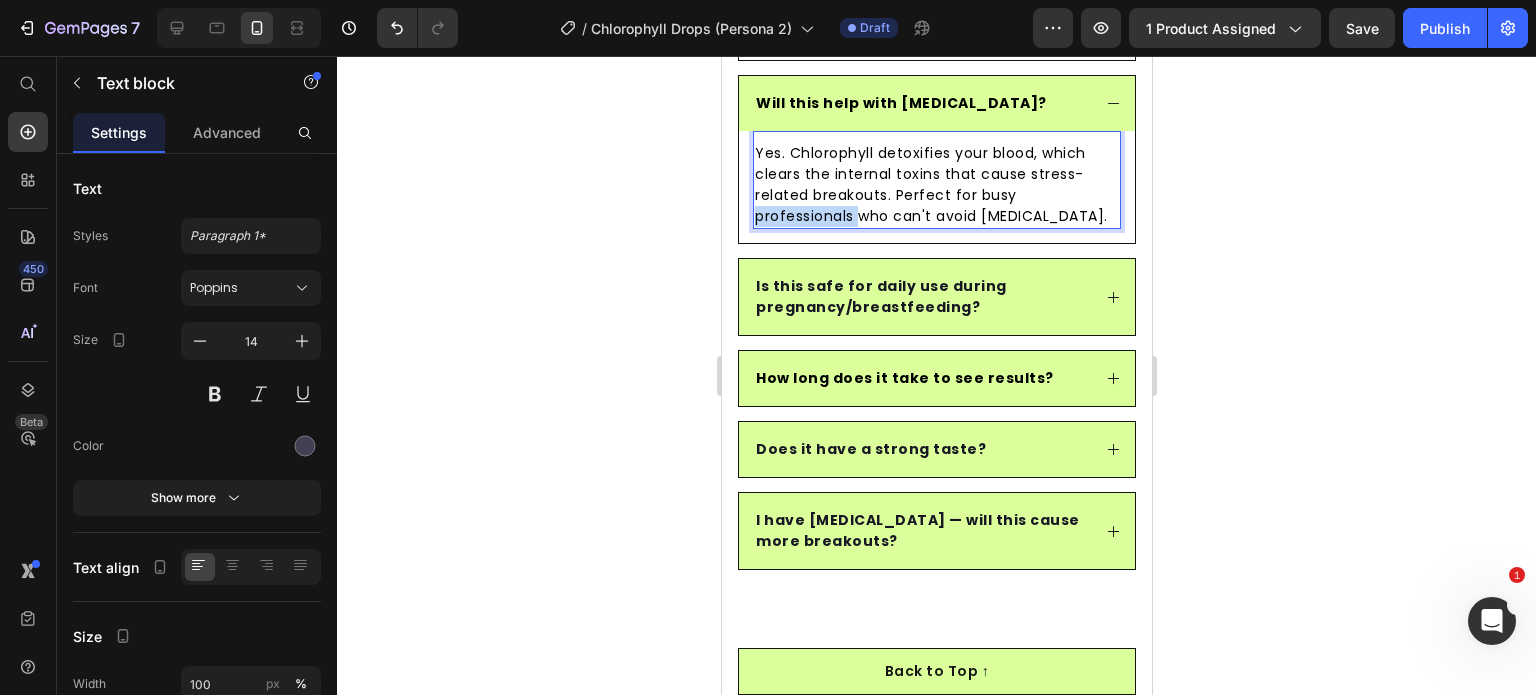 click on "Yes. Chlorophyll detoxifies your blood, which clears the internal toxins that cause stress-related breakouts. Perfect for busy professionals who can't avoid workplace stress." at bounding box center [936, 185] 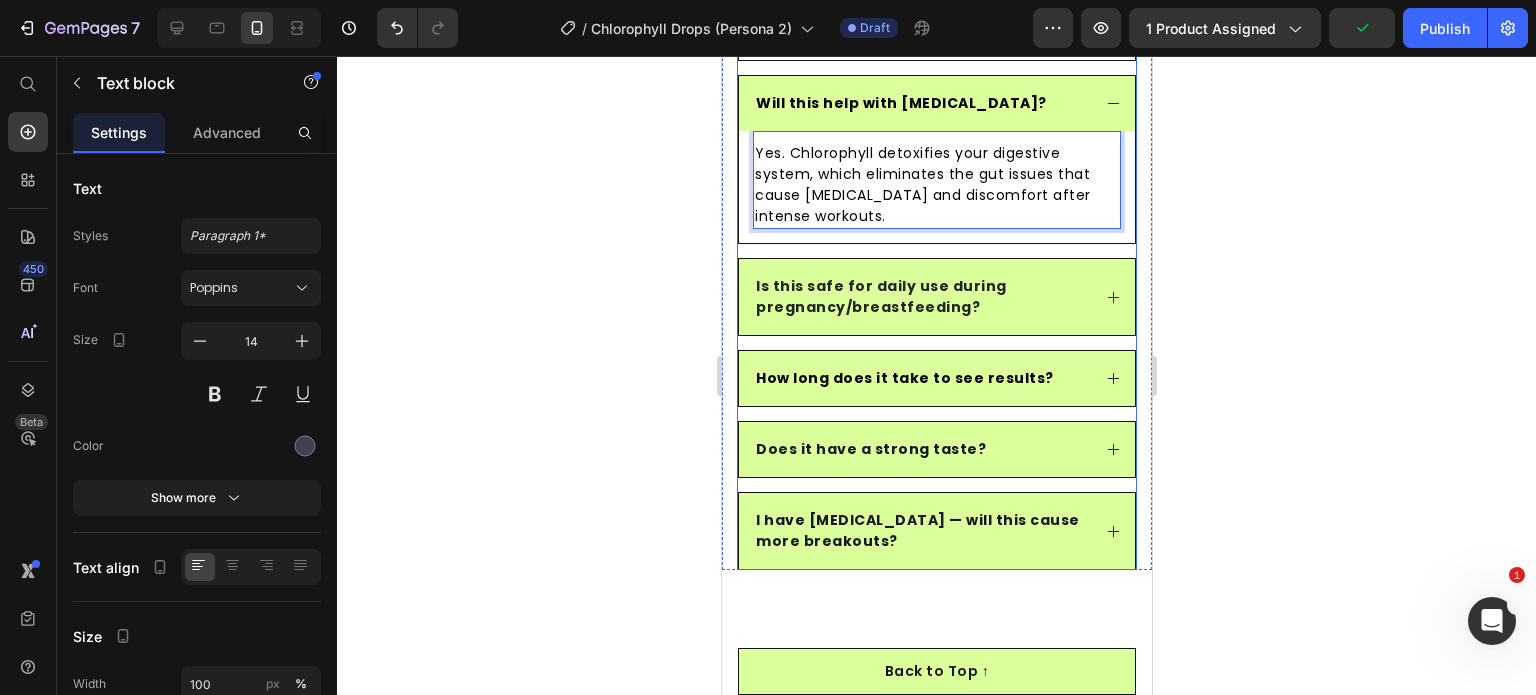 click on "Is this safe for daily use during pregnancy/breastfeeding?" at bounding box center (880, 296) 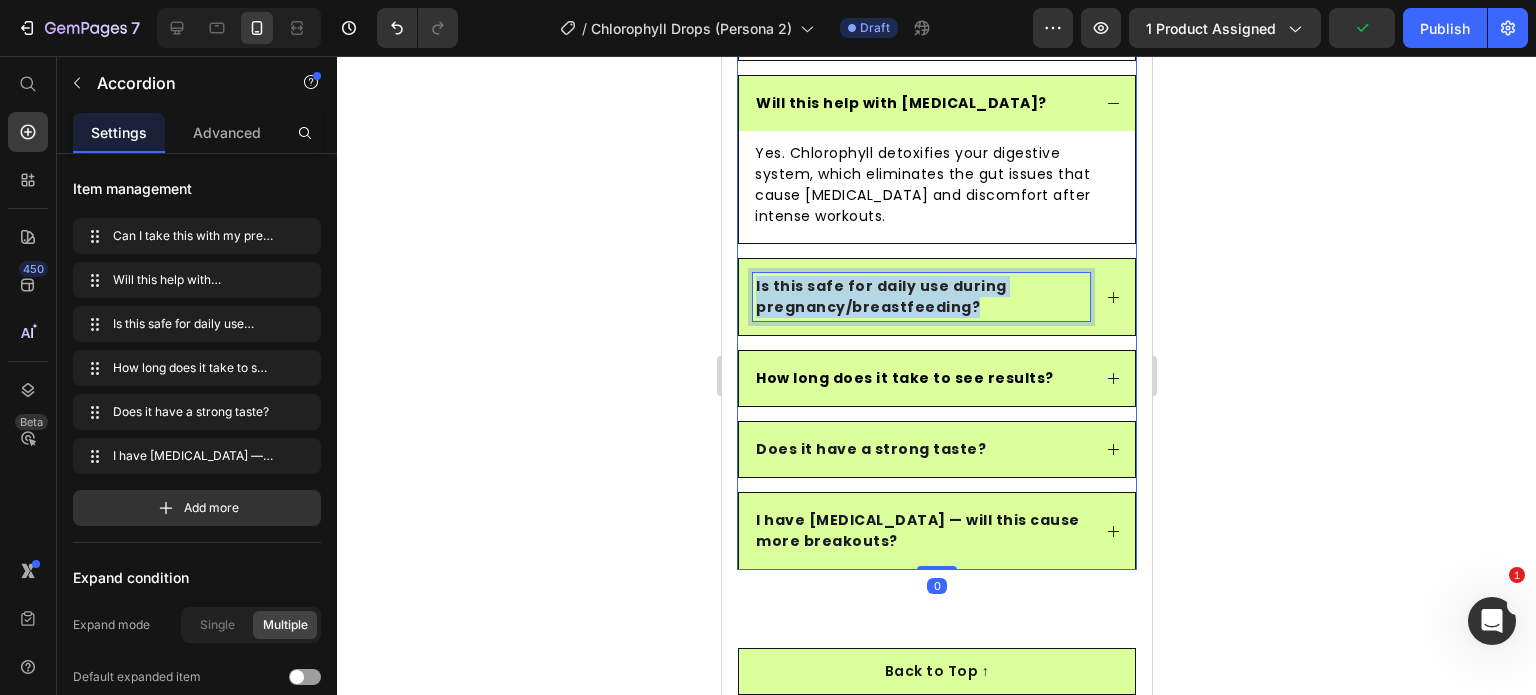 click on "Is this safe for daily use during pregnancy/breastfeeding?" at bounding box center [880, 296] 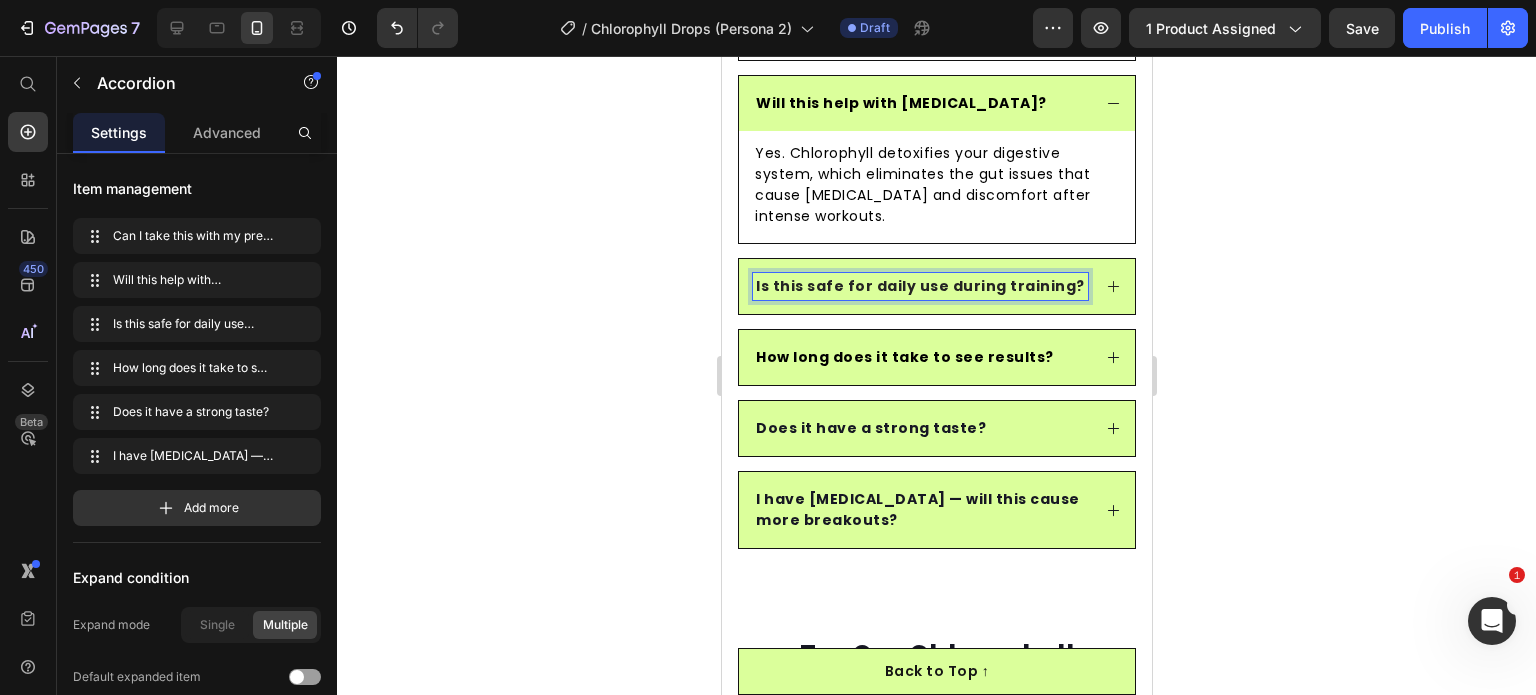 click 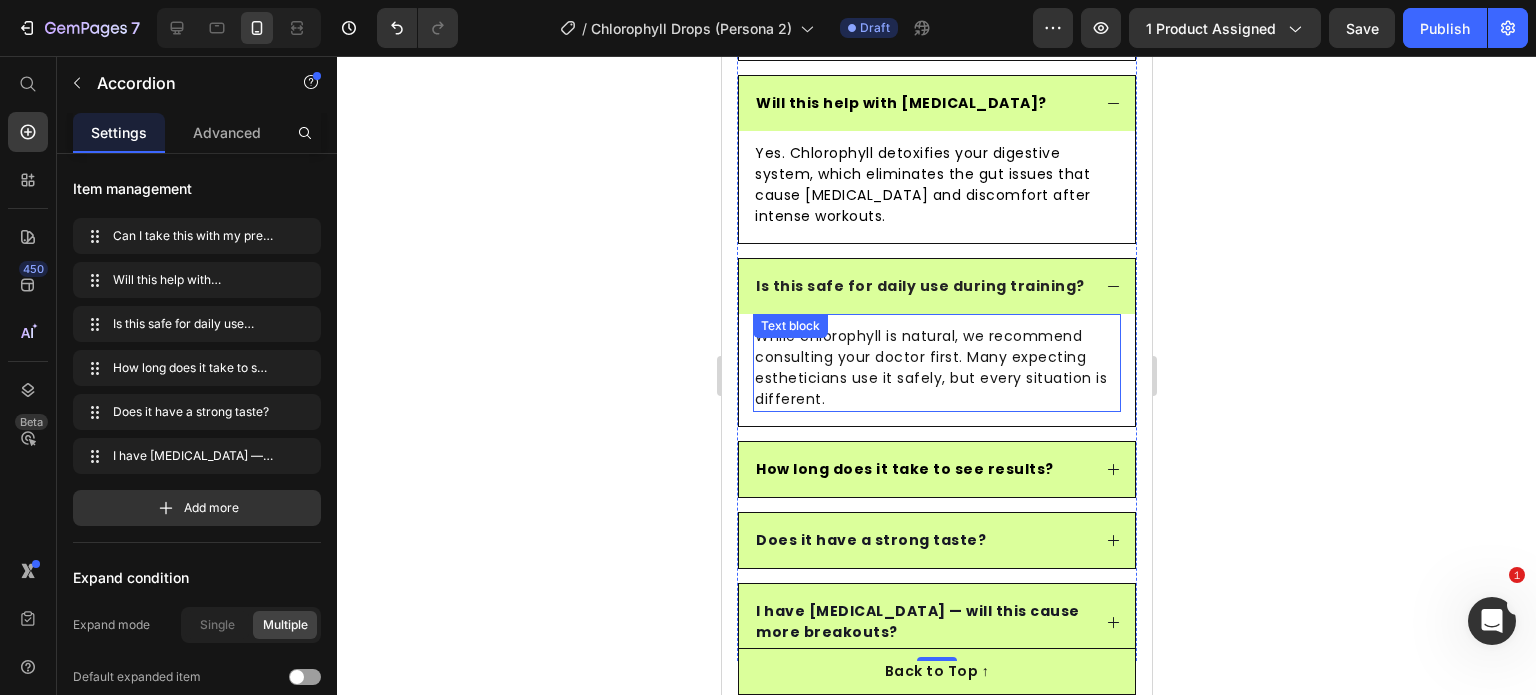 click on "While chlorophyll is natural, we recommend consulting your doctor first. Many expecting estheticians use it safely, but every situation is different." at bounding box center [936, 368] 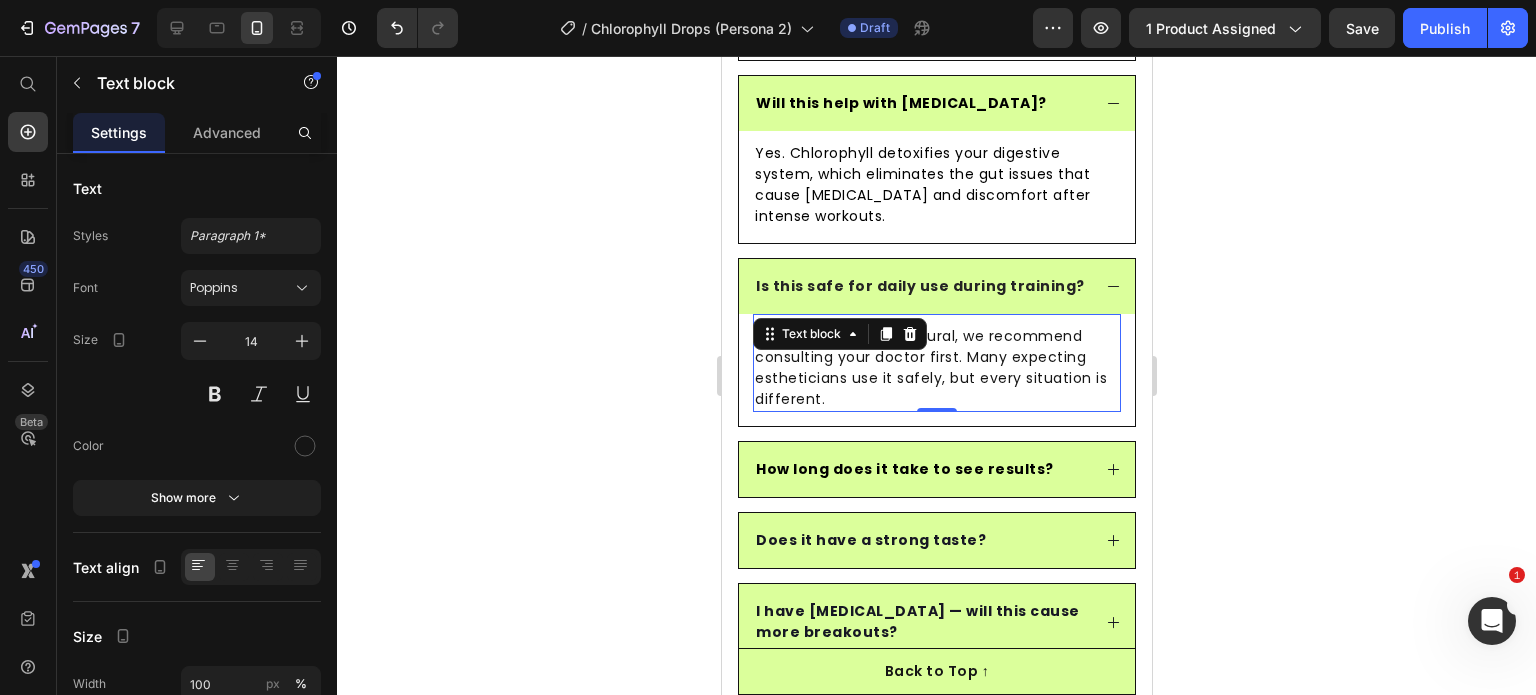 click on "While chlorophyll is natural, we recommend consulting your doctor first. Many expecting estheticians use it safely, but every situation is different." at bounding box center (936, 368) 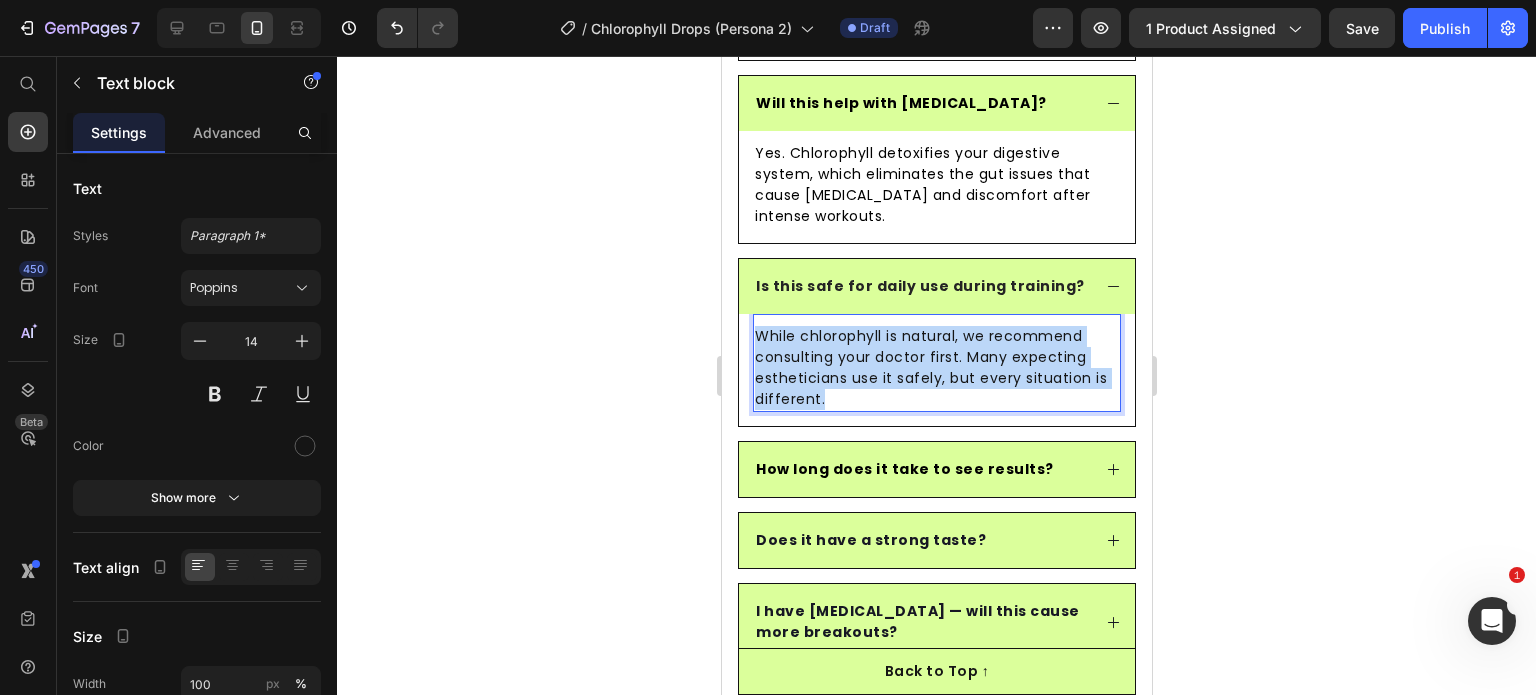 click on "While chlorophyll is natural, we recommend consulting your doctor first. Many expecting estheticians use it safely, but every situation is different." at bounding box center (936, 368) 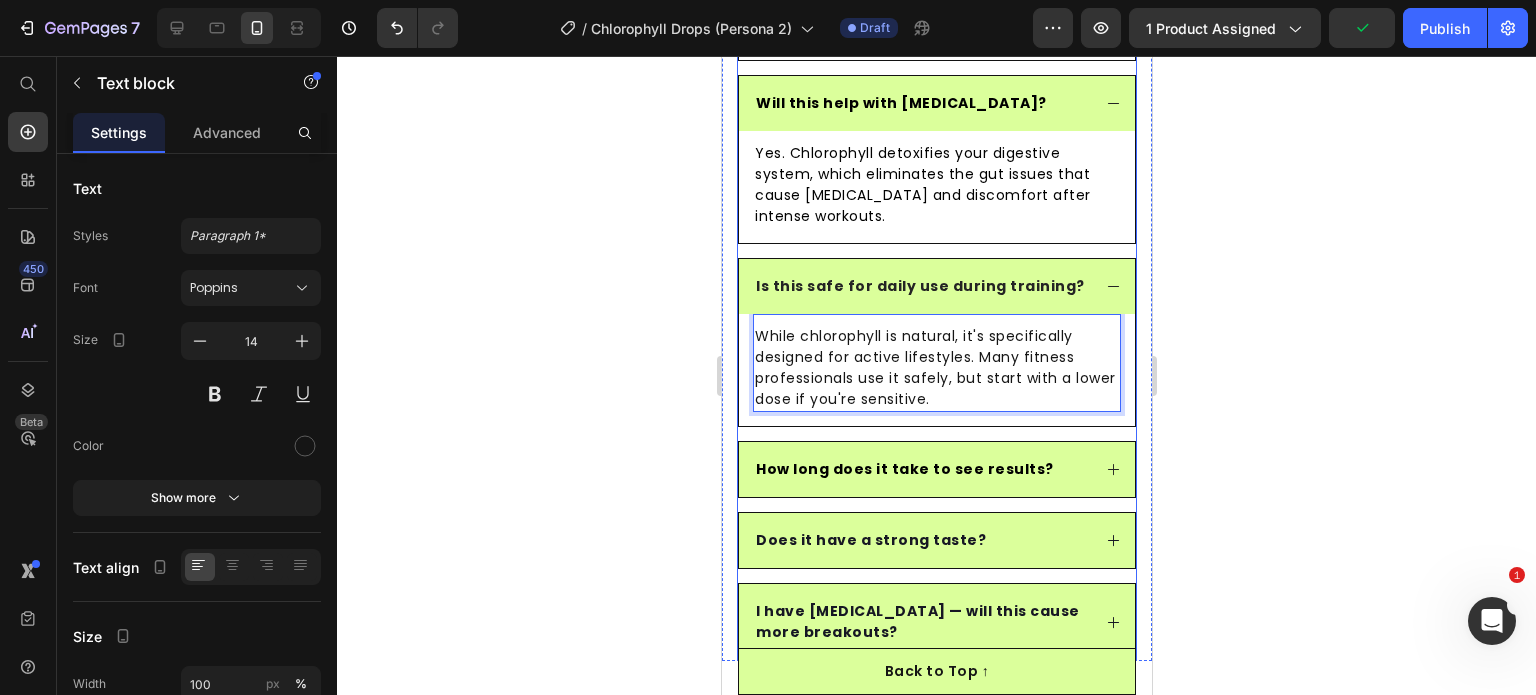 click 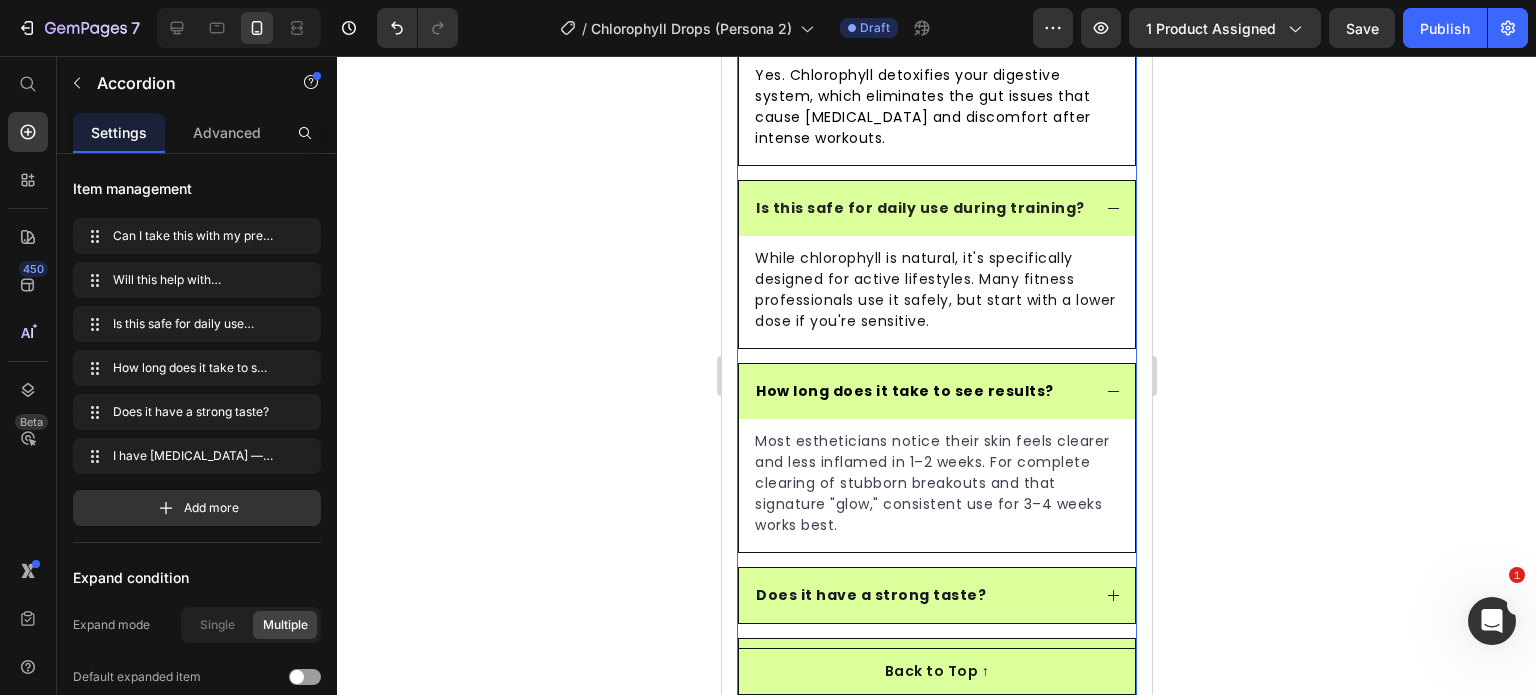 scroll, scrollTop: 8653, scrollLeft: 0, axis: vertical 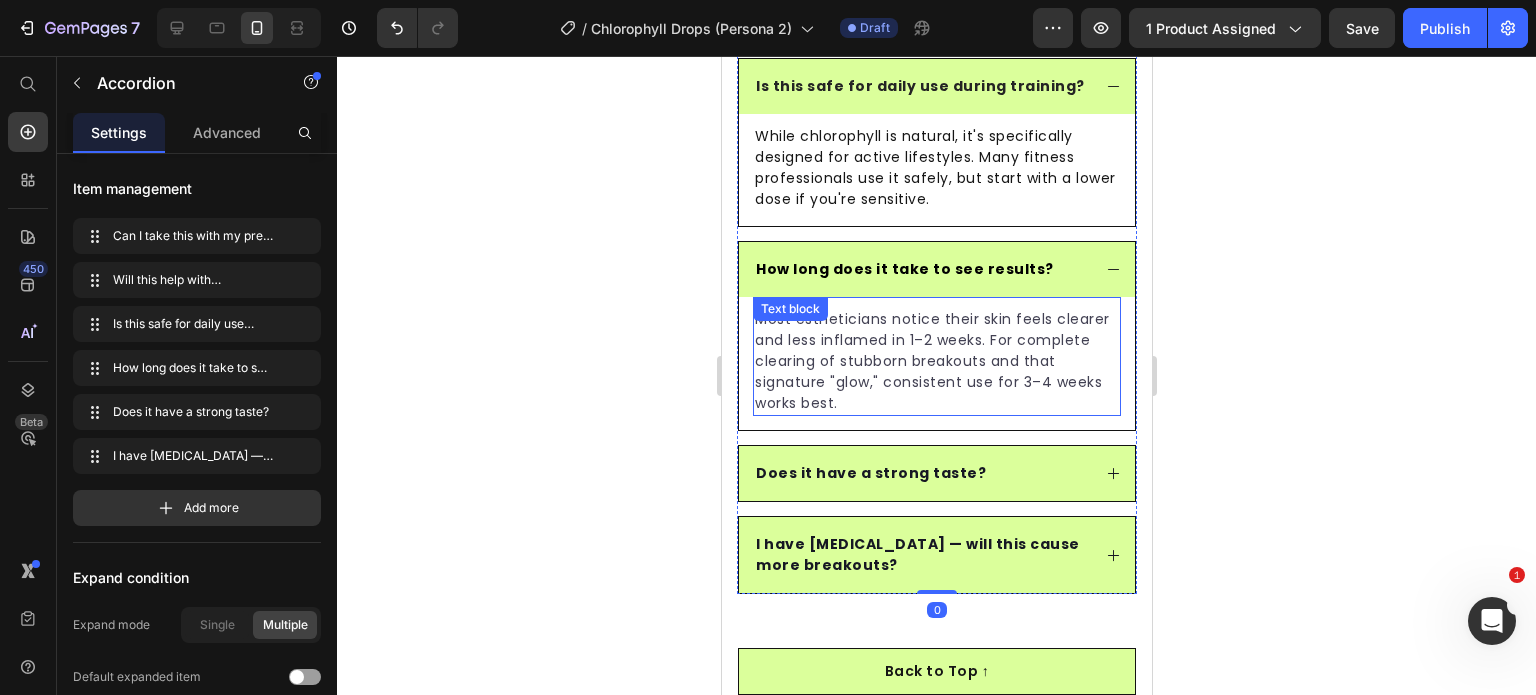 click on "Most estheticians notice their skin feels clearer and less inflamed in 1–2 weeks. For complete clearing of stubborn breakouts and that signature "glow," consistent use for 3–4 weeks works best." at bounding box center (936, 361) 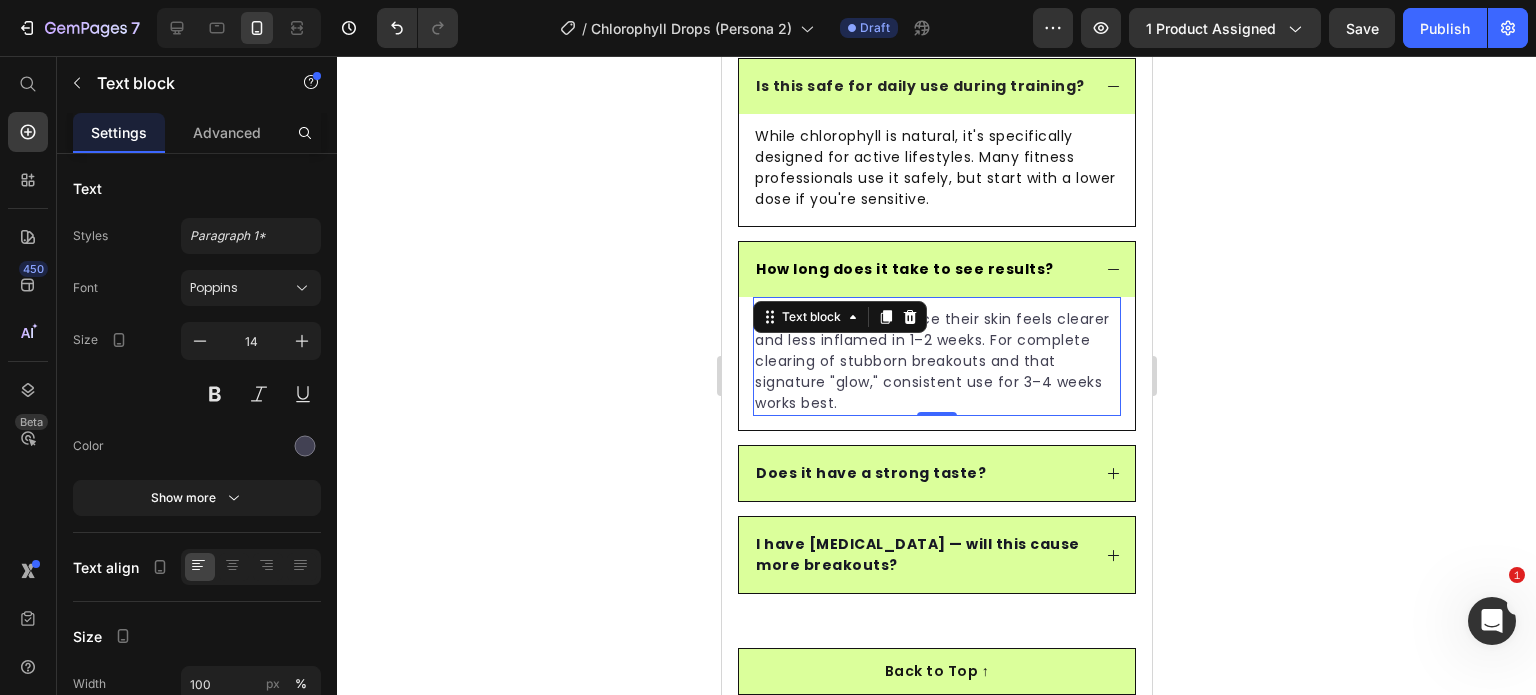 click on "Most estheticians notice their skin feels clearer and less inflamed in 1–2 weeks. For complete clearing of stubborn breakouts and that signature "glow," consistent use for 3–4 weeks works best." at bounding box center (936, 361) 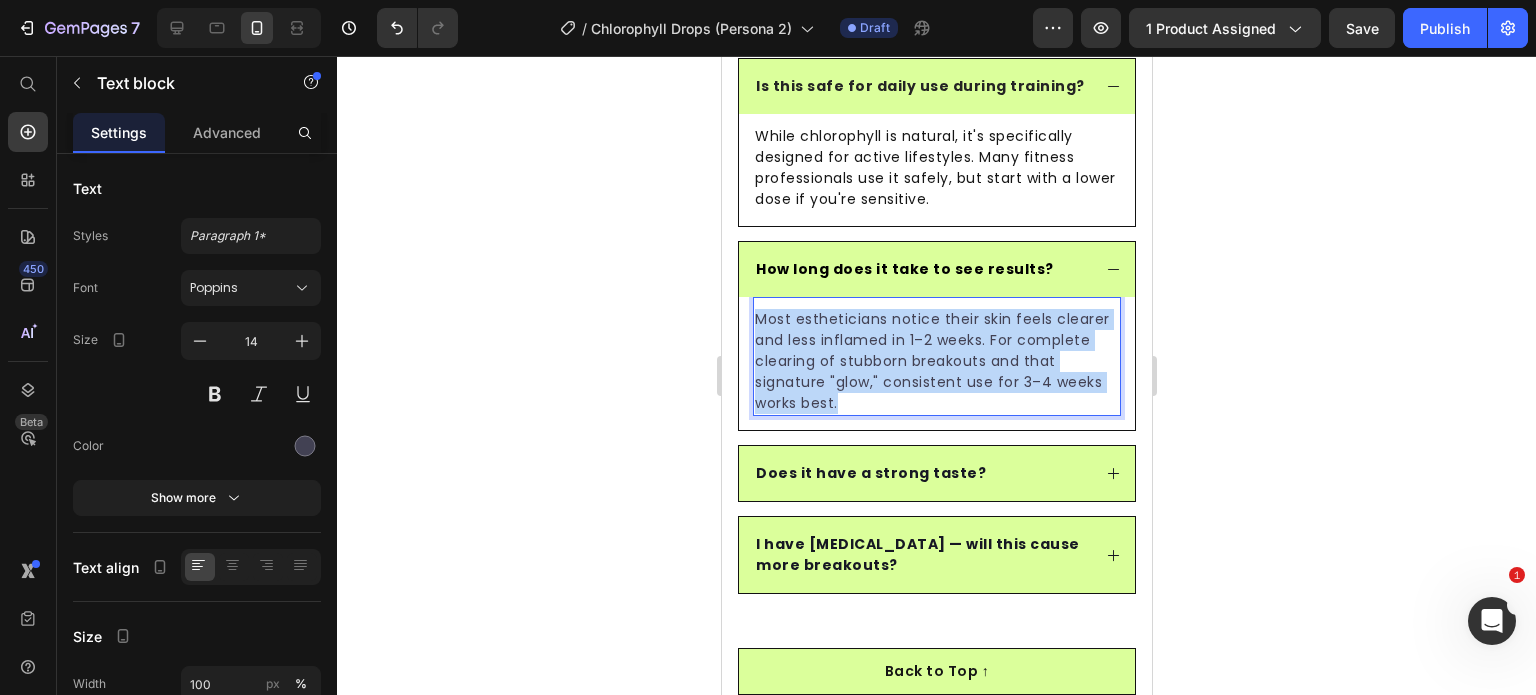 click on "Most estheticians notice their skin feels clearer and less inflamed in 1–2 weeks. For complete clearing of stubborn breakouts and that signature "glow," consistent use for 3–4 weeks works best." at bounding box center [936, 361] 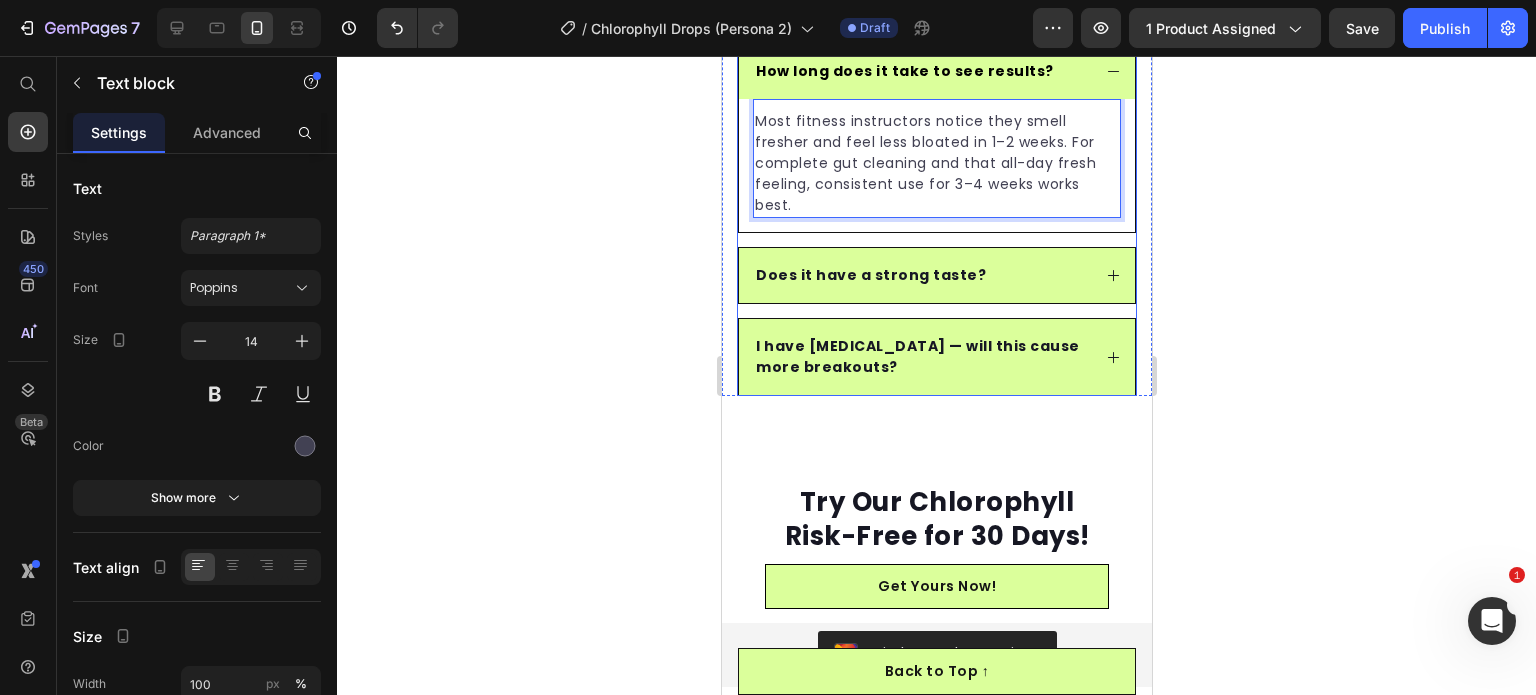 scroll, scrollTop: 8853, scrollLeft: 0, axis: vertical 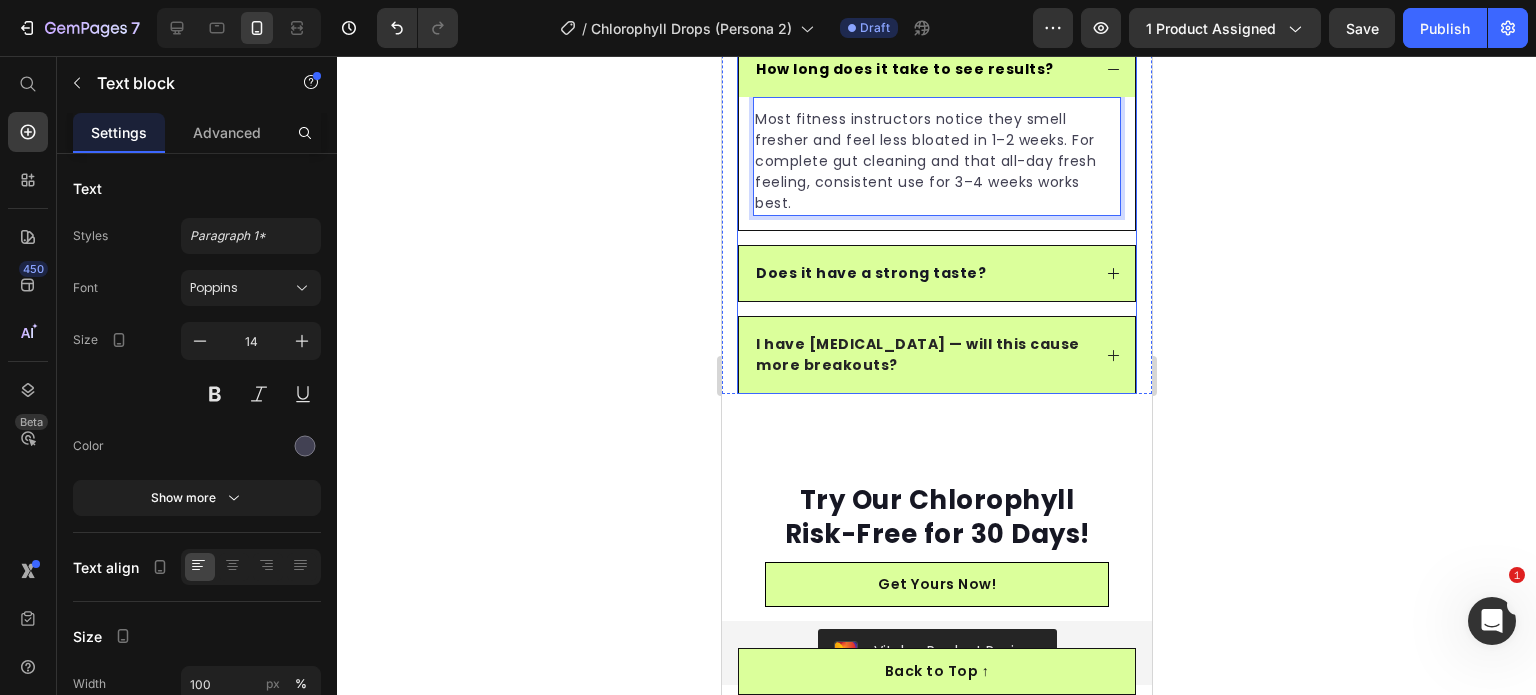 click on "I have sensitive skin — will this cause more breakouts?" at bounding box center [920, 355] 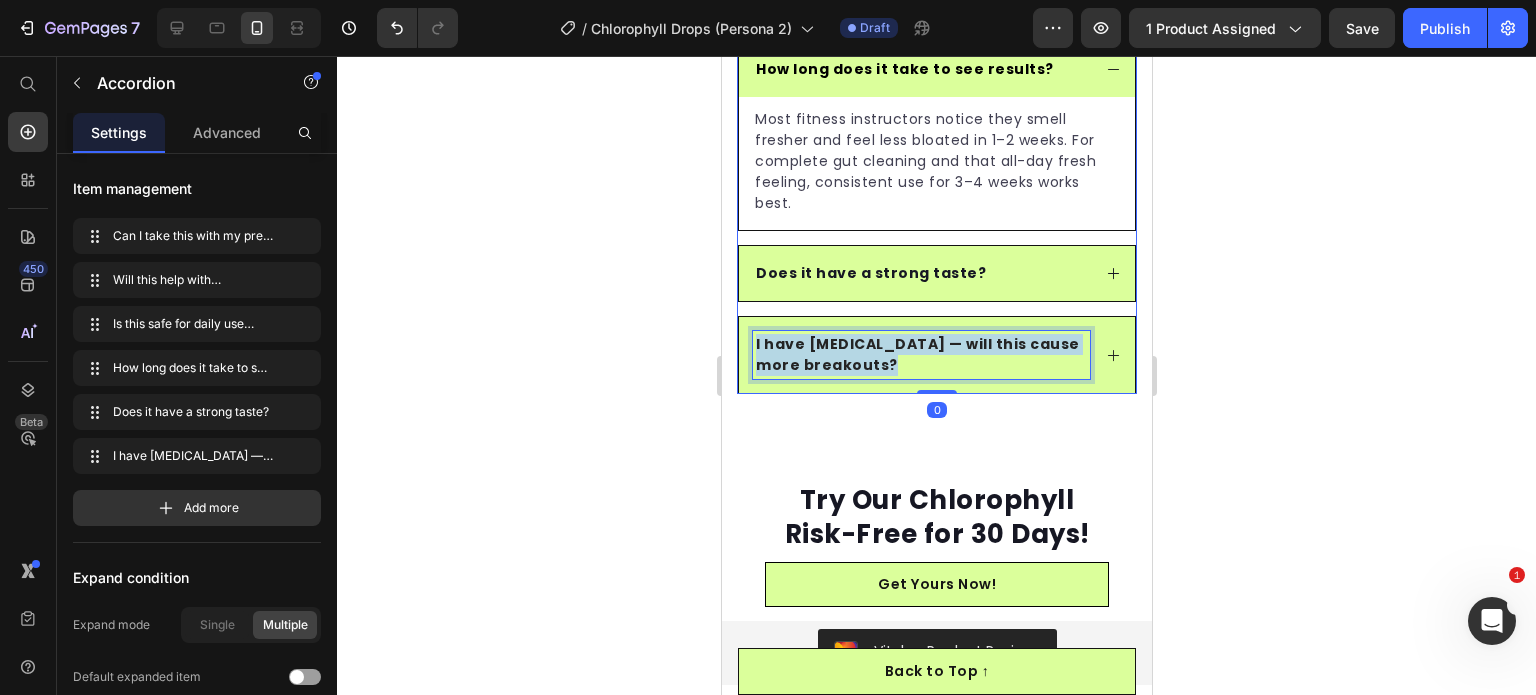 click on "I have sensitive skin — will this cause more breakouts?" at bounding box center (920, 355) 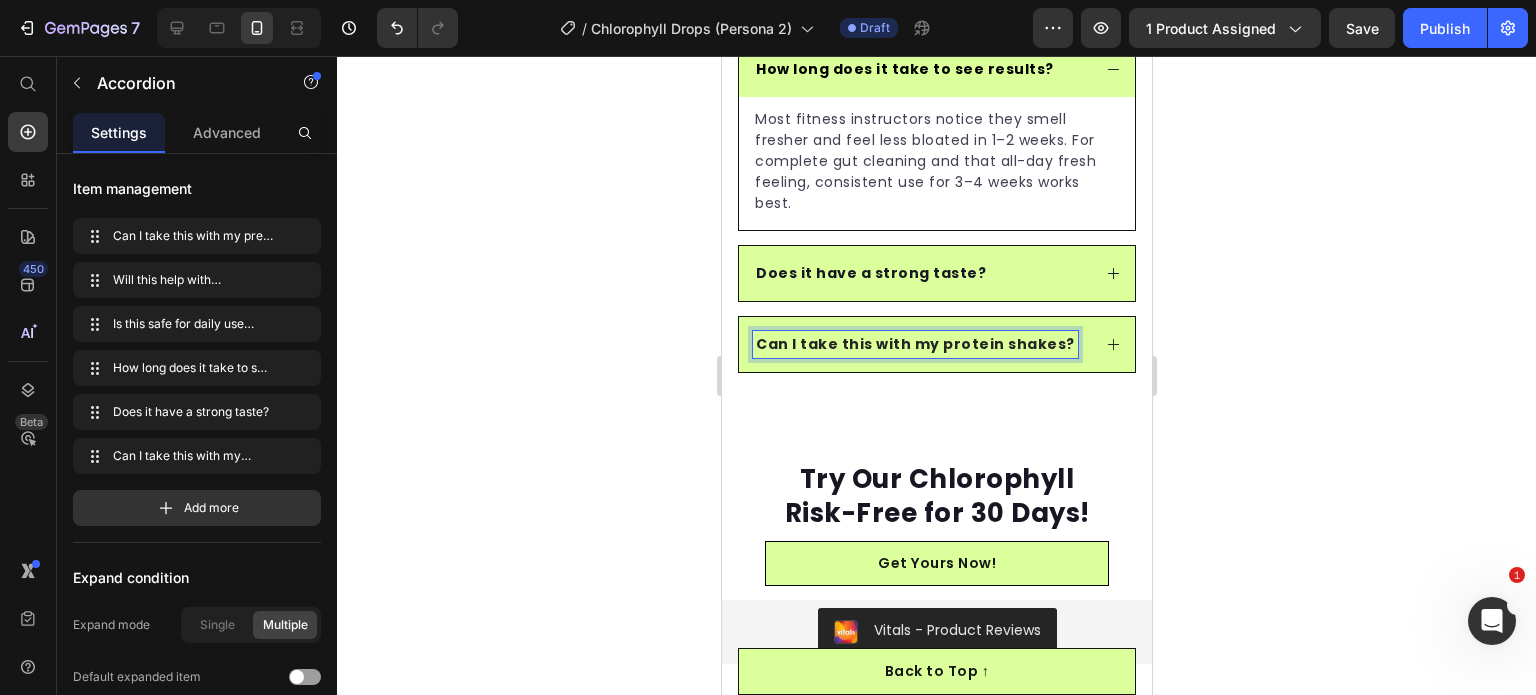 click 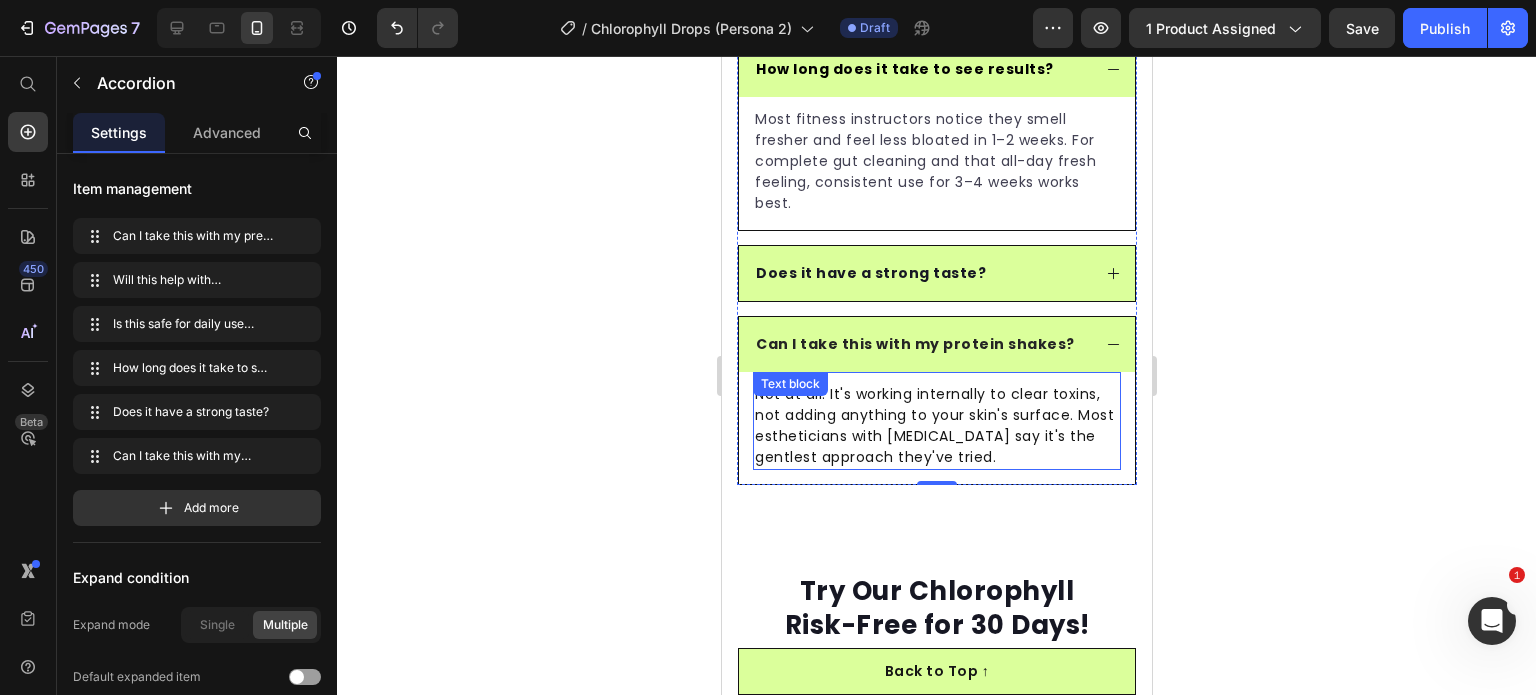 click on "Not at all. It's working internally to clear toxins, not adding anything to your skin's surface. Most estheticians with sensitive skin say it's the gentlest approach they've tried." at bounding box center [936, 426] 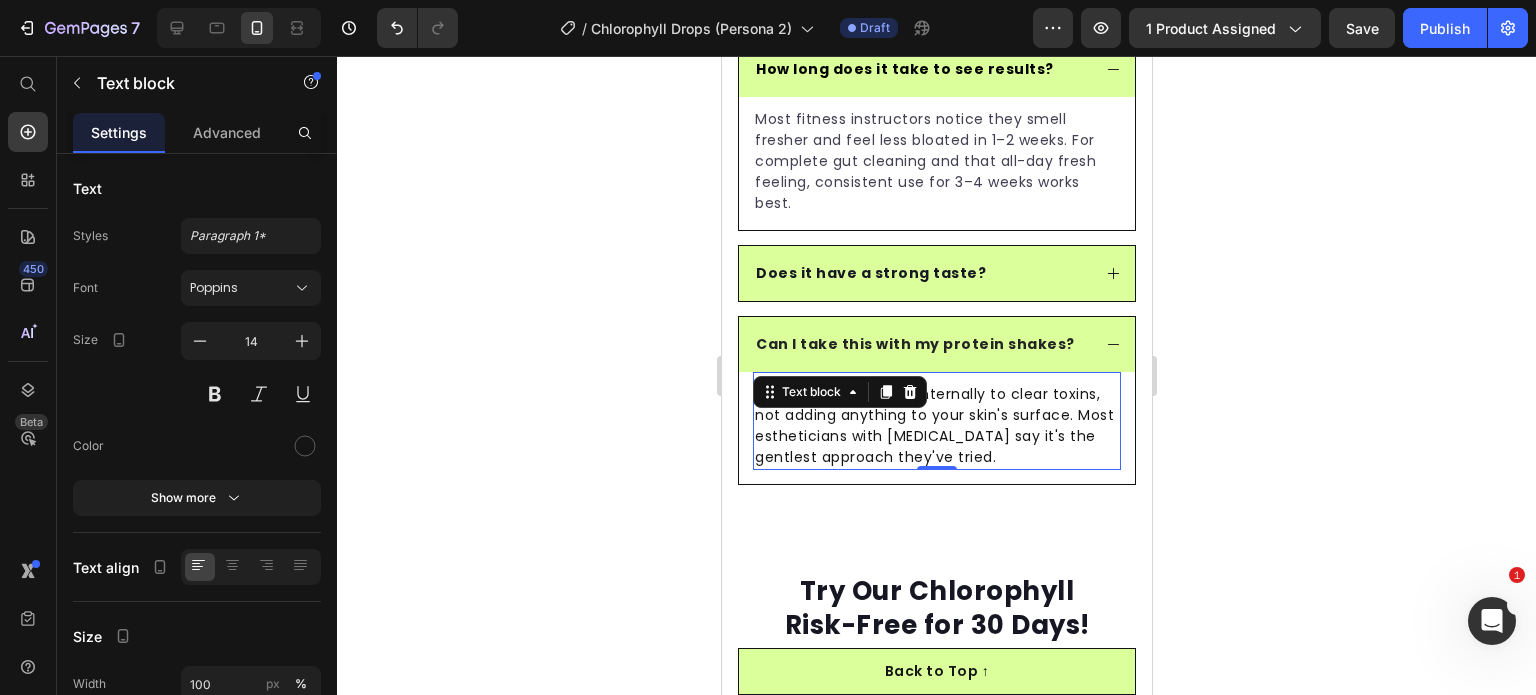 click on "Not at all. It's working internally to clear toxins, not adding anything to your skin's surface. Most estheticians with sensitive skin say it's the gentlest approach they've tried." at bounding box center [936, 426] 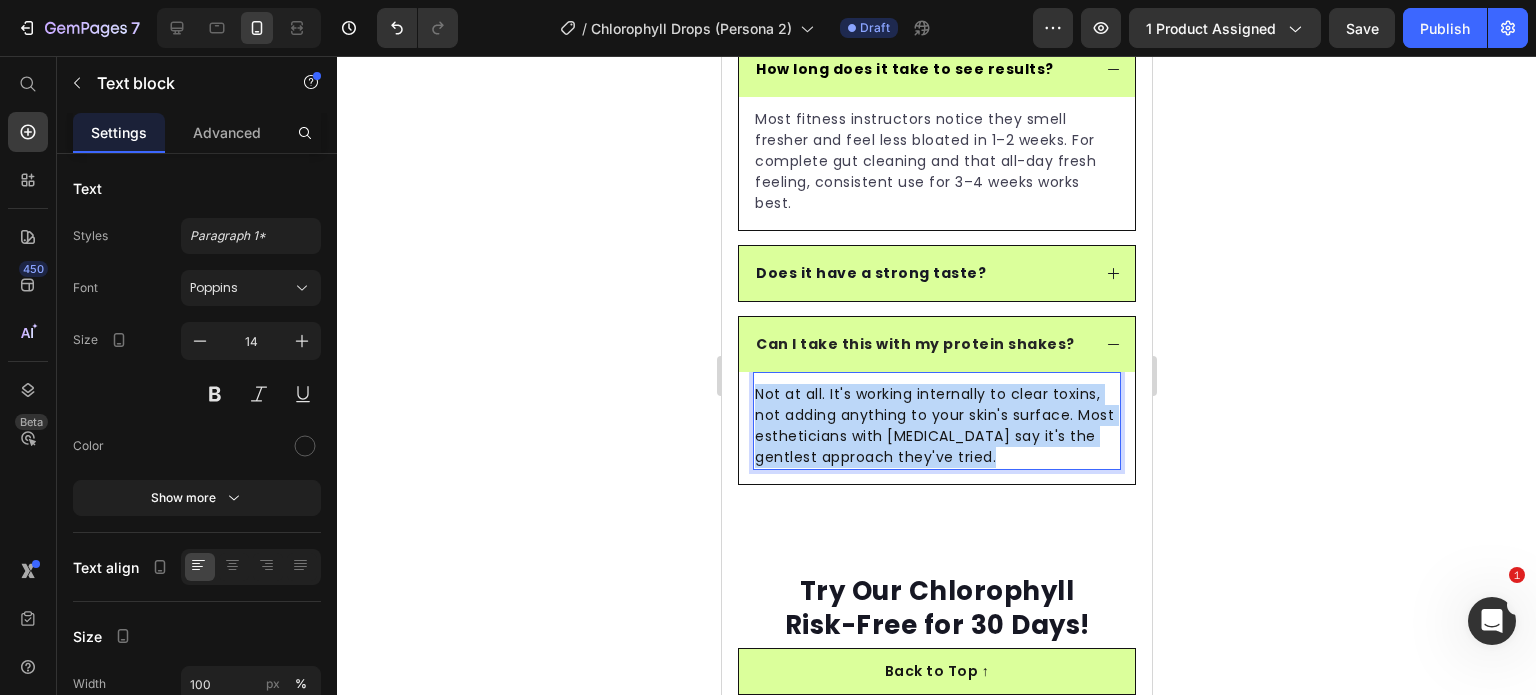 click on "Not at all. It's working internally to clear toxins, not adding anything to your skin's surface. Most estheticians with sensitive skin say it's the gentlest approach they've tried." at bounding box center (936, 426) 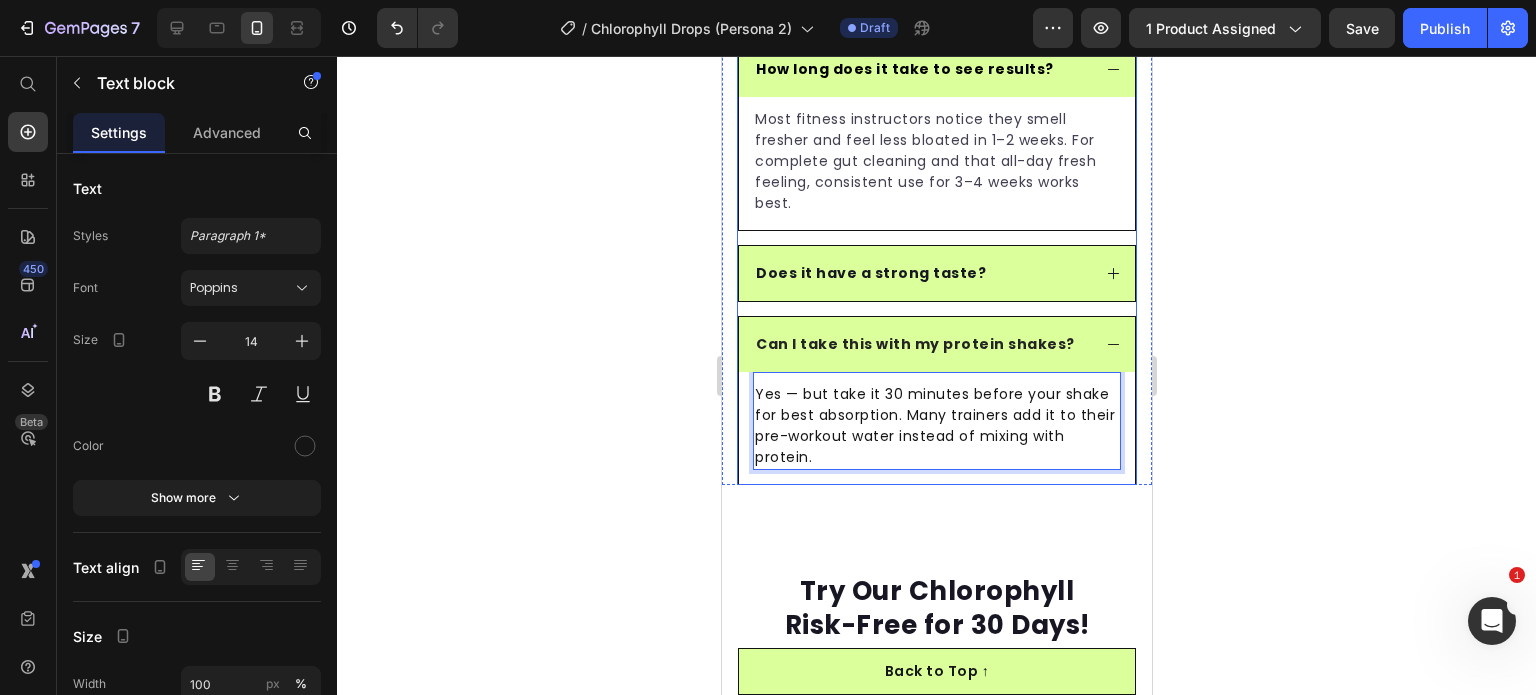 click on "Can I take this with my pre-workout supplements? Absolutely. This works internally to clean your gut, so it enhances your supplement routine. Many trainers say it's the missing piece that finally made their gut health optimal. Text block
Will this help with bloating? Yes. Chlorophyll detoxifies your digestive system, which eliminates the gut issues that cause bloating and discomfort after intense workouts. Text block
Is this safe for daily use during training? While chlorophyll is natural, it's specifically designed for active lifestyles. Many fitness professionals use it safely, but start with a lower dose if you're sensitive. Text block
How long does it take to see results? Most fitness instructors notice they smell fresher and feel less bloated in 1–2 weeks. For complete gut cleaning and that all-day fresh feeling, consistent use for 3–4 weeks works best. Text block
Does it have a strong taste?
Text block" at bounding box center [936, -22] 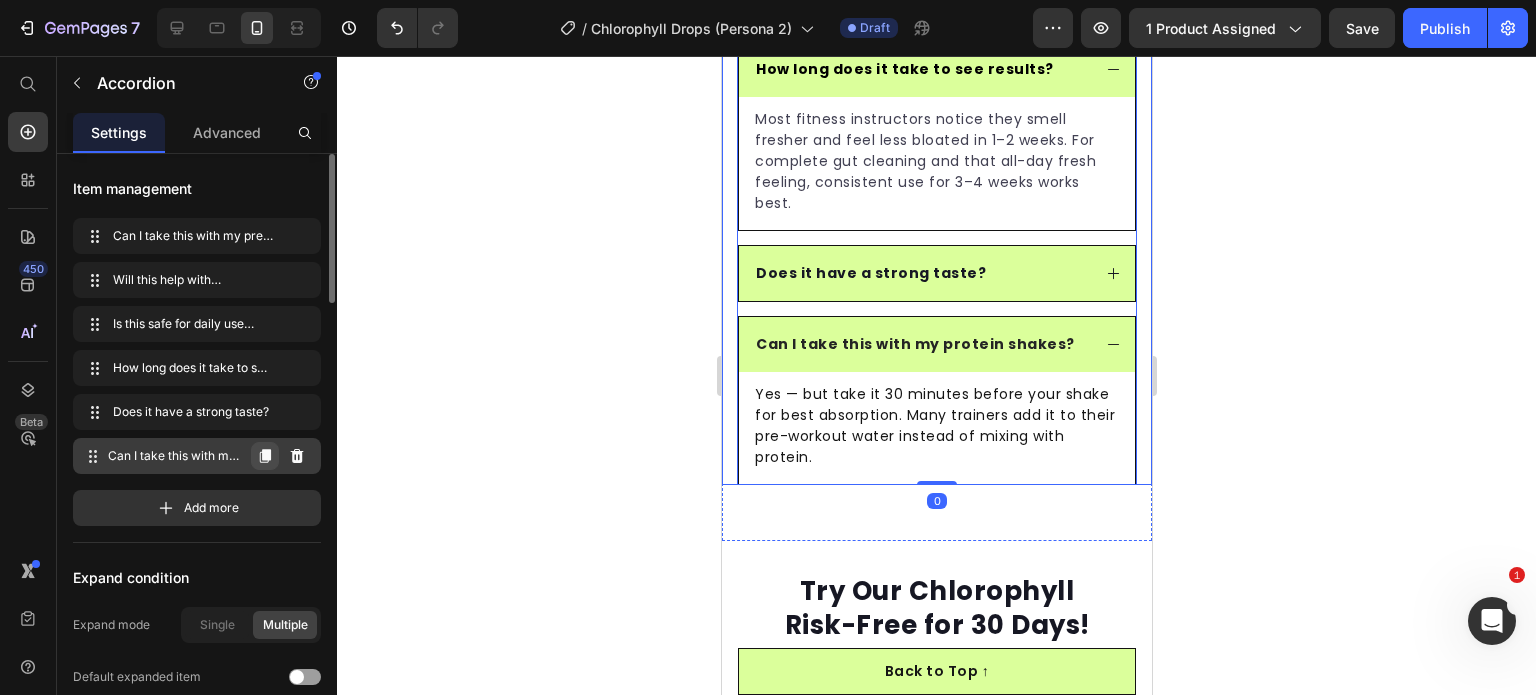 click 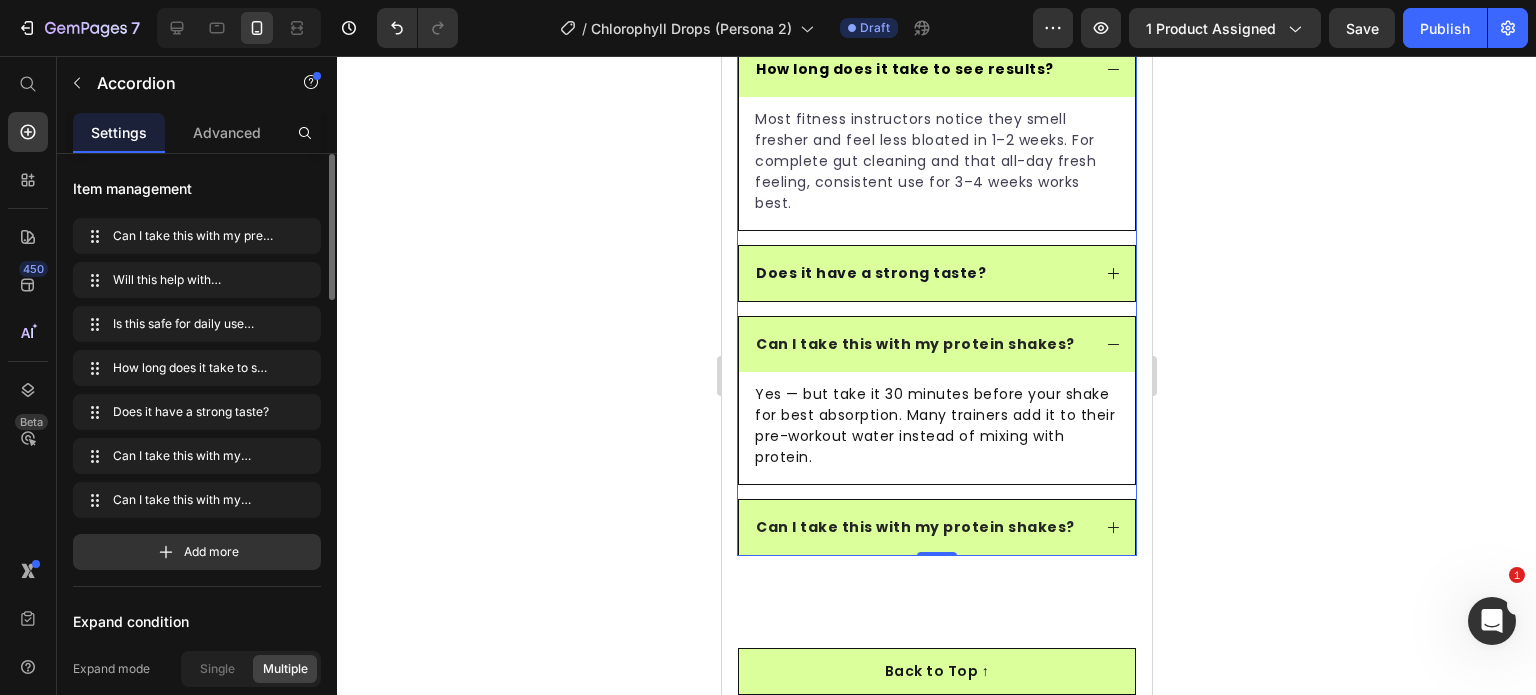 click on "Can I take this with my protein shakes?" at bounding box center (914, 527) 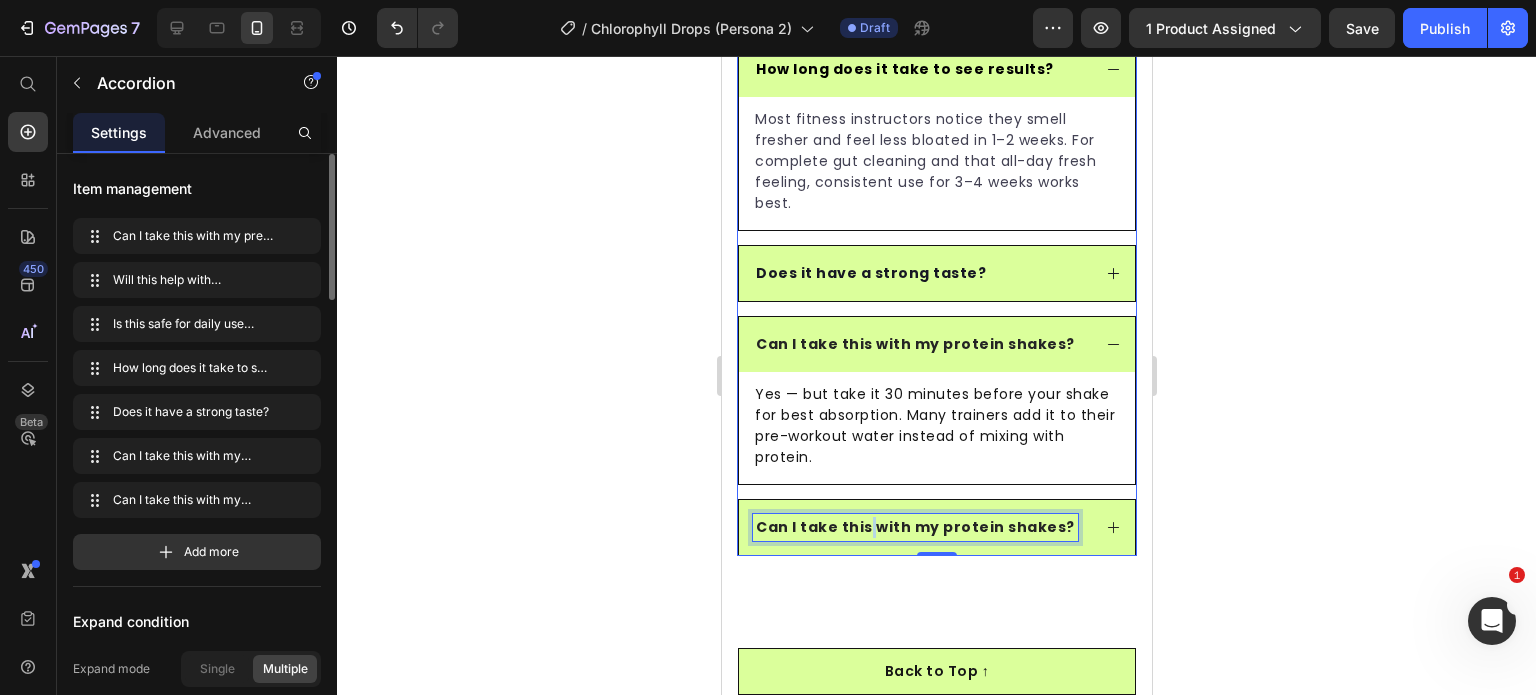 click on "Can I take this with my protein shakes?" at bounding box center (914, 527) 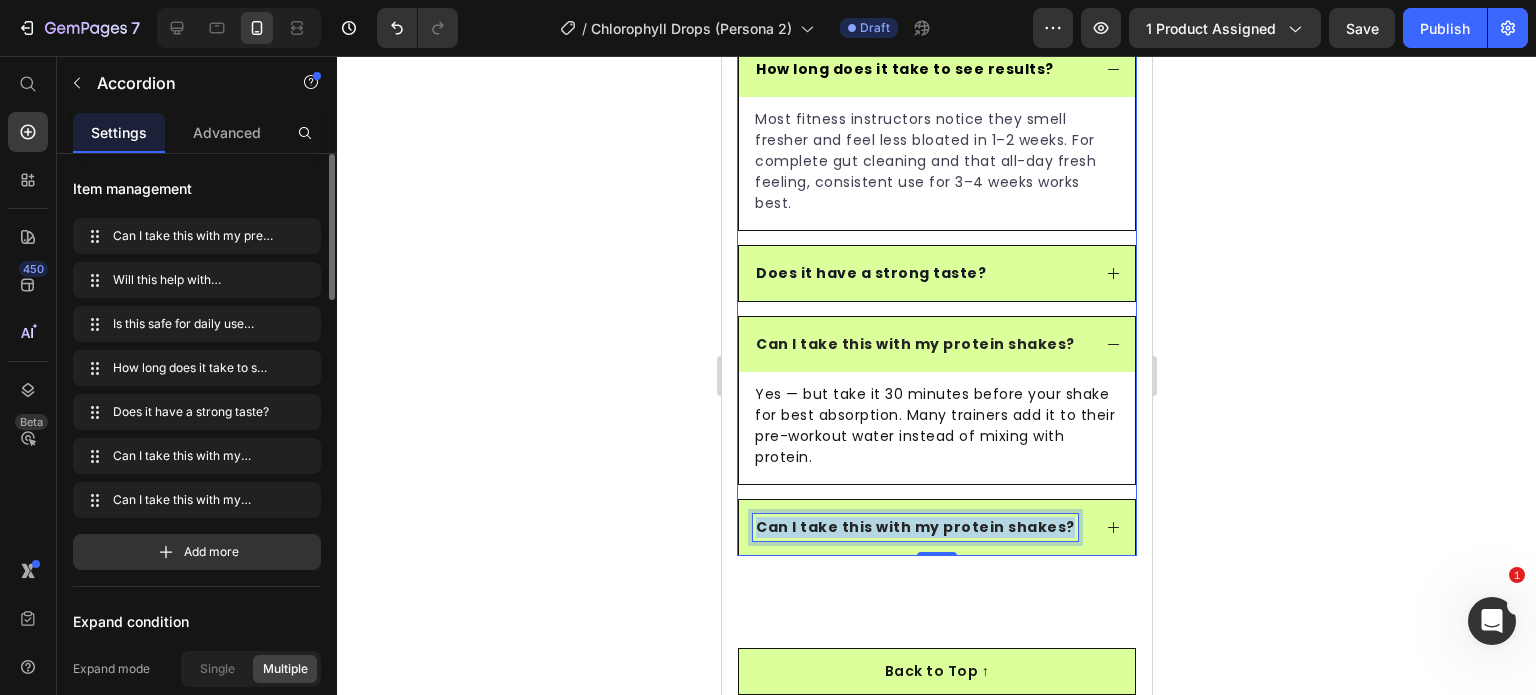 click on "Can I take this with my protein shakes?" at bounding box center (914, 527) 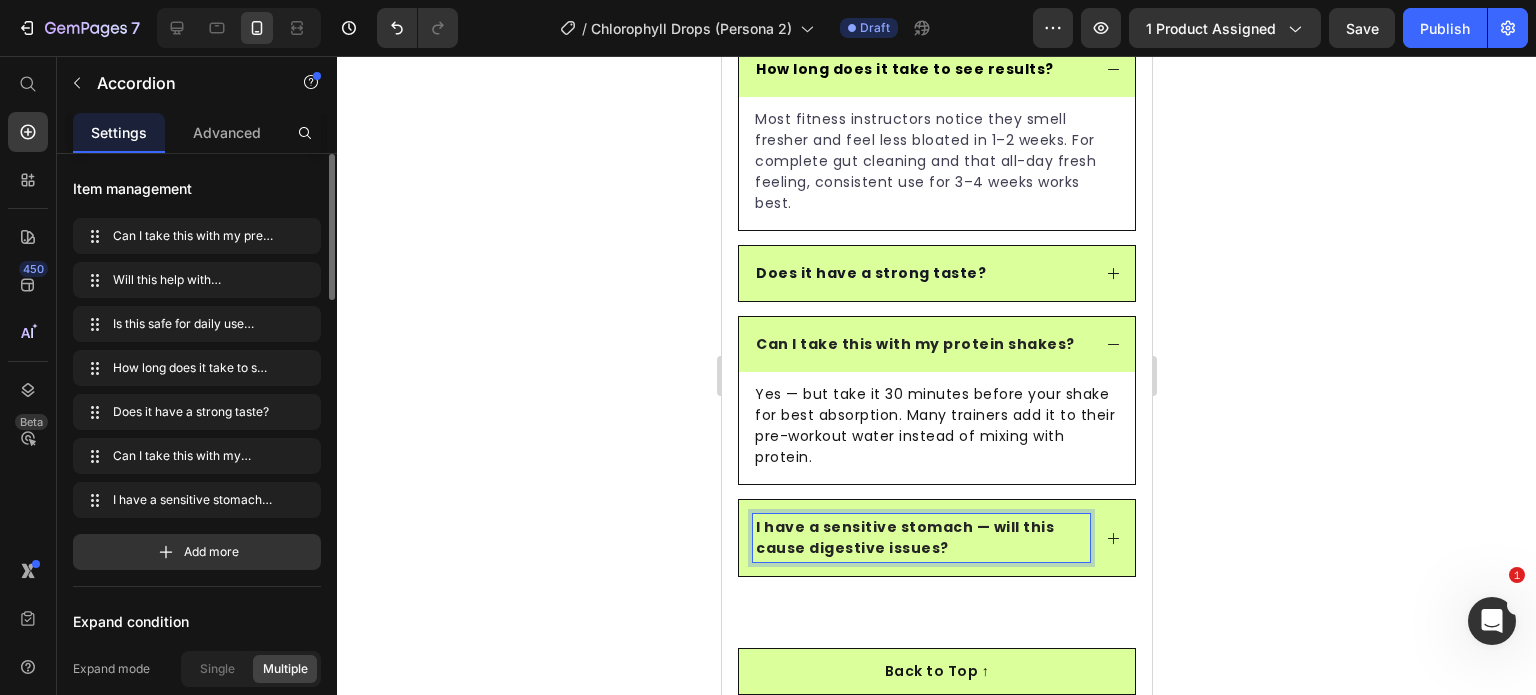 click on "I have a sensitive stomach — will this cause digestive issues?" at bounding box center [936, 538] 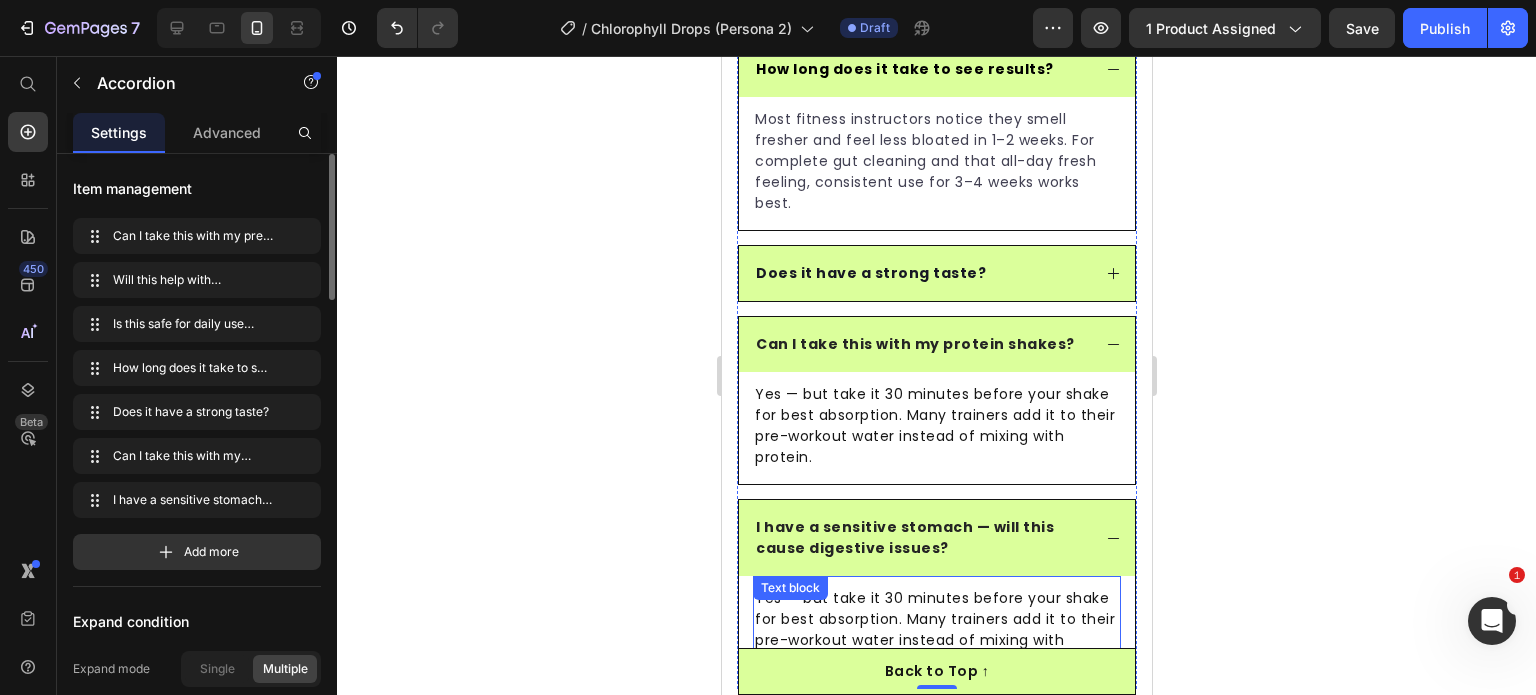 click on "Yes — but take it 30 minutes before your shake for best absorption. Many trainers add it to their pre-workout water instead of mixing with protein." at bounding box center (936, 630) 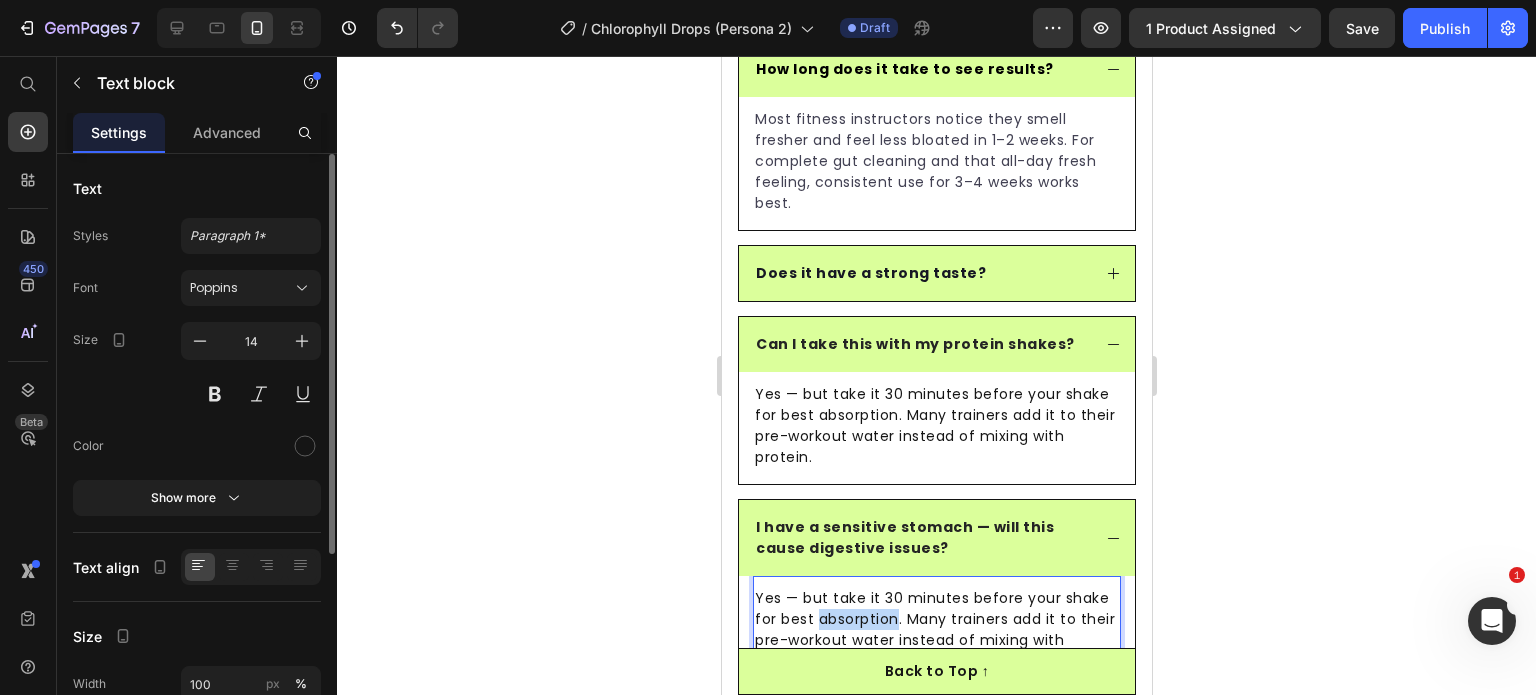 click on "Yes — but take it 30 minutes before your shake for best absorption. Many trainers add it to their pre-workout water instead of mixing with protein." at bounding box center (936, 630) 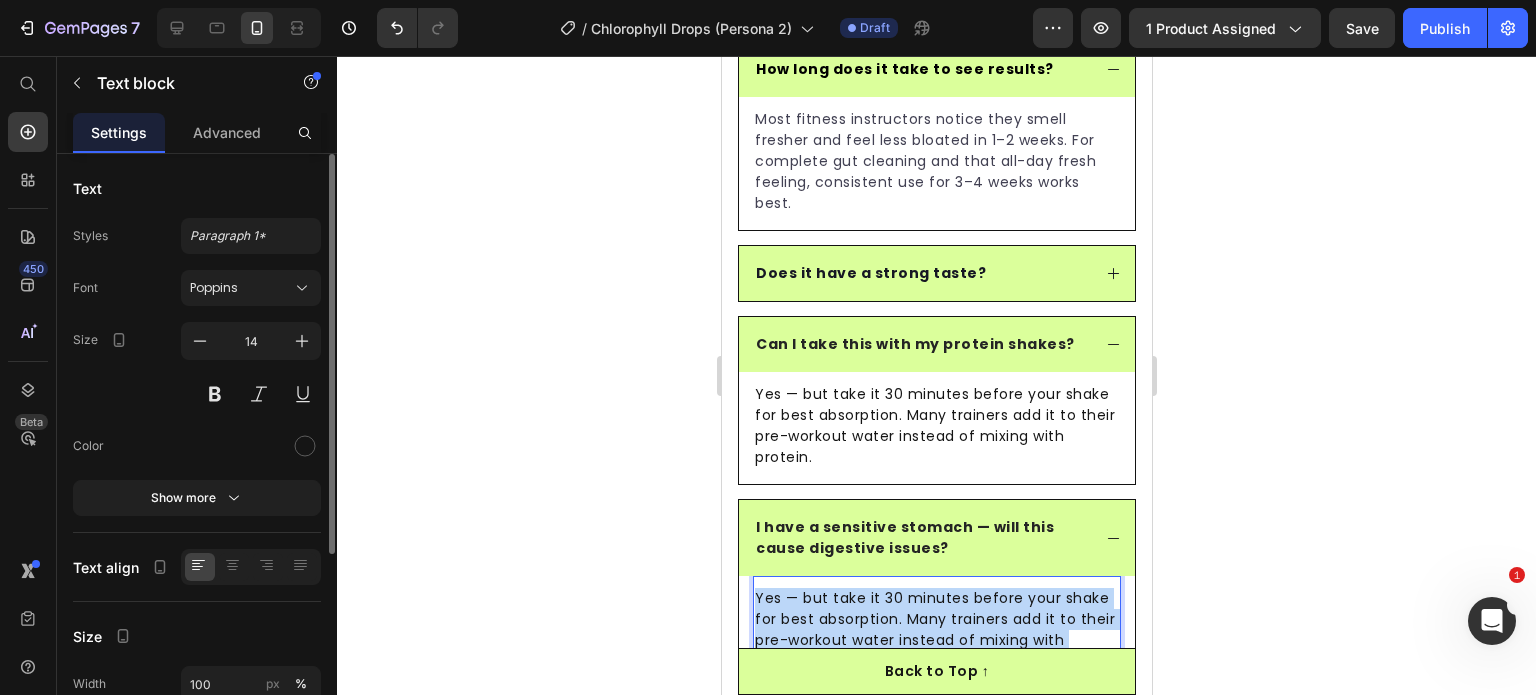 click on "Yes — but take it 30 minutes before your shake for best absorption. Many trainers add it to their pre-workout water instead of mixing with protein." at bounding box center (936, 630) 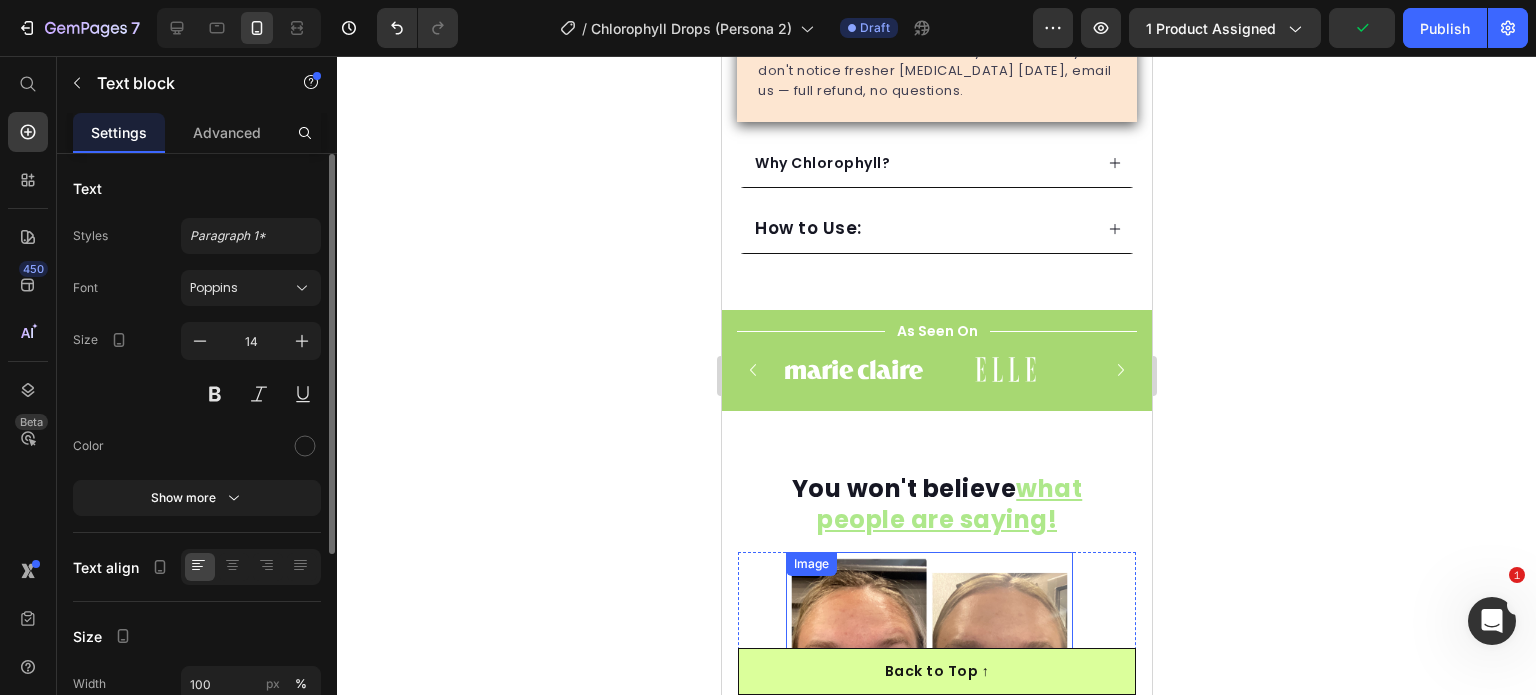 scroll, scrollTop: 1894, scrollLeft: 0, axis: vertical 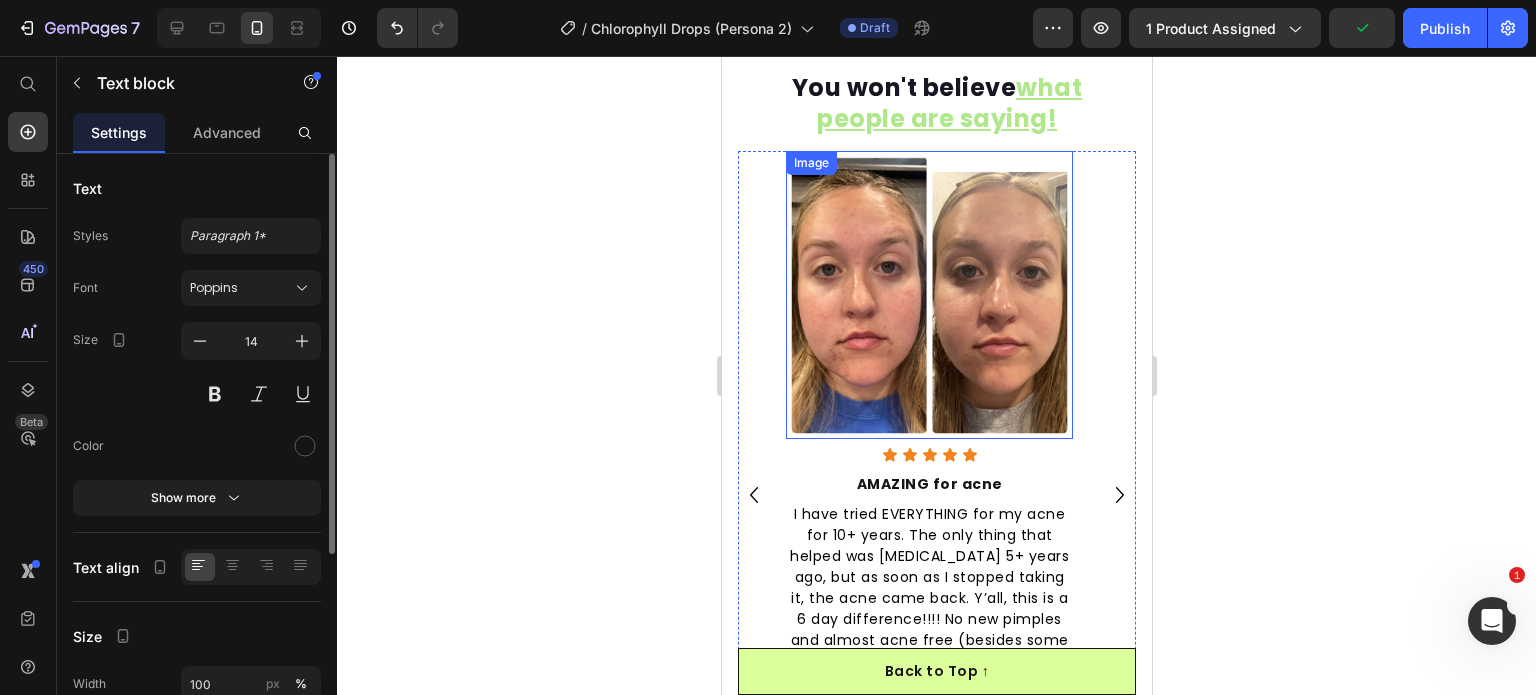 click at bounding box center (928, 294) 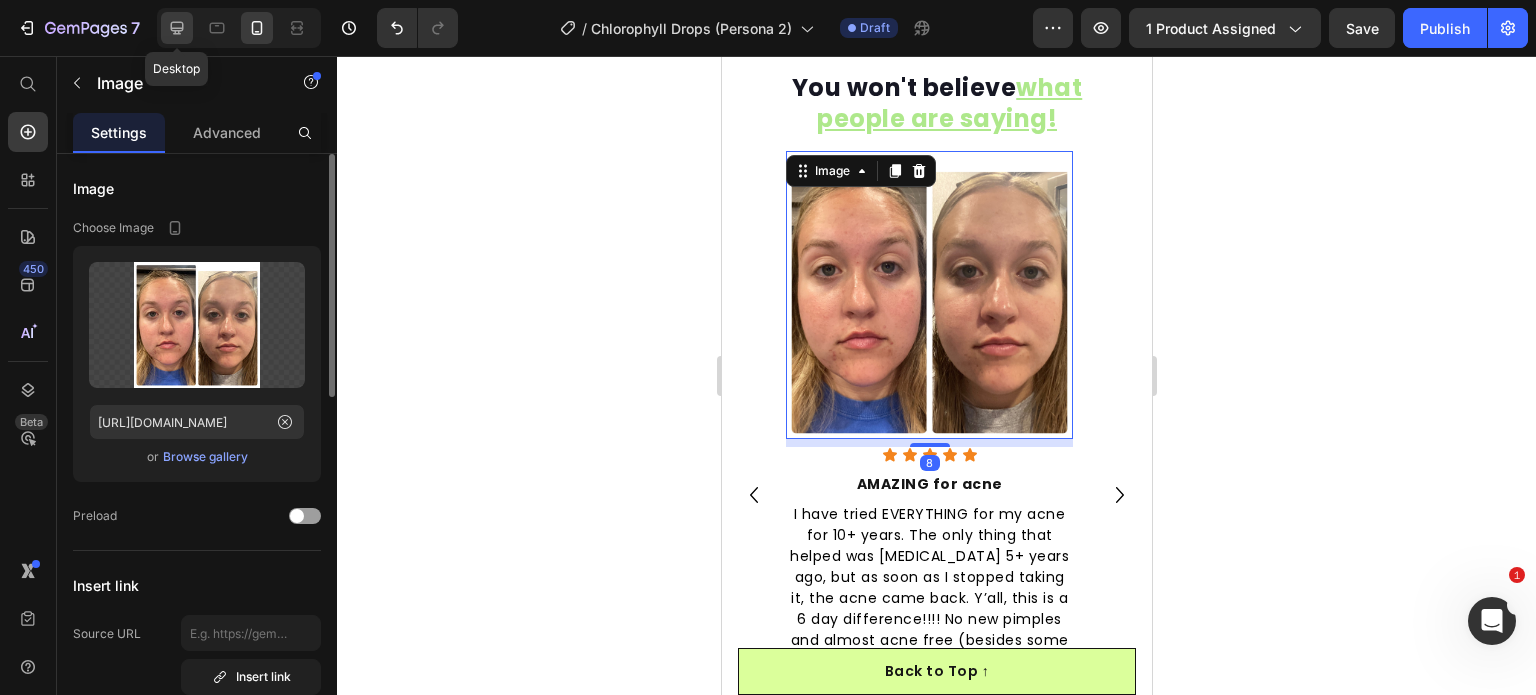 click 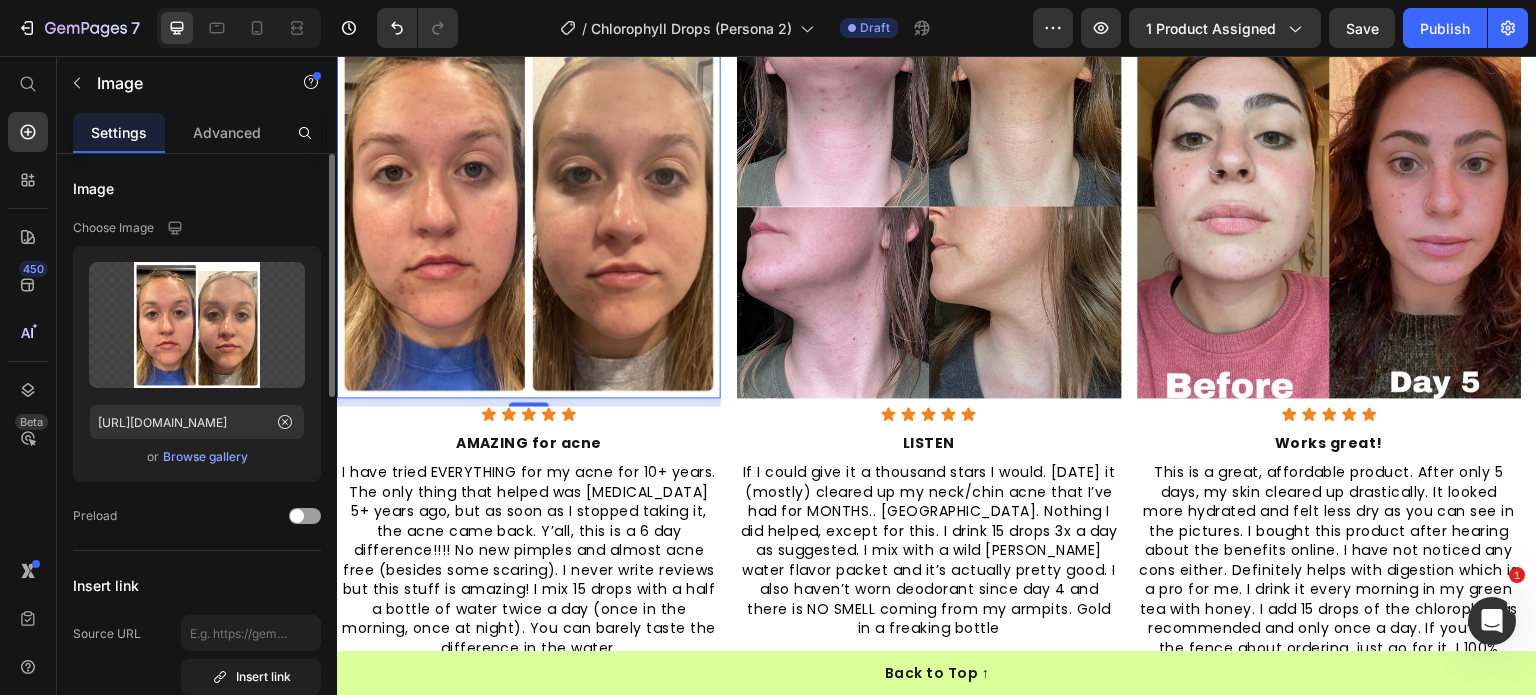 scroll, scrollTop: 1609, scrollLeft: 0, axis: vertical 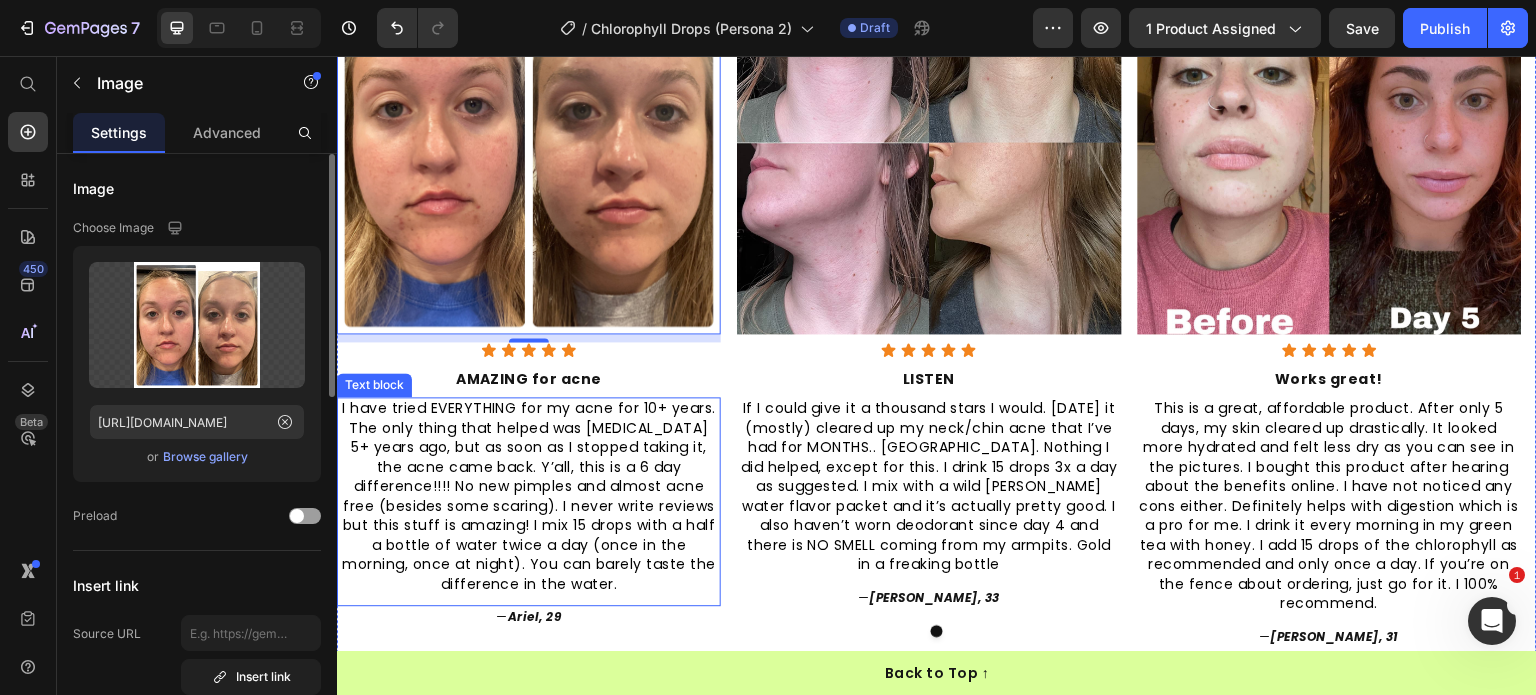 click on "I have tried EVERYTHING for my acne for 10+ years. The only thing that helped was accutane 5+ years ago, but as soon as I stopped taking it, the acne came back. Y’all, this is a 6 day difference!!!! No new pimples and almost acne free (besides some scaring). I never write reviews but this stuff is amazing! I mix 15 drops with a half a bottle of water twice a day (once in the morning, once at night). You can barely taste the difference in the water." at bounding box center [529, 496] 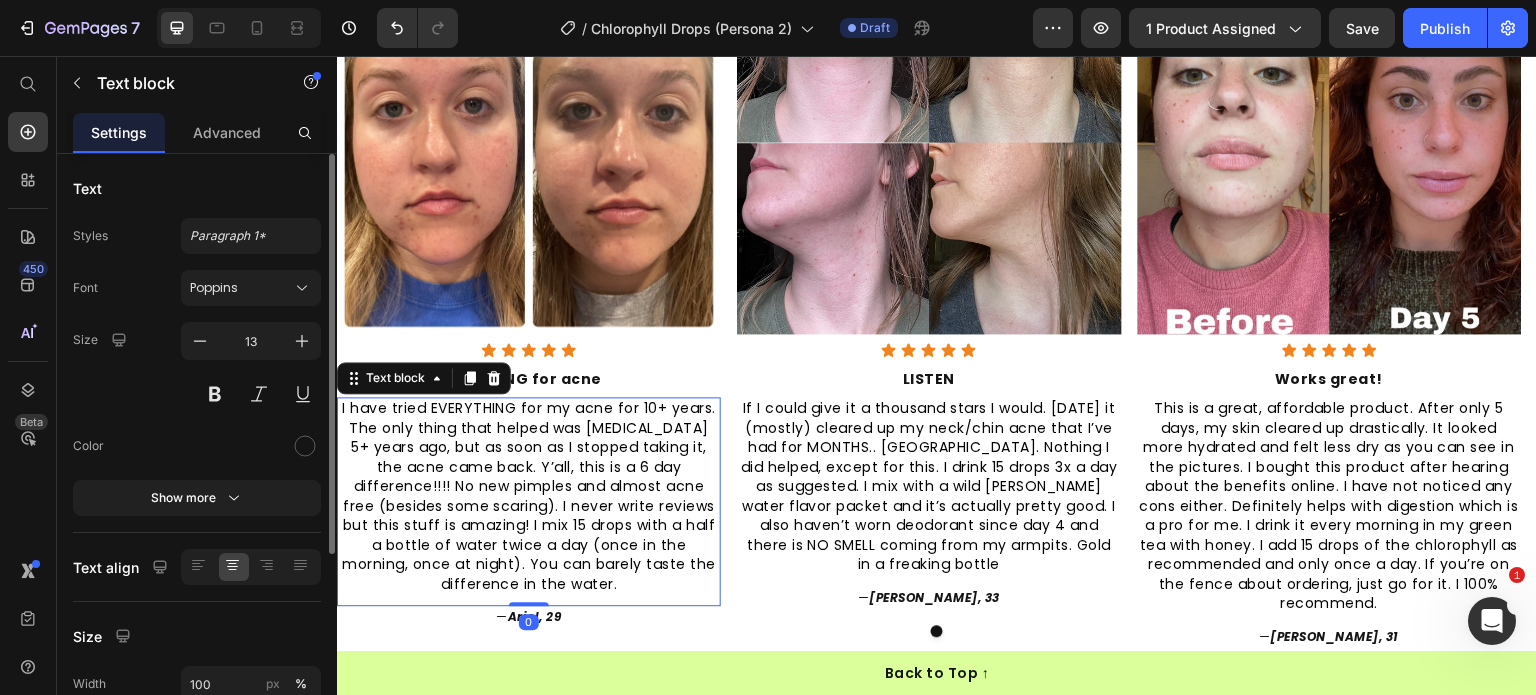 click on "I have tried EVERYTHING for my acne for 10+ years. The only thing that helped was accutane 5+ years ago, but as soon as I stopped taking it, the acne came back. Y’all, this is a 6 day difference!!!! No new pimples and almost acne free (besides some scaring). I never write reviews but this stuff is amazing! I mix 15 drops with a half a bottle of water twice a day (once in the morning, once at night). You can barely taste the difference in the water." at bounding box center (529, 496) 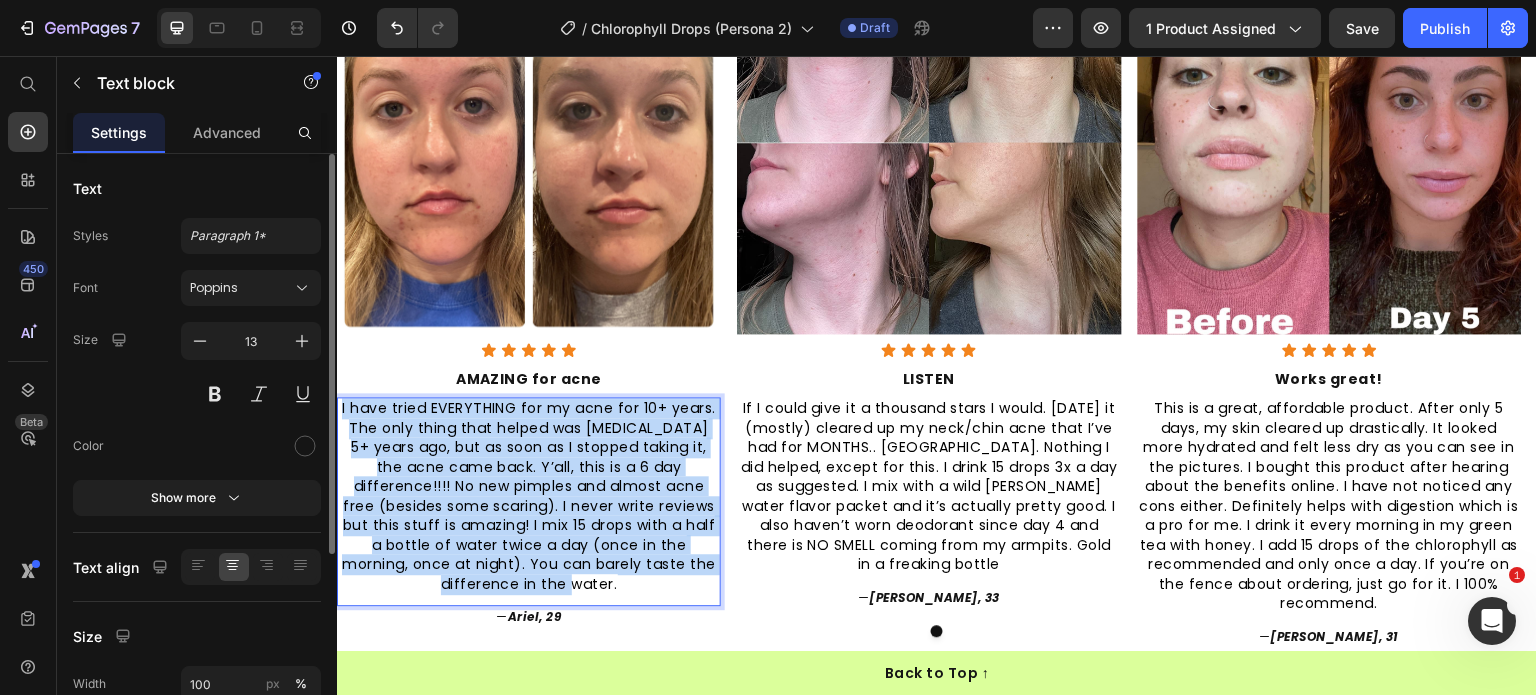 click on "I have tried EVERYTHING for my acne for 10+ years. The only thing that helped was accutane 5+ years ago, but as soon as I stopped taking it, the acne came back. Y’all, this is a 6 day difference!!!! No new pimples and almost acne free (besides some scaring). I never write reviews but this stuff is amazing! I mix 15 drops with a half a bottle of water twice a day (once in the morning, once at night). You can barely taste the difference in the water." at bounding box center [529, 496] 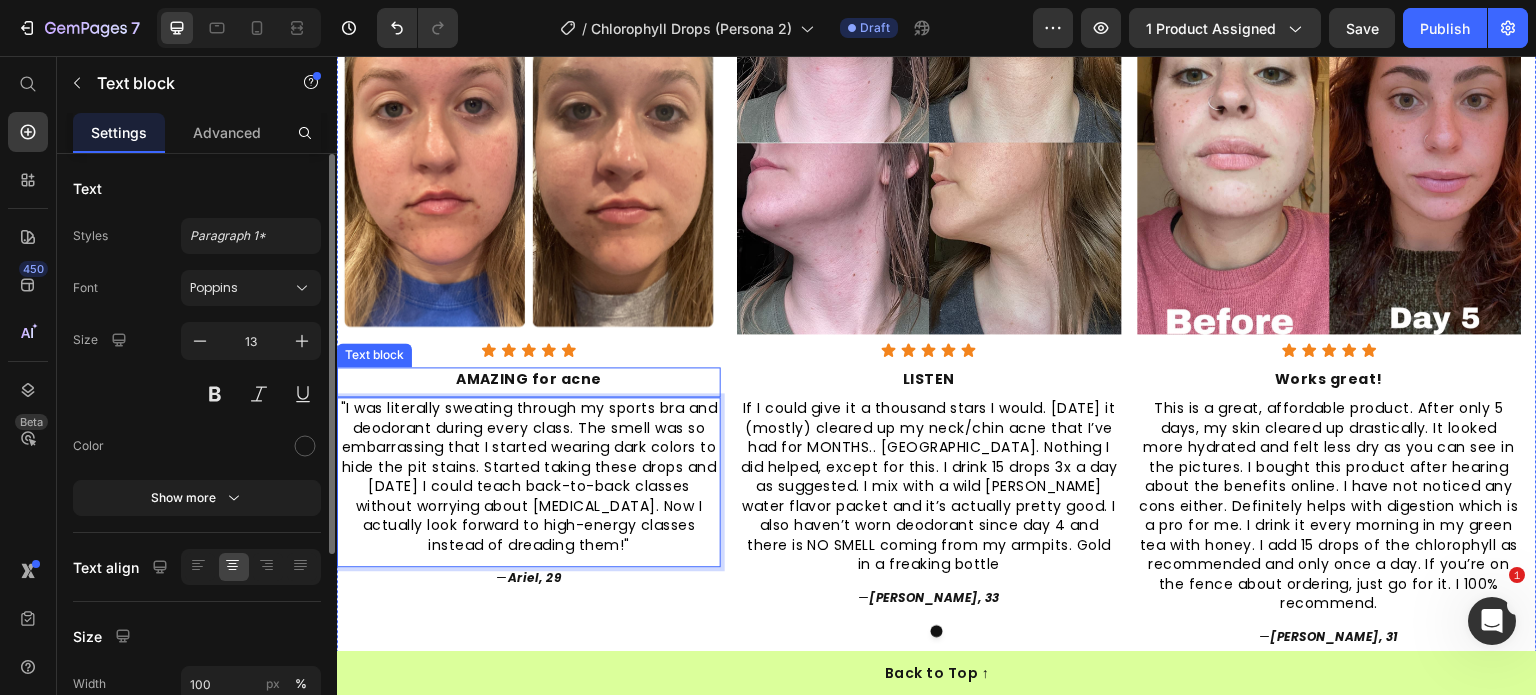 click on "AMAZING for acne" at bounding box center (529, 379) 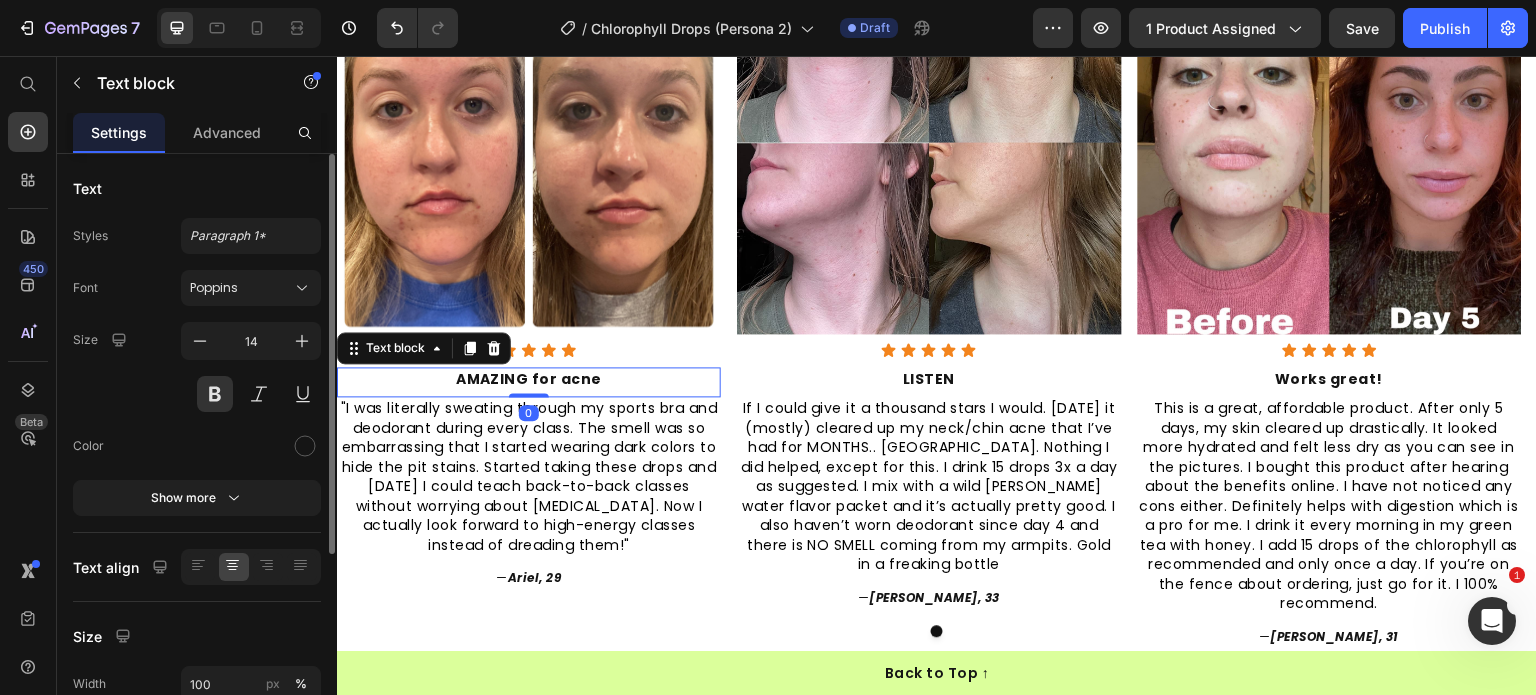 click on "AMAZING for acne" at bounding box center [529, 379] 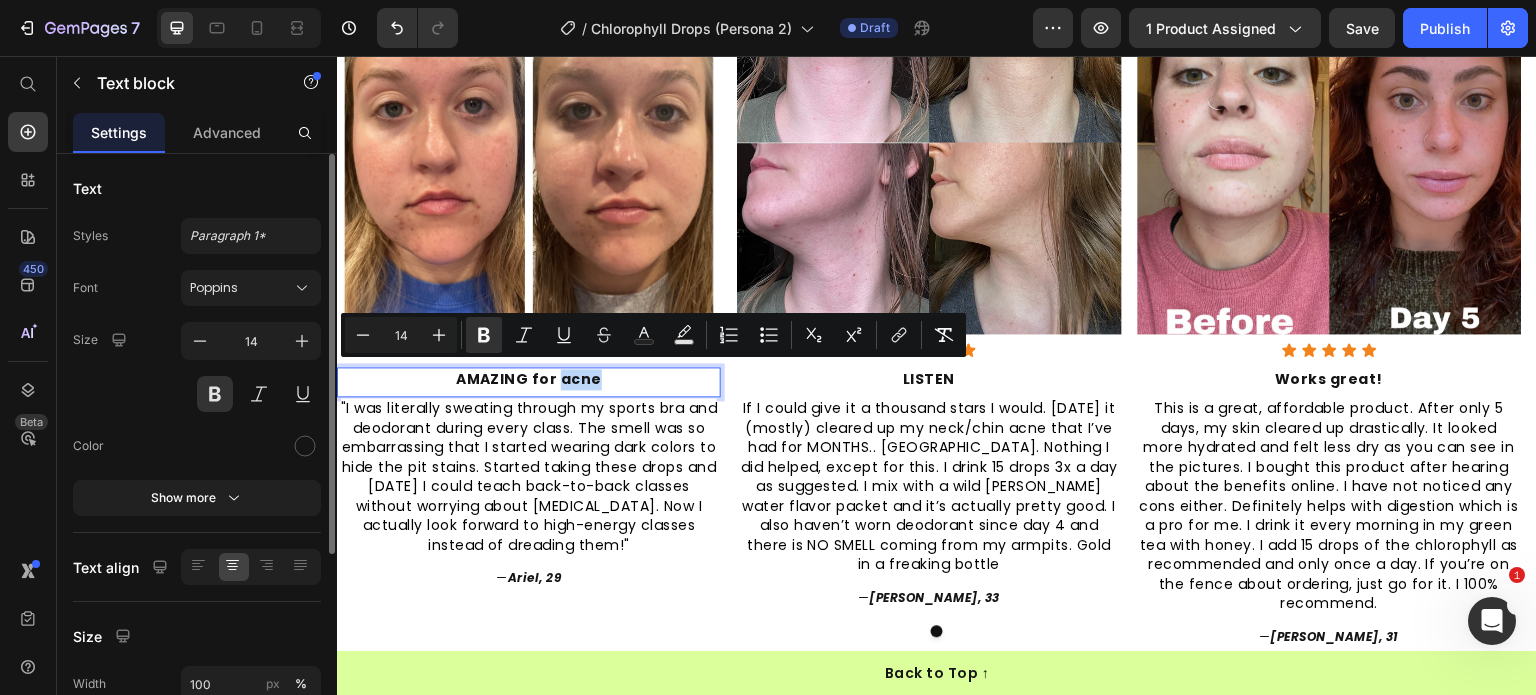 click on "AMAZING for acne" at bounding box center [529, 379] 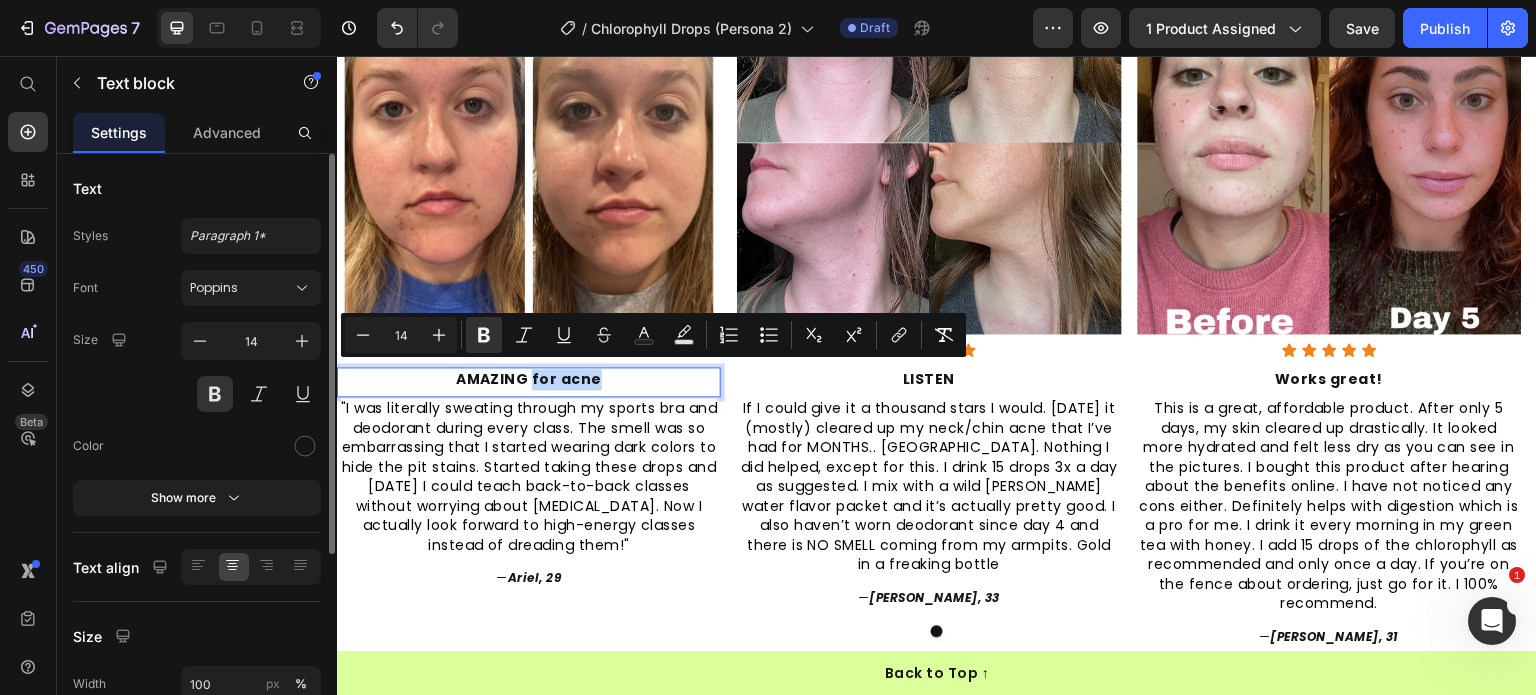 drag, startPoint x: 614, startPoint y: 379, endPoint x: 533, endPoint y: 373, distance: 81.22192 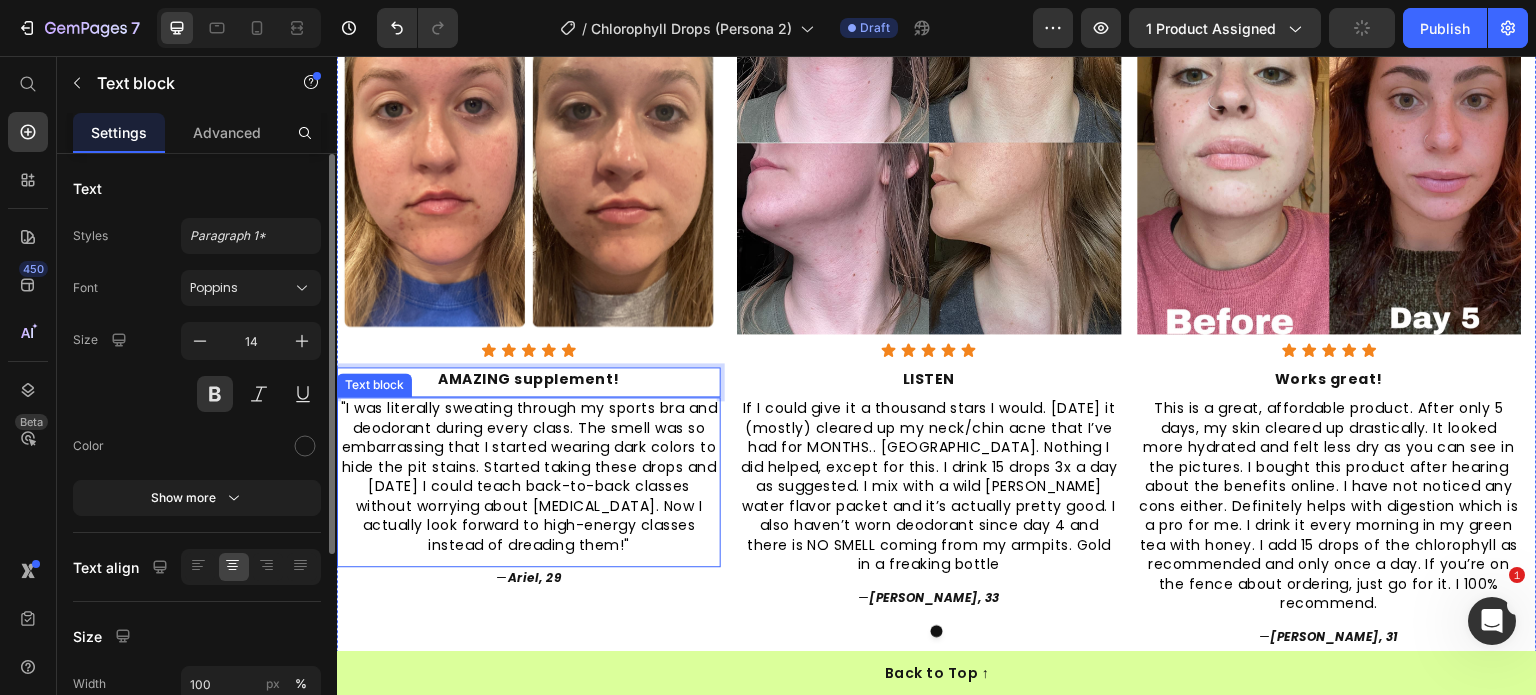 click on ""I was literally sweating through my sports bra and deodorant during every class. The smell was so embarrassing that I started wearing dark colors to hide the pit stains. Started taking these drops and within 2 weeks I could teach back-to-back classes without worrying about body odor. Now I actually look forward to high-energy classes instead of dreading them!"" at bounding box center [529, 477] 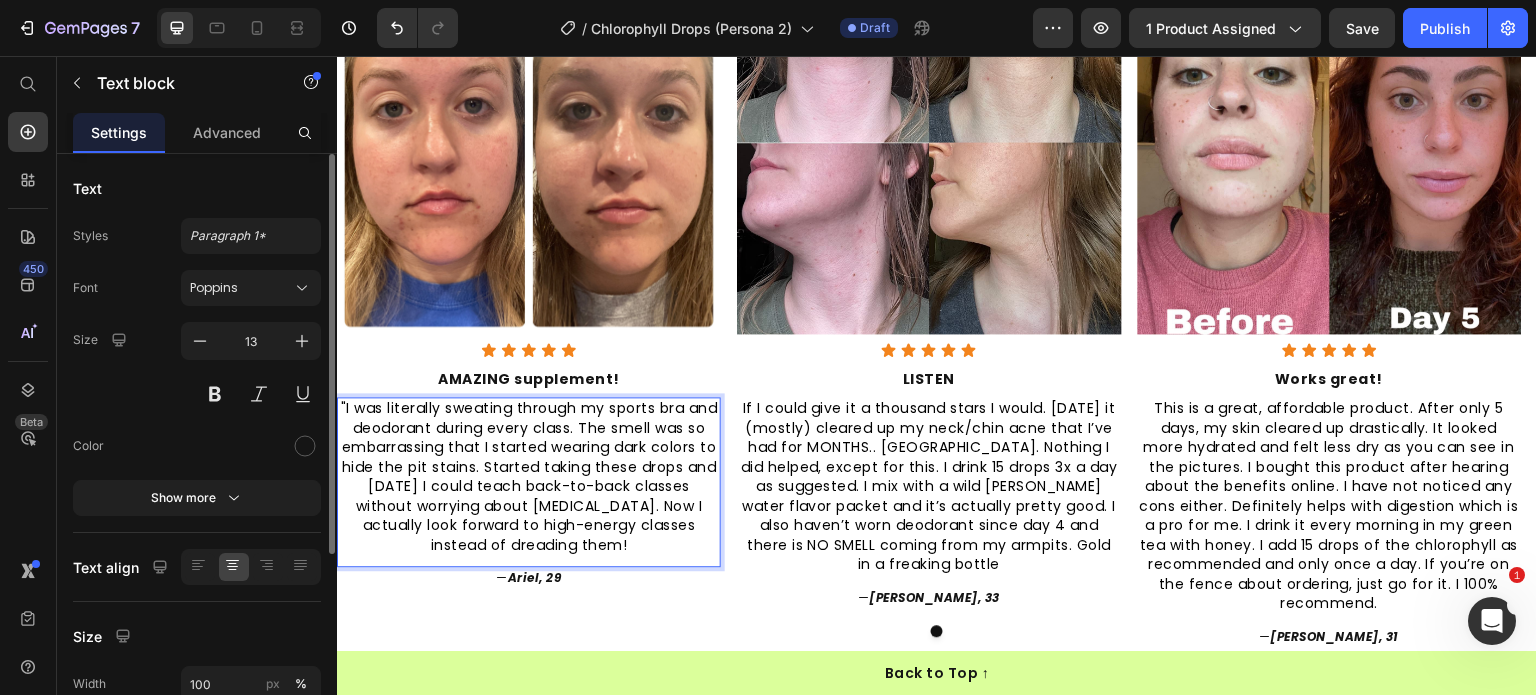 click on ""I was literally sweating through my sports bra and deodorant during every class. The smell was so embarrassing that I started wearing dark colors to hide the pit stains. Started taking these drops and within 2 weeks I could teach back-to-back classes without worrying about body odor. Now I actually look forward to high-energy classes instead of dreading them!" at bounding box center [529, 476] 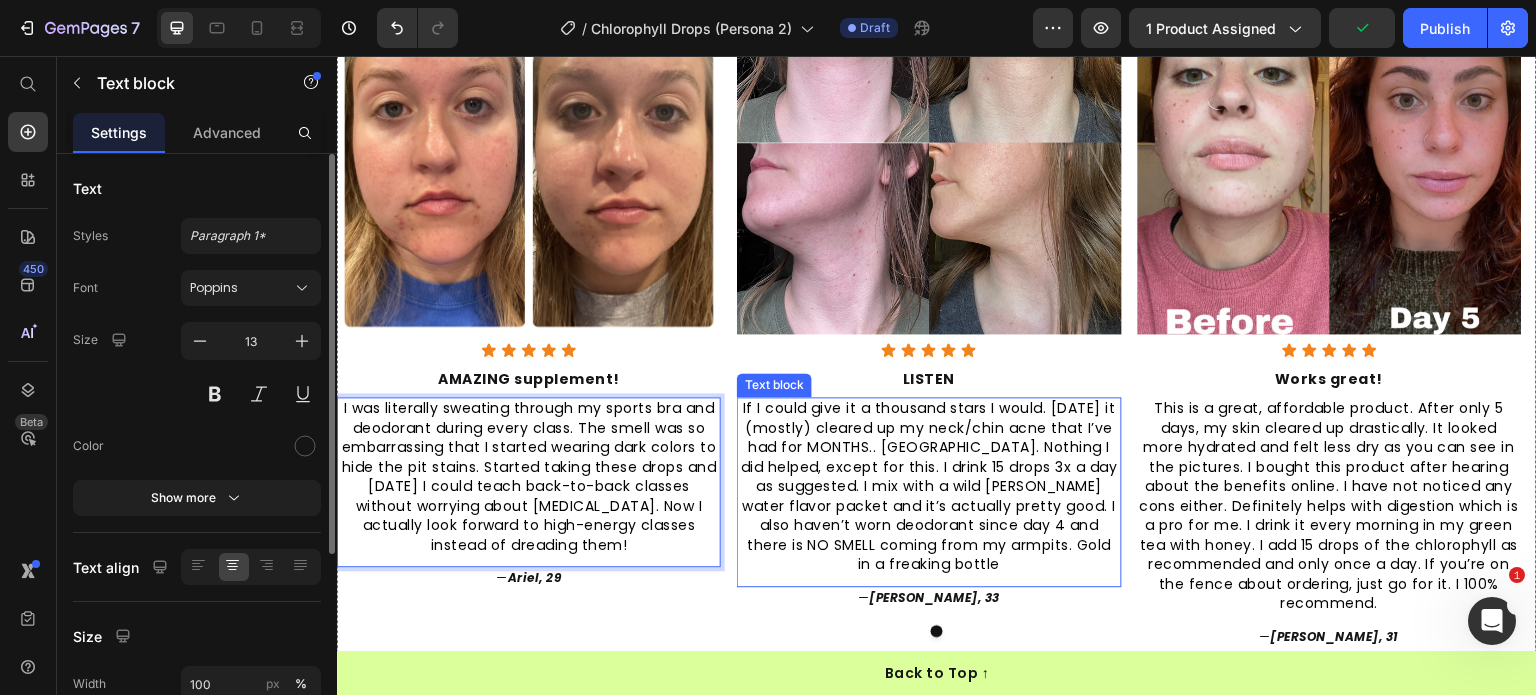 click on "If I could give it a thousand stars I would. In one week it (mostly) cleared up my neck/chin acne that I’ve had for MONTHS.. MONNTHSSSS. Nothing I did helped, except for this. I drink 15 drops 3x a day as suggested. I mix with a wild berry water flavor packet and it’s actually pretty good. I also haven’t worn deodorant since day 4 and there is NO SMELL coming from my armpits. Gold in a freaking bottle" at bounding box center (929, 486) 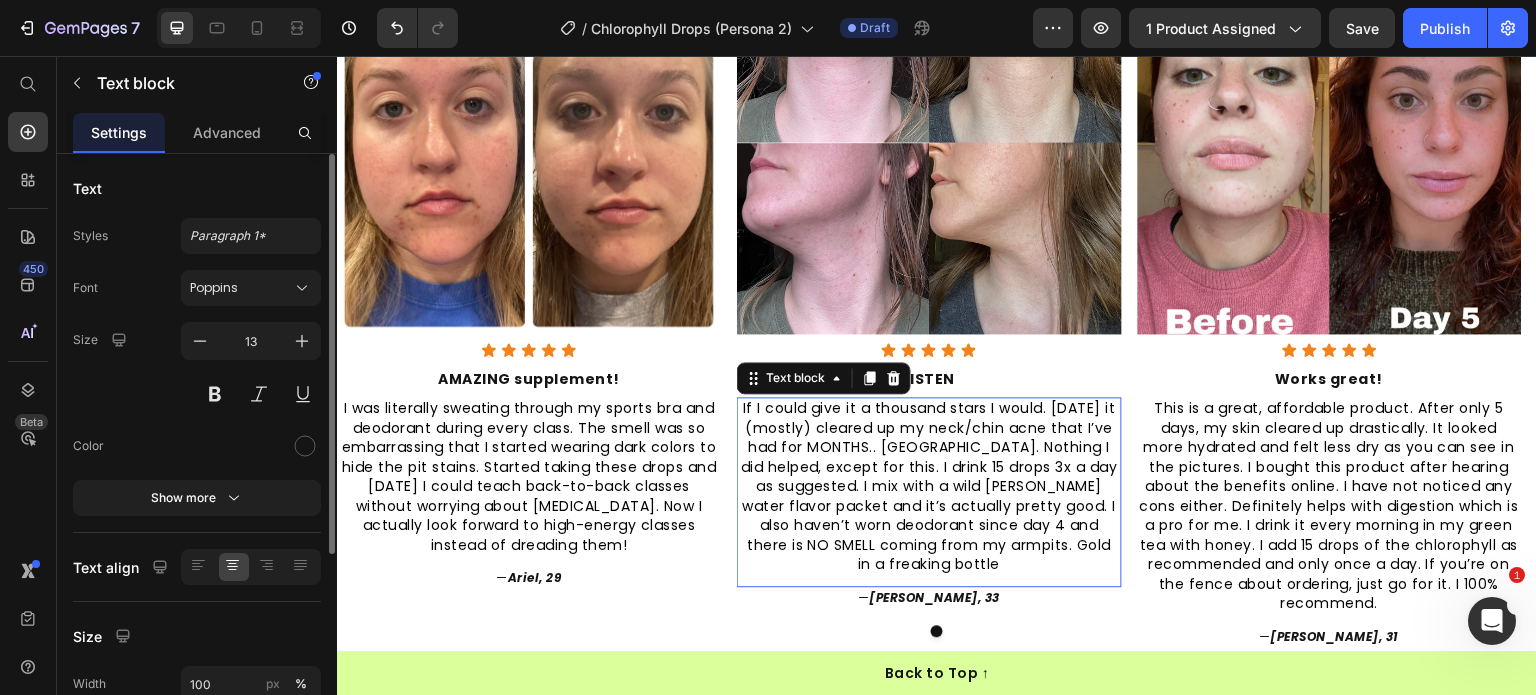 click on "If I could give it a thousand stars I would. In one week it (mostly) cleared up my neck/chin acne that I’ve had for MONTHS.. MONNTHSSSS. Nothing I did helped, except for this. I drink 15 drops 3x a day as suggested. I mix with a wild berry water flavor packet and it’s actually pretty good. I also haven’t worn deodorant since day 4 and there is NO SMELL coming from my armpits. Gold in a freaking bottle" at bounding box center [929, 486] 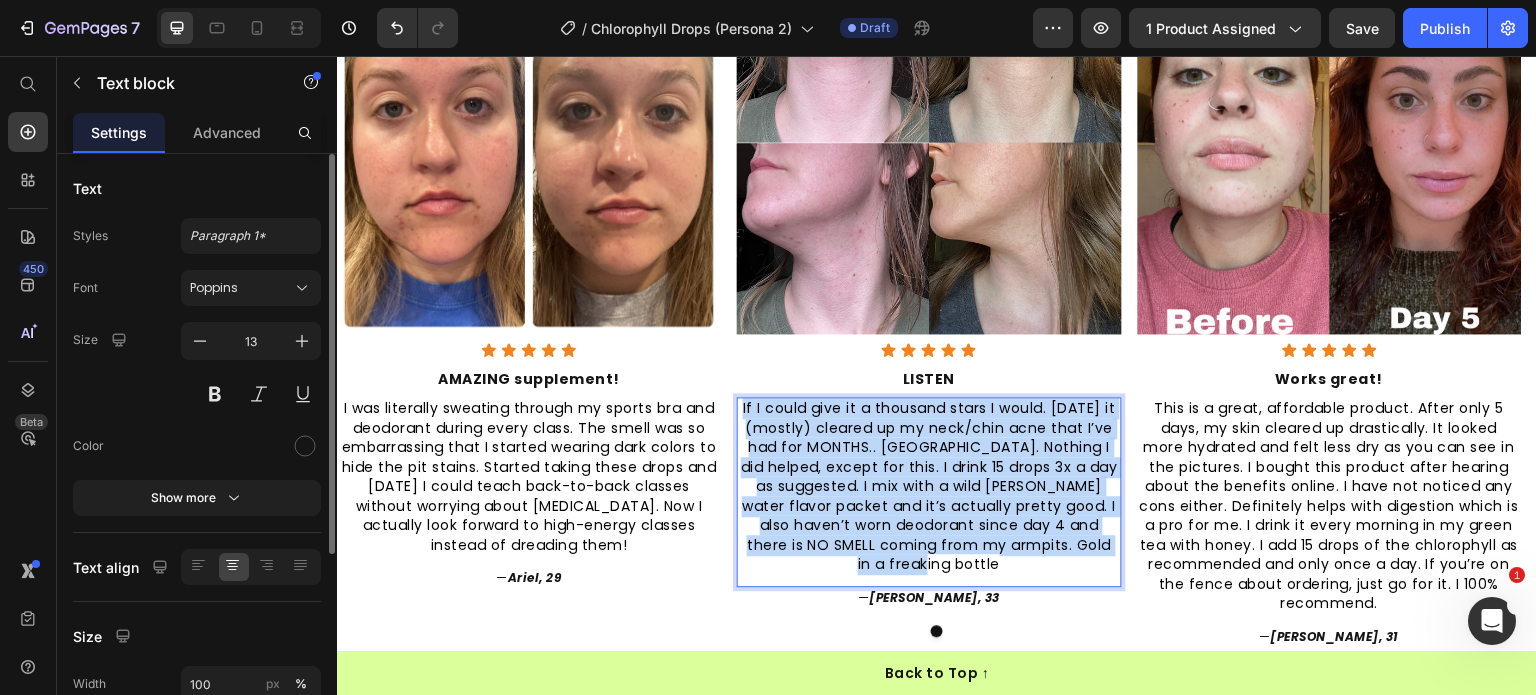 click on "If I could give it a thousand stars I would. In one week it (mostly) cleared up my neck/chin acne that I’ve had for MONTHS.. MONNTHSSSS. Nothing I did helped, except for this. I drink 15 drops 3x a day as suggested. I mix with a wild berry water flavor packet and it’s actually pretty good. I also haven’t worn deodorant since day 4 and there is NO SMELL coming from my armpits. Gold in a freaking bottle" at bounding box center (929, 486) 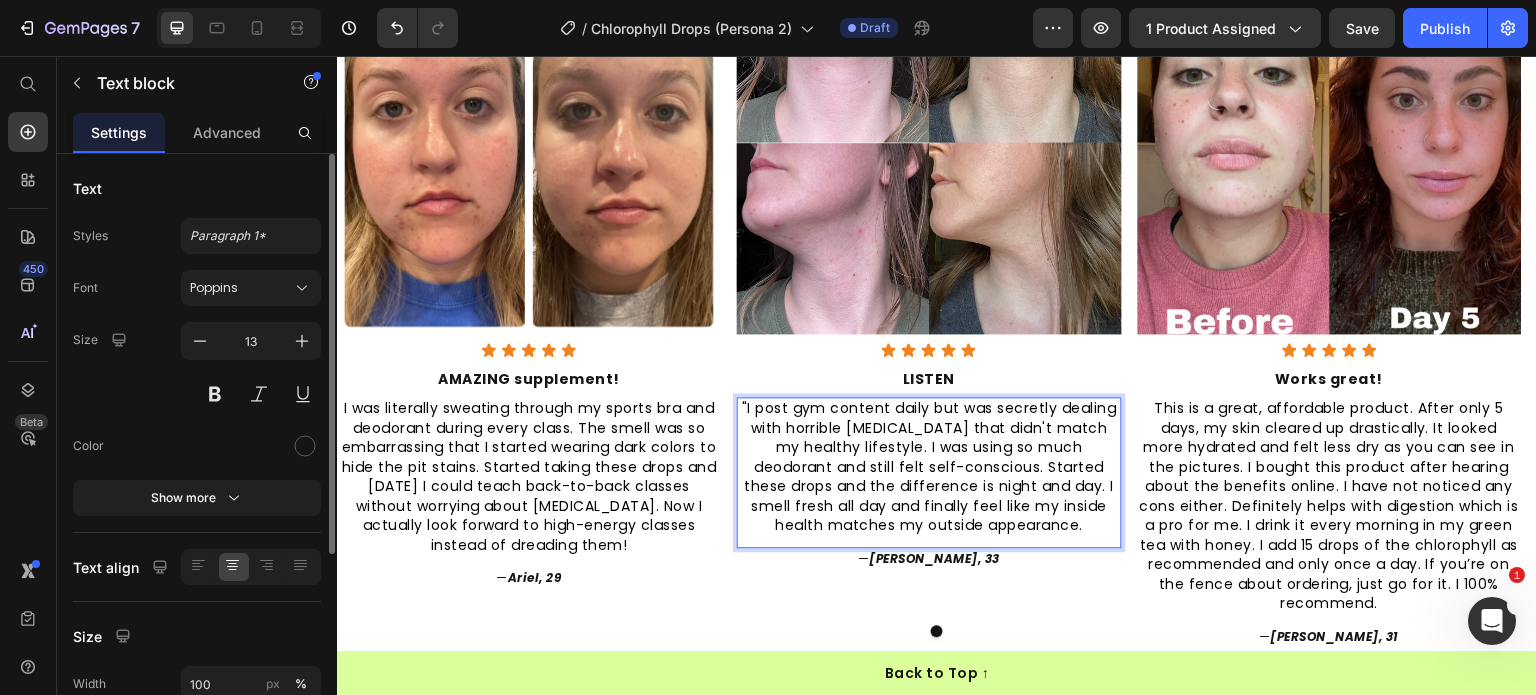 click on ""I post gym content daily but was secretly dealing with horrible body odor that didn't match my healthy lifestyle. I was using so much deodorant and still felt self-conscious. Started these drops and the difference is night and day. I smell fresh all day and finally feel like my inside health matches my outside appearance." at bounding box center (929, 466) 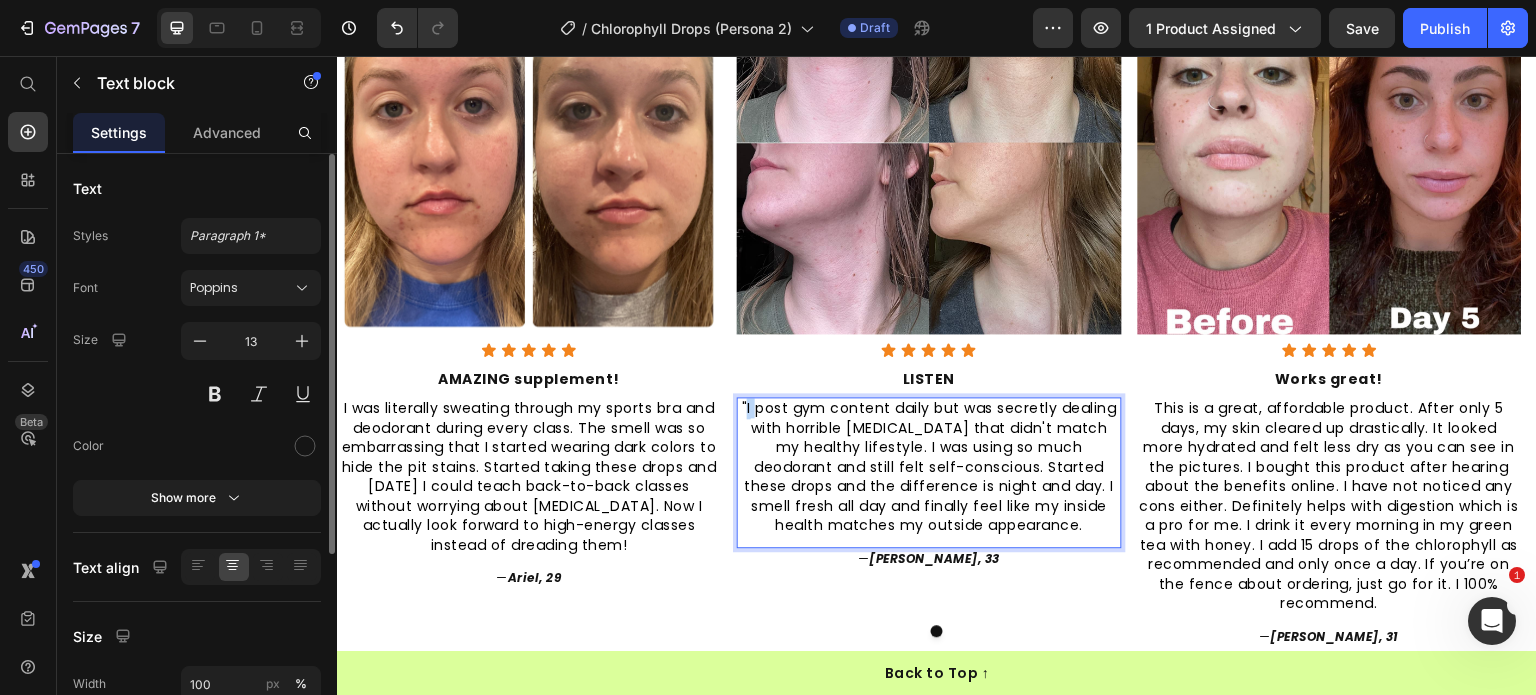click on ""I post gym content daily but was secretly dealing with horrible body odor that didn't match my healthy lifestyle. I was using so much deodorant and still felt self-conscious. Started these drops and the difference is night and day. I smell fresh all day and finally feel like my inside health matches my outside appearance." at bounding box center [929, 466] 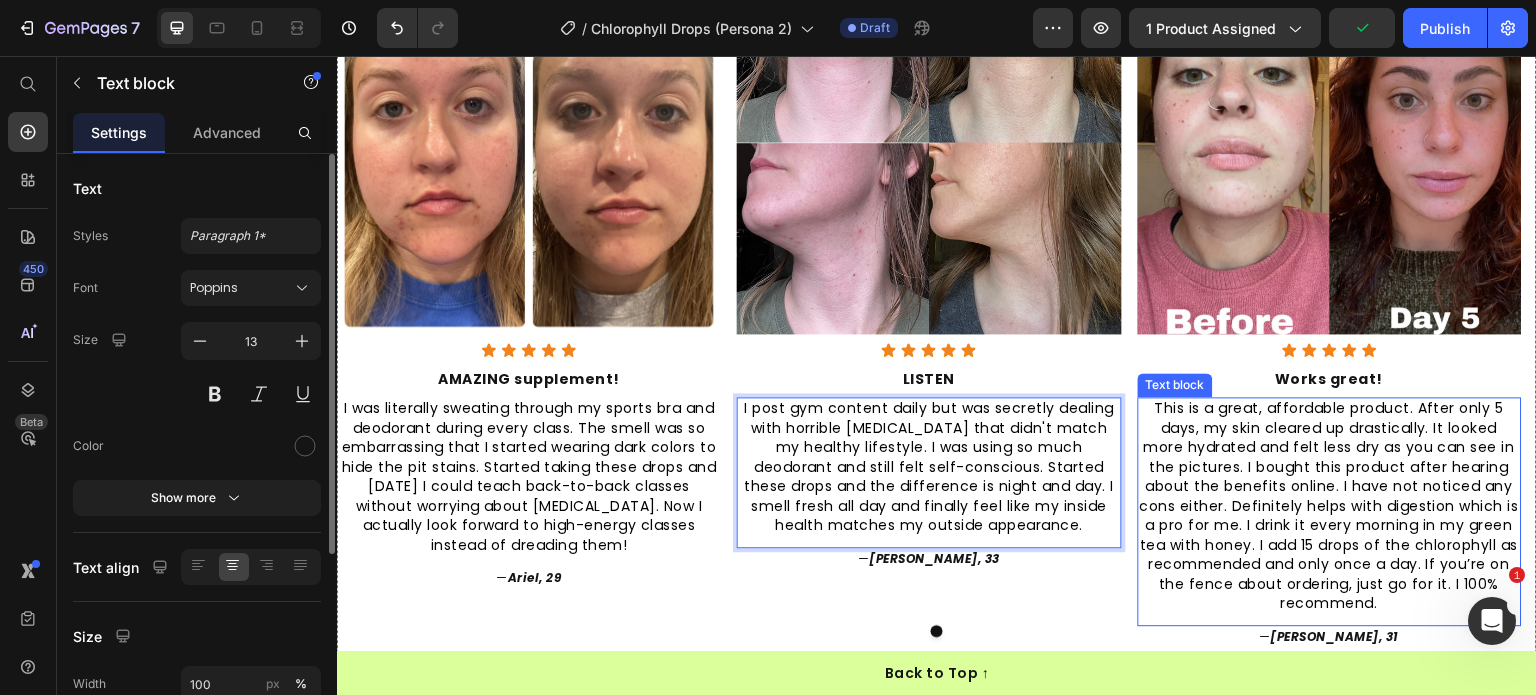 click on "This is a great, affordable product. After only 5 days, my skin cleared up drastically. It looked more hydrated and felt less dry as you can see in the pictures. I bought this product after hearing about the benefits online. I have not noticed any cons either. Definitely helps with digestion which is a pro for me. I drink it every morning in my green tea with honey. I add 15 drops of the chlorophyll as recommended and only once a day. If you’re on the fence about ordering, just go for it. I 100% recommend." at bounding box center [1330, 505] 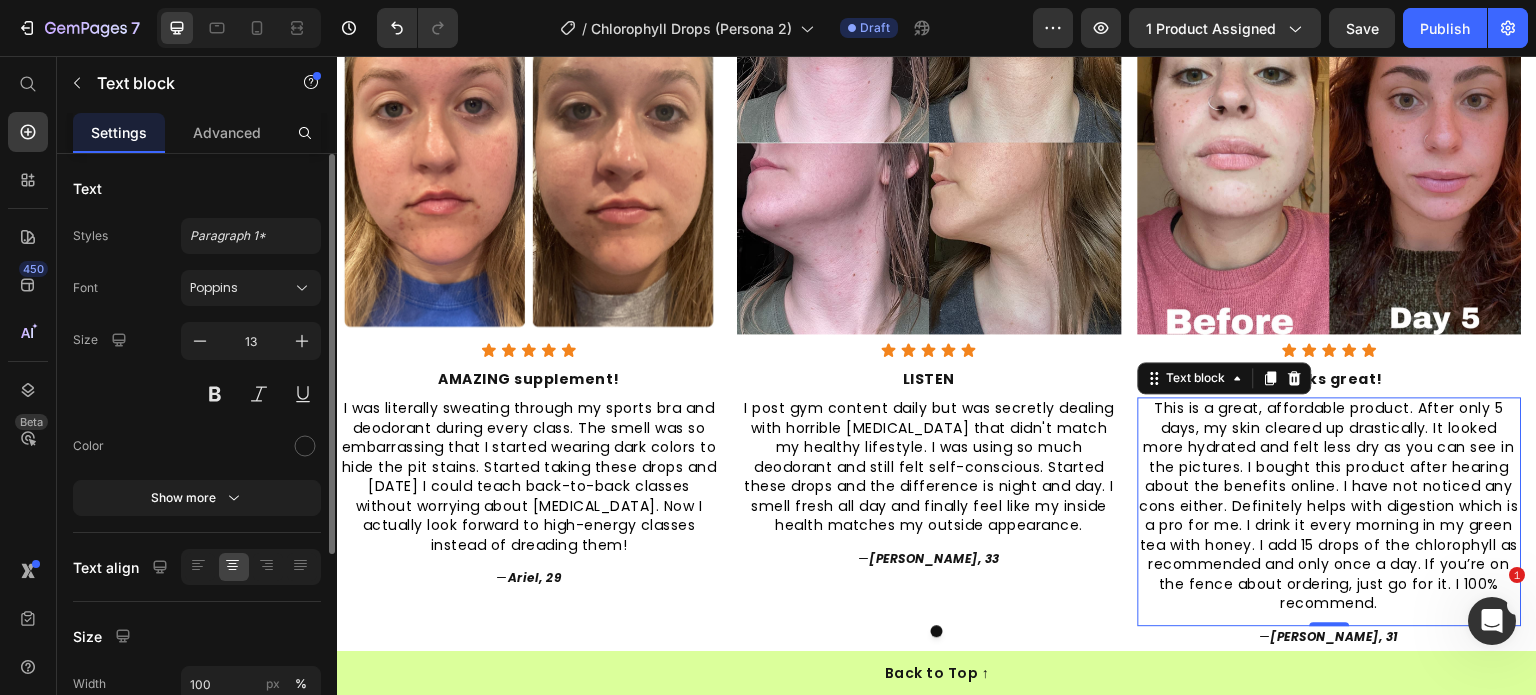 click on "This is a great, affordable product. After only 5 days, my skin cleared up drastically. It looked more hydrated and felt less dry as you can see in the pictures. I bought this product after hearing about the benefits online. I have not noticed any cons either. Definitely helps with digestion which is a pro for me. I drink it every morning in my green tea with honey. I add 15 drops of the chlorophyll as recommended and only once a day. If you’re on the fence about ordering, just go for it. I 100% recommend." at bounding box center [1330, 505] 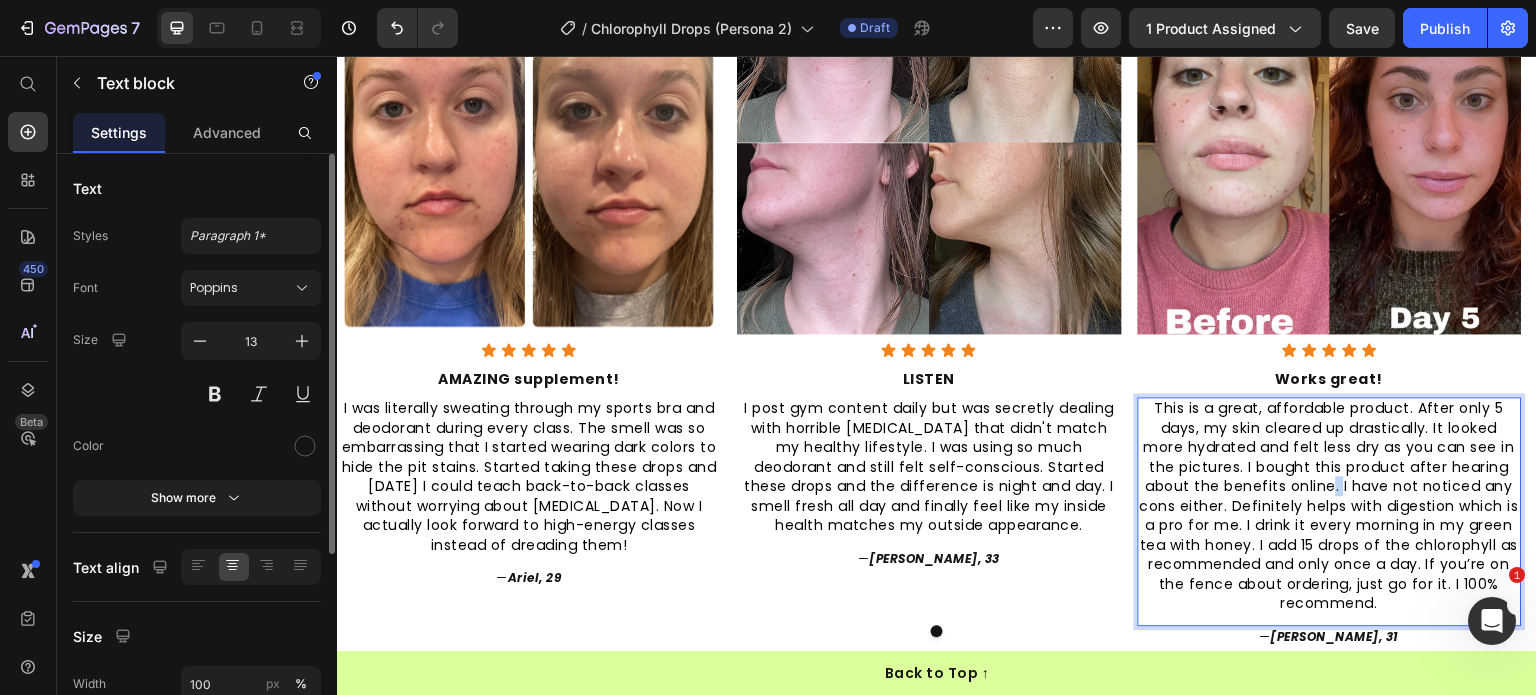 click on "This is a great, affordable product. After only 5 days, my skin cleared up drastically. It looked more hydrated and felt less dry as you can see in the pictures. I bought this product after hearing about the benefits online. I have not noticed any cons either. Definitely helps with digestion which is a pro for me. I drink it every morning in my green tea with honey. I add 15 drops of the chlorophyll as recommended and only once a day. If you’re on the fence about ordering, just go for it. I 100% recommend." at bounding box center [1330, 505] 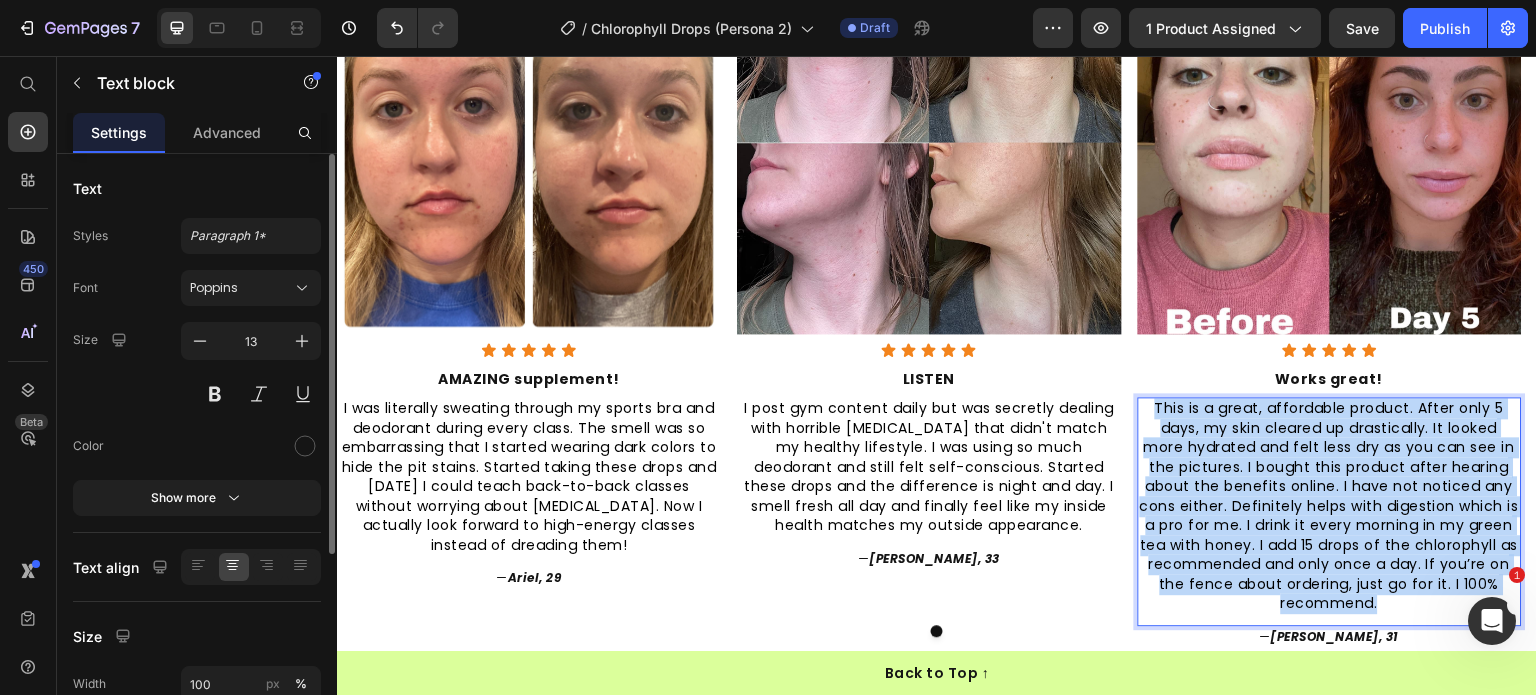 click on "This is a great, affordable product. After only 5 days, my skin cleared up drastically. It looked more hydrated and felt less dry as you can see in the pictures. I bought this product after hearing about the benefits online. I have not noticed any cons either. Definitely helps with digestion which is a pro for me. I drink it every morning in my green tea with honey. I add 15 drops of the chlorophyll as recommended and only once a day. If you’re on the fence about ordering, just go for it. I 100% recommend." at bounding box center [1330, 505] 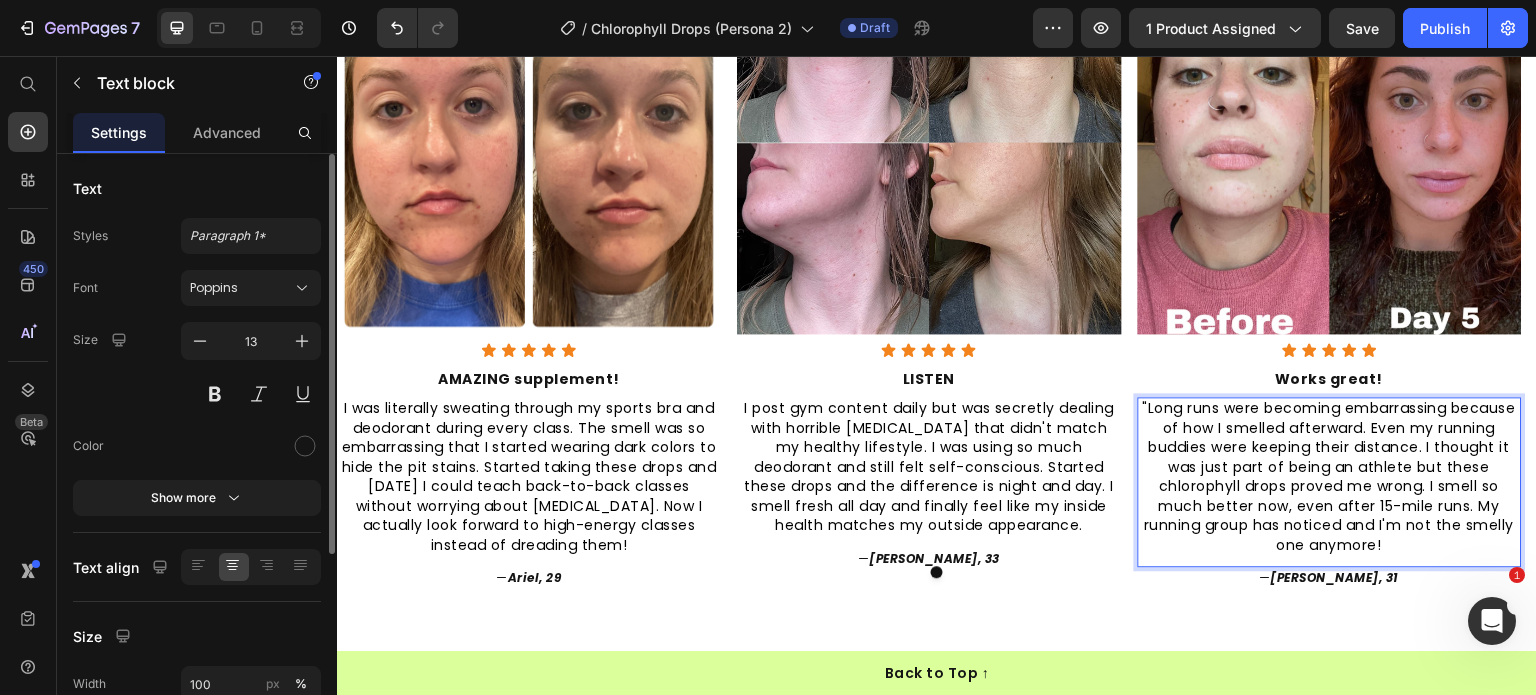 click on ""Long runs were becoming embarrassing because of how I smelled afterward. Even my running buddies were keeping their distance. I thought it was just part of being an athlete but these chlorophyll drops proved me wrong. I smell so much better now, even after 15-mile runs. My running group has noticed and I'm not the smelly one anymore!" at bounding box center [1330, 476] 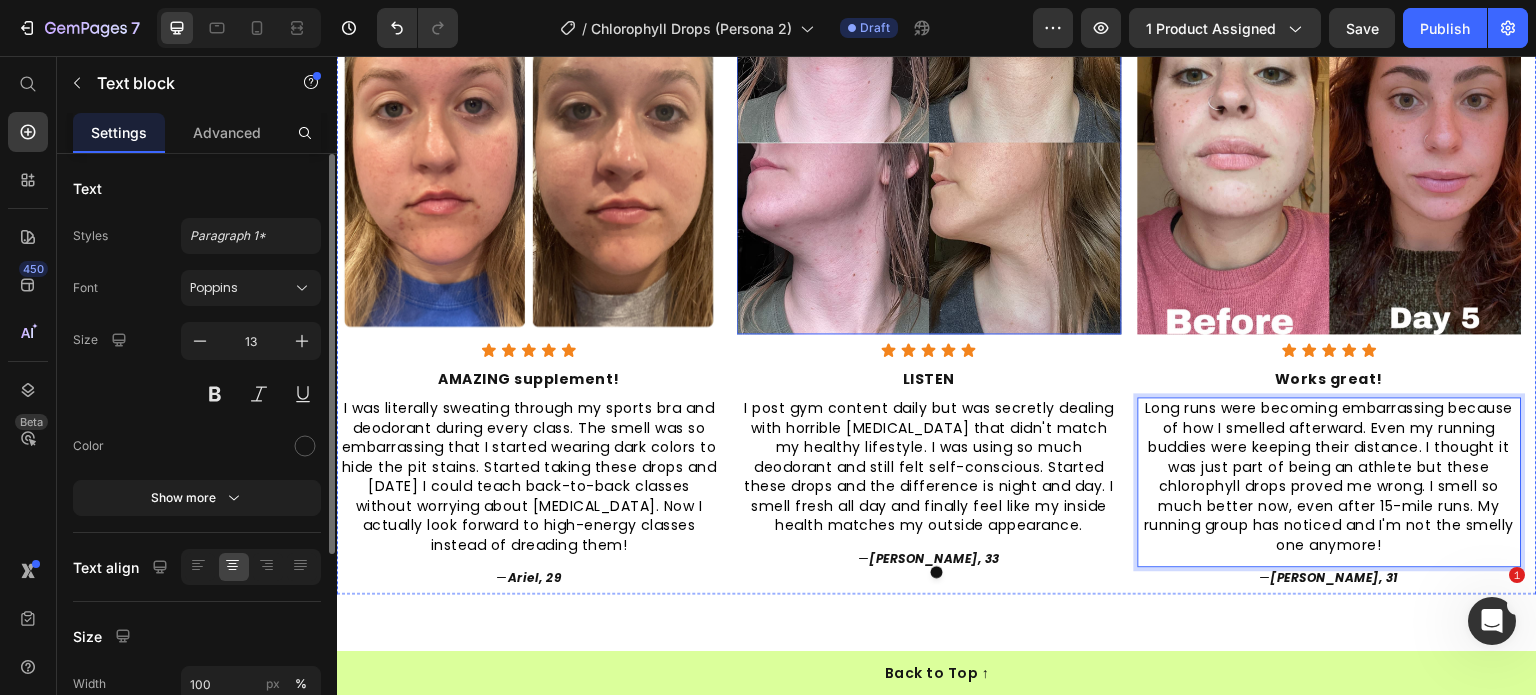 click at bounding box center (529, 142) 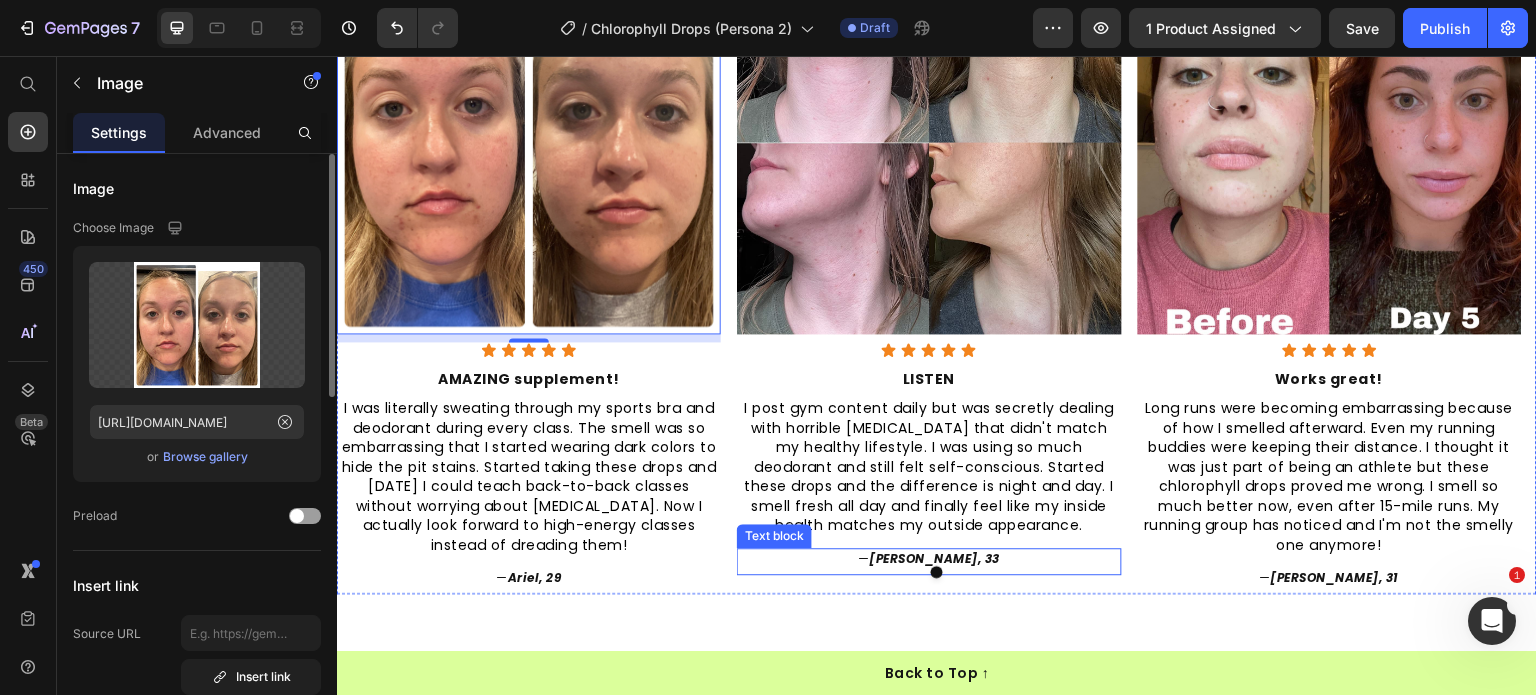 click on "[PERSON_NAME], 33" at bounding box center [935, 558] 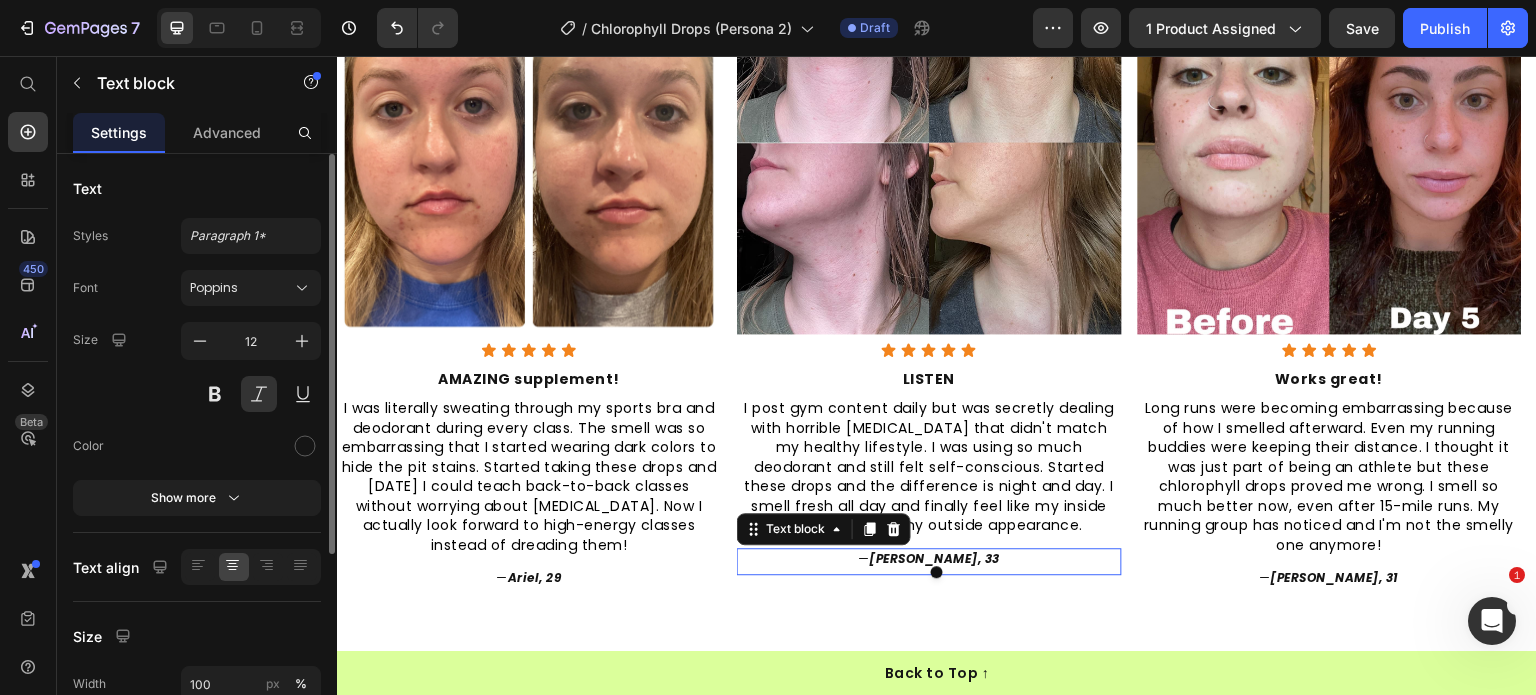 click on "[PERSON_NAME], 33" at bounding box center [935, 558] 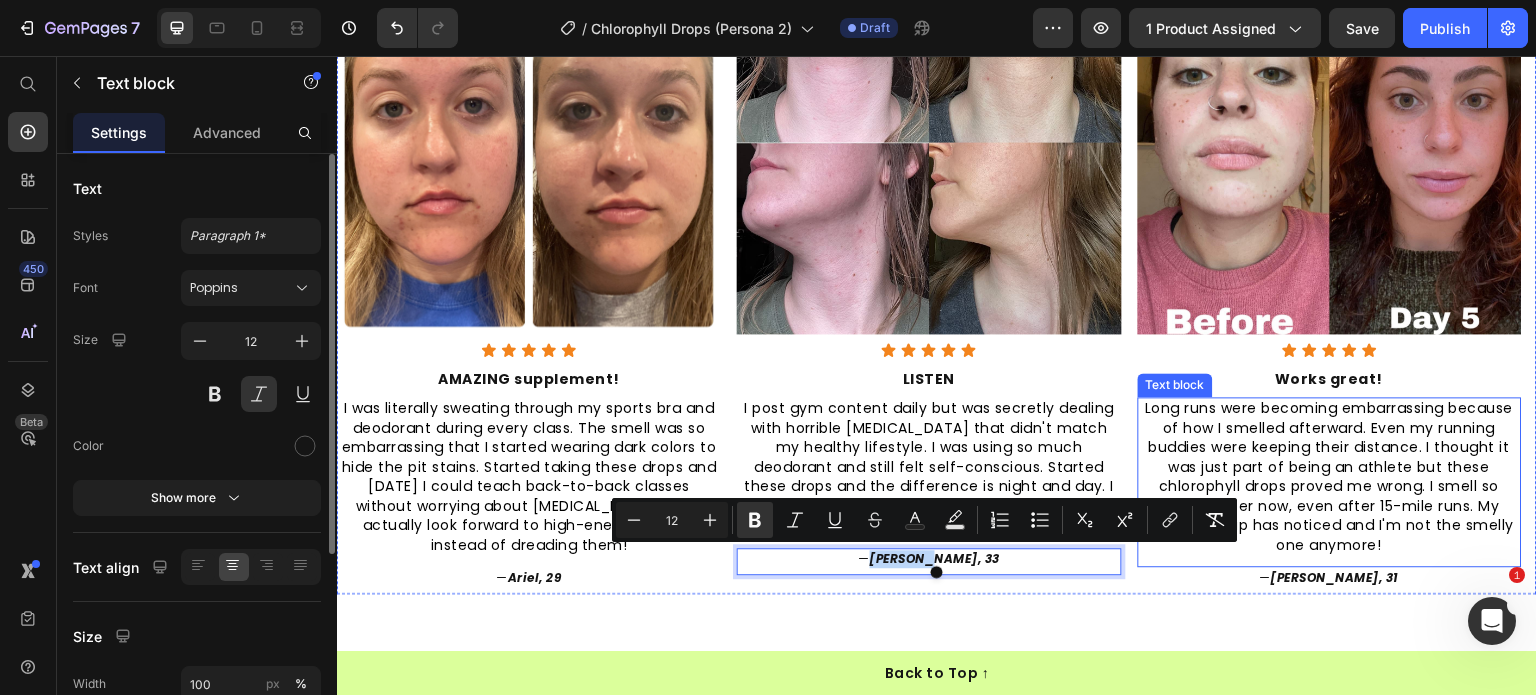 click at bounding box center (937, 572) 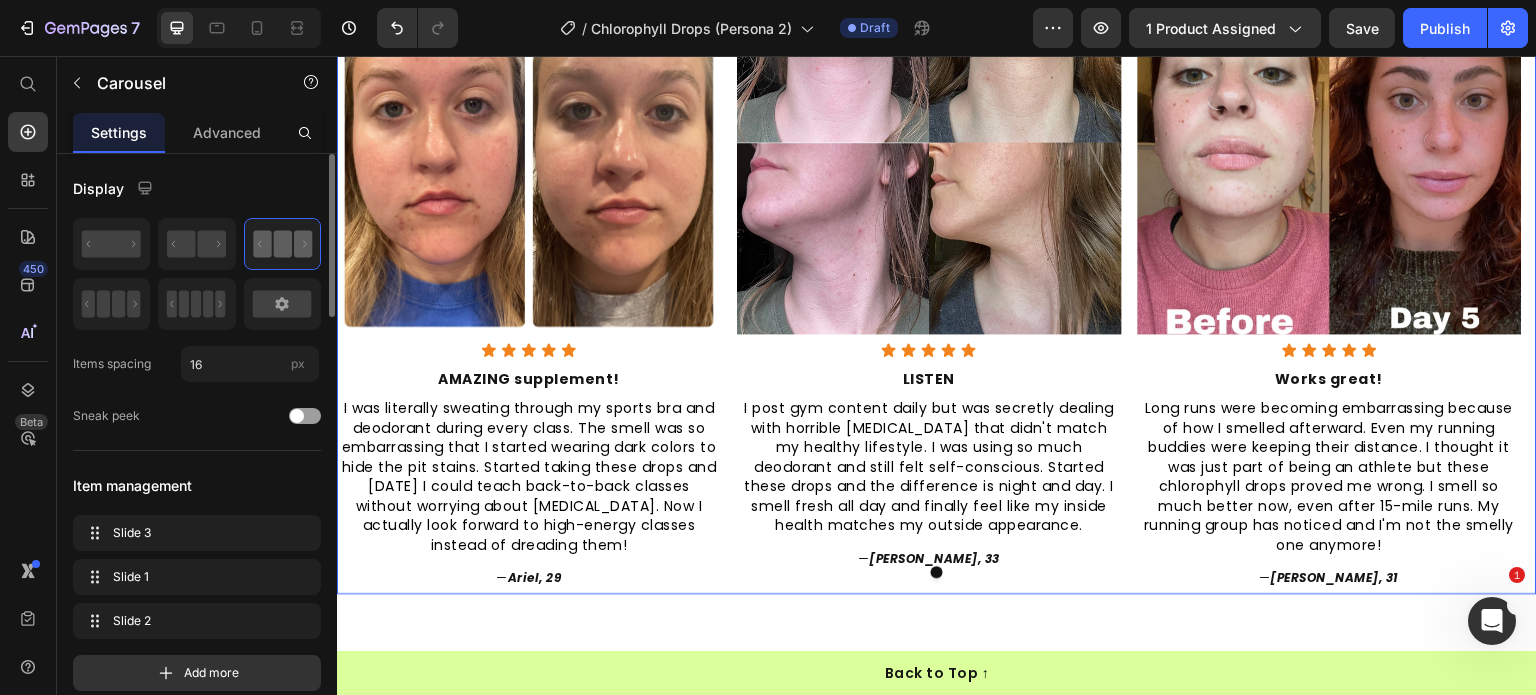 click at bounding box center [937, 572] 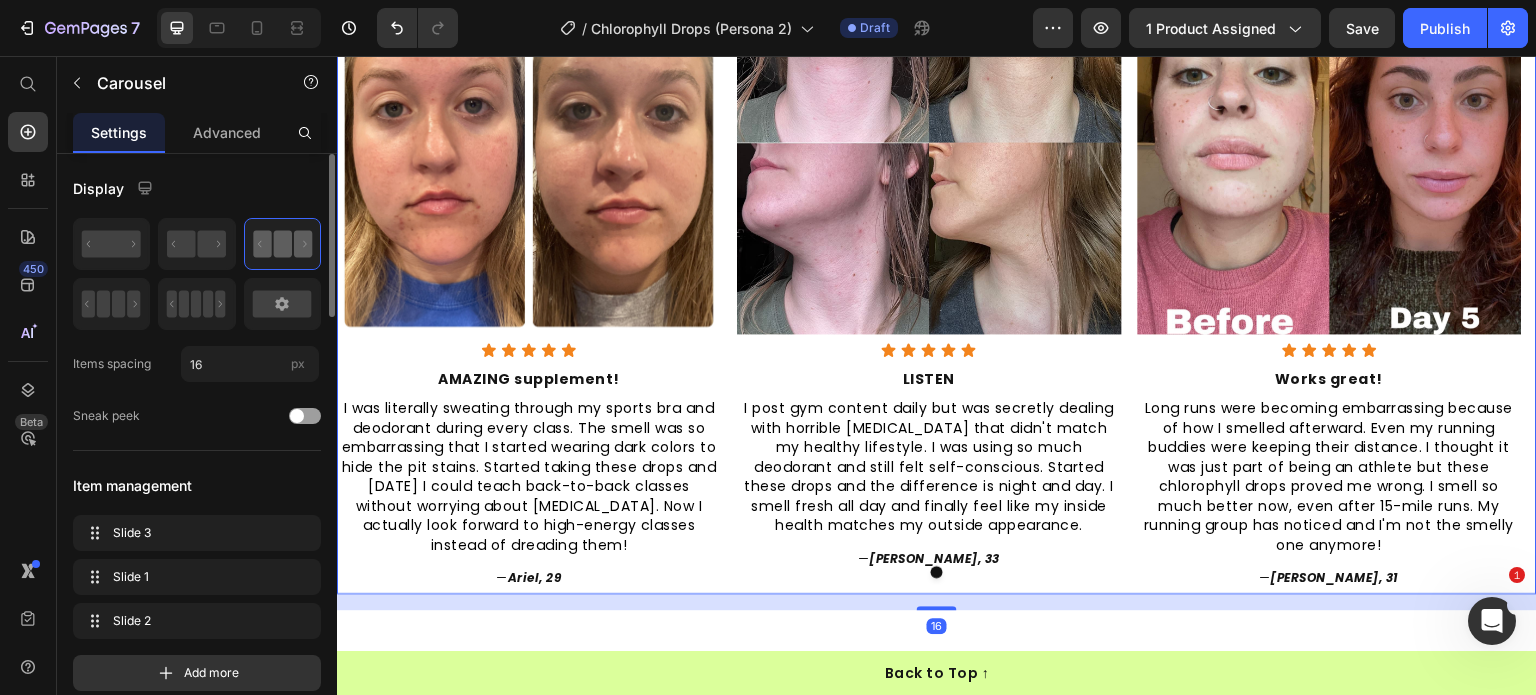 click at bounding box center (937, 572) 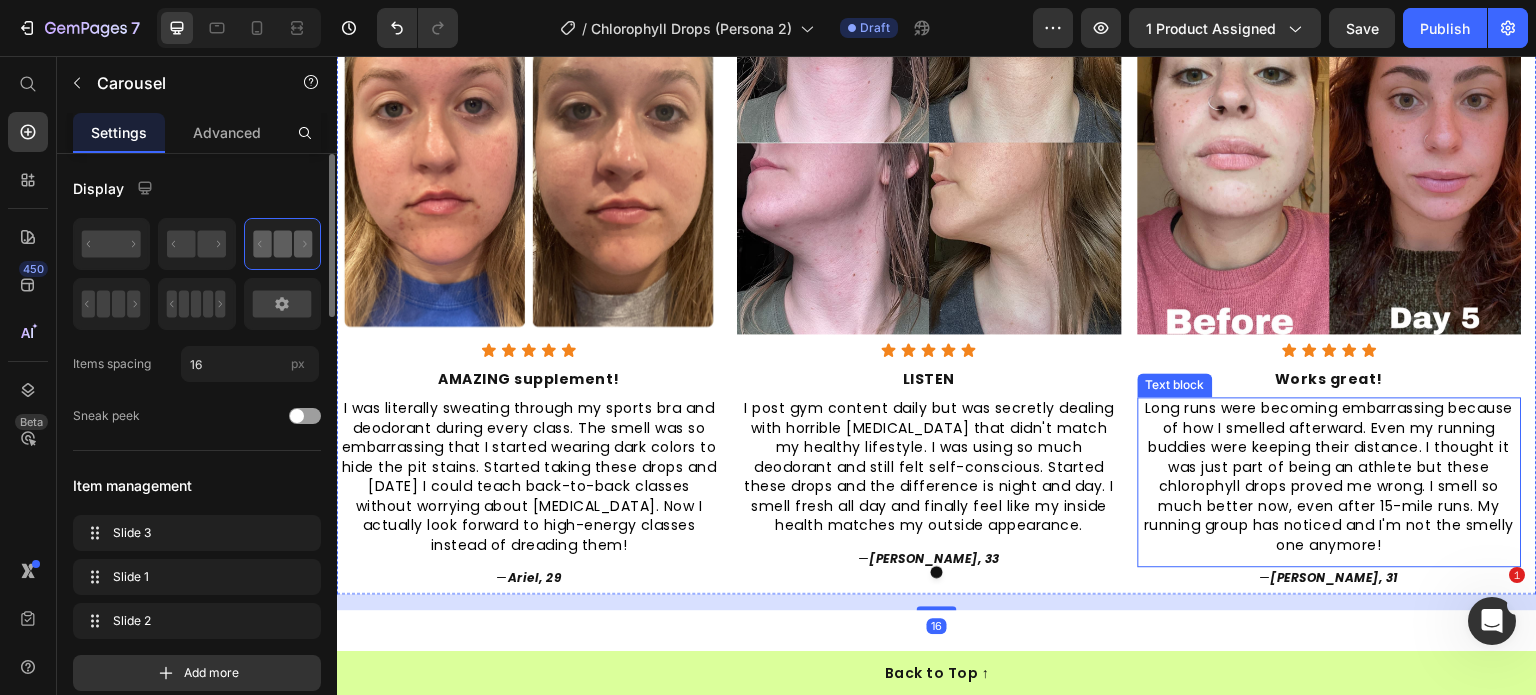 click on "Long runs were becoming embarrassing because of how I smelled afterward. Even my running buddies were keeping their distance. I thought it was just part of being an athlete but these chlorophyll drops proved me wrong. I smell so much better now, even after 15-mile runs. My running group has noticed and I'm not the smelly one anymore!" at bounding box center (1330, 476) 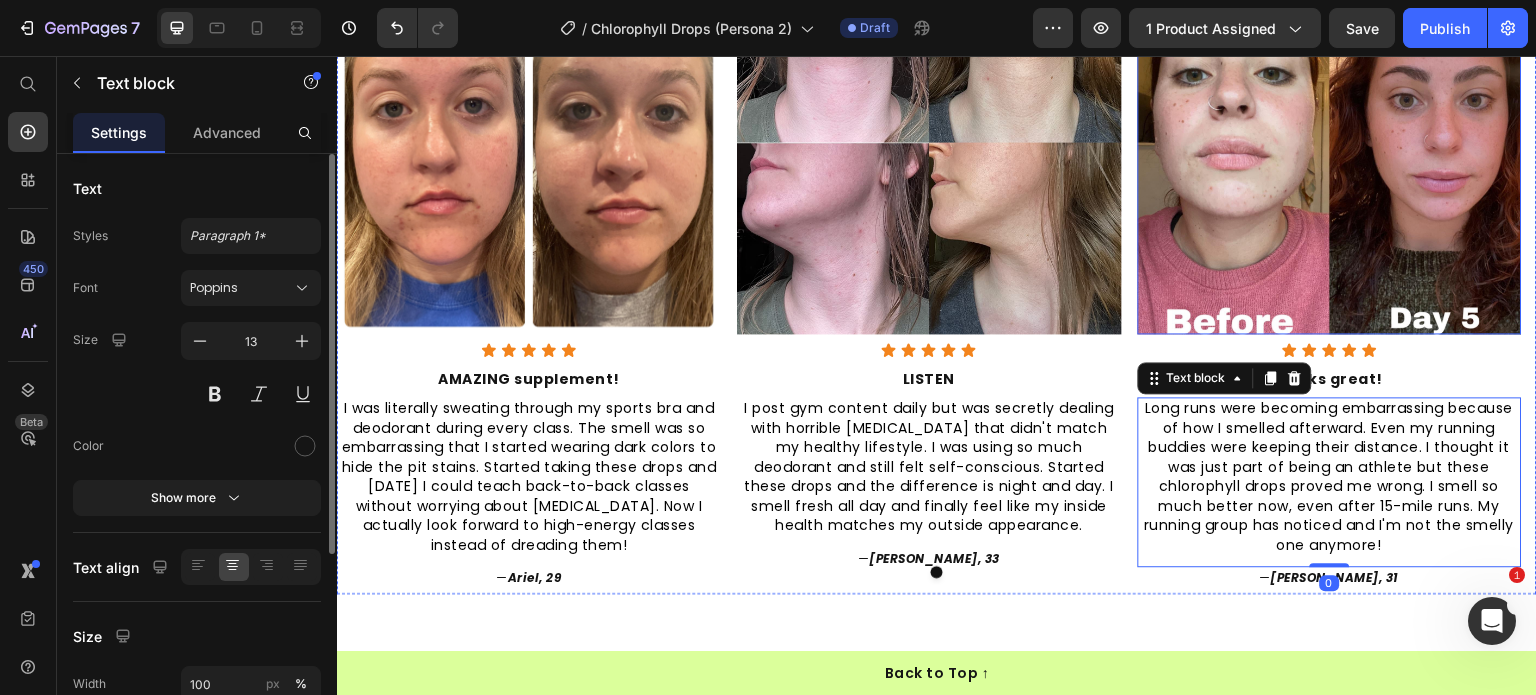 click at bounding box center [1330, 142] 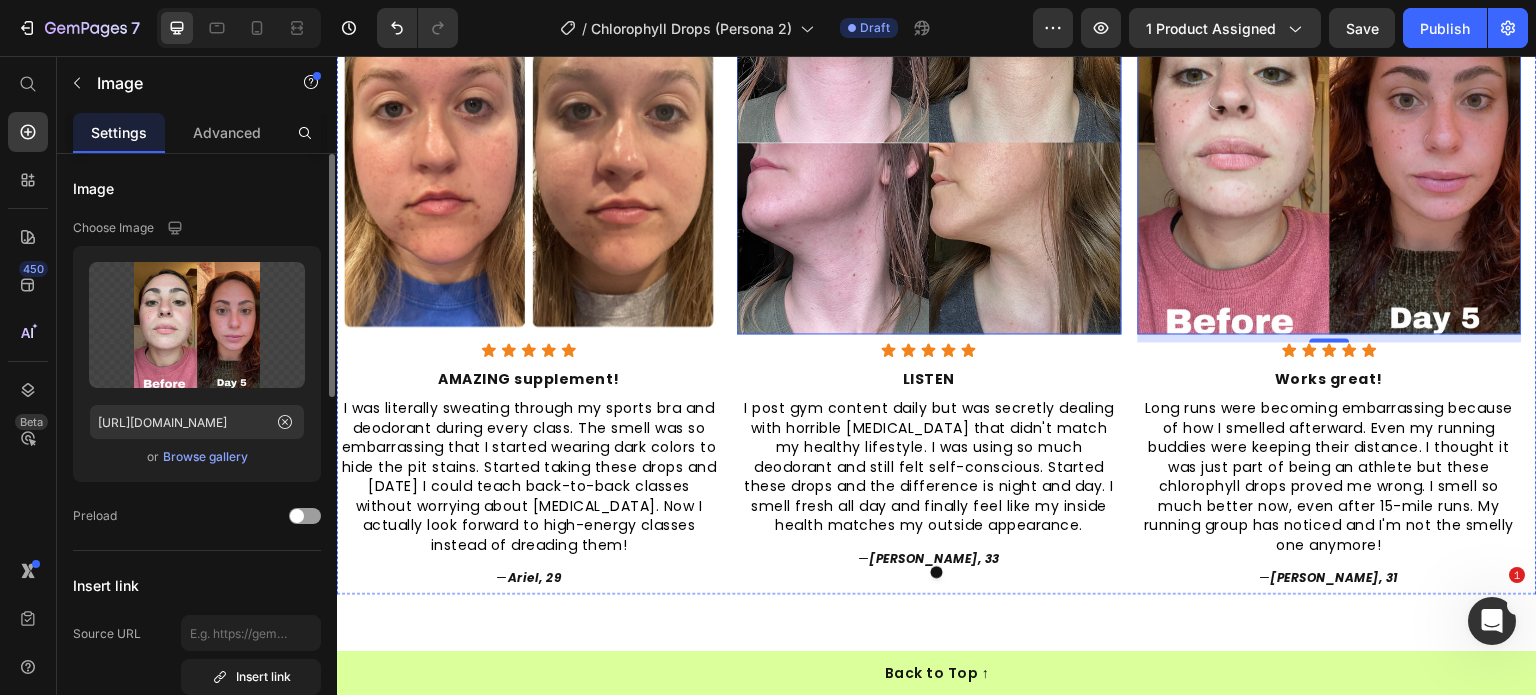 click at bounding box center (929, 142) 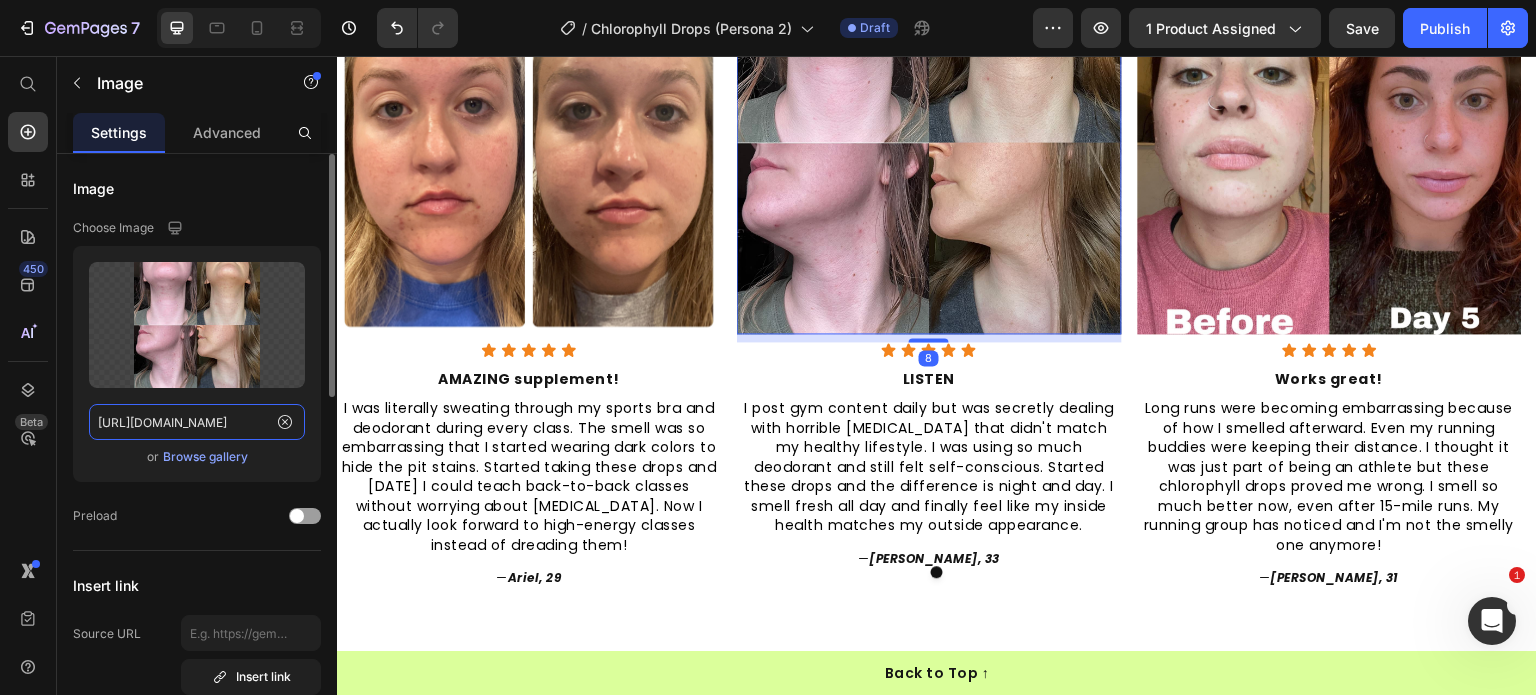 click on "[URL][DOMAIN_NAME]" 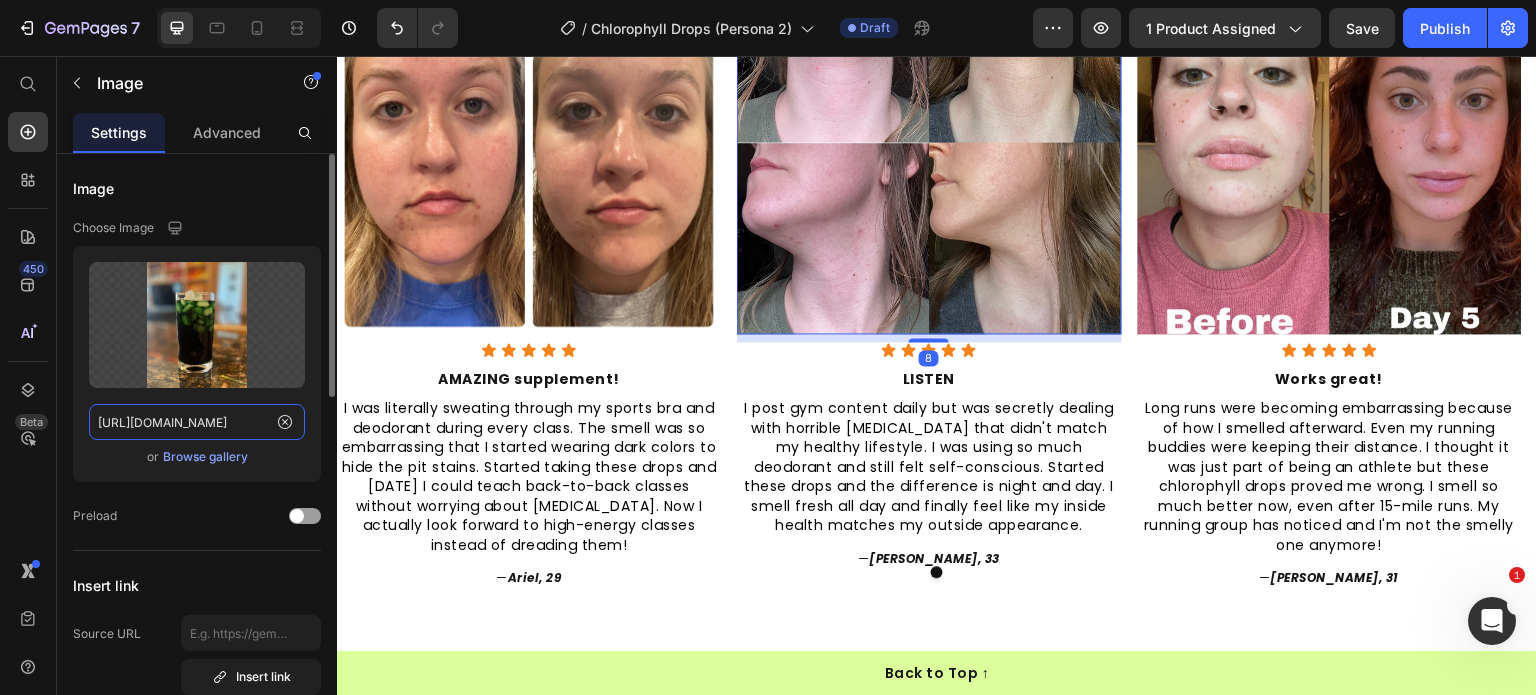 scroll, scrollTop: 0, scrollLeft: 325, axis: horizontal 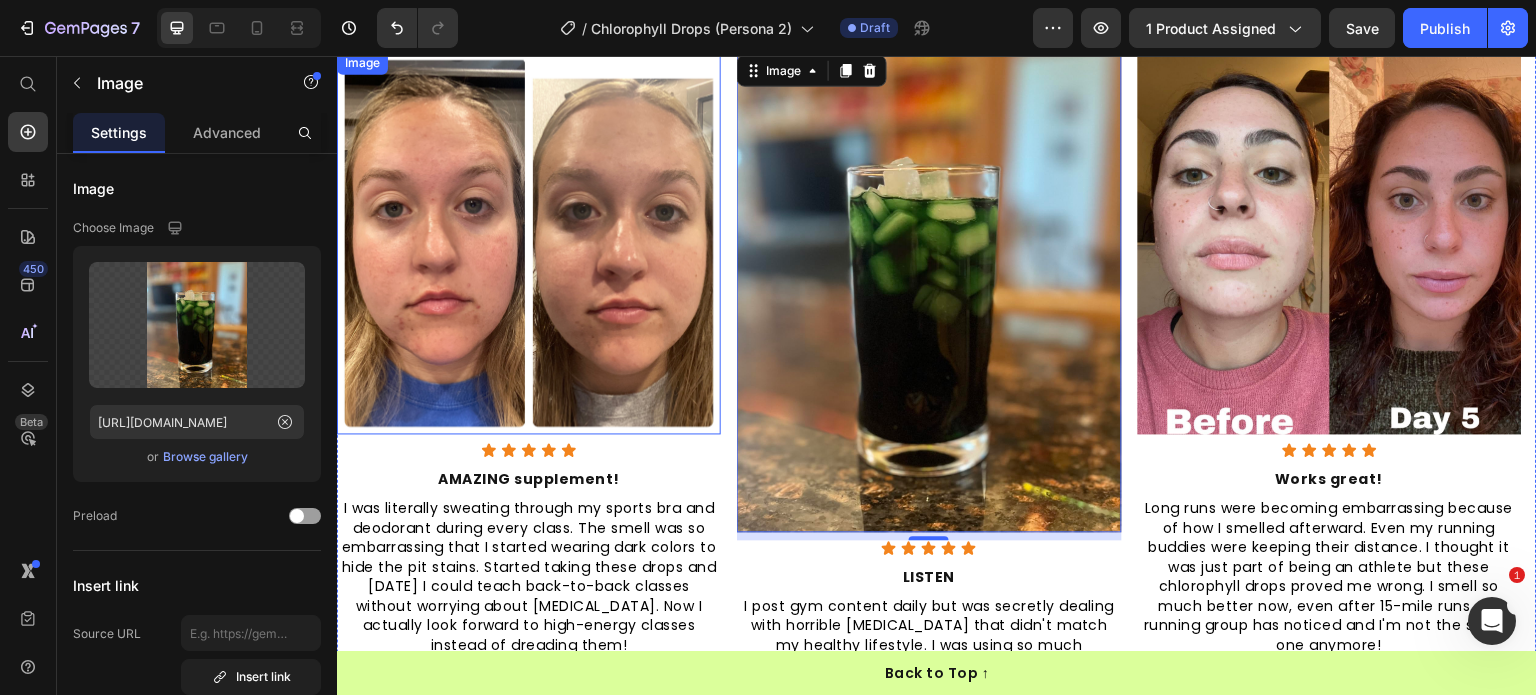 click at bounding box center (529, 242) 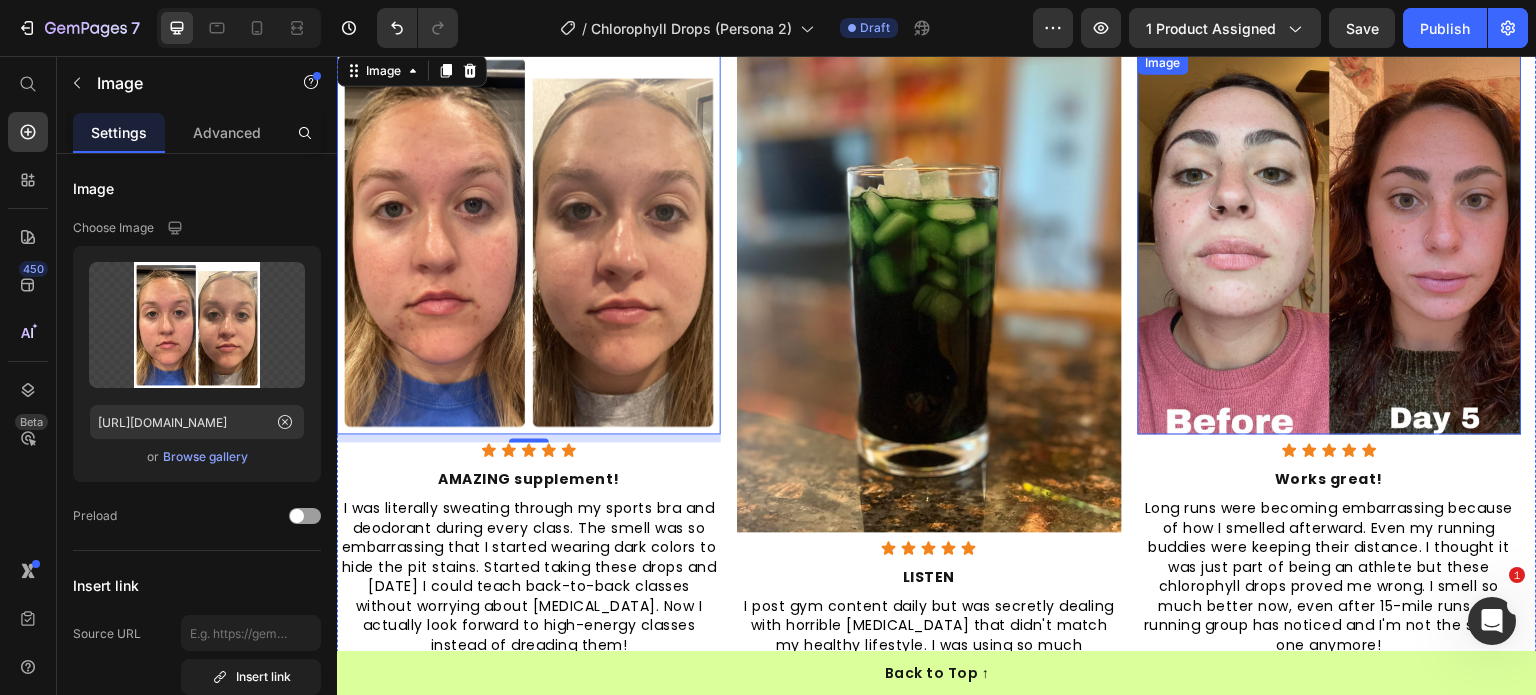 click at bounding box center [1330, 242] 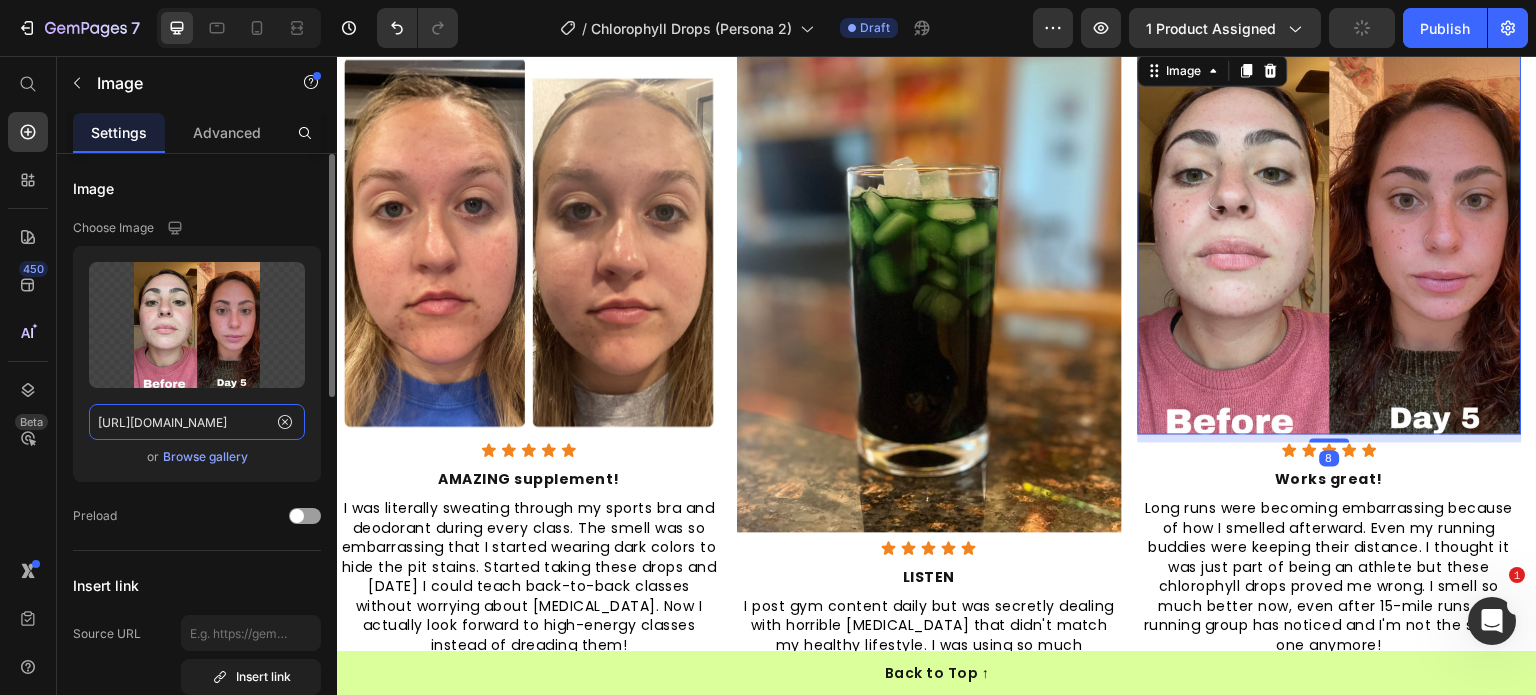 click on "[URL][DOMAIN_NAME]" 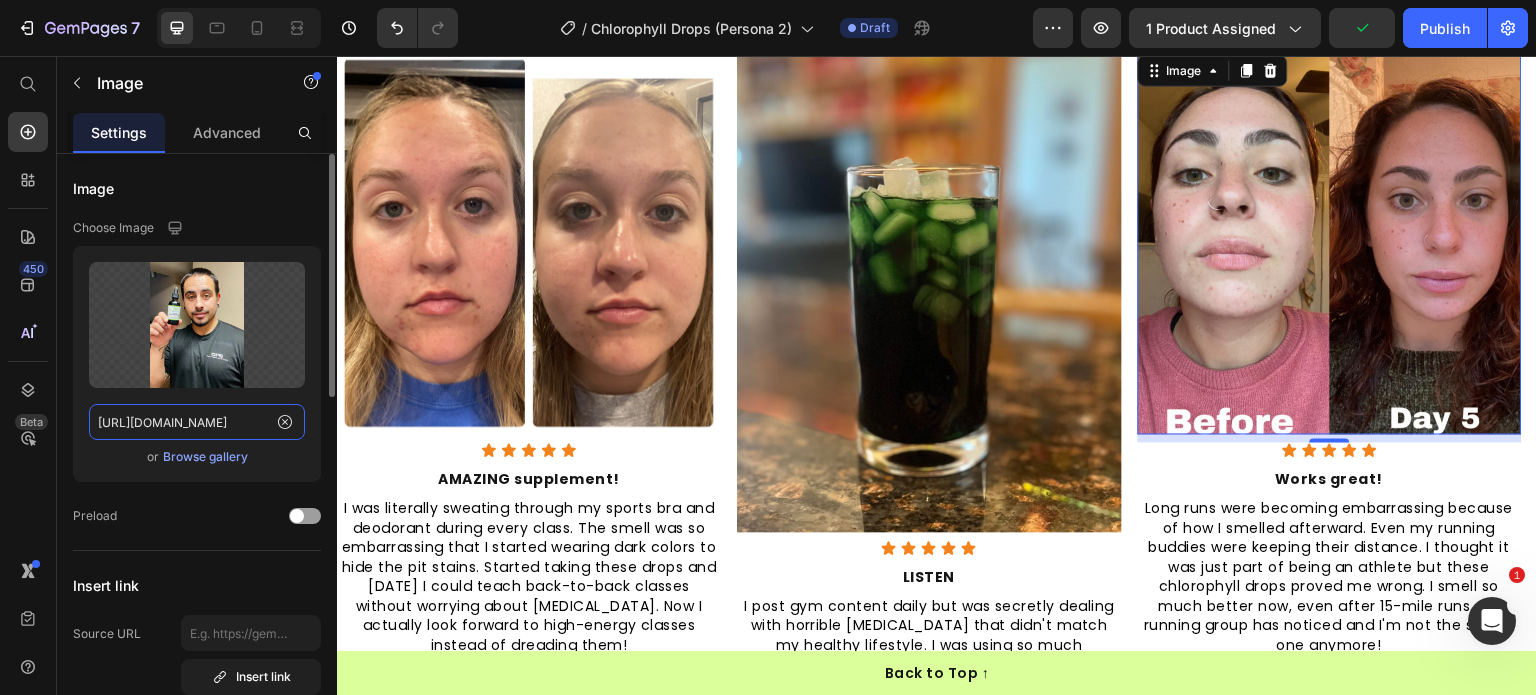 type on "[URL][DOMAIN_NAME]" 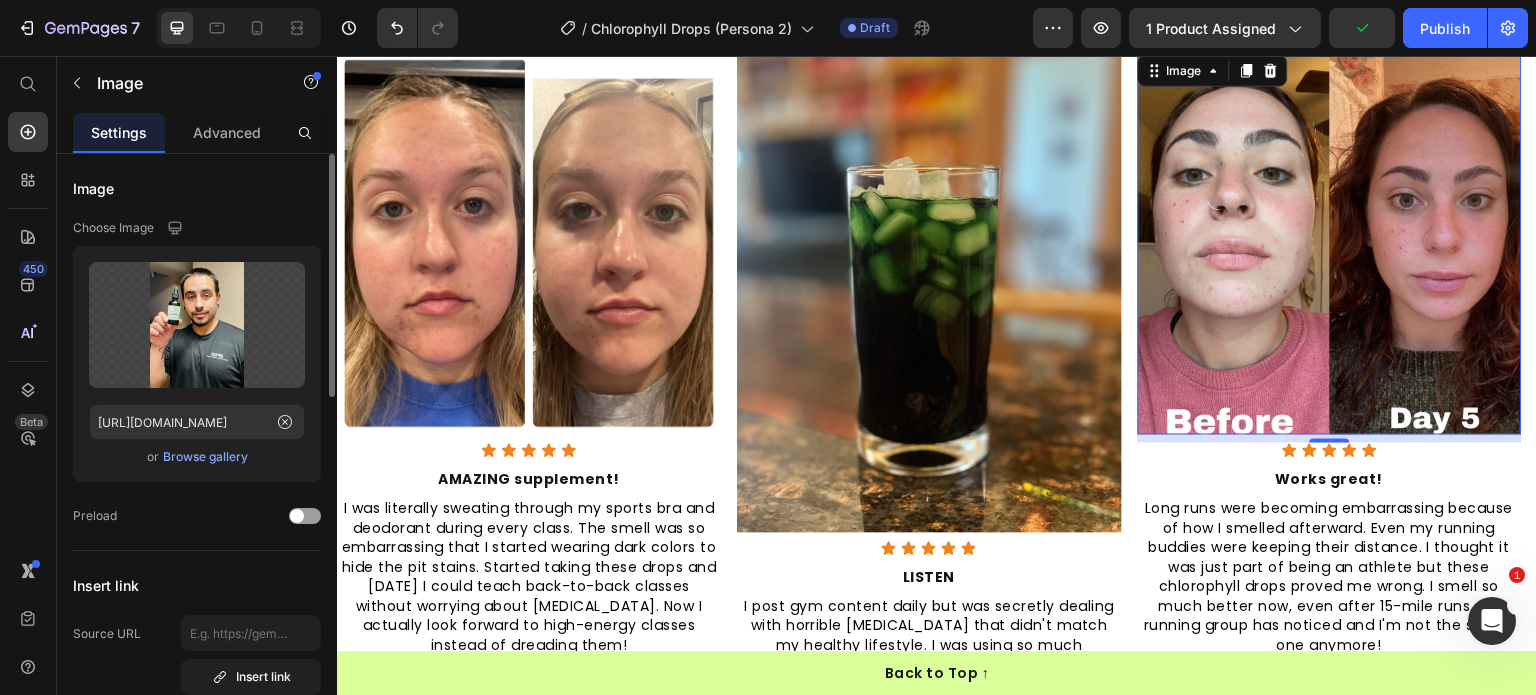 click on "Upload Image https://cdn.shopify.com/s/files/1/0968/8953/6850/files/81PtjWvHePL.jpg?v=1752154822  or   Browse gallery" 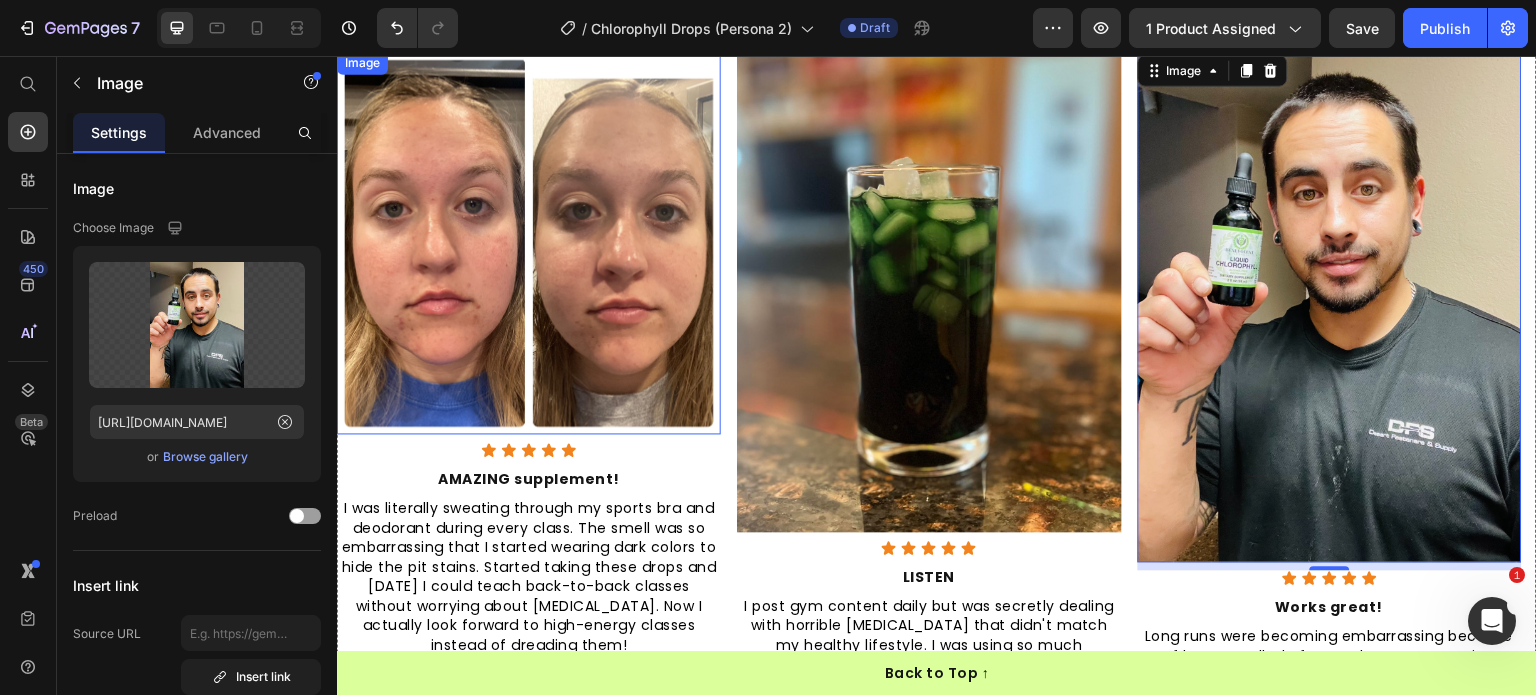click at bounding box center (529, 242) 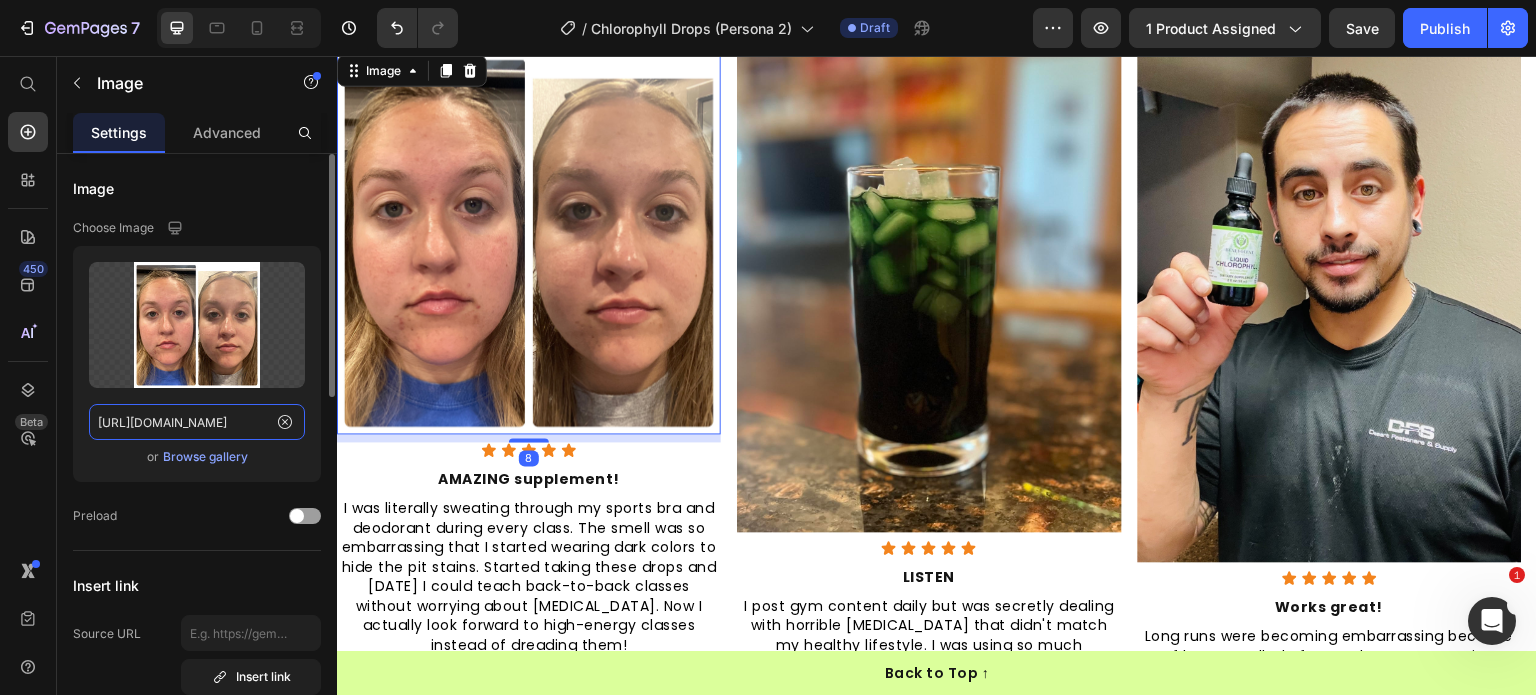 click on "[URL][DOMAIN_NAME]" 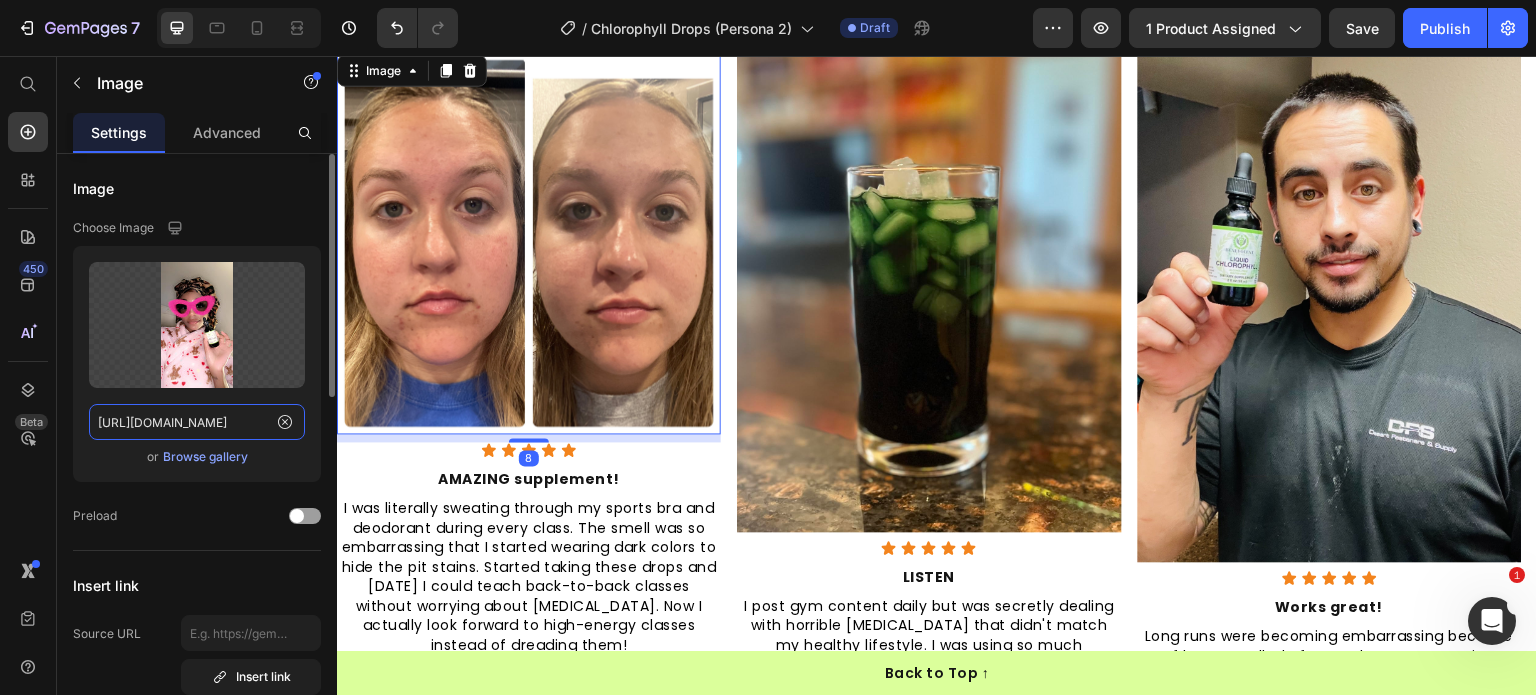 scroll, scrollTop: 0, scrollLeft: 332, axis: horizontal 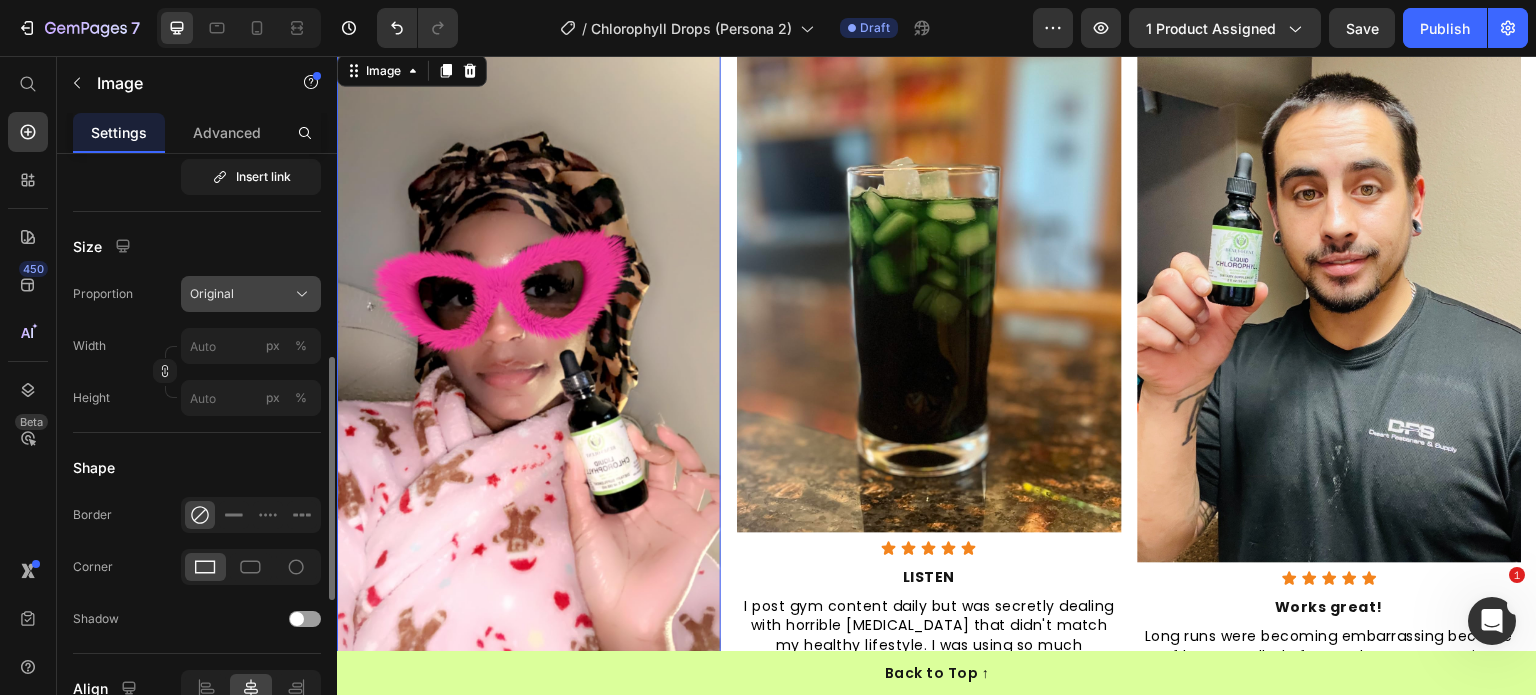 type on "[URL][DOMAIN_NAME]" 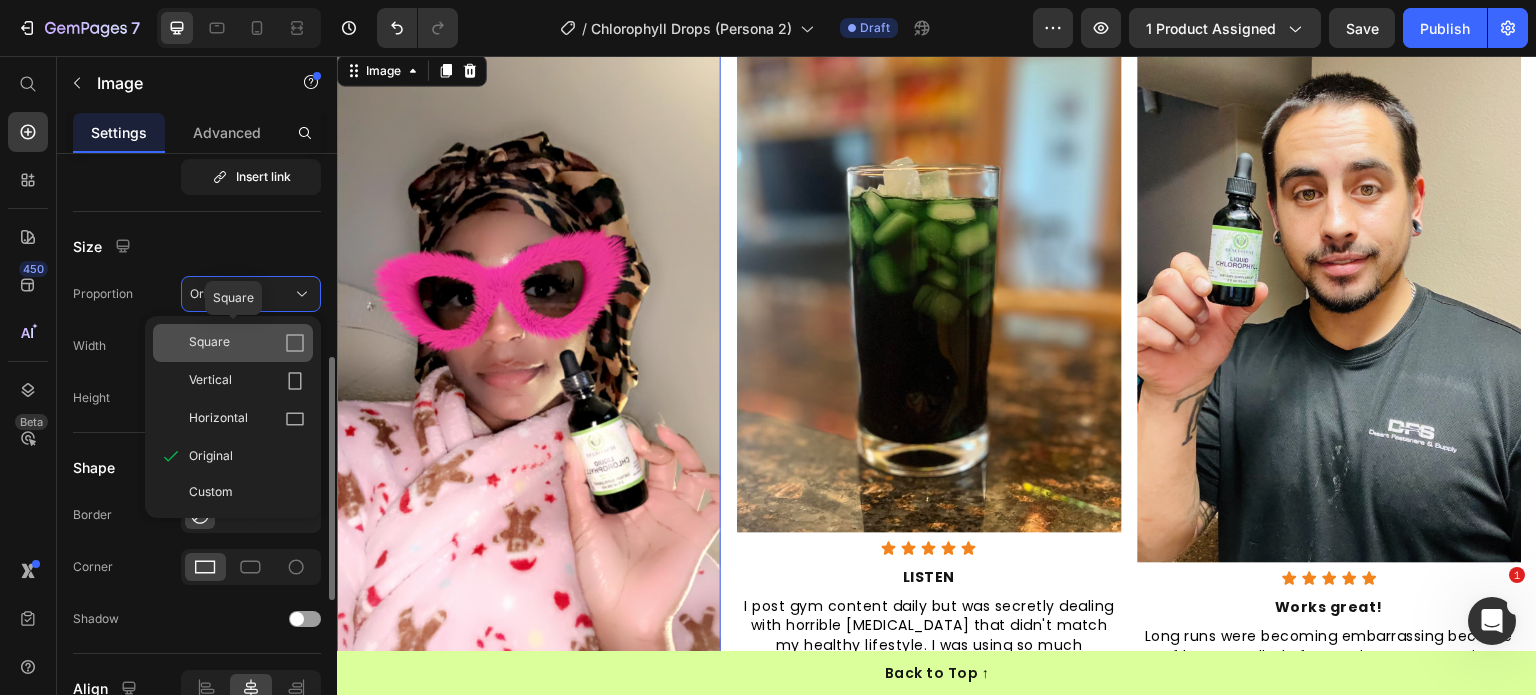 click on "Square" at bounding box center (247, 343) 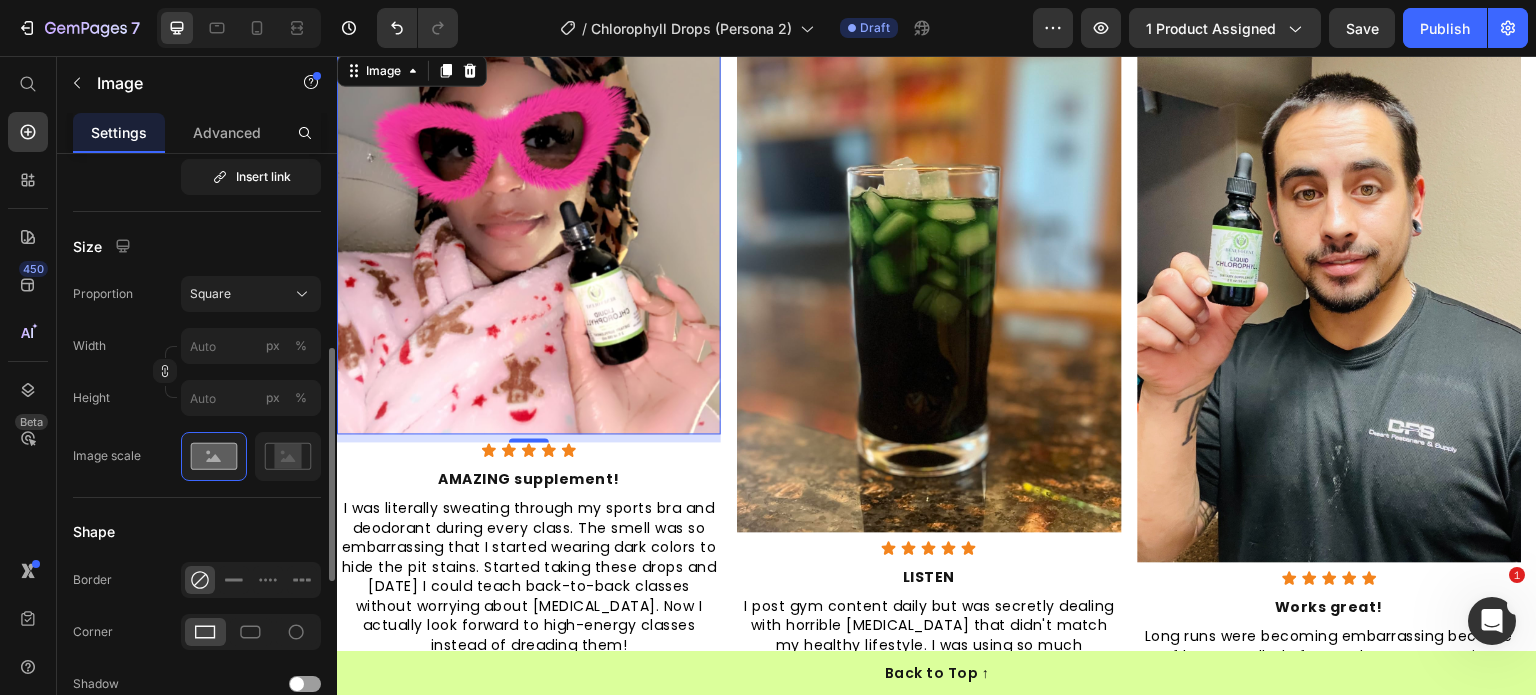 click at bounding box center [929, 291] 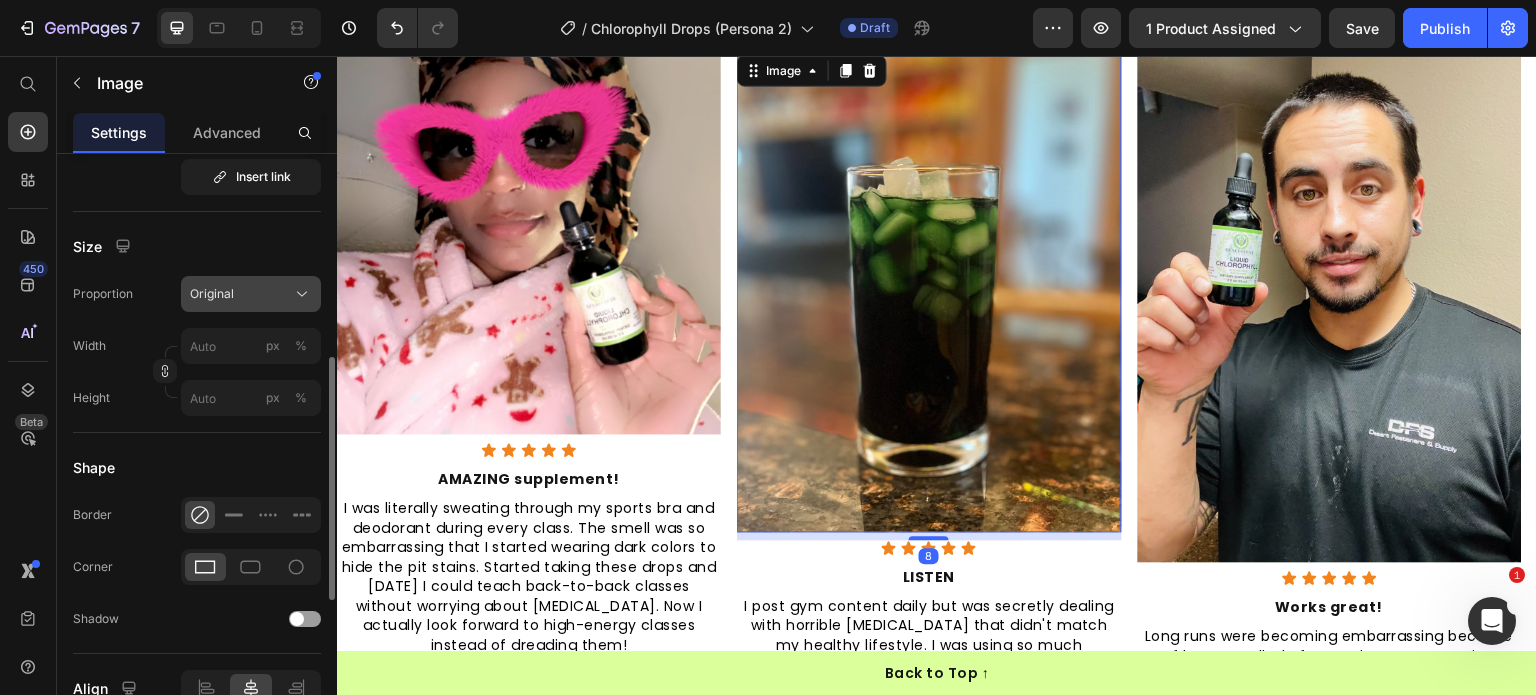 click on "Original" at bounding box center (212, 294) 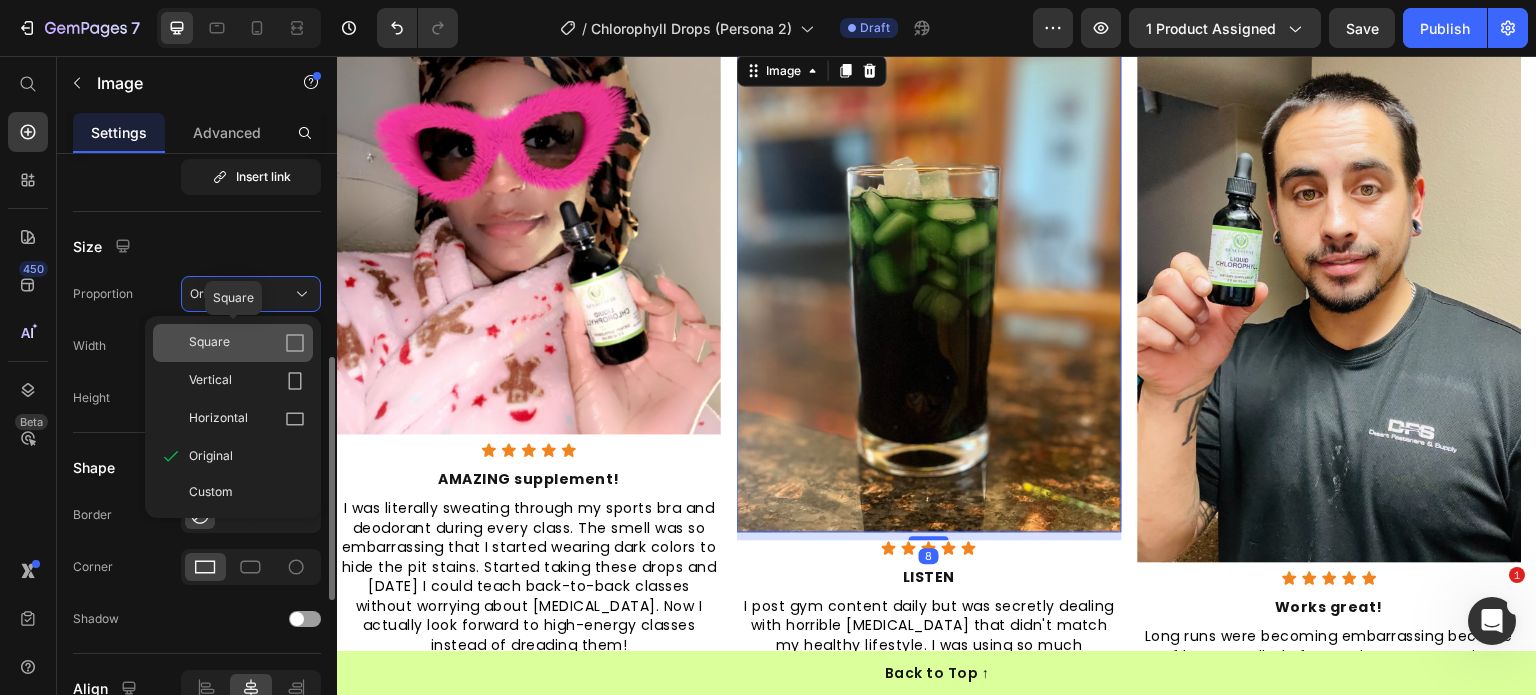 drag, startPoint x: 240, startPoint y: 339, endPoint x: 20, endPoint y: 281, distance: 227.51703 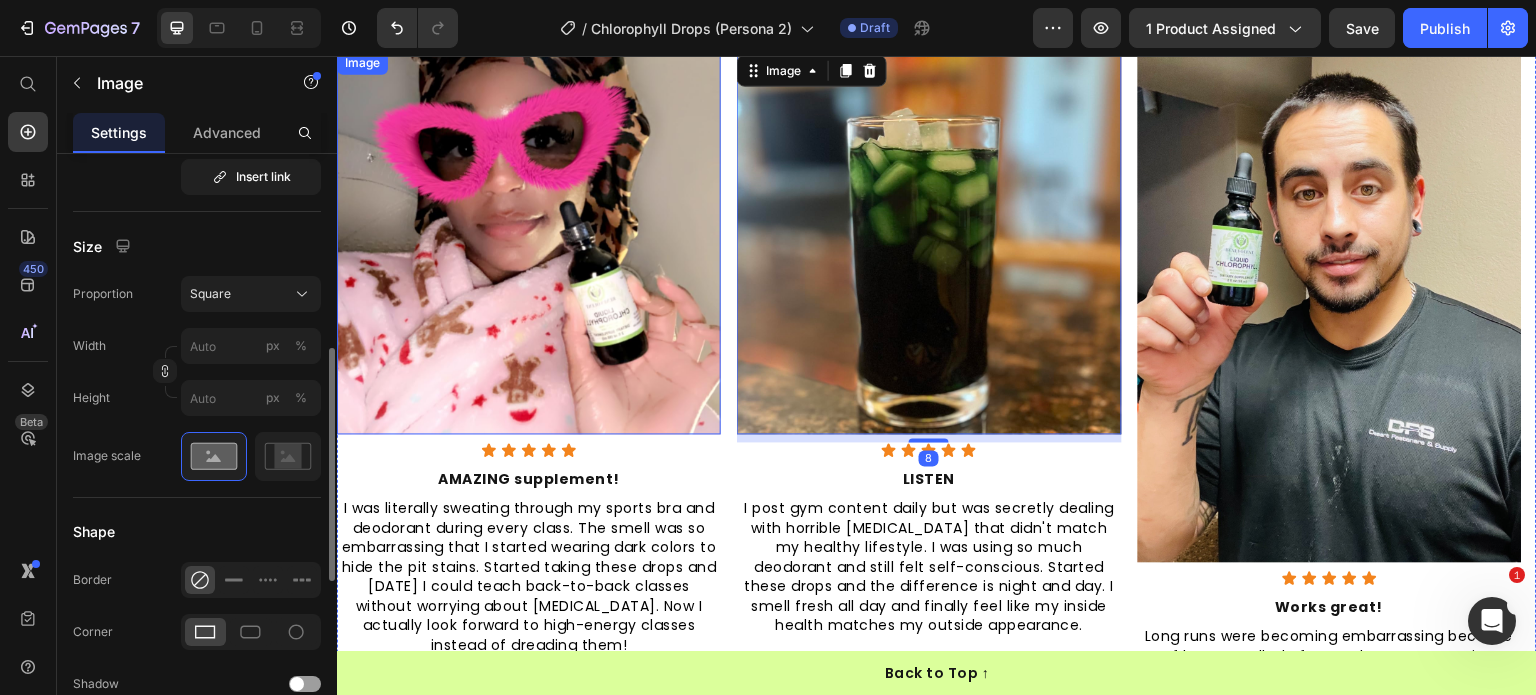 click at bounding box center (1330, 306) 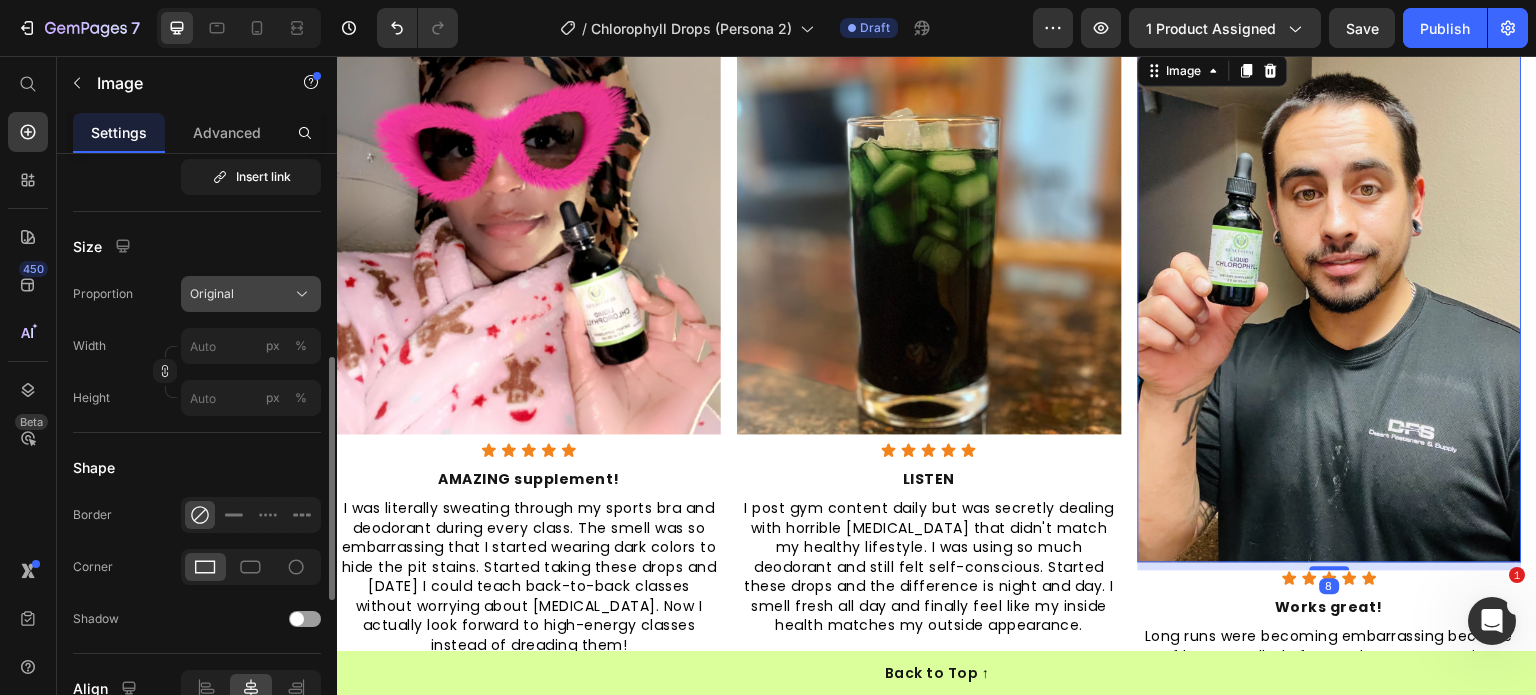 click on "Original" 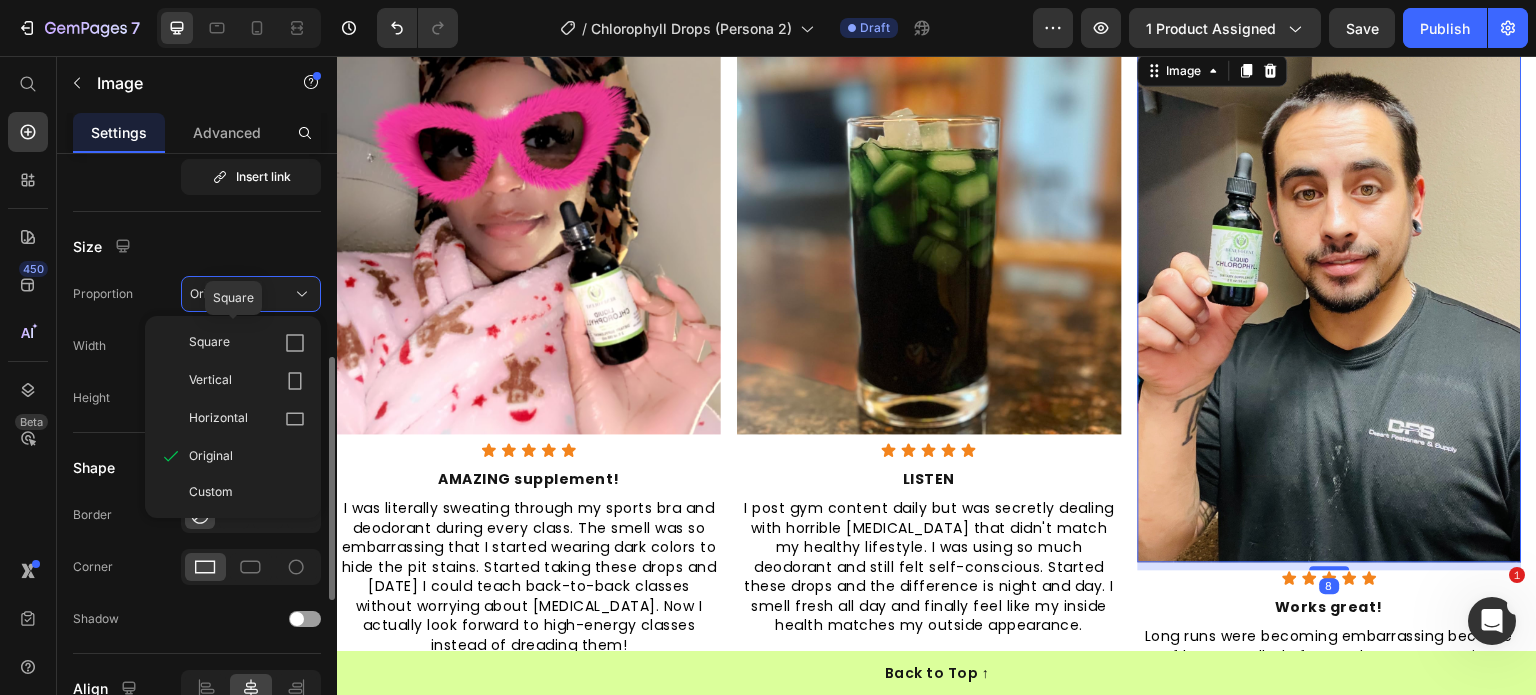 click on "Square" at bounding box center [247, 343] 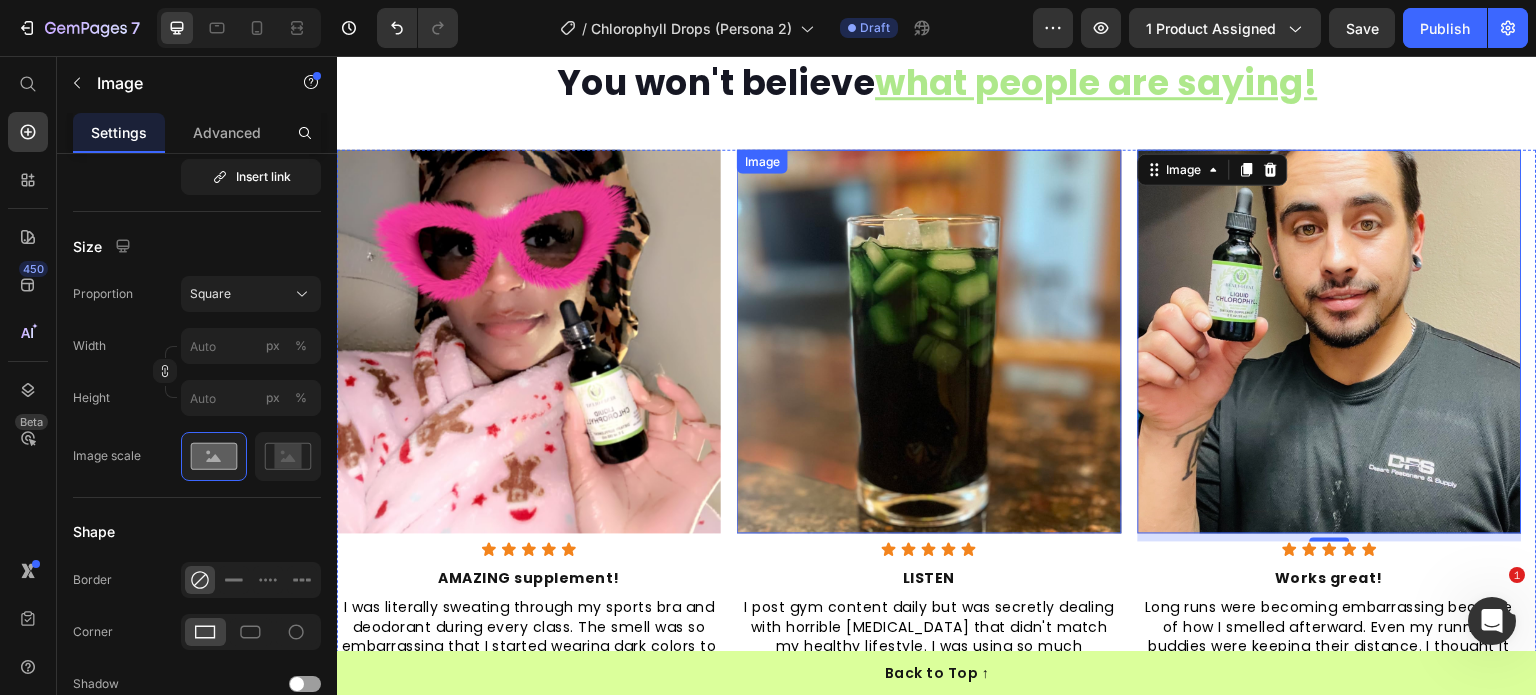 scroll, scrollTop: 1609, scrollLeft: 0, axis: vertical 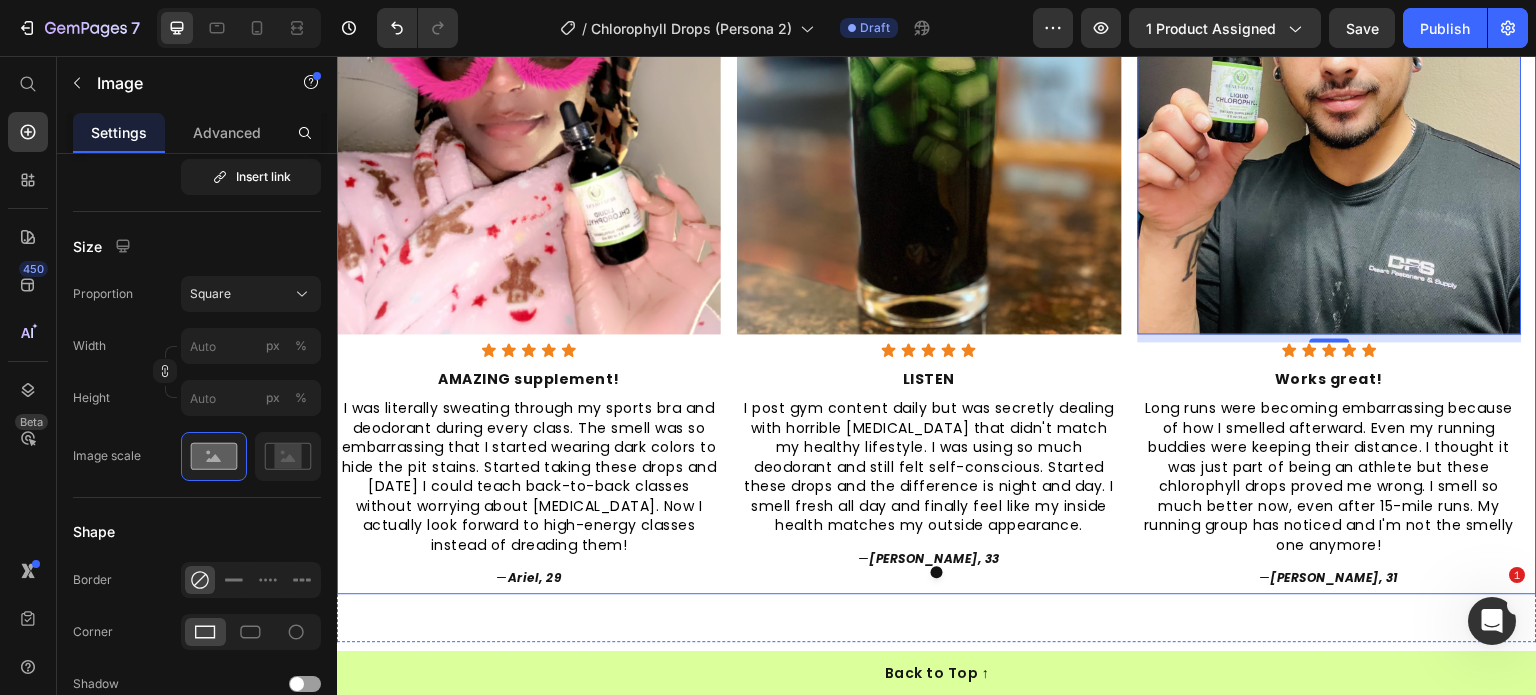 click on "Image Icon Icon Icon Icon Icon Icon List LISTEN Text block I post gym content daily but was secretly dealing with horrible body odor that didn't match my healthy lifestyle. I was using so much deodorant and still felt self-conscious. Started these drops and the difference is night and day. I smell fresh all day and finally feel like my inside health matches my outside appearance. Text block —  Danielle, 33 Text block" at bounding box center [929, 272] 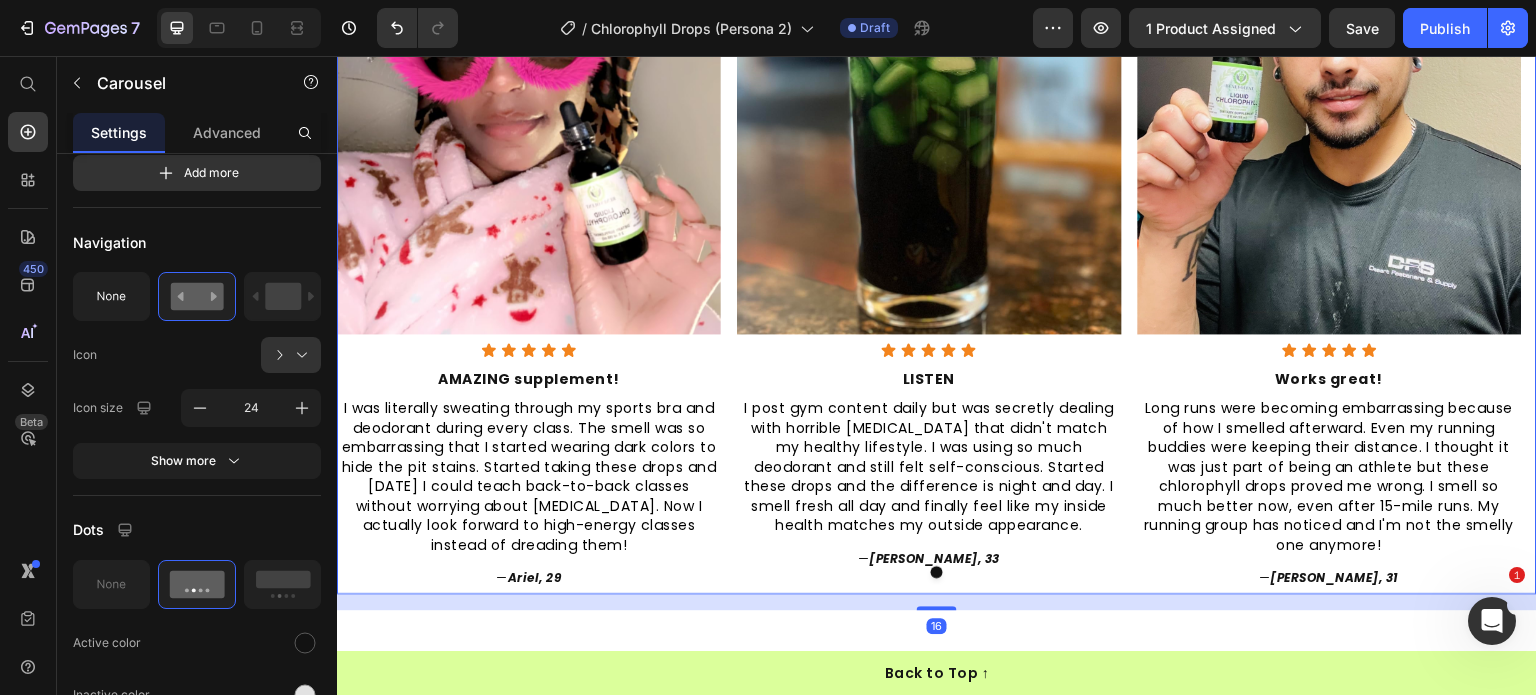scroll, scrollTop: 0, scrollLeft: 0, axis: both 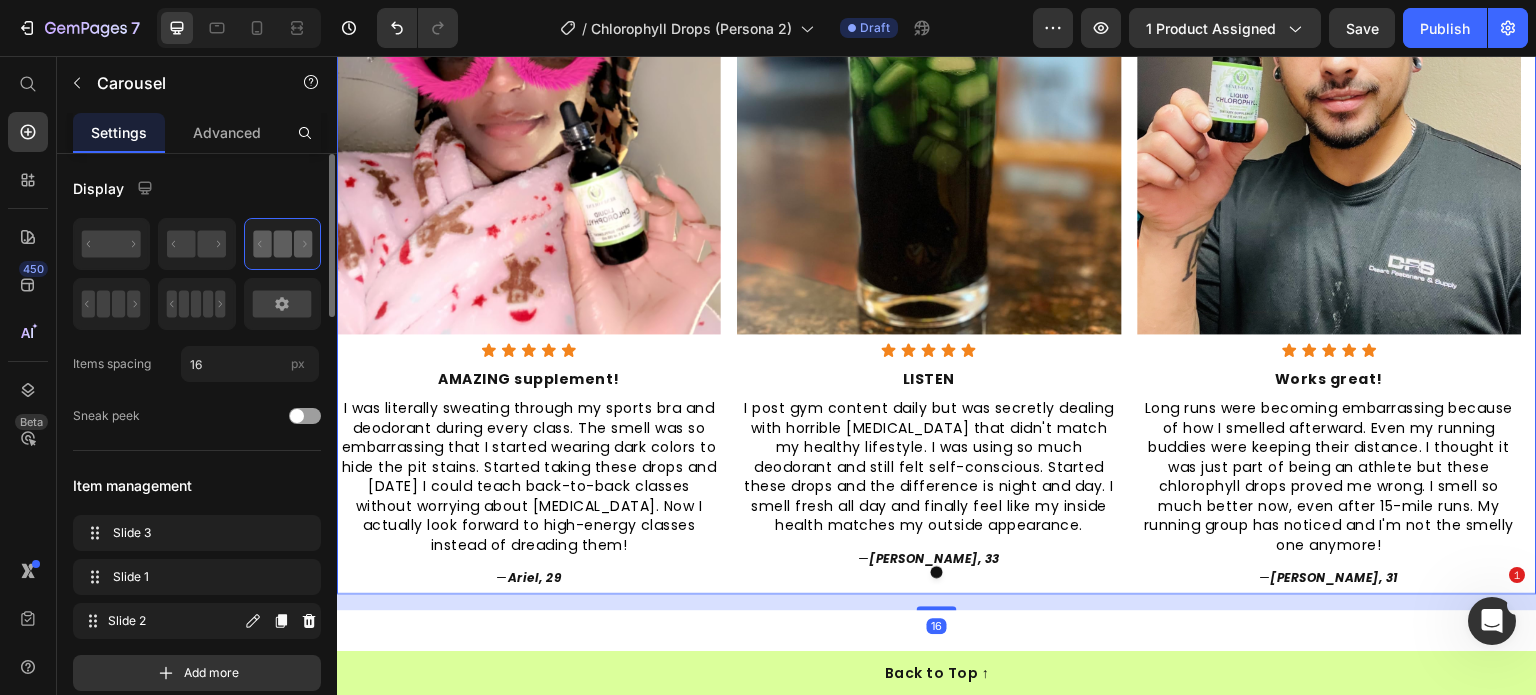 type 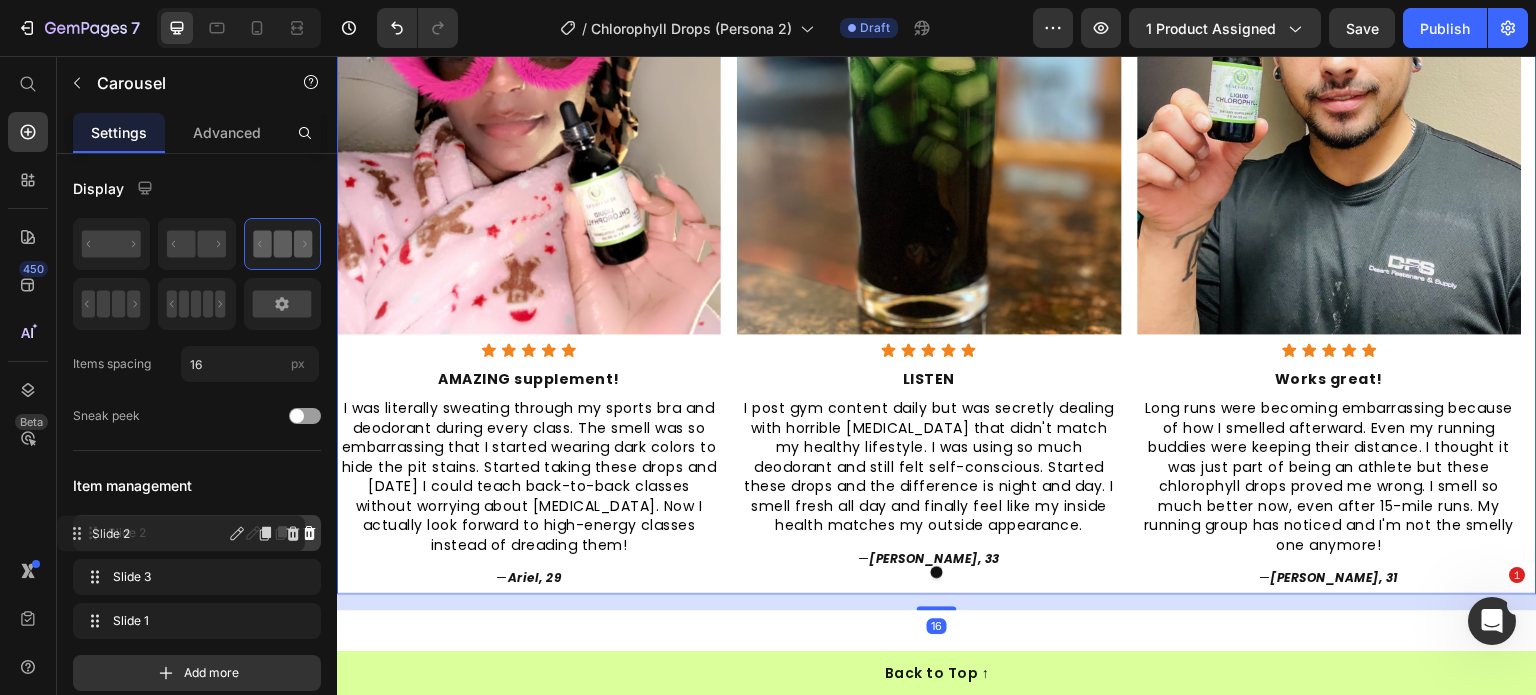 drag, startPoint x: 95, startPoint y: 615, endPoint x: 79, endPoint y: 529, distance: 87.47571 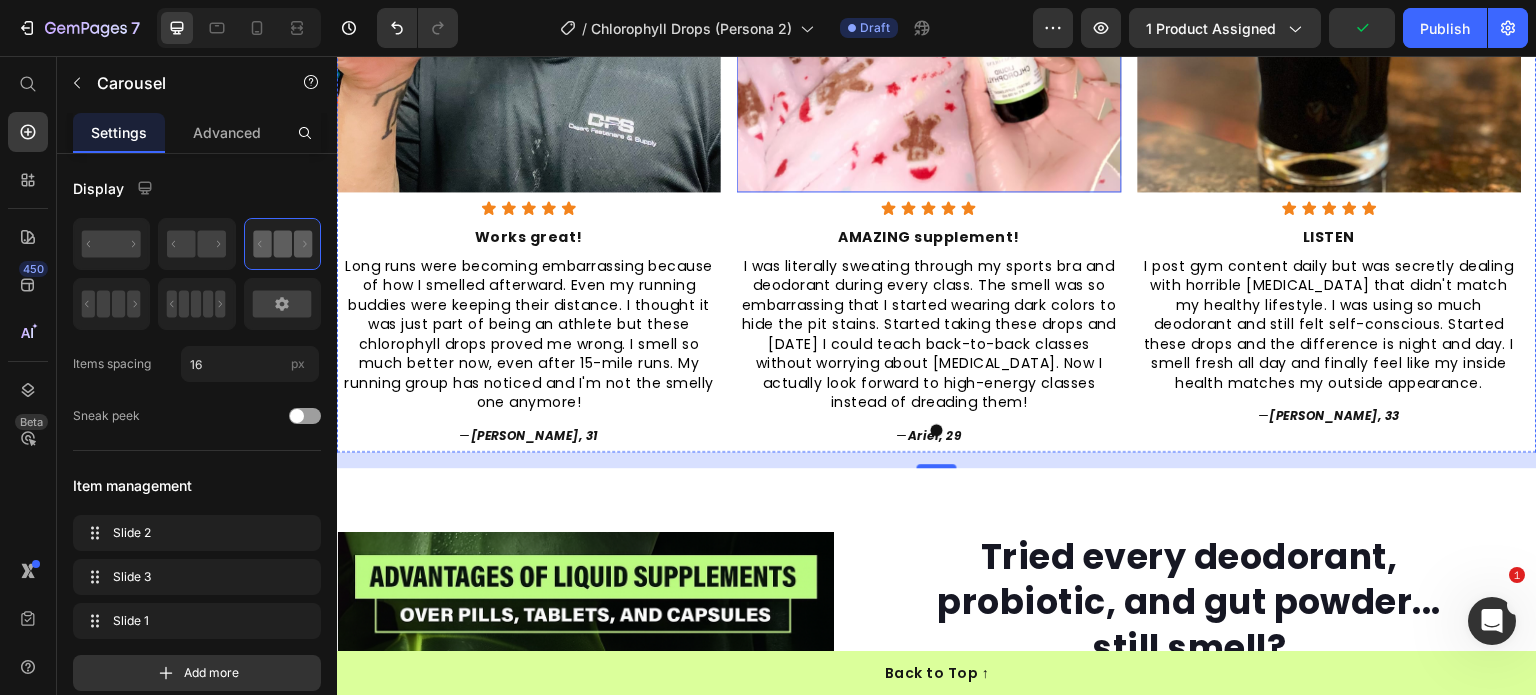 scroll, scrollTop: 1809, scrollLeft: 0, axis: vertical 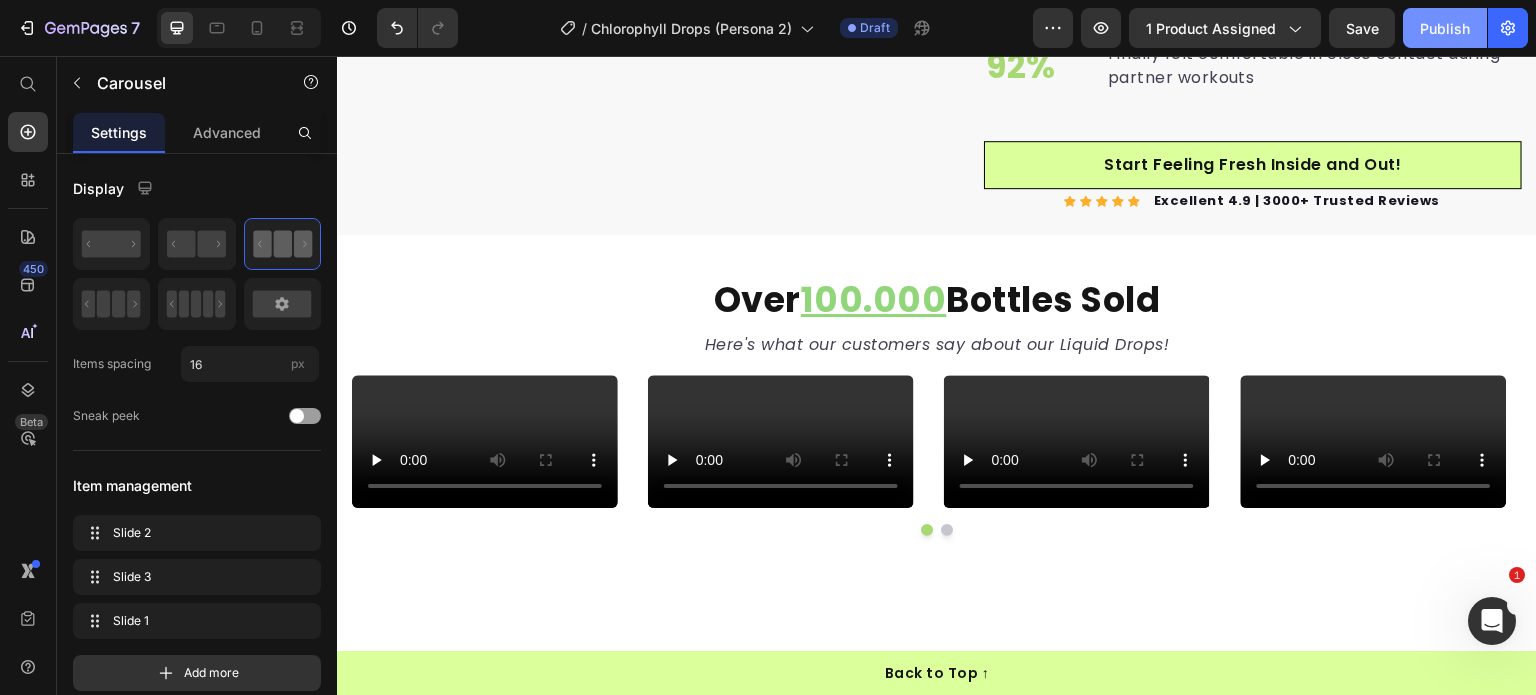 click on "Publish" 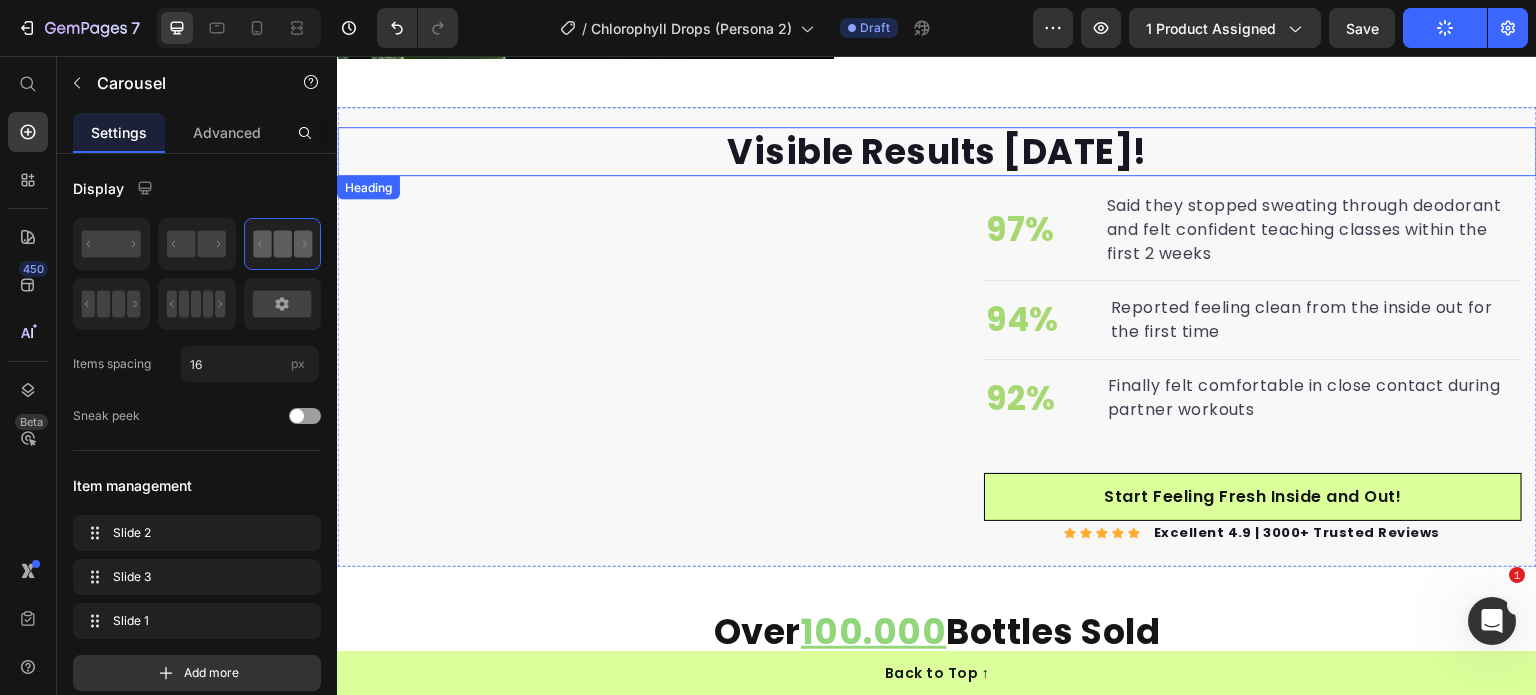 scroll, scrollTop: 2720, scrollLeft: 0, axis: vertical 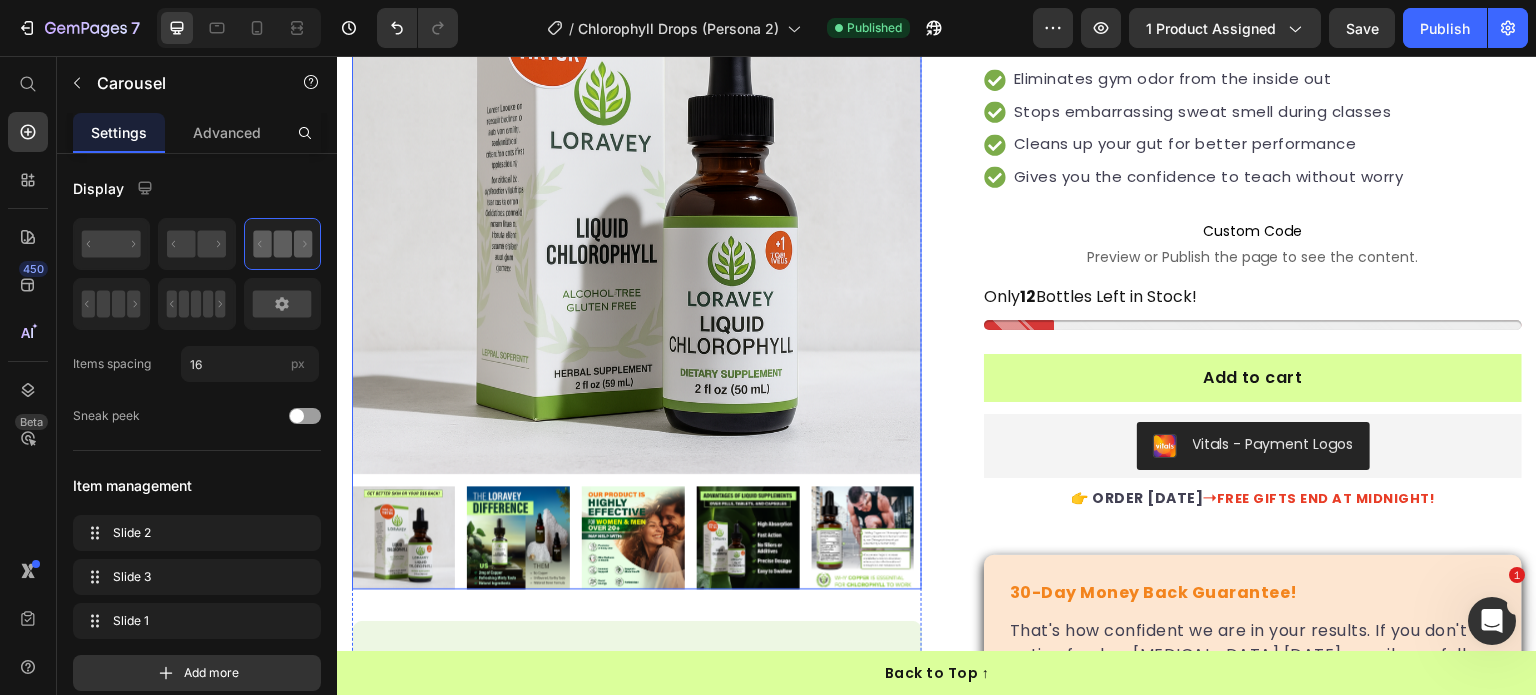 click at bounding box center (637, 189) 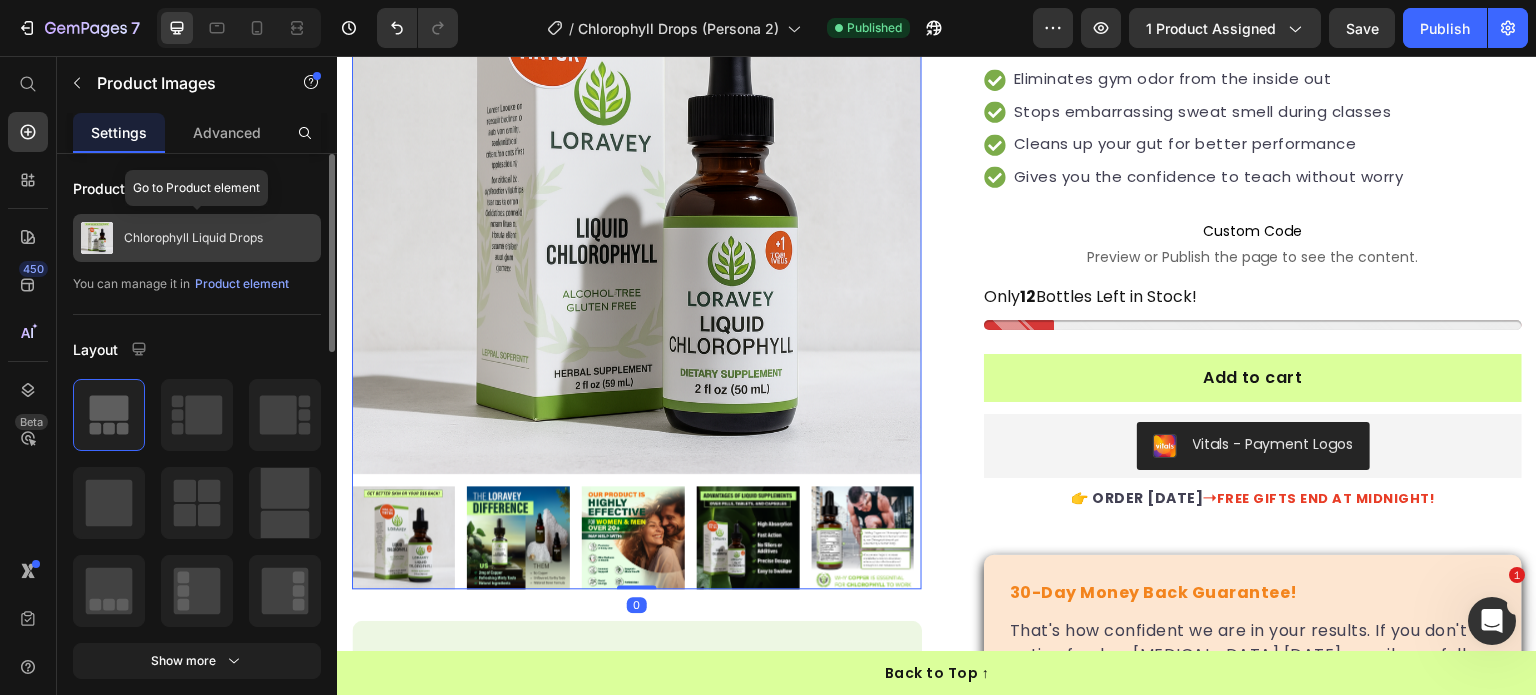 click on "Chlorophyll Liquid Drops" at bounding box center (197, 238) 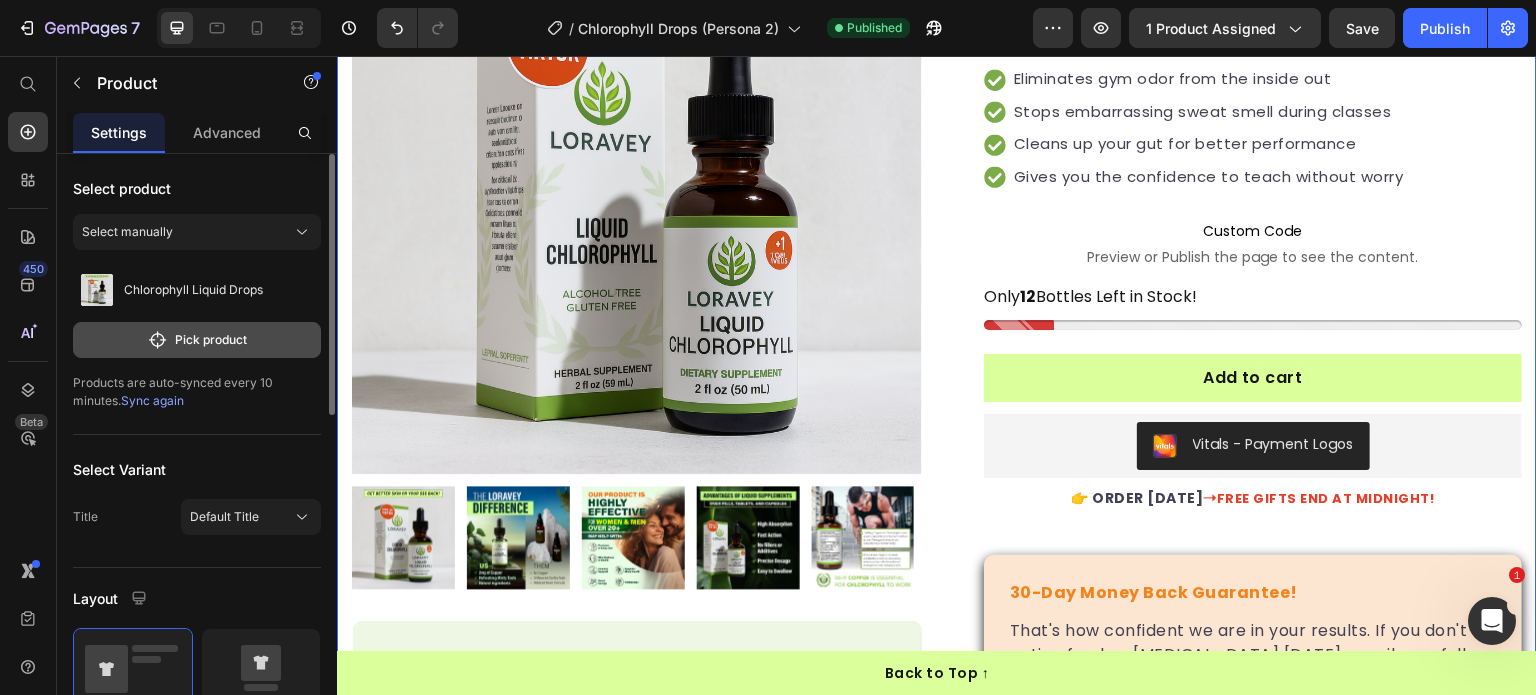 click on "Pick product" at bounding box center [197, 340] 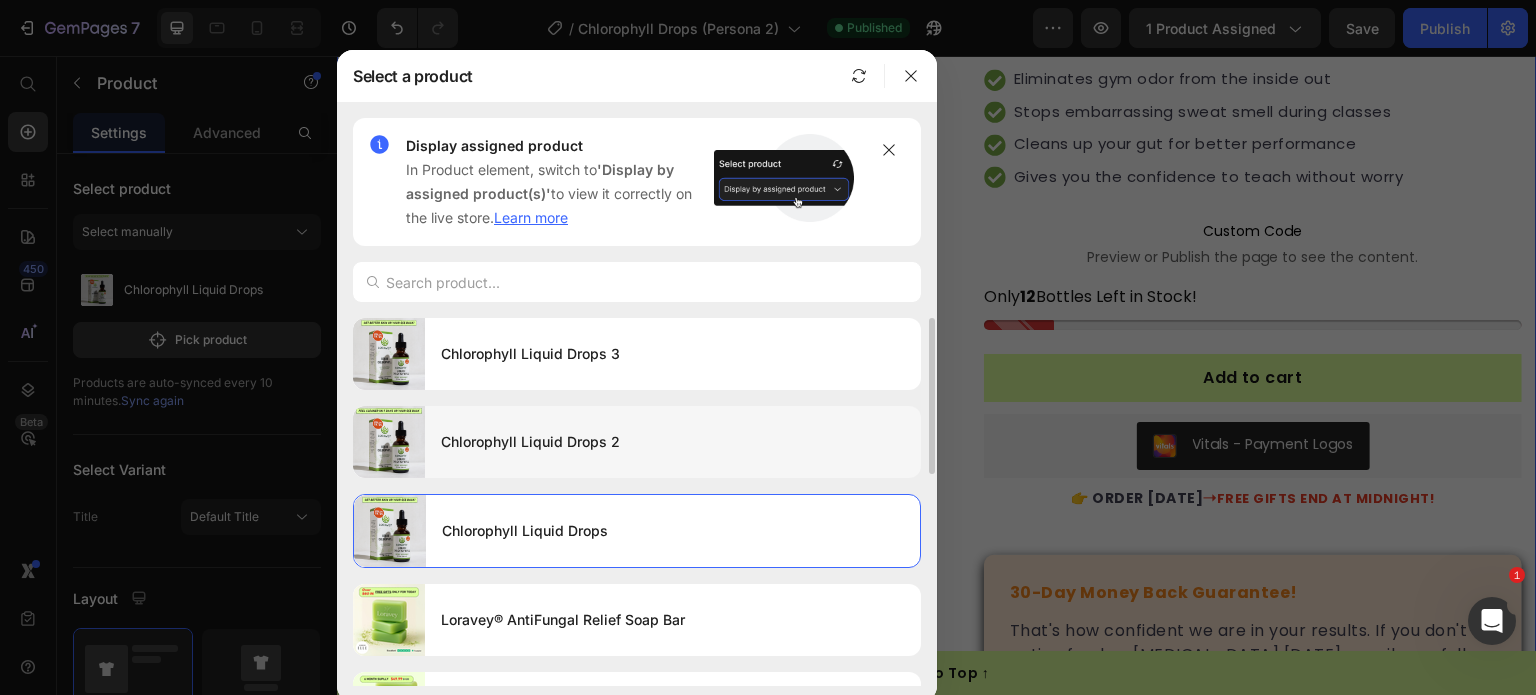 click on "Chlorophyll Liquid Drops 2" at bounding box center [673, 442] 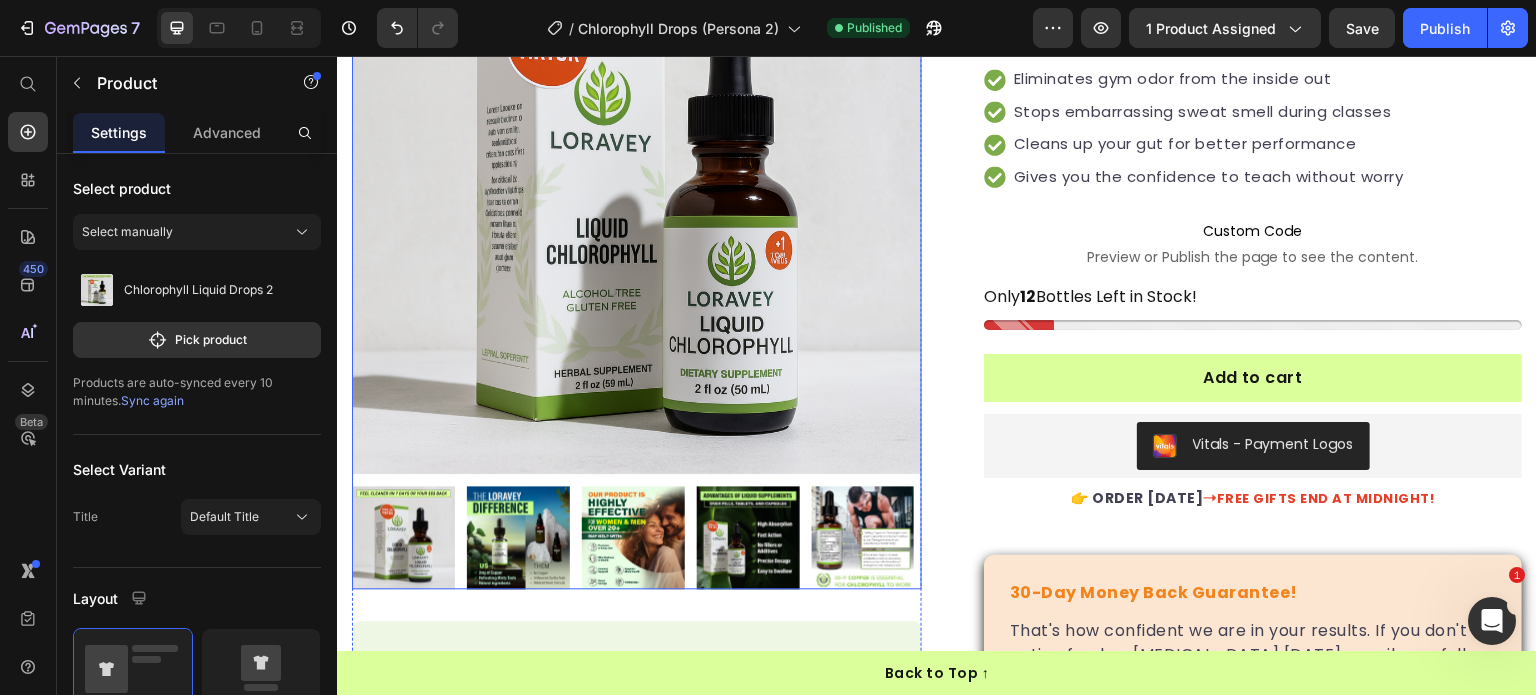 scroll, scrollTop: 0, scrollLeft: 0, axis: both 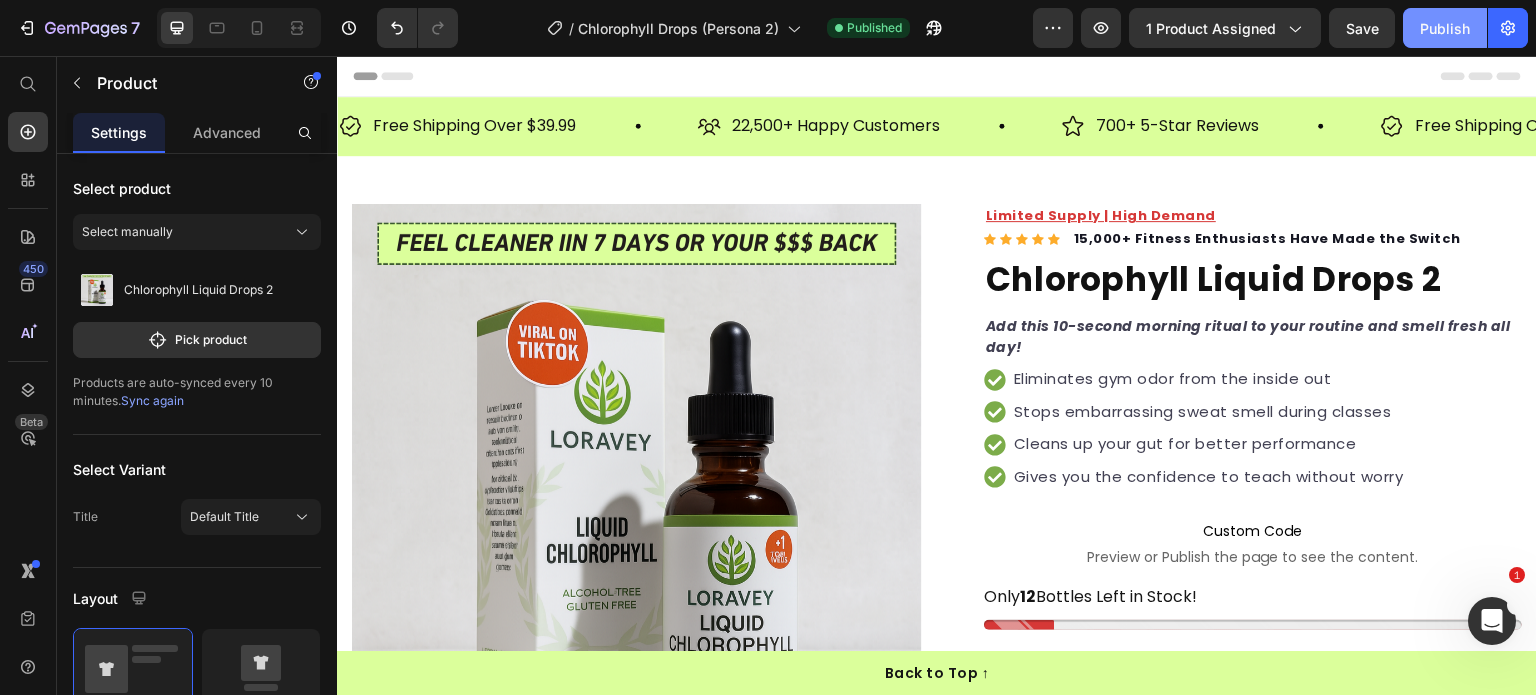 click on "Publish" at bounding box center (1445, 28) 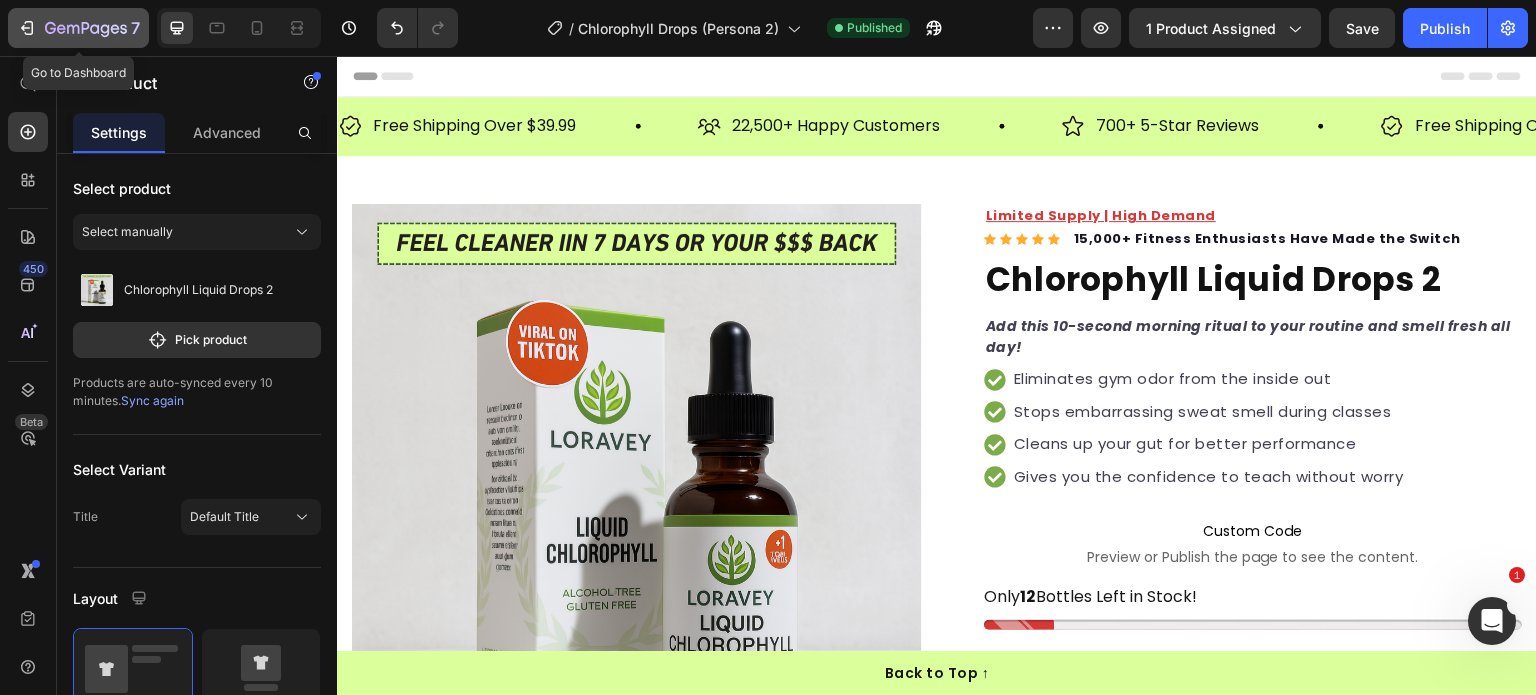 click 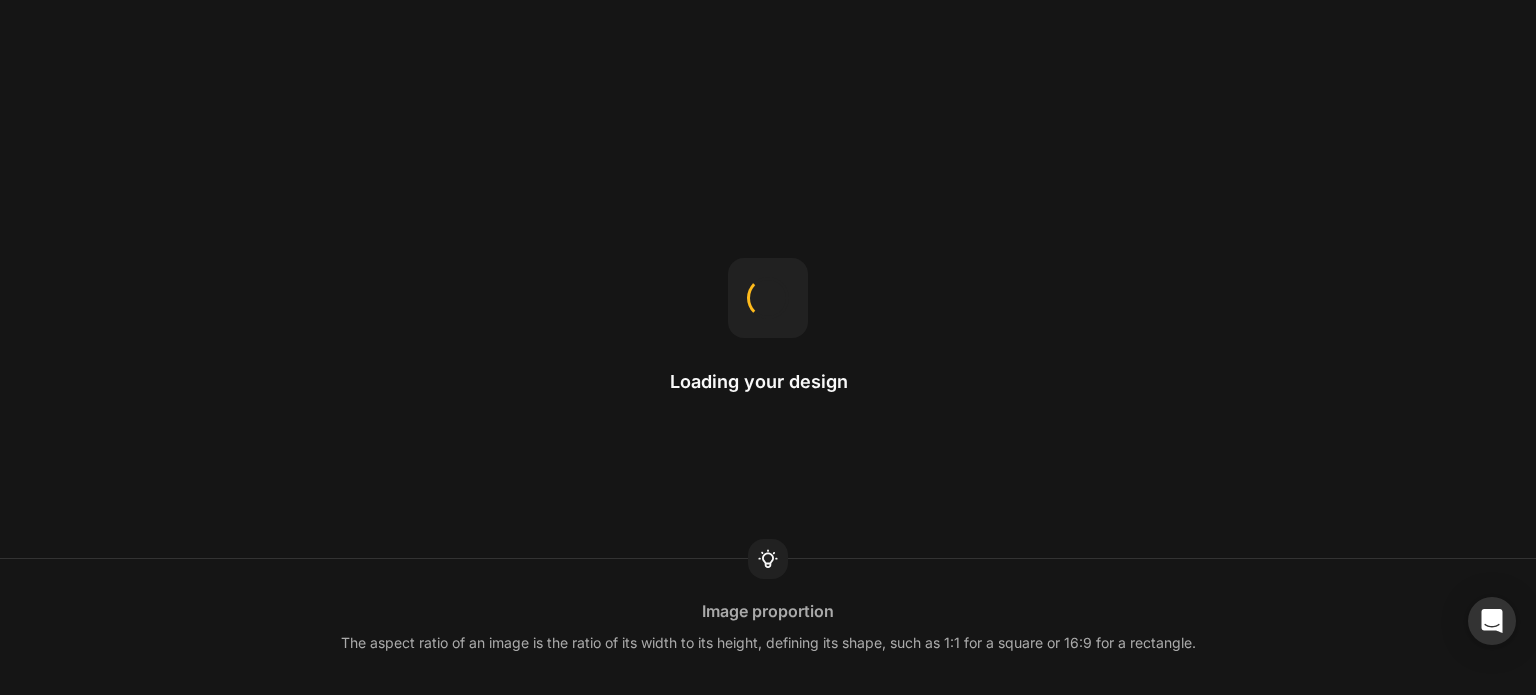 scroll, scrollTop: 0, scrollLeft: 0, axis: both 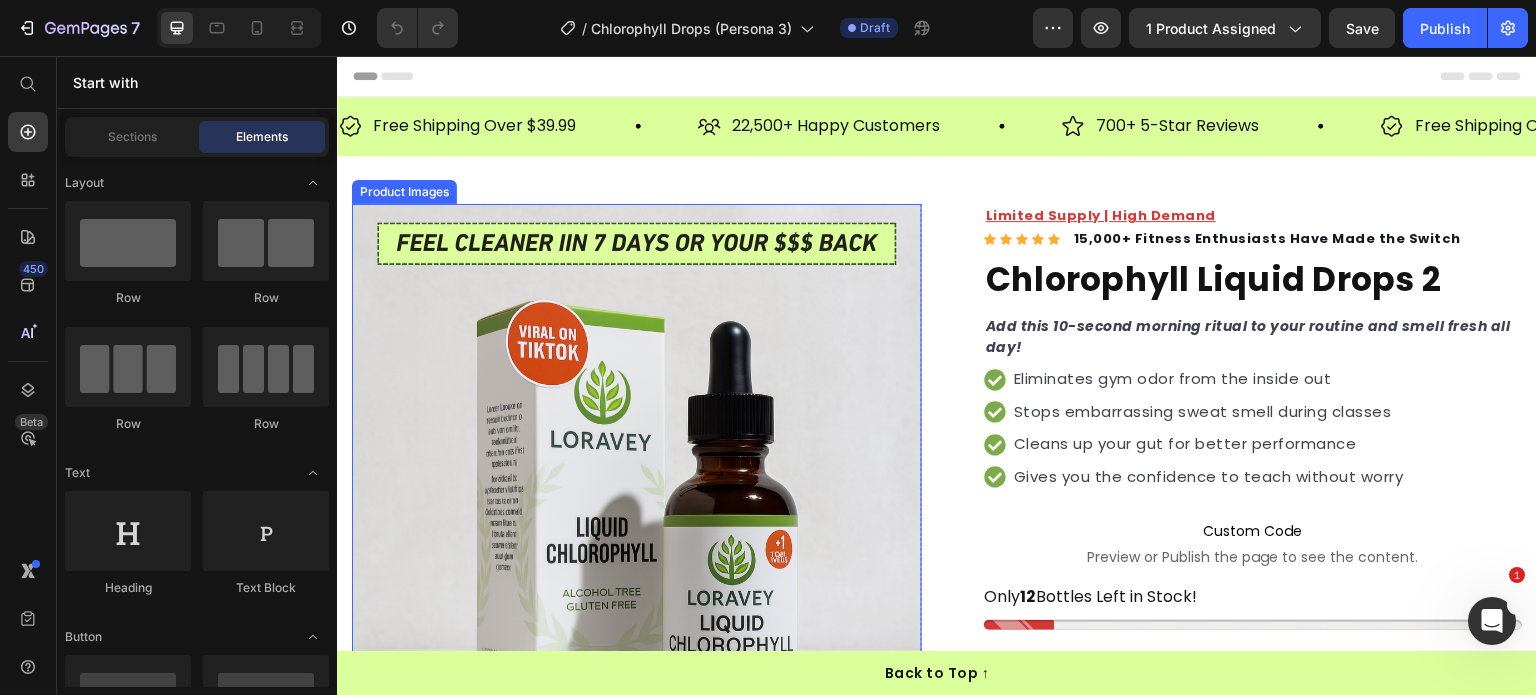 click at bounding box center (637, 489) 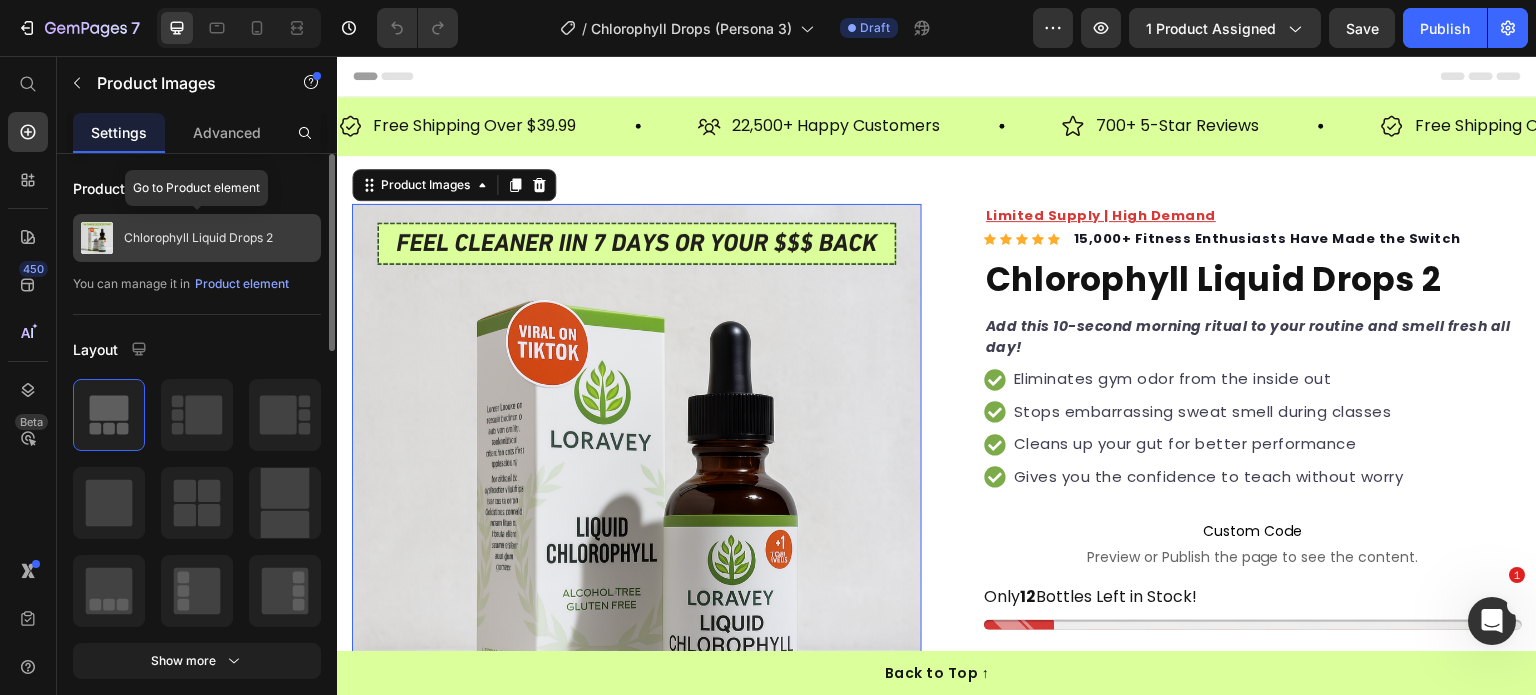 click on "Chlorophyll Liquid Drops 2" at bounding box center (197, 238) 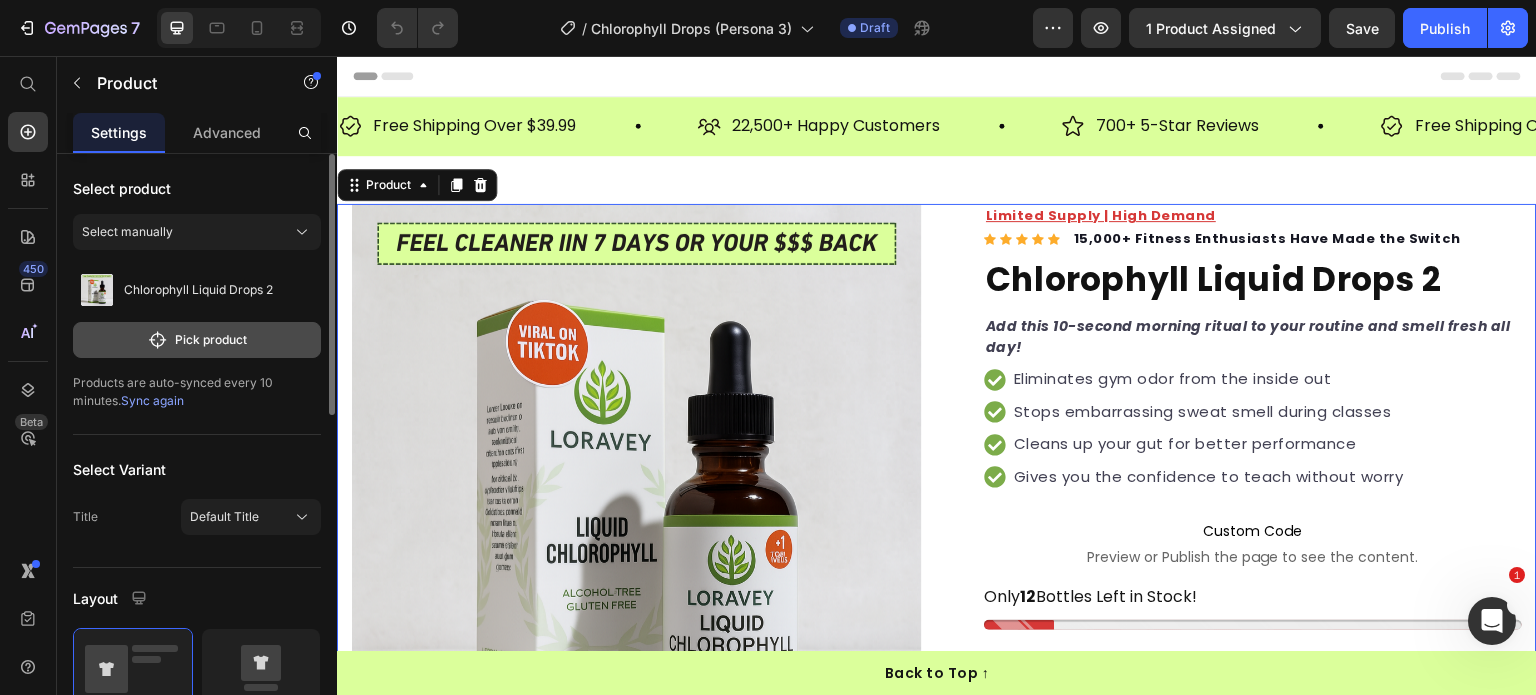 click on "Pick product" 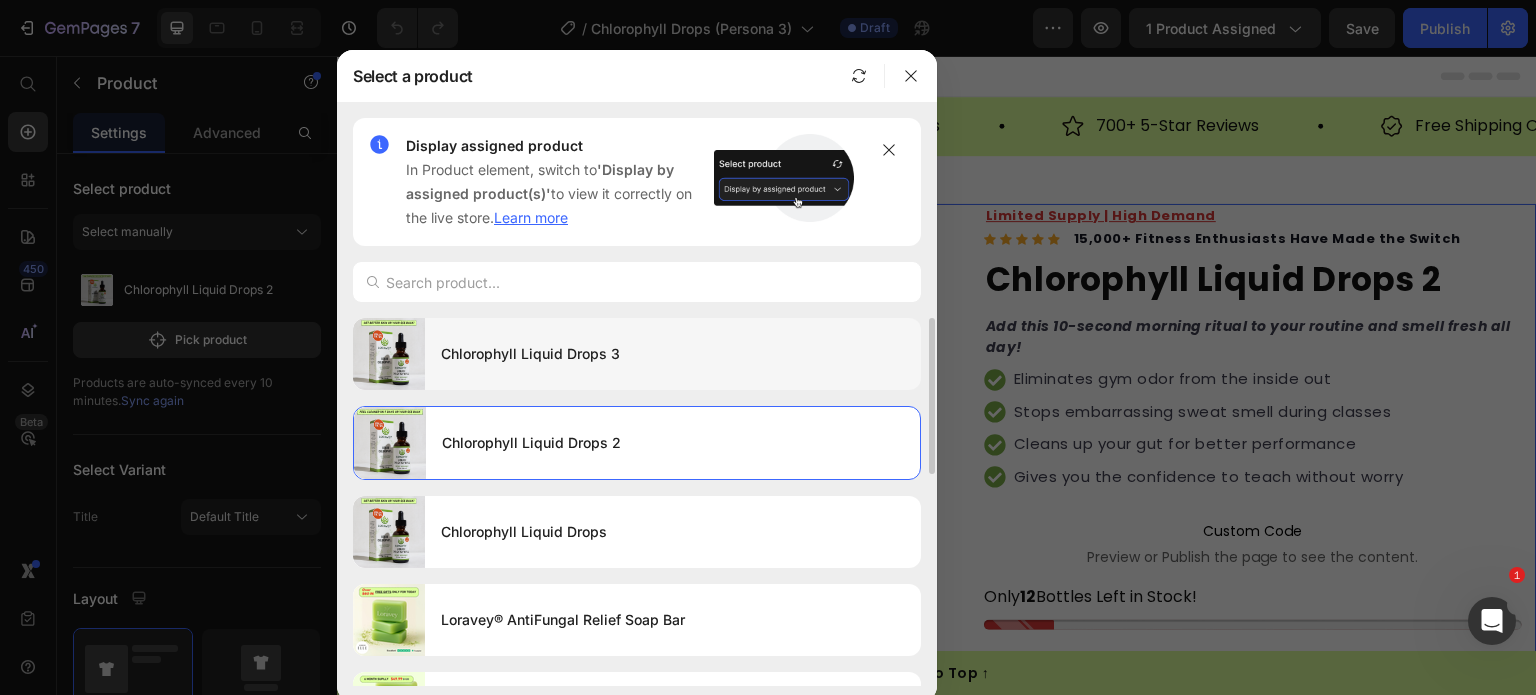 click on "Chlorophyll Liquid Drops 3" at bounding box center [673, 354] 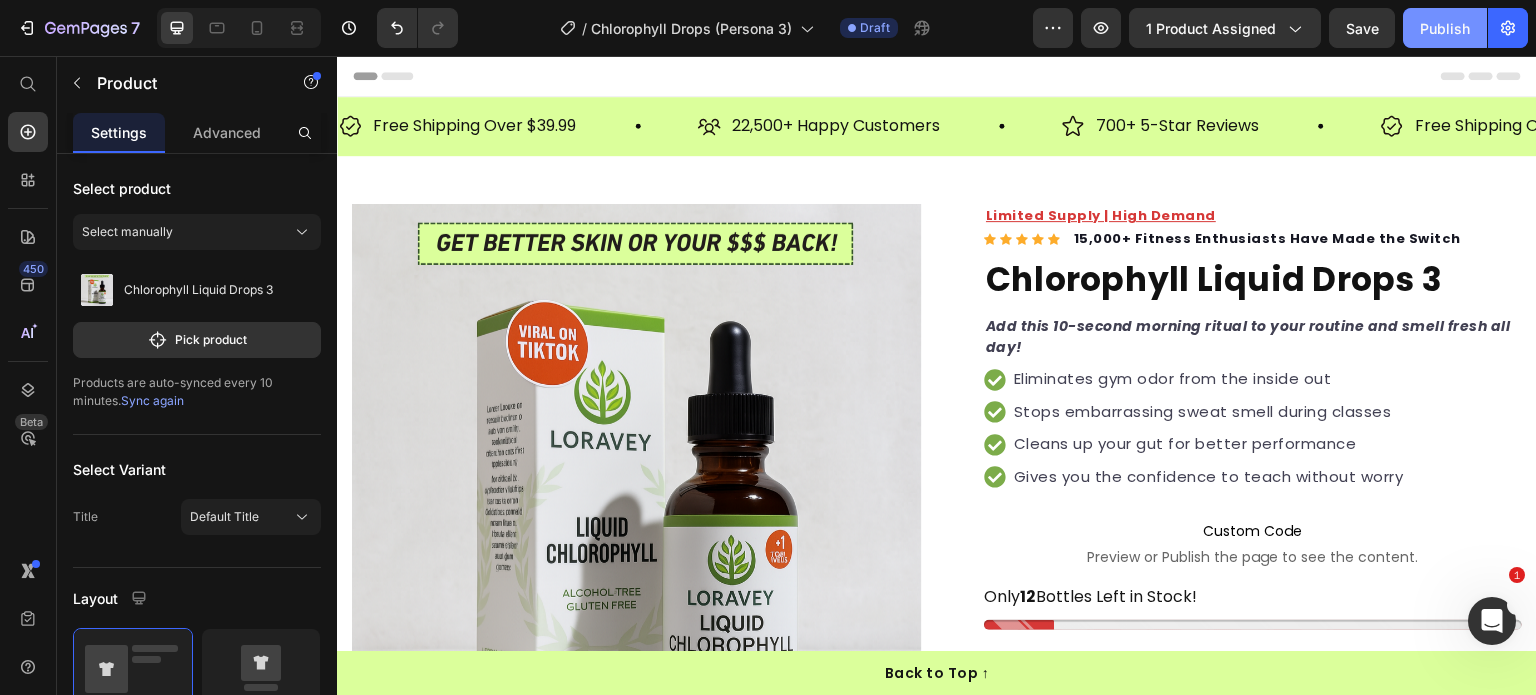 click on "Publish" at bounding box center [1445, 28] 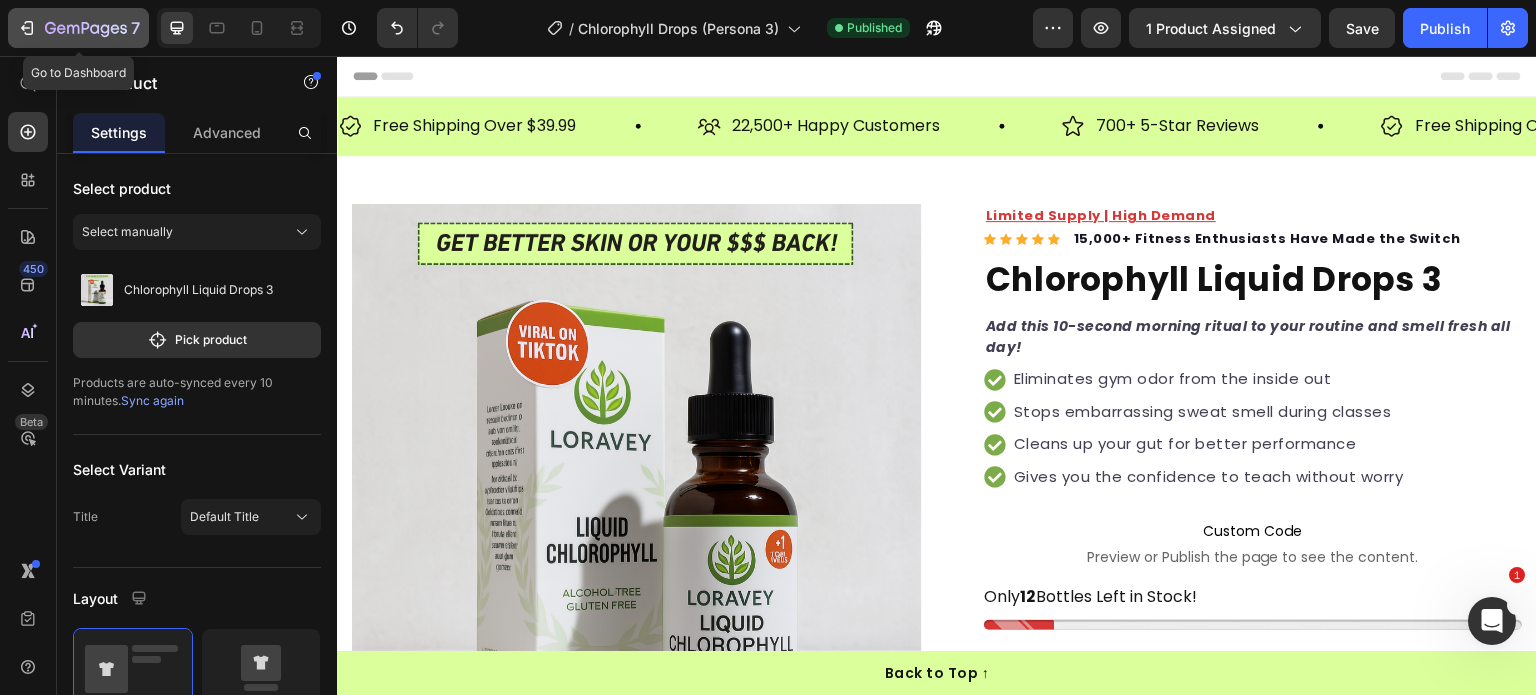 click 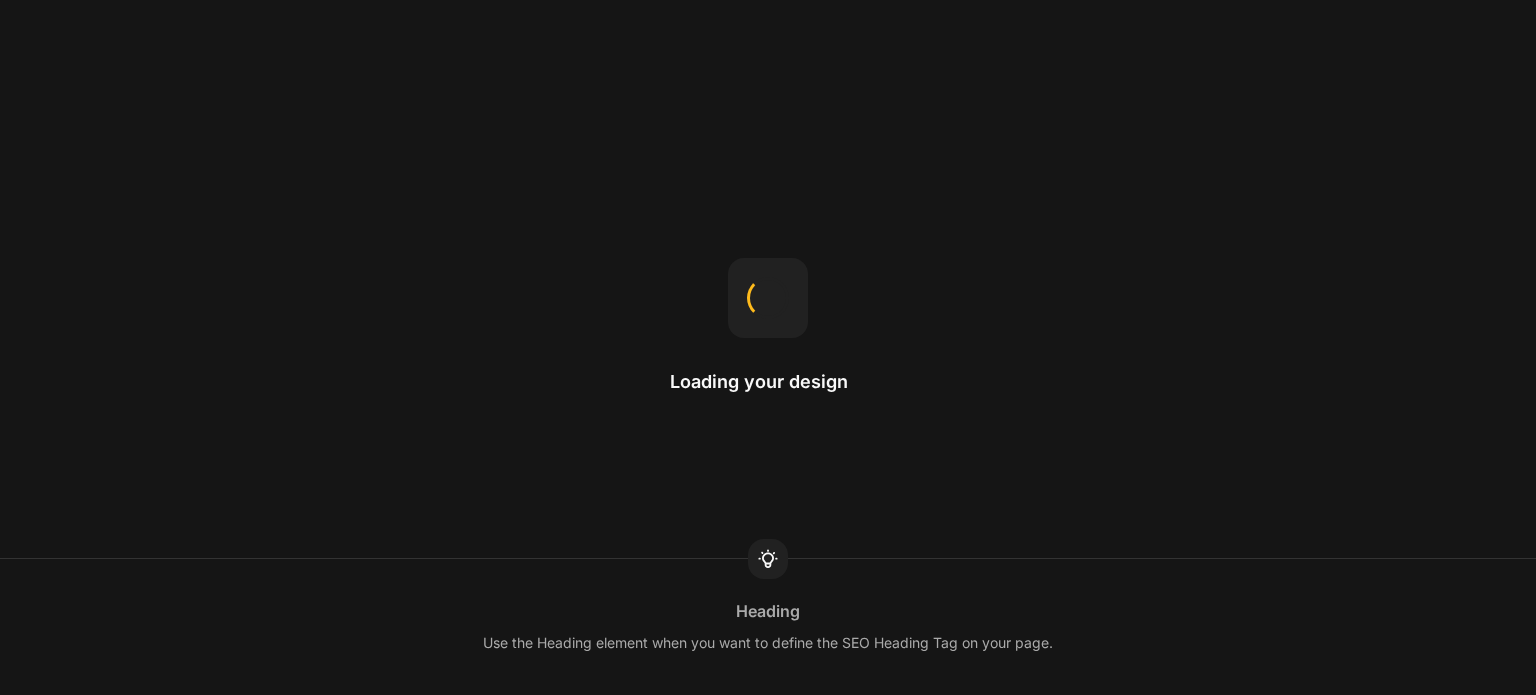 scroll, scrollTop: 0, scrollLeft: 0, axis: both 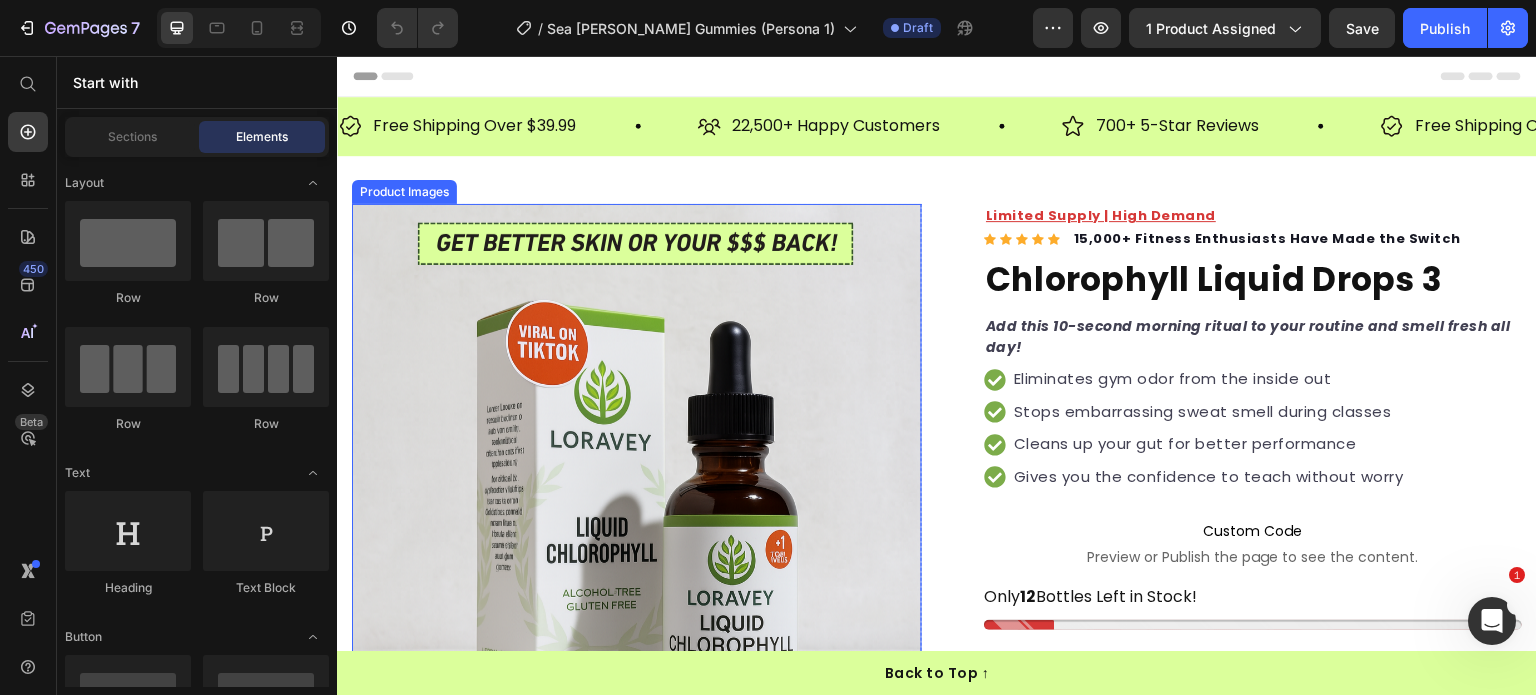 click at bounding box center [637, 489] 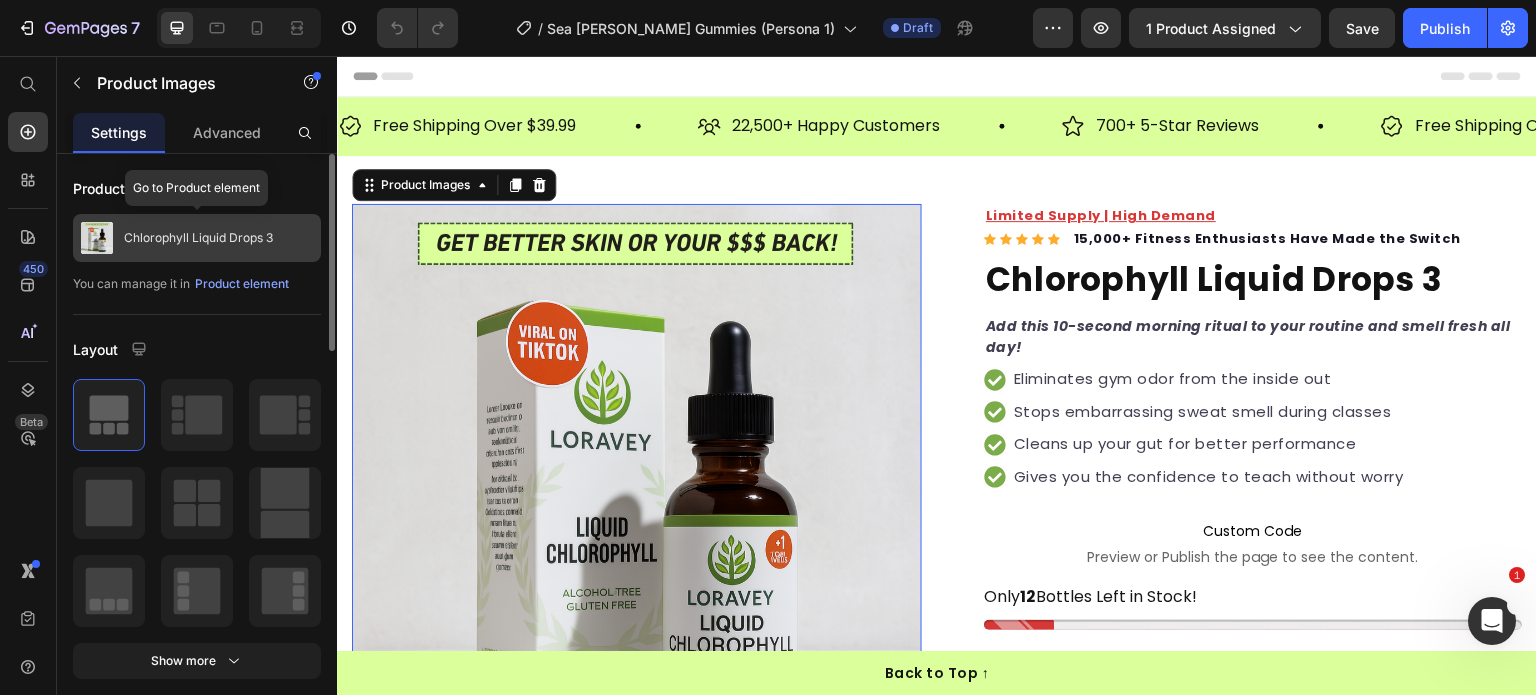 click on "Chlorophyll Liquid Drops 3" at bounding box center (198, 238) 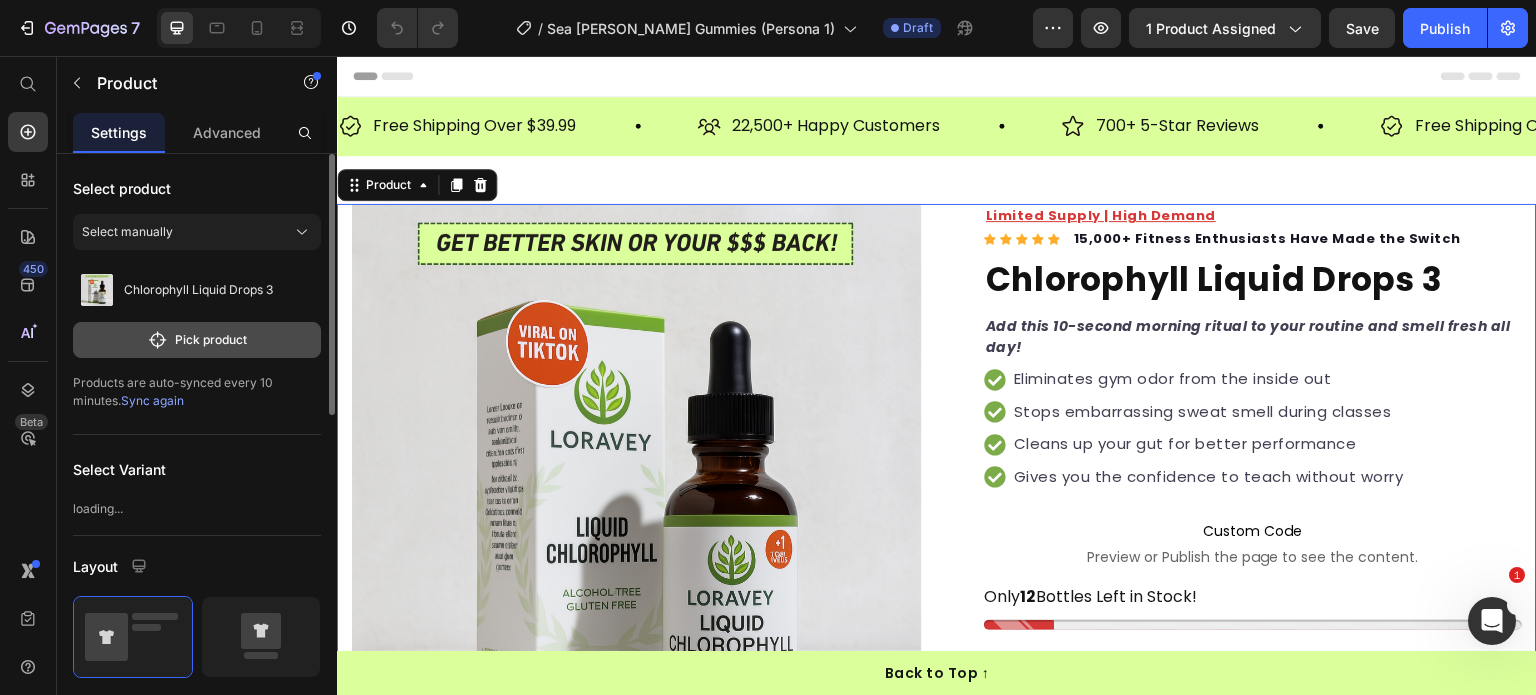 click on "Pick product" at bounding box center [197, 340] 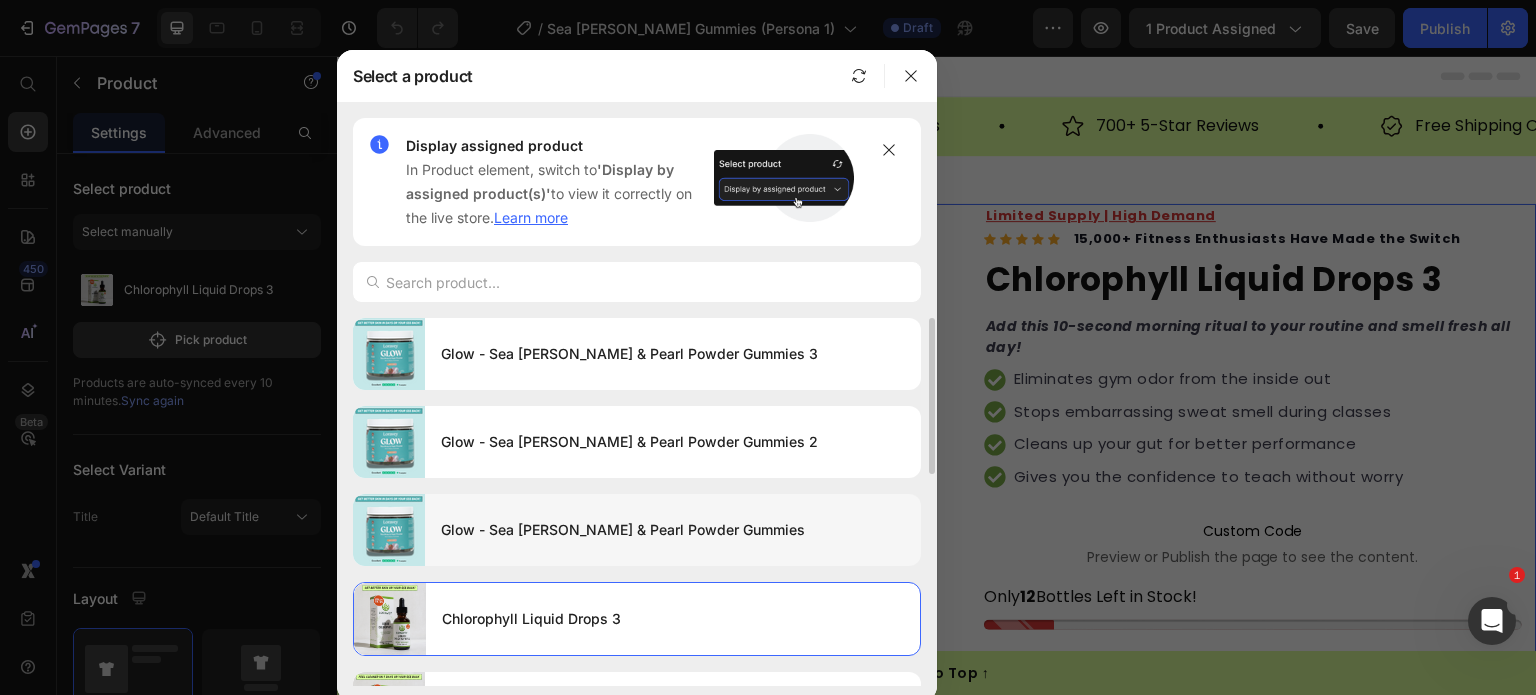 click on "Glow - Sea [PERSON_NAME] & Pearl Powder Gummies" at bounding box center (673, 530) 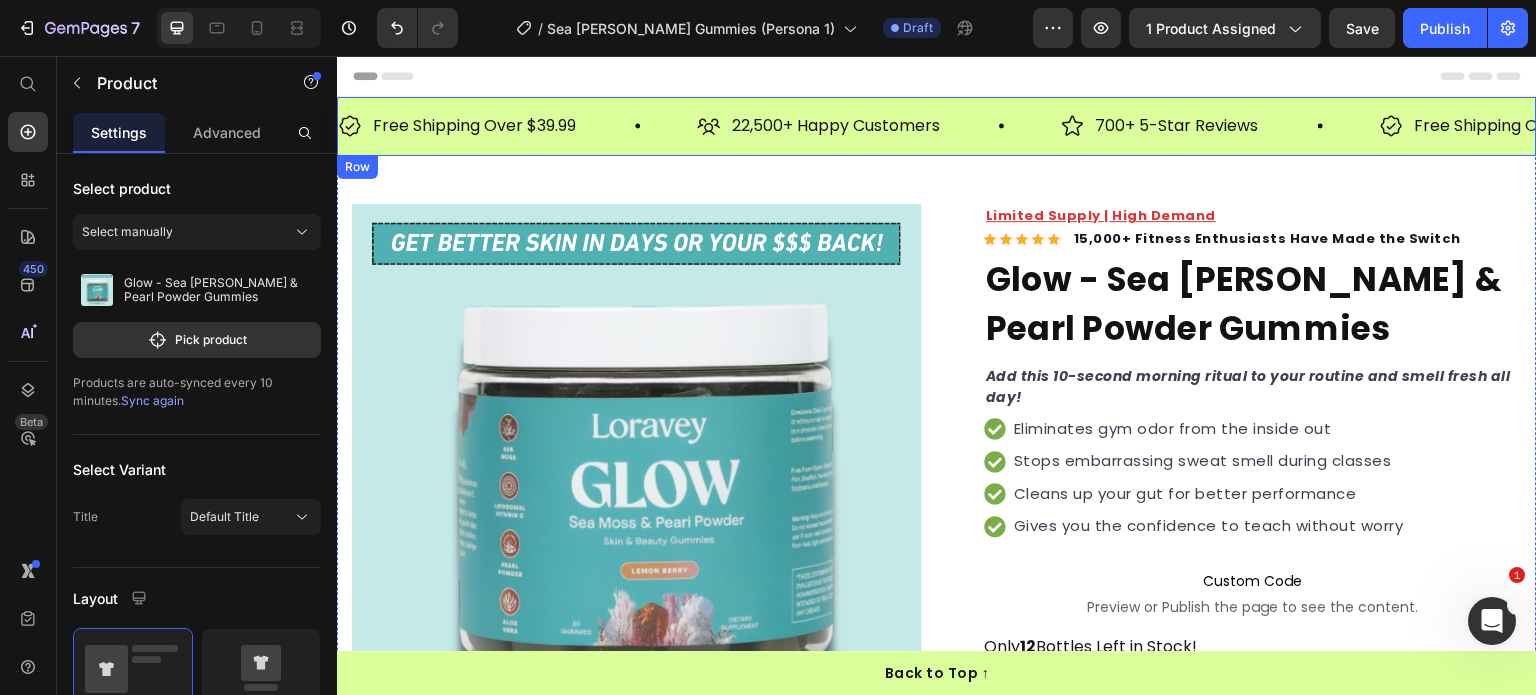 click on "Free Shipping Over $39.99 Item List
22,500+ Happy Customers Item List
700+ 5-Star Reviews Item List
Free Shipping Over $39.99 Item List
22,500+ Happy Customers Item List
700+ 5-Star Reviews Item List
Free Shipping Over $39.99 Item List
22,500+ Happy Customers Item List
700+ 5-Star Reviews Item List
Free Shipping Over $39.99 Item List
22,500+ Happy Customers Item List
700+ 5-Star Reviews Item List
Free Shipping Over $39.99 Item List
22,500+ Happy Customers Item List
700+ 5-Star Reviews Item List
Free Shipping Over $39.99" at bounding box center (937, 126) 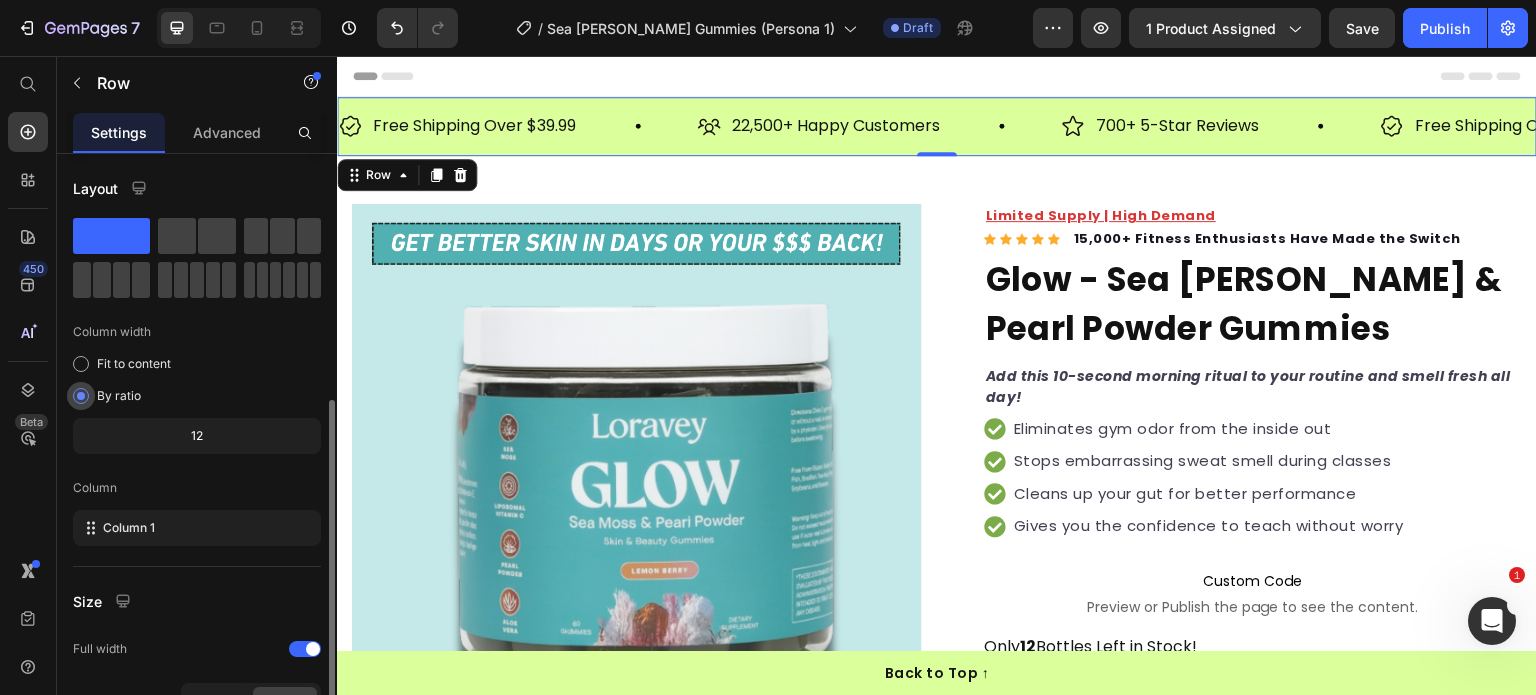 scroll, scrollTop: 260, scrollLeft: 0, axis: vertical 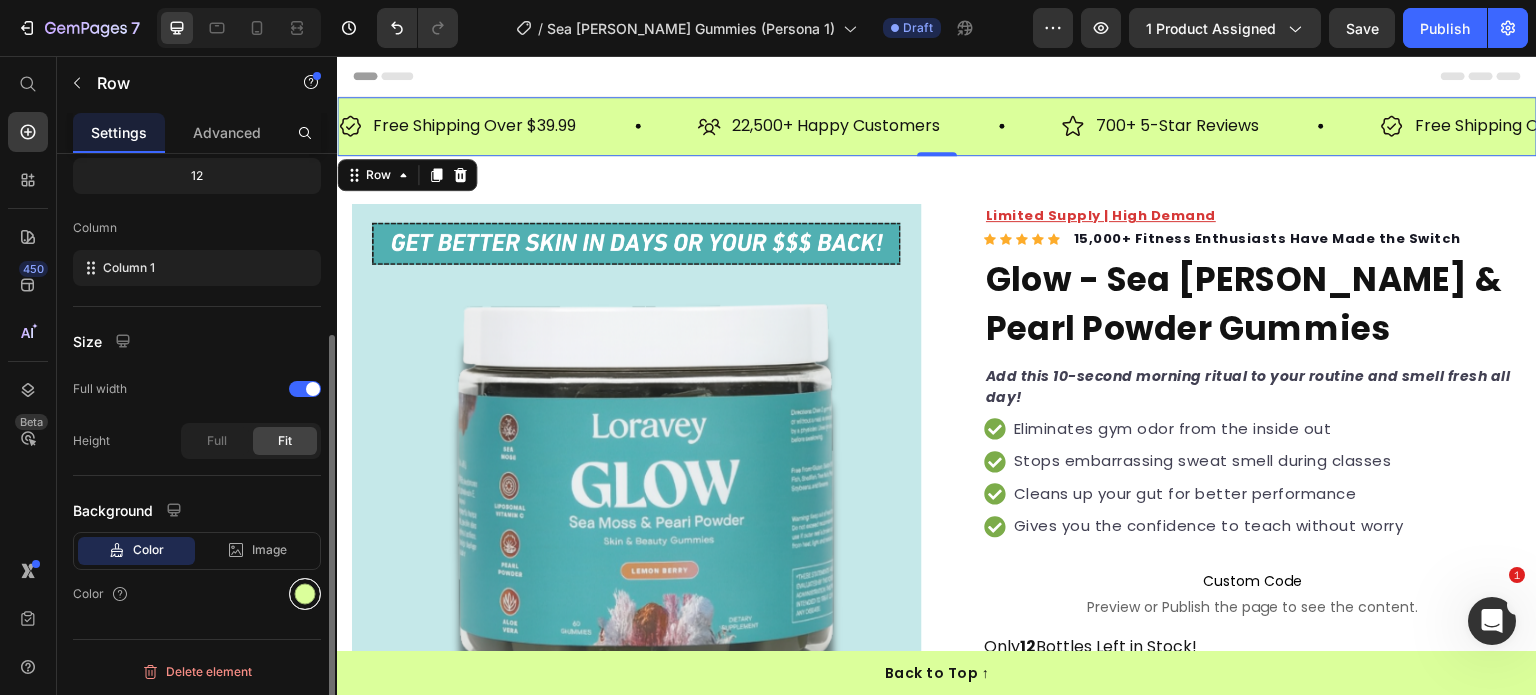 click at bounding box center [305, 594] 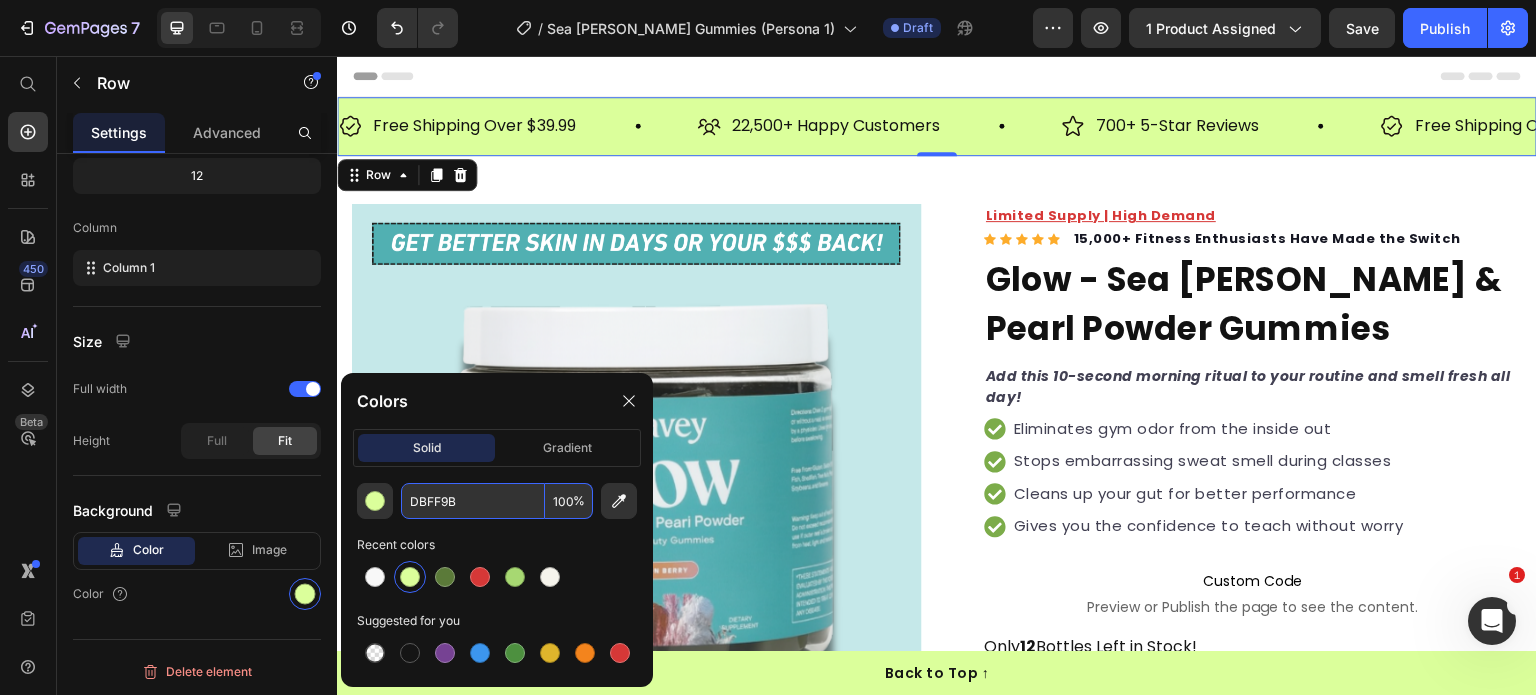 click on "DBFF9B" at bounding box center [473, 501] 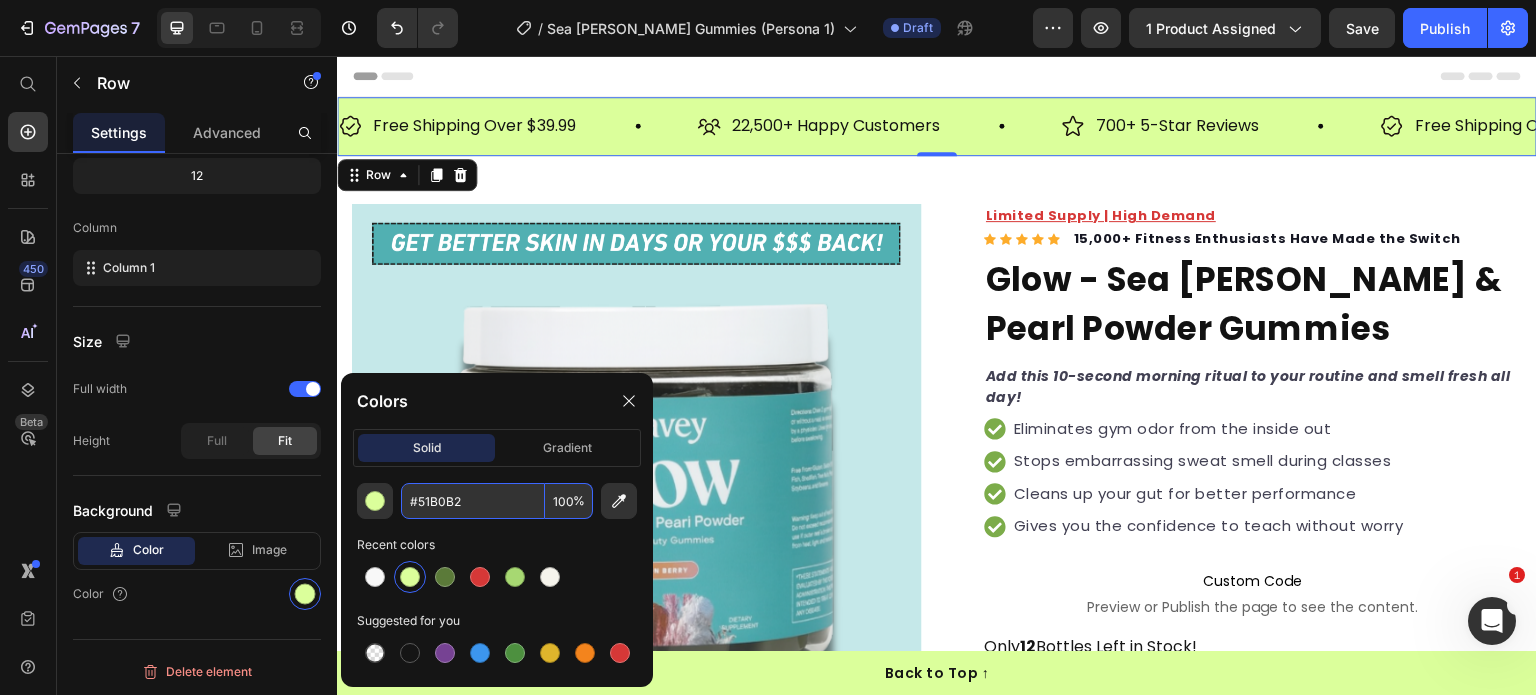 type on "51B0B2" 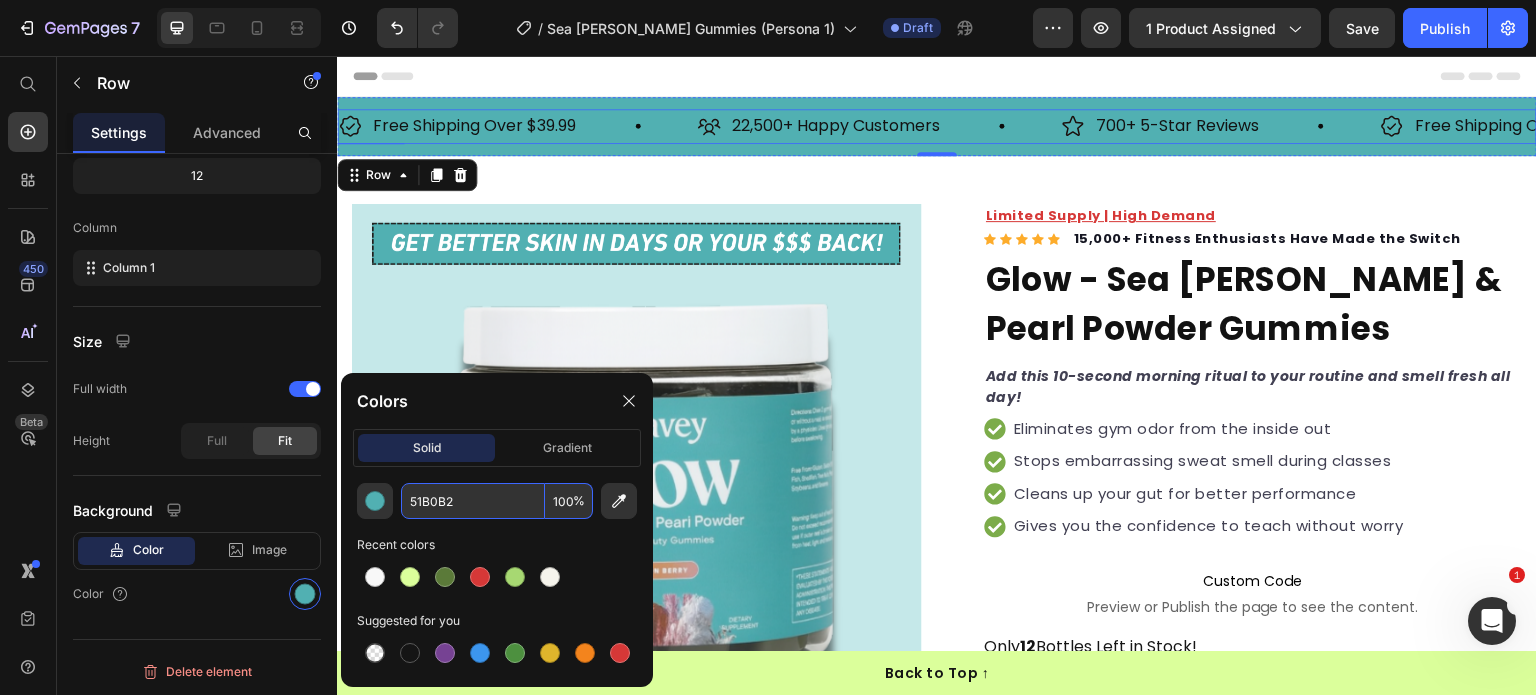 click on "22,500+ Happy Customers Item List" at bounding box center (879, 126) 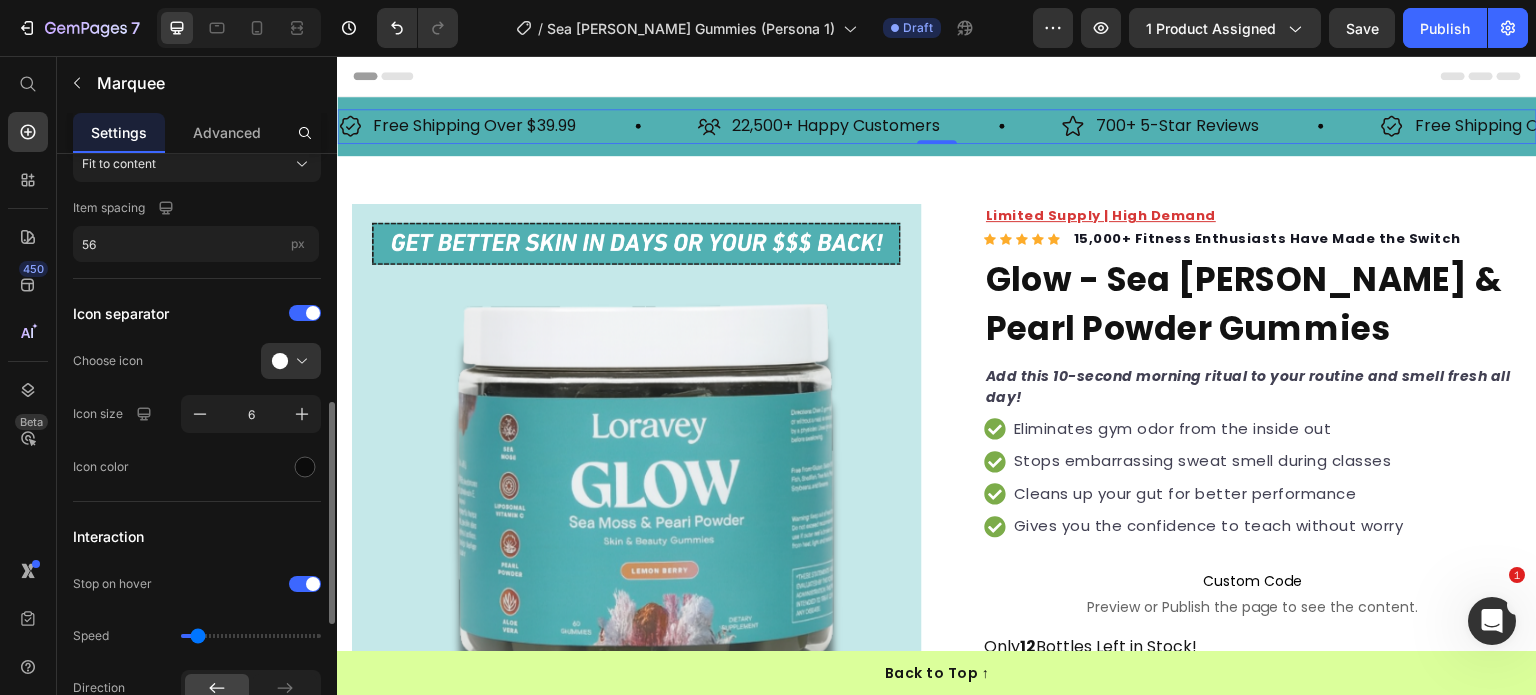 scroll, scrollTop: 500, scrollLeft: 0, axis: vertical 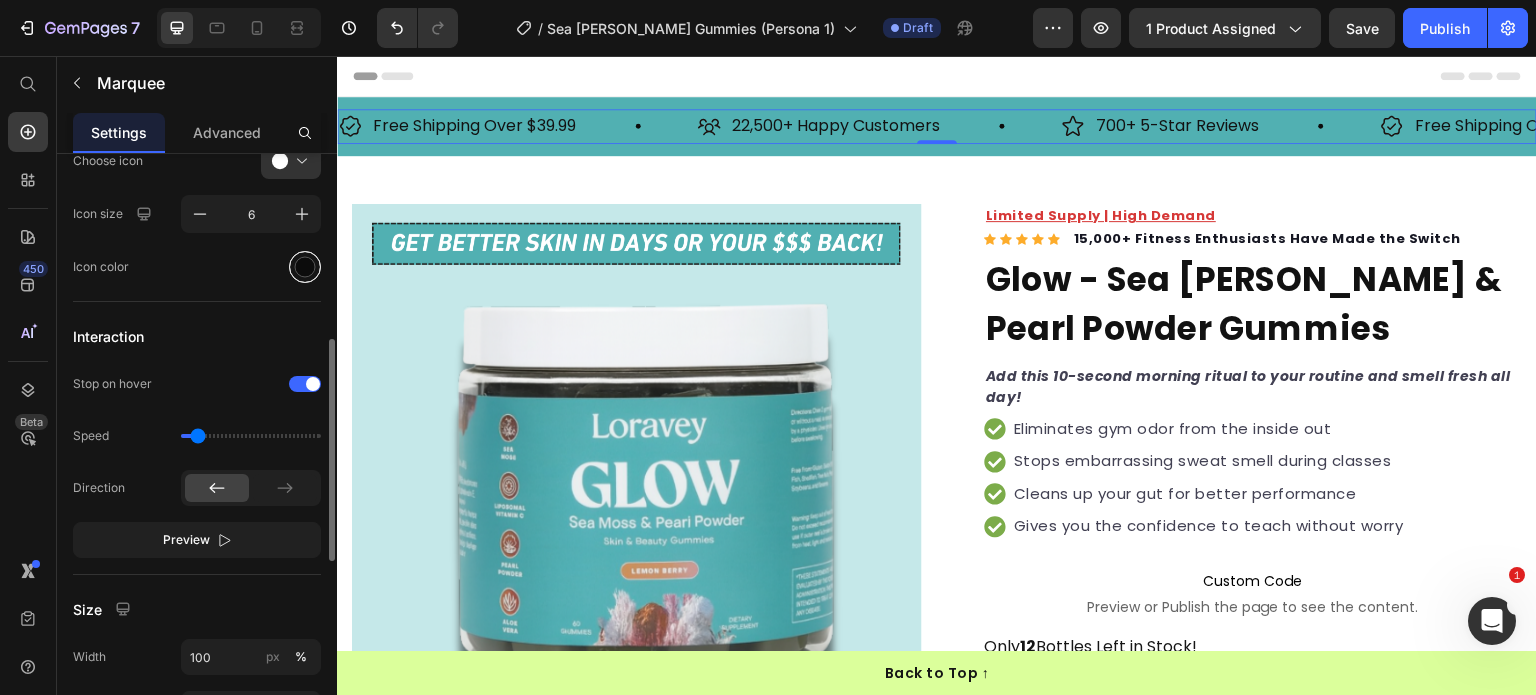 click at bounding box center (305, 267) 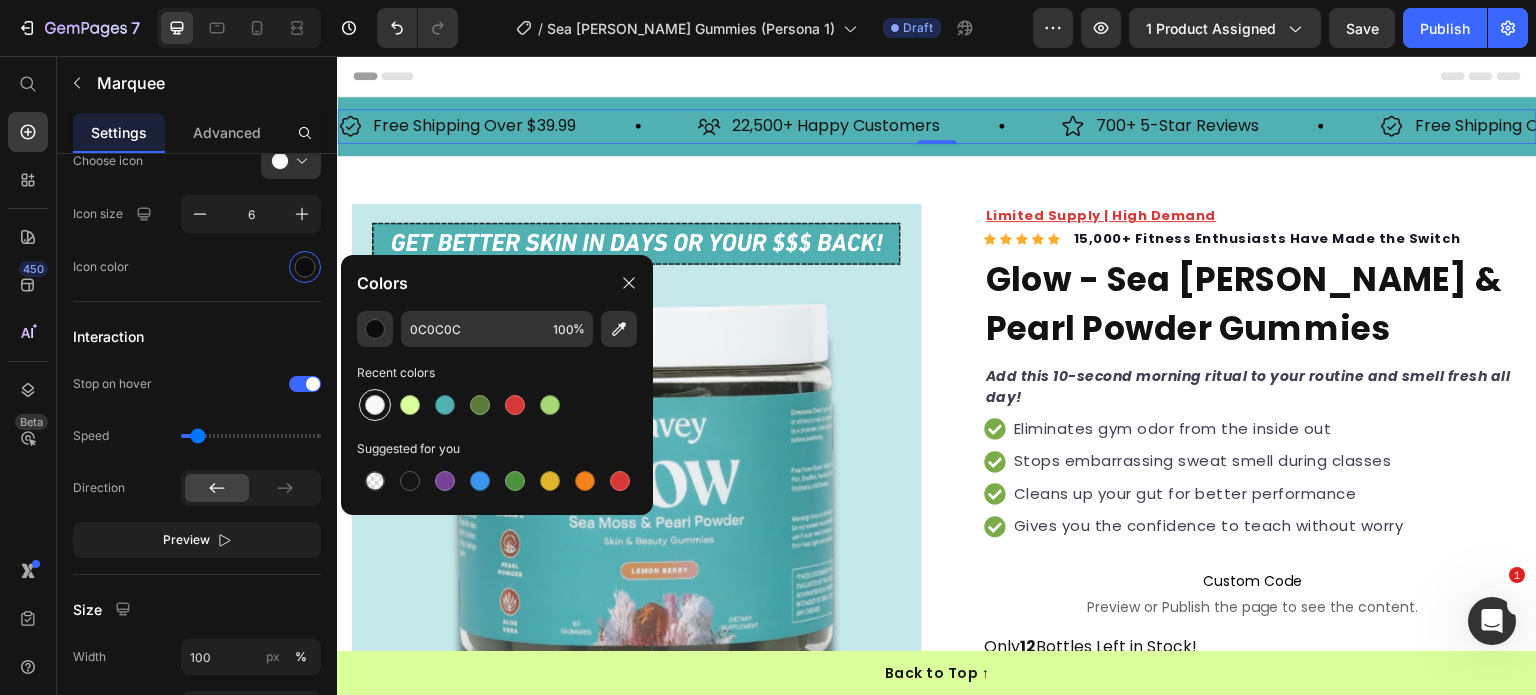 click at bounding box center (375, 405) 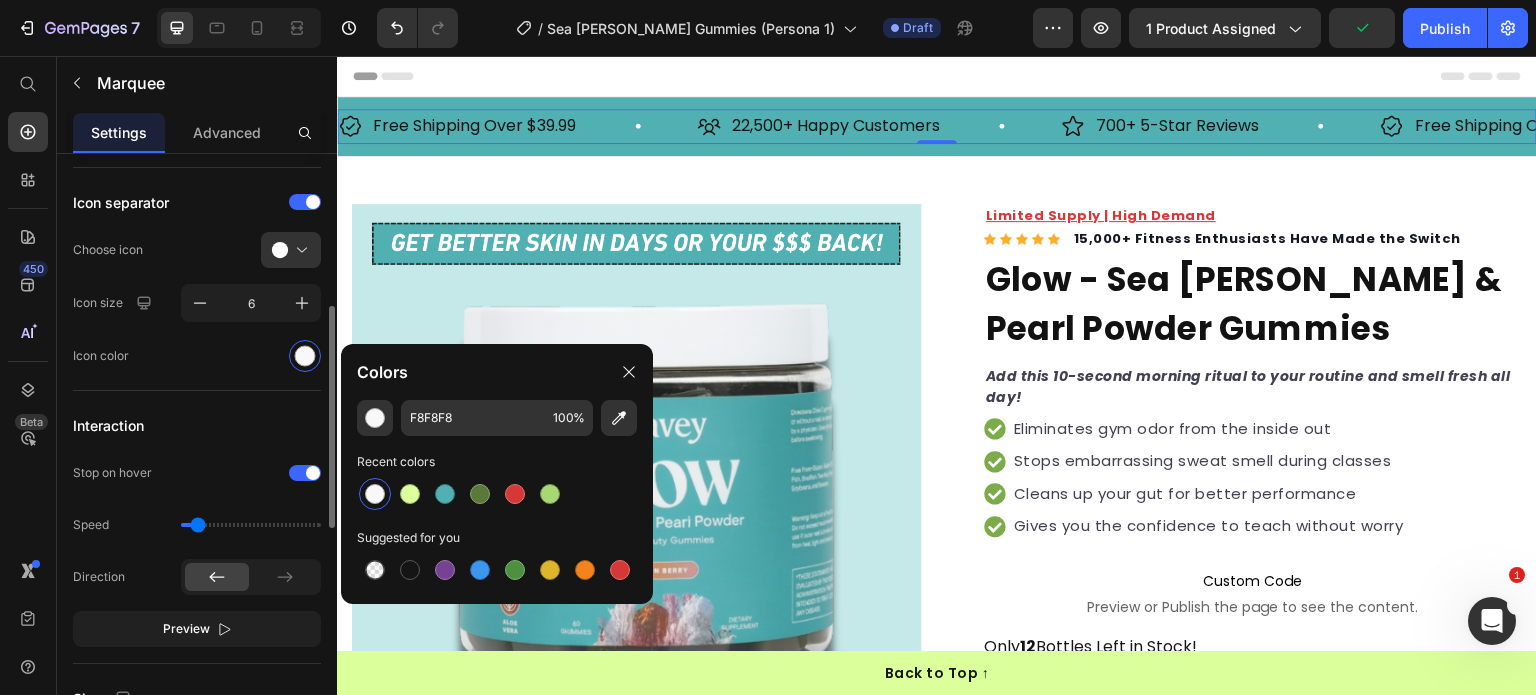 scroll, scrollTop: 111, scrollLeft: 0, axis: vertical 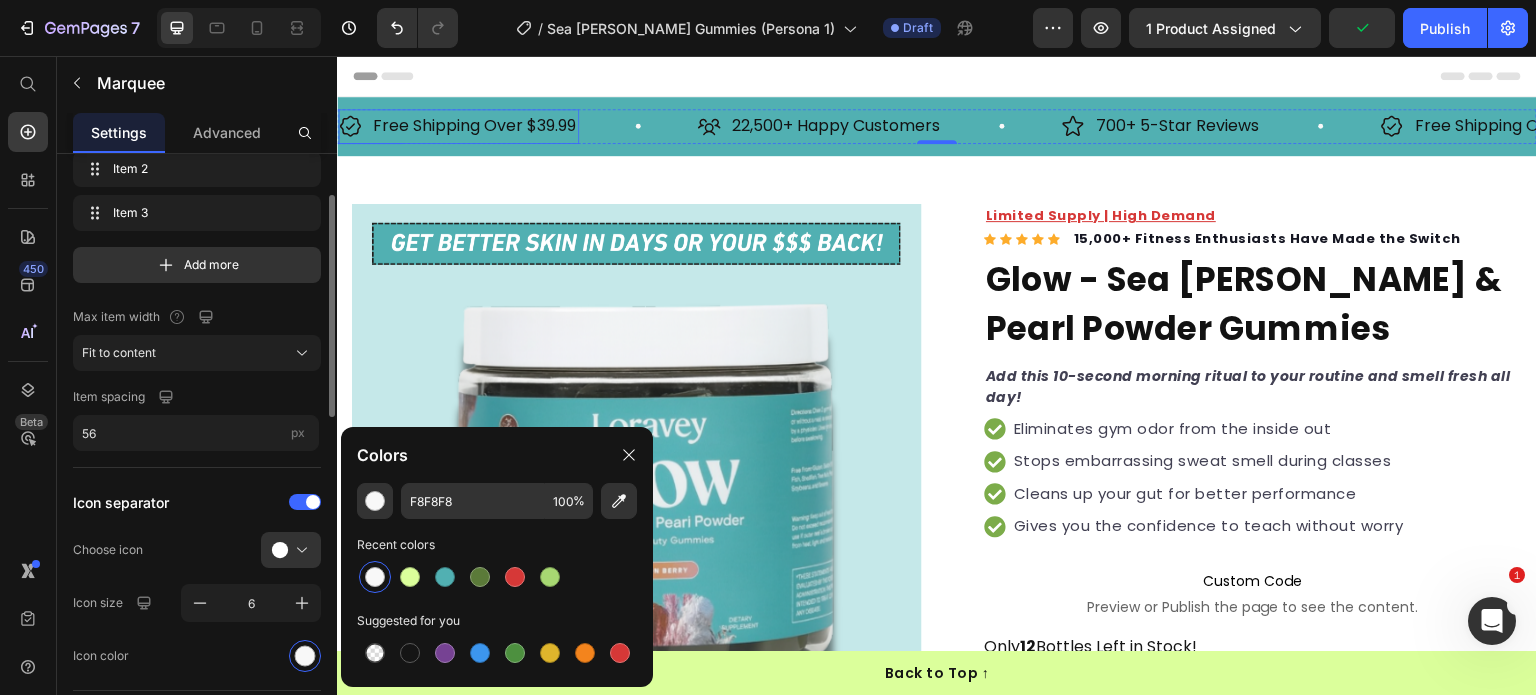 click on "Free Shipping Over $39.99" at bounding box center (474, 126) 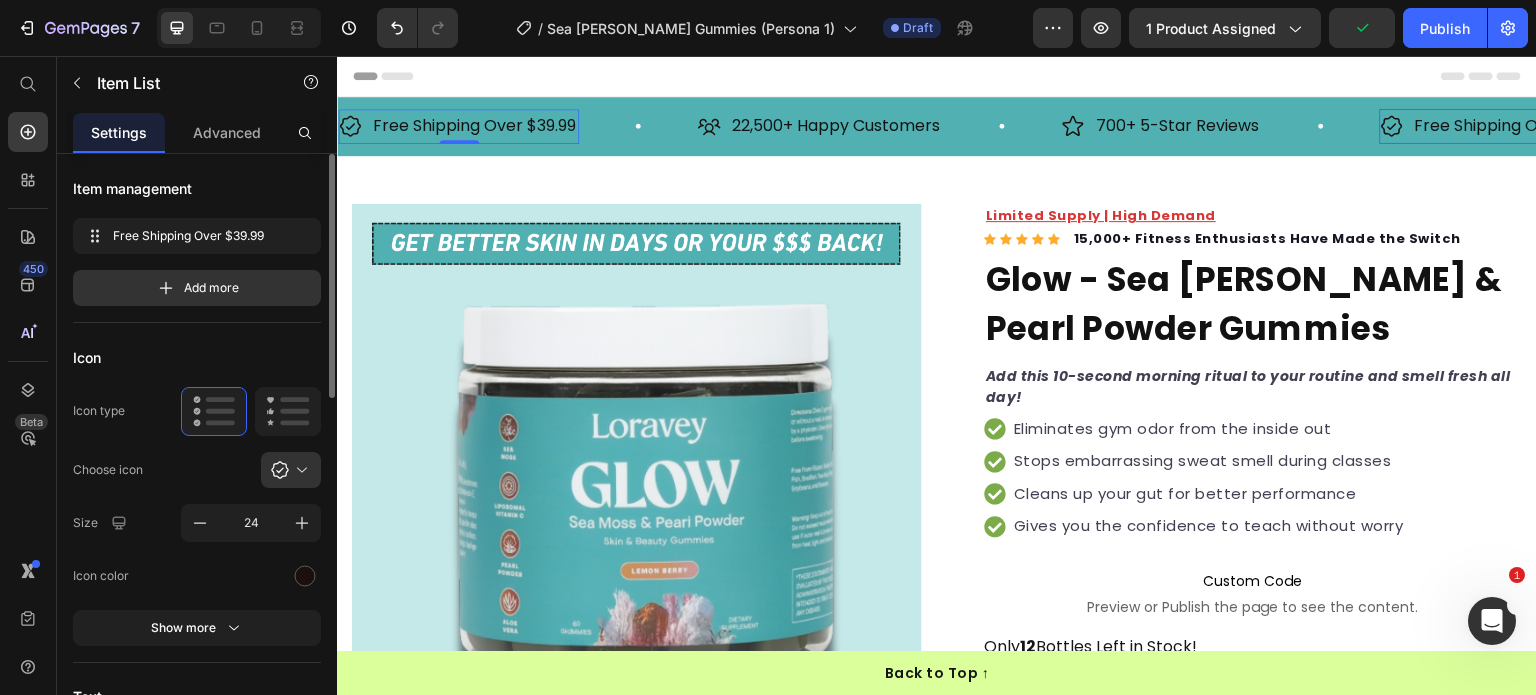 scroll, scrollTop: 100, scrollLeft: 0, axis: vertical 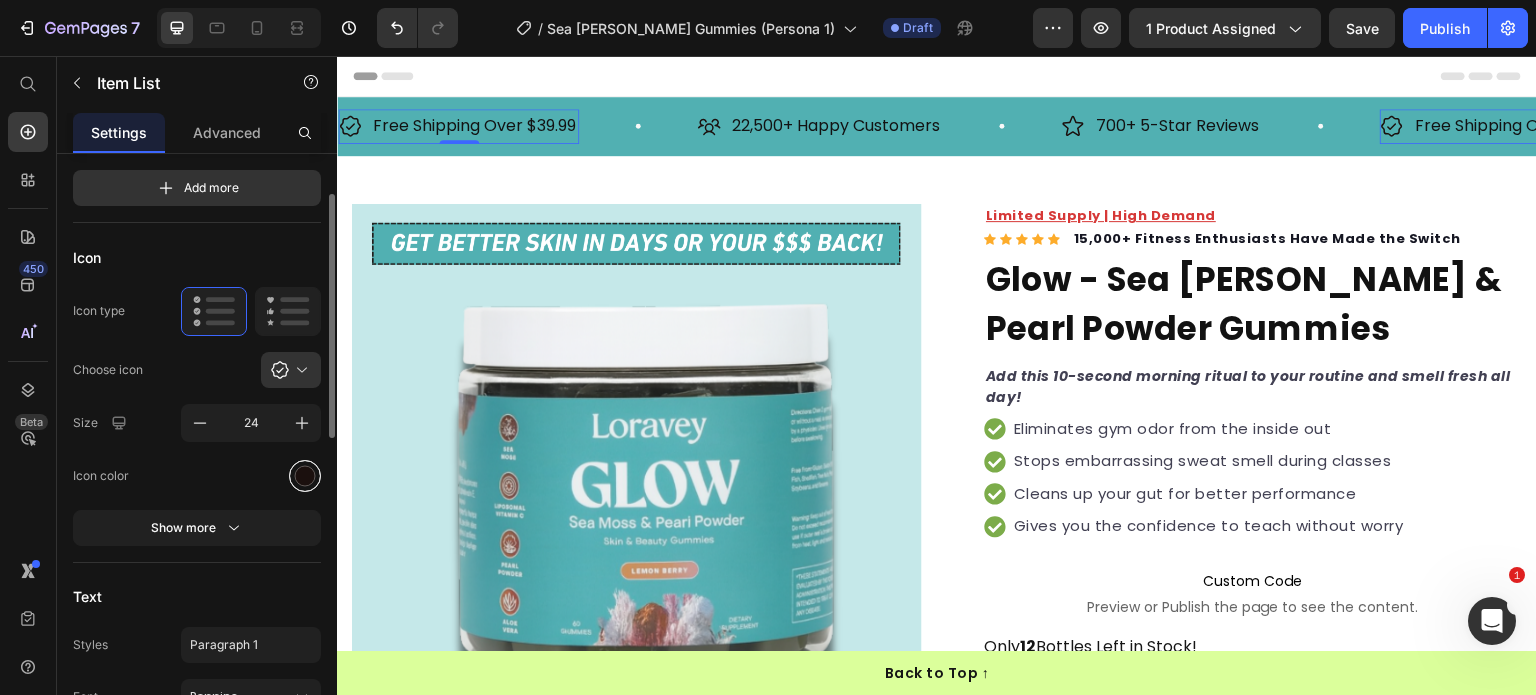 click at bounding box center [305, 476] 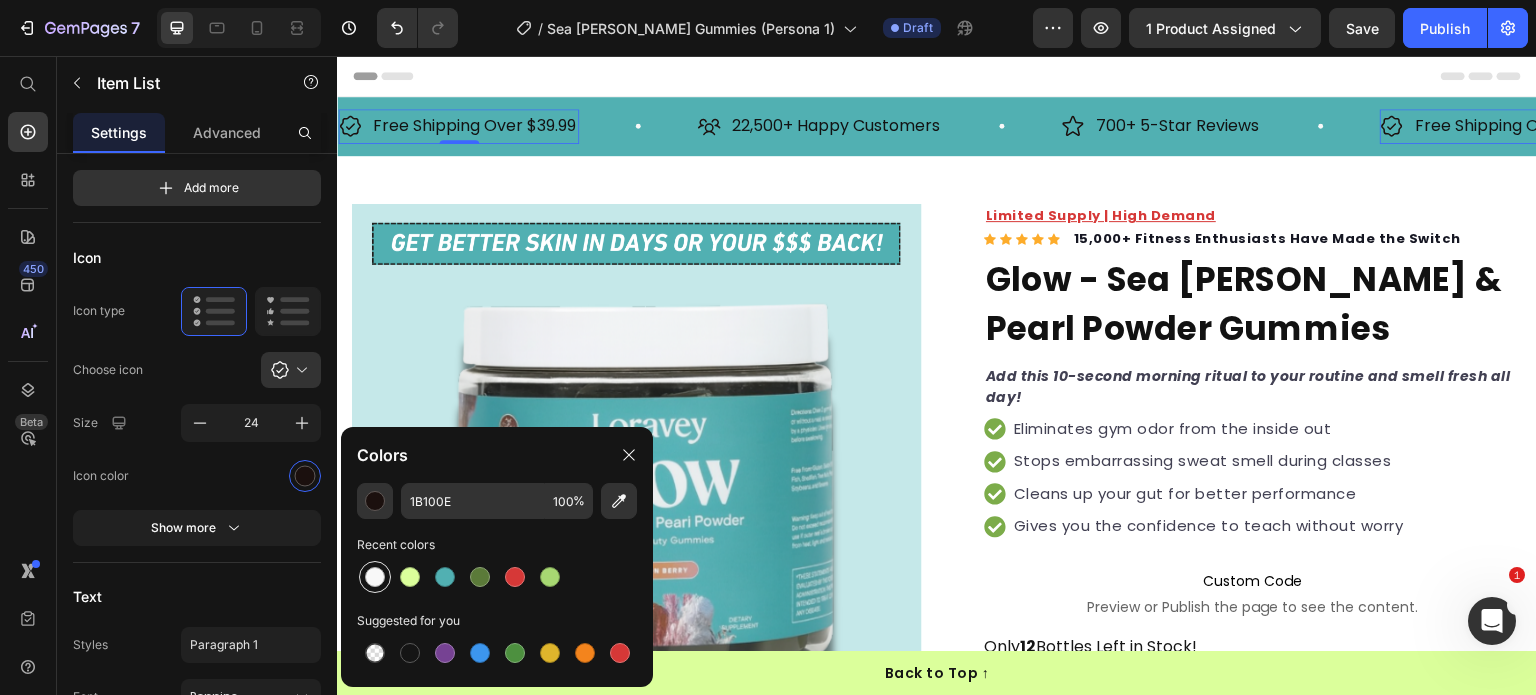 click at bounding box center (375, 577) 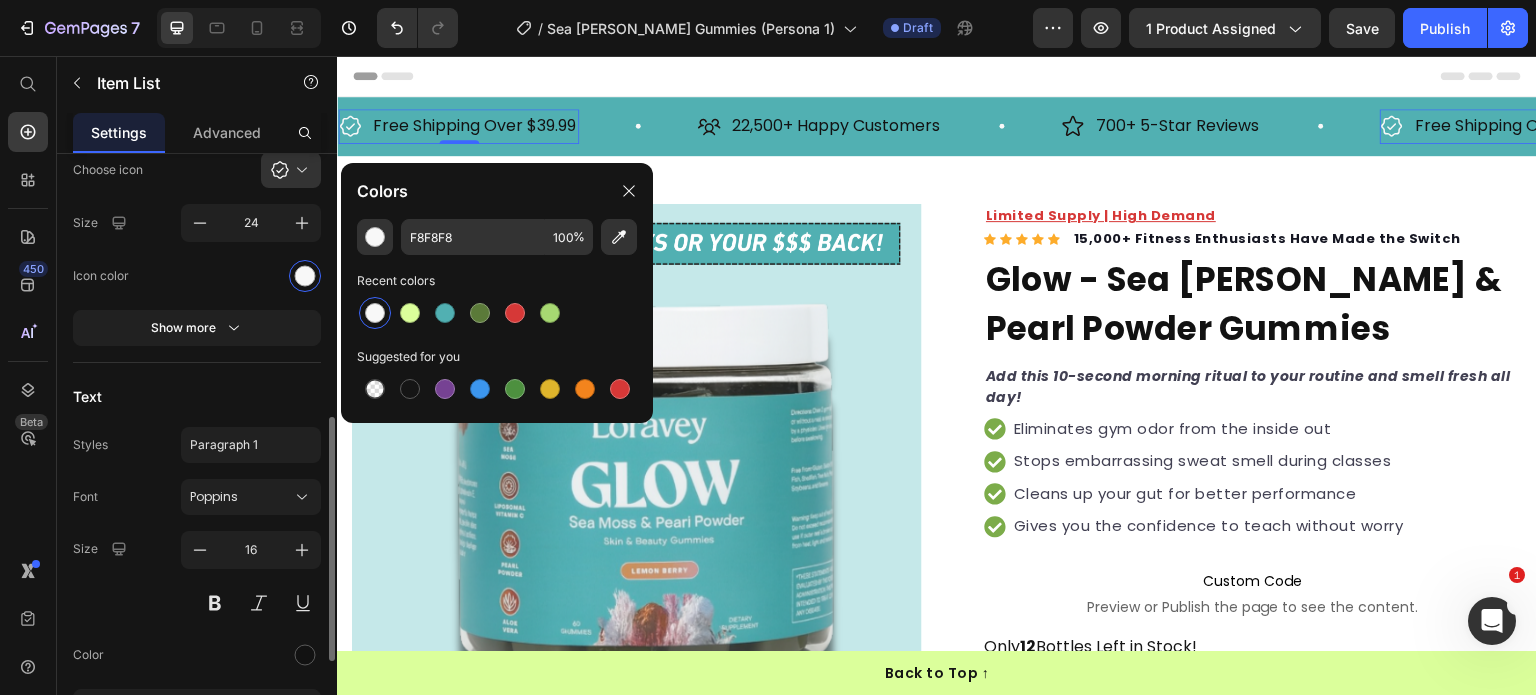 scroll, scrollTop: 400, scrollLeft: 0, axis: vertical 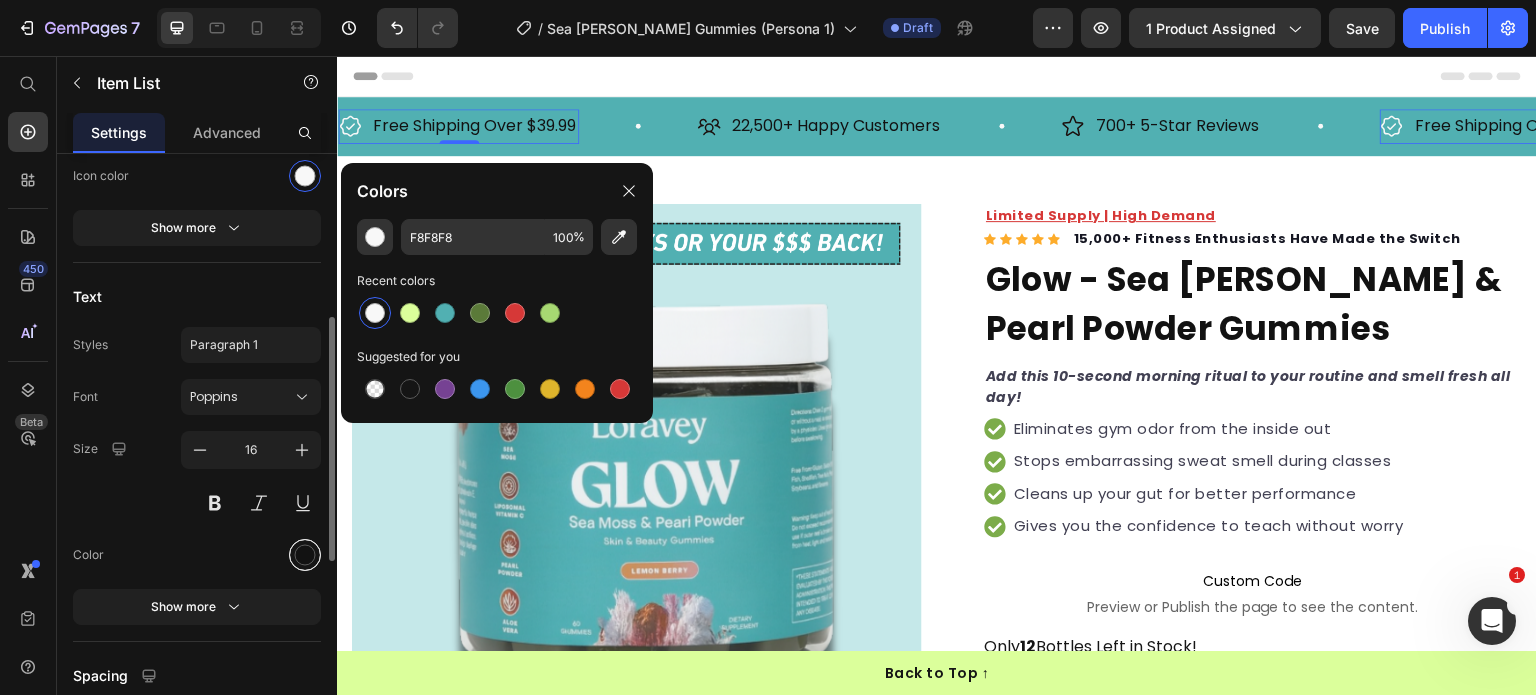 click at bounding box center (305, 554) 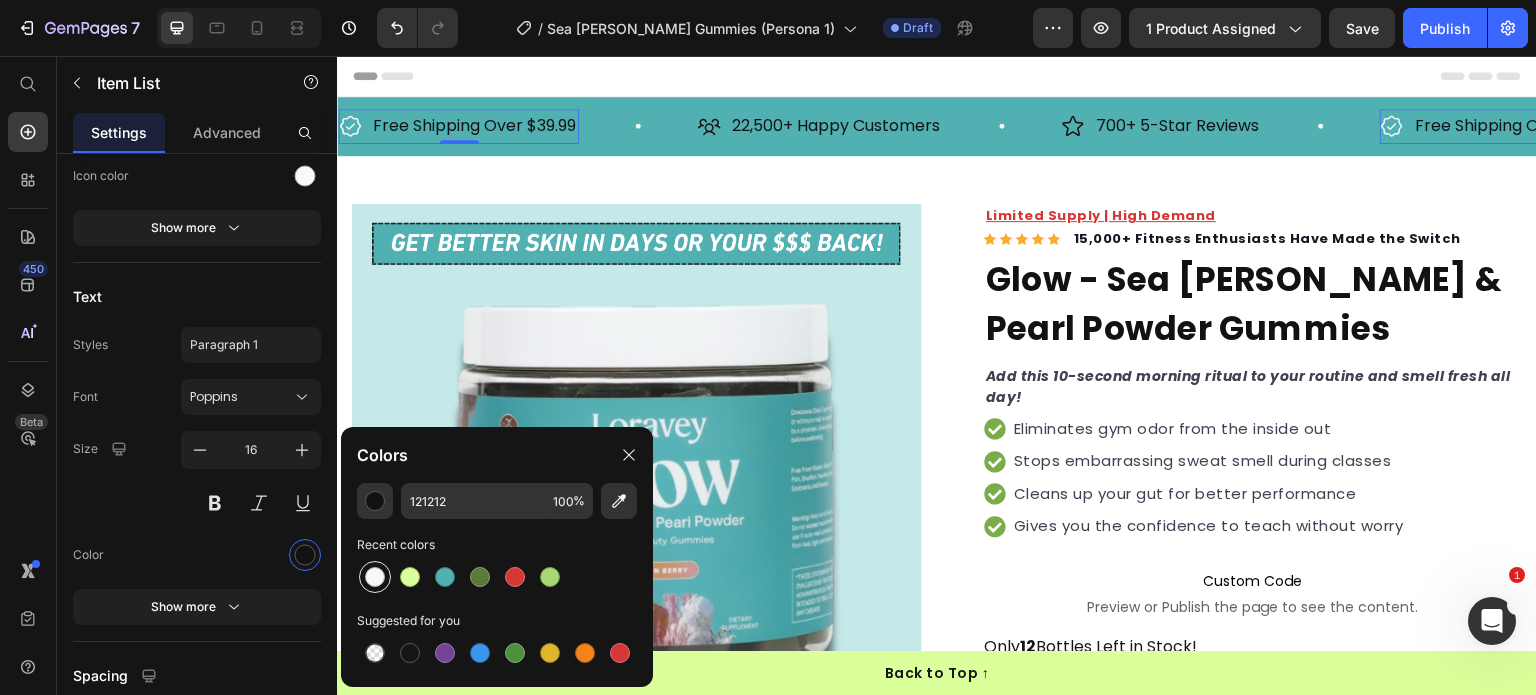 click at bounding box center [375, 577] 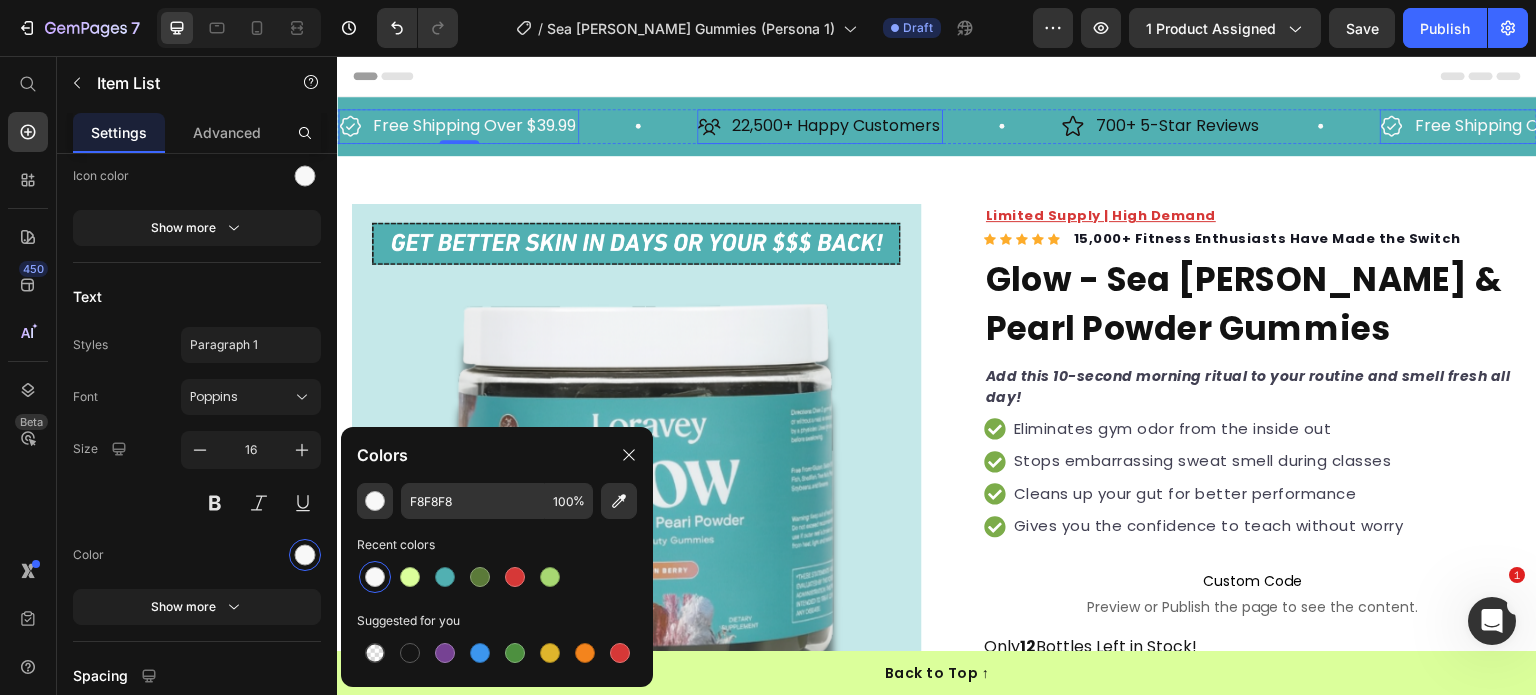 click on "22,500+ Happy Customers" at bounding box center (836, 126) 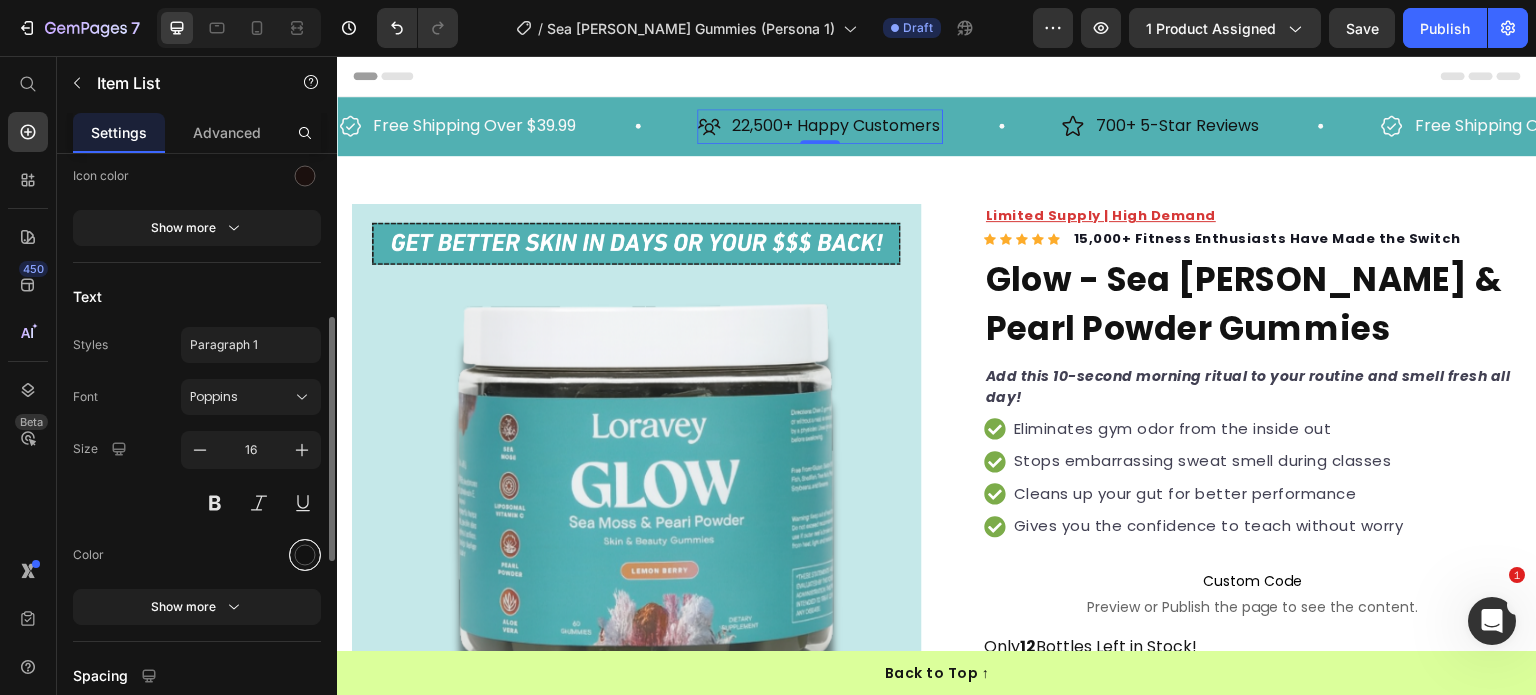 click at bounding box center [305, 554] 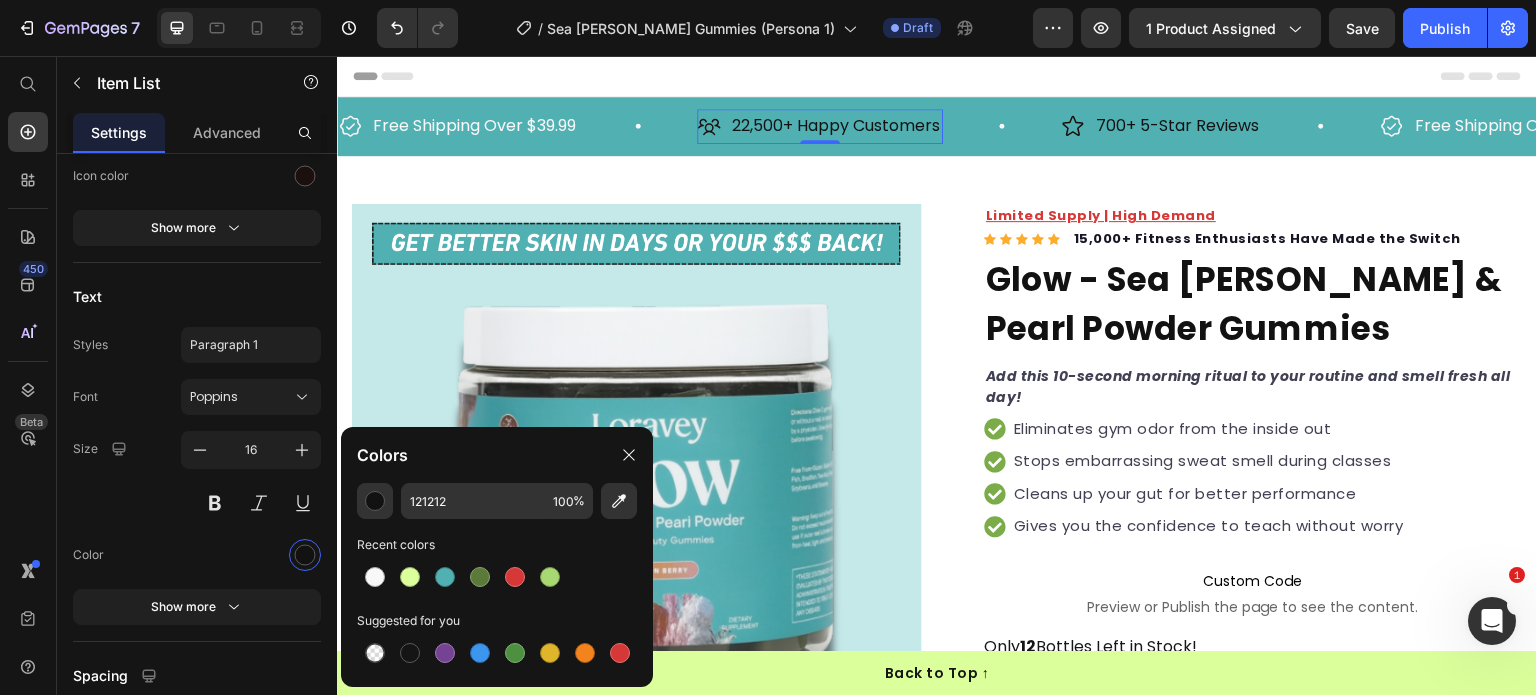 click on "Recent colors" 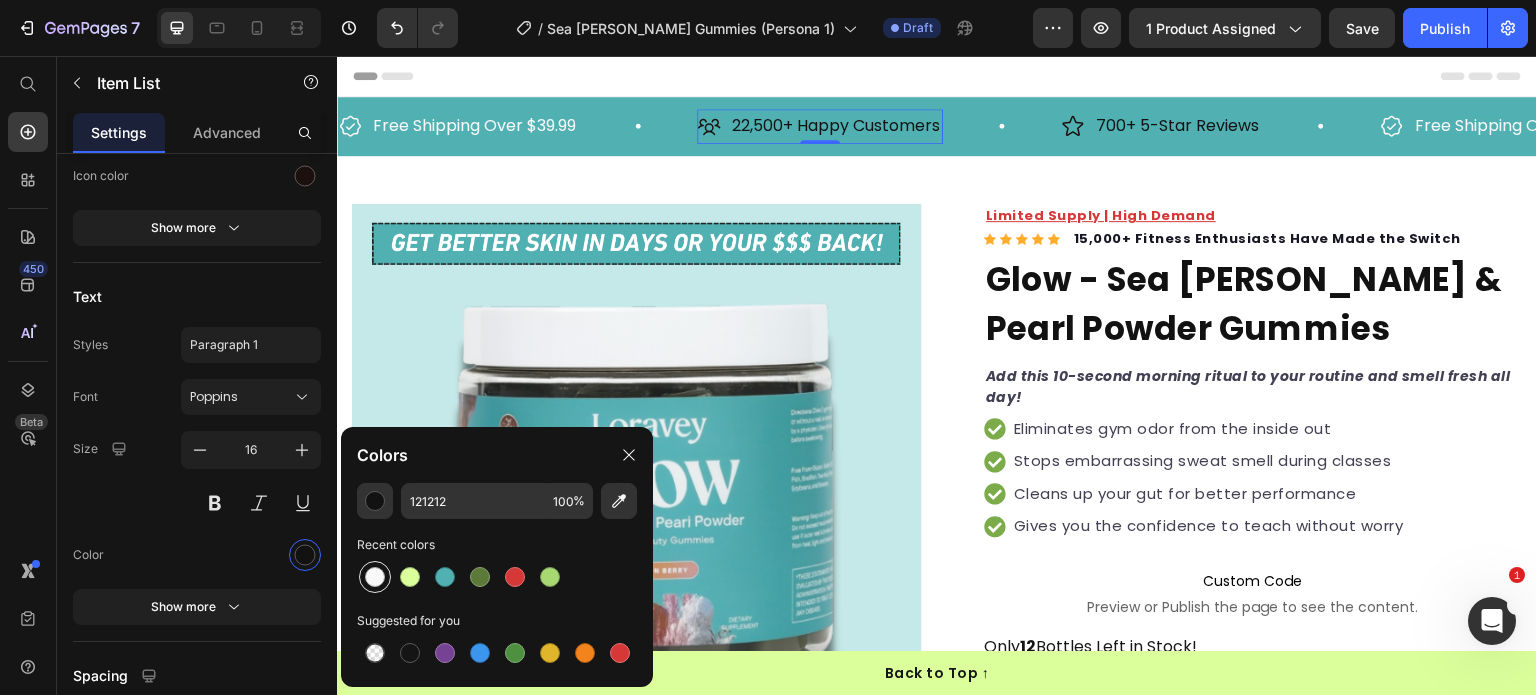 click at bounding box center [375, 577] 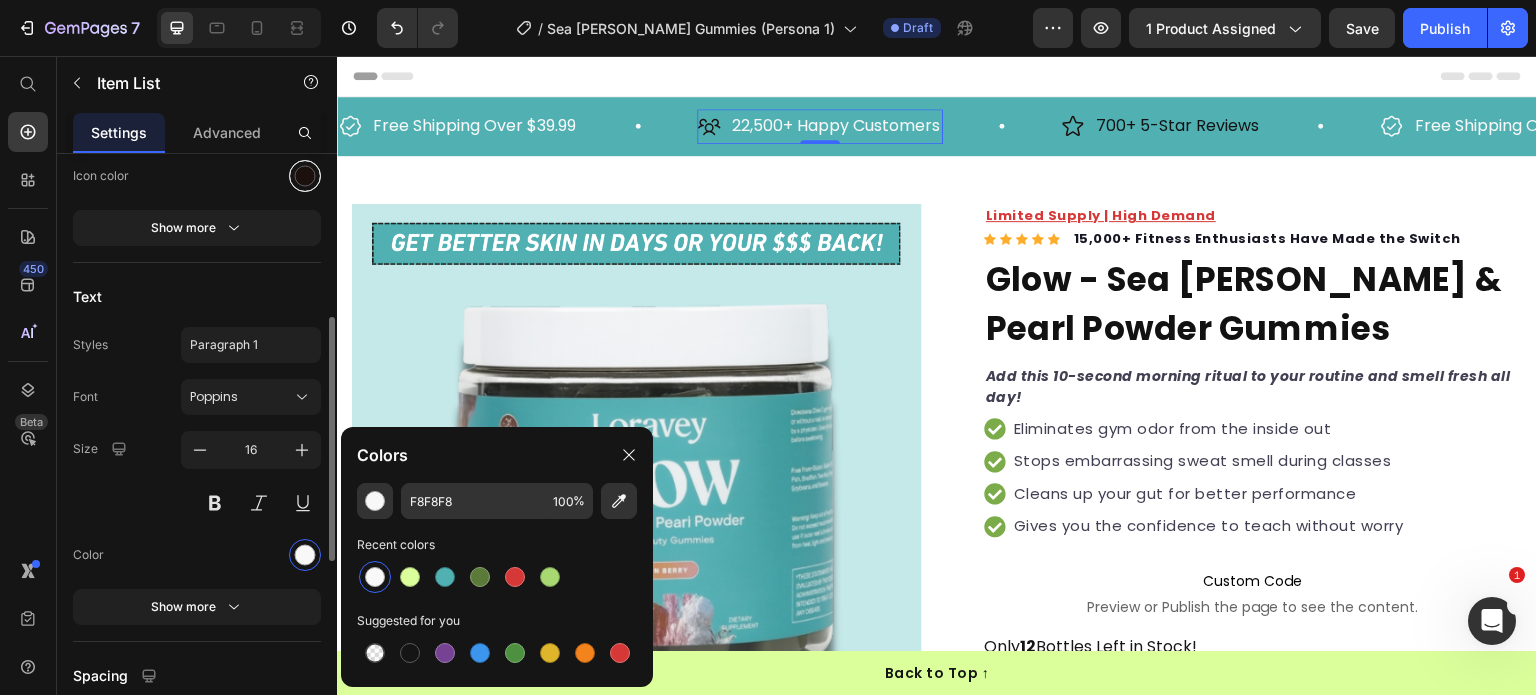 click at bounding box center [305, 175] 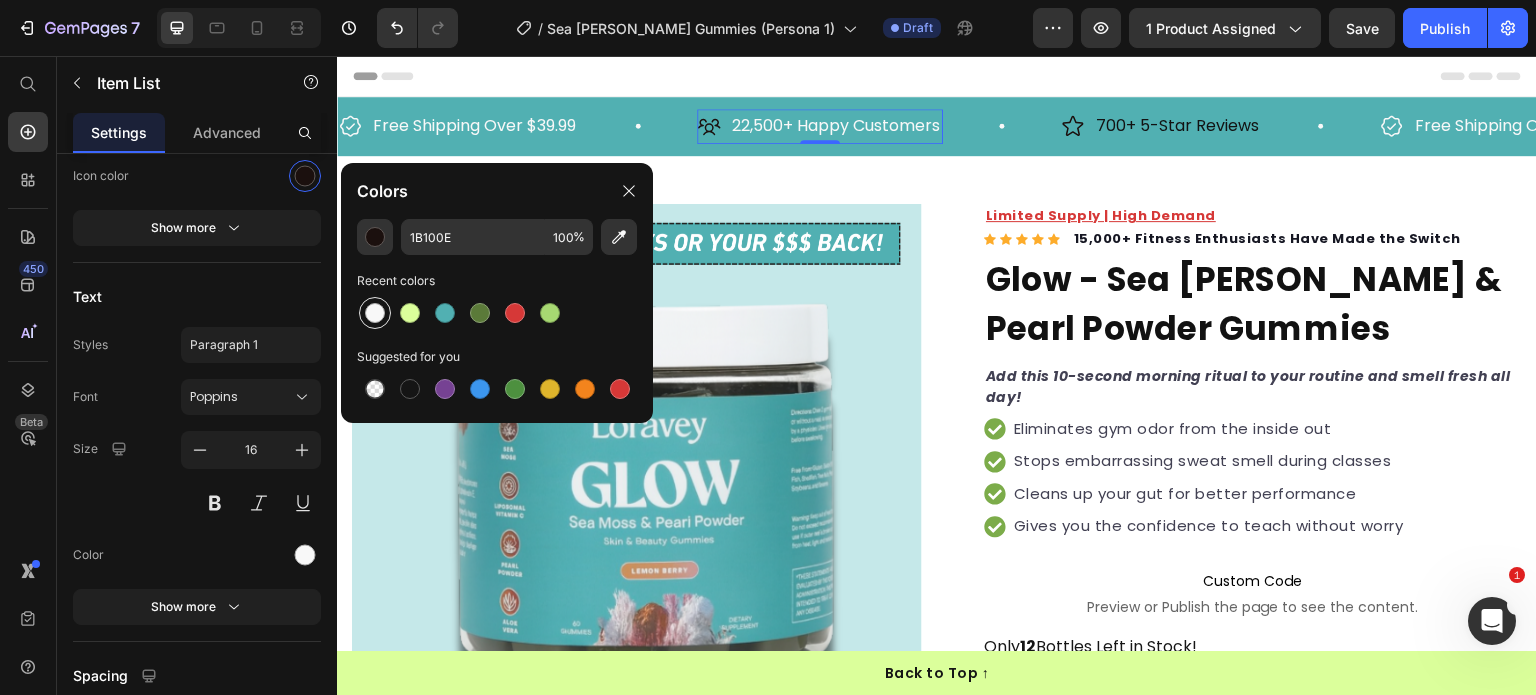 click at bounding box center [375, 313] 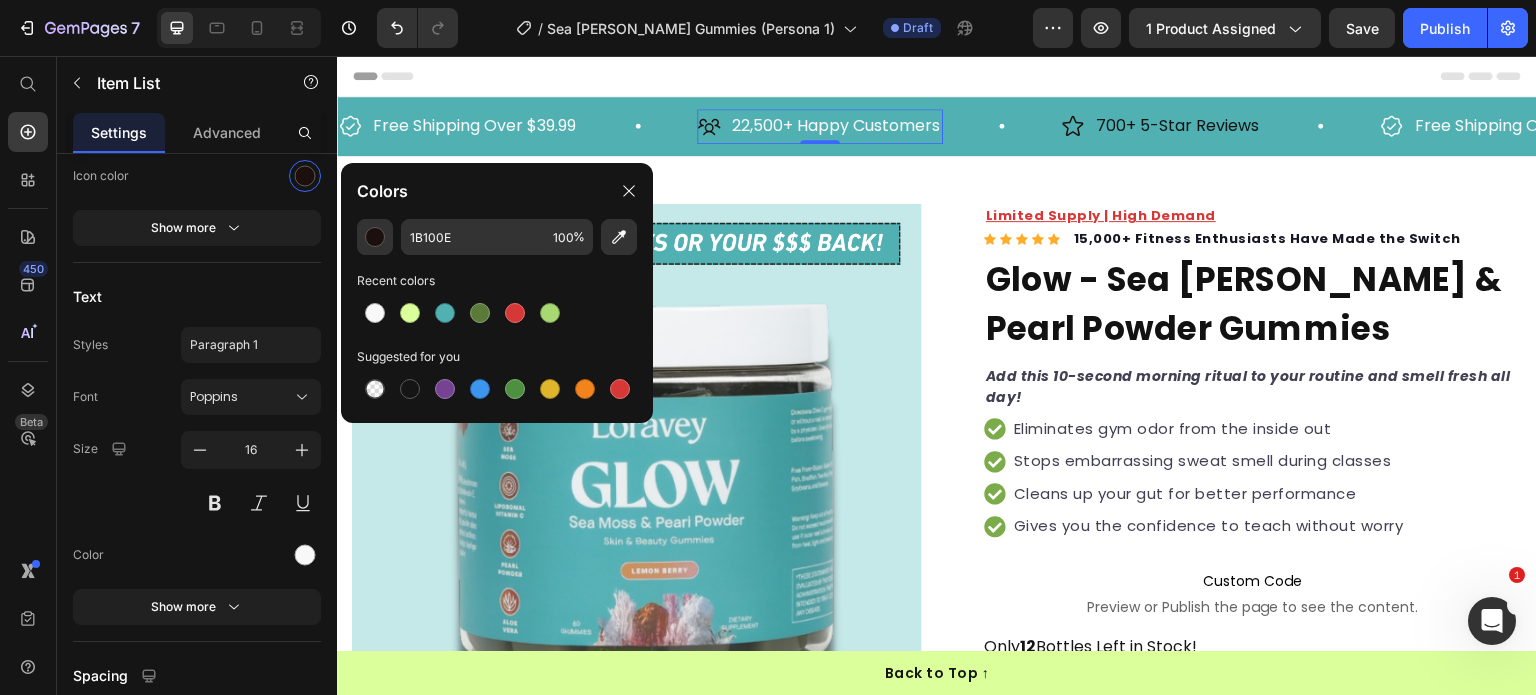 type on "F8F8F8" 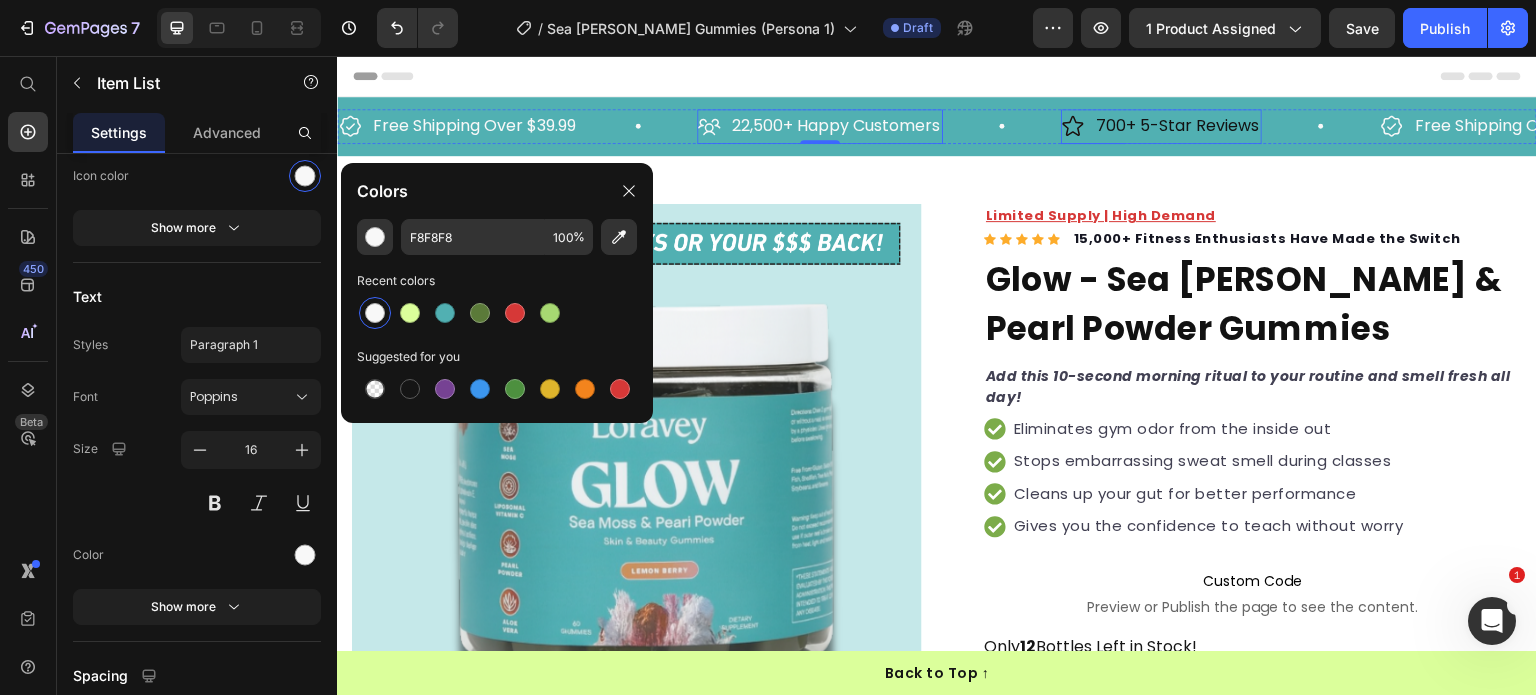 click on "700+ 5-Star Reviews" at bounding box center (1177, 126) 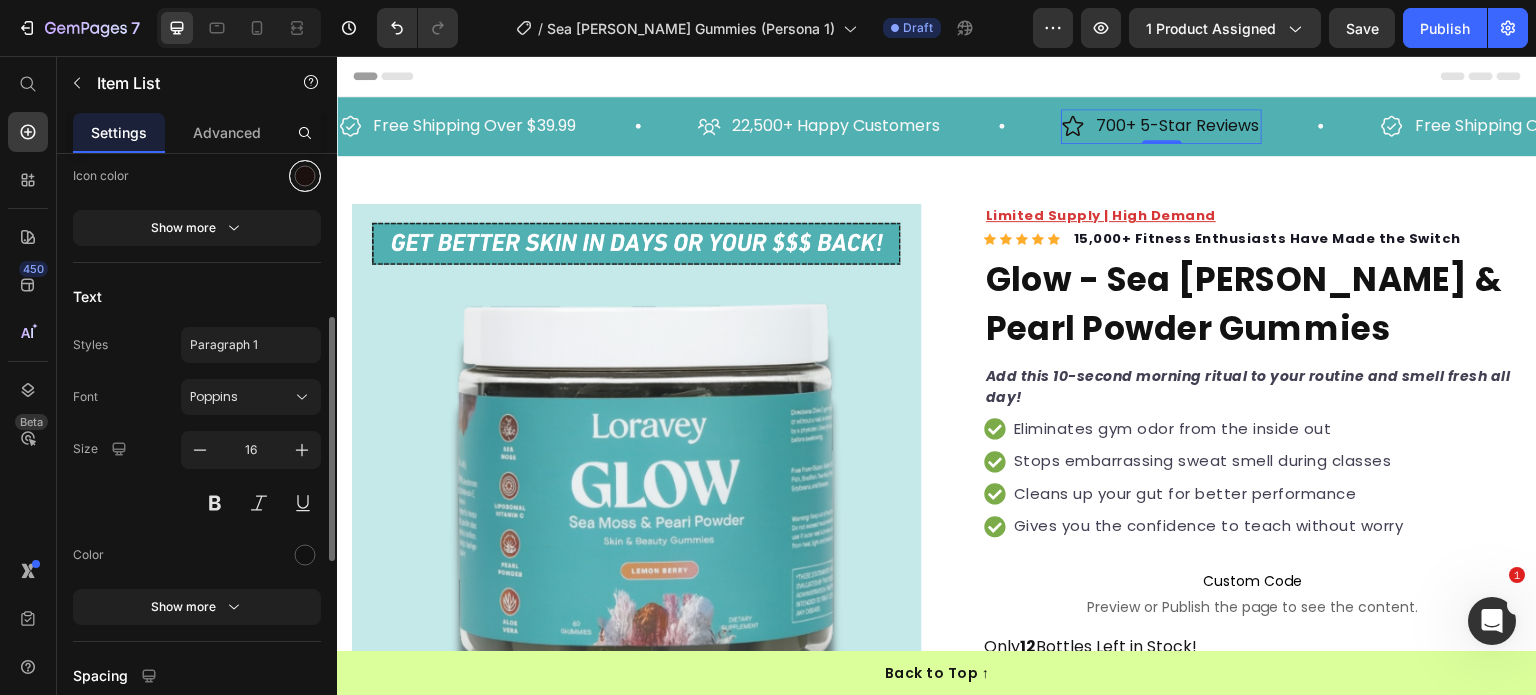 click at bounding box center (305, 175) 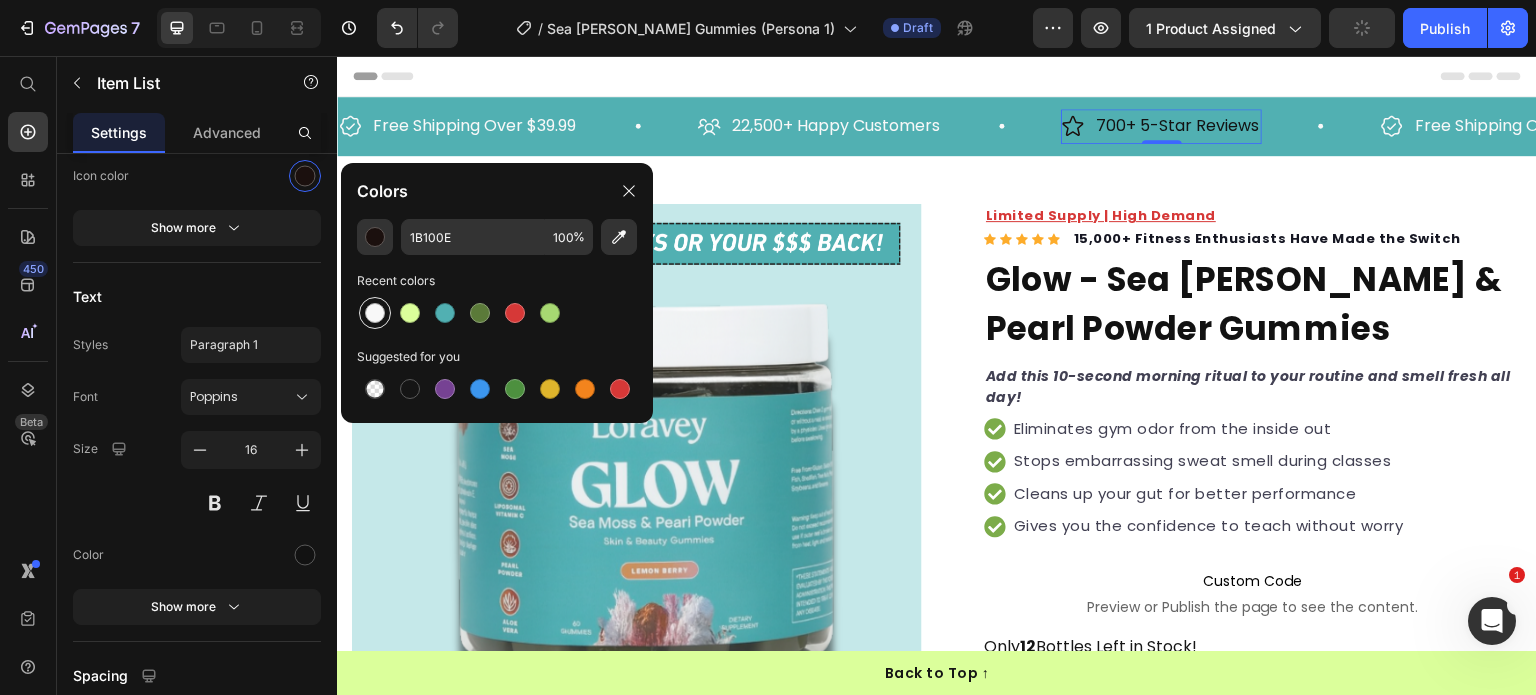 click at bounding box center [375, 313] 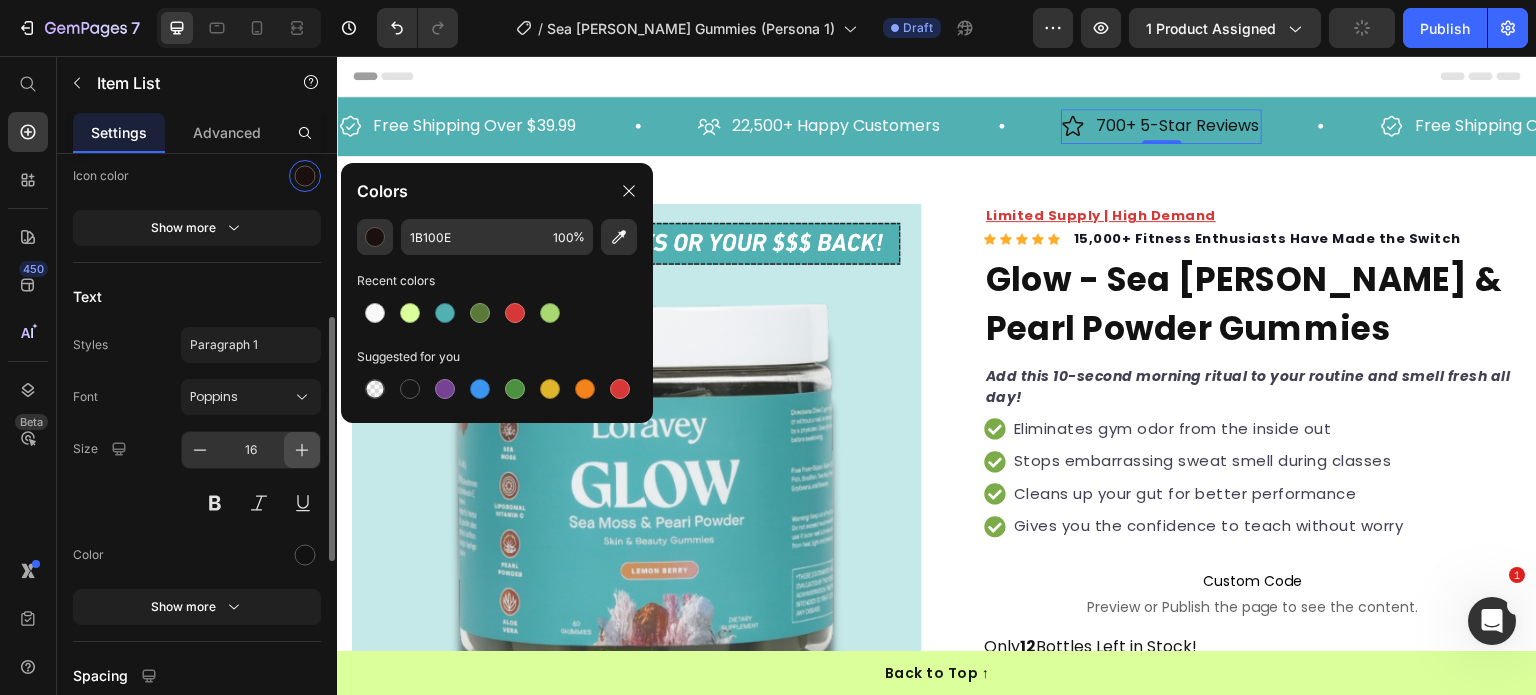 type on "F8F8F8" 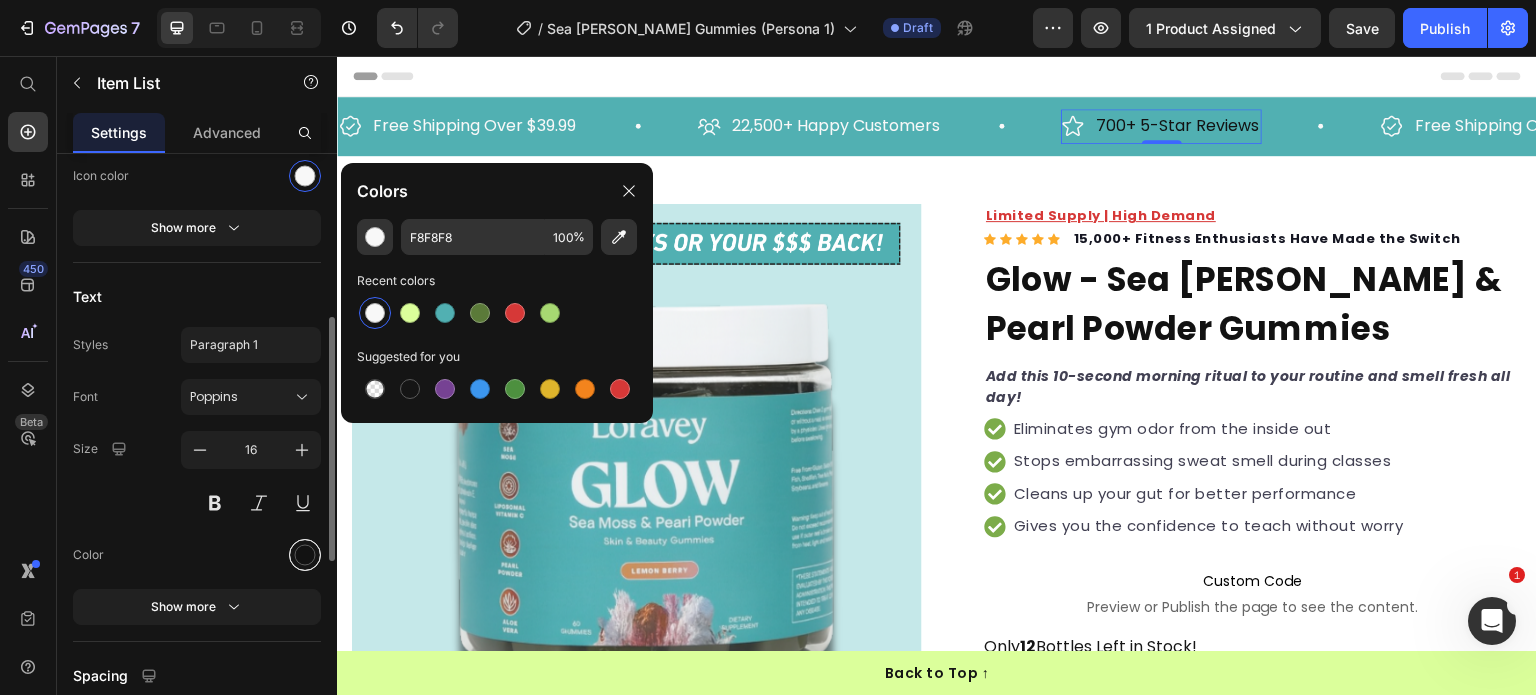 click at bounding box center [305, 555] 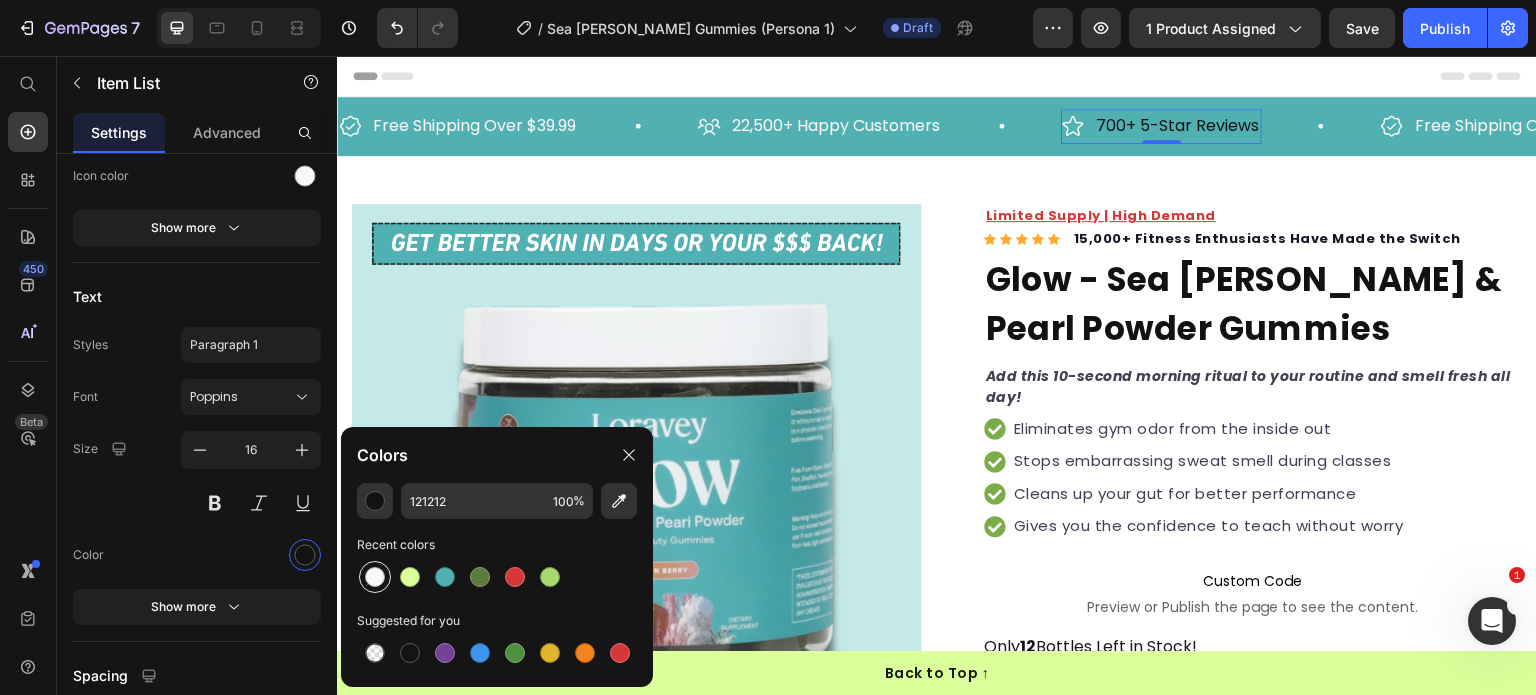 click at bounding box center (375, 577) 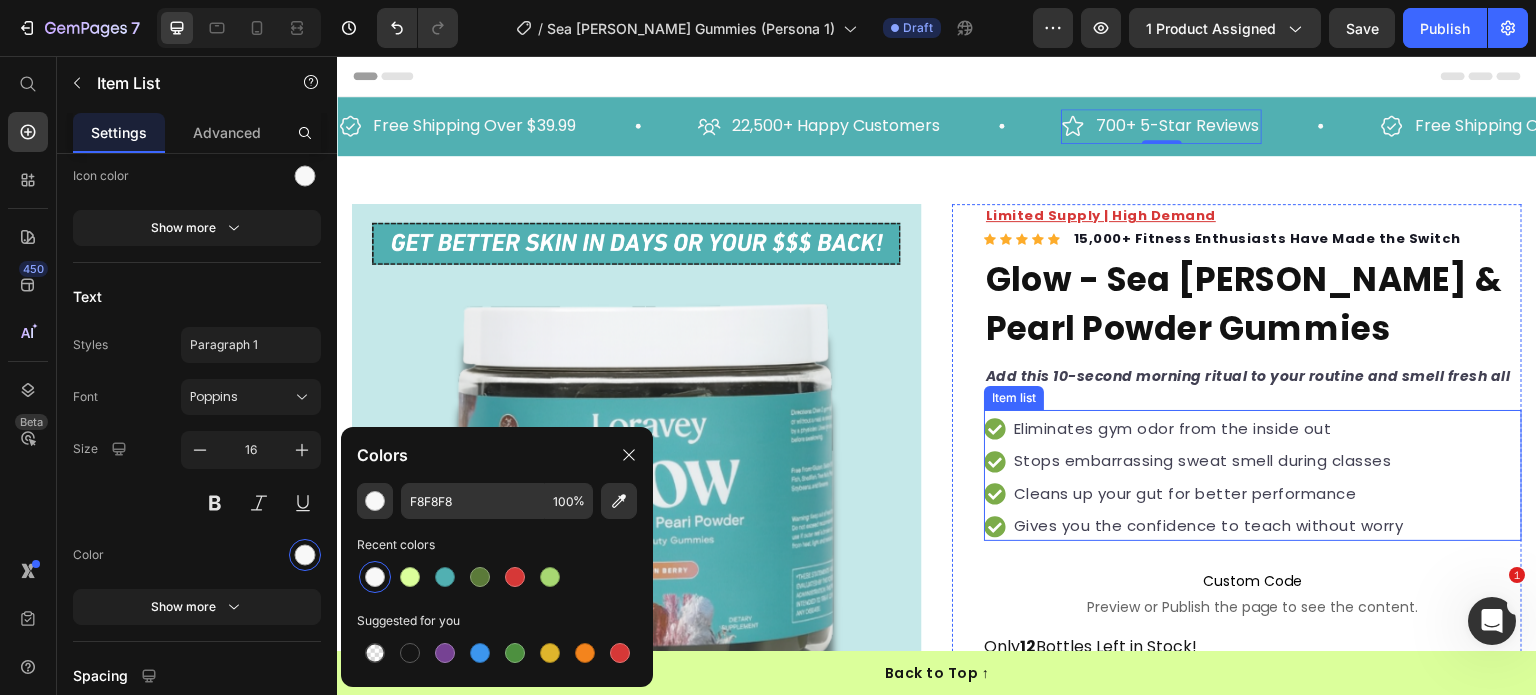 click 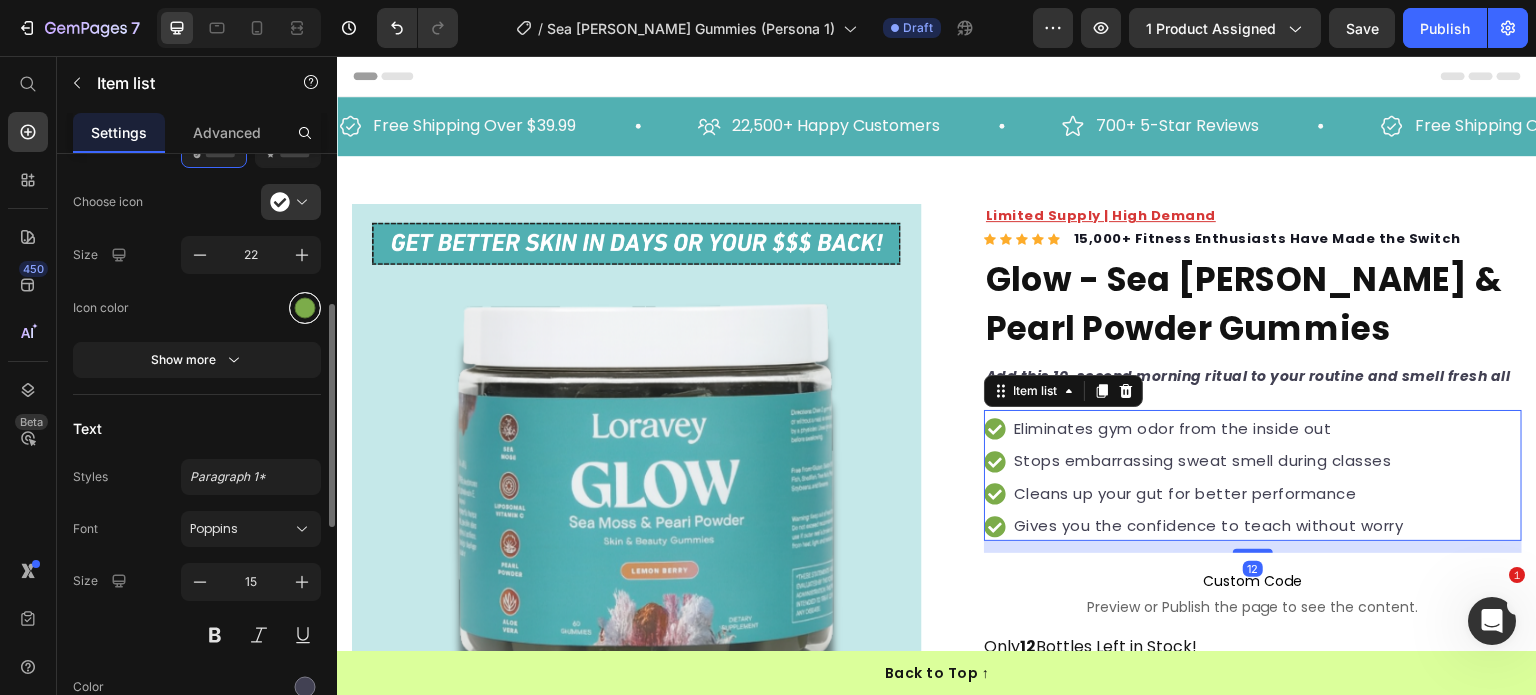 click at bounding box center (305, 307) 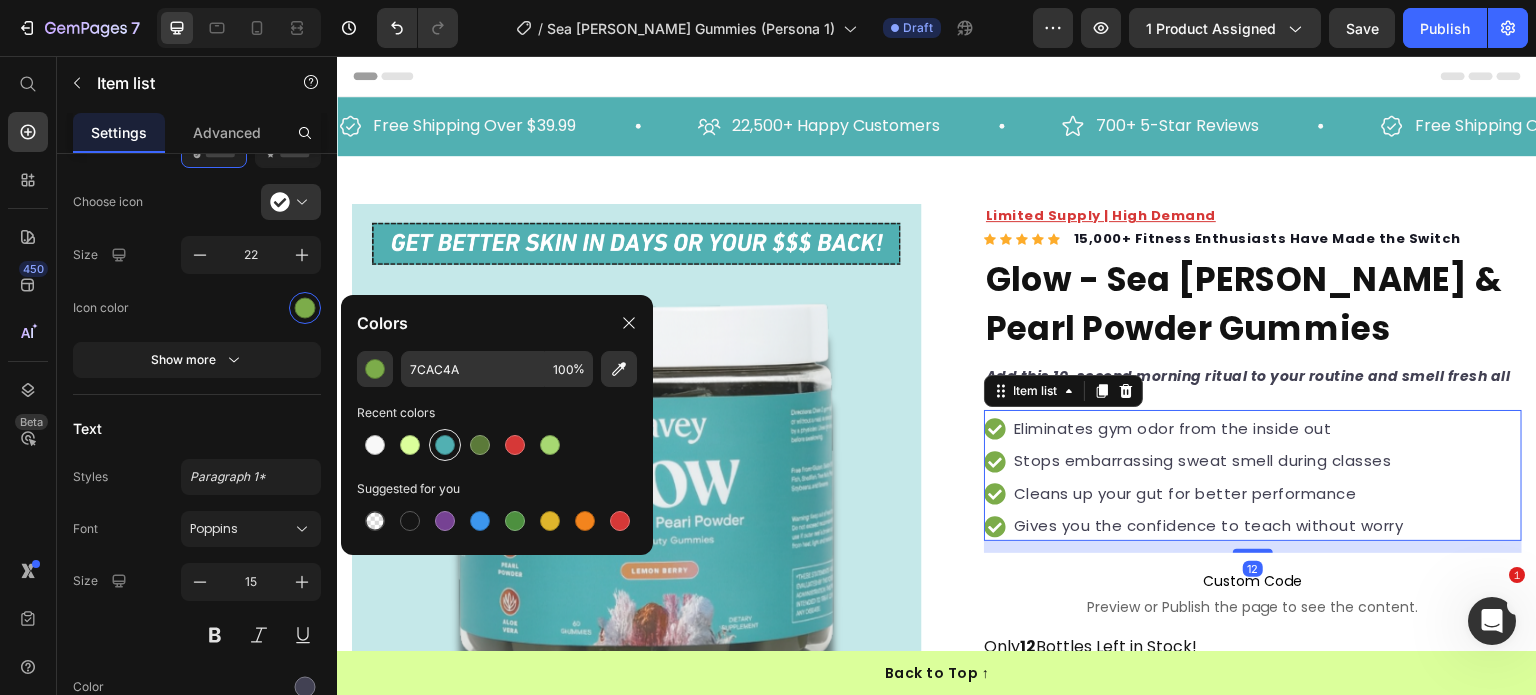 click at bounding box center [445, 445] 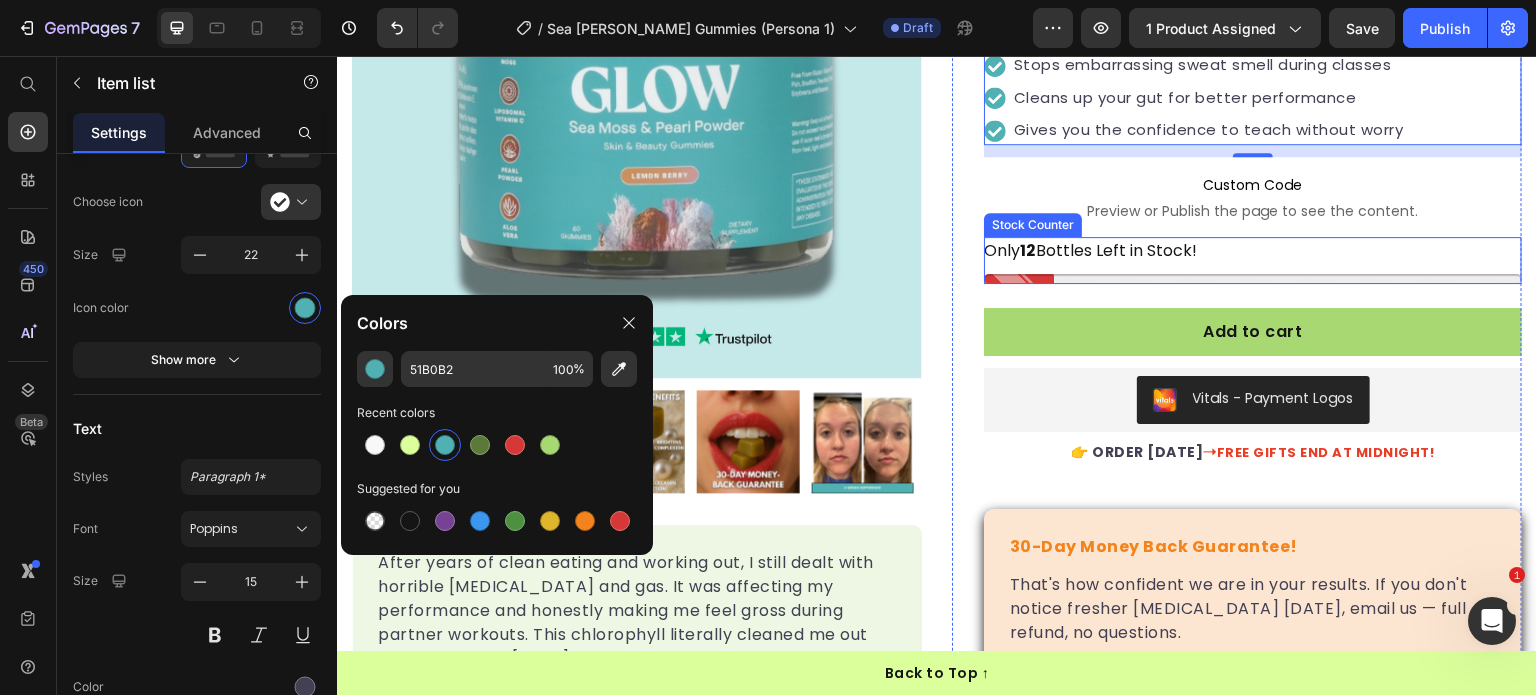scroll, scrollTop: 400, scrollLeft: 0, axis: vertical 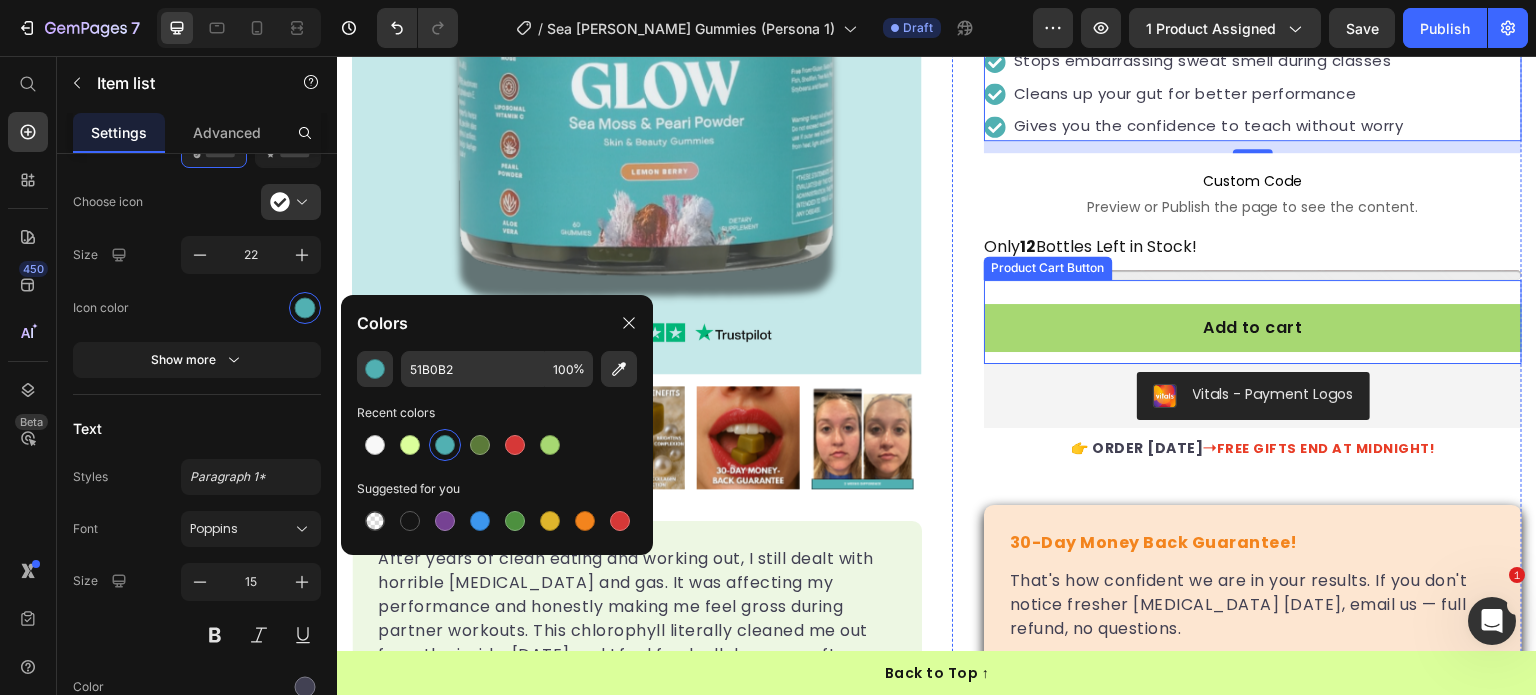 click on "Add to cart" at bounding box center [1253, 328] 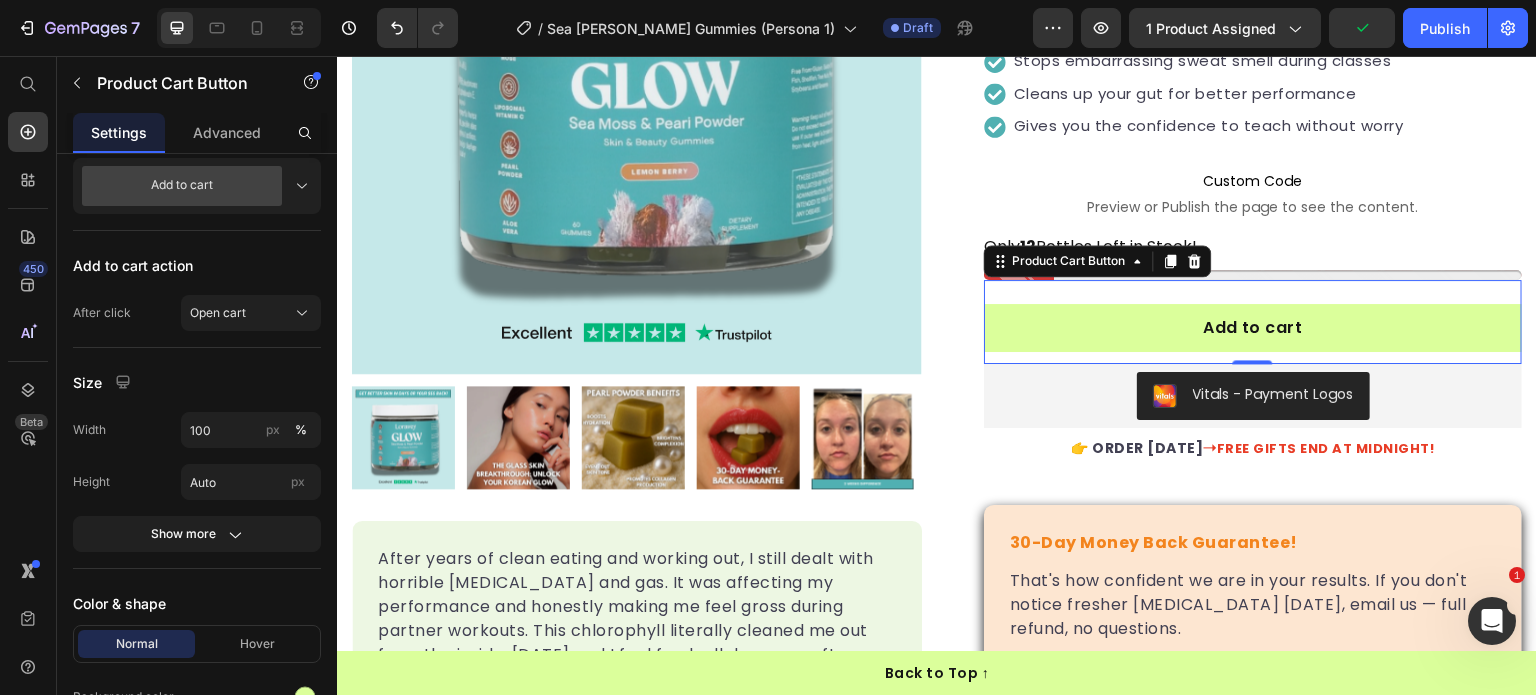 scroll, scrollTop: 1000, scrollLeft: 0, axis: vertical 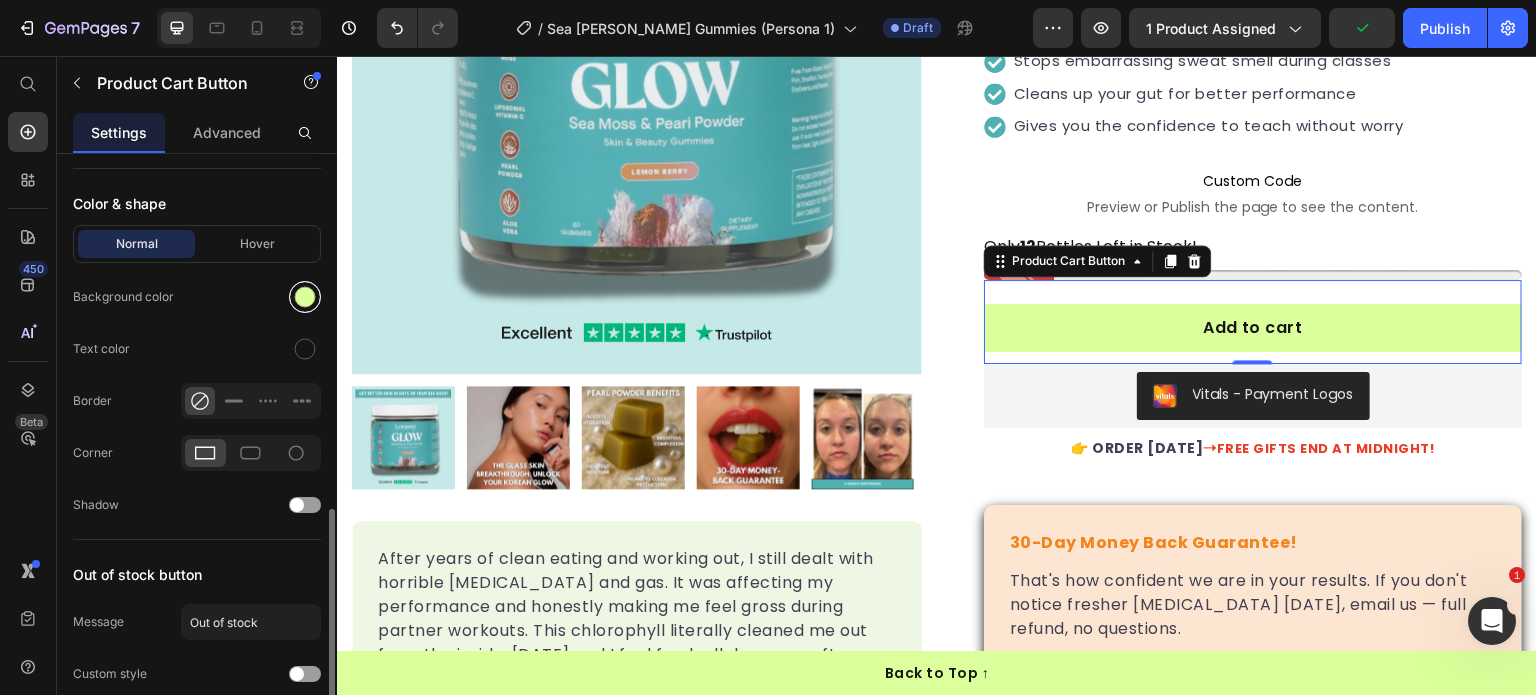 click at bounding box center (305, 297) 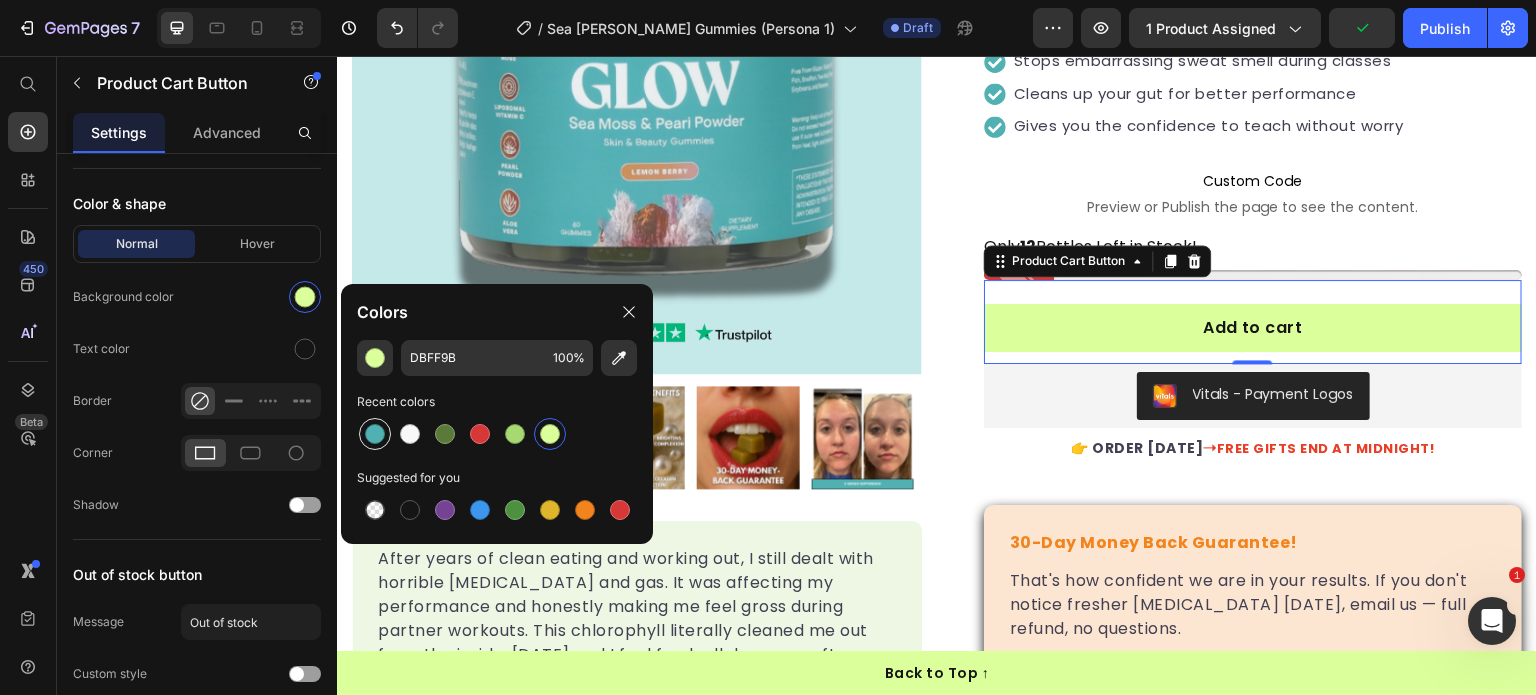 click at bounding box center (375, 434) 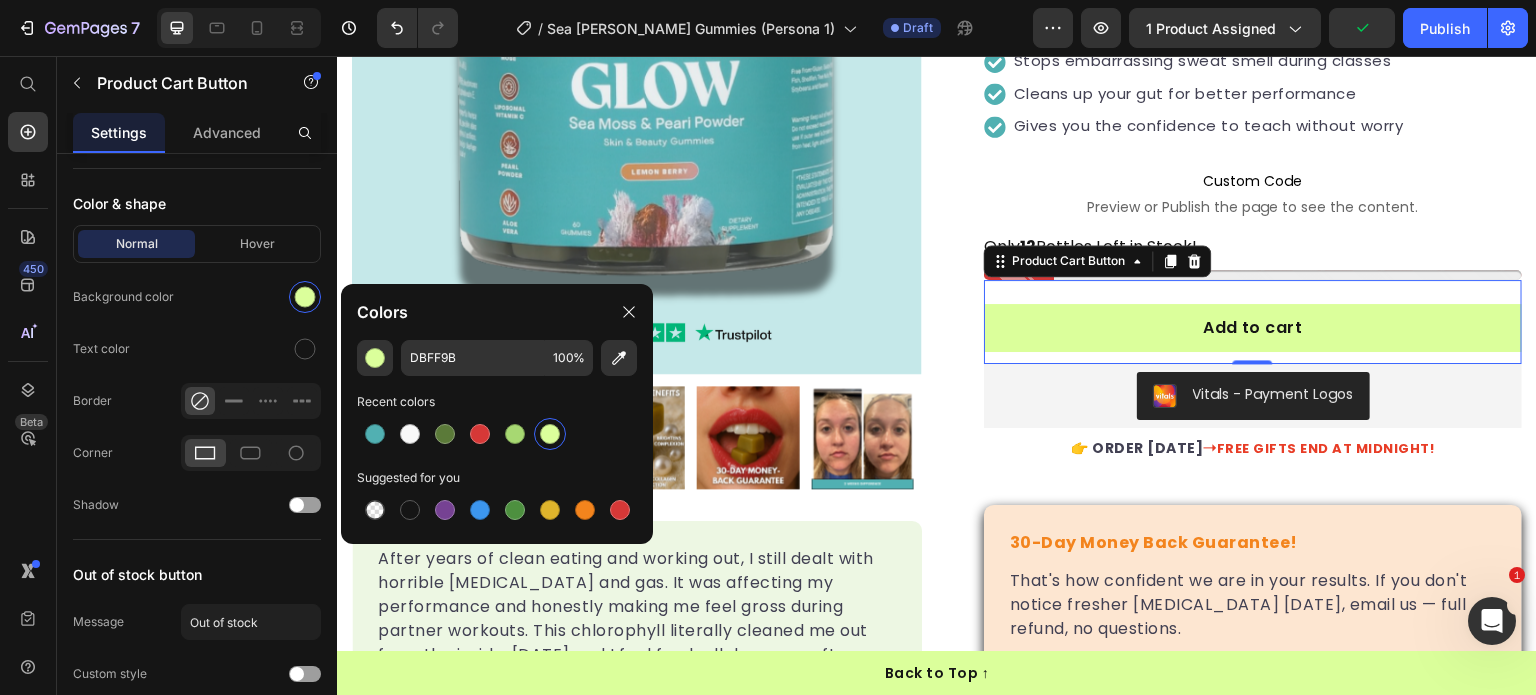 type on "51B0B2" 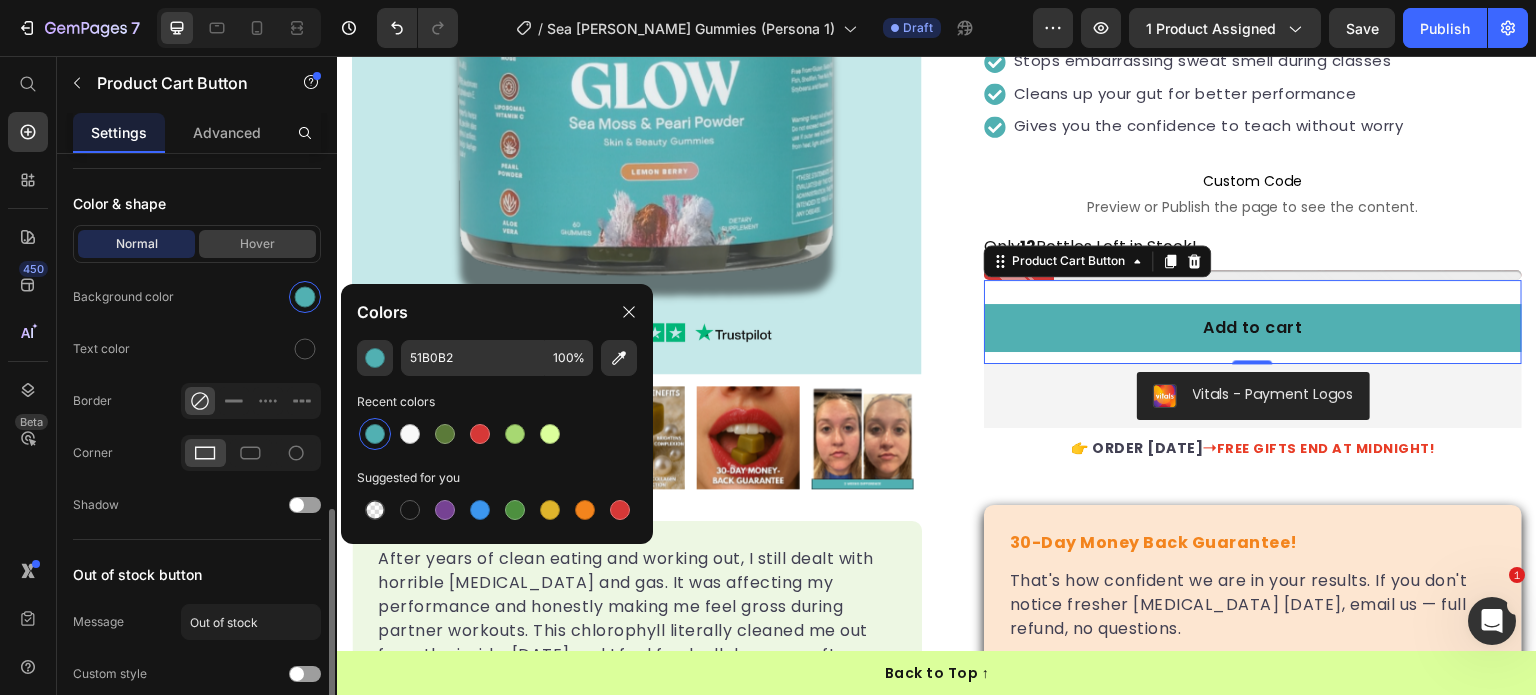 click on "Hover" at bounding box center [257, 244] 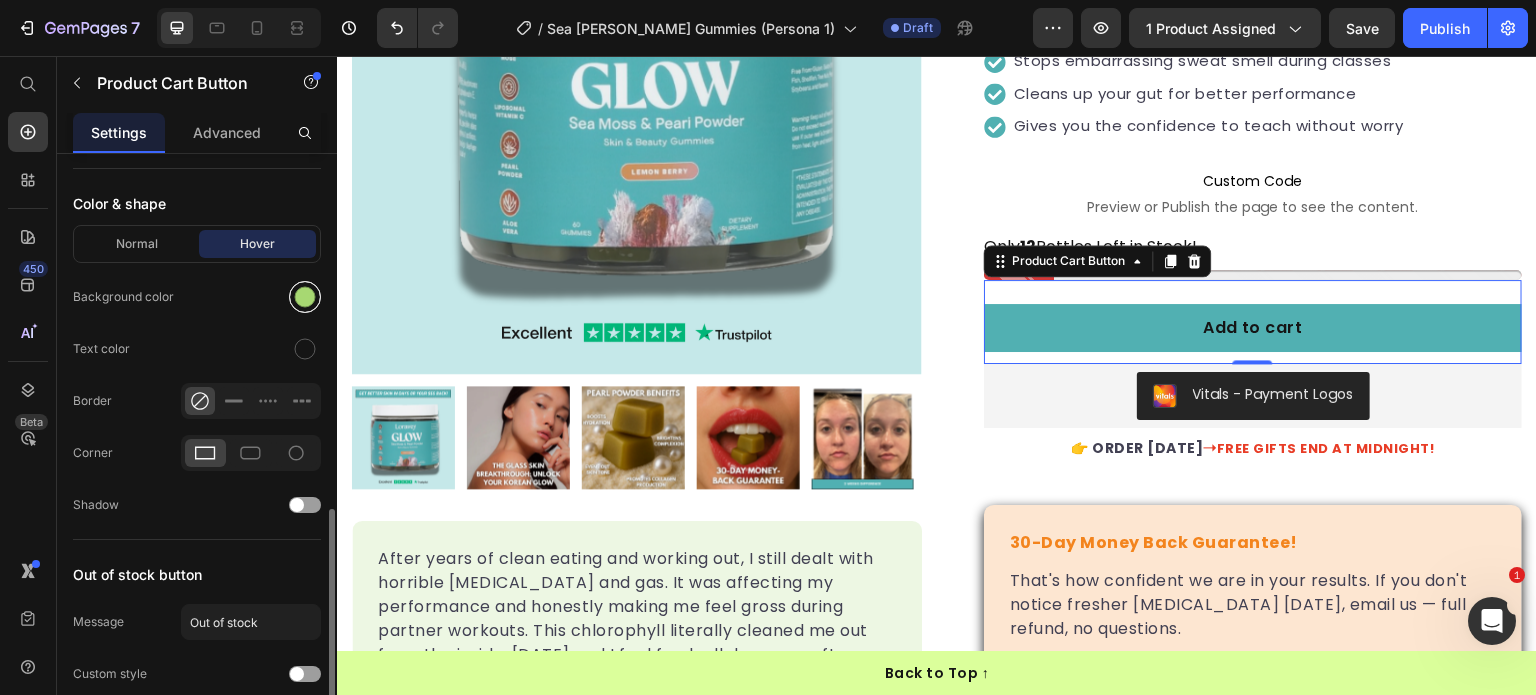 click at bounding box center (305, 297) 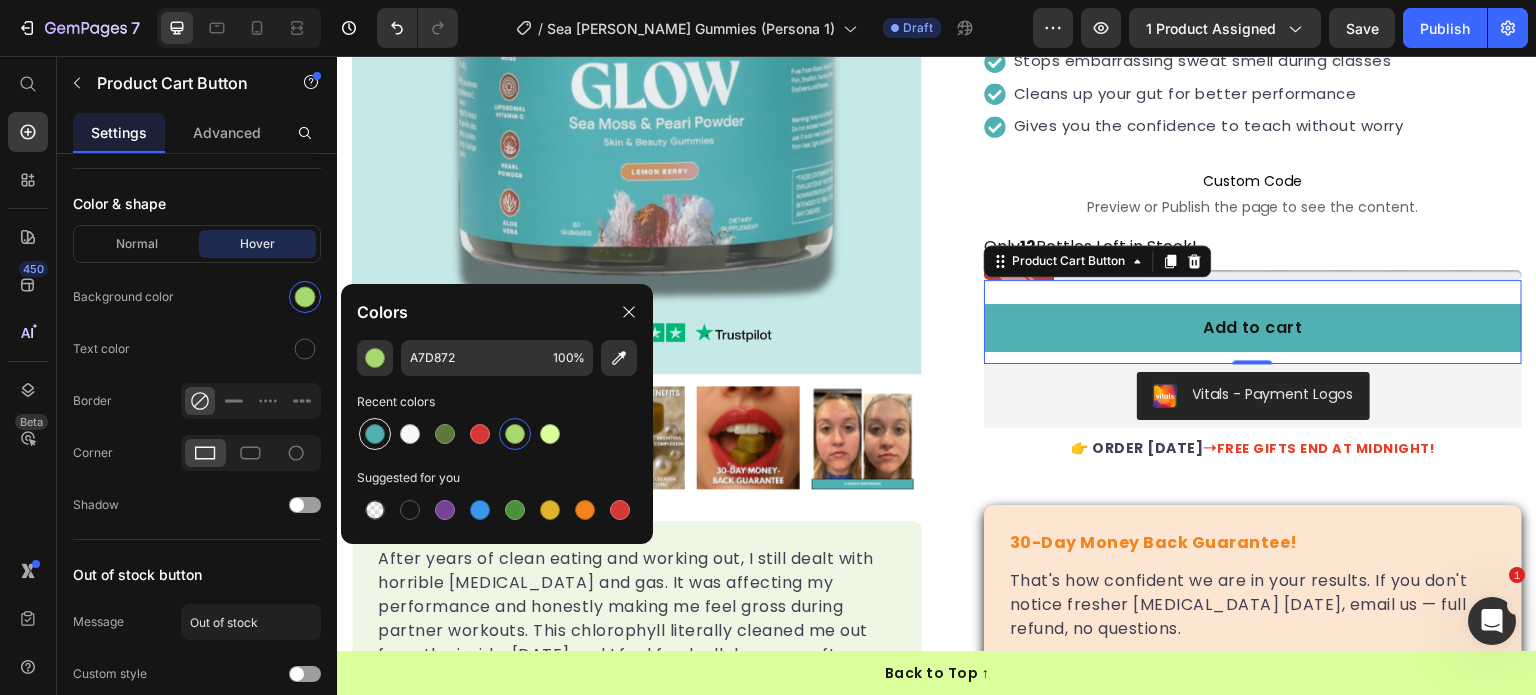 click at bounding box center (375, 434) 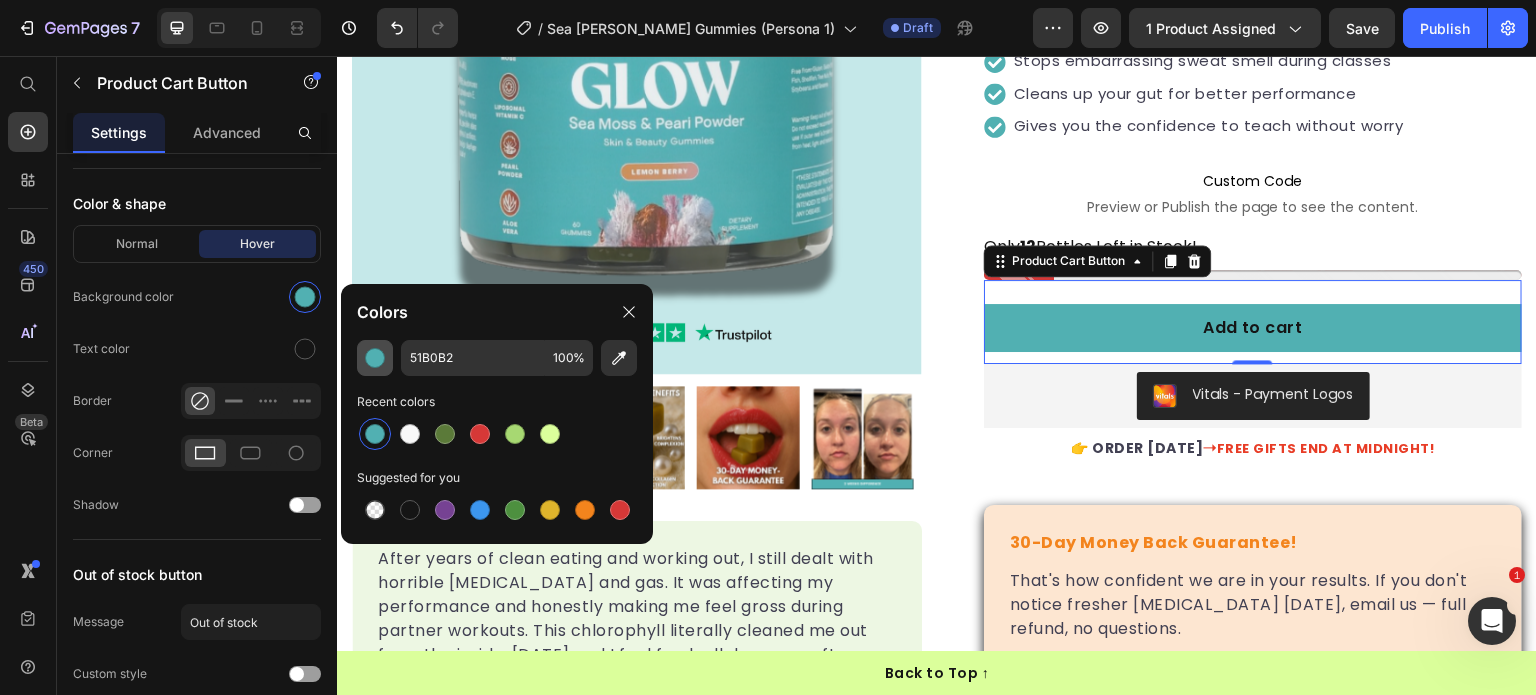click at bounding box center [375, 358] 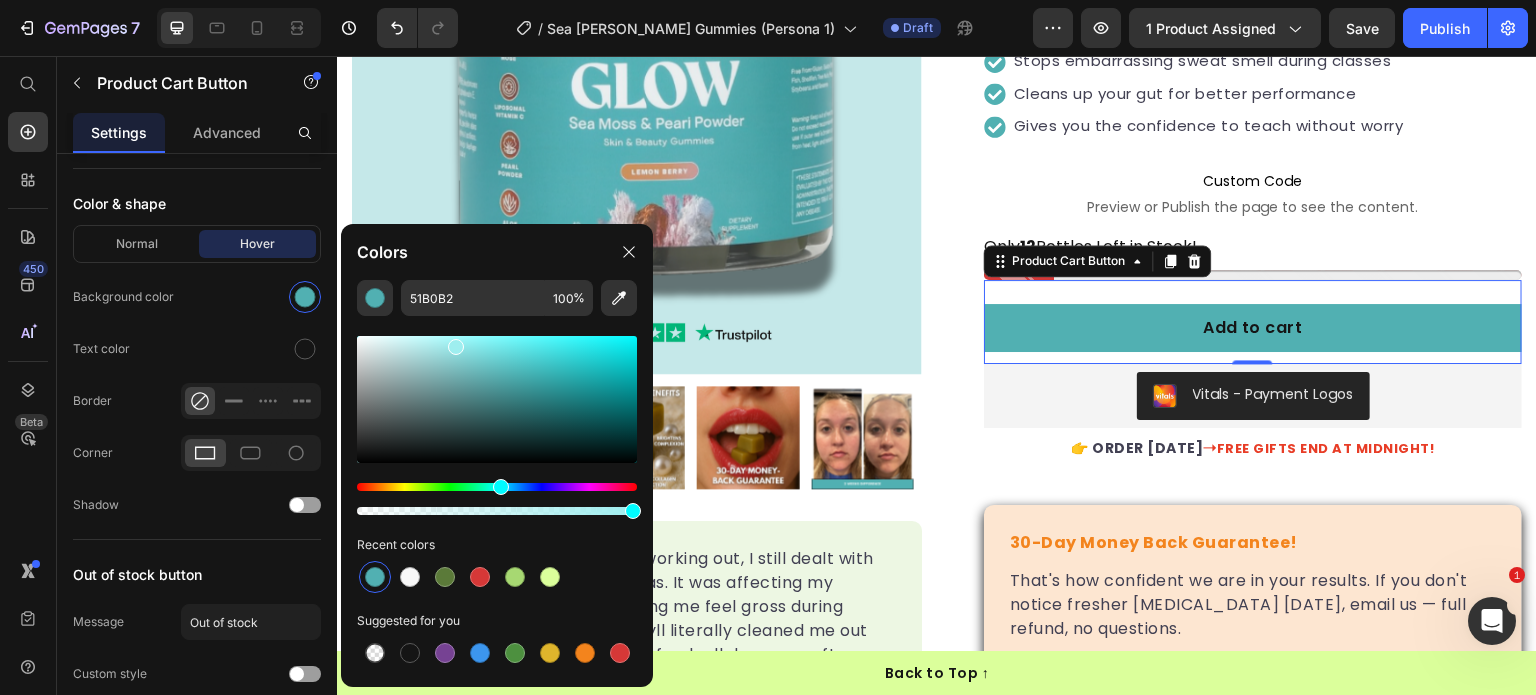 type on "A4F3F4" 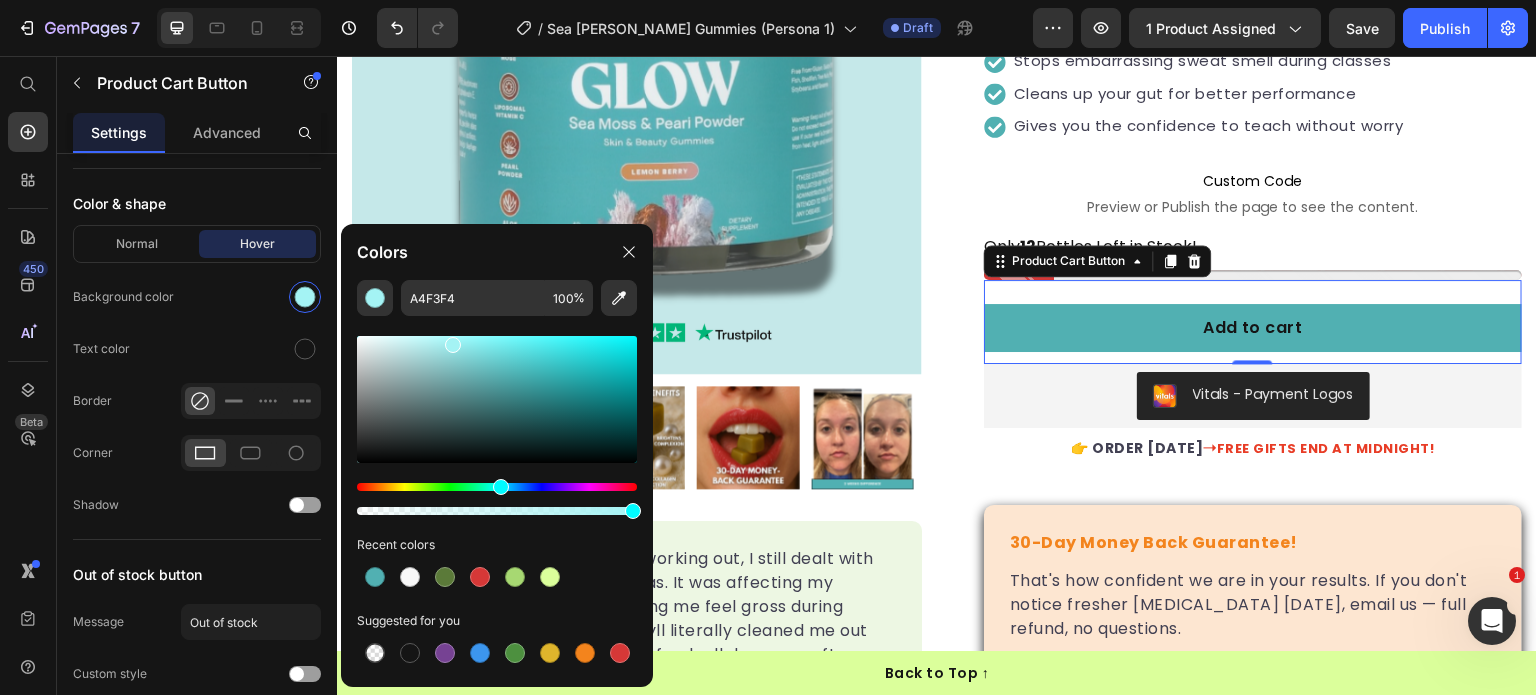 drag, startPoint x: 492, startPoint y: 361, endPoint x: 451, endPoint y: 341, distance: 45.617977 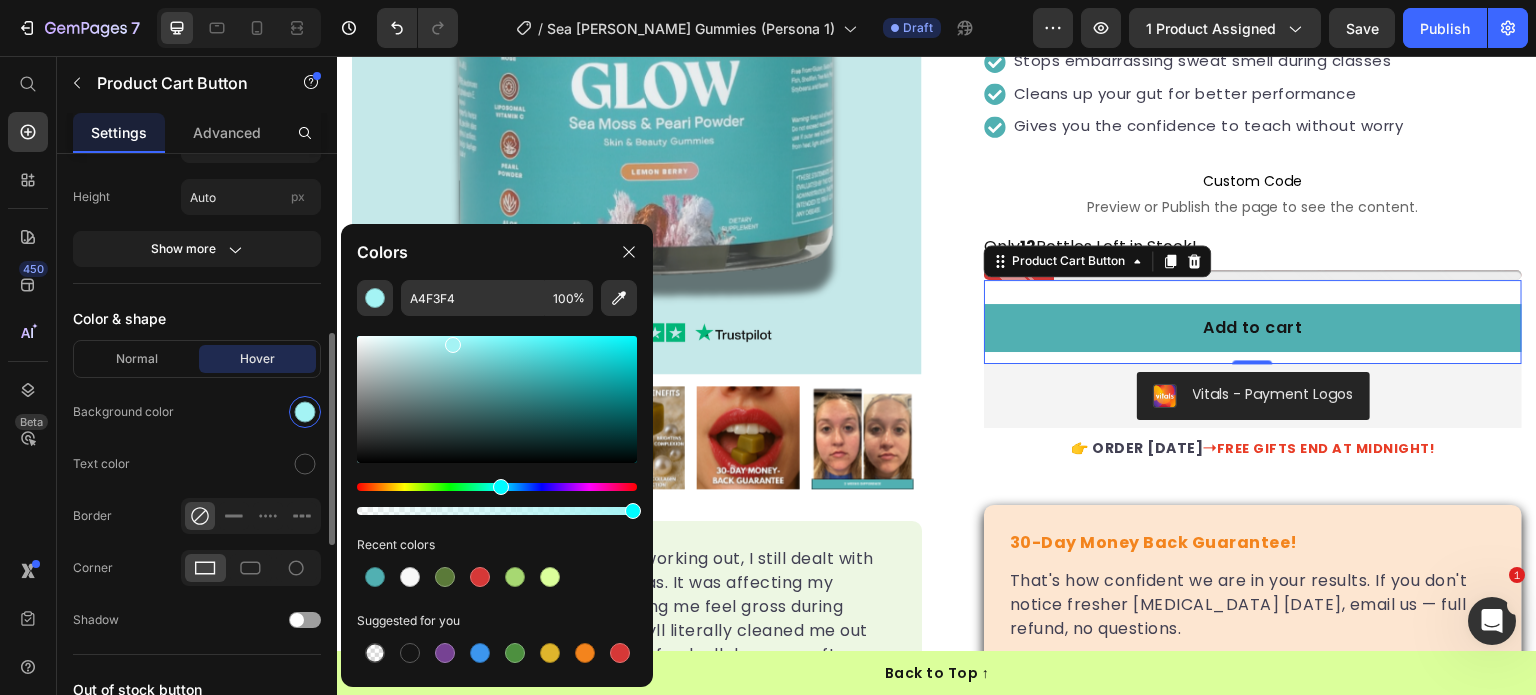 scroll, scrollTop: 785, scrollLeft: 0, axis: vertical 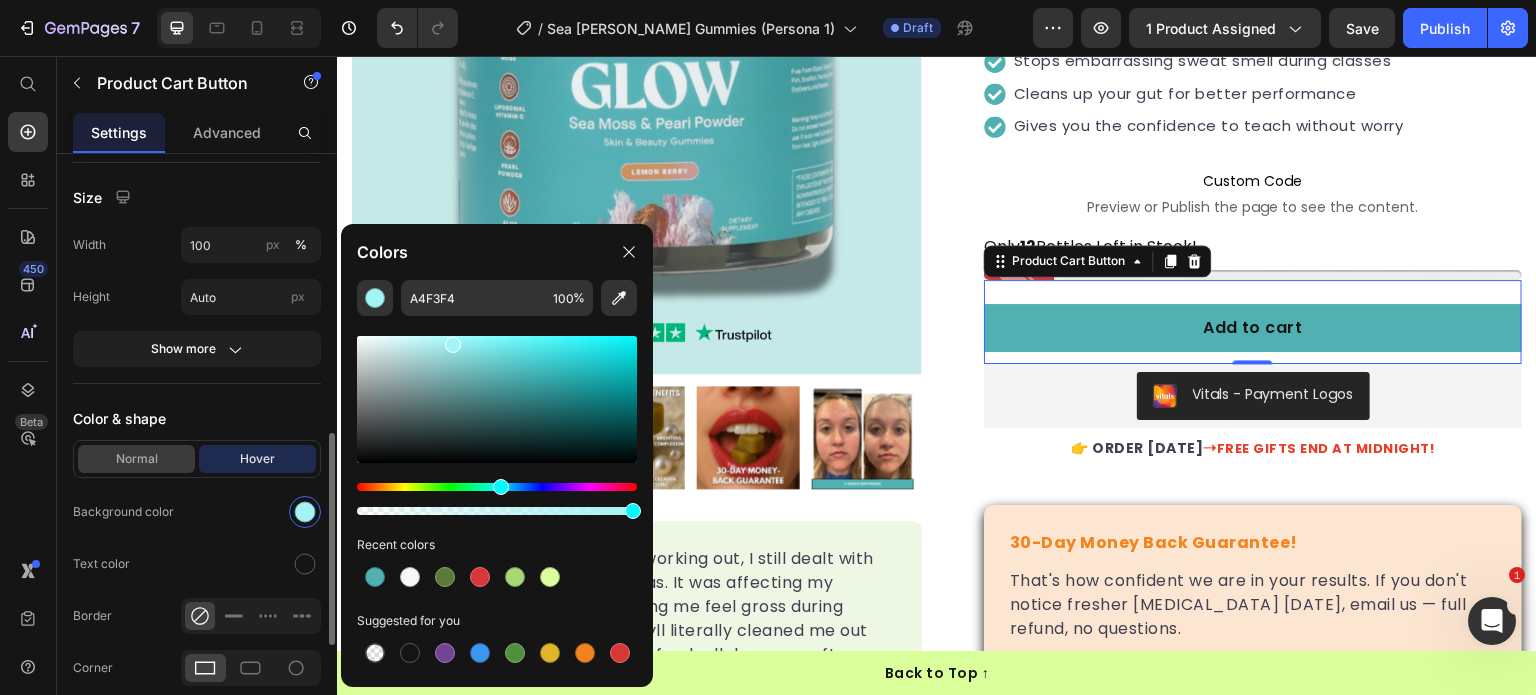 click on "Normal" at bounding box center (136, 459) 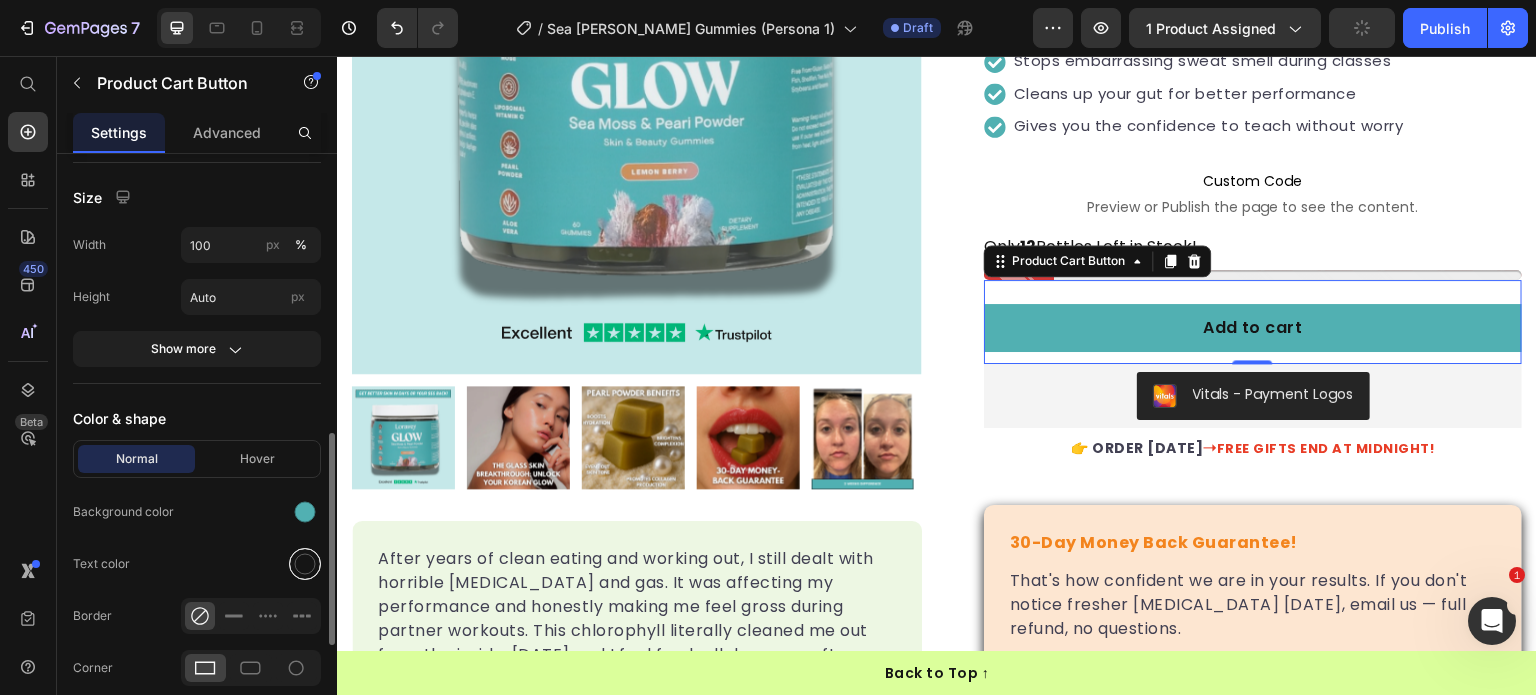 click at bounding box center (305, 564) 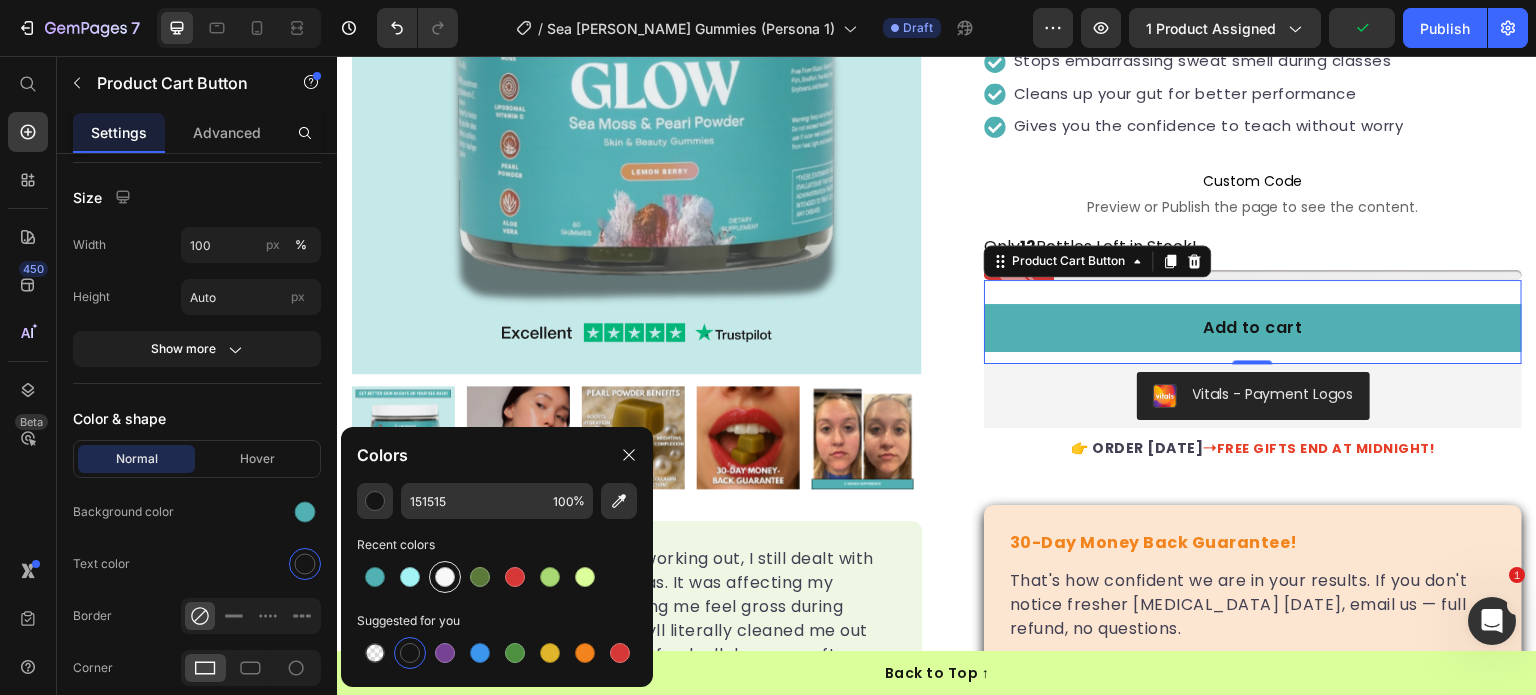 click at bounding box center (445, 577) 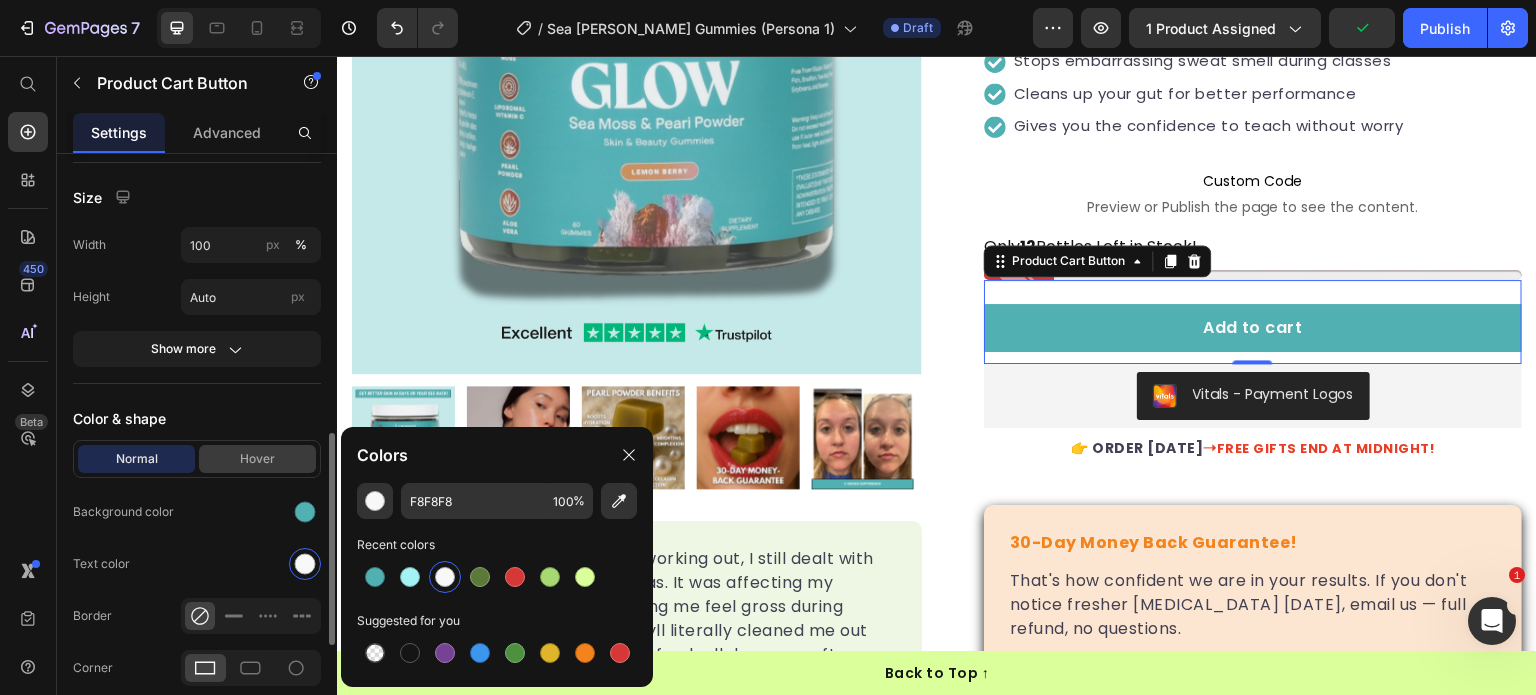 click on "Hover" at bounding box center [257, 459] 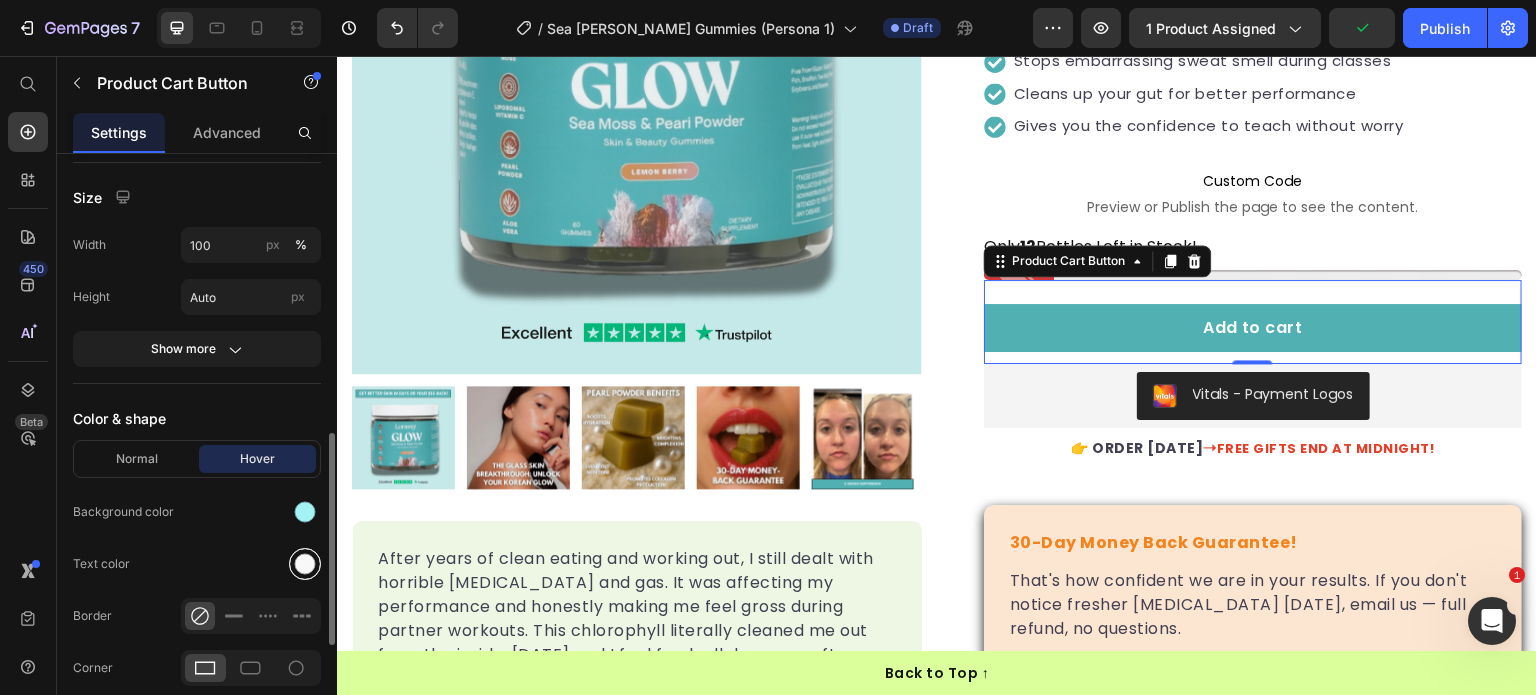 click at bounding box center (305, 564) 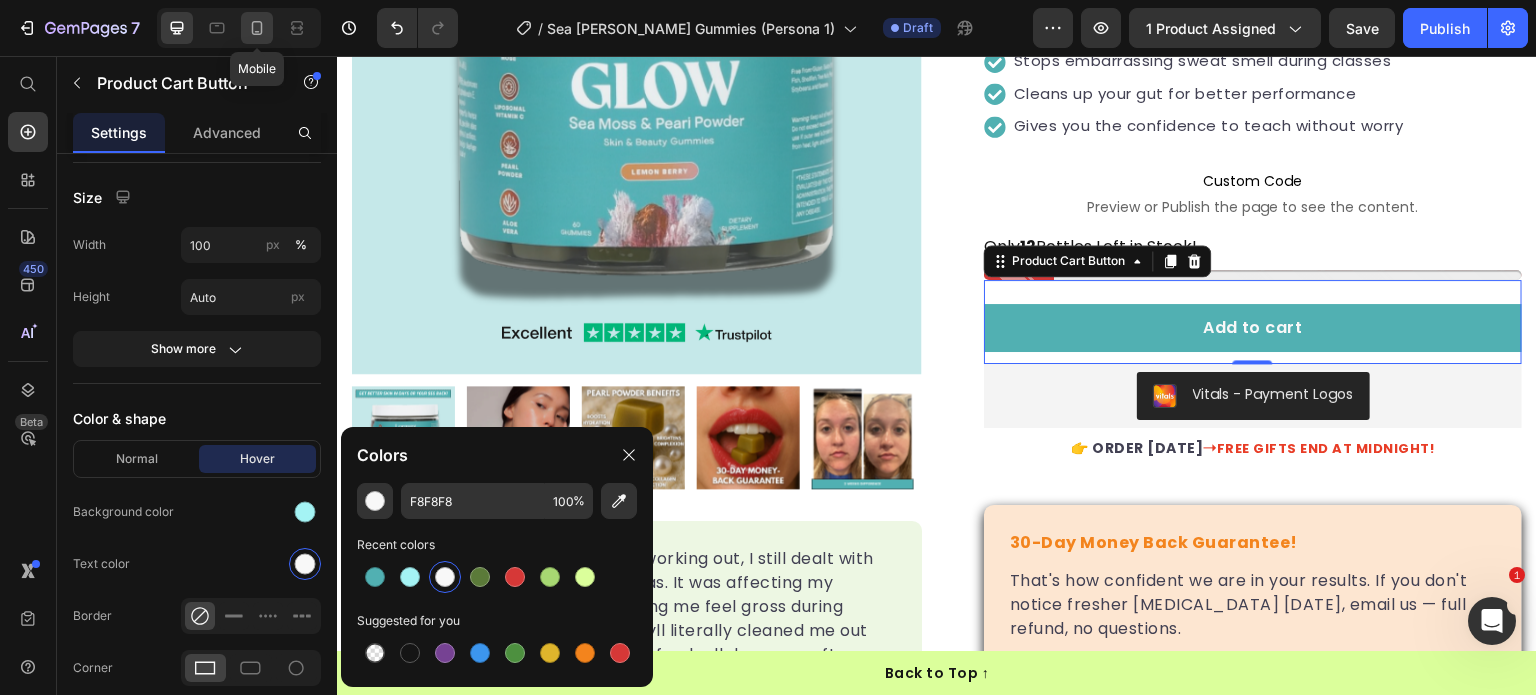click 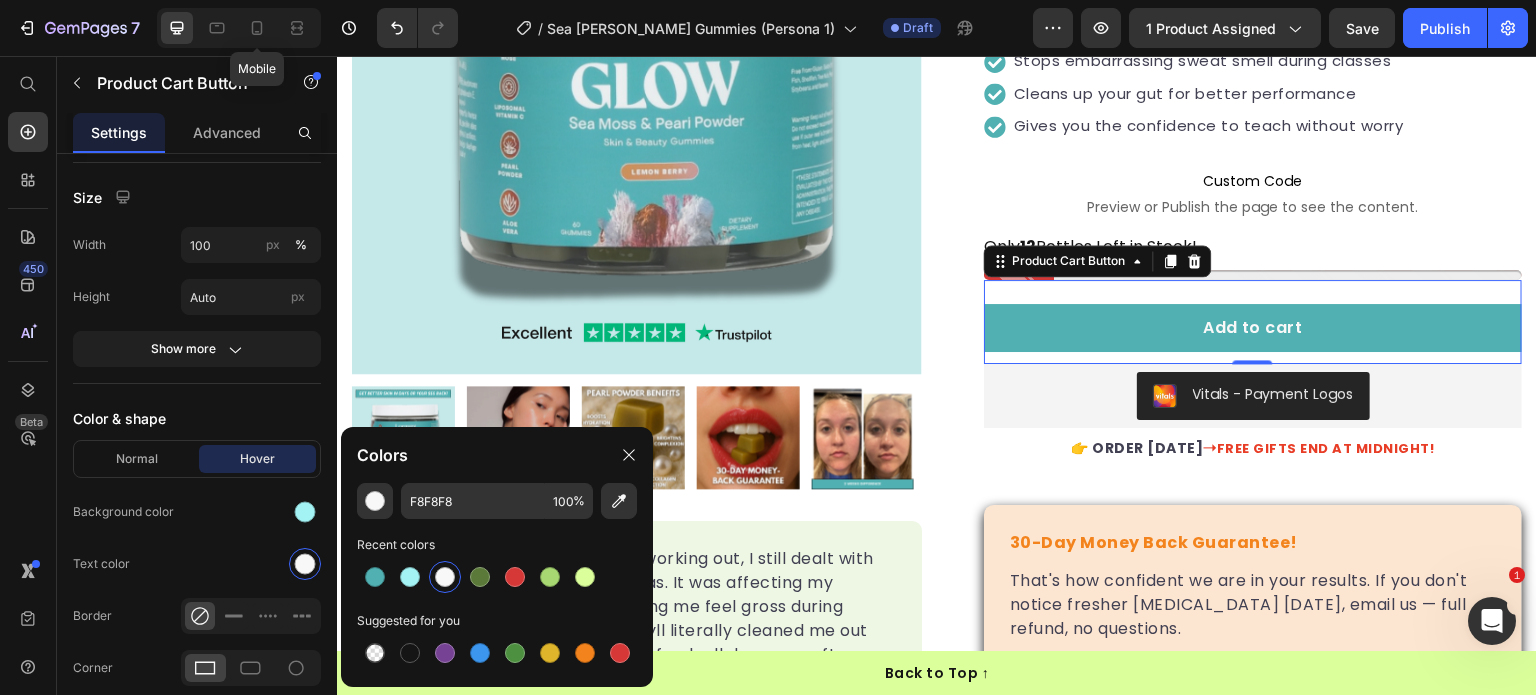 type on "14" 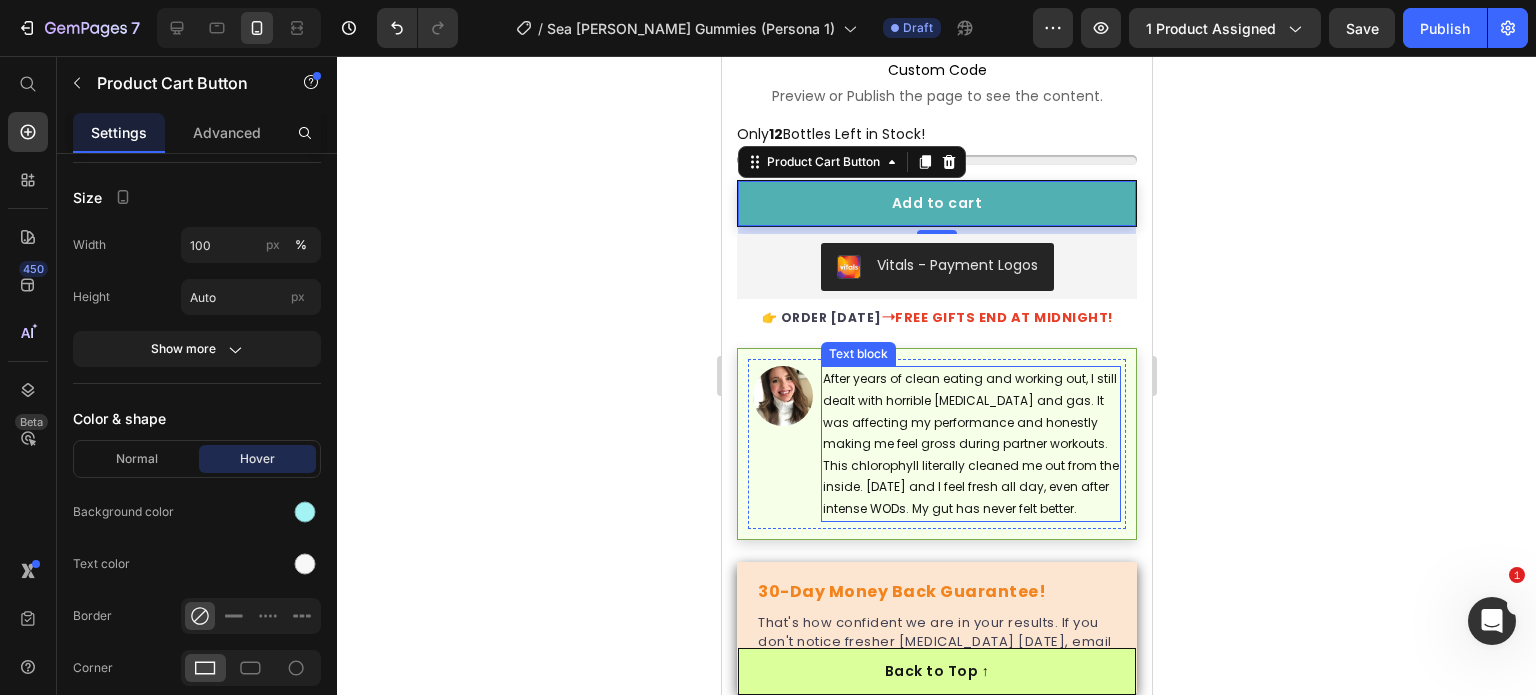 scroll, scrollTop: 1046, scrollLeft: 0, axis: vertical 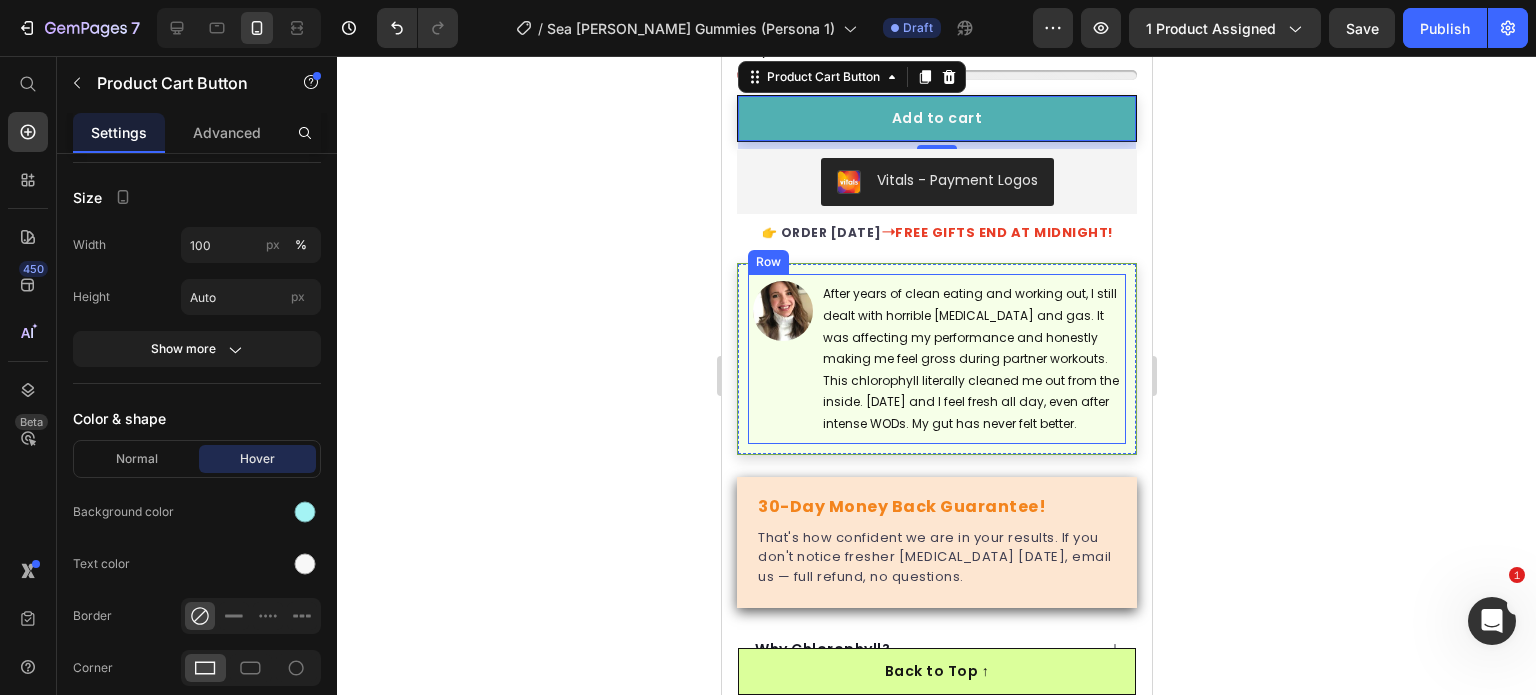 click on "Image After years of clean eating and working out, I still dealt with horrible bloating and gas. It was affecting my performance and honestly making me feel gross during partner workouts. This chlorophyll literally cleaned me out from the inside. Three months later and I feel fresh all day, even after intense WODs. My gut has never felt better. Text block Row" at bounding box center (936, 358) 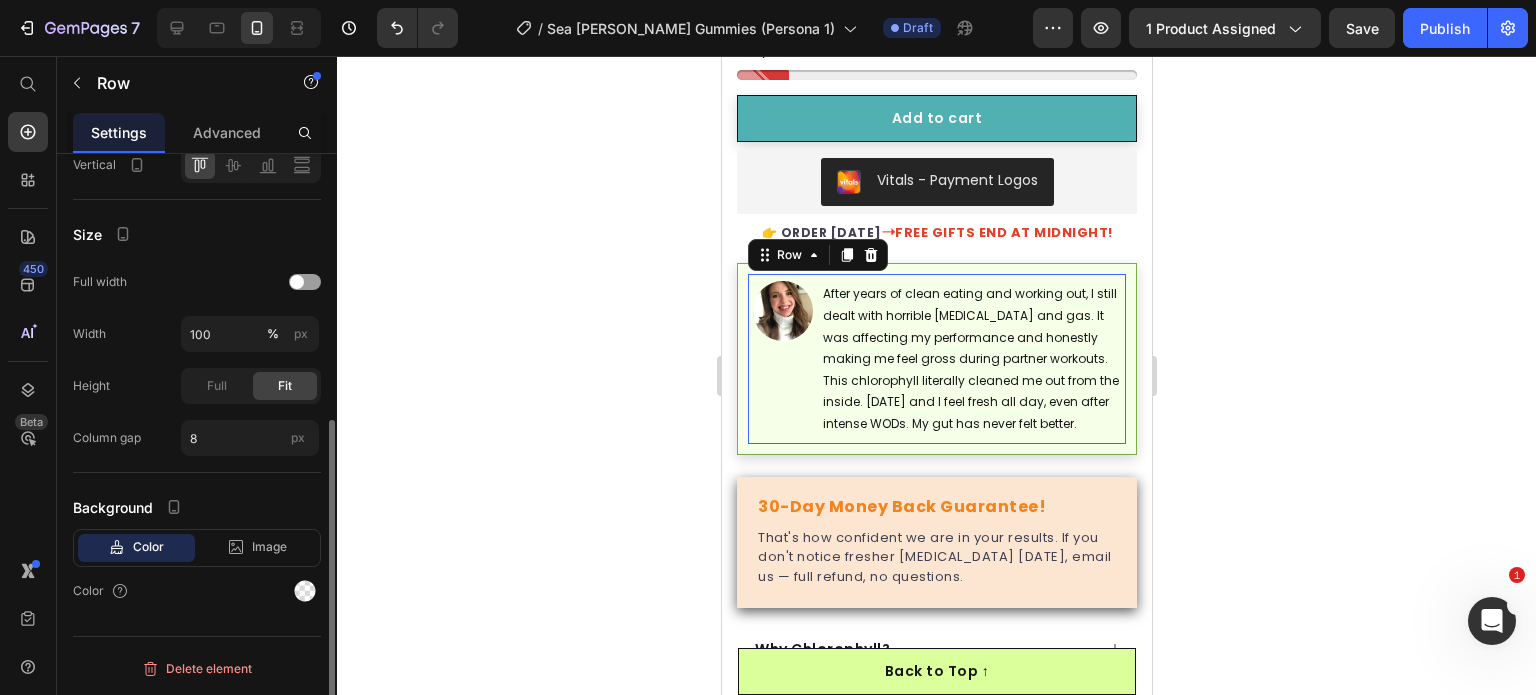 scroll, scrollTop: 0, scrollLeft: 0, axis: both 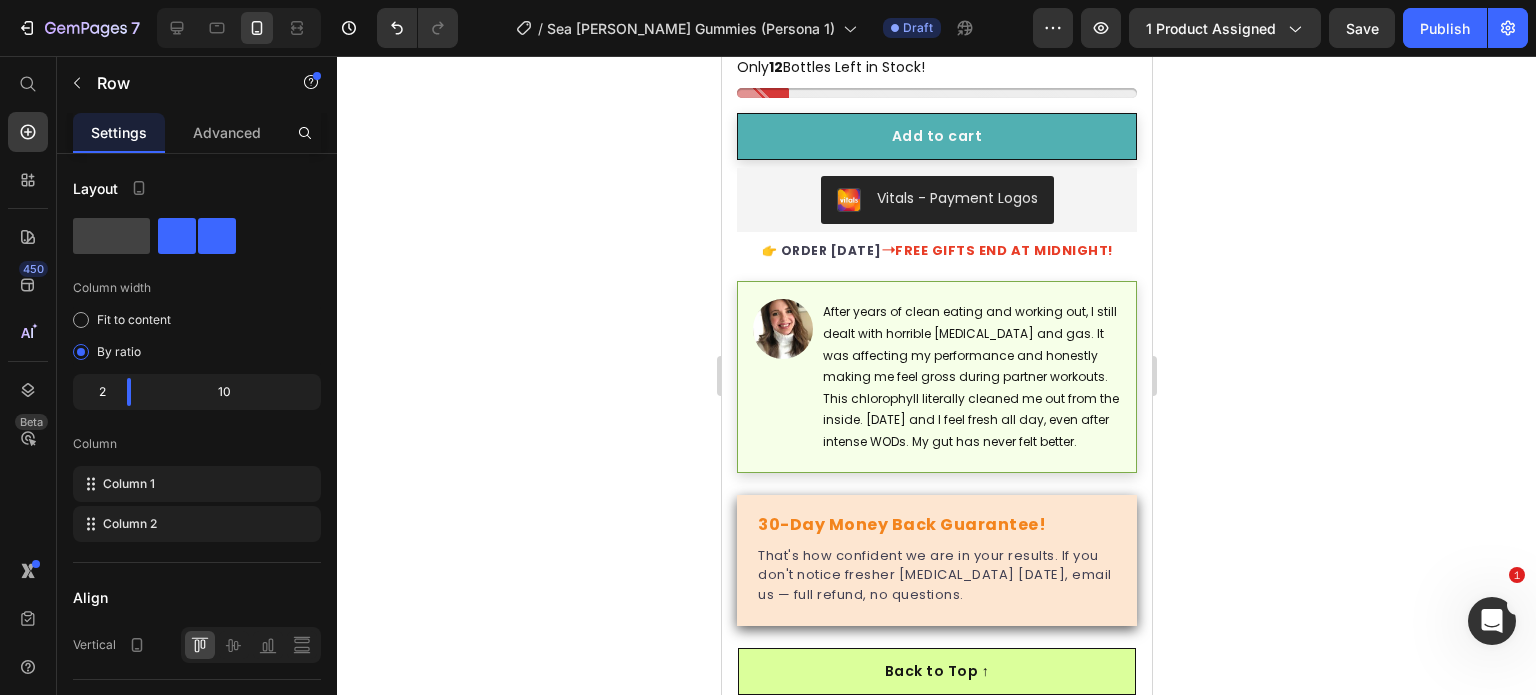click on "Image" at bounding box center (782, 376) 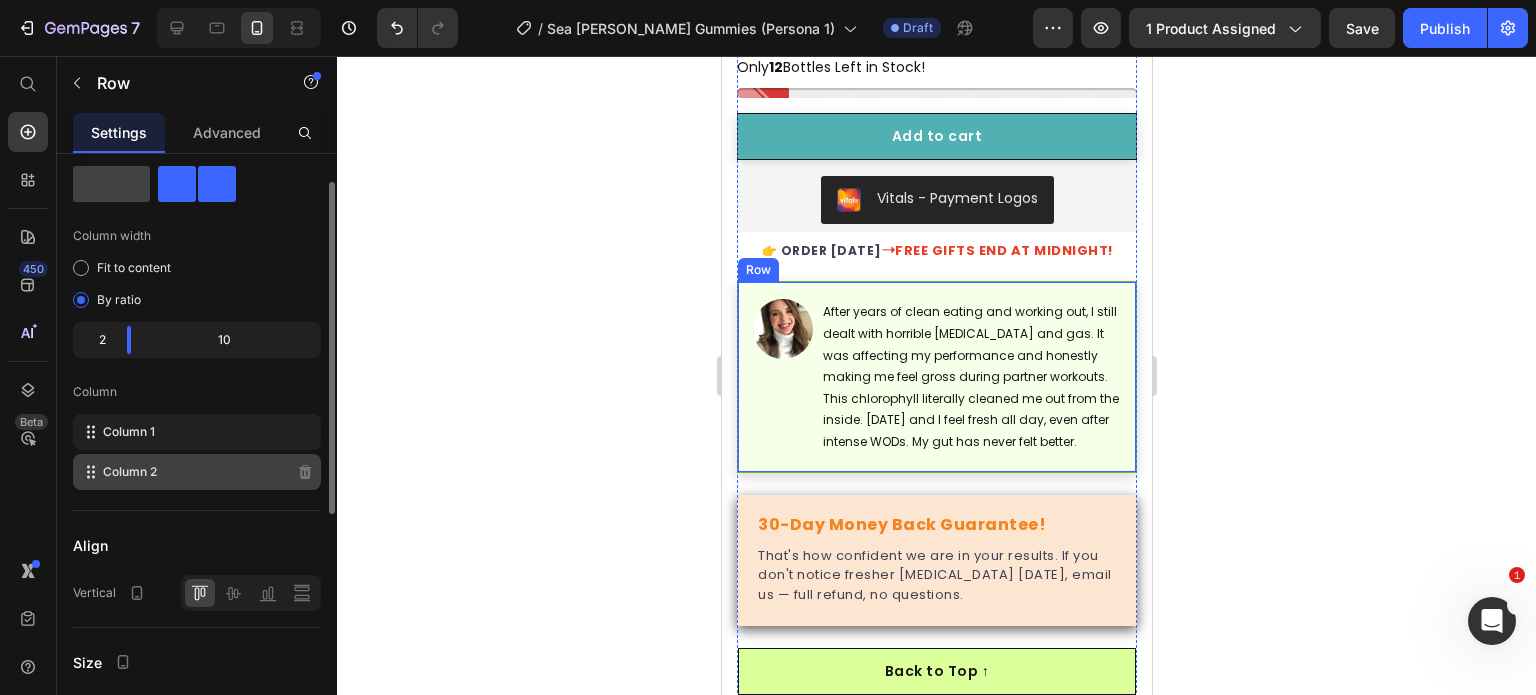 scroll, scrollTop: 0, scrollLeft: 0, axis: both 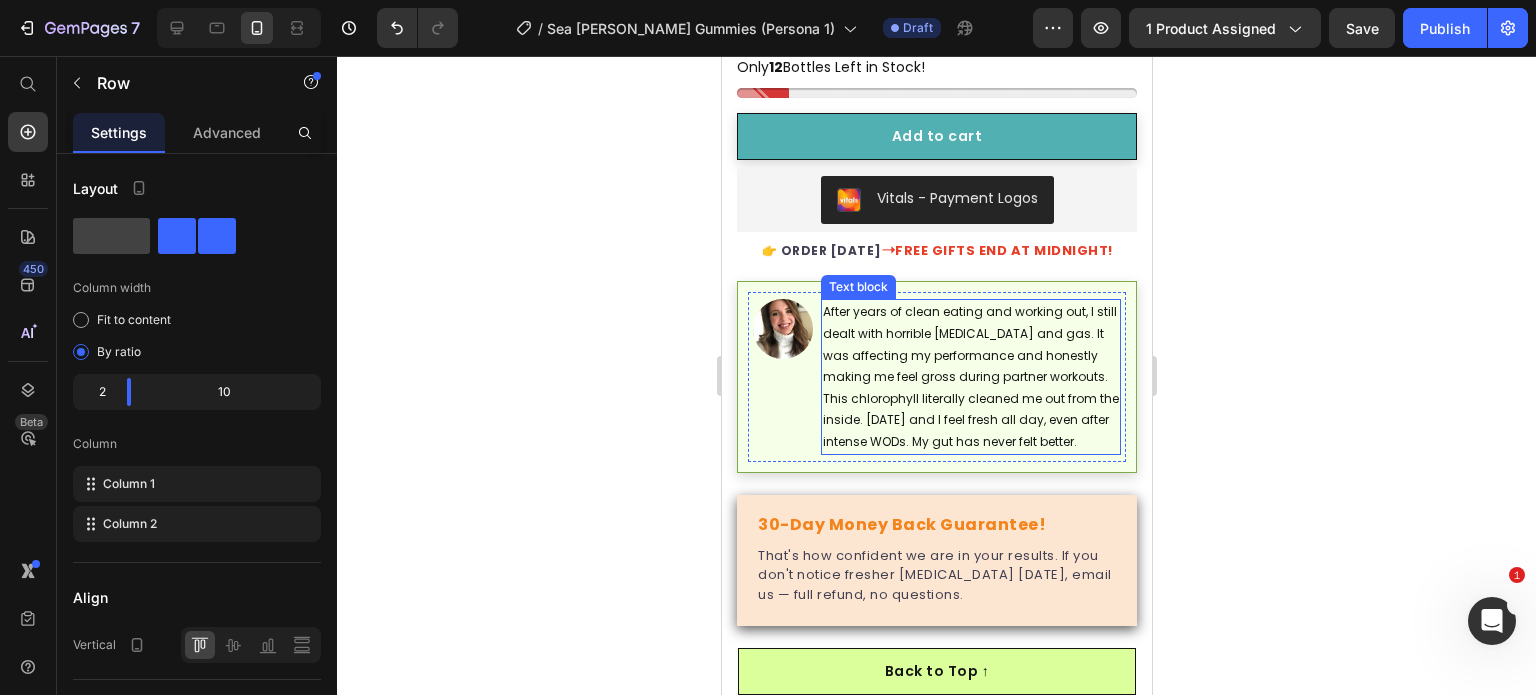 click on "After years of clean eating and working out, I still dealt with horrible [MEDICAL_DATA] and gas. It was affecting my performance and honestly making me feel gross during partner workouts. This chlorophyll literally cleaned me out from the inside. [DATE] and I feel fresh all day, even after intense WODs. My gut has never felt better." at bounding box center (970, 376) 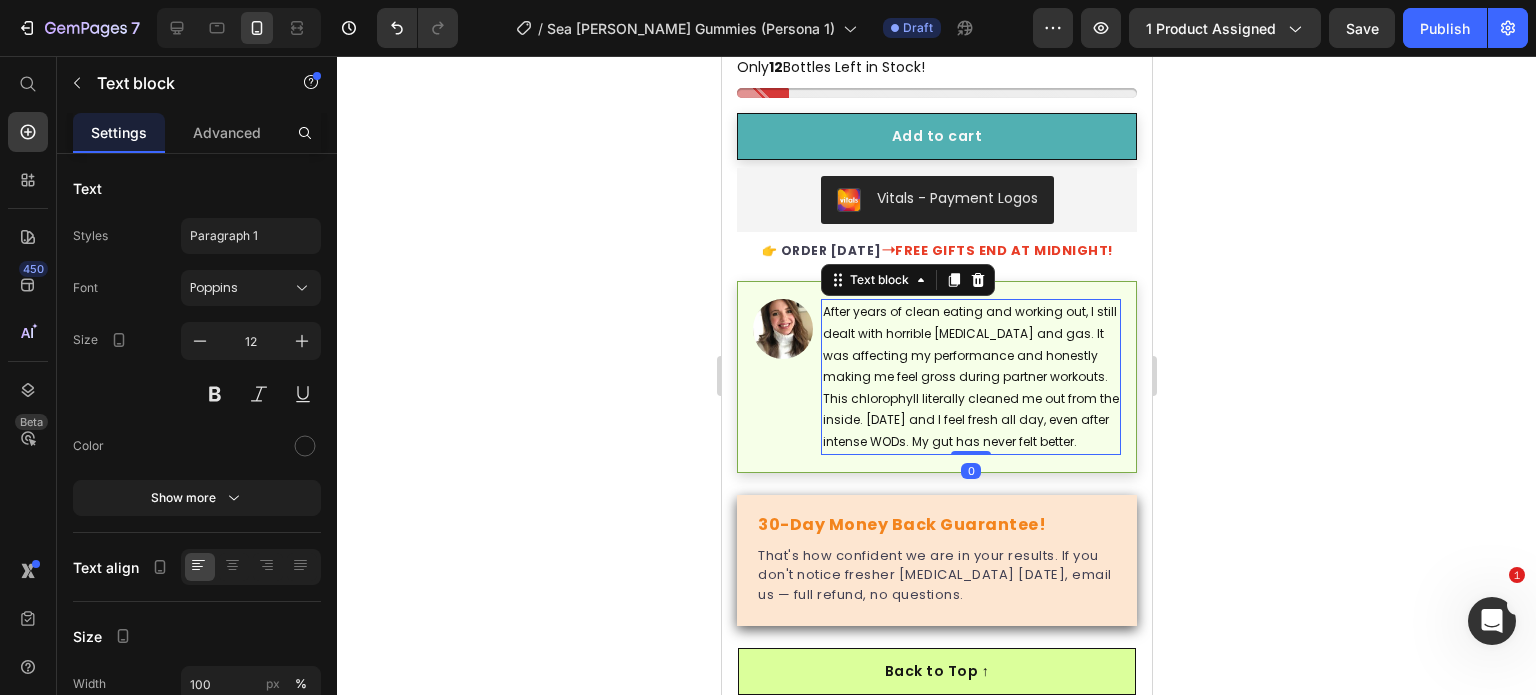 click on "Image" at bounding box center (782, 376) 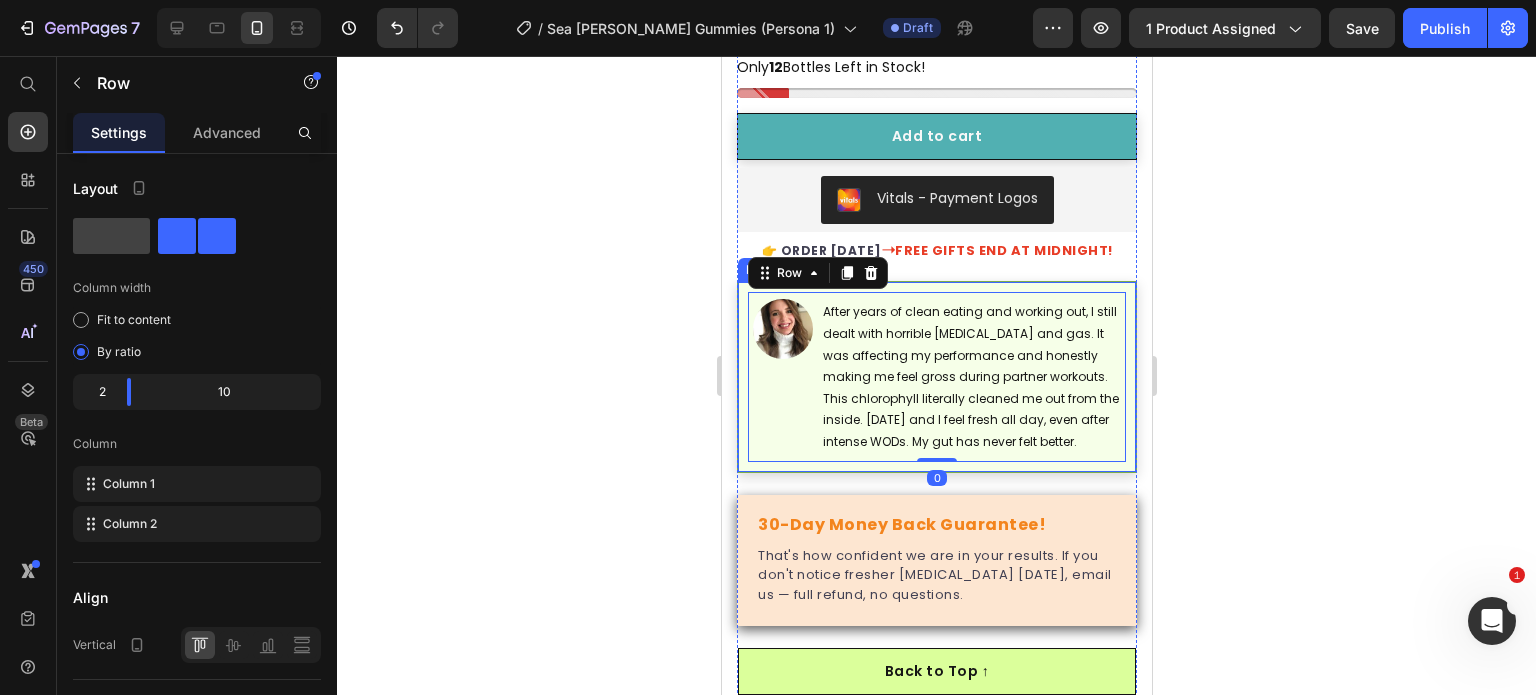 click on "Image After years of clean eating and working out, I still dealt with horrible bloating and gas. It was affecting my performance and honestly making me feel gross during partner workouts. This chlorophyll literally cleaned me out from the inside. Three months later and I feel fresh all day, even after intense WODs. My gut has never felt better. Text block Row   0 Row" at bounding box center [936, 376] 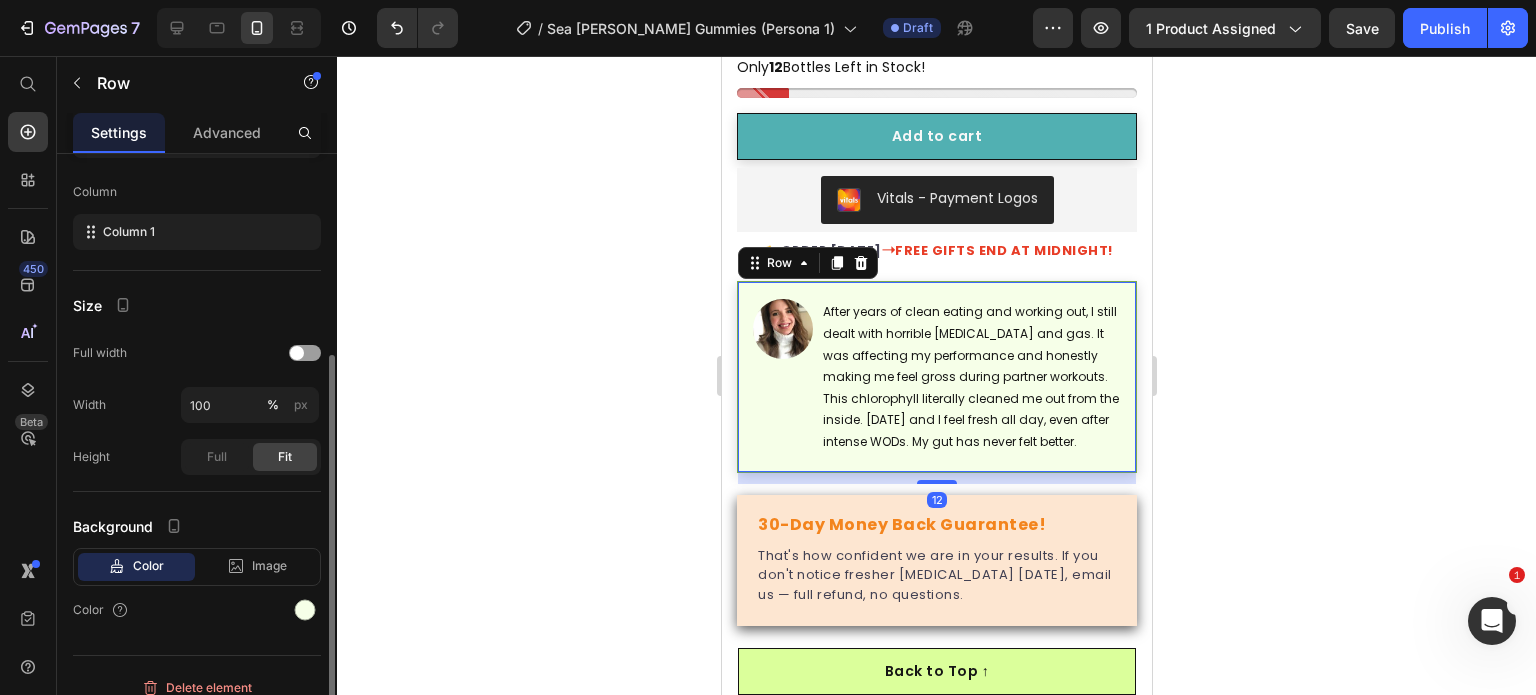 scroll, scrollTop: 268, scrollLeft: 0, axis: vertical 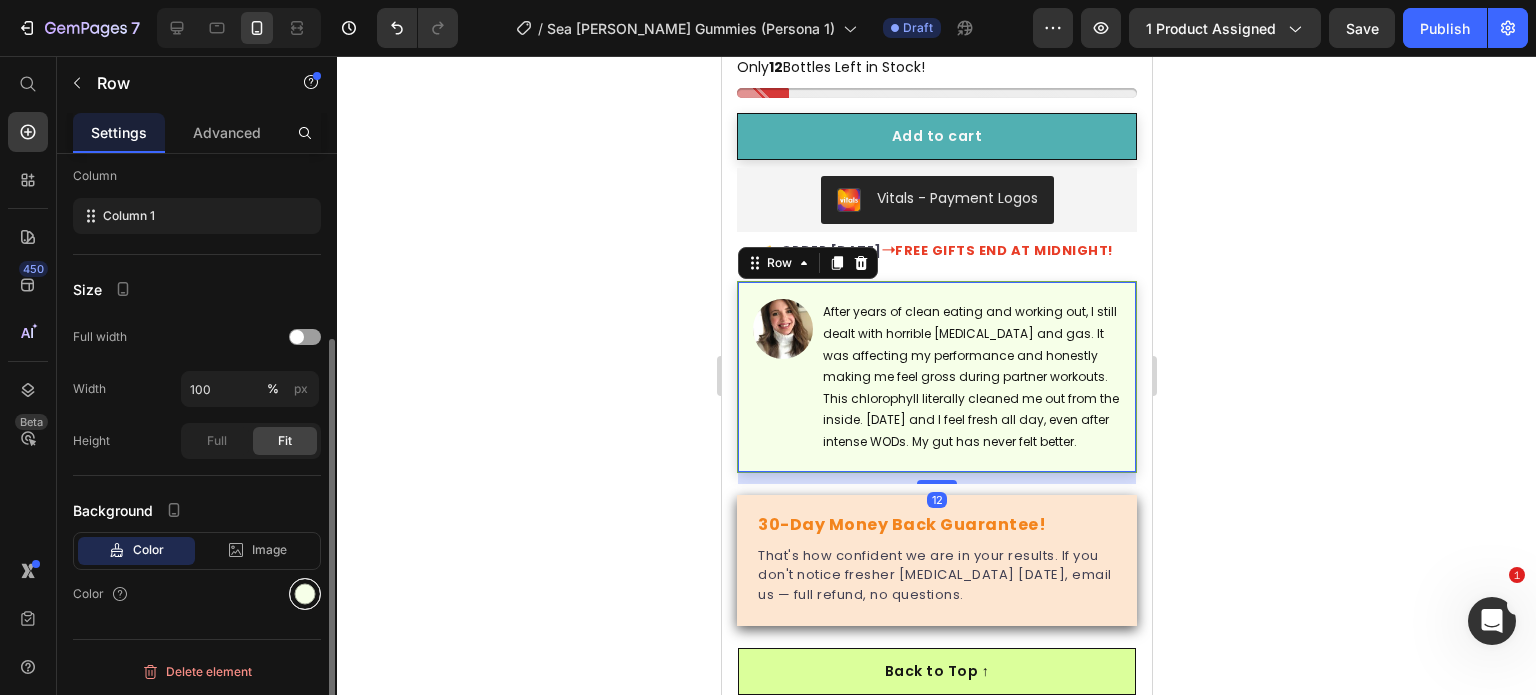click at bounding box center [305, 594] 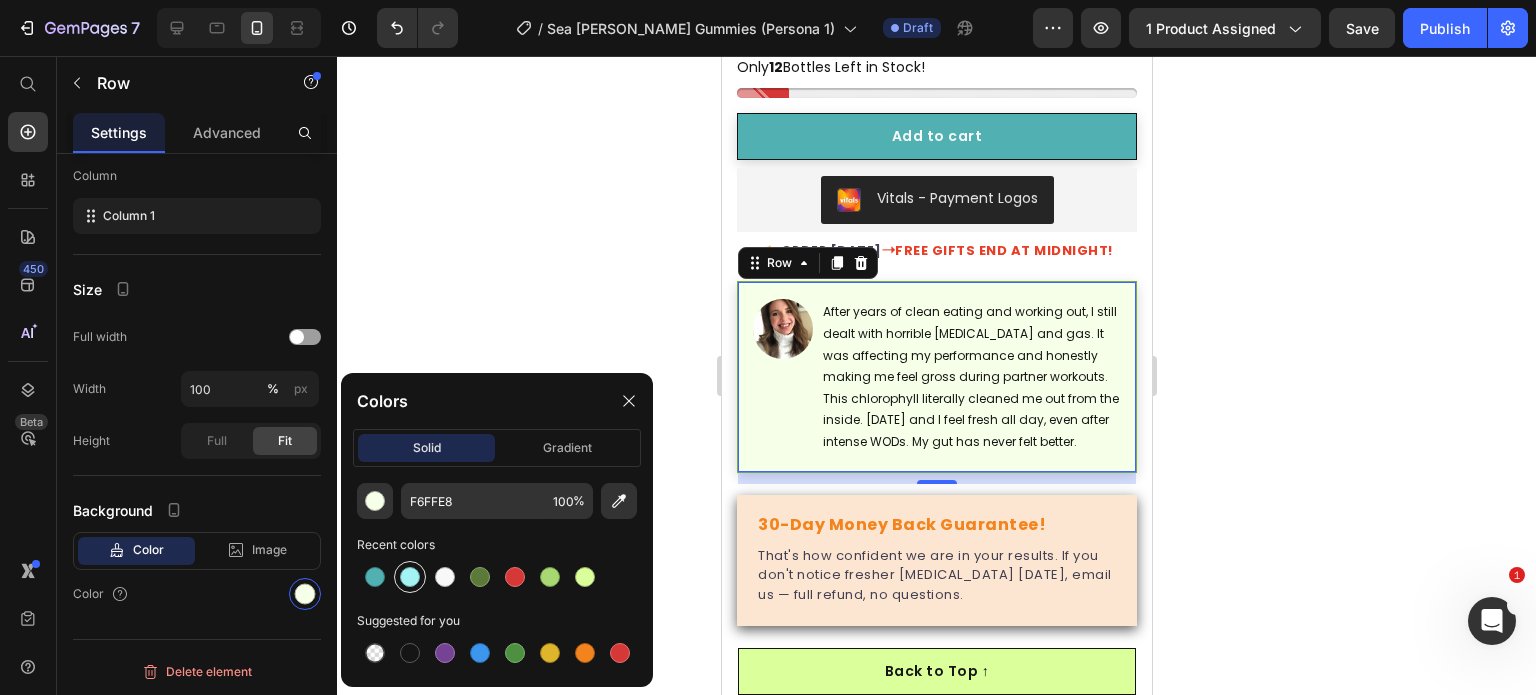 click at bounding box center [410, 577] 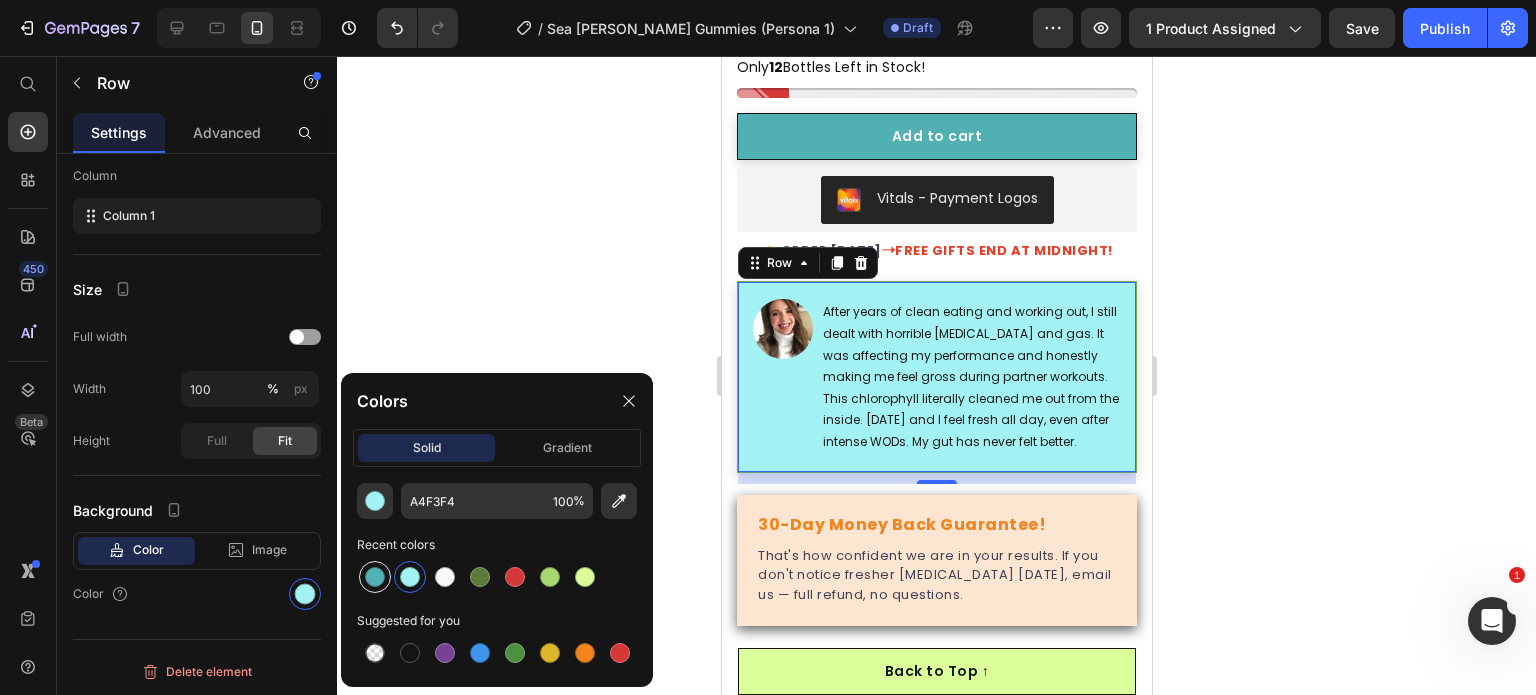 click at bounding box center [375, 577] 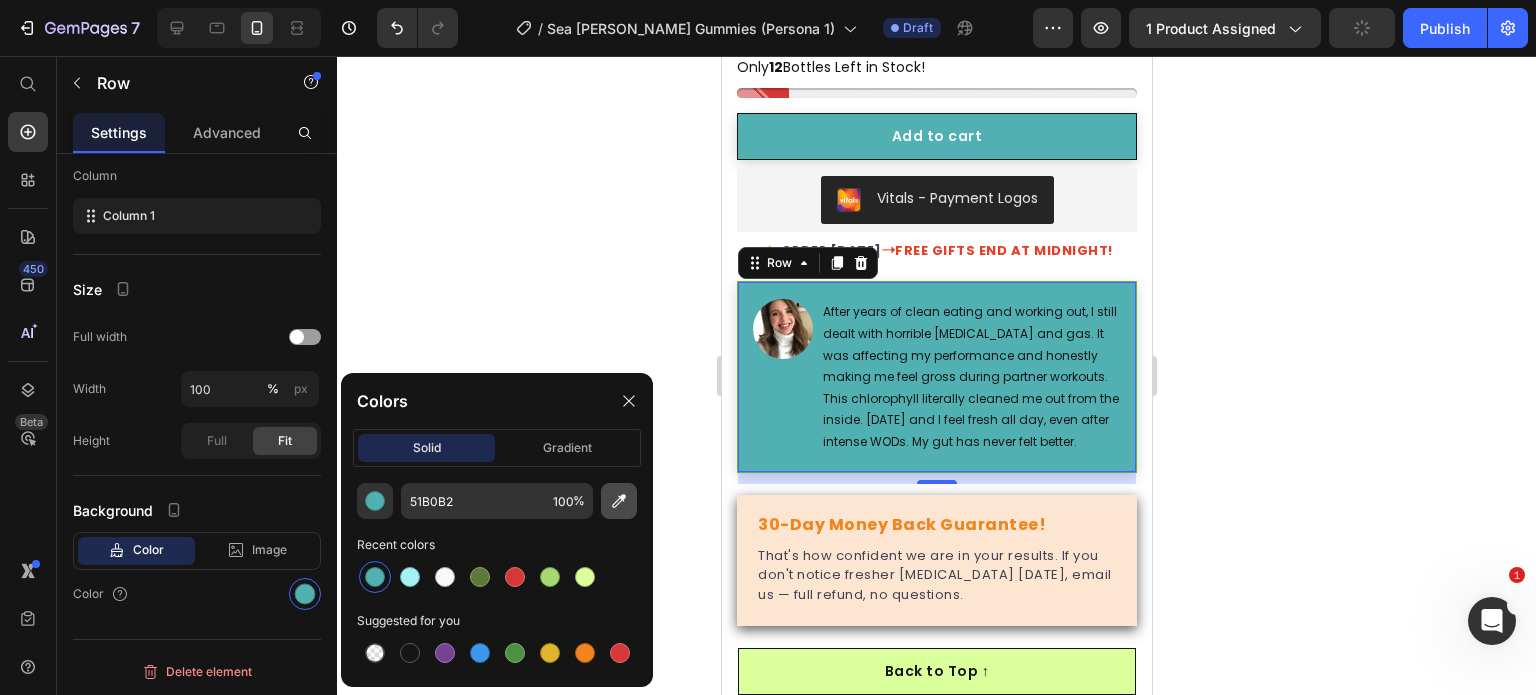 click 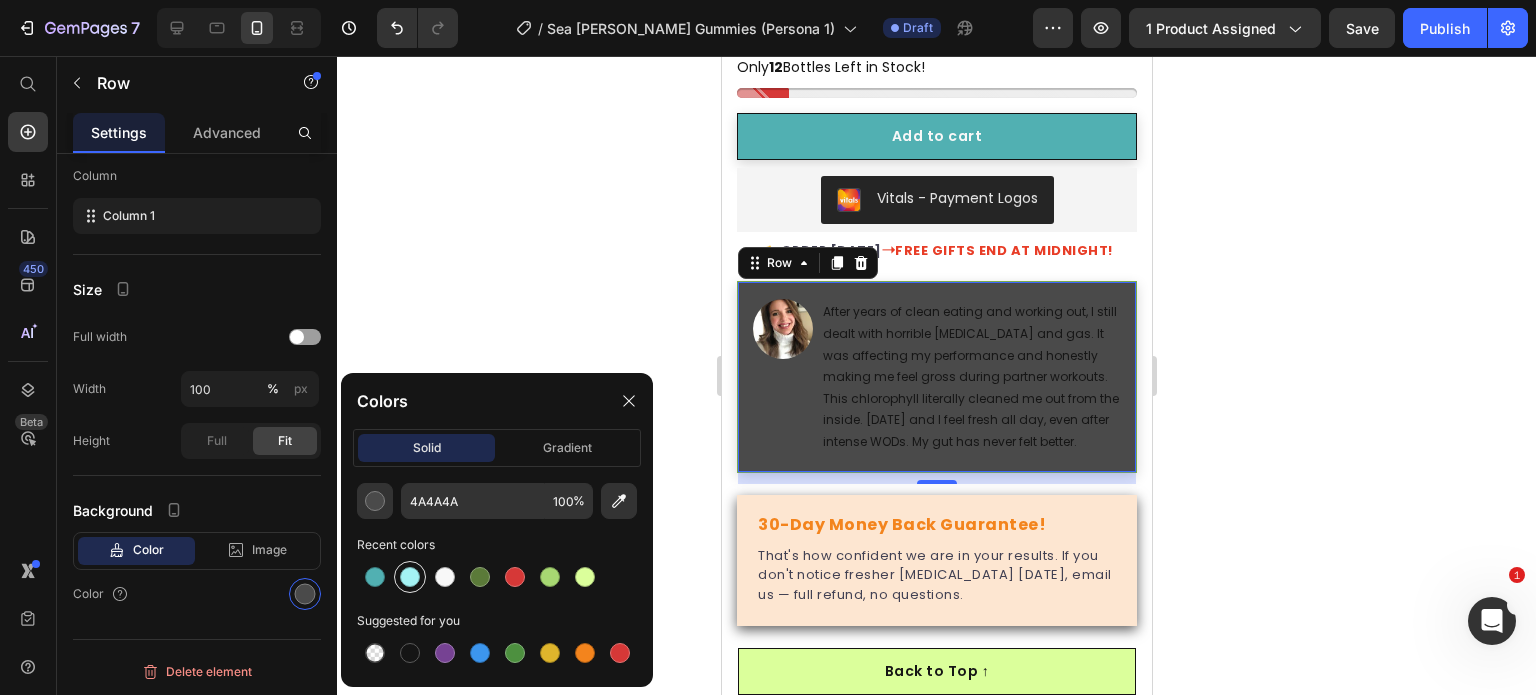 click at bounding box center (410, 577) 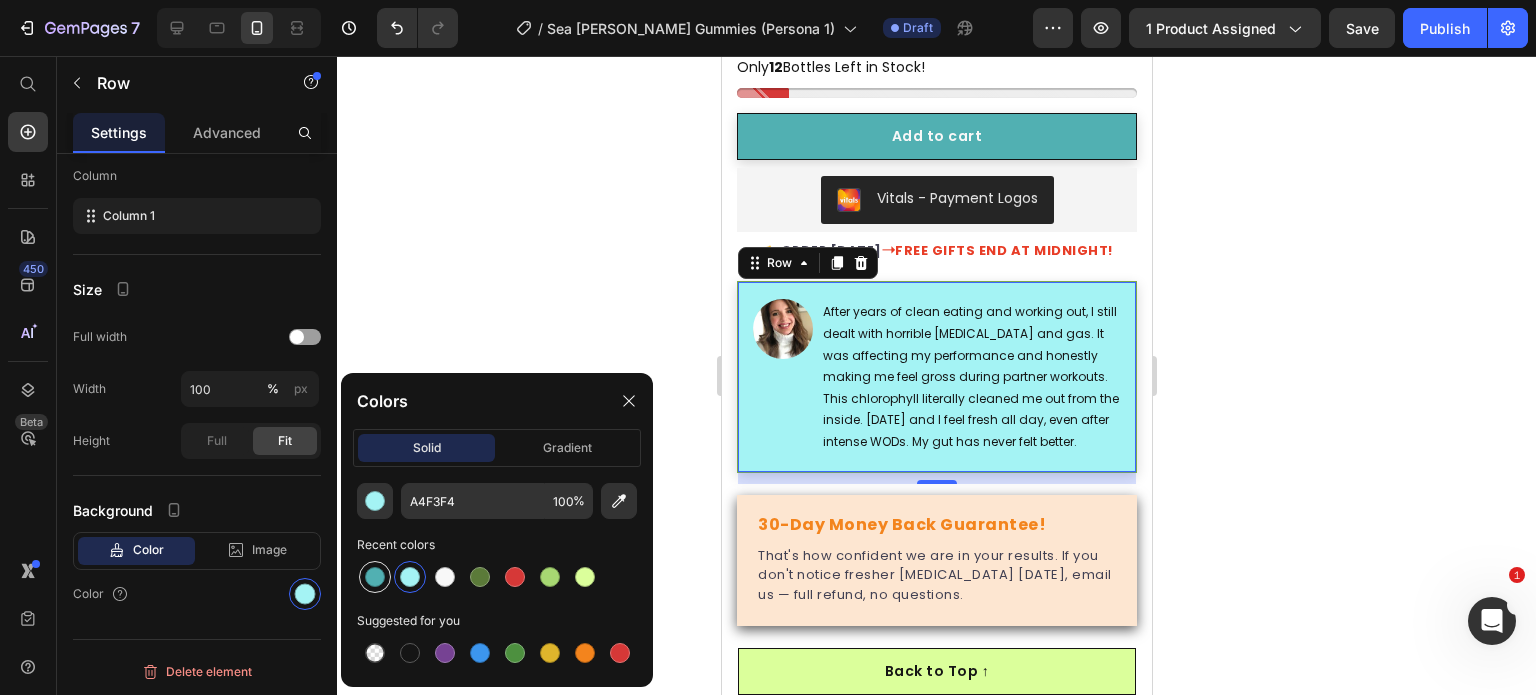 click at bounding box center [375, 577] 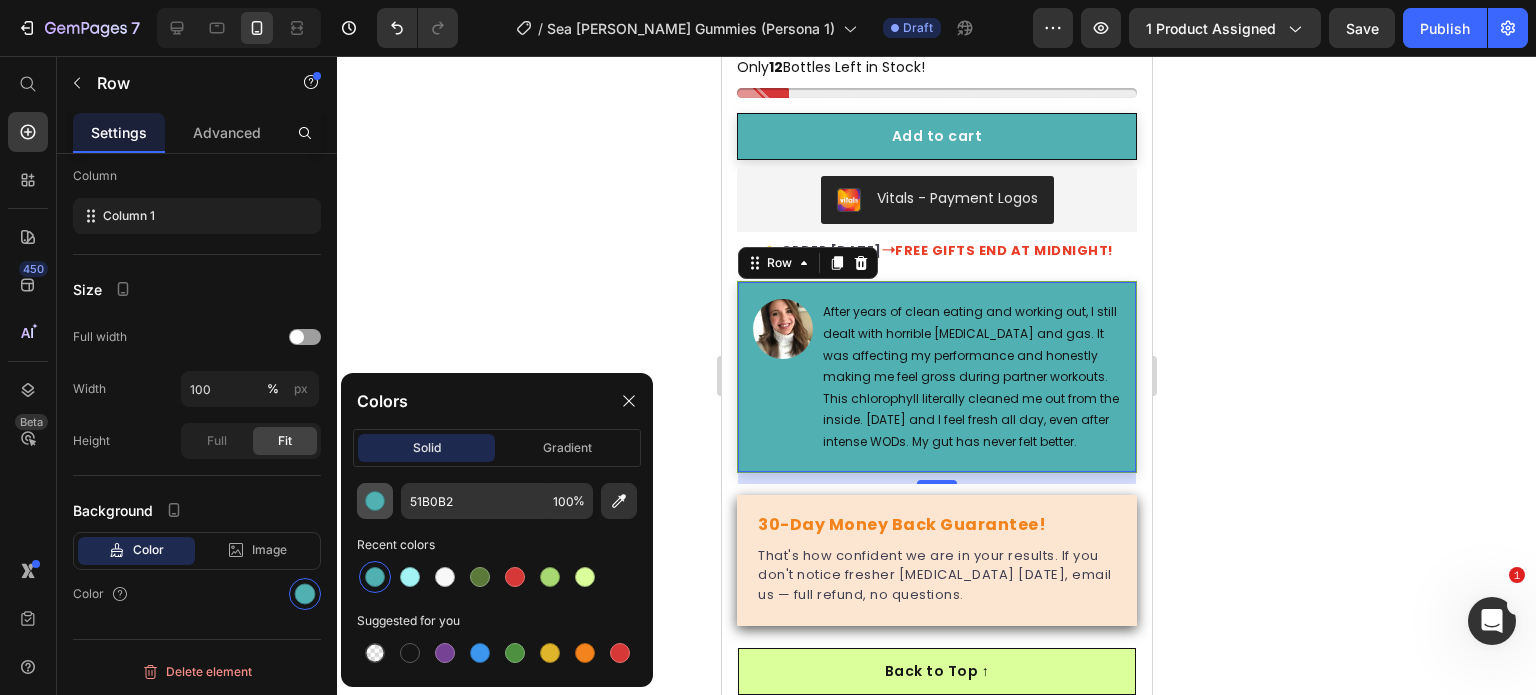 click at bounding box center [375, 501] 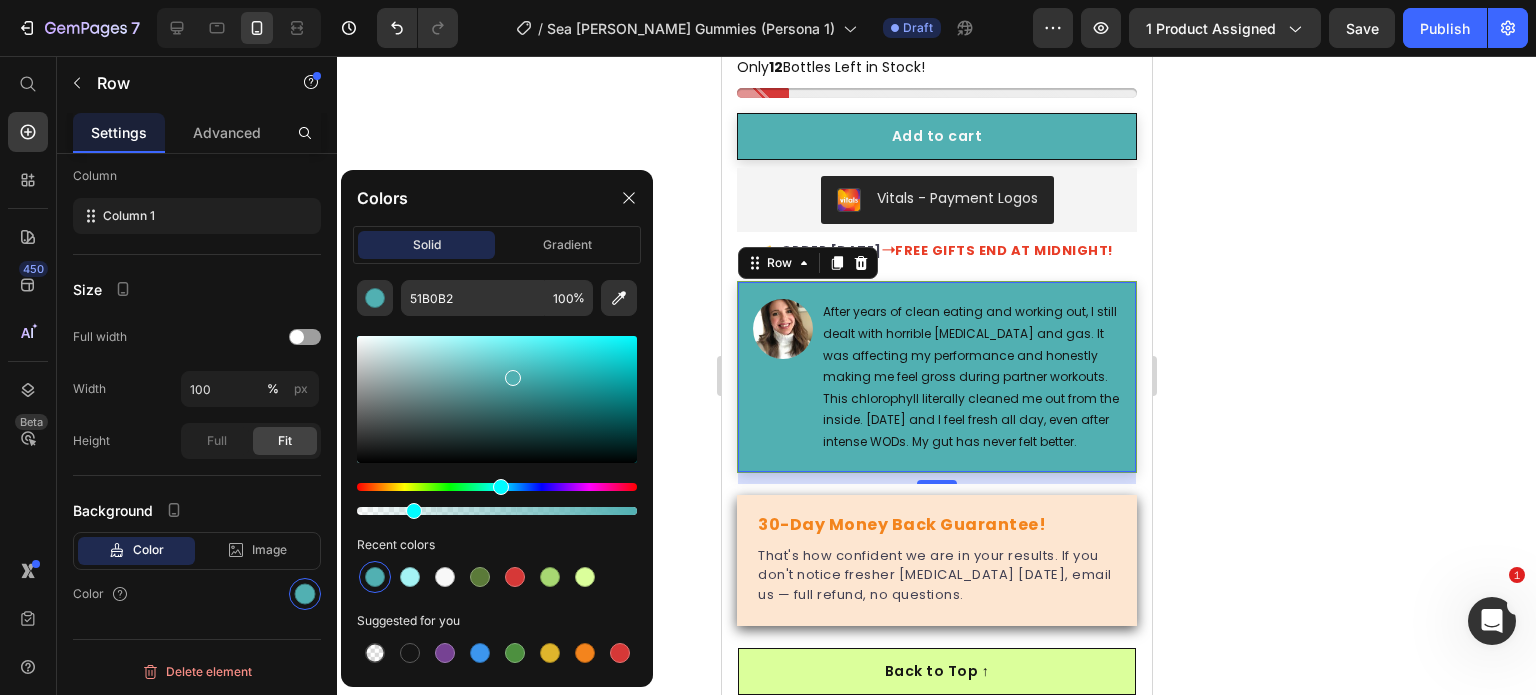 drag, startPoint x: 603, startPoint y: 507, endPoint x: 409, endPoint y: 513, distance: 194.09276 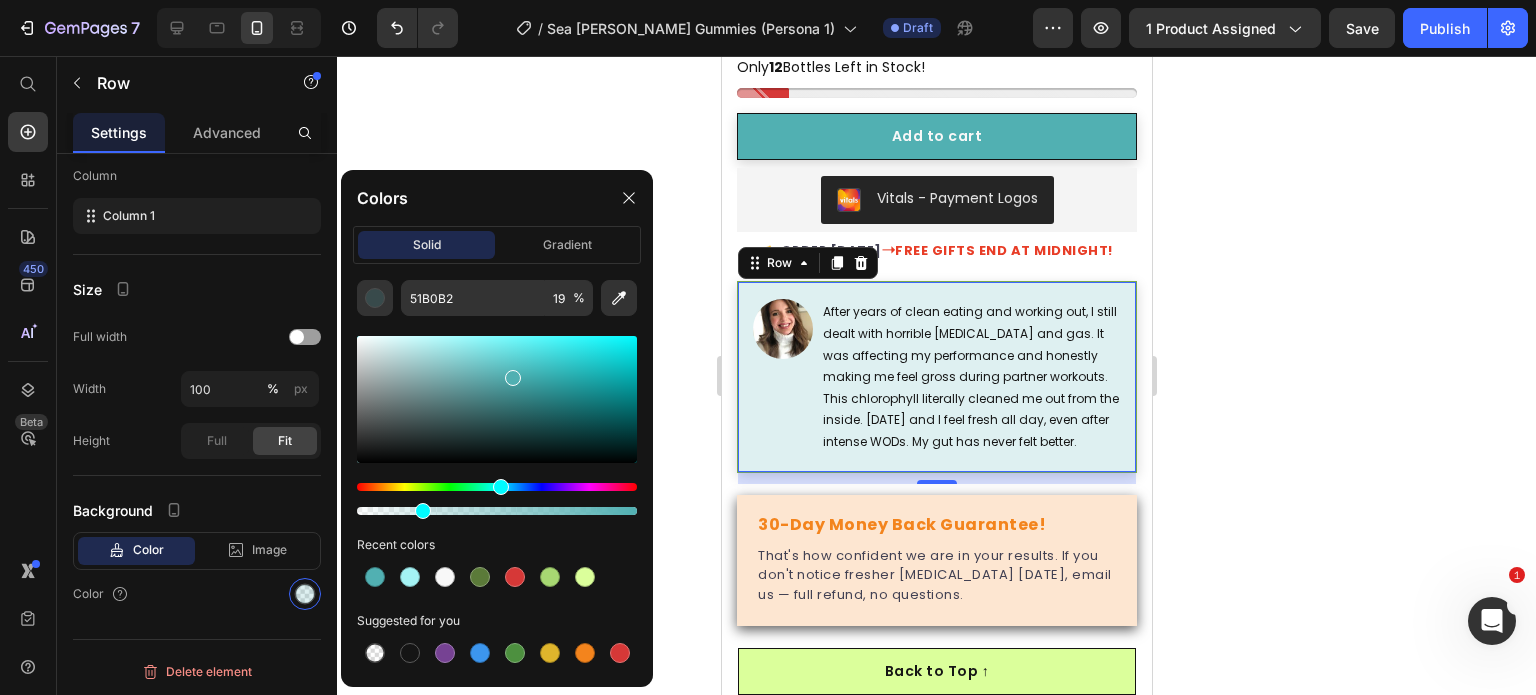 drag, startPoint x: 409, startPoint y: 513, endPoint x: 419, endPoint y: 516, distance: 10.440307 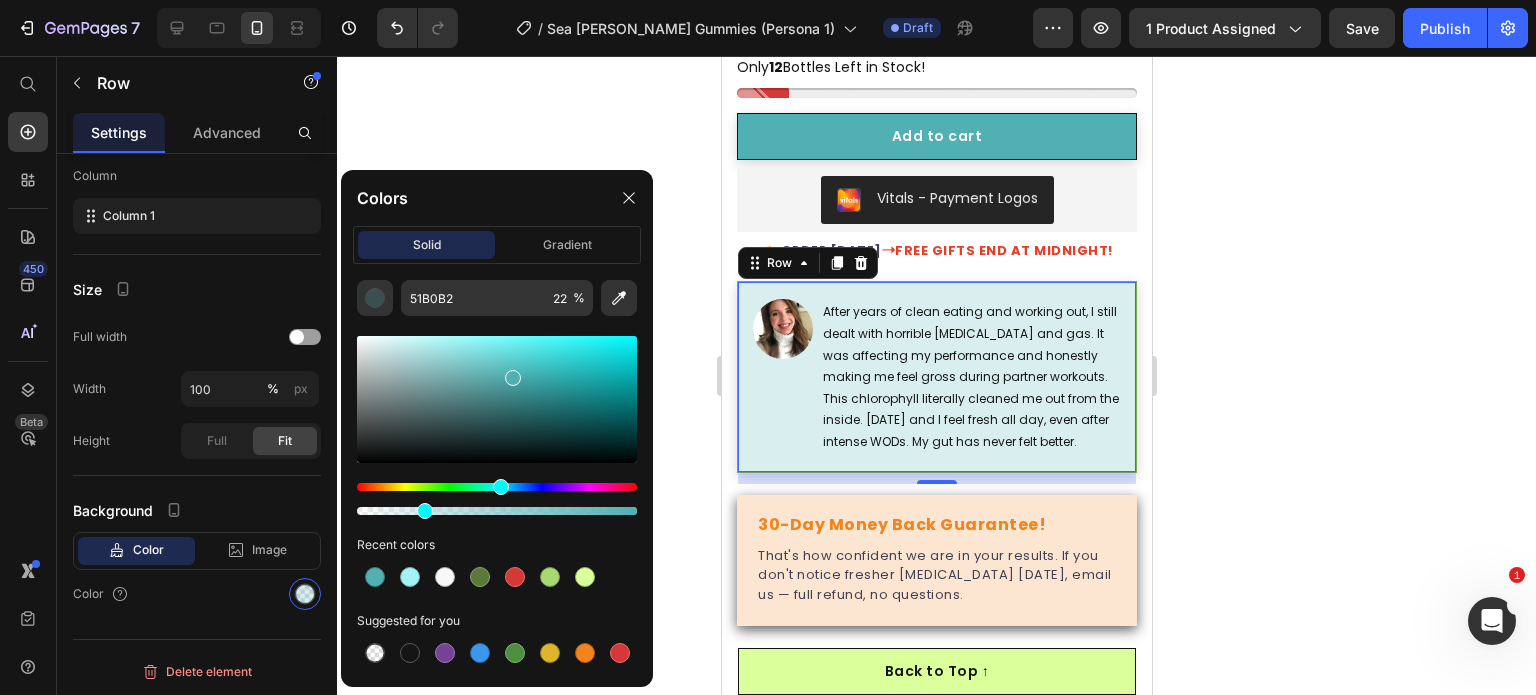 click at bounding box center (425, 511) 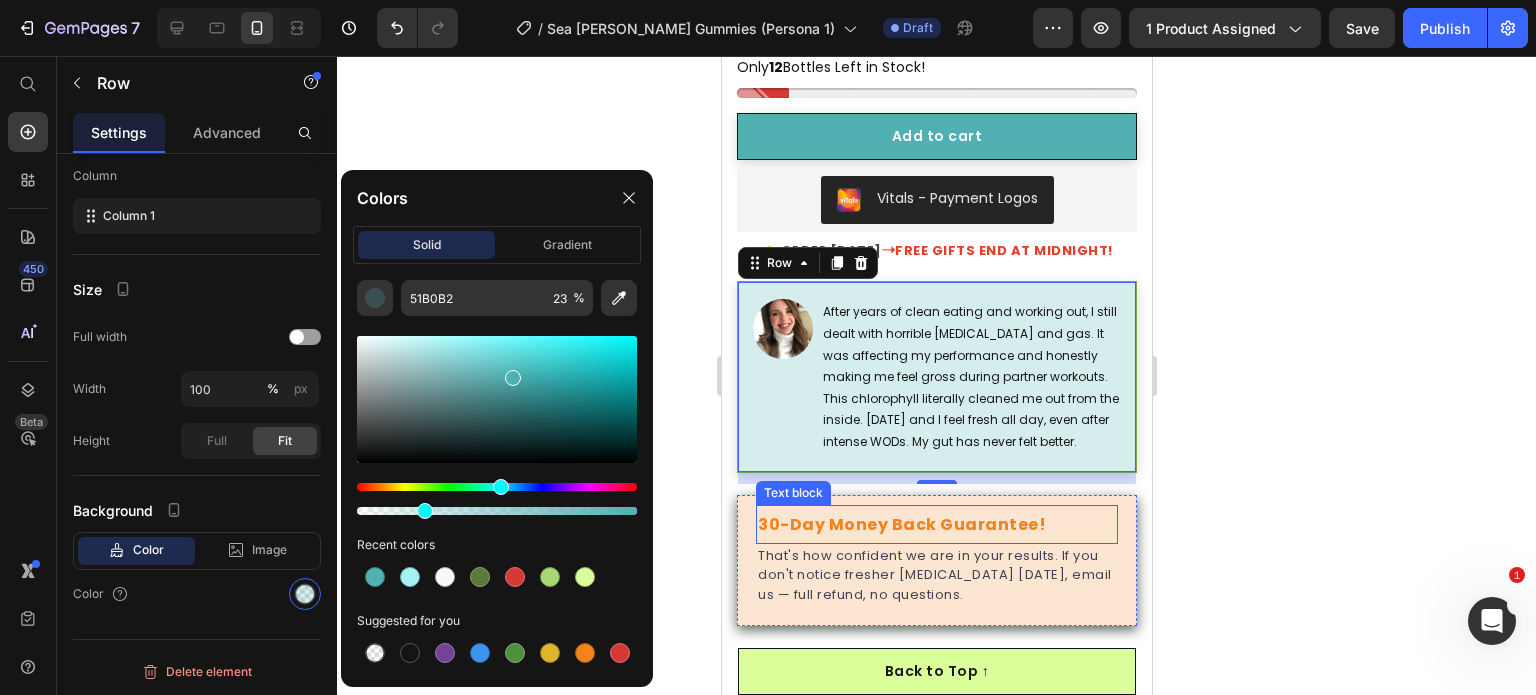 click on "30-Day Money Back Guarantee!" at bounding box center (901, 524) 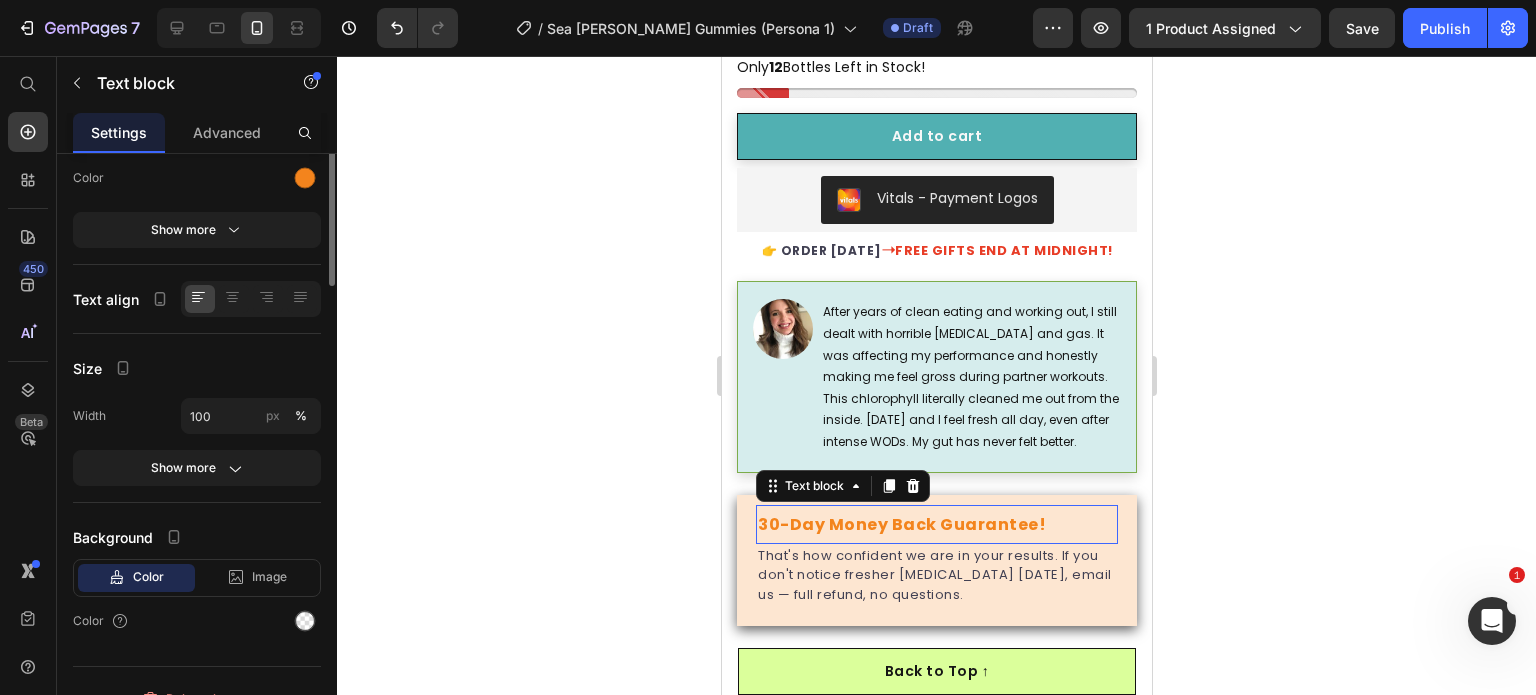 scroll, scrollTop: 0, scrollLeft: 0, axis: both 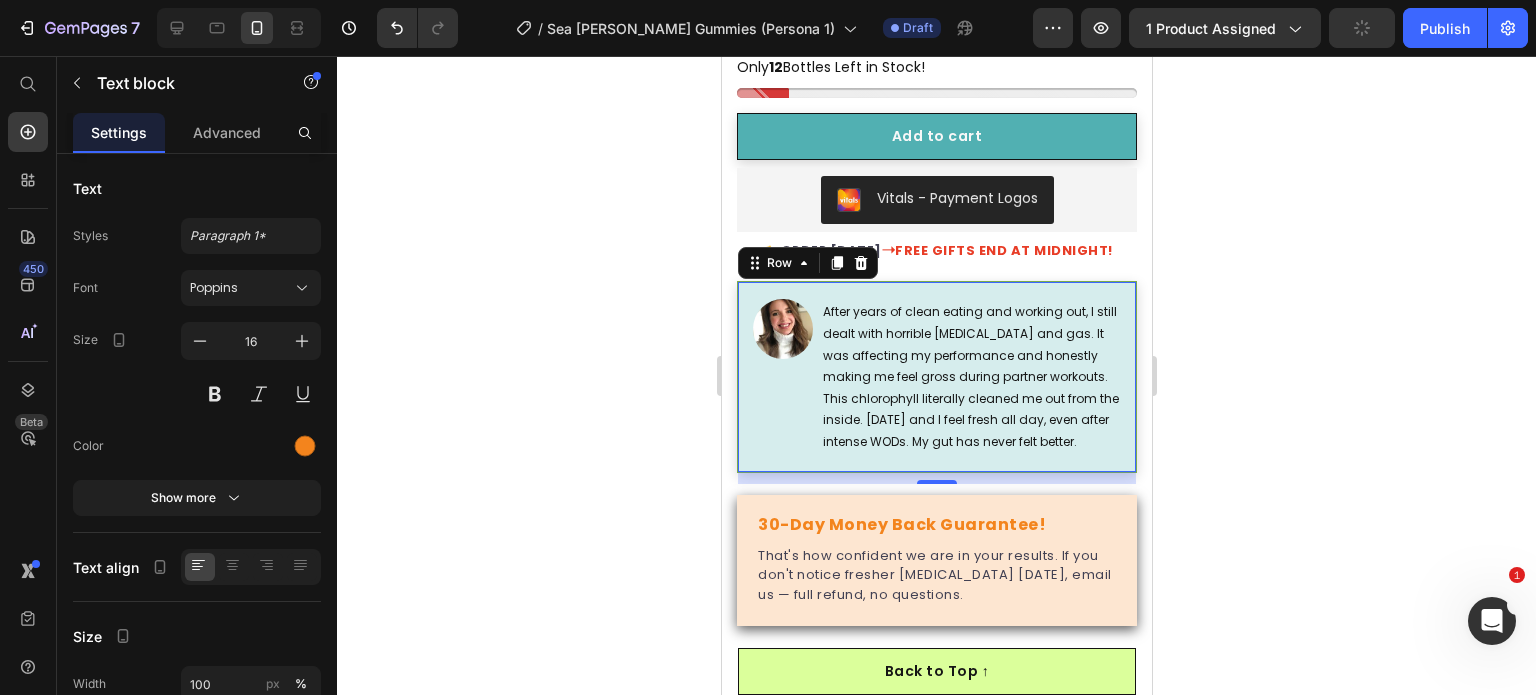 click on "Image After years of clean eating and working out, I still dealt with horrible bloating and gas. It was affecting my performance and honestly making me feel gross during partner workouts. This chlorophyll literally cleaned me out from the inside. Three months later and I feel fresh all day, even after intense WODs. My gut has never felt better. Text block Row Row   0" at bounding box center (936, 376) 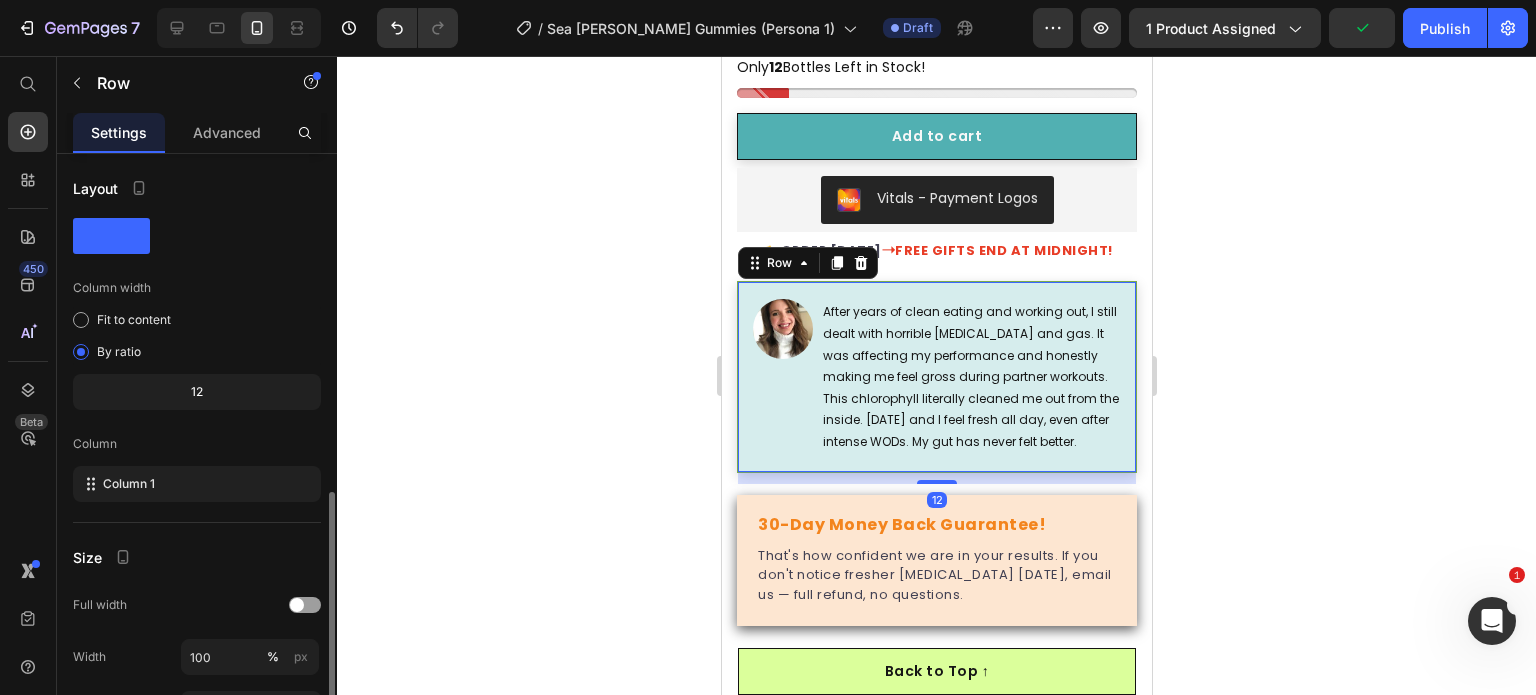 scroll, scrollTop: 268, scrollLeft: 0, axis: vertical 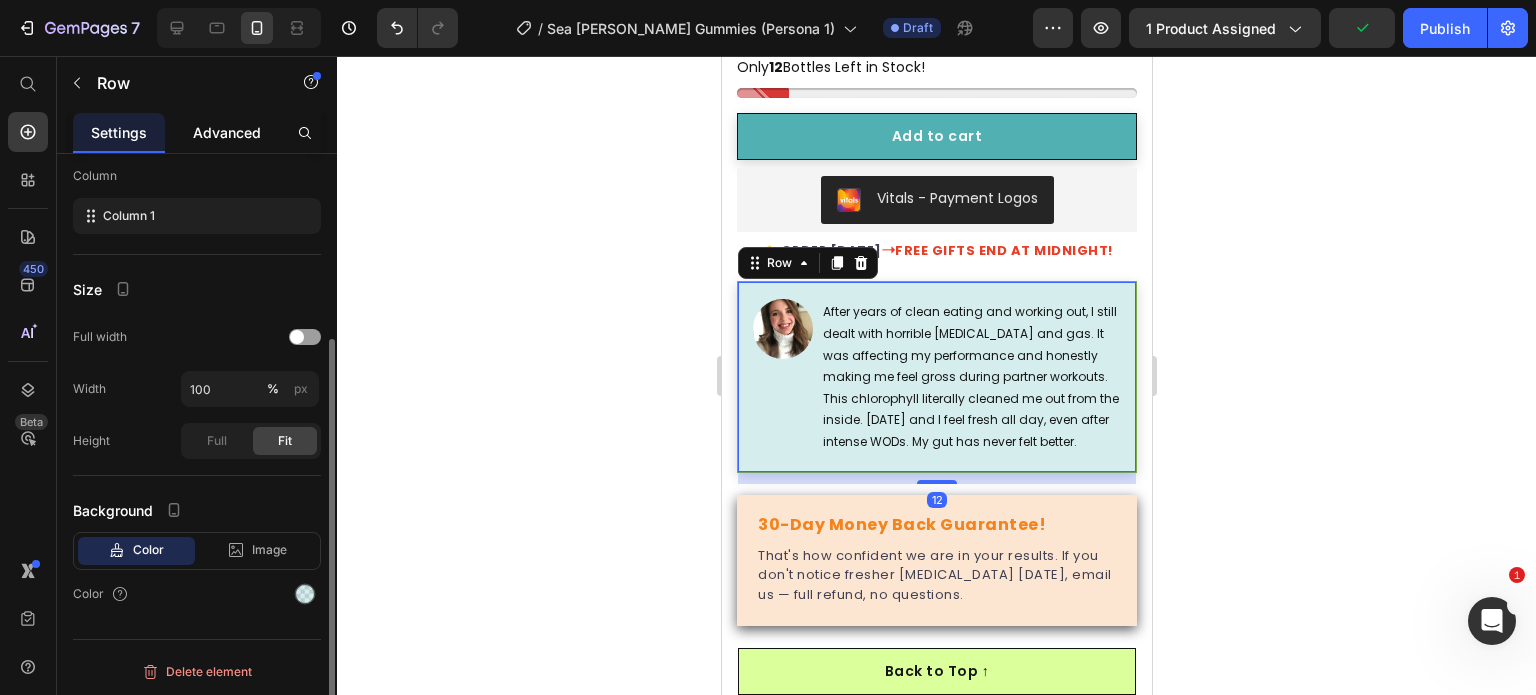 click on "Advanced" at bounding box center [227, 132] 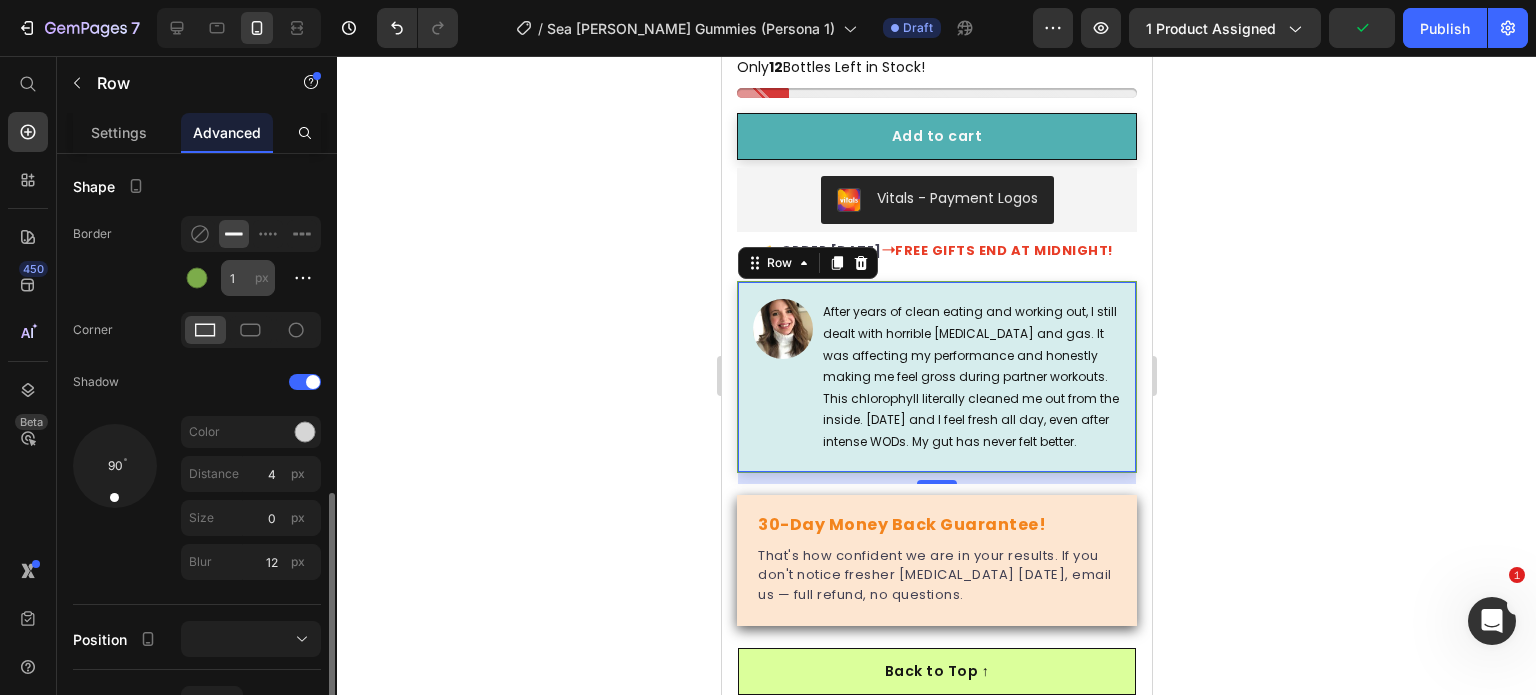 scroll, scrollTop: 600, scrollLeft: 0, axis: vertical 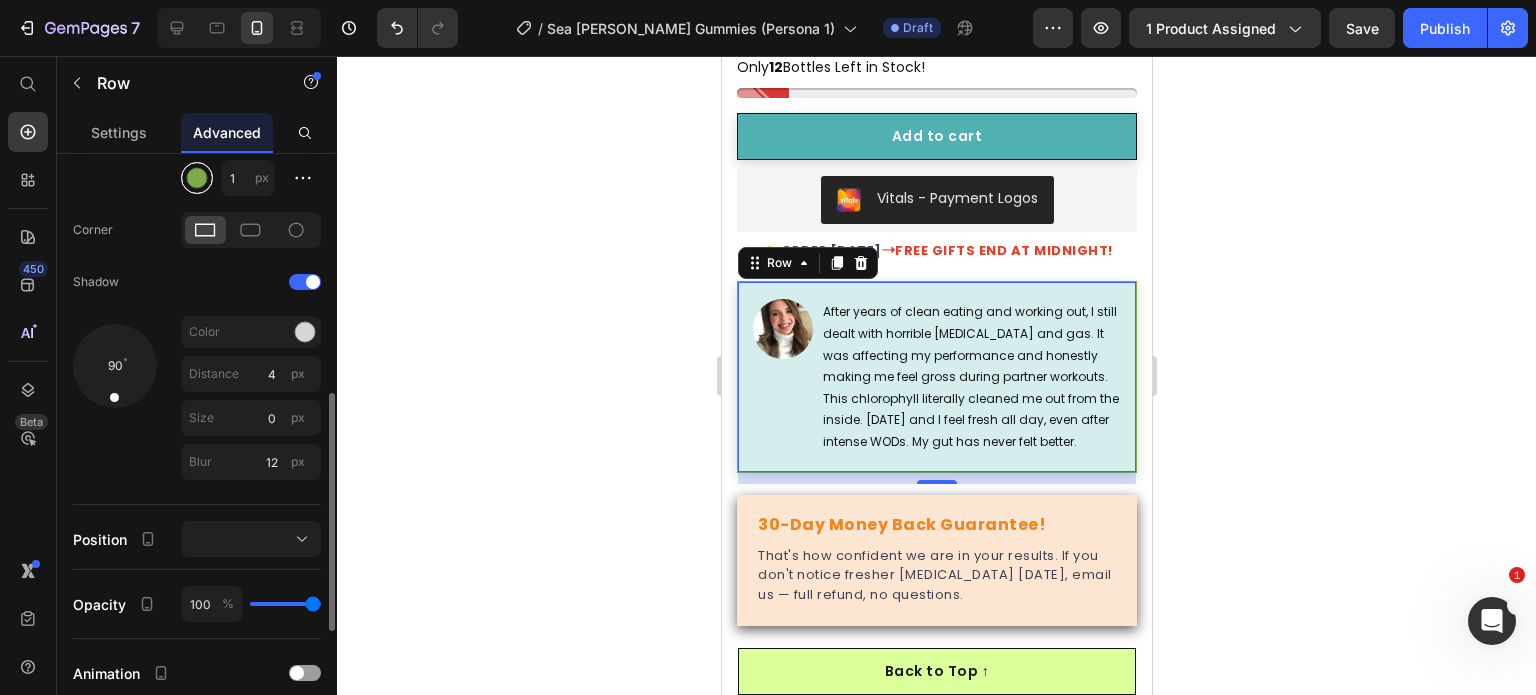 click at bounding box center (197, 178) 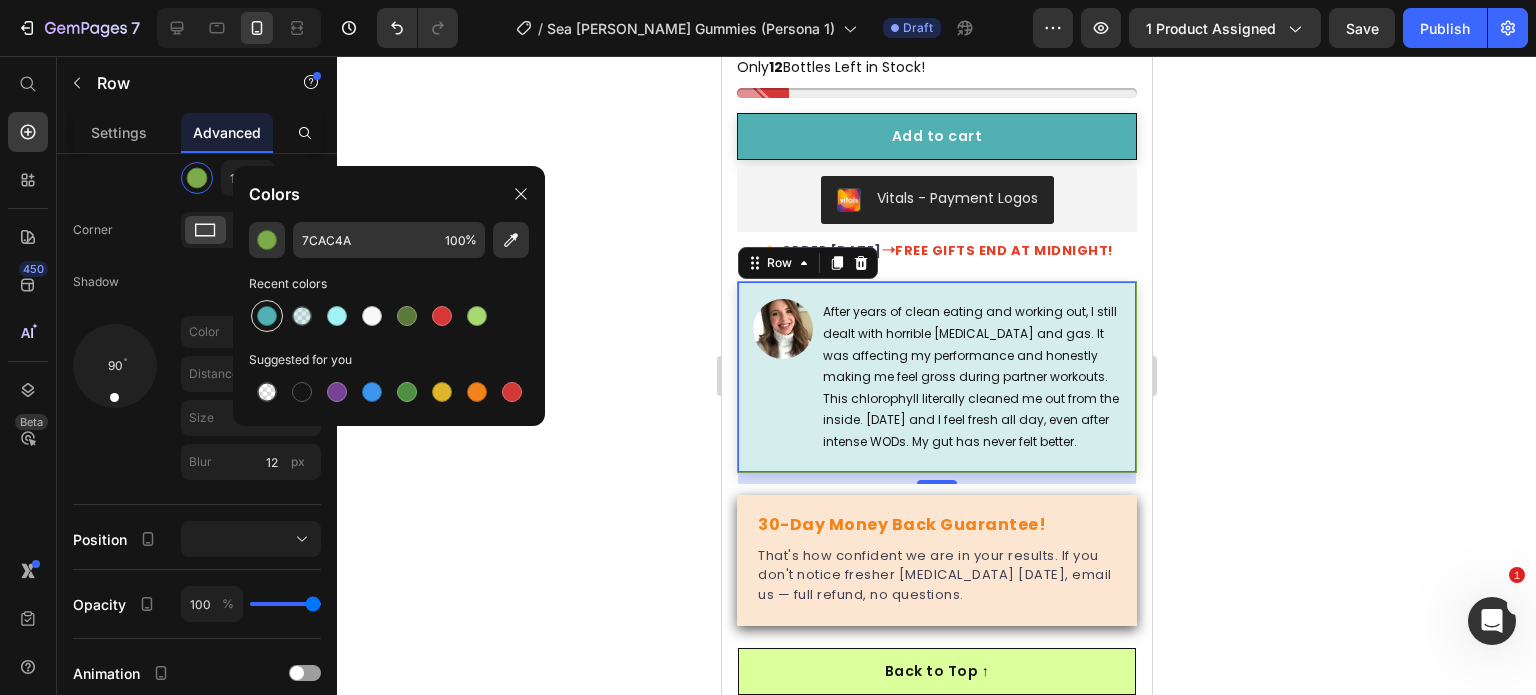 click at bounding box center (267, 316) 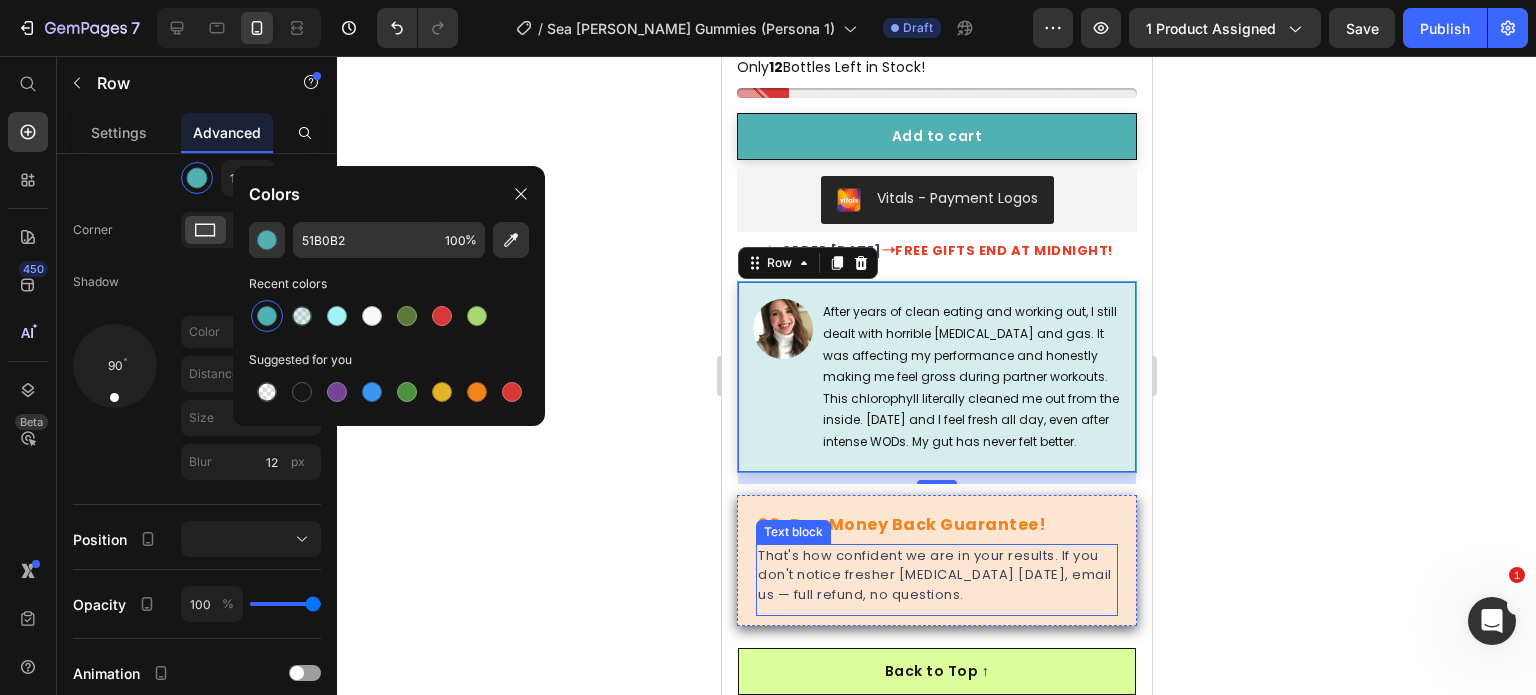 click on "30-Day Money Back Guarantee! Text block That's how confident we are in your results. If you don't notice fresher body odor in 30 days, email us — full refund, no questions. Text block Row" at bounding box center (936, 561) 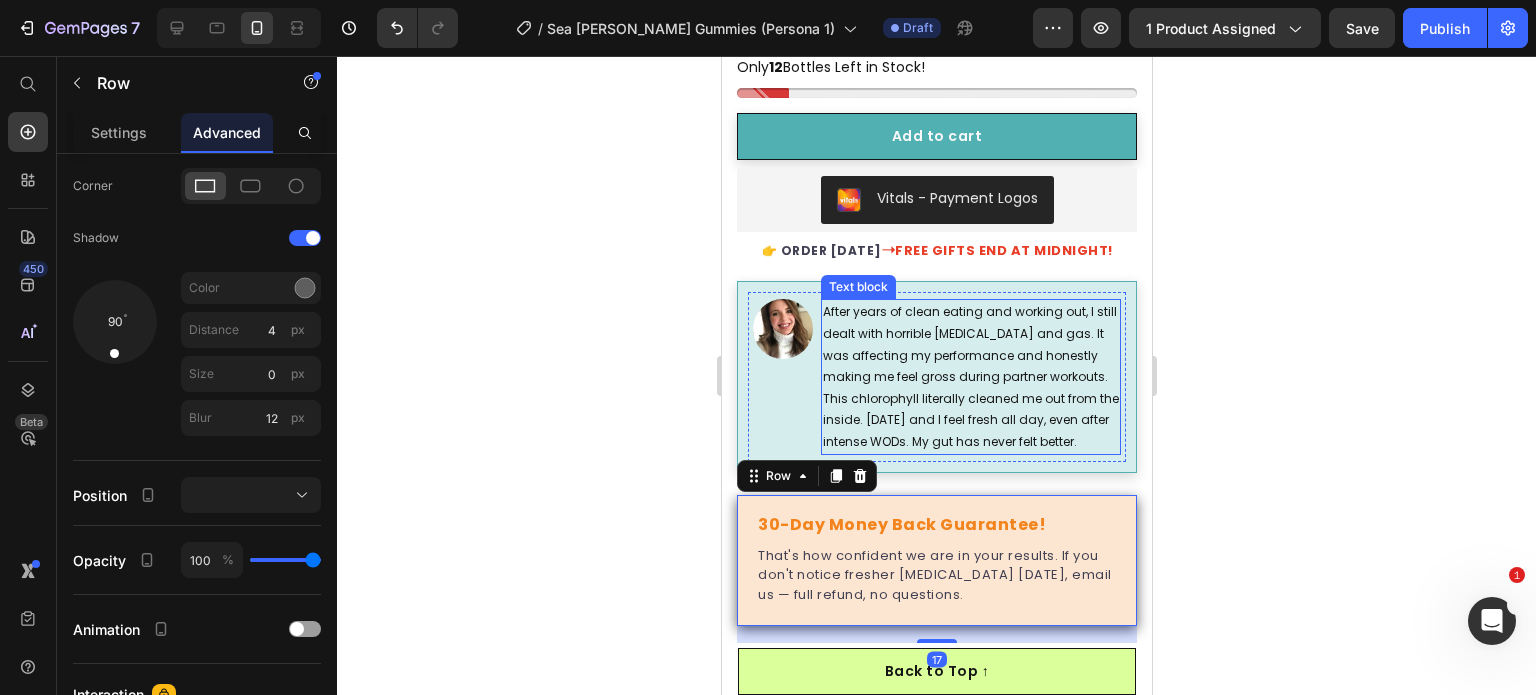 scroll, scrollTop: 1328, scrollLeft: 0, axis: vertical 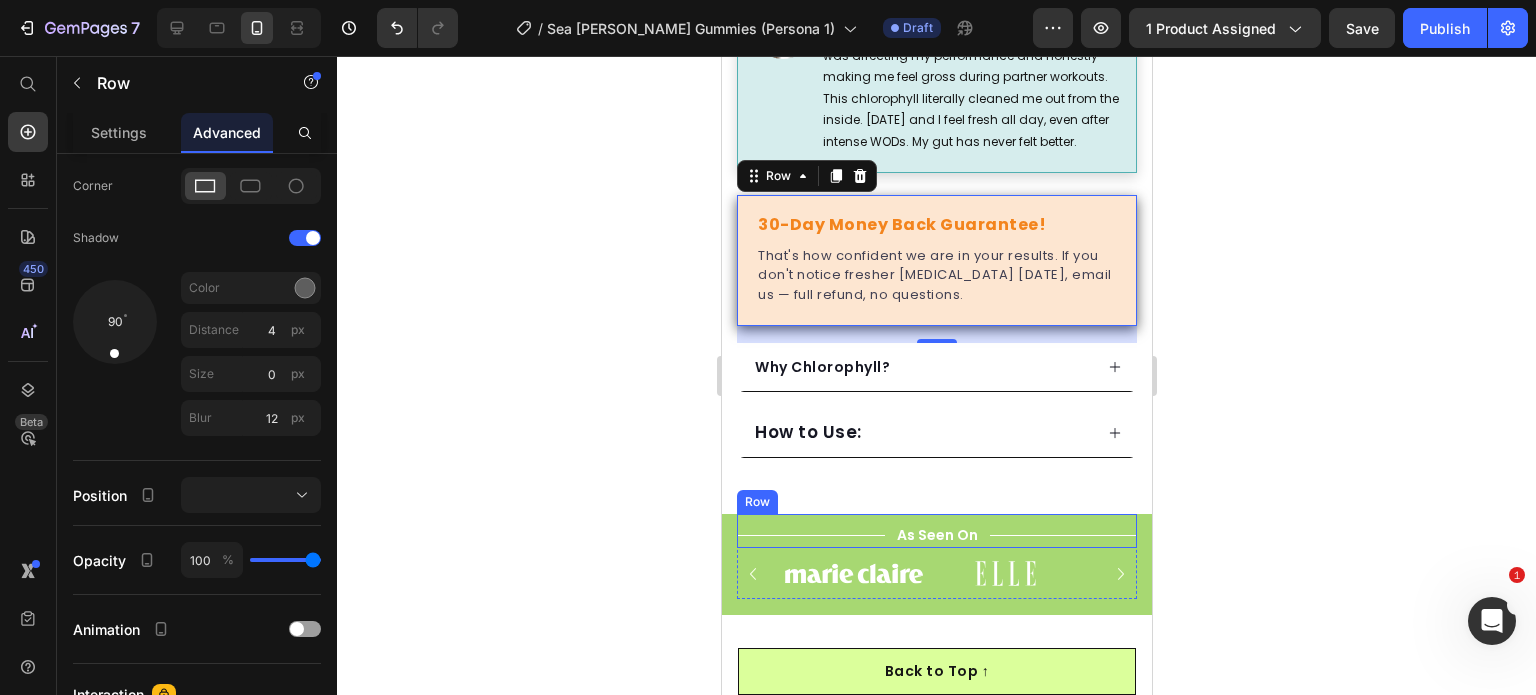 click on "Title Line As Seen On Text Block                Title Line Row" at bounding box center [936, 531] 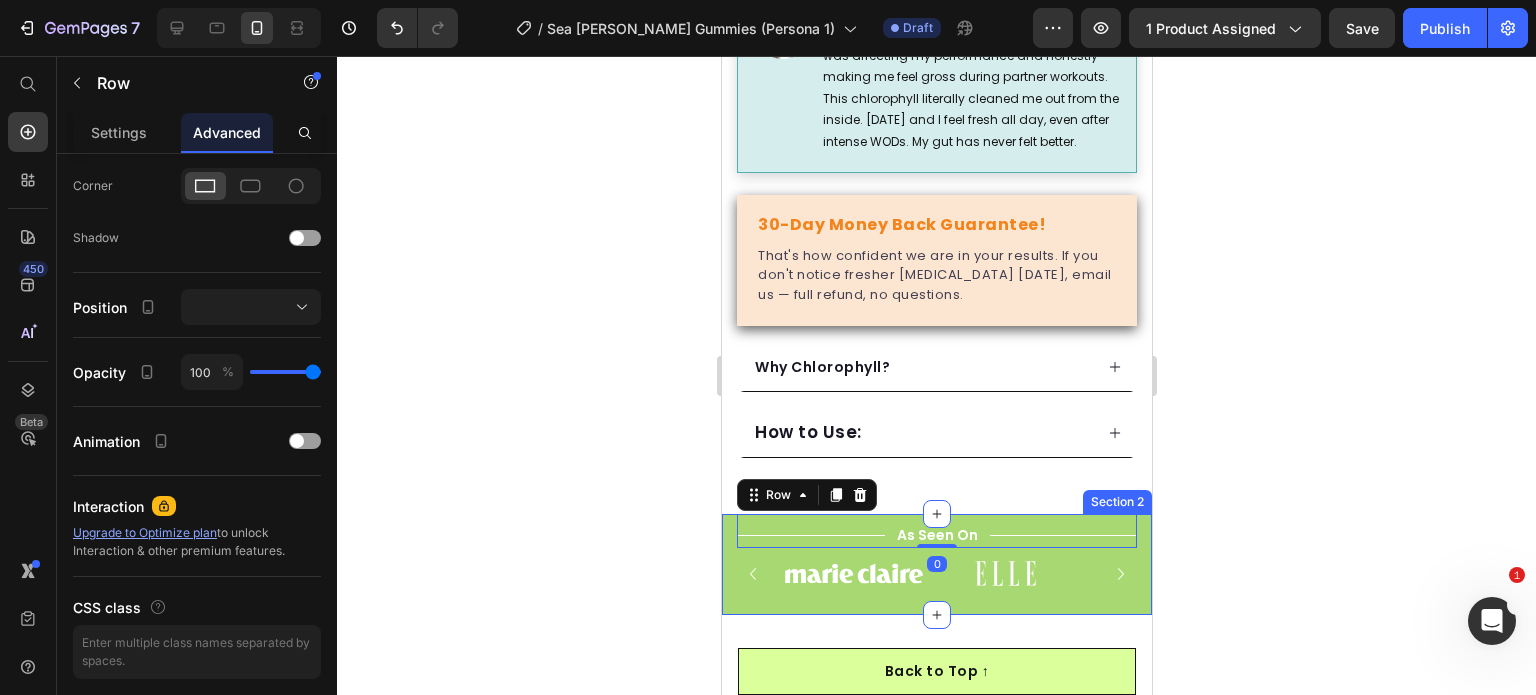 click on "Title Line As Seen On Text Block                Title Line Row   0
Image Image Image Image Image Image
Carousel Row Section 2" at bounding box center [936, 564] 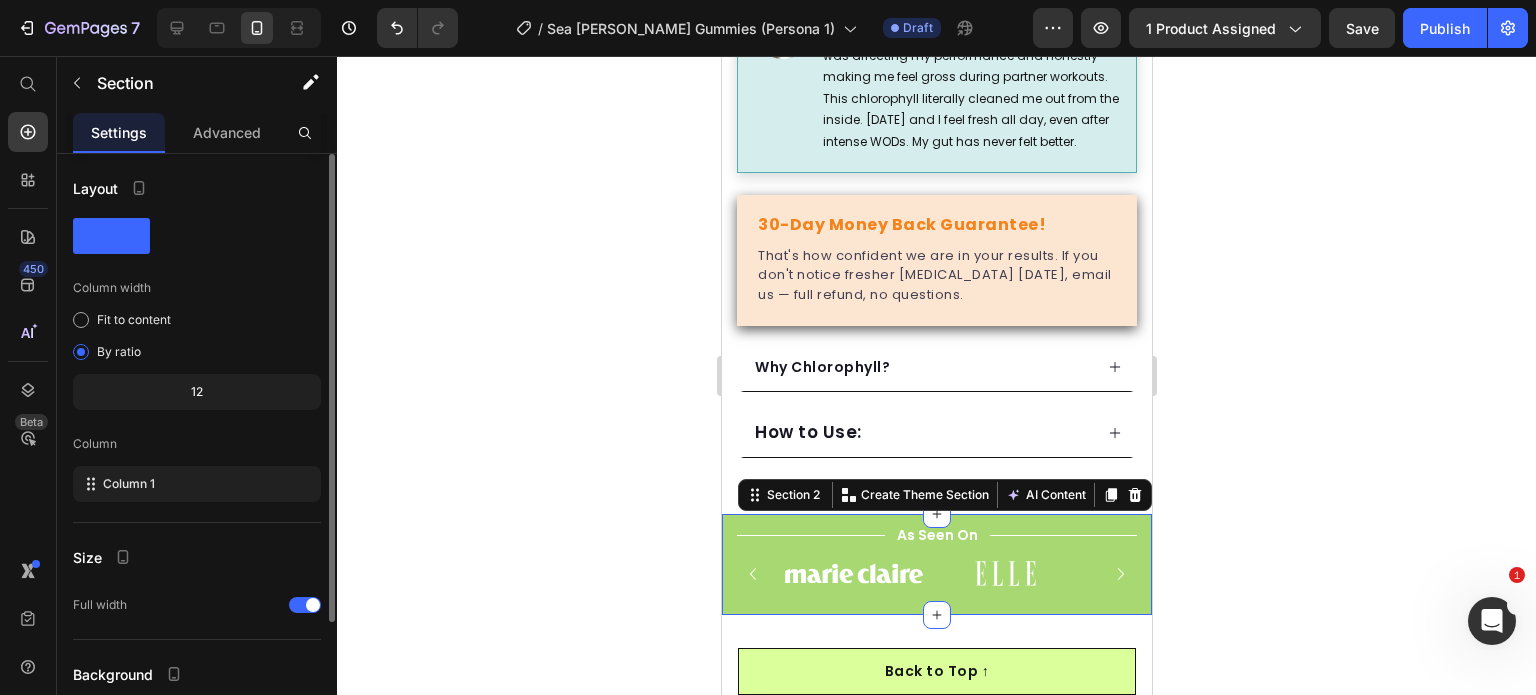 scroll, scrollTop: 164, scrollLeft: 0, axis: vertical 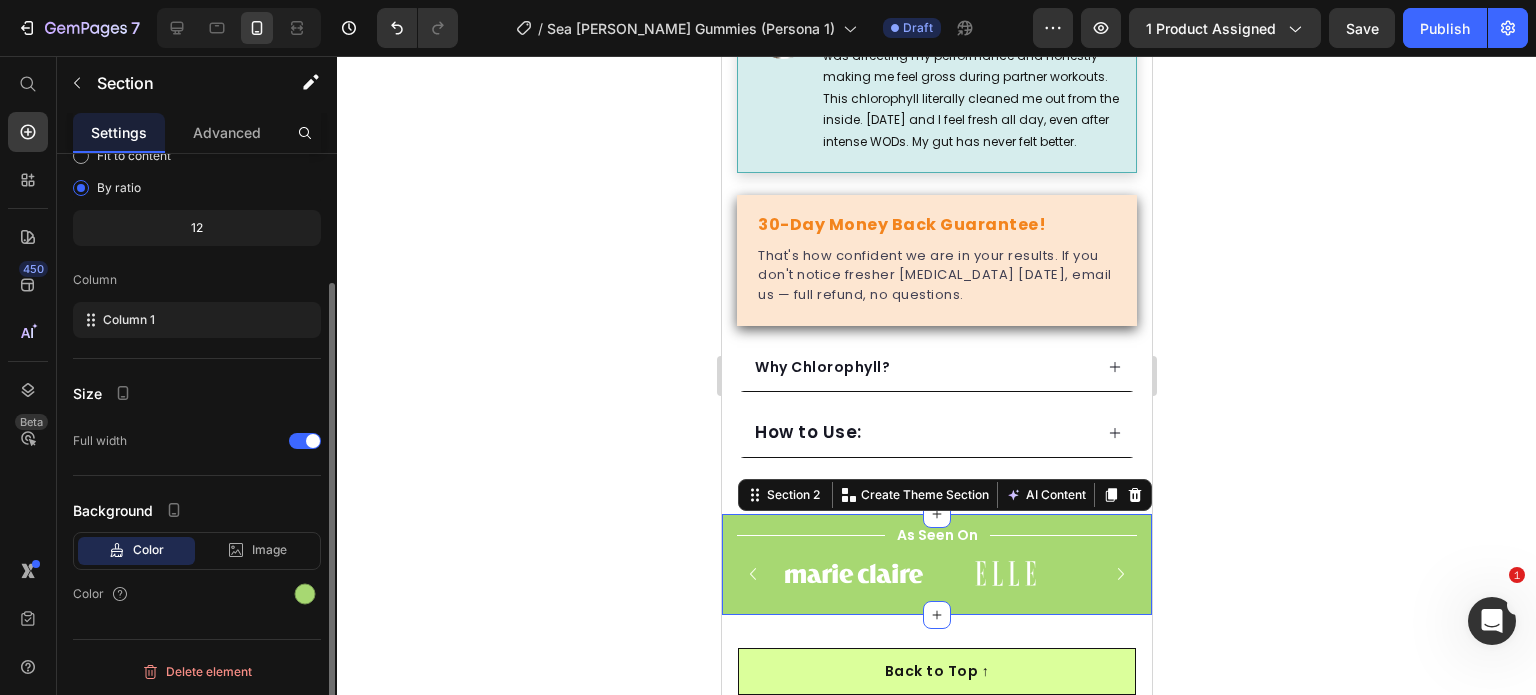 click on "Color Image Video  Color" 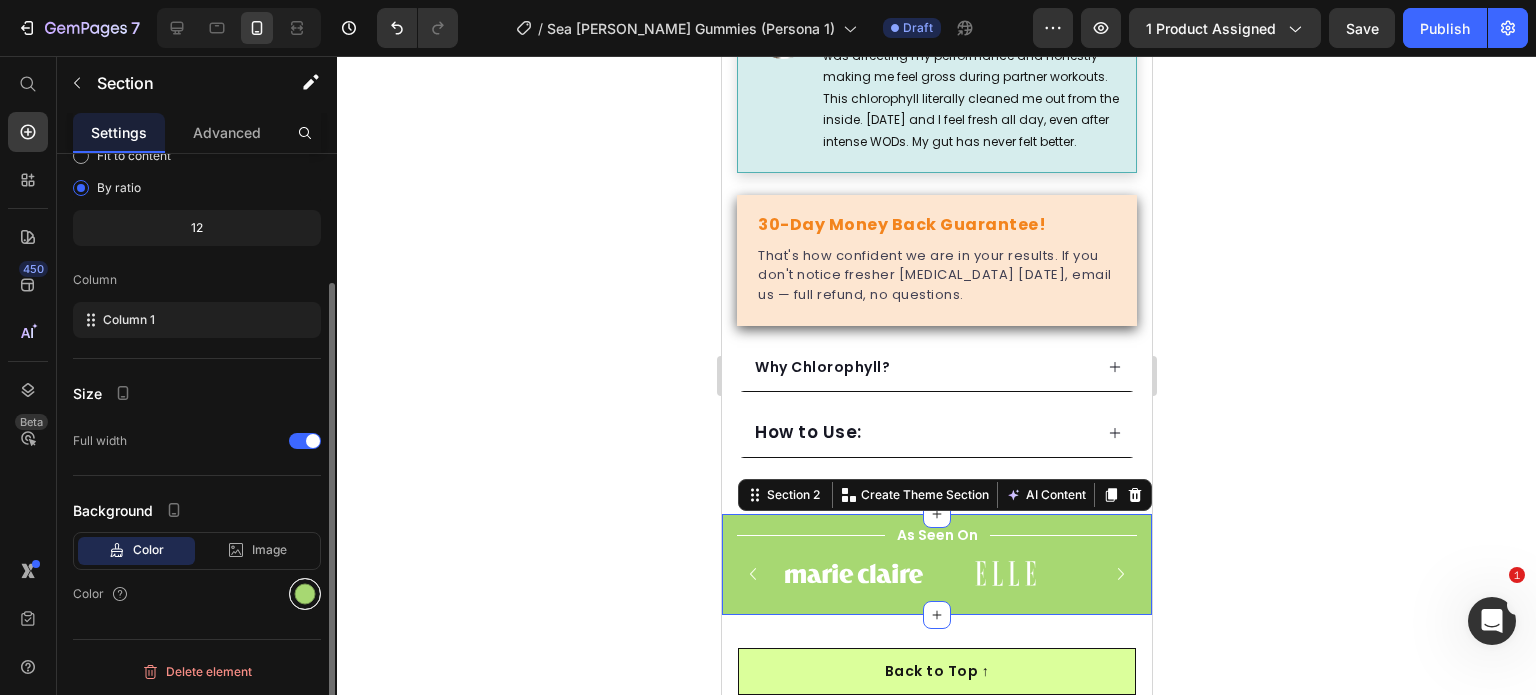 click at bounding box center [305, 594] 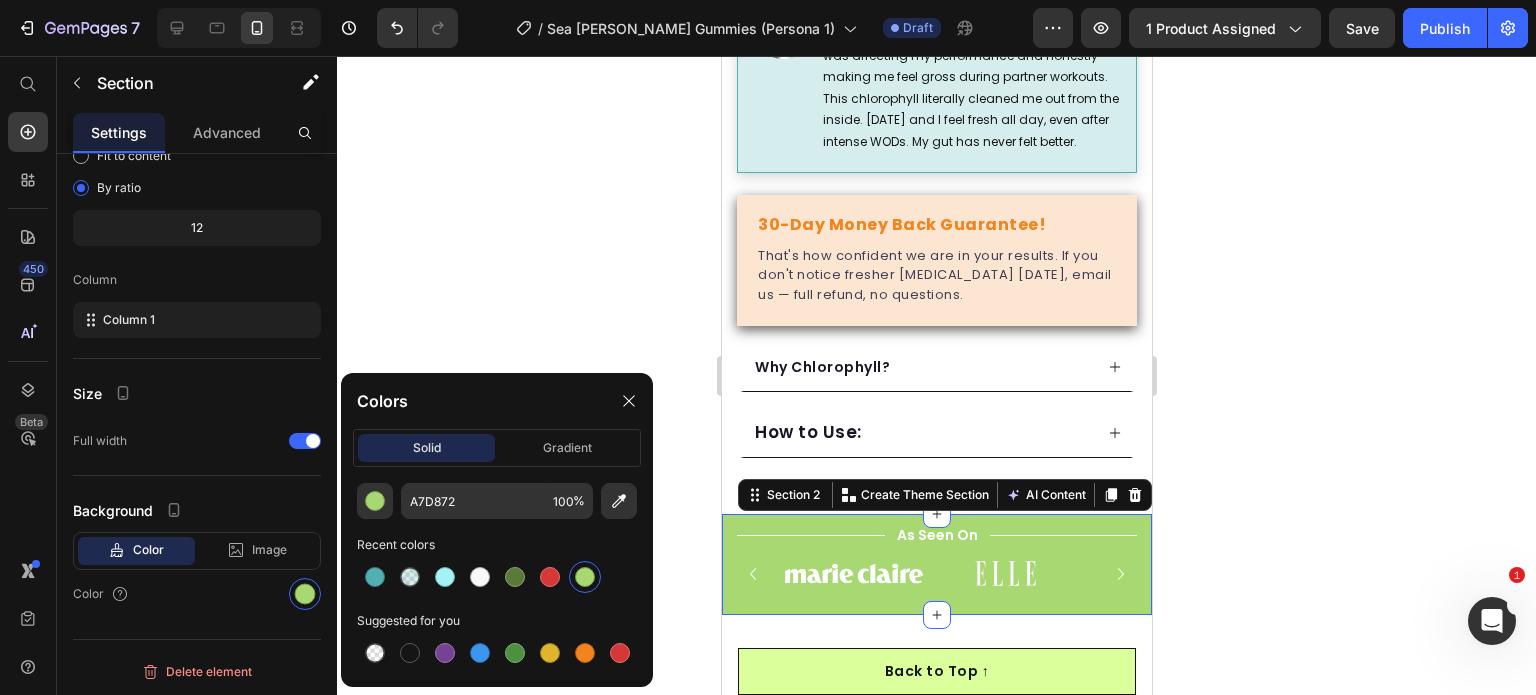 click on "A7D872 100 % Recent colors Suggested for you" 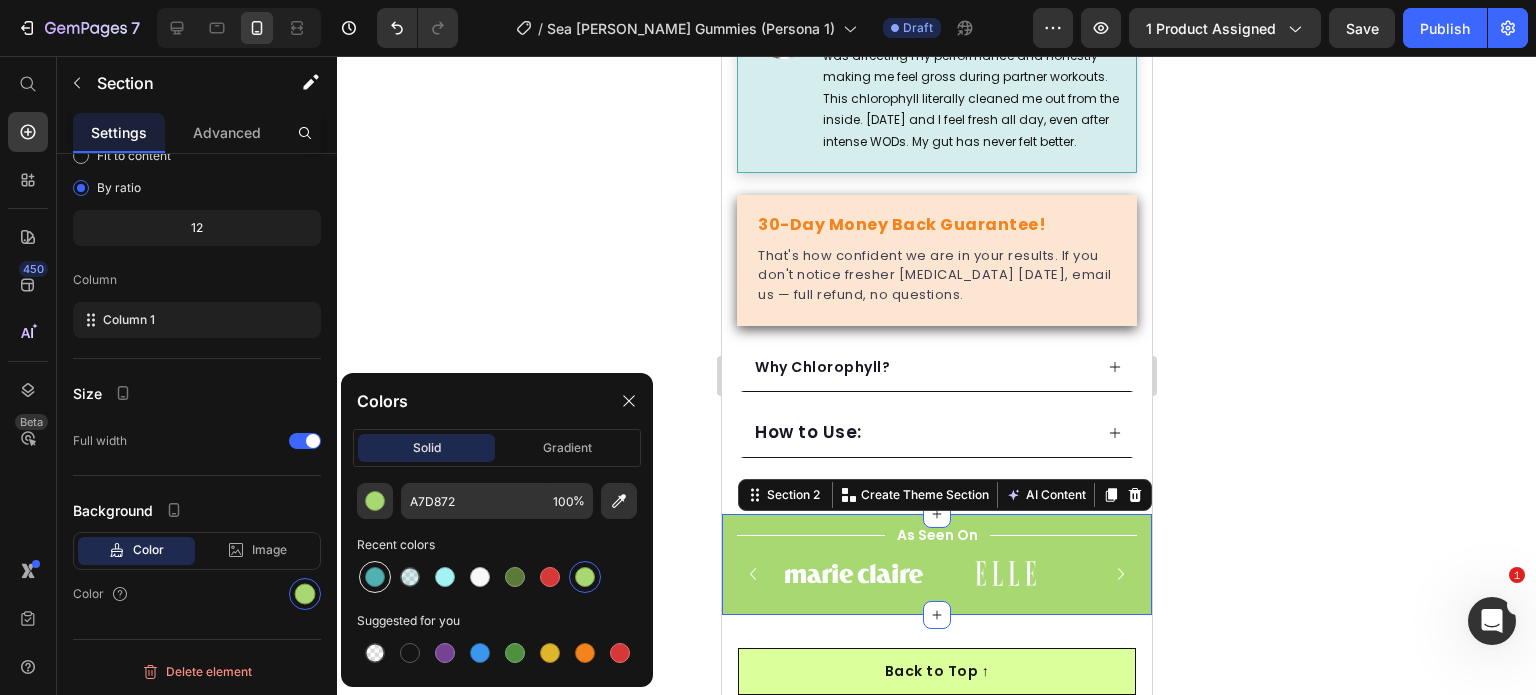 click at bounding box center [375, 577] 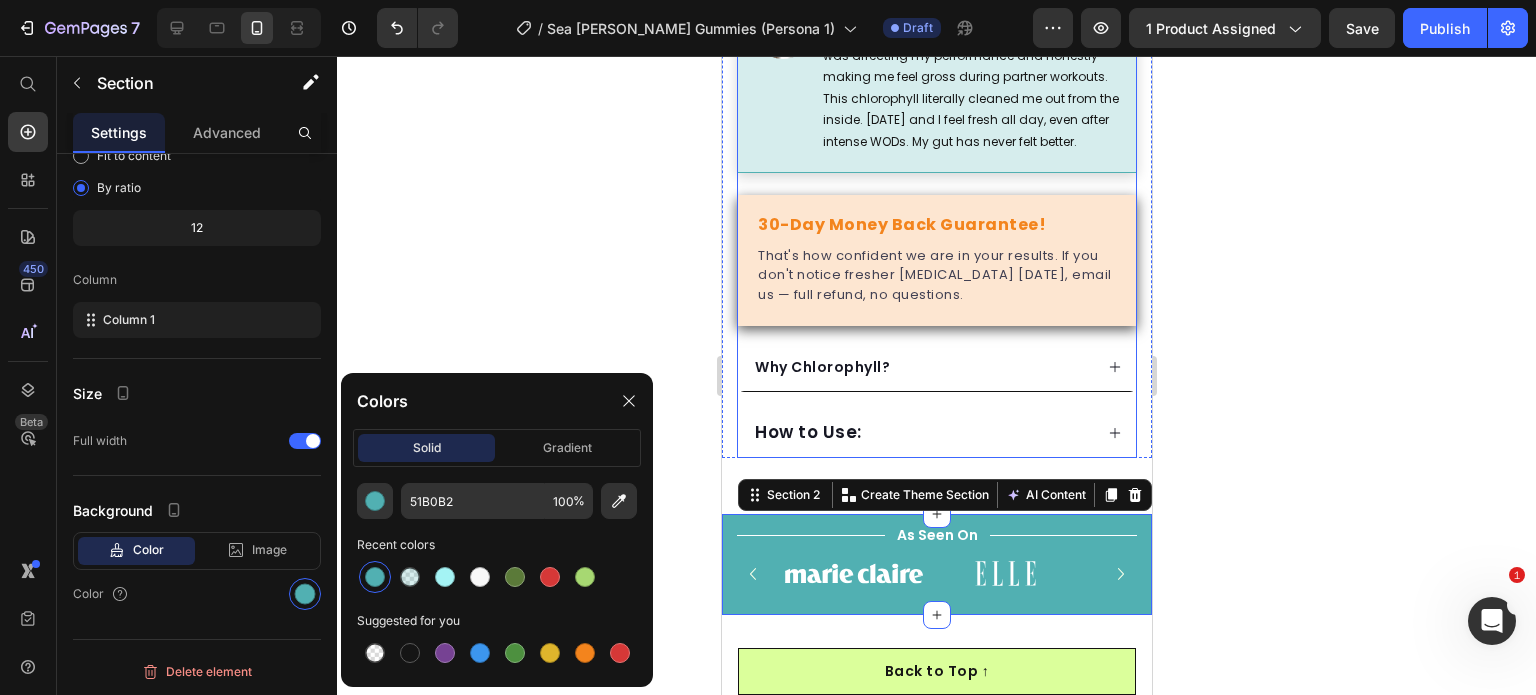 scroll, scrollTop: 1728, scrollLeft: 0, axis: vertical 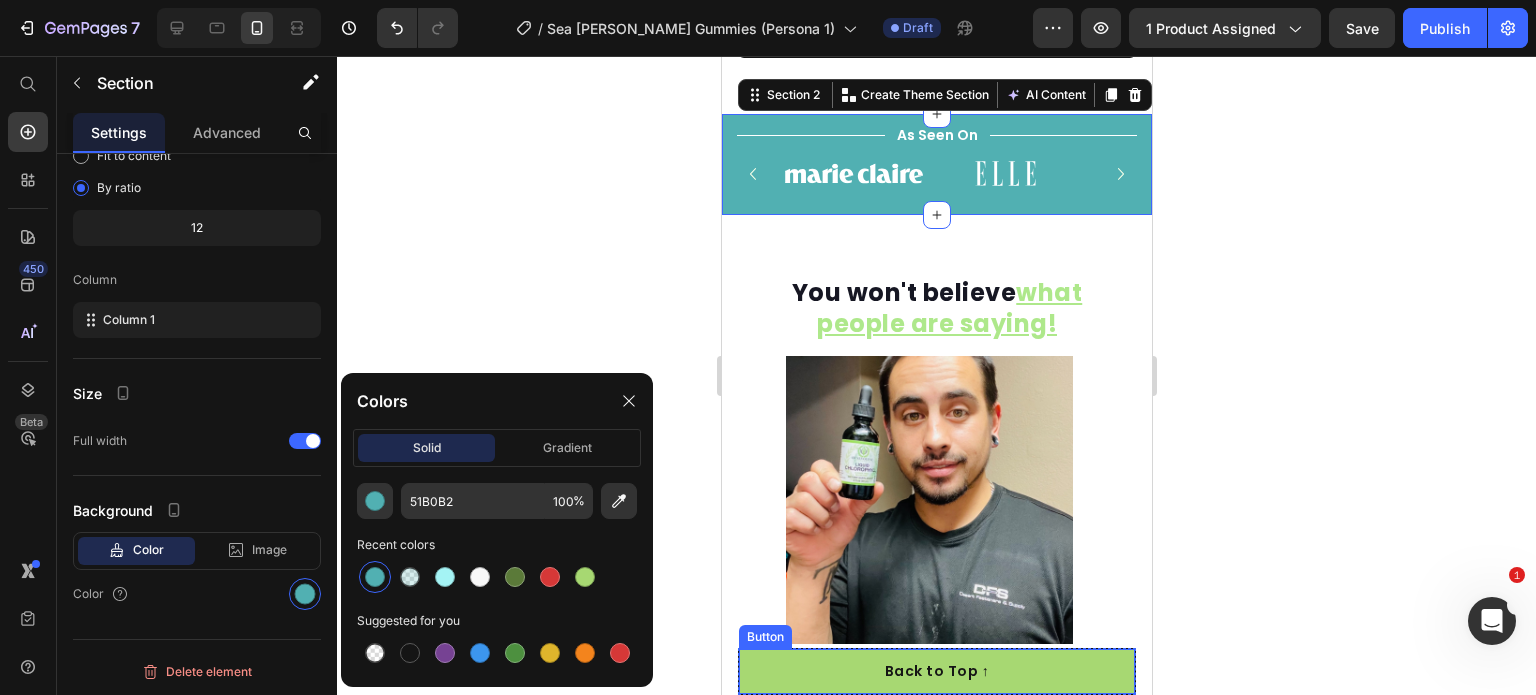 click on "Back to Top ↑" at bounding box center (936, 671) 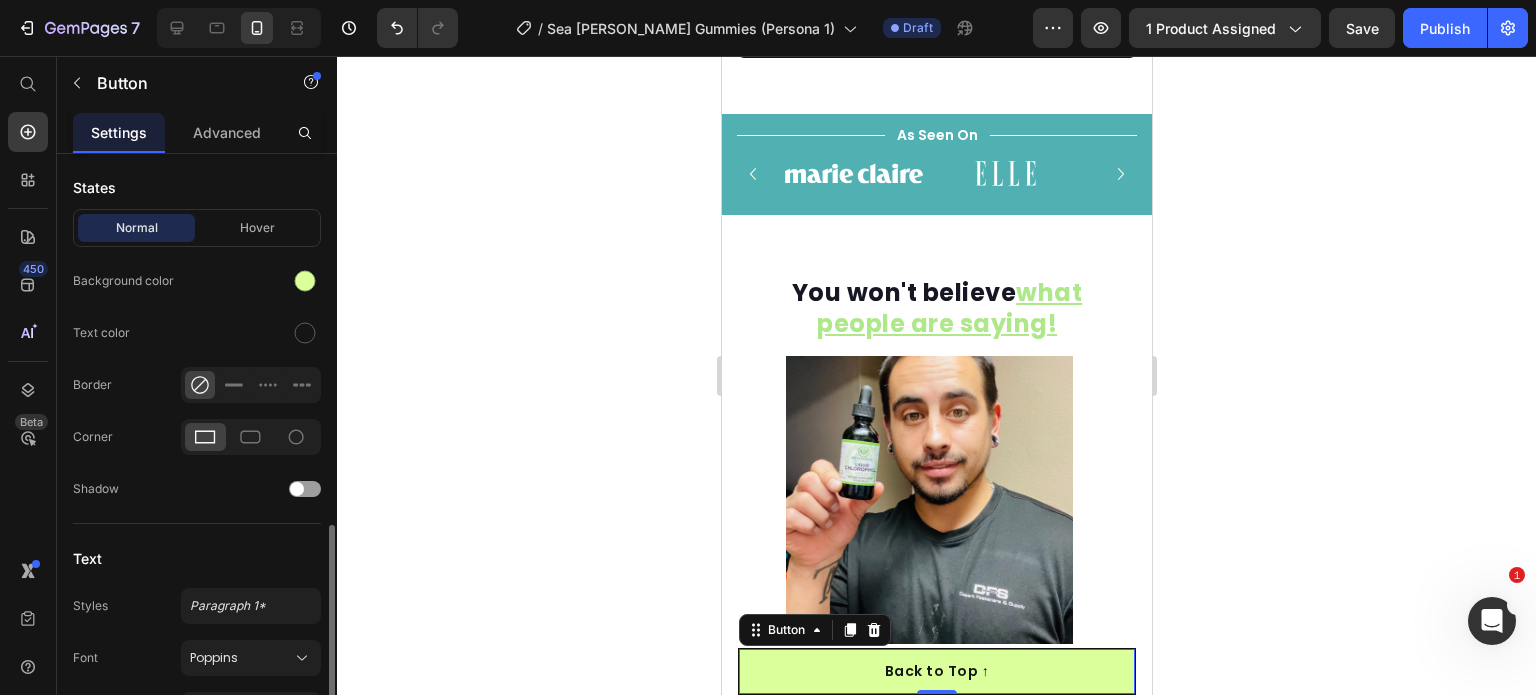 scroll, scrollTop: 600, scrollLeft: 0, axis: vertical 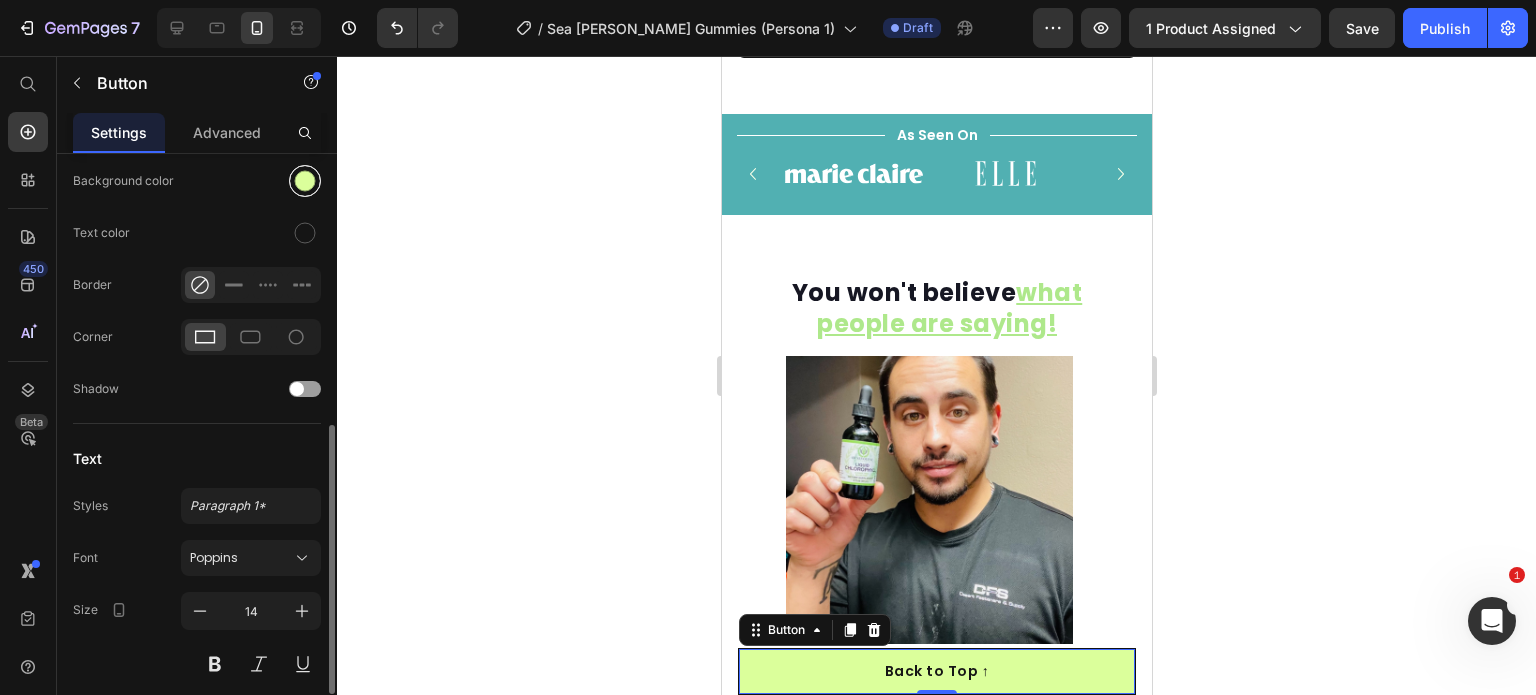 click at bounding box center [305, 181] 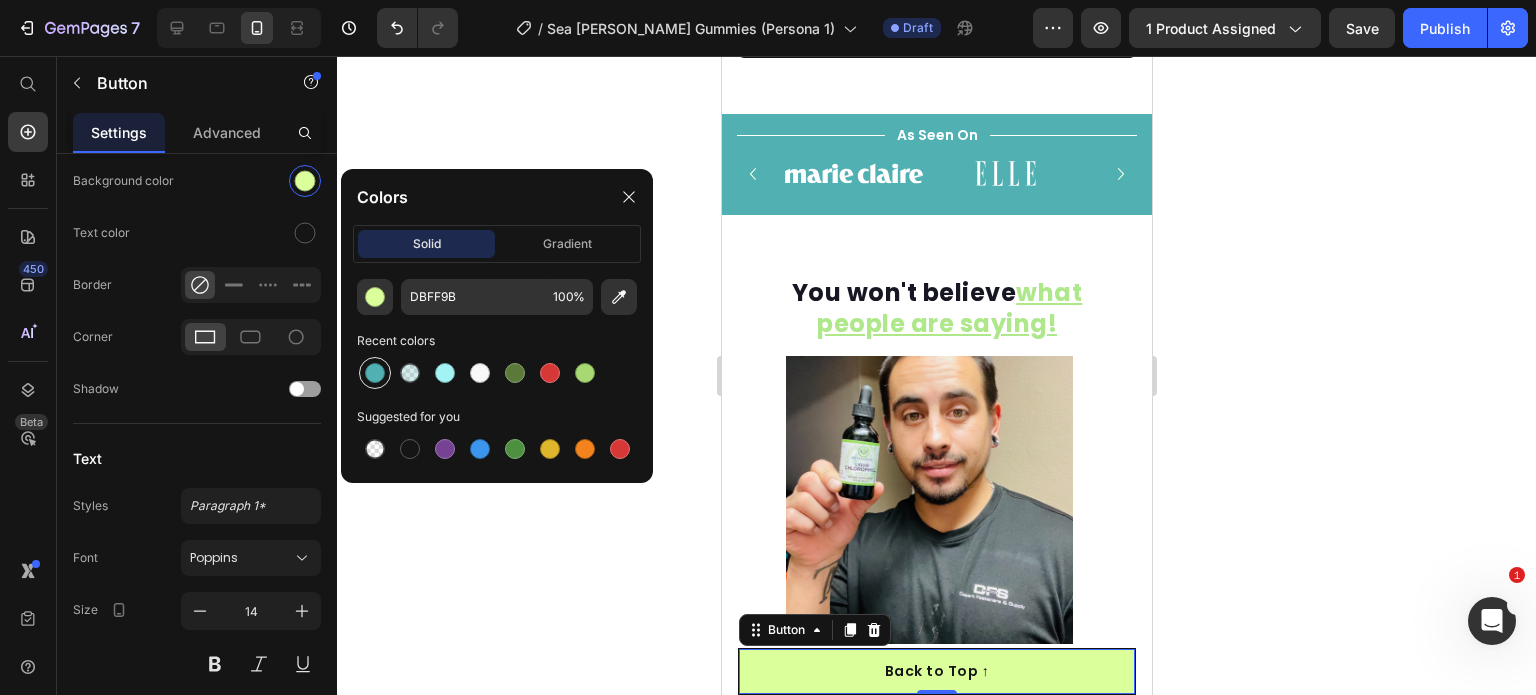 click at bounding box center [375, 373] 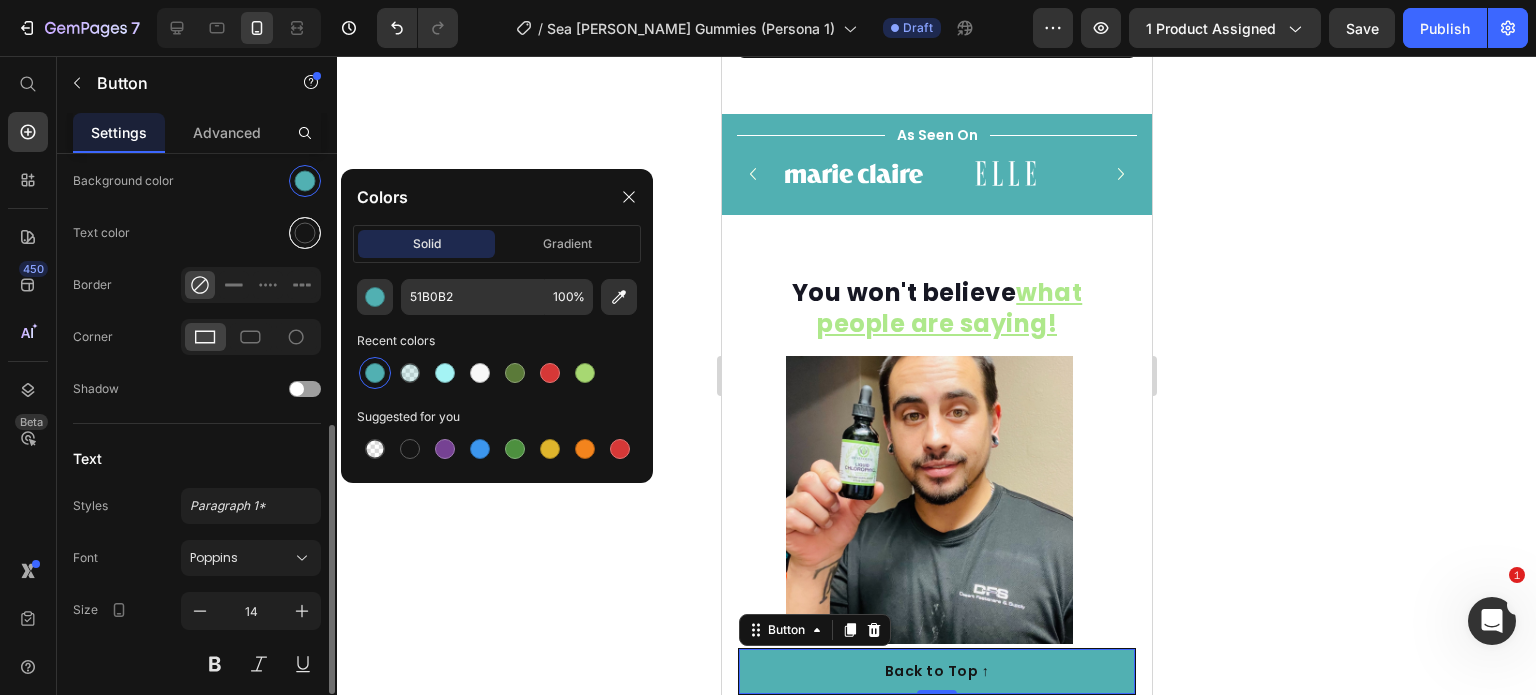 click at bounding box center (305, 233) 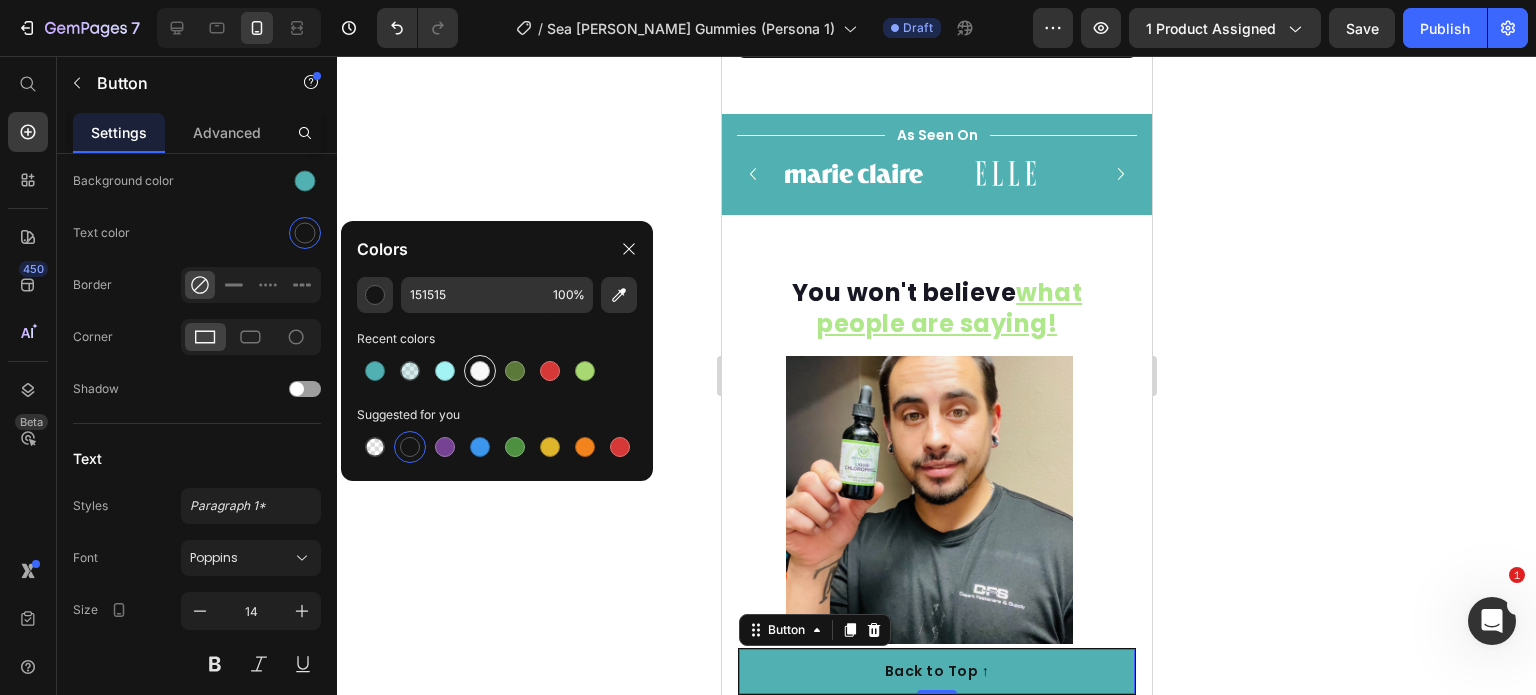 click at bounding box center (480, 371) 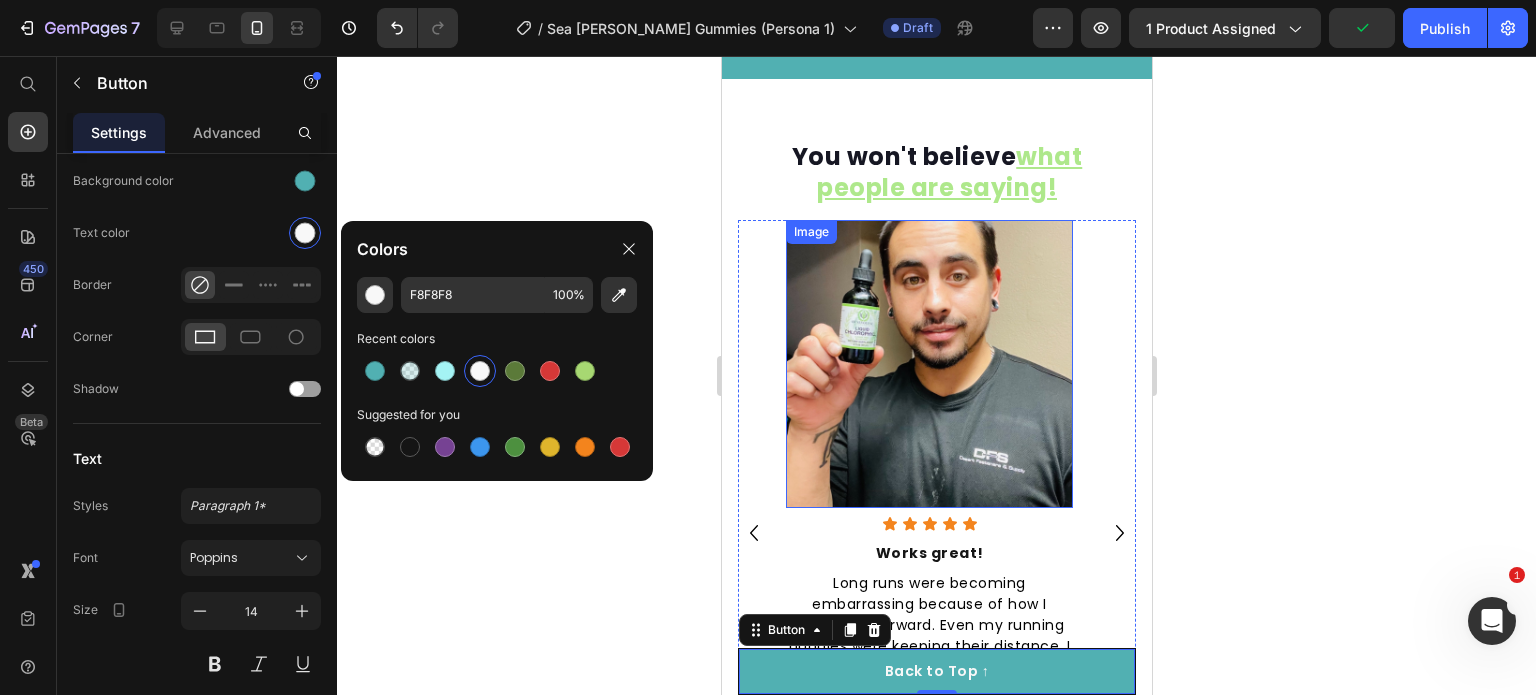 scroll, scrollTop: 1828, scrollLeft: 0, axis: vertical 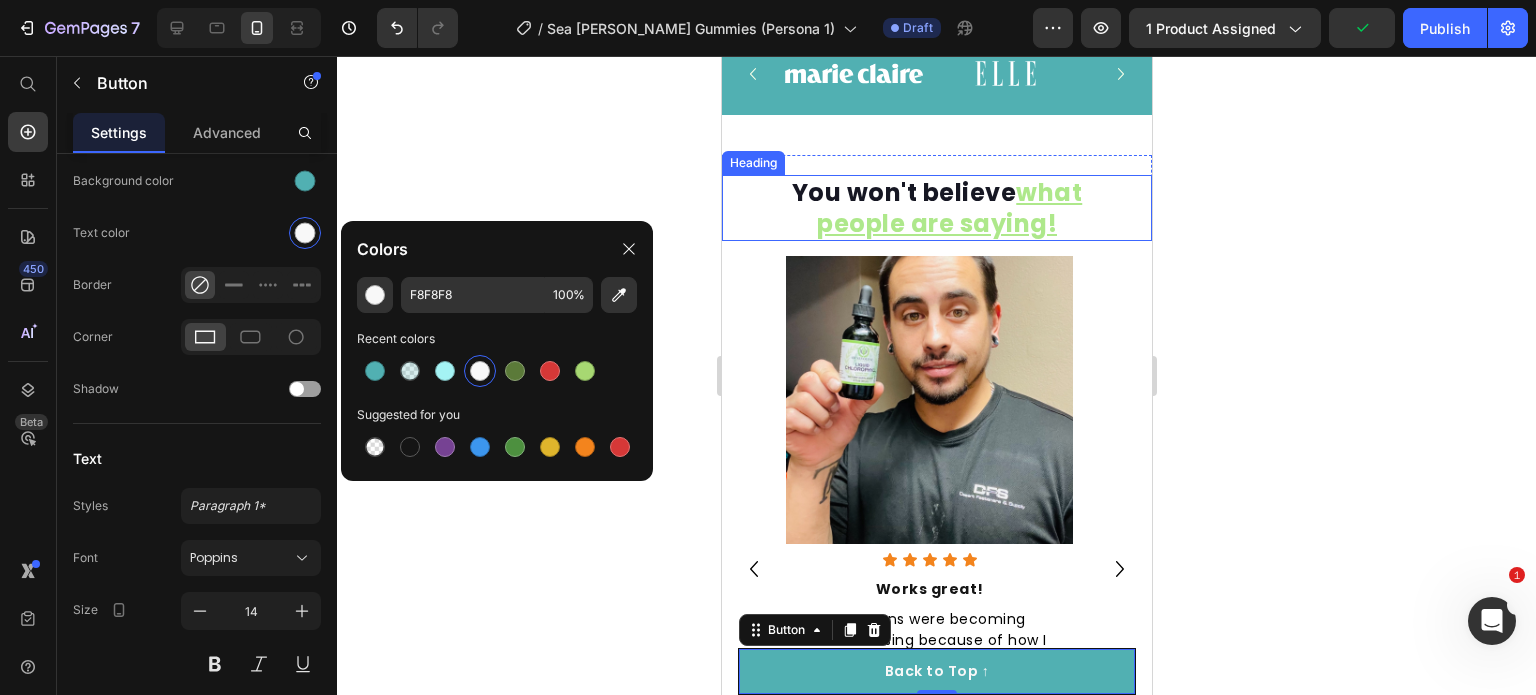 click on "You won't believe  what people are saying!" at bounding box center (936, 208) 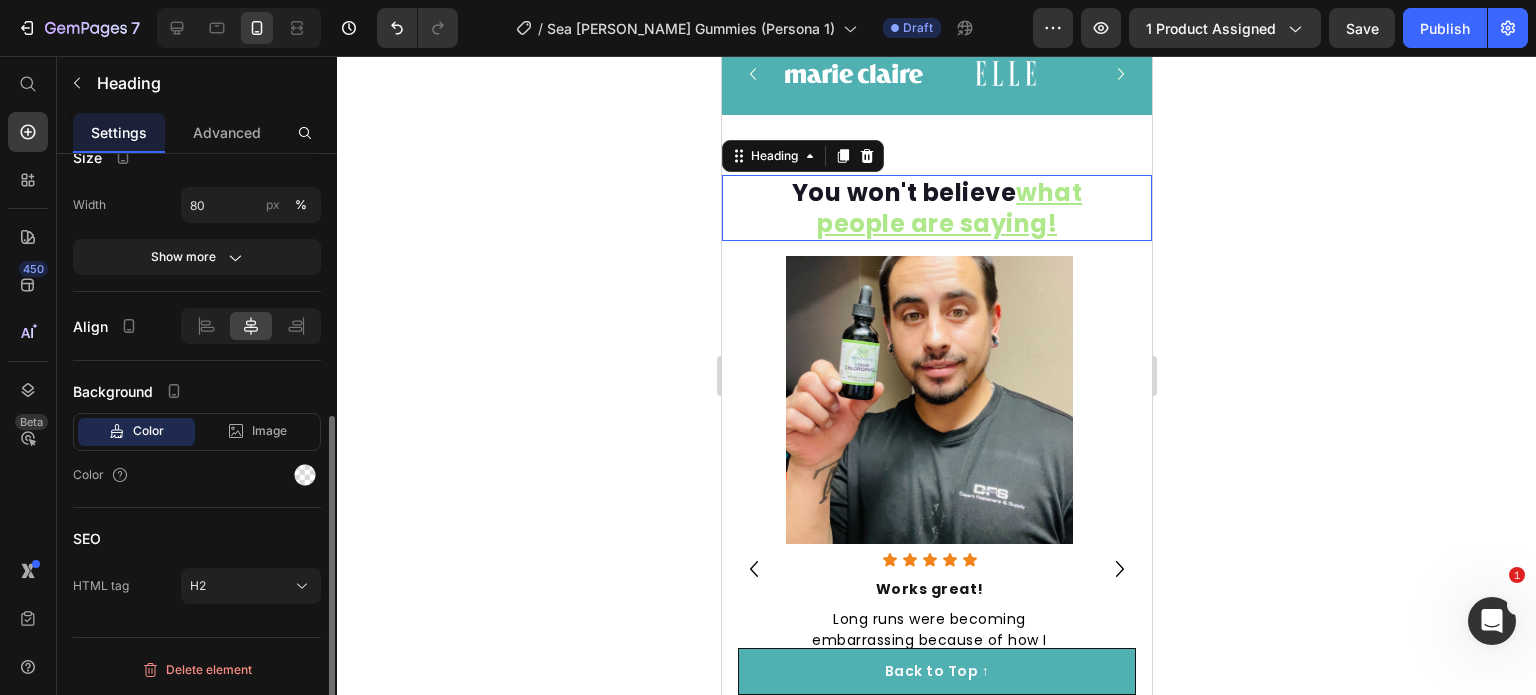 scroll, scrollTop: 0, scrollLeft: 0, axis: both 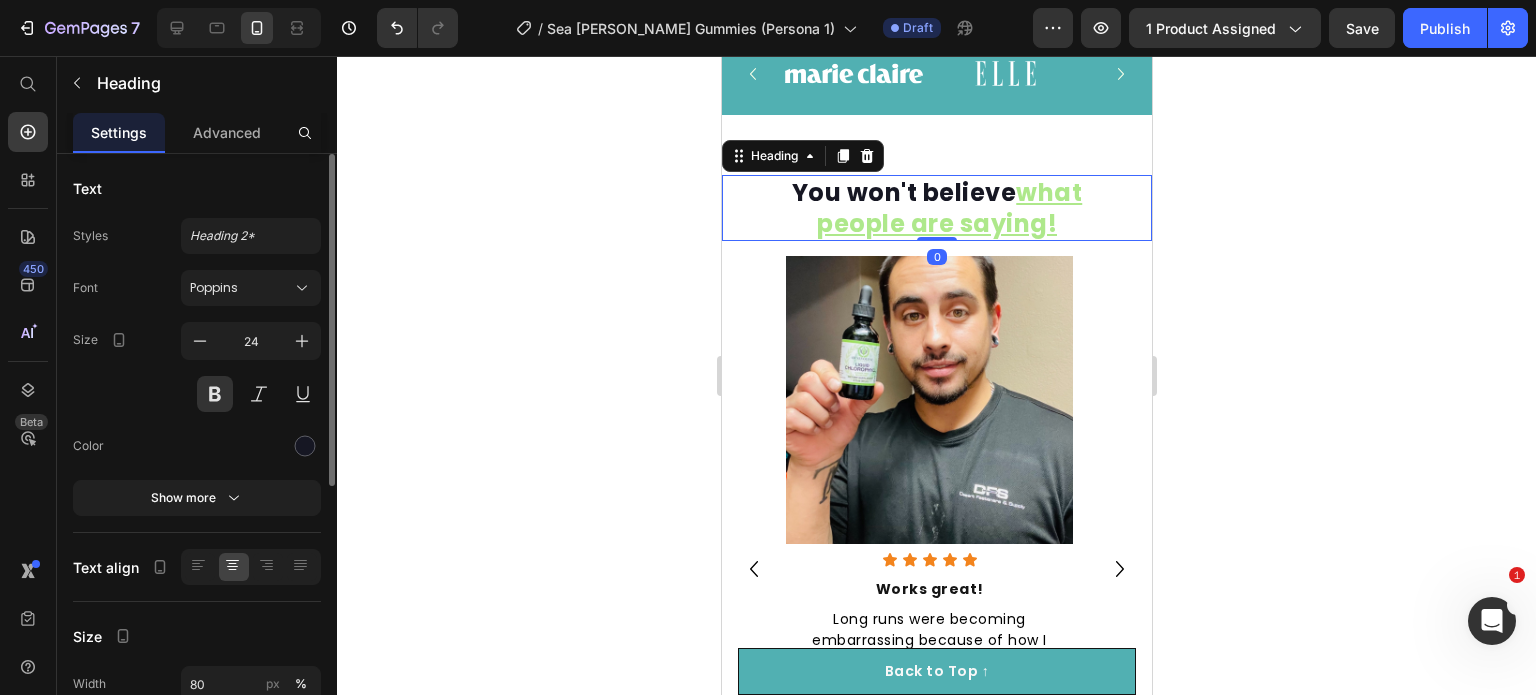 click on "You won't believe  what people are saying!" at bounding box center [936, 208] 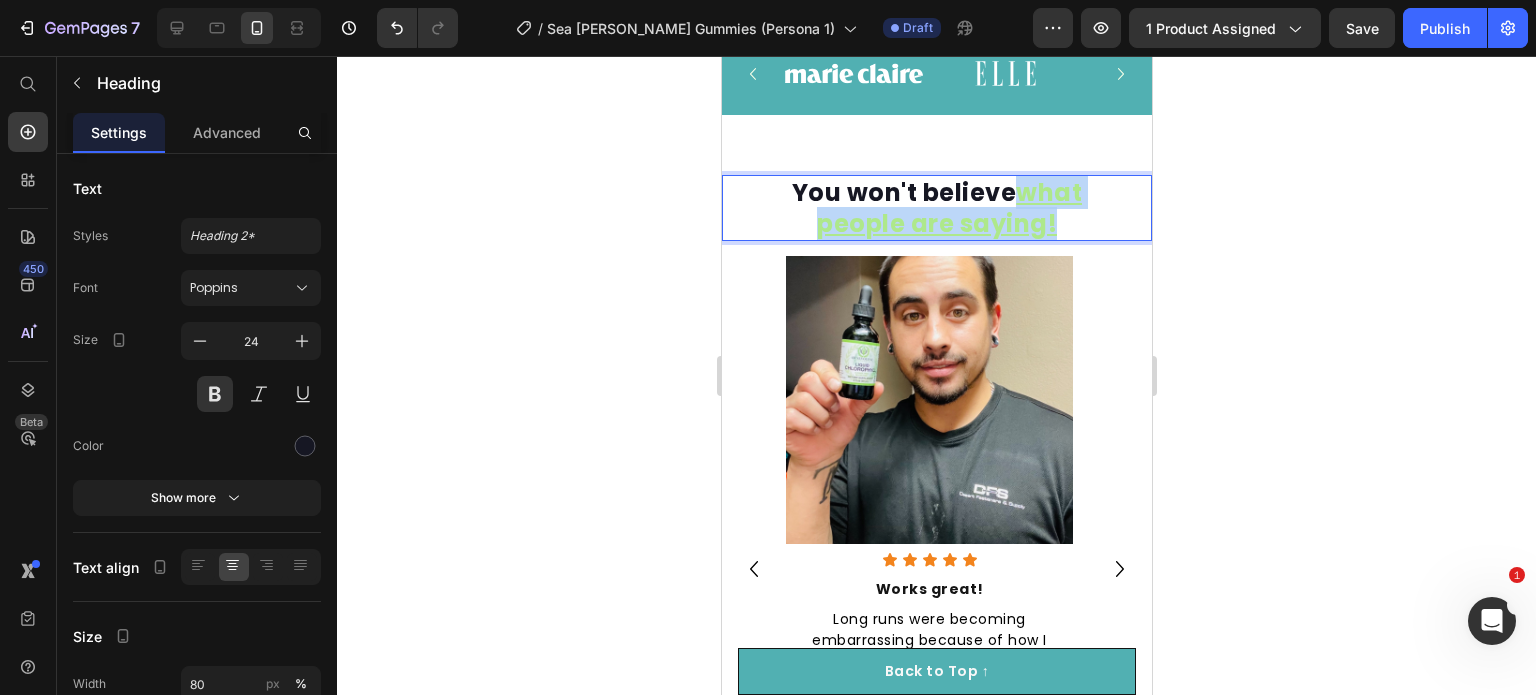 drag, startPoint x: 1017, startPoint y: 177, endPoint x: 1054, endPoint y: 211, distance: 50.24938 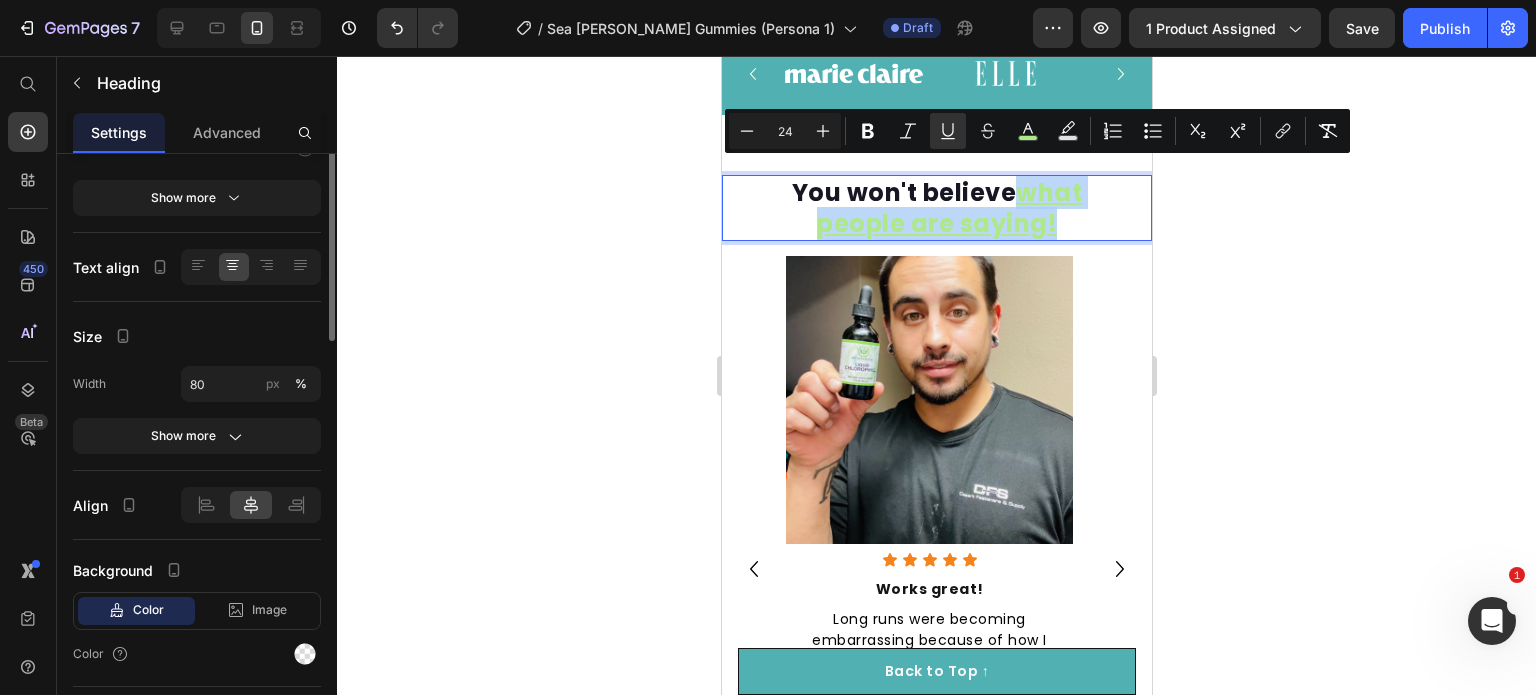 scroll, scrollTop: 400, scrollLeft: 0, axis: vertical 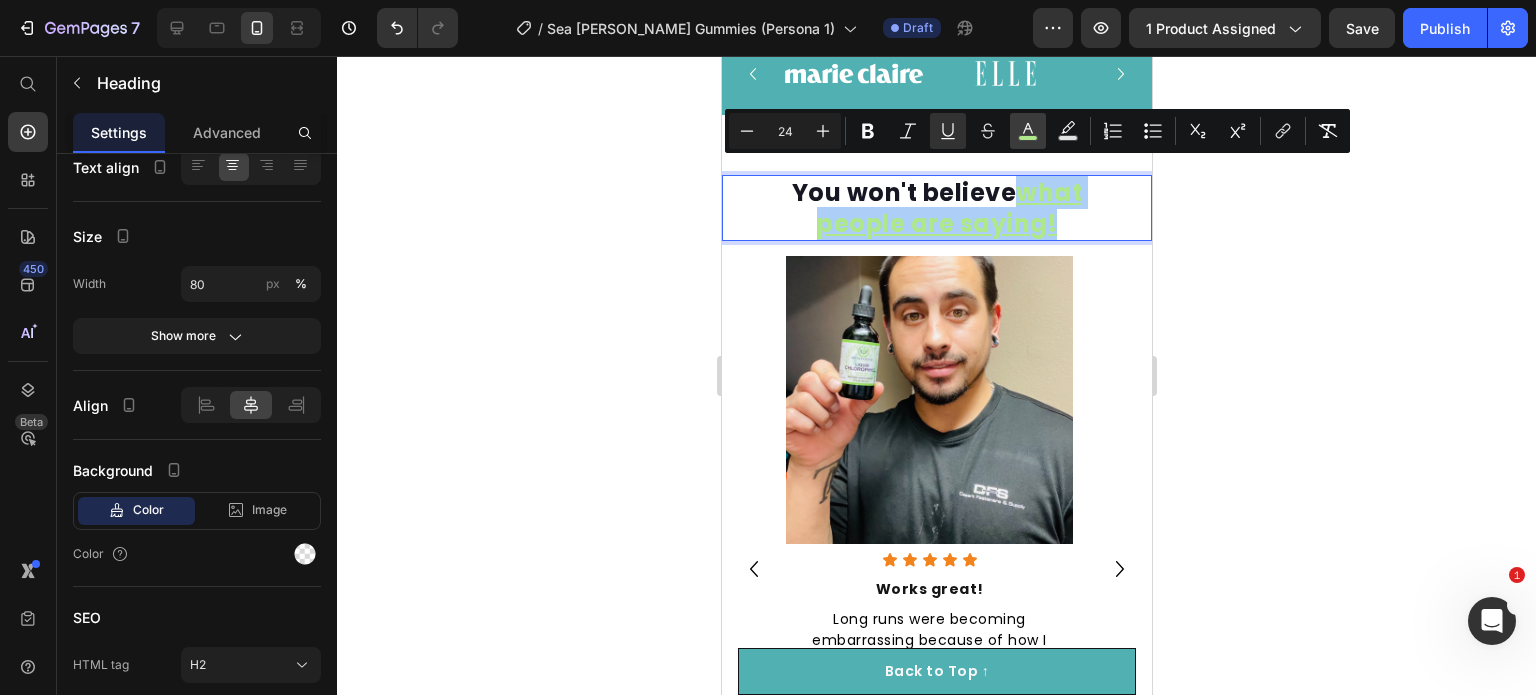 click on "color" at bounding box center (1028, 131) 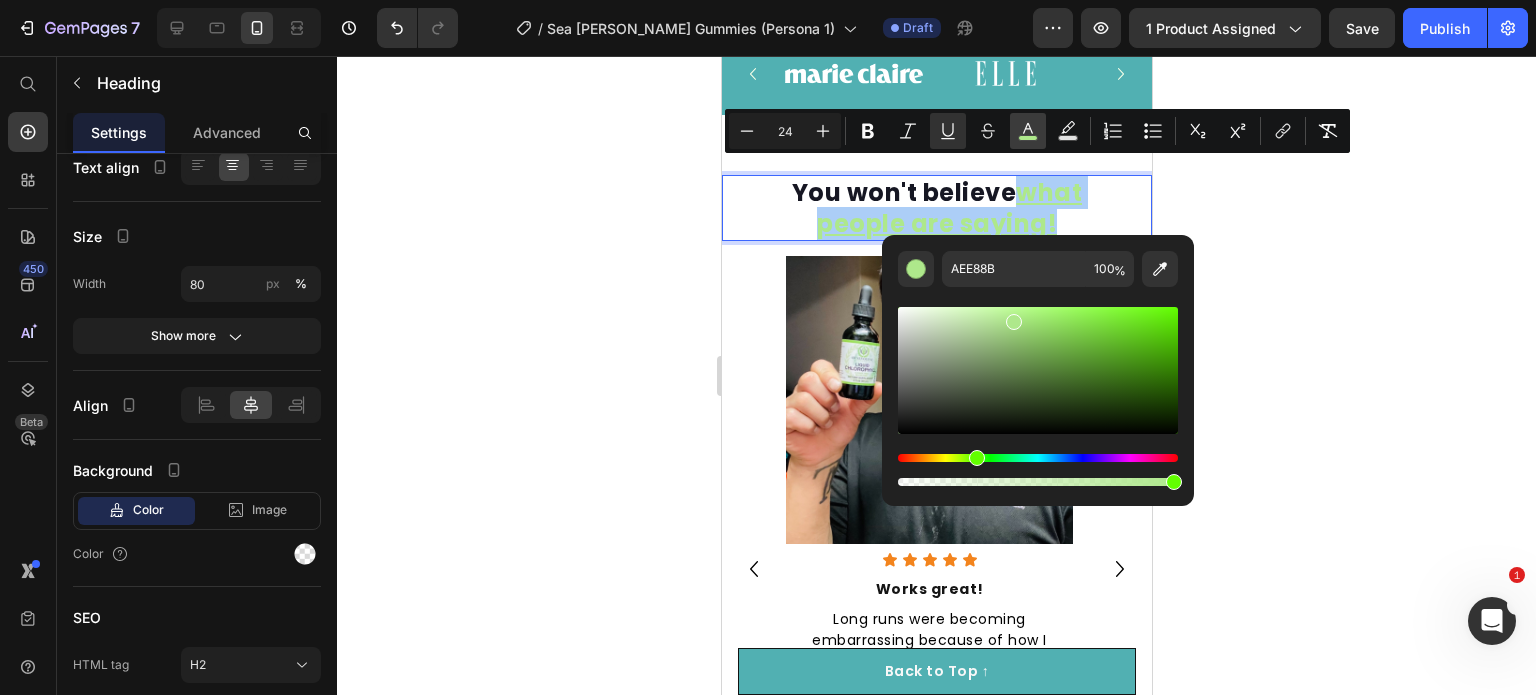 click 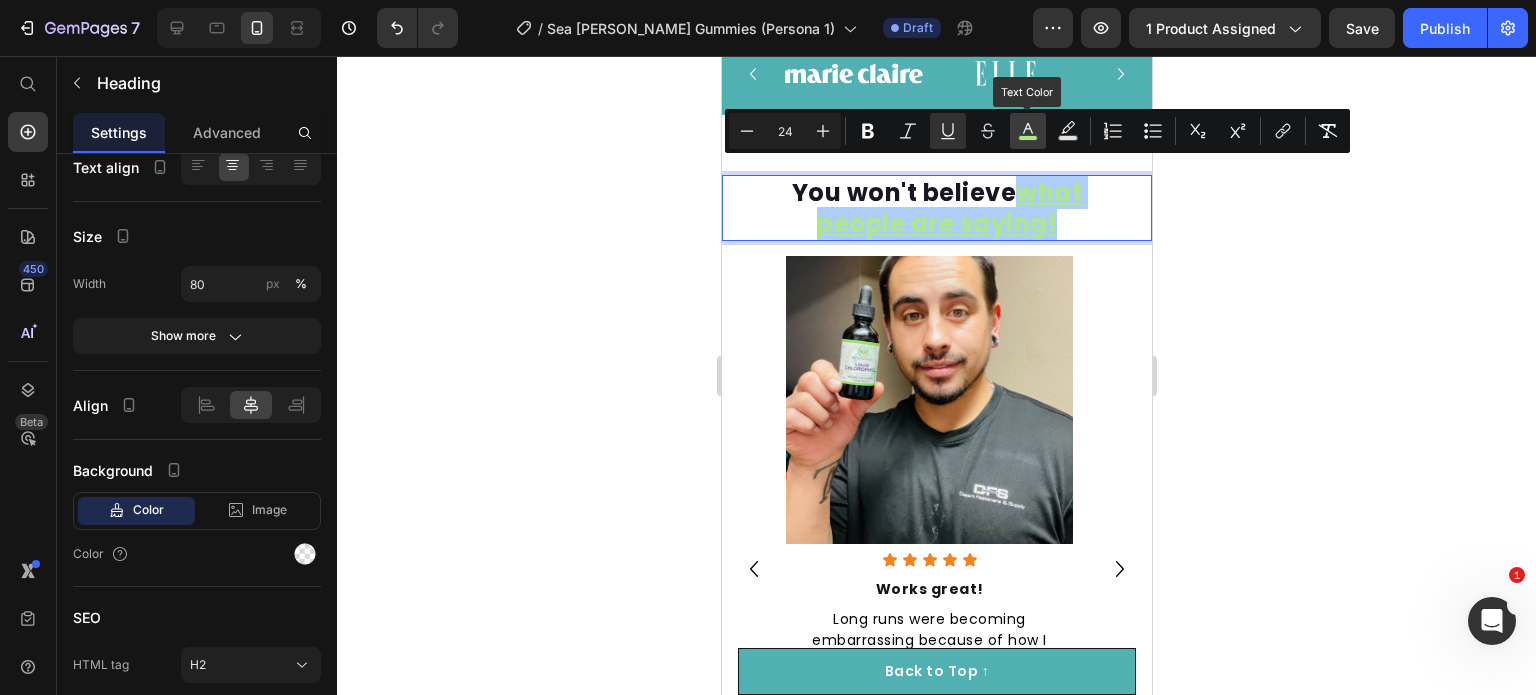 click 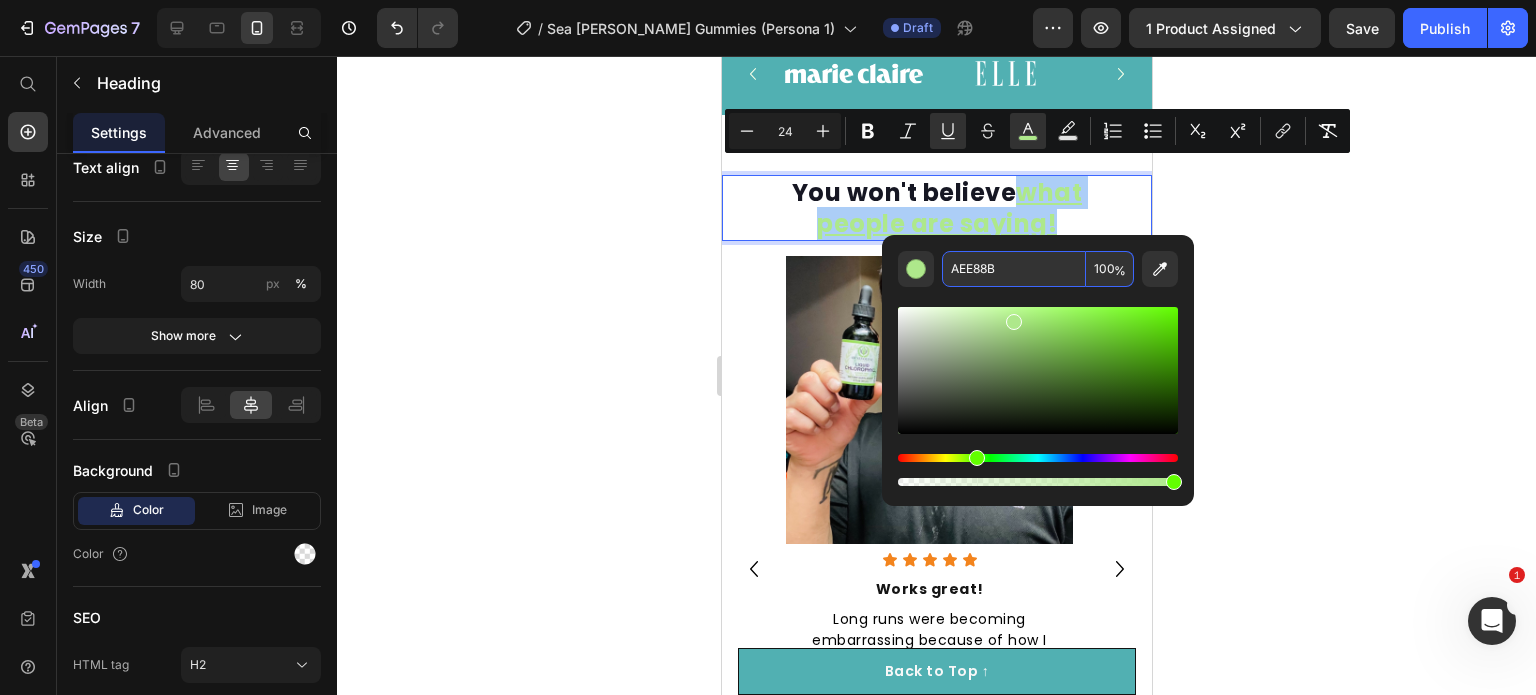 click on "AEE88B" at bounding box center (1014, 269) 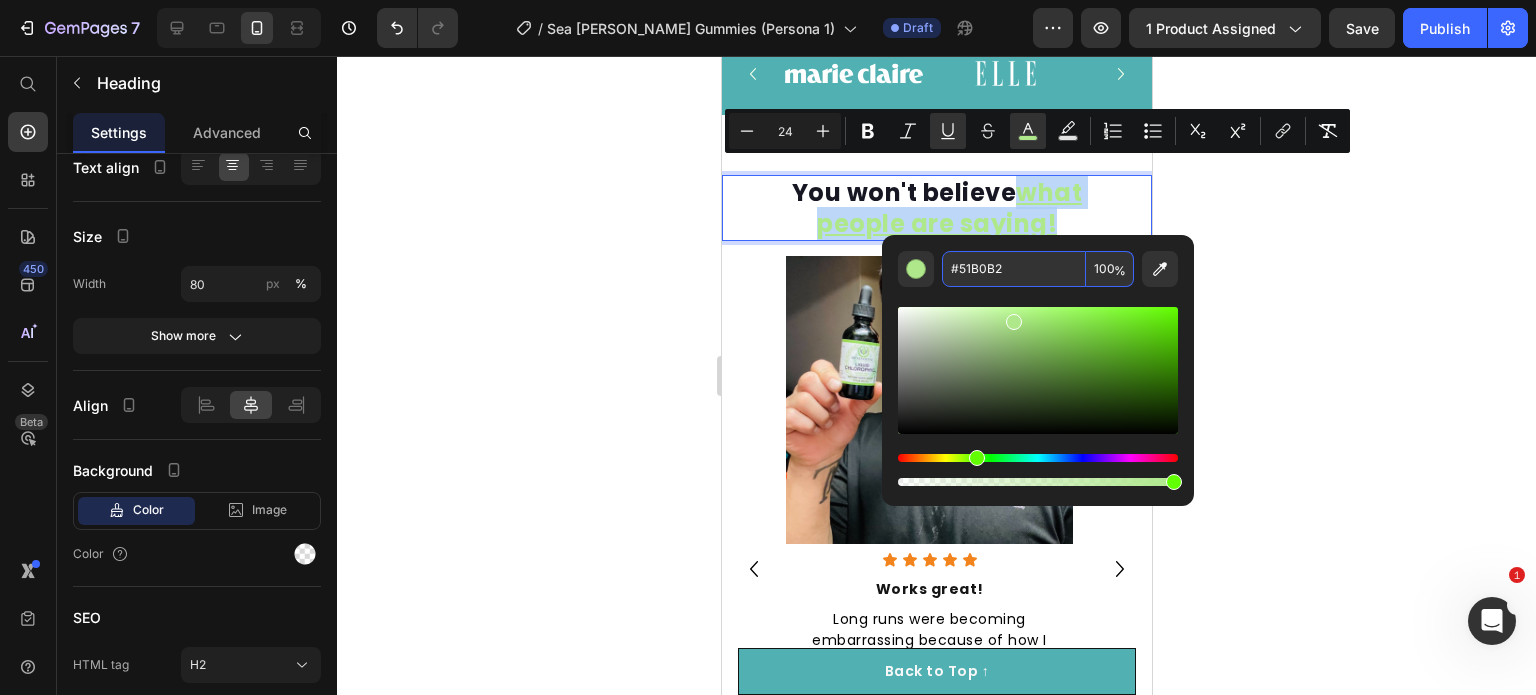 type on "51B0B2" 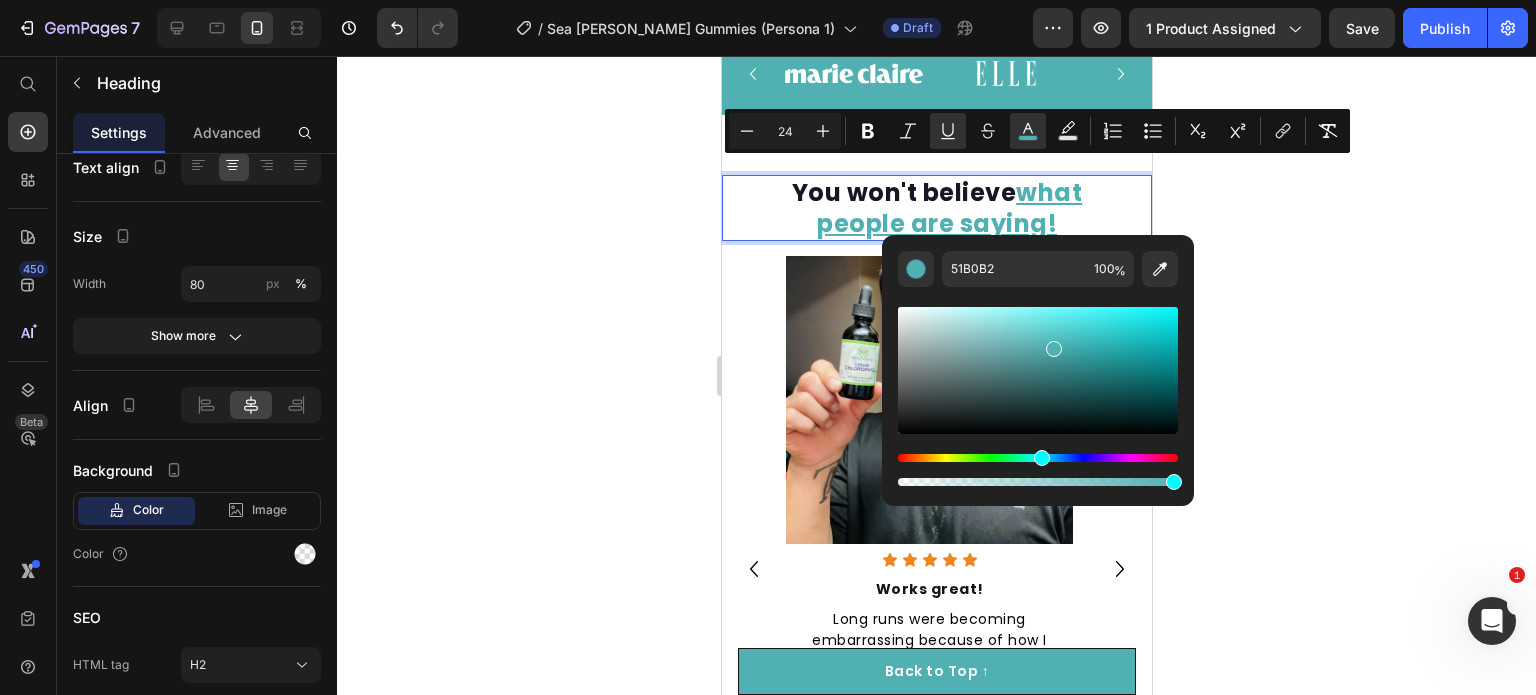 click 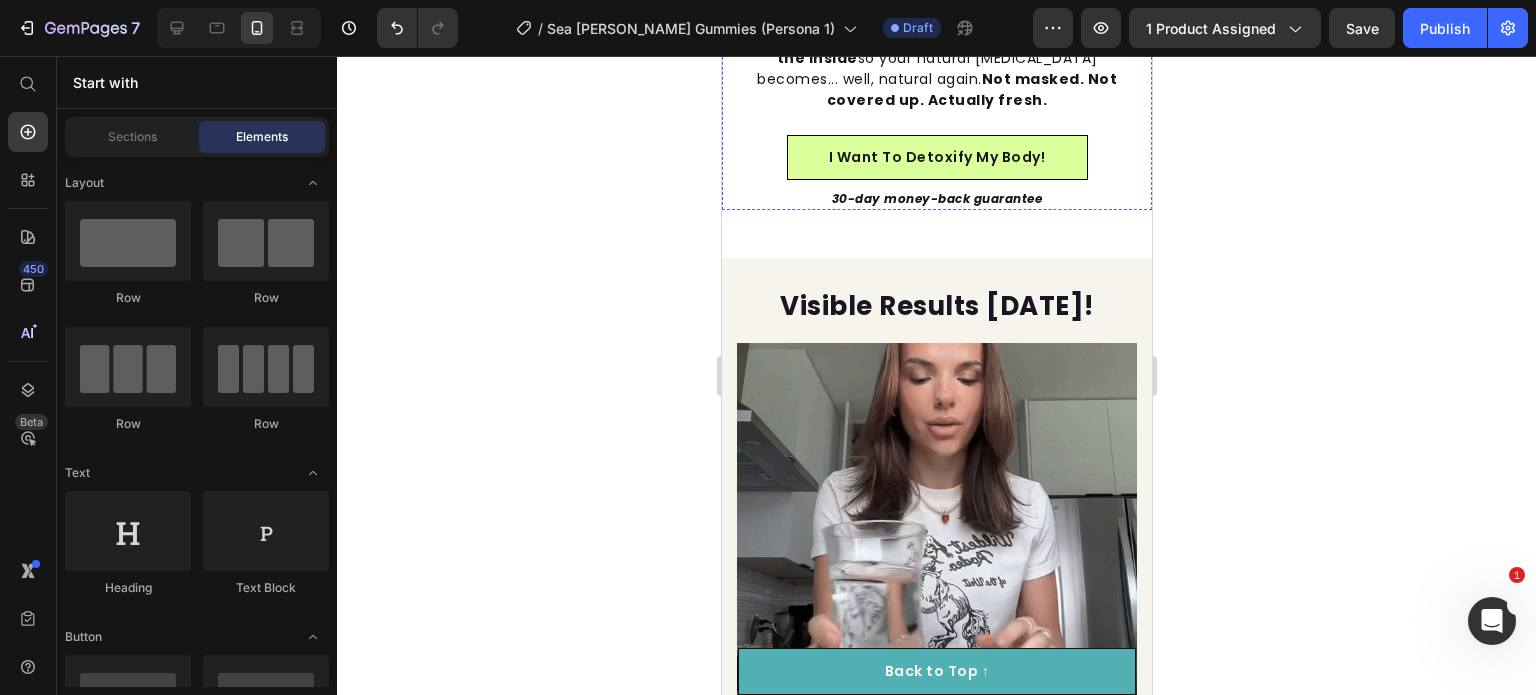 scroll, scrollTop: 3328, scrollLeft: 0, axis: vertical 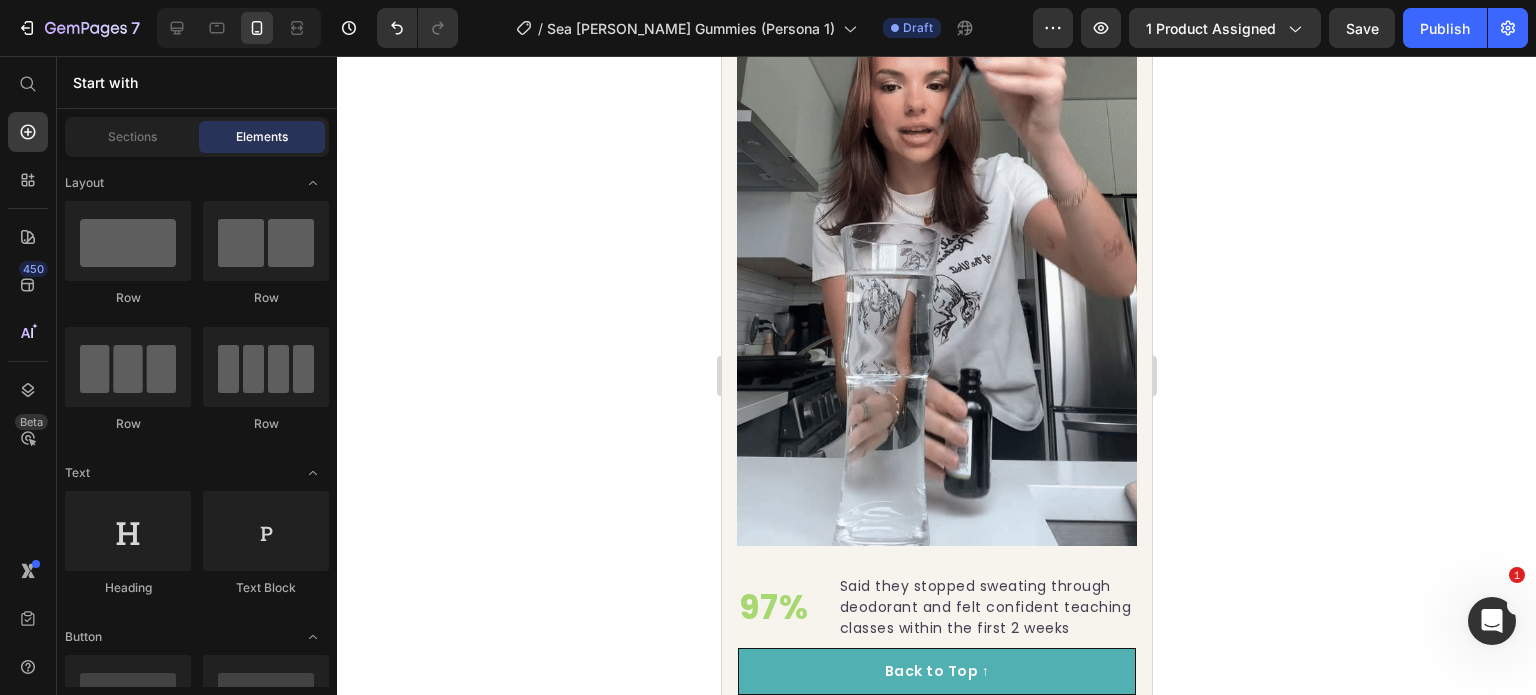 click on "I Want To Detoxify My Body!" at bounding box center [936, -143] 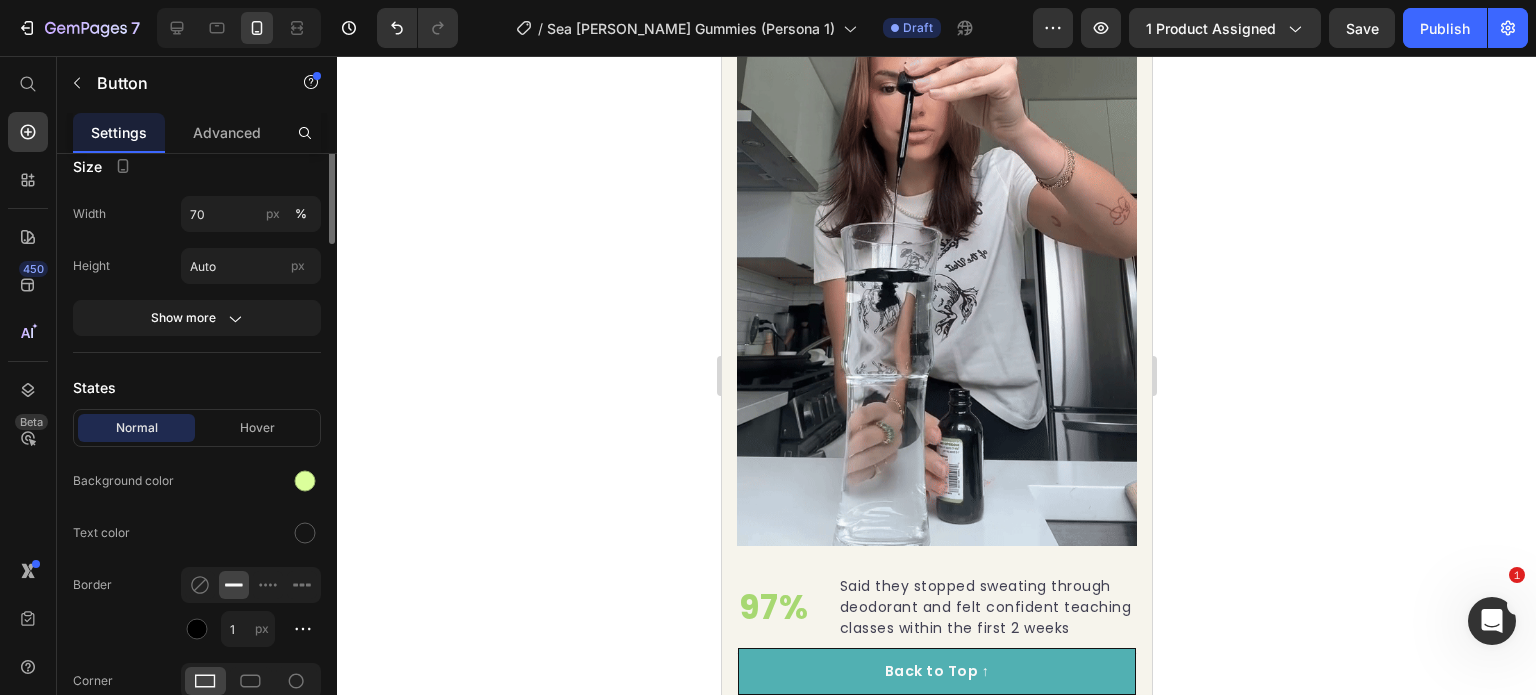 scroll, scrollTop: 500, scrollLeft: 0, axis: vertical 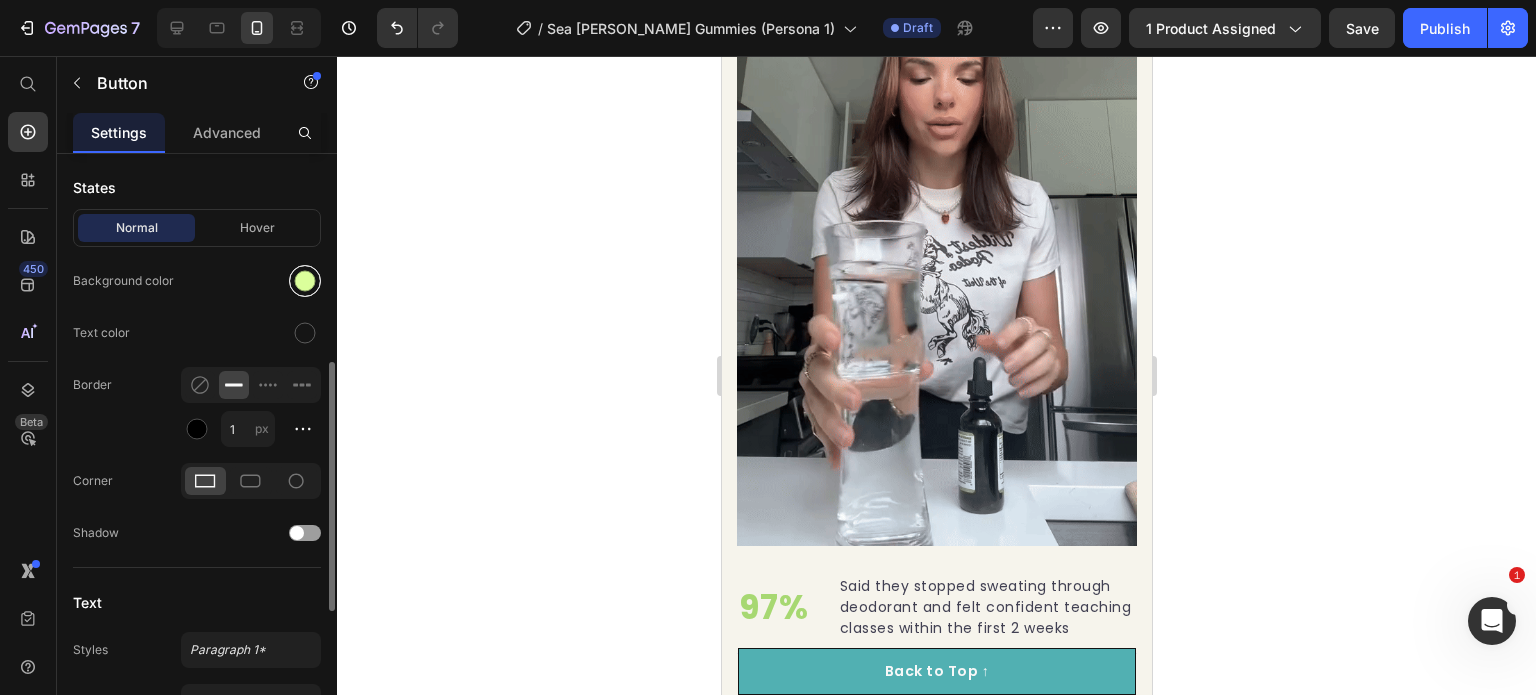 click at bounding box center [305, 281] 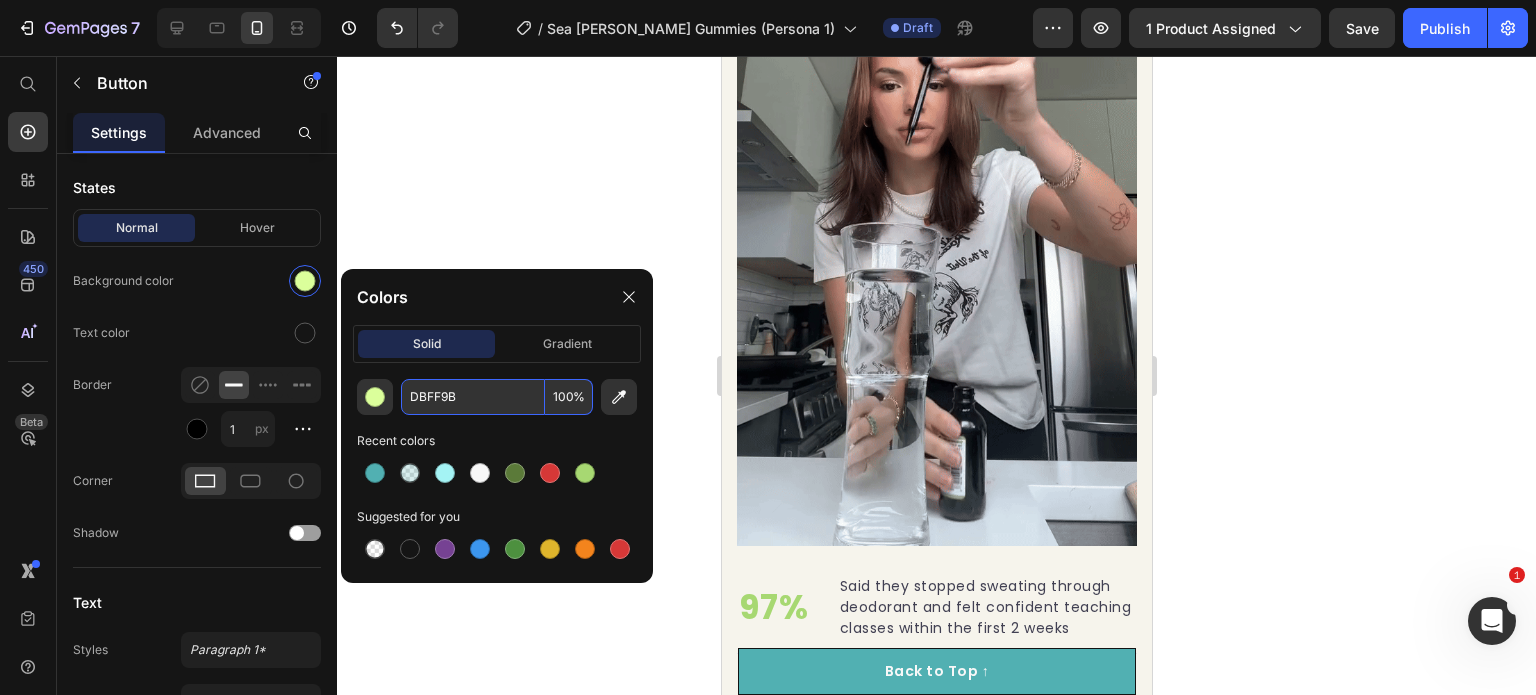click on "DBFF9B" at bounding box center (473, 397) 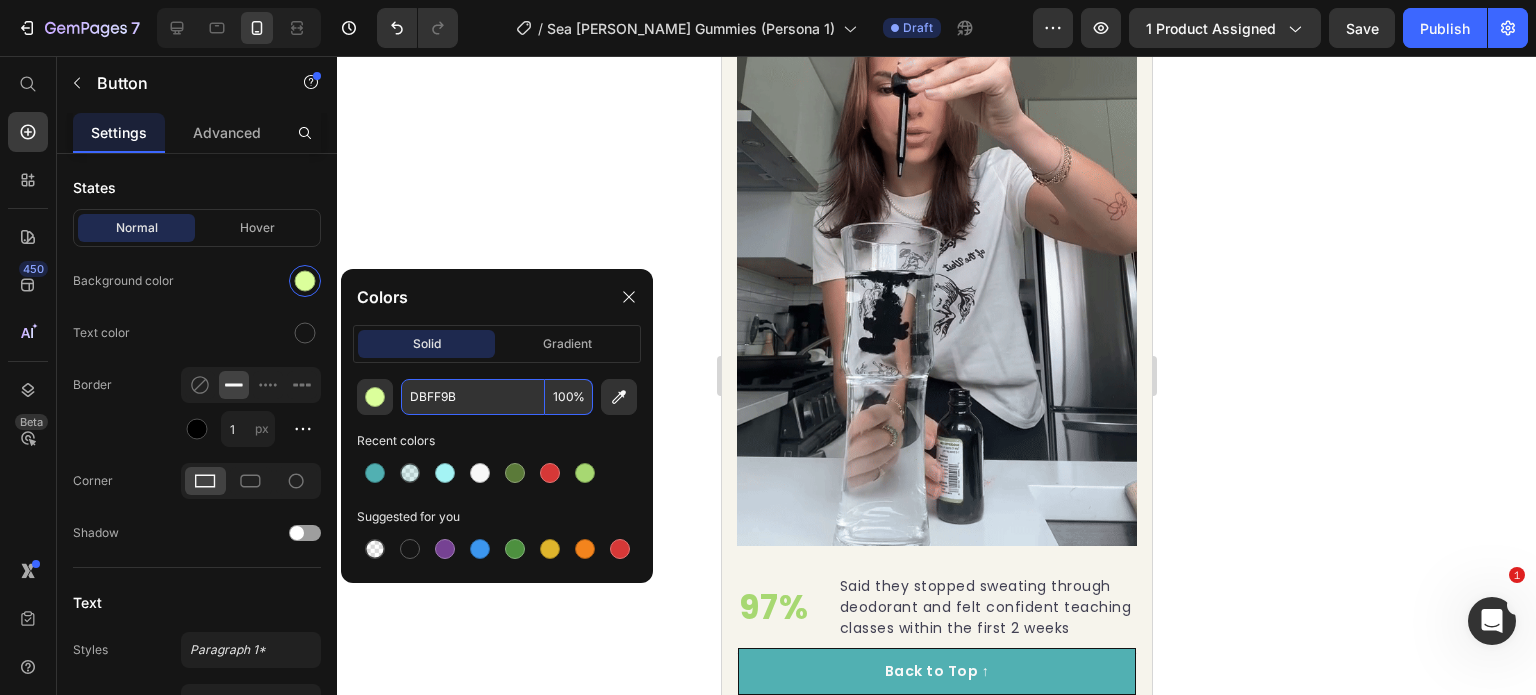 paste on "#51B0B2" 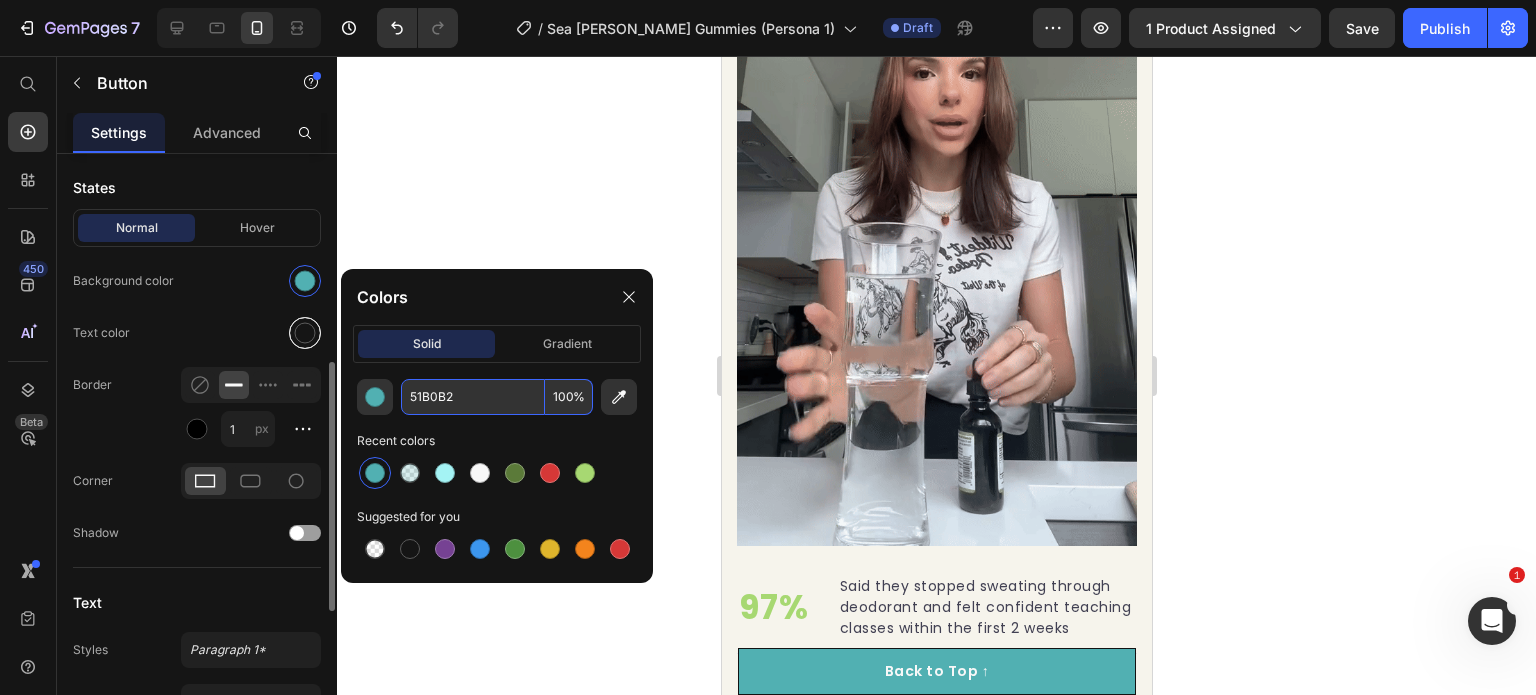 type on "51B0B2" 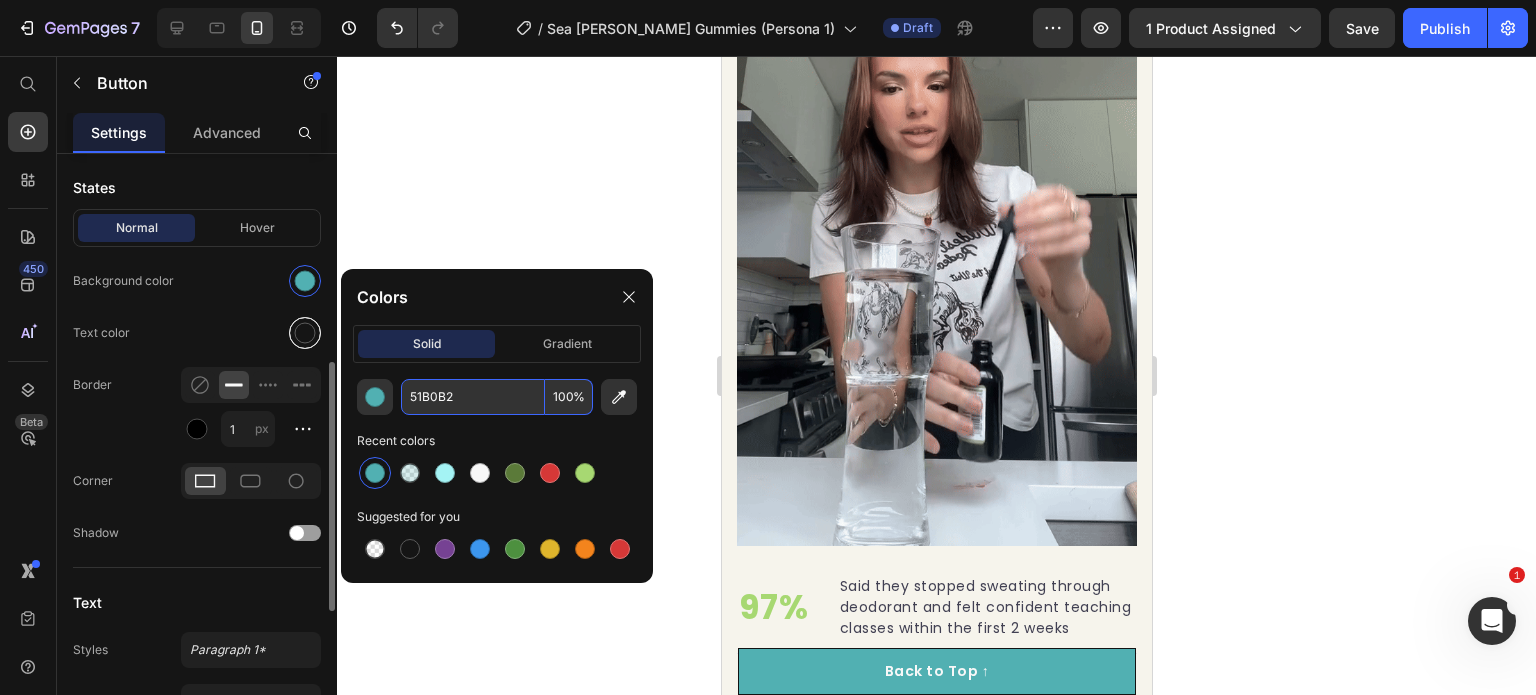click at bounding box center (305, 333) 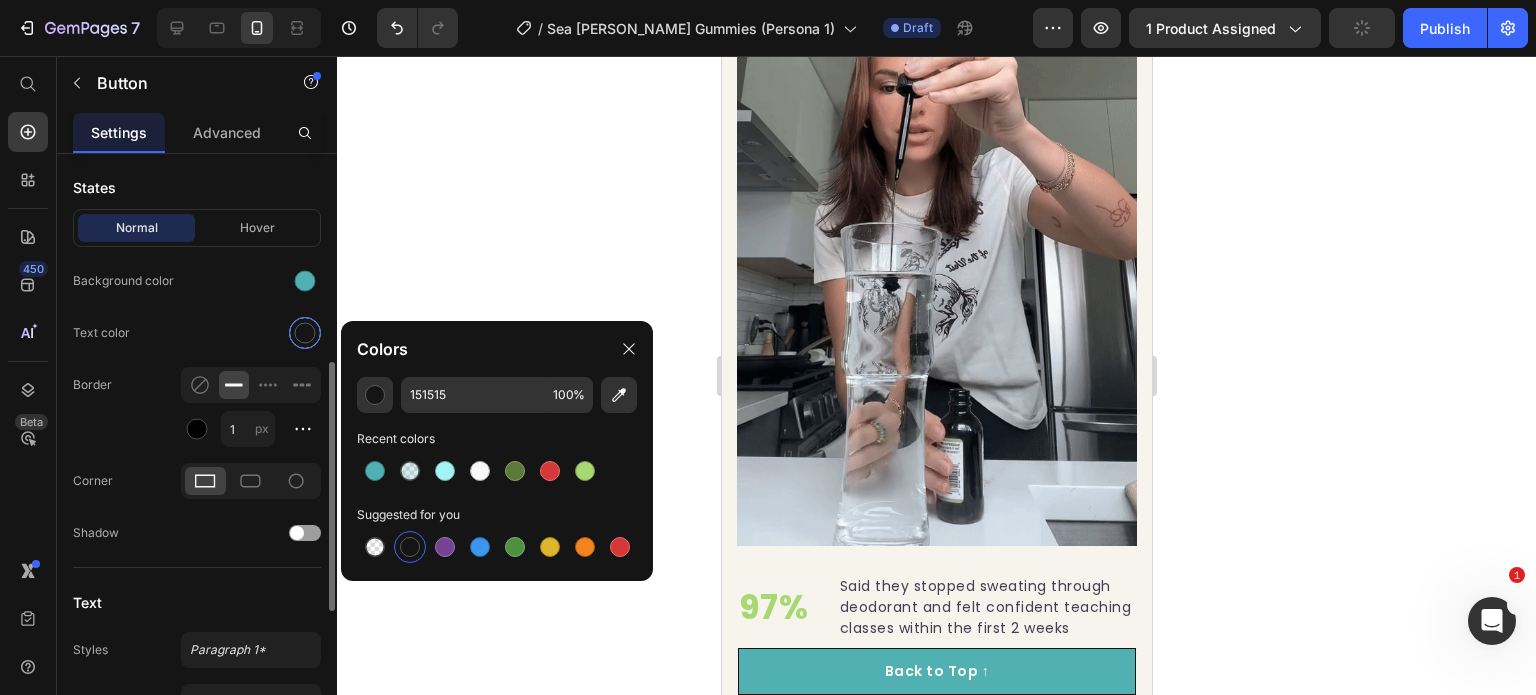 click at bounding box center (305, 333) 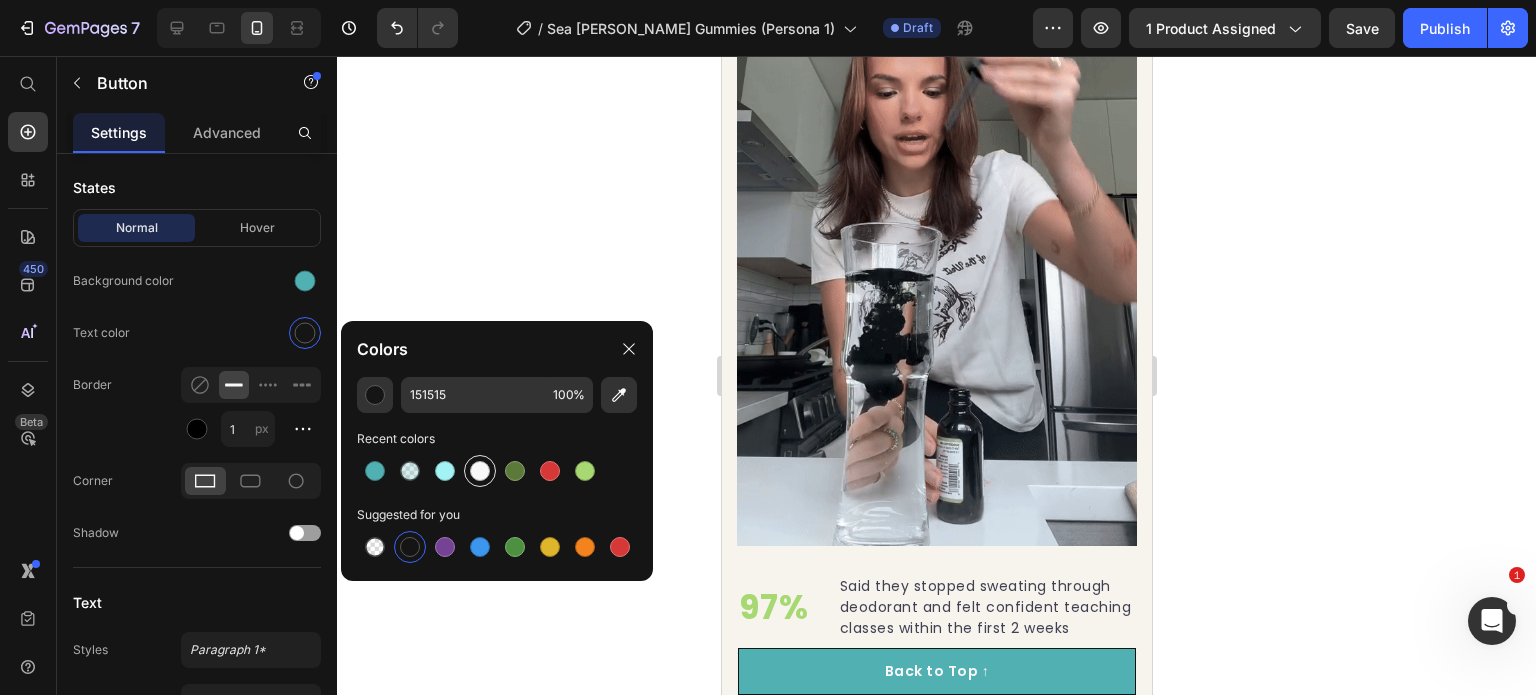 click at bounding box center [480, 471] 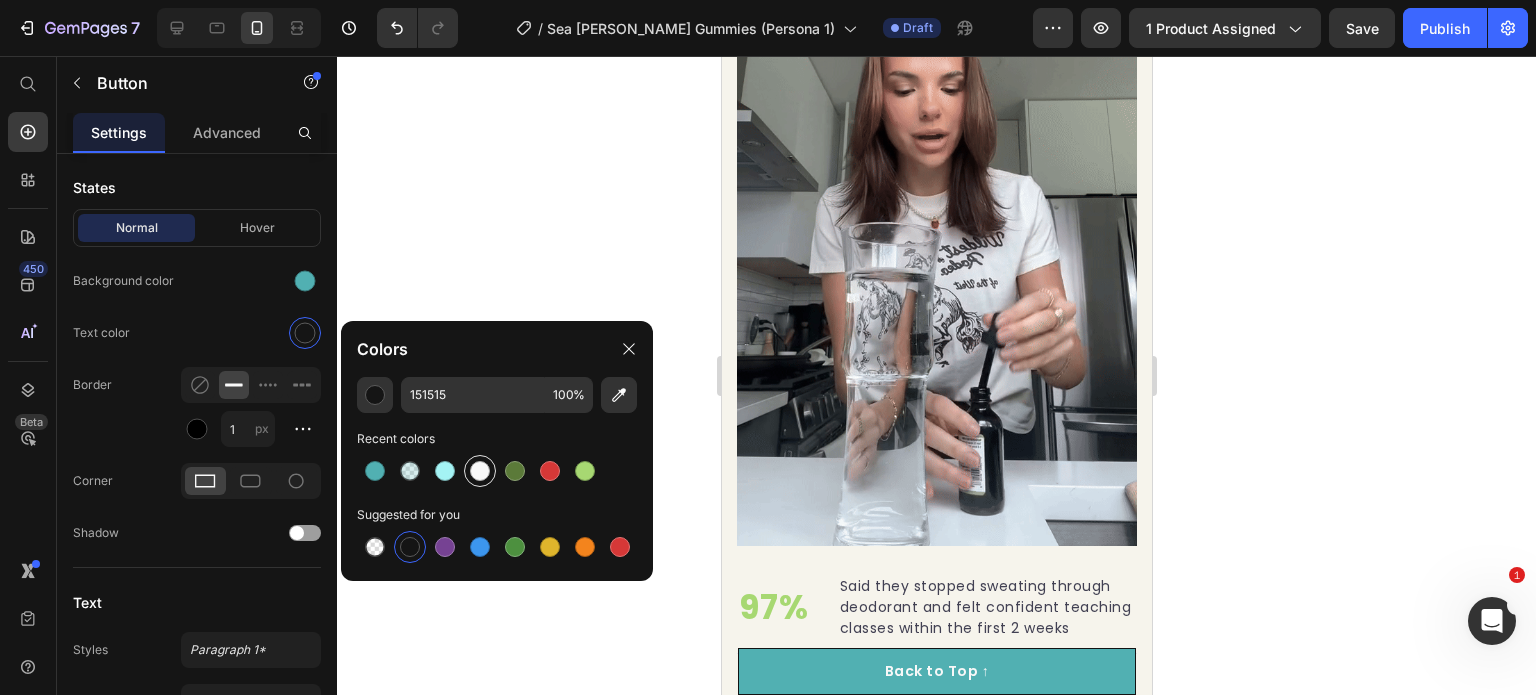 type on "F8F8F8" 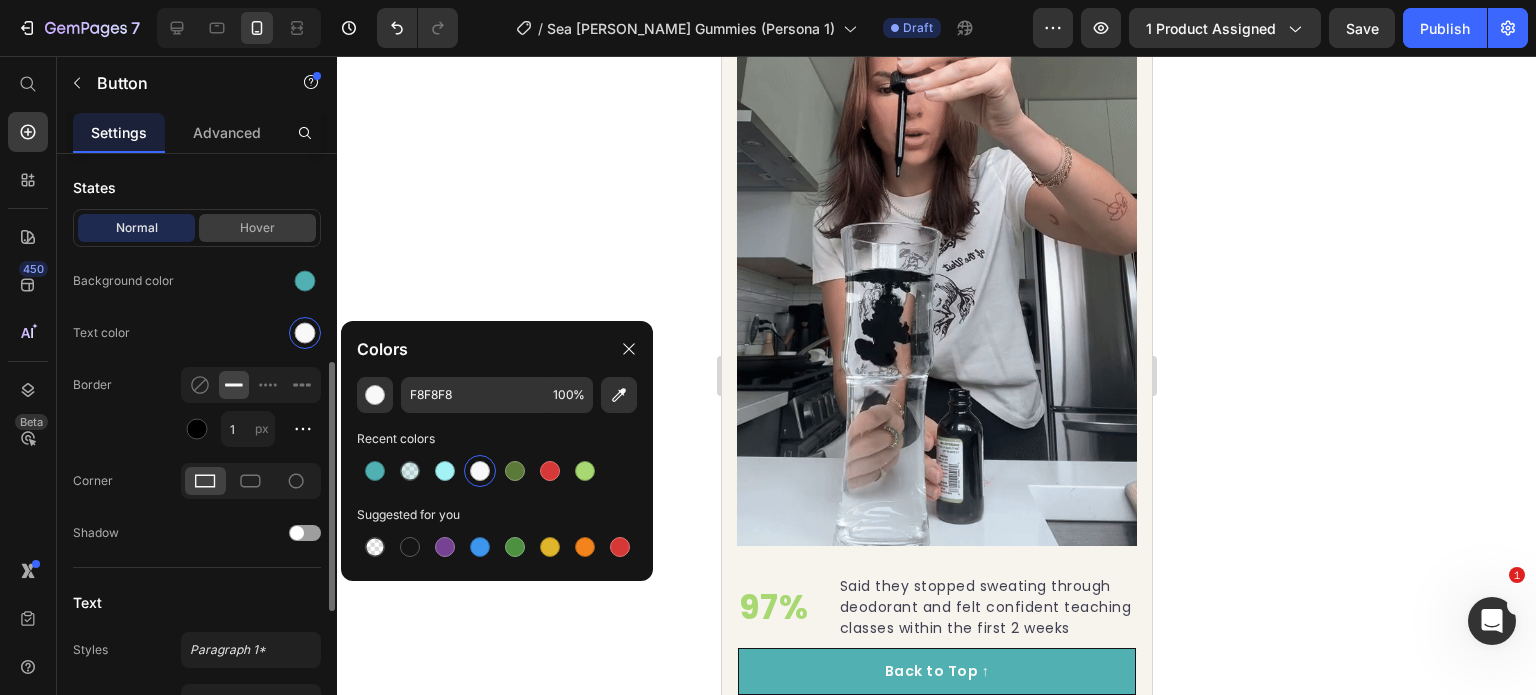 click on "Hover" at bounding box center [257, 228] 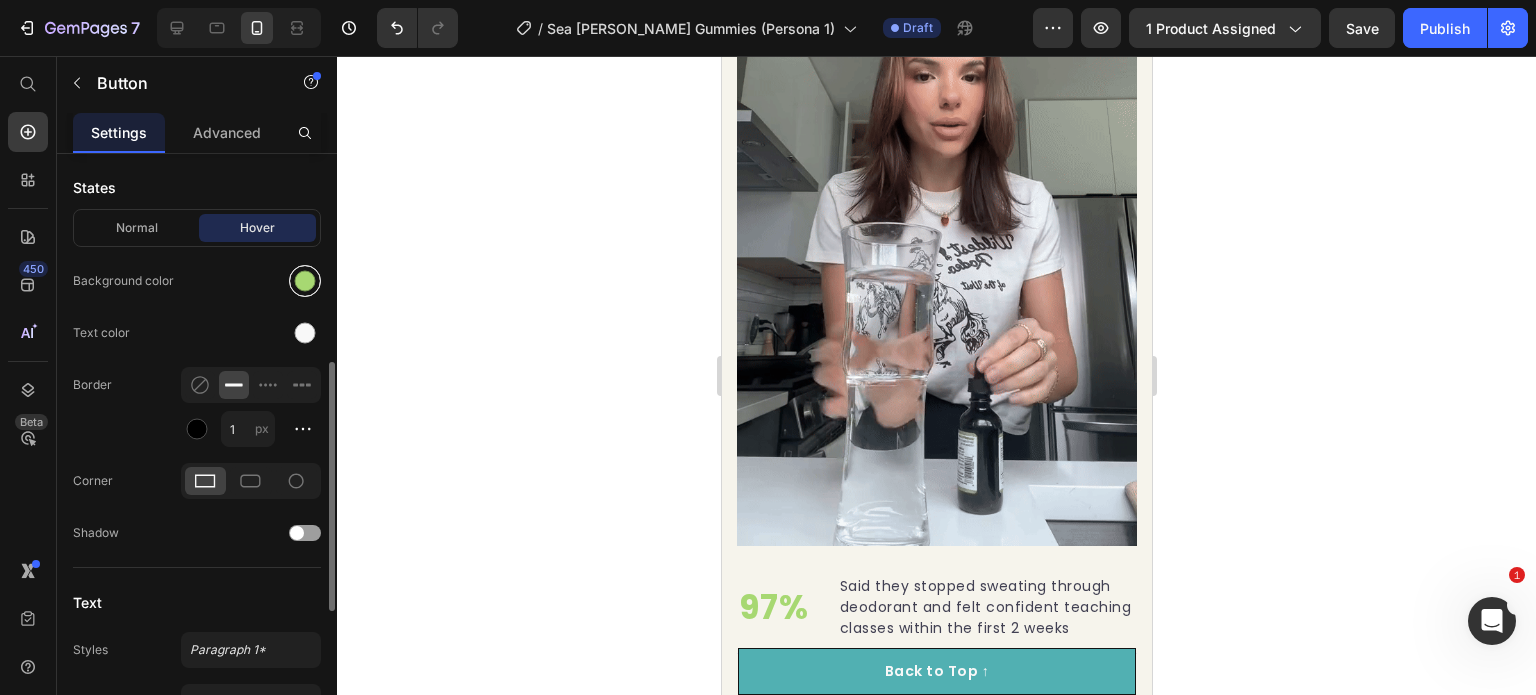 click at bounding box center (305, 281) 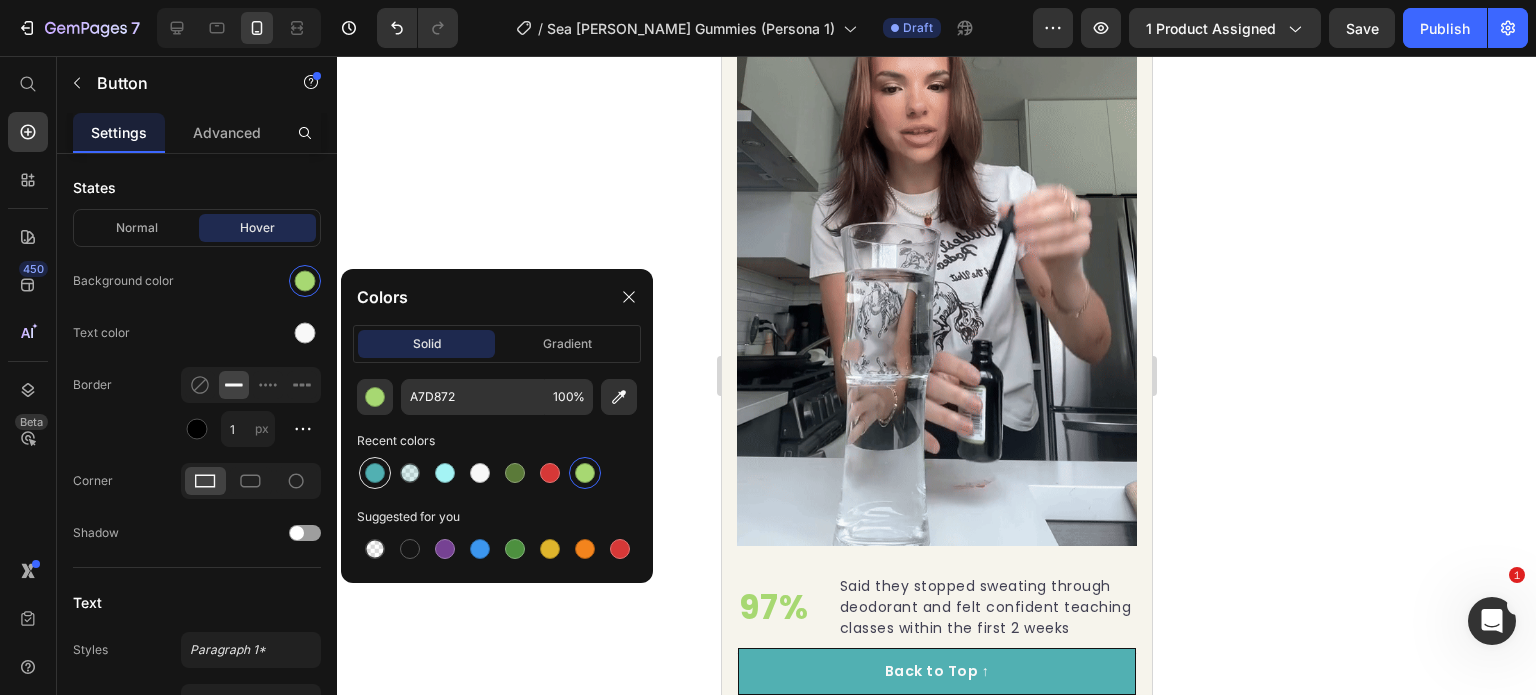 click at bounding box center [375, 473] 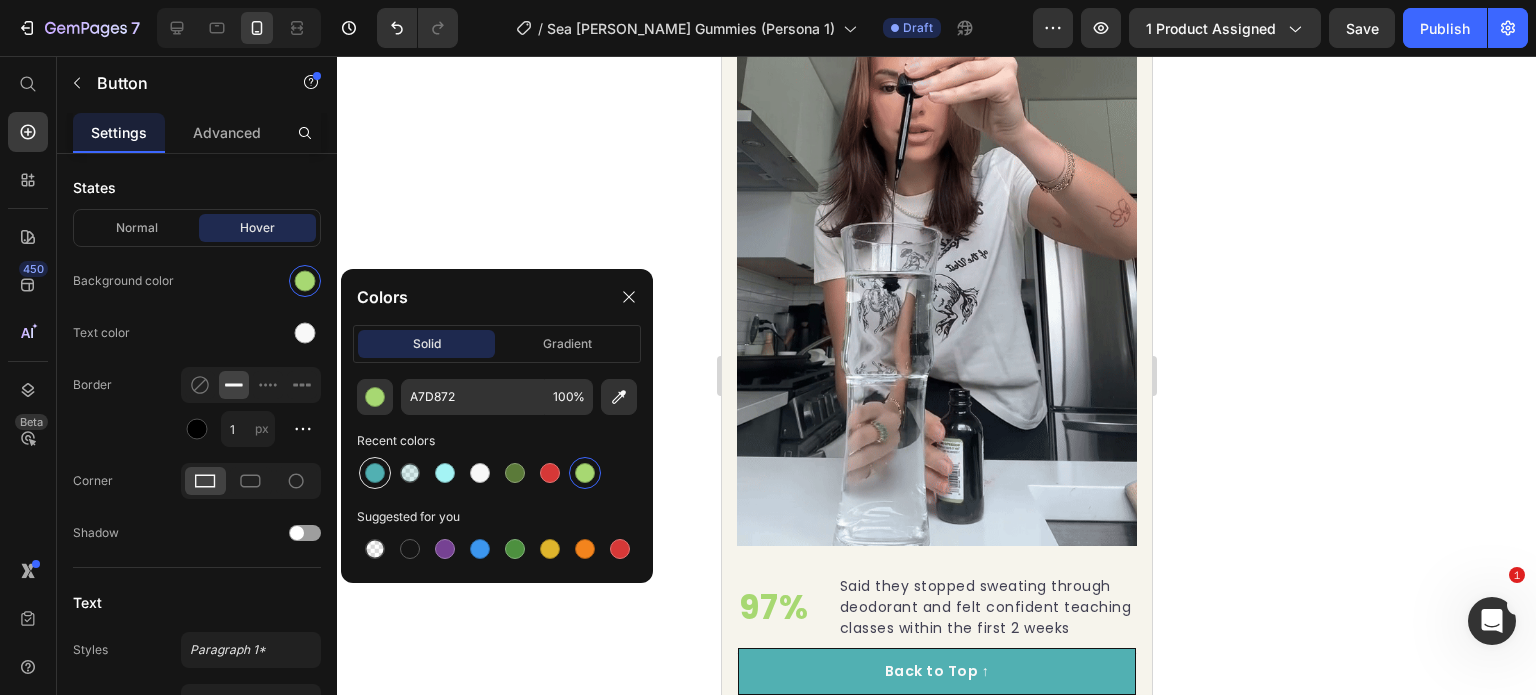 type on "51B0B2" 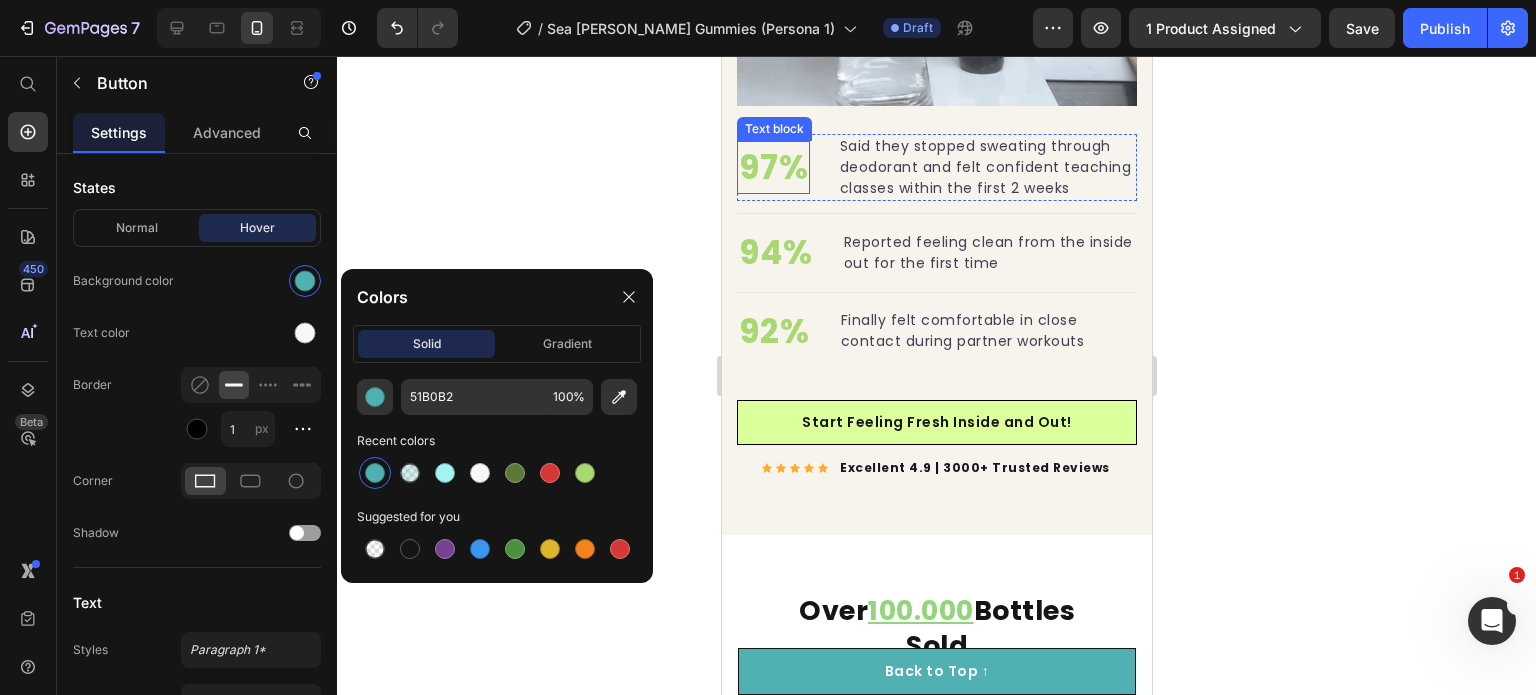 scroll, scrollTop: 3728, scrollLeft: 0, axis: vertical 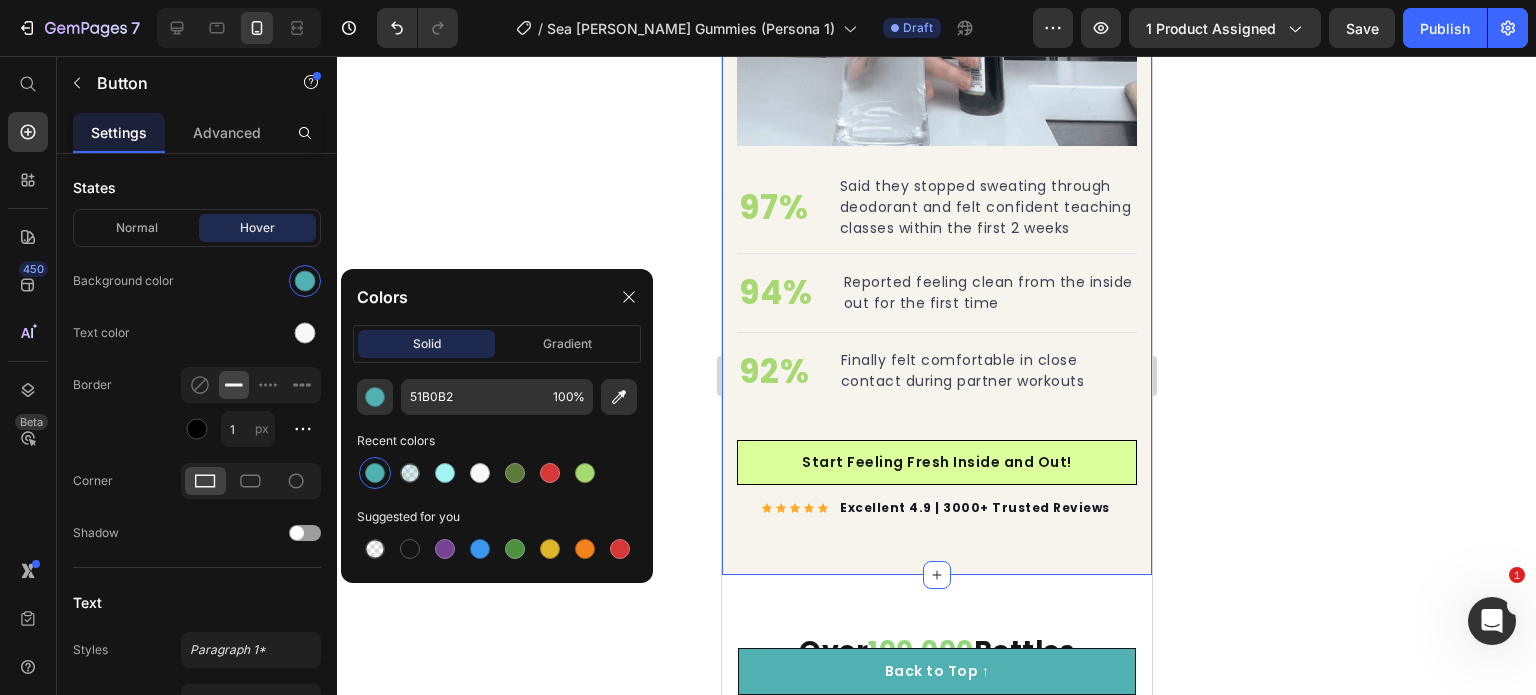 click on "Visible Results Within 4 Weeks! Heading 97% Text block Said they stopped sweating through deodorant and felt confident teaching classes within the first 2 weeks Text block Advanced list                Title Line 94% Text block Reported feeling clean from the inside out for the first time Text block Advanced list                Title Line 92% Text block Finally felt comfortable in close contact during partner workouts Text block Advanced list Start Feeling Fresh Inside and Out! Button Icon Icon Icon Icon Icon Icon List Hoz Excellent 4.9 | 3000+ Trusted Reviews Text block Row Row Image Image Row" at bounding box center [936, 54] 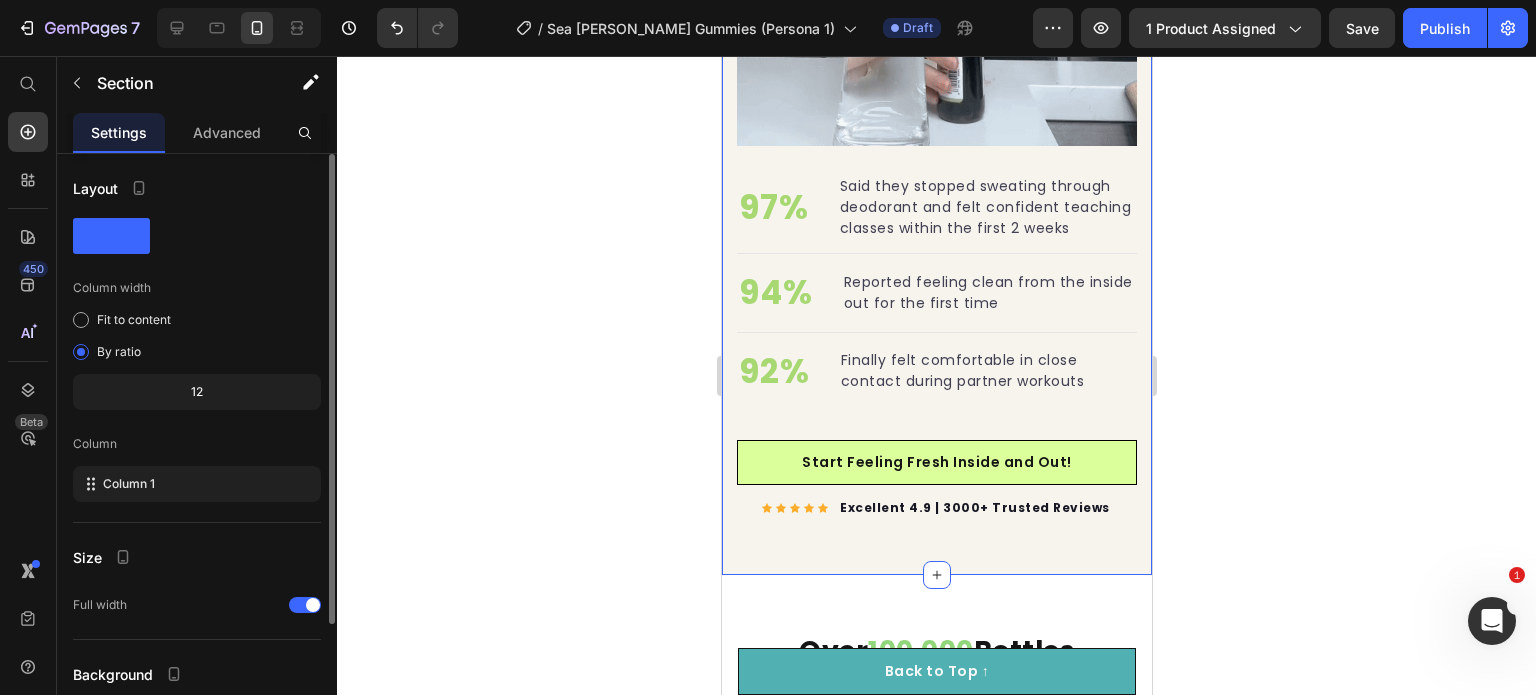 scroll, scrollTop: 164, scrollLeft: 0, axis: vertical 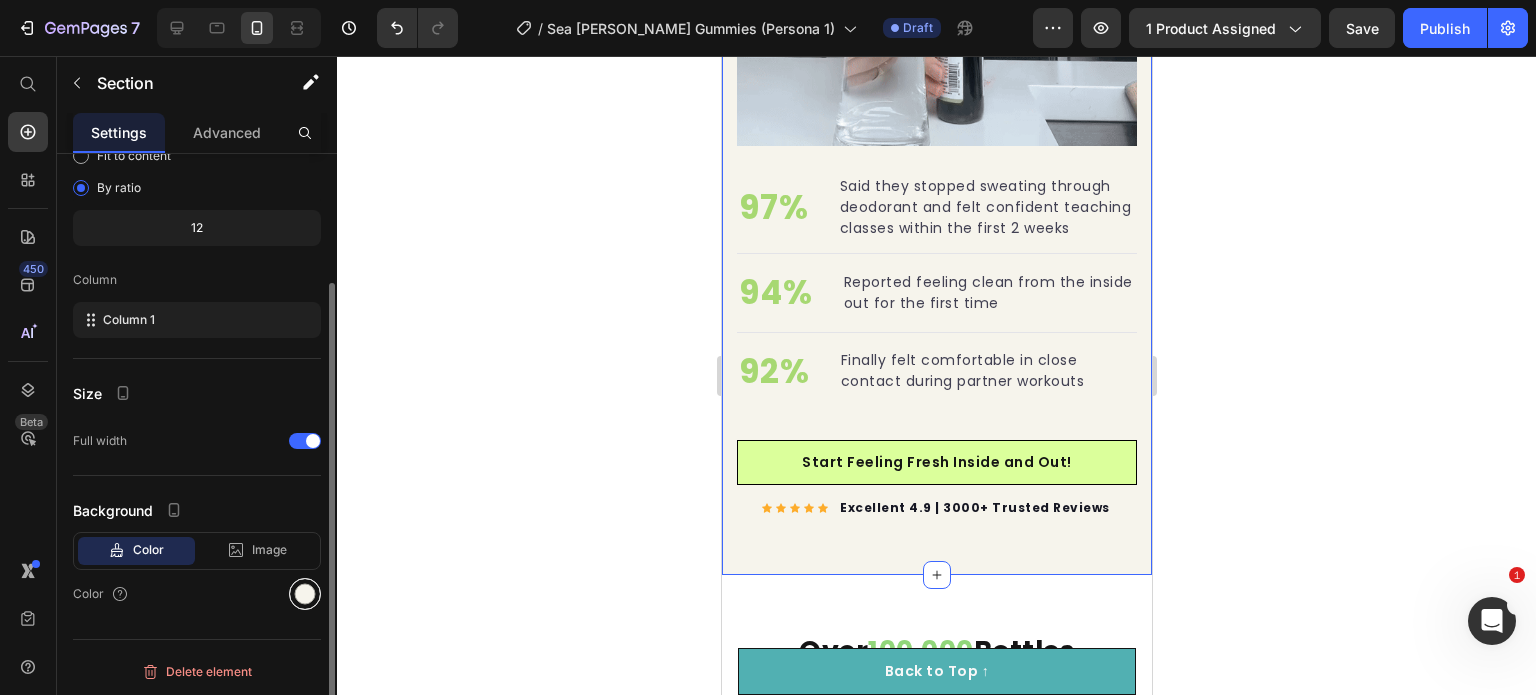 click at bounding box center [305, 594] 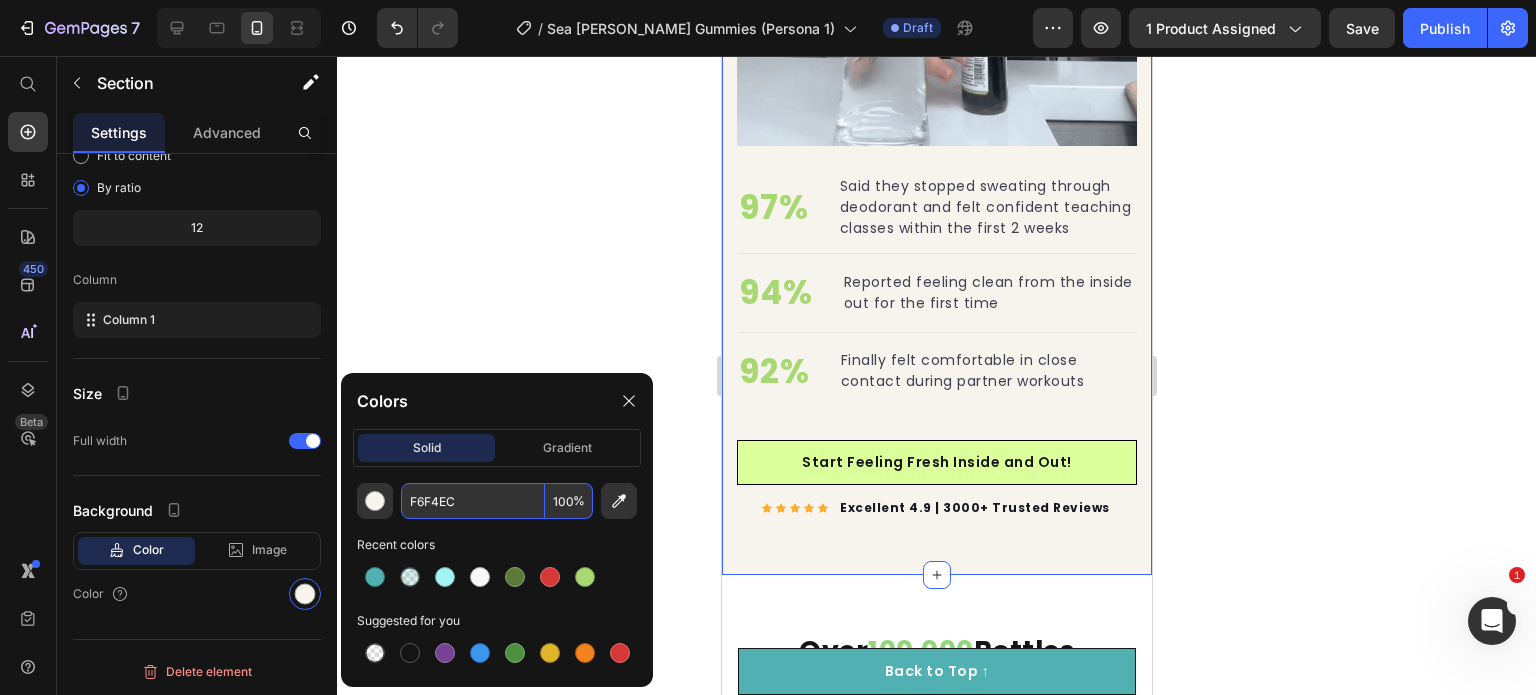 click on "F6F4EC" at bounding box center [473, 501] 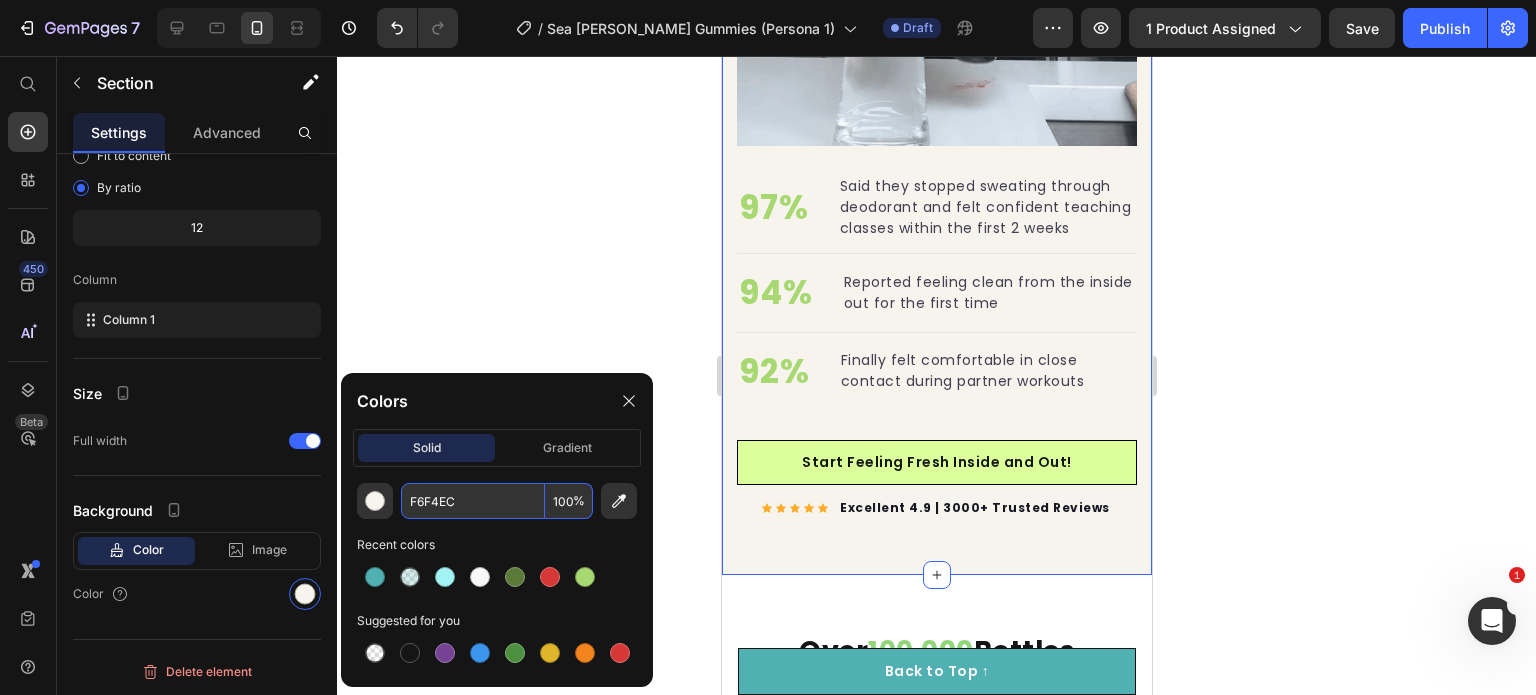 paste on "#51B0B2" 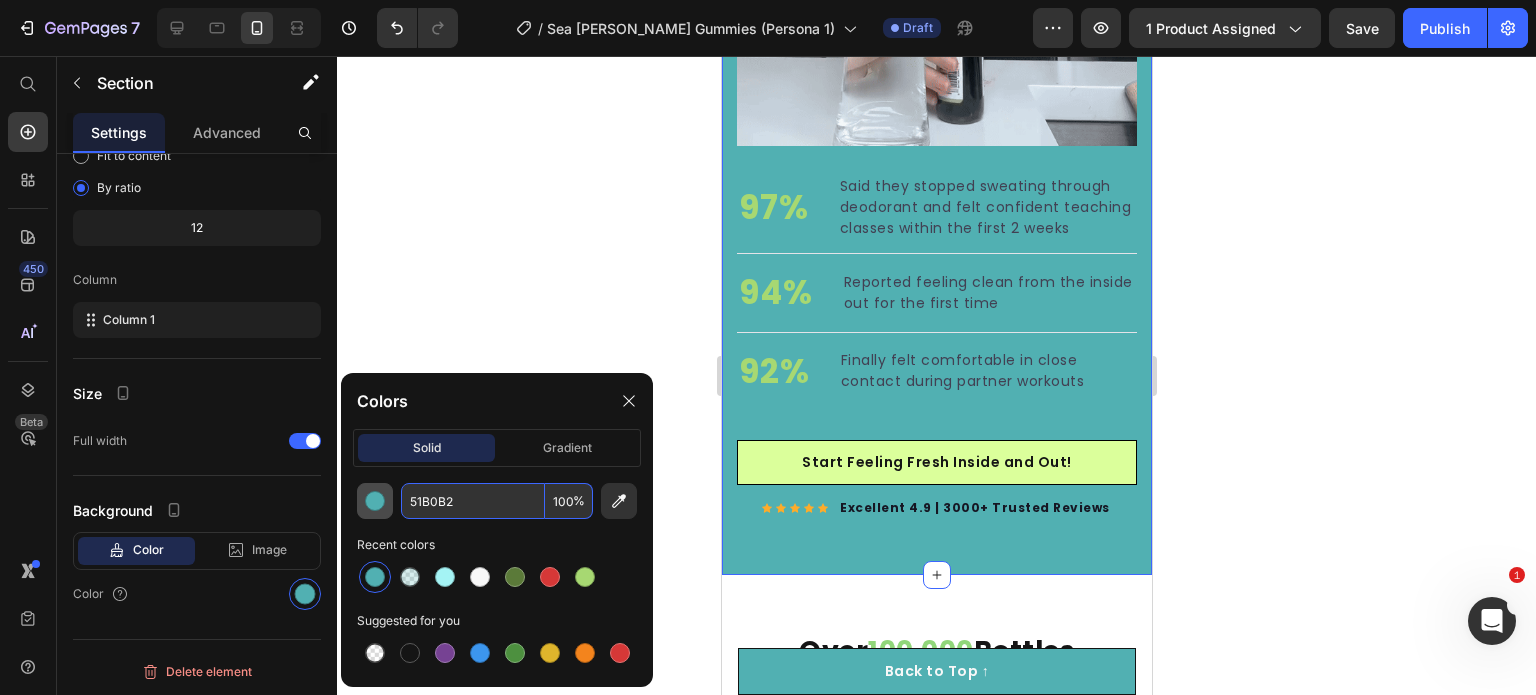 type on "51B0B2" 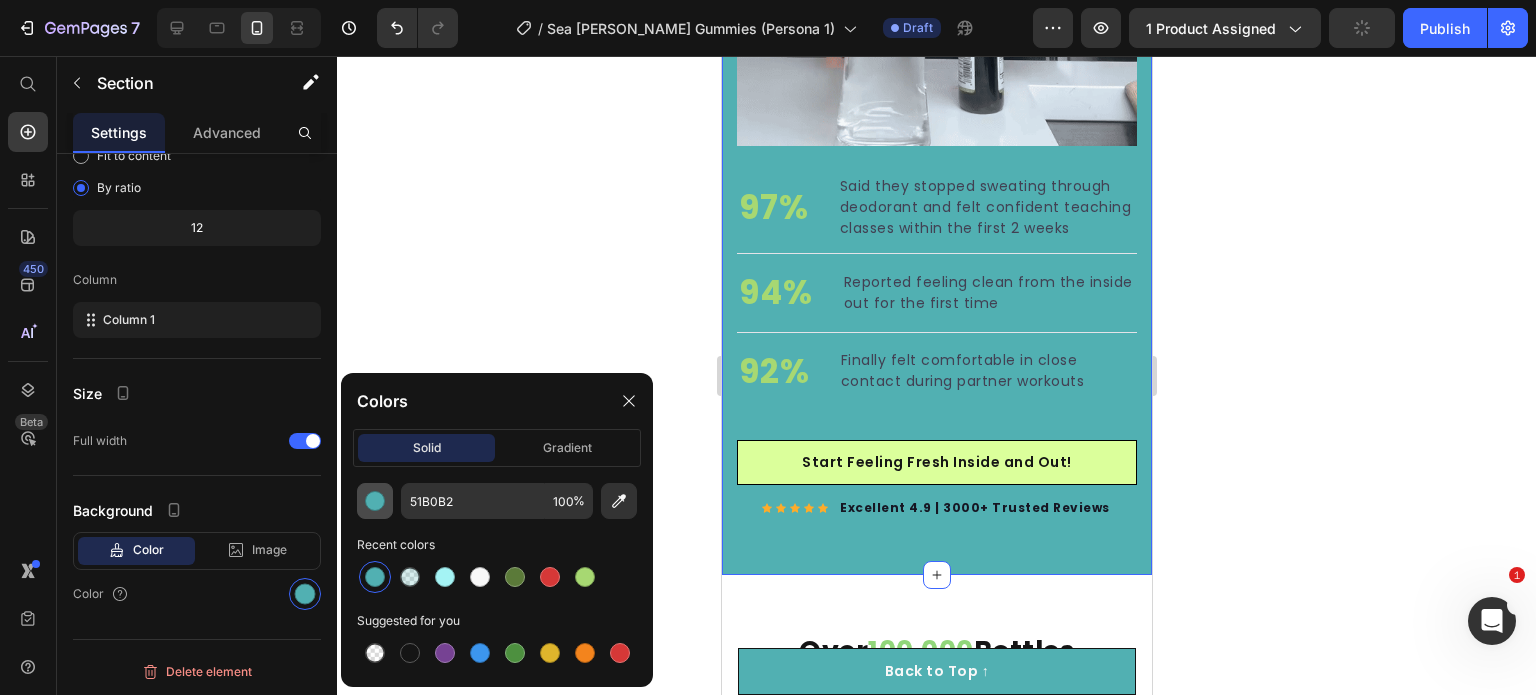 click at bounding box center (375, 501) 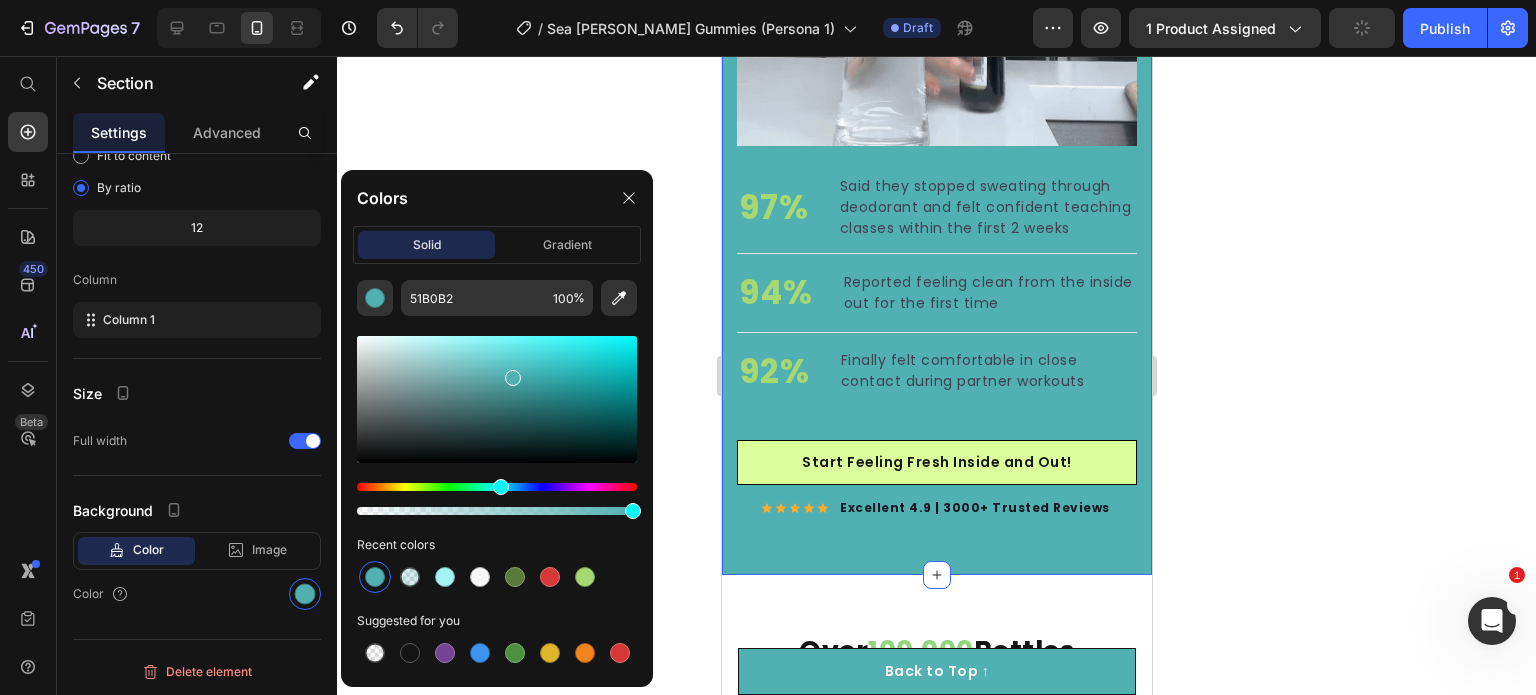 drag, startPoint x: 400, startPoint y: 500, endPoint x: 386, endPoint y: 510, distance: 17.20465 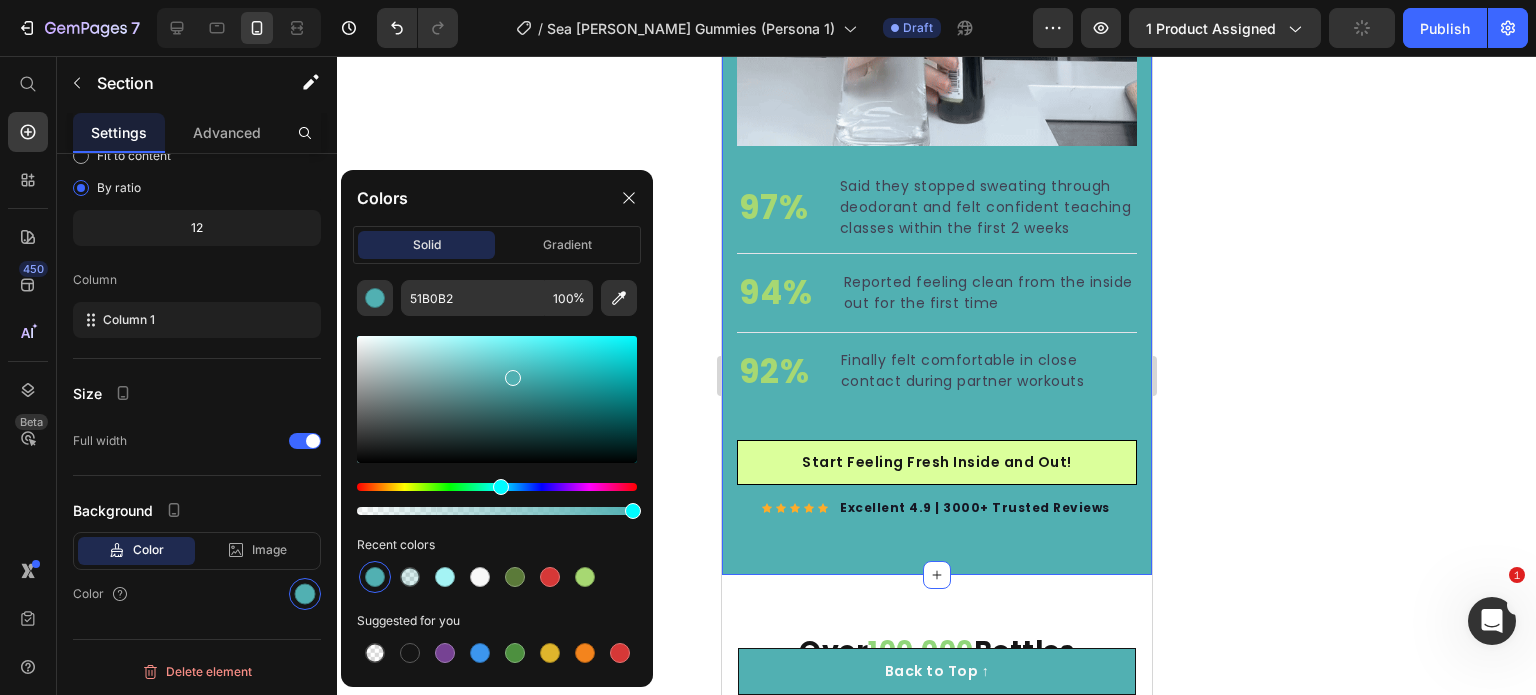 click at bounding box center (497, 499) 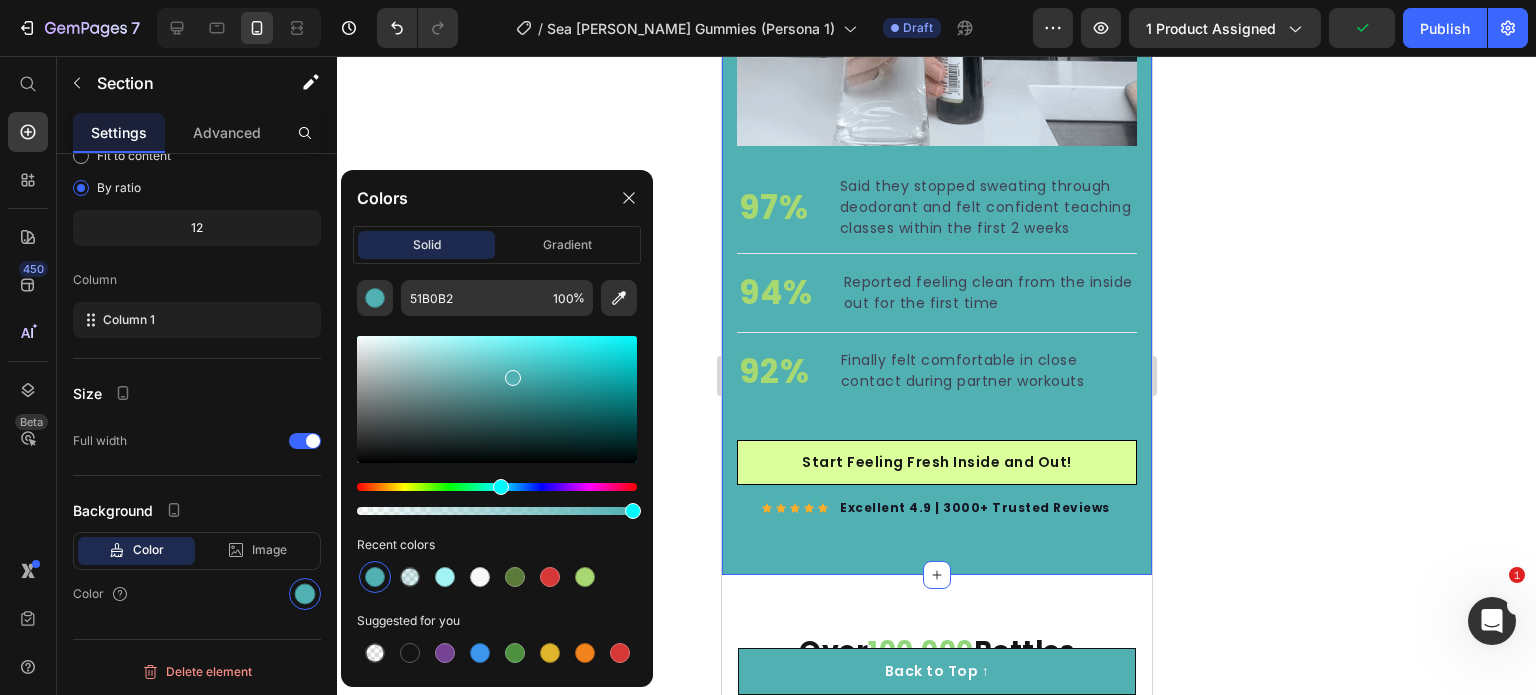 click at bounding box center (497, 511) 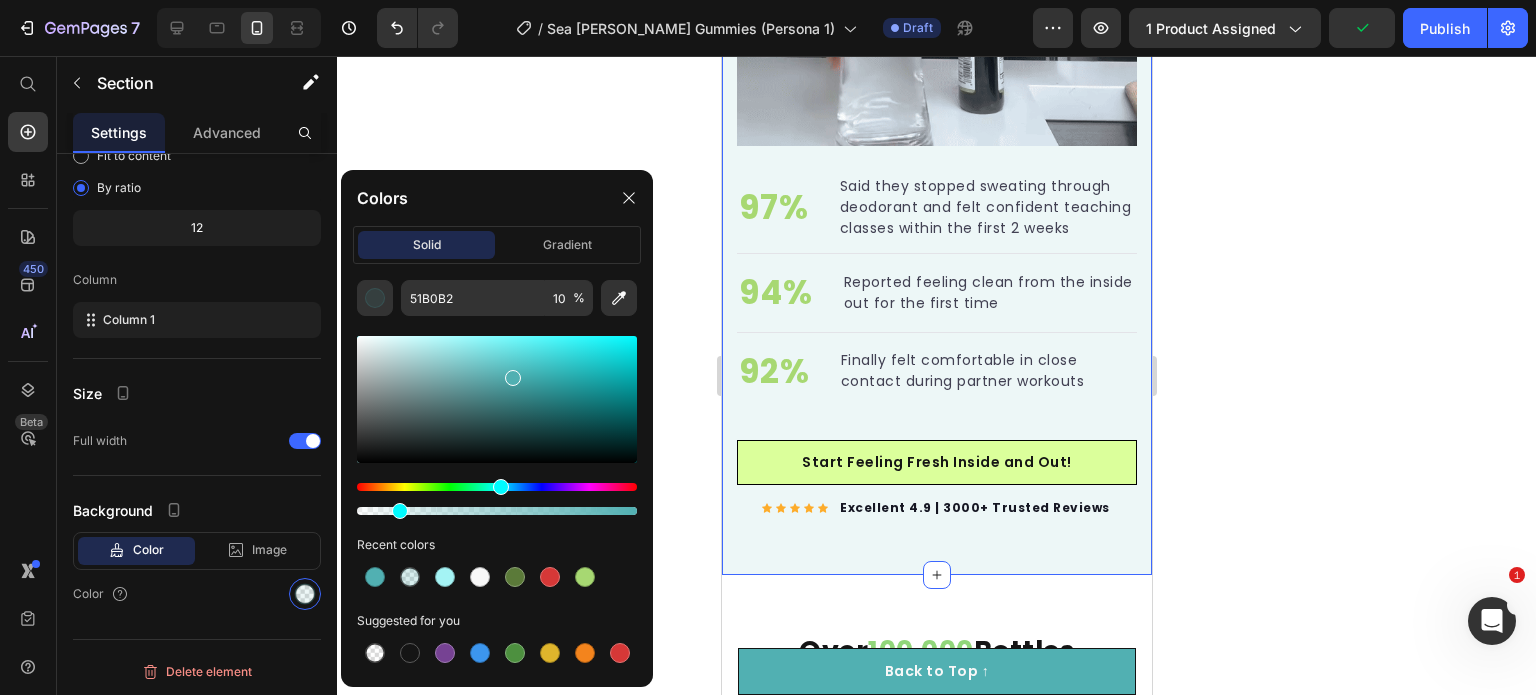 click at bounding box center (497, 511) 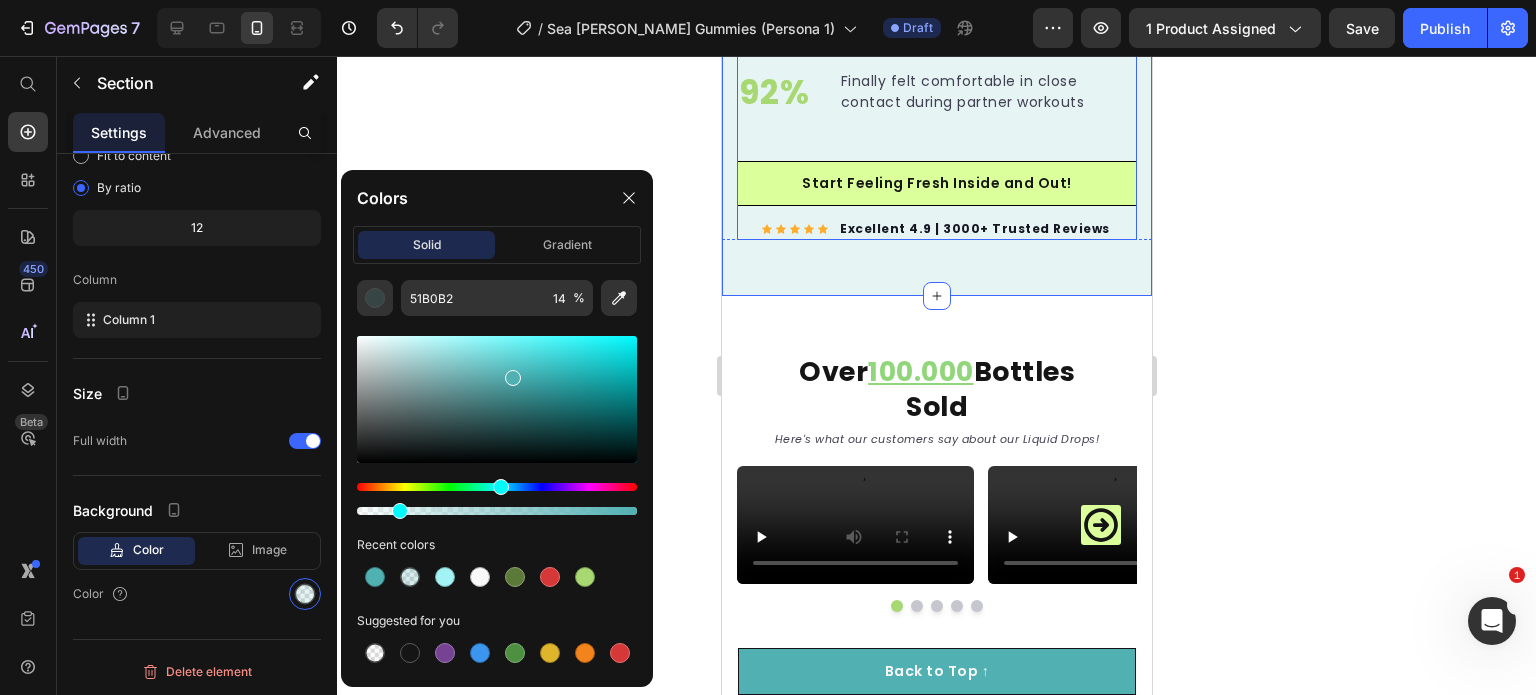 scroll, scrollTop: 4028, scrollLeft: 0, axis: vertical 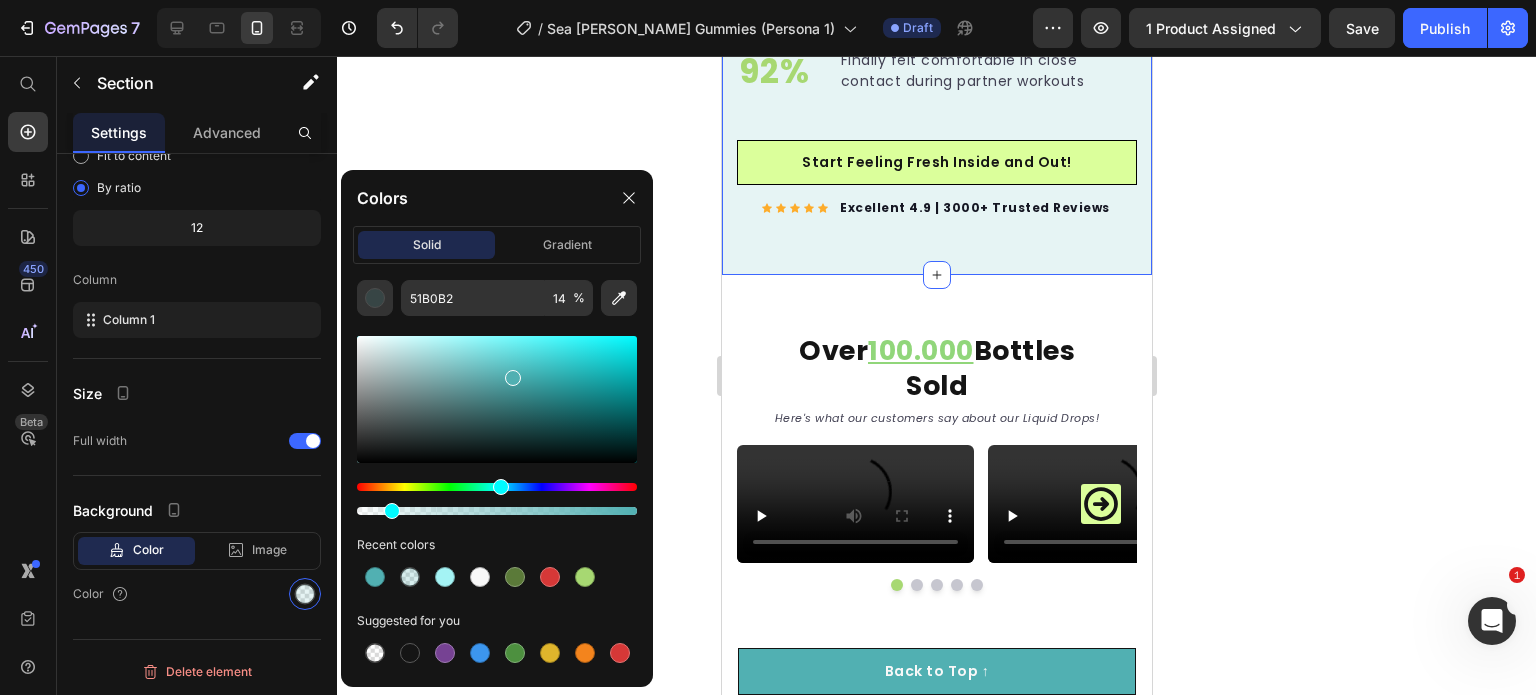 click at bounding box center (497, 511) 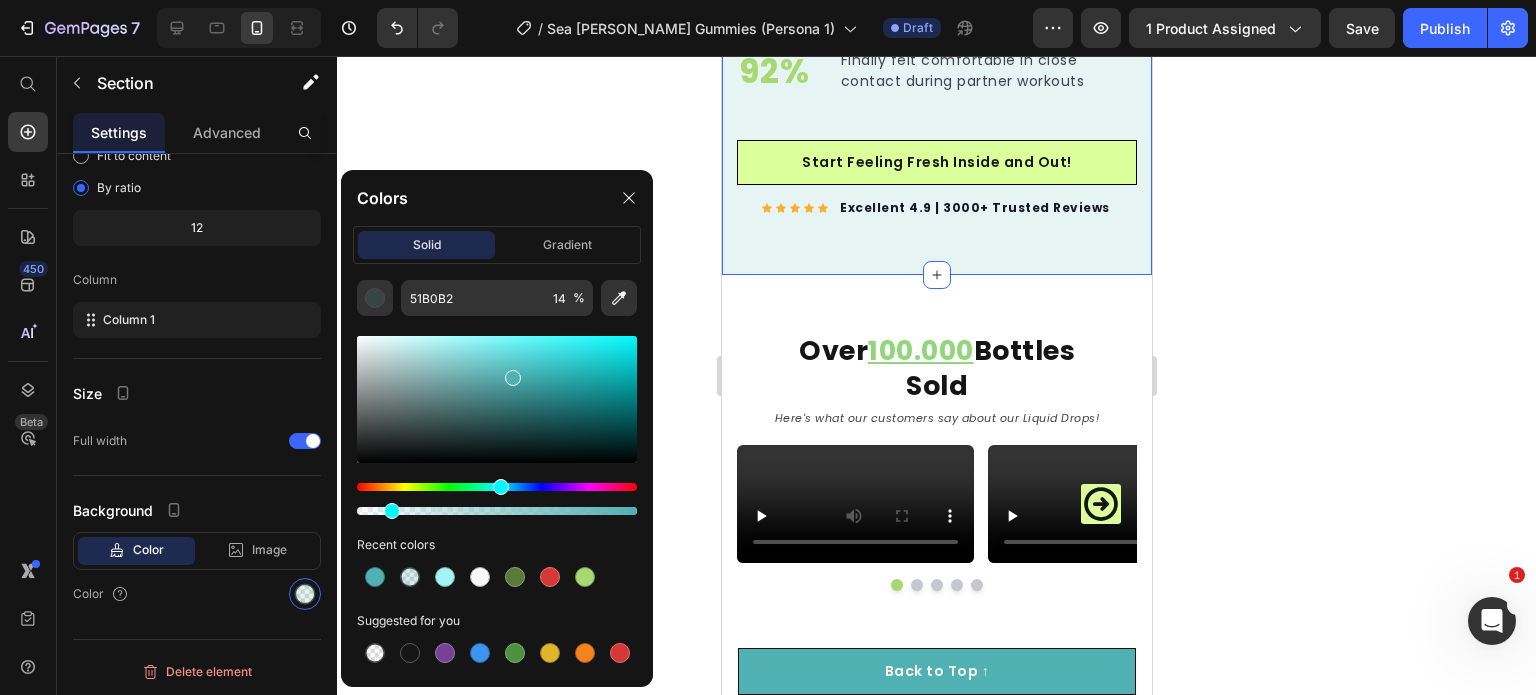 type on "11" 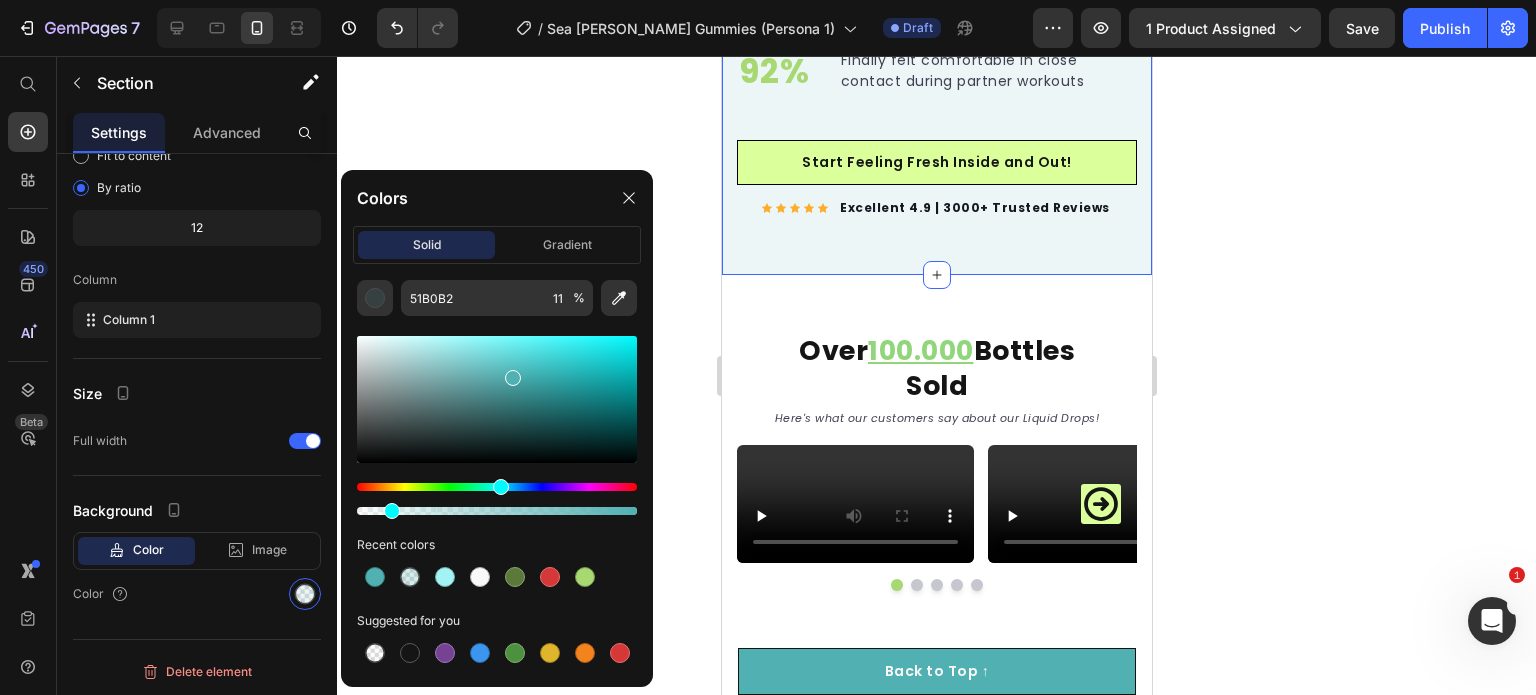 click on "97%" at bounding box center [772, -92] 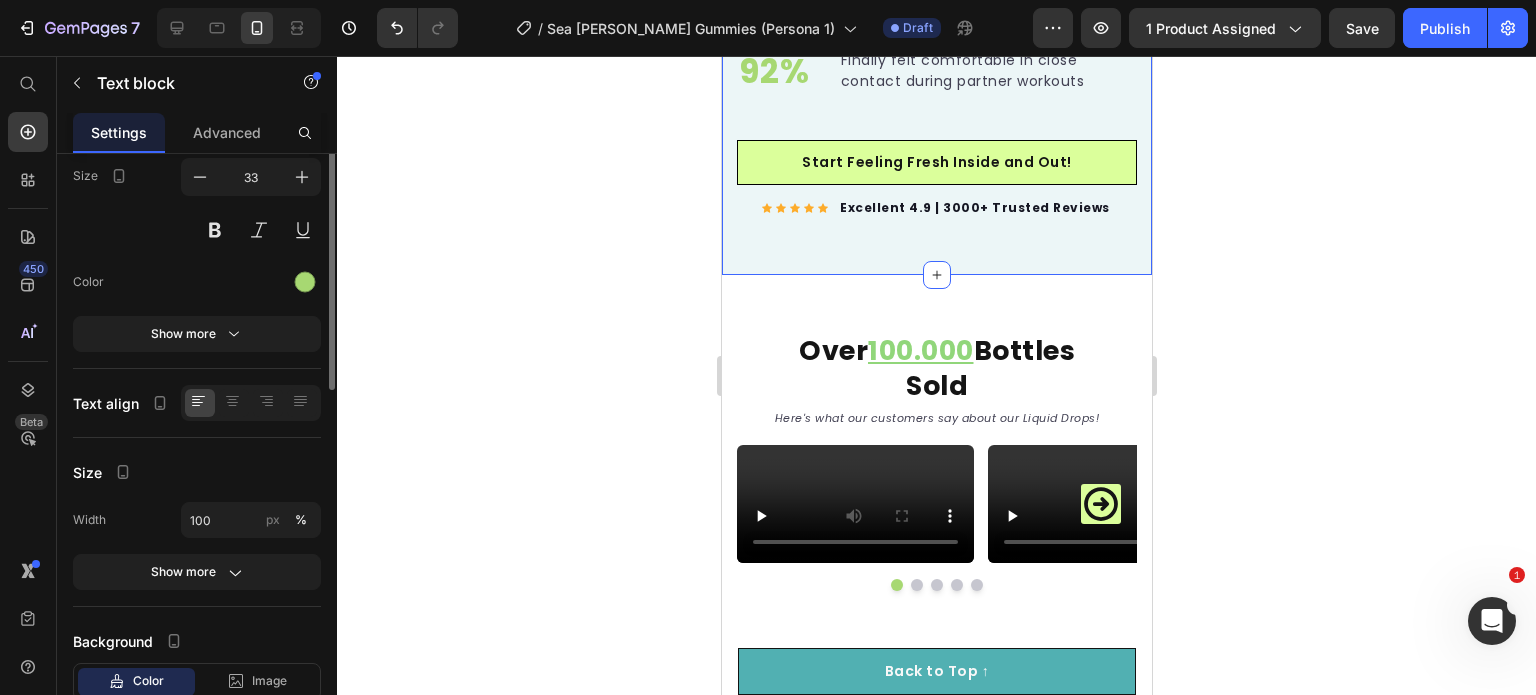 scroll, scrollTop: 0, scrollLeft: 0, axis: both 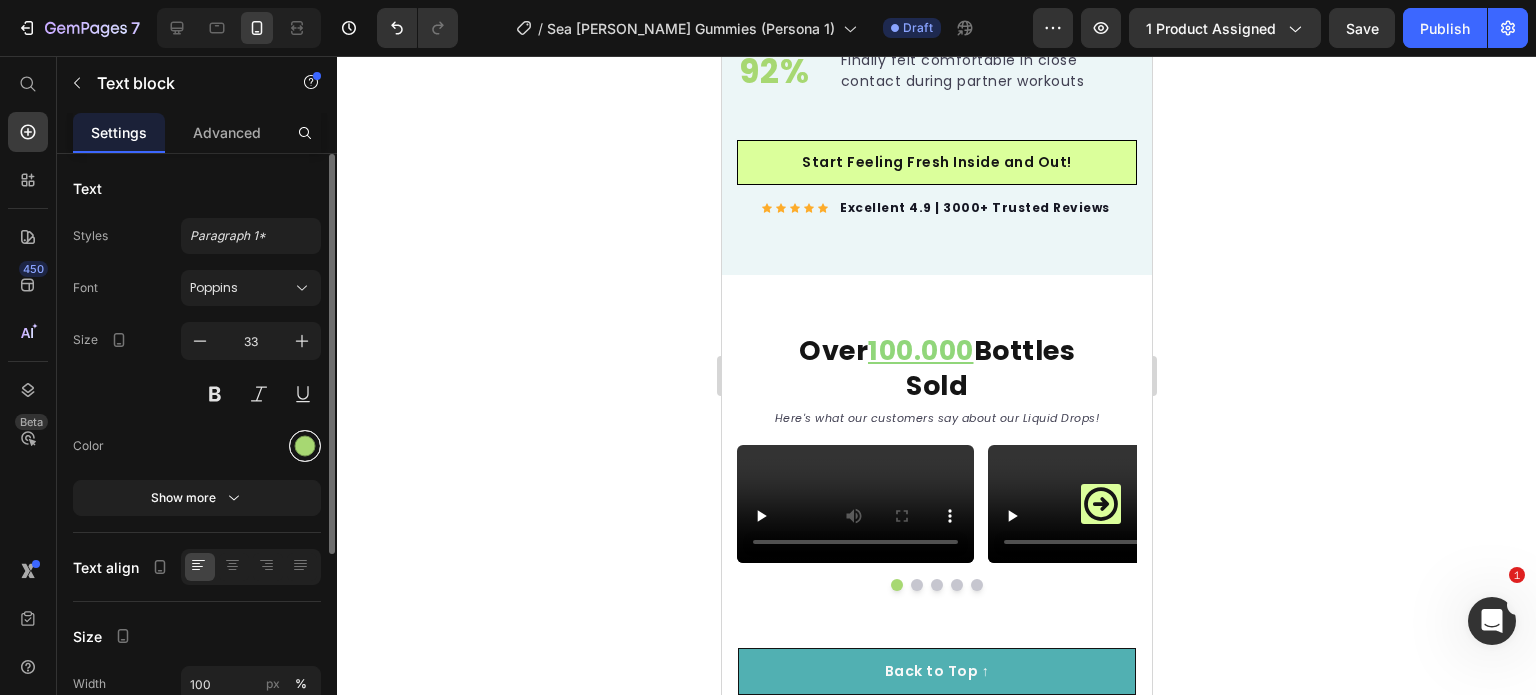 click at bounding box center (305, 446) 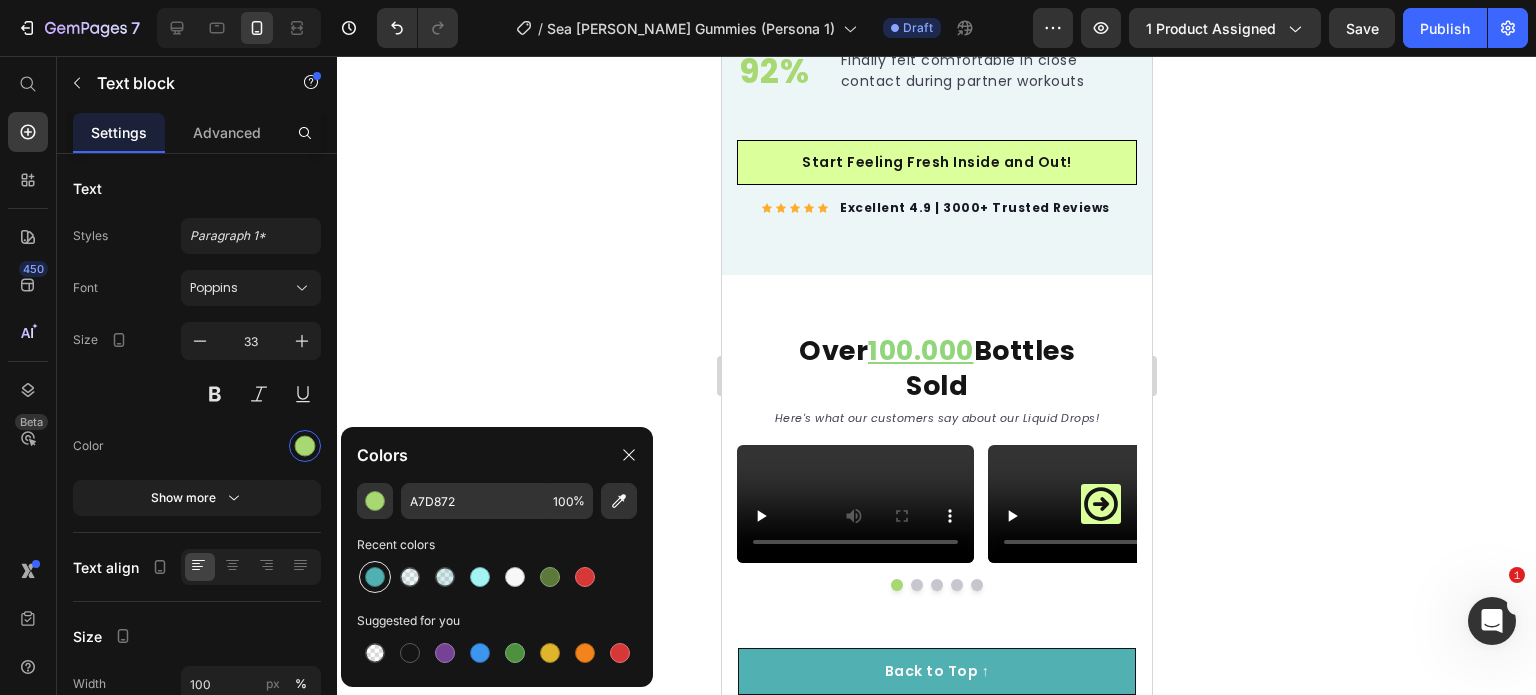 click at bounding box center [375, 577] 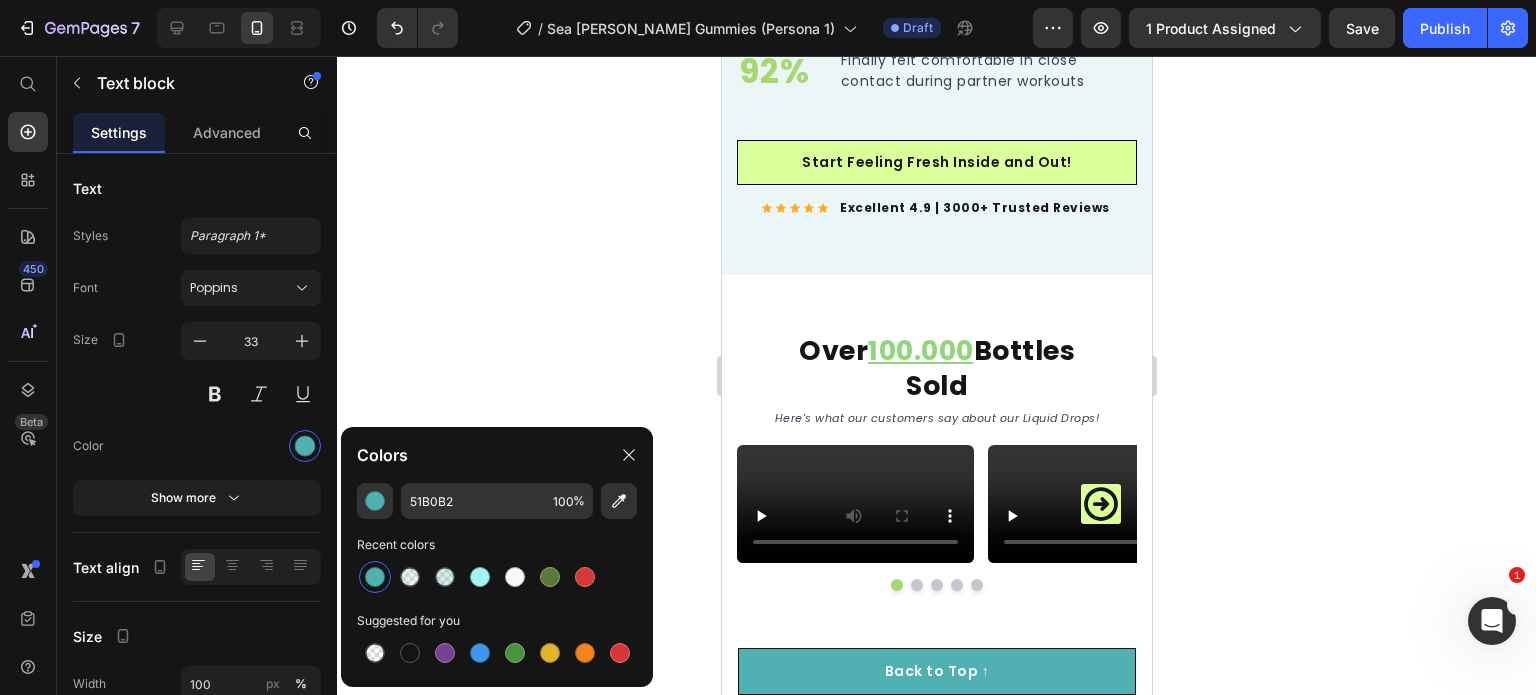 click on "94%" at bounding box center (774, -7) 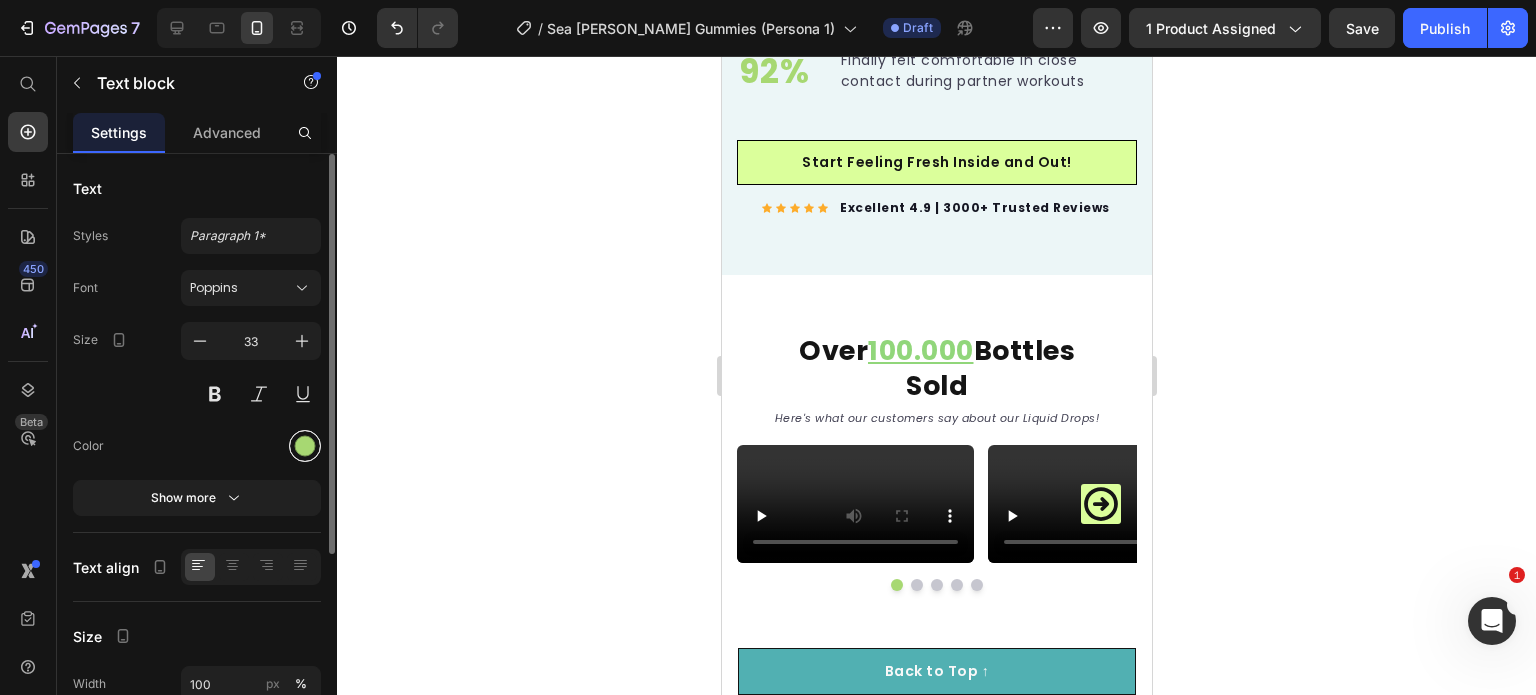 click at bounding box center (305, 446) 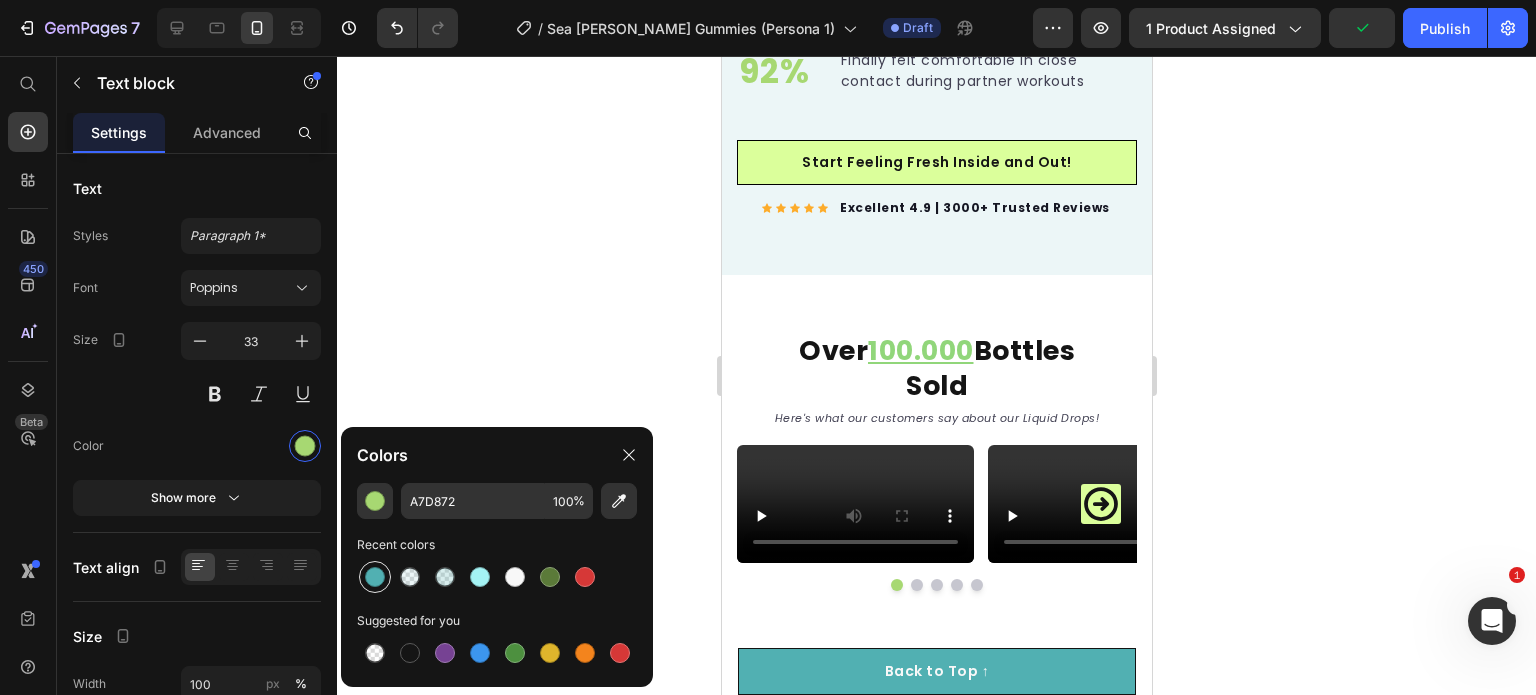 click at bounding box center (375, 577) 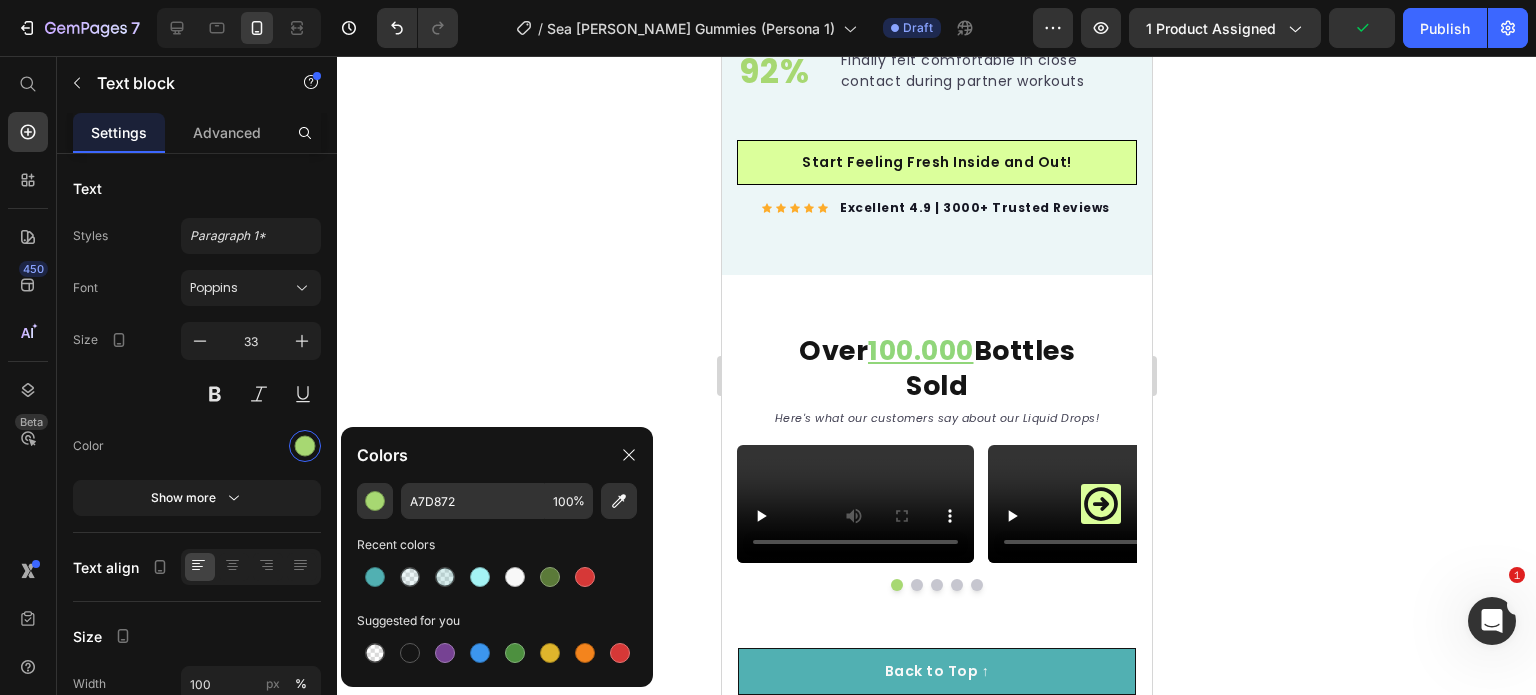 type on "51B0B2" 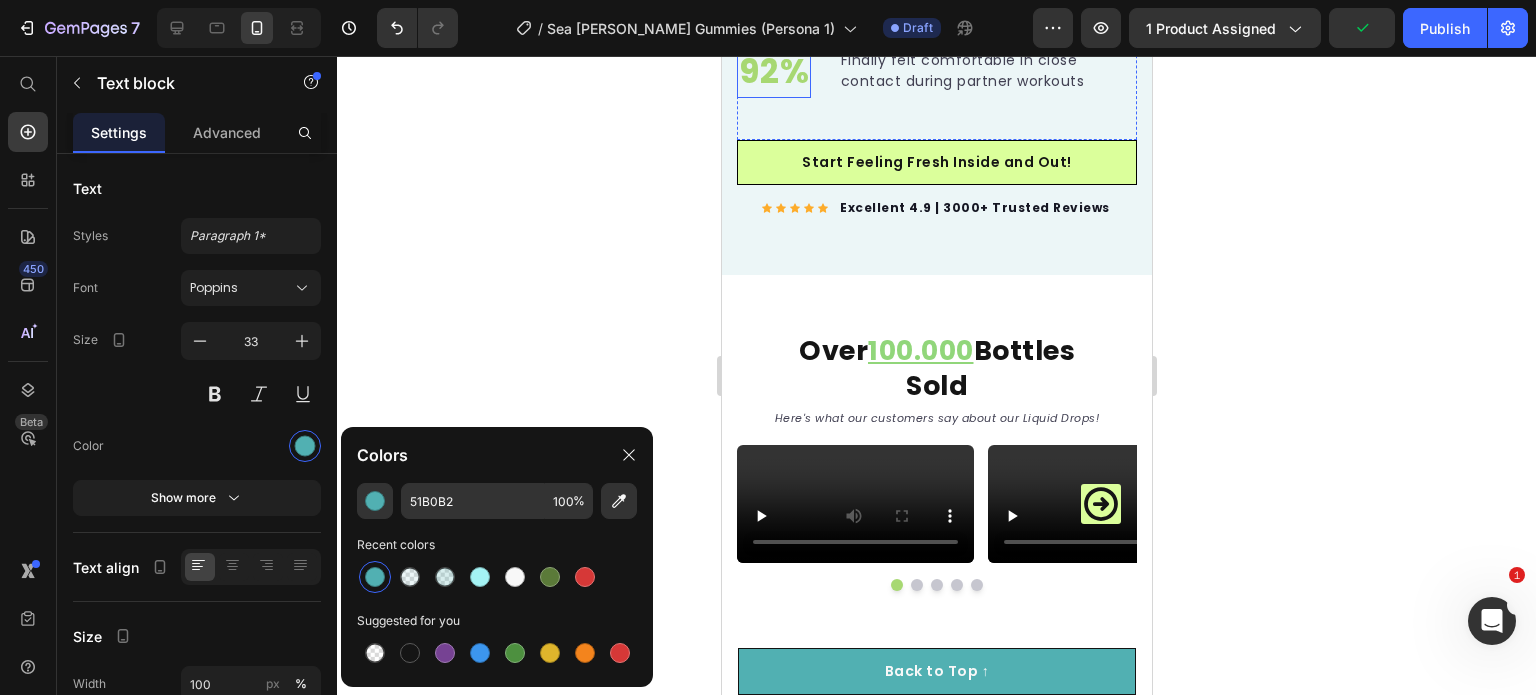 click on "92%" at bounding box center (773, 72) 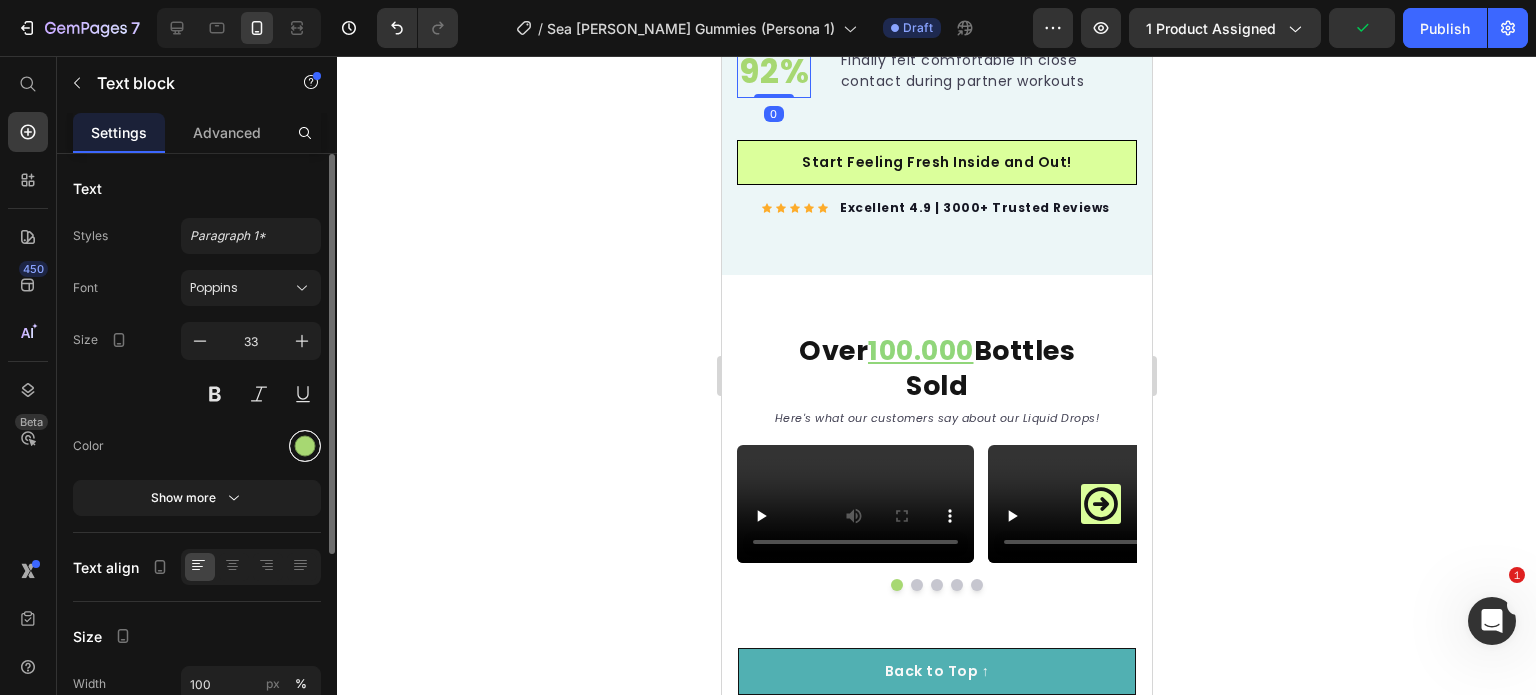 click at bounding box center [305, 446] 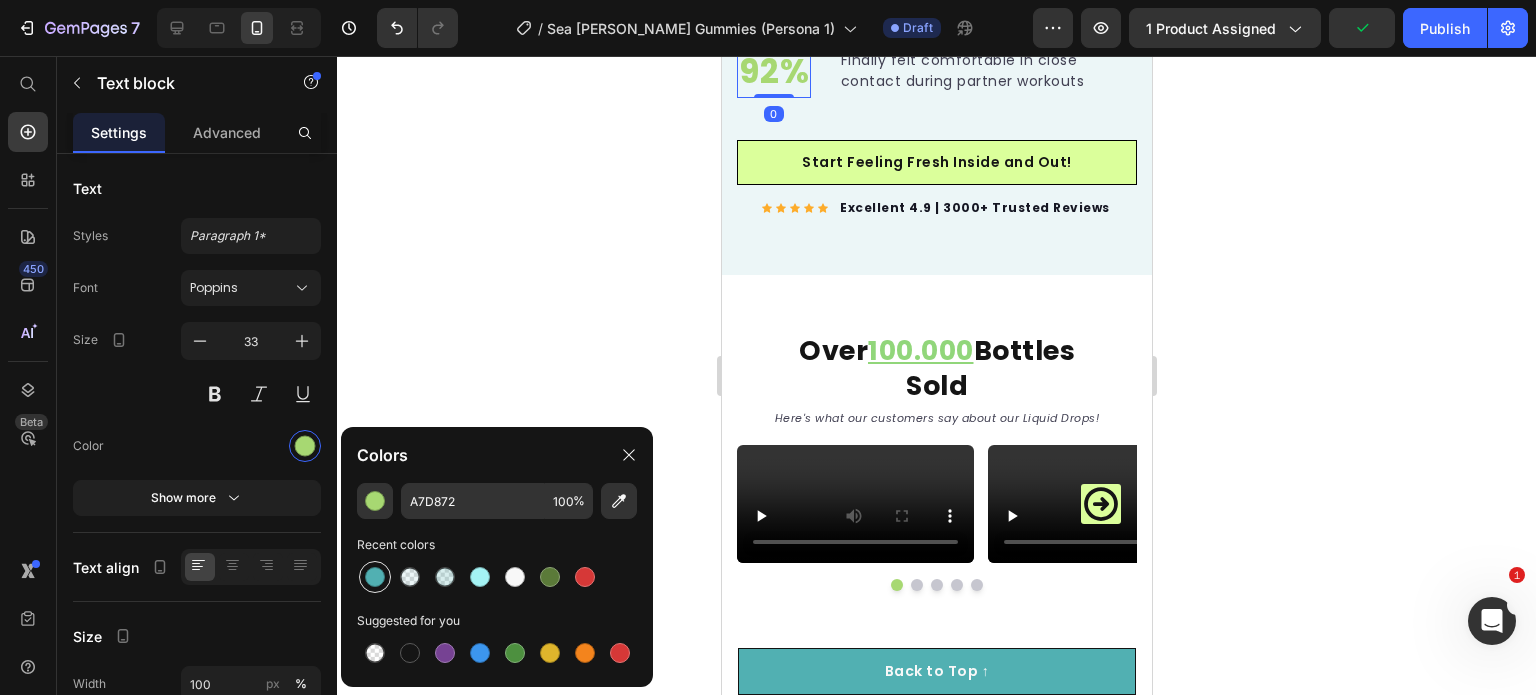 click at bounding box center [375, 577] 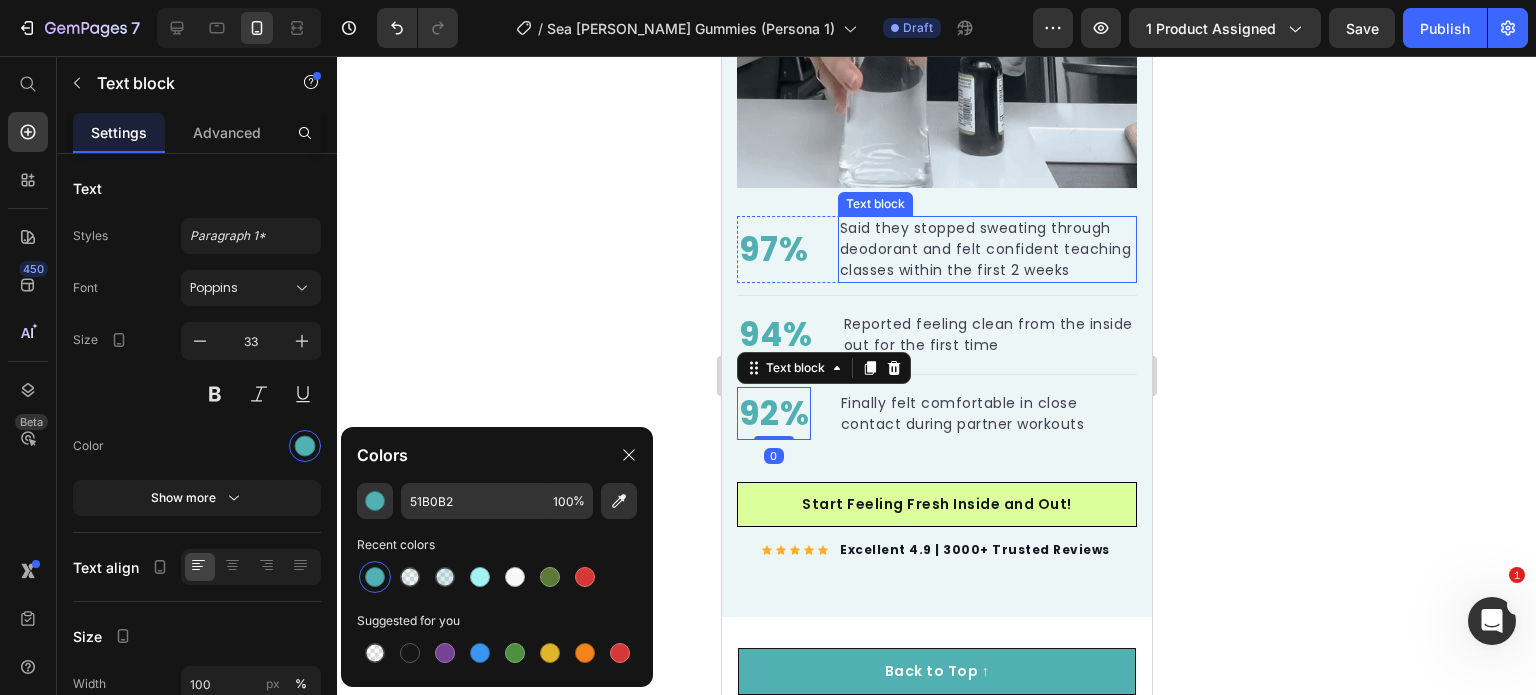 scroll, scrollTop: 4228, scrollLeft: 0, axis: vertical 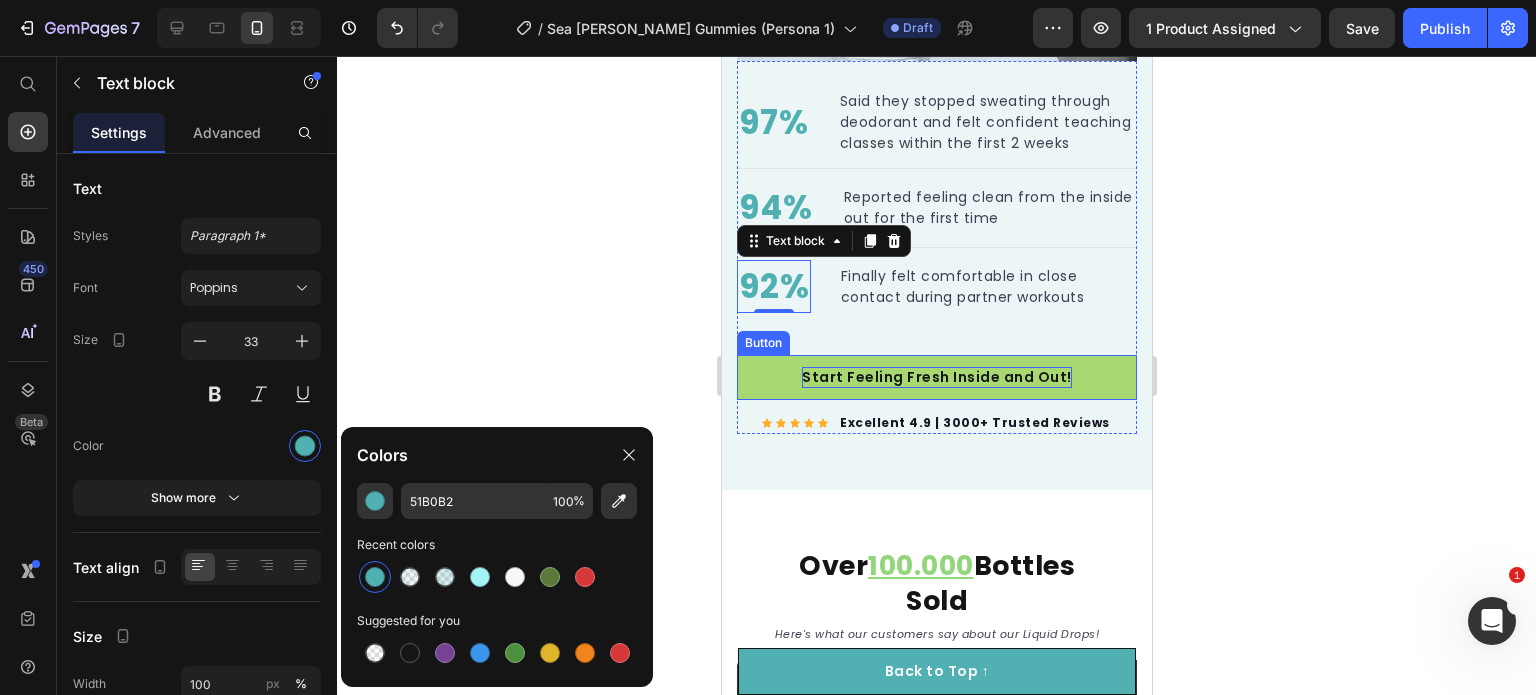 click on "Start Feeling Fresh Inside and Out!" at bounding box center [936, 377] 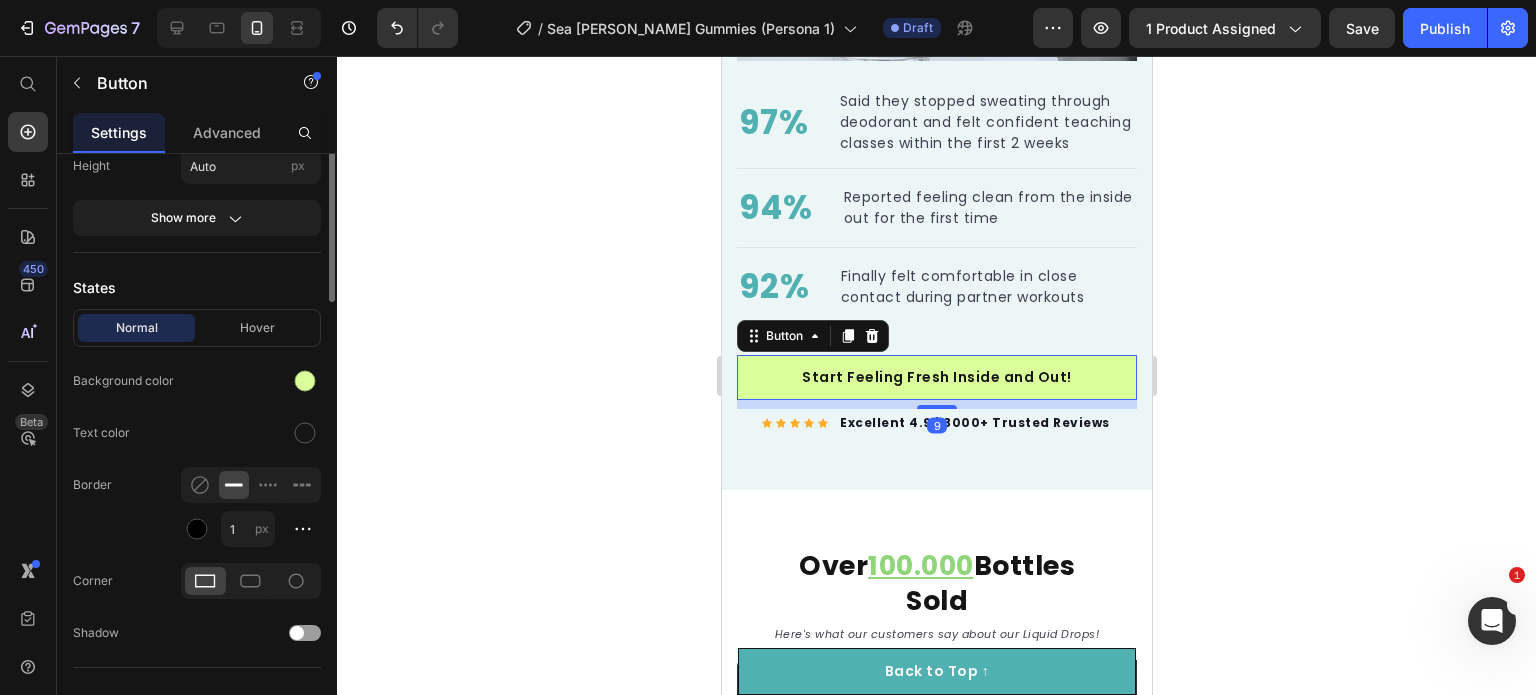 scroll, scrollTop: 500, scrollLeft: 0, axis: vertical 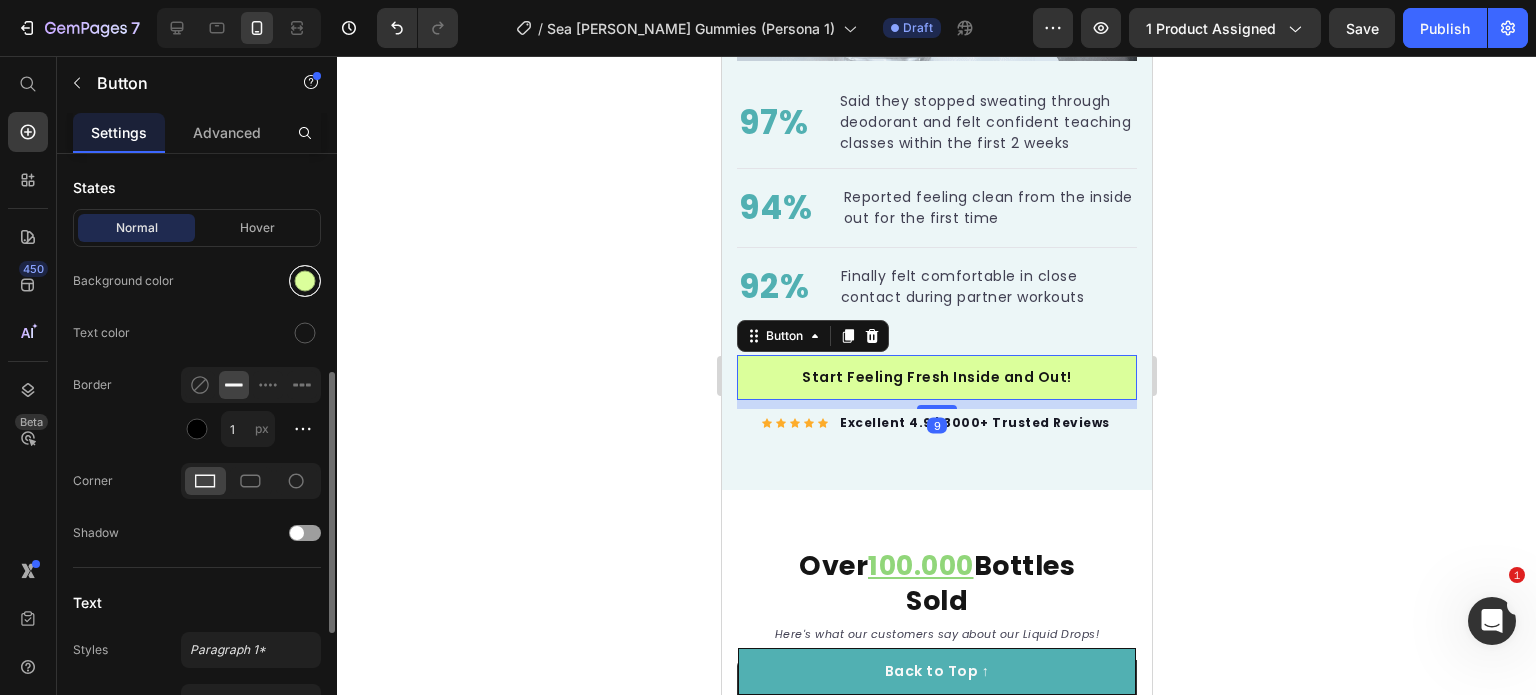 click at bounding box center [305, 281] 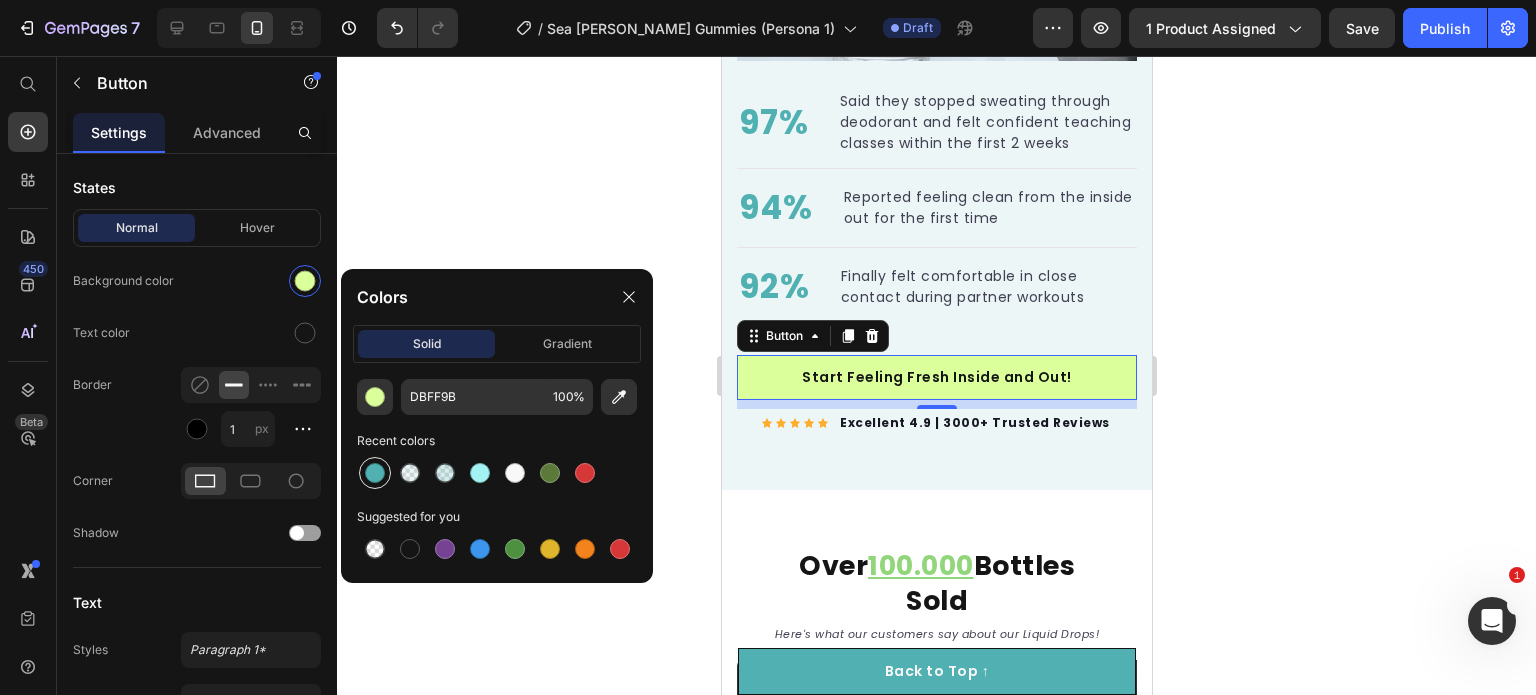 click at bounding box center (375, 473) 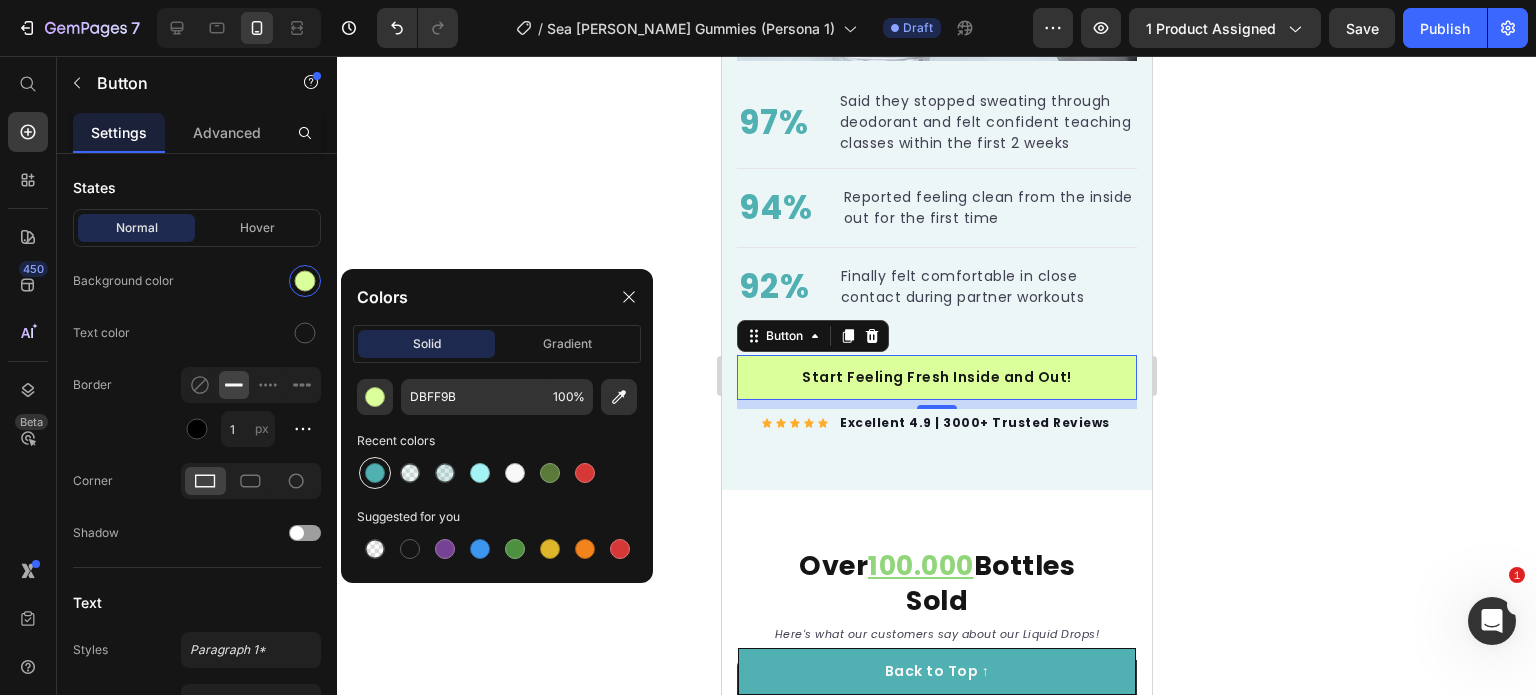 type on "51B0B2" 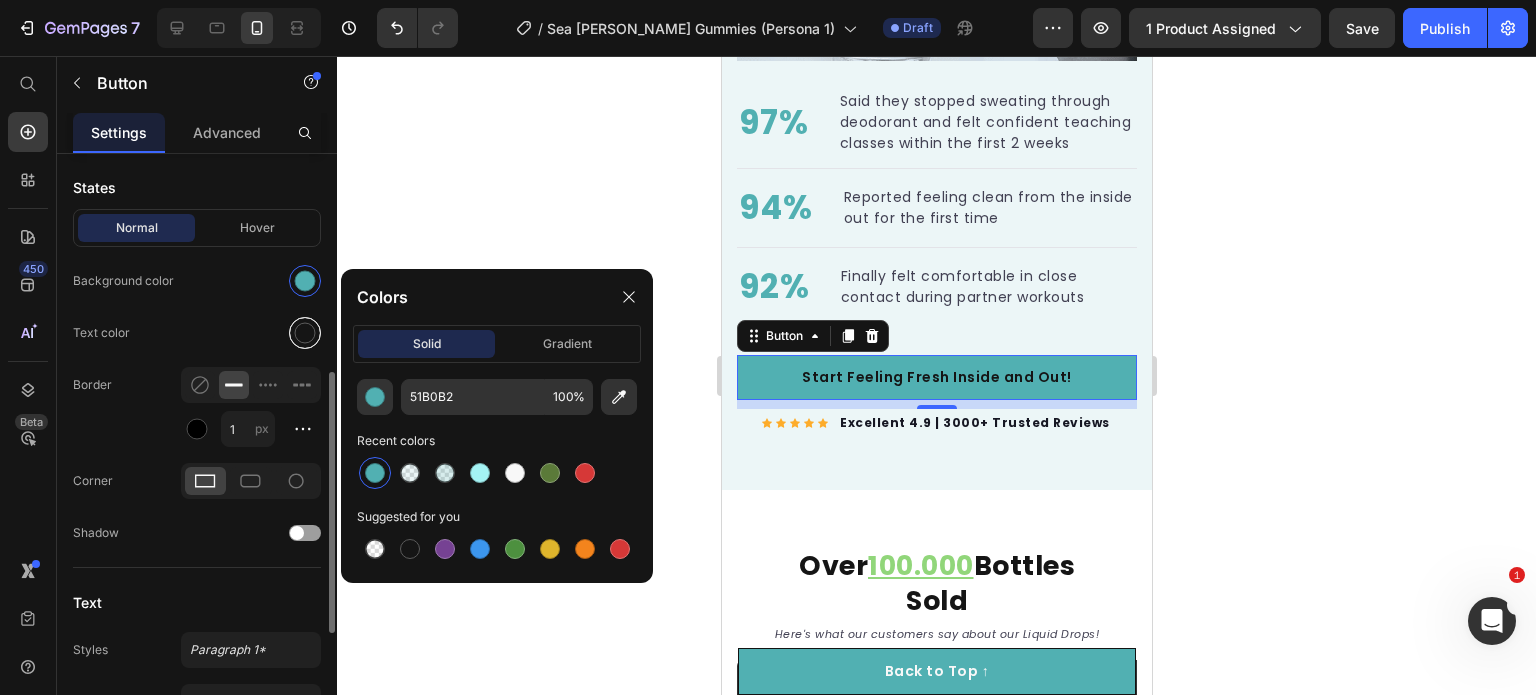 click at bounding box center (305, 333) 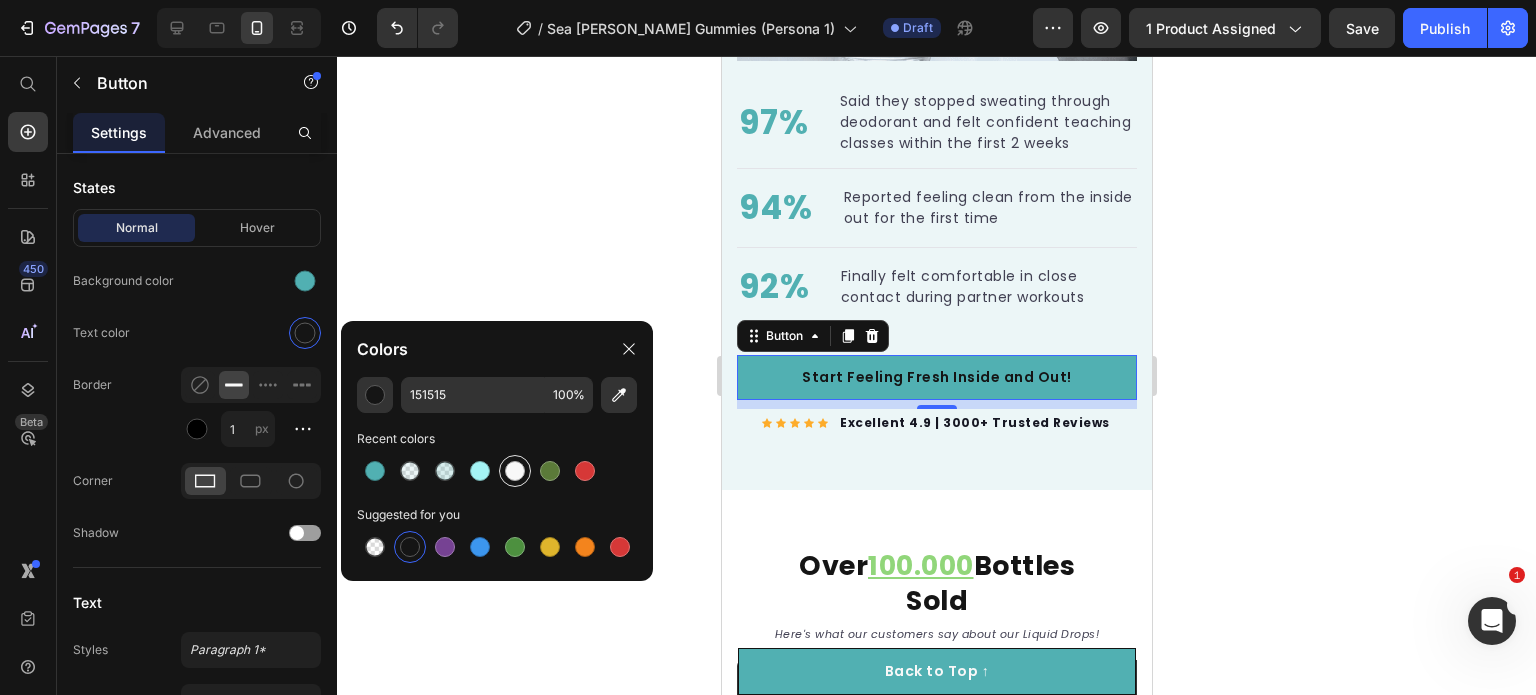 click at bounding box center (515, 471) 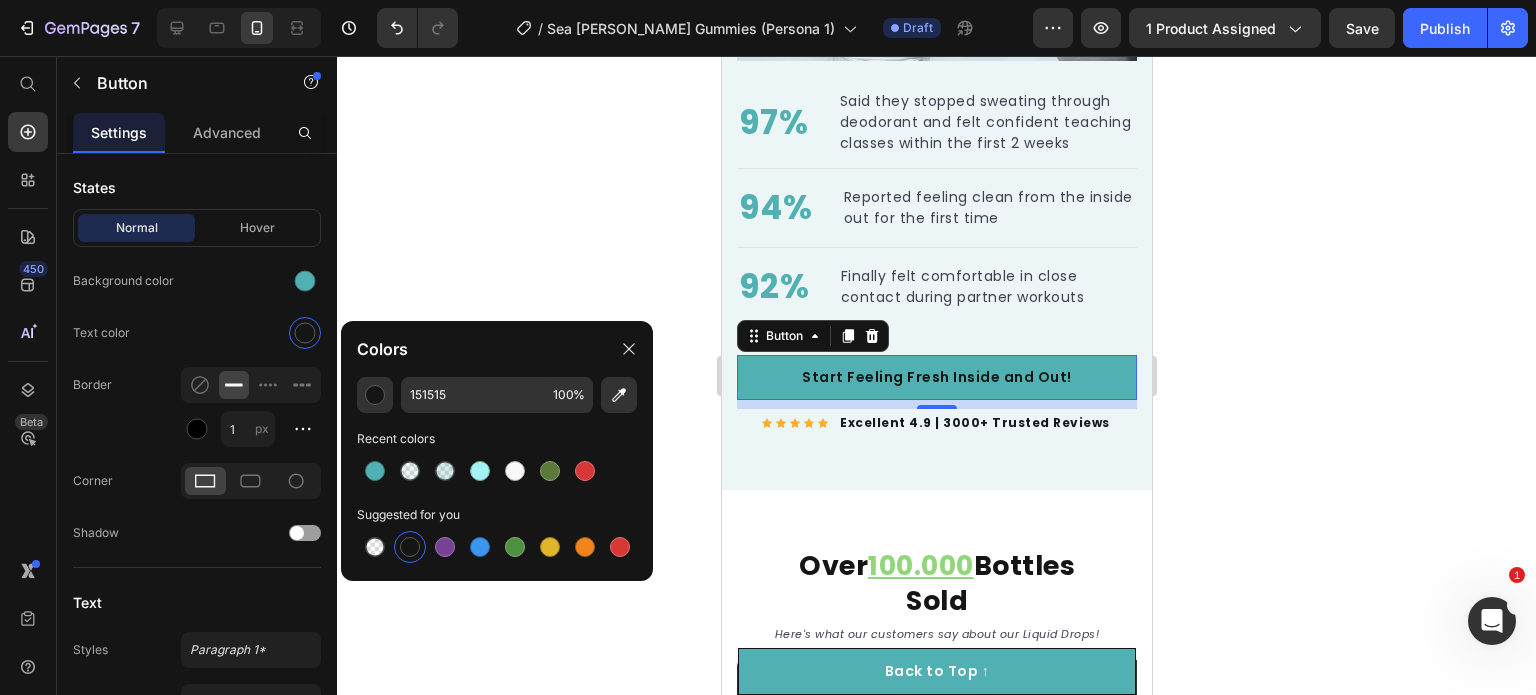 type on "F8F8F8" 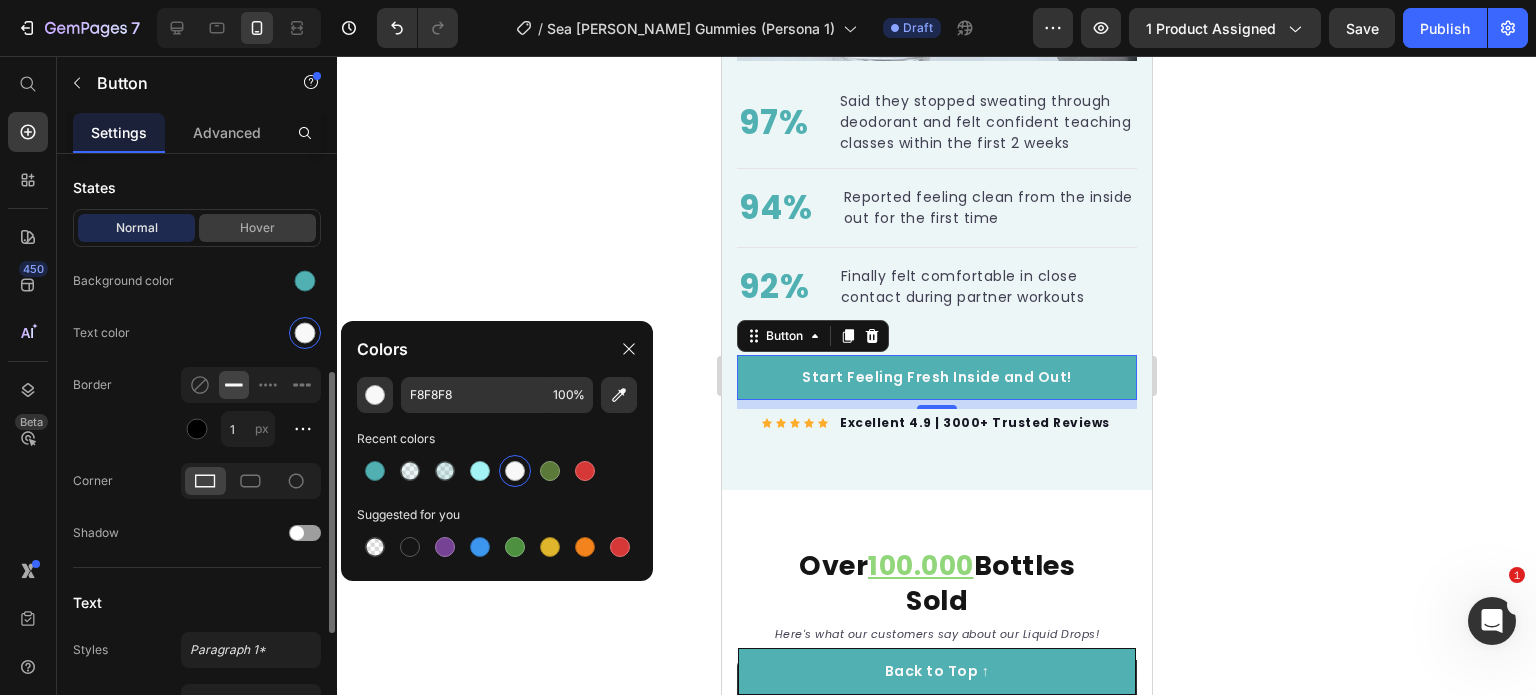 click on "Hover" at bounding box center (257, 228) 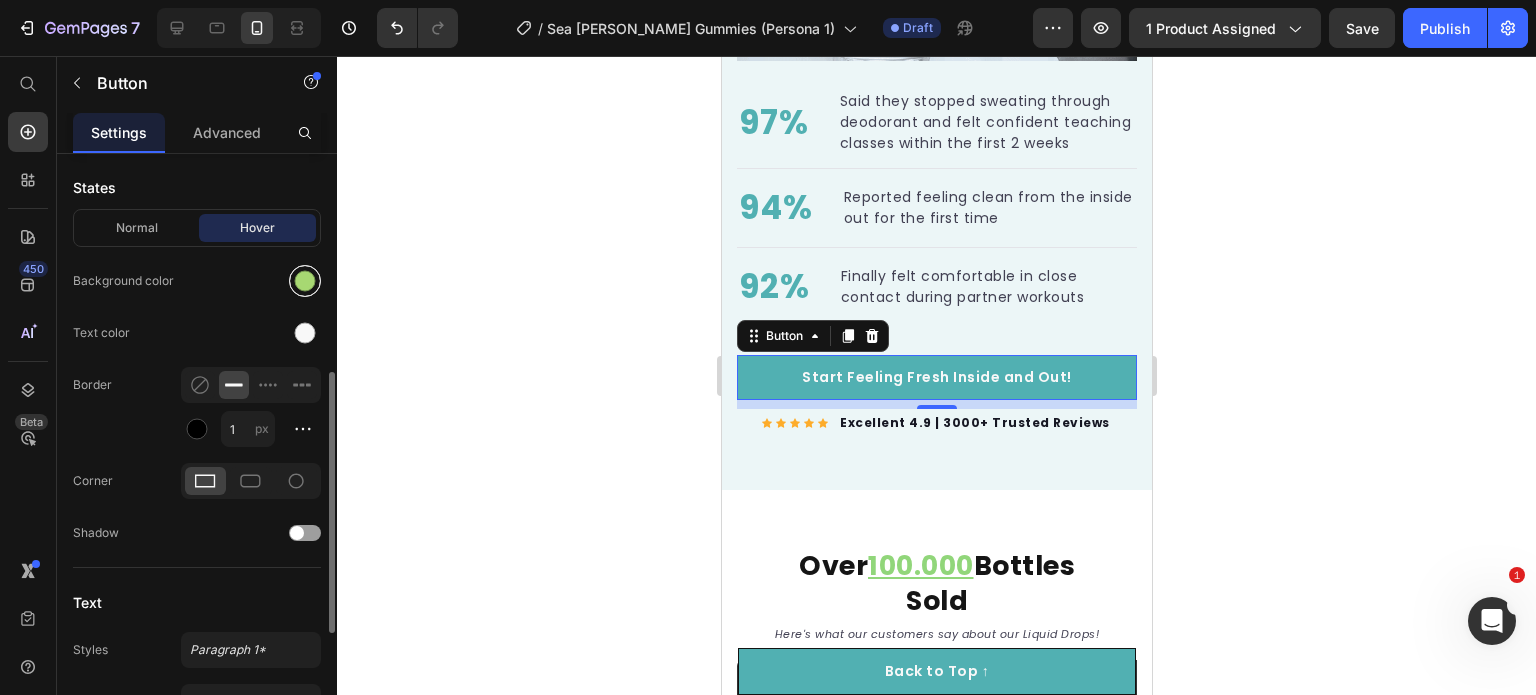 click at bounding box center (305, 281) 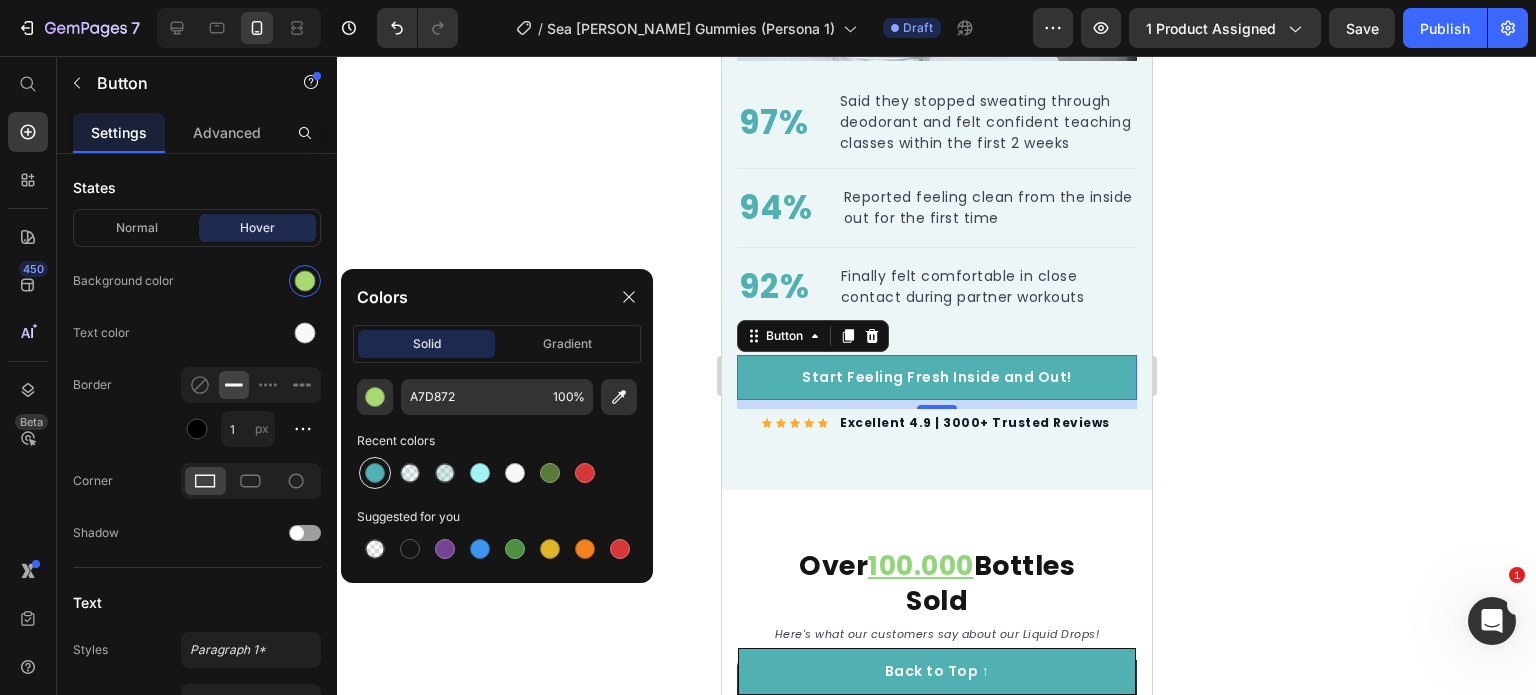 click at bounding box center [375, 473] 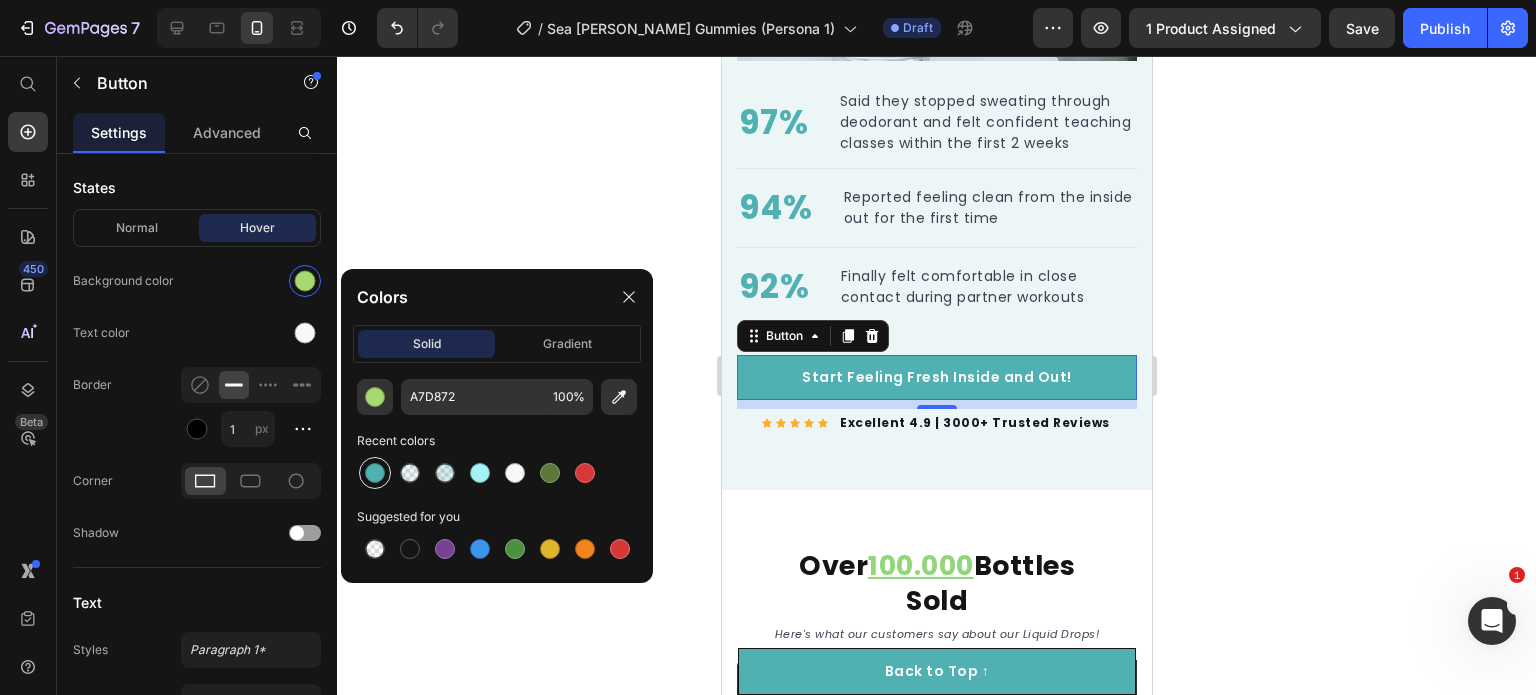 type on "51B0B2" 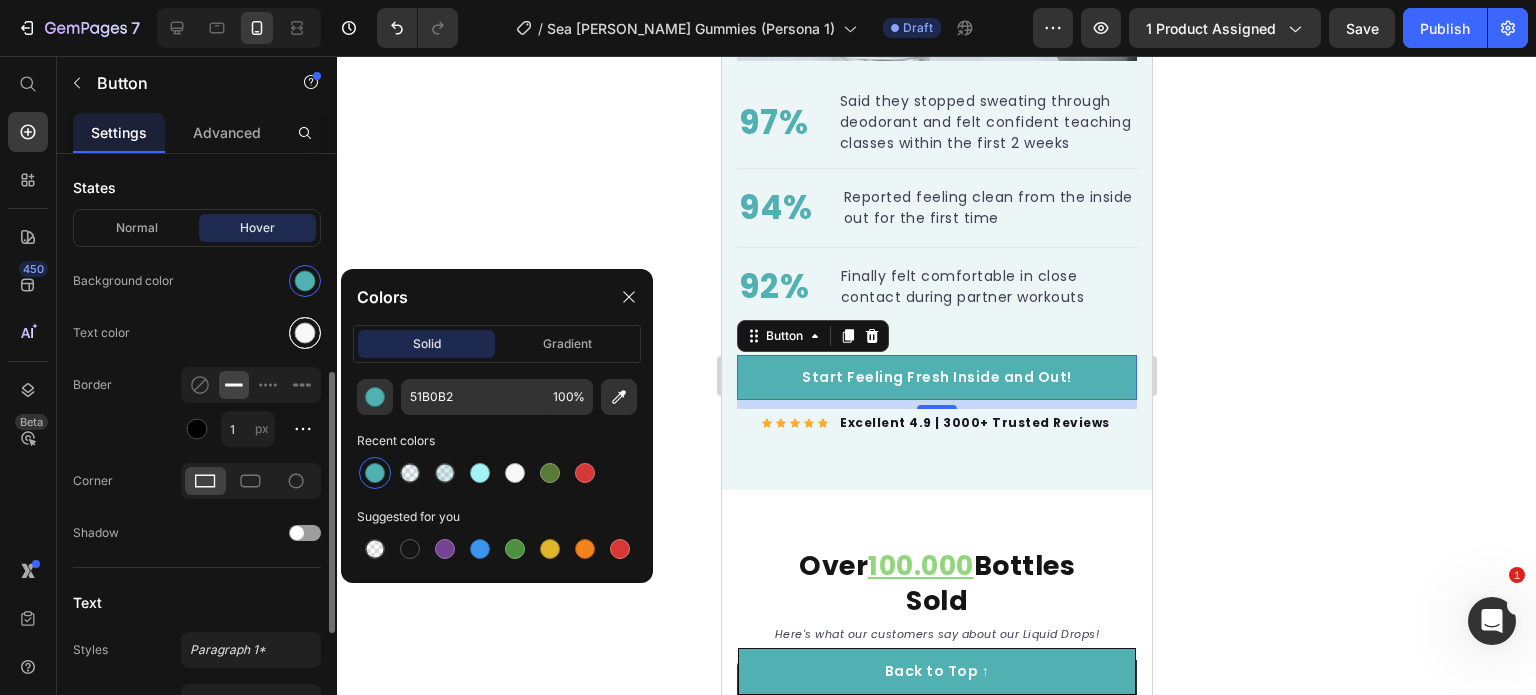 click at bounding box center (305, 333) 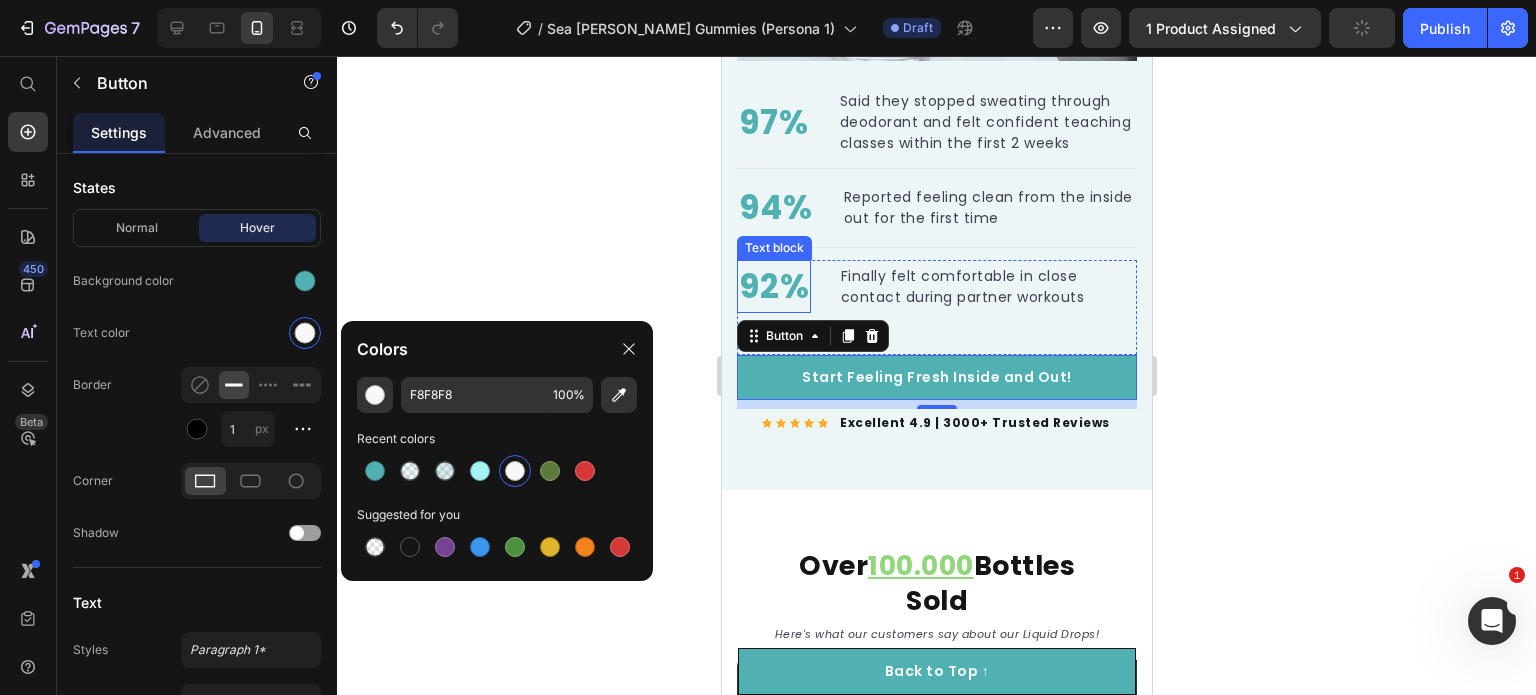 scroll, scrollTop: 4428, scrollLeft: 0, axis: vertical 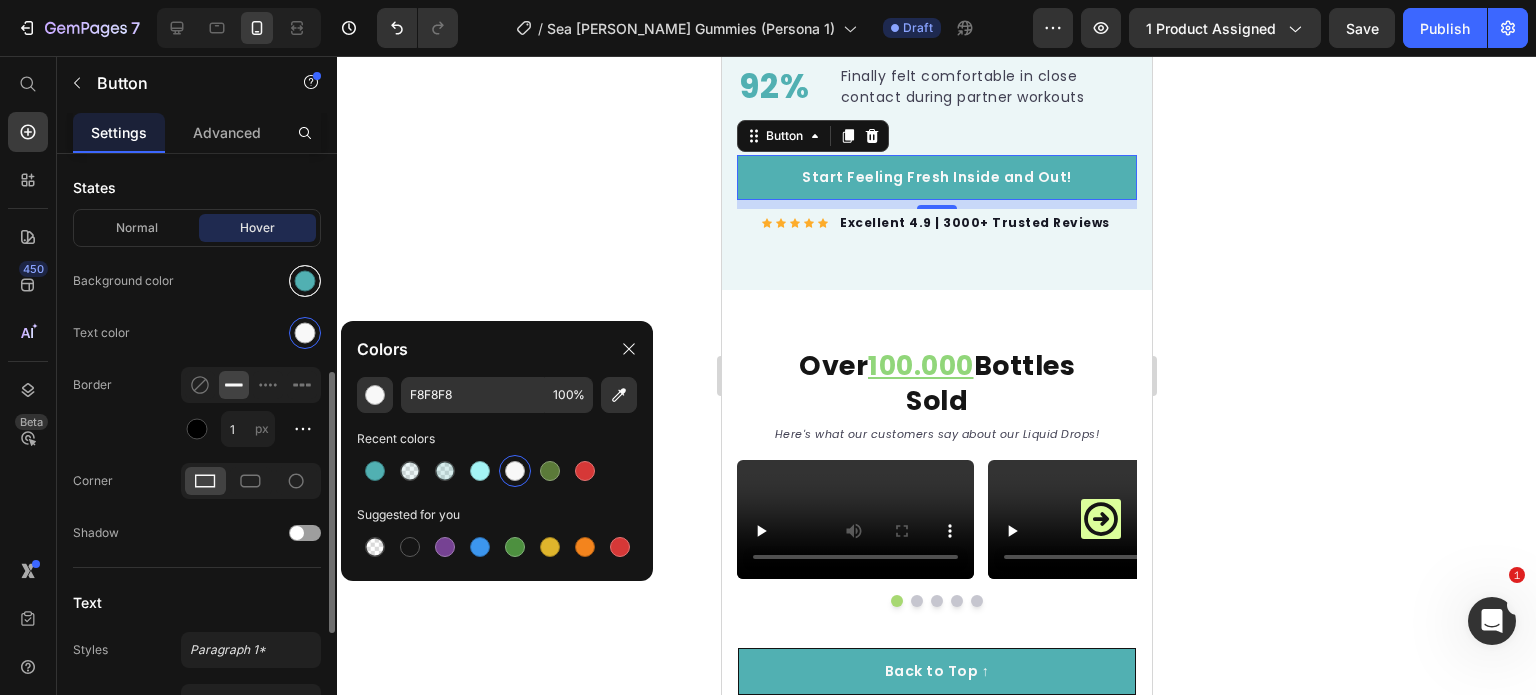 click at bounding box center (305, 281) 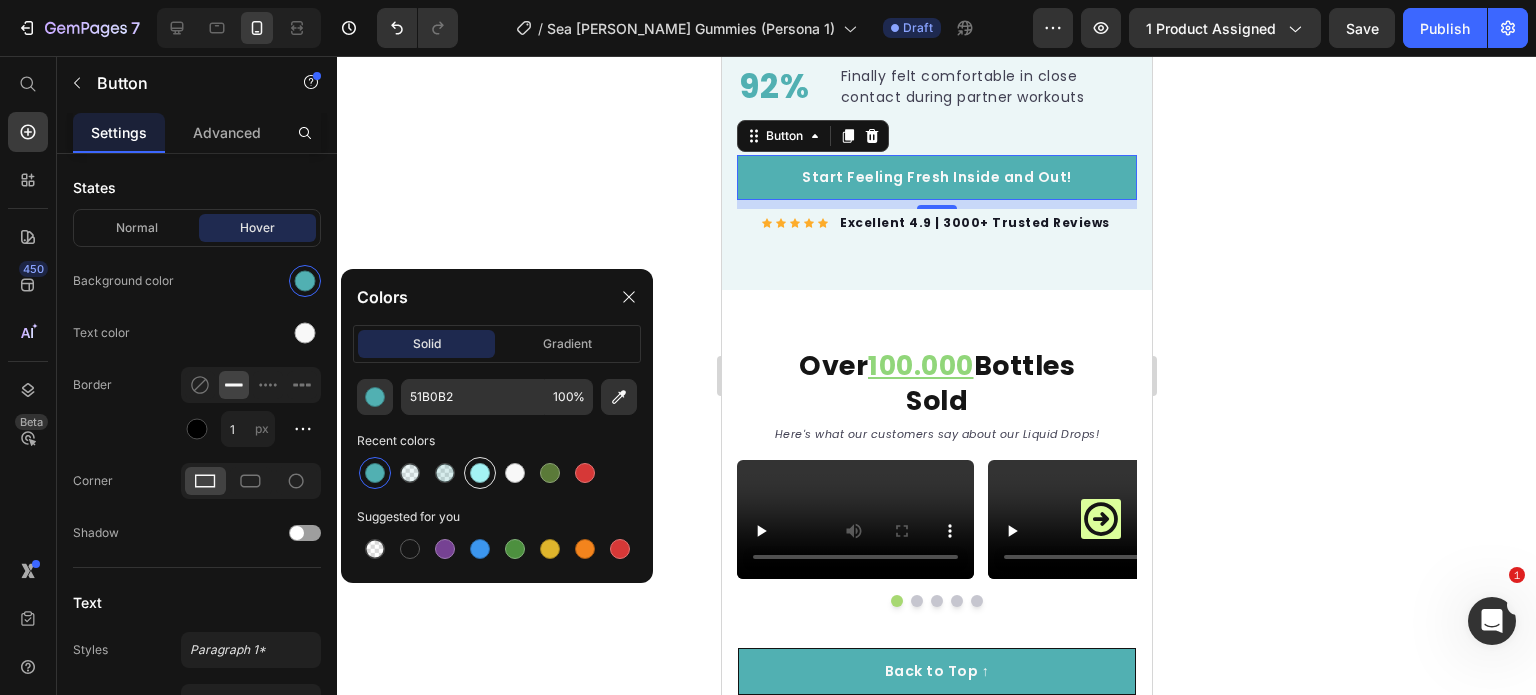 click at bounding box center [480, 473] 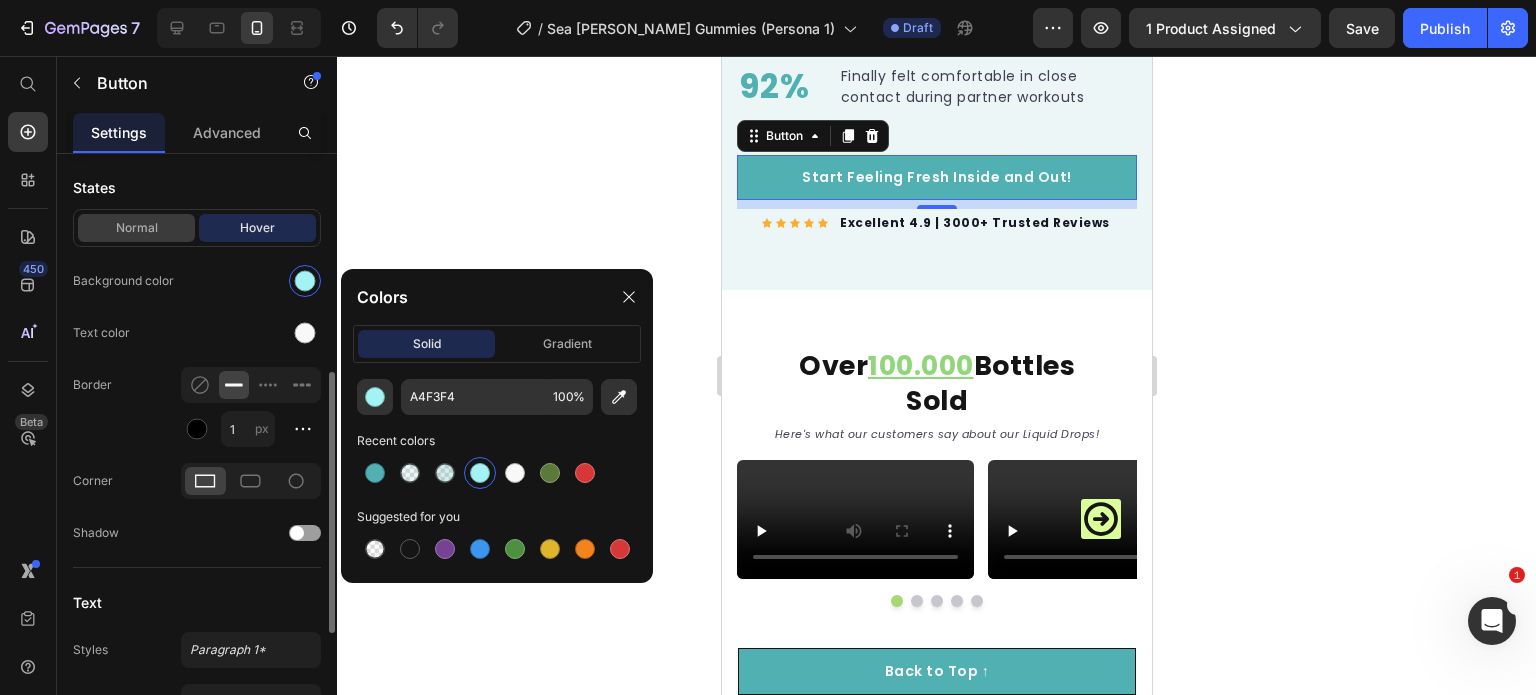 click on "Normal" at bounding box center (136, 228) 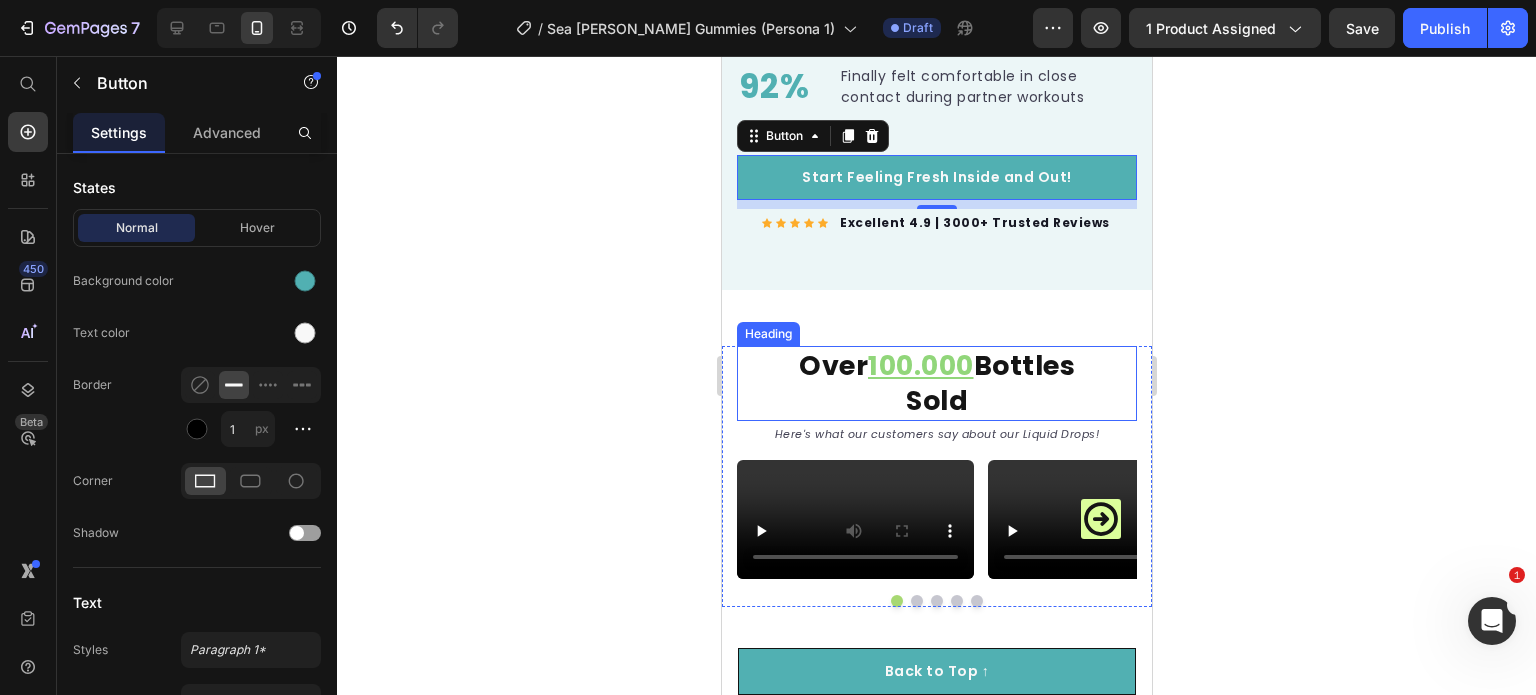 click on "100.000" at bounding box center [920, 365] 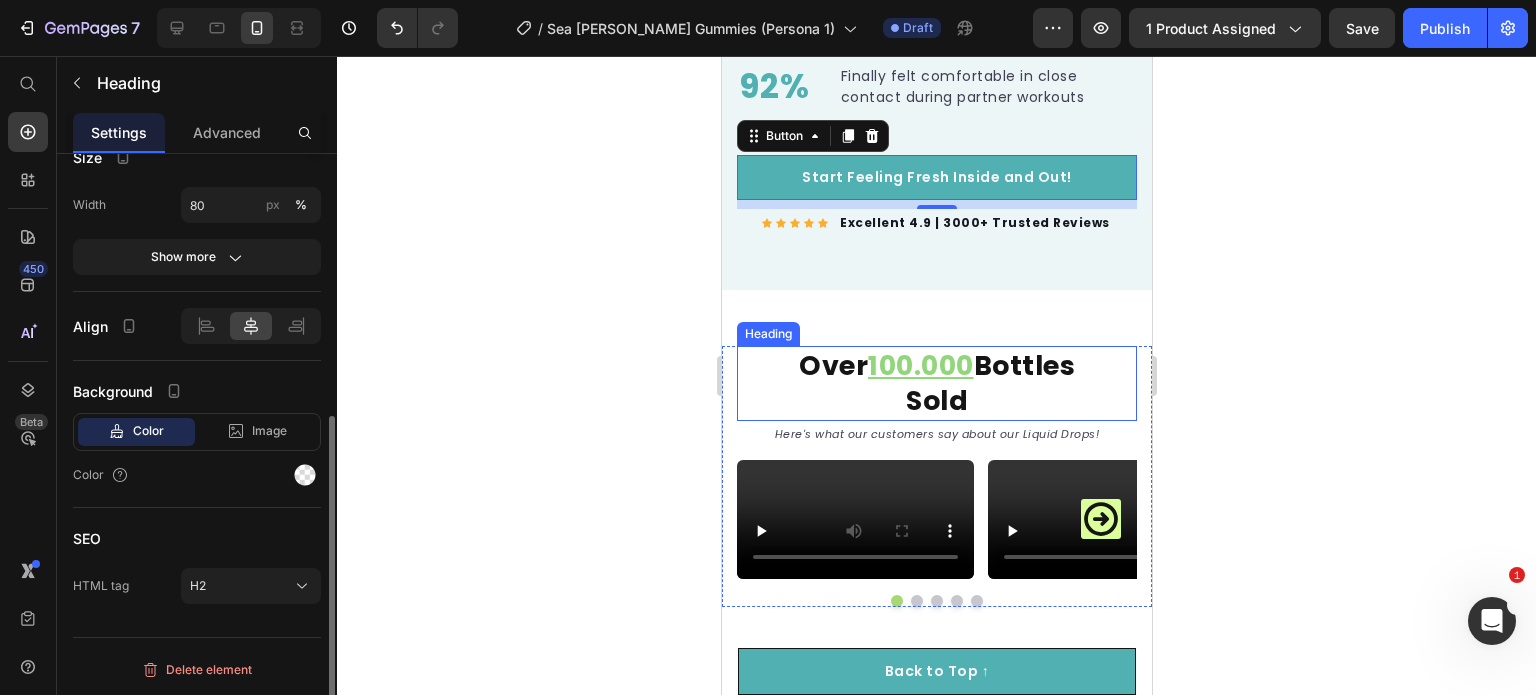 scroll, scrollTop: 0, scrollLeft: 0, axis: both 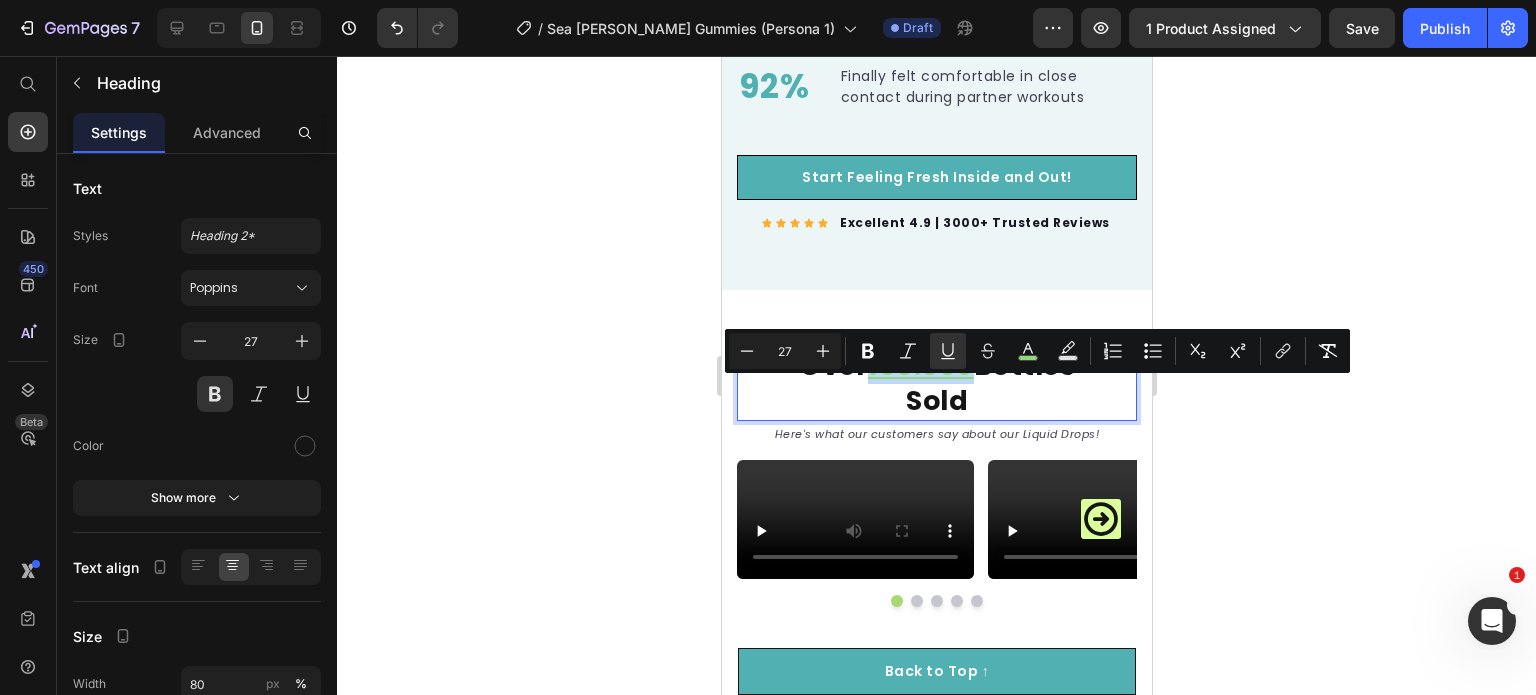 drag, startPoint x: 862, startPoint y: 400, endPoint x: 960, endPoint y: 407, distance: 98.24968 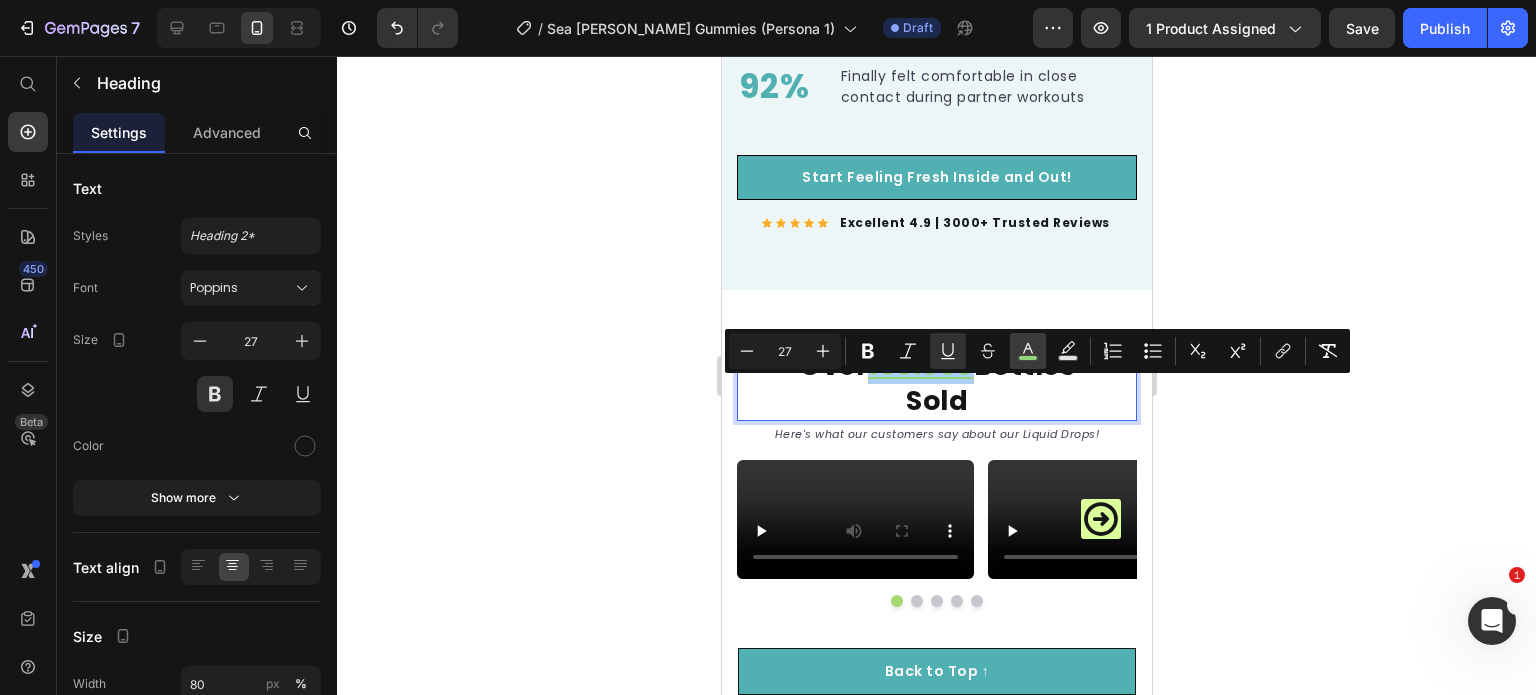 click 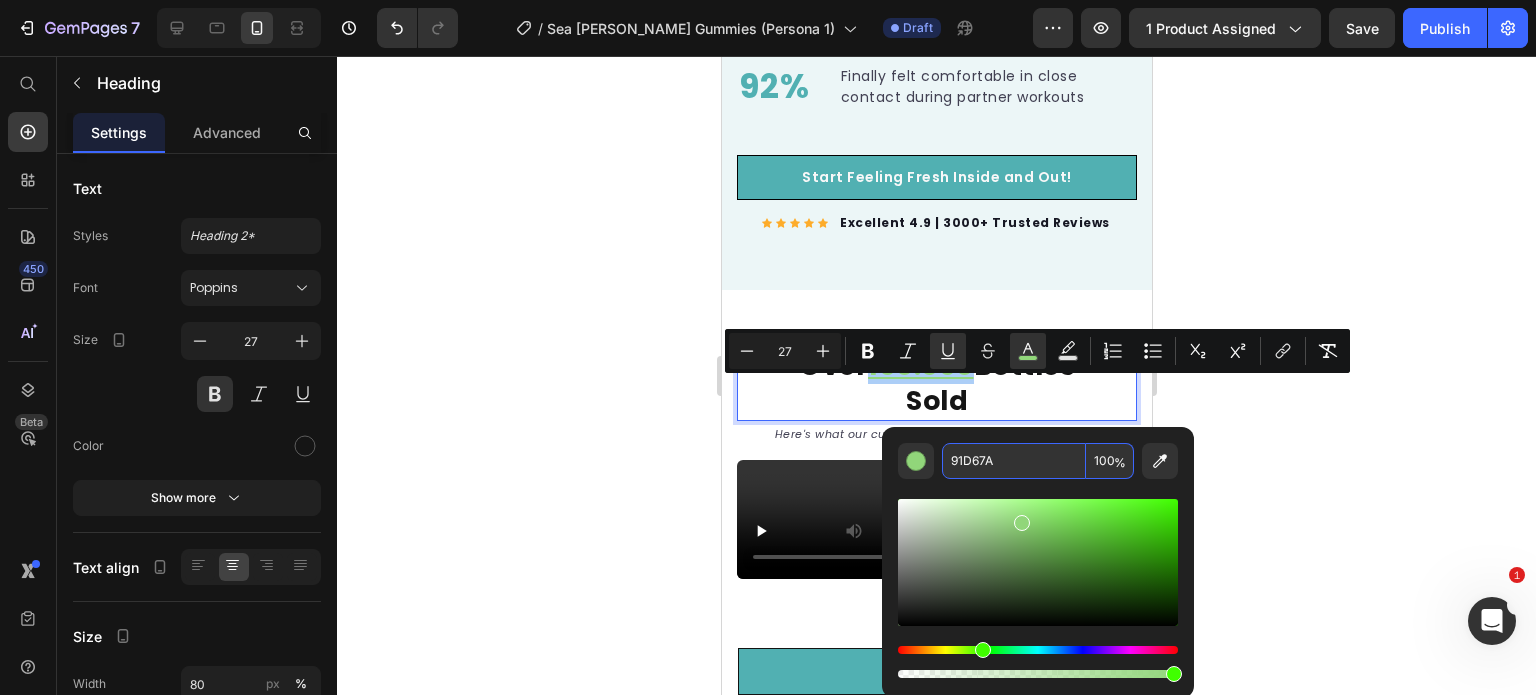 click on "91D67A" at bounding box center (1014, 461) 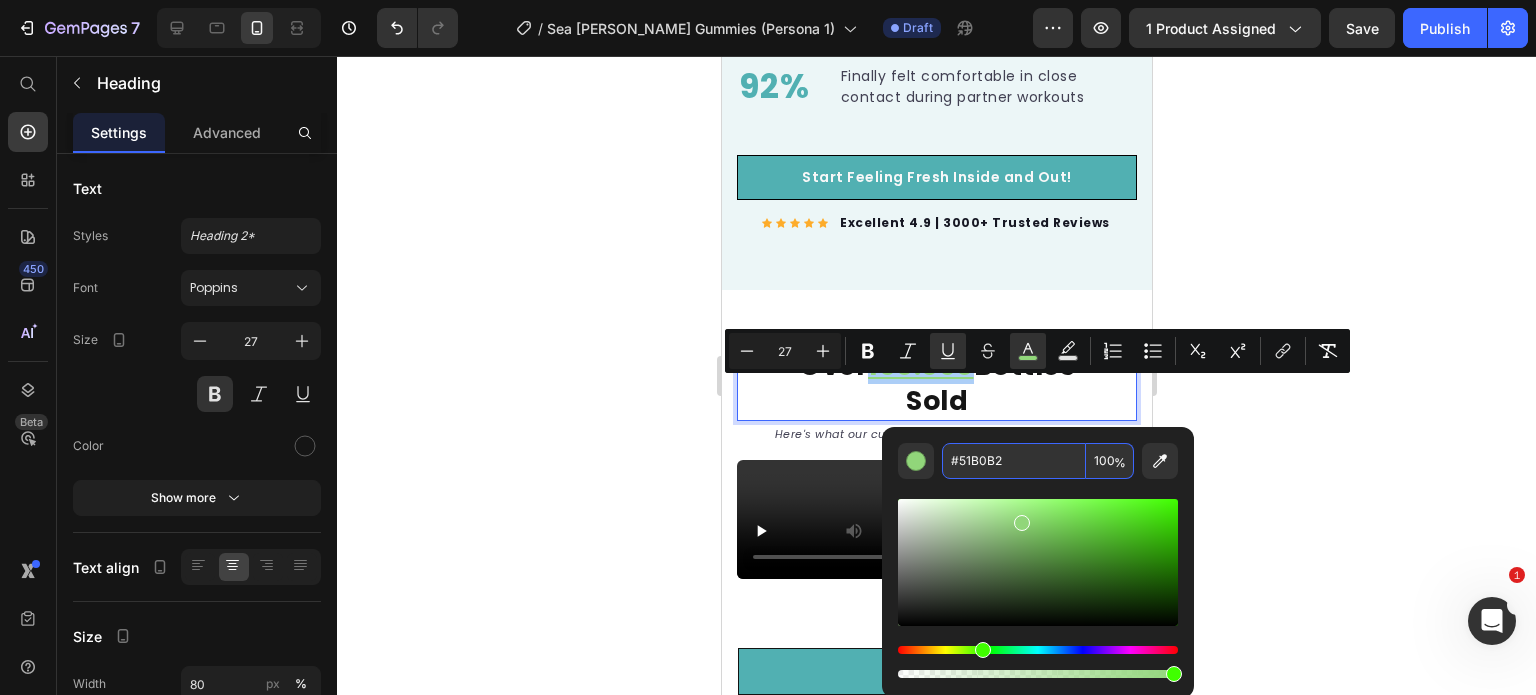 type on "51B0B2" 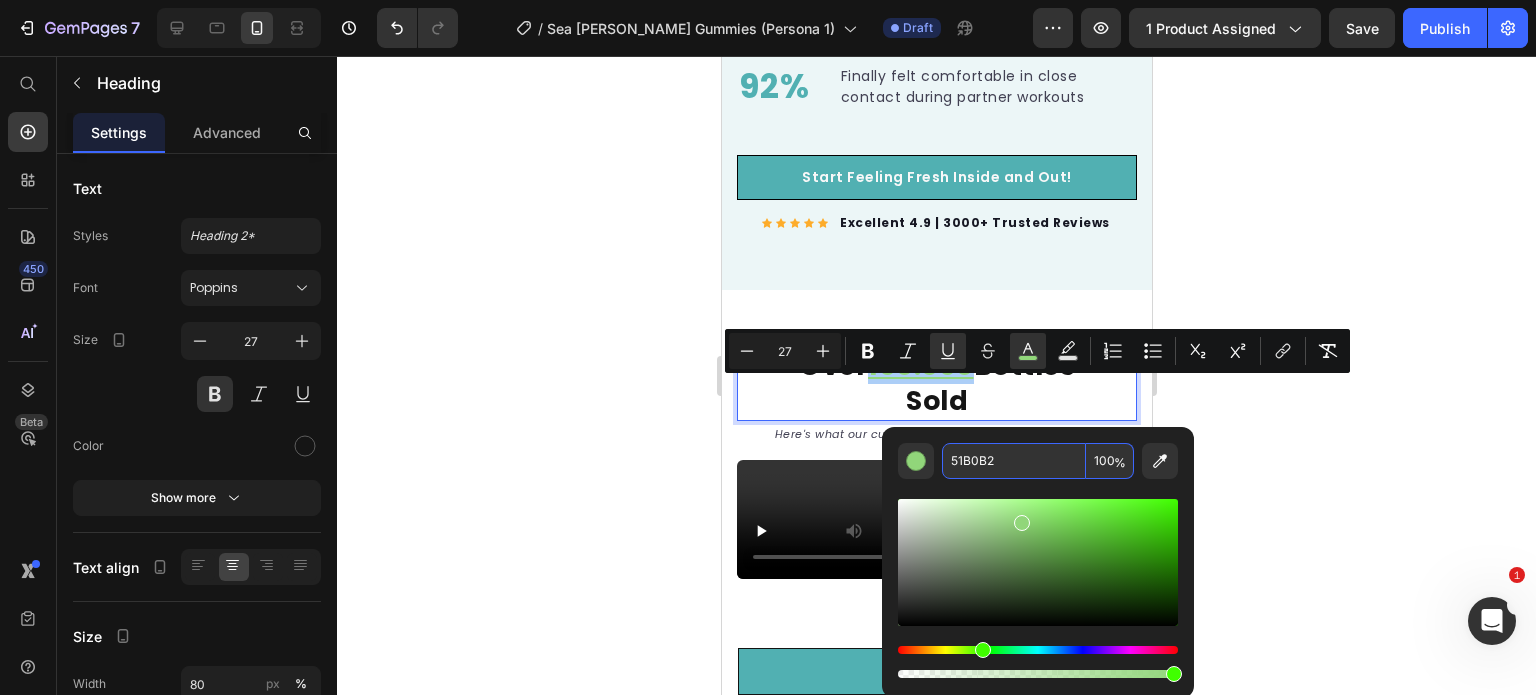 click 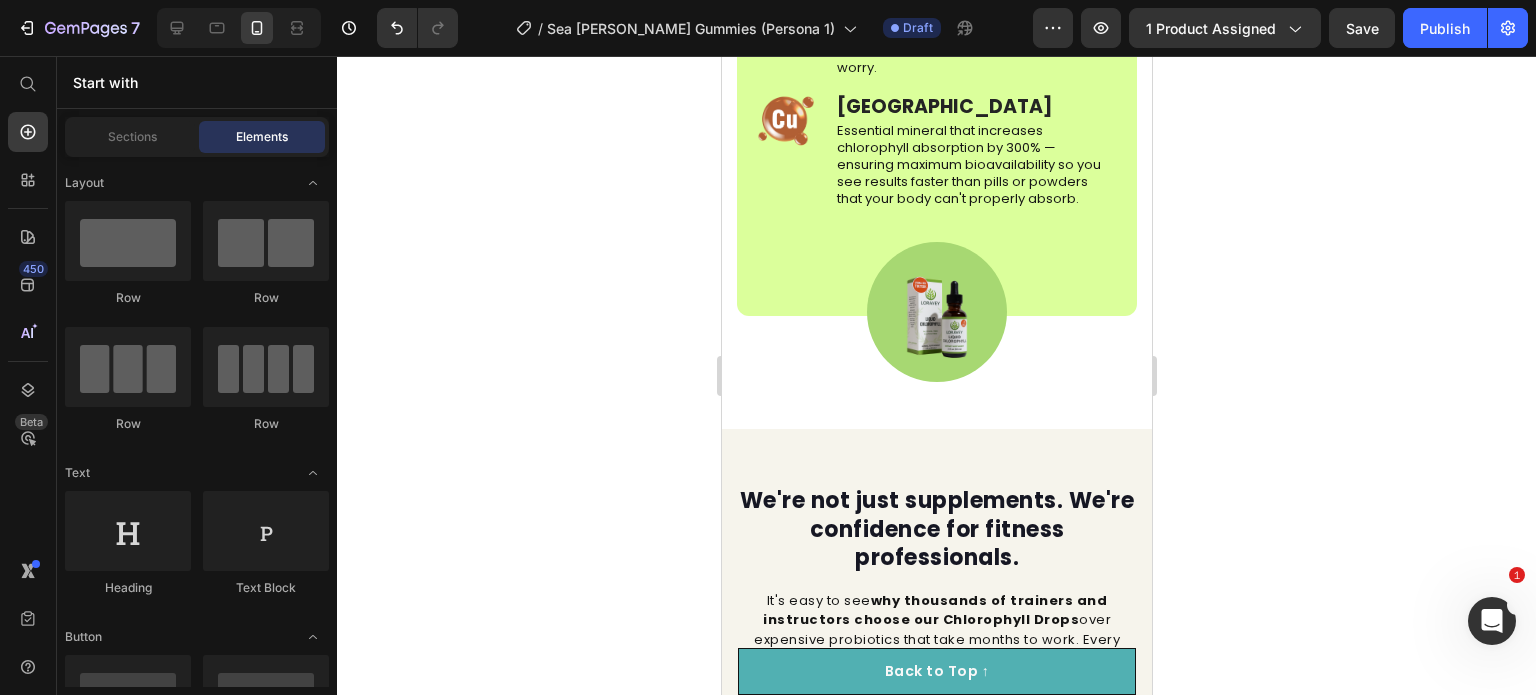scroll, scrollTop: 5328, scrollLeft: 0, axis: vertical 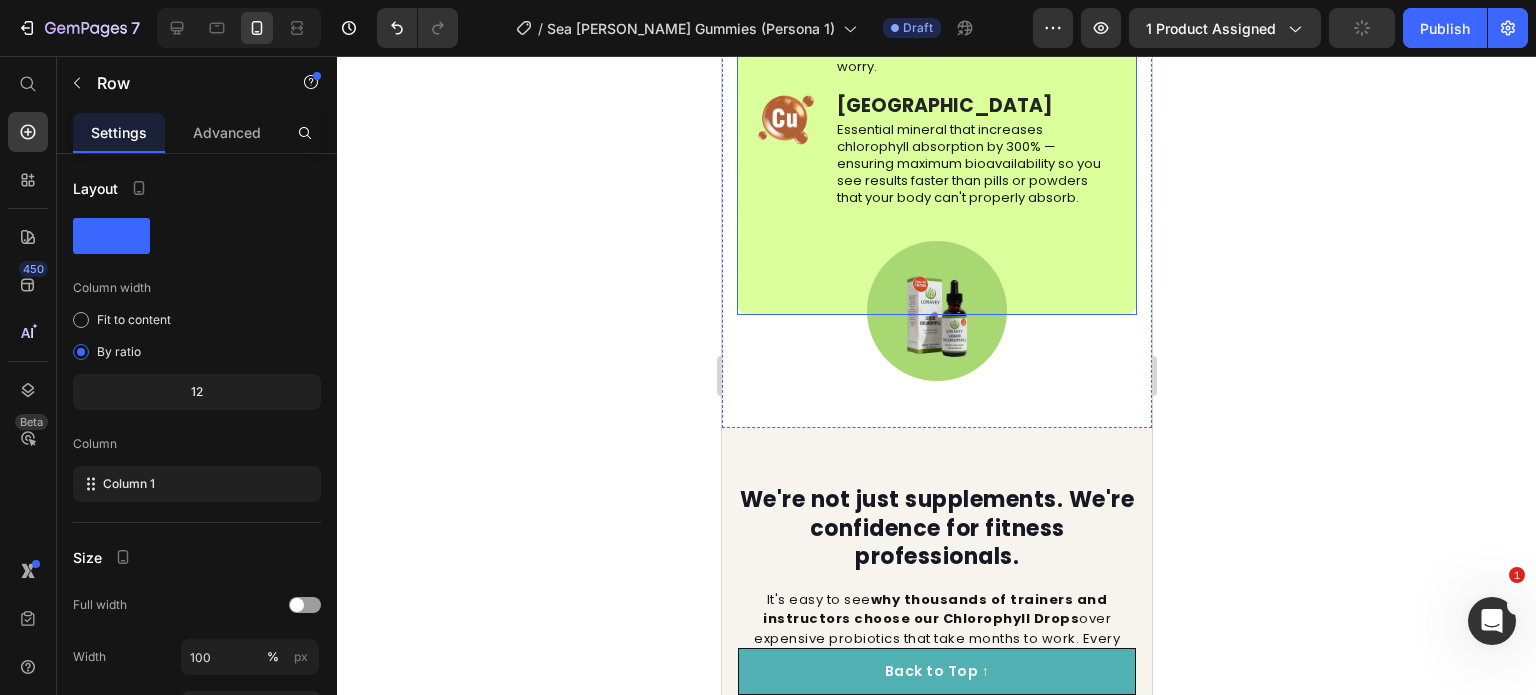 click on "Made with 100% All-Natural Ingredients Heading Row Image Chlorophyll Text Block Nature's internal deodorant — neutralizes the toxins causing your embarrassing body odor and gives you the fresh confidence to teach classes without worry. Text Block Row Image Copper Complex Text Block Essential mineral that increases chlorophyll absorption by 300% — ensuring maximum bioavailability so you see results faster than pills or powders that your body can't properly absorb. Text Block Row Row Image Row Row" at bounding box center (936, 77) 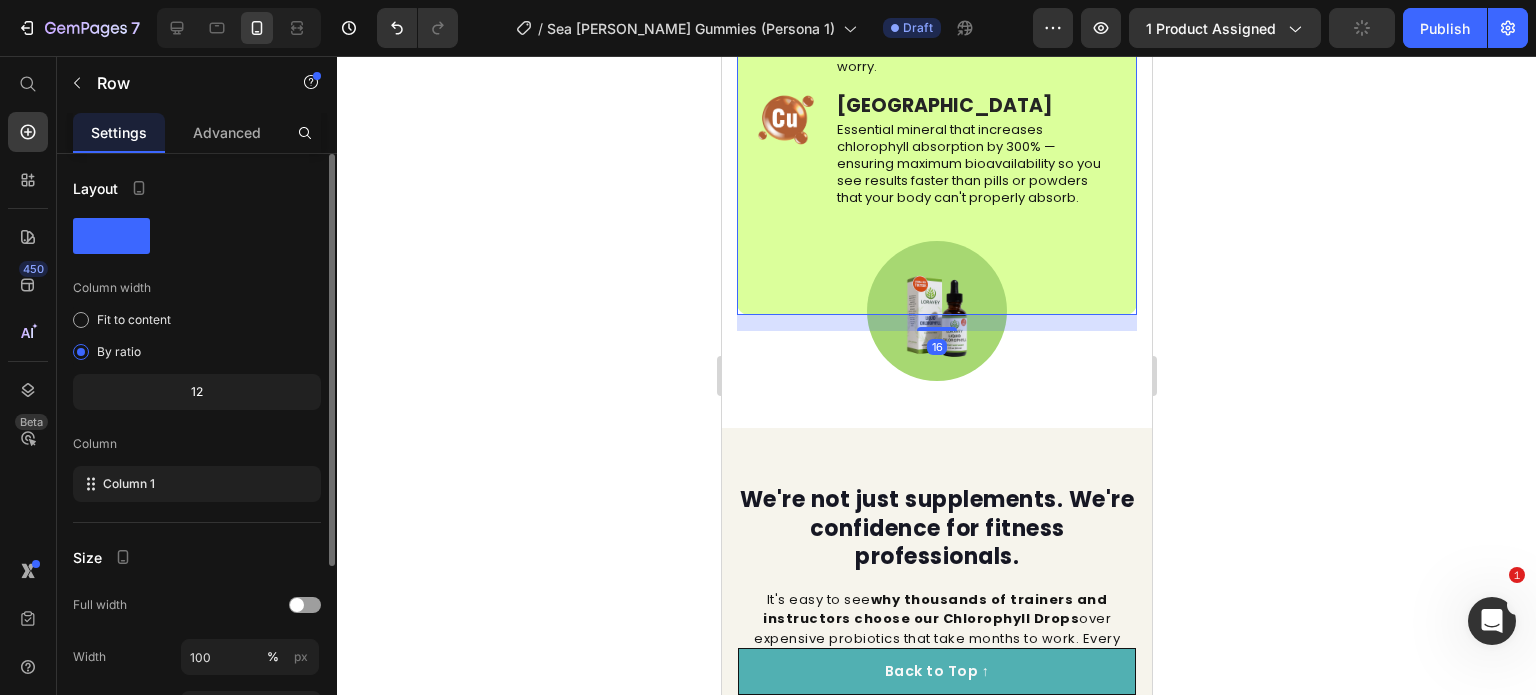 scroll, scrollTop: 268, scrollLeft: 0, axis: vertical 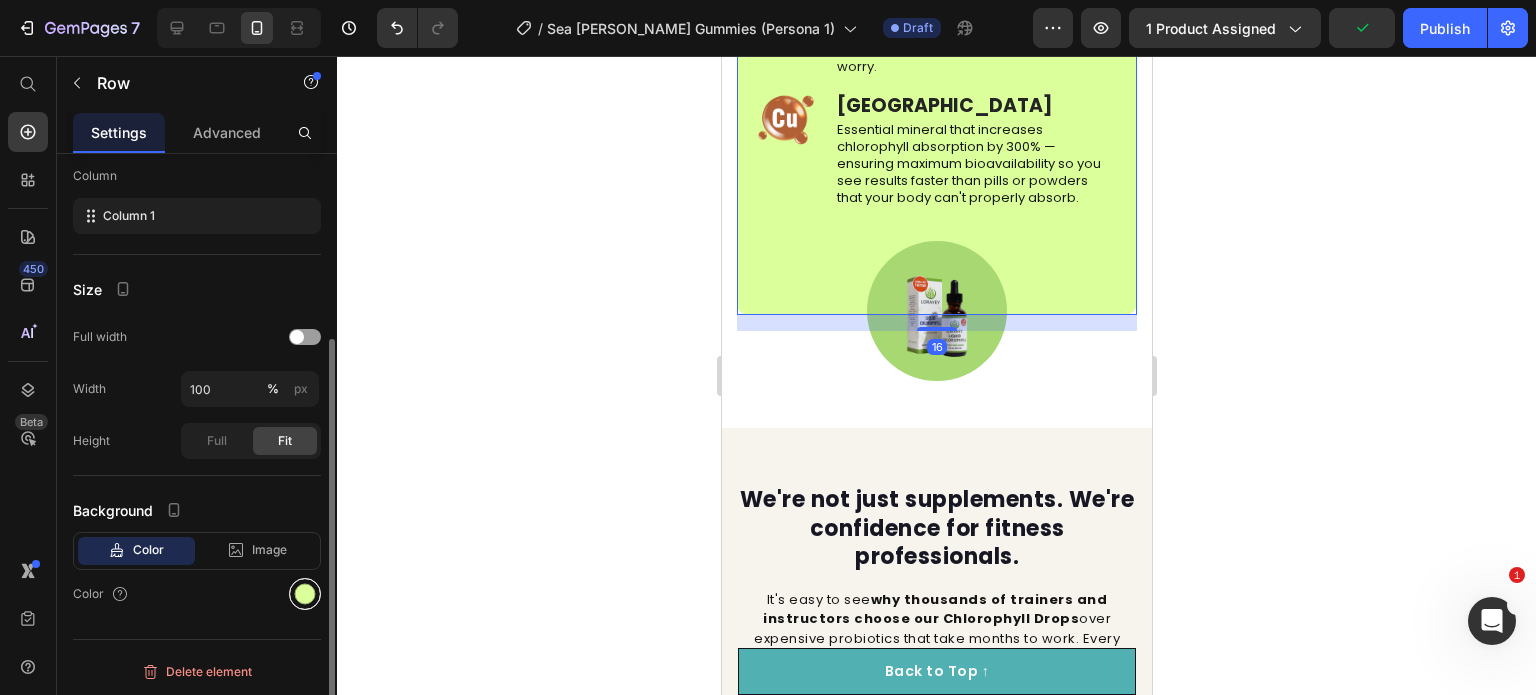 click at bounding box center (305, 594) 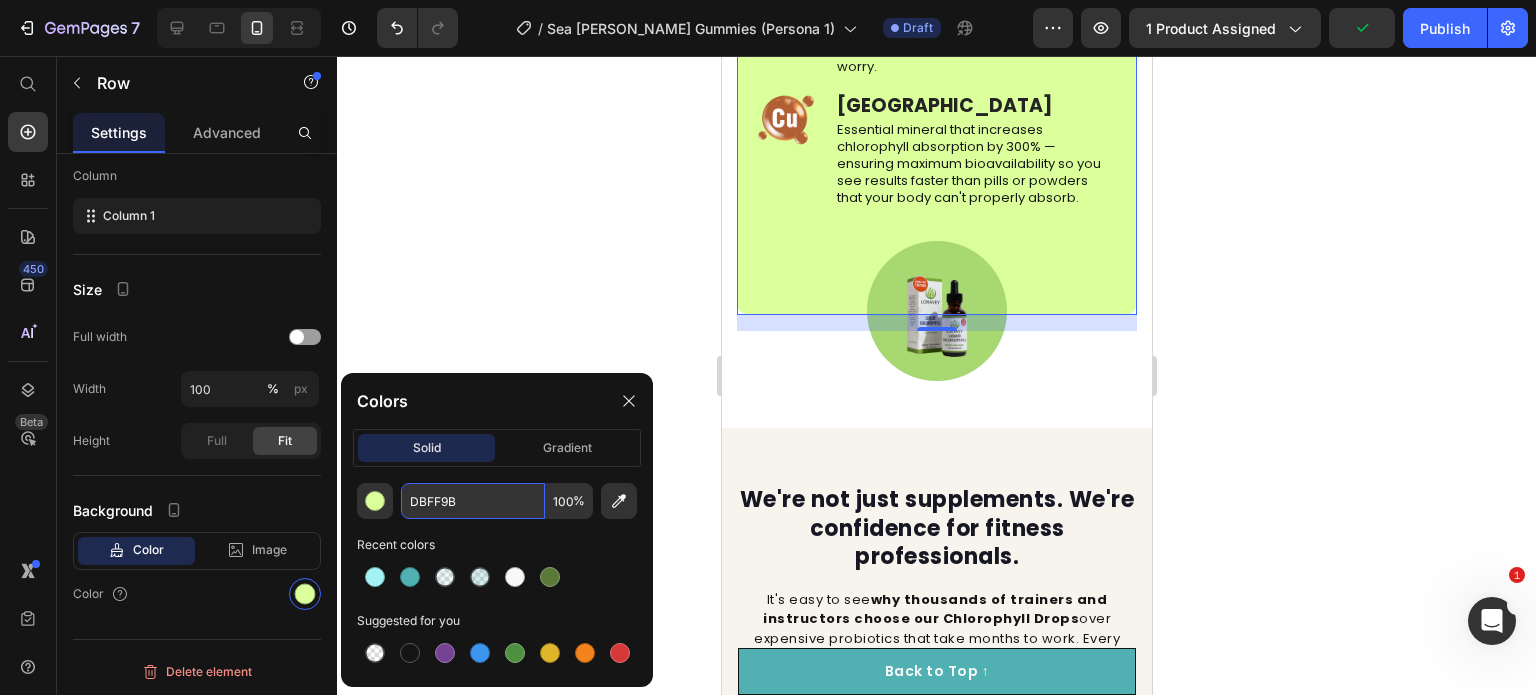 click on "DBFF9B" at bounding box center [473, 501] 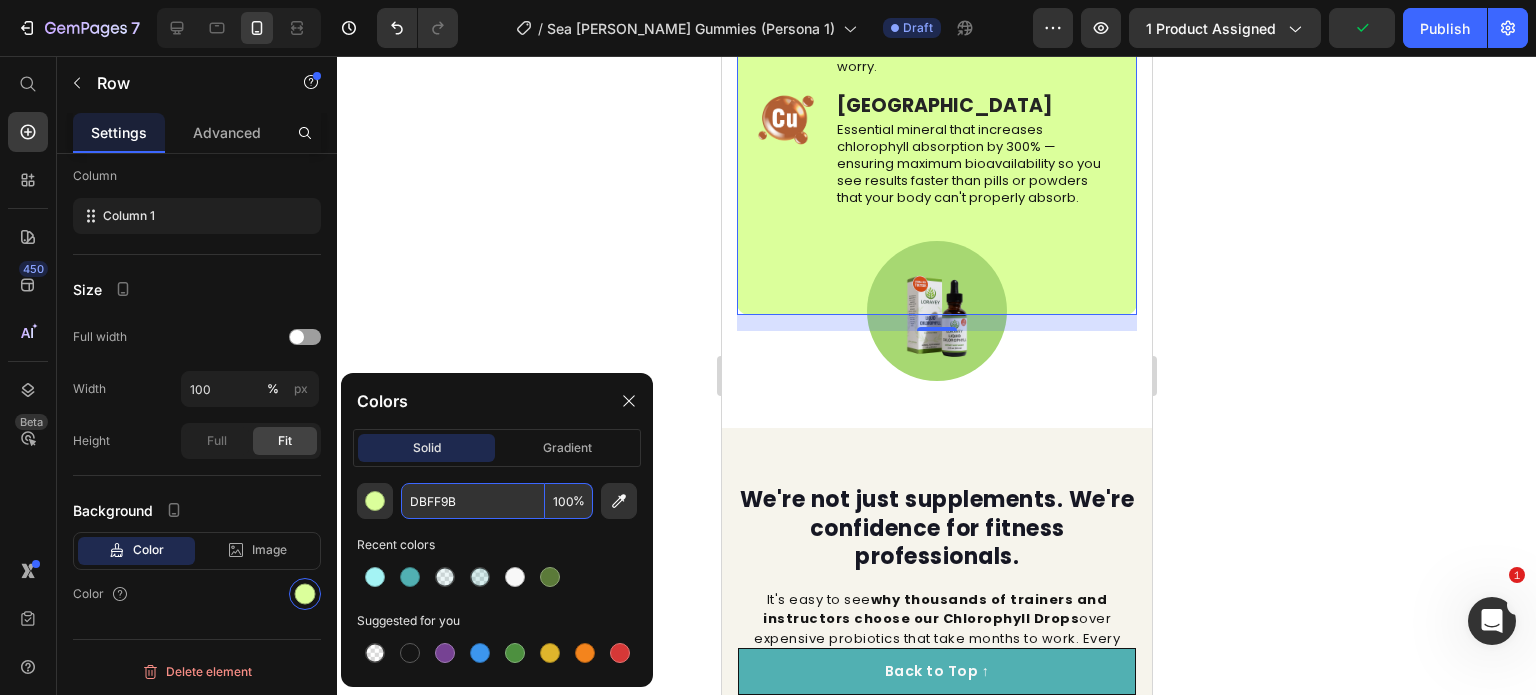 paste on "#51B0B2" 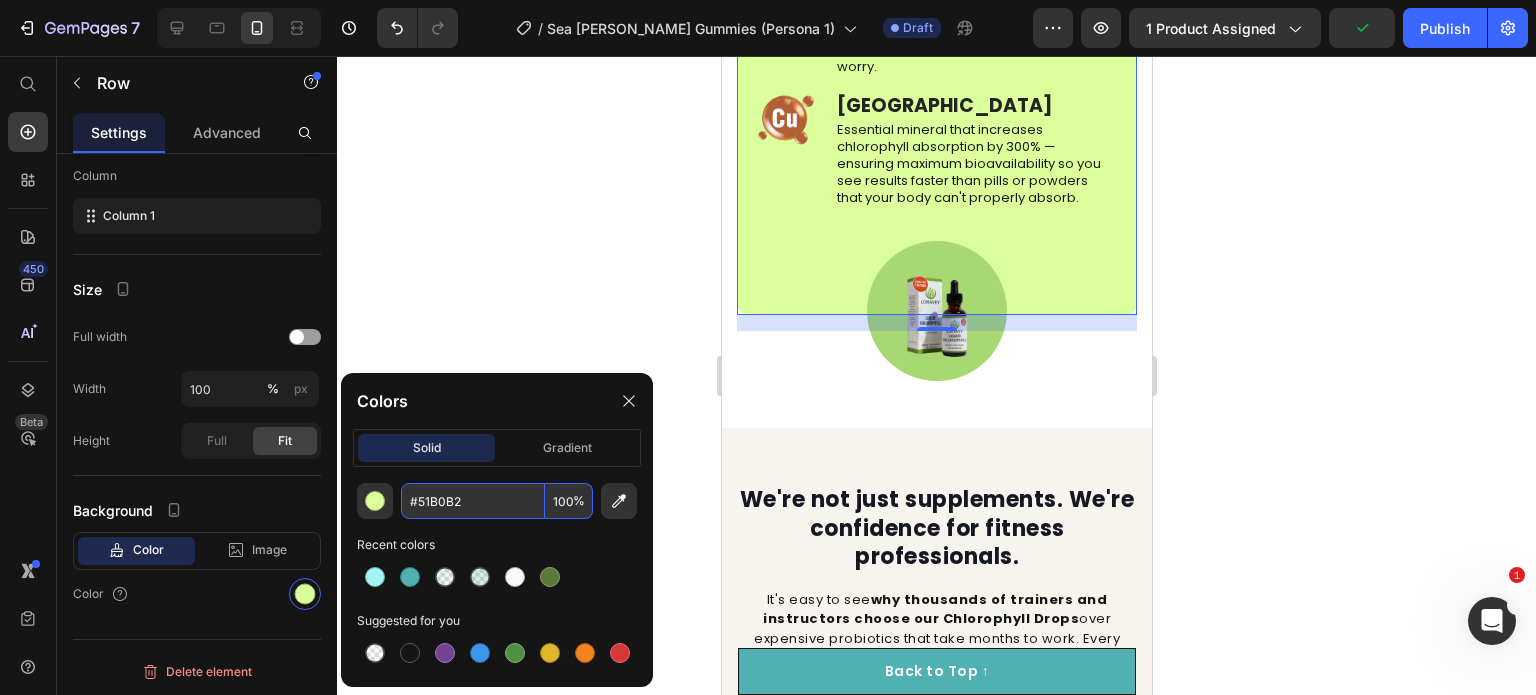 type on "51B0B2" 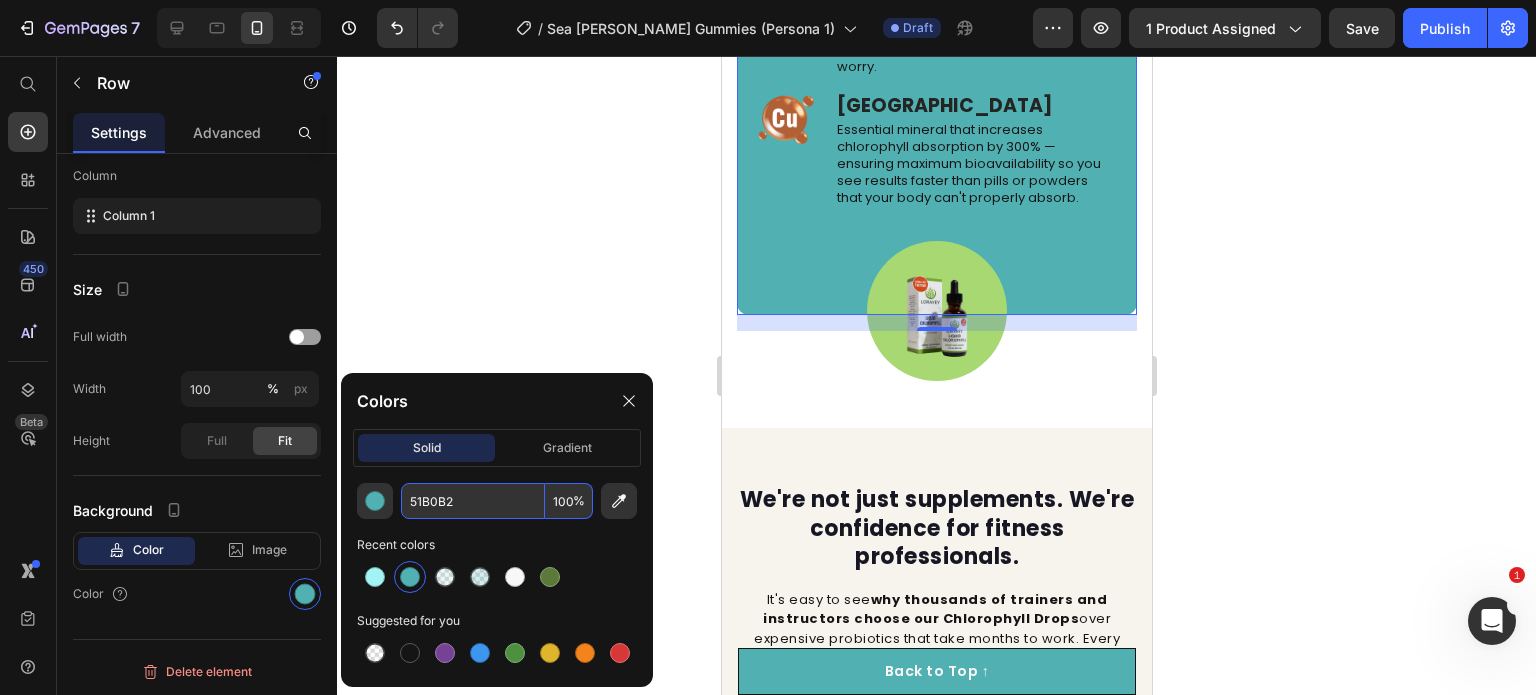 click on "Made with 100% All-Natural Ingredients" at bounding box center (936, -95) 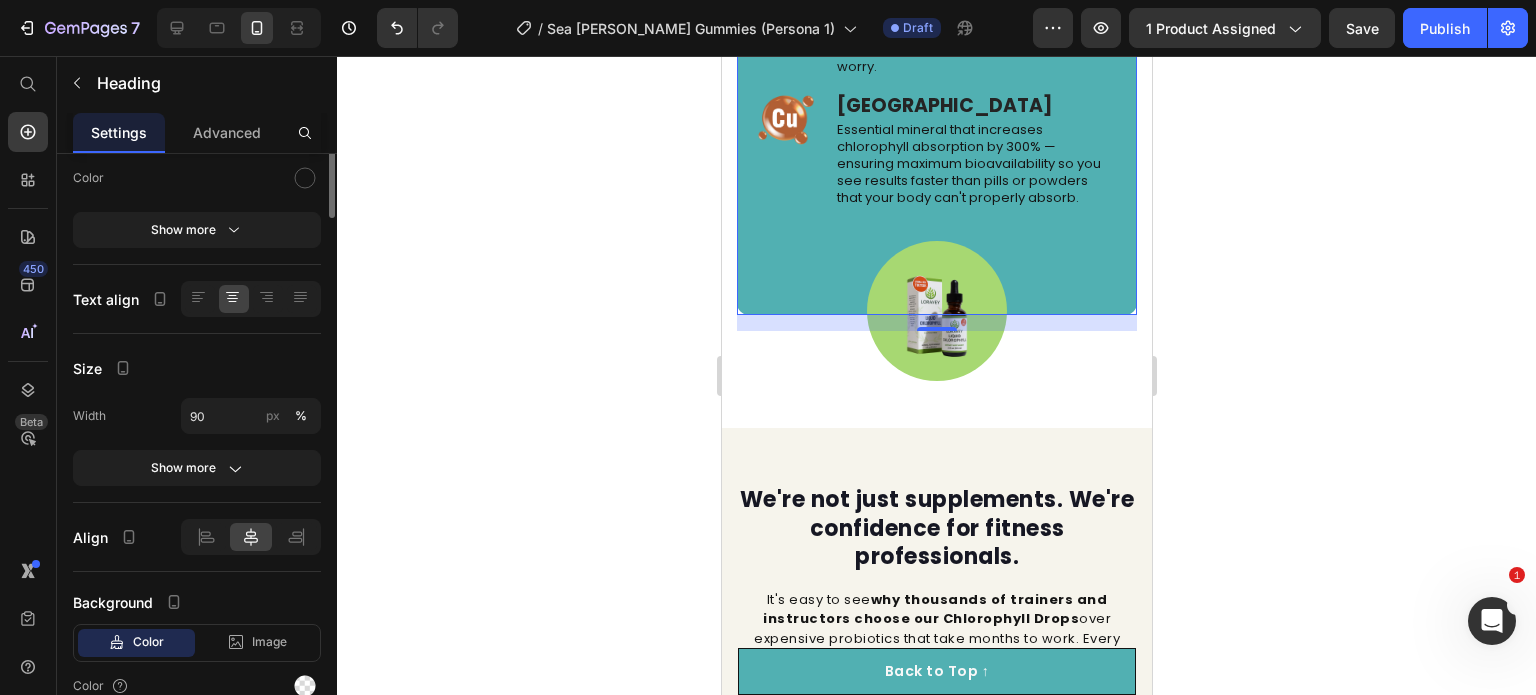 scroll, scrollTop: 0, scrollLeft: 0, axis: both 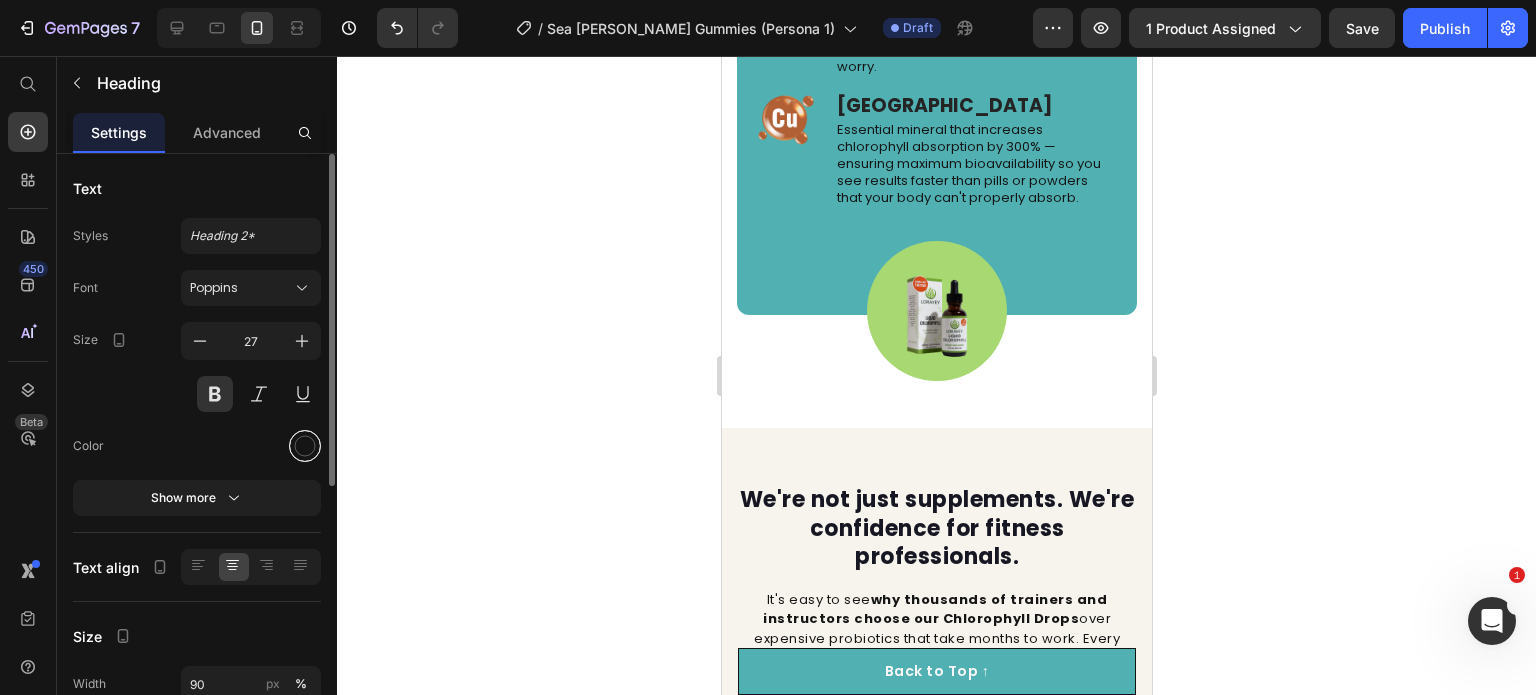 click at bounding box center [305, 446] 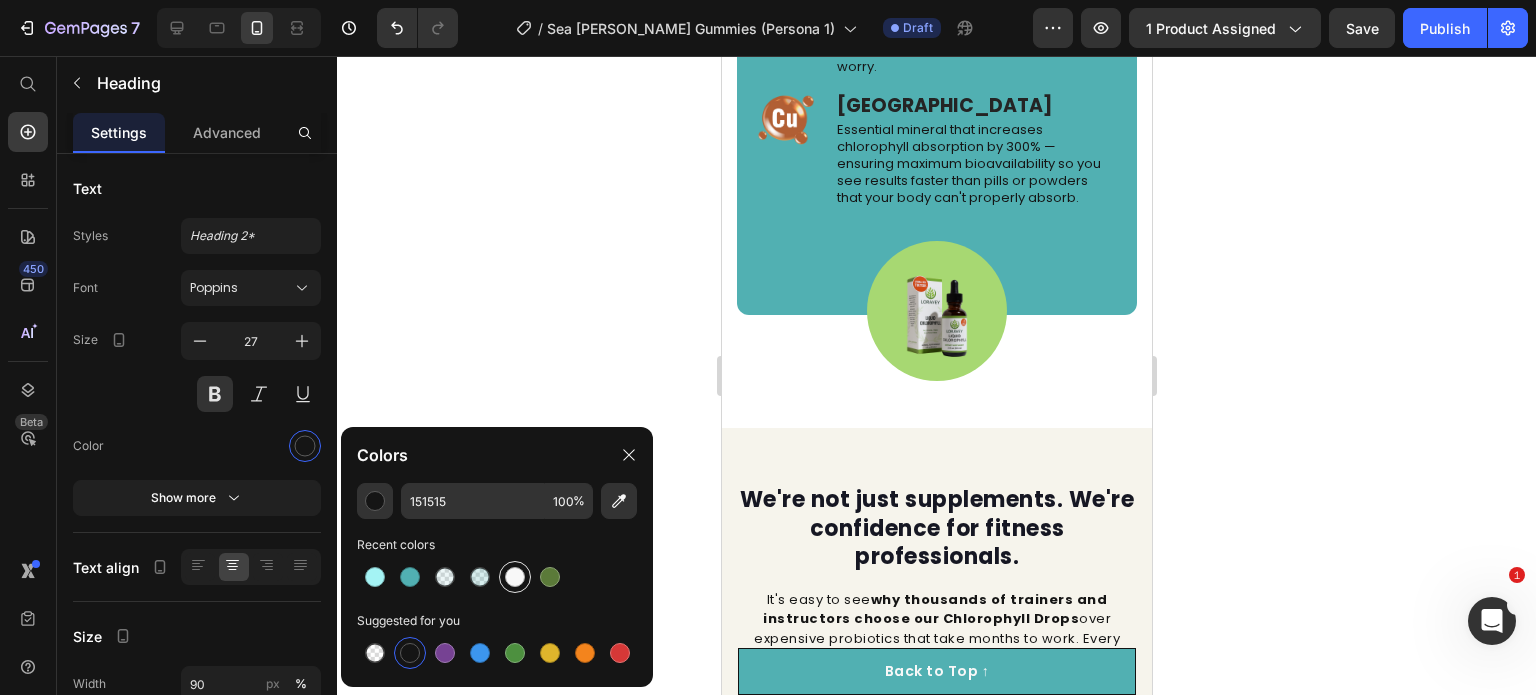 click at bounding box center [515, 577] 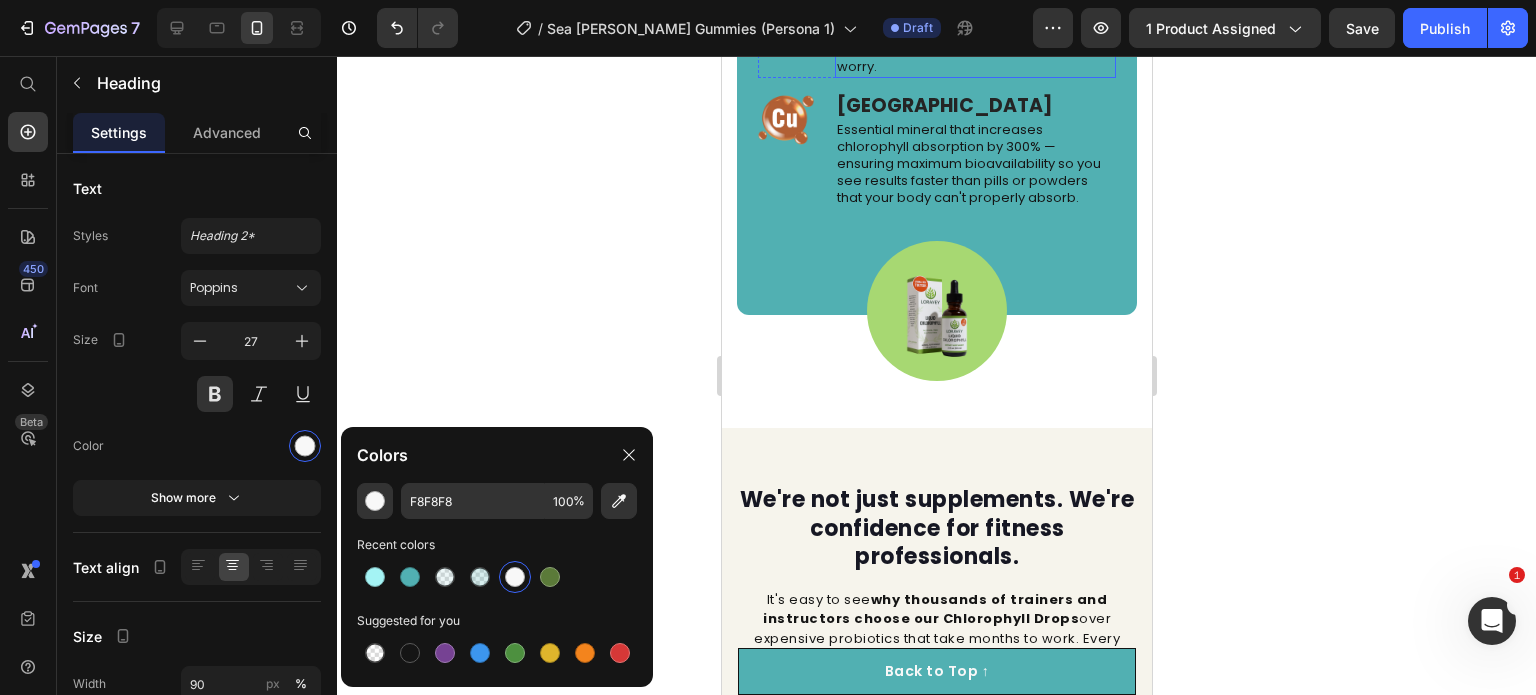 click on "Chlorophyll" at bounding box center (974, -26) 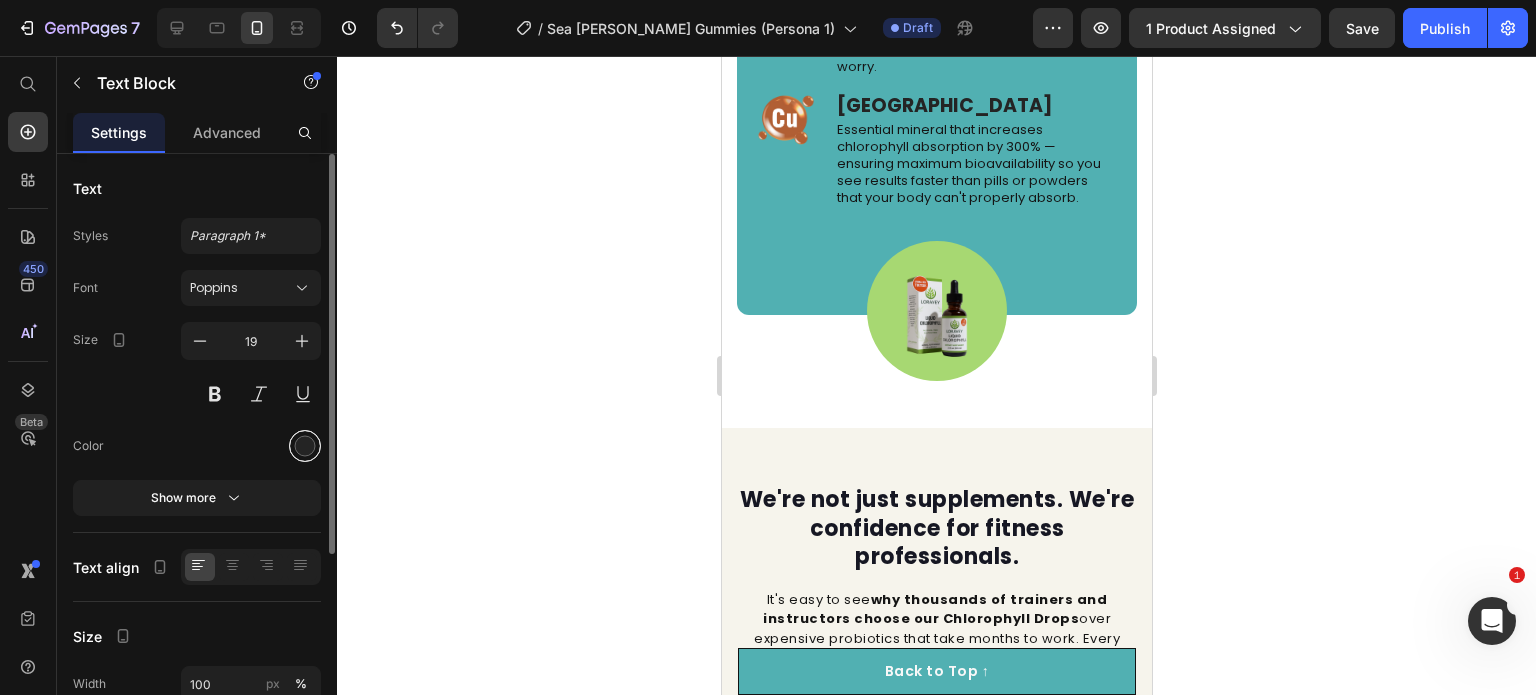 click at bounding box center (305, 446) 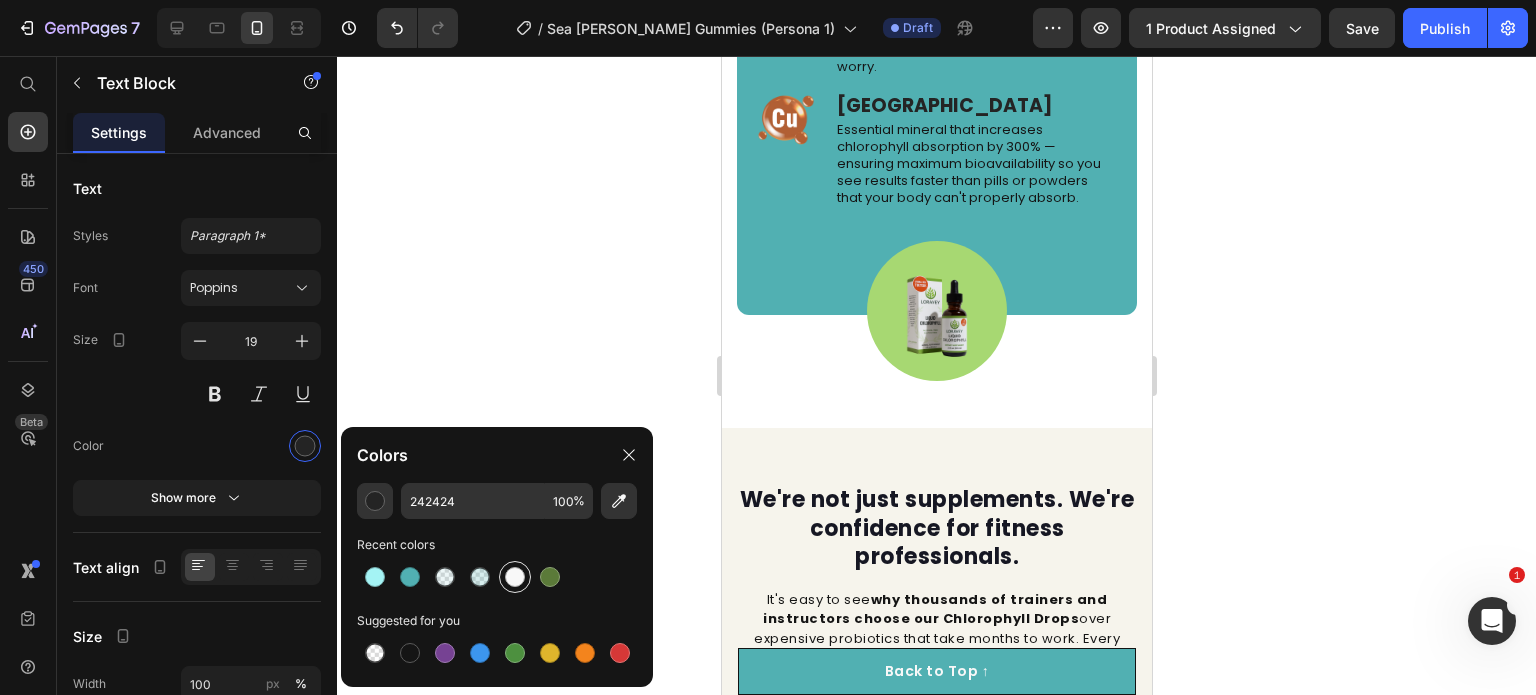 click at bounding box center (515, 577) 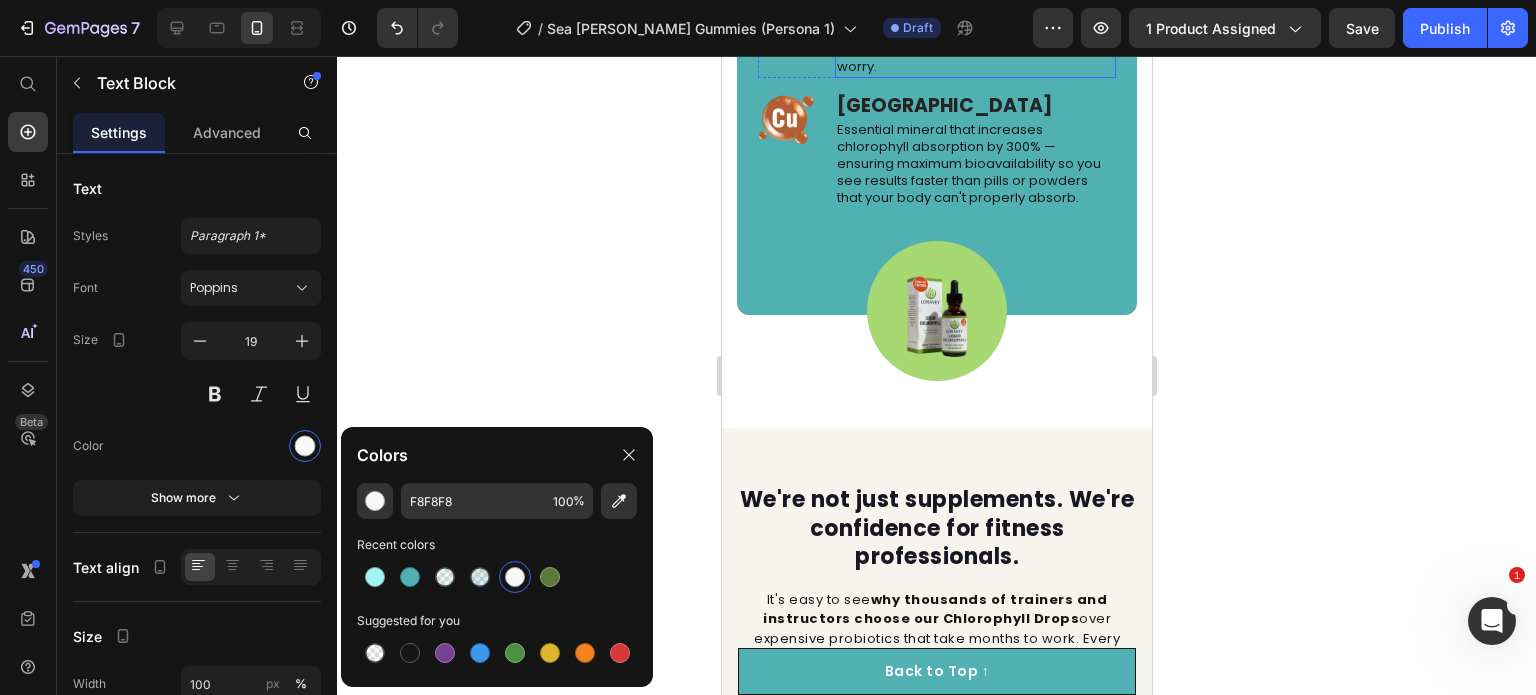 click on "Nature's internal deodorant — neutralizes the toxins causing your embarrassing [MEDICAL_DATA] and gives you the fresh confidence to teach classes without worry." at bounding box center (974, 33) 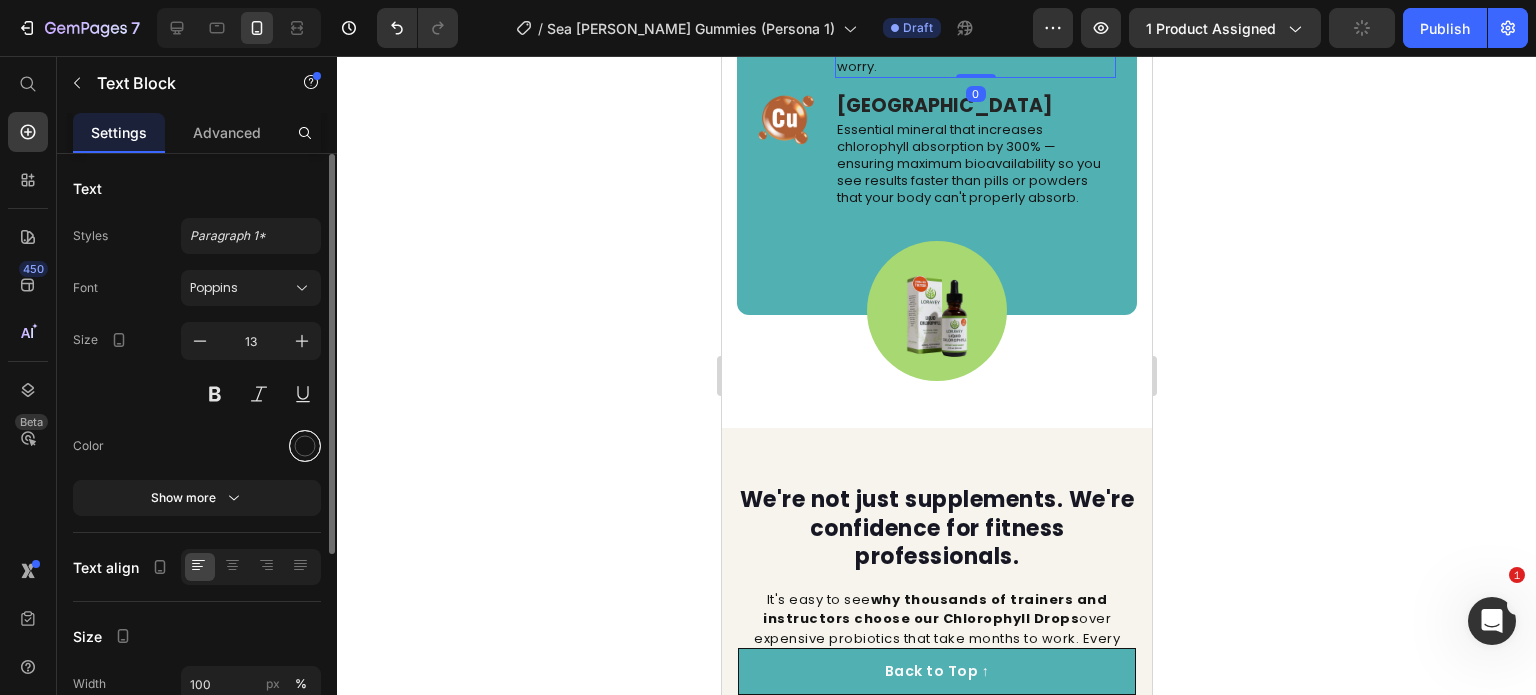 click at bounding box center [305, 446] 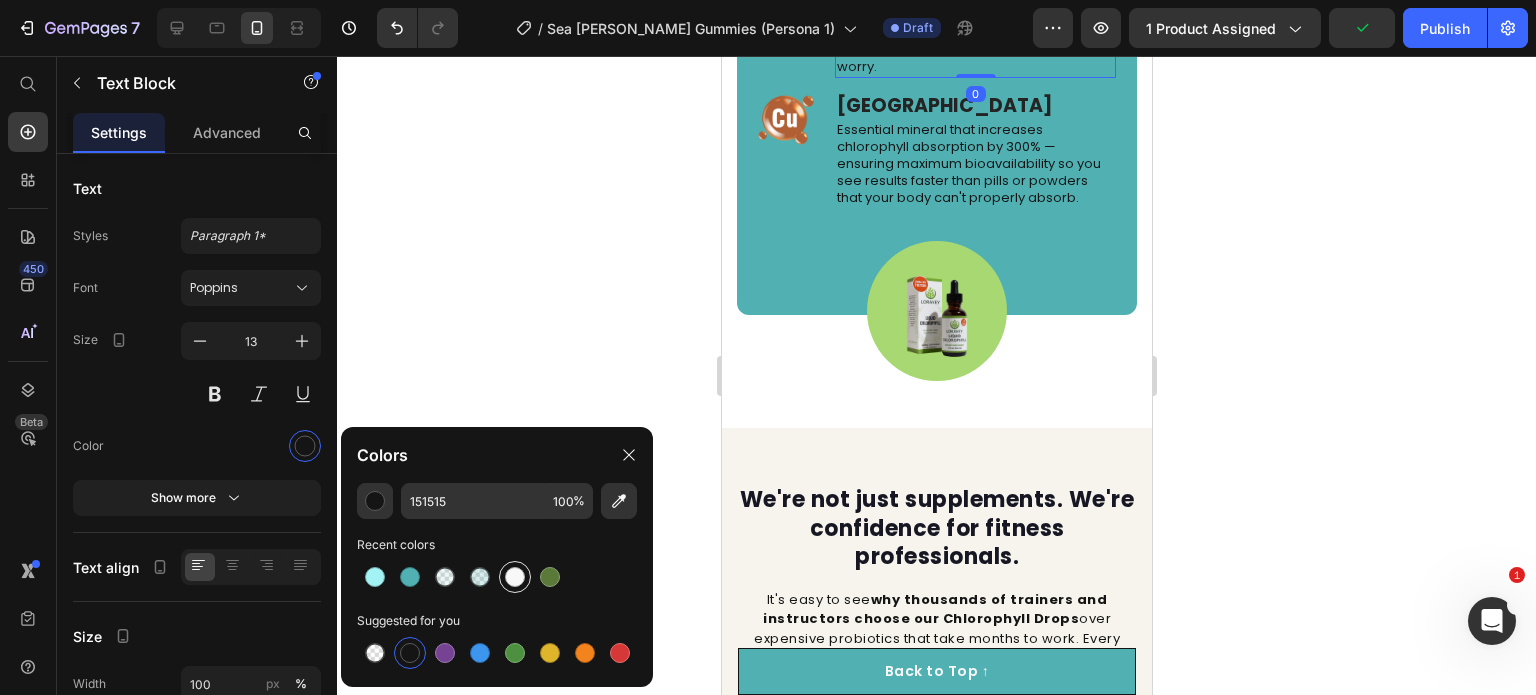 click at bounding box center (515, 577) 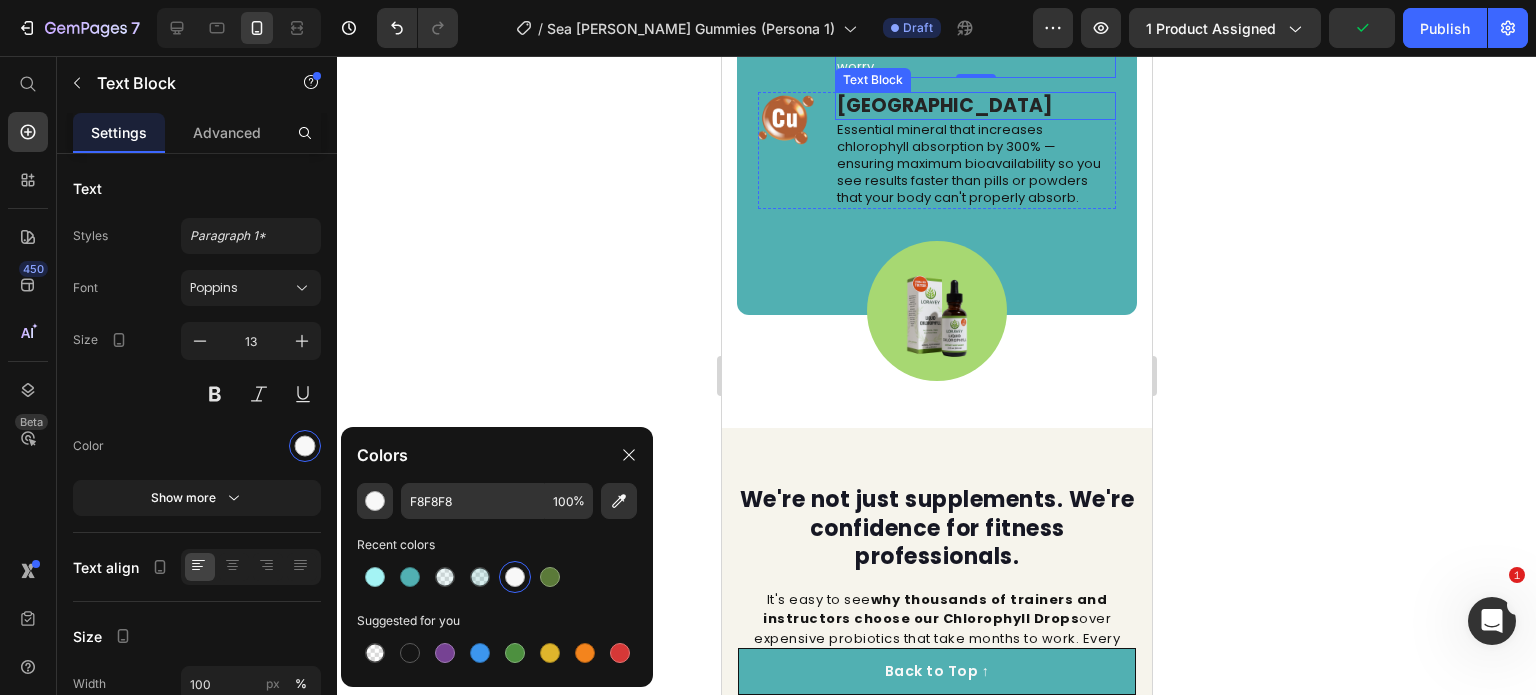 click on "[GEOGRAPHIC_DATA]" at bounding box center [974, 106] 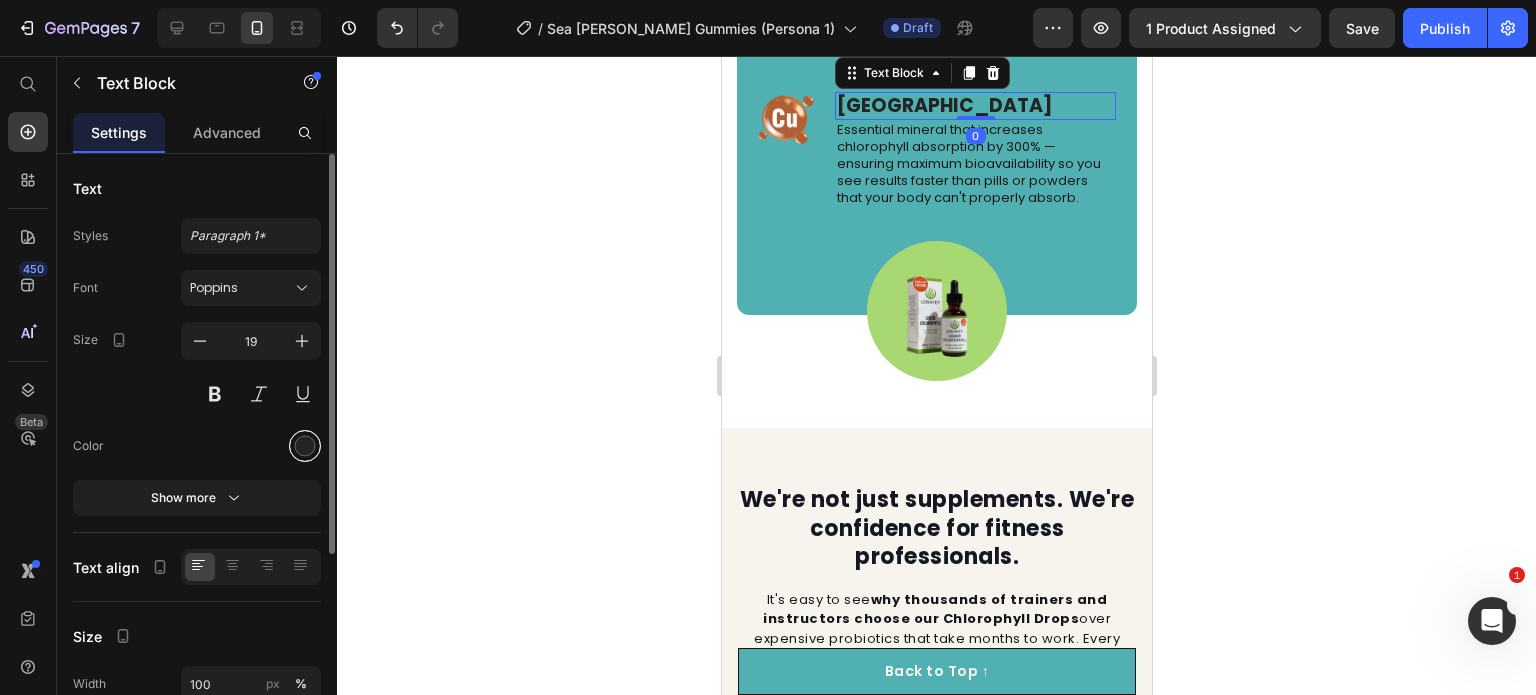 click at bounding box center (305, 446) 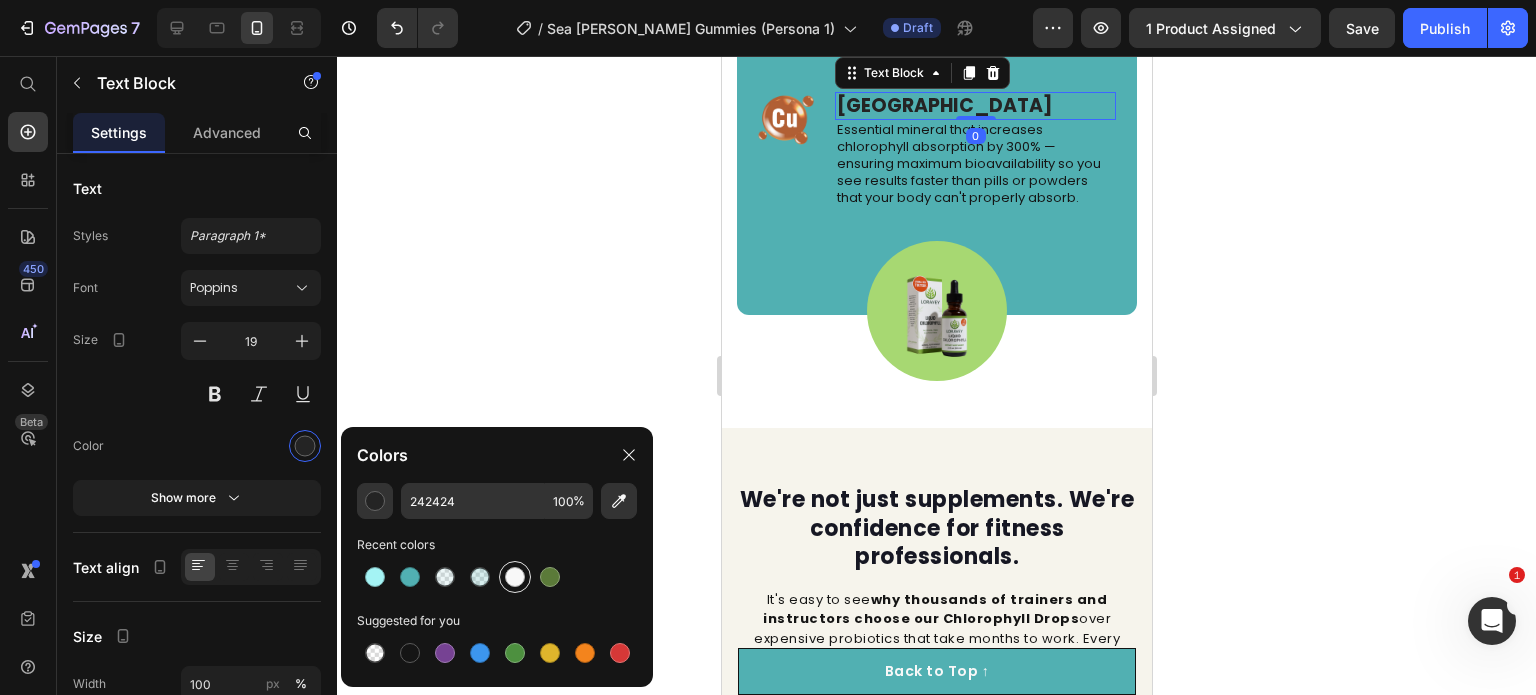 click at bounding box center (515, 577) 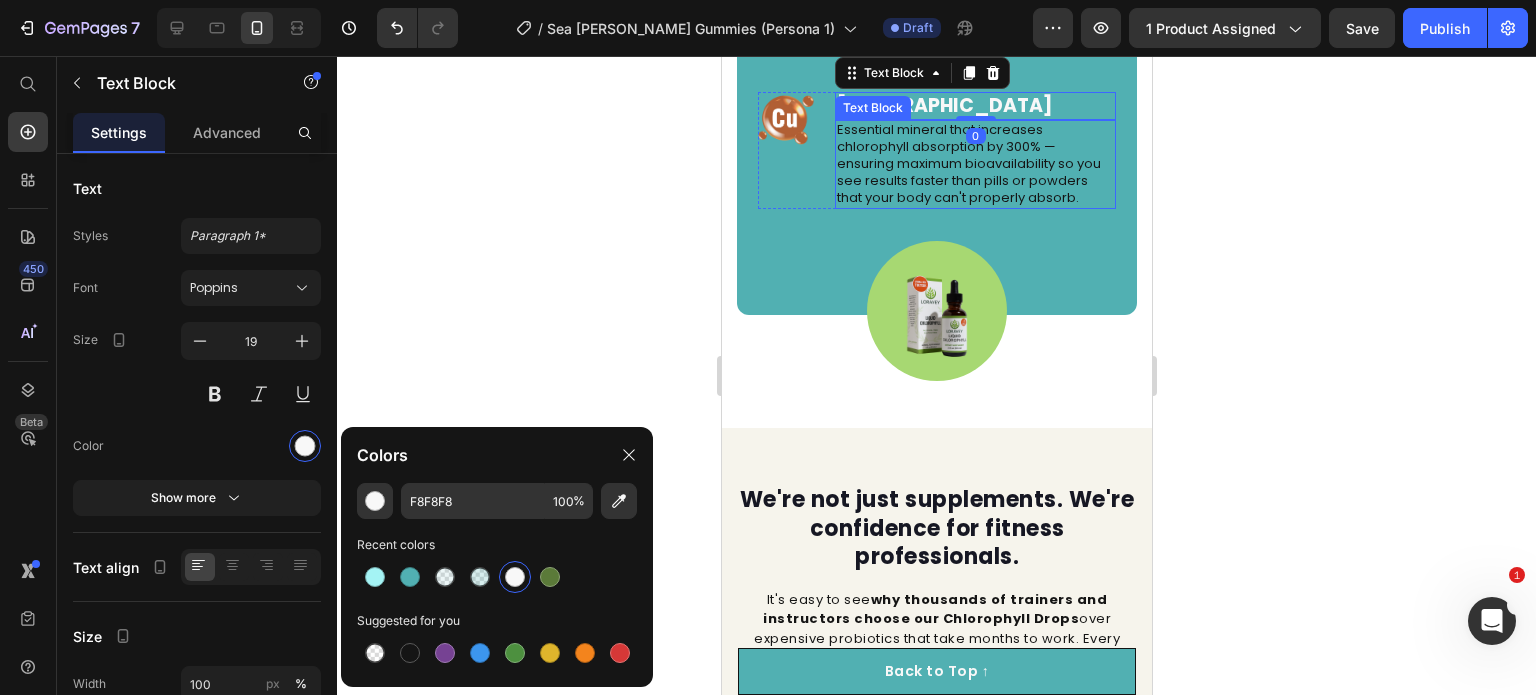 click on "Essential mineral that increases chlorophyll absorption by 300% — ensuring maximum bioavailability so you see results faster than pills or powders that your body can't properly absorb." at bounding box center (974, 164) 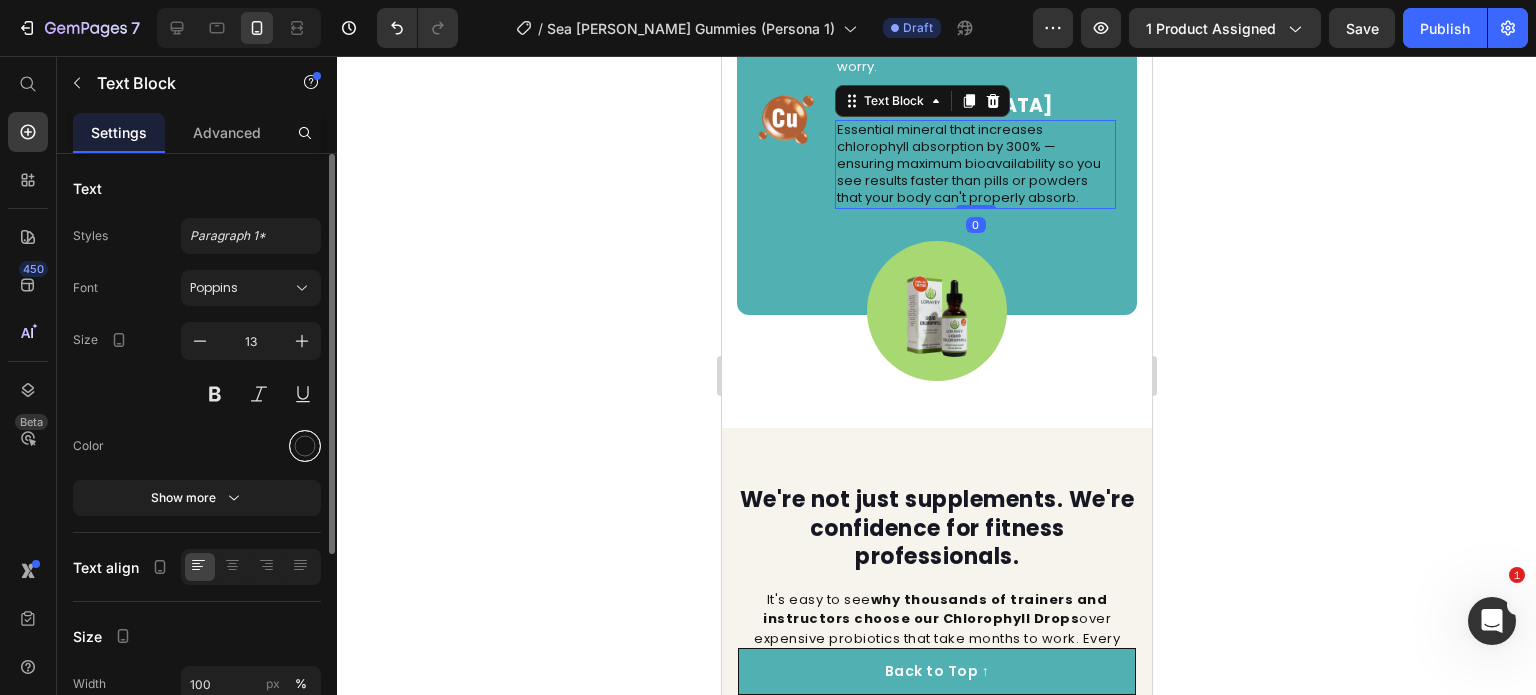 click at bounding box center (305, 446) 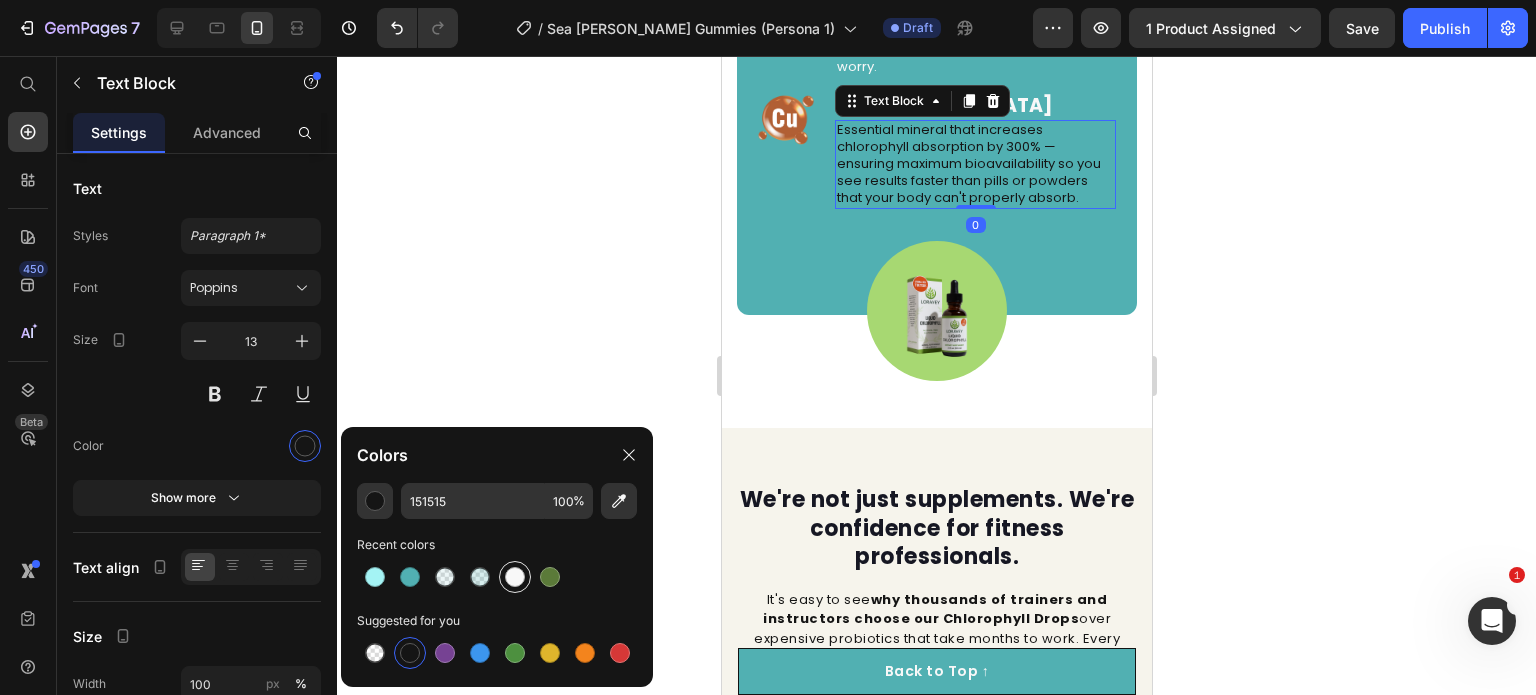click at bounding box center (515, 577) 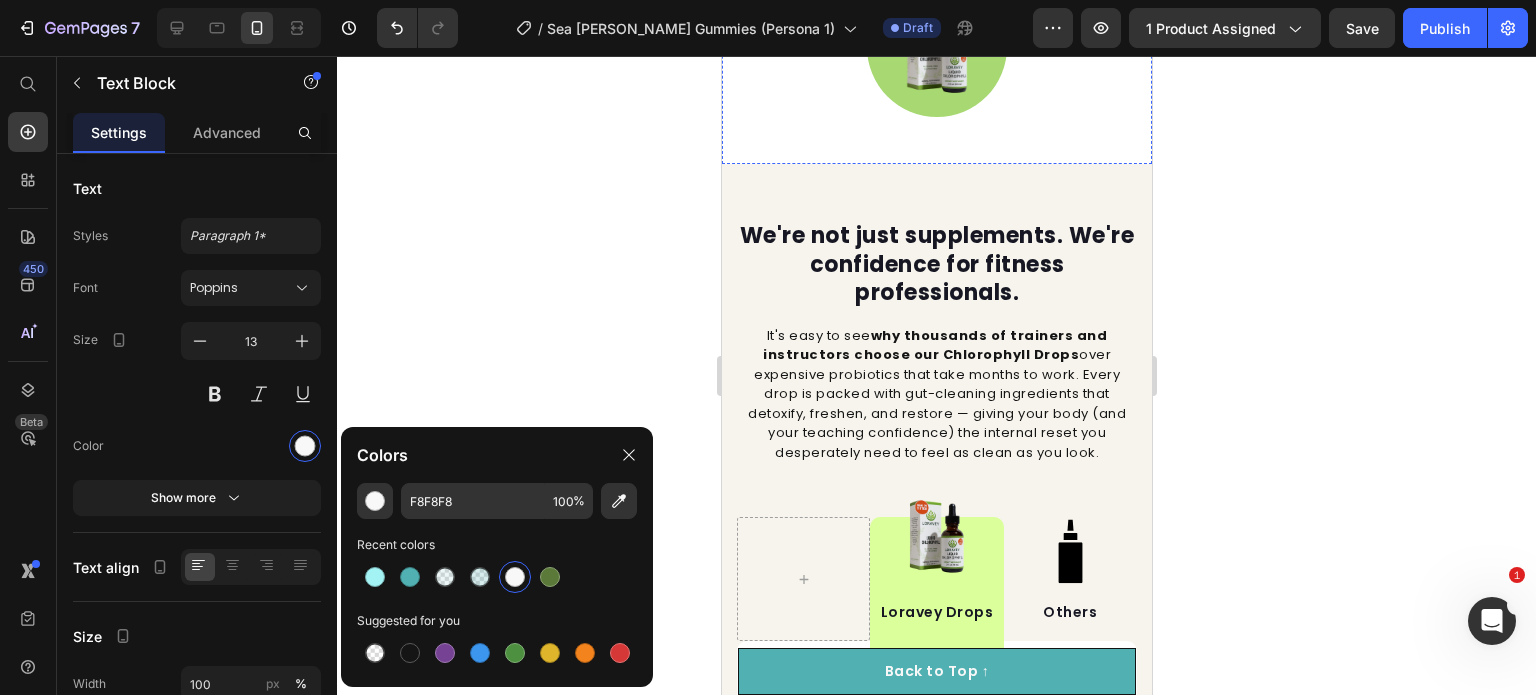 scroll, scrollTop: 5628, scrollLeft: 0, axis: vertical 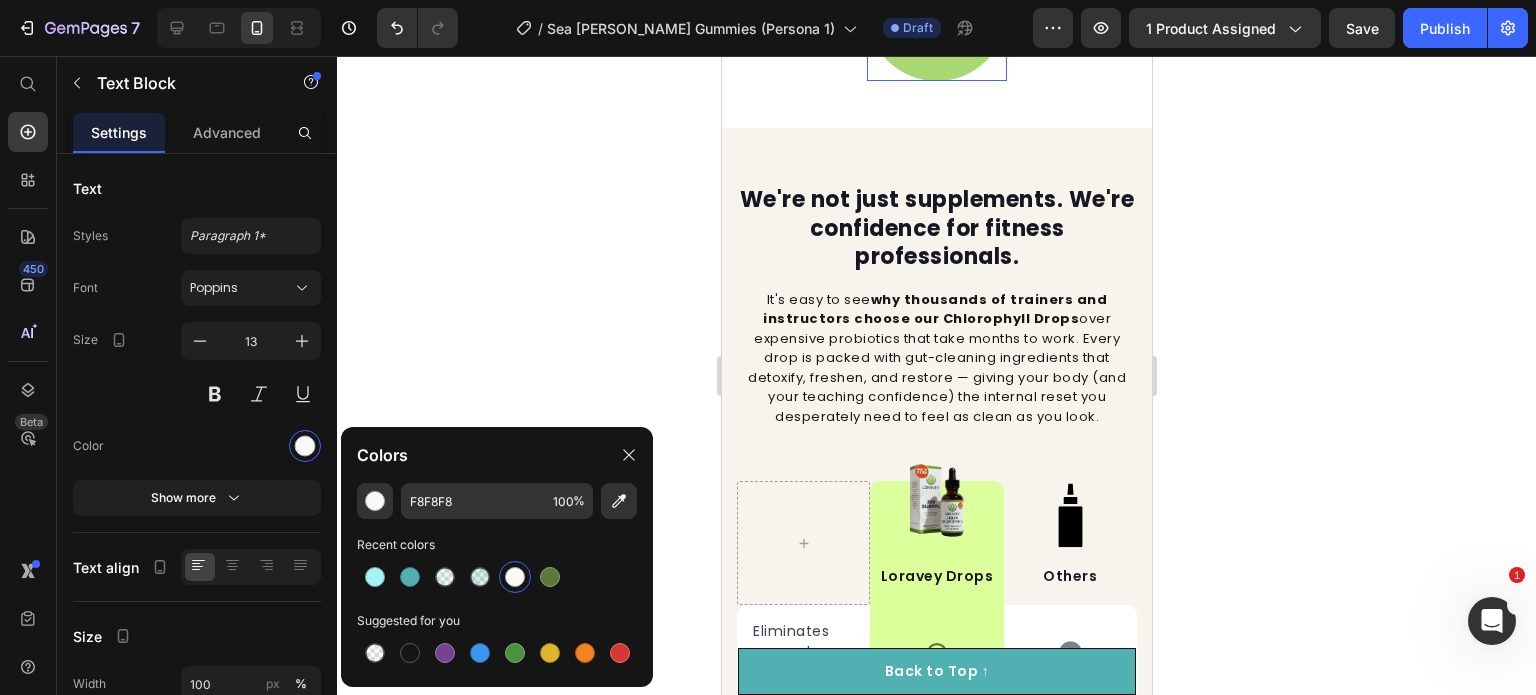 click on "Image Row" at bounding box center (936, 11) 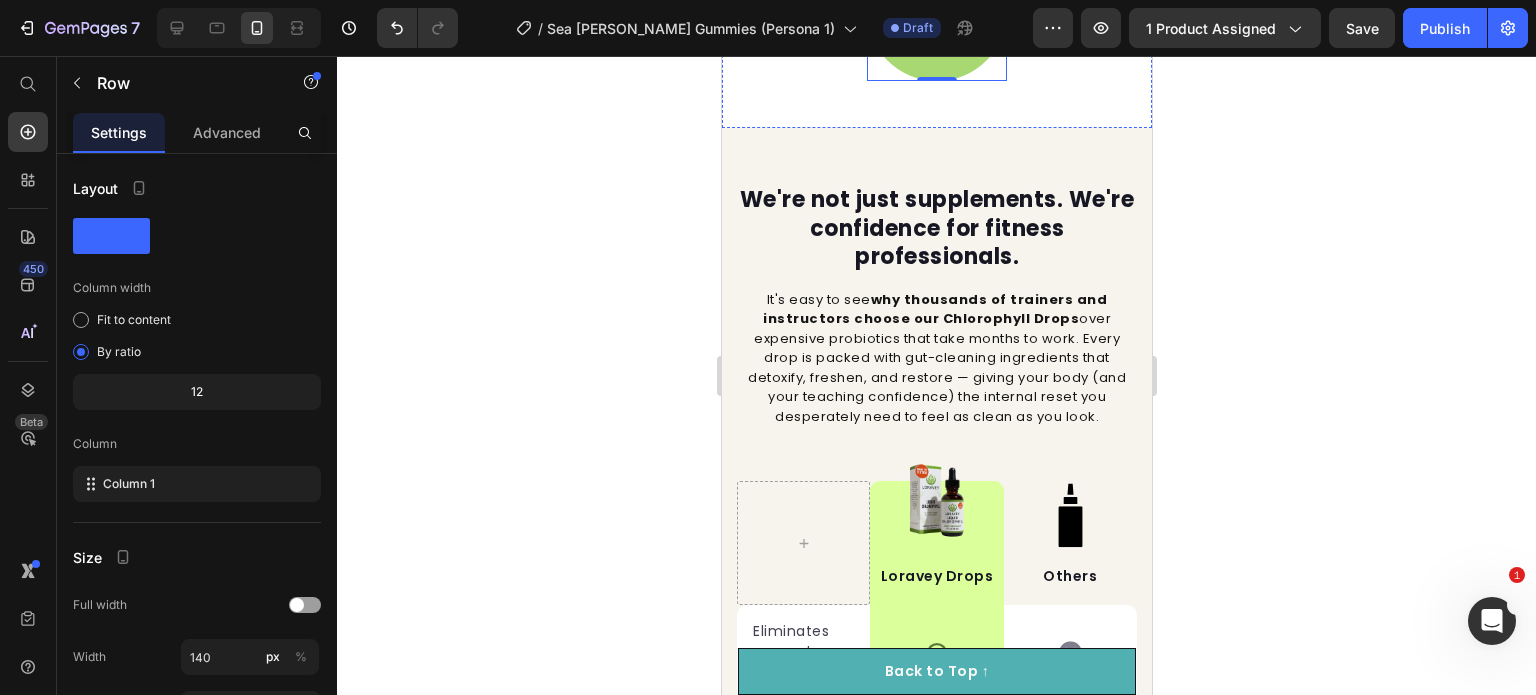 click on "Made with 100% All-Natural Ingredients Heading Row Image Chlorophyll Text Block Nature's internal deodorant — neutralizes the toxins causing your embarrassing body odor and gives you the fresh confidence to teach classes without worry. Text Block Row Image Copper Complex Text Block Essential mineral that increases chlorophyll absorption by 300% — ensuring maximum bioavailability so you see results faster than pills or powders that your body can't properly absorb. Text Block Row Row Image Row   -66" at bounding box center [936, -209] 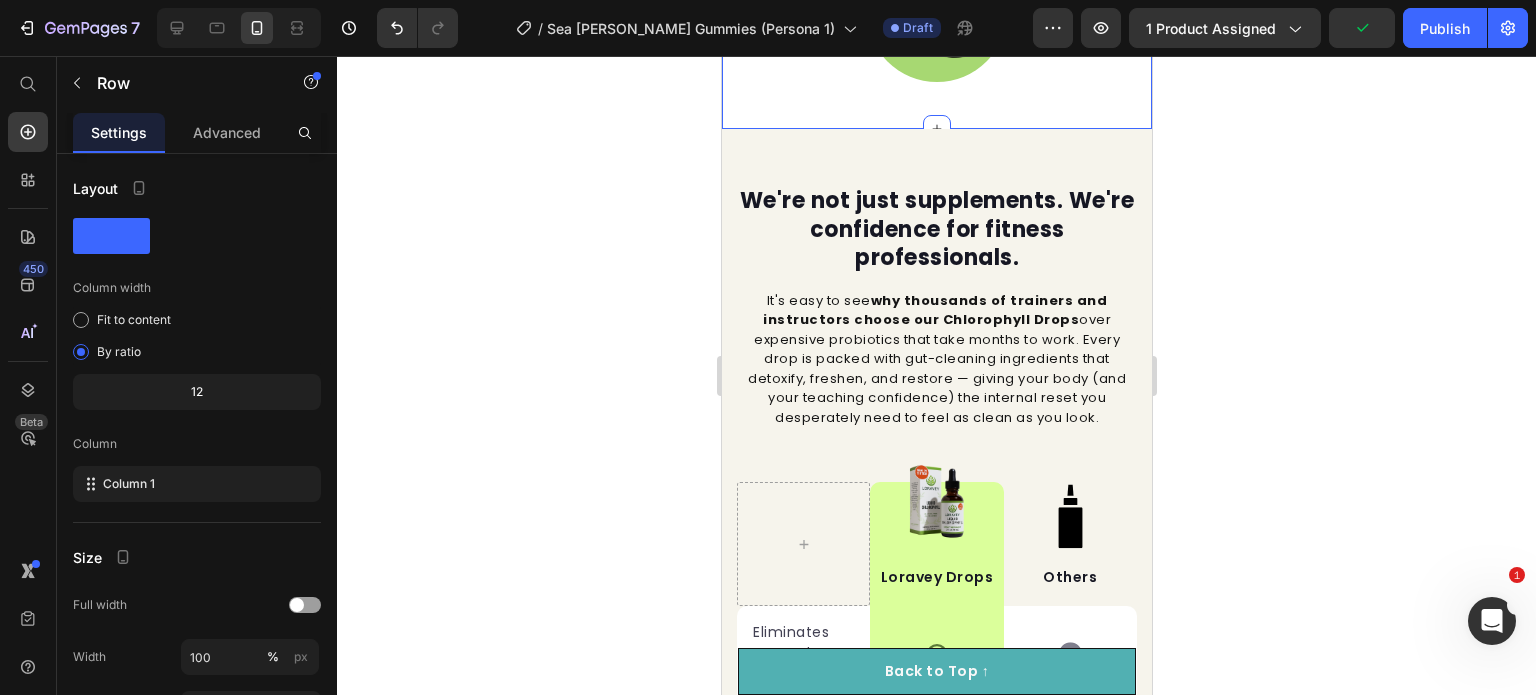 scroll, scrollTop: 5628, scrollLeft: 0, axis: vertical 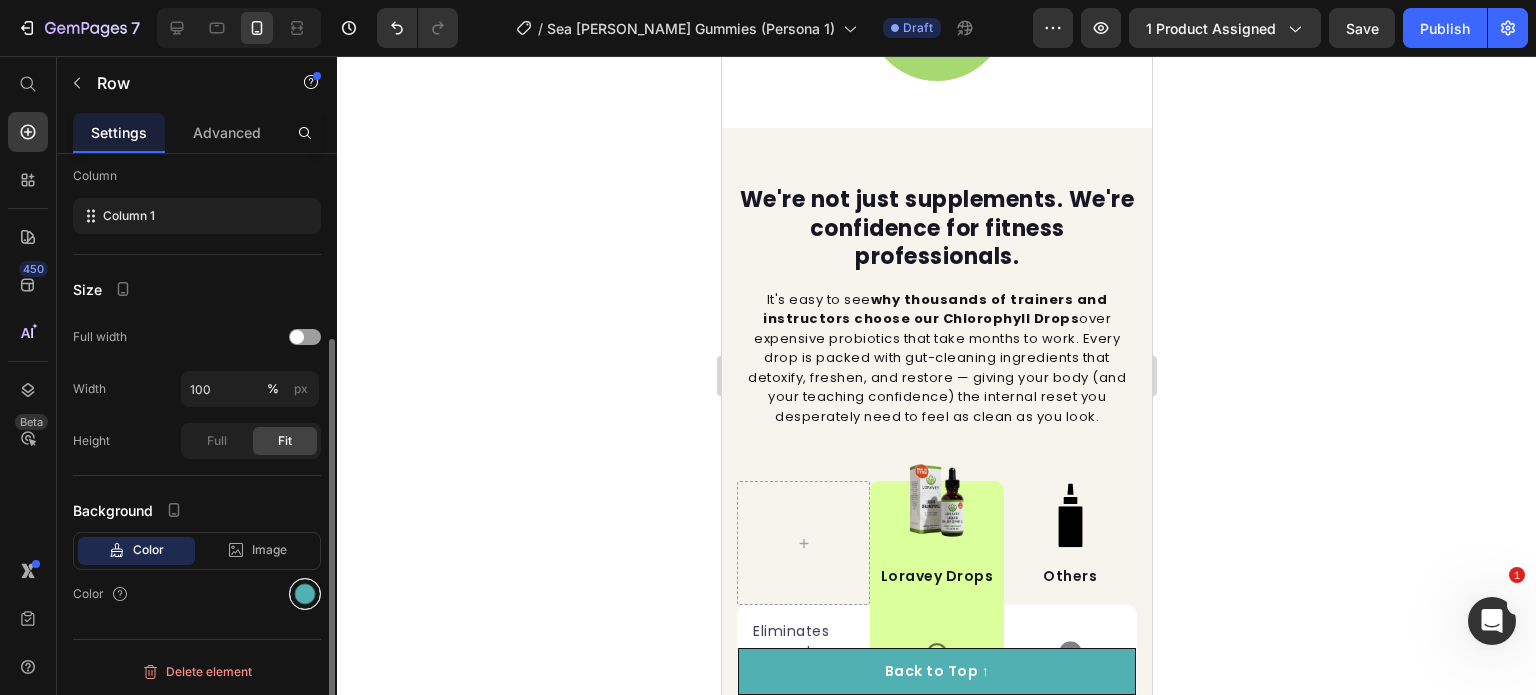 click at bounding box center (305, 594) 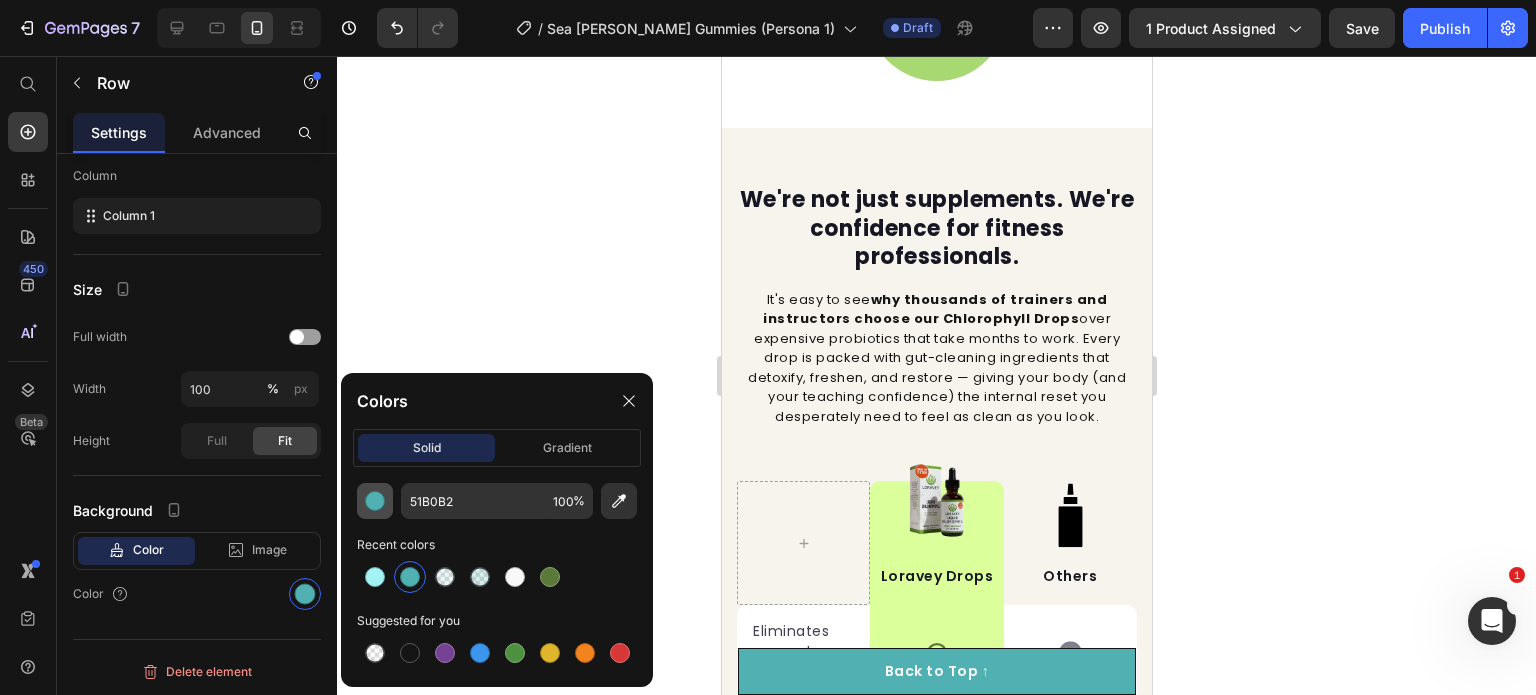 click at bounding box center [375, 501] 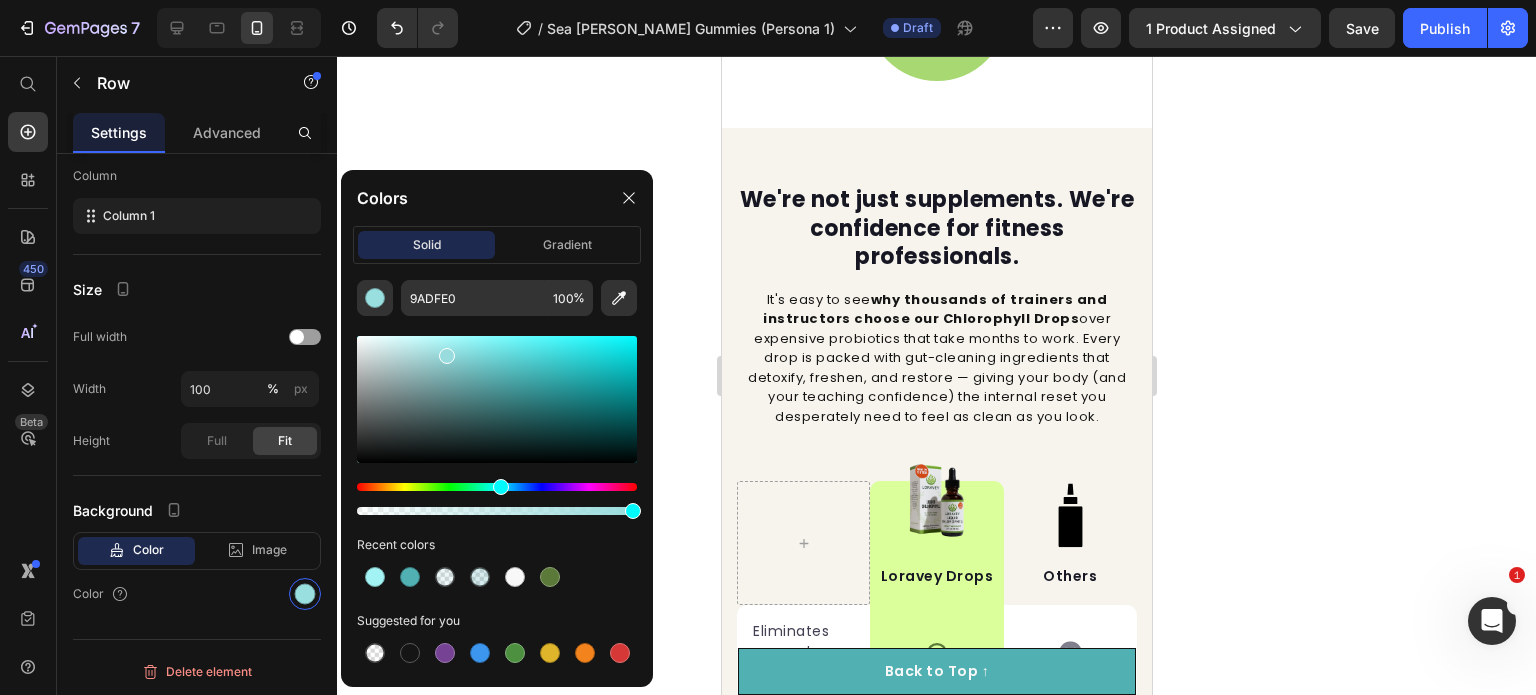 drag, startPoint x: 475, startPoint y: 378, endPoint x: 444, endPoint y: 352, distance: 40.459858 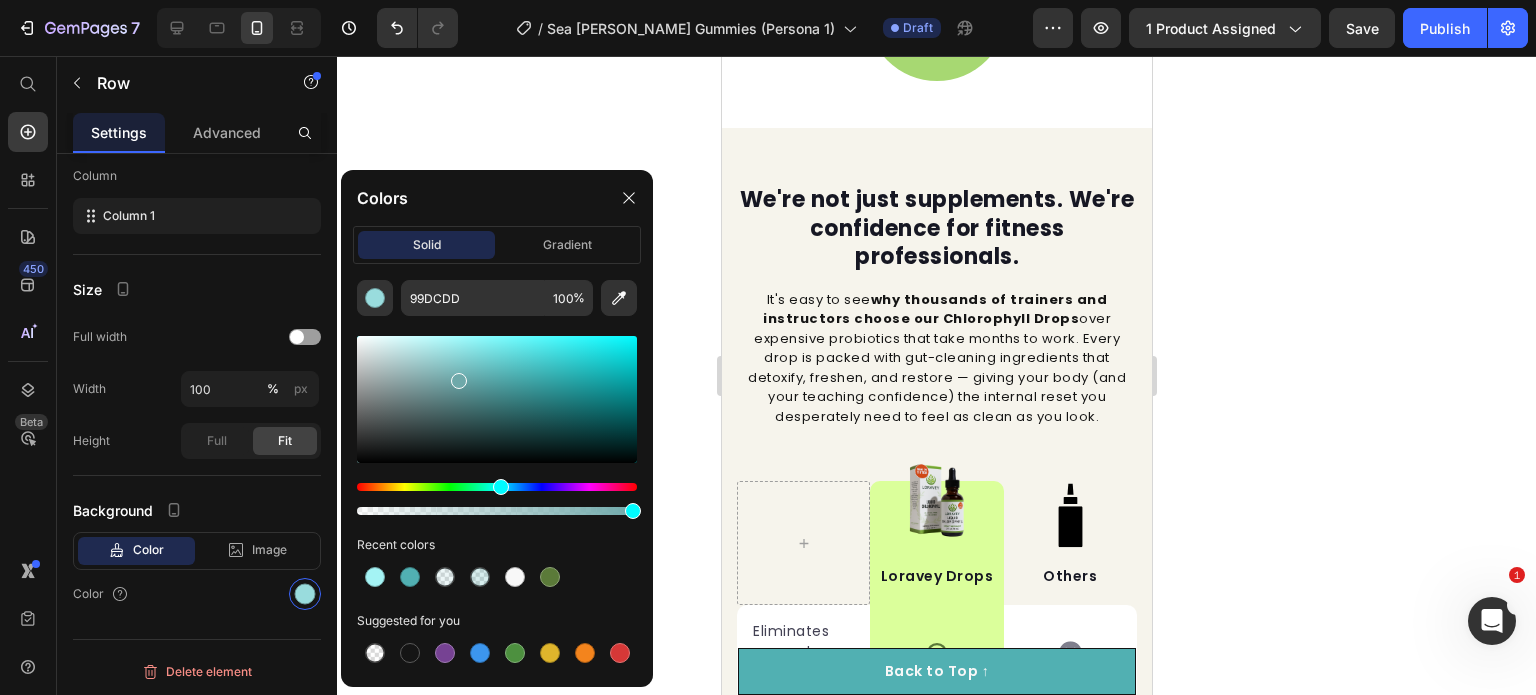 drag, startPoint x: 444, startPoint y: 352, endPoint x: 456, endPoint y: 377, distance: 27.730848 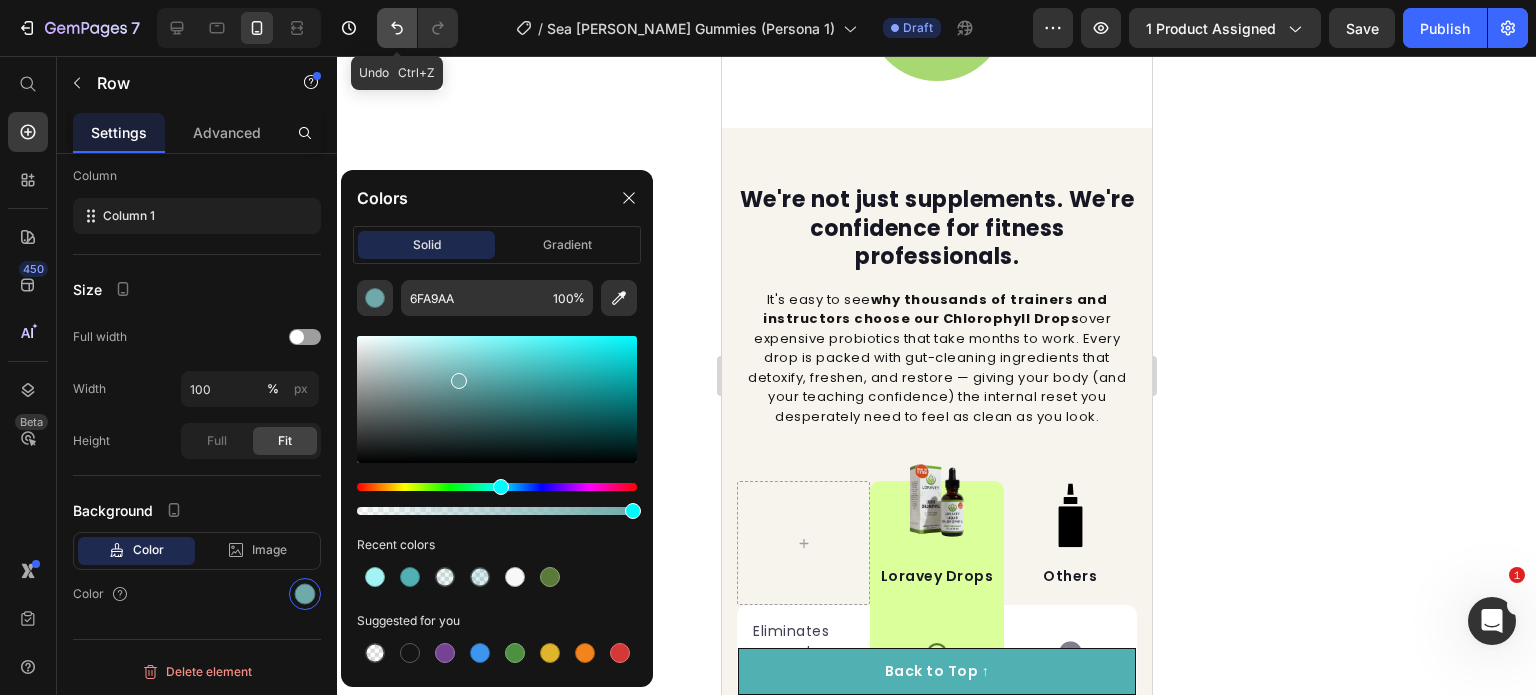 click 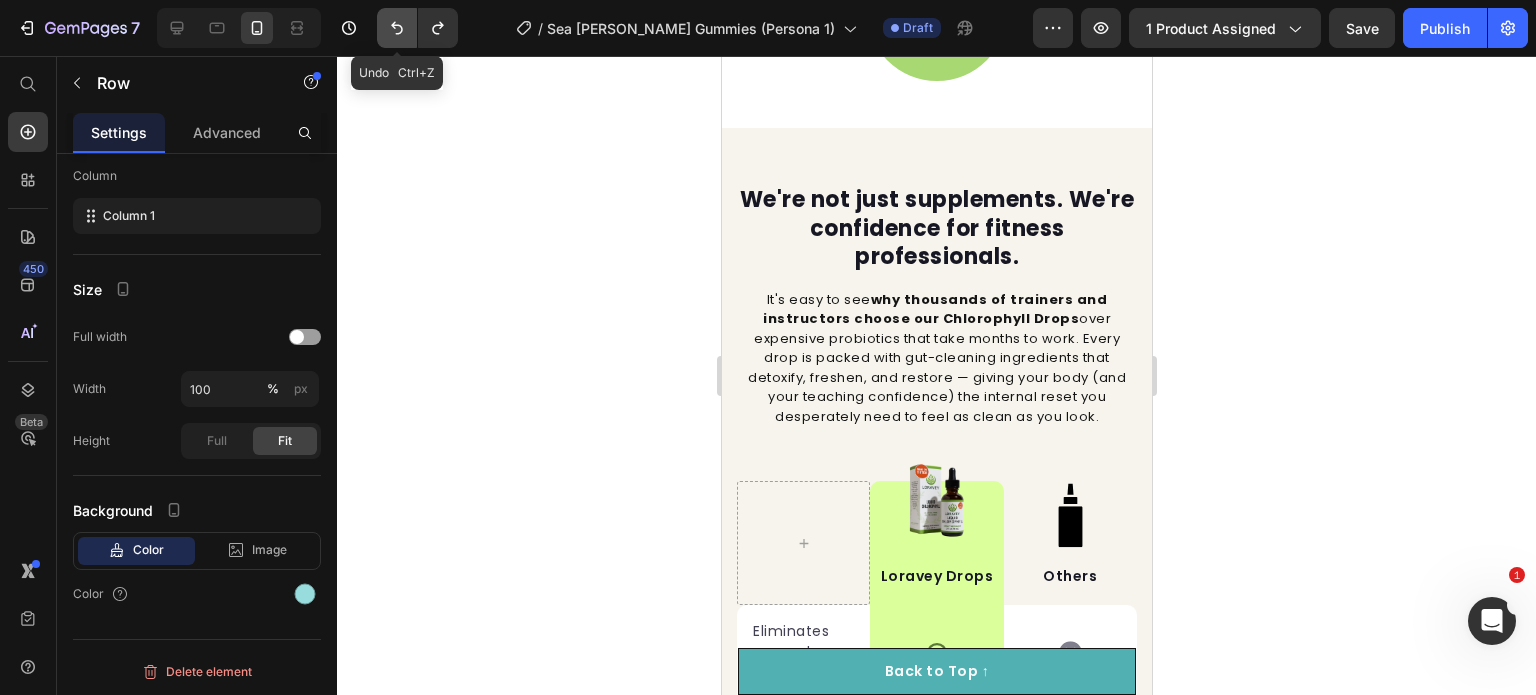 click 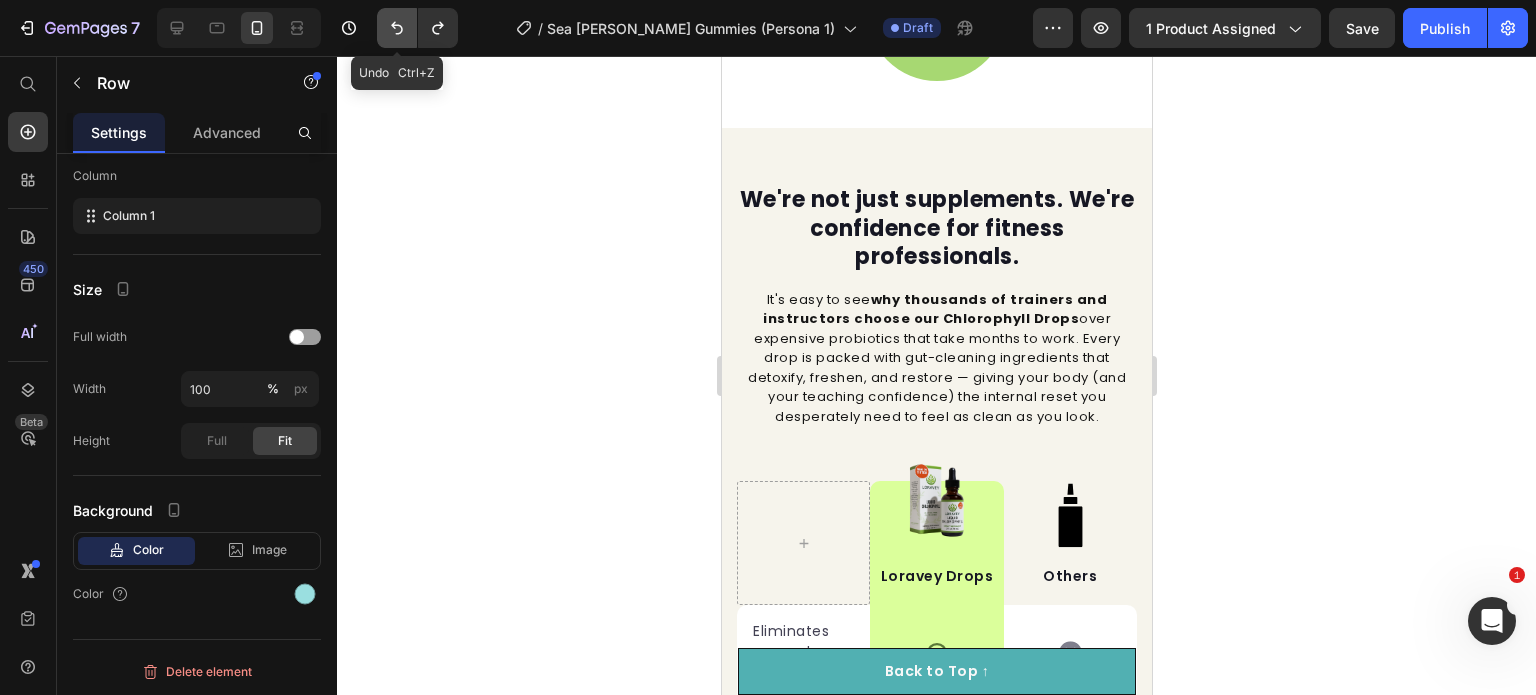 click 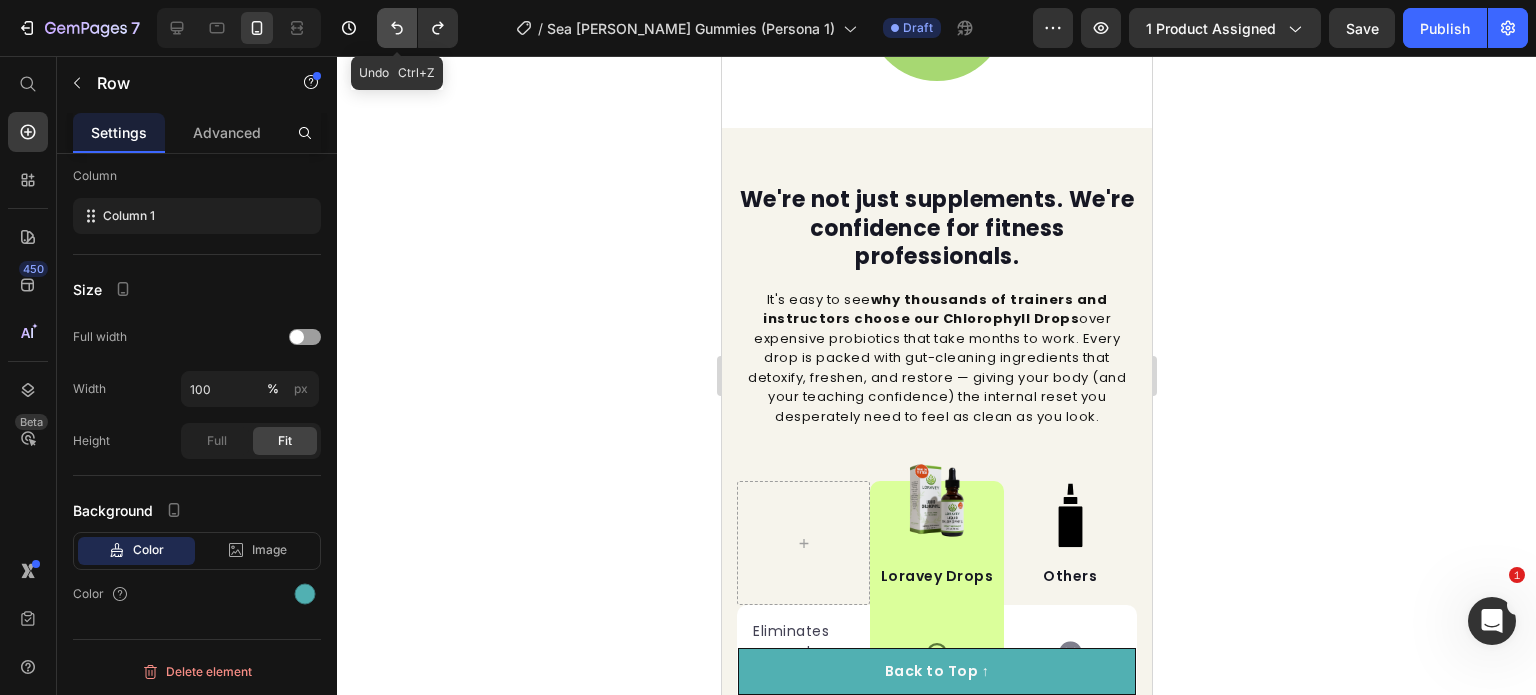 click 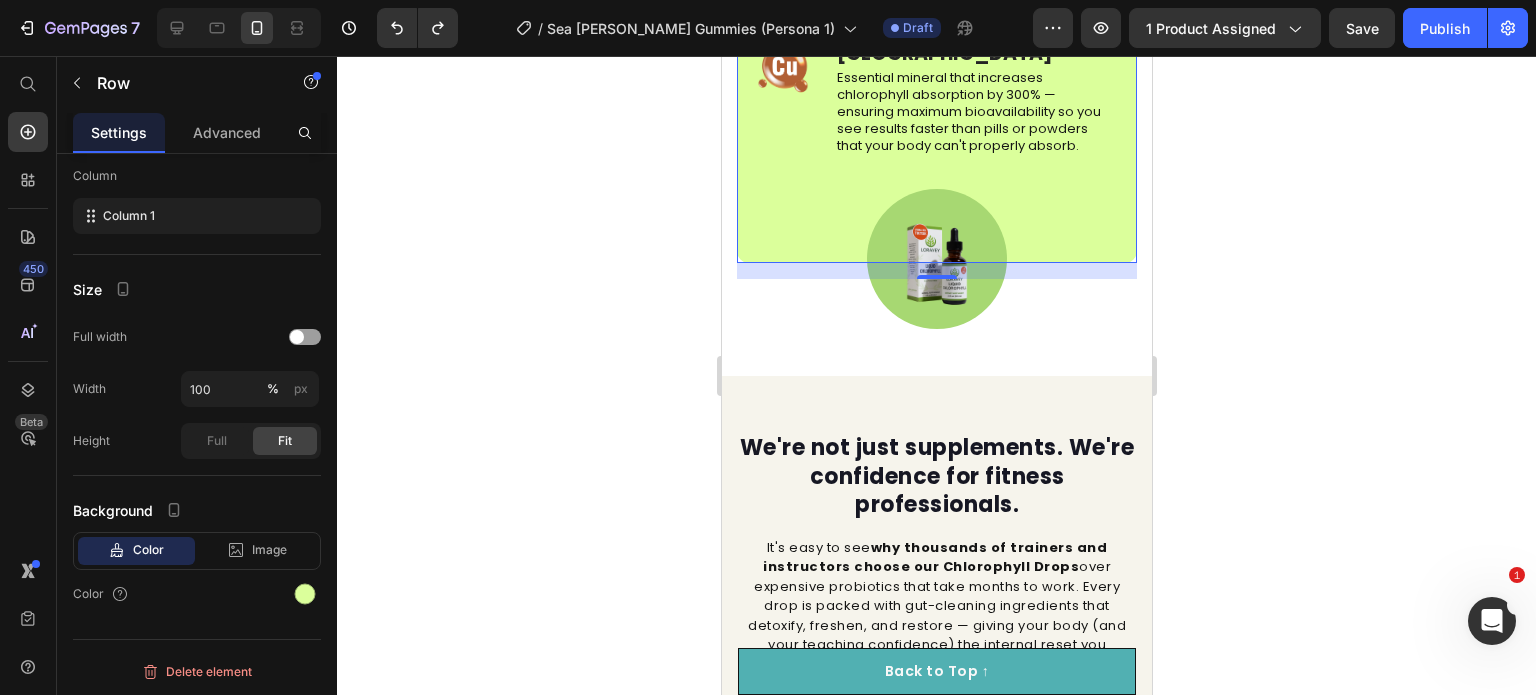 scroll, scrollTop: 5428, scrollLeft: 0, axis: vertical 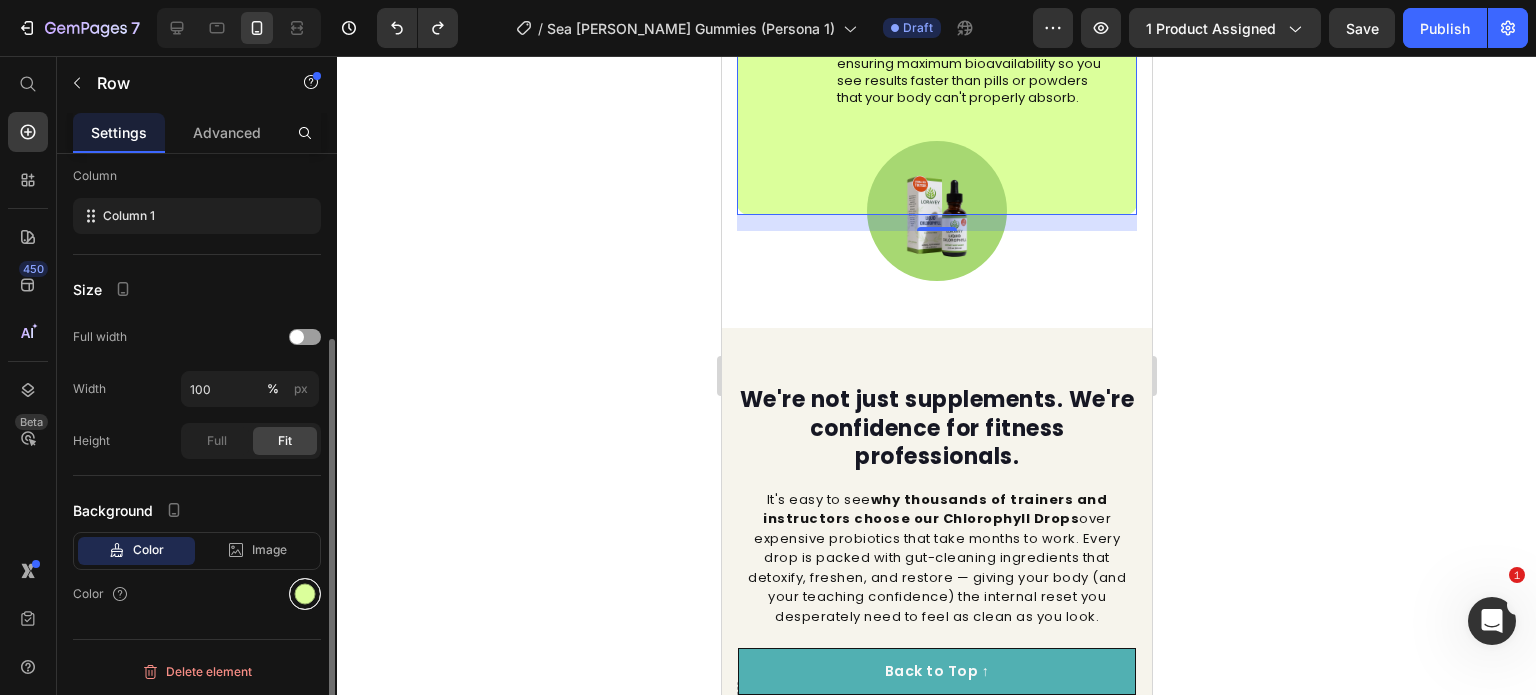 click at bounding box center [305, 594] 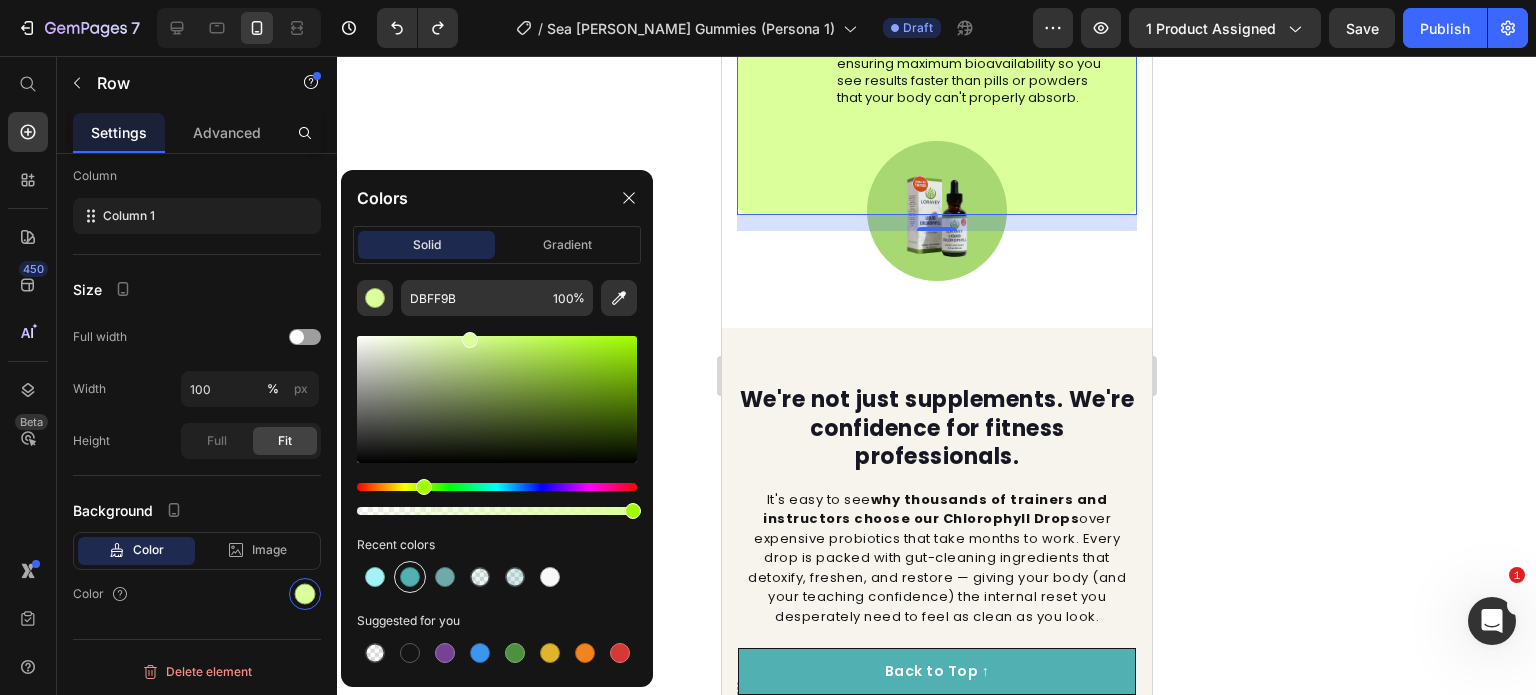 click at bounding box center [410, 577] 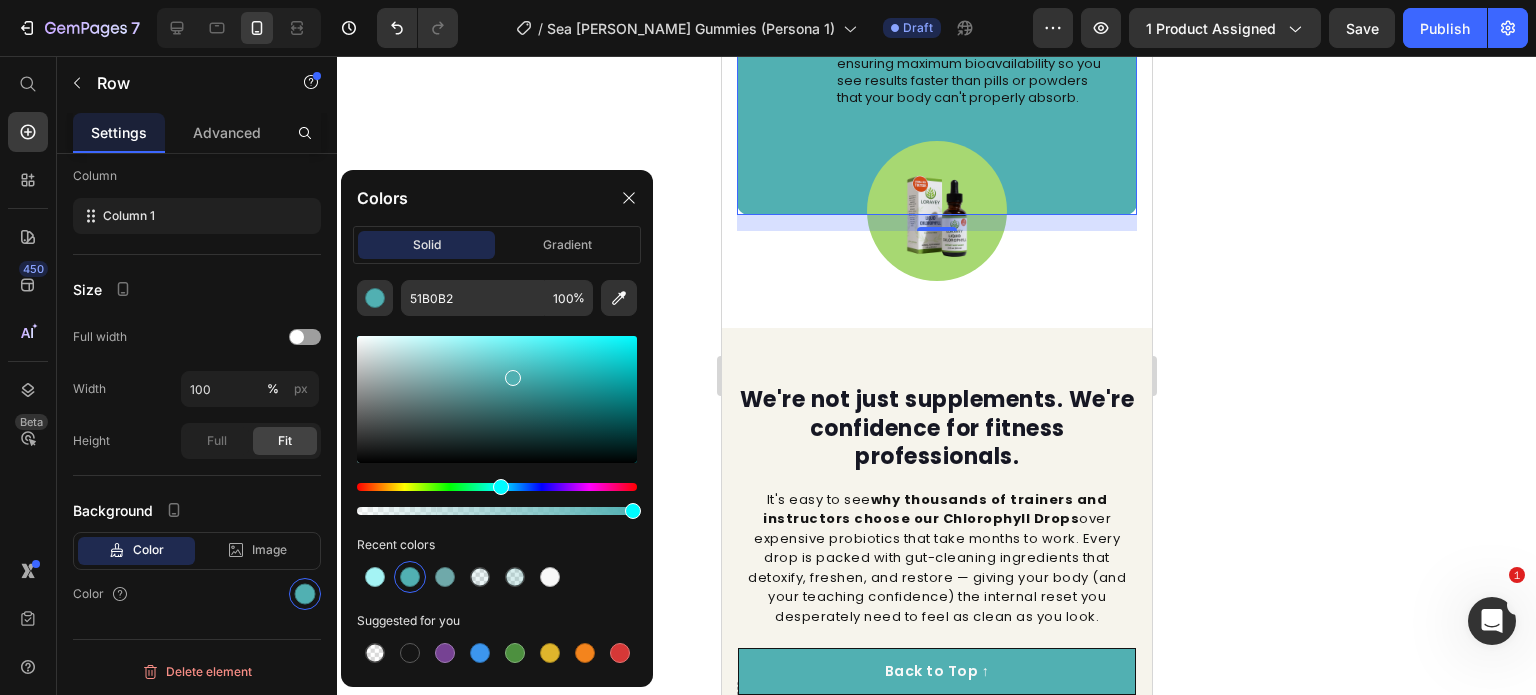 click at bounding box center [497, 399] 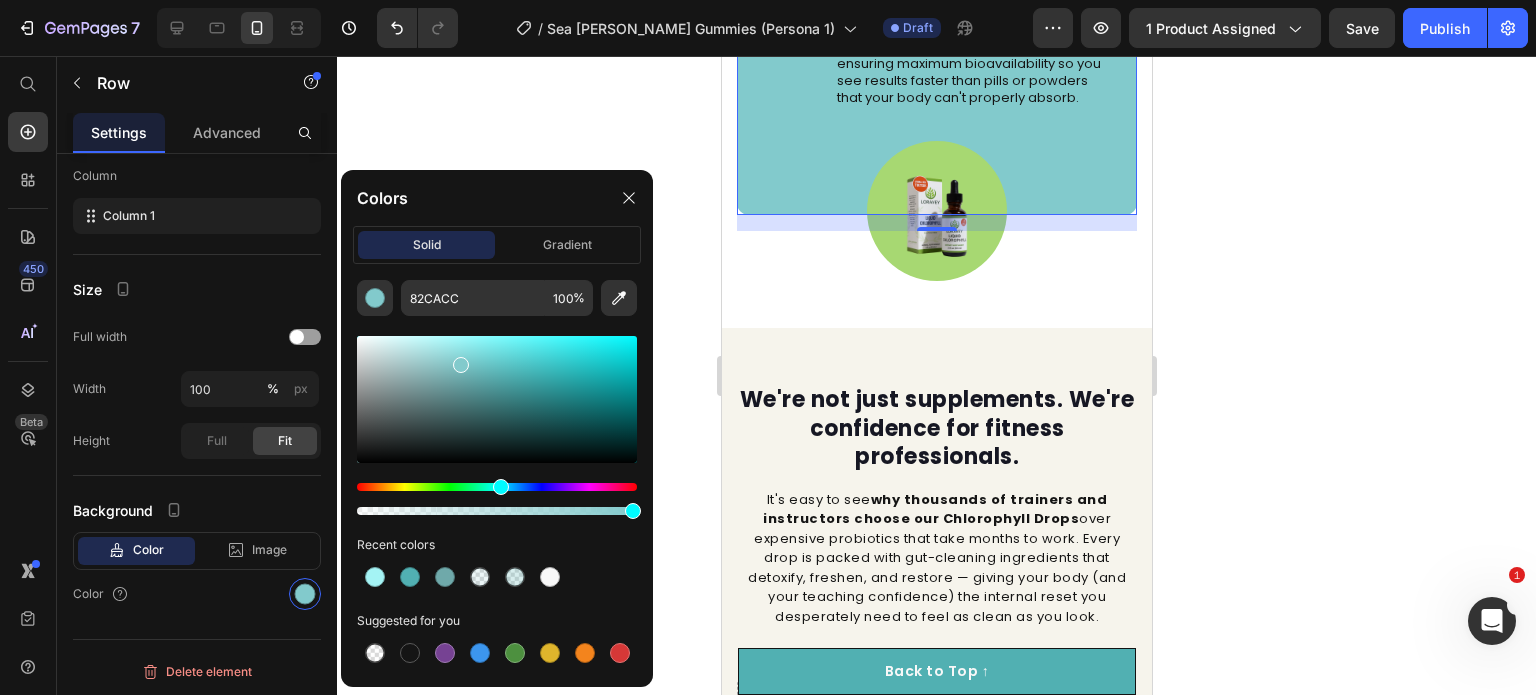 click at bounding box center (497, 399) 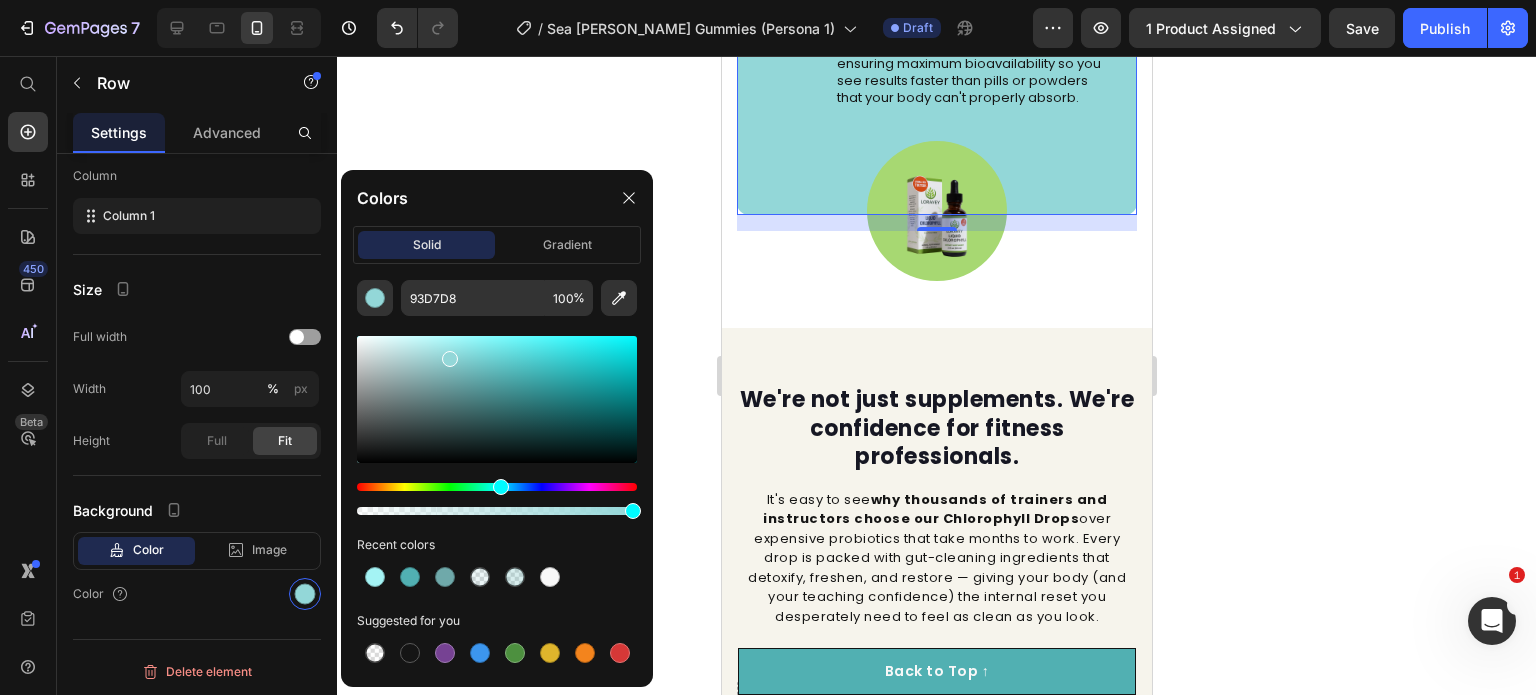 click at bounding box center (497, 399) 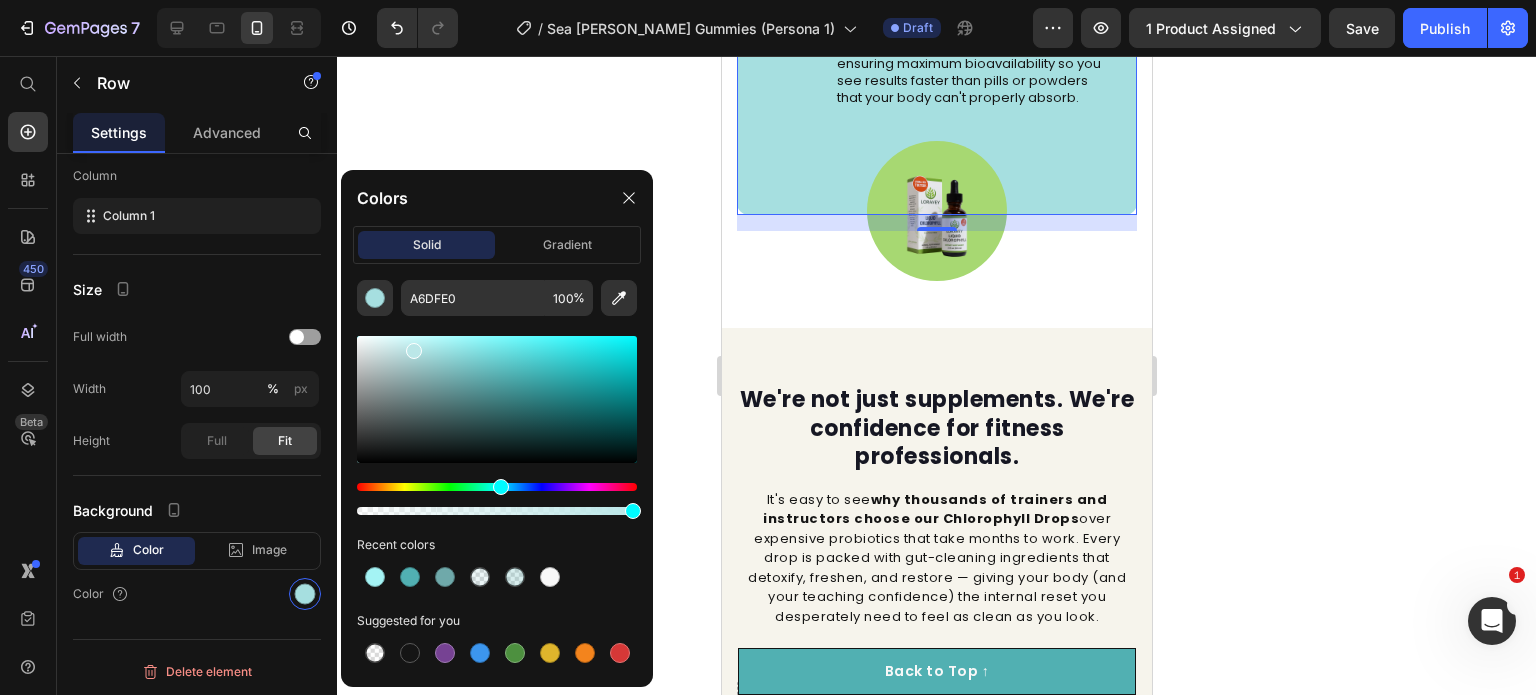 click at bounding box center [497, 399] 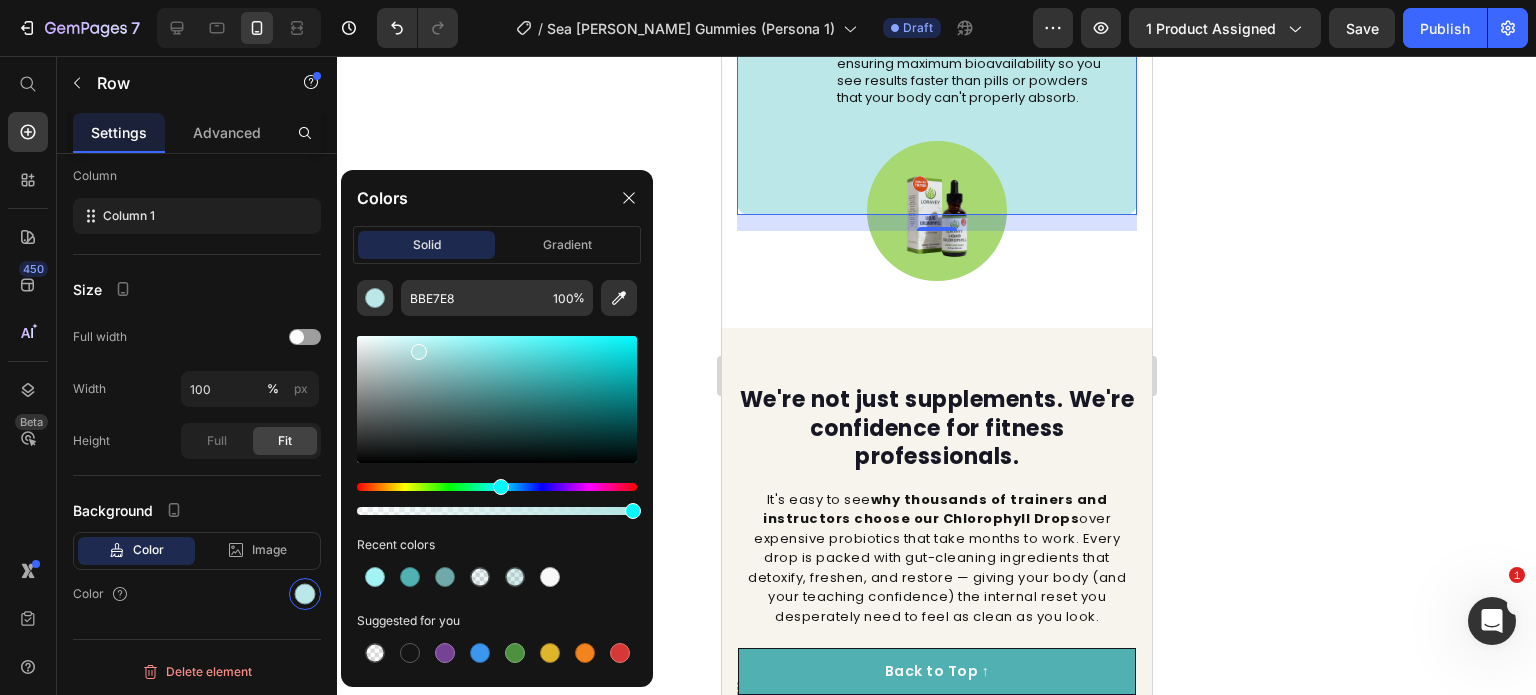 click at bounding box center [419, 352] 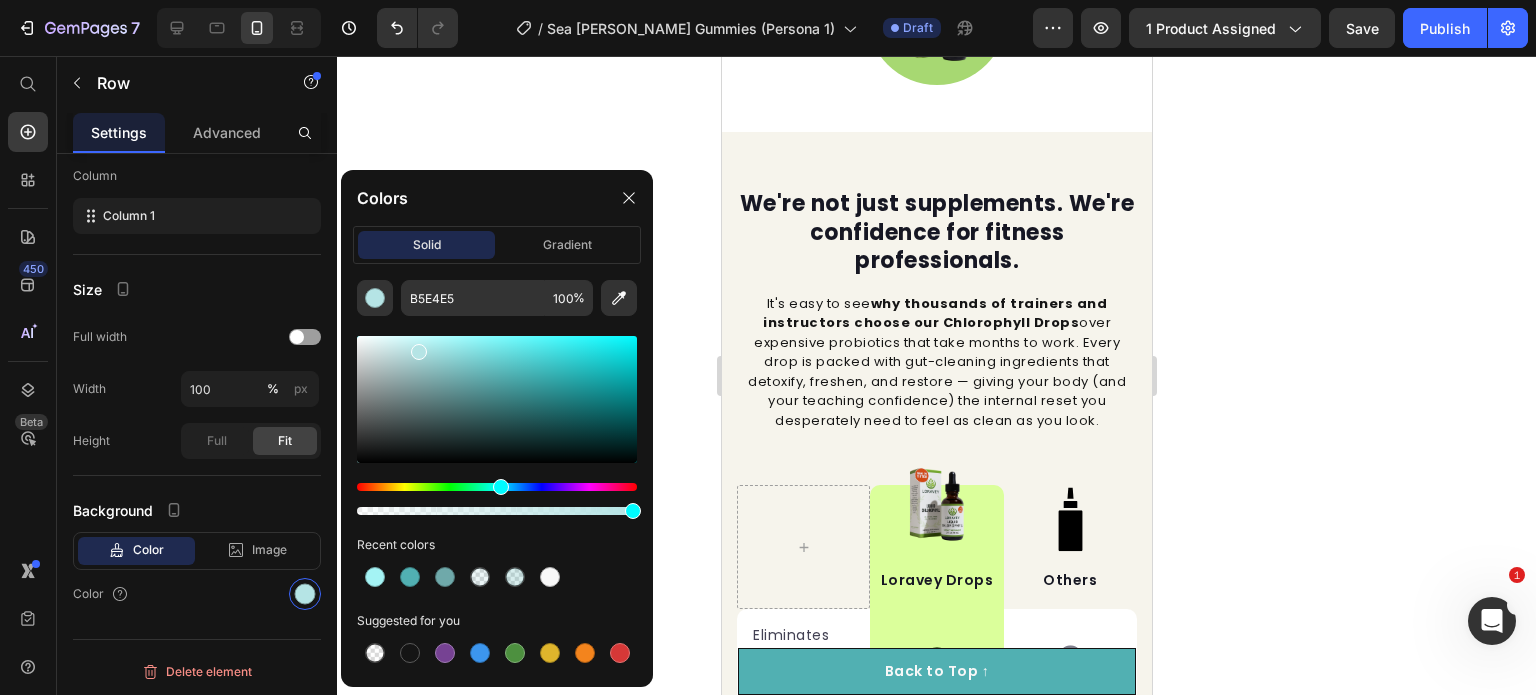 scroll, scrollTop: 5628, scrollLeft: 0, axis: vertical 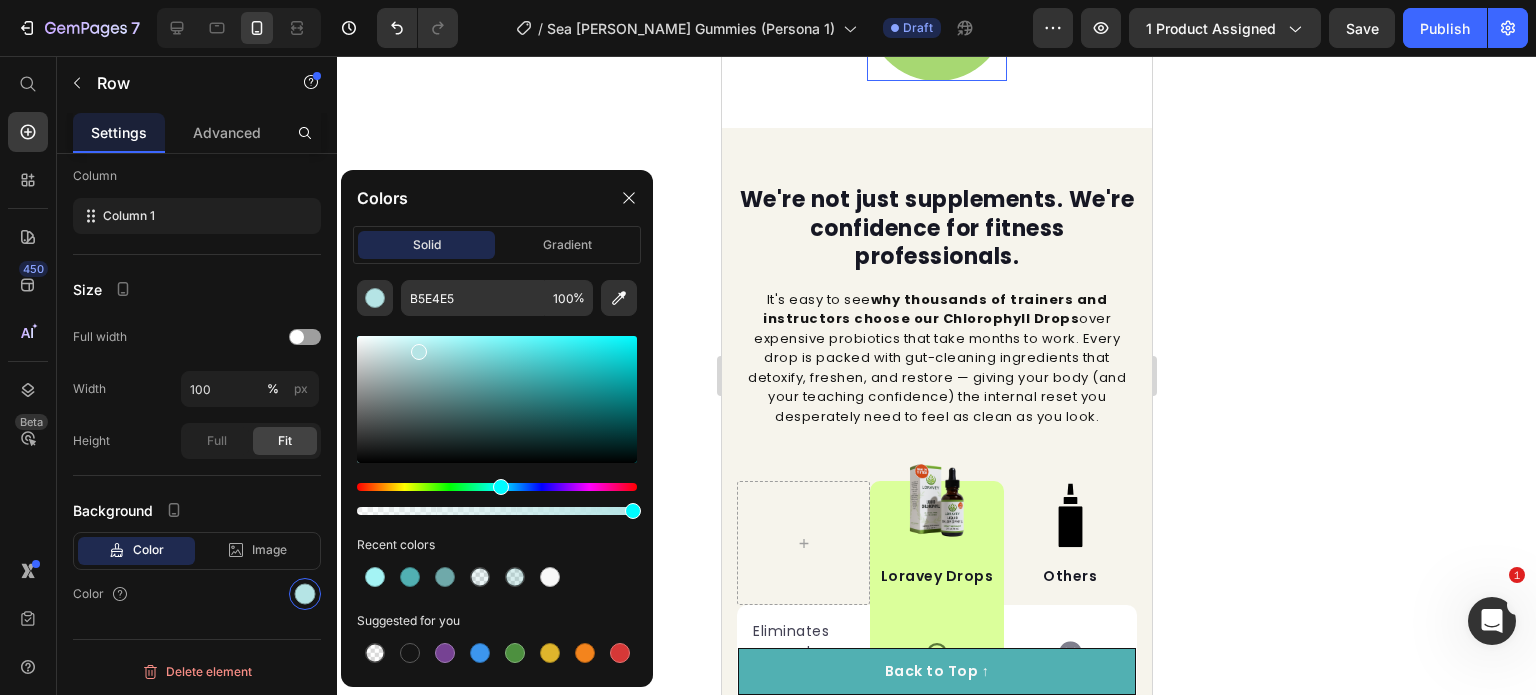 click on "Image Row" at bounding box center (936, 11) 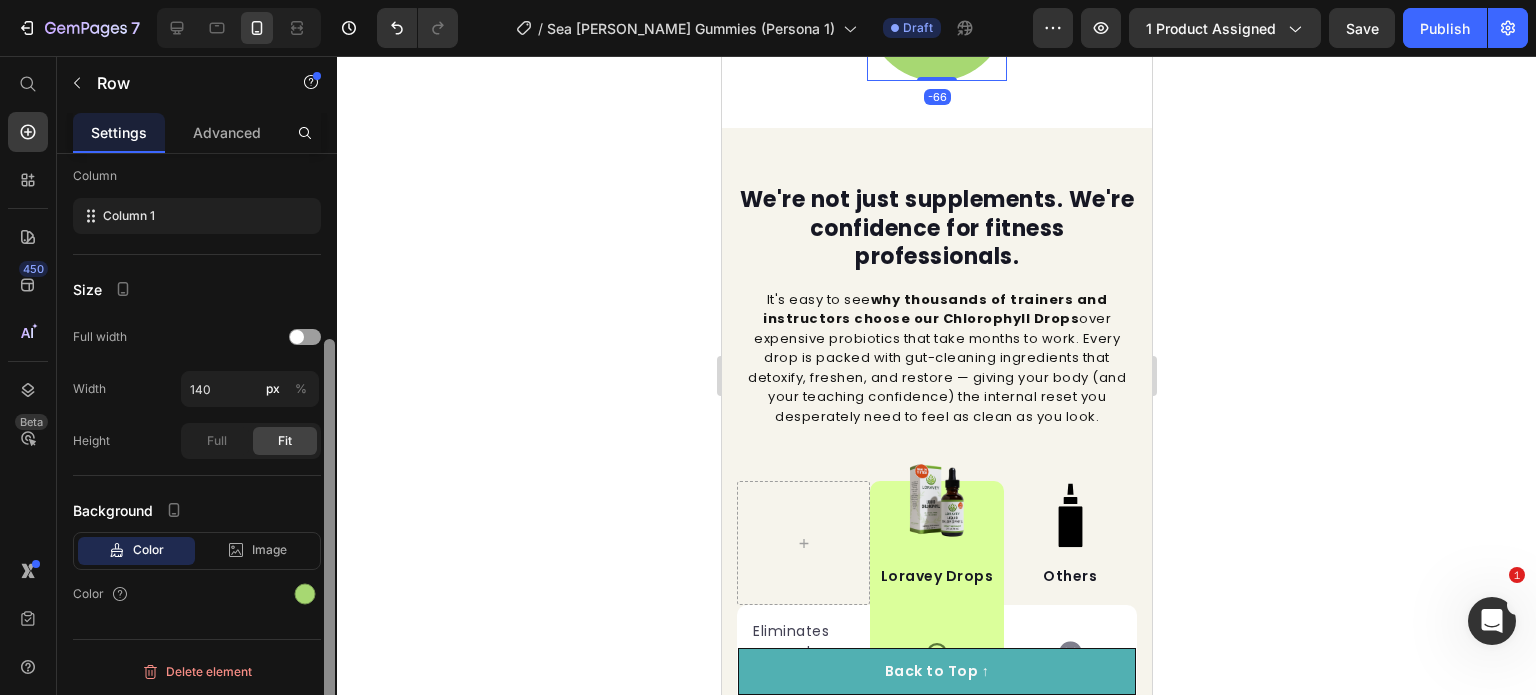 click at bounding box center [329, 545] 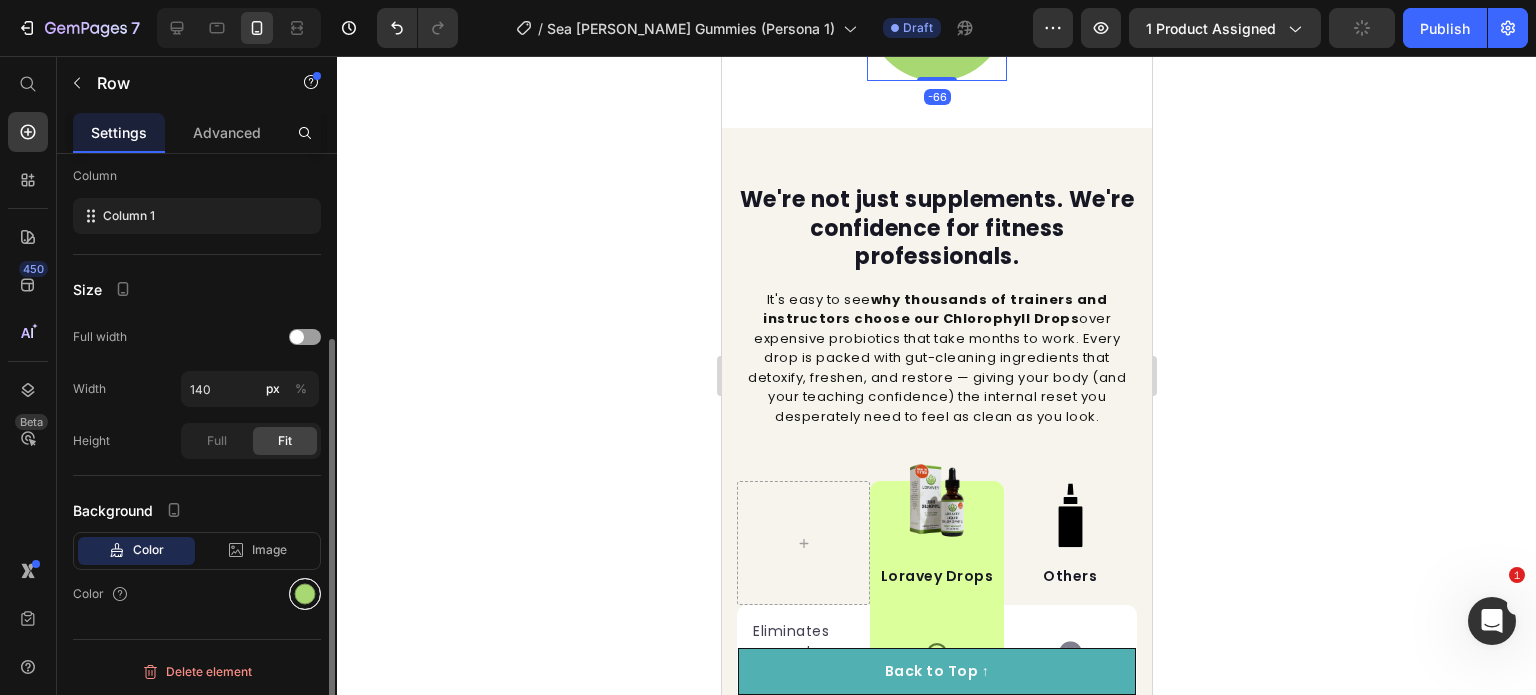 click at bounding box center (305, 594) 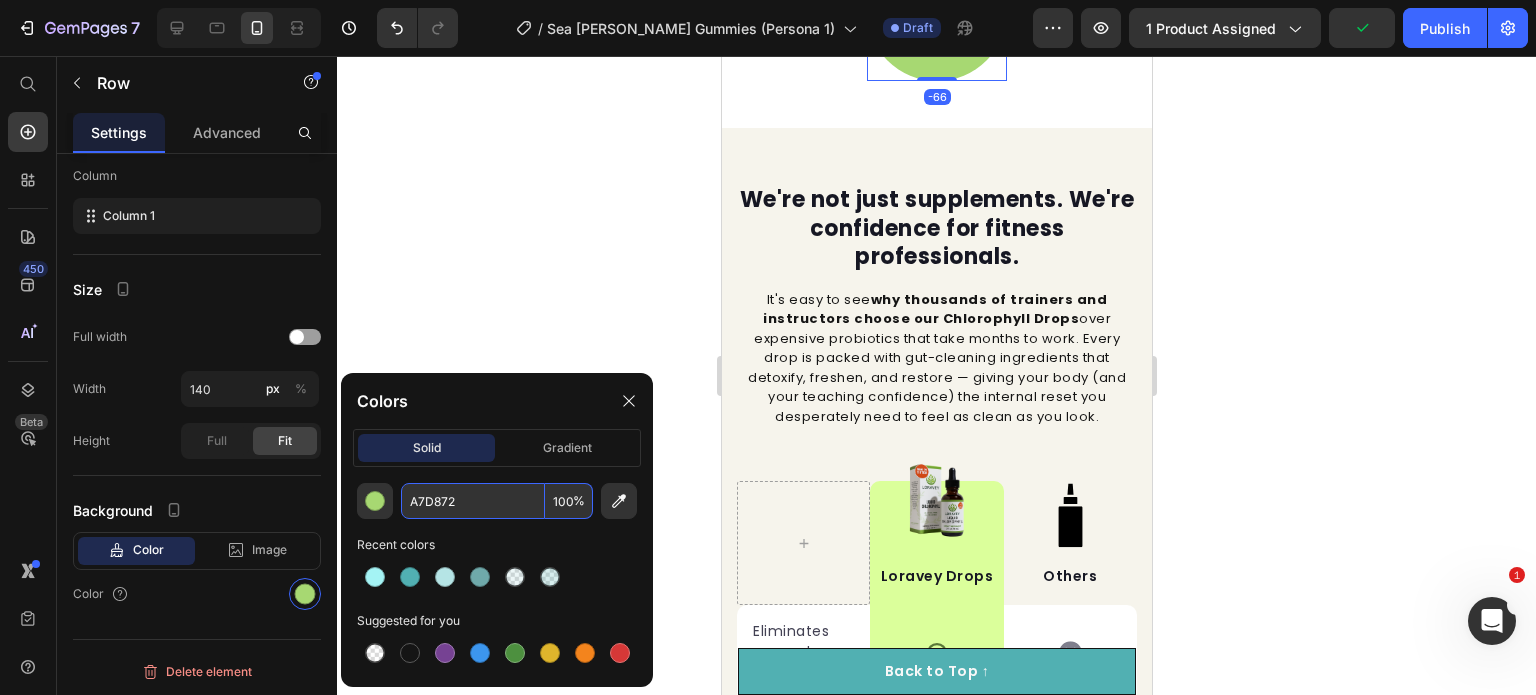 click on "A7D872" at bounding box center [473, 501] 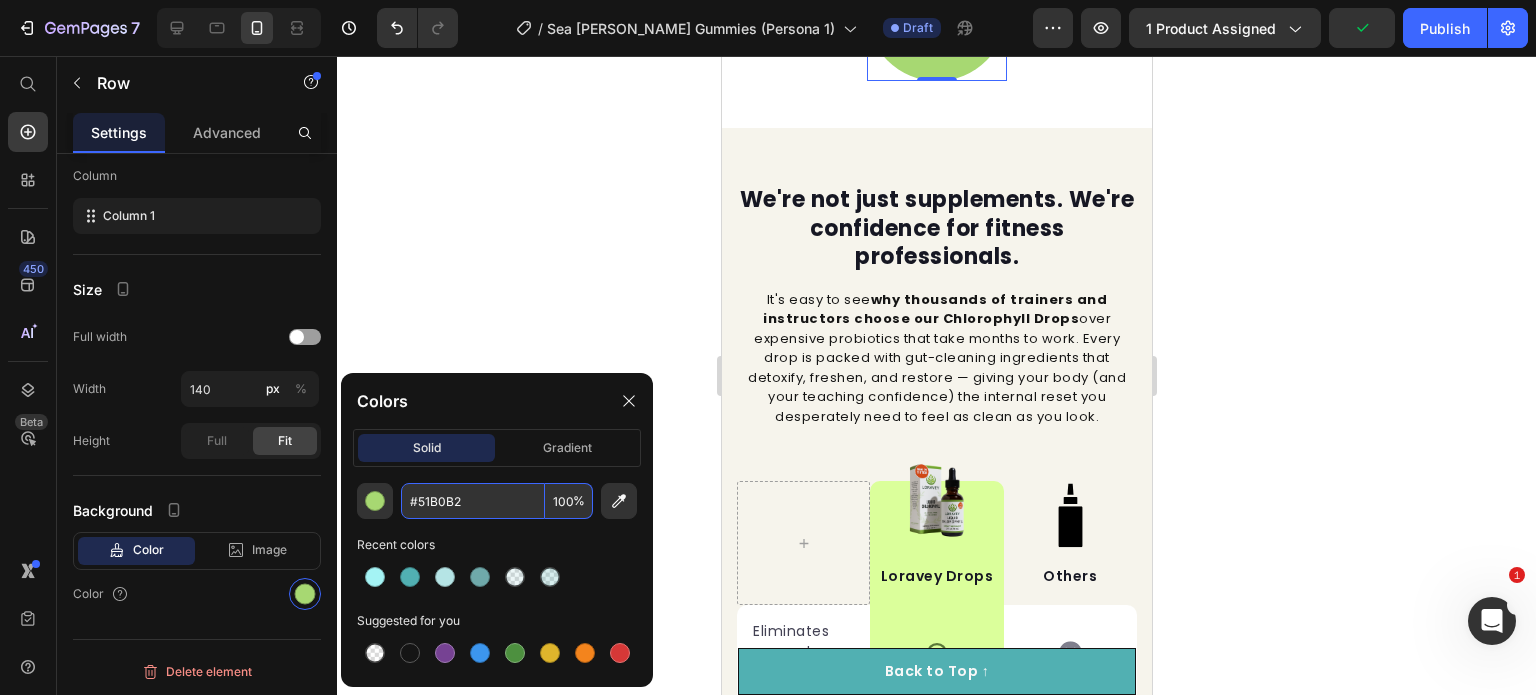 type on "51B0B2" 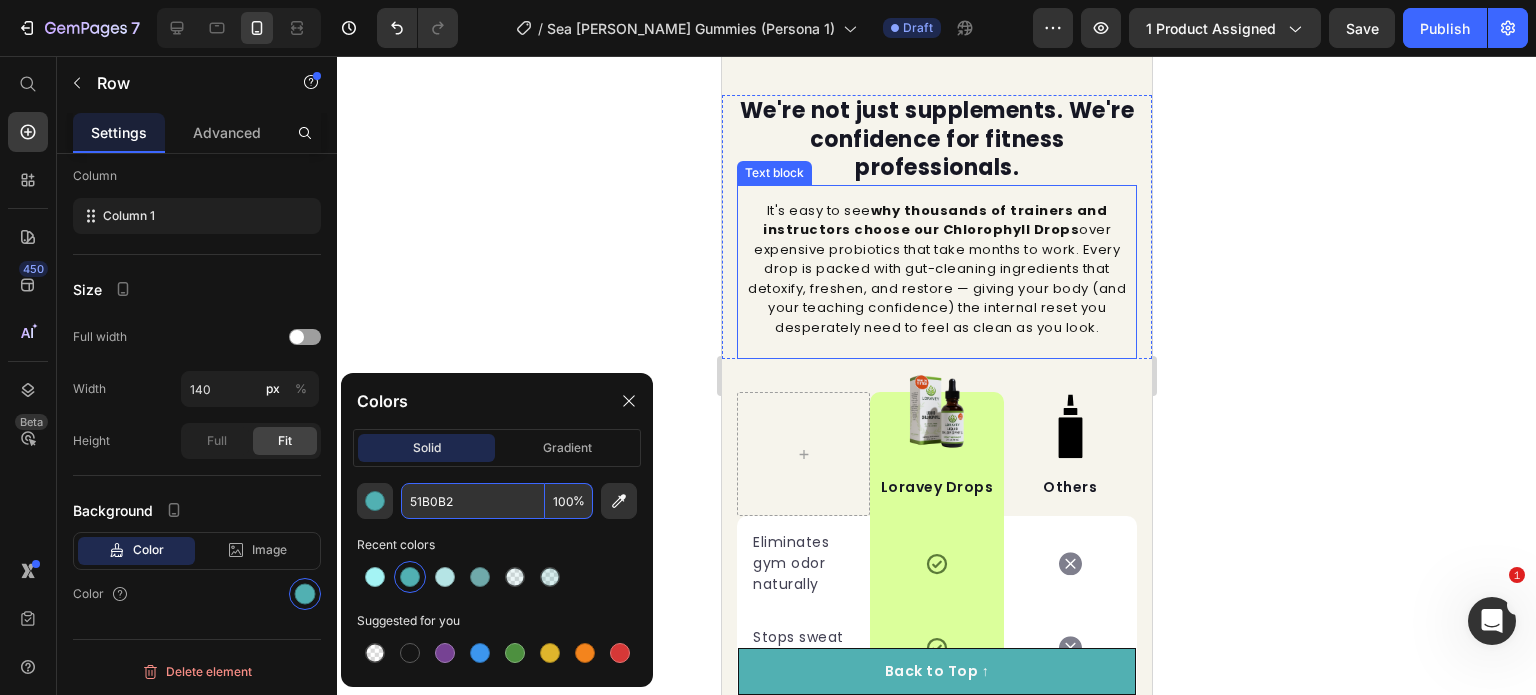 scroll, scrollTop: 6028, scrollLeft: 0, axis: vertical 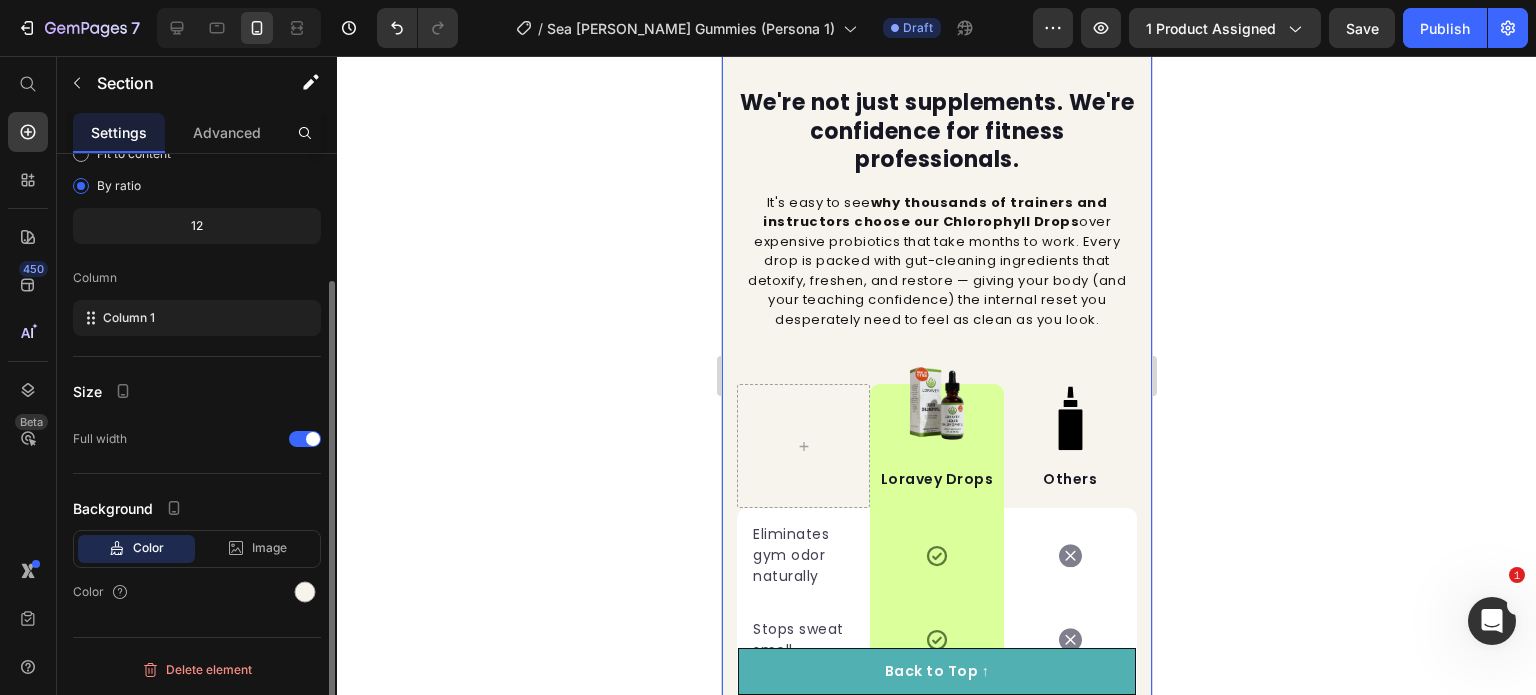 click on "We're not just supplements. We're confidence for fitness professionals. Heading It's easy to see  why thousands of trainers and instructors choose our Chlorophyll Drops  over expensive probiotics that take months to work. Every drop is packed with gut-cleaning ingredients that detoxify, freshen, and restore — giving your body (and your teaching confidence) the internal reset you desperately need to feel as clean as you look. Text block Row
Image Loravey Drops Text block Row Image Others Text block Row Eliminates gym odor naturally Text block
Icon Row
Icon Row Stops sweat smell Text block
Icon Row
Icon Row Cleans gut for better performance Text block
Icon Row
Icon Row Safe for daily use Text block
Icon Row
Icon Row 3x faster results Text block
Icon Row
Icon Row Only natural ingredients Text block
Icon Row" at bounding box center (936, 603) 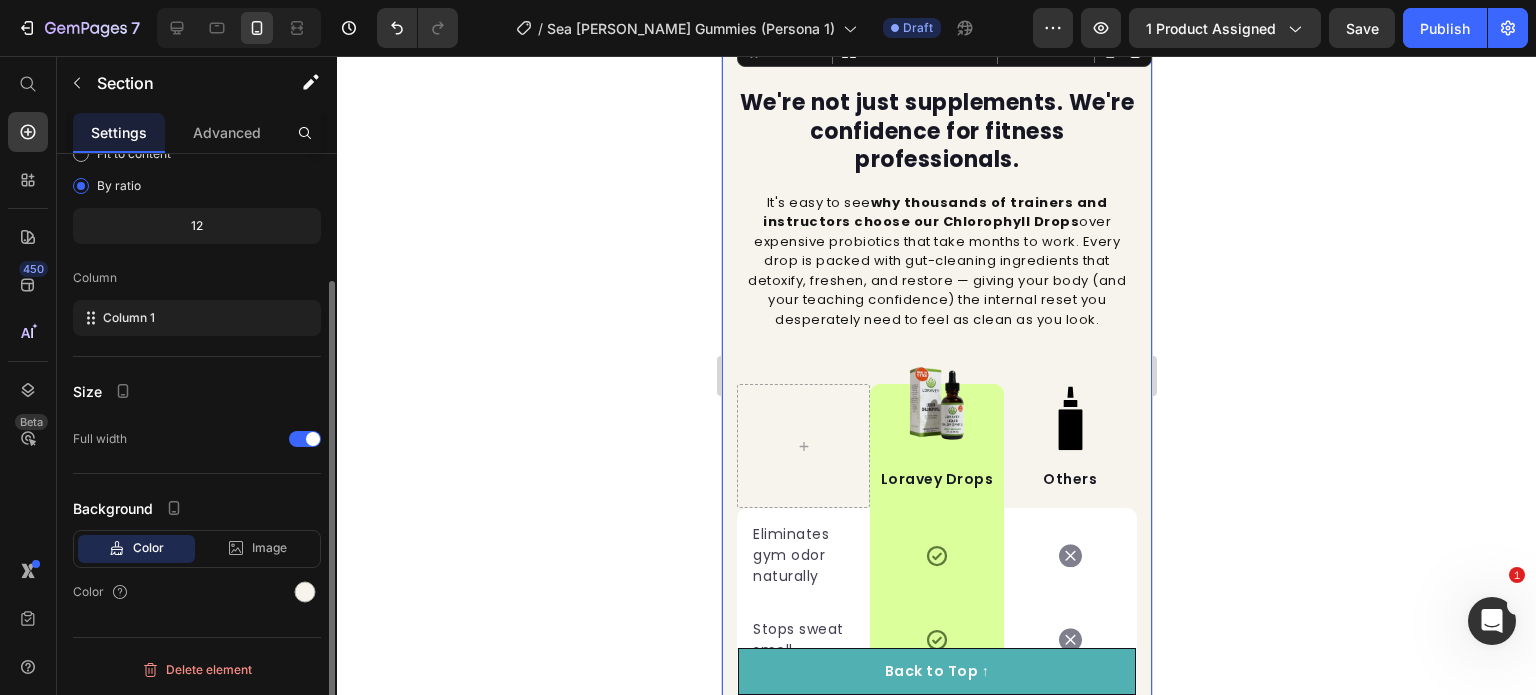 scroll, scrollTop: 0, scrollLeft: 0, axis: both 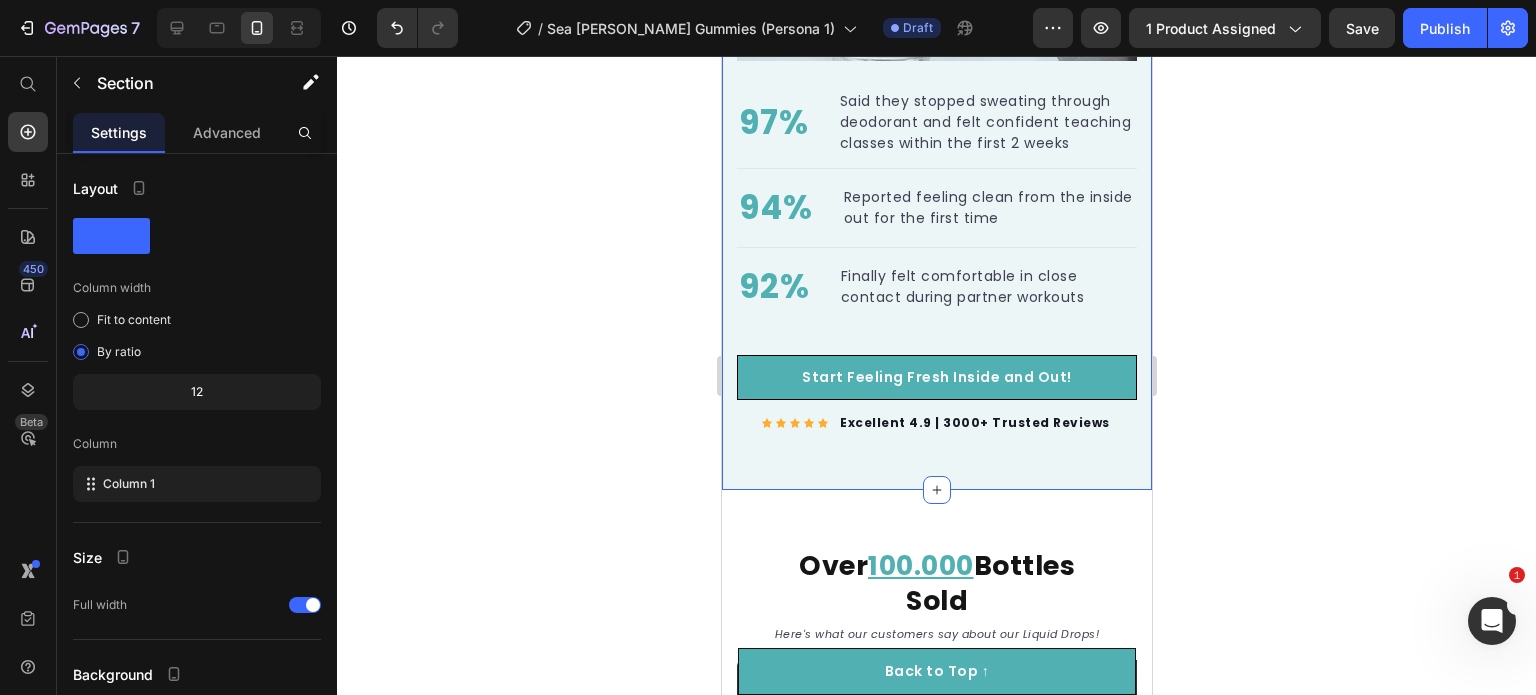 click on "Visible Results Within 4 Weeks! Heading 97% Text block Said they stopped sweating through deodorant and felt confident teaching classes within the first 2 weeks Text block Advanced list                Title Line 94% Text block Reported feeling clean from the inside out for the first time Text block Advanced list                Title Line 92% Text block Finally felt comfortable in close contact during partner workouts Text block Advanced list Start Feeling Fresh Inside and Out! Button Icon Icon Icon Icon Icon Icon List Hoz Excellent 4.9 | 3000+ Trusted Reviews Text block Row Row Image Image Row Section 6" at bounding box center (936, -18) 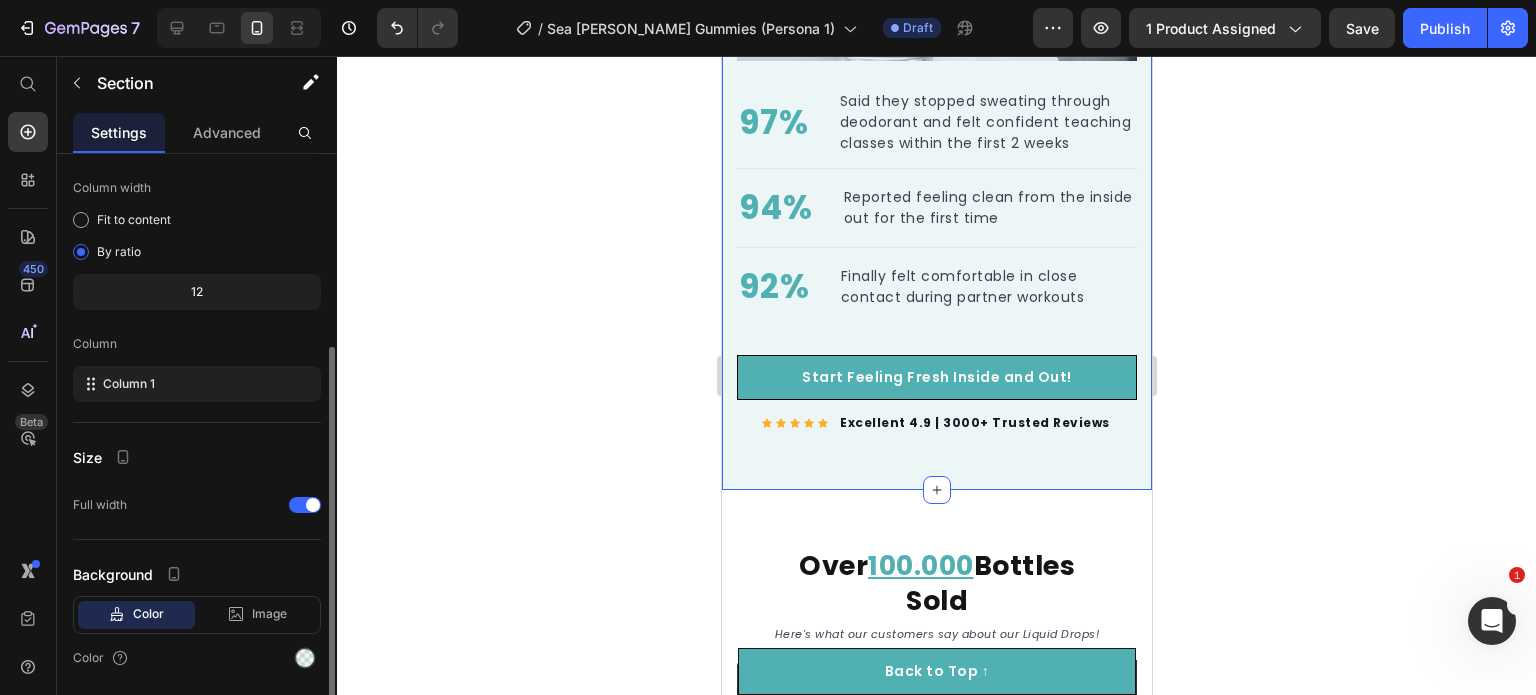 scroll, scrollTop: 164, scrollLeft: 0, axis: vertical 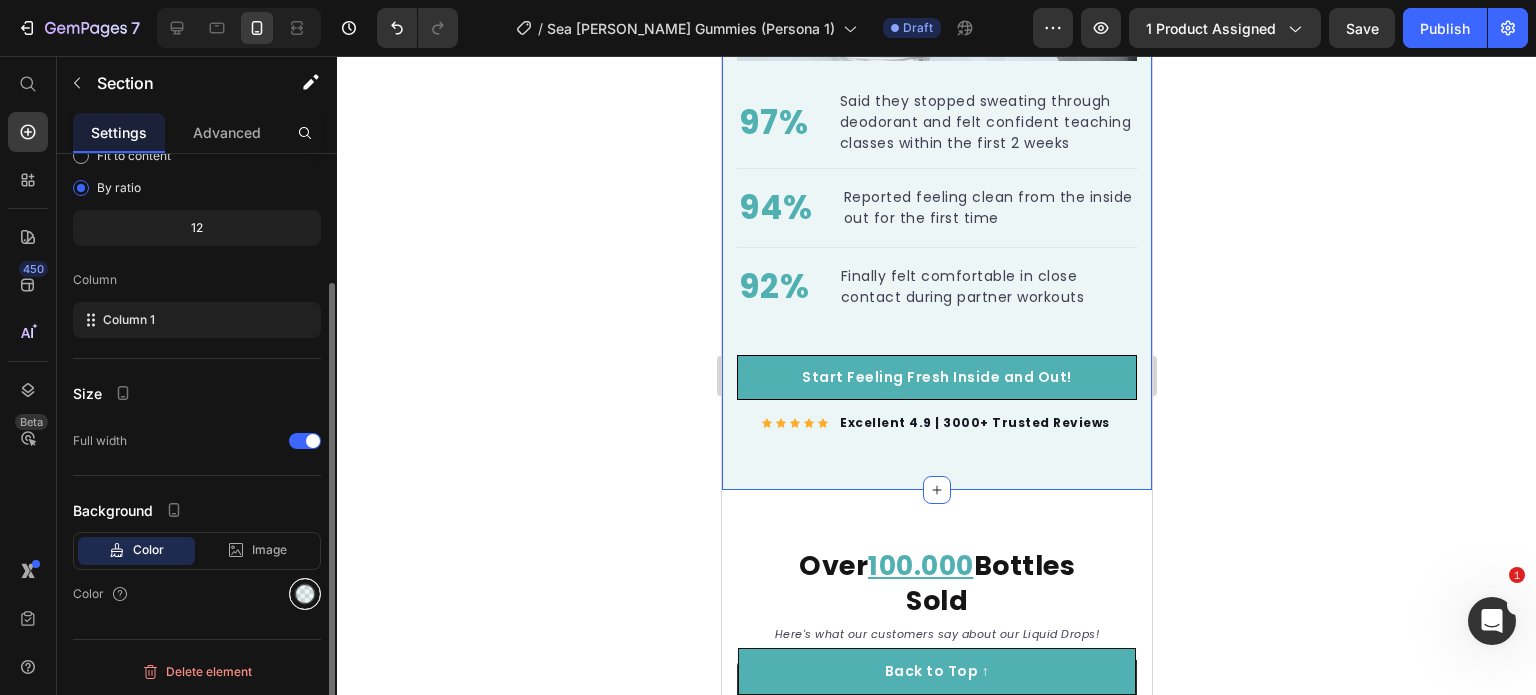 click at bounding box center [305, 594] 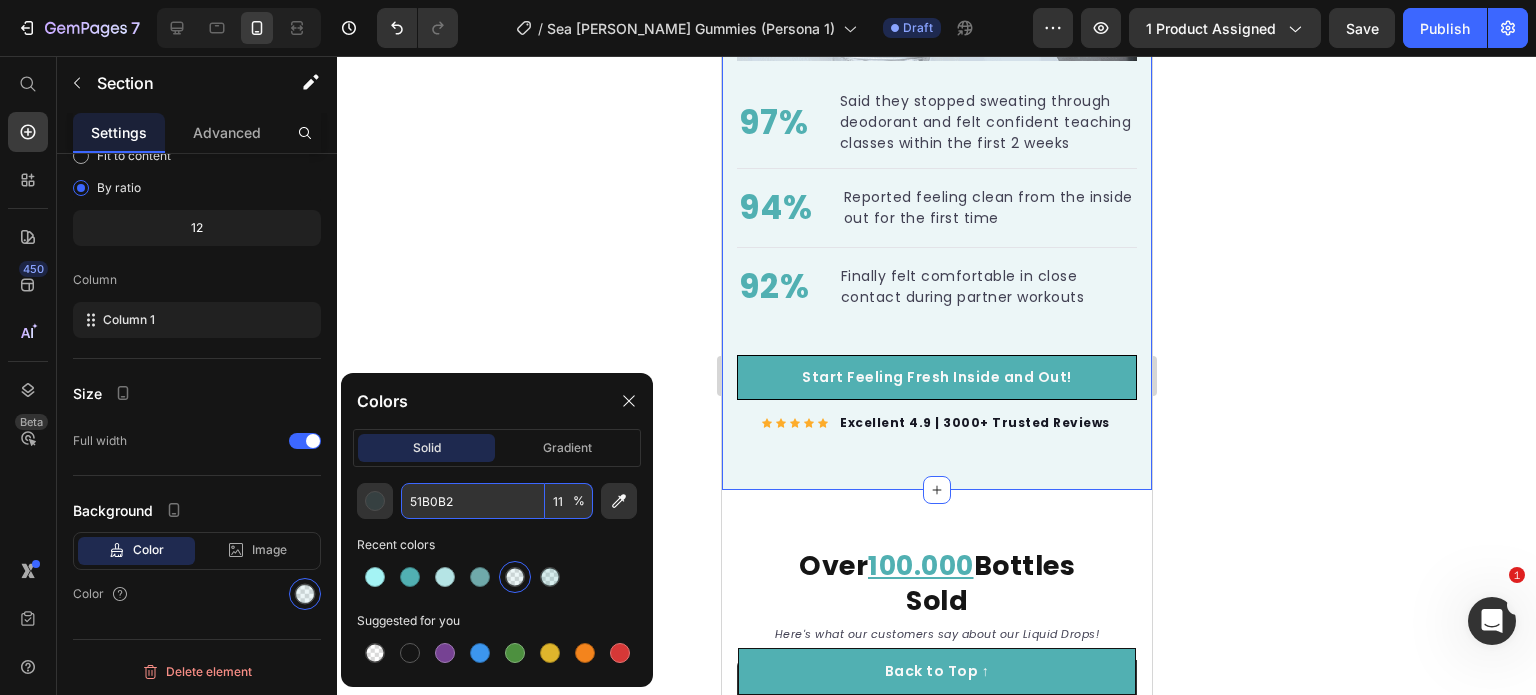 click on "51B0B2" at bounding box center [473, 501] 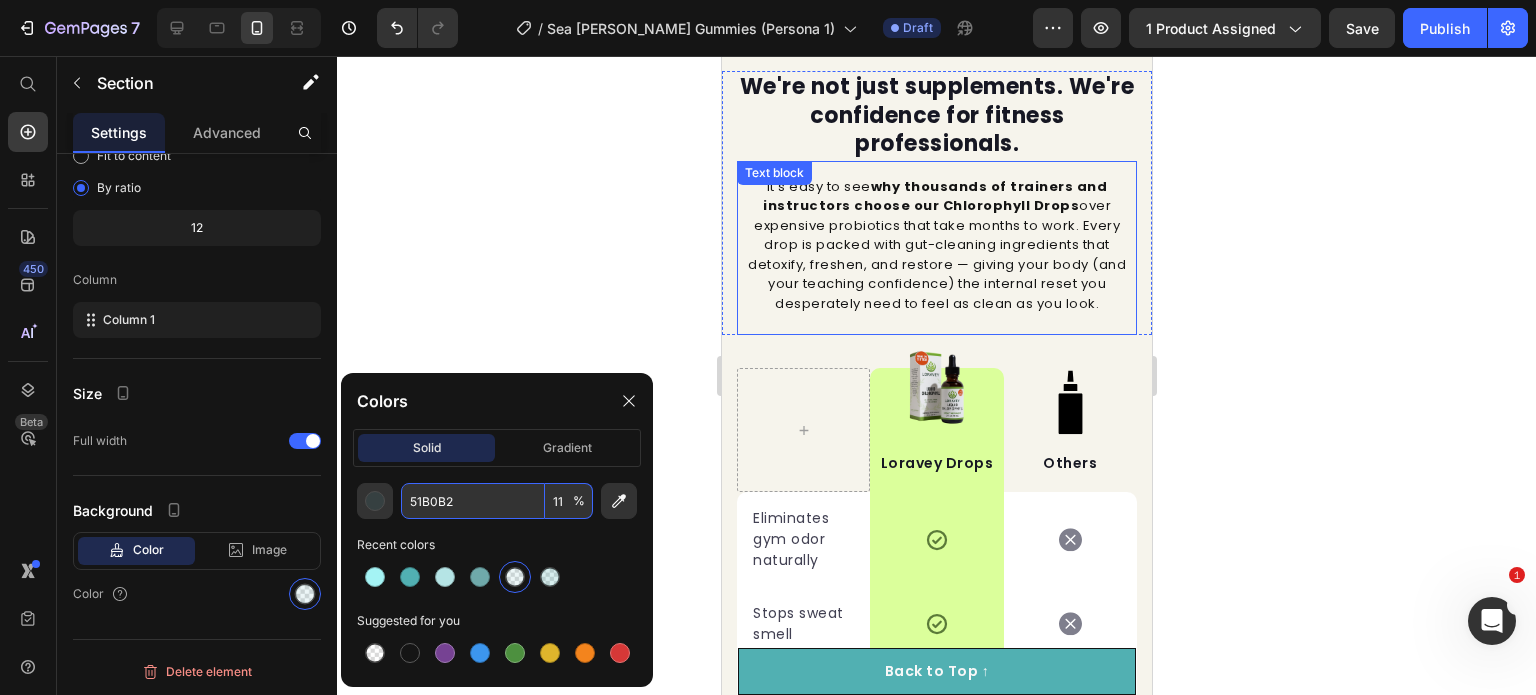 scroll, scrollTop: 5928, scrollLeft: 0, axis: vertical 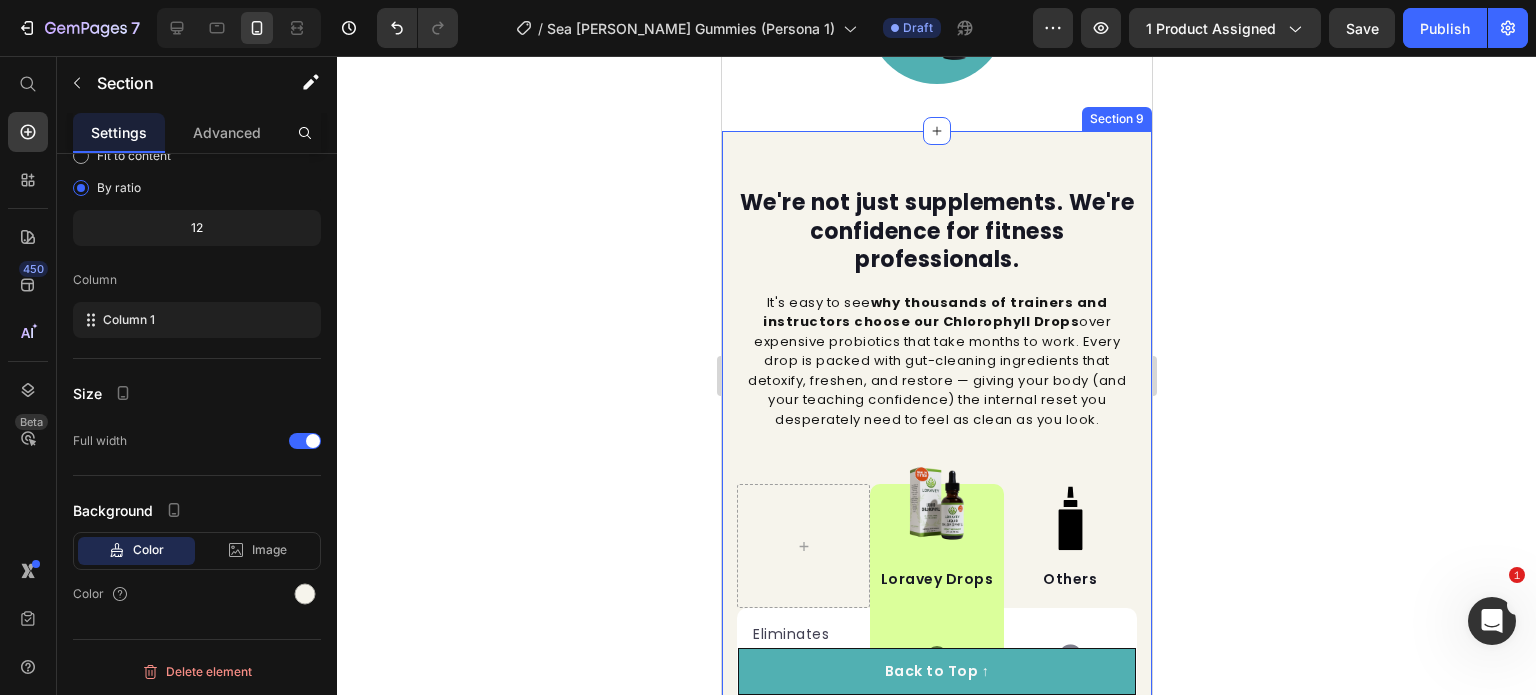 click on "We're not just supplements. We're confidence for fitness professionals. Heading It's easy to see  why thousands of trainers and instructors choose our Chlorophyll Drops  over expensive probiotics that take months to work. Every drop is packed with gut-cleaning ingredients that detoxify, freshen, and restore — giving your body (and your teaching confidence) the internal reset you desperately need to feel as clean as you look. Text block Row
Image Loravey Drops Text block Row Image Others Text block Row Eliminates gym odor naturally Text block
Icon Row
Icon Row Stops sweat smell Text block
Icon Row
Icon Row Cleans gut for better performance Text block
Icon Row
Icon Row Safe for daily use Text block
Icon Row
Icon Row 3x faster results Text block
Icon Row
Icon Row Only natural ingredients Text block
Icon Row" at bounding box center [936, 703] 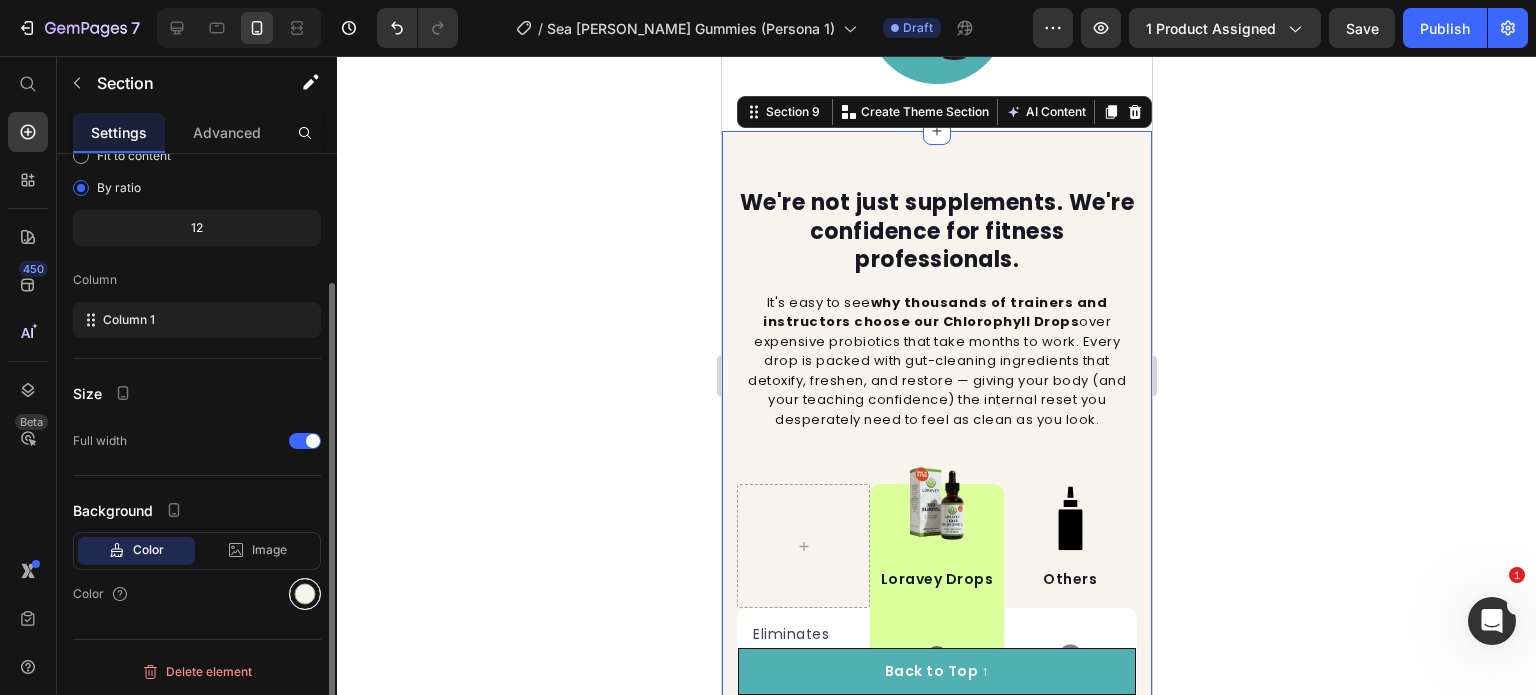 click at bounding box center (305, 594) 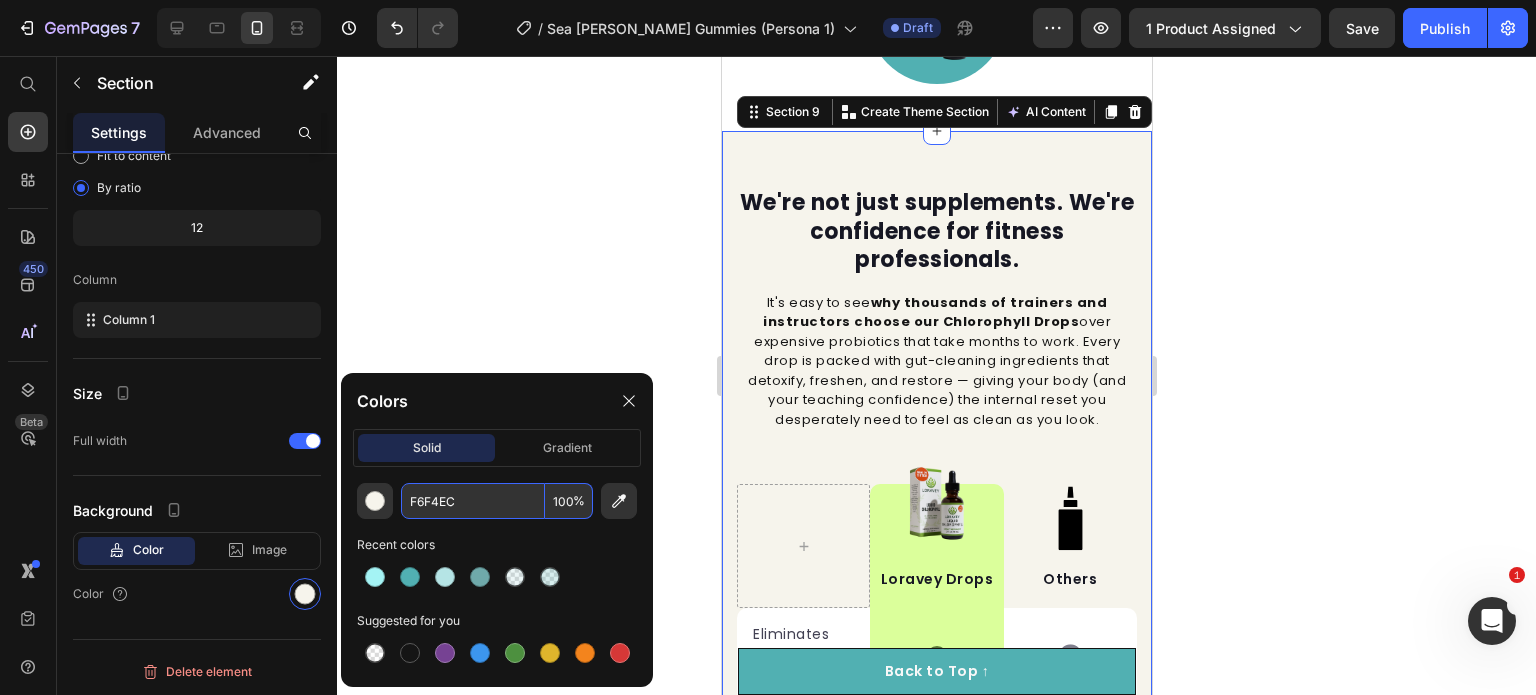 click on "F6F4EC" at bounding box center [473, 501] 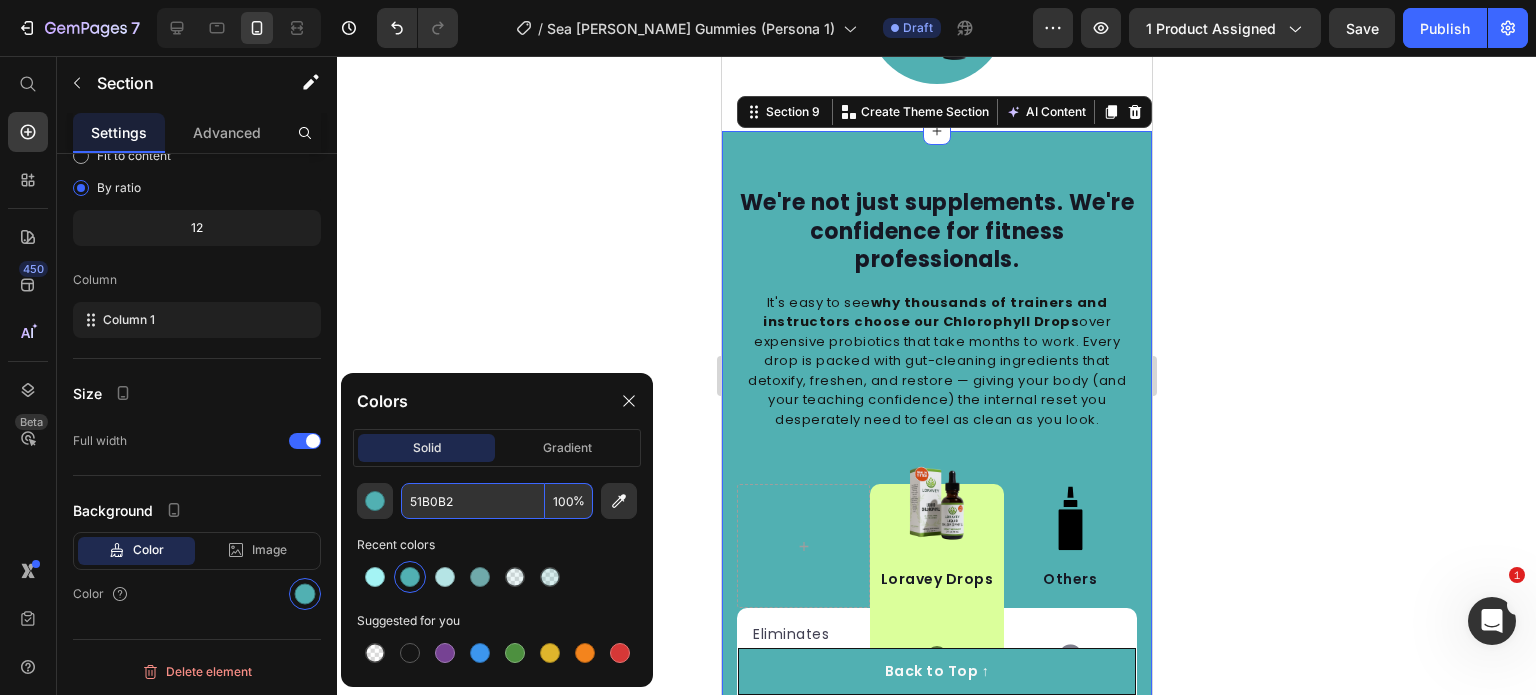 type on "51B0B2" 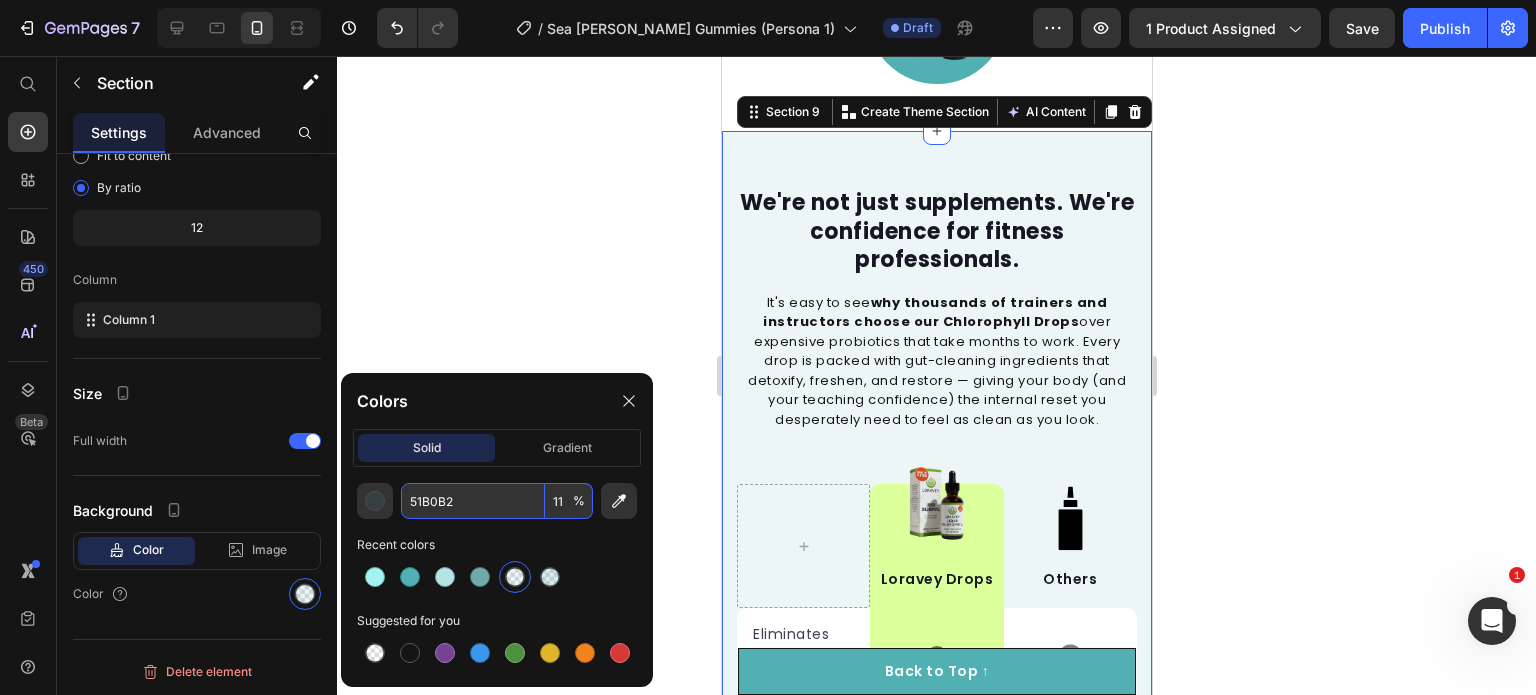 type on "11" 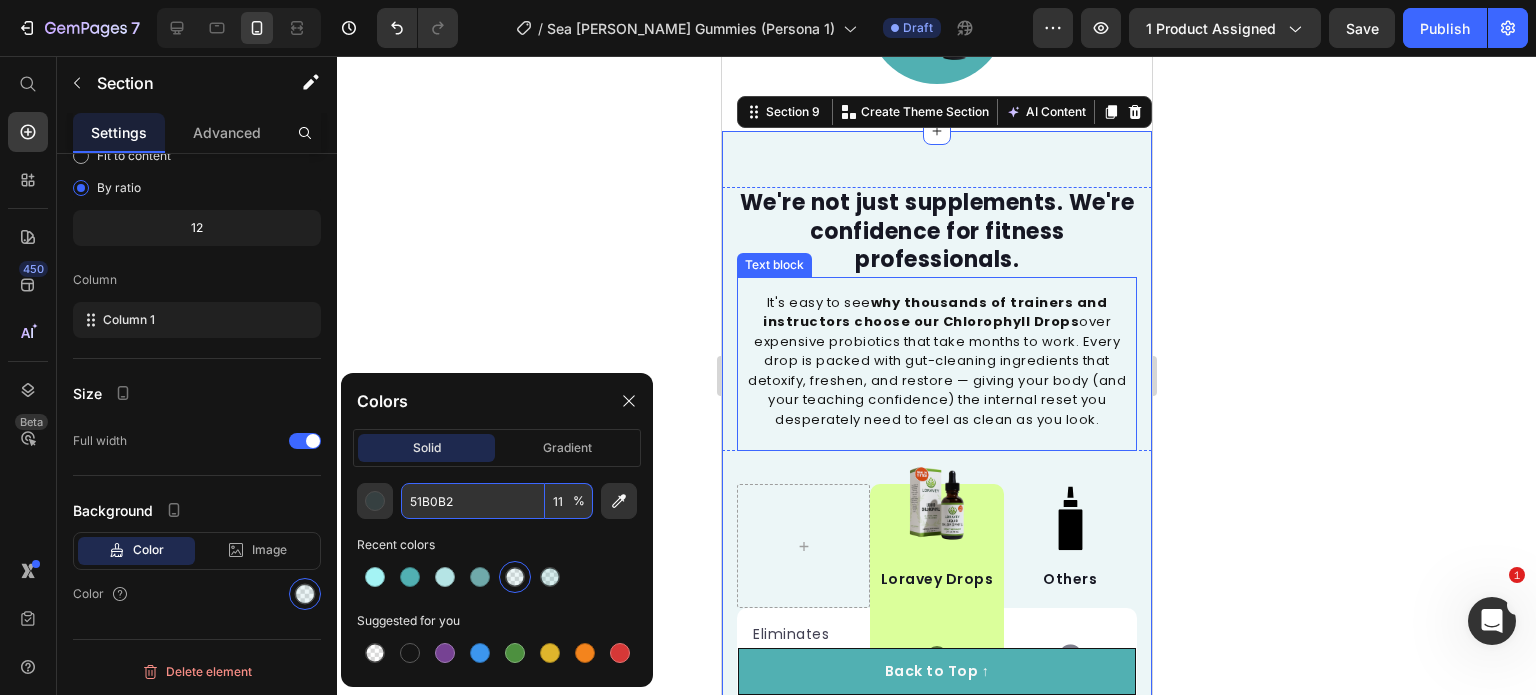 click 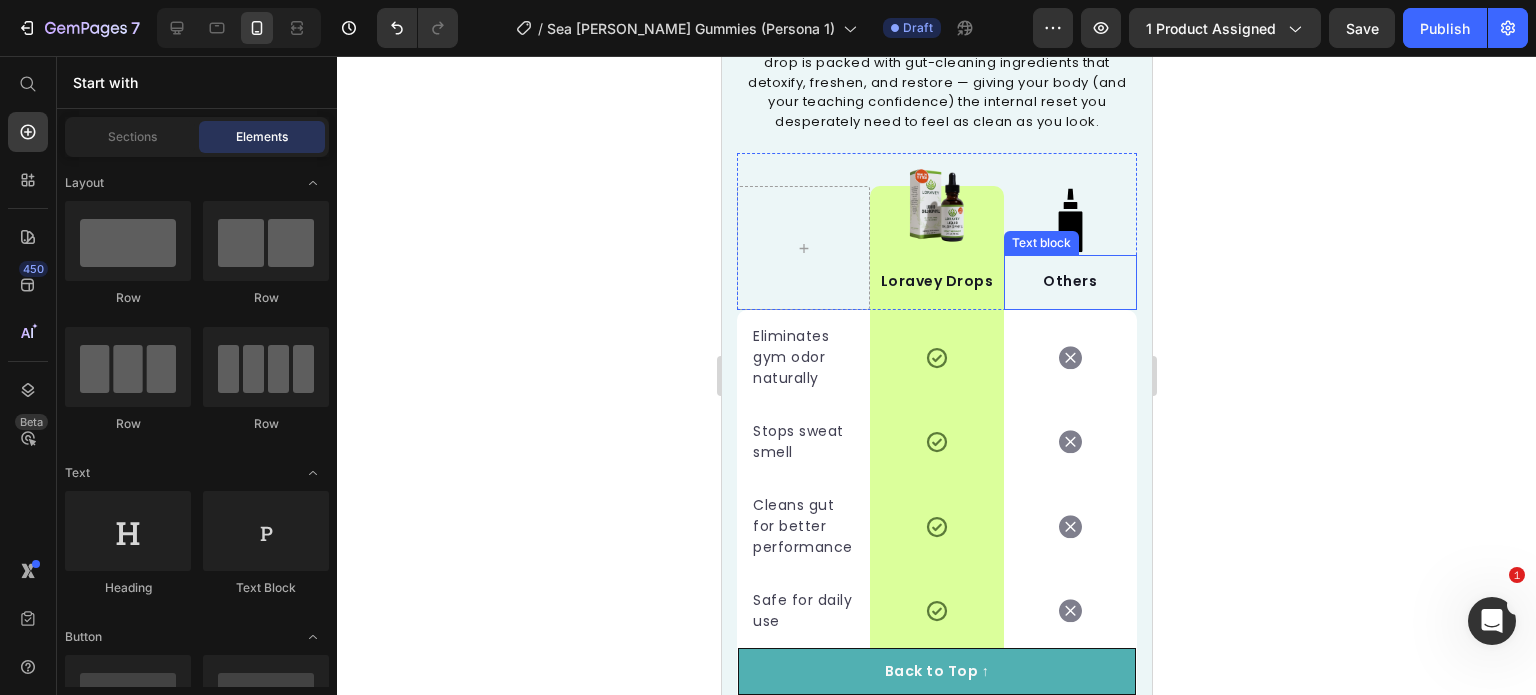 scroll, scrollTop: 6228, scrollLeft: 0, axis: vertical 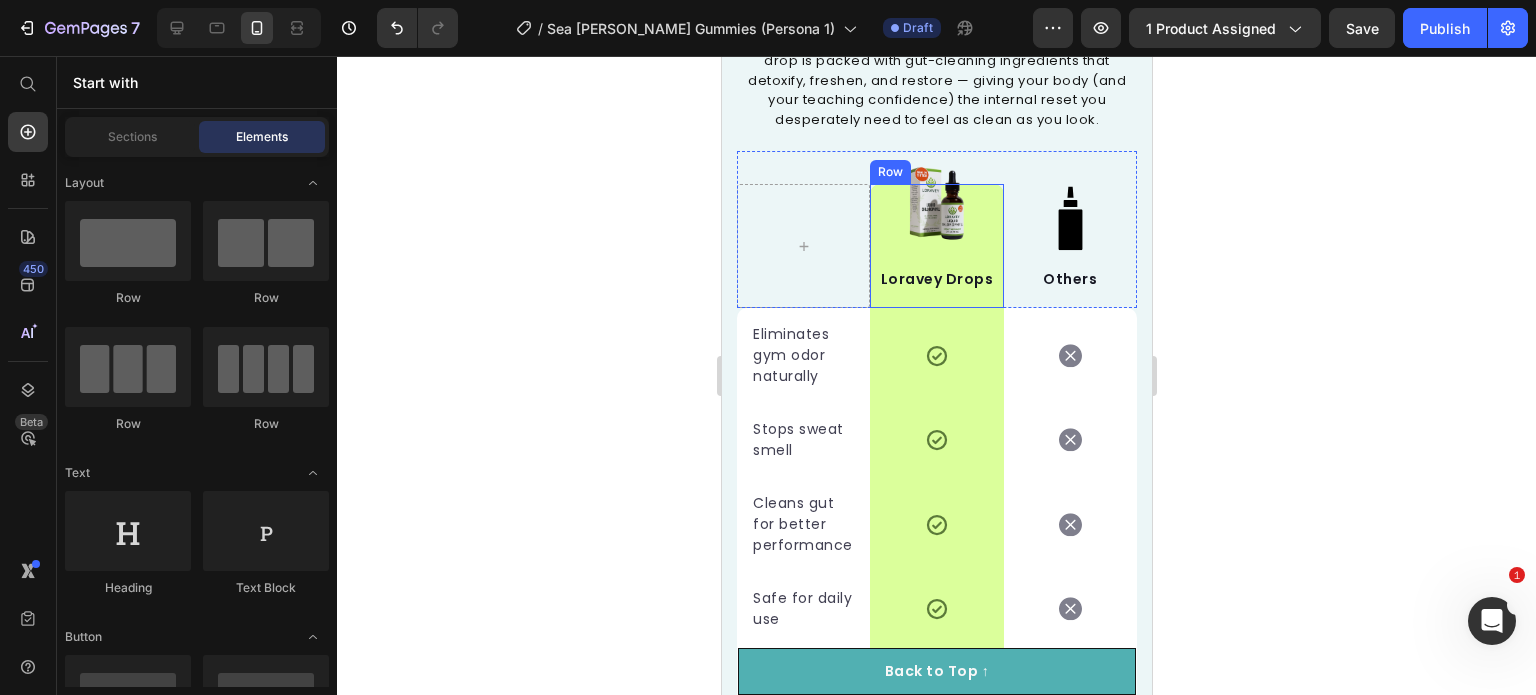 click on "Image Loravey Drops Text block Row" at bounding box center (935, 246) 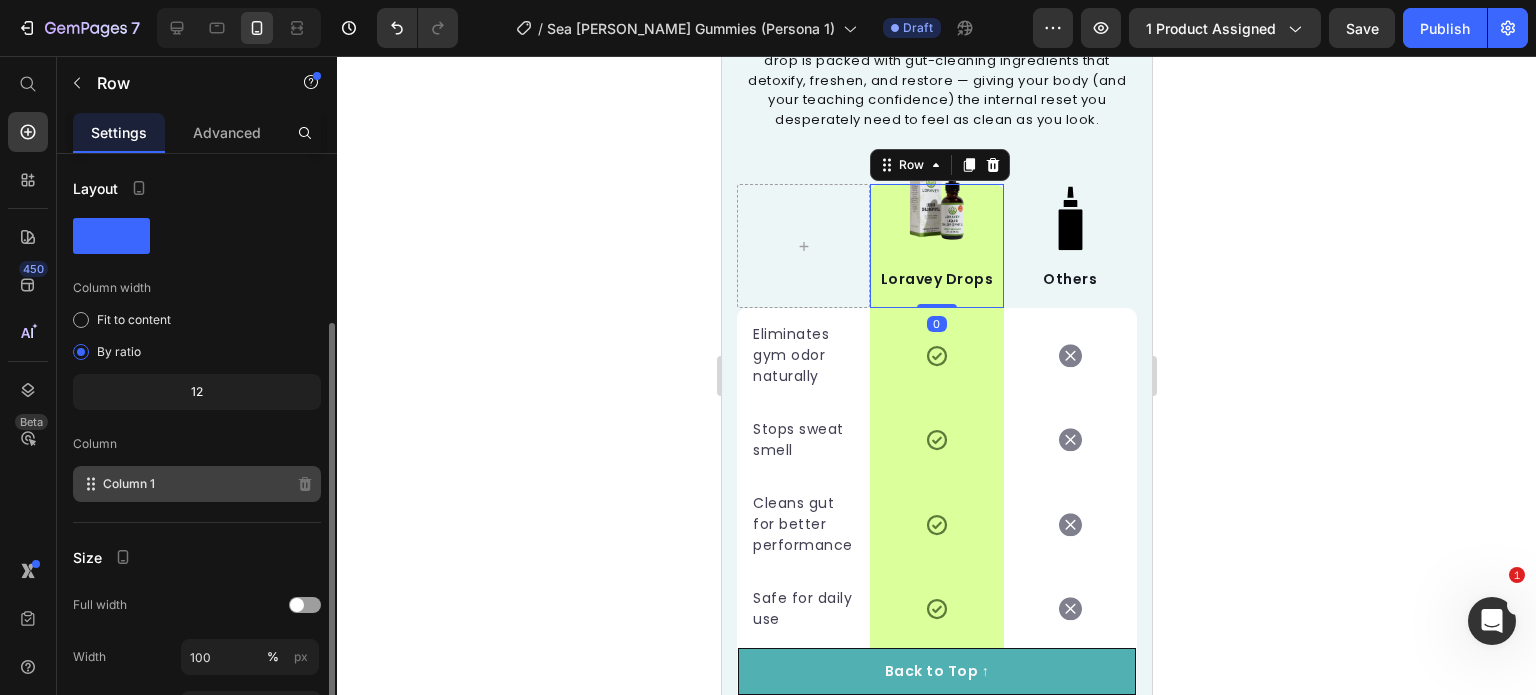 scroll, scrollTop: 268, scrollLeft: 0, axis: vertical 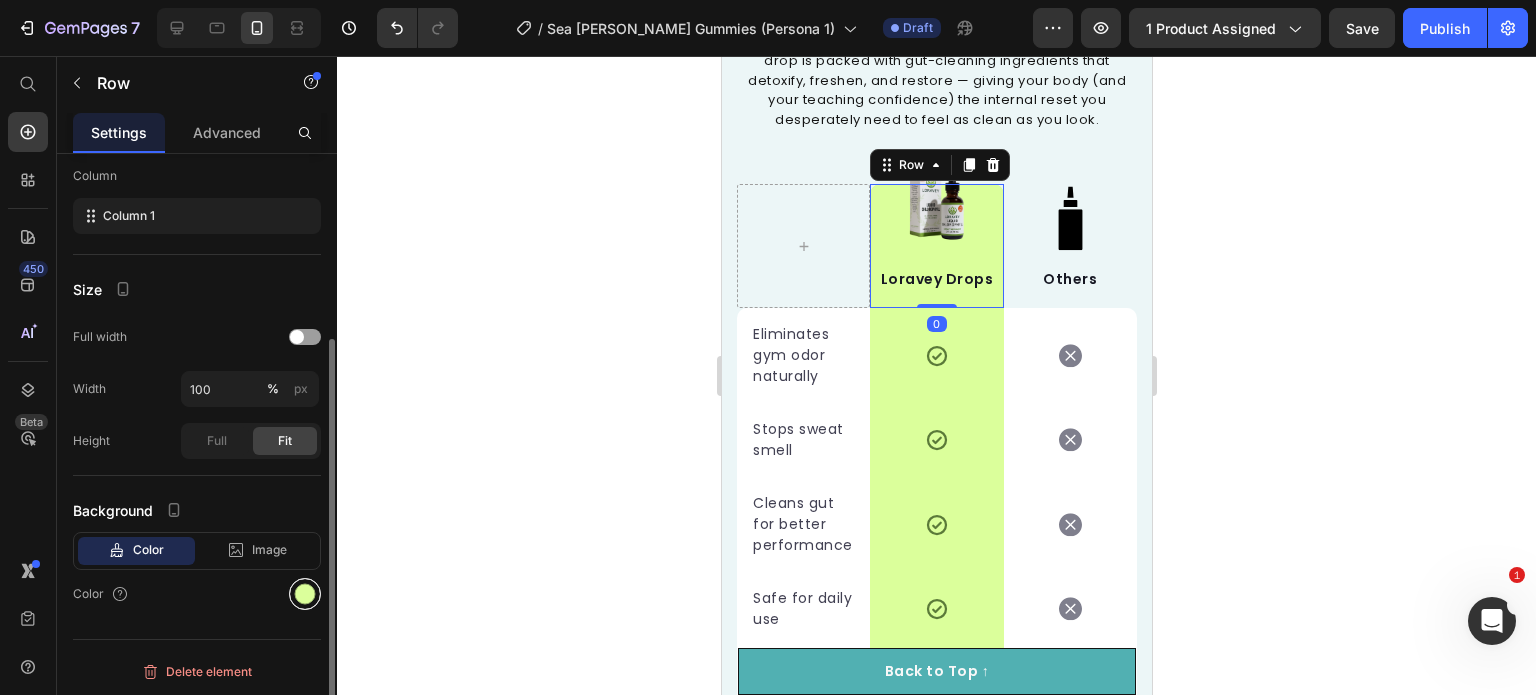 click at bounding box center [305, 594] 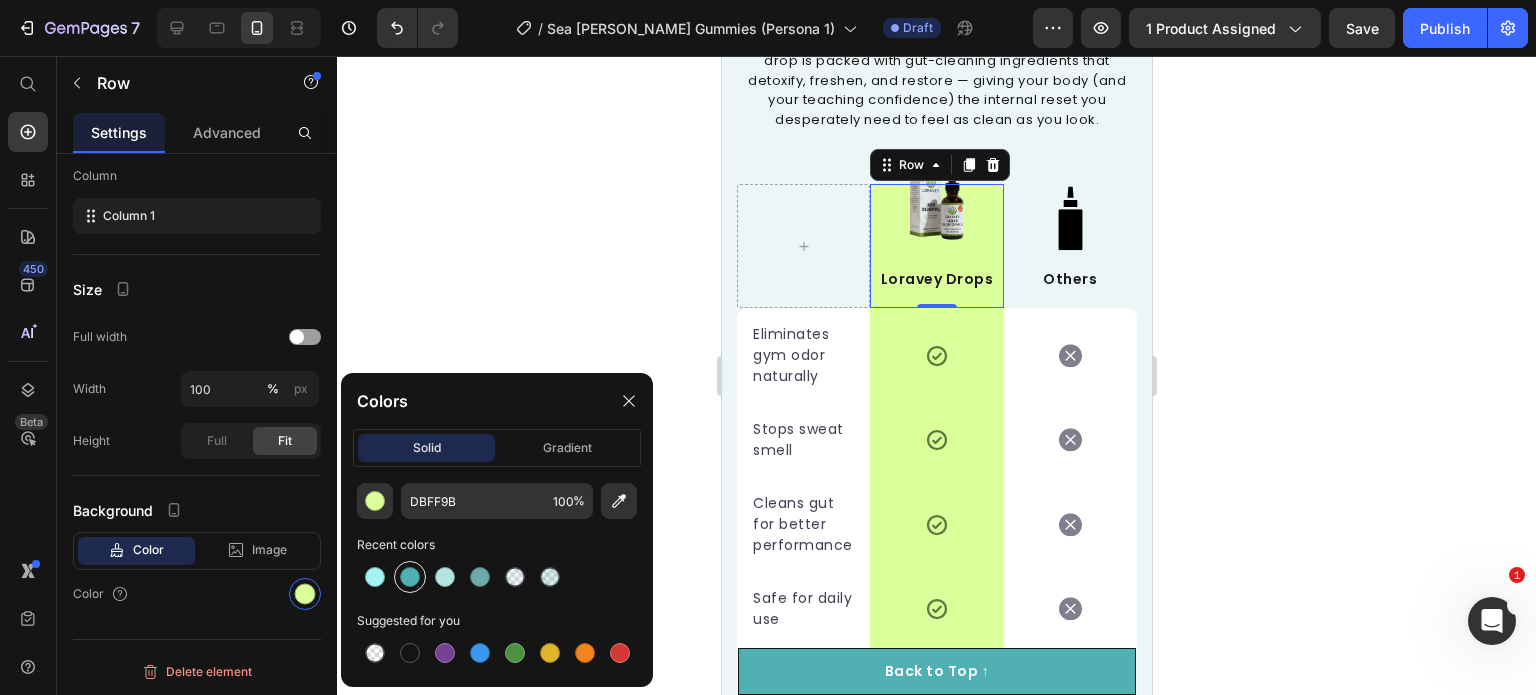 click at bounding box center (410, 577) 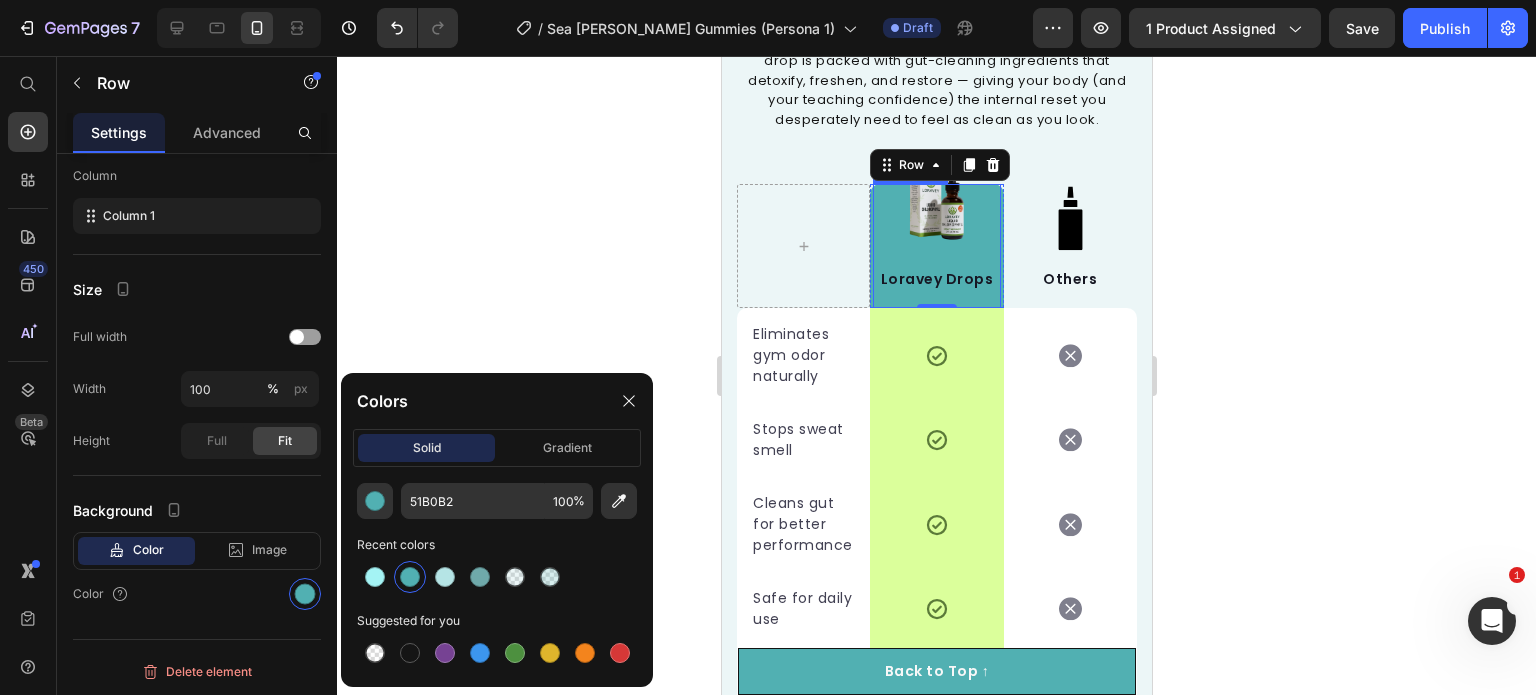 click on "Loravey Drops" at bounding box center [935, 279] 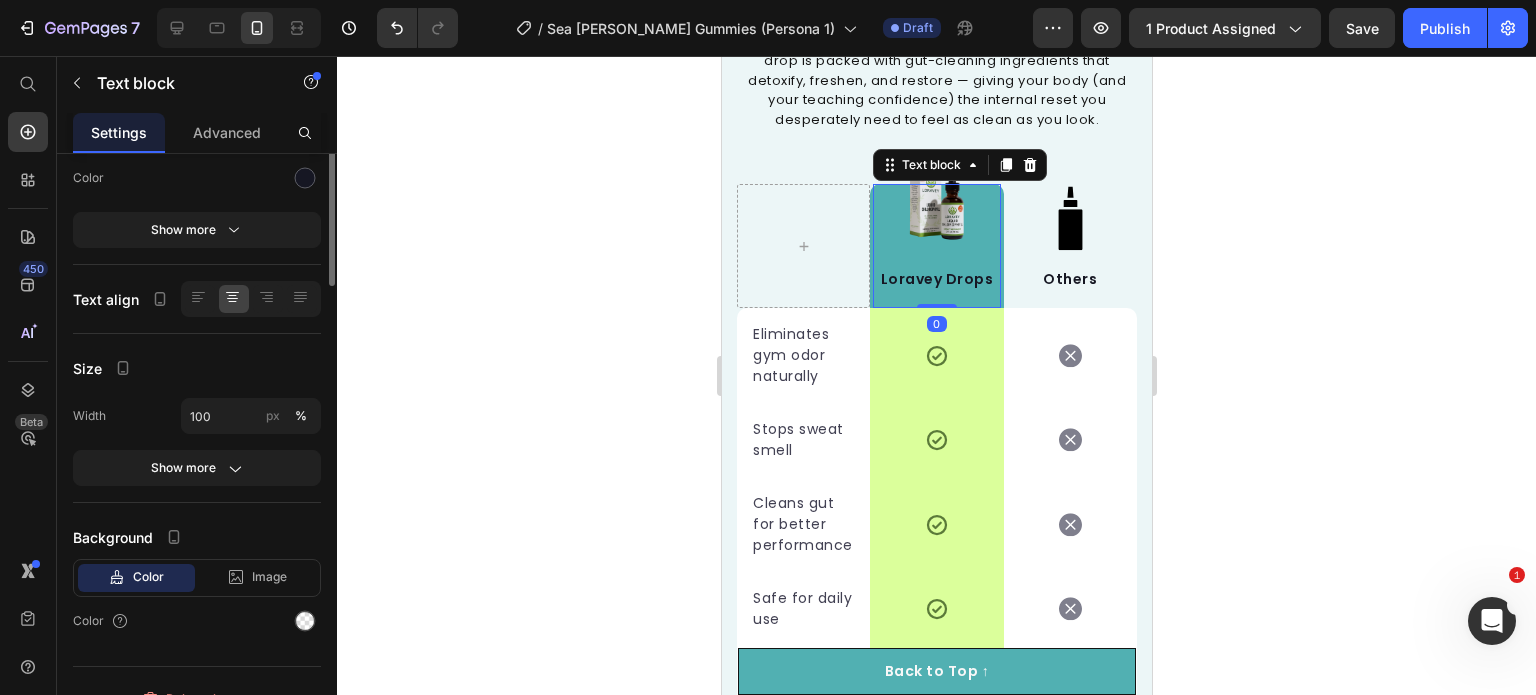 scroll, scrollTop: 0, scrollLeft: 0, axis: both 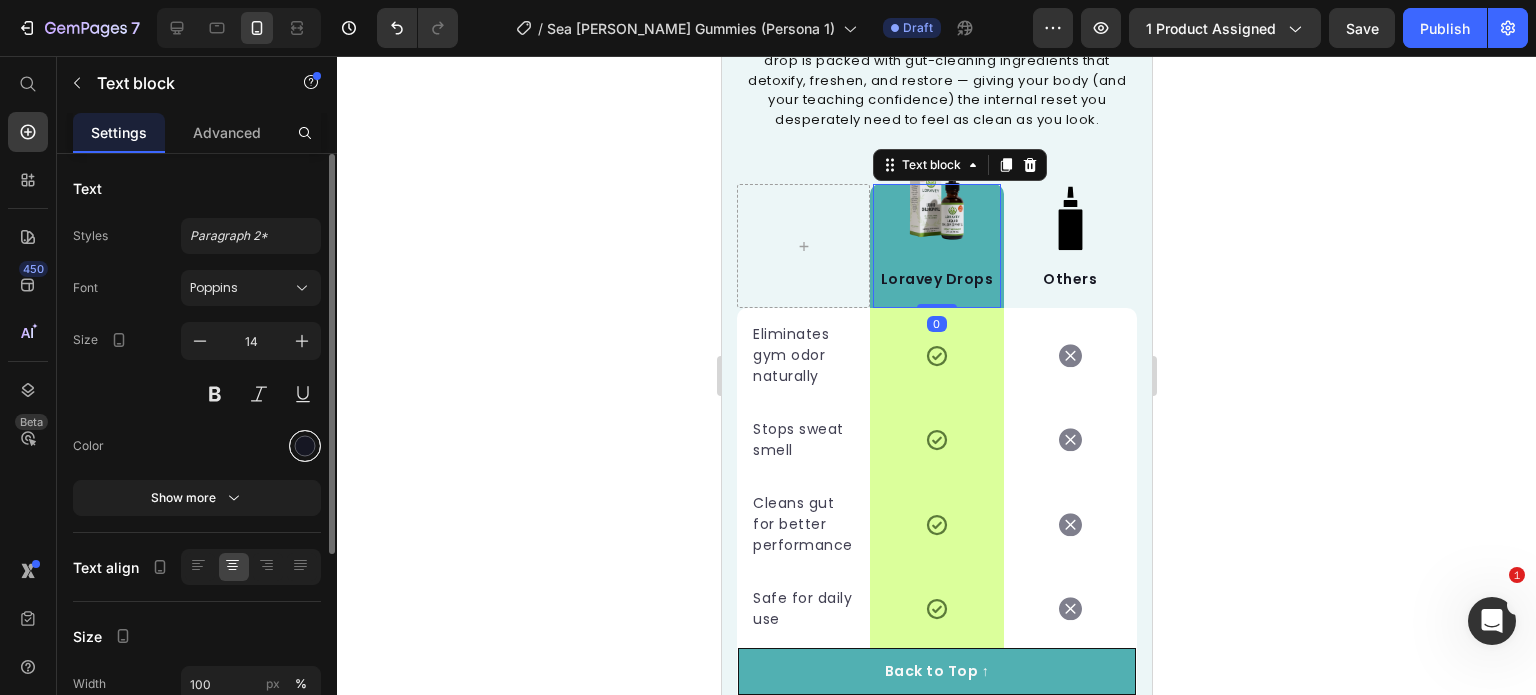 click at bounding box center (305, 446) 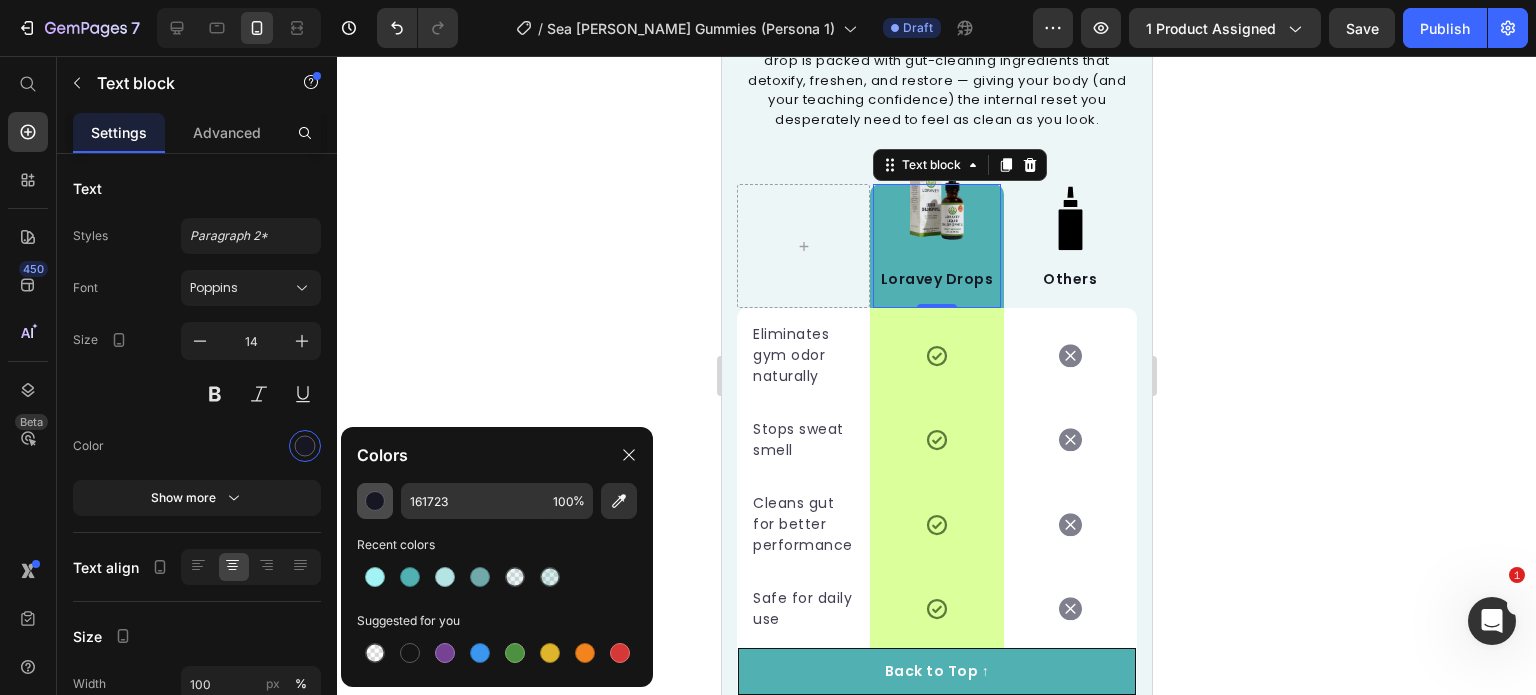 click at bounding box center [375, 501] 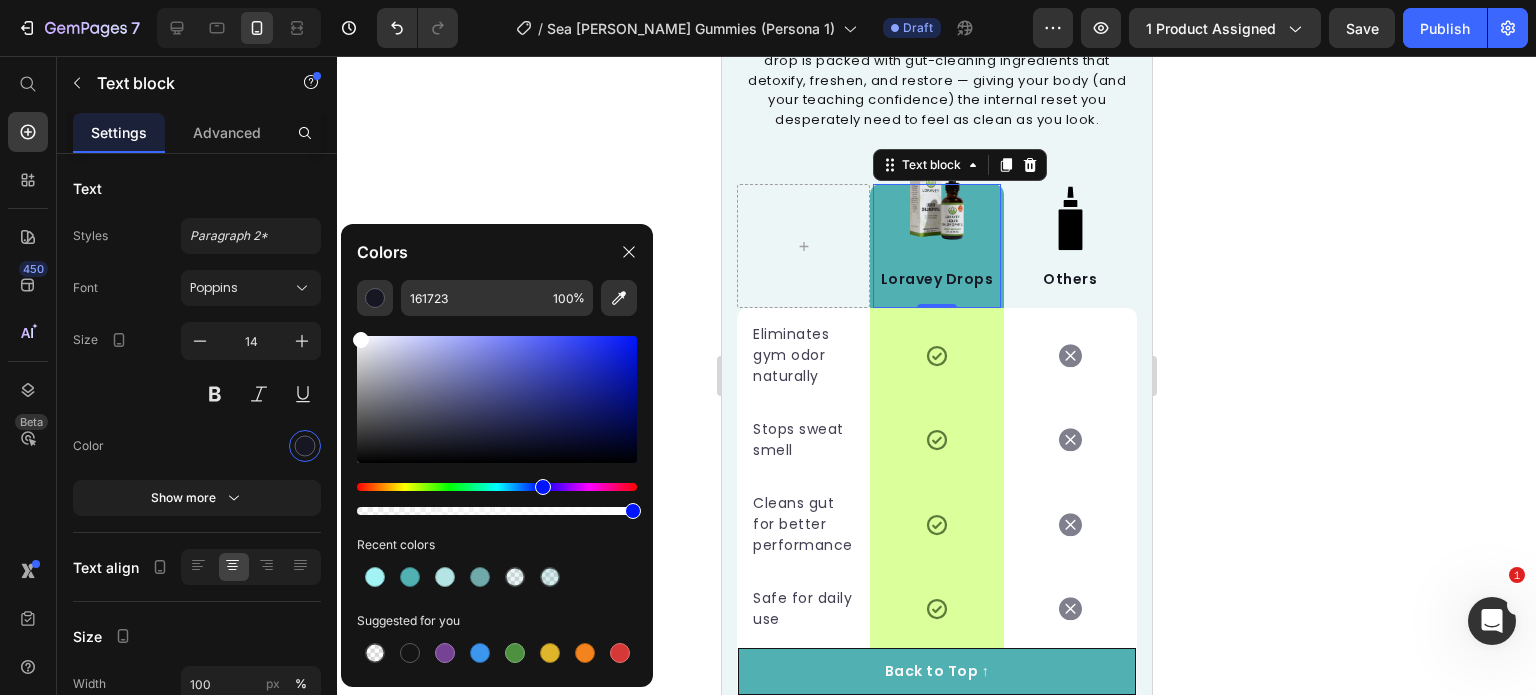 drag, startPoint x: 390, startPoint y: 395, endPoint x: 344, endPoint y: 320, distance: 87.982956 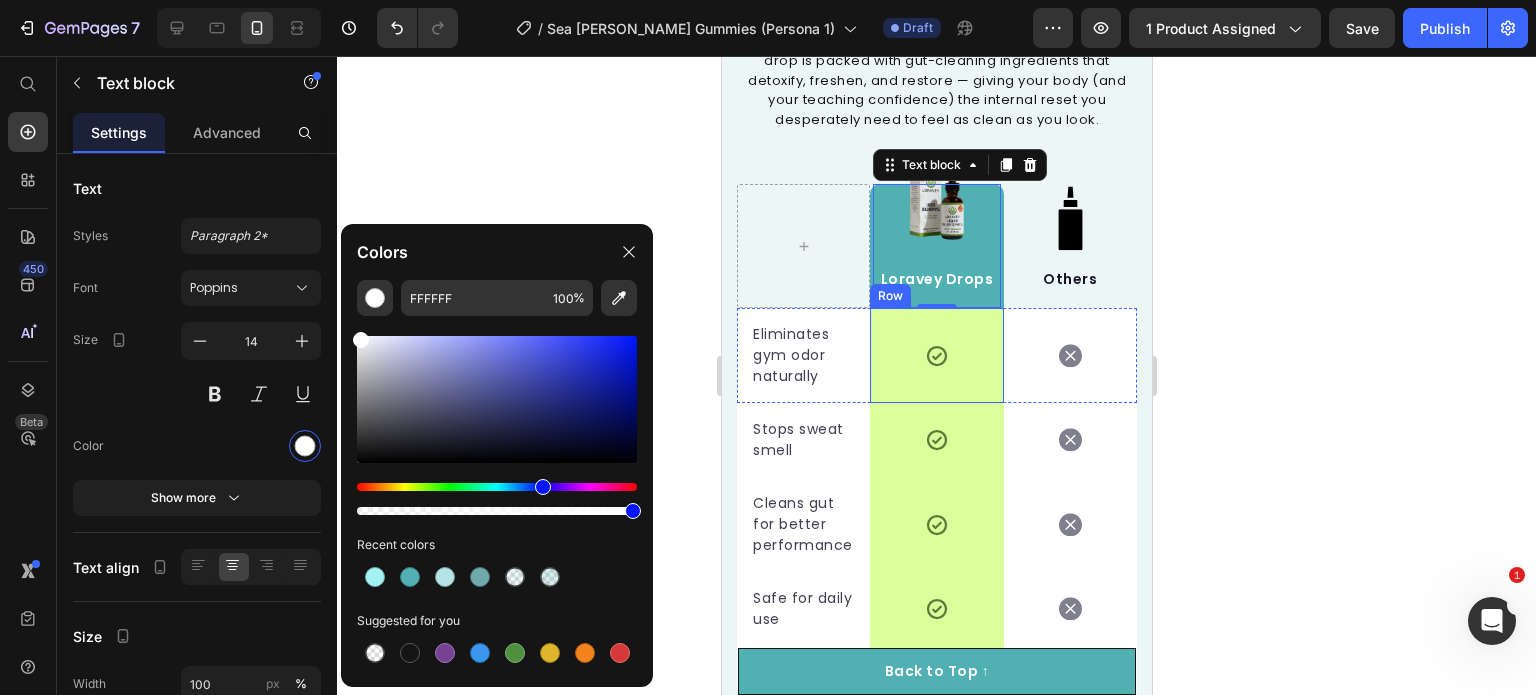 click on "Icon Row" at bounding box center (935, 355) 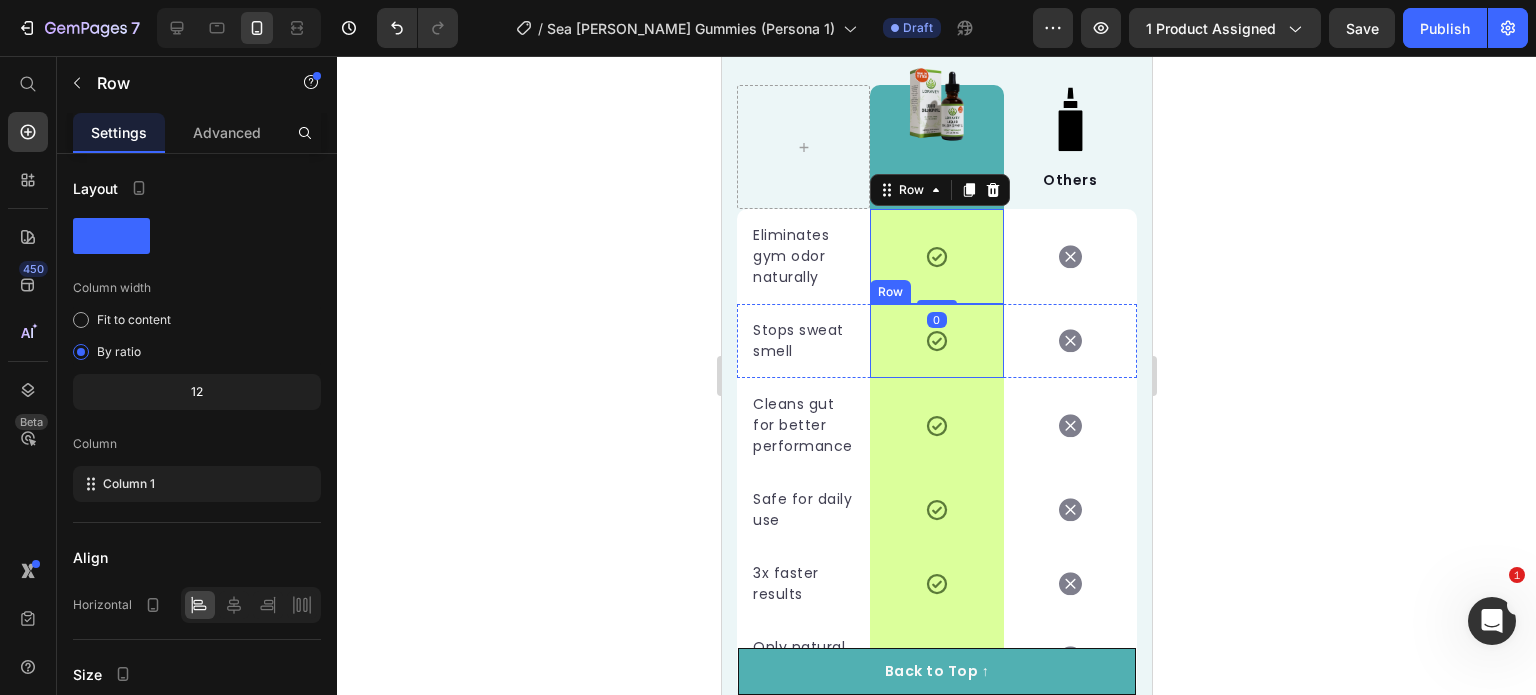 scroll, scrollTop: 6428, scrollLeft: 0, axis: vertical 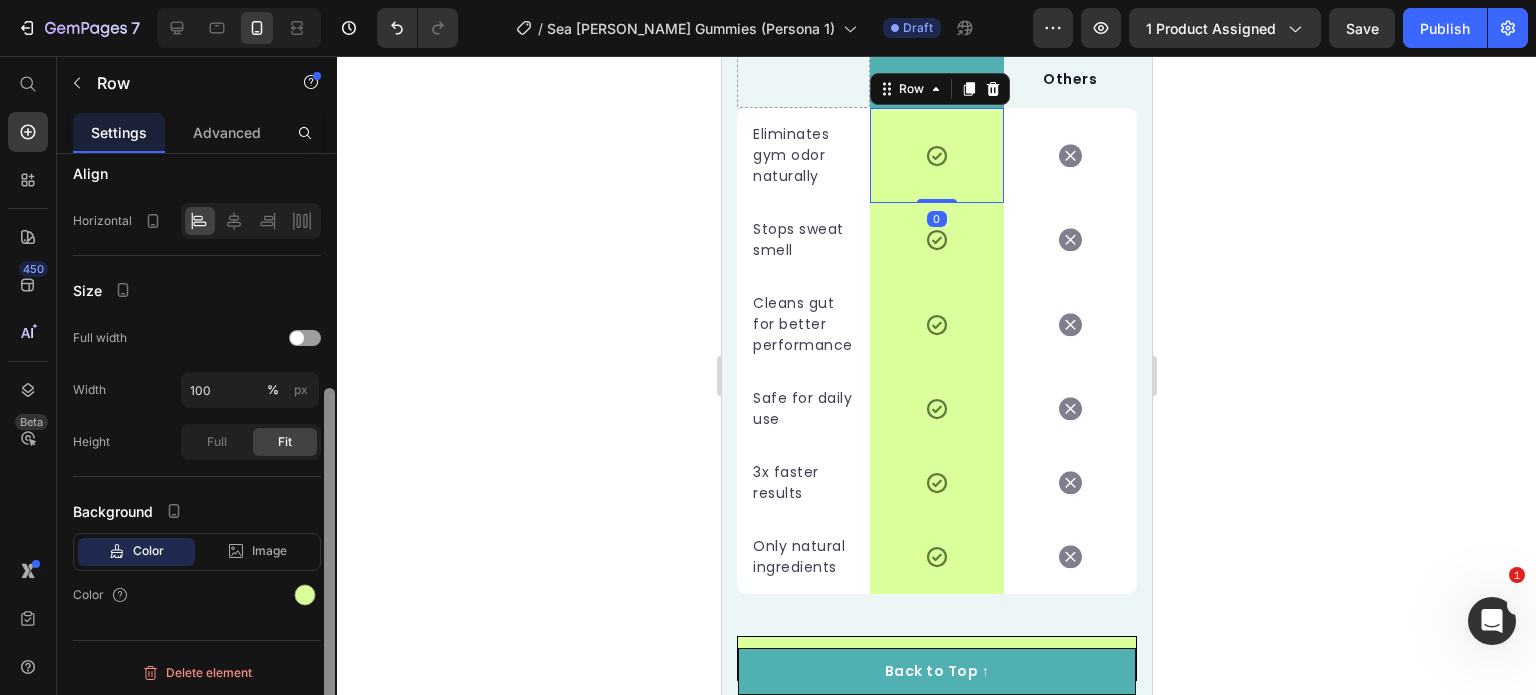 click at bounding box center (329, 453) 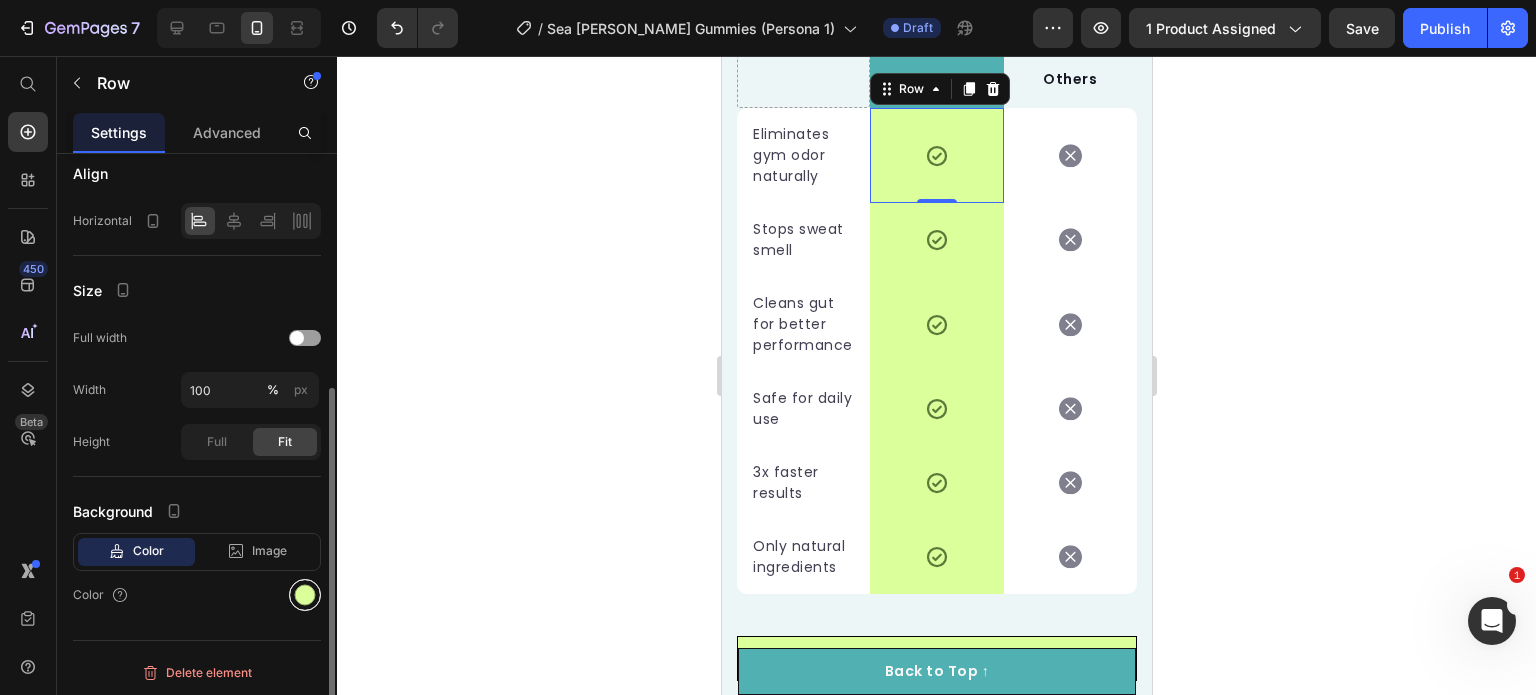 click at bounding box center (305, 595) 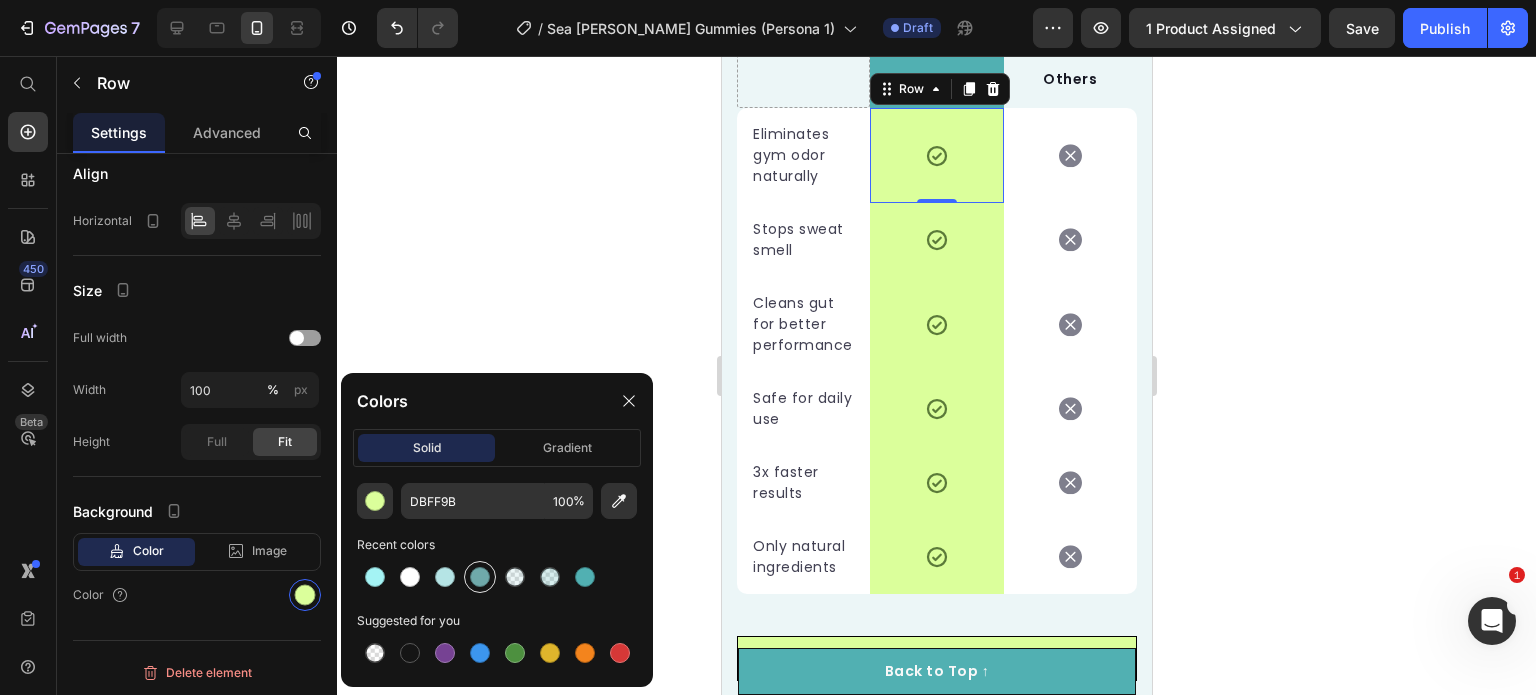 click at bounding box center [480, 577] 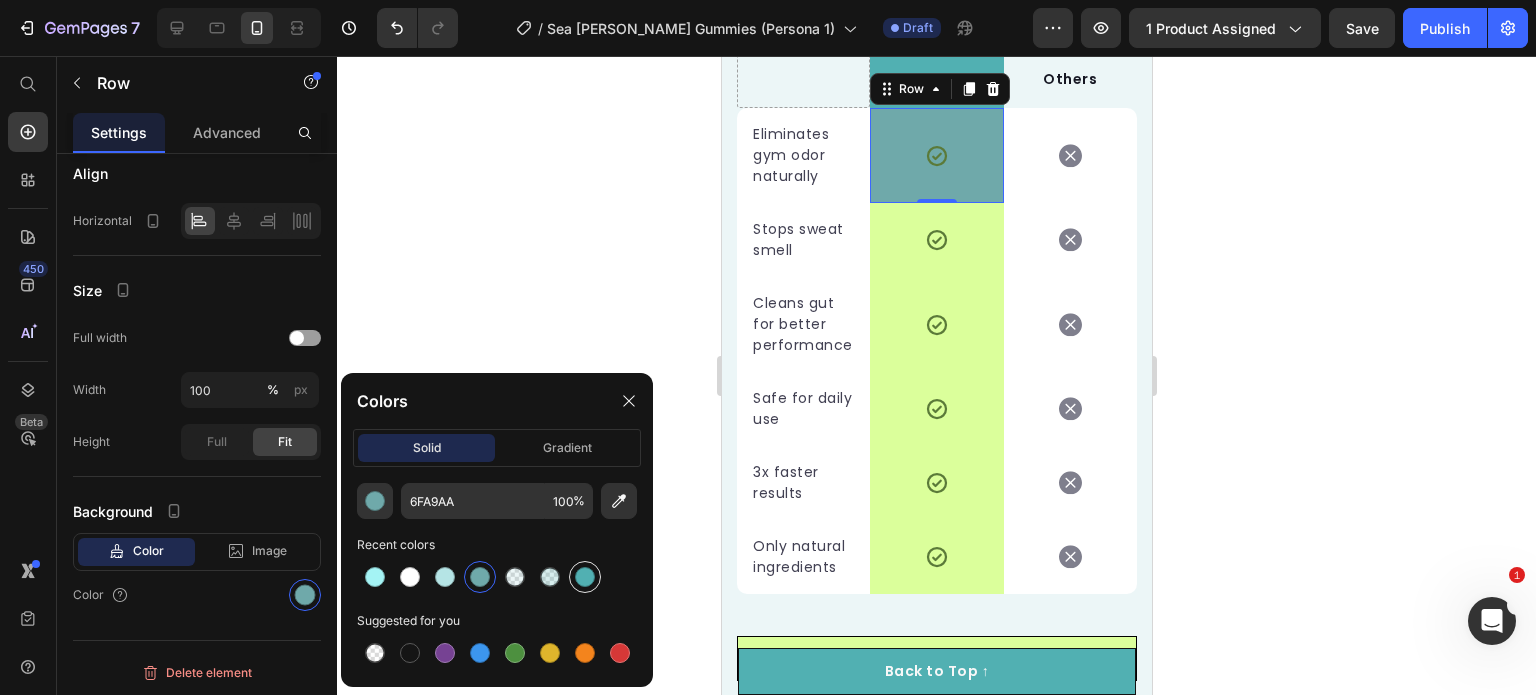 click at bounding box center (585, 577) 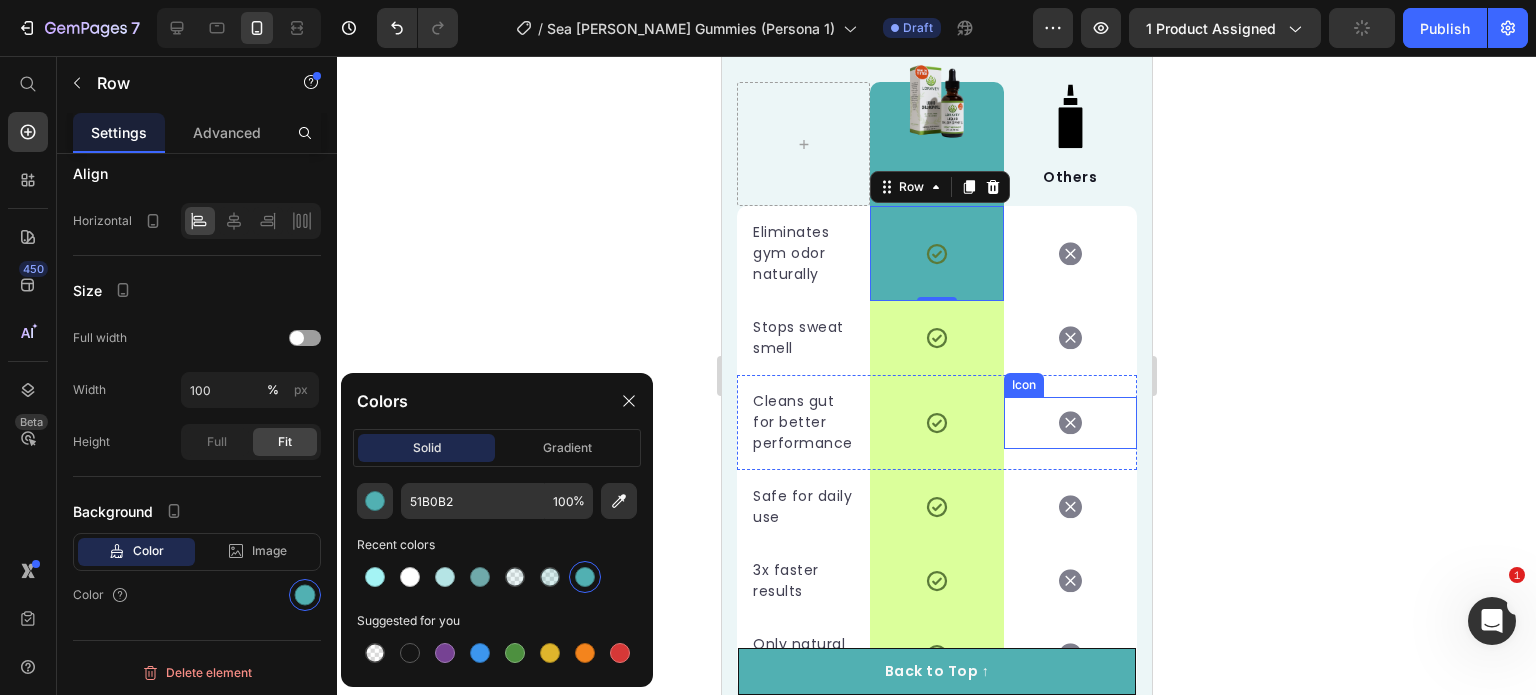 scroll, scrollTop: 6328, scrollLeft: 0, axis: vertical 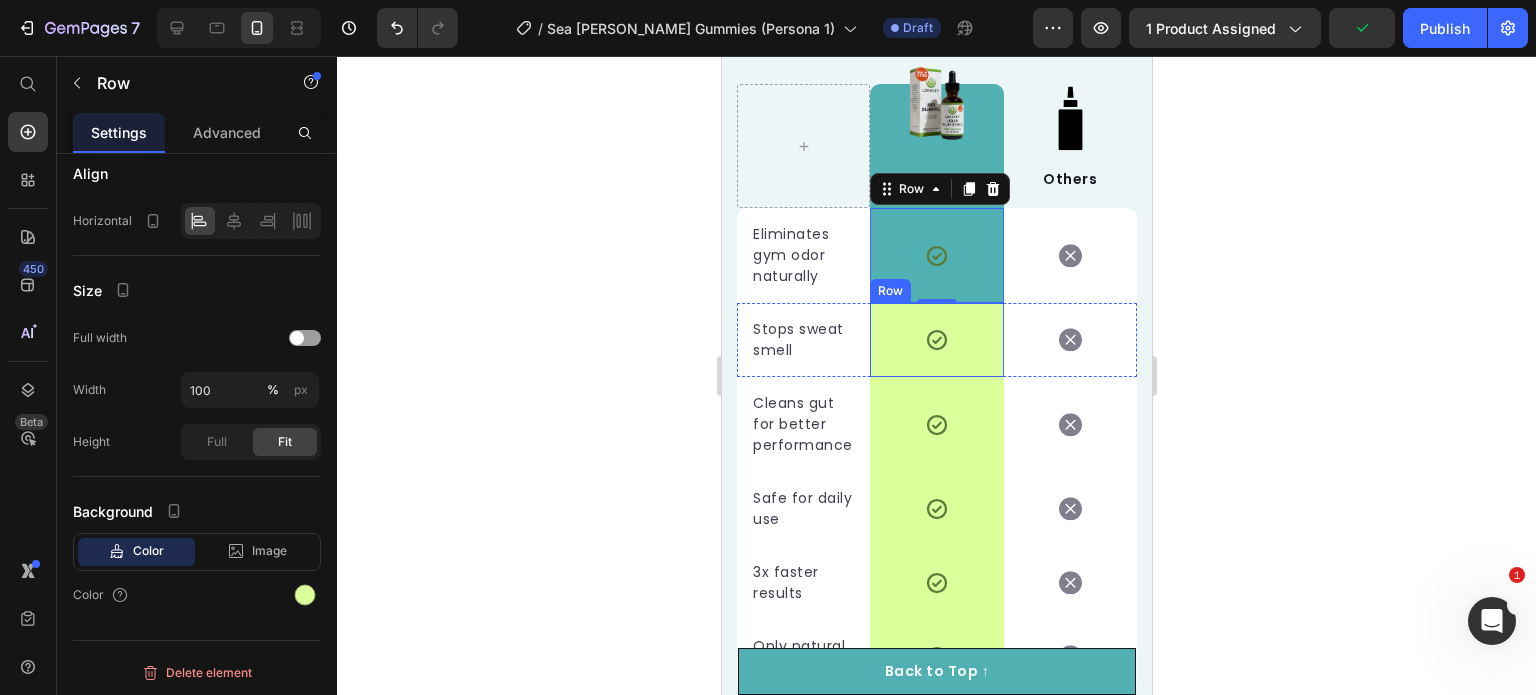 click on "Icon Row" at bounding box center (935, 340) 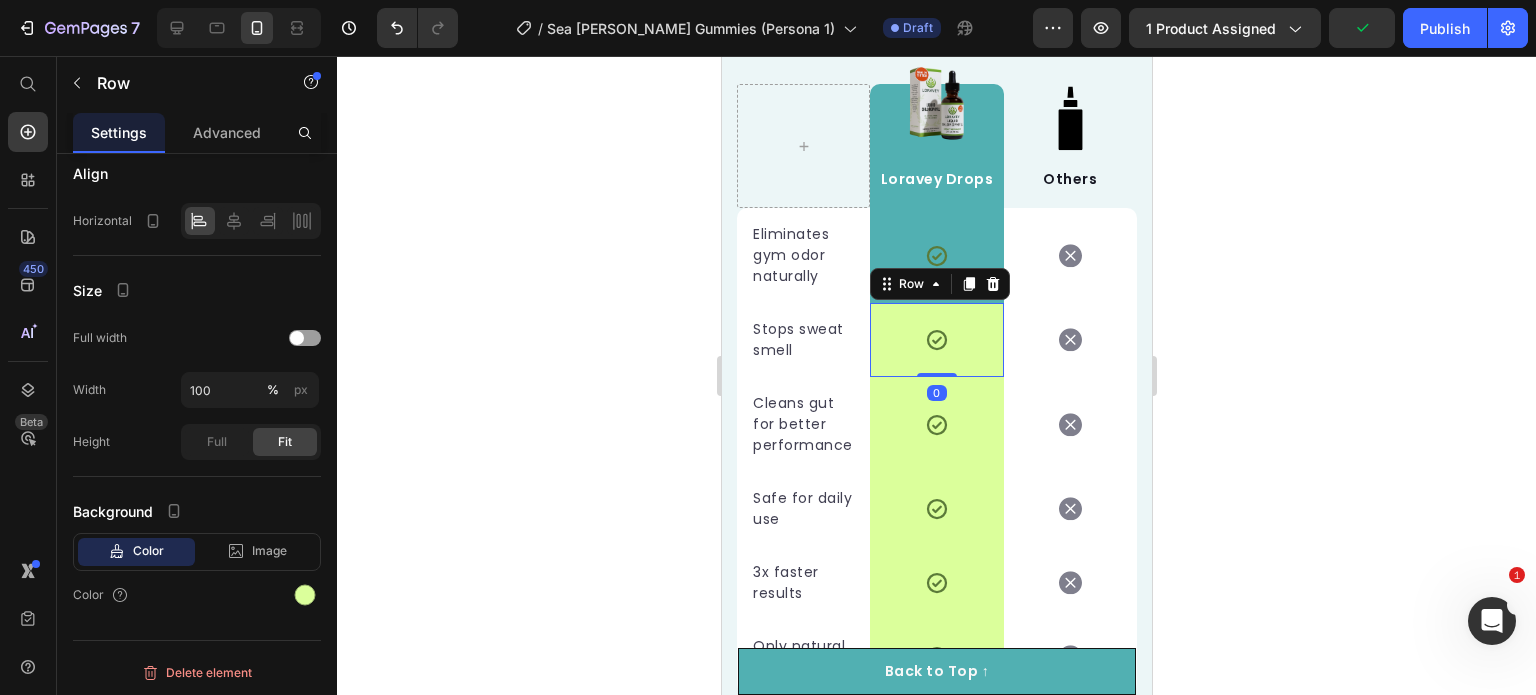 scroll, scrollTop: 384, scrollLeft: 0, axis: vertical 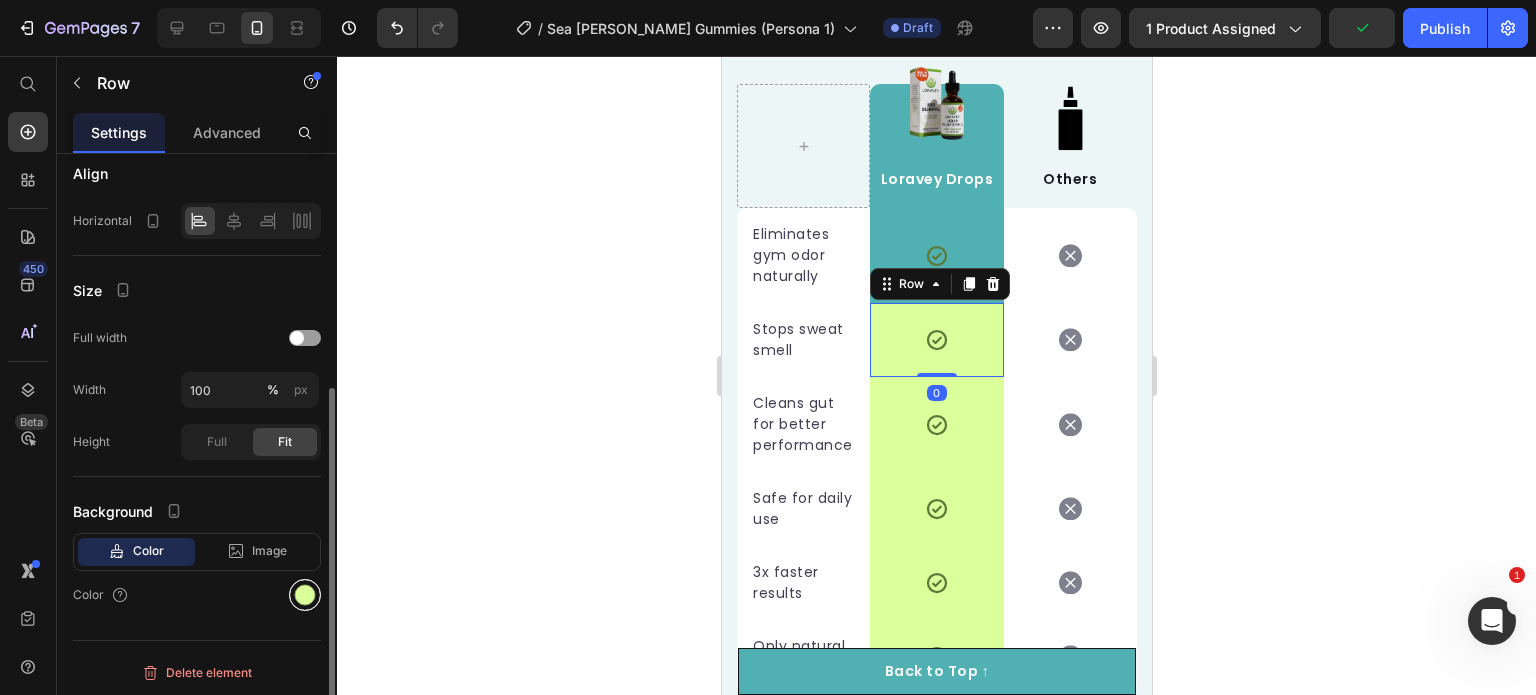 click at bounding box center [305, 595] 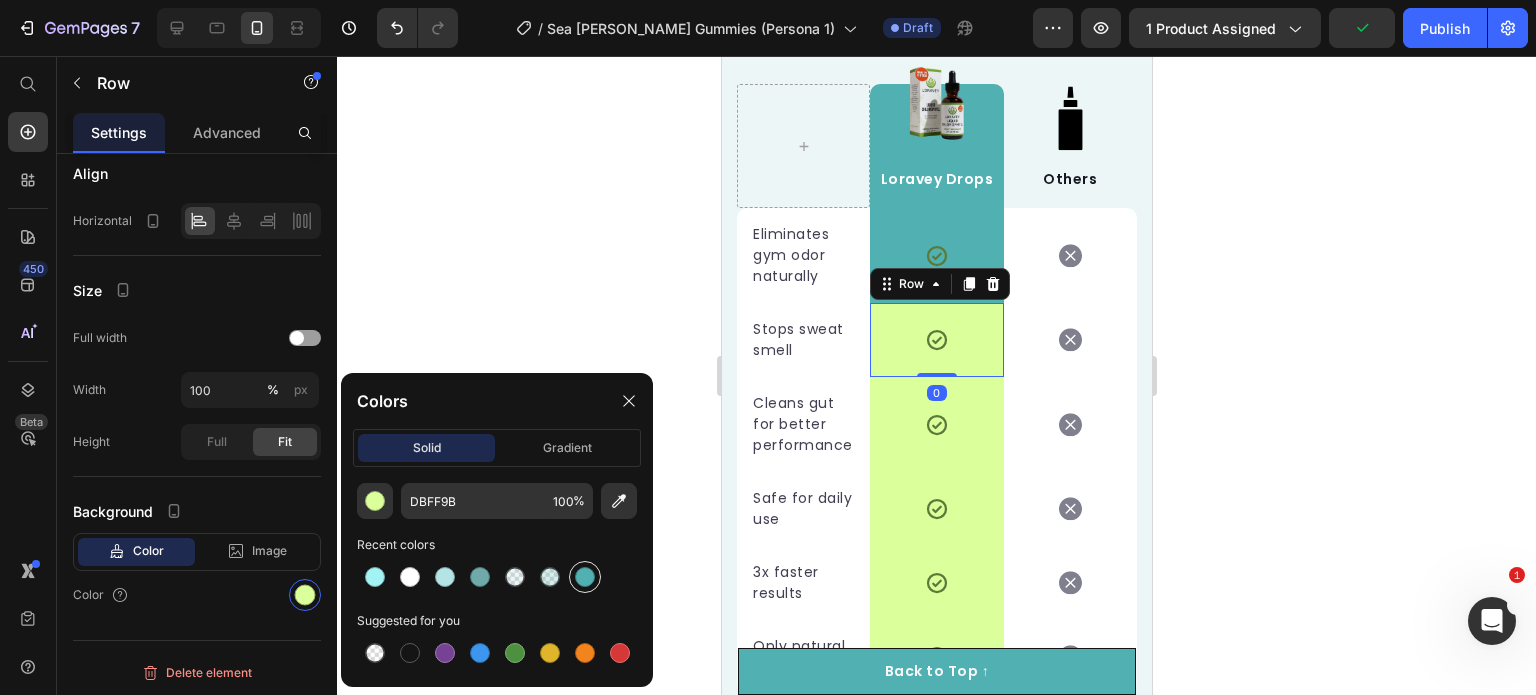 click at bounding box center [585, 577] 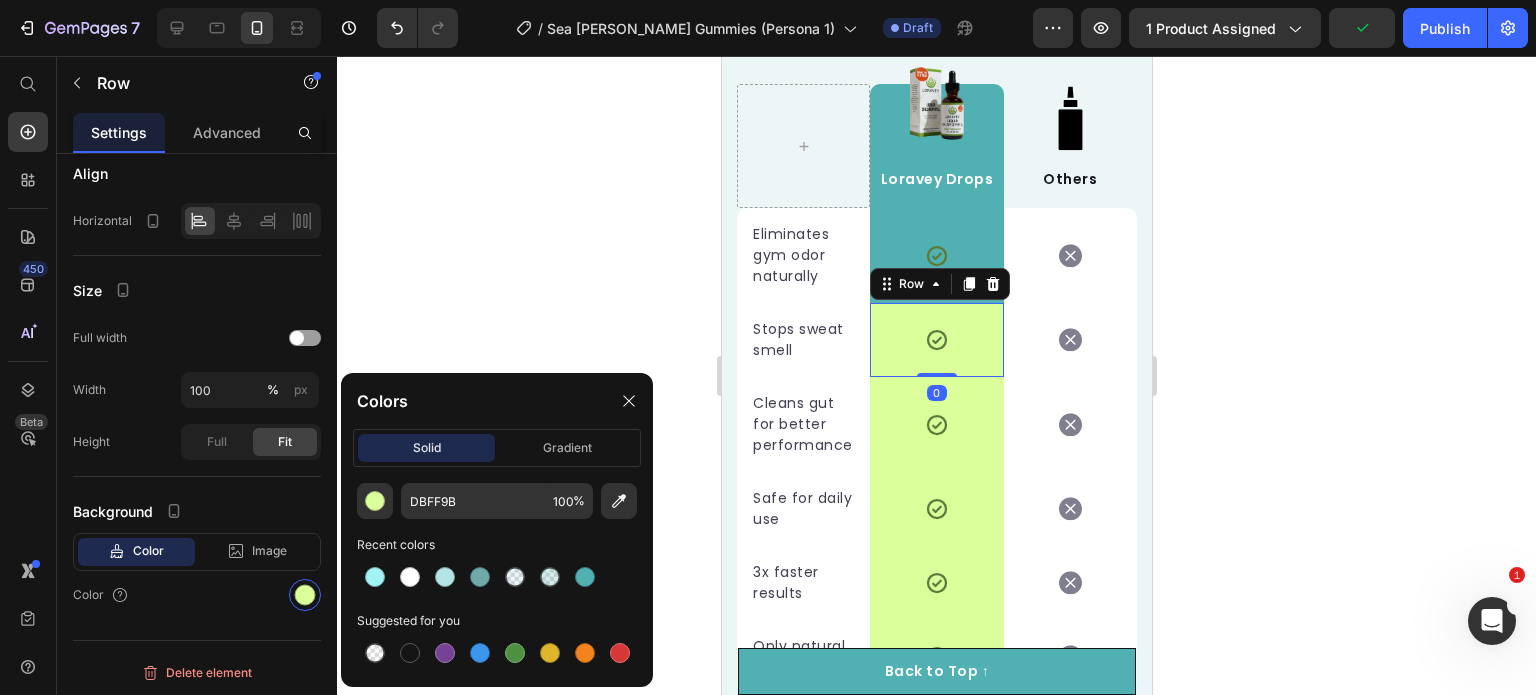 type on "51B0B2" 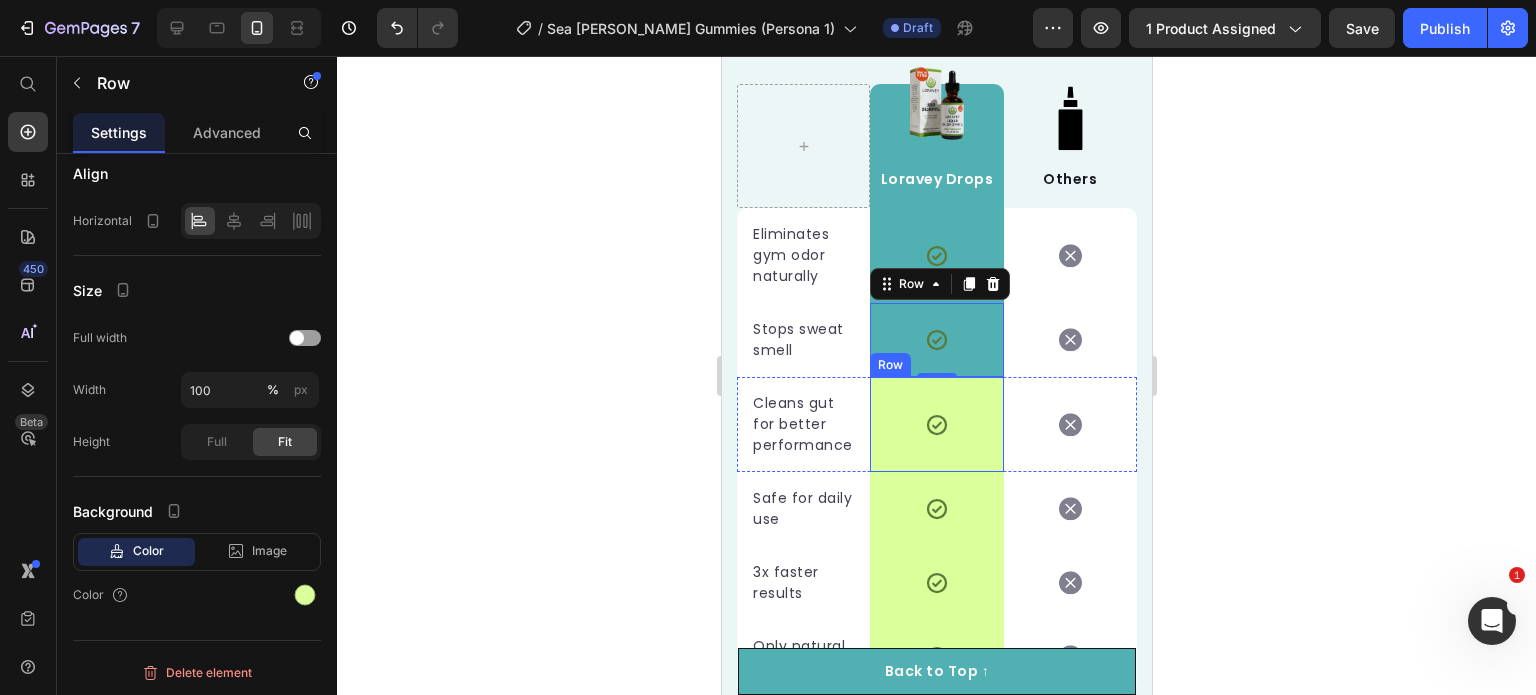 click on "Icon Row" at bounding box center (935, 424) 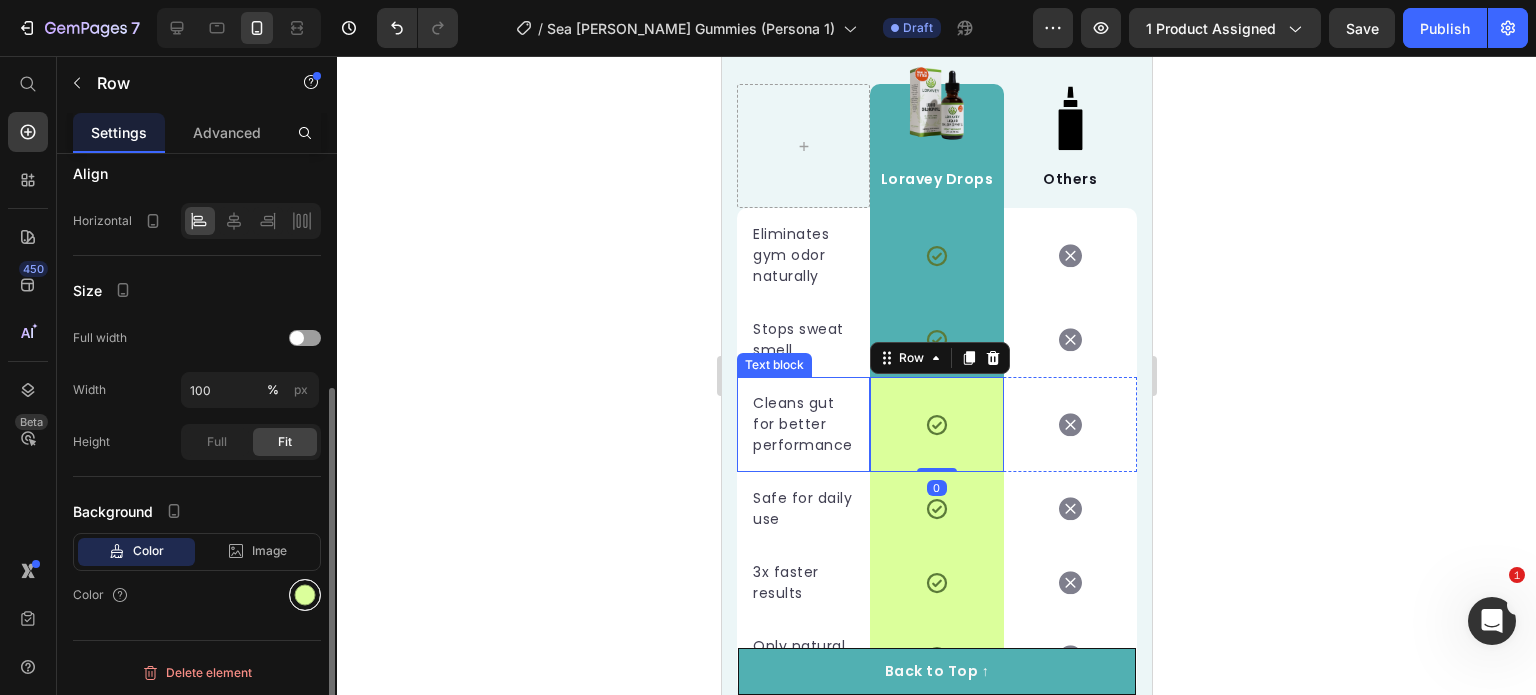 click at bounding box center [305, 595] 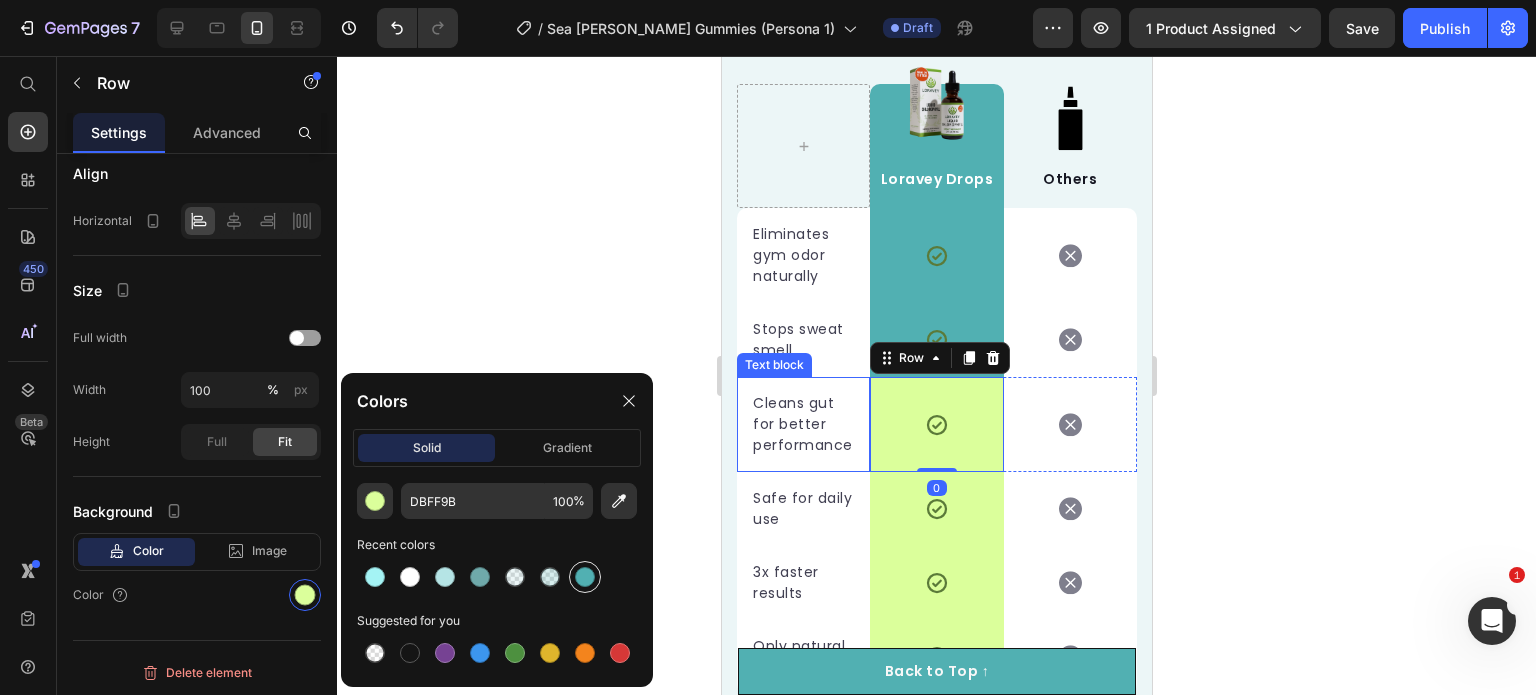 click at bounding box center [585, 577] 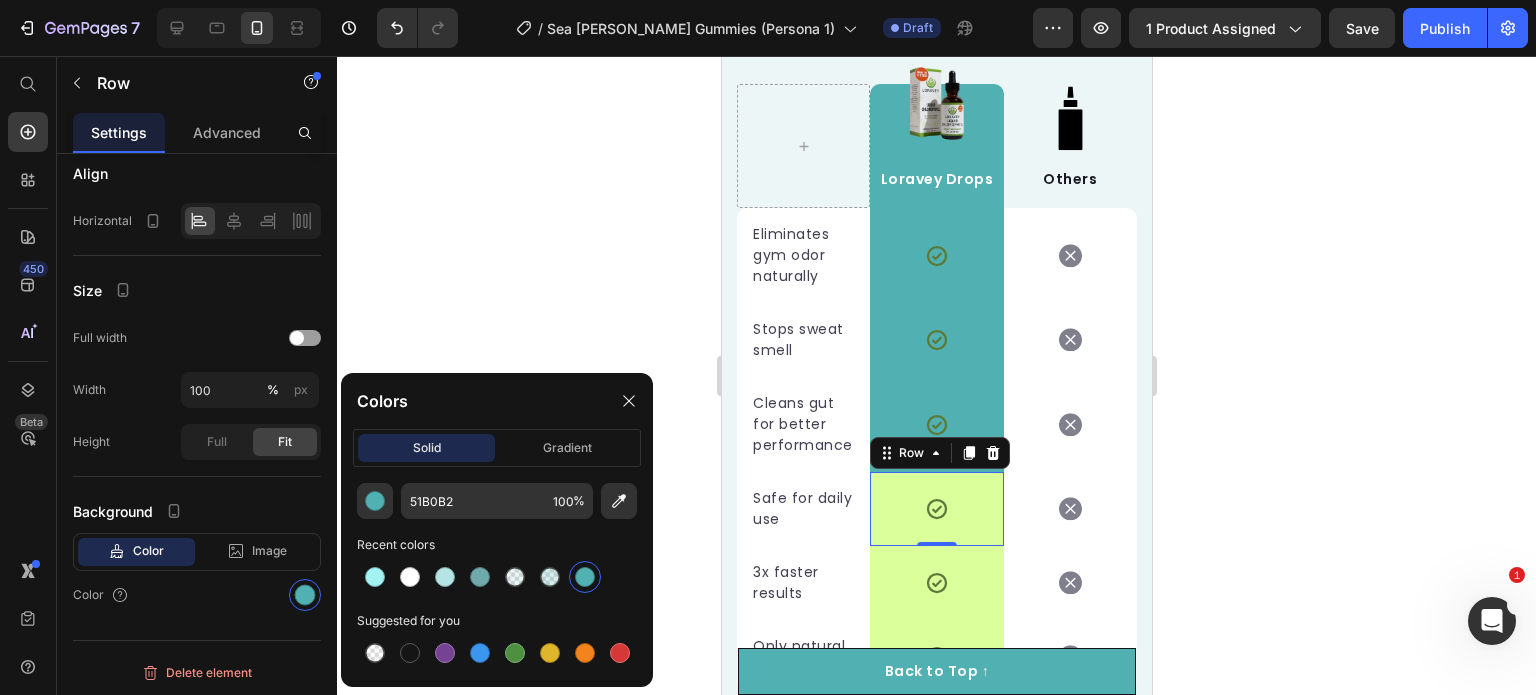 click on "Icon Row   0" at bounding box center [935, 509] 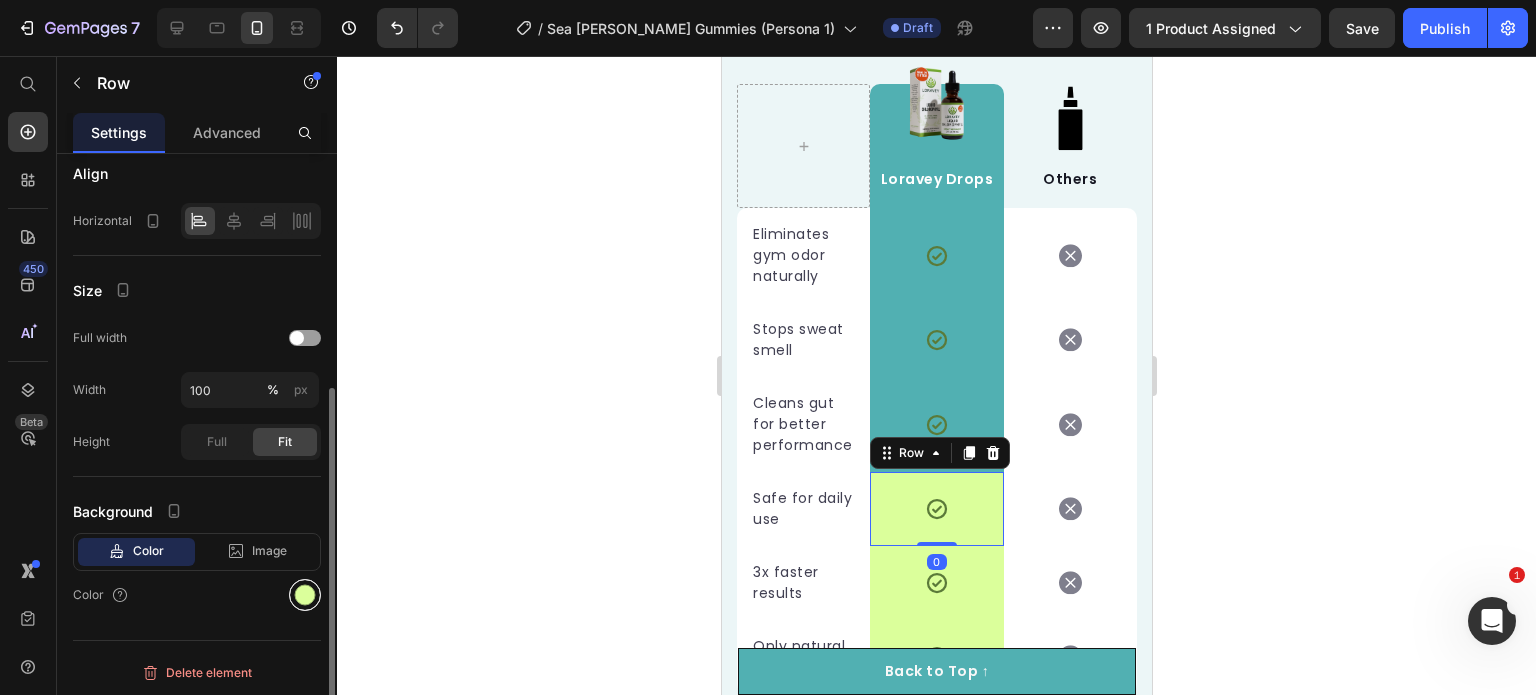 click at bounding box center (305, 595) 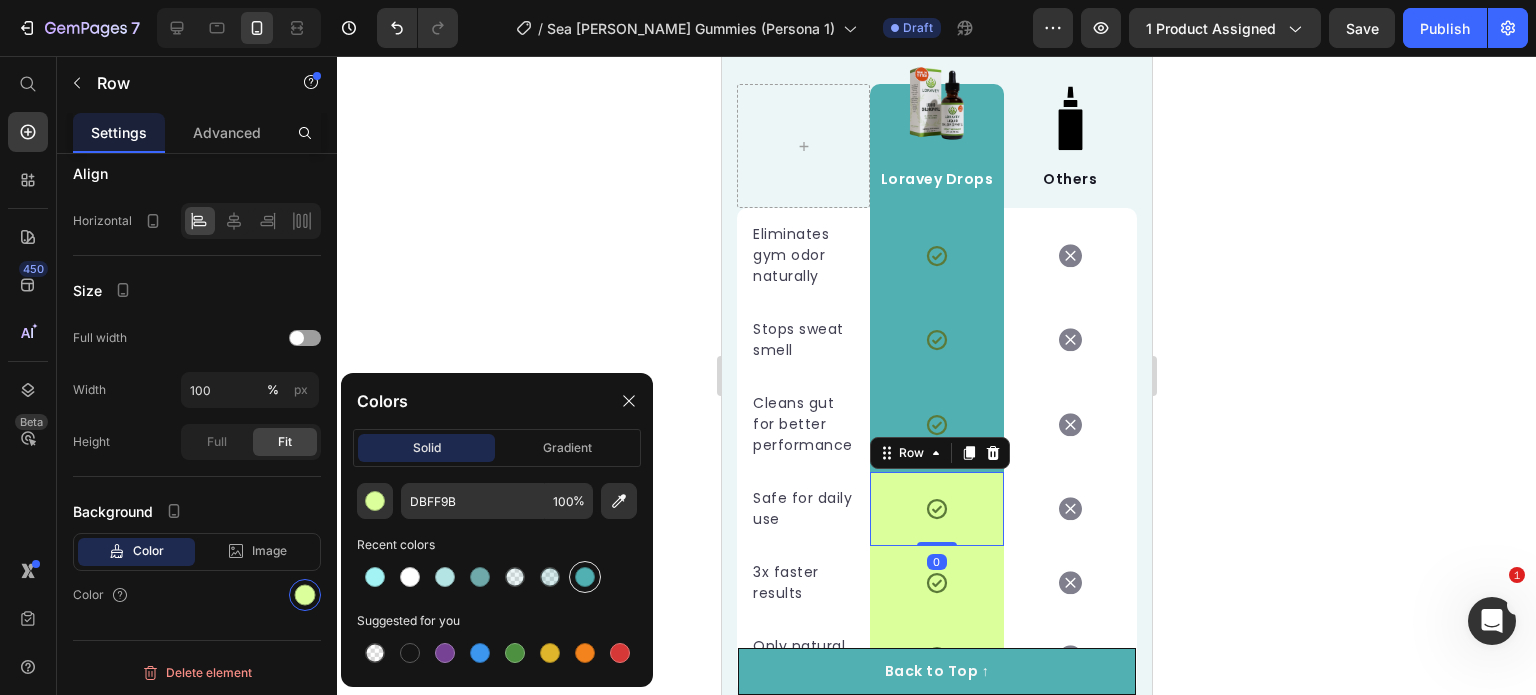 click at bounding box center (585, 577) 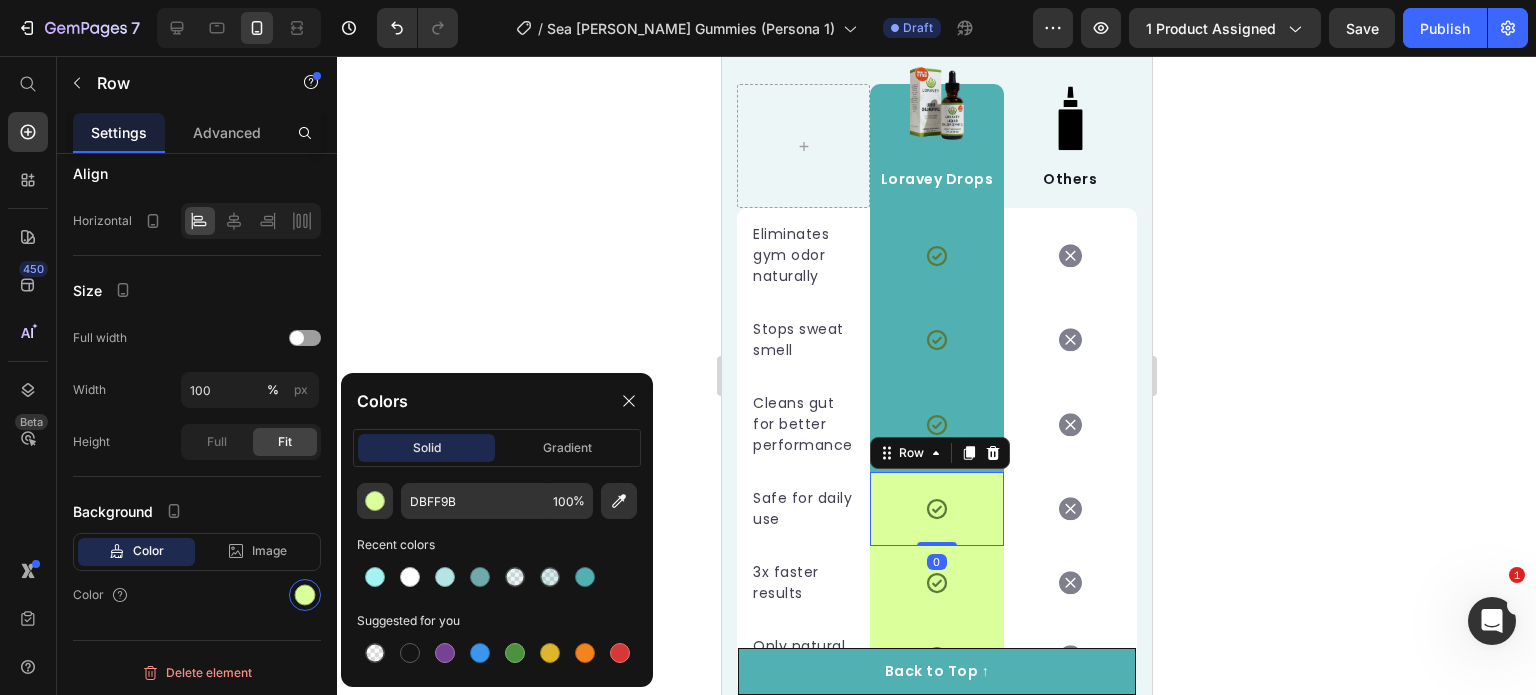 type on "51B0B2" 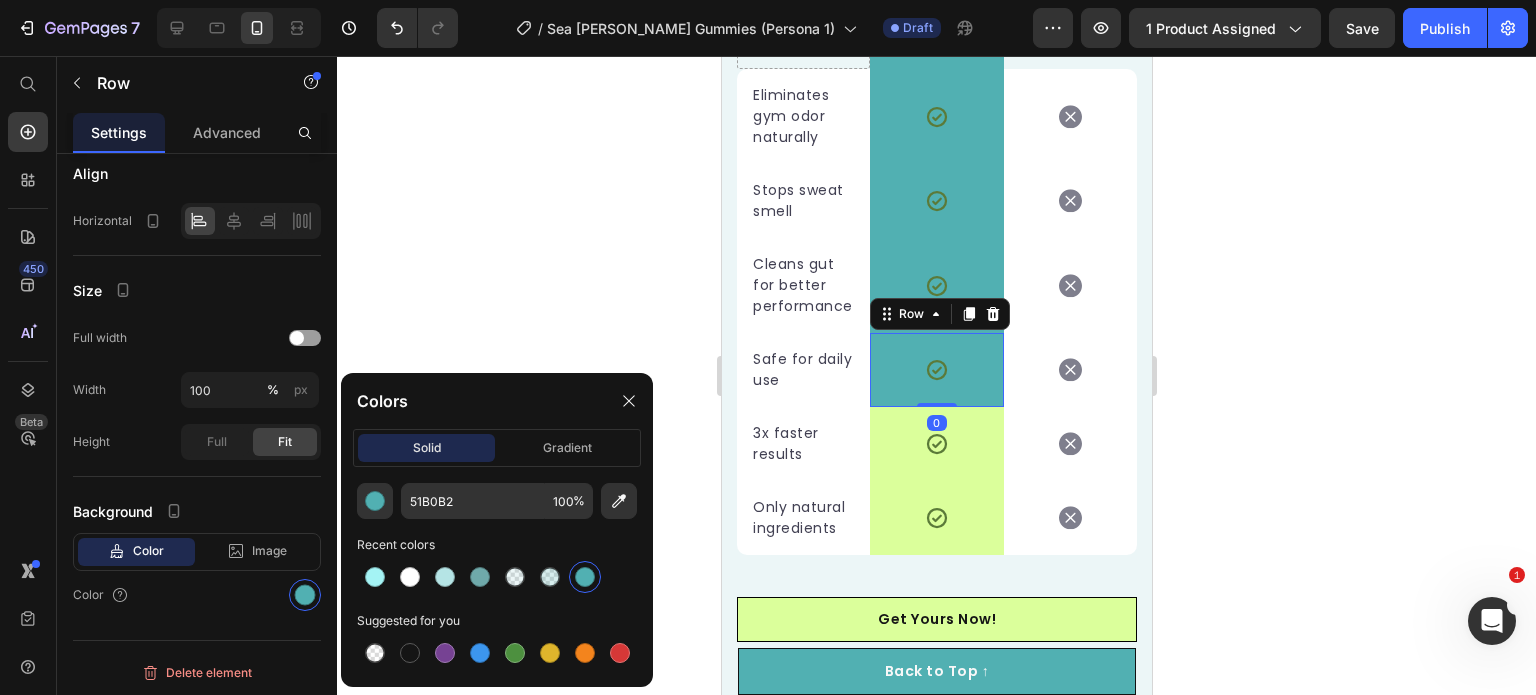 scroll, scrollTop: 6628, scrollLeft: 0, axis: vertical 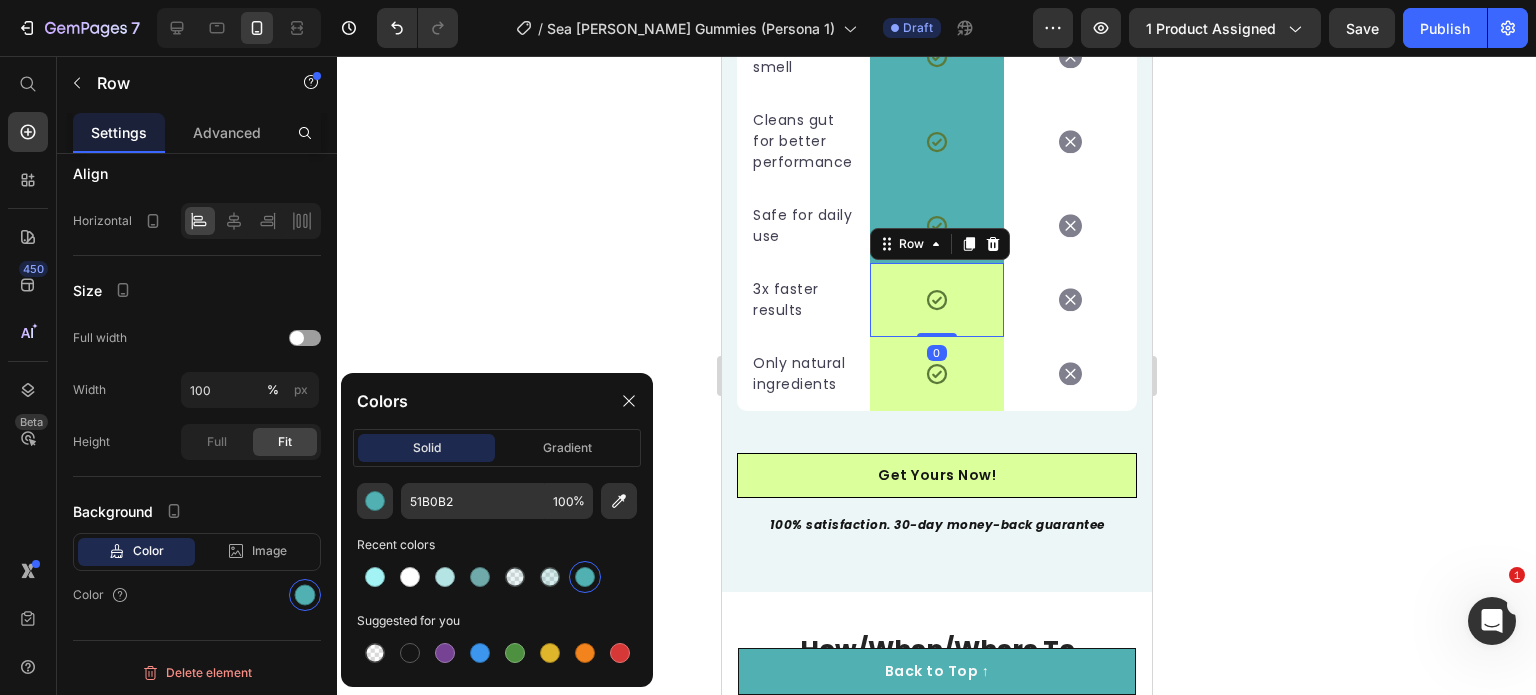 click on "Icon Row   0" at bounding box center [935, 300] 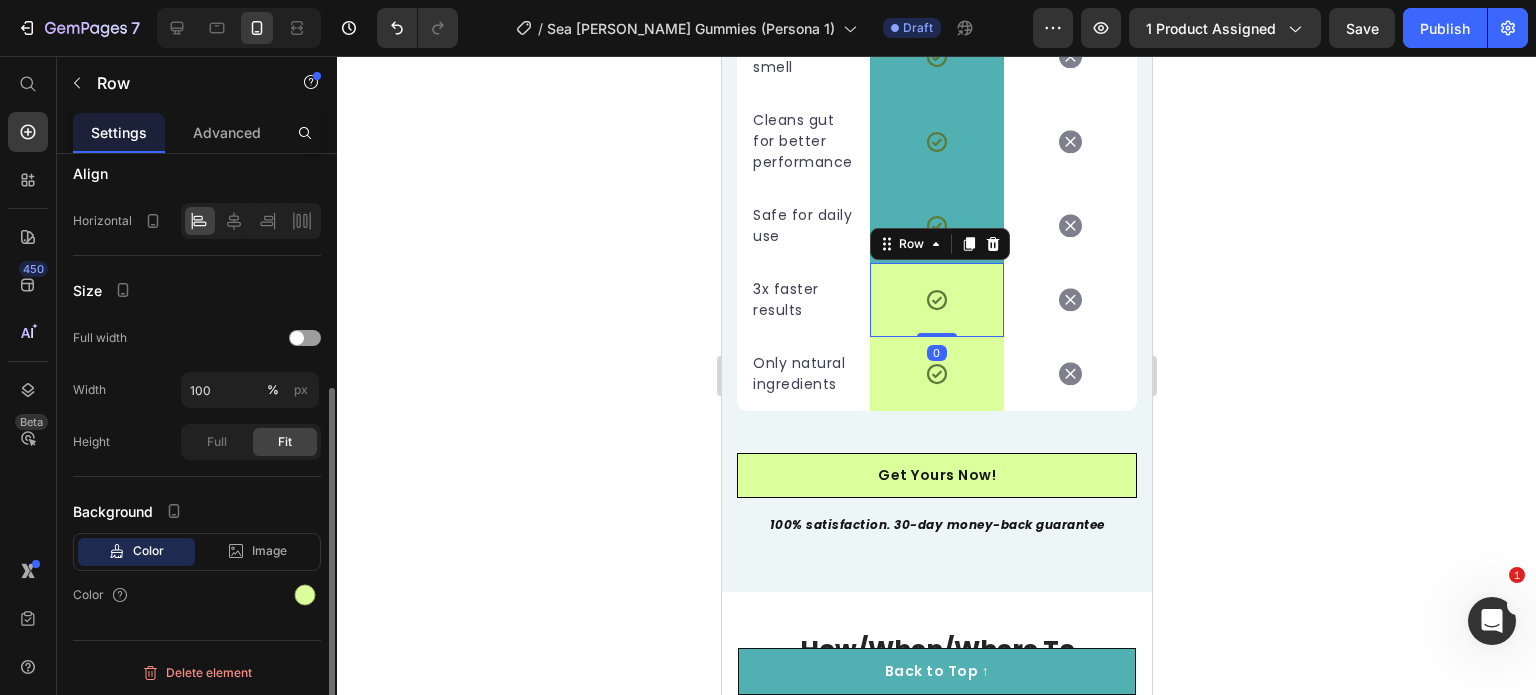 click on "Background Color Image Video  Color" 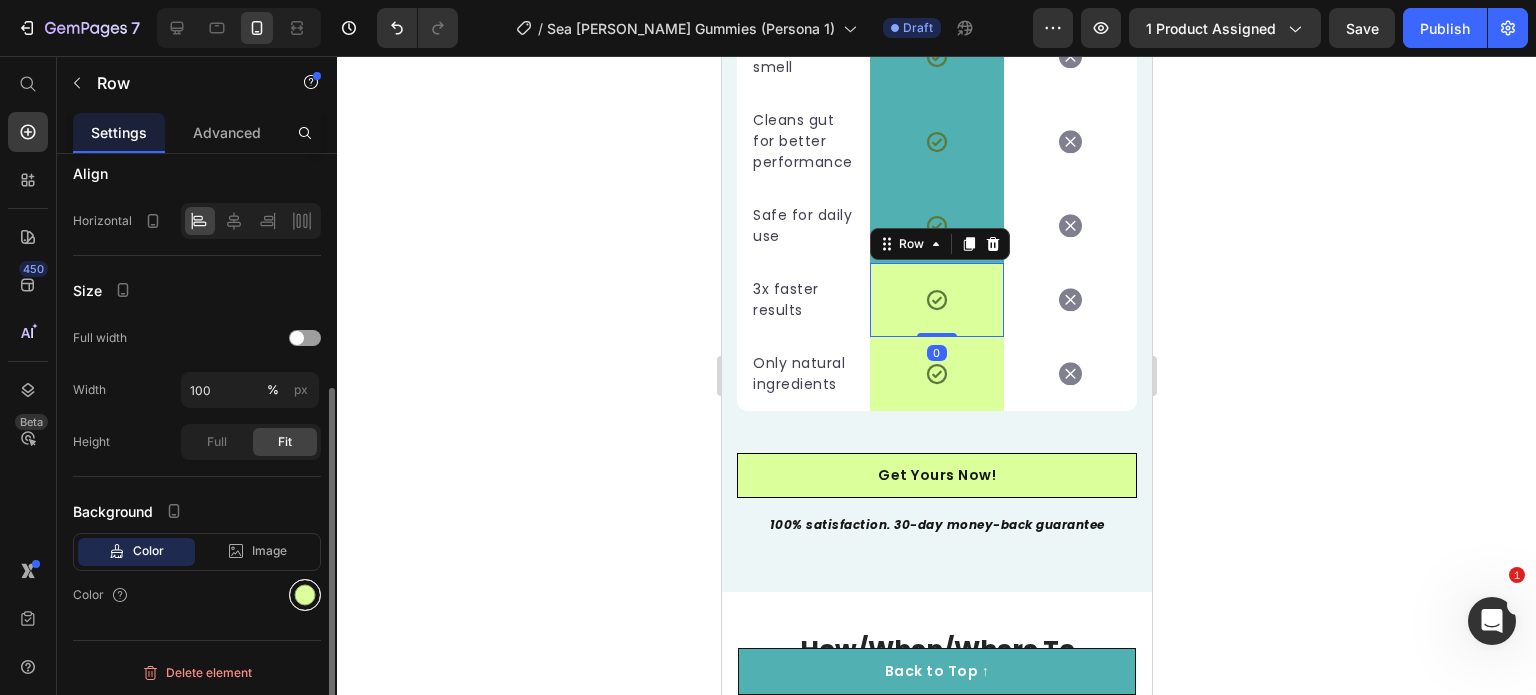 click at bounding box center [305, 595] 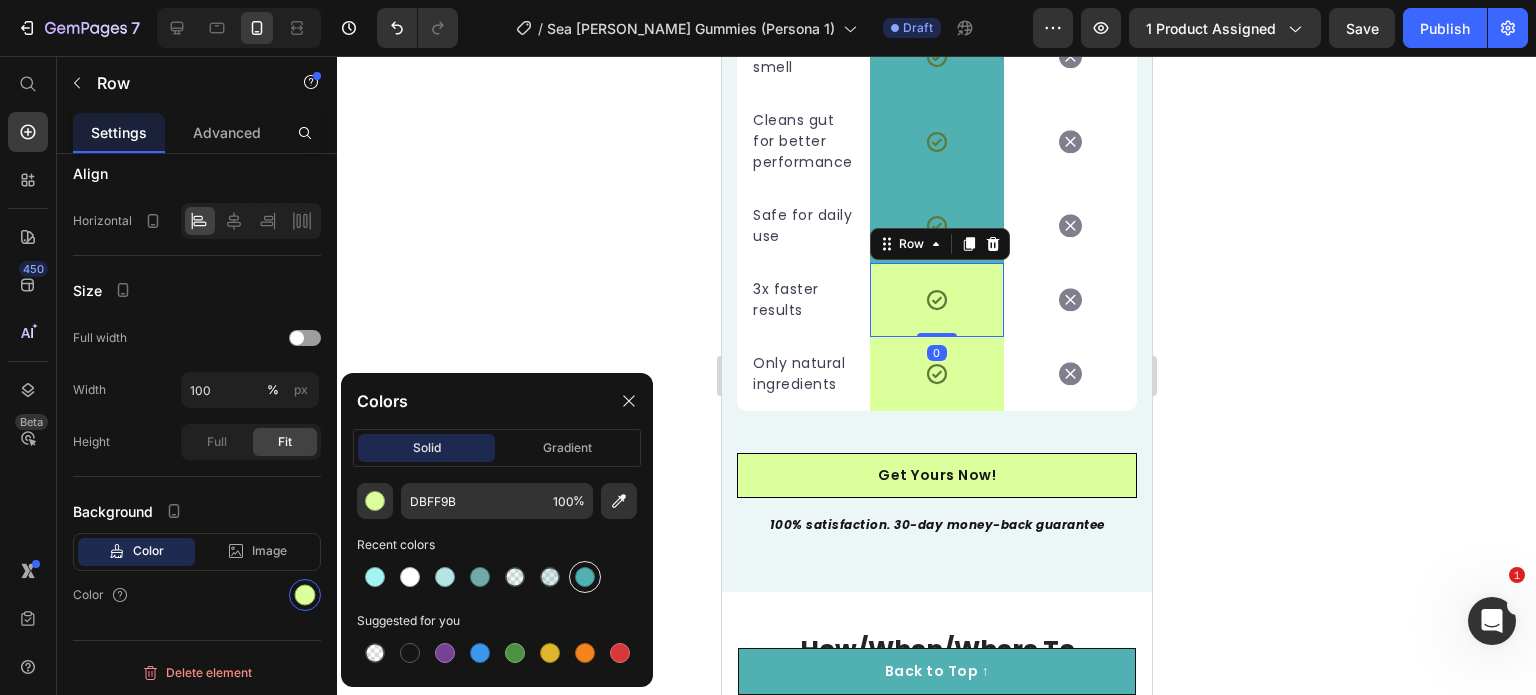 click at bounding box center [585, 577] 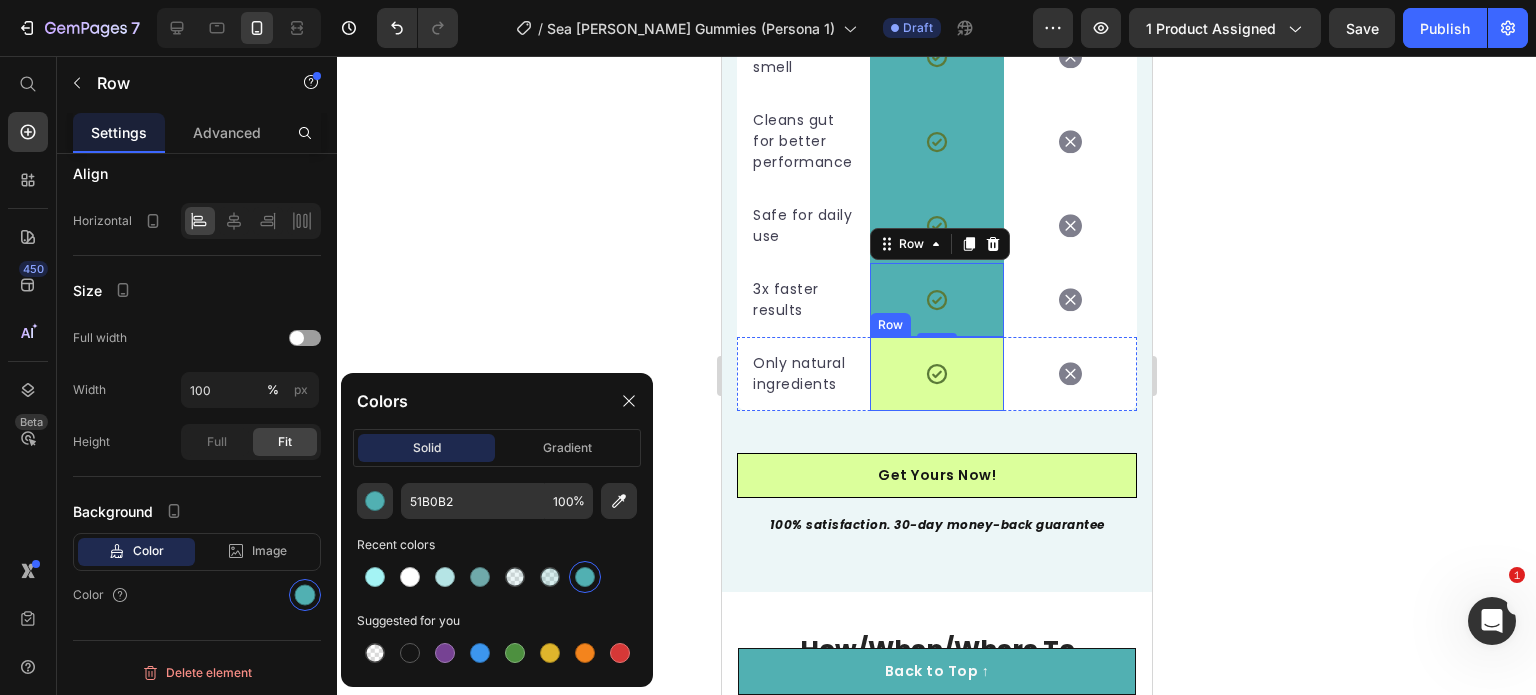 click on "Icon Row" at bounding box center (935, 374) 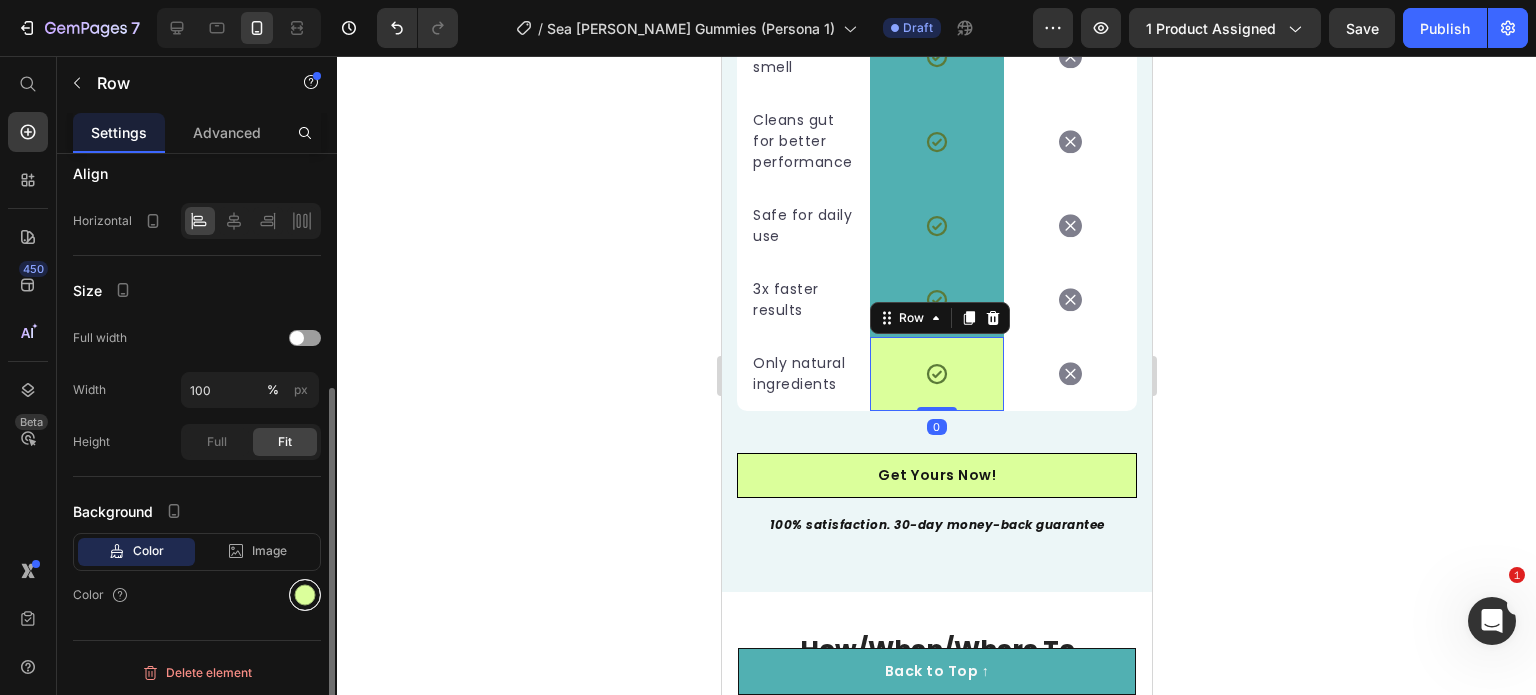click at bounding box center [305, 595] 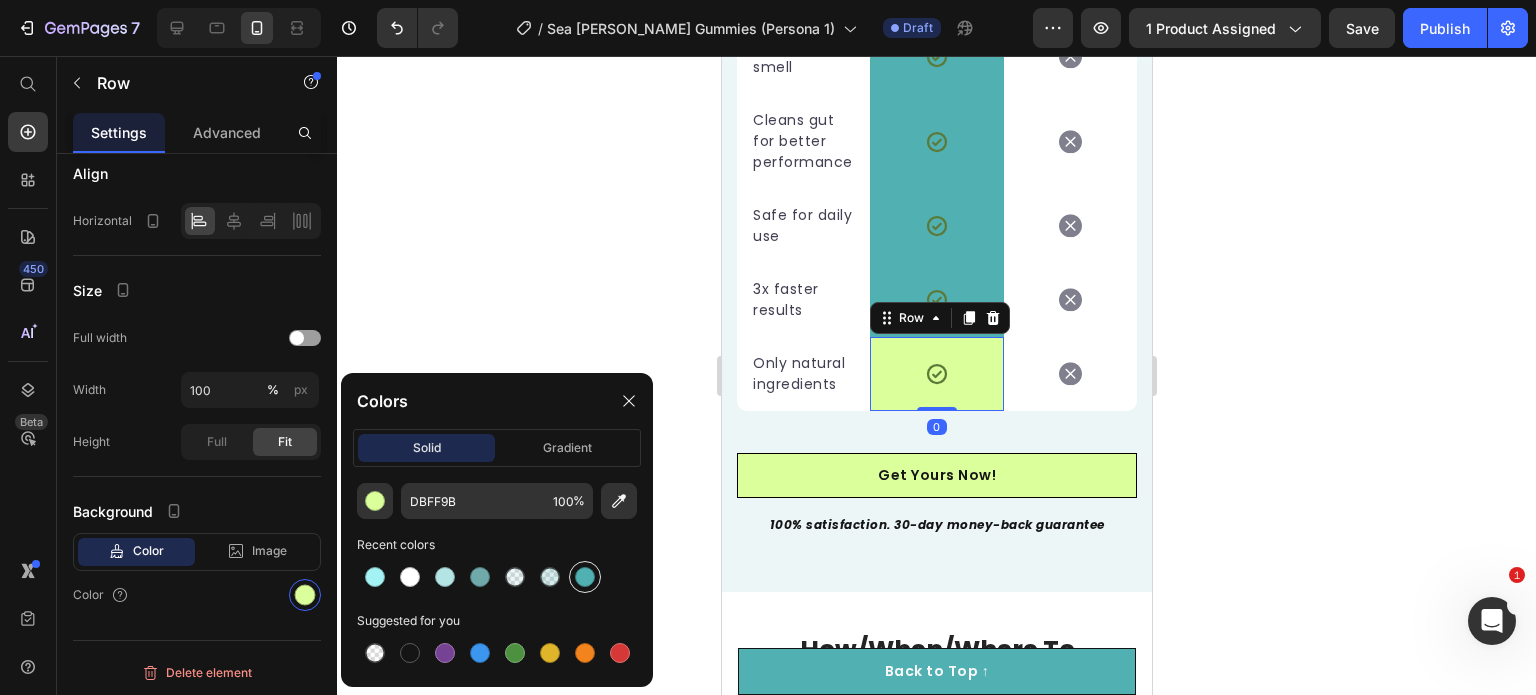 click at bounding box center (585, 577) 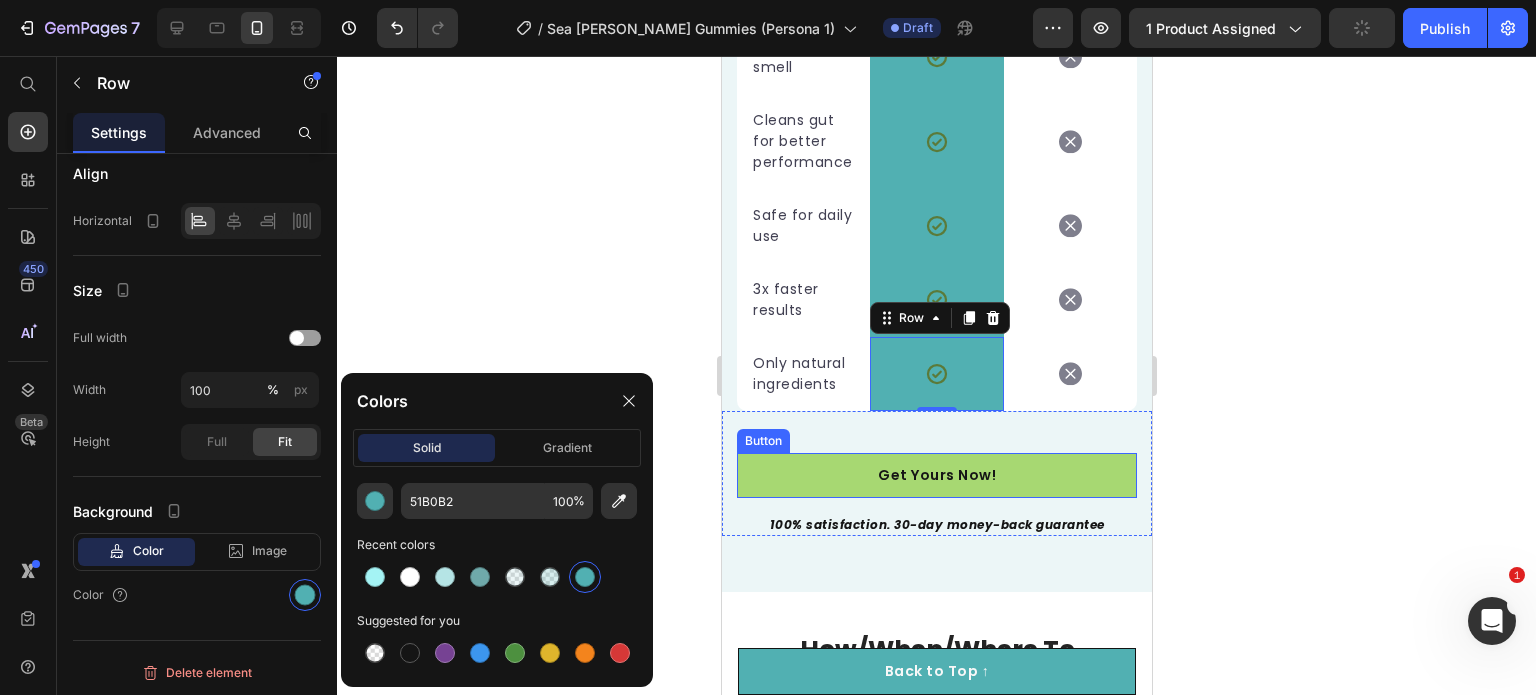 click on "Get Yours Now!" at bounding box center [936, 475] 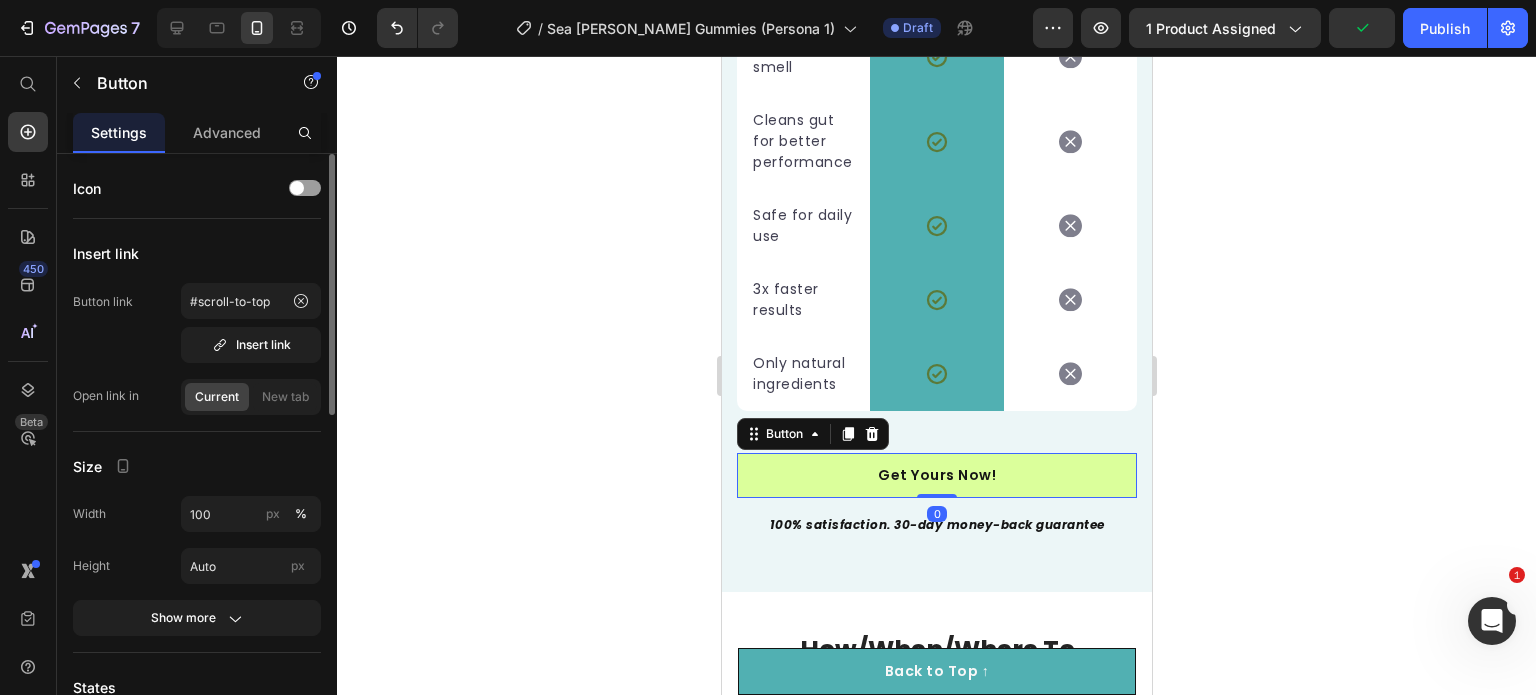 scroll, scrollTop: 400, scrollLeft: 0, axis: vertical 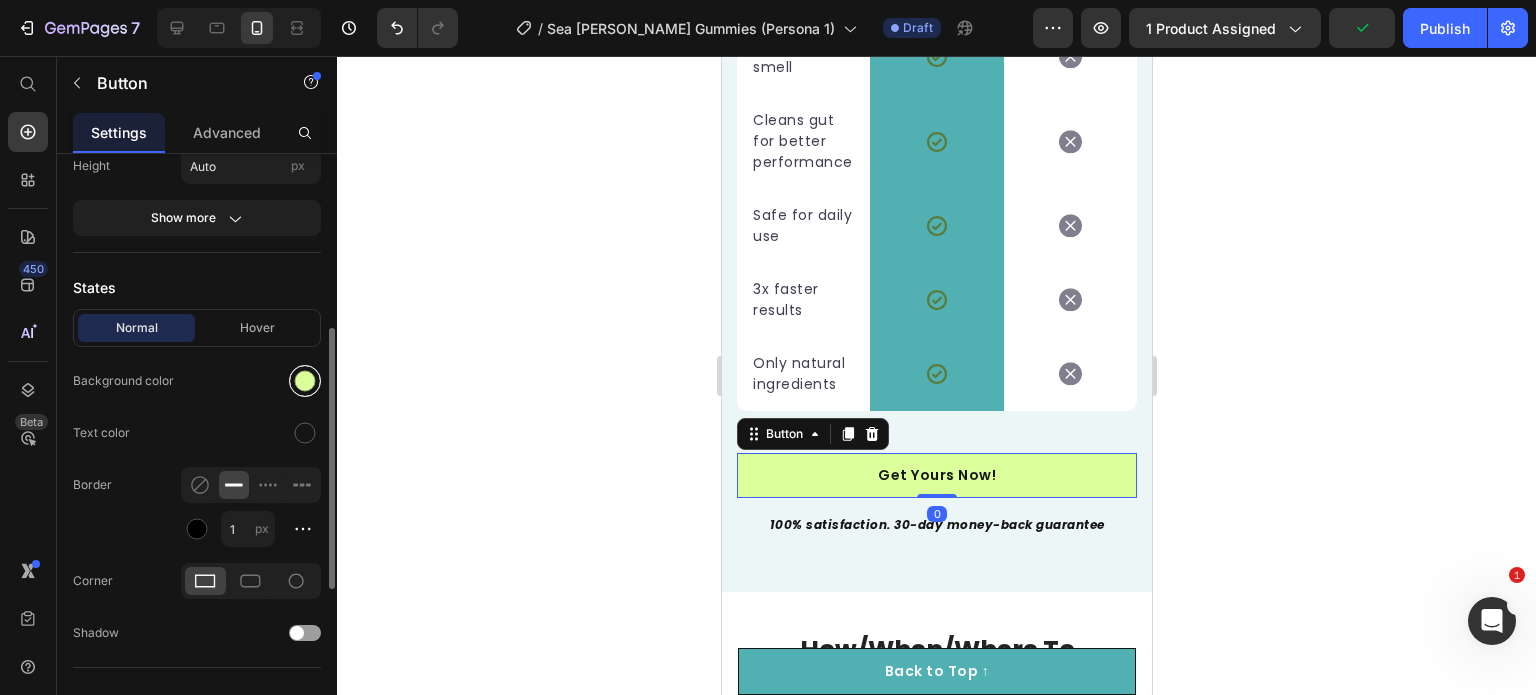 click at bounding box center [305, 381] 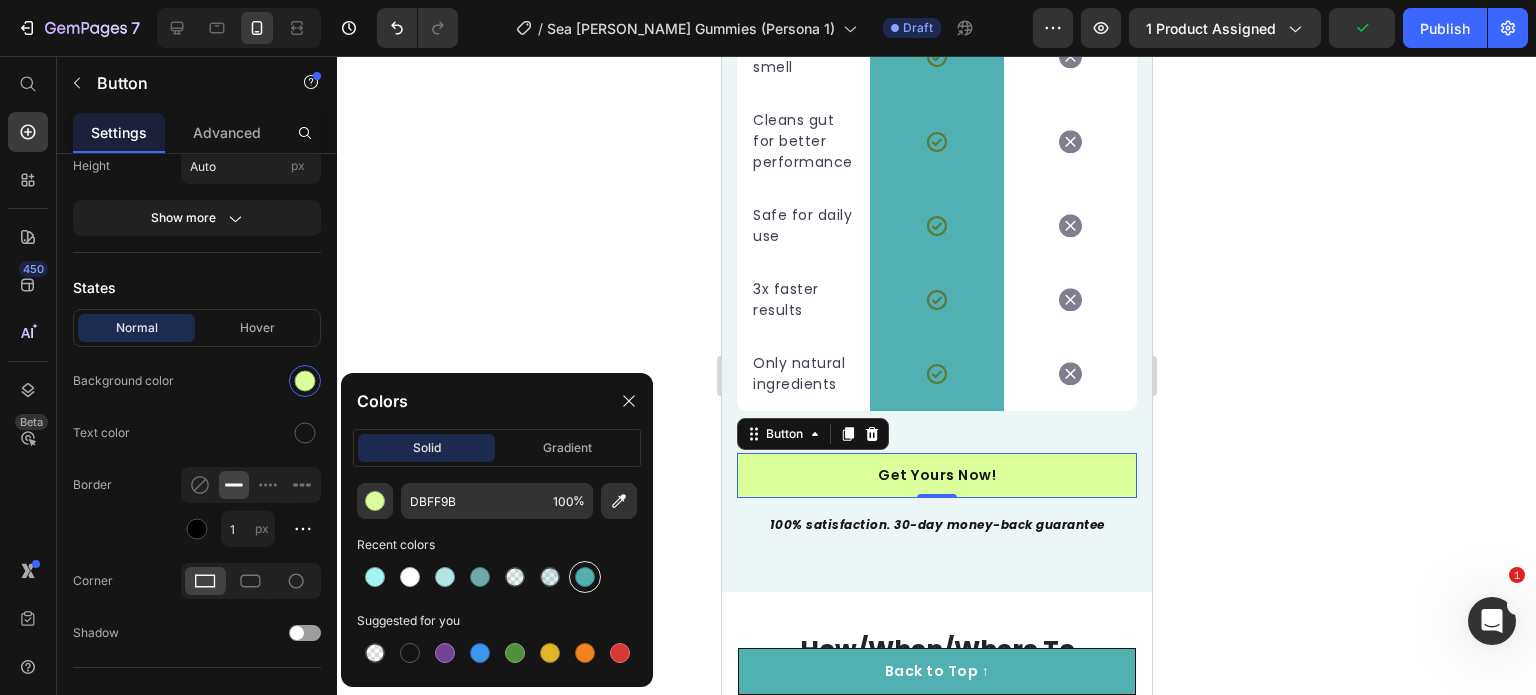 click at bounding box center (585, 577) 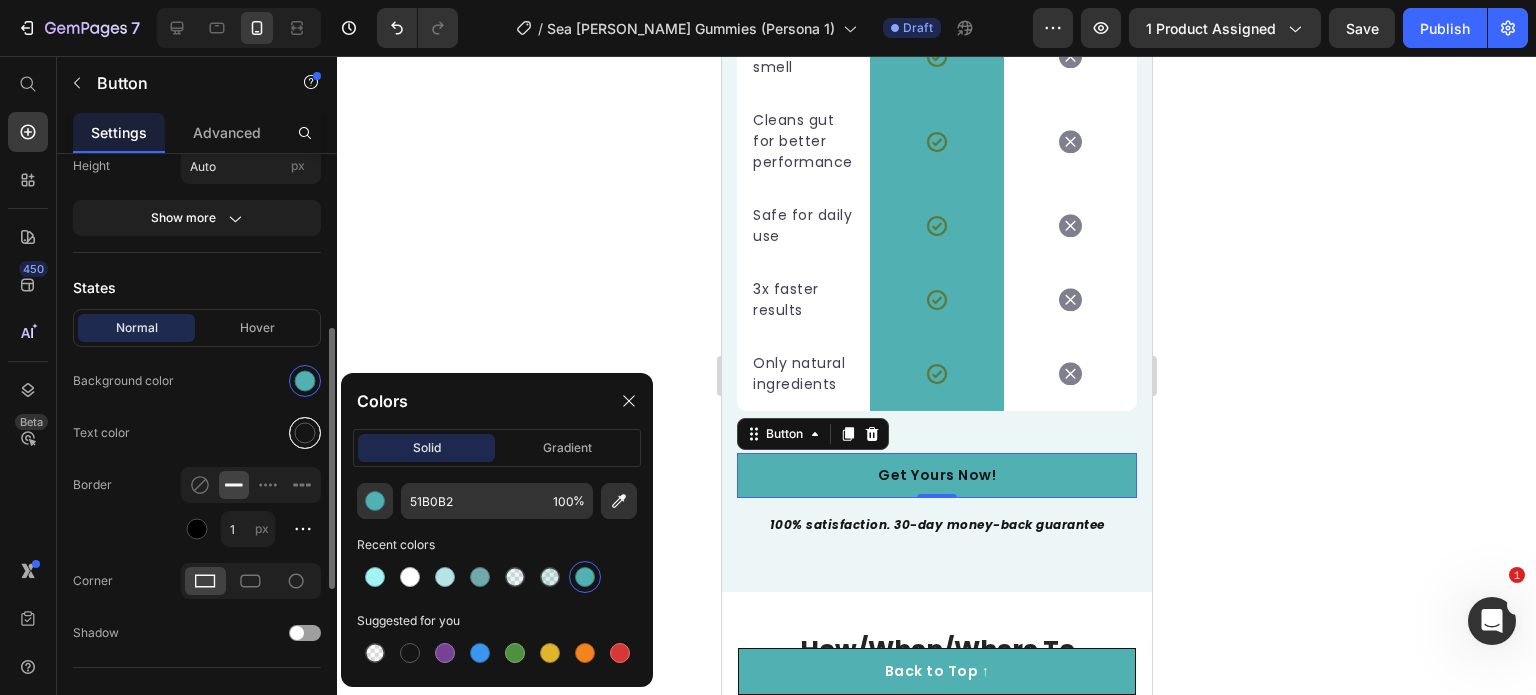 click at bounding box center [305, 433] 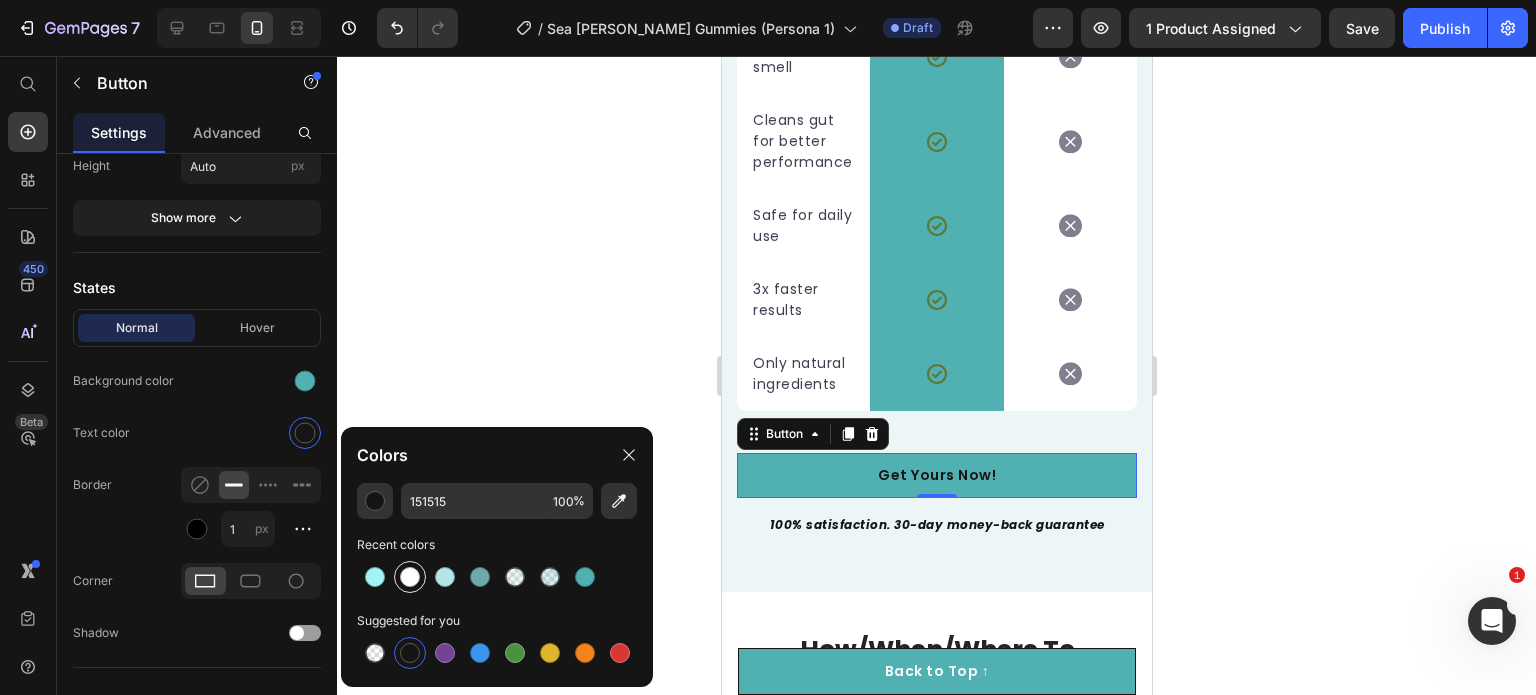 click at bounding box center [410, 577] 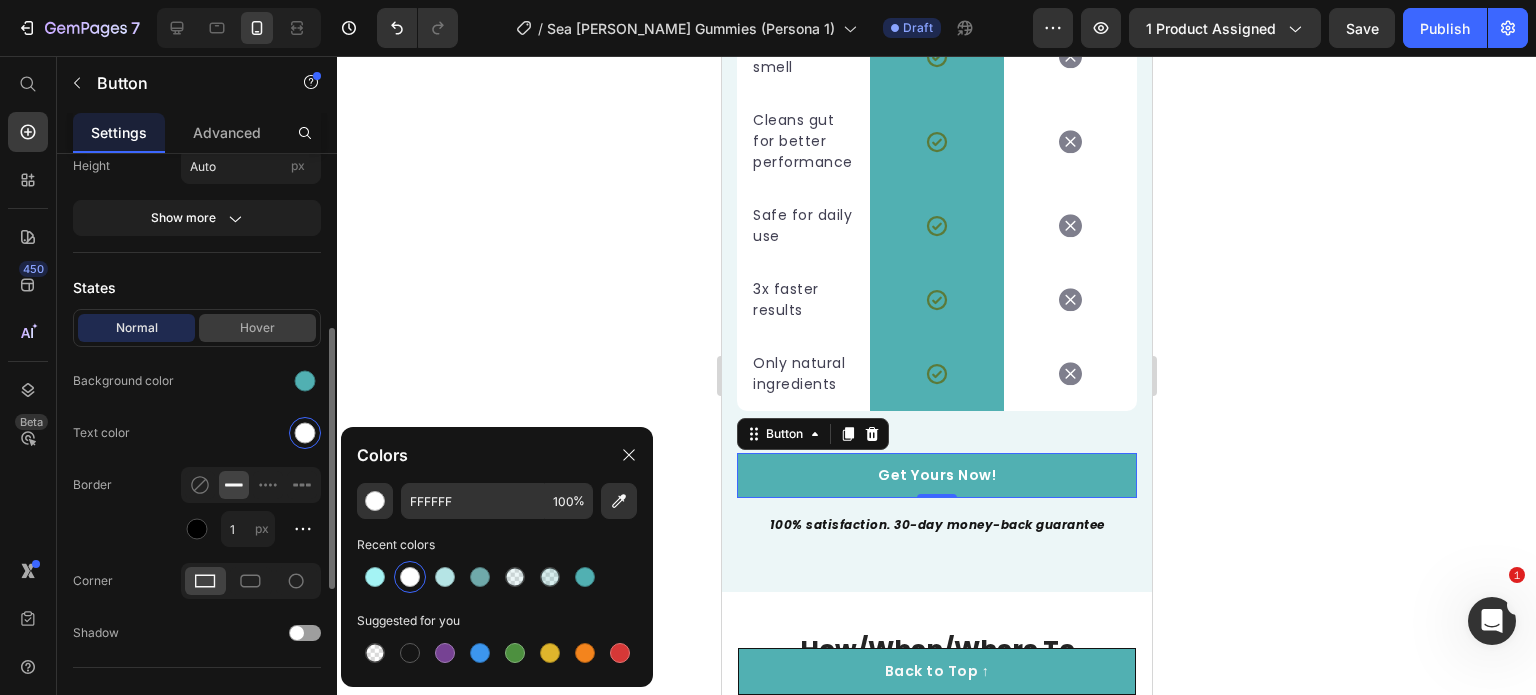 click on "Hover" at bounding box center [257, 328] 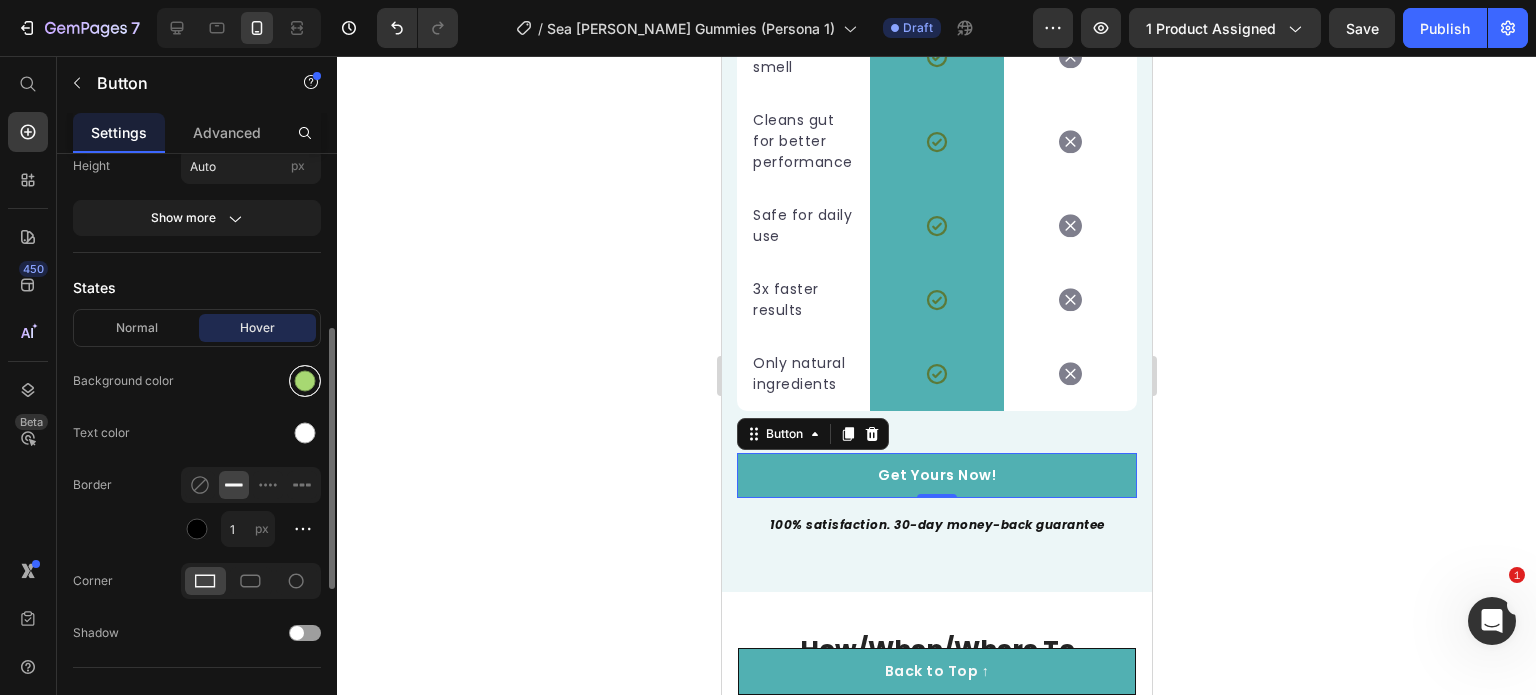 click at bounding box center [305, 381] 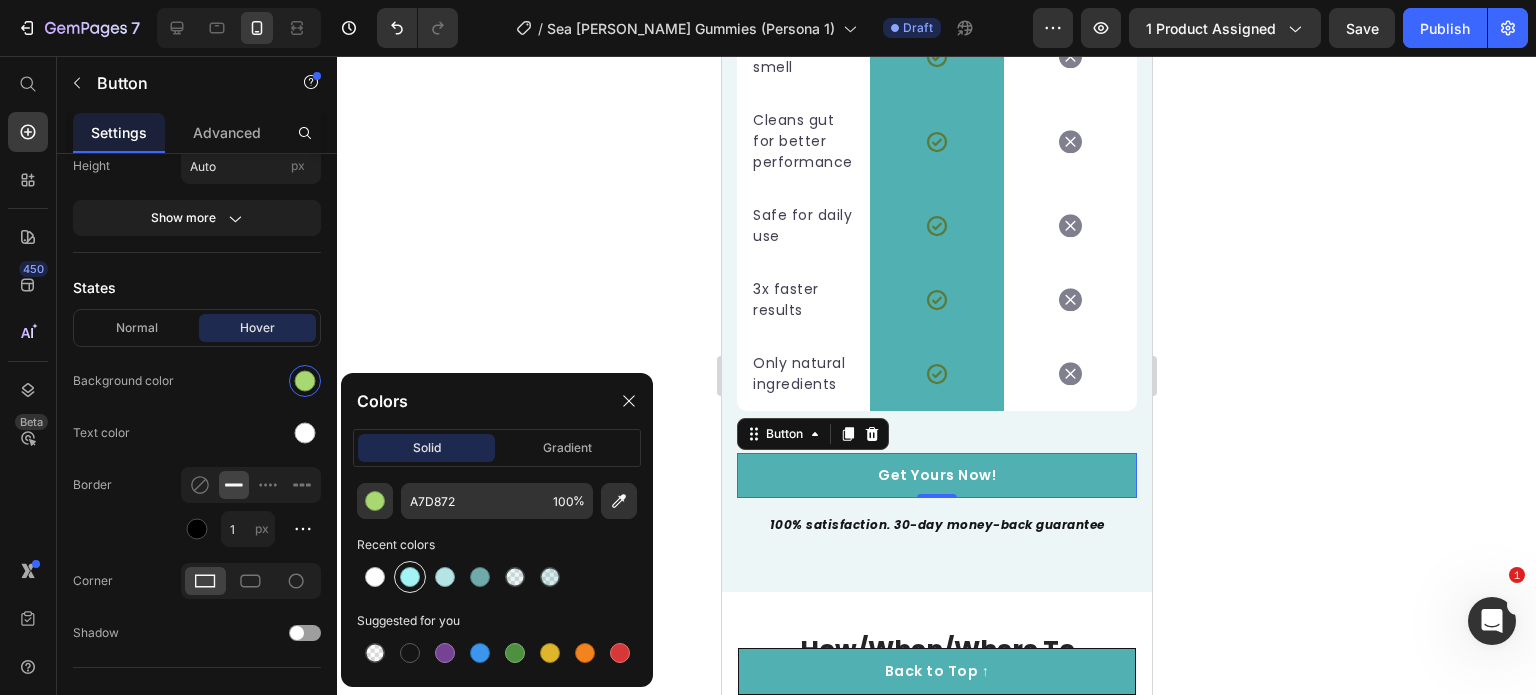 click at bounding box center [410, 577] 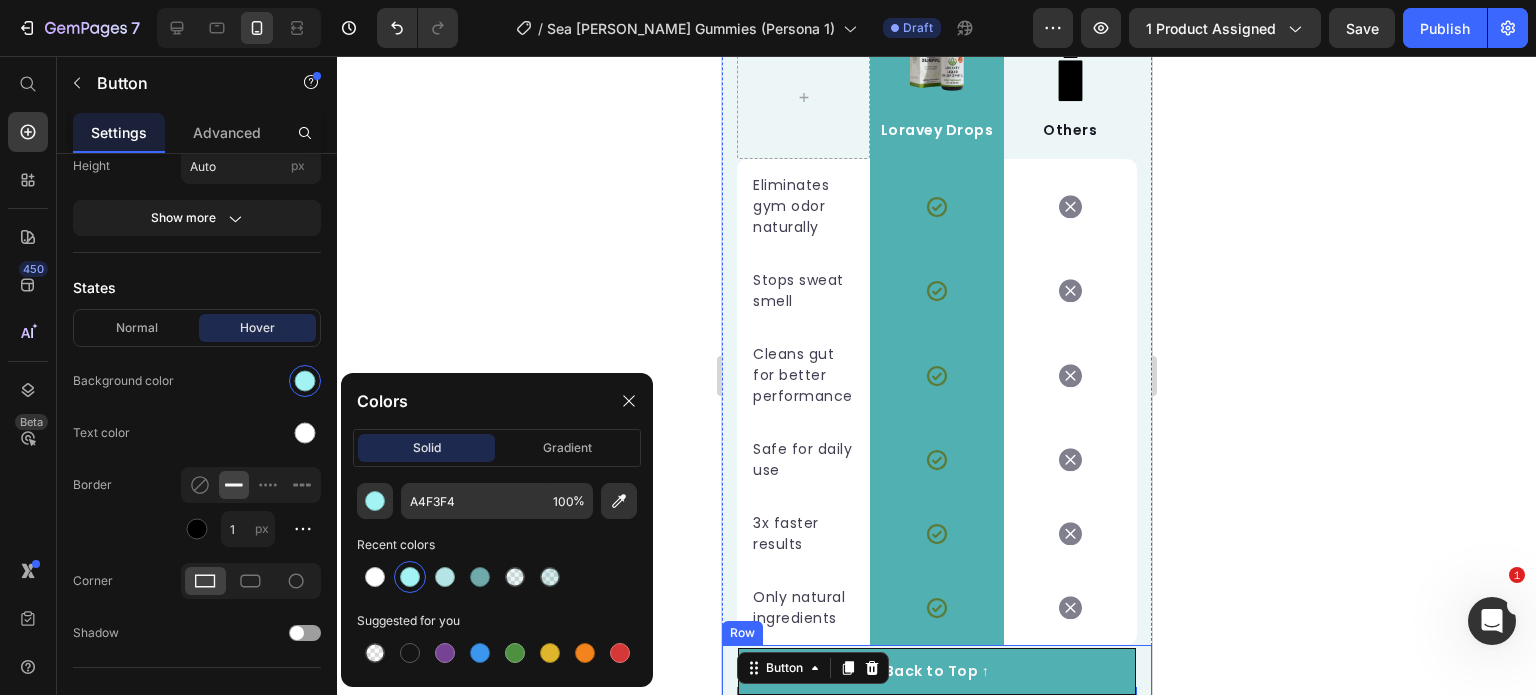 scroll, scrollTop: 6328, scrollLeft: 0, axis: vertical 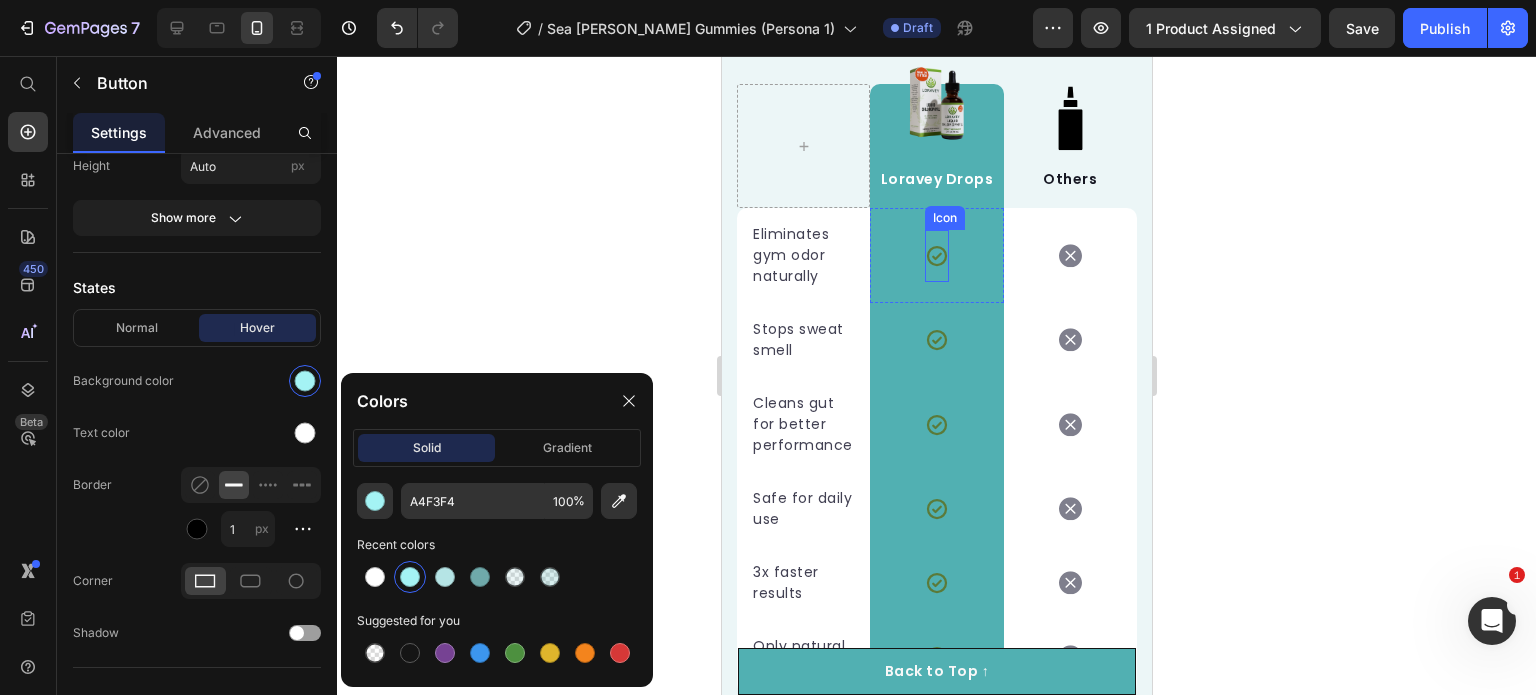 click 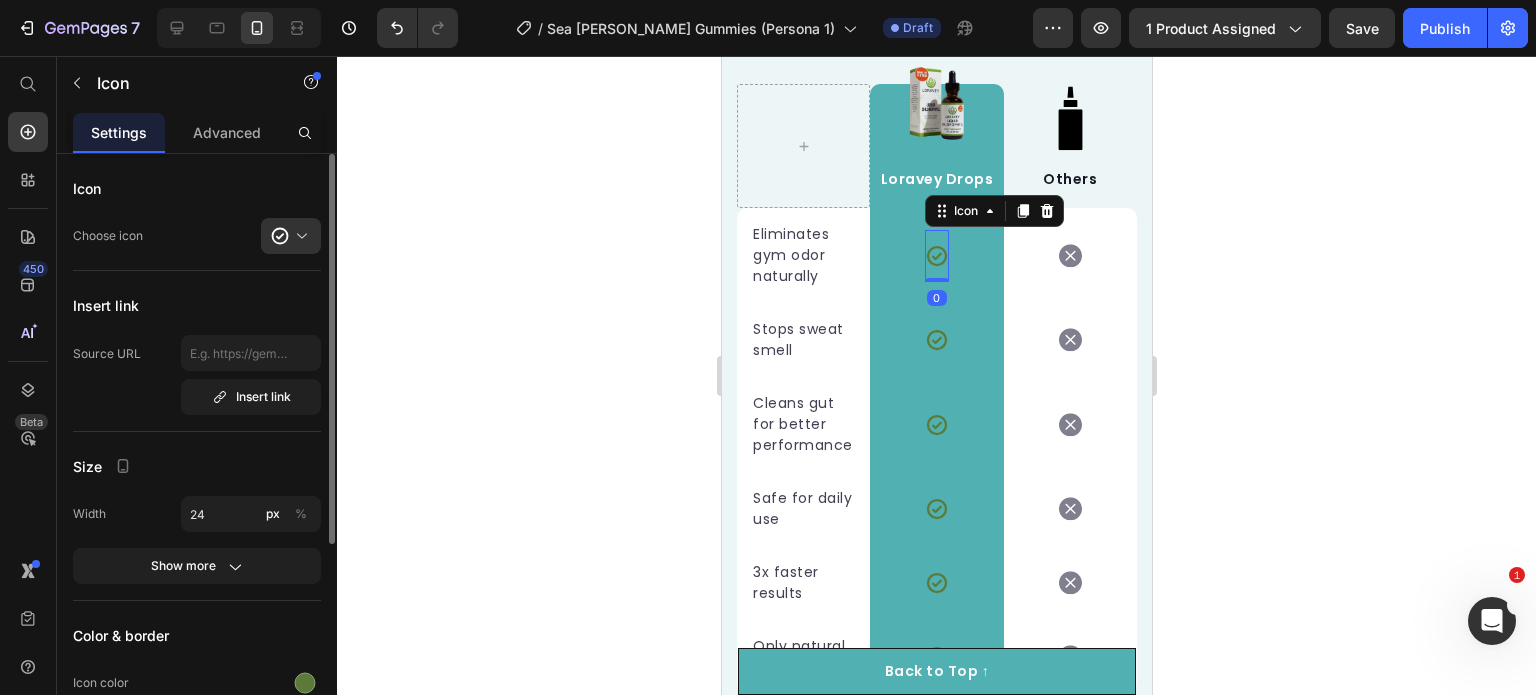 scroll, scrollTop: 200, scrollLeft: 0, axis: vertical 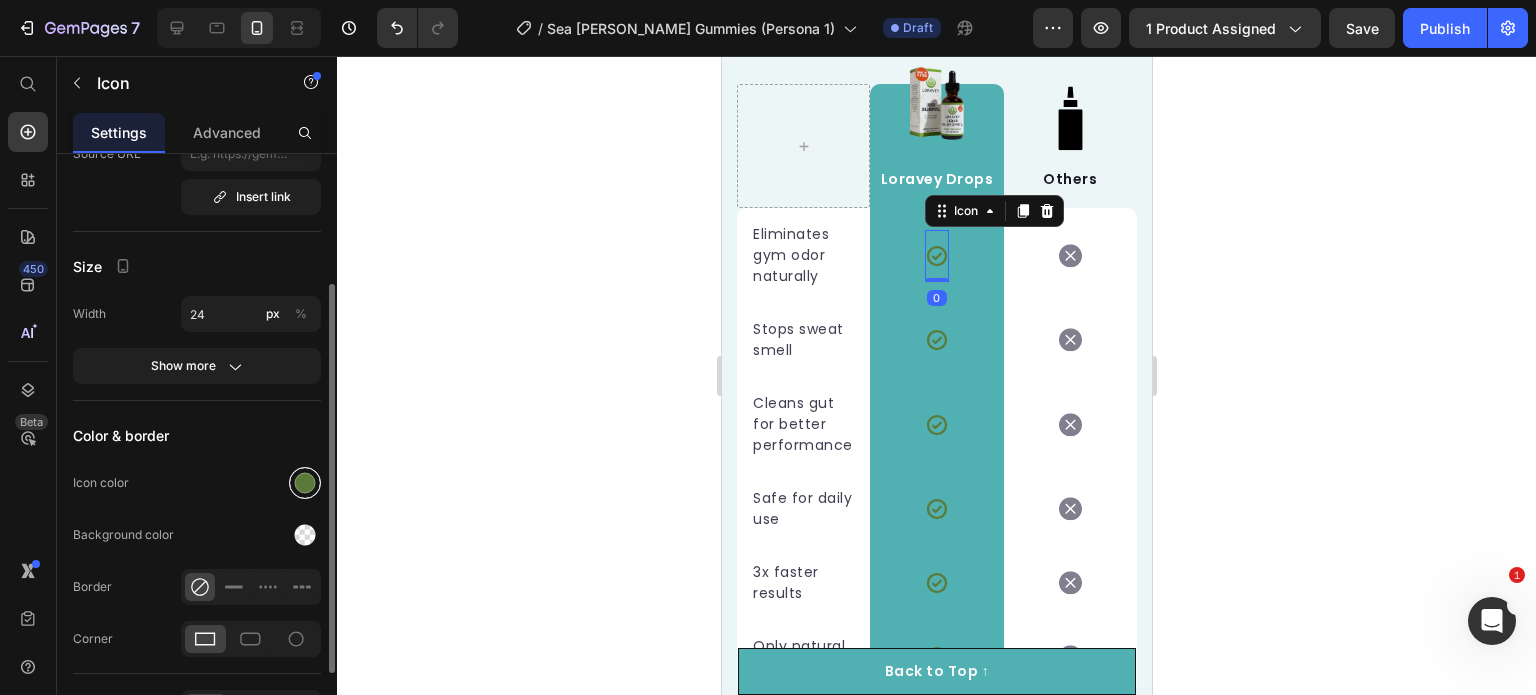 click at bounding box center (305, 483) 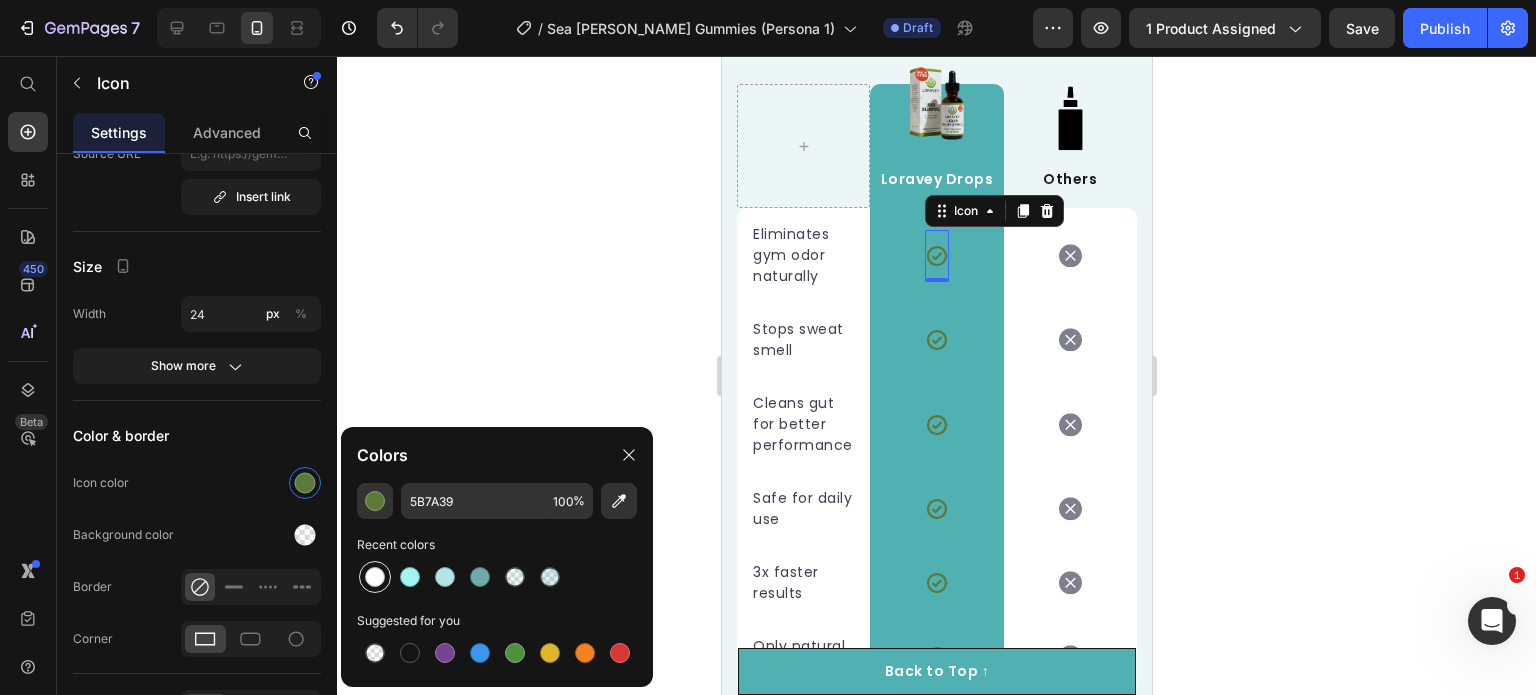 click at bounding box center (375, 577) 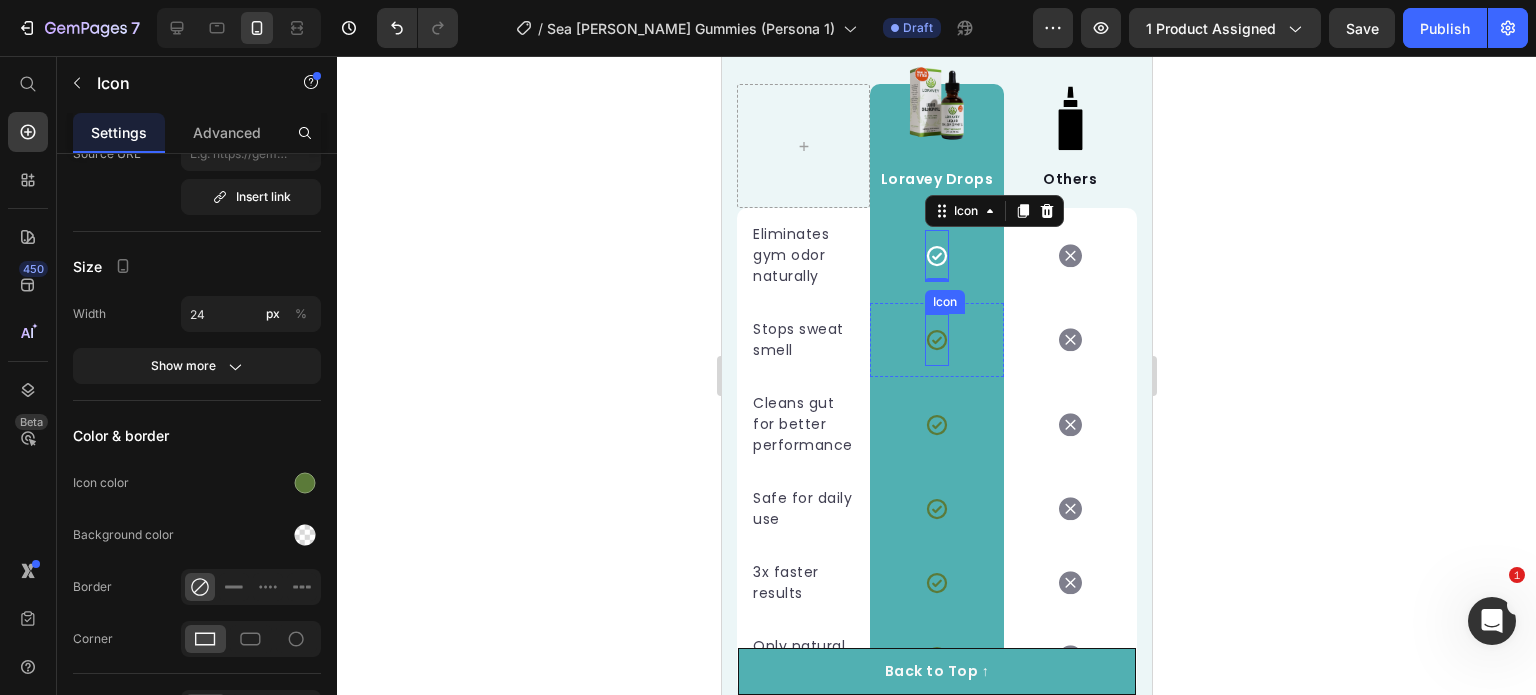 click 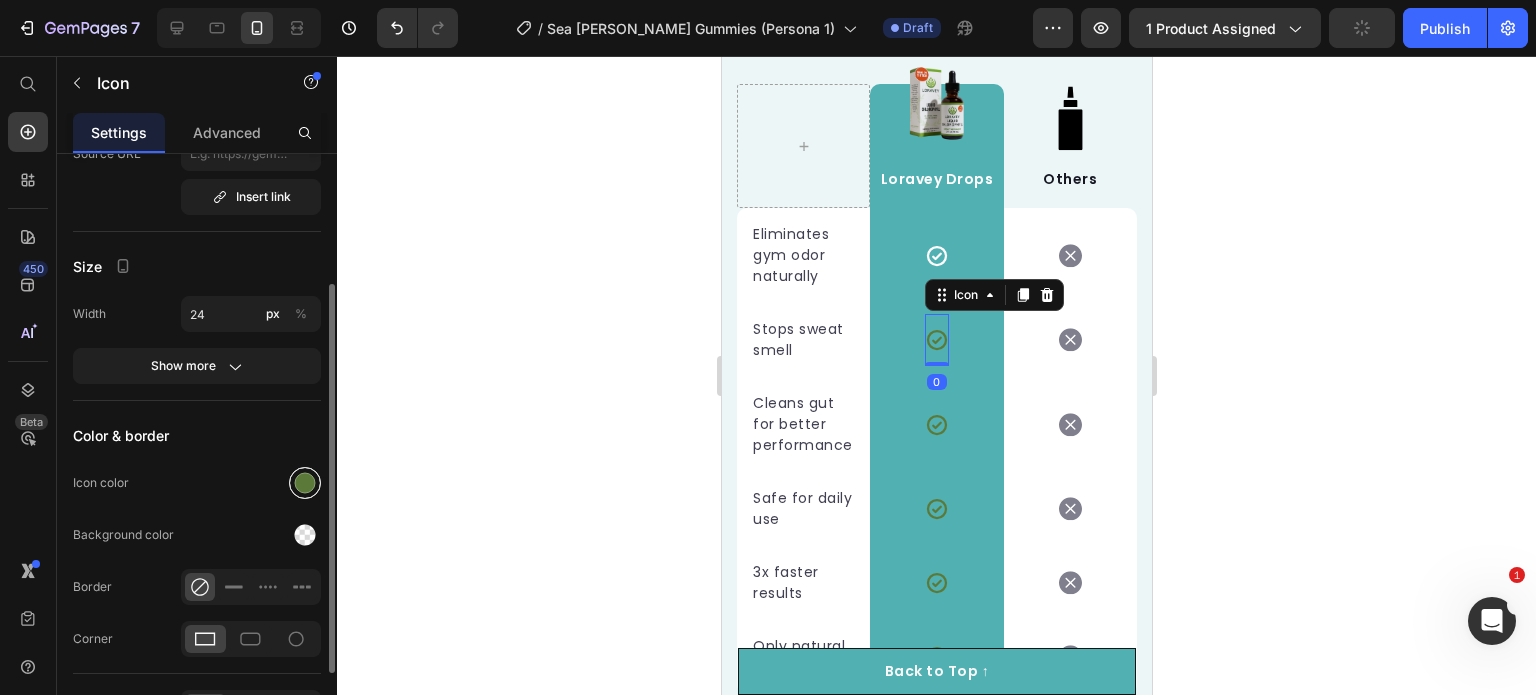 click at bounding box center [305, 483] 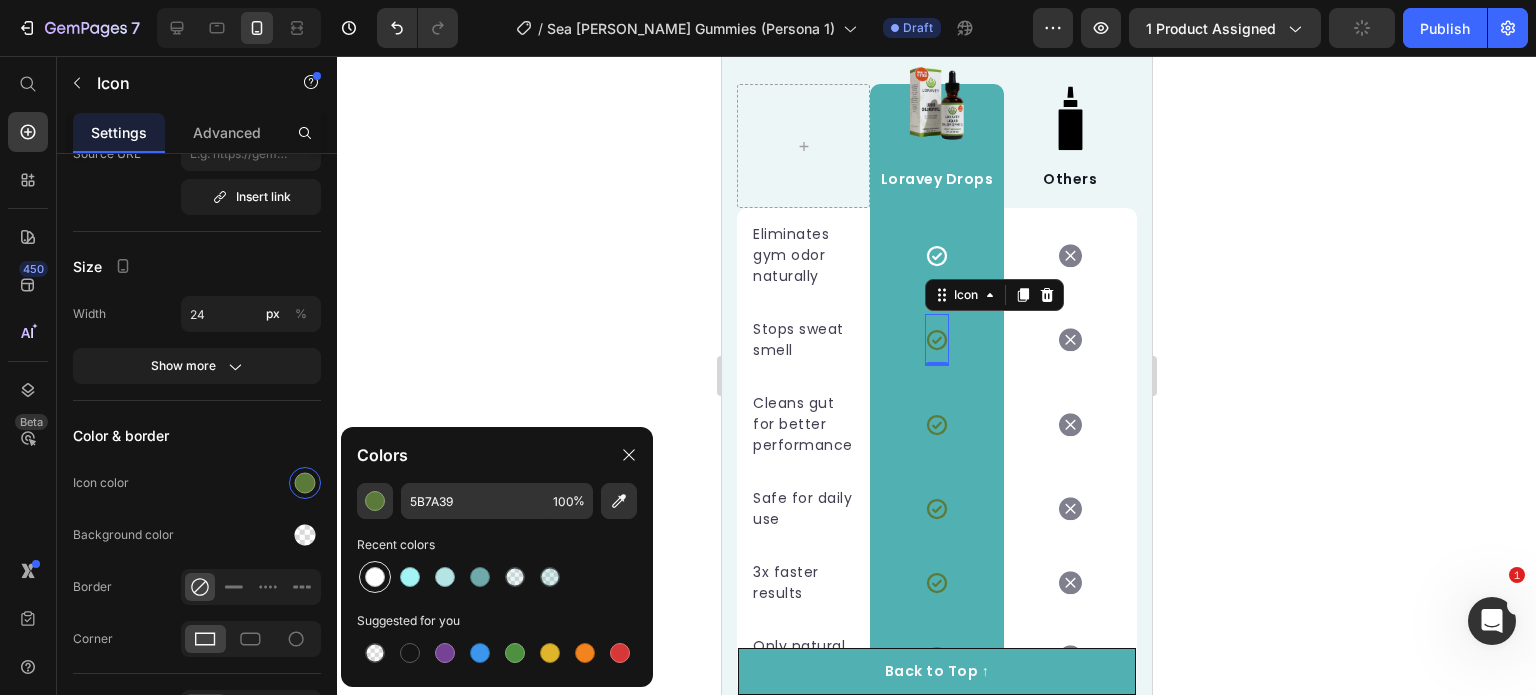 click at bounding box center [375, 577] 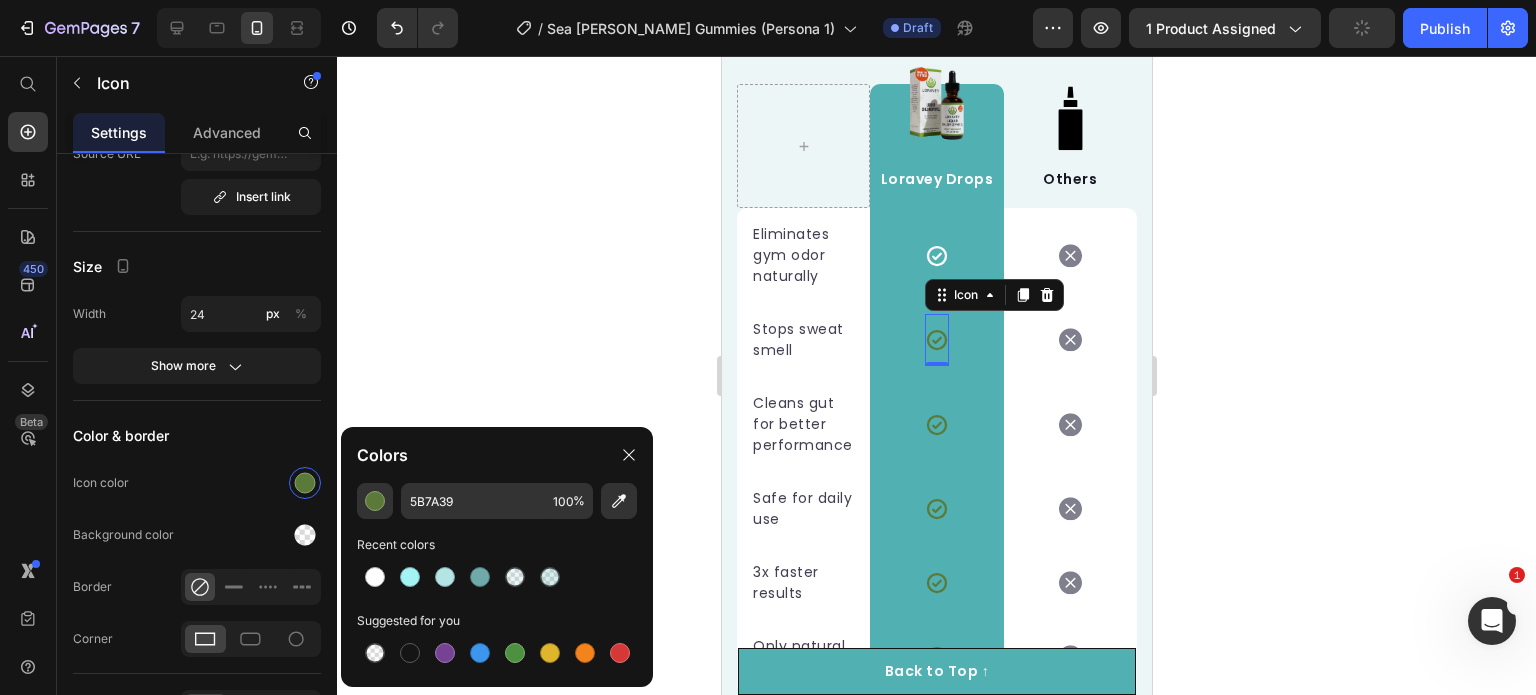 type on "FFFFFF" 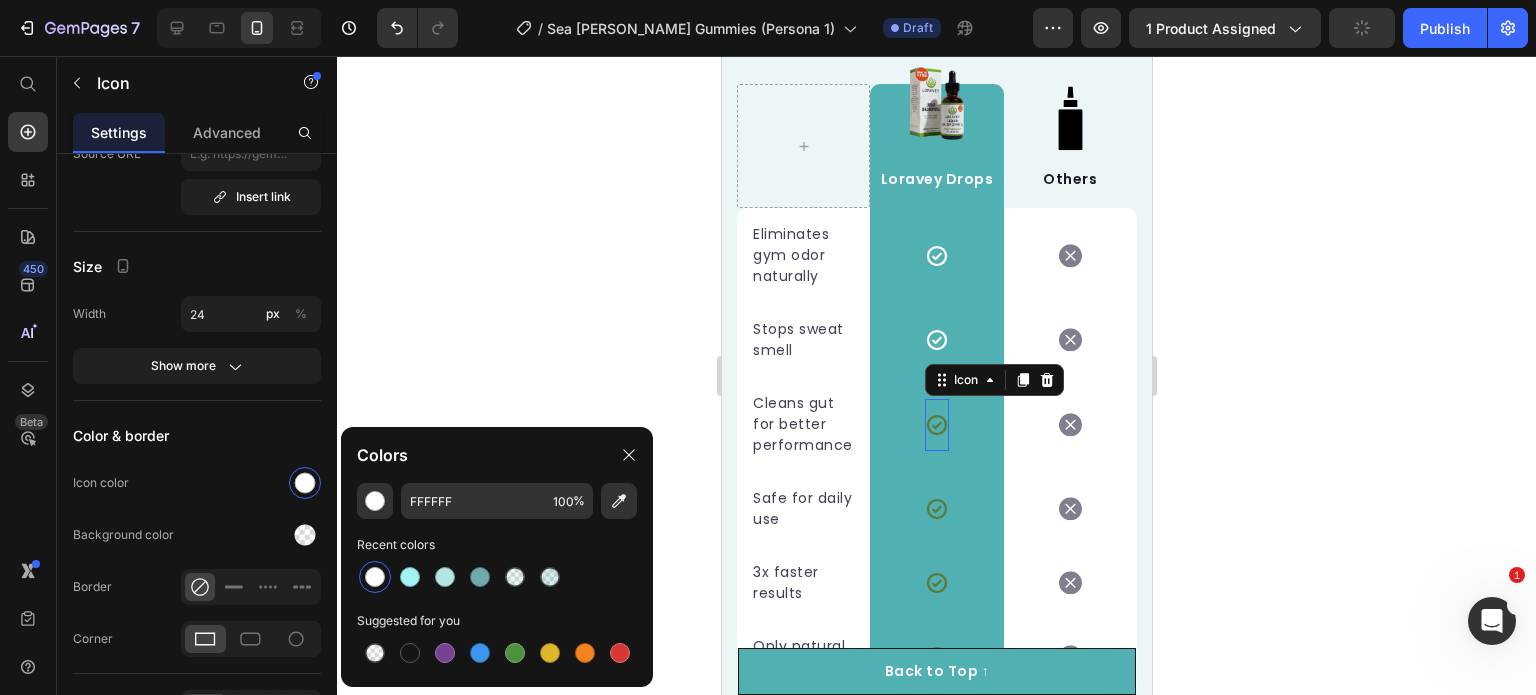 click 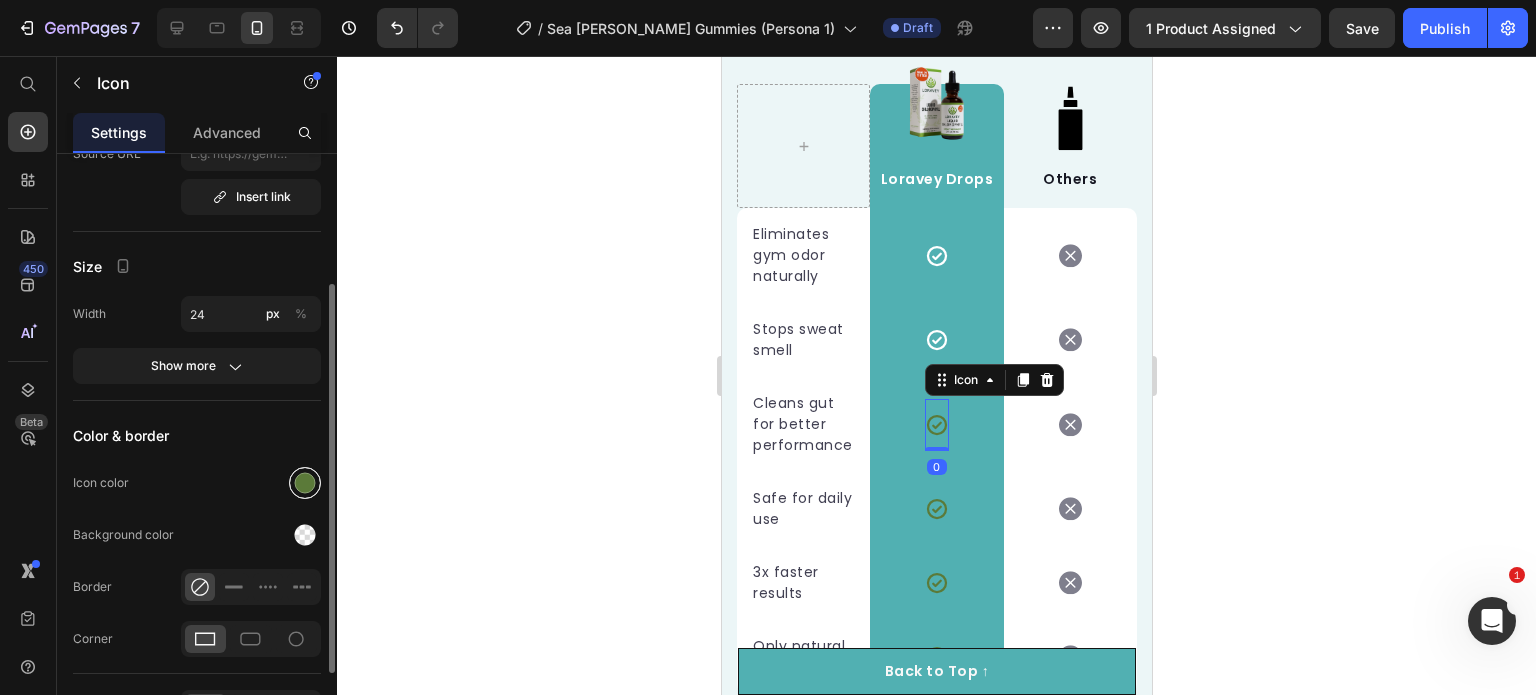 click at bounding box center [305, 483] 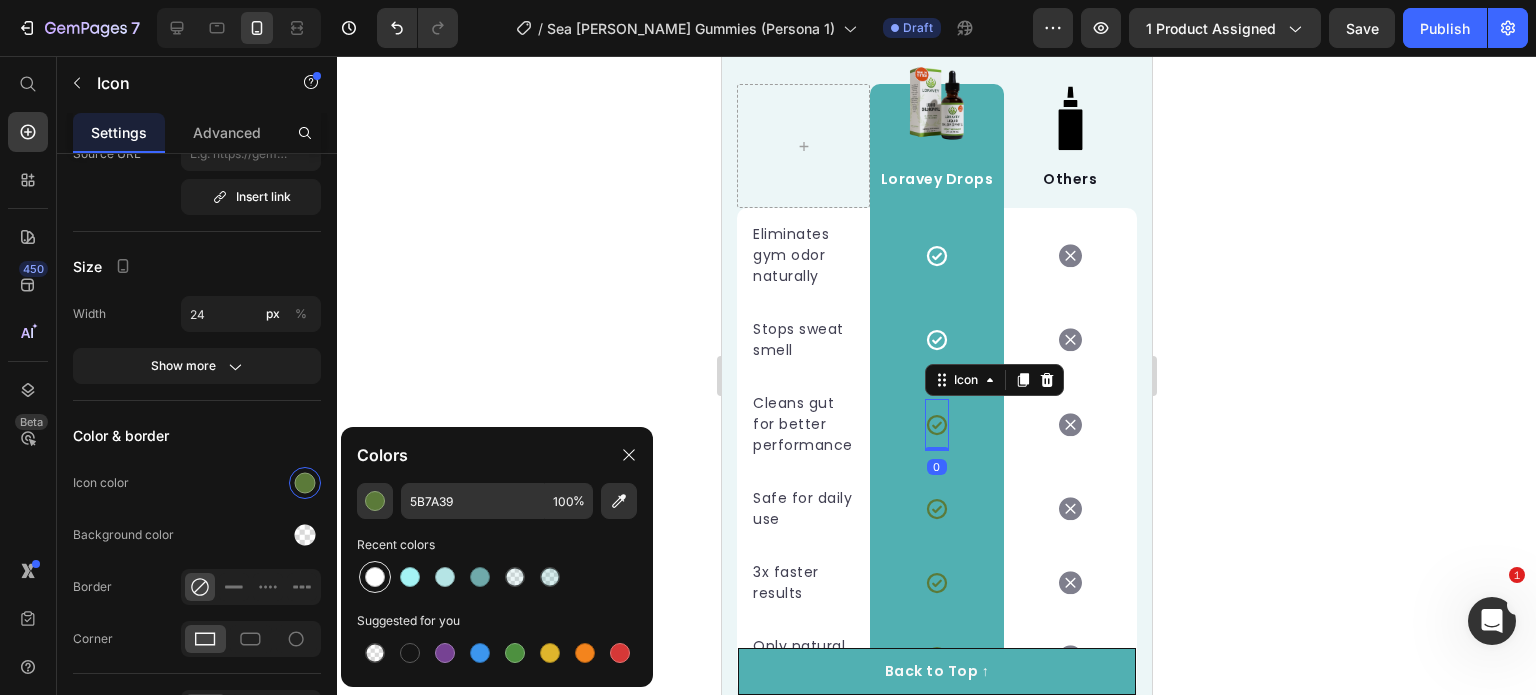 click at bounding box center (375, 577) 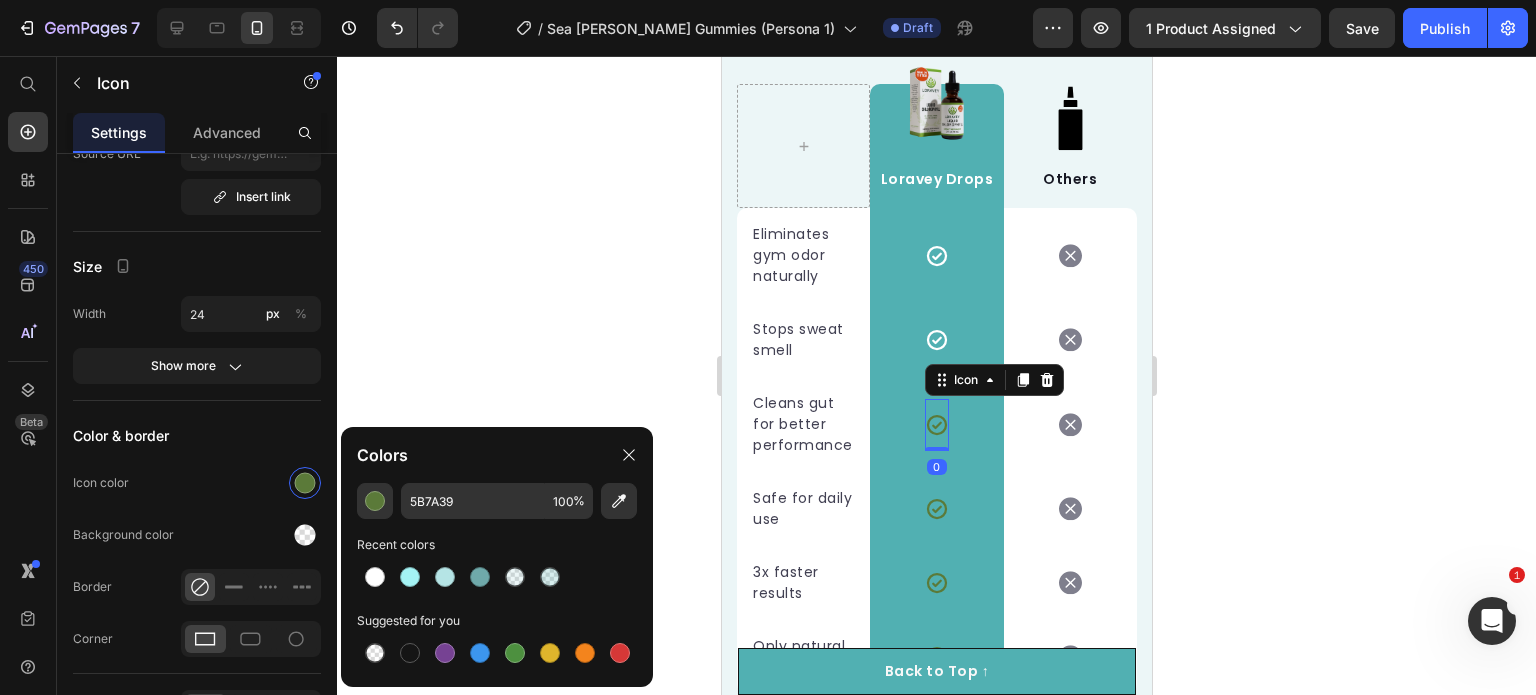 type on "FFFFFF" 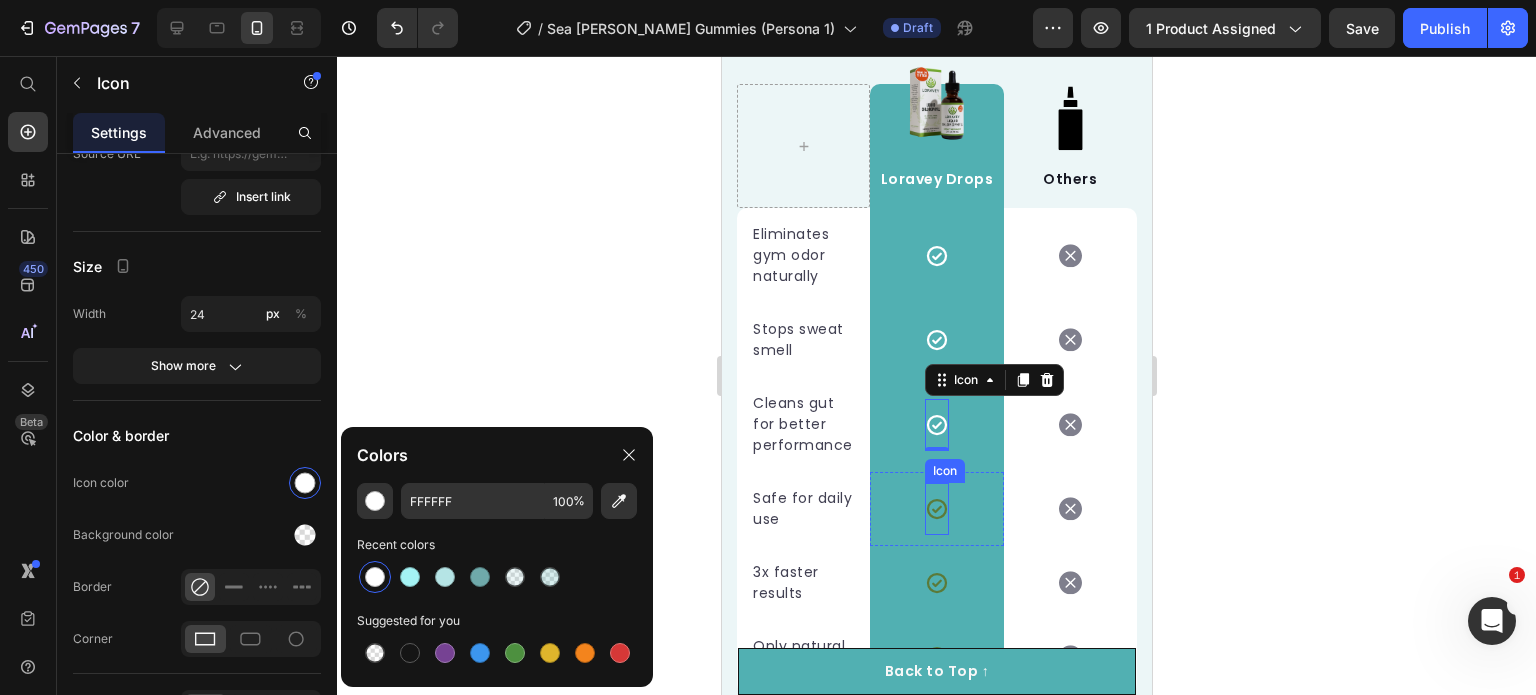 click 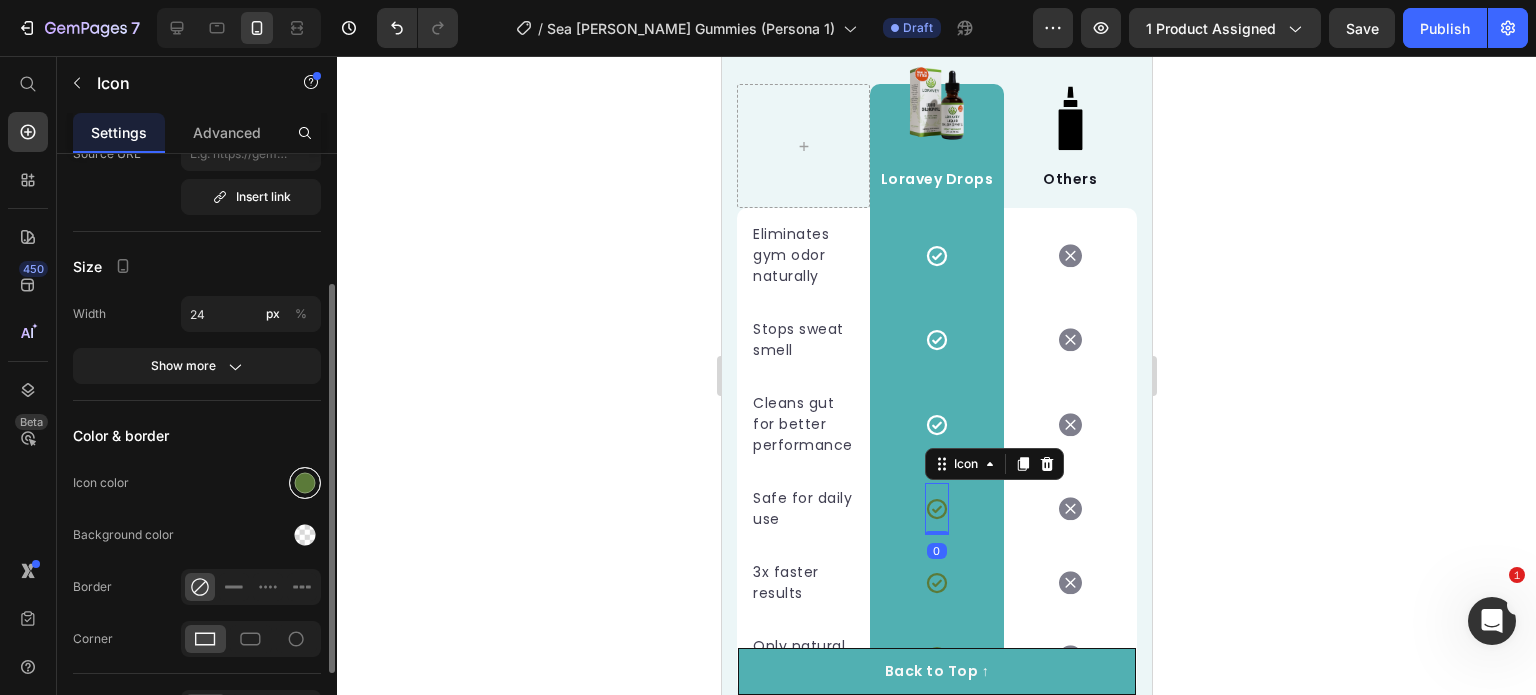 click at bounding box center (305, 483) 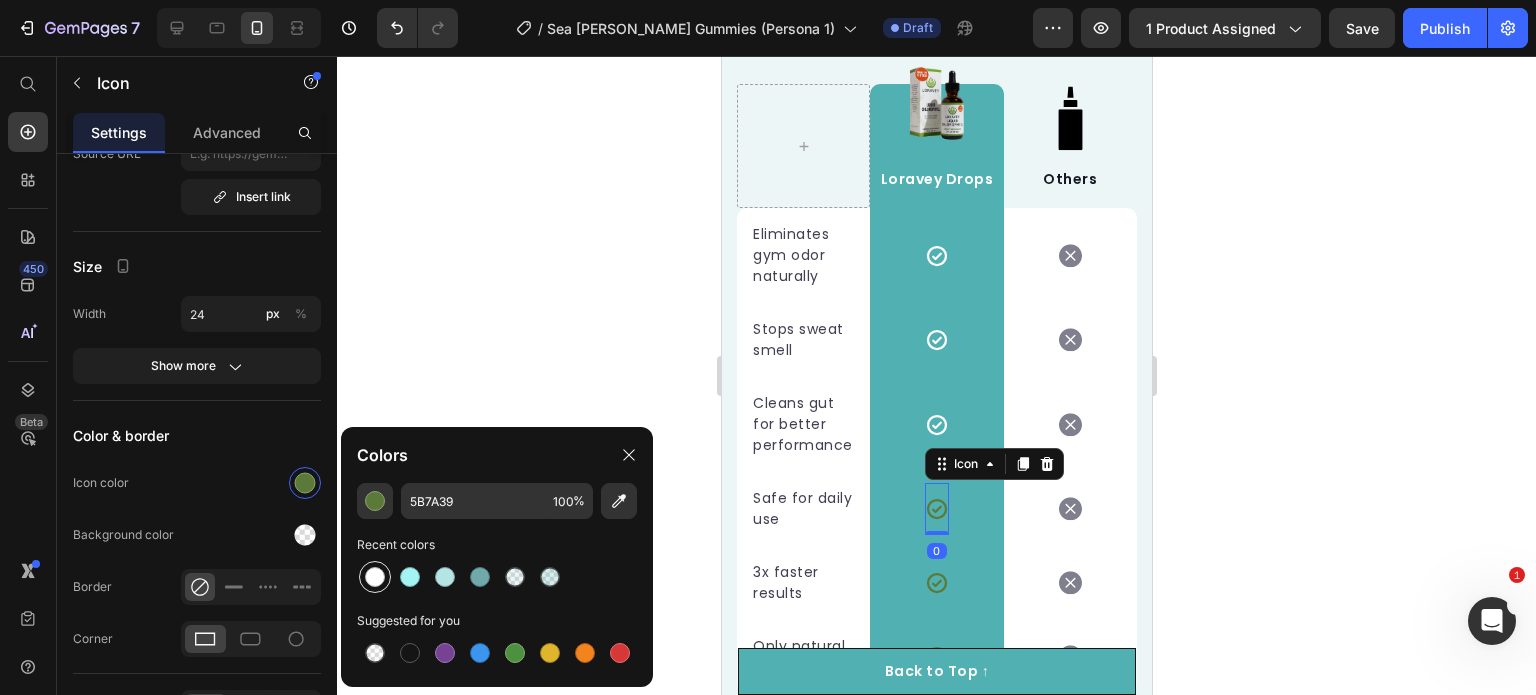 click at bounding box center (375, 577) 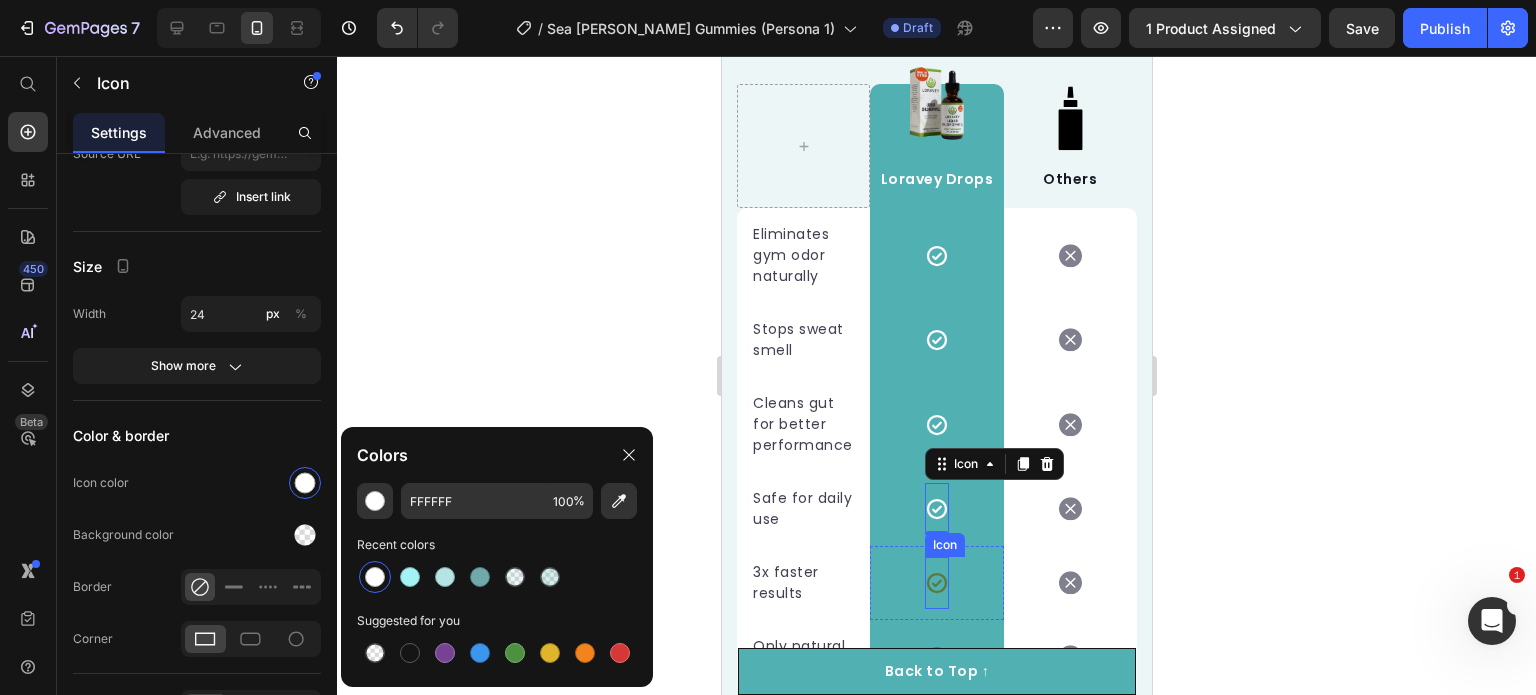 click 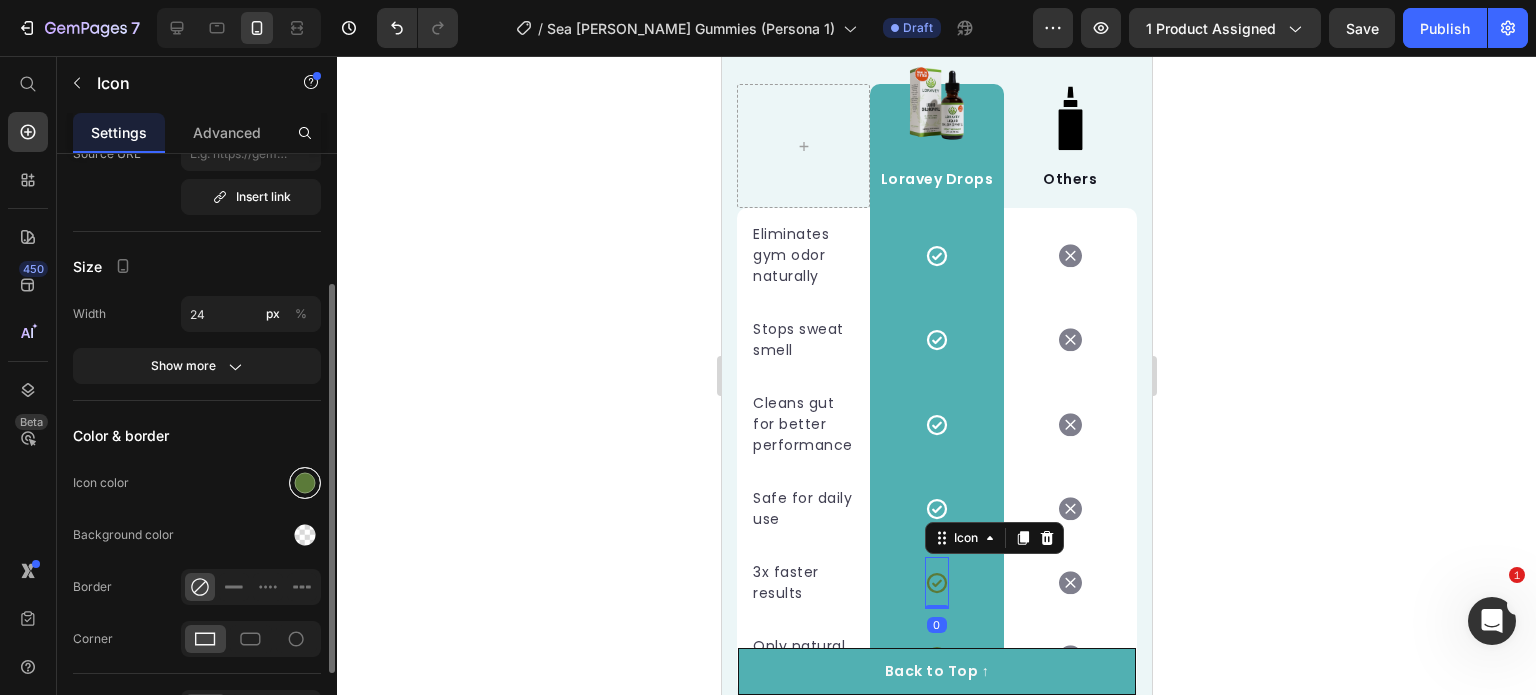 click at bounding box center [305, 483] 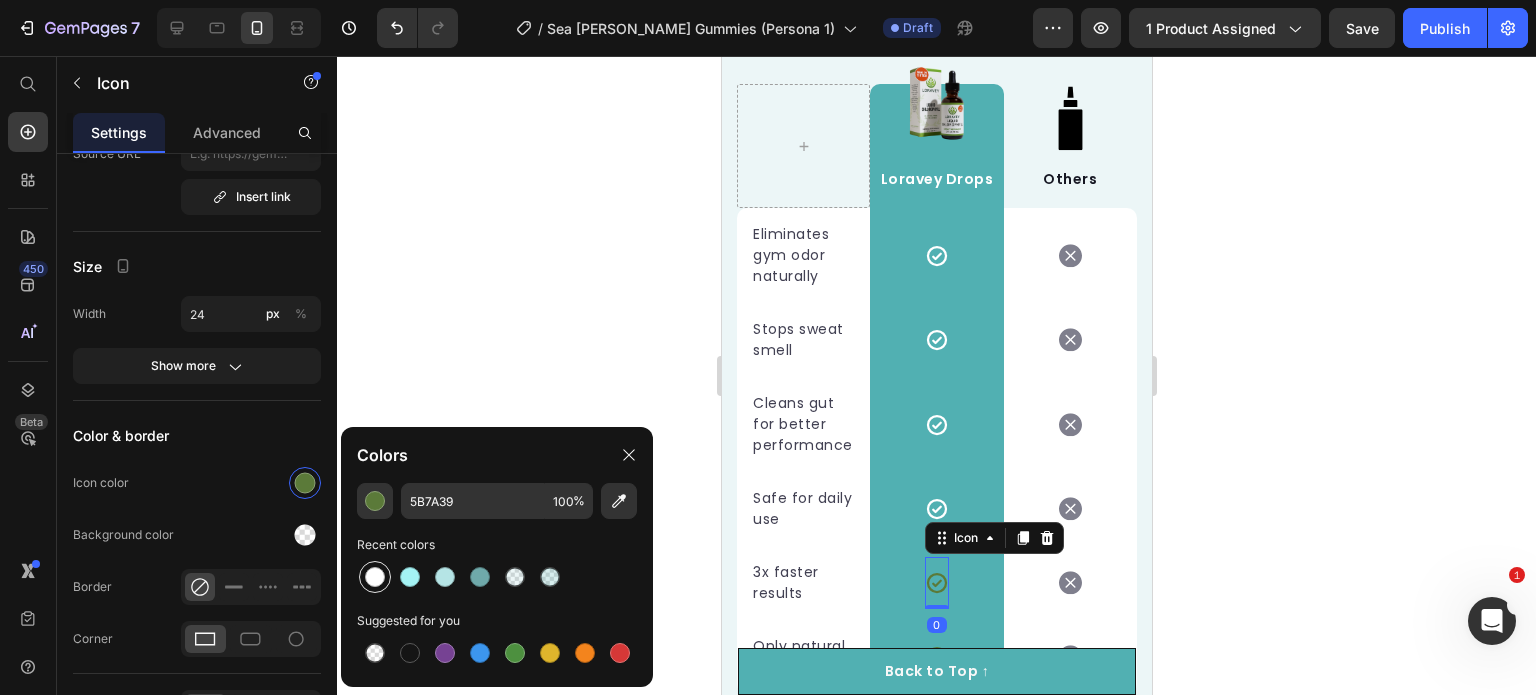 click at bounding box center [375, 577] 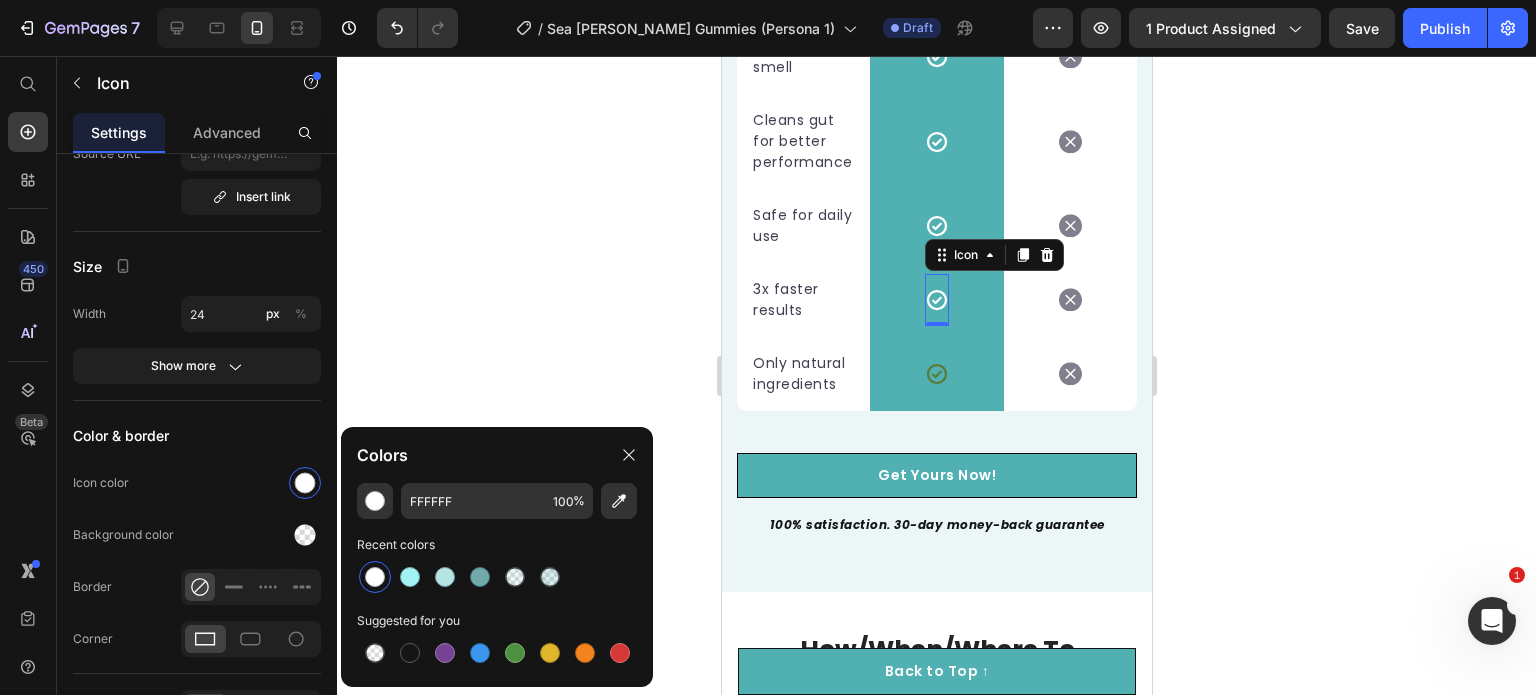 scroll, scrollTop: 6628, scrollLeft: 0, axis: vertical 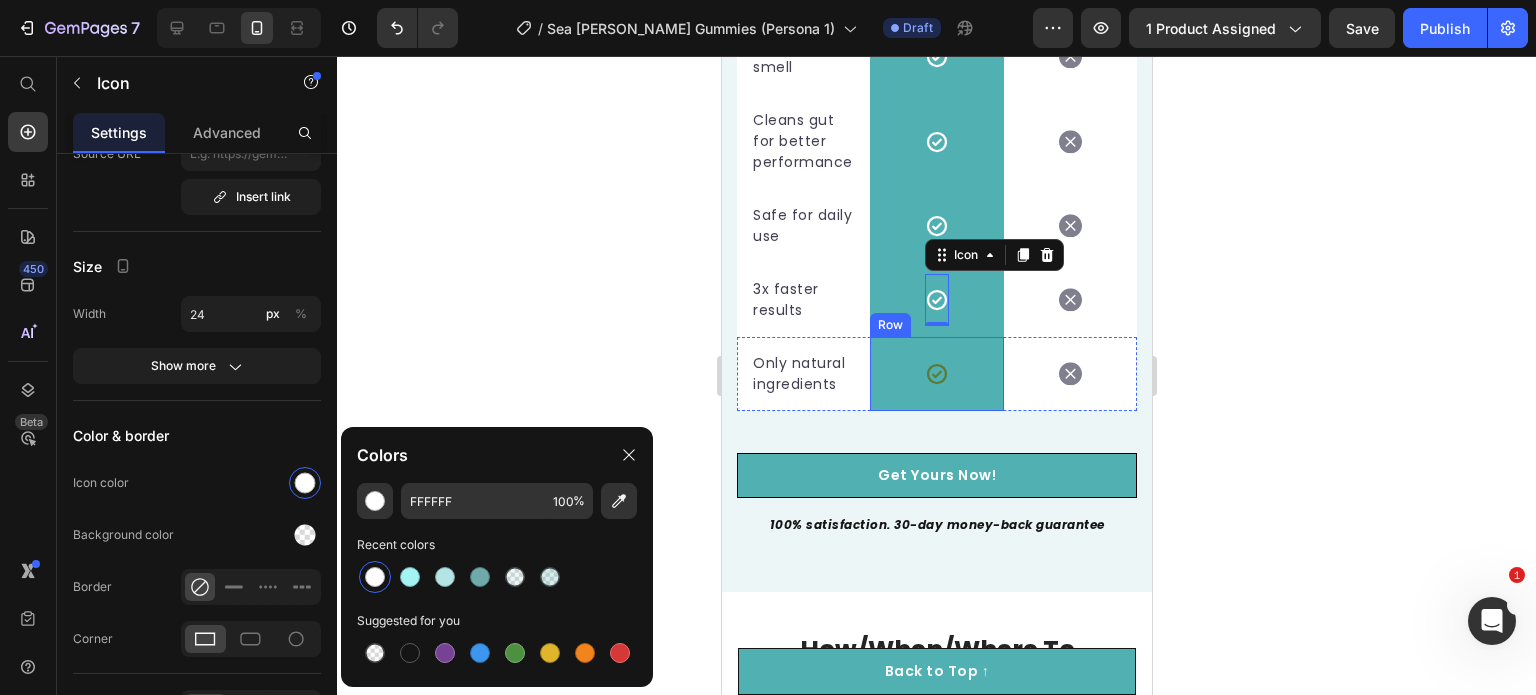 click on "Icon" at bounding box center [936, 374] 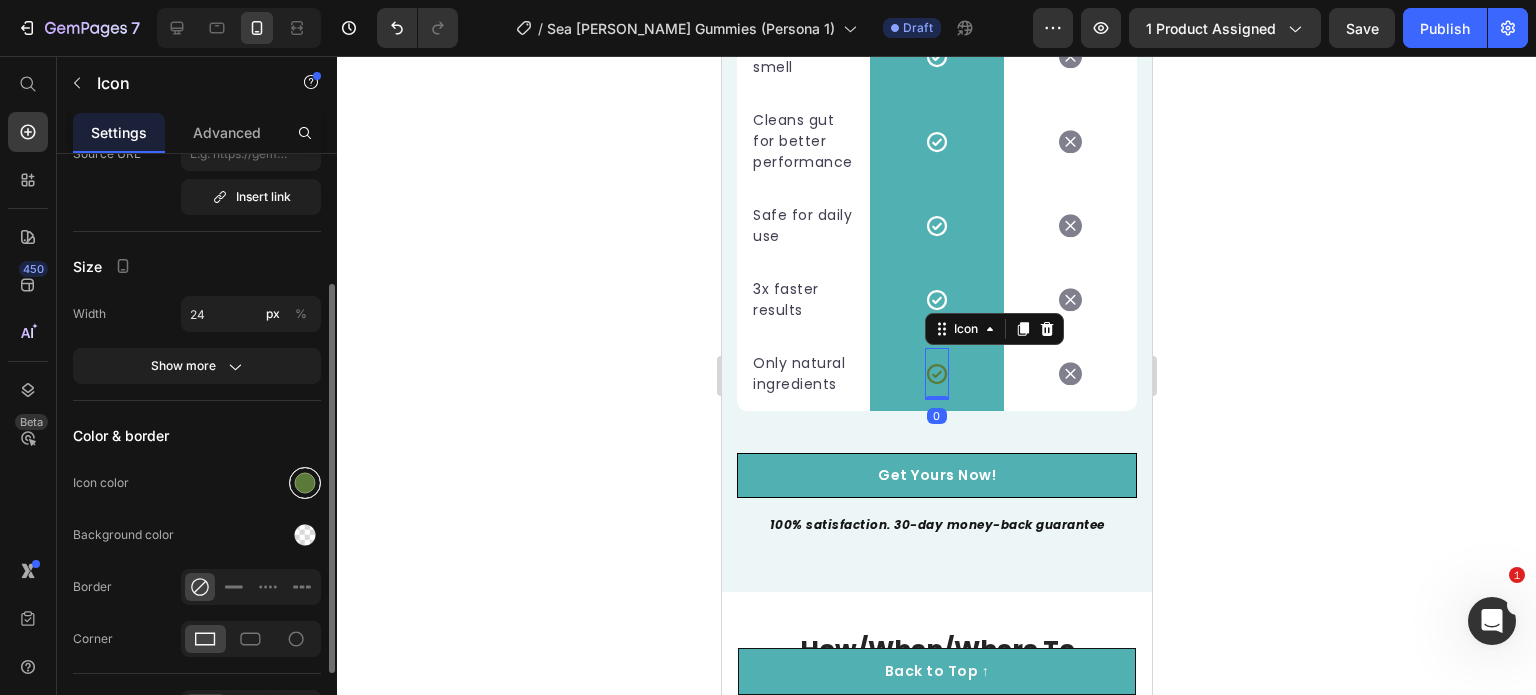 click at bounding box center (305, 483) 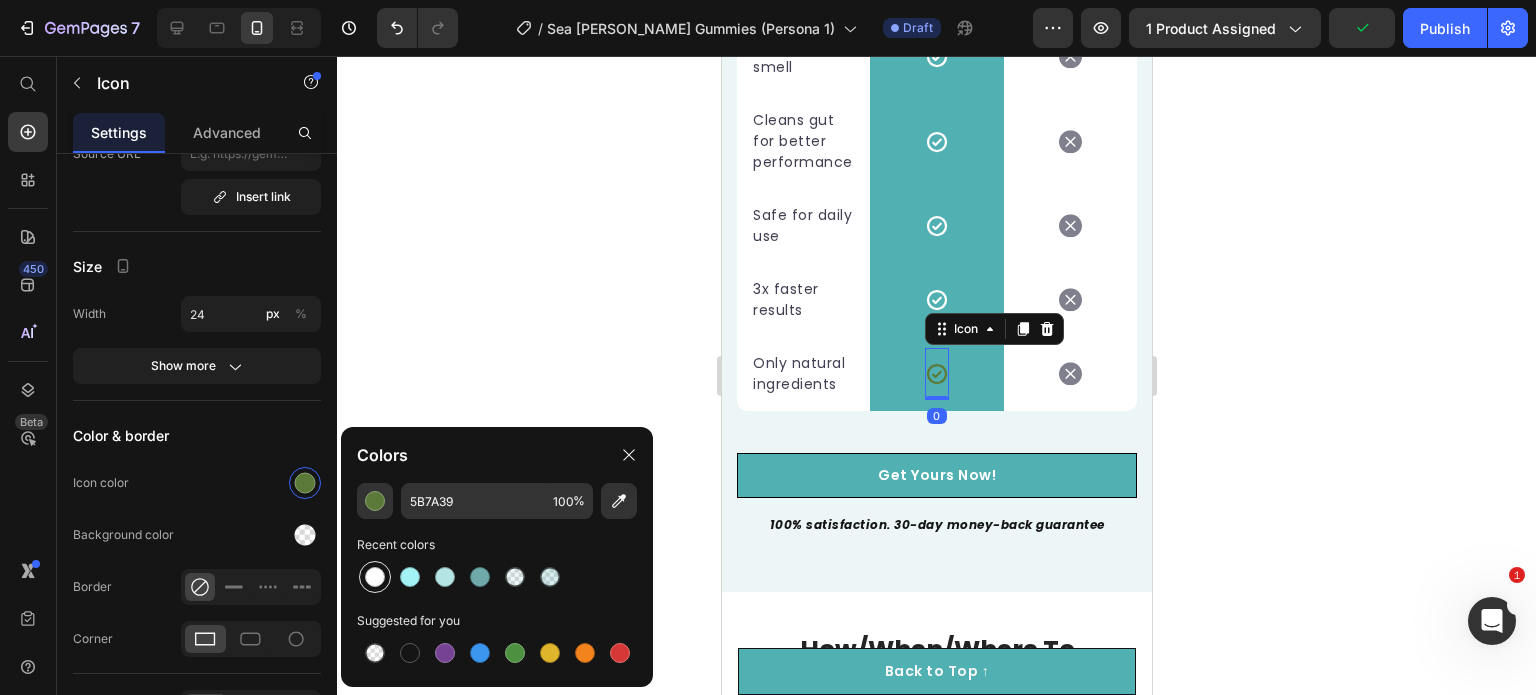 click at bounding box center (375, 577) 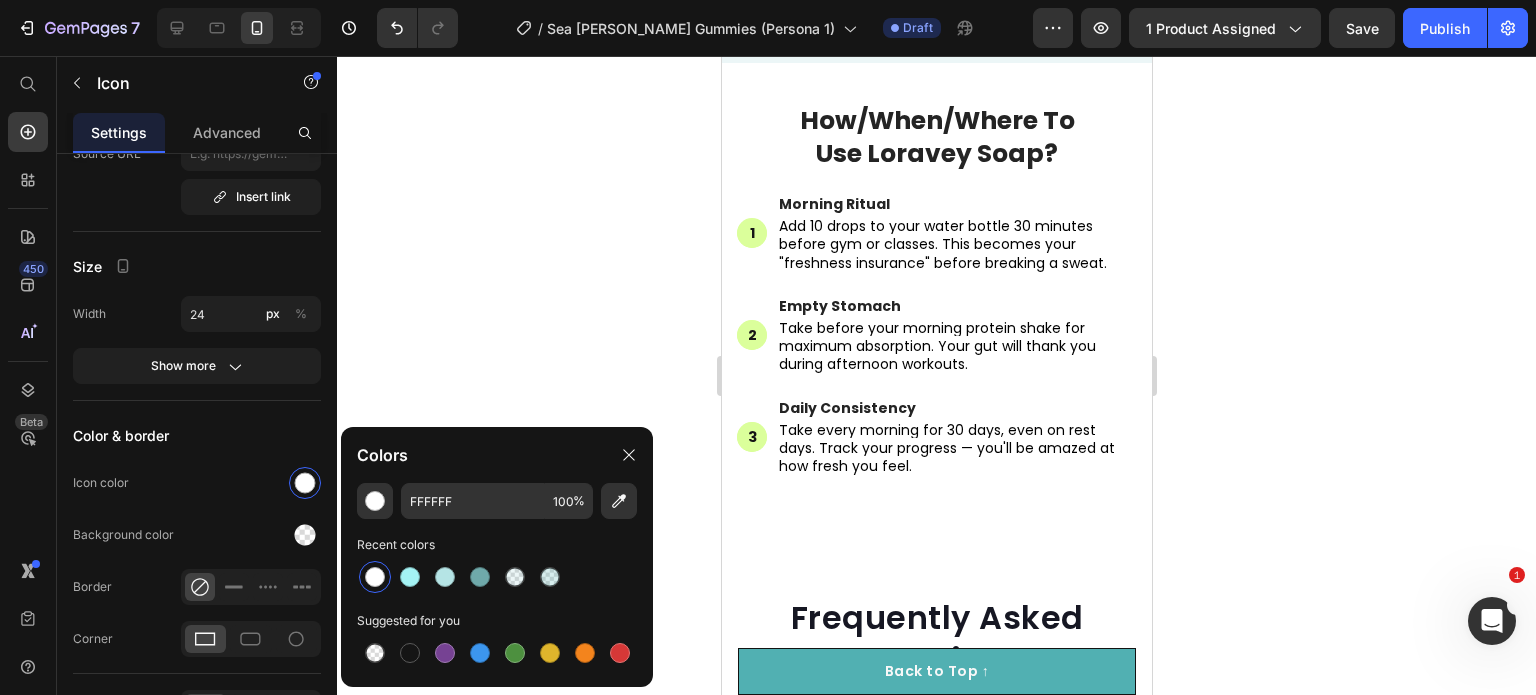 scroll, scrollTop: 7228, scrollLeft: 0, axis: vertical 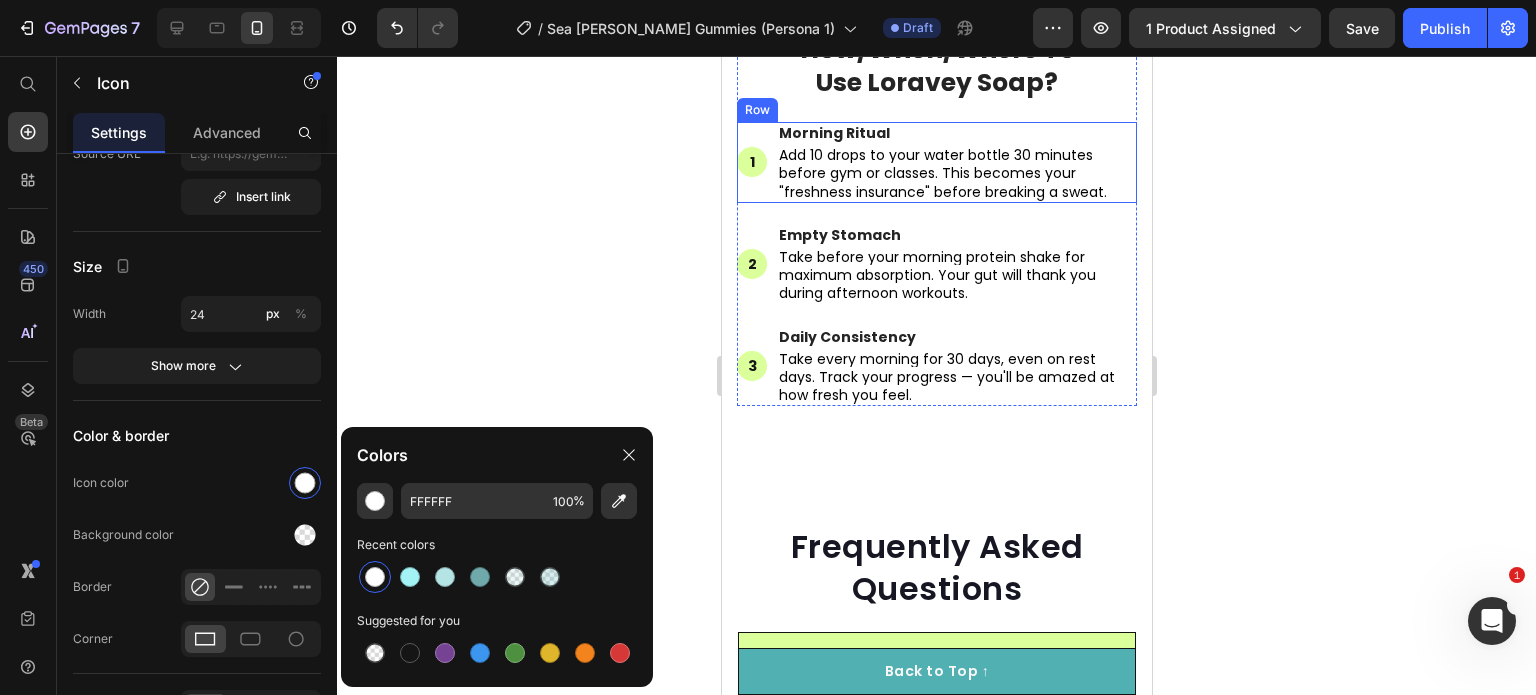 click on "1" at bounding box center (751, 162) 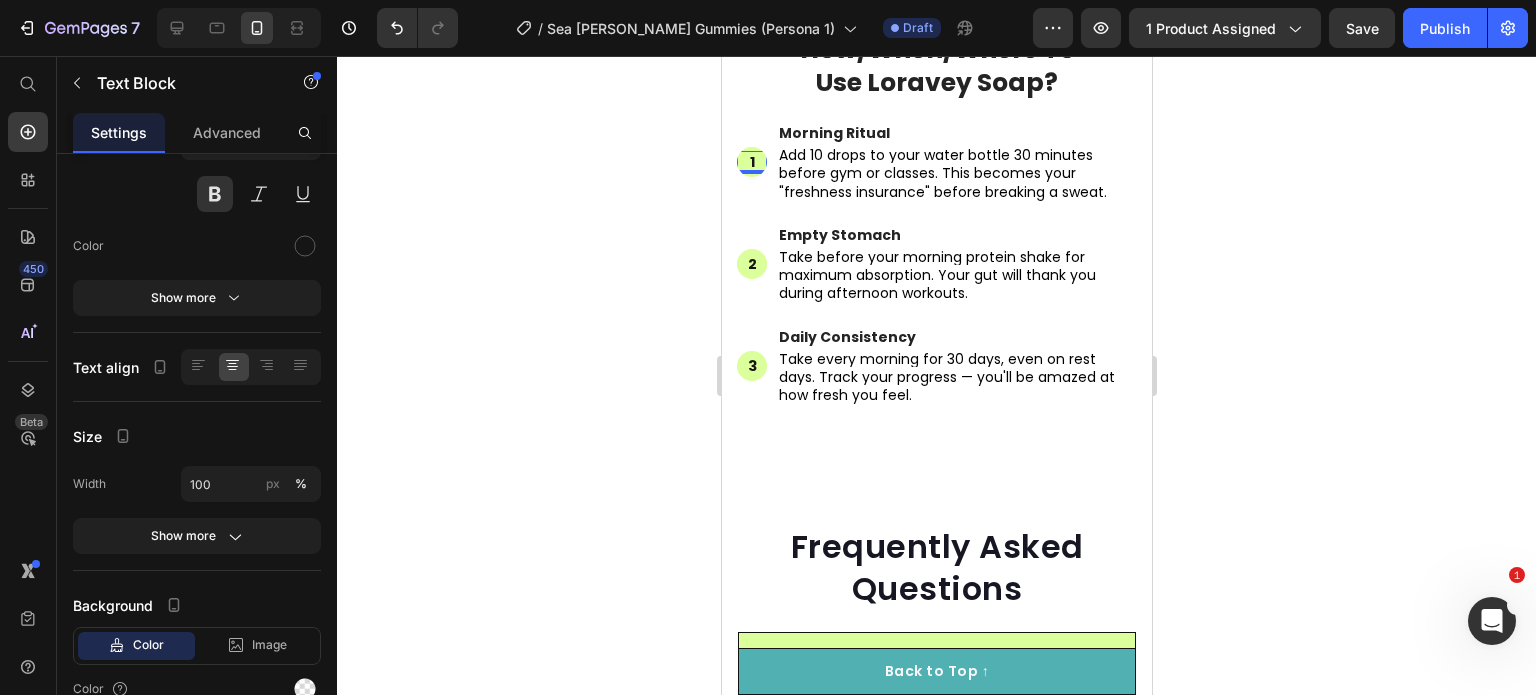 scroll, scrollTop: 0, scrollLeft: 0, axis: both 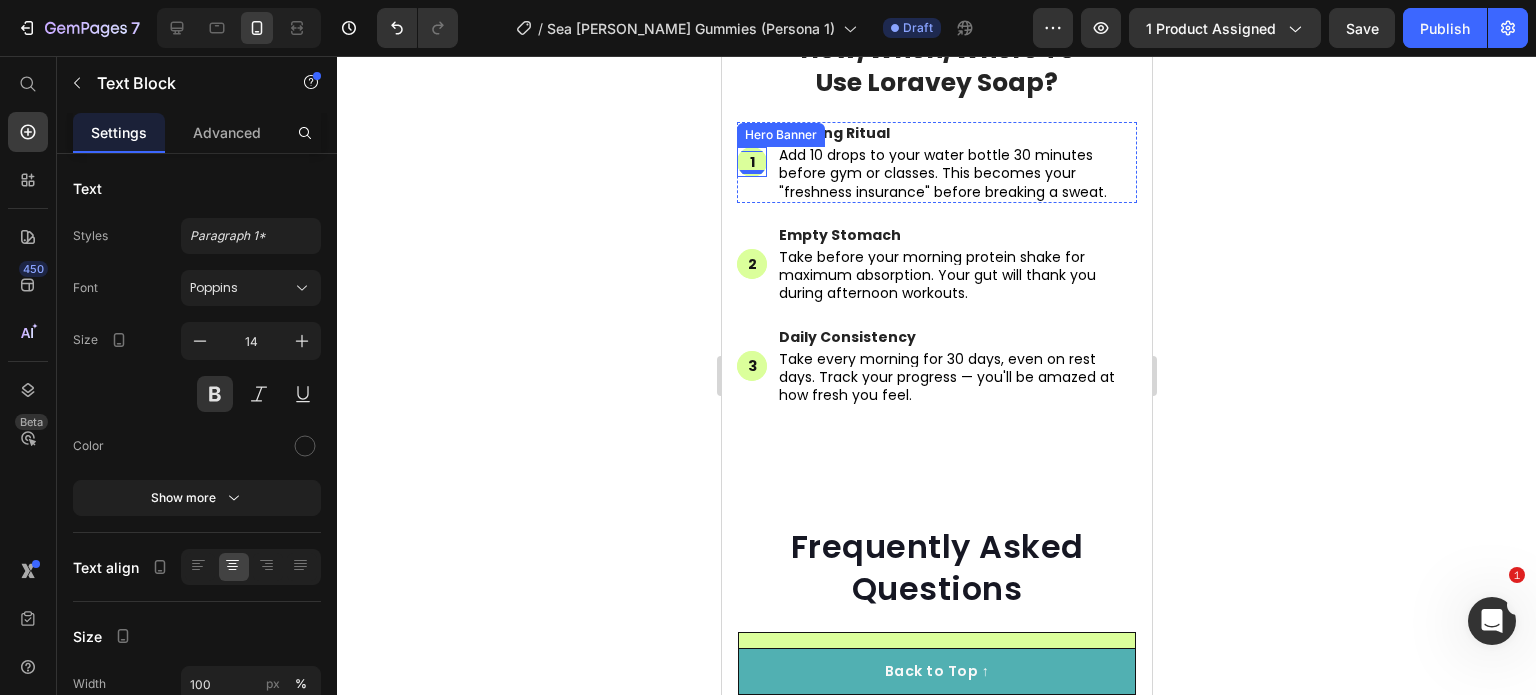 click at bounding box center [751, 162] 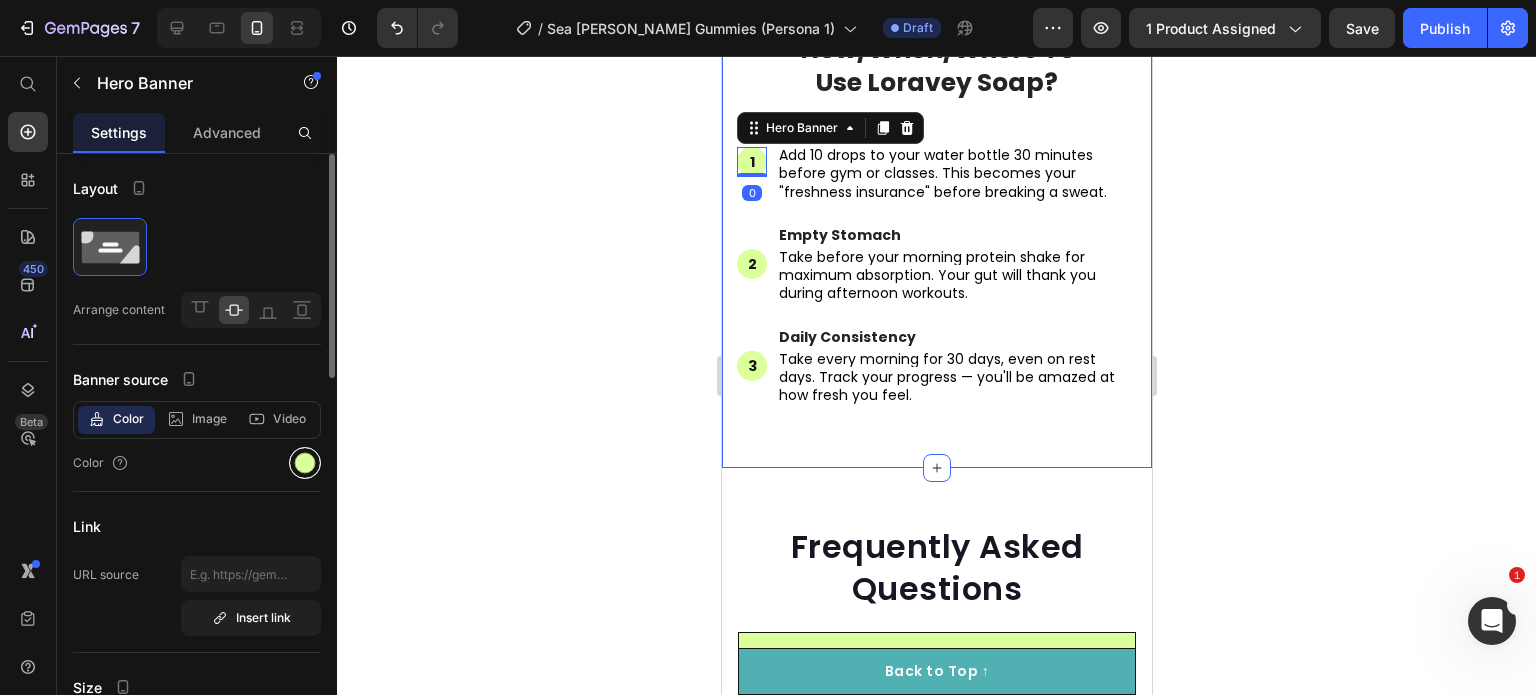click at bounding box center [305, 463] 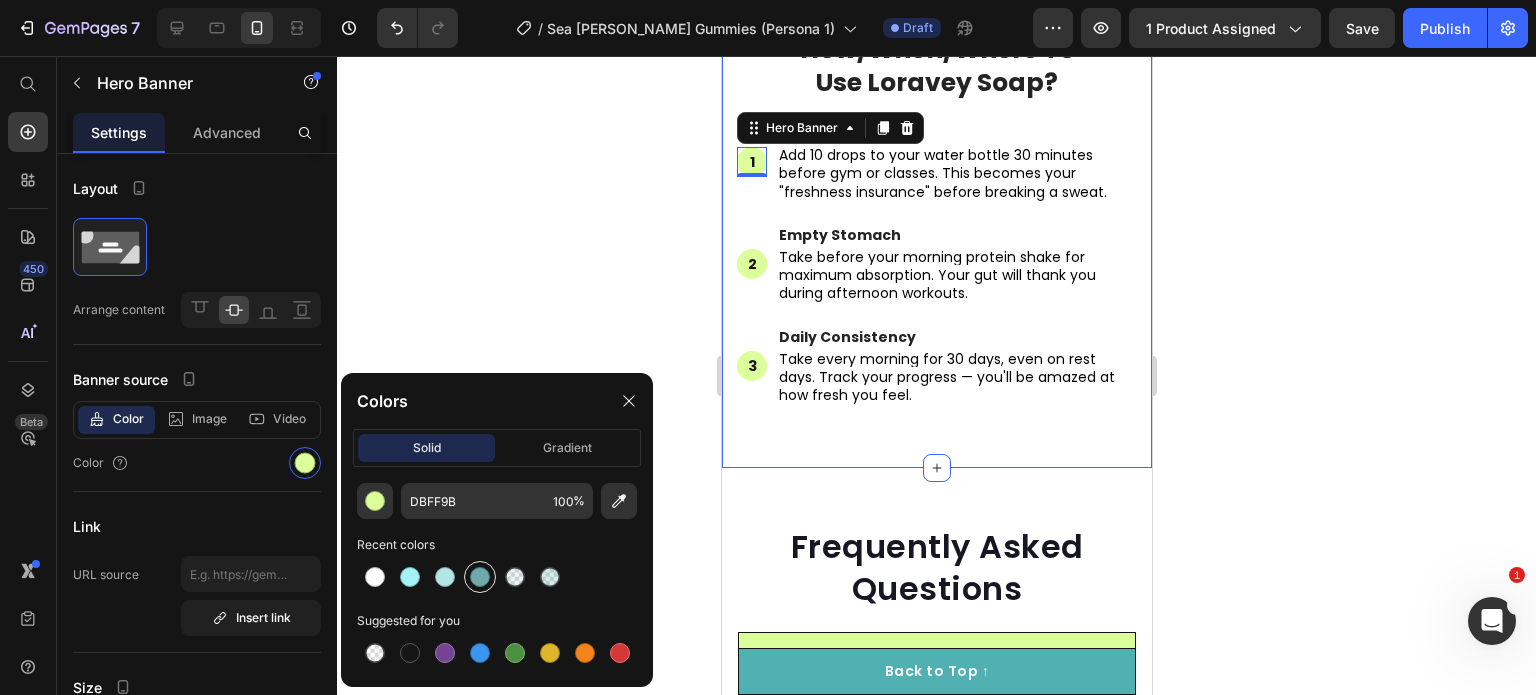 click at bounding box center [480, 577] 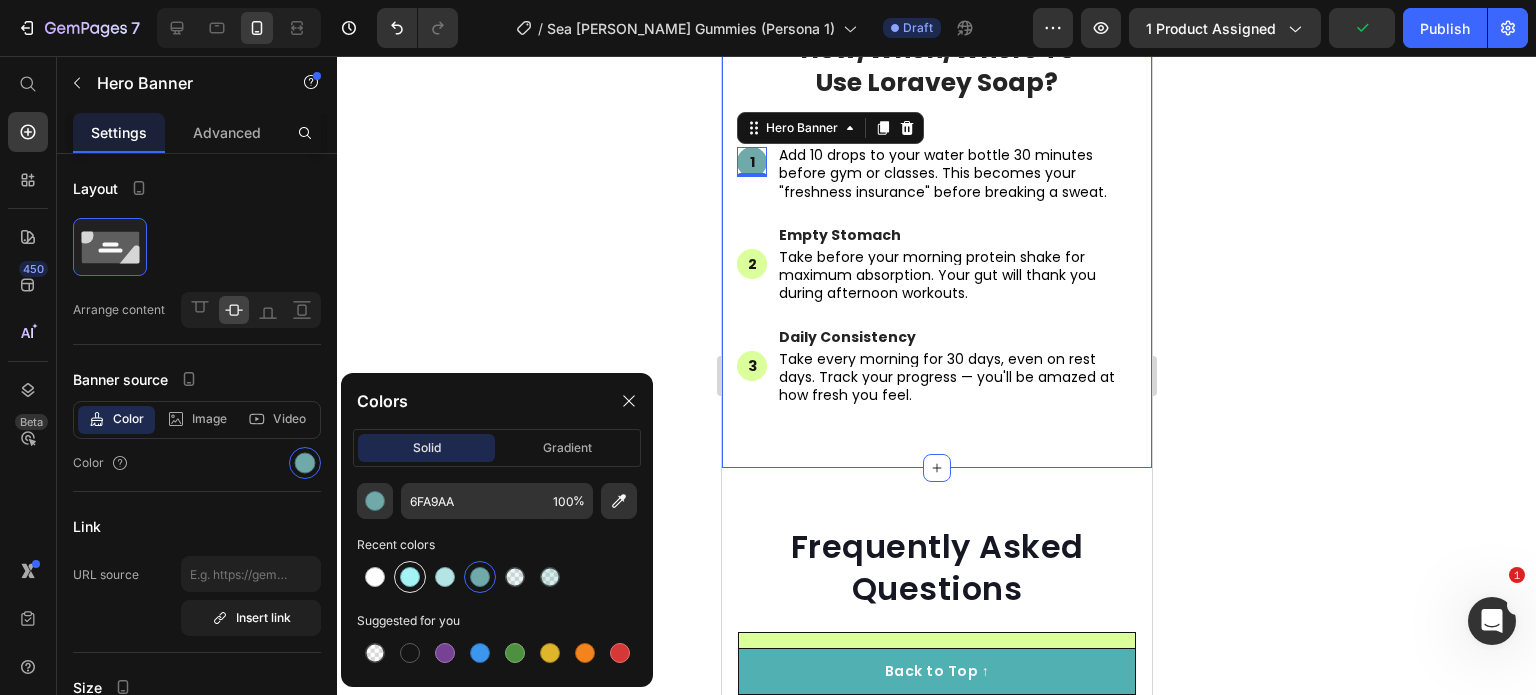 click at bounding box center [410, 577] 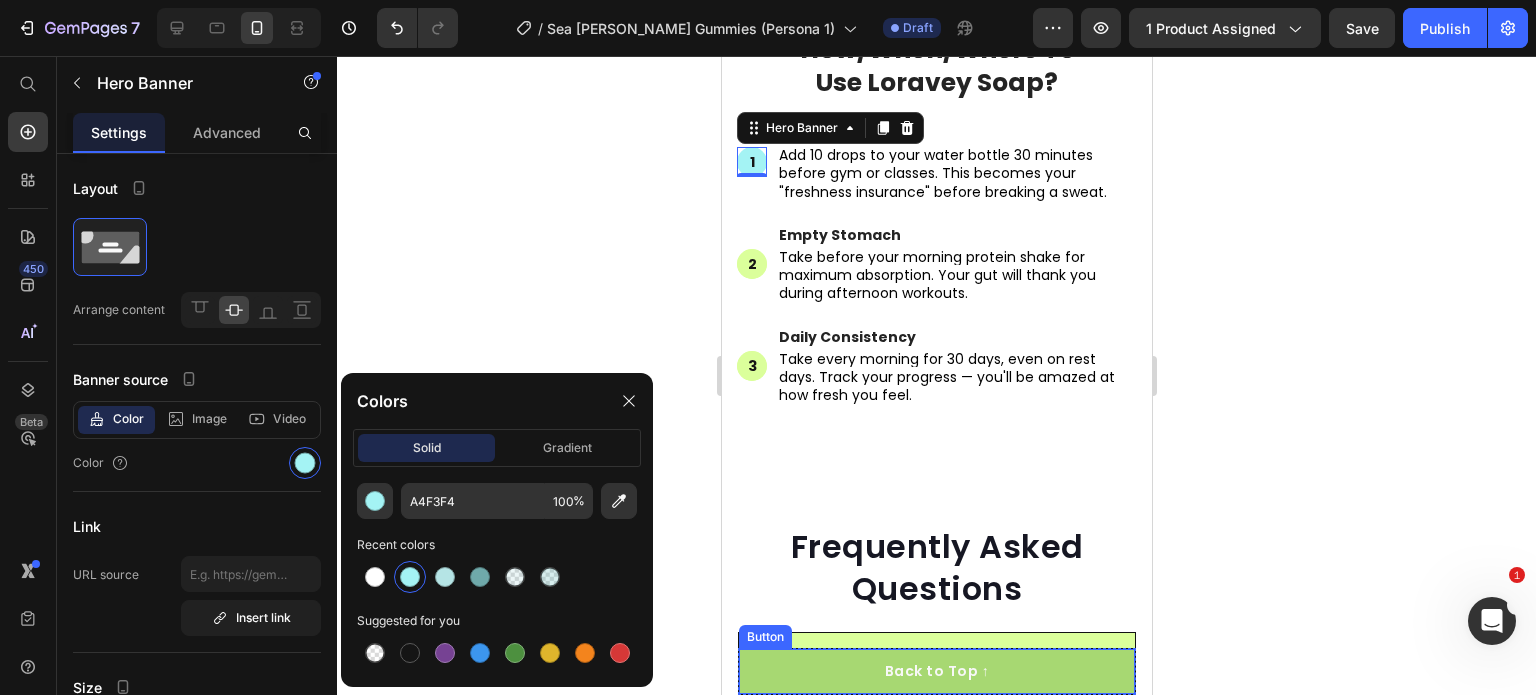 click on "Back to Top ↑" at bounding box center (936, 671) 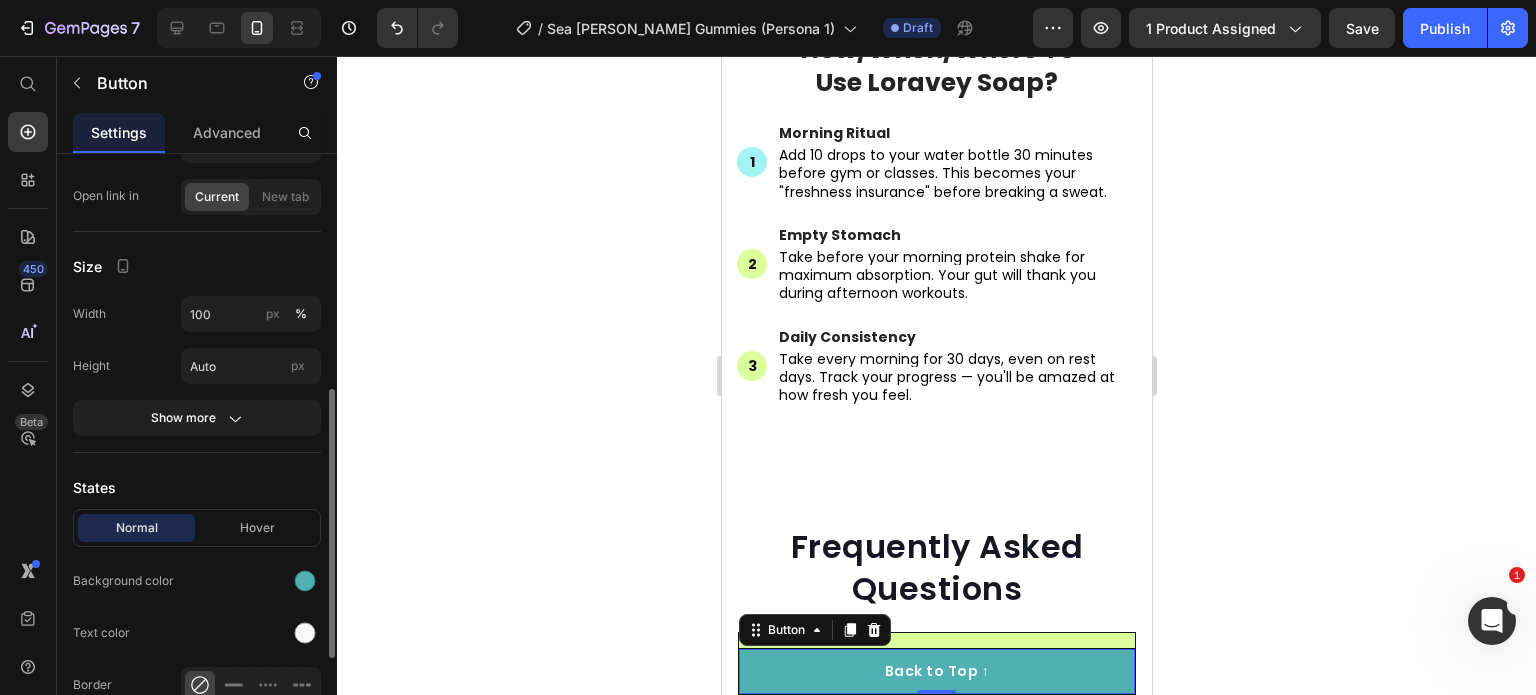 scroll, scrollTop: 500, scrollLeft: 0, axis: vertical 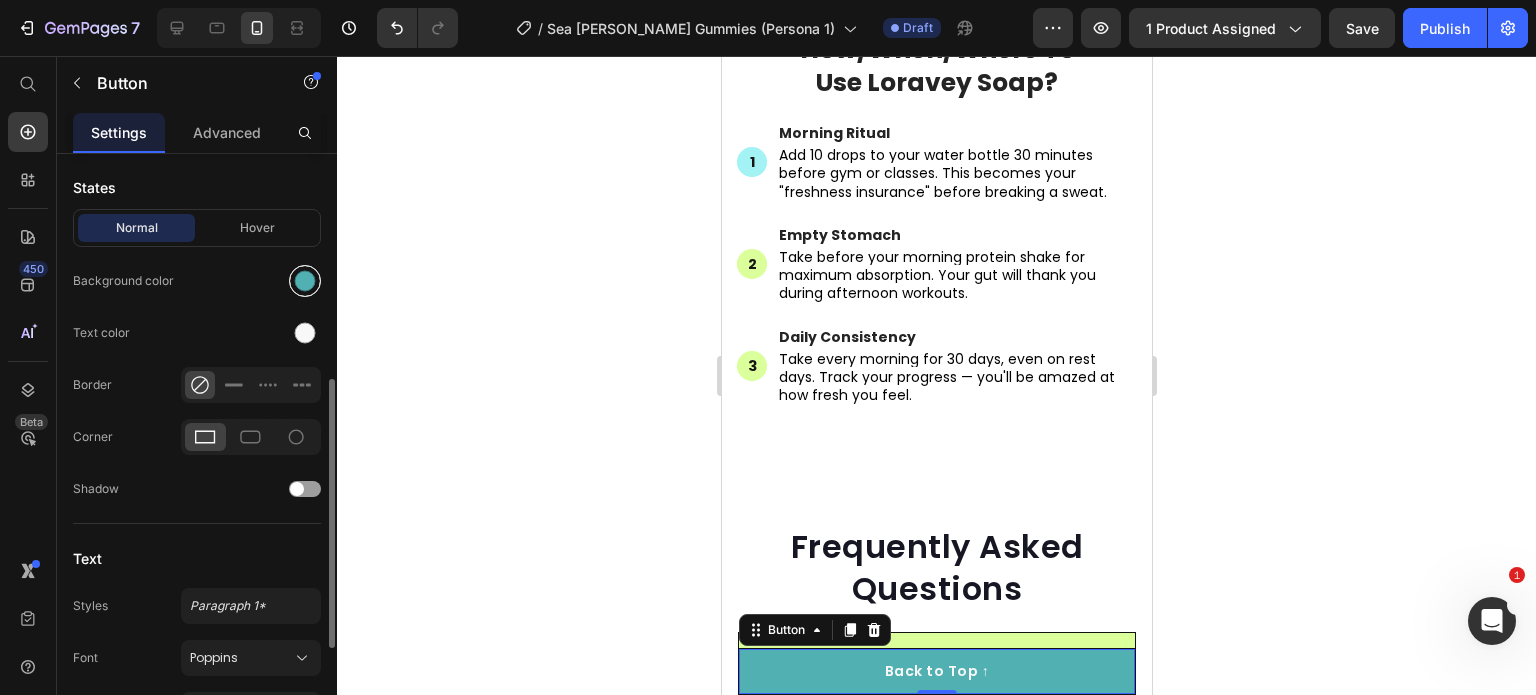 click at bounding box center (305, 281) 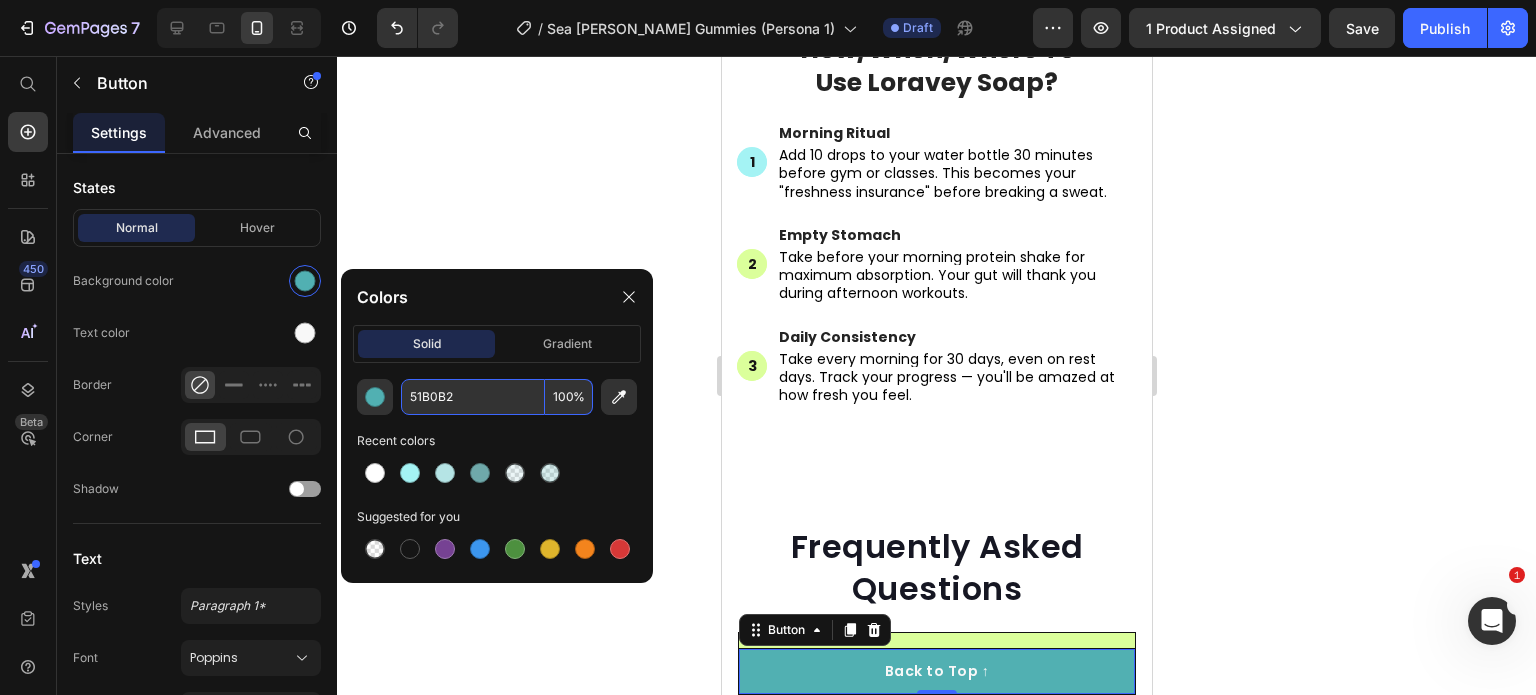 click on "51B0B2" at bounding box center [473, 397] 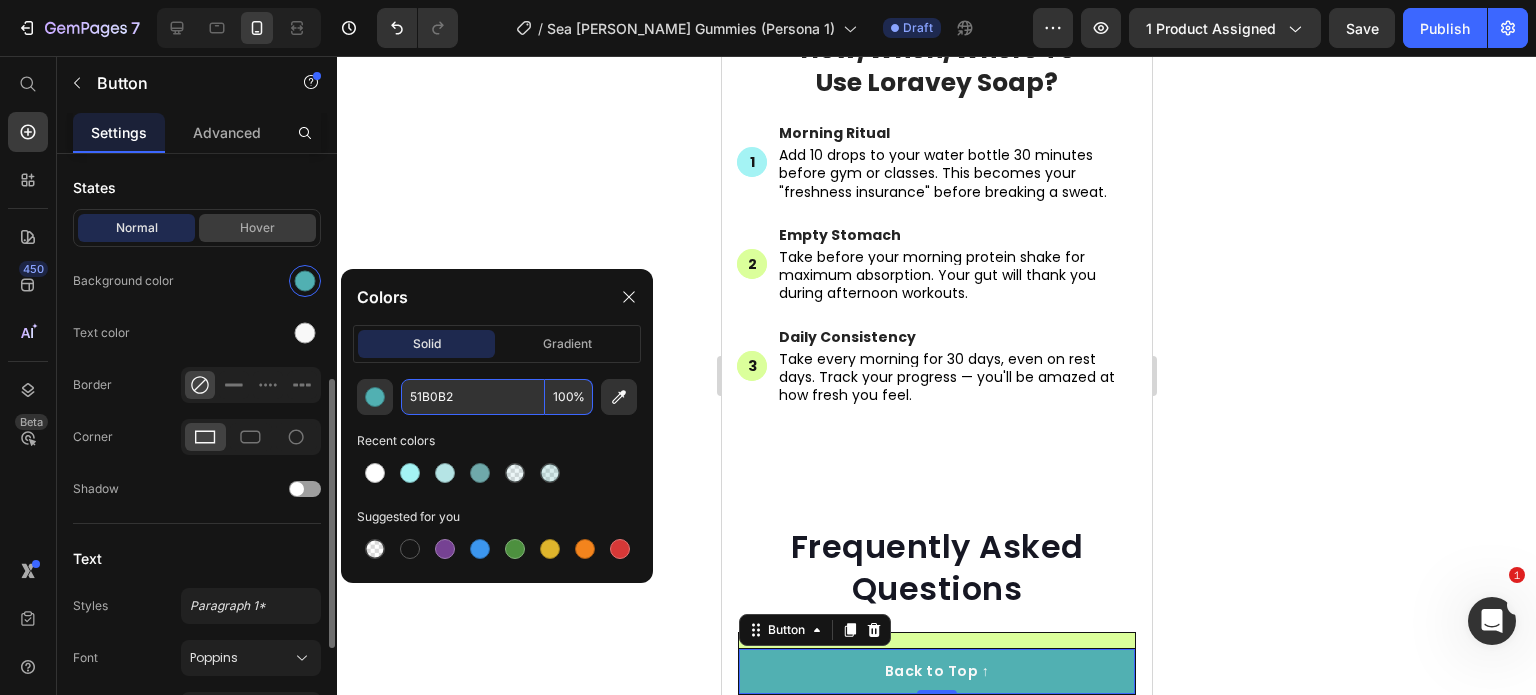 click on "Hover" at bounding box center (257, 228) 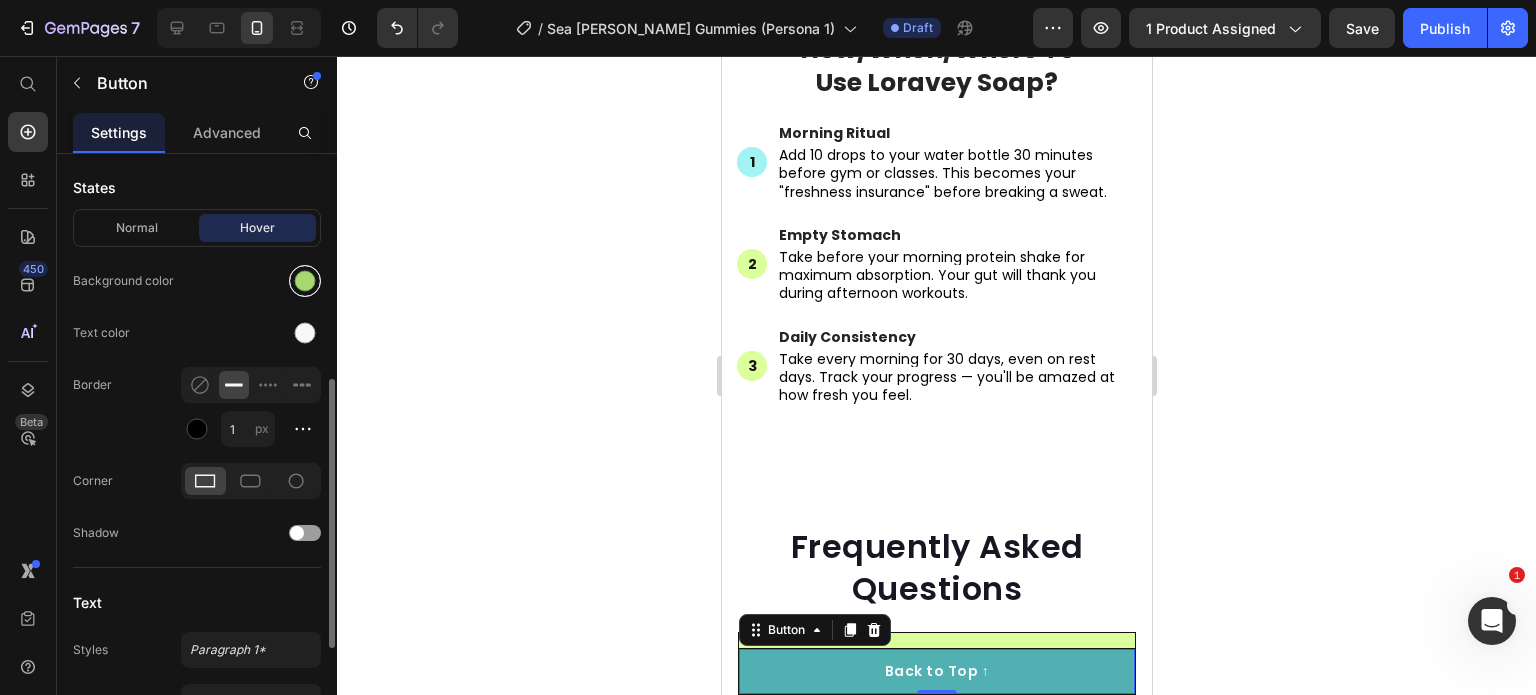 click at bounding box center [305, 281] 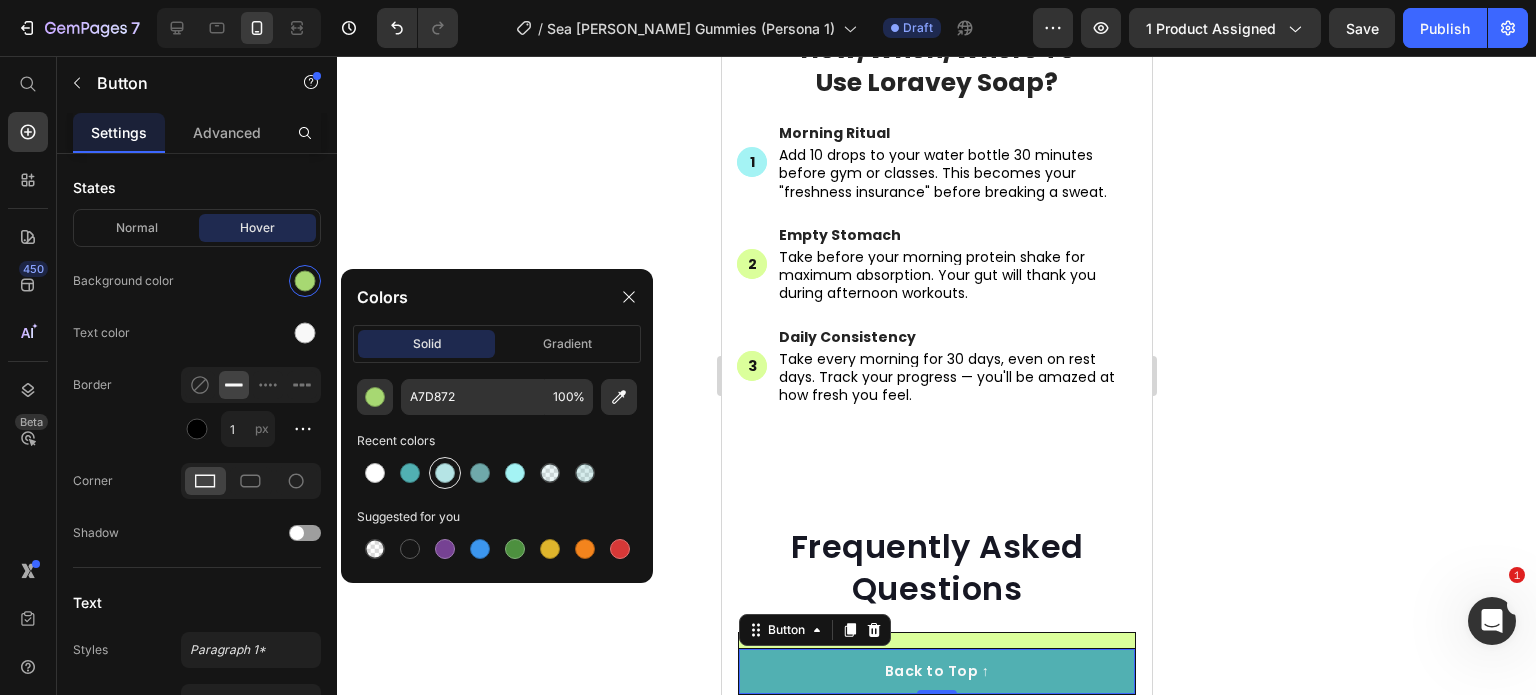click at bounding box center [445, 473] 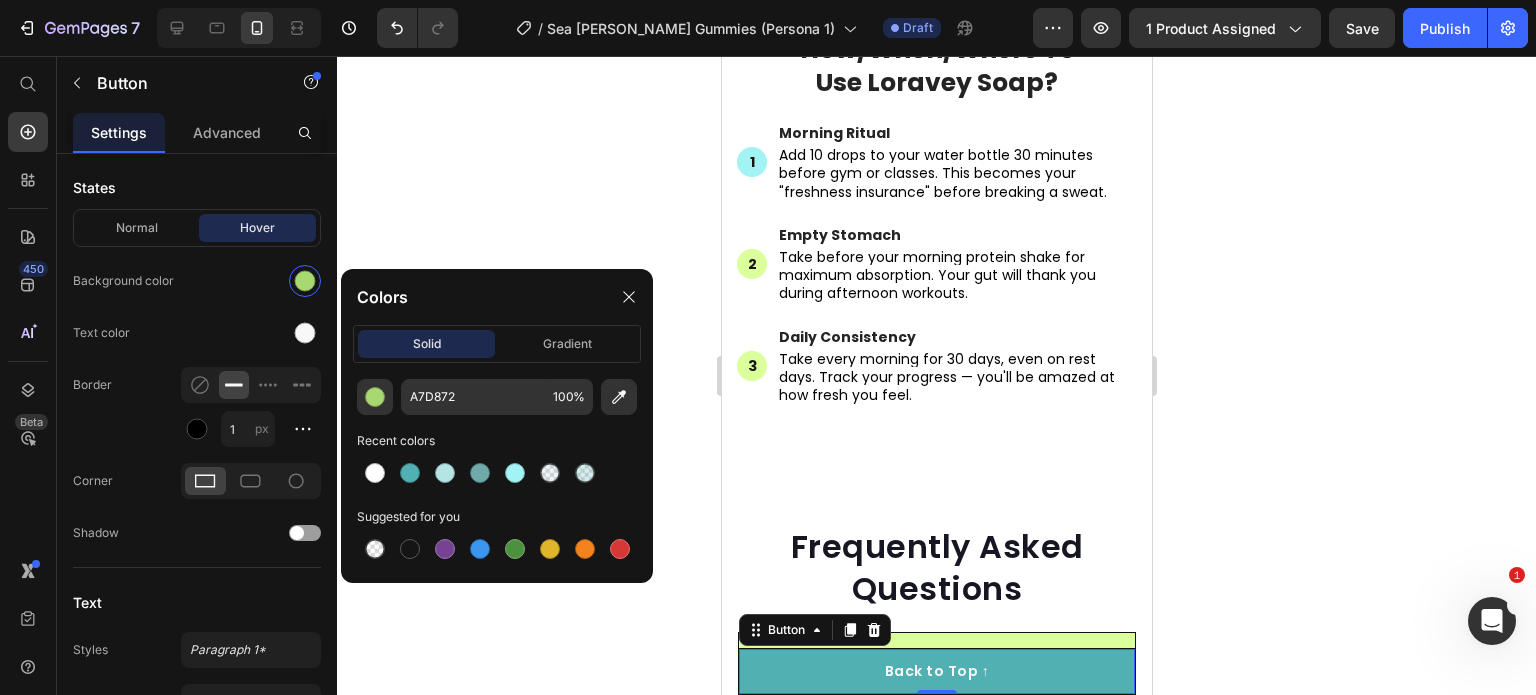 type on "B5E4E5" 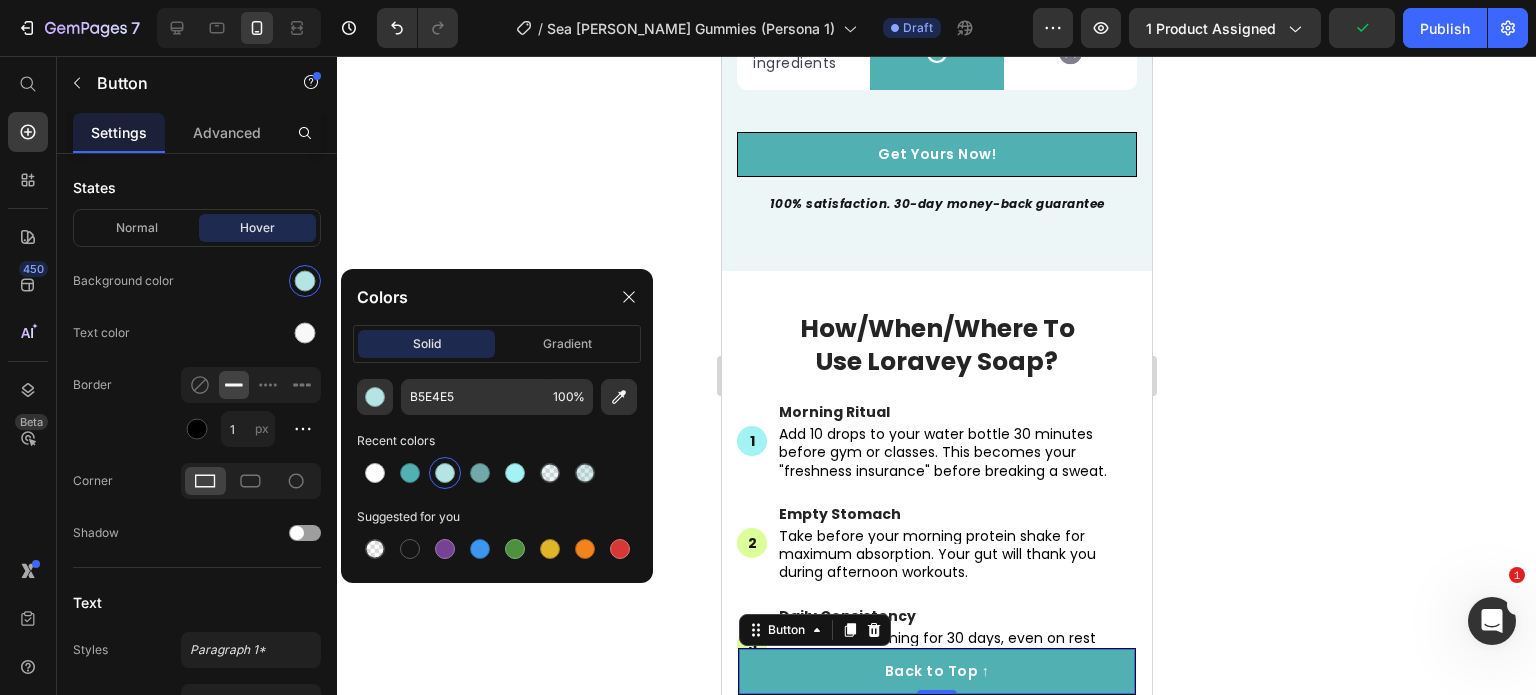 scroll, scrollTop: 7028, scrollLeft: 0, axis: vertical 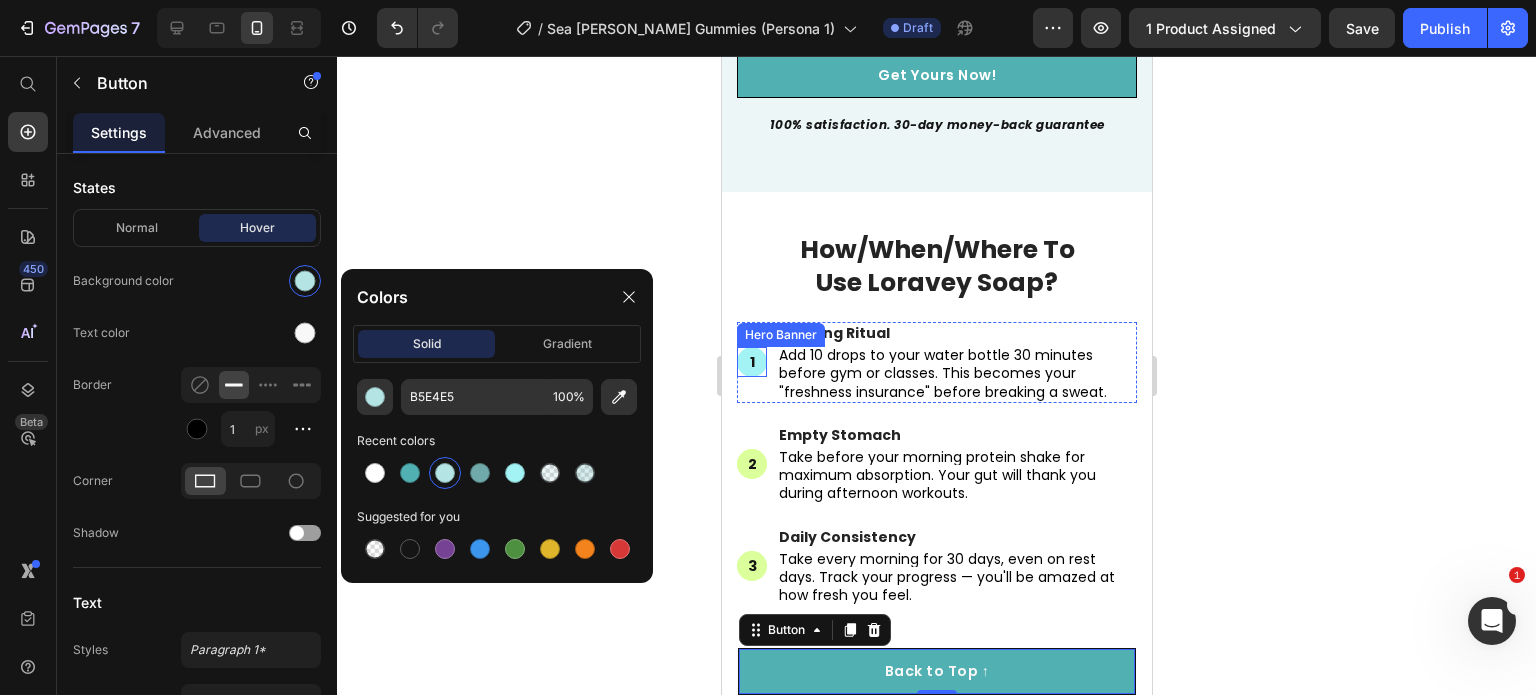click at bounding box center (751, 362) 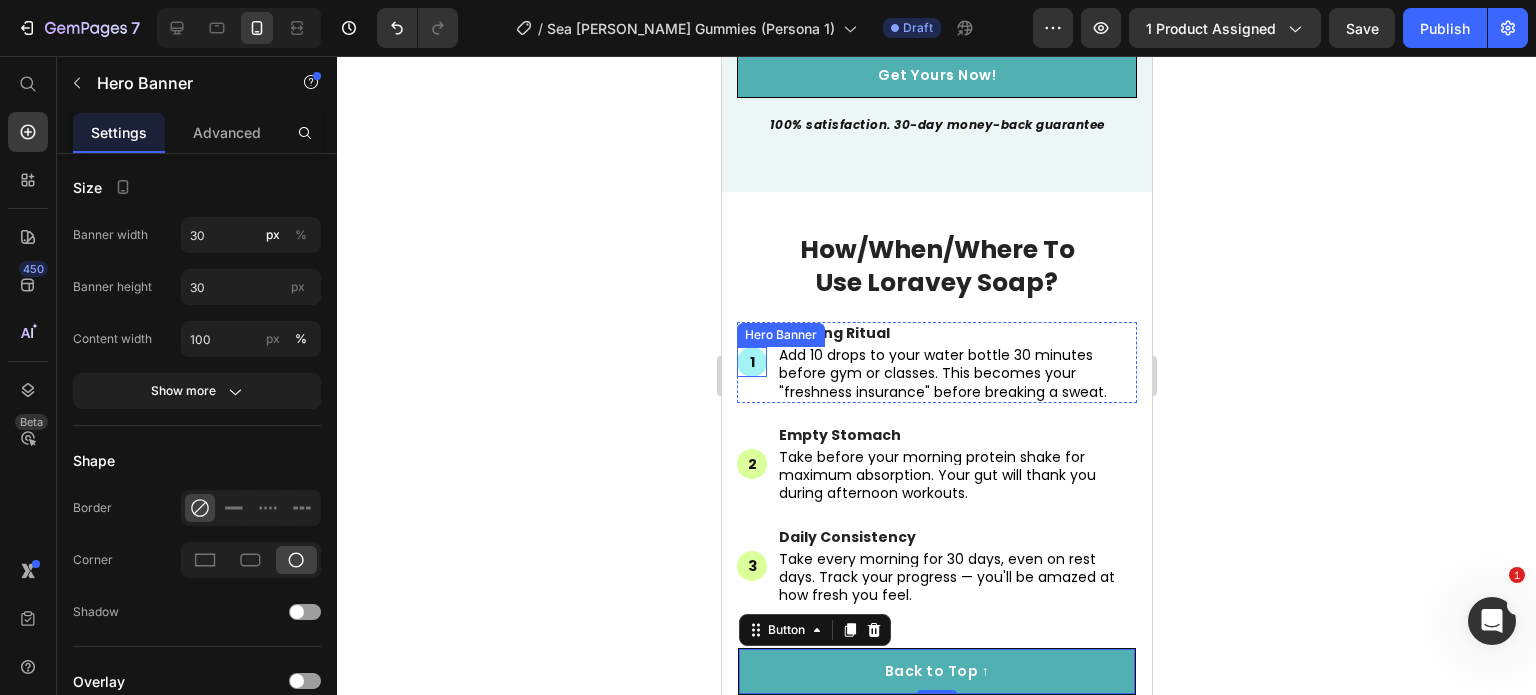 scroll, scrollTop: 0, scrollLeft: 0, axis: both 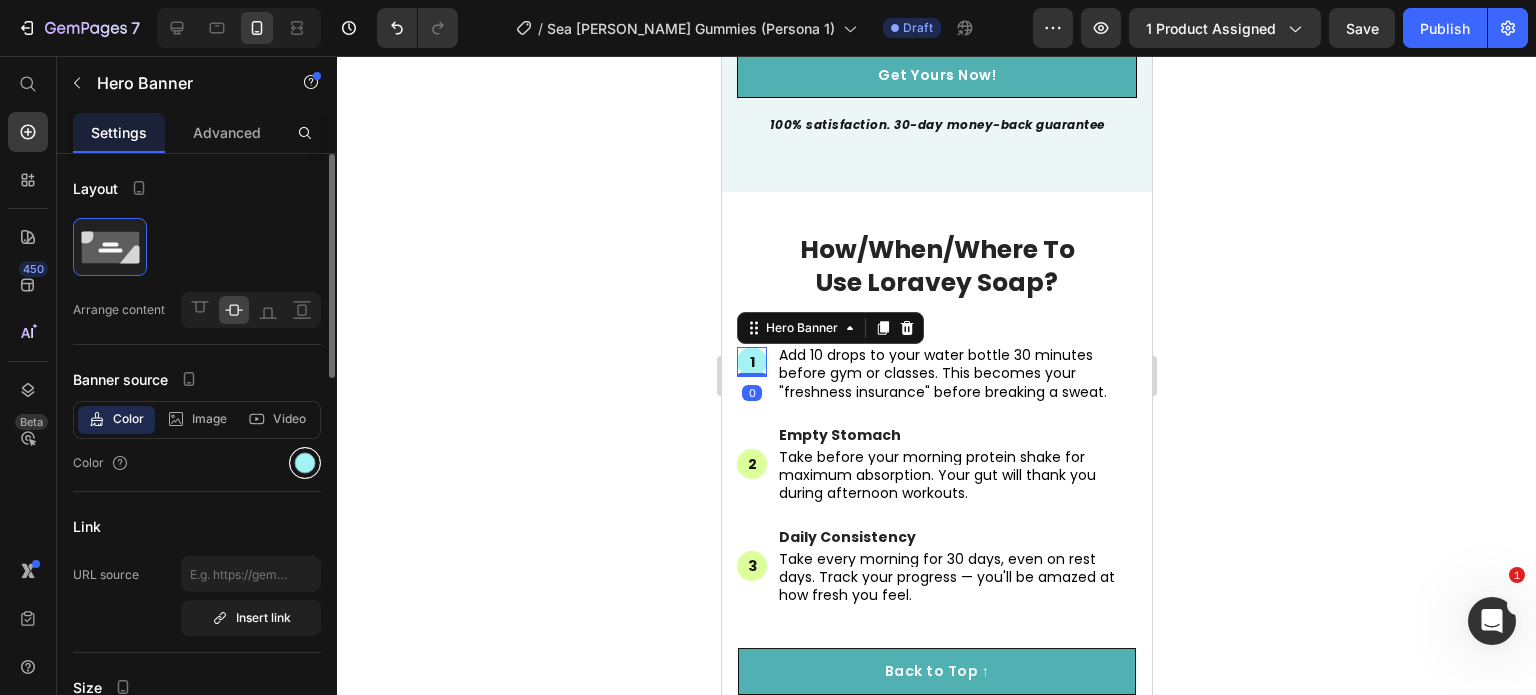 click at bounding box center (305, 463) 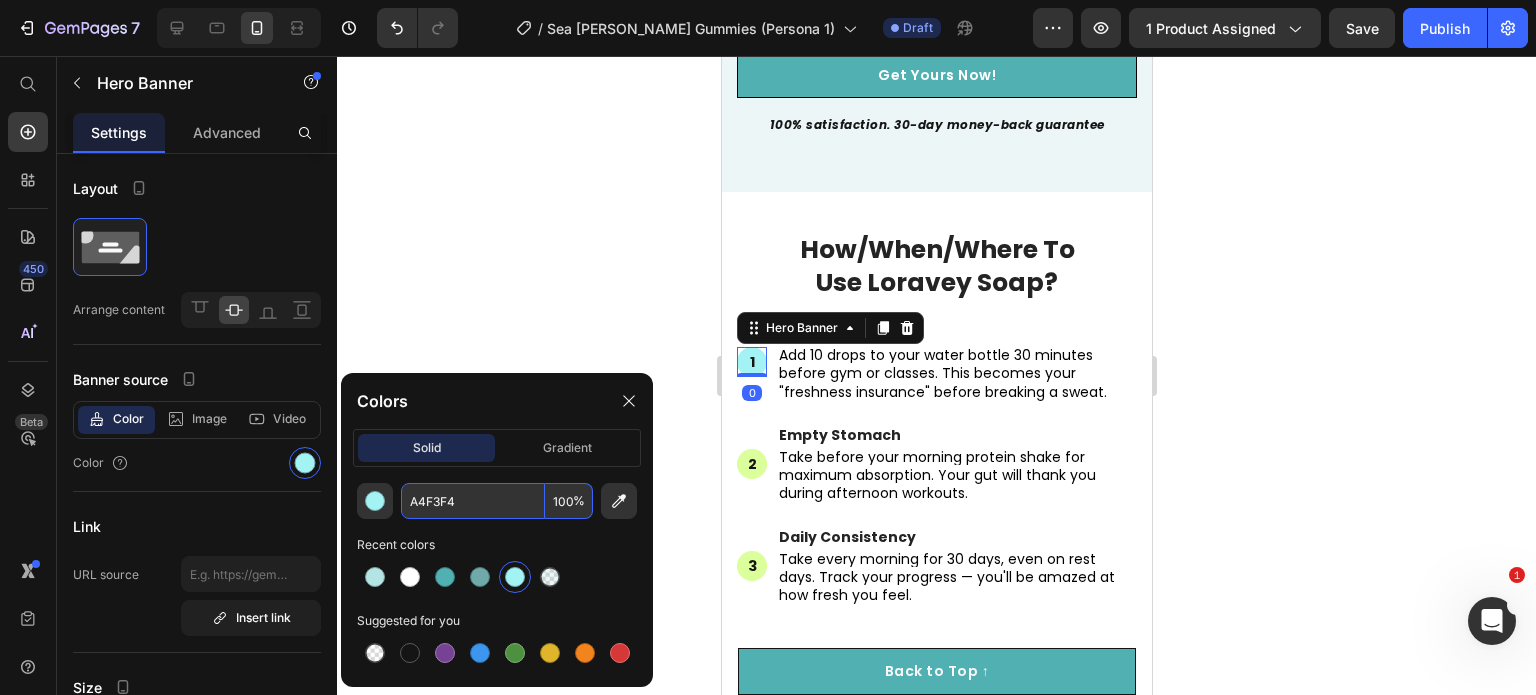 click on "A4F3F4" at bounding box center (473, 501) 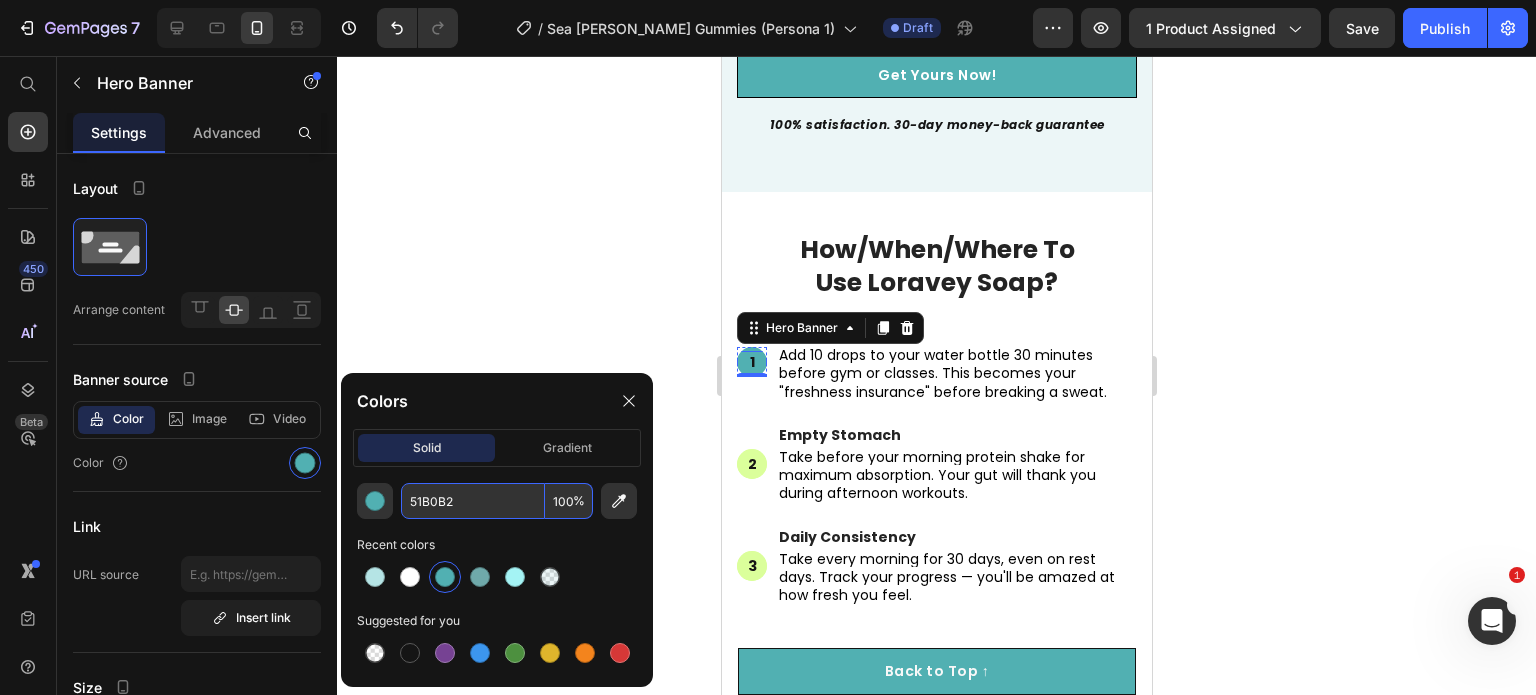 click on "1" at bounding box center (751, 362) 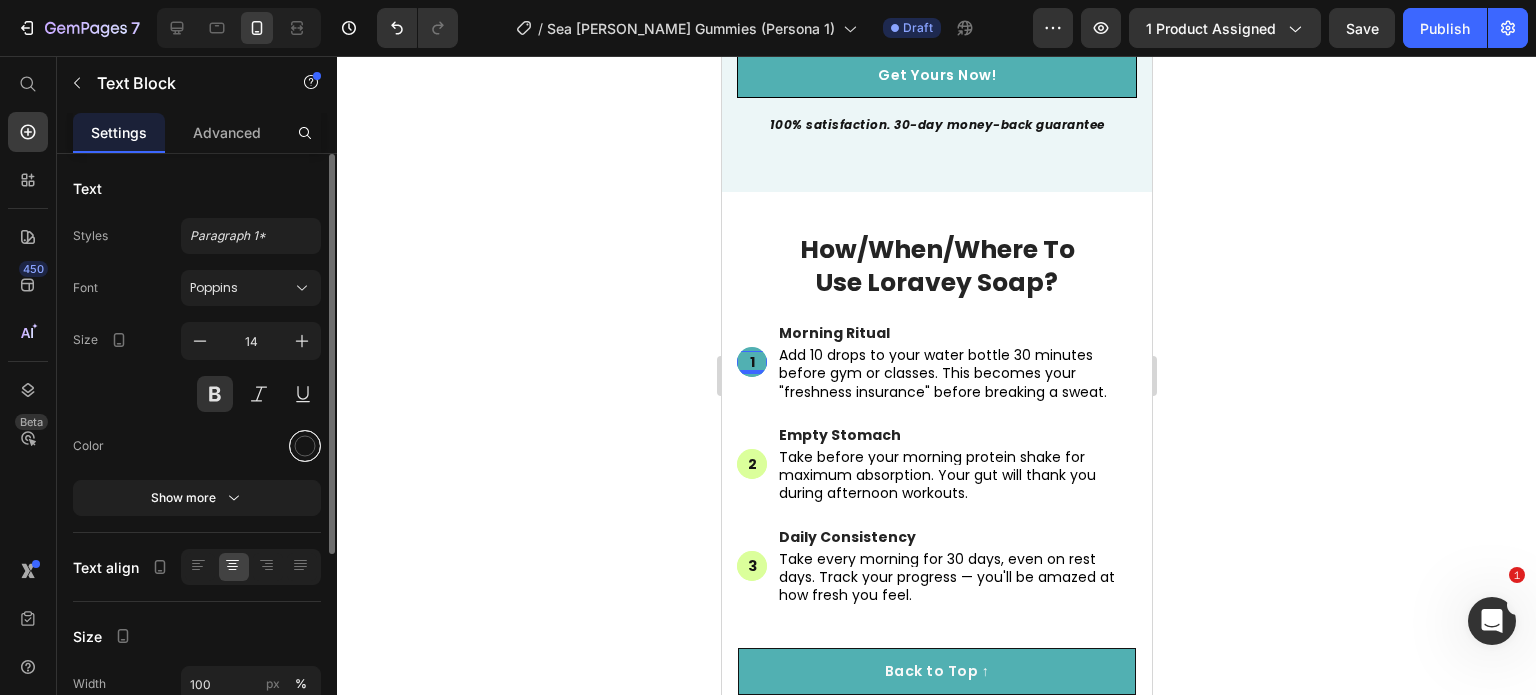click at bounding box center (305, 446) 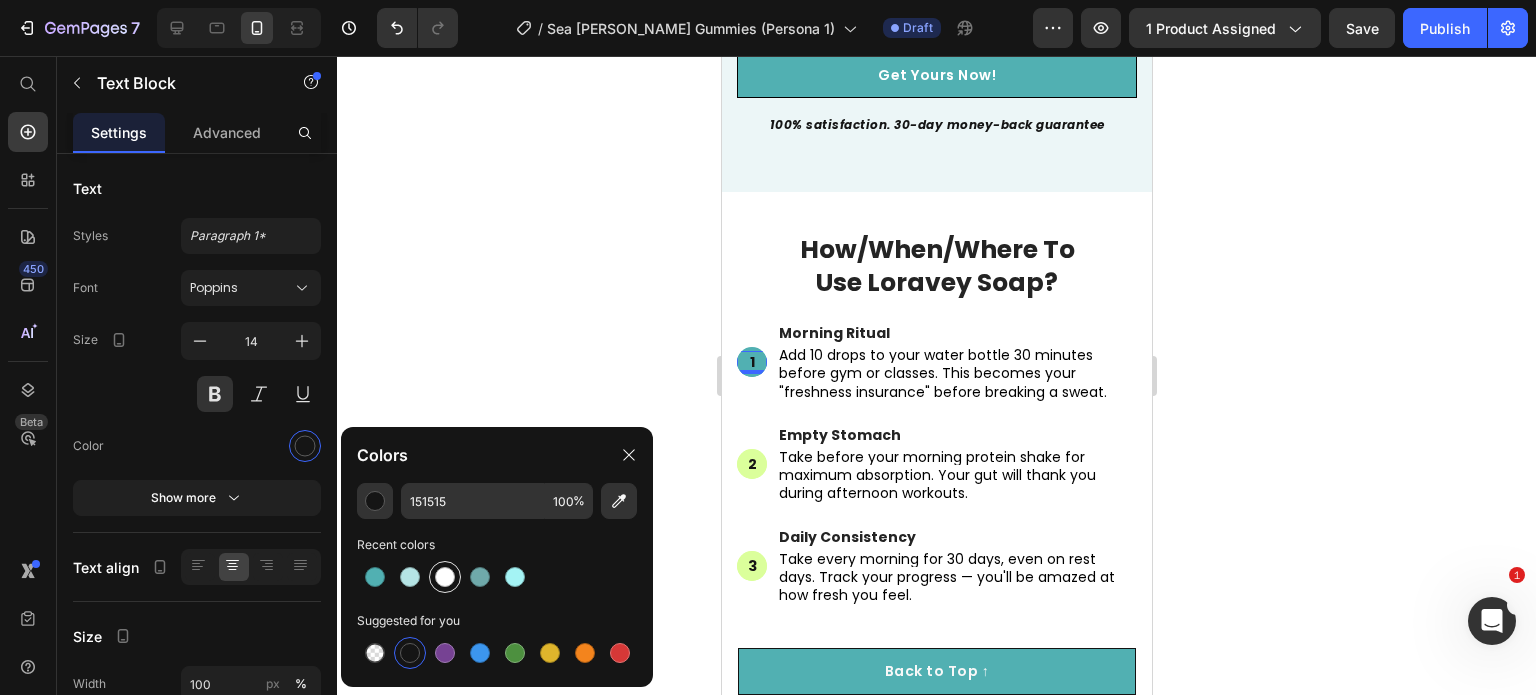 click at bounding box center (445, 577) 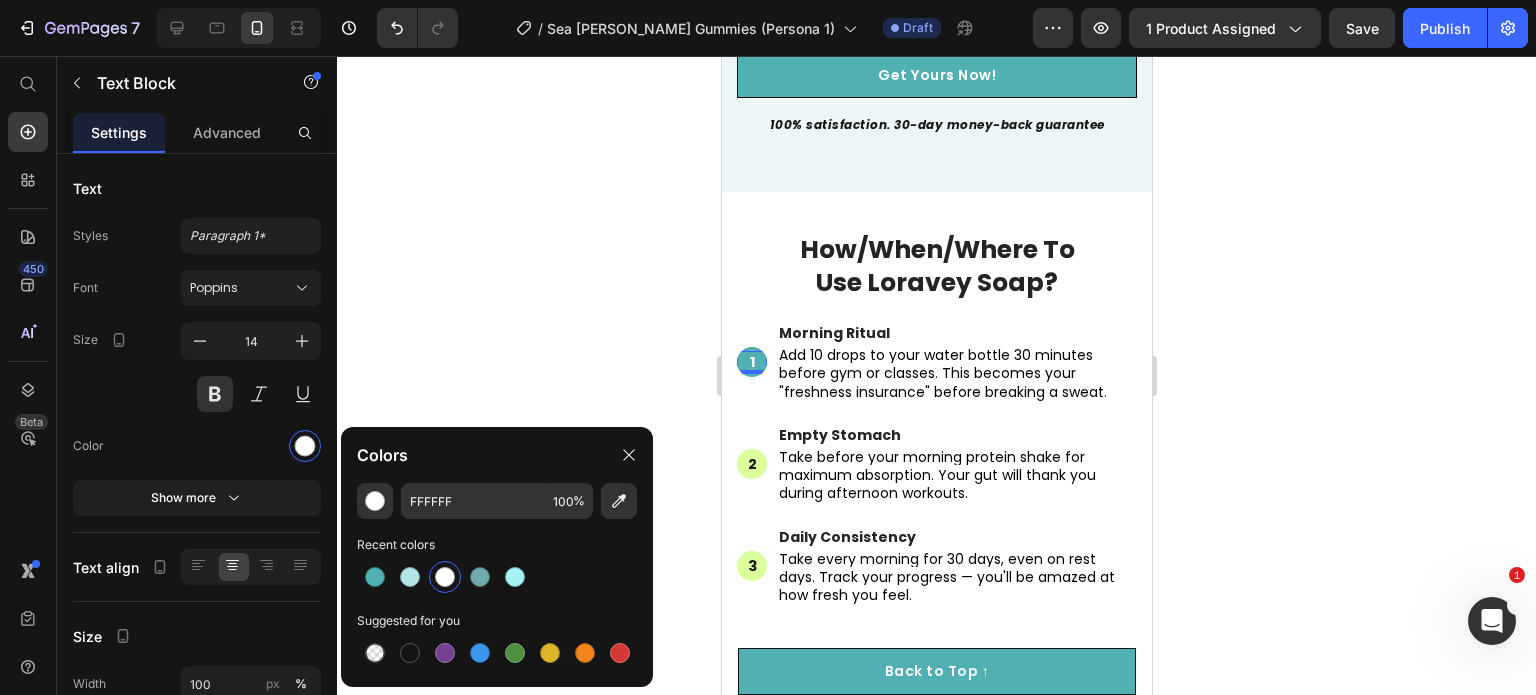 click 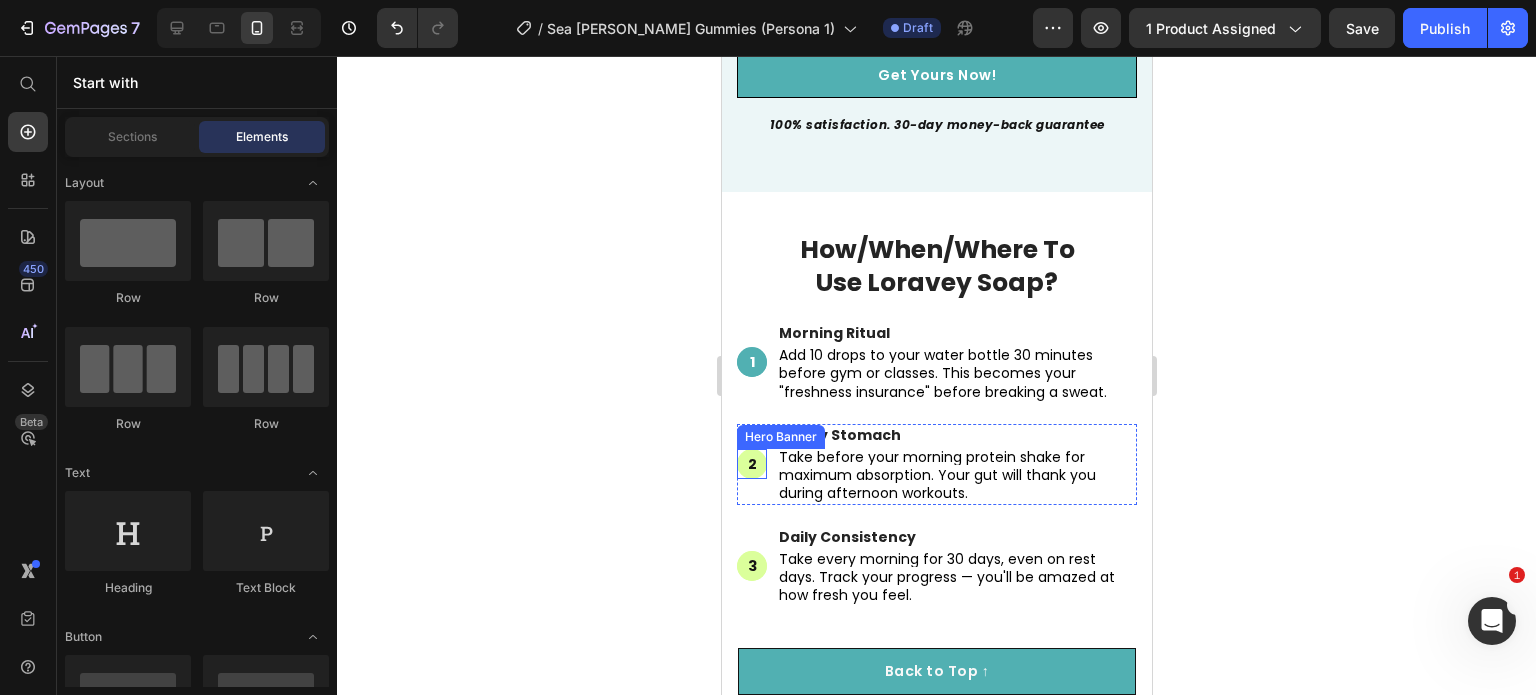 click on "2" at bounding box center (751, 464) 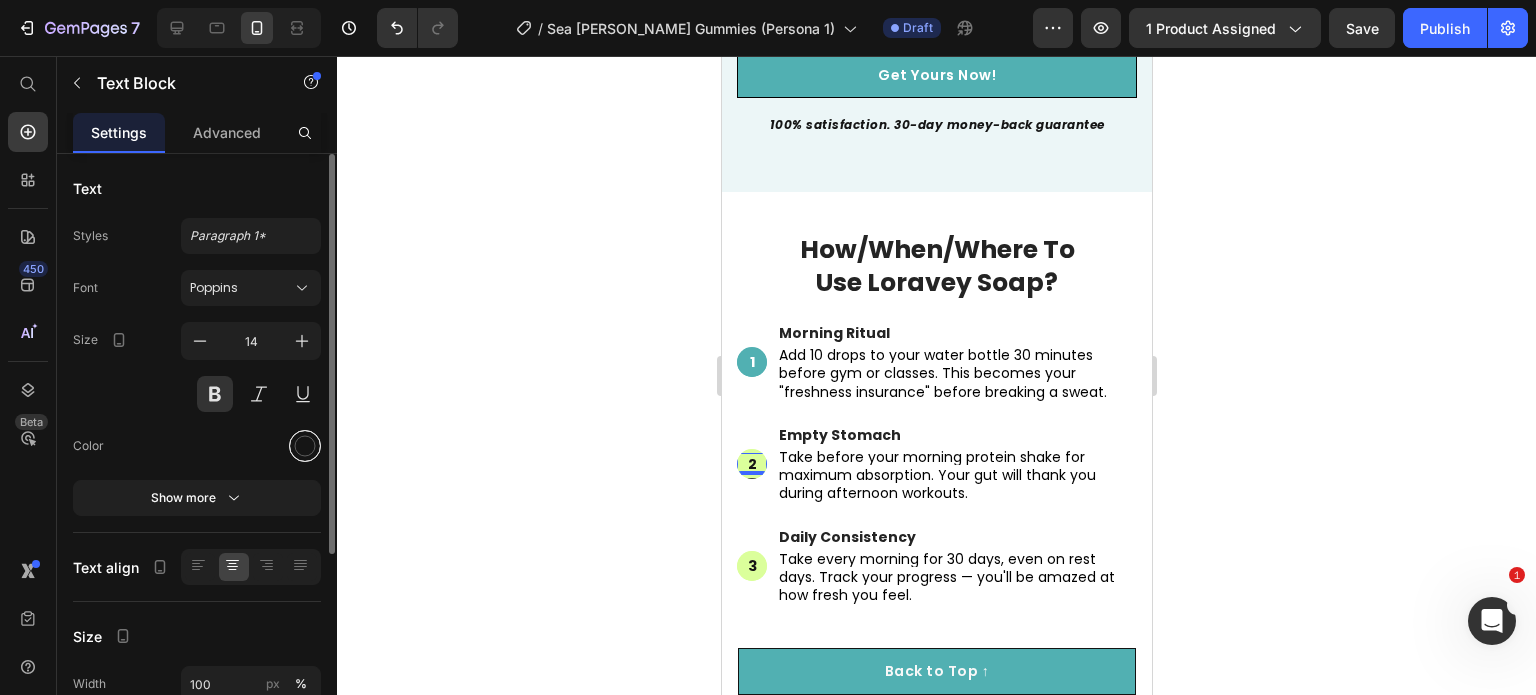 click at bounding box center [305, 446] 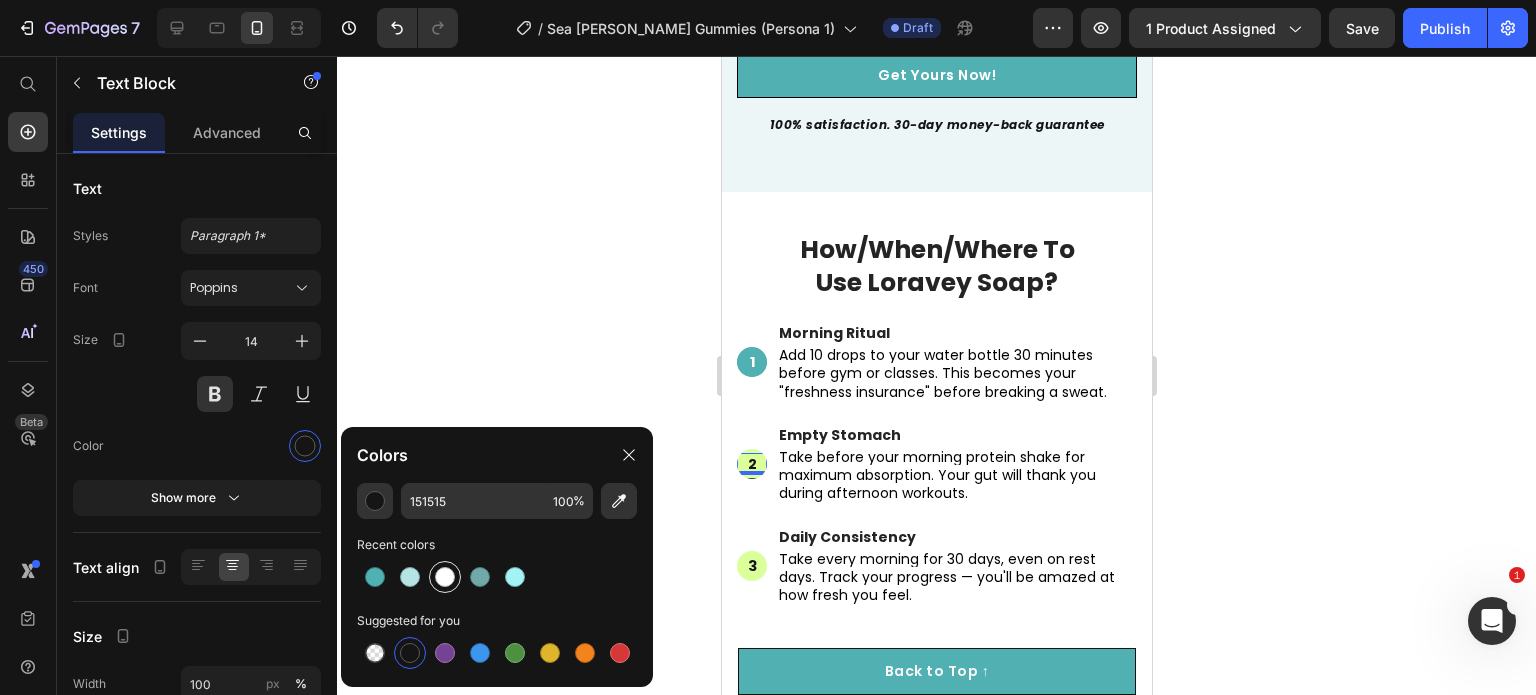 click at bounding box center [445, 577] 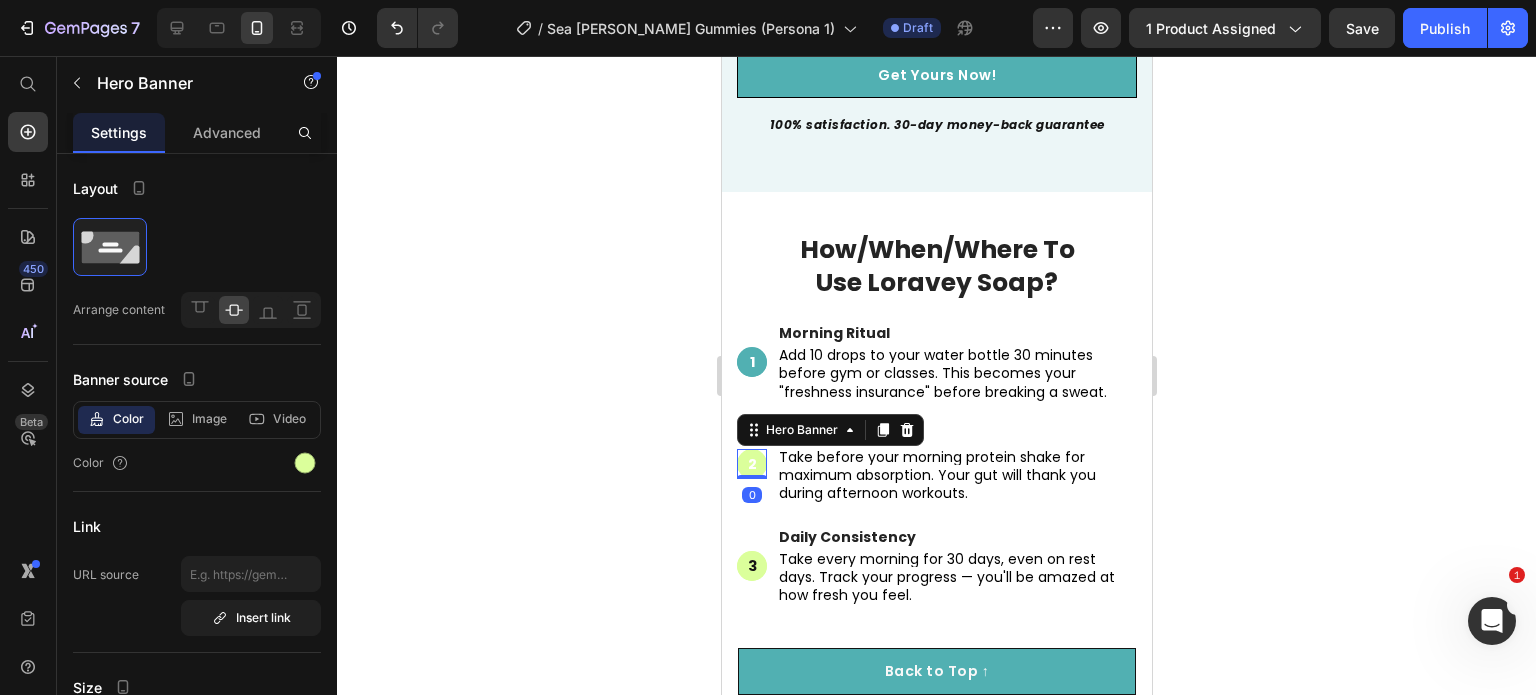 click at bounding box center (751, 464) 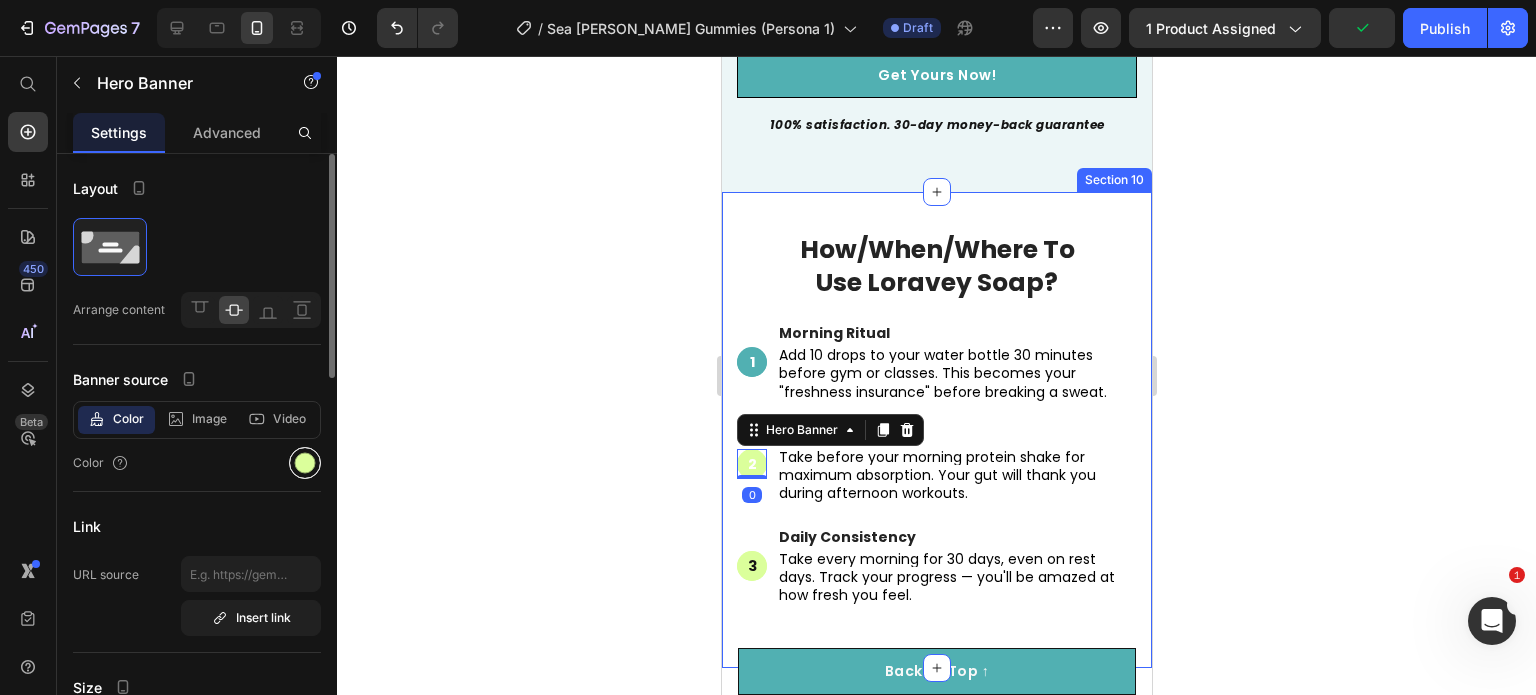 click at bounding box center (305, 463) 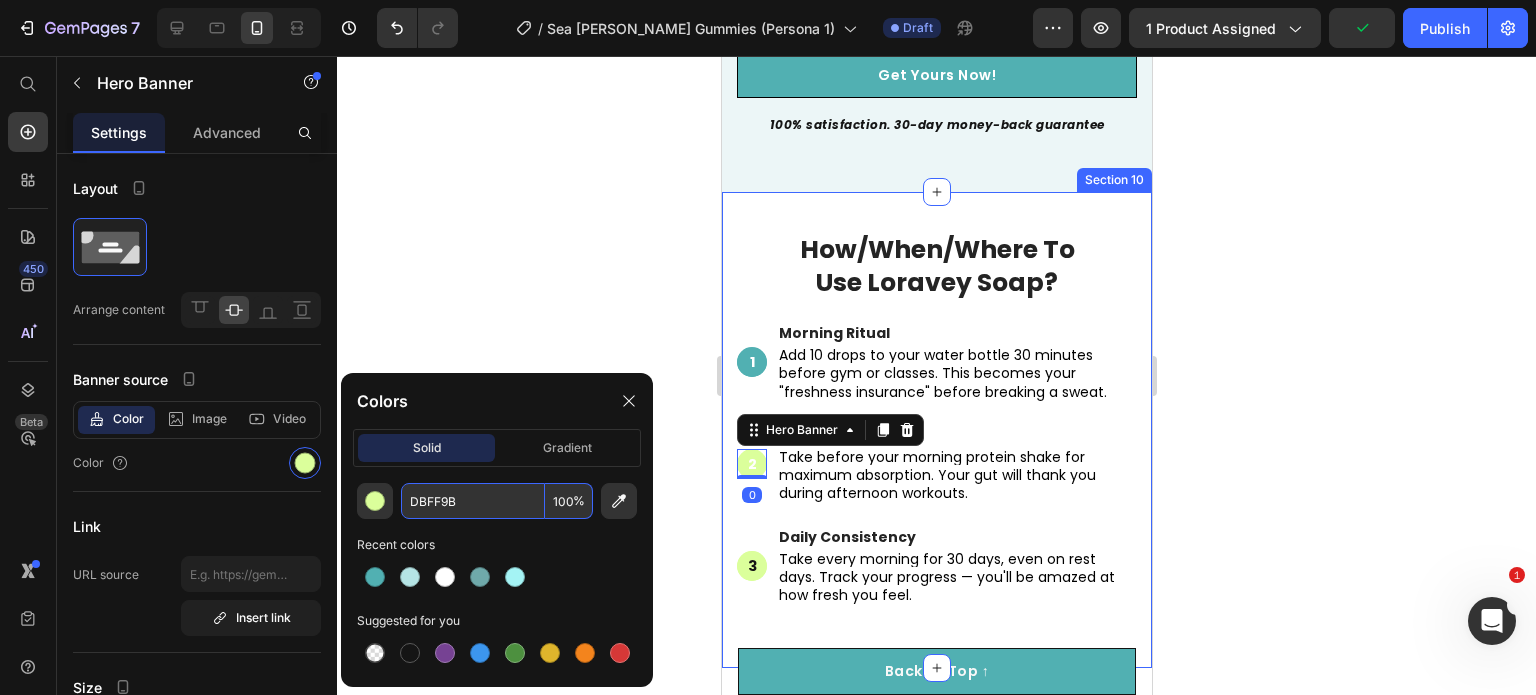 click on "DBFF9B" at bounding box center [473, 501] 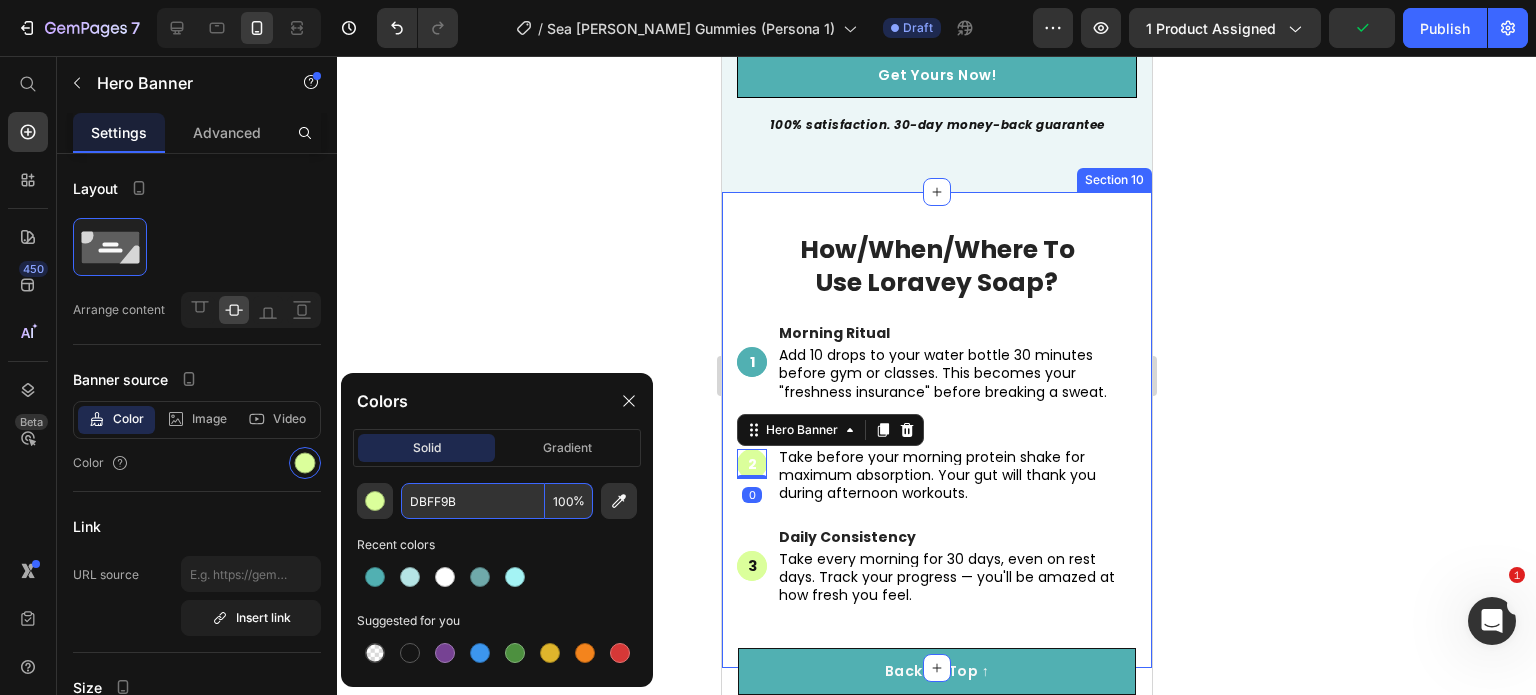 paste on "51B0B2" 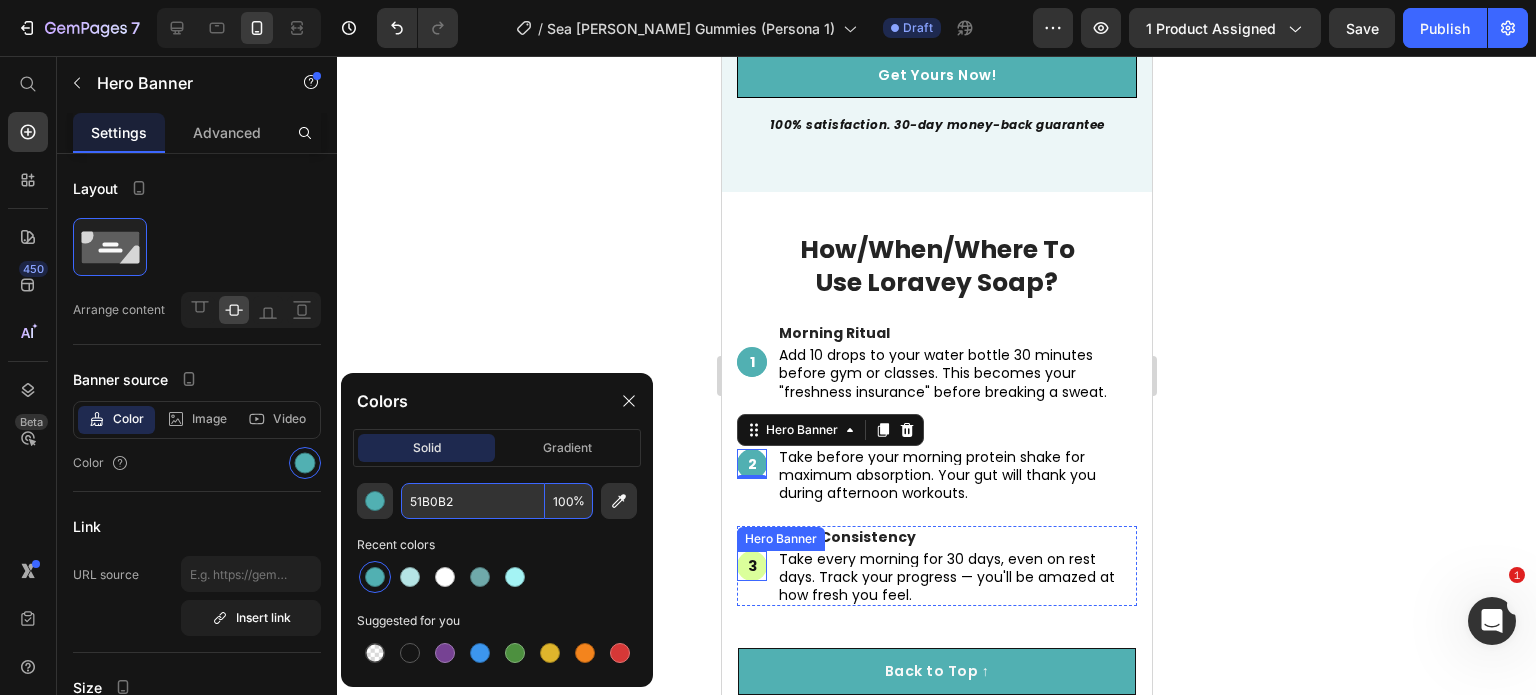click at bounding box center (751, 566) 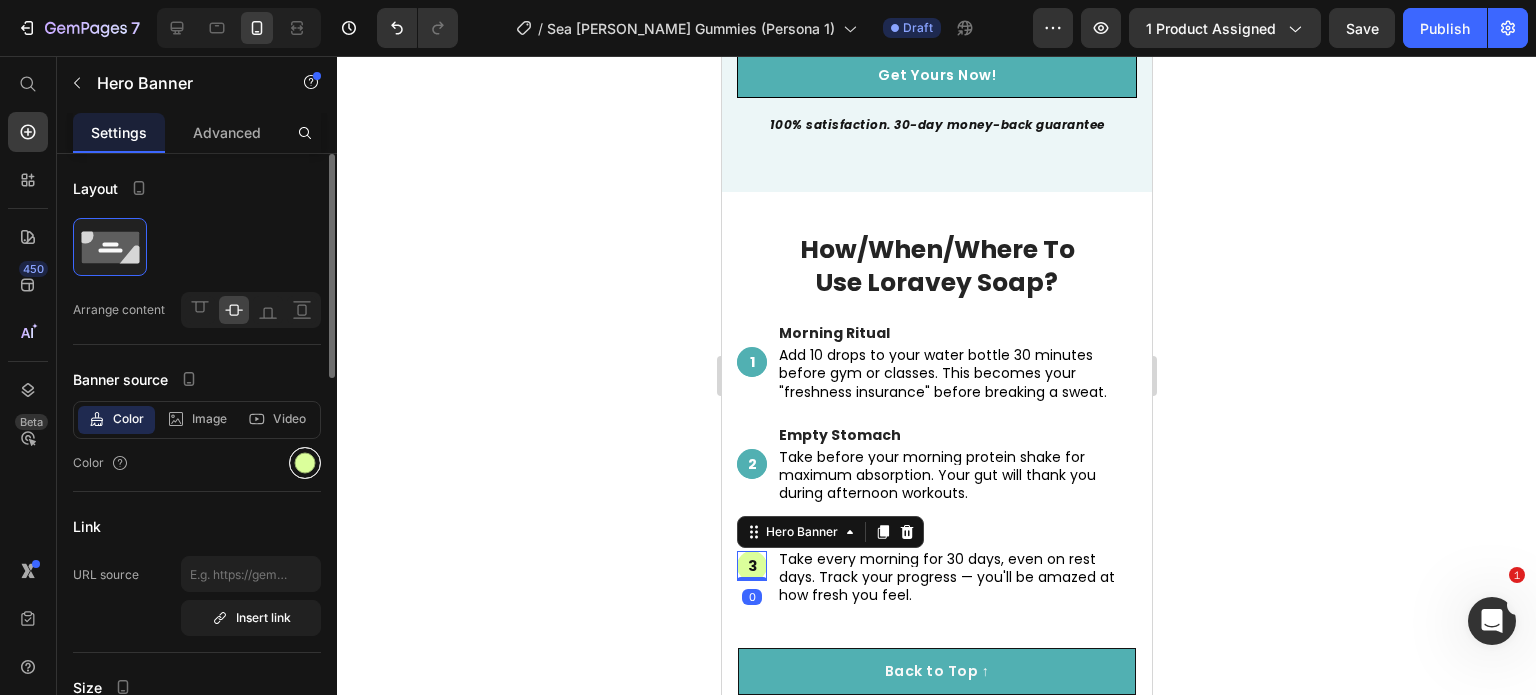 click at bounding box center [305, 463] 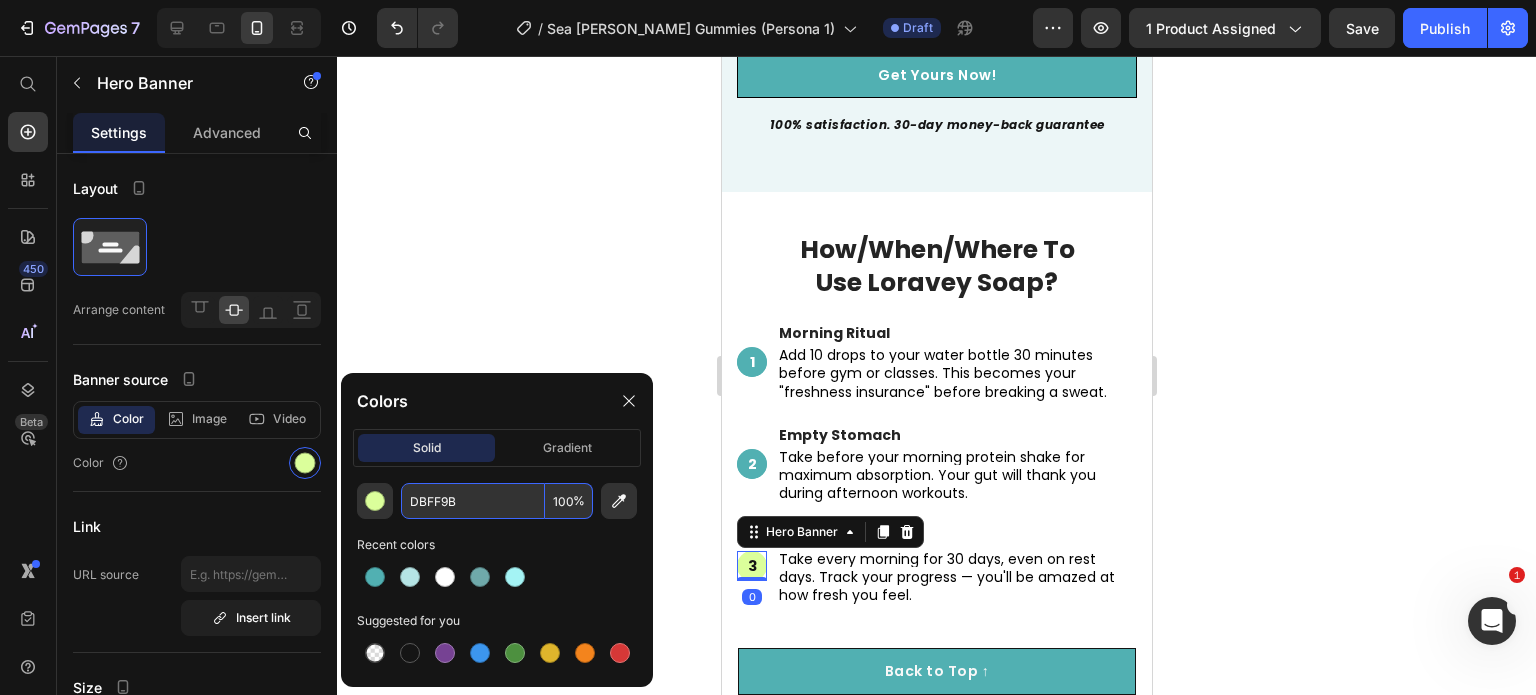 click on "DBFF9B" at bounding box center [473, 501] 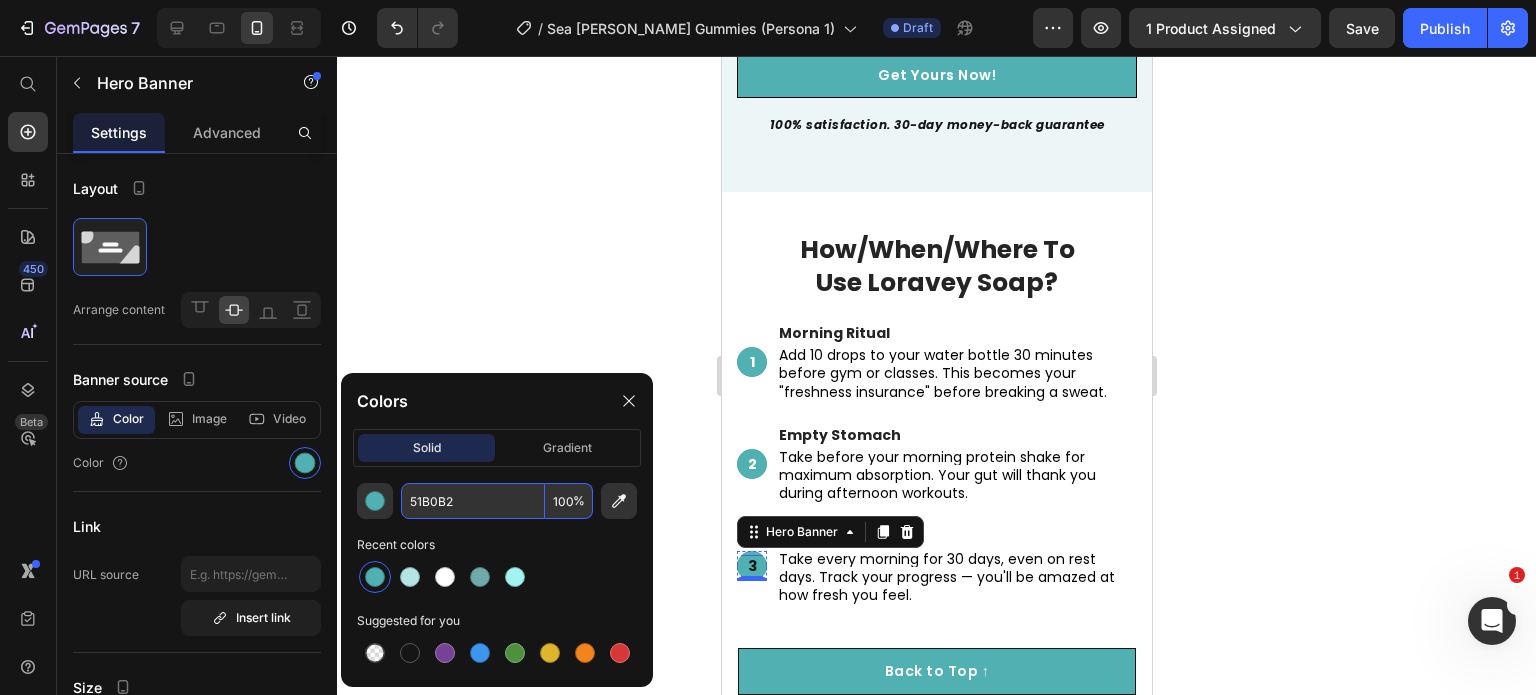 click on "3" at bounding box center (751, 566) 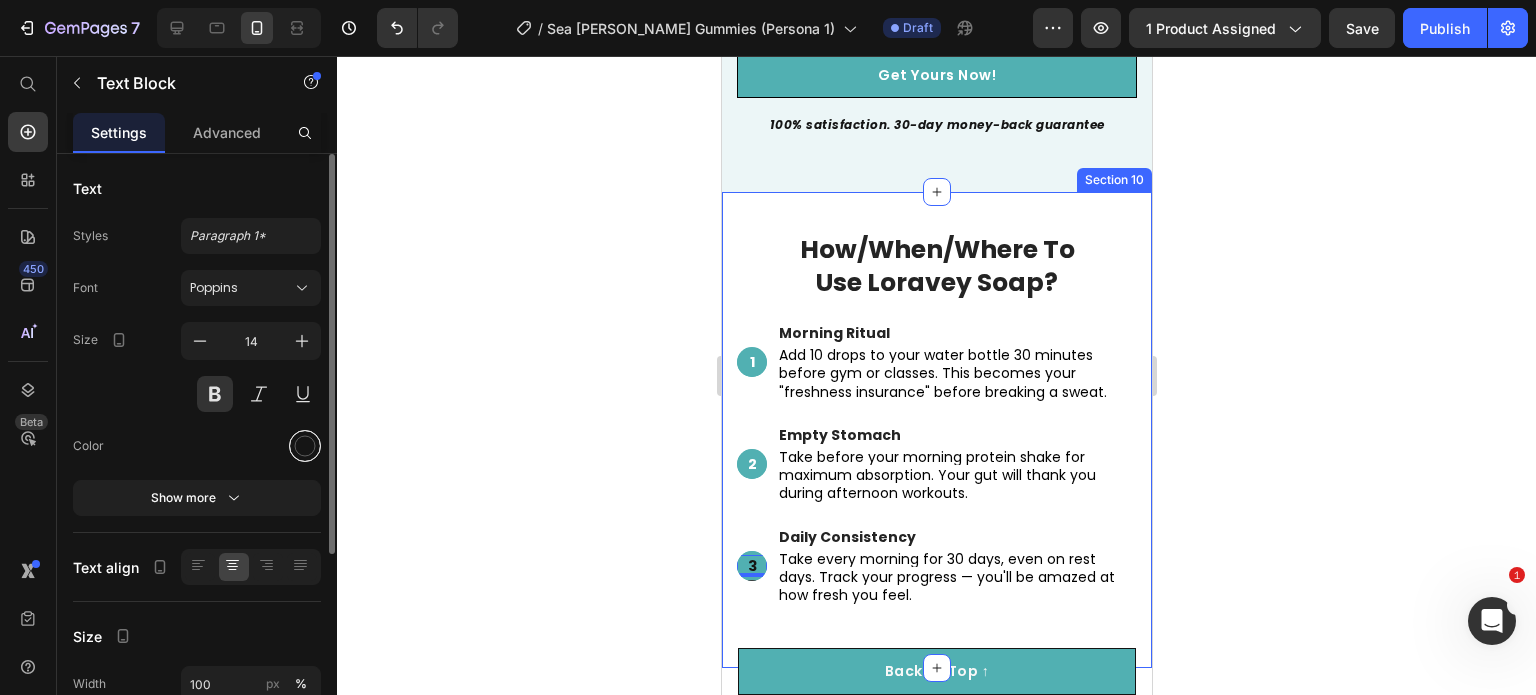 click at bounding box center [305, 446] 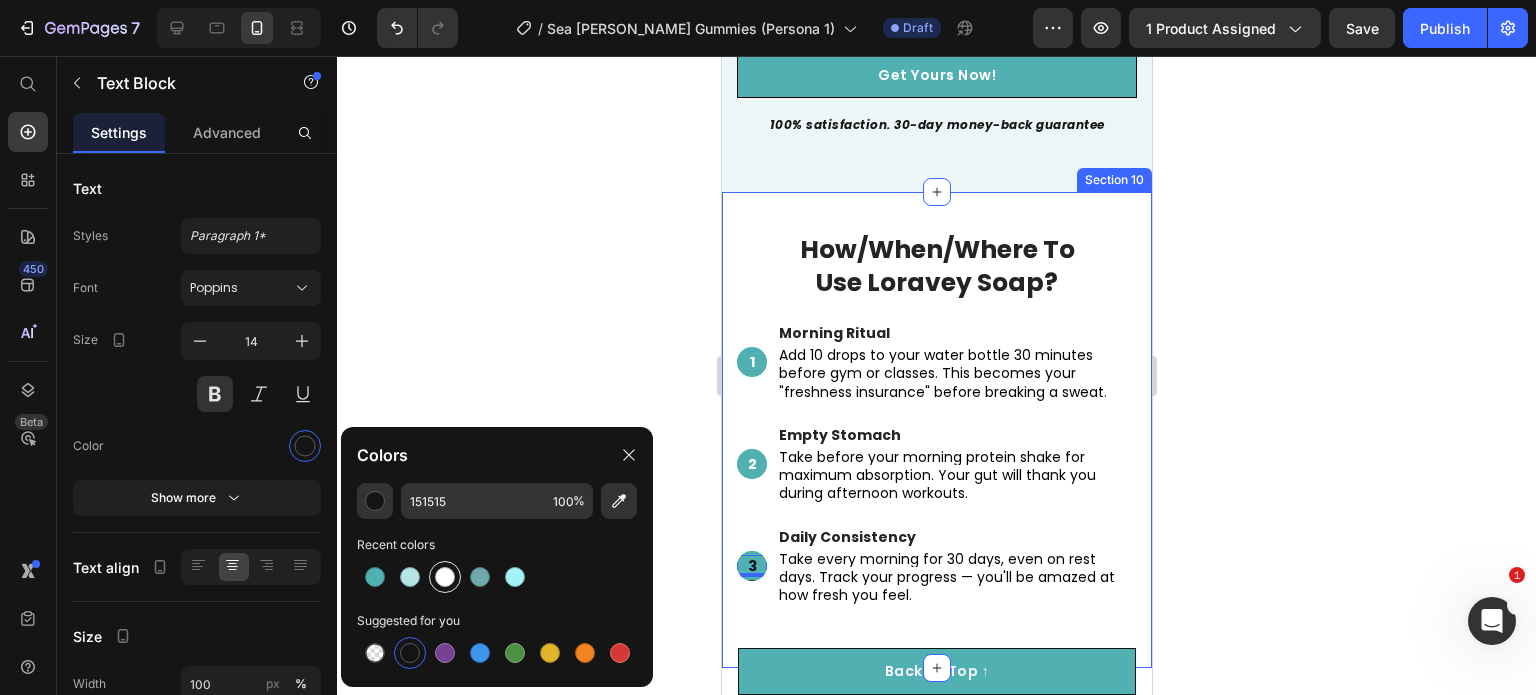 click at bounding box center (445, 577) 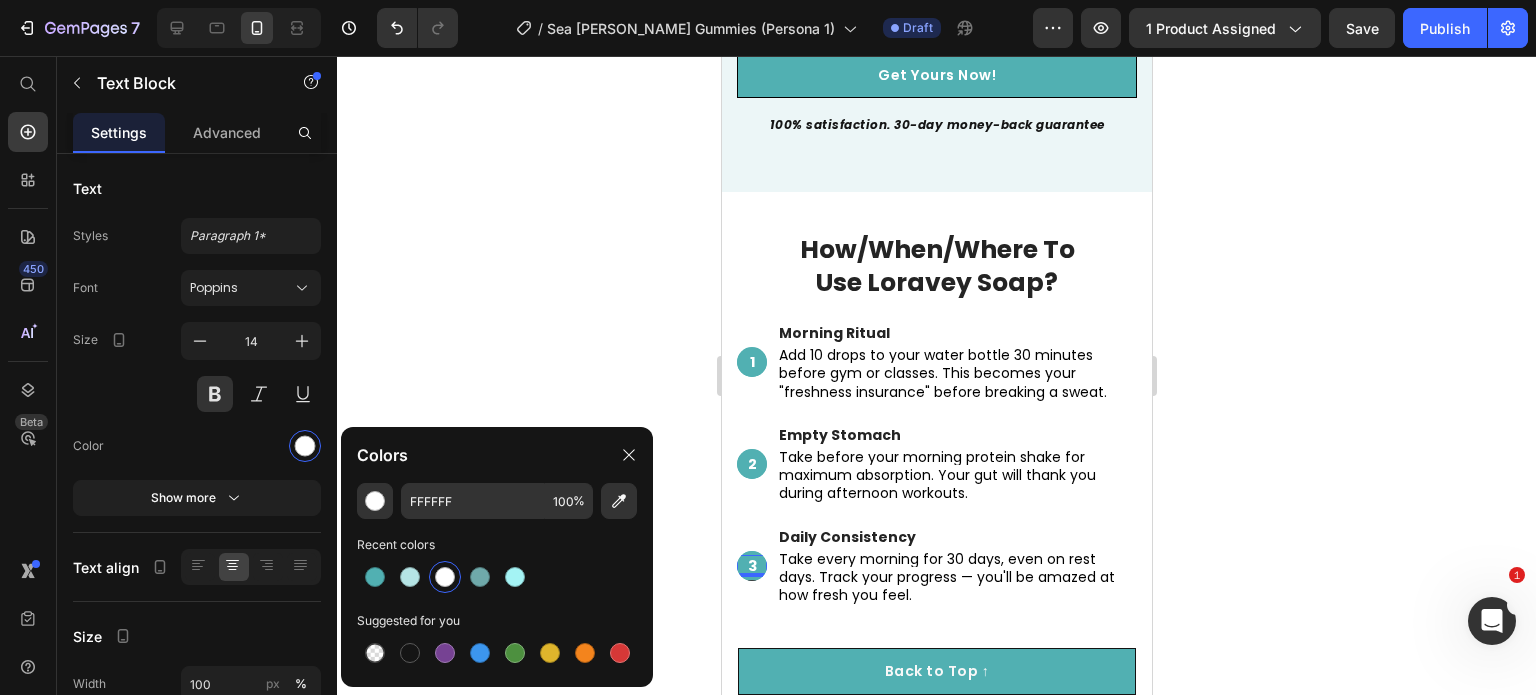click 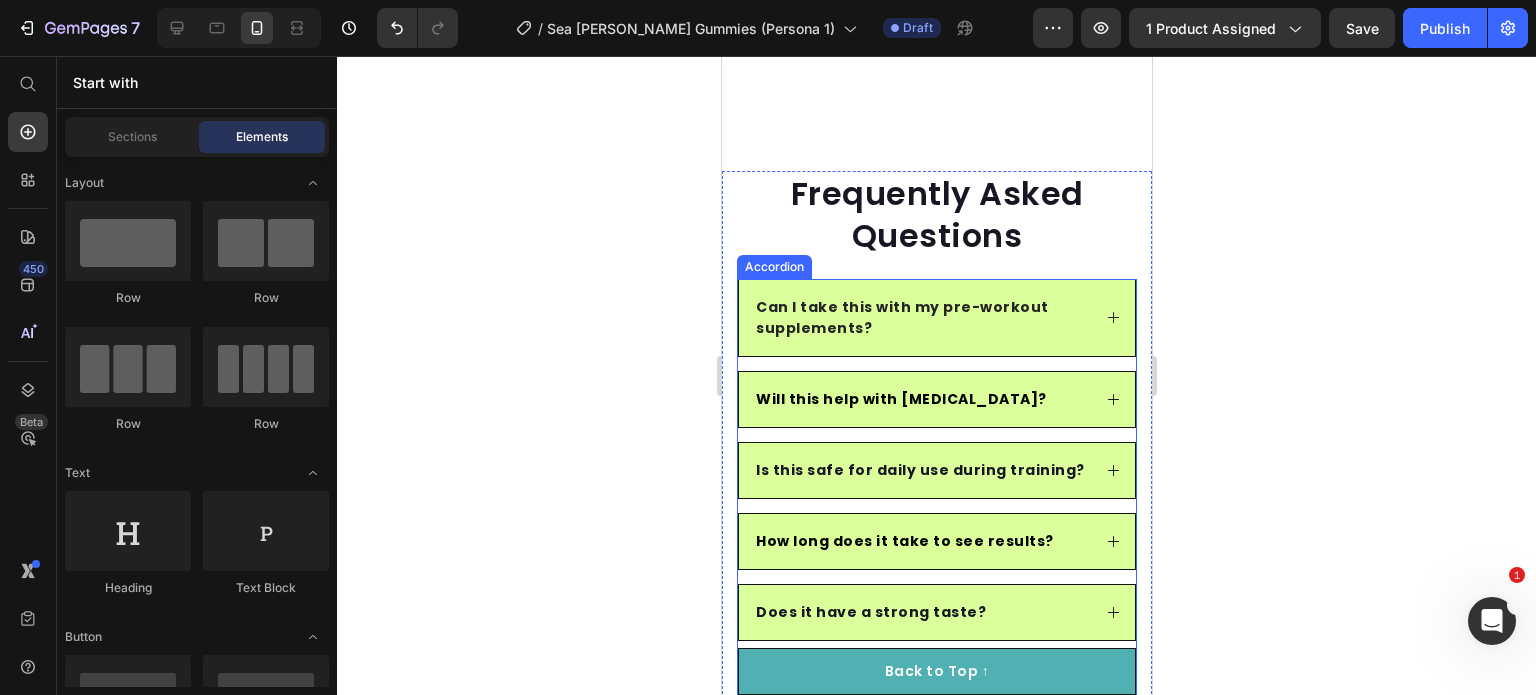 scroll, scrollTop: 7628, scrollLeft: 0, axis: vertical 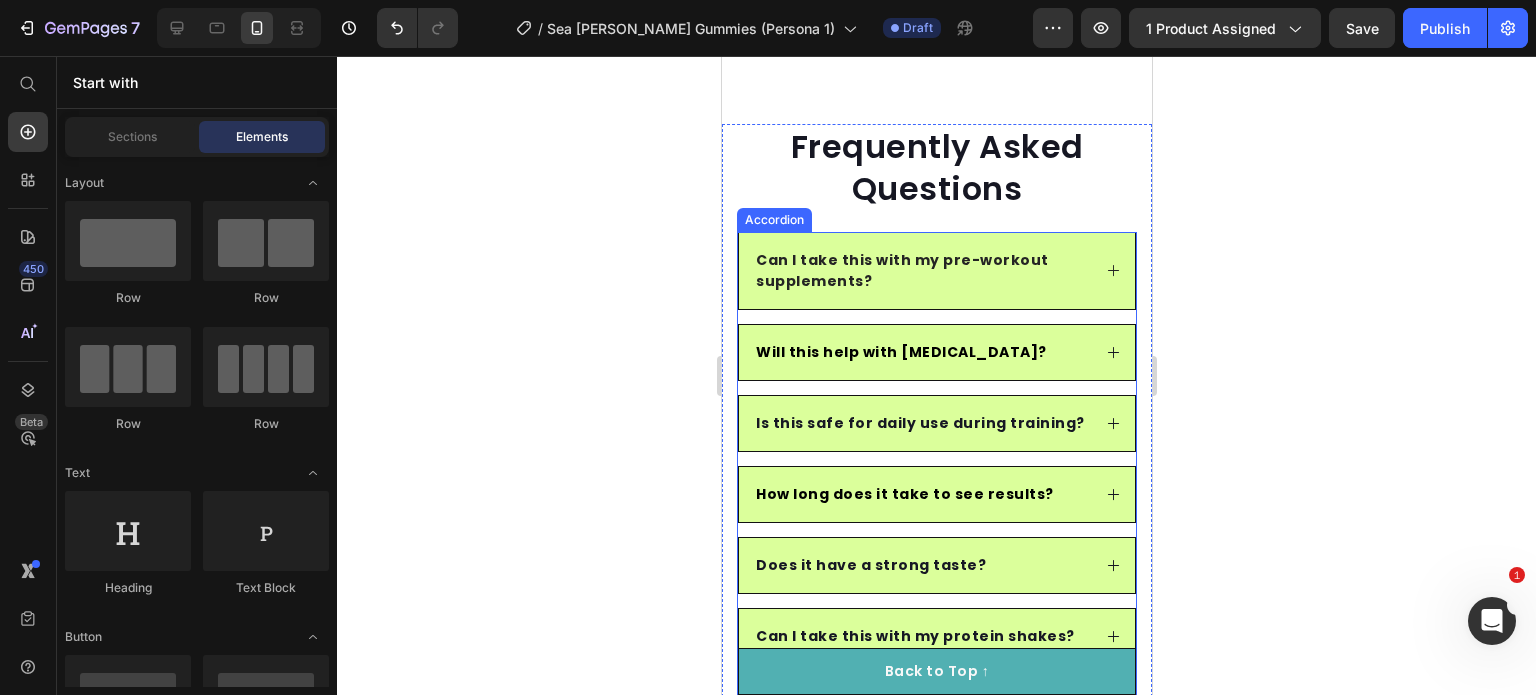 click on "Can I take this with my pre-workout supplements?" at bounding box center [936, 271] 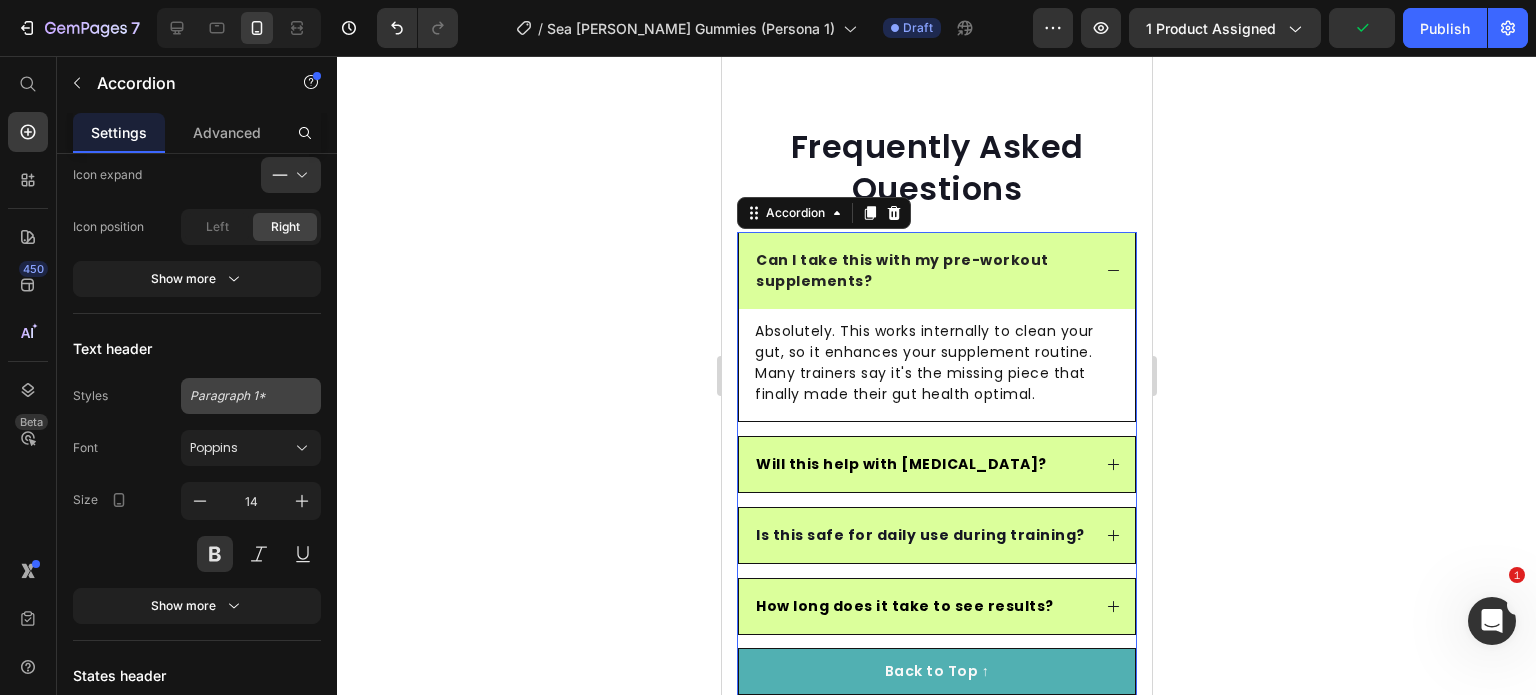 scroll, scrollTop: 1200, scrollLeft: 0, axis: vertical 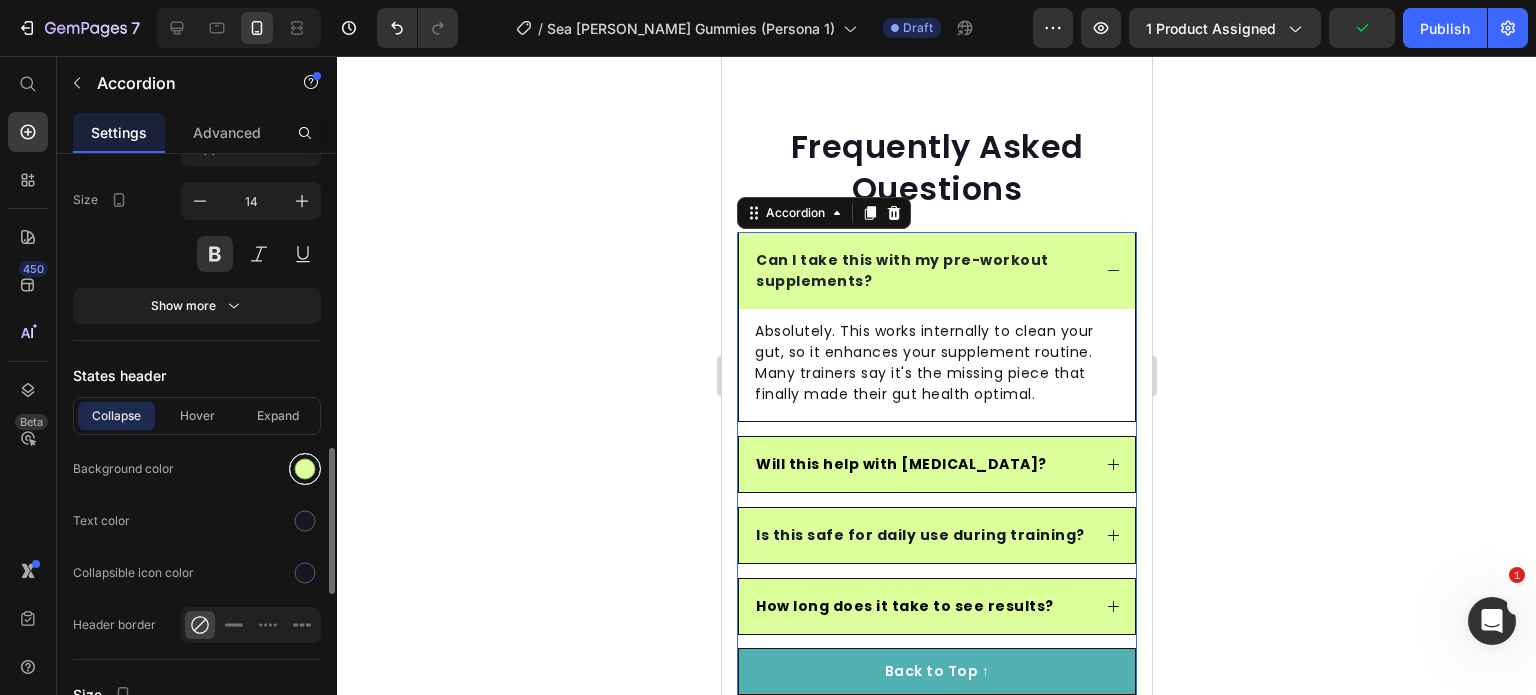 click at bounding box center [305, 469] 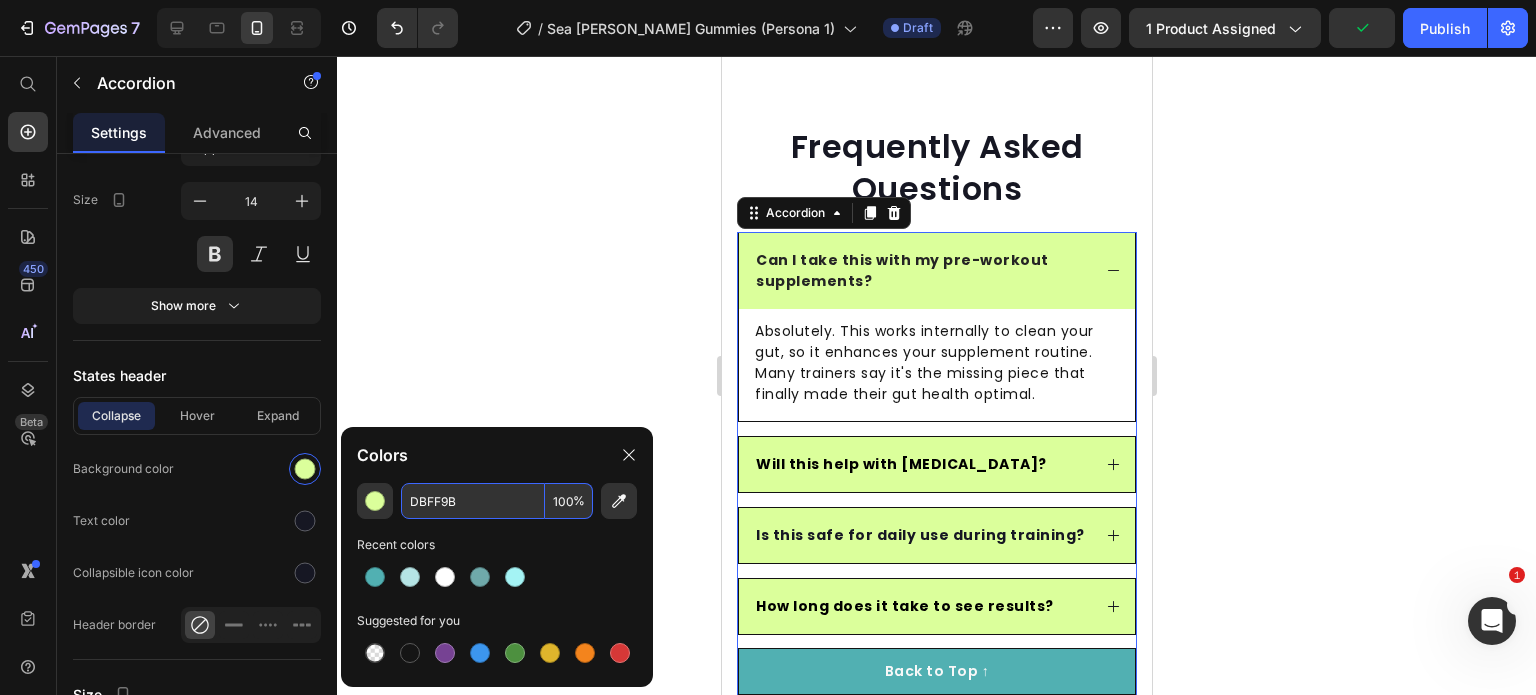 click on "DBFF9B" at bounding box center [473, 501] 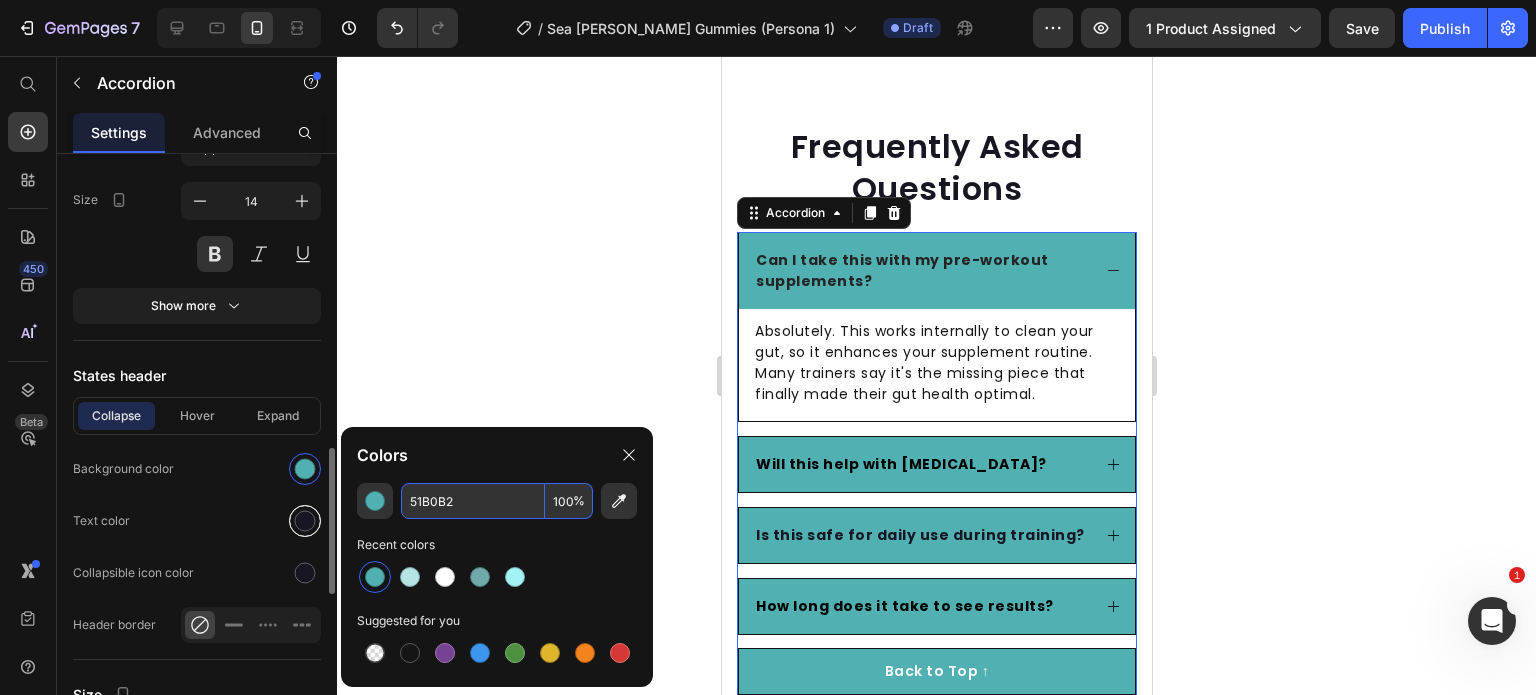 type on "51B0B2" 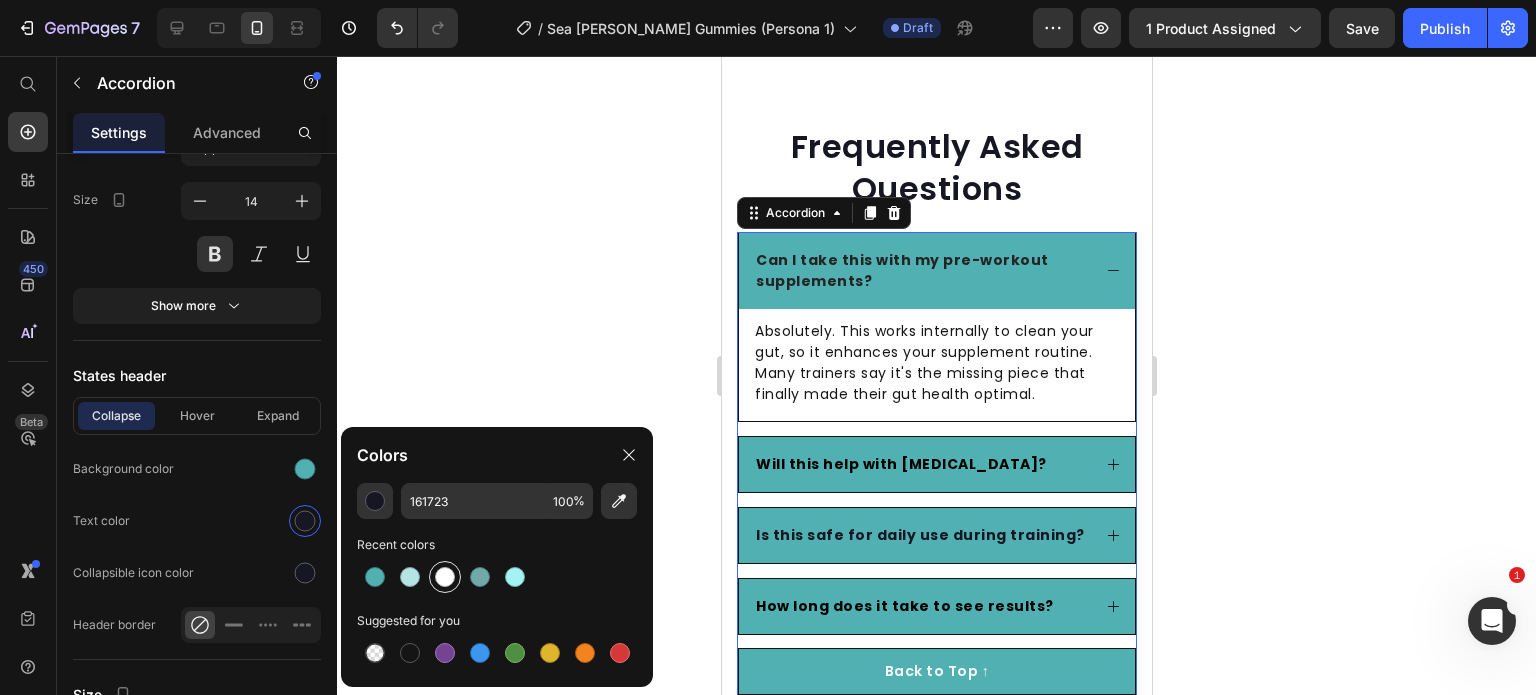 click at bounding box center (445, 577) 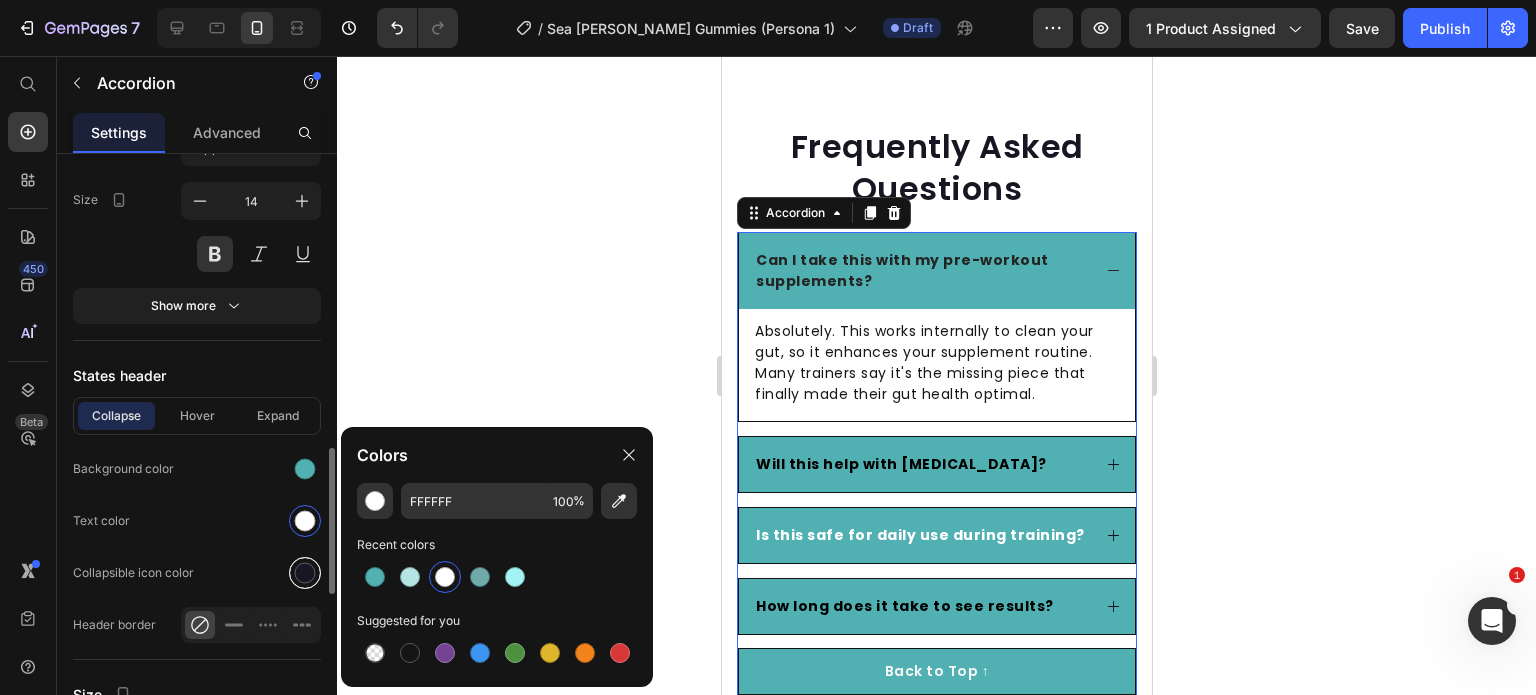 click at bounding box center [305, 573] 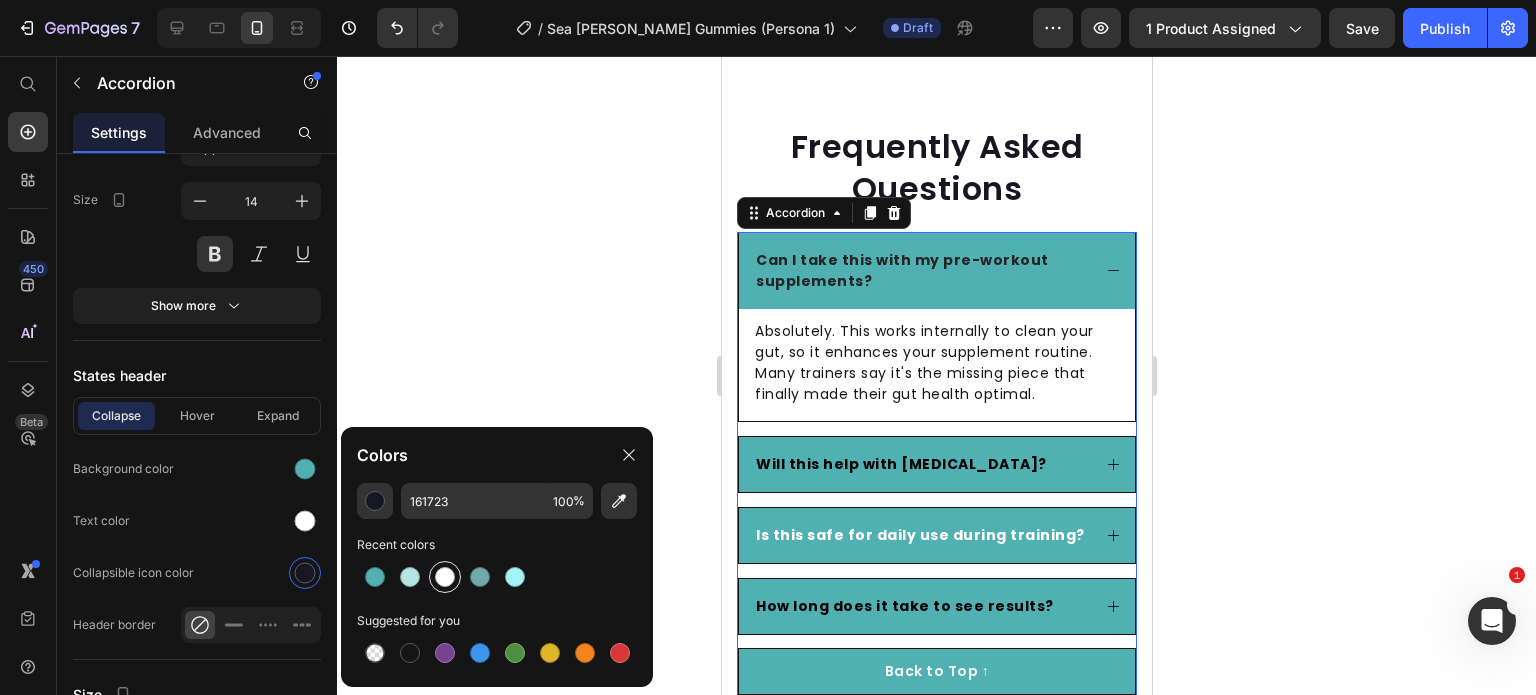 click at bounding box center (445, 577) 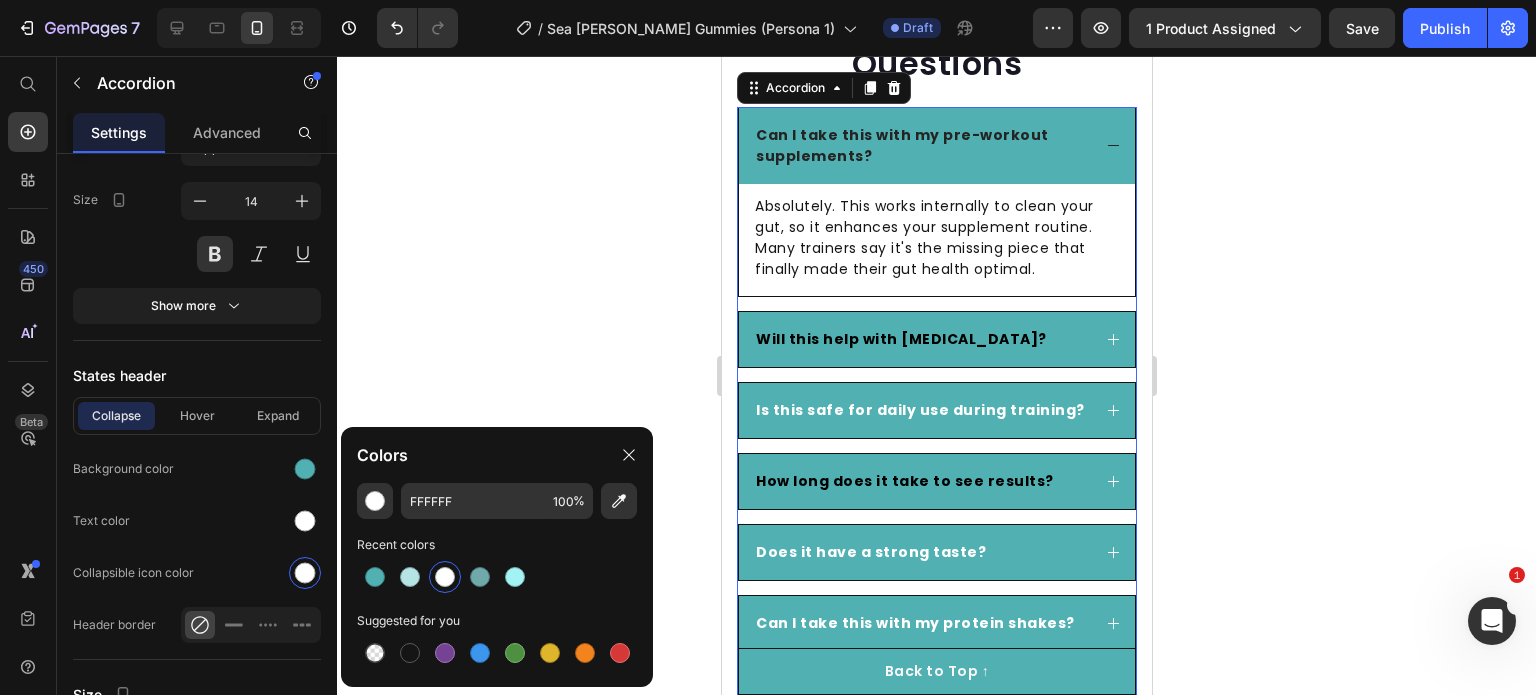 scroll, scrollTop: 7928, scrollLeft: 0, axis: vertical 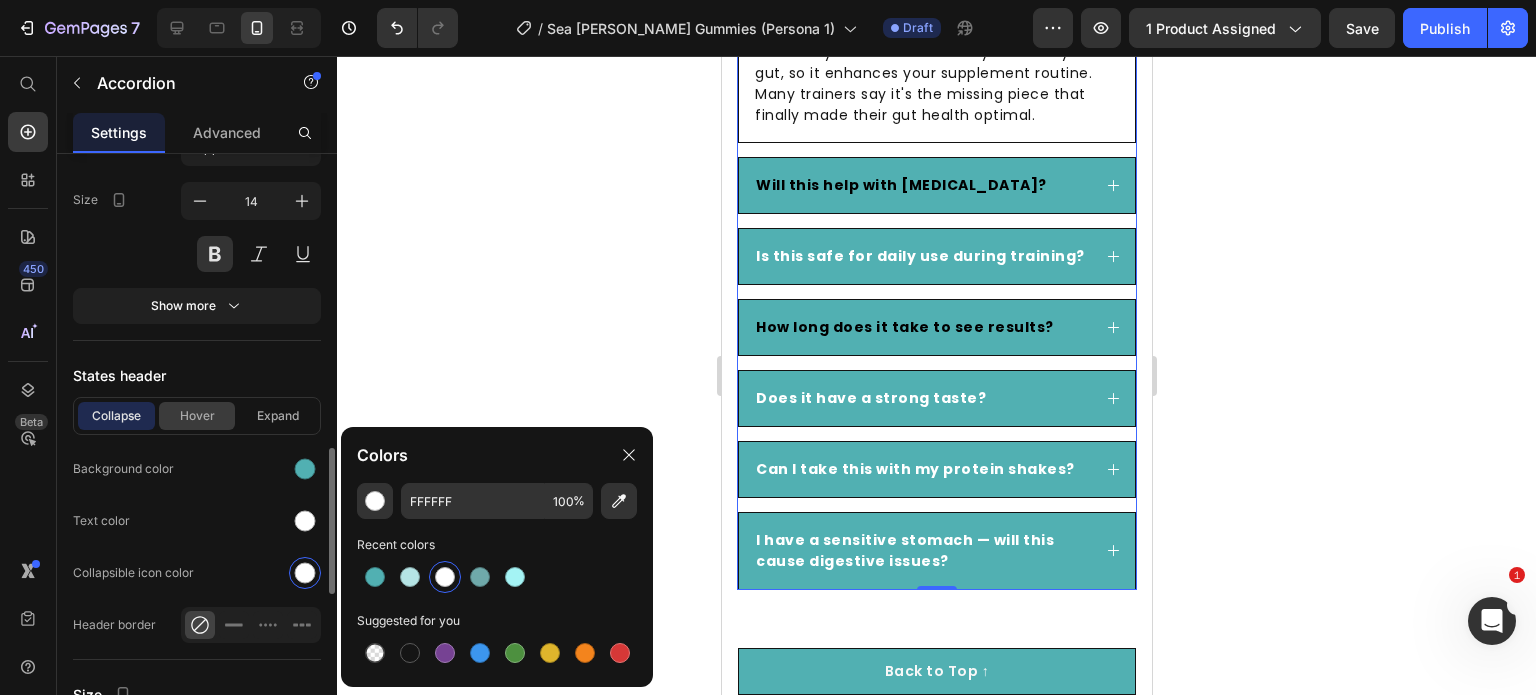 click on "Hover" at bounding box center (197, 416) 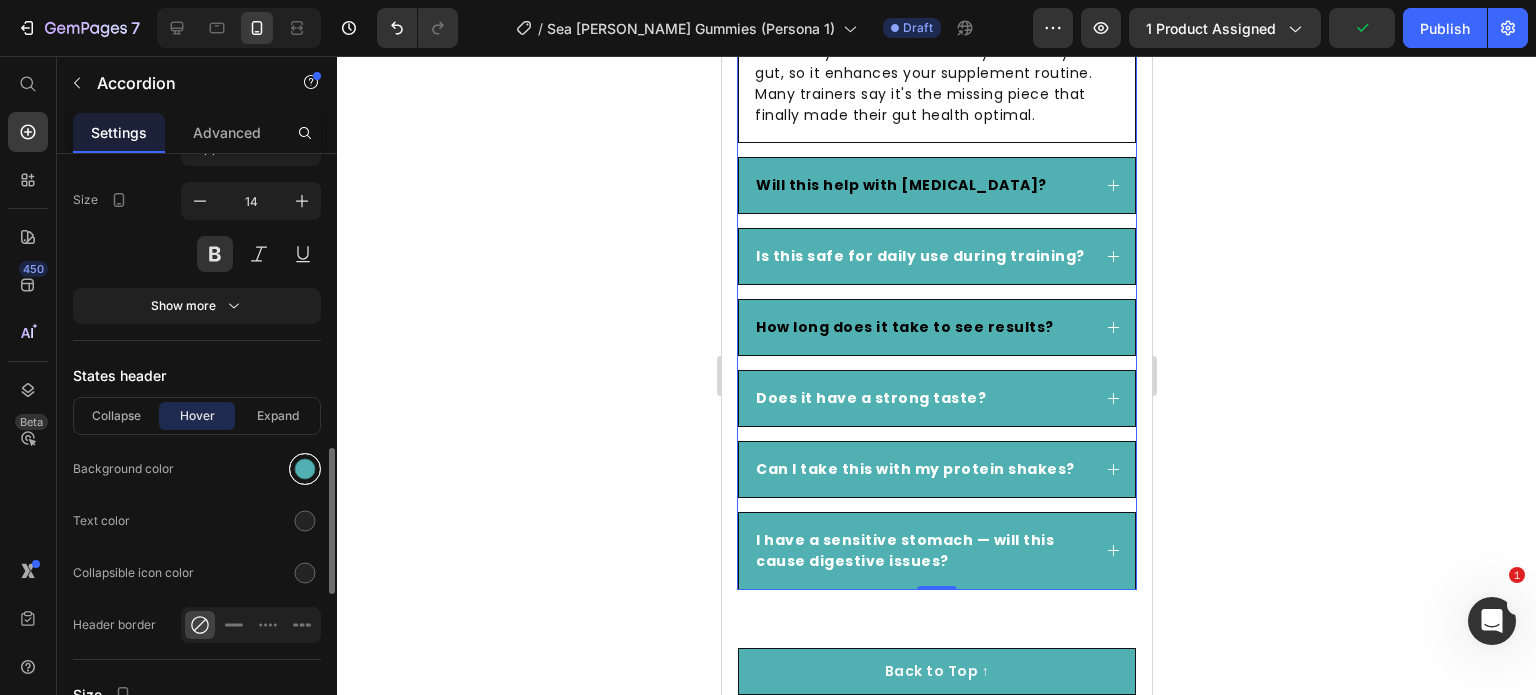 click at bounding box center [305, 469] 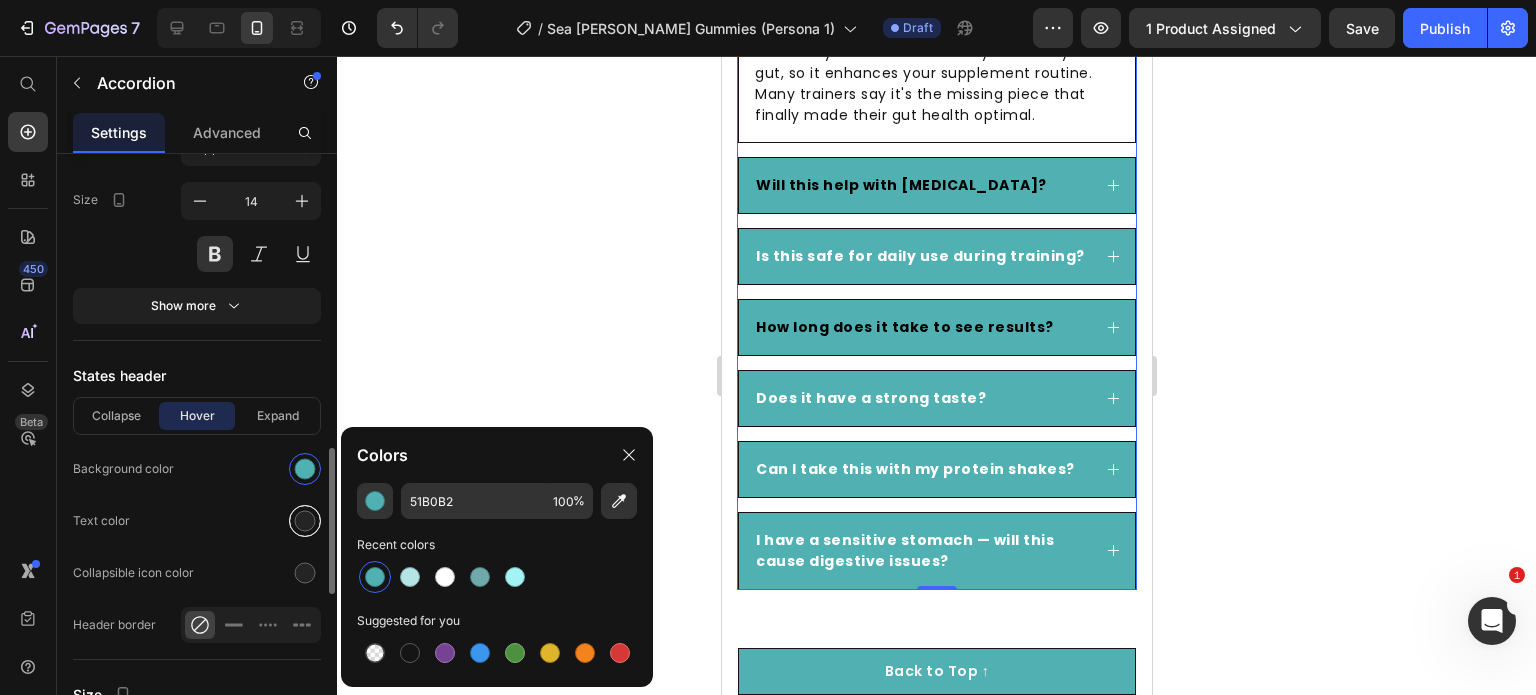 click at bounding box center [305, 521] 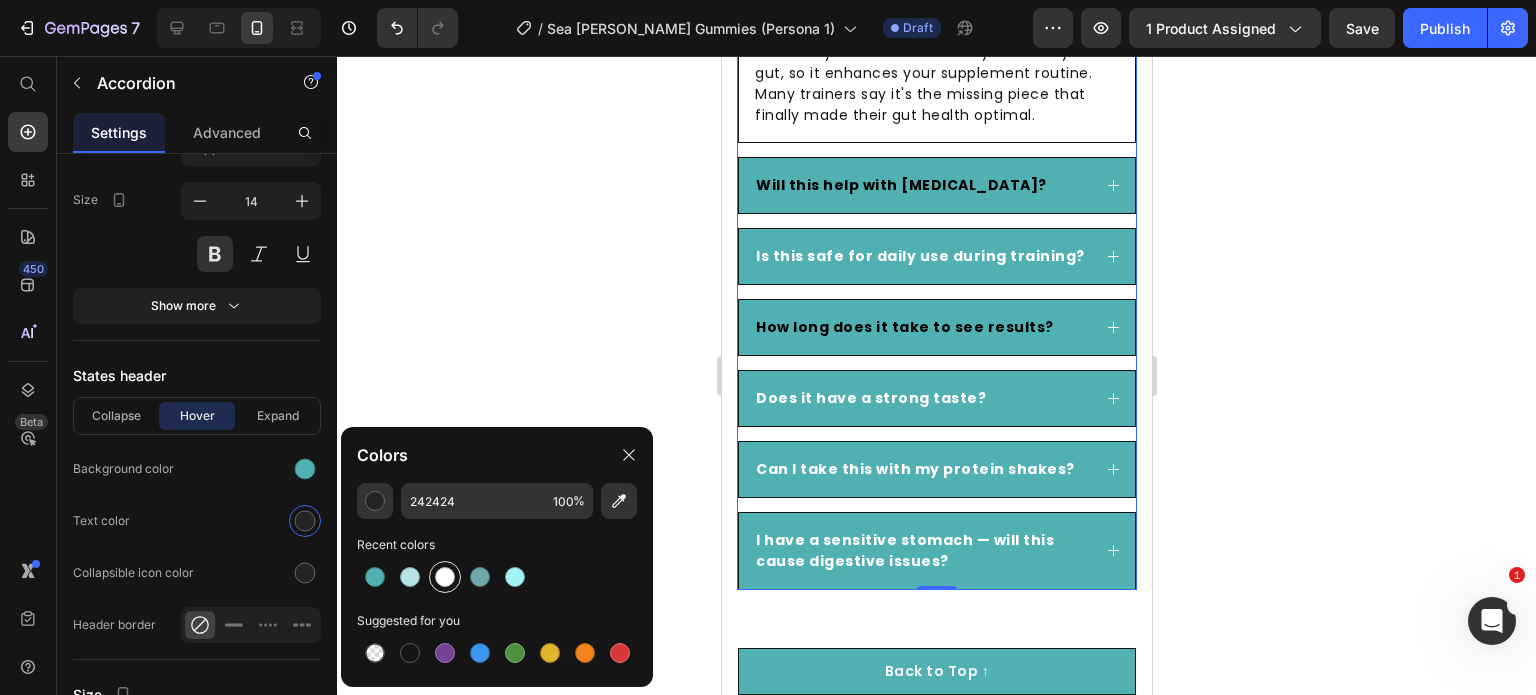 click at bounding box center [445, 577] 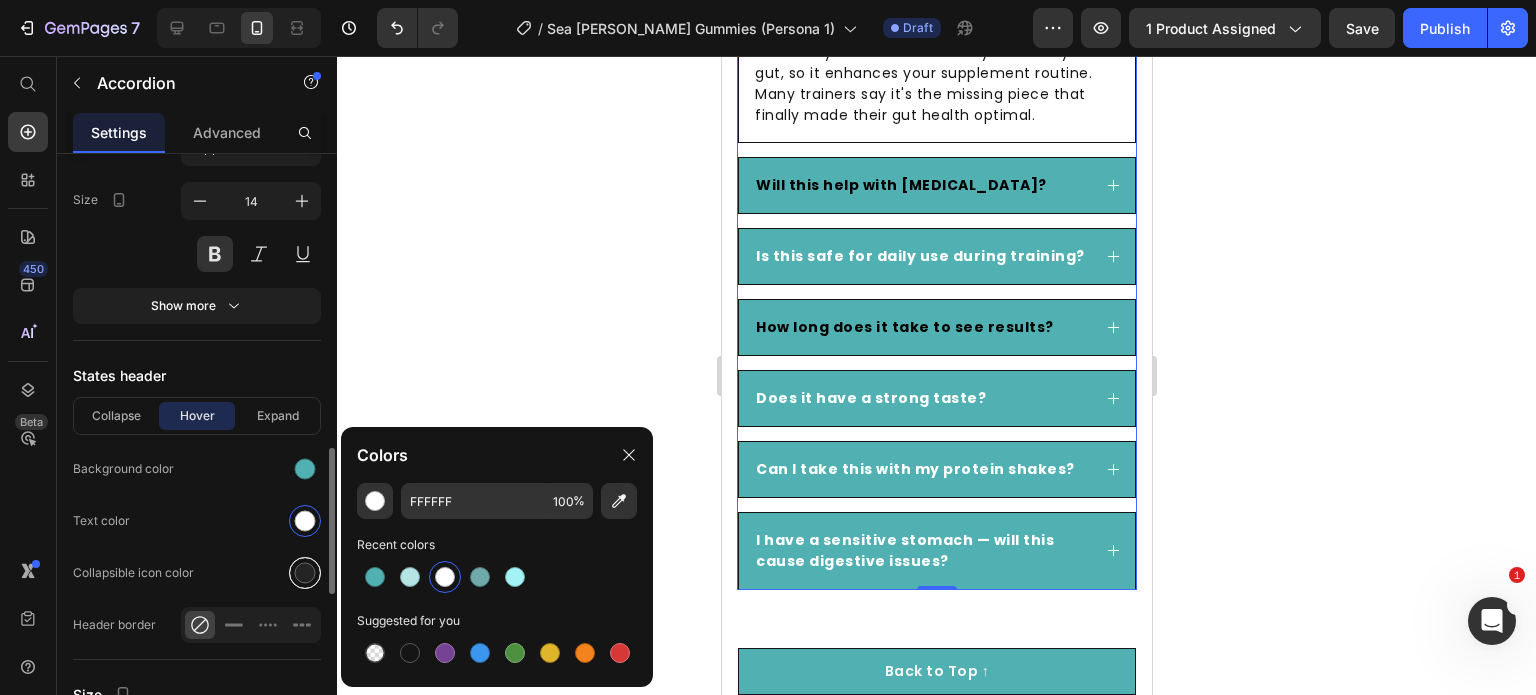 click at bounding box center [305, 573] 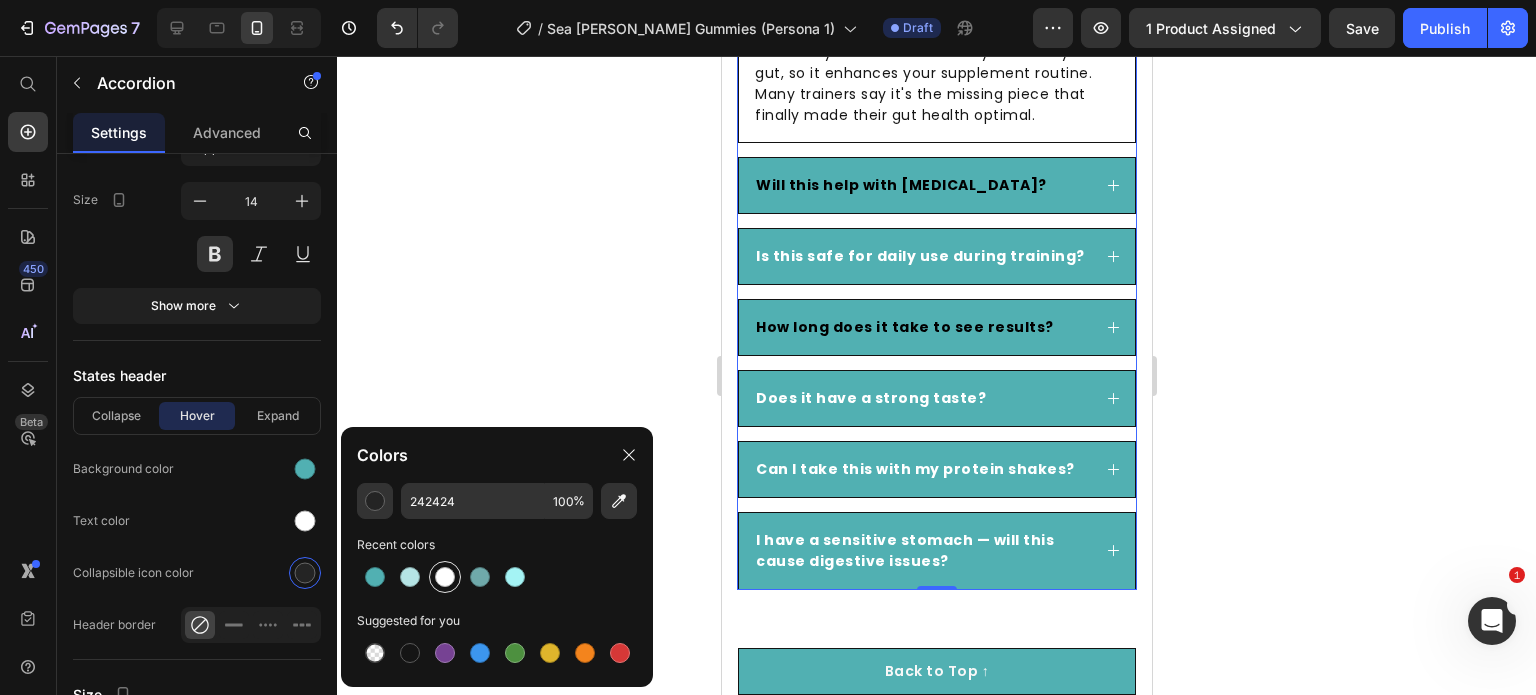 click at bounding box center (445, 577) 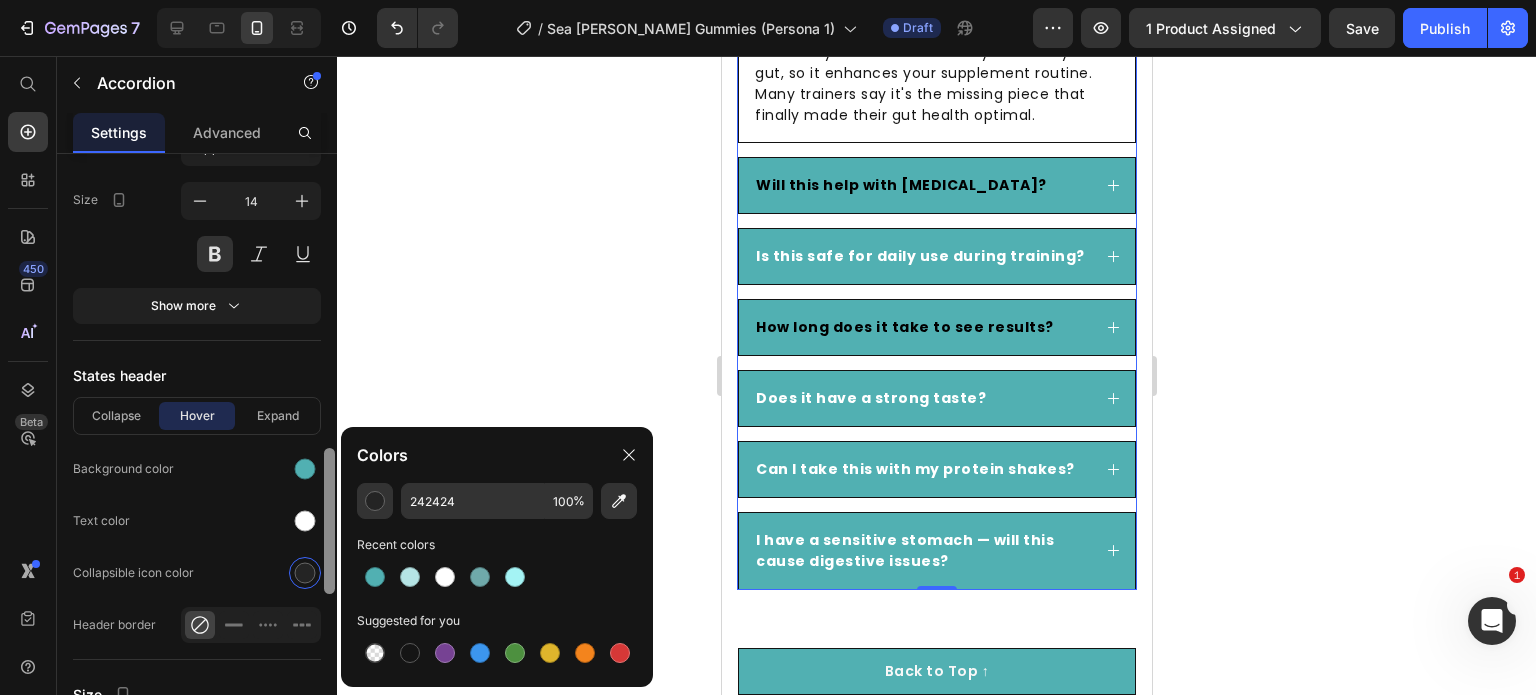 type on "FFFFFF" 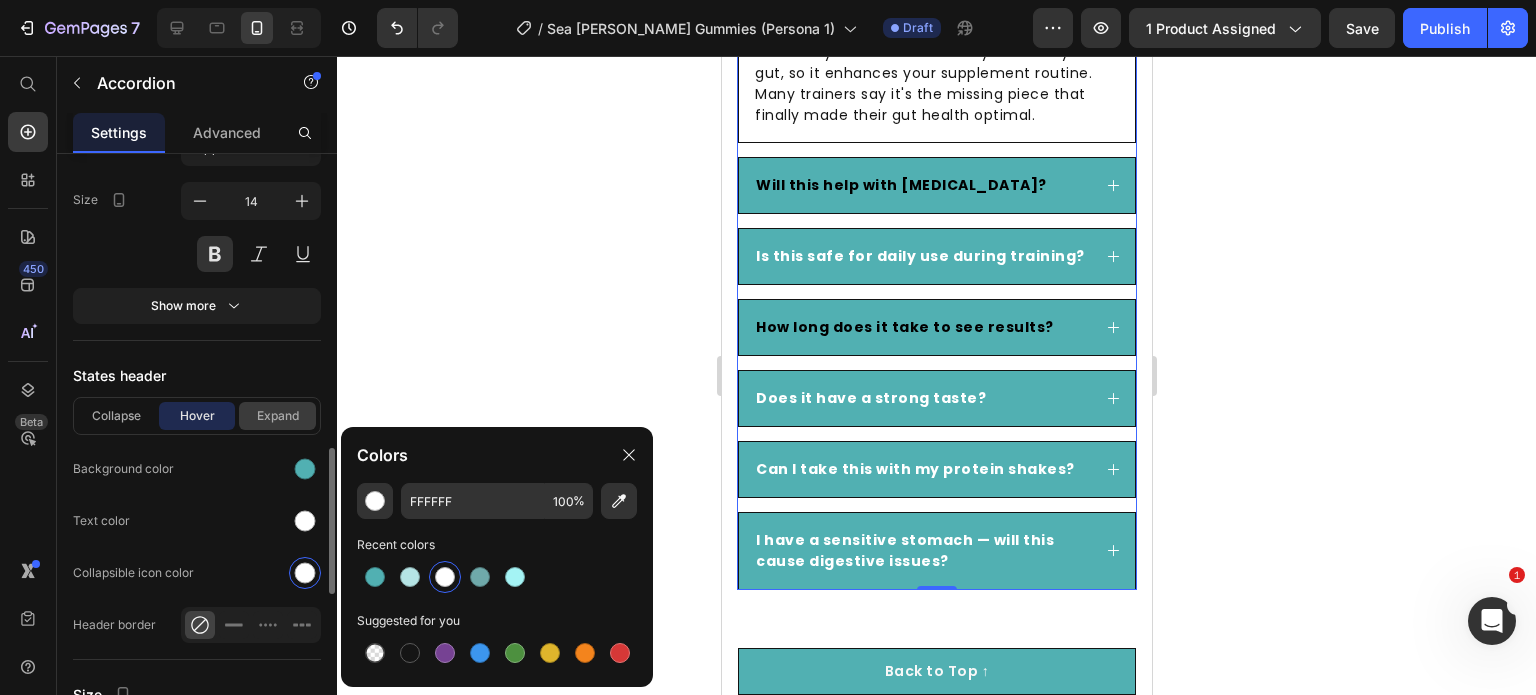 click on "Expand" at bounding box center (277, 416) 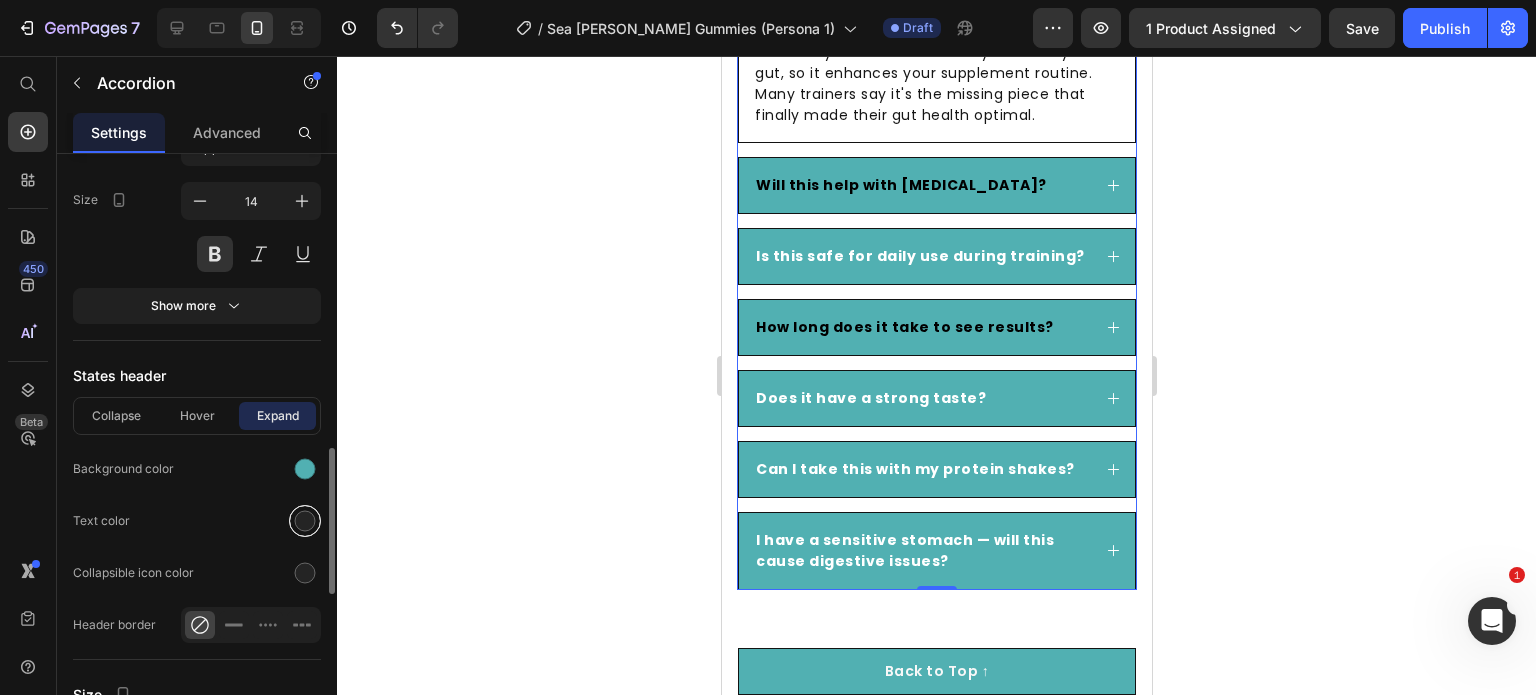 click at bounding box center [305, 521] 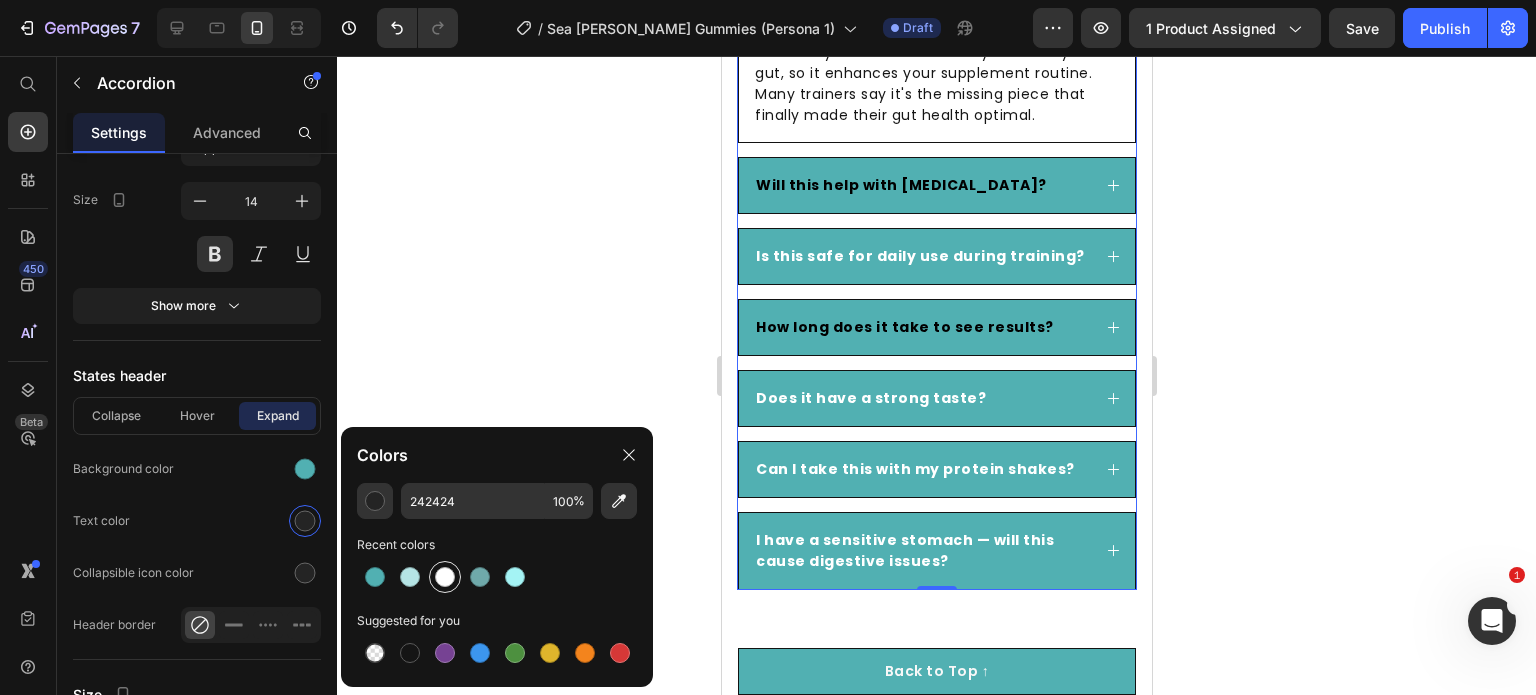 click at bounding box center (445, 577) 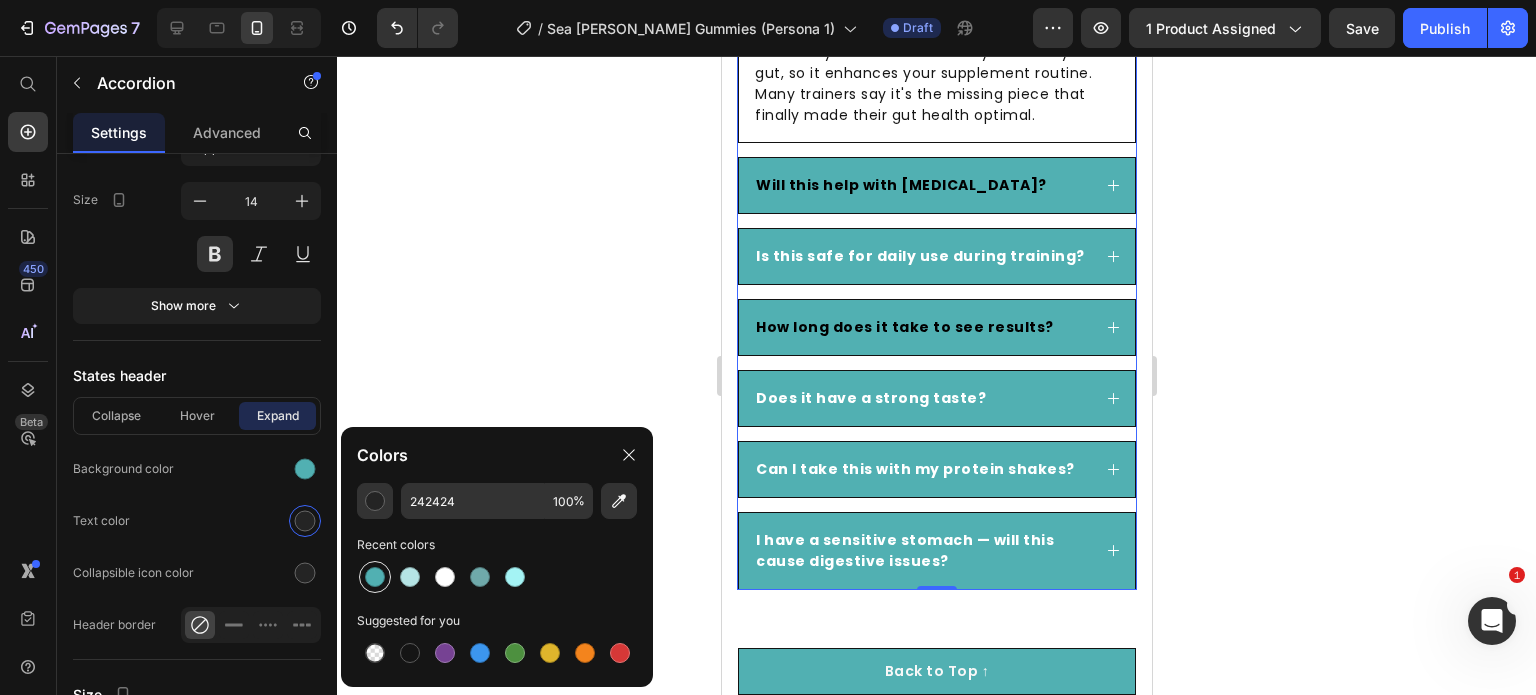 type on "FFFFFF" 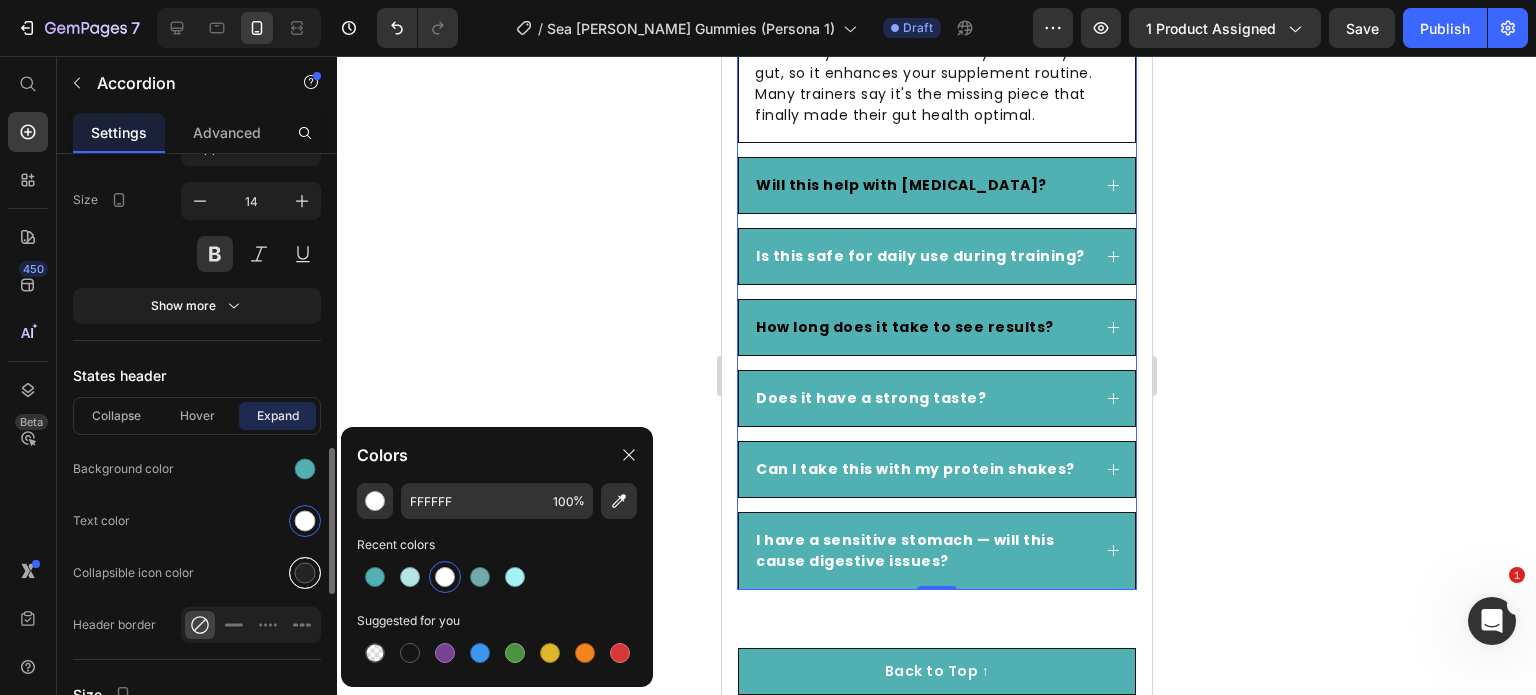 click at bounding box center [305, 573] 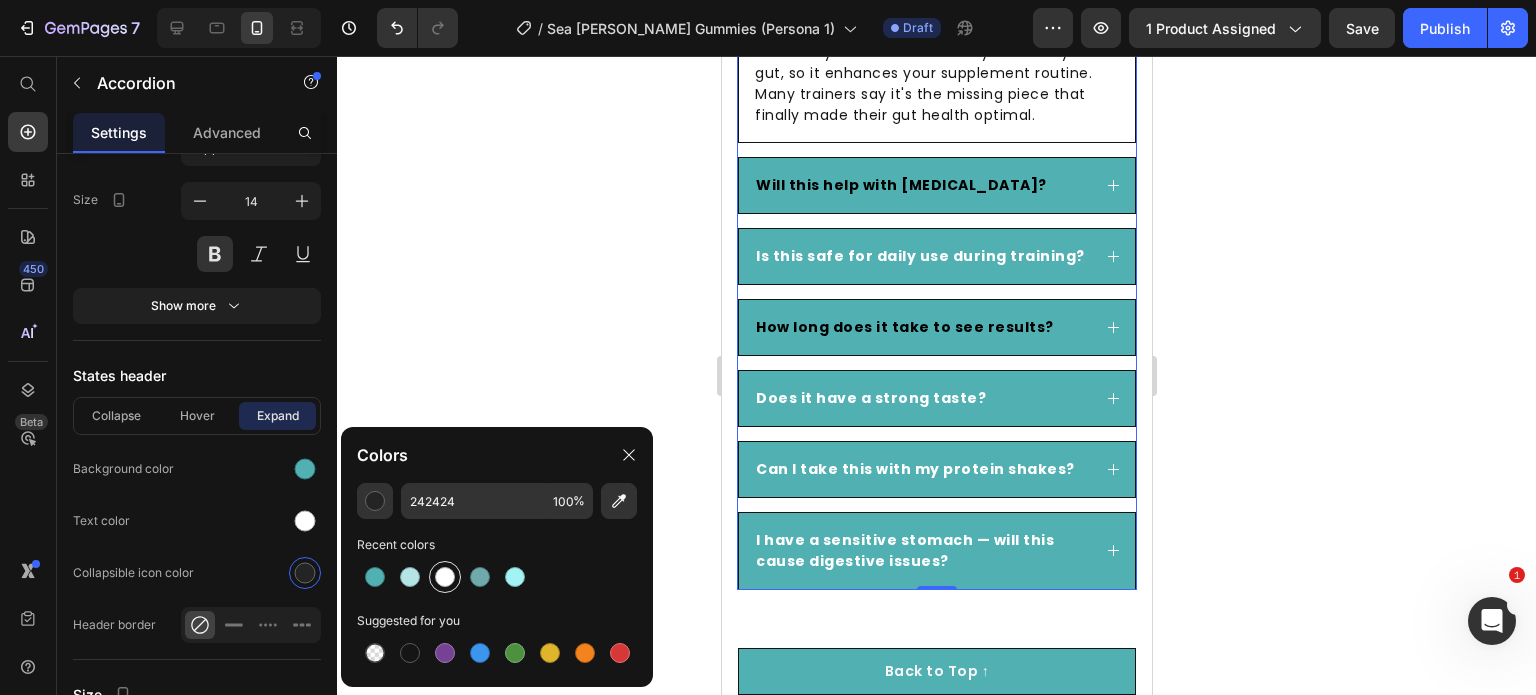 click at bounding box center (445, 577) 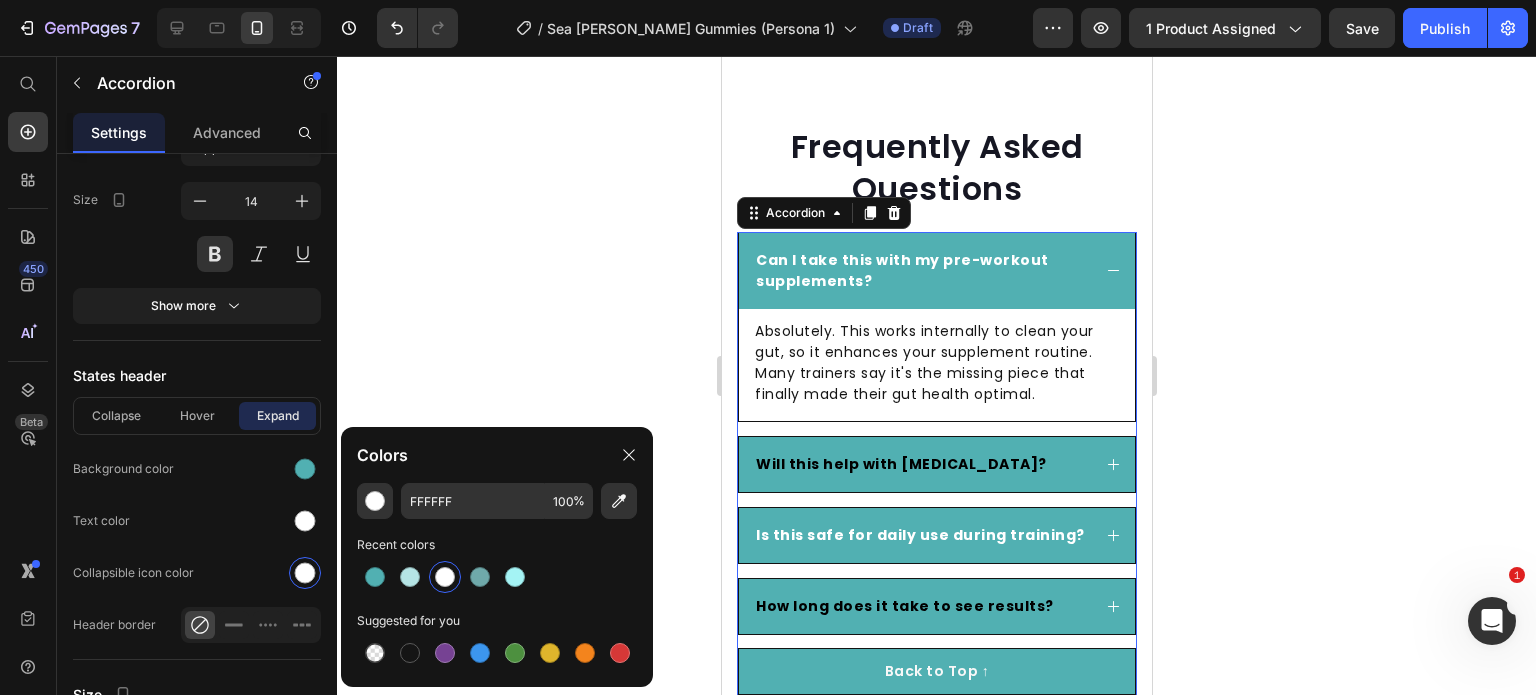 scroll, scrollTop: 7728, scrollLeft: 0, axis: vertical 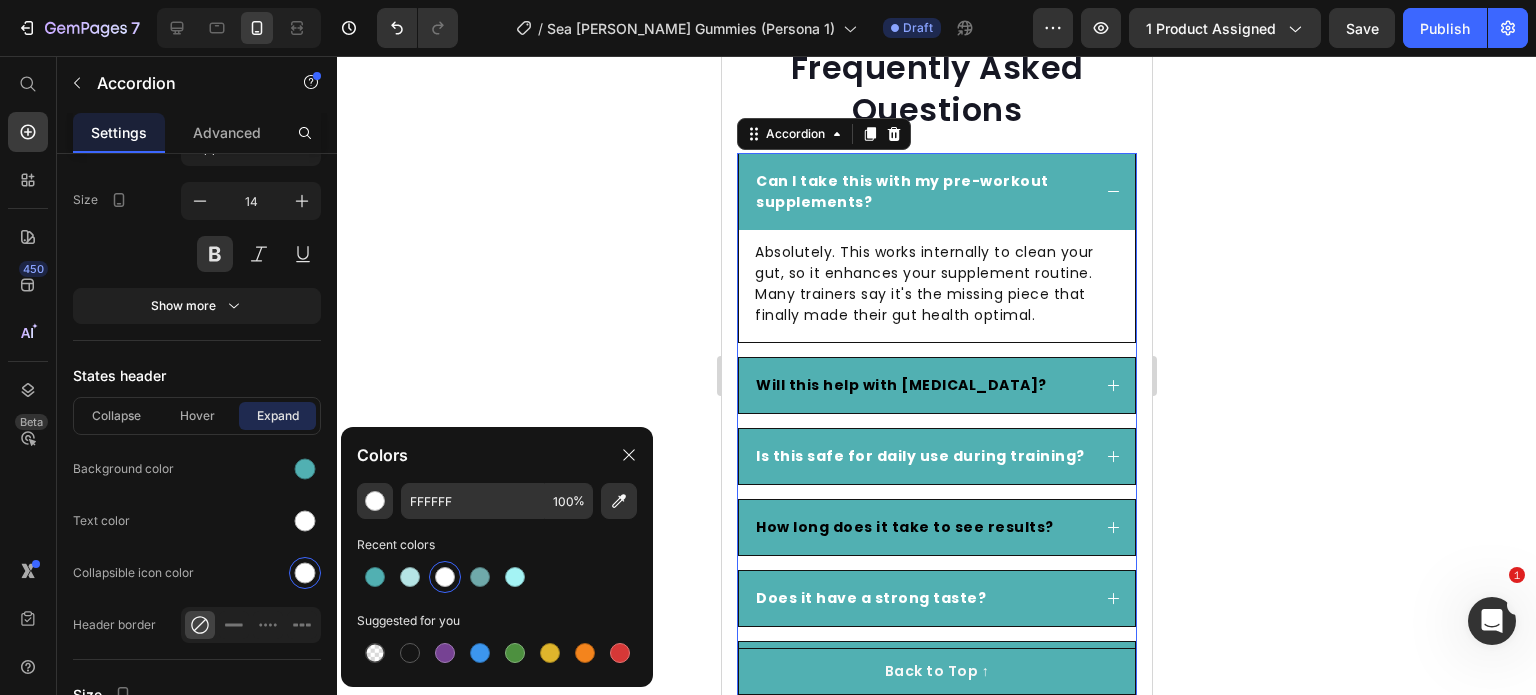 click on "Will this help with [MEDICAL_DATA]?" at bounding box center (900, 385) 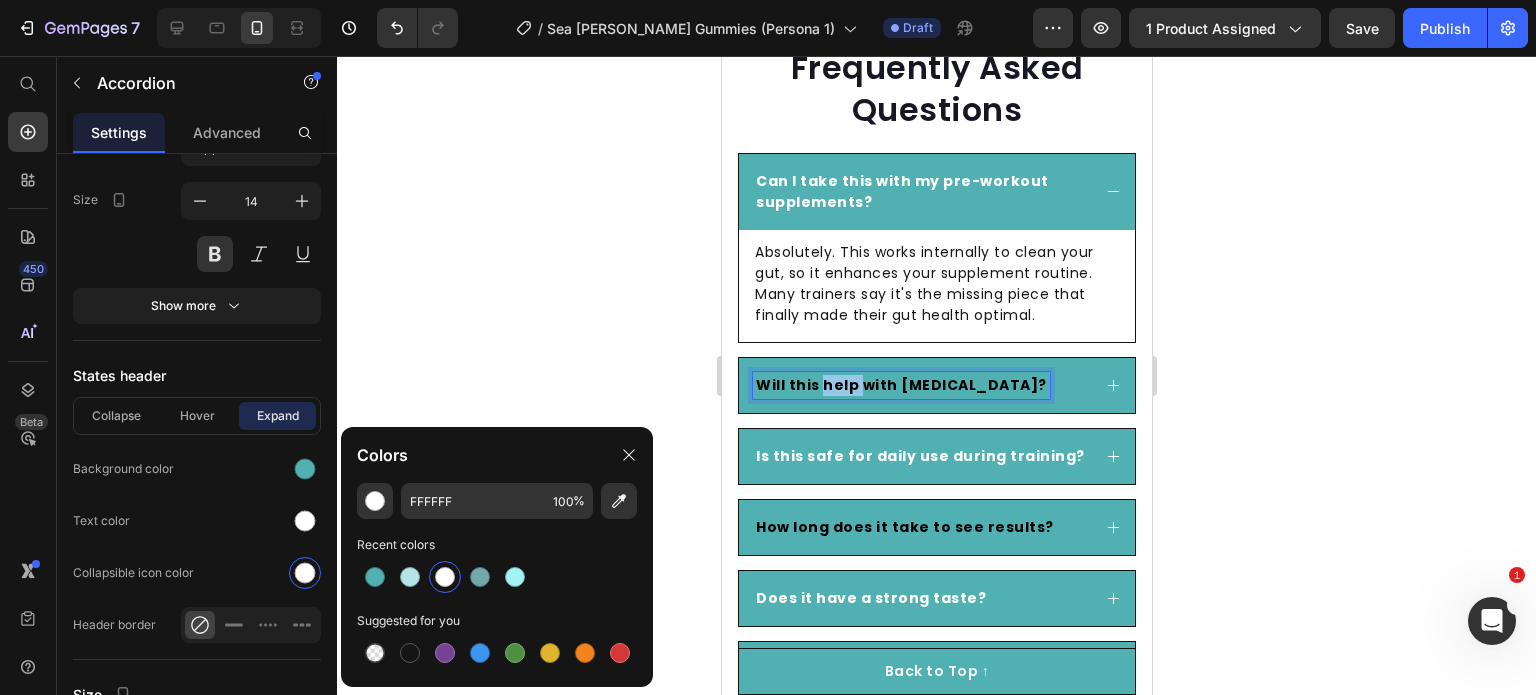 click on "Will this help with [MEDICAL_DATA]?" at bounding box center (900, 385) 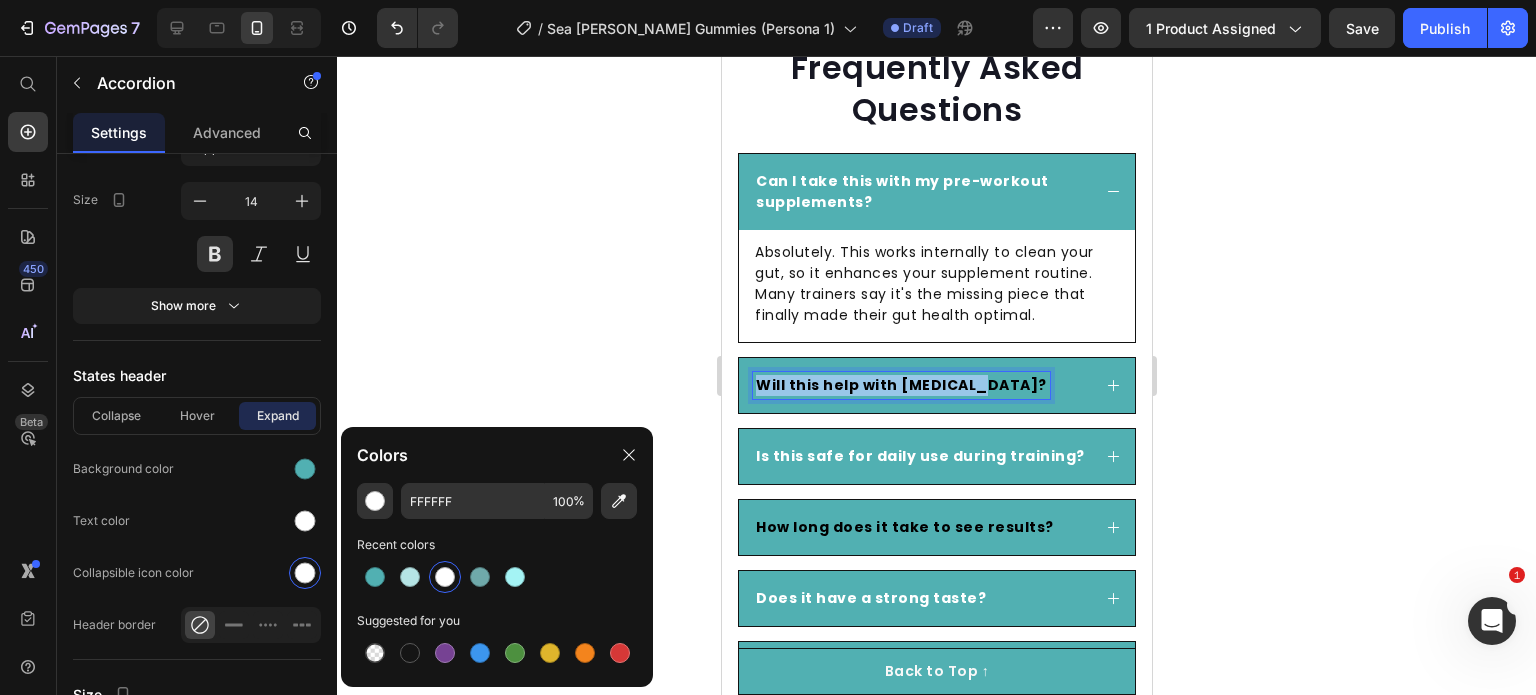 click on "Will this help with [MEDICAL_DATA]?" at bounding box center [900, 385] 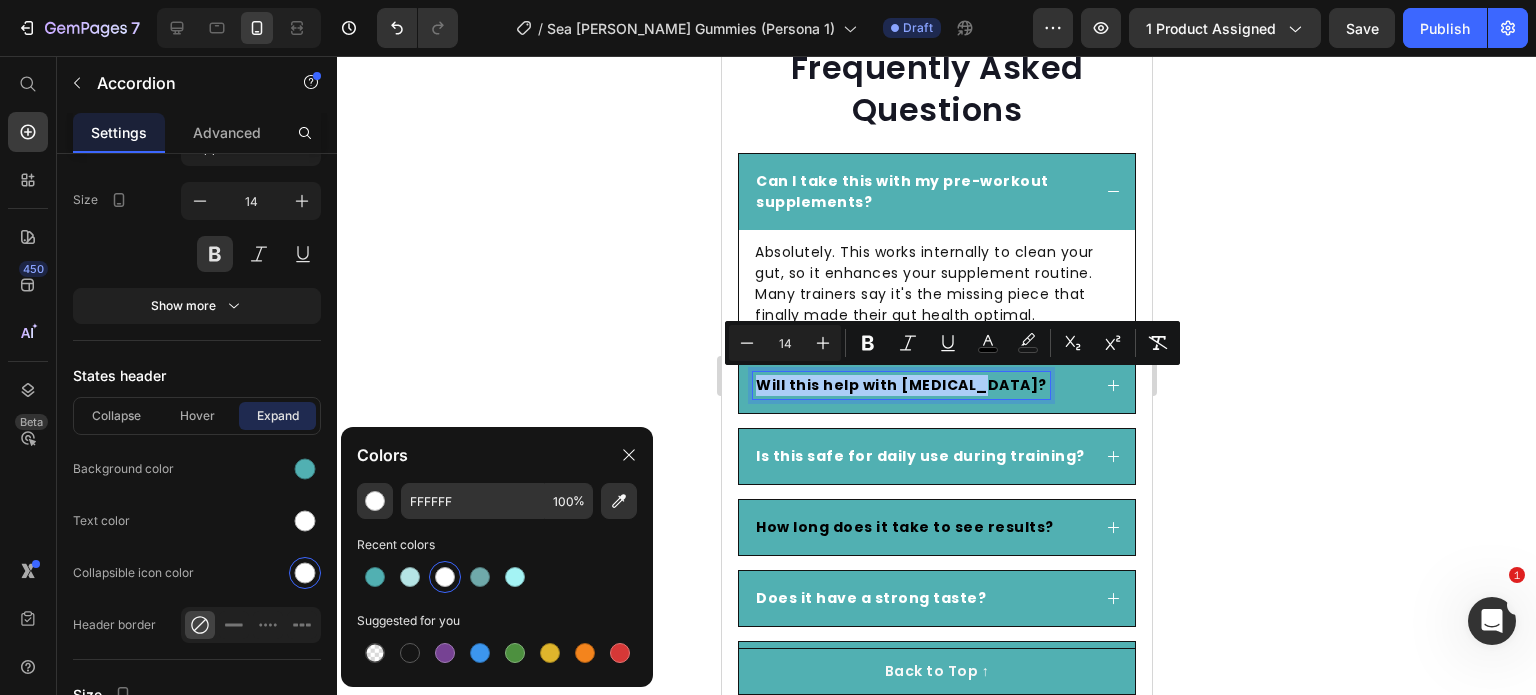 click on "Minus 14 Plus Bold Italic Underline
color
color Subscript Superscript Remove Format" at bounding box center [952, 343] 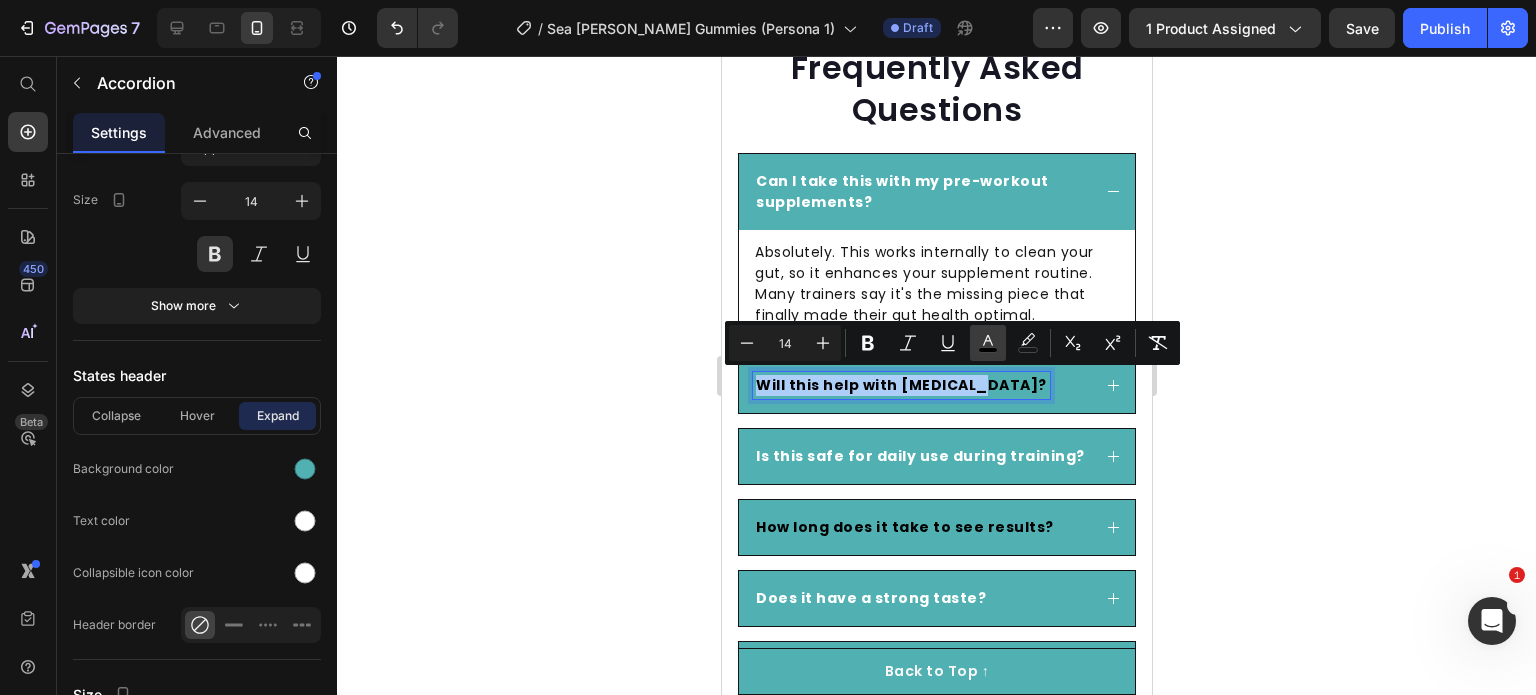click on "color" at bounding box center (988, 343) 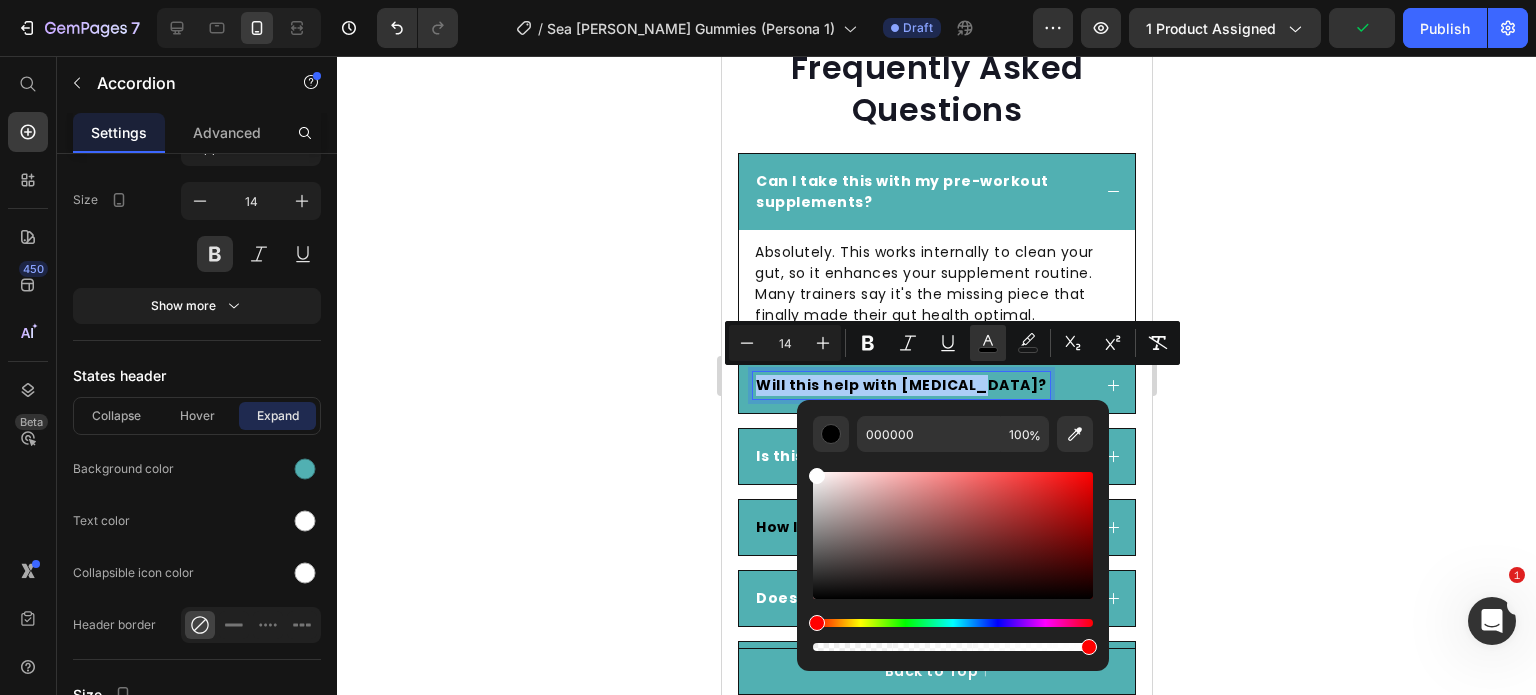 drag, startPoint x: 856, startPoint y: 495, endPoint x: 797, endPoint y: 462, distance: 67.601776 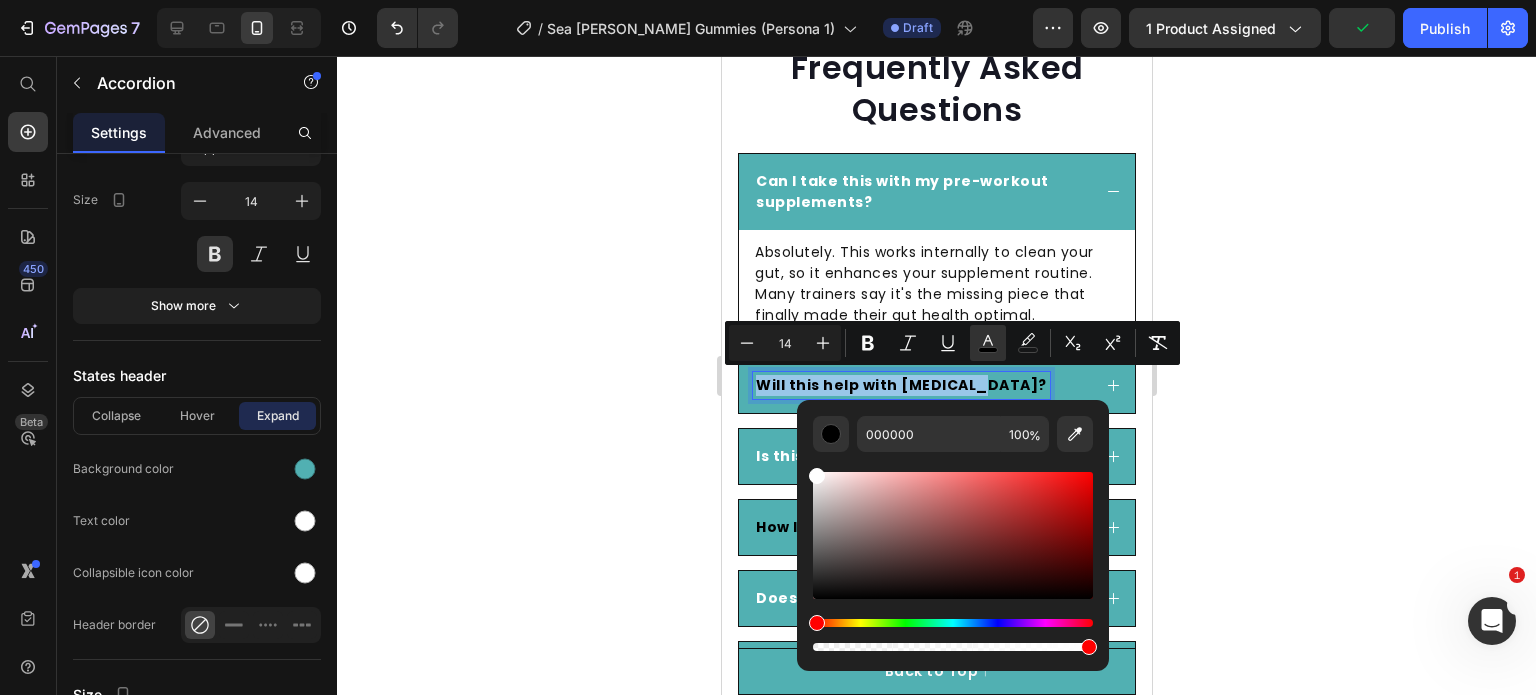 type on "FFFFFF" 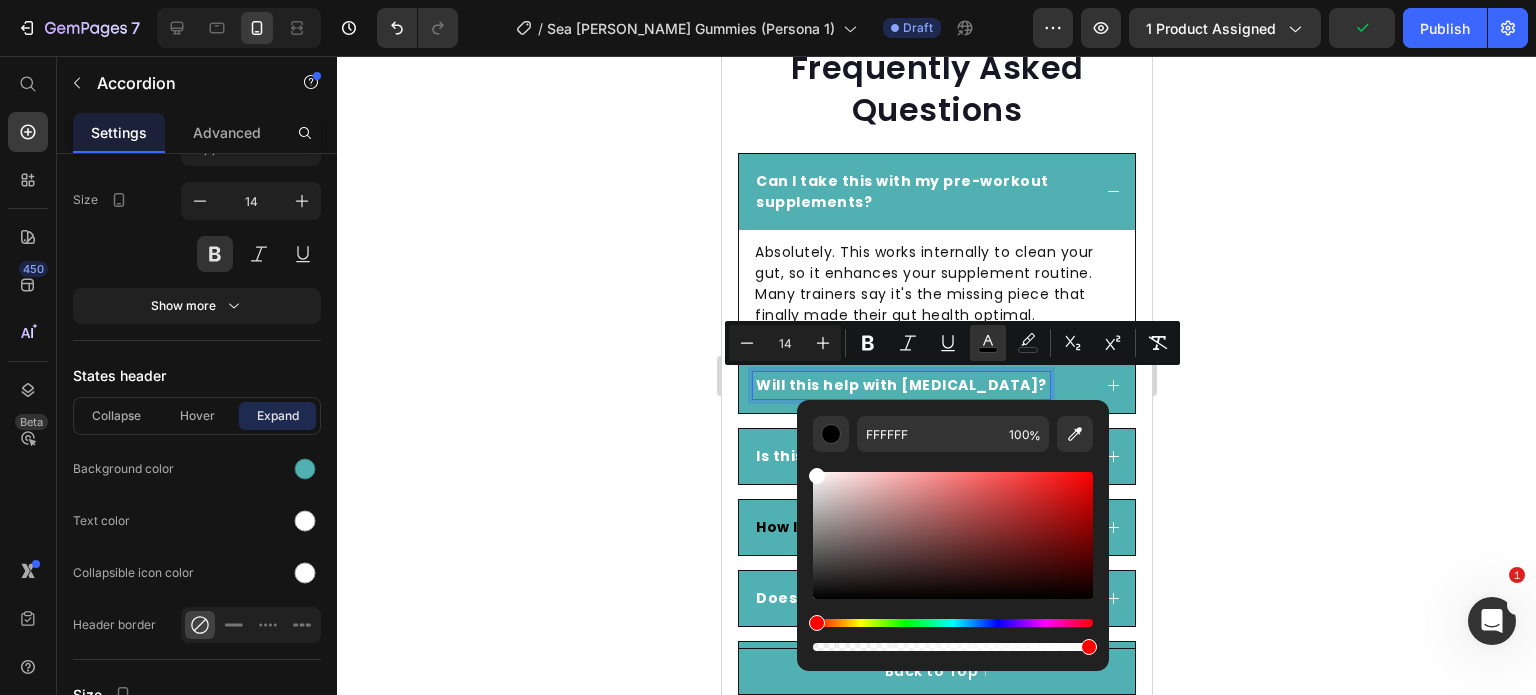 click 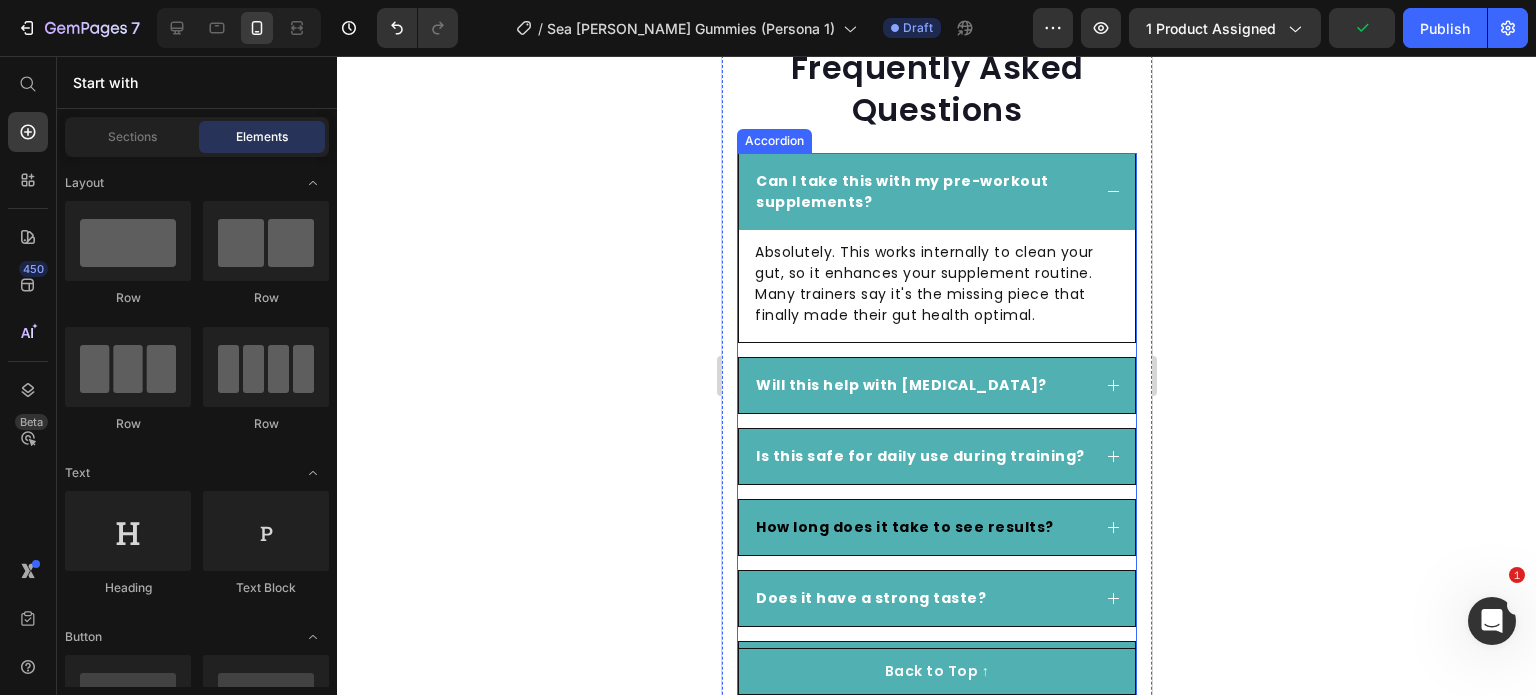 click on "How long does it take to see results?" at bounding box center (904, 527) 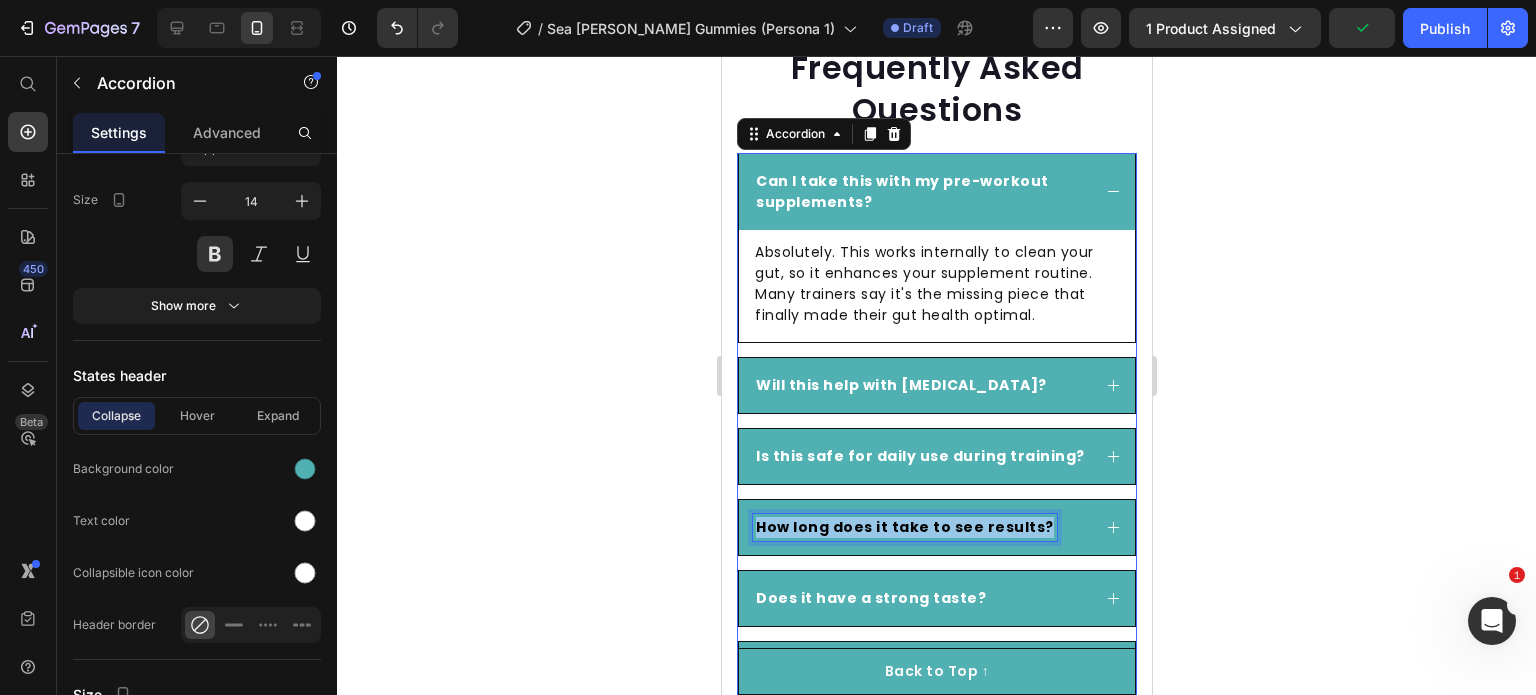 click on "How long does it take to see results?" at bounding box center [904, 527] 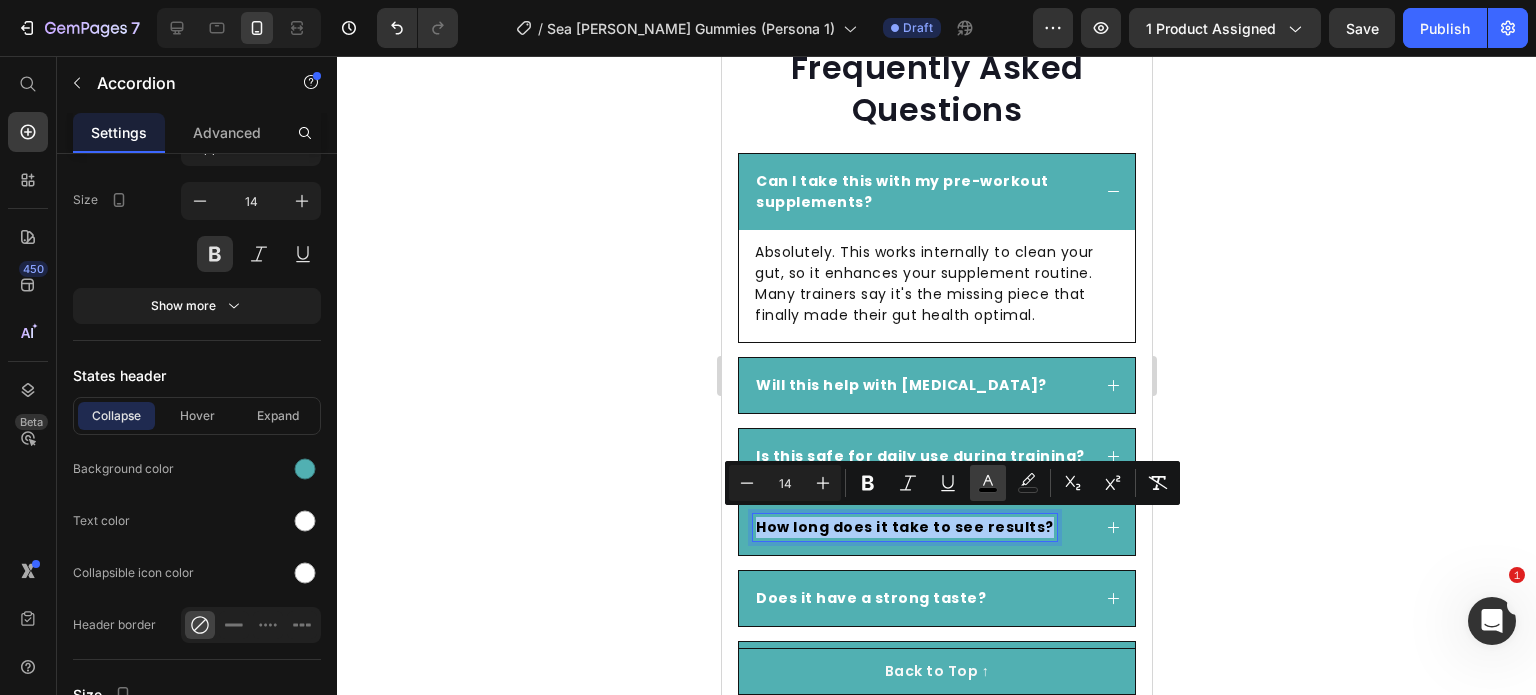 click 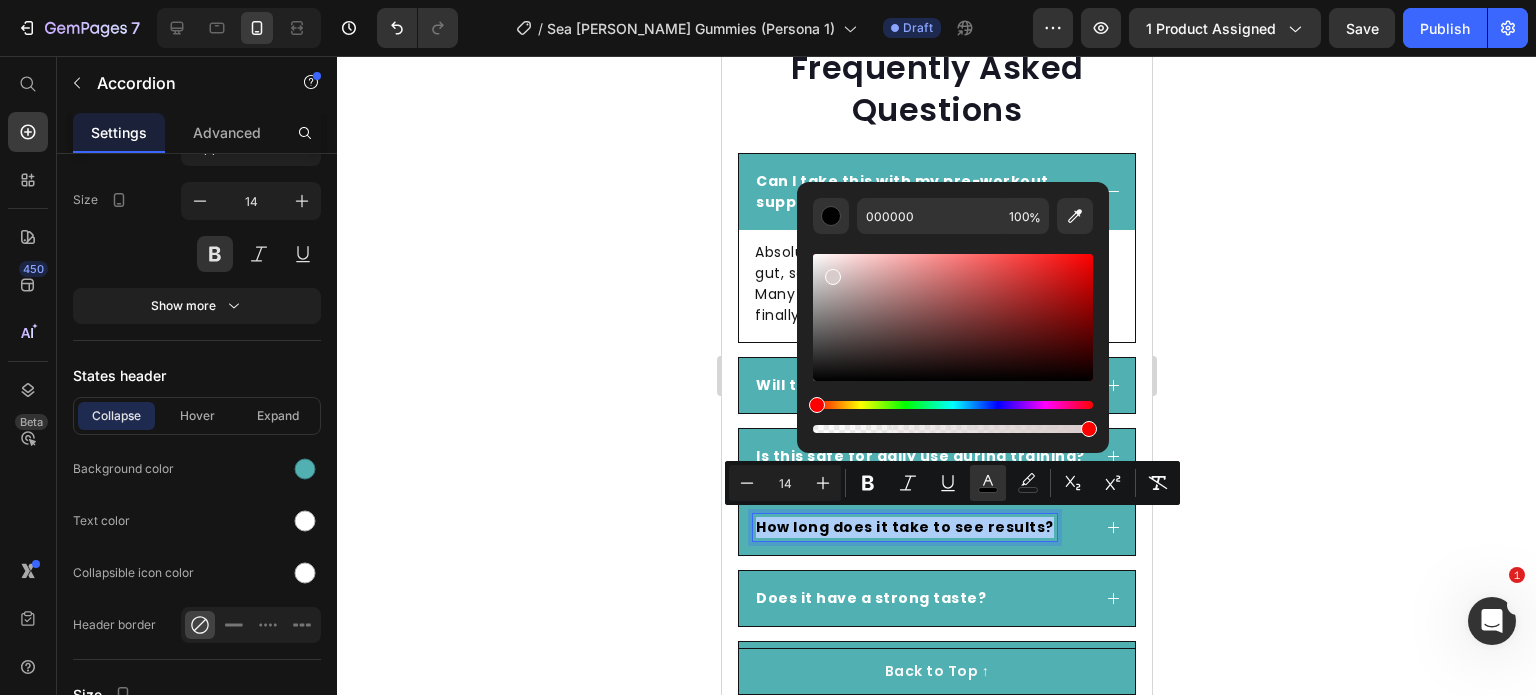 drag, startPoint x: 1560, startPoint y: 333, endPoint x: 789, endPoint y: 235, distance: 777.2033 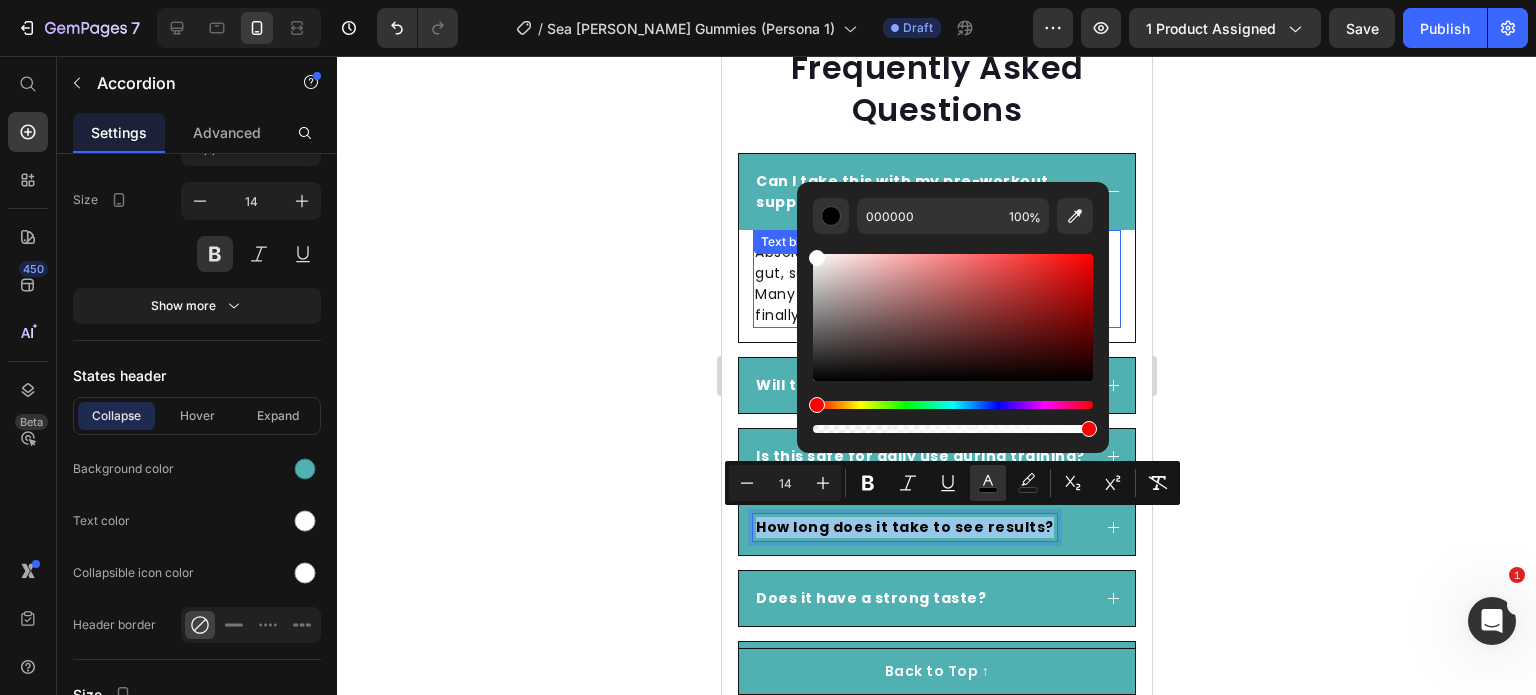 type on "FFFFFF" 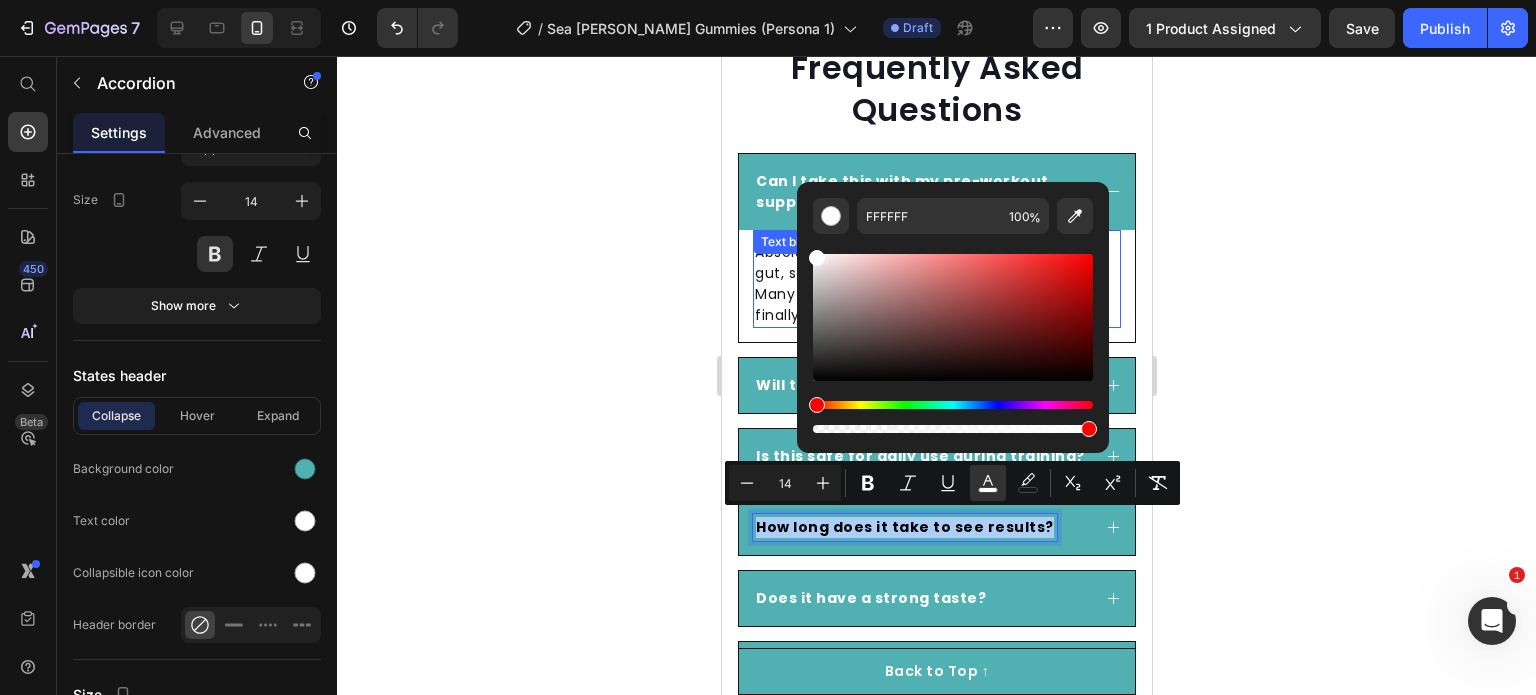 click 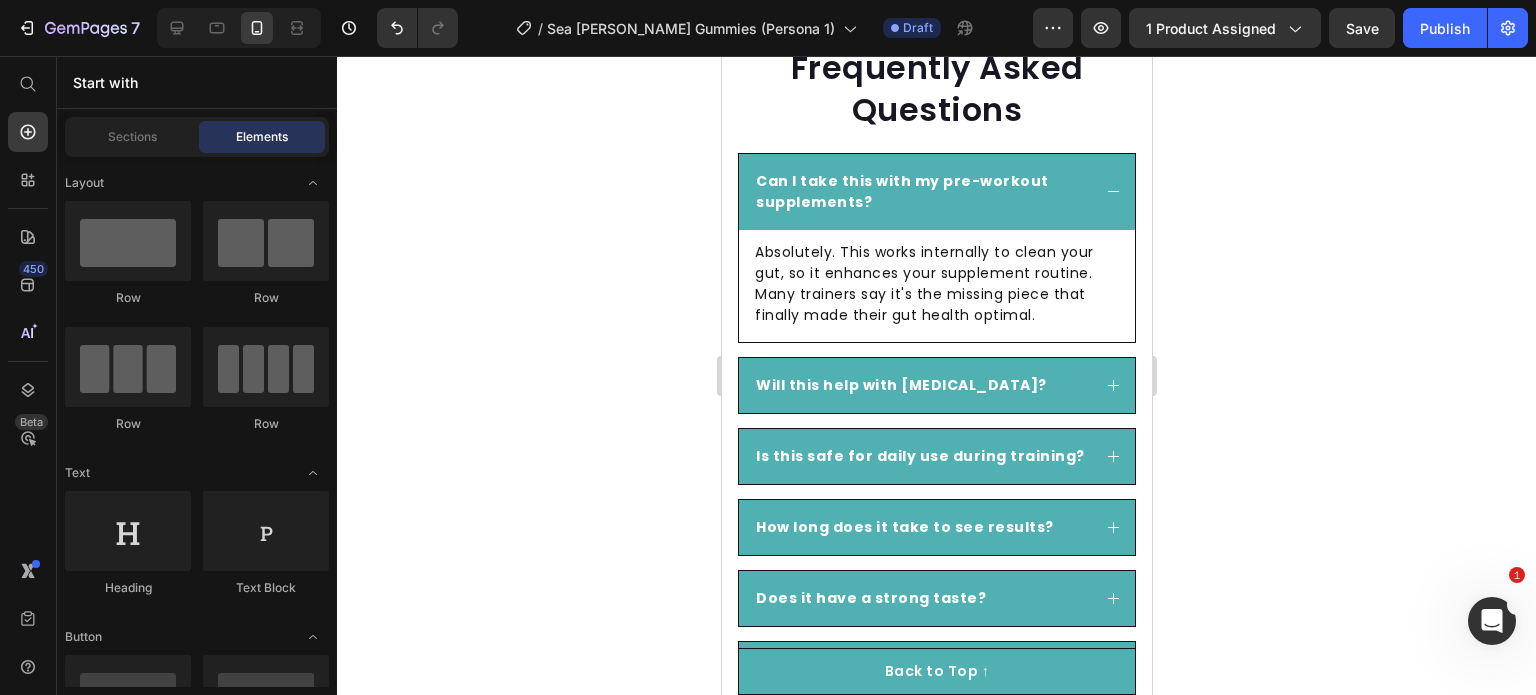 click 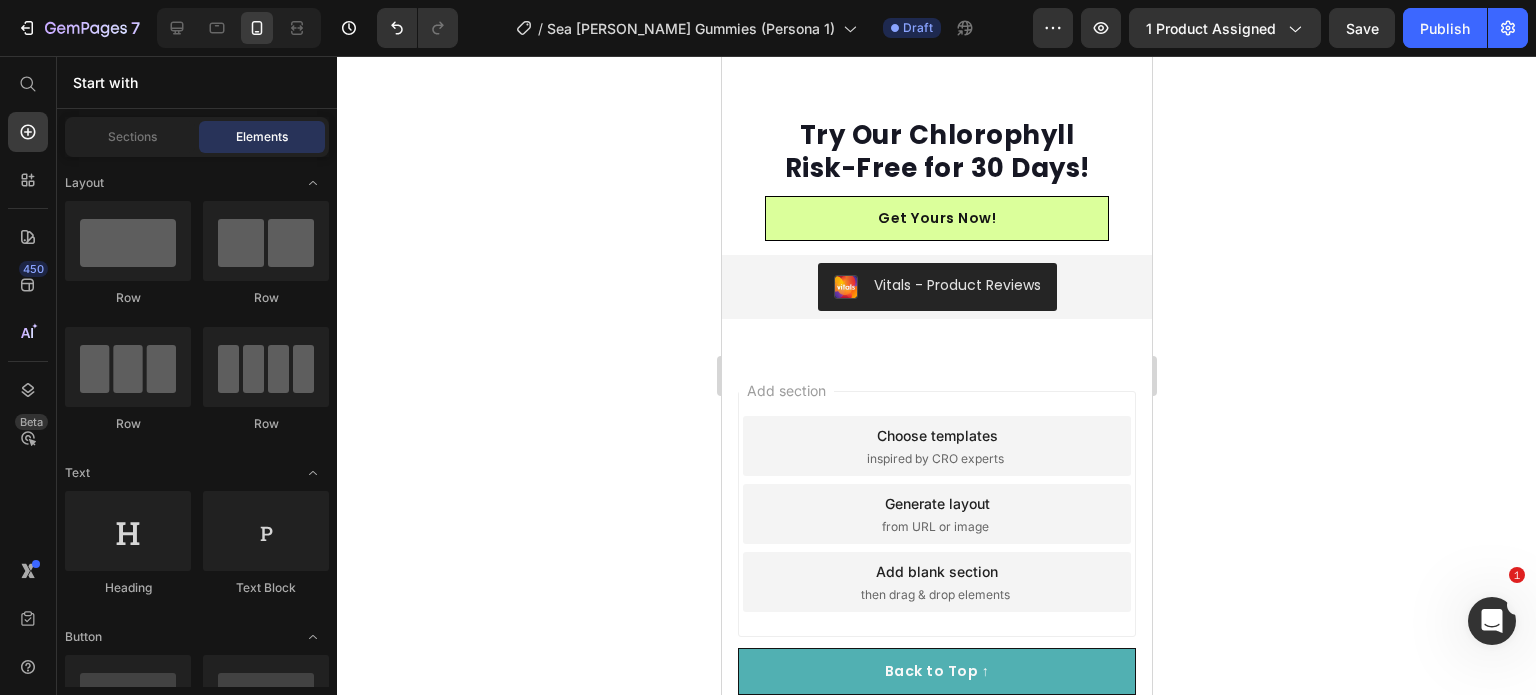 scroll, scrollTop: 8362, scrollLeft: 0, axis: vertical 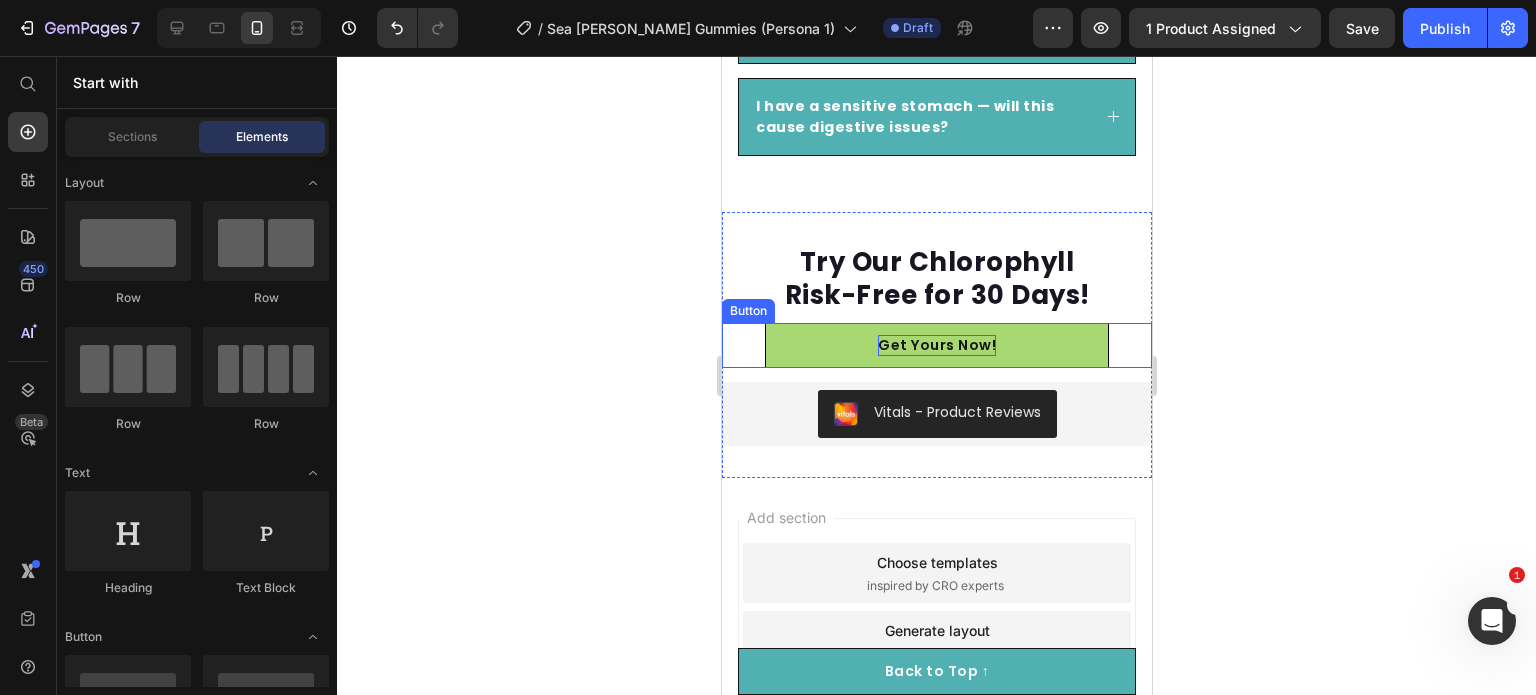 click on "Get Yours Now!" at bounding box center [936, 345] 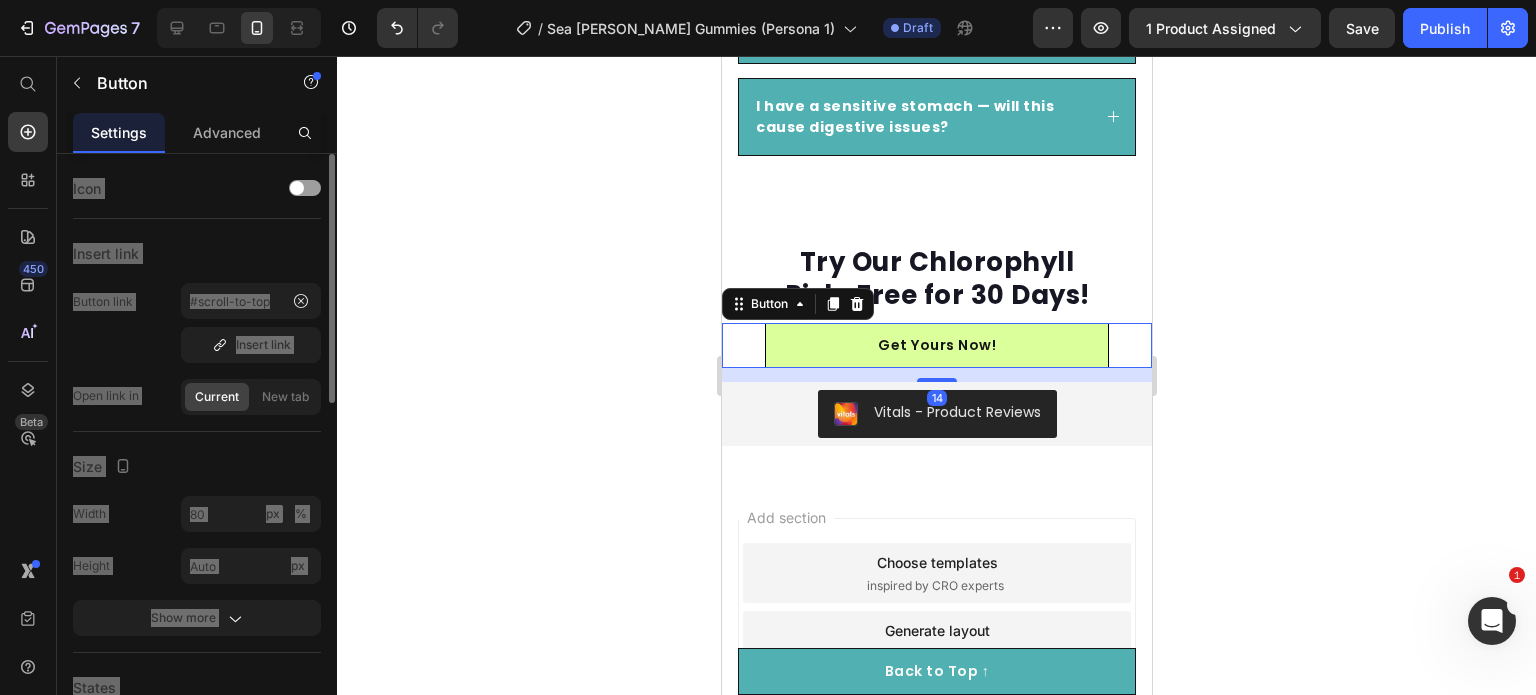 scroll, scrollTop: 300, scrollLeft: 0, axis: vertical 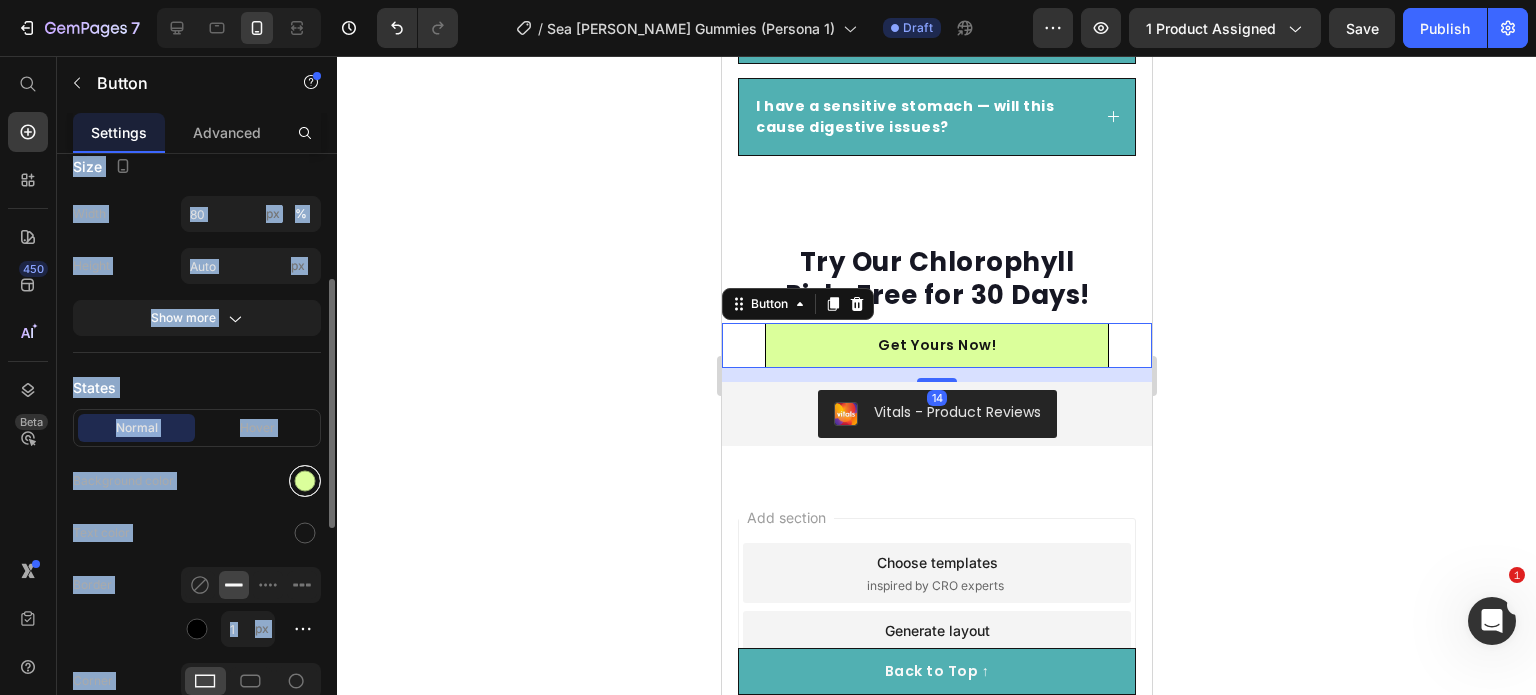 click at bounding box center (305, 481) 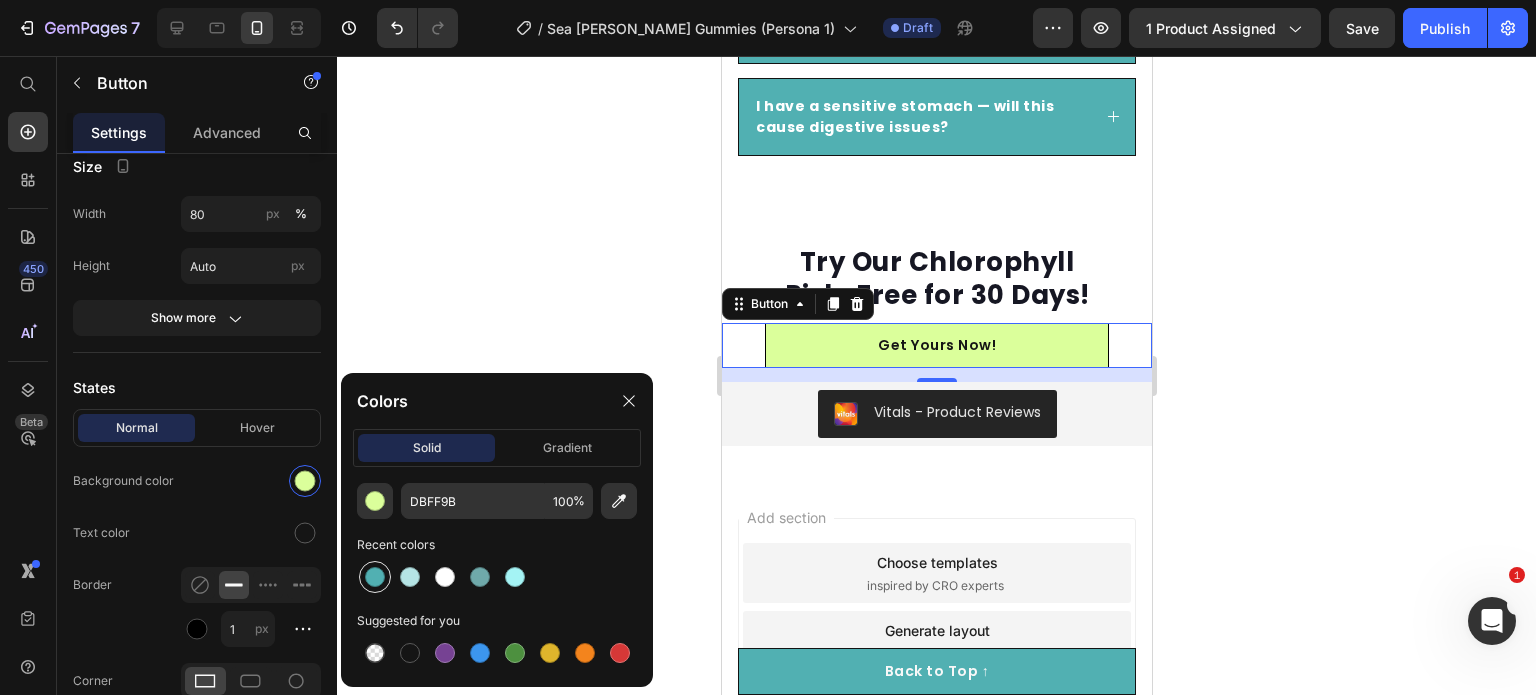 click at bounding box center [375, 577] 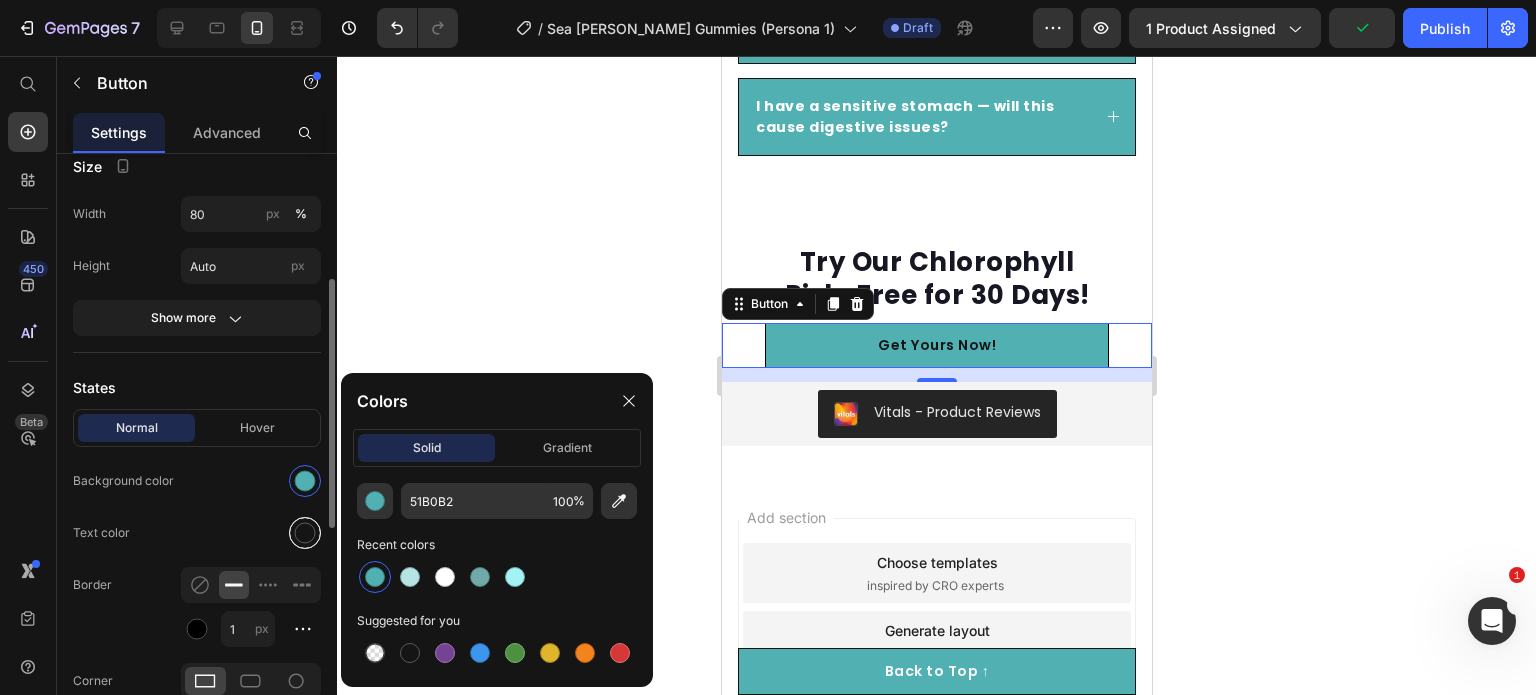 click at bounding box center [305, 533] 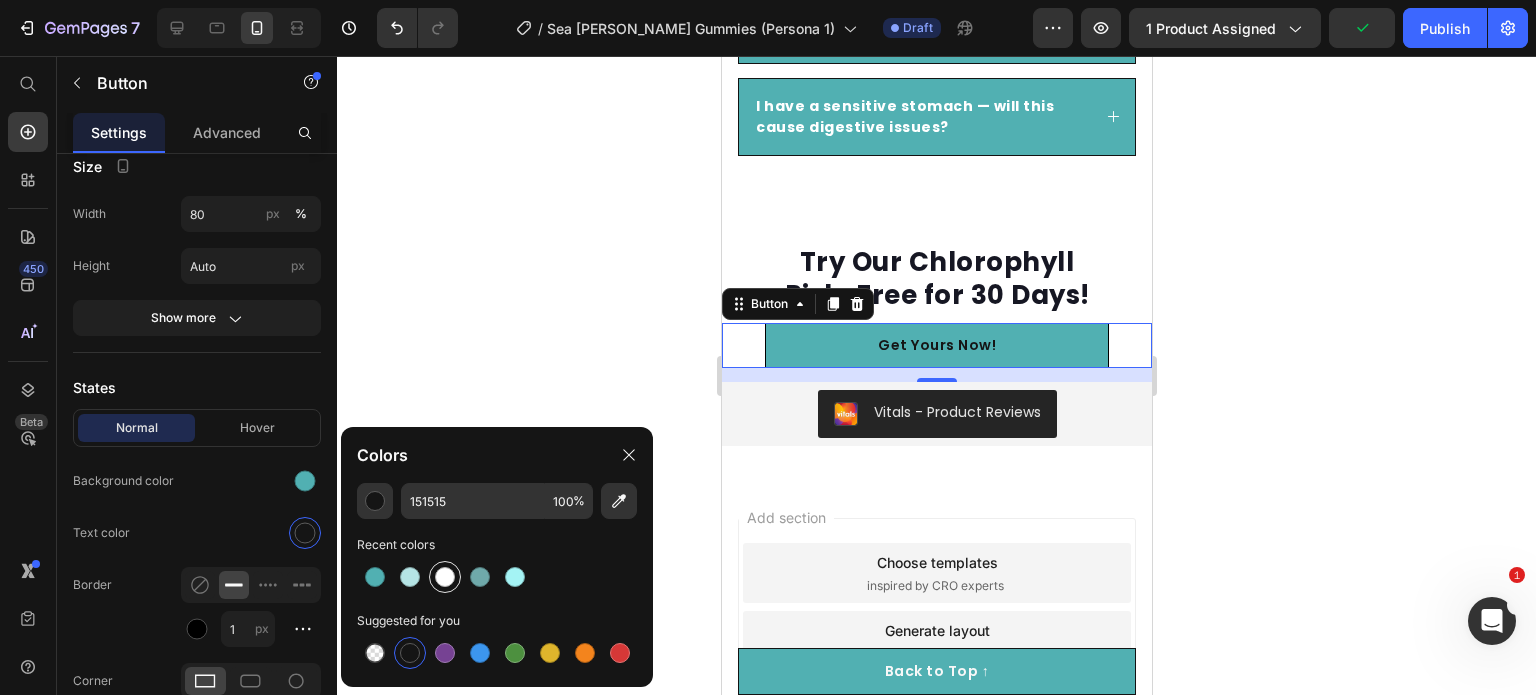 click at bounding box center (445, 577) 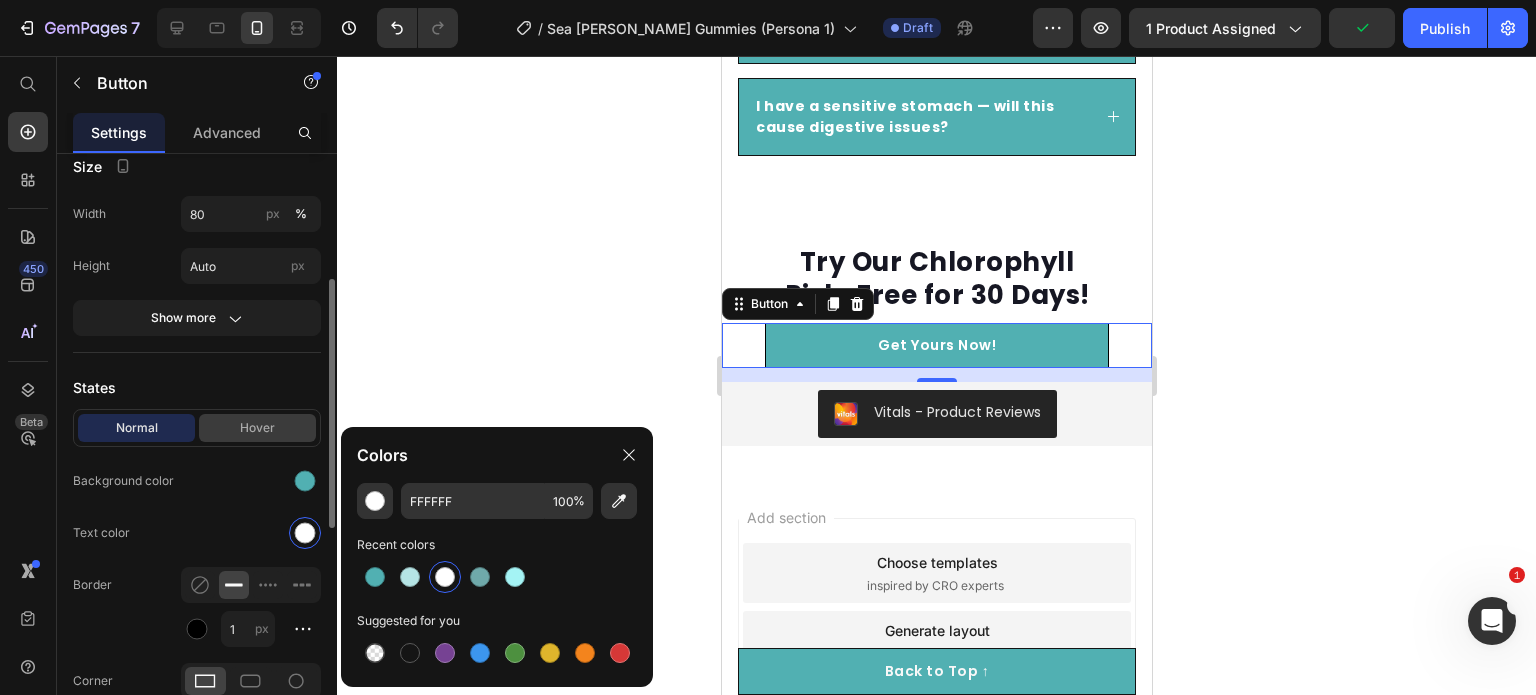 click on "Hover" at bounding box center (257, 428) 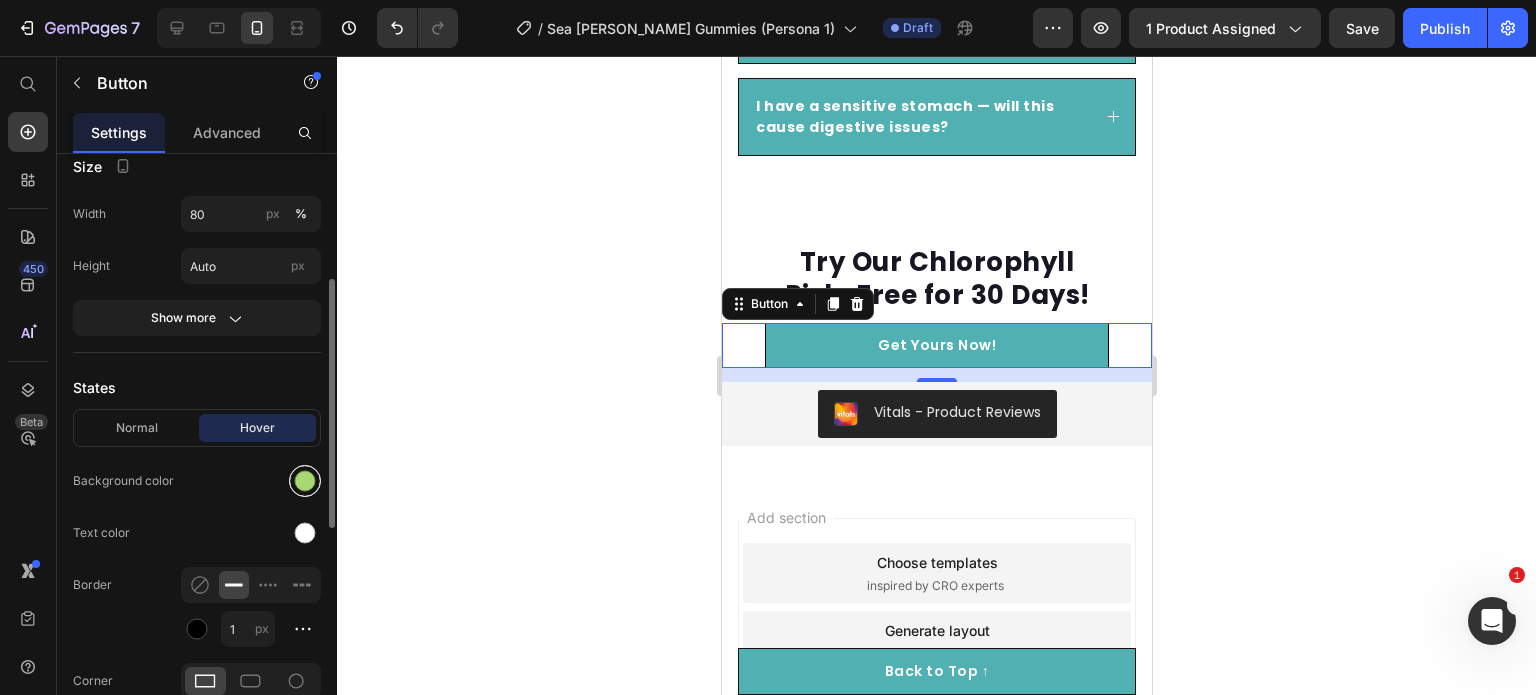 click at bounding box center [305, 481] 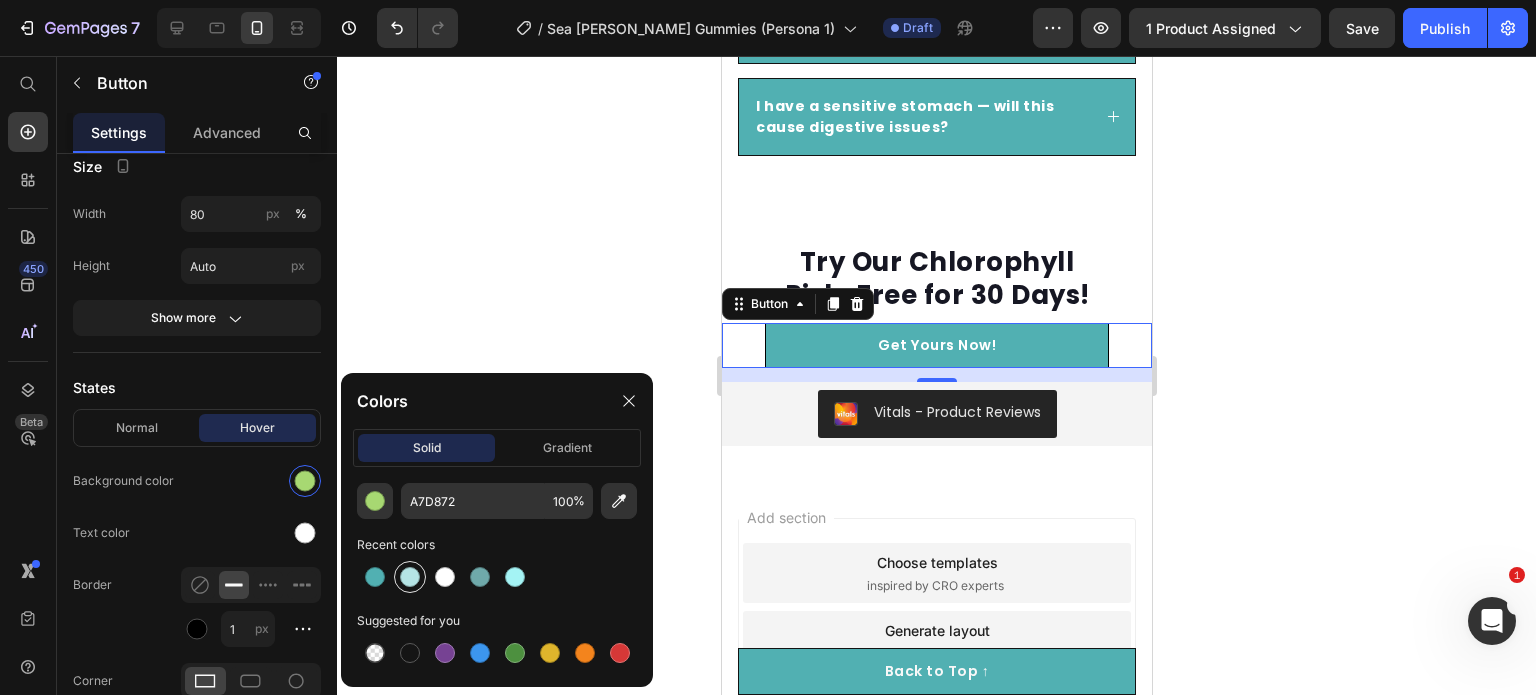 click at bounding box center [410, 577] 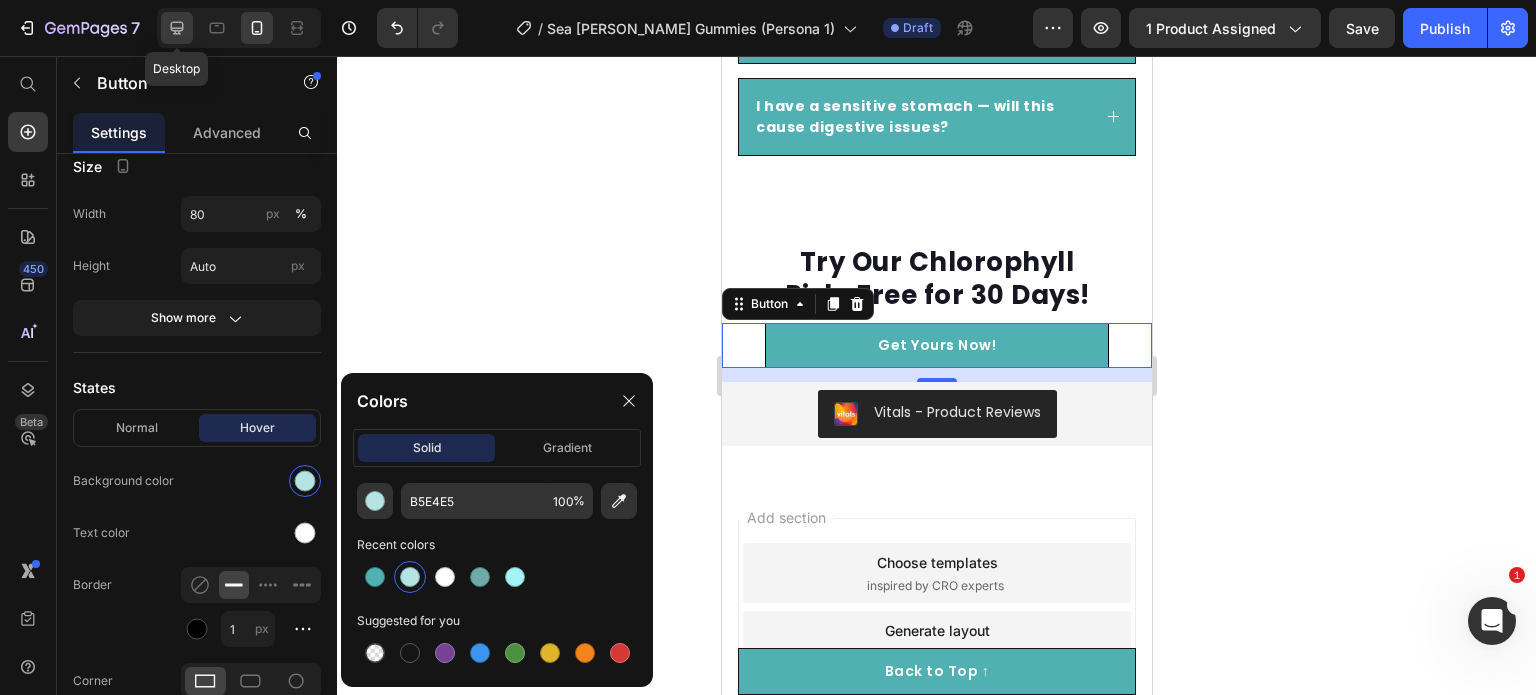 click 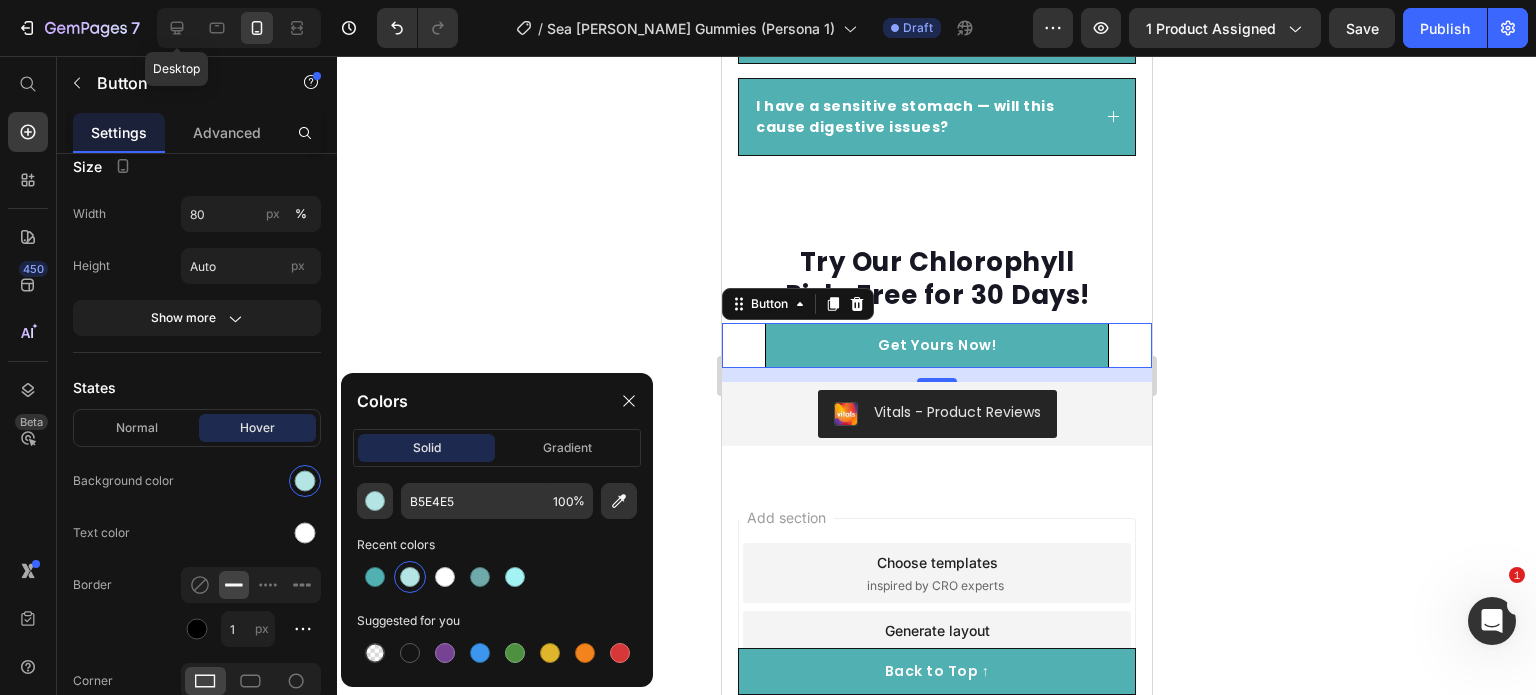 type on "16" 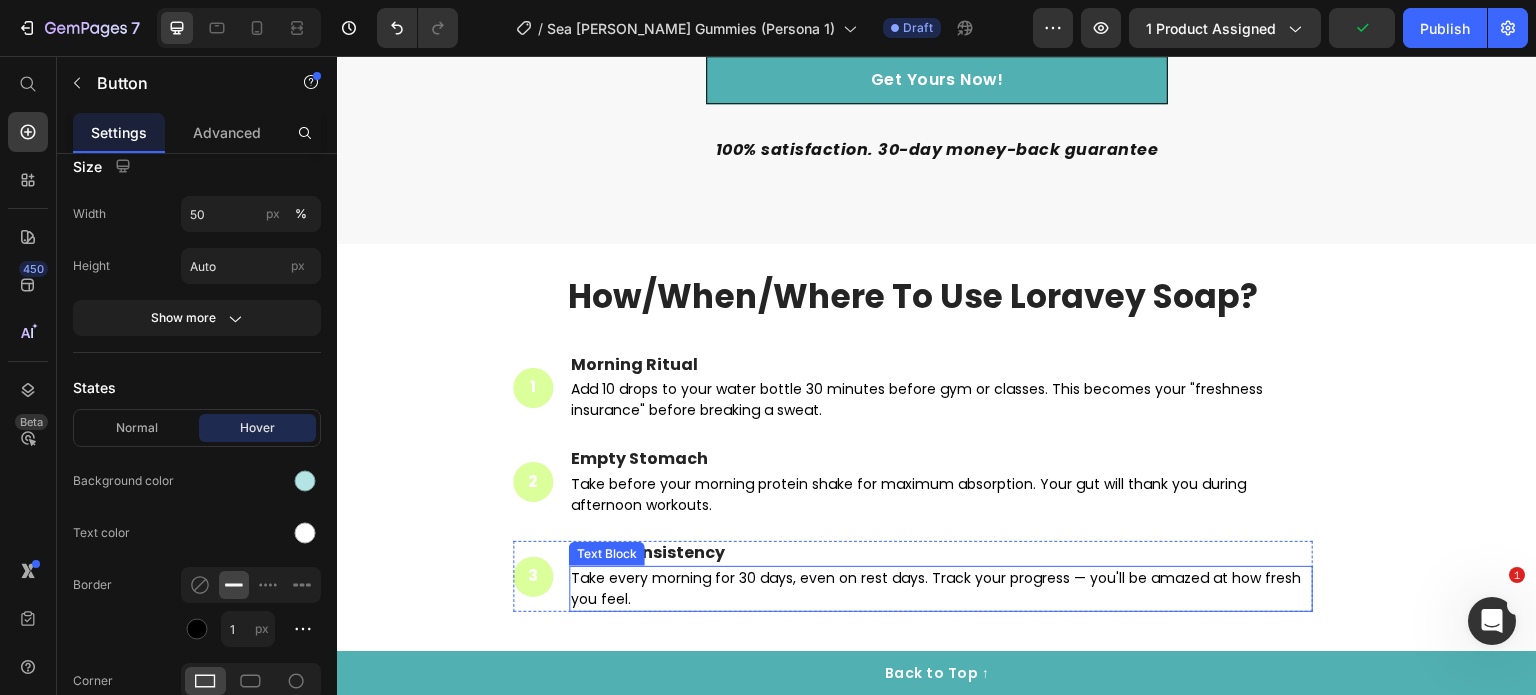 scroll, scrollTop: 7319, scrollLeft: 0, axis: vertical 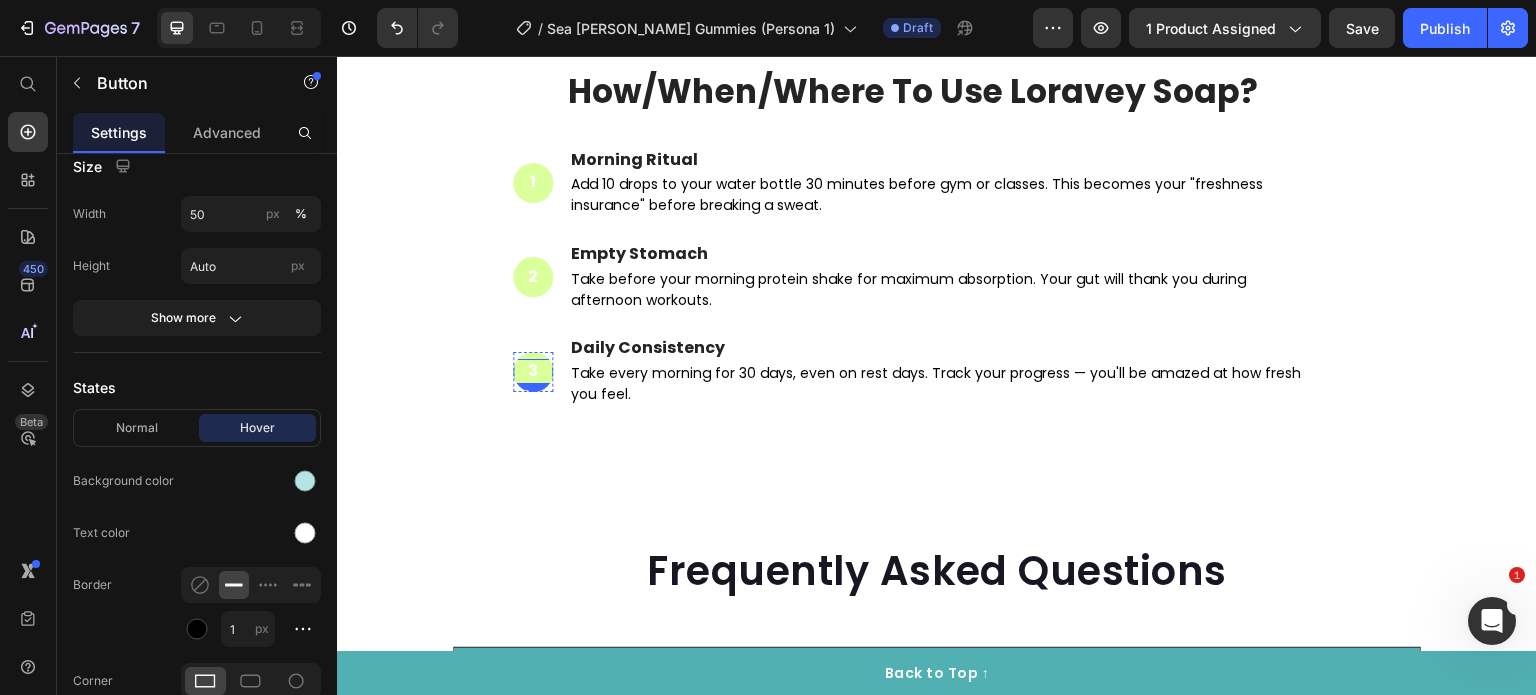 click on "3 Text Block" at bounding box center (533, 371) 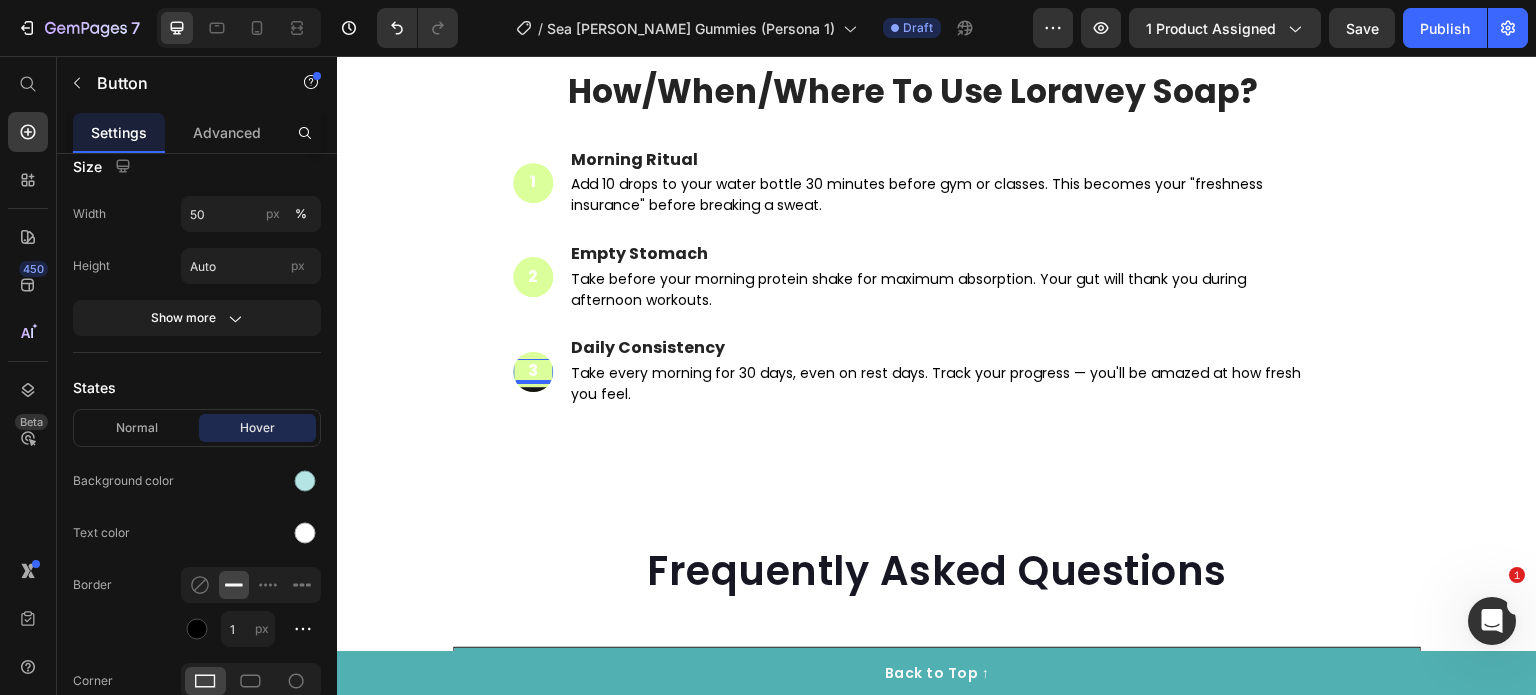 scroll, scrollTop: 0, scrollLeft: 0, axis: both 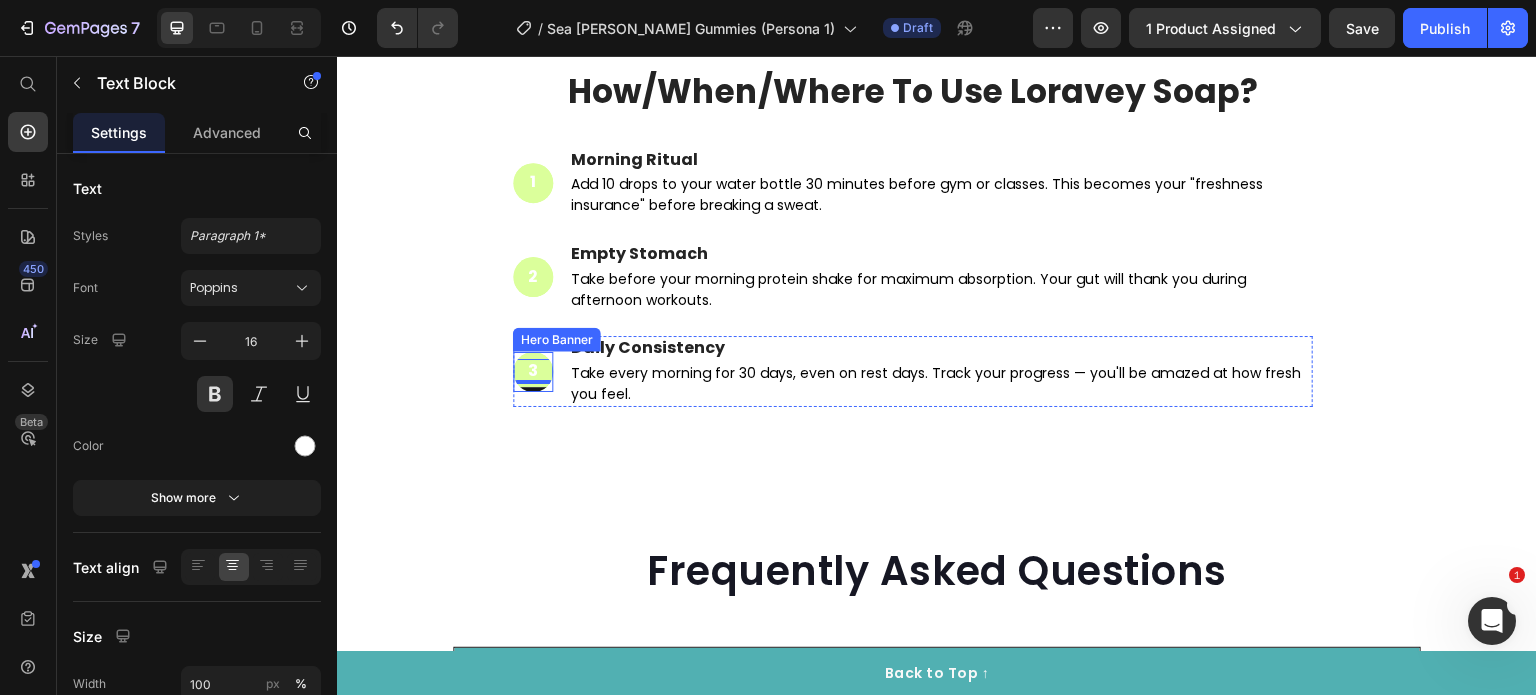 click at bounding box center [533, 372] 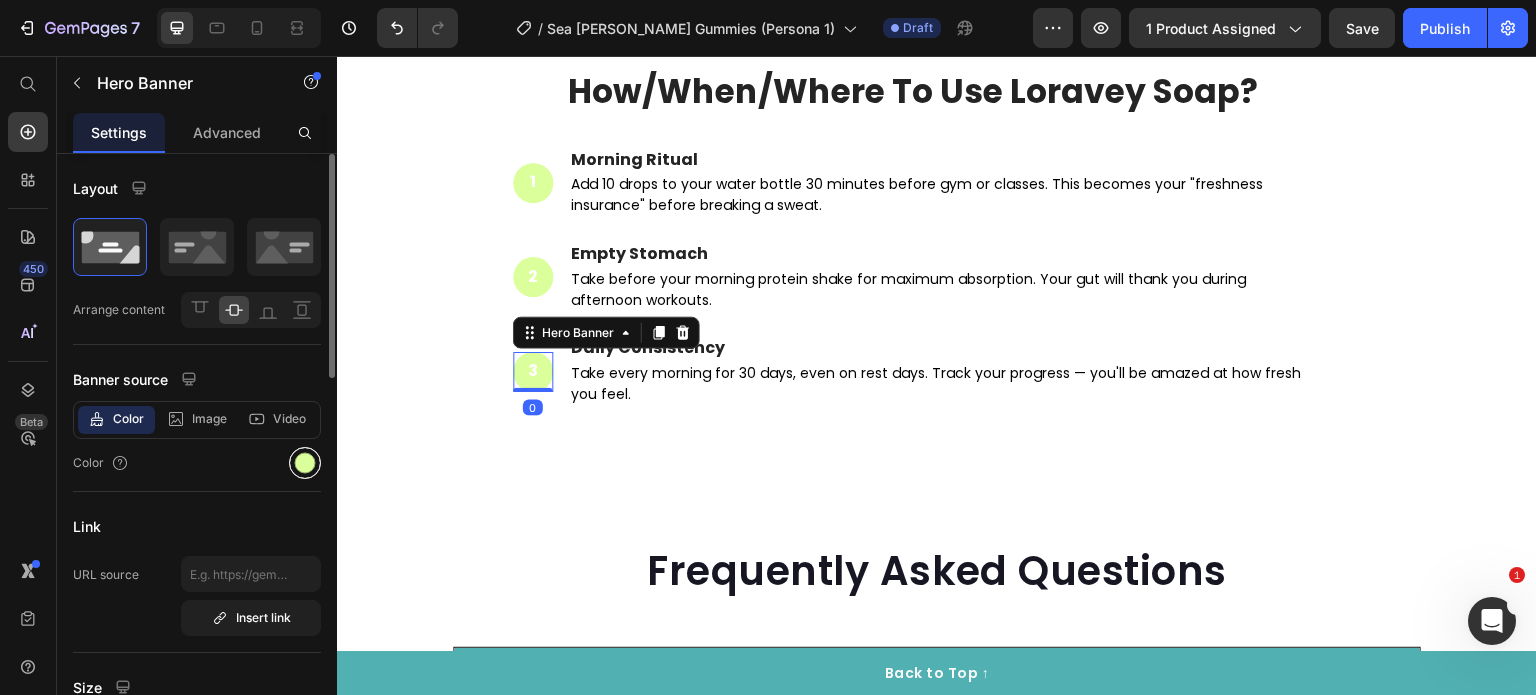 click at bounding box center [305, 463] 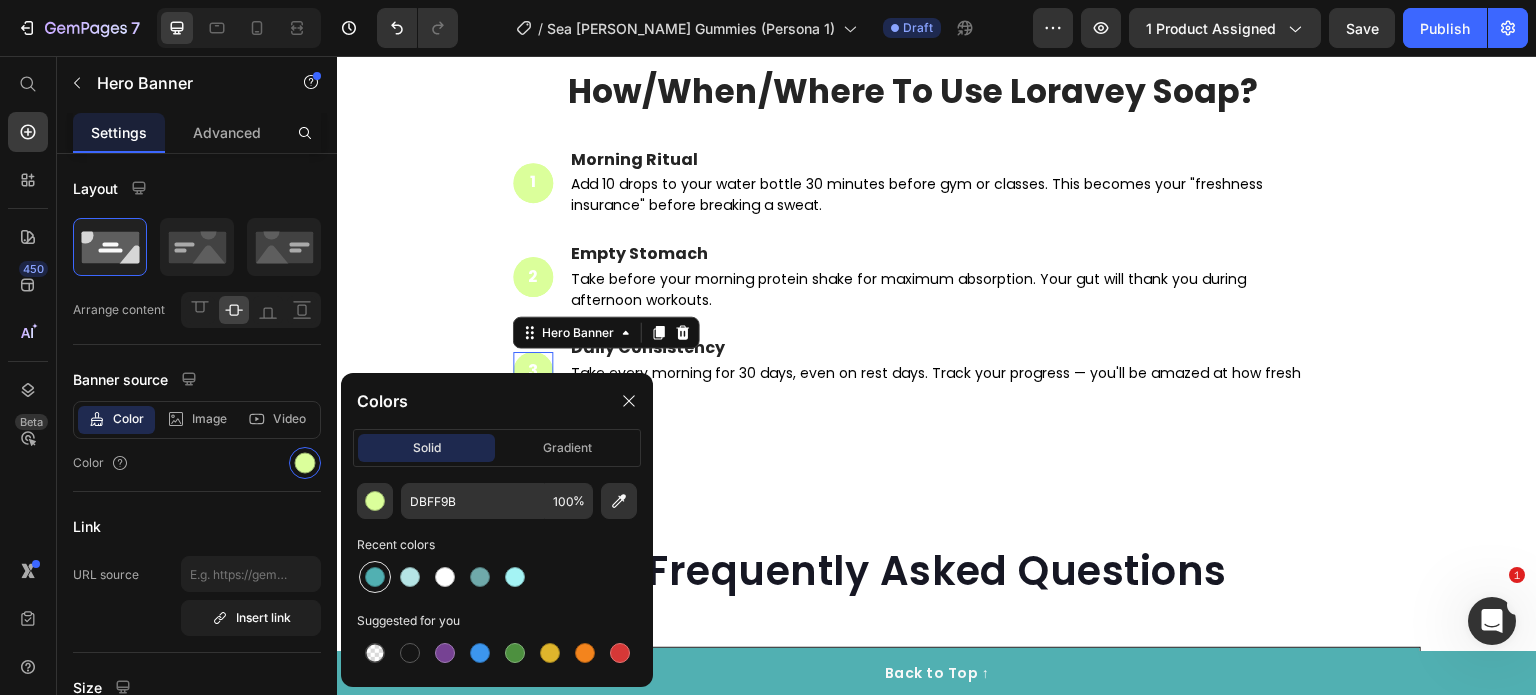 click at bounding box center (375, 577) 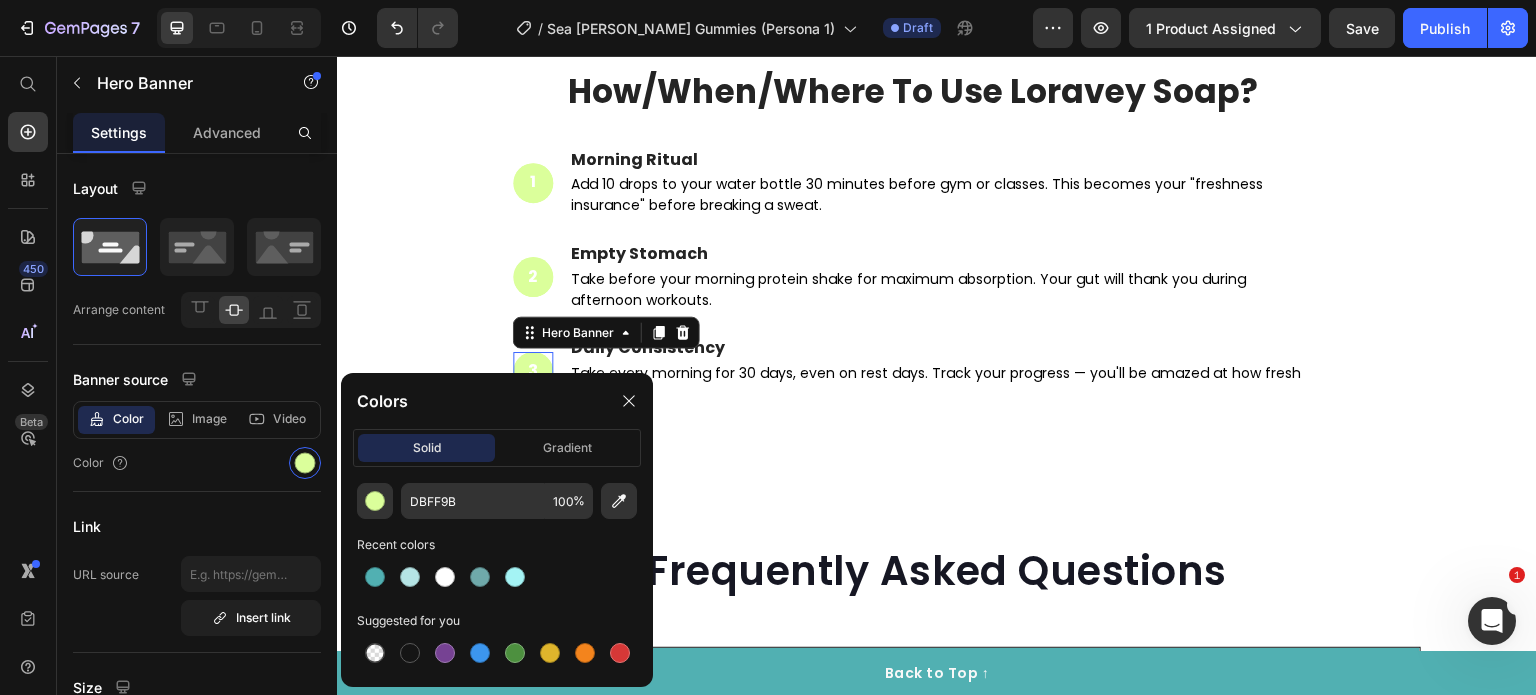 type on "51B0B2" 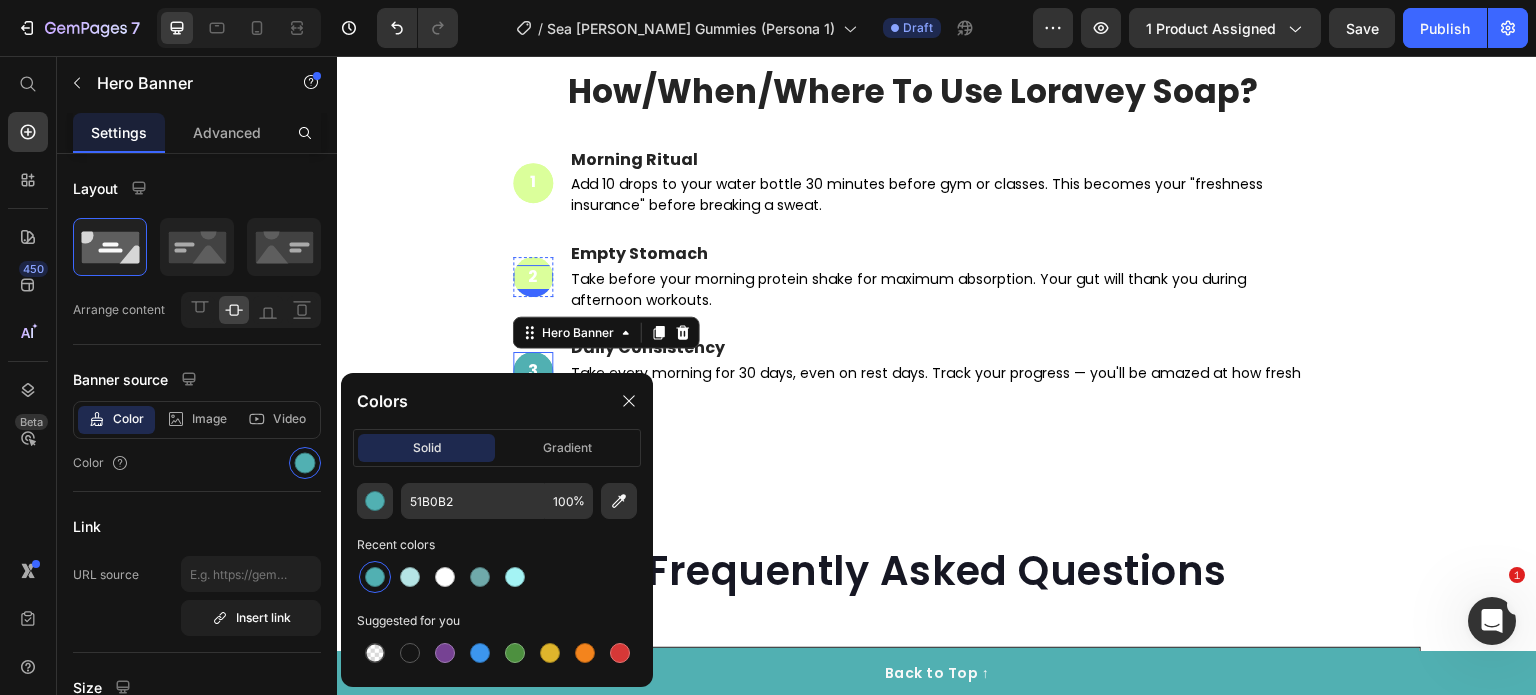 click at bounding box center (533, 277) 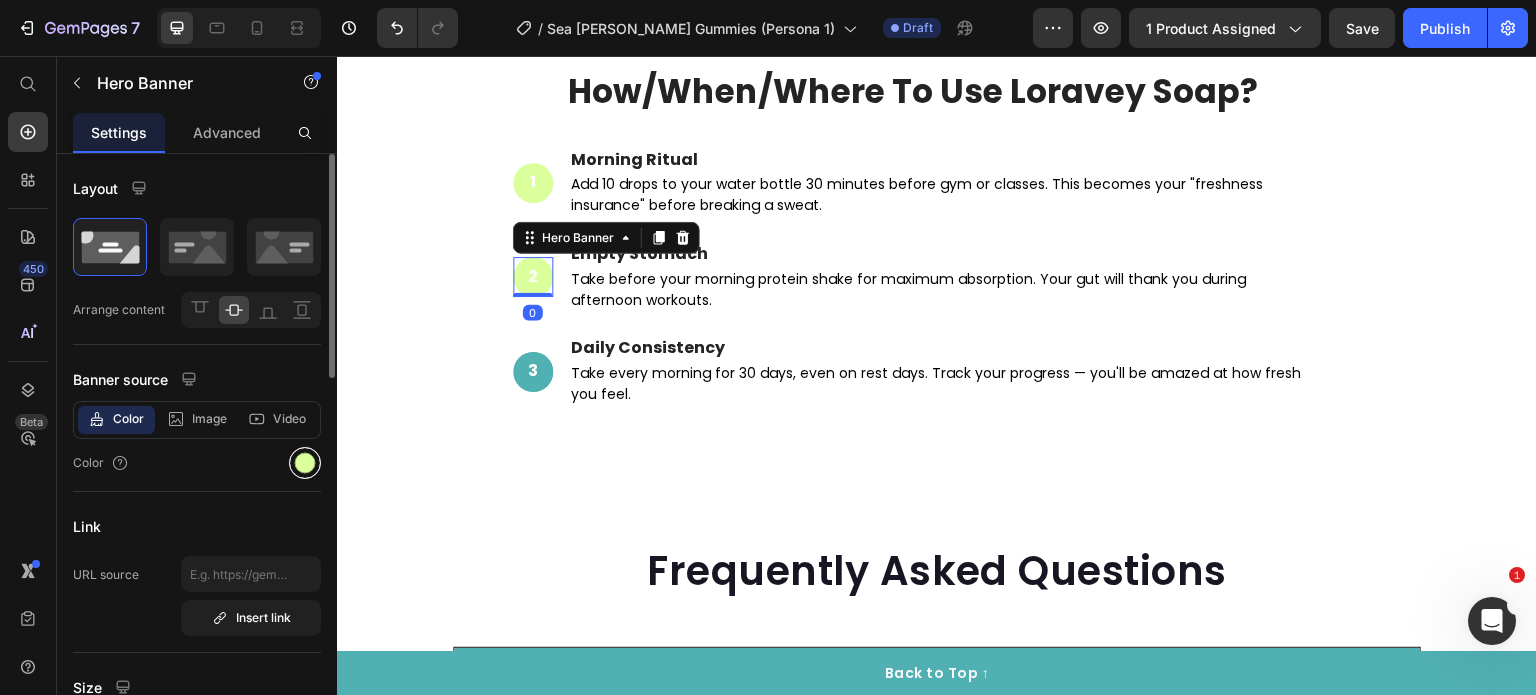 click at bounding box center [305, 463] 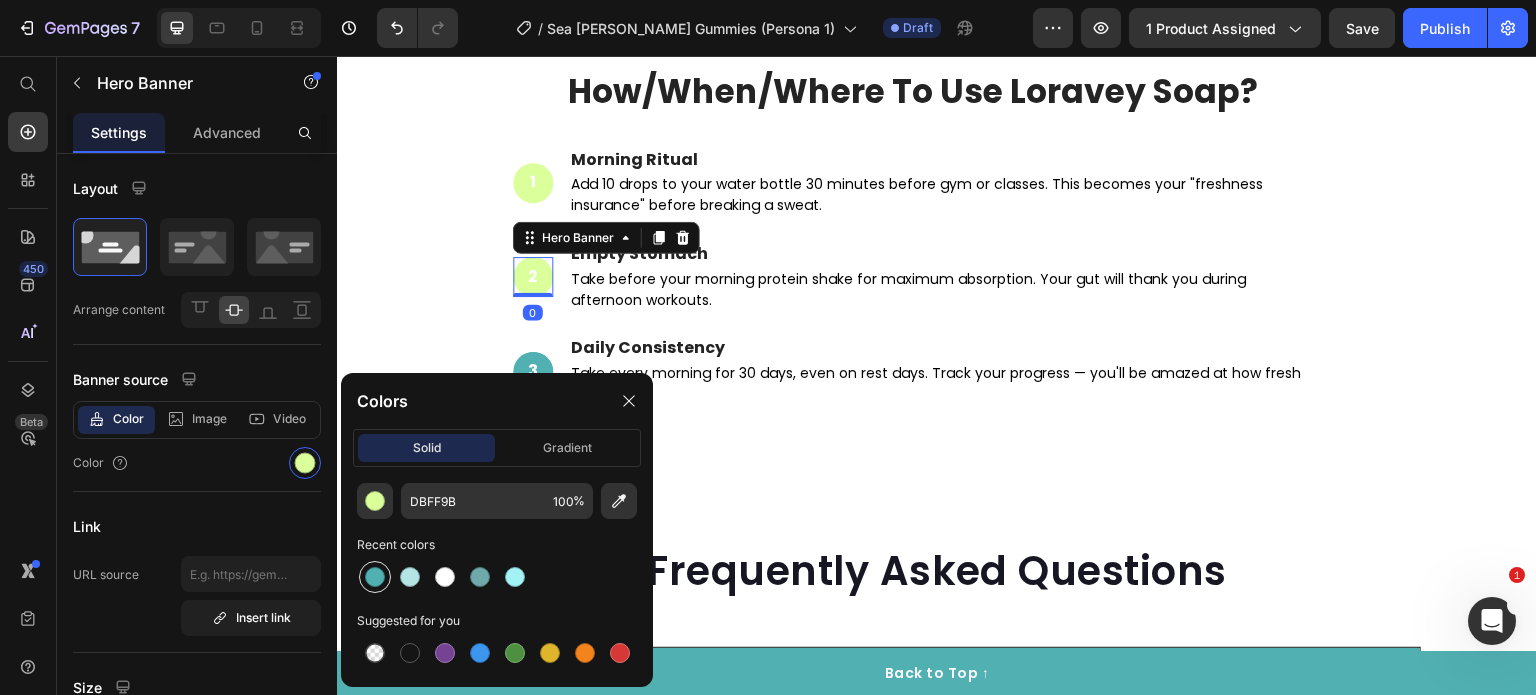 click at bounding box center (375, 577) 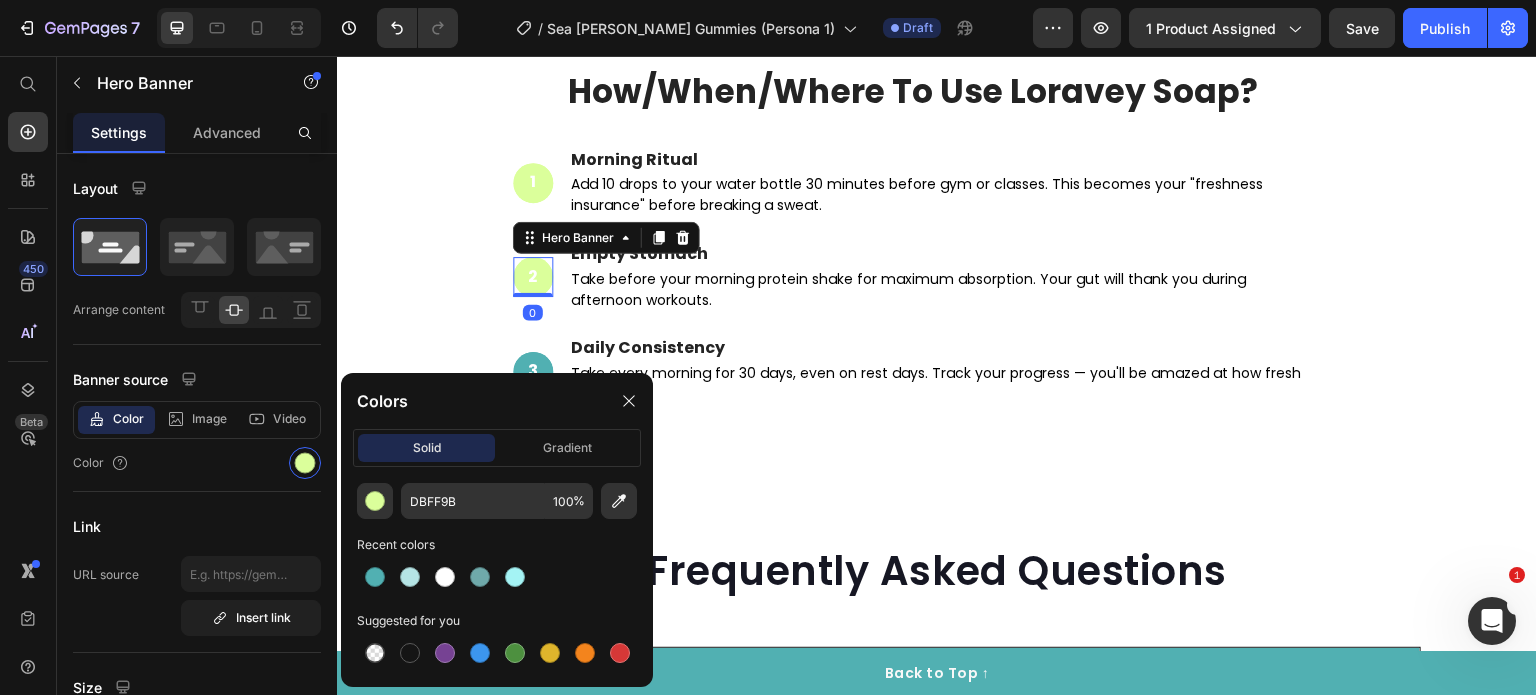 type on "51B0B2" 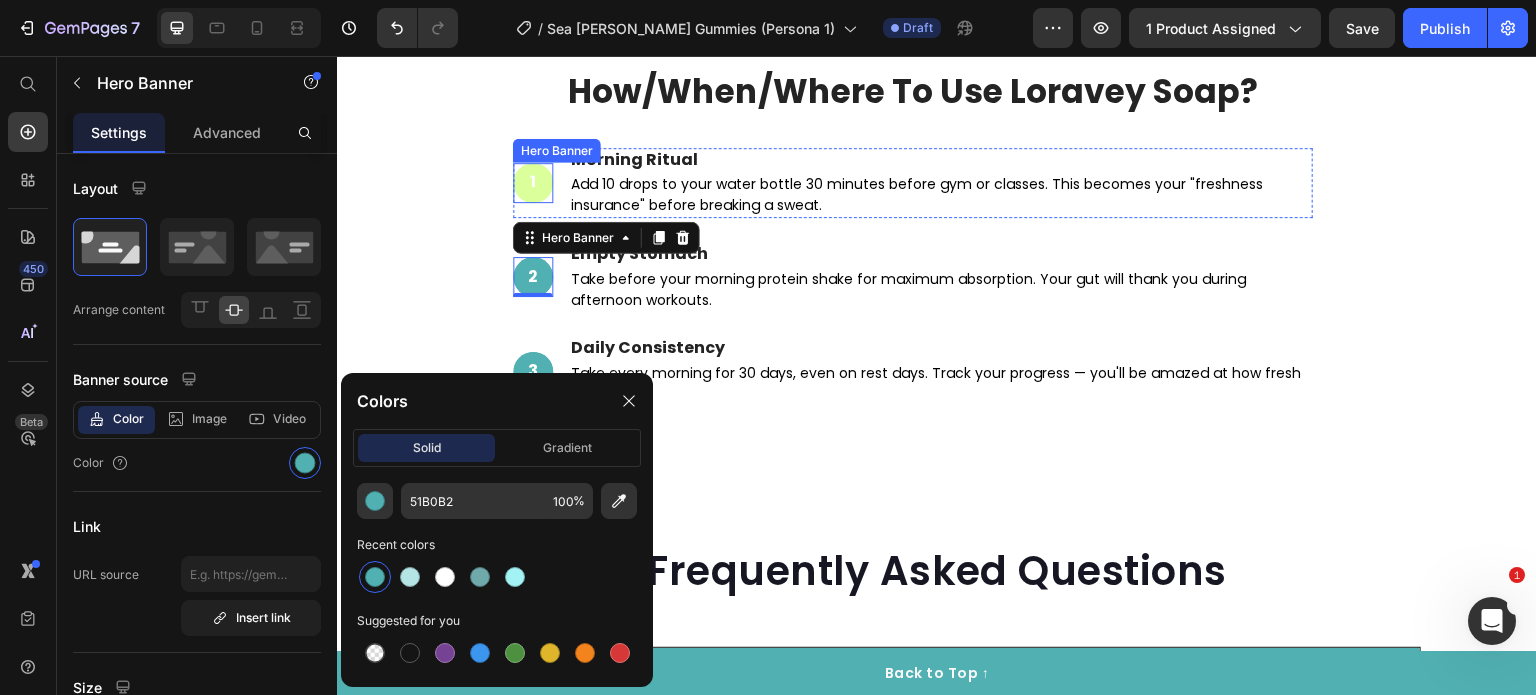 click at bounding box center [533, 183] 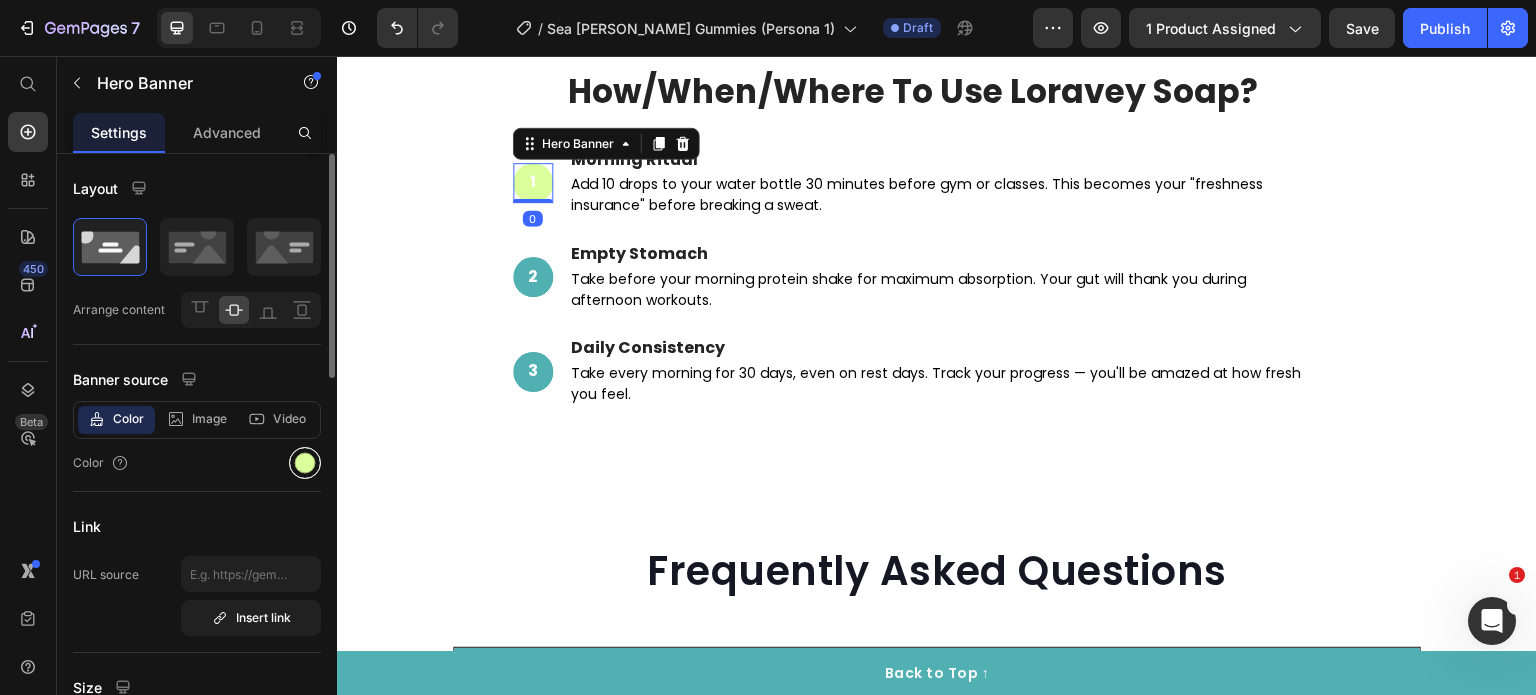 click at bounding box center [305, 463] 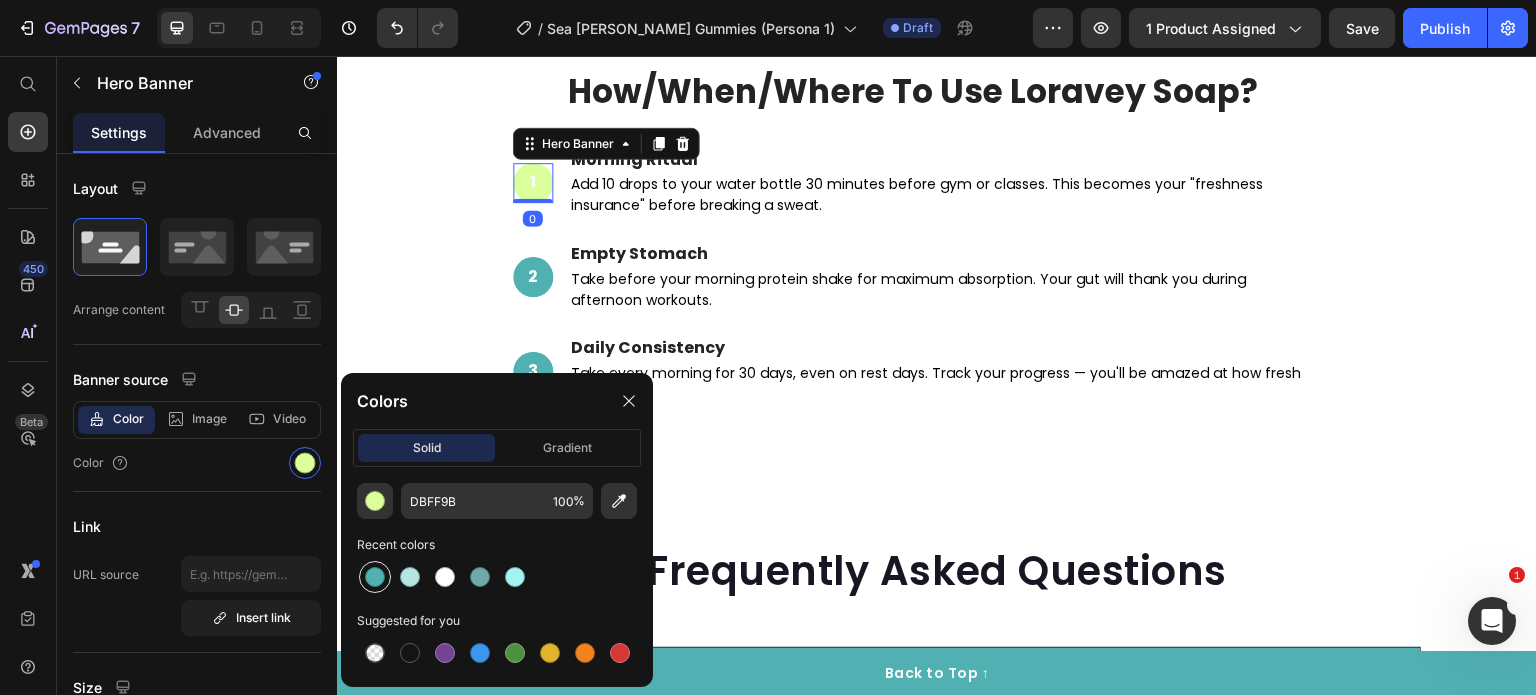click at bounding box center (375, 577) 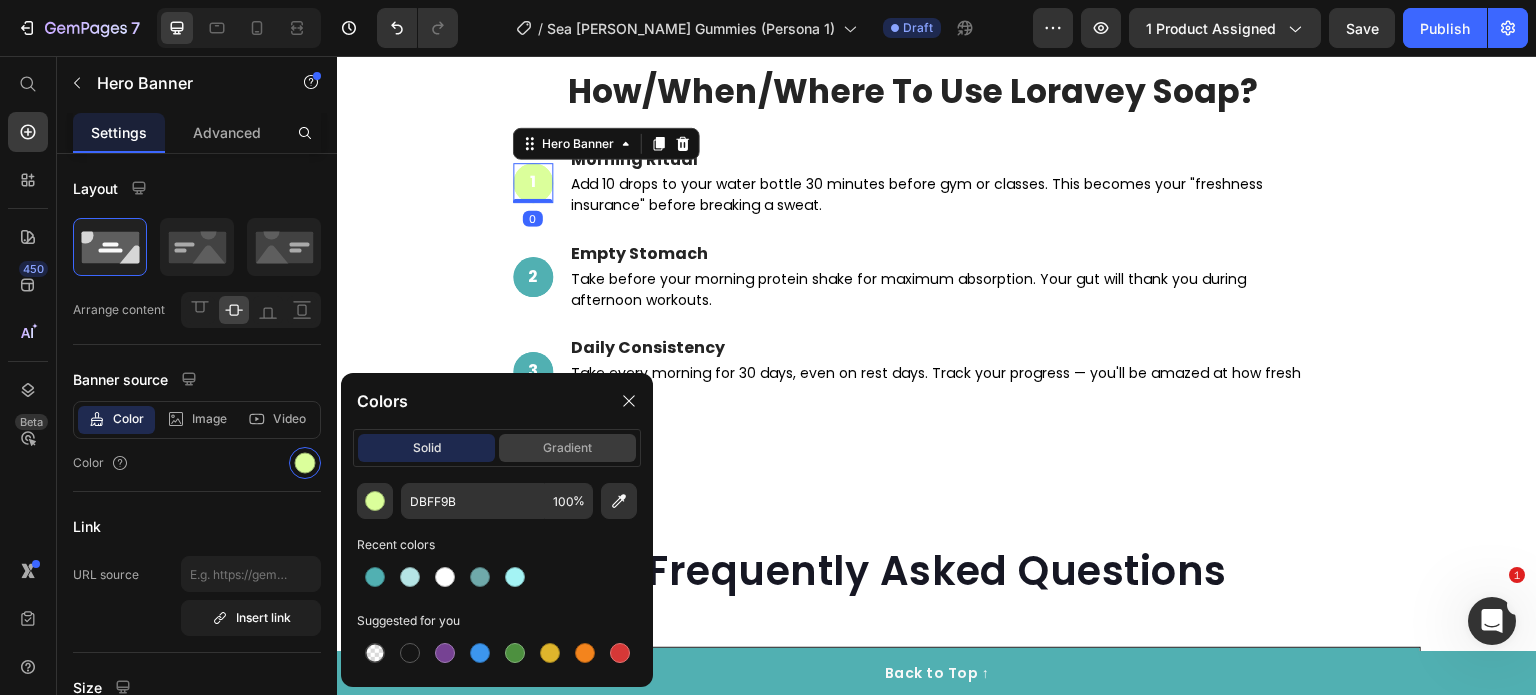 type on "51B0B2" 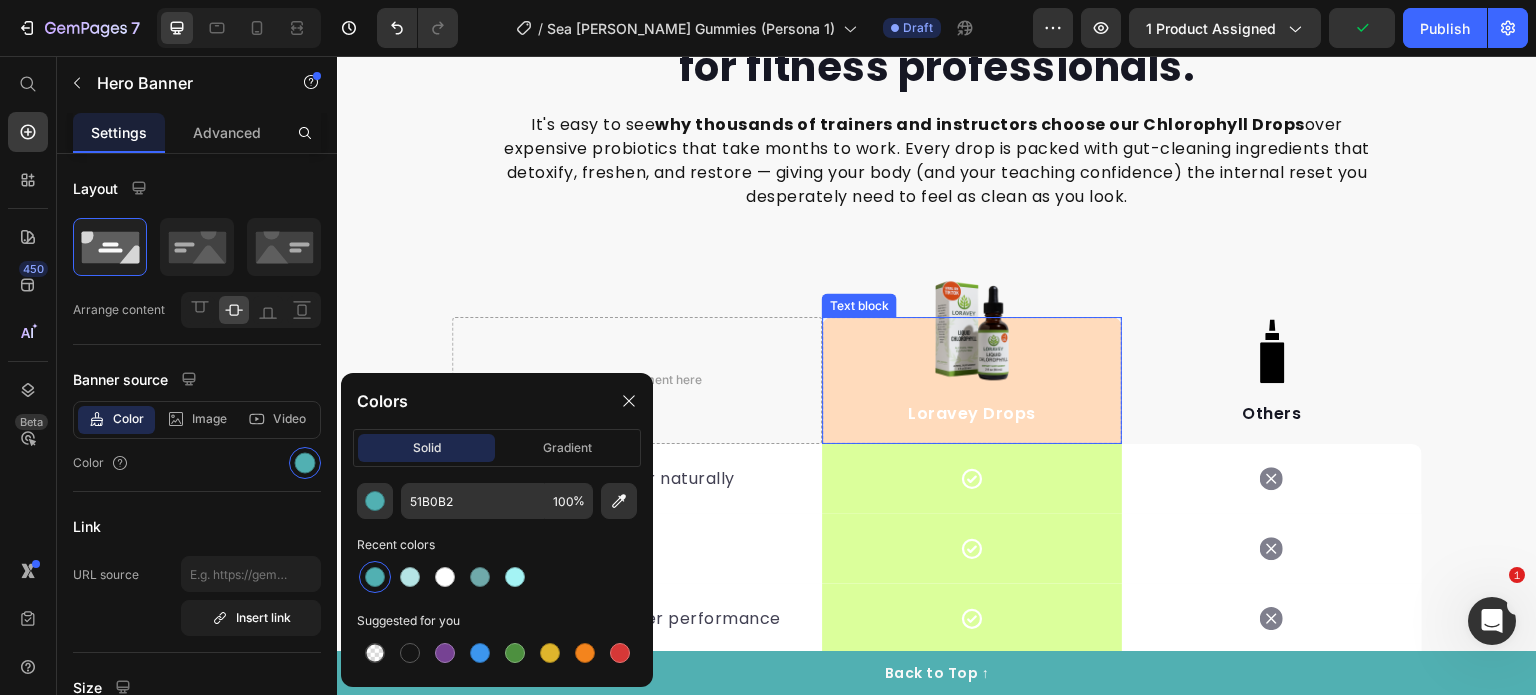 scroll, scrollTop: 6323, scrollLeft: 0, axis: vertical 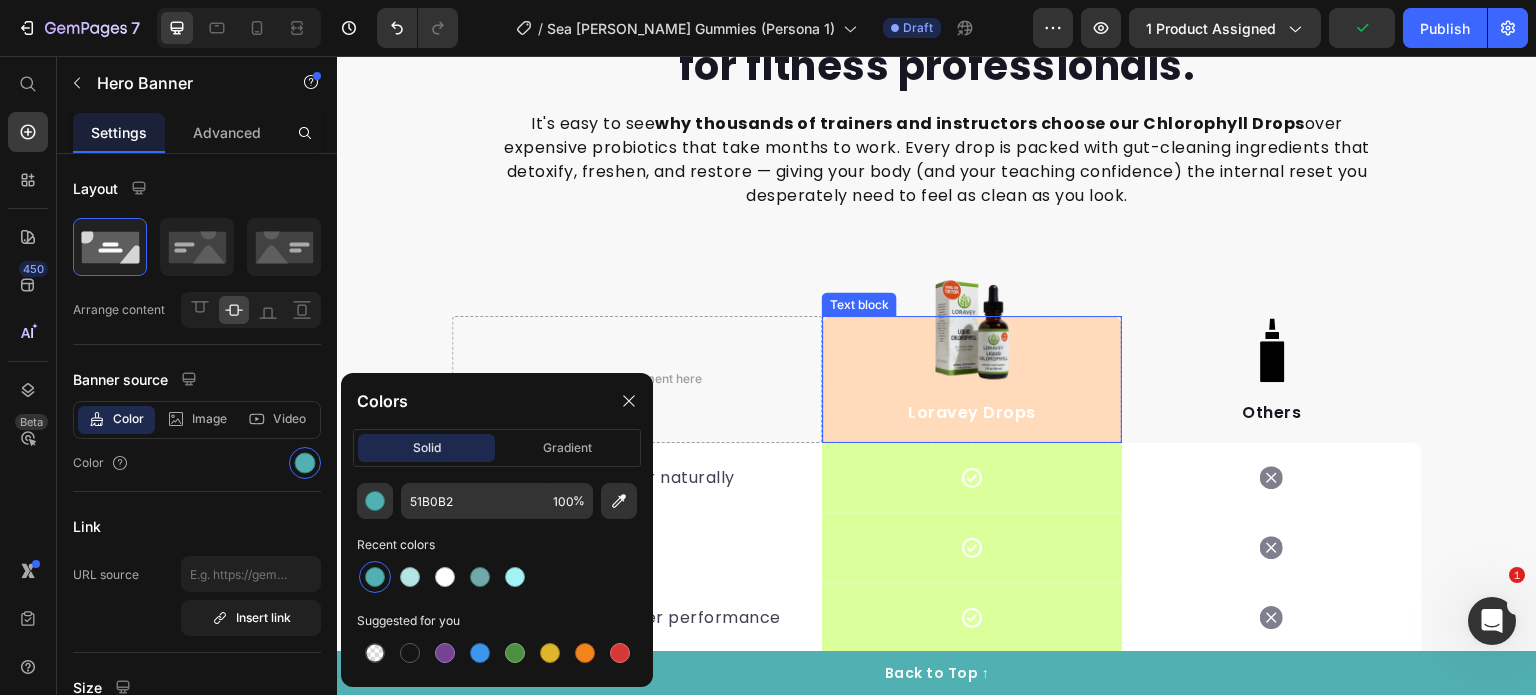 click on "Loravey Drops Text block" at bounding box center [972, 379] 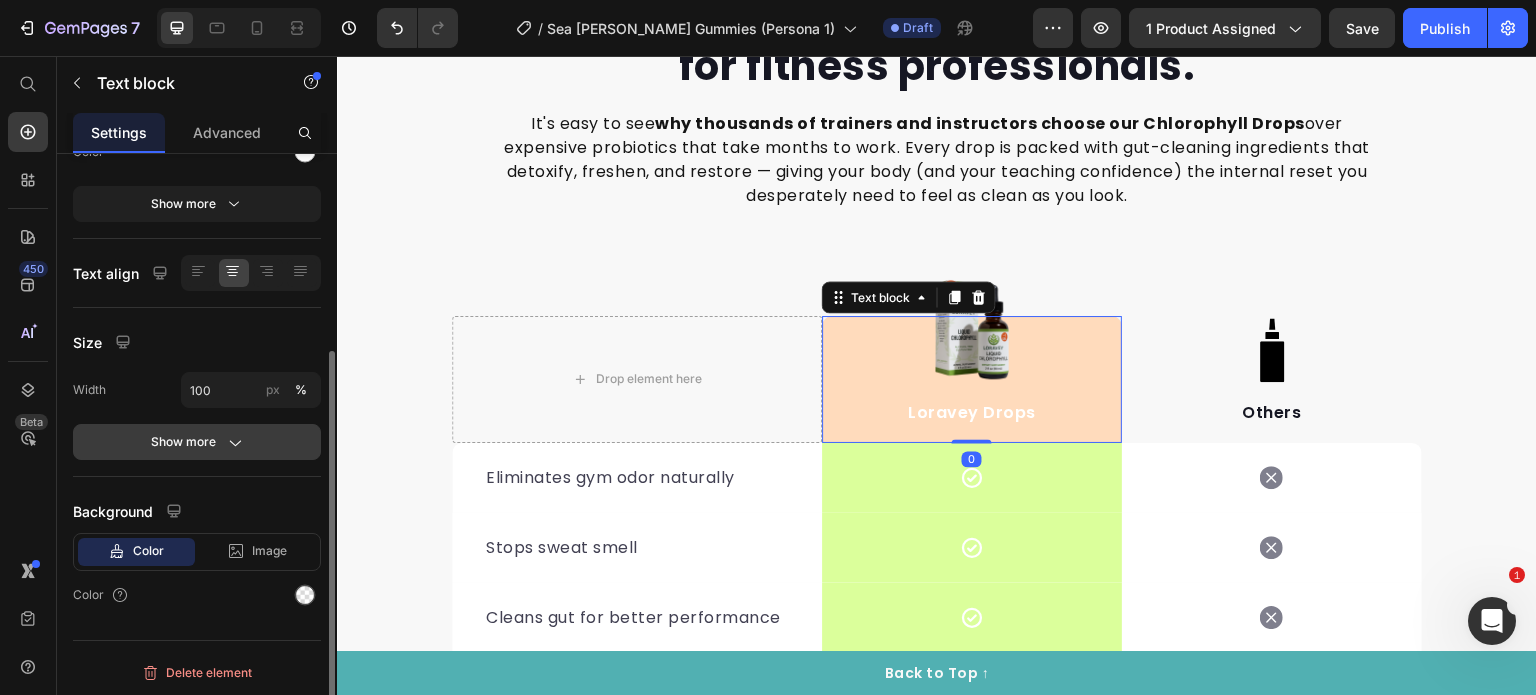 scroll, scrollTop: 293, scrollLeft: 0, axis: vertical 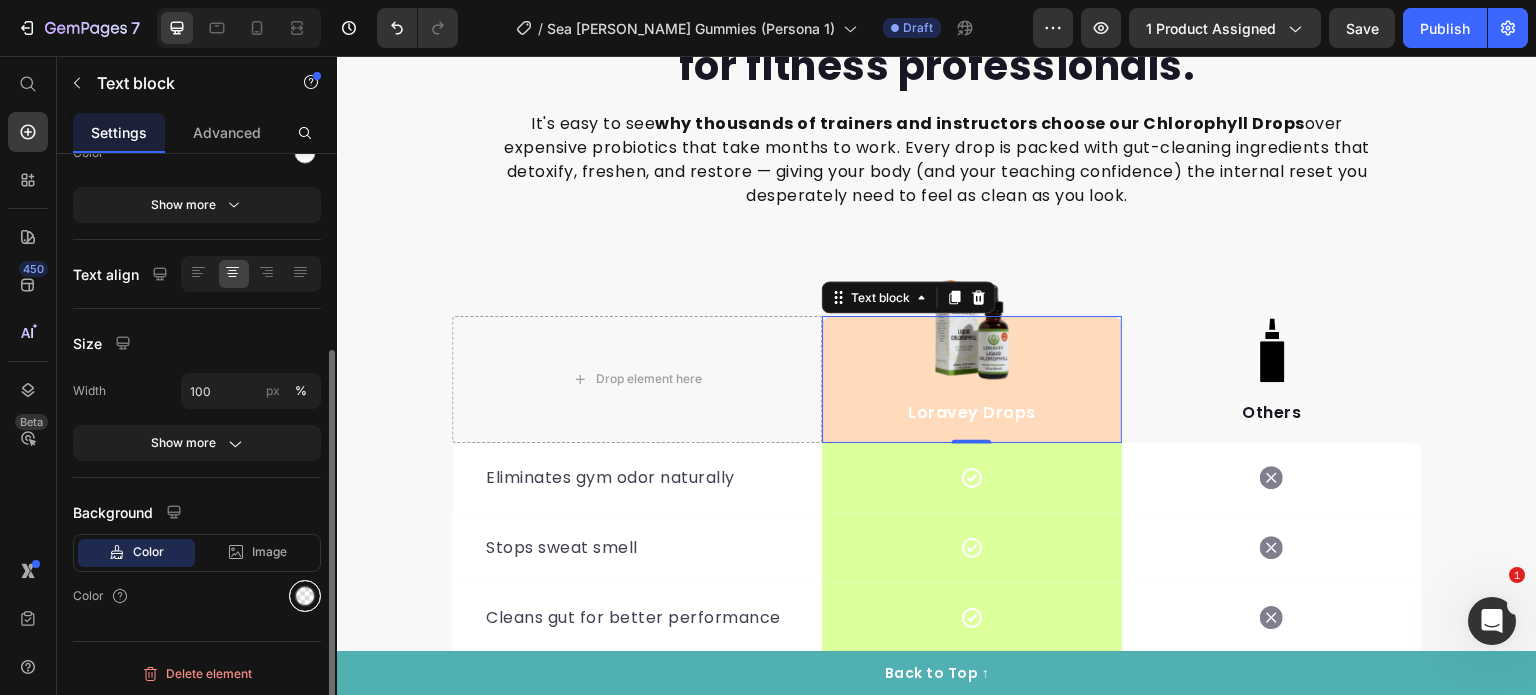 click at bounding box center (305, 596) 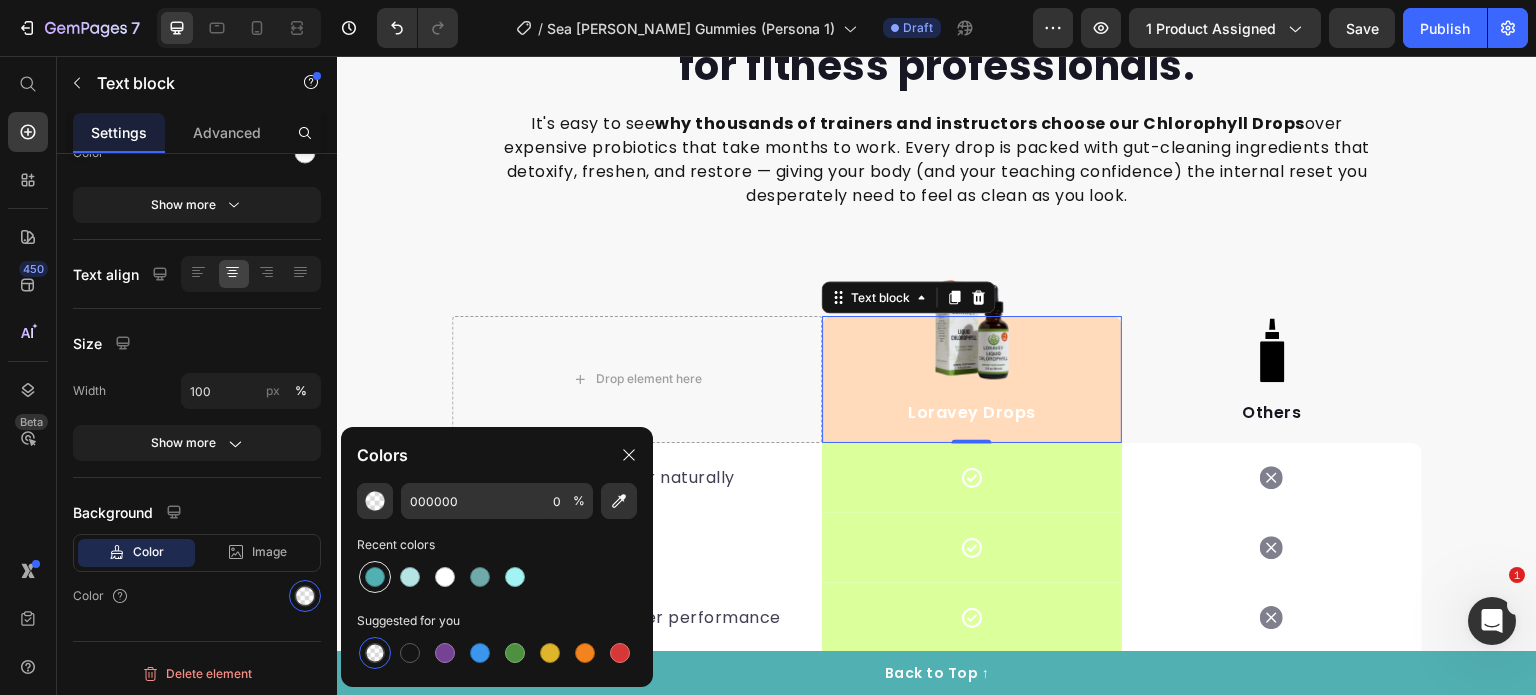 click at bounding box center [375, 577] 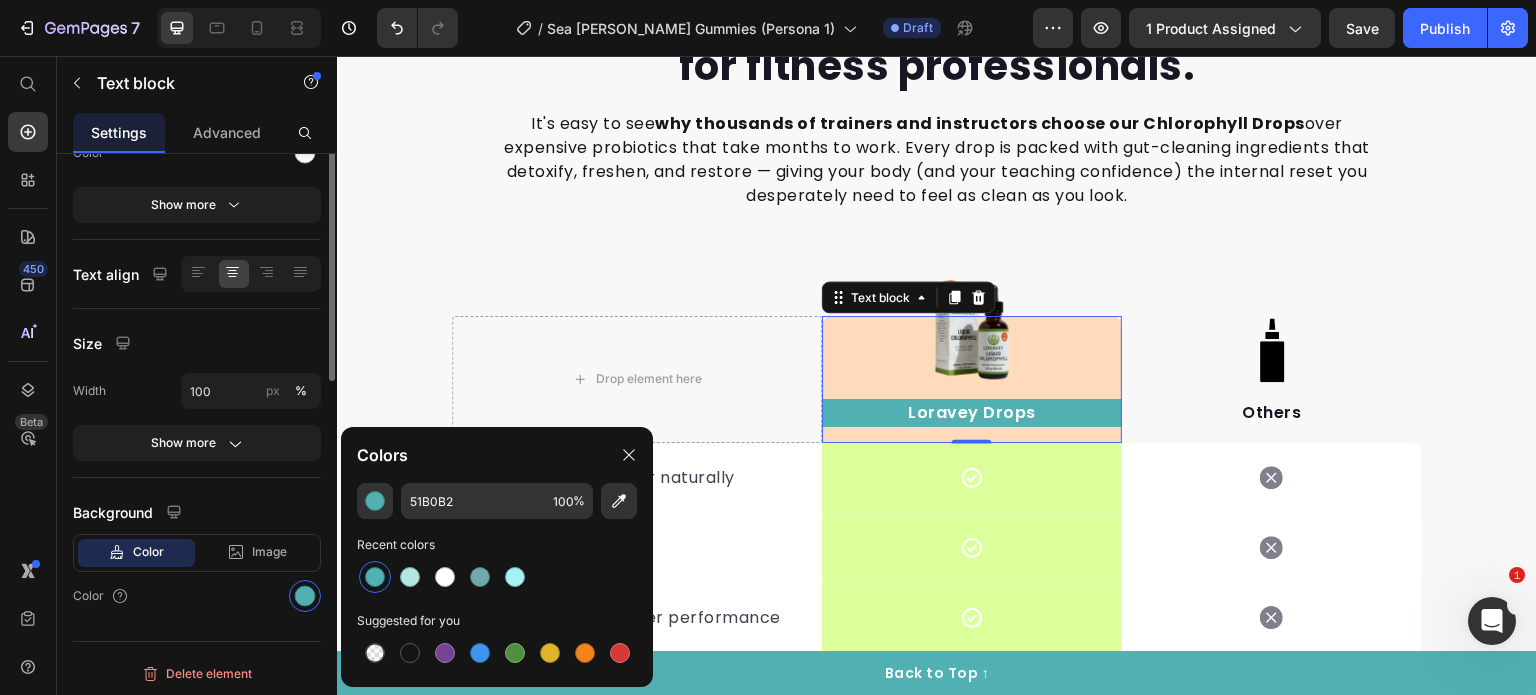 scroll, scrollTop: 0, scrollLeft: 0, axis: both 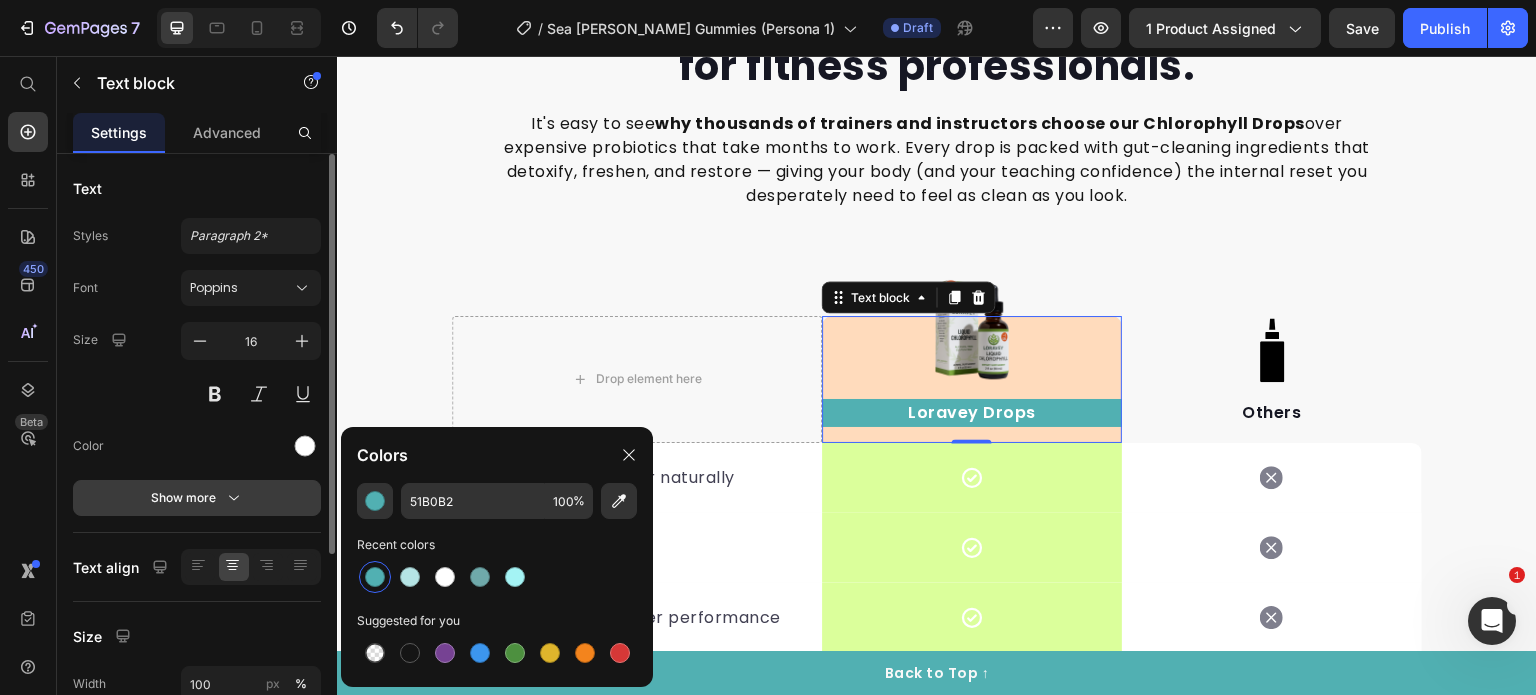 click on "Show more" at bounding box center [197, 498] 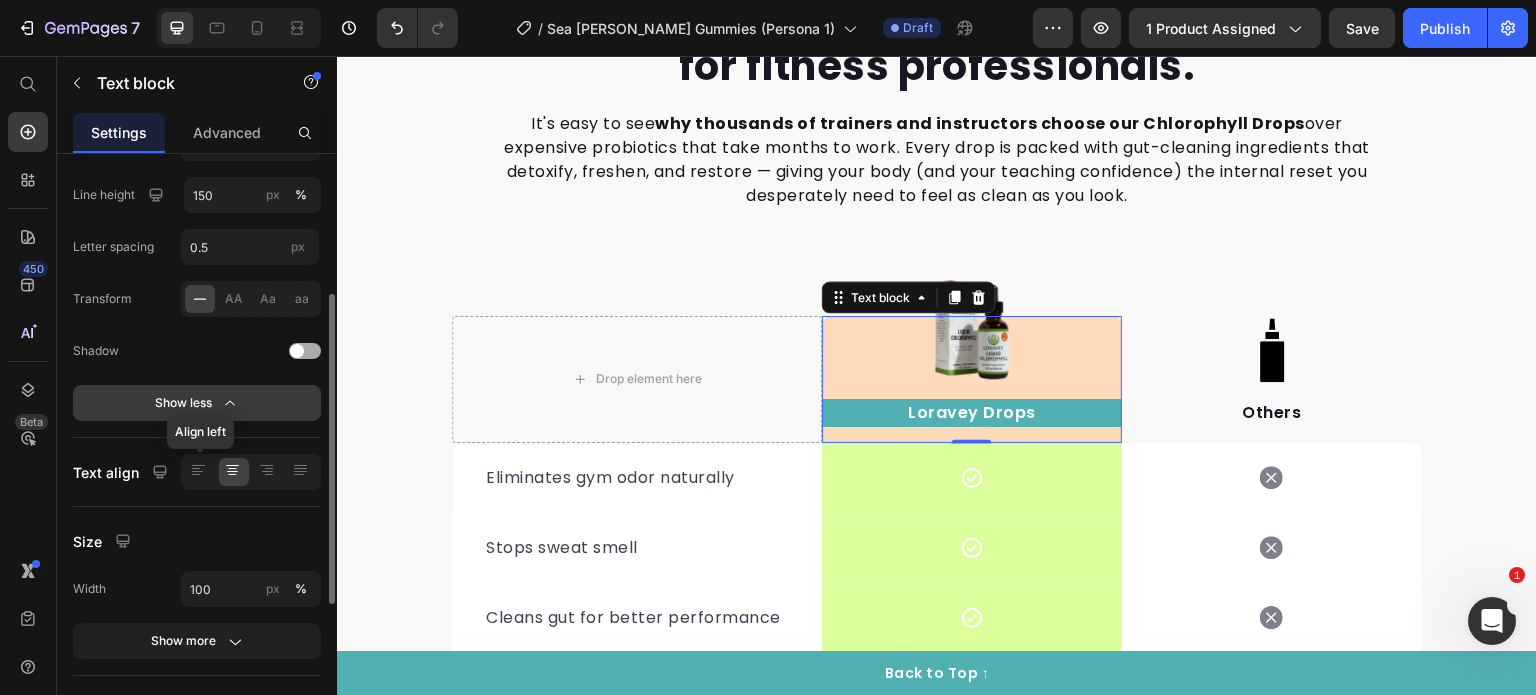 scroll, scrollTop: 325, scrollLeft: 0, axis: vertical 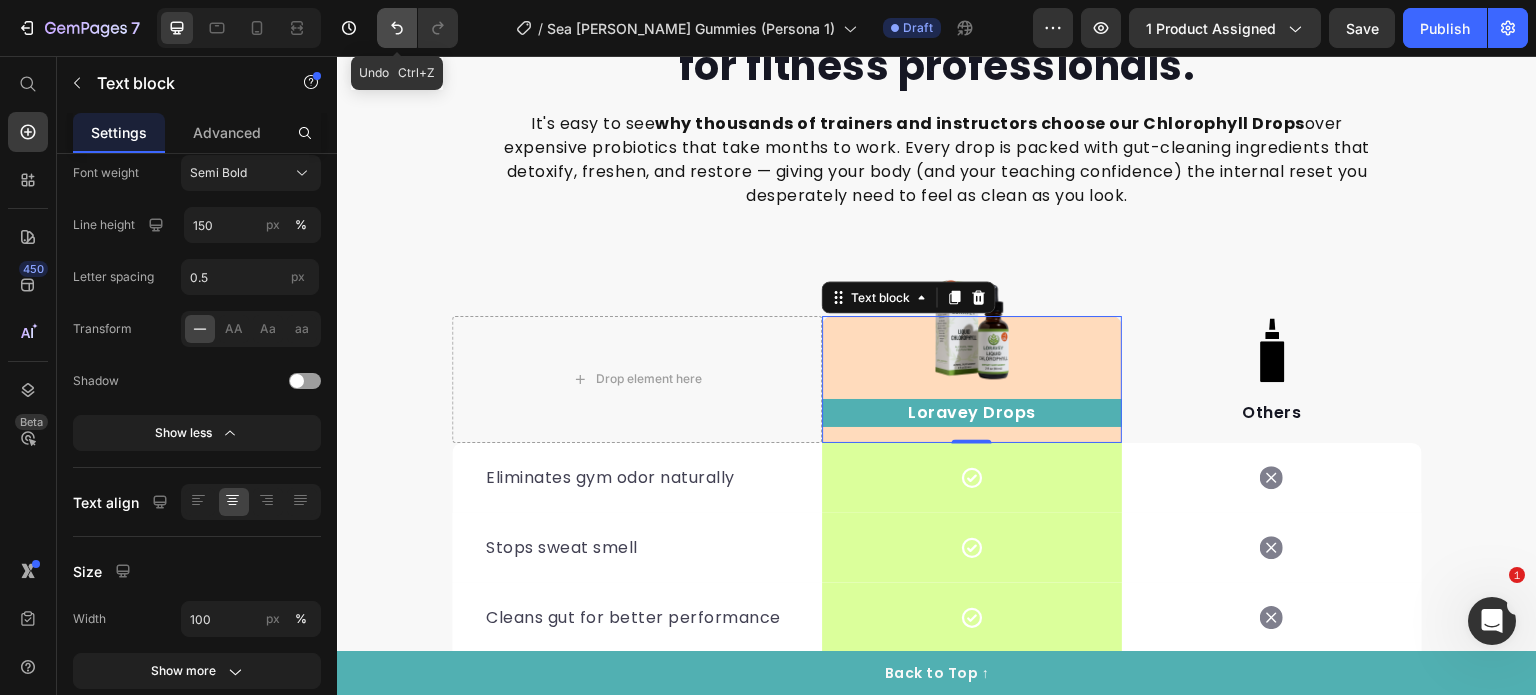 click 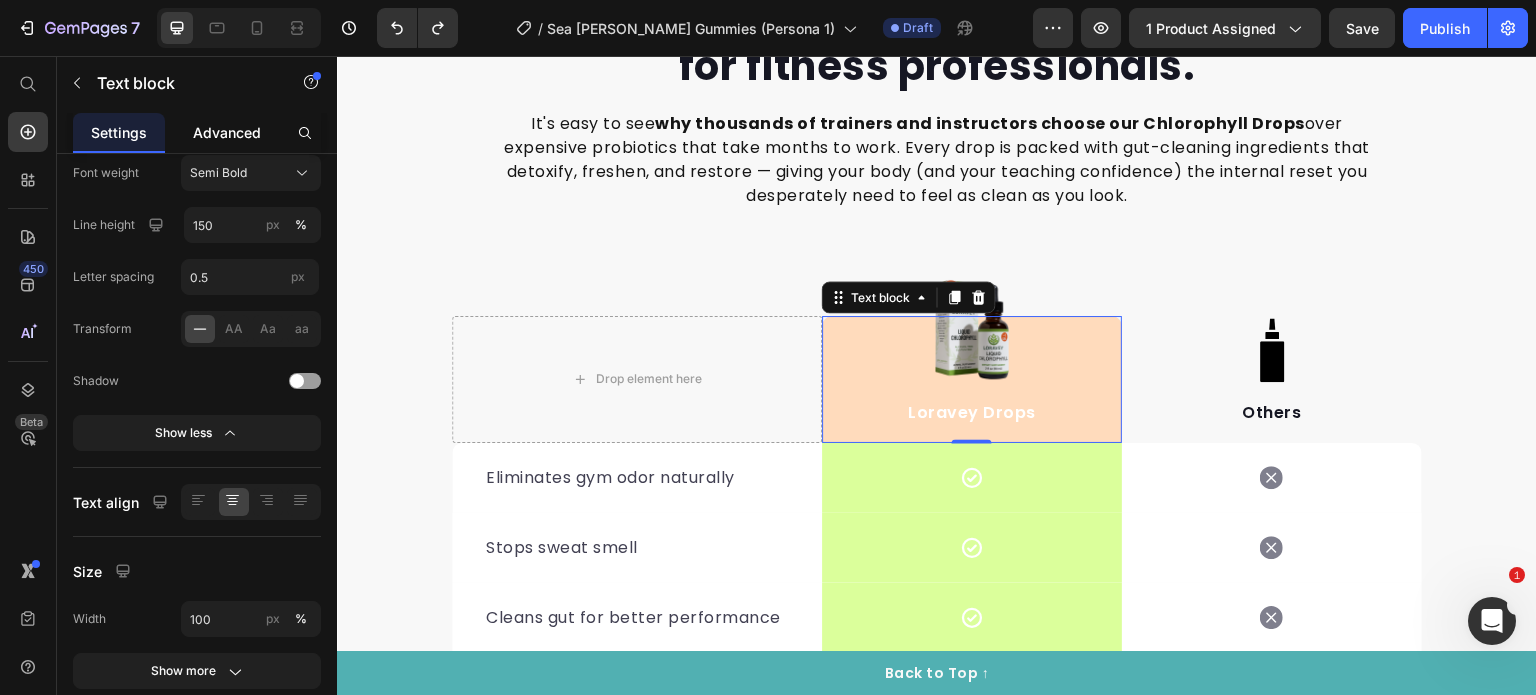 click on "Advanced" at bounding box center (227, 132) 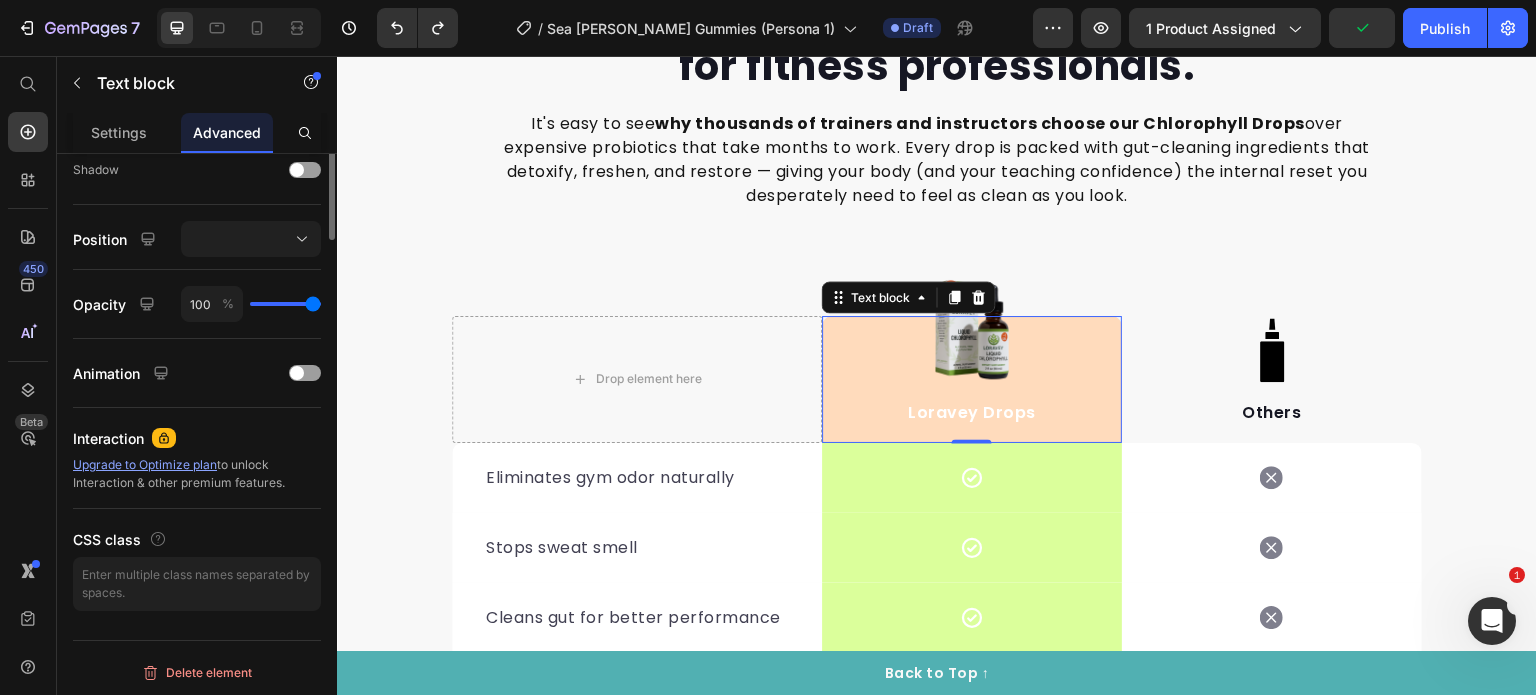 scroll, scrollTop: 0, scrollLeft: 0, axis: both 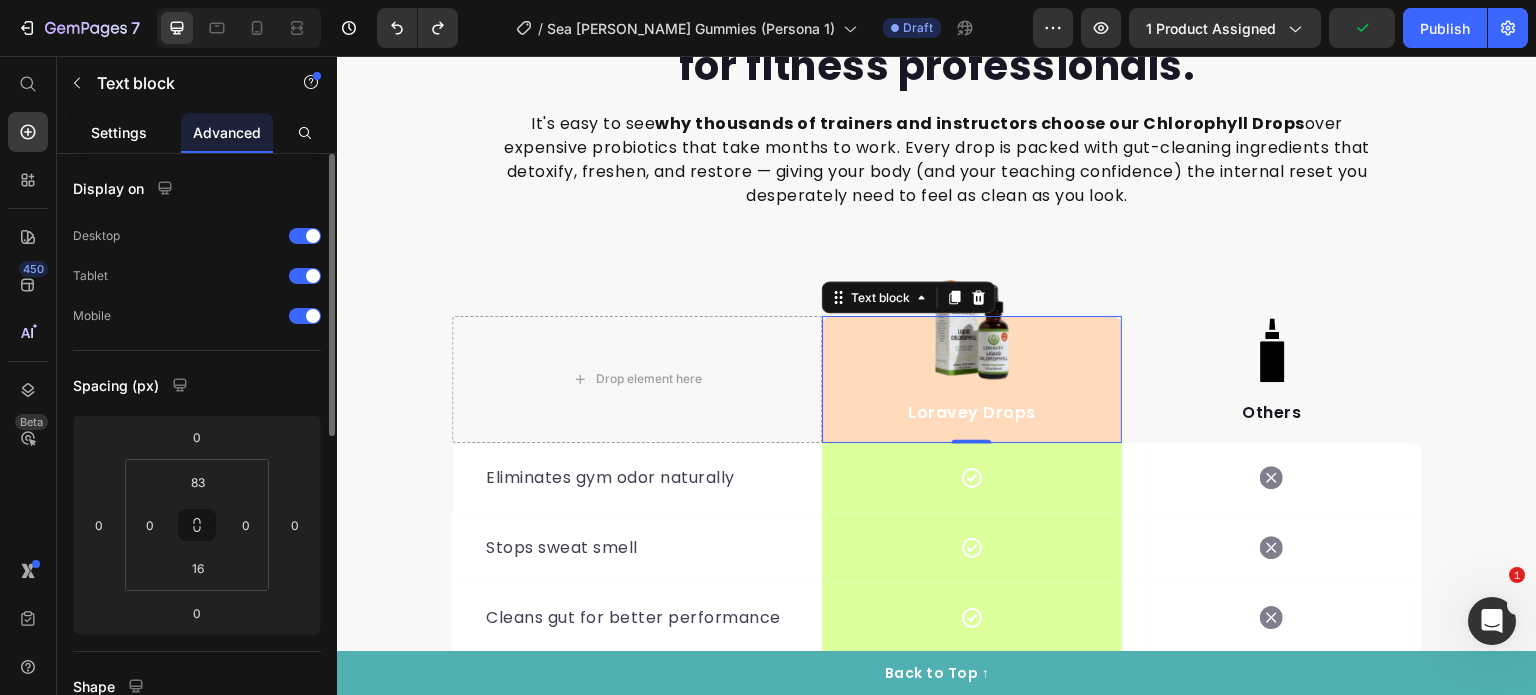 click on "Settings" at bounding box center [119, 132] 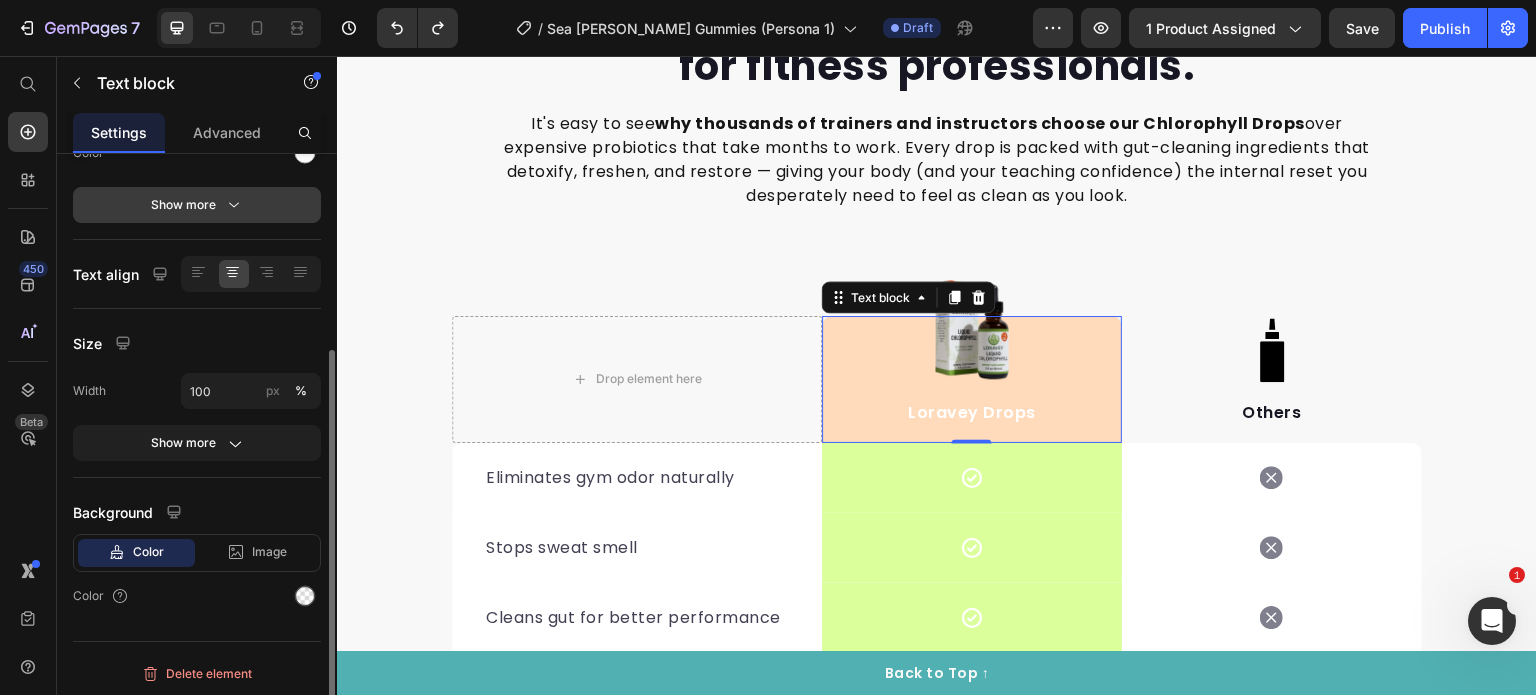 click 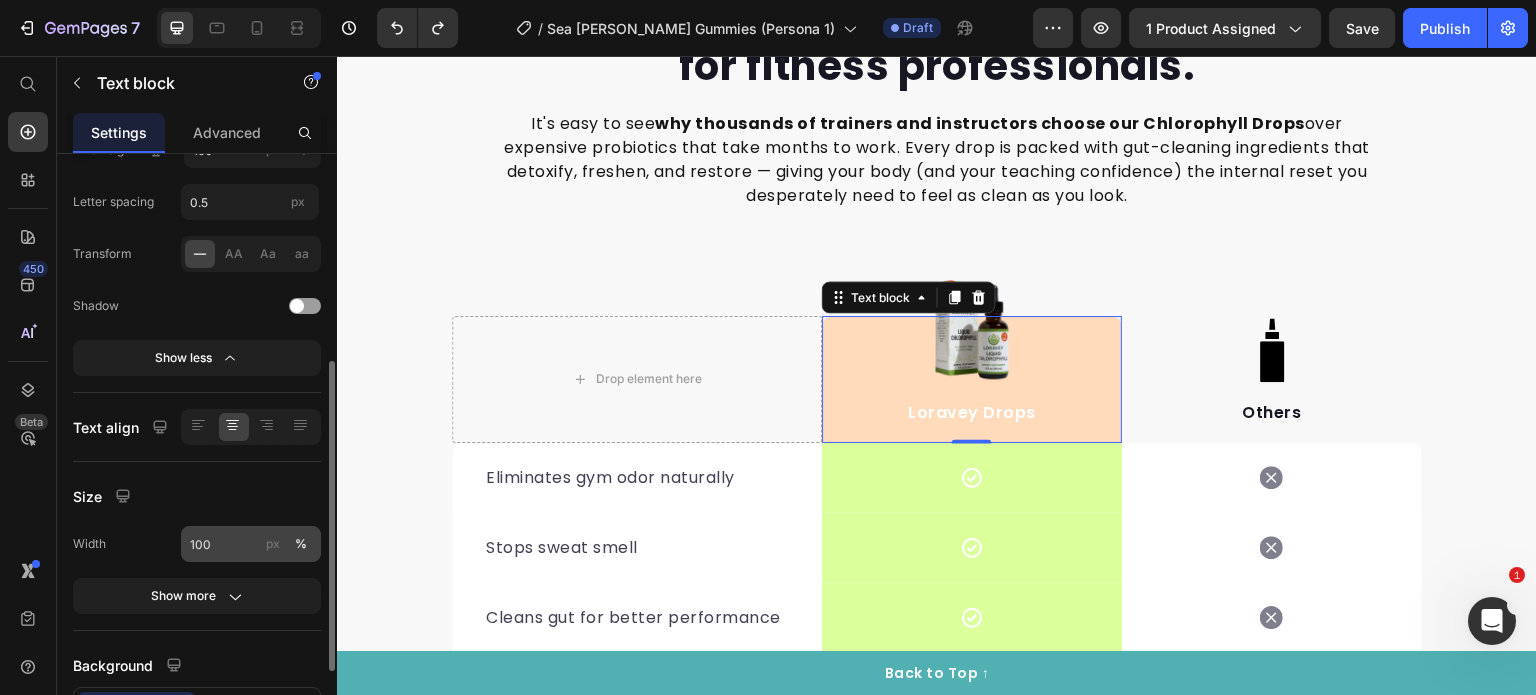 scroll, scrollTop: 554, scrollLeft: 0, axis: vertical 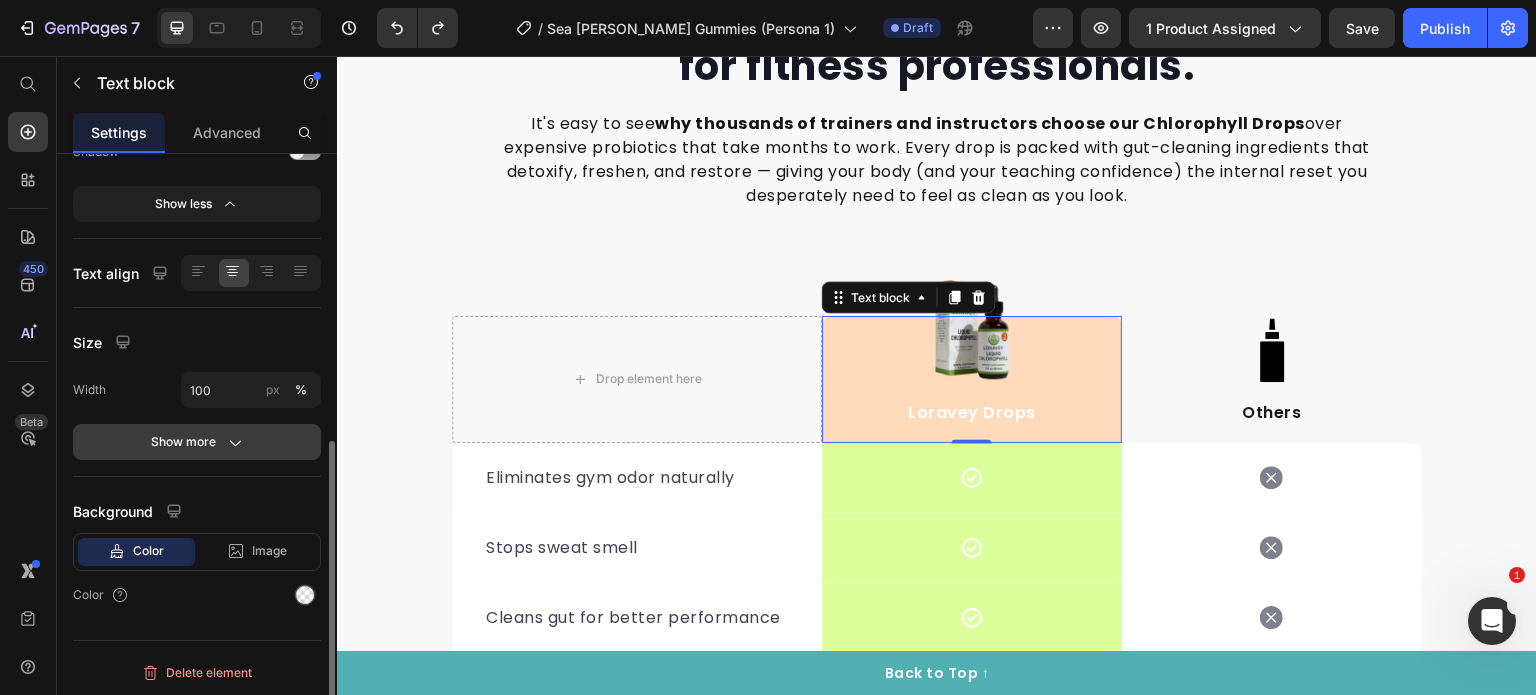 click on "Show more" at bounding box center (197, 442) 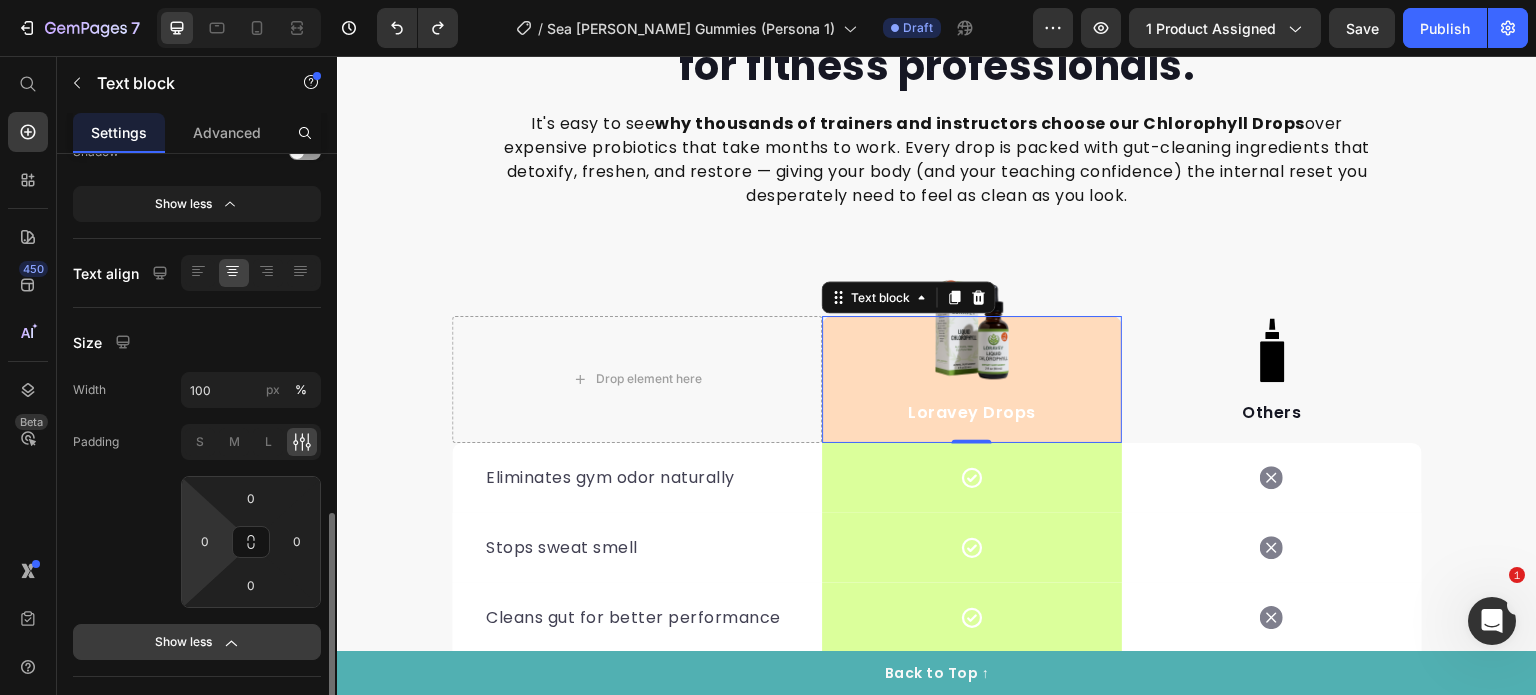 scroll, scrollTop: 754, scrollLeft: 0, axis: vertical 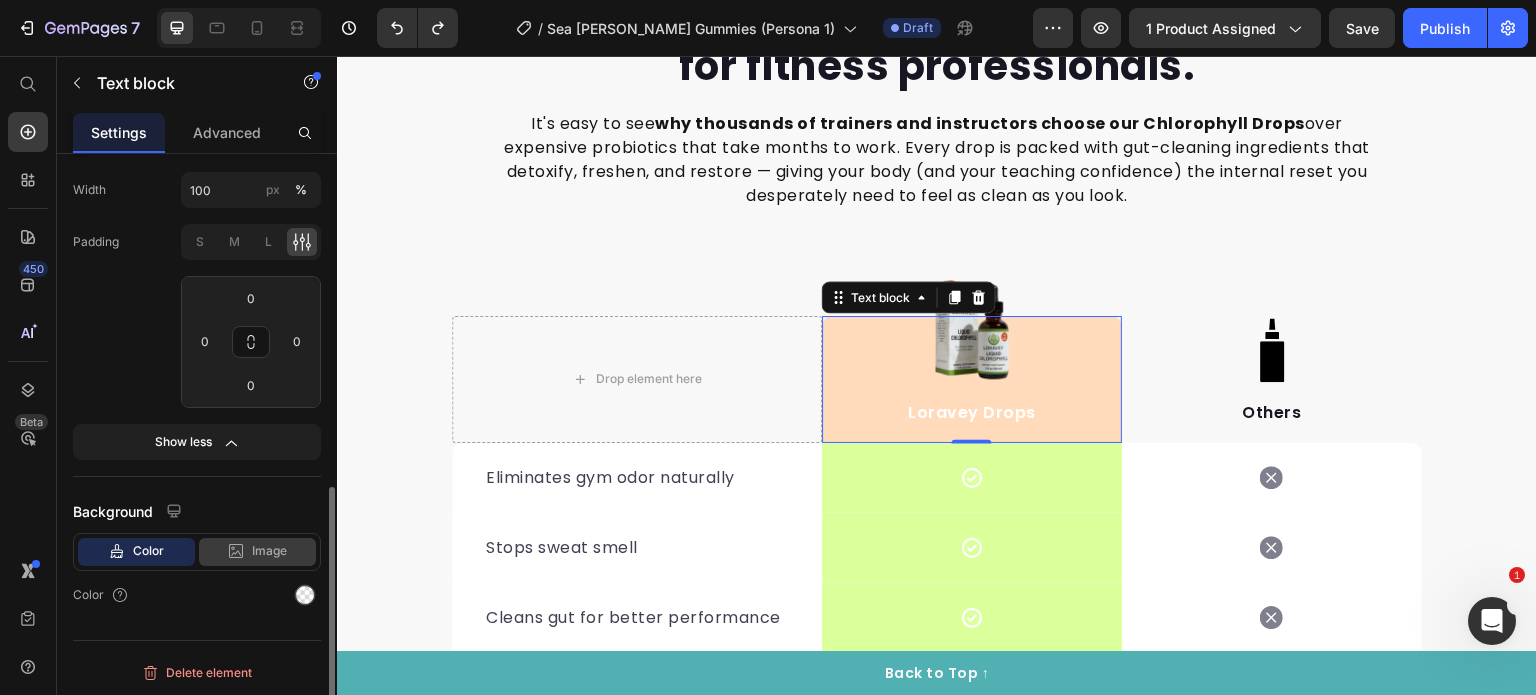 click on "Image" 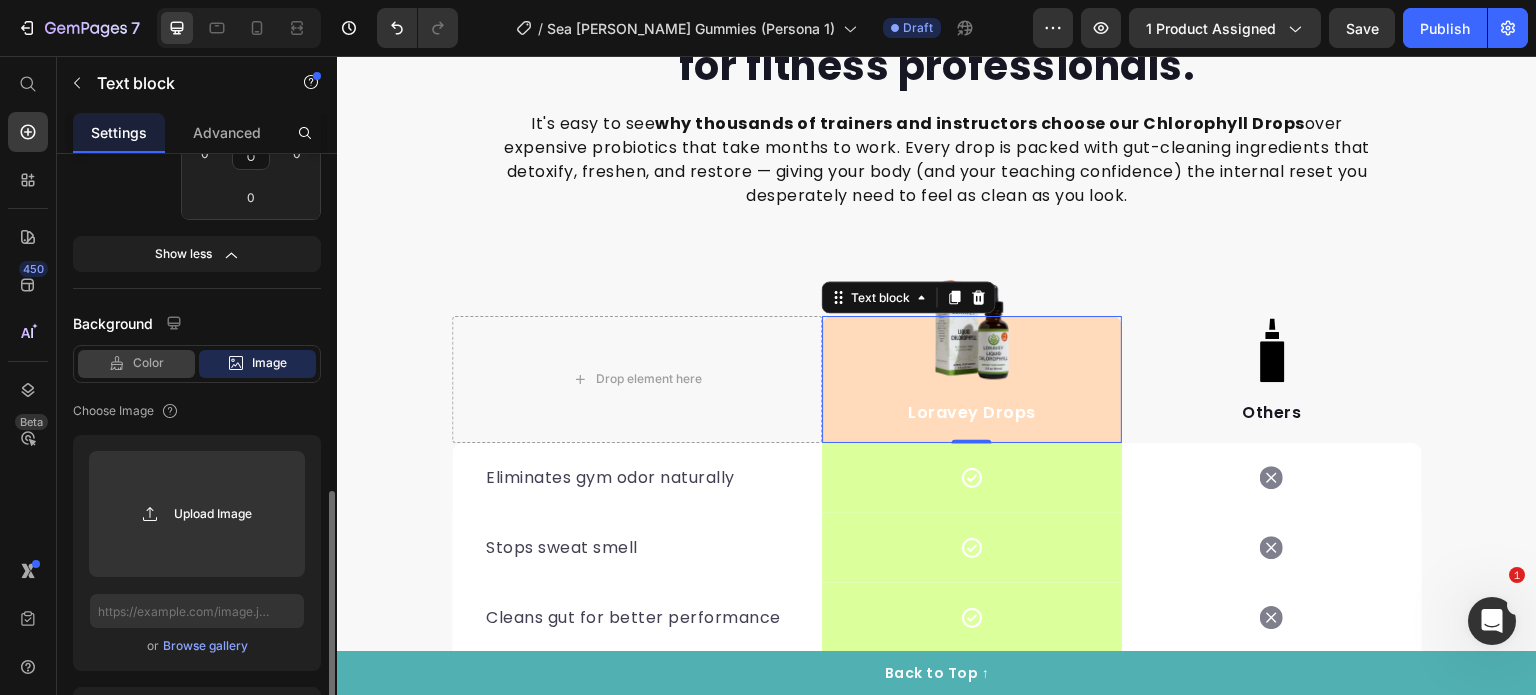 click on "Color" at bounding box center (148, 363) 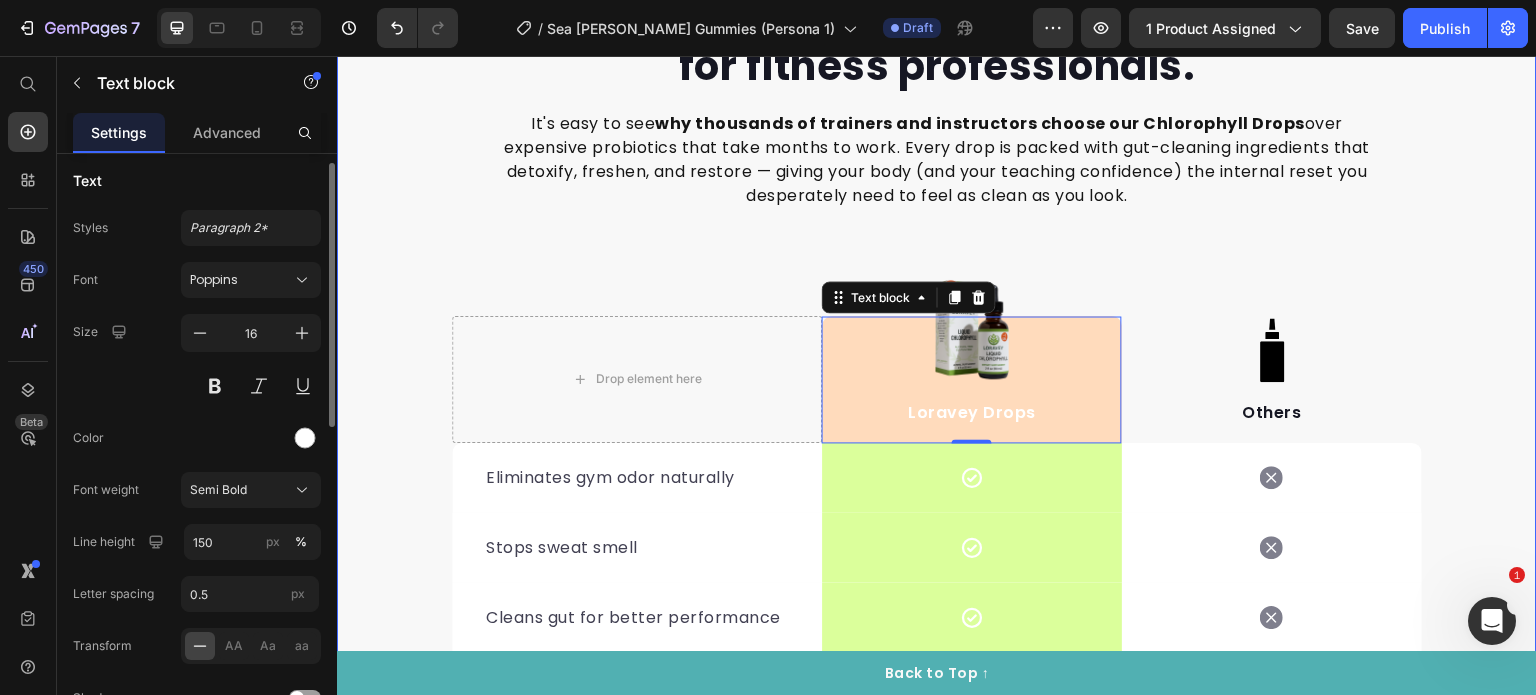 scroll, scrollTop: 0, scrollLeft: 0, axis: both 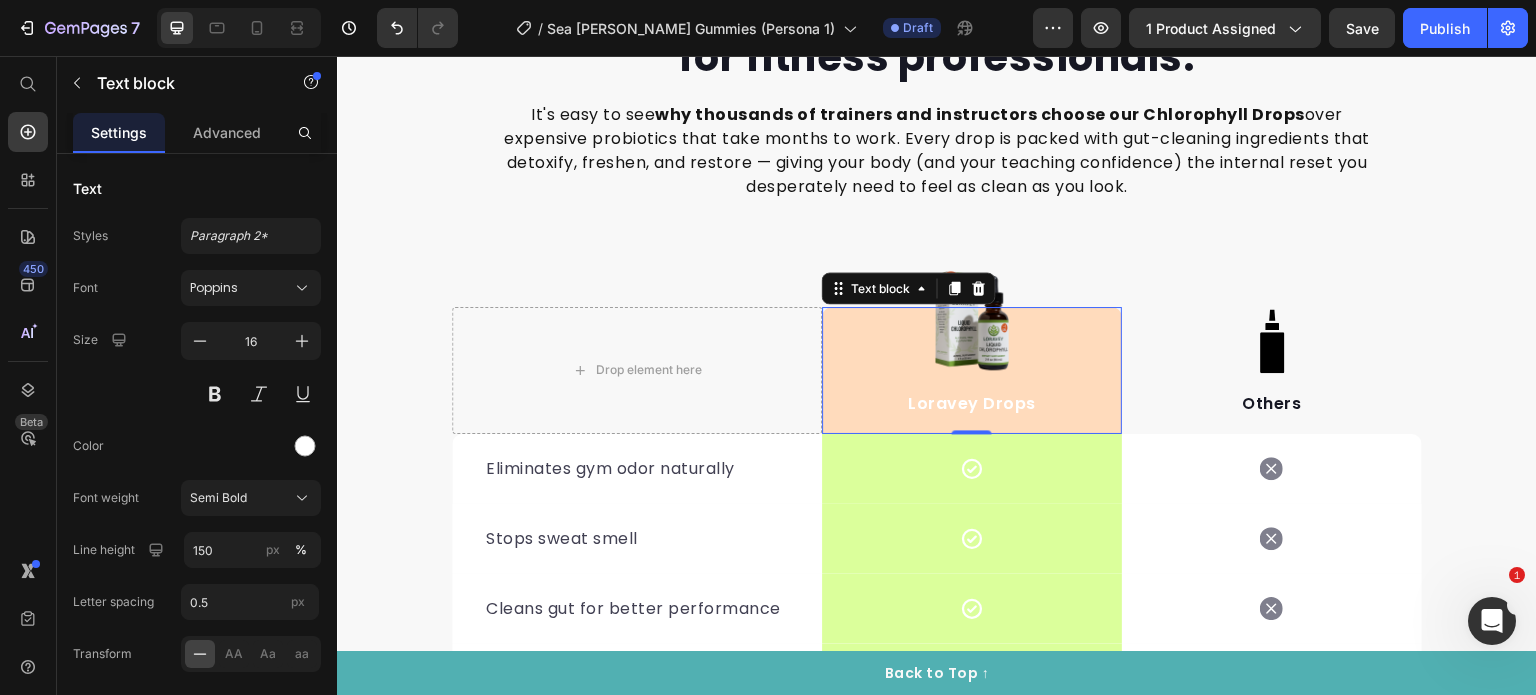 click on "Loravey Drops Text block   0" at bounding box center (972, 370) 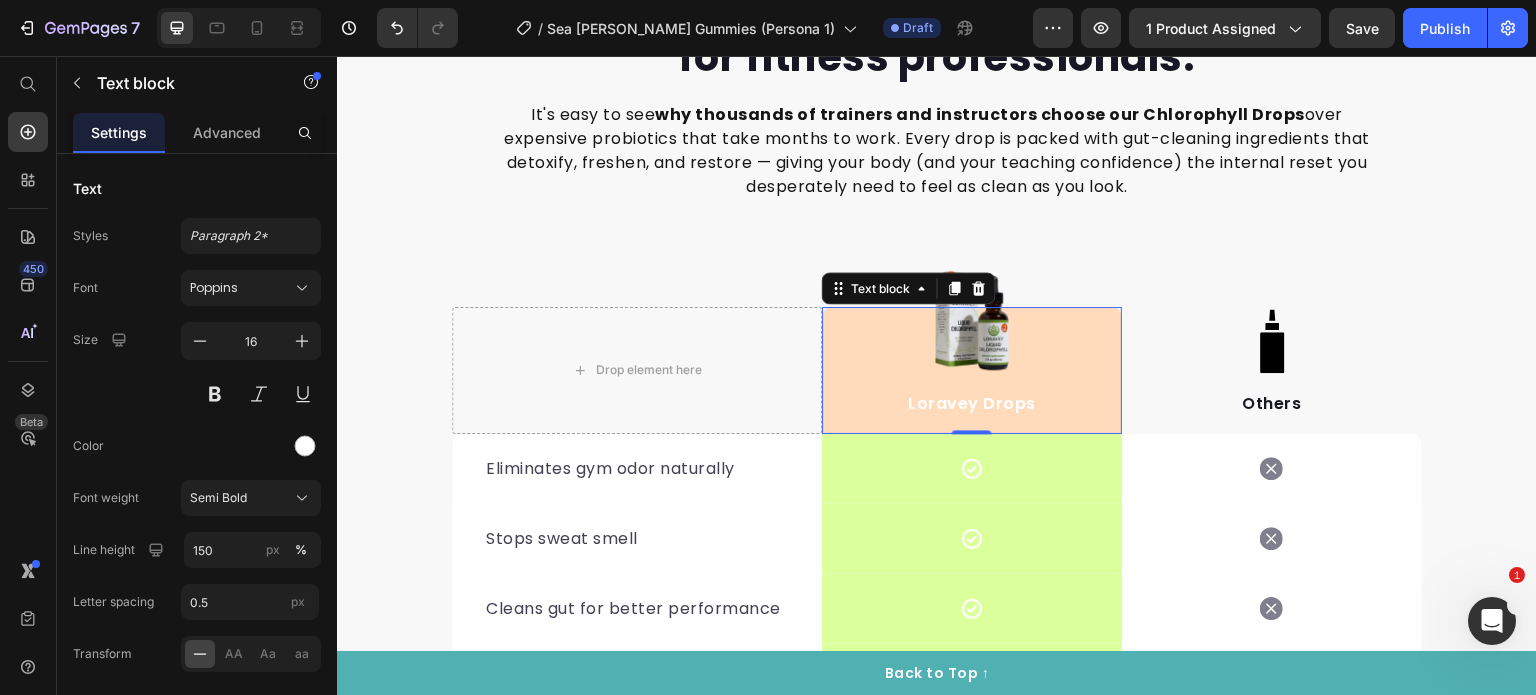 click on "Loravey Drops" at bounding box center [972, 404] 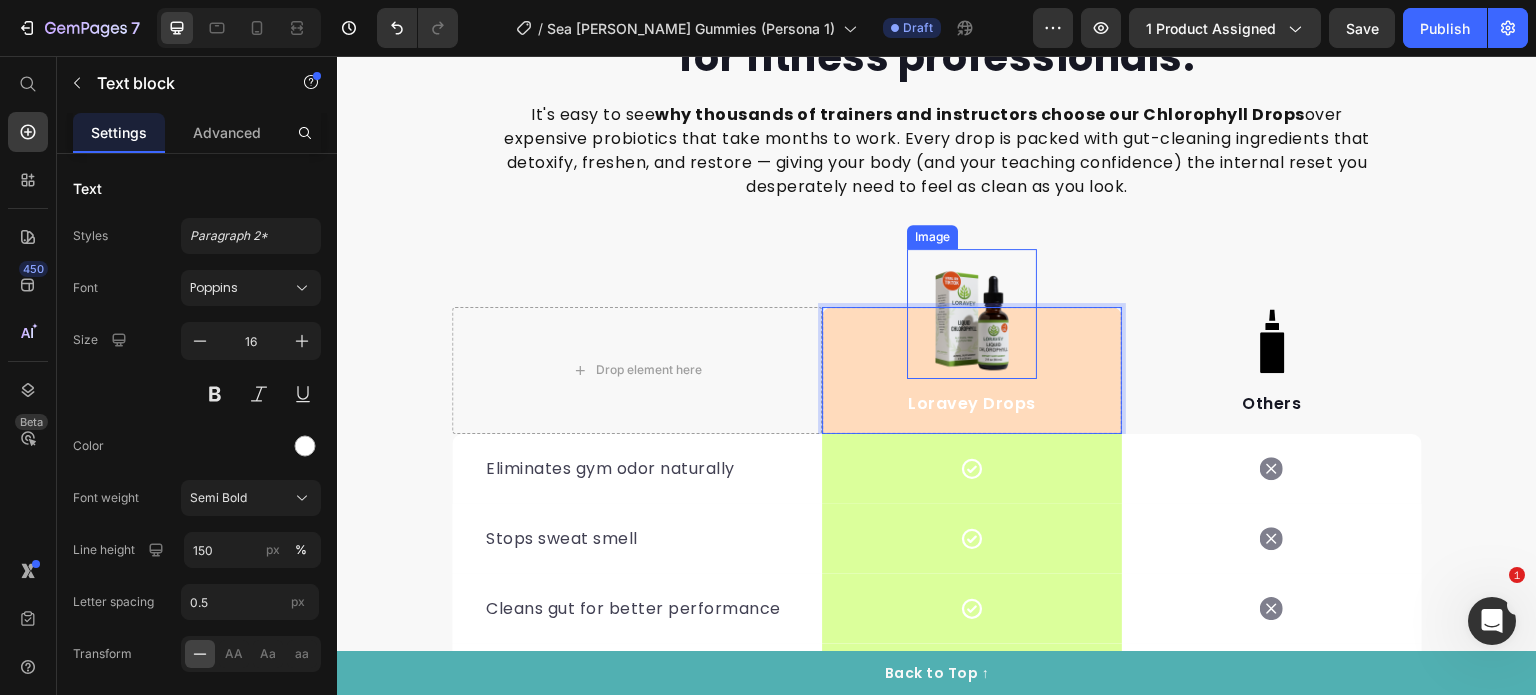 click at bounding box center (972, 314) 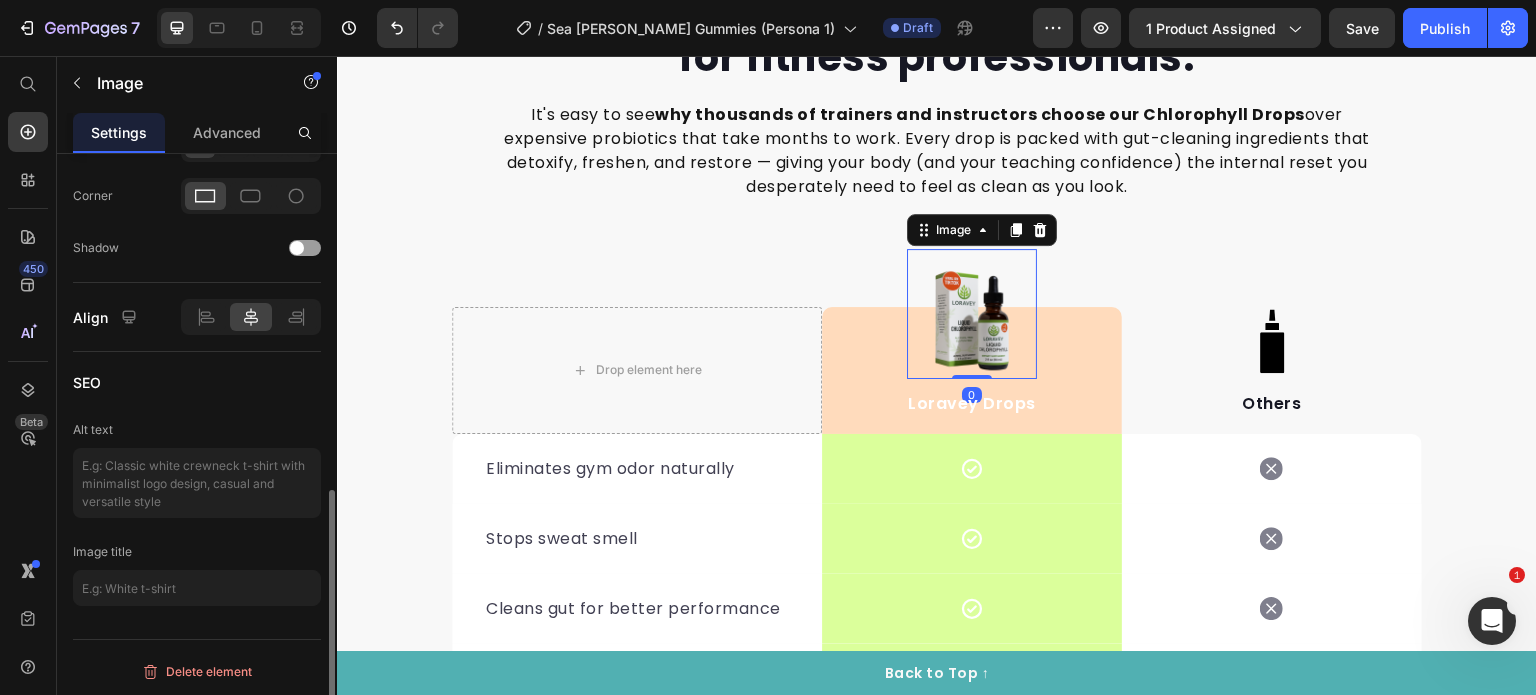 scroll, scrollTop: 856, scrollLeft: 0, axis: vertical 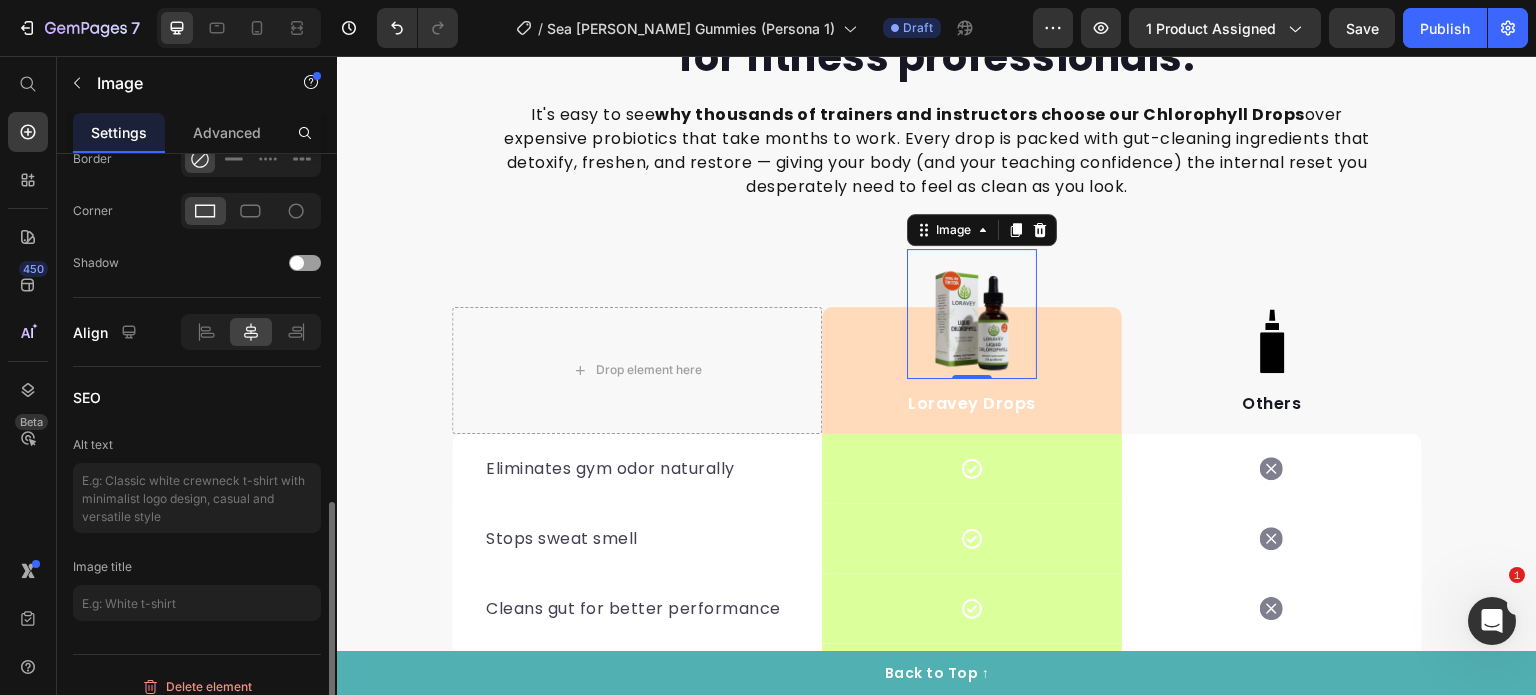 click on "Advanced" at bounding box center (227, 132) 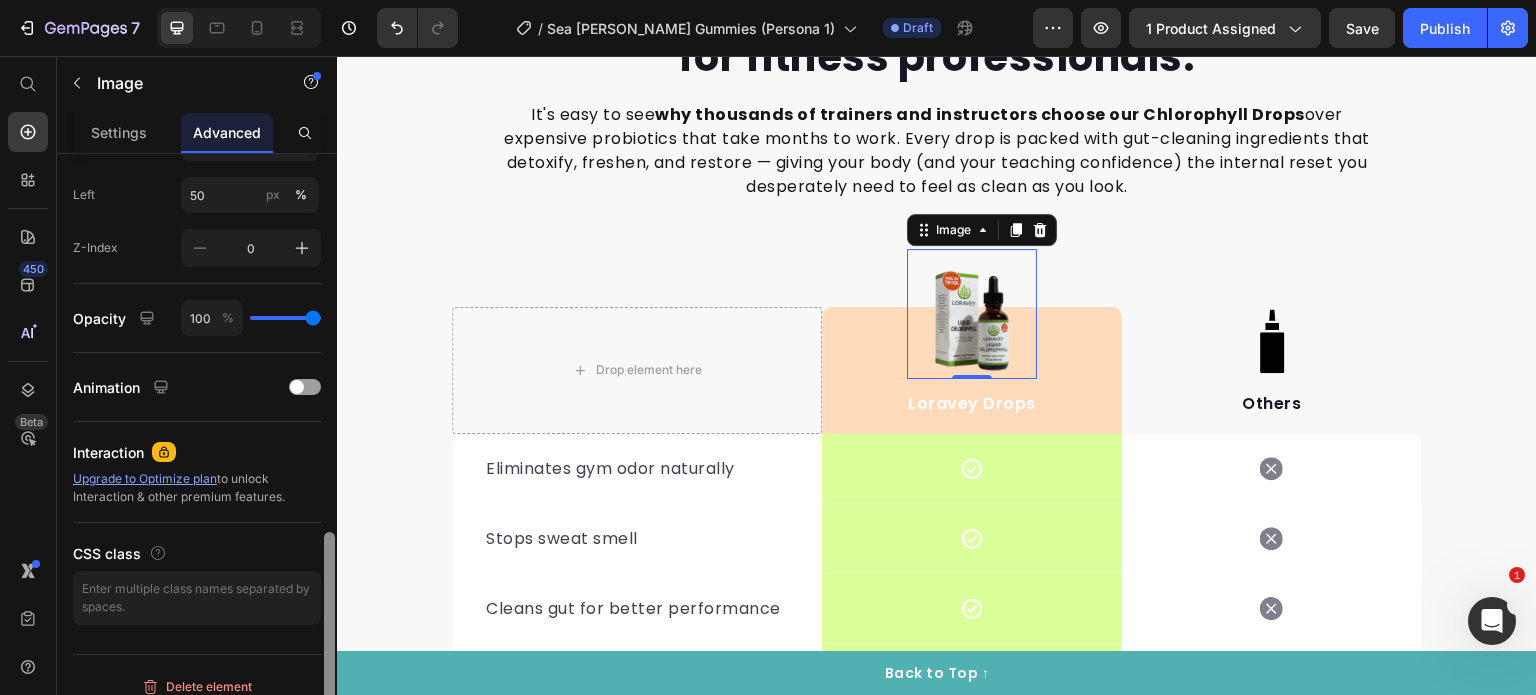 scroll, scrollTop: 930, scrollLeft: 0, axis: vertical 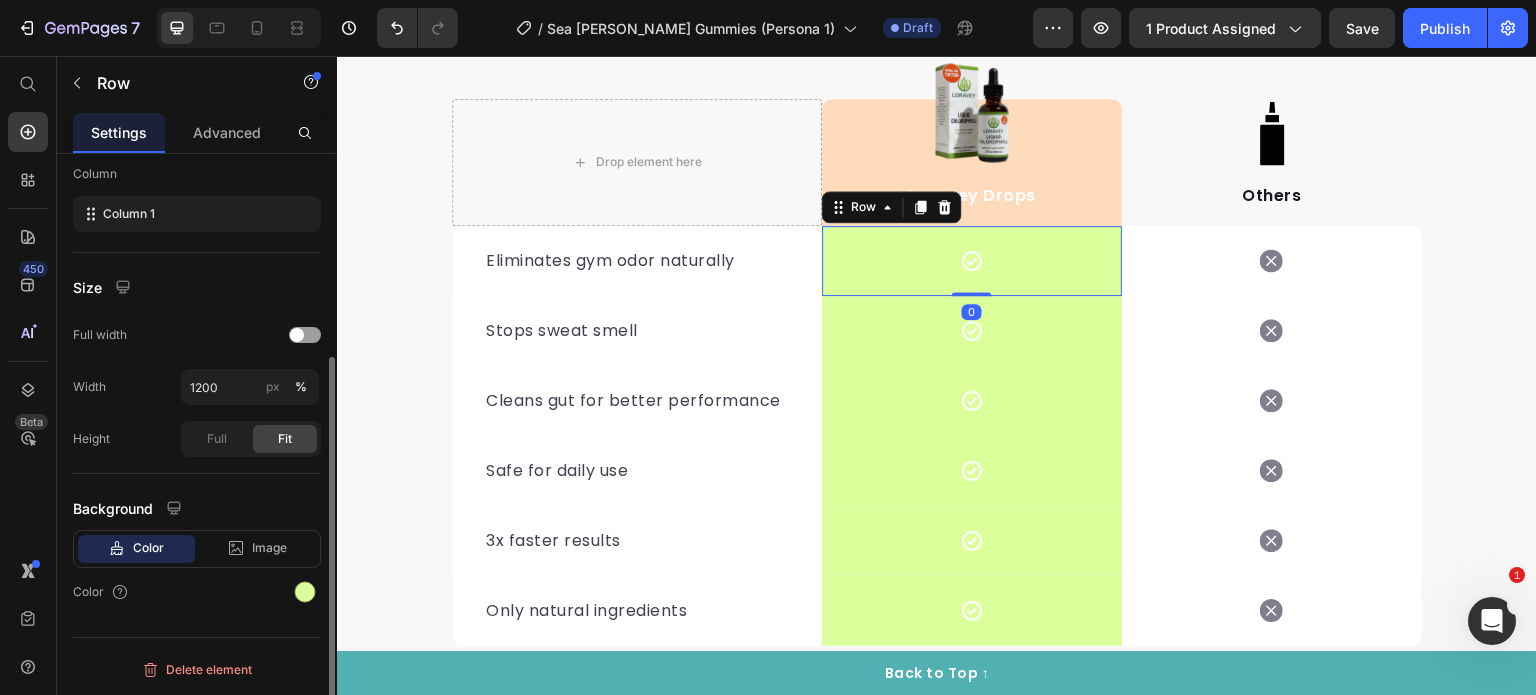 click on "Icon Row   0" at bounding box center [972, 261] 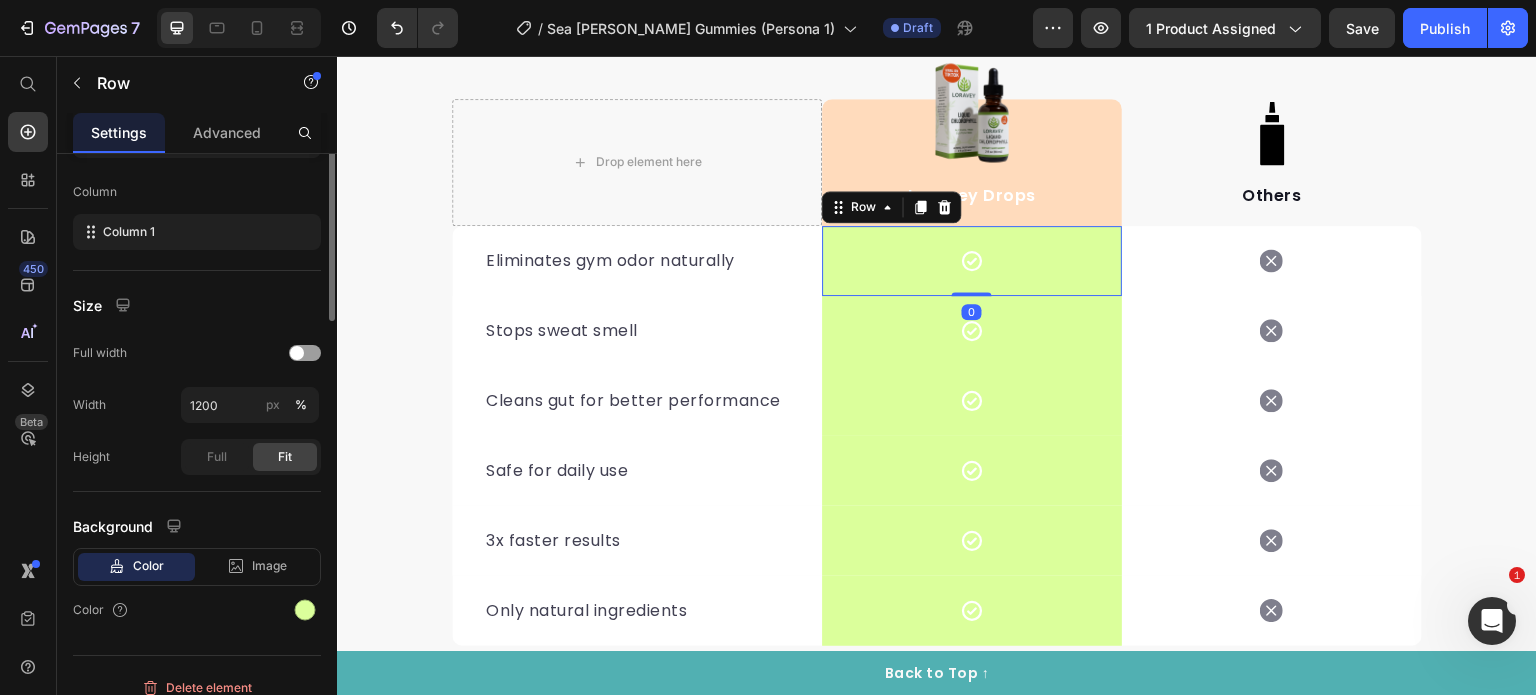 scroll, scrollTop: 312, scrollLeft: 0, axis: vertical 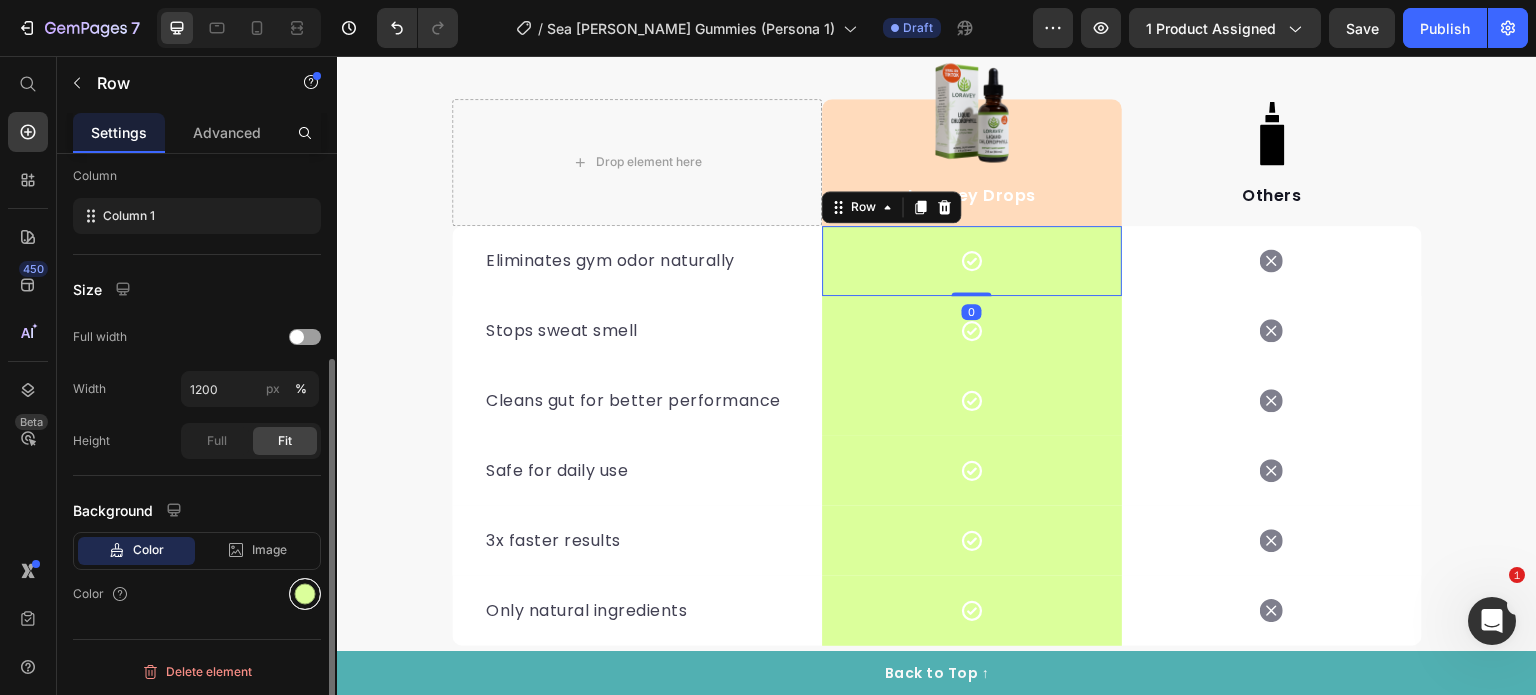 click at bounding box center [305, 594] 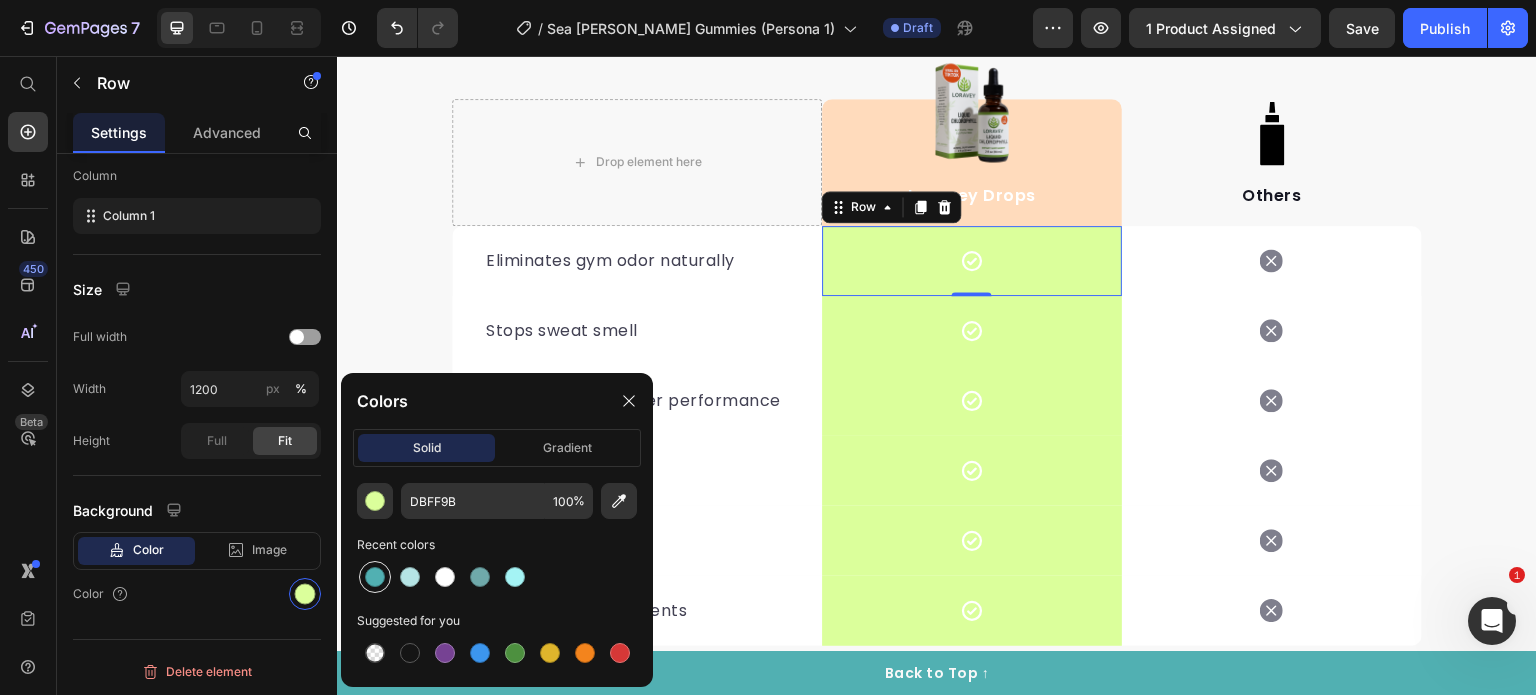 click at bounding box center [375, 577] 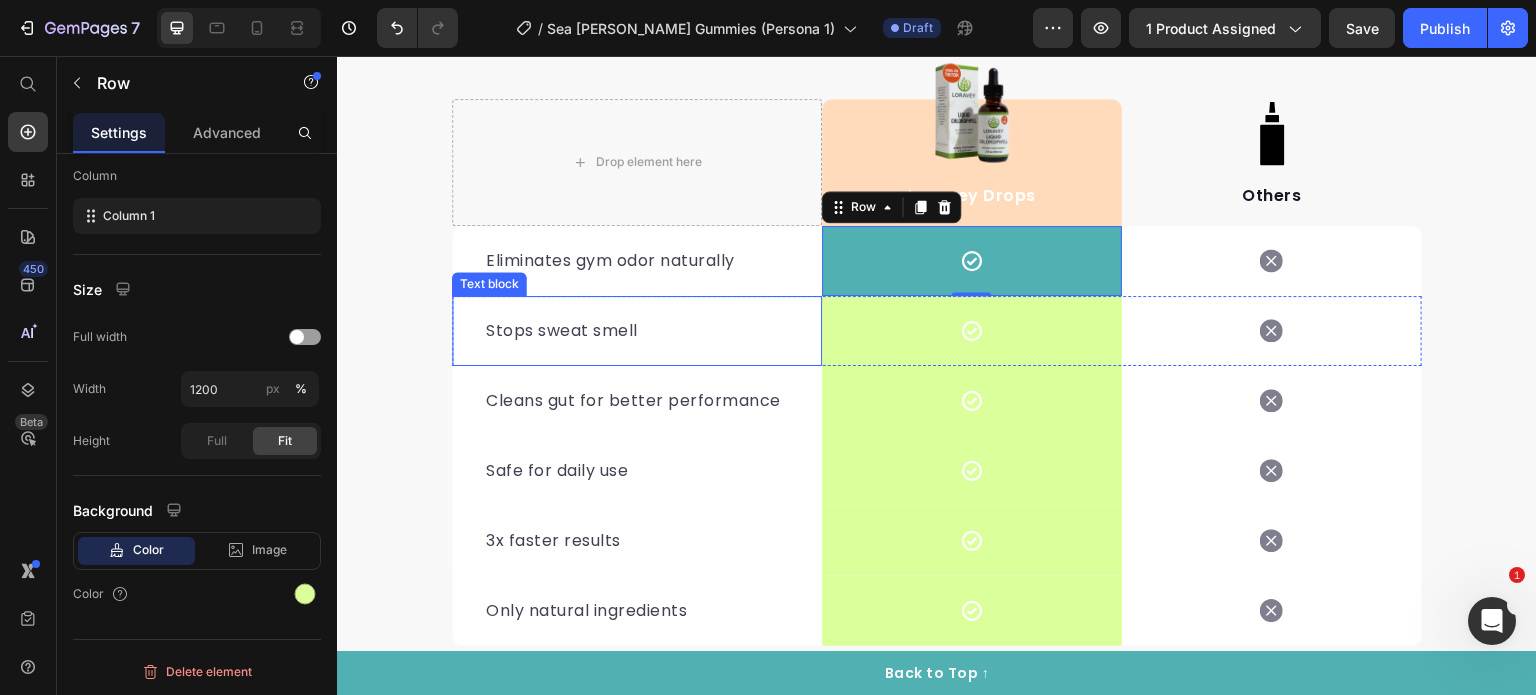 click on "Icon Row" at bounding box center (972, 331) 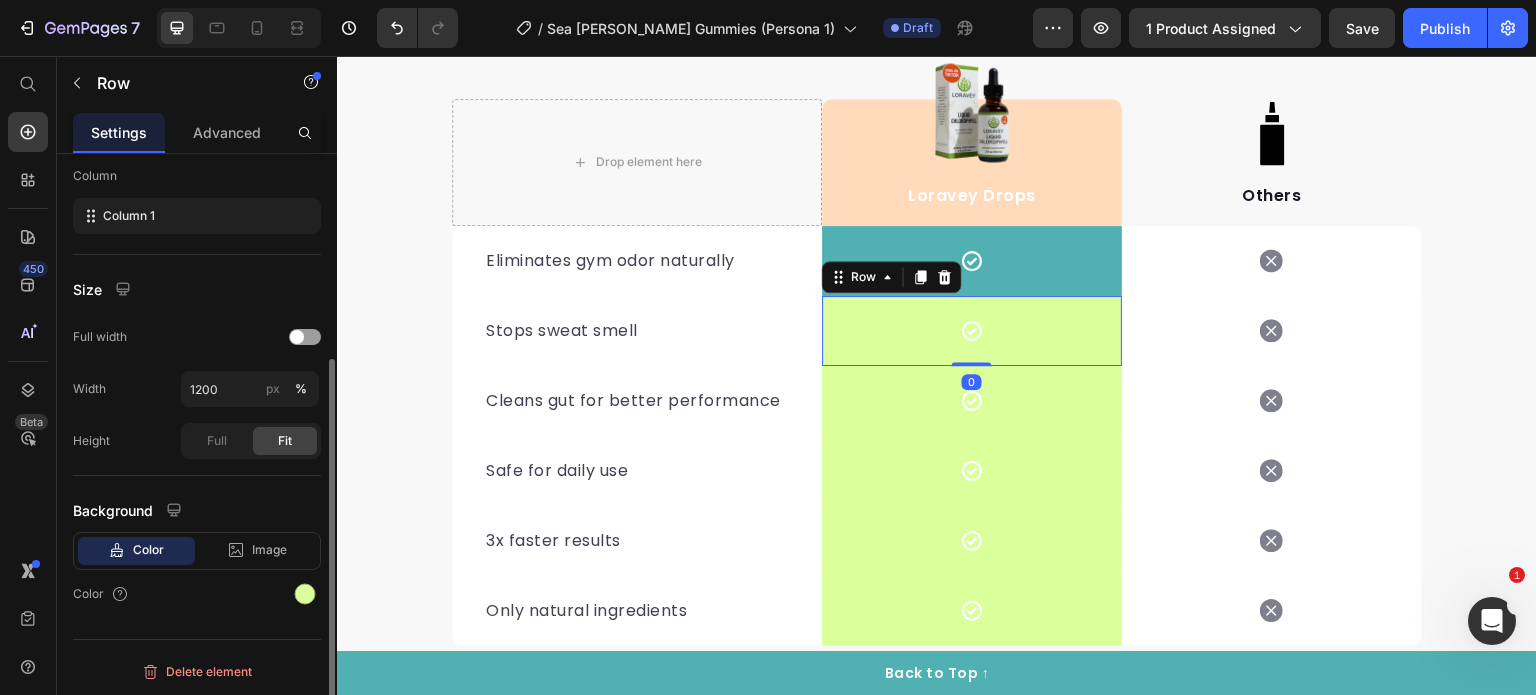 click on "Color" at bounding box center (197, 594) 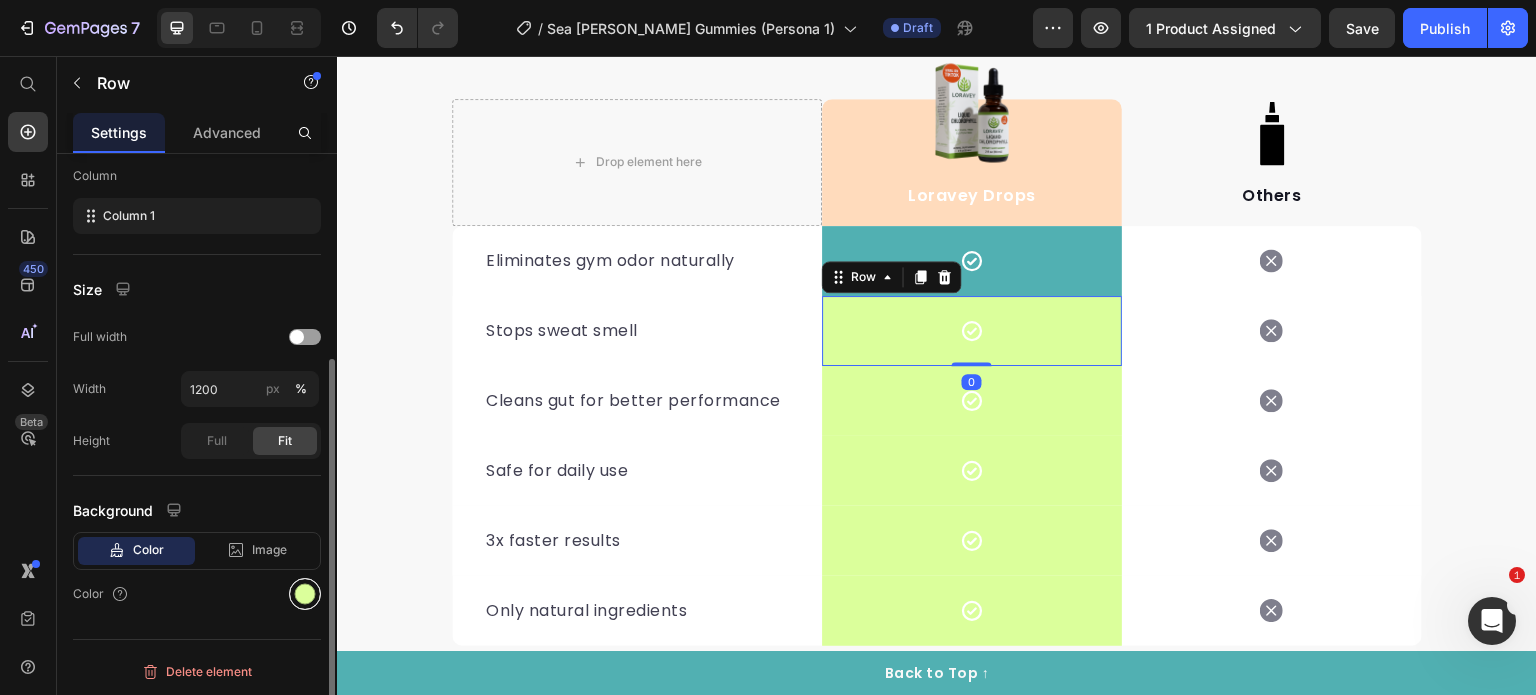 click at bounding box center [305, 594] 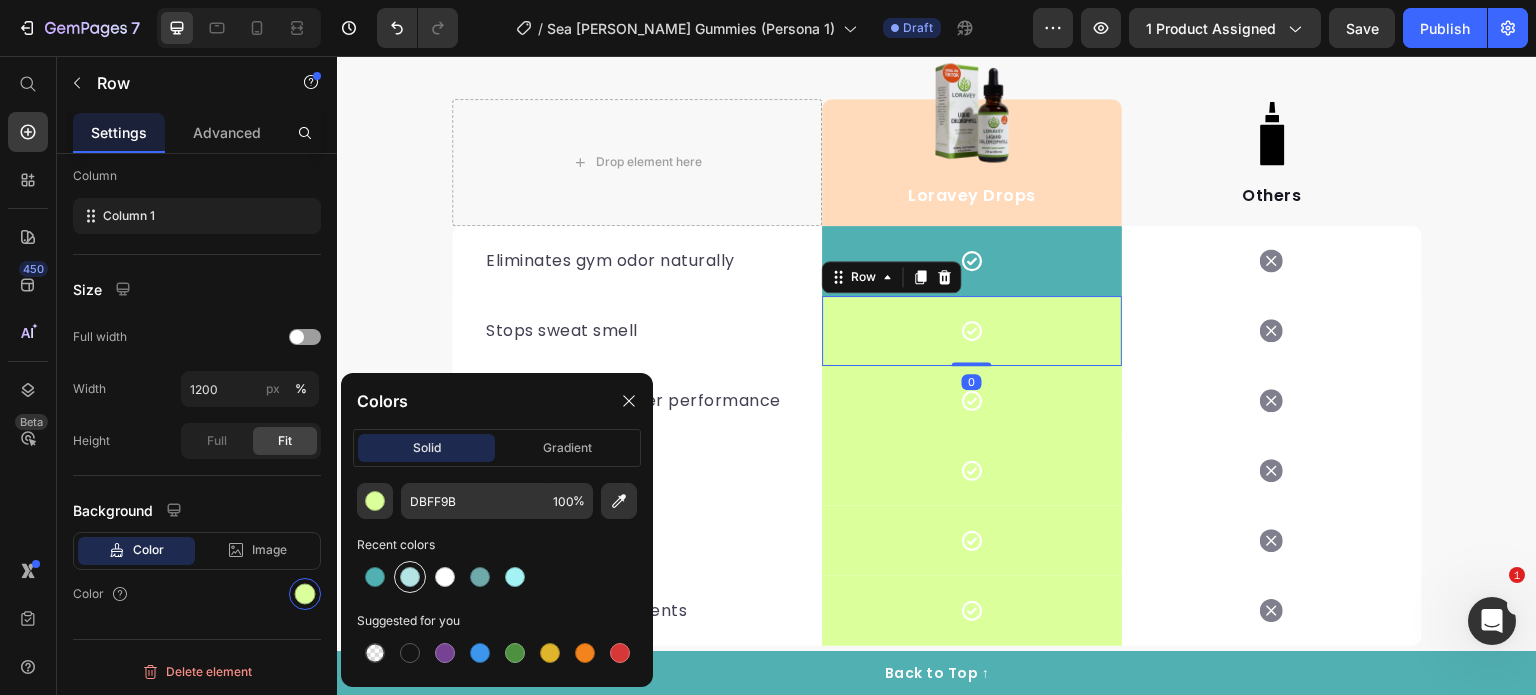 click at bounding box center (375, 577) 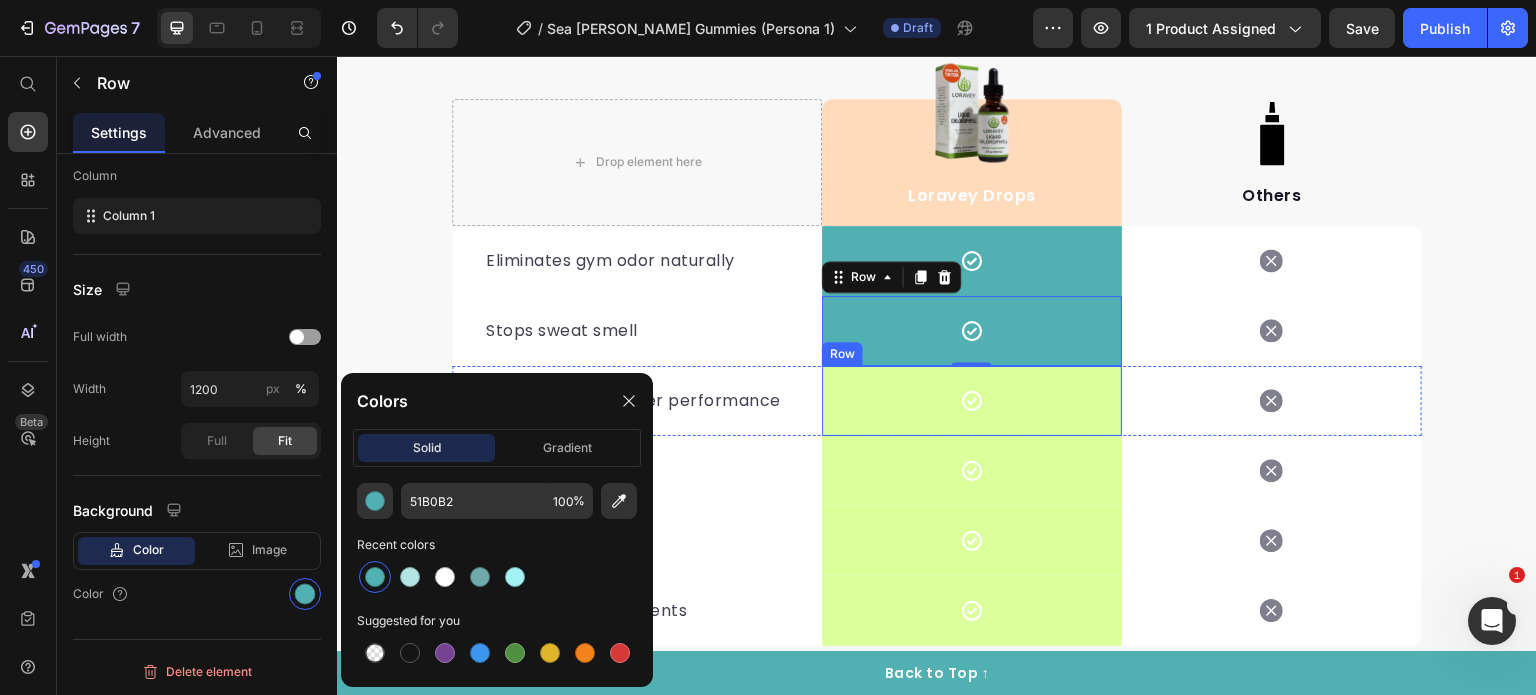 click on "Icon Row" at bounding box center (972, 401) 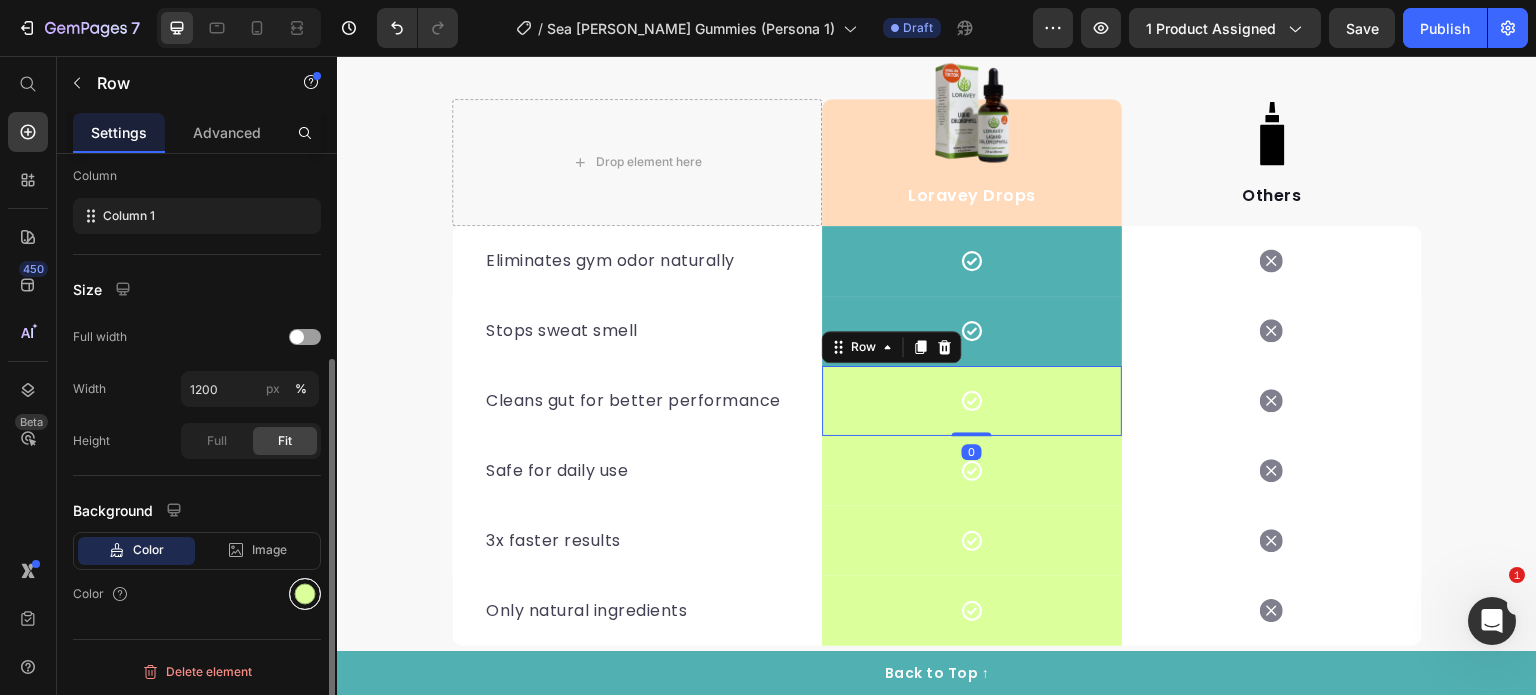 click at bounding box center [305, 594] 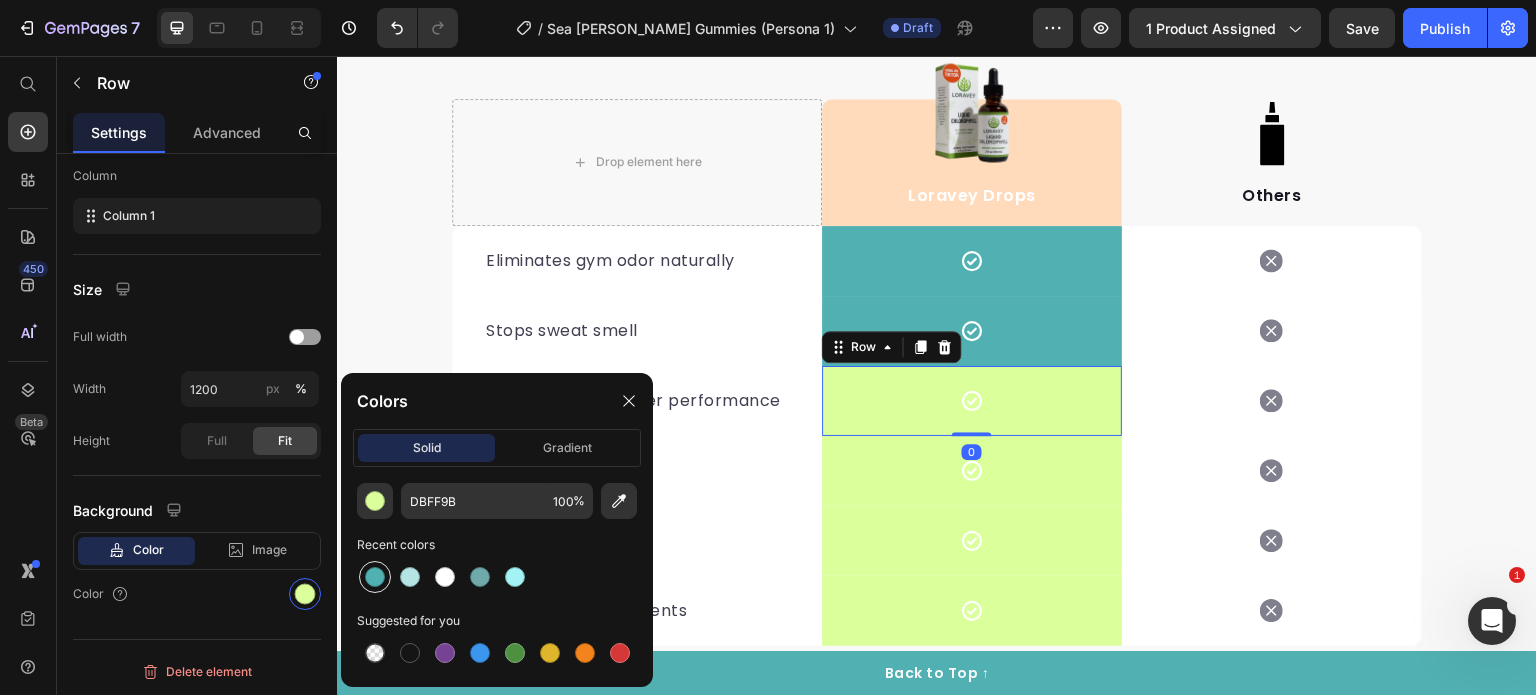 click at bounding box center (375, 577) 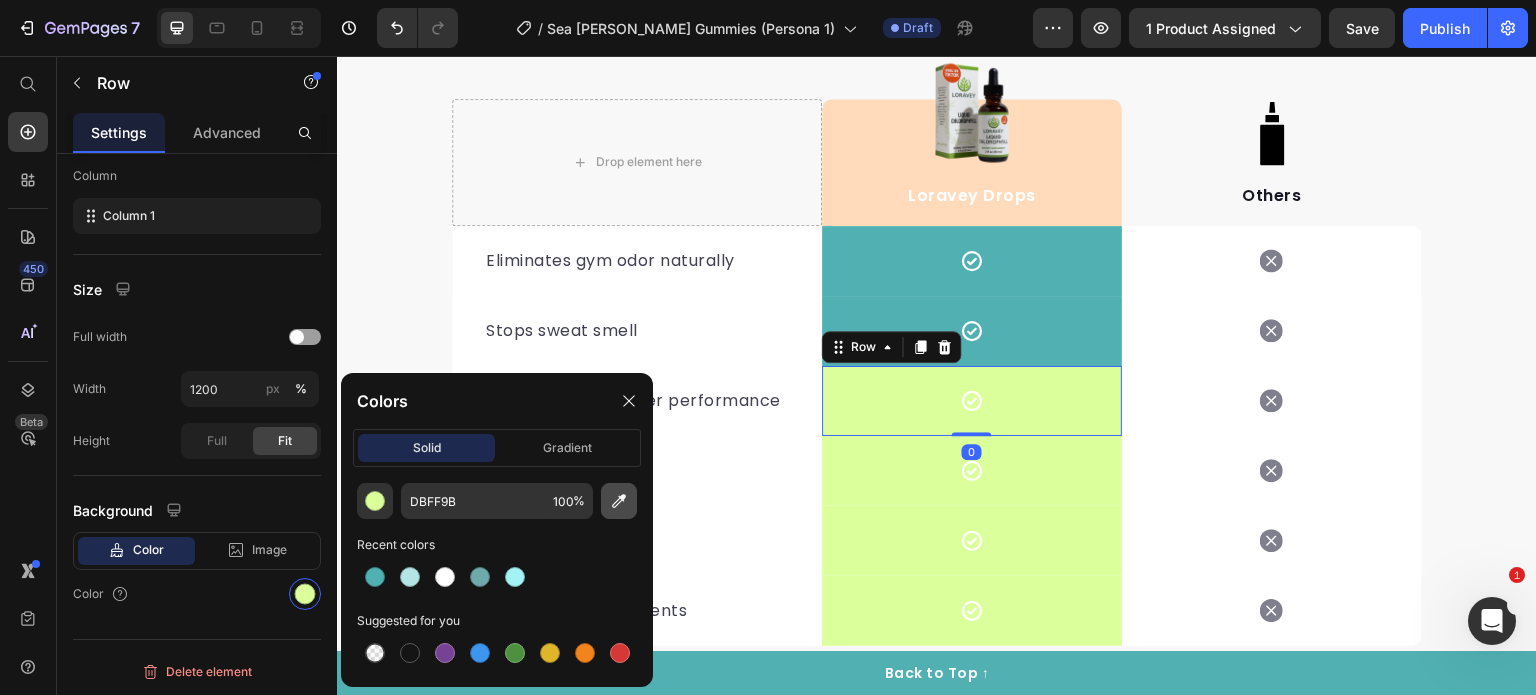 type on "51B0B2" 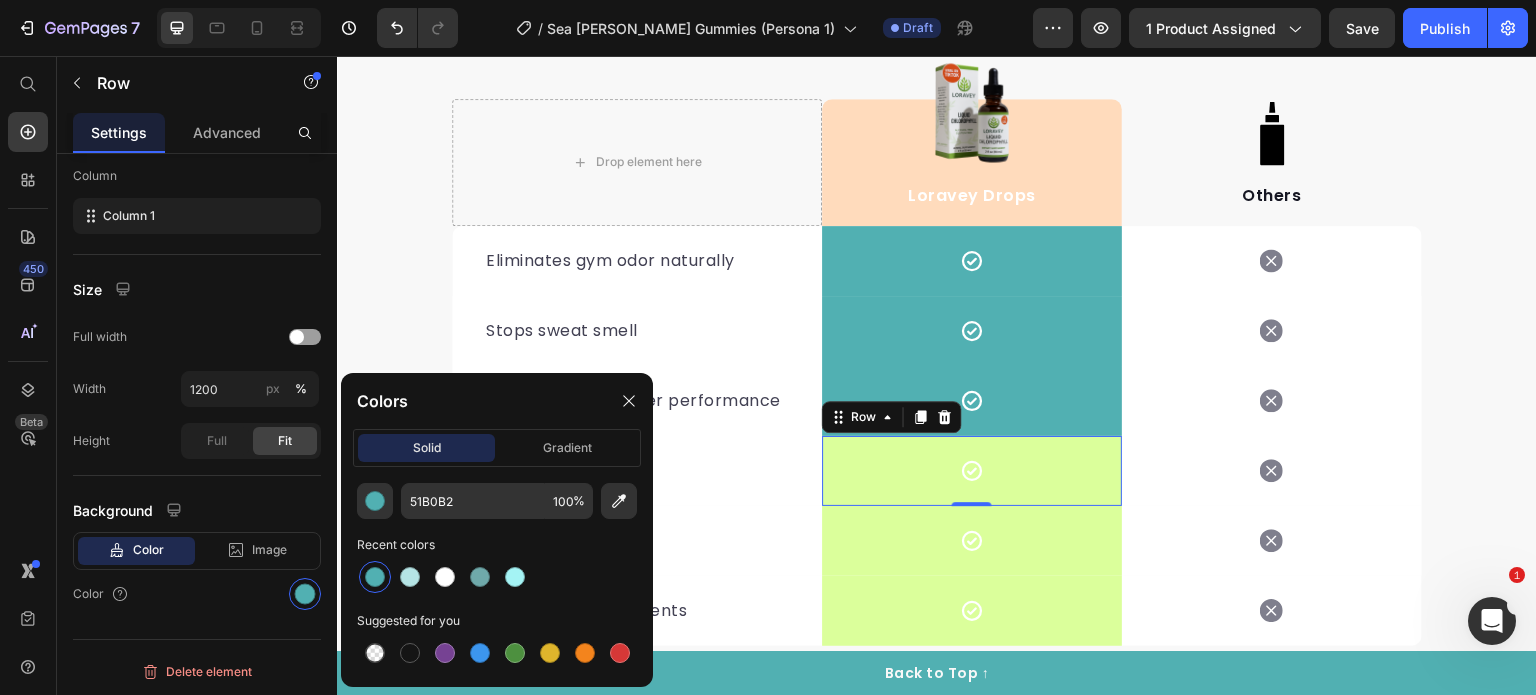 click on "Icon Row   0" at bounding box center [972, 471] 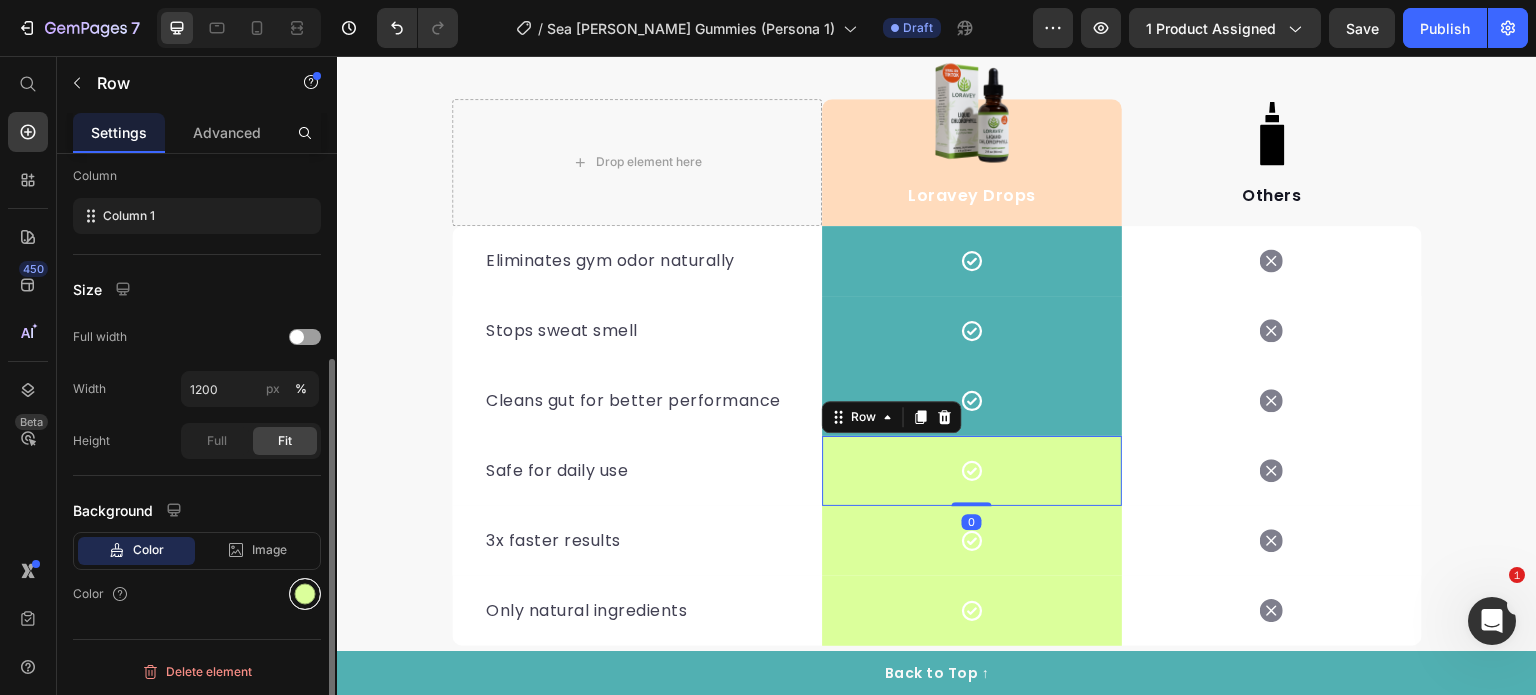 click at bounding box center (305, 594) 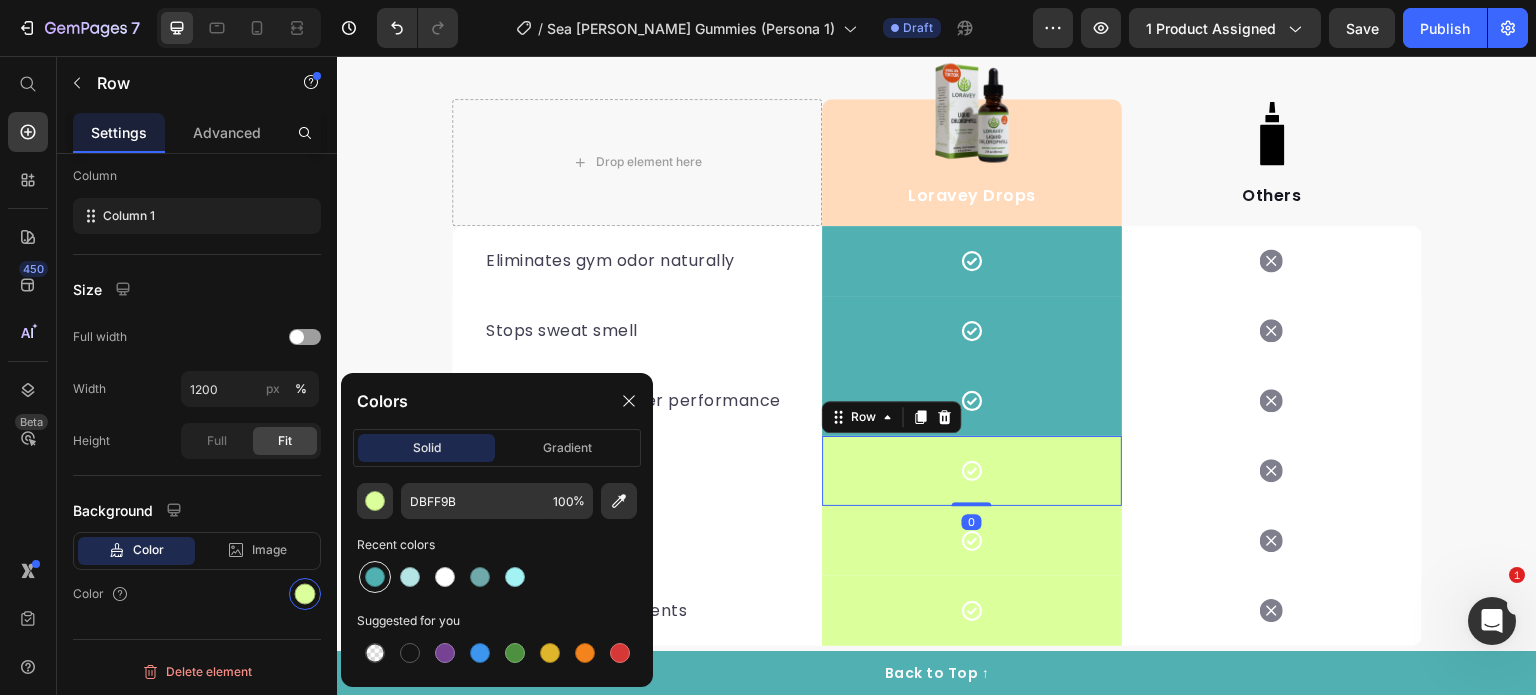 click at bounding box center [375, 577] 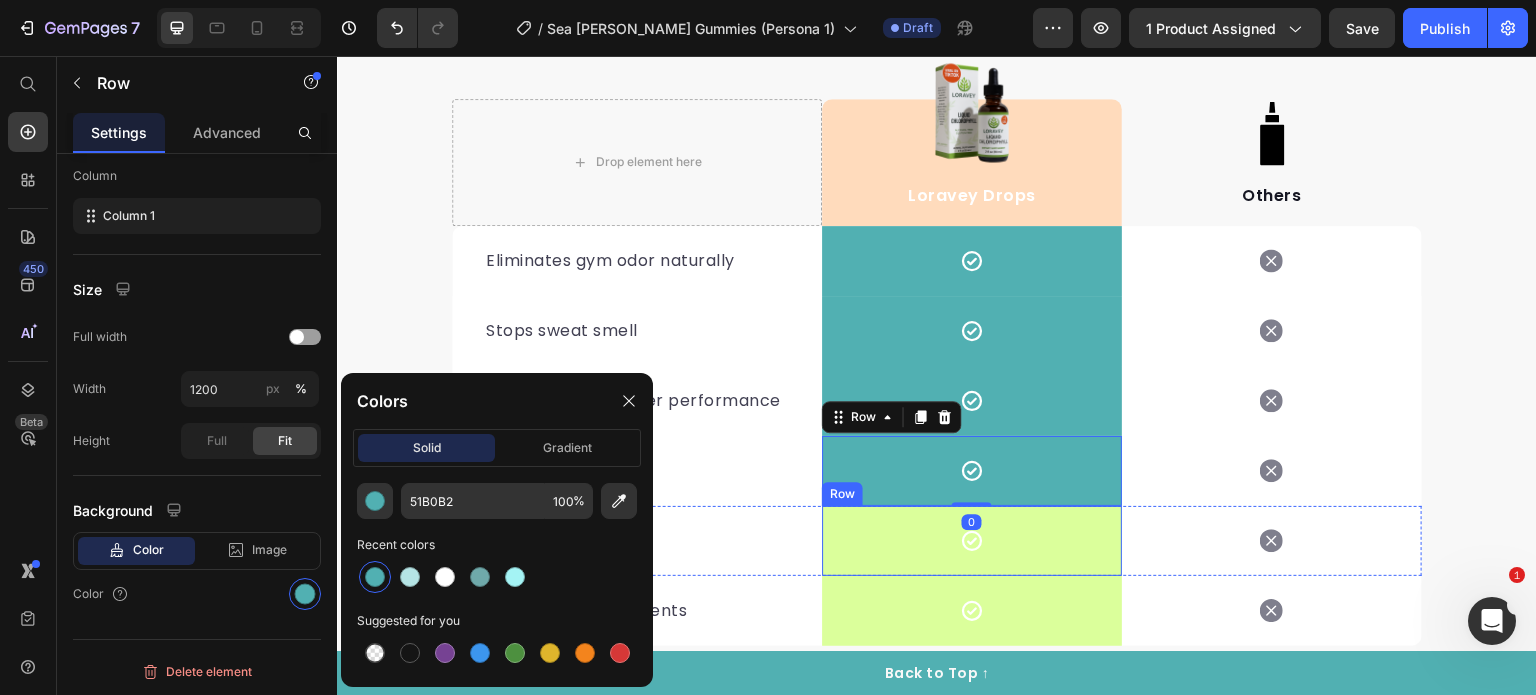 click on "Icon Row" at bounding box center (972, 541) 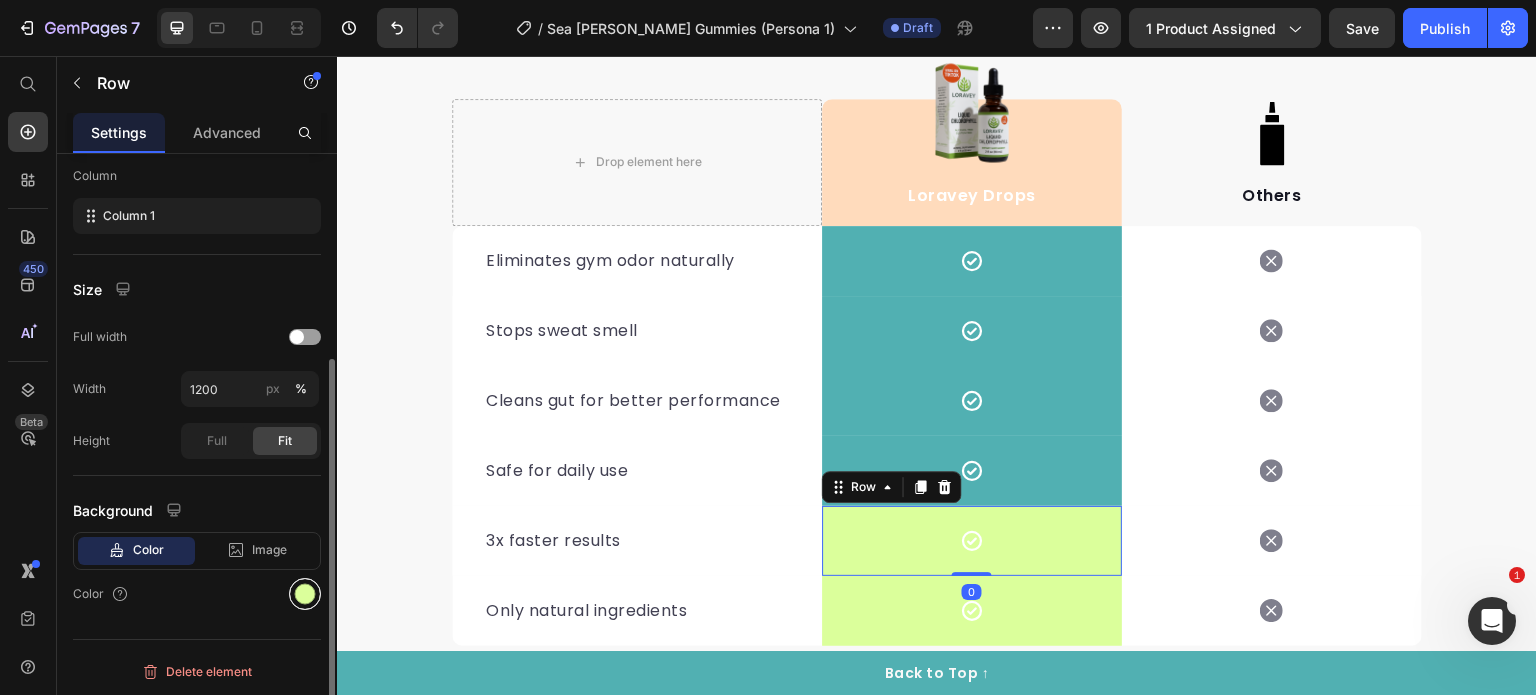 click at bounding box center (305, 594) 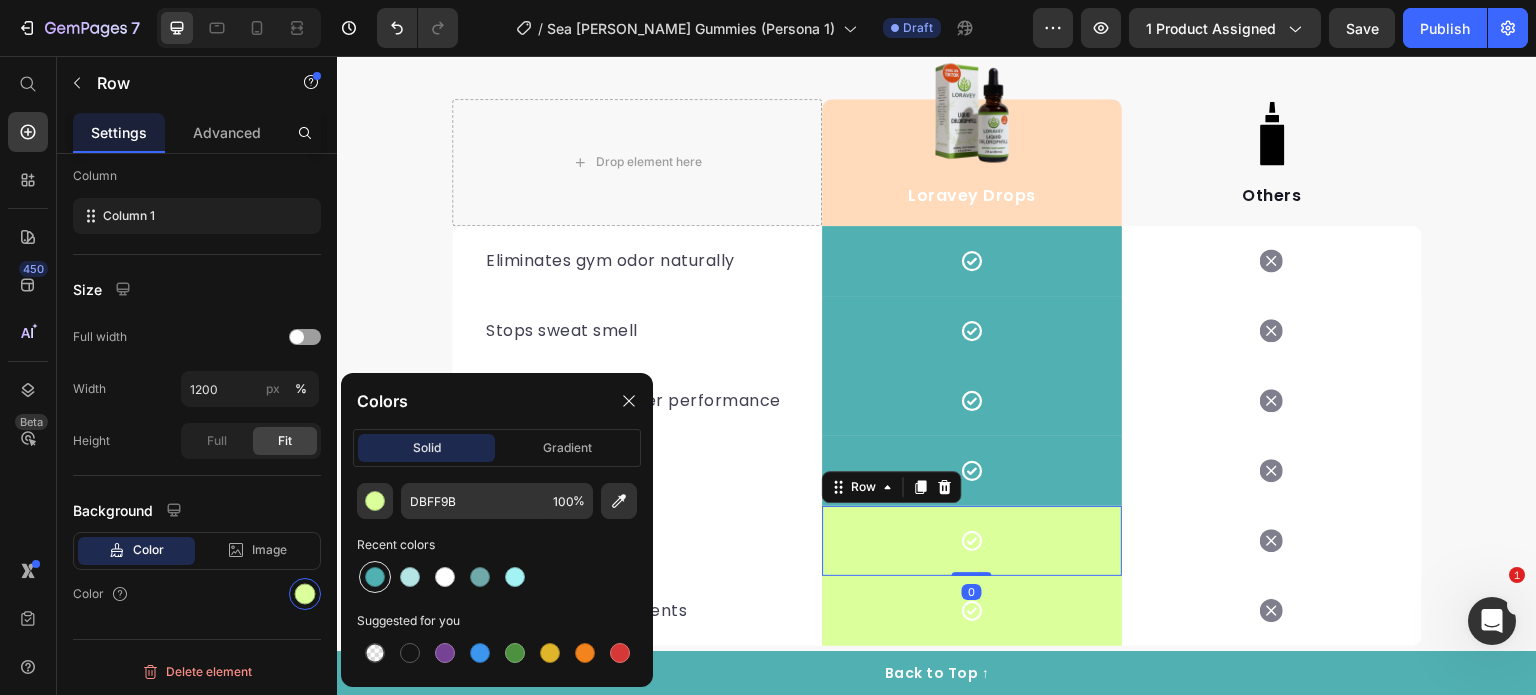 click at bounding box center (375, 577) 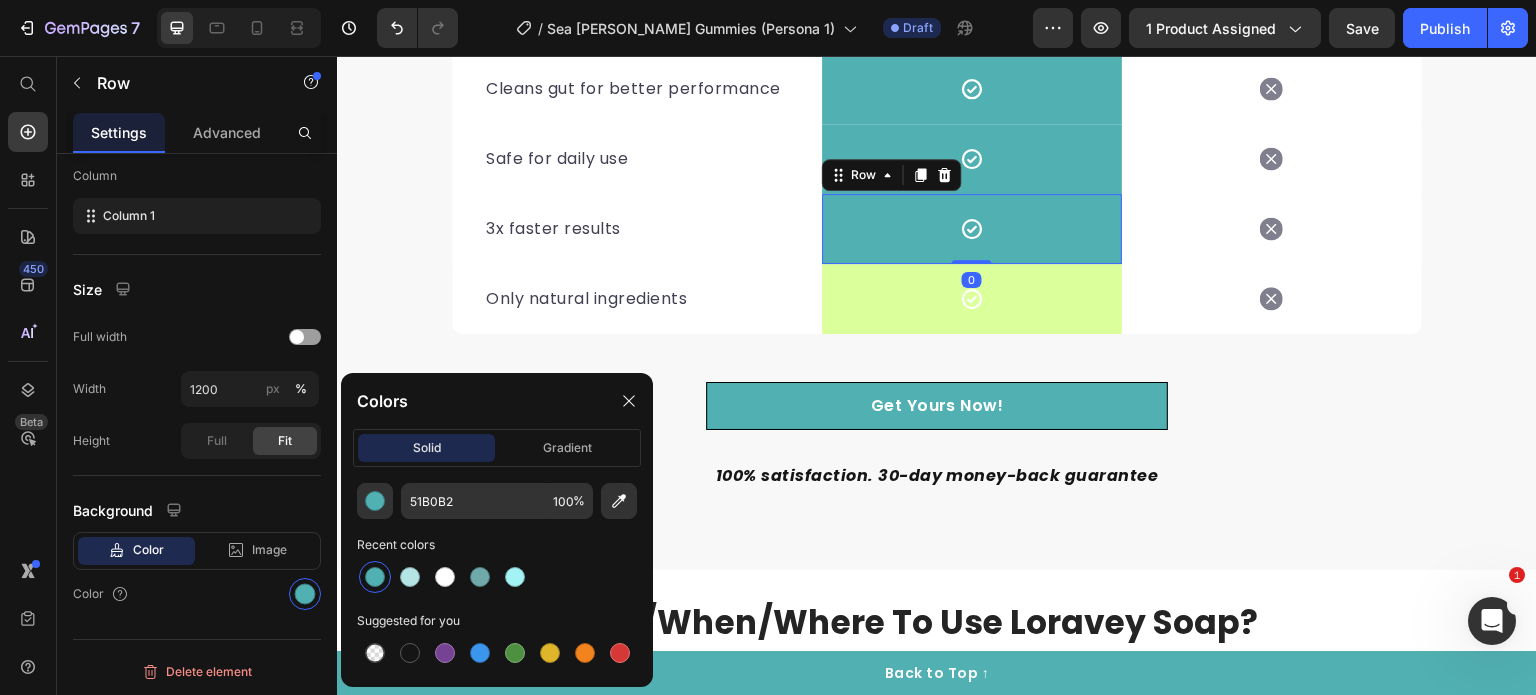 scroll, scrollTop: 6871, scrollLeft: 0, axis: vertical 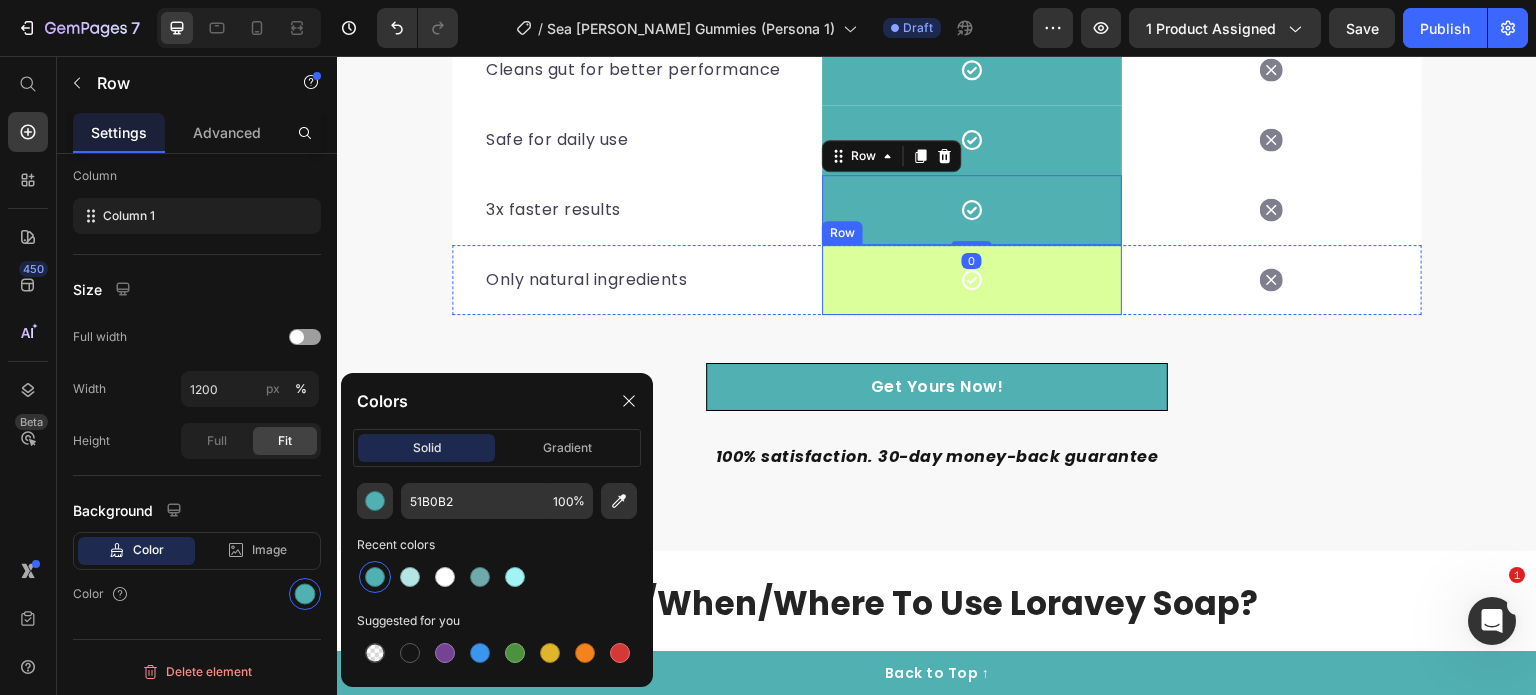 click on "Icon Row" at bounding box center (972, 280) 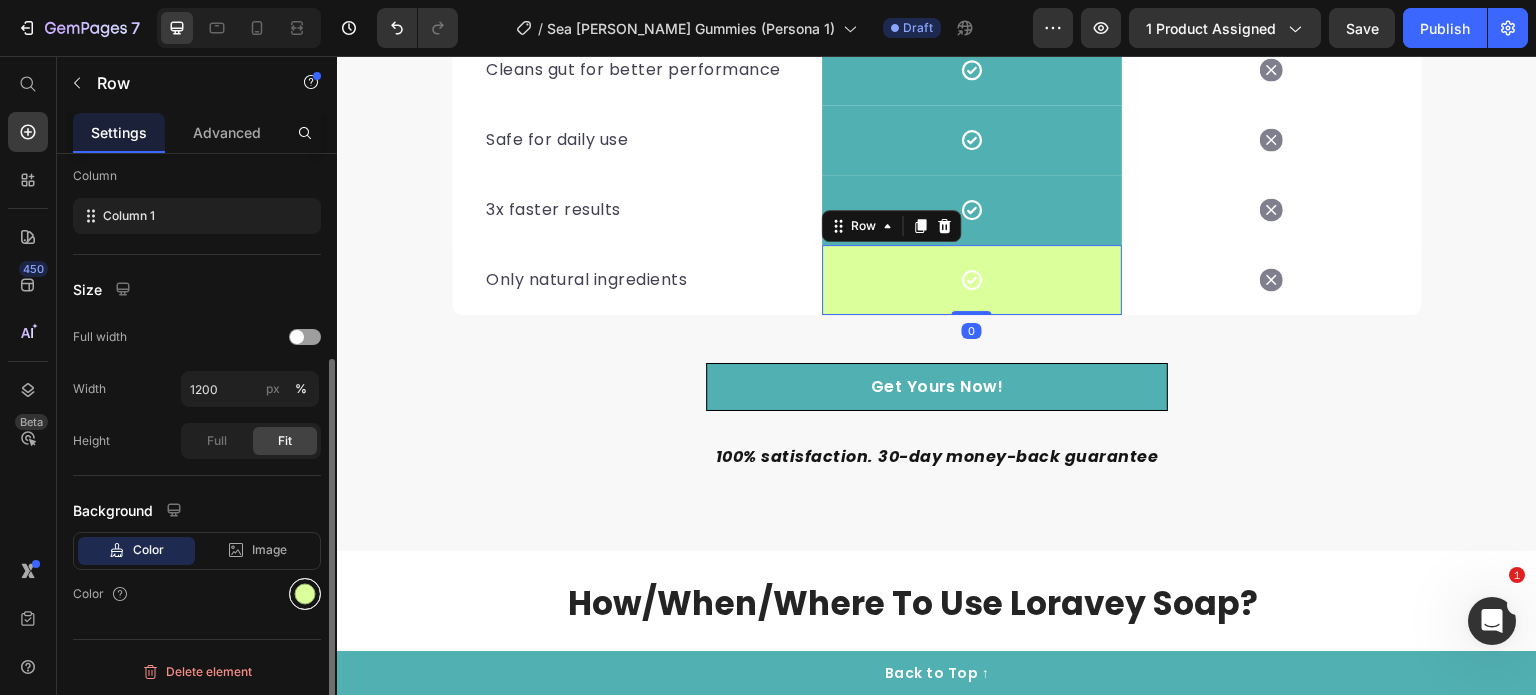 drag, startPoint x: 295, startPoint y: 585, endPoint x: 308, endPoint y: 587, distance: 13.152946 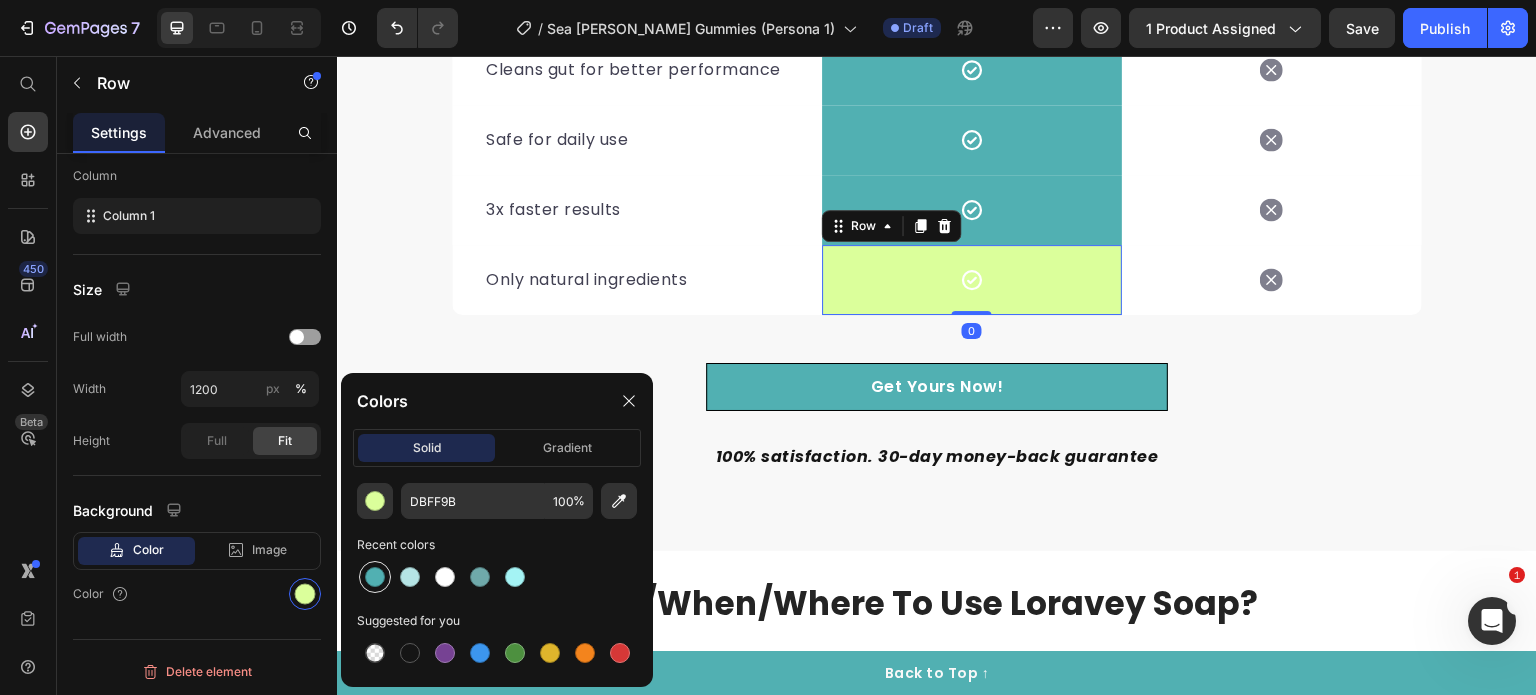 click at bounding box center (375, 577) 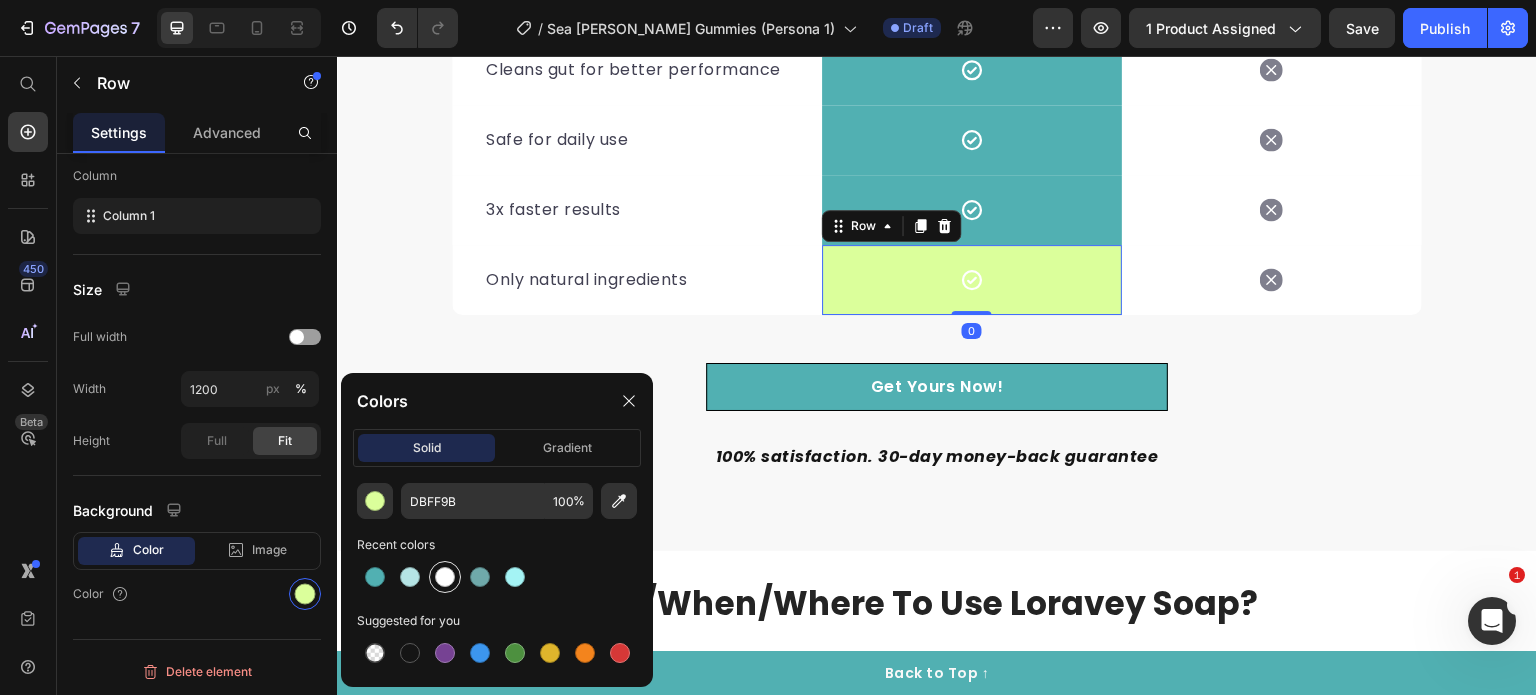 type on "51B0B2" 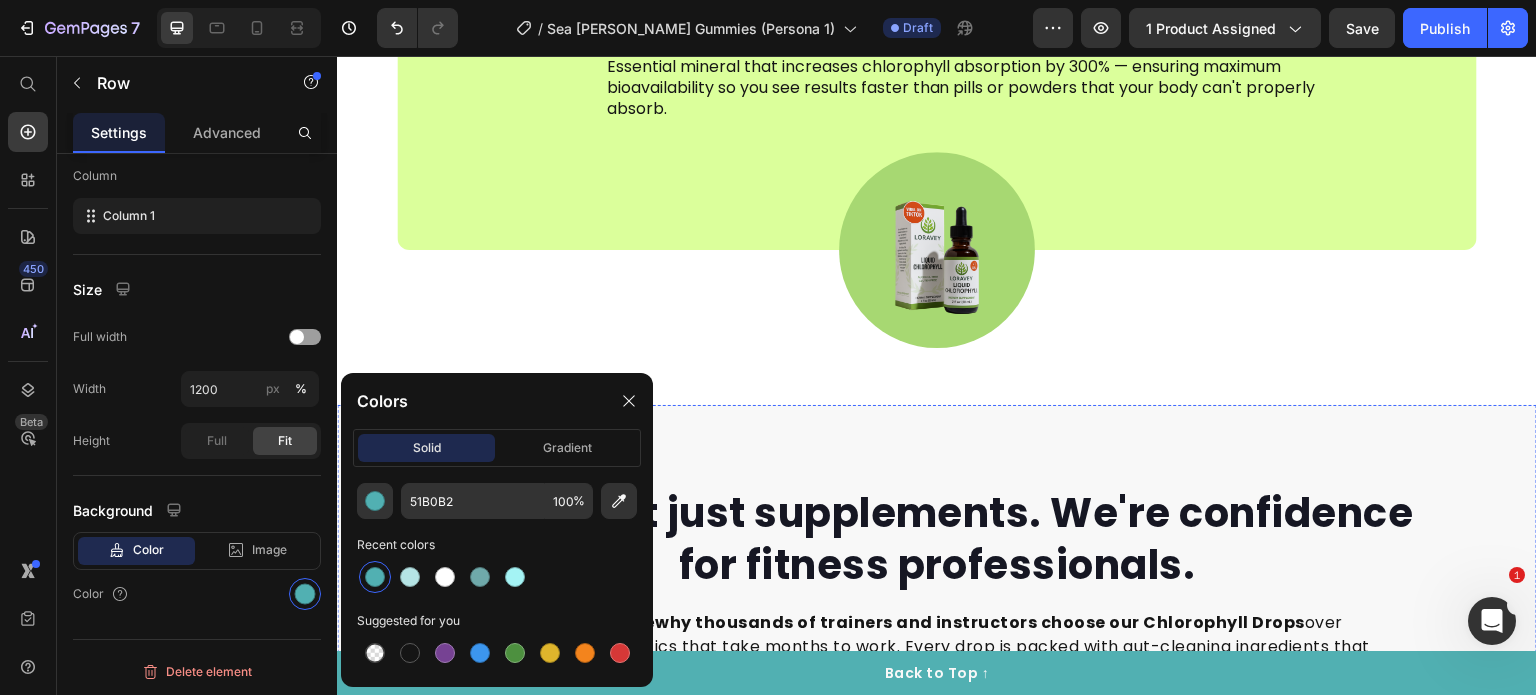 scroll, scrollTop: 5188, scrollLeft: 0, axis: vertical 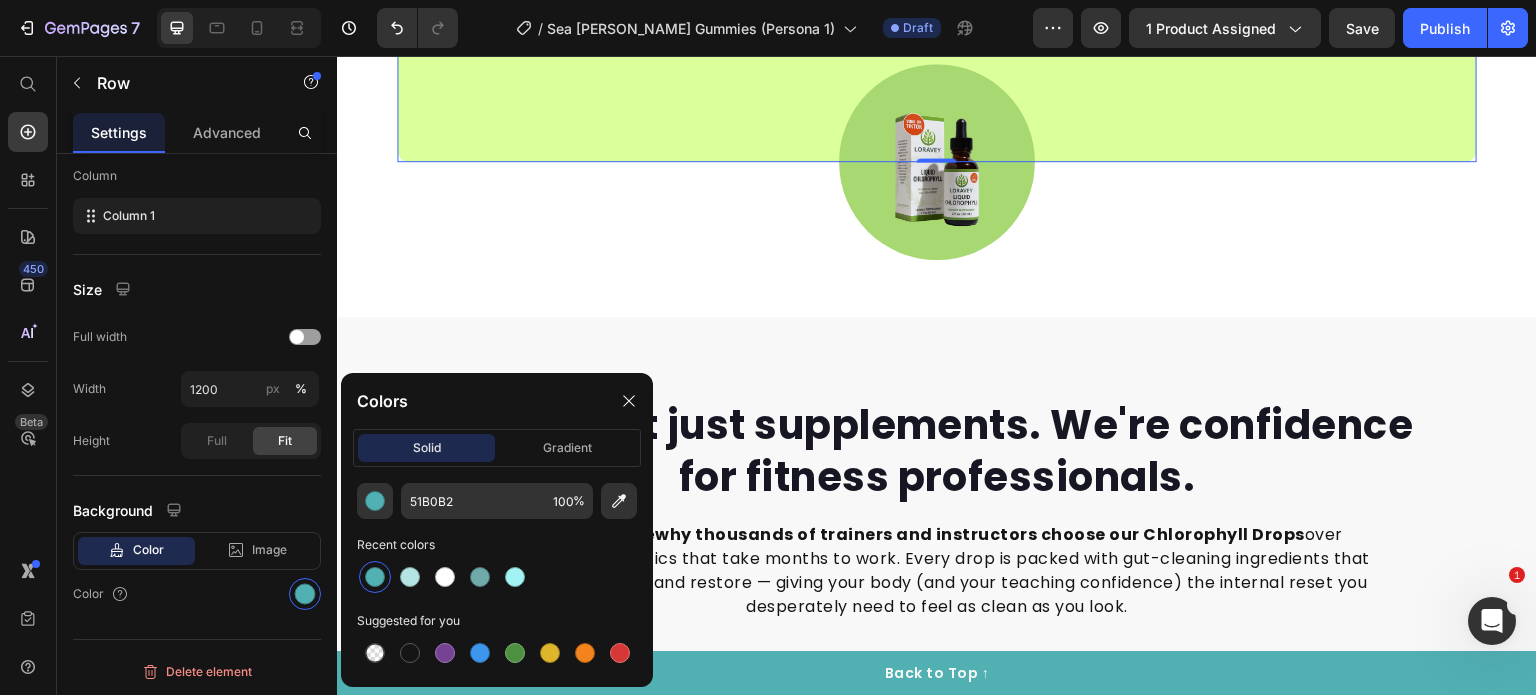 click on "Made with 100% All-Natural Ingredients Heading Row Image Chlorophyll Text Block Nature's internal deodorant — neutralizes the toxins causing your embarrassing body odor and gives you the fresh confidence to teach classes without worry. Text Block Row Image Copper Complex Text Block Essential mineral that increases chlorophyll absorption by 300% — ensuring maximum bioavailability so you see results faster than pills or powders that your body can't properly absorb. Text Block Row Row Image Row" at bounding box center [937, -87] 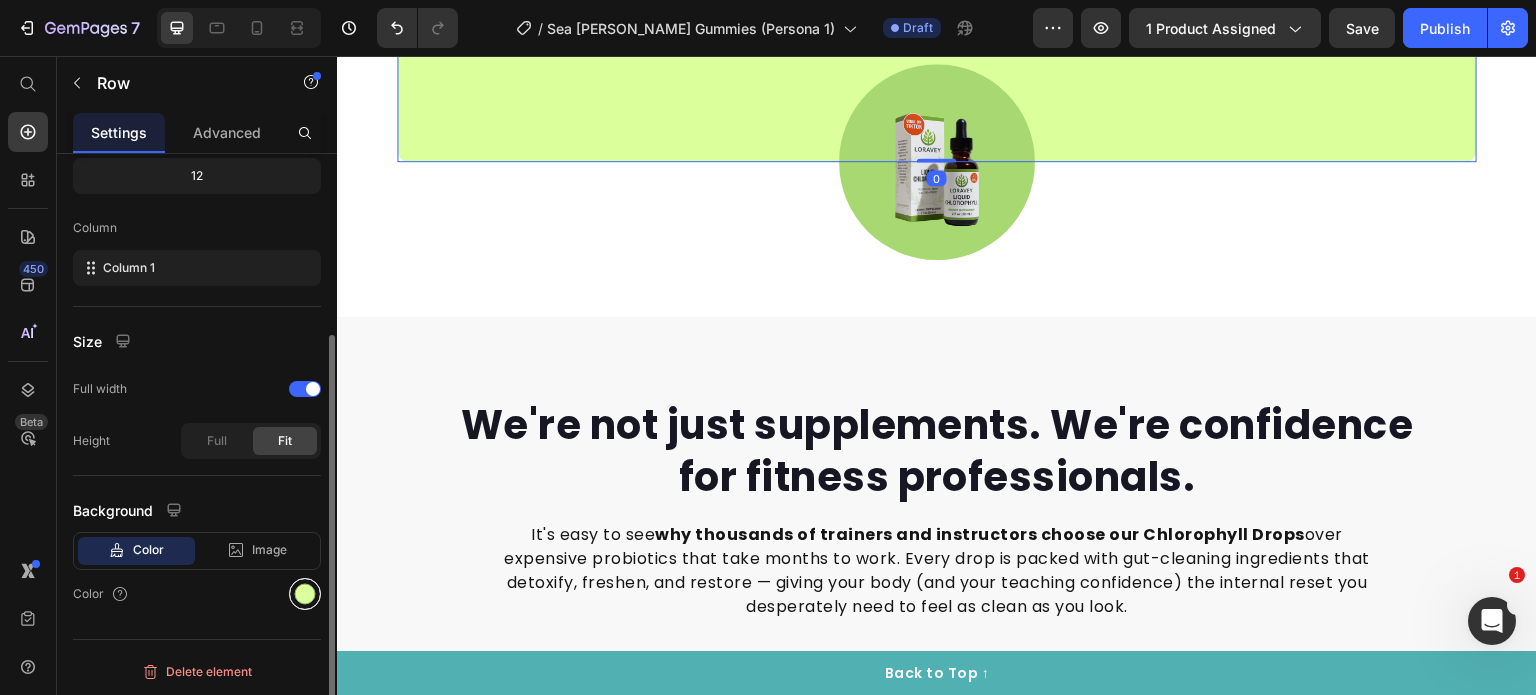 click at bounding box center [305, 594] 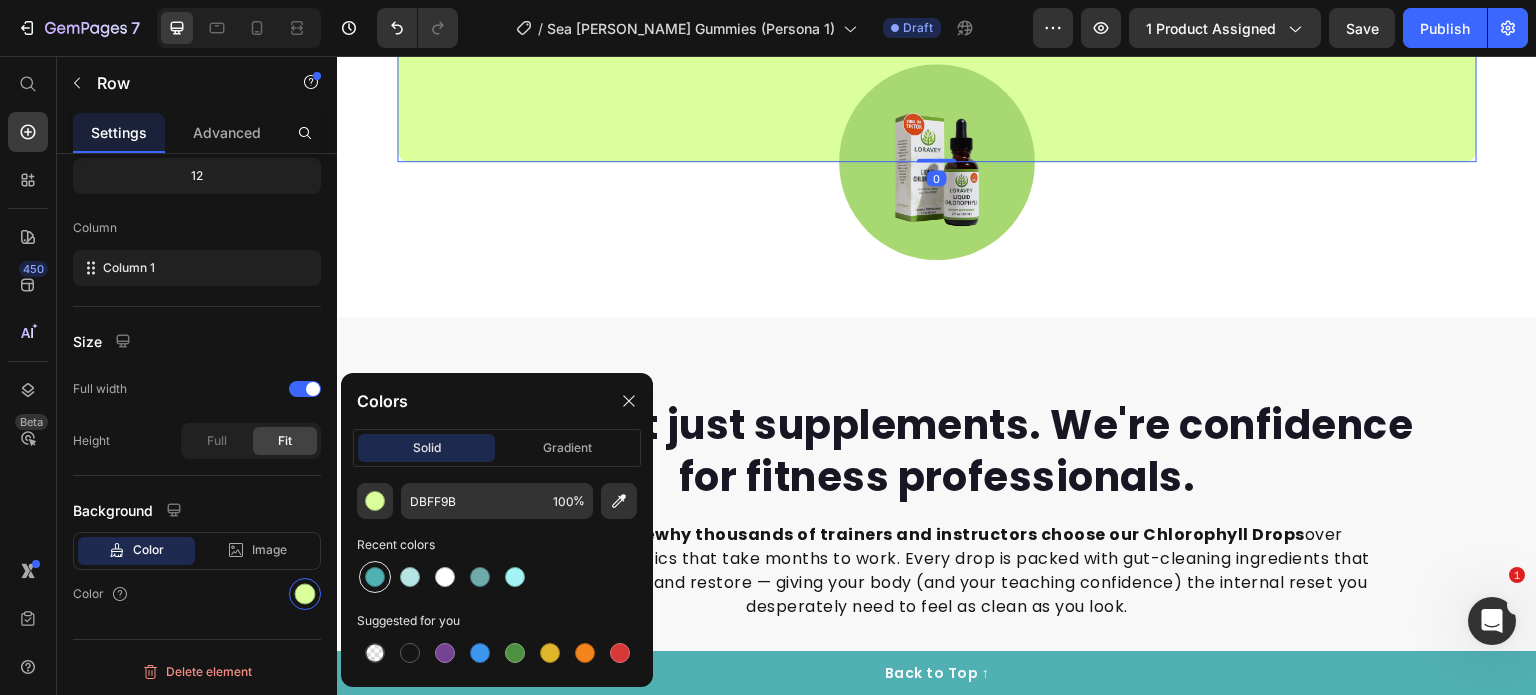 click at bounding box center [375, 577] 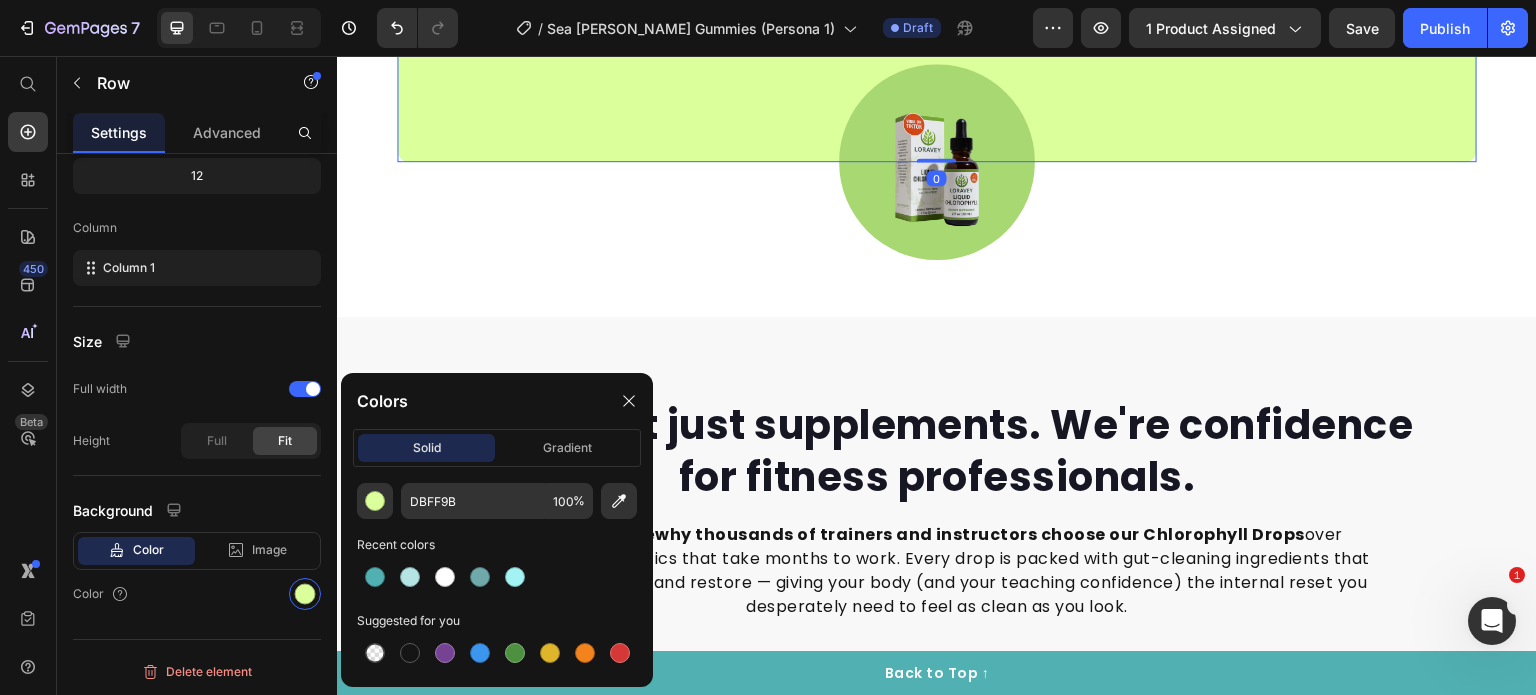 type on "51B0B2" 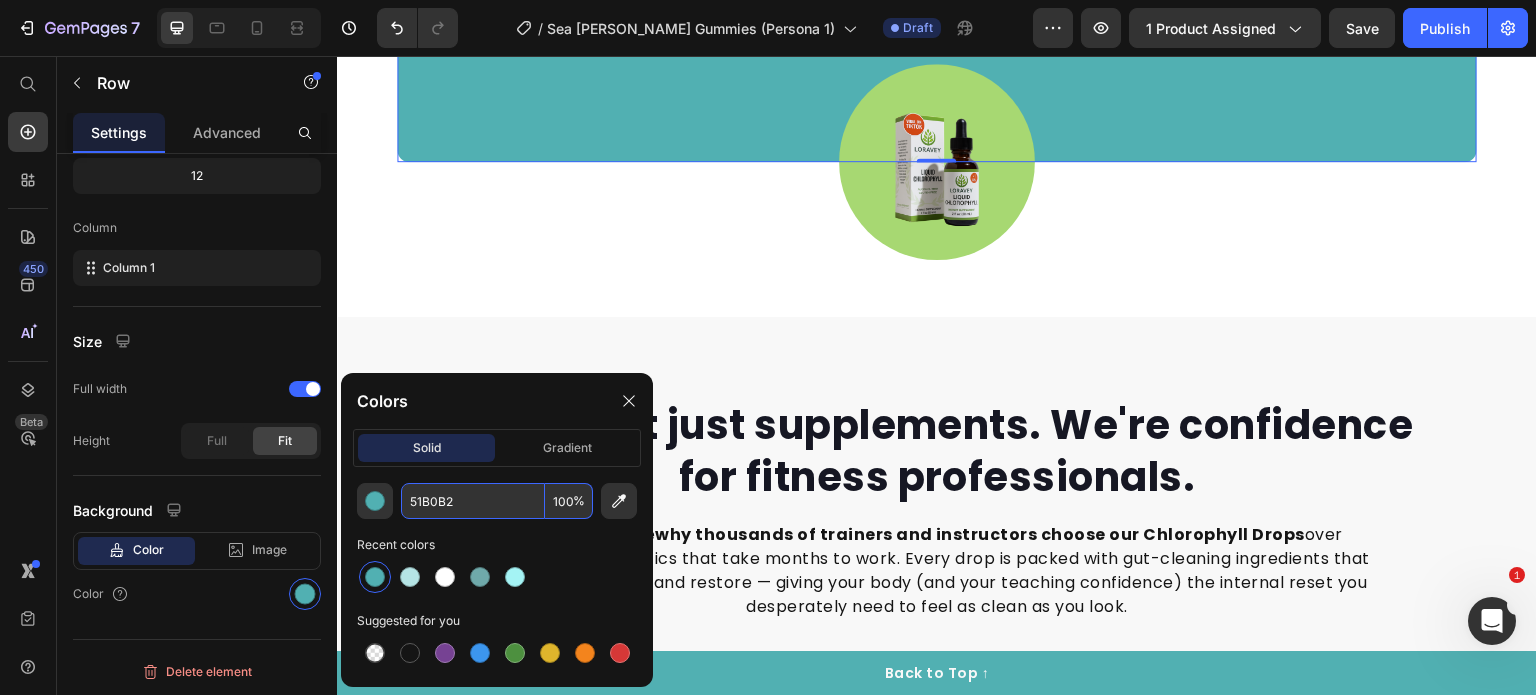 click on "100" at bounding box center (569, 501) 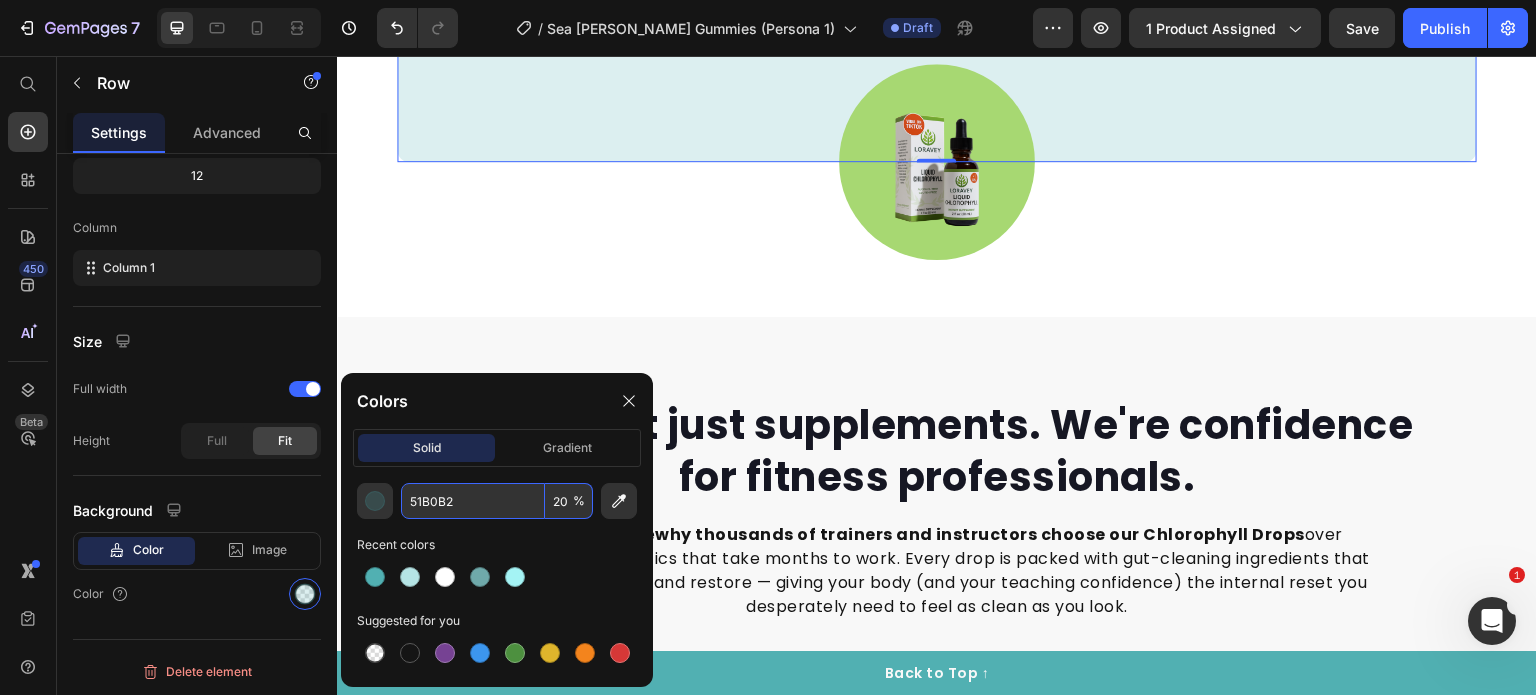 type on "2" 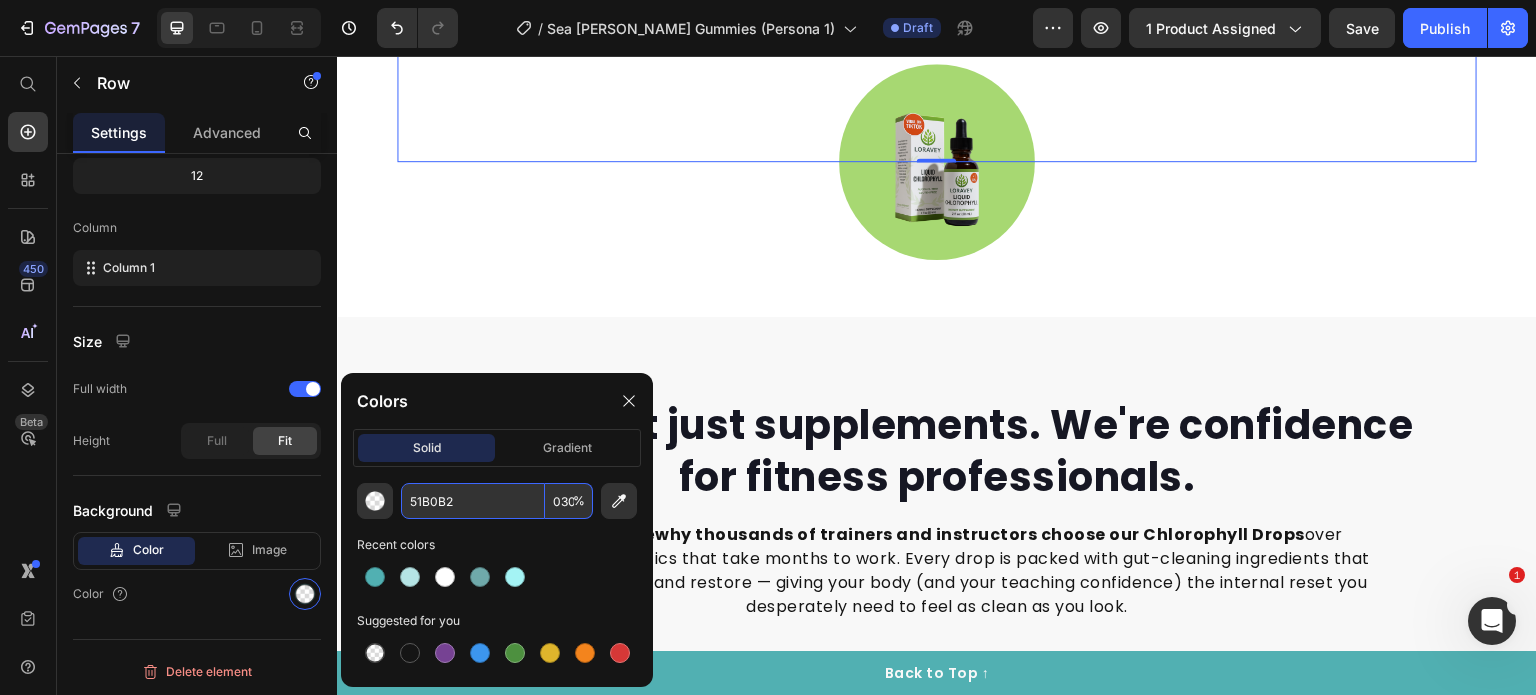type on "30" 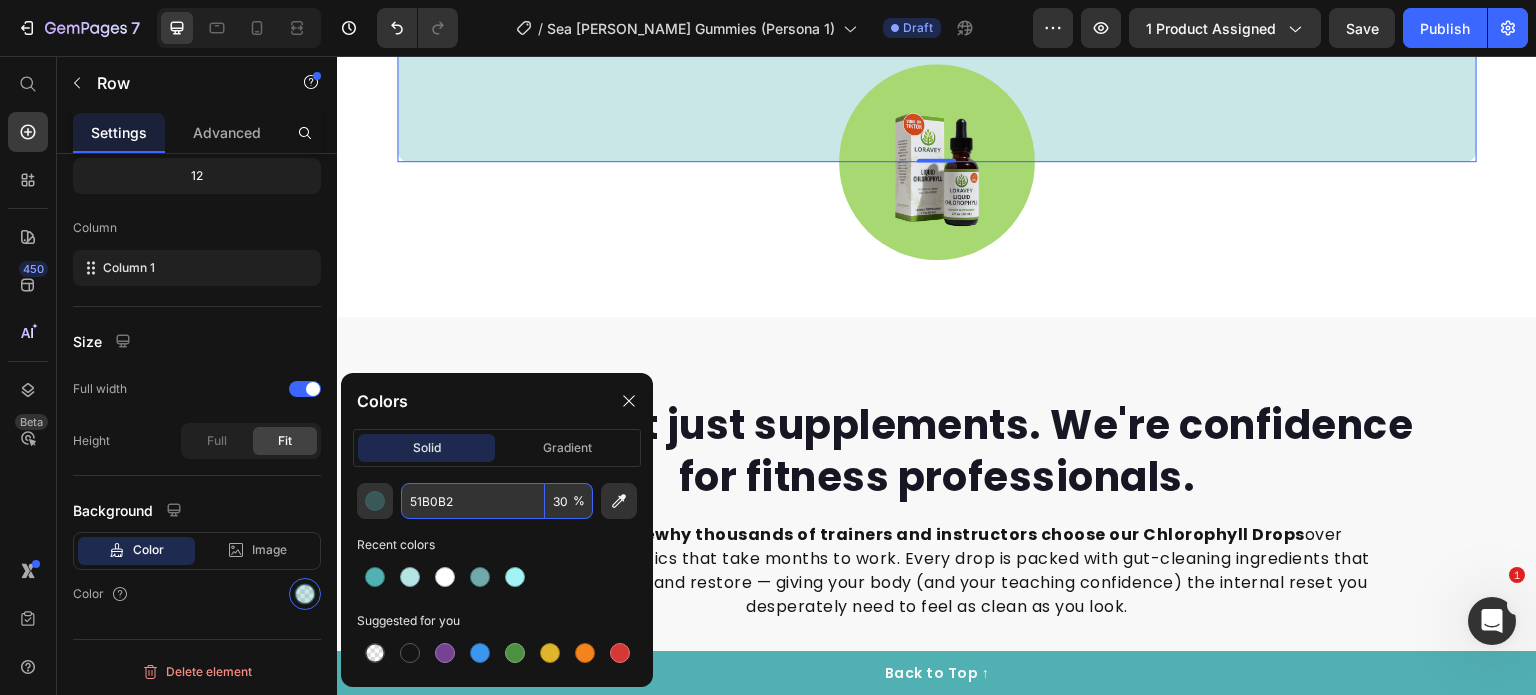 scroll, scrollTop: 0, scrollLeft: 0, axis: both 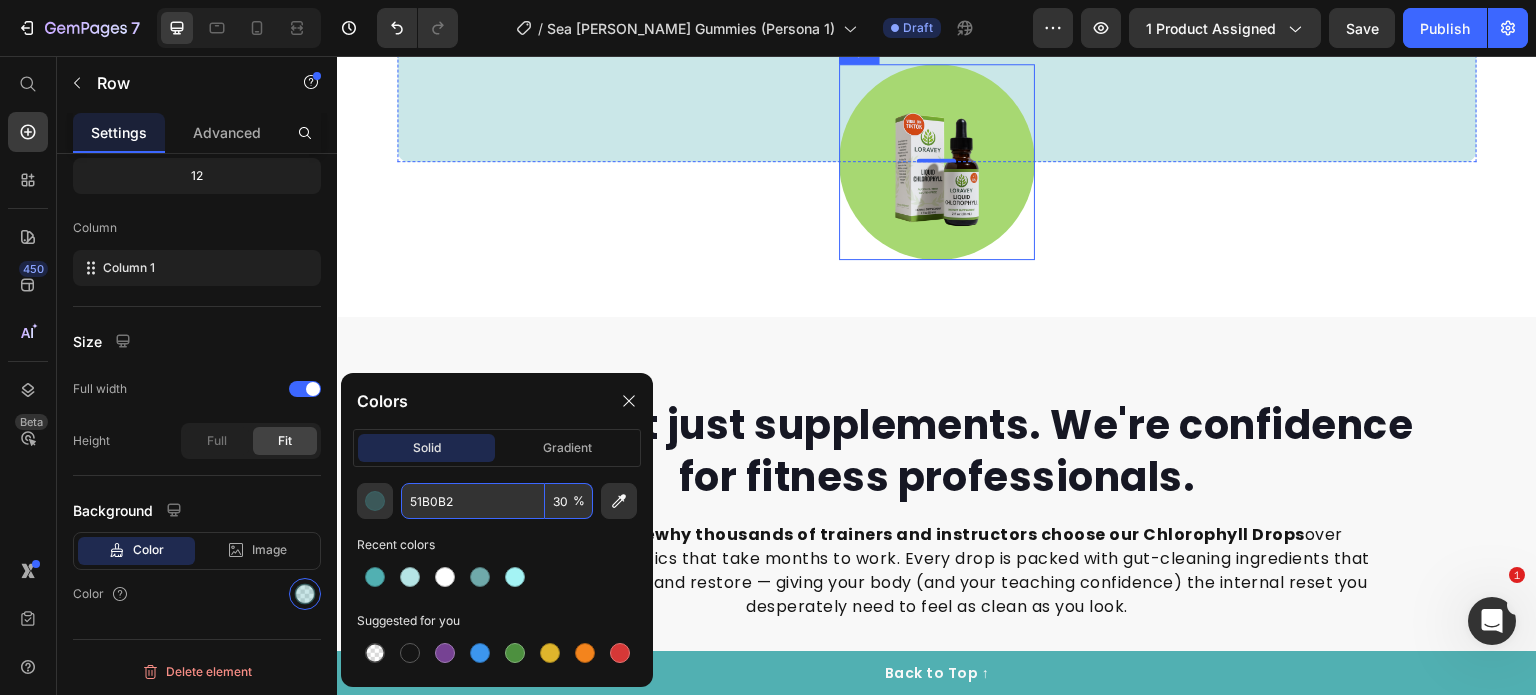 click on "Image Row" at bounding box center [937, 162] 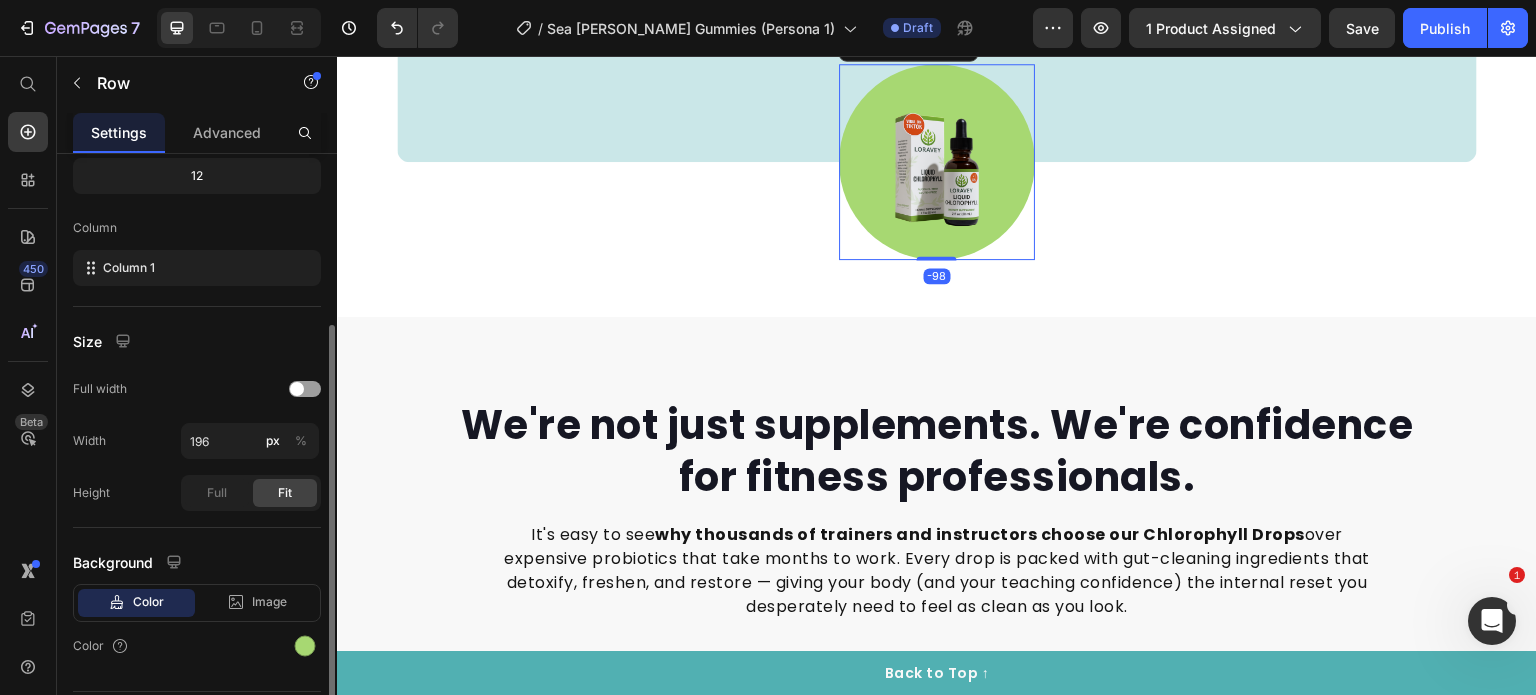 click on "Color" at bounding box center (197, 646) 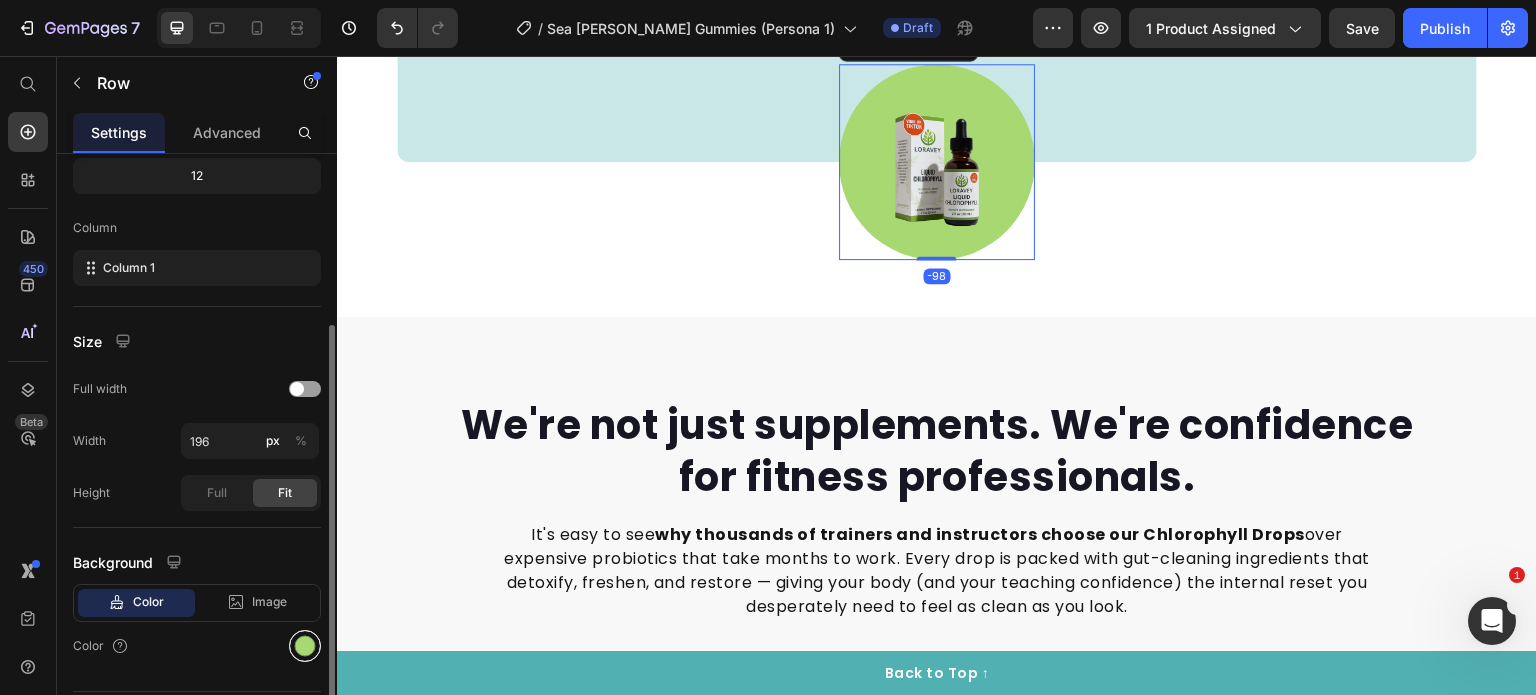 click at bounding box center [305, 646] 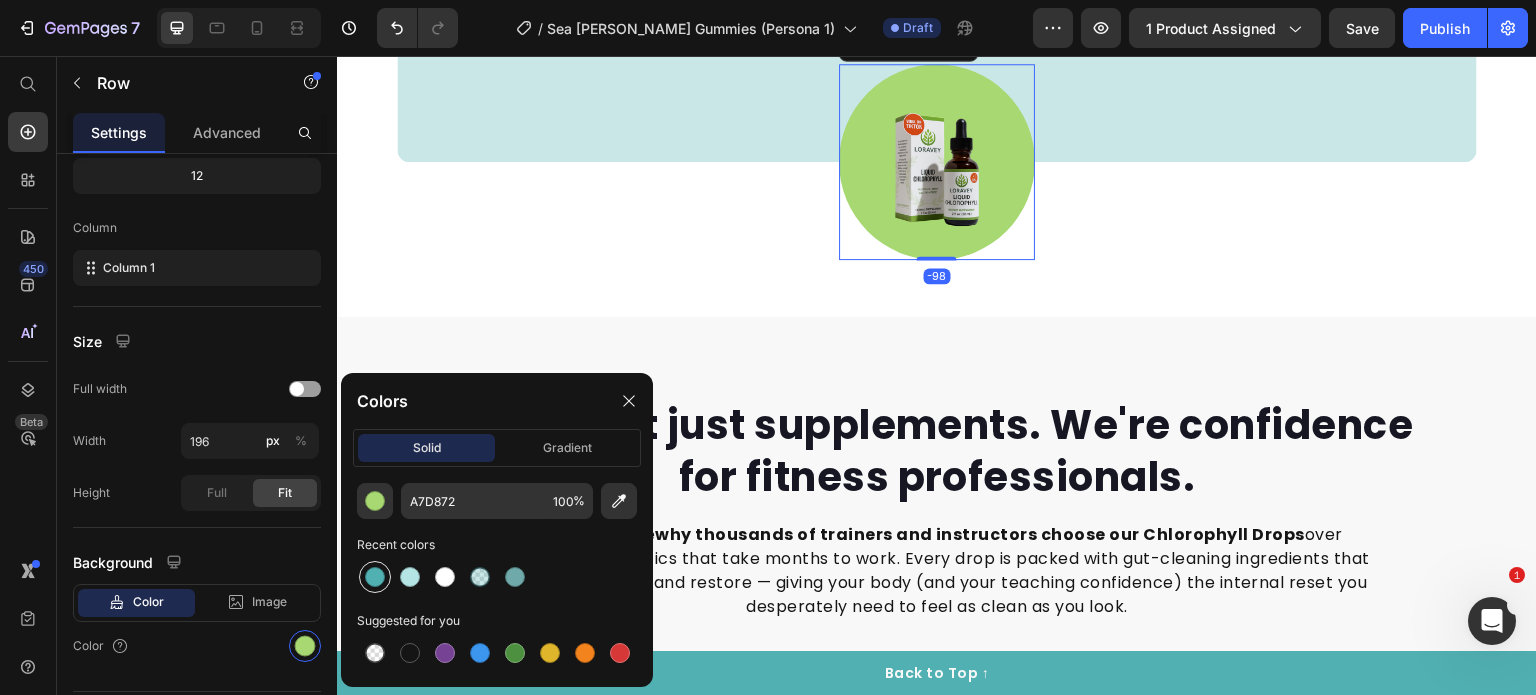 click at bounding box center [375, 577] 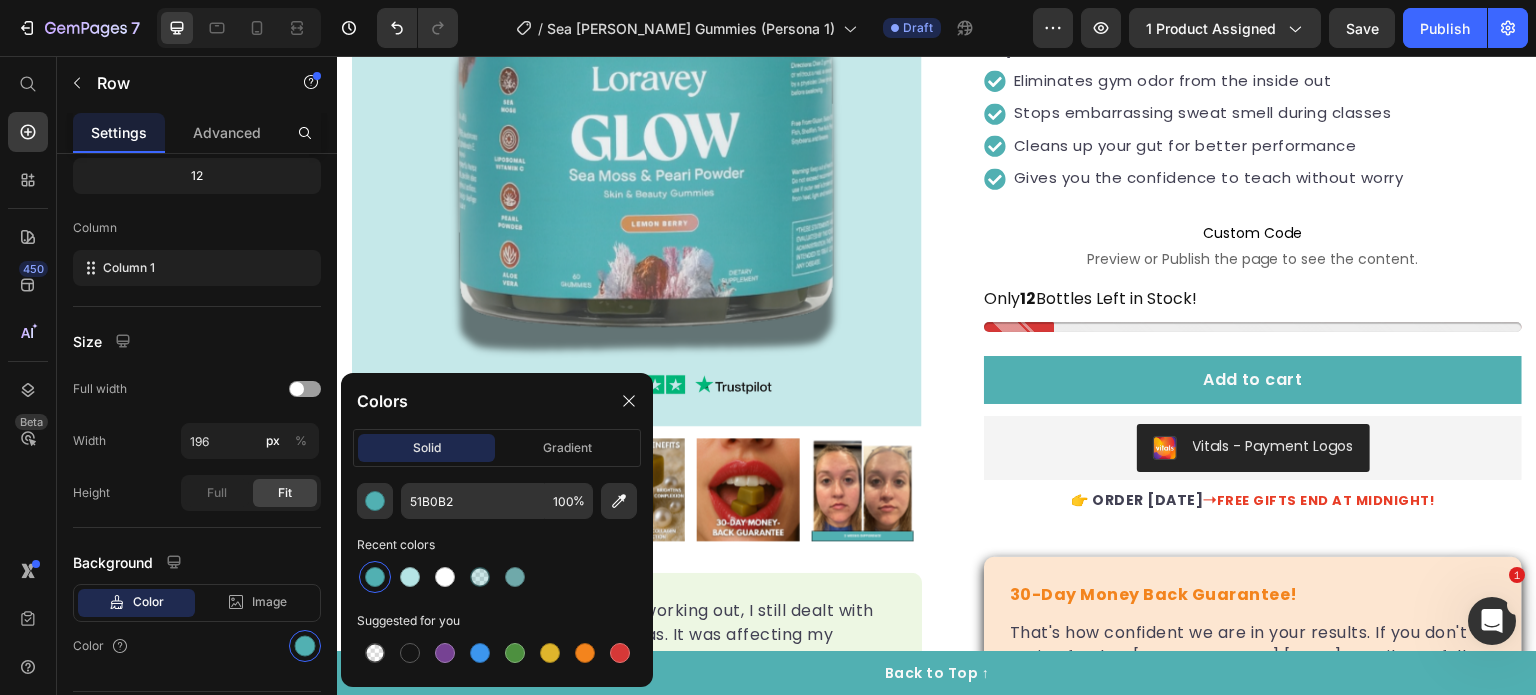 scroll, scrollTop: 878, scrollLeft: 0, axis: vertical 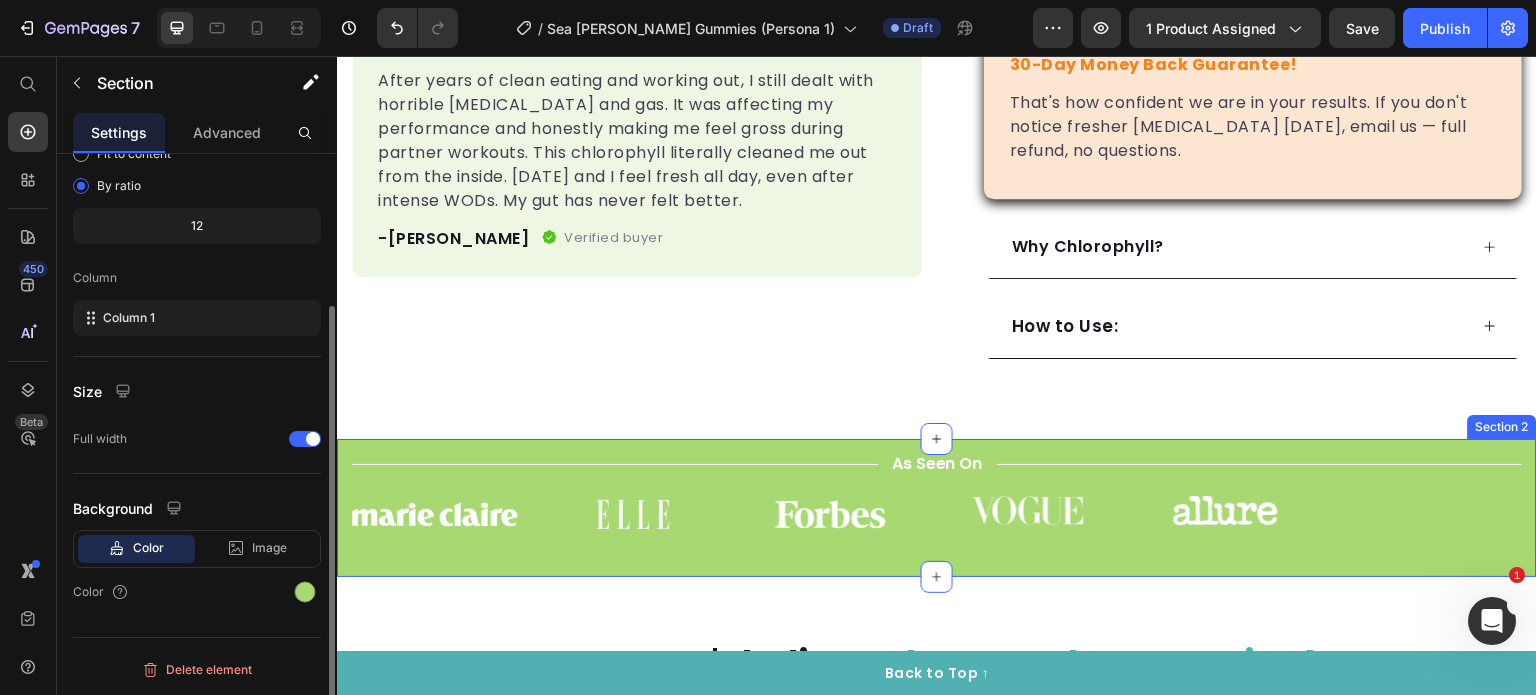 click on "Title Line As Seen On Text Block                Title Line Row Image Image Image Image Image Image Carousel Row Section 2" at bounding box center [937, 508] 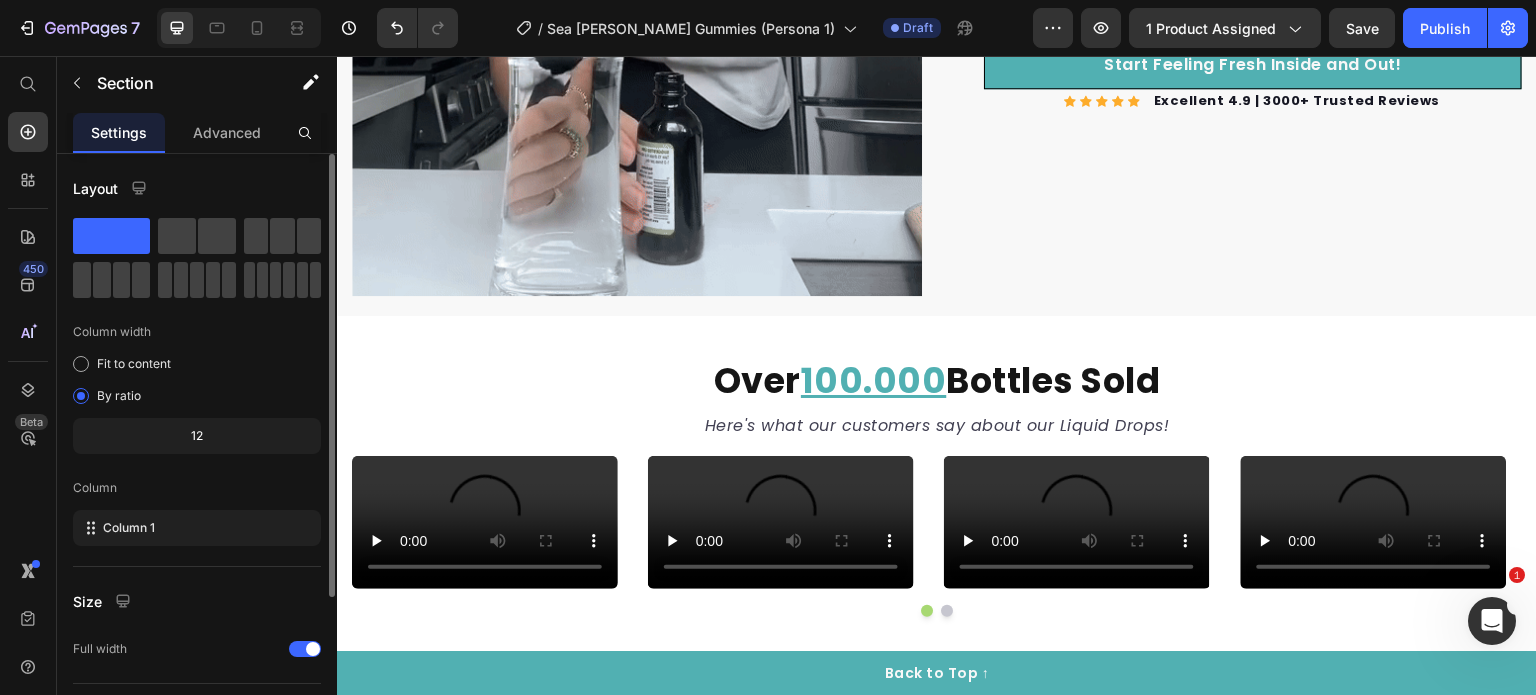 scroll, scrollTop: 3393, scrollLeft: 0, axis: vertical 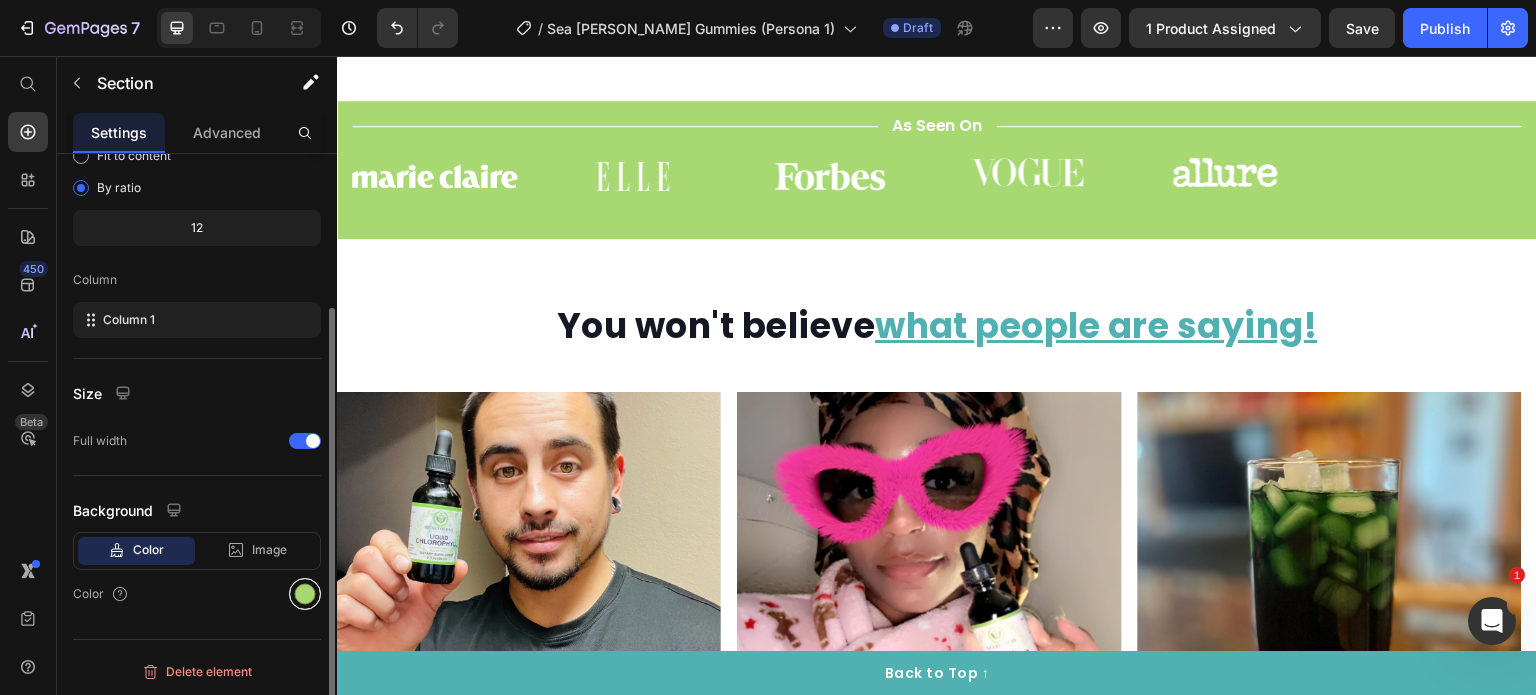 click at bounding box center (305, 594) 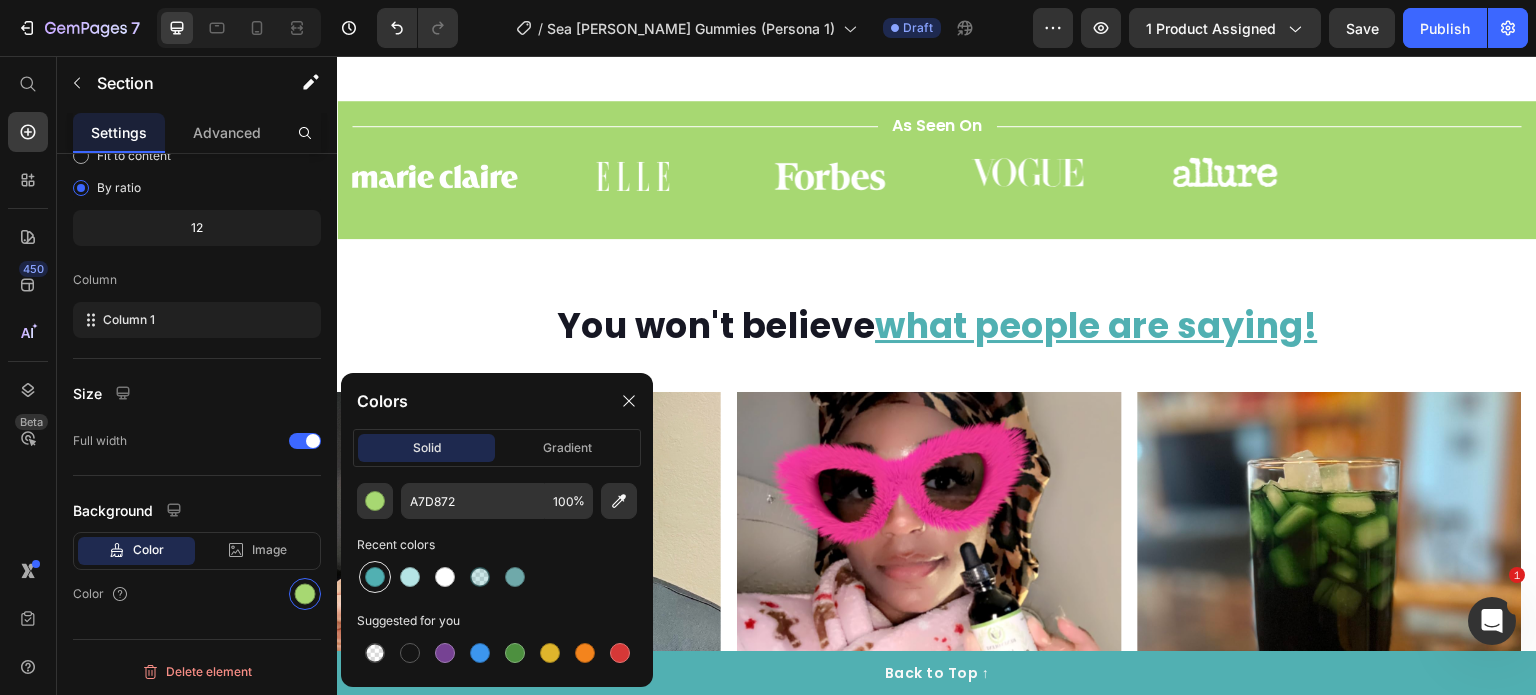 click at bounding box center (375, 577) 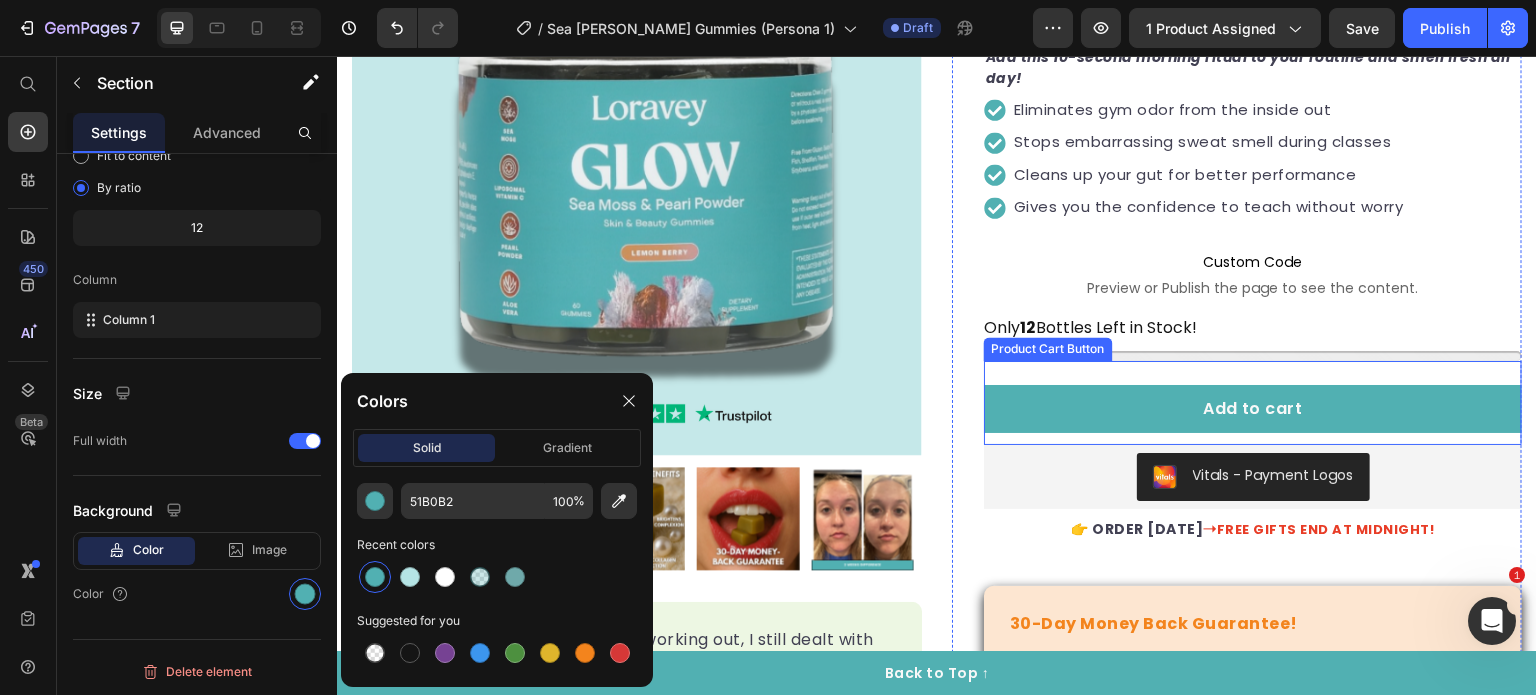 scroll, scrollTop: 806, scrollLeft: 0, axis: vertical 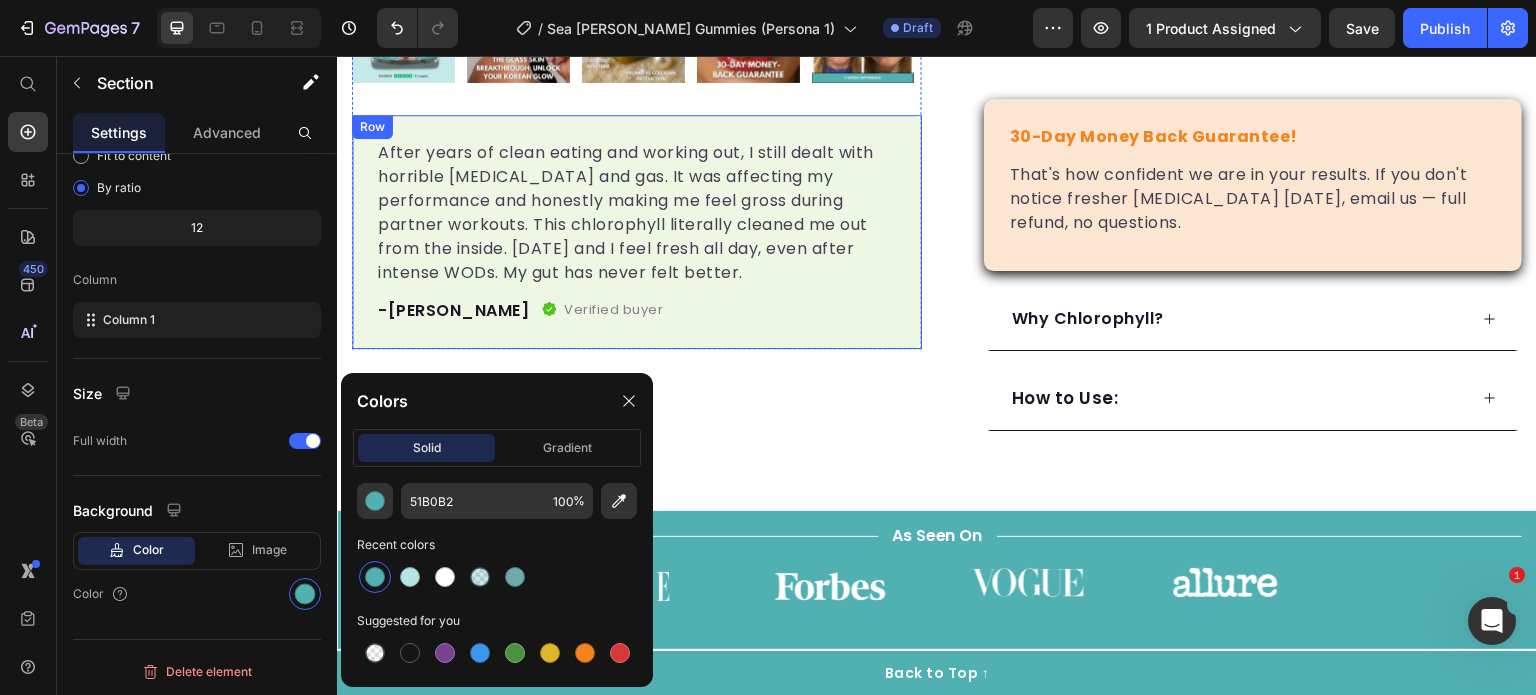 click on "After years of clean eating and working out, I still dealt with horrible bloating and gas. It was affecting my performance and honestly making me feel gross during partner workouts. This chlorophyll literally cleaned me out from the inside. Three months later and I feel fresh all day, even after intense WODs. My gut has never felt better. Text block -Jake Text block
Verified buyer Item list Row Row" at bounding box center [637, 232] 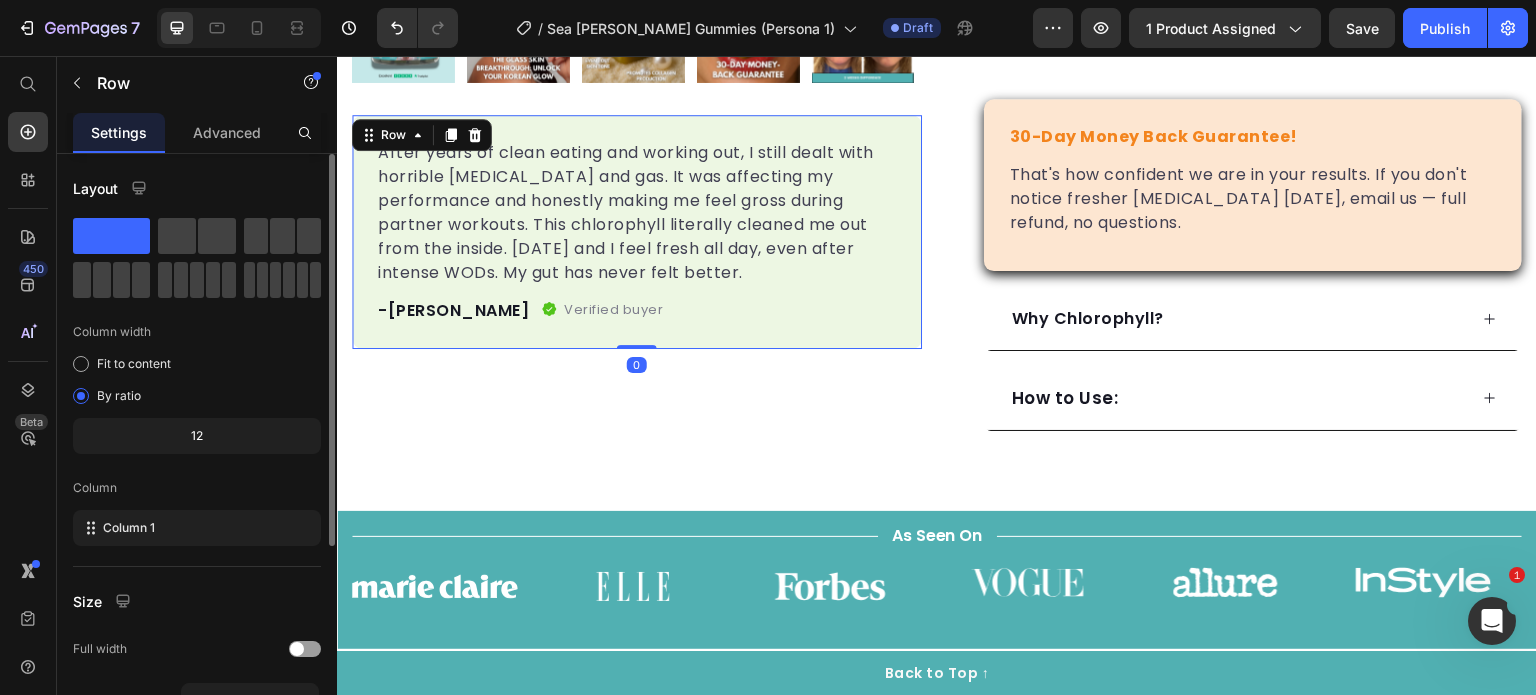 scroll, scrollTop: 312, scrollLeft: 0, axis: vertical 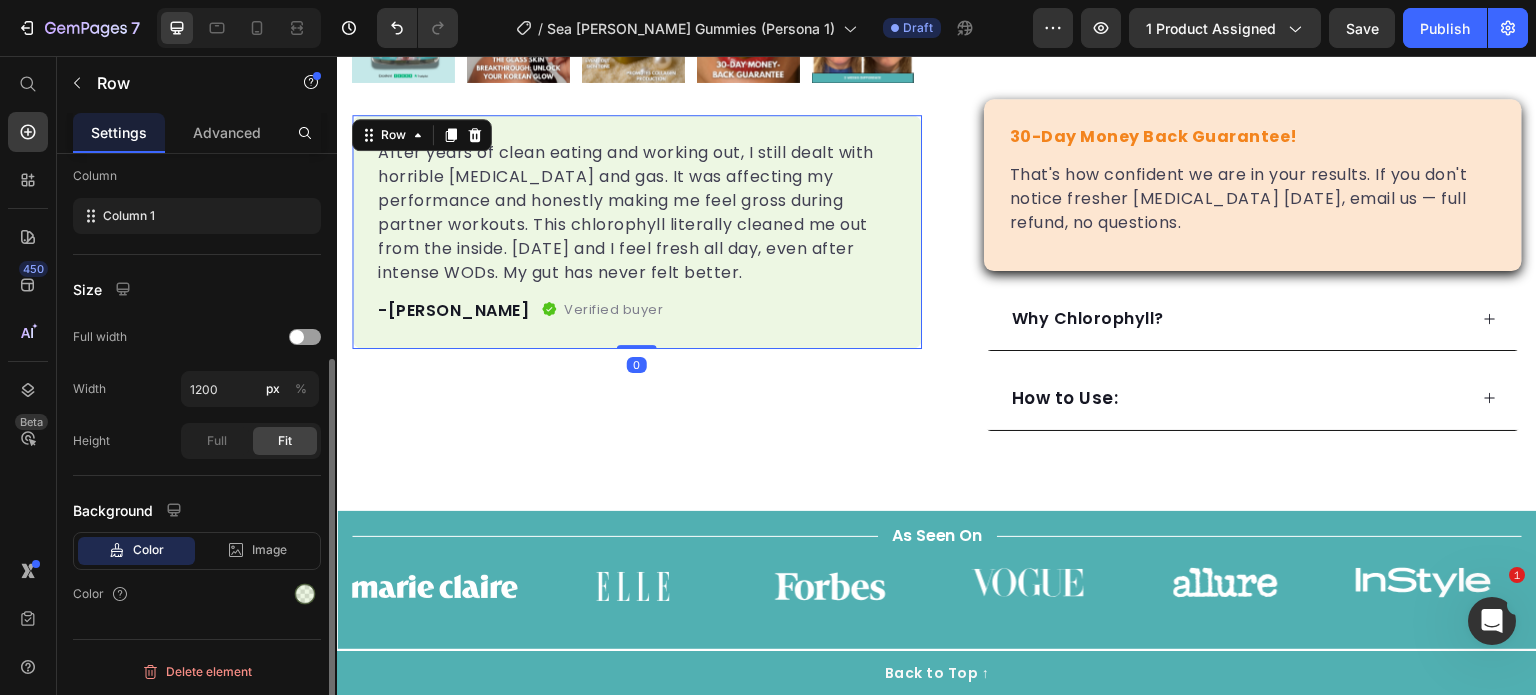 click on "Color Image Video  Color" 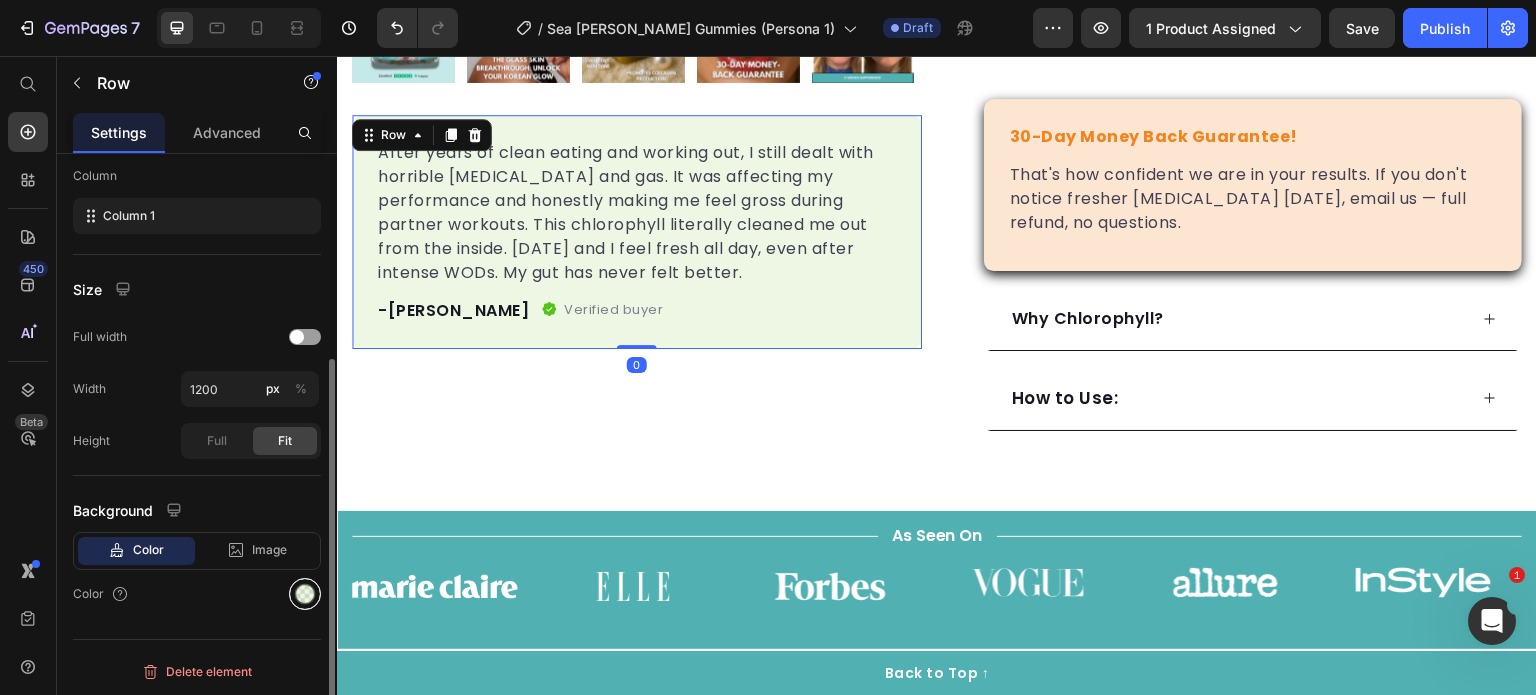 click at bounding box center [305, 594] 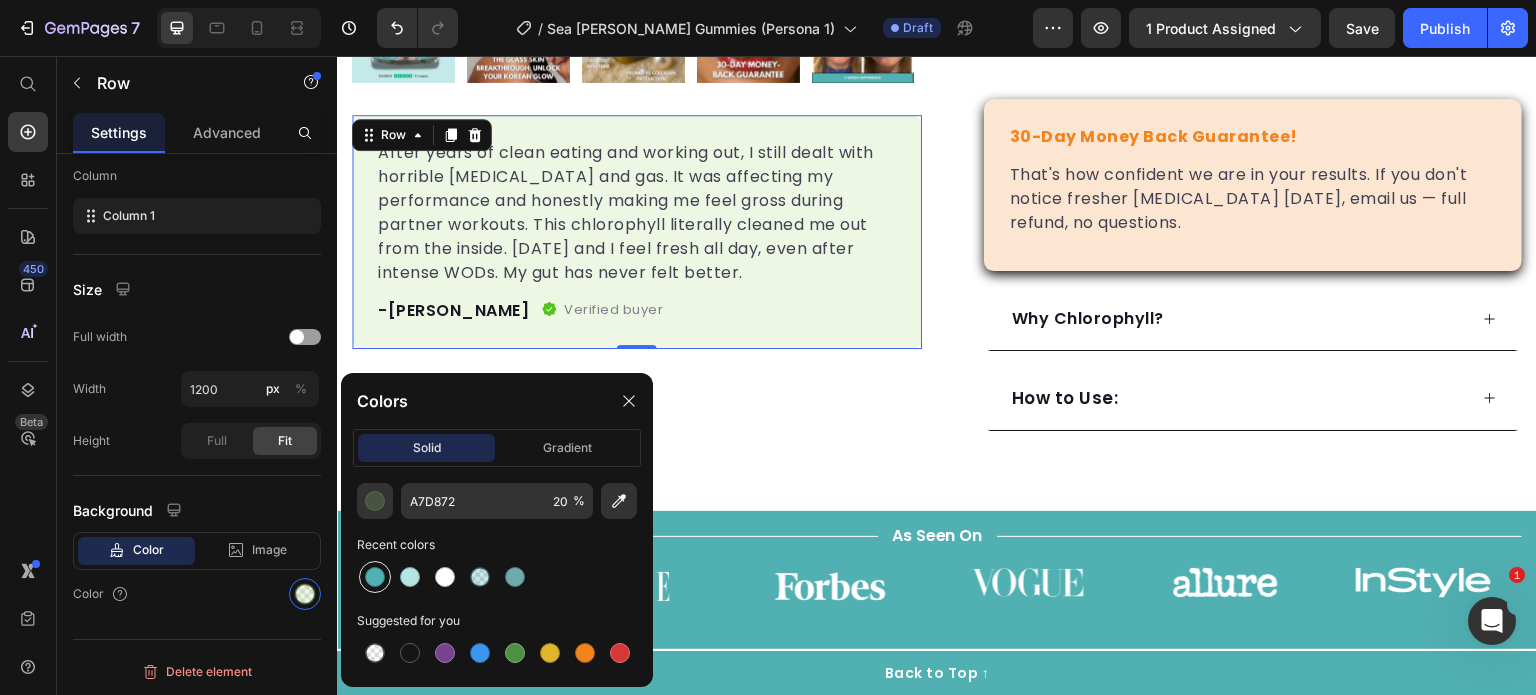 click at bounding box center (375, 577) 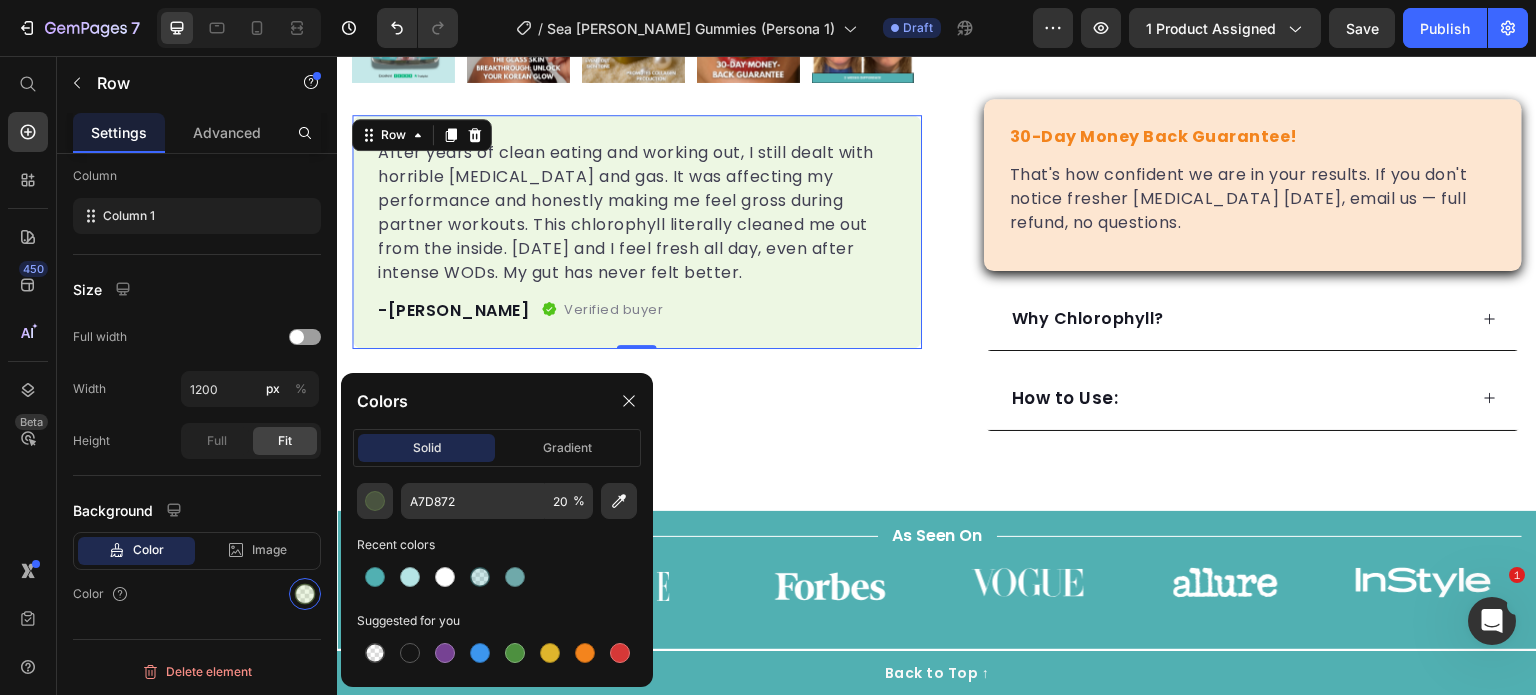 type on "51B0B2" 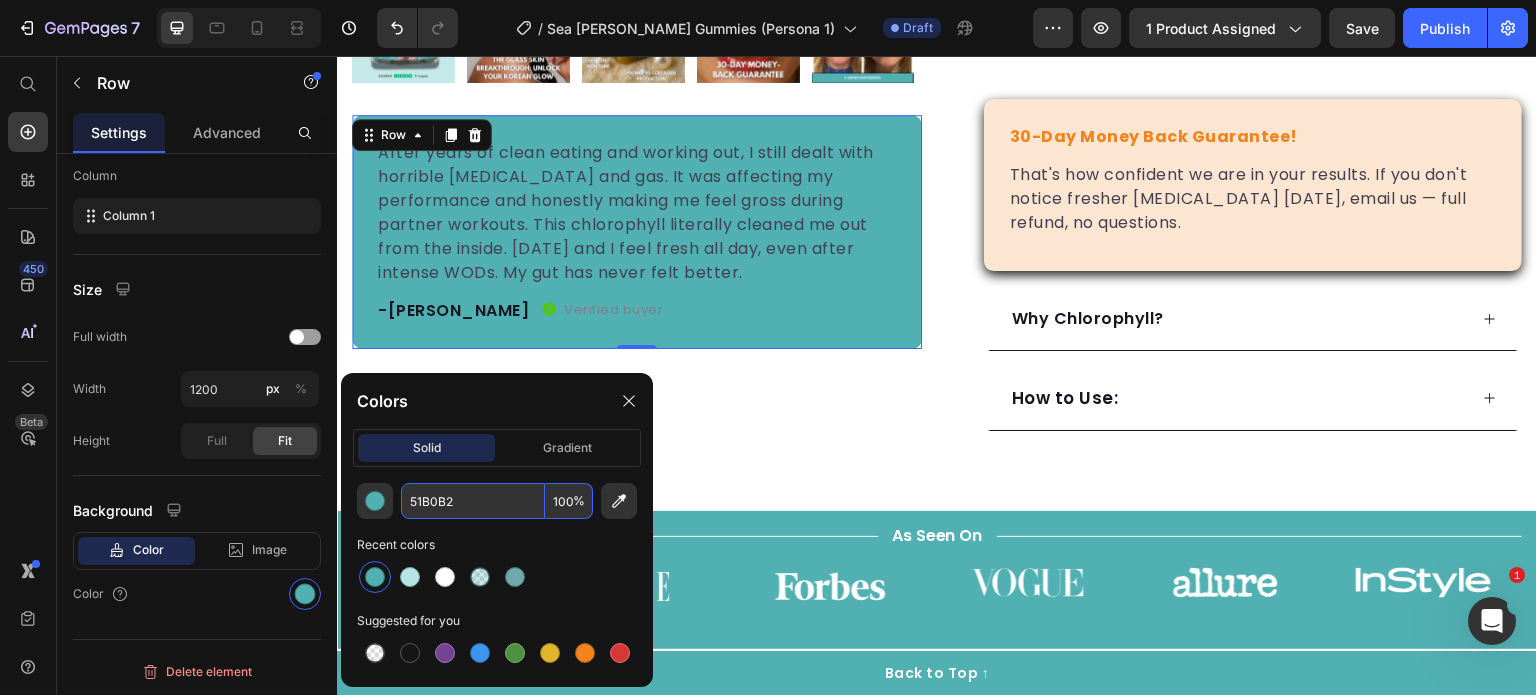 click on "100" at bounding box center (569, 501) 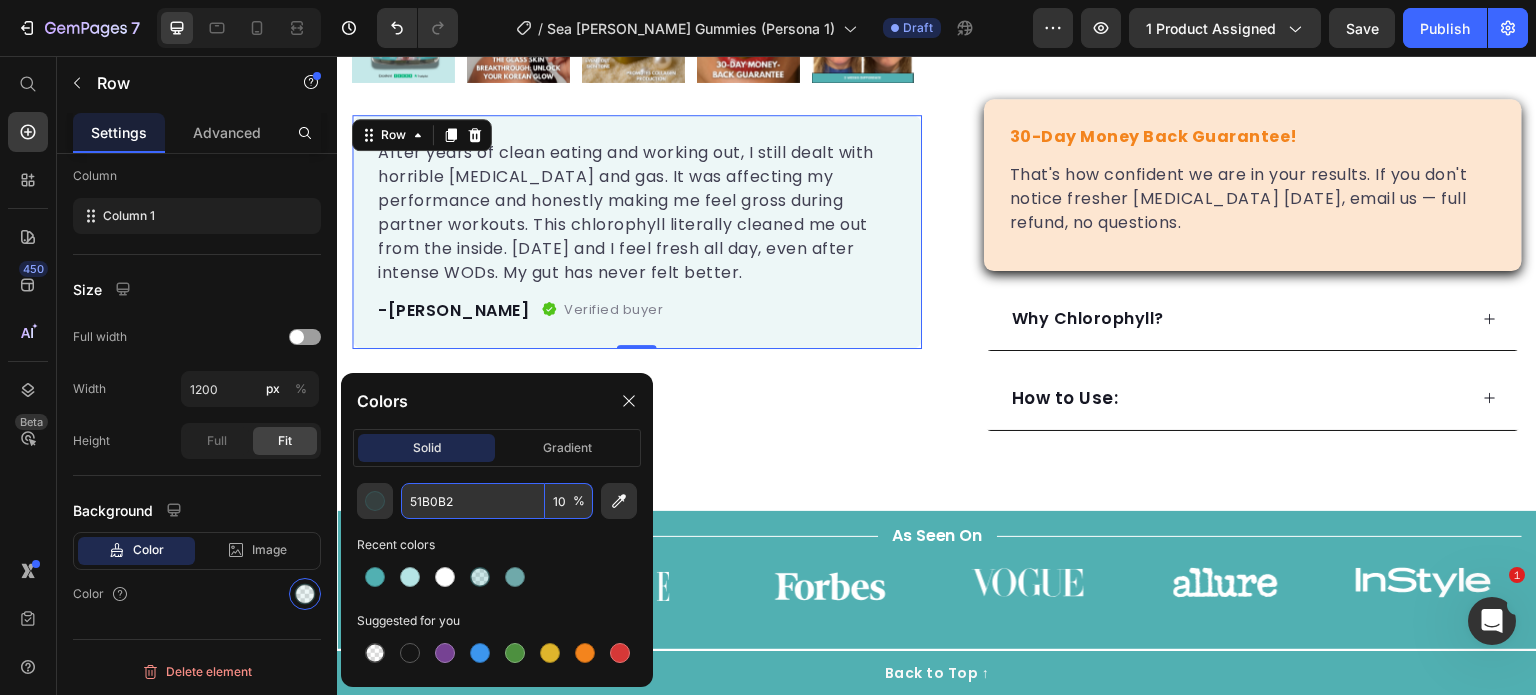 type on "1" 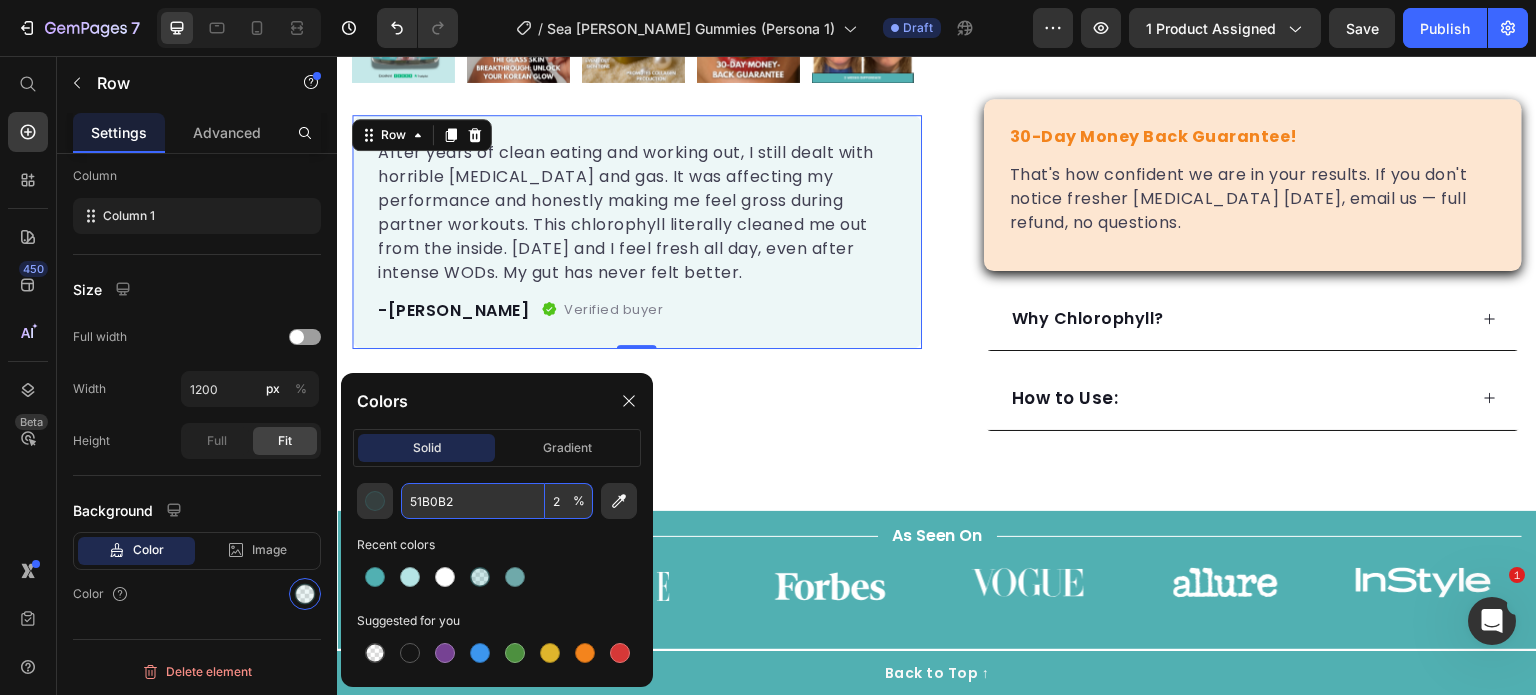 type on "20" 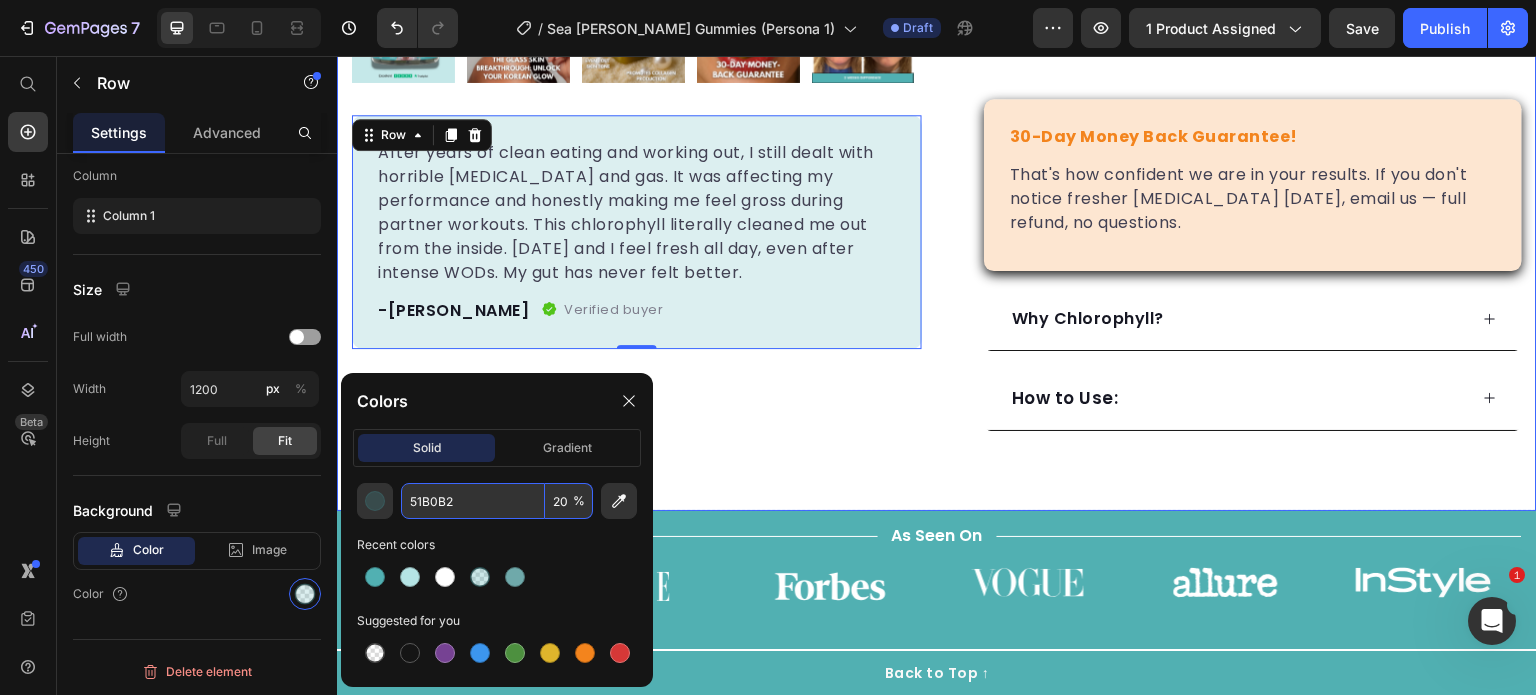 click on "Product Images After years of clean eating and working out, I still dealt with horrible bloating and gas. It was affecting my performance and honestly making me feel gross during partner workouts. This chlorophyll literally cleaned me out from the inside. Three months later and I feel fresh all day, even after intense WODs. My gut has never felt better. Text block -Jake Text block
Verified buyer Item list Row Row   0 Row Limited Supply | High Demand Text block Icon Icon Icon Icon Icon Icon List Hoz 15,000+ Fitness Enthusiasts Have Made the Switch Text block Row Glow - Sea Moss & Pearl Powder Gummies Product Title Add this 10-second morning ritual to your routine and smell fresh all day! Text block Eliminates gym odor from the inside out Stops embarrassing sweat smell during classes Cleans up your gut for better performance Gives you the confidence to teach without worry Item list
Custom Code
Preview or Publish the page to see the content. Custom Code Only  12 Stock Counter Vitals" at bounding box center [937, -70] 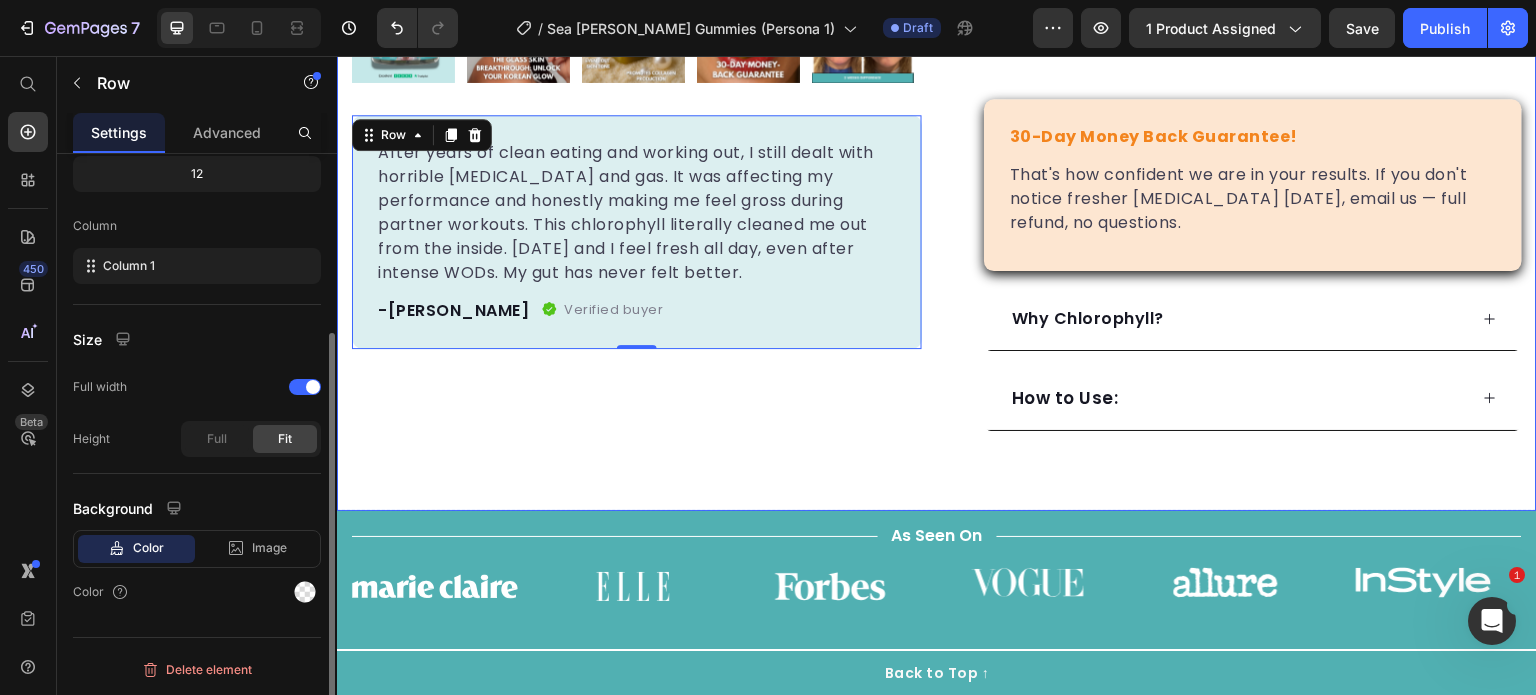 scroll, scrollTop: 260, scrollLeft: 0, axis: vertical 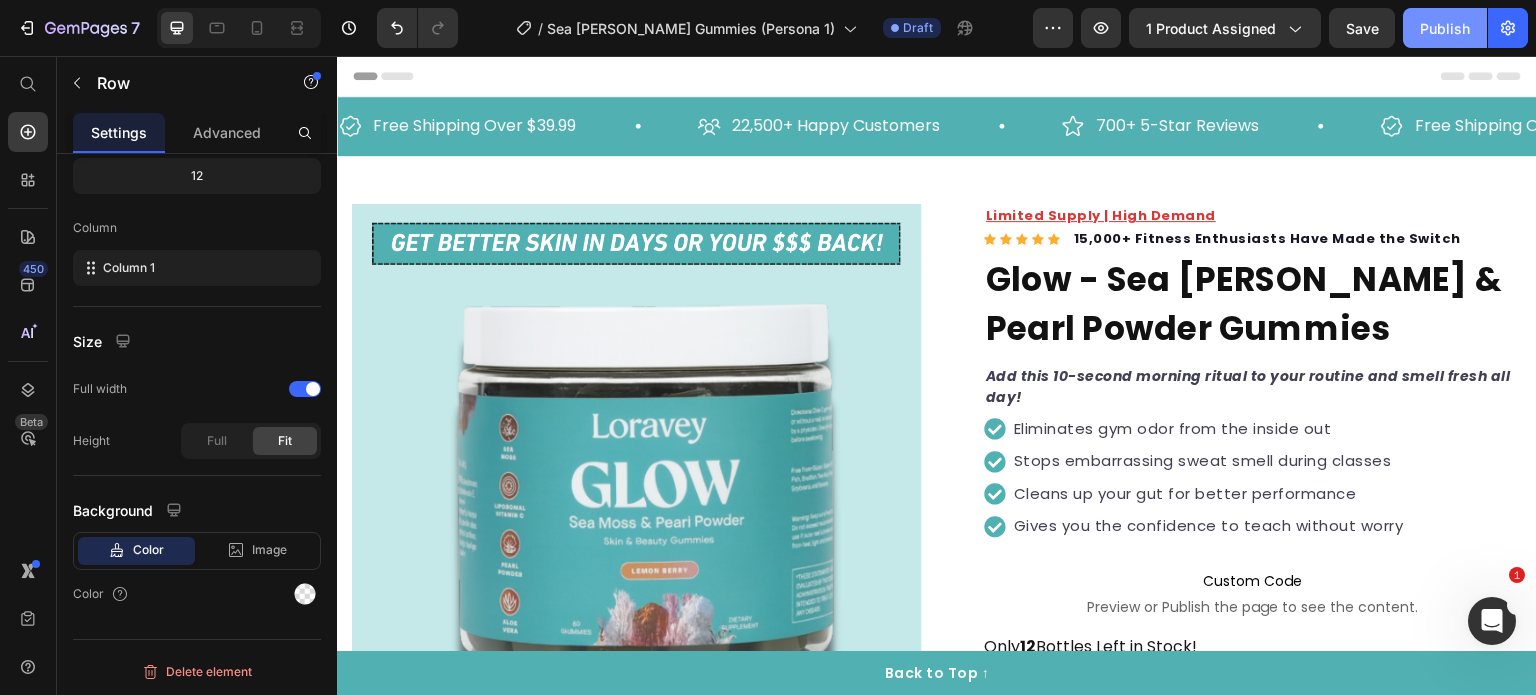 click on "Publish" at bounding box center [1445, 28] 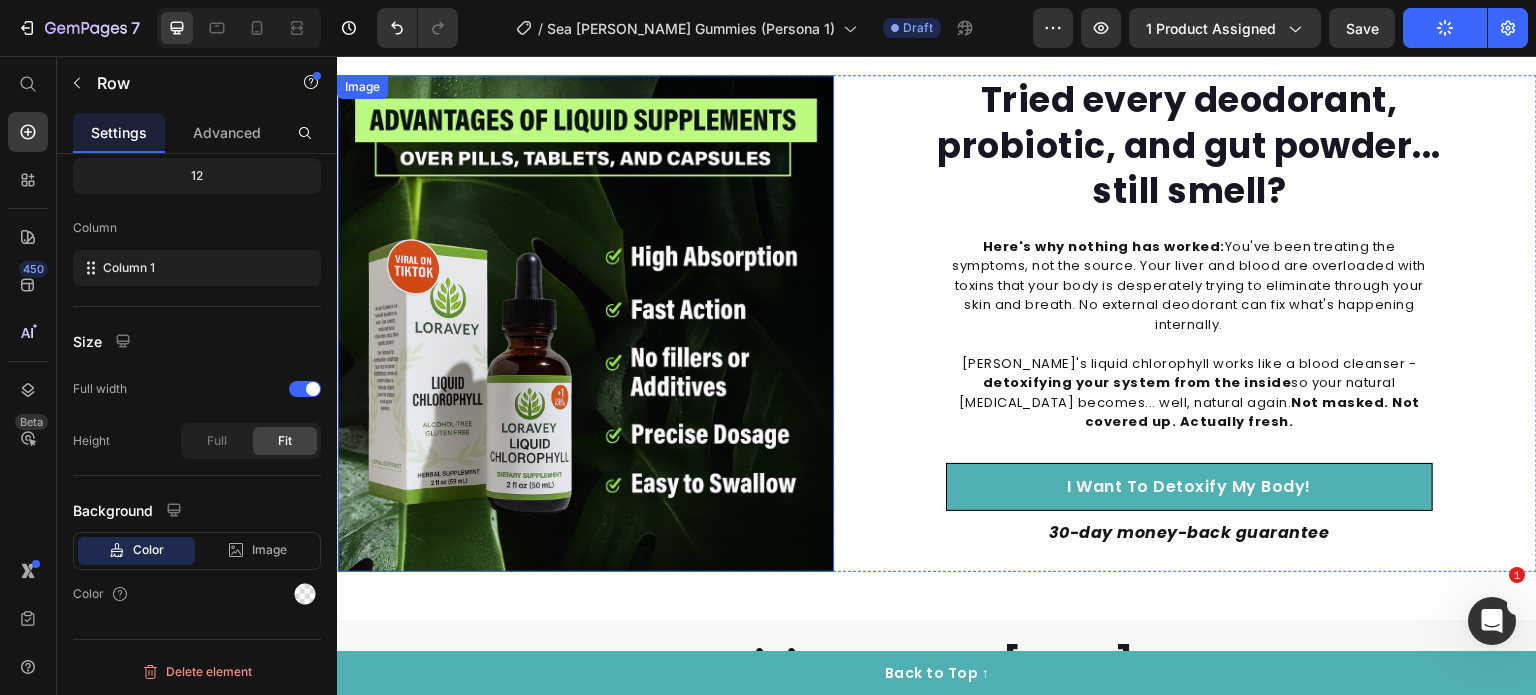 scroll, scrollTop: 2250, scrollLeft: 0, axis: vertical 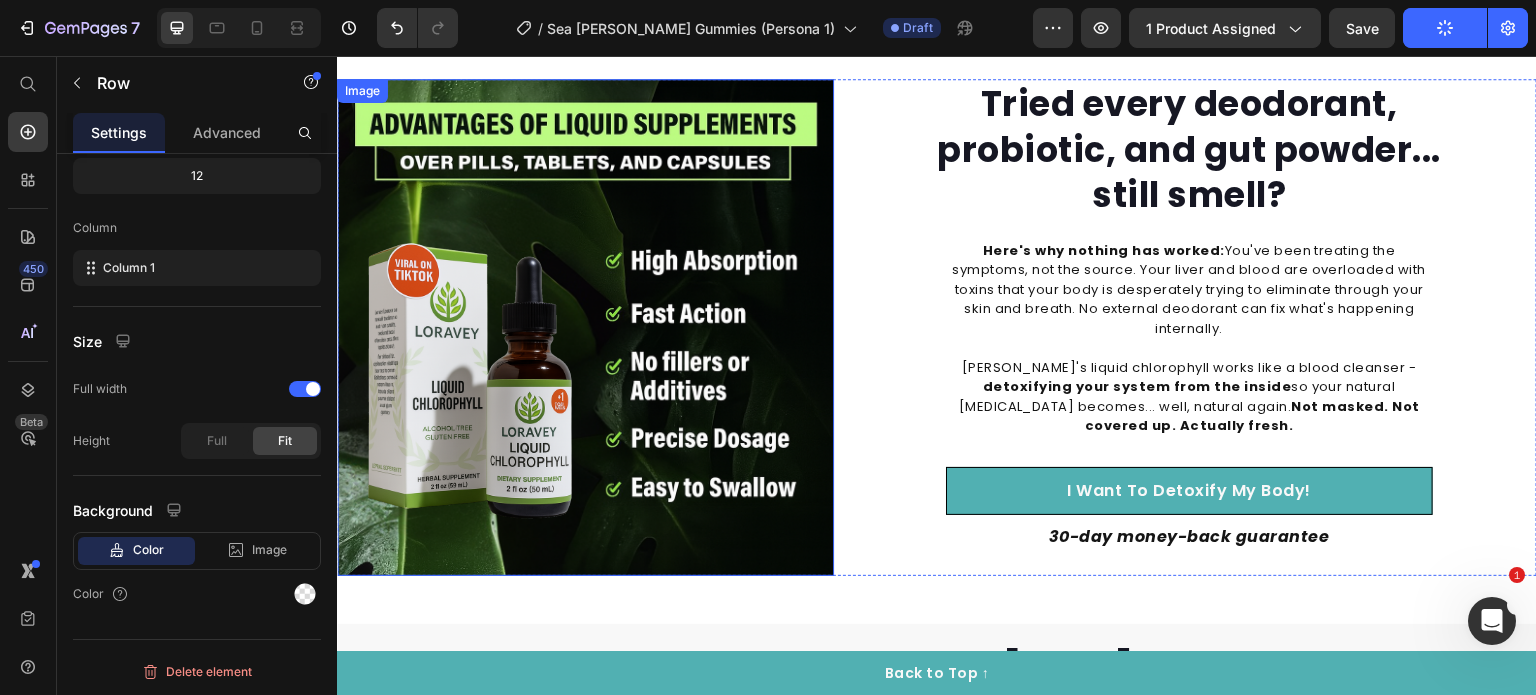 click at bounding box center [585, 327] 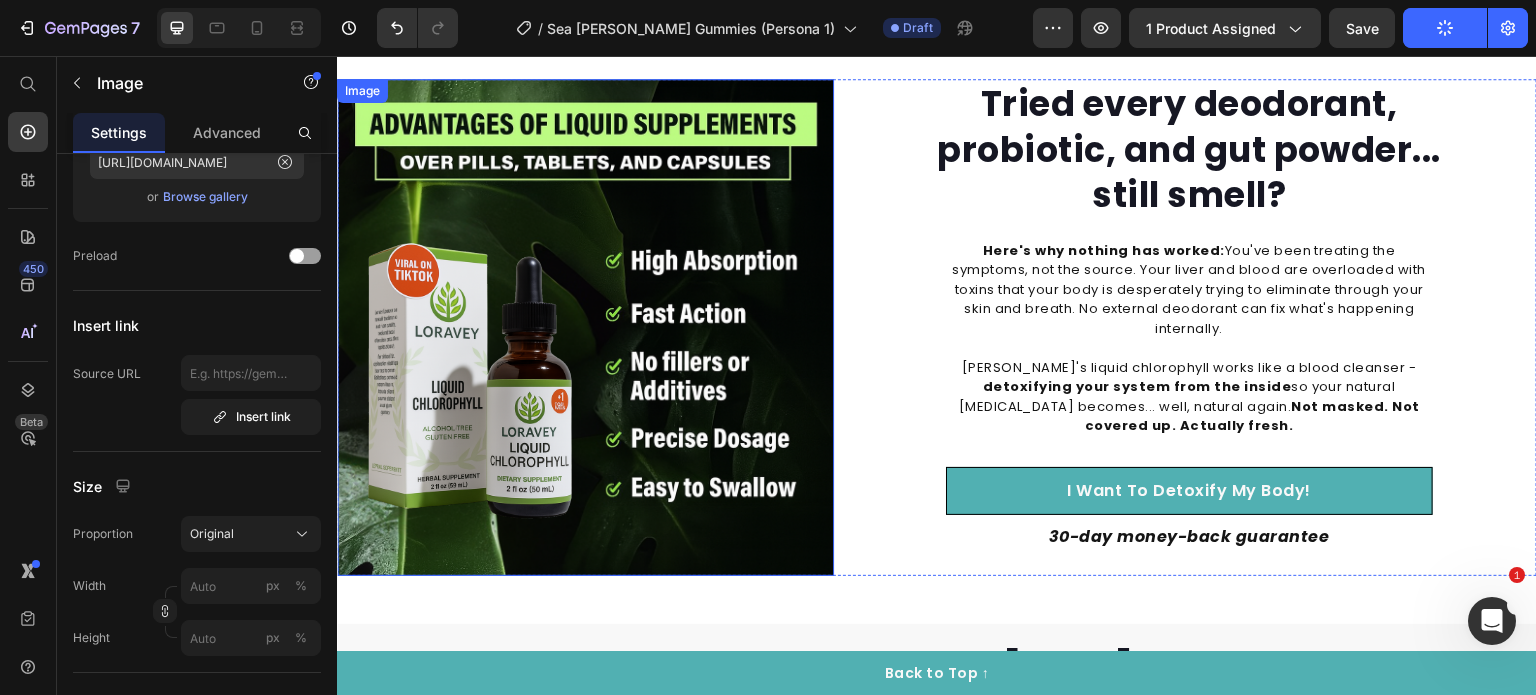 scroll, scrollTop: 0, scrollLeft: 0, axis: both 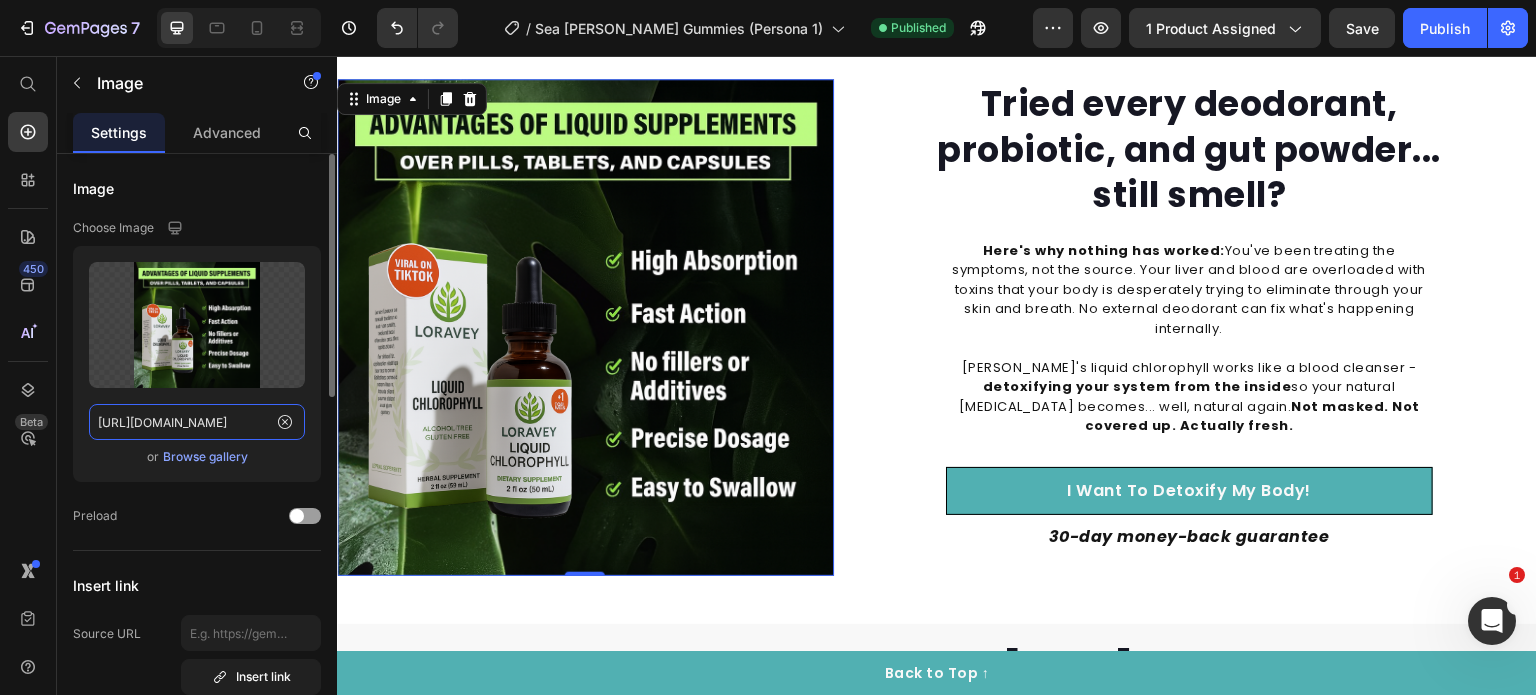 click on "https://cdn.shopify.com/s/files/1/0968/8953/6850/files/3_f4ab8c26-e83b-4abd-a966-ed9ad5a33a89.svg?v=1752150978" 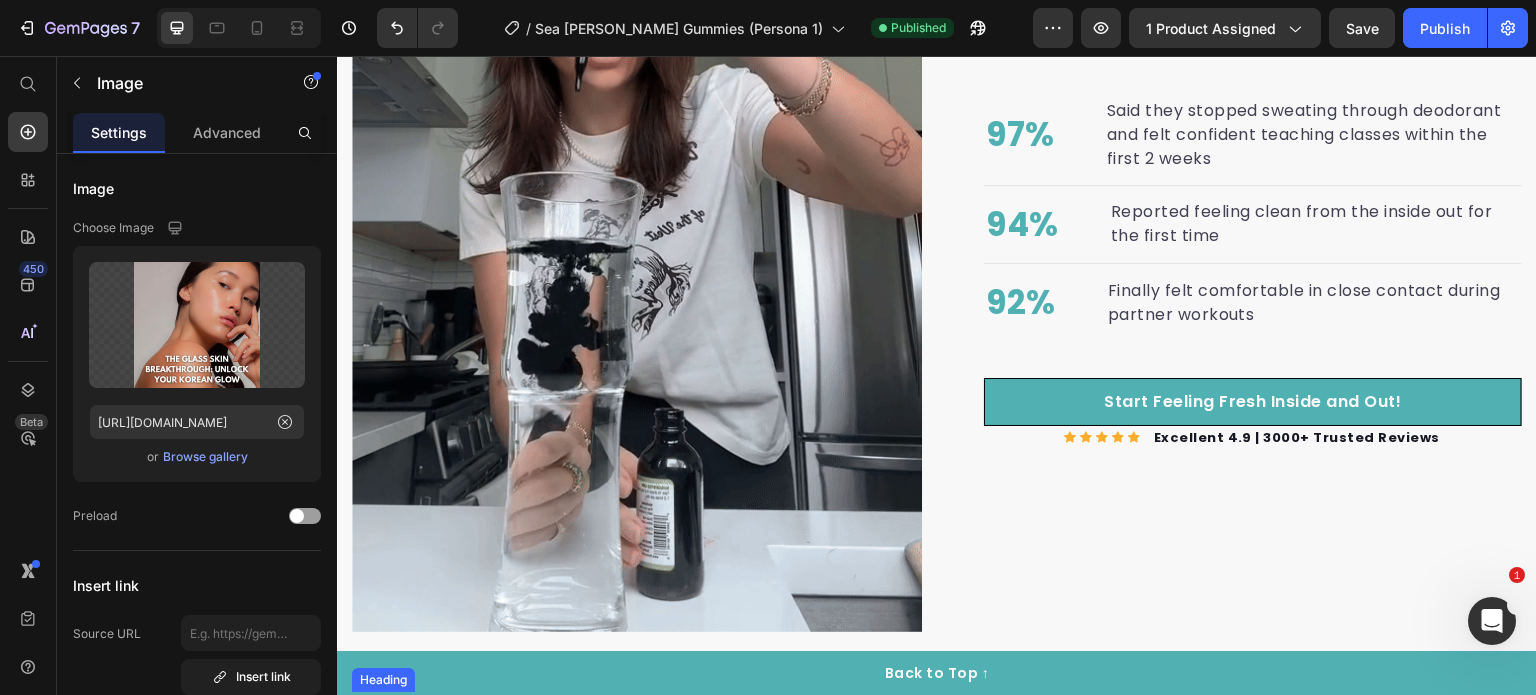 click at bounding box center (637, 274) 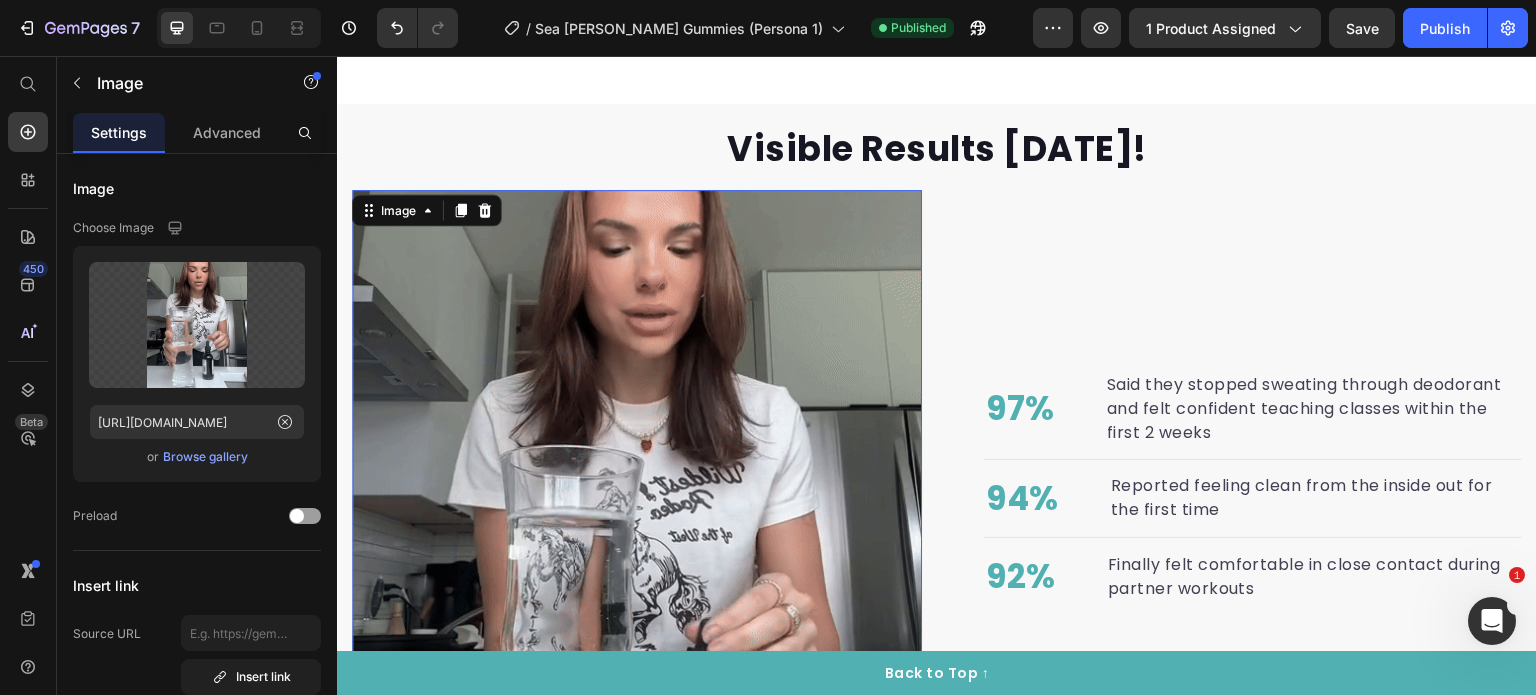 scroll, scrollTop: 2750, scrollLeft: 0, axis: vertical 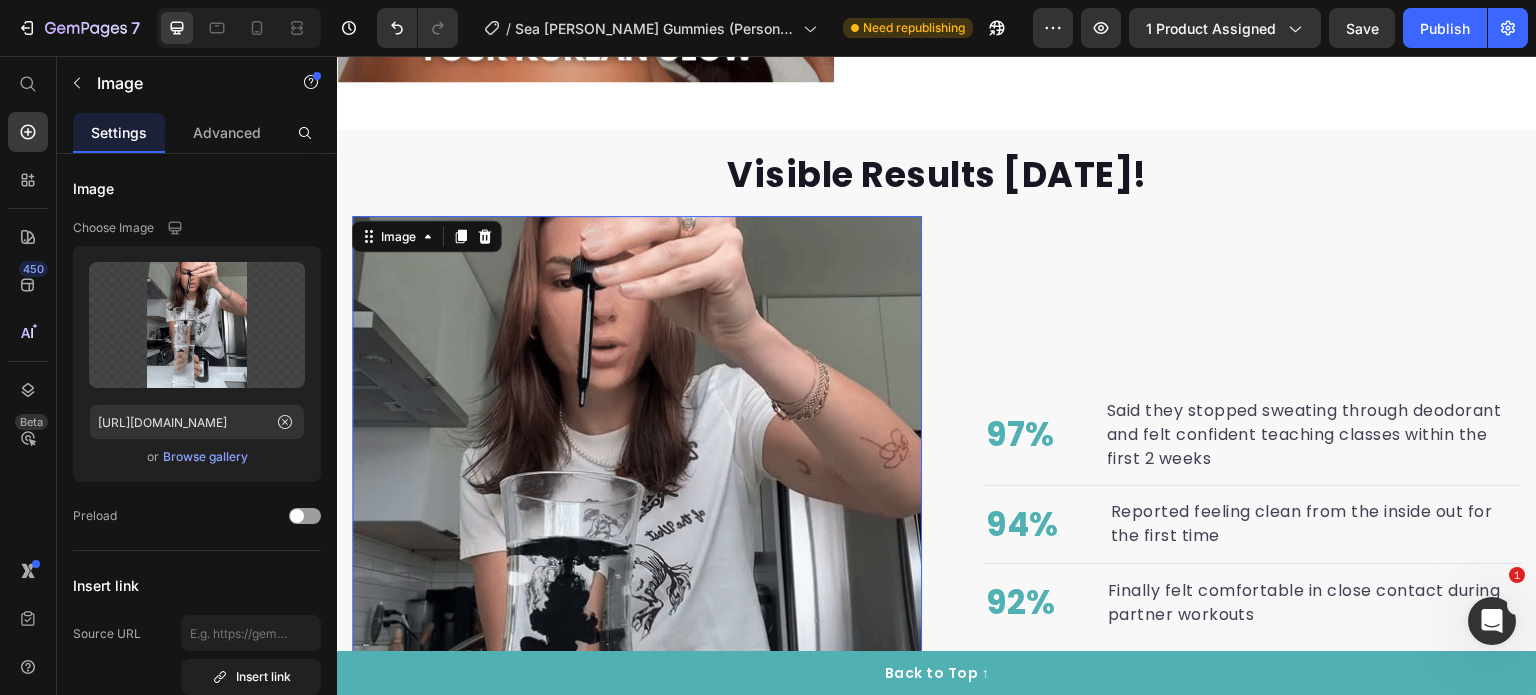 click at bounding box center (637, 574) 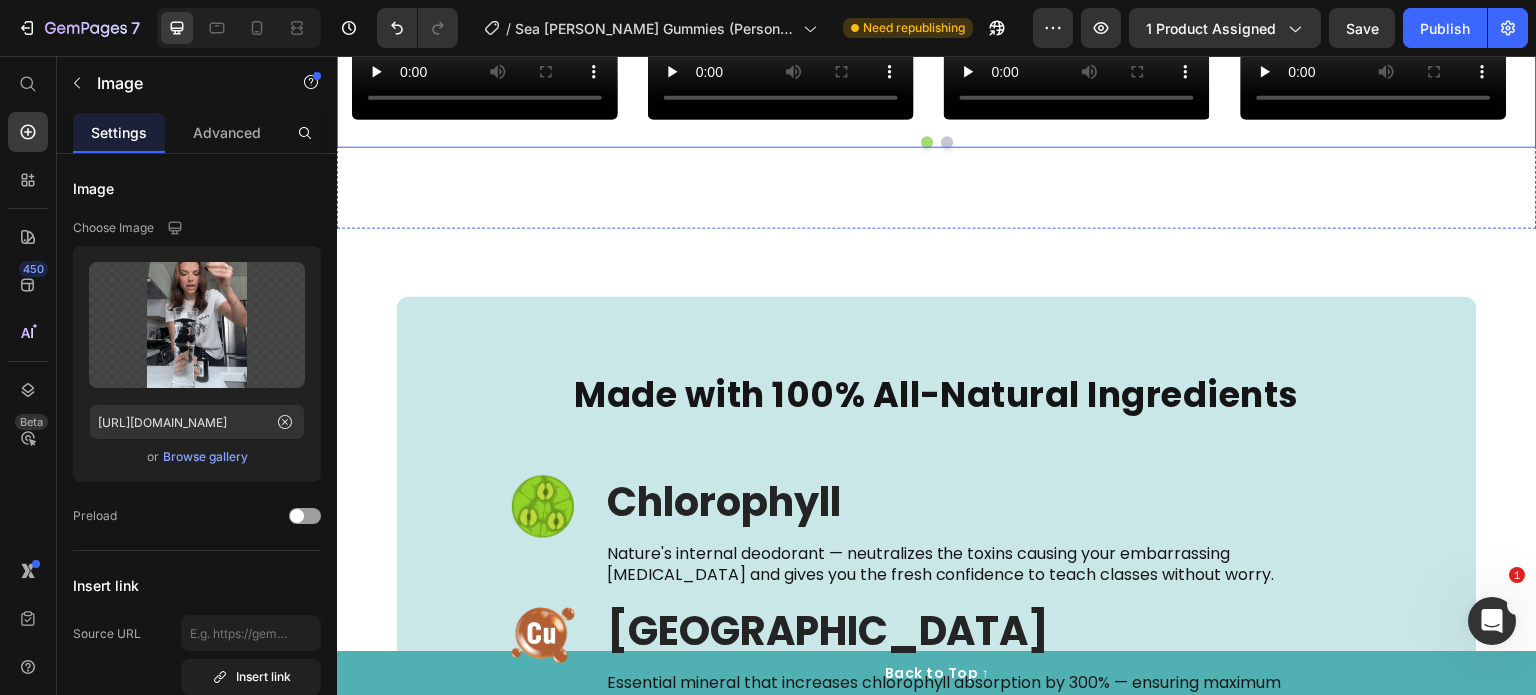 scroll, scrollTop: 3850, scrollLeft: 0, axis: vertical 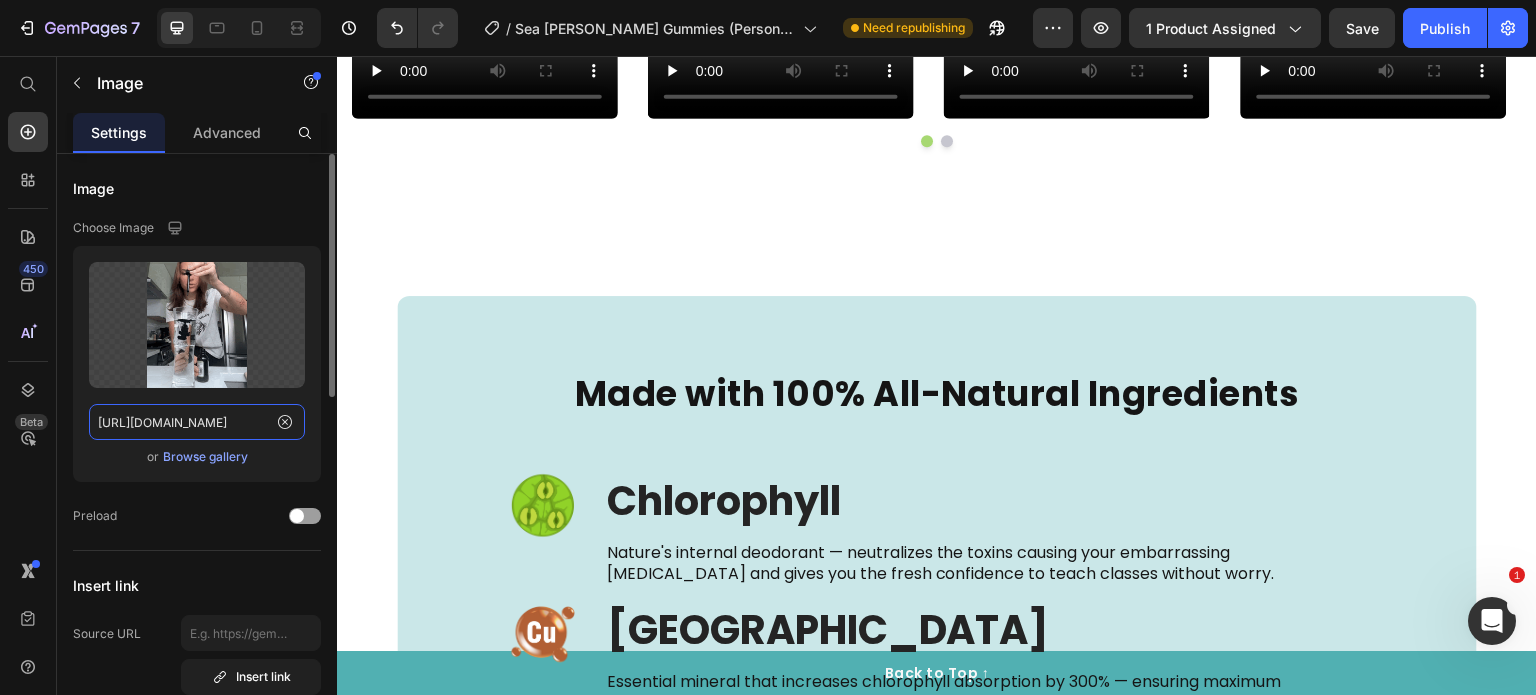 click on "https://cdn.shopify.com/s/files/1/0968/8953/6850/files/ezgif.com-crop_7.gif?v=1752153159" 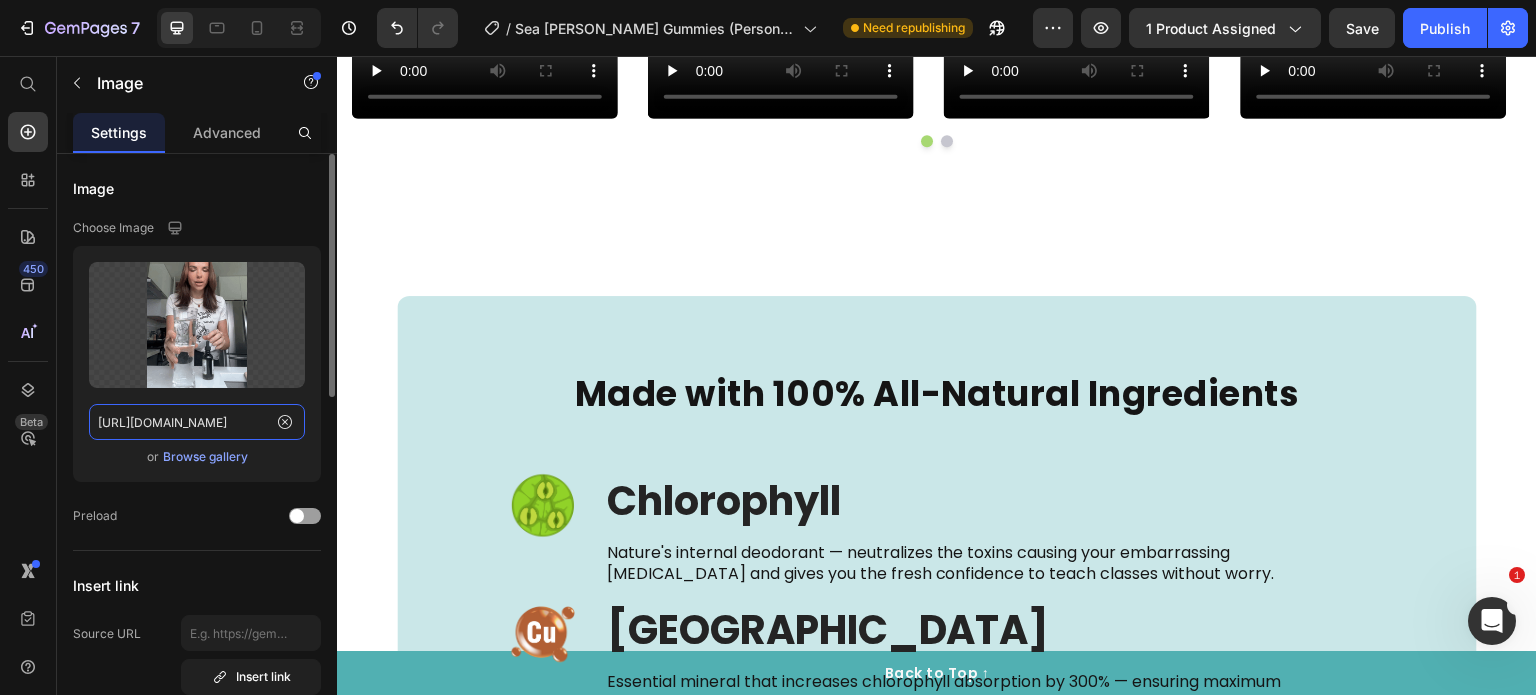 paste on "resize_2.gif?v=1752159084" 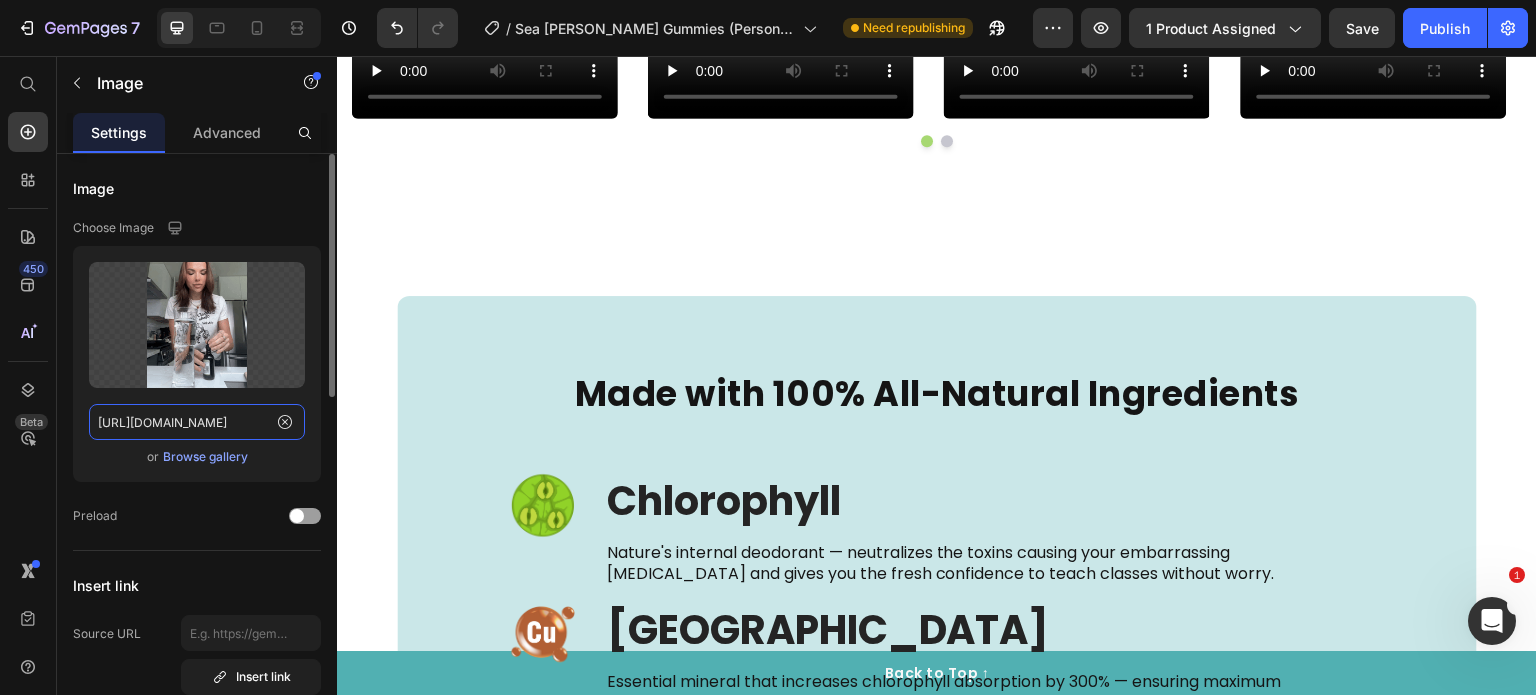 scroll, scrollTop: 0, scrollLeft: 356, axis: horizontal 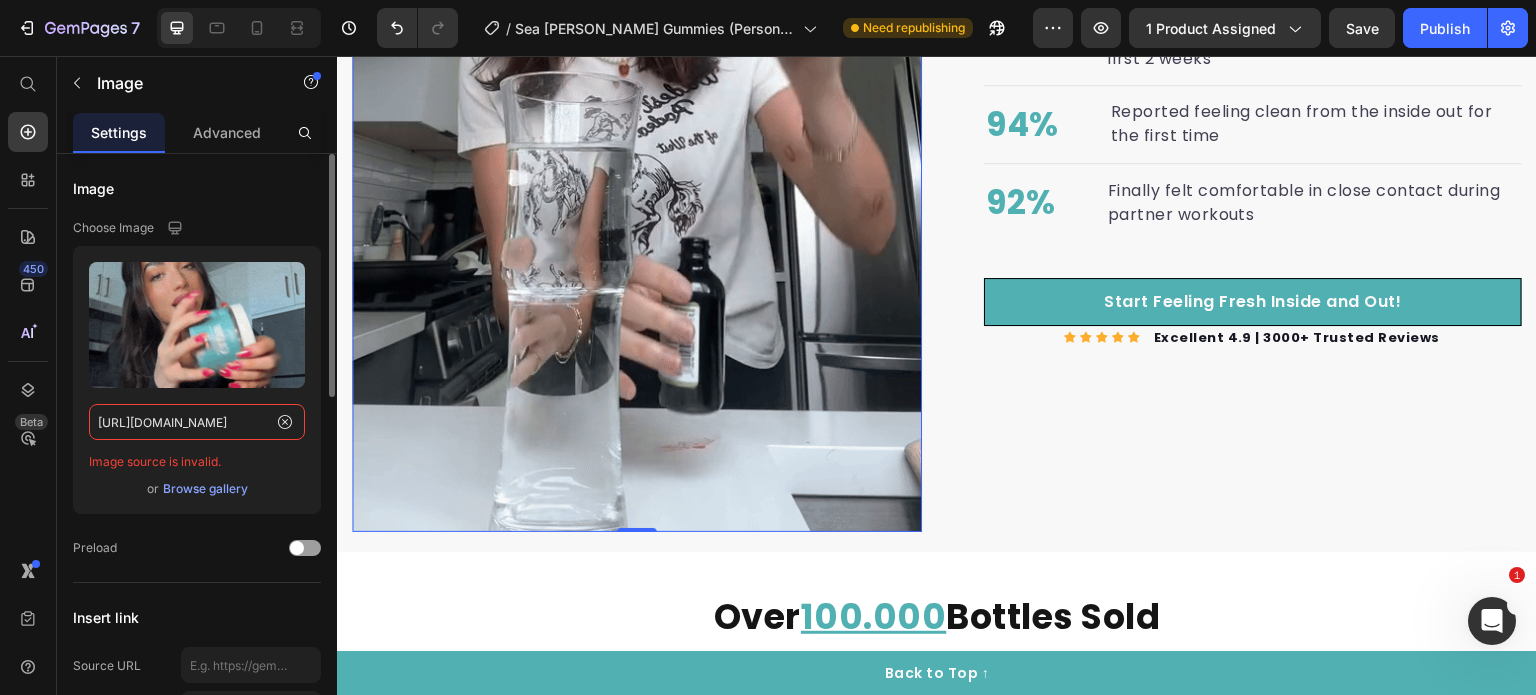 click on "https://cdn.shopify.com/s/files/1/0968/8953/6850/files/ezgif.com-resize_2.gif?v=1752159084" 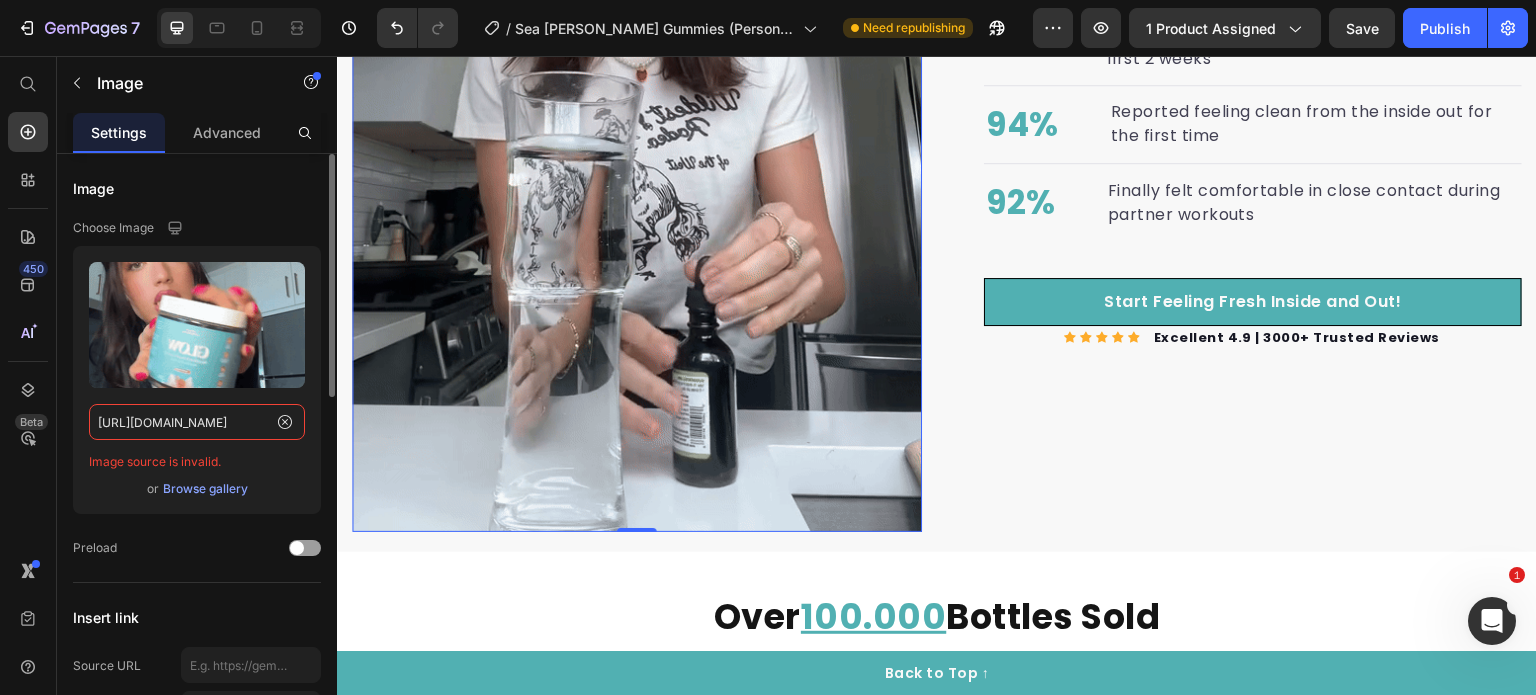 click on "https://cdn.shopify.com/s/files/1/0968/8953/6850/files/ezgif.com-resize_2.gif?v=1752159084" 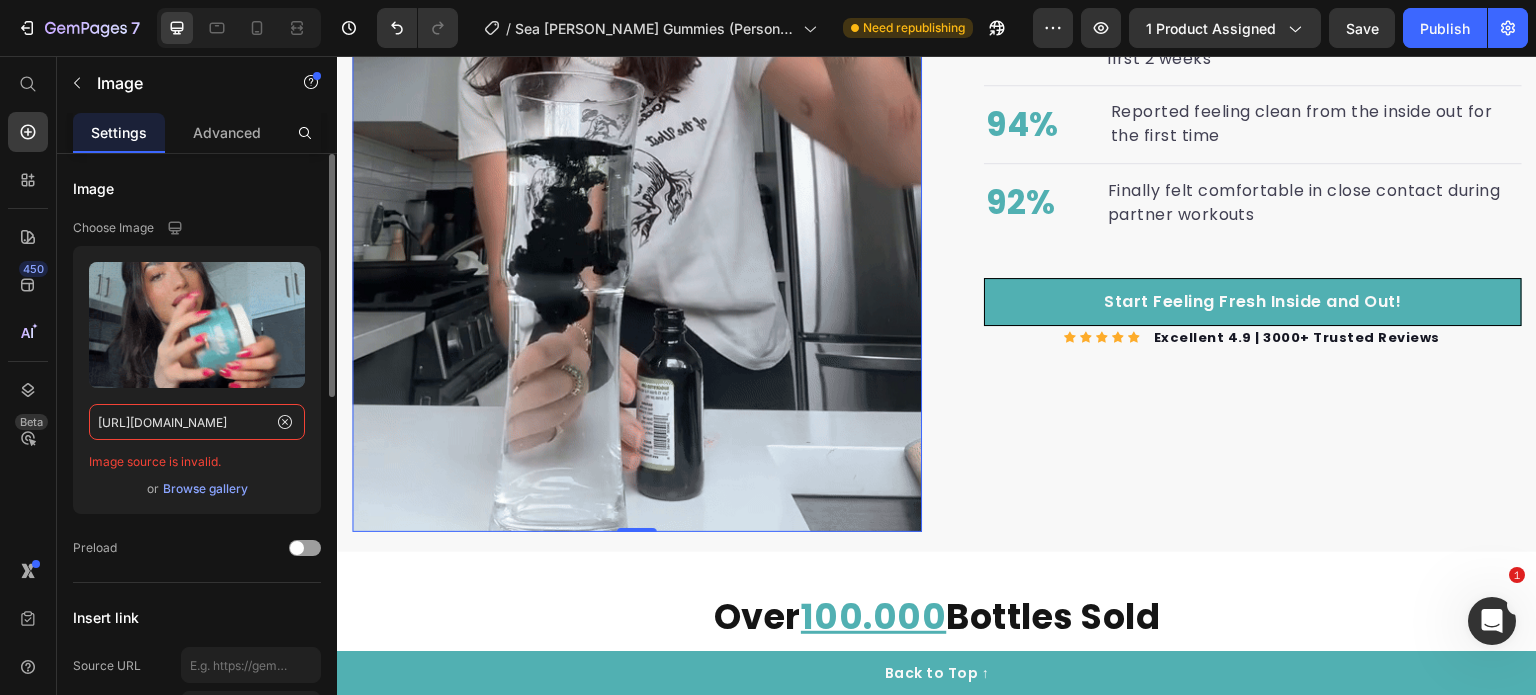 click on "https://cdn.shopify.com/s/files/1/0968/8953/6850/files/ezgif.com-resize_2.gif?v=1752159084" 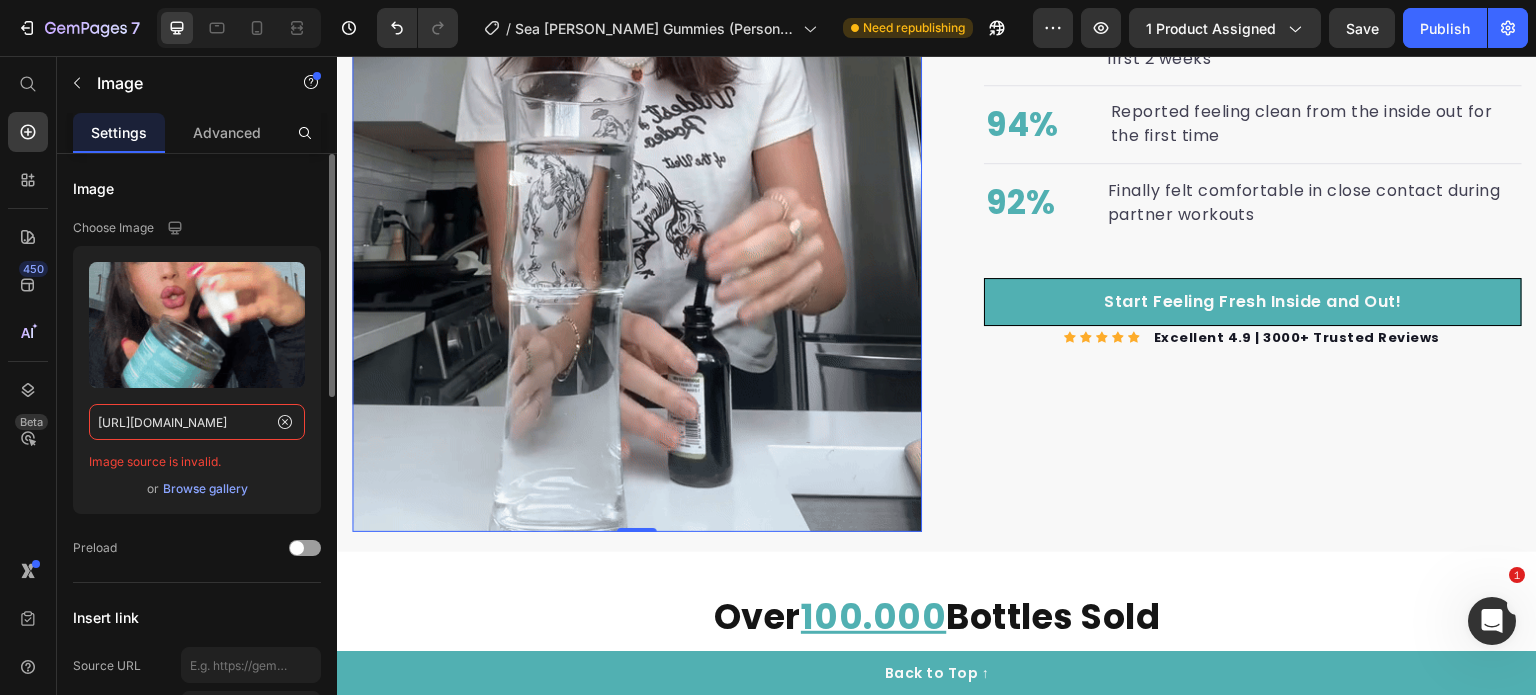 paste 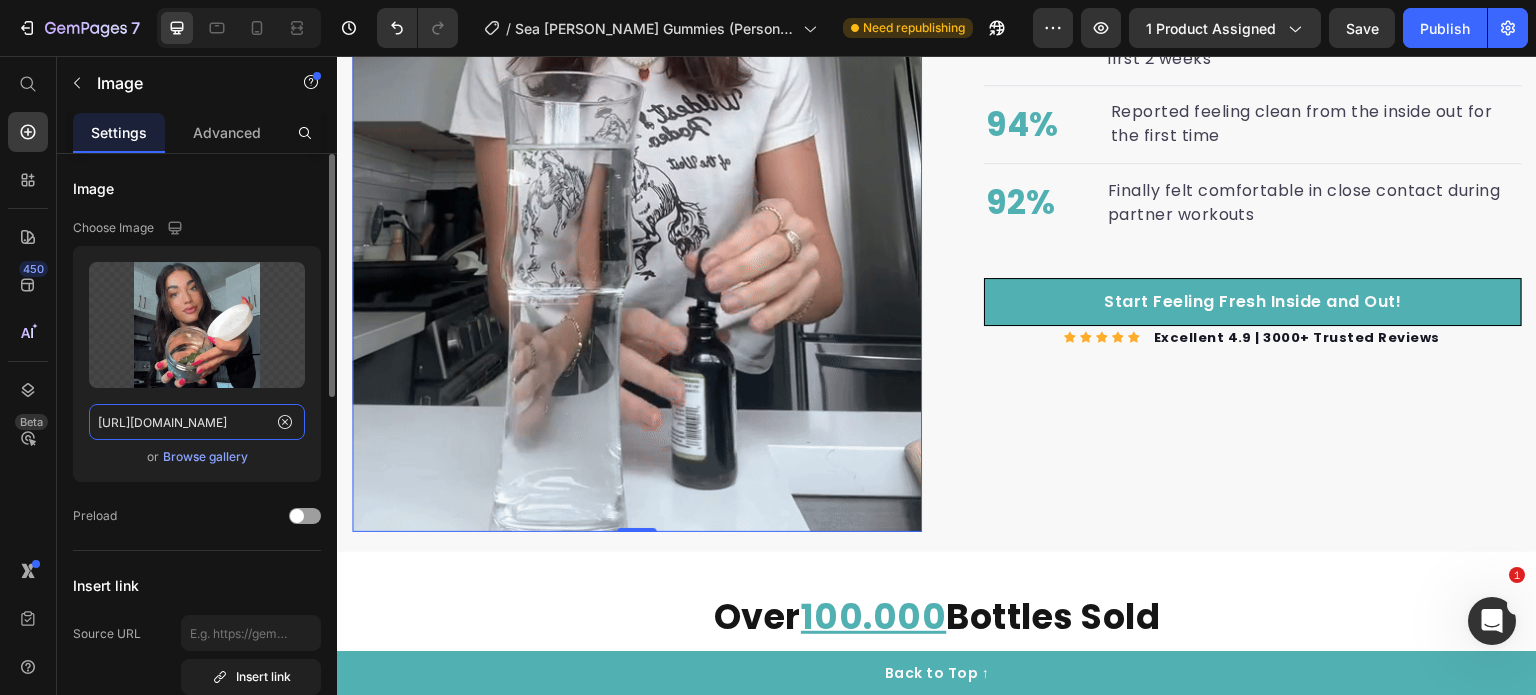 scroll, scrollTop: 3078, scrollLeft: 0, axis: vertical 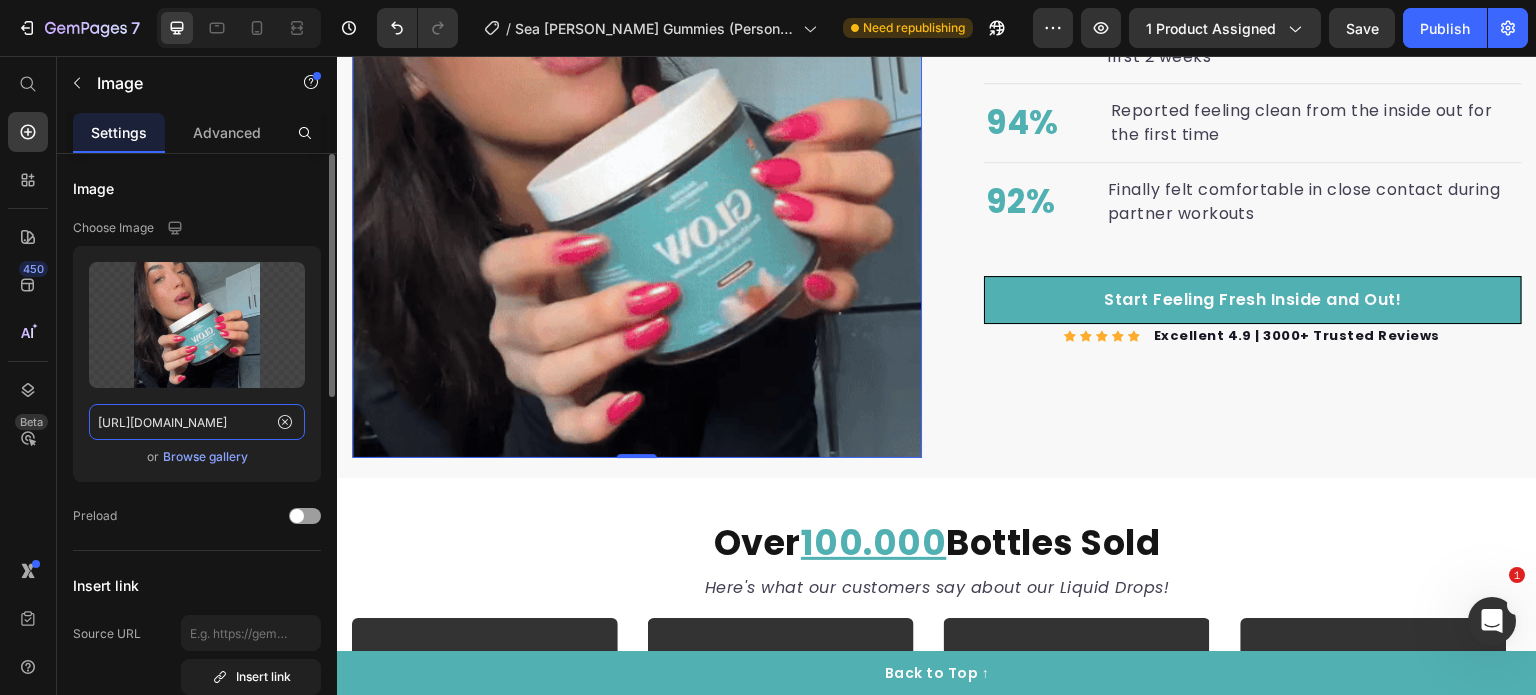 type on "https://cdn.shopify.com/s/files/1/0968/8953/6850/files/ezgif.com-resize_2.gif?v=1752159084" 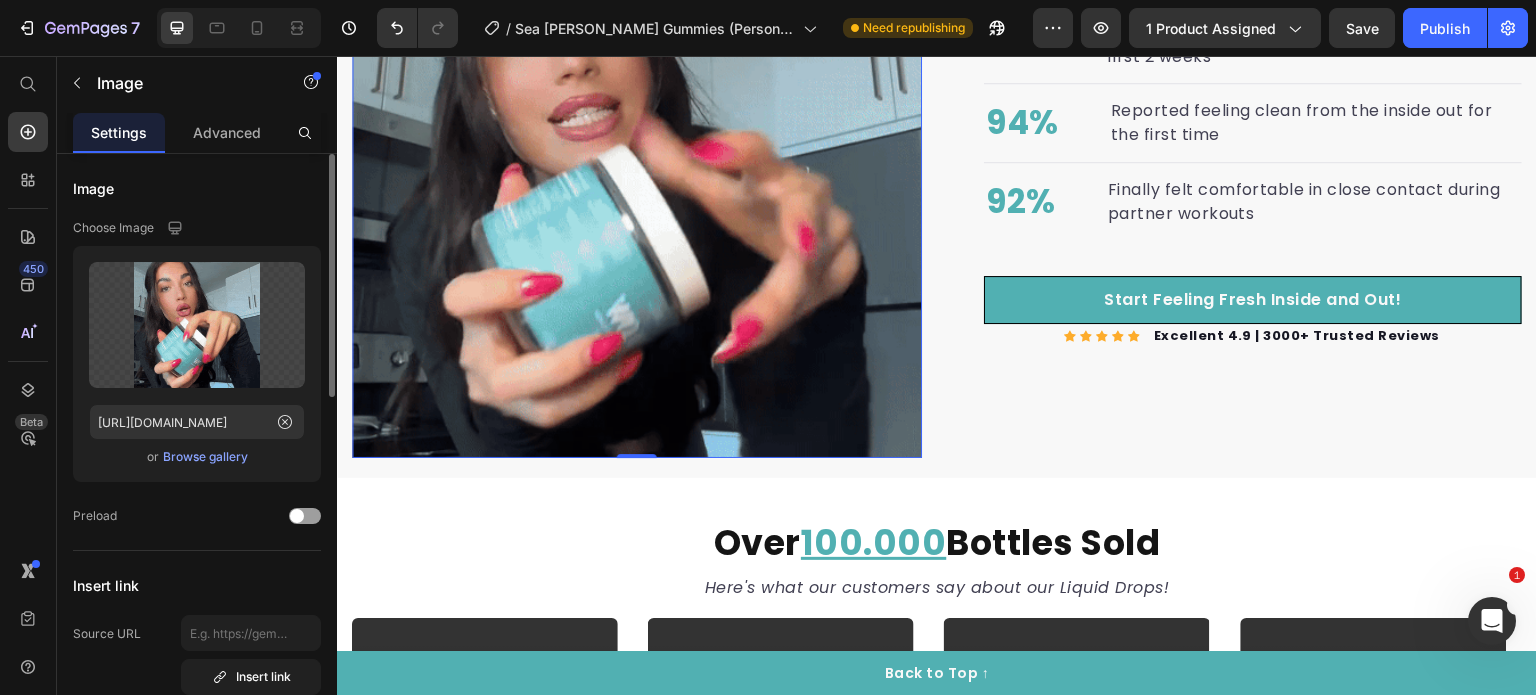 click on "or   Browse gallery" at bounding box center (197, 457) 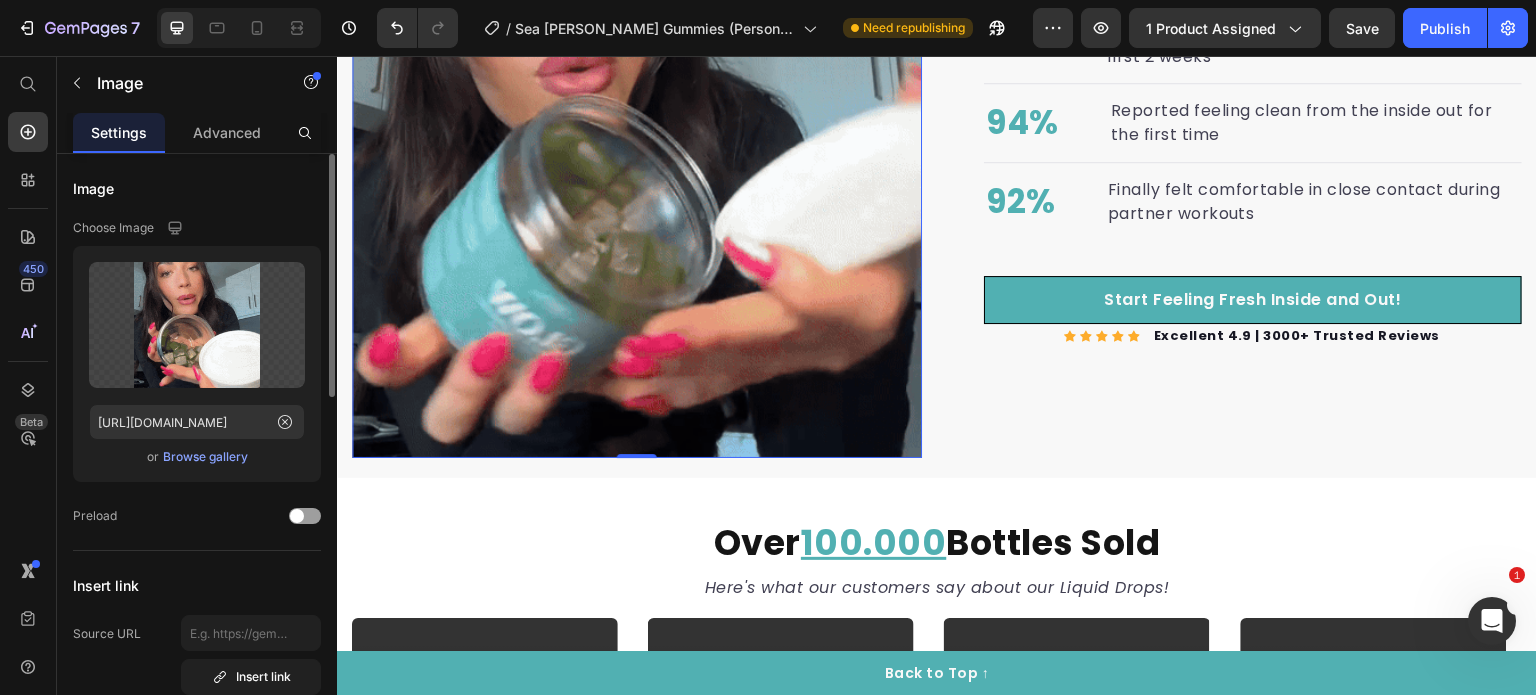 scroll, scrollTop: 0, scrollLeft: 0, axis: both 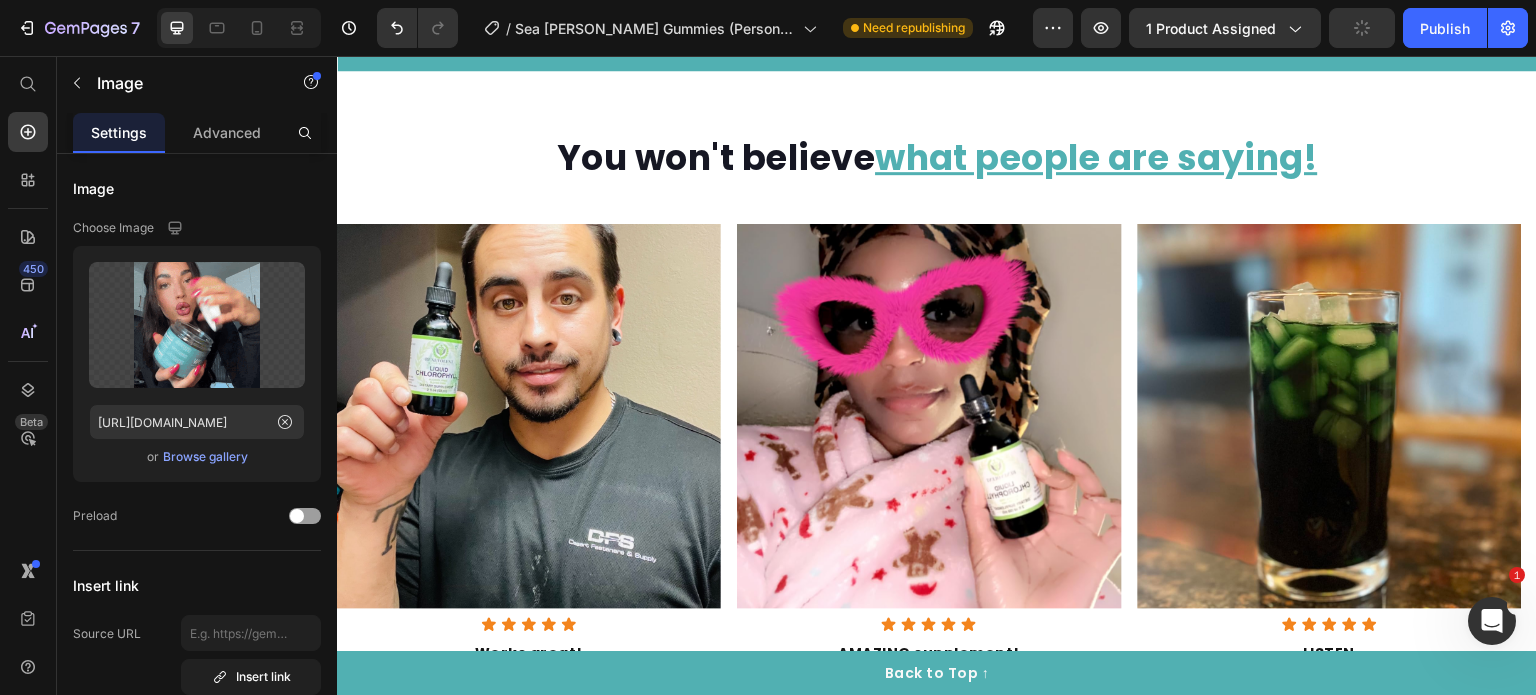 click at bounding box center (529, 416) 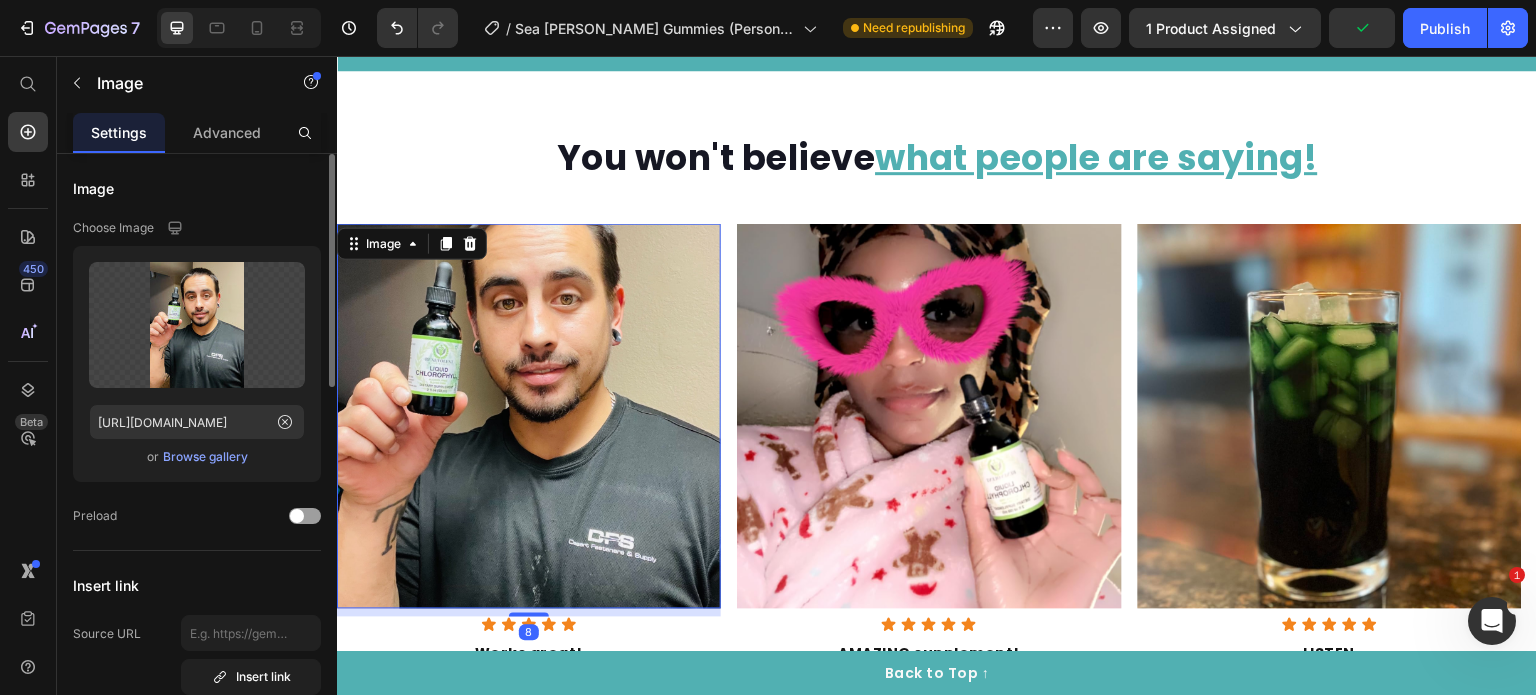click on "Browse gallery" at bounding box center [205, 457] 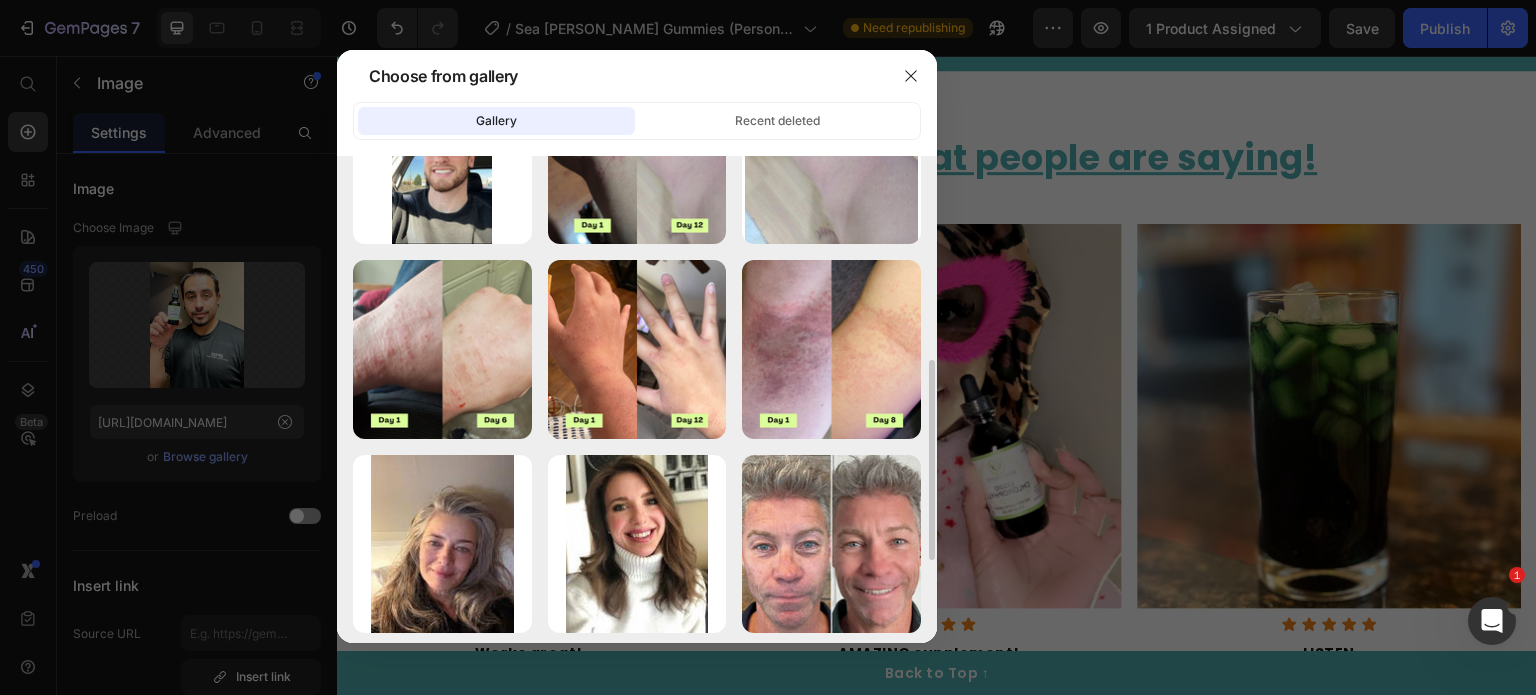 scroll, scrollTop: 697, scrollLeft: 0, axis: vertical 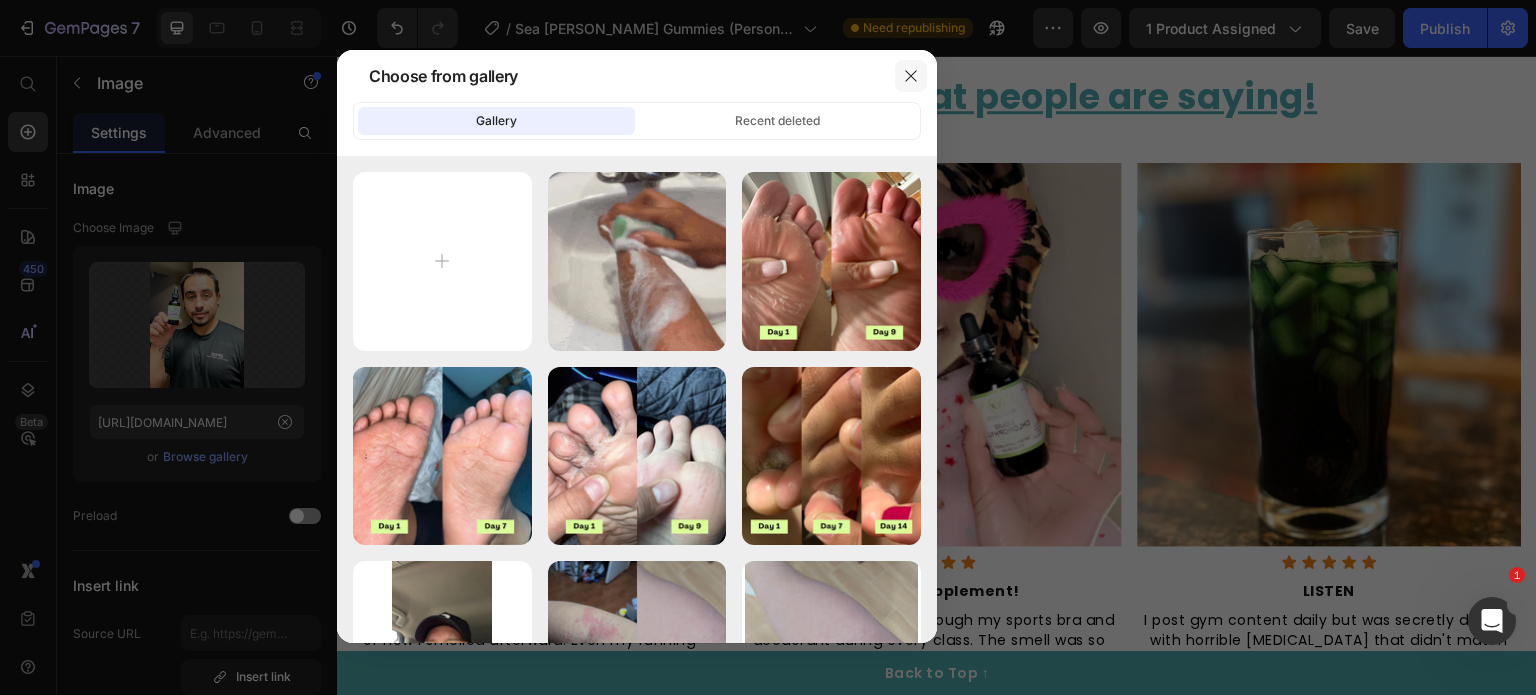 click at bounding box center (911, 76) 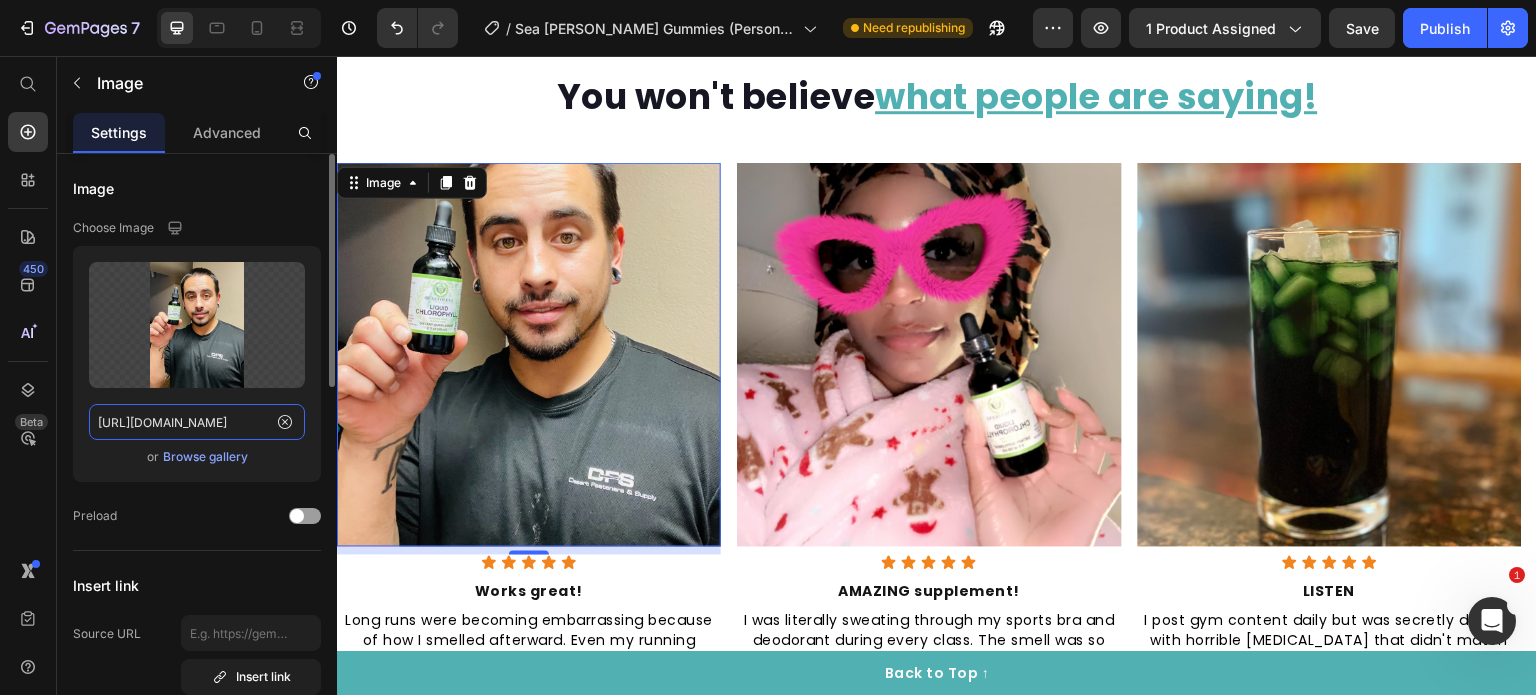 click on "[URL][DOMAIN_NAME]" 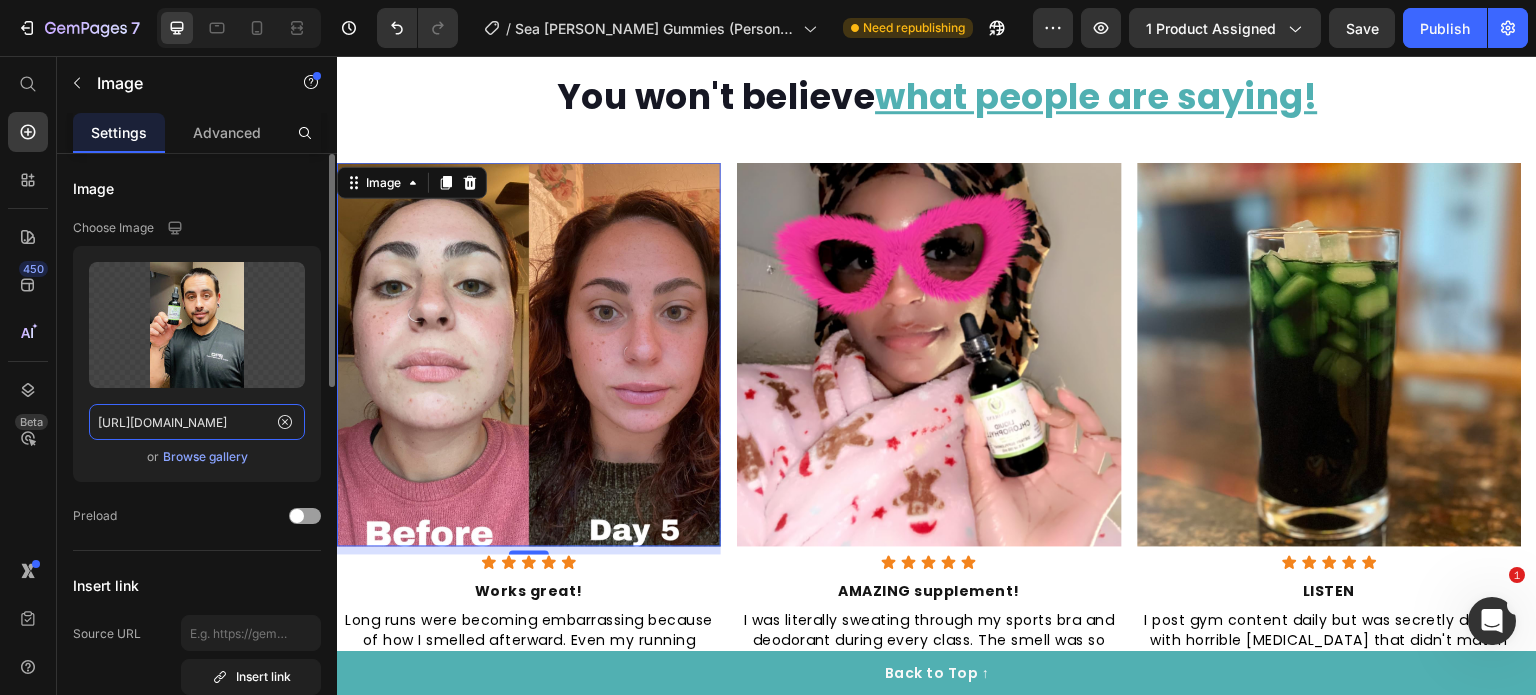 scroll, scrollTop: 0, scrollLeft: 324, axis: horizontal 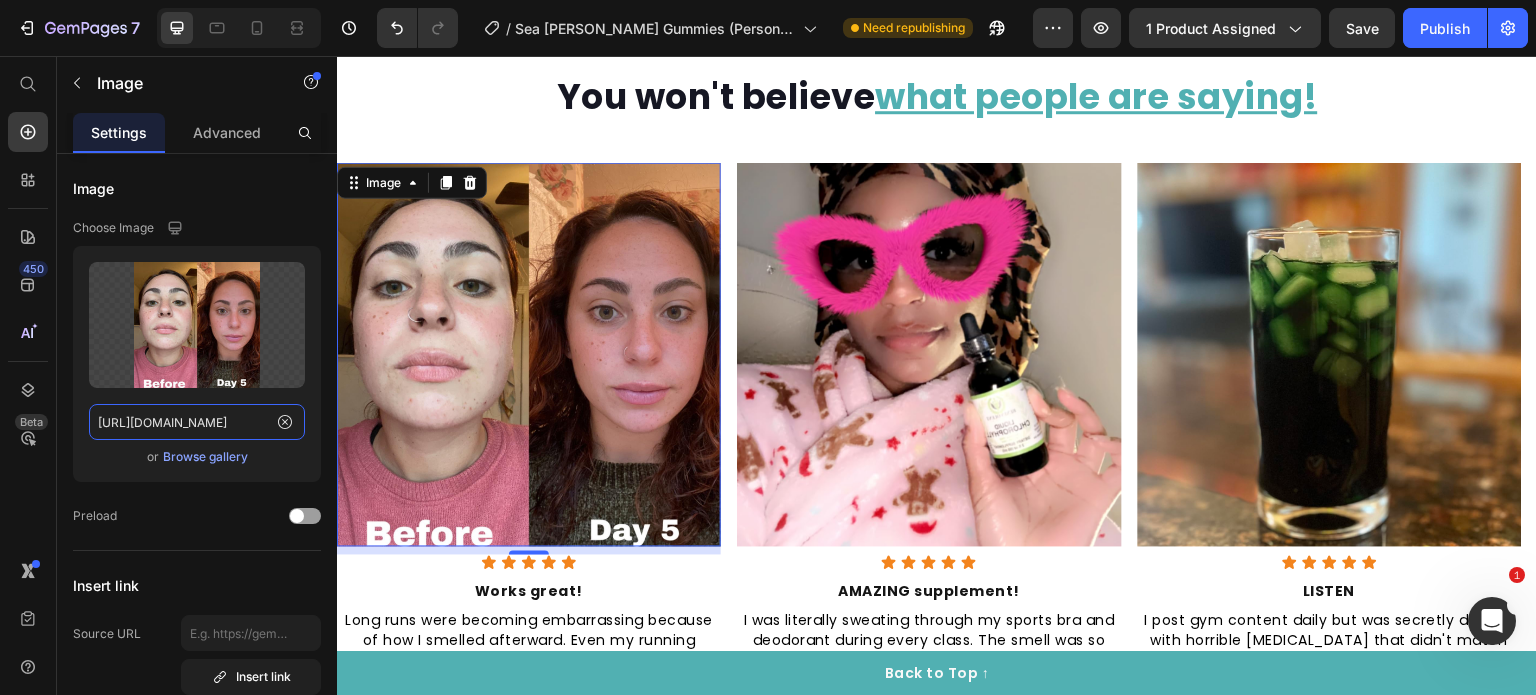 type on "[URL][DOMAIN_NAME]" 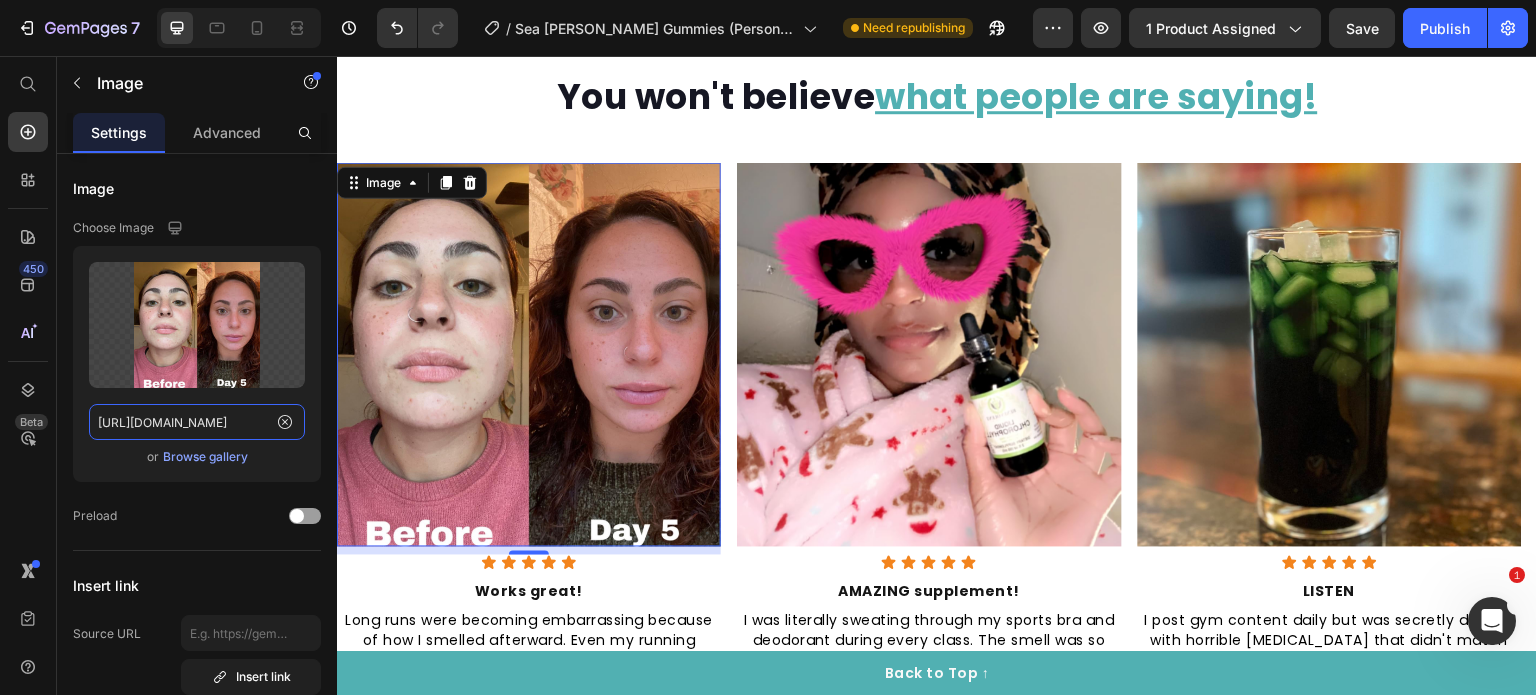 scroll, scrollTop: 0, scrollLeft: 0, axis: both 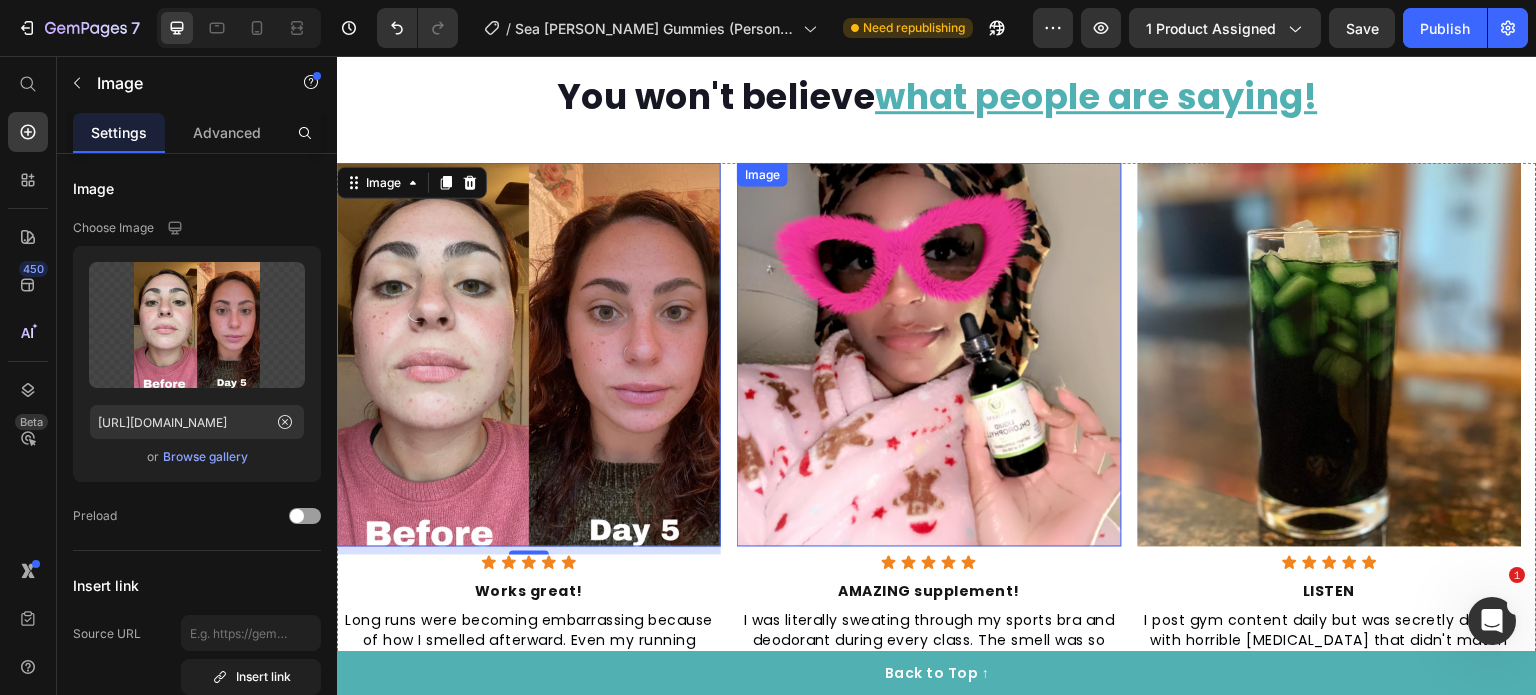 click at bounding box center [929, 355] 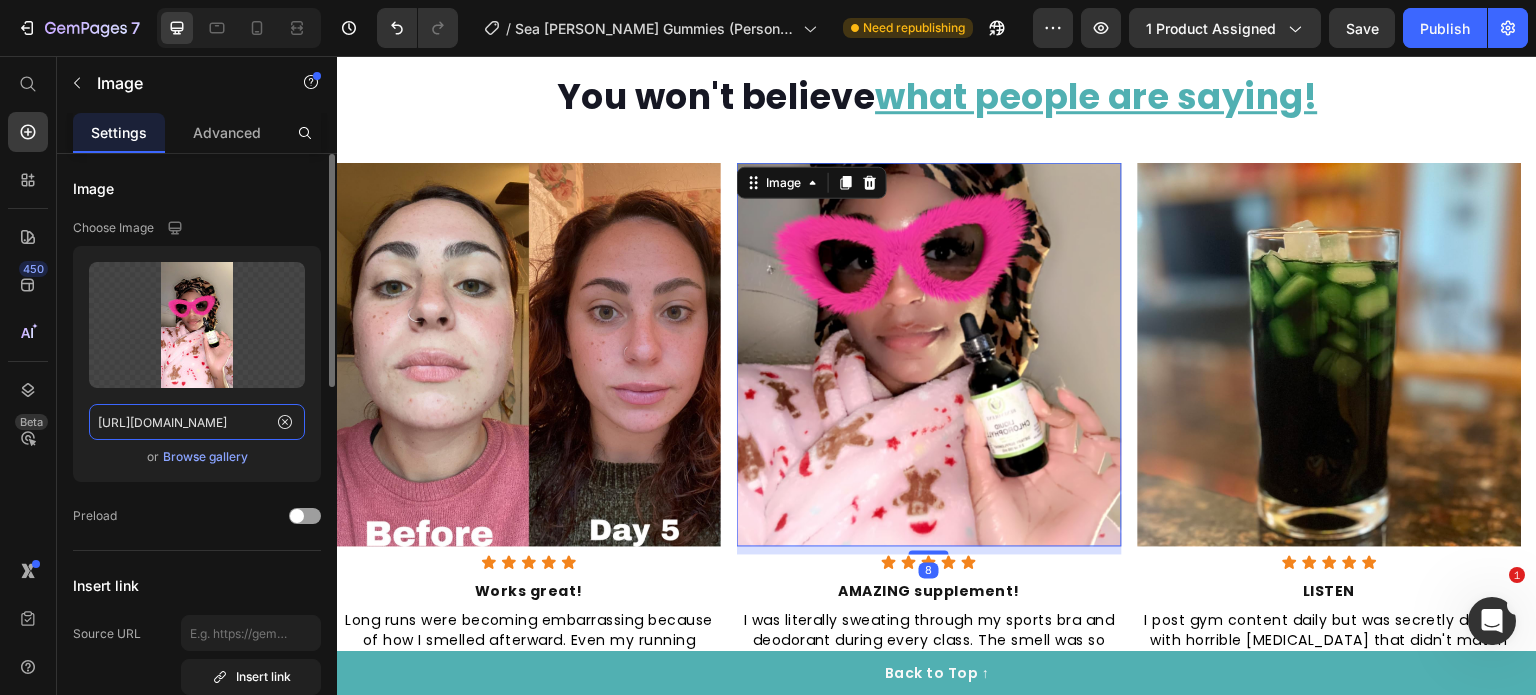 click on "[URL][DOMAIN_NAME]" 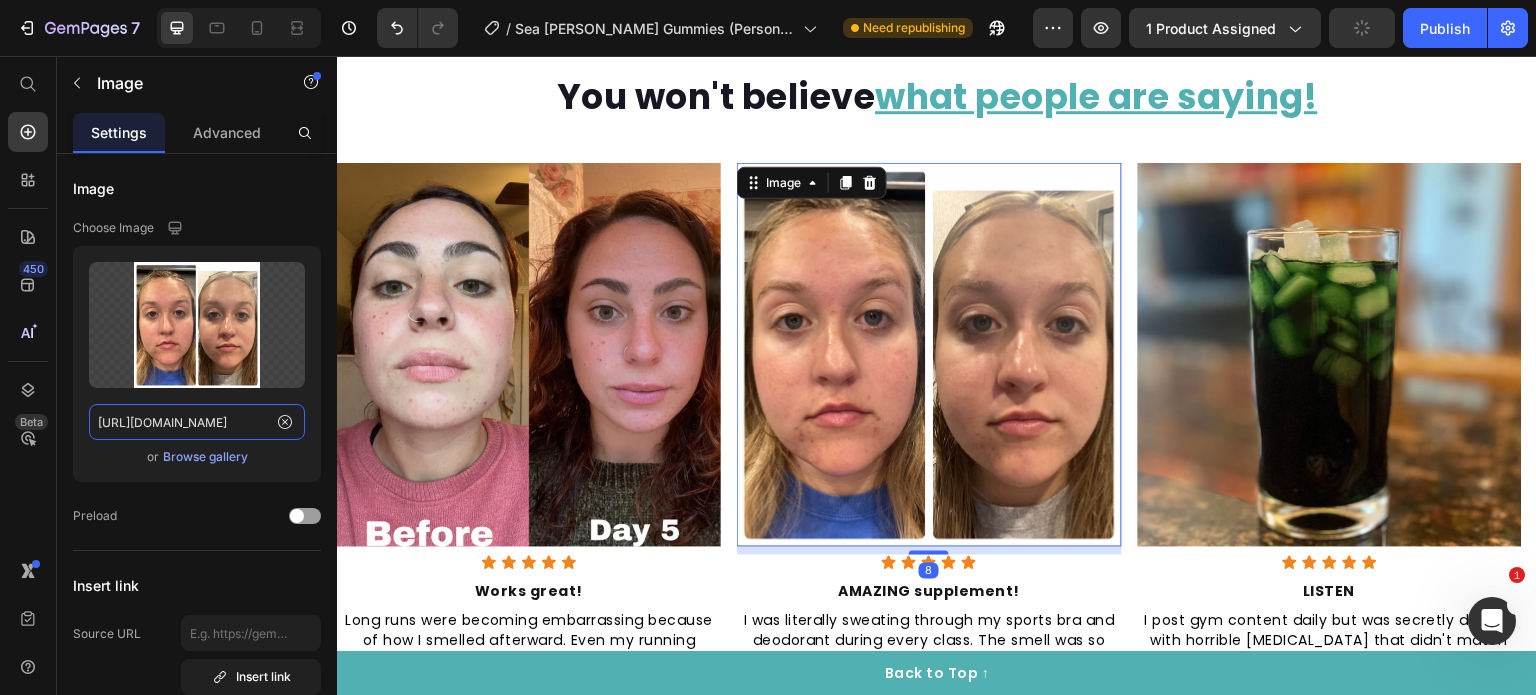 scroll, scrollTop: 0, scrollLeft: 329, axis: horizontal 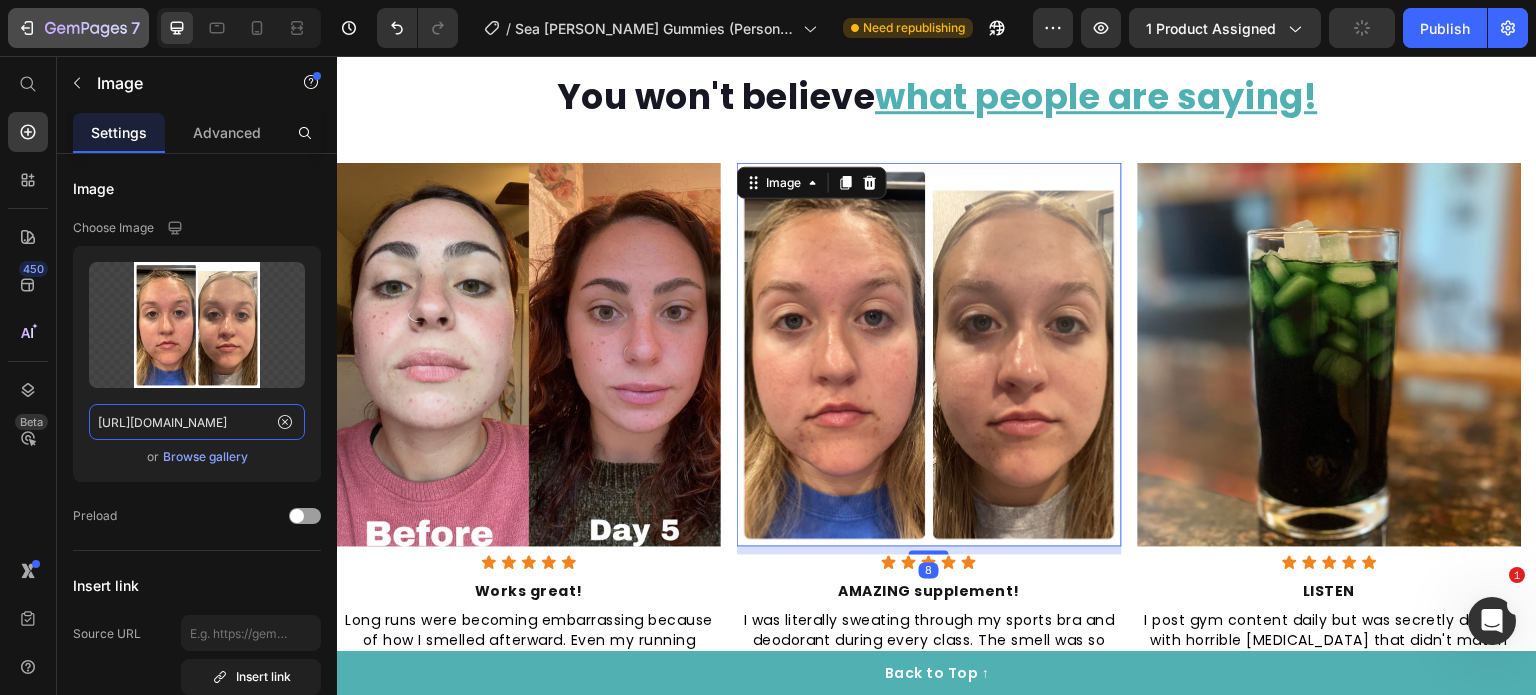 type on "[URL][DOMAIN_NAME]" 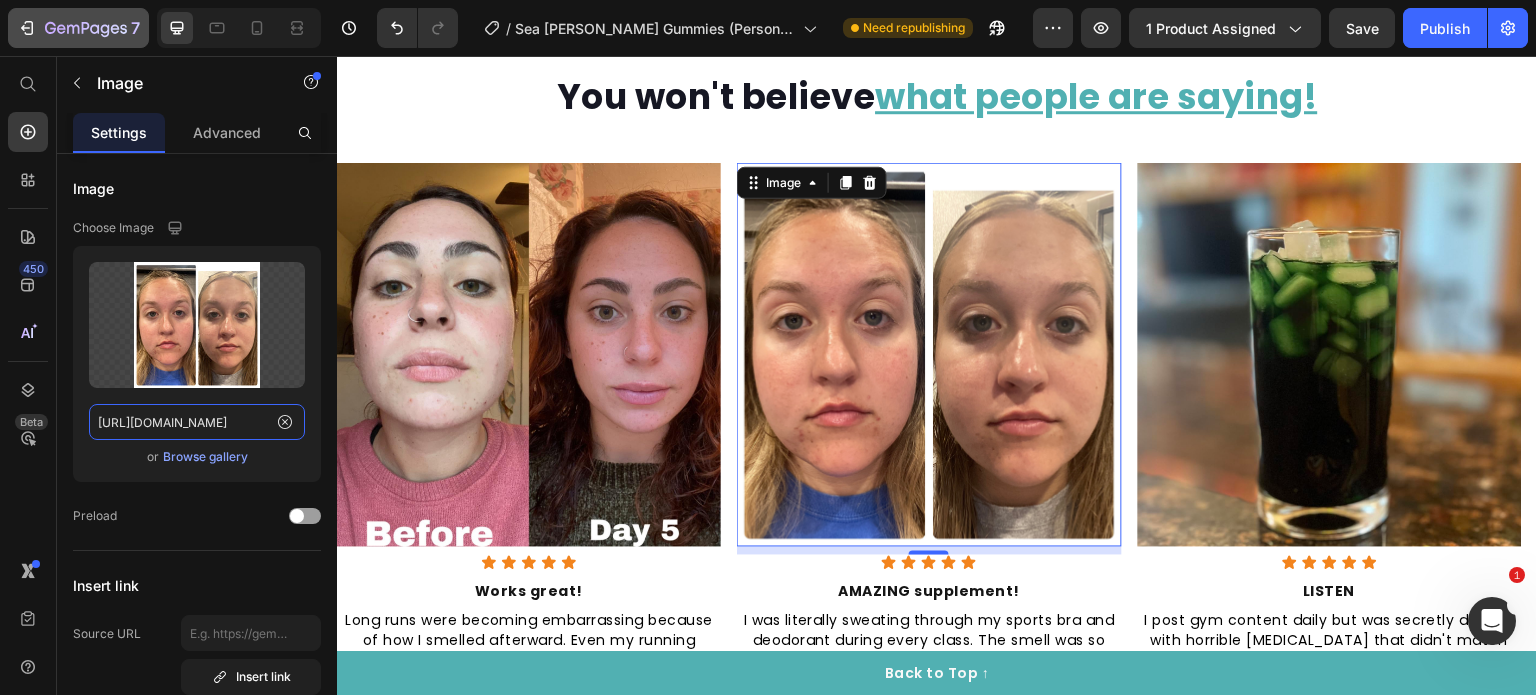 scroll, scrollTop: 0, scrollLeft: 0, axis: both 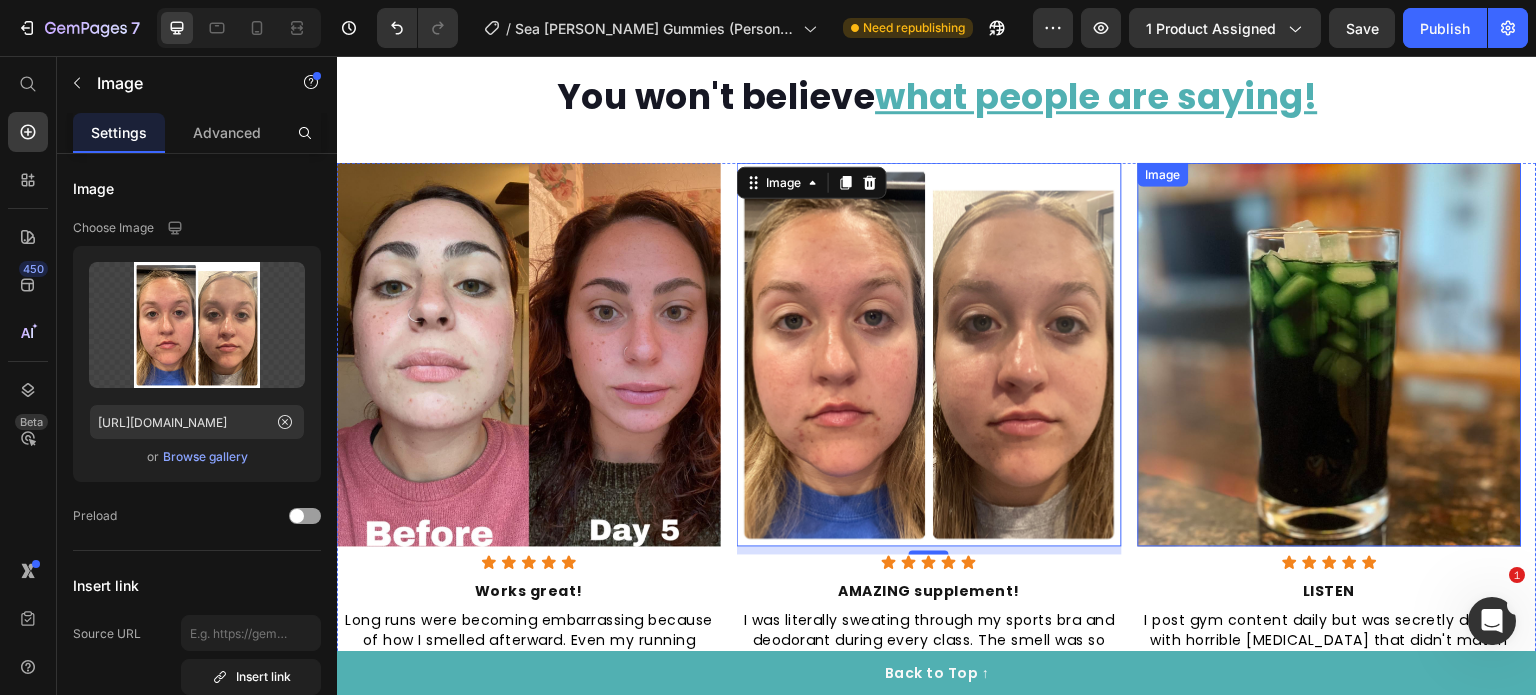 click at bounding box center [1330, 355] 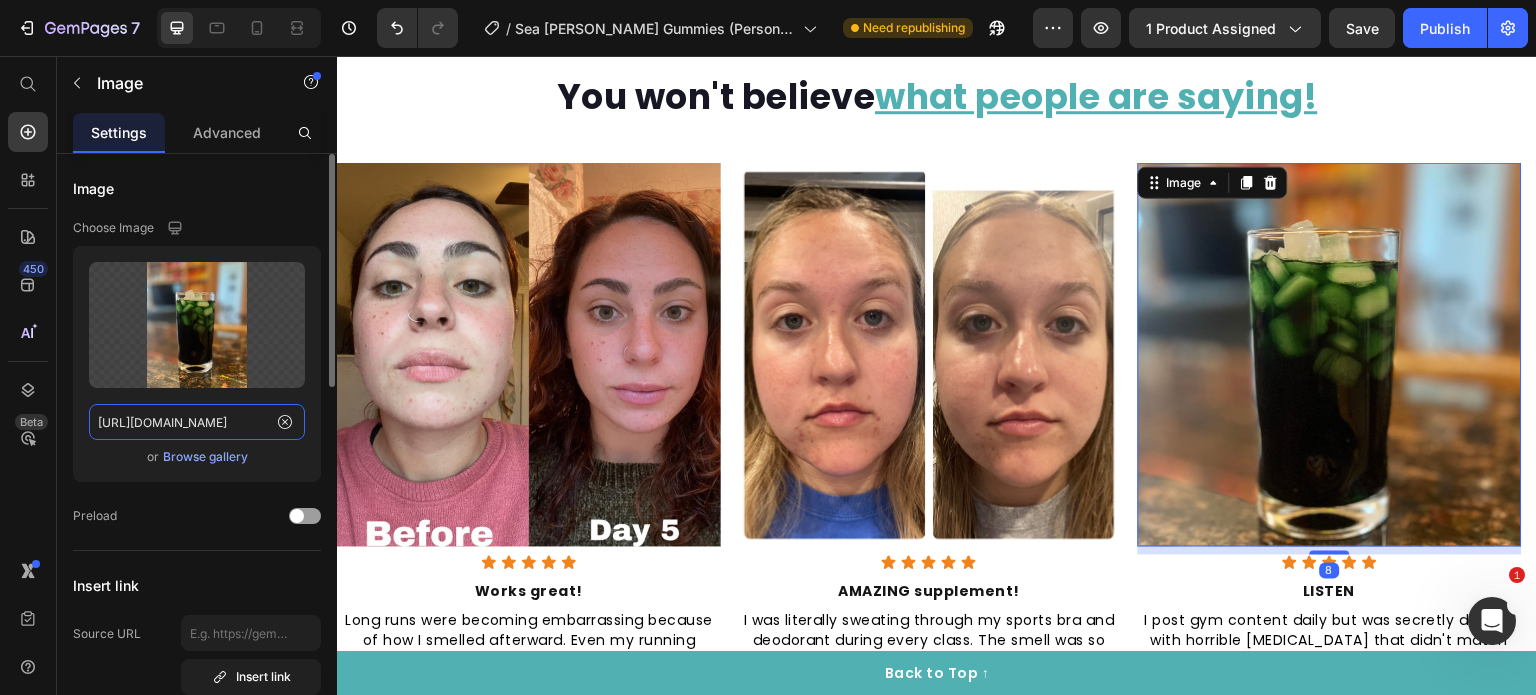 click on "[URL][DOMAIN_NAME]" 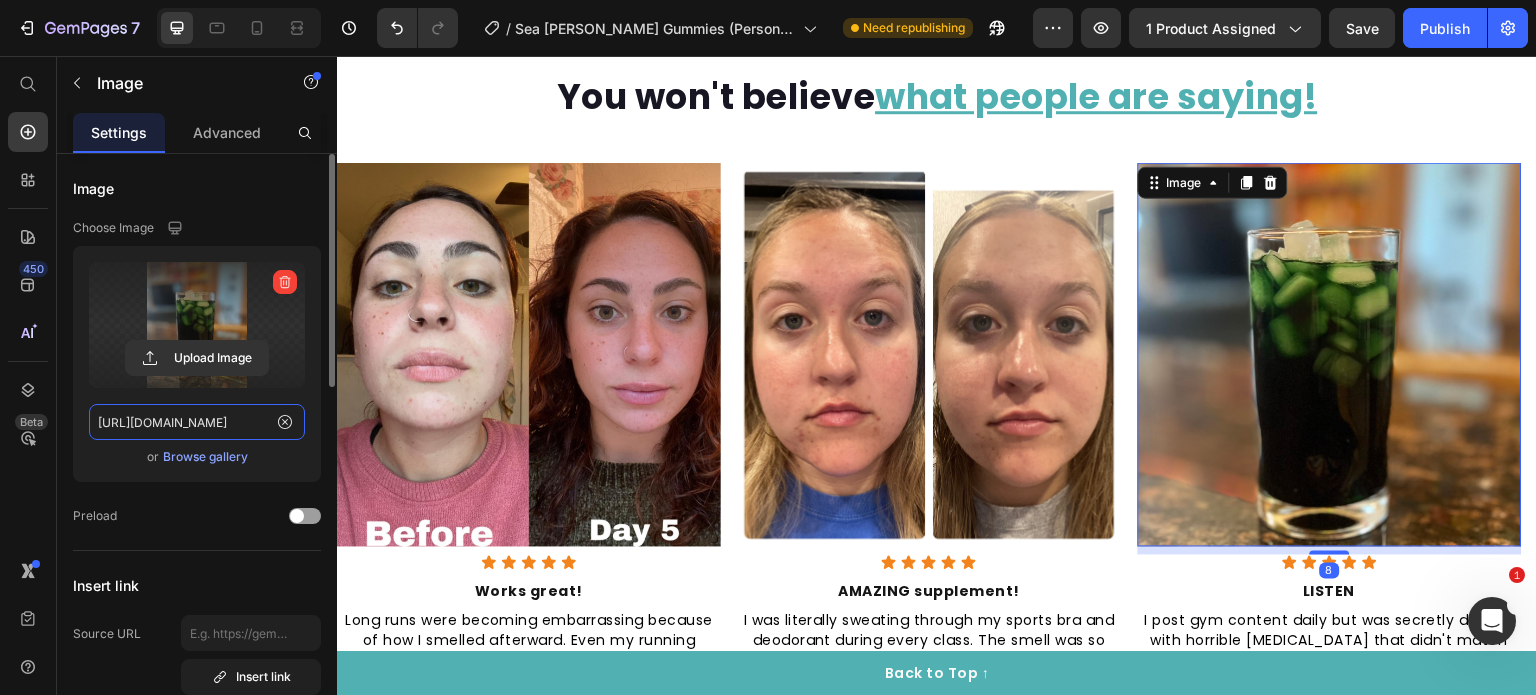 scroll, scrollTop: 0, scrollLeft: 325, axis: horizontal 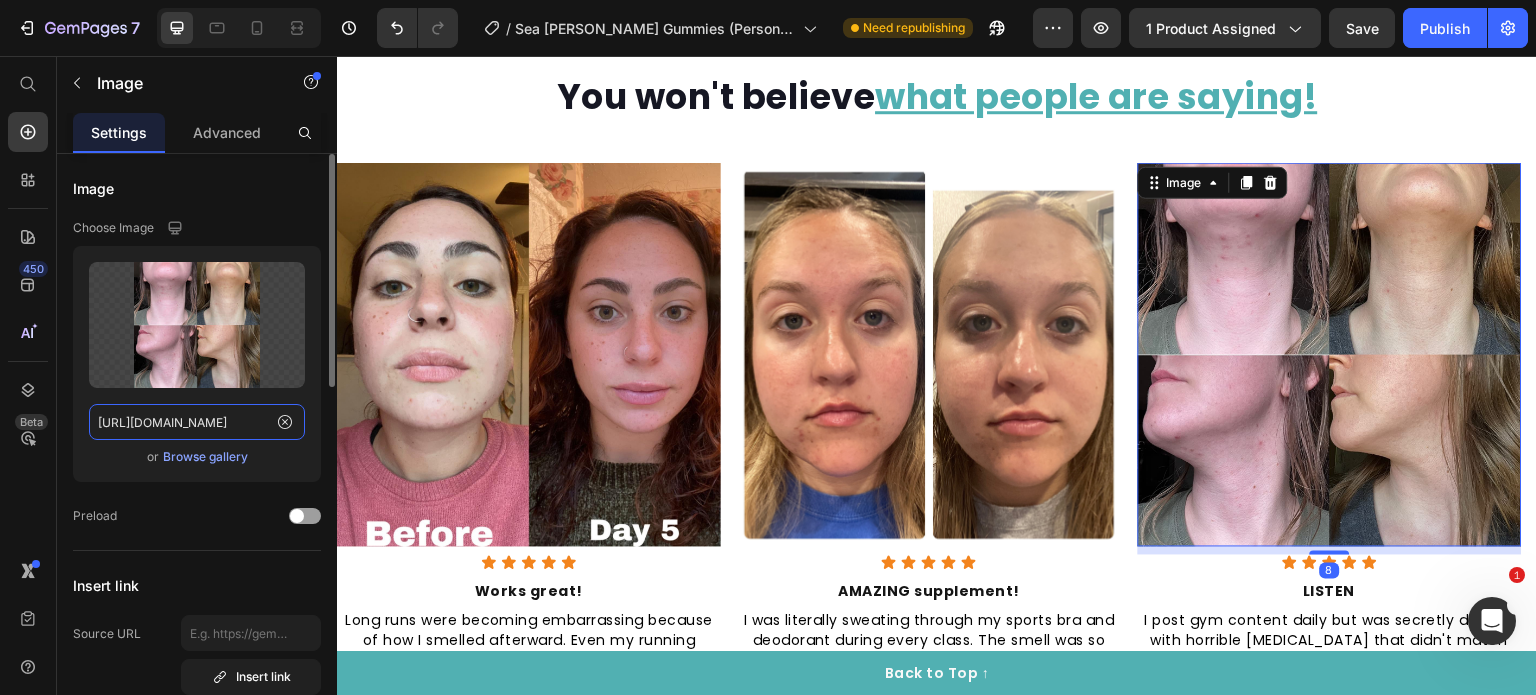 type on "[URL][DOMAIN_NAME]" 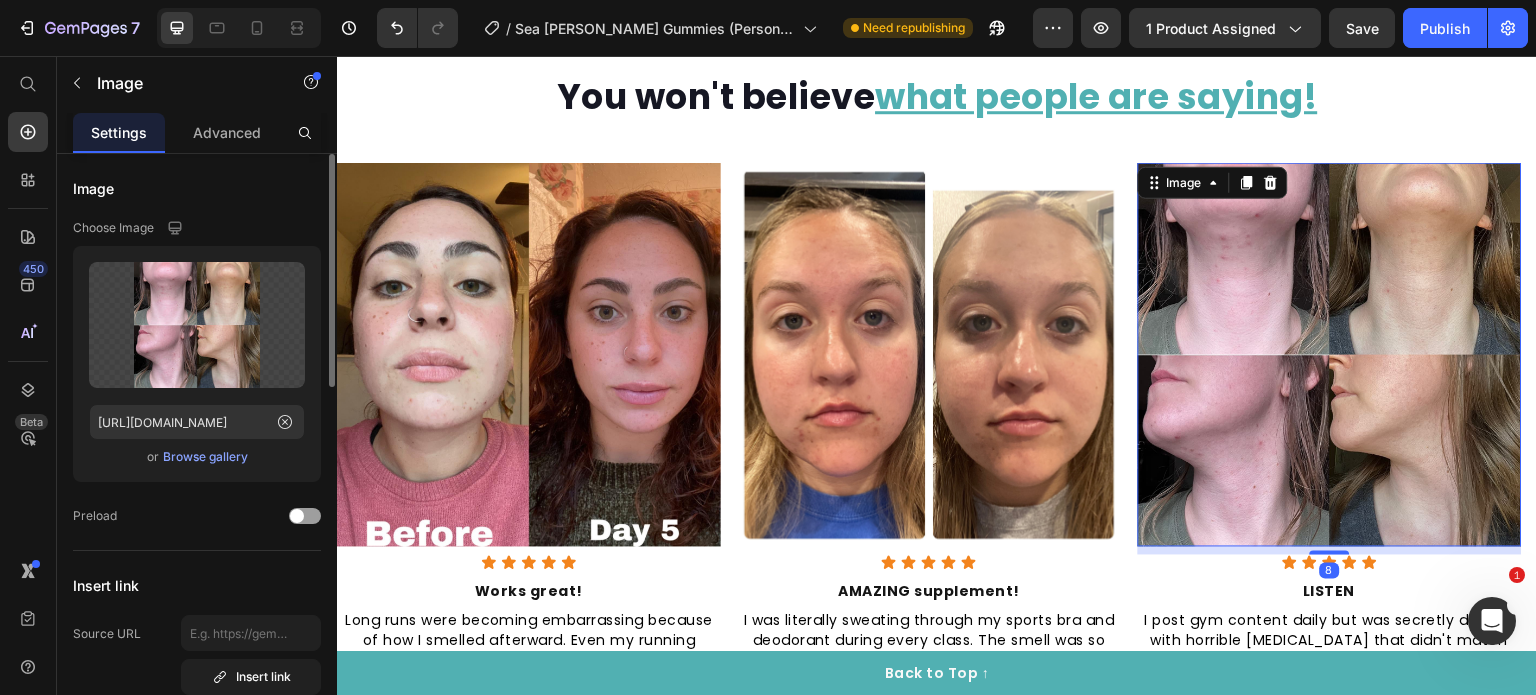 click on "Image Choose Image Upload Image [URL][DOMAIN_NAME]  or   Browse gallery  Preload" 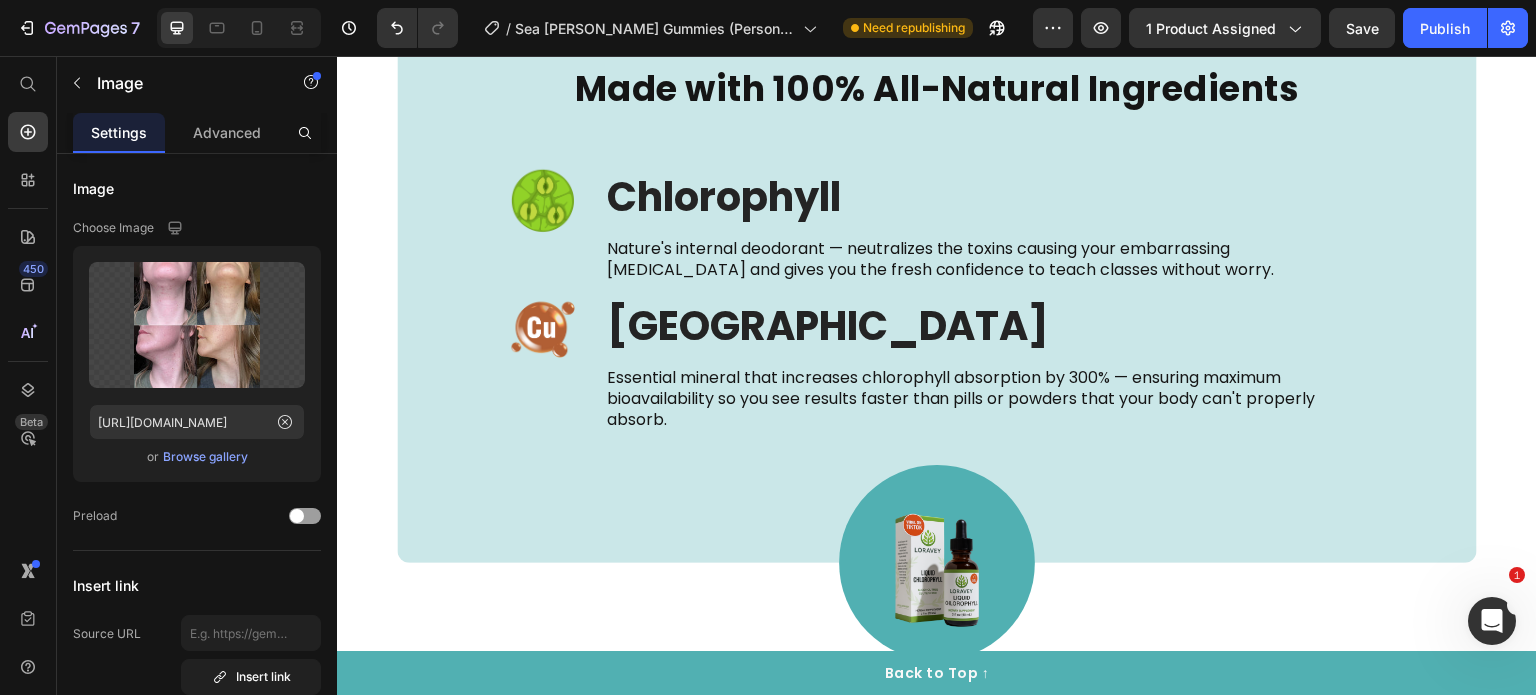 scroll, scrollTop: 3706, scrollLeft: 0, axis: vertical 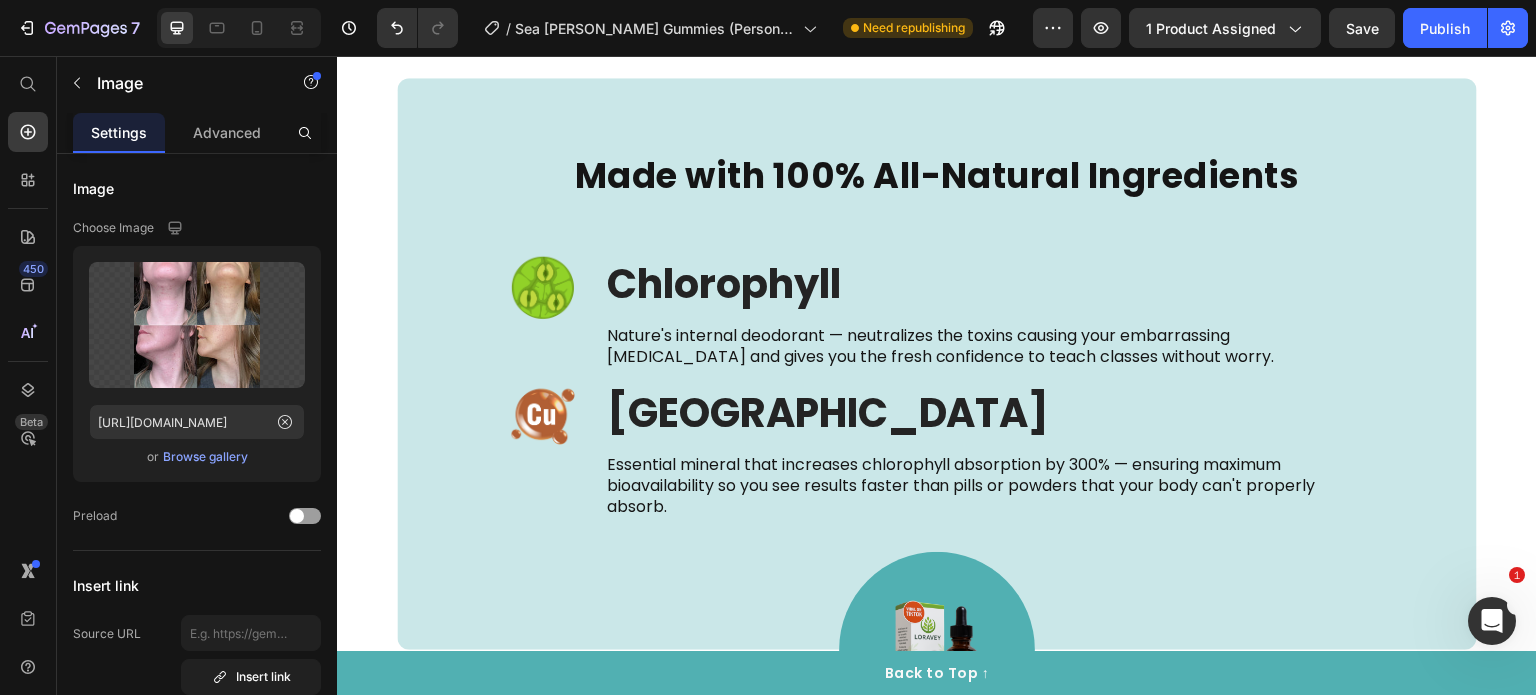 click at bounding box center [485, -166] 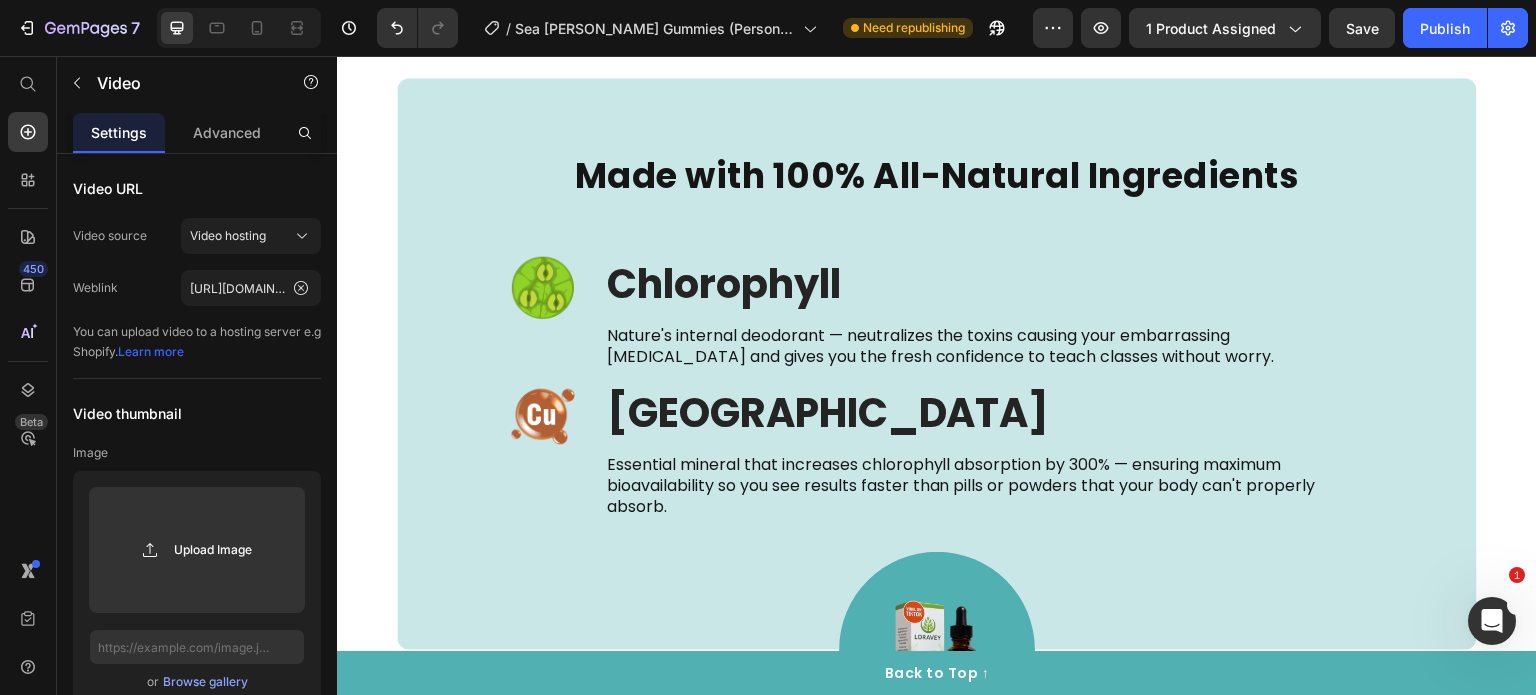 click at bounding box center (485, -166) 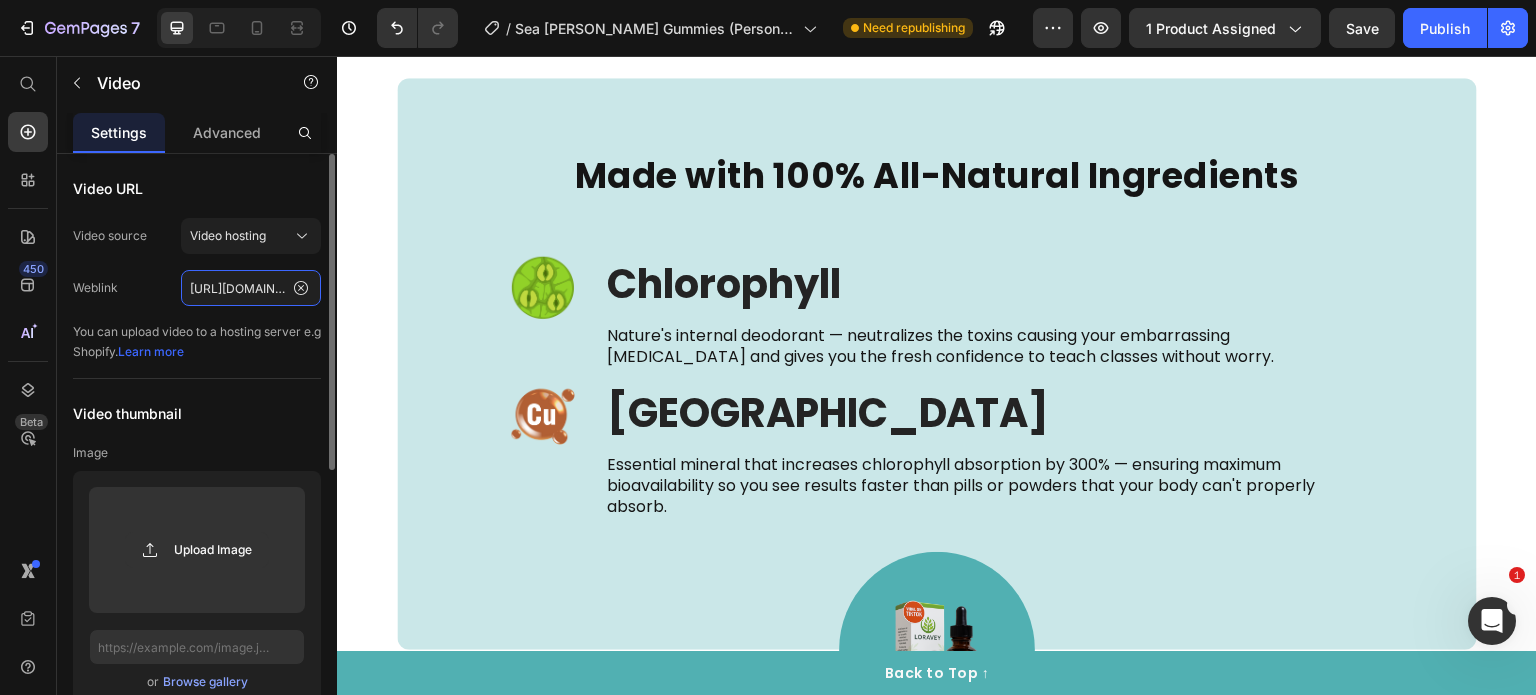 click on "[URL][DOMAIN_NAME]" 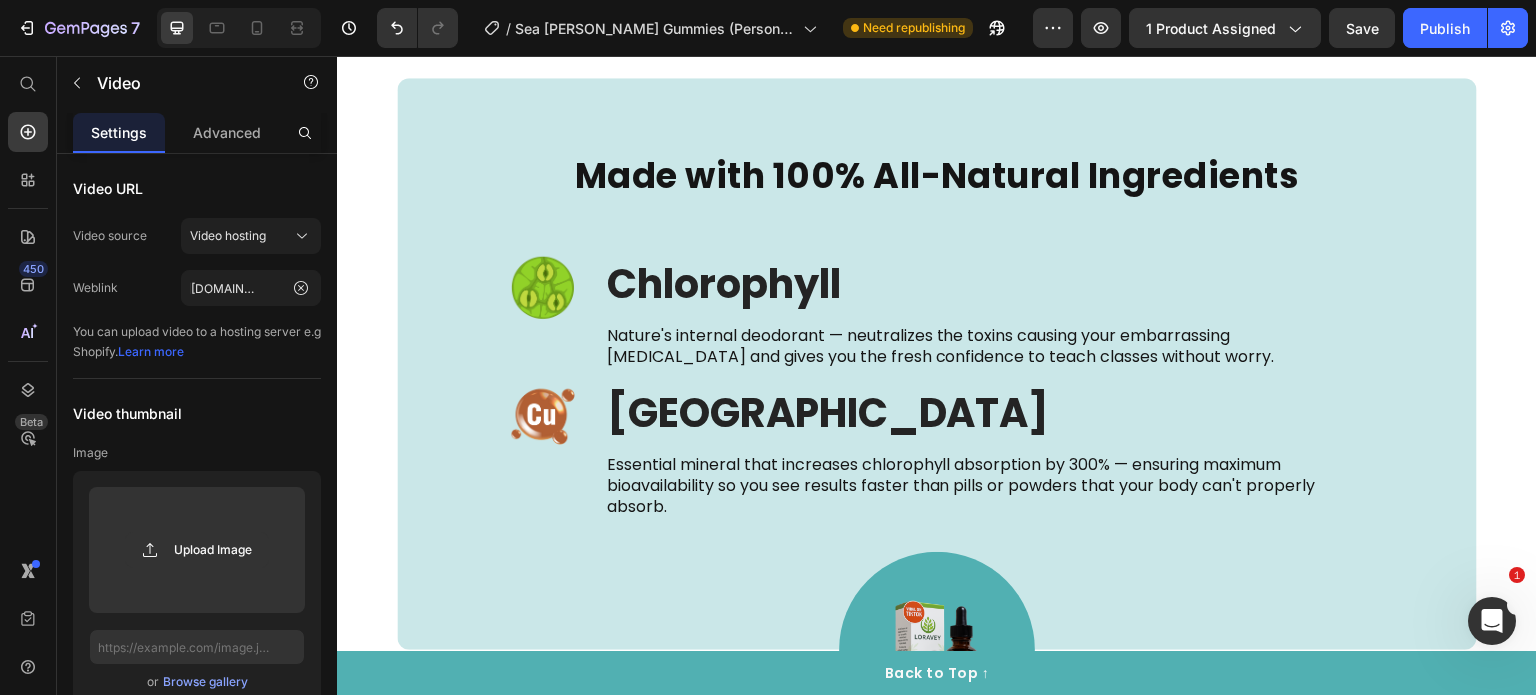 click at bounding box center (781, -166) 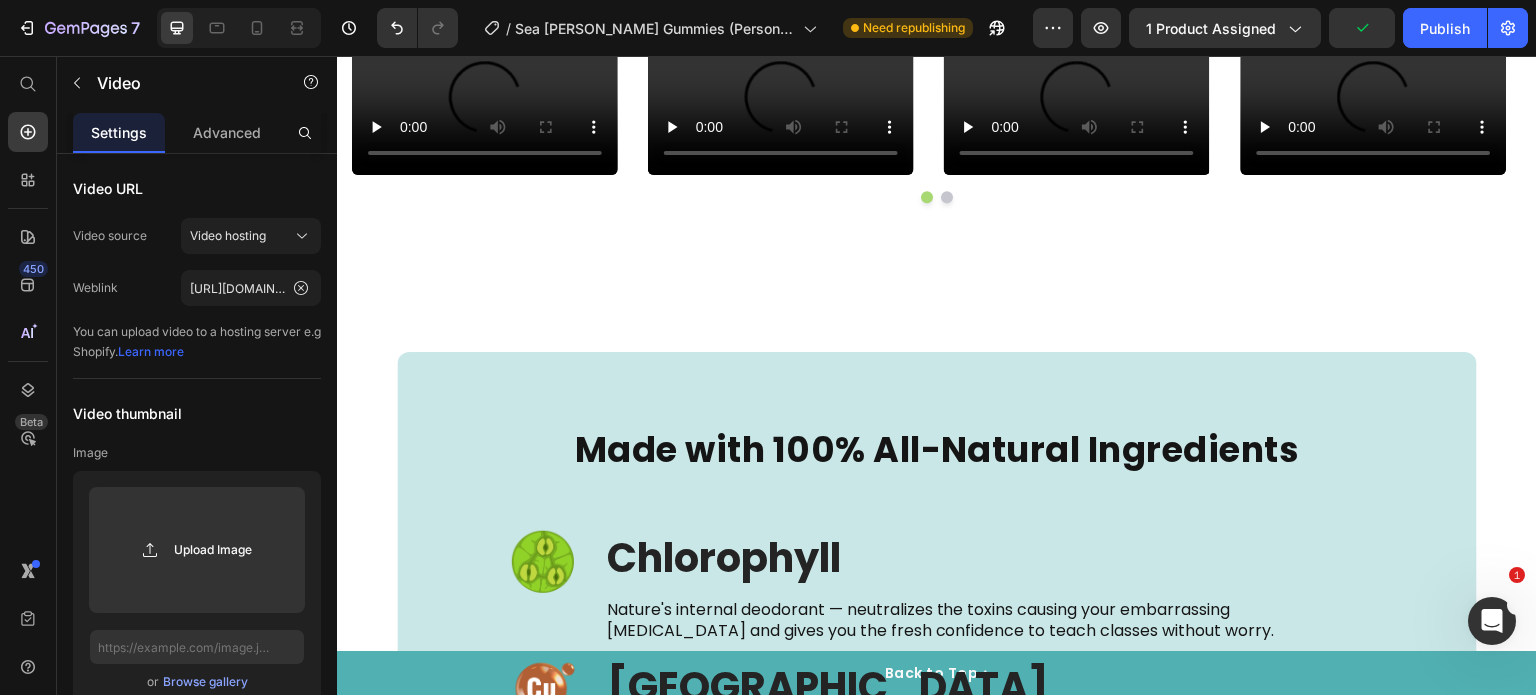 scroll, scrollTop: 3433, scrollLeft: 0, axis: vertical 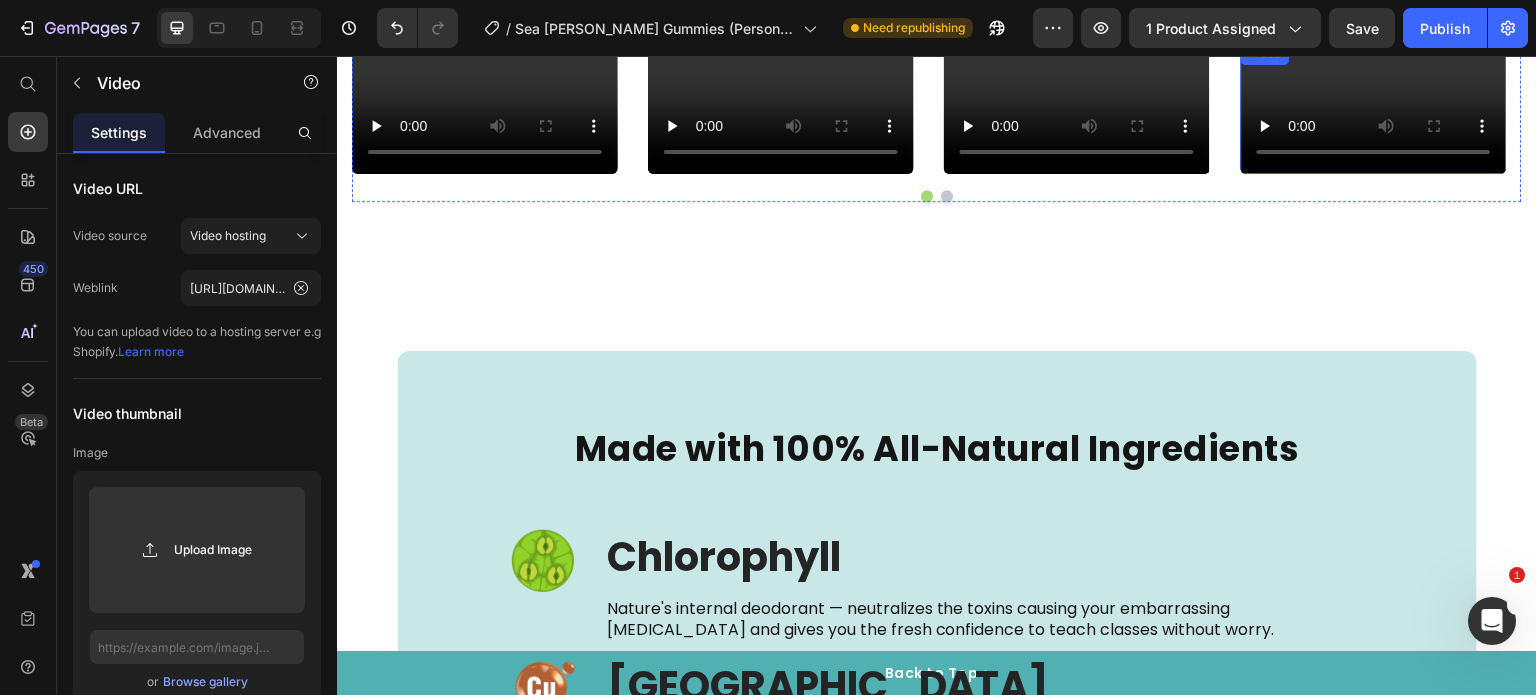 click at bounding box center (1374, 107) 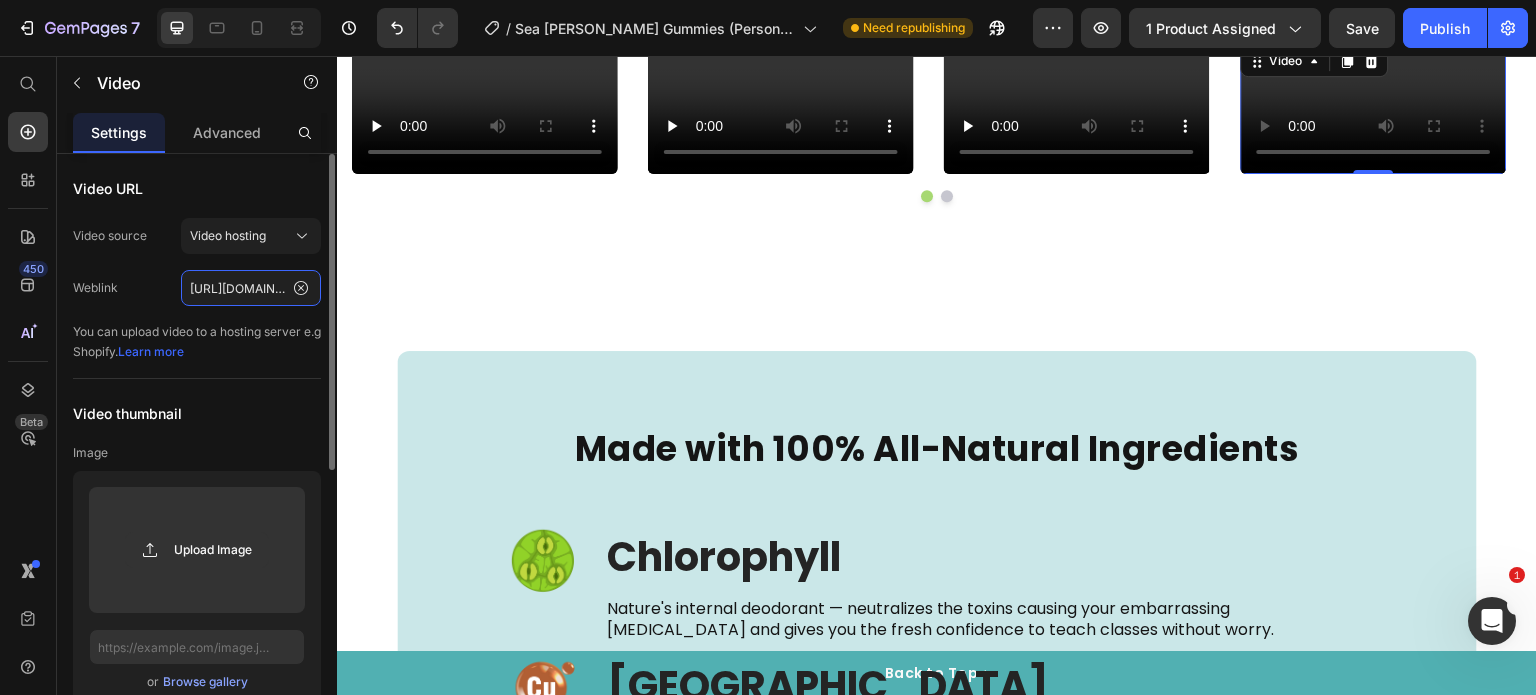 click on "[URL][DOMAIN_NAME]" 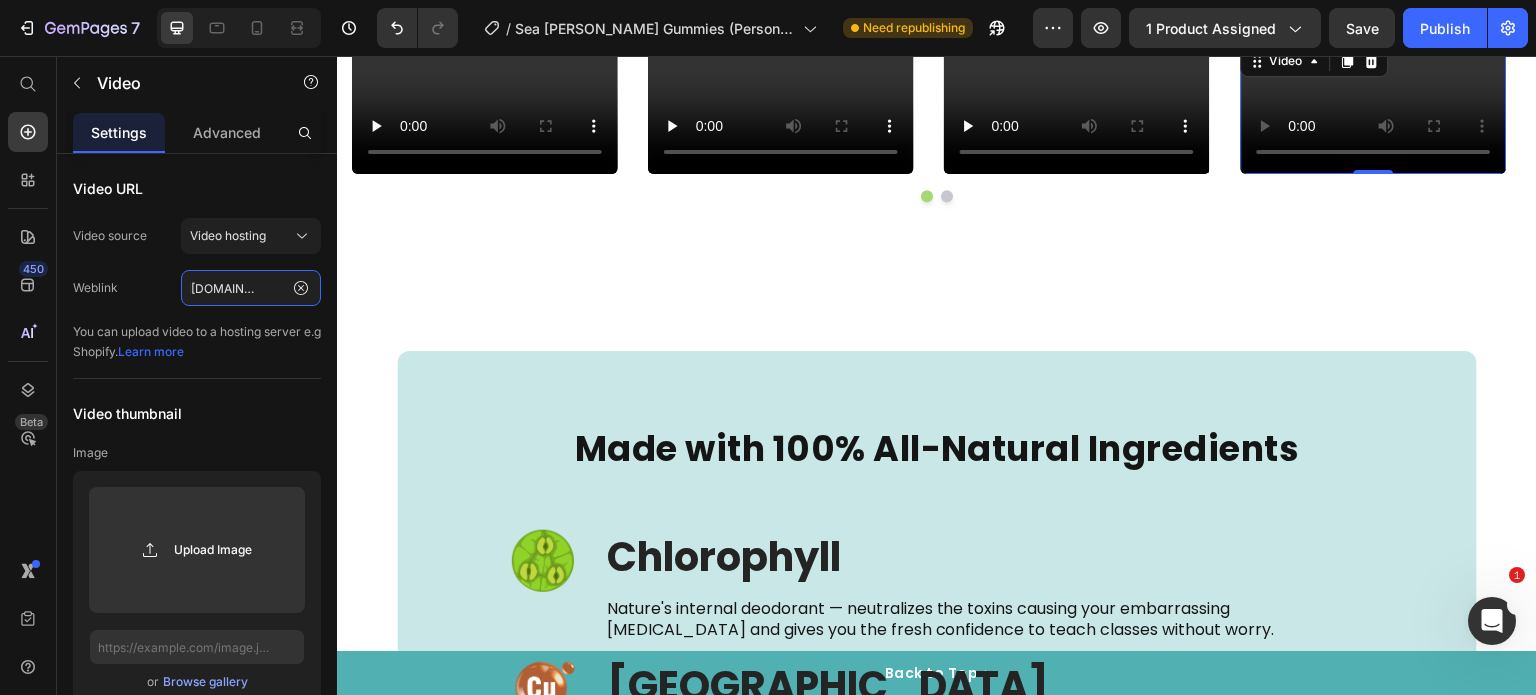 type on "[URL][DOMAIN_NAME]" 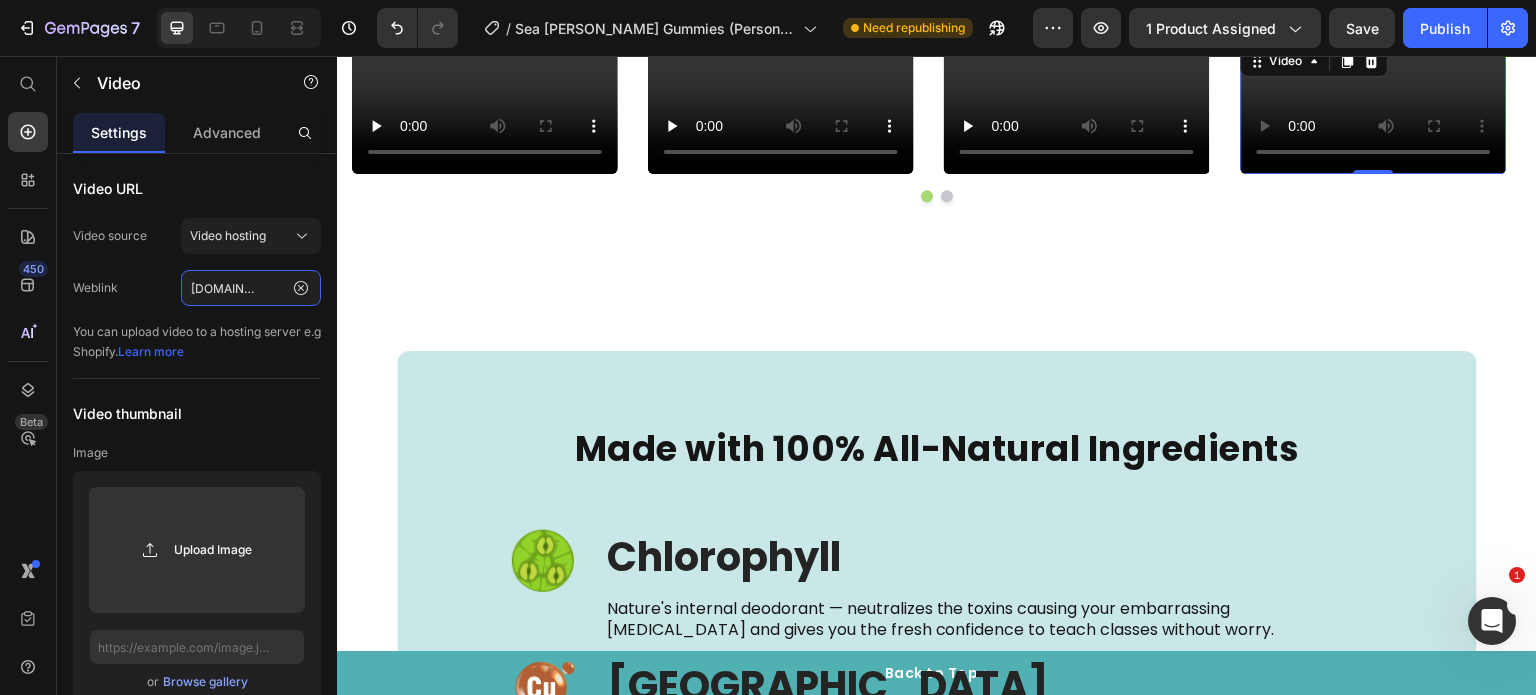 scroll, scrollTop: 0, scrollLeft: 0, axis: both 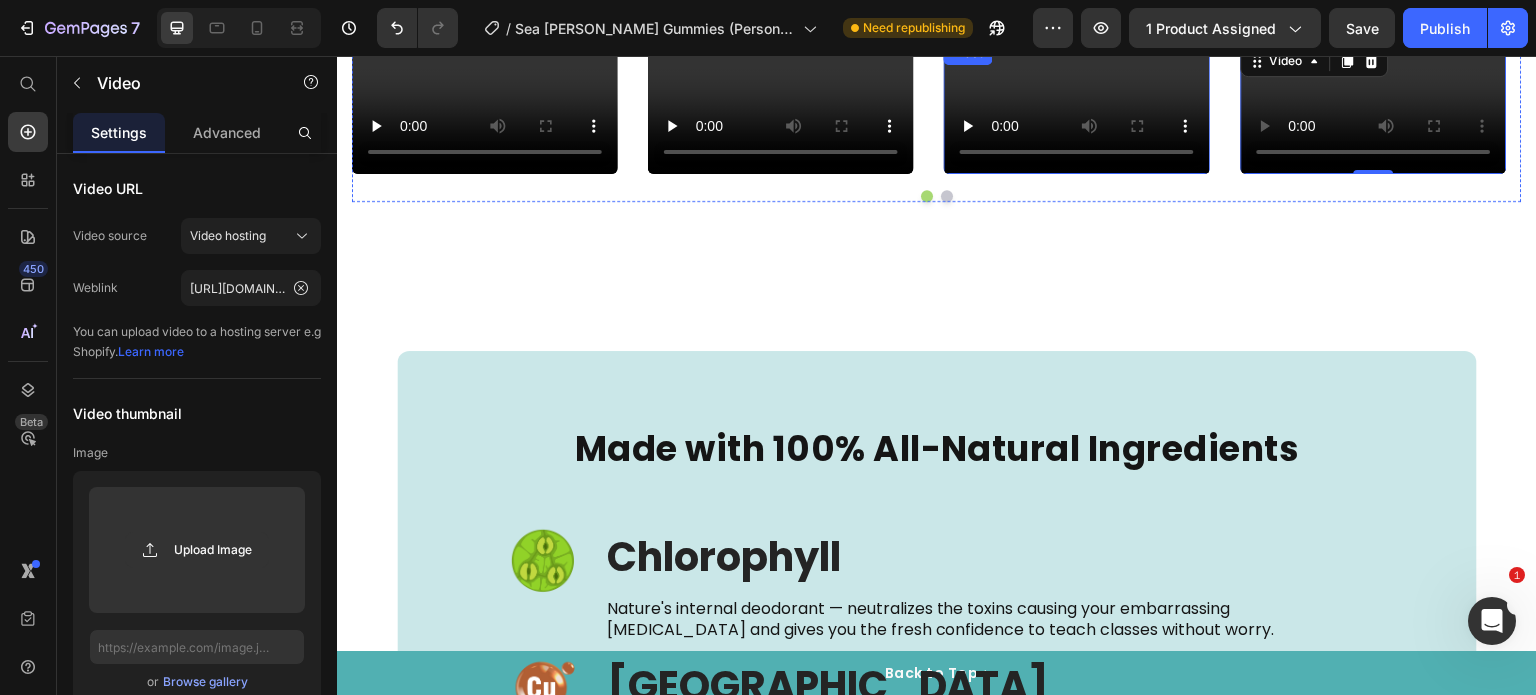 click at bounding box center [1077, 107] 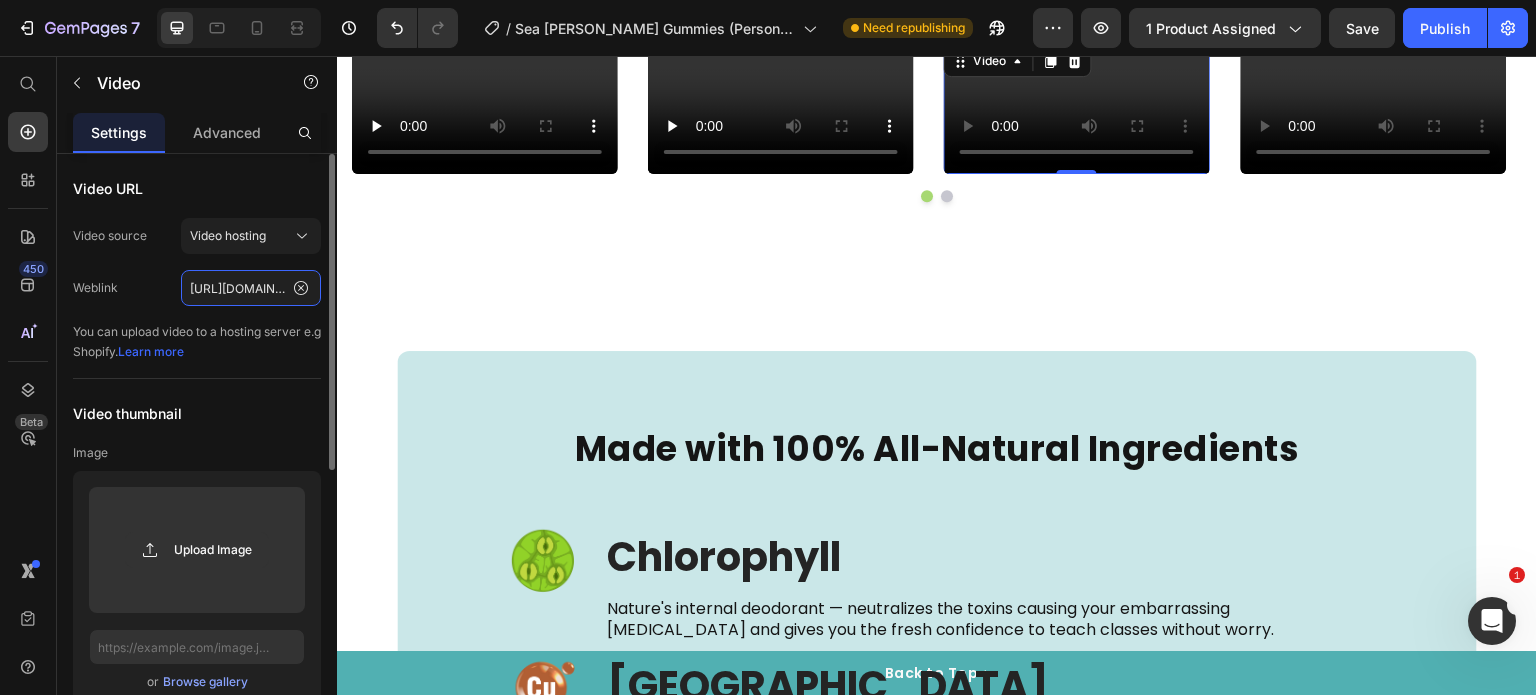 click on "[URL][DOMAIN_NAME]" 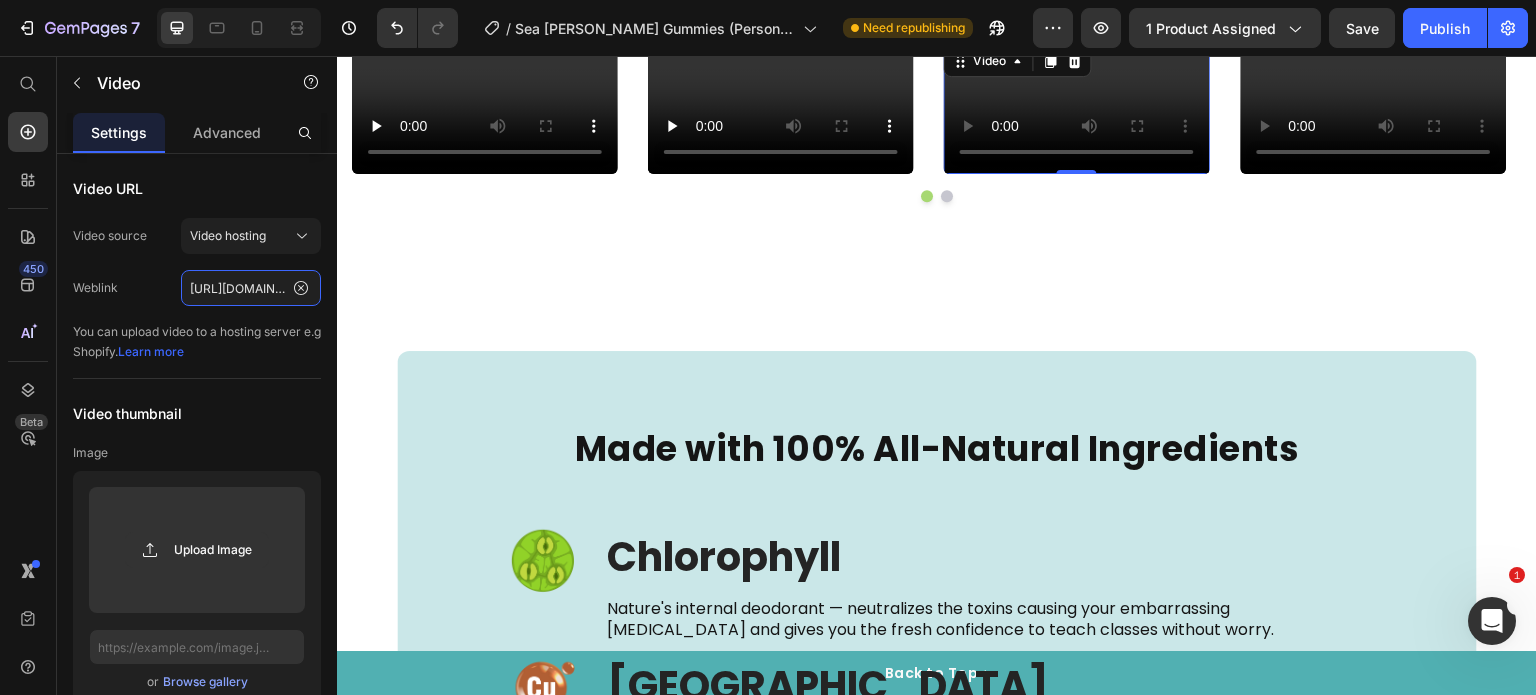 paste on "fa94e732c4f749e58e5e46e131552207" 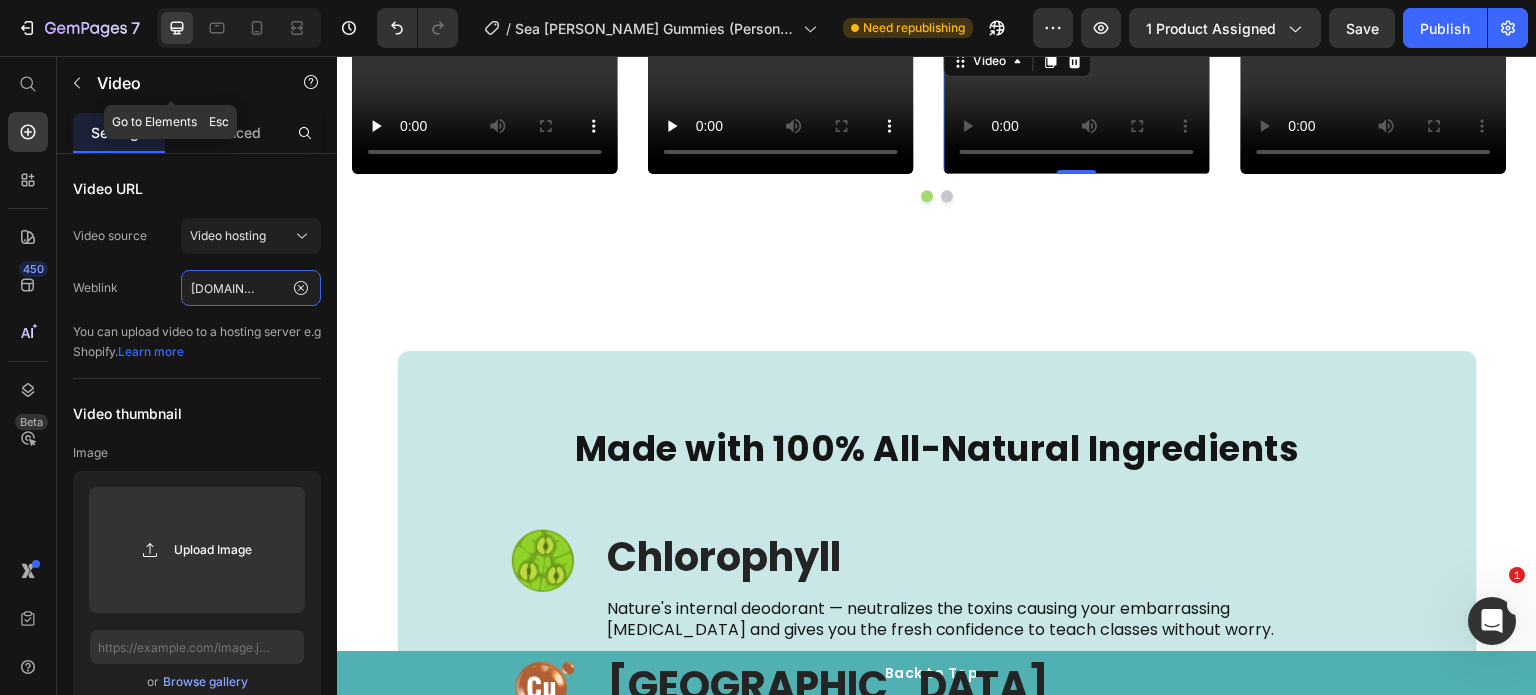 type on "[URL][DOMAIN_NAME]" 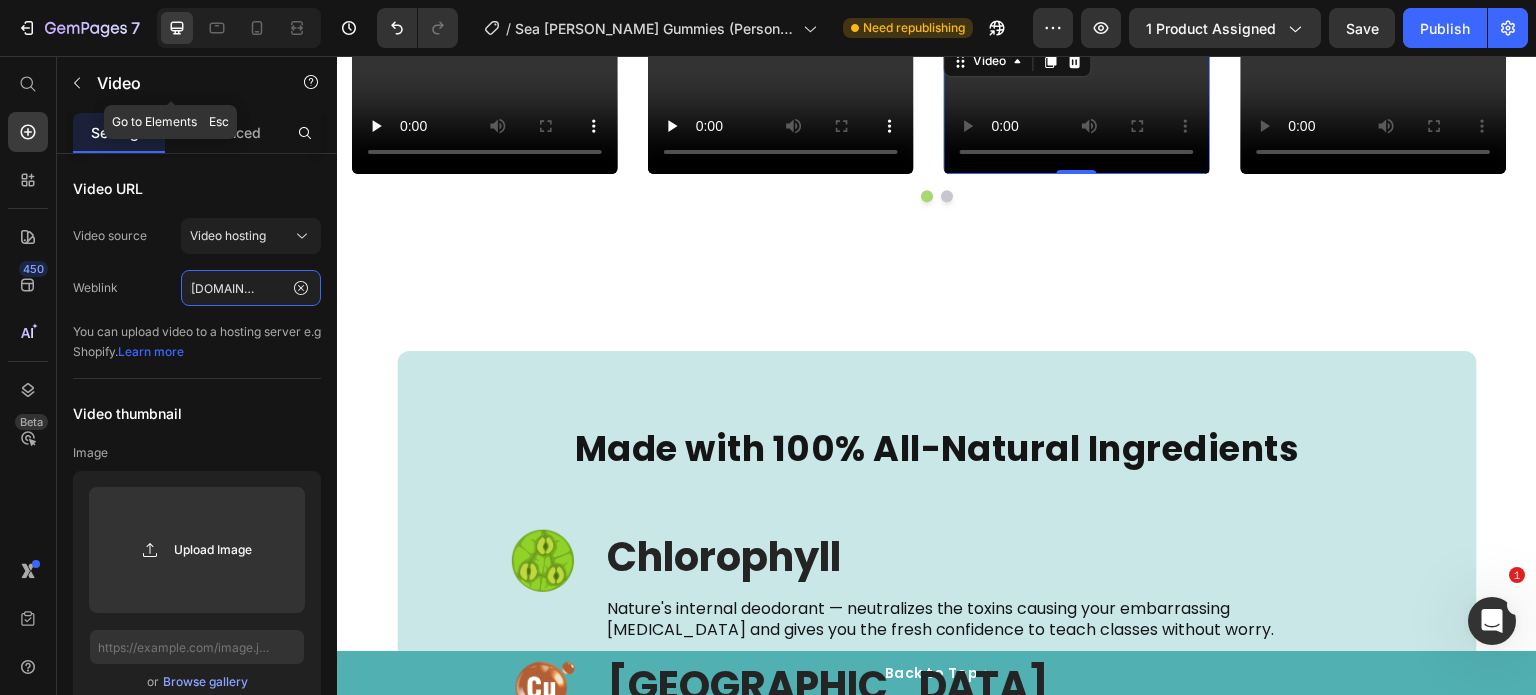 scroll, scrollTop: 0, scrollLeft: 0, axis: both 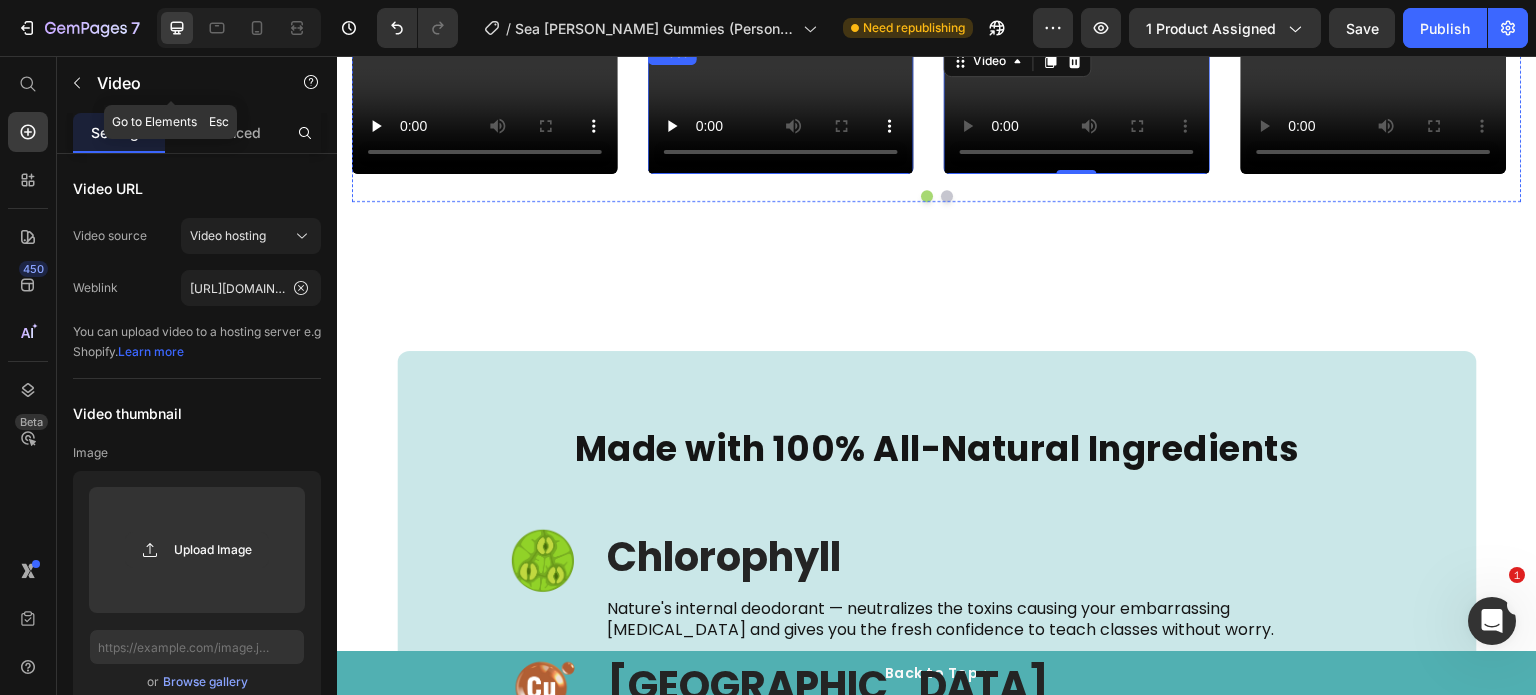 click at bounding box center [781, 107] 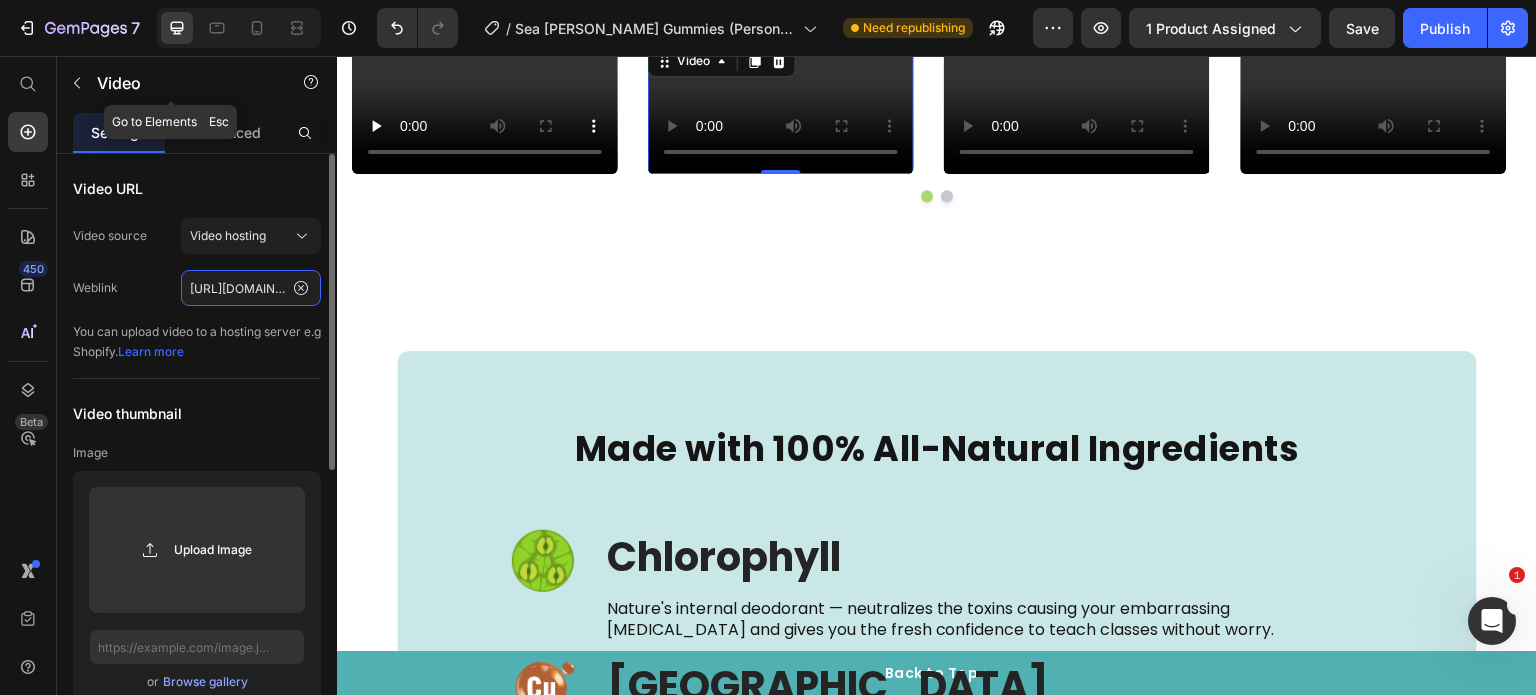 click on "[URL][DOMAIN_NAME]" 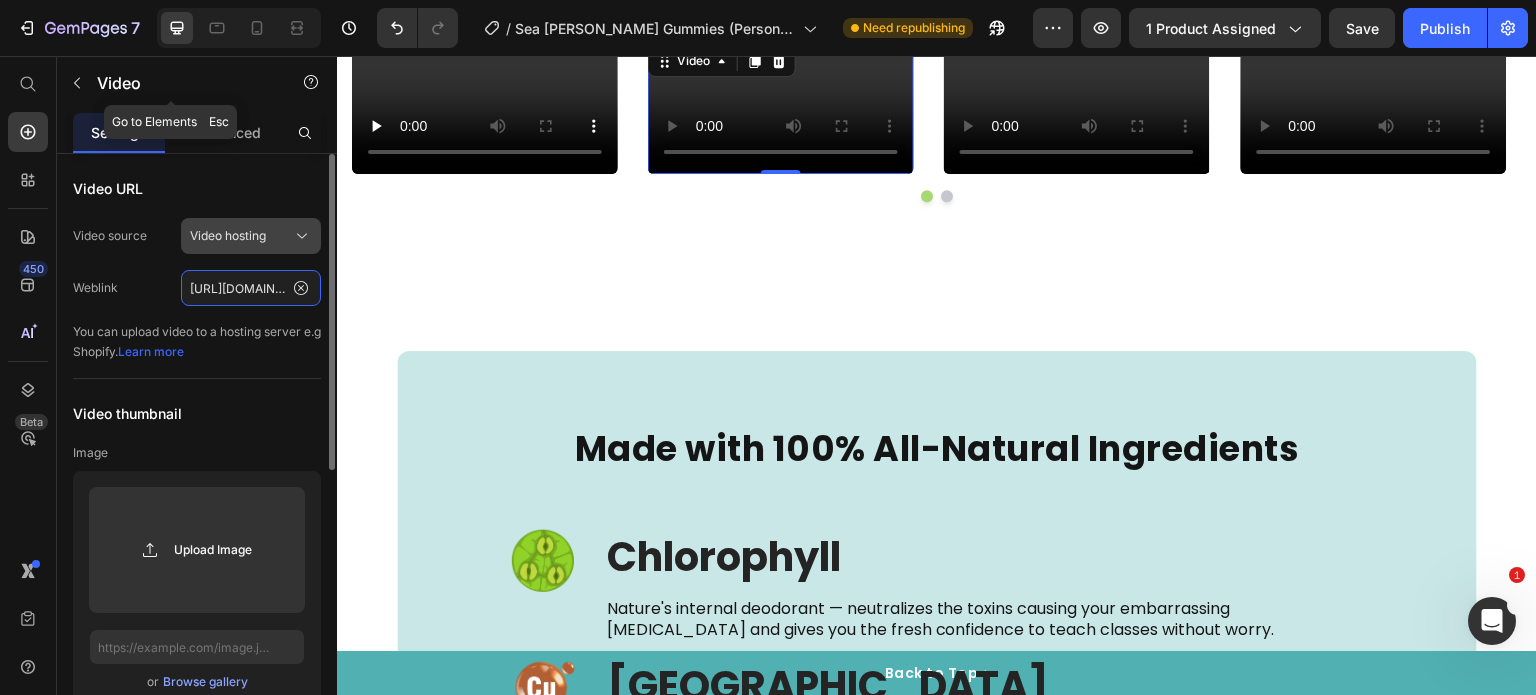 paste on "7c00f72c119646c69702ffe26e947106" 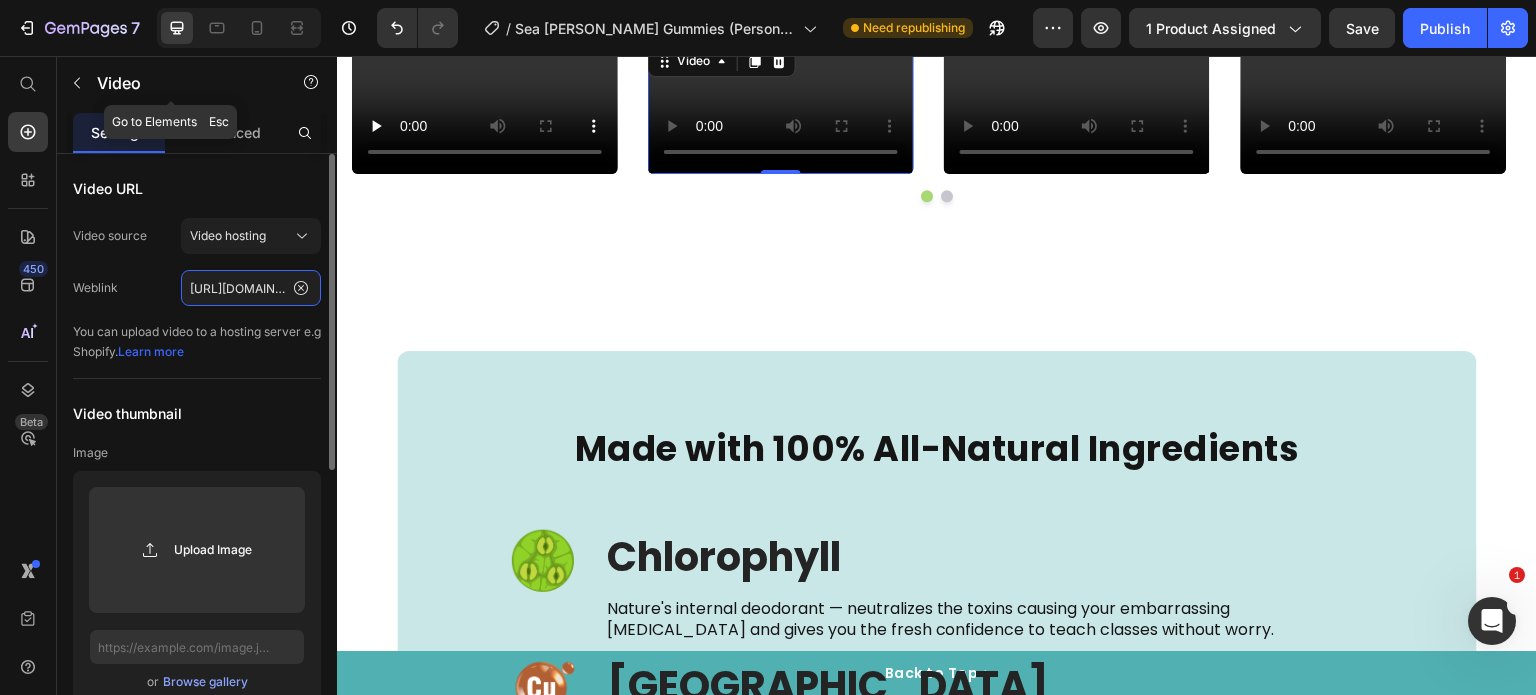 scroll, scrollTop: 0, scrollLeft: 359, axis: horizontal 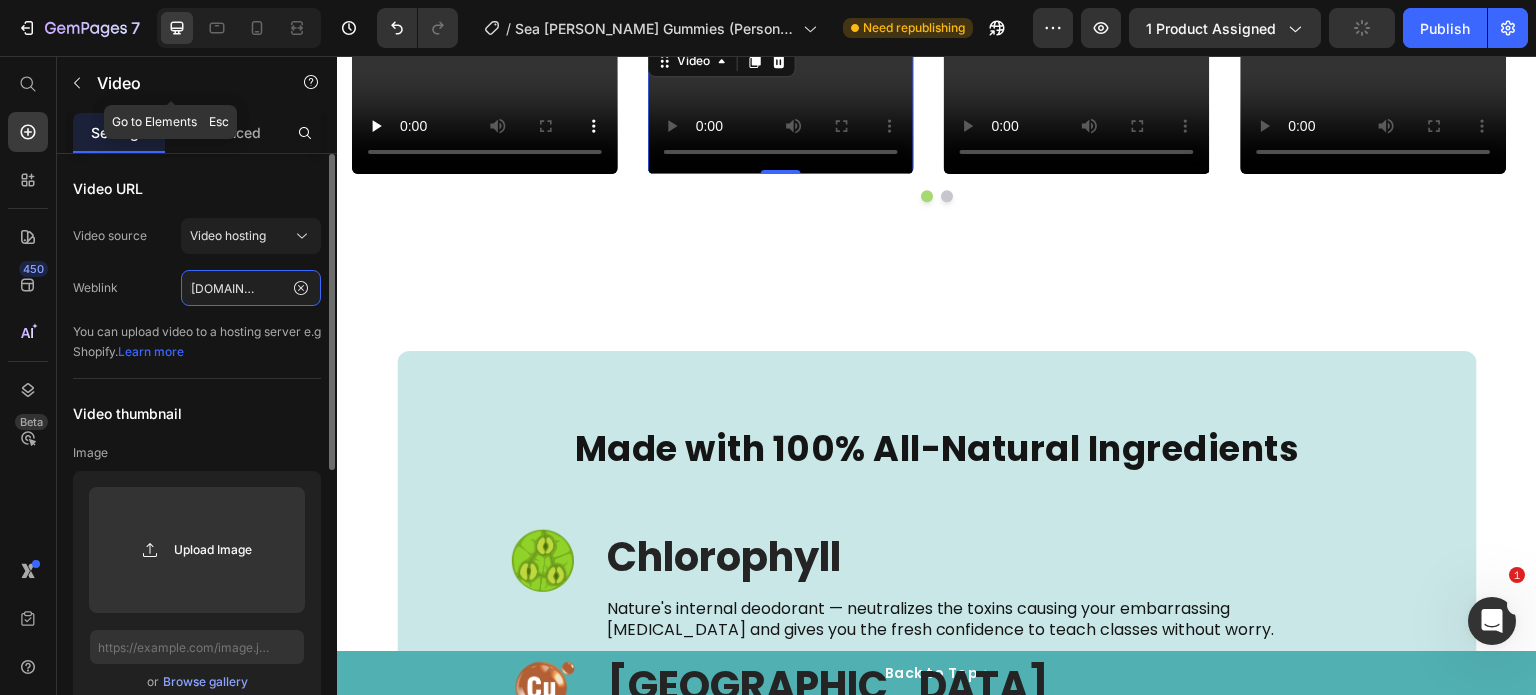 type on "[URL][DOMAIN_NAME]" 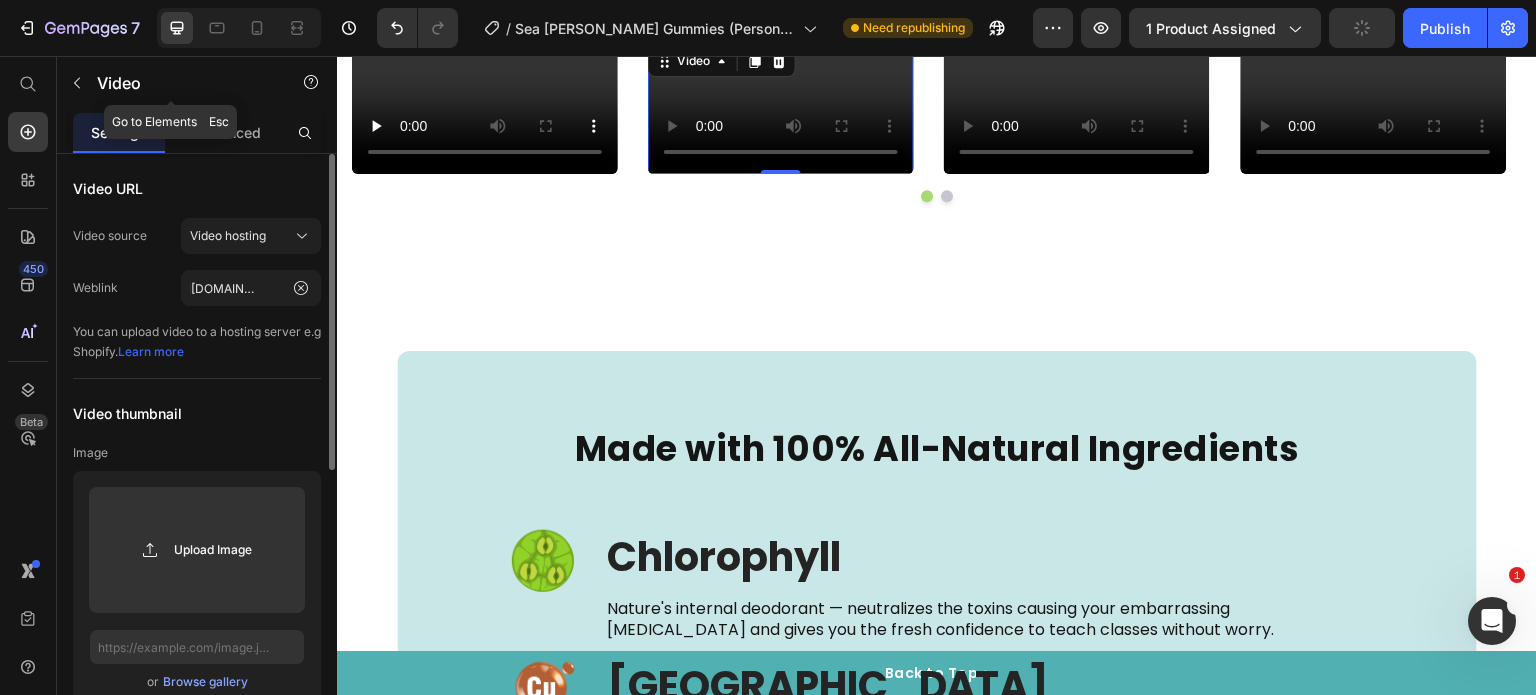 click on "Video URL" at bounding box center [197, 188] 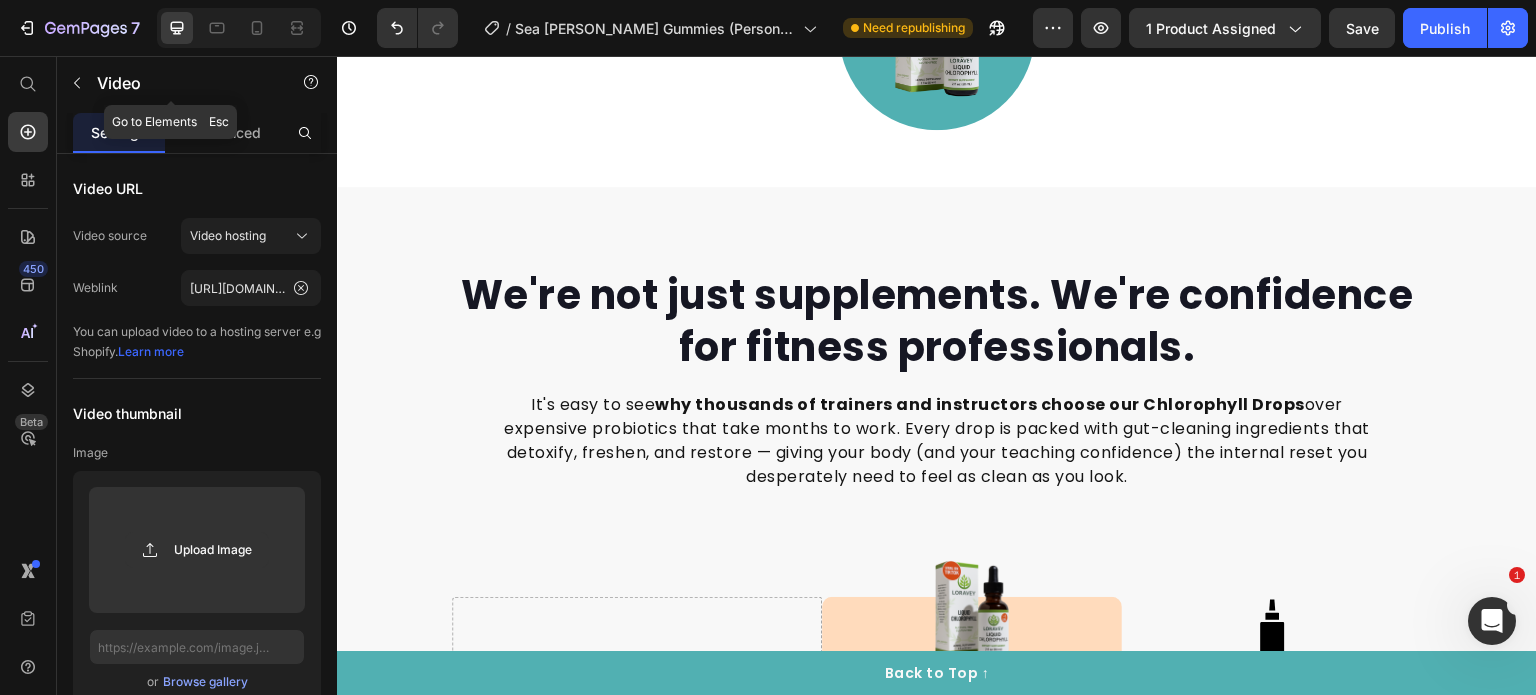 scroll, scrollTop: 4224, scrollLeft: 0, axis: vertical 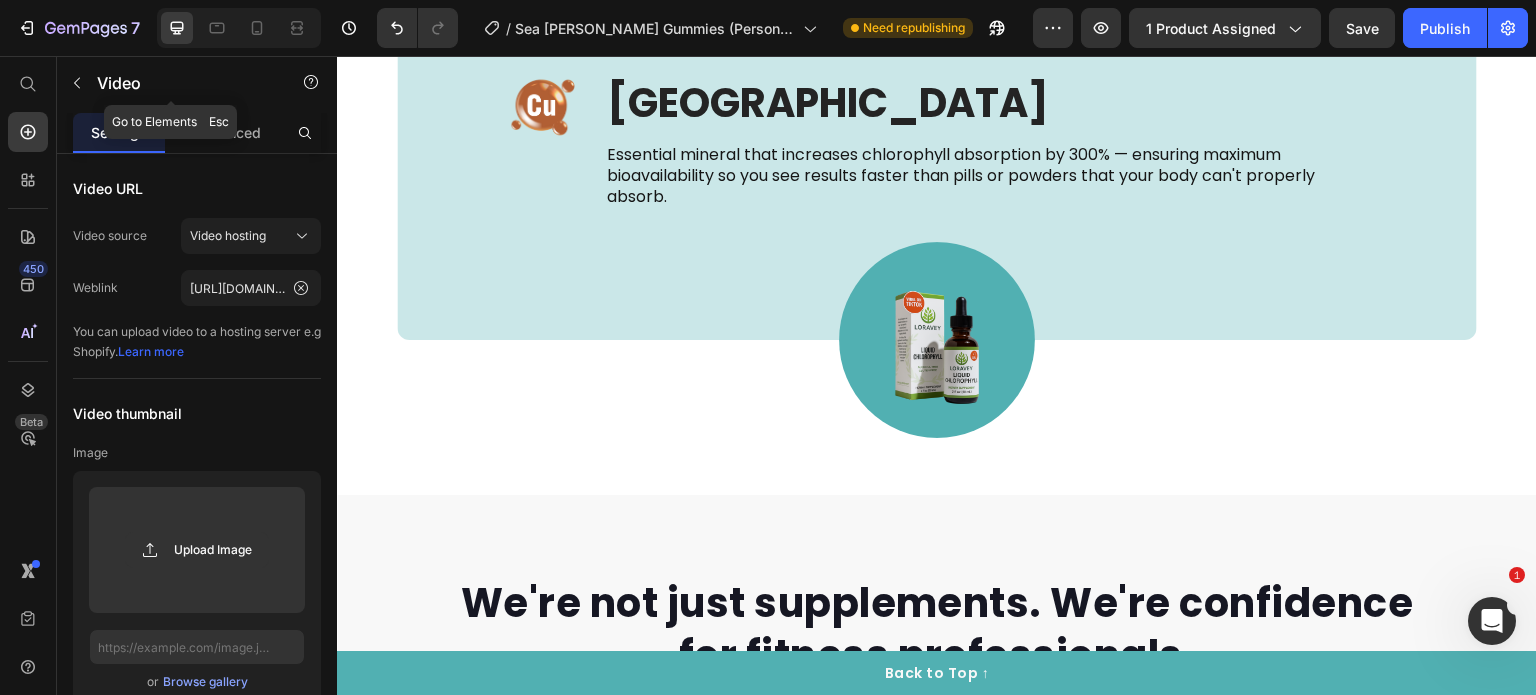 click on "7  Version history  /  Sea [PERSON_NAME] Gummies (Persona 1) Need republishing Preview 1 product assigned  Save   Publish" 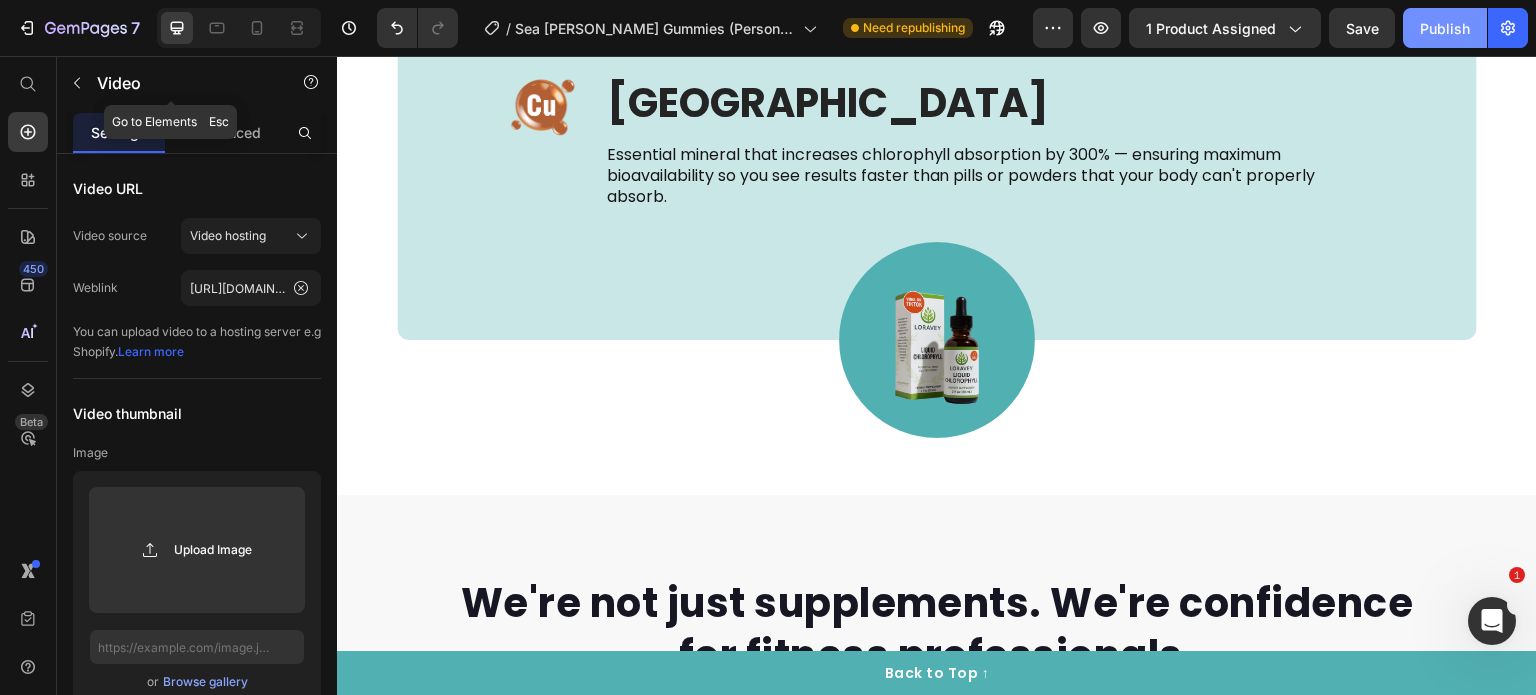 click on "Publish" at bounding box center [1445, 28] 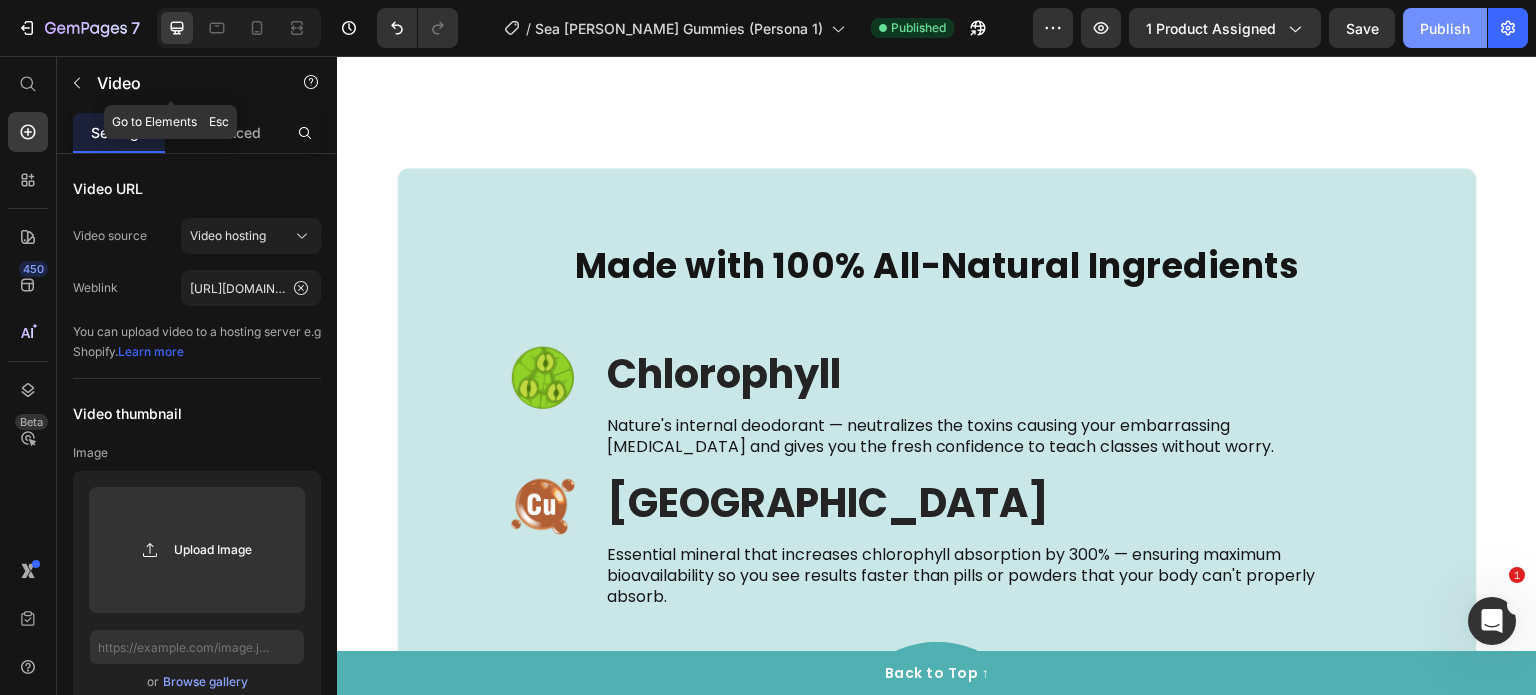 click on "Publish" at bounding box center (1445, 28) 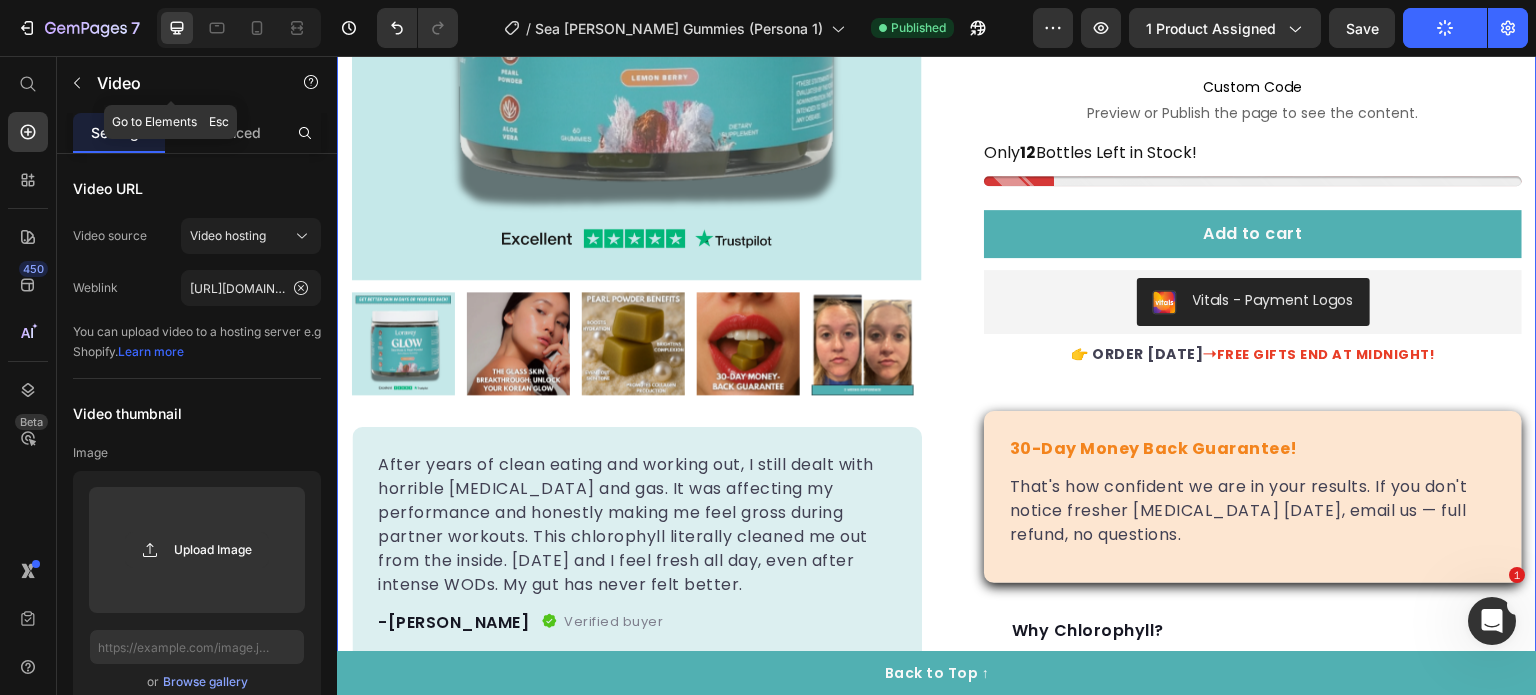 scroll, scrollTop: 477, scrollLeft: 0, axis: vertical 